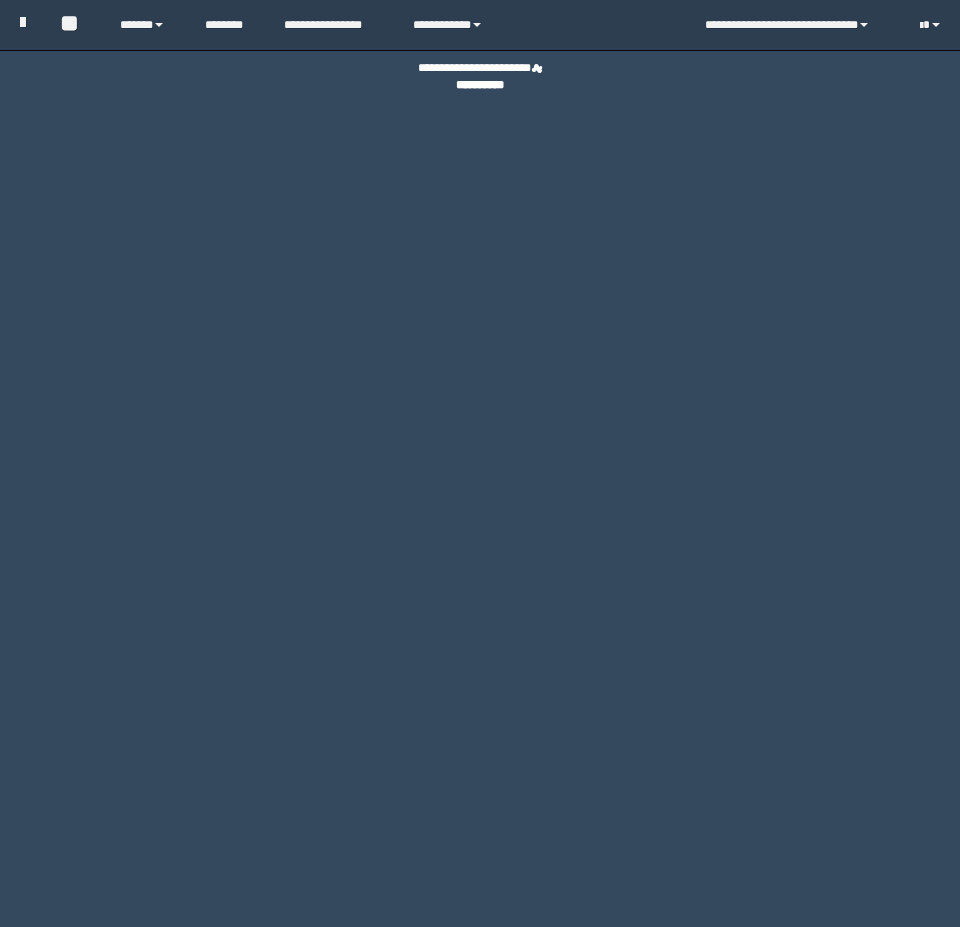 scroll, scrollTop: 0, scrollLeft: 0, axis: both 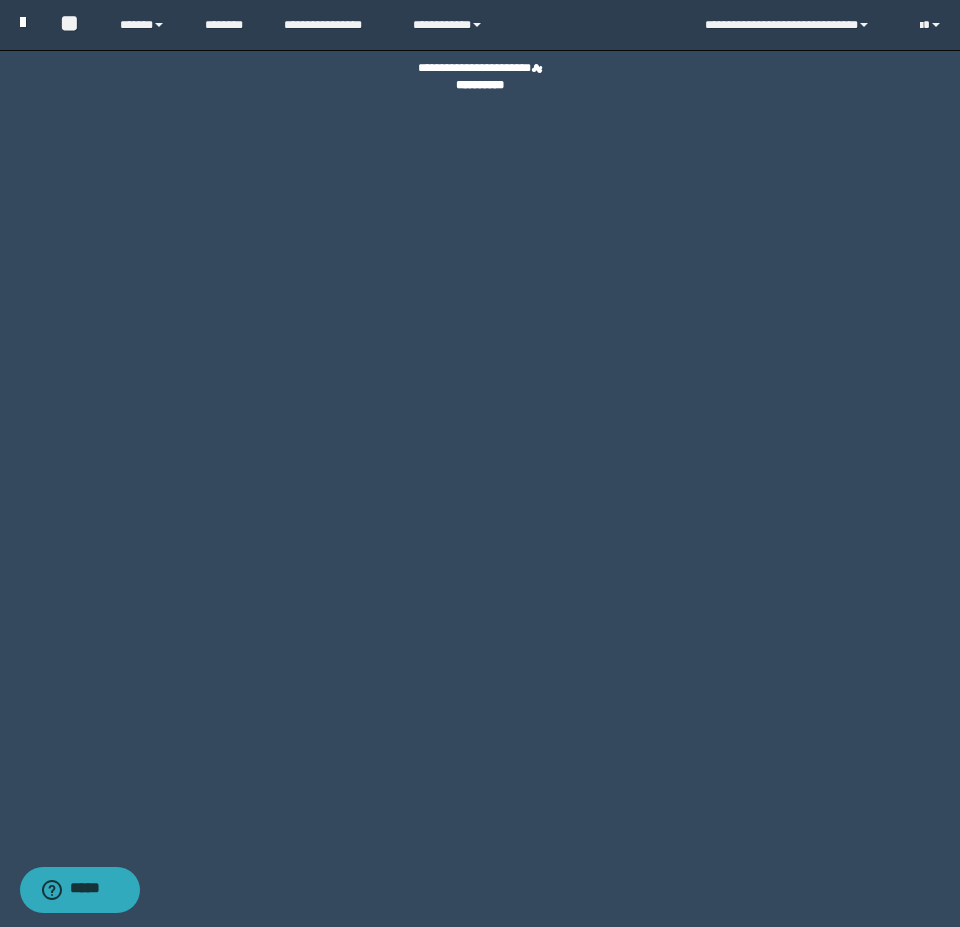 click at bounding box center [23, 22] 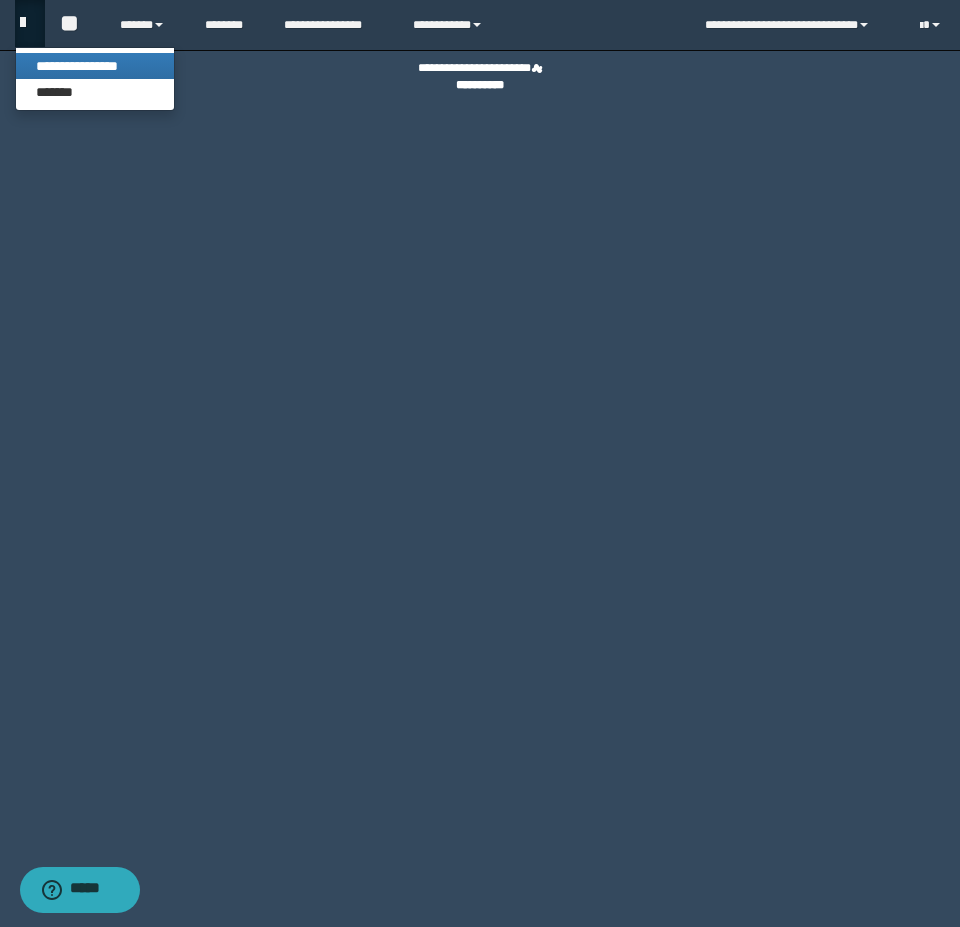 click on "**********" at bounding box center (95, 66) 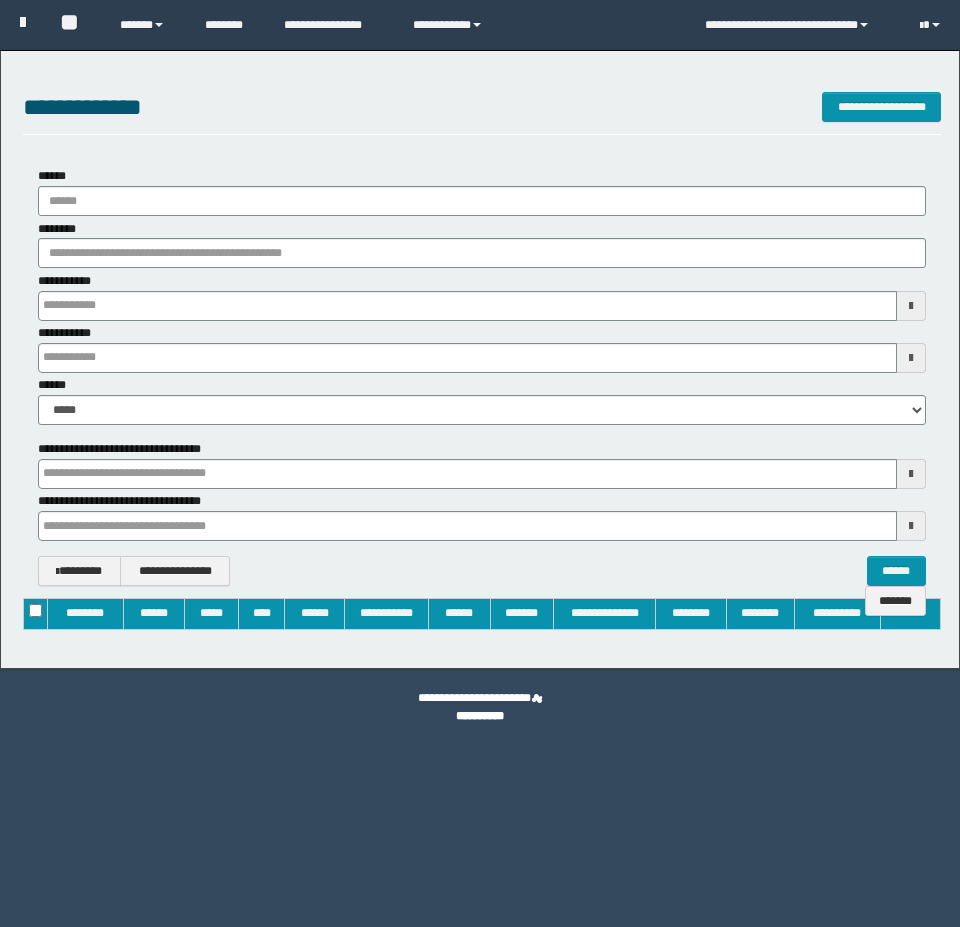 type on "**********" 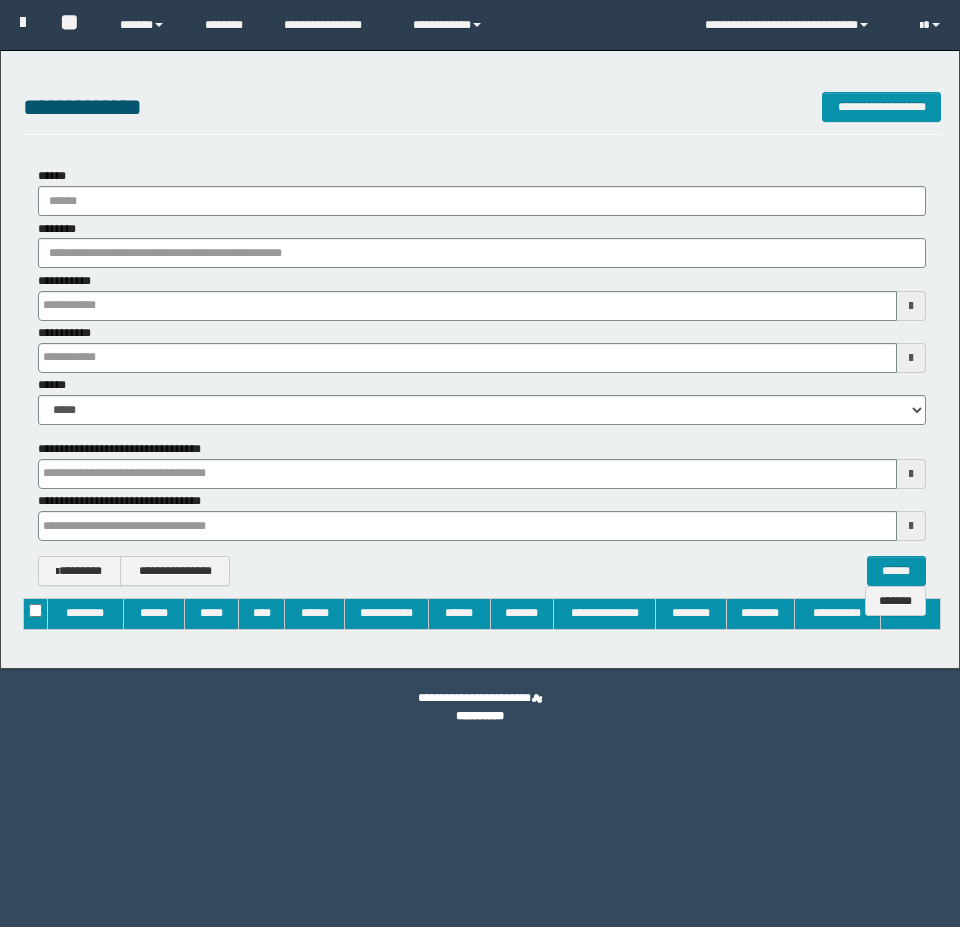 type on "**********" 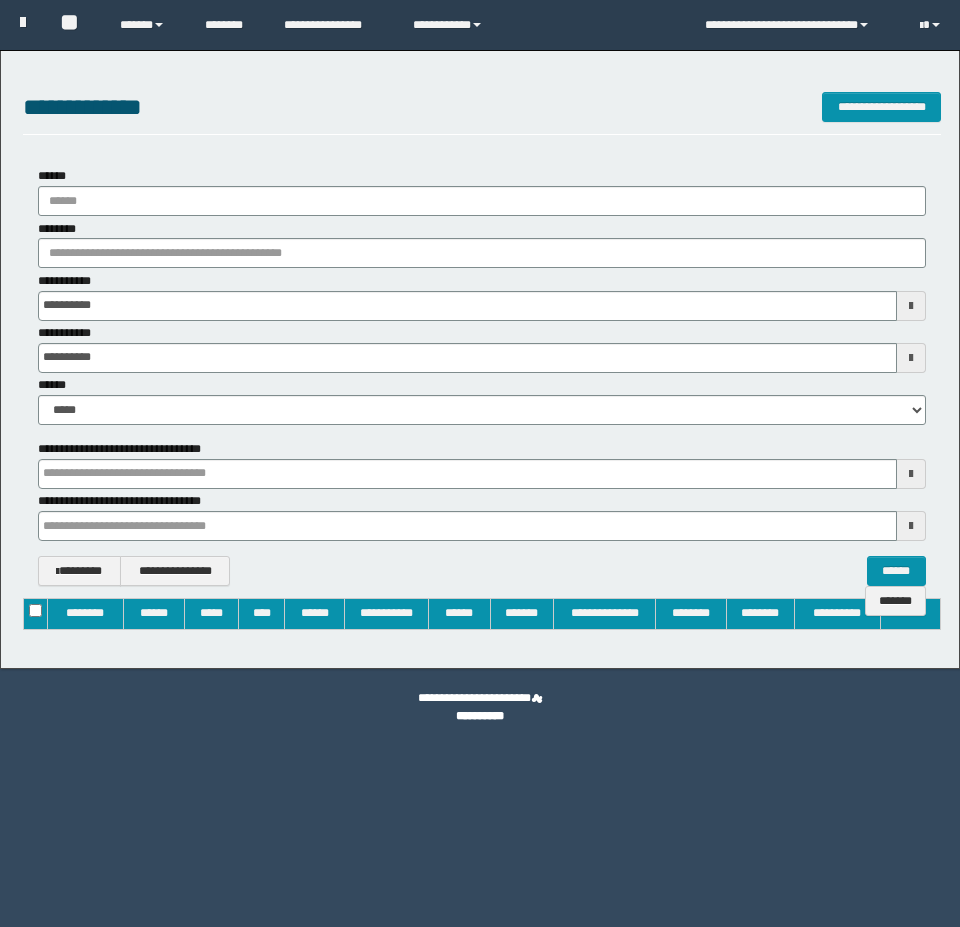 scroll, scrollTop: 0, scrollLeft: 0, axis: both 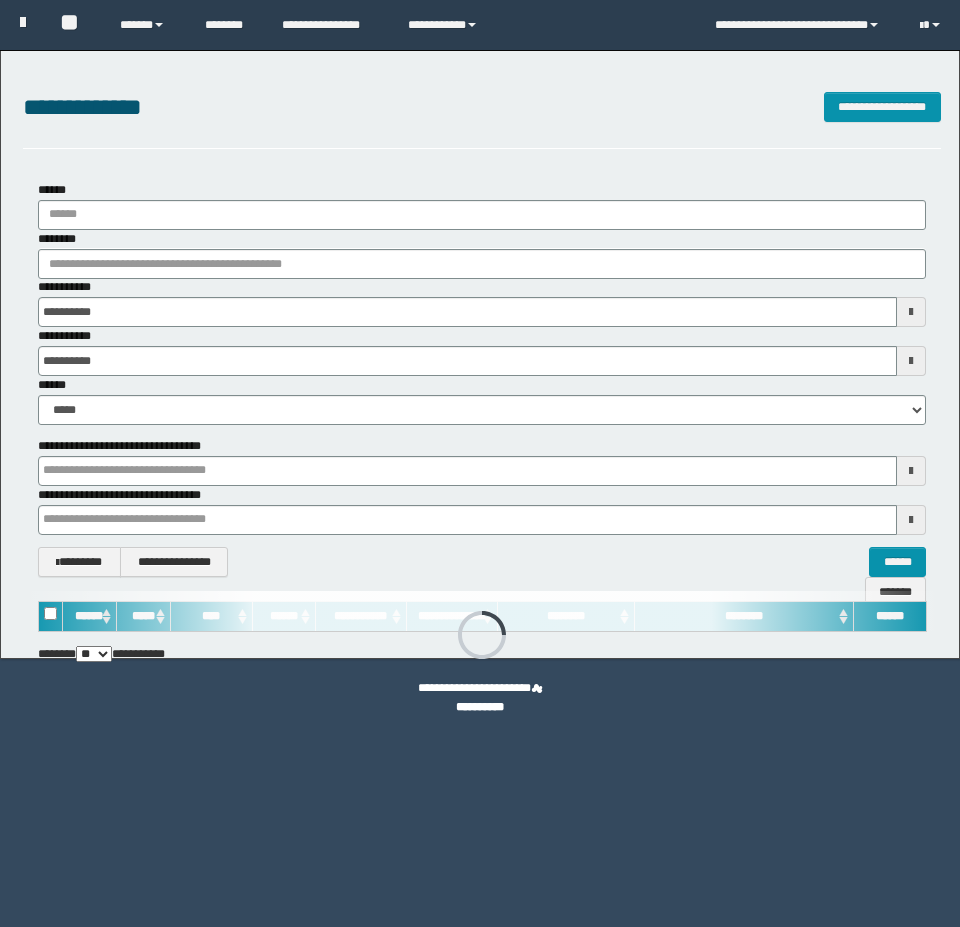 type 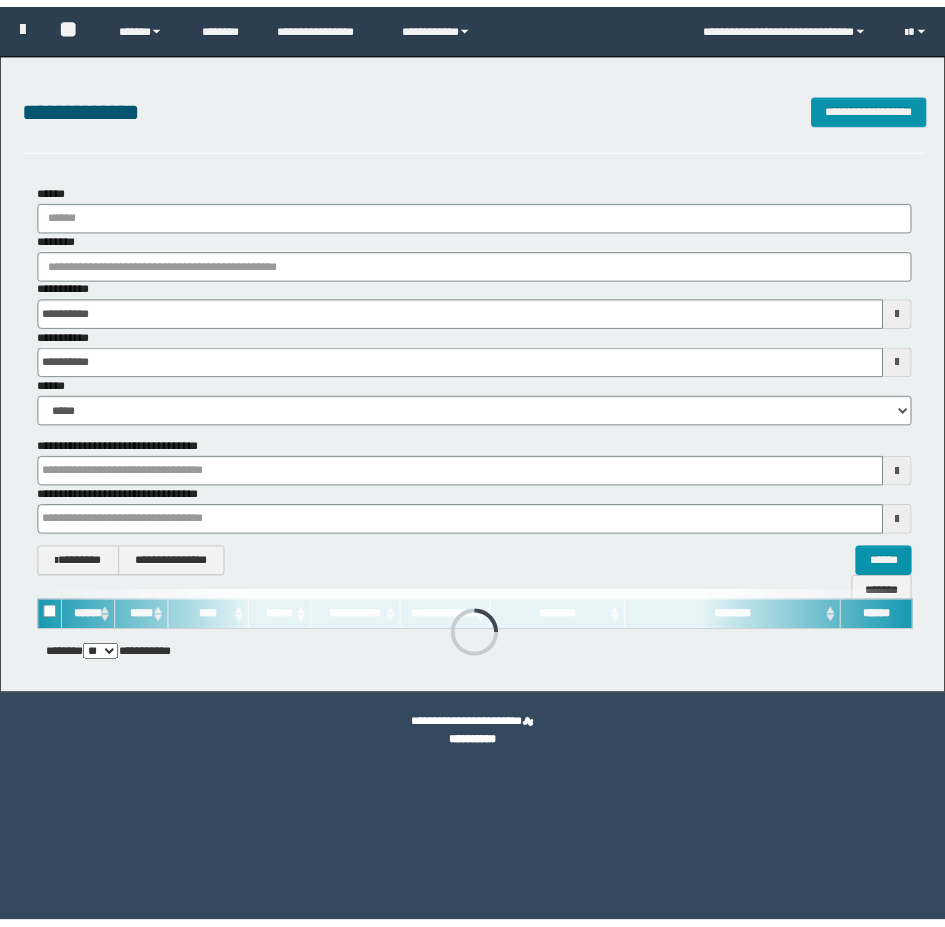 scroll, scrollTop: 0, scrollLeft: 0, axis: both 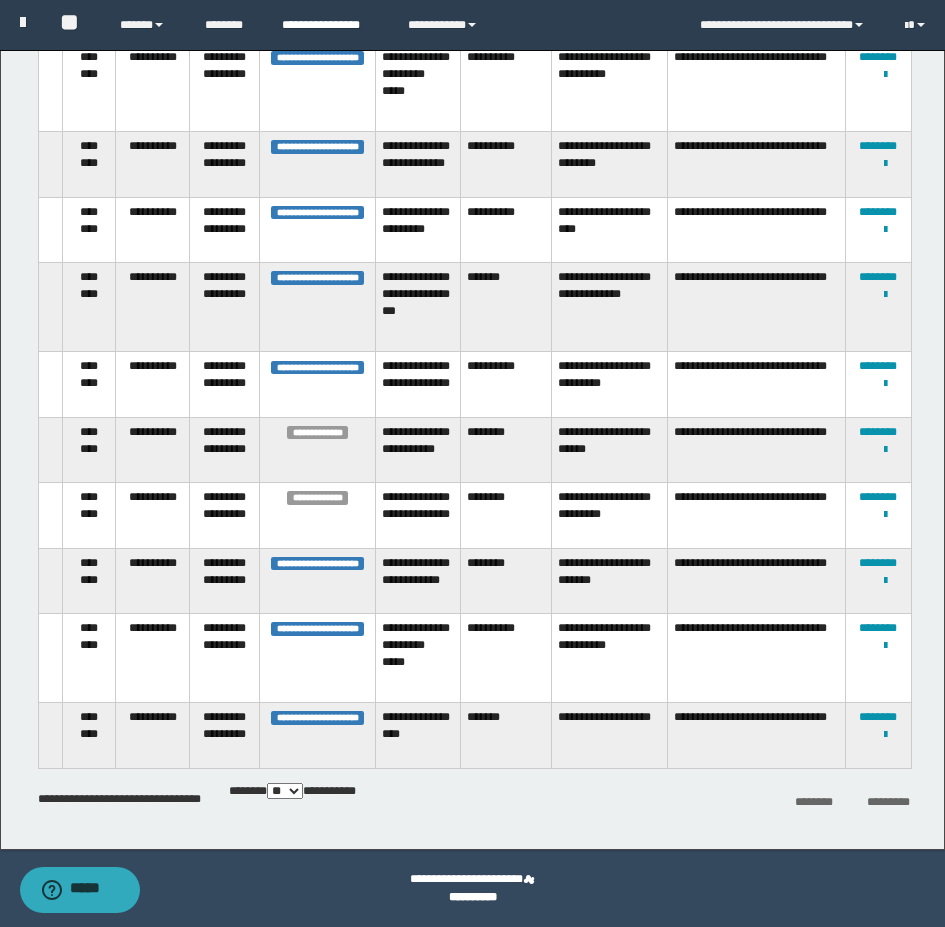 click on "**********" at bounding box center [330, 25] 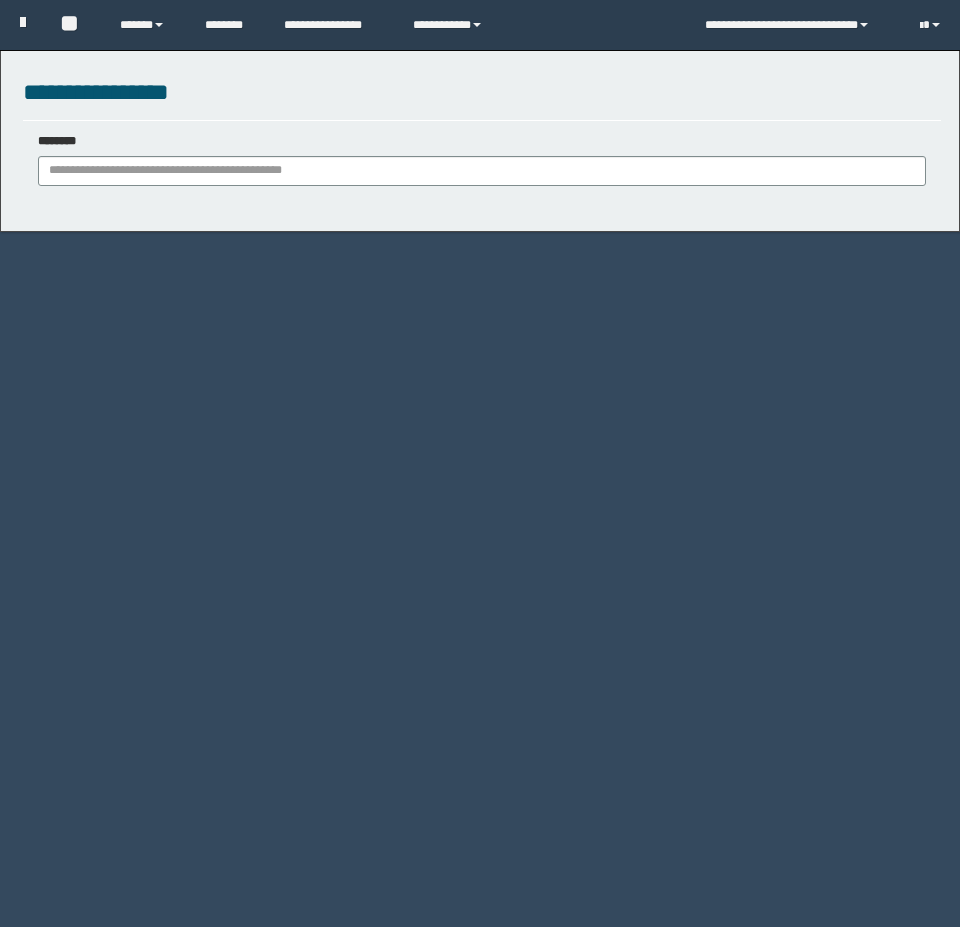 scroll, scrollTop: 0, scrollLeft: 0, axis: both 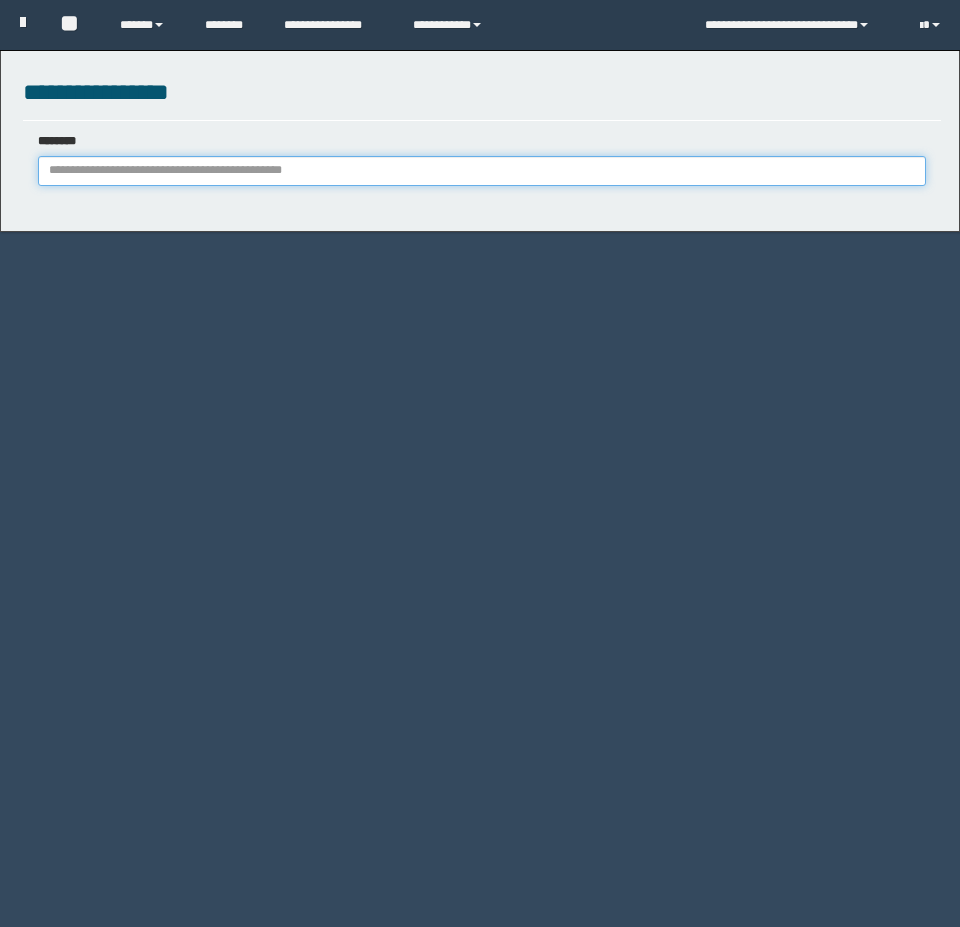 click on "********" at bounding box center [482, 171] 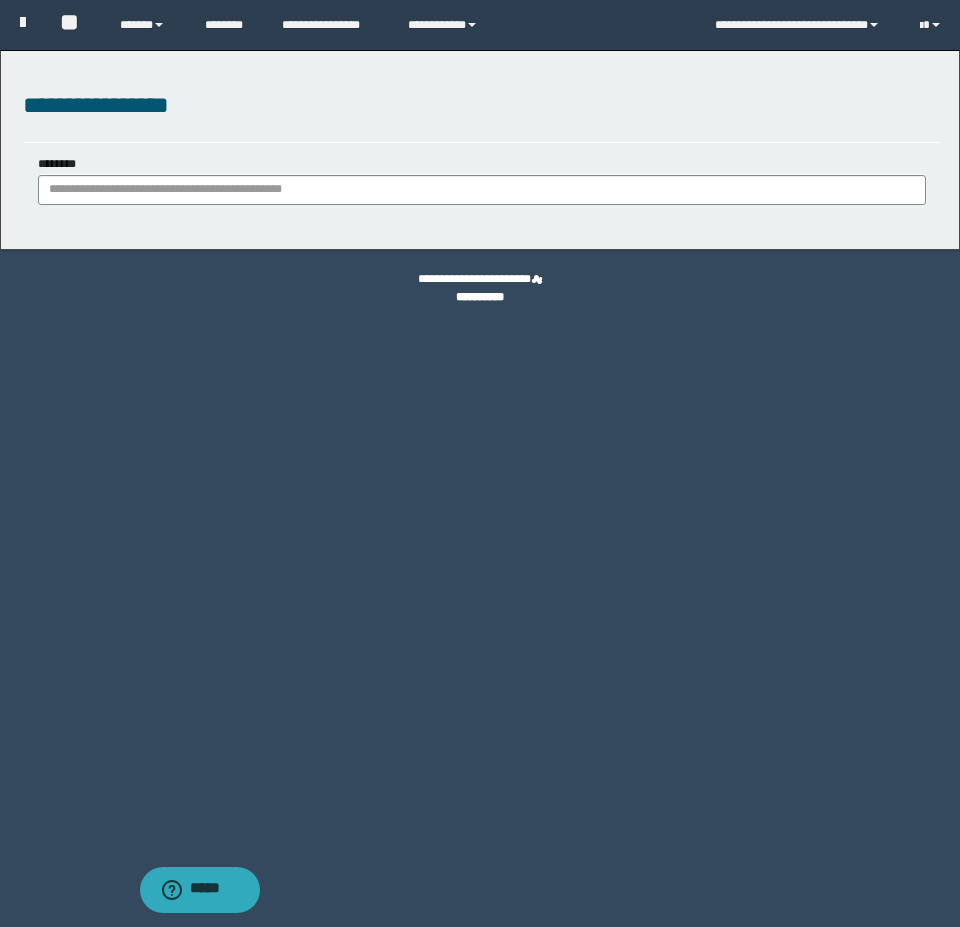 scroll, scrollTop: 0, scrollLeft: 0, axis: both 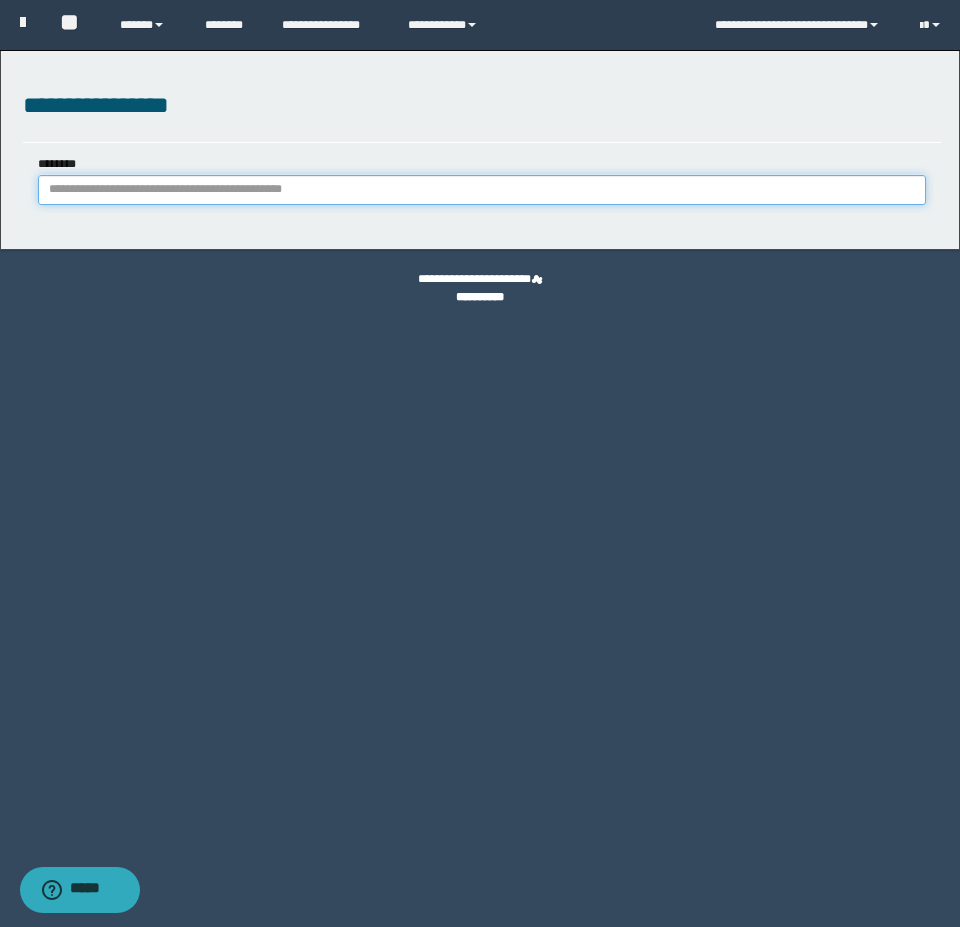 click on "********" at bounding box center [482, 190] 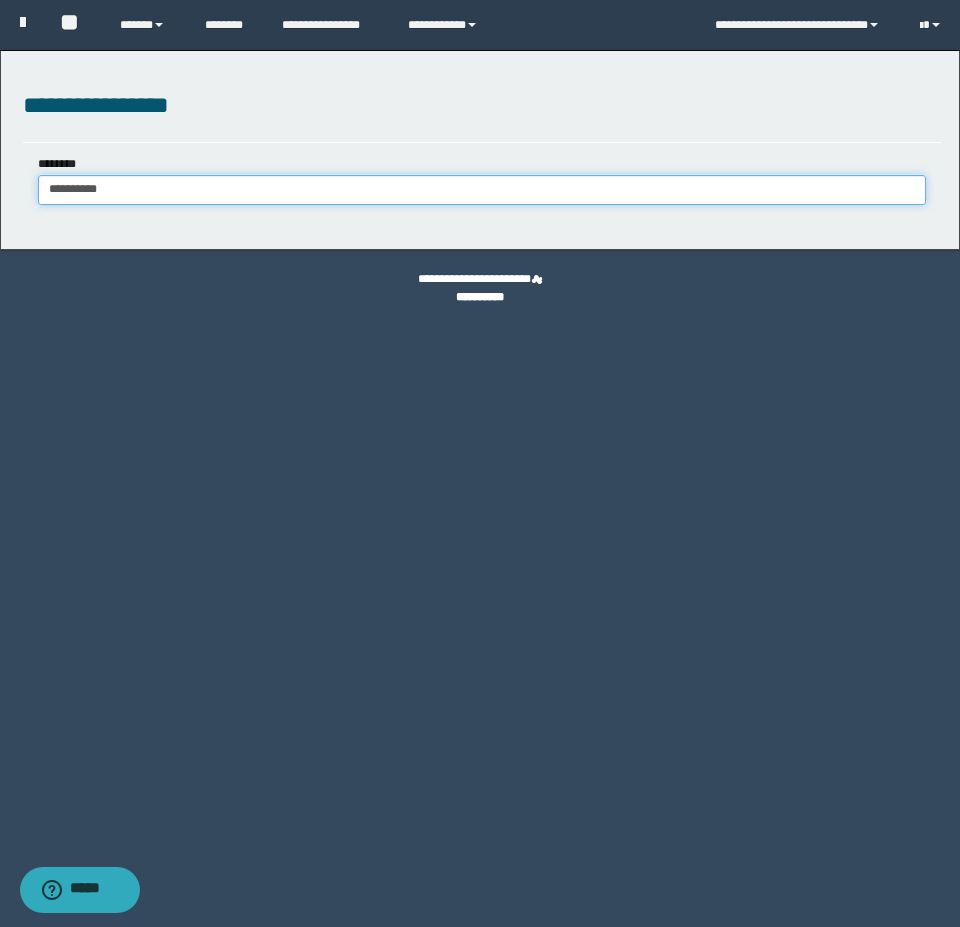 click on "**********" at bounding box center [482, 190] 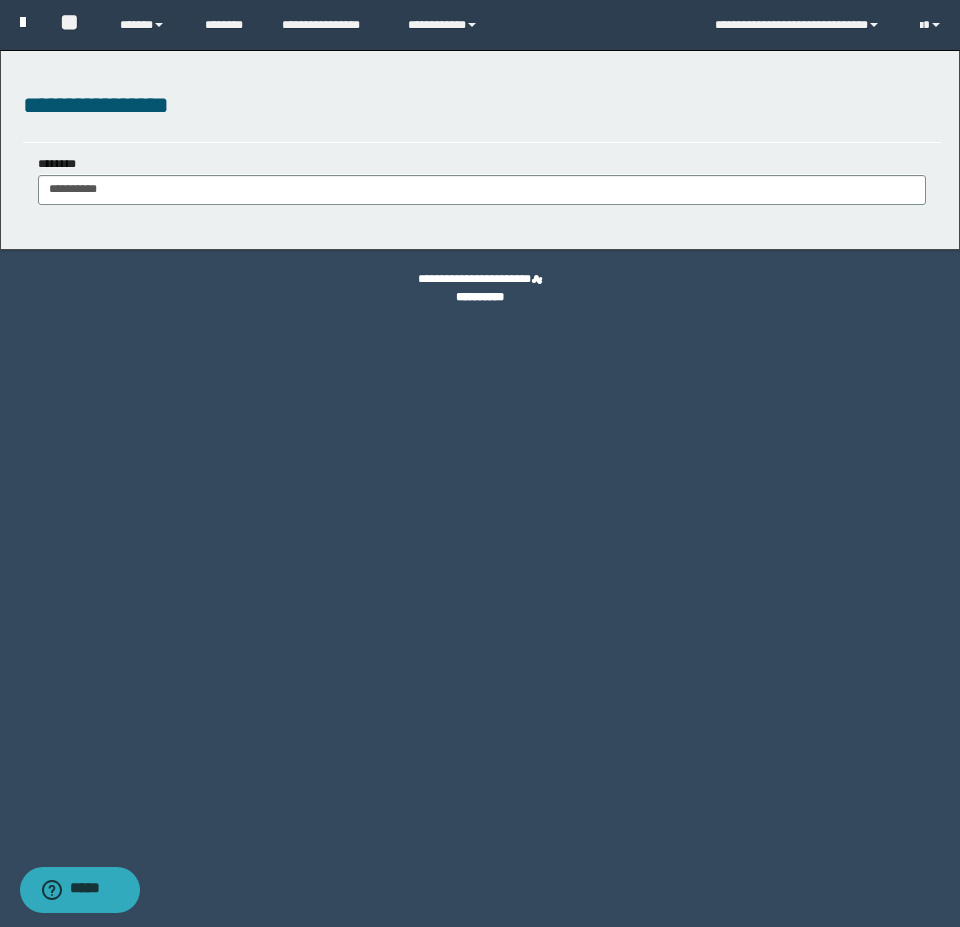 click at bounding box center [23, 22] 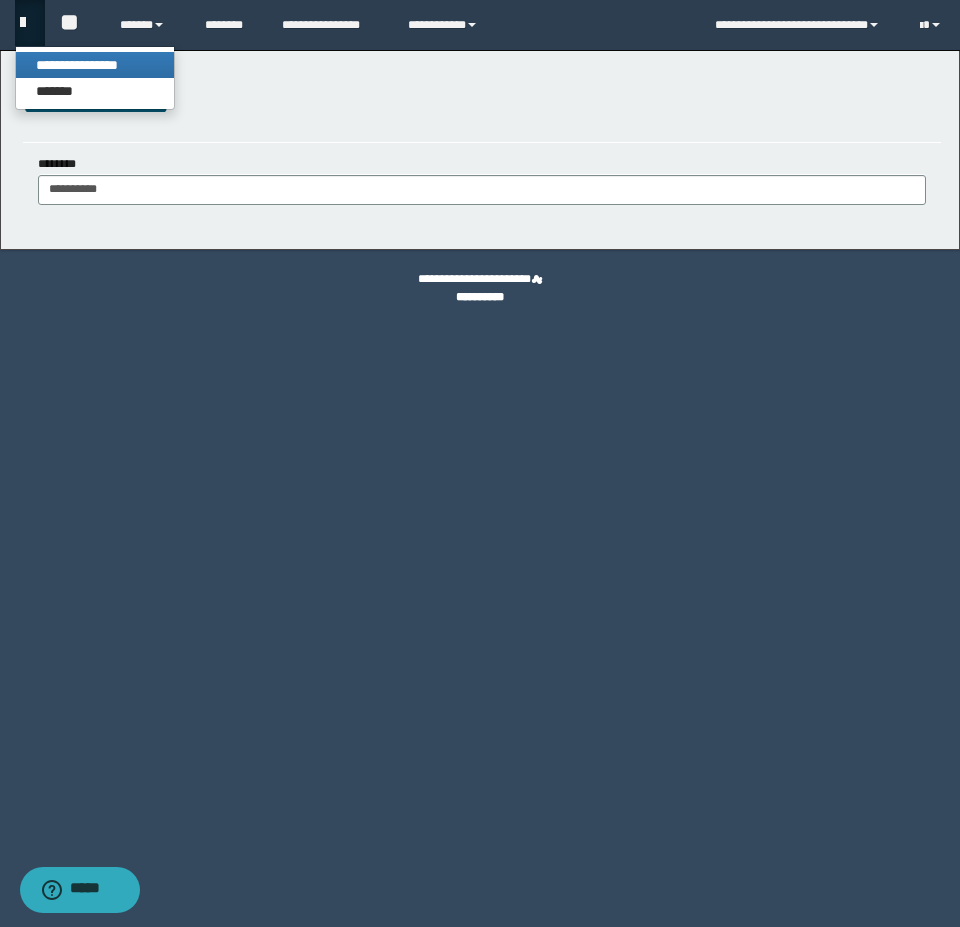 click on "**********" at bounding box center [95, 65] 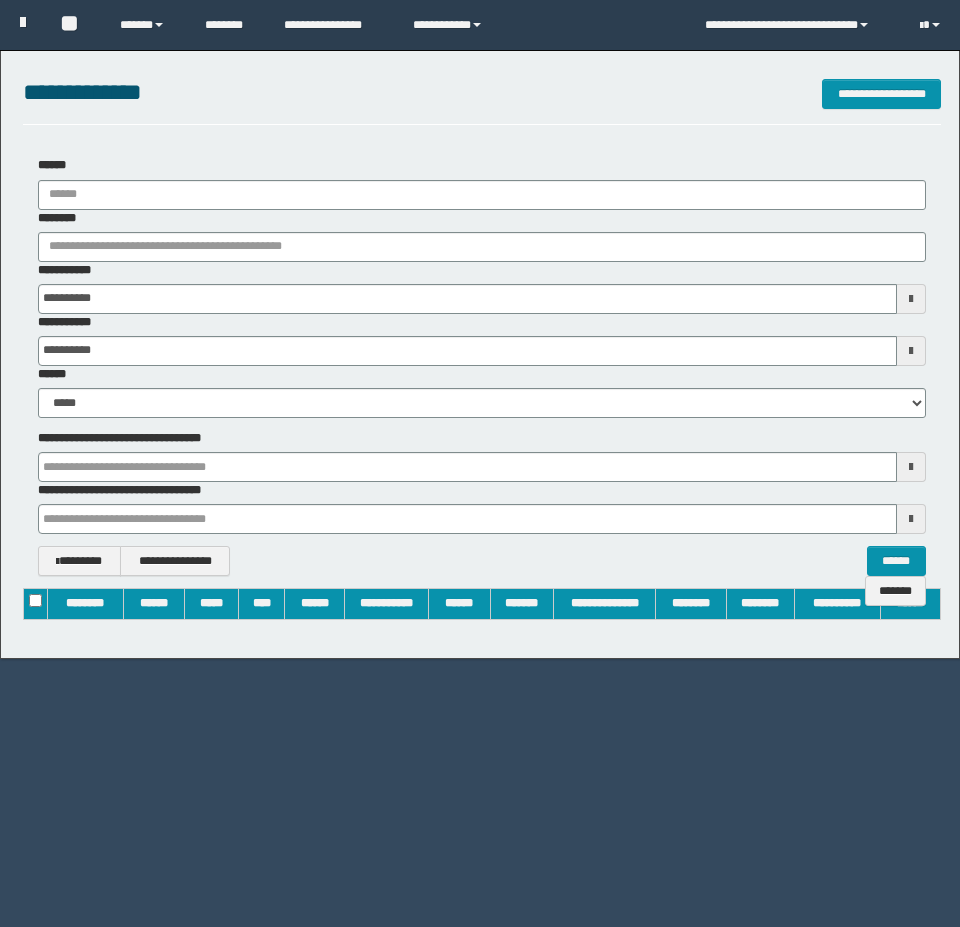 scroll, scrollTop: 0, scrollLeft: 0, axis: both 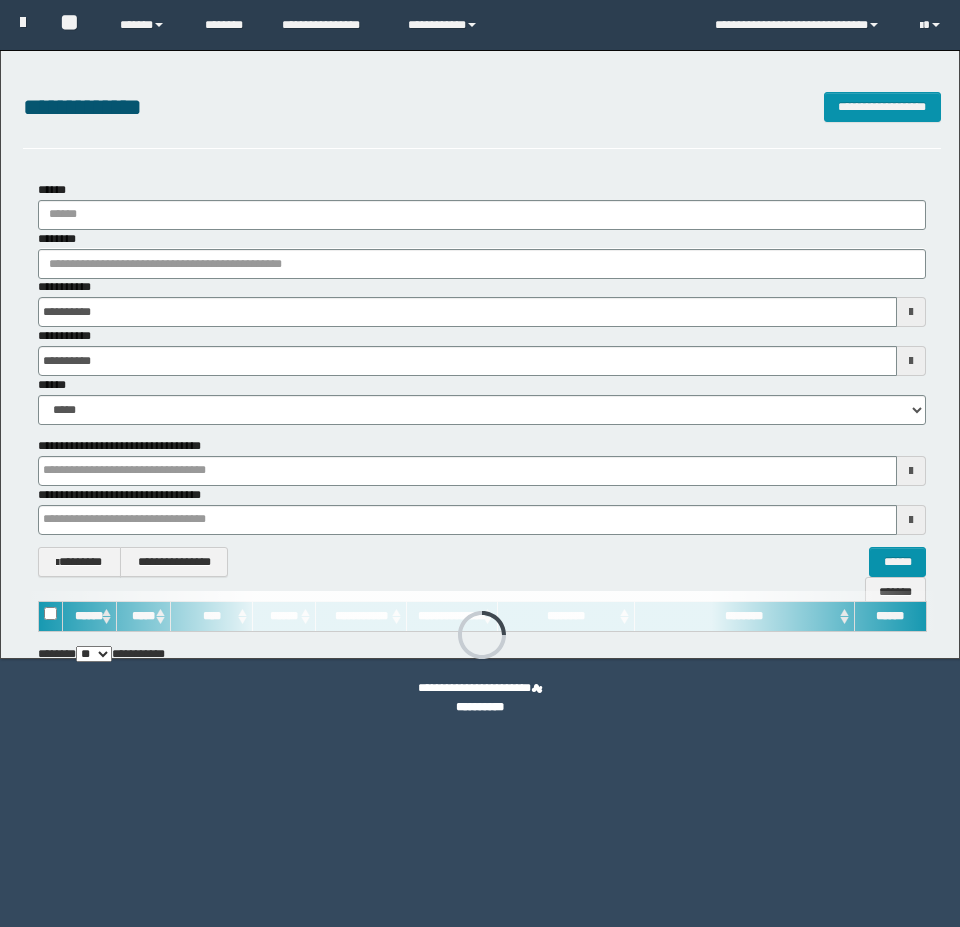 type on "**********" 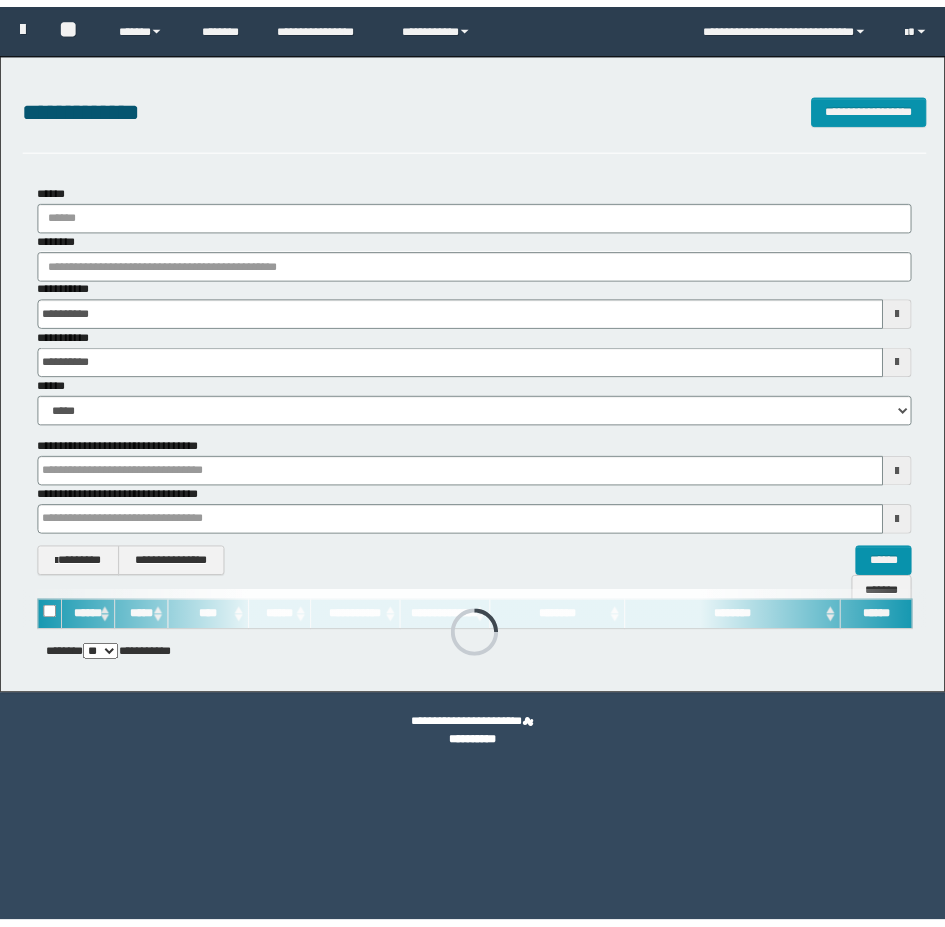 scroll, scrollTop: 0, scrollLeft: 0, axis: both 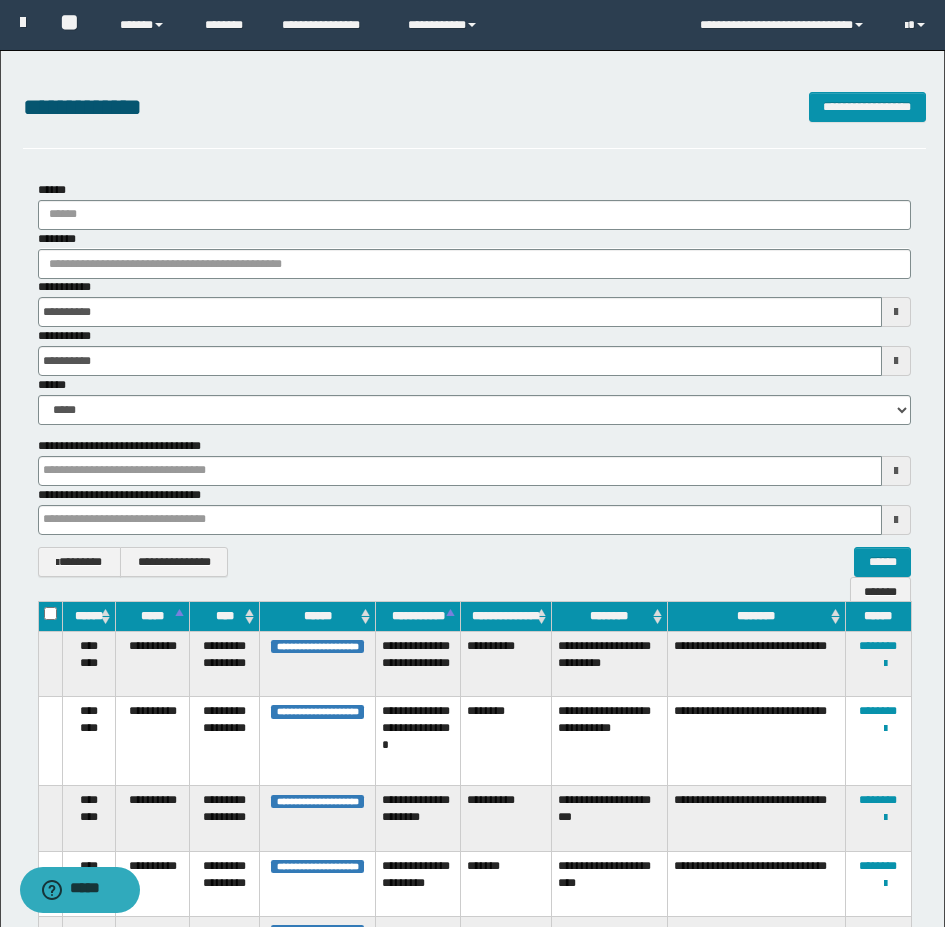 type 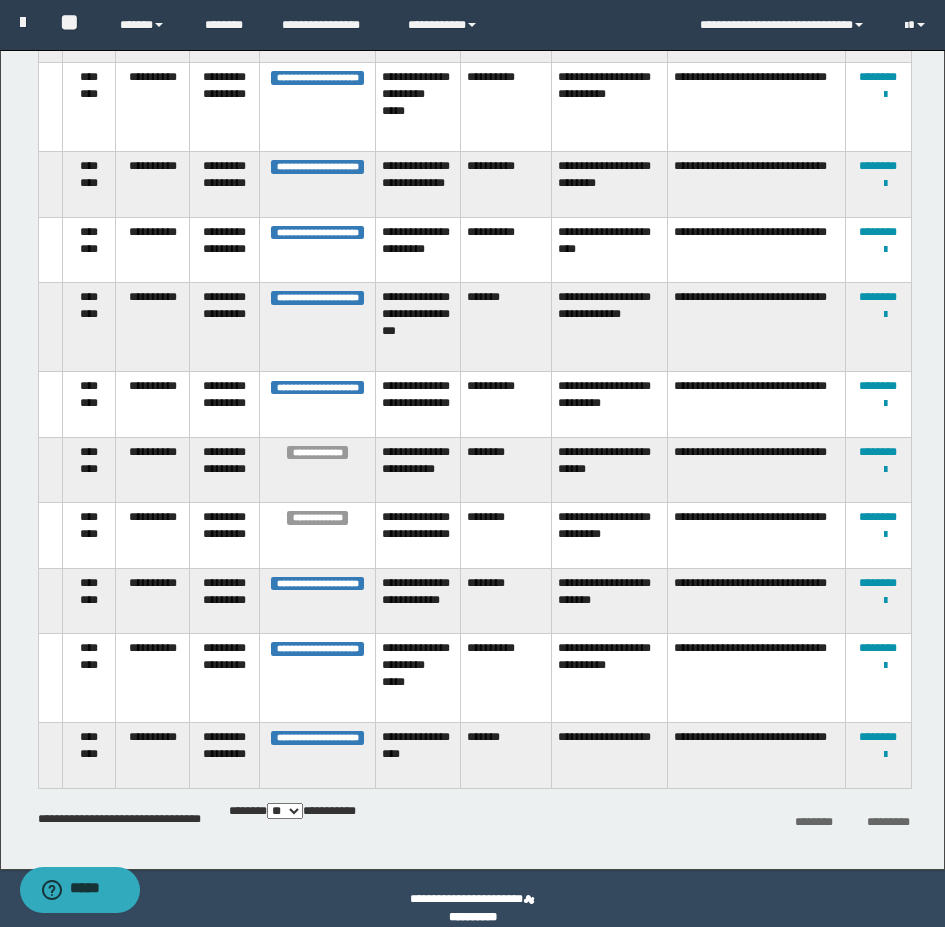scroll, scrollTop: 2272, scrollLeft: 0, axis: vertical 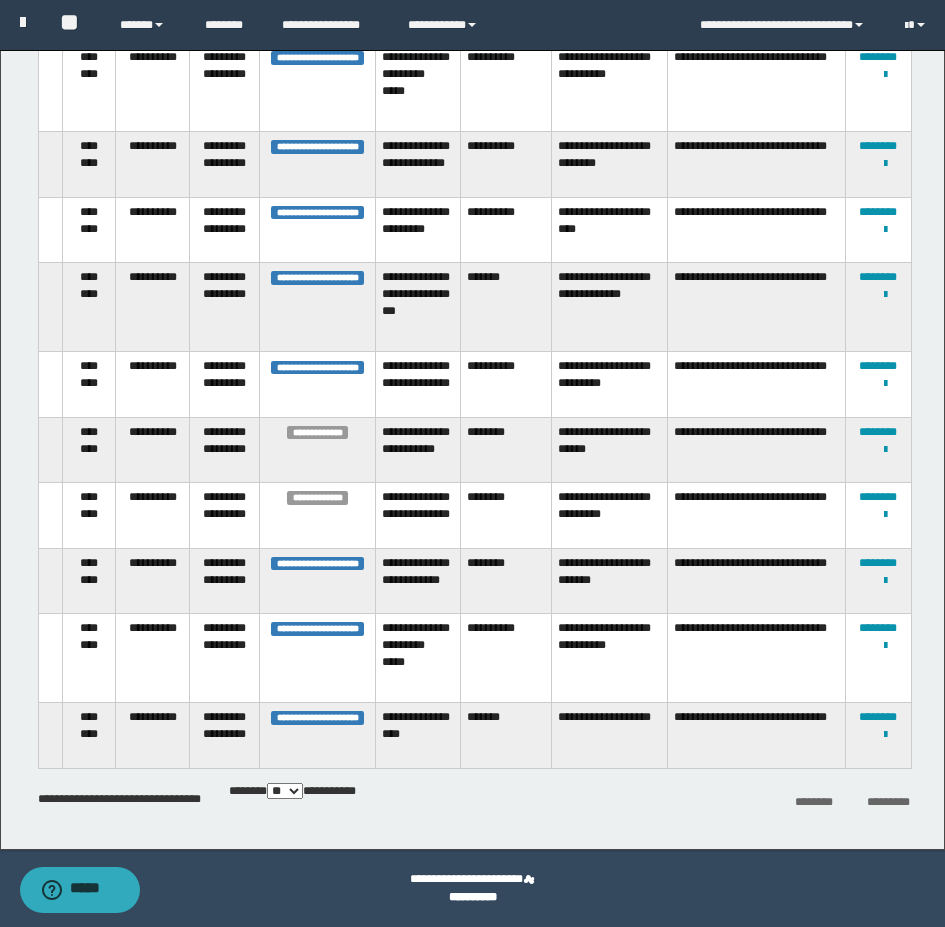 type 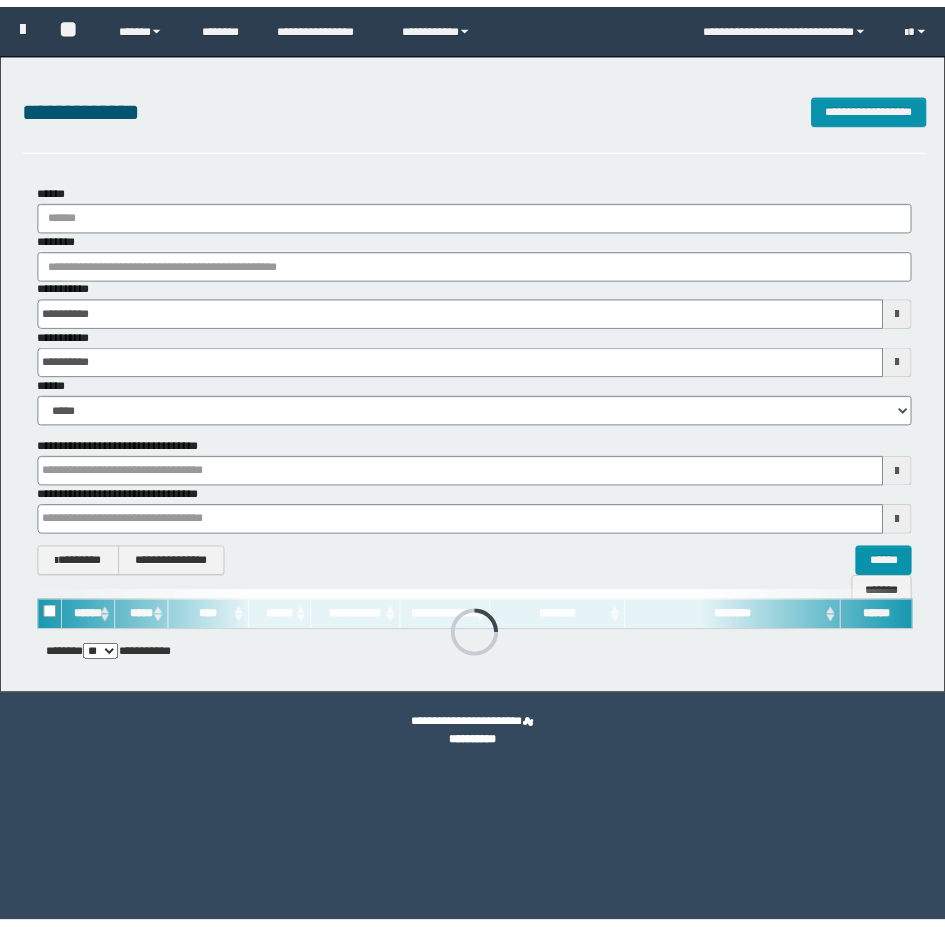 scroll, scrollTop: 0, scrollLeft: 0, axis: both 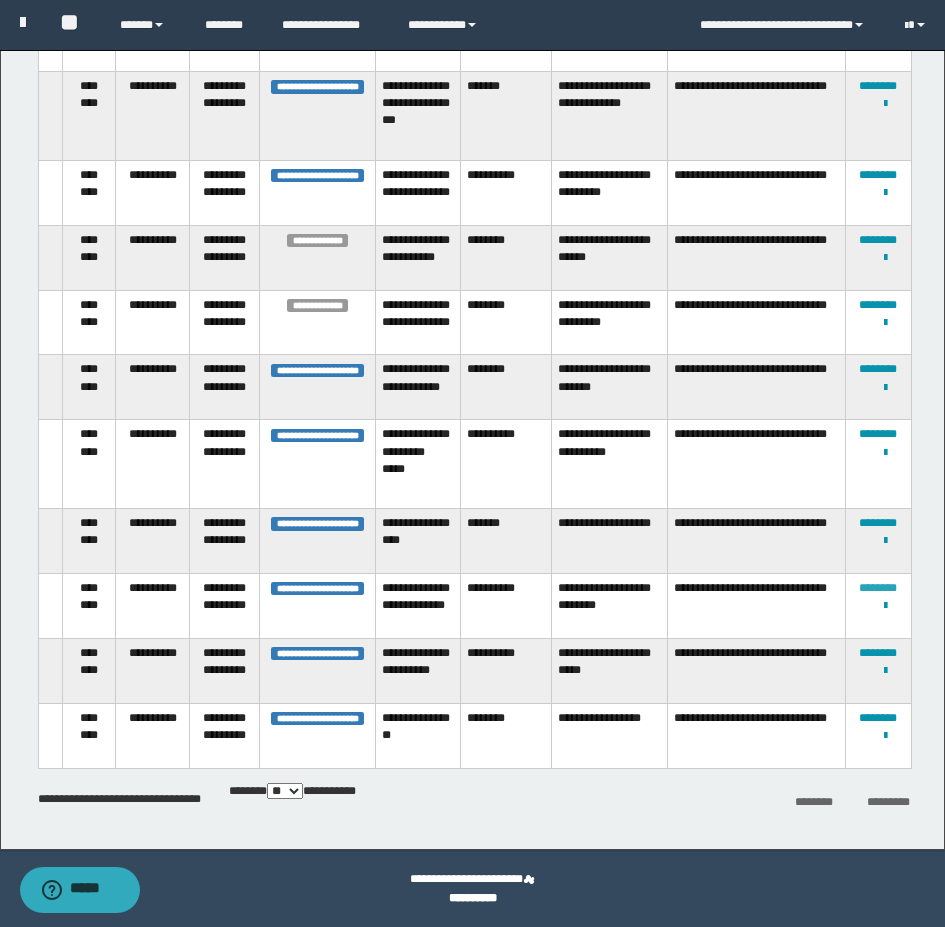 click on "********" at bounding box center (878, 588) 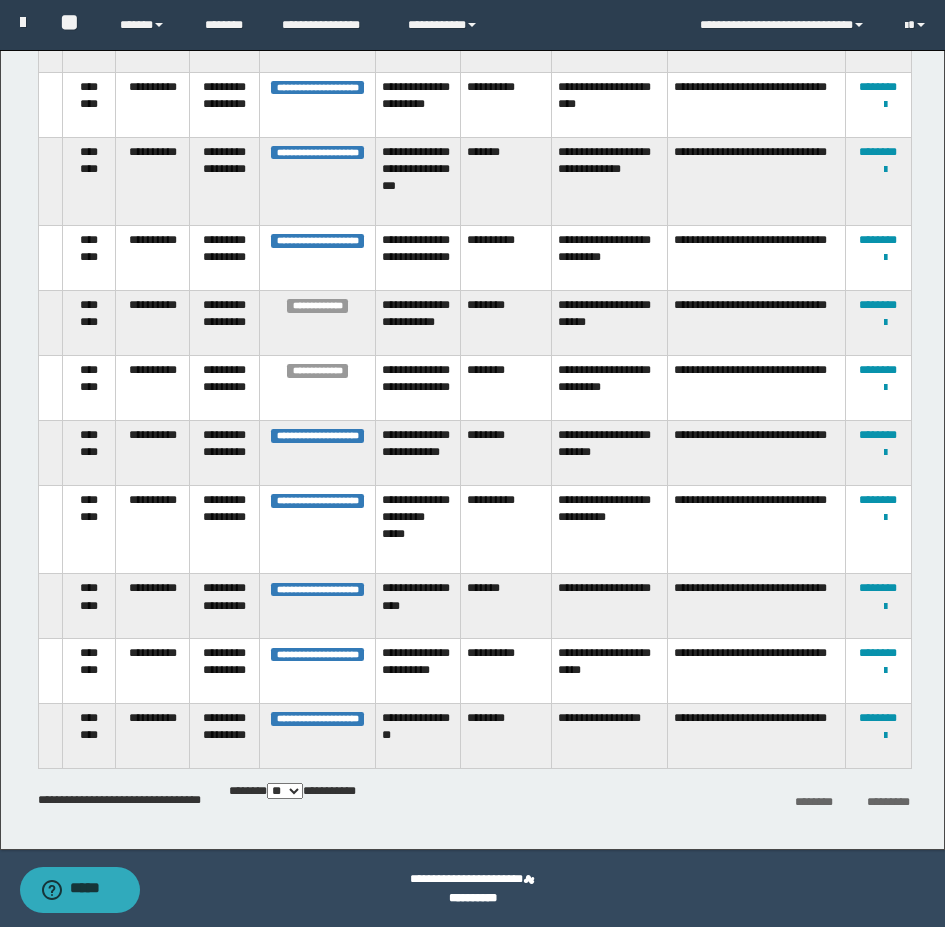 scroll, scrollTop: 2384, scrollLeft: 0, axis: vertical 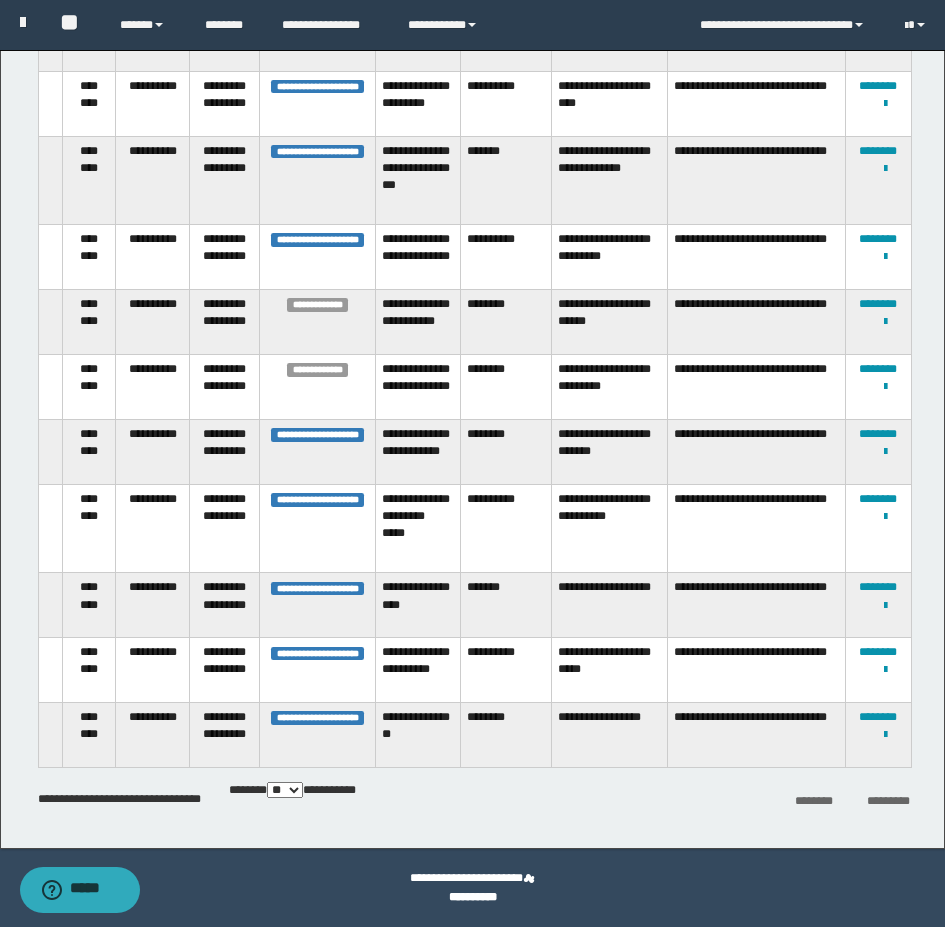 click on "**********" at bounding box center (506, 670) 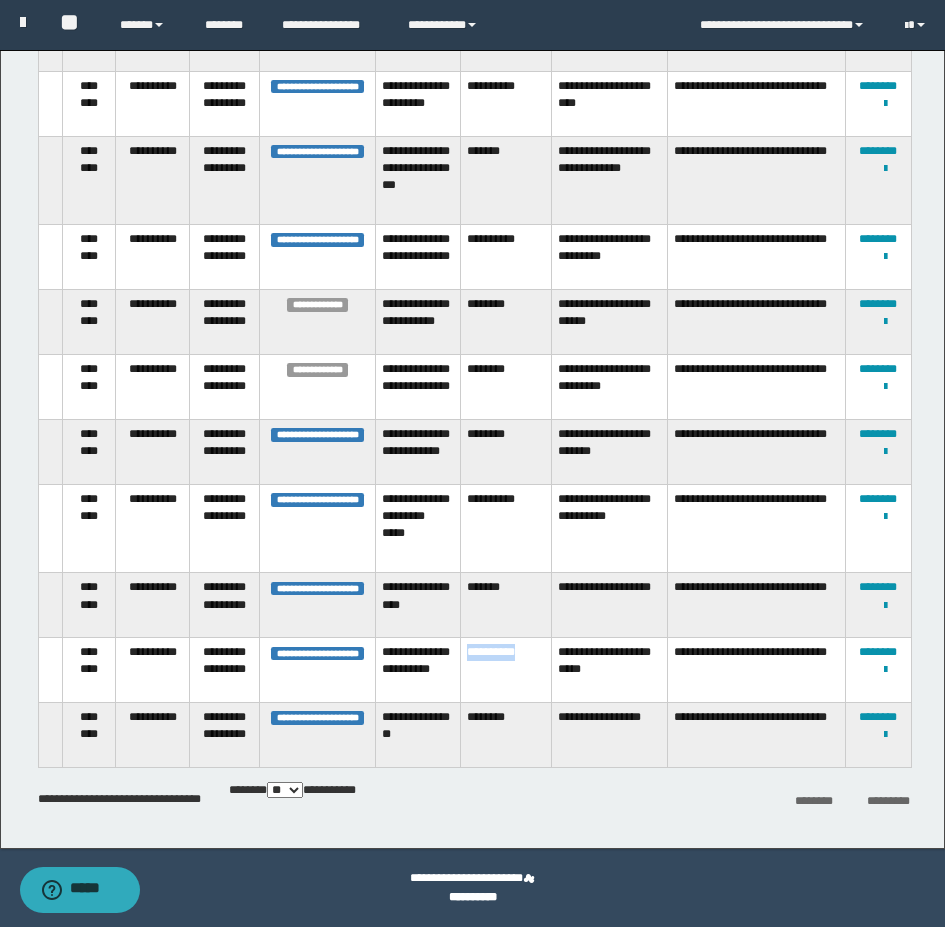 drag, startPoint x: 537, startPoint y: 669, endPoint x: 468, endPoint y: 670, distance: 69.00725 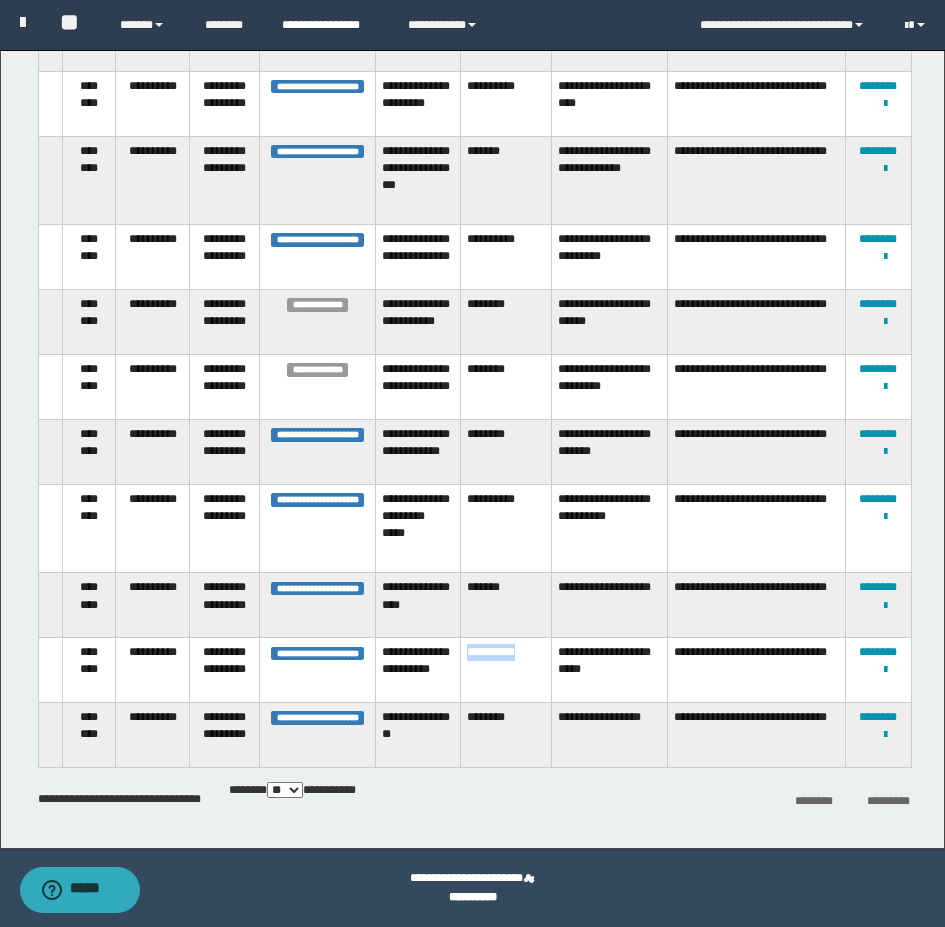 click on "**********" at bounding box center [330, 25] 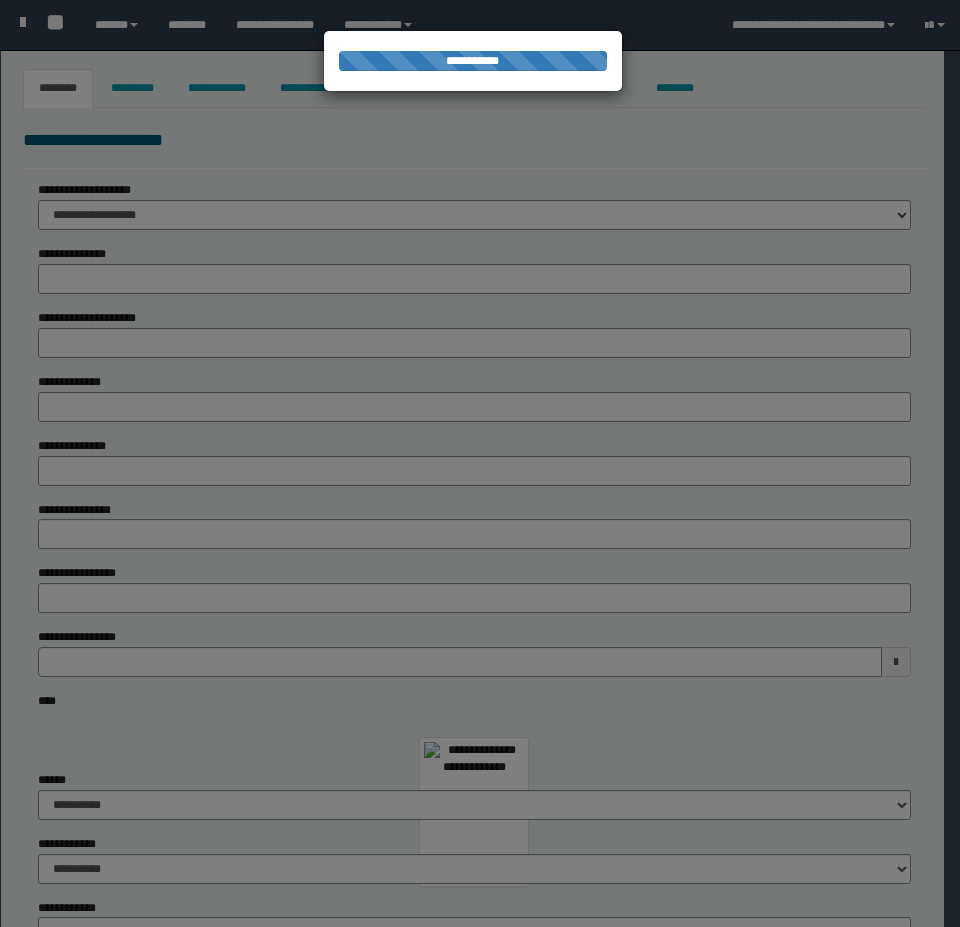 type on "******" 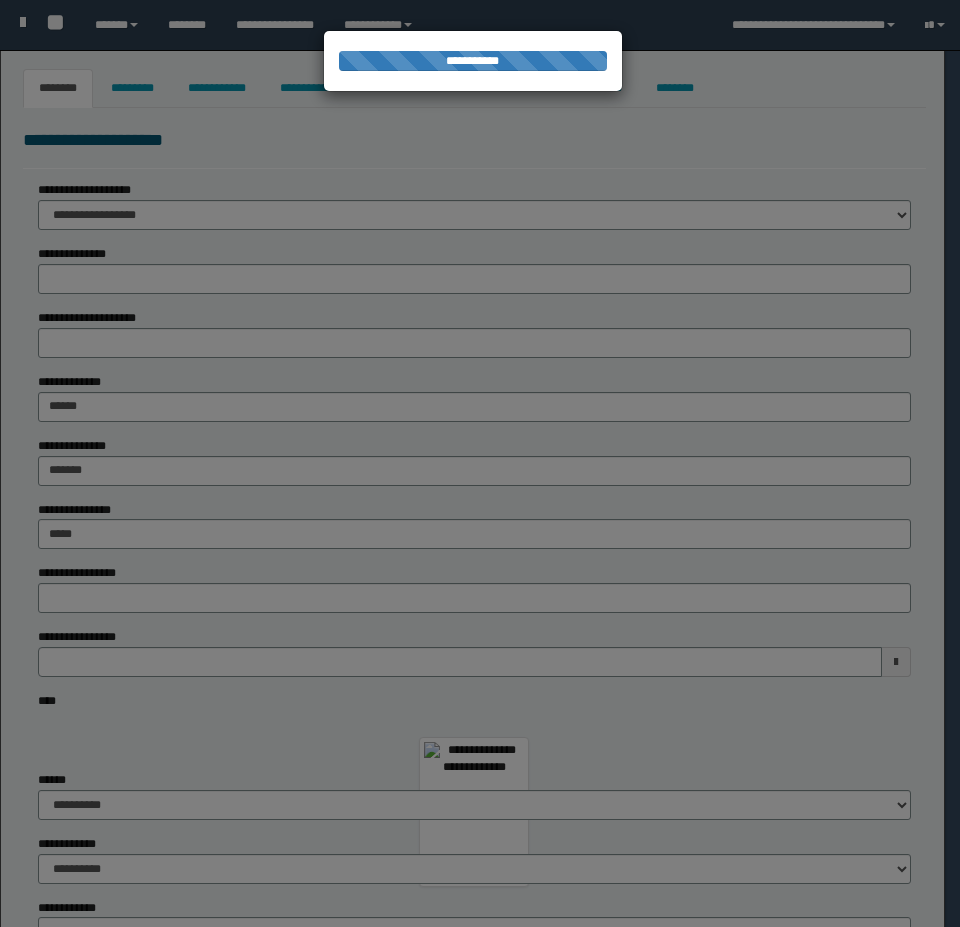 type on "*******" 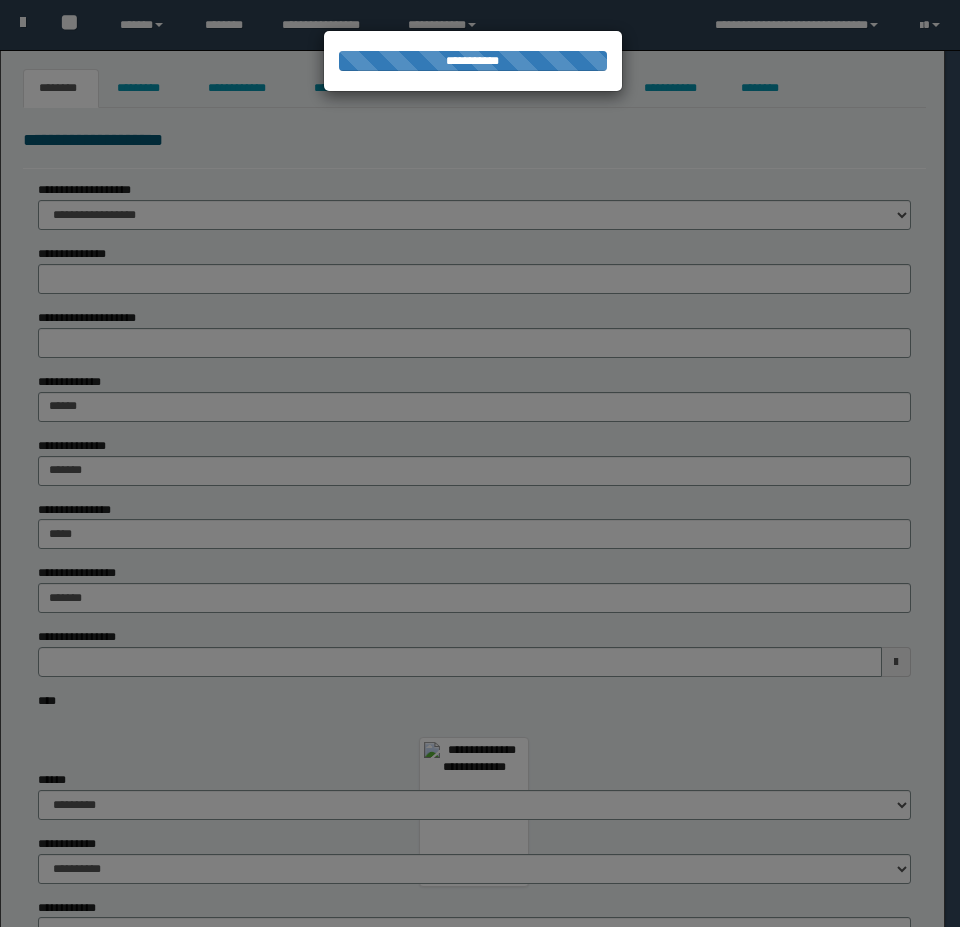 scroll, scrollTop: 0, scrollLeft: 0, axis: both 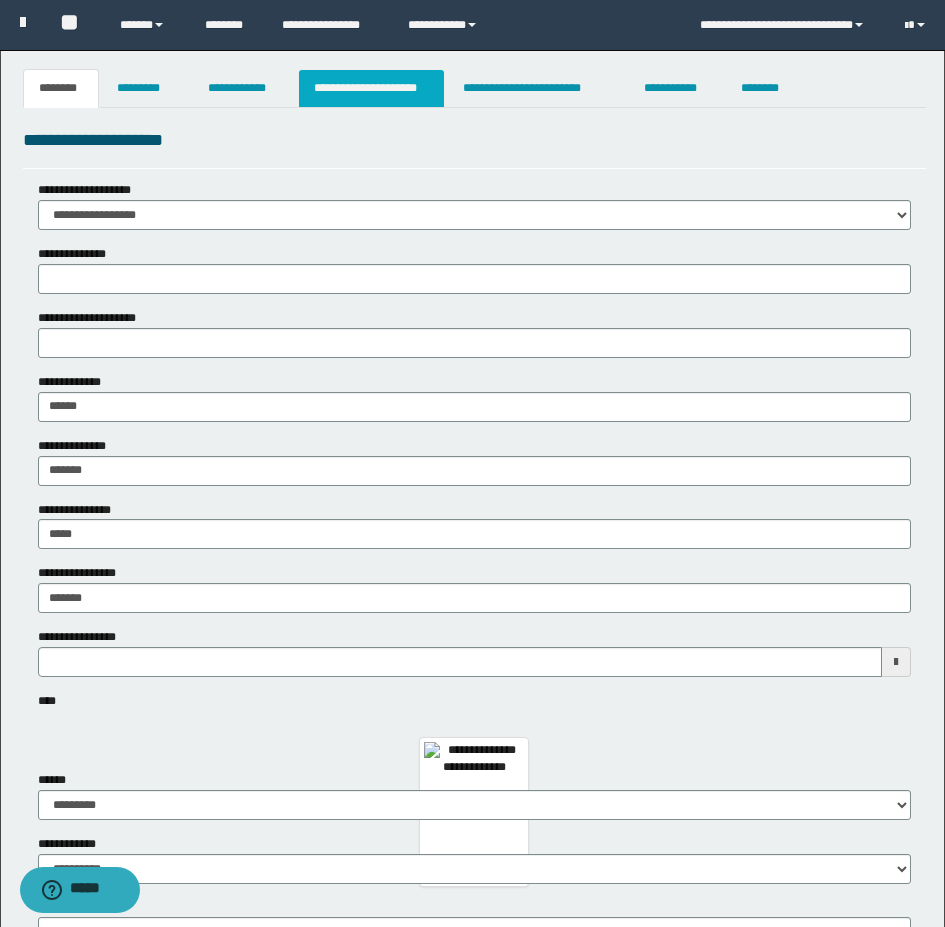 click on "**********" at bounding box center [371, 88] 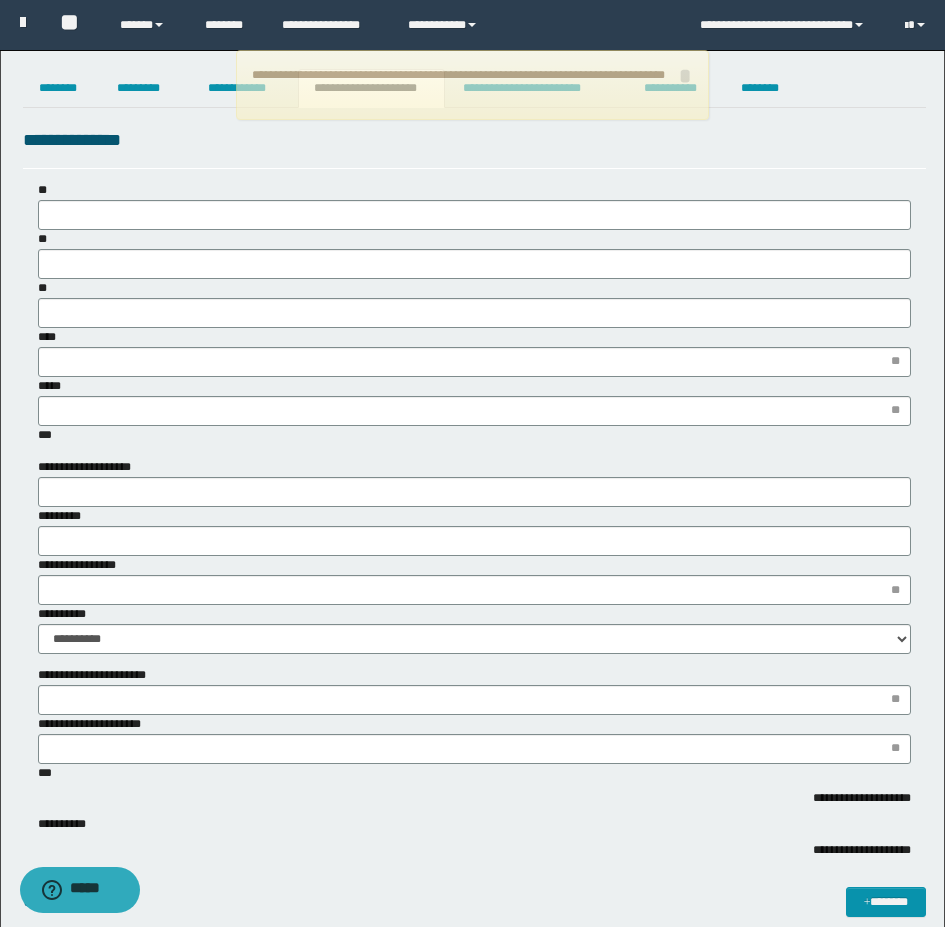 scroll, scrollTop: 0, scrollLeft: 0, axis: both 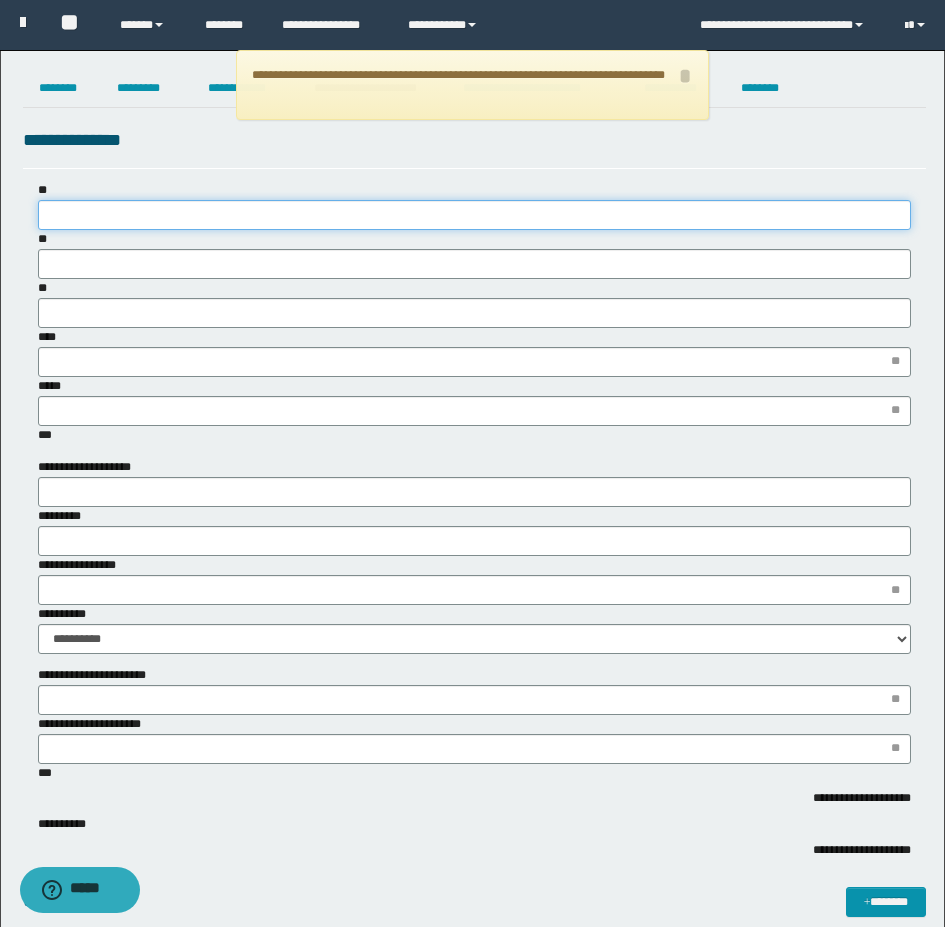 click on "**" at bounding box center (474, 215) 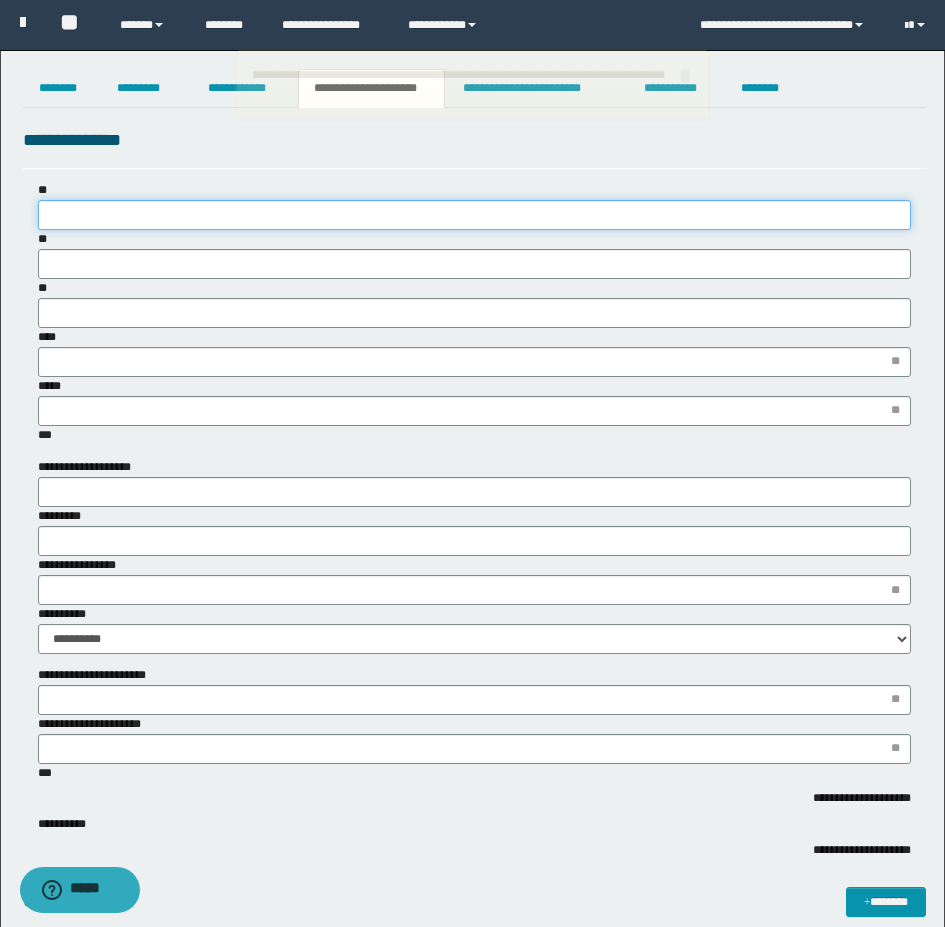 type on "*" 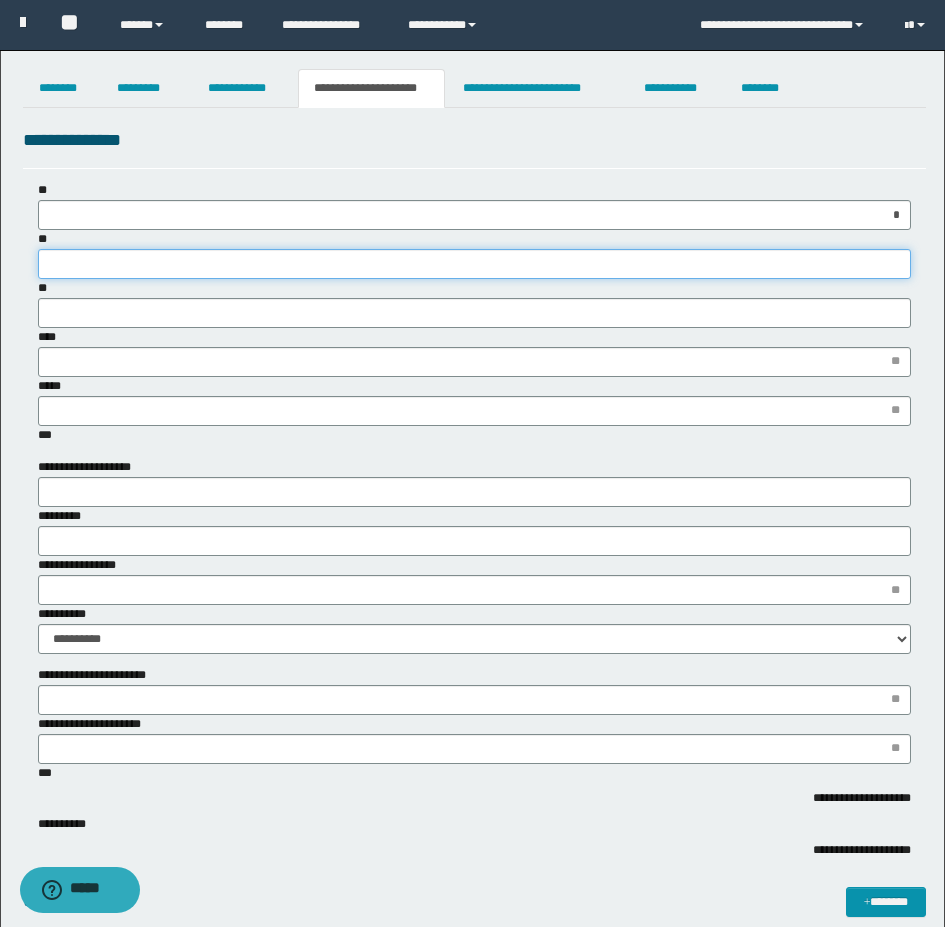 type on "*" 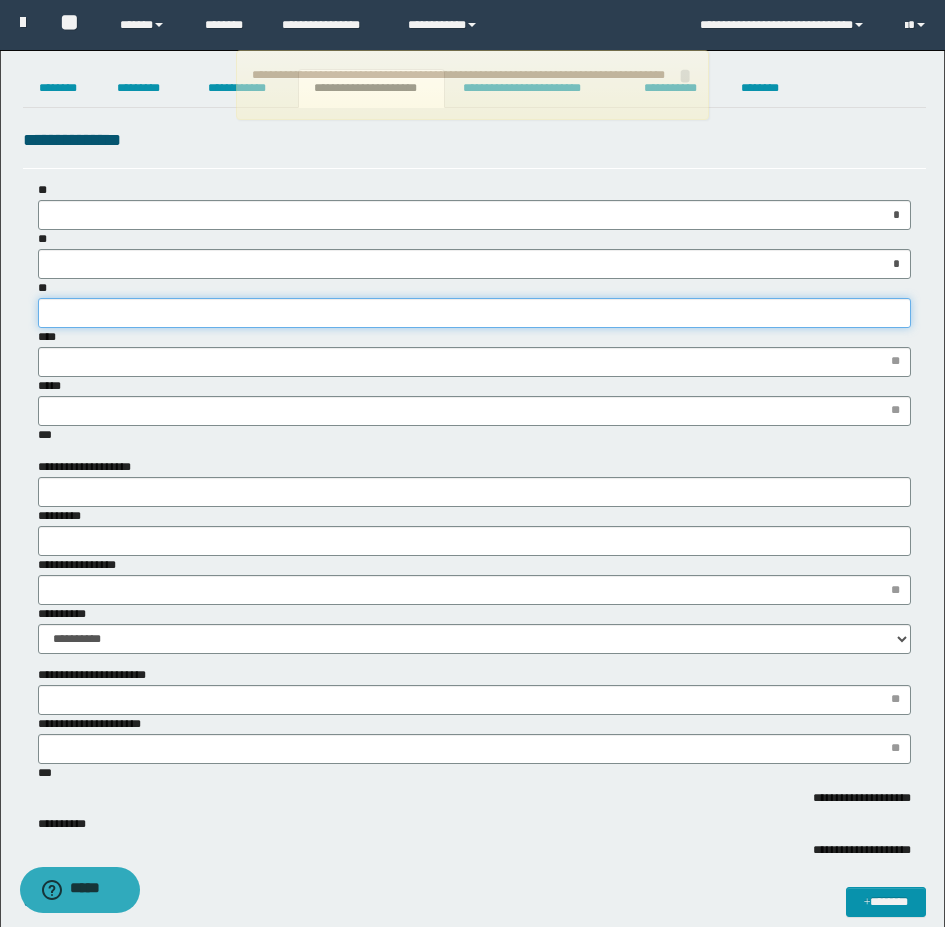 type on "***" 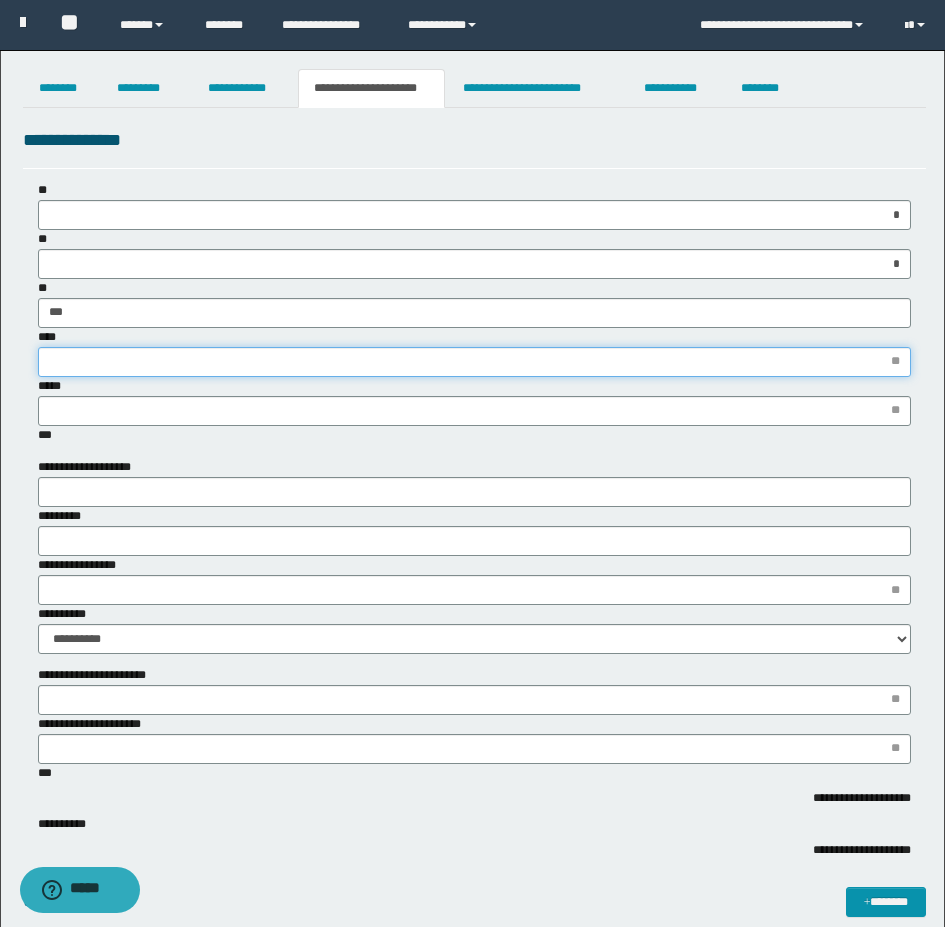 type on "*" 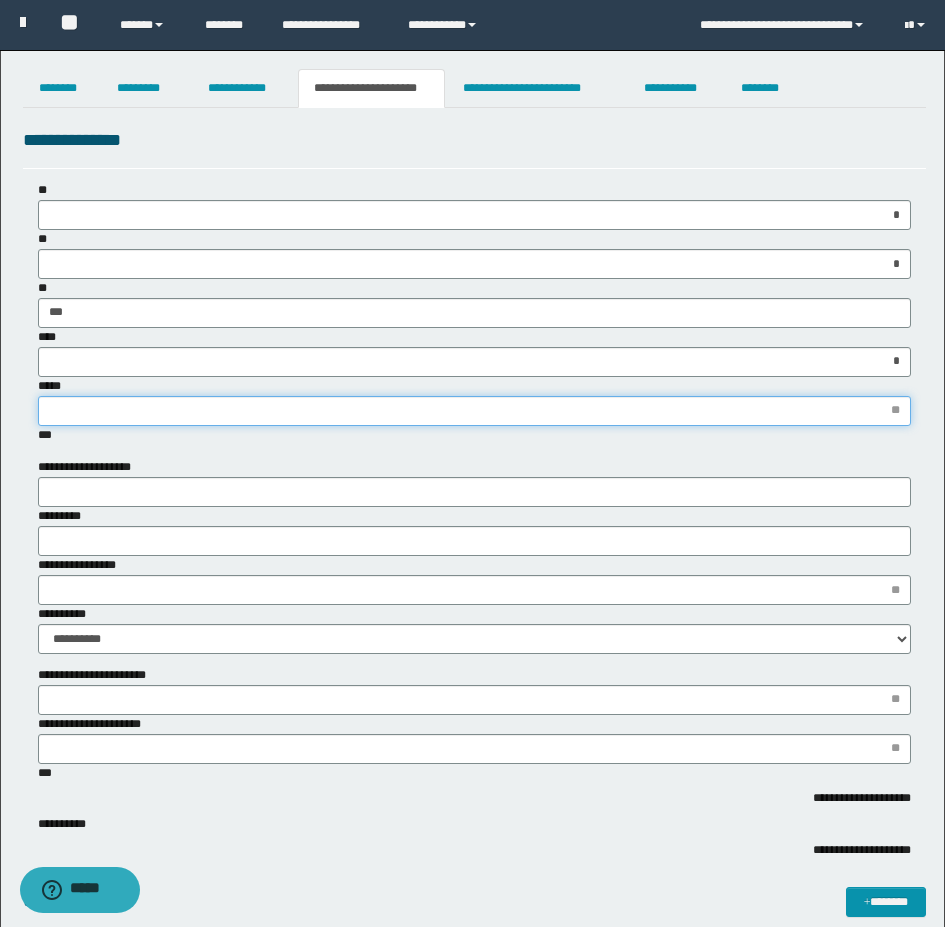 type on "*" 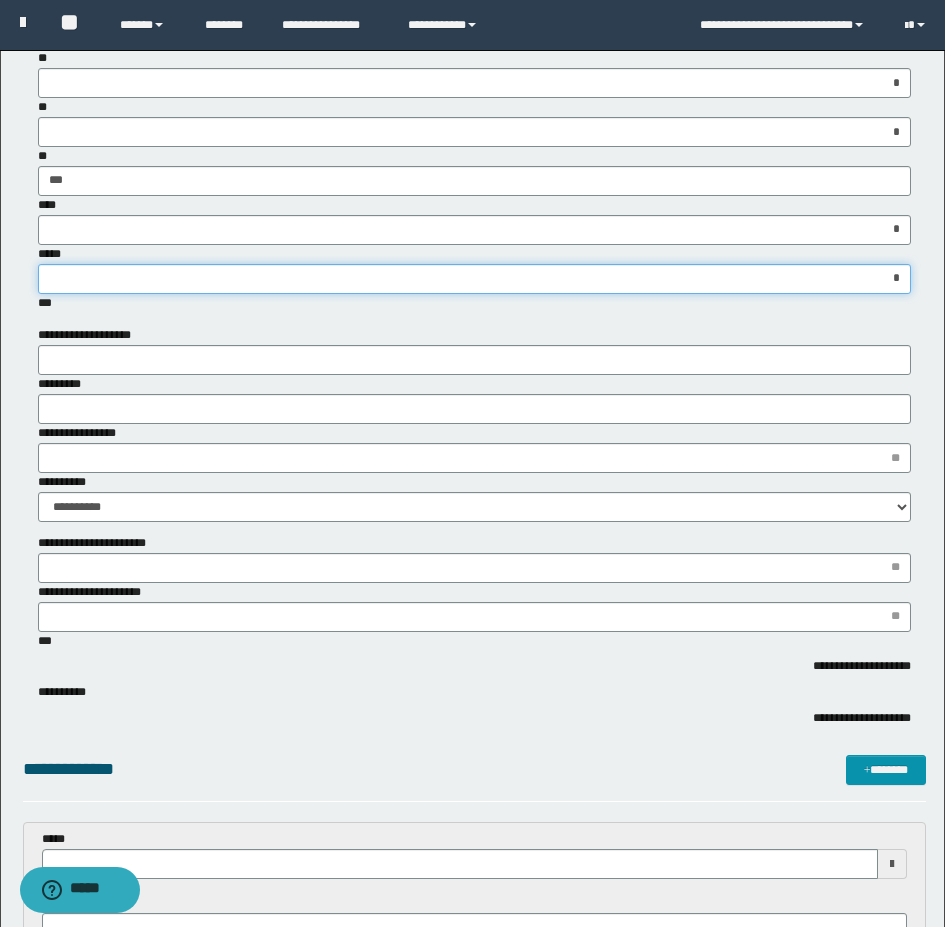 scroll, scrollTop: 400, scrollLeft: 0, axis: vertical 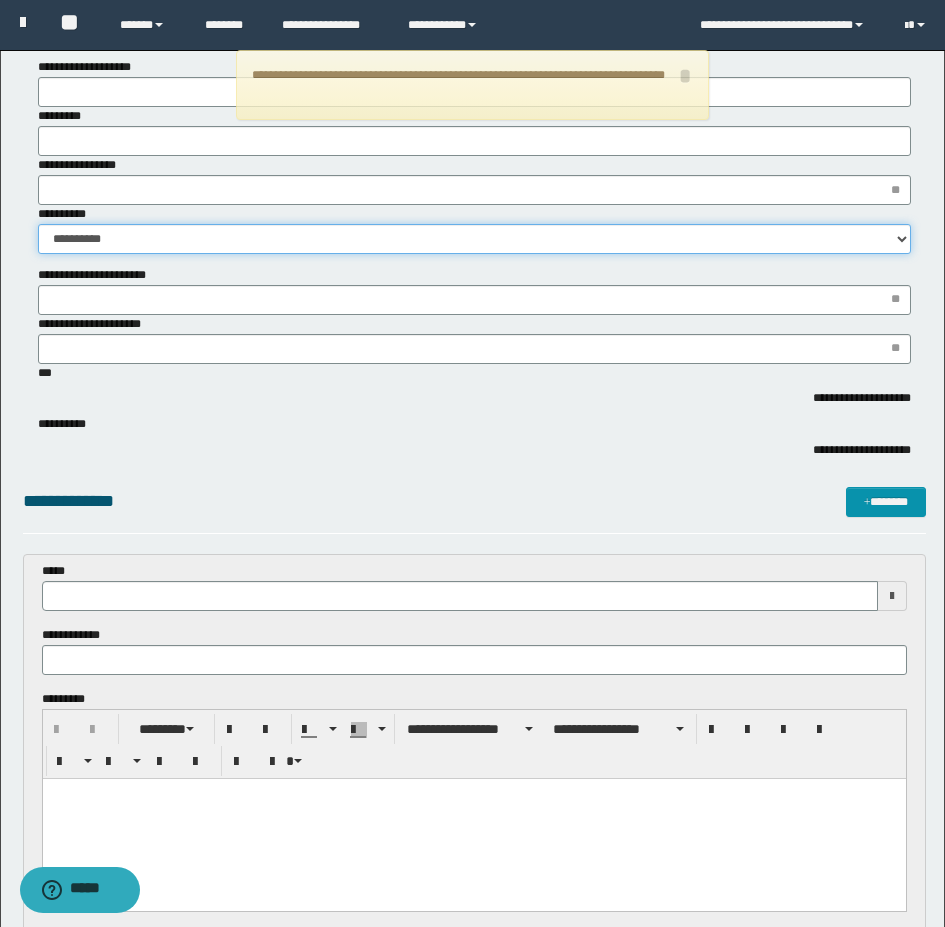 click on "**********" at bounding box center (474, 239) 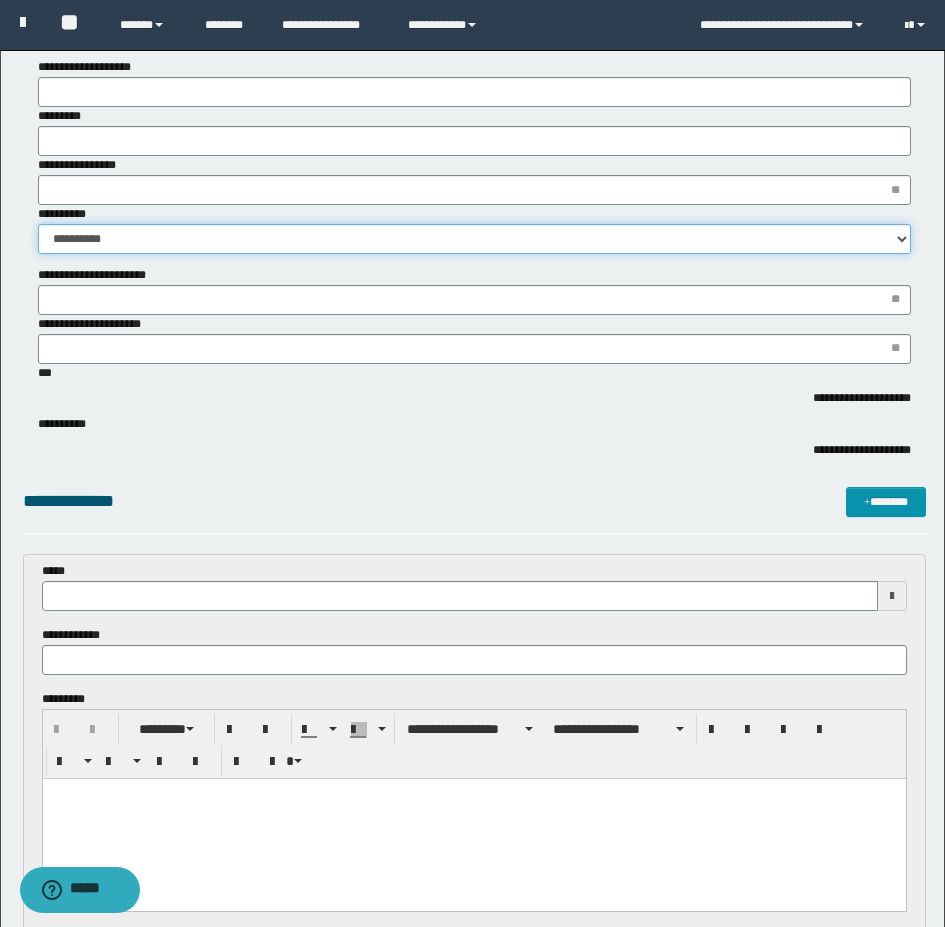 select on "*" 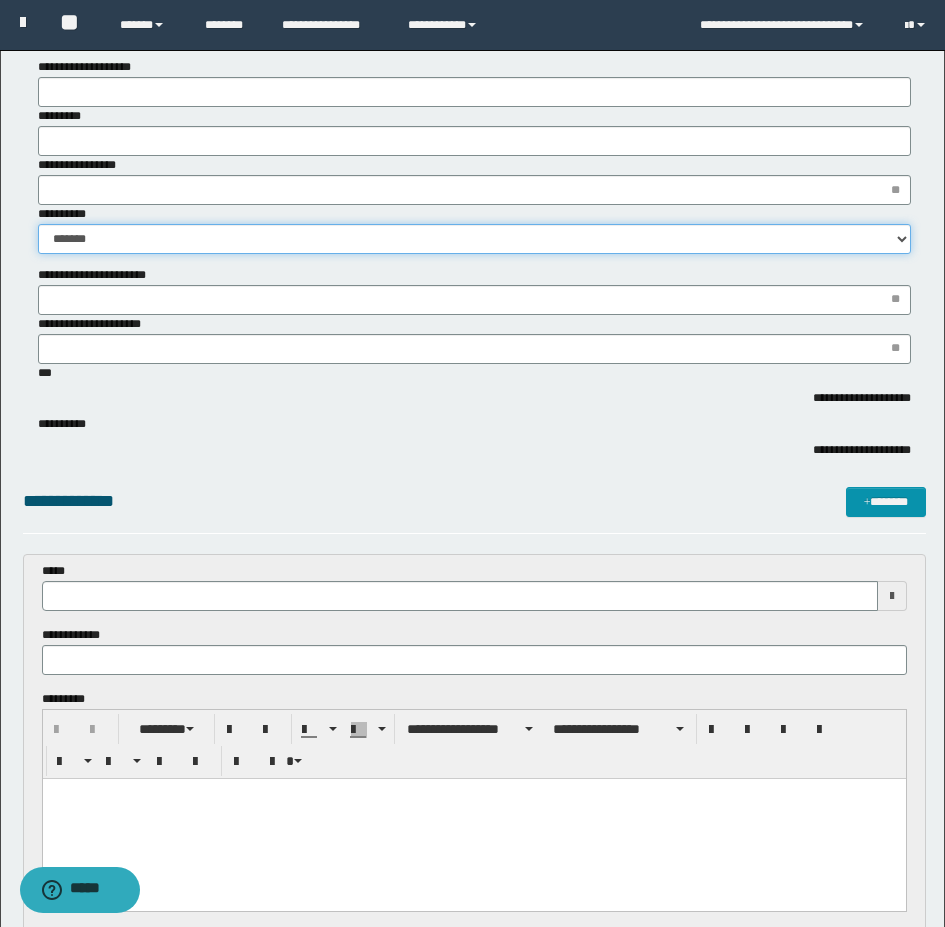 click on "**********" at bounding box center (474, 239) 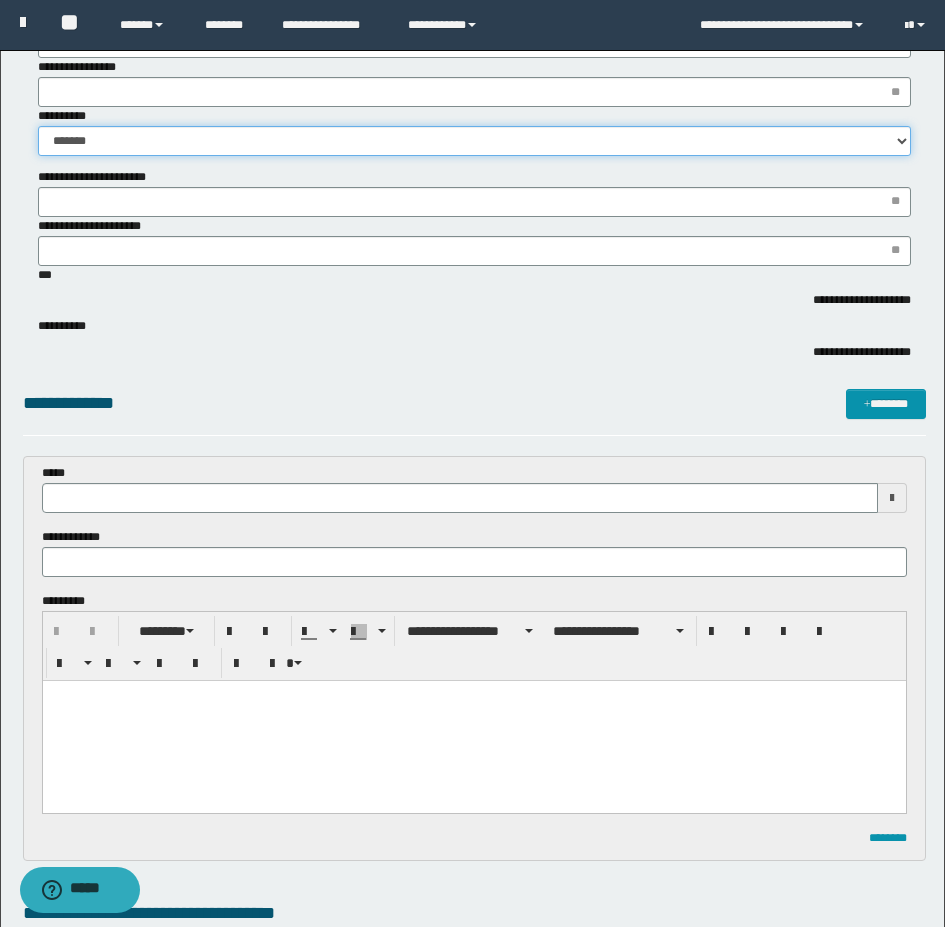 scroll, scrollTop: 700, scrollLeft: 0, axis: vertical 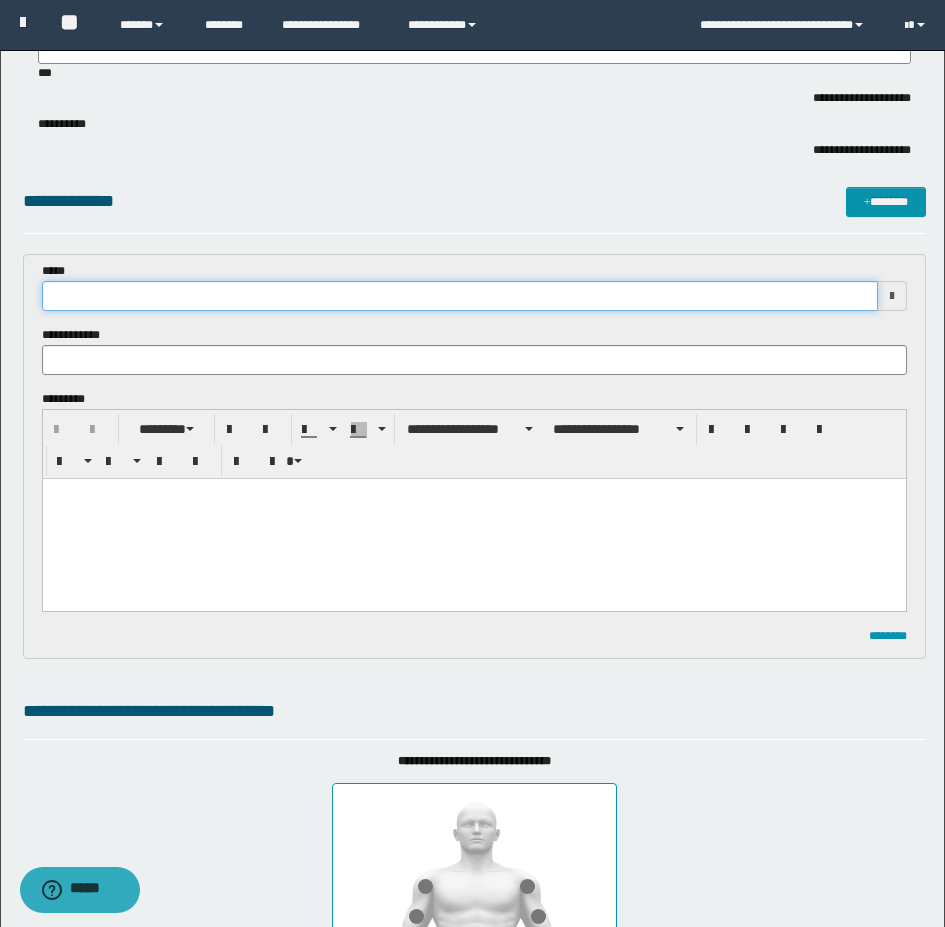 click at bounding box center [460, 296] 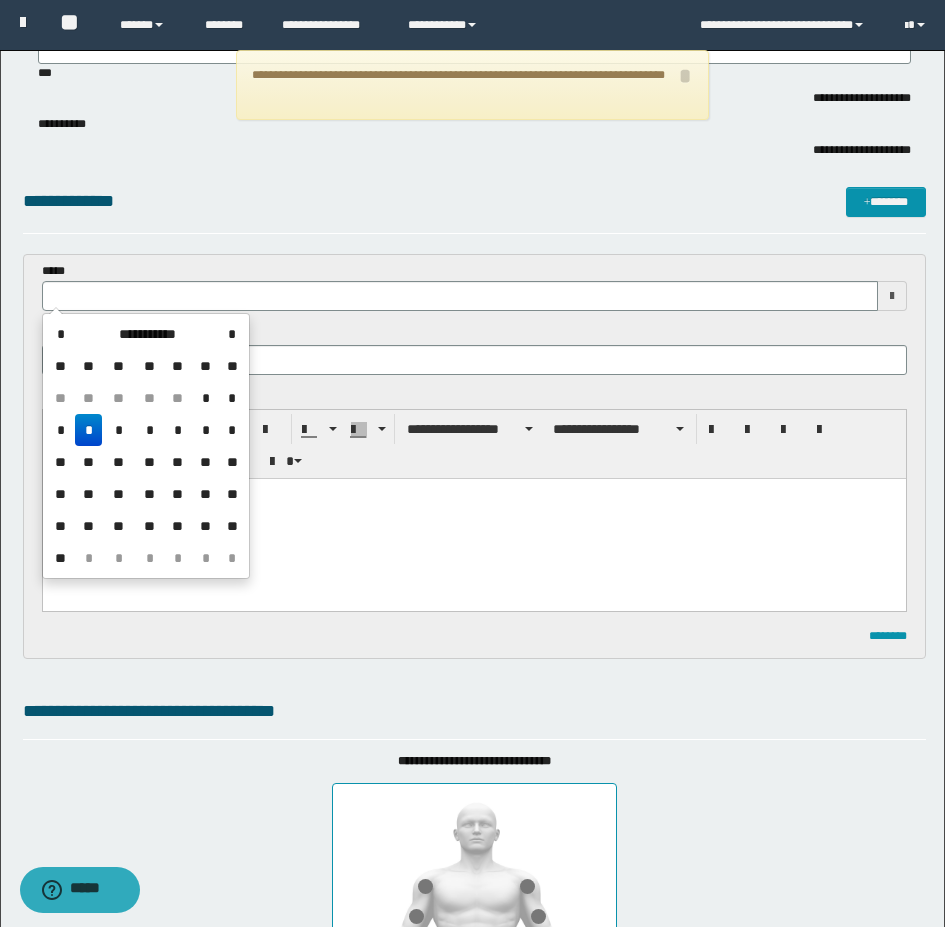 click on "*" at bounding box center (89, 430) 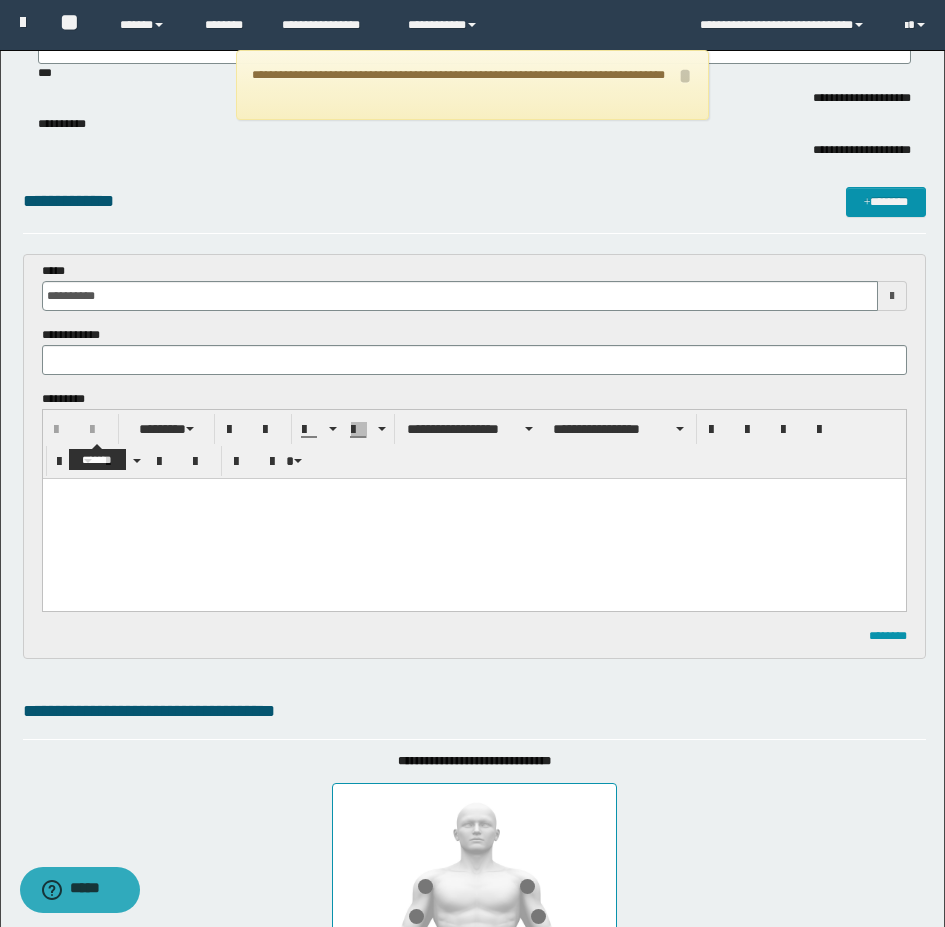 scroll, scrollTop: 0, scrollLeft: 0, axis: both 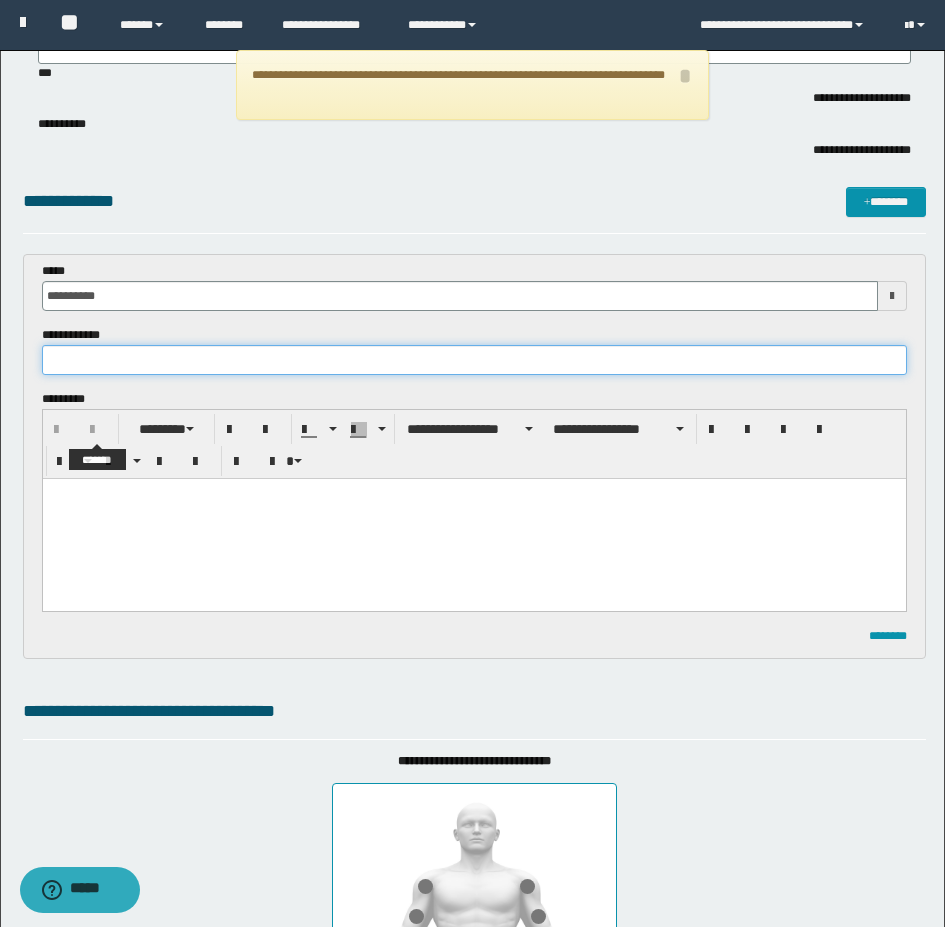click at bounding box center (474, 360) 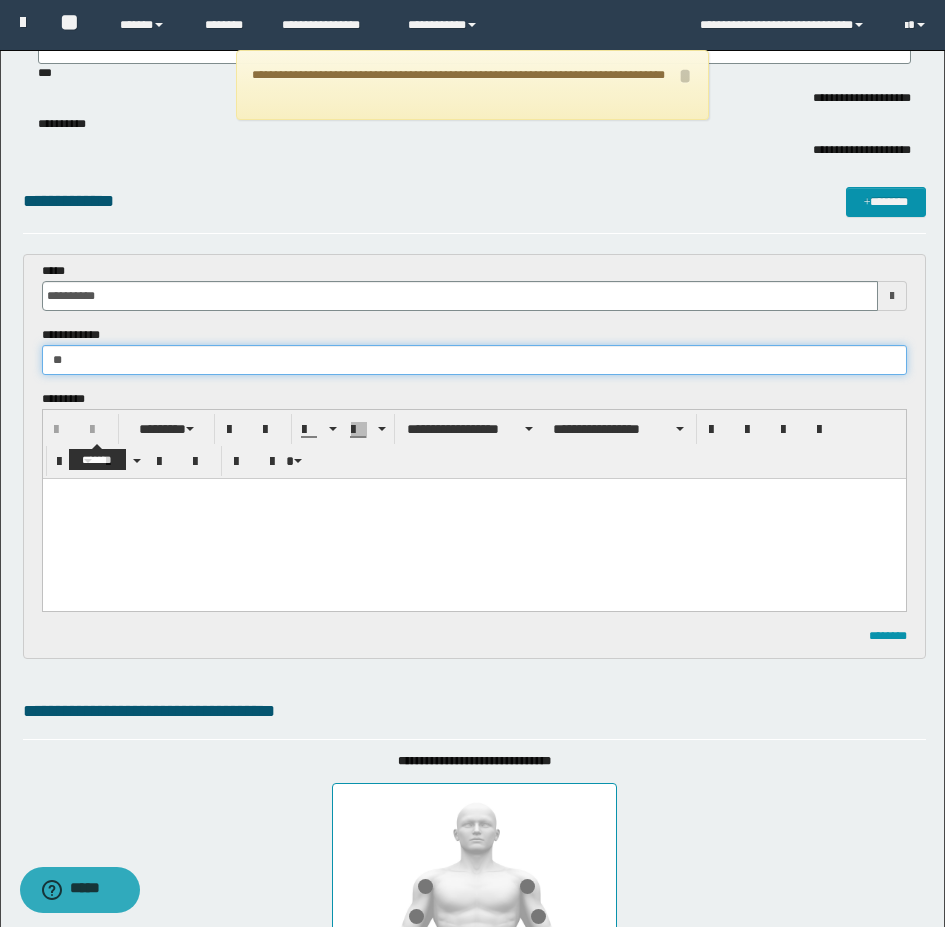 type on "*" 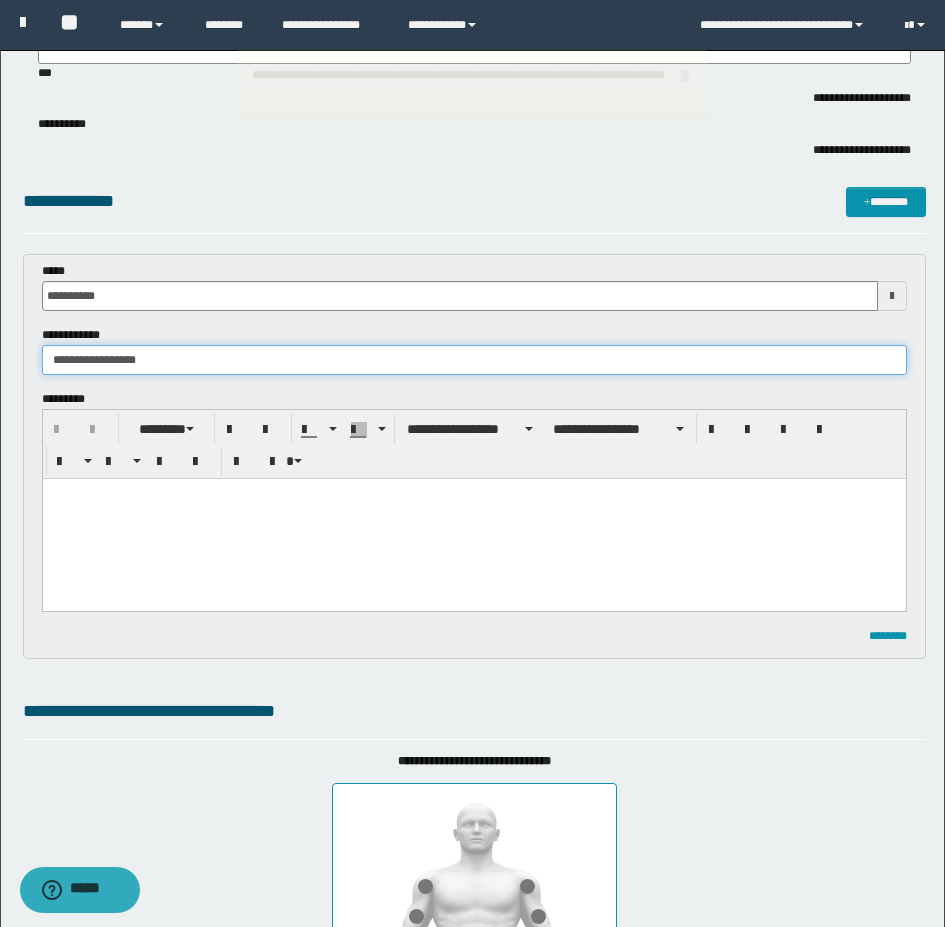 type on "**********" 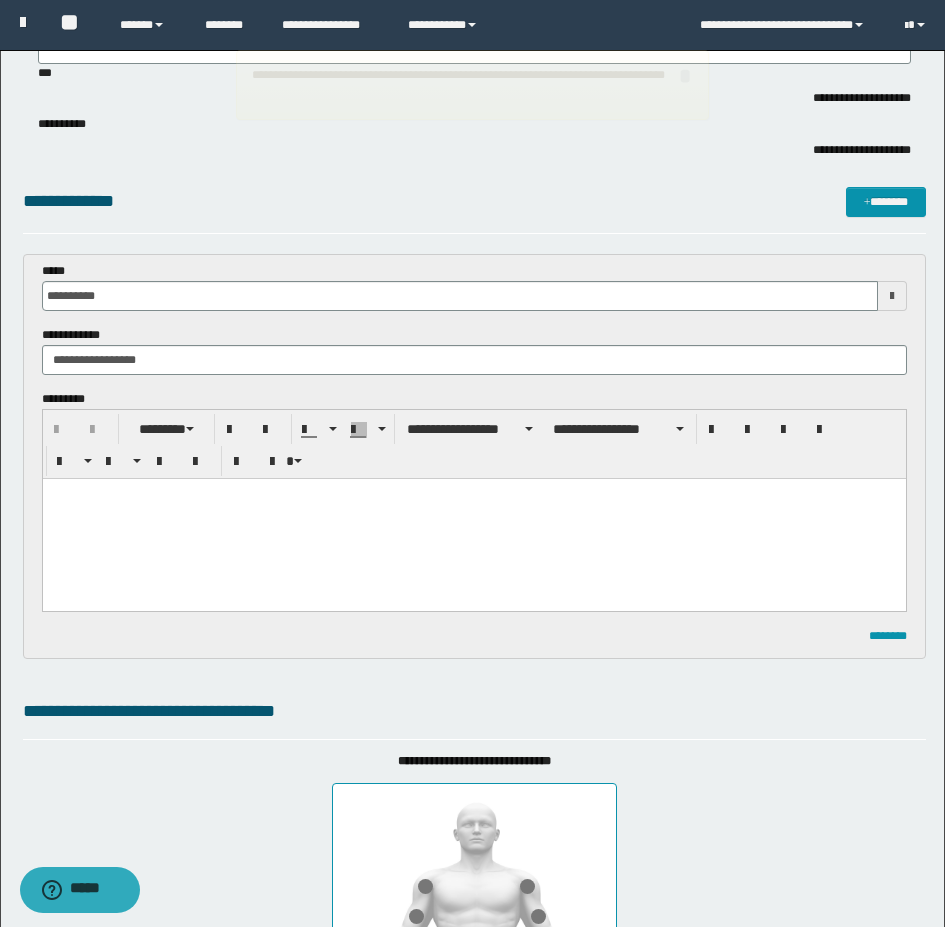 click at bounding box center (473, 519) 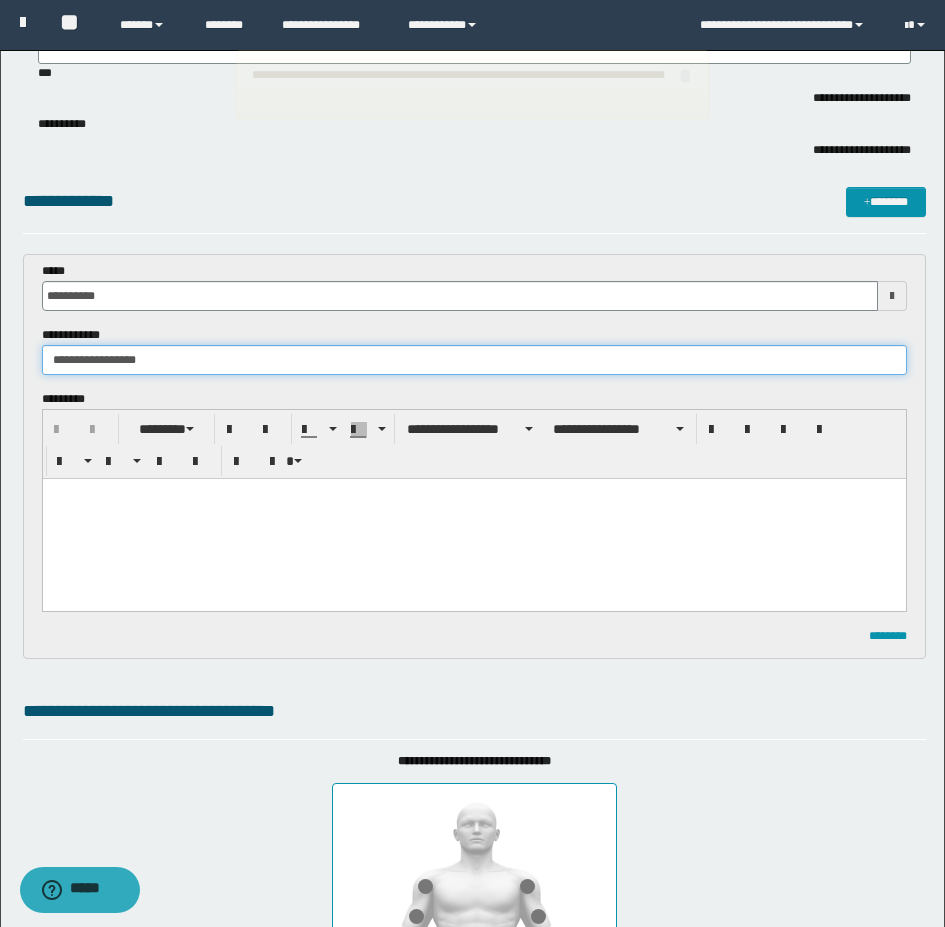 click on "**********" at bounding box center [474, 360] 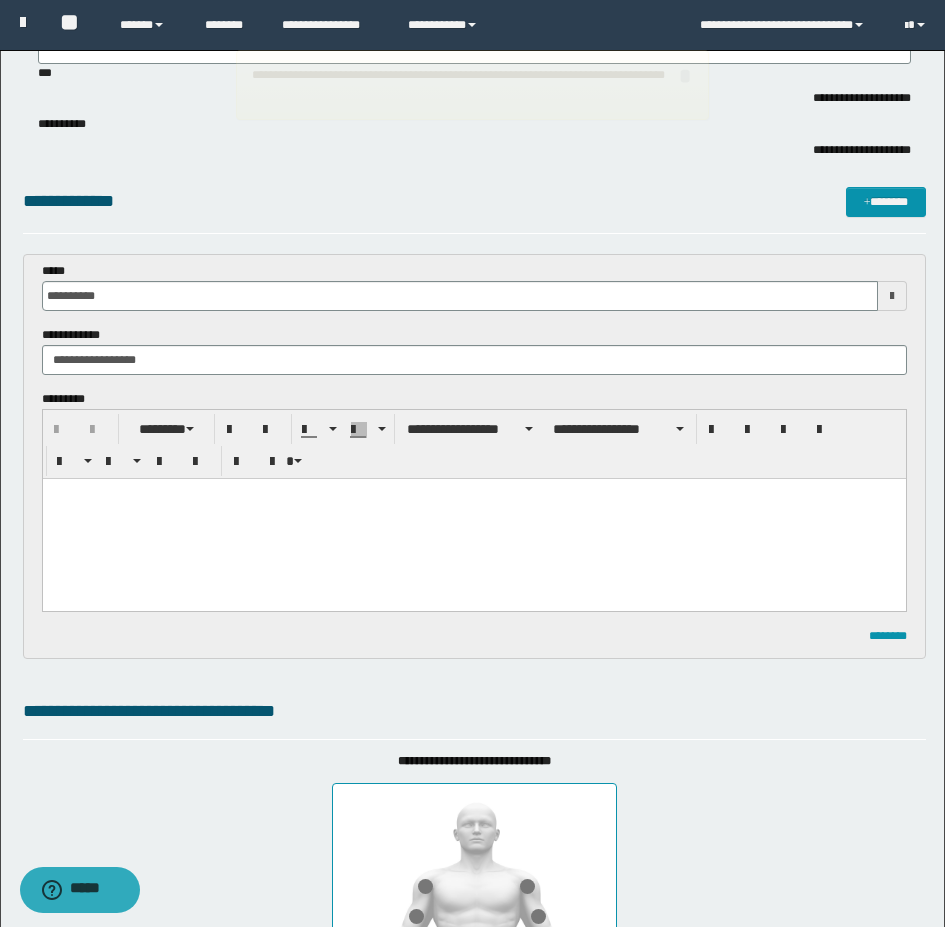 click at bounding box center (473, 519) 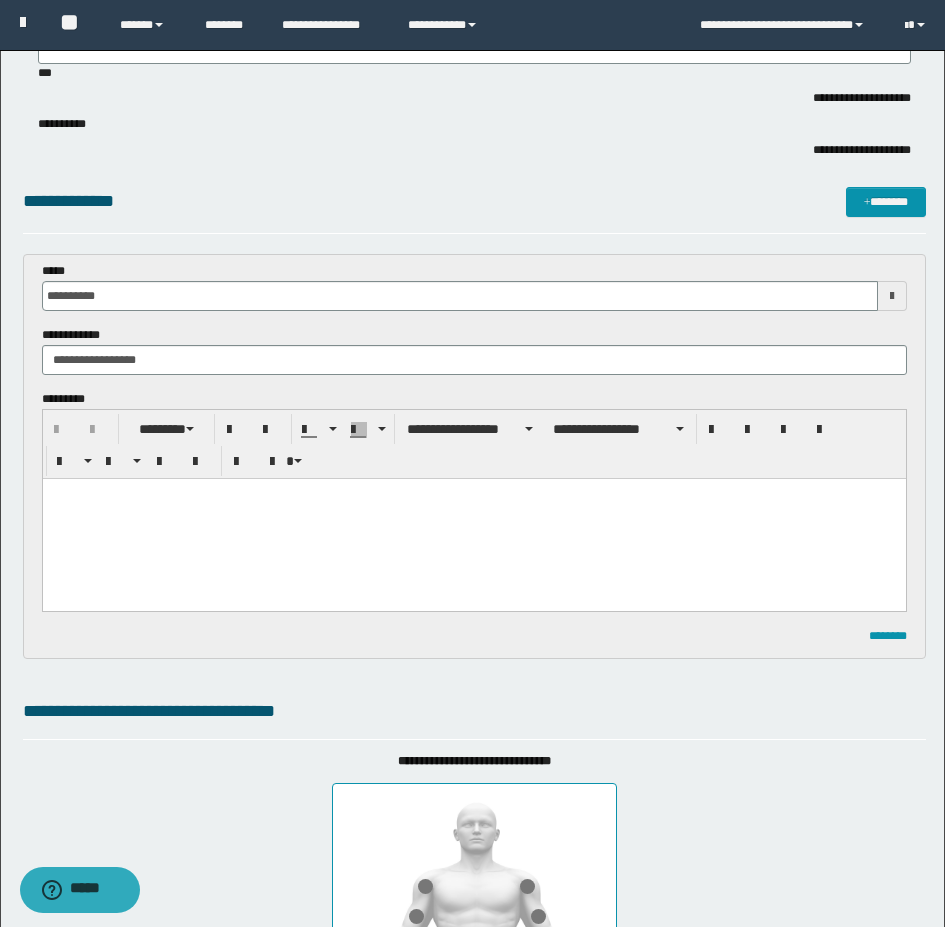 type 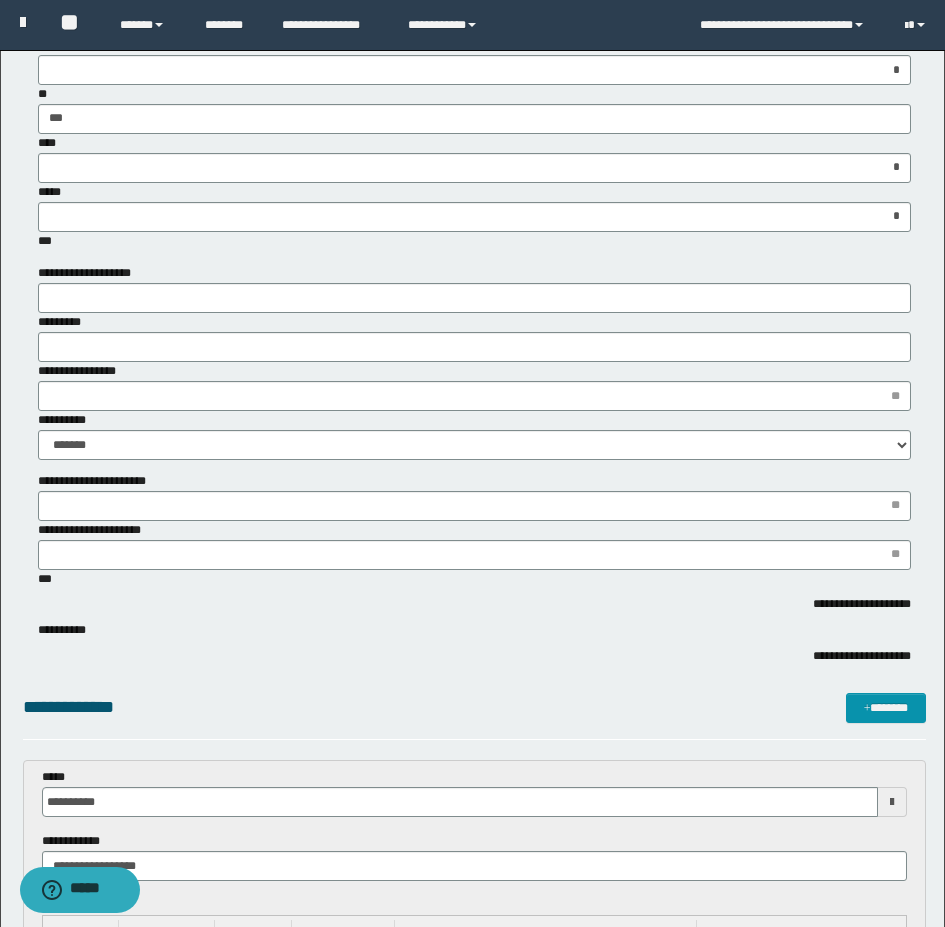 scroll, scrollTop: 0, scrollLeft: 0, axis: both 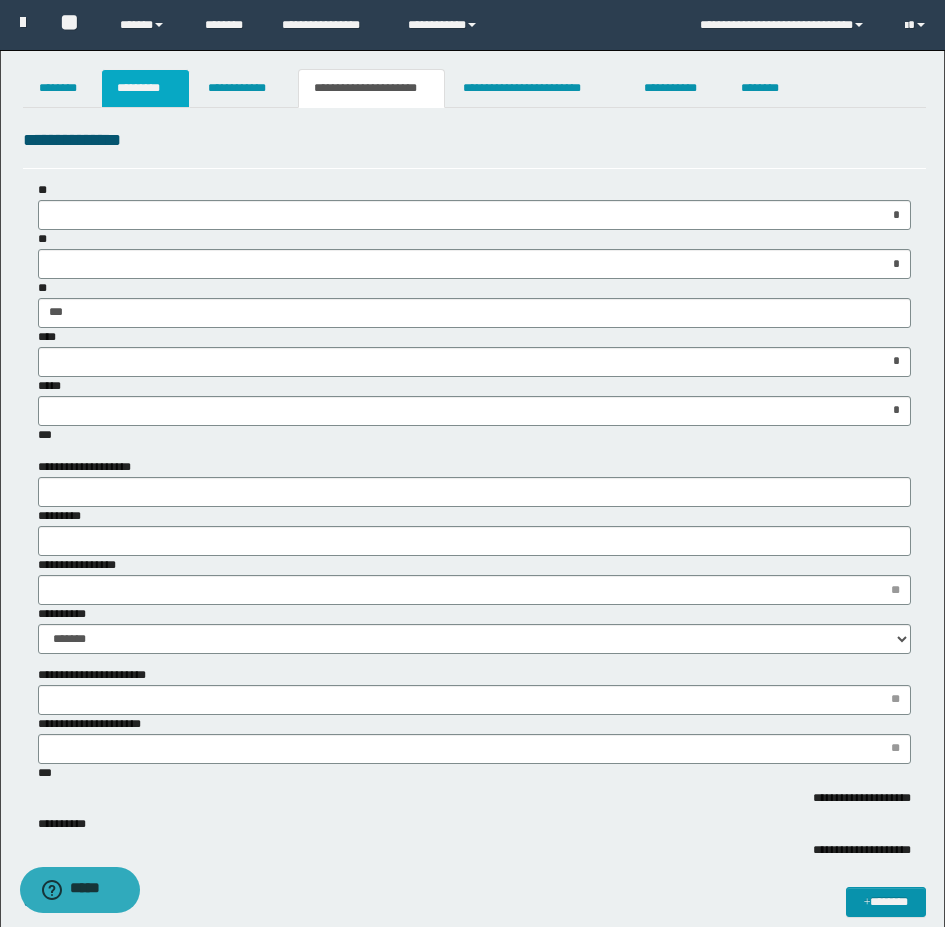 click on "*********" at bounding box center [145, 88] 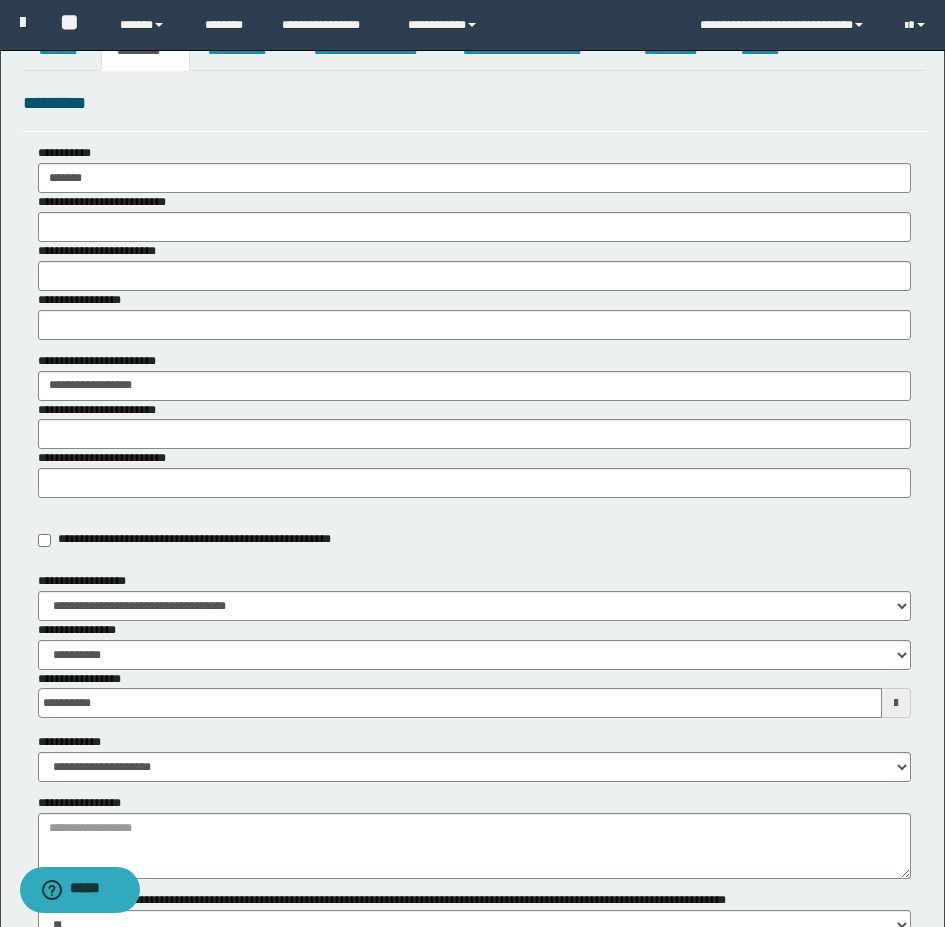 scroll, scrollTop: 100, scrollLeft: 0, axis: vertical 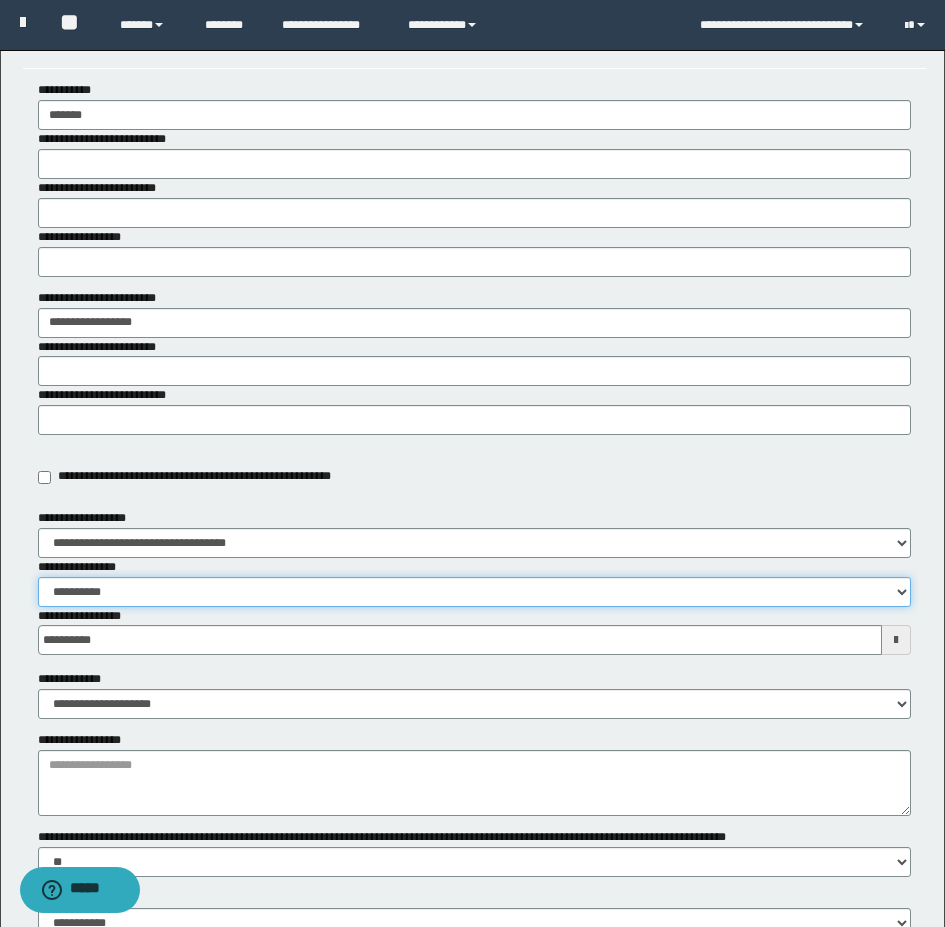click on "**********" at bounding box center (474, 592) 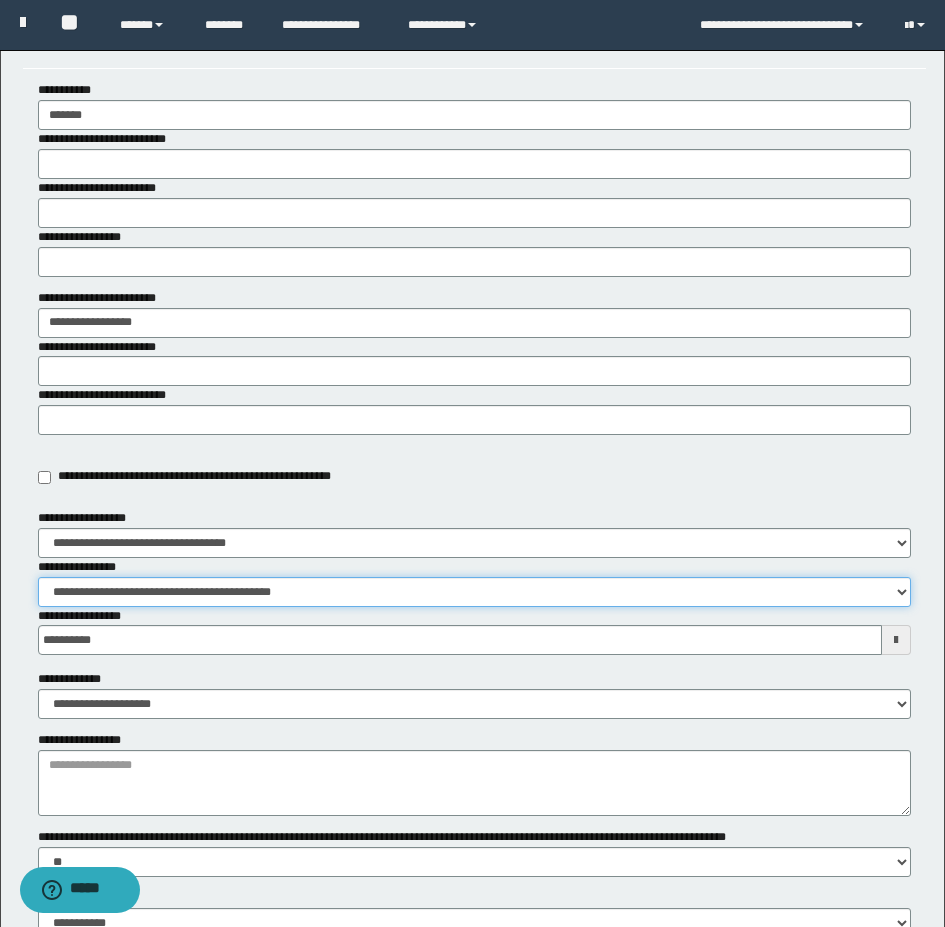 click on "**********" at bounding box center (474, 592) 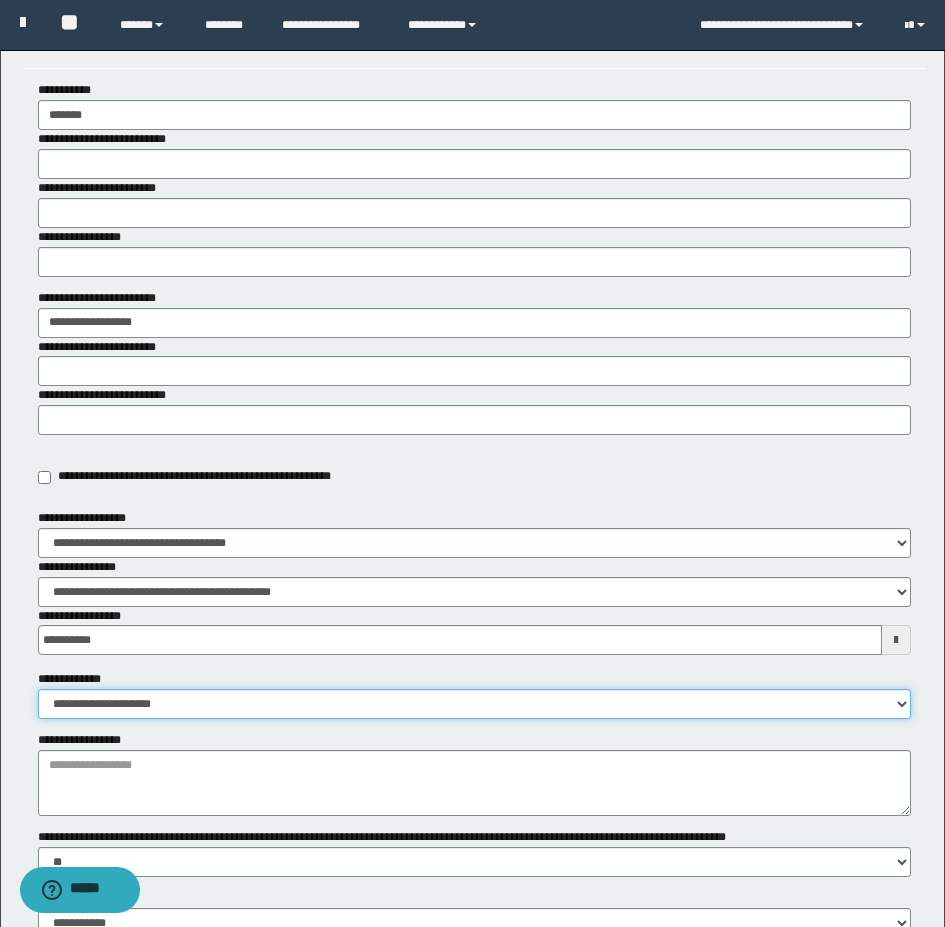 click on "**********" at bounding box center (474, 704) 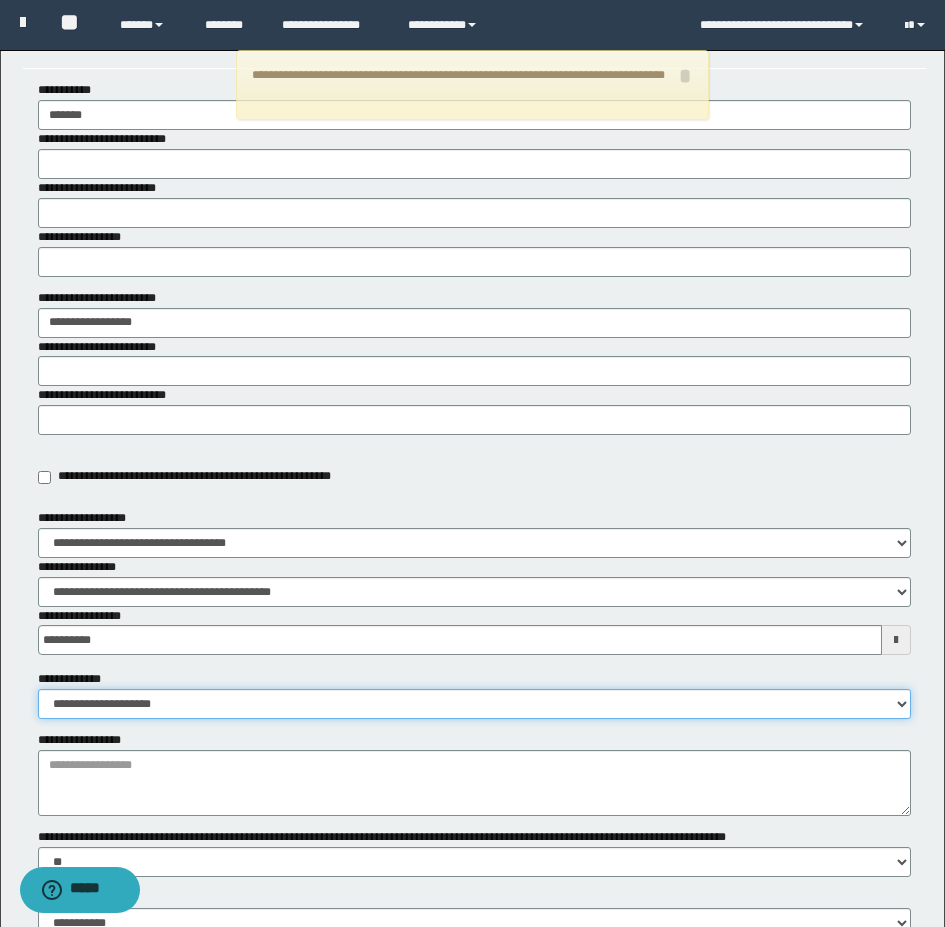 select on "**" 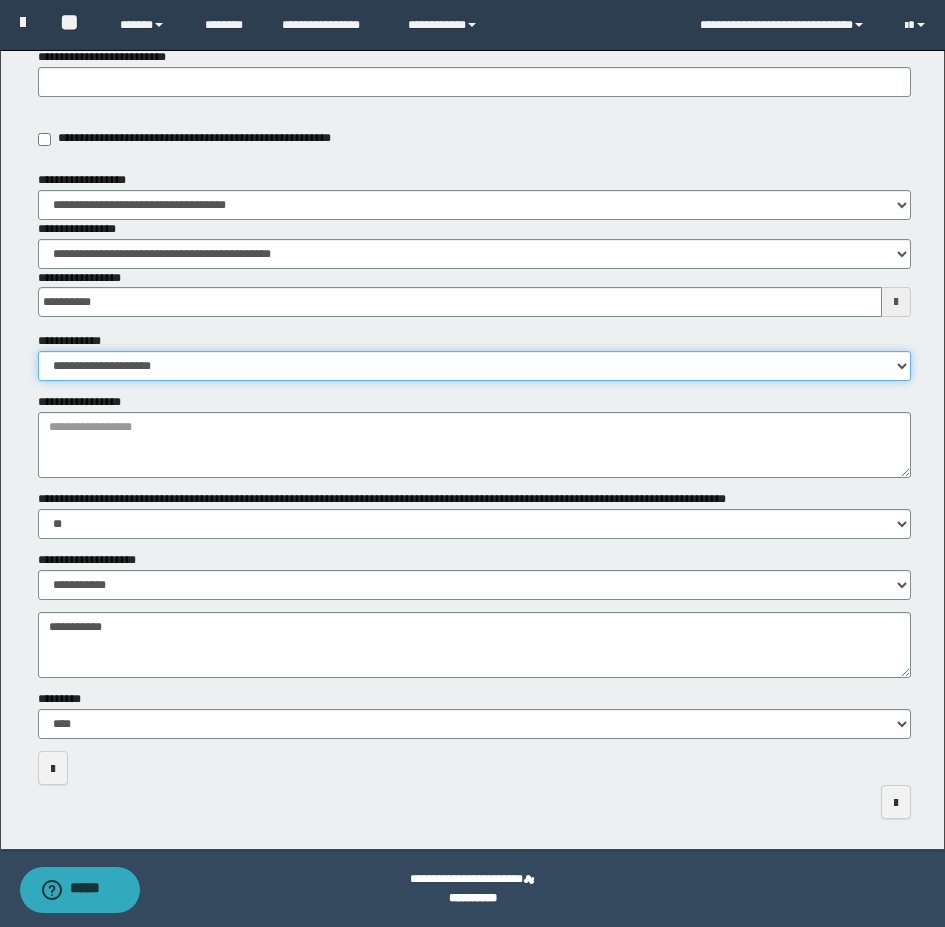 scroll, scrollTop: 338, scrollLeft: 0, axis: vertical 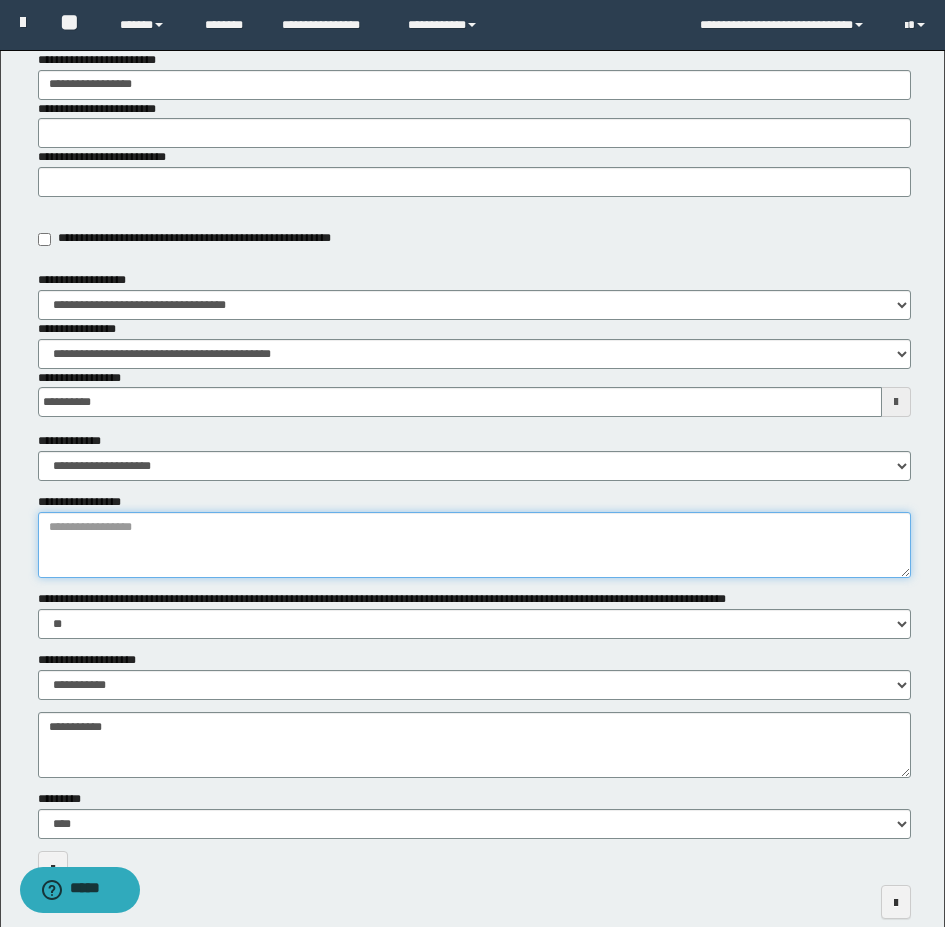 click on "**********" at bounding box center [474, 545] 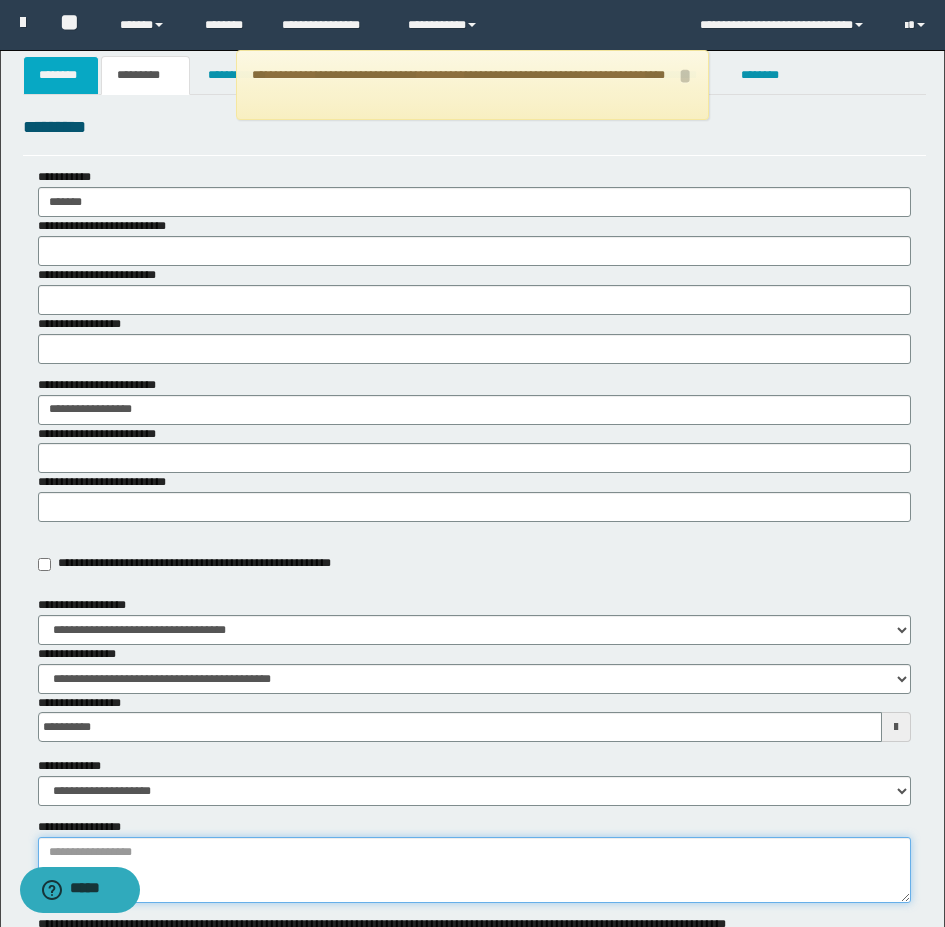 scroll, scrollTop: 0, scrollLeft: 0, axis: both 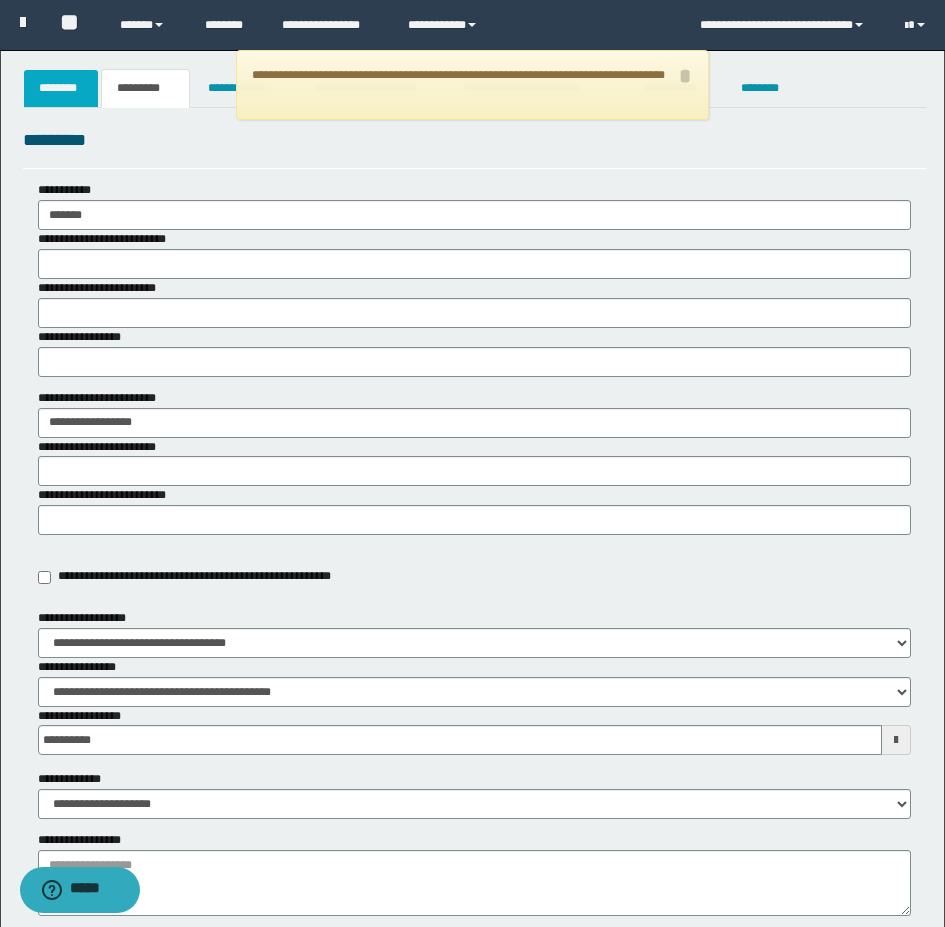 click on "********" at bounding box center [61, 88] 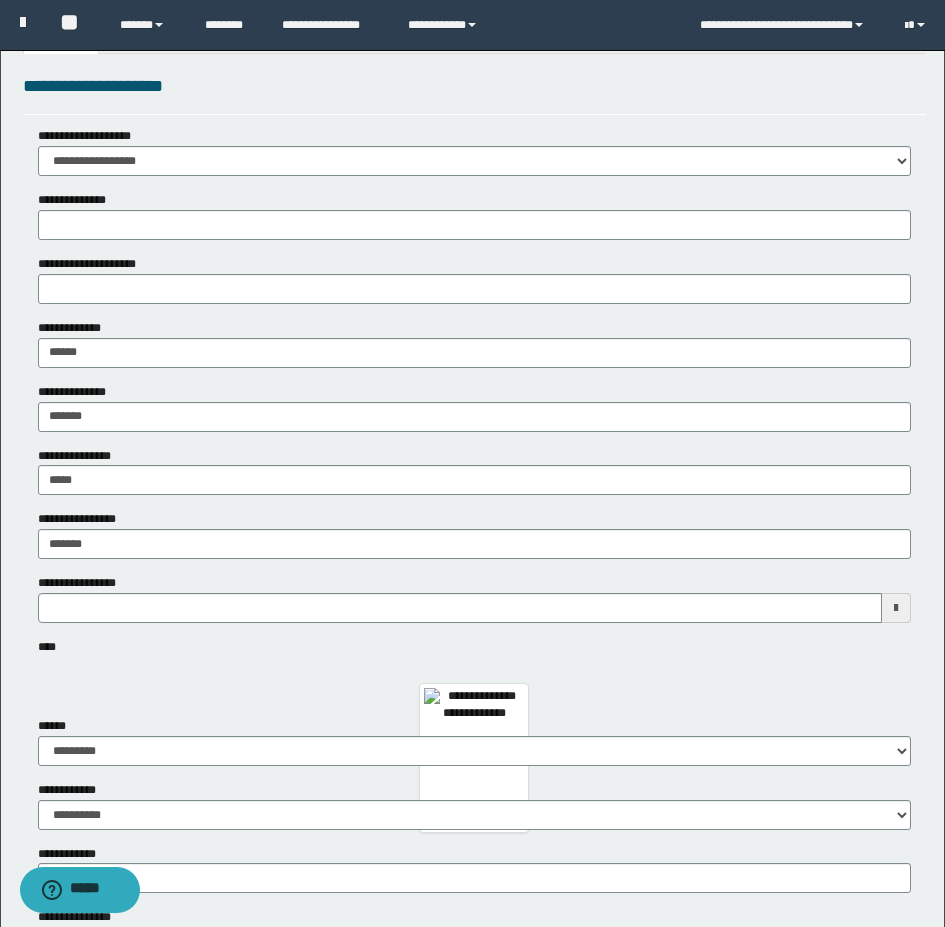 scroll, scrollTop: 100, scrollLeft: 0, axis: vertical 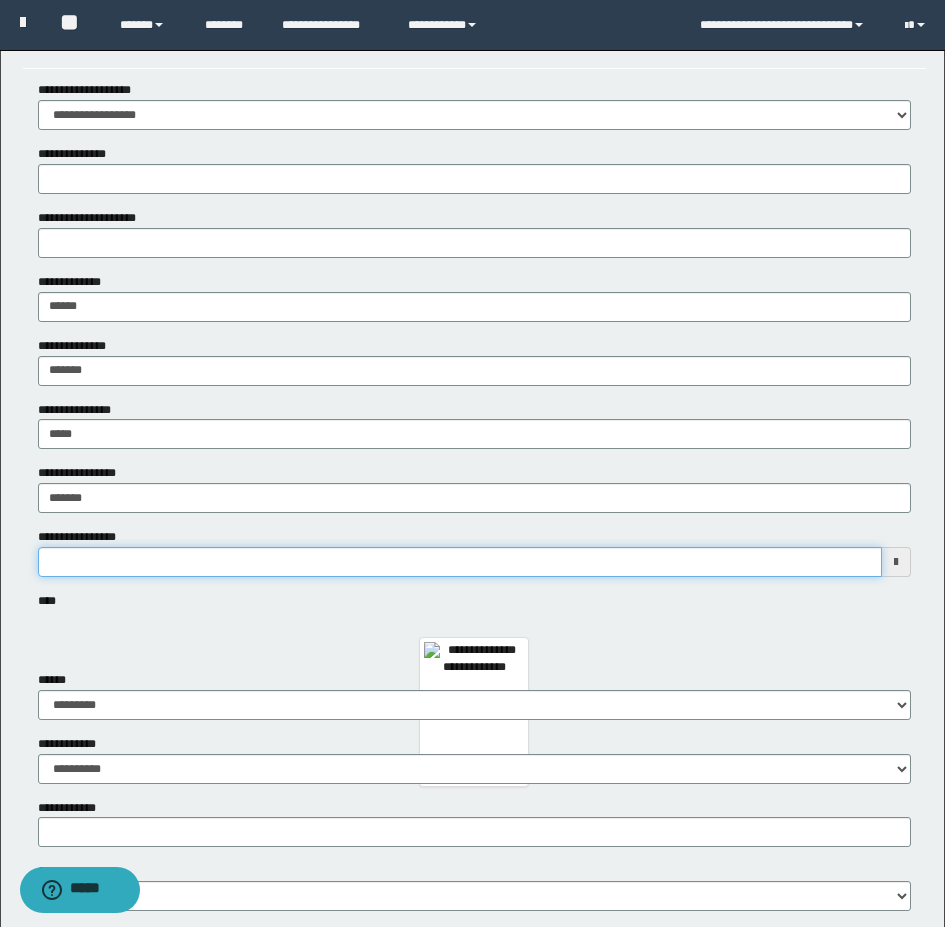 click on "**********" at bounding box center [460, 562] 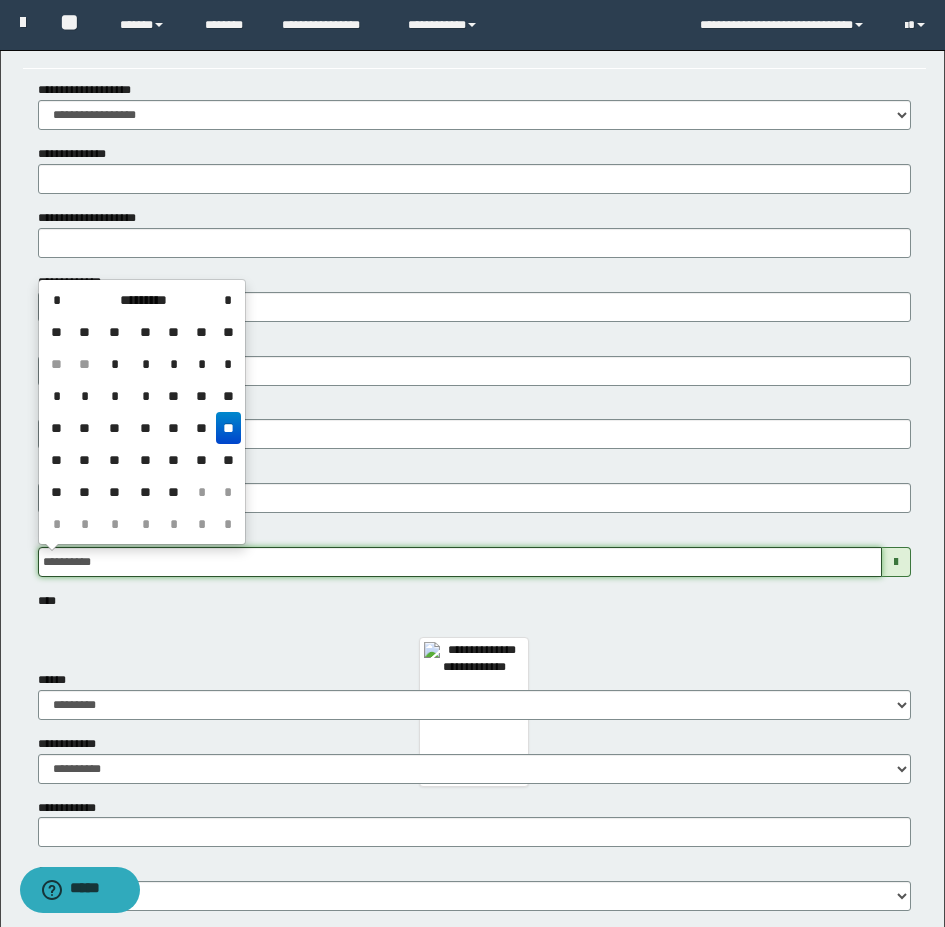 type on "**********" 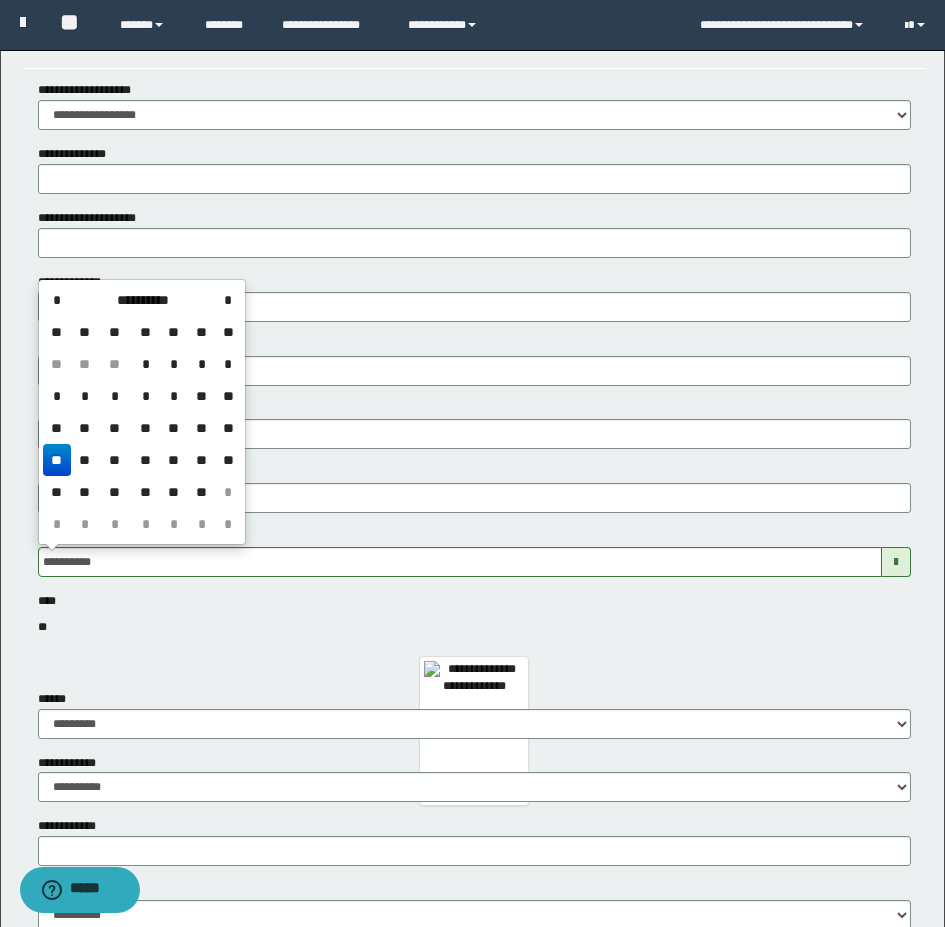 click on "**" at bounding box center [57, 460] 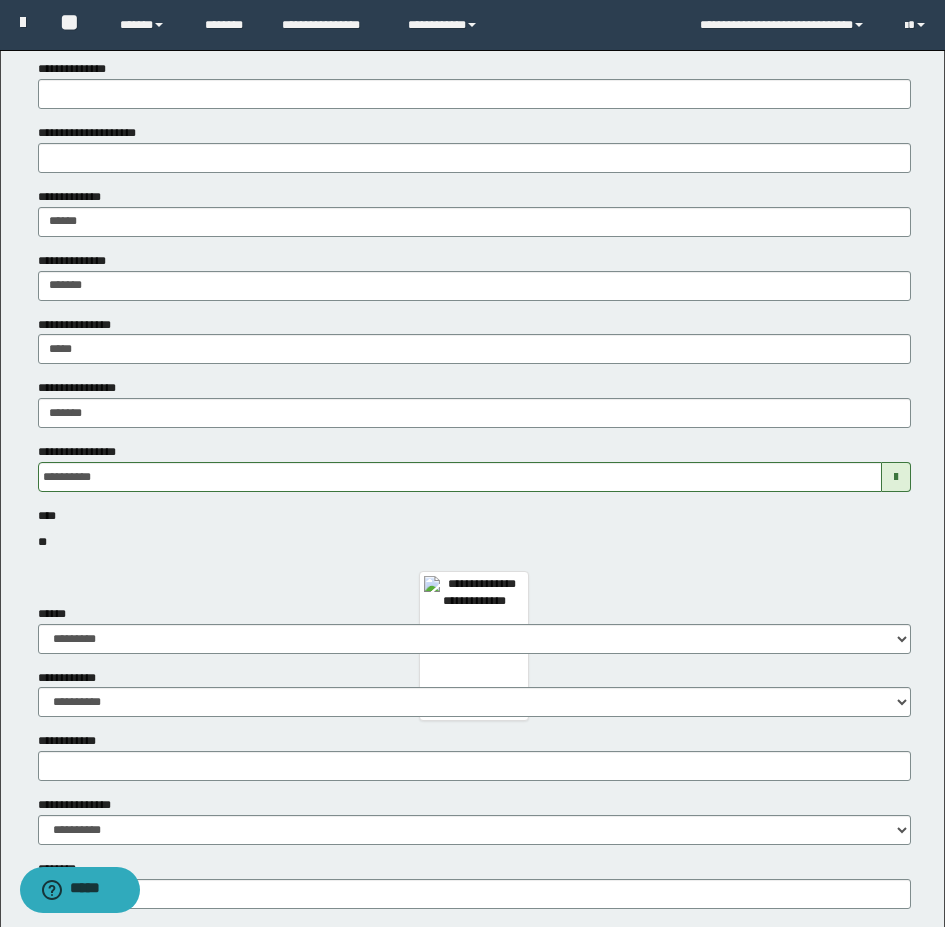 scroll, scrollTop: 300, scrollLeft: 0, axis: vertical 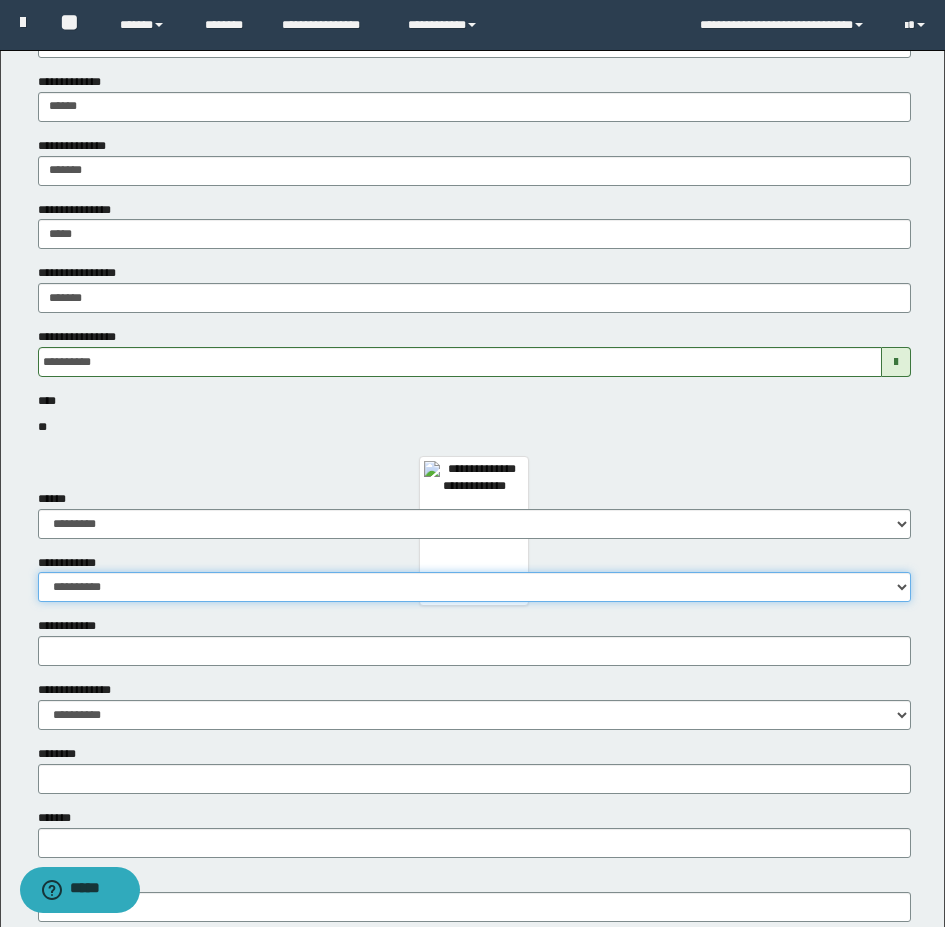 click on "**********" at bounding box center [474, 587] 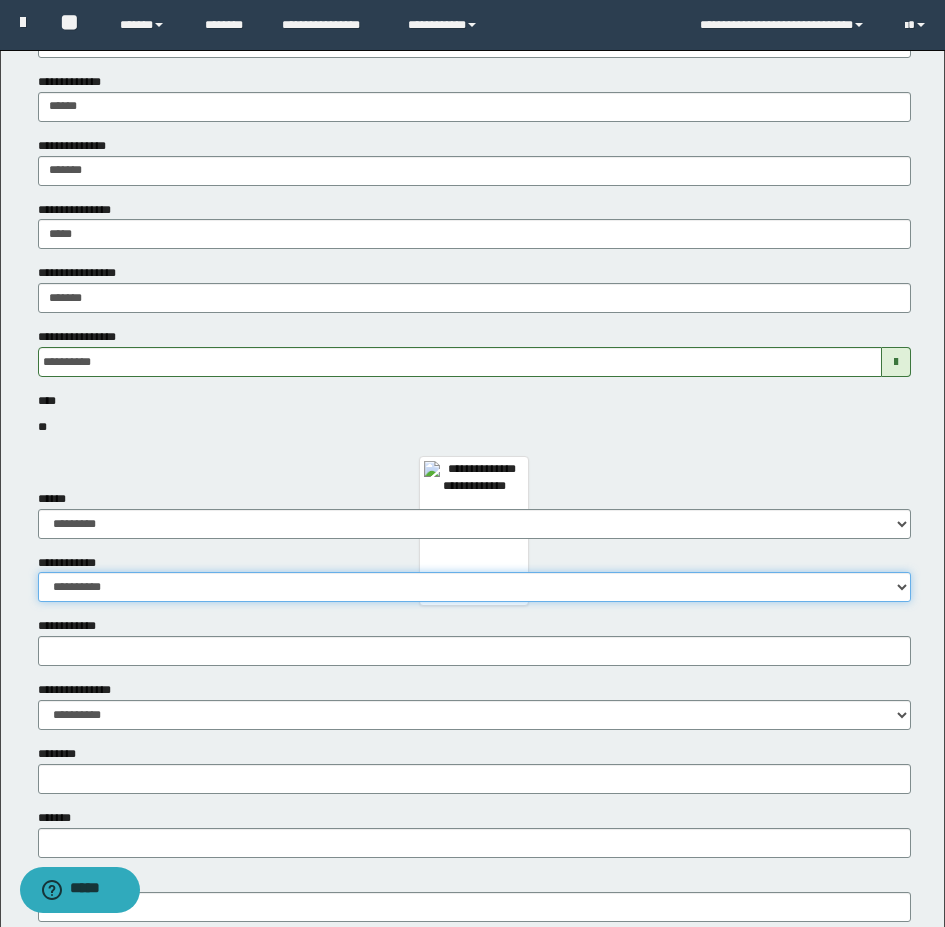 select on "*" 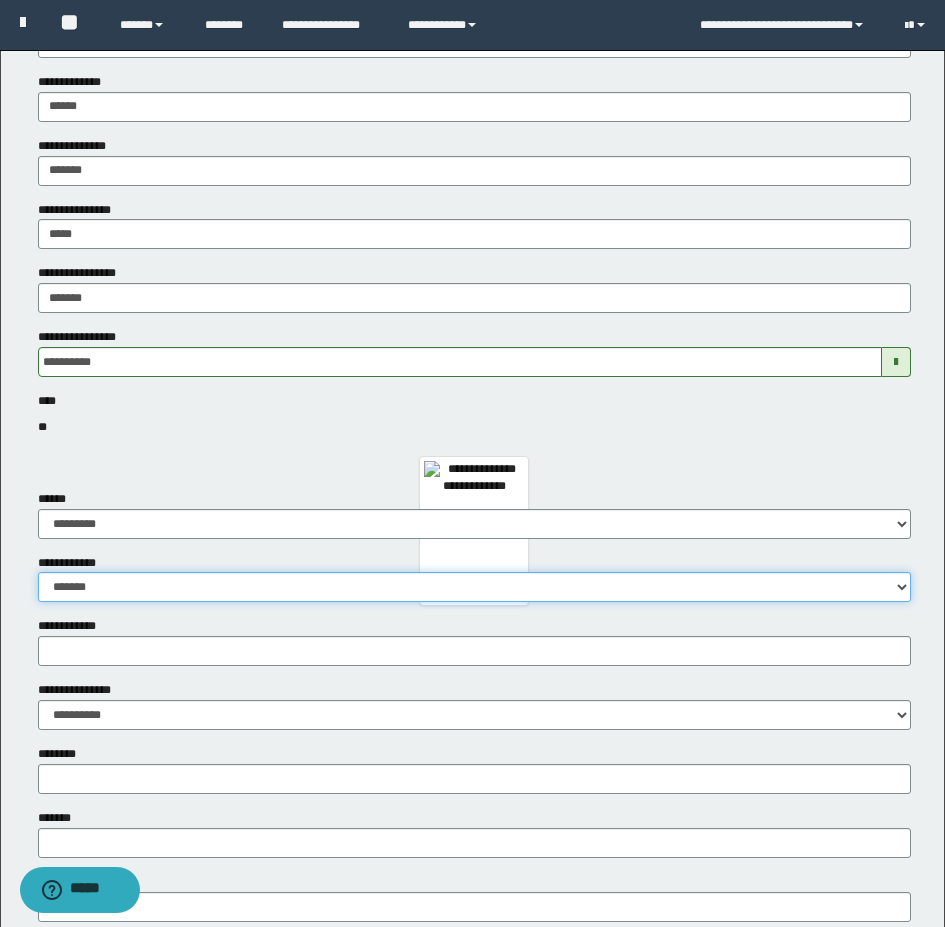 click on "**********" at bounding box center (474, 587) 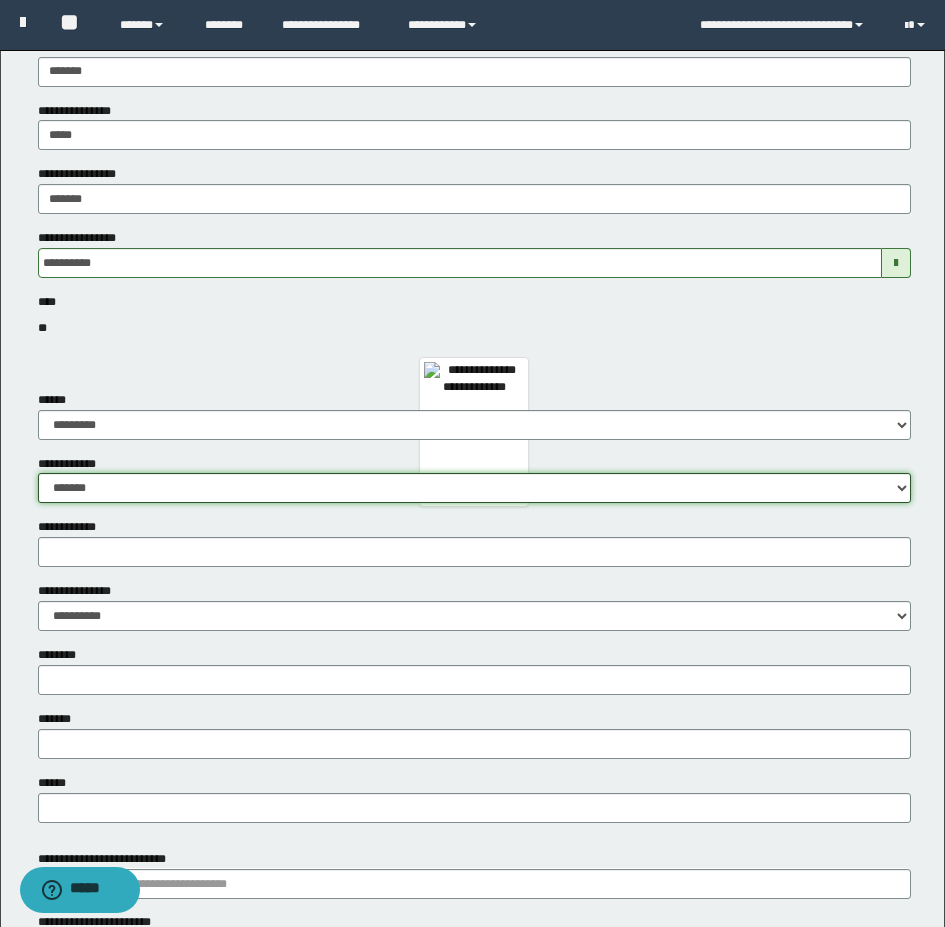 scroll, scrollTop: 400, scrollLeft: 0, axis: vertical 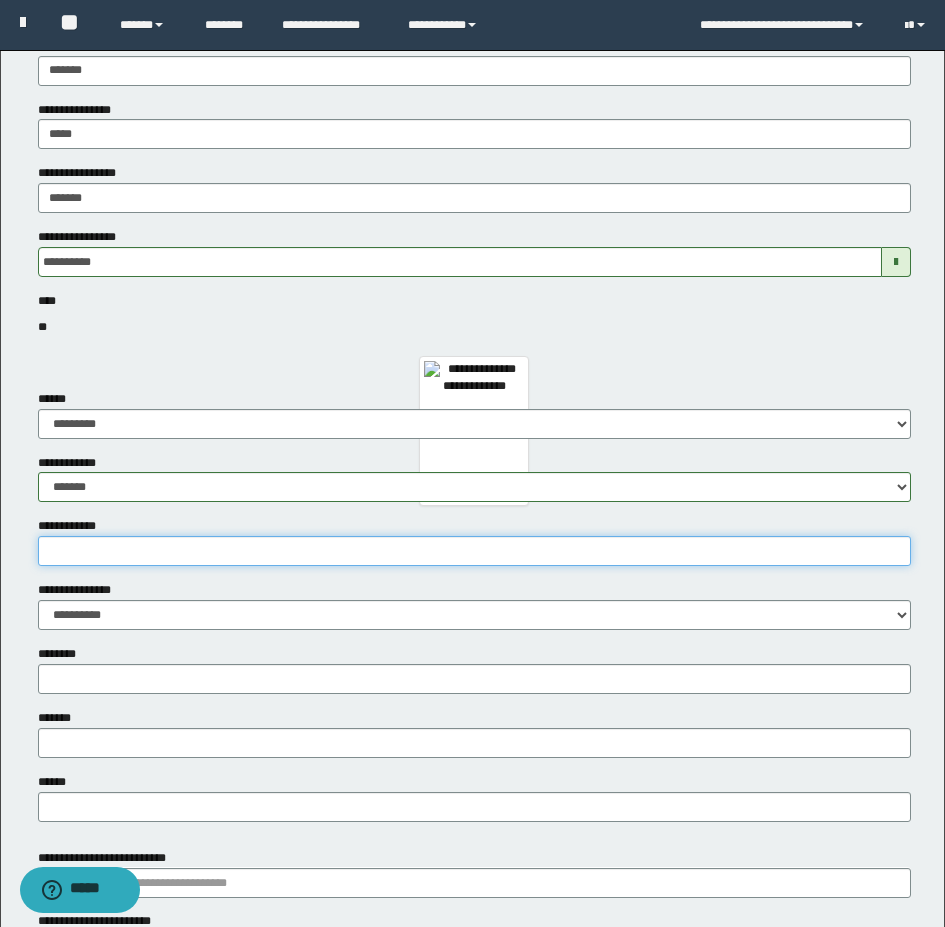 click on "**********" at bounding box center [474, 551] 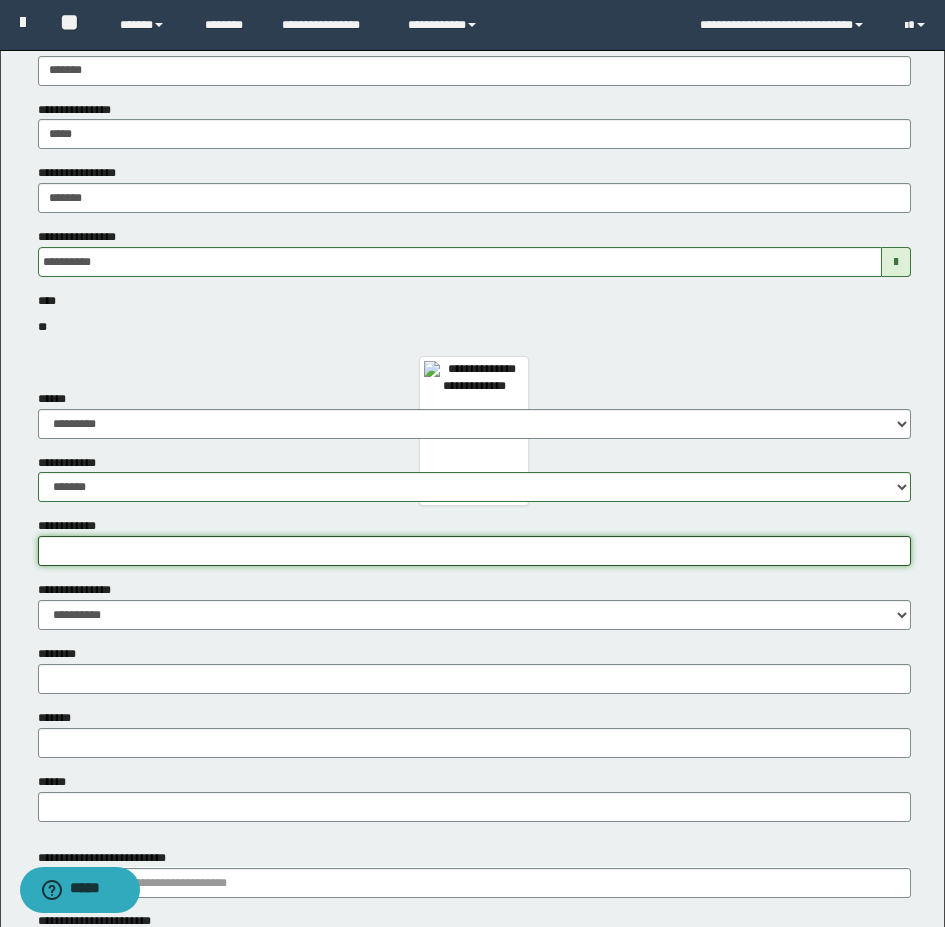 type on "*" 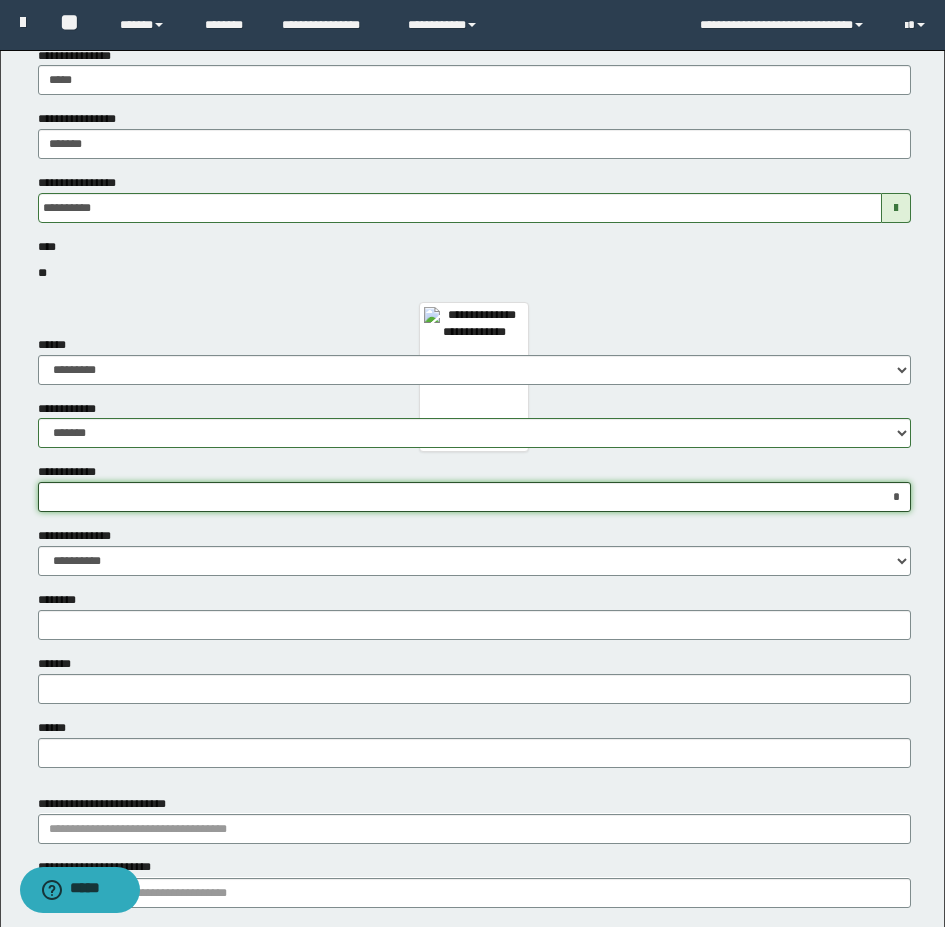 scroll, scrollTop: 500, scrollLeft: 0, axis: vertical 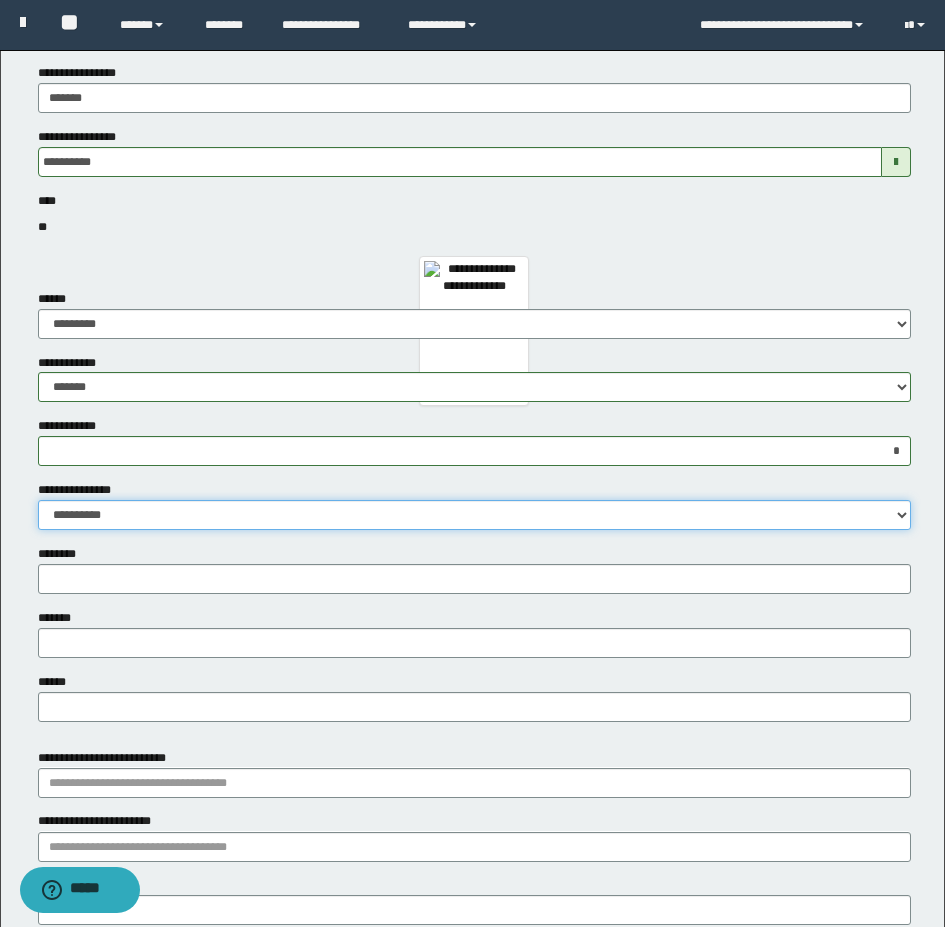 click on "**********" at bounding box center [474, 515] 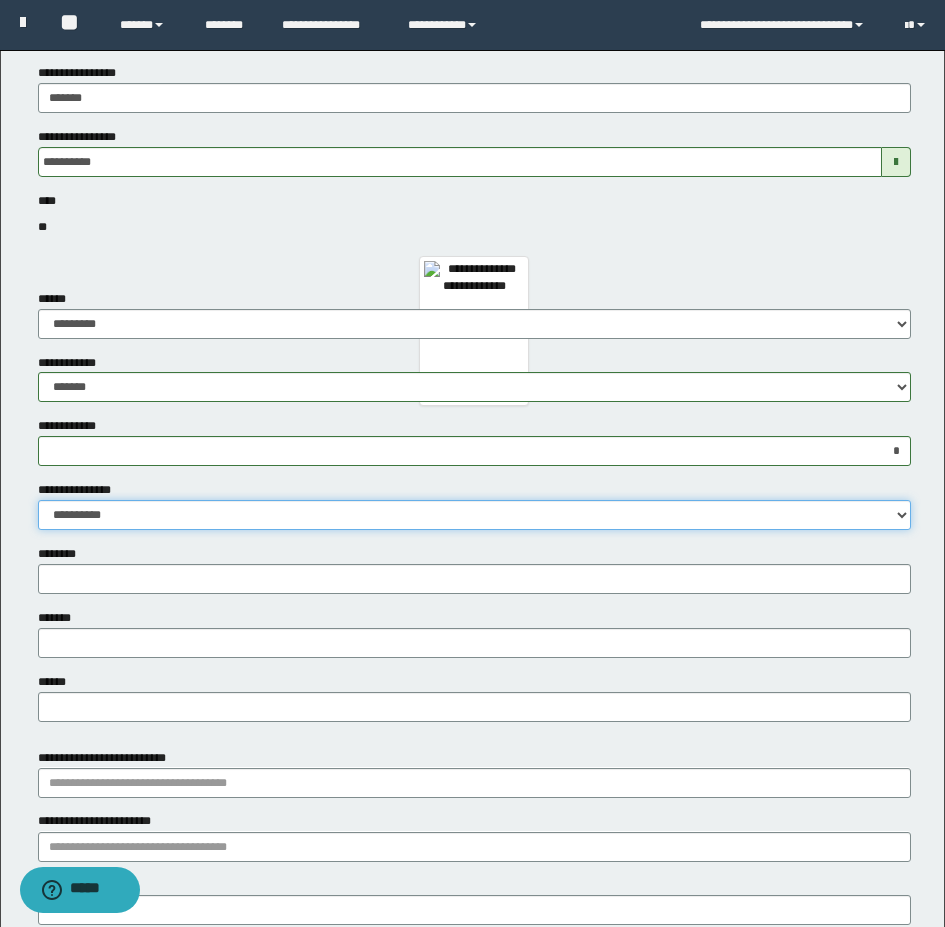 select on "*" 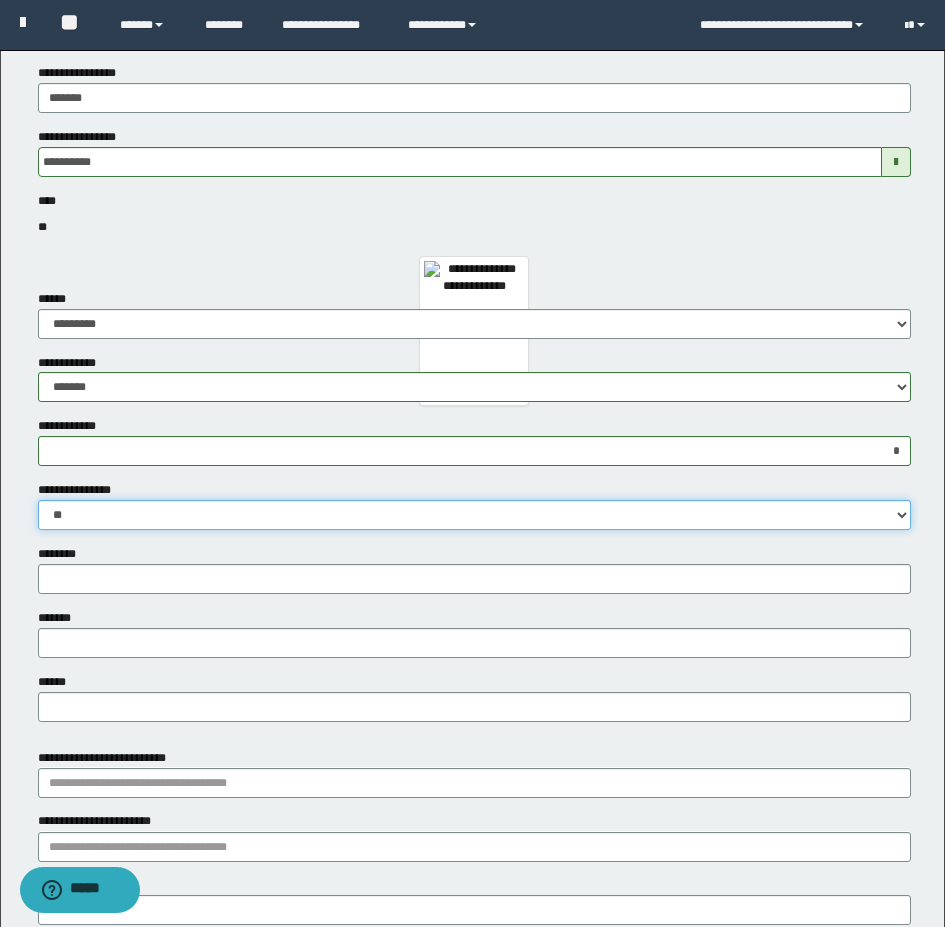 click on "**********" at bounding box center [474, 515] 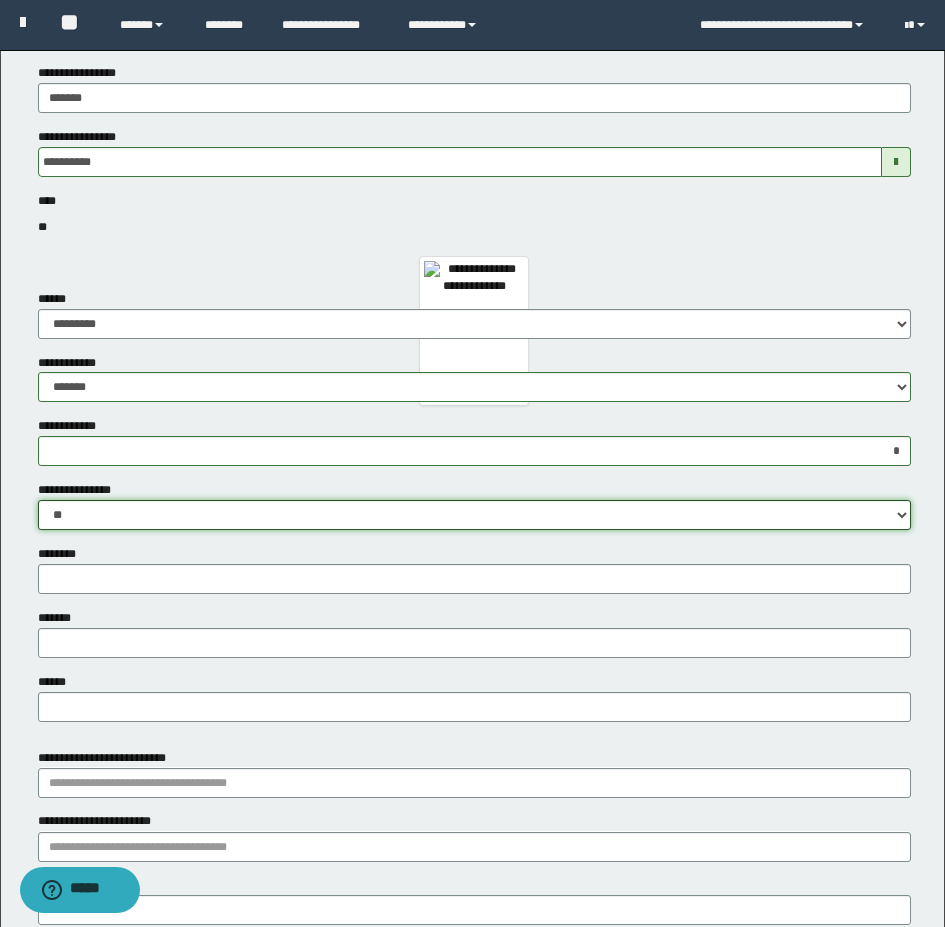 scroll, scrollTop: 600, scrollLeft: 0, axis: vertical 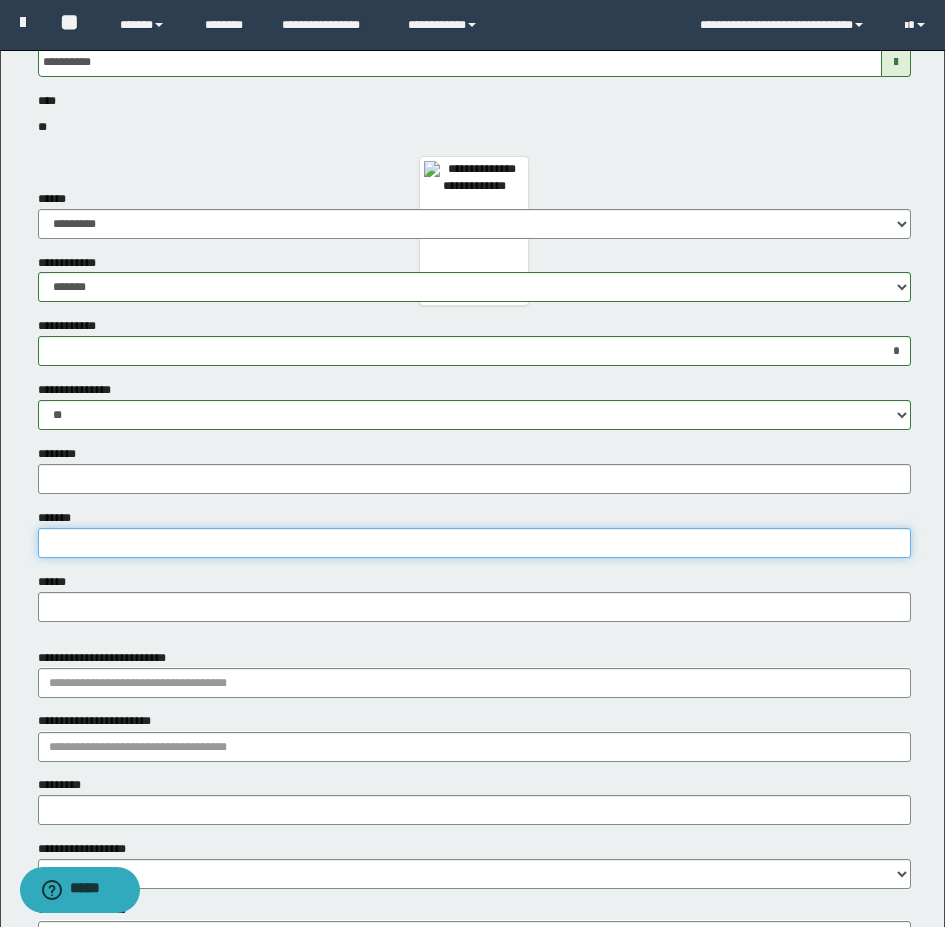 click on "*******" at bounding box center (474, 543) 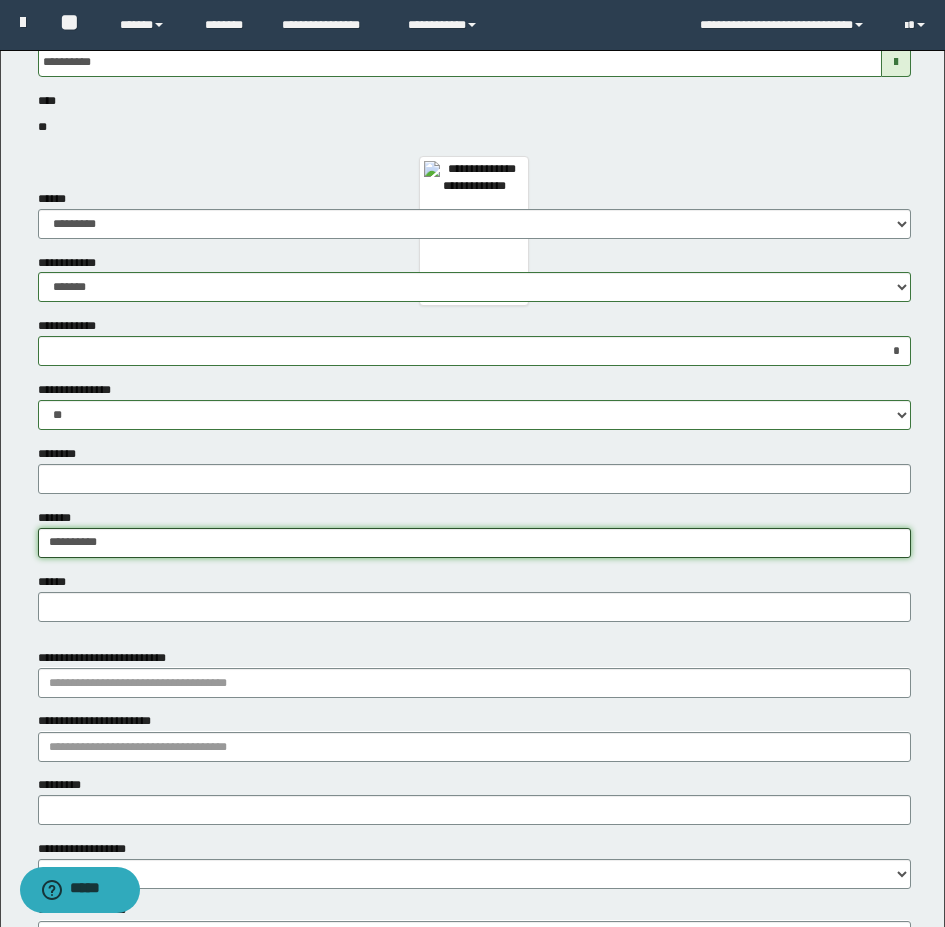 type on "**********" 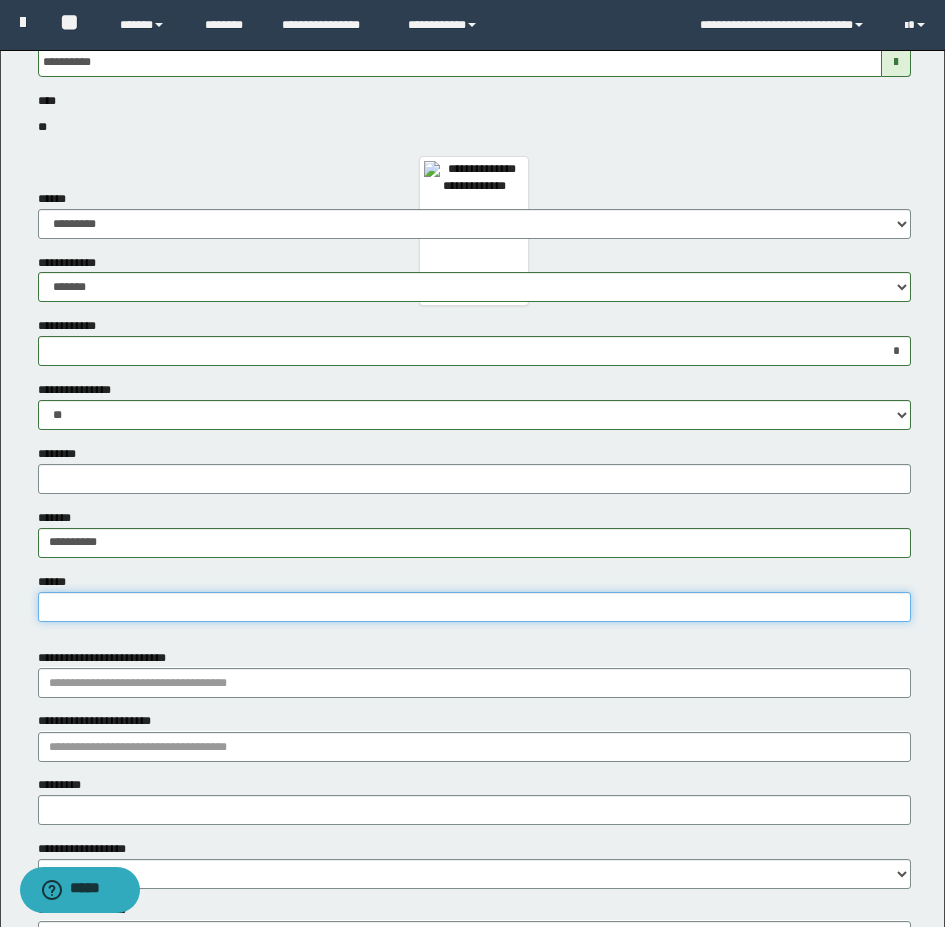 click on "******" at bounding box center (474, 607) 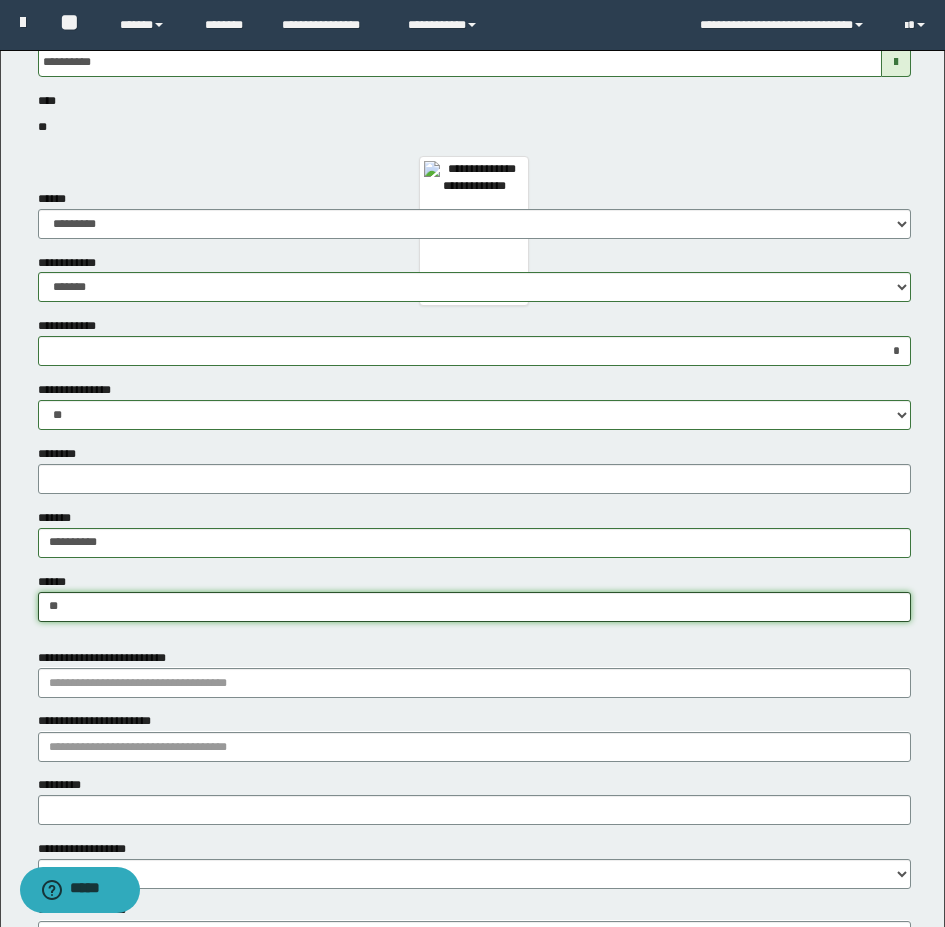 type on "*" 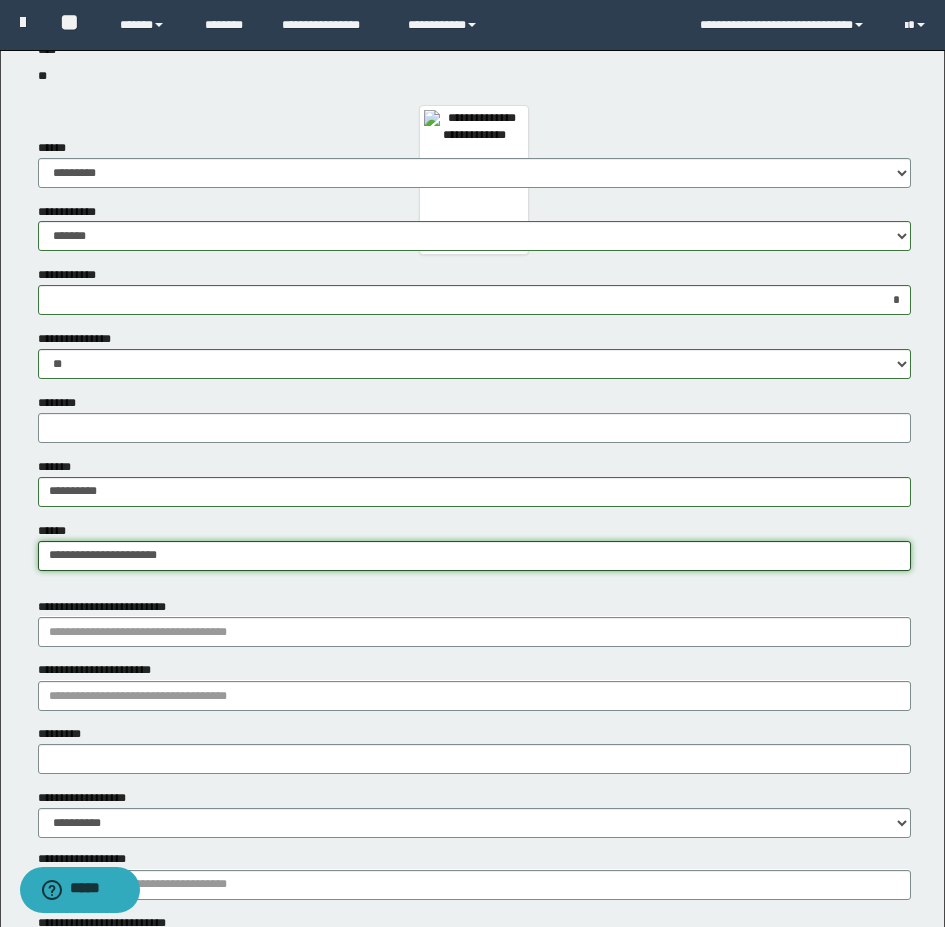 scroll, scrollTop: 700, scrollLeft: 0, axis: vertical 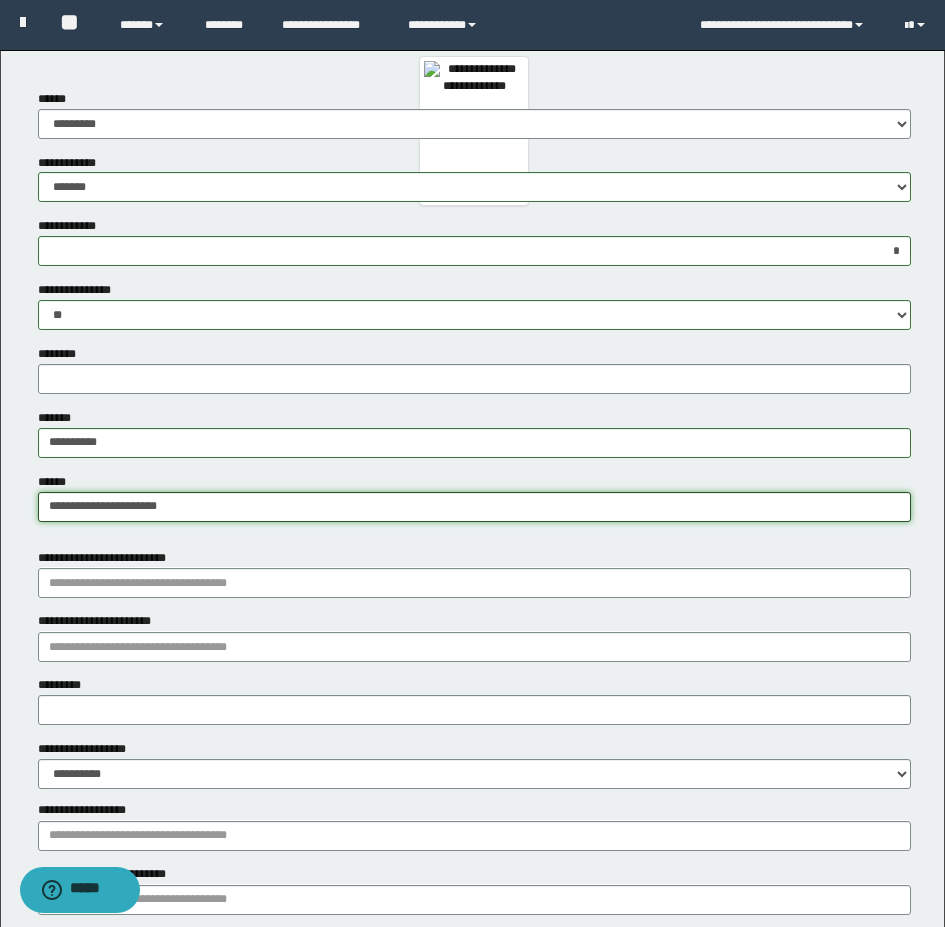 type on "**********" 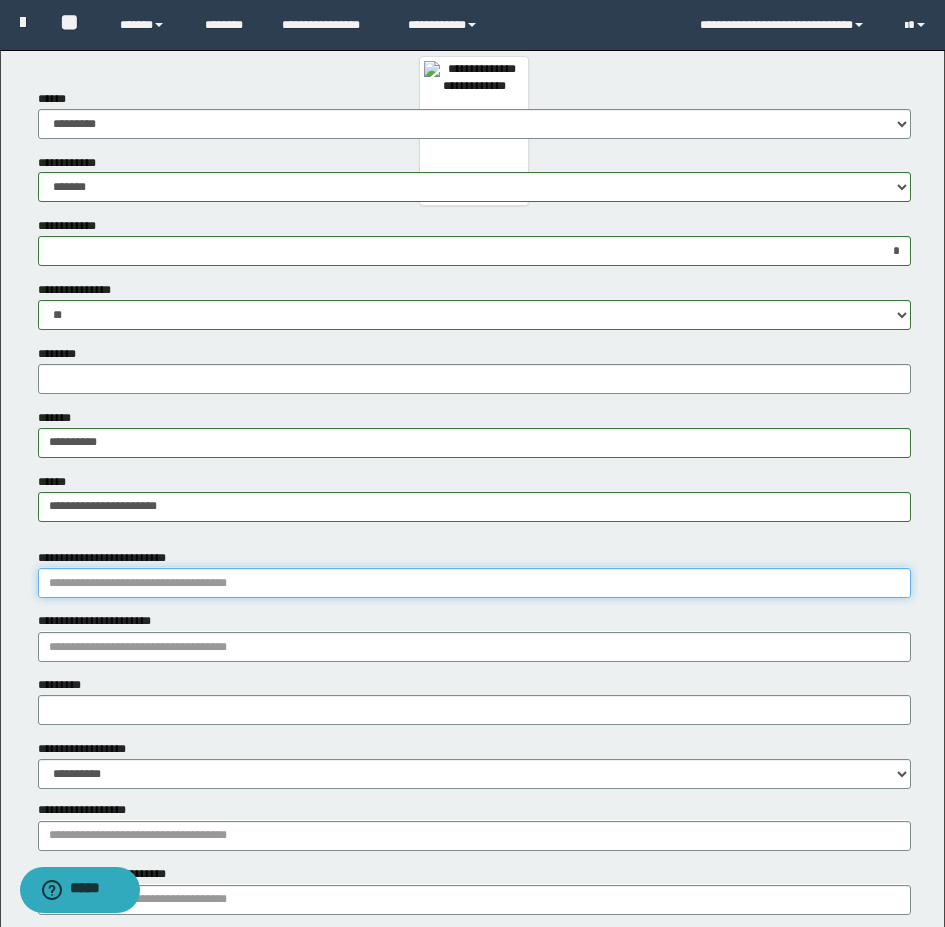 click on "**********" at bounding box center [474, 583] 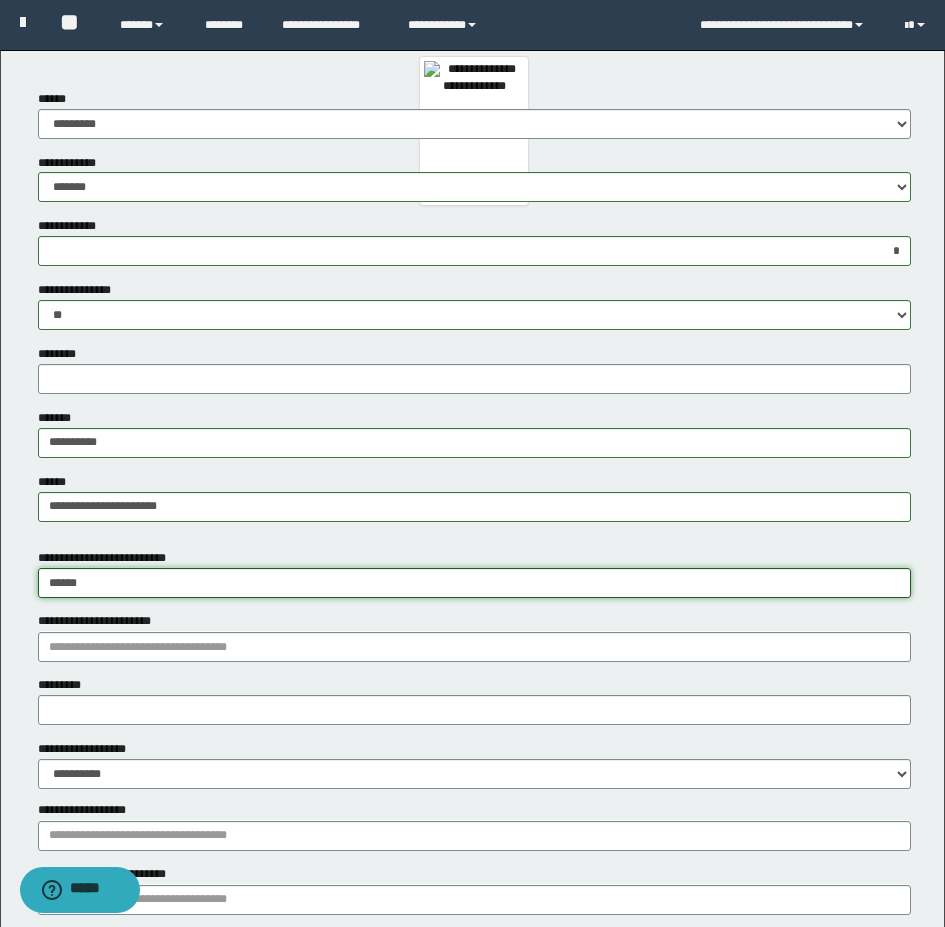 type on "*****" 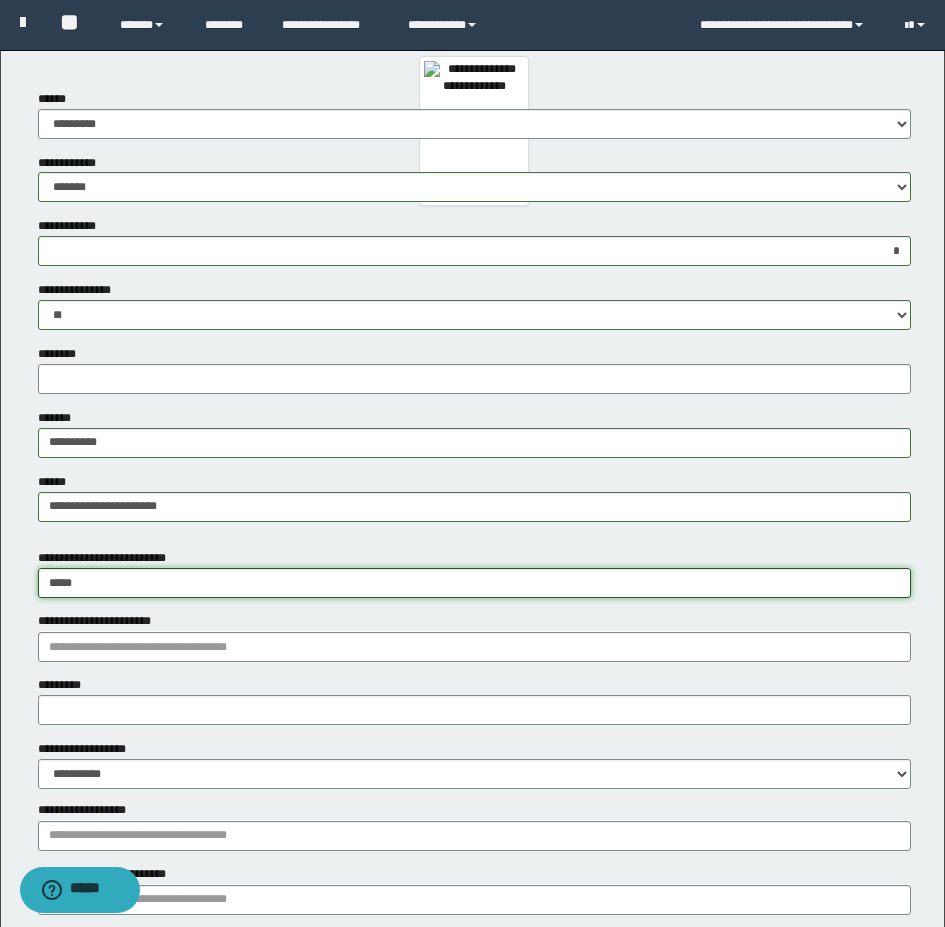 type on "**********" 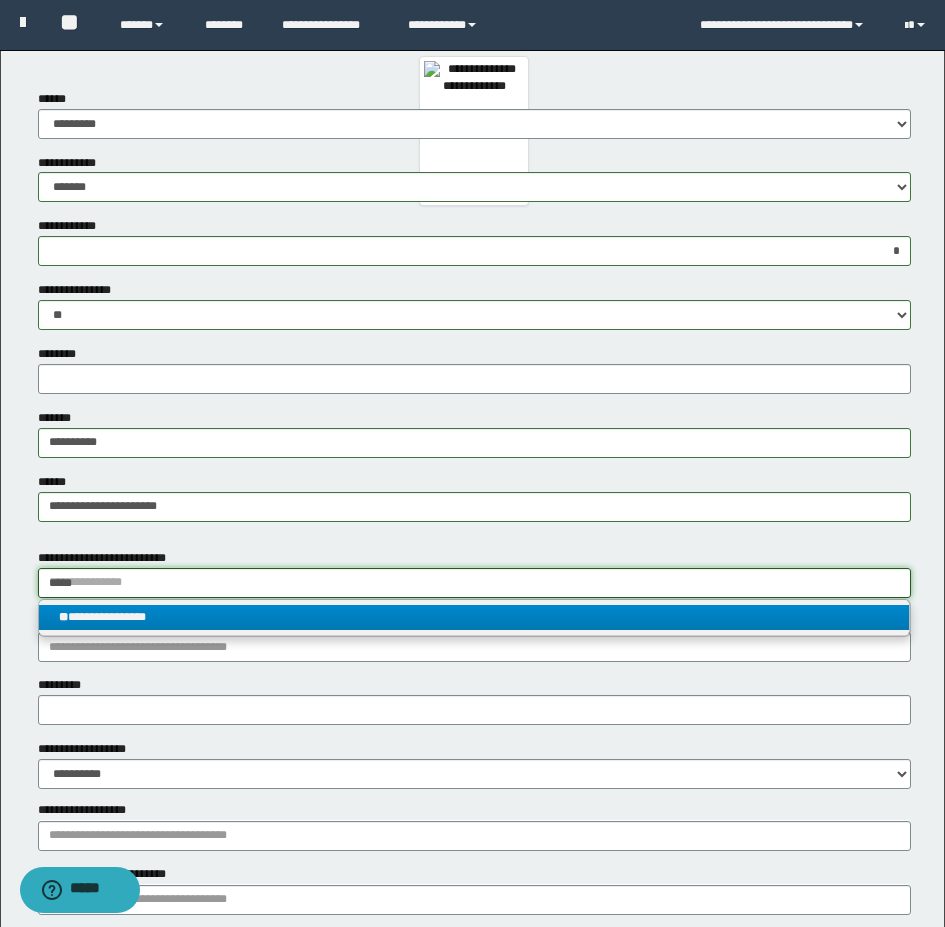 type on "*****" 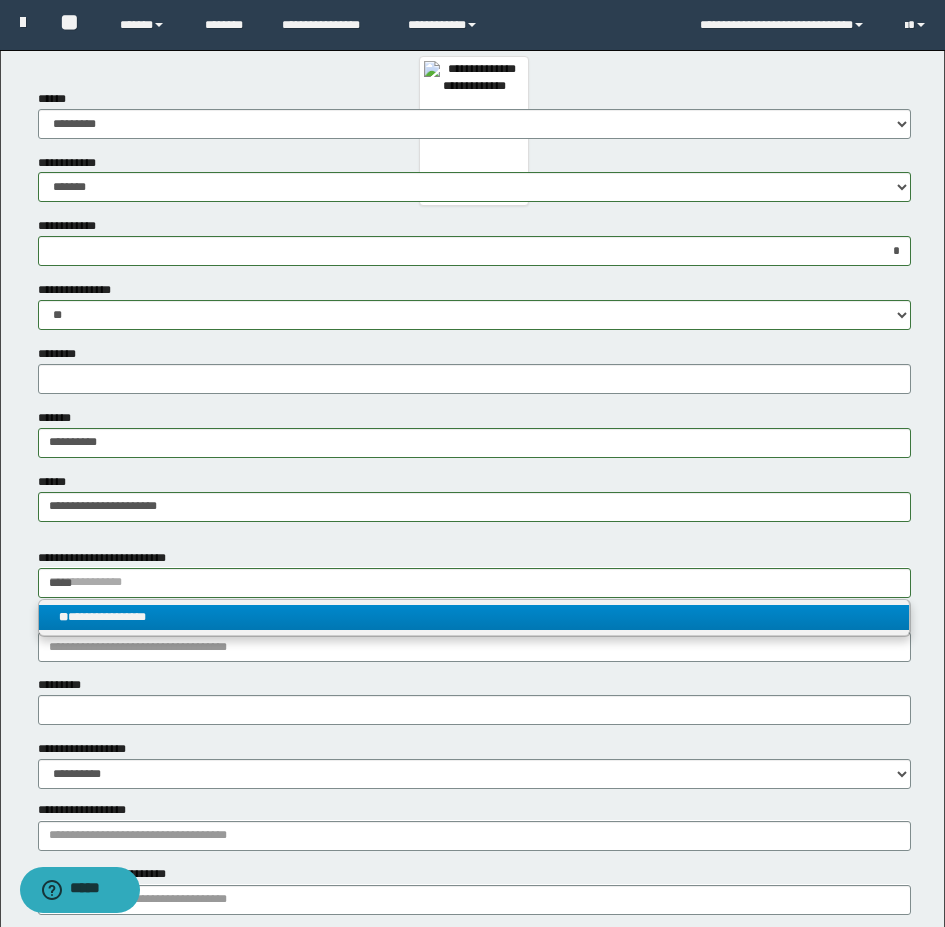 click on "**********" at bounding box center [474, 617] 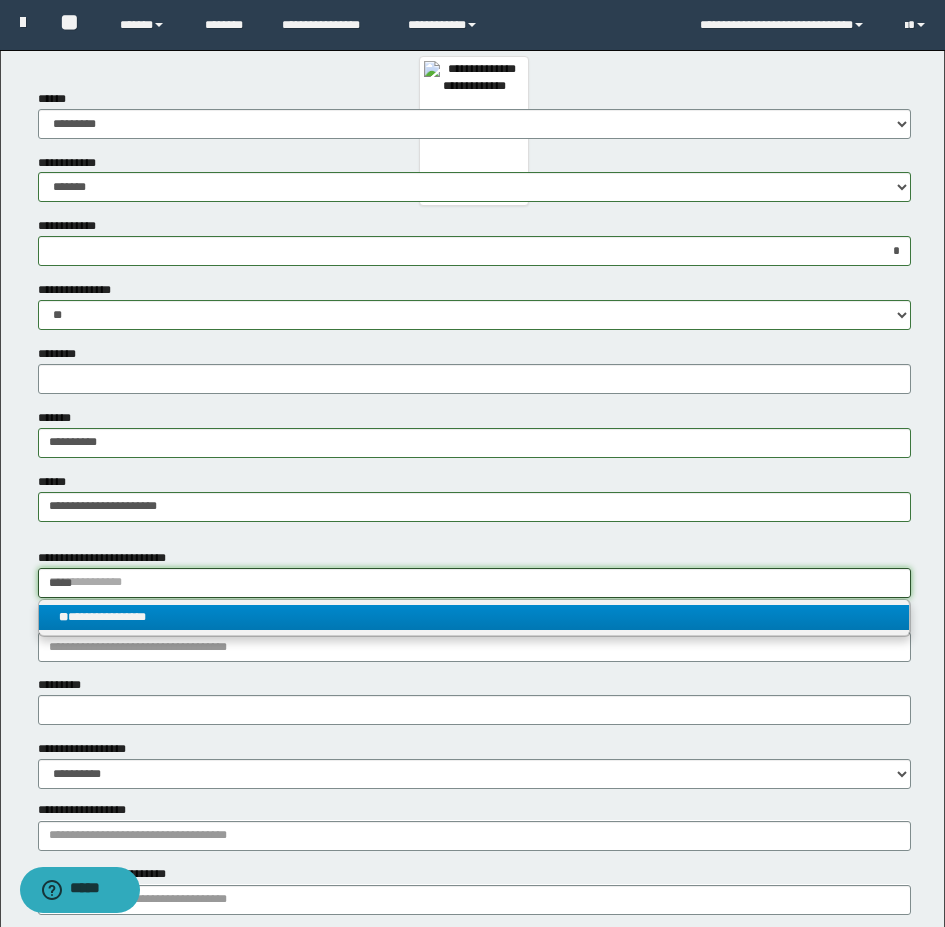 type 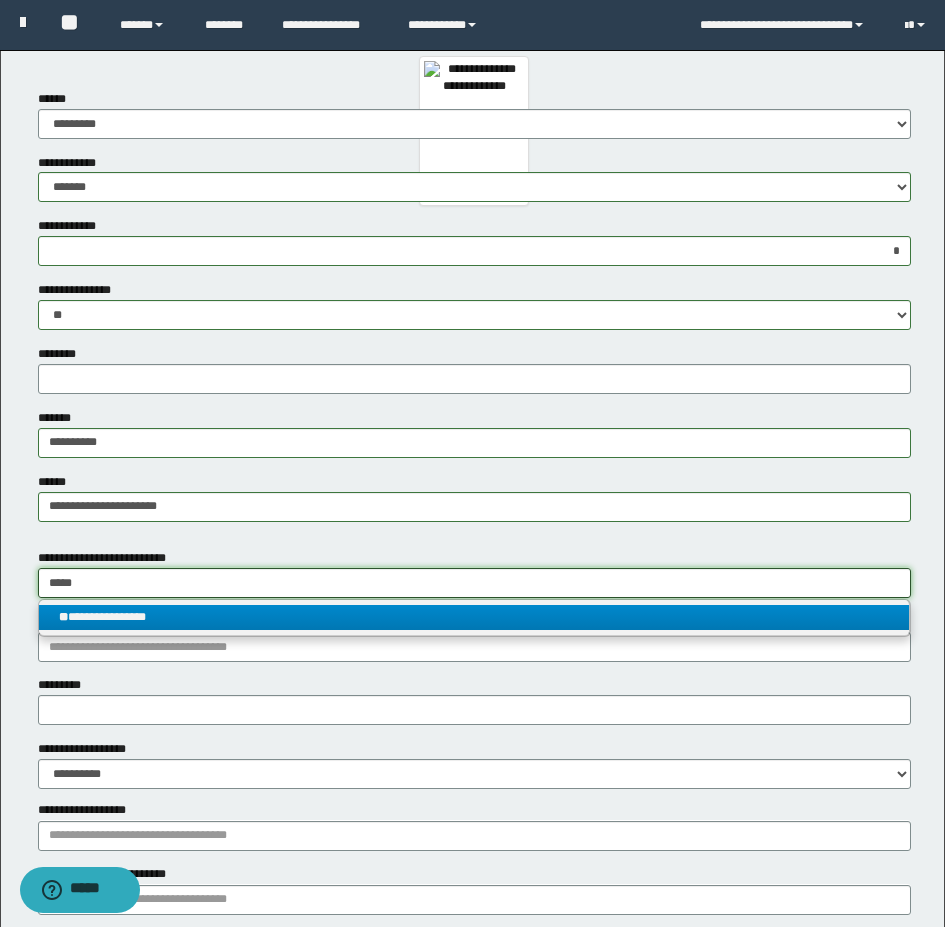 type on "**********" 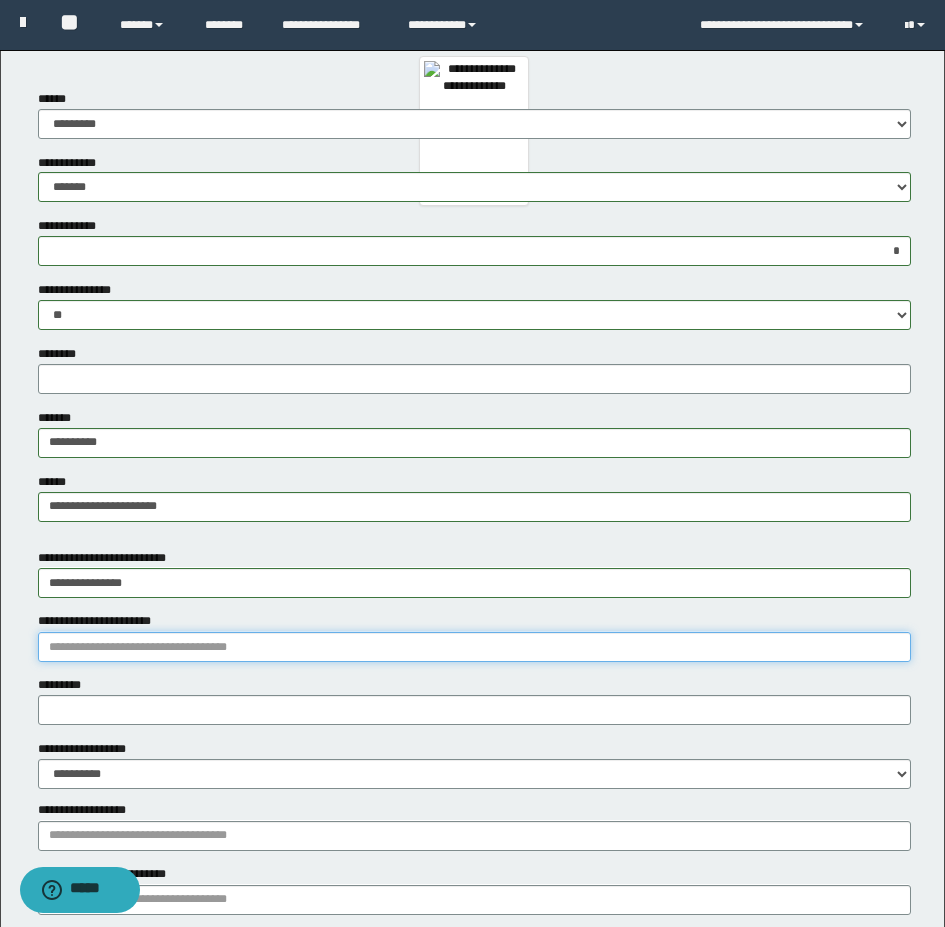 click on "**********" at bounding box center [474, 647] 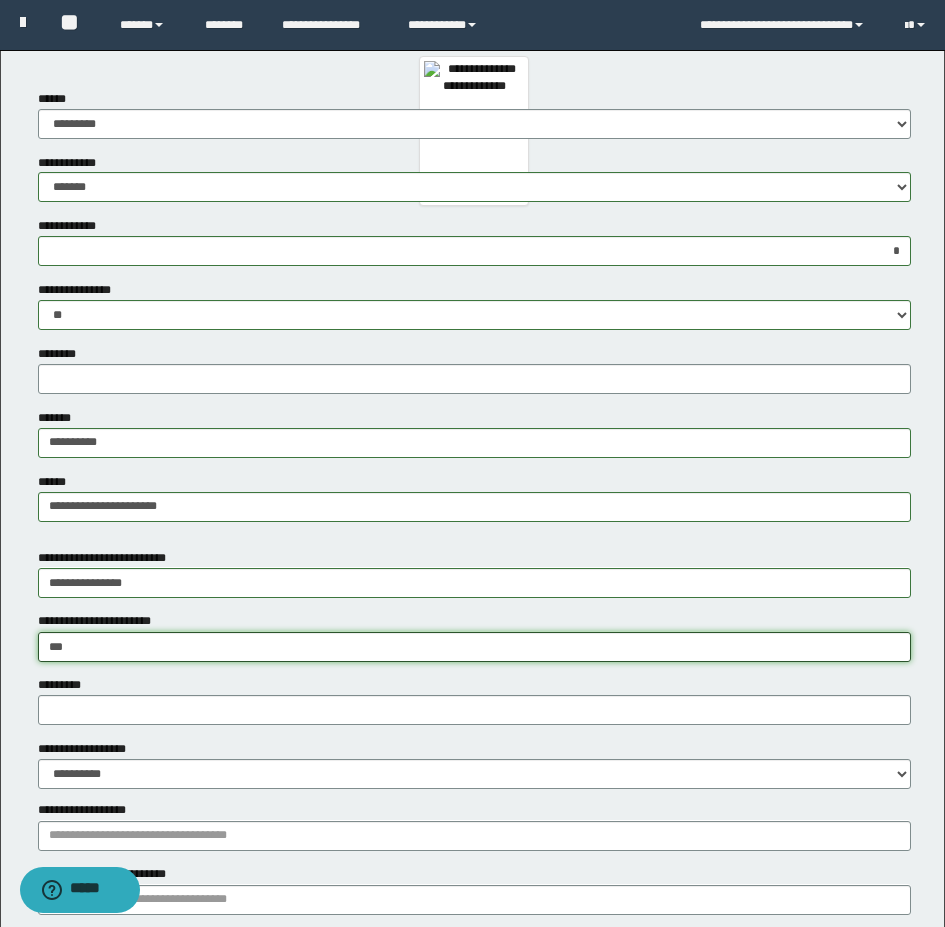 type on "****" 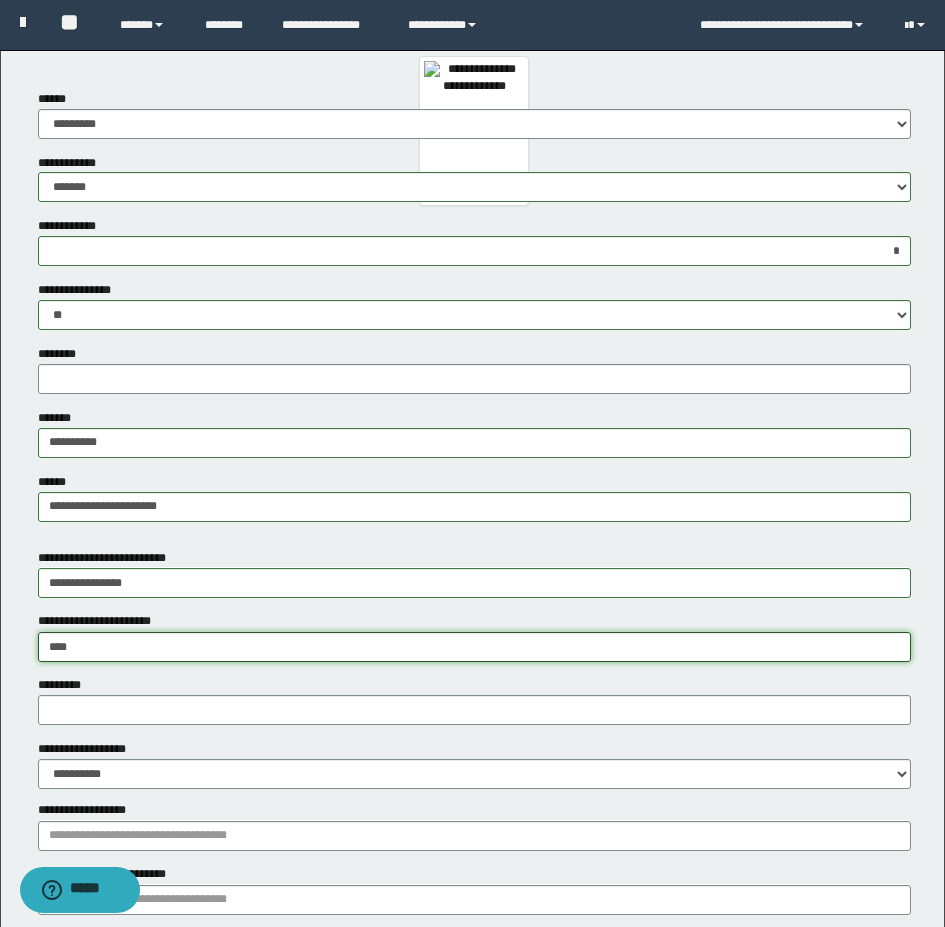 type on "****" 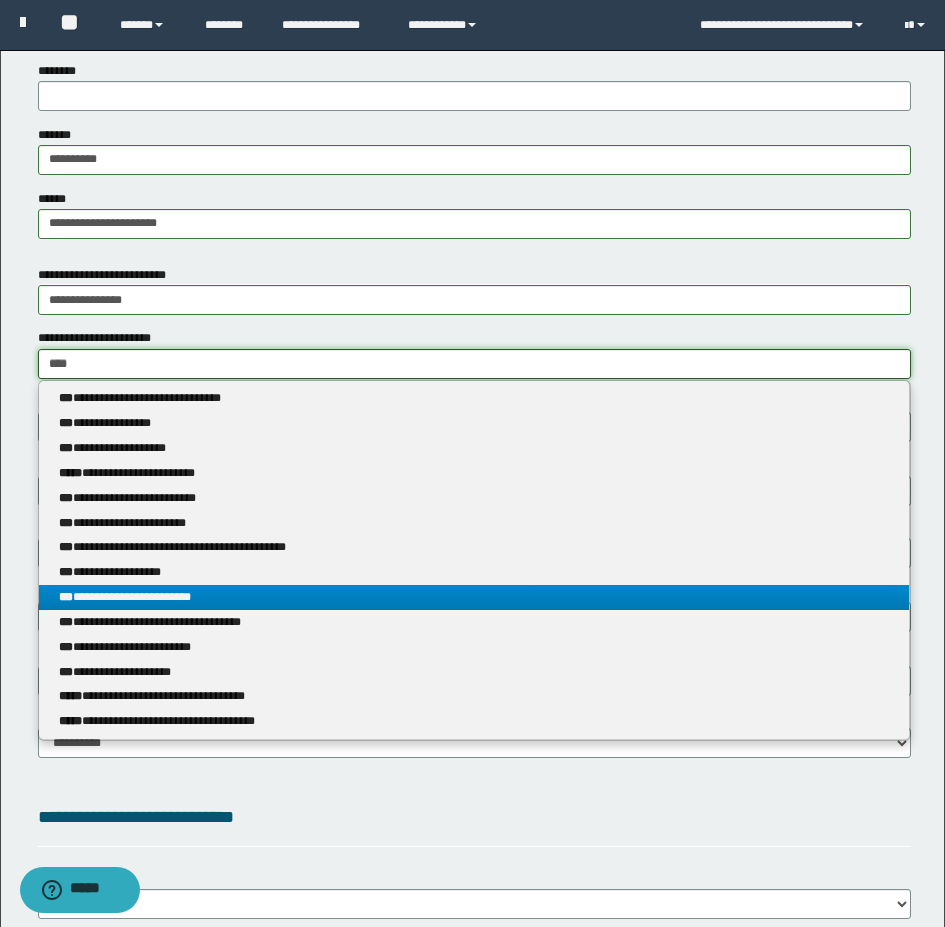scroll, scrollTop: 1000, scrollLeft: 0, axis: vertical 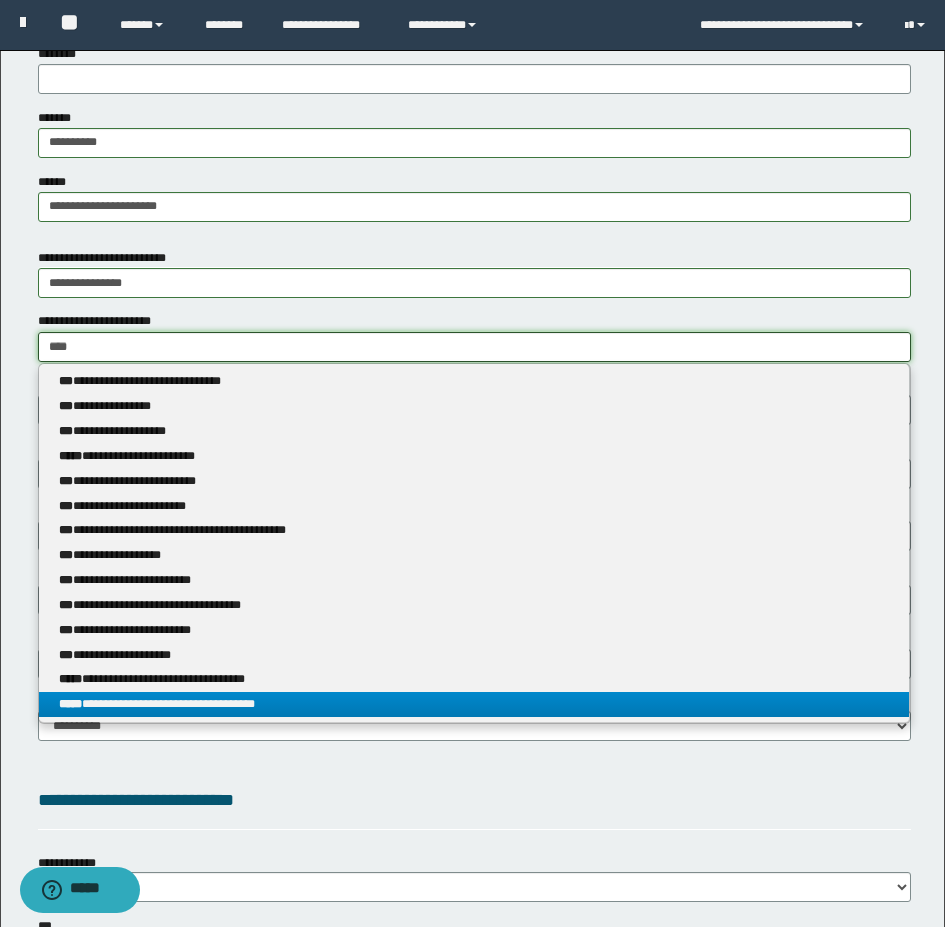 type on "****" 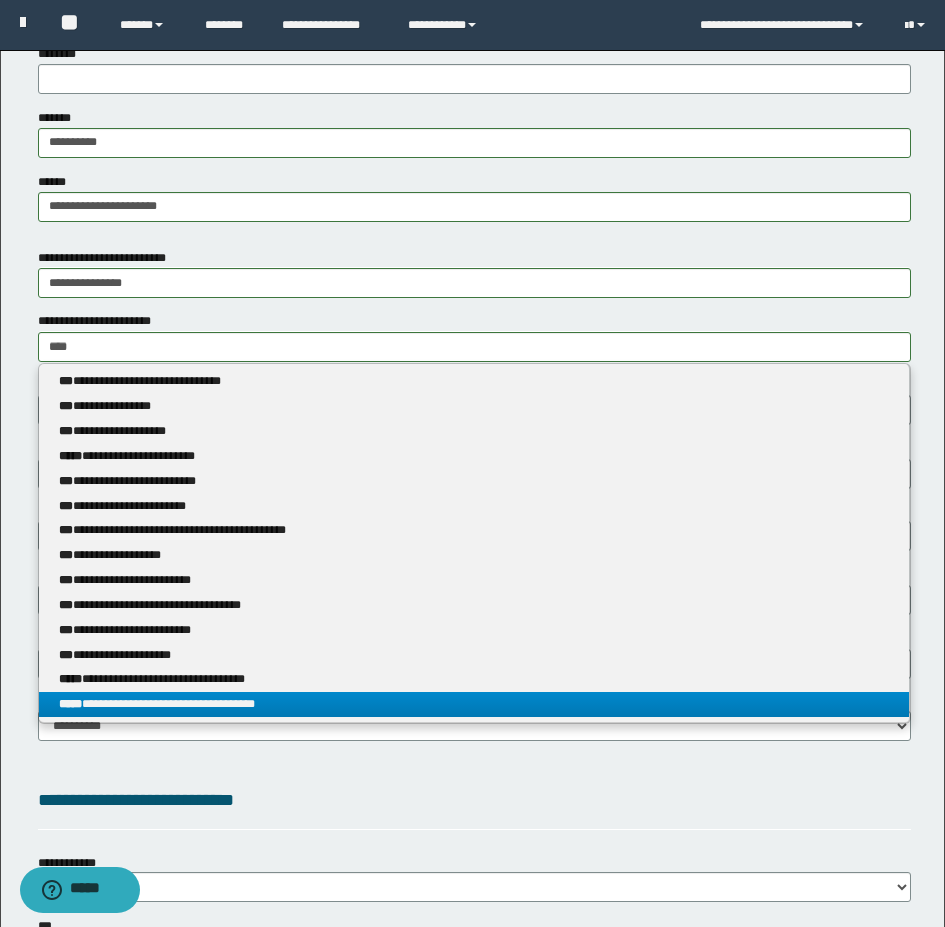 click on "**********" at bounding box center [474, 704] 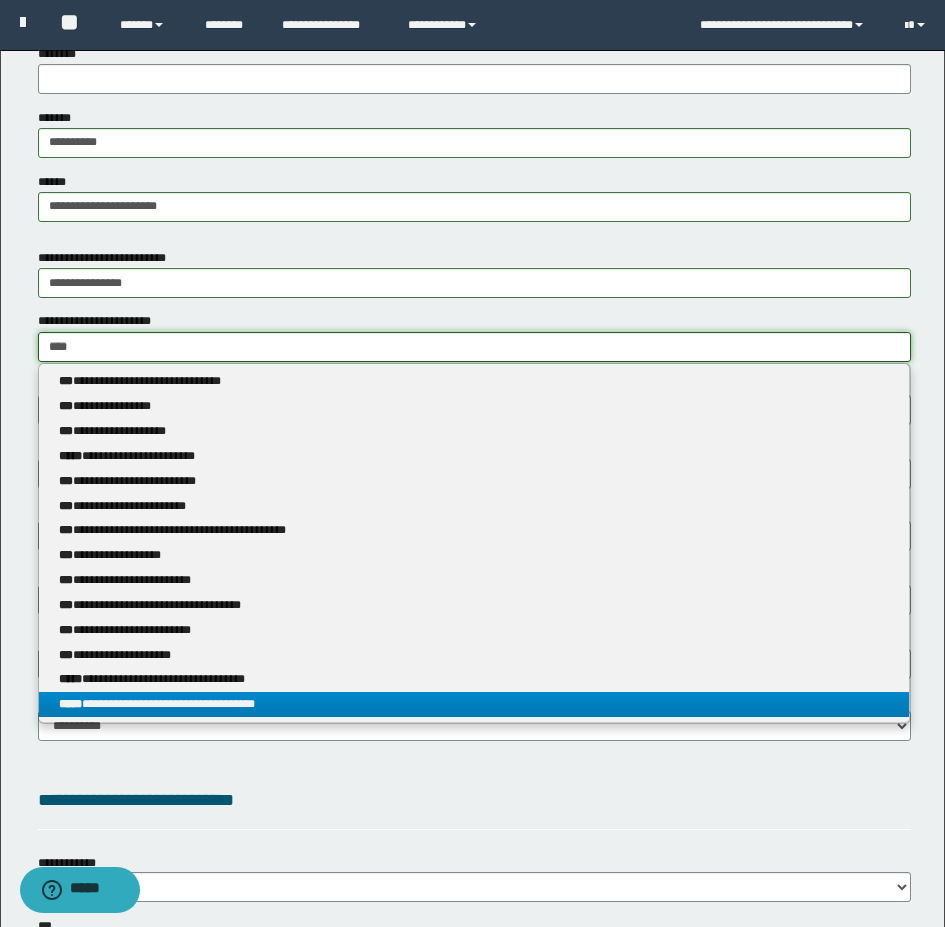 type 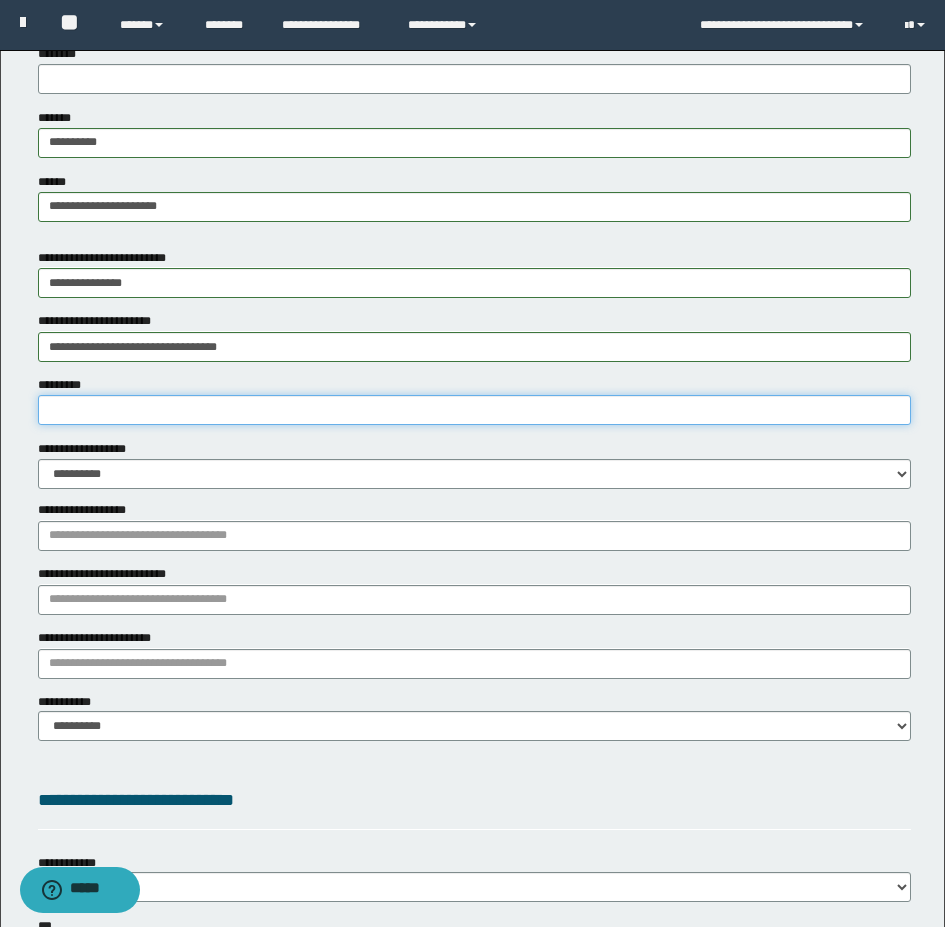 click on "*********" at bounding box center (474, 410) 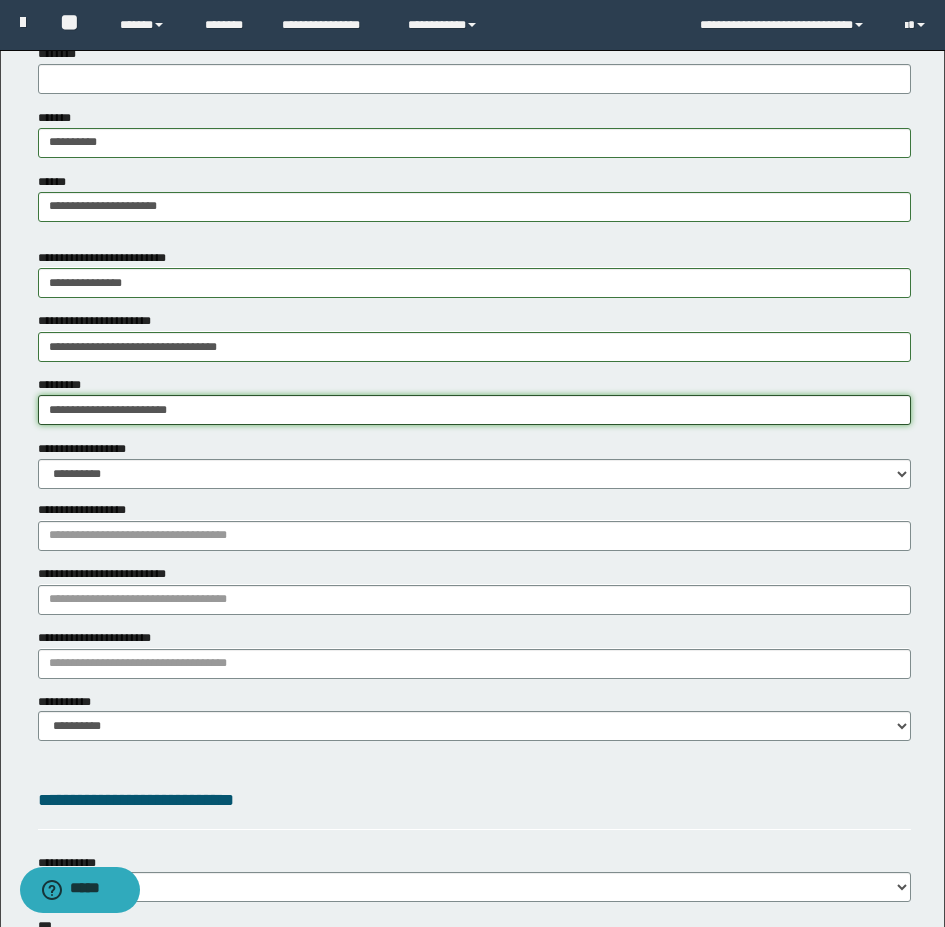 type on "**********" 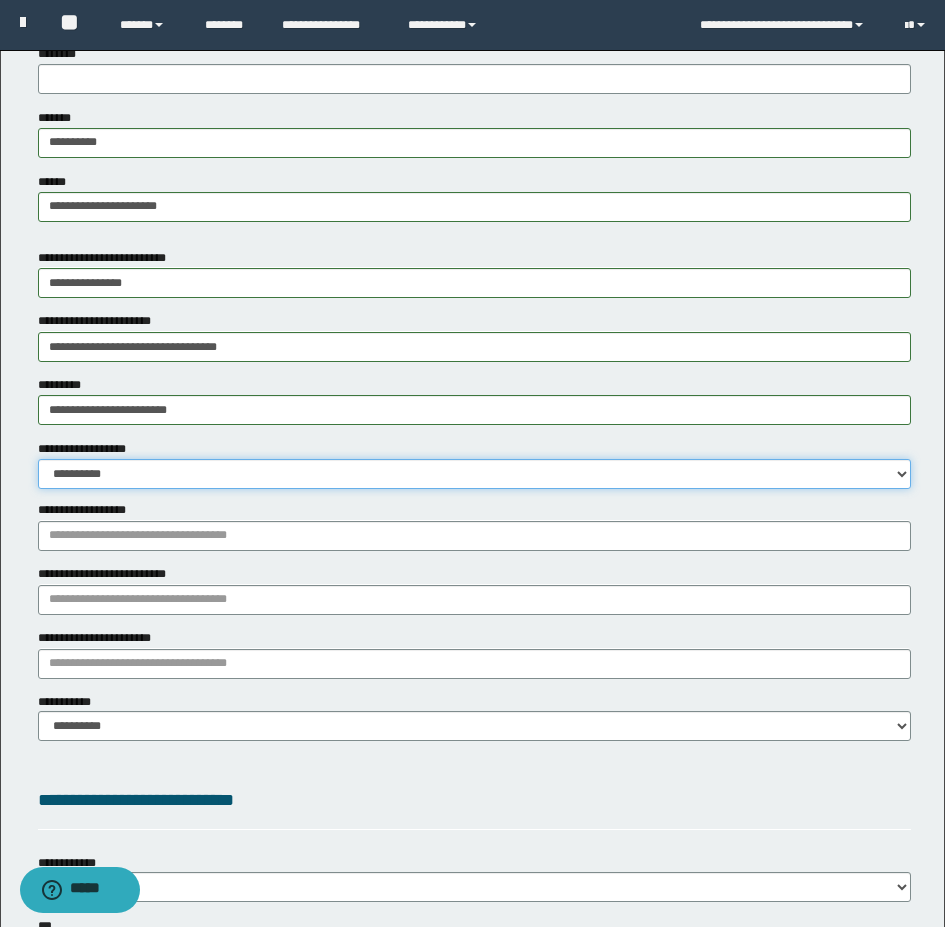 click on "**********" at bounding box center [474, 474] 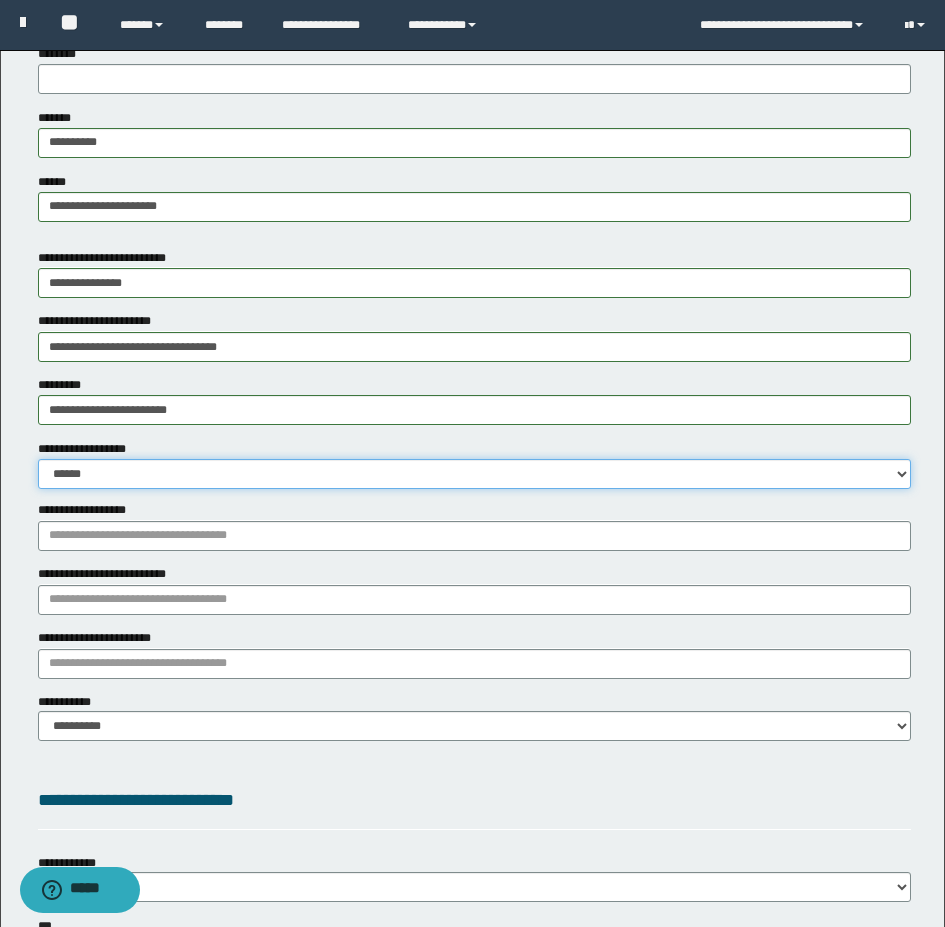 click on "**********" at bounding box center (474, 474) 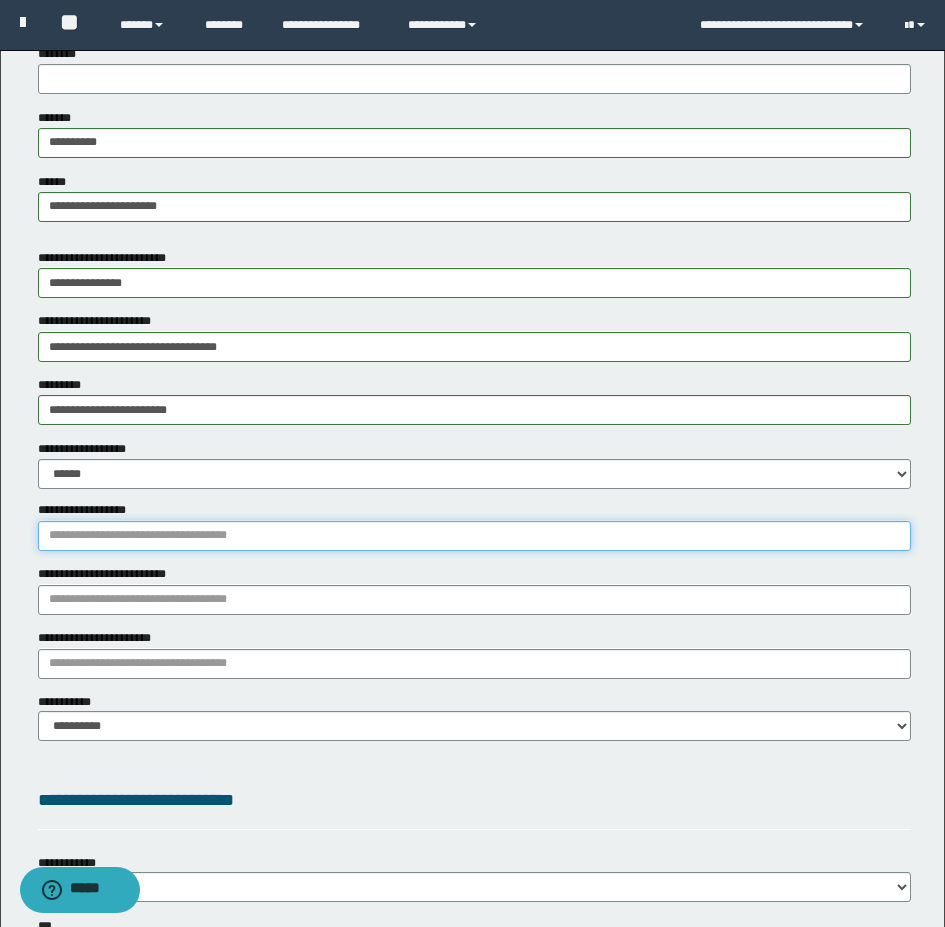 click on "**********" at bounding box center [474, 536] 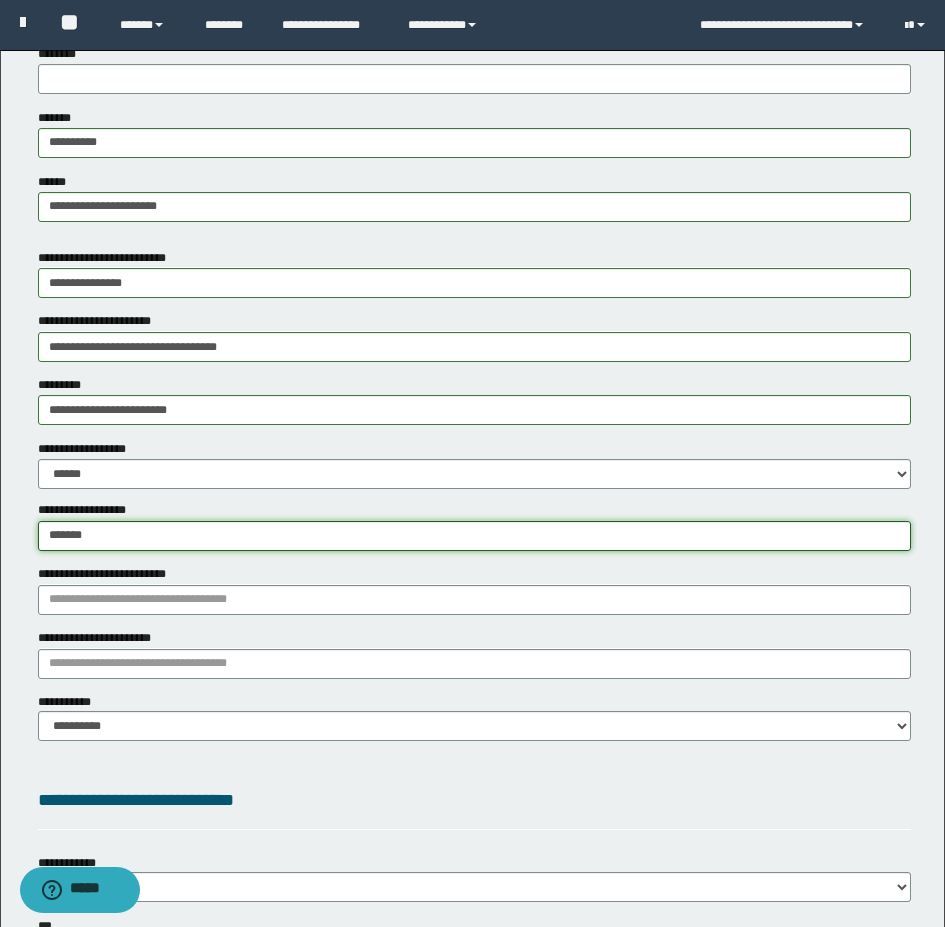 type on "********" 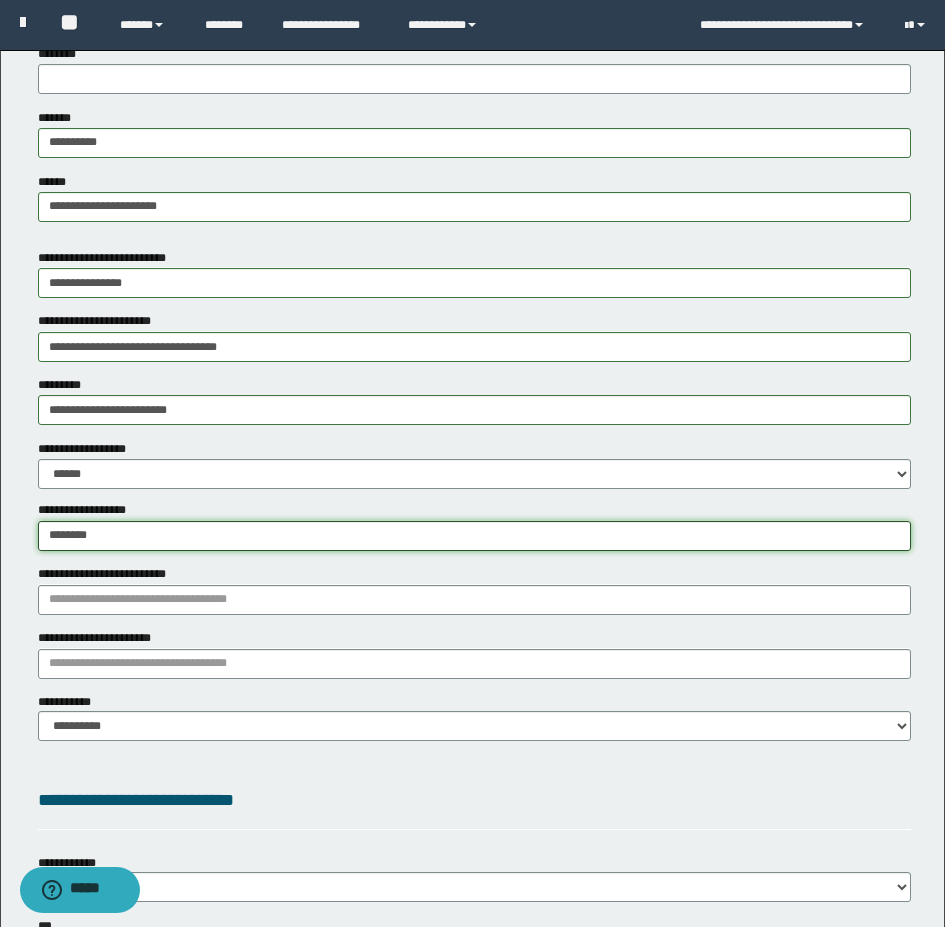 type on "********" 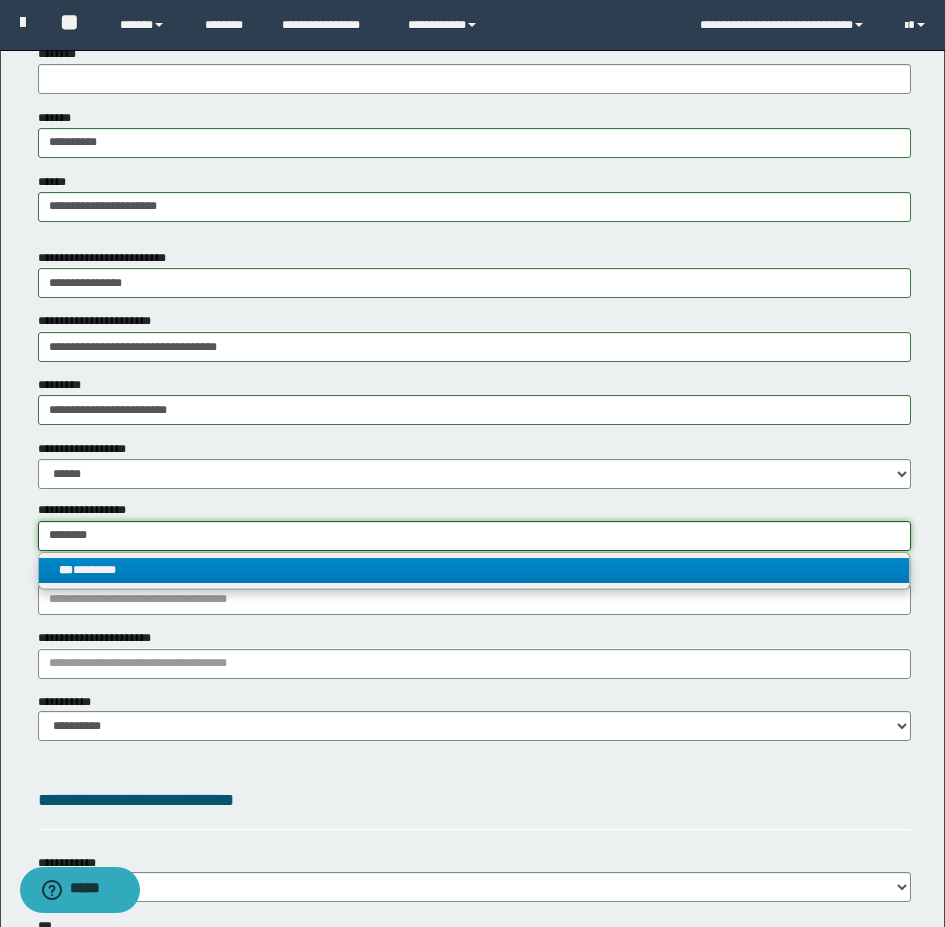 type on "********" 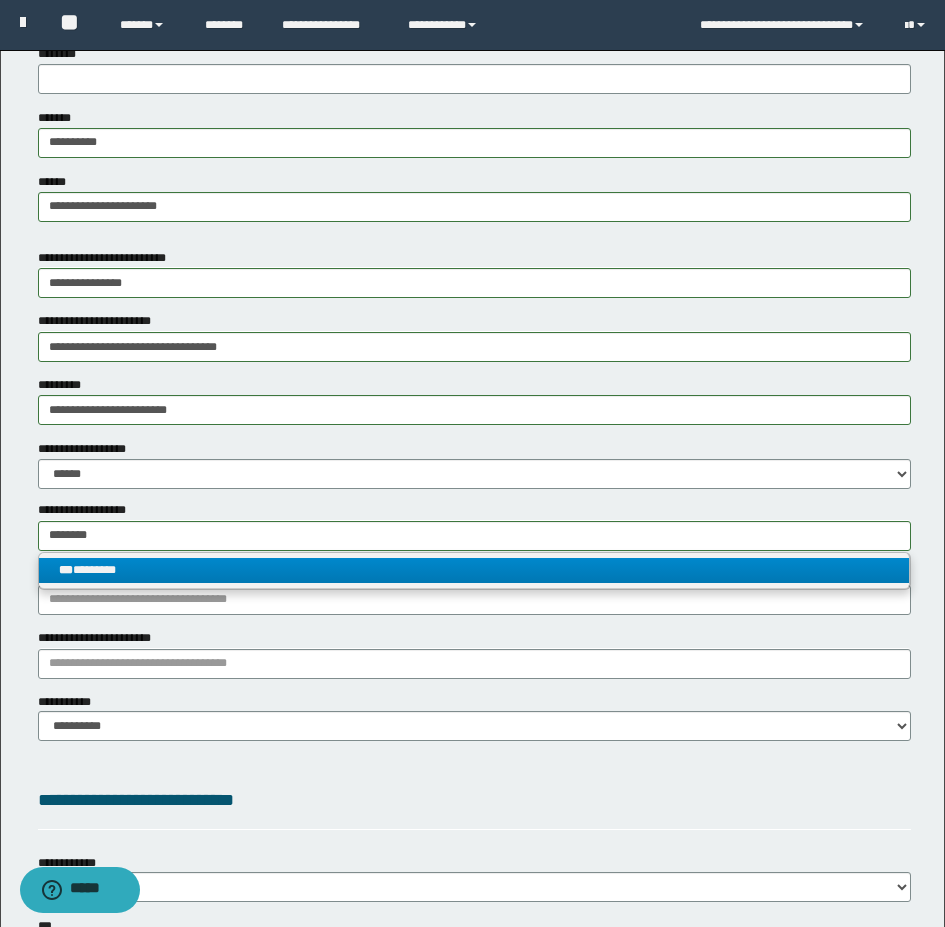 click on "*** ********" at bounding box center (474, 570) 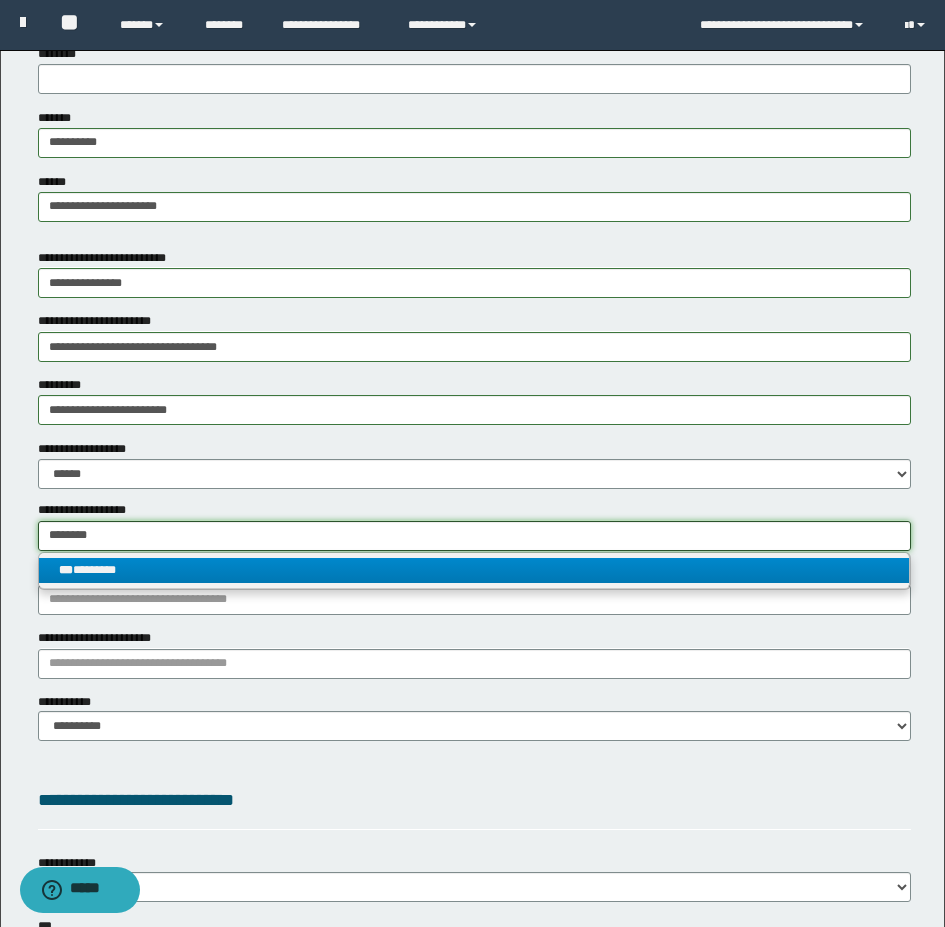 type 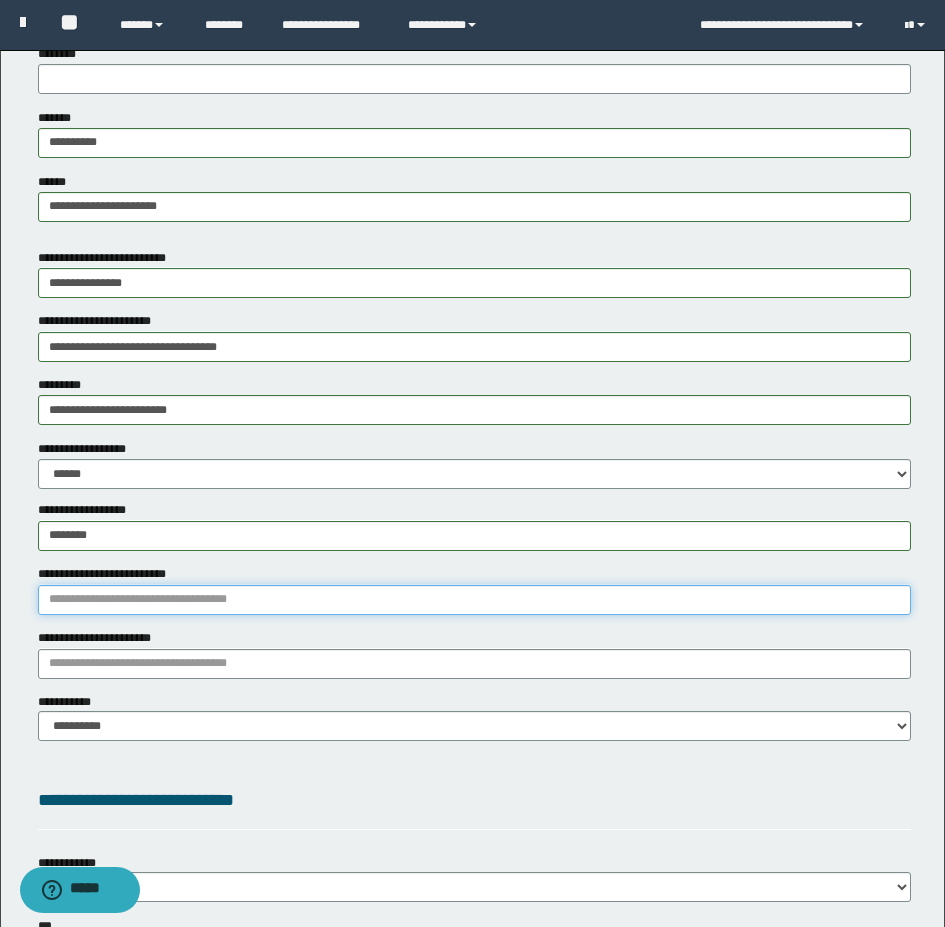 click on "**********" at bounding box center (474, 600) 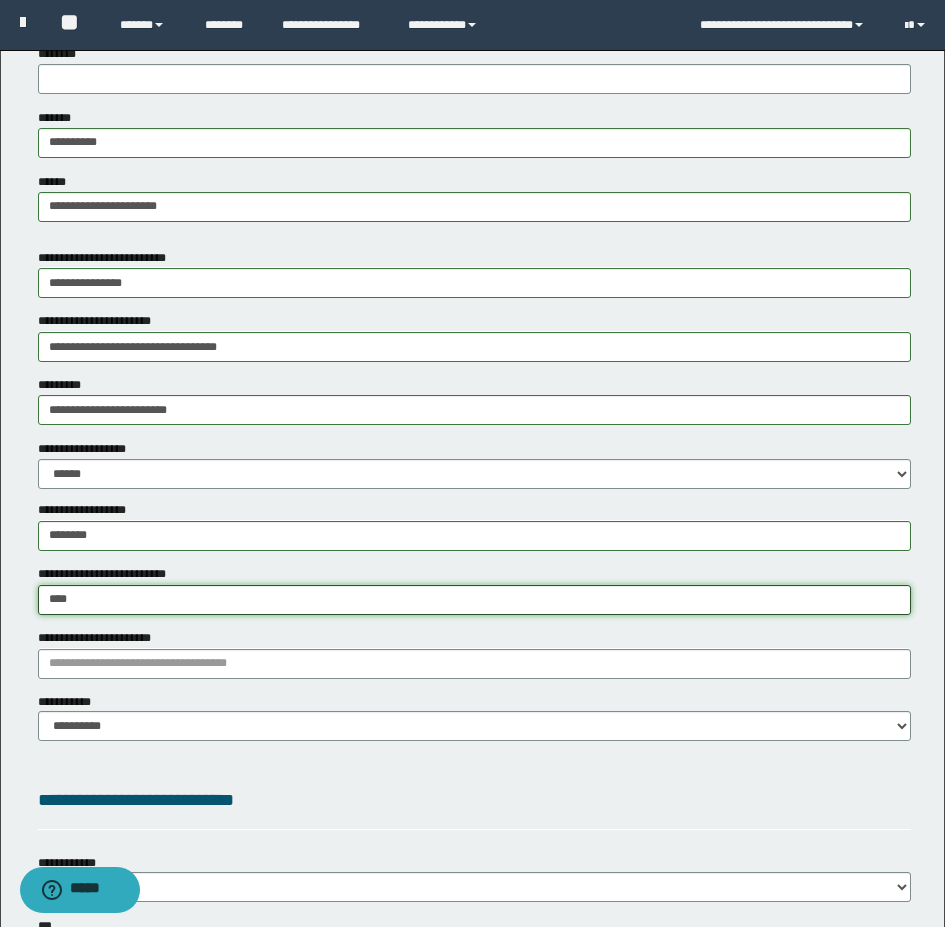 type on "*****" 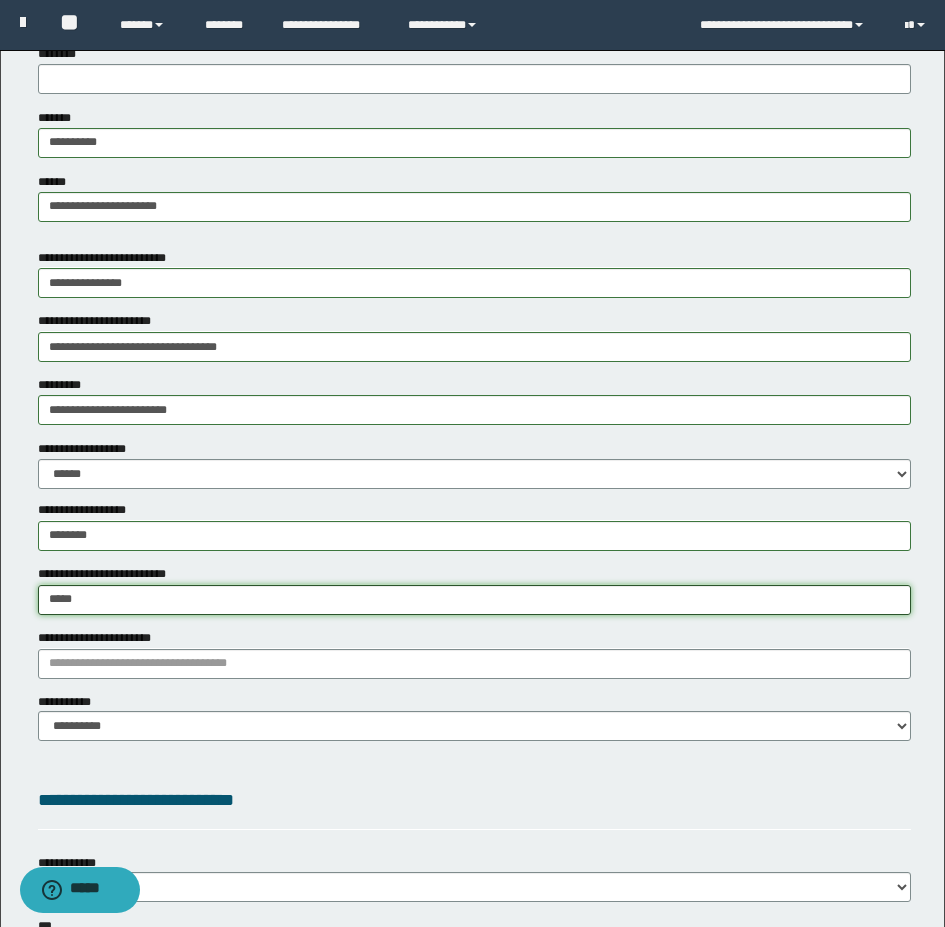 type on "*****" 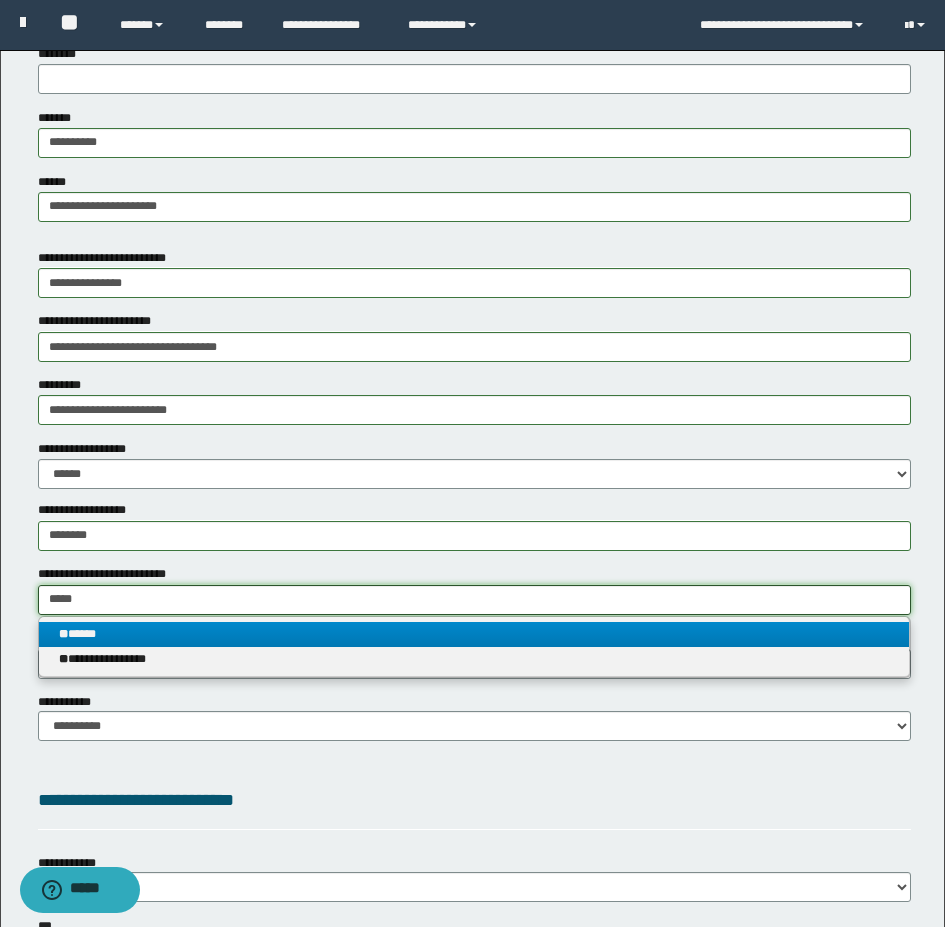 type on "*****" 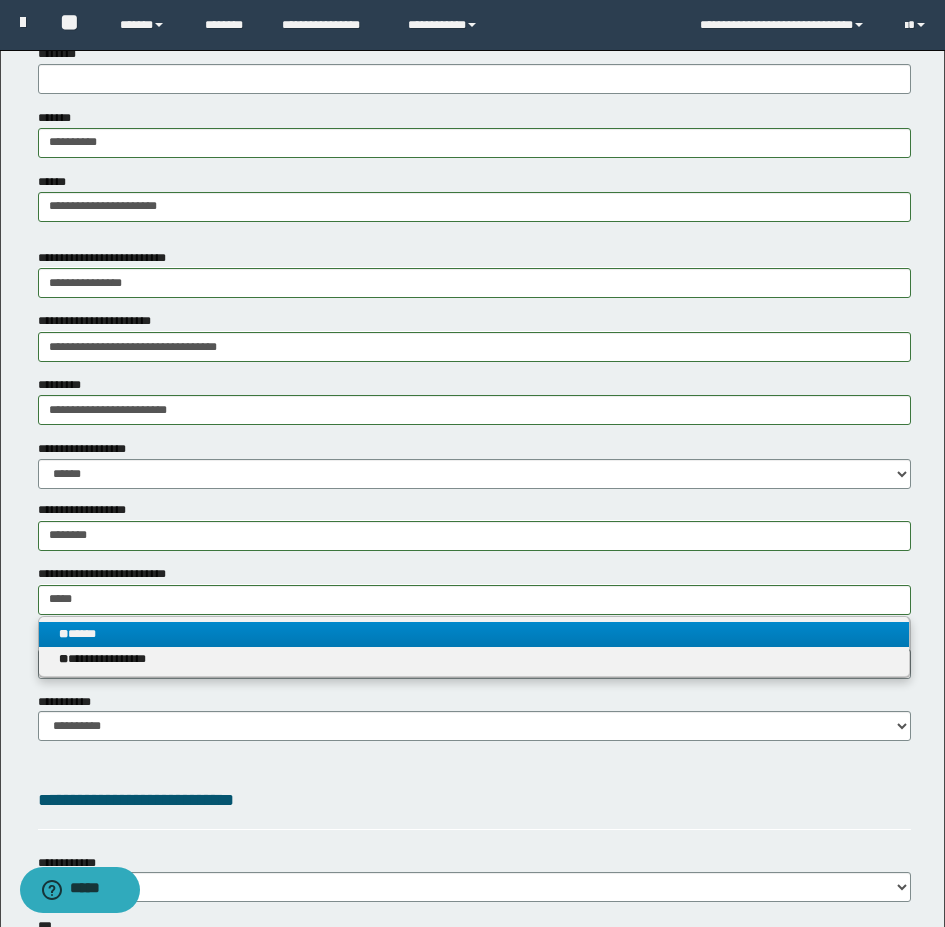 click on "** *****" at bounding box center (474, 634) 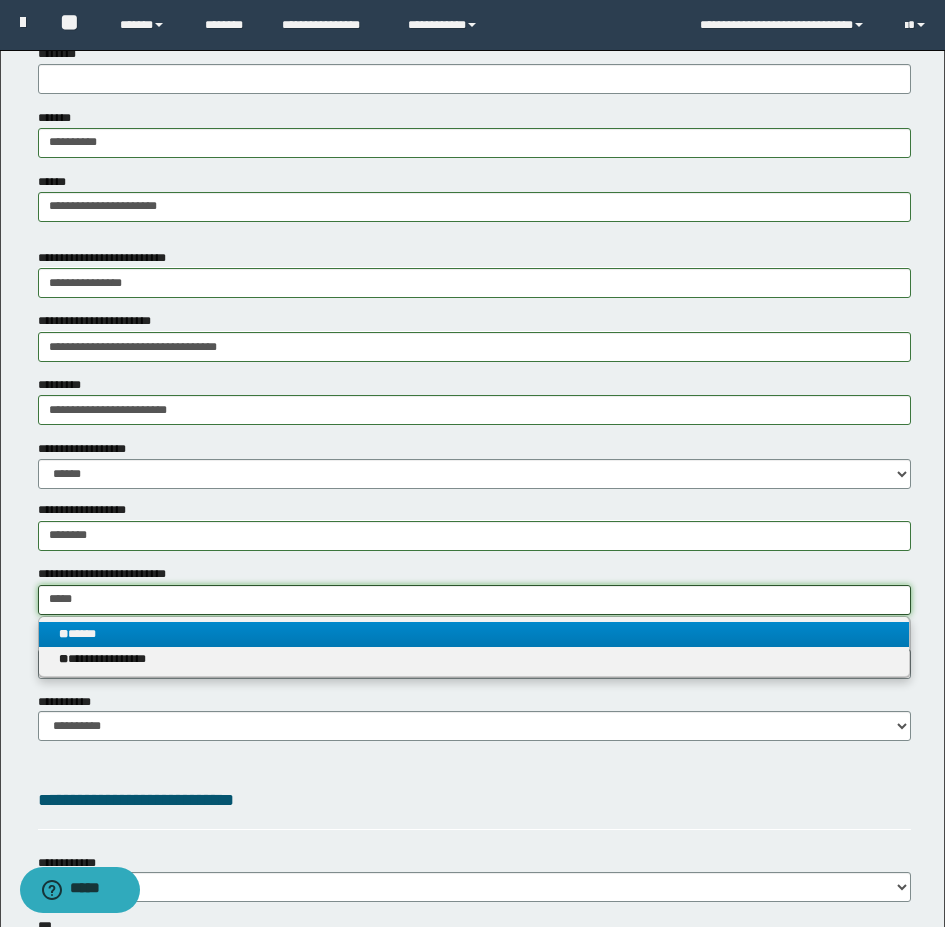 type 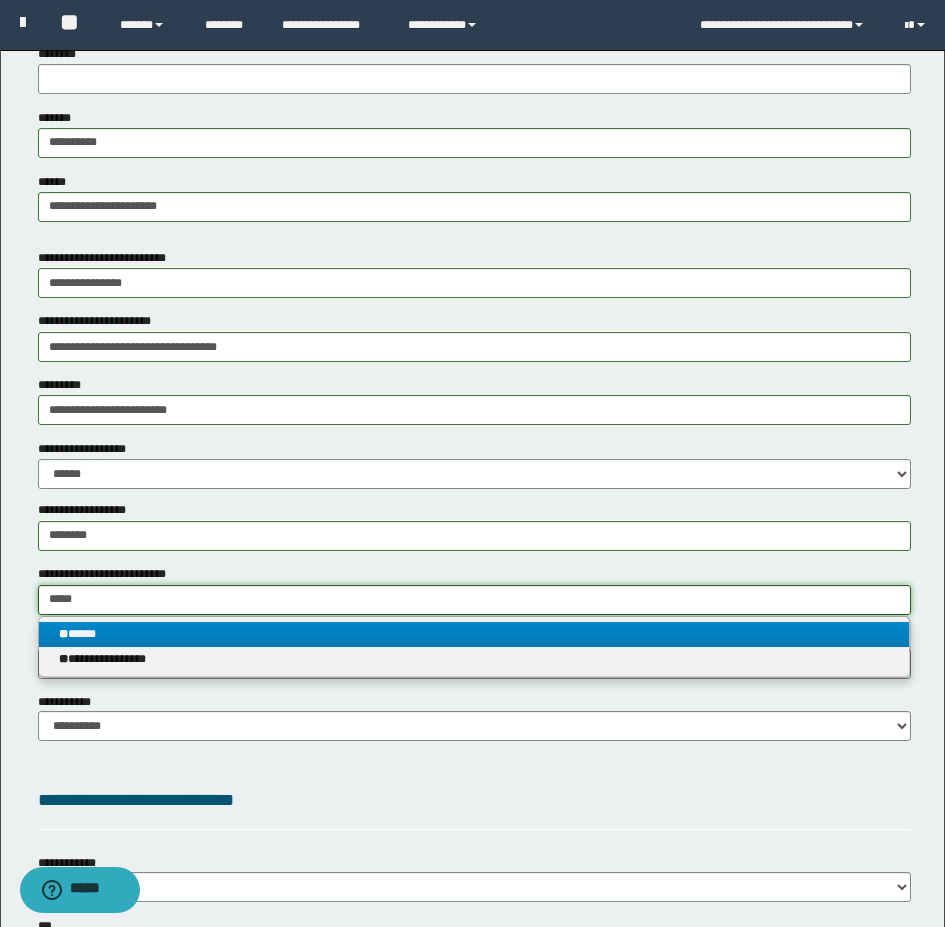 type on "*****" 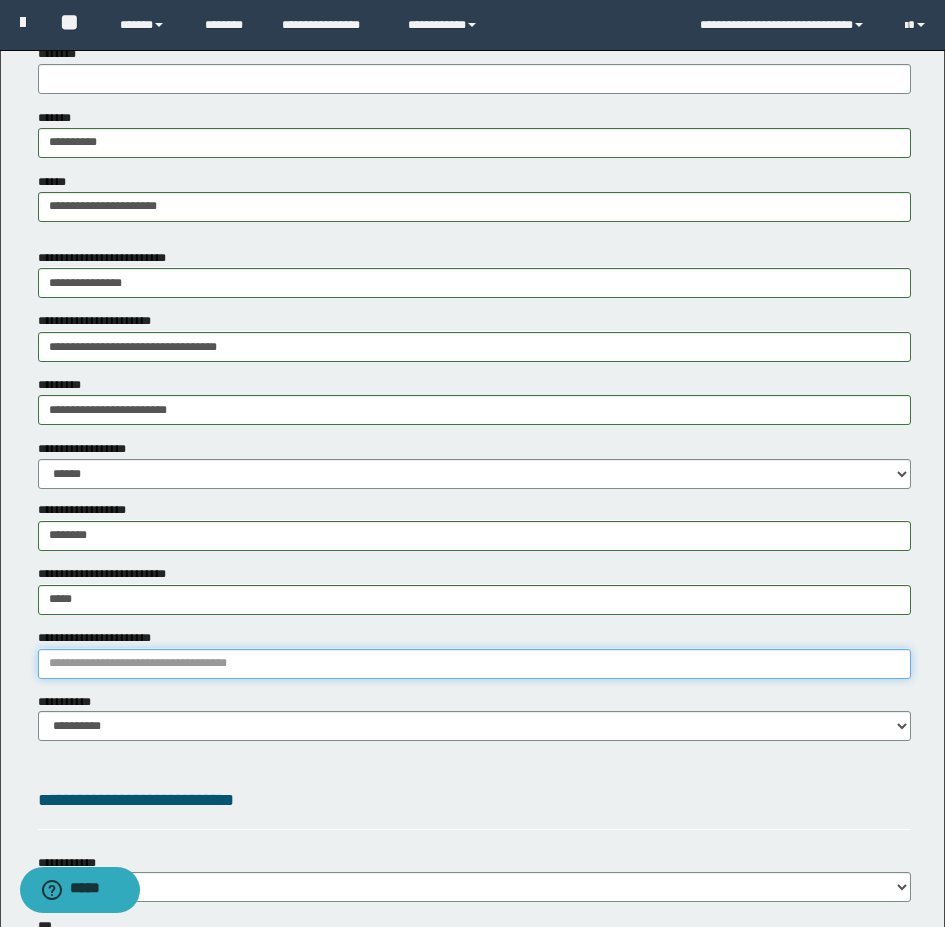 click on "**********" at bounding box center (474, 664) 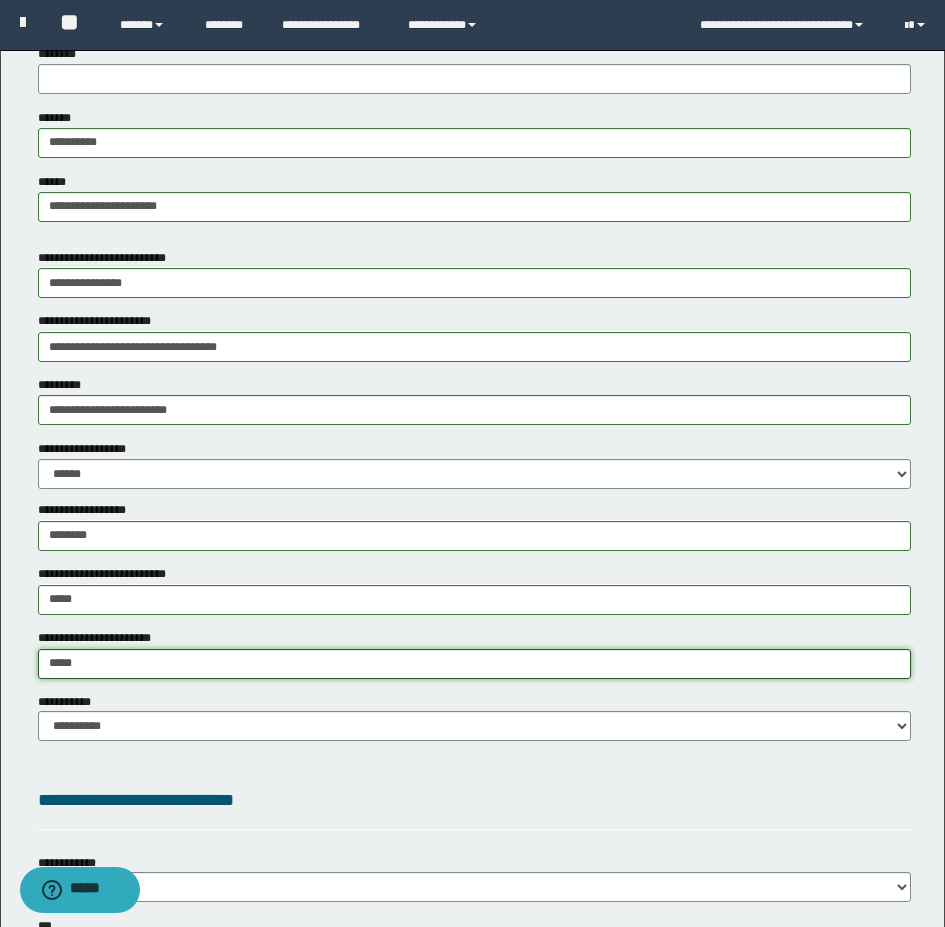 type on "******" 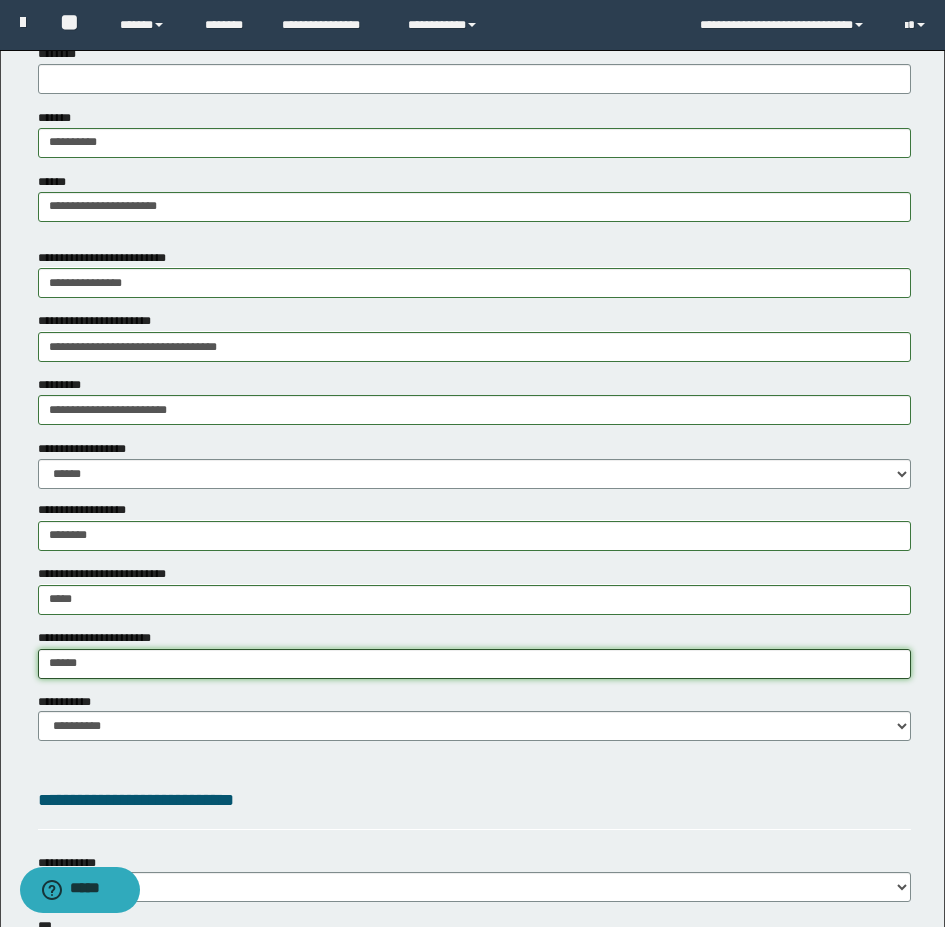 type on "******" 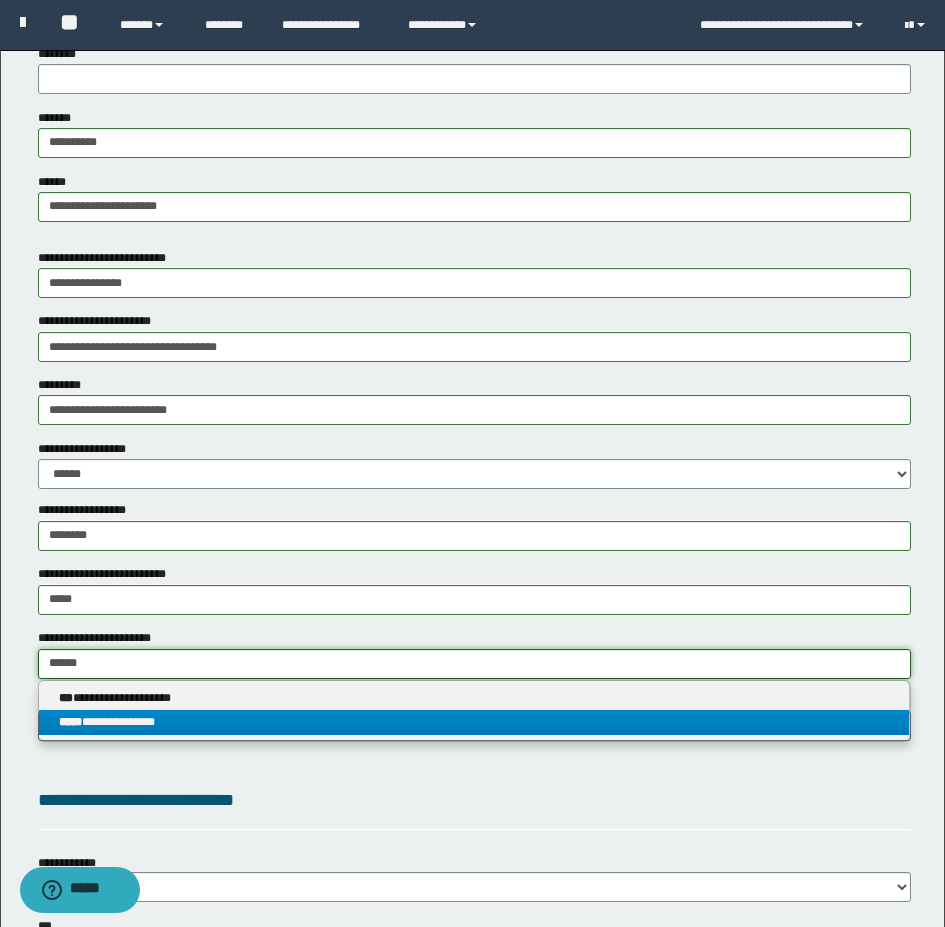 type on "******" 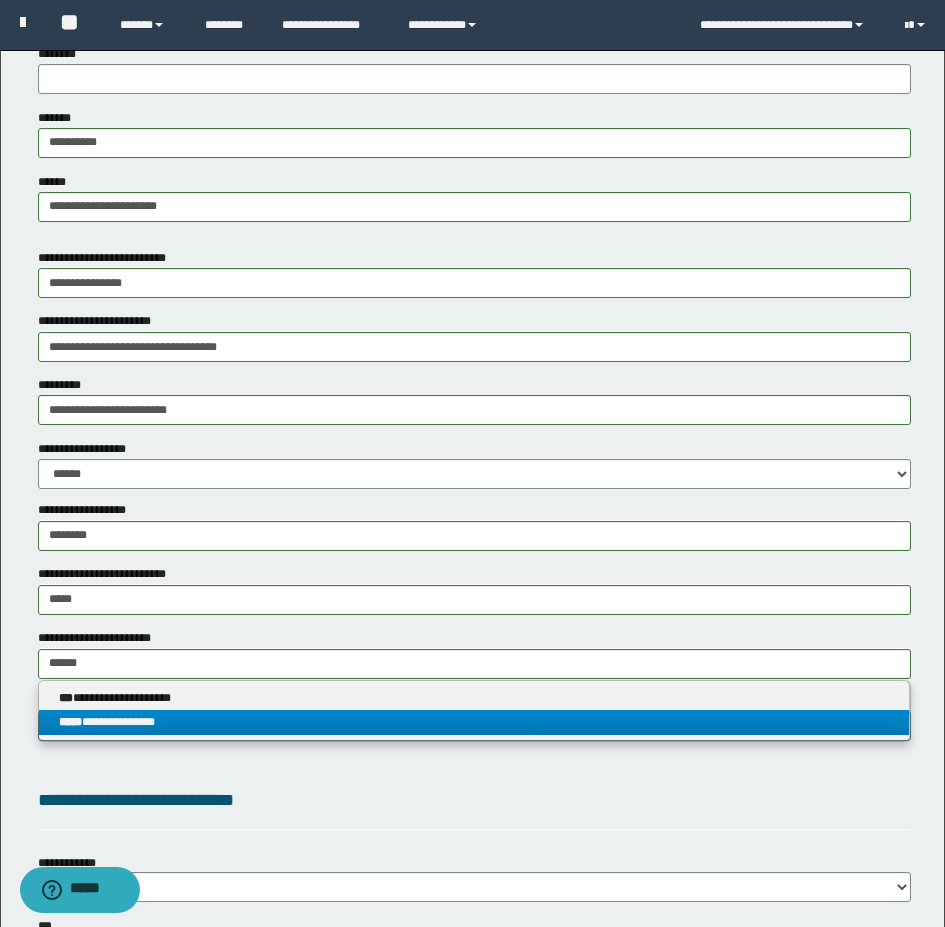 click on "**********" at bounding box center [474, 722] 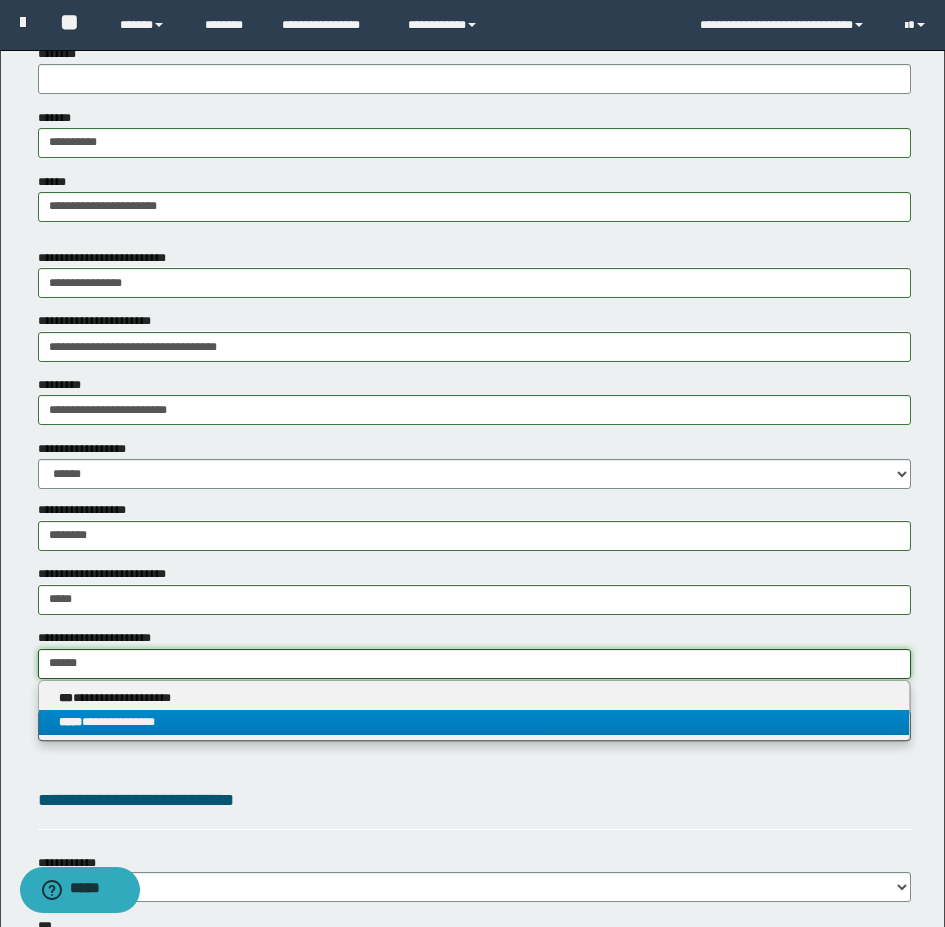 type 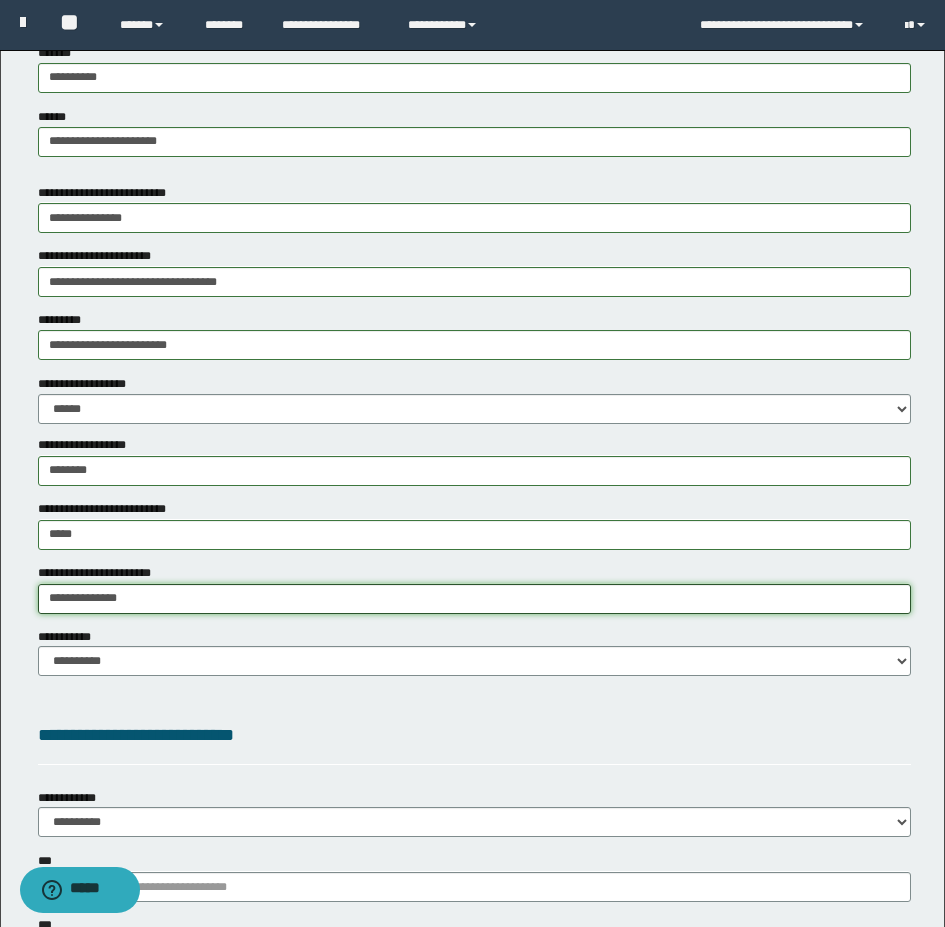 scroll, scrollTop: 1100, scrollLeft: 0, axis: vertical 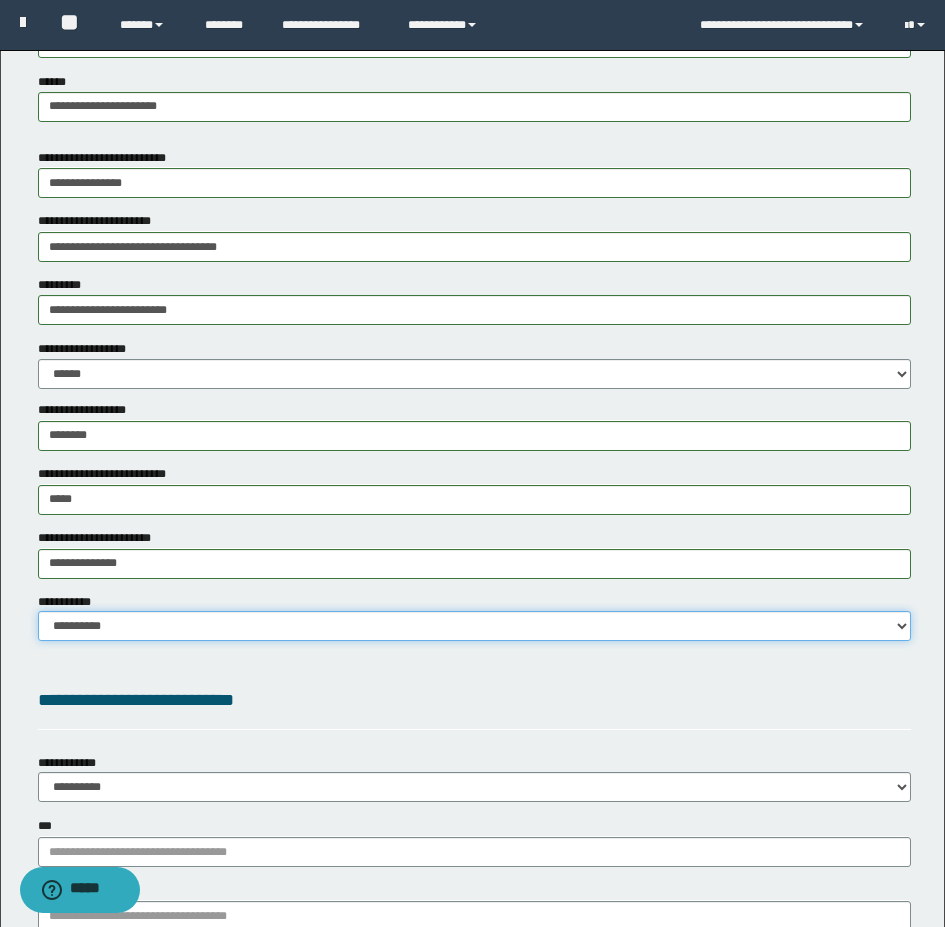 click on "**********" at bounding box center [474, 626] 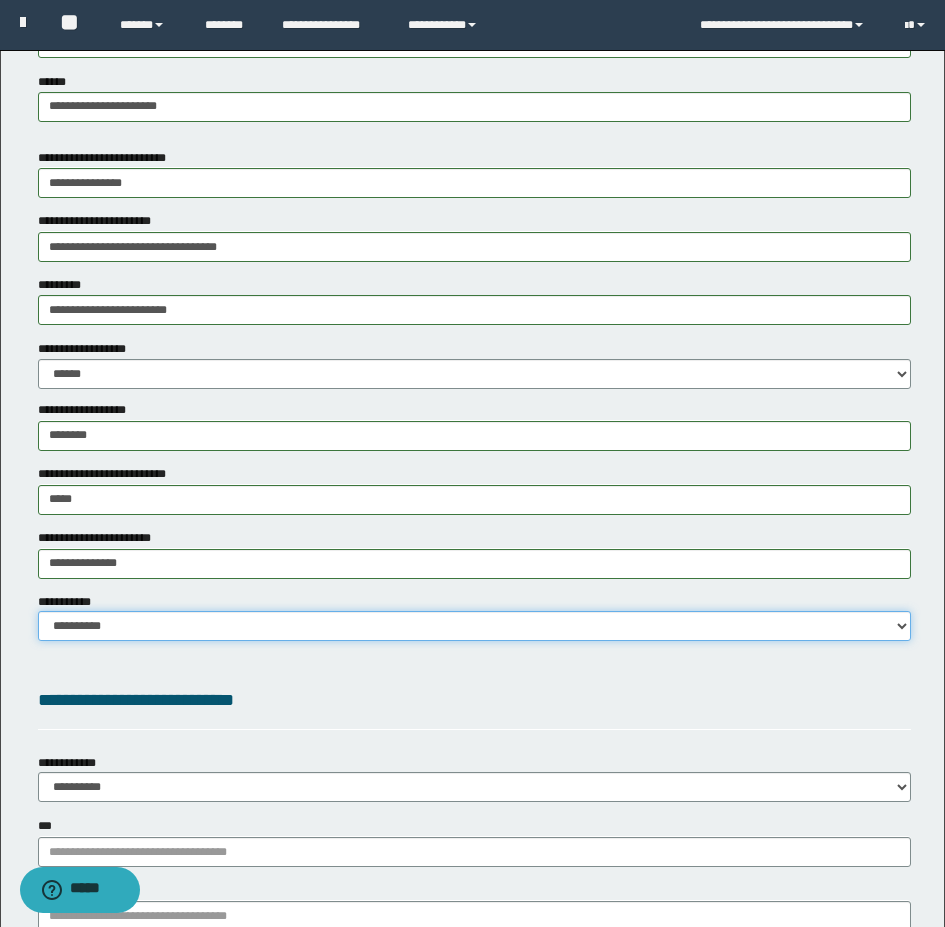 select on "*" 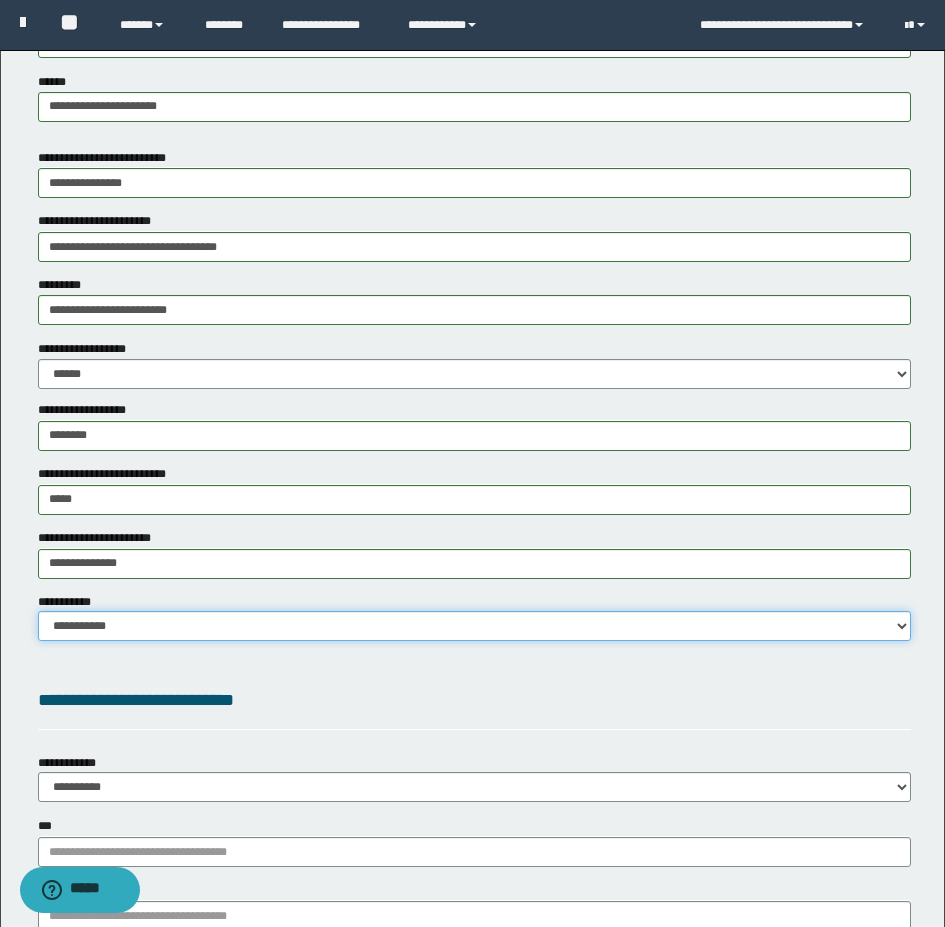 click on "**********" at bounding box center [474, 626] 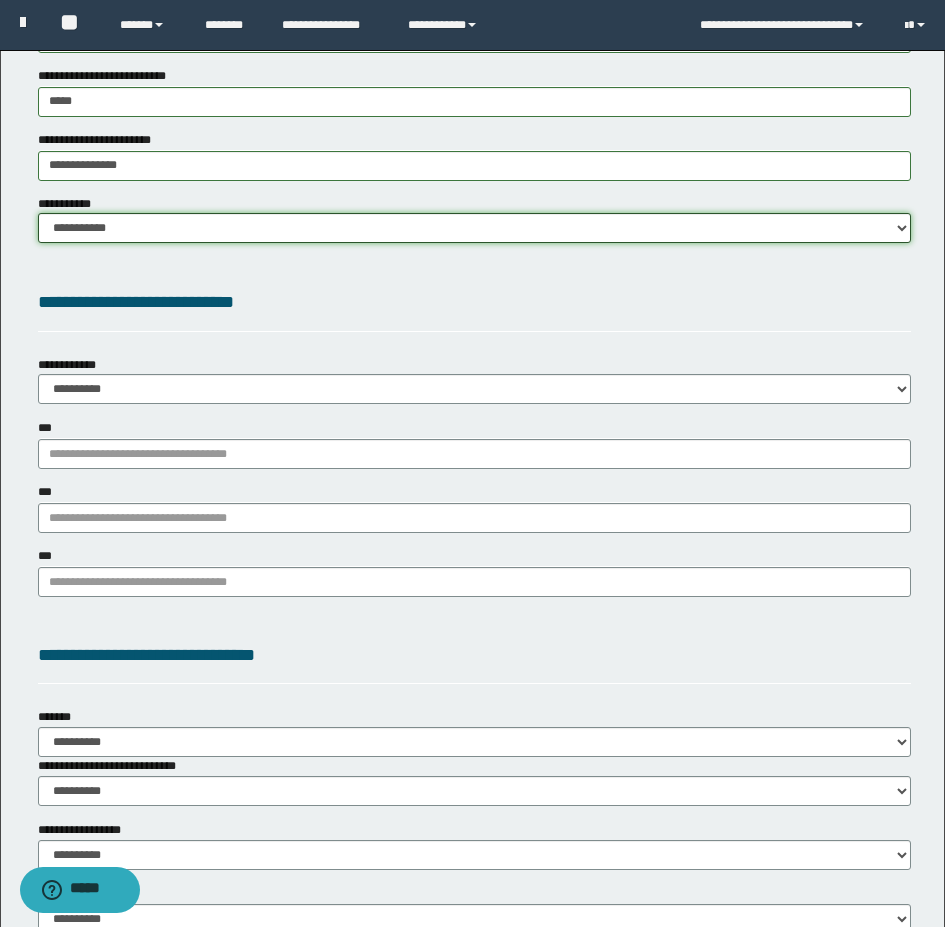 scroll, scrollTop: 1500, scrollLeft: 0, axis: vertical 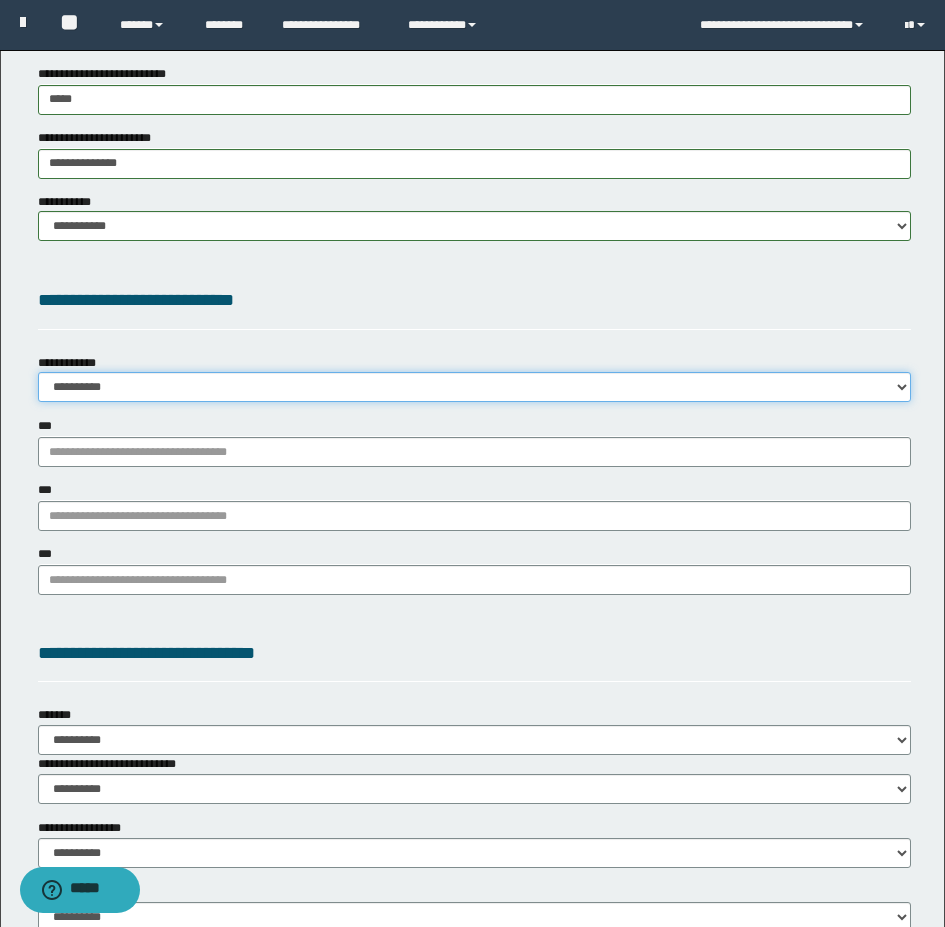 click on "**********" at bounding box center [474, 387] 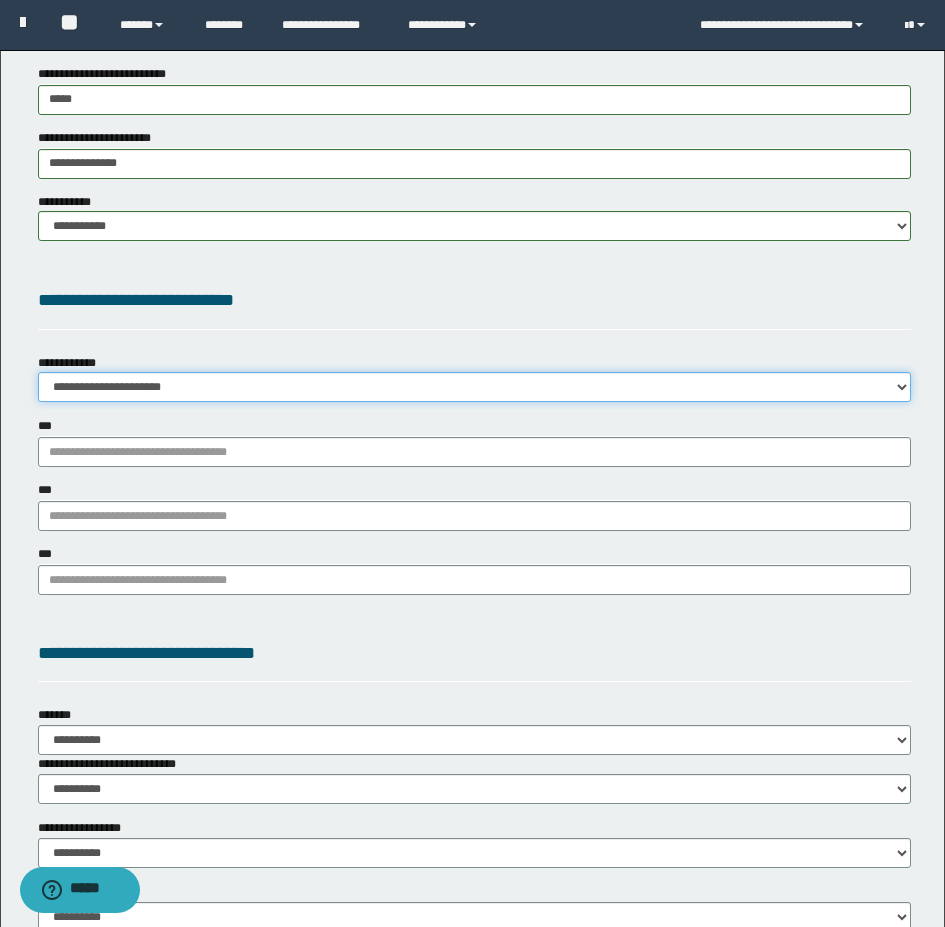 click on "**********" at bounding box center (474, 387) 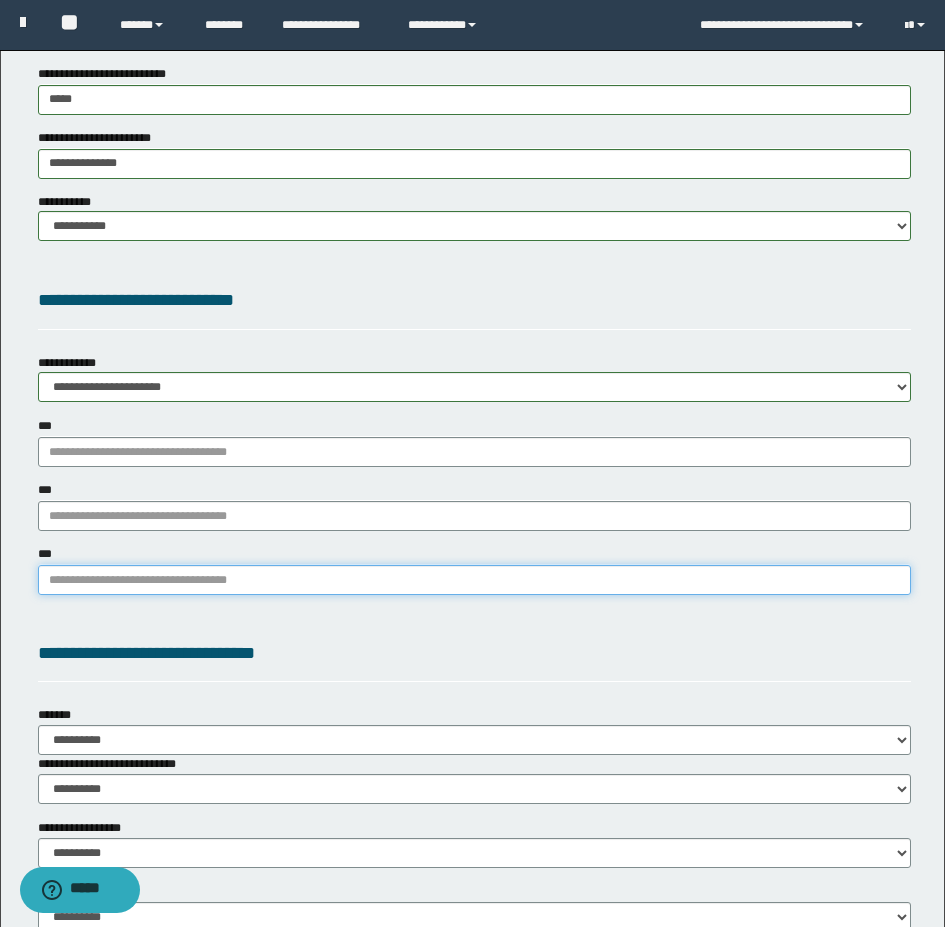 click on "***" at bounding box center [474, 580] 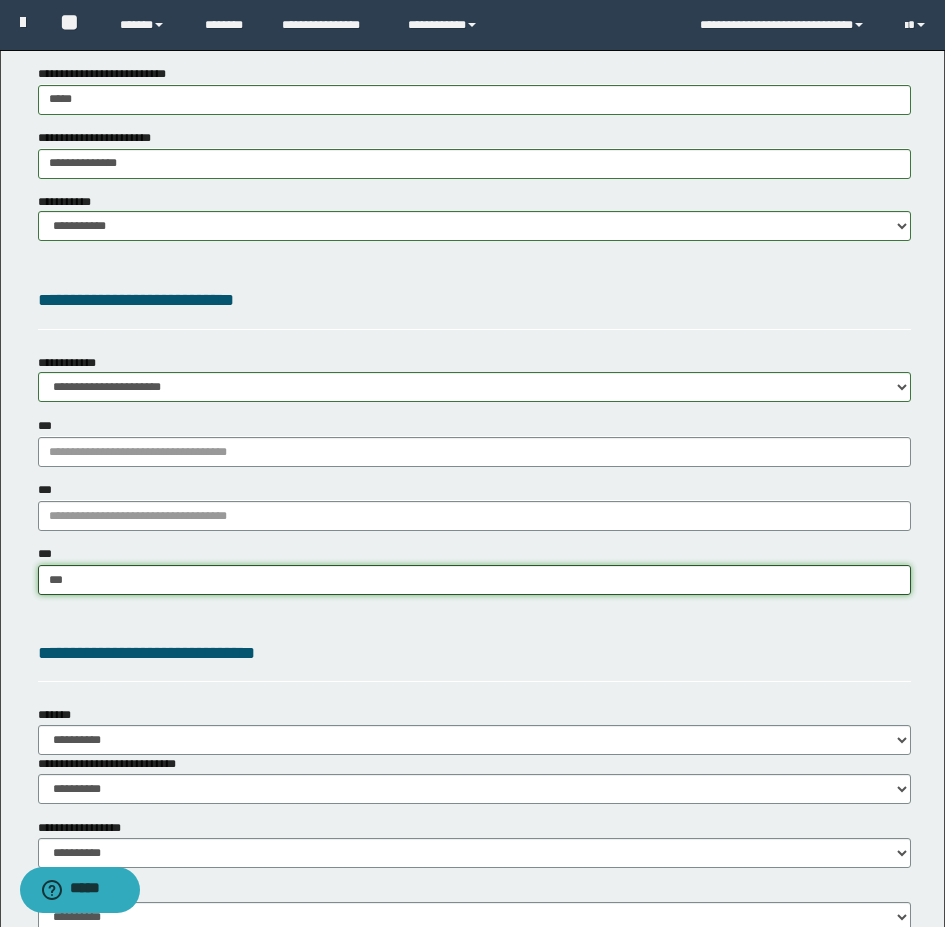 type on "****" 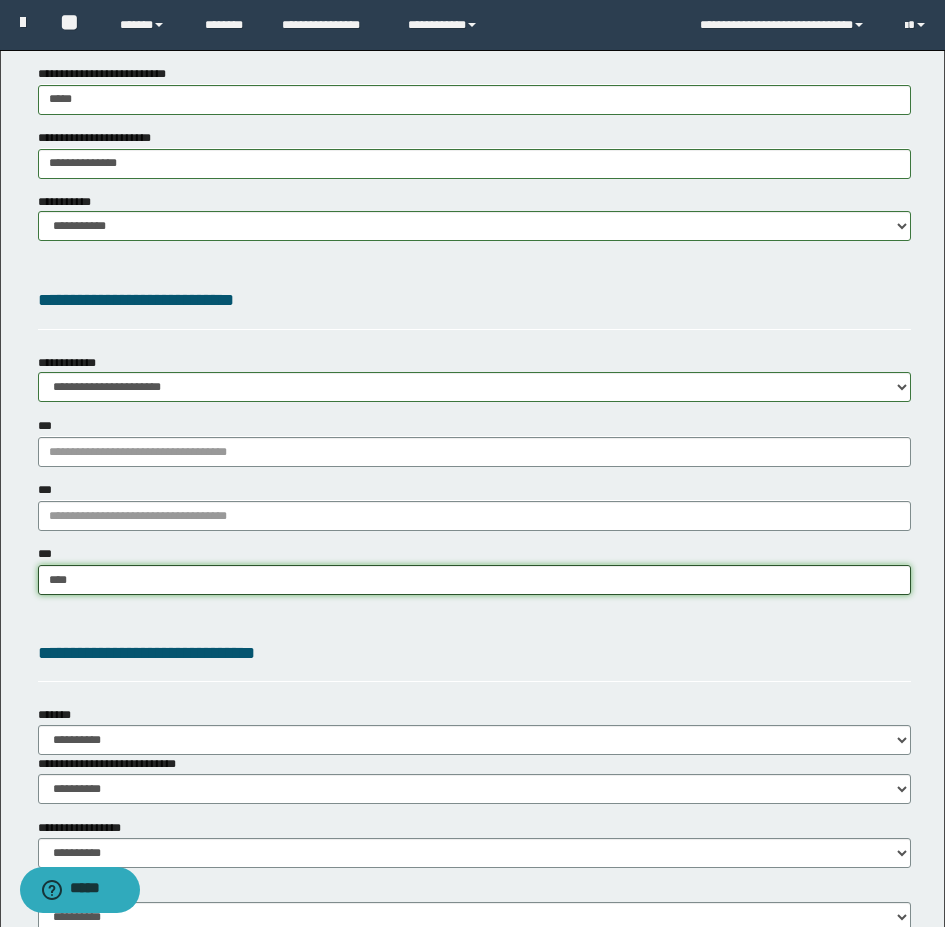 type on "****" 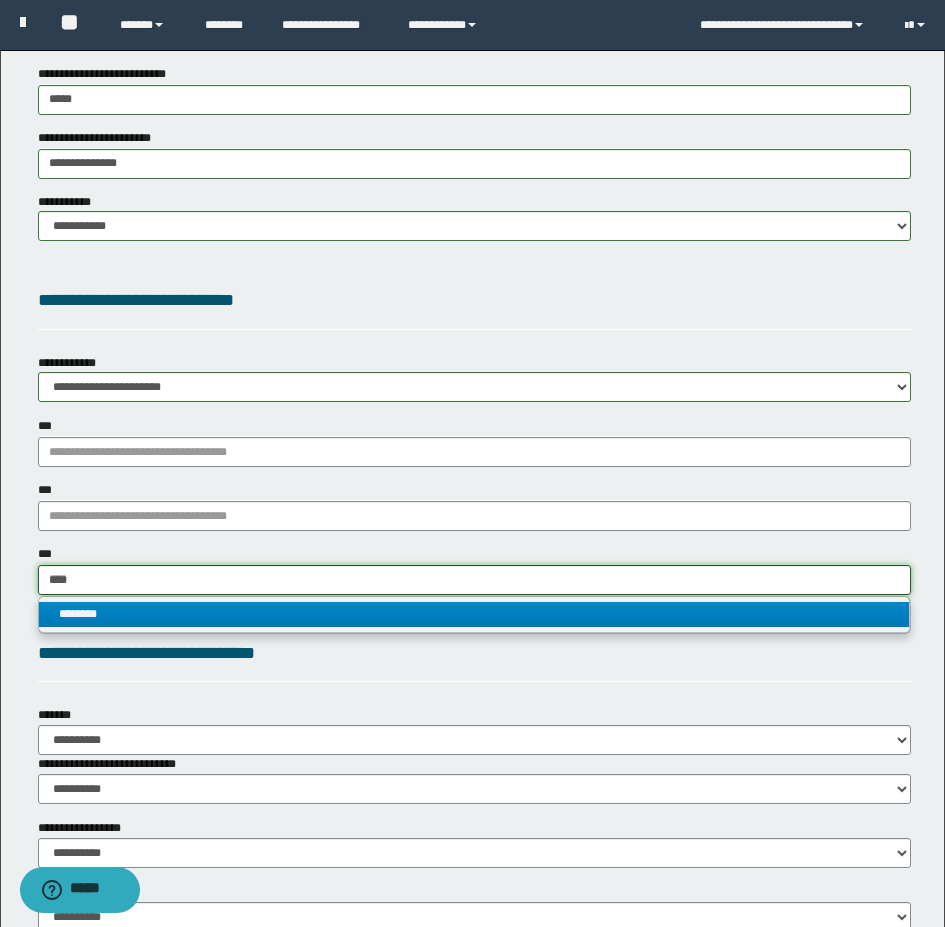 type on "****" 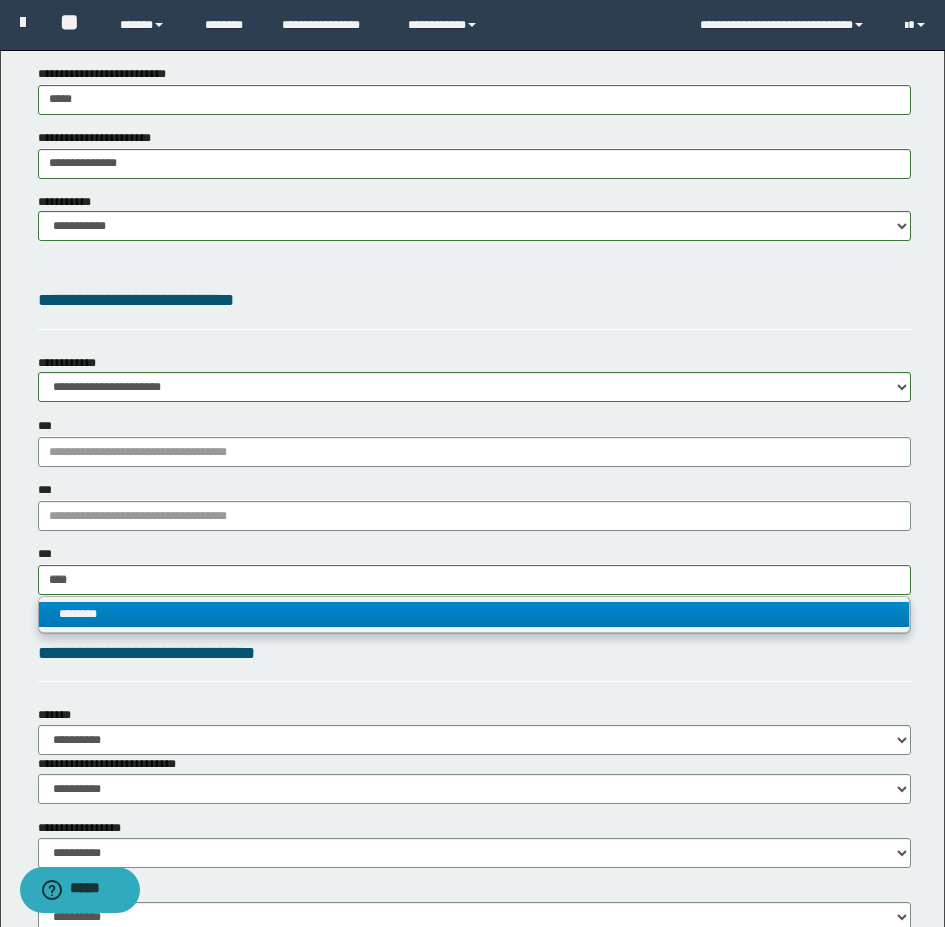 click on "********" at bounding box center [474, 614] 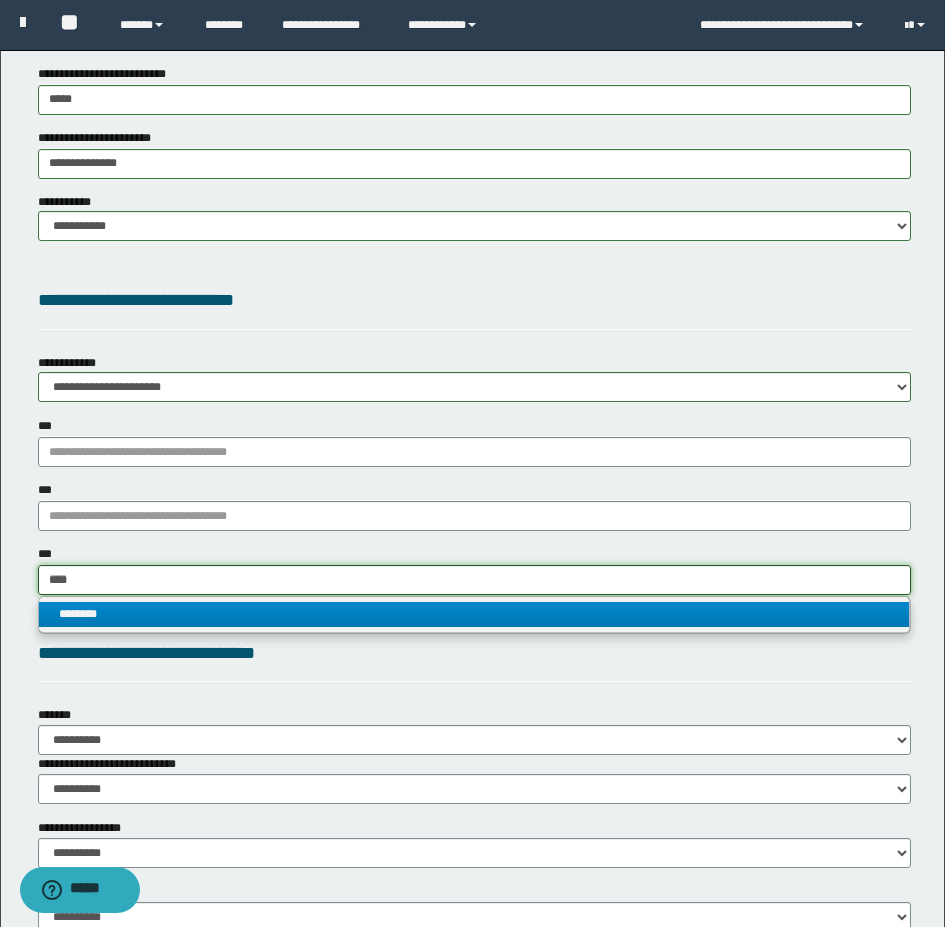 type 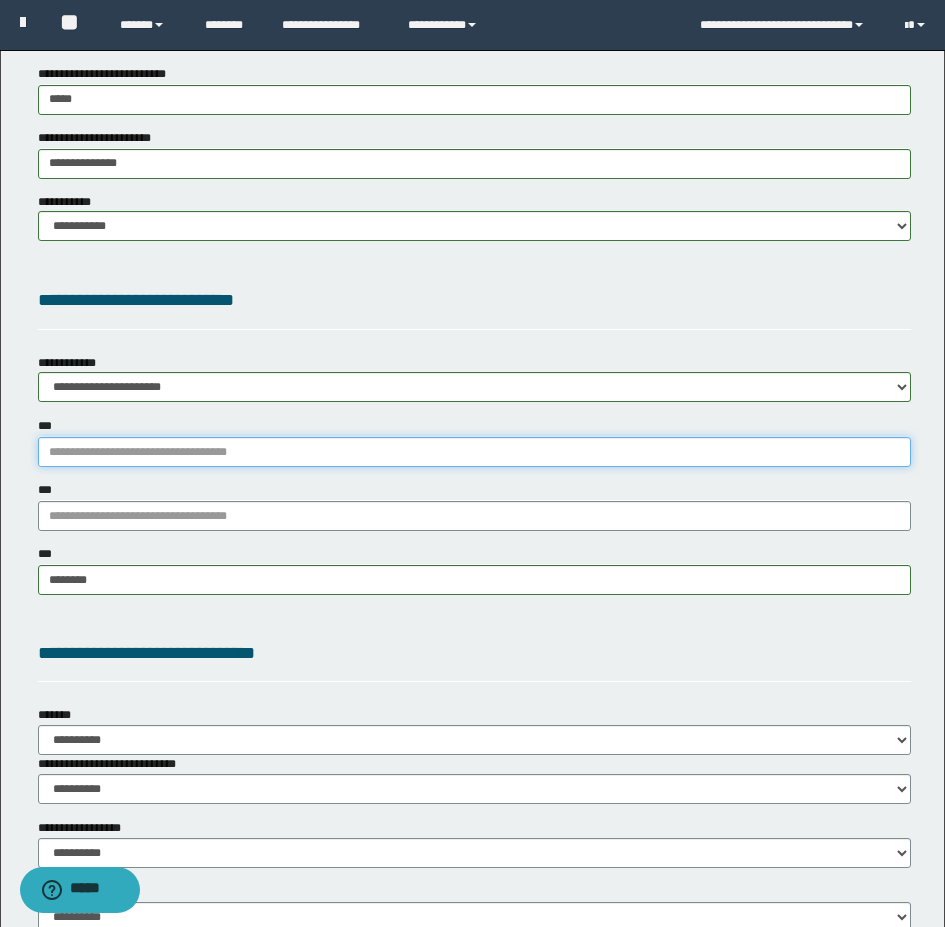 click on "***" at bounding box center [474, 452] 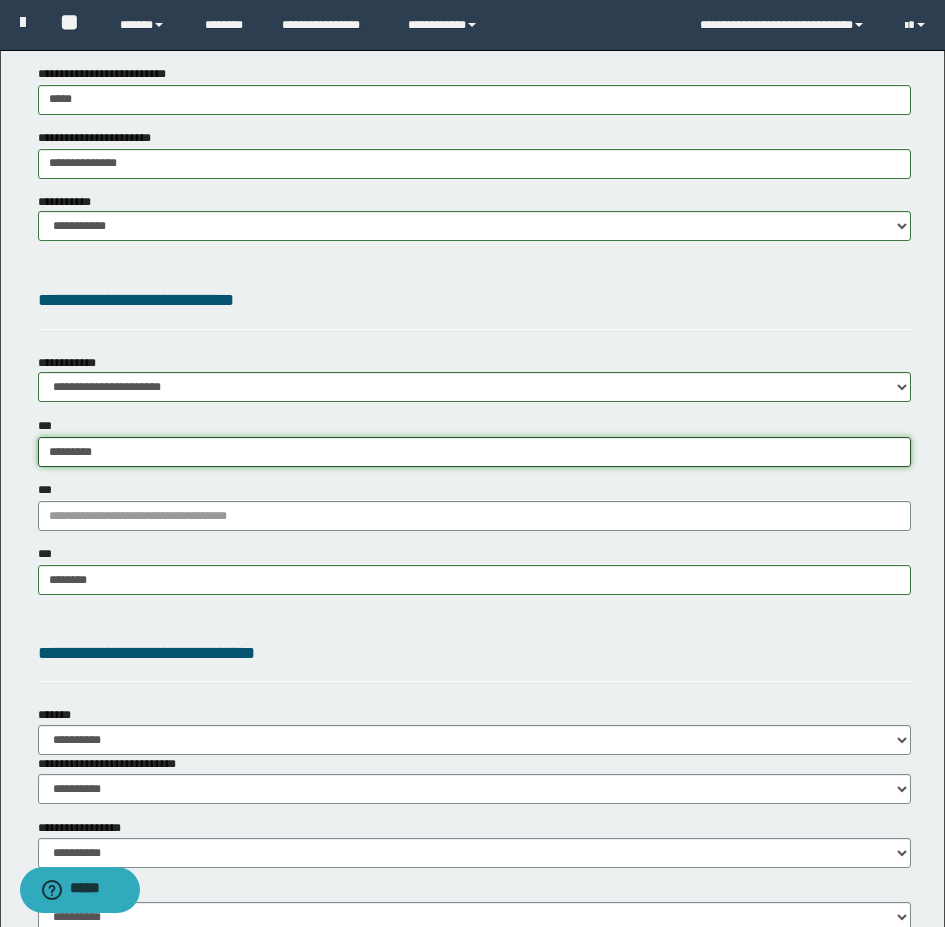 type on "**********" 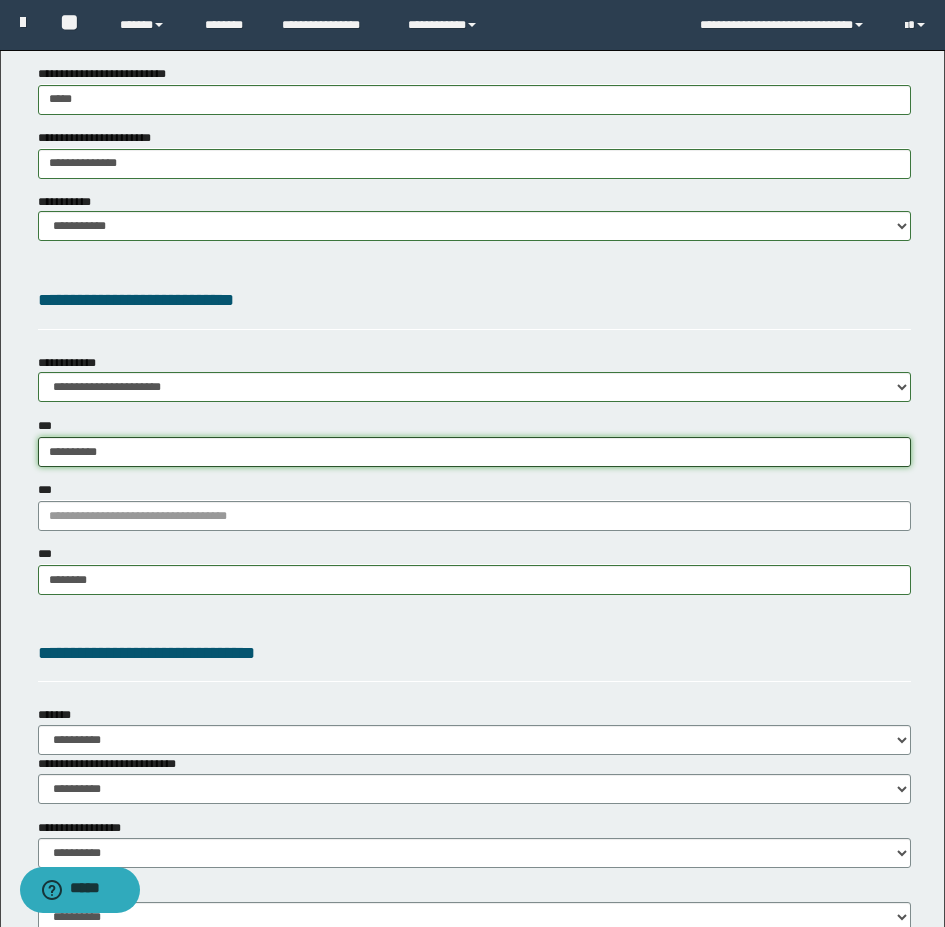 type on "**********" 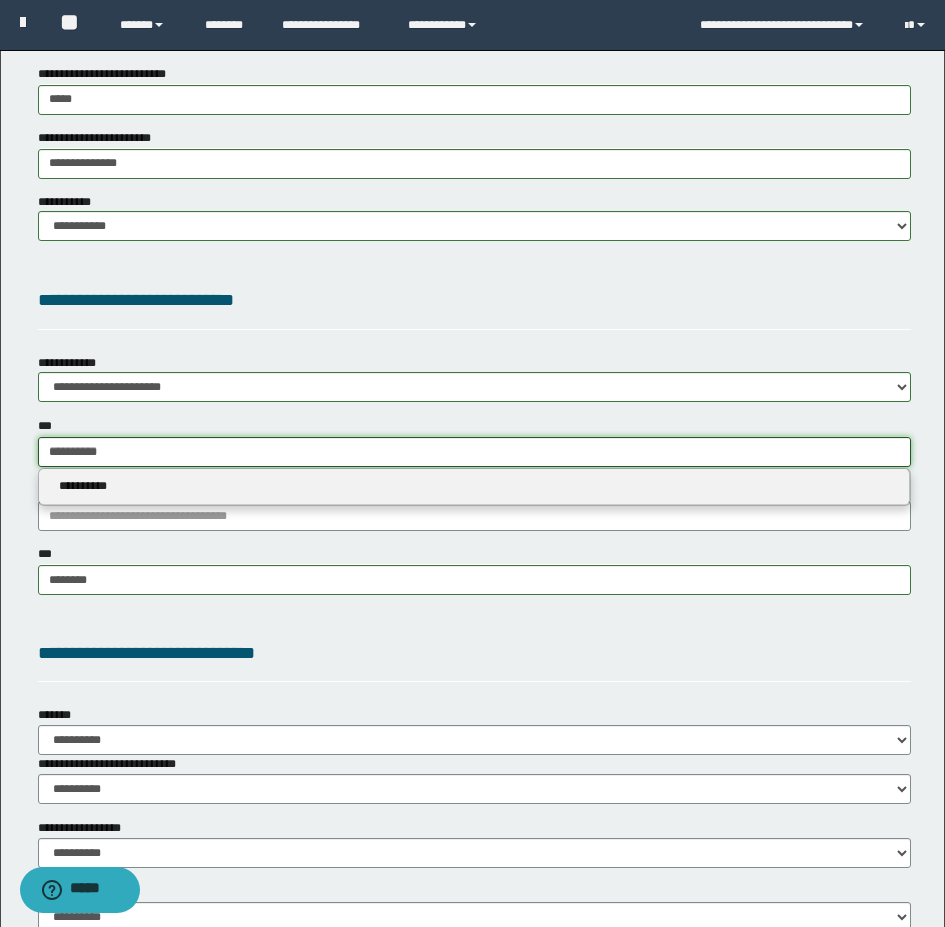 type on "**********" 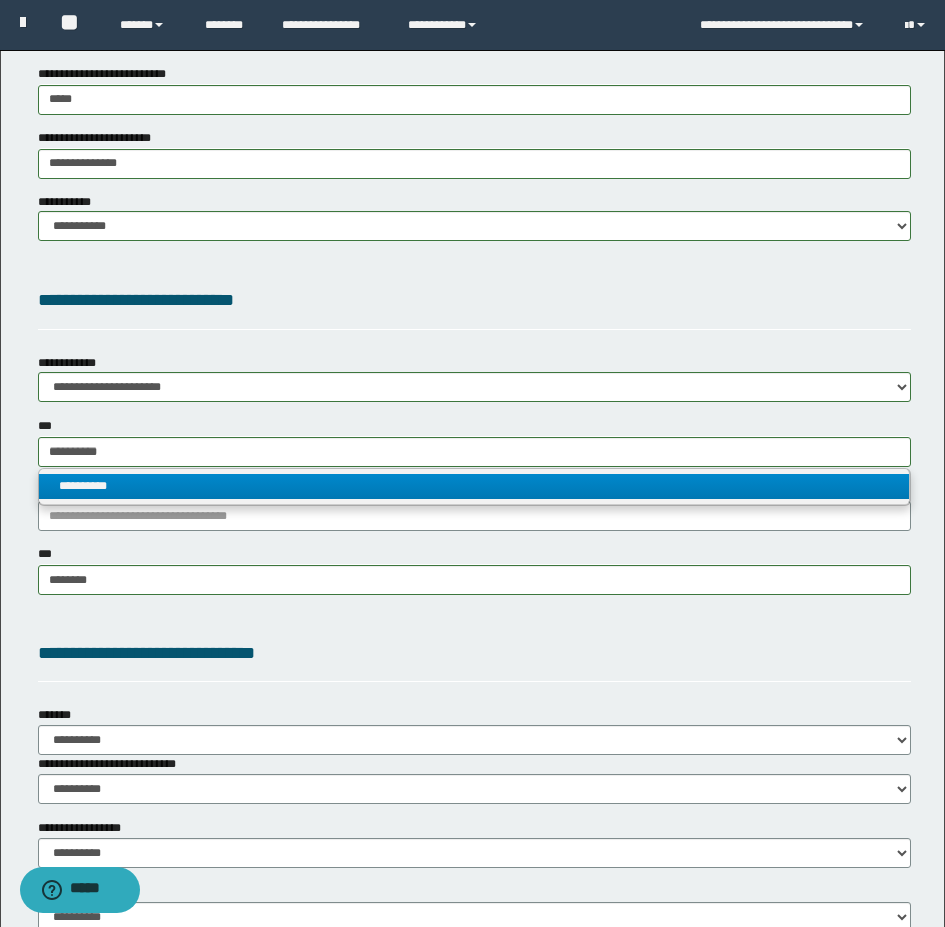 click on "**********" at bounding box center [474, 486] 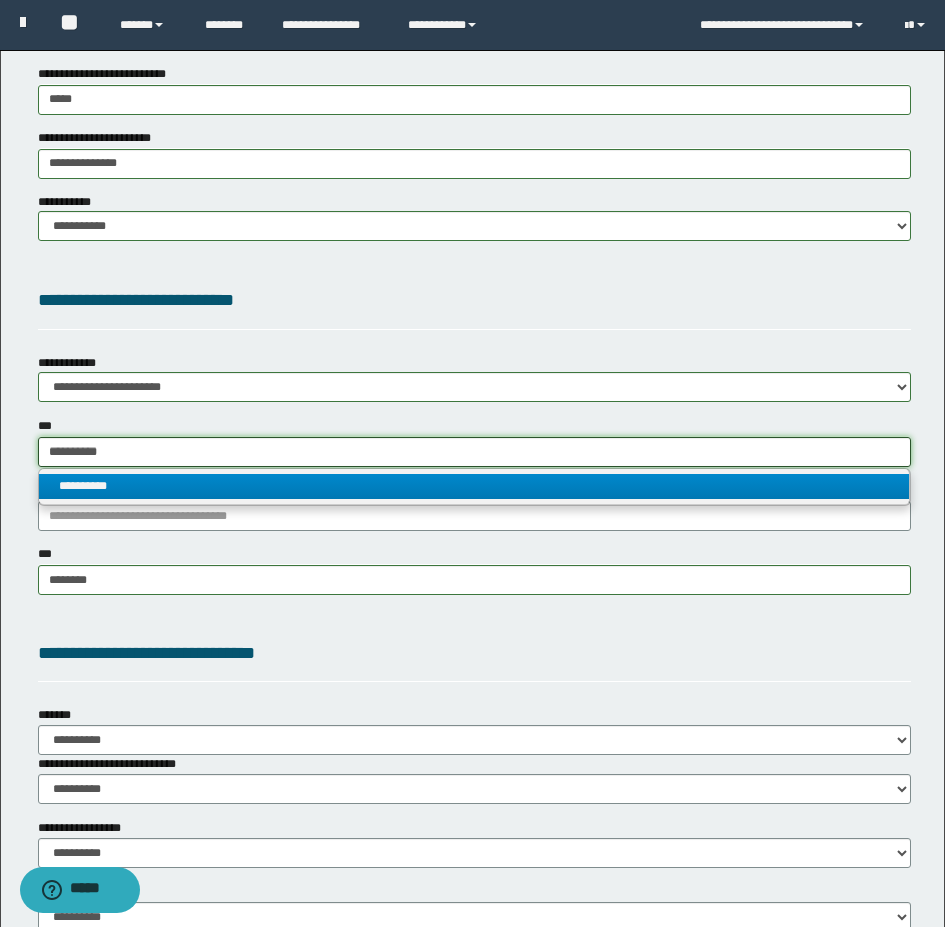type 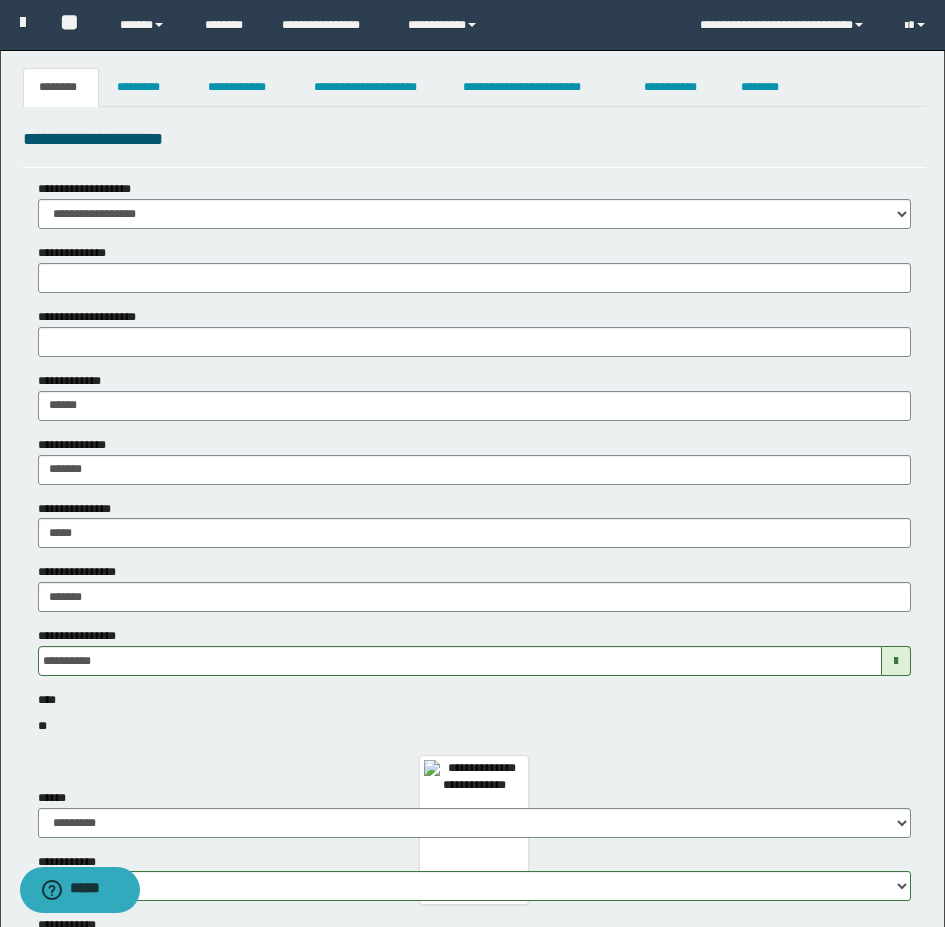 scroll, scrollTop: 0, scrollLeft: 0, axis: both 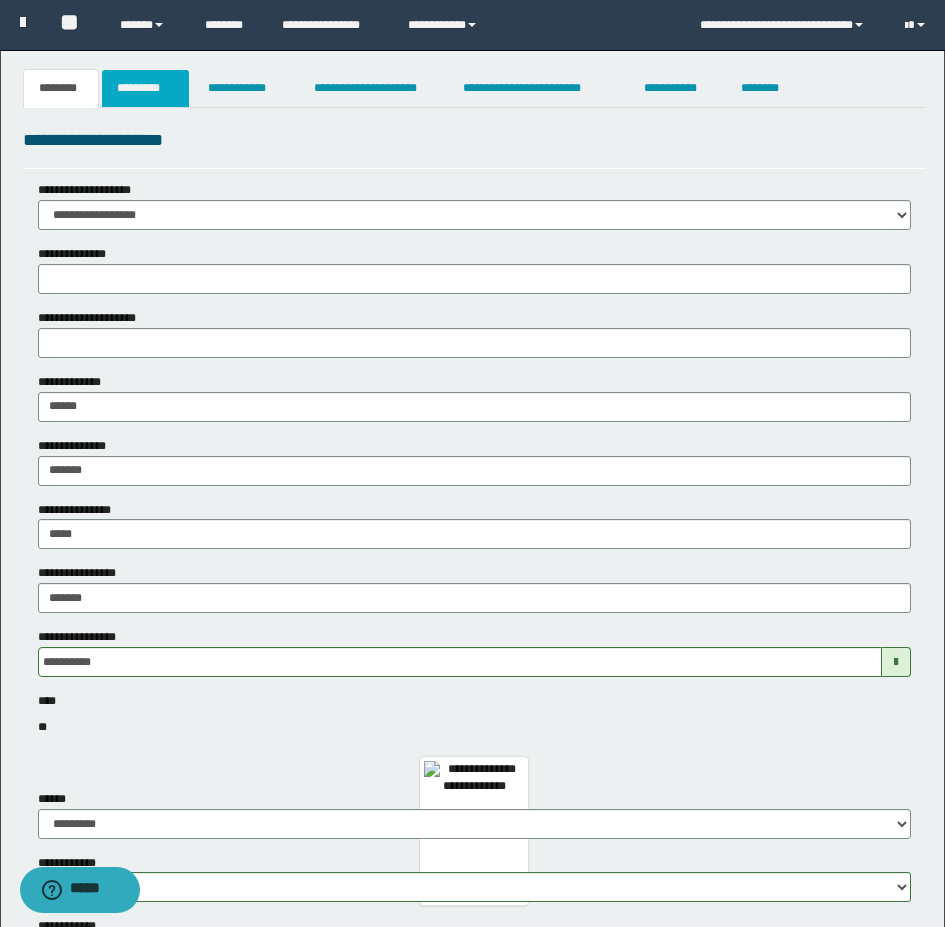 click on "*********" at bounding box center (145, 88) 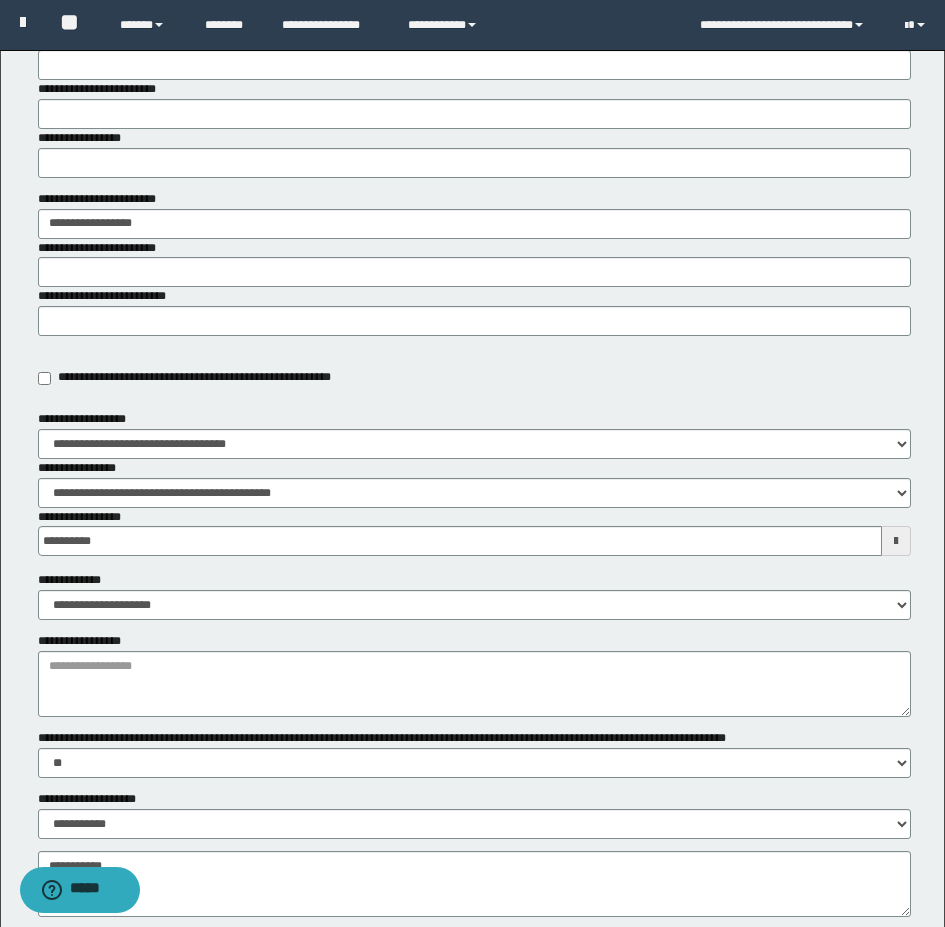 scroll, scrollTop: 200, scrollLeft: 0, axis: vertical 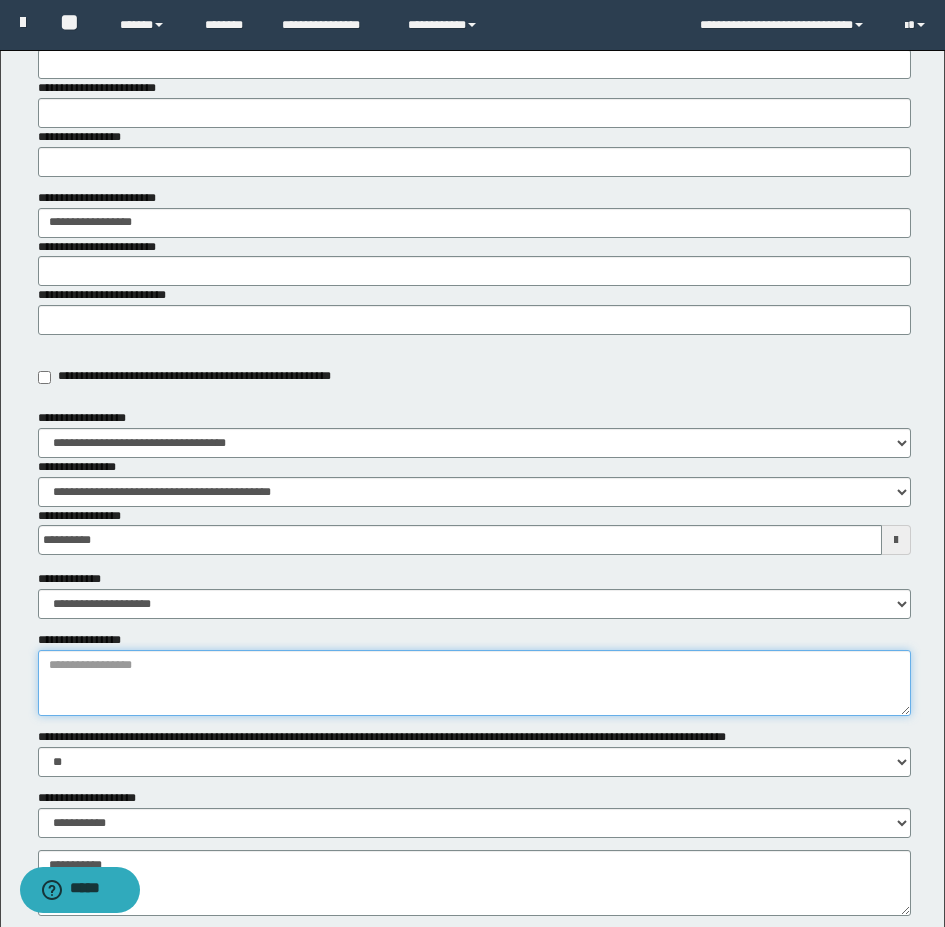 click on "**********" at bounding box center [474, 683] 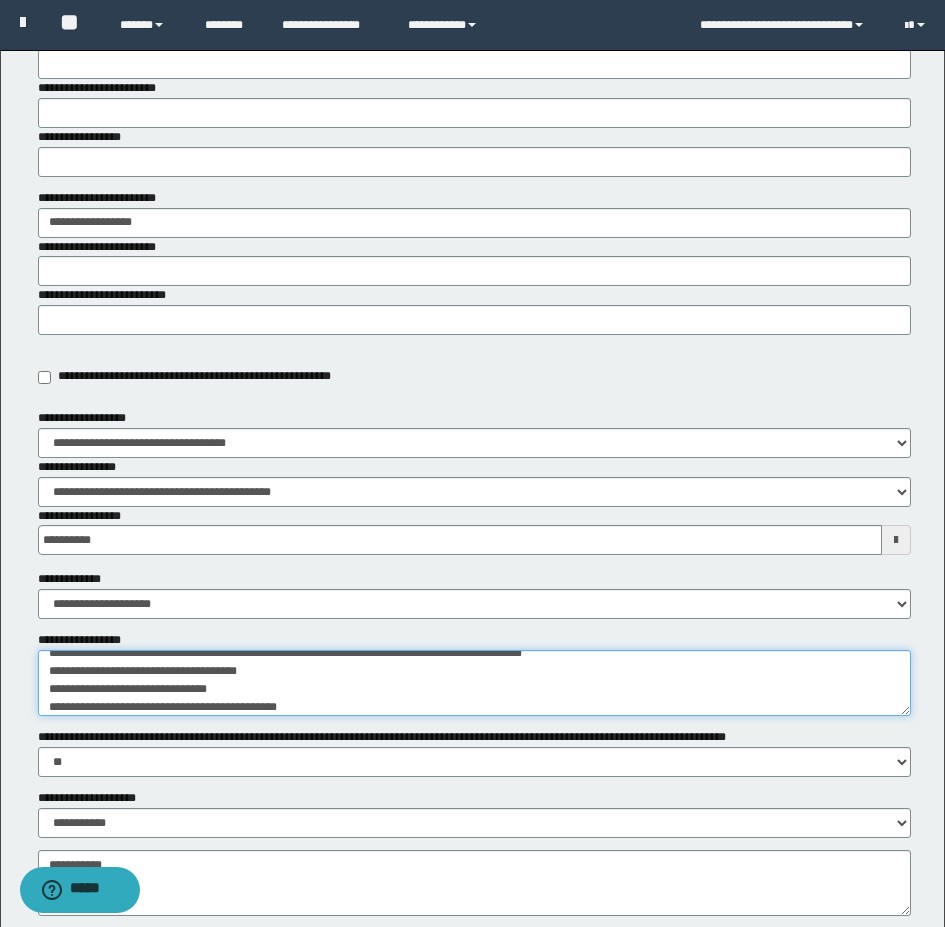 scroll, scrollTop: 54, scrollLeft: 0, axis: vertical 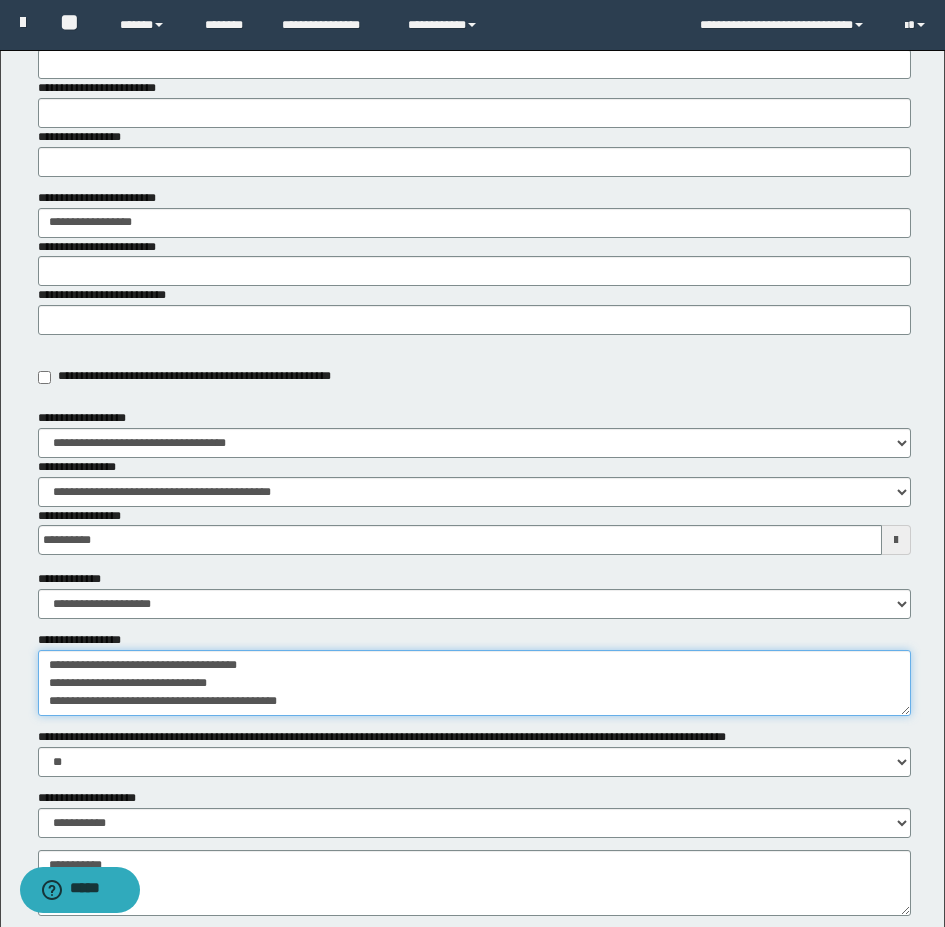 click on "**********" at bounding box center [474, 683] 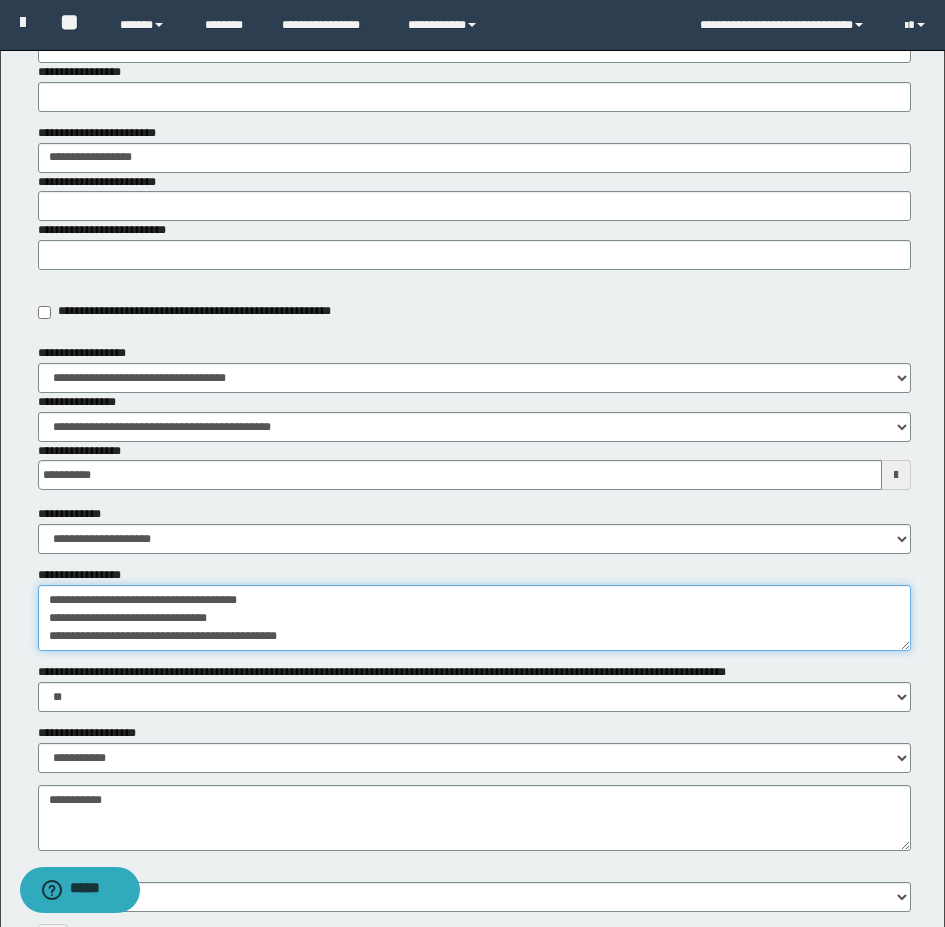 scroll, scrollTop: 300, scrollLeft: 0, axis: vertical 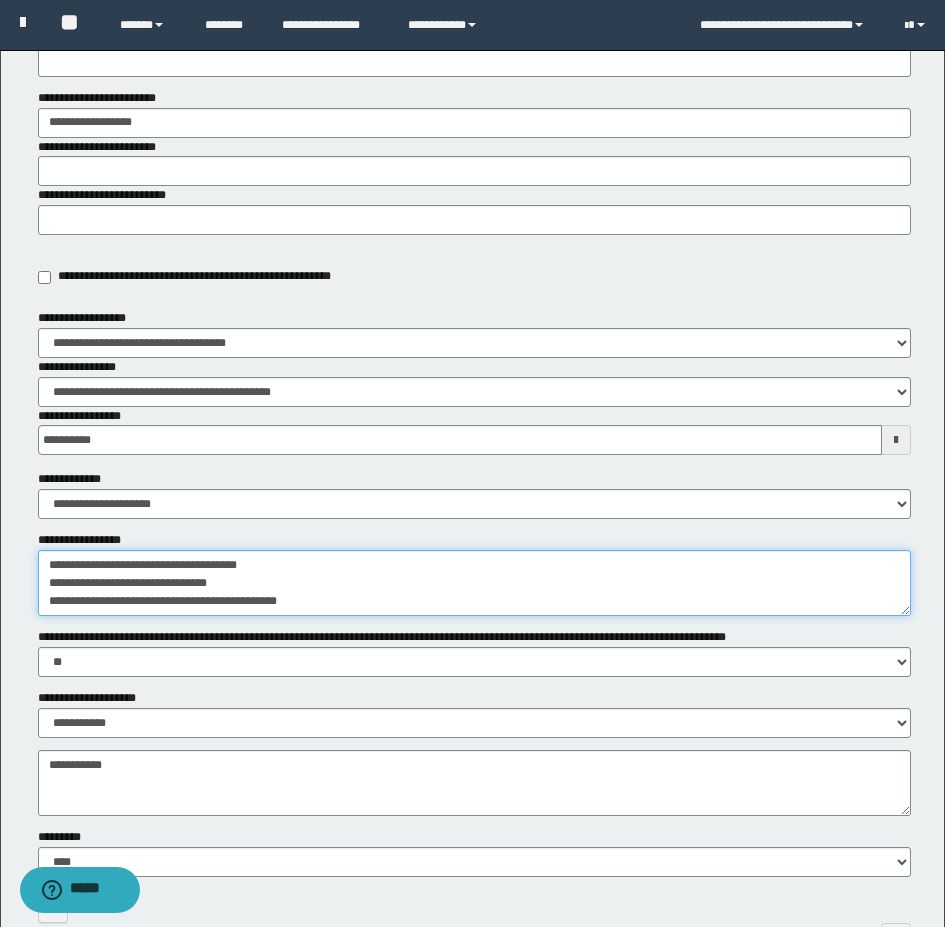 drag, startPoint x: 48, startPoint y: 581, endPoint x: 327, endPoint y: 584, distance: 279.01614 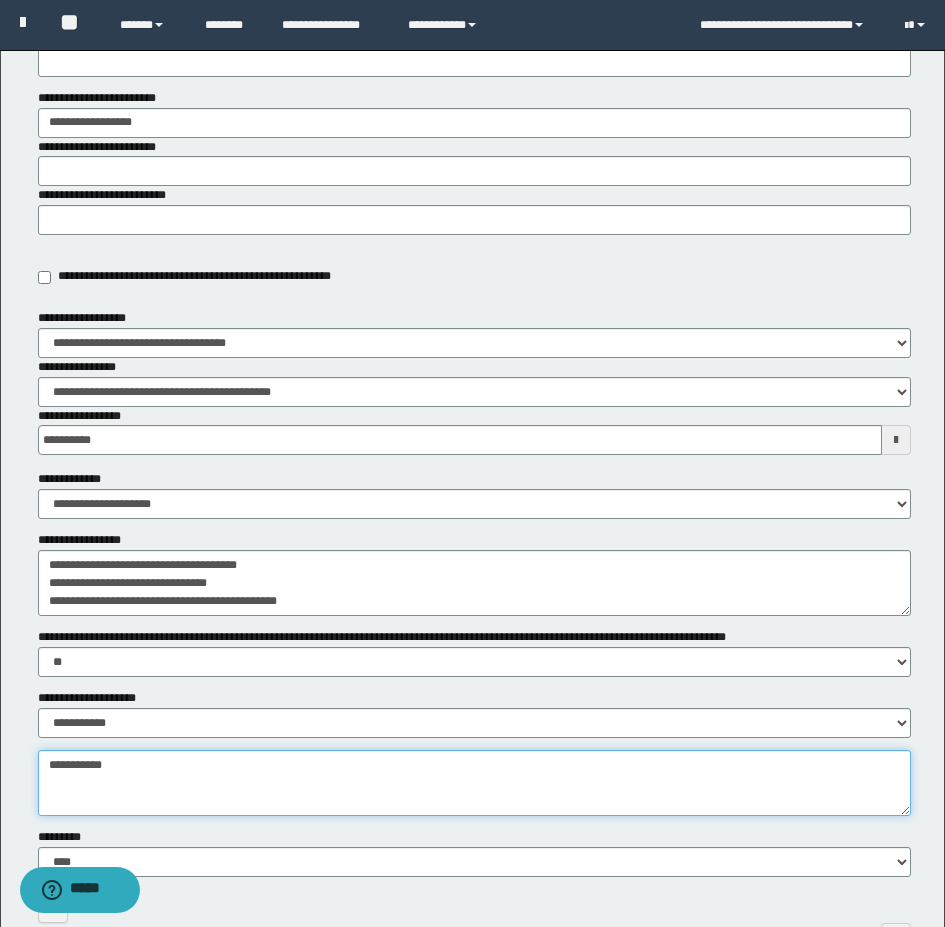 click on "**********" at bounding box center (474, 783) 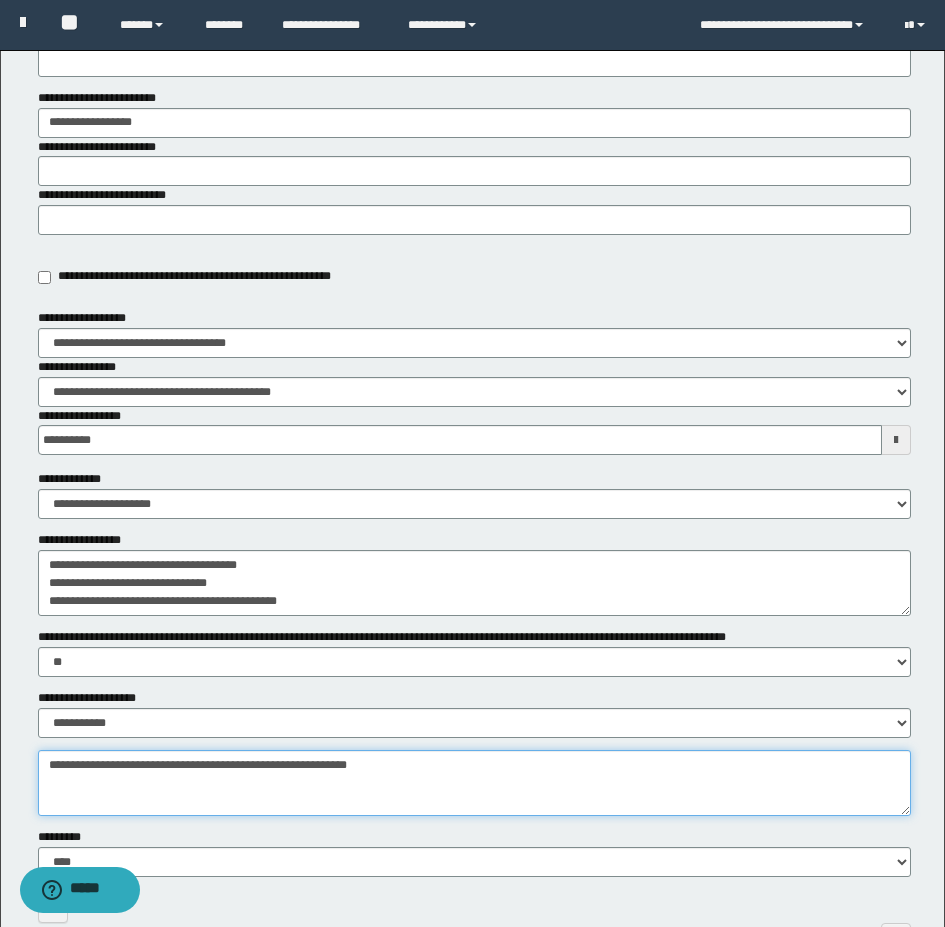 type on "**********" 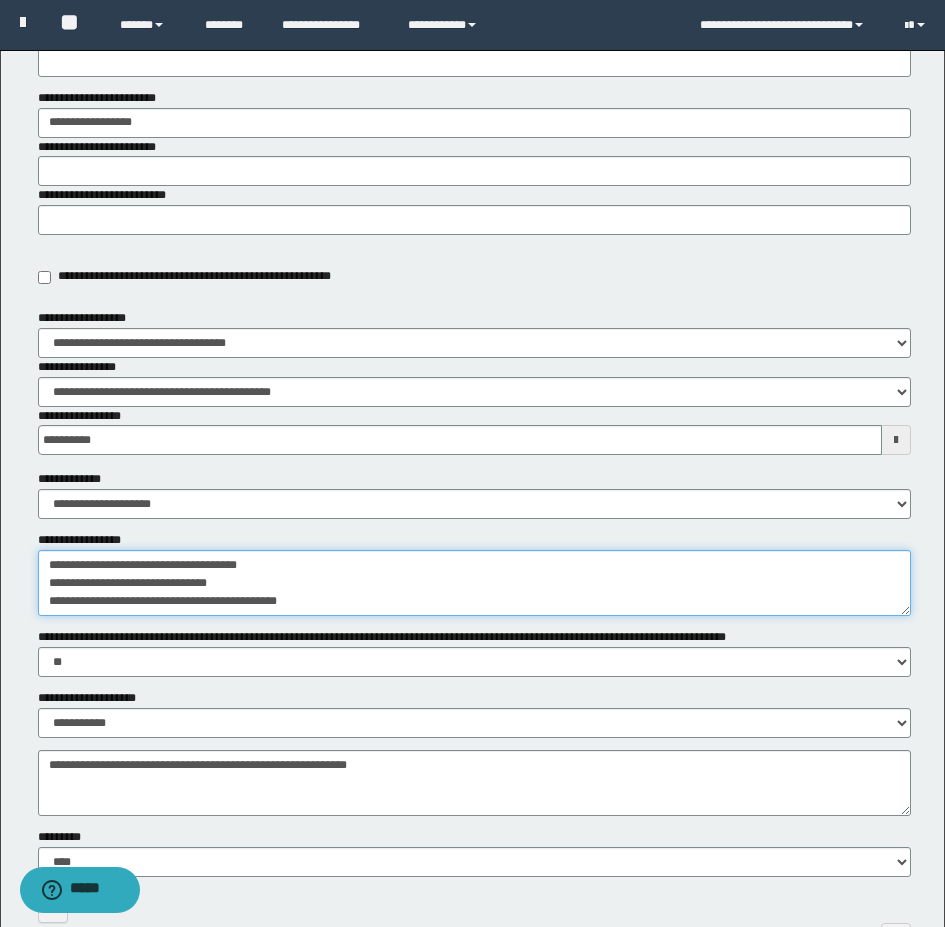 click on "**********" at bounding box center [474, 583] 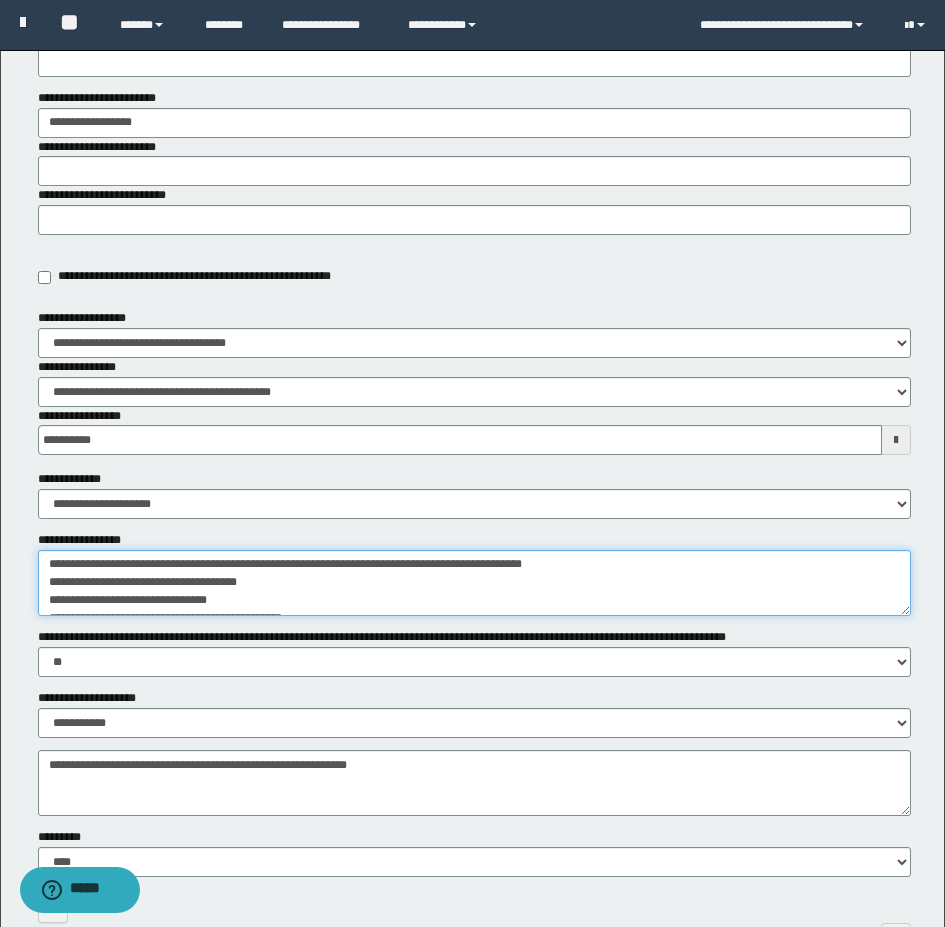 scroll, scrollTop: 0, scrollLeft: 0, axis: both 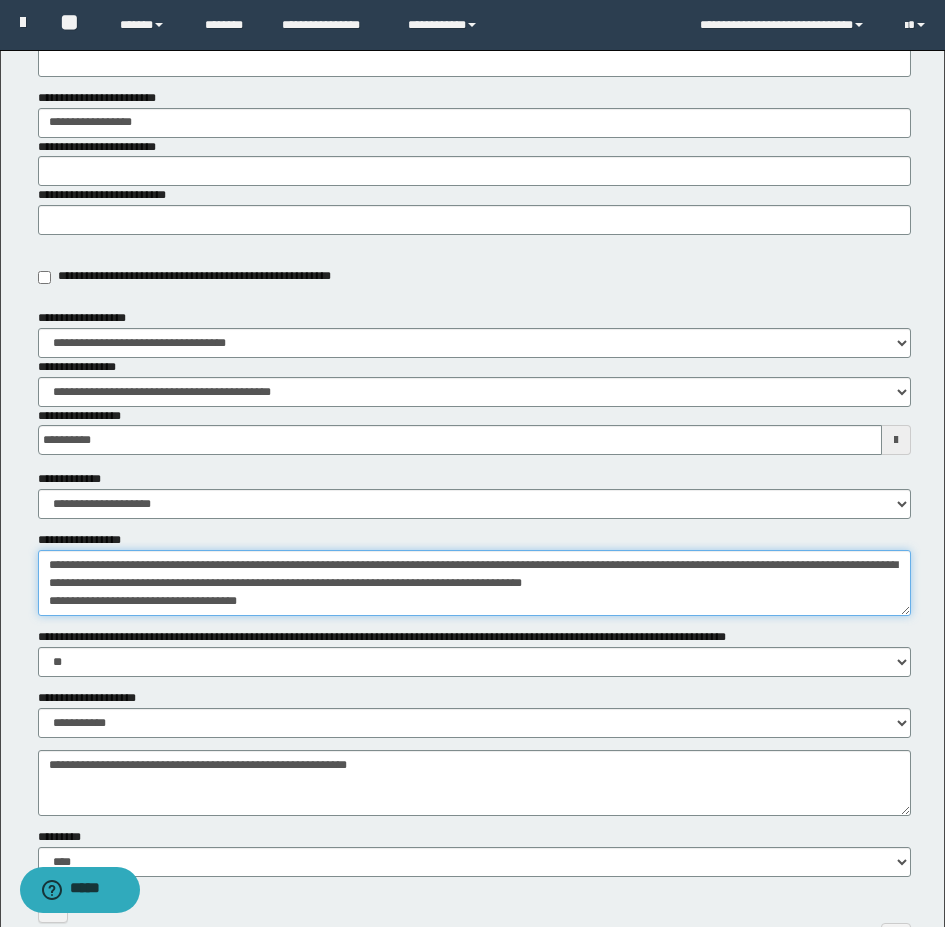 click on "**********" at bounding box center [474, 583] 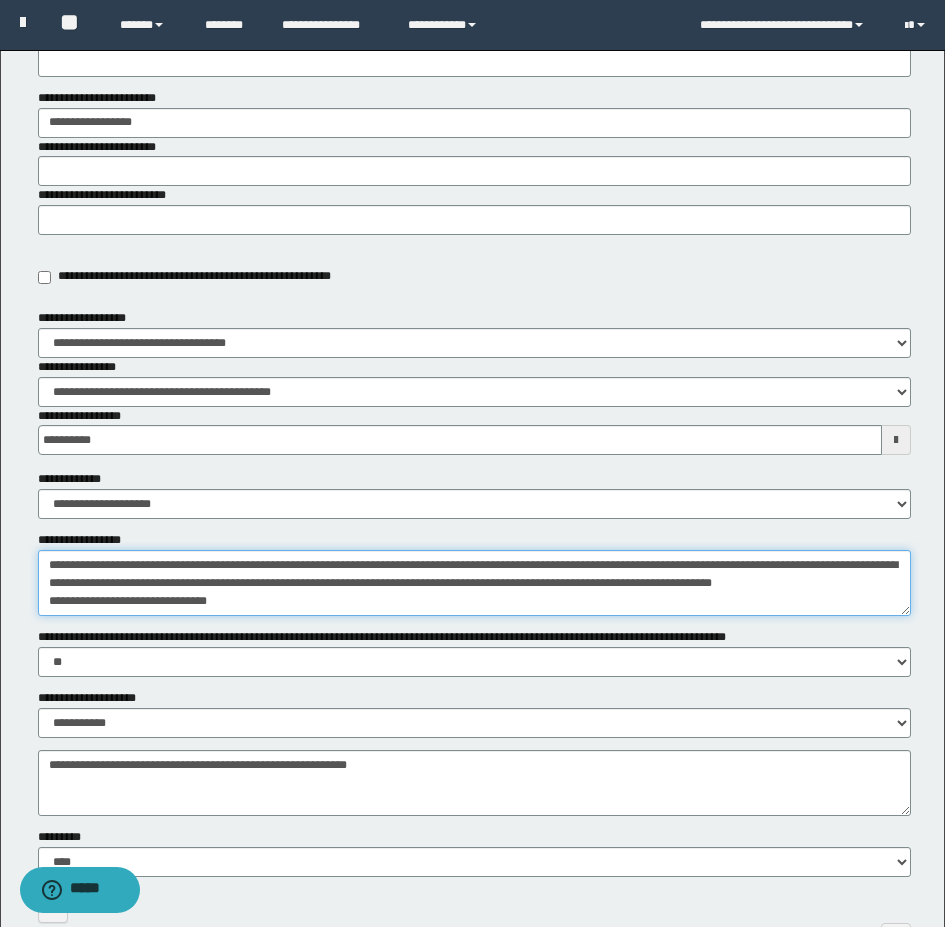 click on "**********" at bounding box center [474, 583] 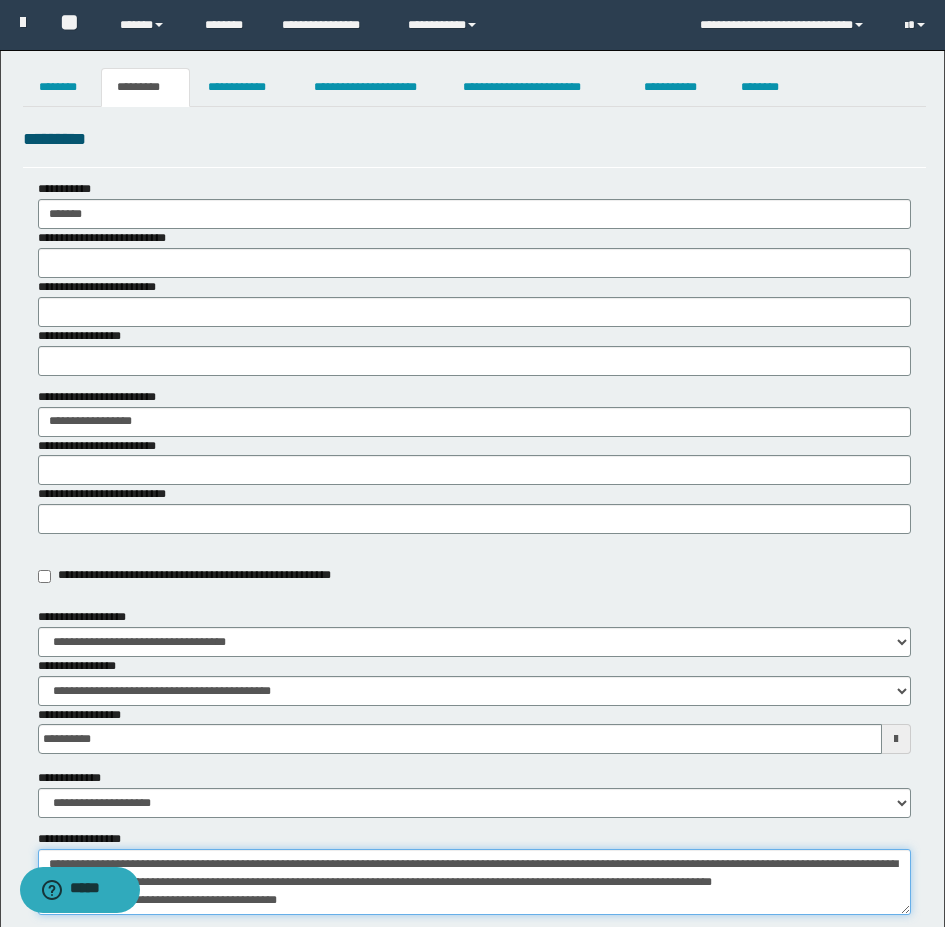 scroll, scrollTop: 0, scrollLeft: 0, axis: both 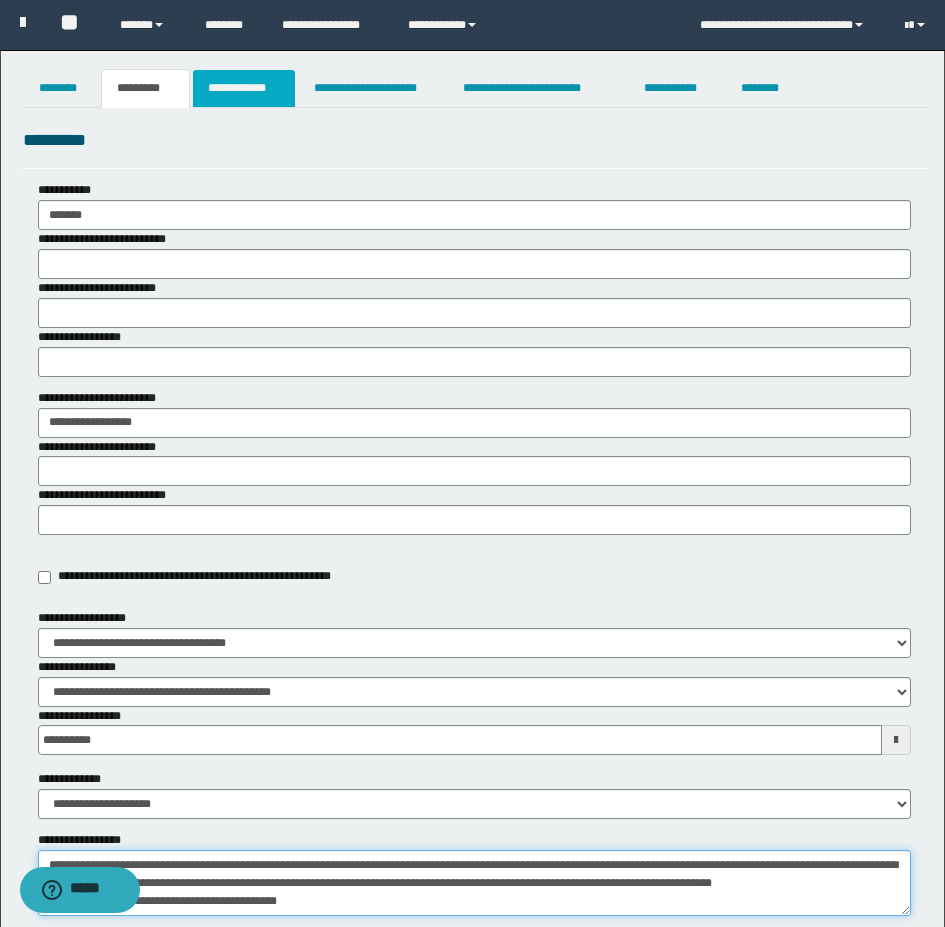 type on "**********" 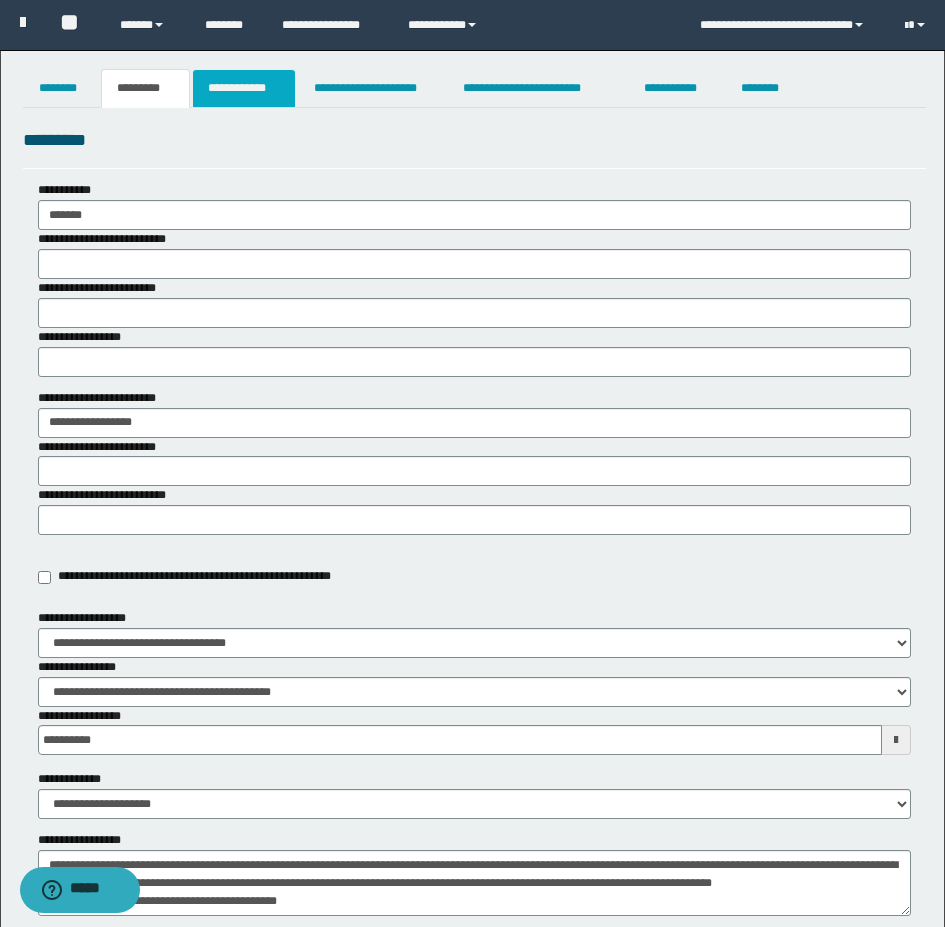 click on "**********" at bounding box center [244, 88] 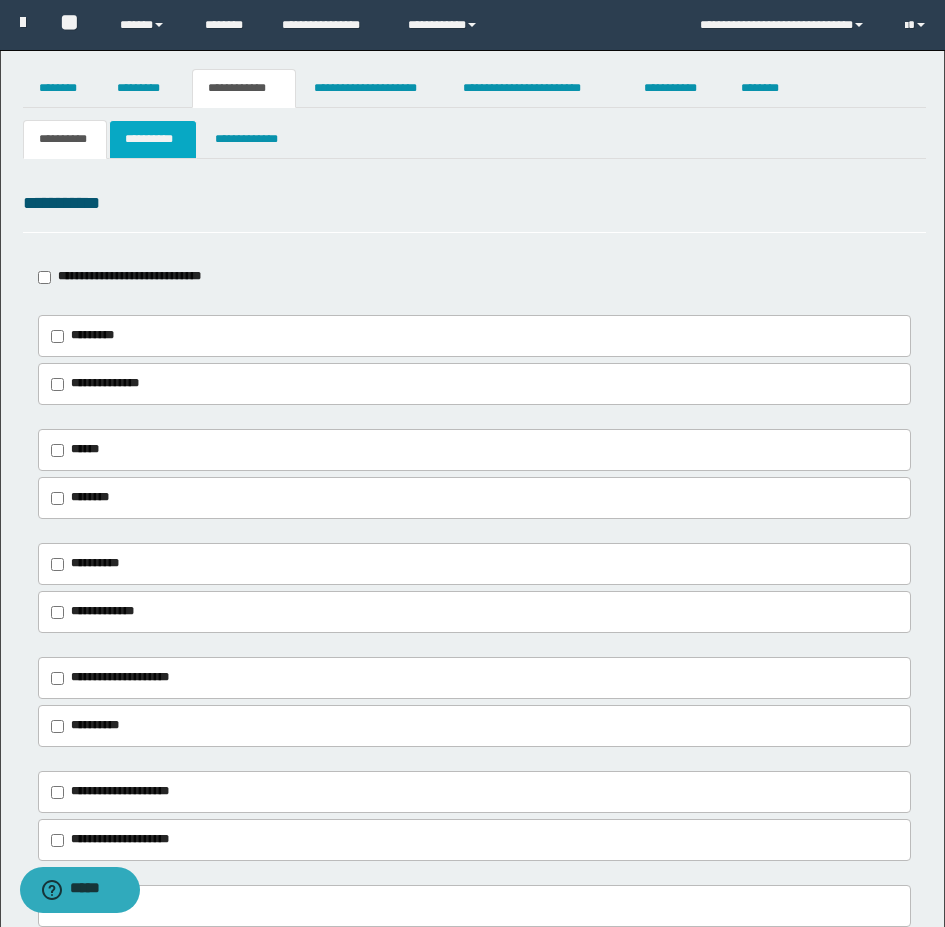click on "**********" at bounding box center (153, 139) 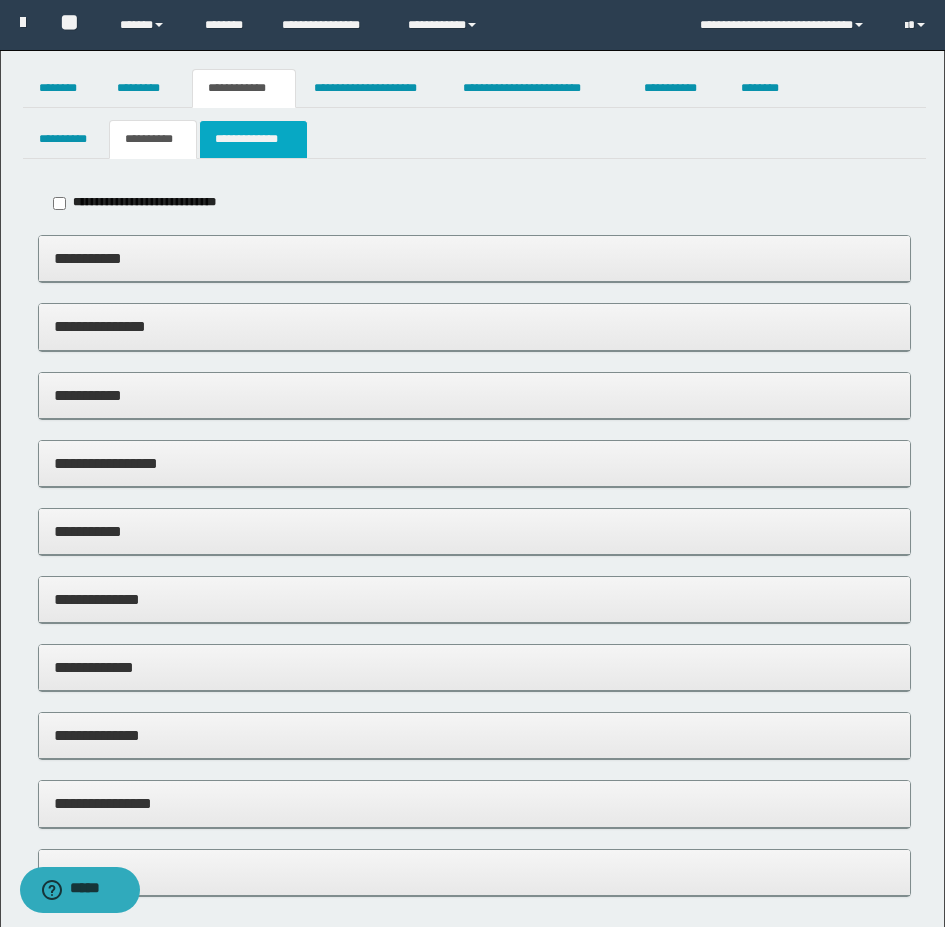 click on "**********" at bounding box center (253, 139) 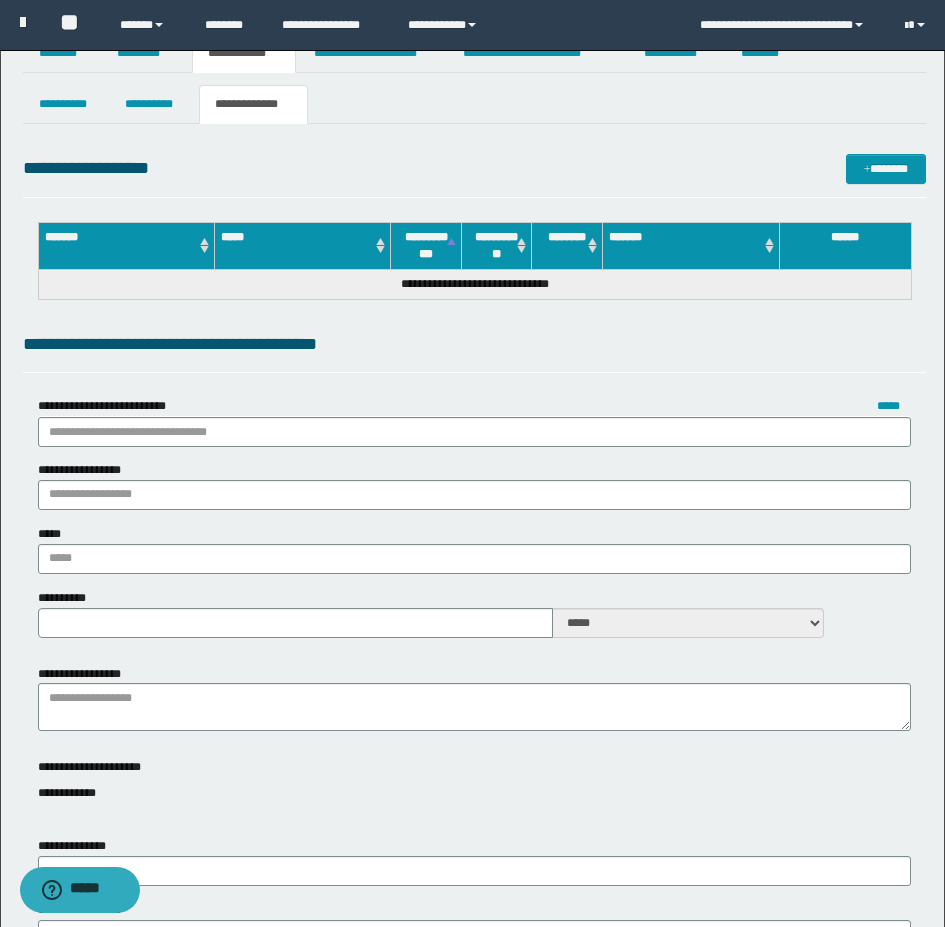 scroll, scrollTop: 0, scrollLeft: 0, axis: both 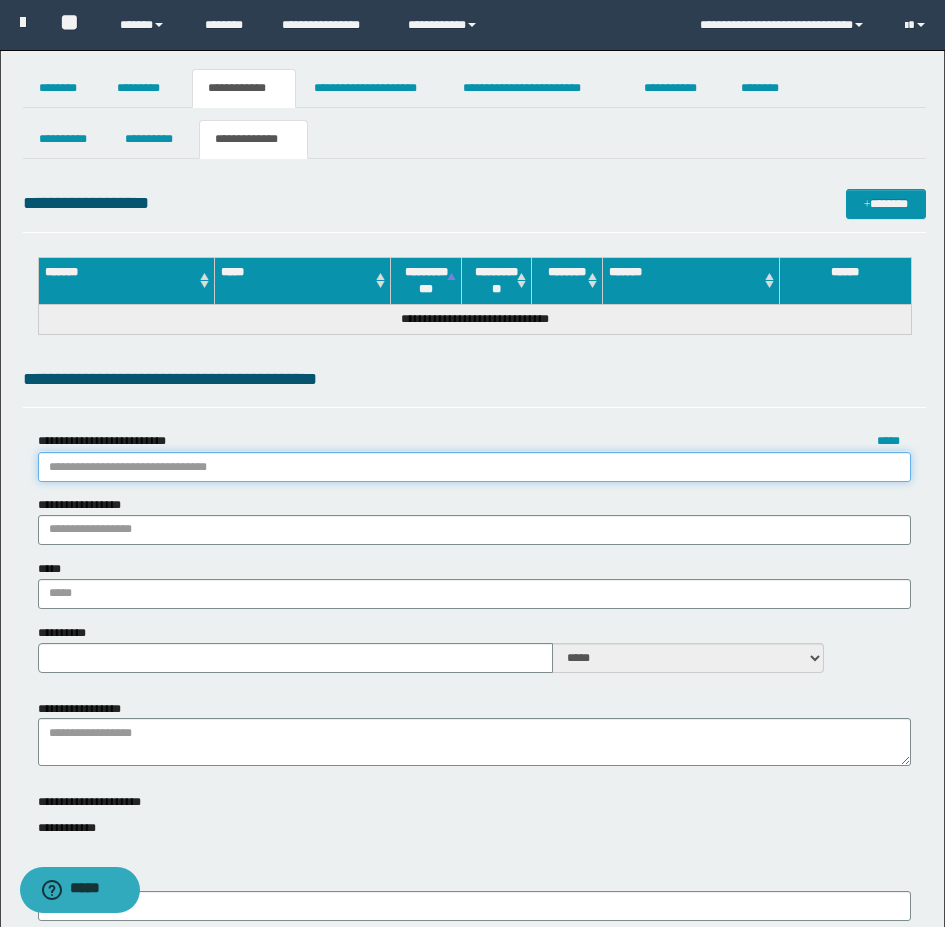 click on "**********" at bounding box center (474, 467) 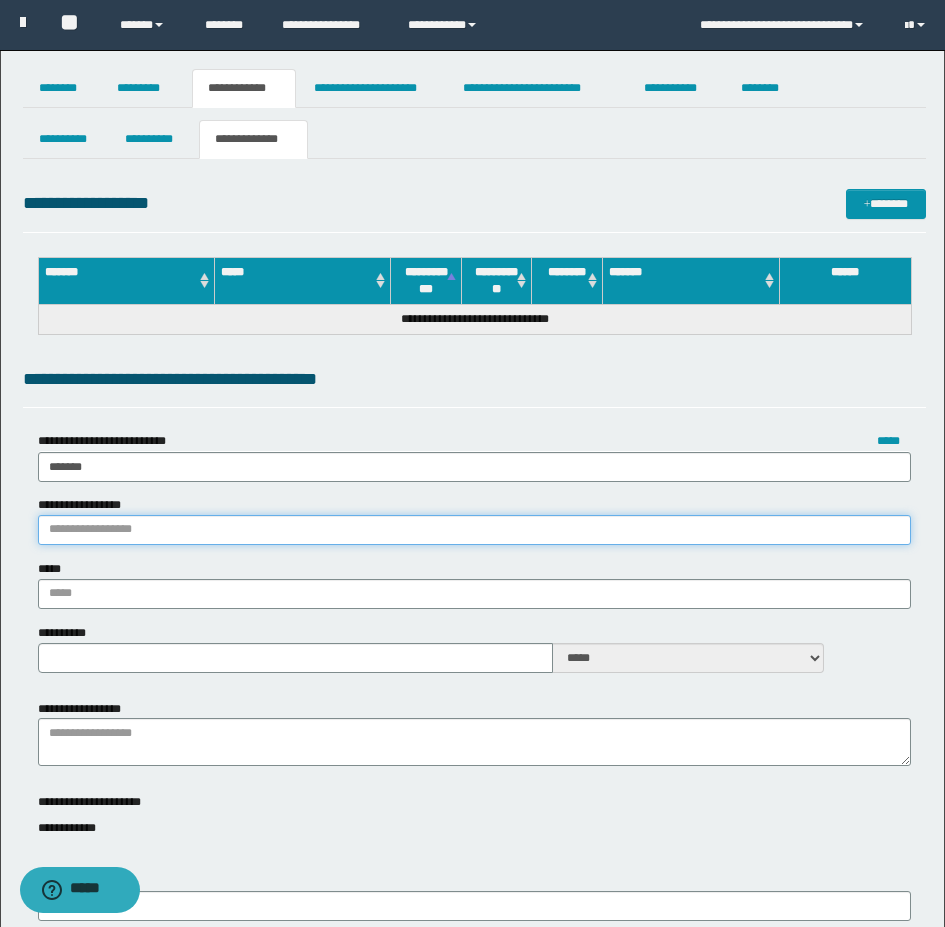 click on "**********" at bounding box center [474, 530] 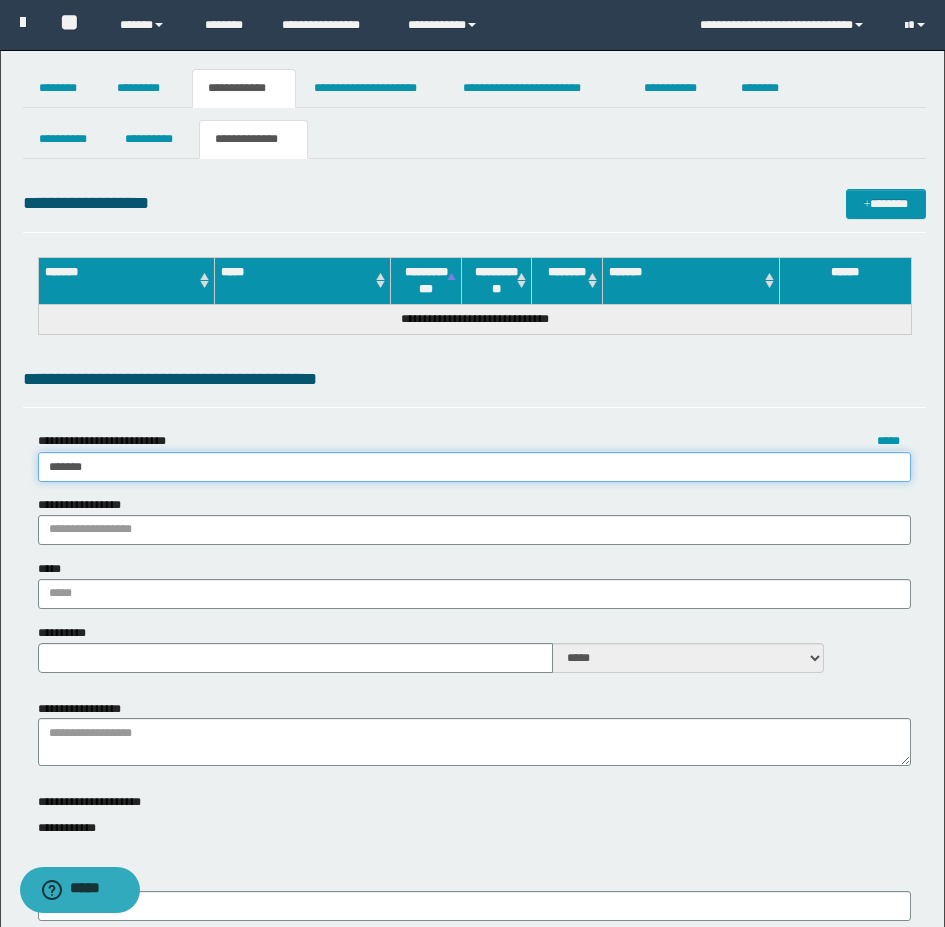 click on "*******" at bounding box center [474, 467] 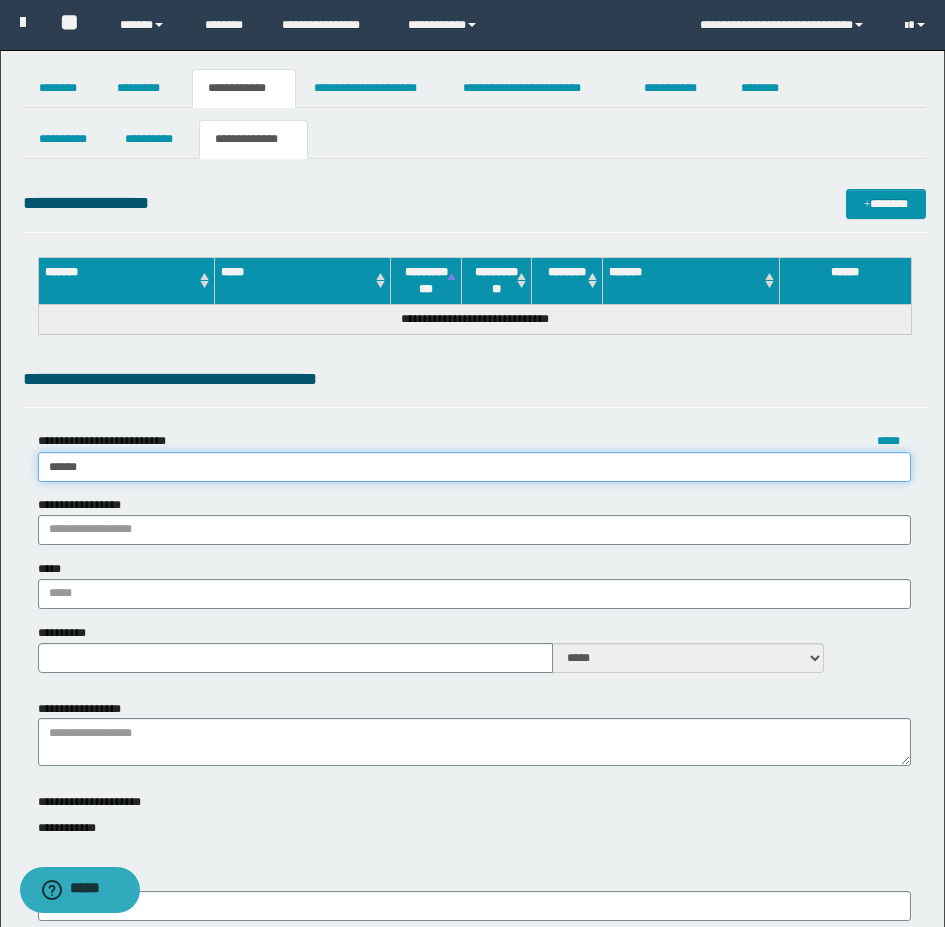 type on "**********" 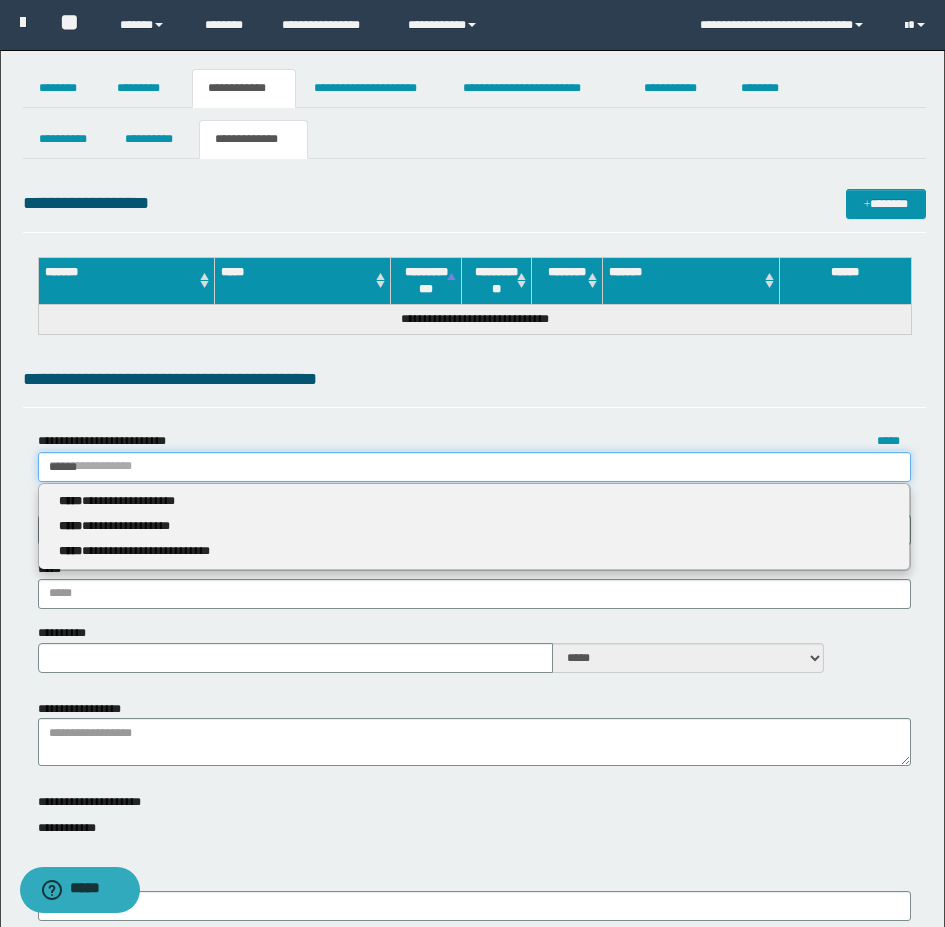 type 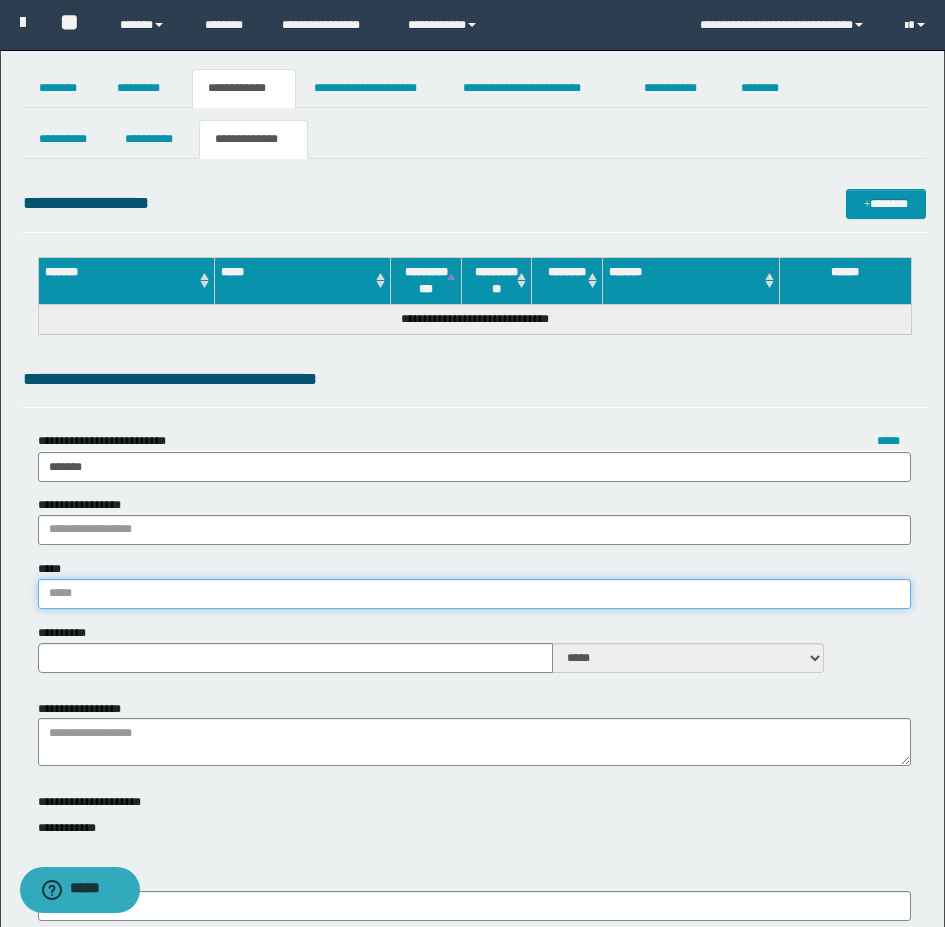 click on "*****" at bounding box center (474, 594) 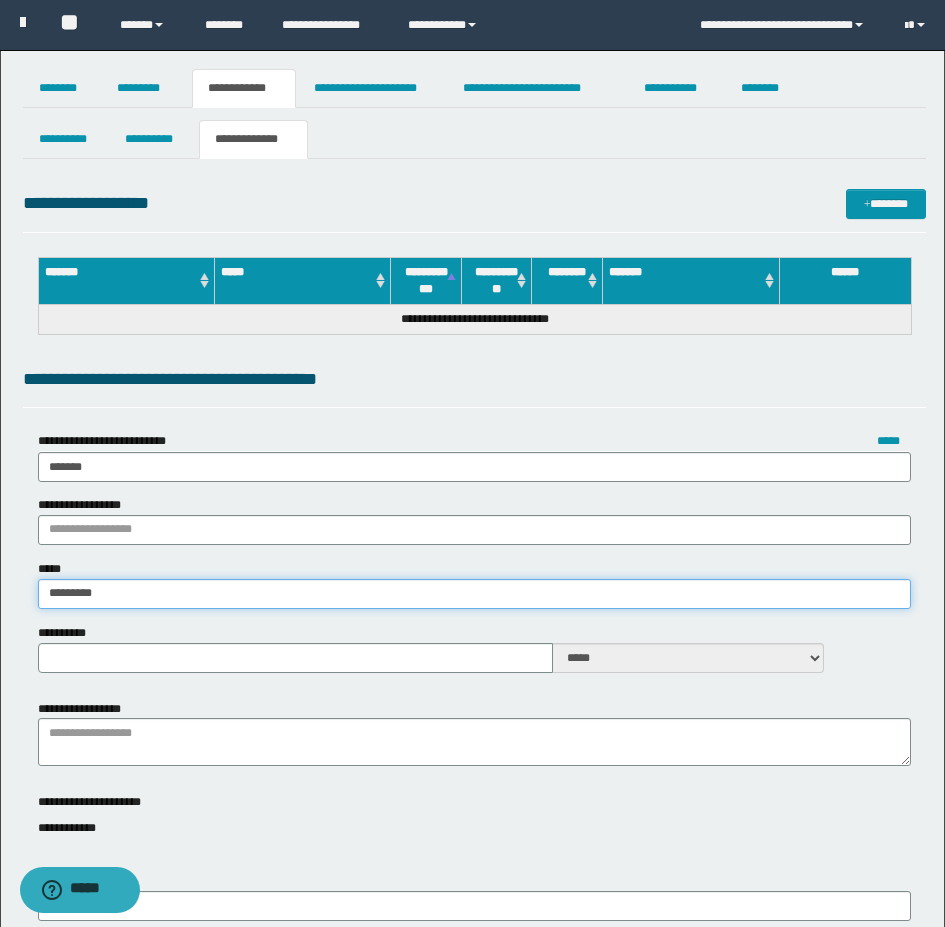 type on "**********" 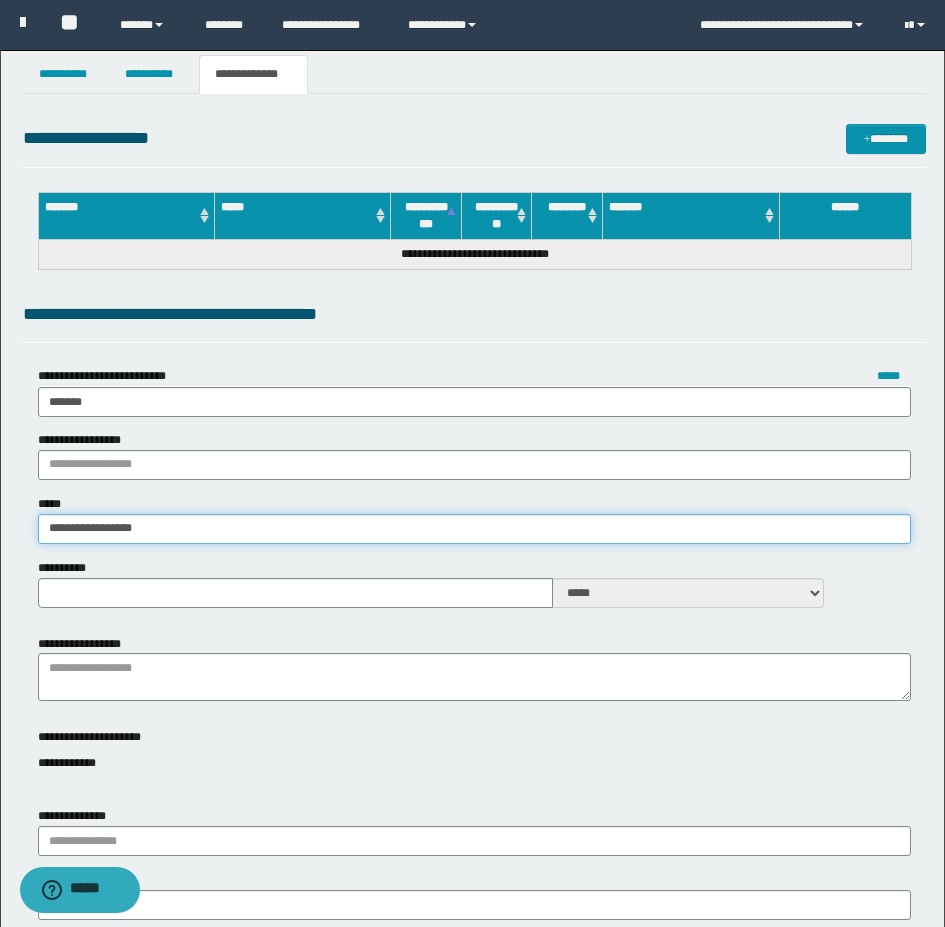 scroll, scrollTop: 100, scrollLeft: 0, axis: vertical 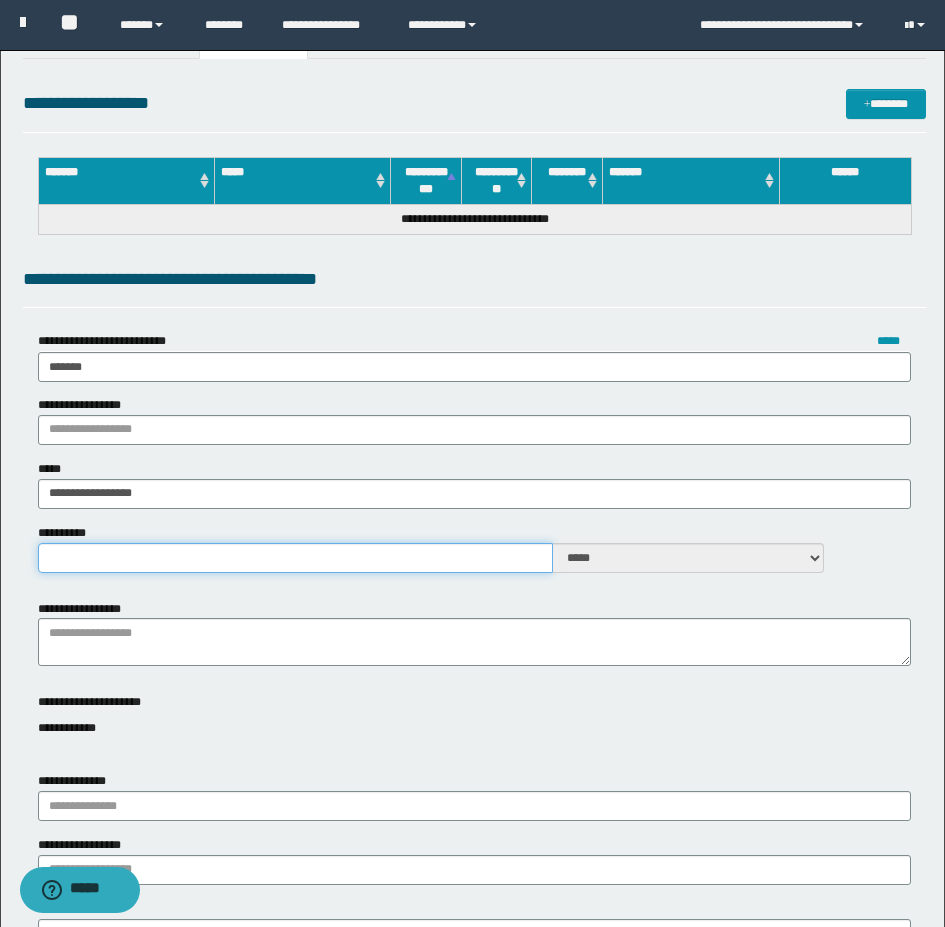 click on "**********" at bounding box center (295, 558) 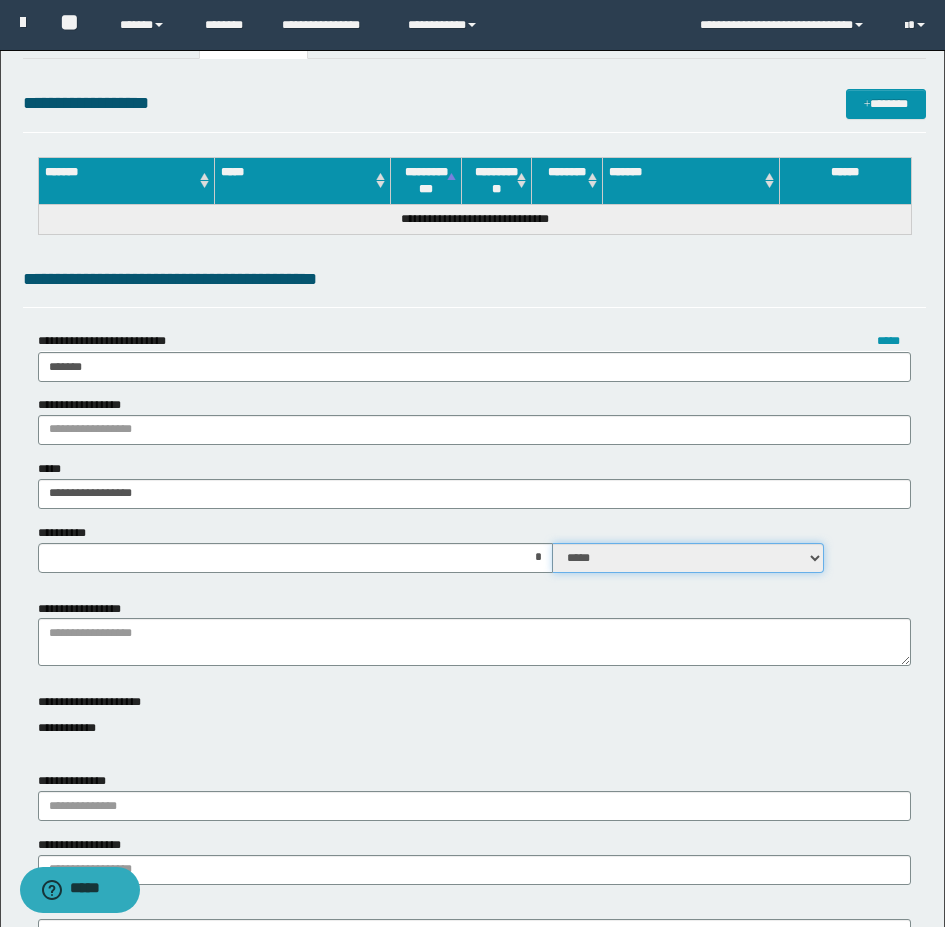 drag, startPoint x: 659, startPoint y: 554, endPoint x: 656, endPoint y: 572, distance: 18.248287 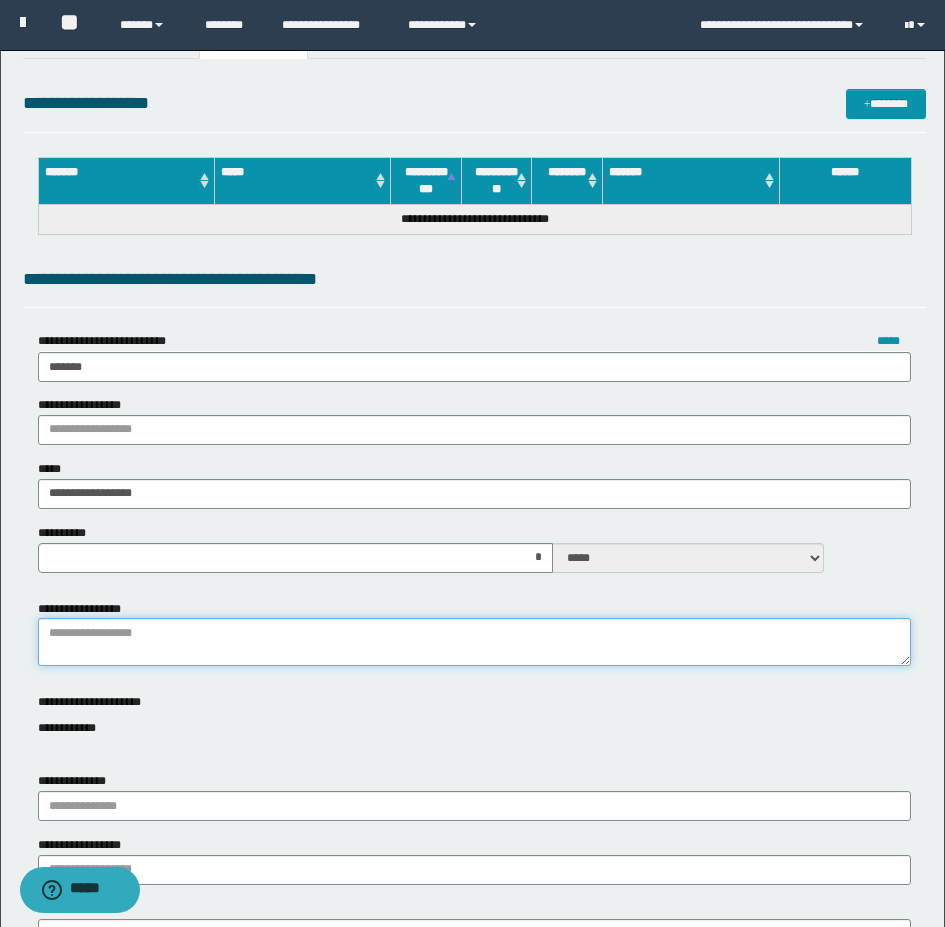 click on "**********" at bounding box center [474, 642] 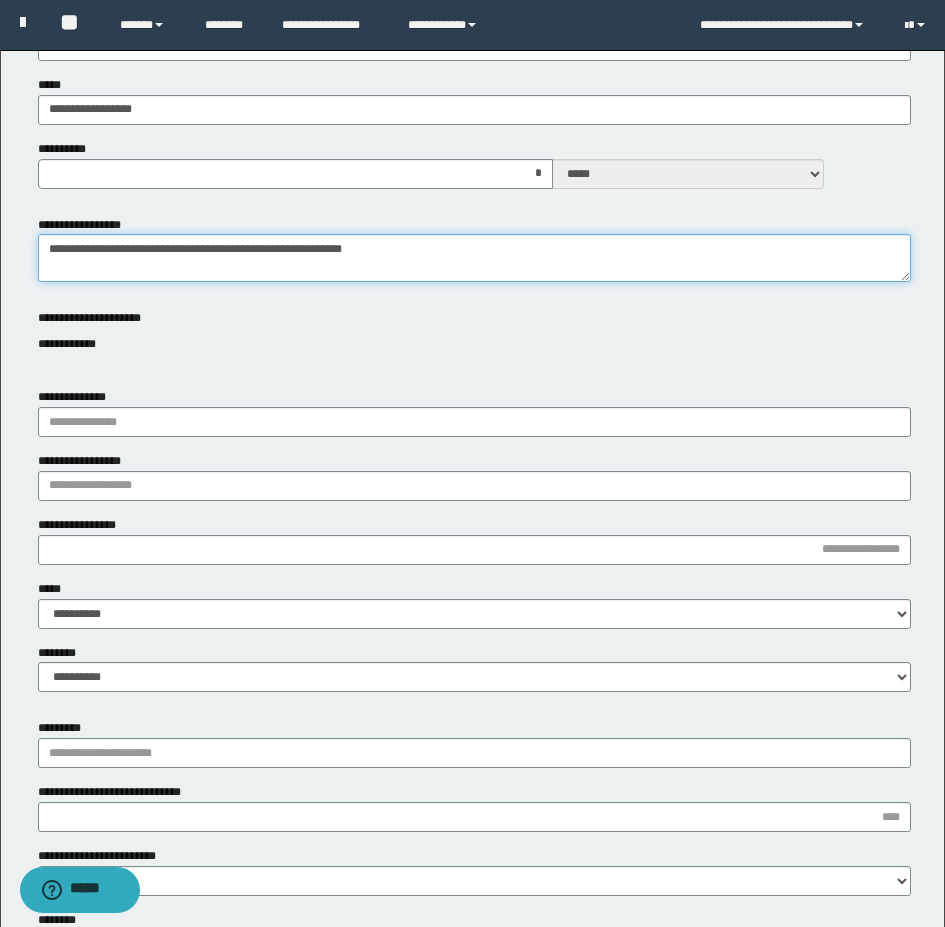 scroll, scrollTop: 700, scrollLeft: 0, axis: vertical 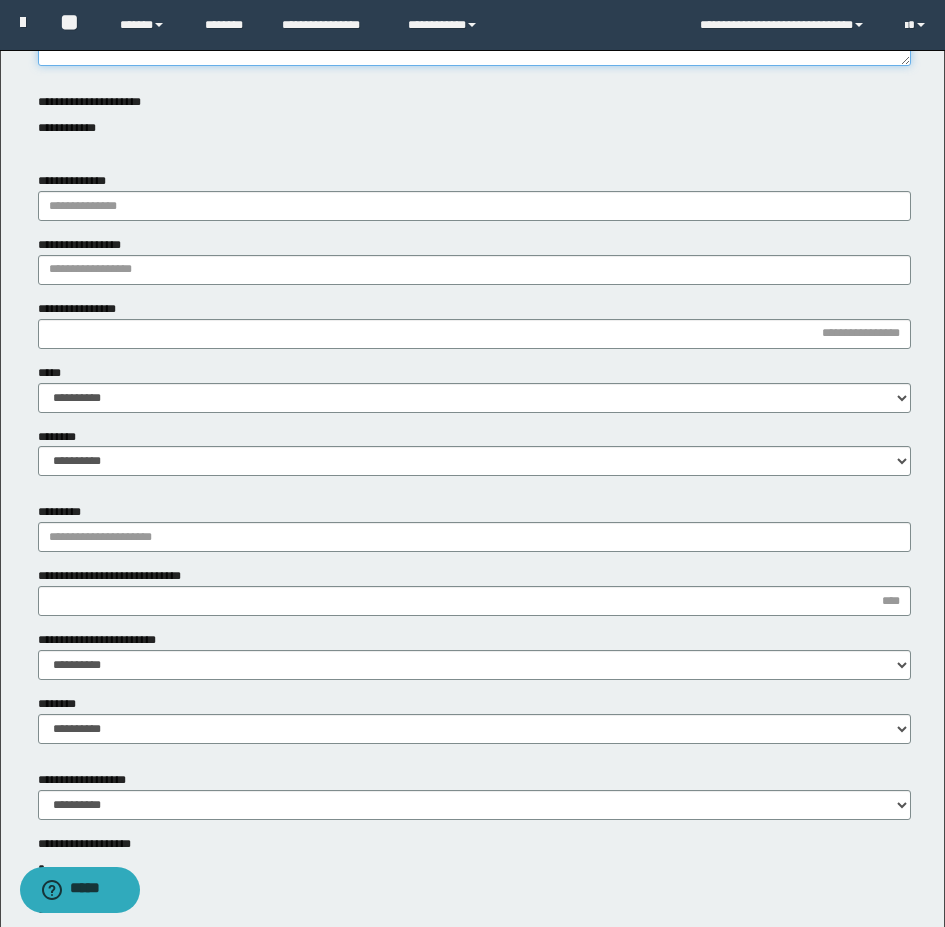 type on "**********" 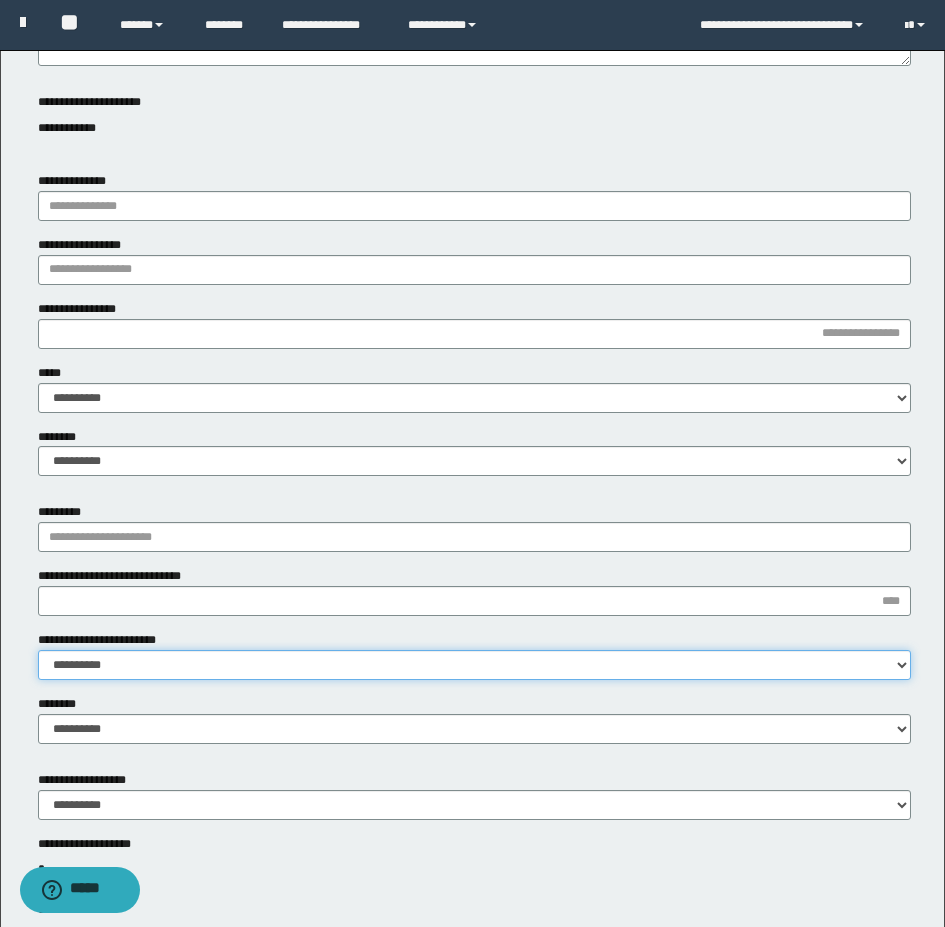 click on "**********" at bounding box center [474, 665] 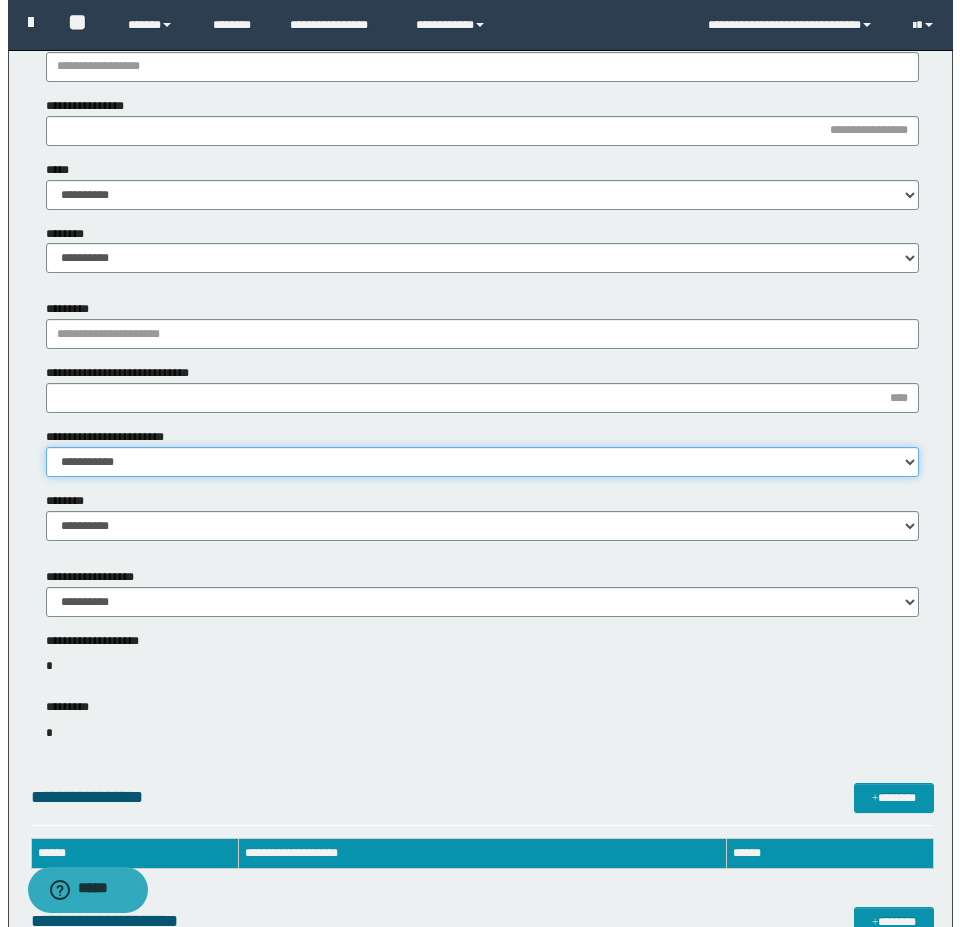 scroll, scrollTop: 1100, scrollLeft: 0, axis: vertical 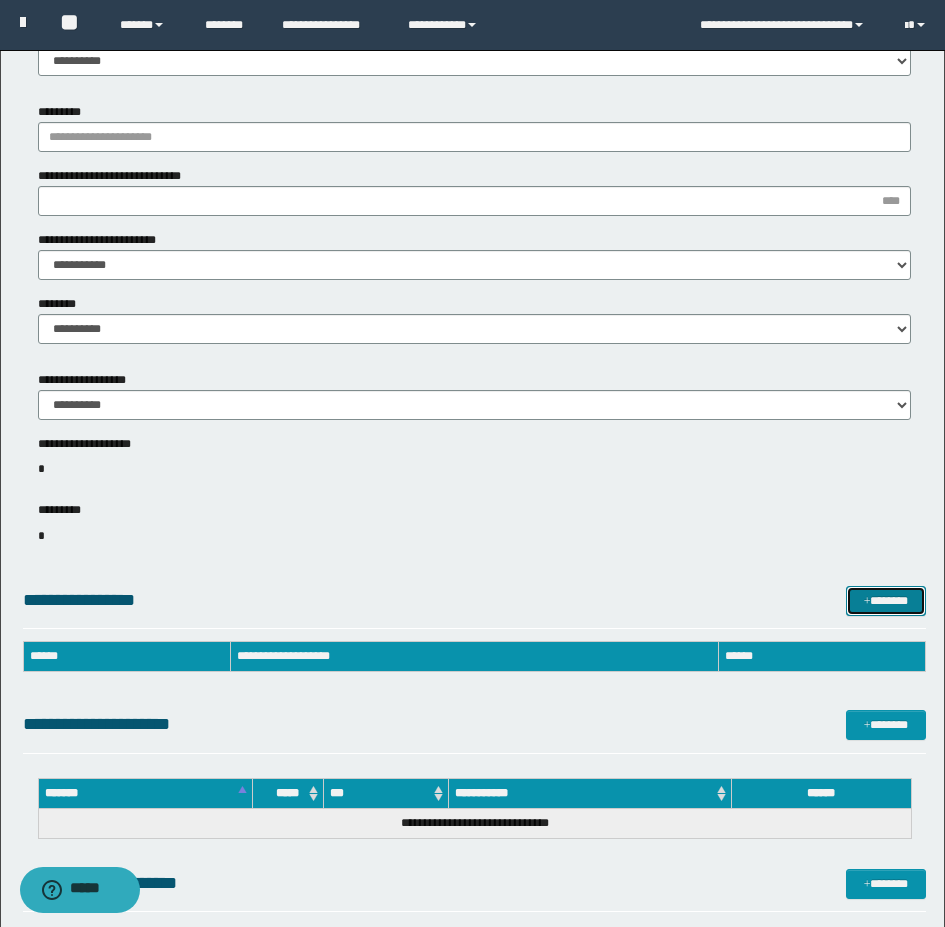 click on "*******" at bounding box center [886, 601] 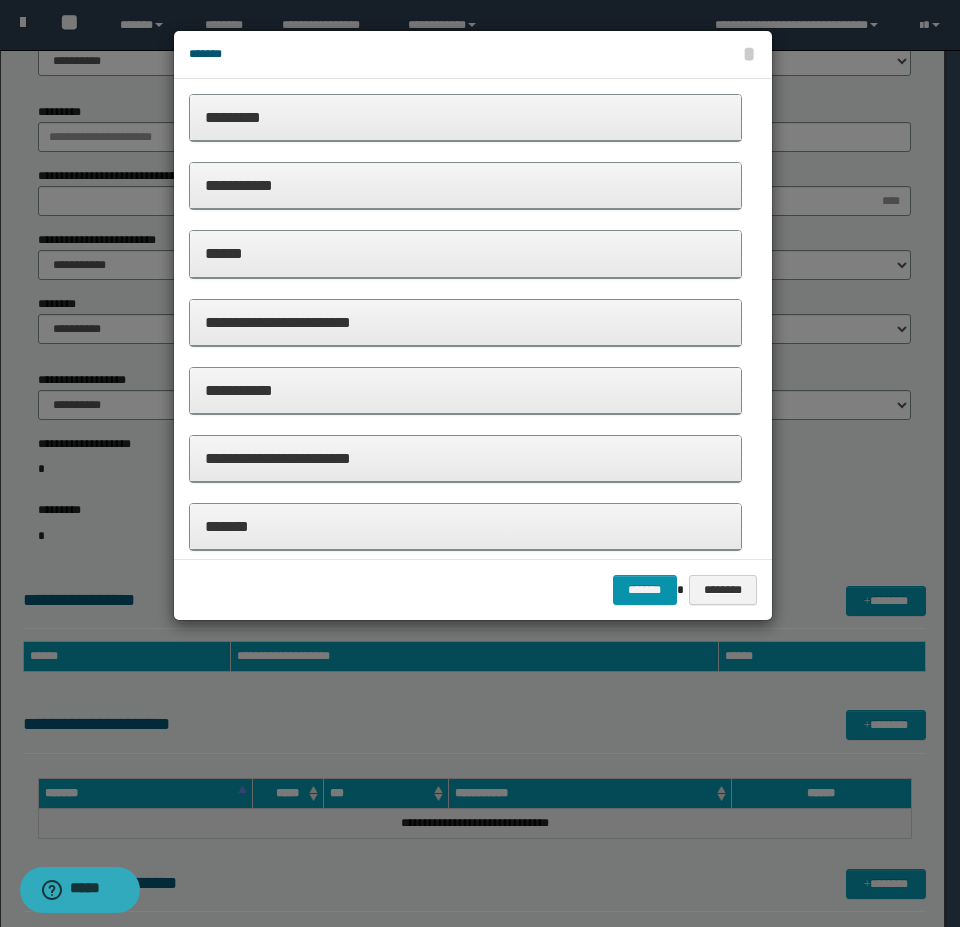 click on "**********" at bounding box center [465, 390] 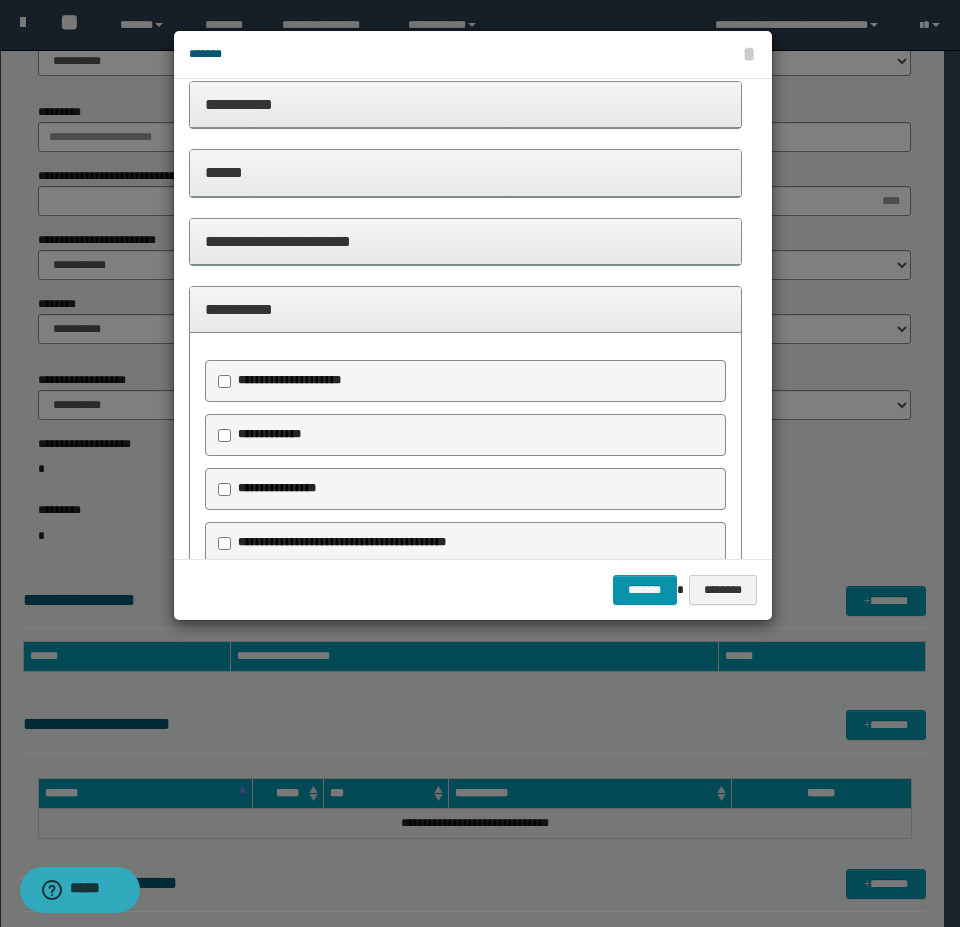 scroll, scrollTop: 200, scrollLeft: 0, axis: vertical 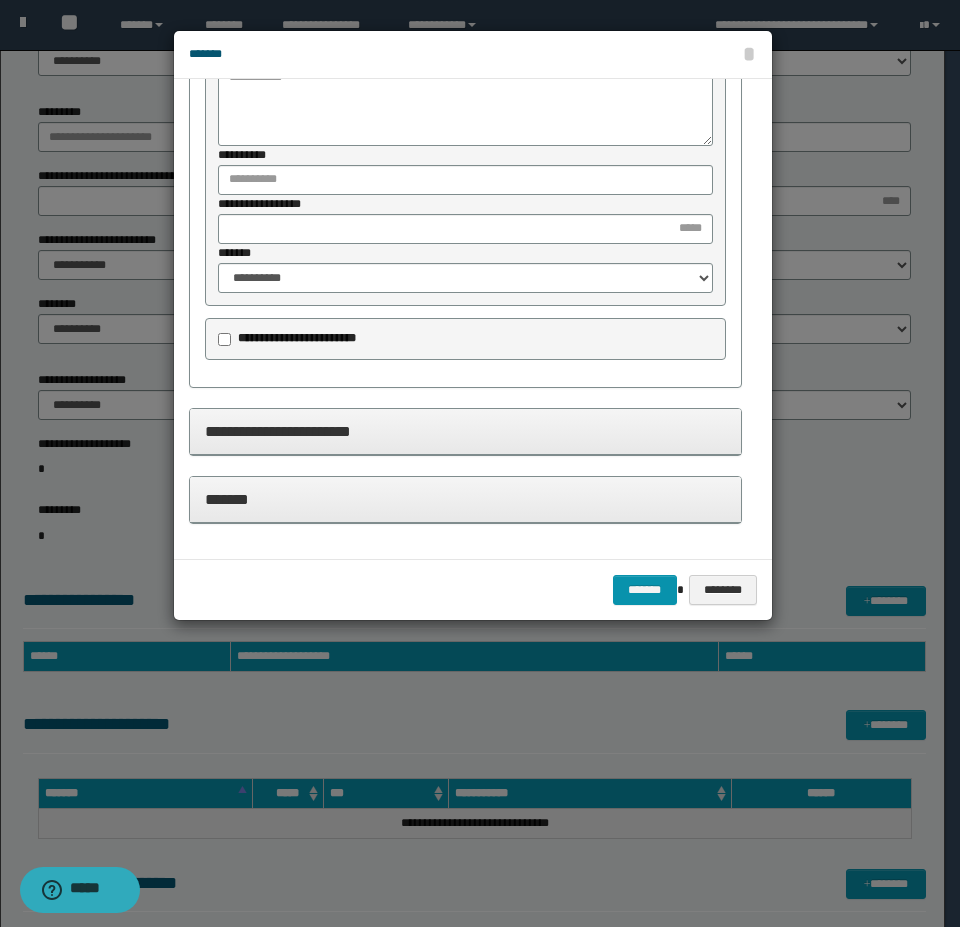 click on "**********" at bounding box center [465, 431] 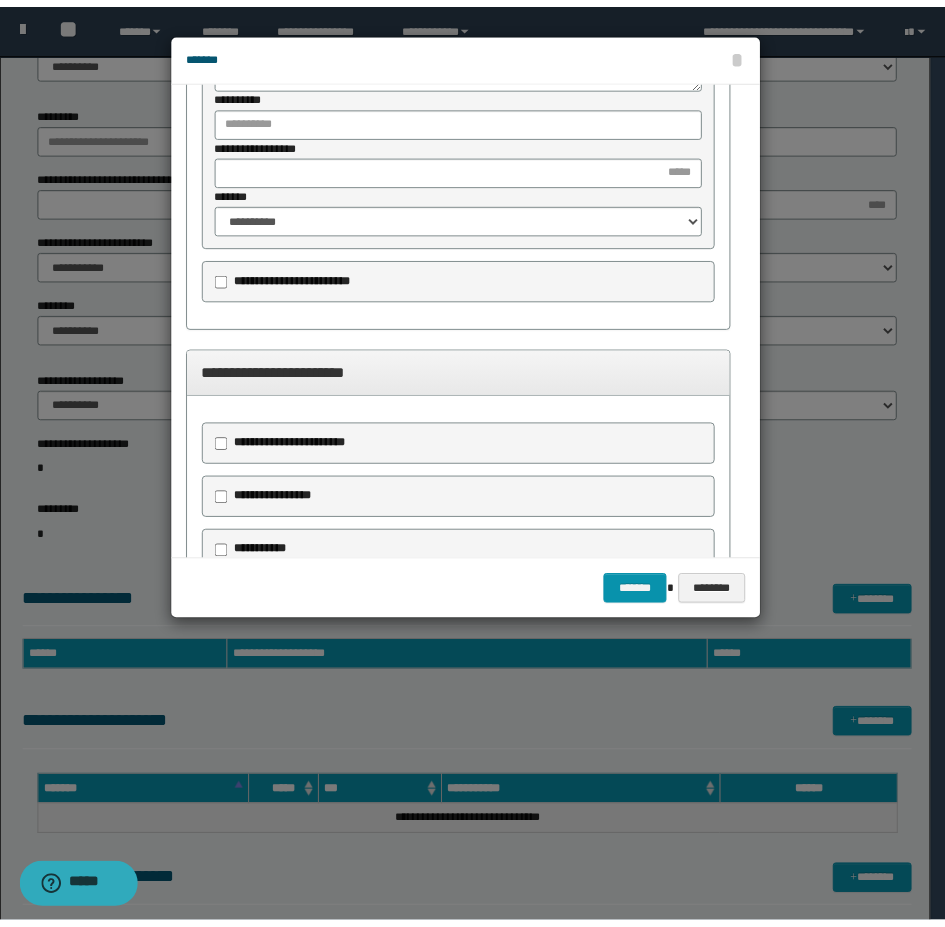 scroll, scrollTop: 1144, scrollLeft: 0, axis: vertical 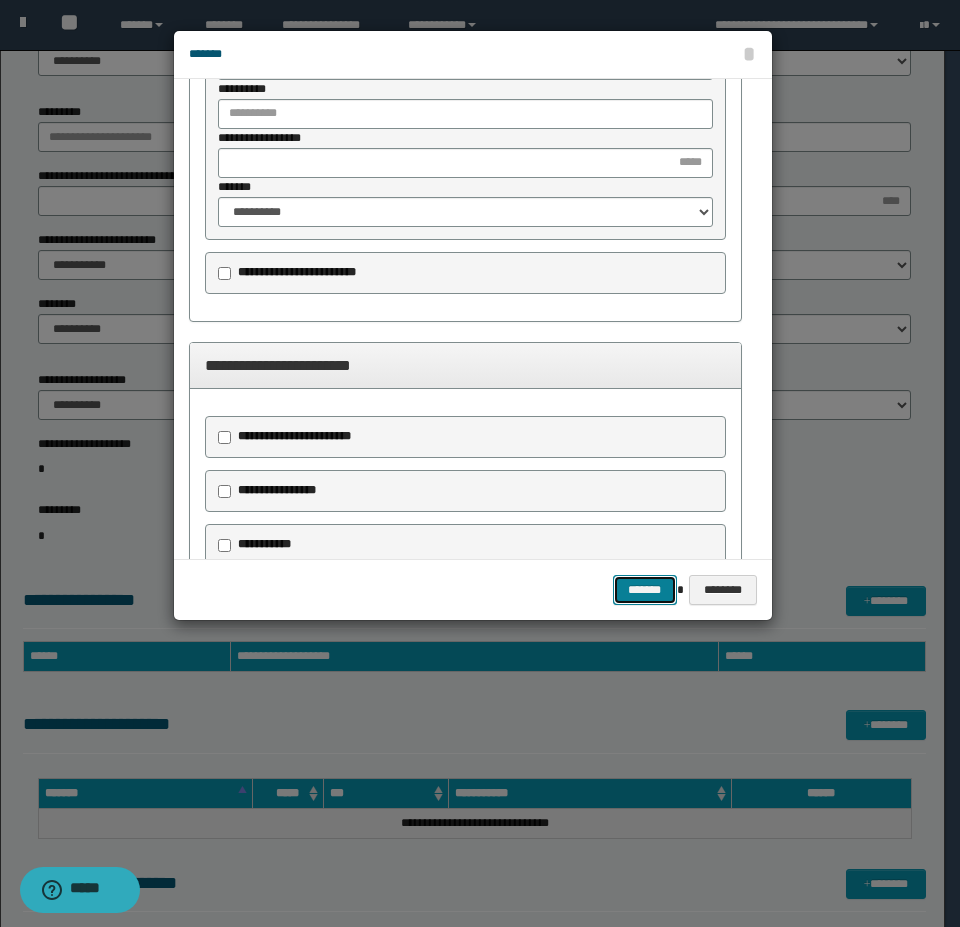 click on "*******" at bounding box center (645, 590) 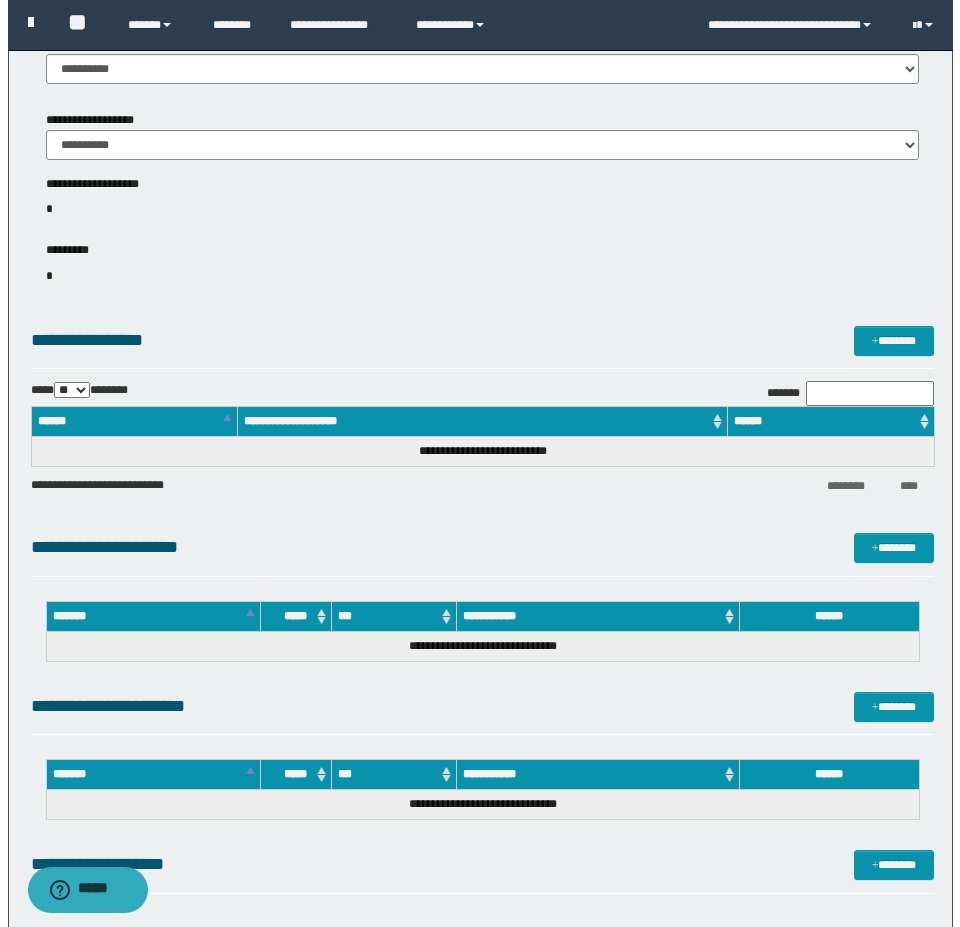 scroll, scrollTop: 1325, scrollLeft: 0, axis: vertical 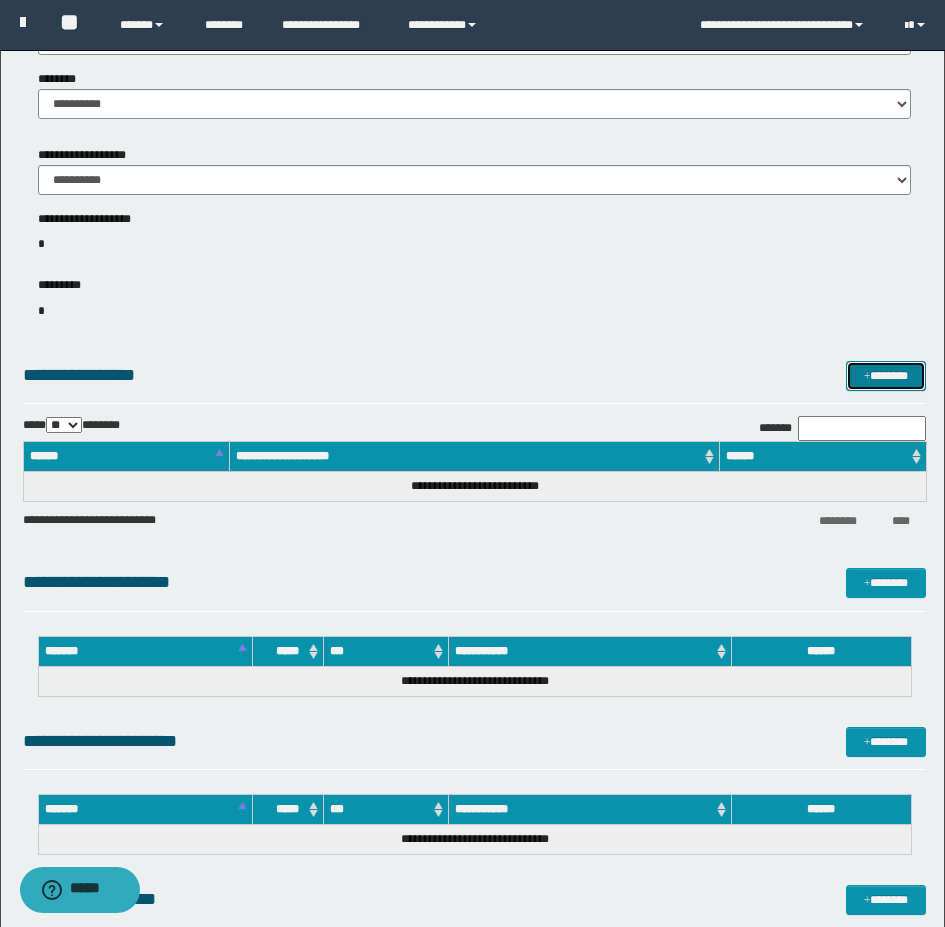 click on "*******" at bounding box center (886, 376) 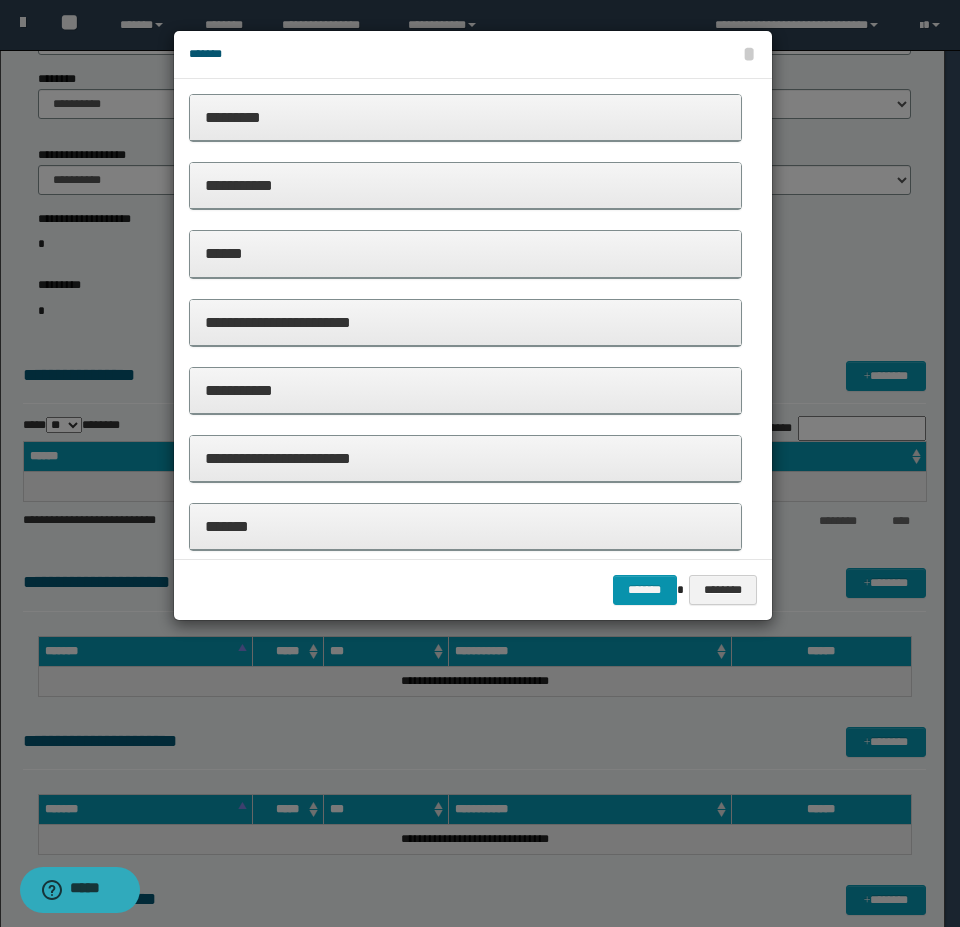 click on "**********" at bounding box center (465, 390) 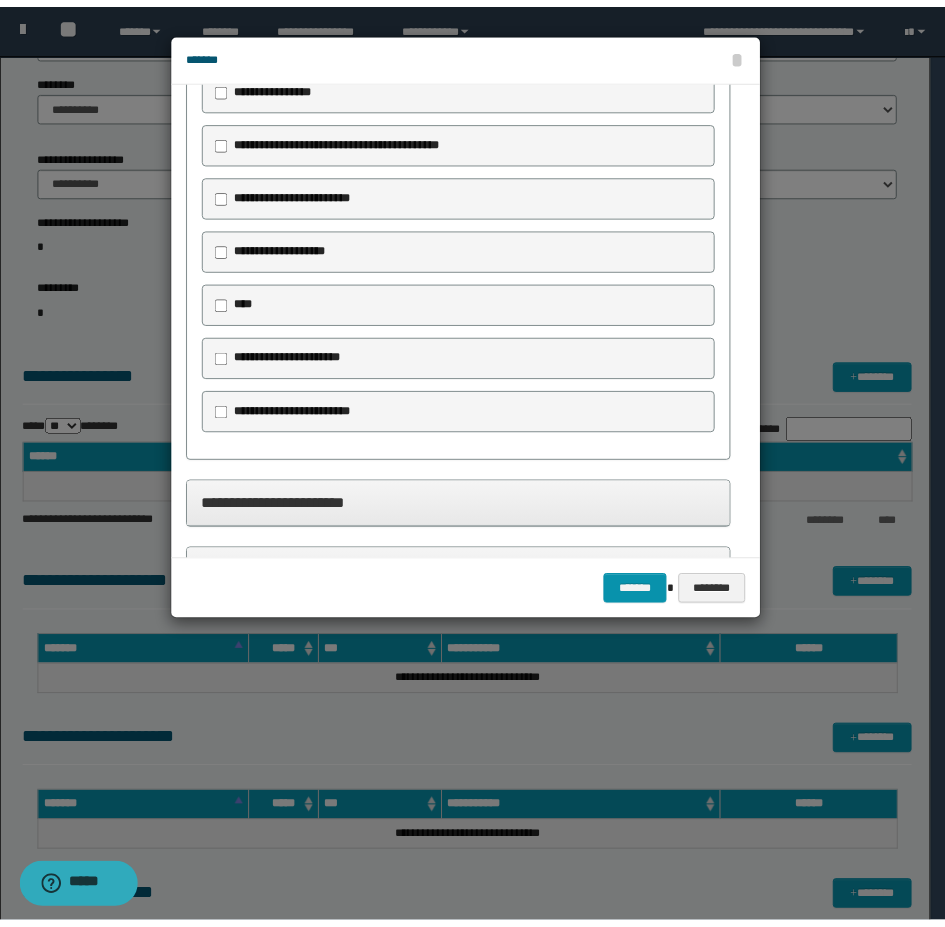 scroll, scrollTop: 555, scrollLeft: 0, axis: vertical 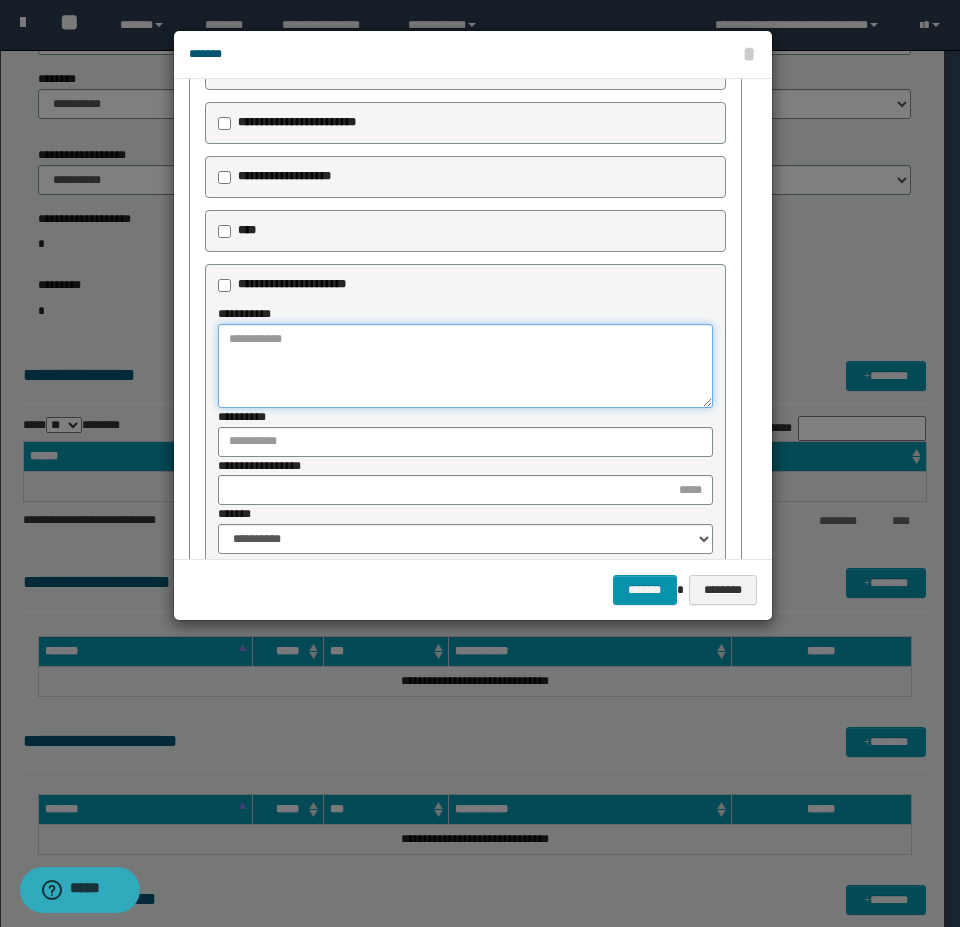 click at bounding box center (465, 366) 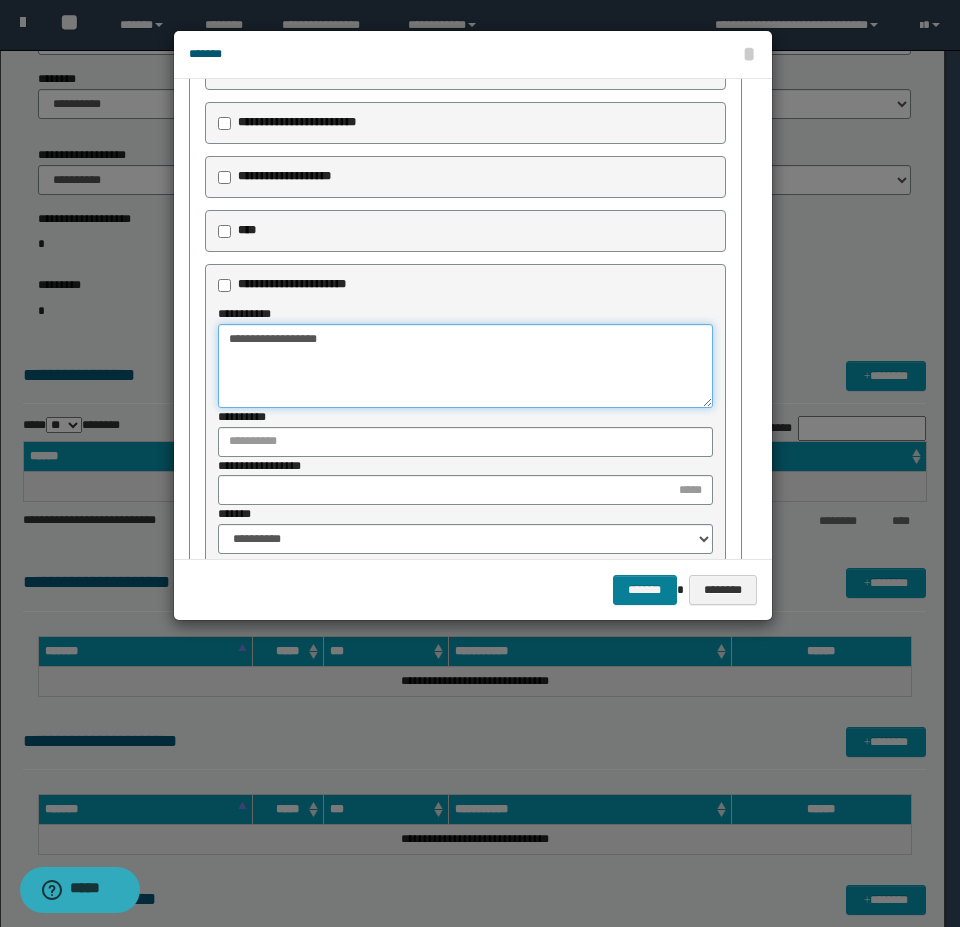 type on "**********" 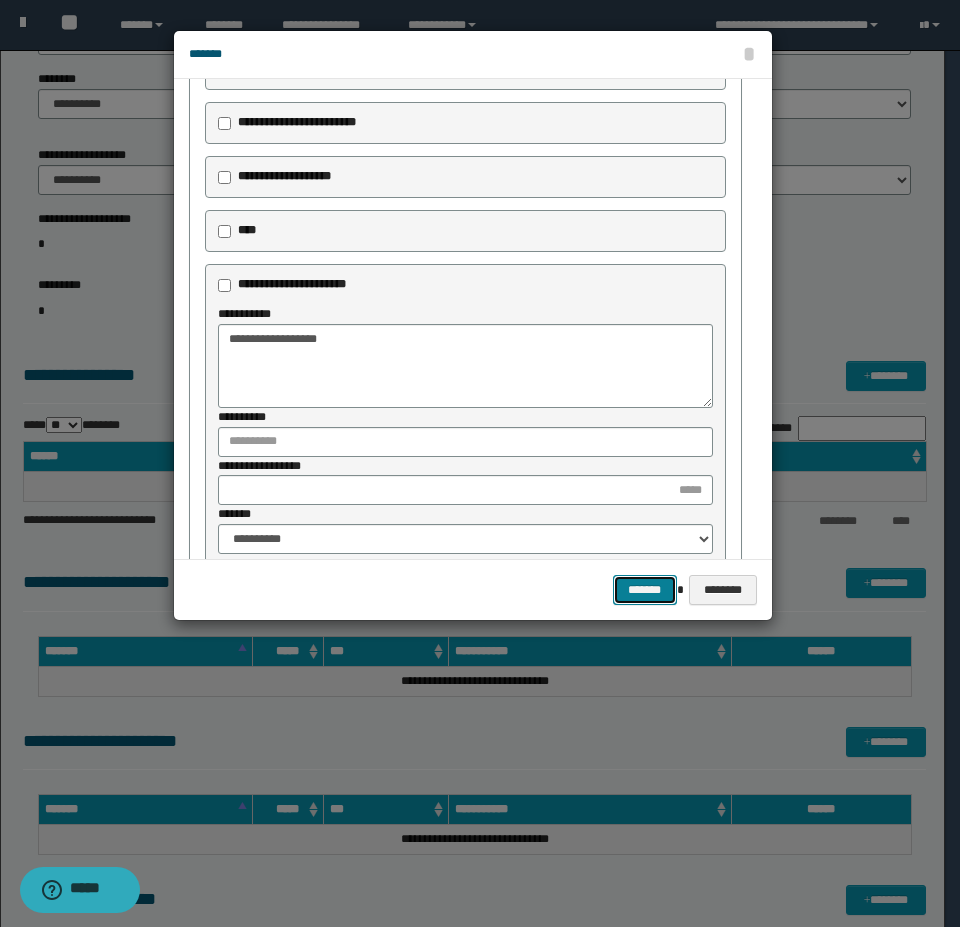 click on "*******" at bounding box center [645, 590] 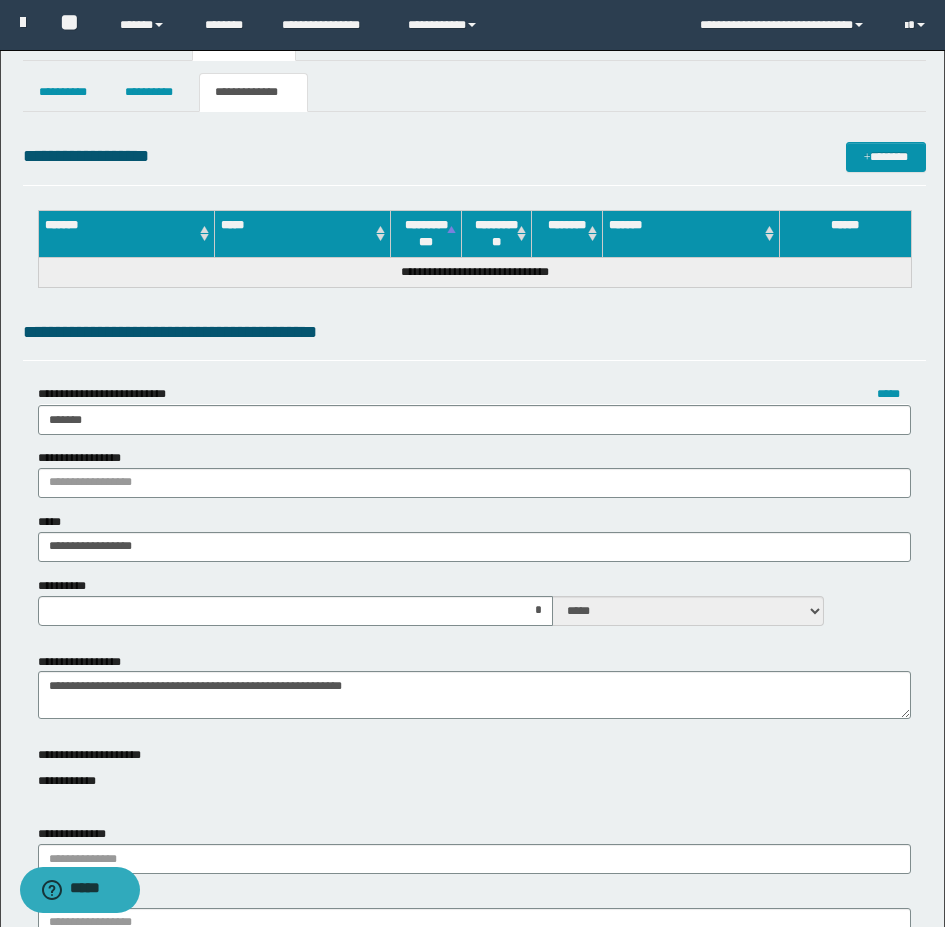 scroll, scrollTop: 0, scrollLeft: 0, axis: both 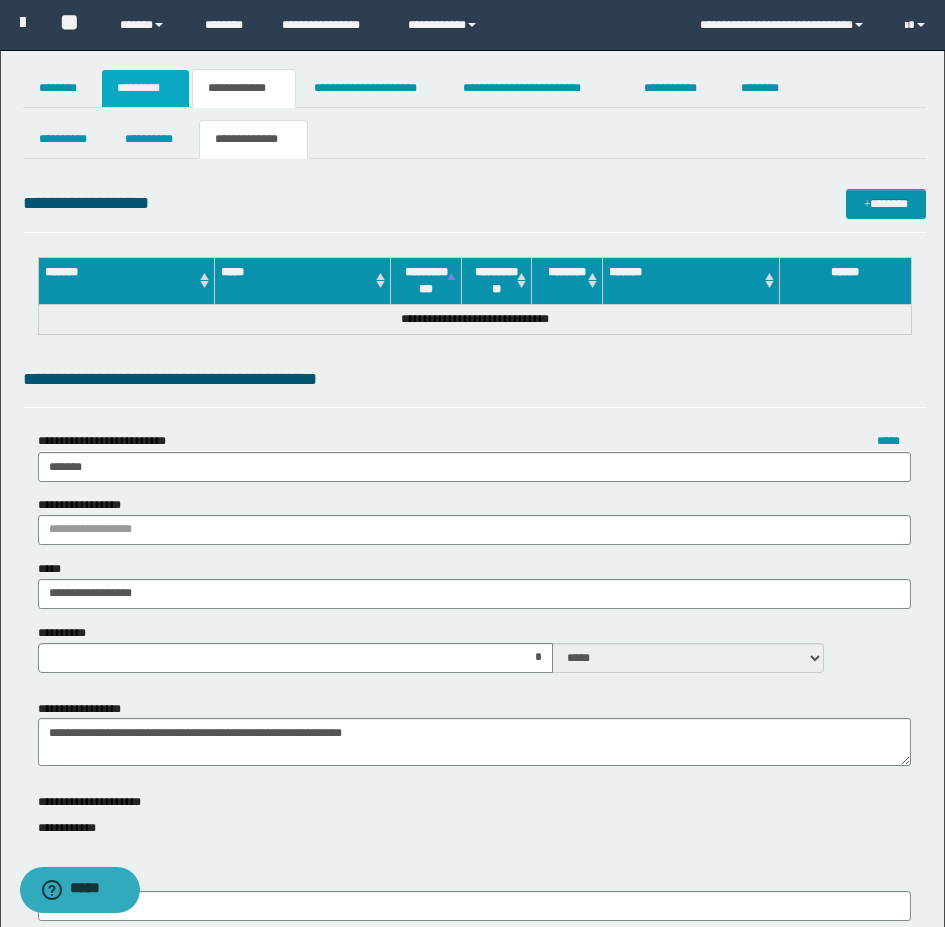 click on "*********" at bounding box center (145, 88) 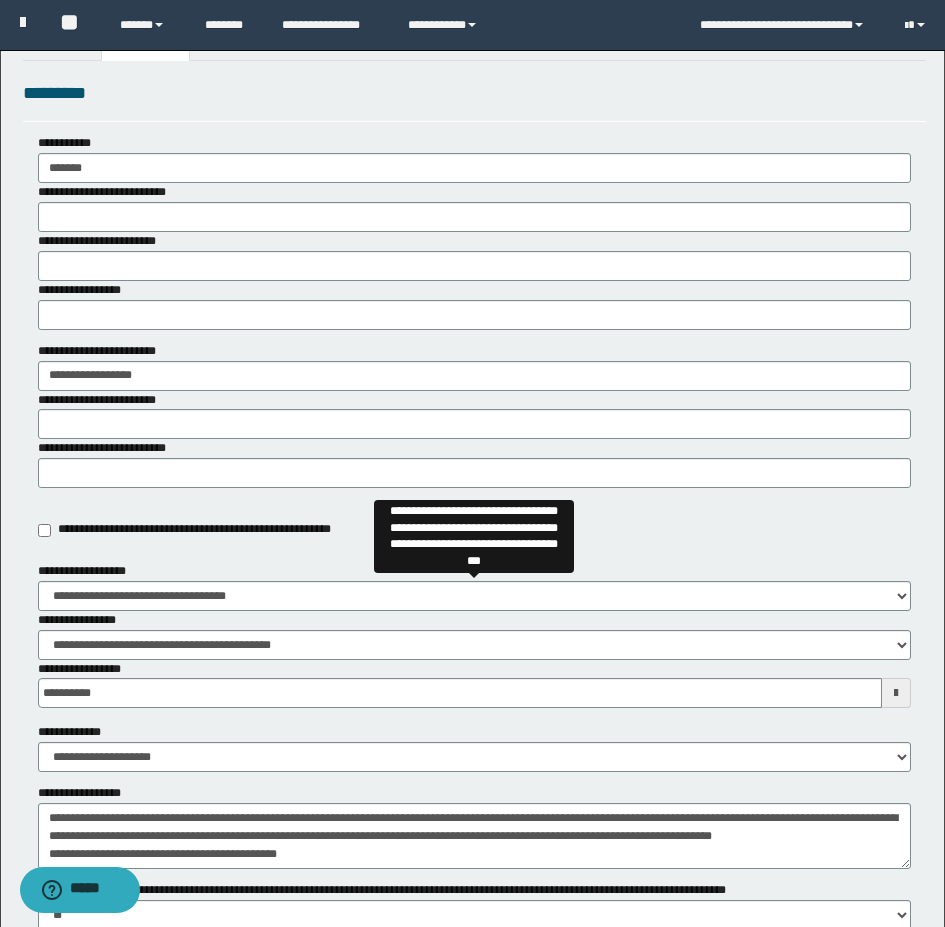 scroll, scrollTop: 0, scrollLeft: 0, axis: both 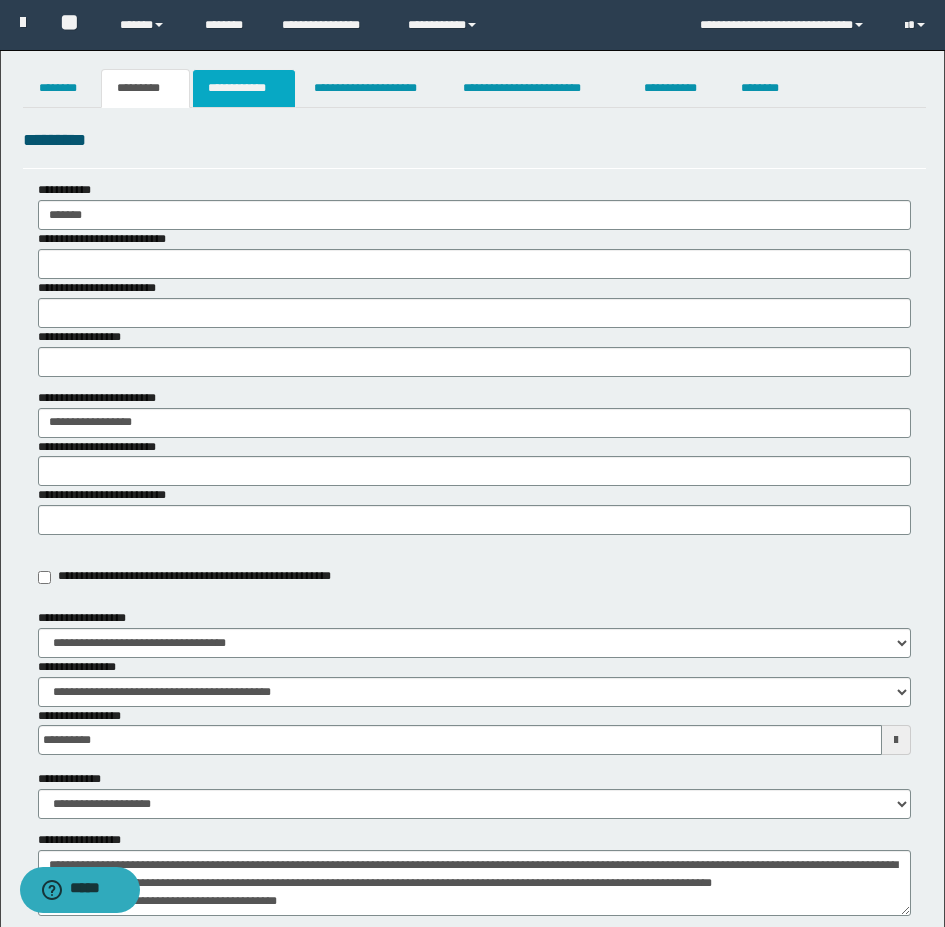 click on "**********" at bounding box center (244, 88) 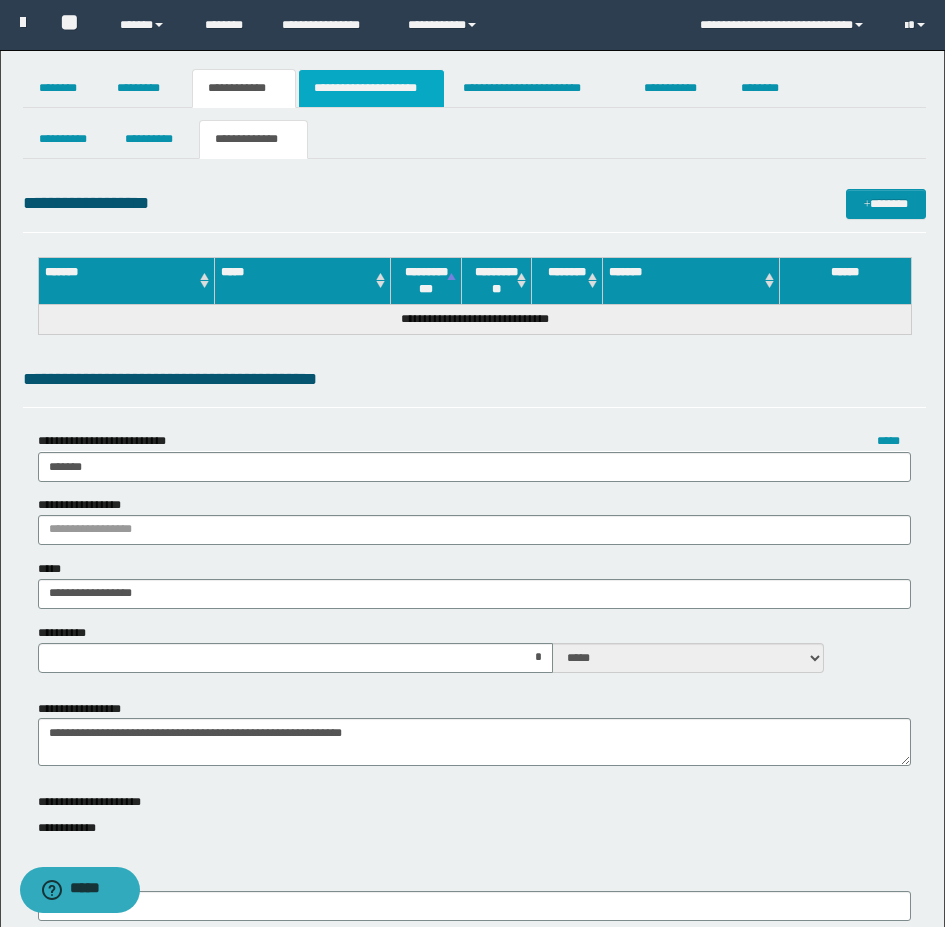 click on "**********" at bounding box center [371, 88] 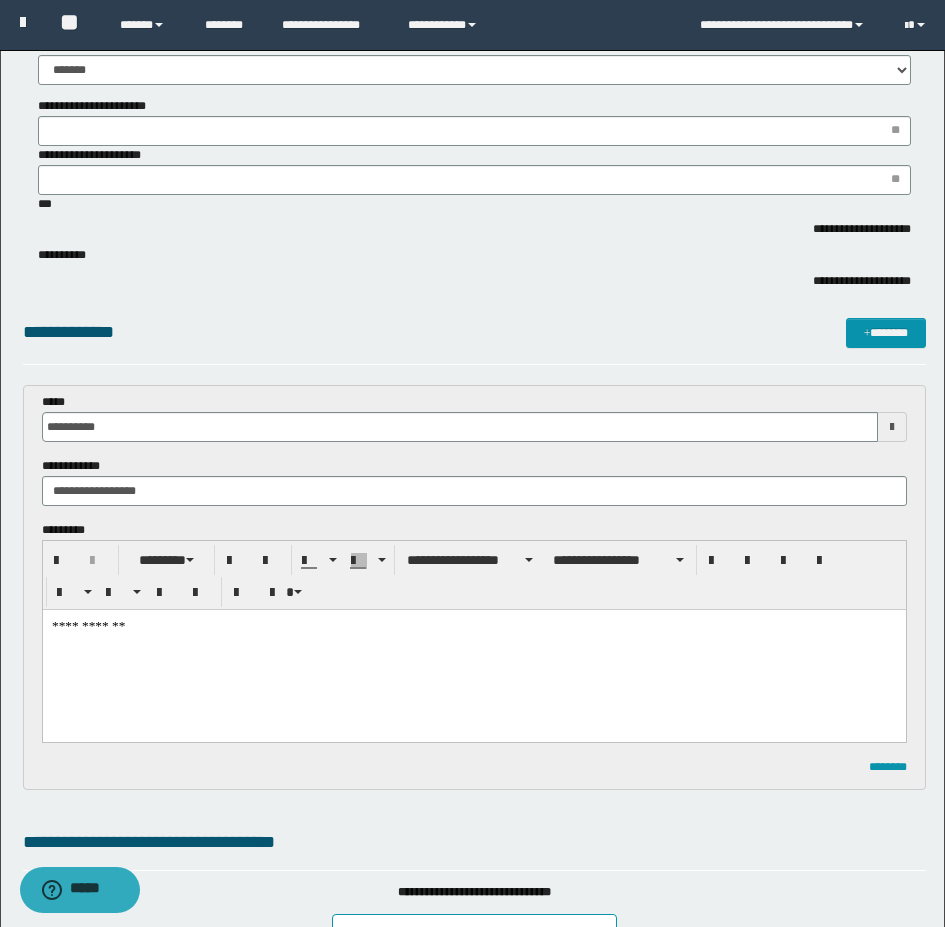 scroll, scrollTop: 600, scrollLeft: 0, axis: vertical 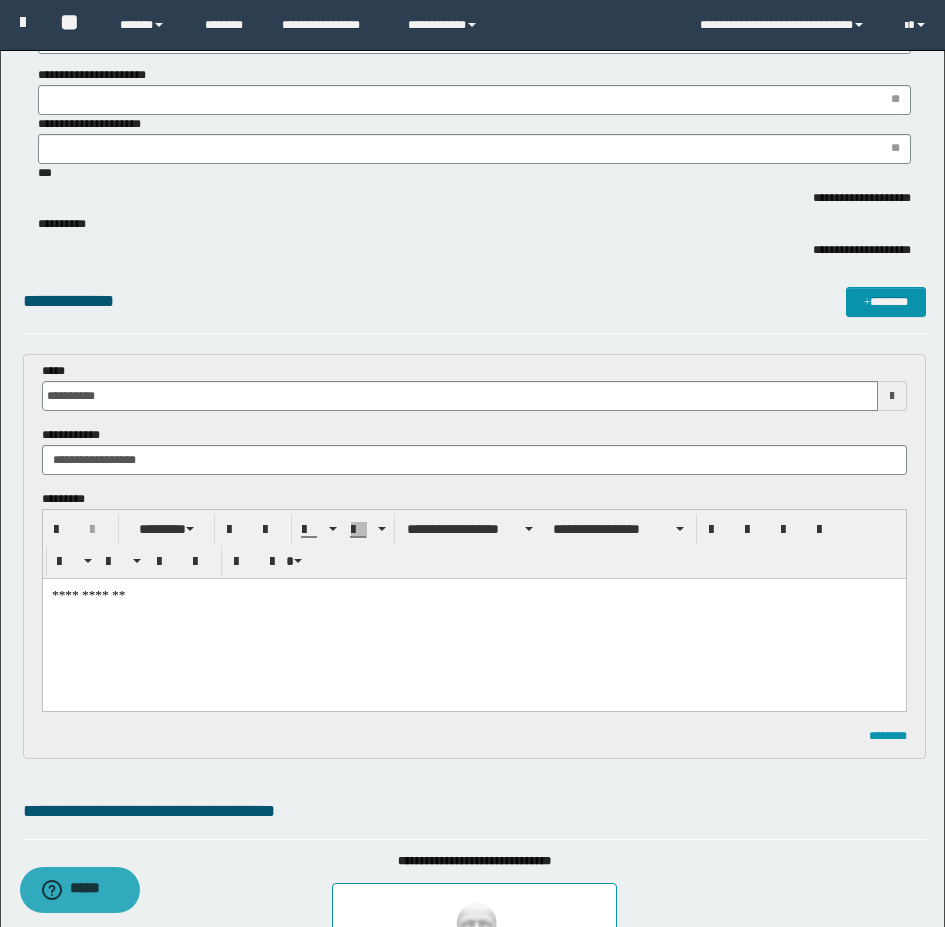 click on "**********" at bounding box center [473, 619] 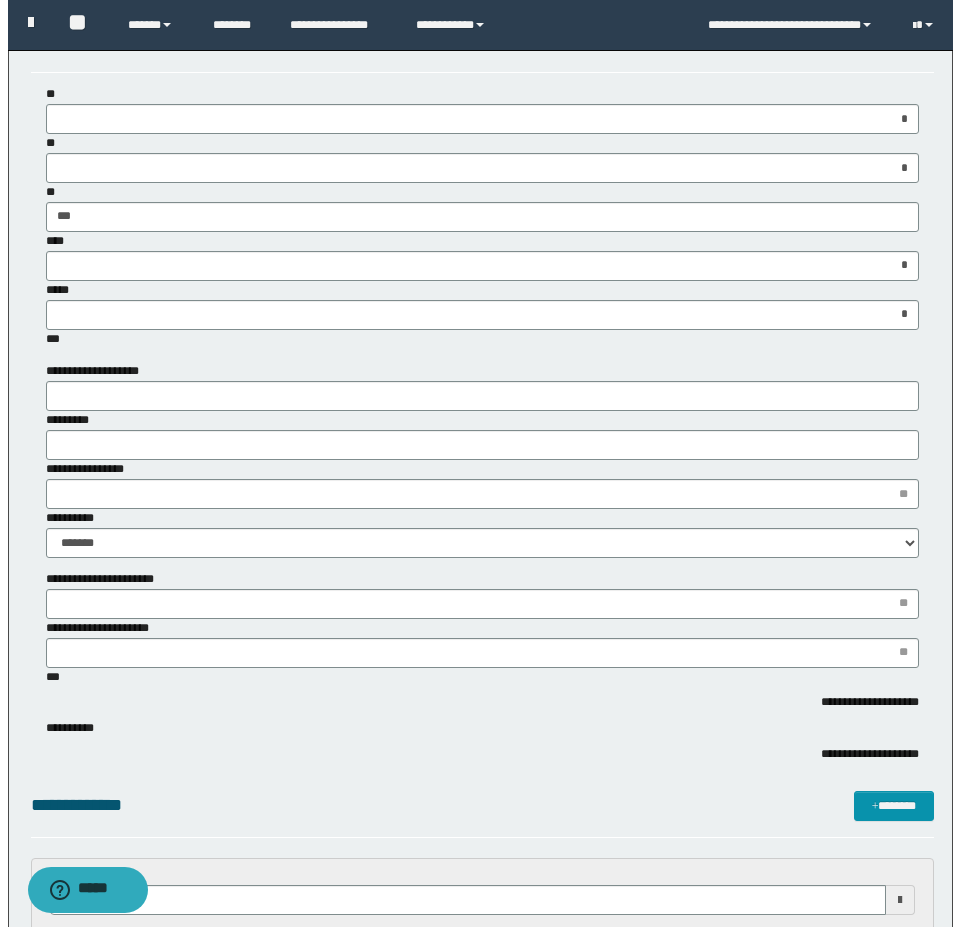 scroll, scrollTop: 0, scrollLeft: 0, axis: both 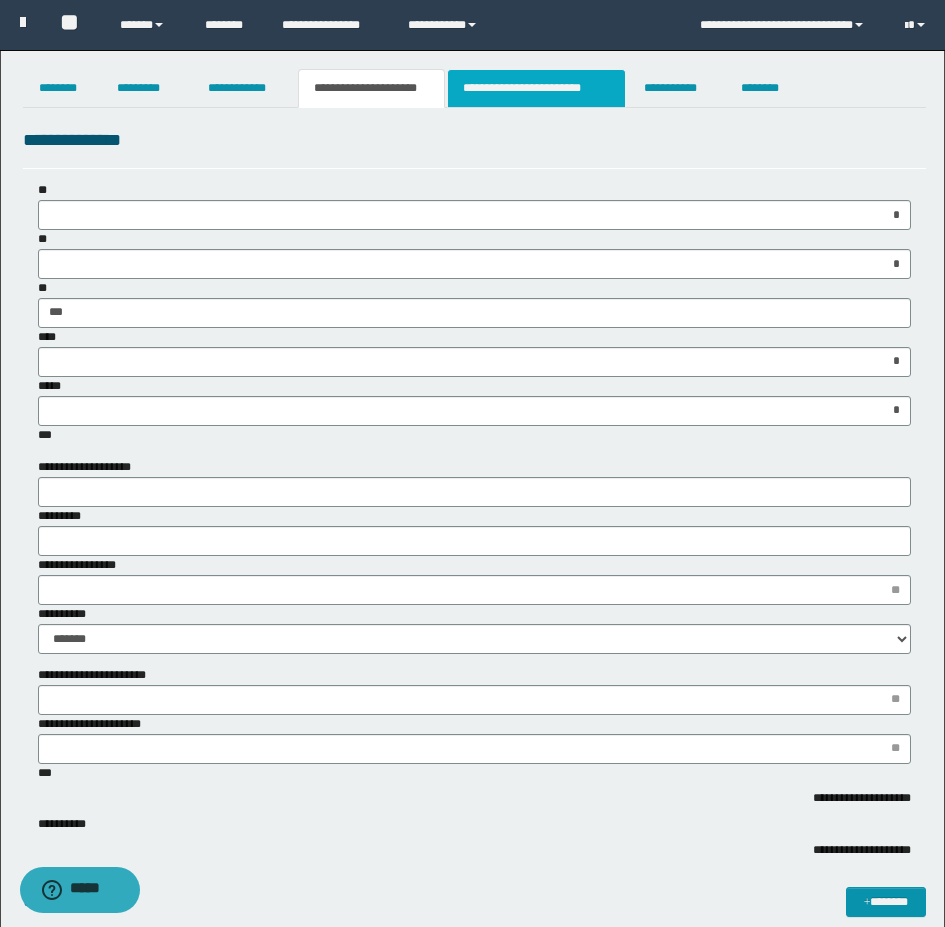 click on "**********" at bounding box center (537, 88) 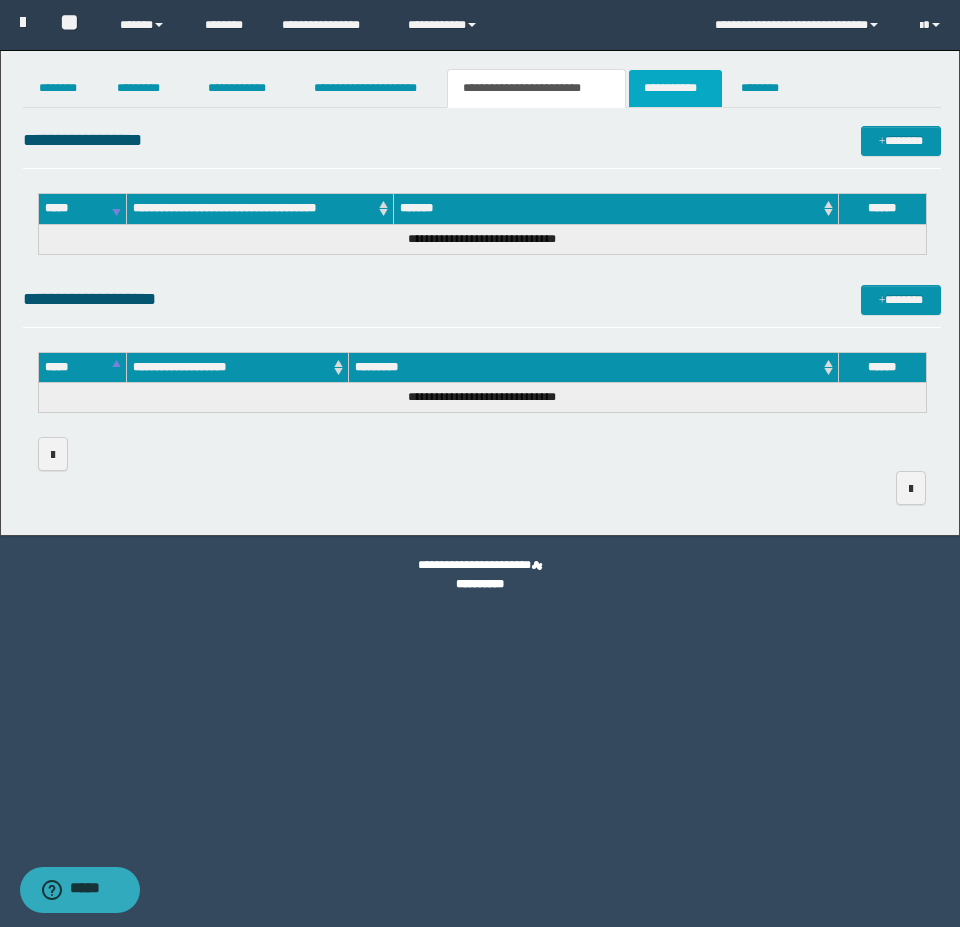 click on "**********" at bounding box center (675, 88) 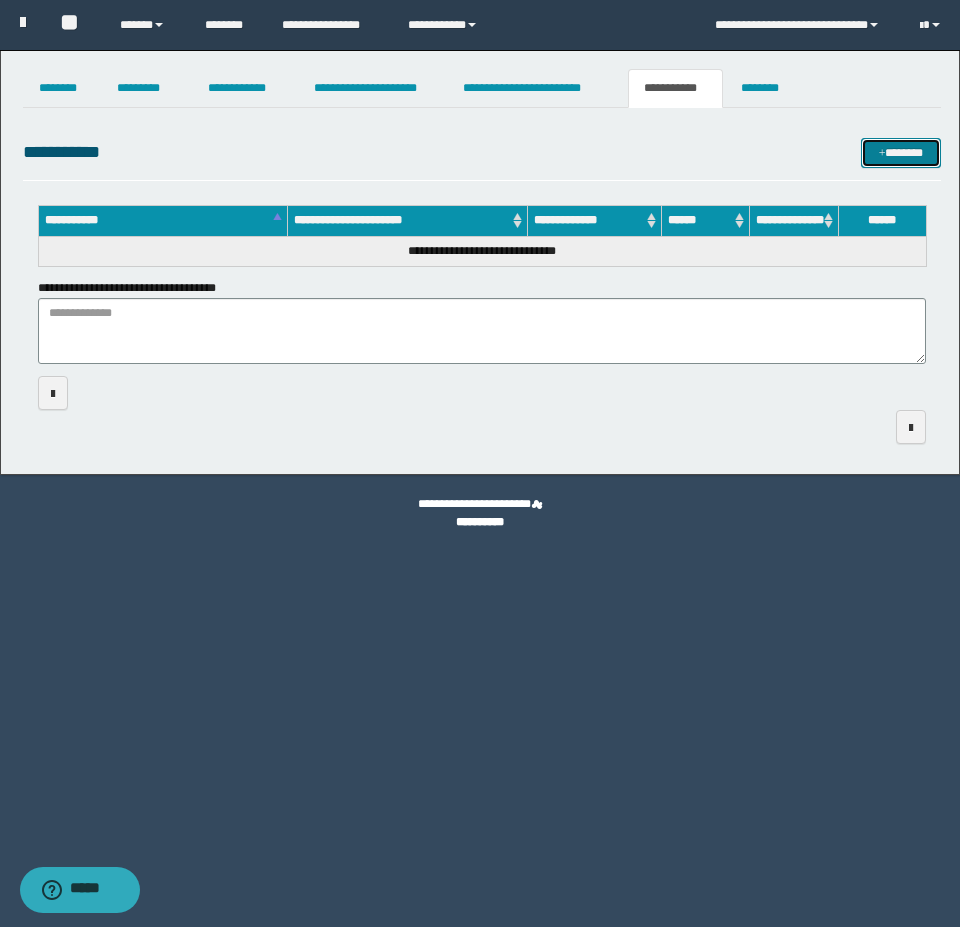 click on "*******" at bounding box center [901, 153] 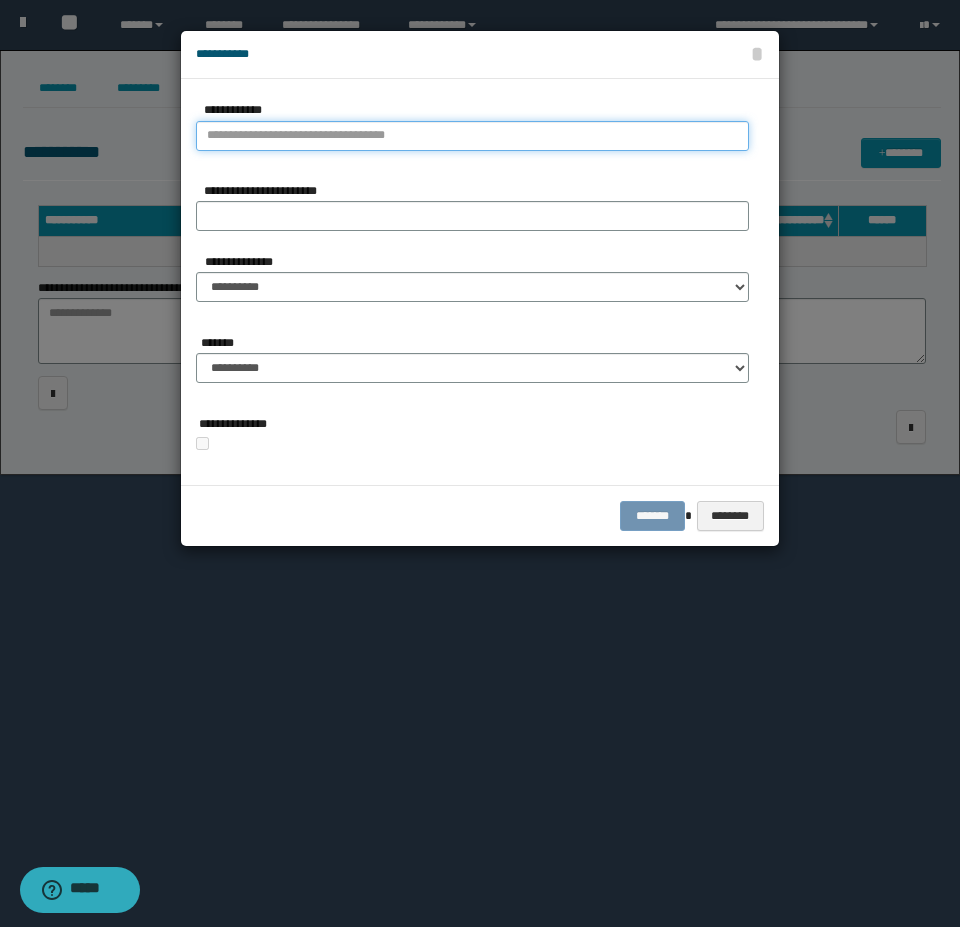 click on "**********" at bounding box center (472, 136) 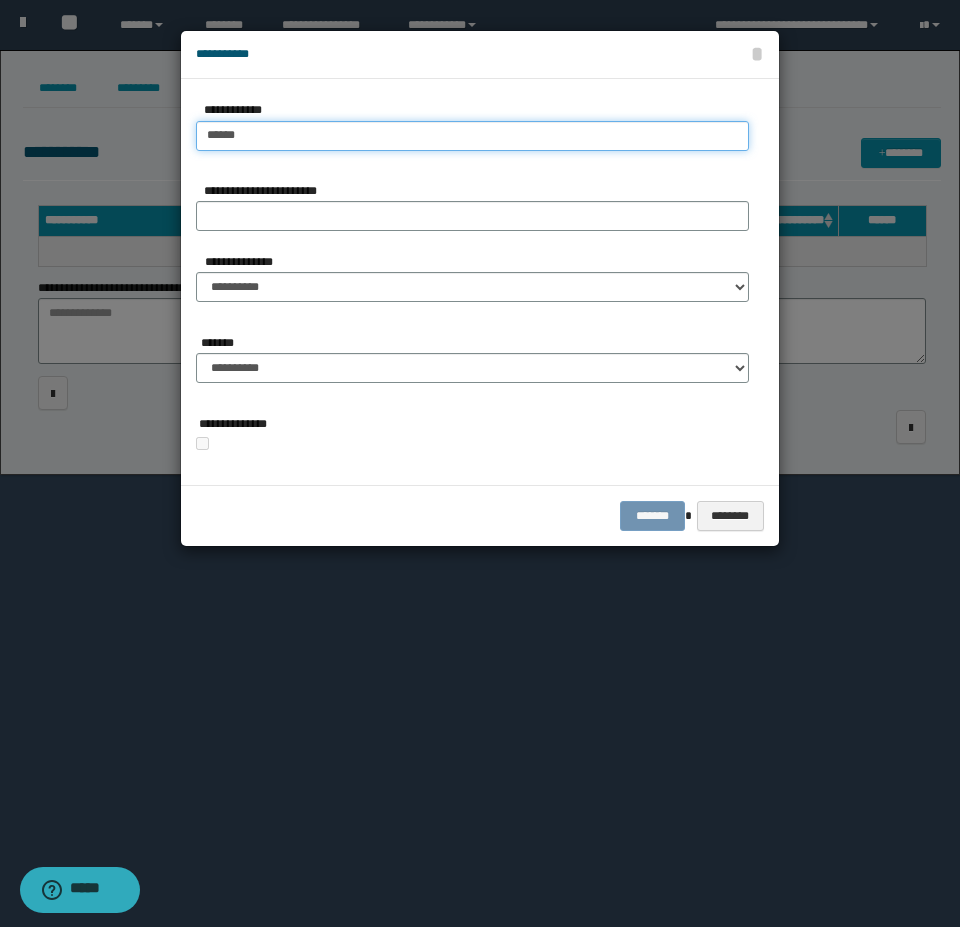 type on "*****" 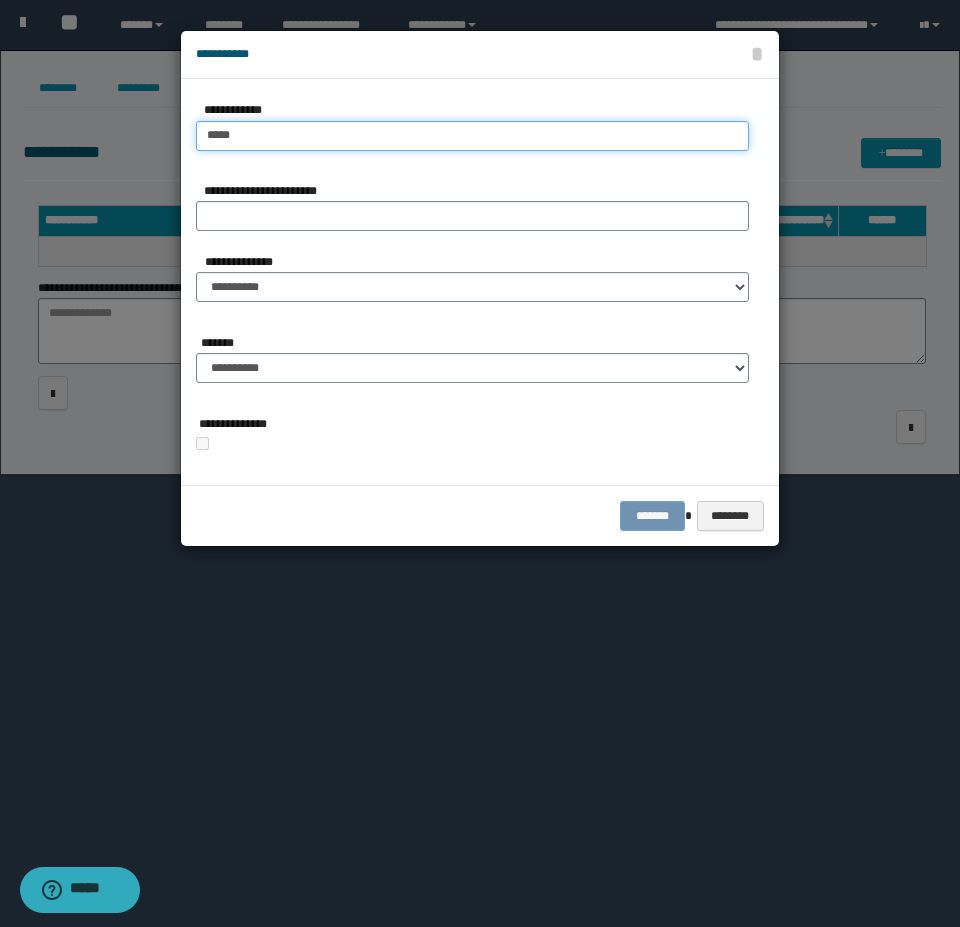 type on "*****" 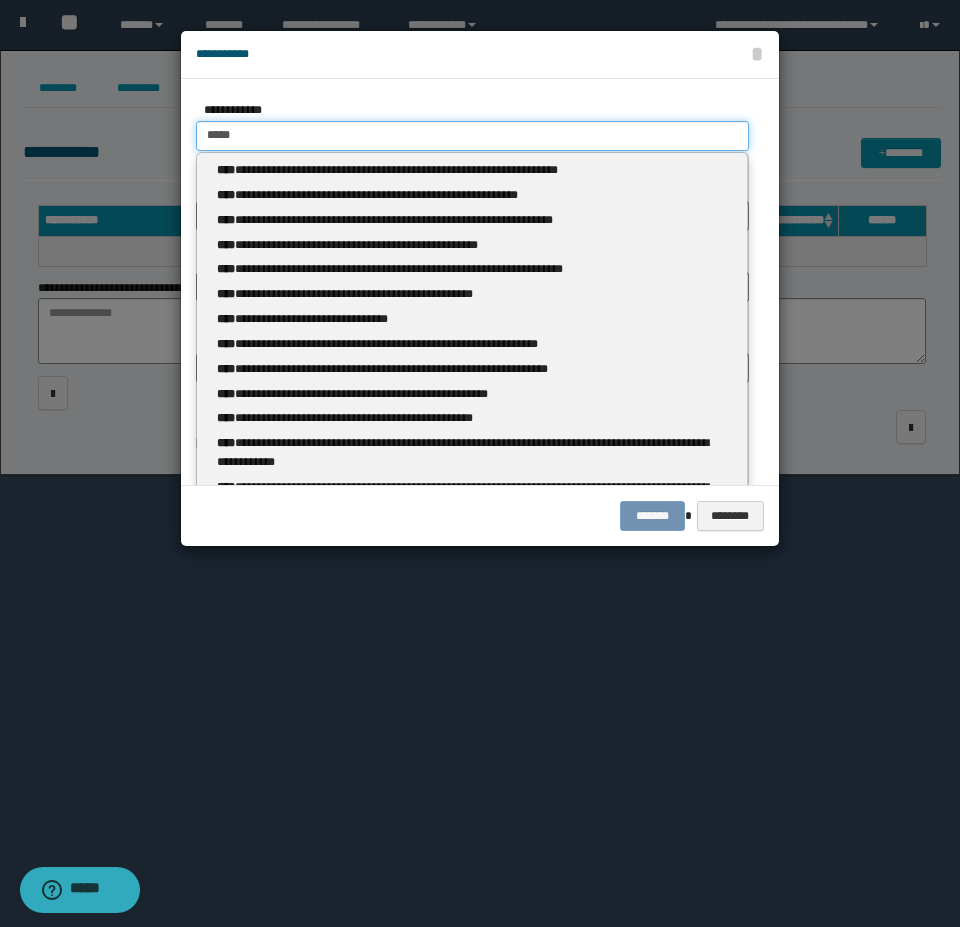type 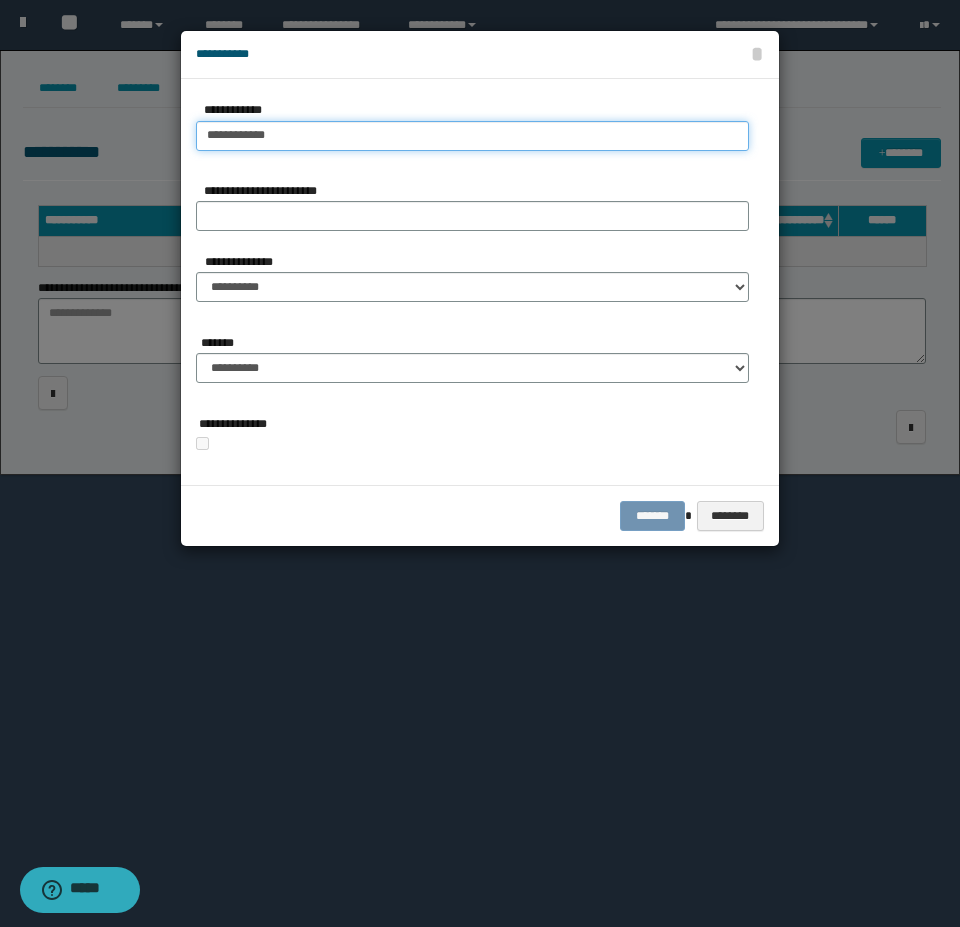 type on "**********" 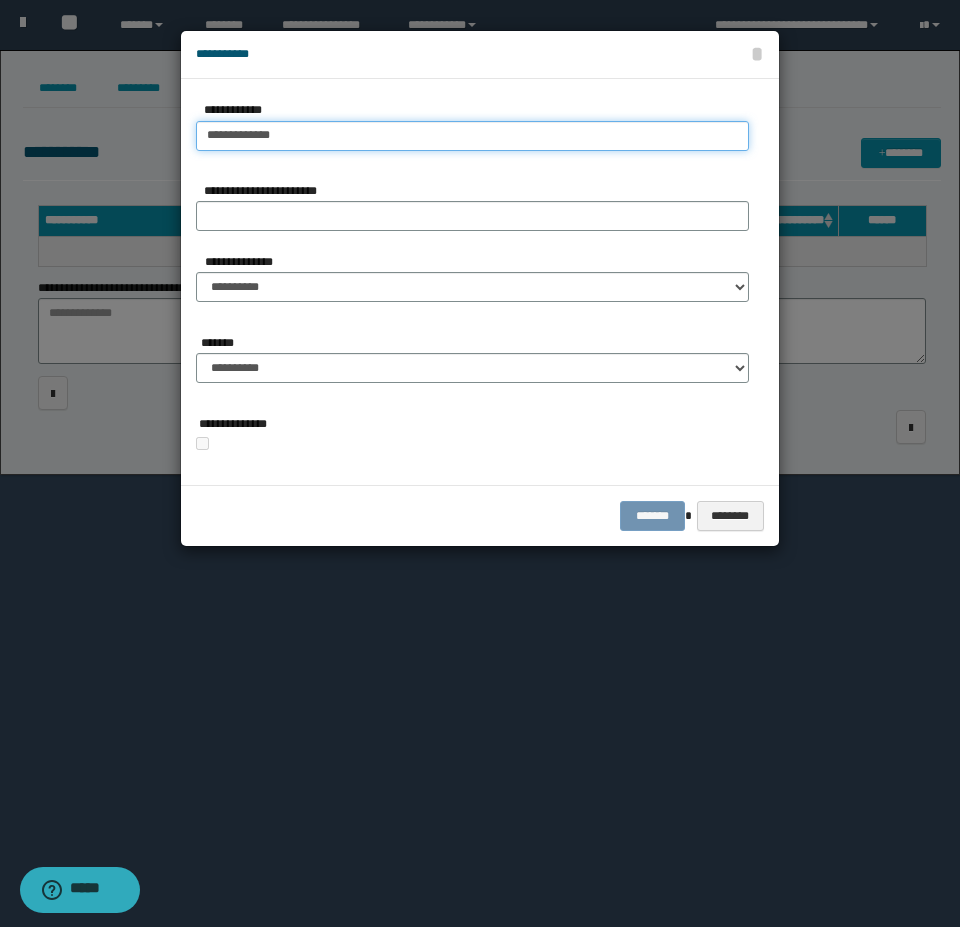 type on "**********" 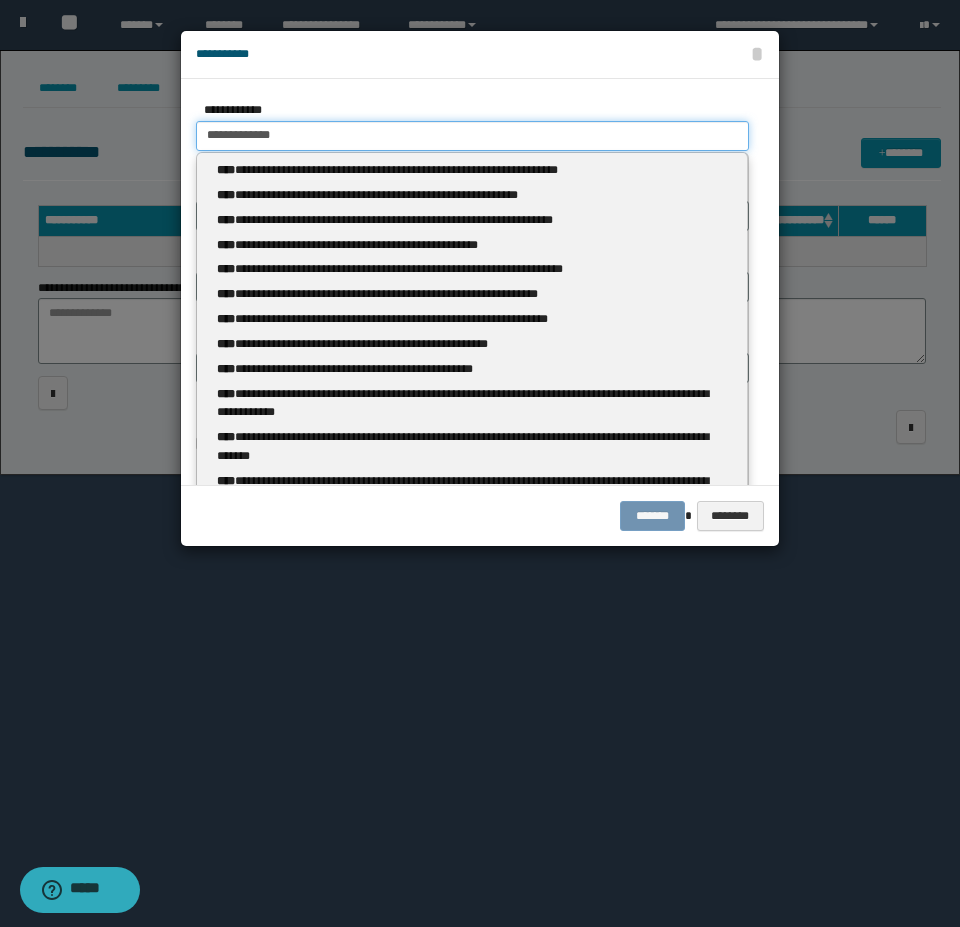 type 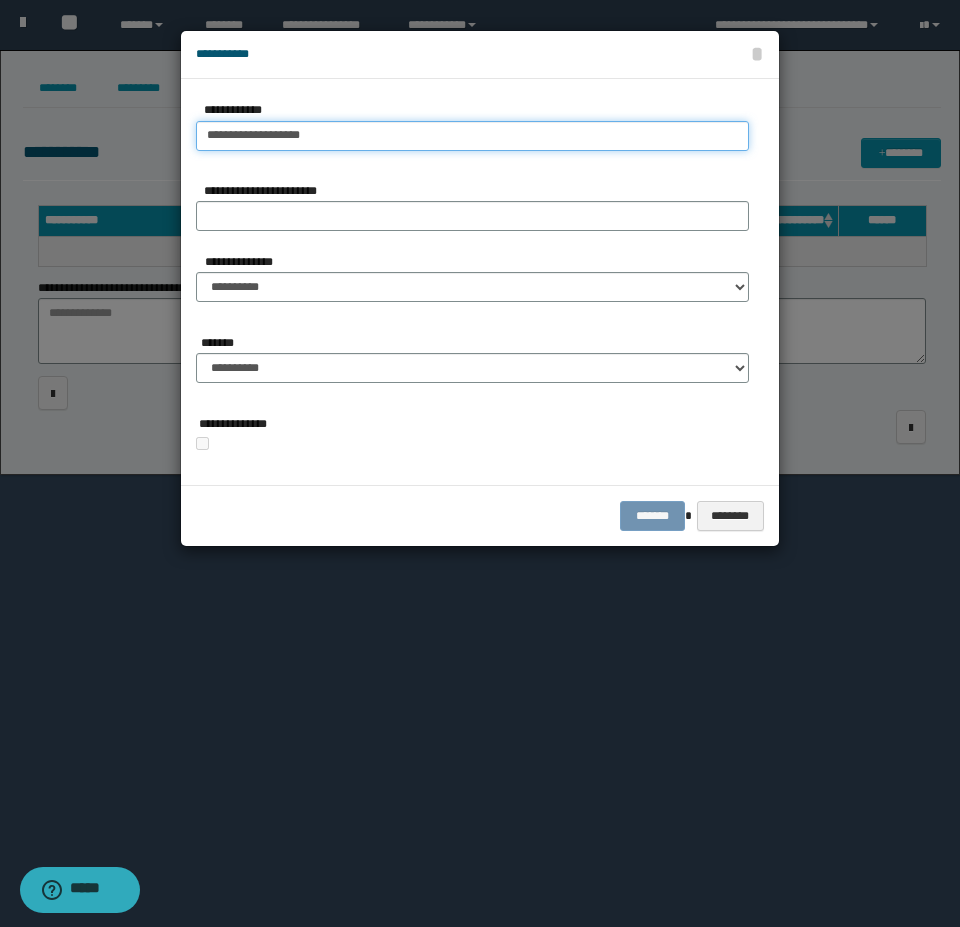 type on "**********" 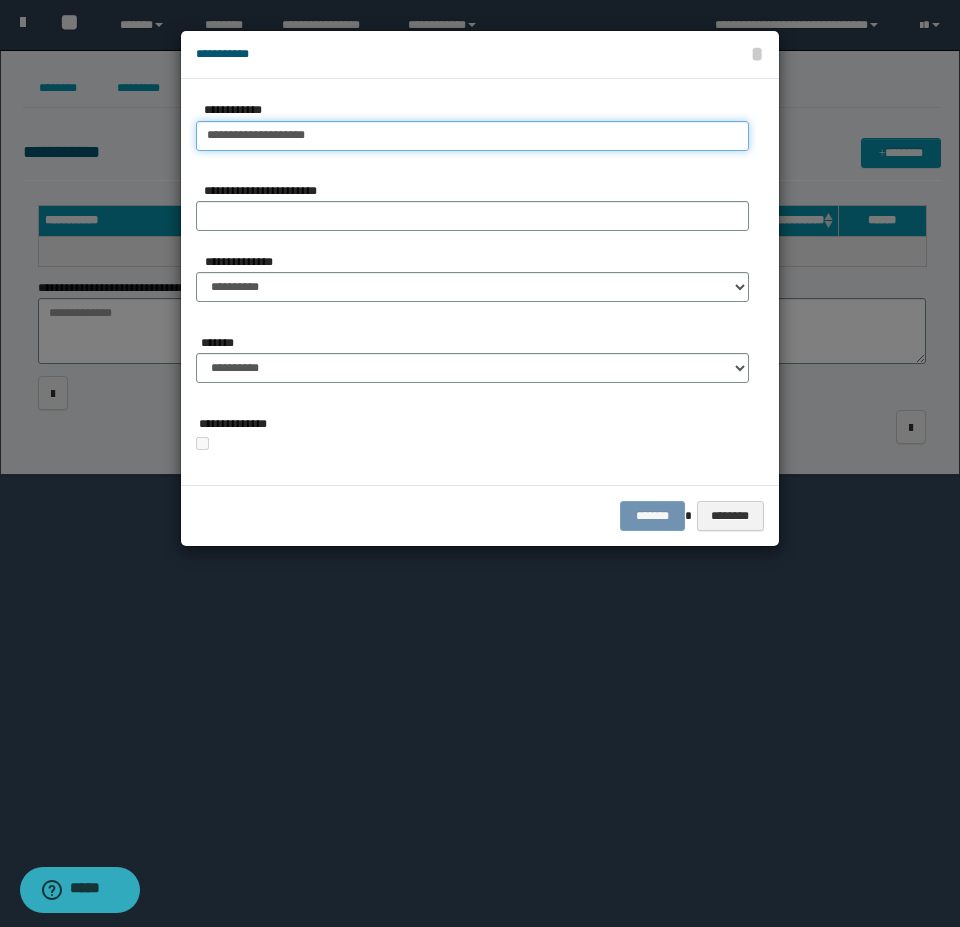type on "**********" 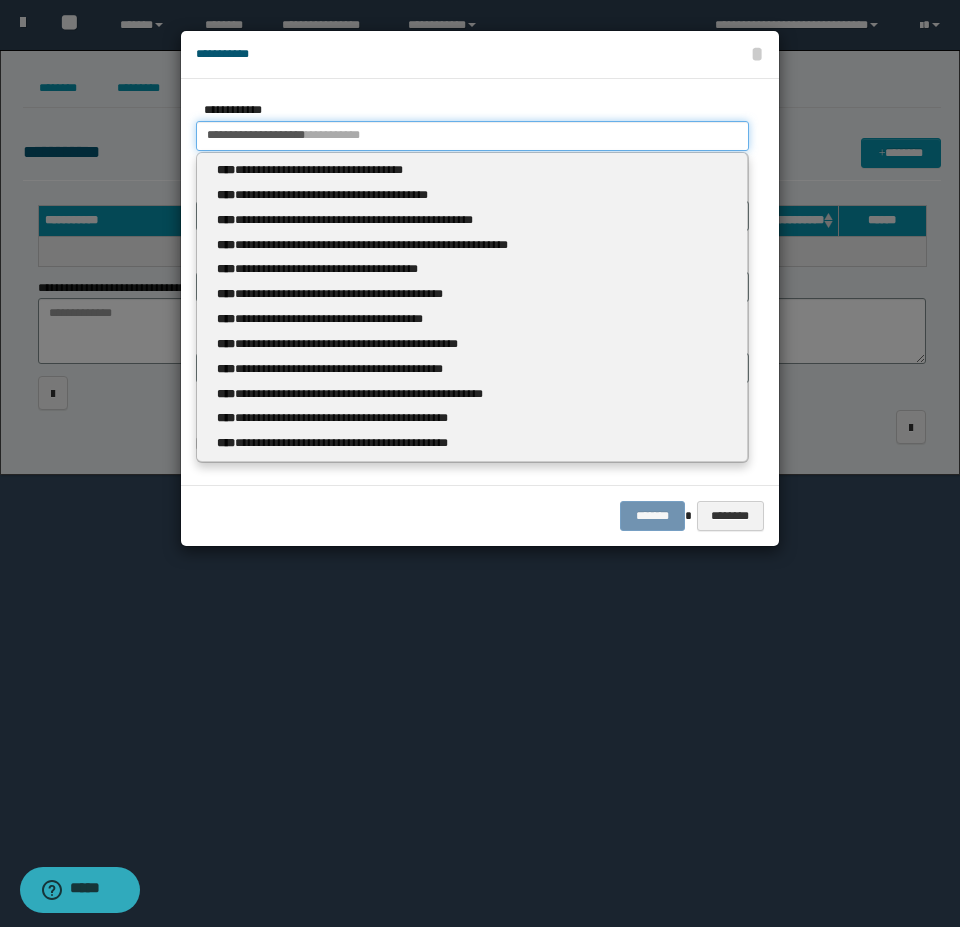 type 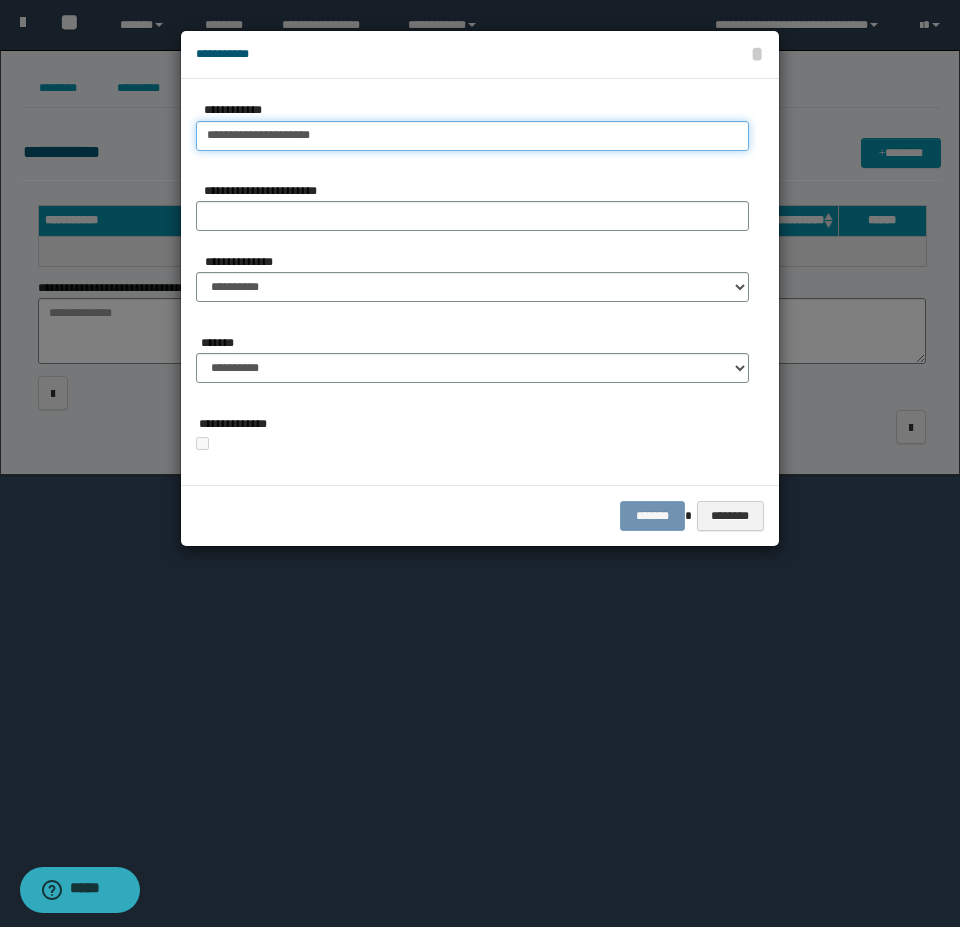 type on "**********" 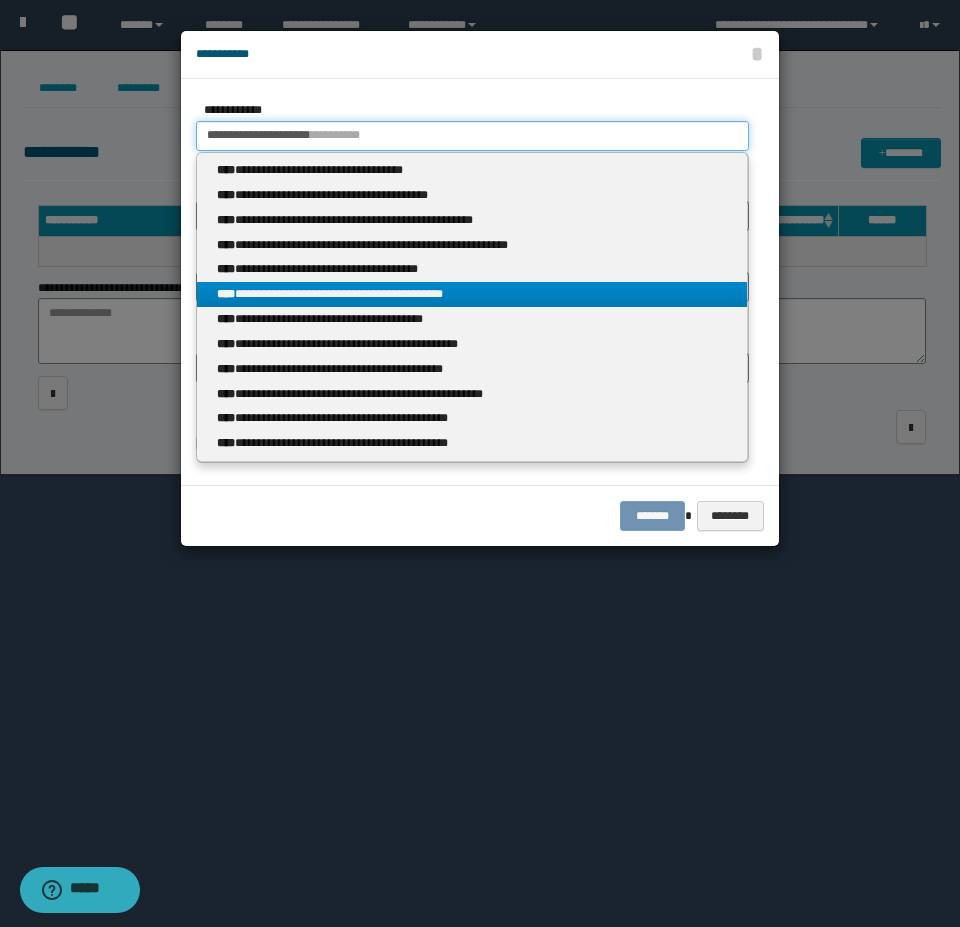 type on "**********" 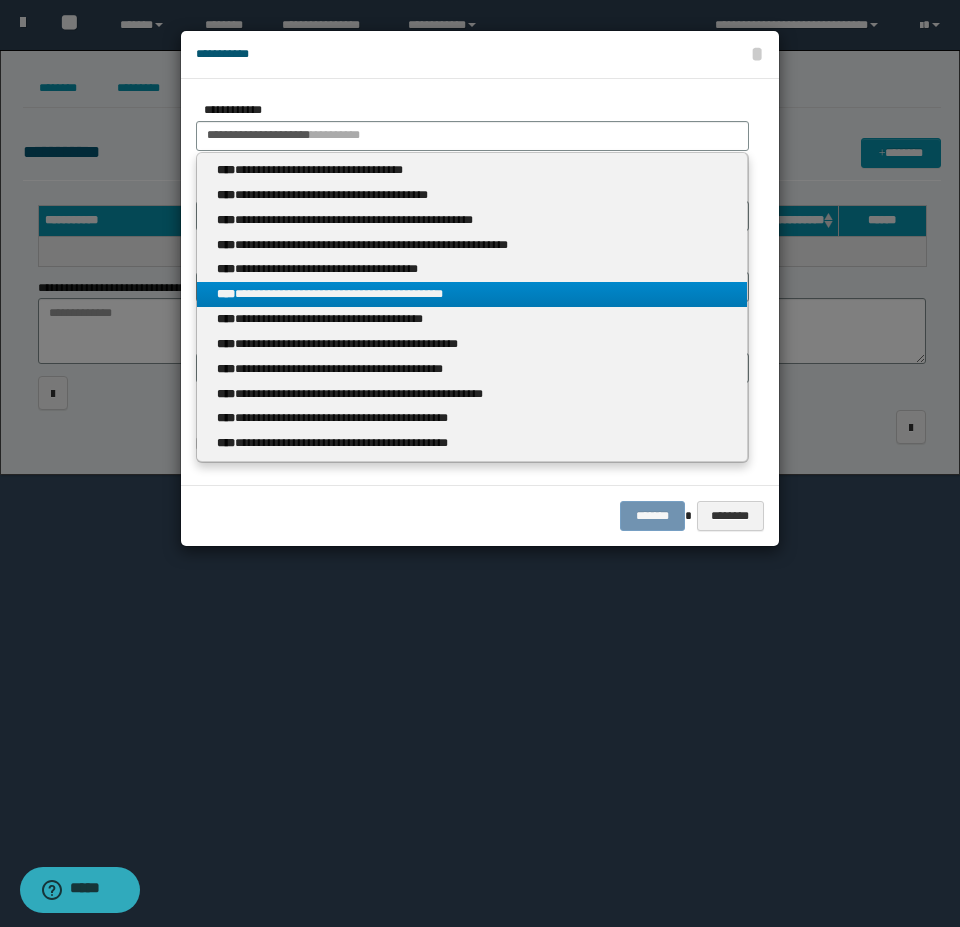 click on "**********" at bounding box center (472, 294) 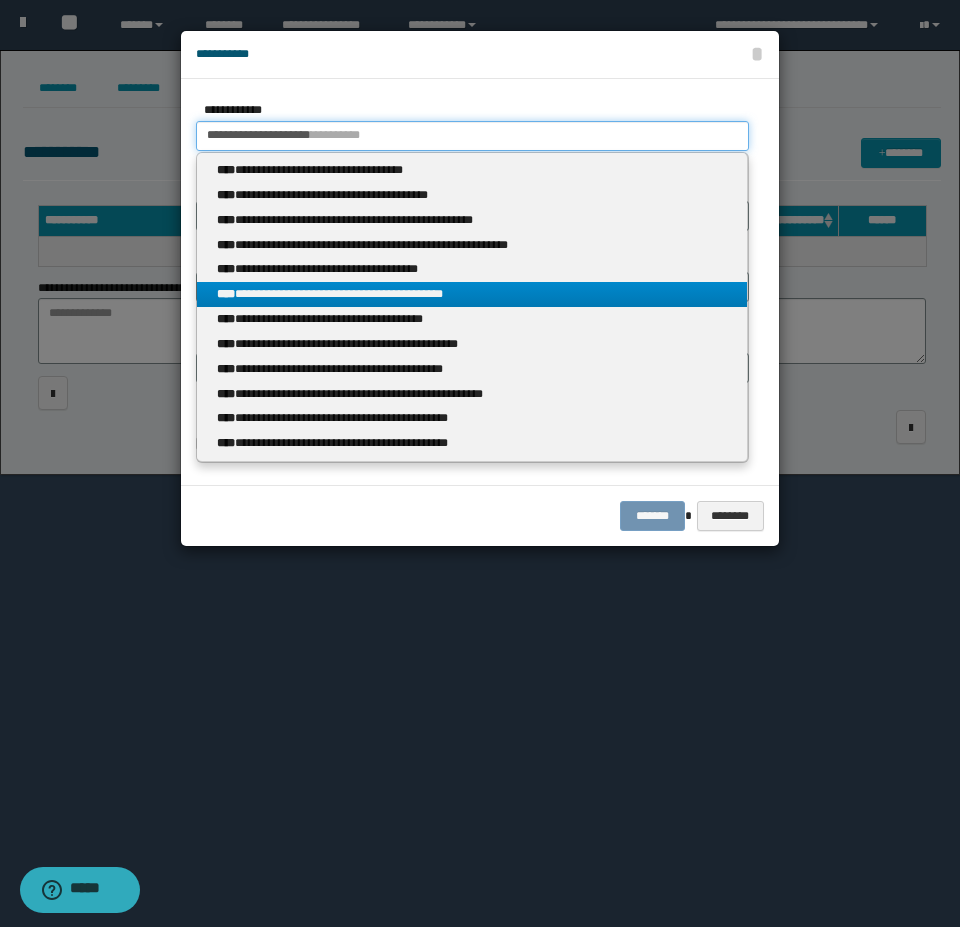 type 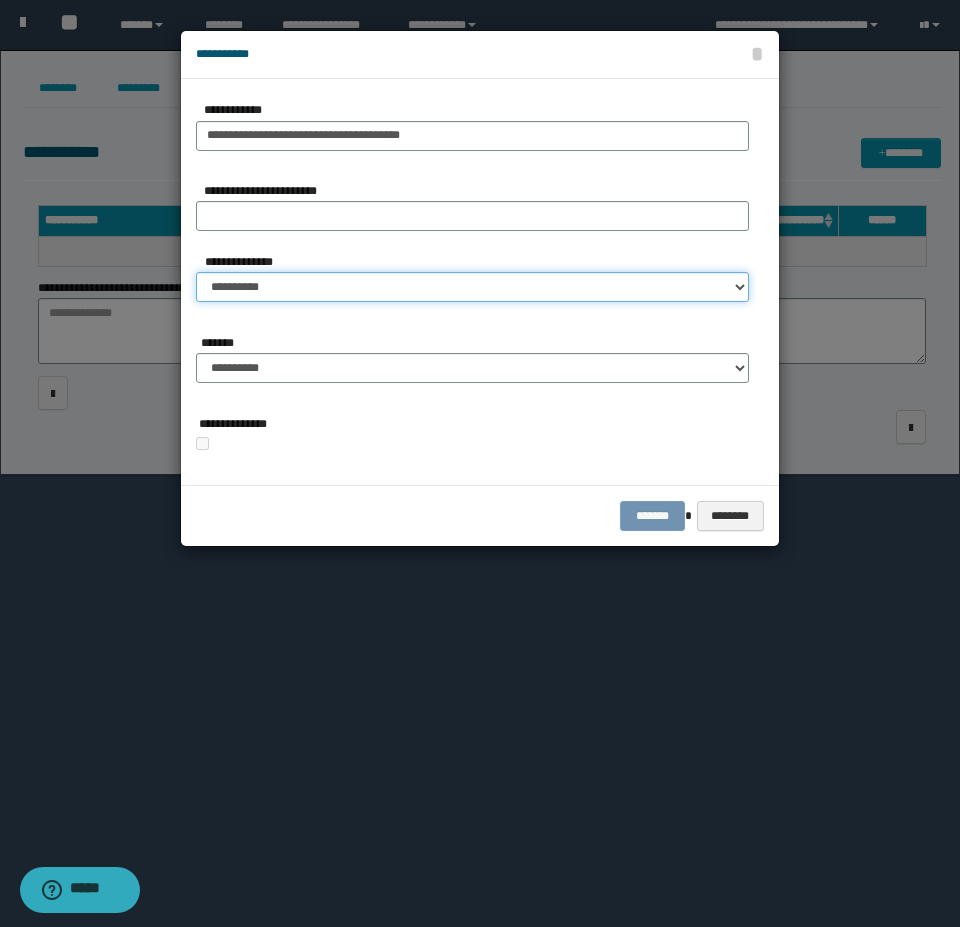 click on "**********" at bounding box center [472, 287] 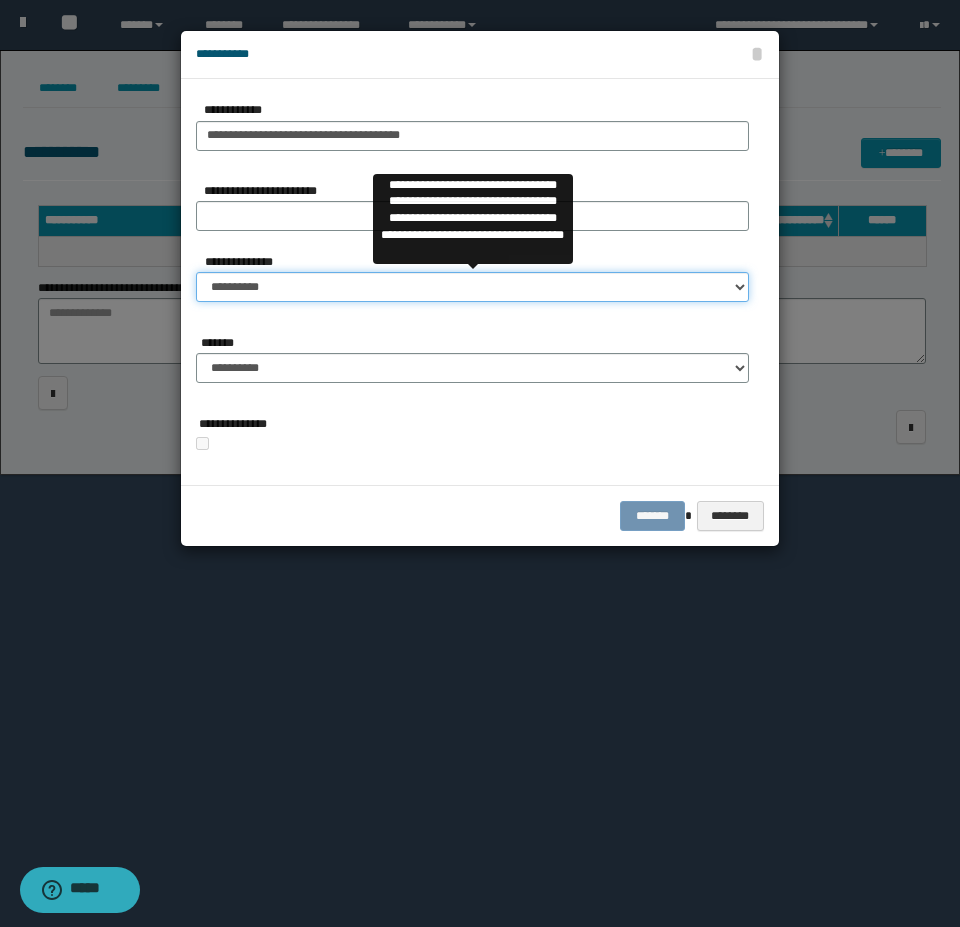 select on "**" 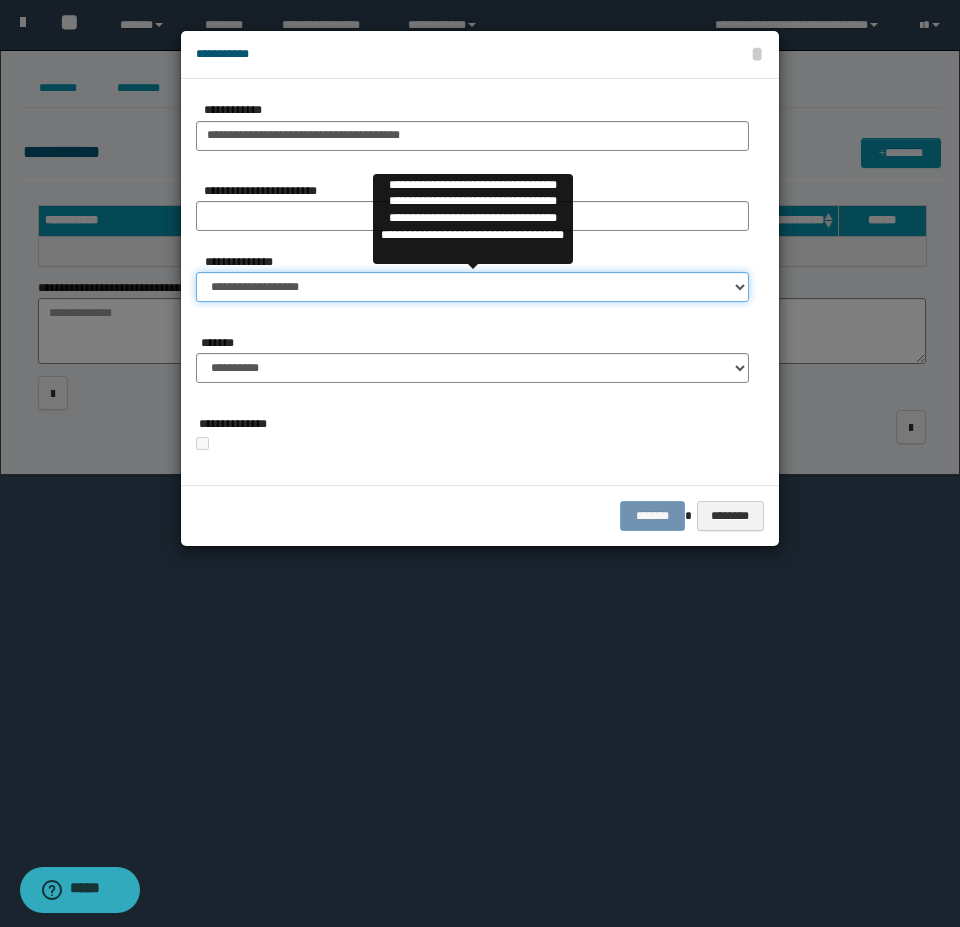 click on "**********" at bounding box center (472, 287) 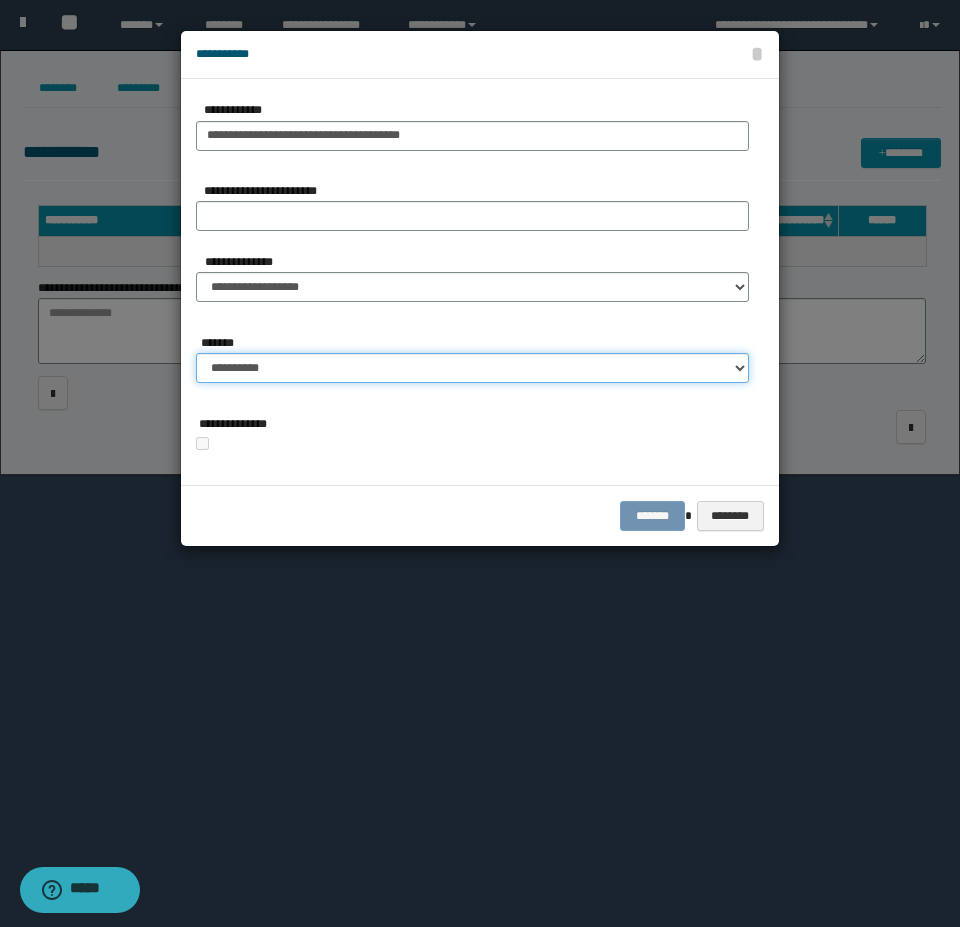 click on "**********" at bounding box center [472, 368] 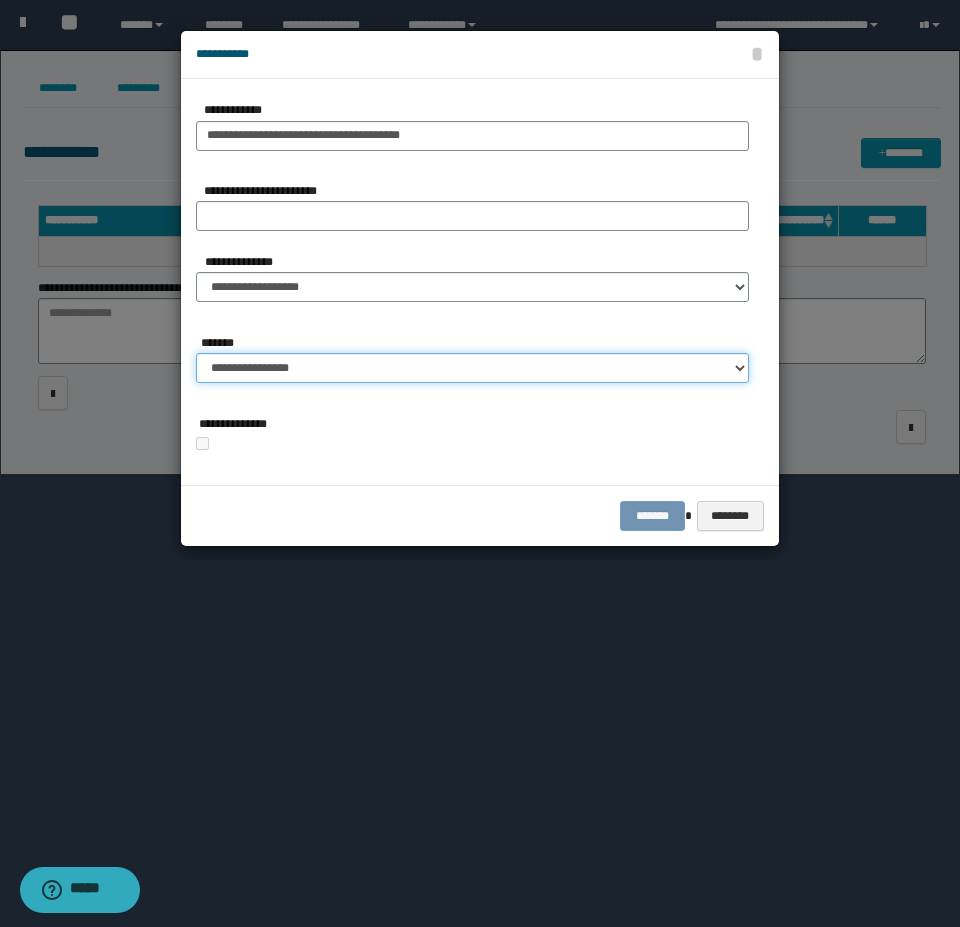 click on "**********" at bounding box center [472, 368] 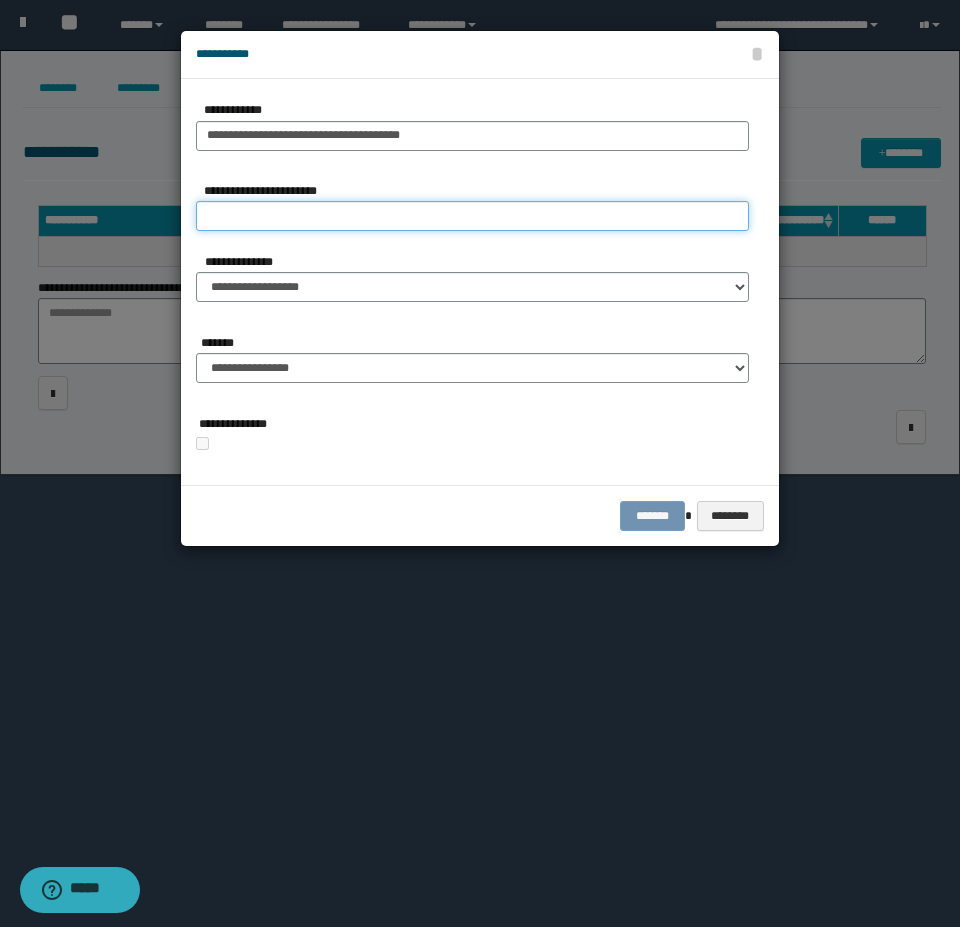 click on "**********" at bounding box center [472, 216] 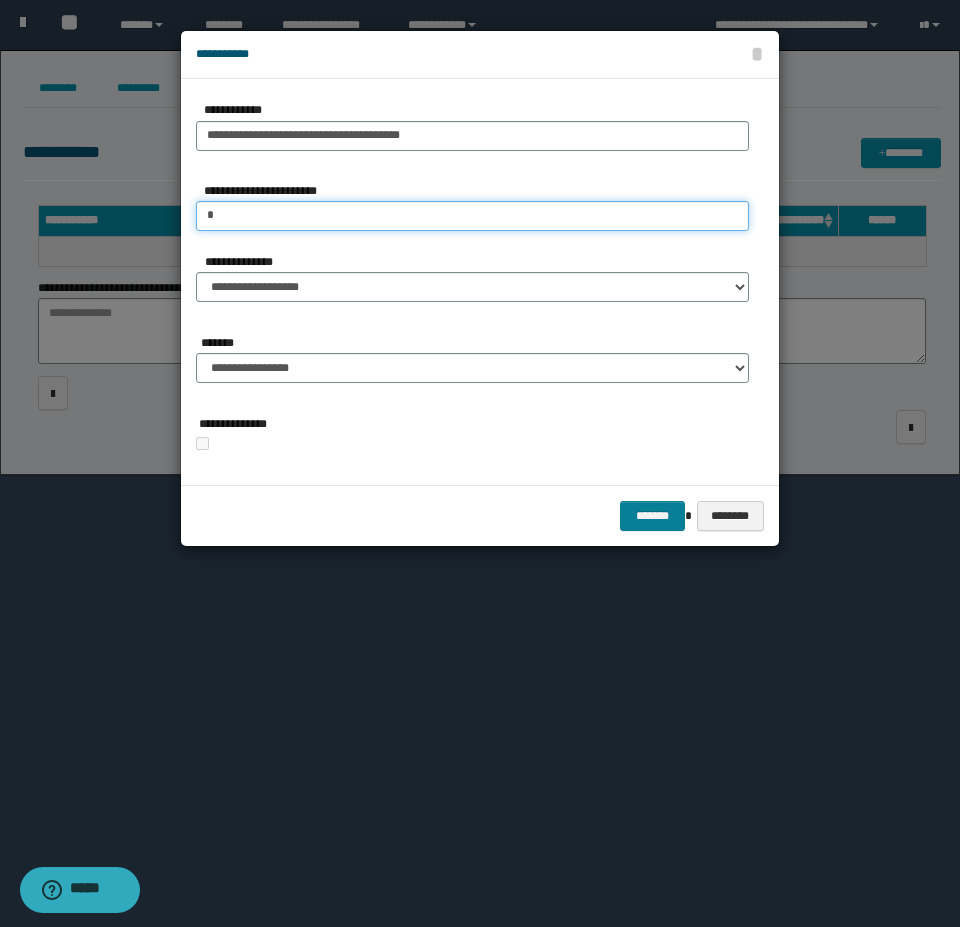 type on "*" 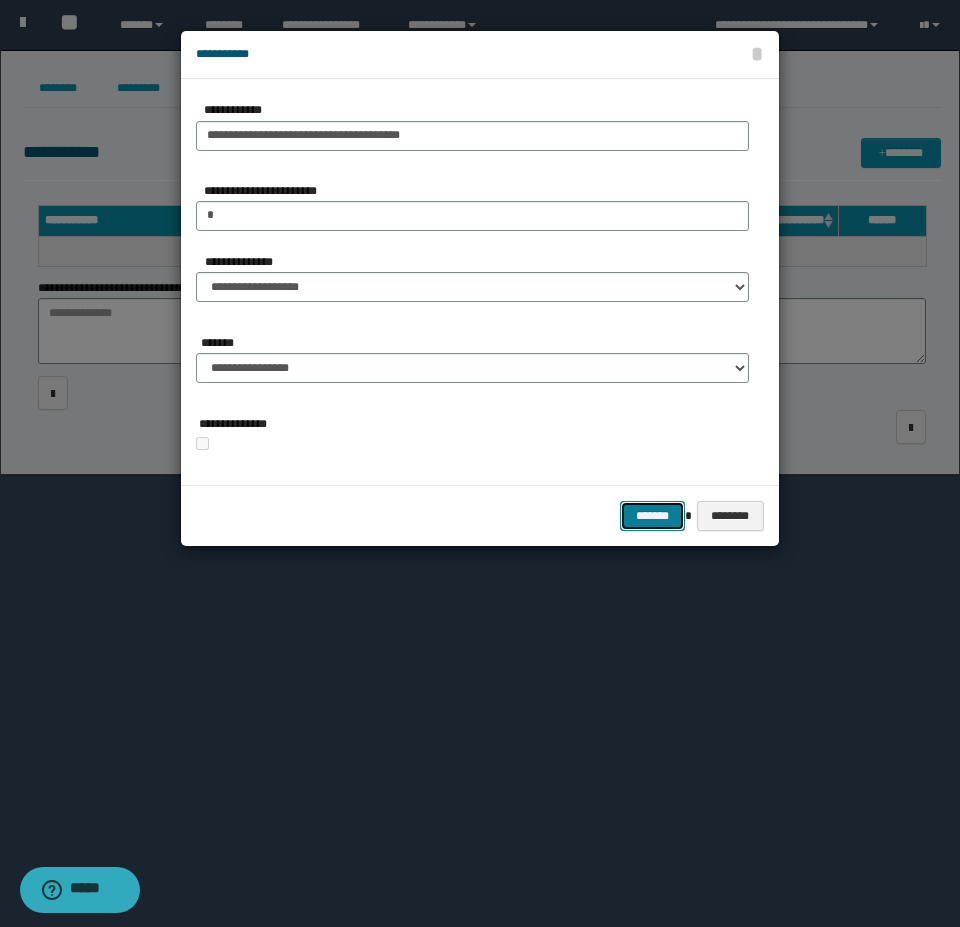 click on "*******" at bounding box center [652, 516] 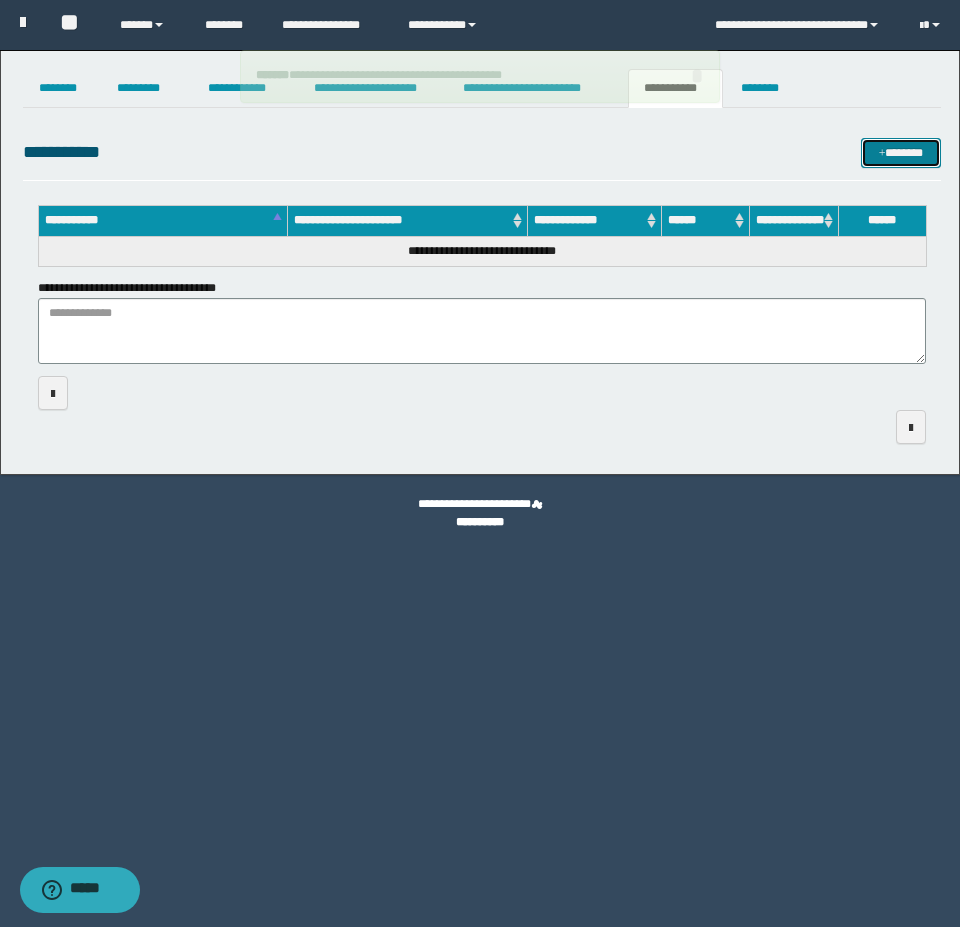 type 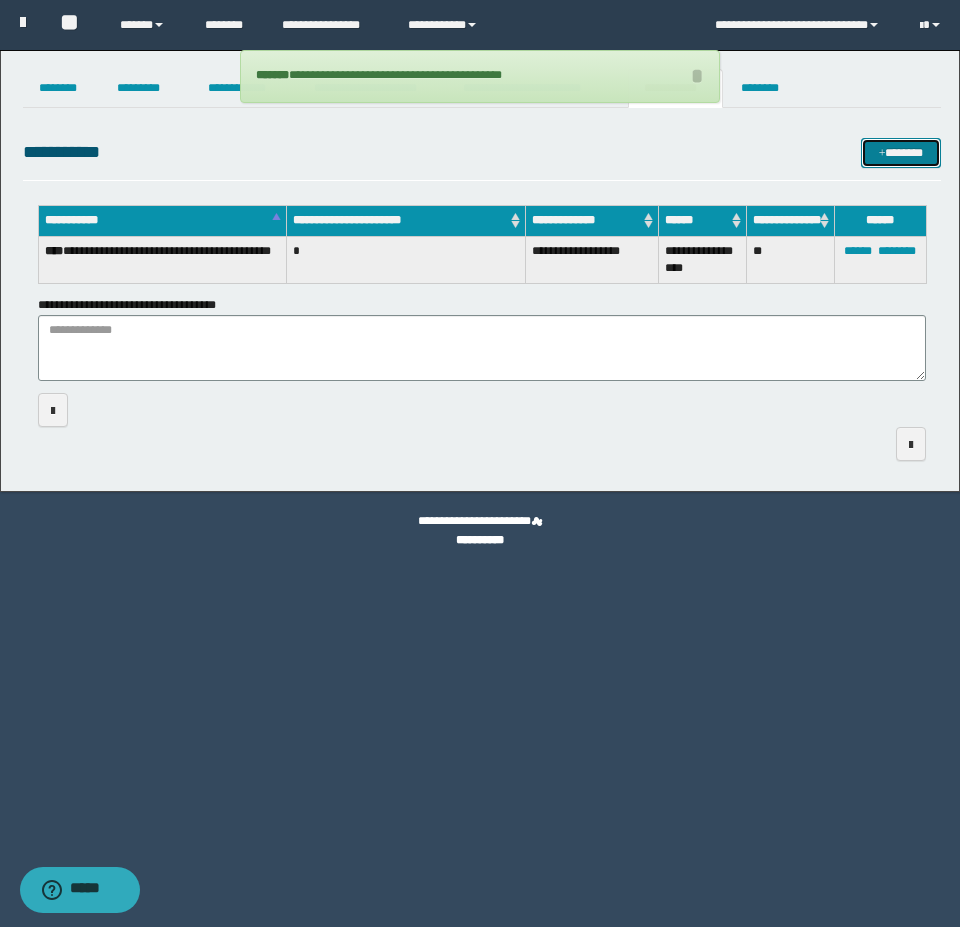 click on "*******" at bounding box center [901, 153] 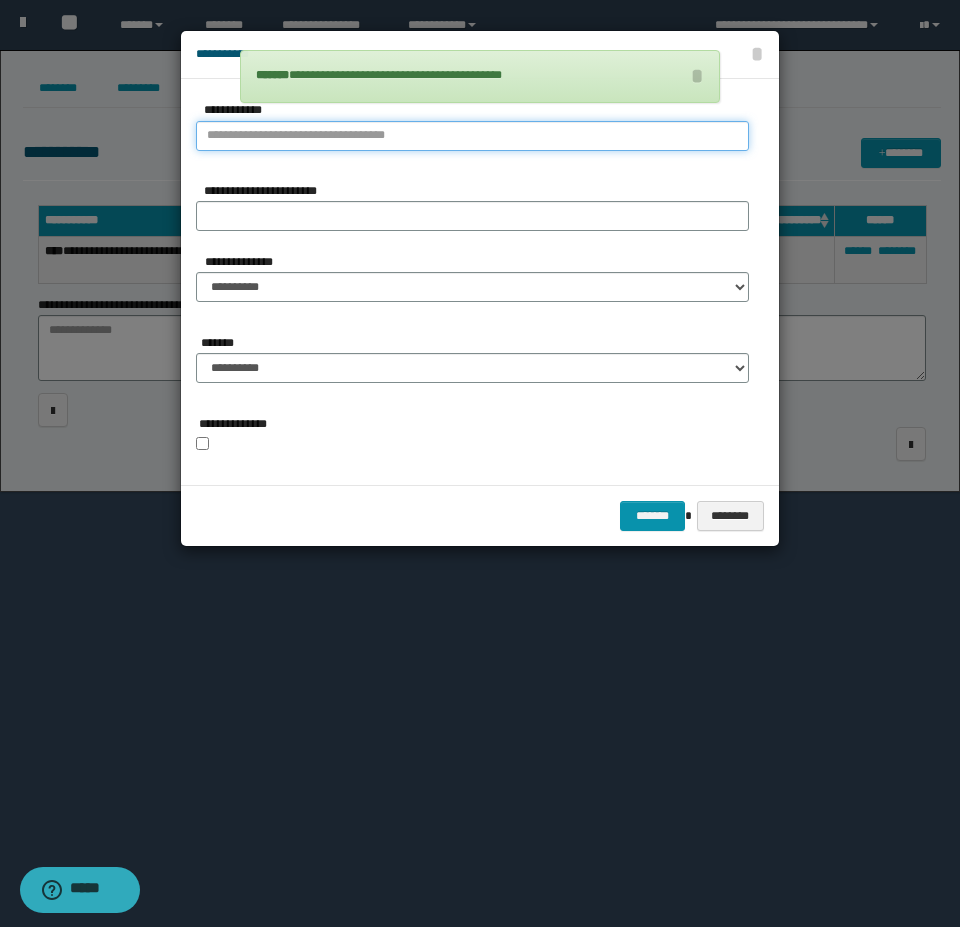 type on "**********" 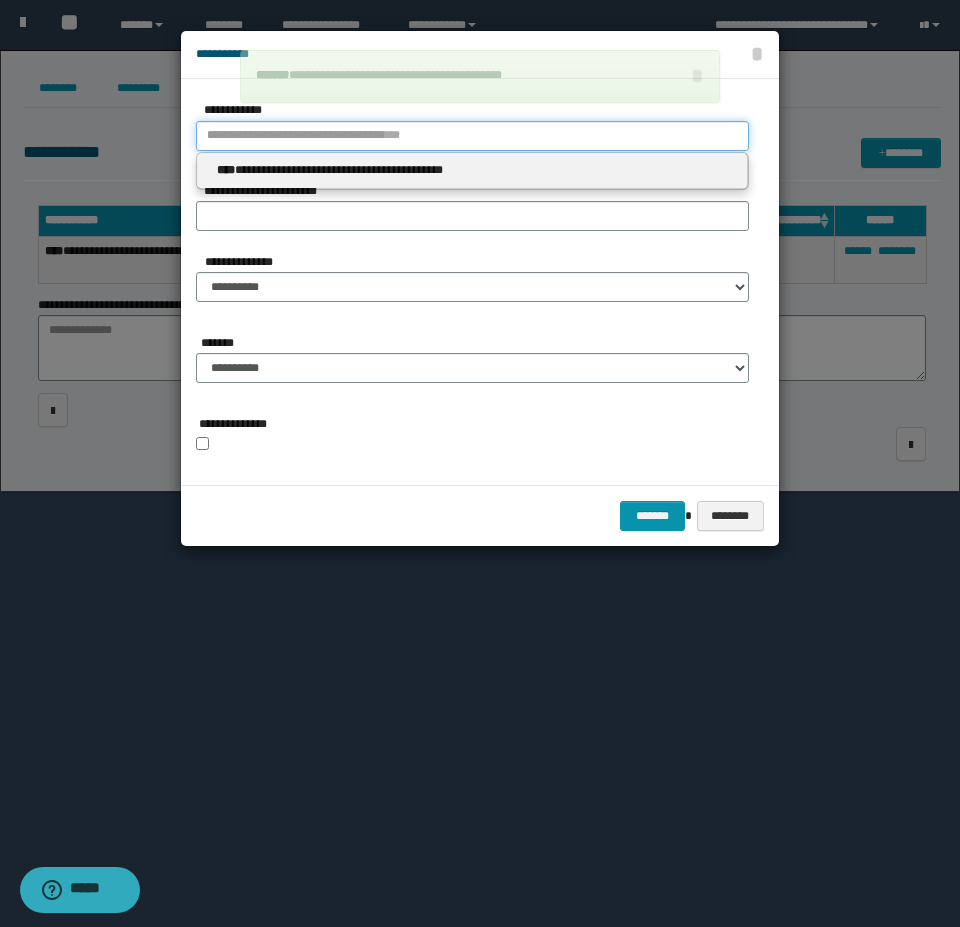 click on "**********" at bounding box center (472, 136) 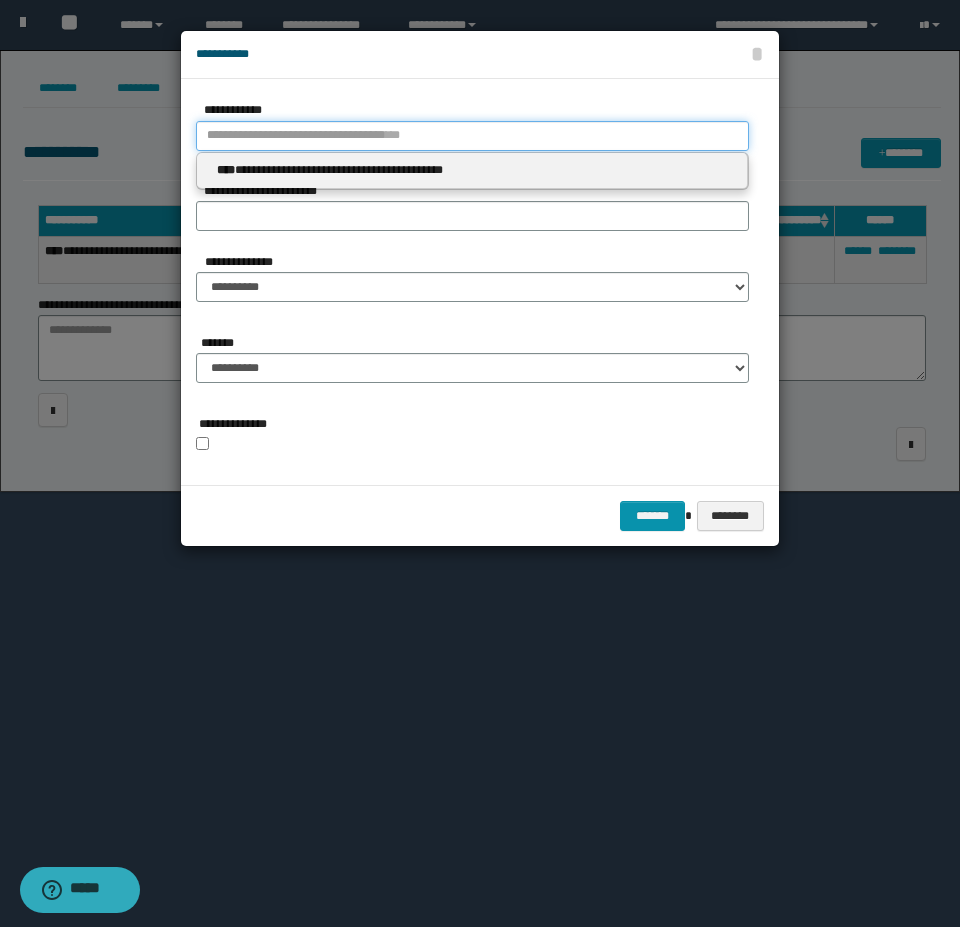 type 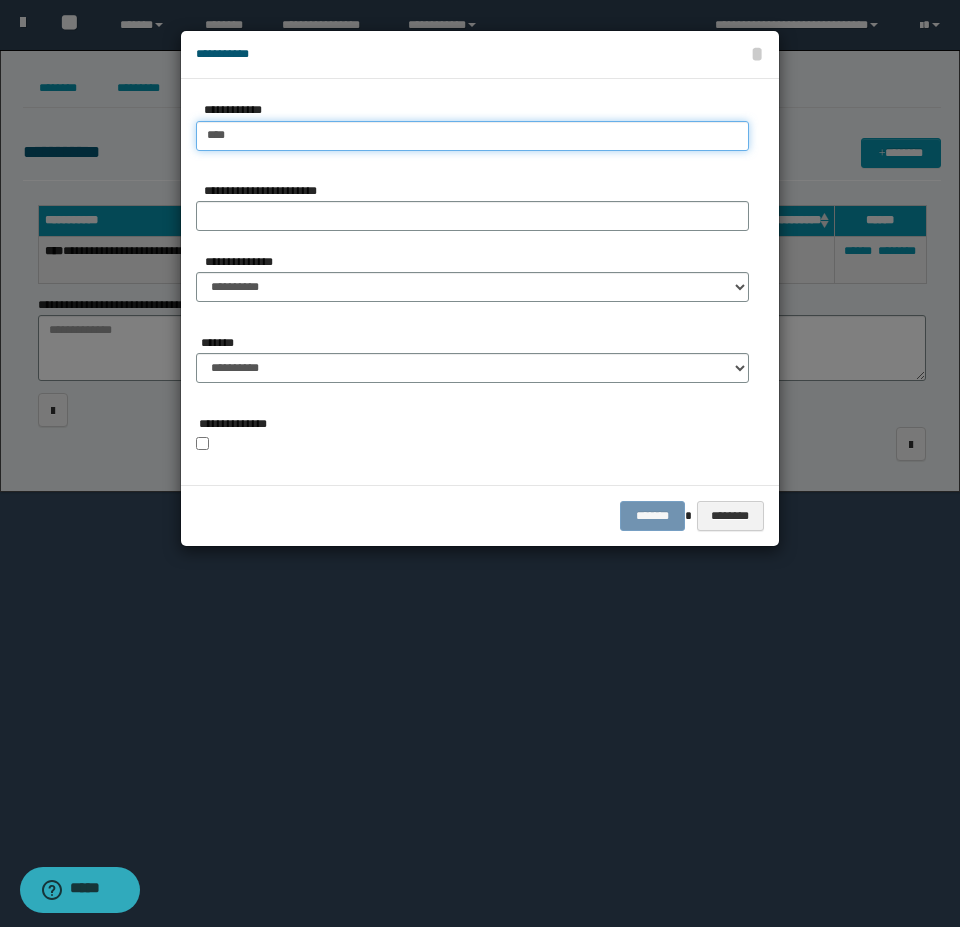 type on "*****" 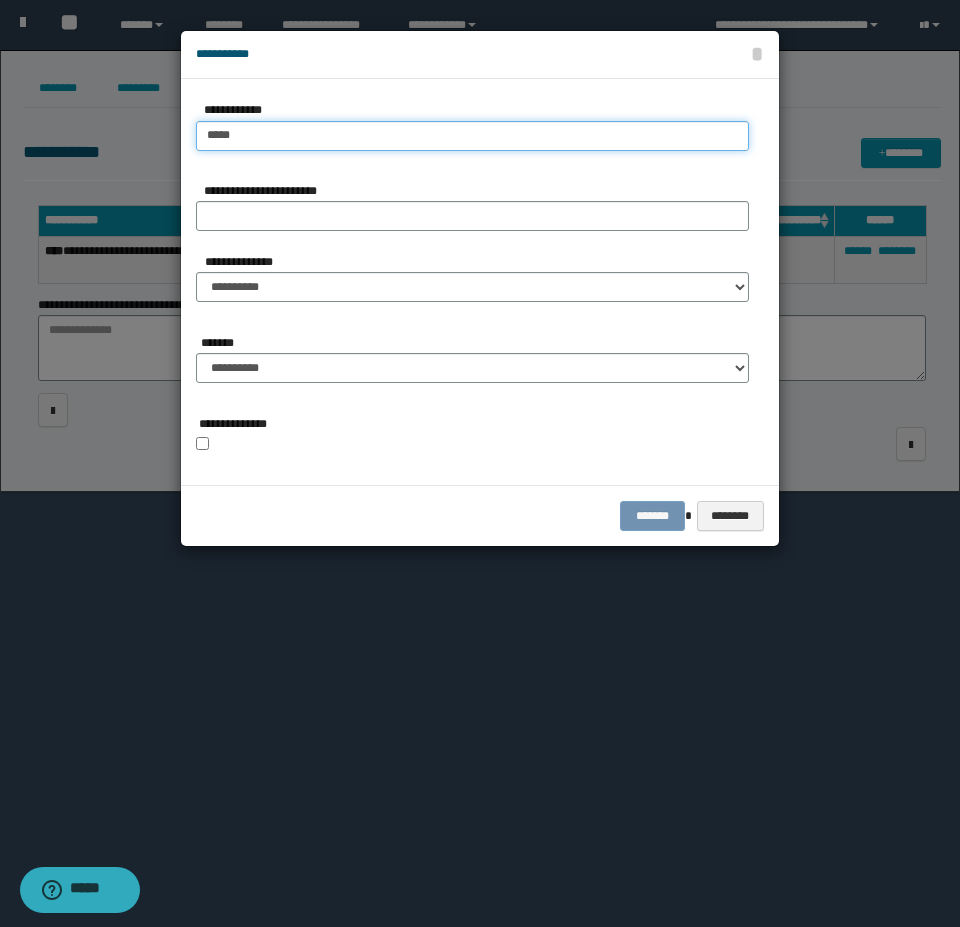 type on "*****" 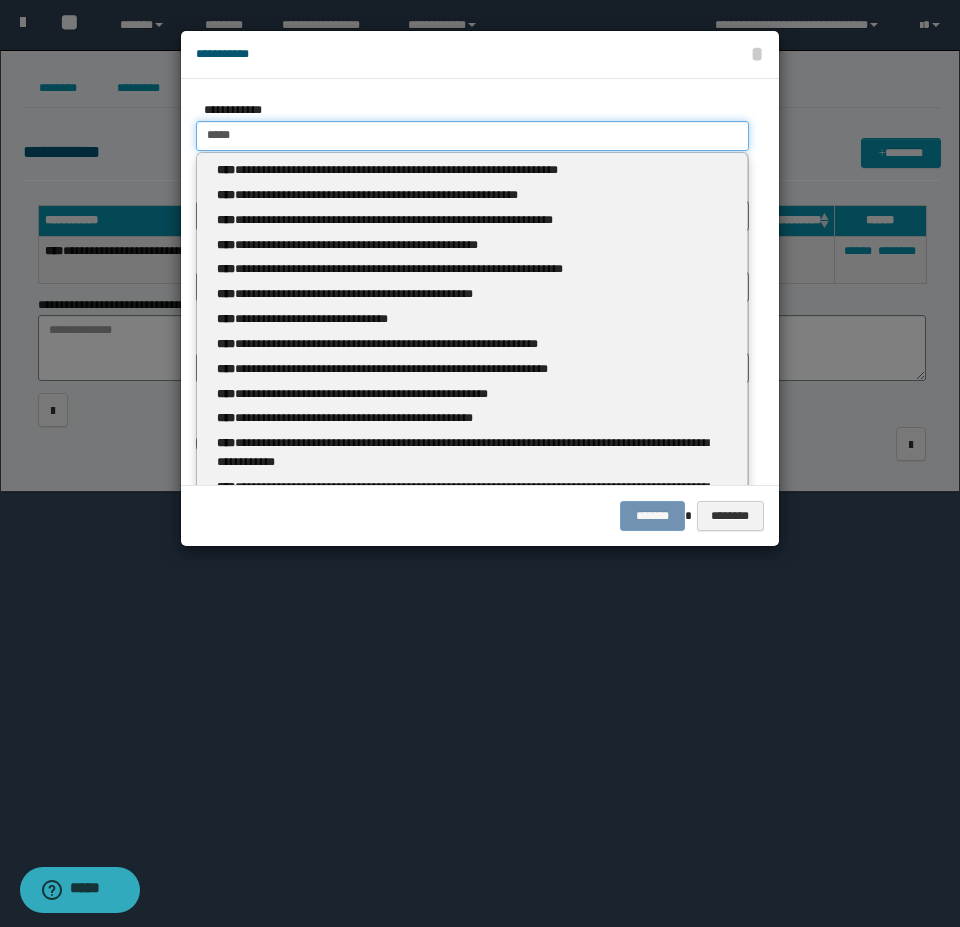 type 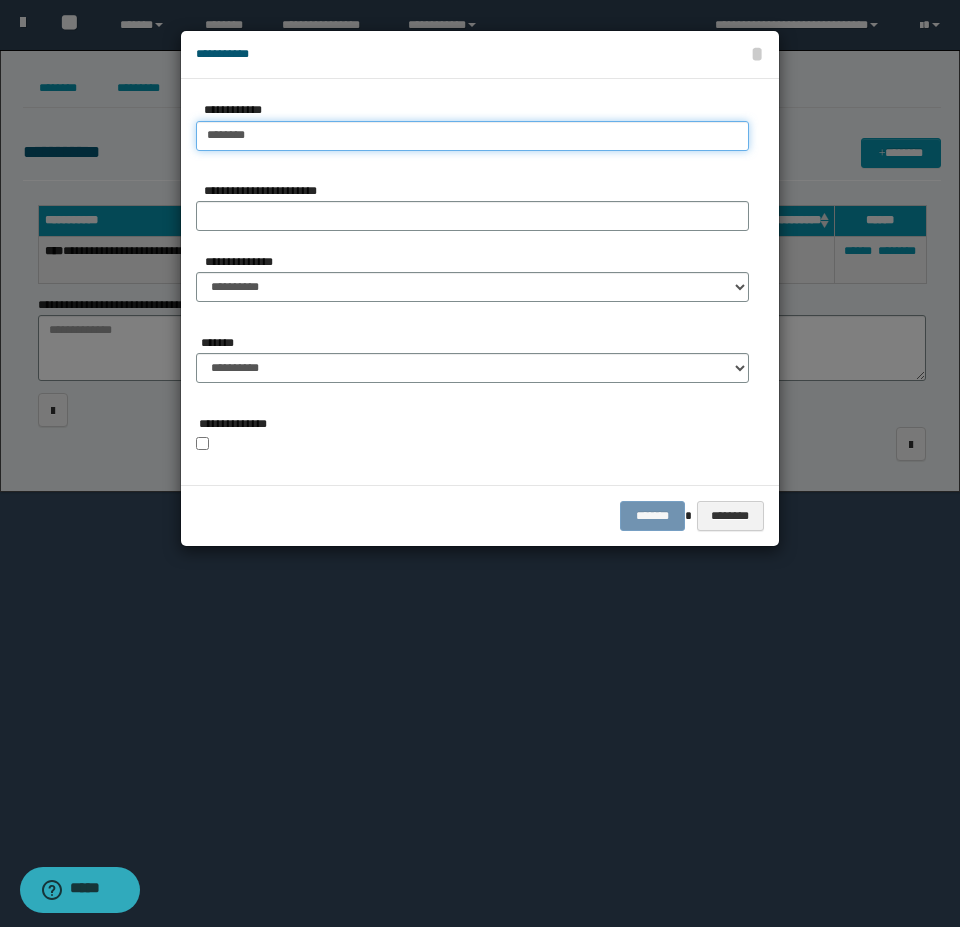 type on "*********" 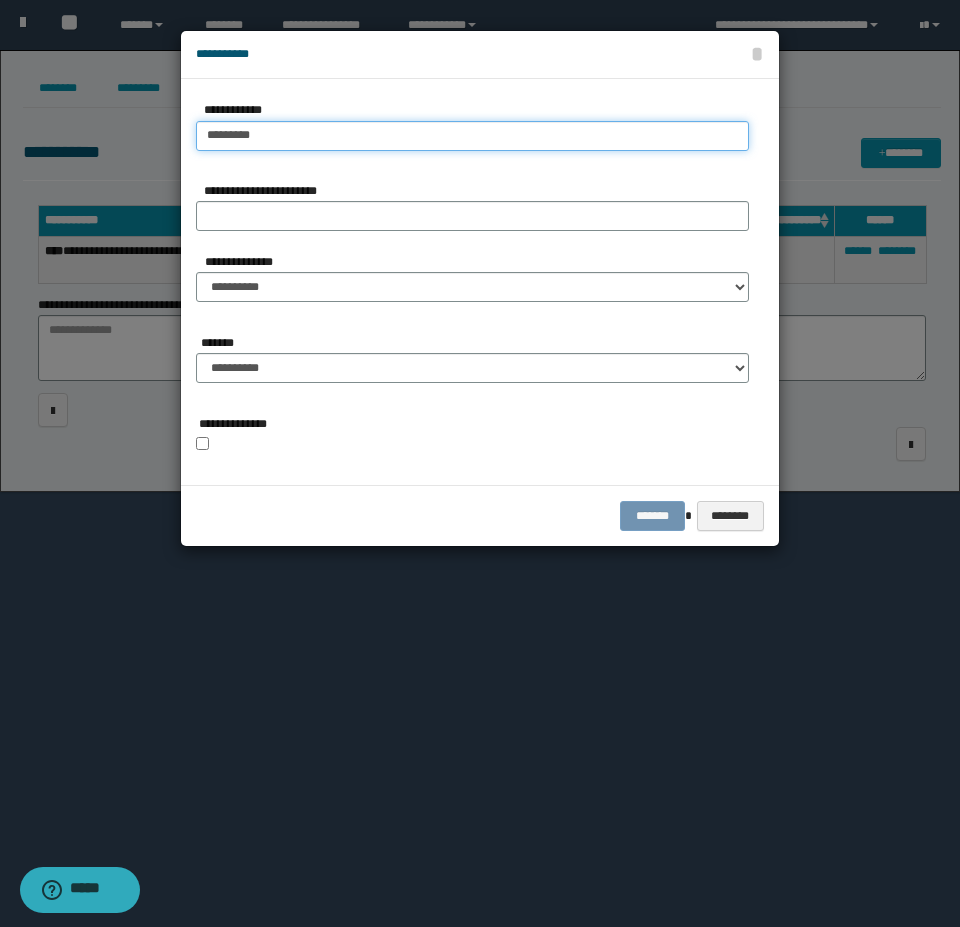 type on "*********" 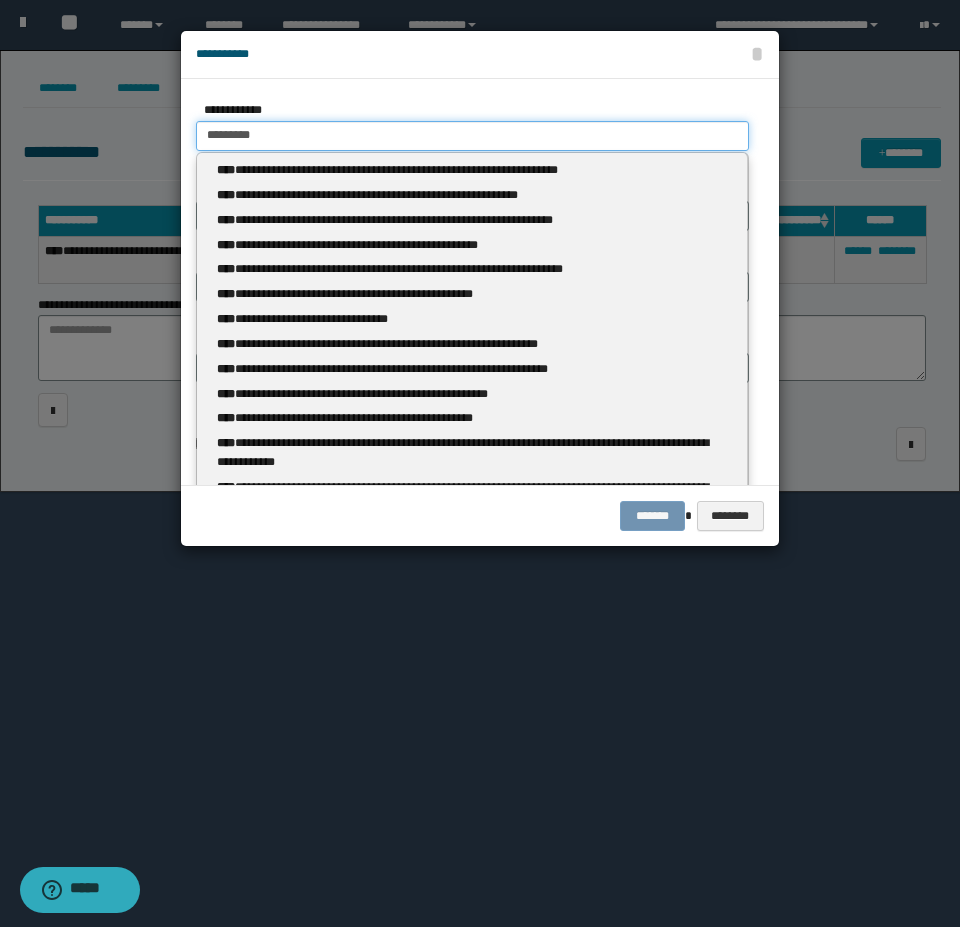 type 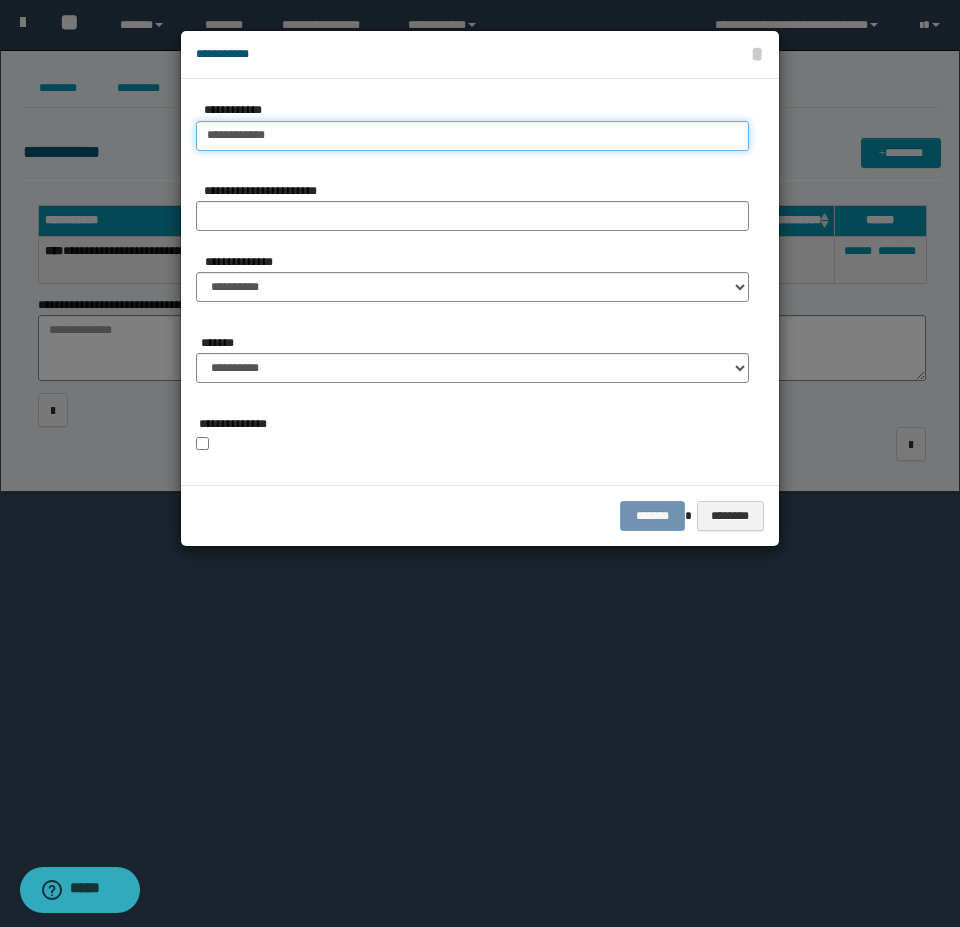 type on "**********" 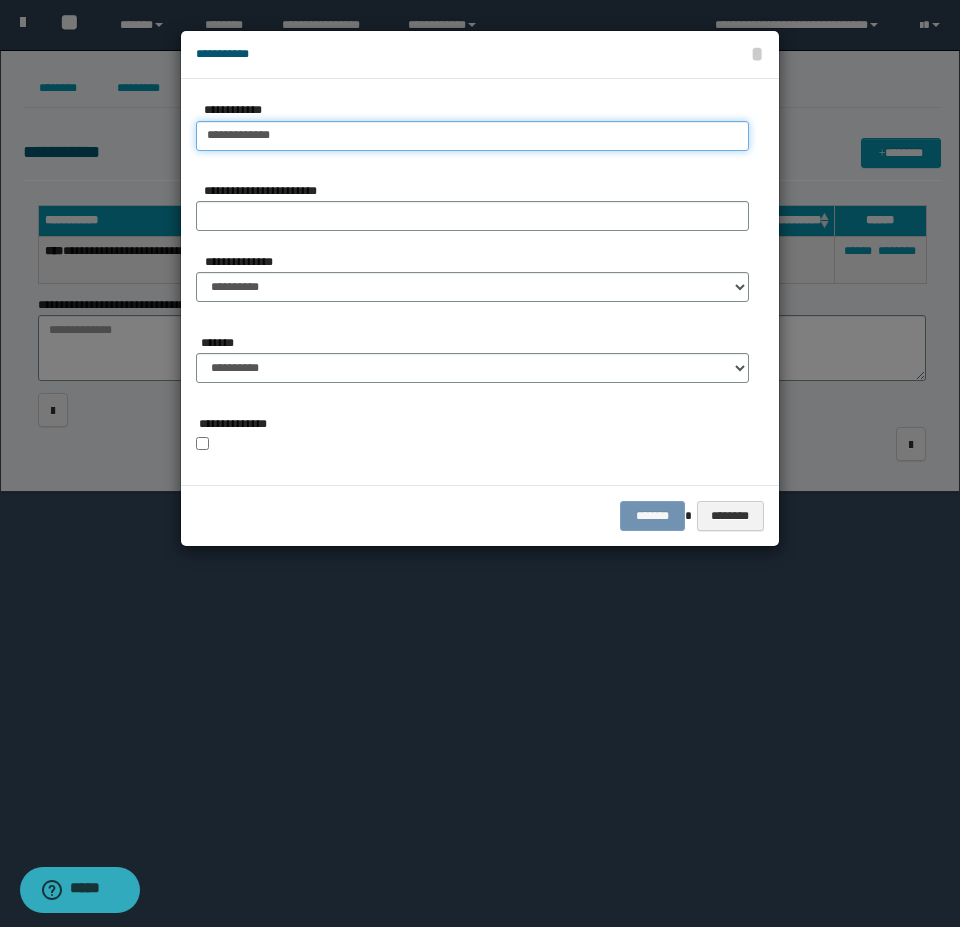 type on "**********" 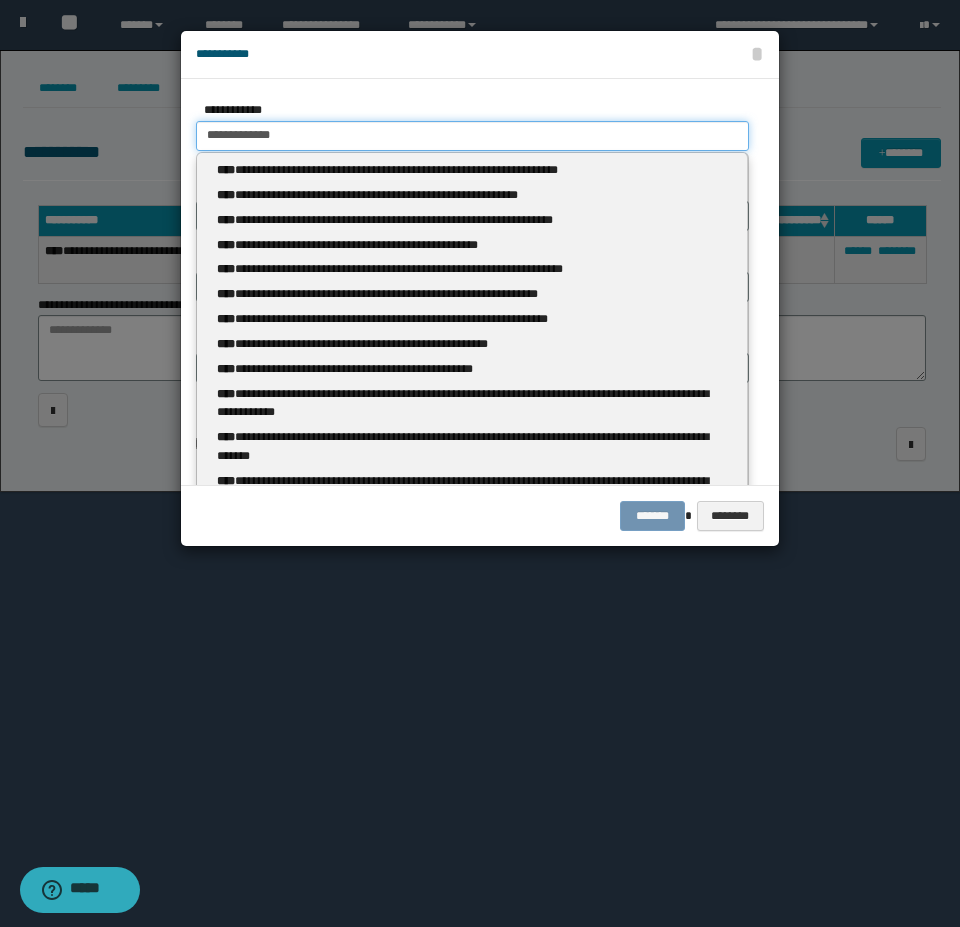 type 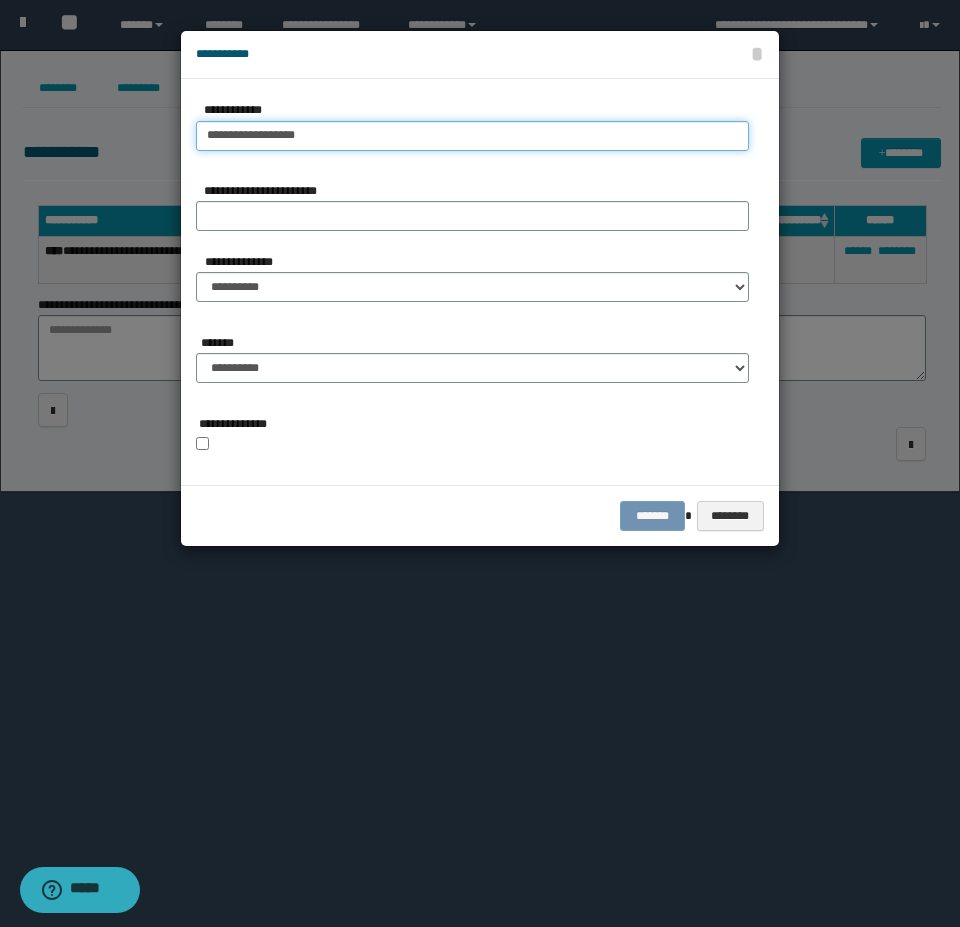type on "**********" 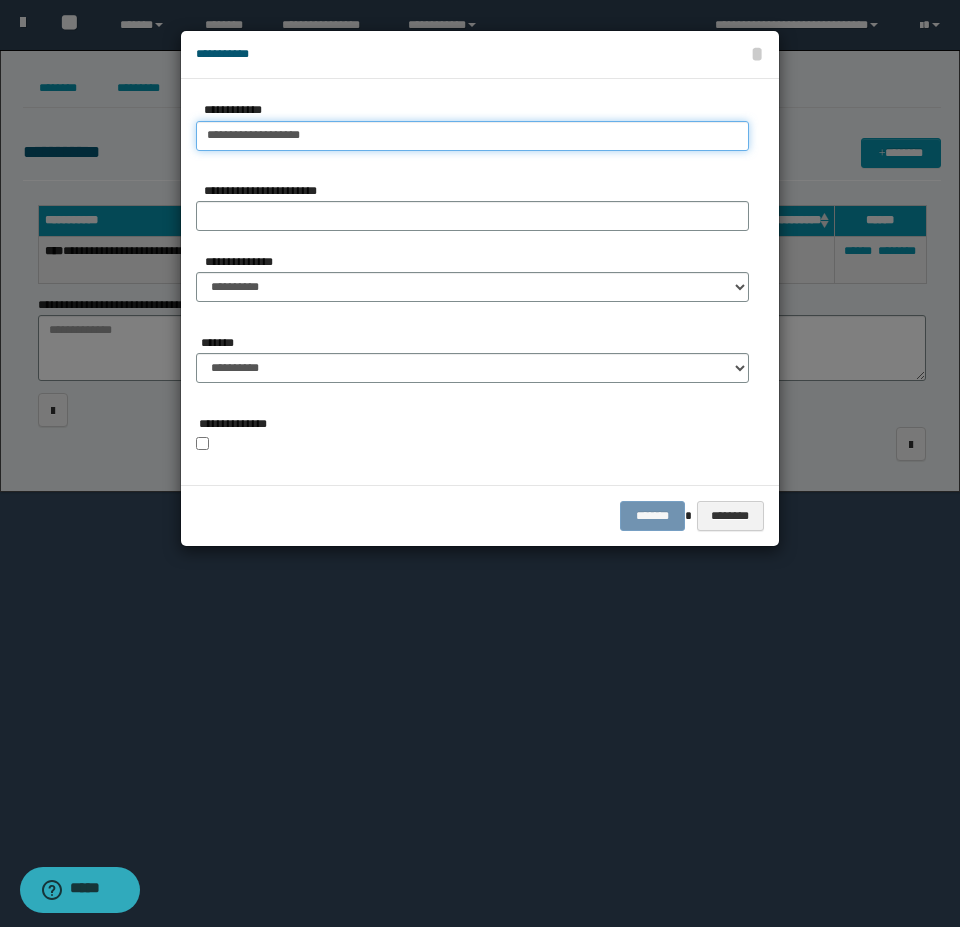 type on "**********" 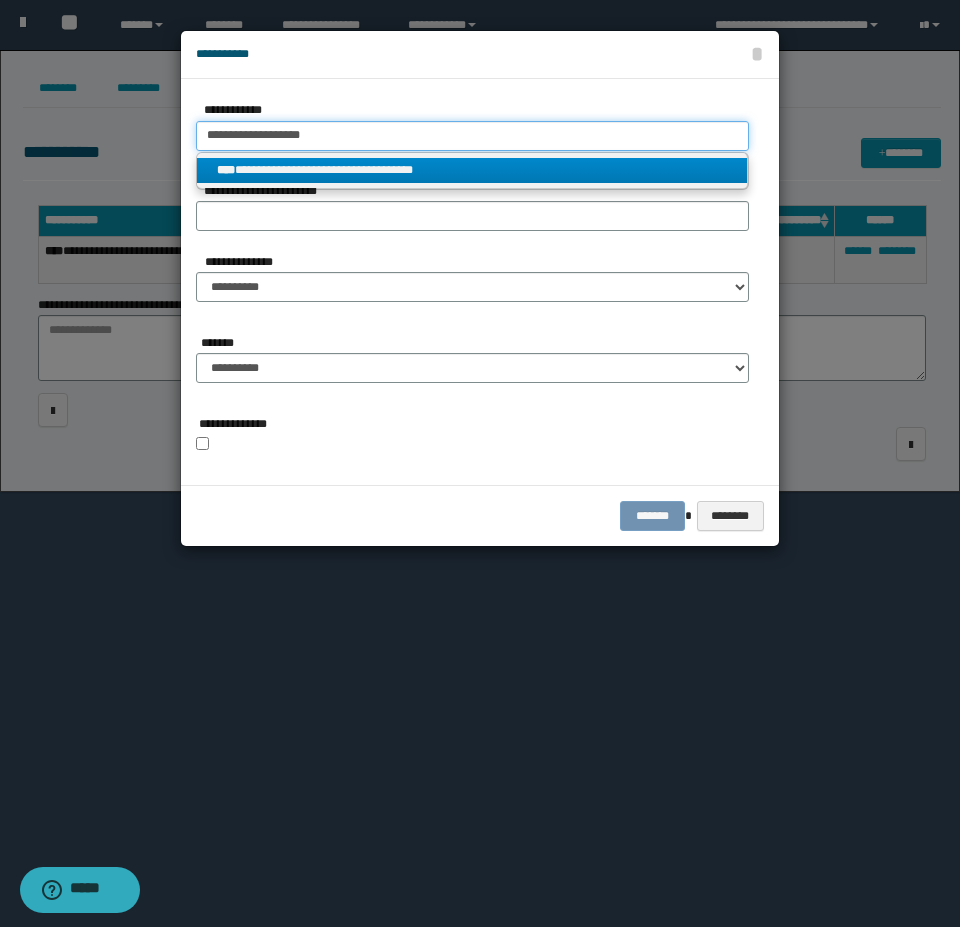 type on "**********" 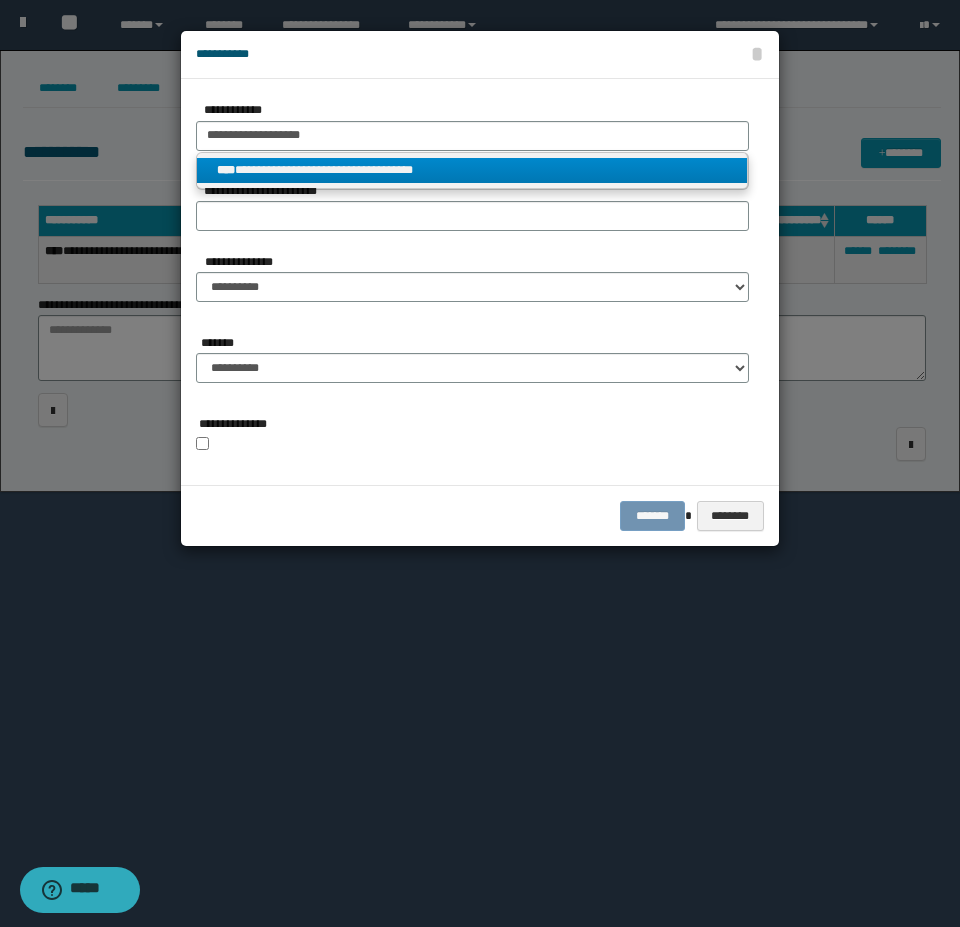 click on "**********" at bounding box center (472, 170) 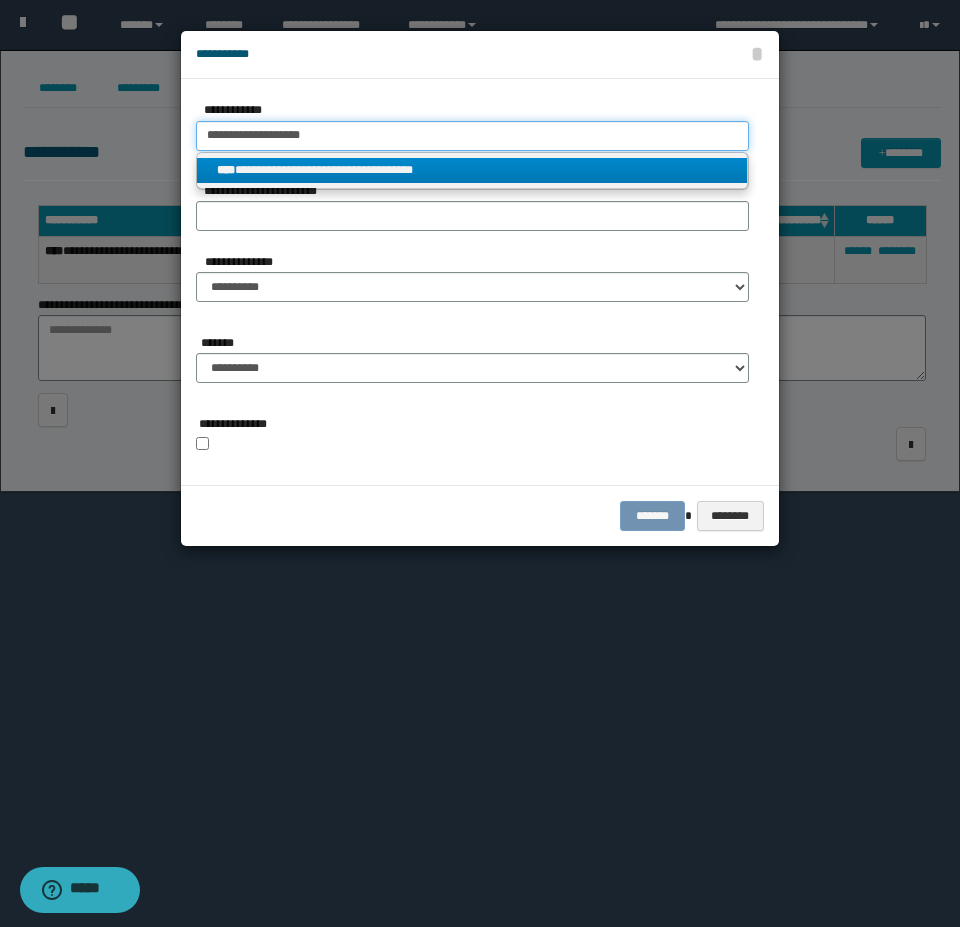 type 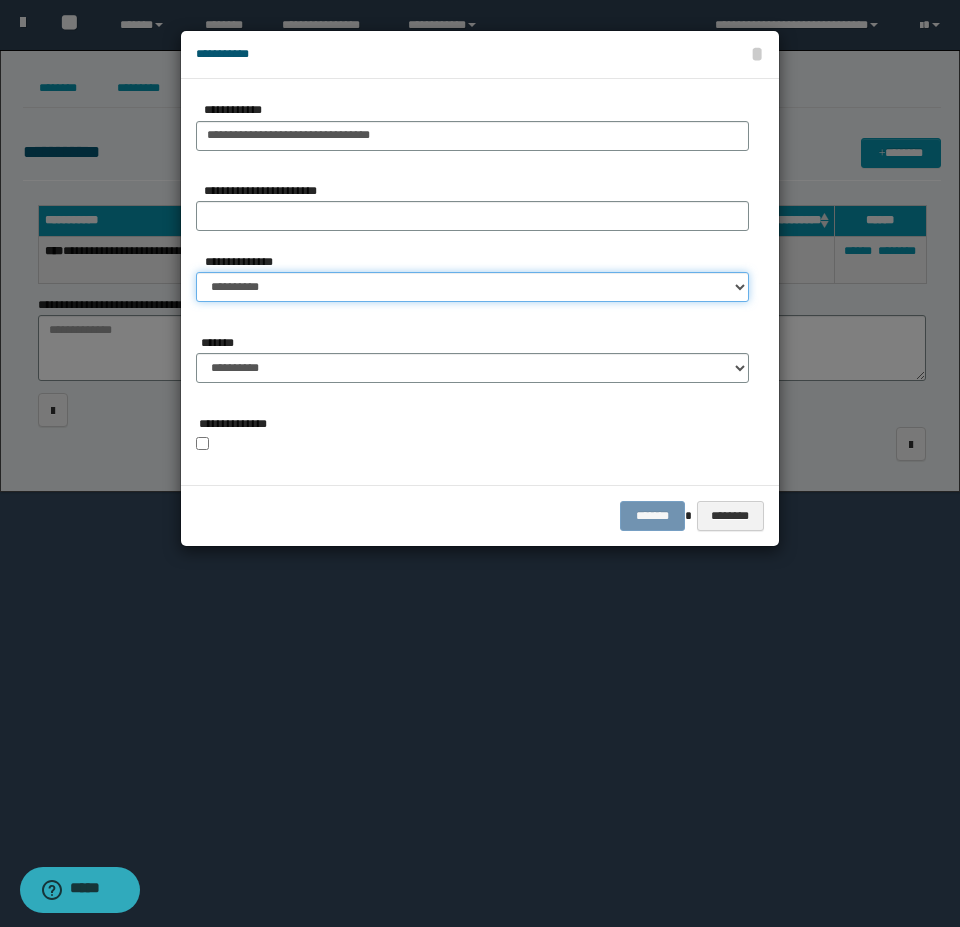 click on "**********" at bounding box center [472, 287] 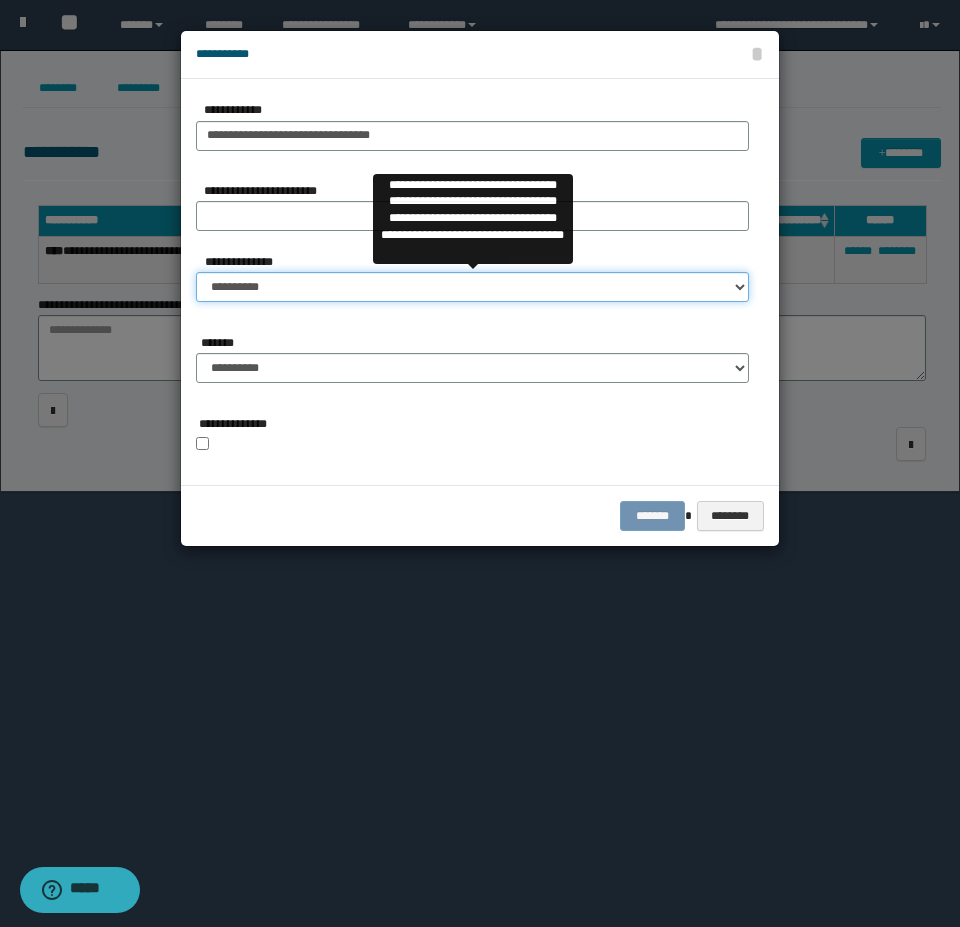 select on "**" 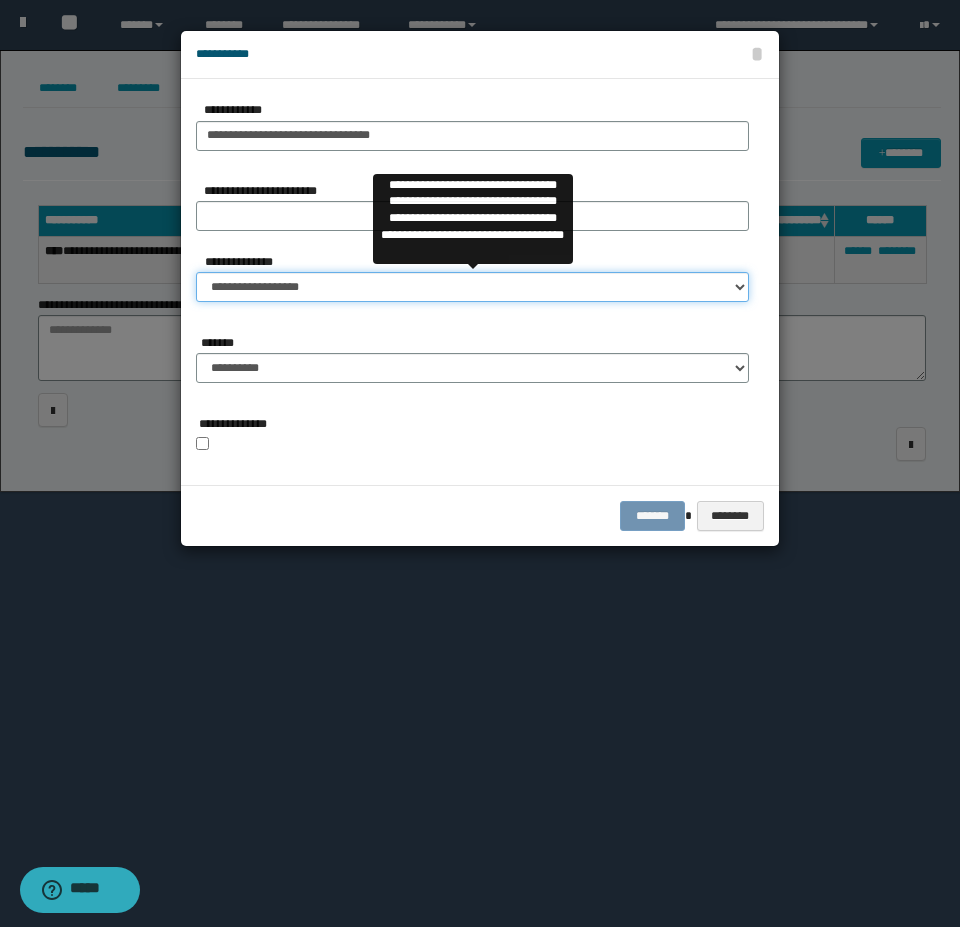 click on "**********" at bounding box center [472, 287] 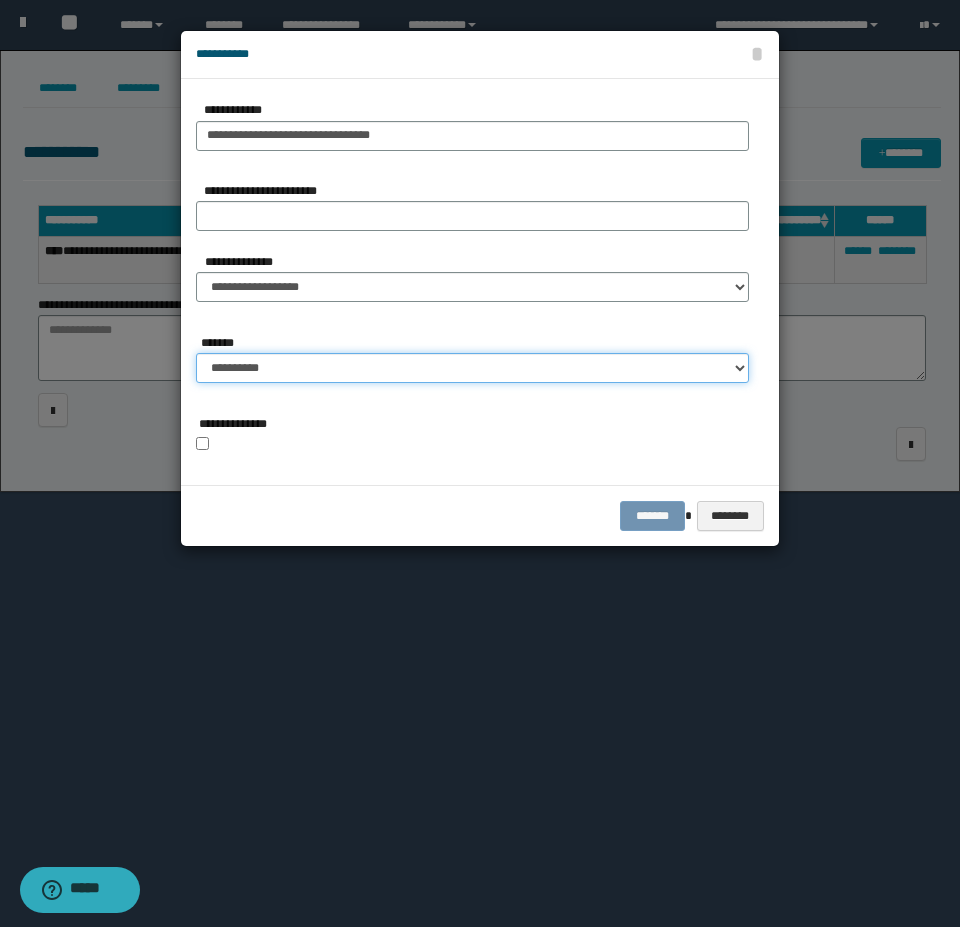 click on "**********" at bounding box center [472, 368] 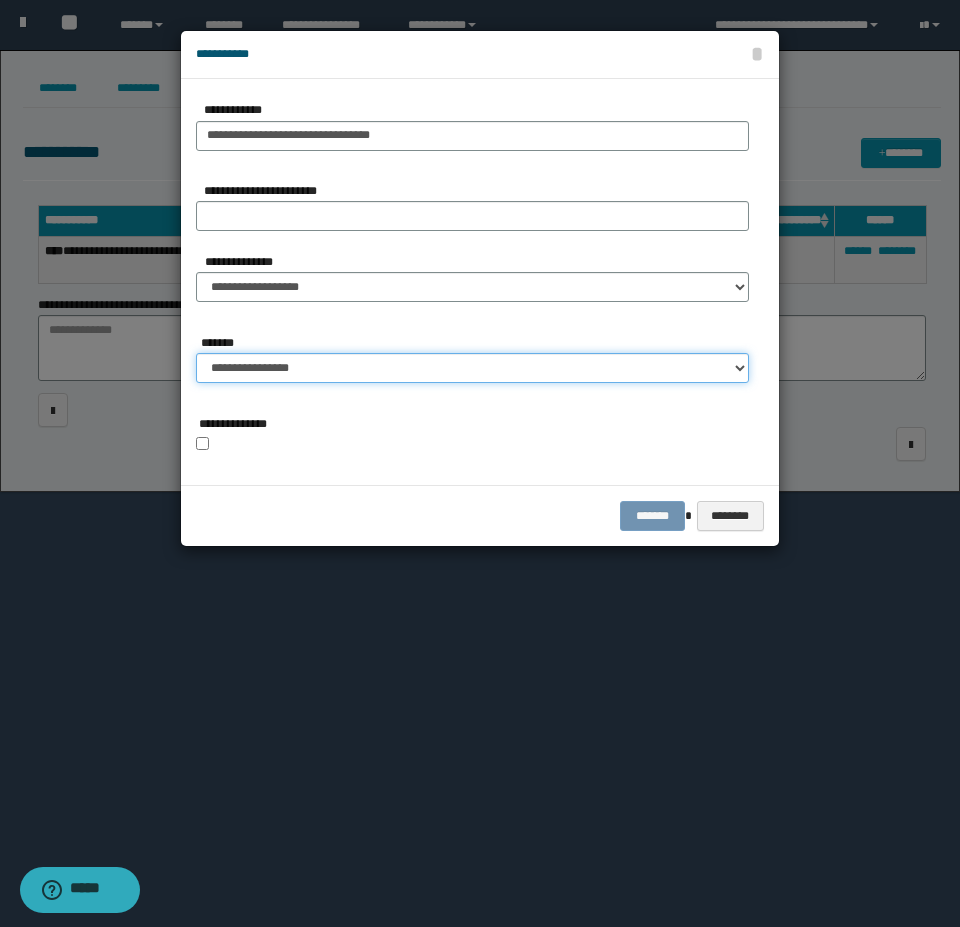 click on "**********" at bounding box center (472, 368) 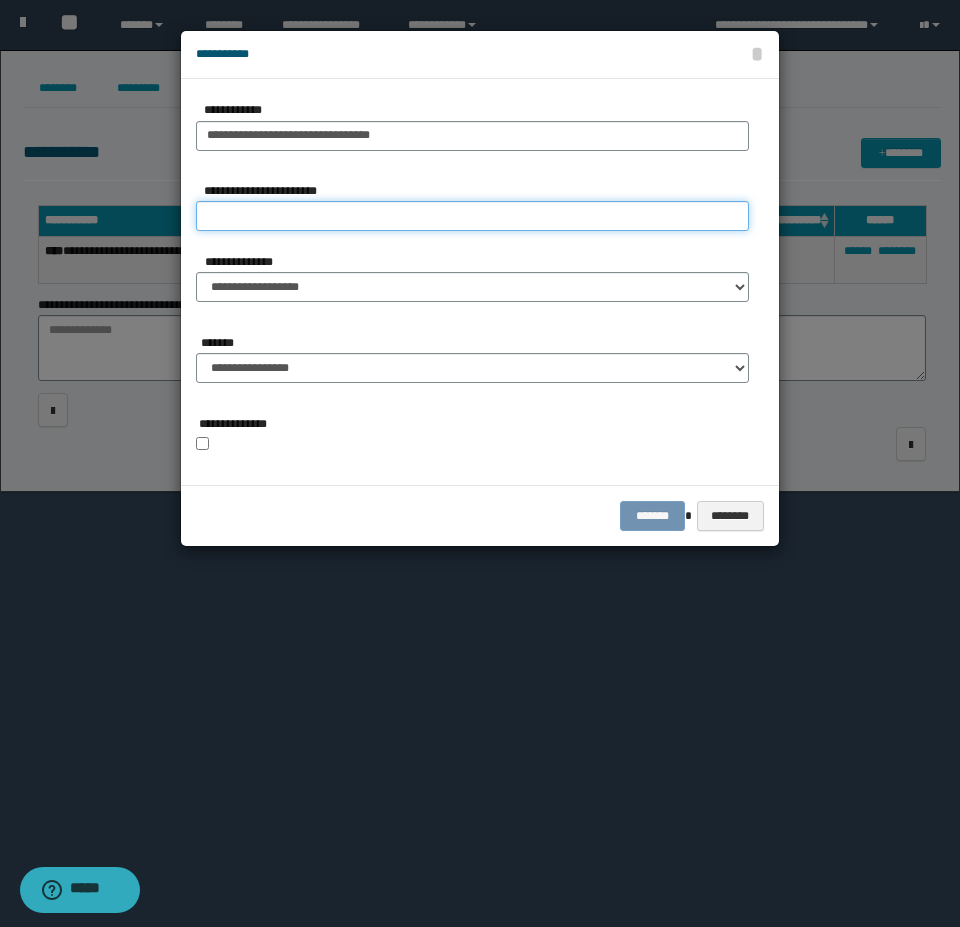 click on "**********" at bounding box center [472, 216] 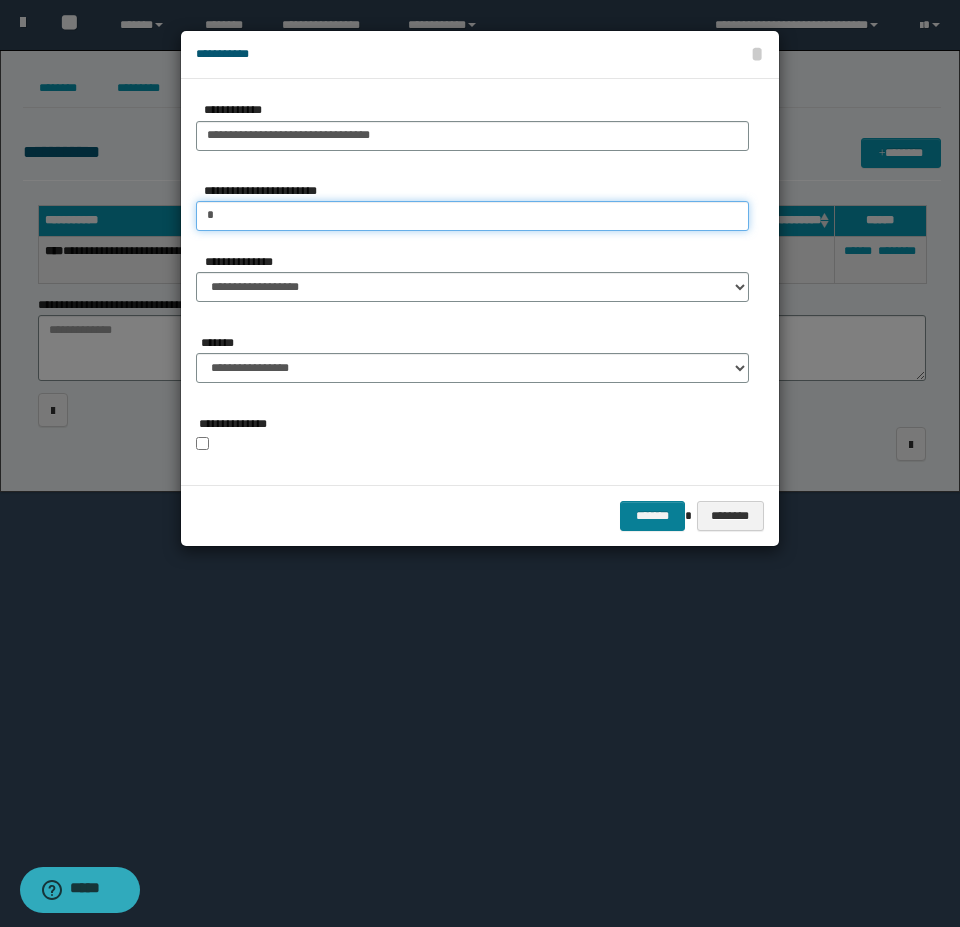 type on "*" 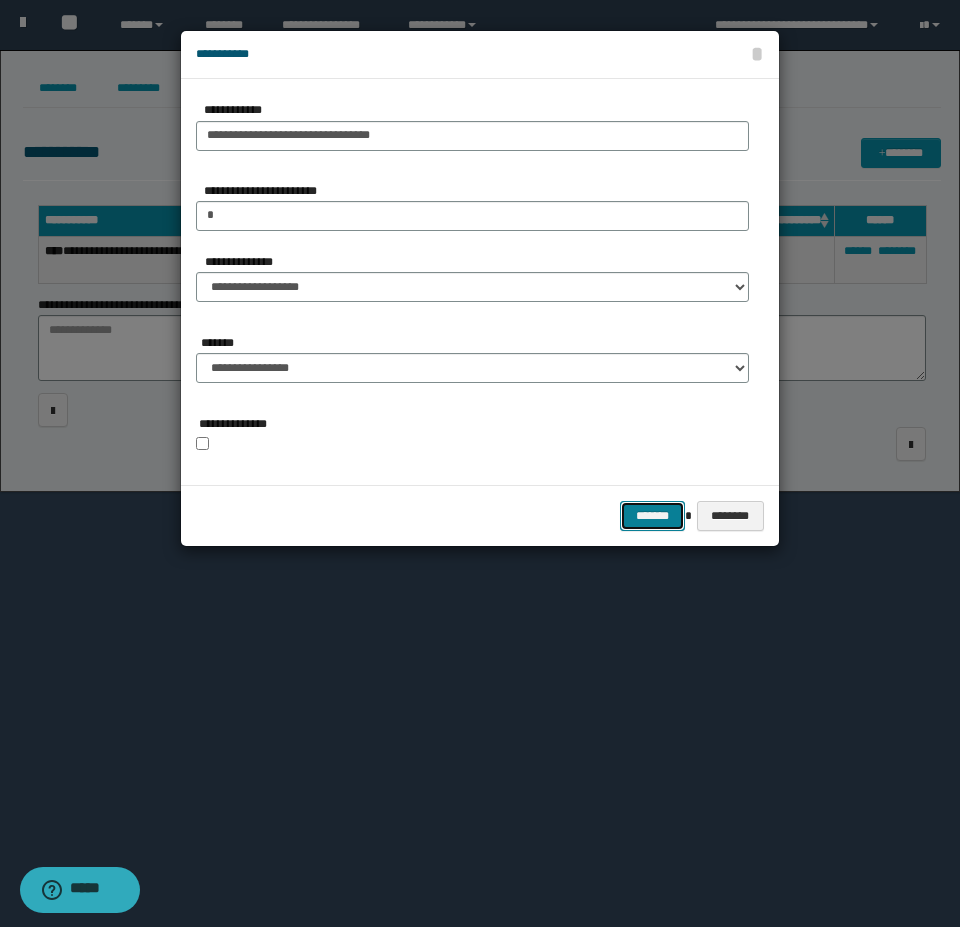 click on "*******" at bounding box center [652, 516] 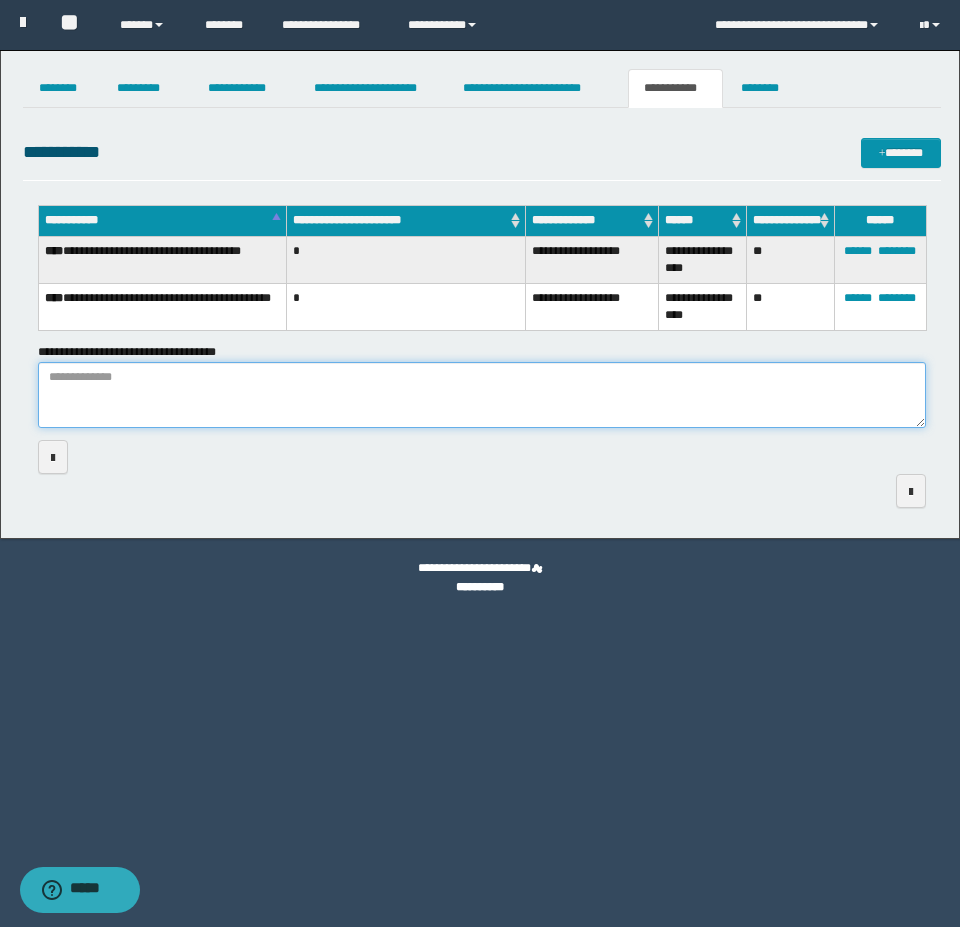 click on "**********" at bounding box center (482, 395) 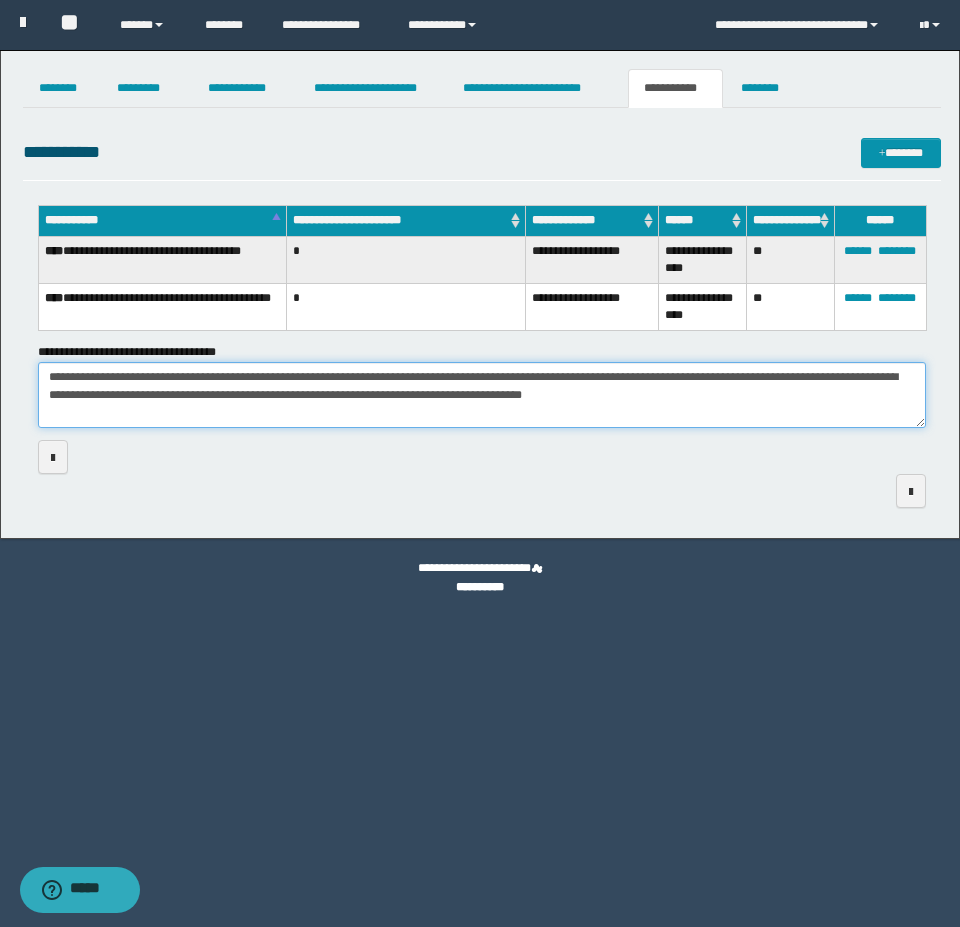 click on "**********" at bounding box center (482, 395) 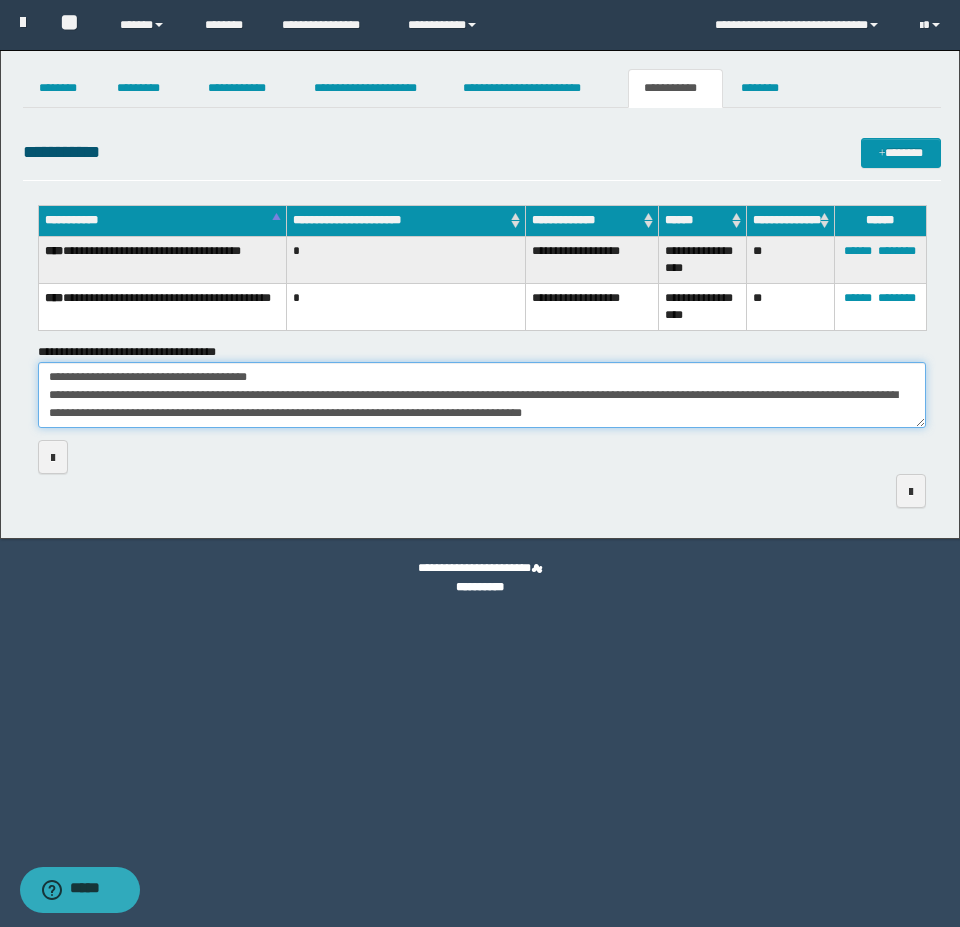 click on "**********" at bounding box center [482, 395] 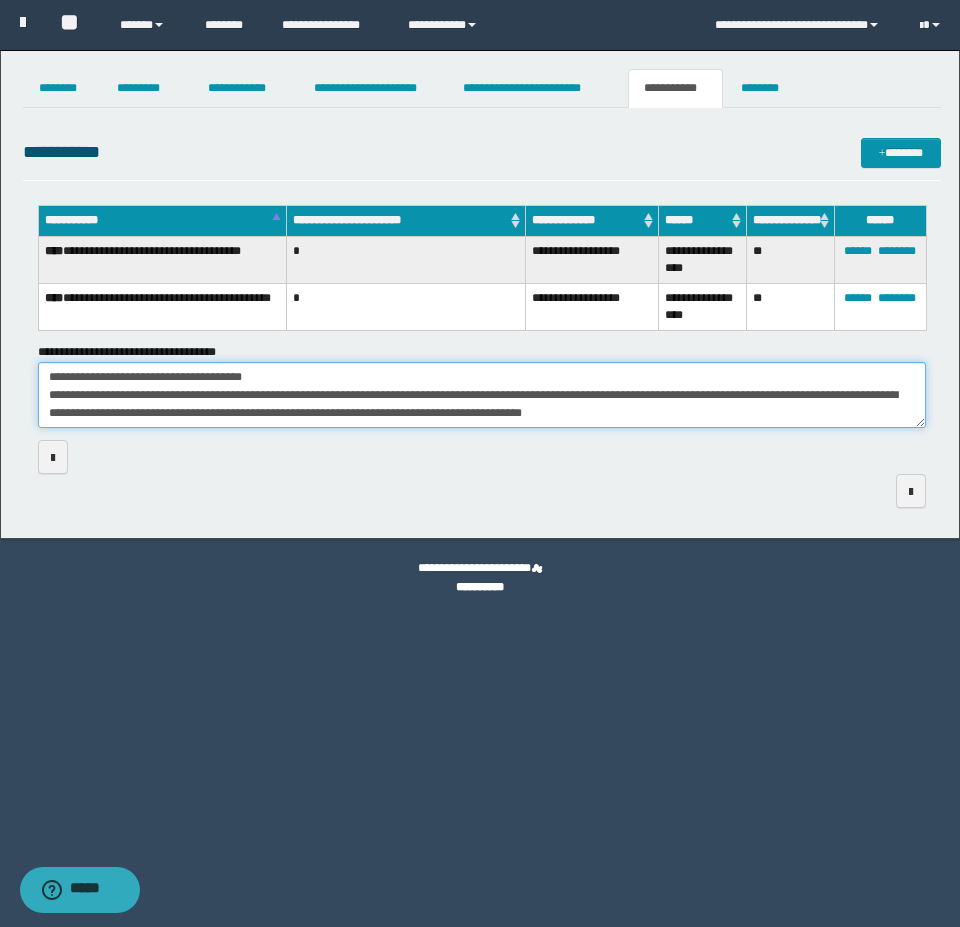 click on "**********" at bounding box center [482, 395] 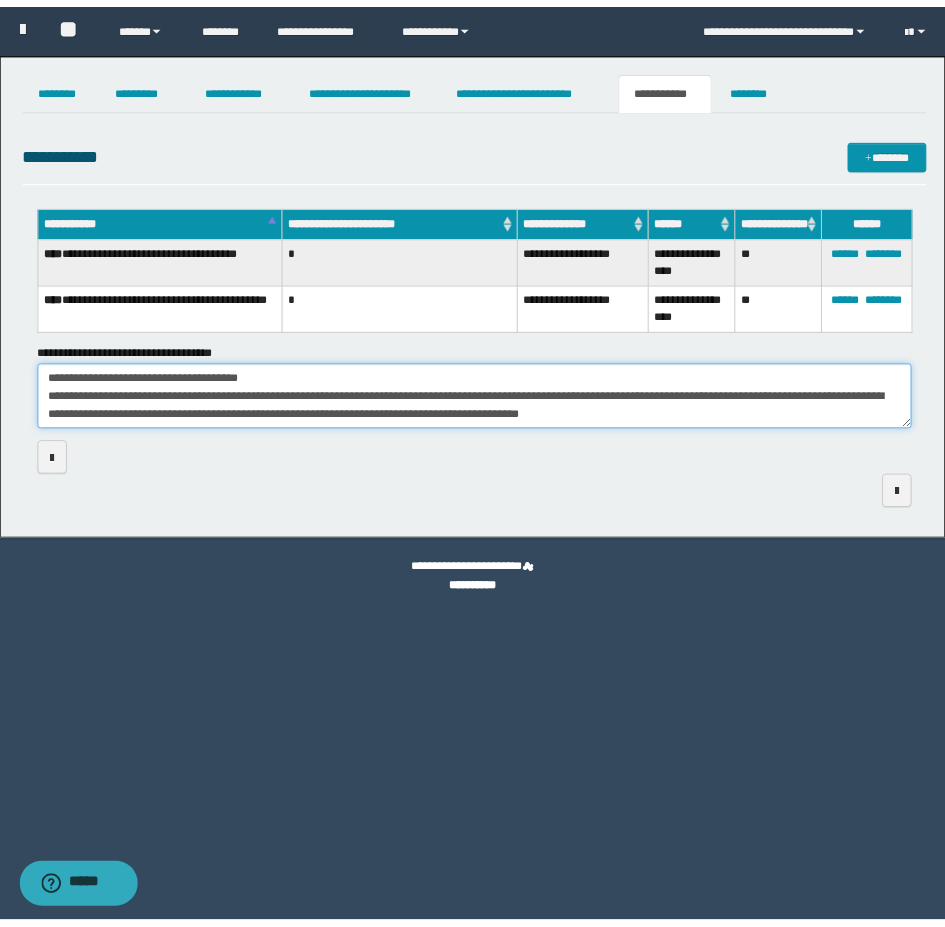 scroll, scrollTop: 12, scrollLeft: 0, axis: vertical 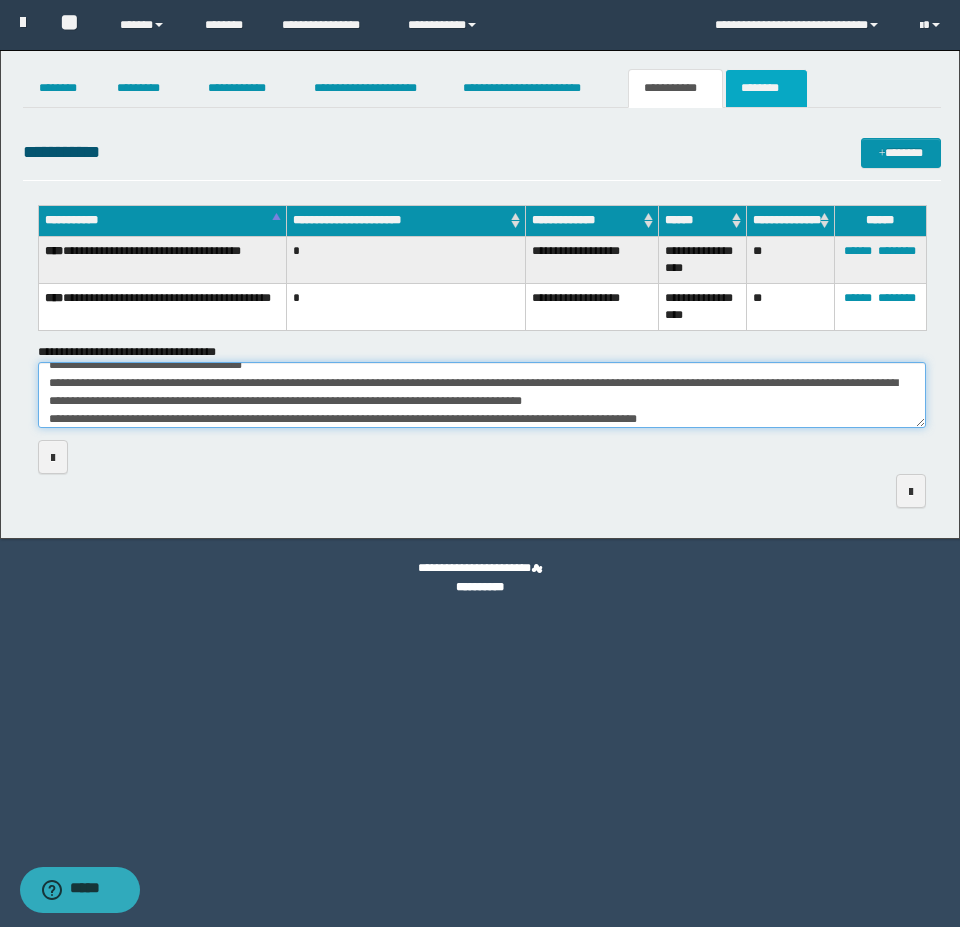 type on "**********" 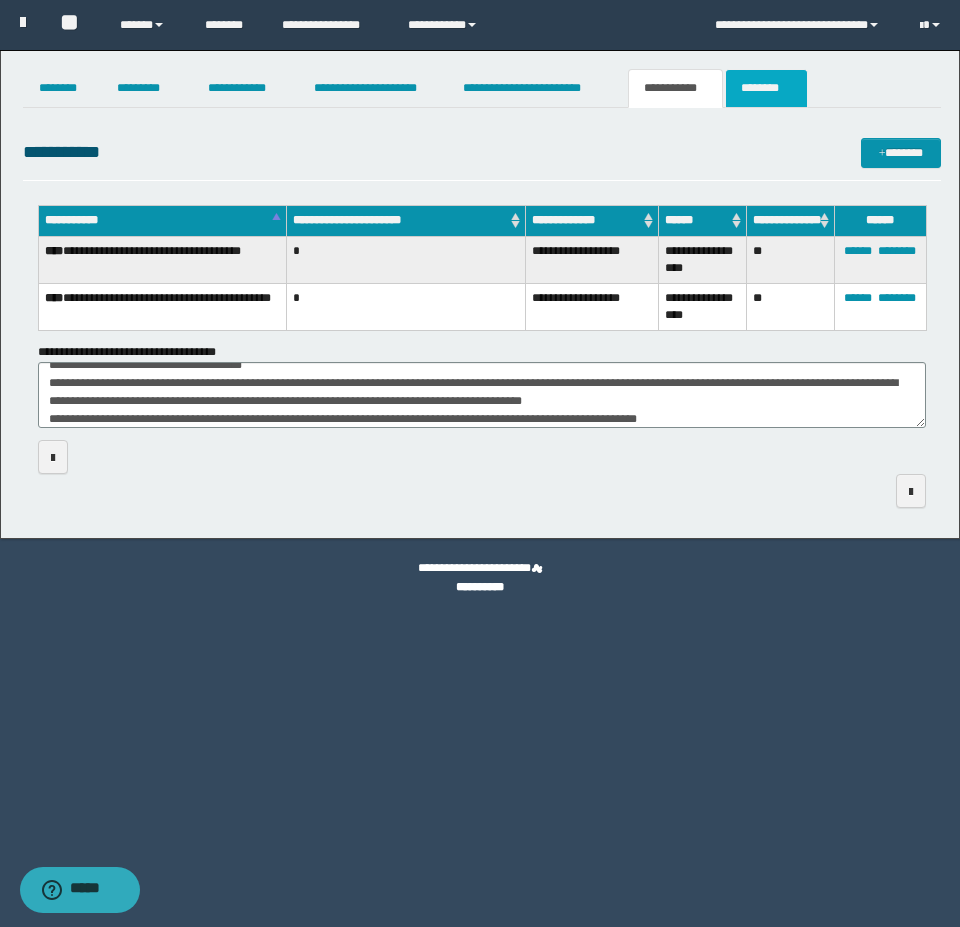click on "********" at bounding box center [766, 88] 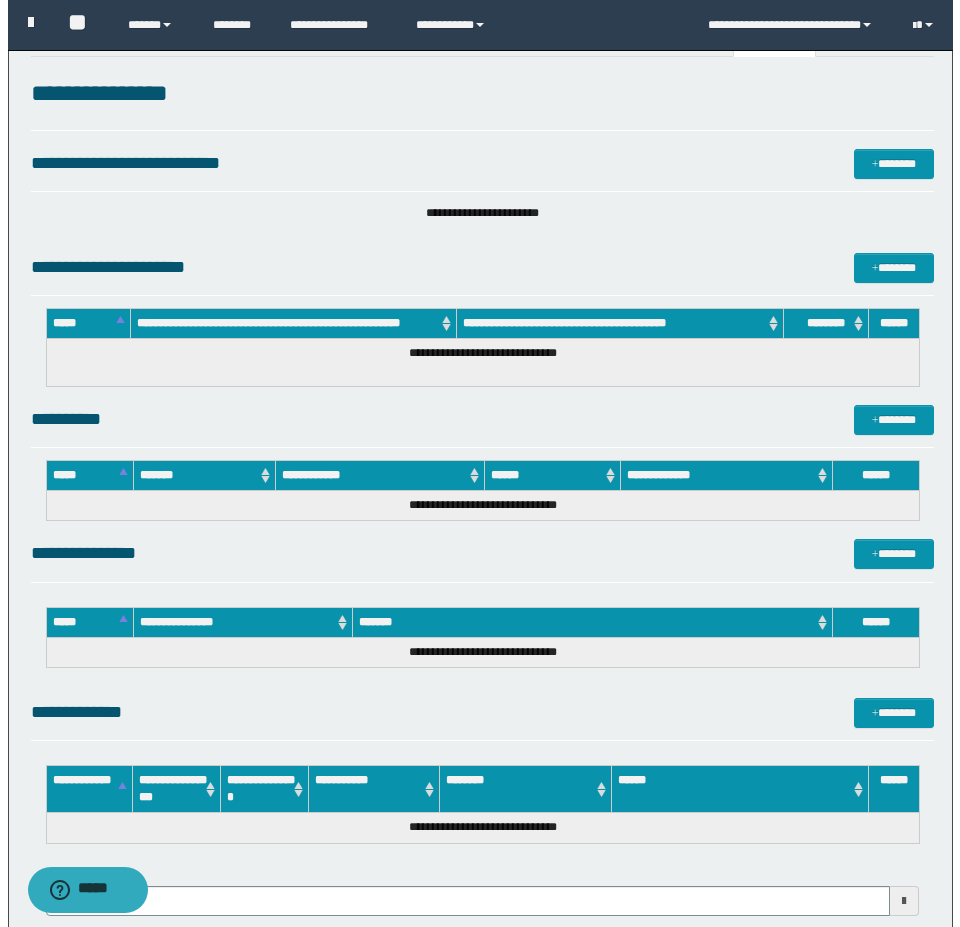 scroll, scrollTop: 37, scrollLeft: 0, axis: vertical 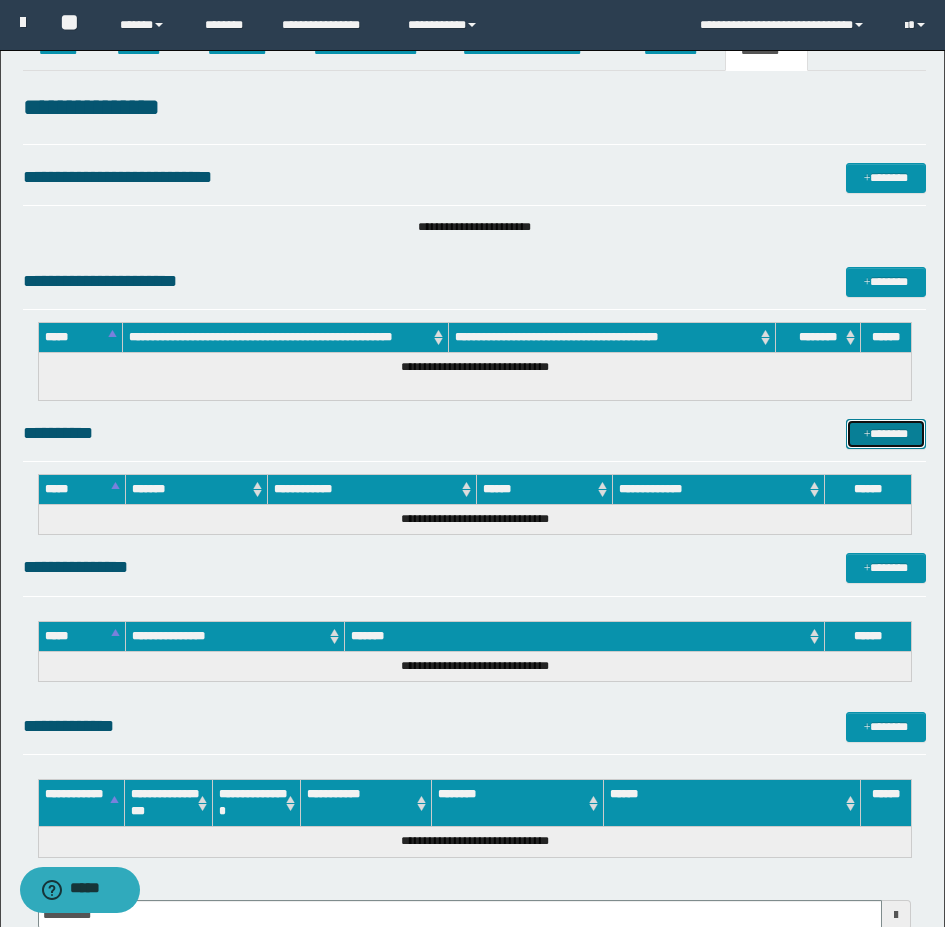 click at bounding box center (867, 435) 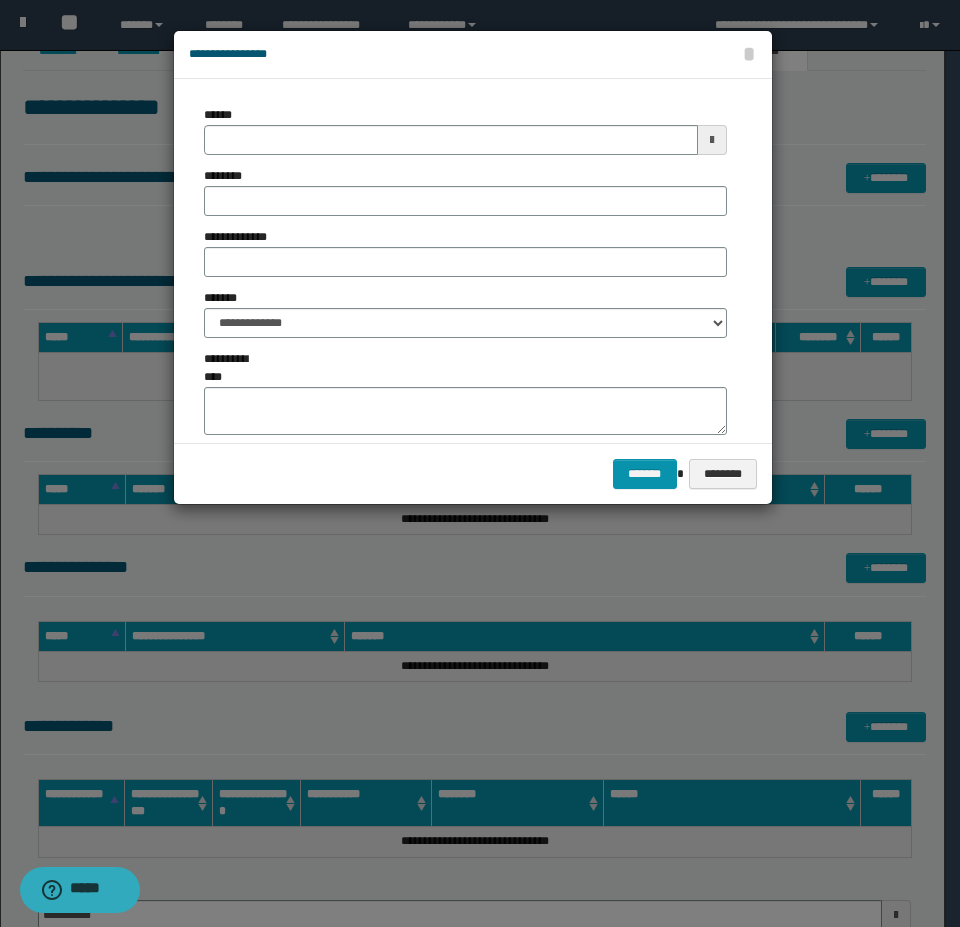 type on "**********" 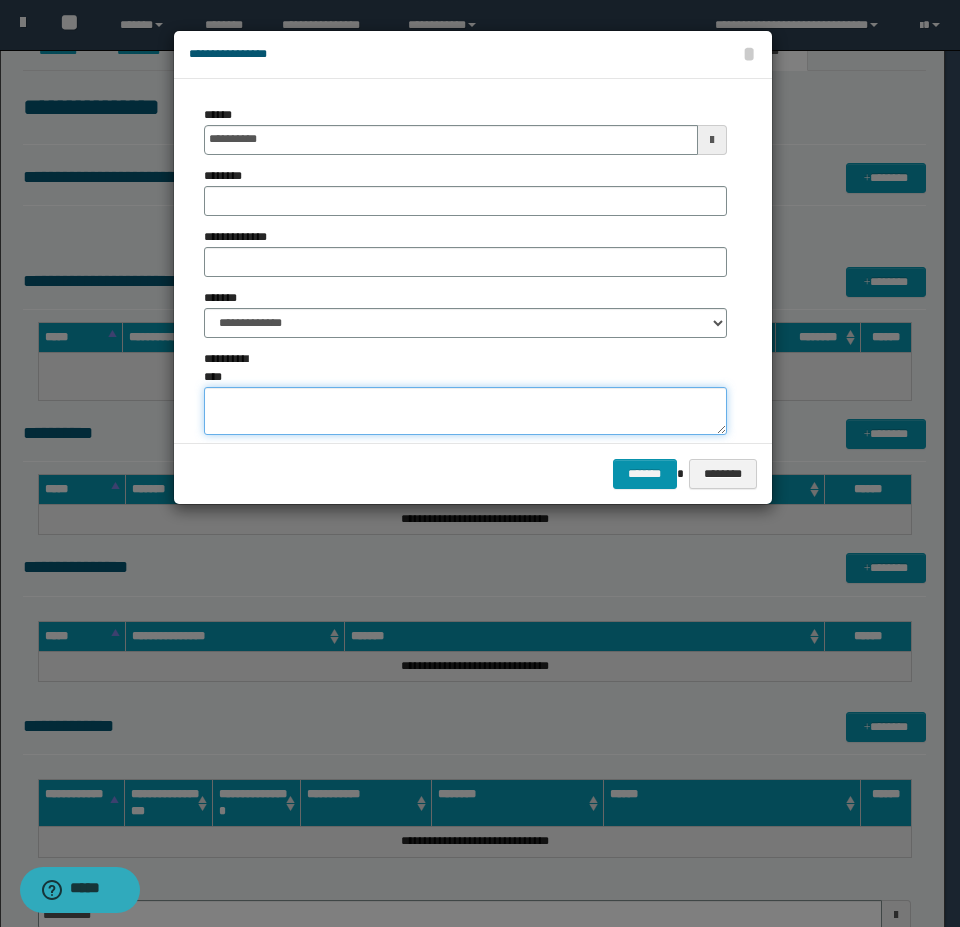 click on "**********" at bounding box center [465, 411] 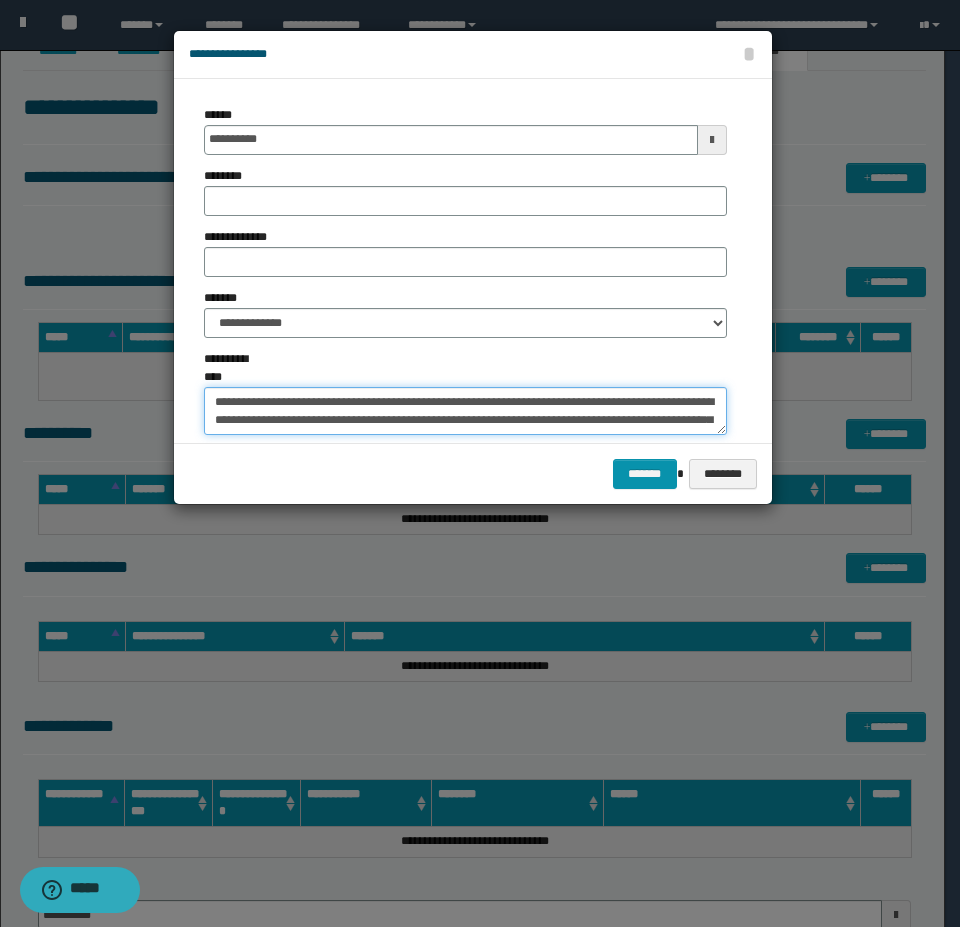 scroll, scrollTop: 31, scrollLeft: 0, axis: vertical 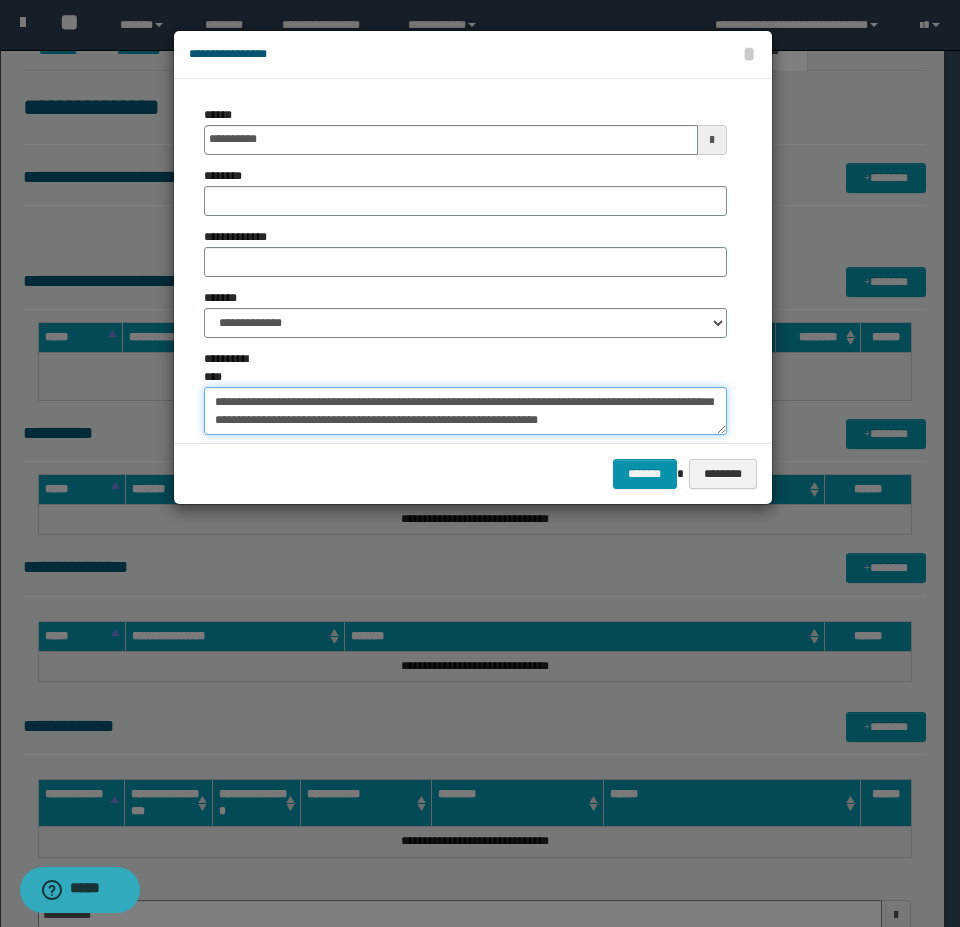 type on "**********" 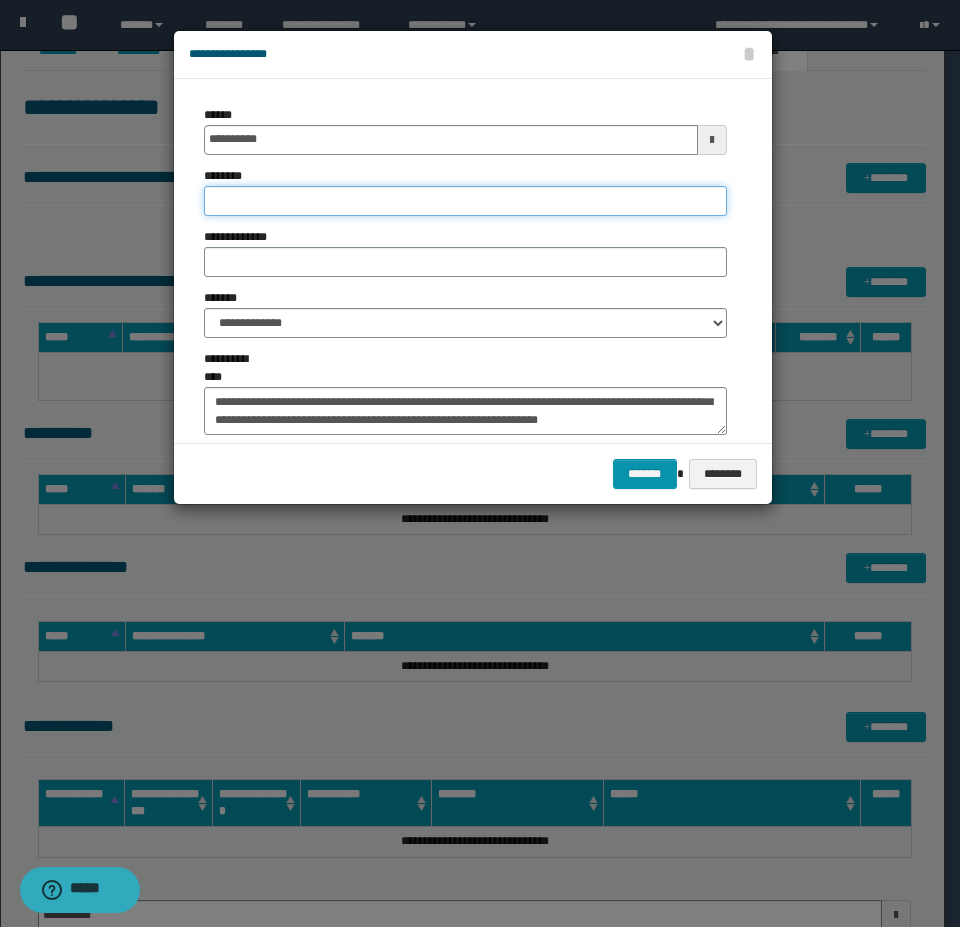 click on "********" at bounding box center (465, 201) 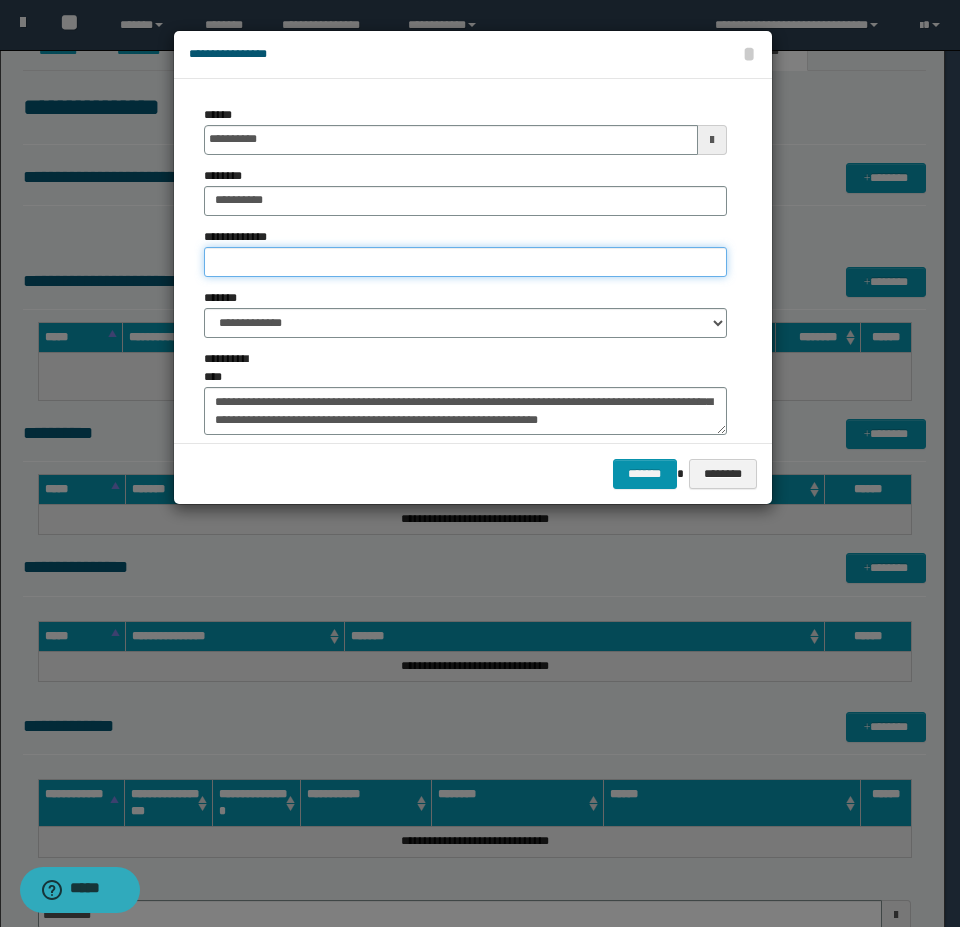 click on "**********" at bounding box center (465, 262) 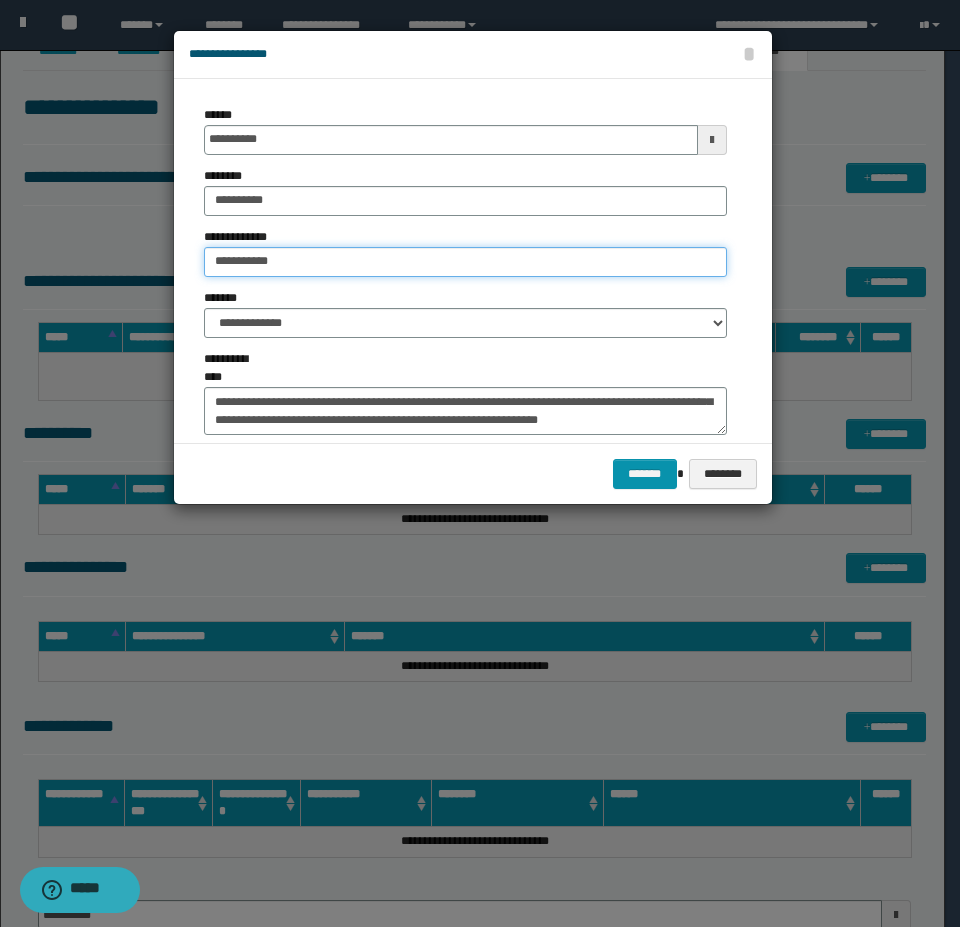 scroll, scrollTop: 36, scrollLeft: 0, axis: vertical 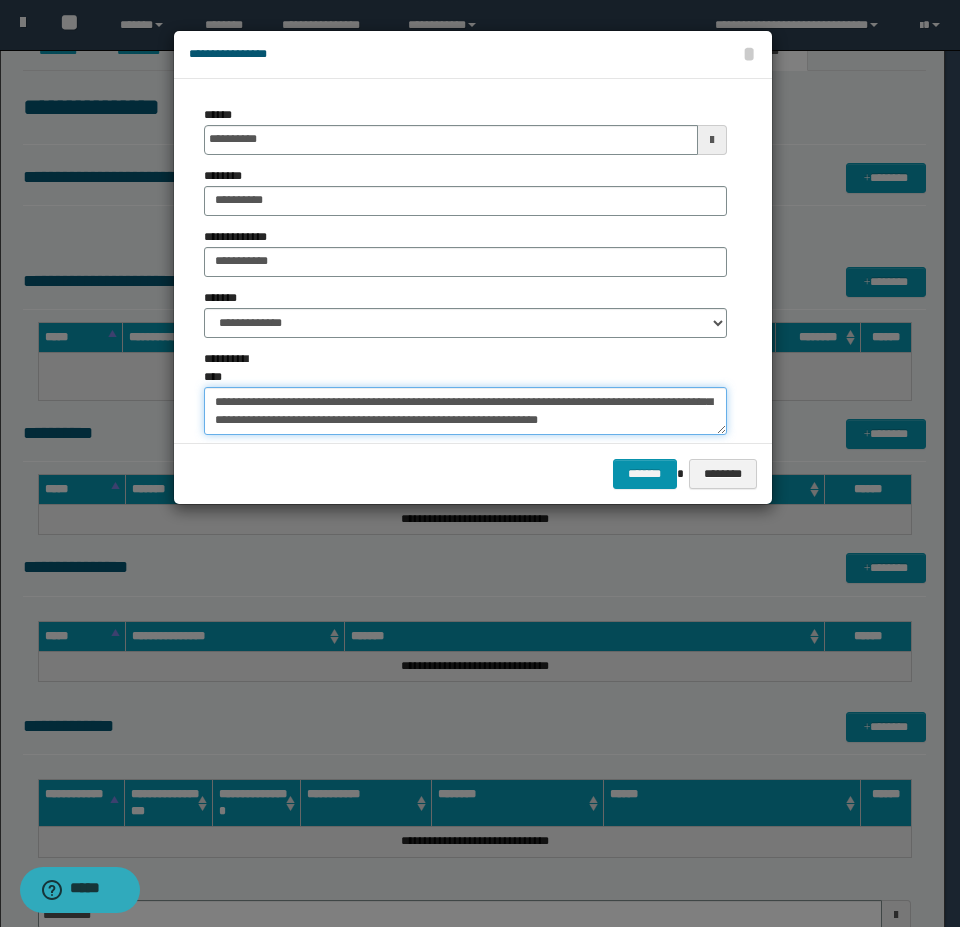 click on "**********" at bounding box center (465, 411) 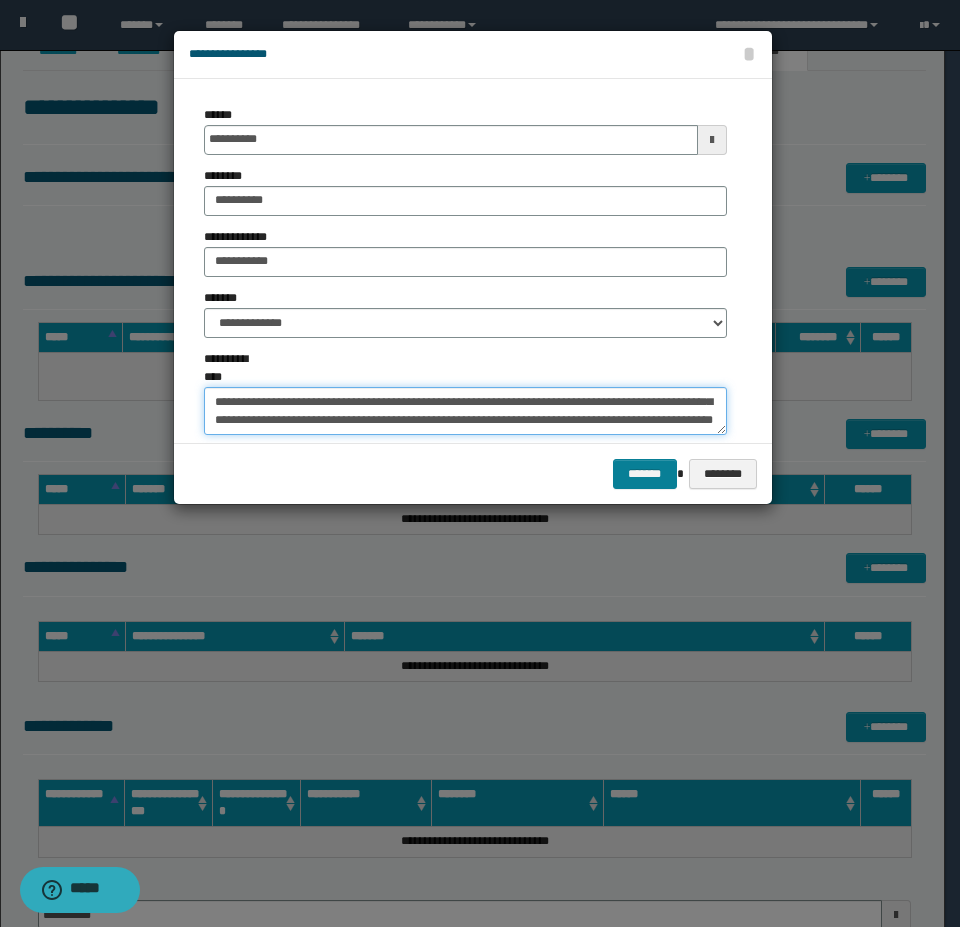 type on "**********" 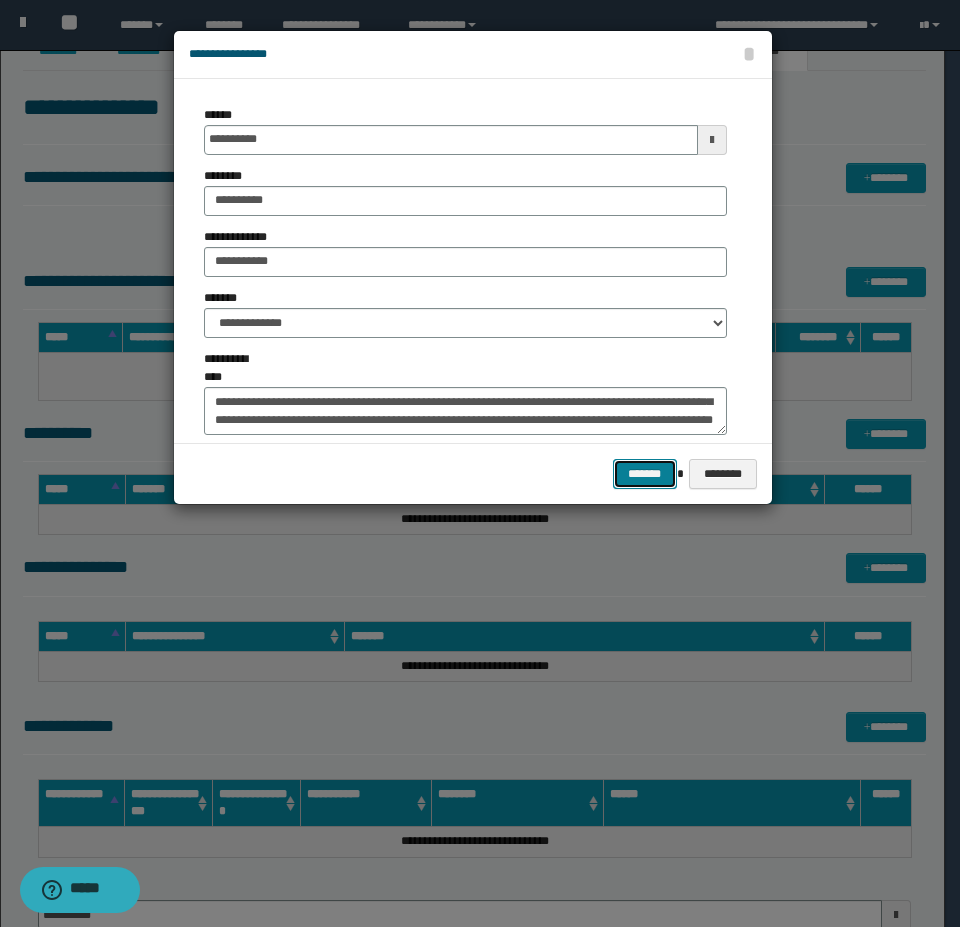 click on "*******" at bounding box center [645, 474] 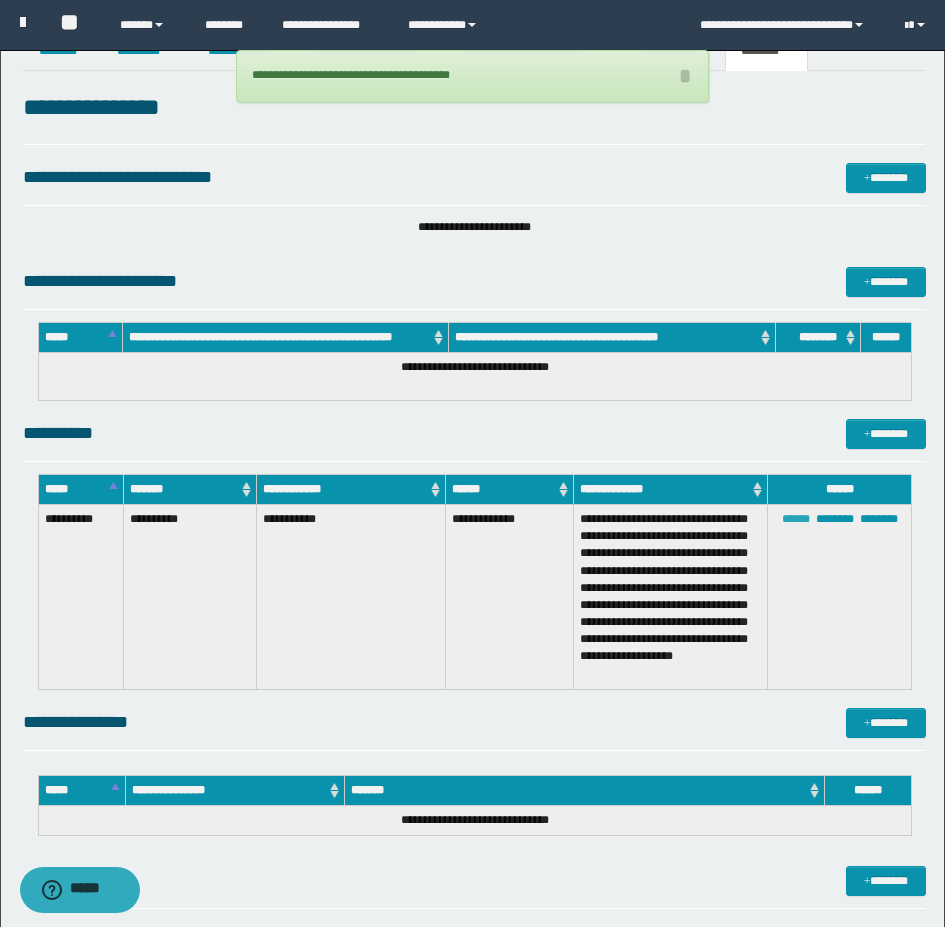 click on "******" at bounding box center (796, 519) 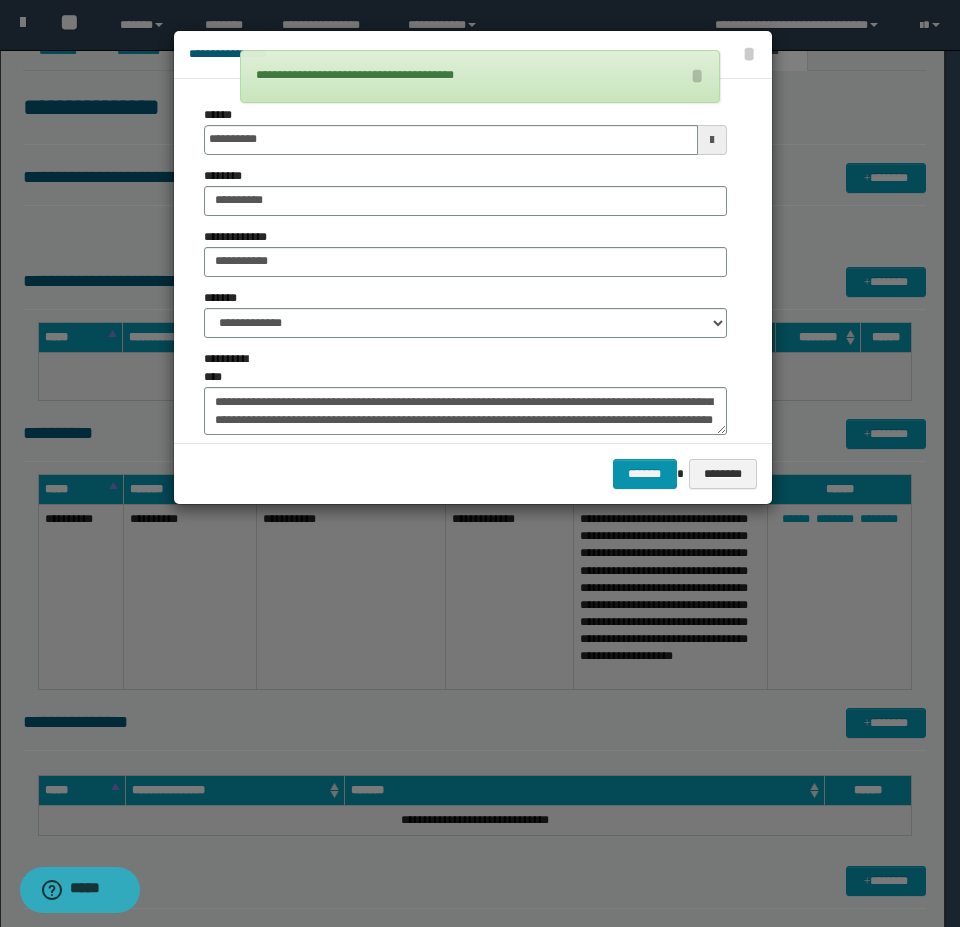 type on "**********" 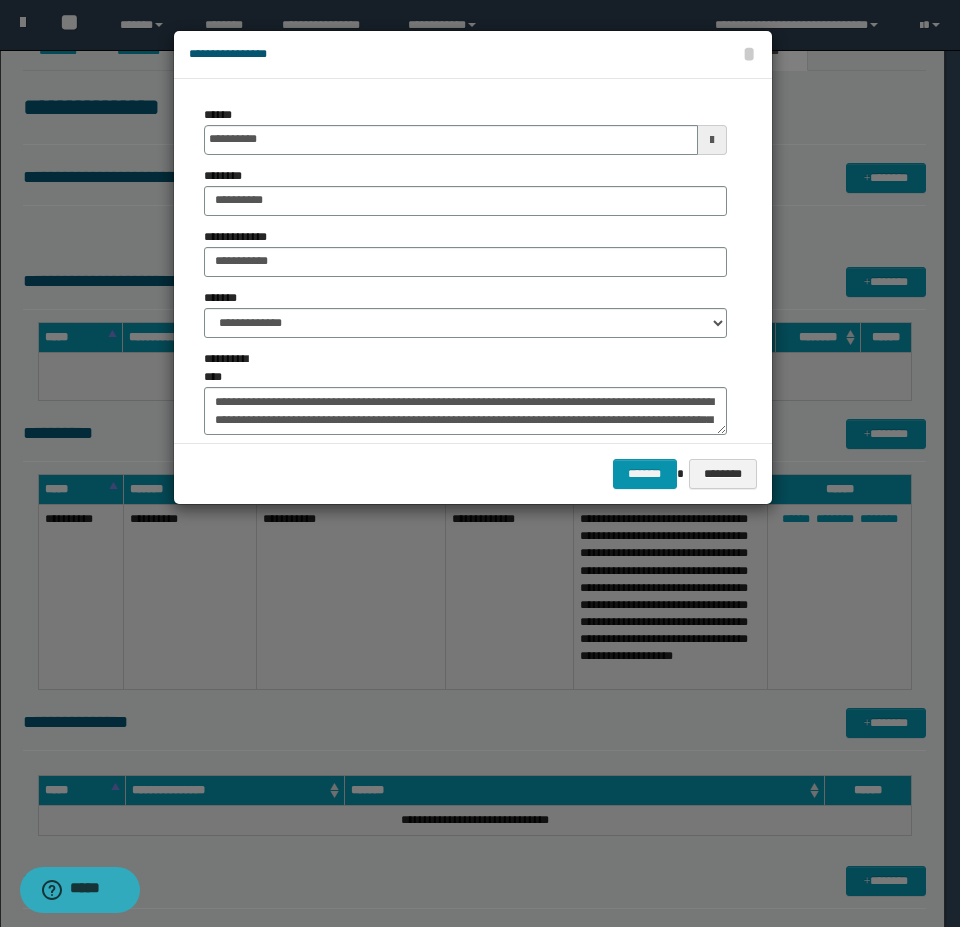 scroll, scrollTop: 36, scrollLeft: 0, axis: vertical 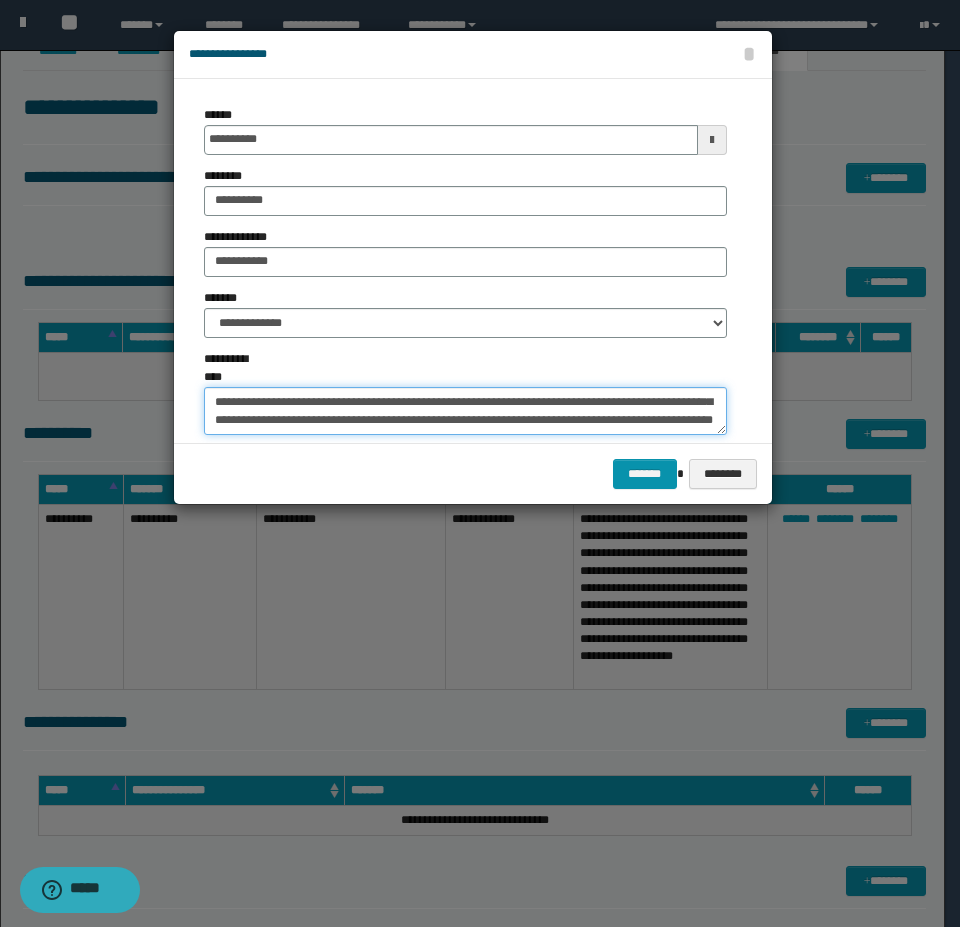 click on "**********" at bounding box center (465, 411) 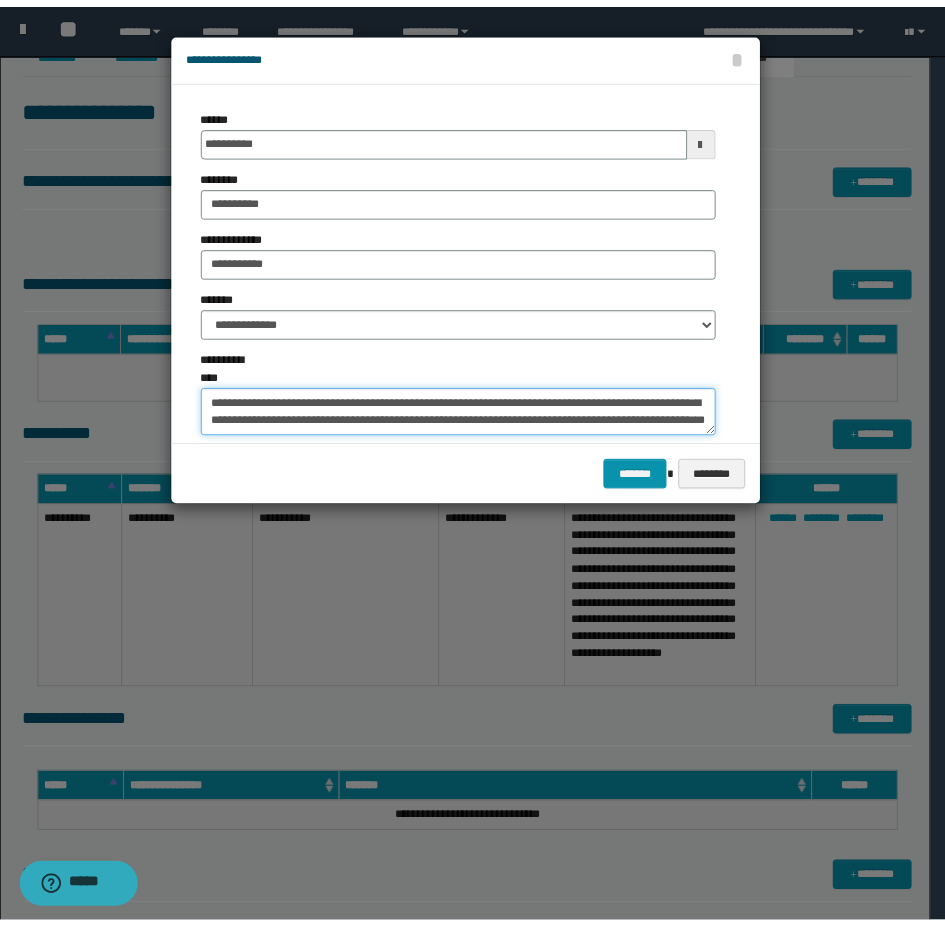 scroll, scrollTop: 49, scrollLeft: 0, axis: vertical 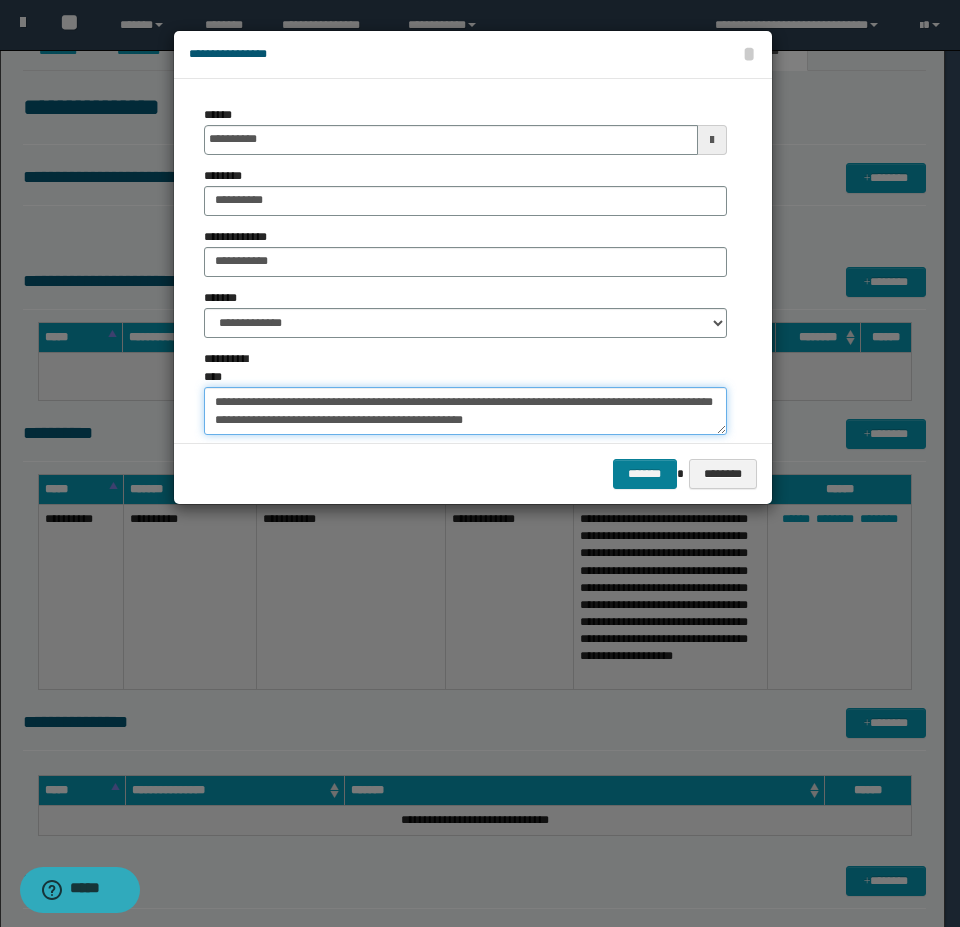 type on "**********" 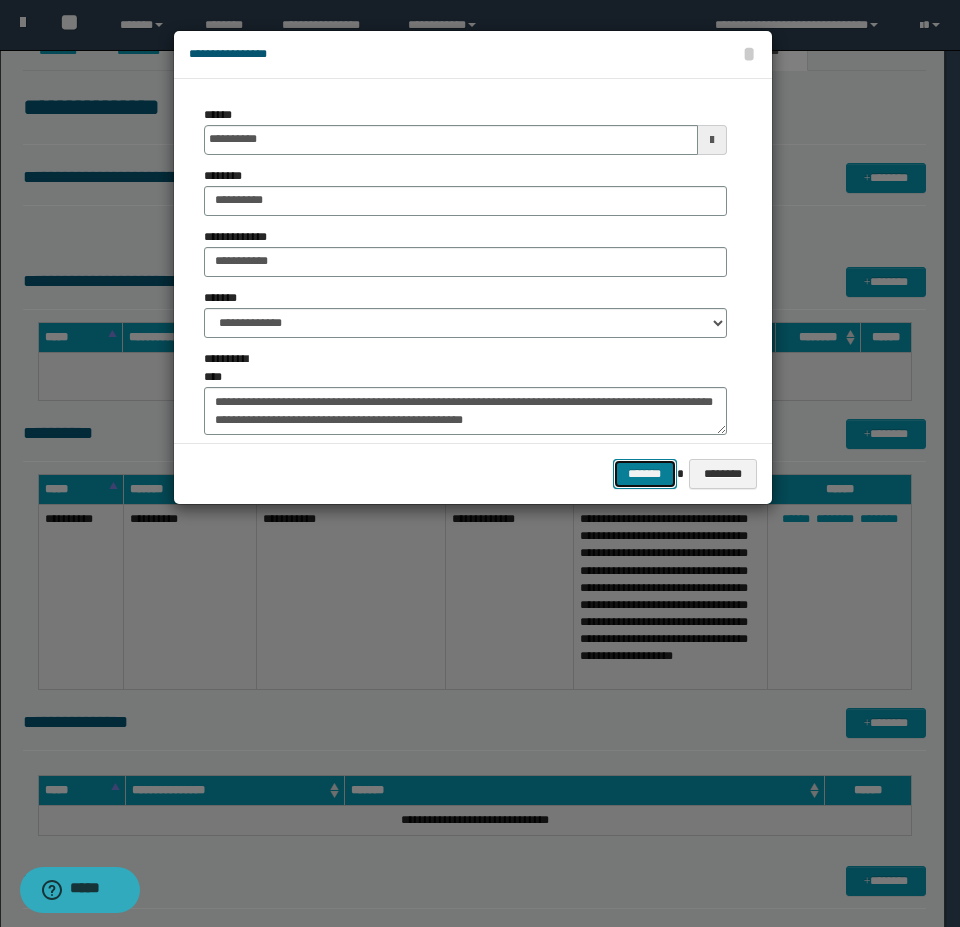 click on "*******" at bounding box center (645, 474) 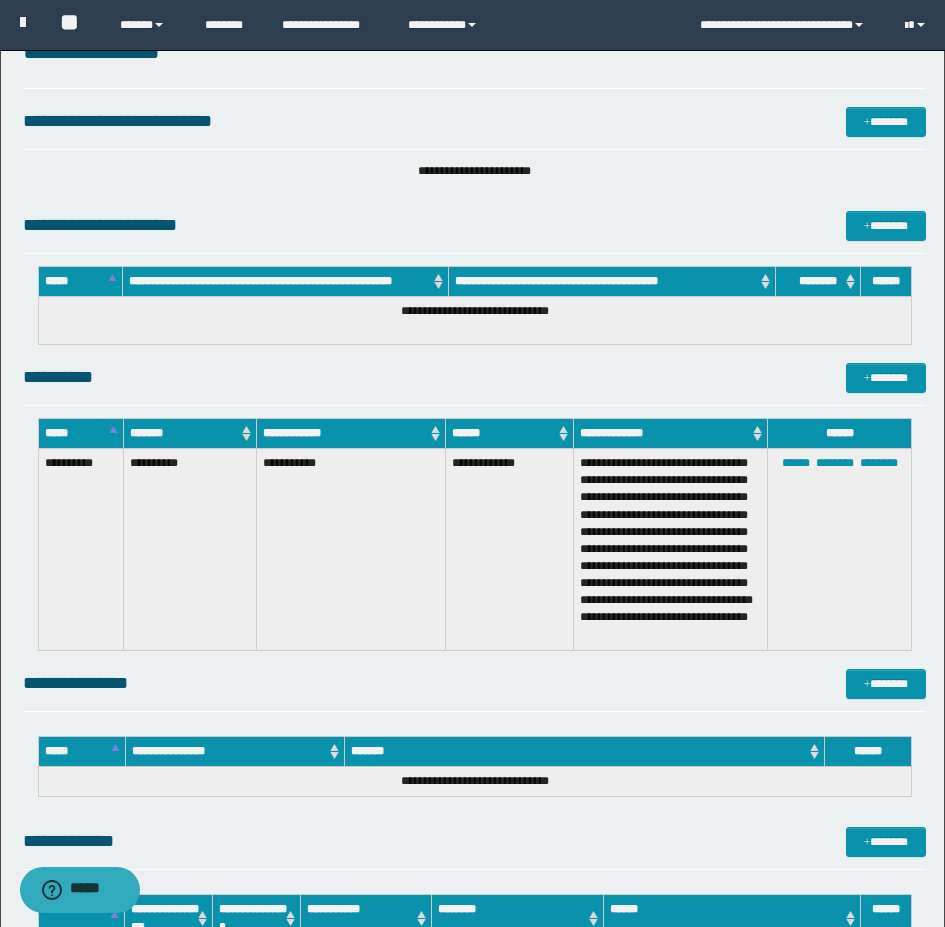 scroll, scrollTop: 0, scrollLeft: 0, axis: both 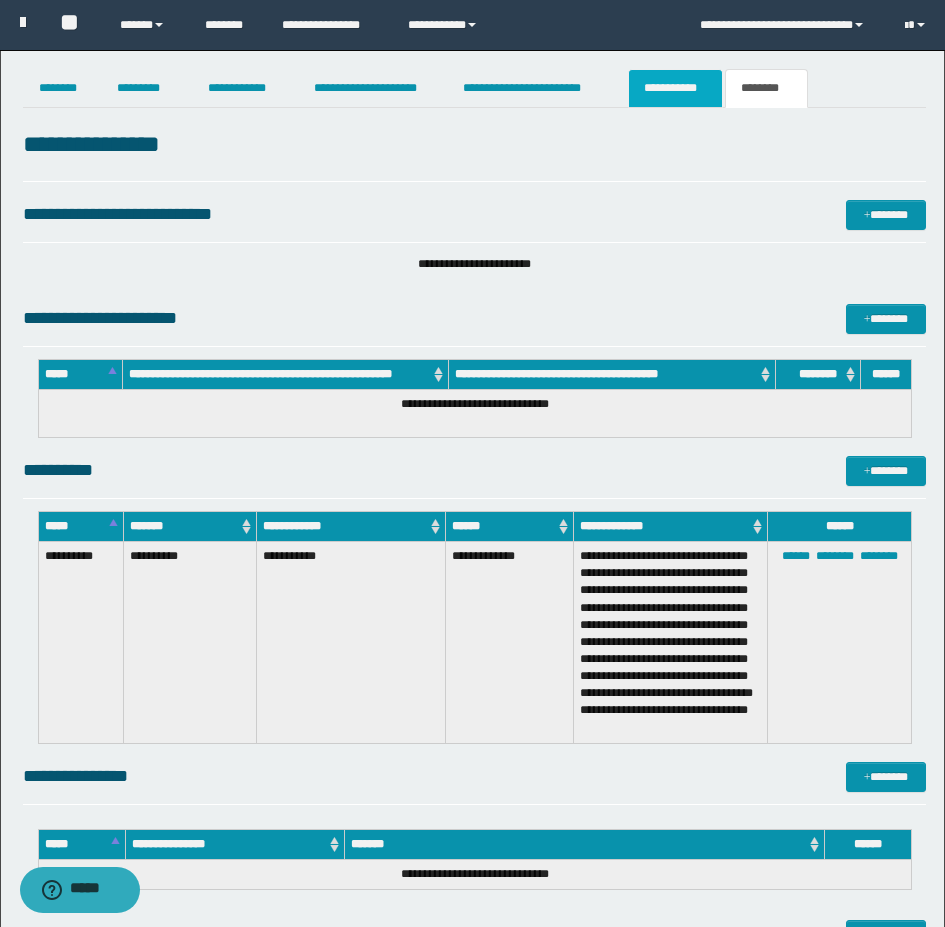 click on "**********" at bounding box center (675, 88) 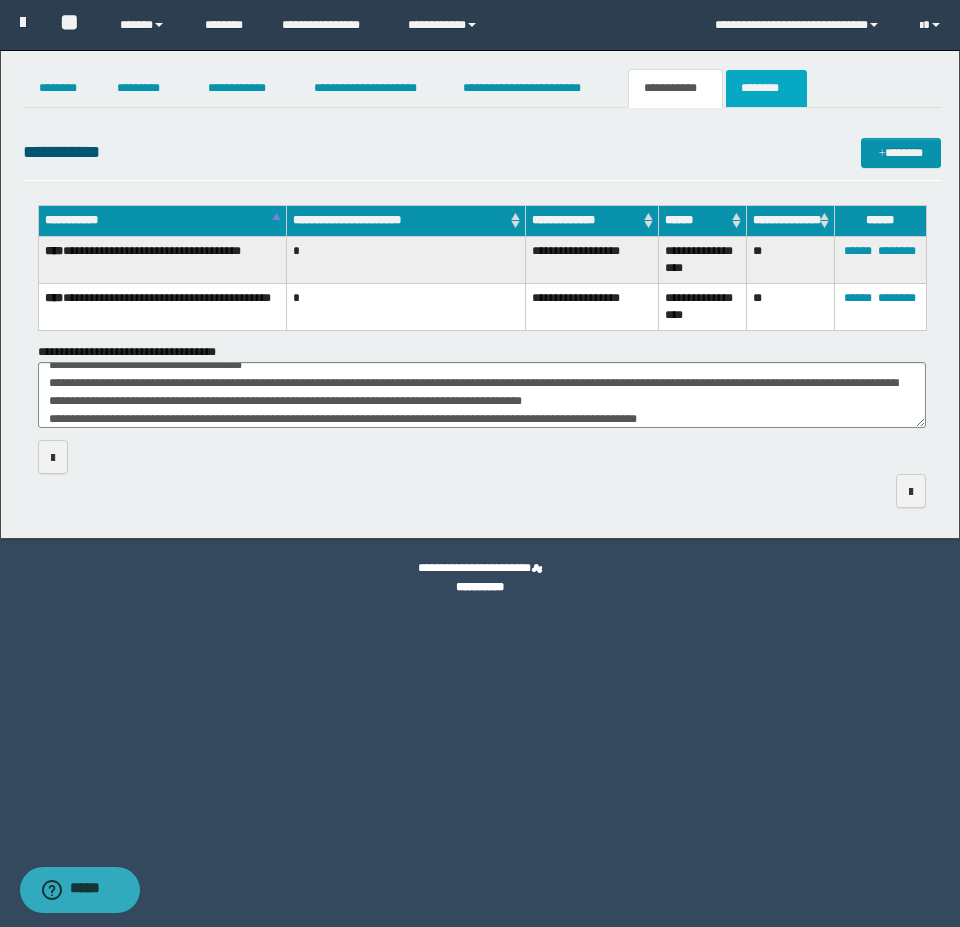 click on "********" at bounding box center (766, 88) 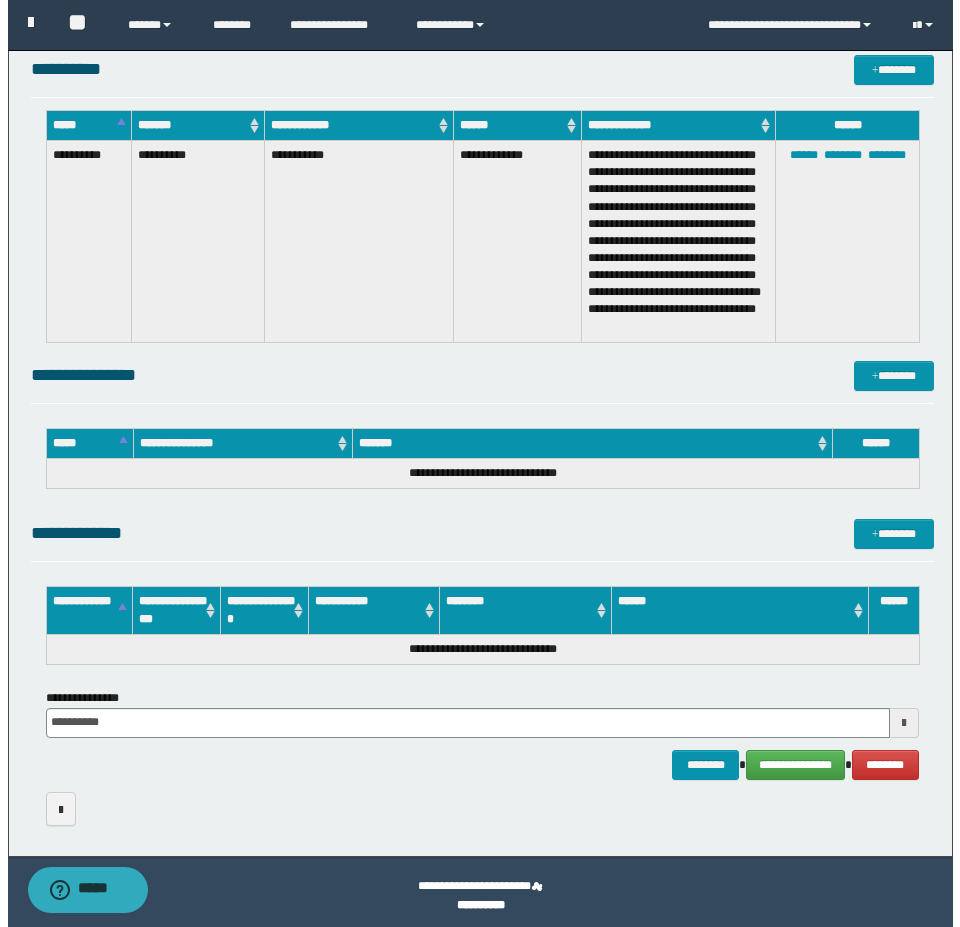 scroll, scrollTop: 408, scrollLeft: 0, axis: vertical 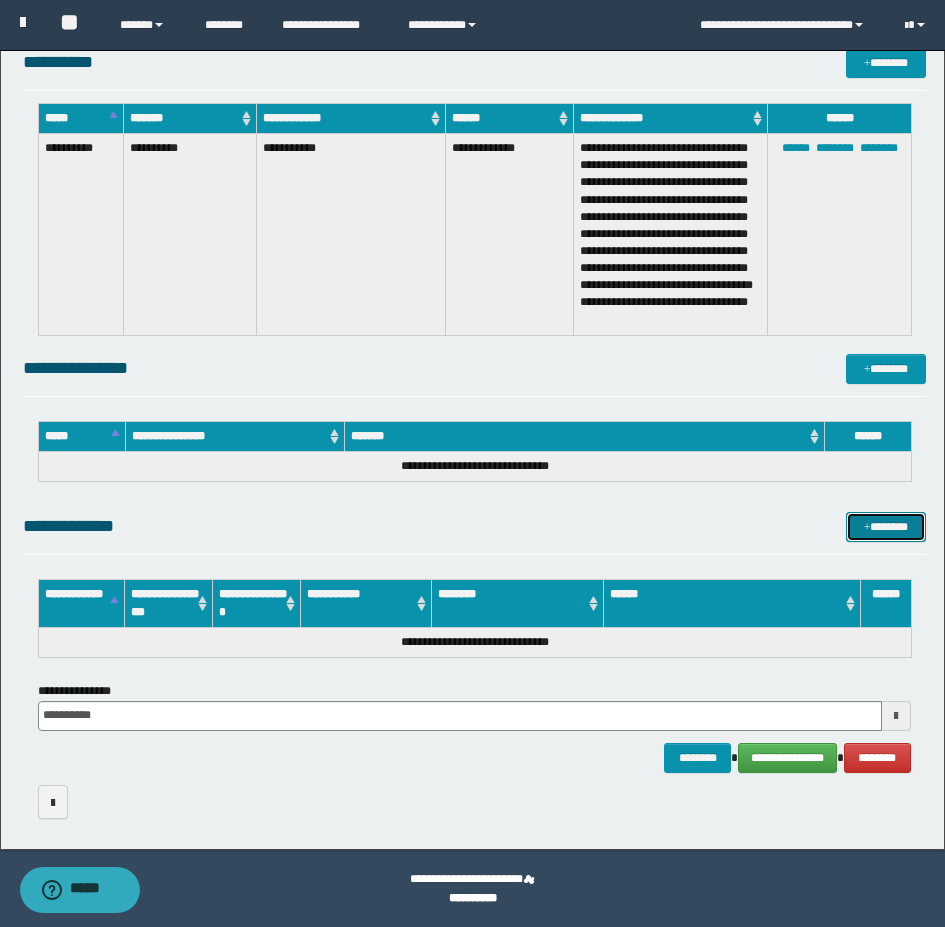 click on "*******" at bounding box center [886, 527] 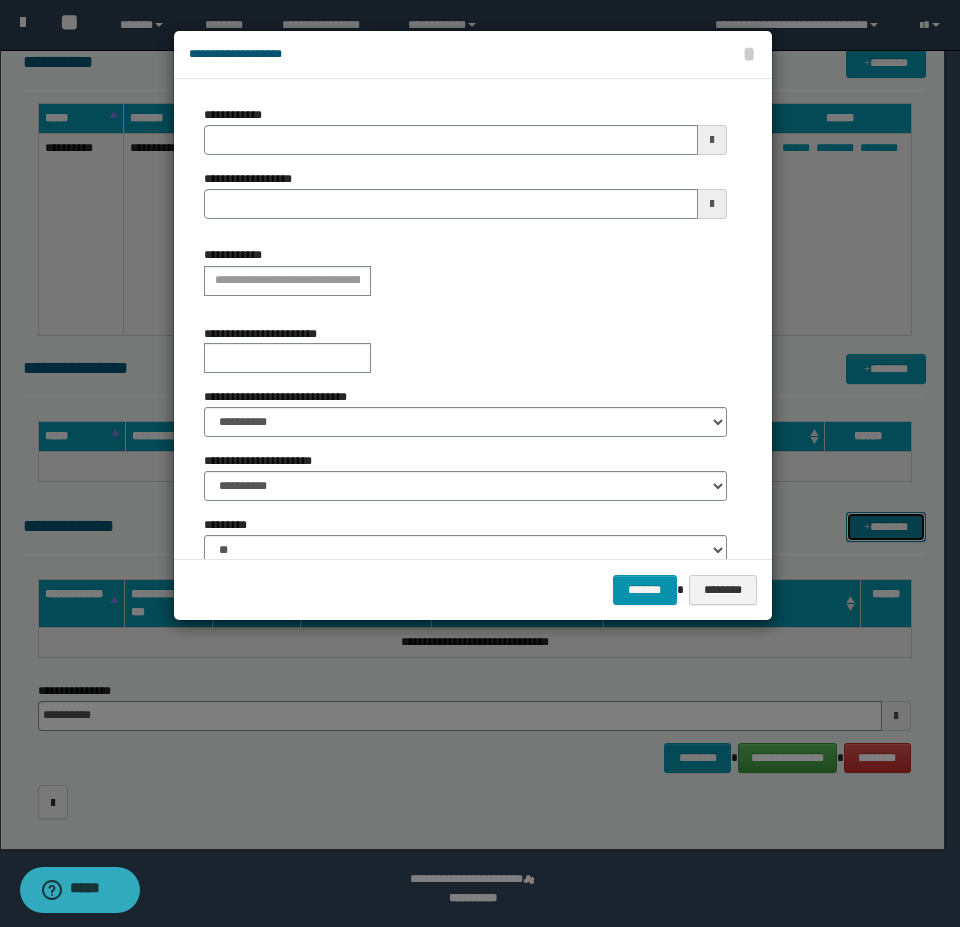 type 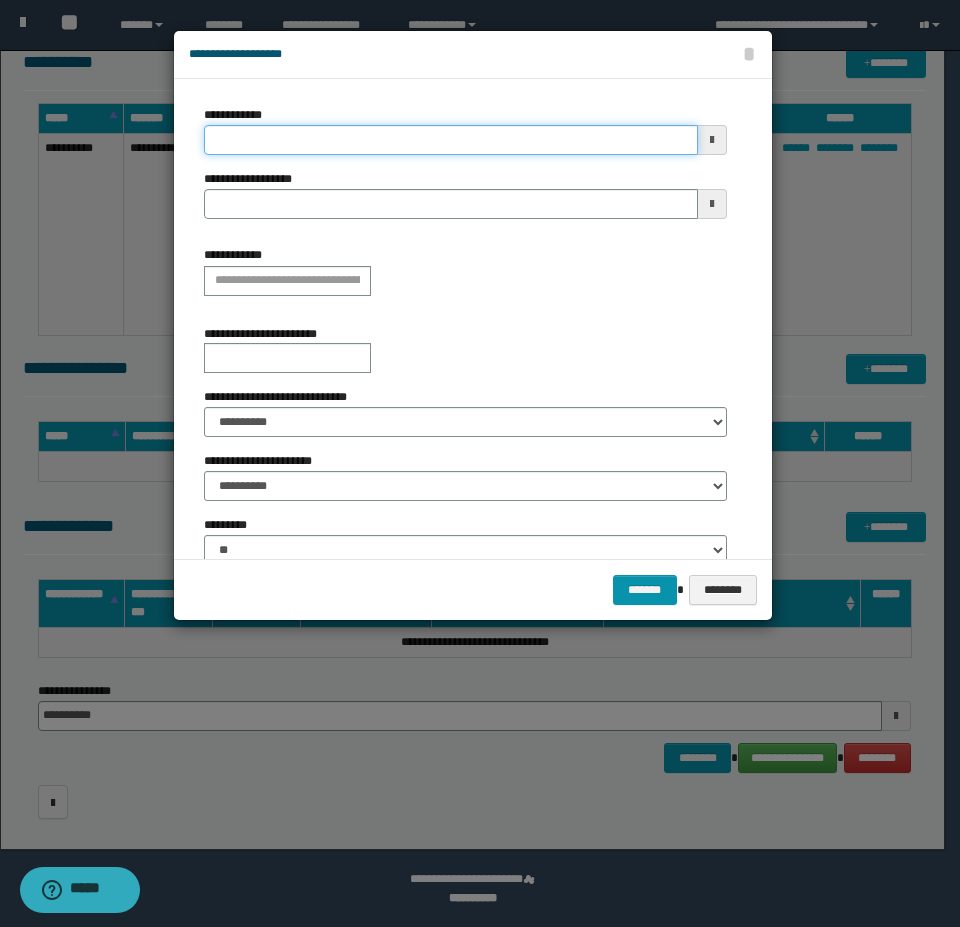 click on "**********" at bounding box center (451, 140) 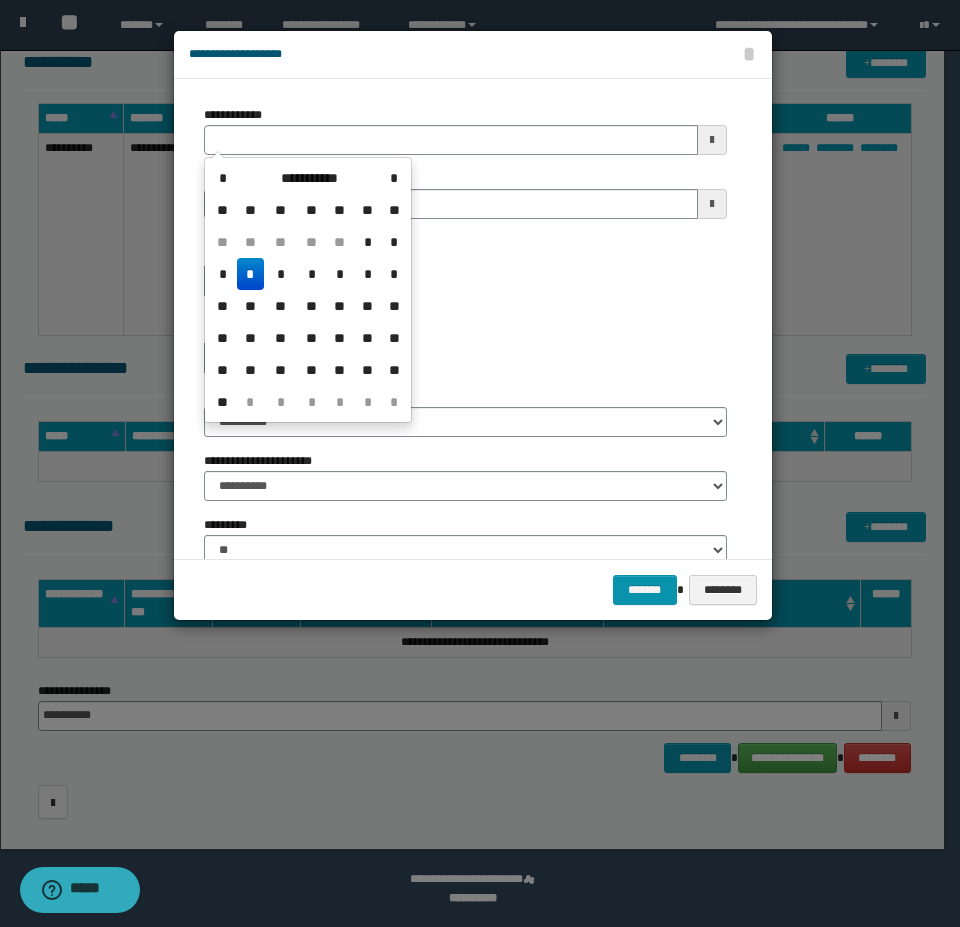 click on "*" at bounding box center [251, 274] 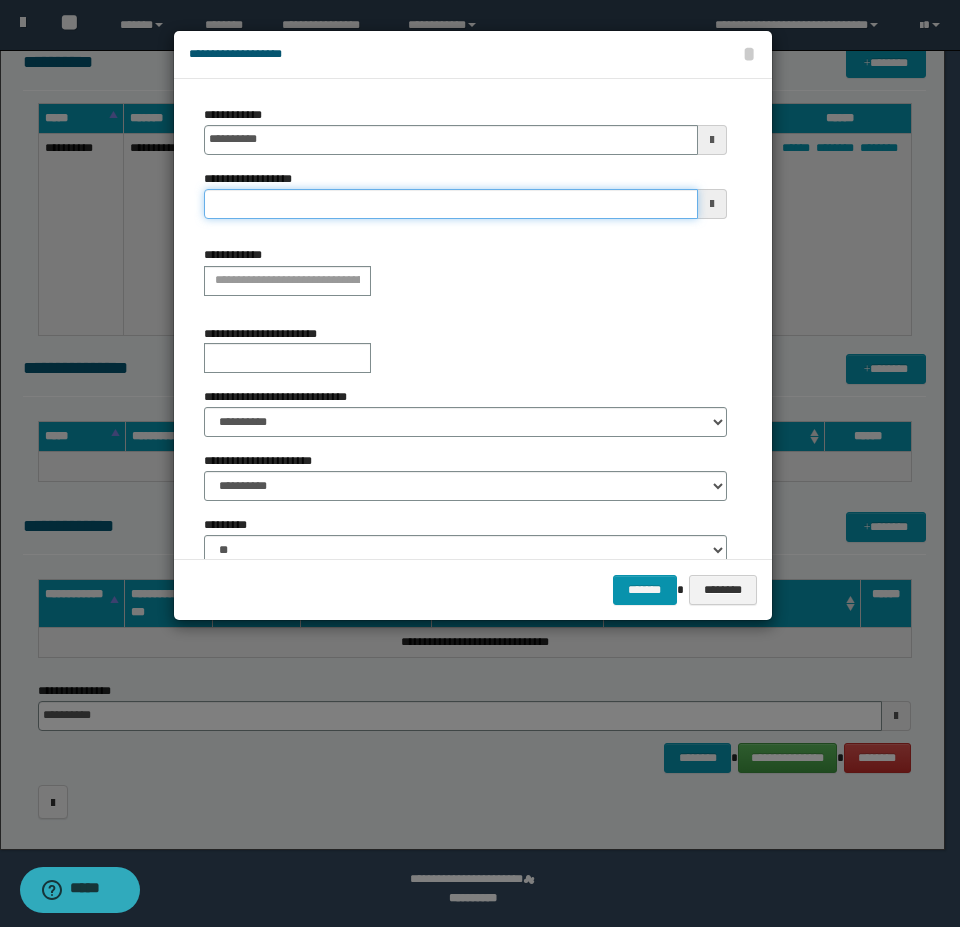 click on "**********" at bounding box center (451, 204) 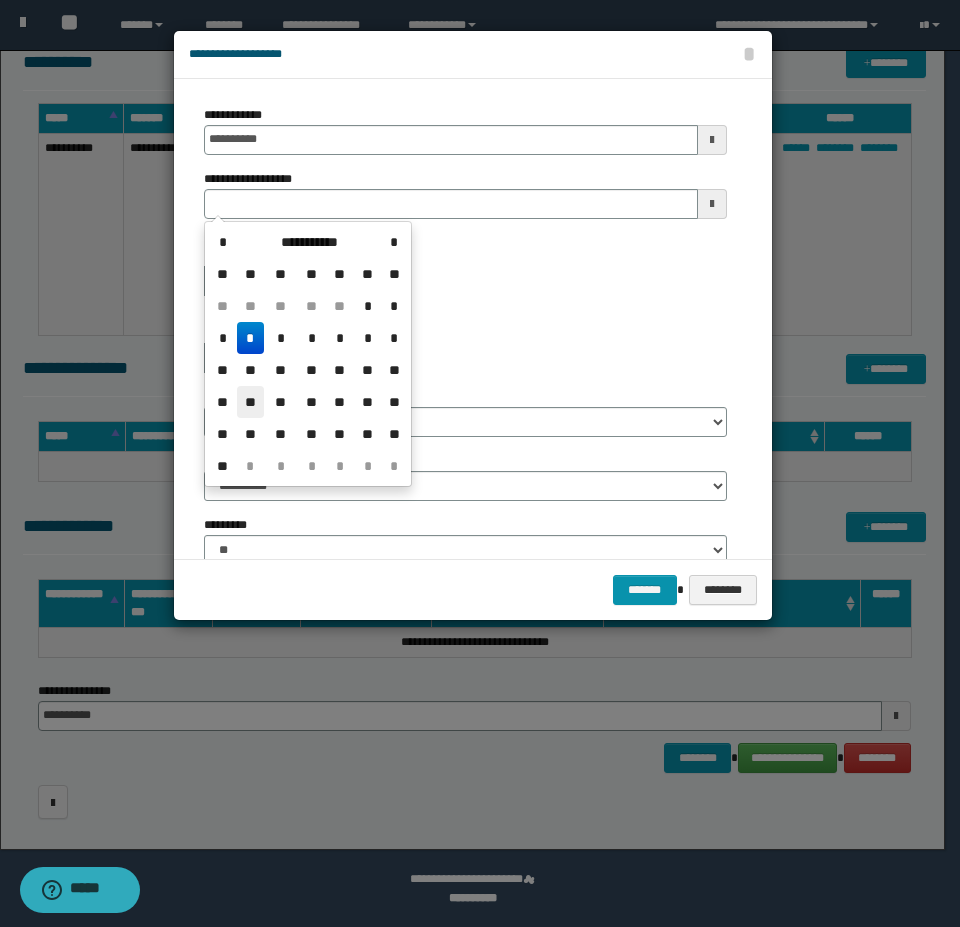 click on "**" at bounding box center [251, 402] 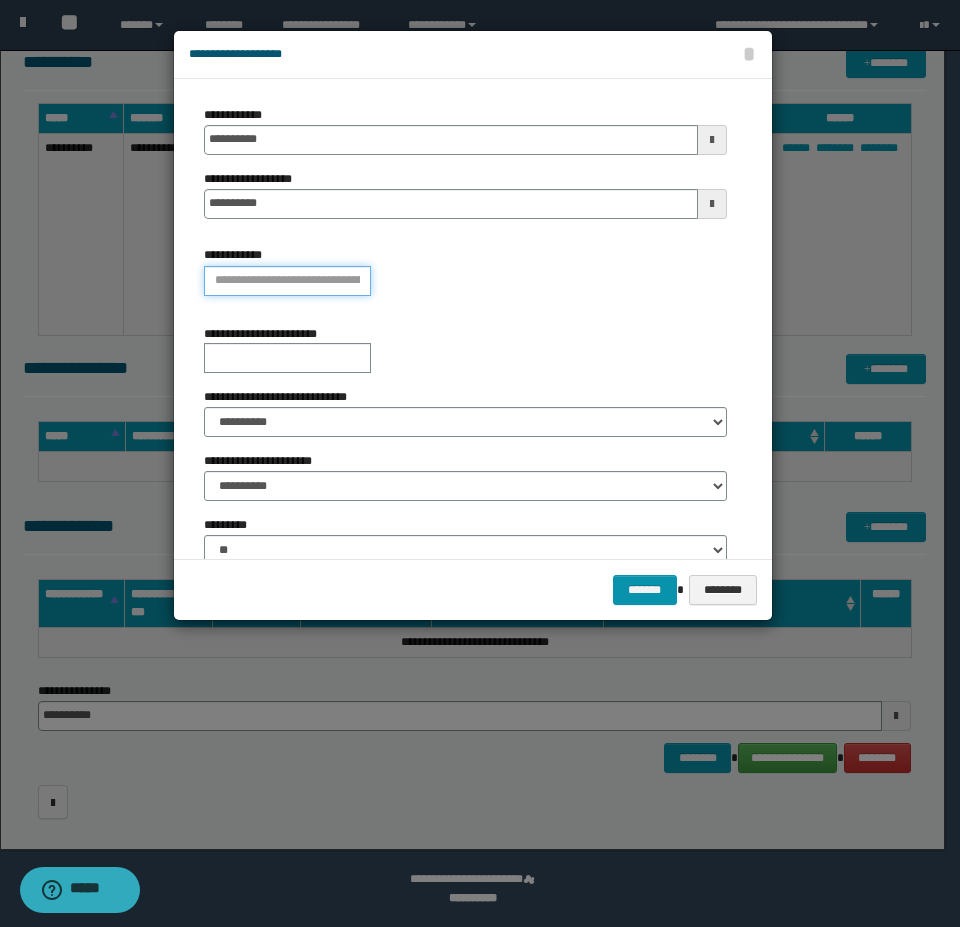 click on "**********" at bounding box center [287, 281] 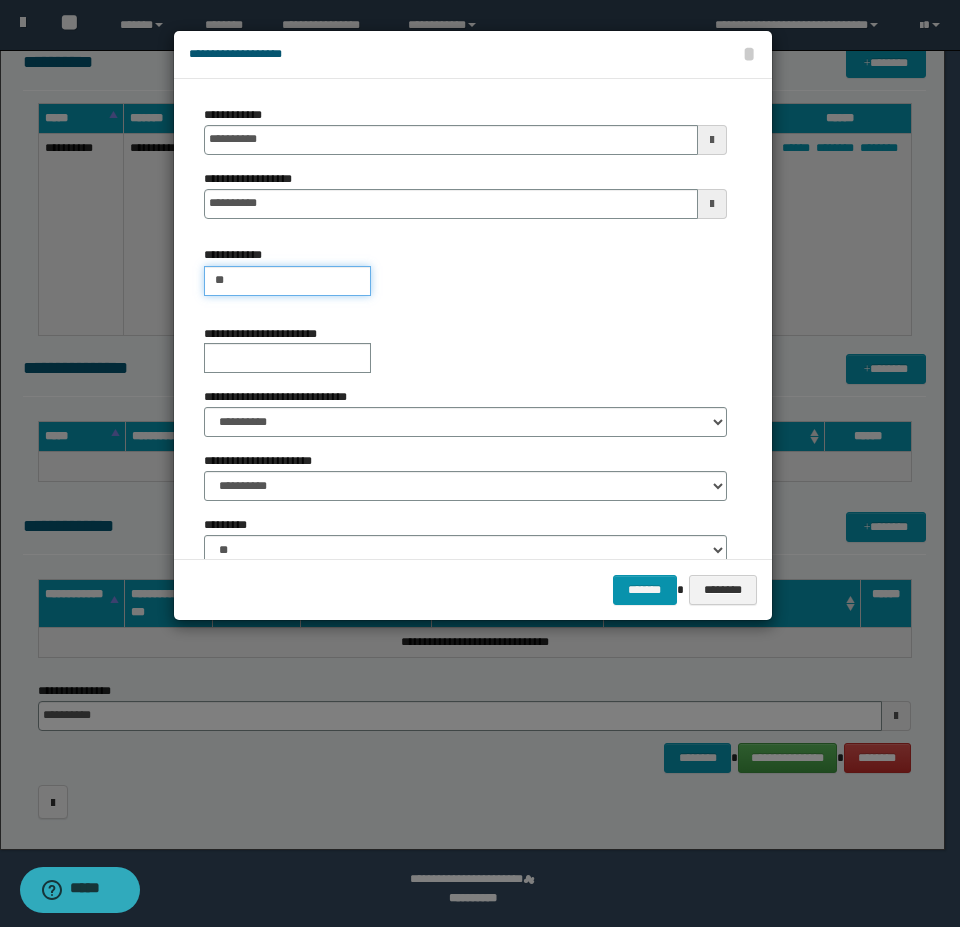type on "***" 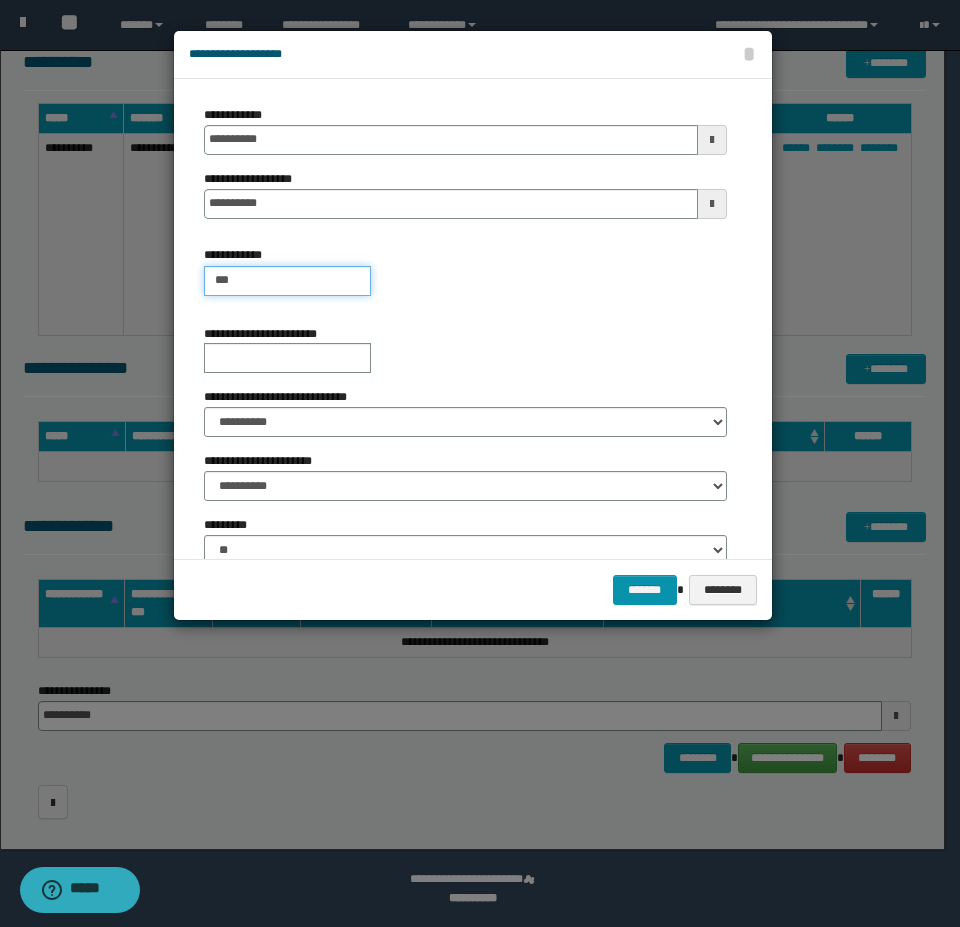 type on "***" 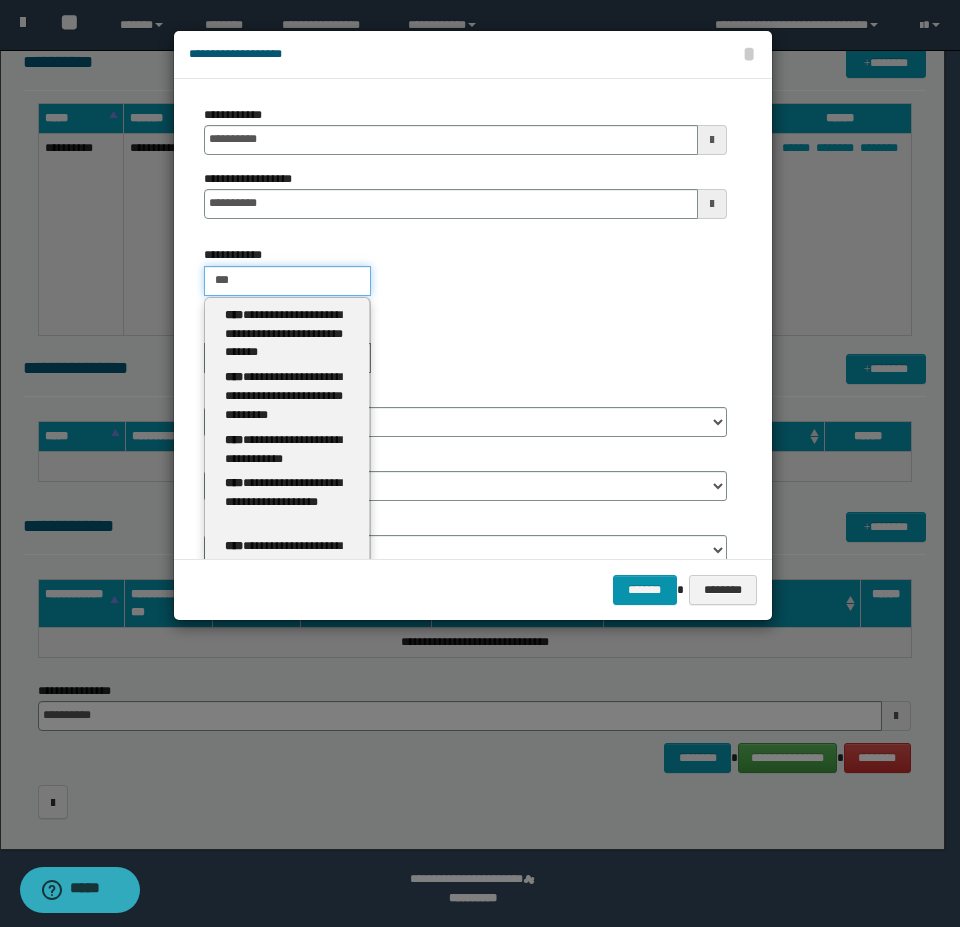 type 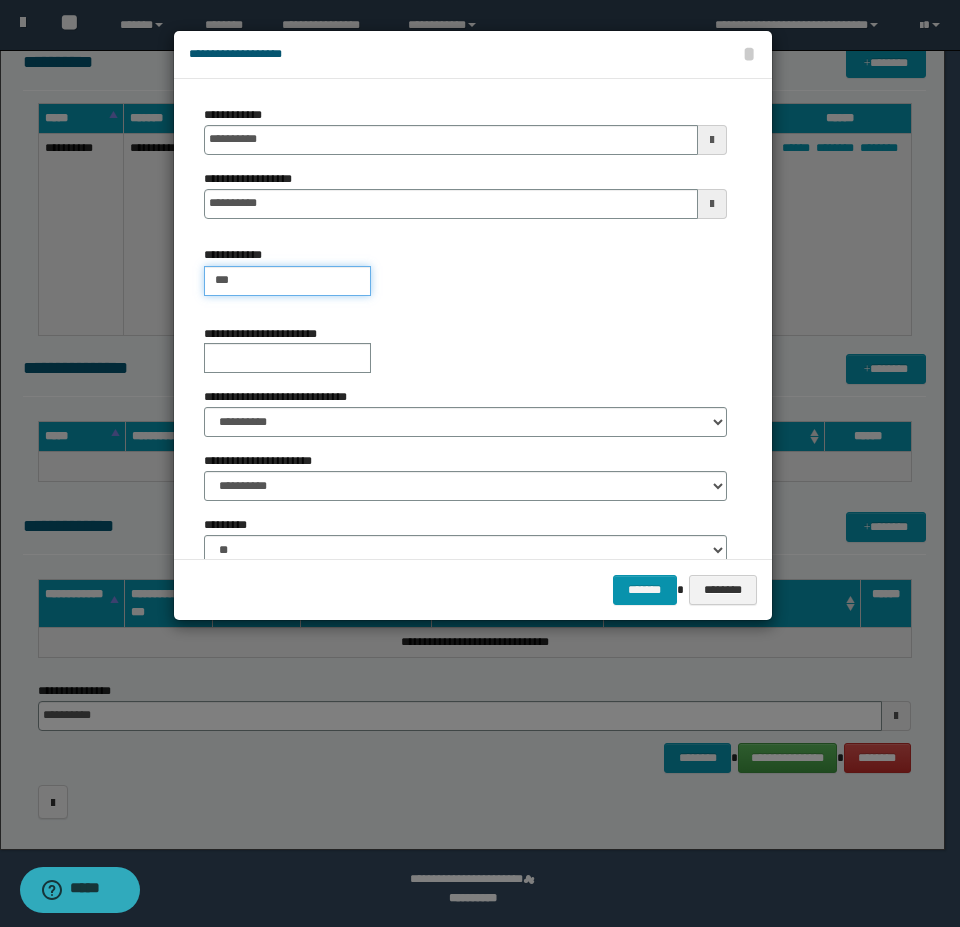 type on "****" 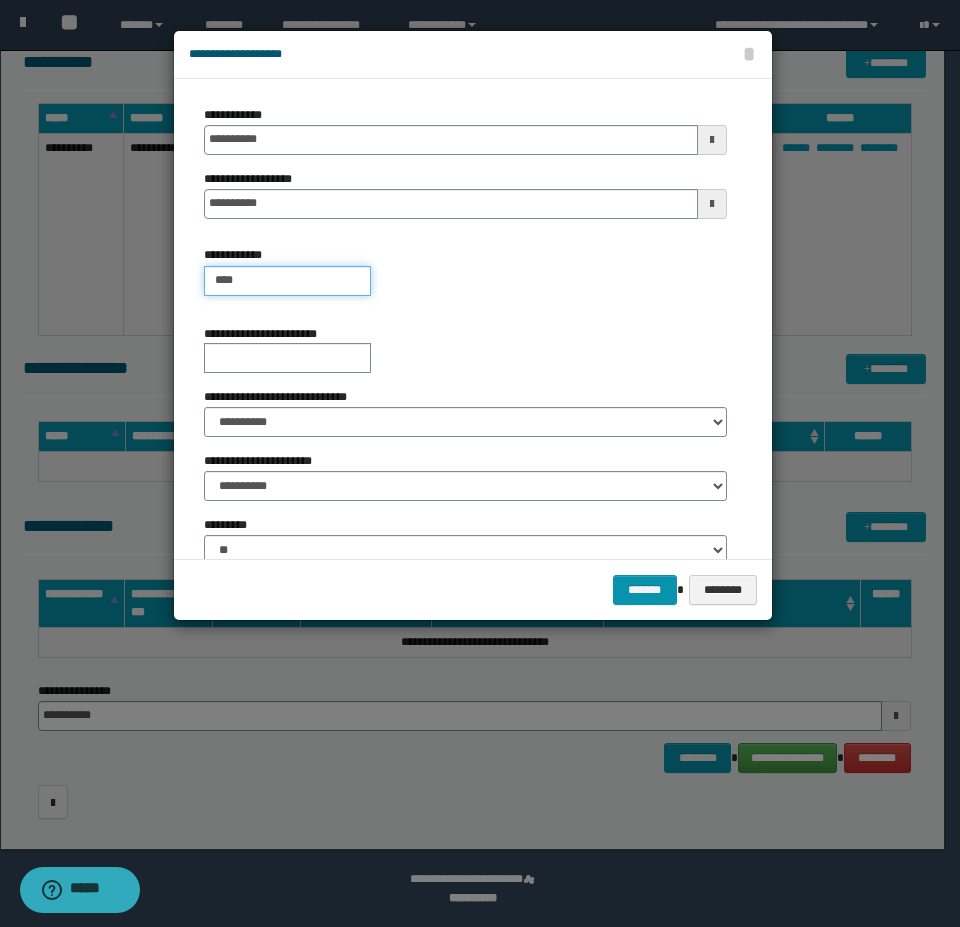 type on "****" 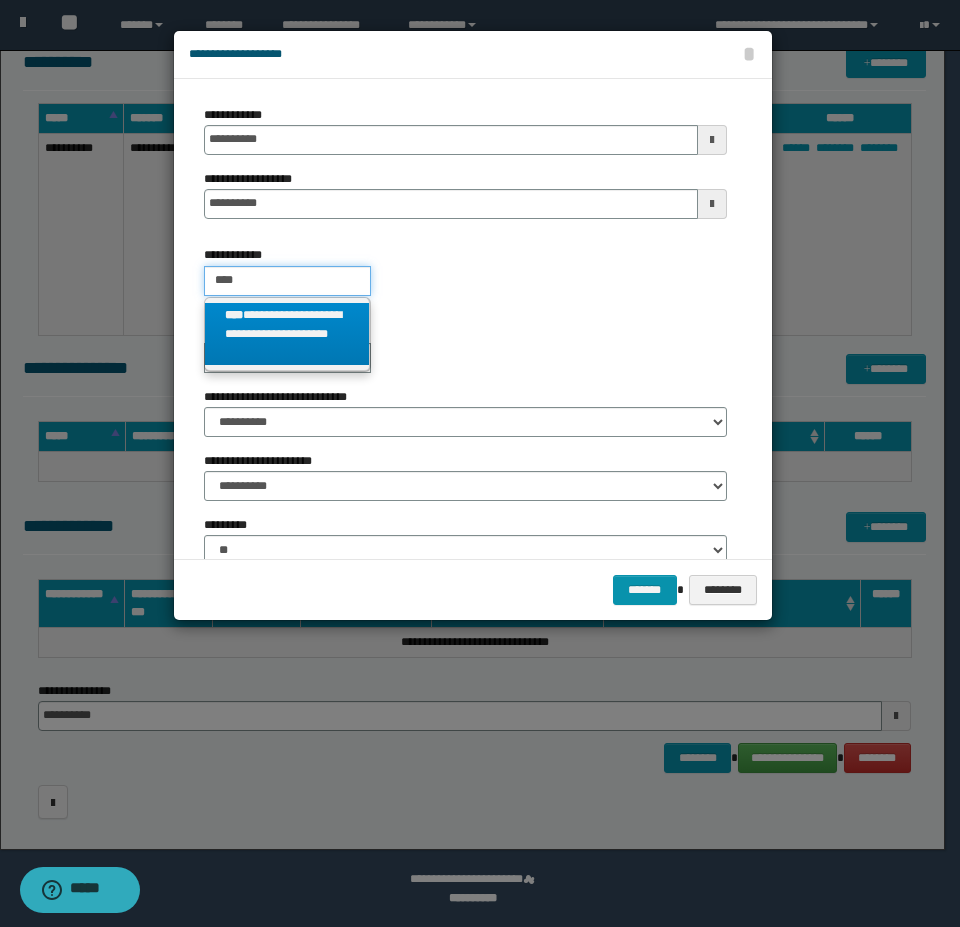 type on "****" 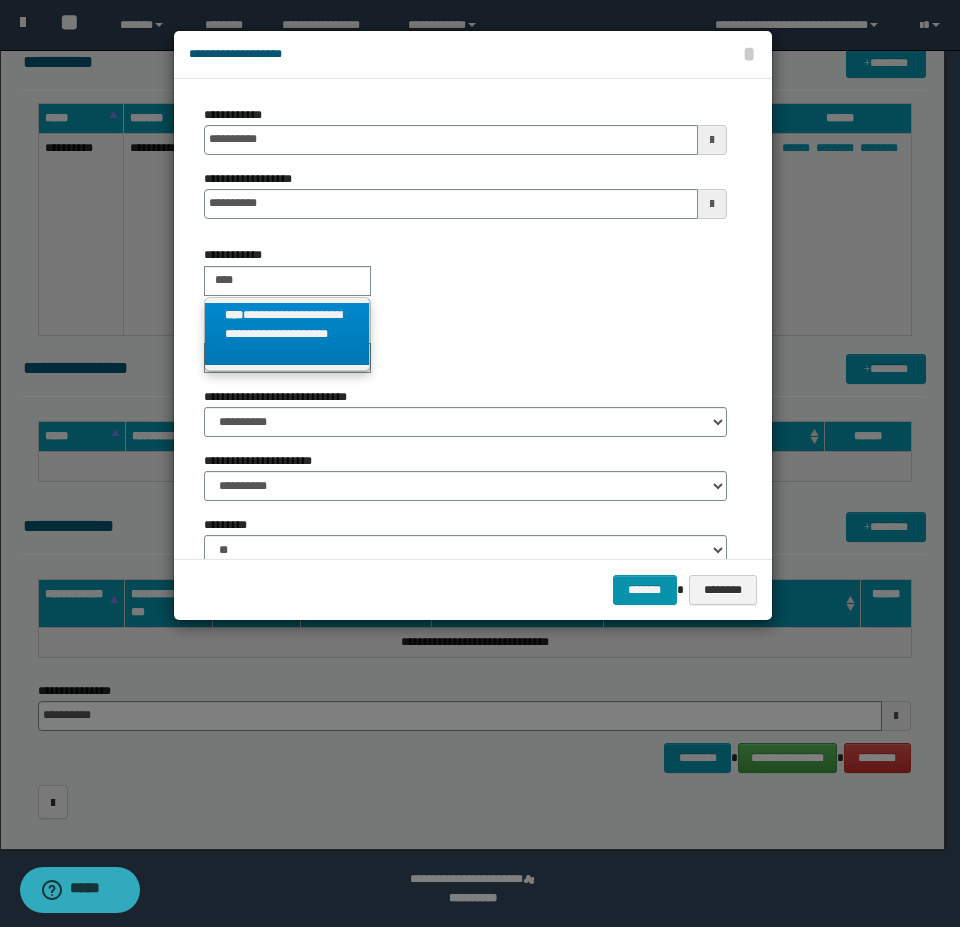 click on "**********" at bounding box center [287, 334] 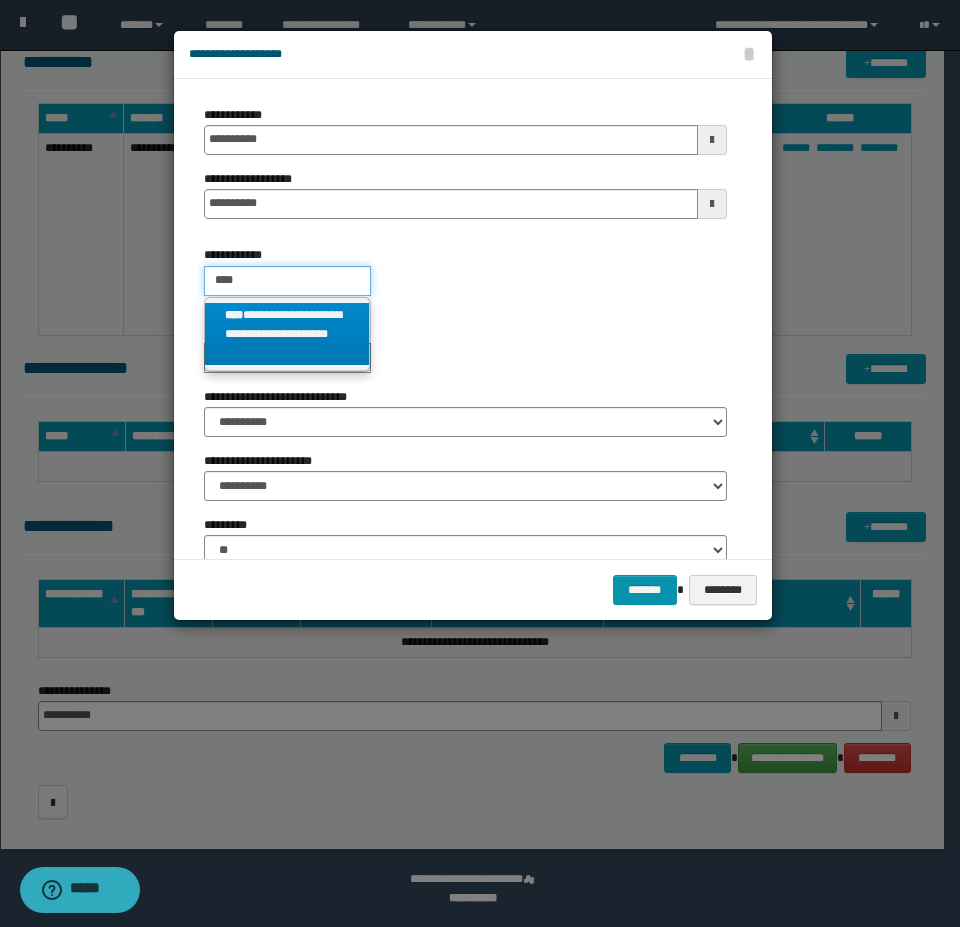 type 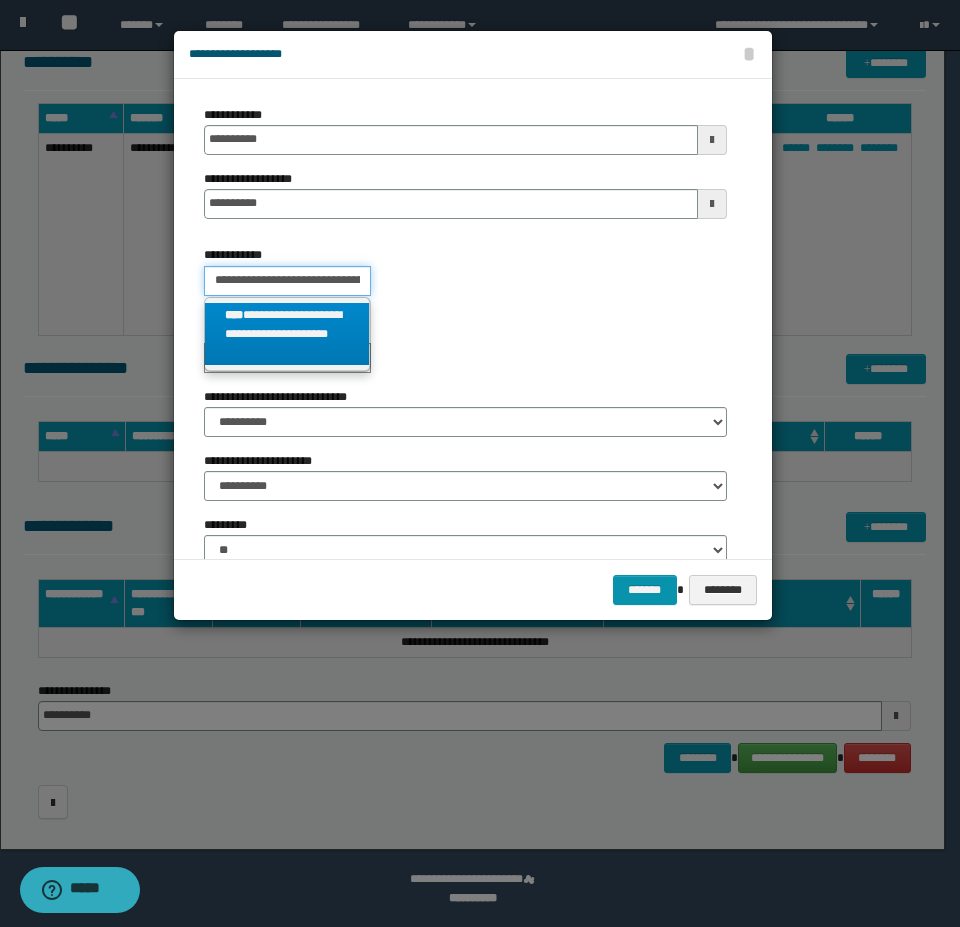 scroll, scrollTop: 0, scrollLeft: 70, axis: horizontal 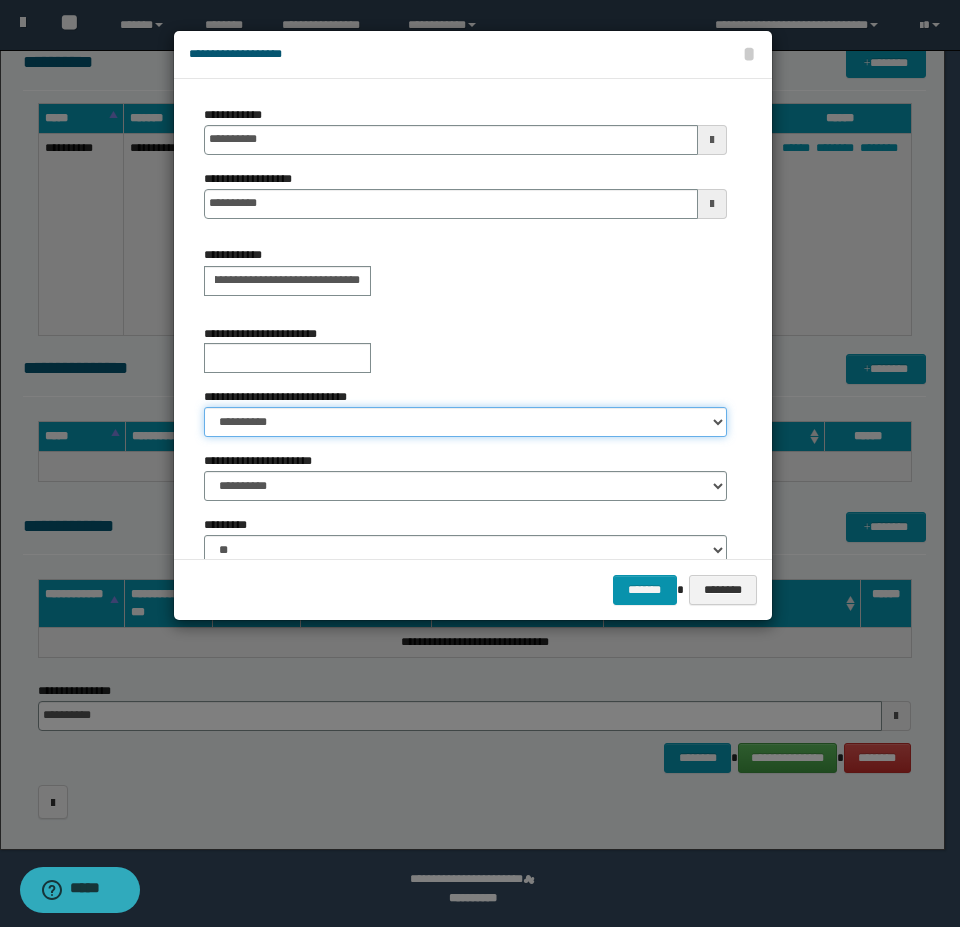 click on "**********" at bounding box center [465, 422] 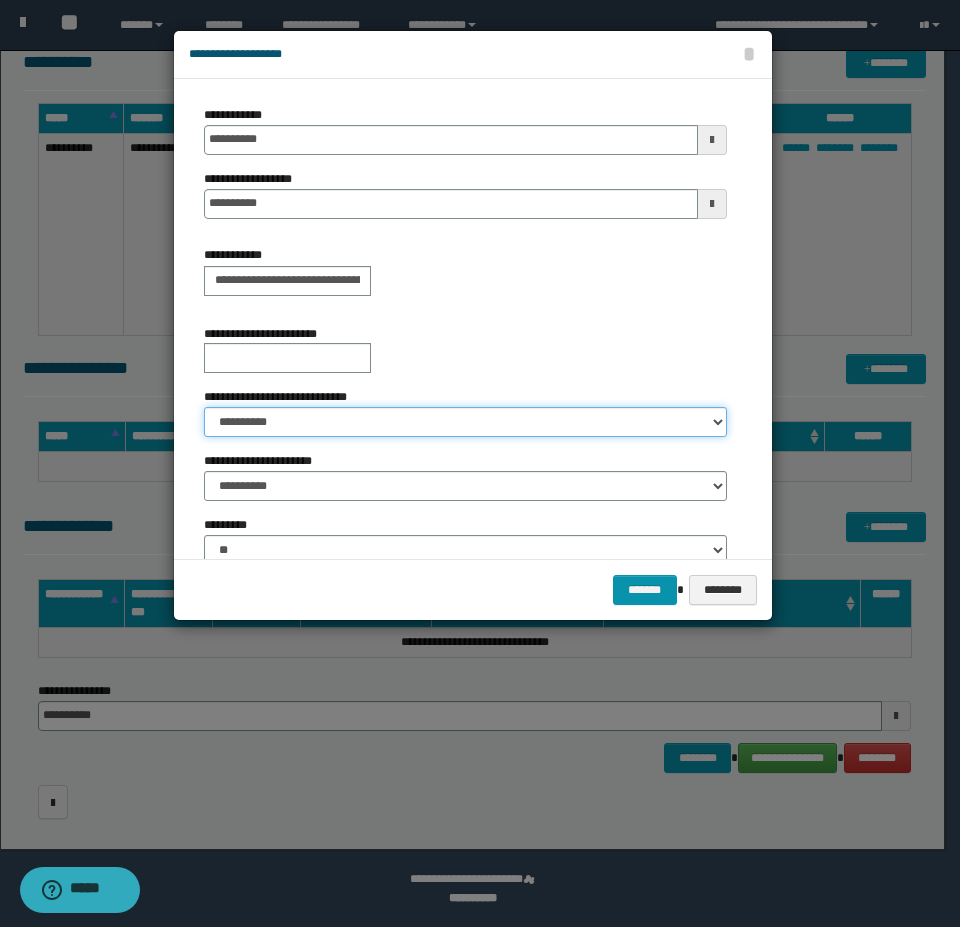 select on "**" 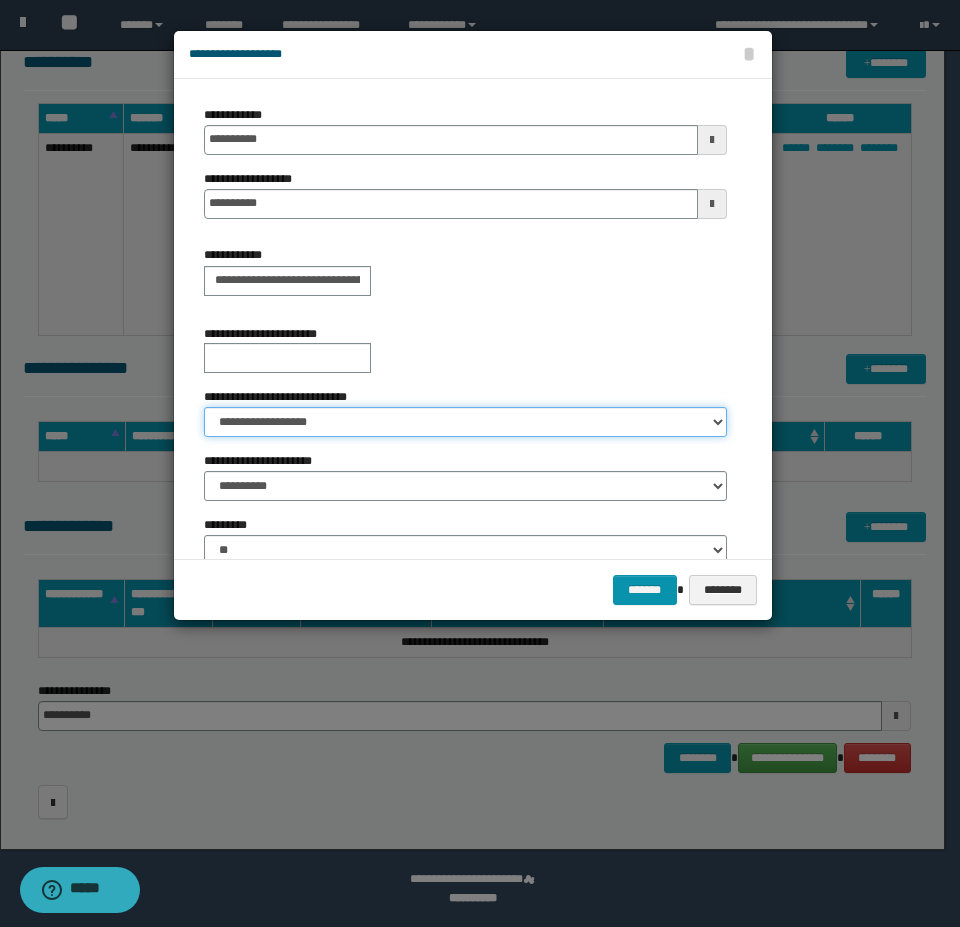 click on "**********" at bounding box center (465, 422) 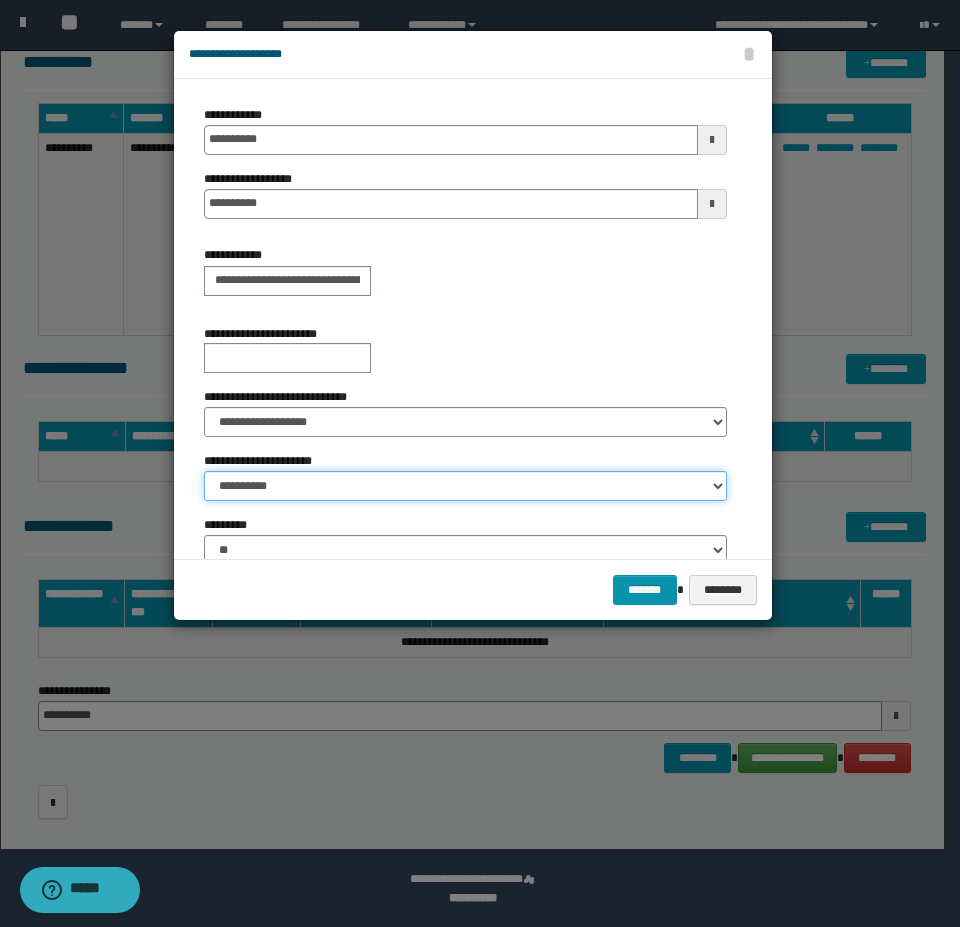 click on "**********" at bounding box center (465, 486) 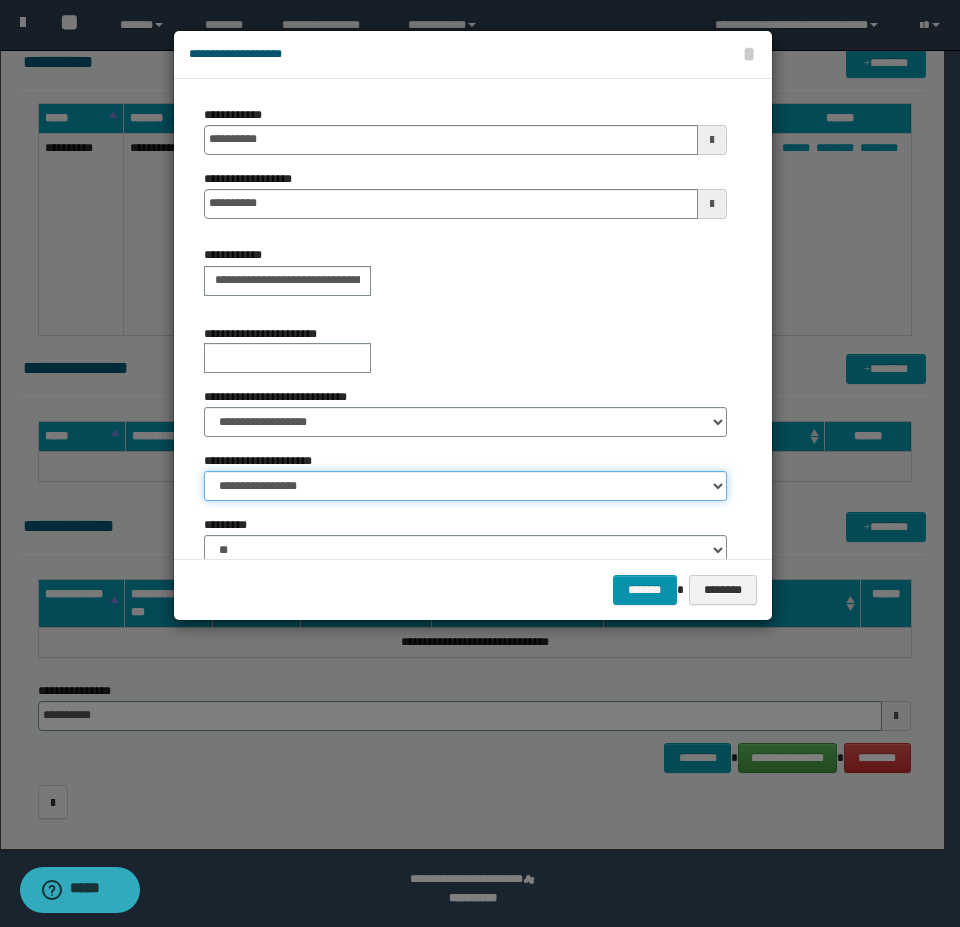 click on "**********" at bounding box center (465, 486) 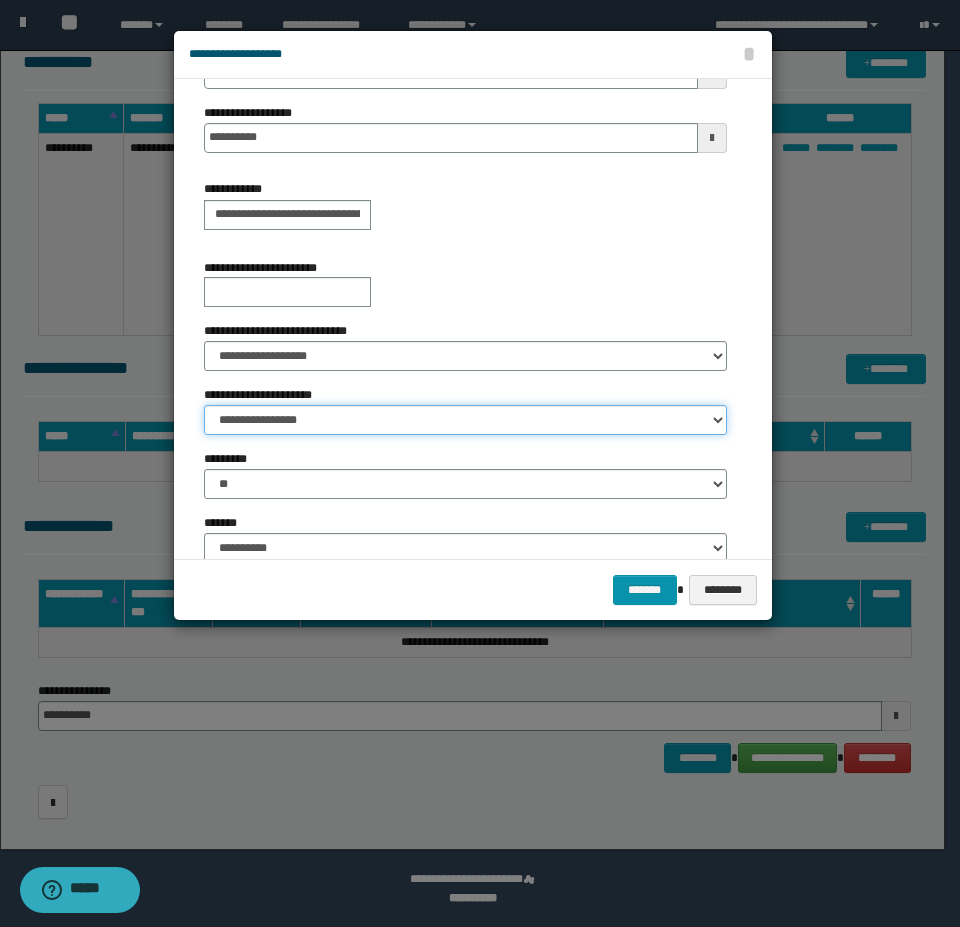 scroll, scrollTop: 100, scrollLeft: 0, axis: vertical 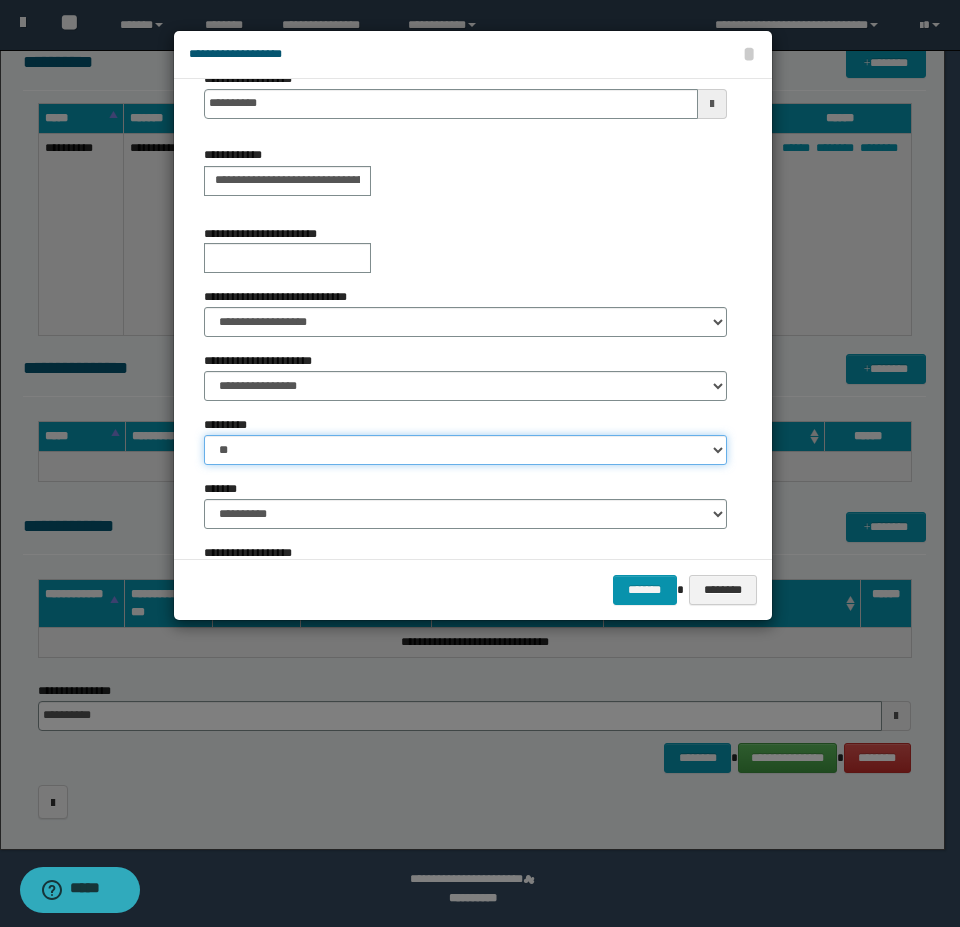 click on "**
**" at bounding box center [465, 450] 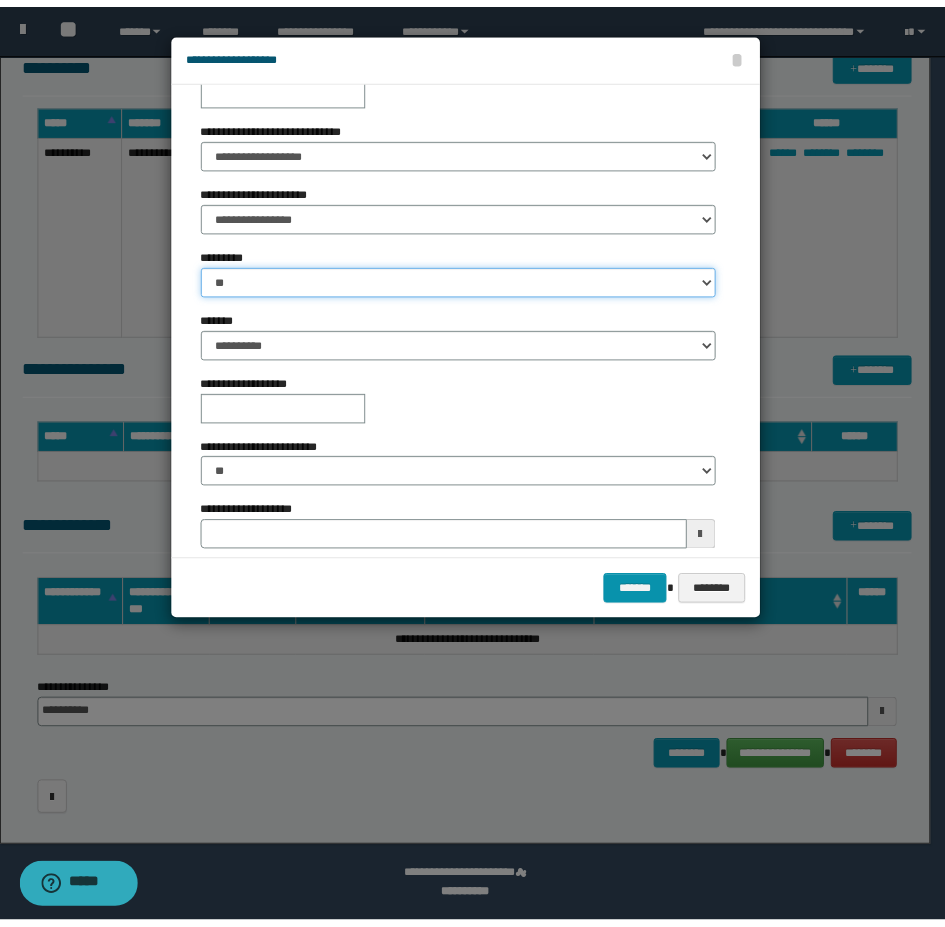 scroll, scrollTop: 291, scrollLeft: 0, axis: vertical 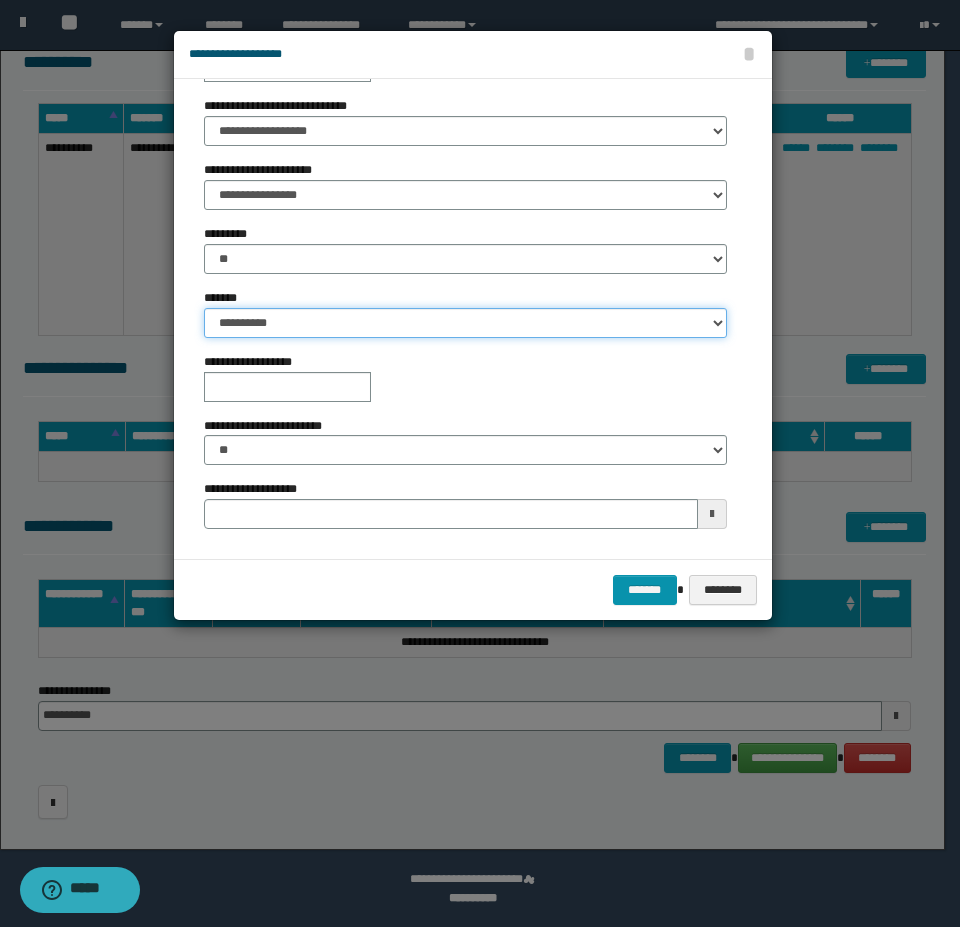 click on "**********" at bounding box center [465, 323] 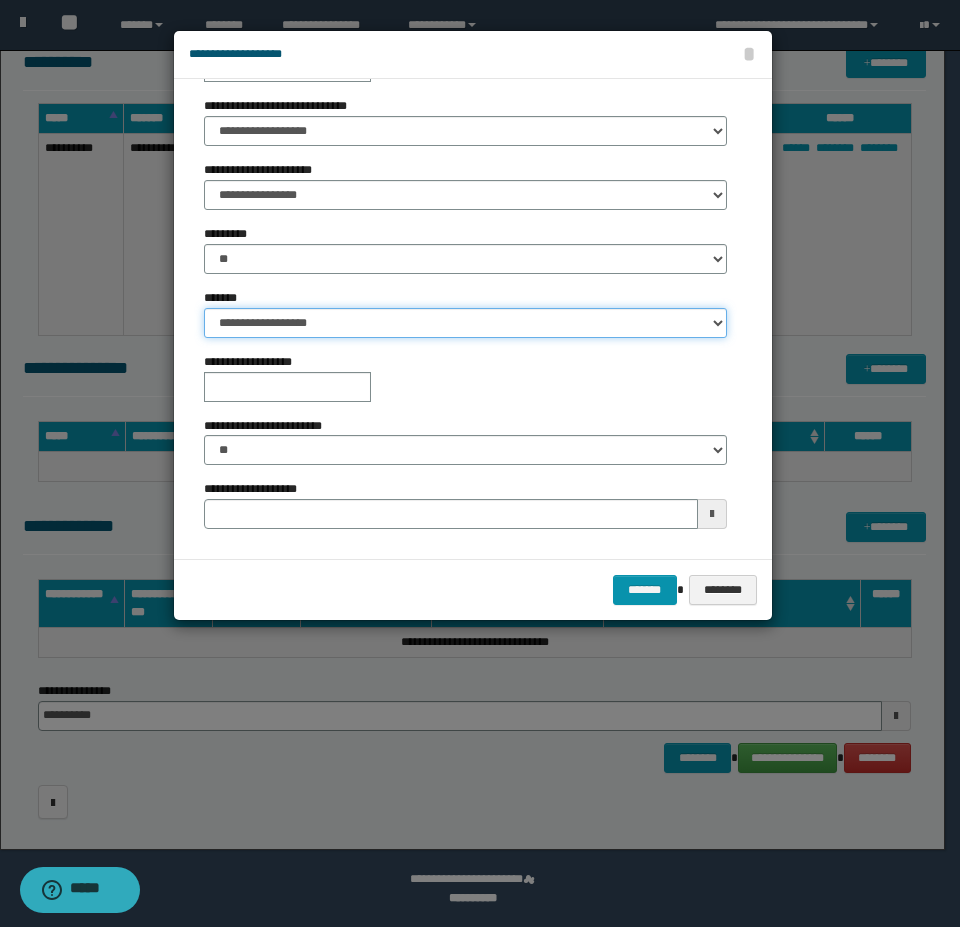 click on "**********" at bounding box center (465, 323) 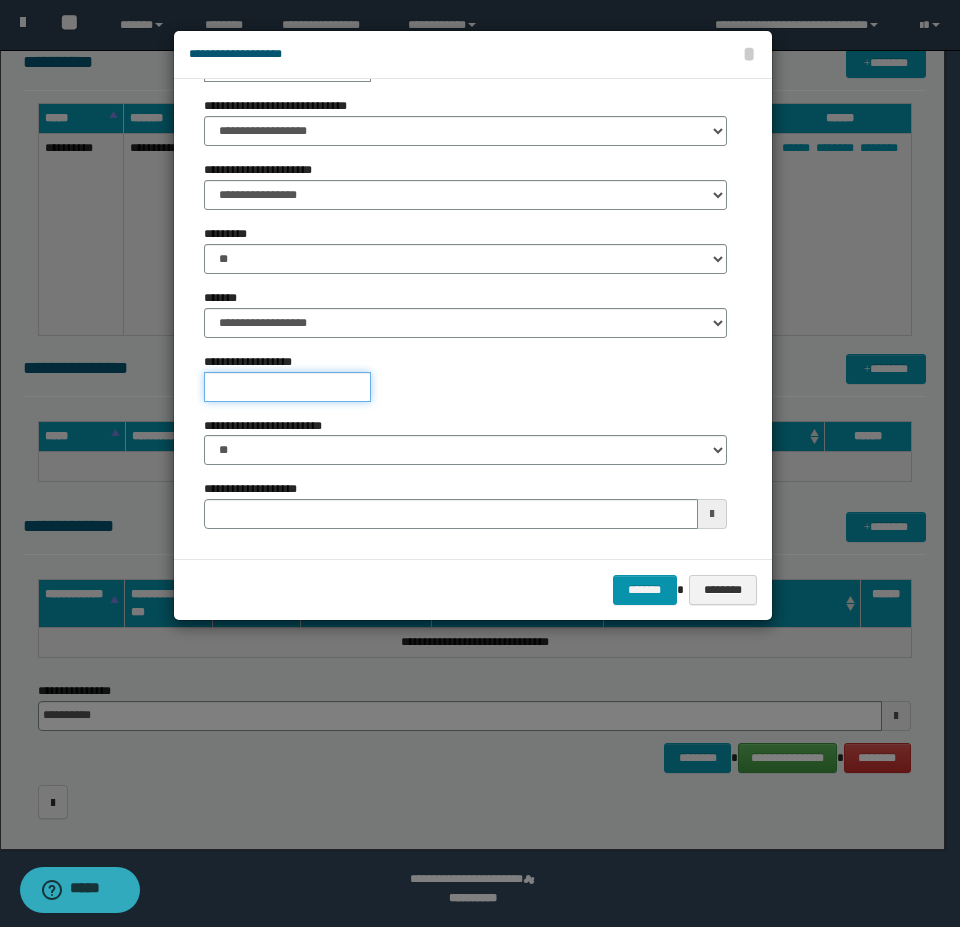 click on "**********" at bounding box center [287, 387] 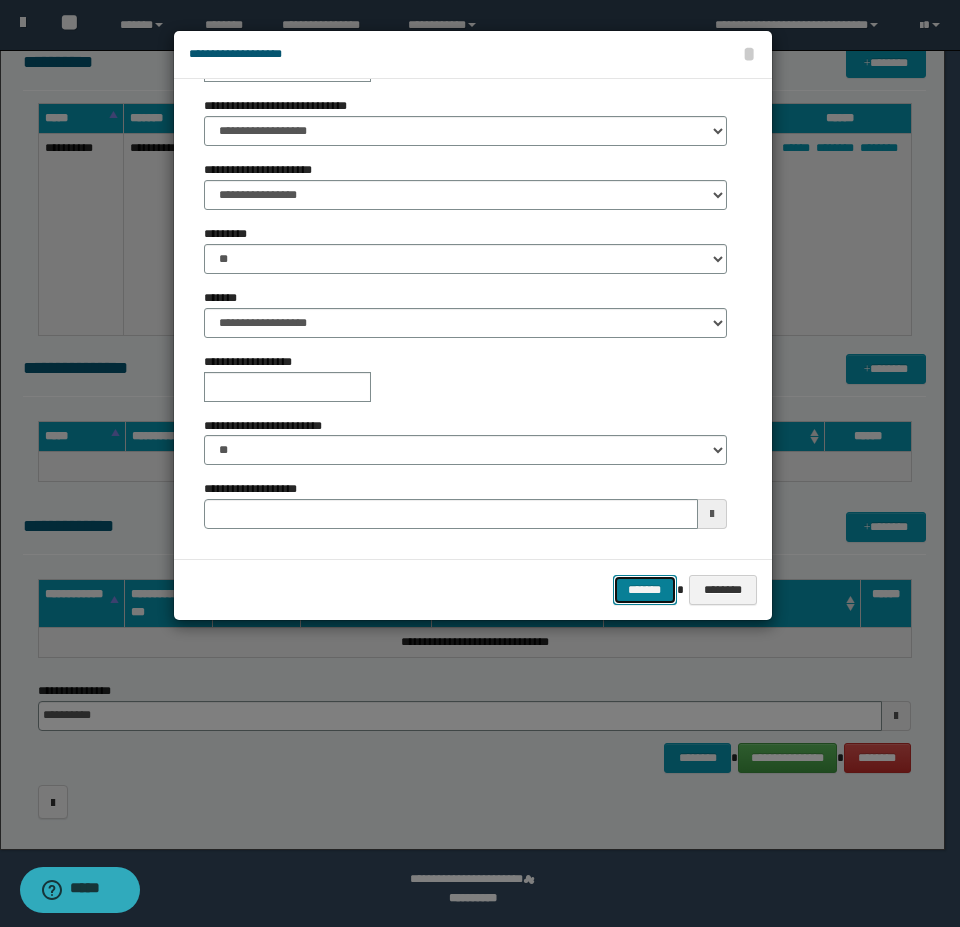 click on "*******" at bounding box center [645, 590] 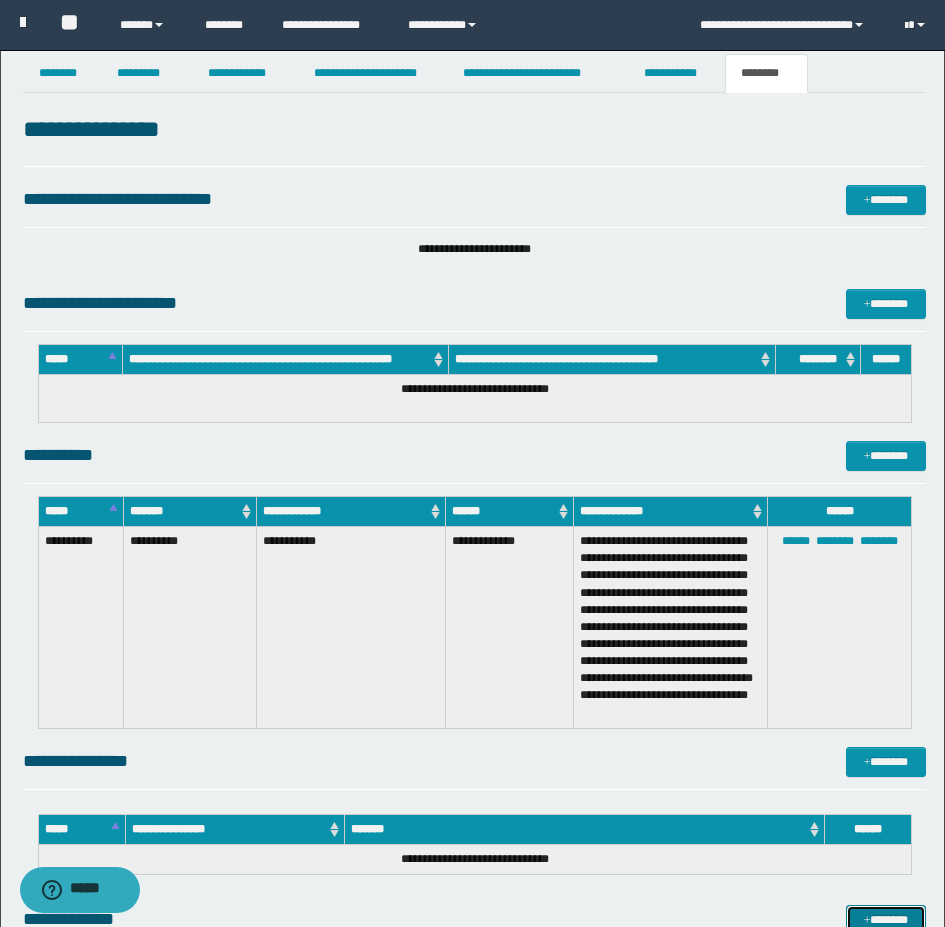 scroll, scrollTop: 0, scrollLeft: 0, axis: both 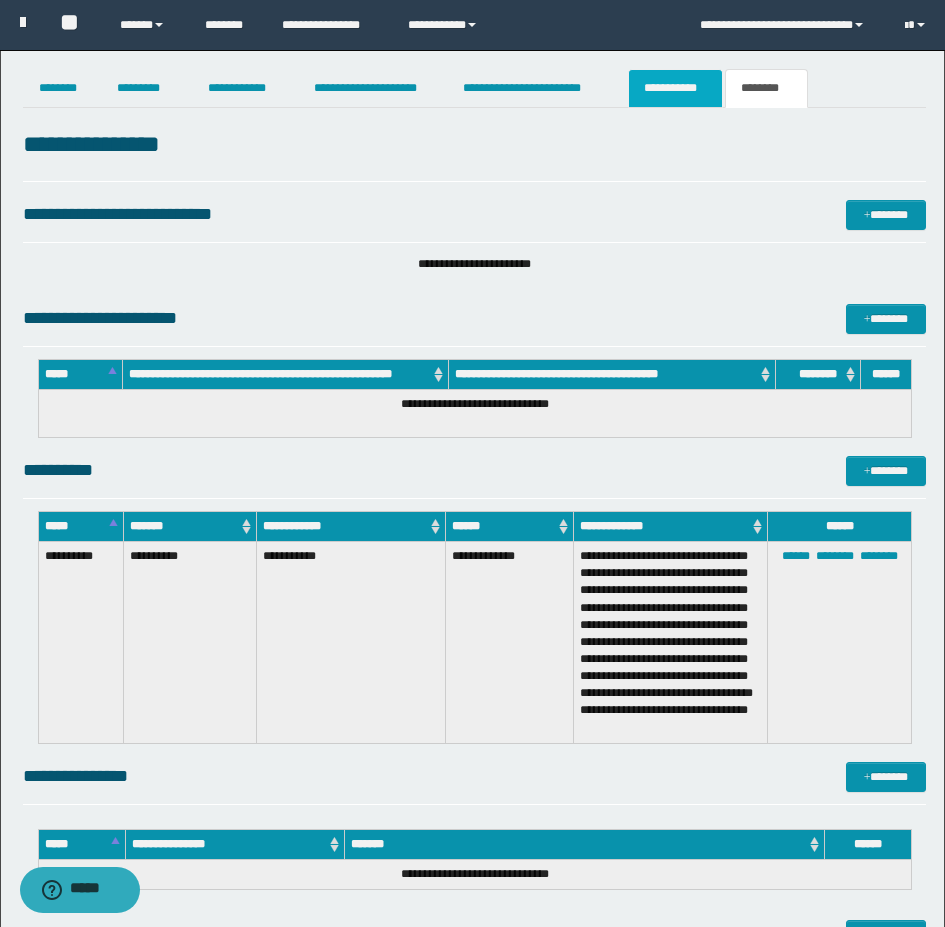 click on "**********" at bounding box center [675, 88] 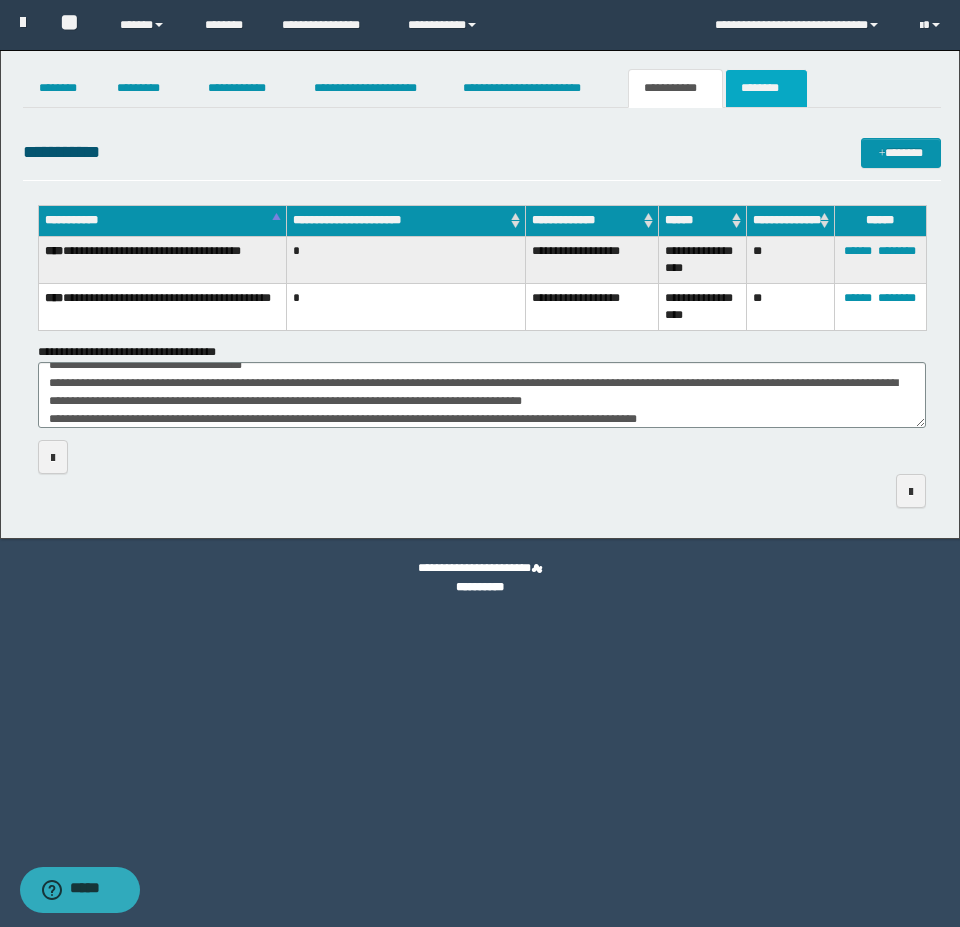 click on "********" at bounding box center [766, 88] 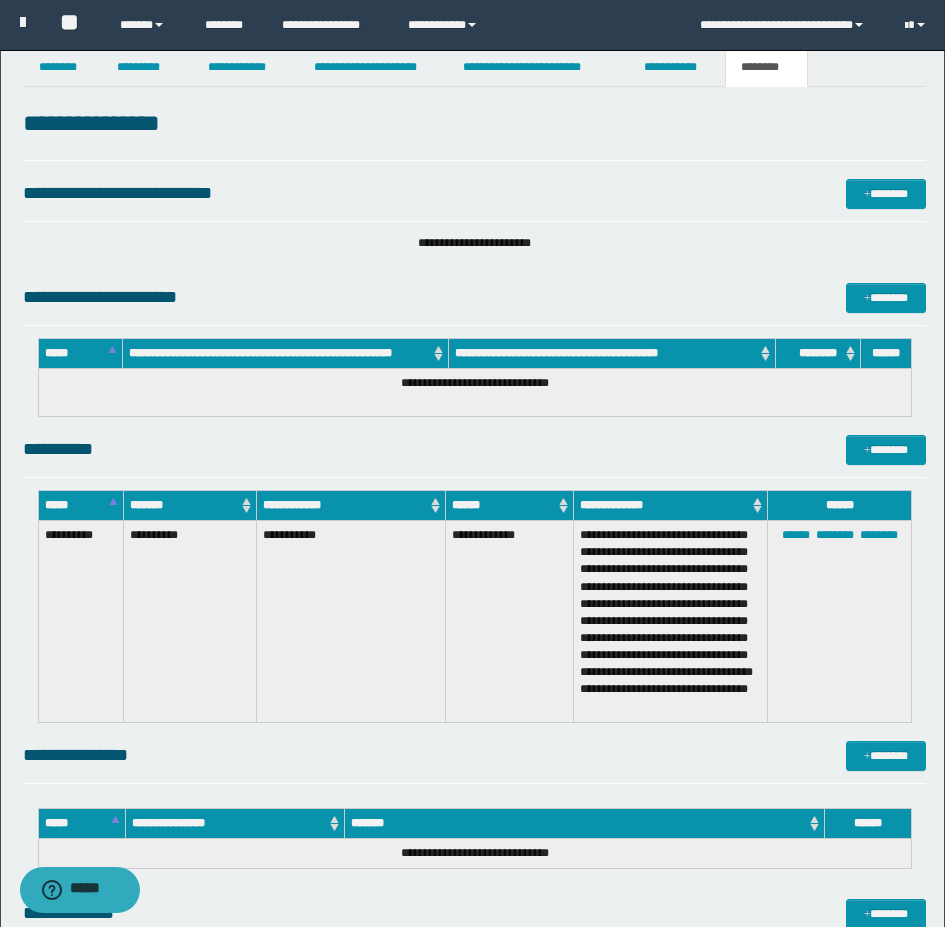 scroll, scrollTop: 0, scrollLeft: 0, axis: both 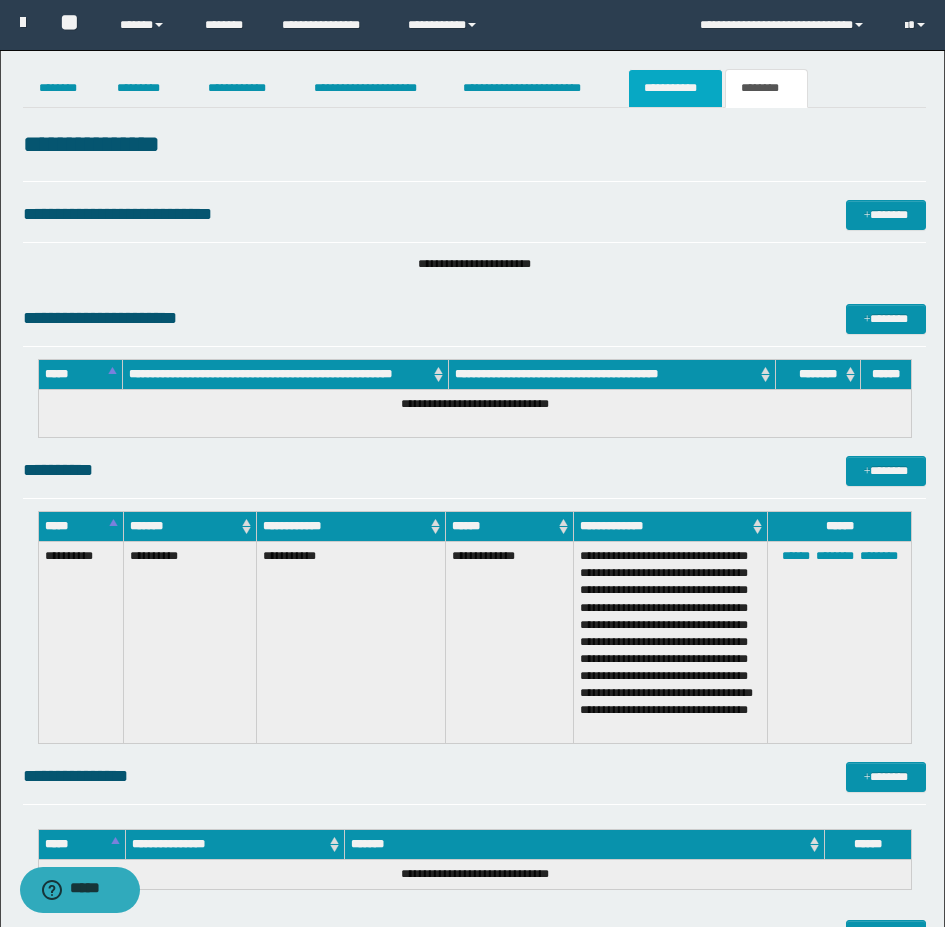 click on "**********" at bounding box center (675, 88) 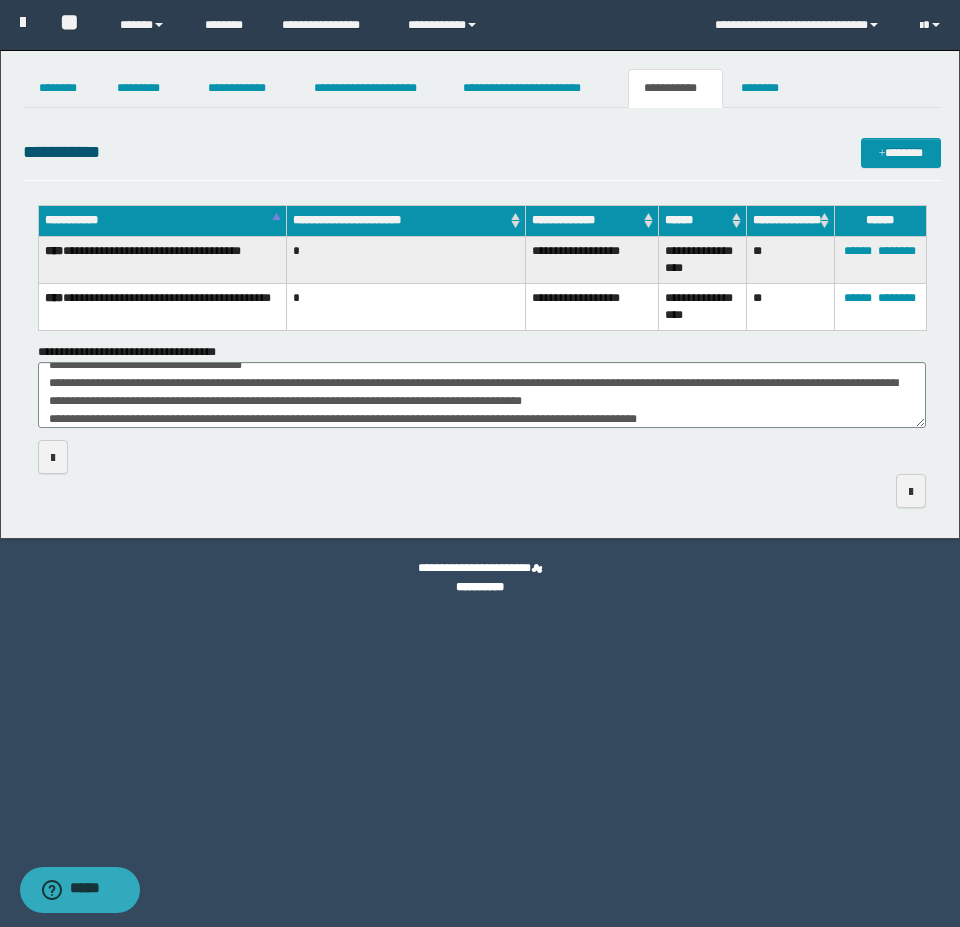 click on "**********" at bounding box center (480, 294) 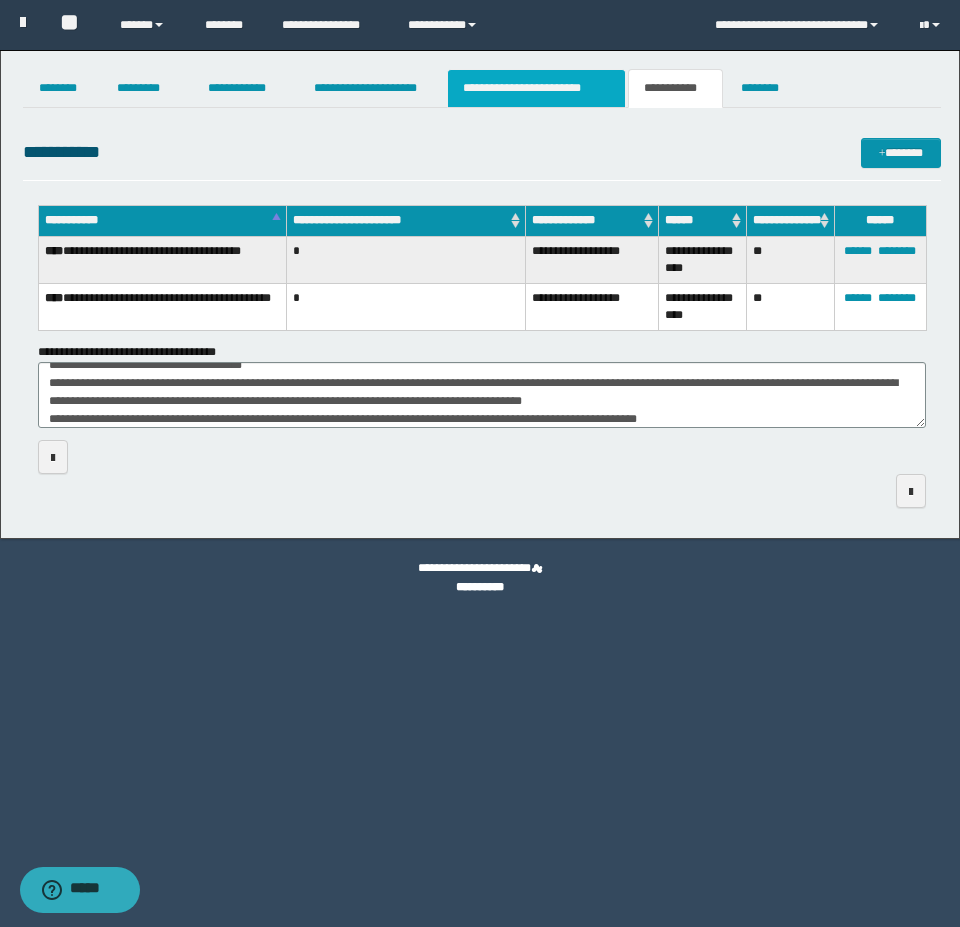 click on "**********" at bounding box center (537, 88) 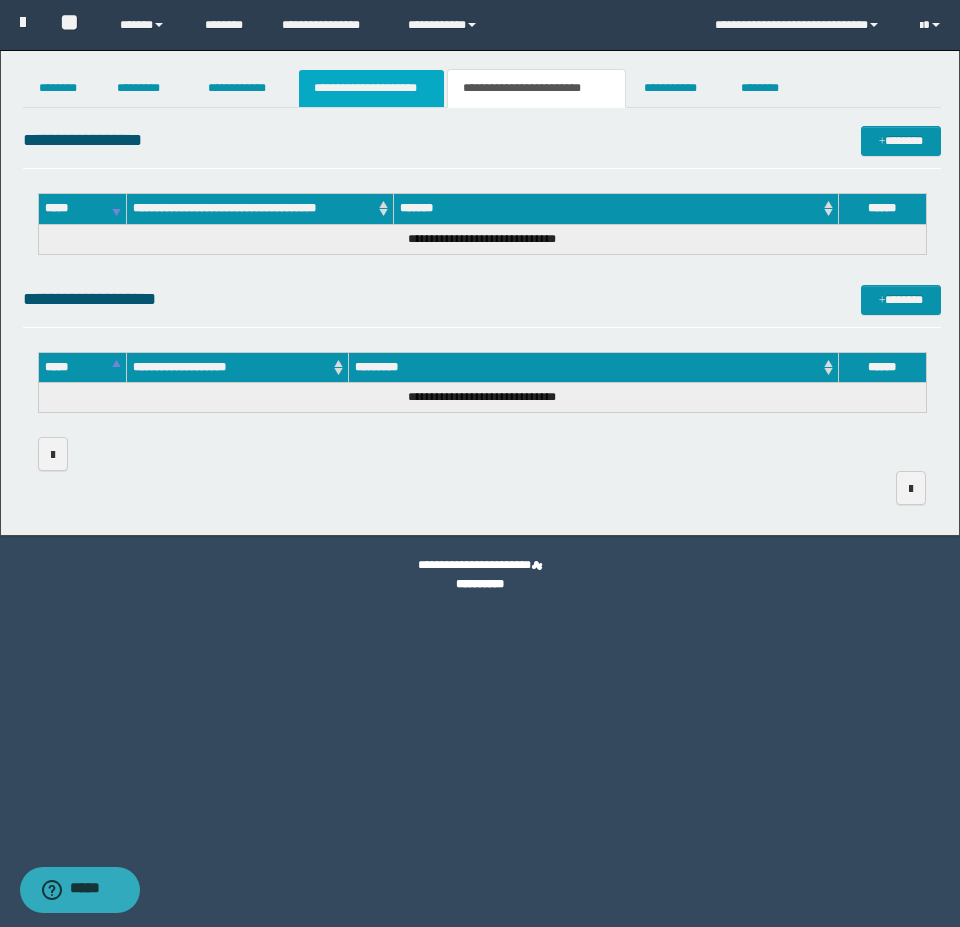 click on "**********" at bounding box center [371, 88] 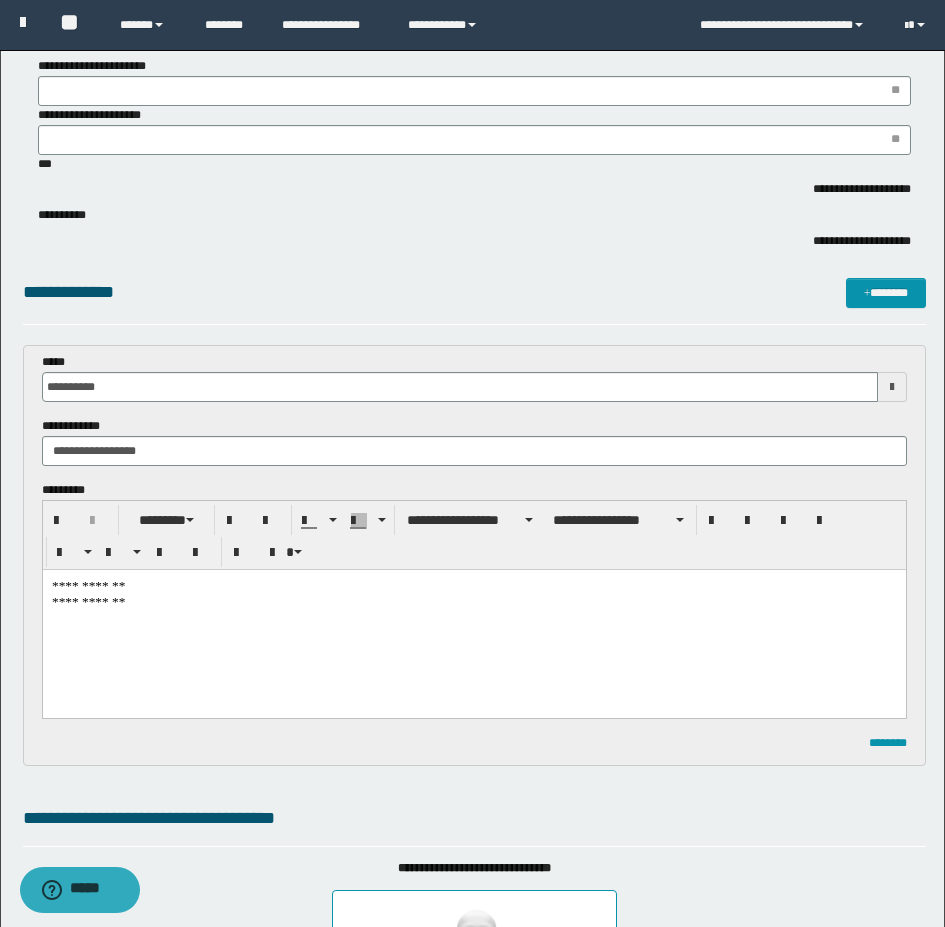 scroll, scrollTop: 800, scrollLeft: 0, axis: vertical 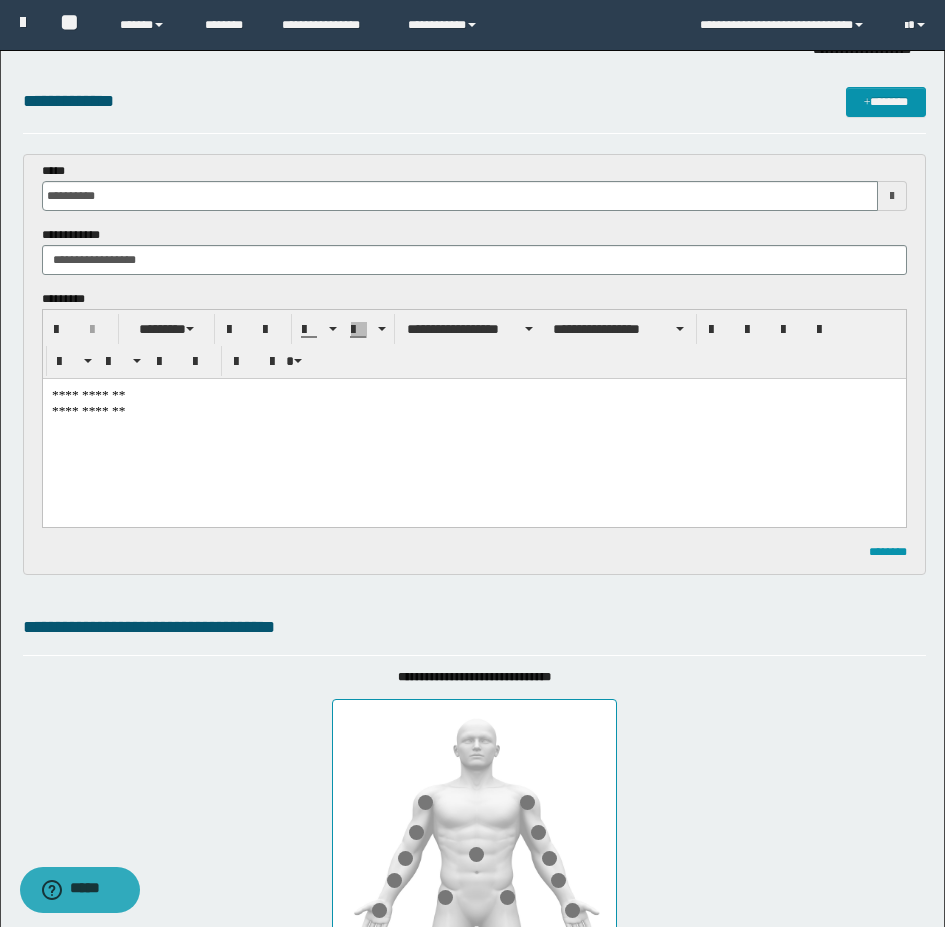click on "**********" at bounding box center [473, 427] 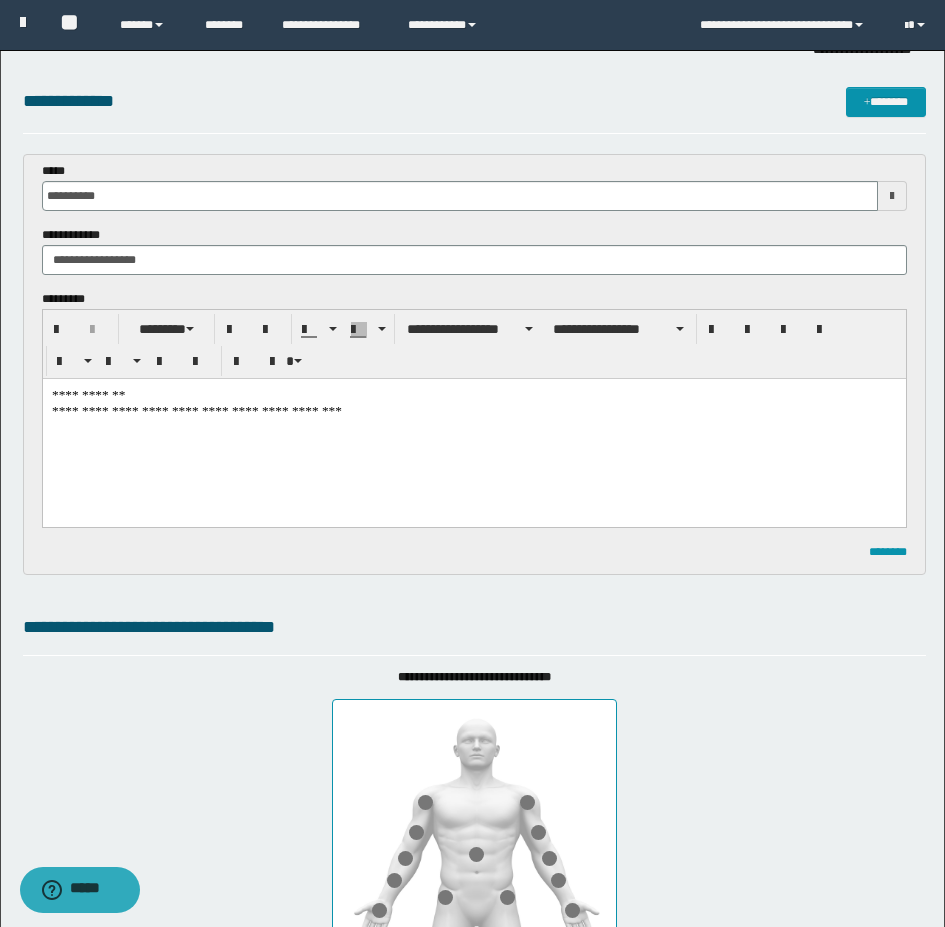 click on "**********" at bounding box center [473, 427] 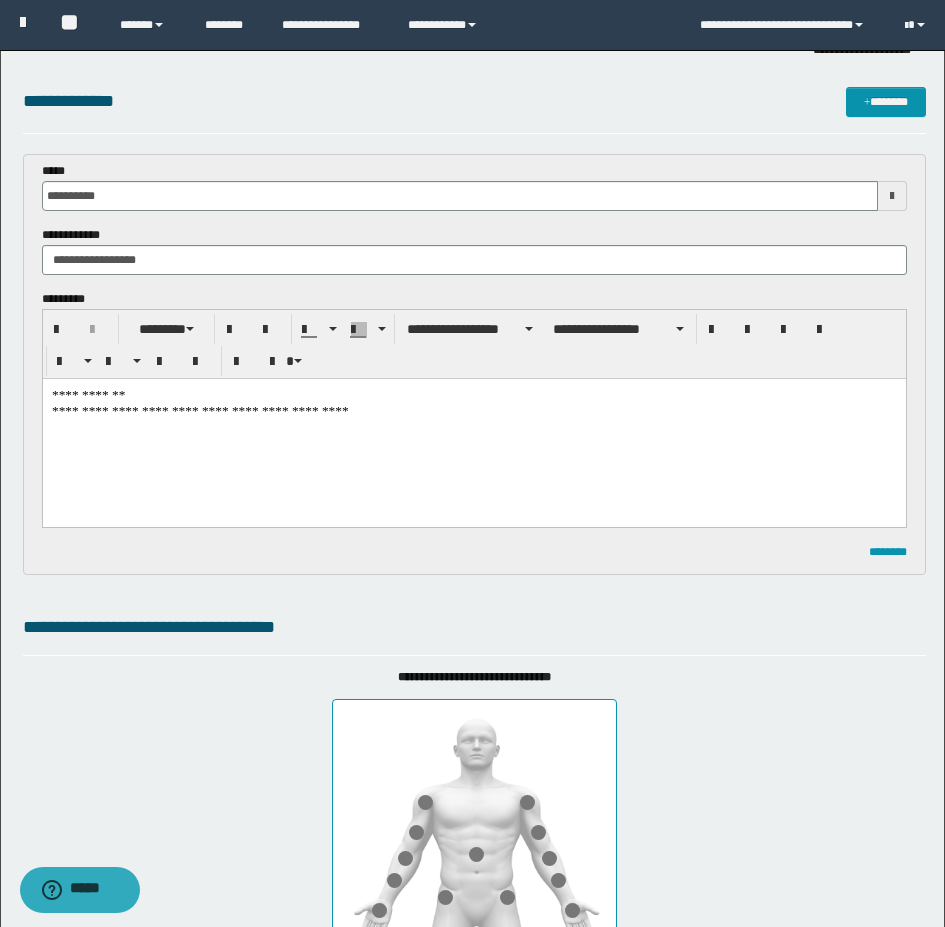 click on "**********" at bounding box center (473, 427) 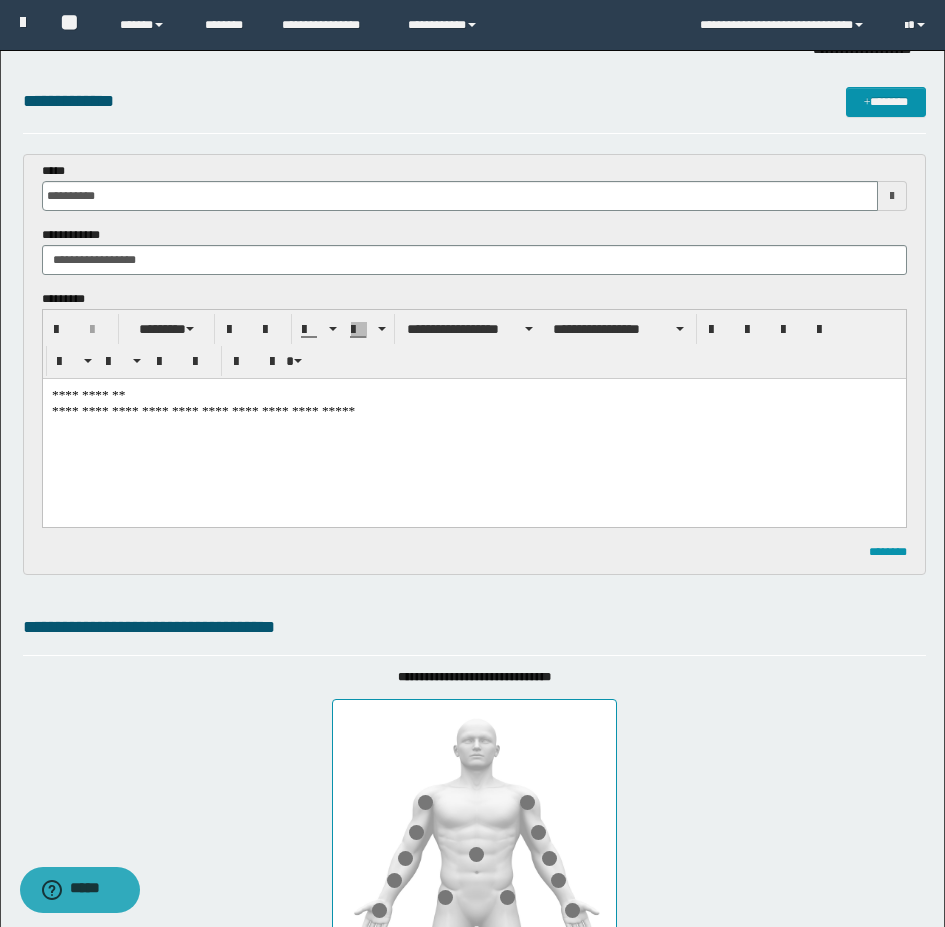 click on "**********" at bounding box center (473, 427) 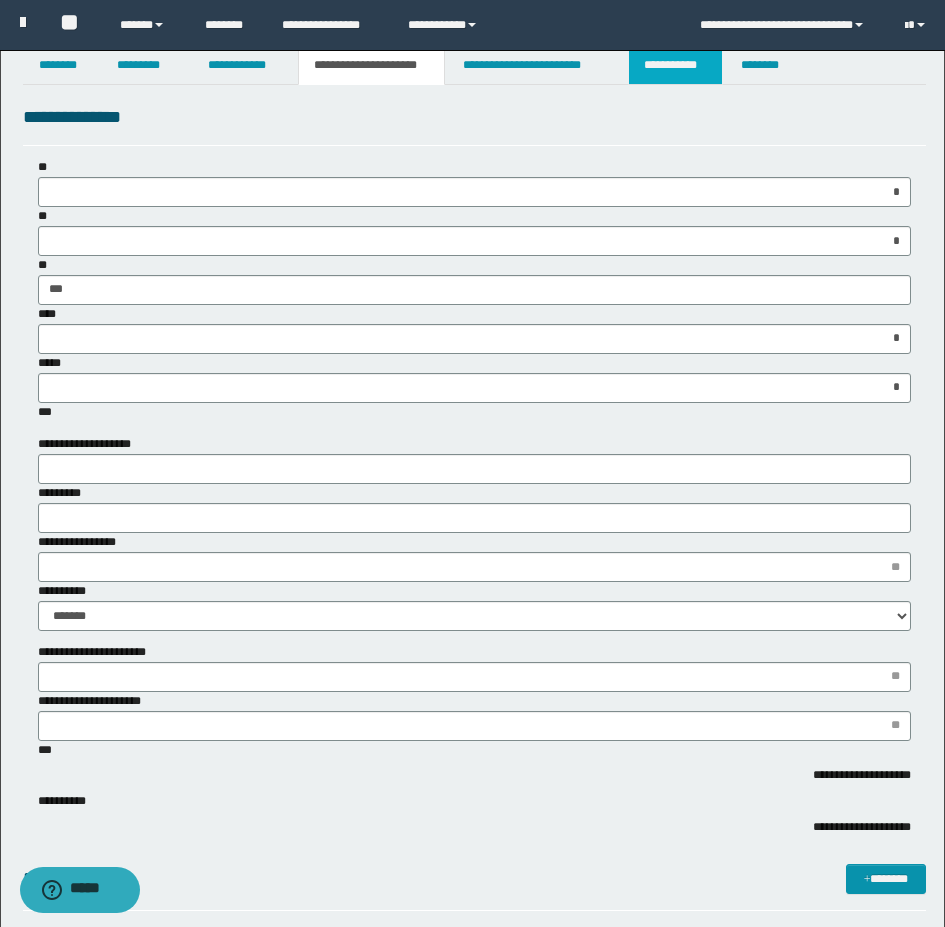 scroll, scrollTop: 0, scrollLeft: 0, axis: both 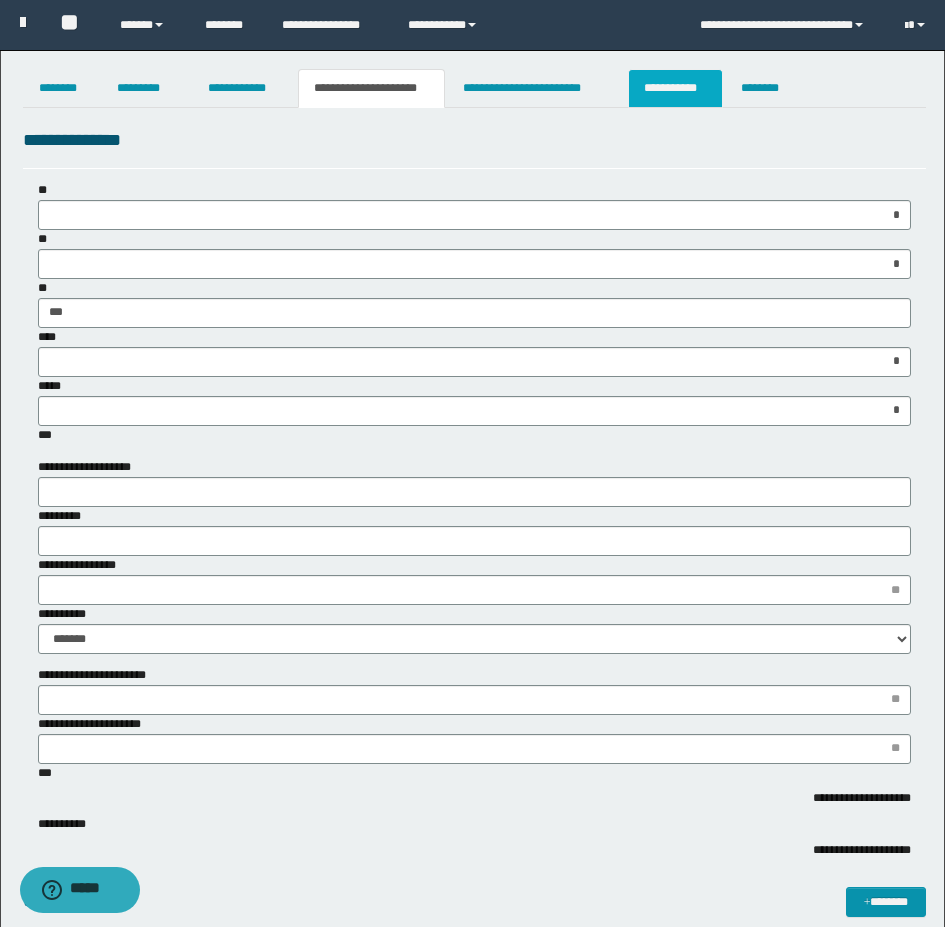 click on "**********" at bounding box center (675, 88) 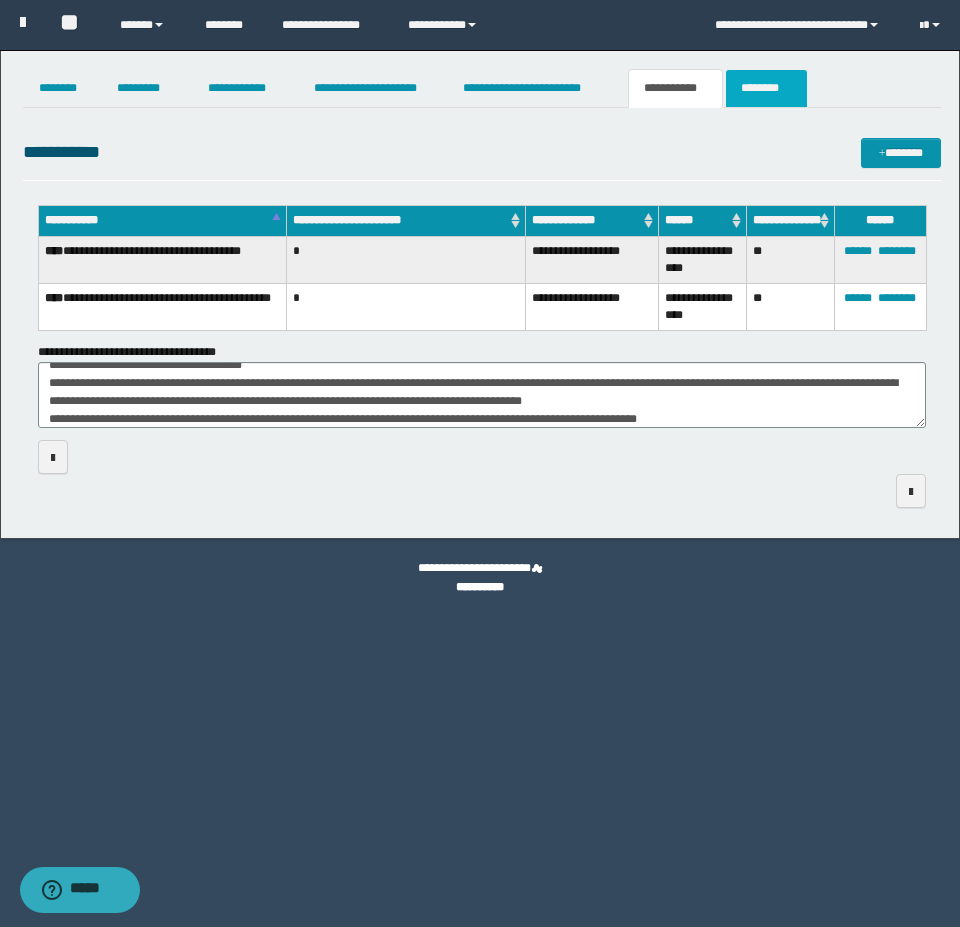 click on "********" at bounding box center (766, 88) 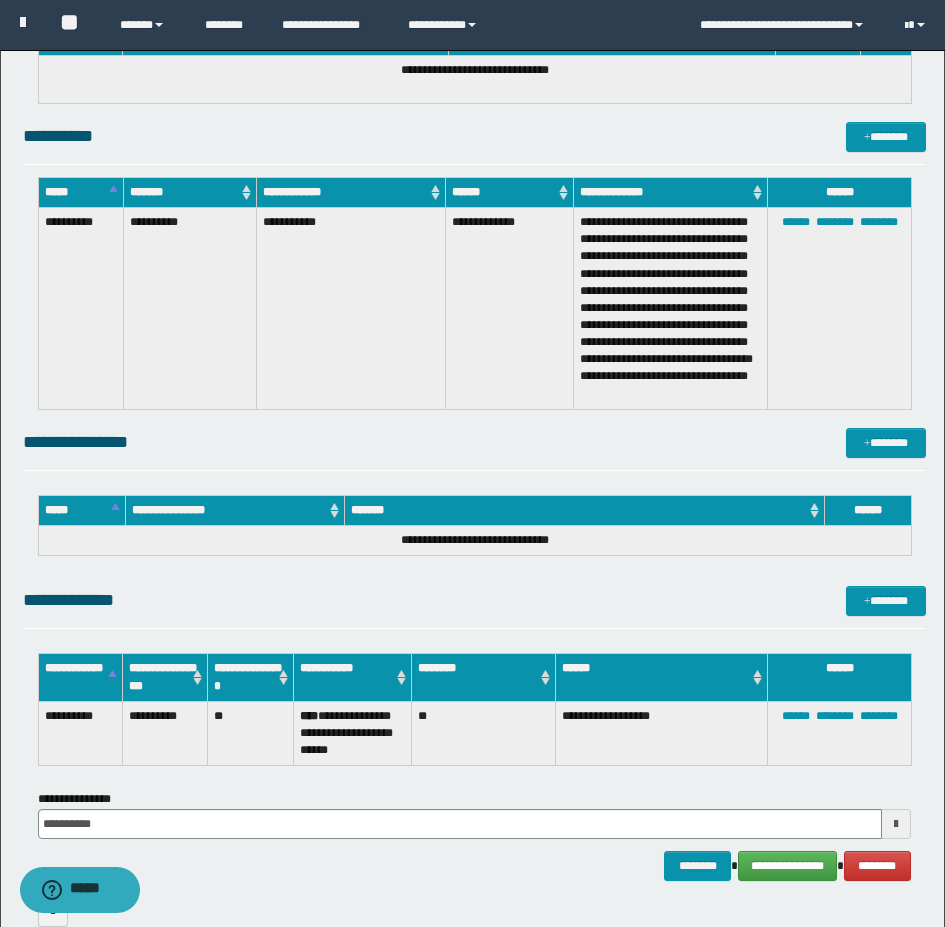 scroll, scrollTop: 443, scrollLeft: 0, axis: vertical 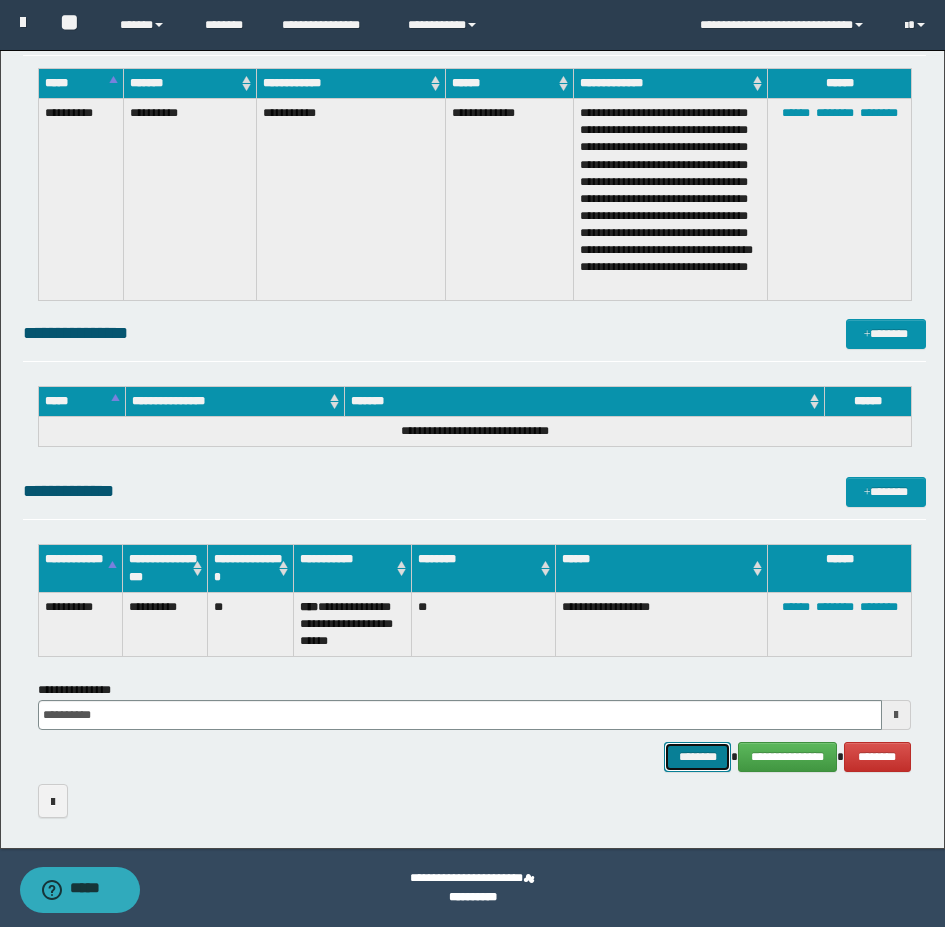 click on "********" at bounding box center (698, 757) 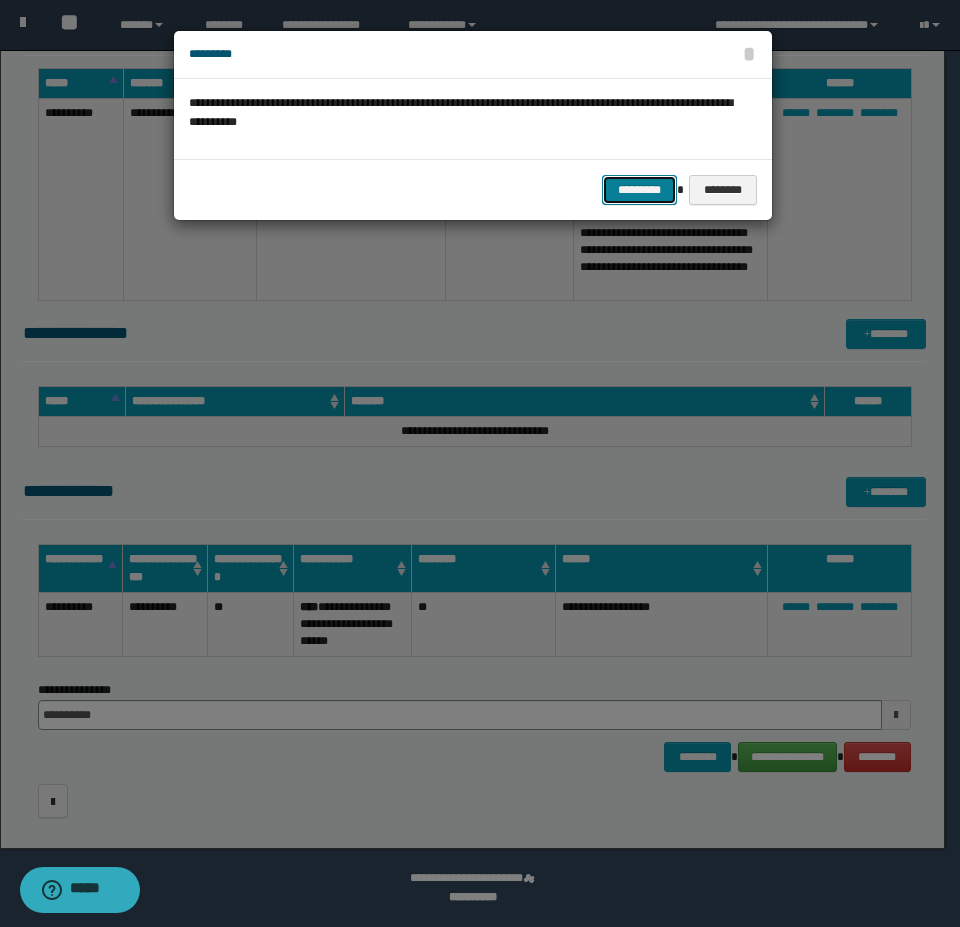 click on "*********" at bounding box center (639, 190) 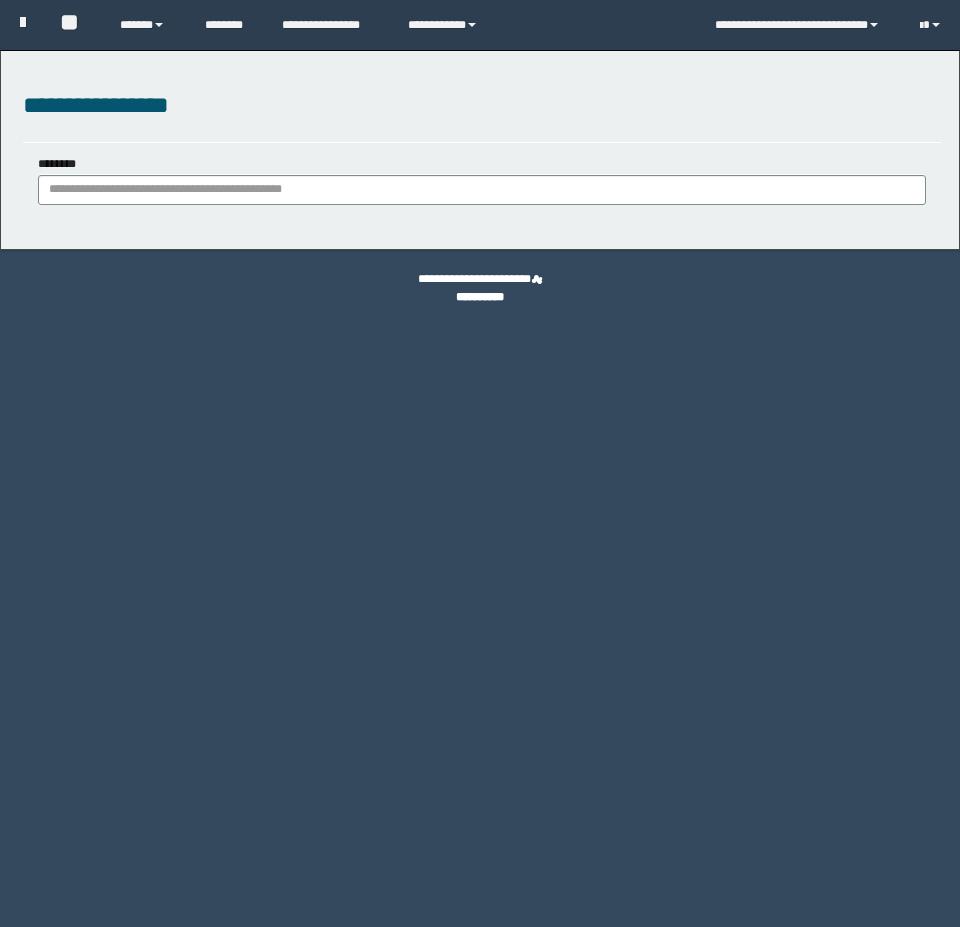 scroll, scrollTop: 0, scrollLeft: 0, axis: both 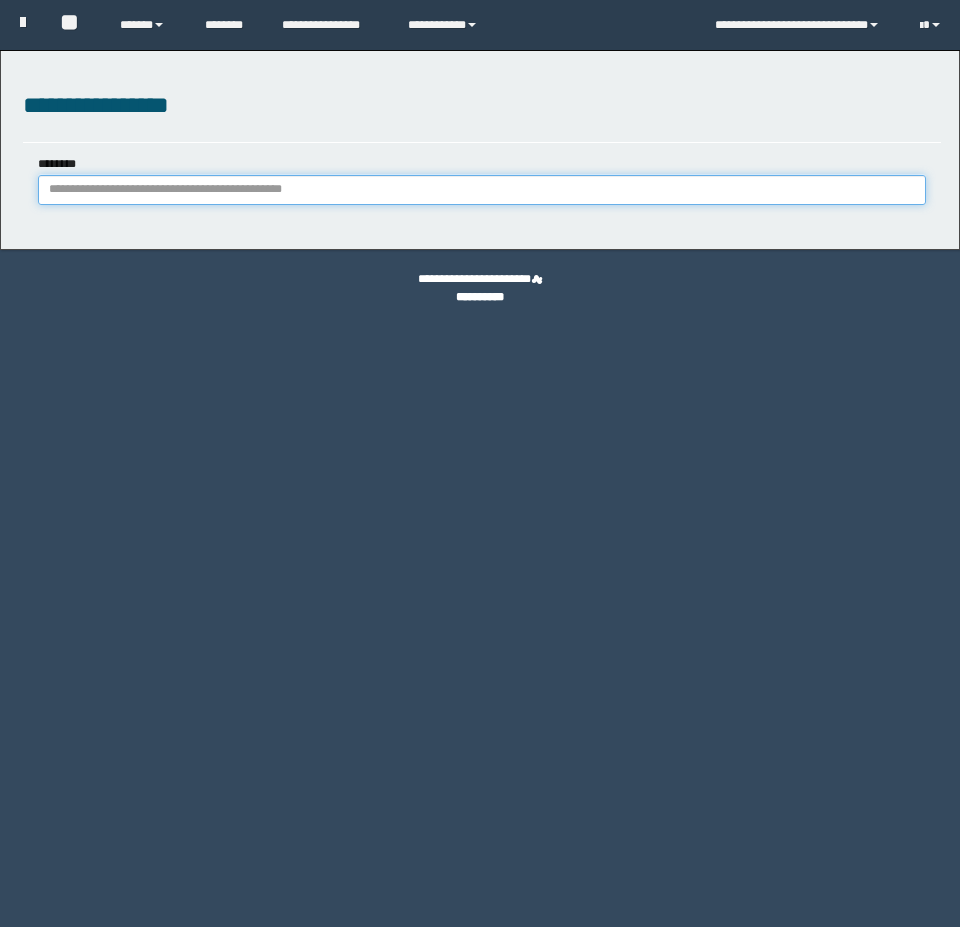 click on "********" at bounding box center (482, 190) 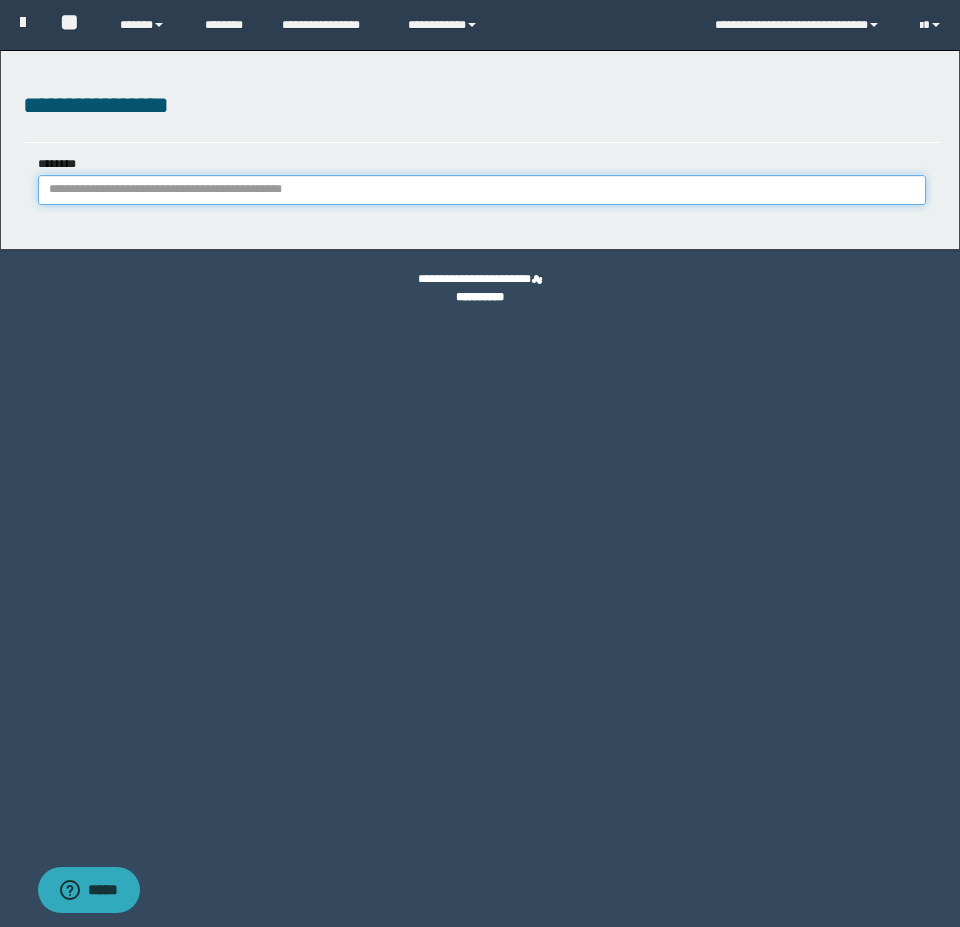 scroll, scrollTop: 0, scrollLeft: 0, axis: both 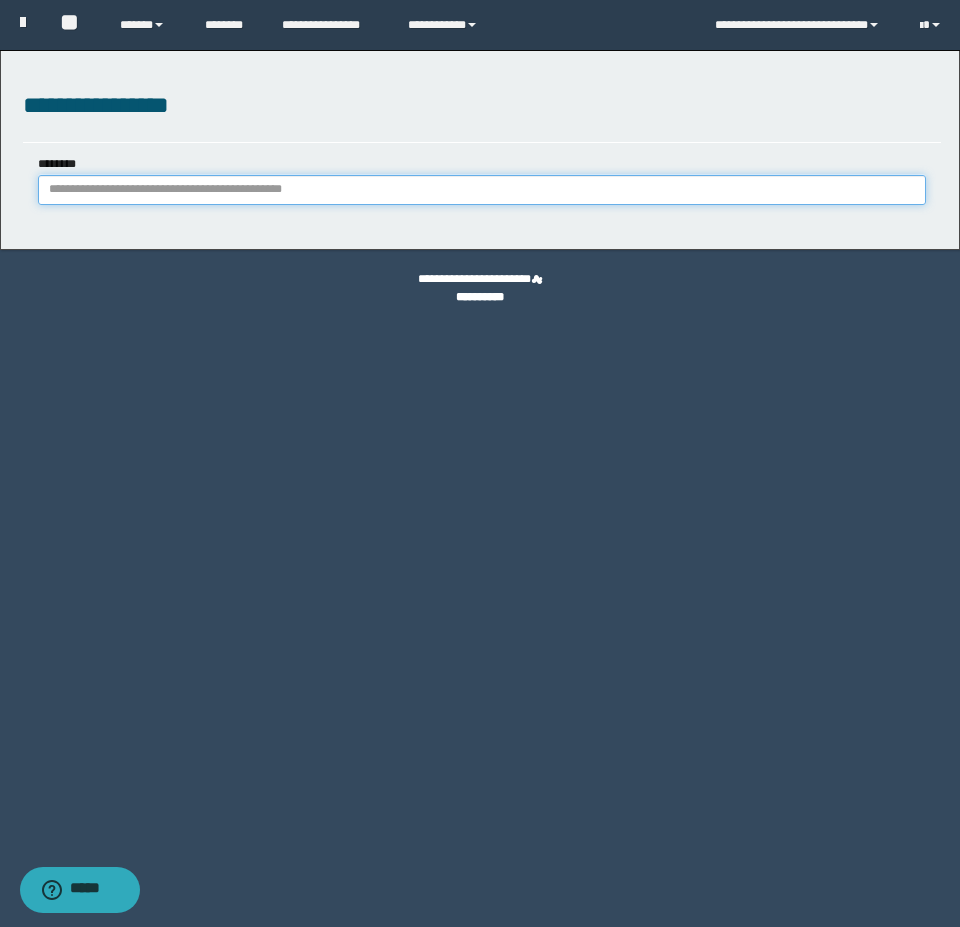paste on "**********" 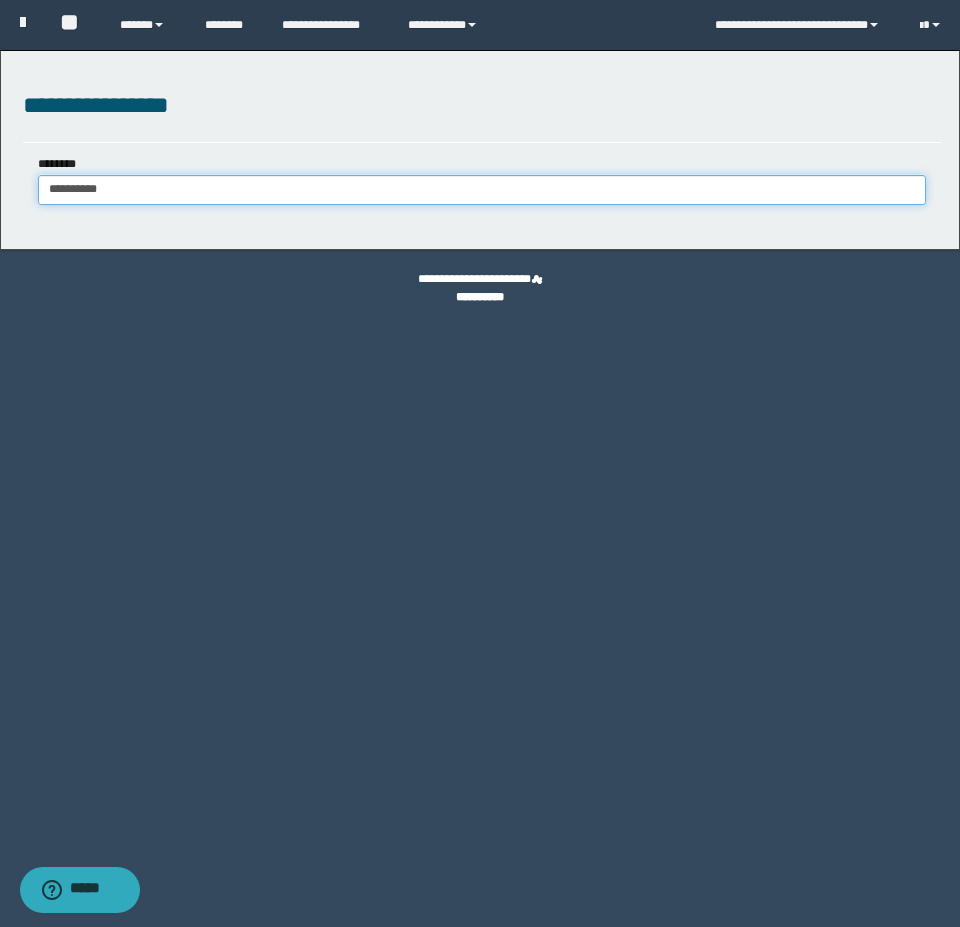 type on "**********" 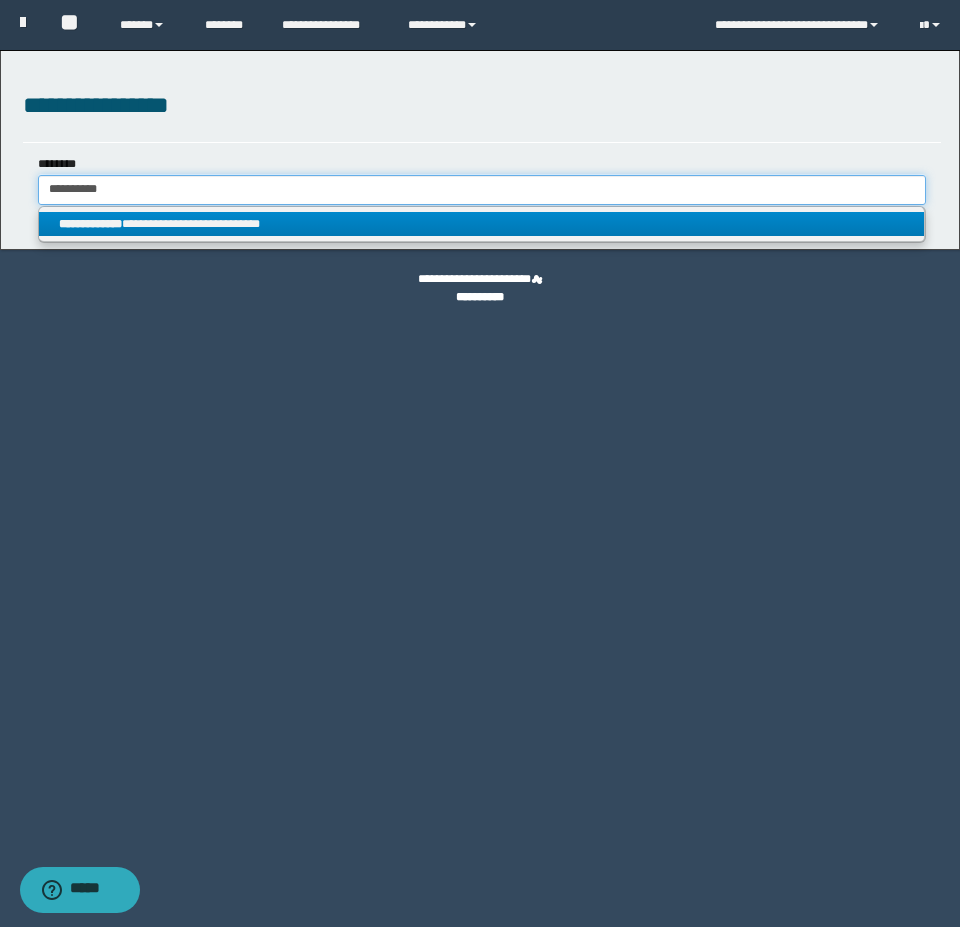 type on "**********" 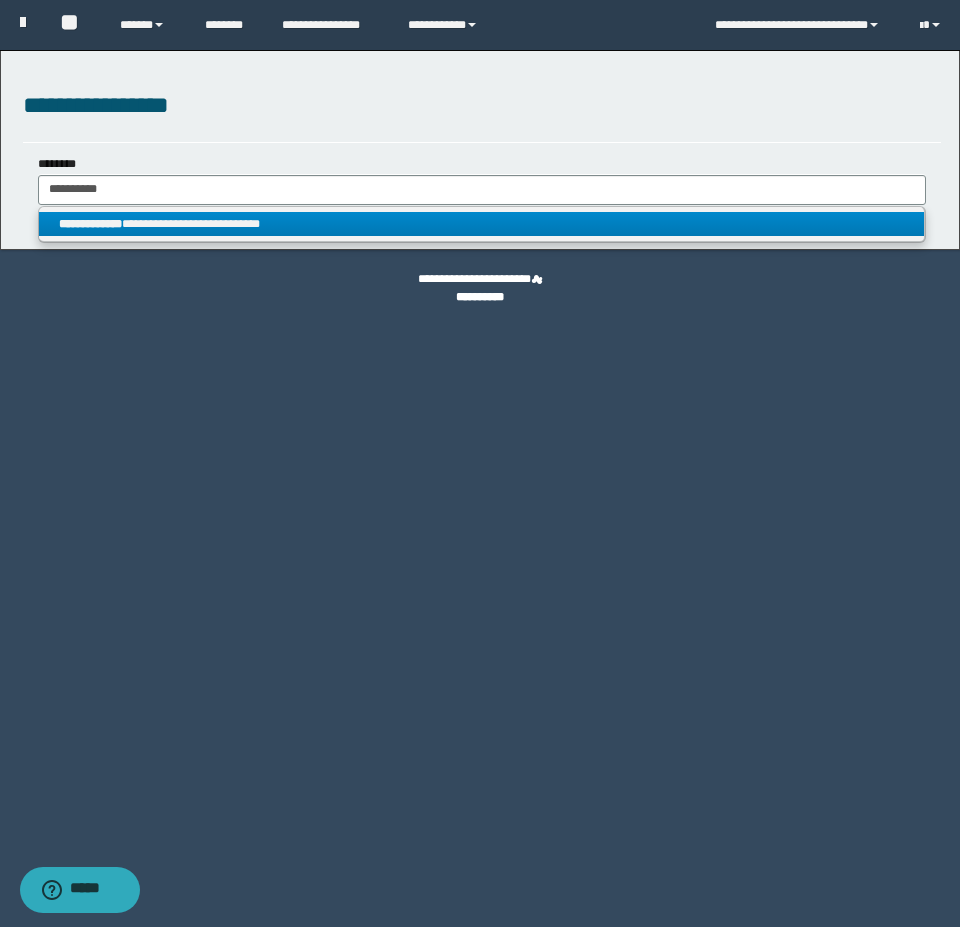 click on "**********" at bounding box center (481, 224) 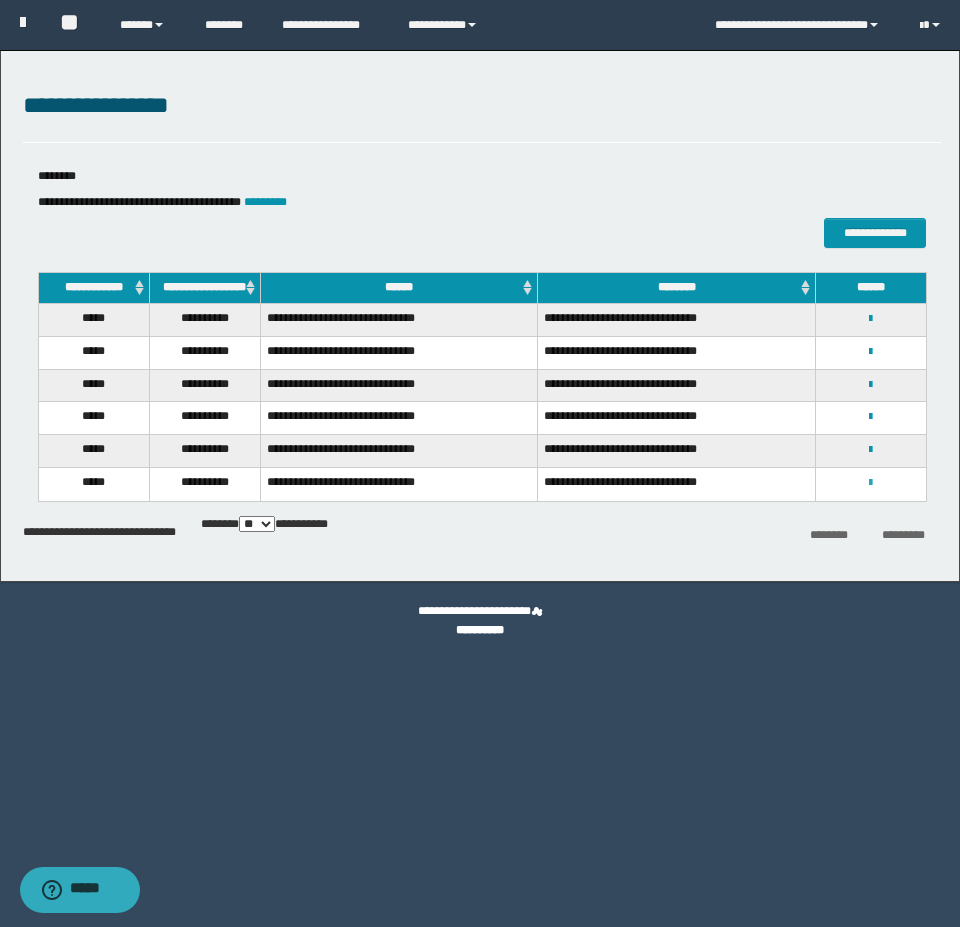 click at bounding box center [870, 483] 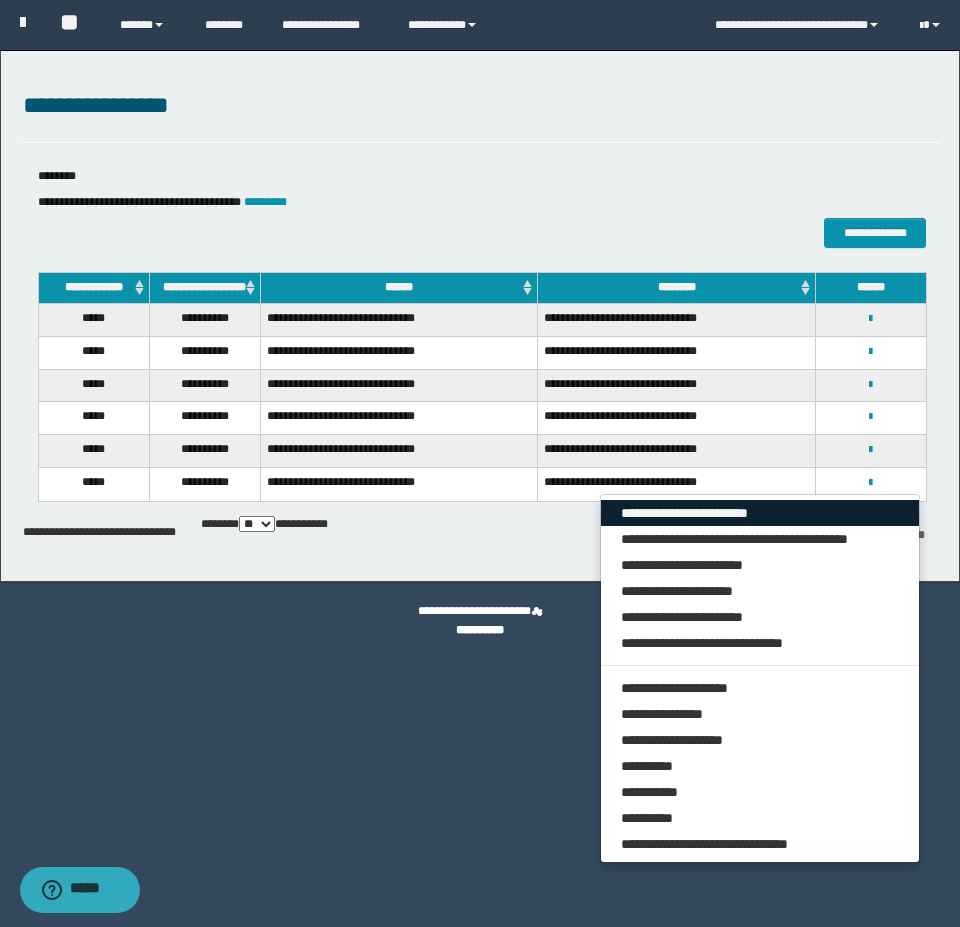 click on "**********" at bounding box center [760, 513] 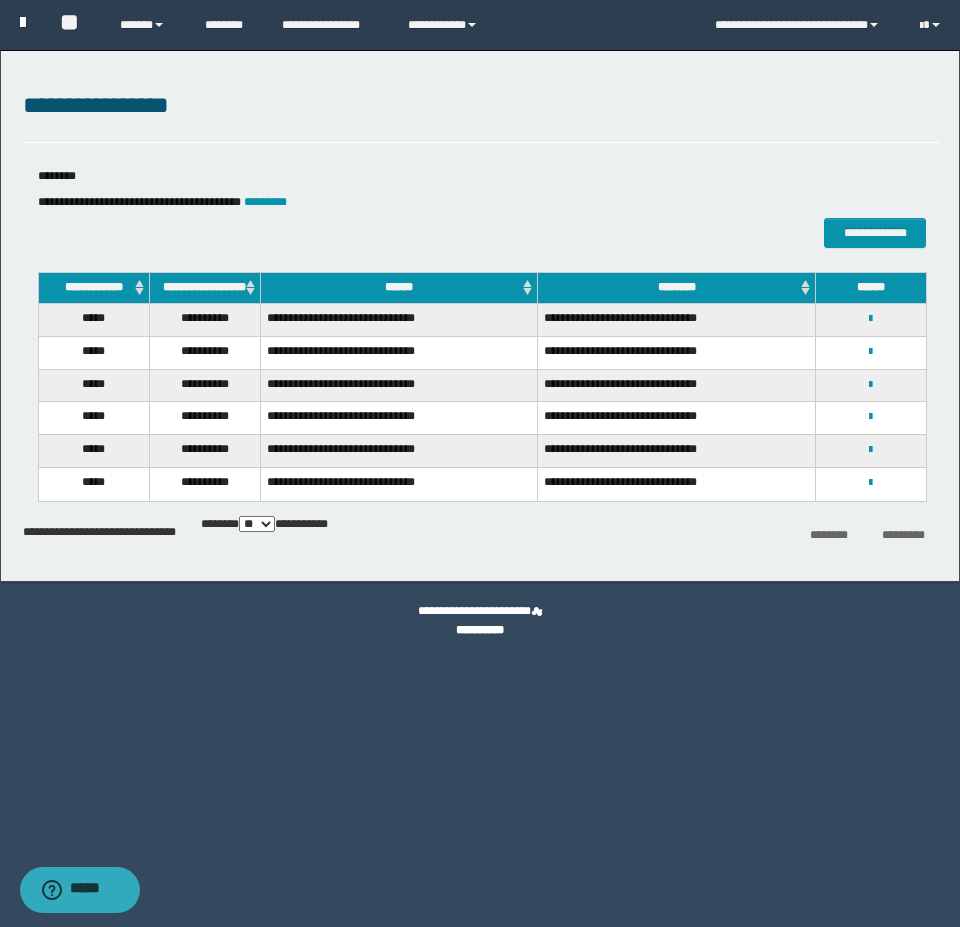 click at bounding box center (23, 22) 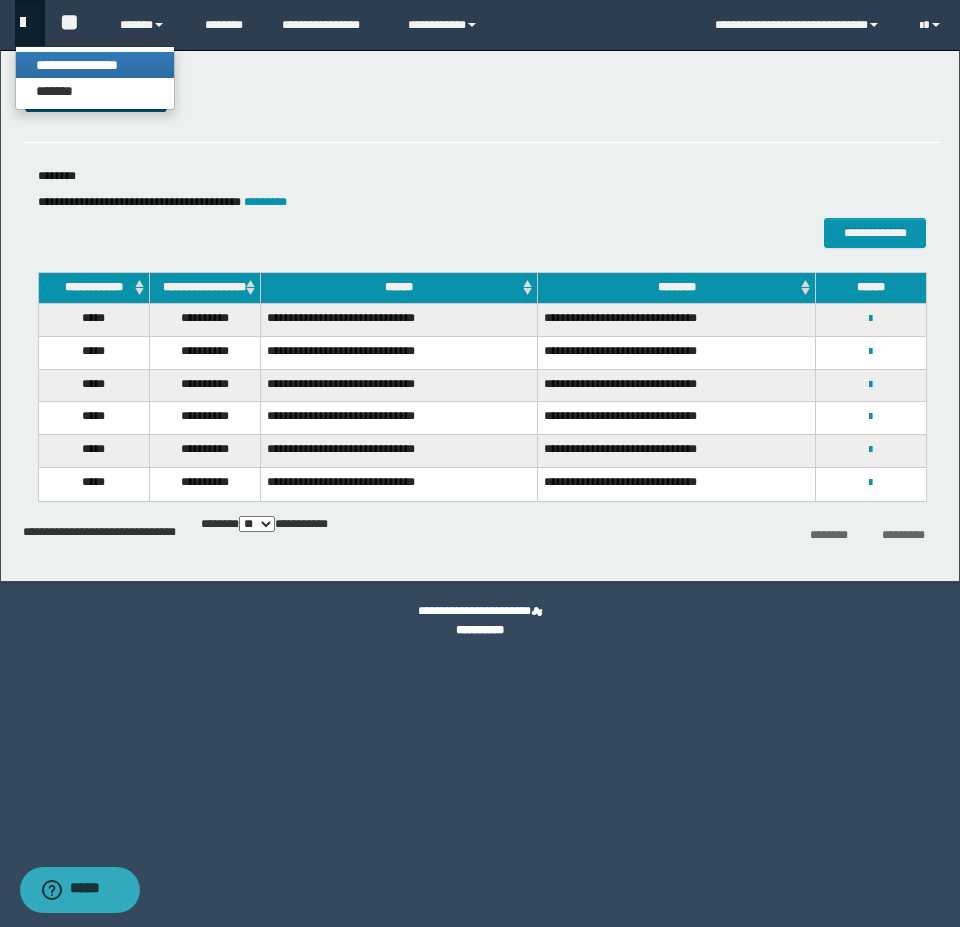 click on "**********" at bounding box center [95, 65] 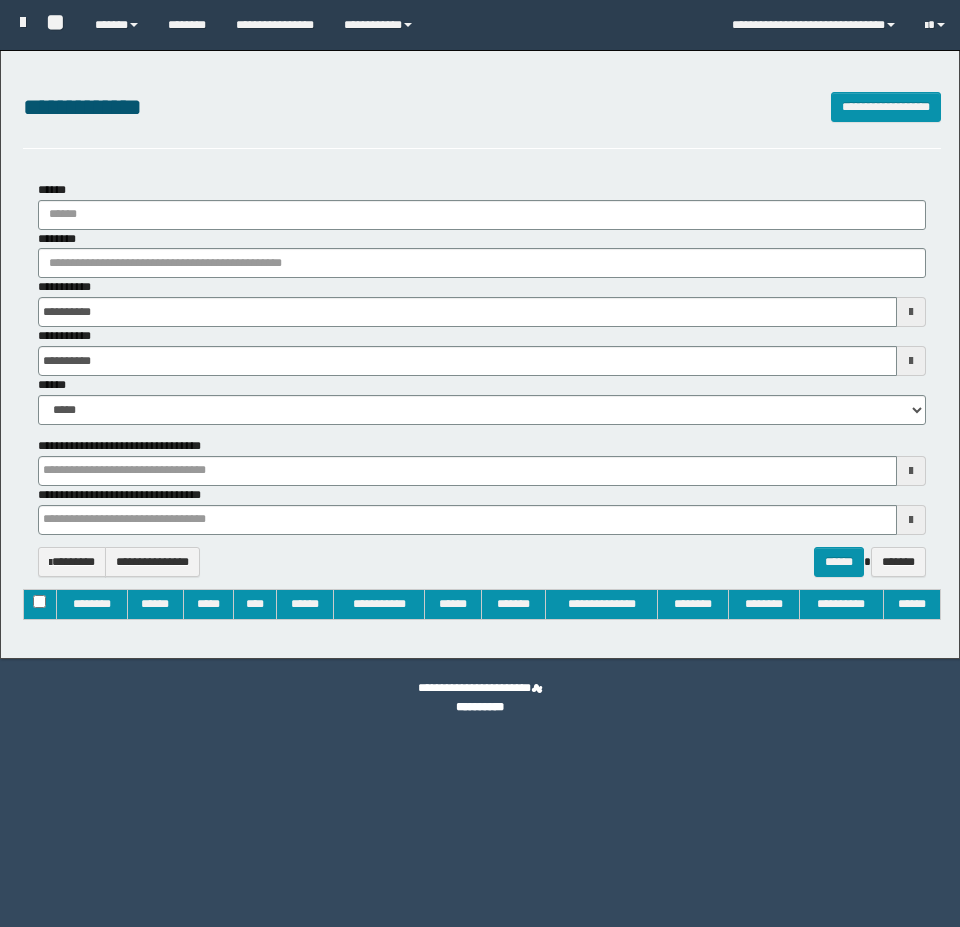 type on "**********" 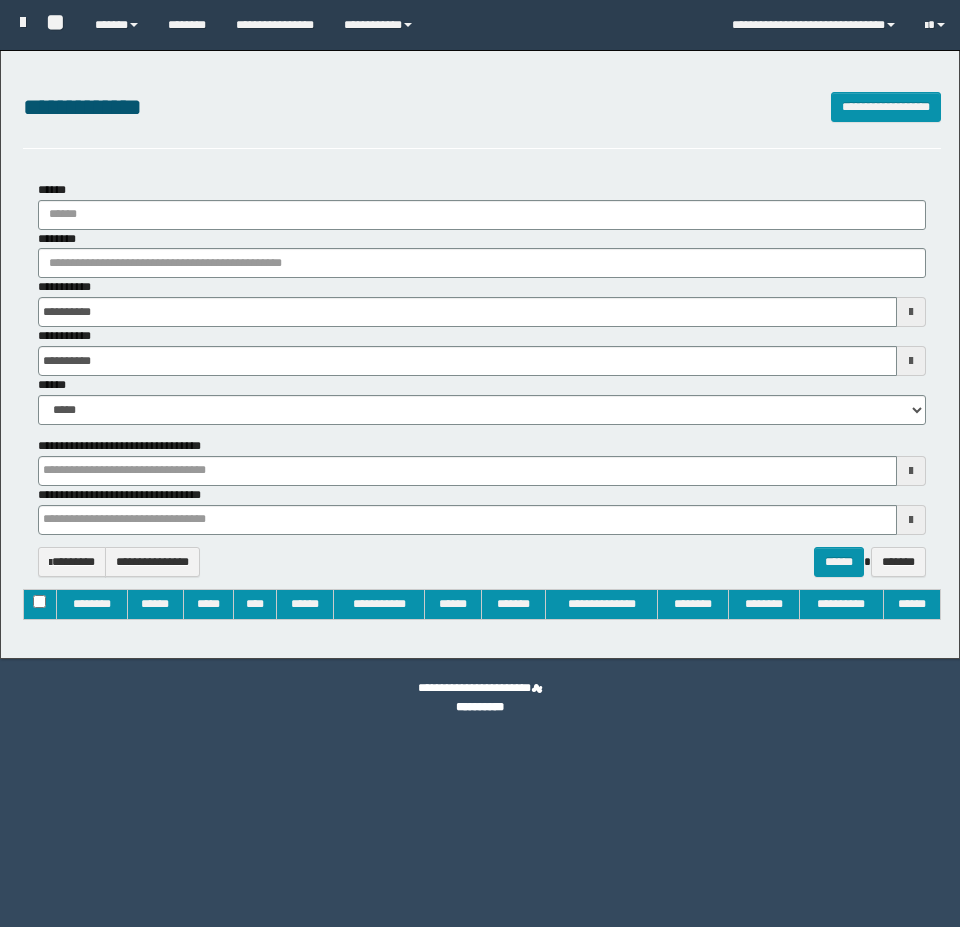 type on "**********" 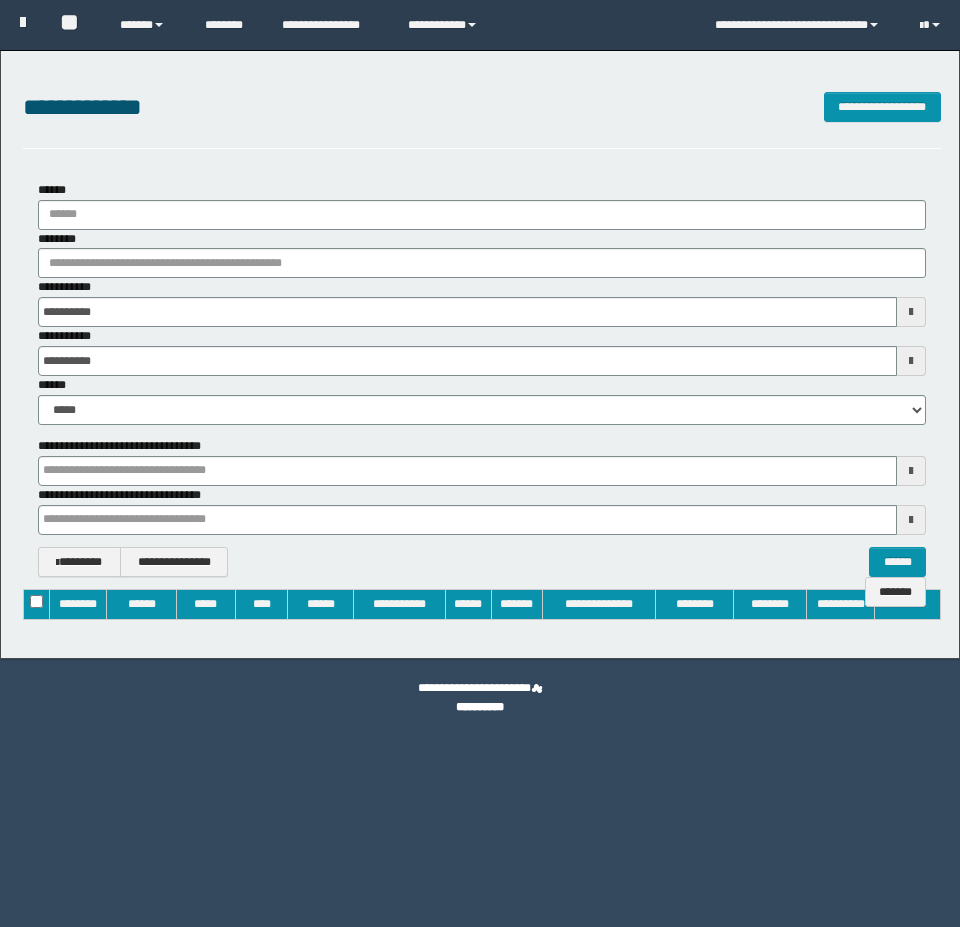 scroll, scrollTop: 0, scrollLeft: 0, axis: both 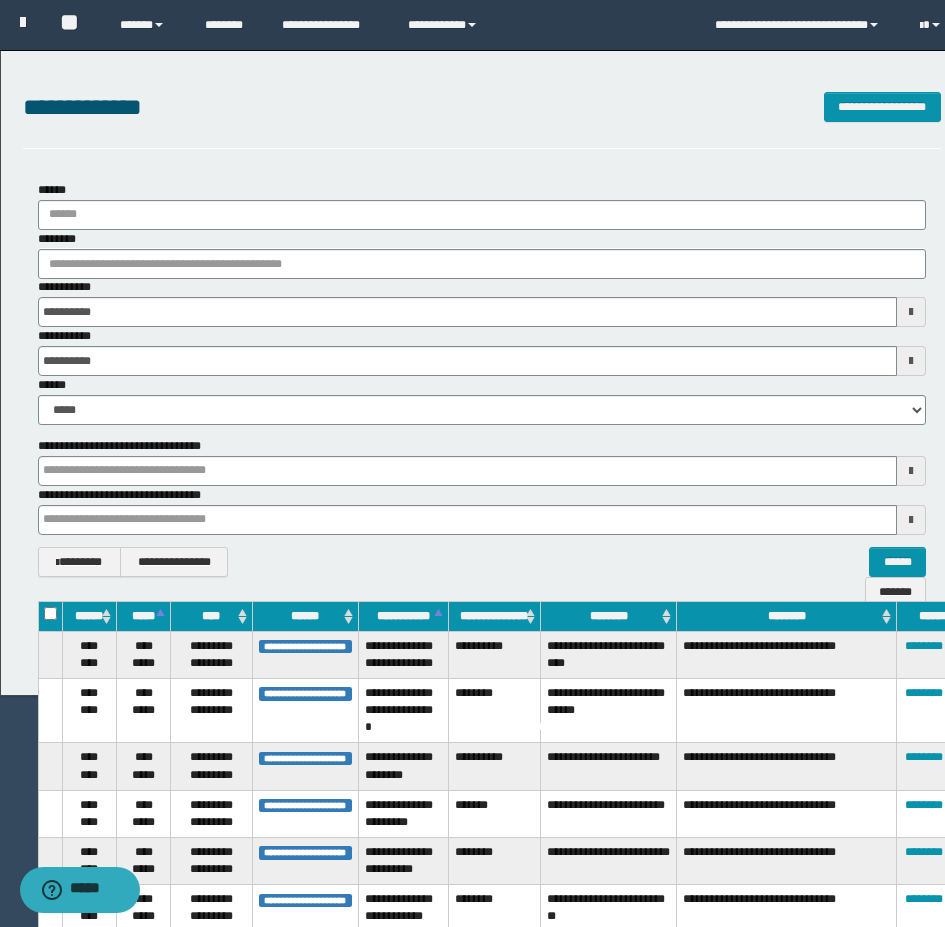 type 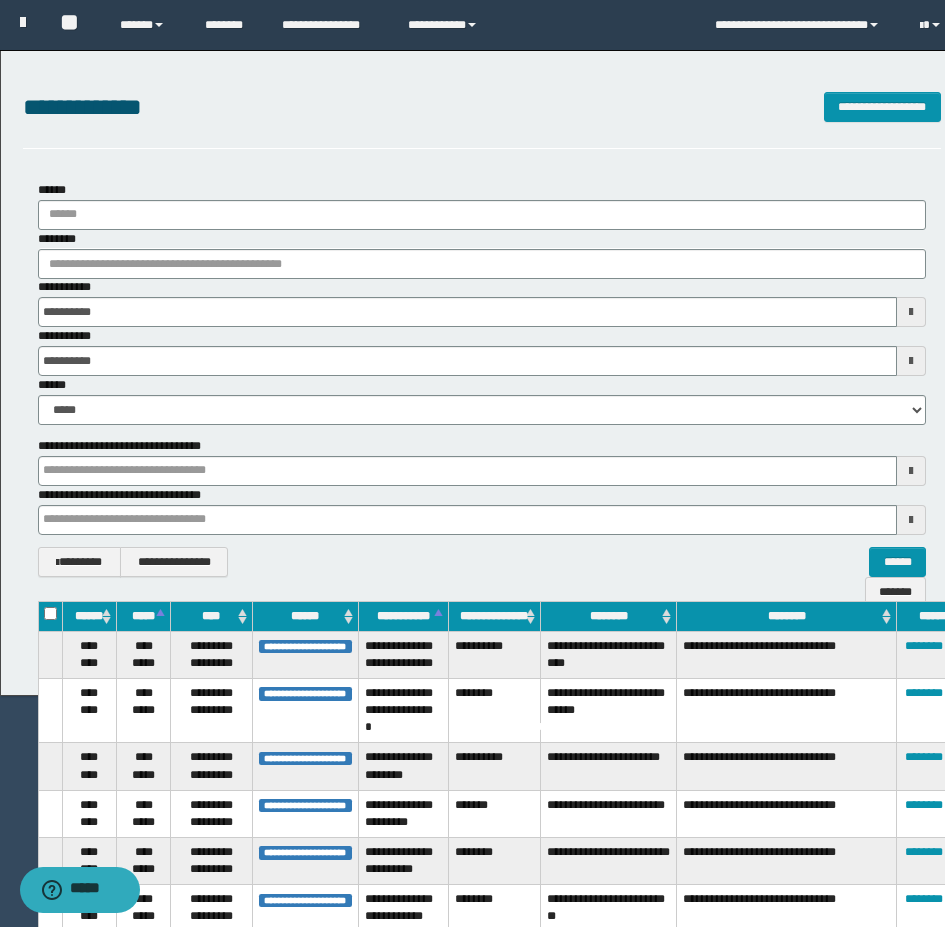 type 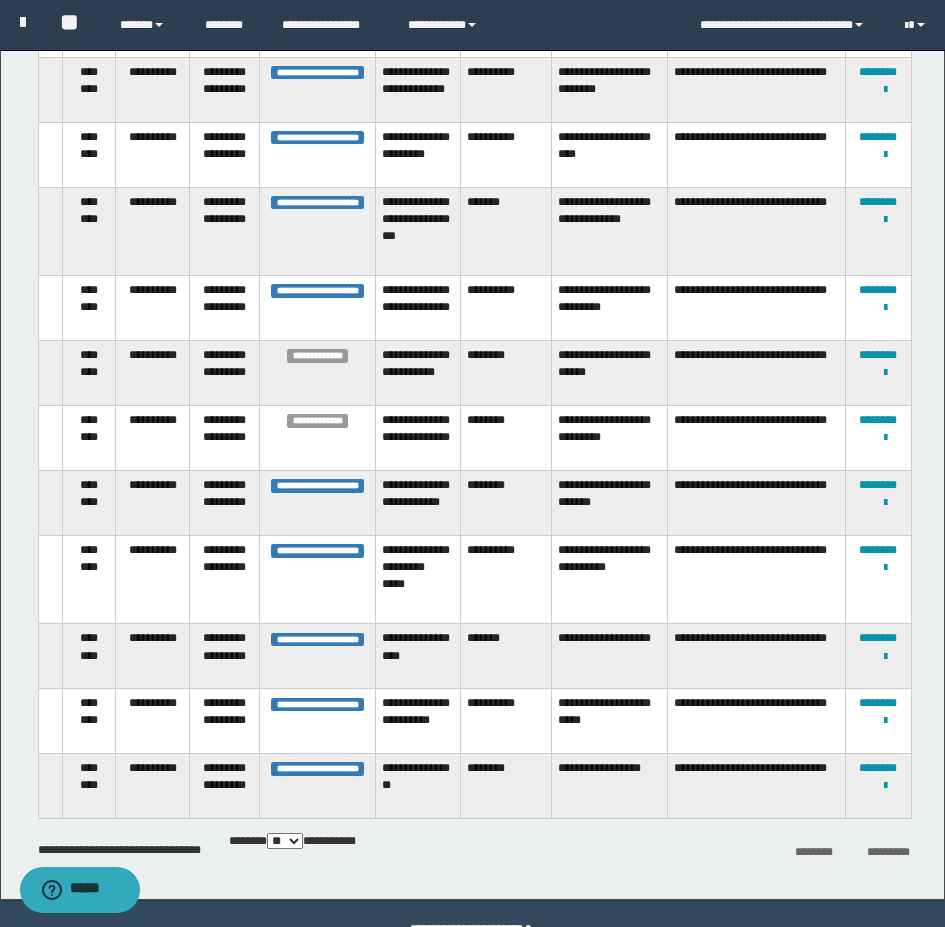 scroll, scrollTop: 2284, scrollLeft: 0, axis: vertical 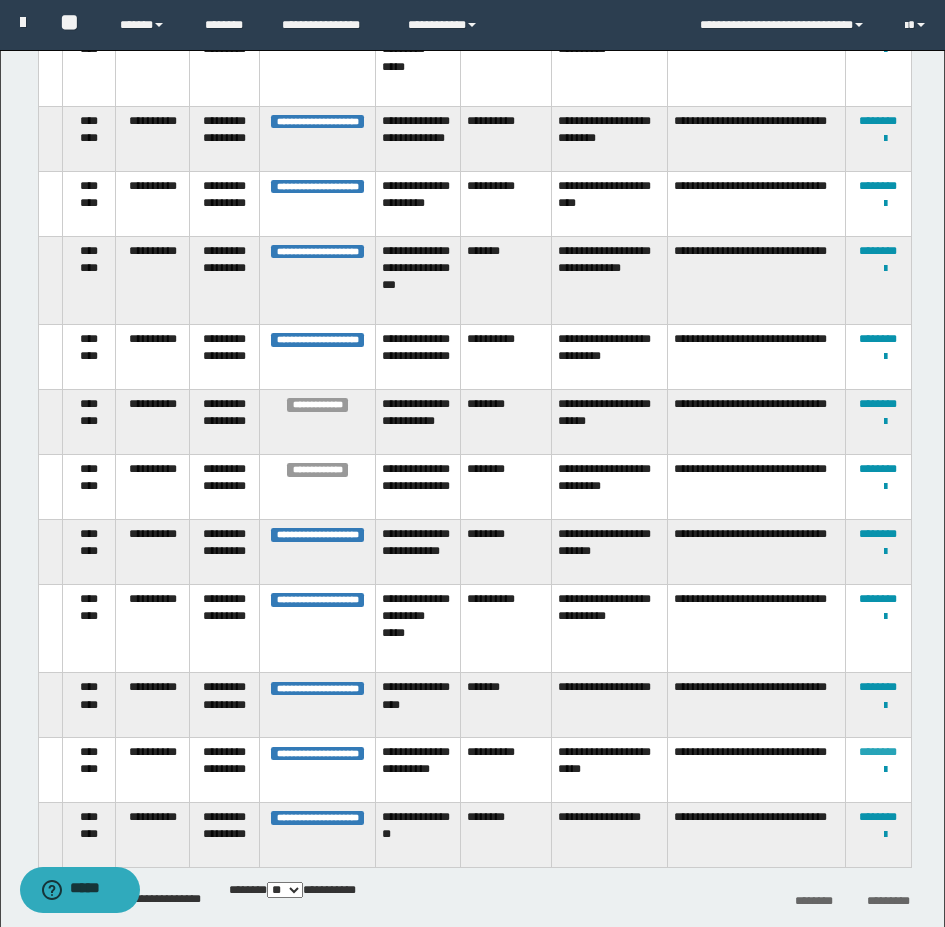 click on "********" at bounding box center (878, 752) 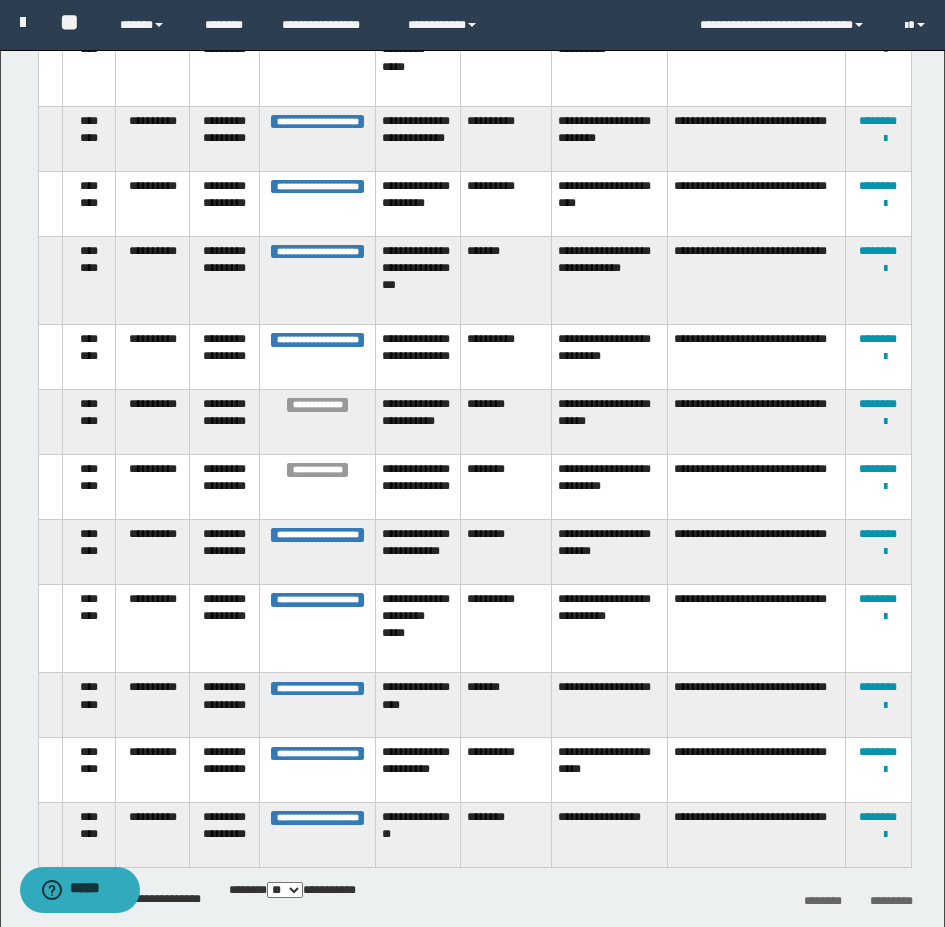 type 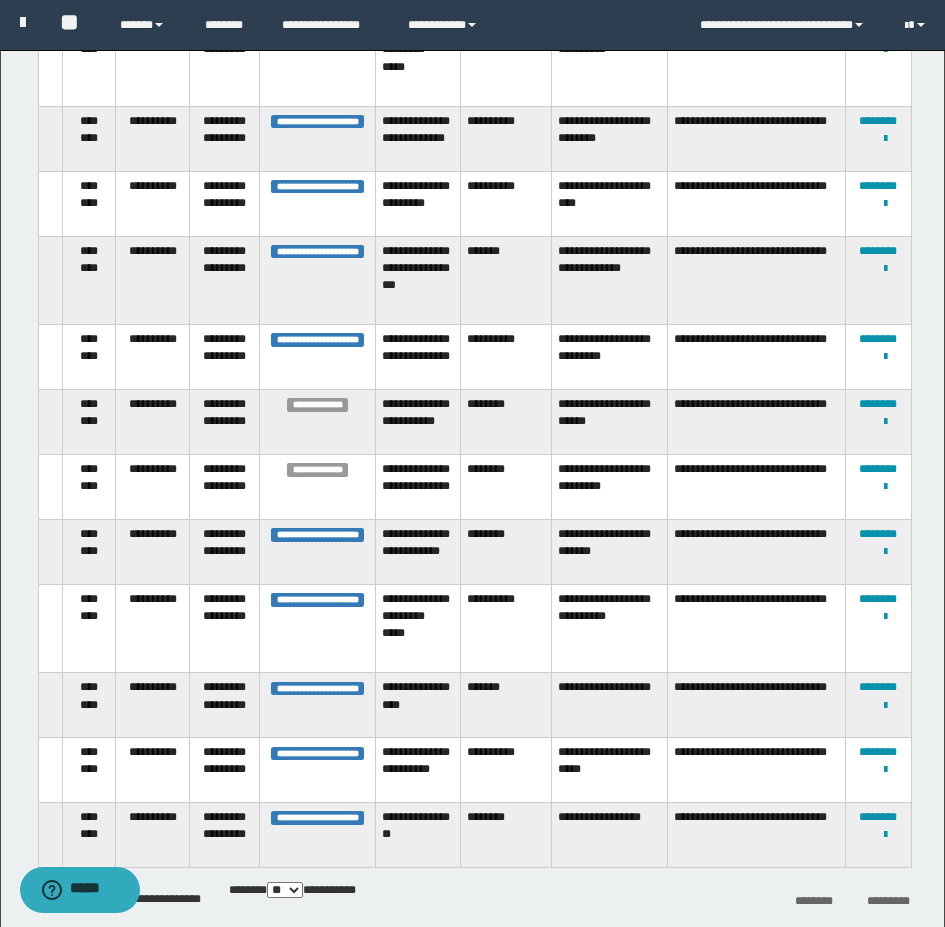 scroll, scrollTop: 0, scrollLeft: 0, axis: both 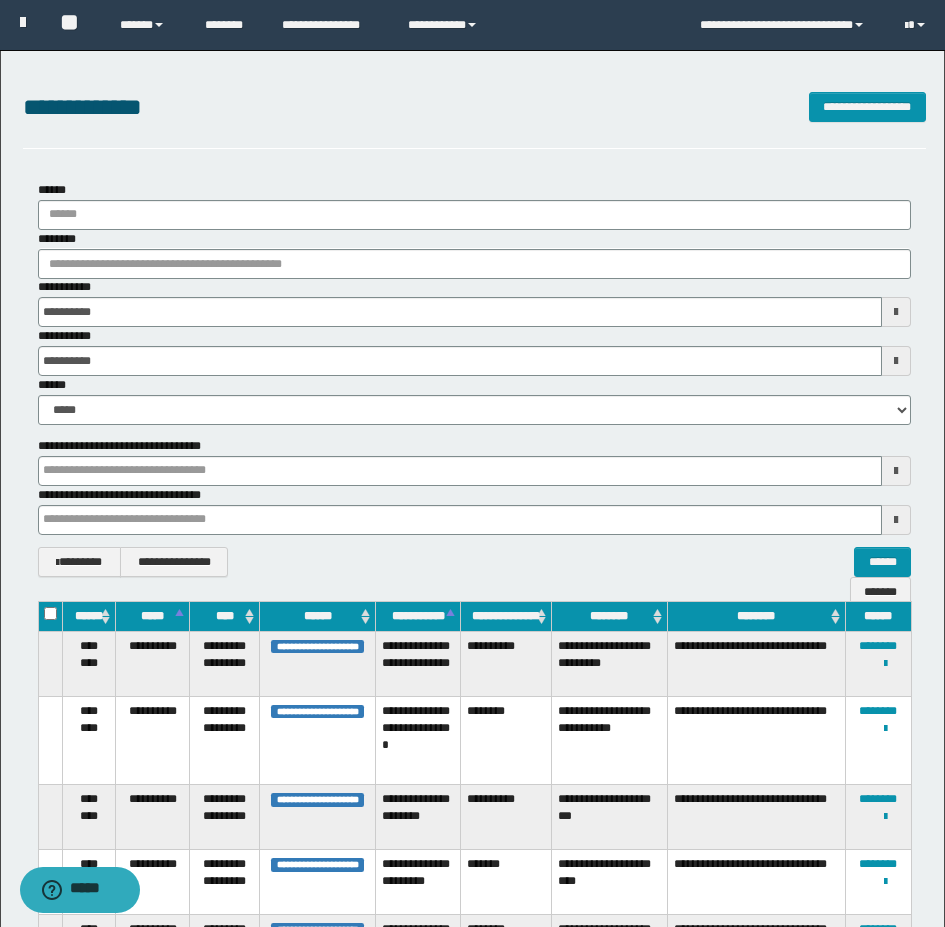 type 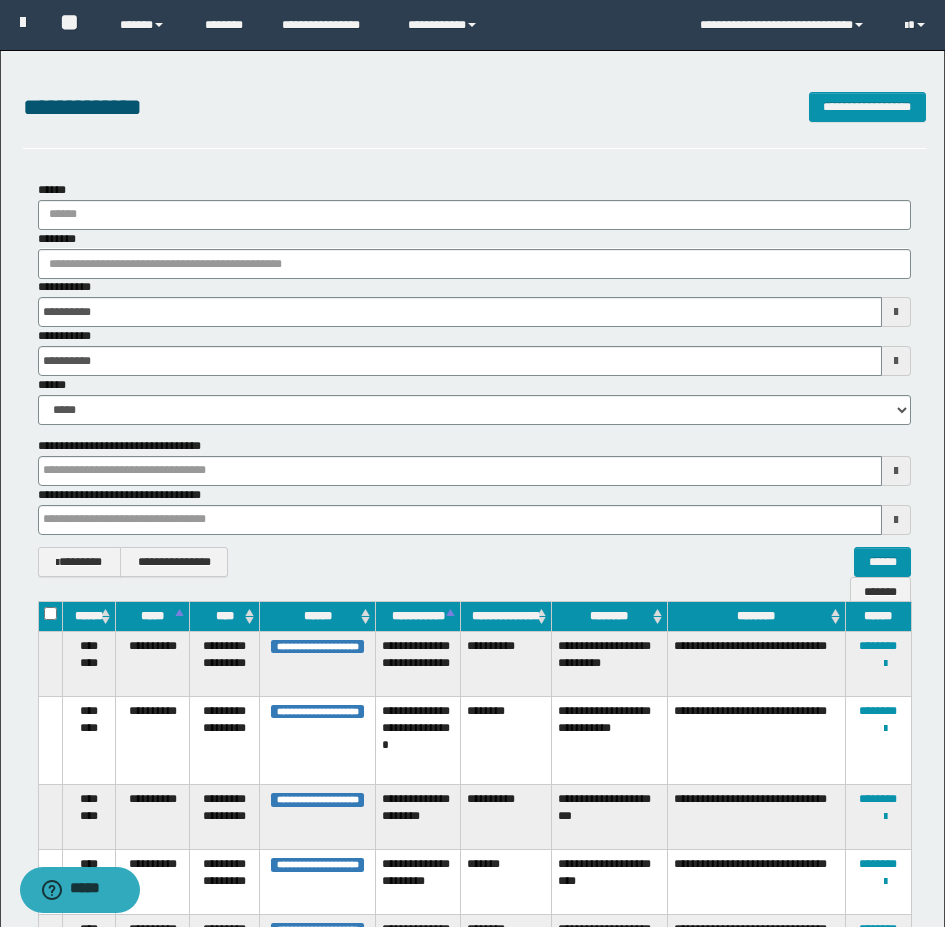 type 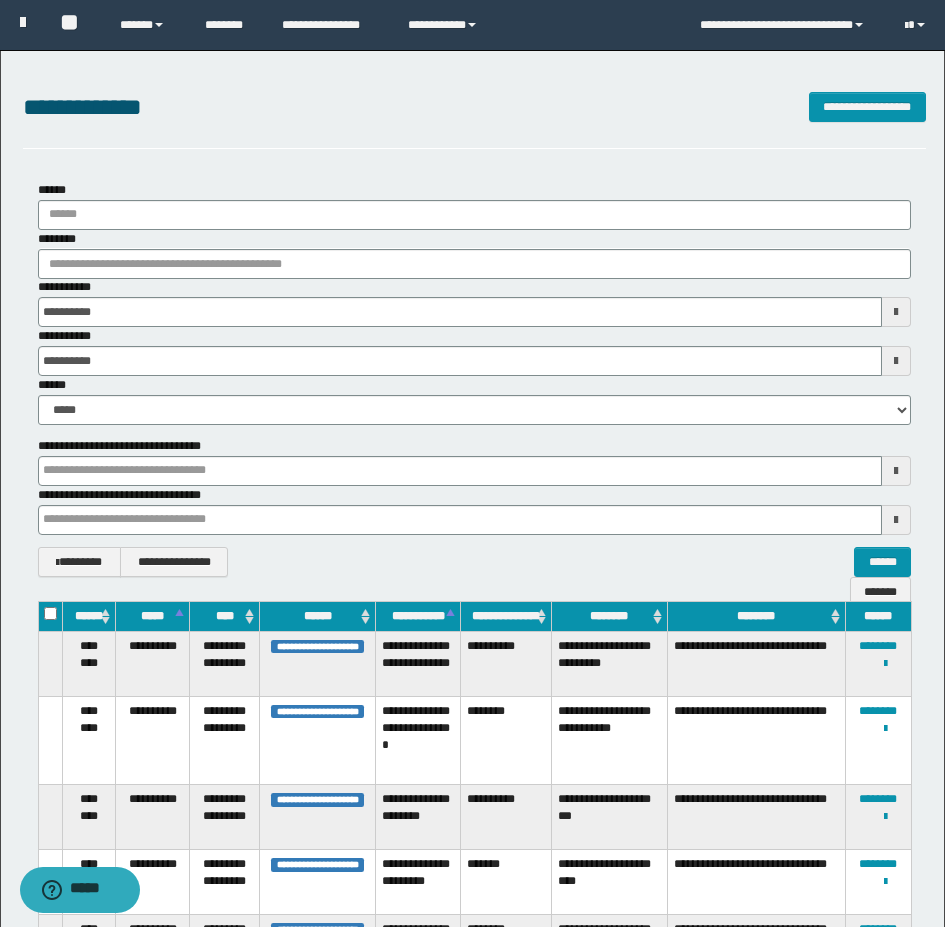 type 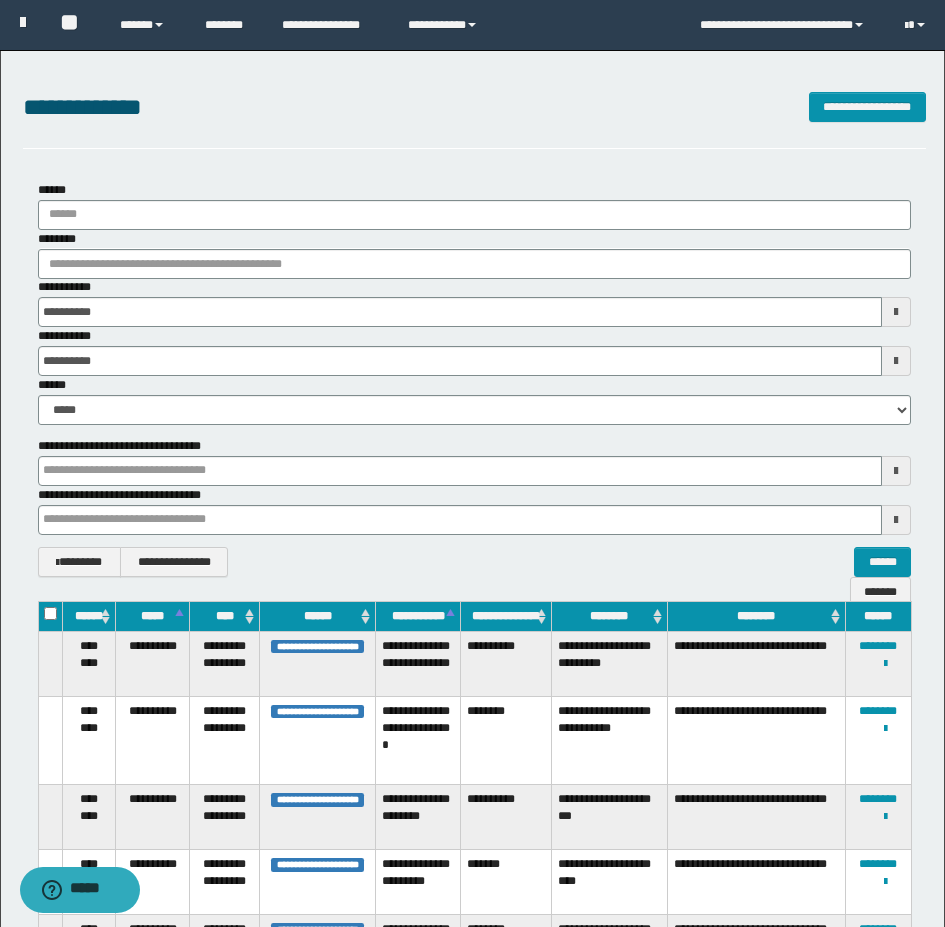 type 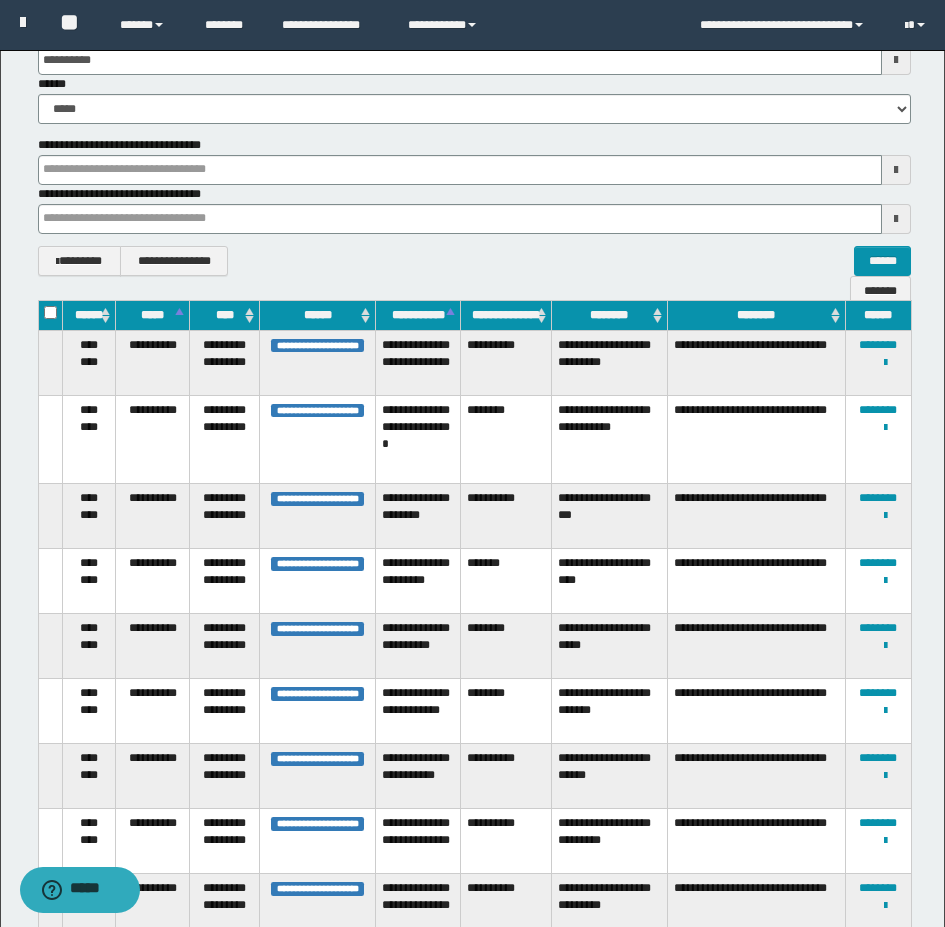 scroll, scrollTop: 600, scrollLeft: 0, axis: vertical 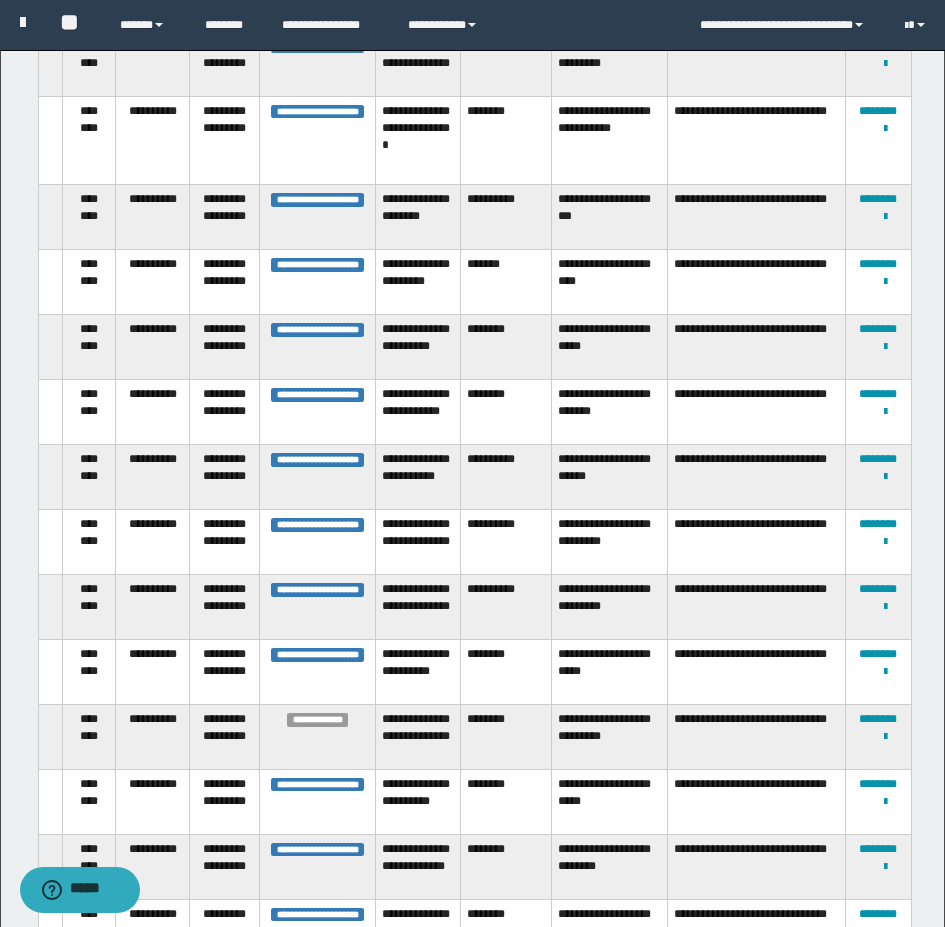 type 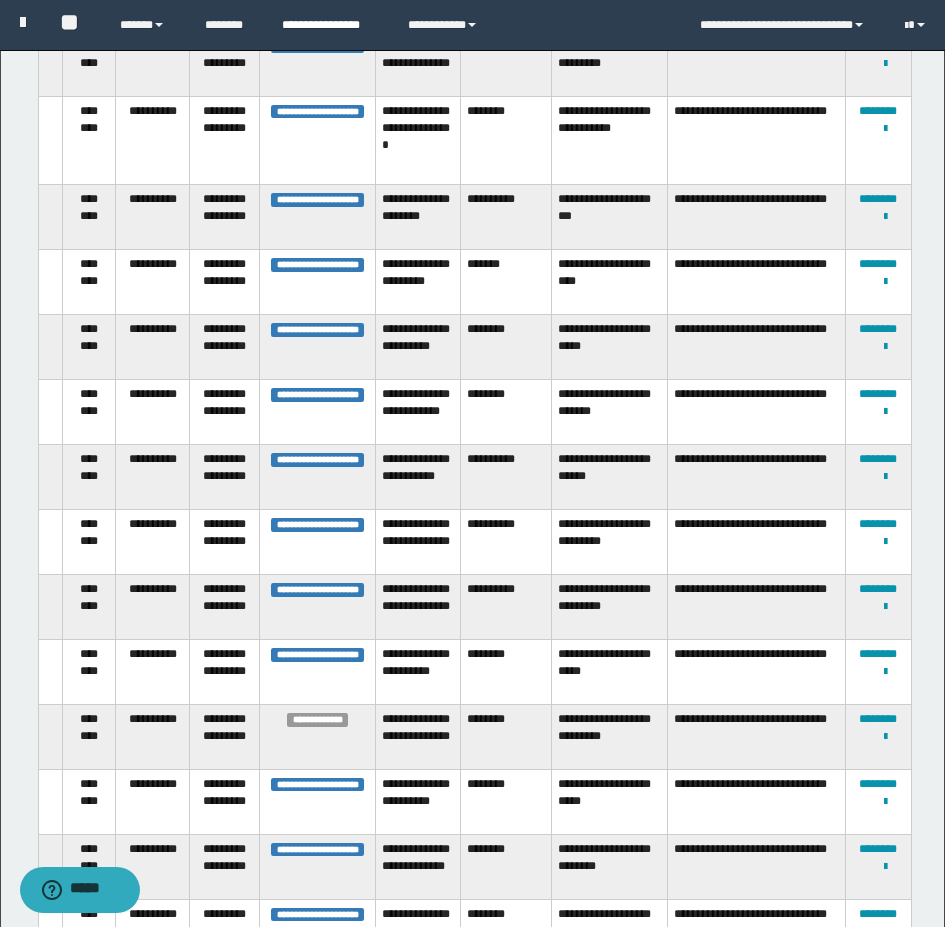 click on "**********" at bounding box center [330, 25] 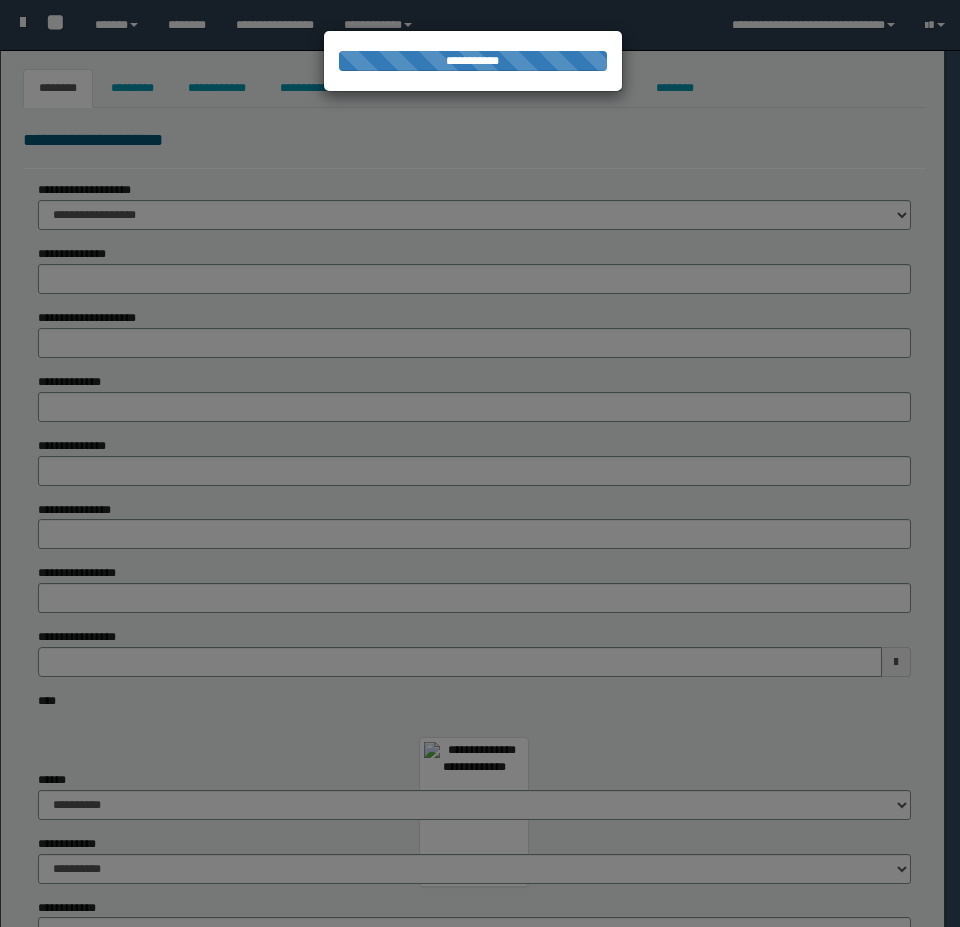 scroll, scrollTop: 0, scrollLeft: 0, axis: both 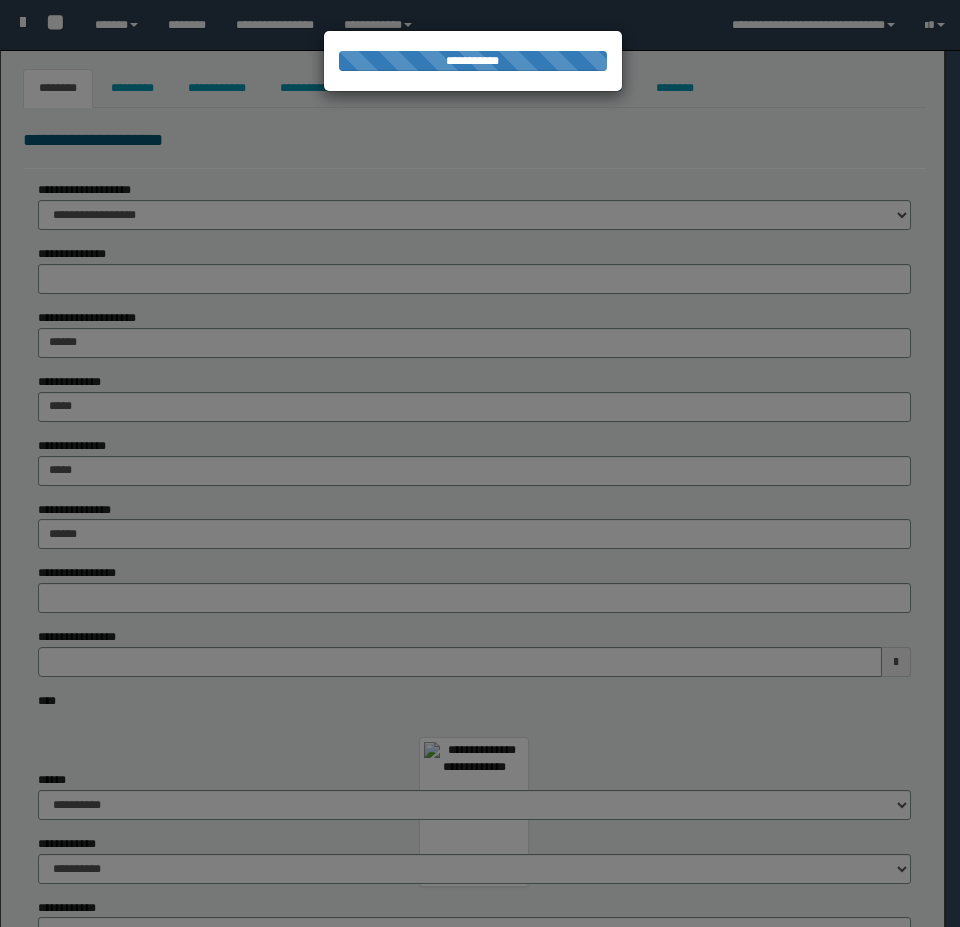 type on "******" 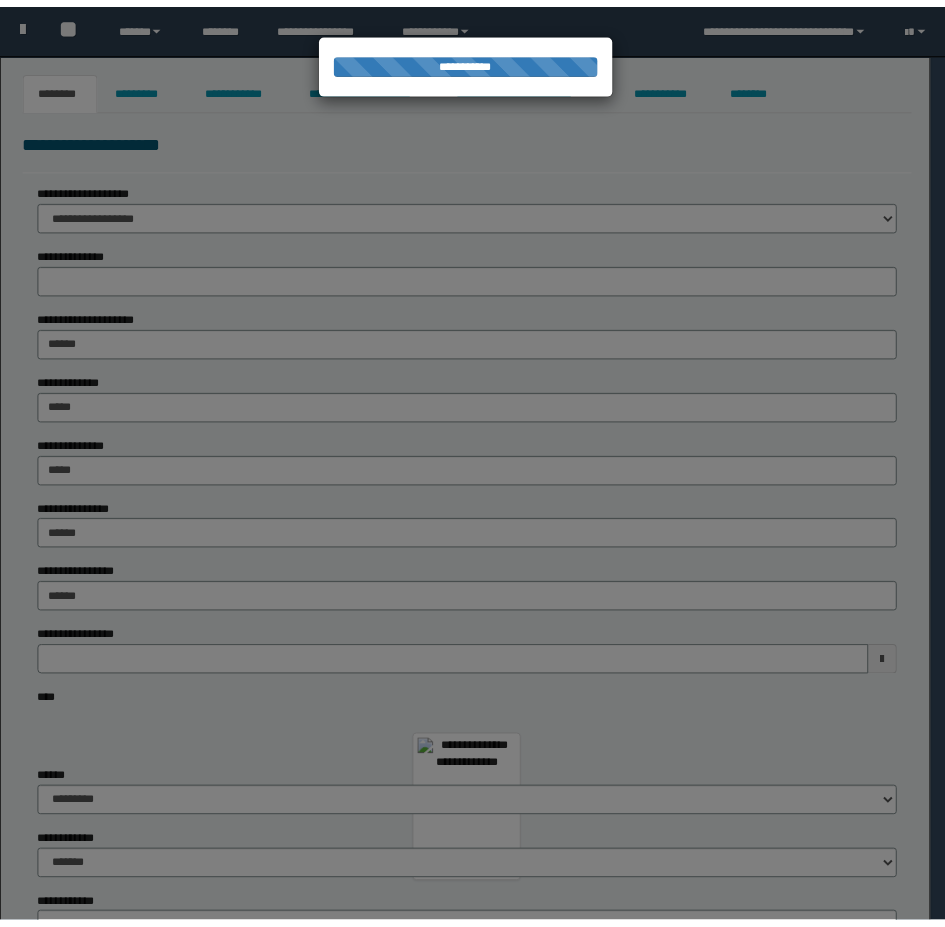 scroll, scrollTop: 0, scrollLeft: 0, axis: both 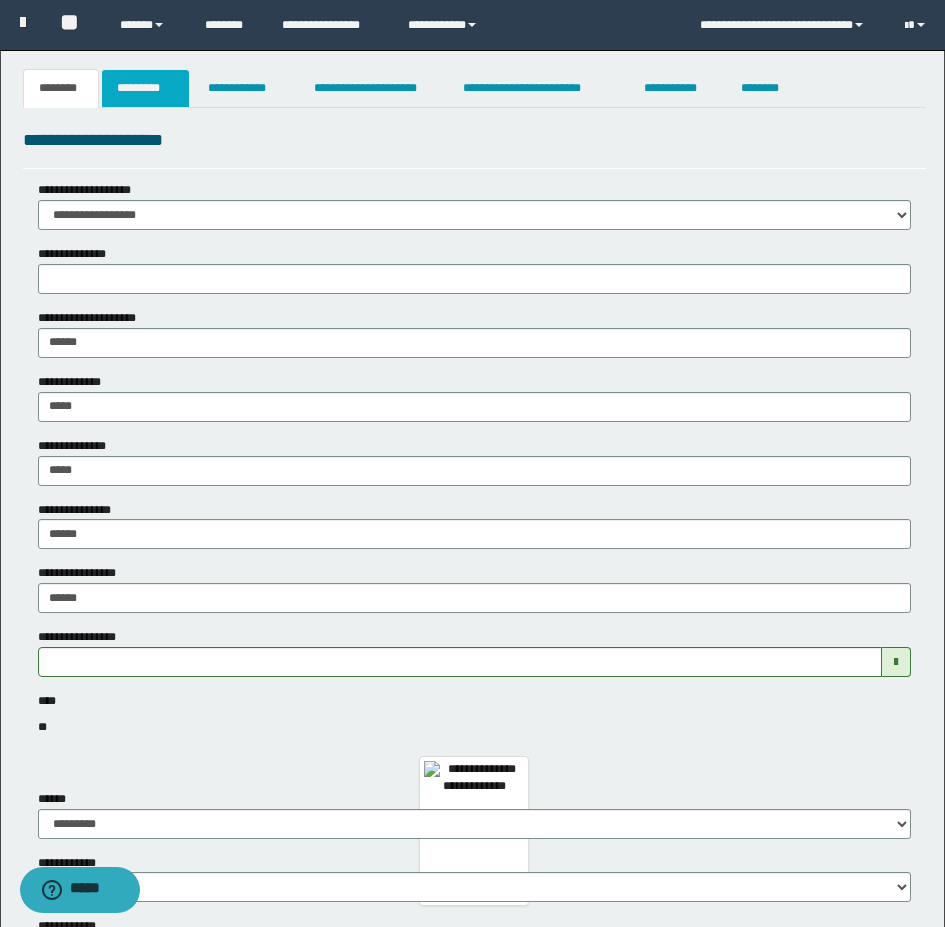 click on "*********" at bounding box center (145, 88) 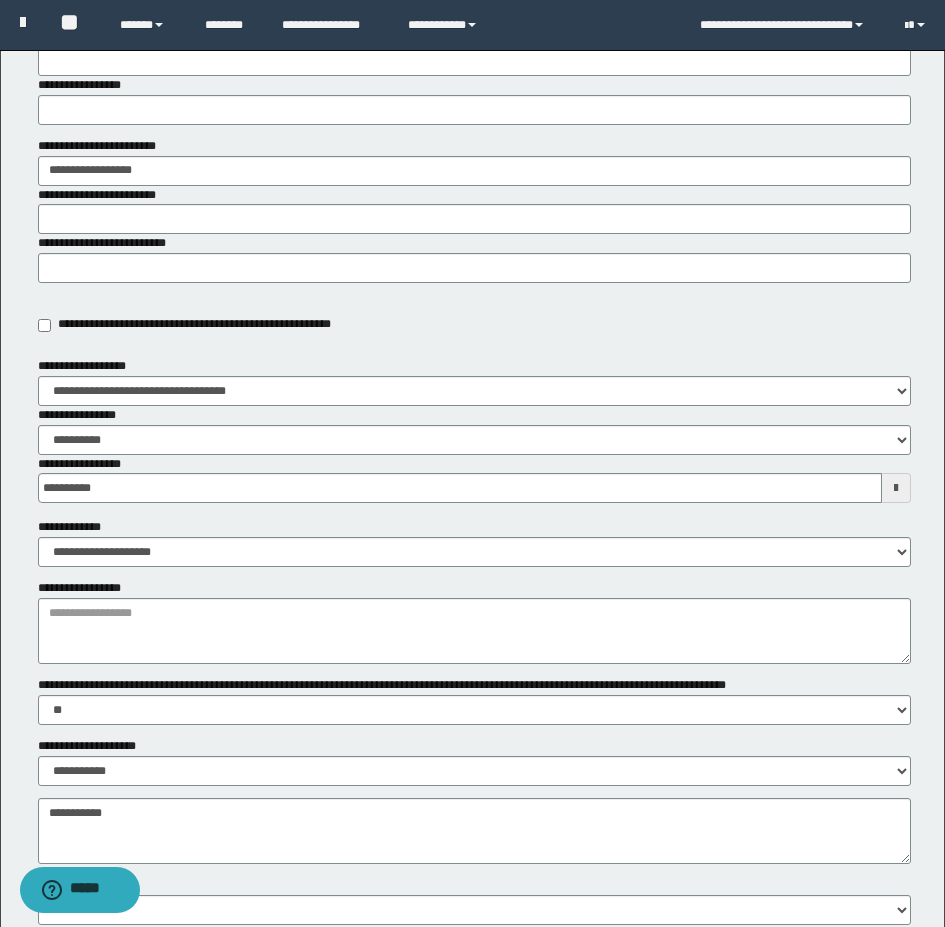 scroll, scrollTop: 300, scrollLeft: 0, axis: vertical 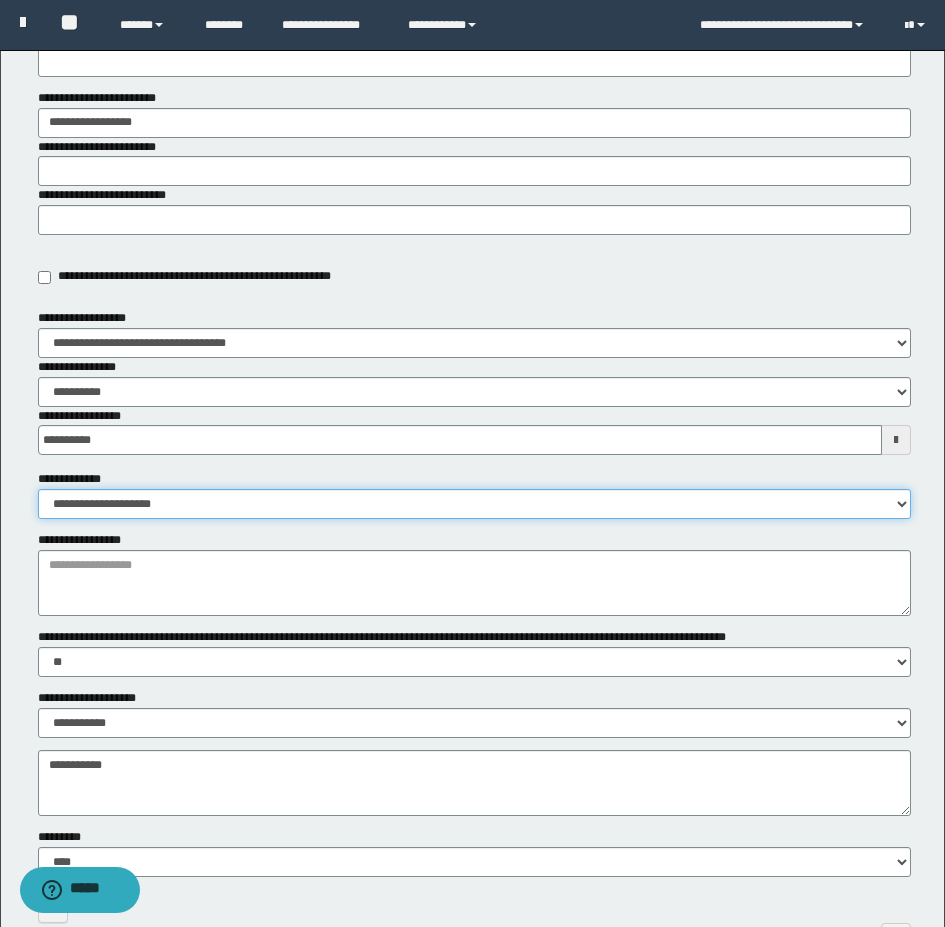 click on "**********" at bounding box center [474, 504] 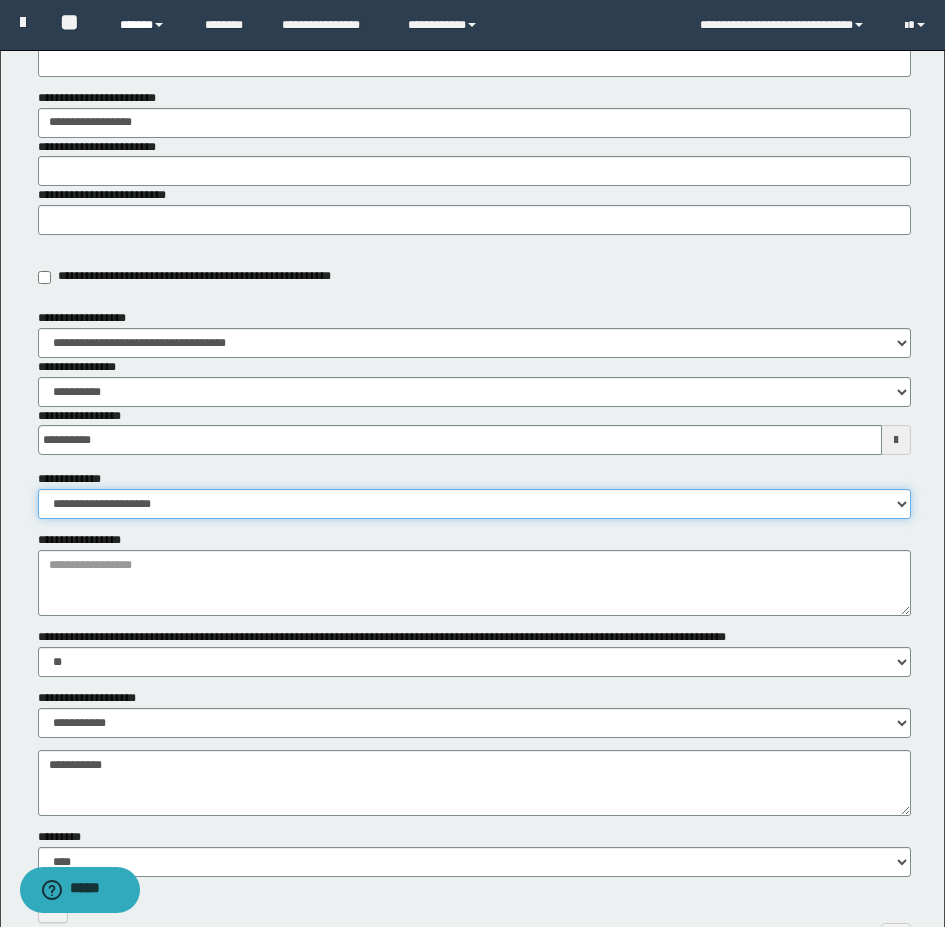 select on "**" 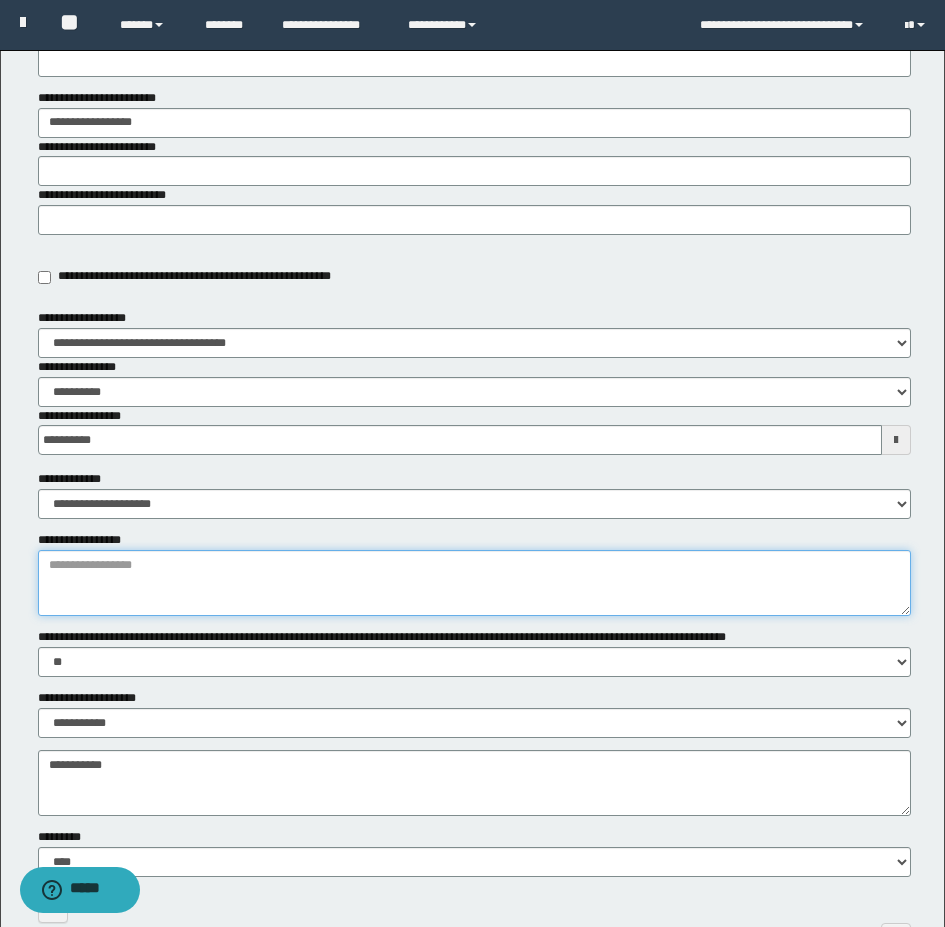 click on "**********" at bounding box center (474, 583) 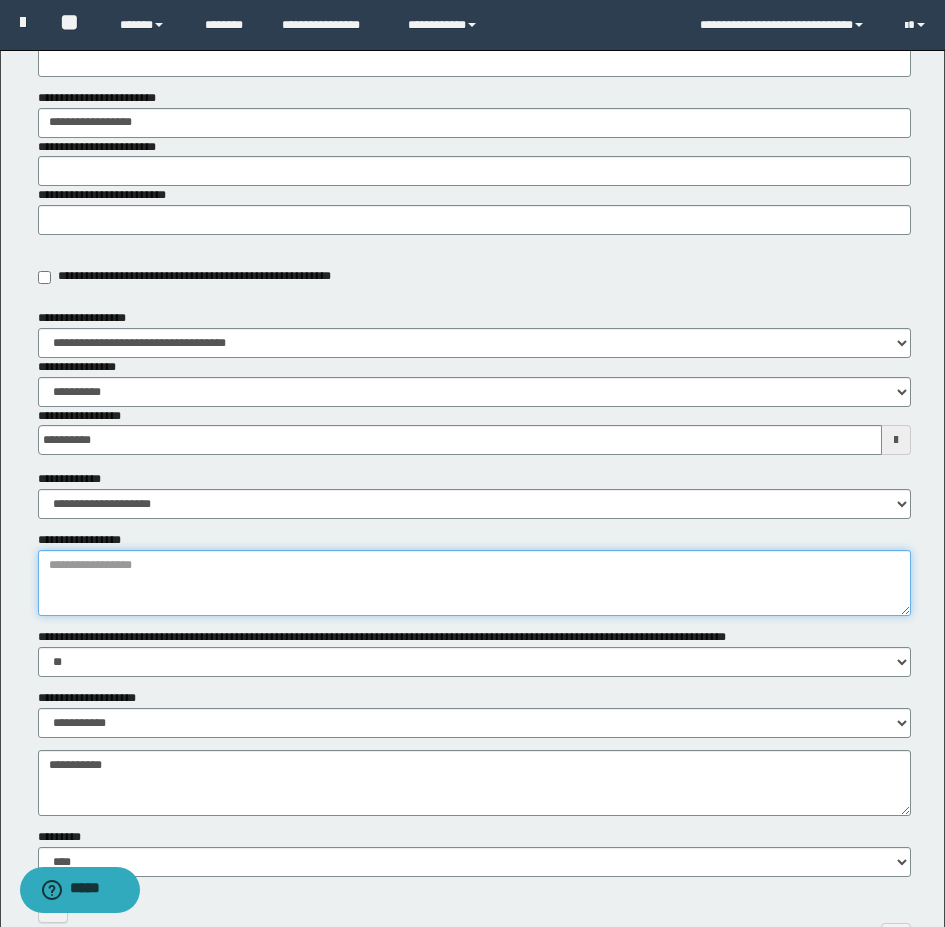 click on "**********" at bounding box center (474, 583) 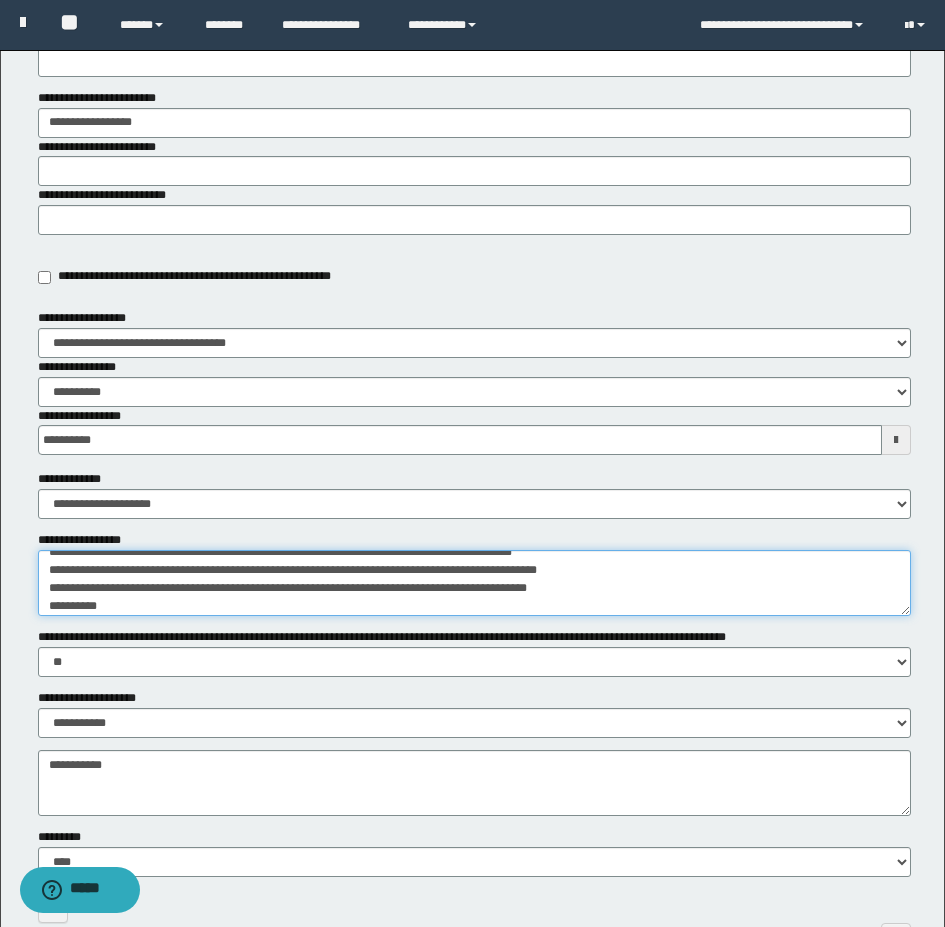 scroll, scrollTop: 39, scrollLeft: 0, axis: vertical 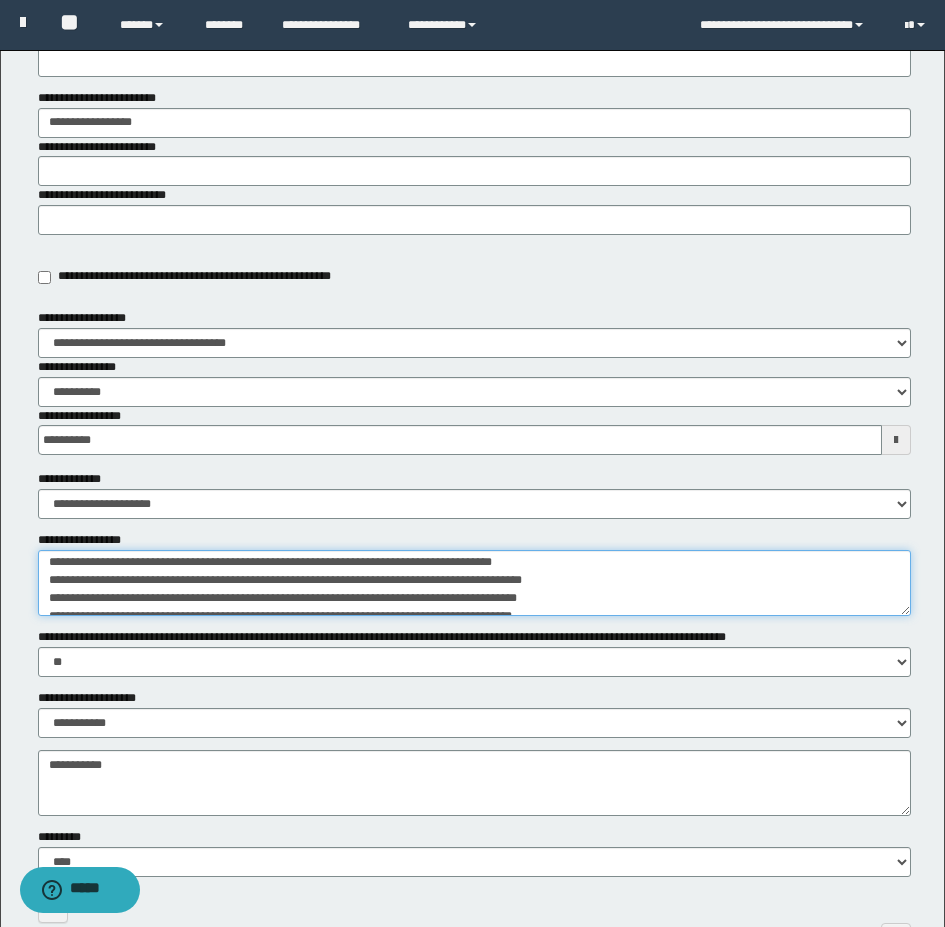 click on "**********" at bounding box center (474, 583) 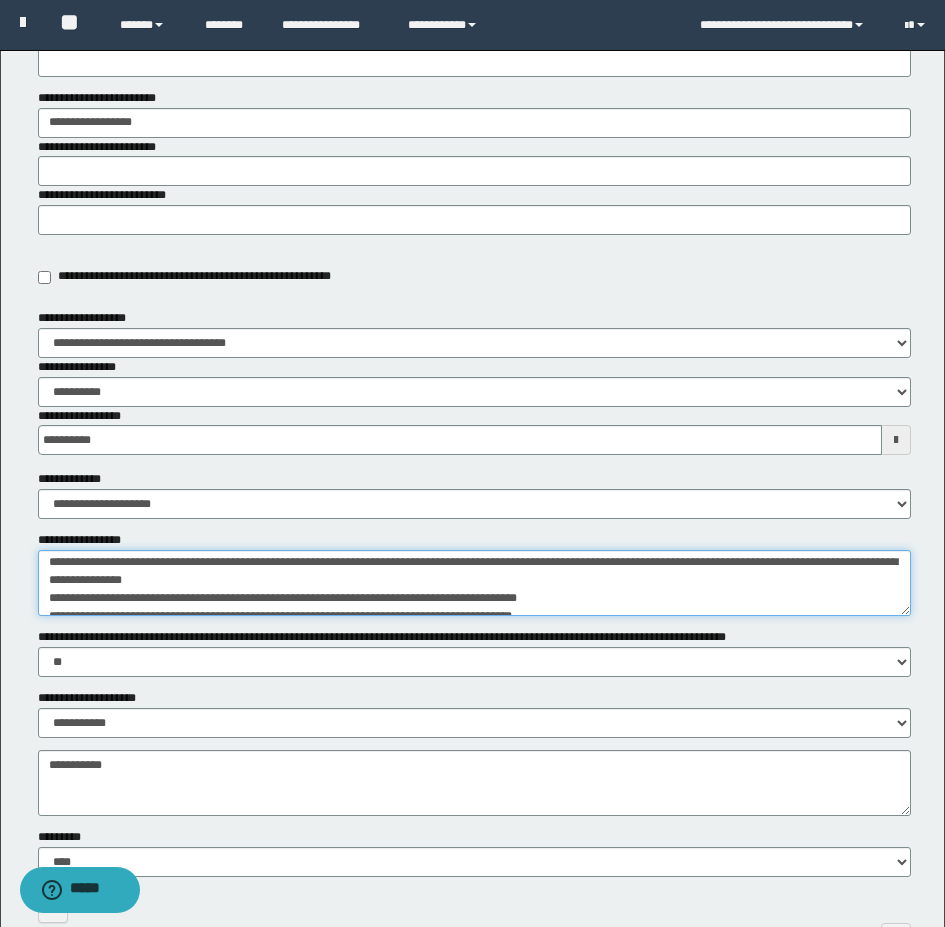 click on "**********" at bounding box center (474, 583) 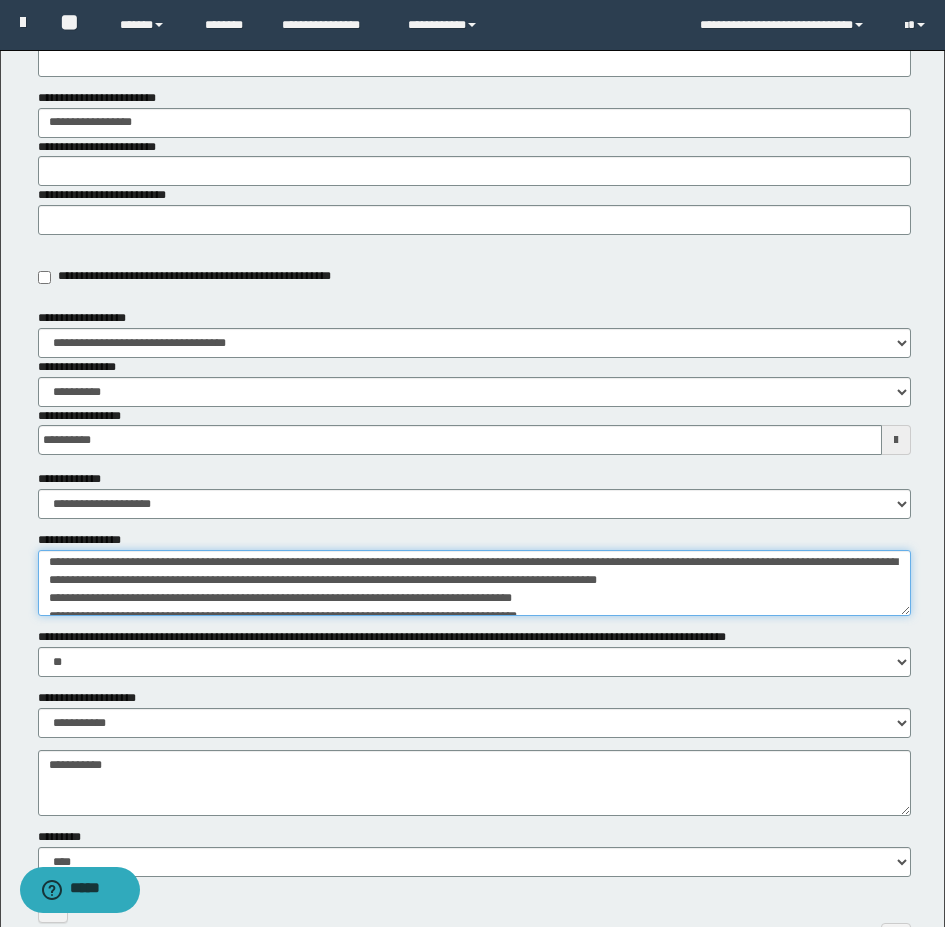 scroll, scrollTop: 139, scrollLeft: 0, axis: vertical 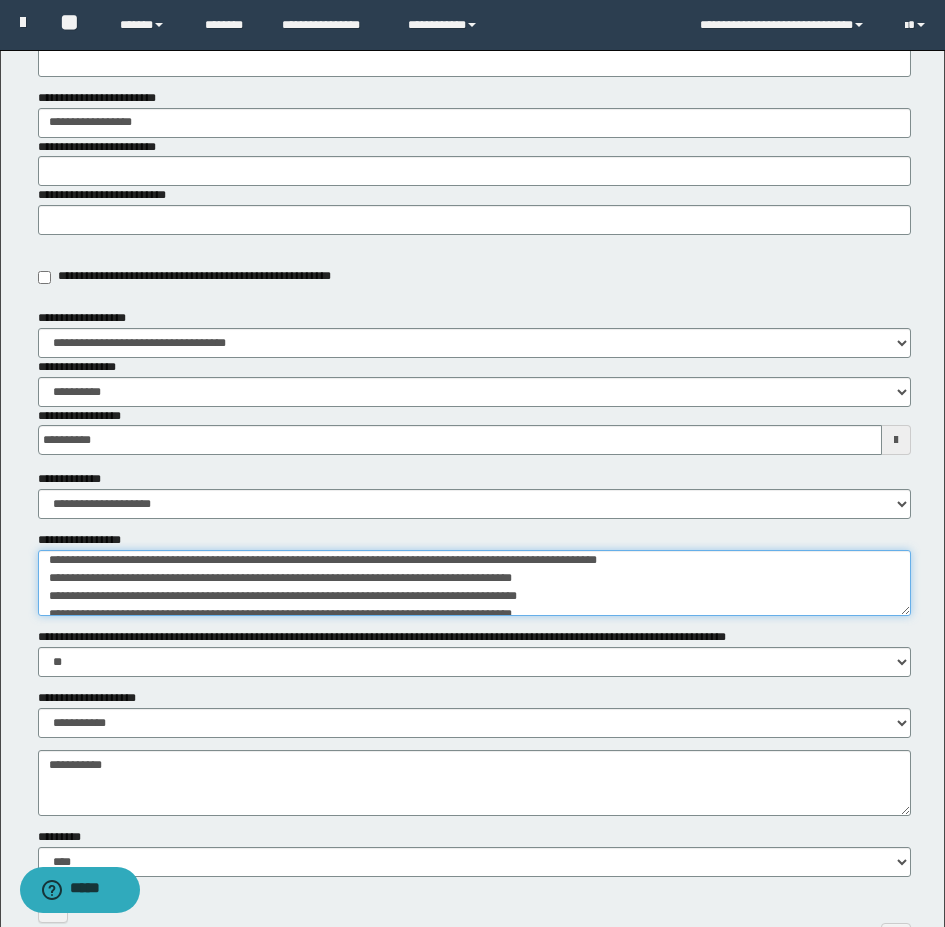 click on "**********" at bounding box center (474, 583) 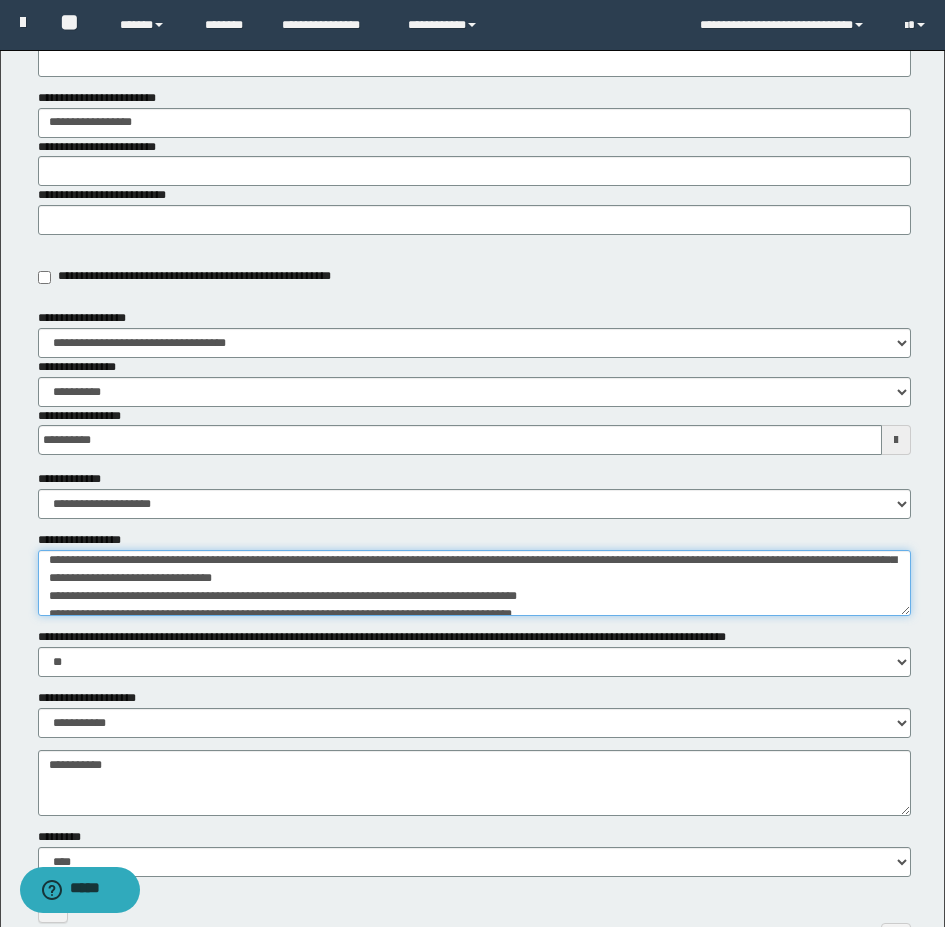 scroll, scrollTop: 41, scrollLeft: 0, axis: vertical 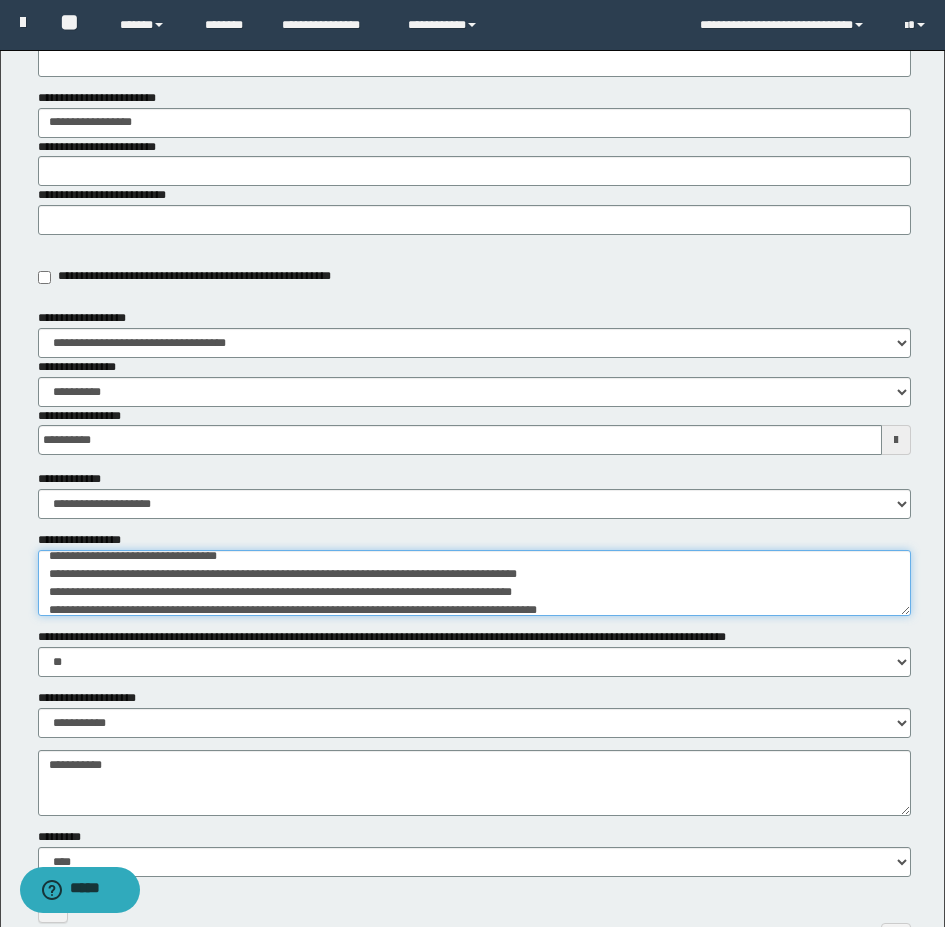 click on "**********" at bounding box center [474, 583] 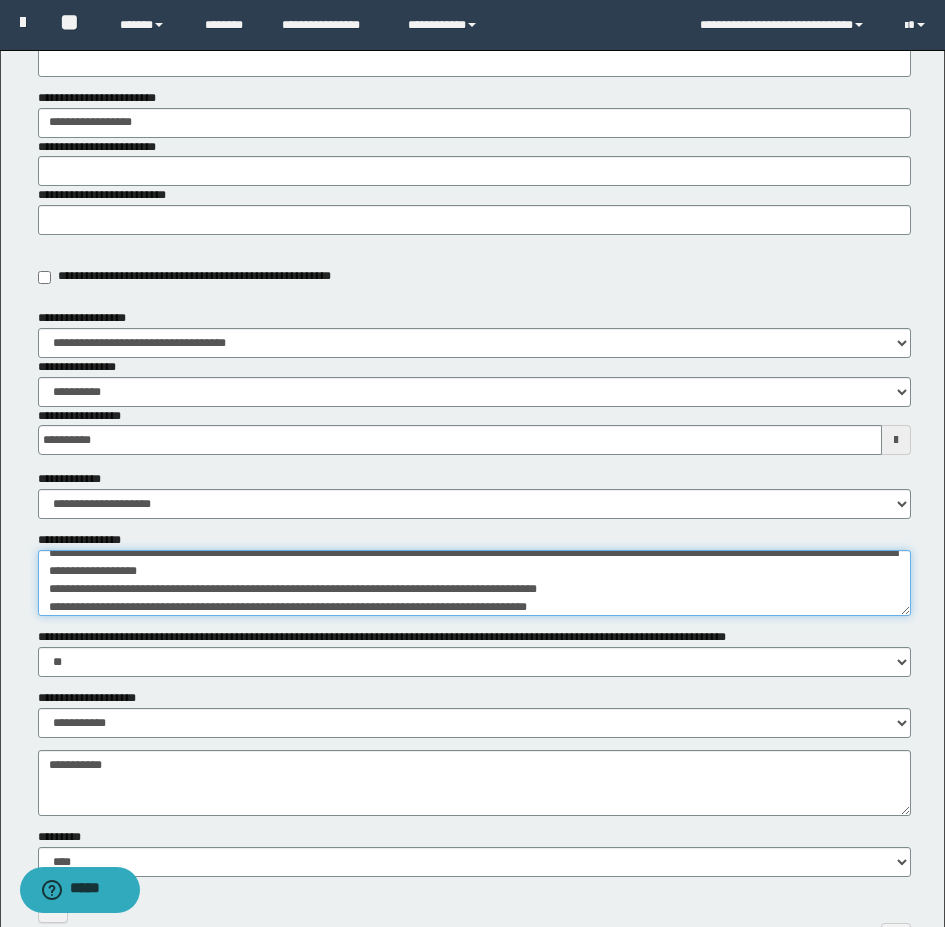 scroll, scrollTop: 121, scrollLeft: 0, axis: vertical 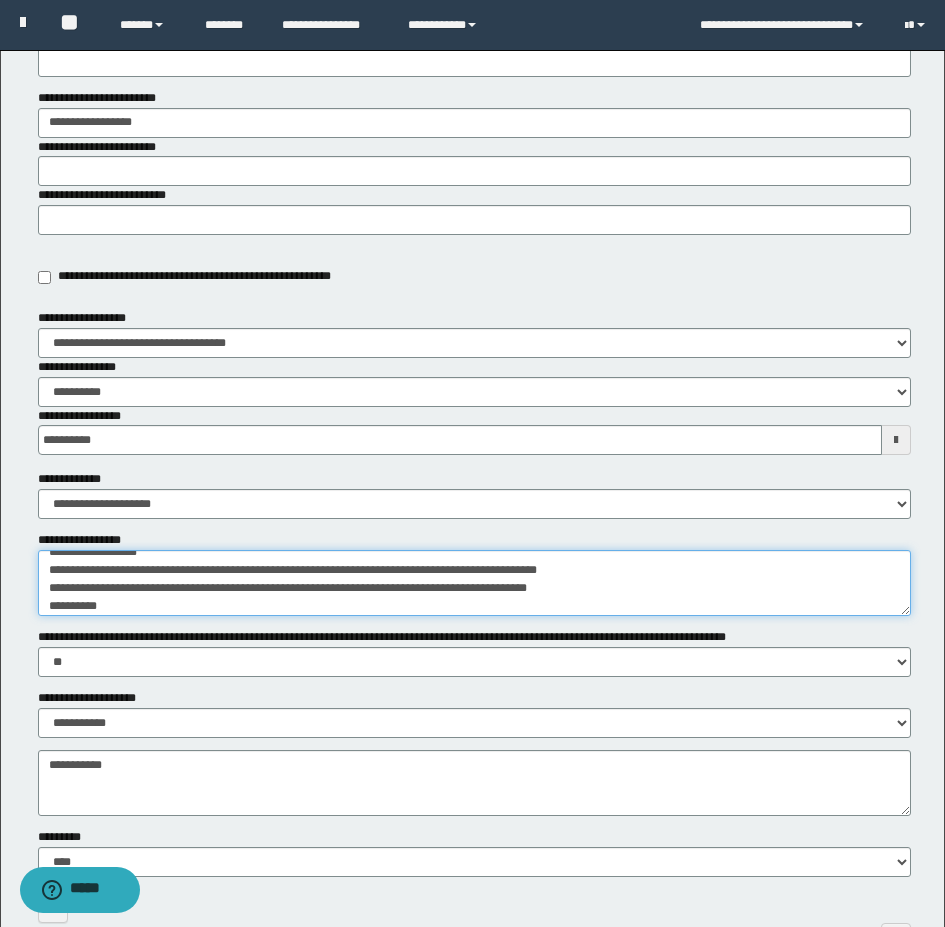 click on "**********" at bounding box center (474, 583) 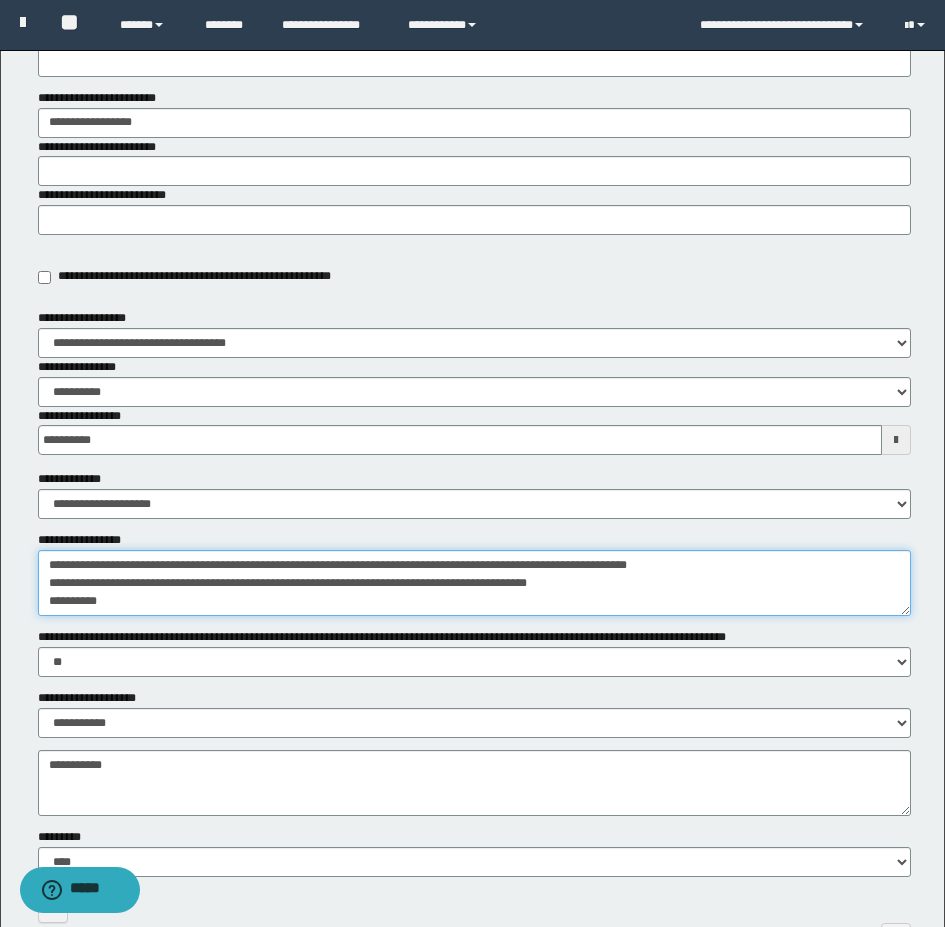 scroll, scrollTop: 103, scrollLeft: 0, axis: vertical 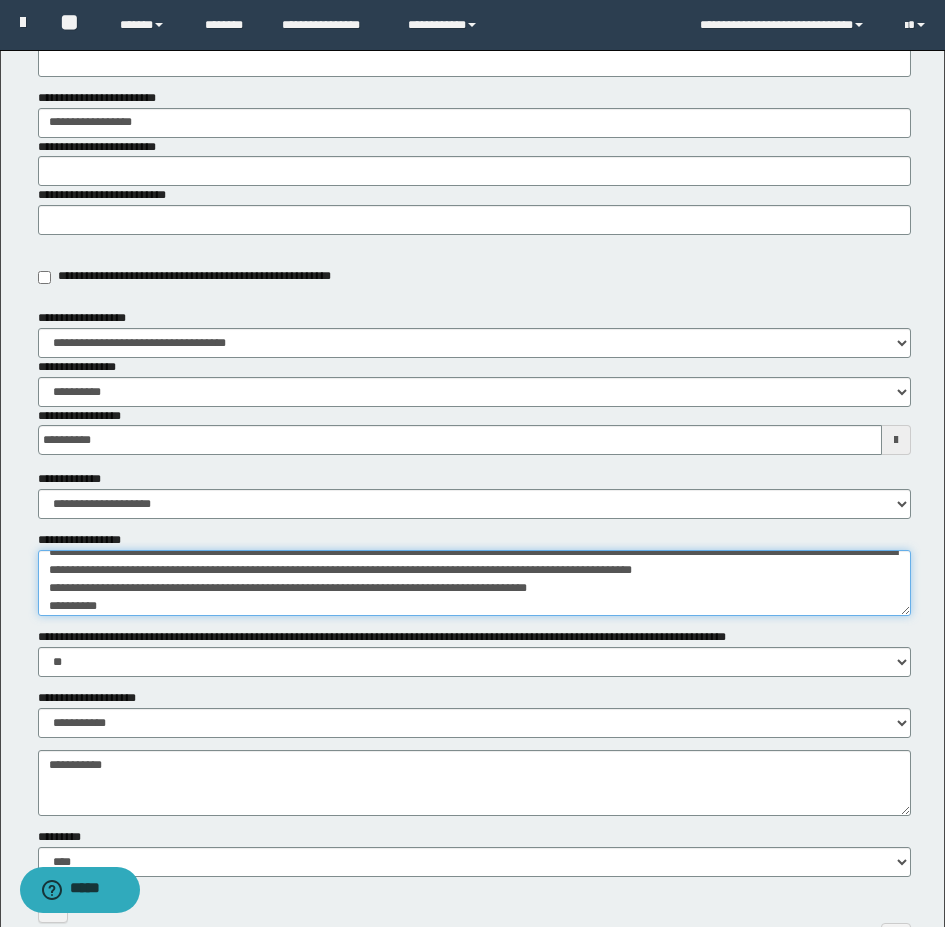 click on "**********" at bounding box center (474, 583) 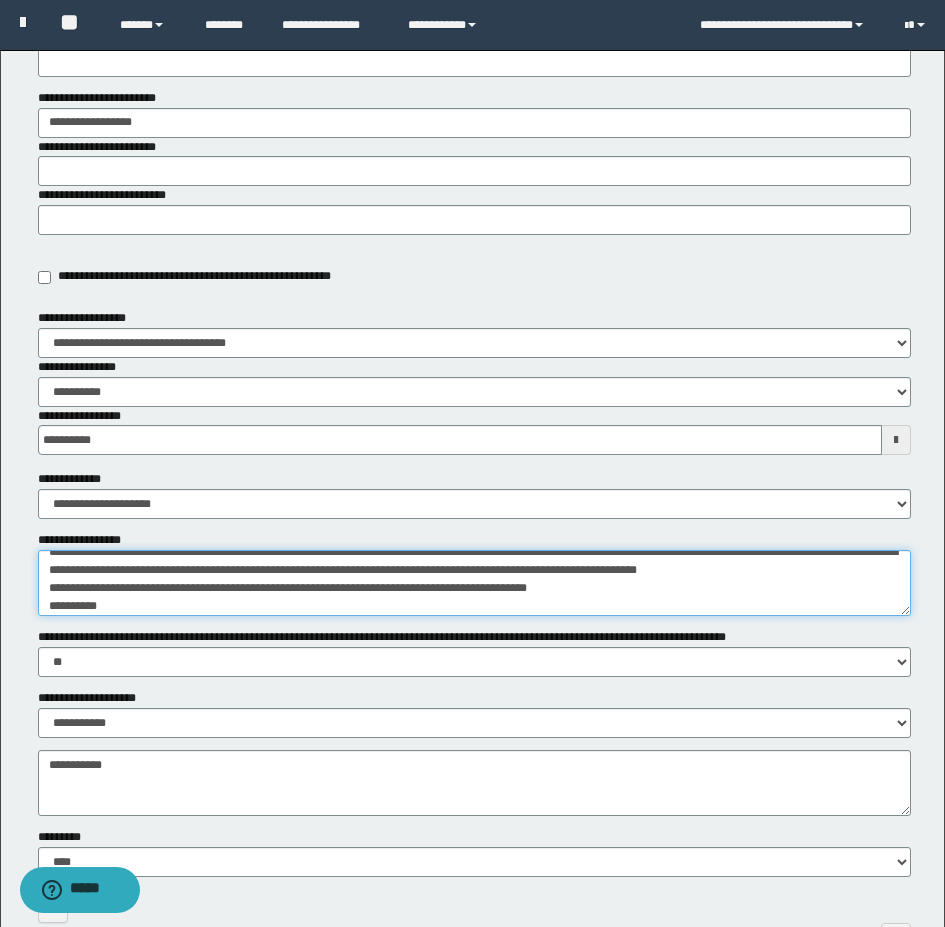 click on "**********" at bounding box center [474, 583] 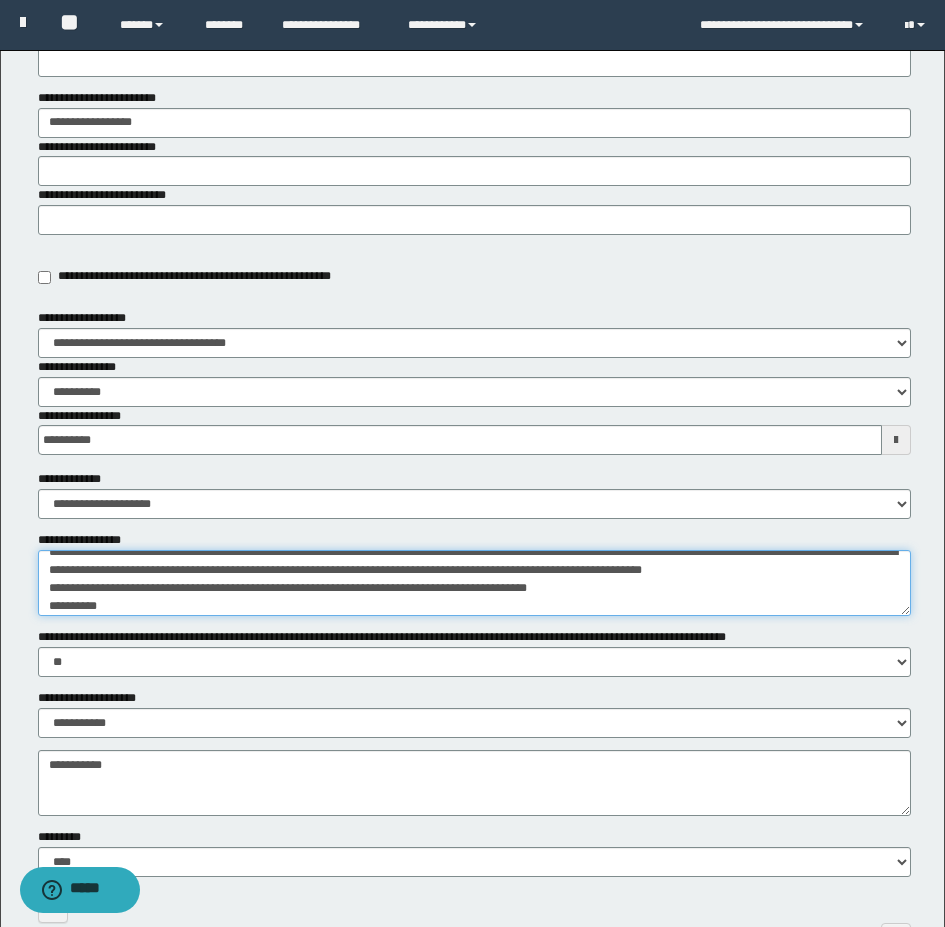 click on "**********" at bounding box center [474, 583] 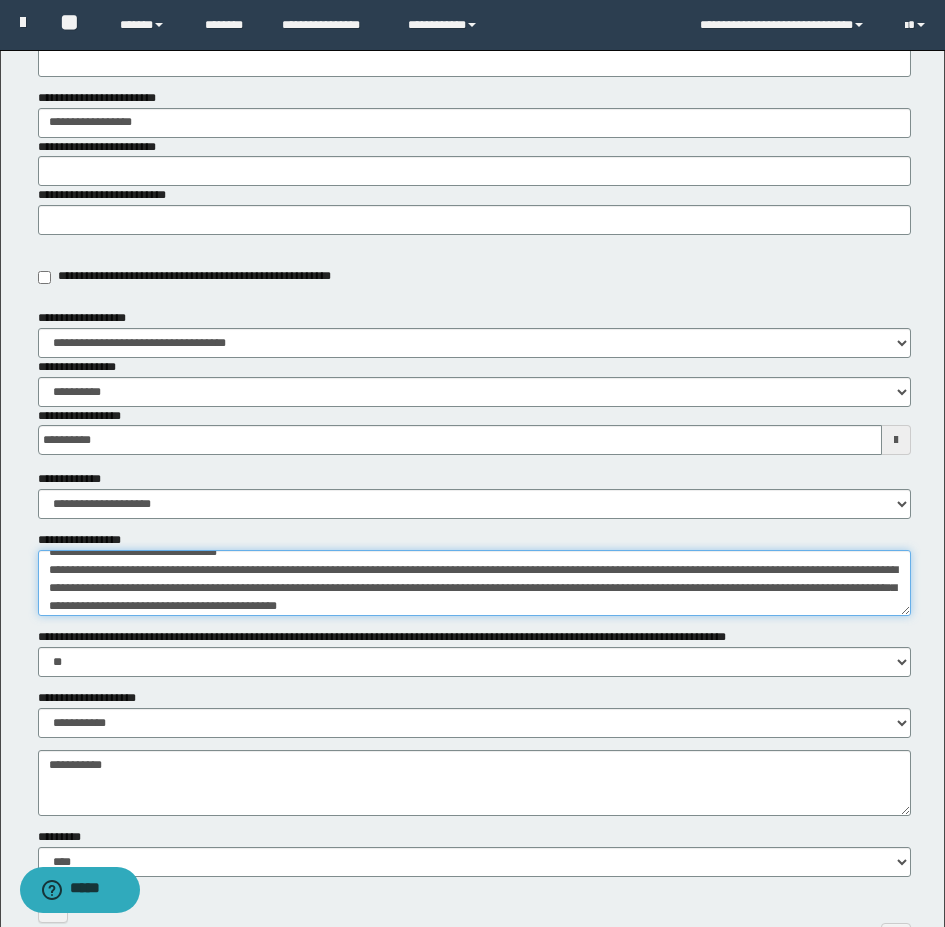 scroll, scrollTop: 126, scrollLeft: 0, axis: vertical 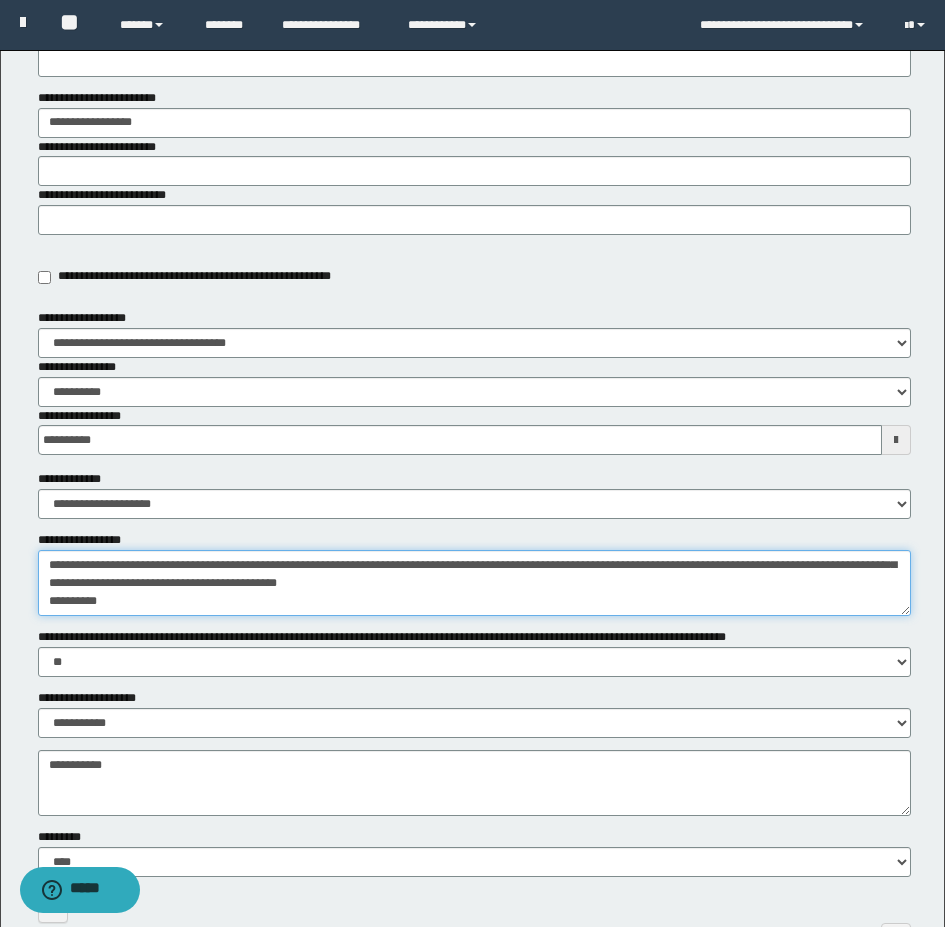 click on "**********" at bounding box center (474, 583) 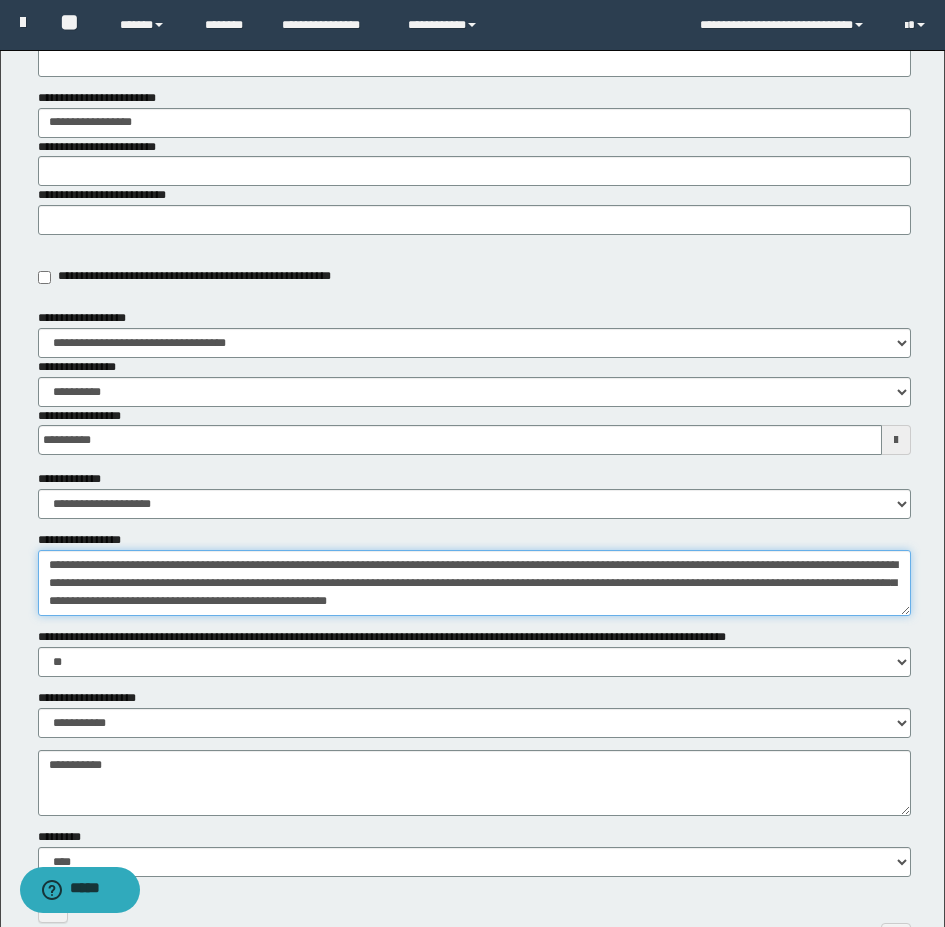 scroll, scrollTop: 108, scrollLeft: 0, axis: vertical 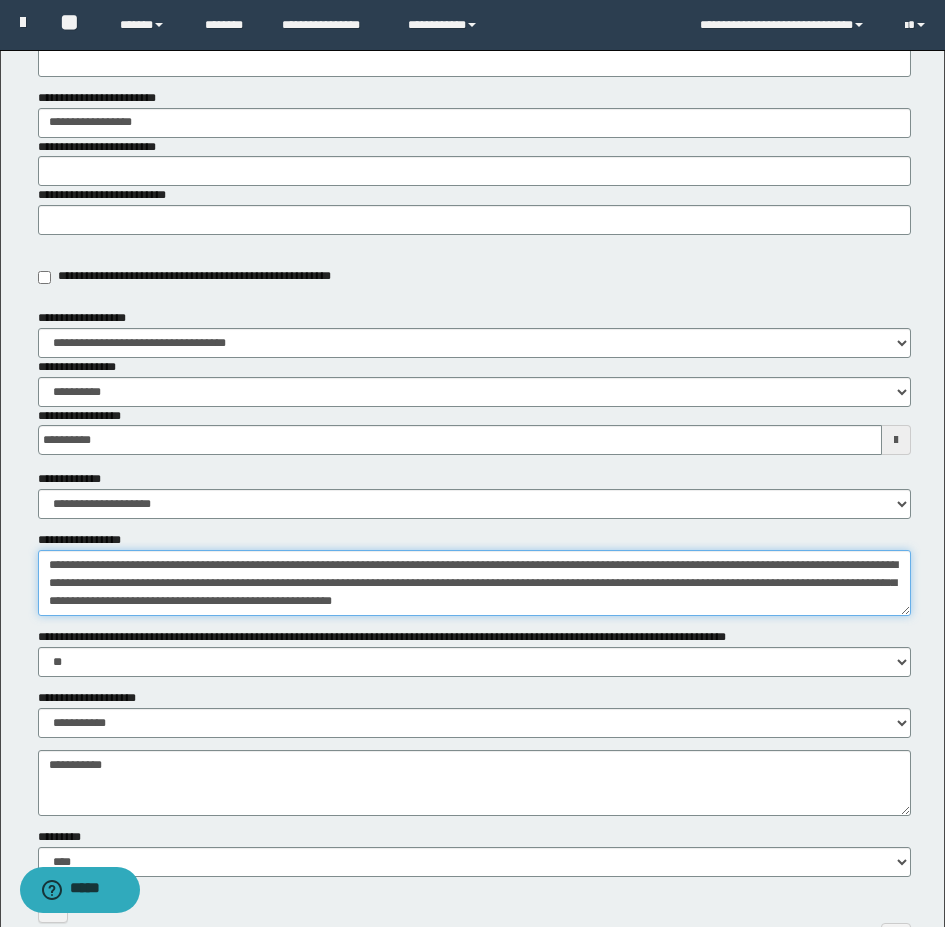 click on "**********" at bounding box center [474, 583] 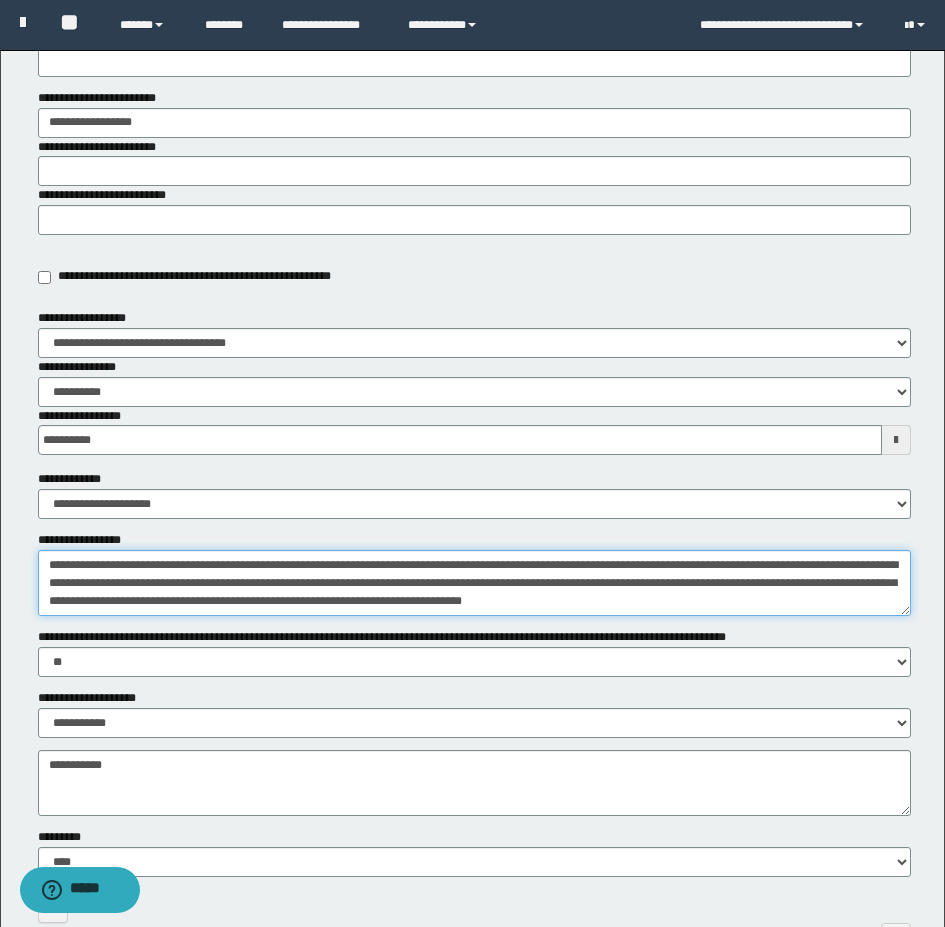 click on "**********" at bounding box center (474, 583) 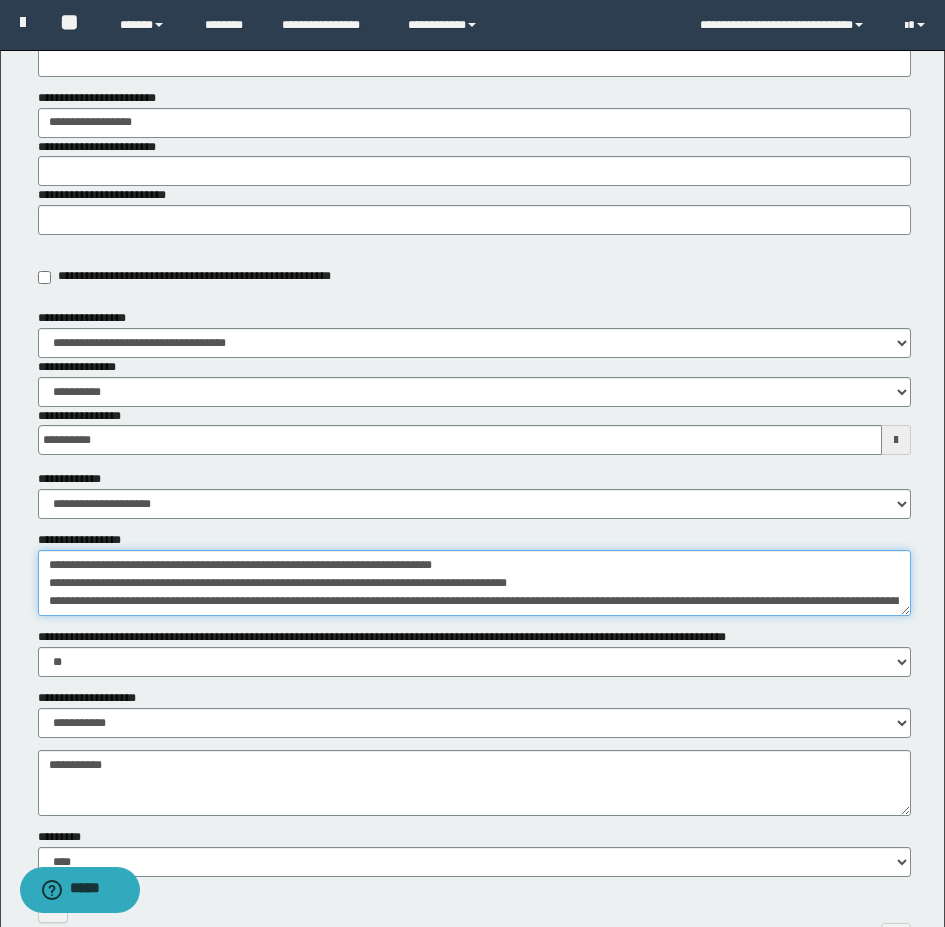 scroll, scrollTop: 108, scrollLeft: 0, axis: vertical 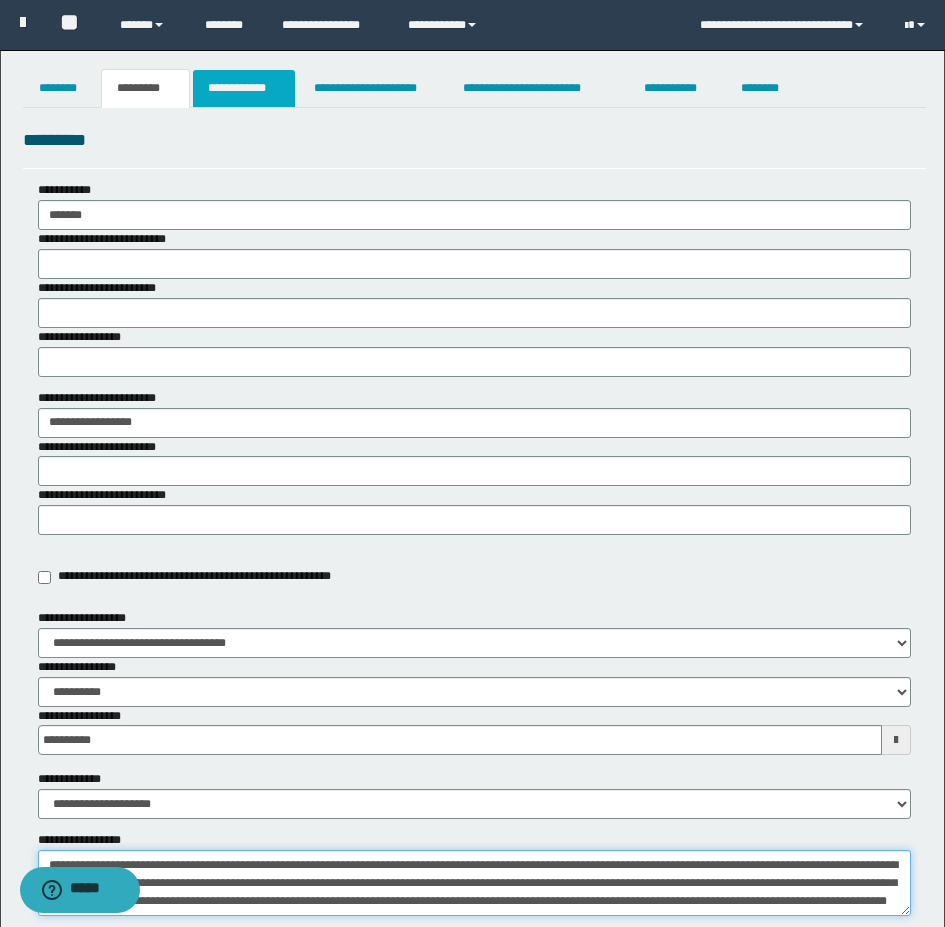 type on "**********" 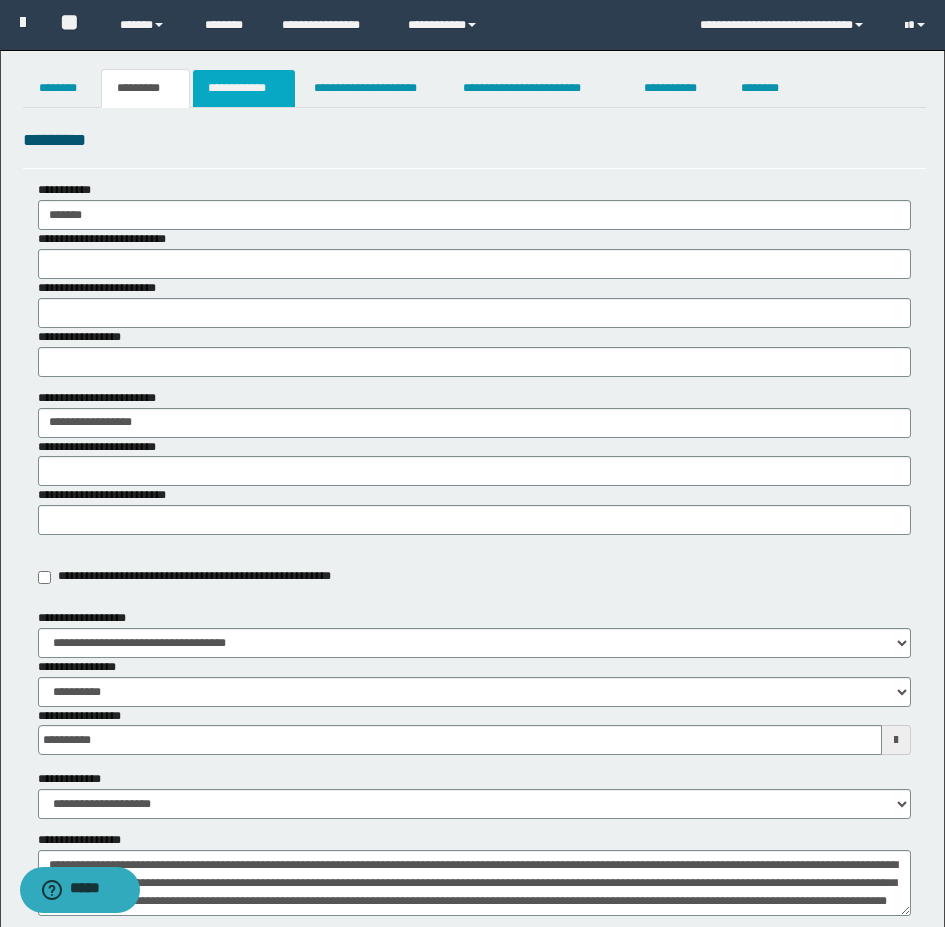 click on "**********" at bounding box center (244, 88) 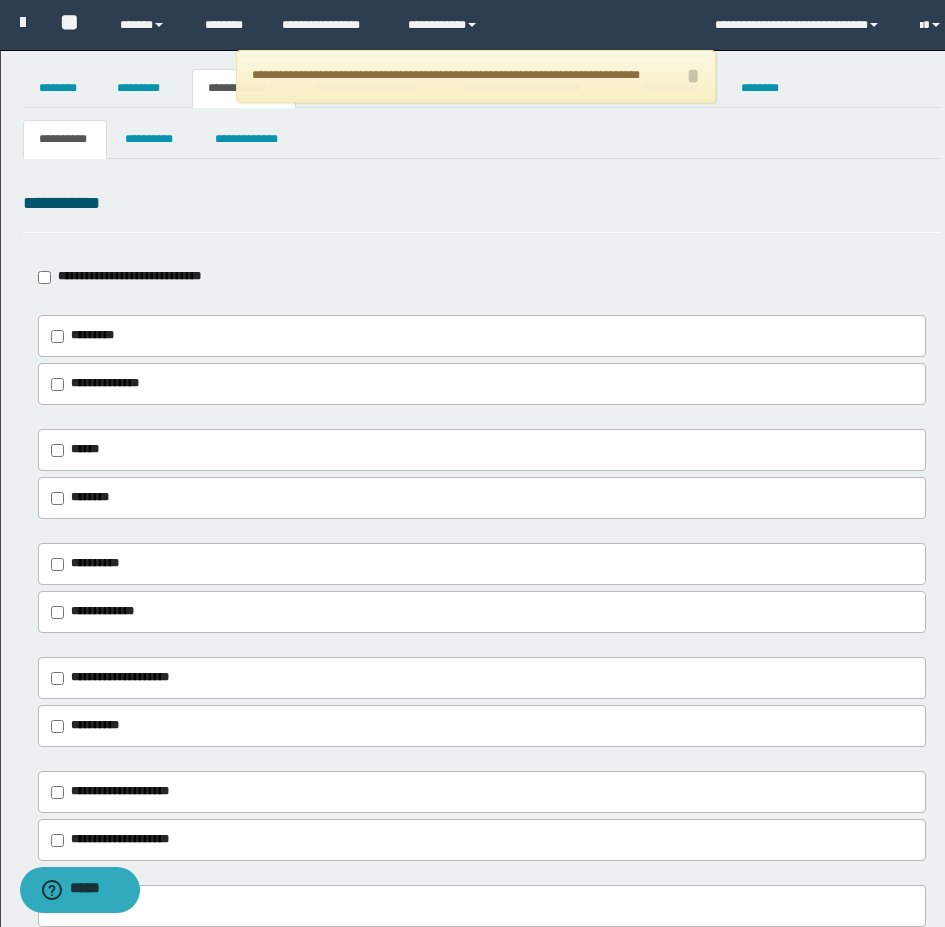 click on "**********" at bounding box center (476, 76) 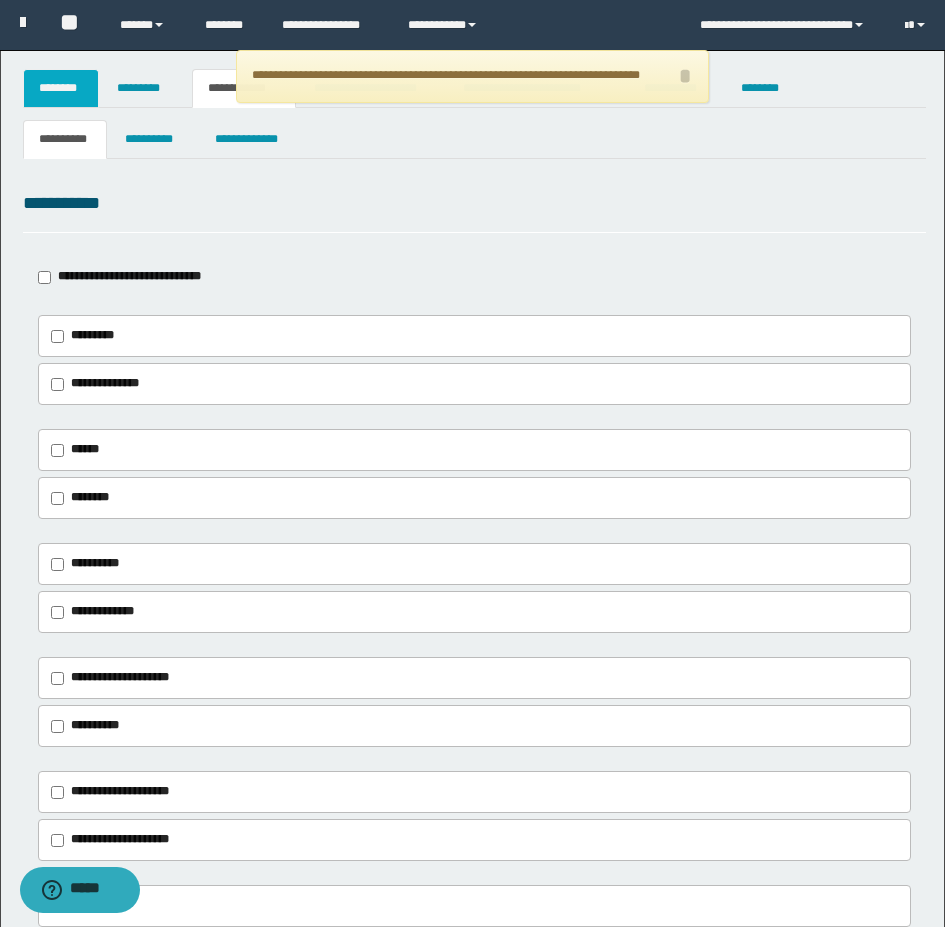 click on "********" at bounding box center [61, 88] 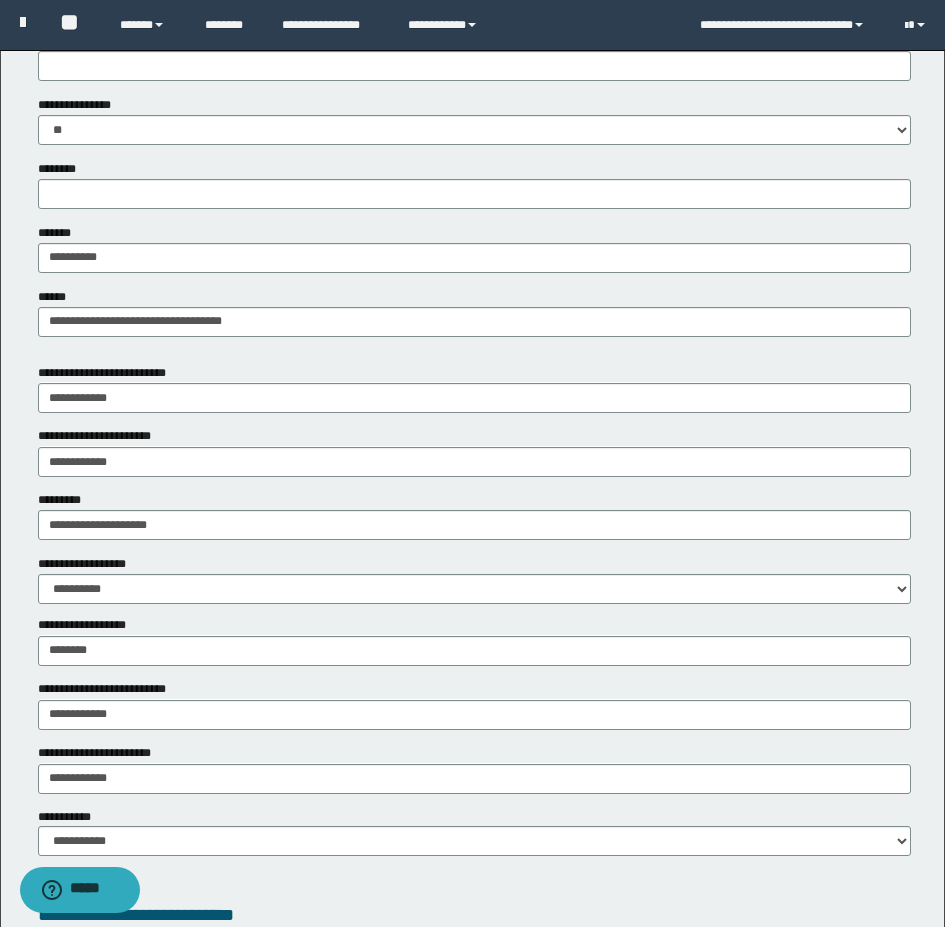scroll, scrollTop: 1000, scrollLeft: 0, axis: vertical 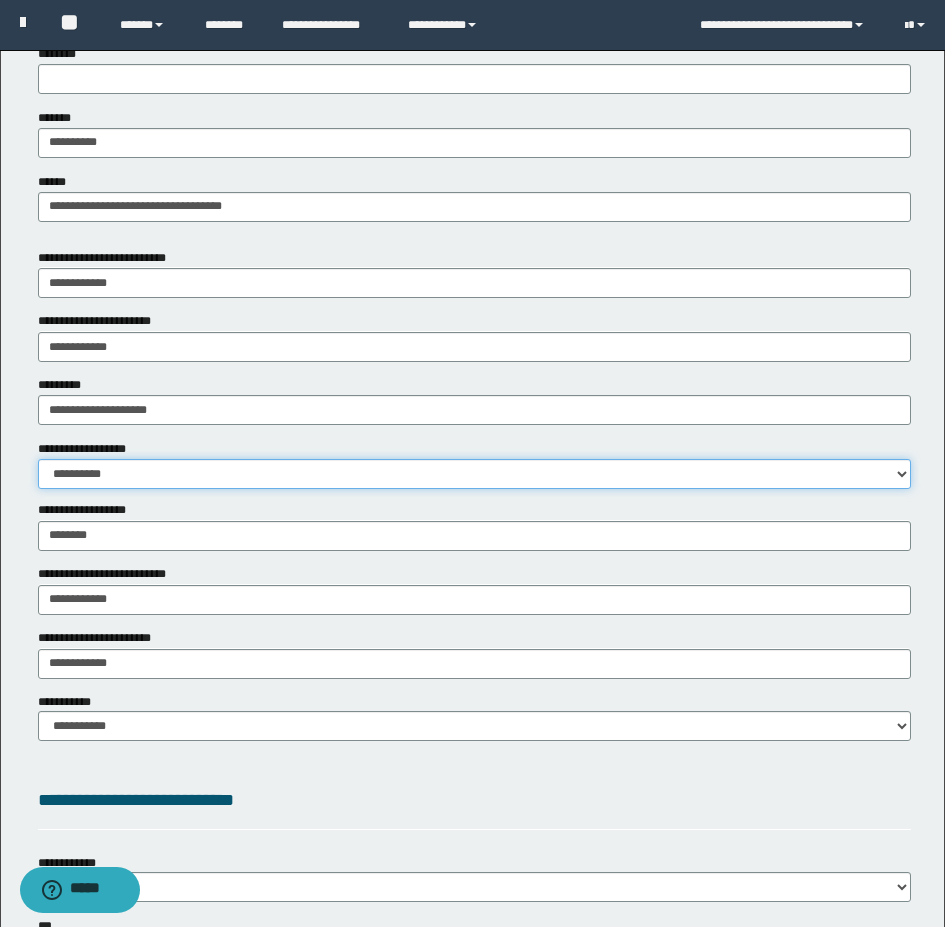 click on "**********" at bounding box center (474, 474) 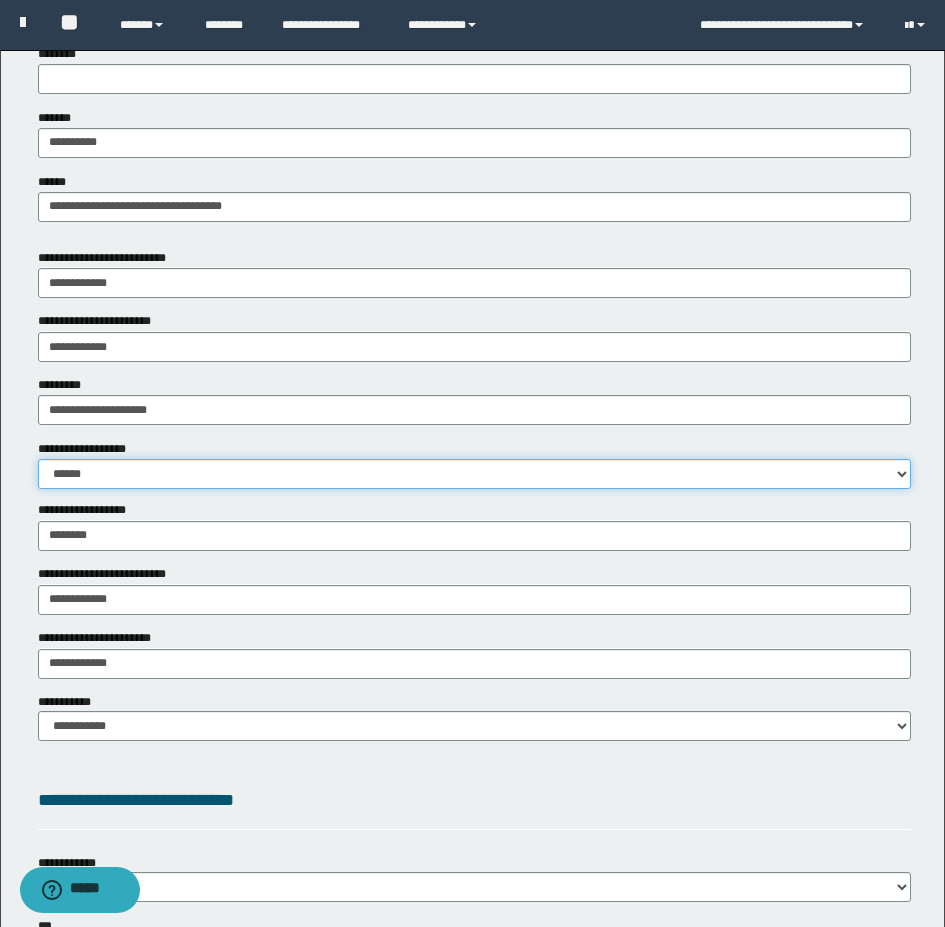 click on "**********" at bounding box center (474, 474) 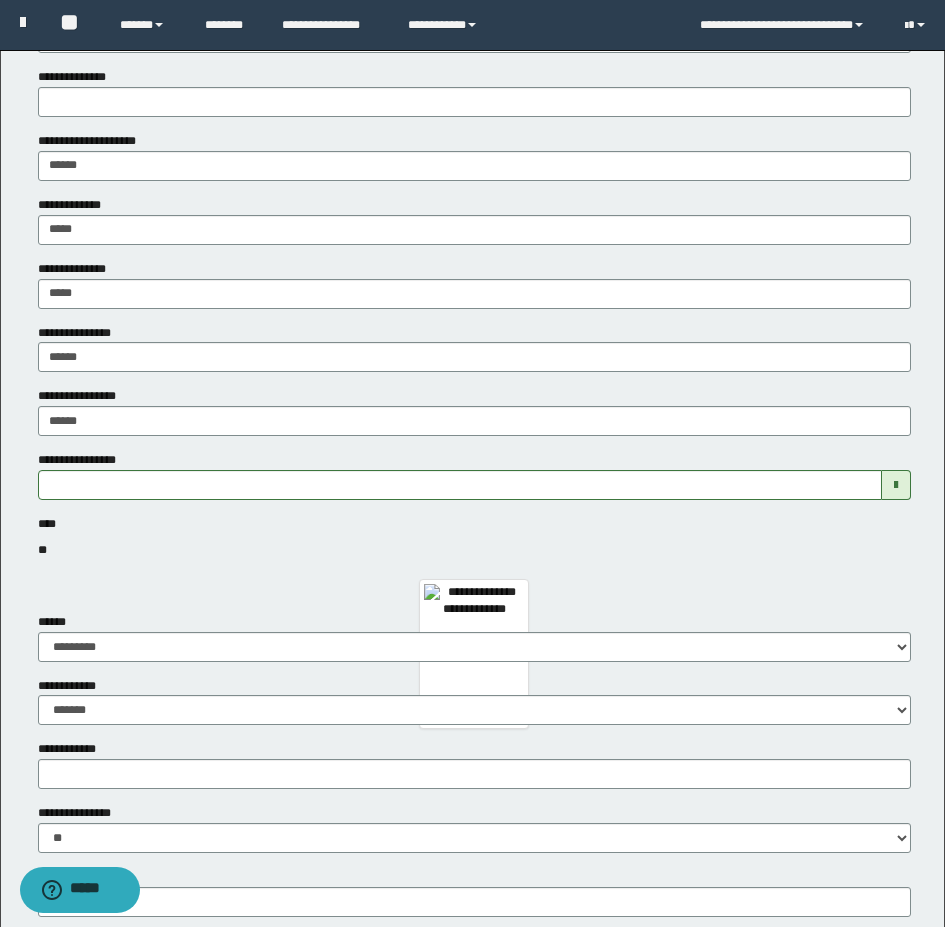 scroll, scrollTop: 0, scrollLeft: 0, axis: both 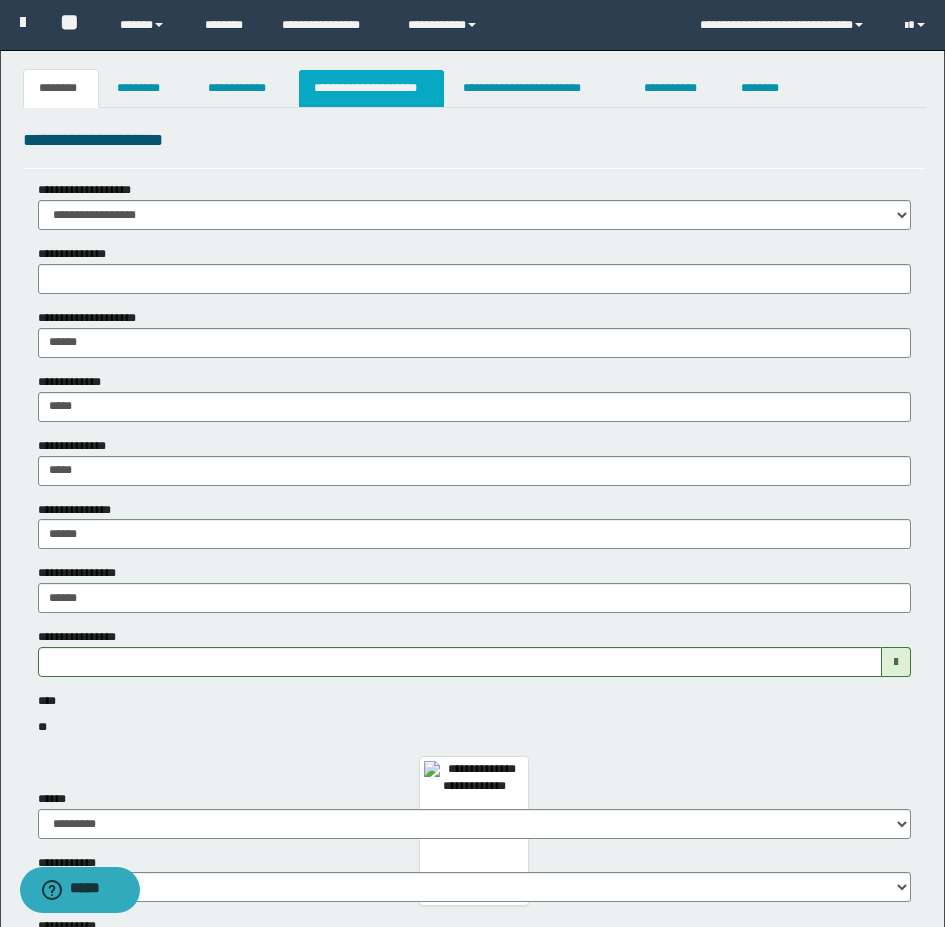 click on "**********" at bounding box center [371, 88] 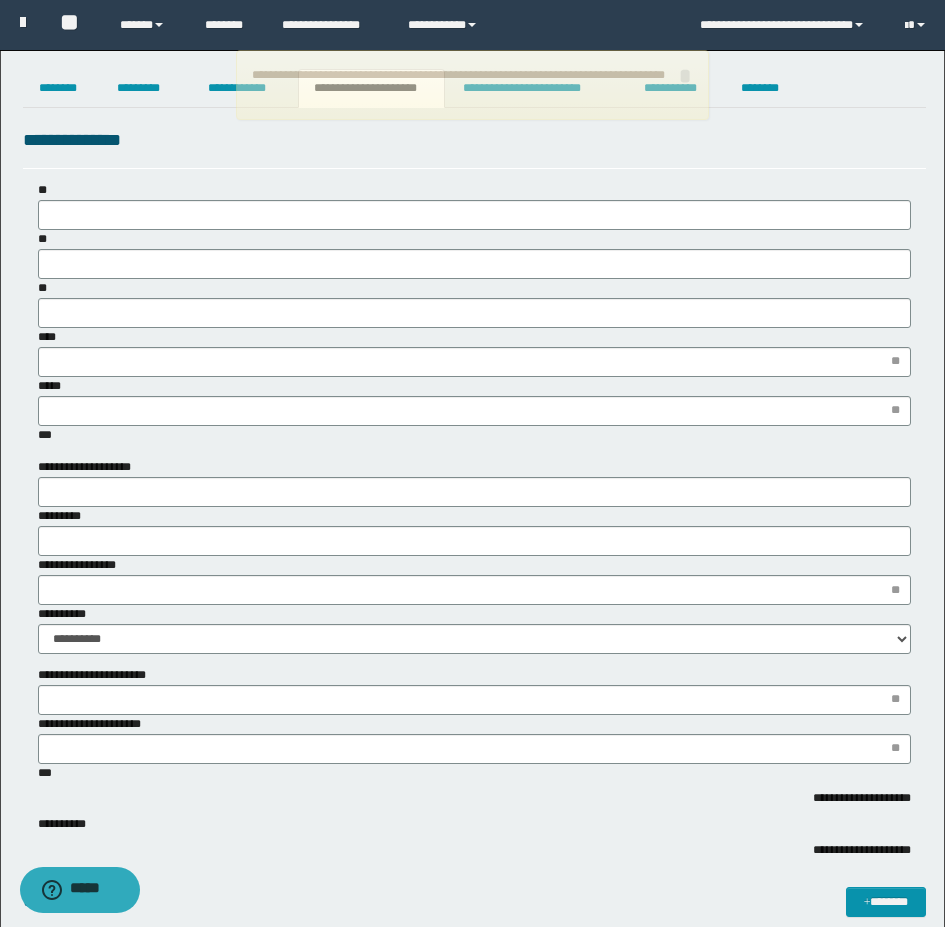 scroll, scrollTop: 0, scrollLeft: 0, axis: both 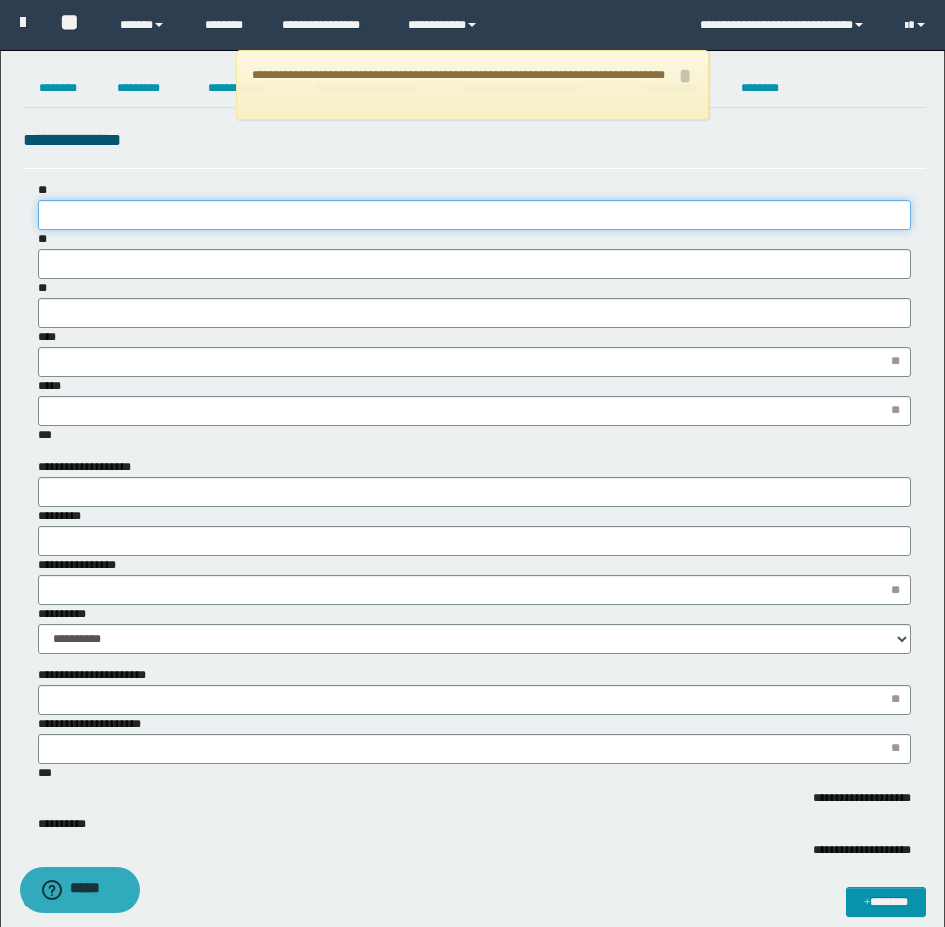 click on "**" at bounding box center [474, 215] 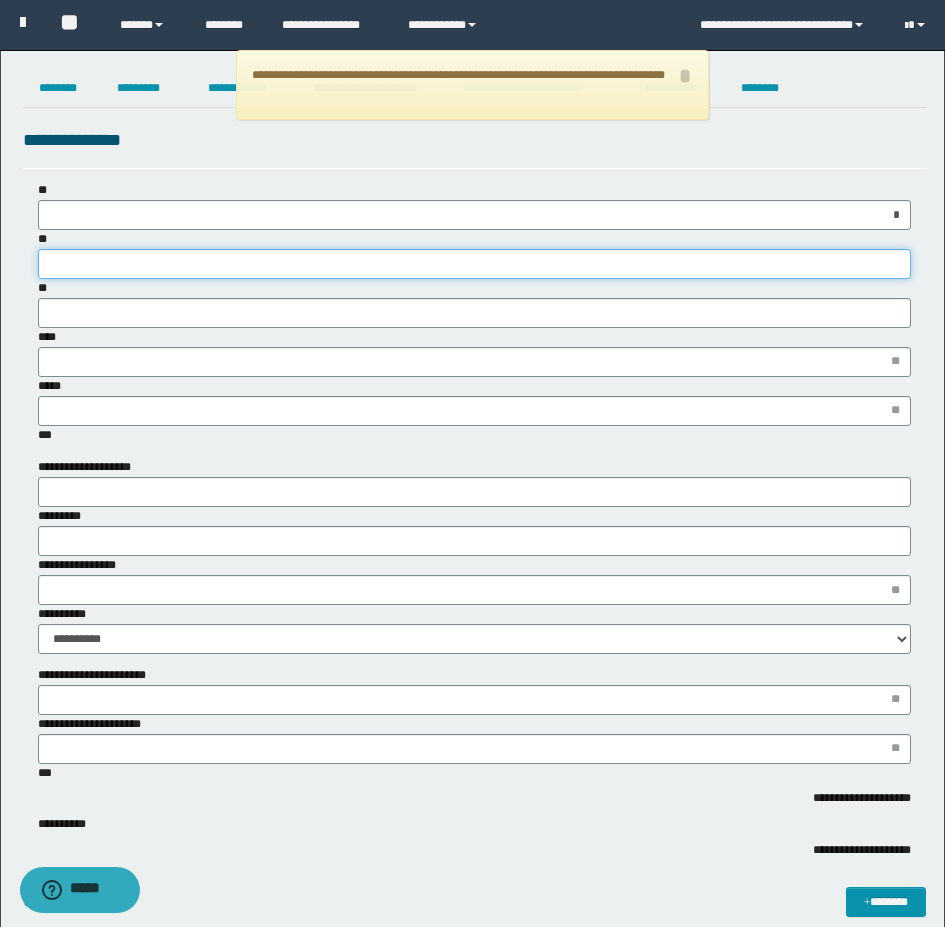 type on "*" 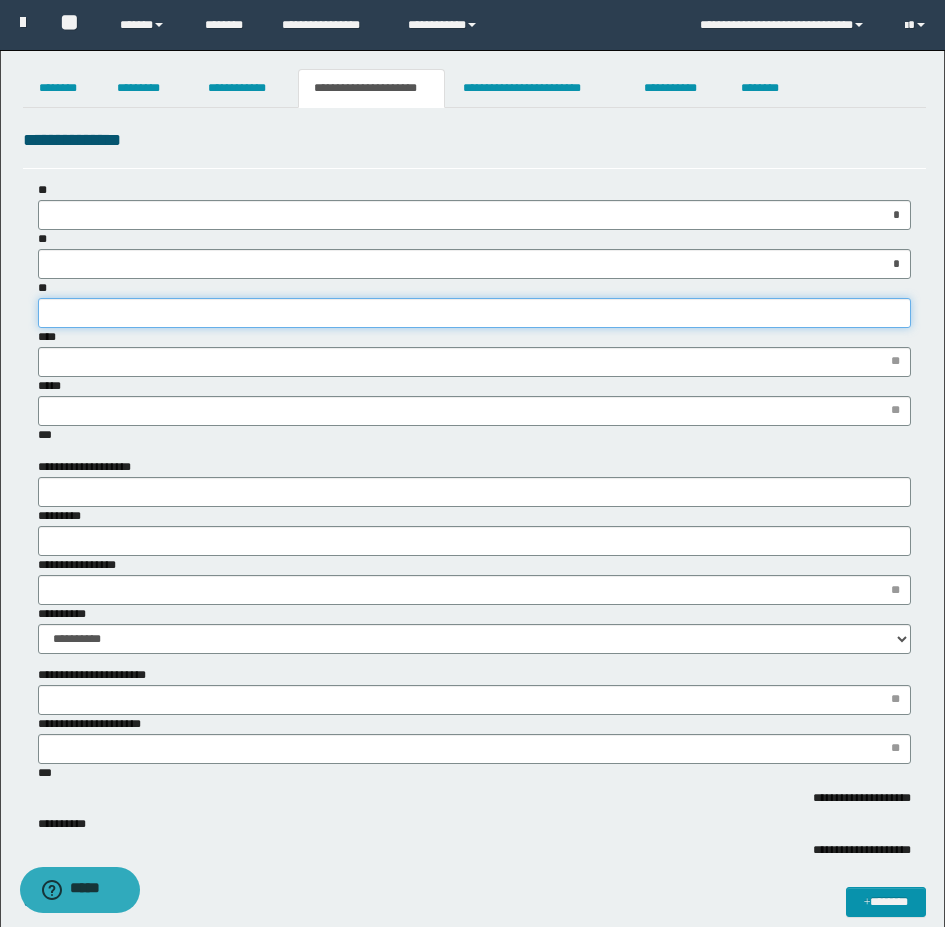 type on "***" 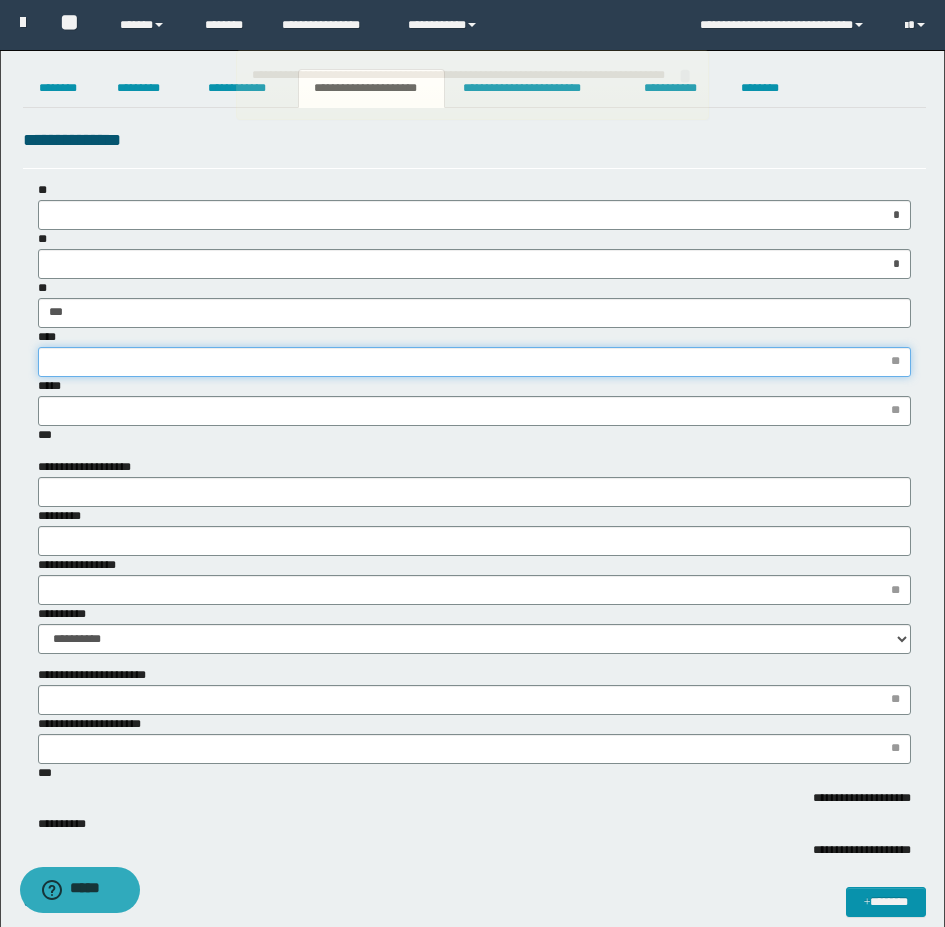 type on "*" 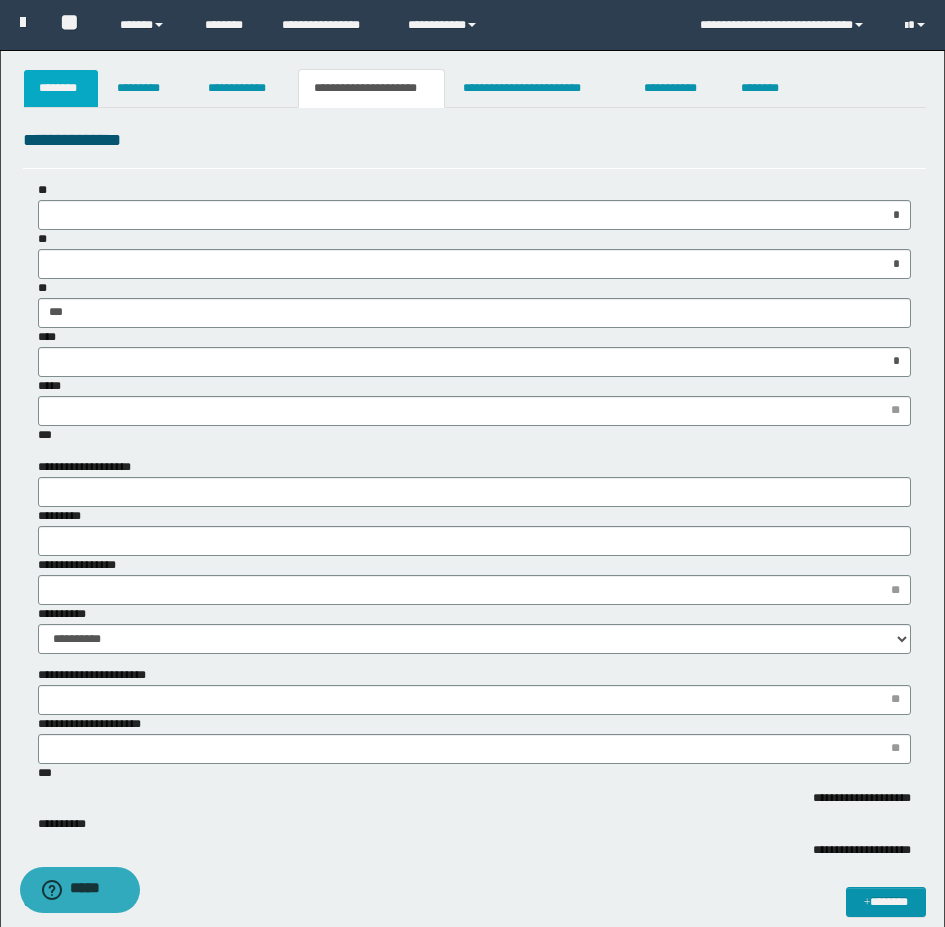 click on "********" at bounding box center [61, 88] 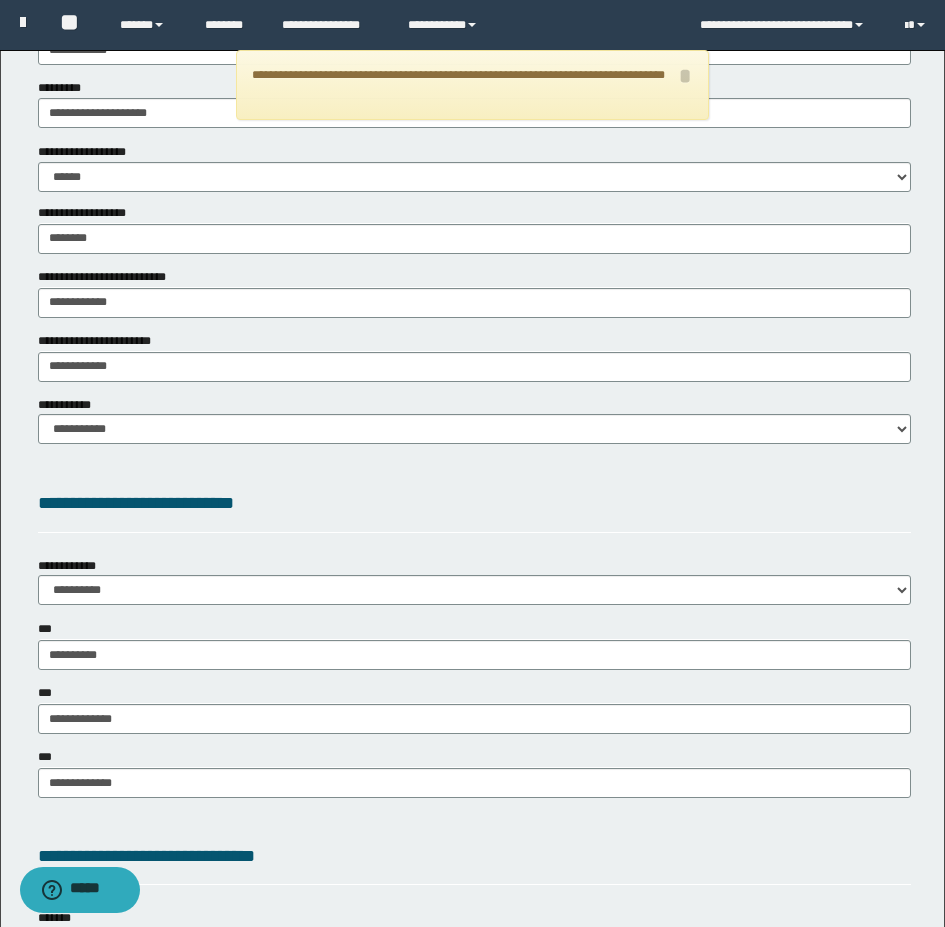 scroll, scrollTop: 1300, scrollLeft: 0, axis: vertical 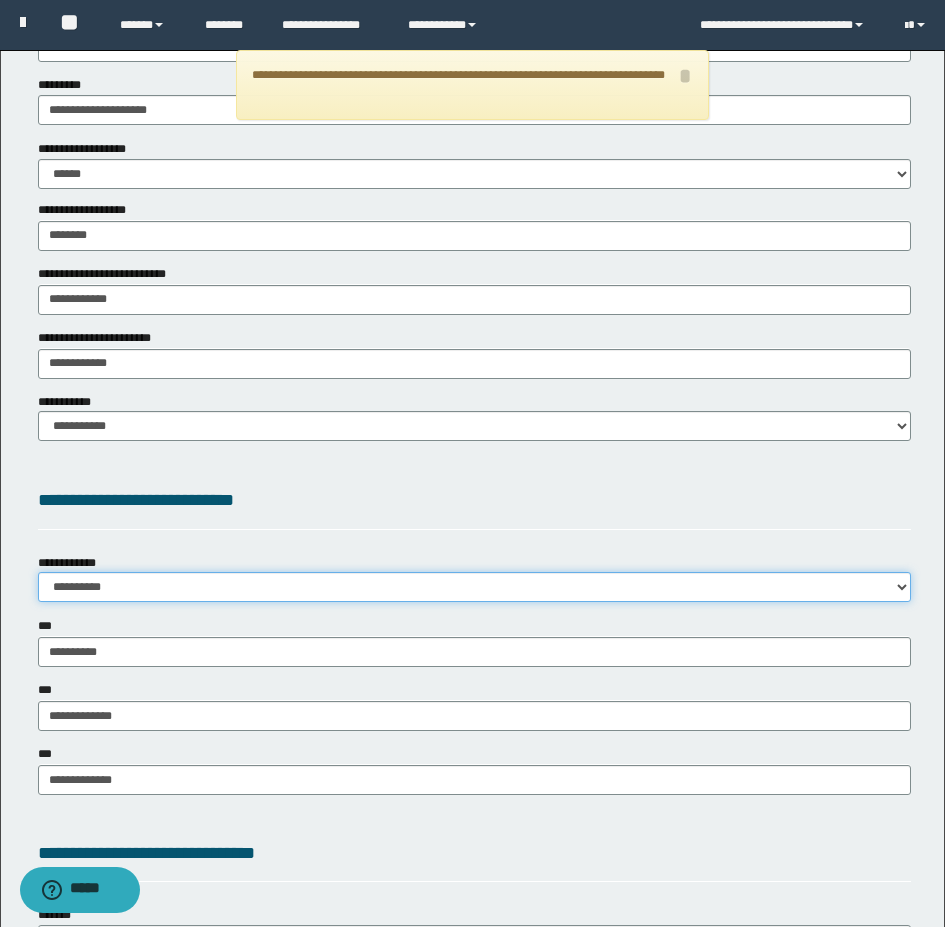 click on "**********" at bounding box center [474, 587] 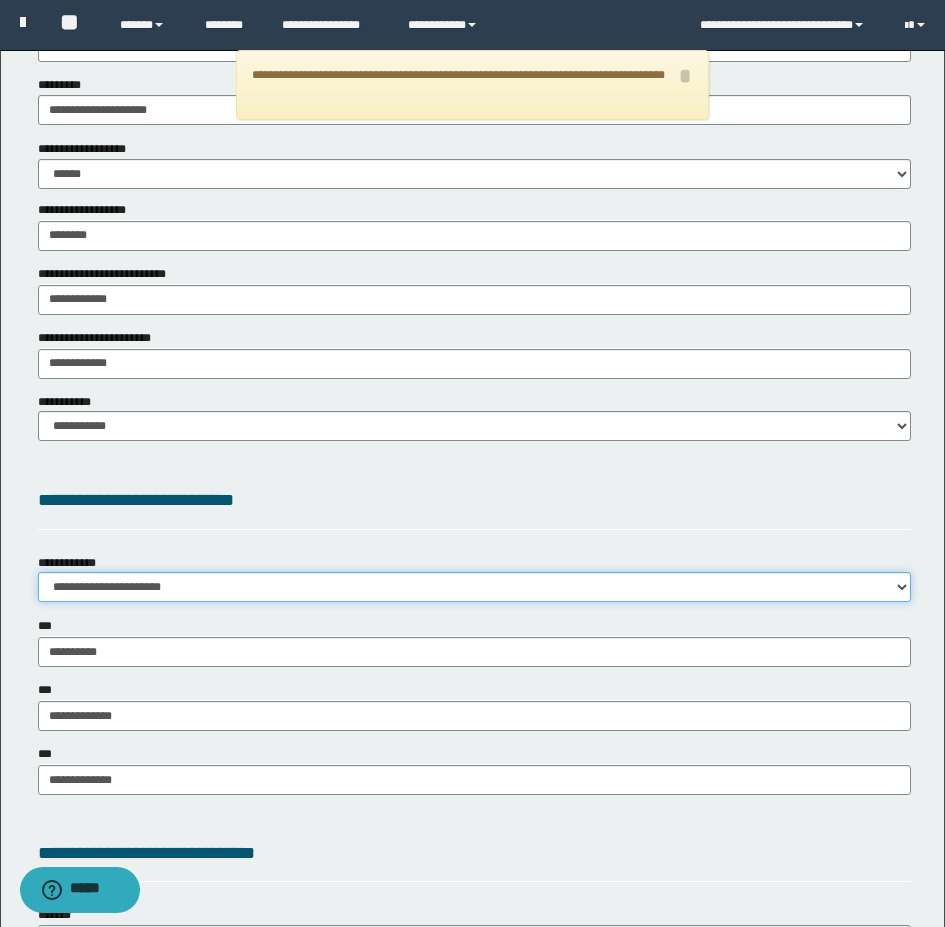 click on "**********" at bounding box center (474, 587) 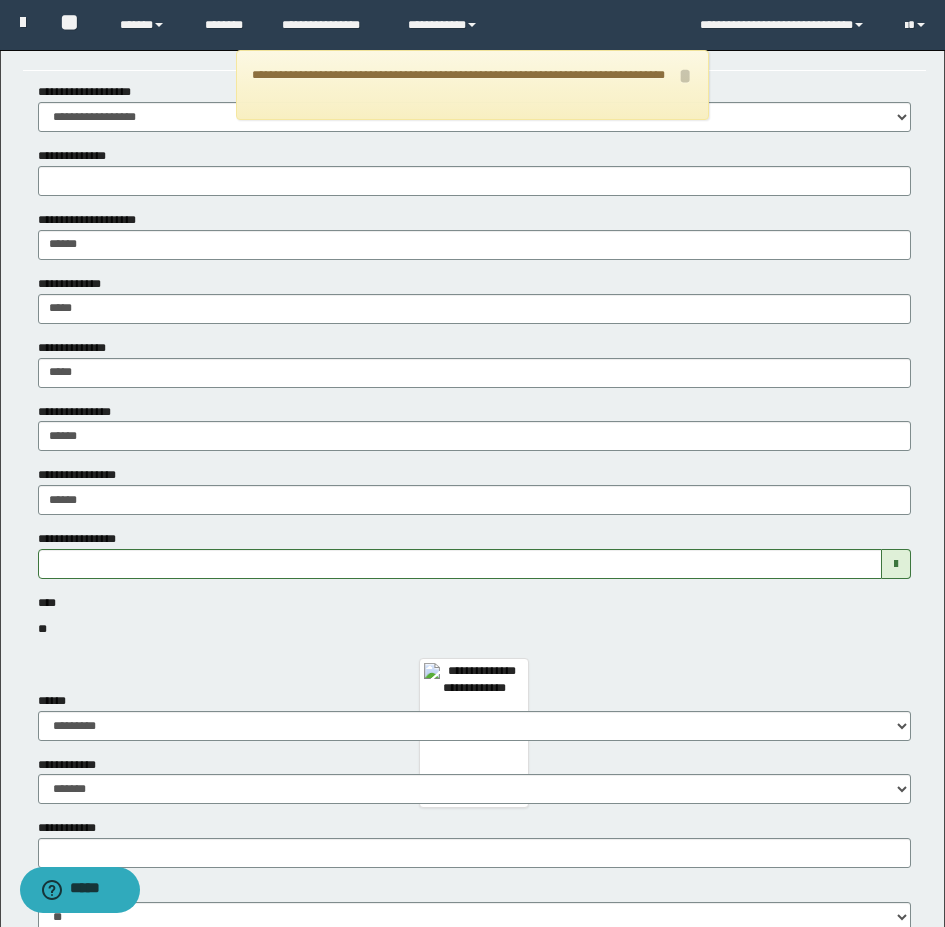 scroll, scrollTop: 0, scrollLeft: 0, axis: both 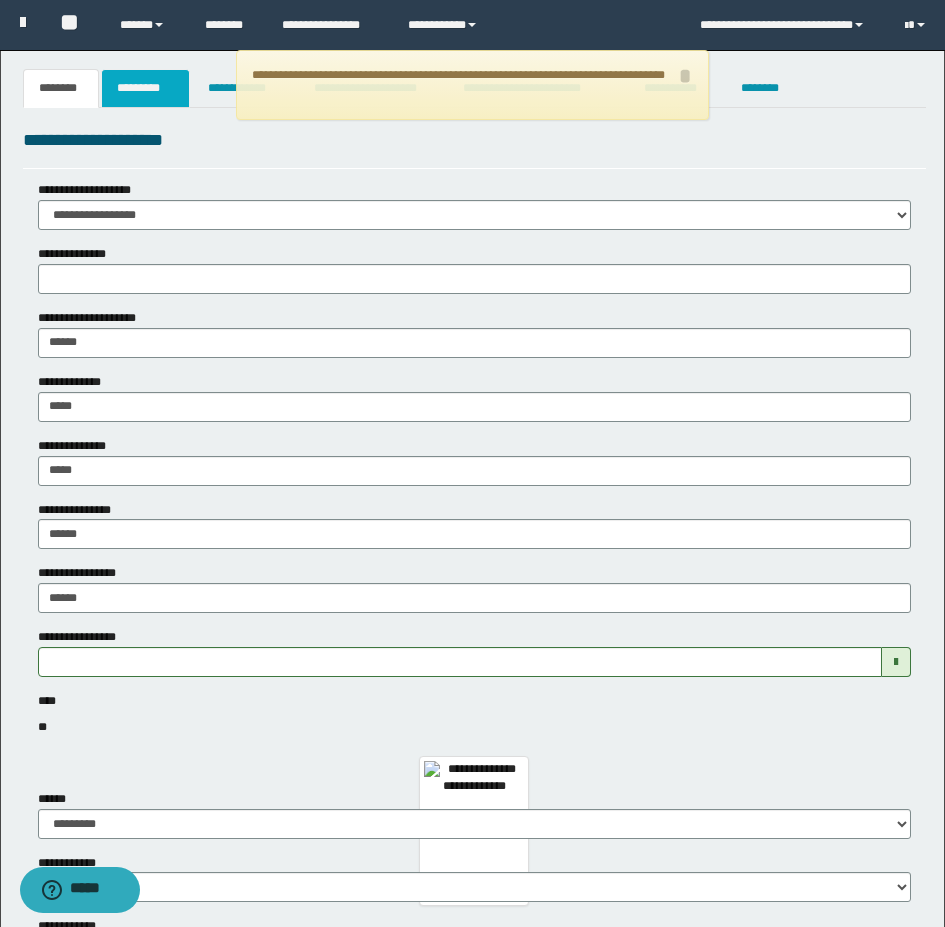 click on "*********" at bounding box center (145, 88) 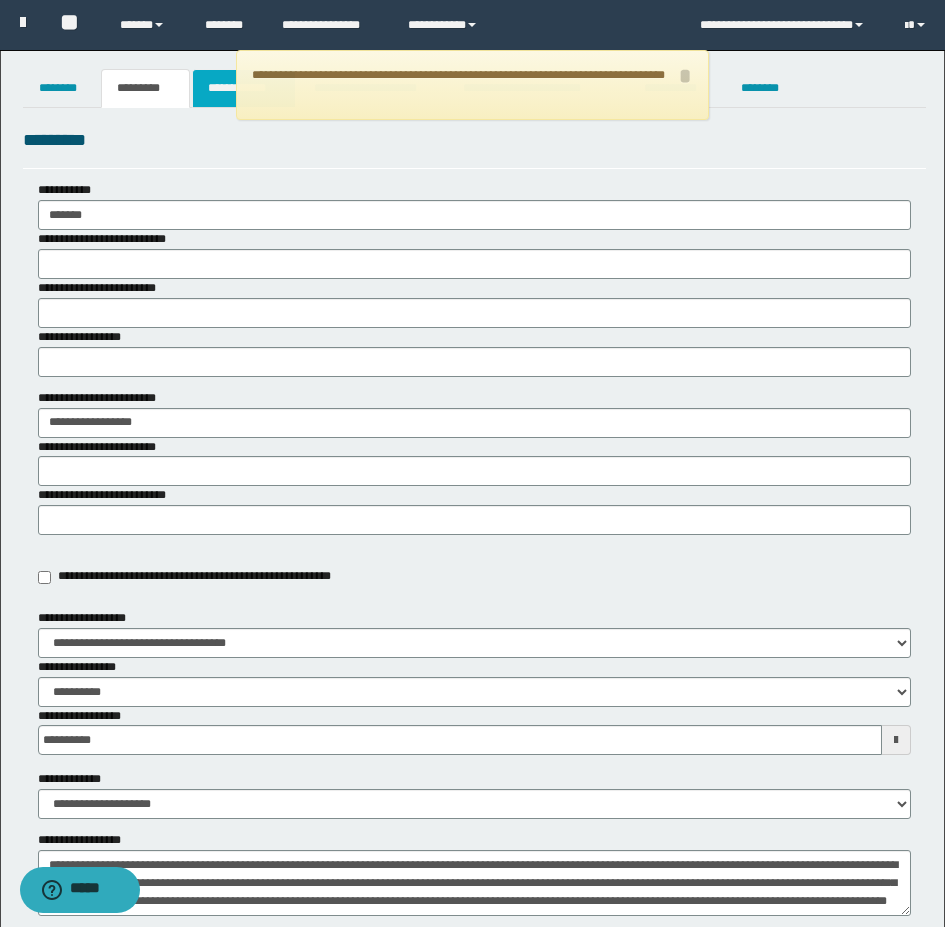 click on "**********" at bounding box center [244, 88] 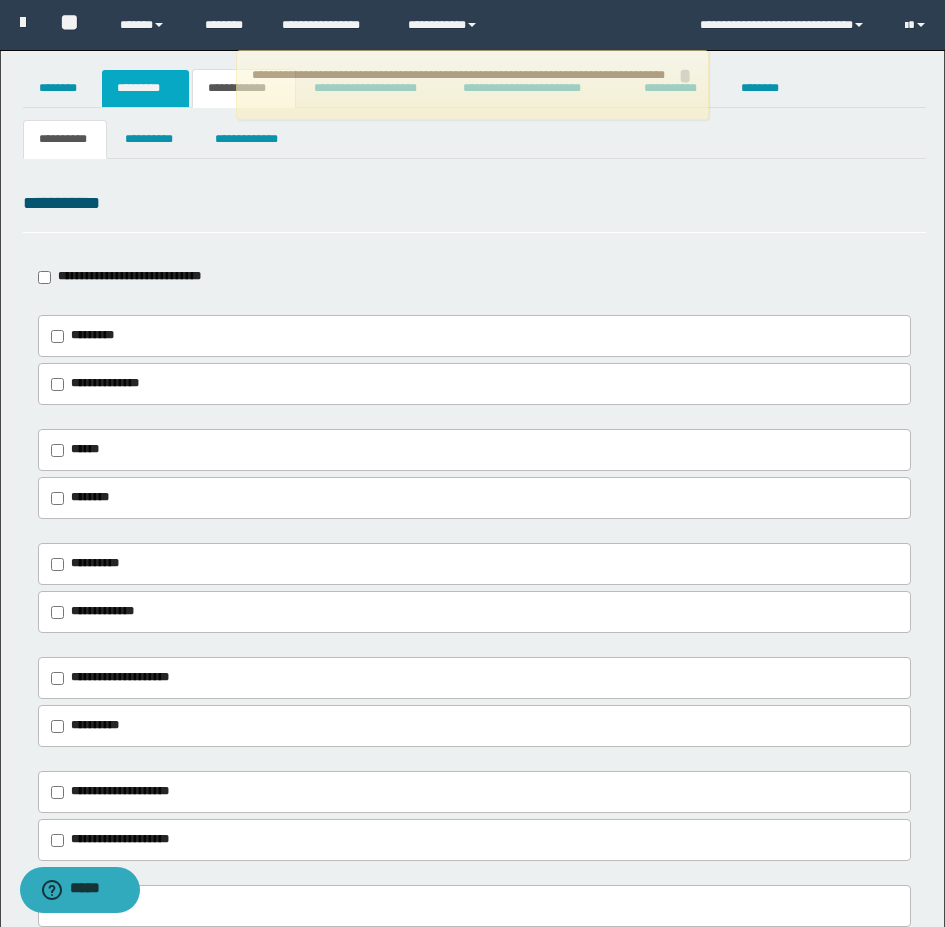 click on "*********" at bounding box center [145, 88] 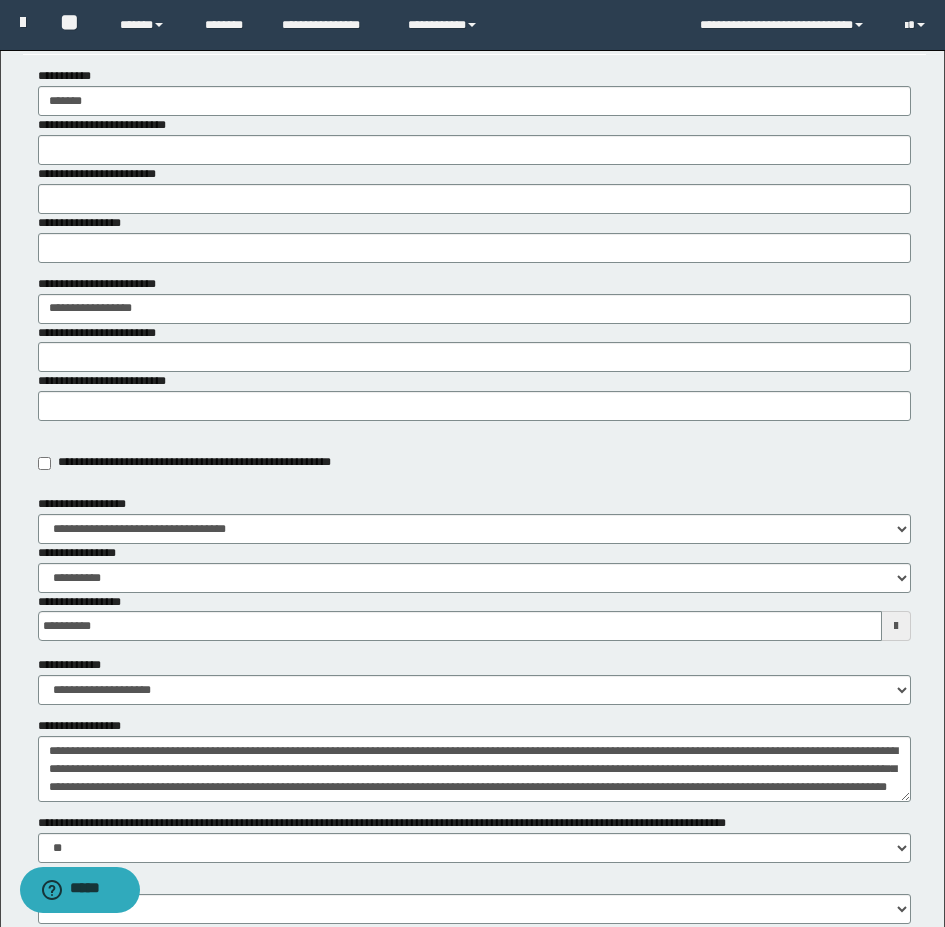 scroll, scrollTop: 200, scrollLeft: 0, axis: vertical 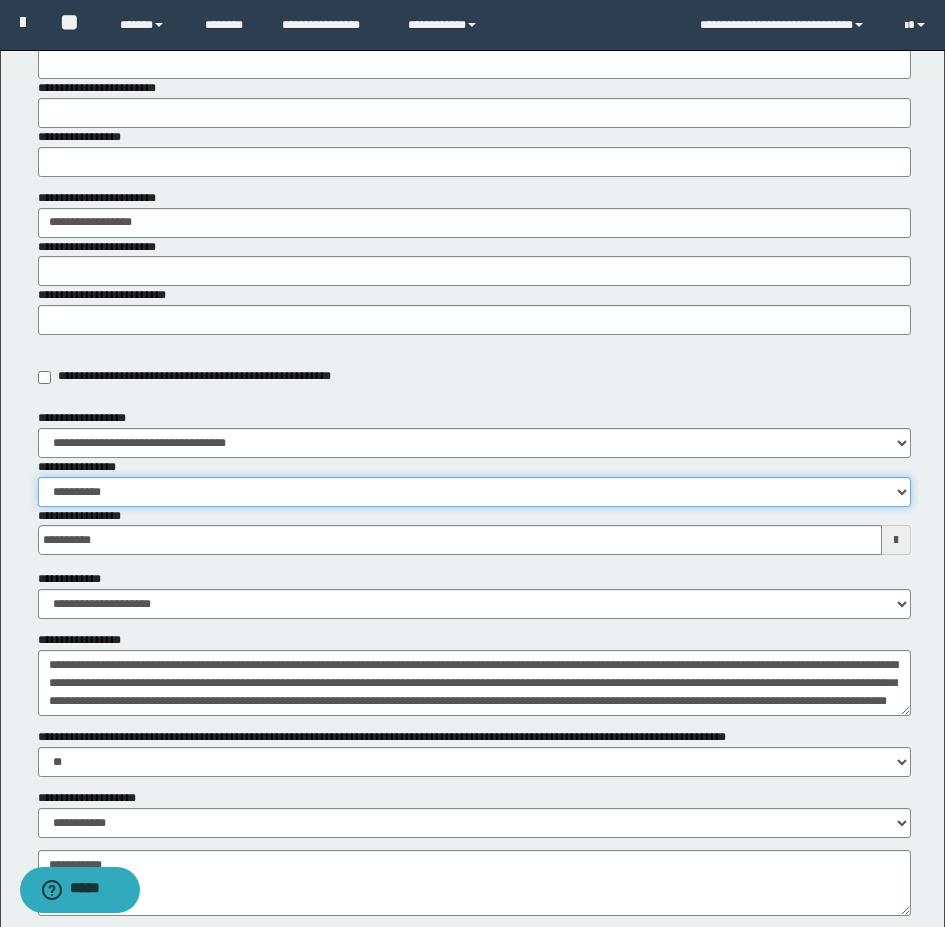 click on "**********" at bounding box center [474, 492] 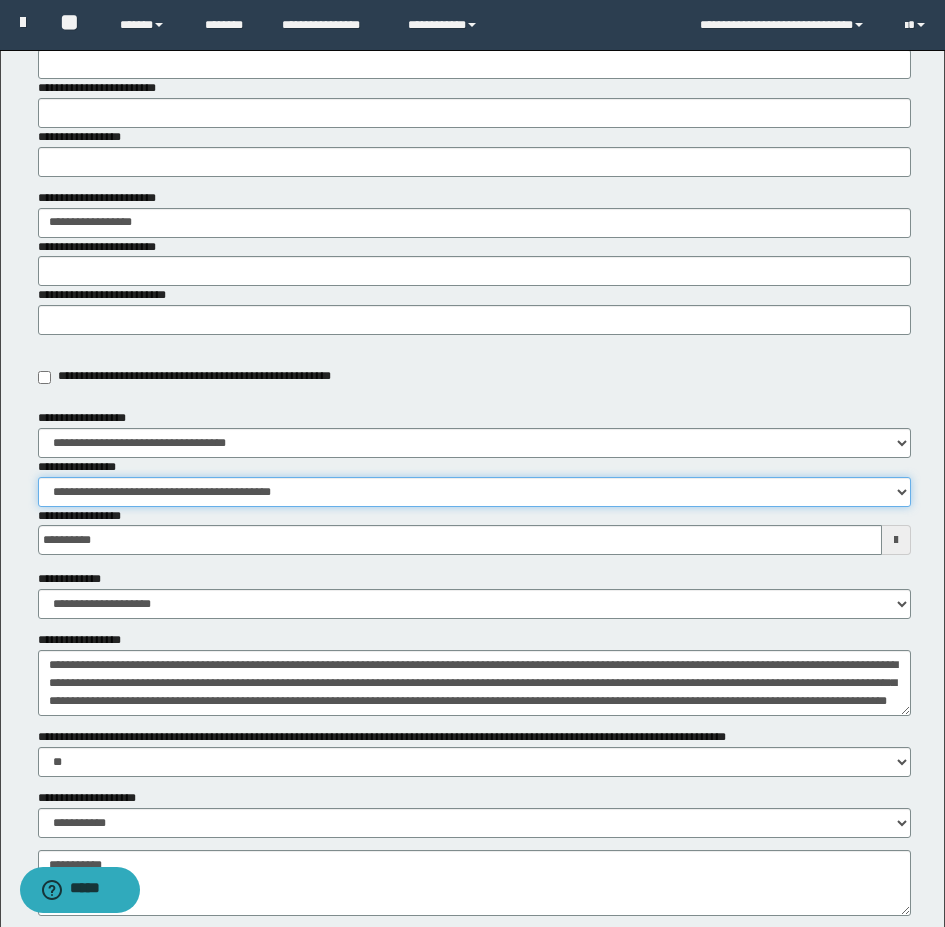 click on "**********" at bounding box center [474, 492] 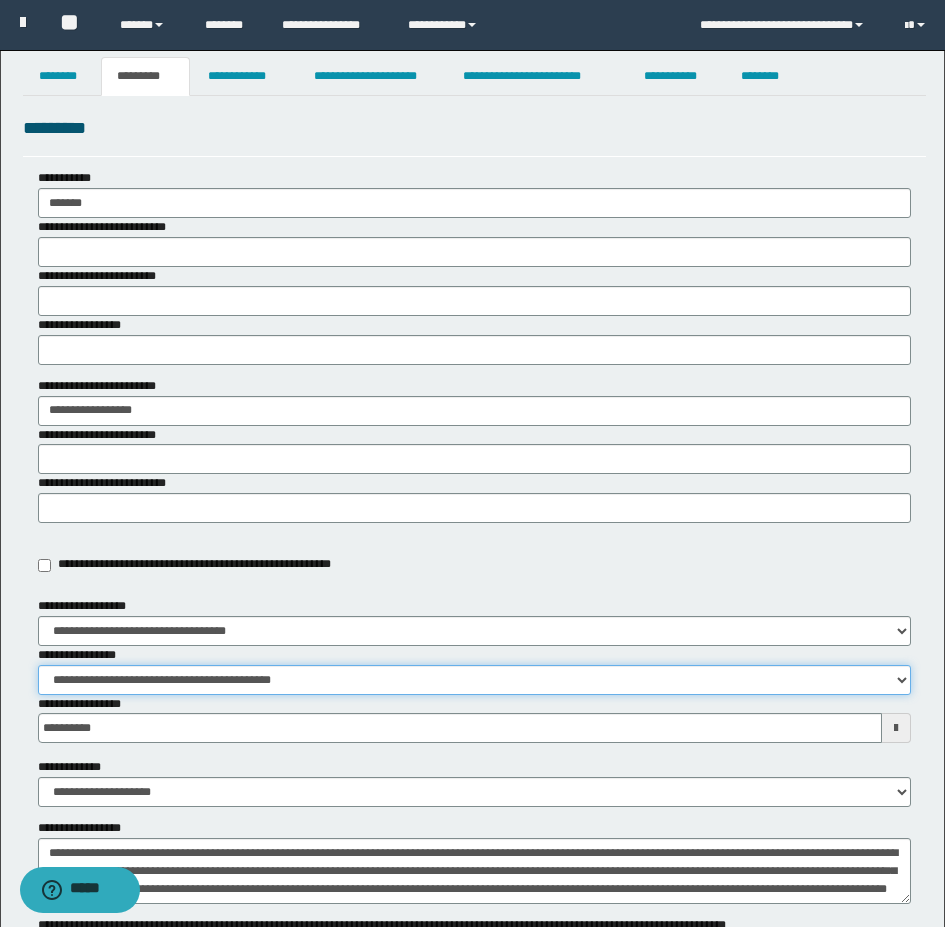 scroll, scrollTop: 0, scrollLeft: 0, axis: both 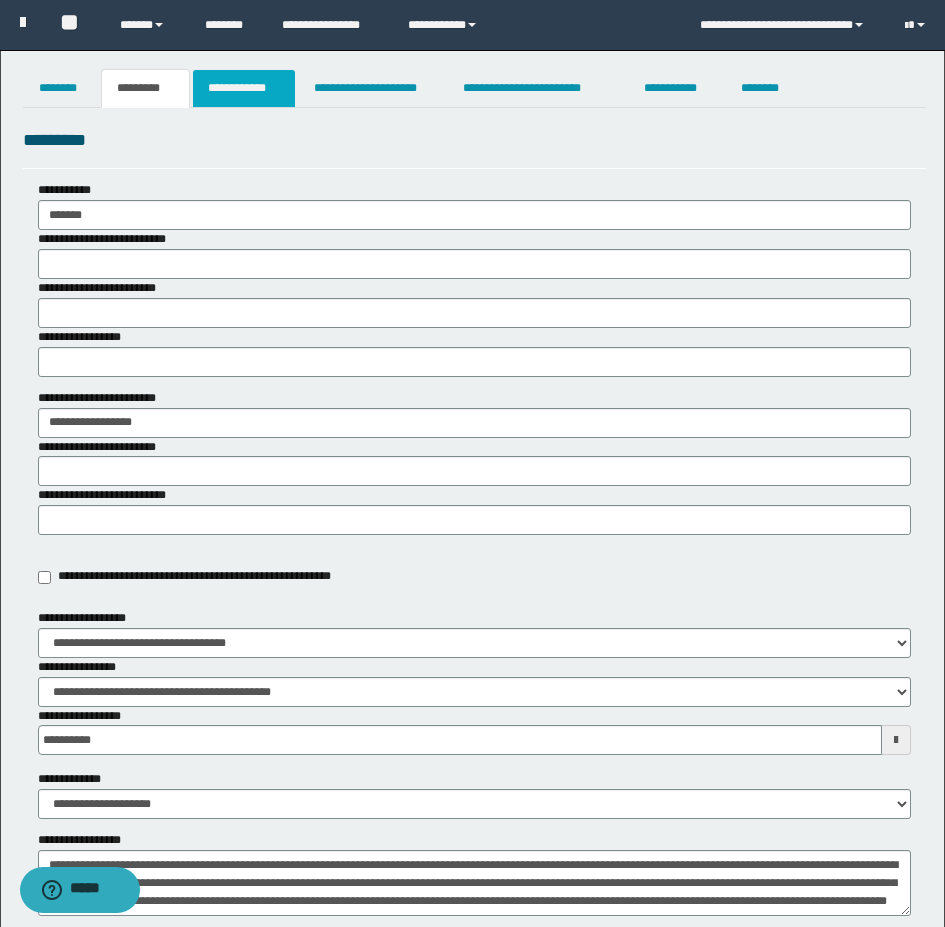 click on "**********" at bounding box center [244, 88] 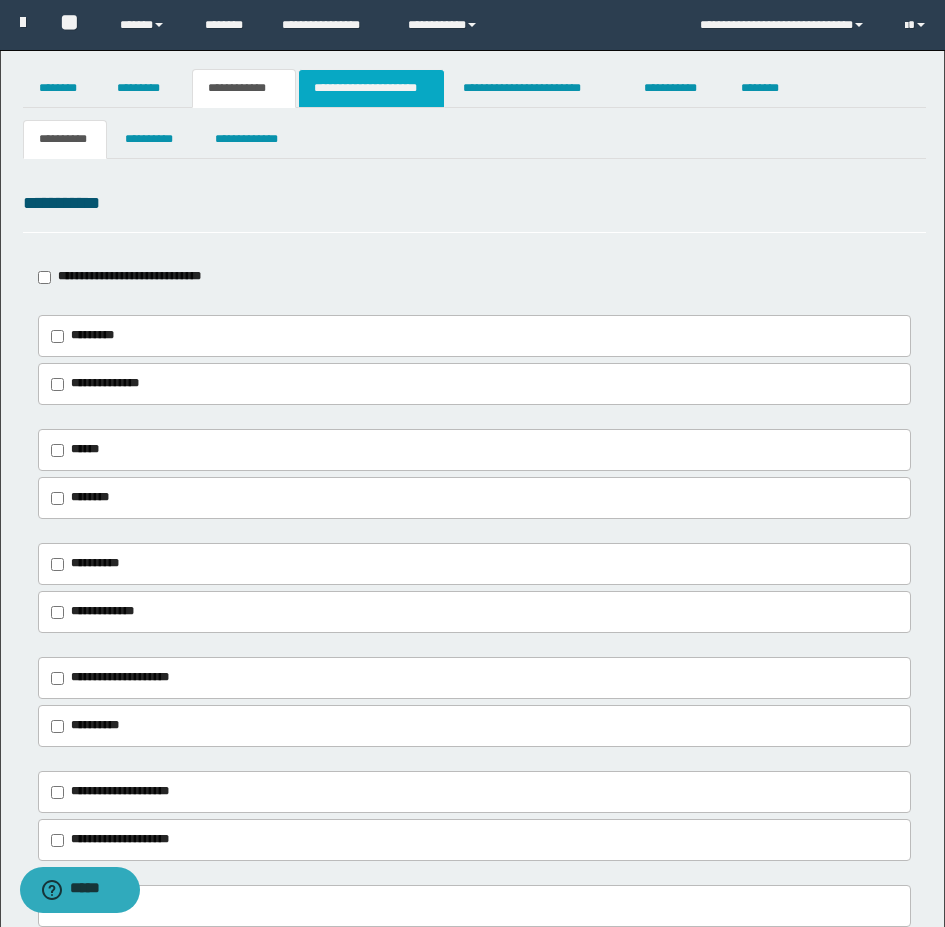 click on "**********" at bounding box center (371, 88) 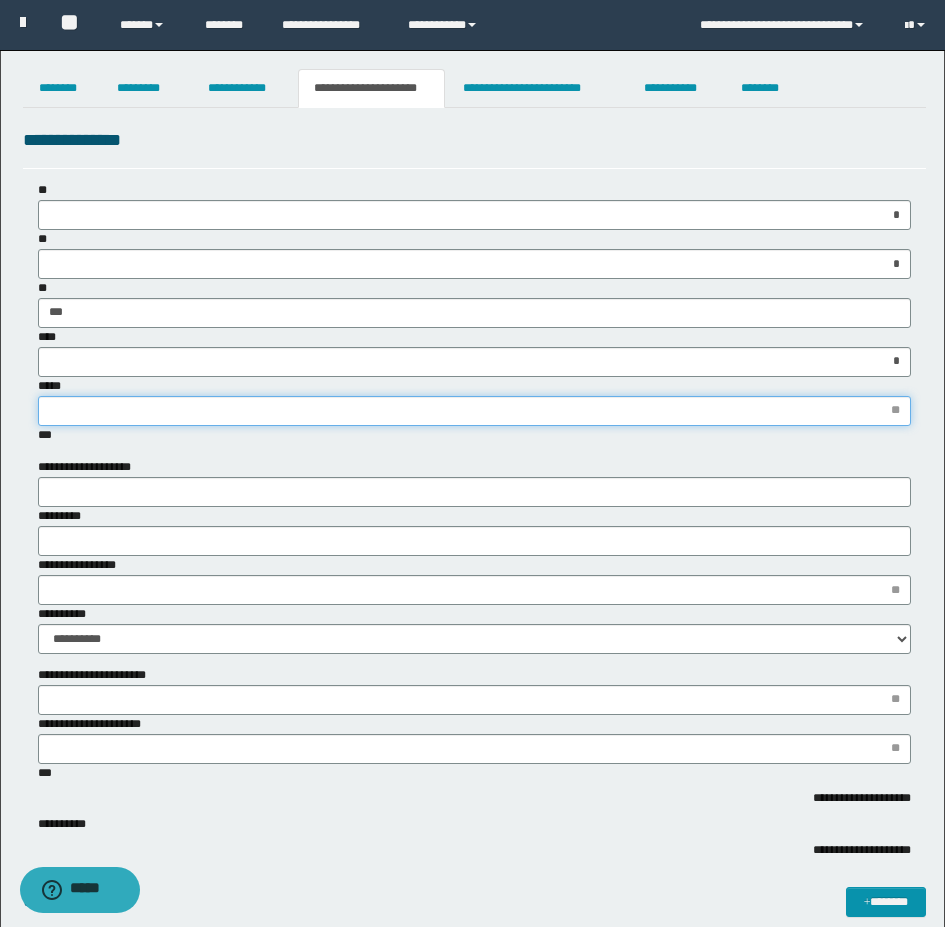 click on "*****" at bounding box center [474, 411] 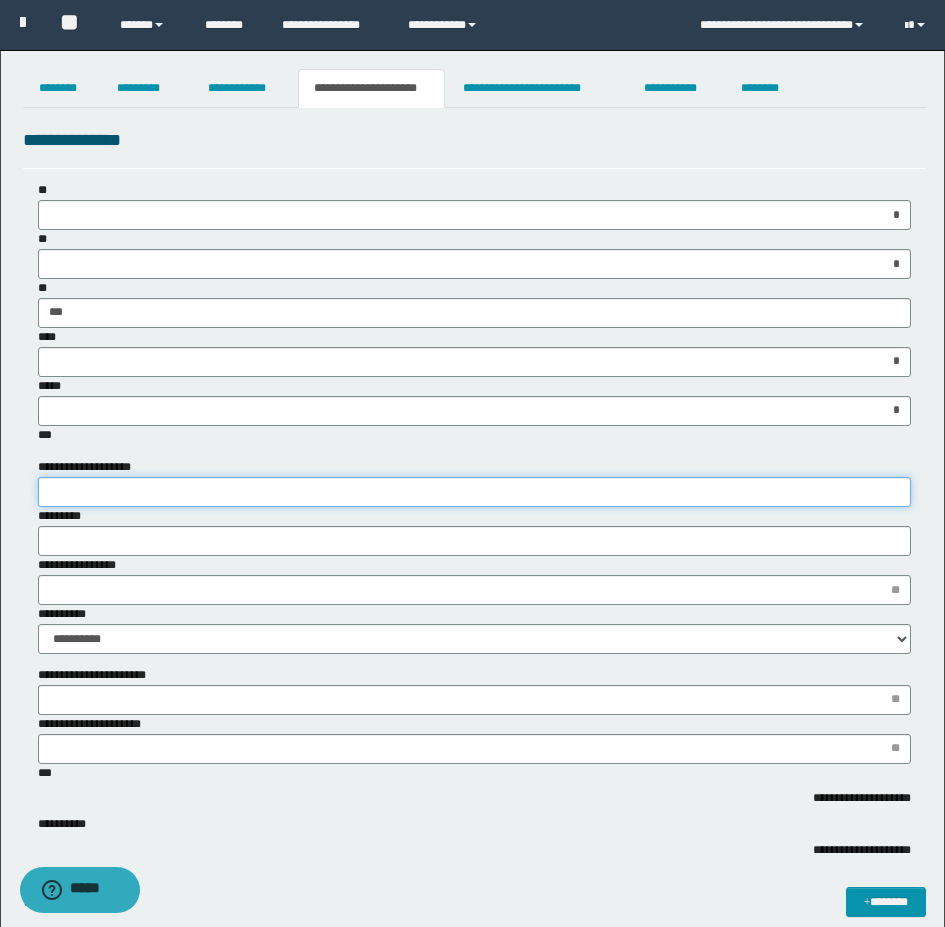 type on "*" 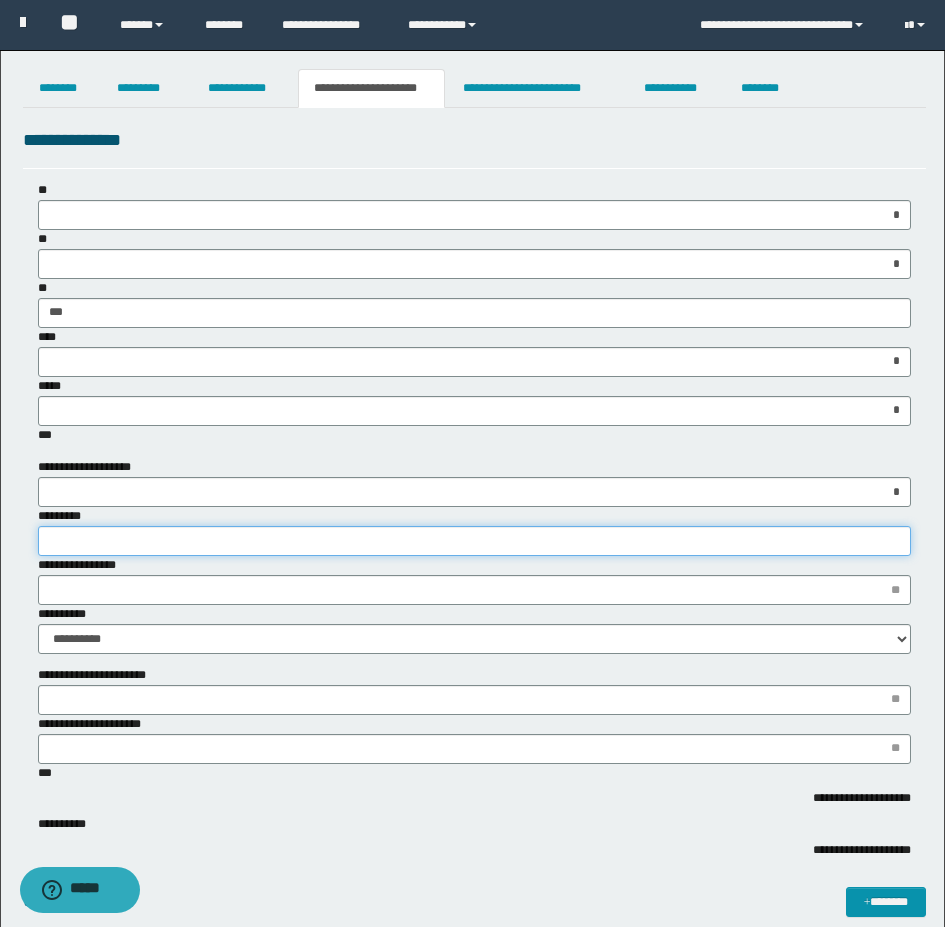 type on "*" 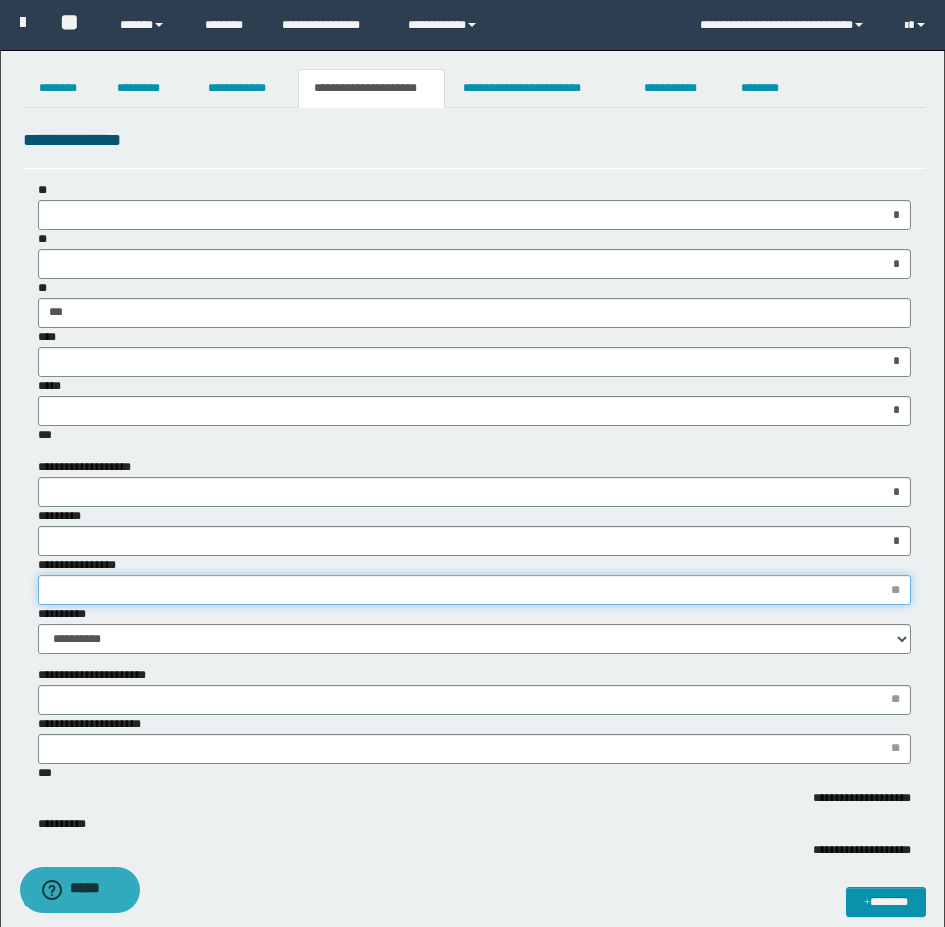 type on "*" 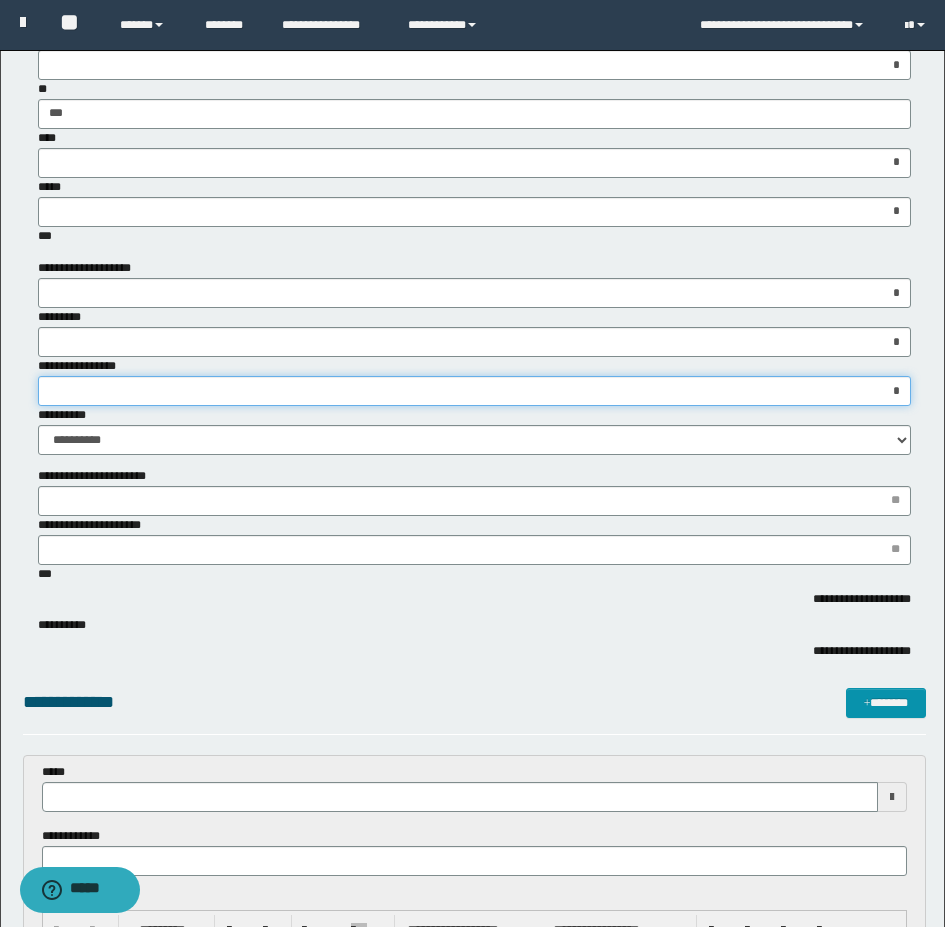 scroll, scrollTop: 200, scrollLeft: 0, axis: vertical 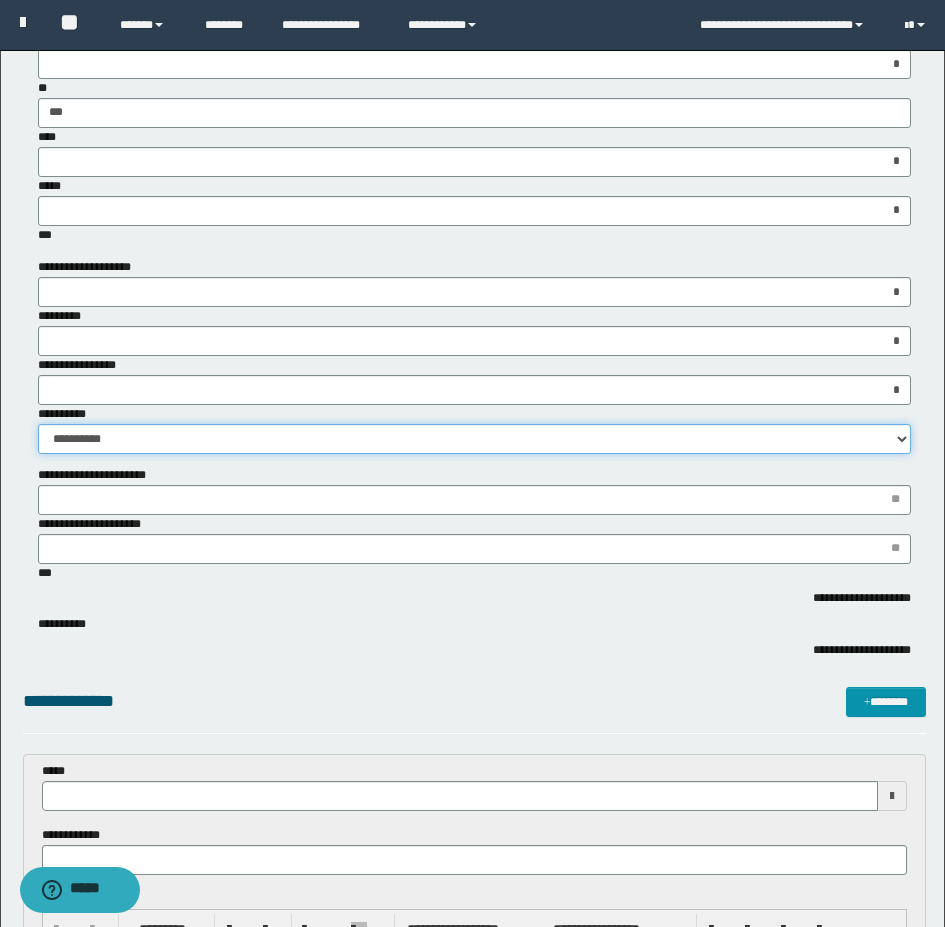 click on "**********" at bounding box center (474, 439) 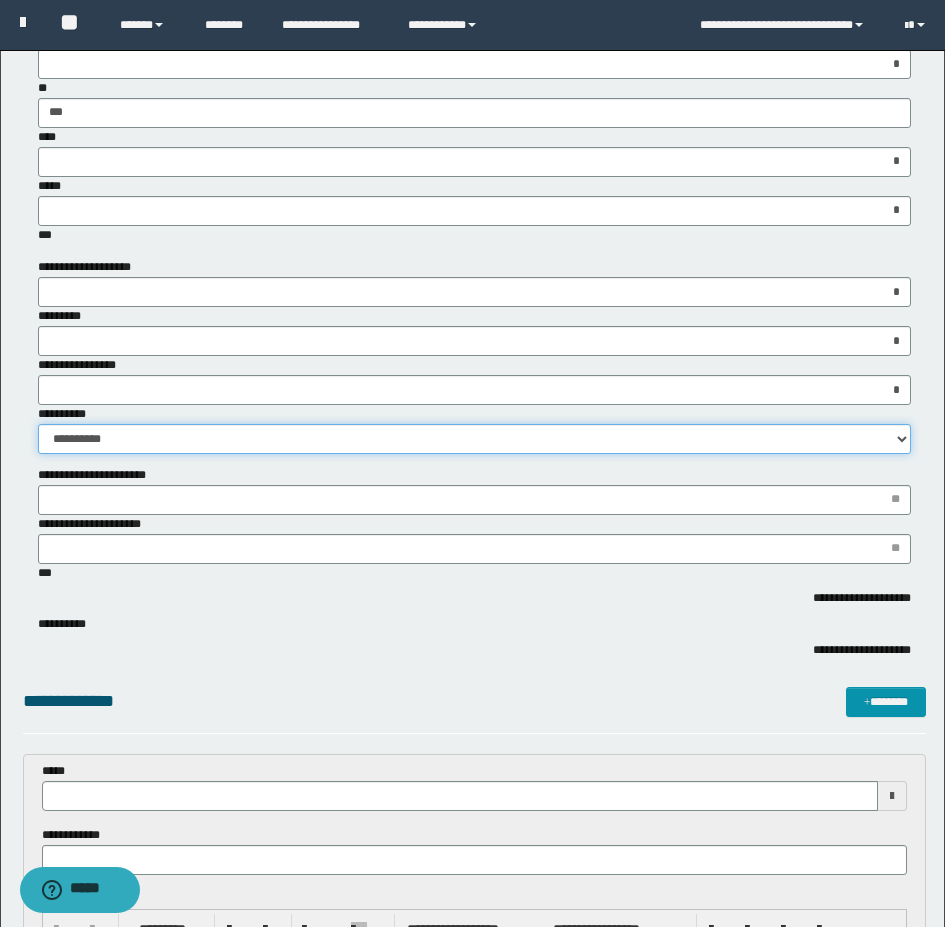 select on "*" 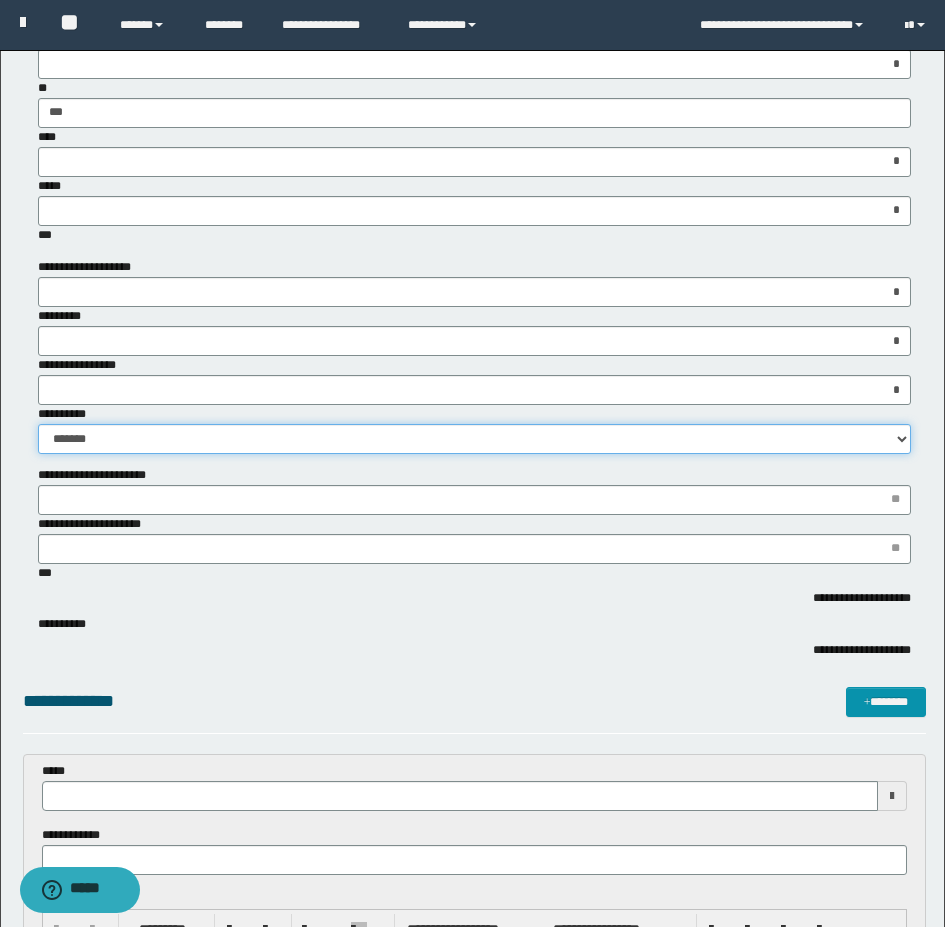 click on "**********" at bounding box center [474, 439] 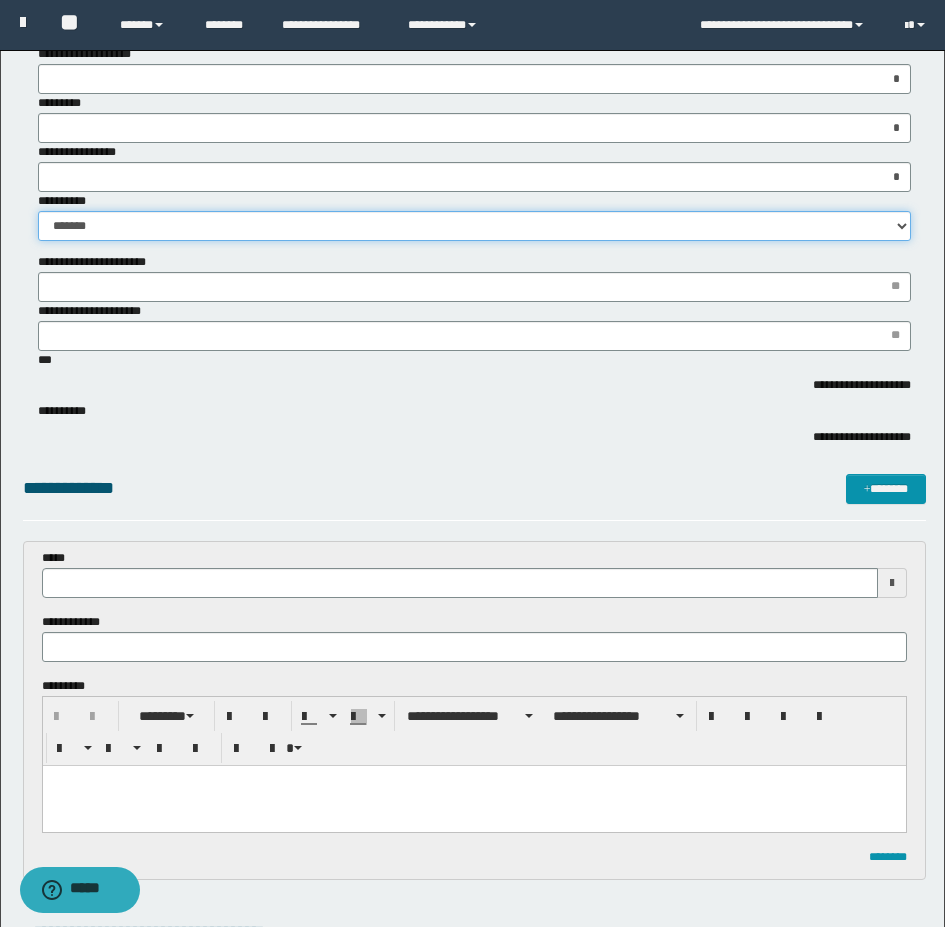 scroll, scrollTop: 500, scrollLeft: 0, axis: vertical 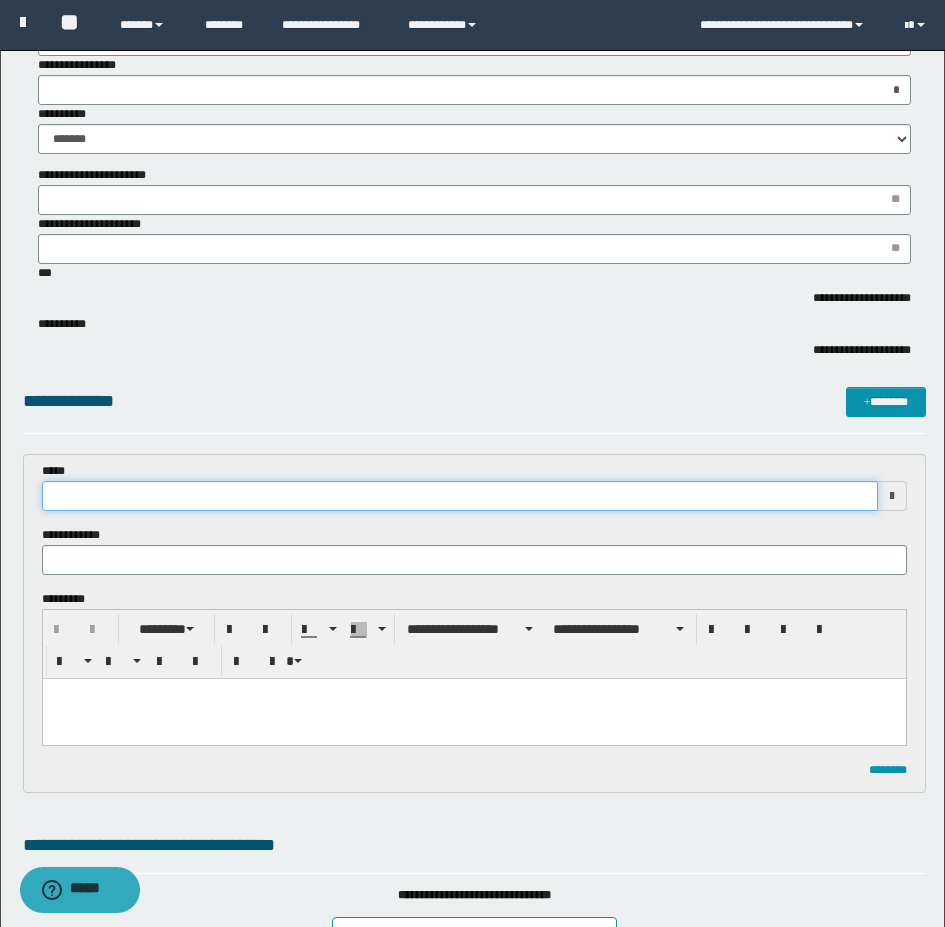 click at bounding box center (460, 496) 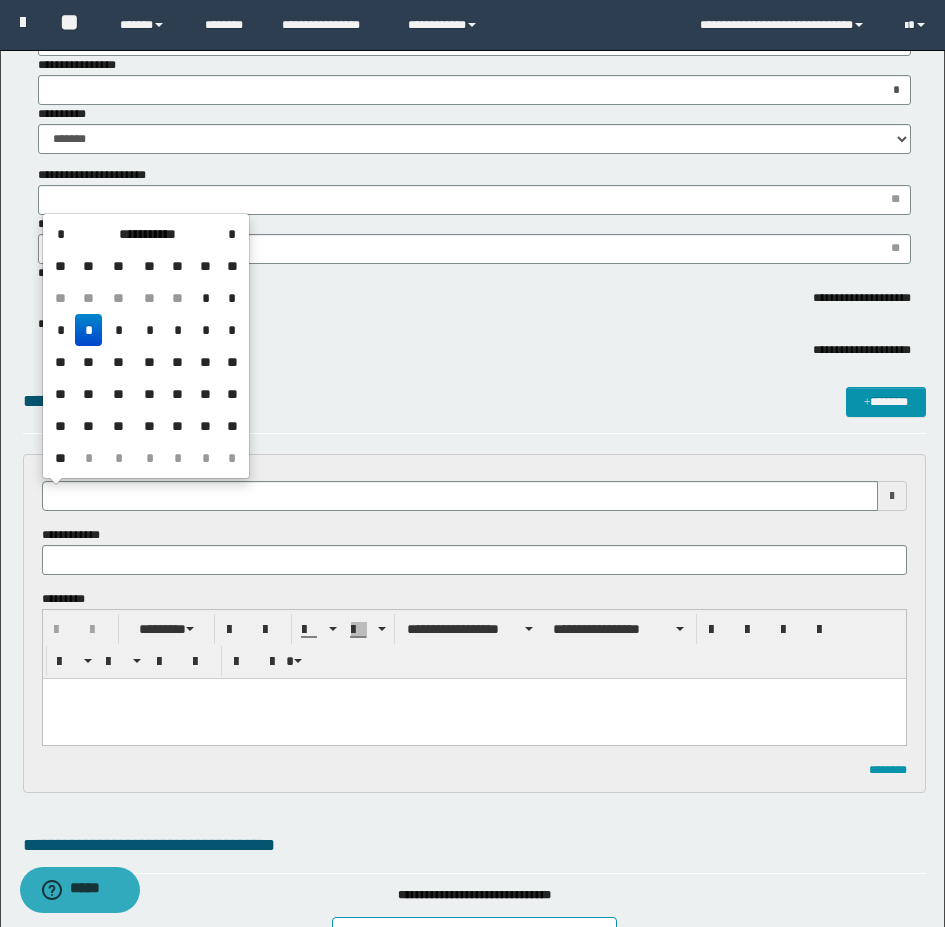 click on "*" at bounding box center [89, 330] 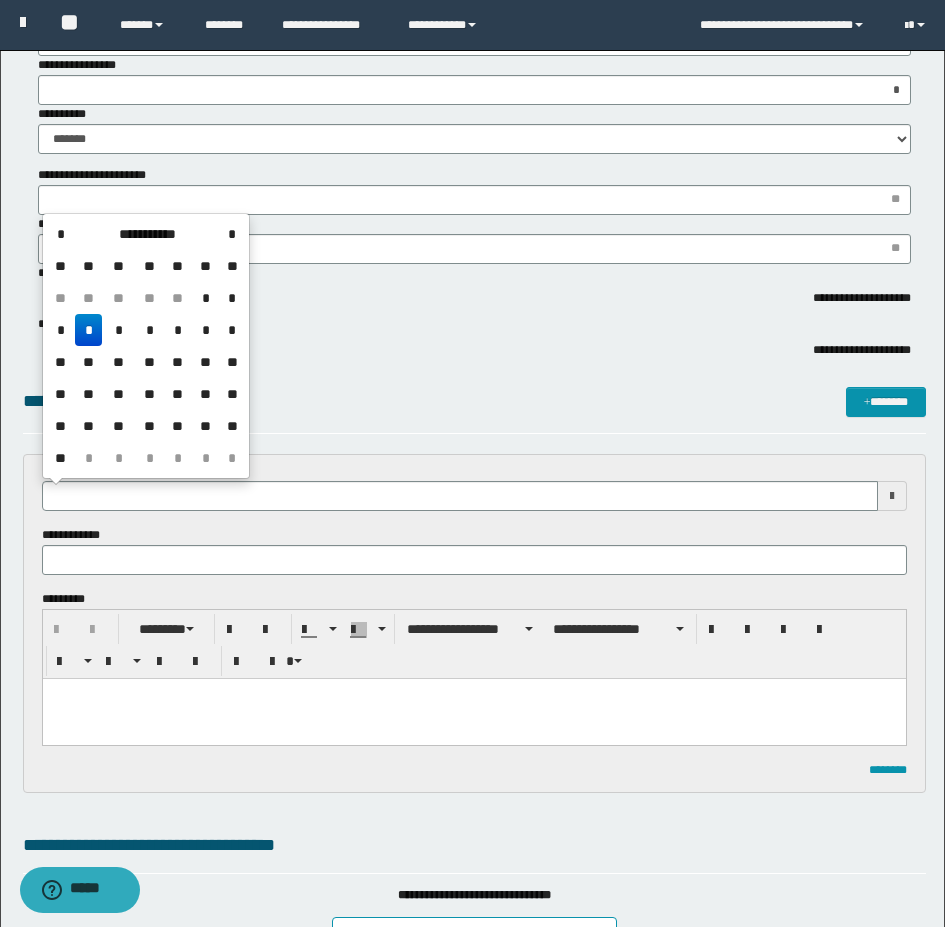 type on "**********" 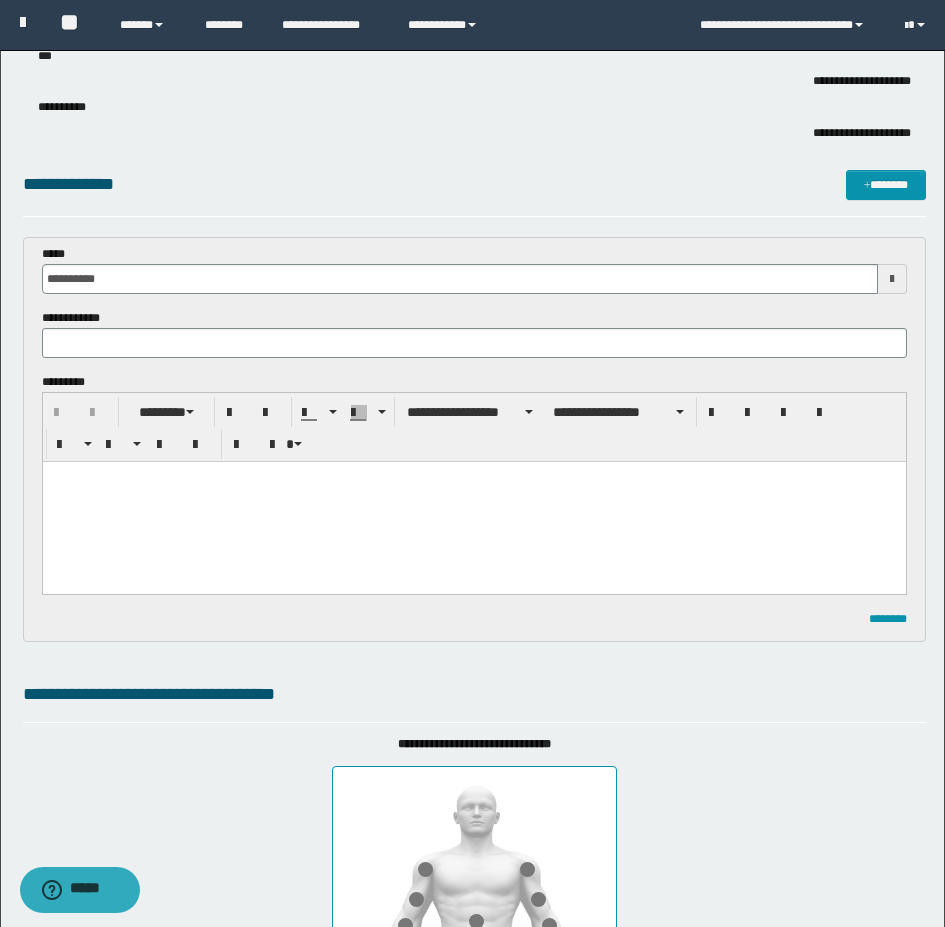 scroll, scrollTop: 0, scrollLeft: 0, axis: both 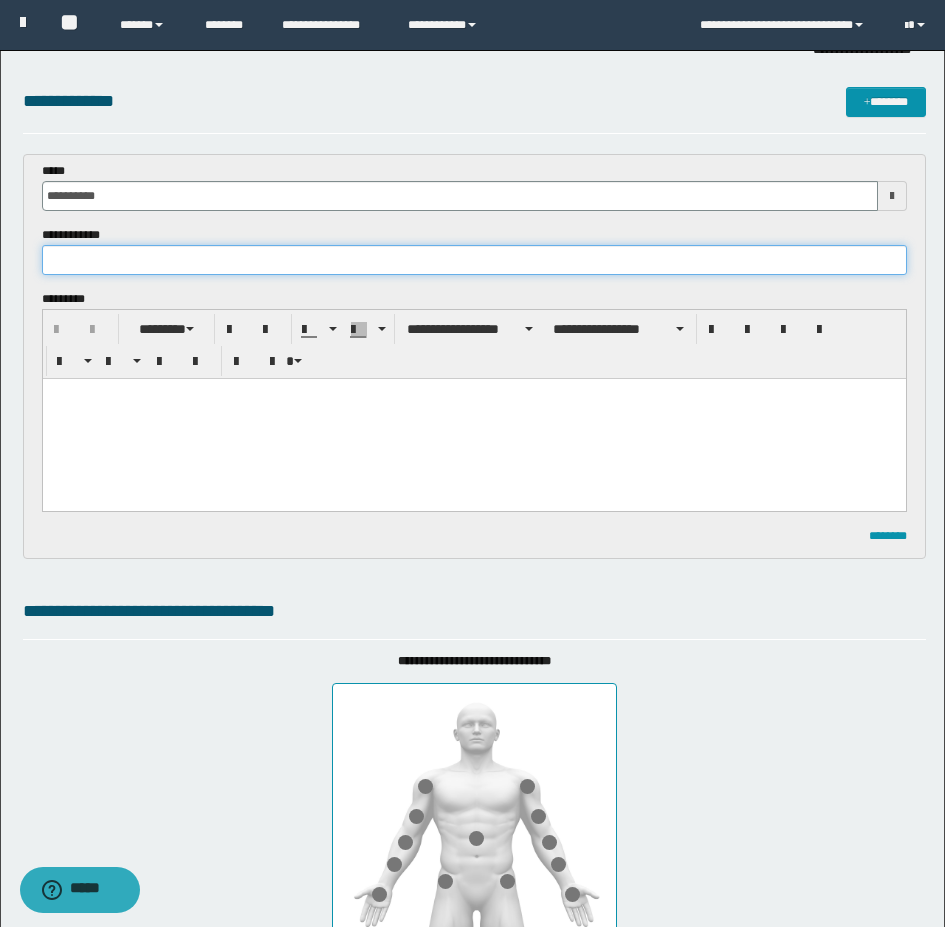 click at bounding box center (474, 260) 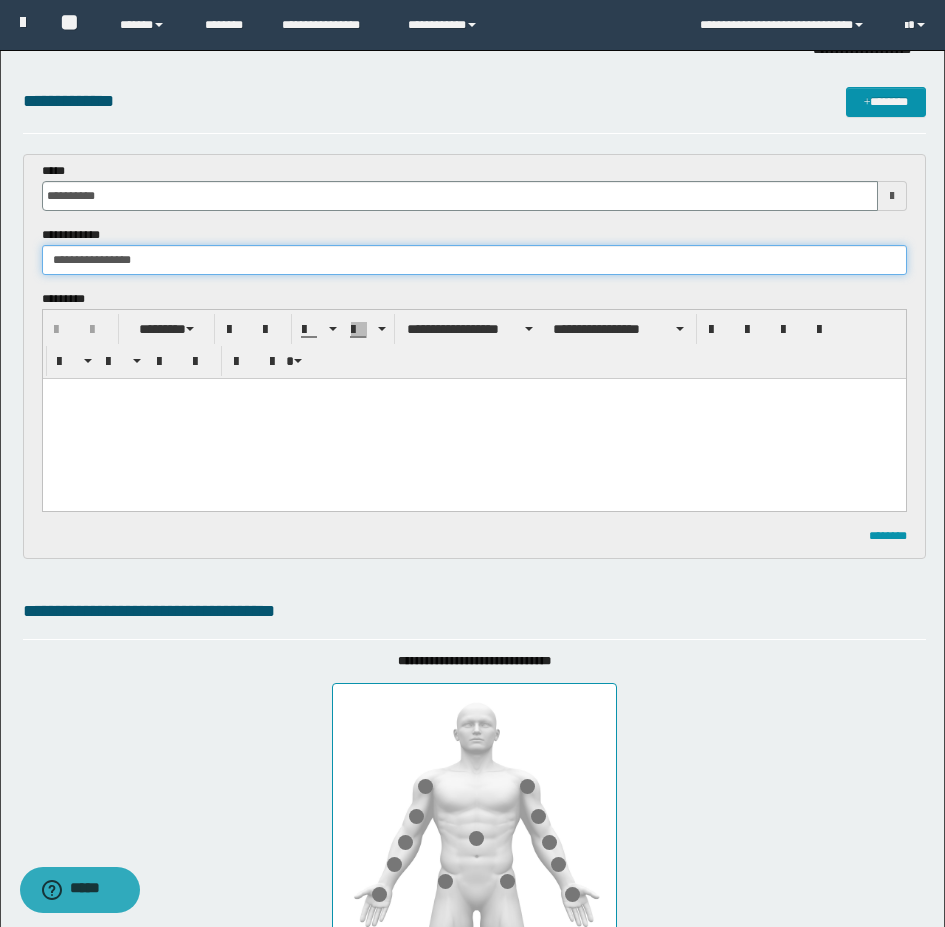 type on "**********" 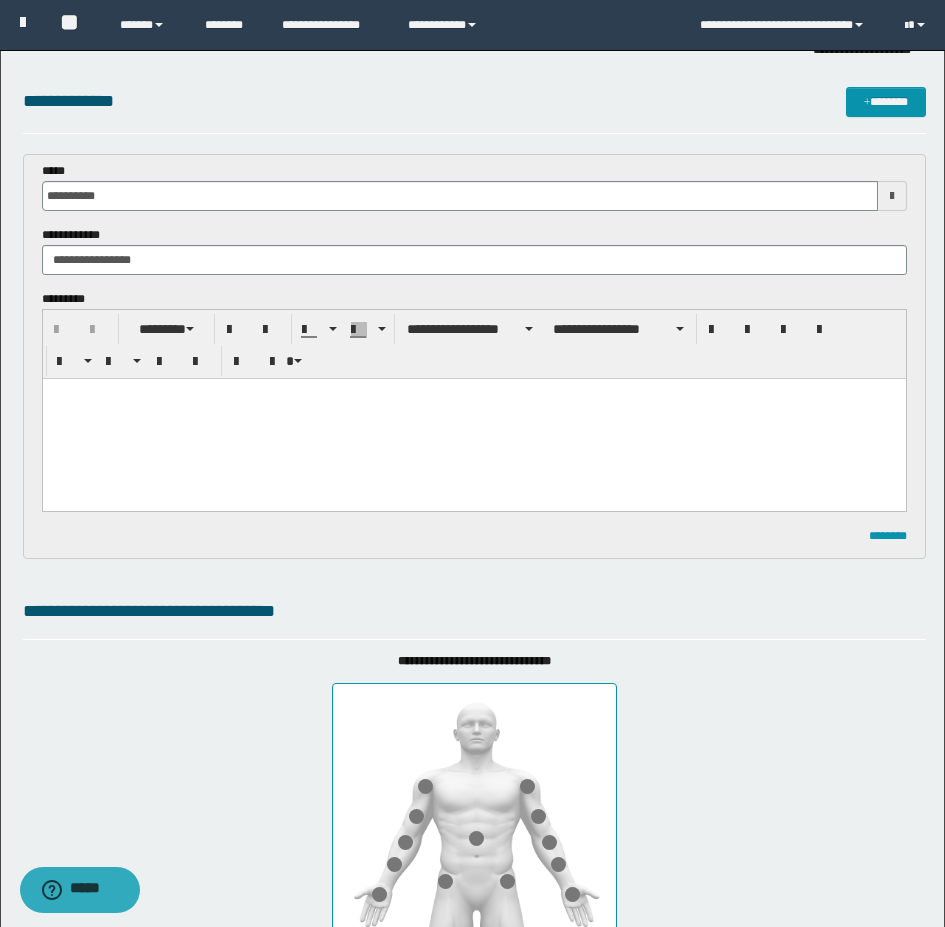 click at bounding box center [473, 419] 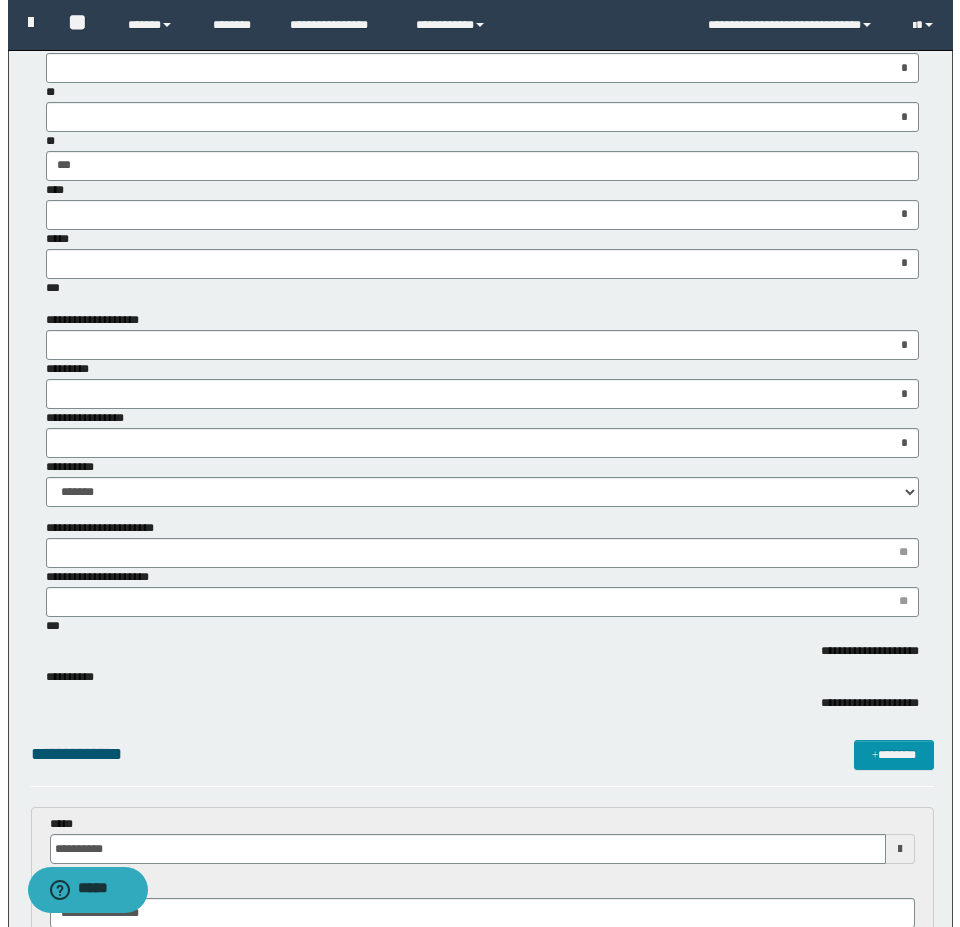 scroll, scrollTop: 0, scrollLeft: 0, axis: both 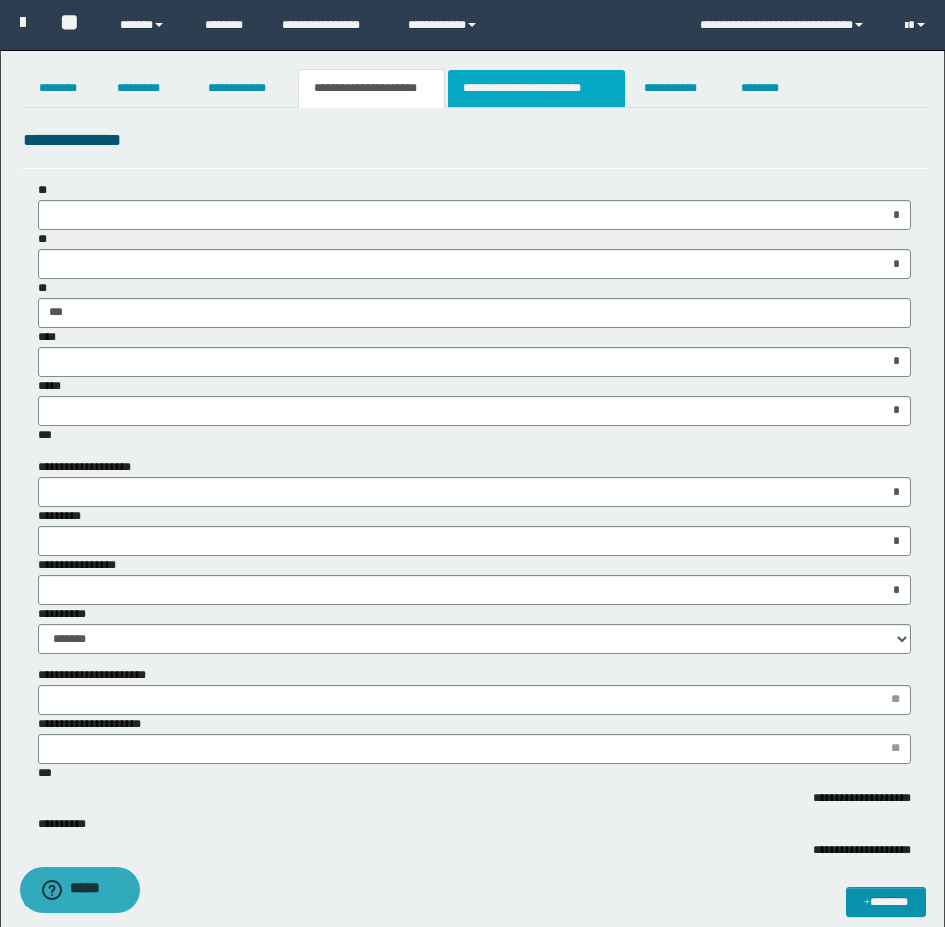 click on "**********" at bounding box center (537, 88) 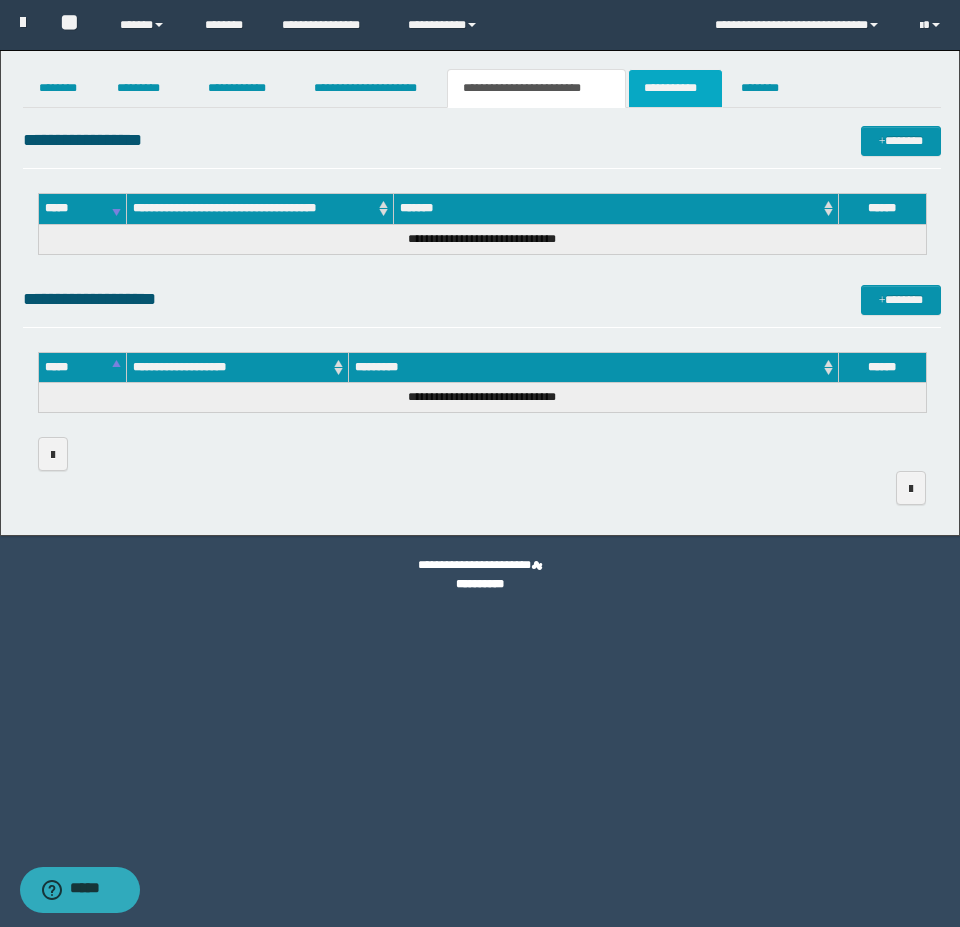 click on "**********" at bounding box center [675, 88] 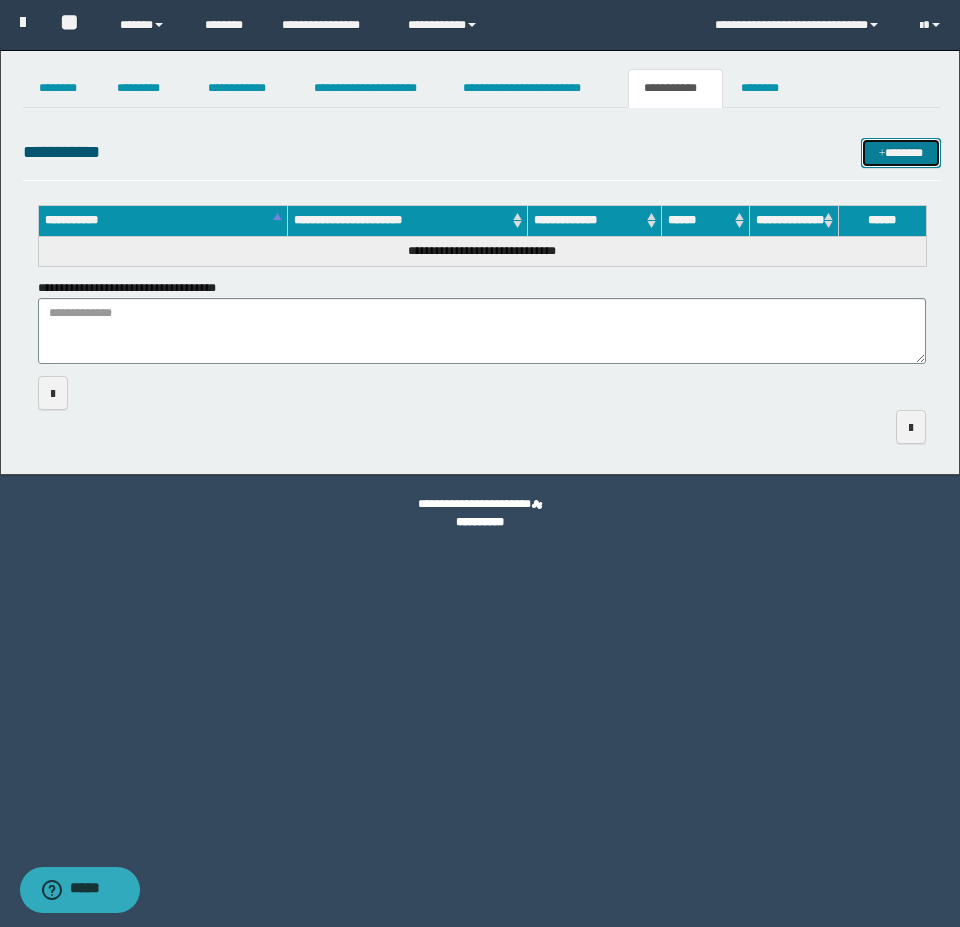 click on "*******" at bounding box center [901, 153] 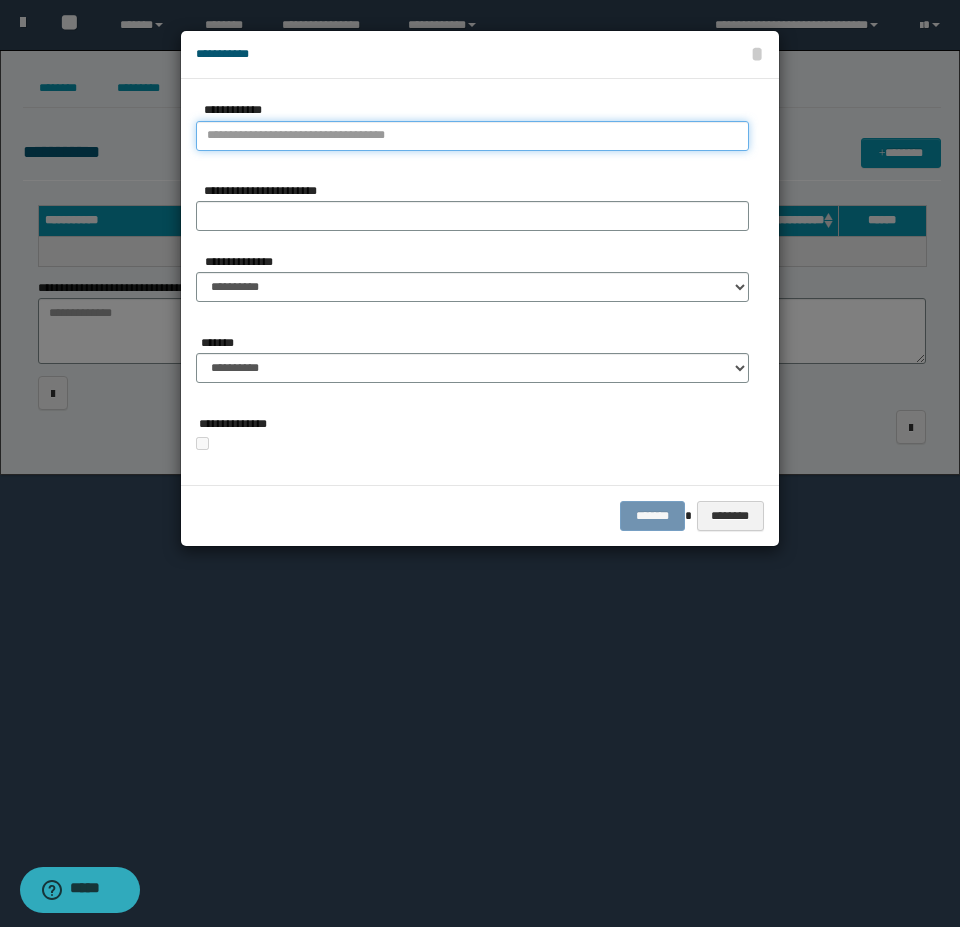 click on "**********" at bounding box center (472, 136) 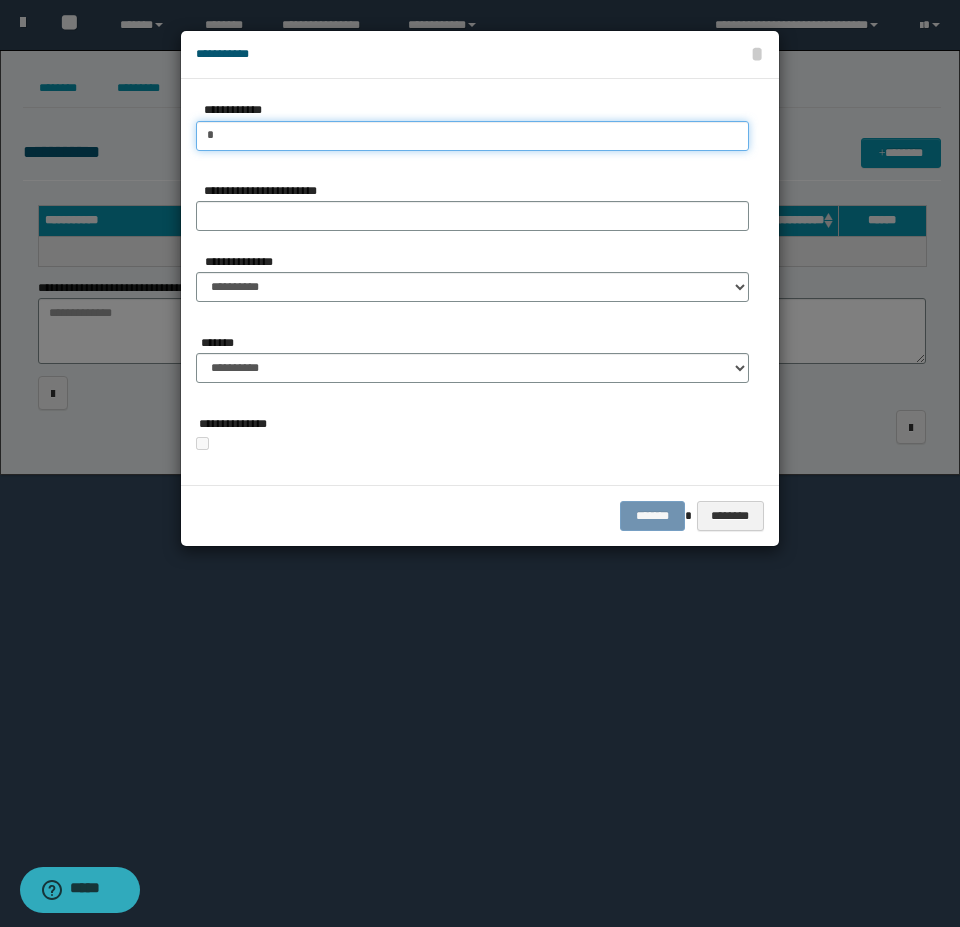 type on "**" 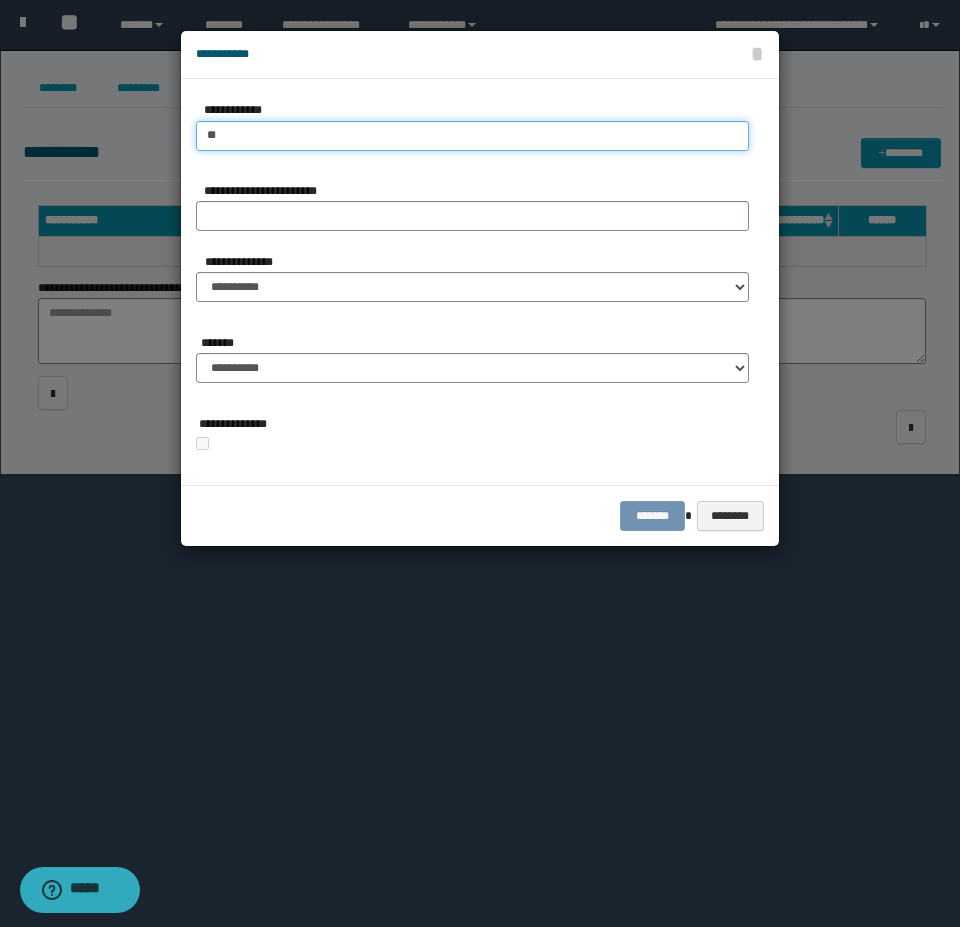 type on "**" 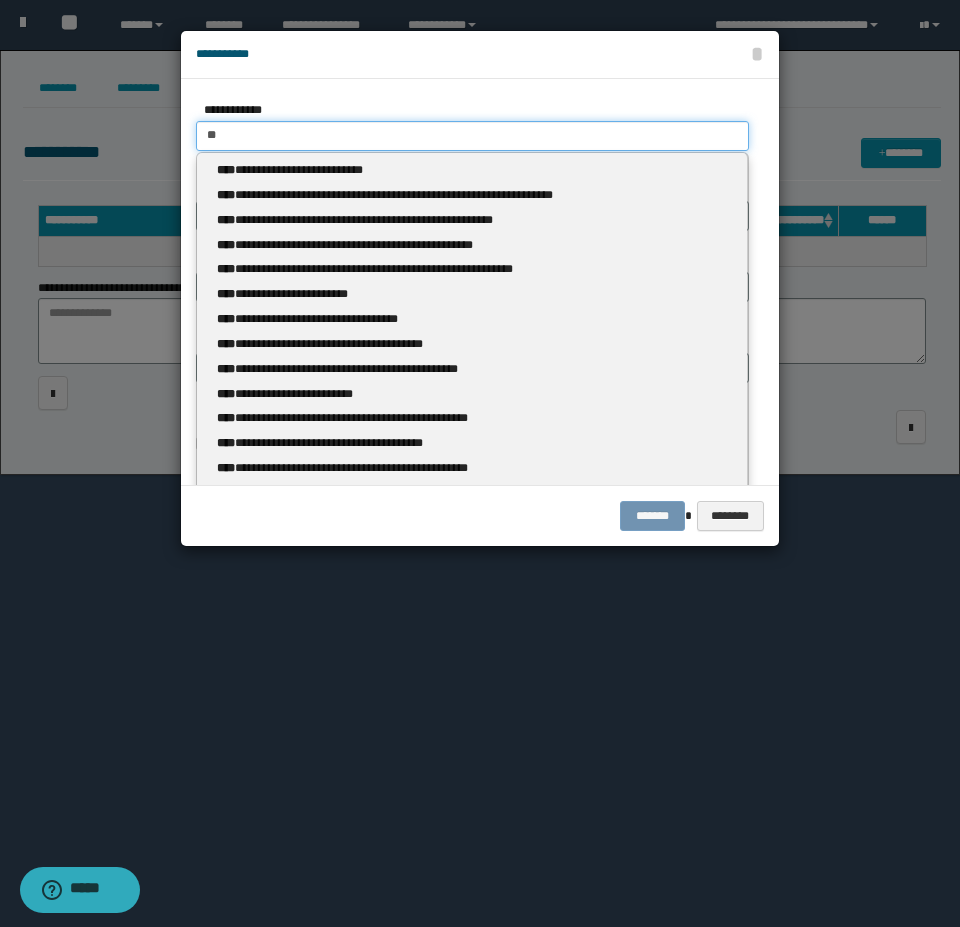 type 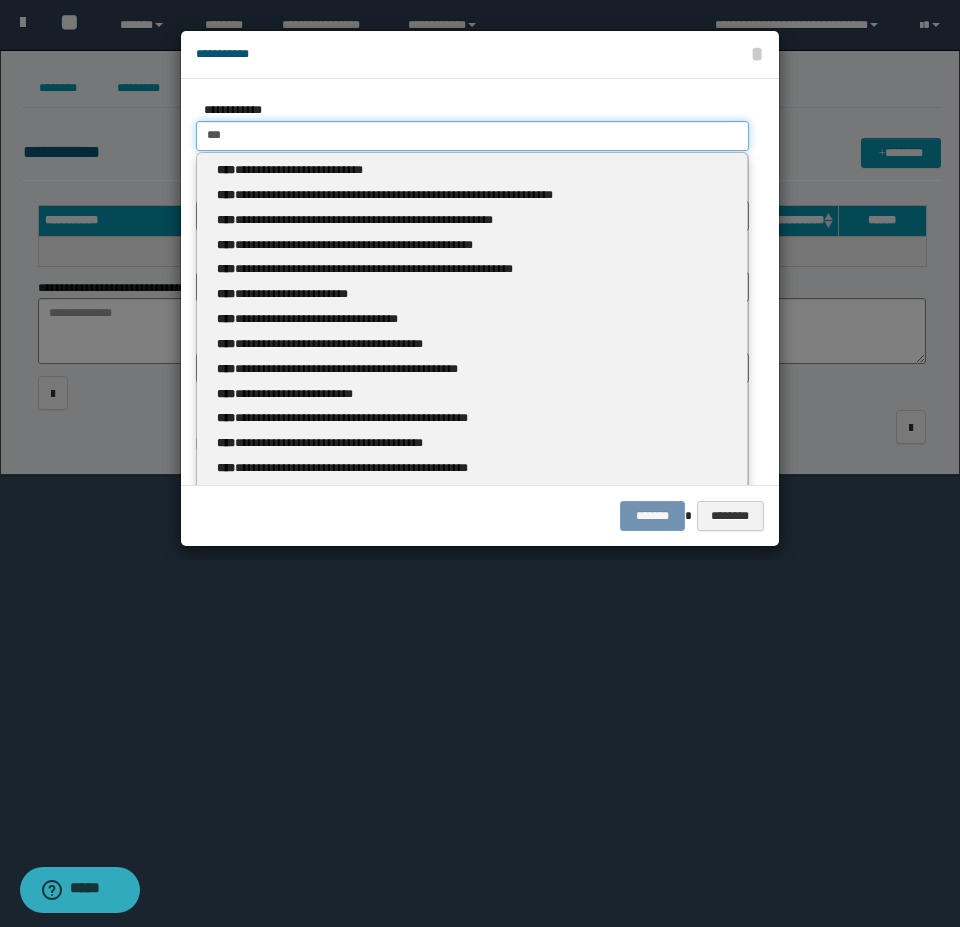 type on "****" 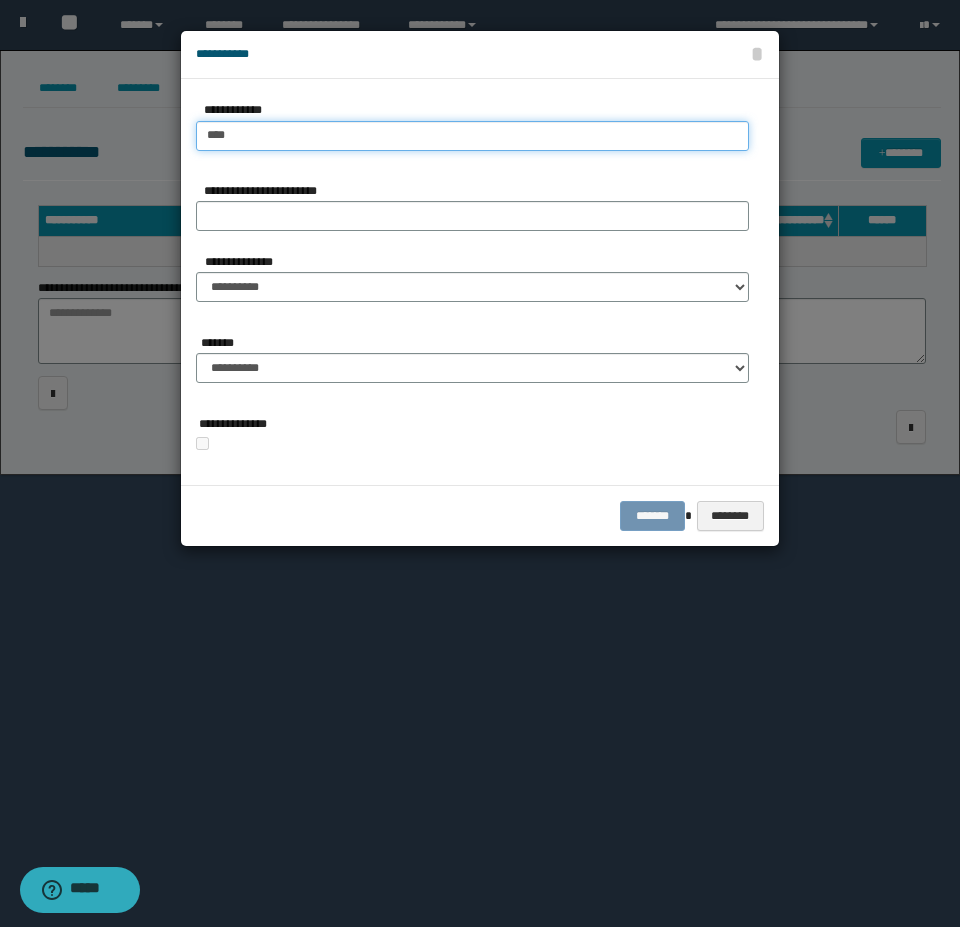 type on "****" 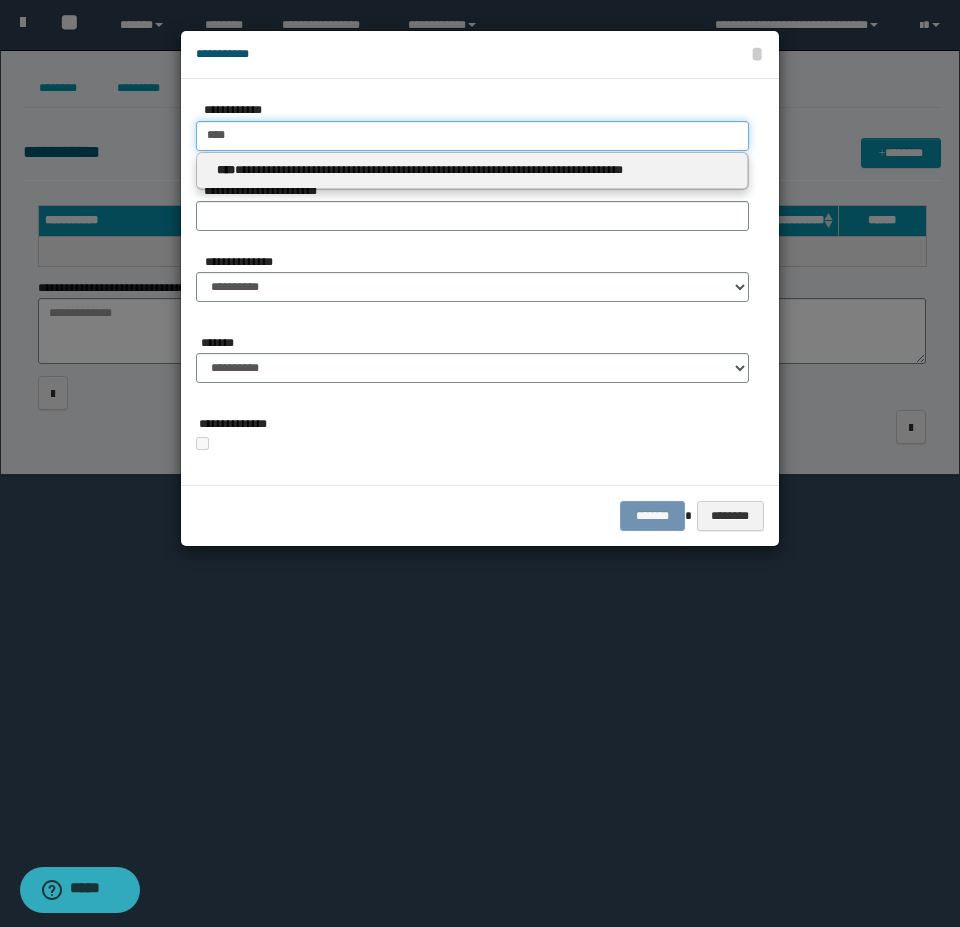type 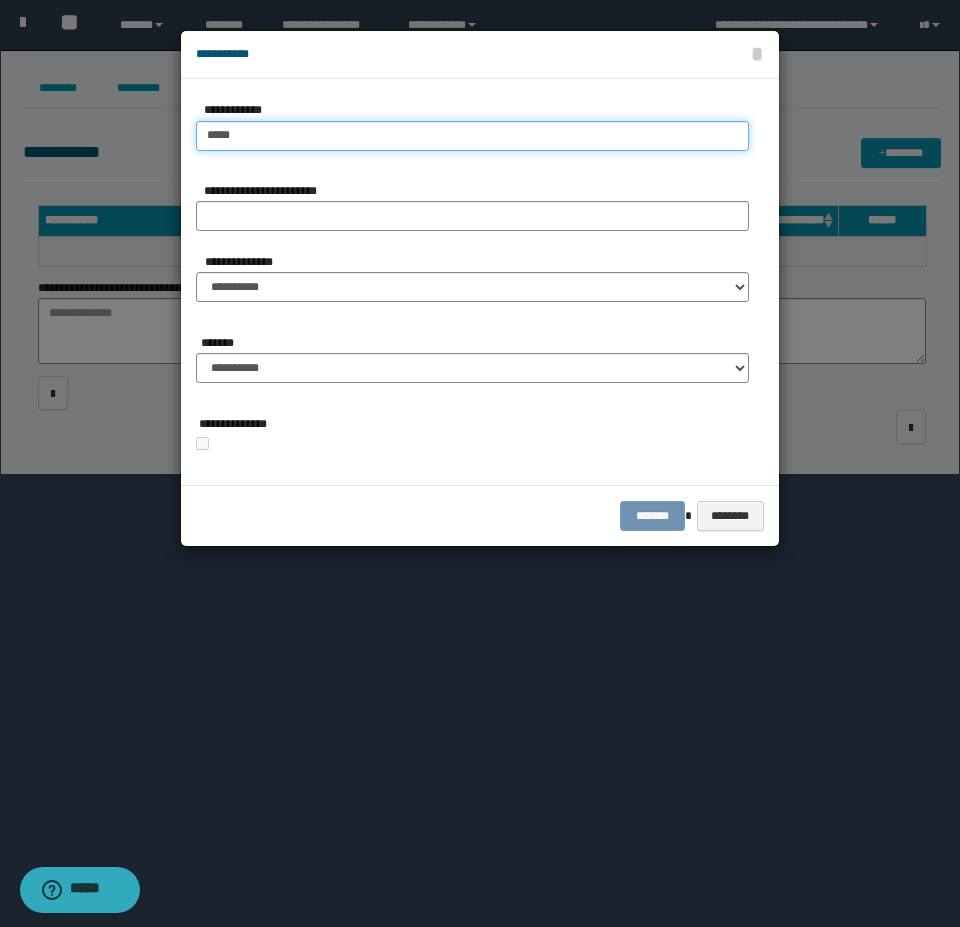 type on "****" 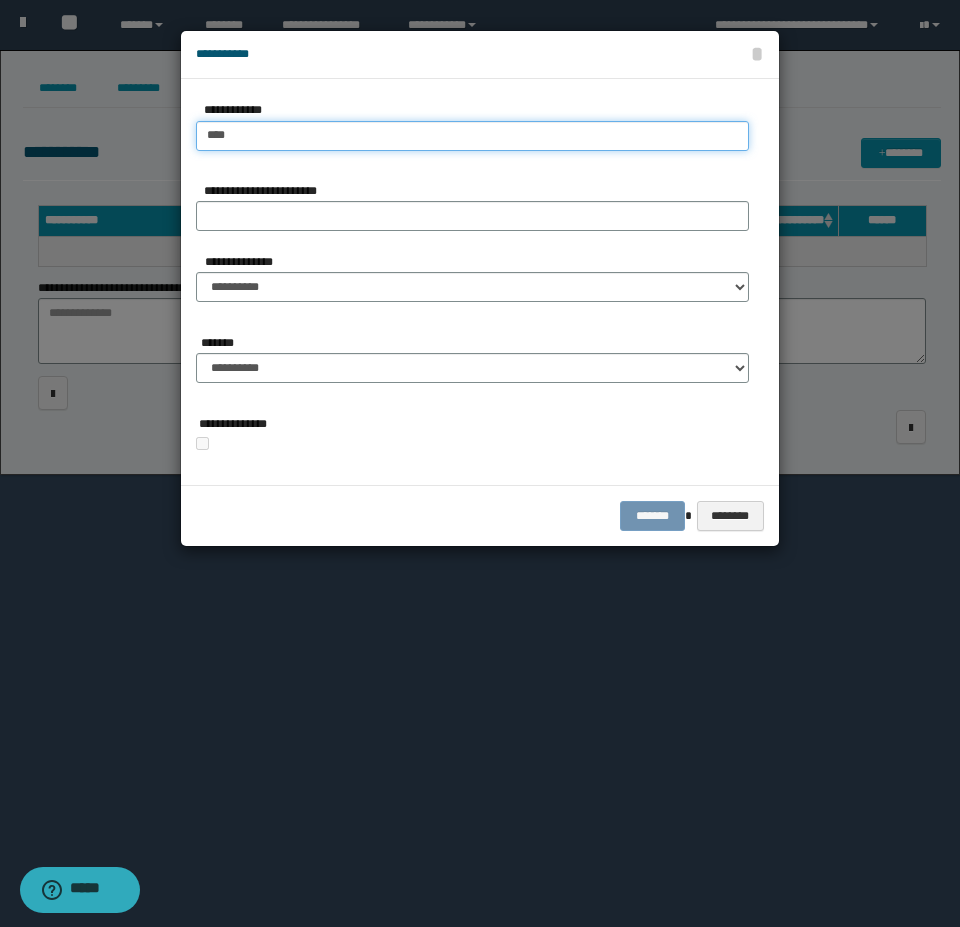 type on "****" 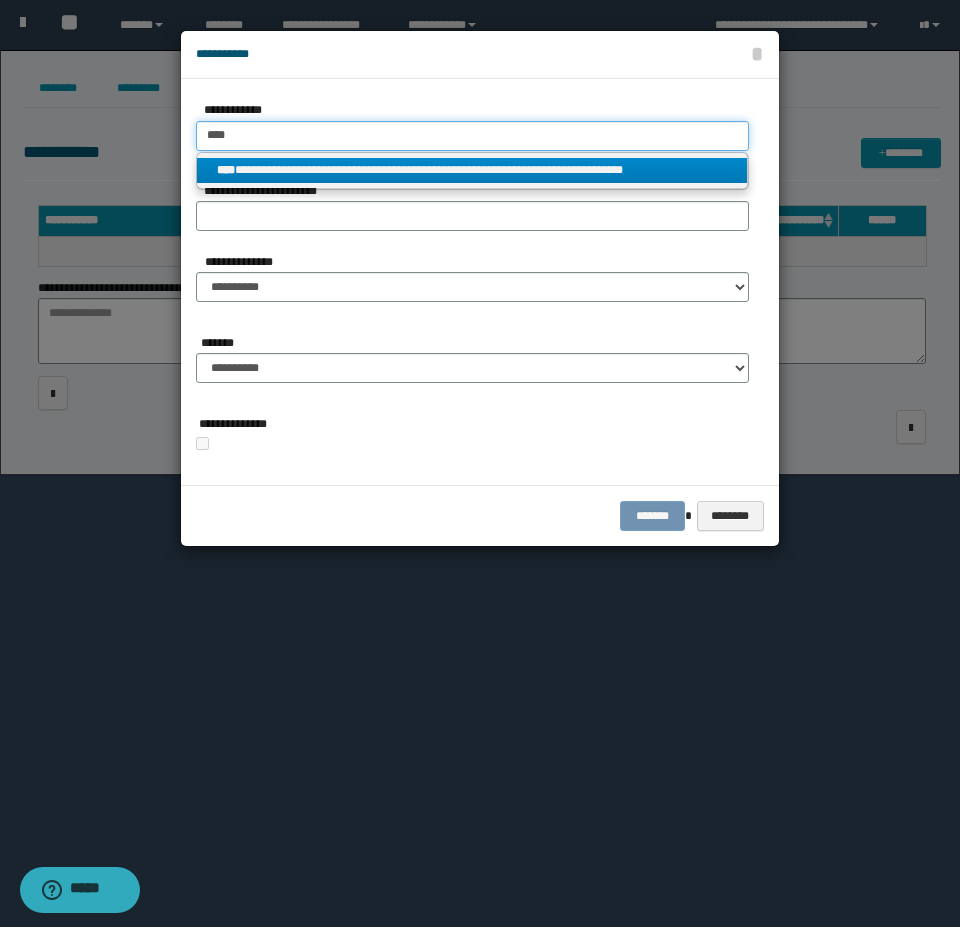 type on "****" 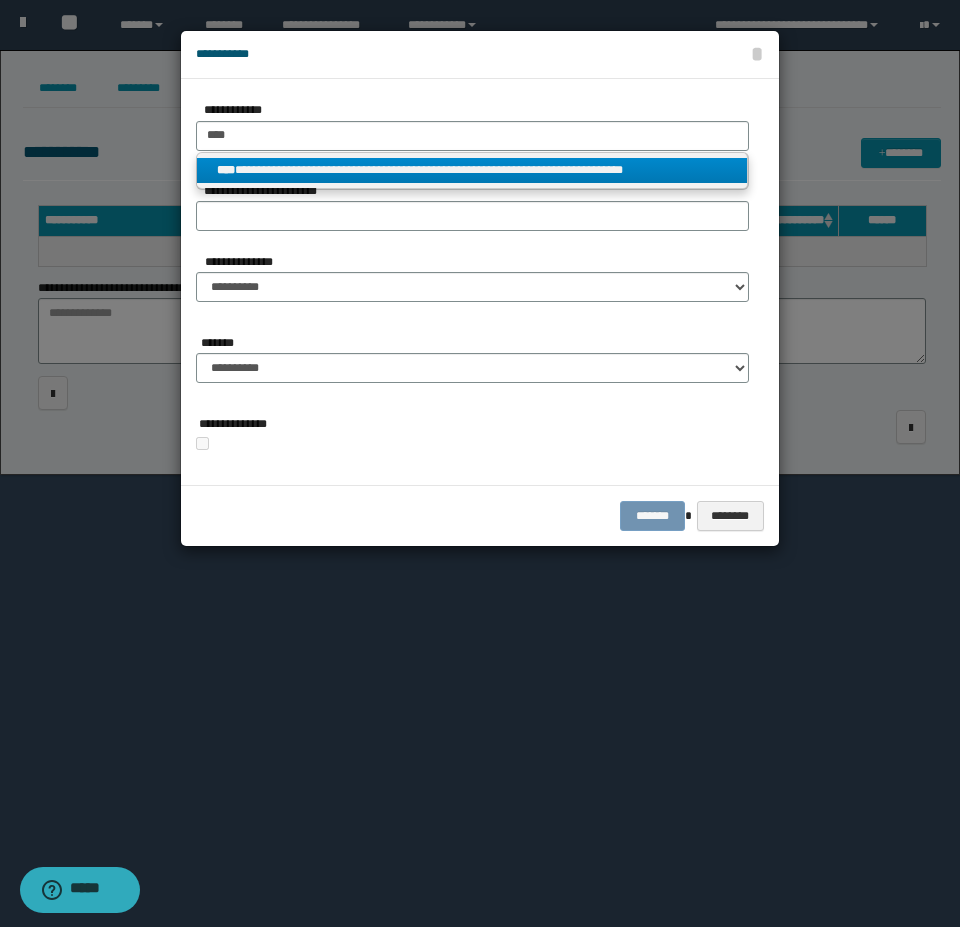 click on "**********" at bounding box center [472, 170] 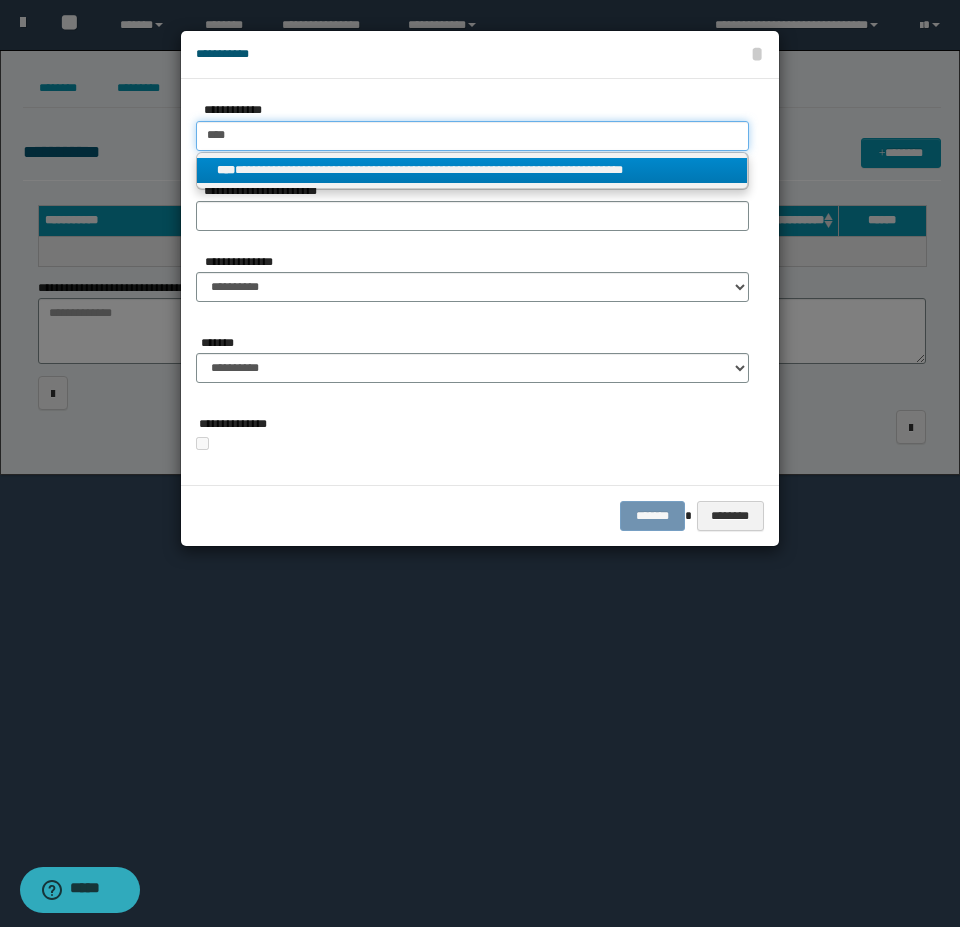 type 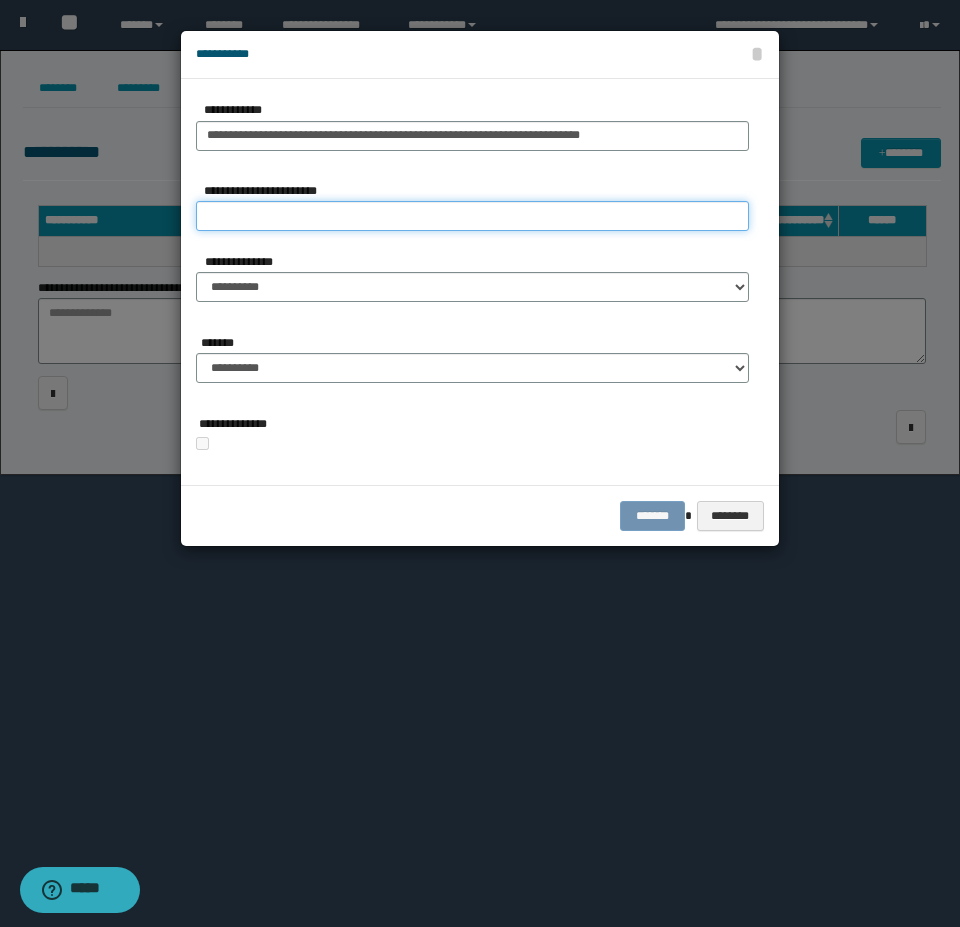 click on "**********" at bounding box center [472, 216] 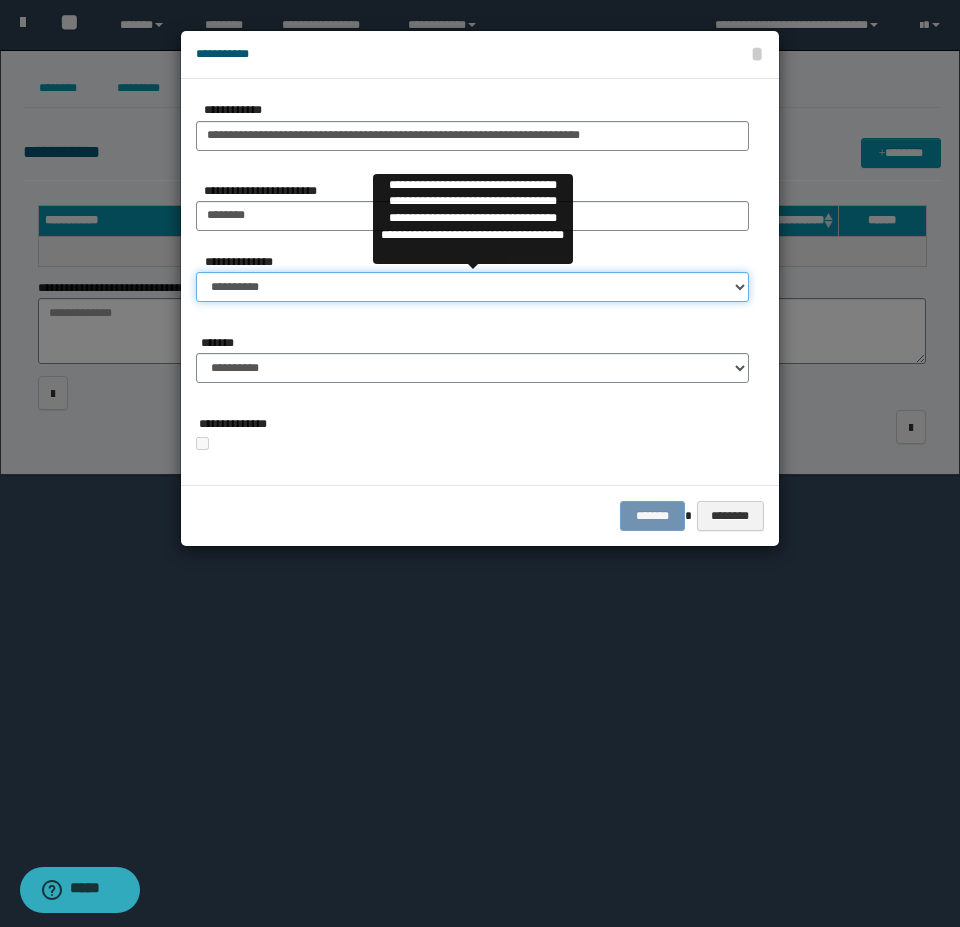 click on "**********" at bounding box center (472, 287) 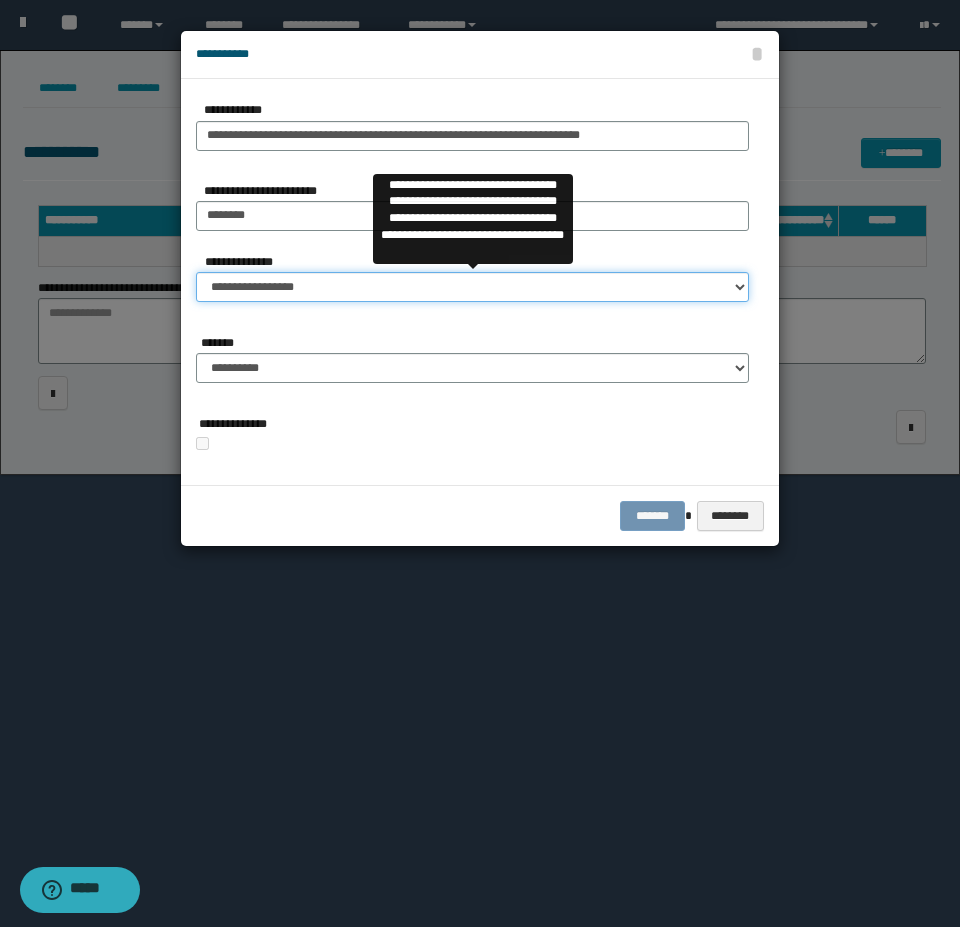 click on "**********" at bounding box center [472, 287] 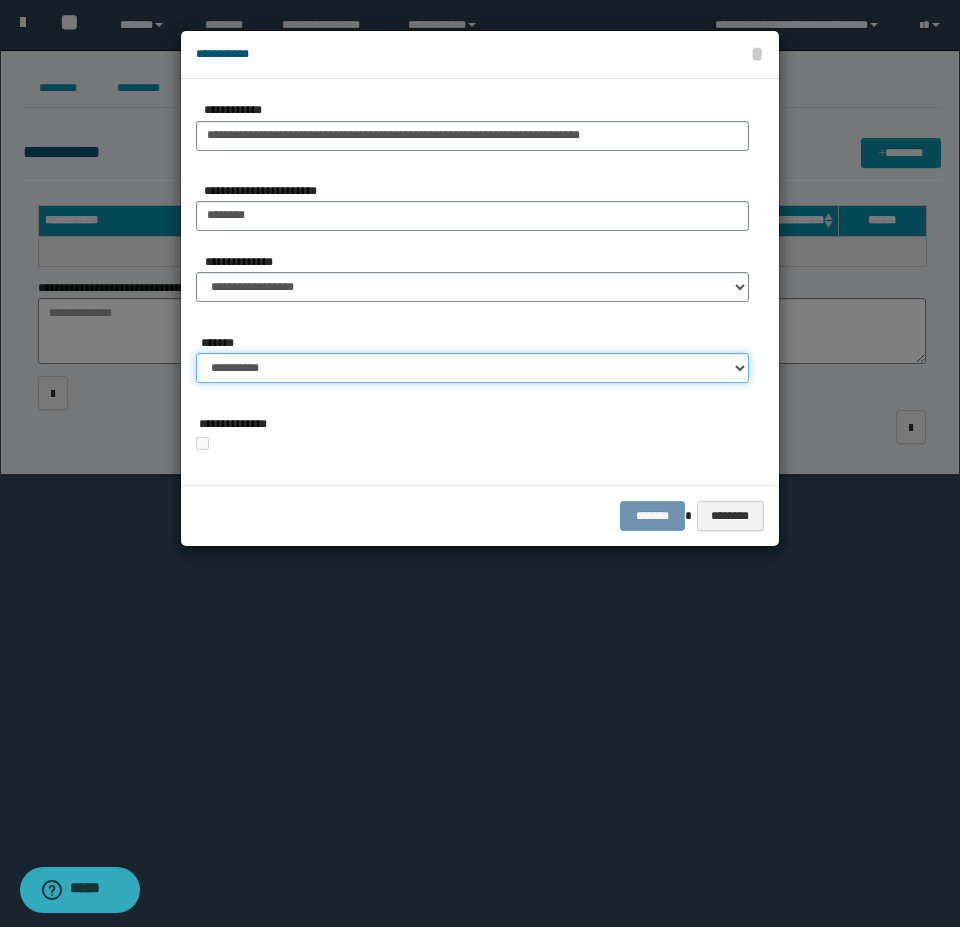 click on "**********" at bounding box center (472, 368) 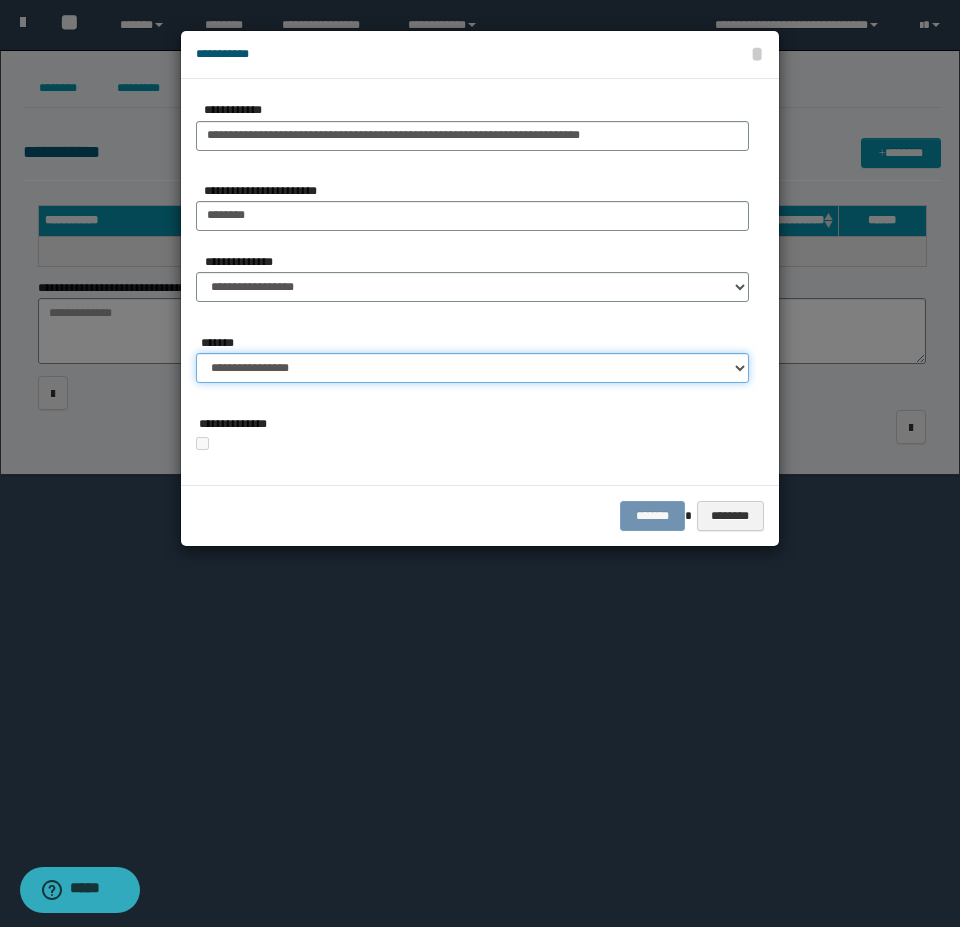 click on "**********" at bounding box center (472, 368) 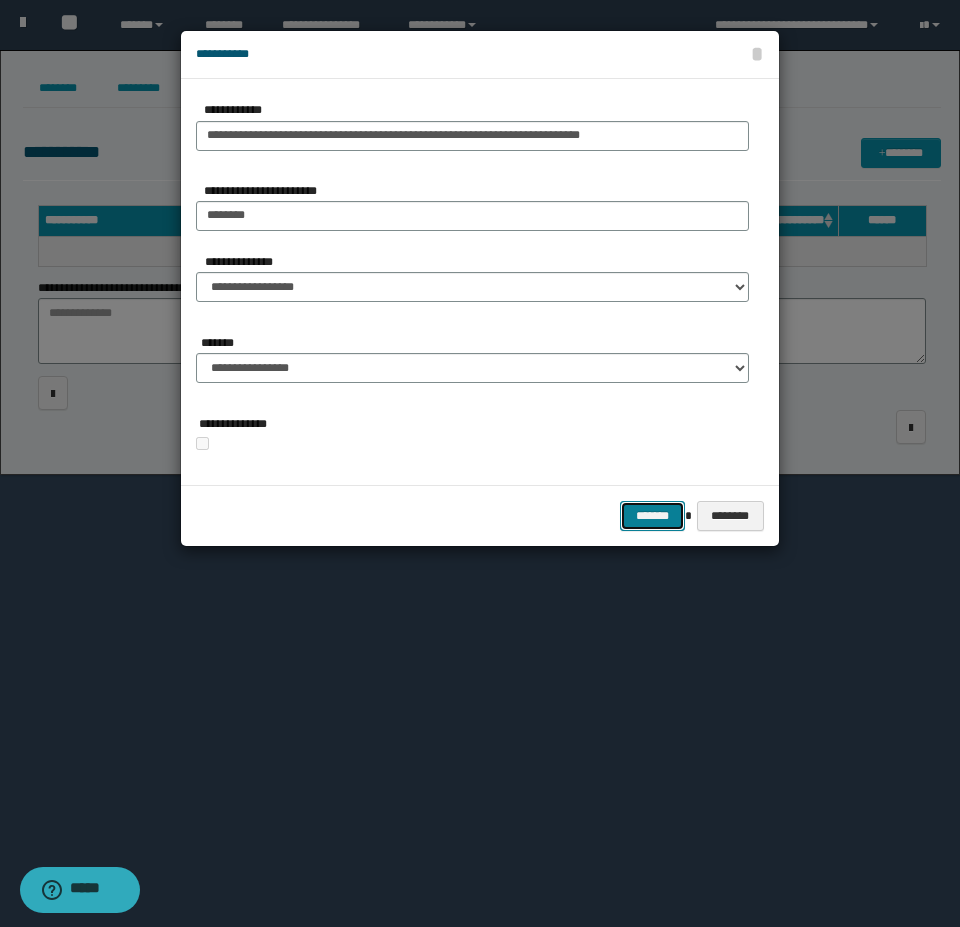 click on "*******" at bounding box center (652, 516) 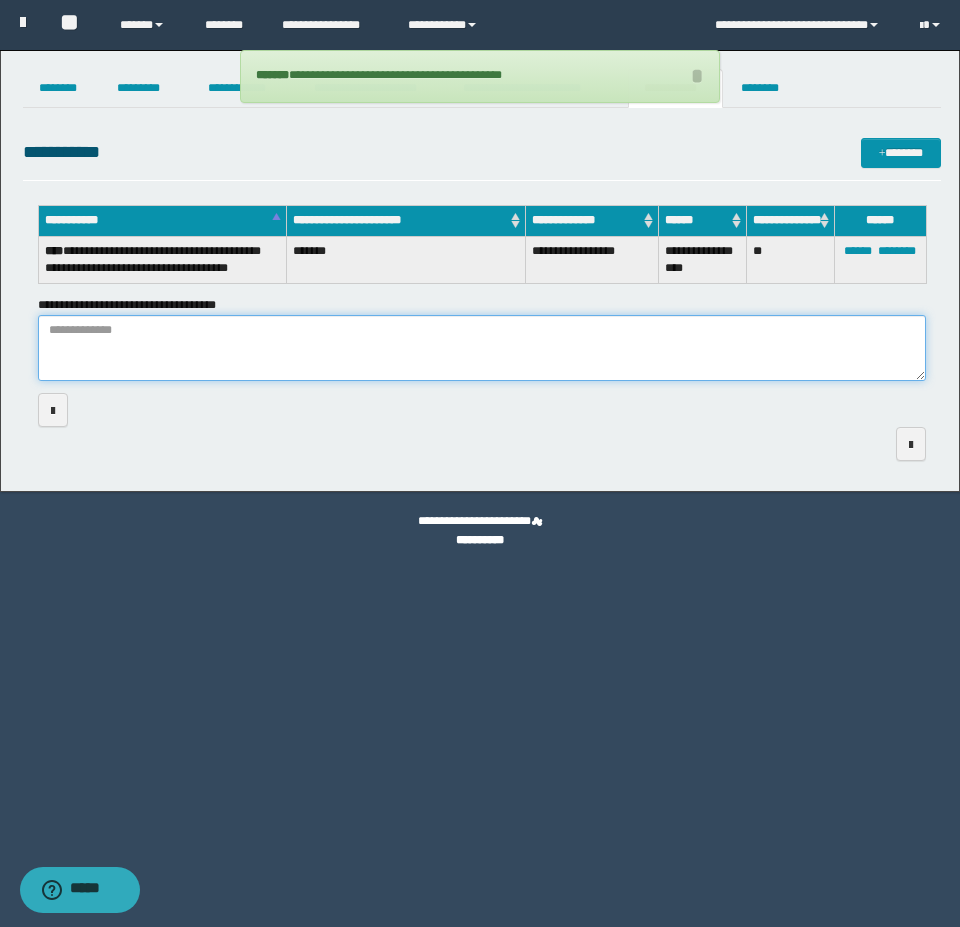 click on "**********" at bounding box center (482, 348) 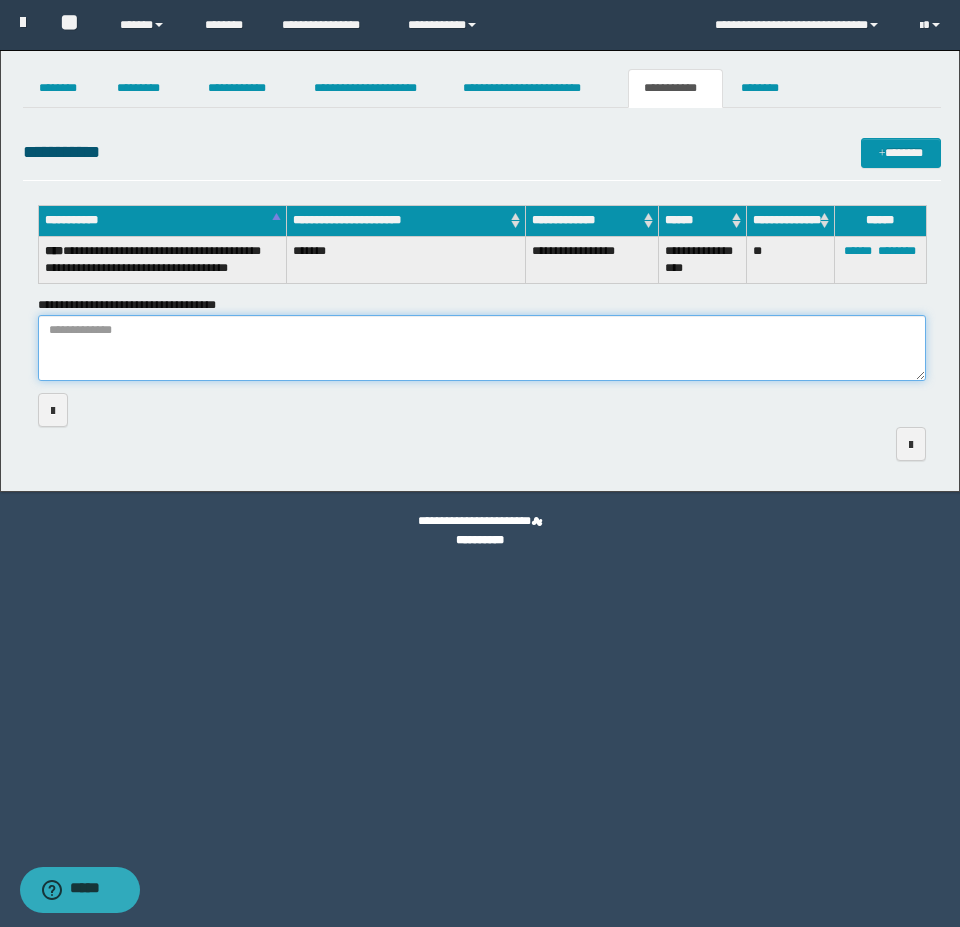 click on "**********" at bounding box center (482, 348) 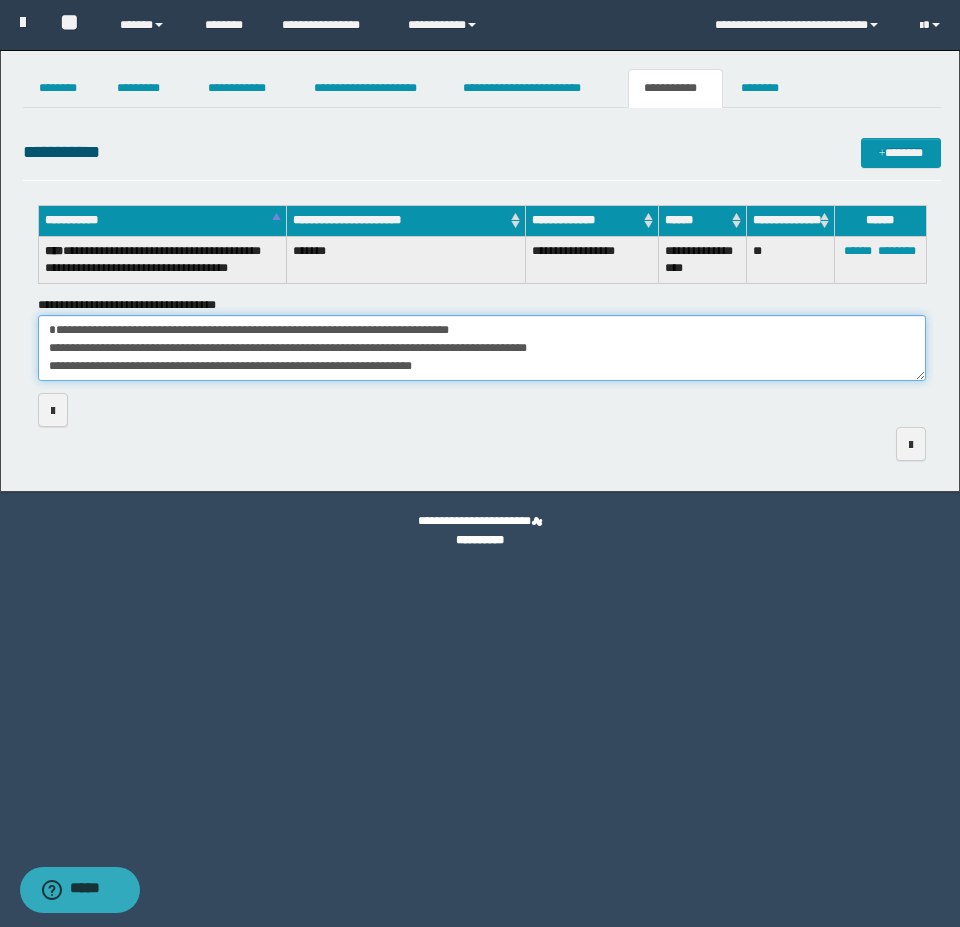 scroll, scrollTop: 0, scrollLeft: 0, axis: both 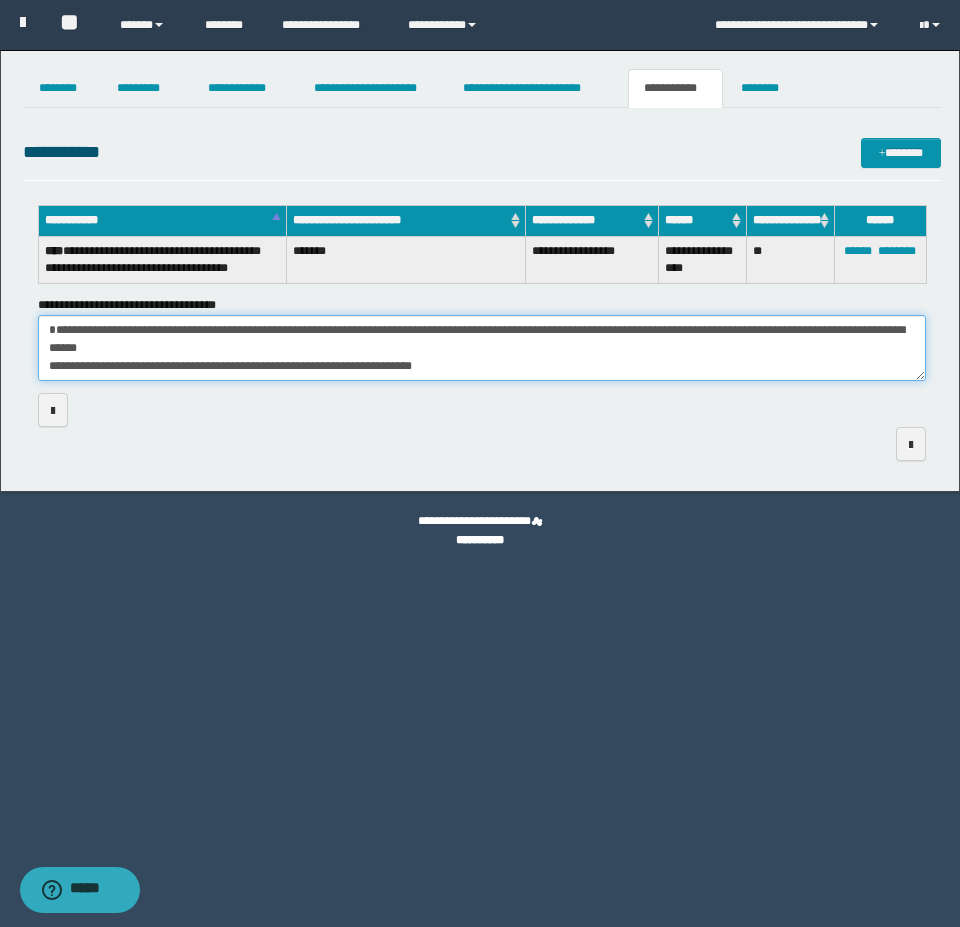 click on "**********" at bounding box center [482, 348] 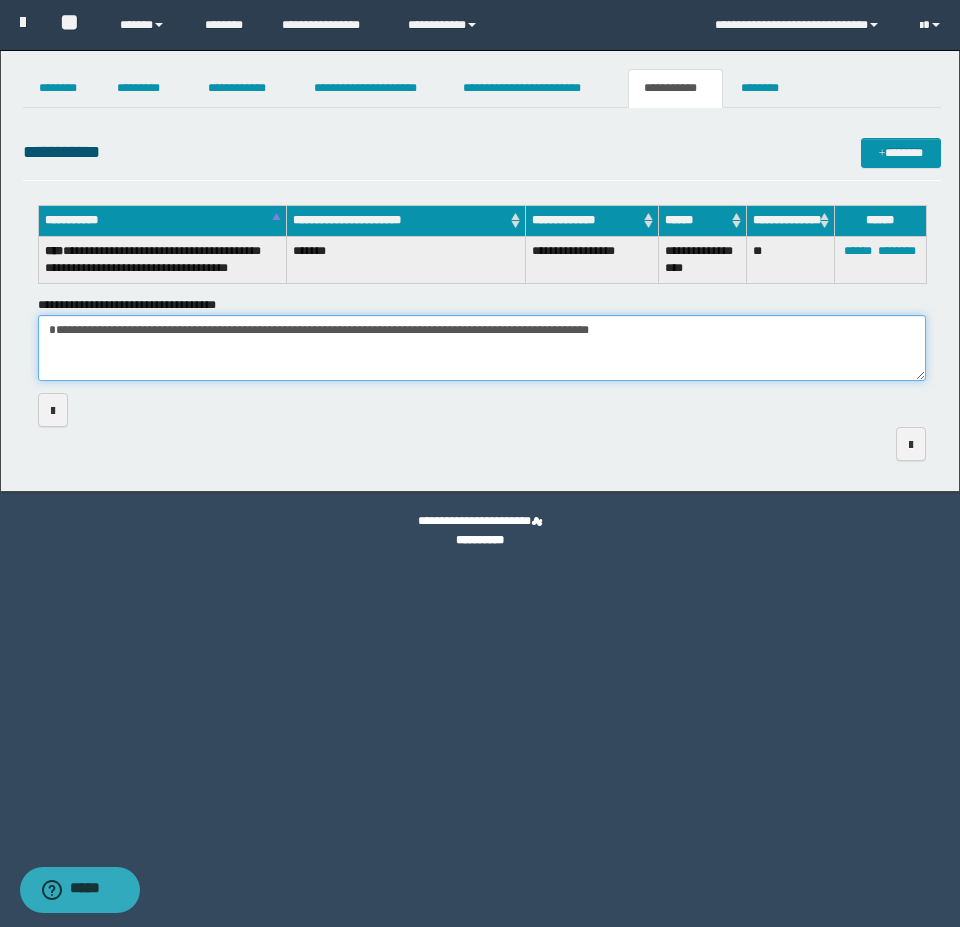 scroll, scrollTop: 0, scrollLeft: 0, axis: both 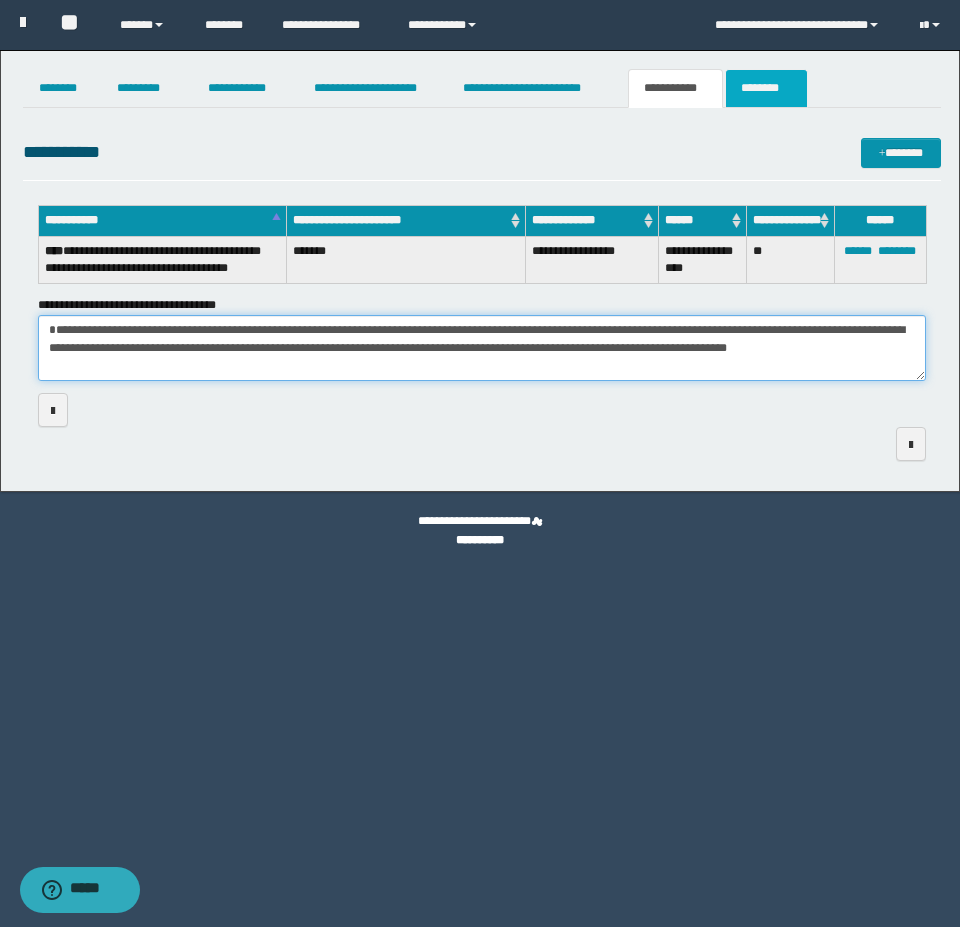 type on "**********" 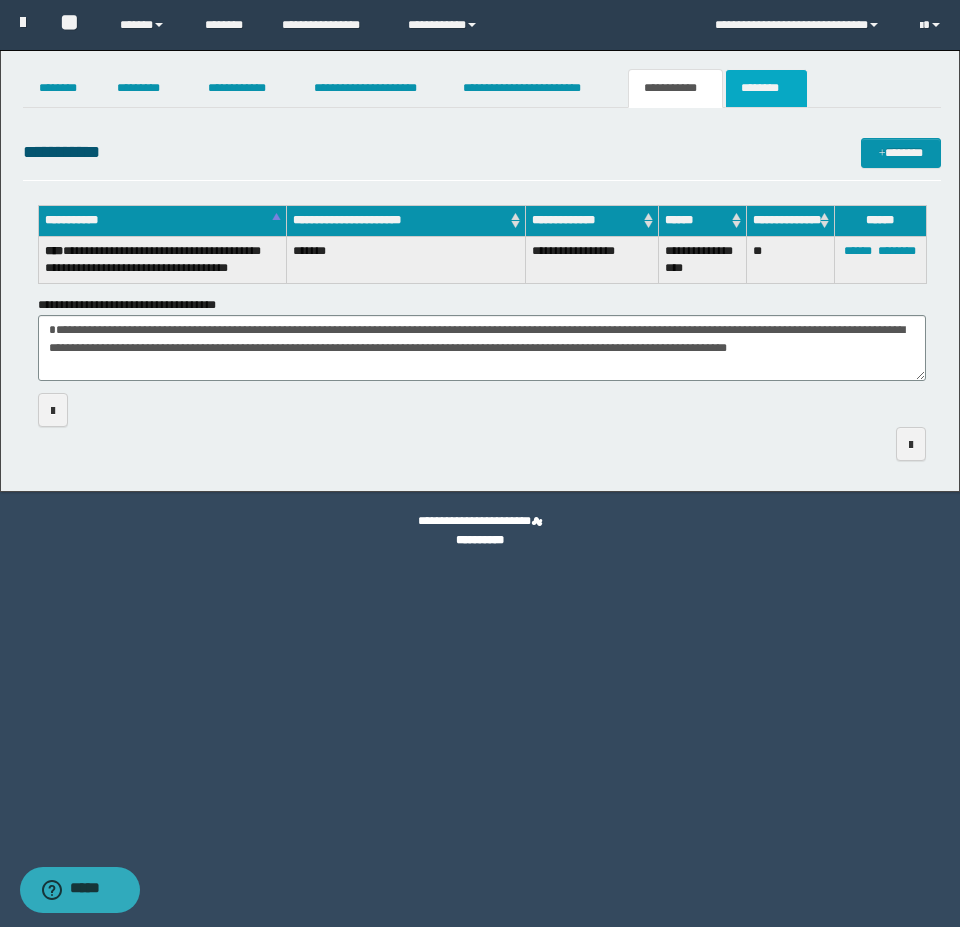 click on "********" at bounding box center [766, 88] 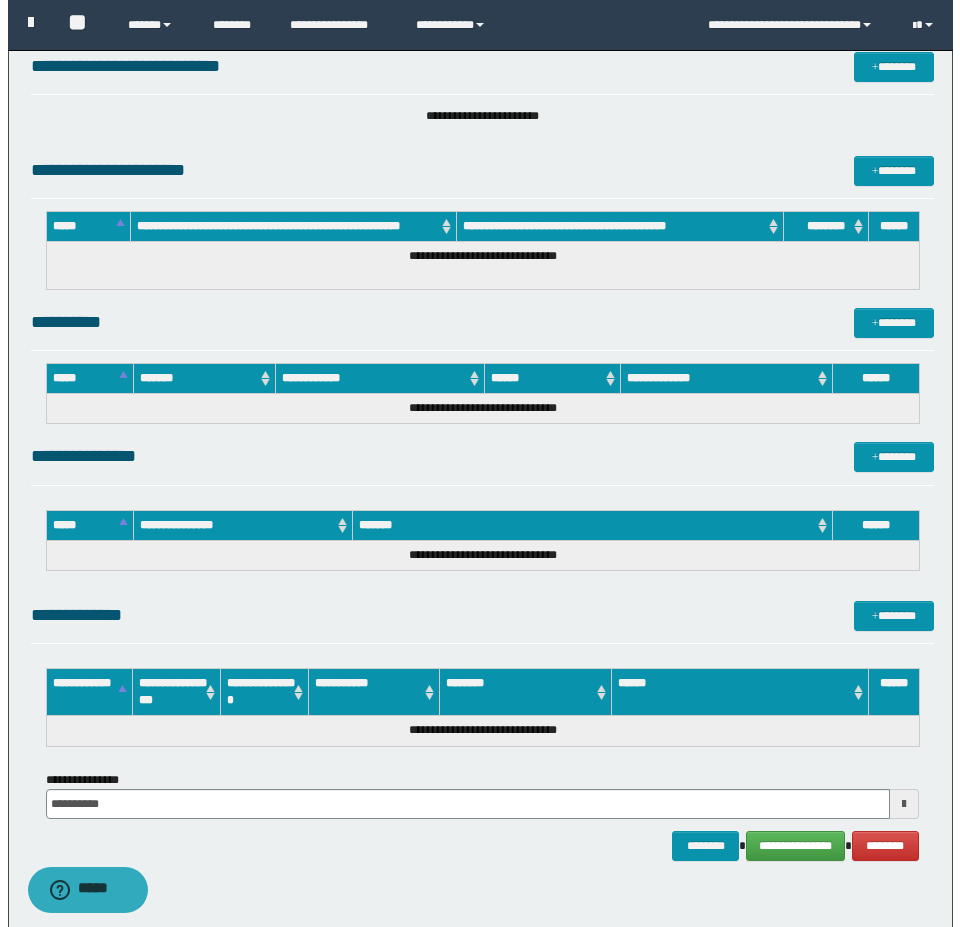 scroll, scrollTop: 0, scrollLeft: 0, axis: both 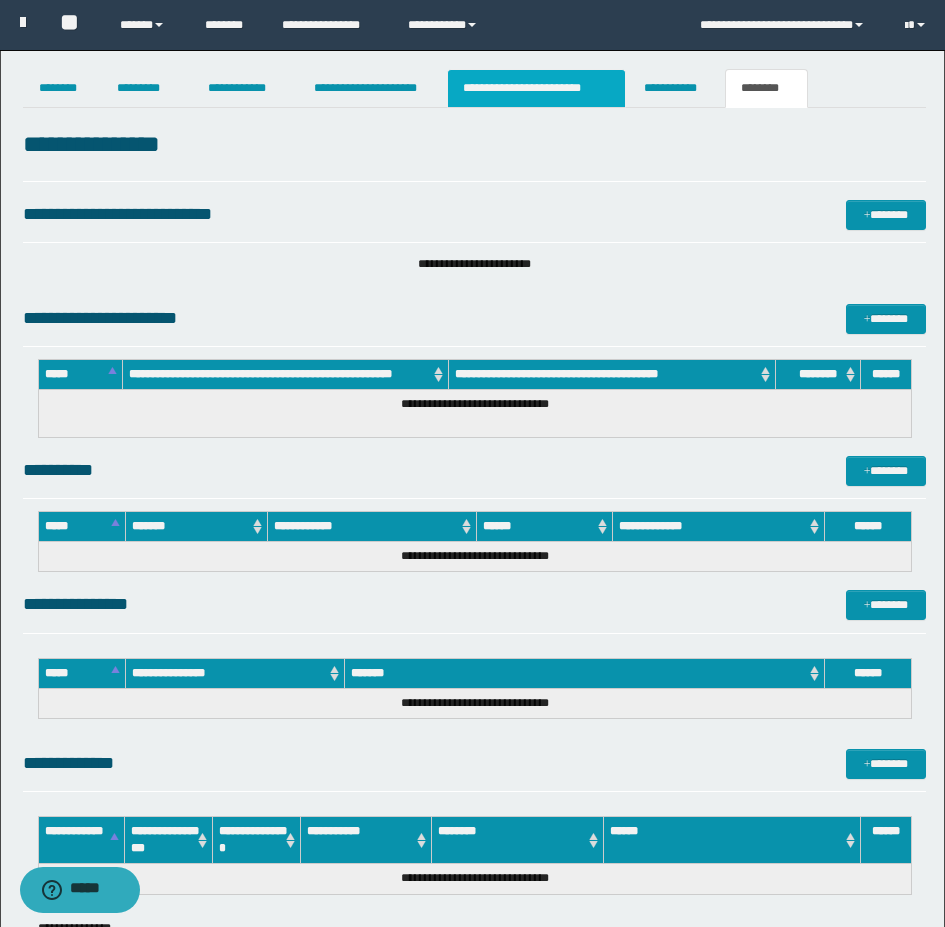 click on "**********" at bounding box center (537, 88) 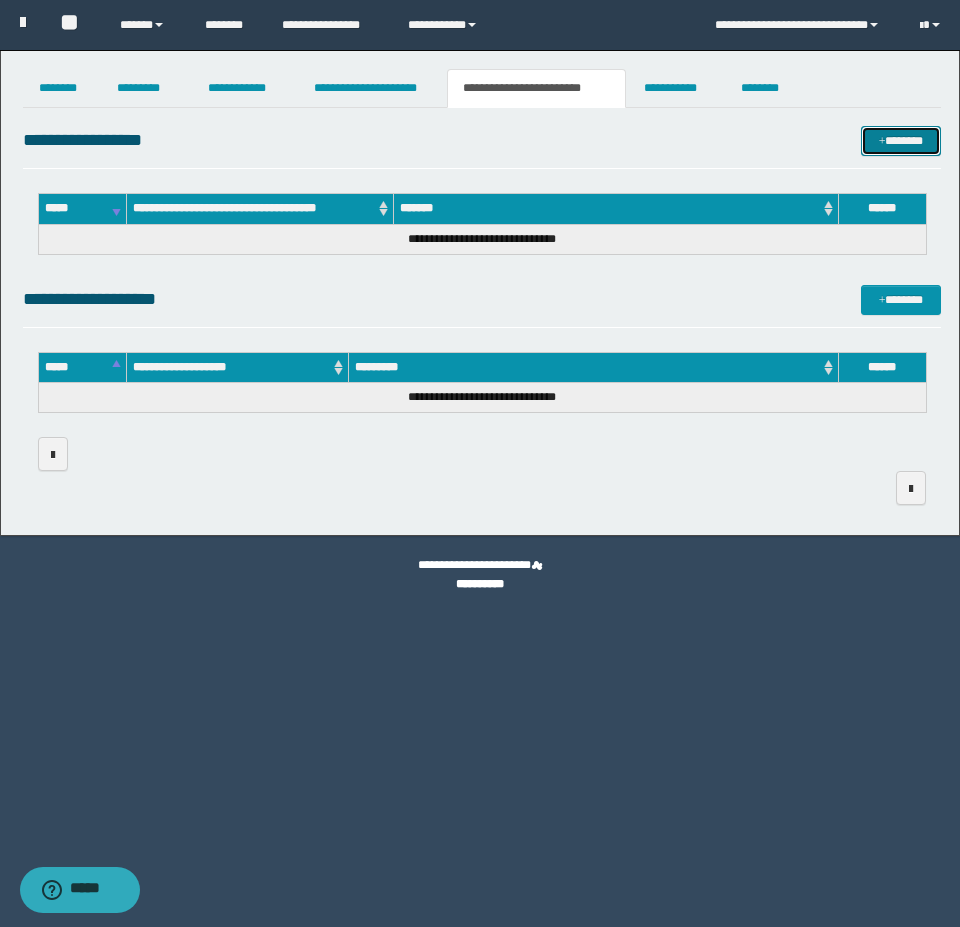 click on "*******" at bounding box center (901, 141) 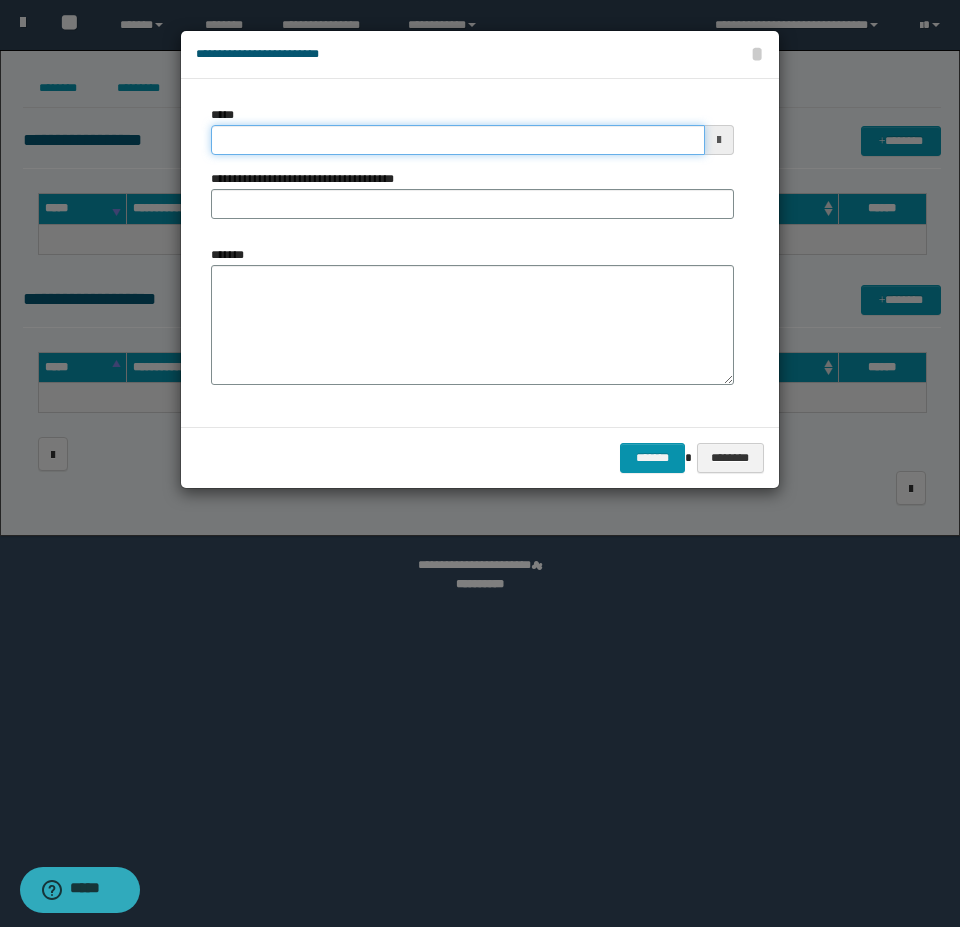 click on "*****" at bounding box center (458, 140) 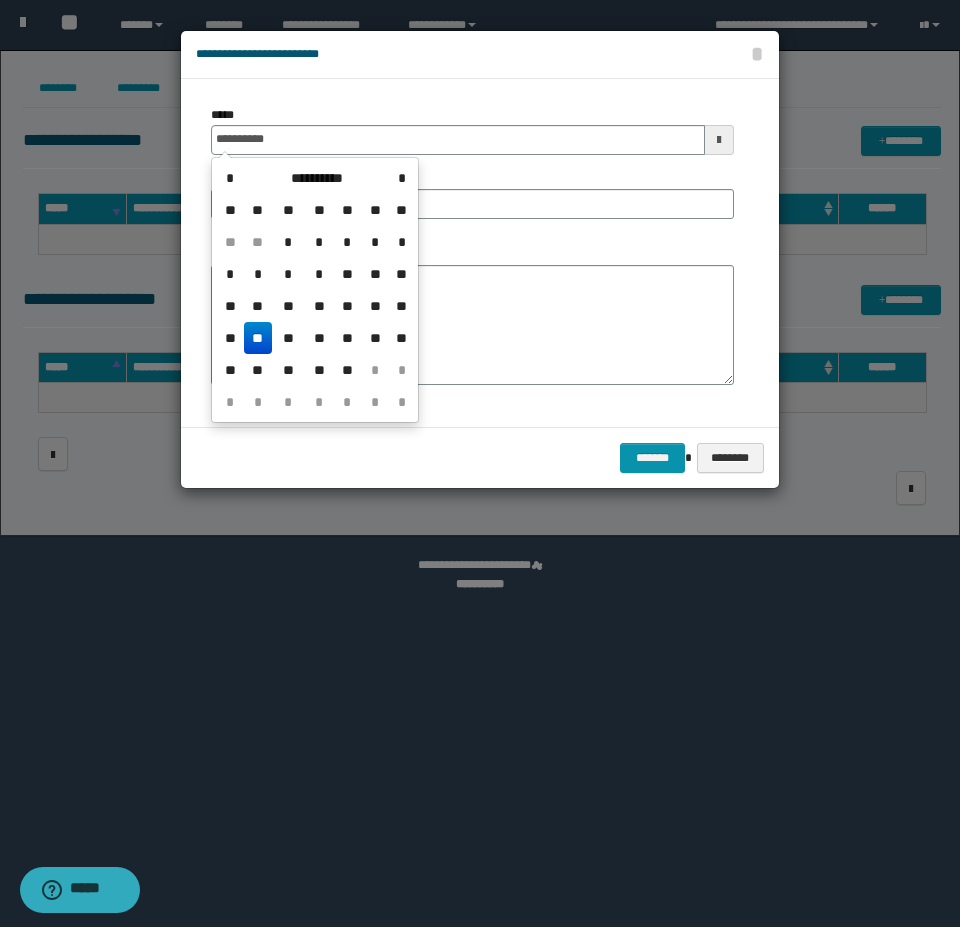 click on "**" at bounding box center [258, 338] 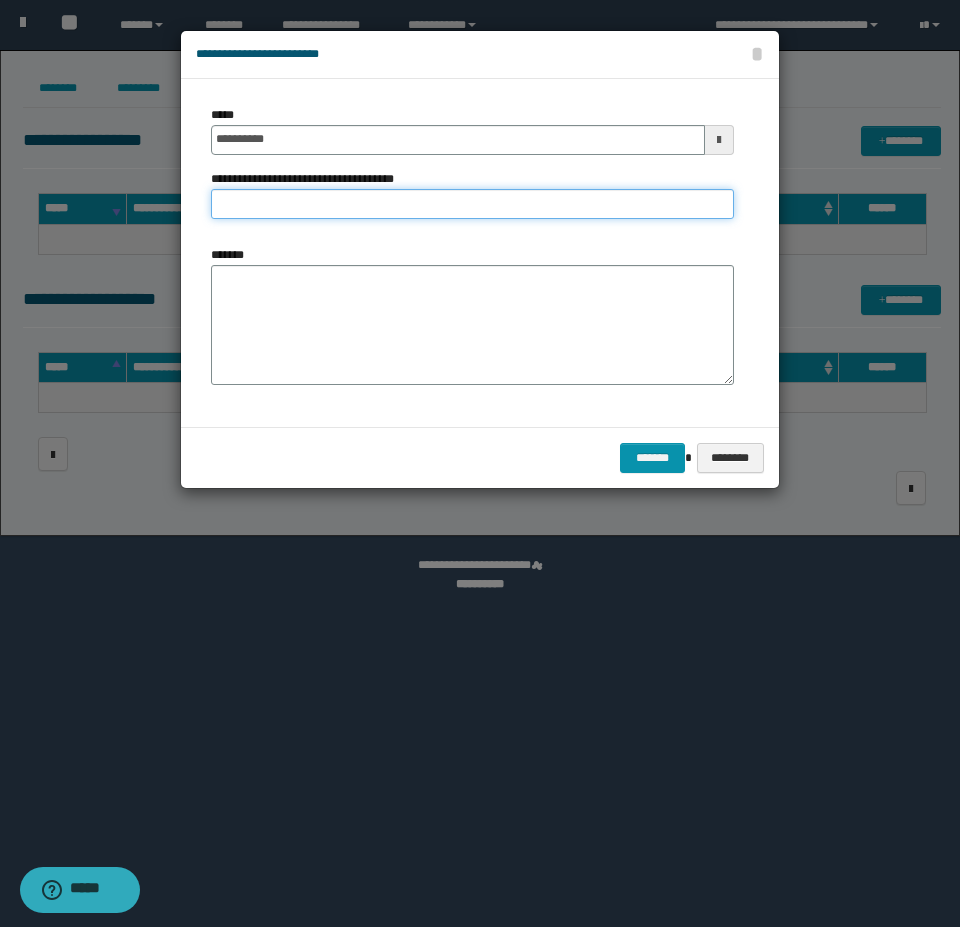 click on "**********" at bounding box center (472, 204) 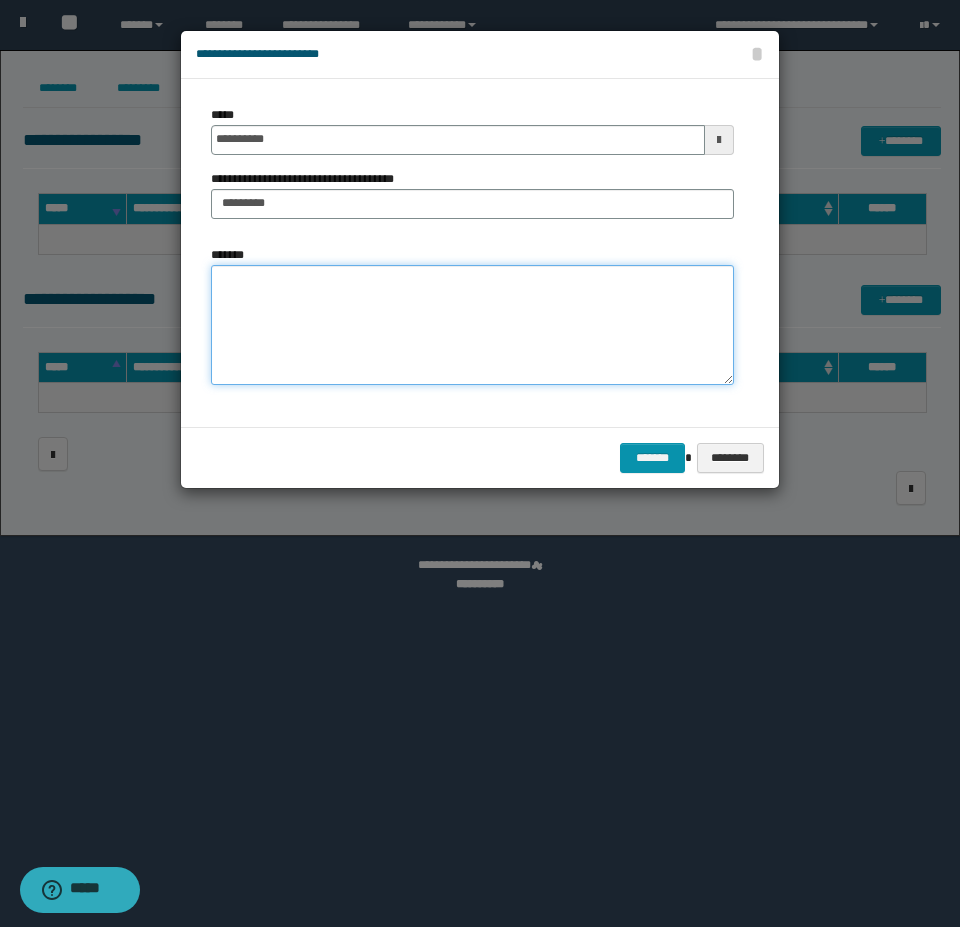 click on "*******" at bounding box center [472, 325] 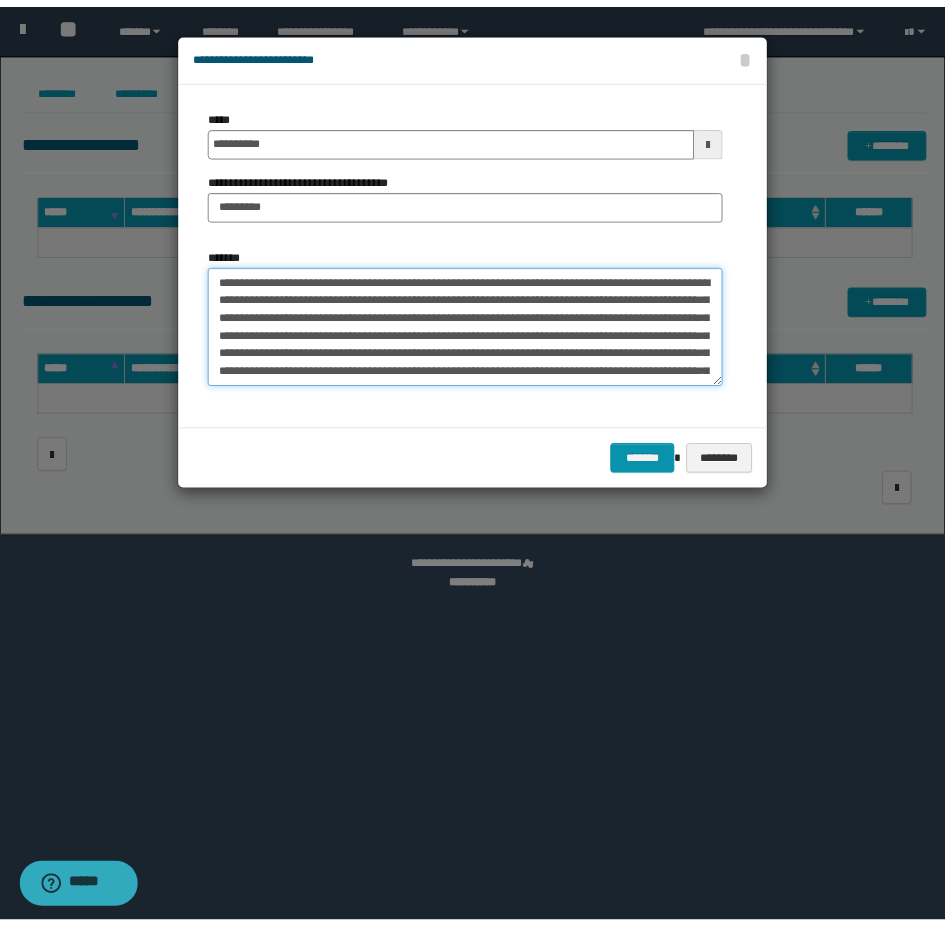 scroll, scrollTop: 54, scrollLeft: 0, axis: vertical 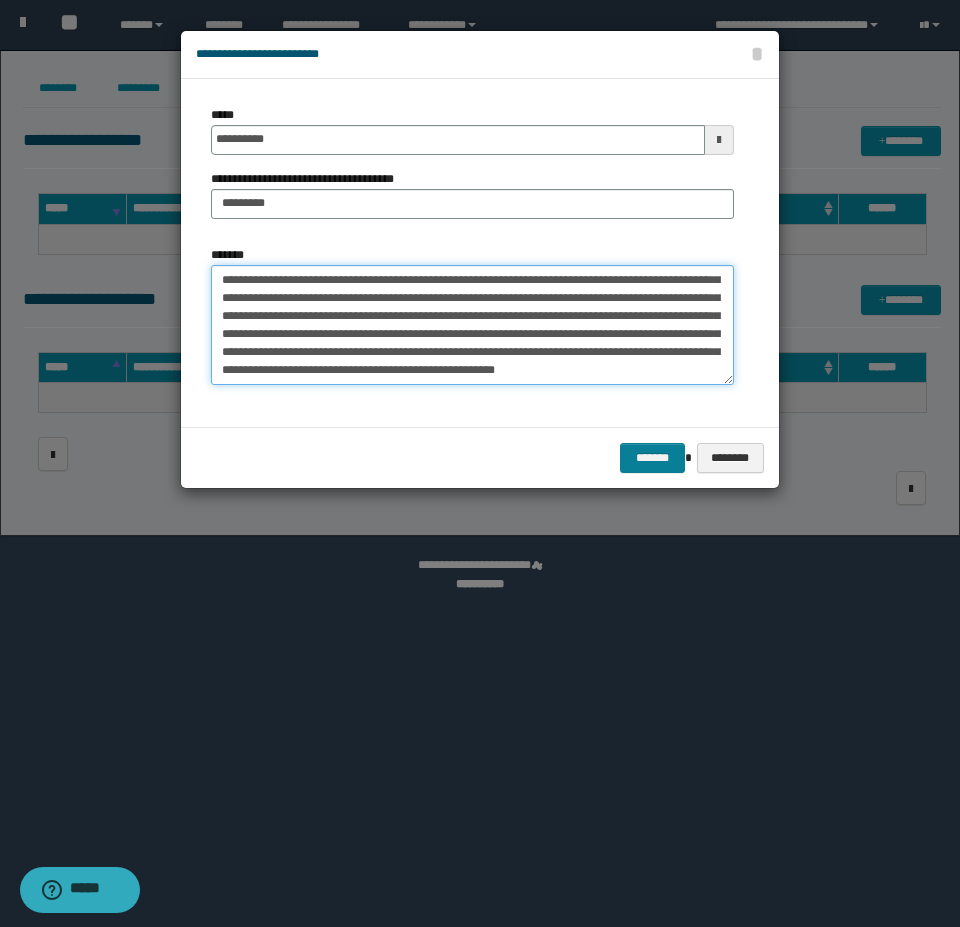 type on "**********" 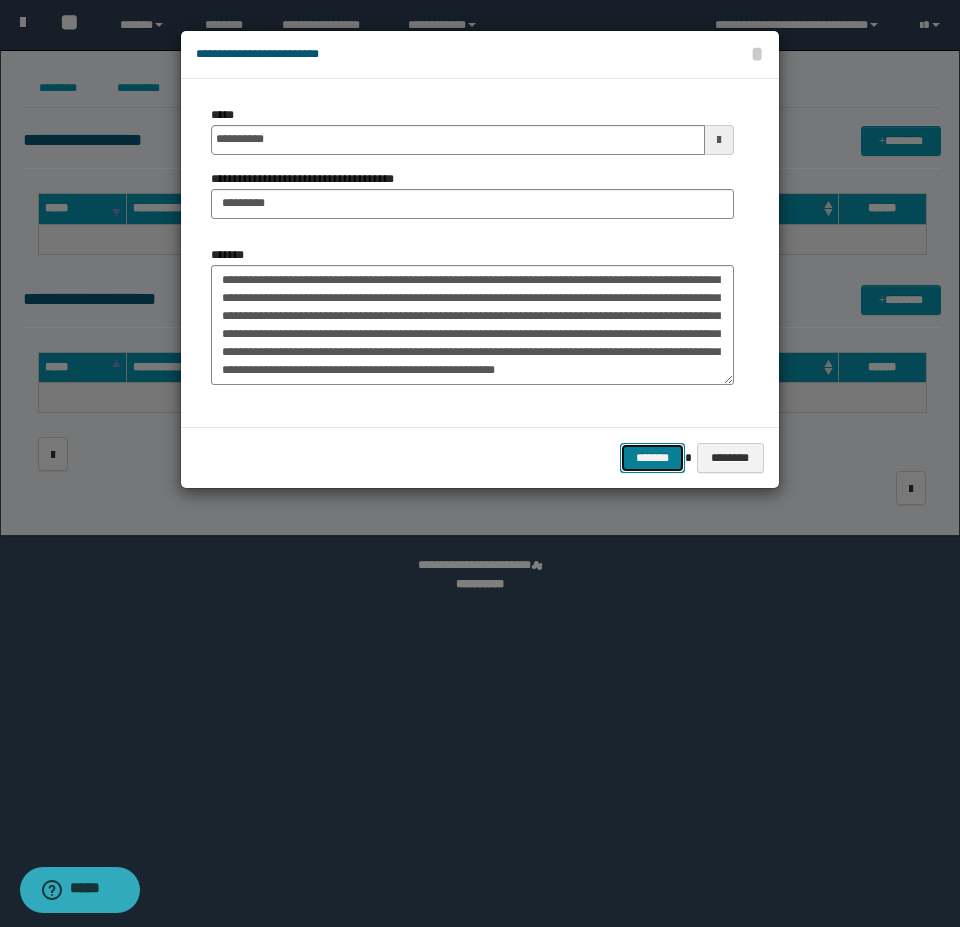 click on "*******" at bounding box center [652, 458] 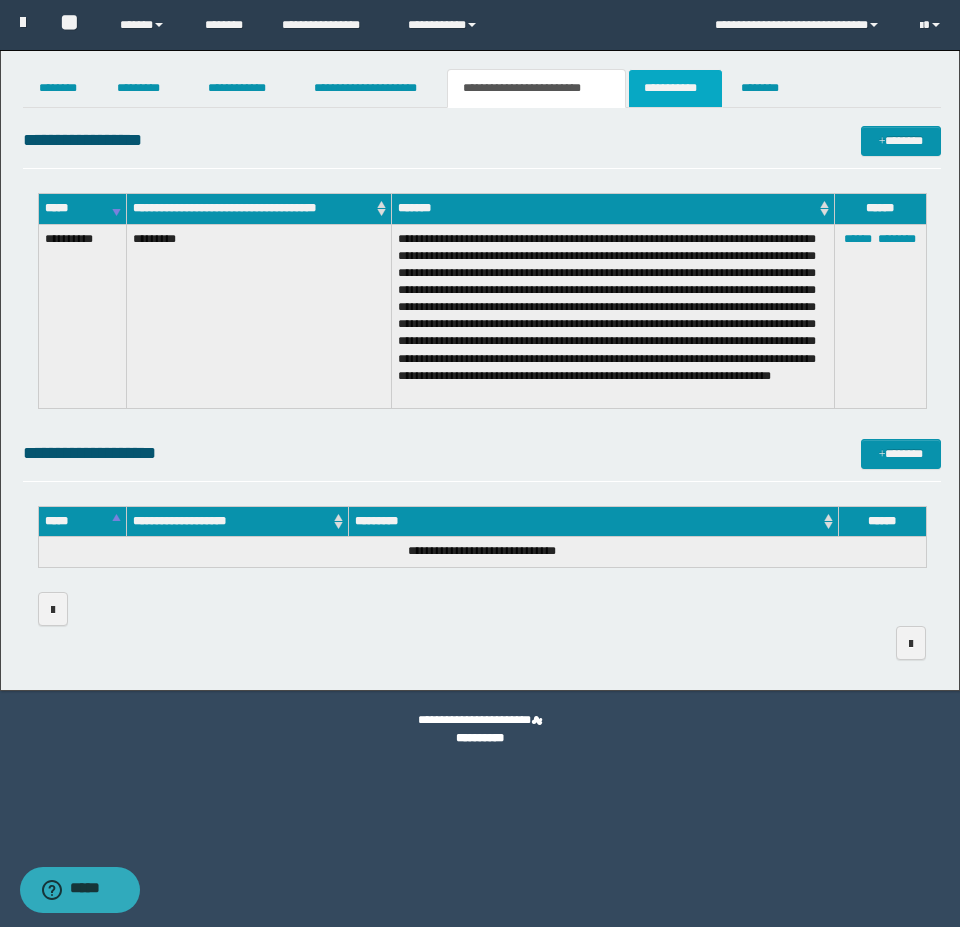 click on "**********" at bounding box center (675, 88) 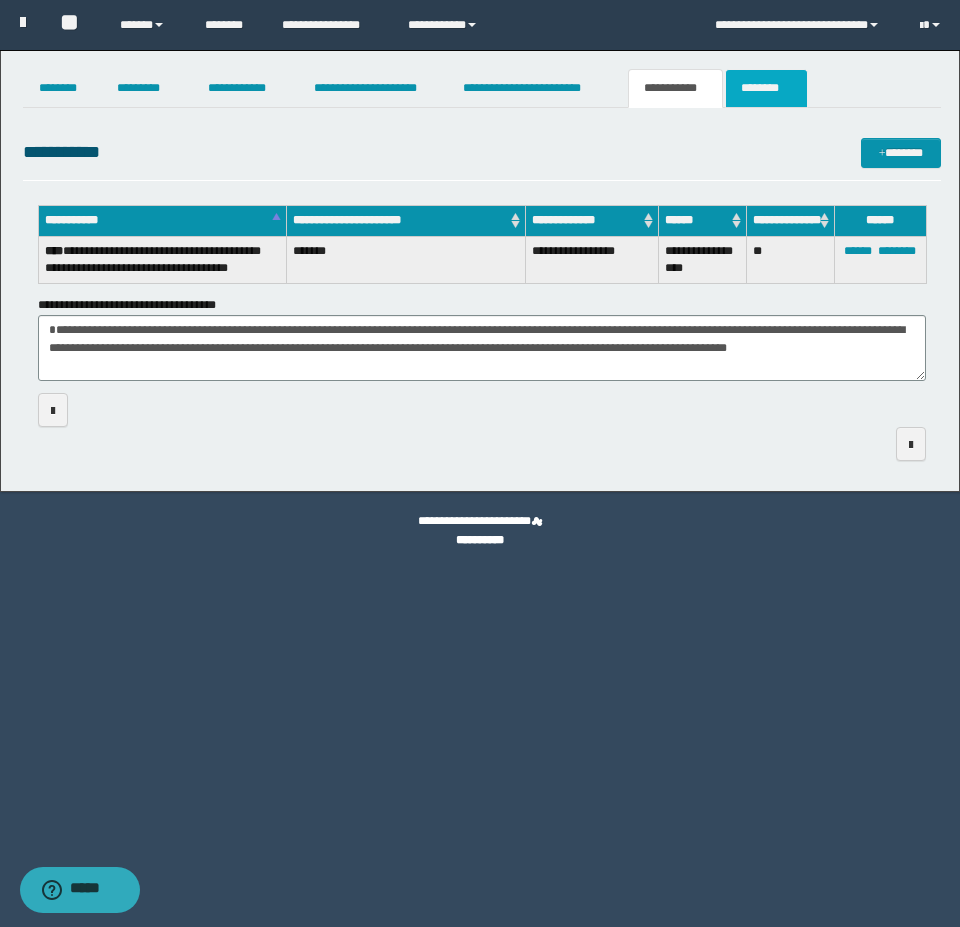 click on "********" at bounding box center (766, 88) 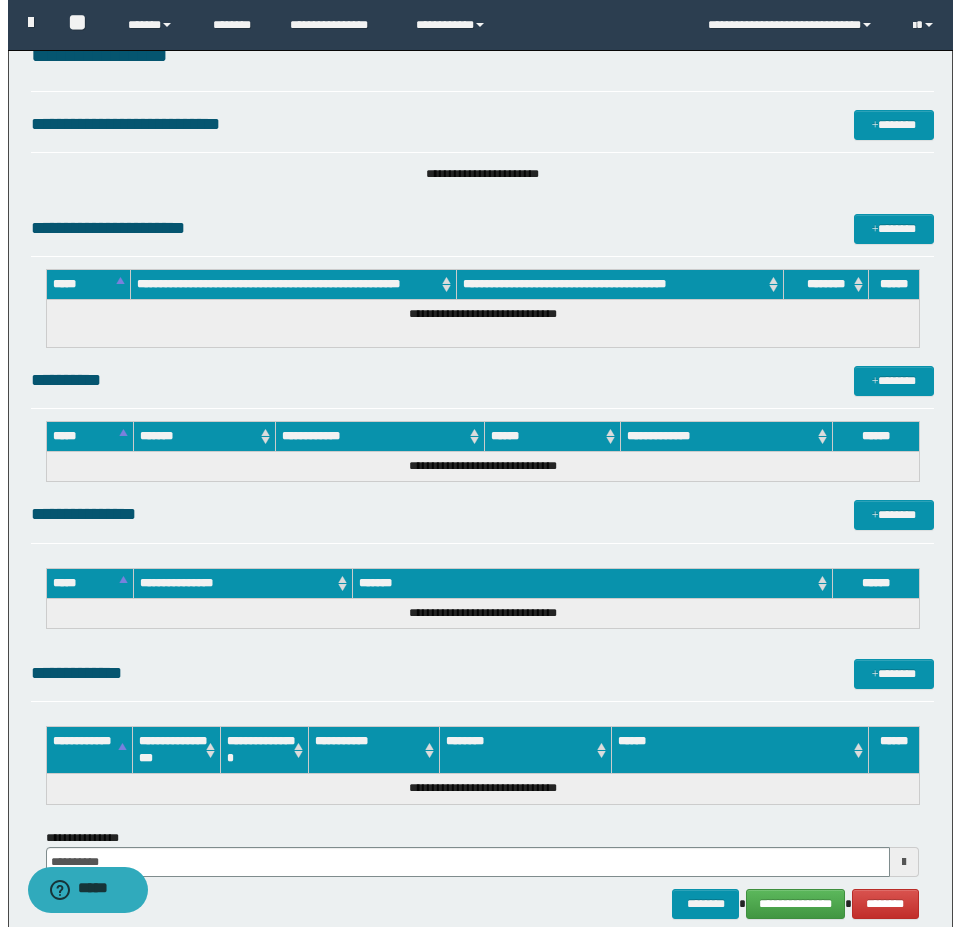 scroll, scrollTop: 200, scrollLeft: 0, axis: vertical 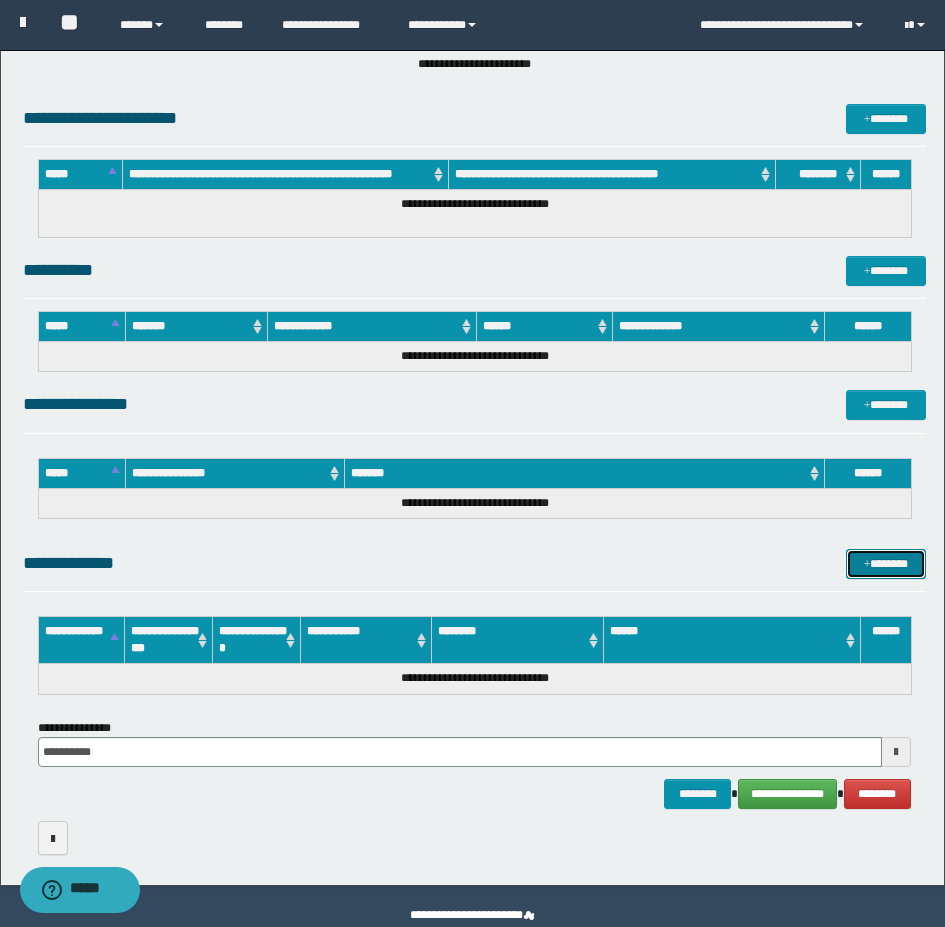 click on "*******" at bounding box center (886, 564) 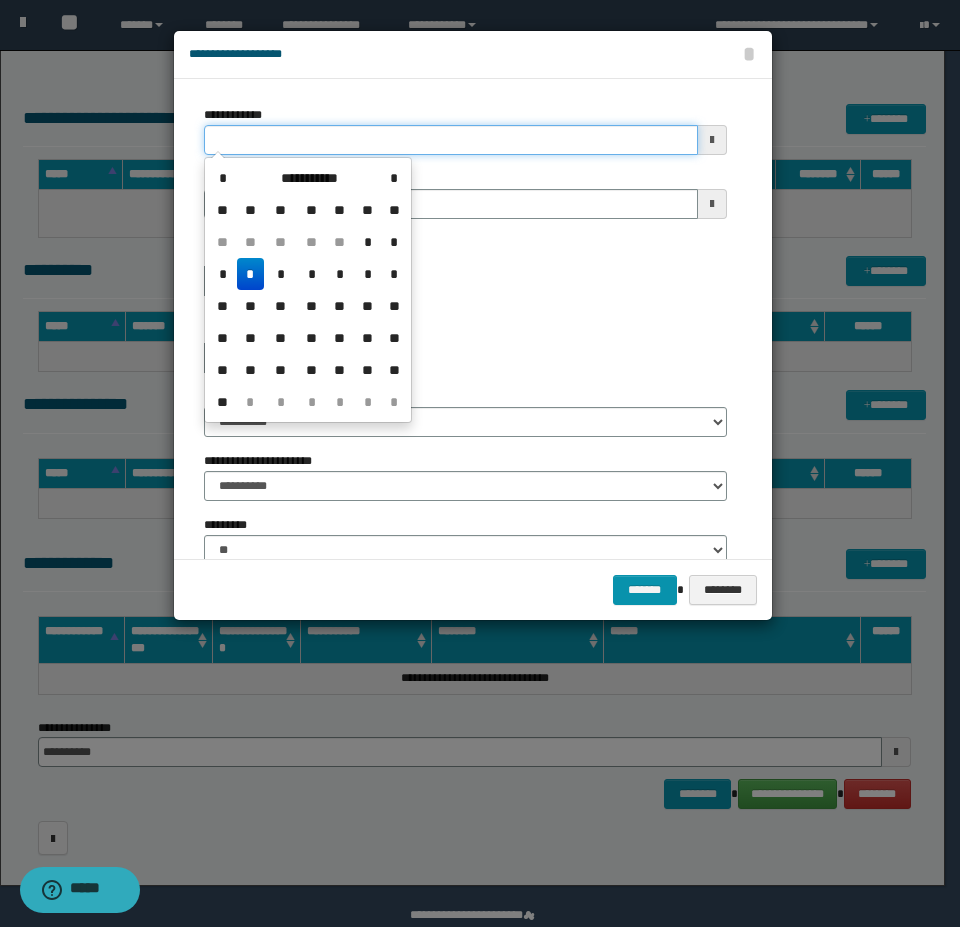 click on "**********" at bounding box center (451, 140) 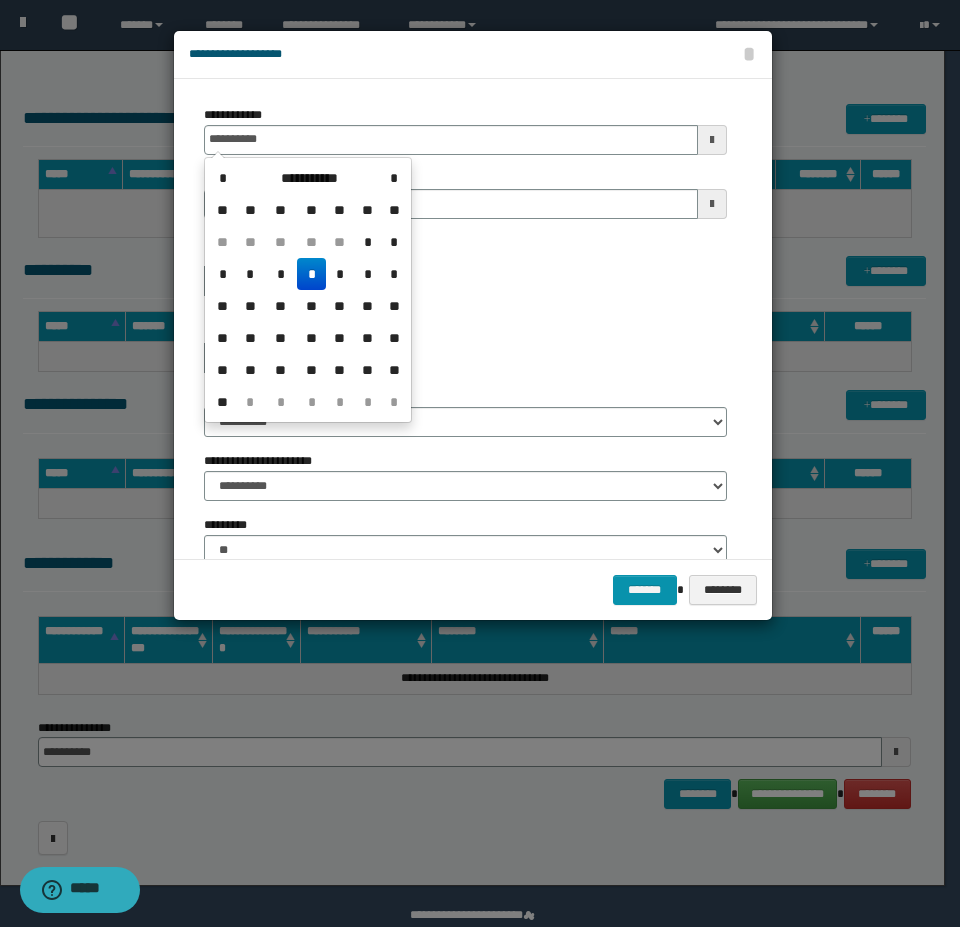 click on "*" at bounding box center (311, 274) 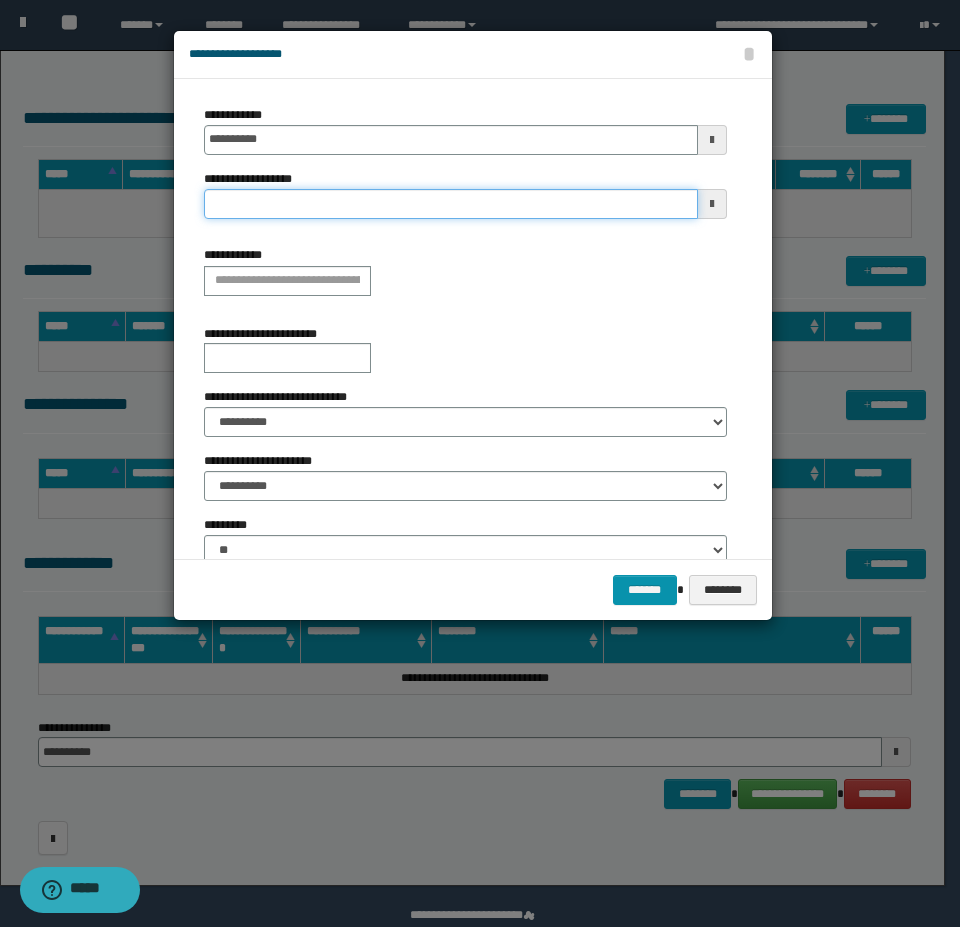 click on "**********" at bounding box center (451, 204) 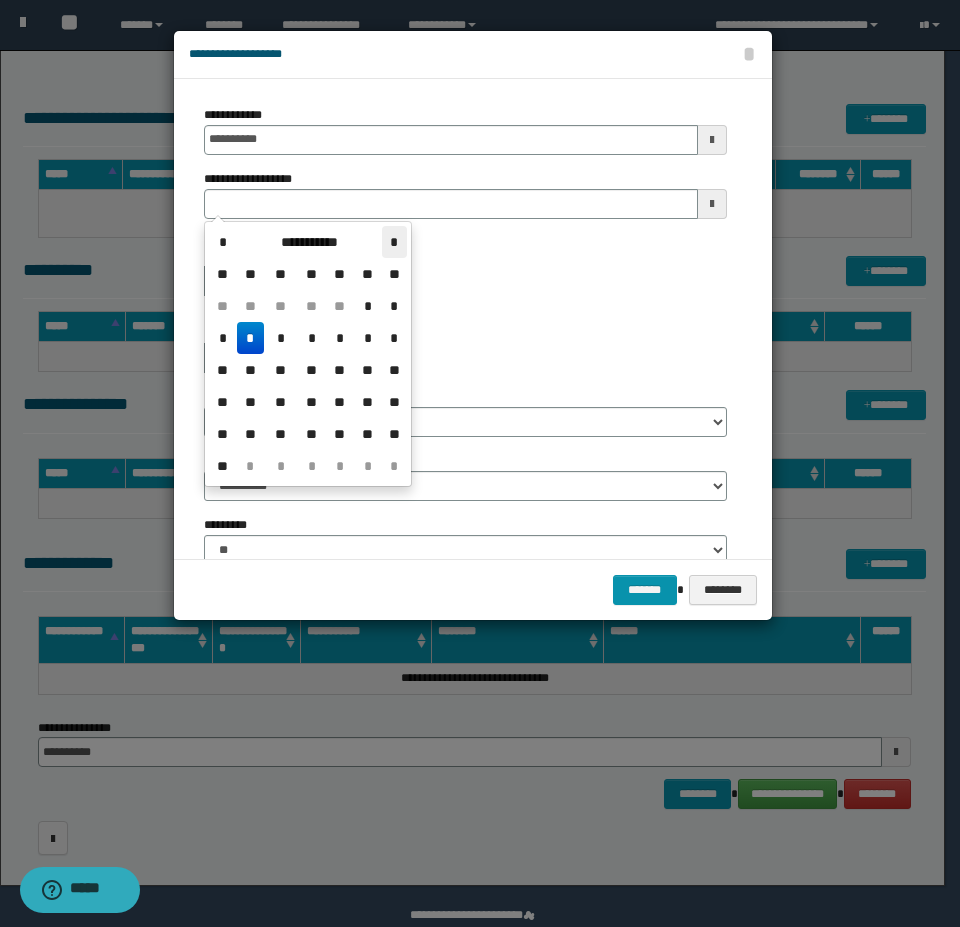 click on "*" at bounding box center (394, 242) 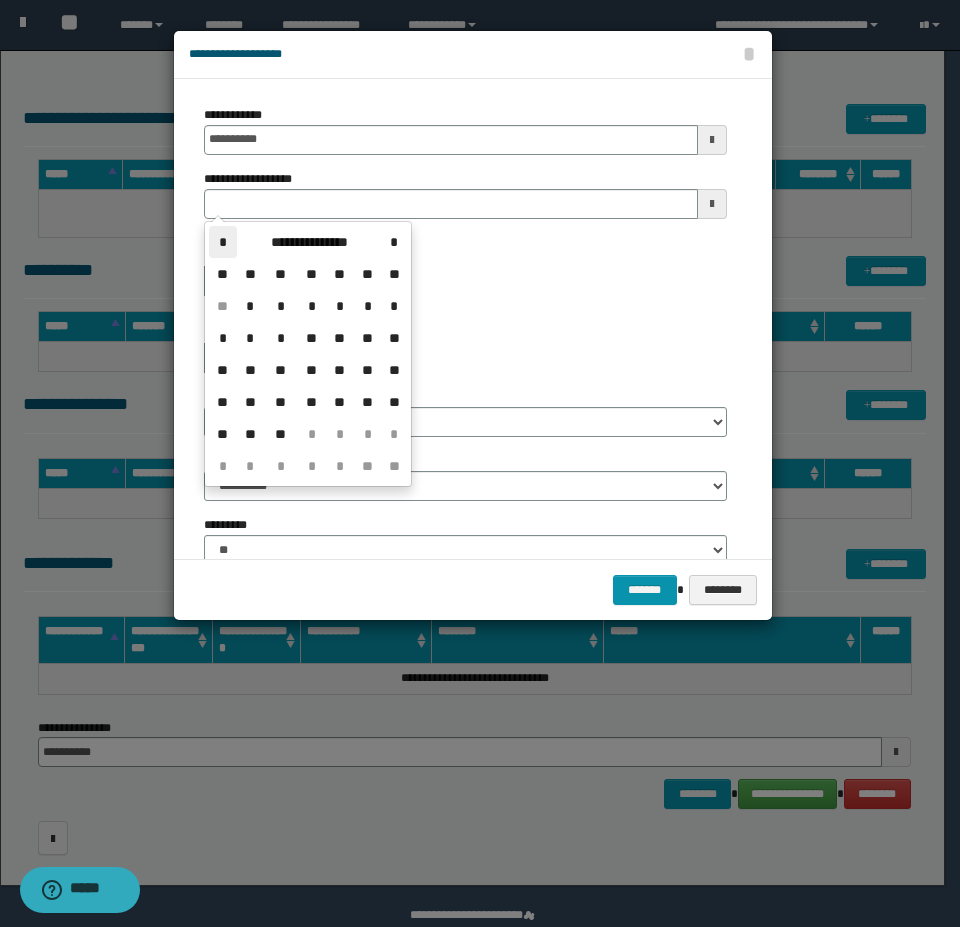 click on "*" at bounding box center [223, 242] 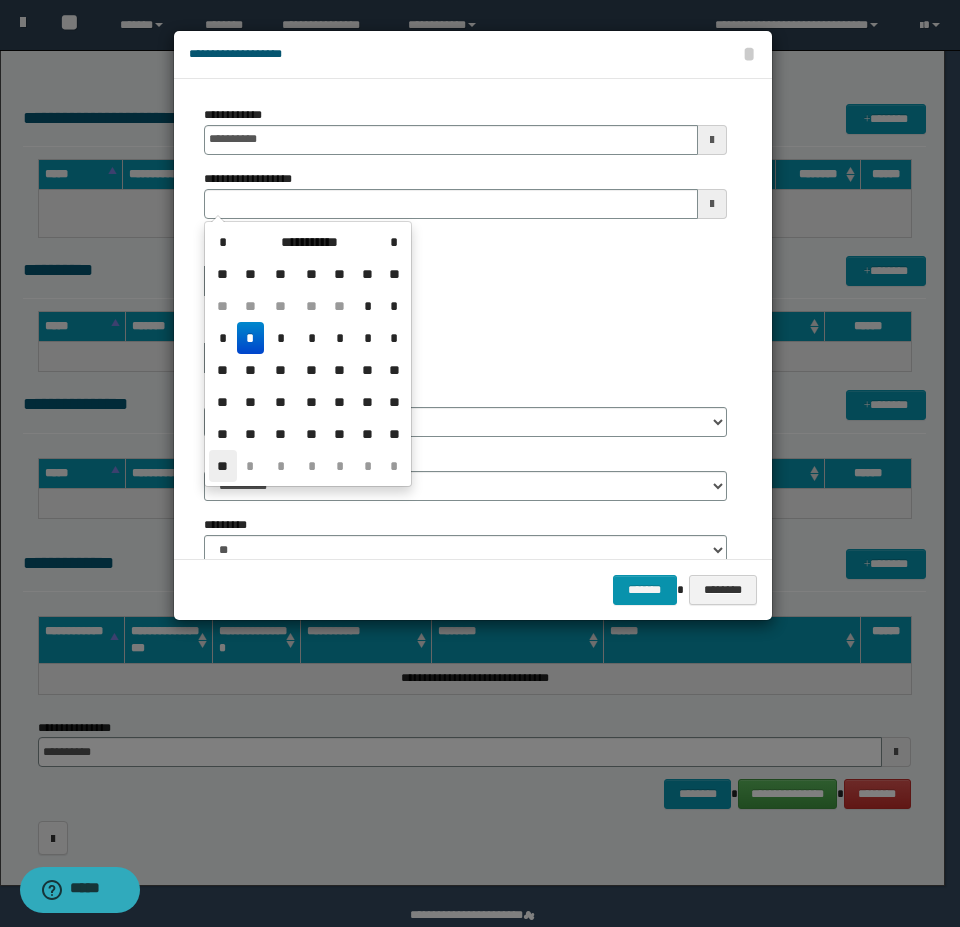 click on "**" at bounding box center (223, 466) 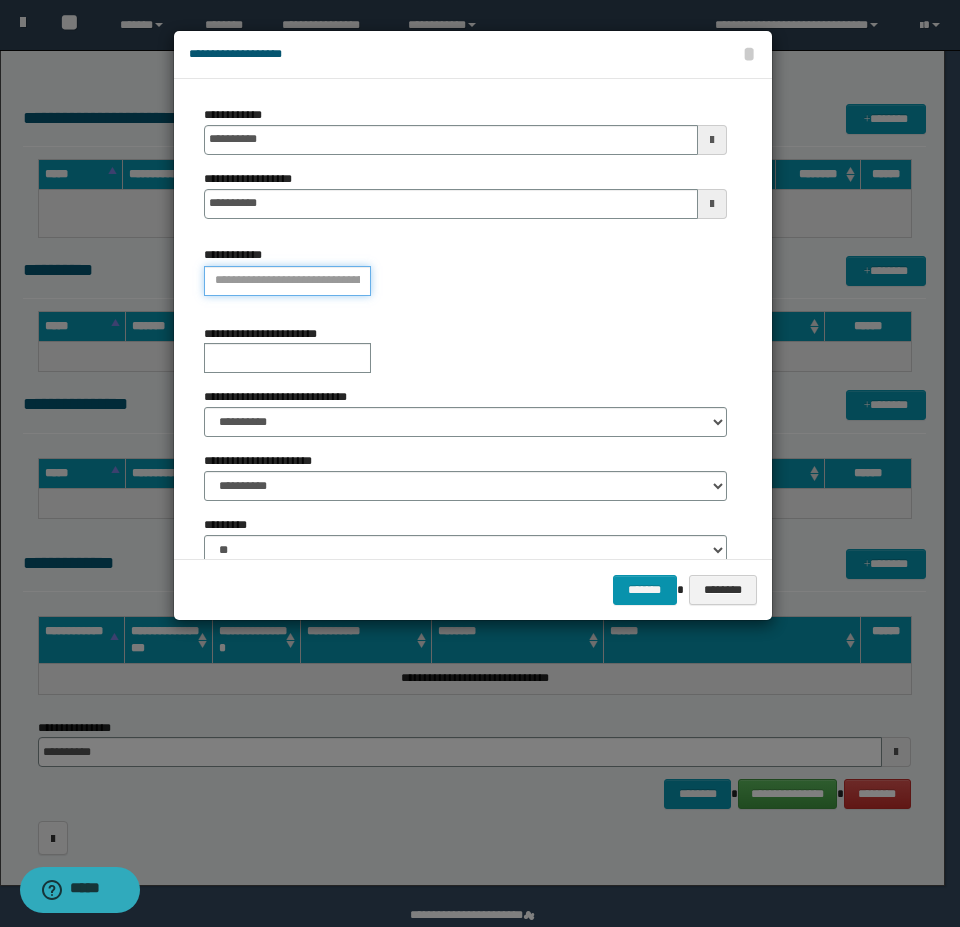 click on "**********" at bounding box center [287, 281] 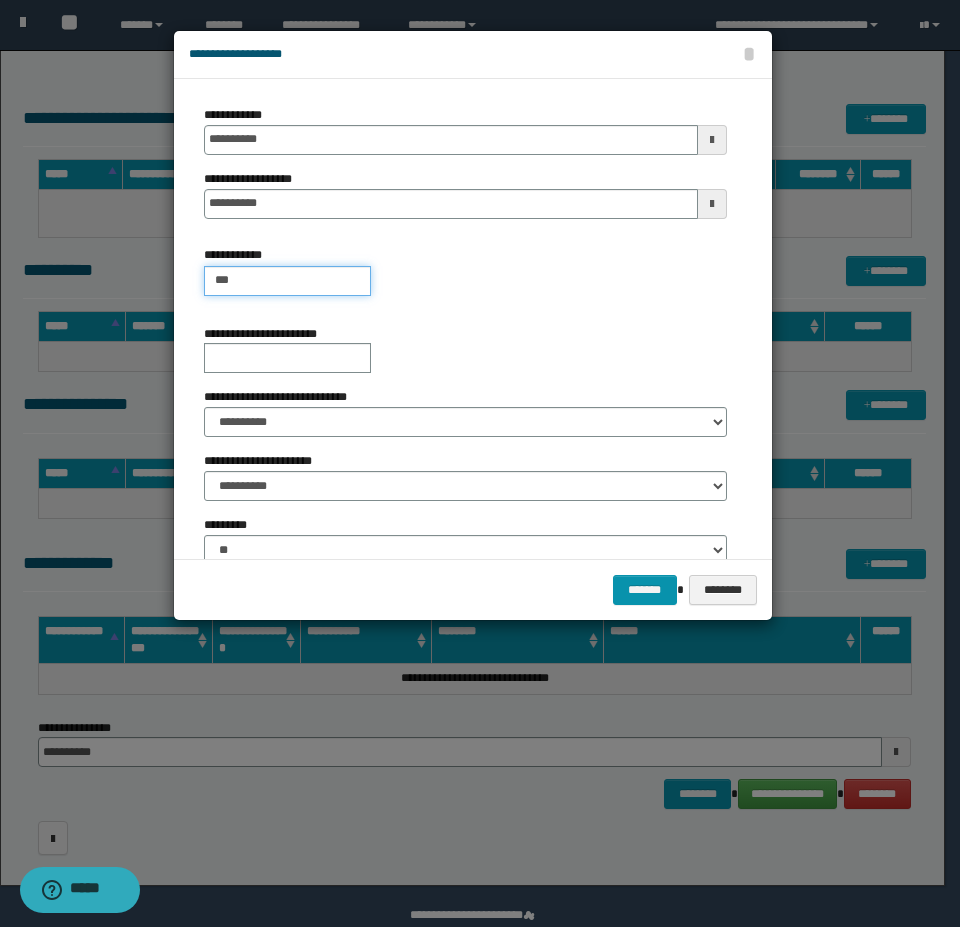 type on "****" 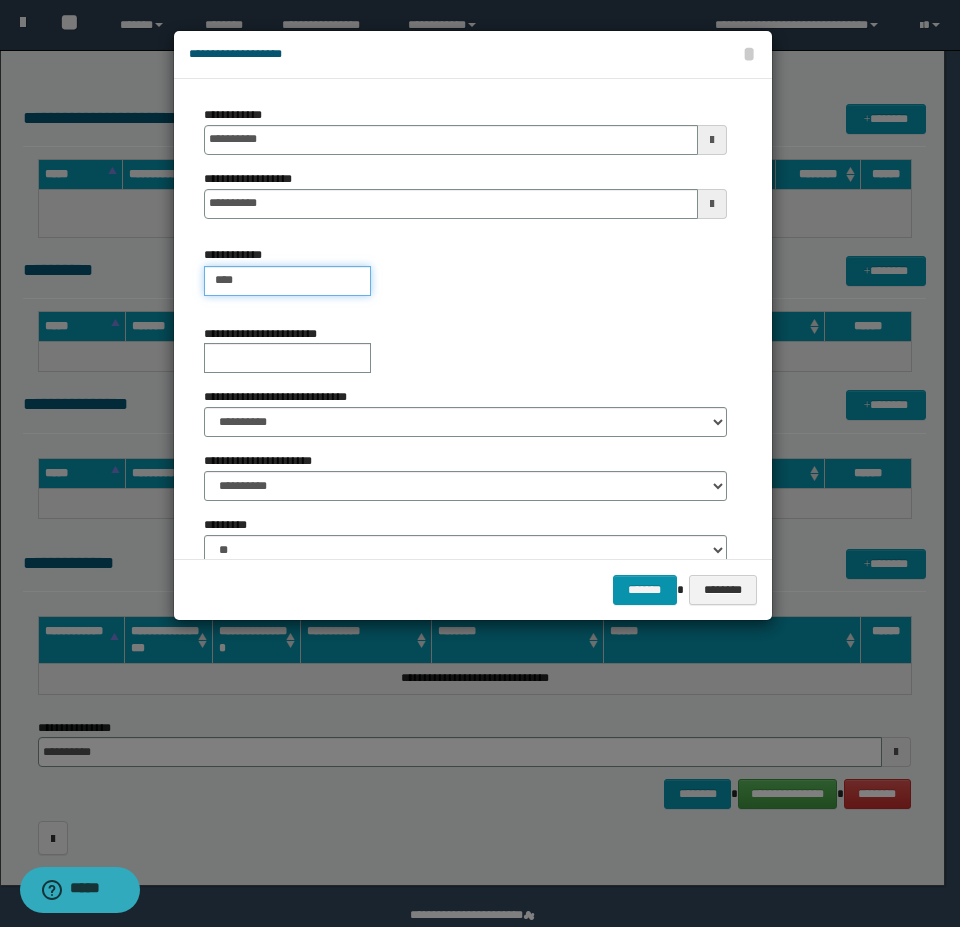 type on "****" 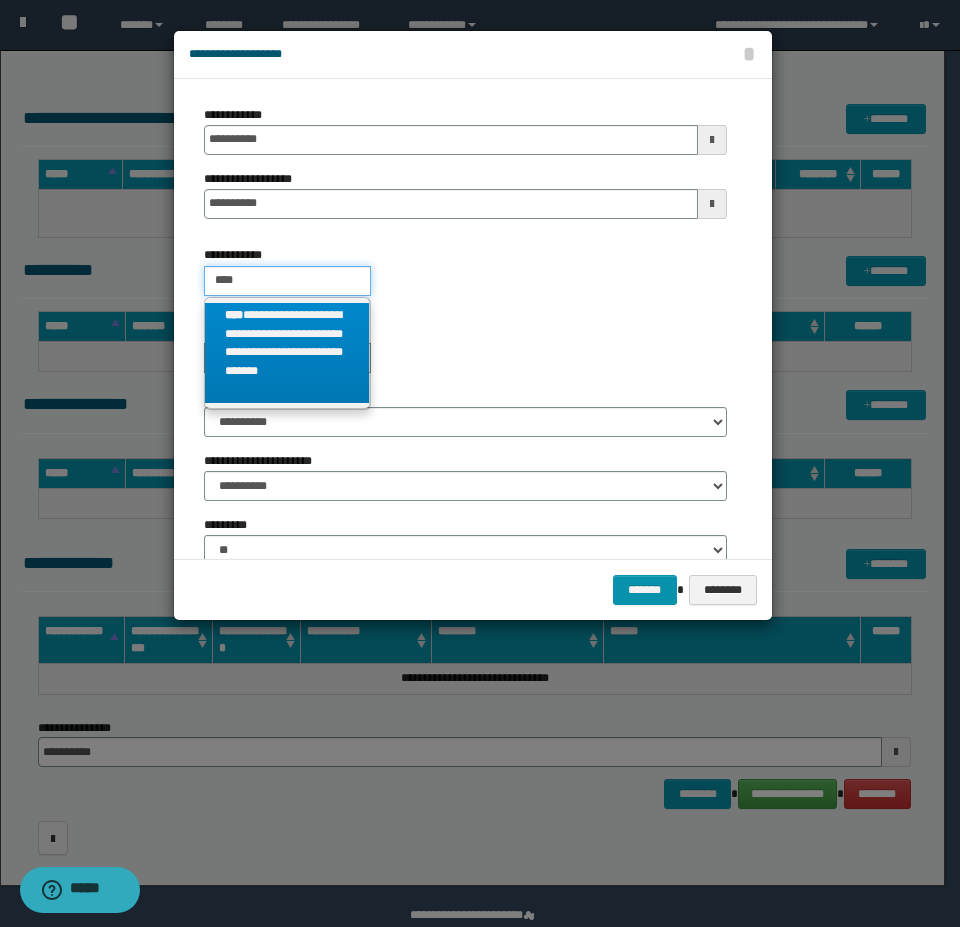 type on "****" 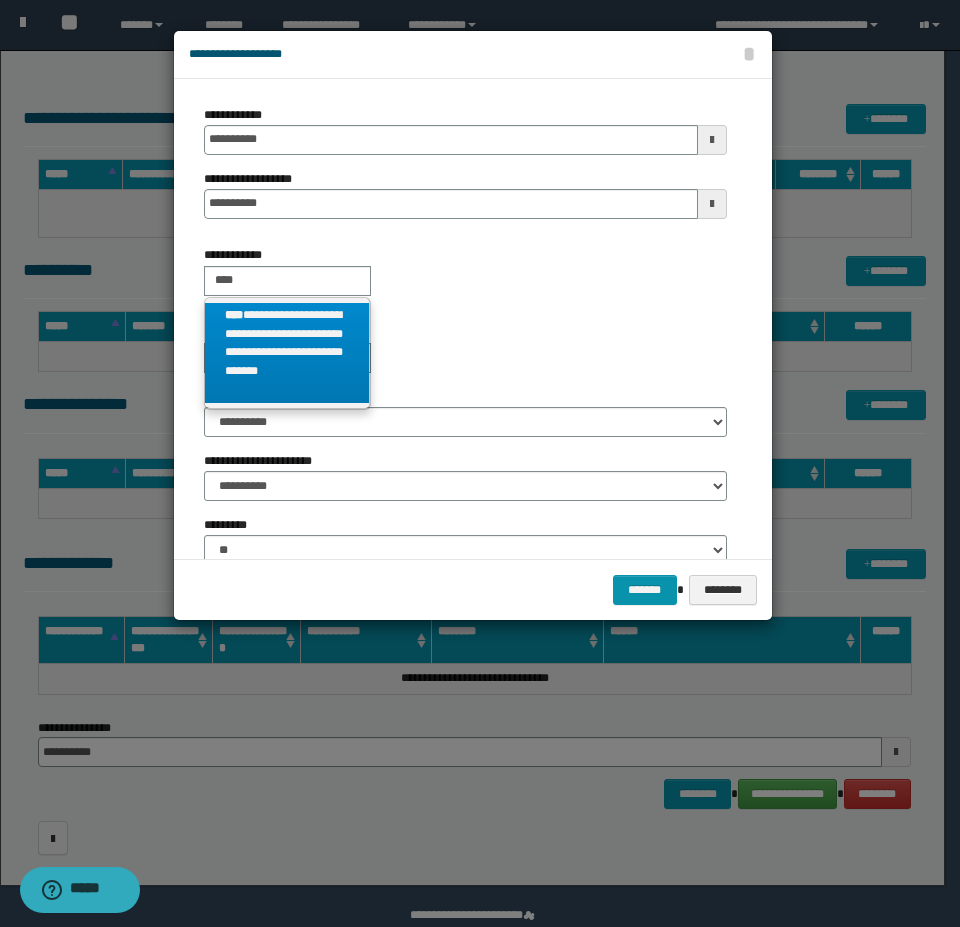 click on "**********" at bounding box center (287, 353) 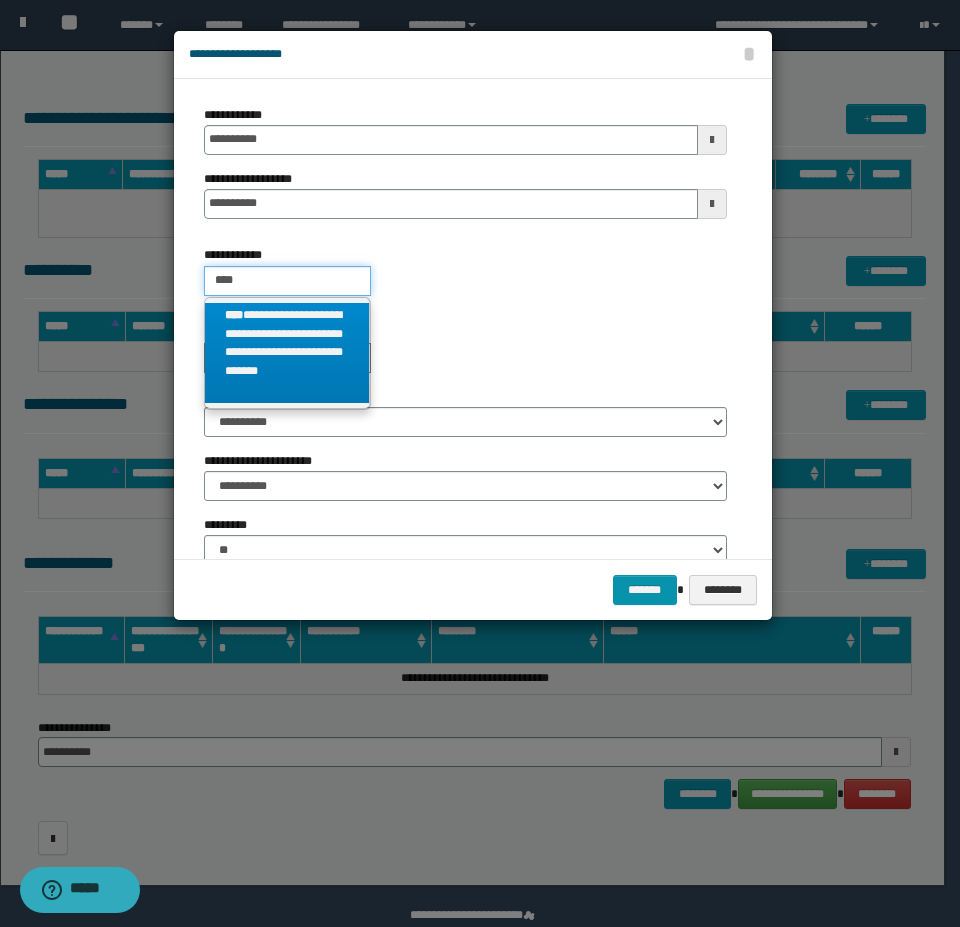 type 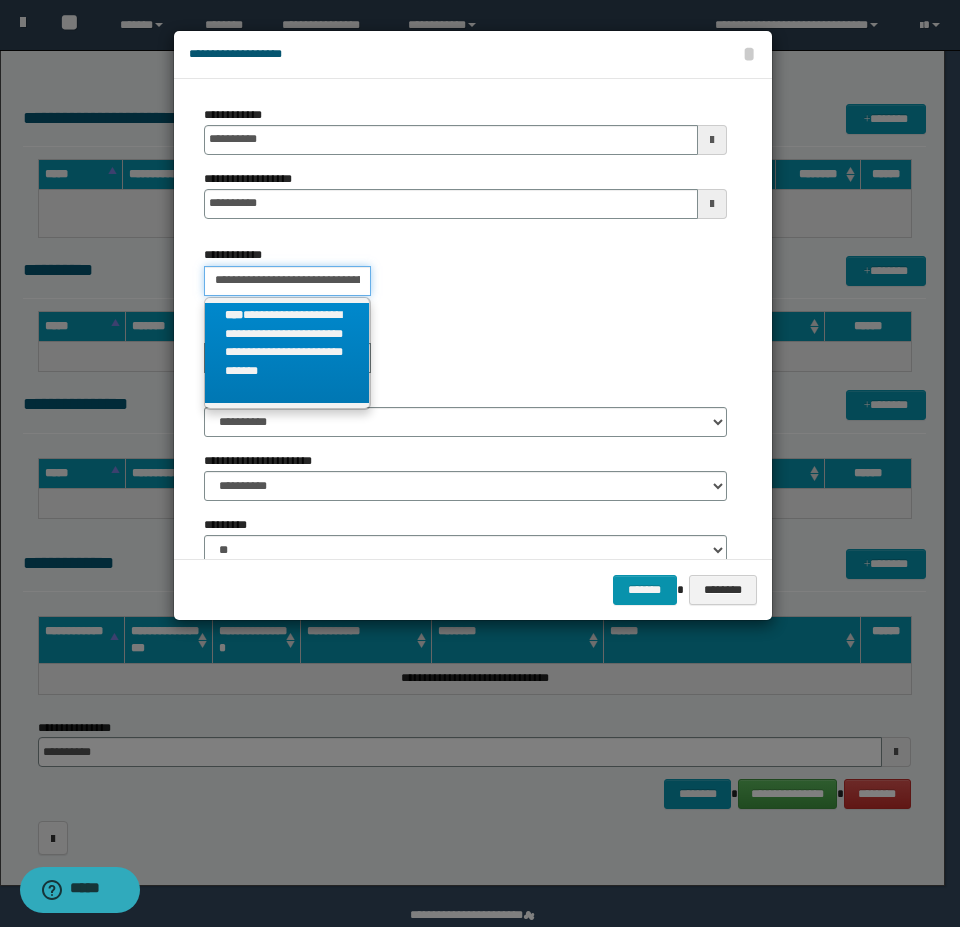 scroll, scrollTop: 0, scrollLeft: 240, axis: horizontal 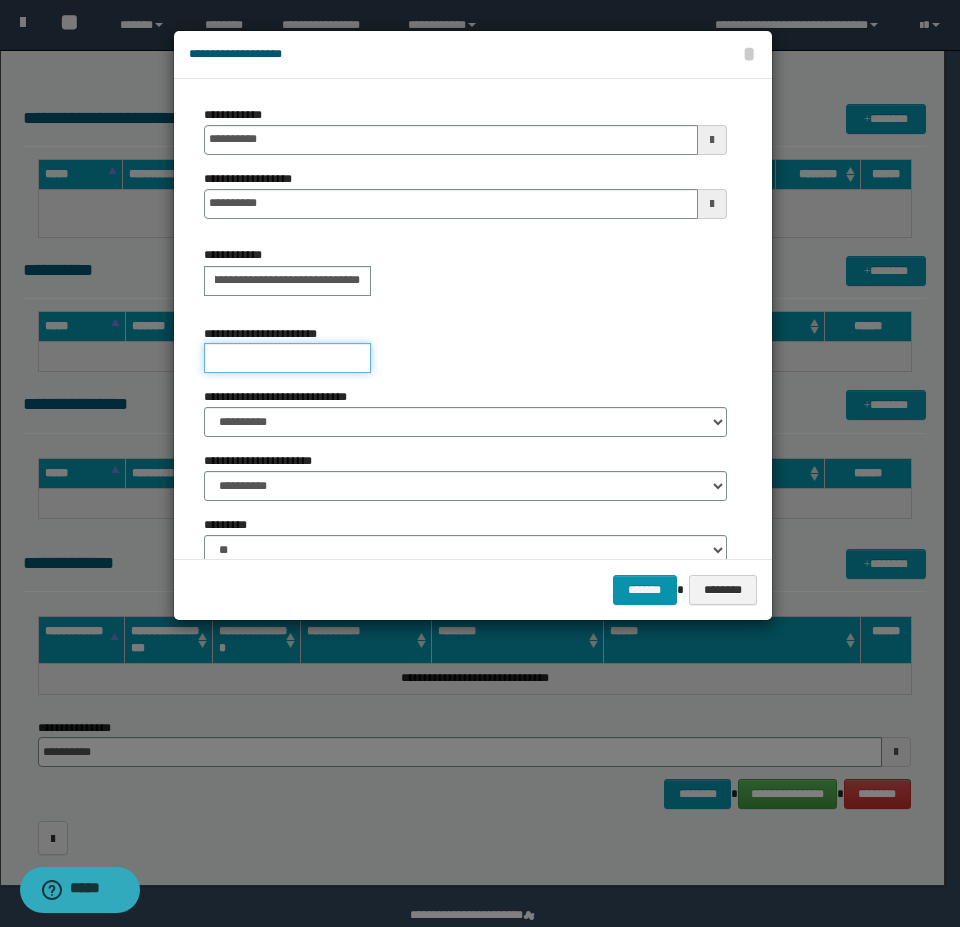 click on "**********" at bounding box center [287, 358] 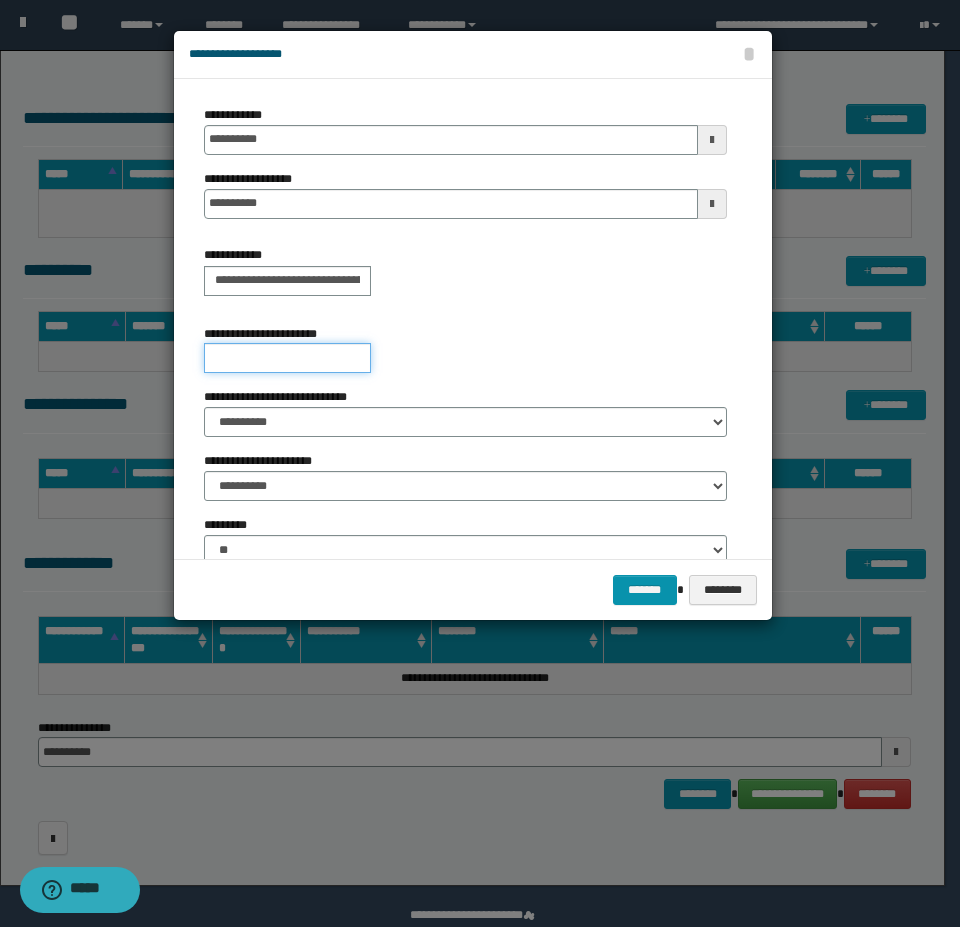 type on "*******" 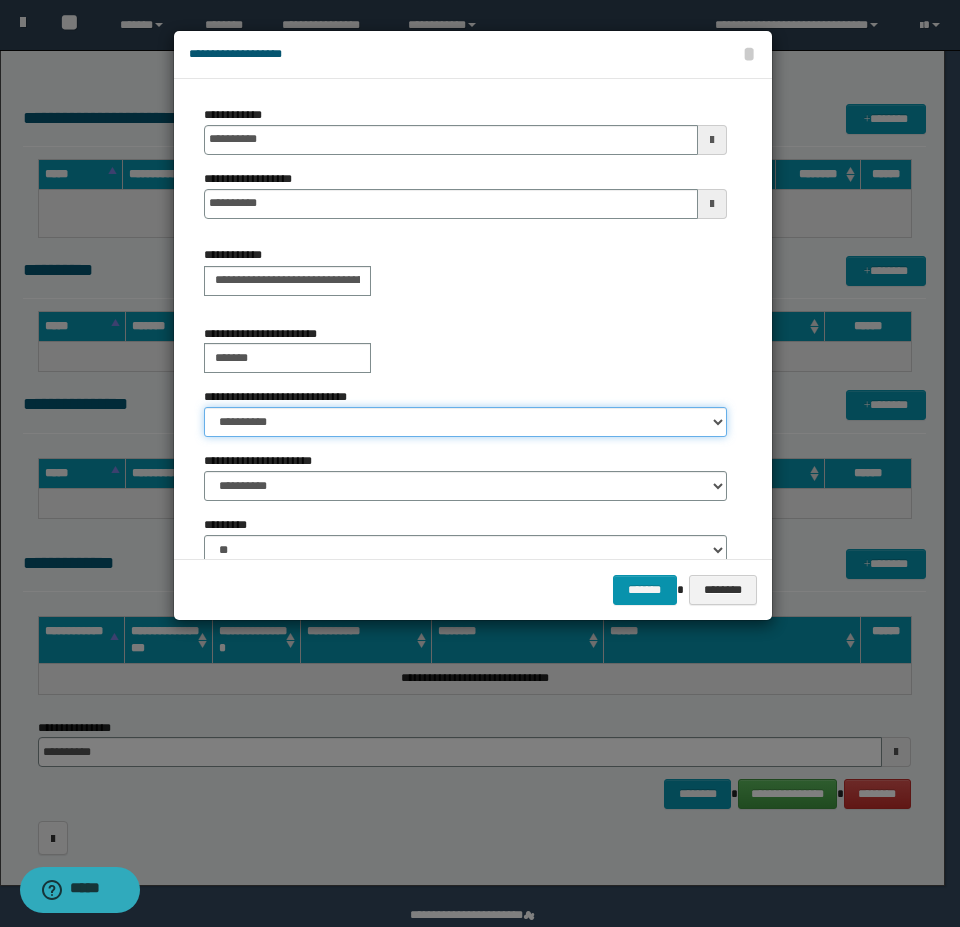 click on "**********" at bounding box center [465, 422] 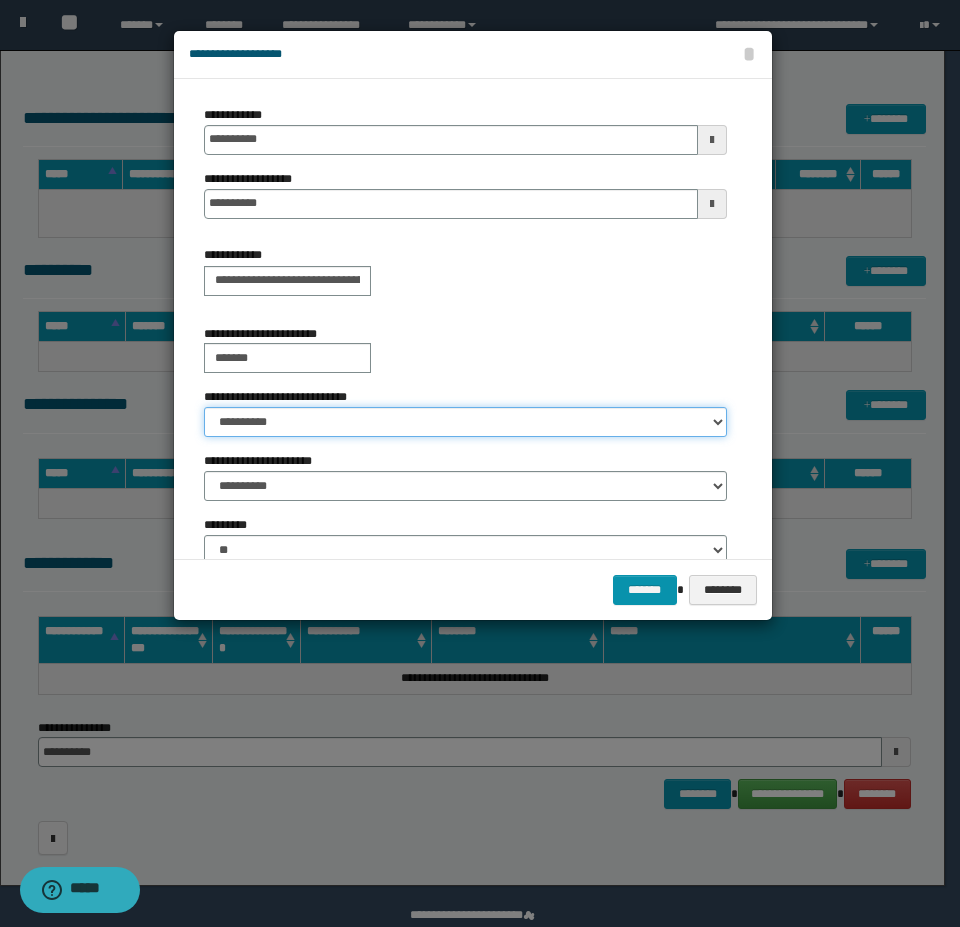 select on "*" 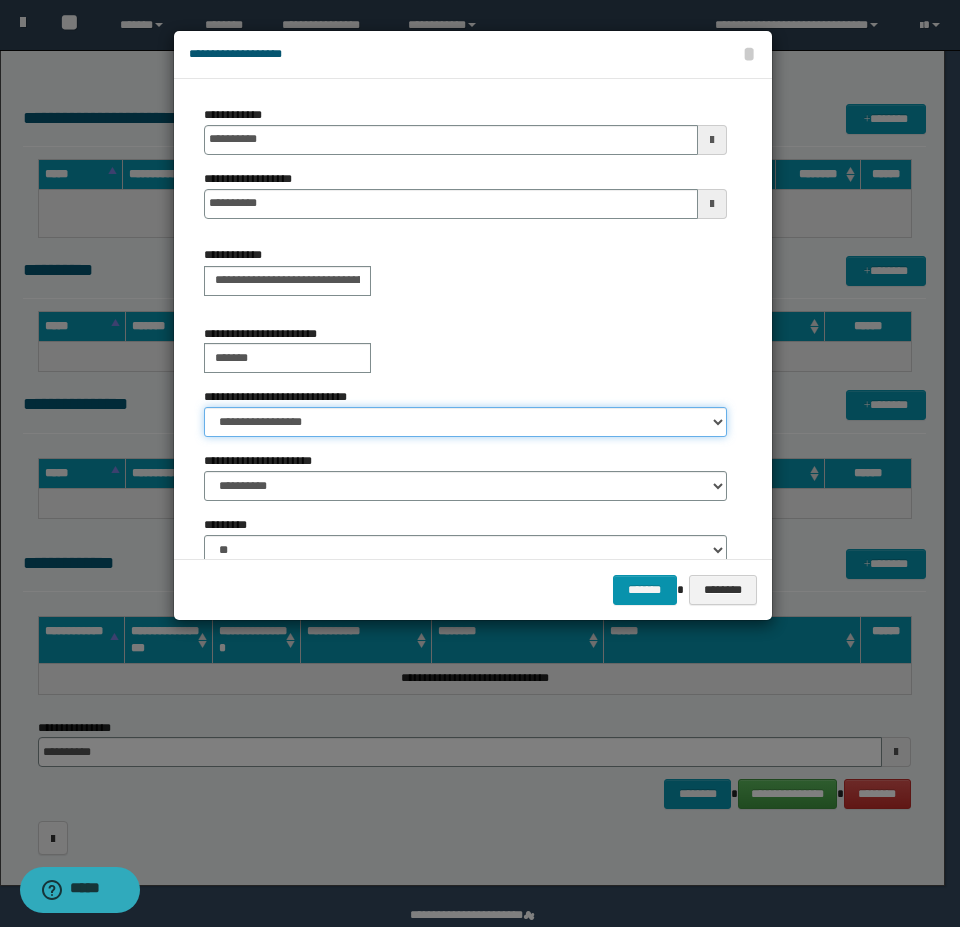 click on "**********" at bounding box center [465, 422] 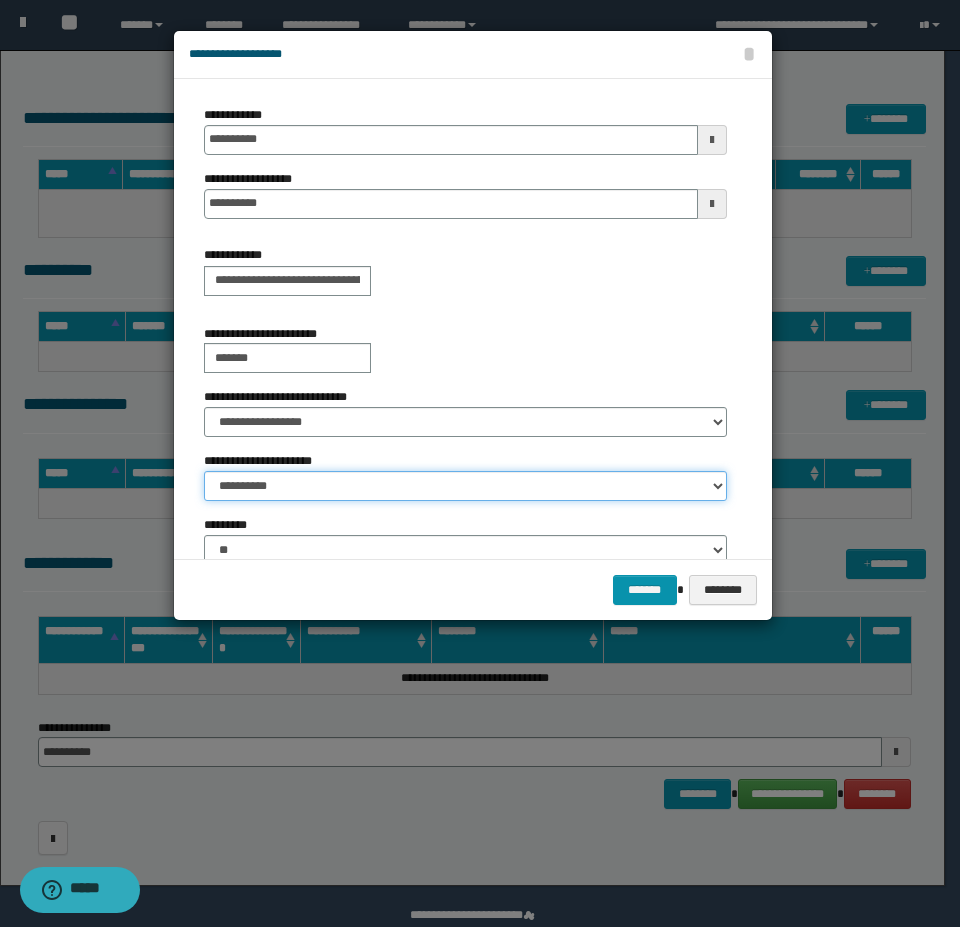 click on "**********" at bounding box center (465, 486) 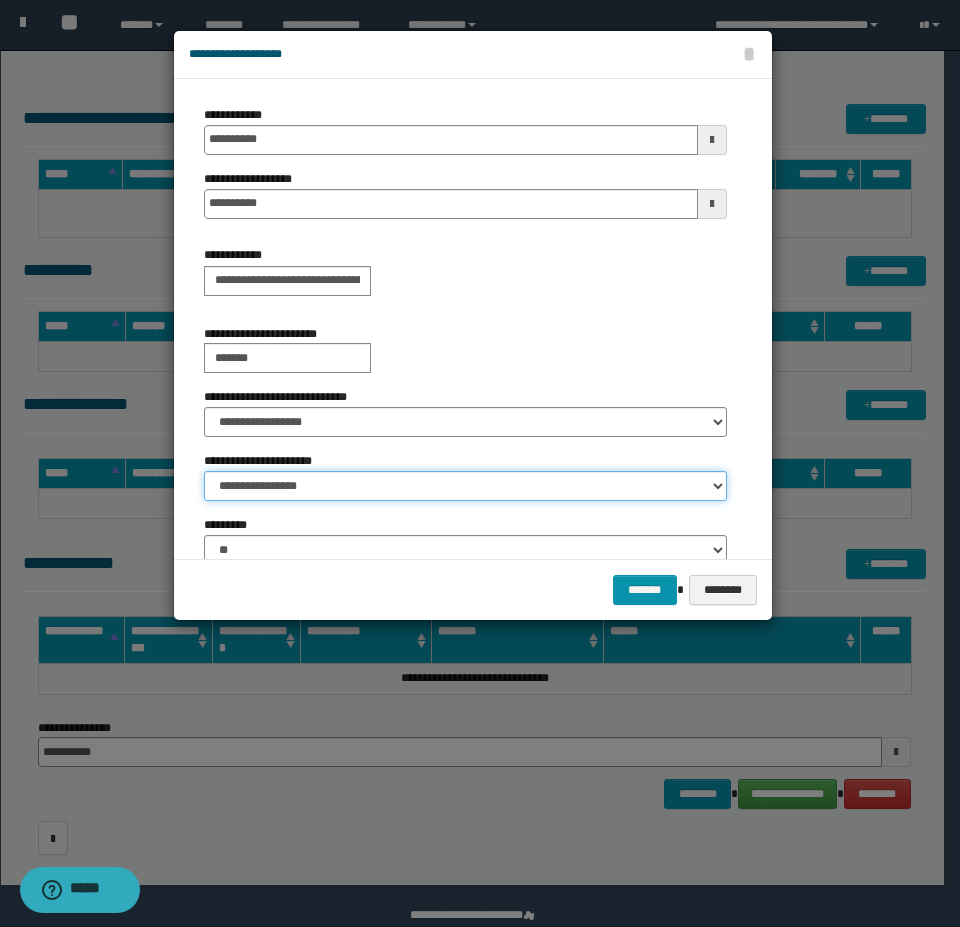 click on "**********" at bounding box center (465, 486) 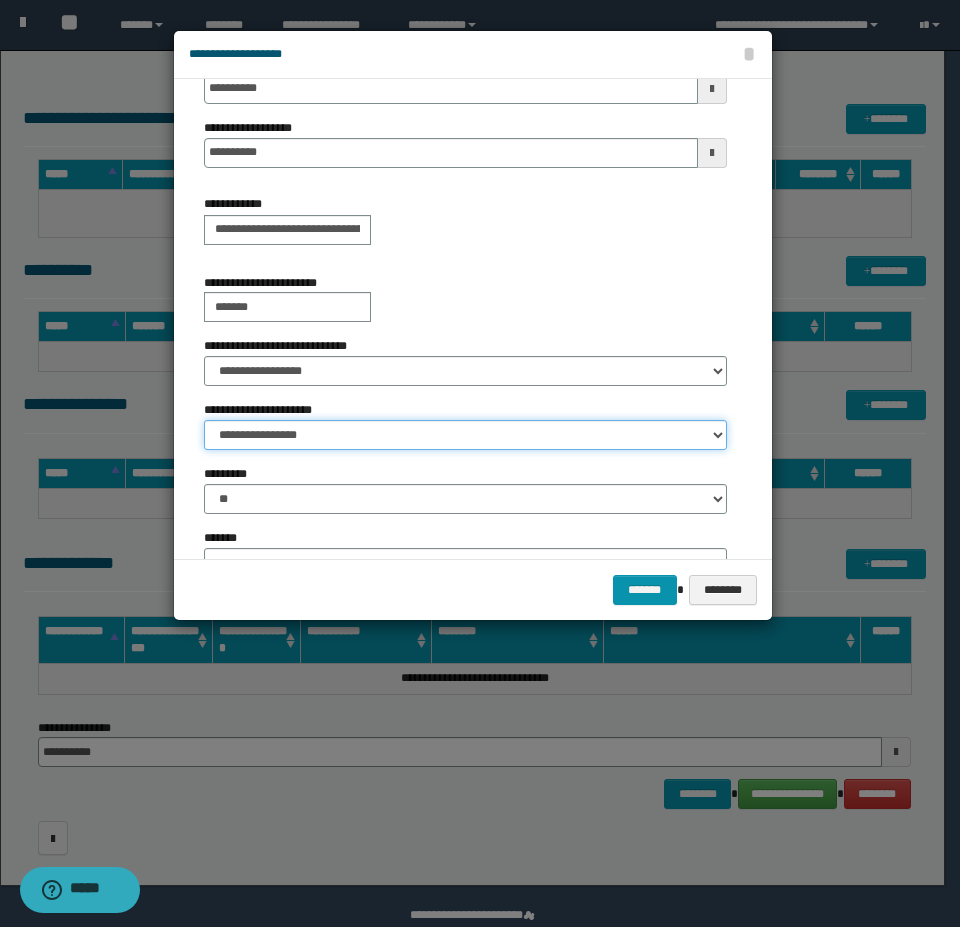scroll, scrollTop: 100, scrollLeft: 0, axis: vertical 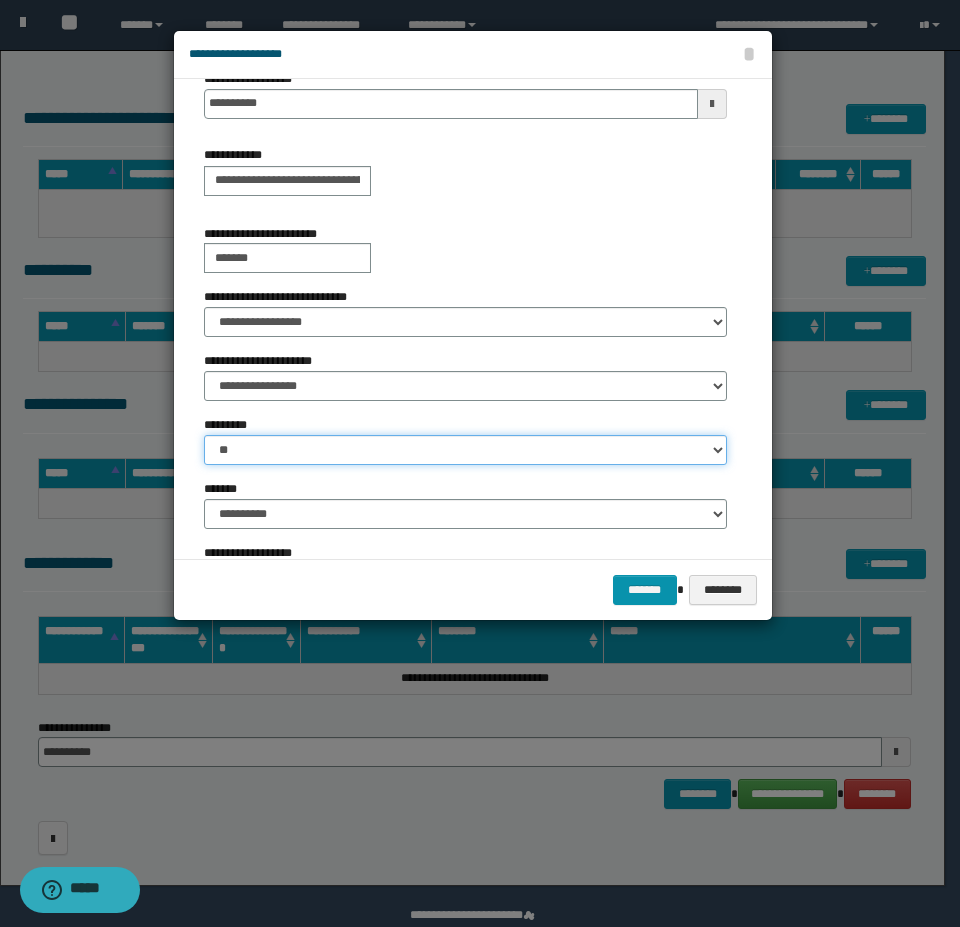 click on "**
**" at bounding box center [465, 450] 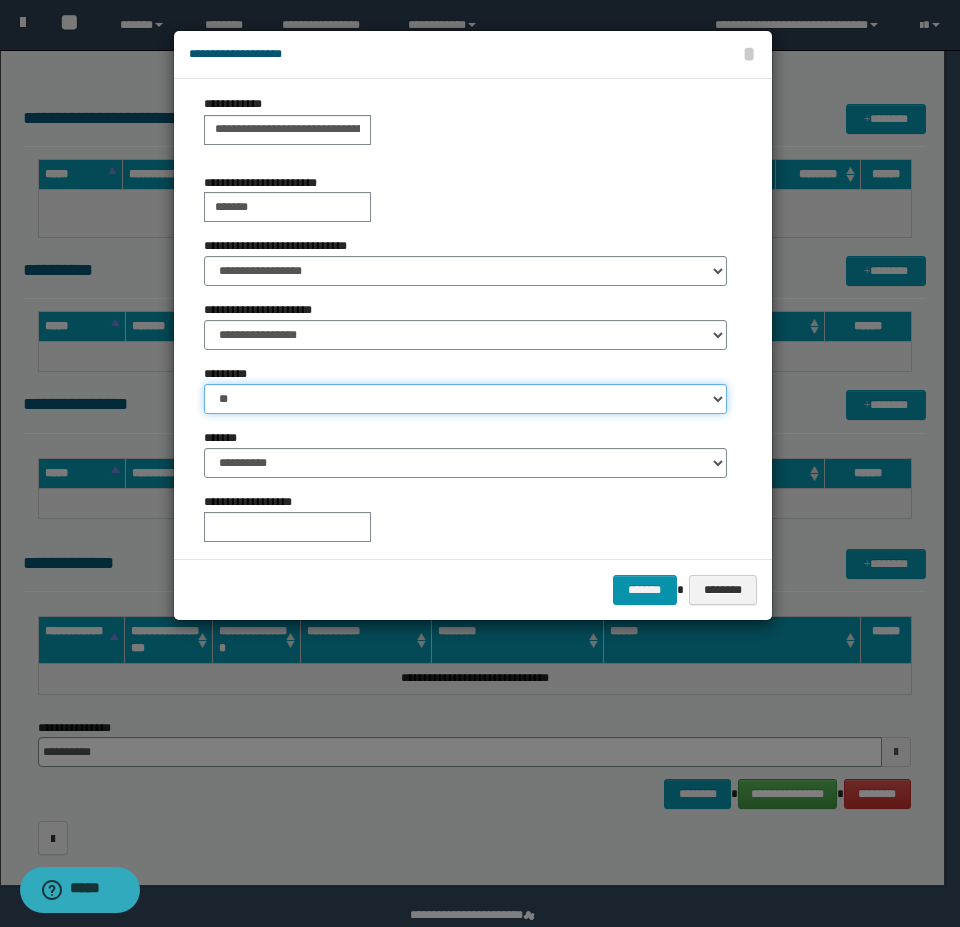 scroll, scrollTop: 200, scrollLeft: 0, axis: vertical 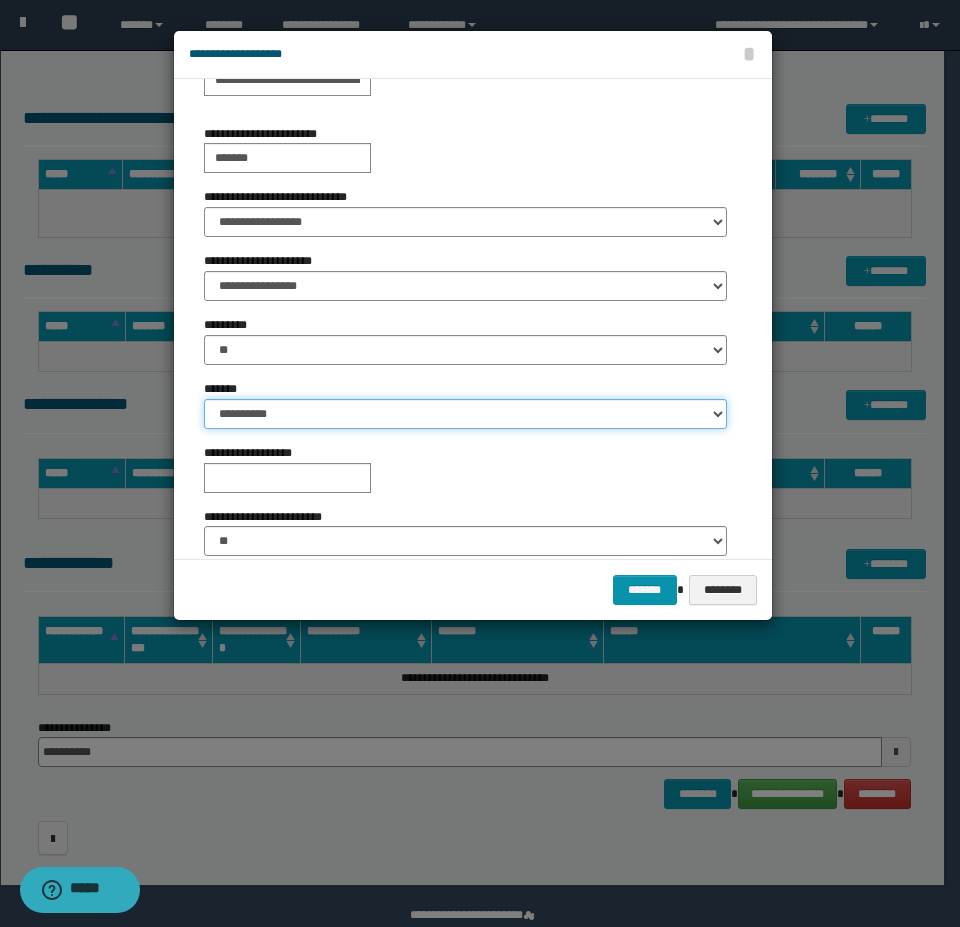 click on "**********" at bounding box center [465, 414] 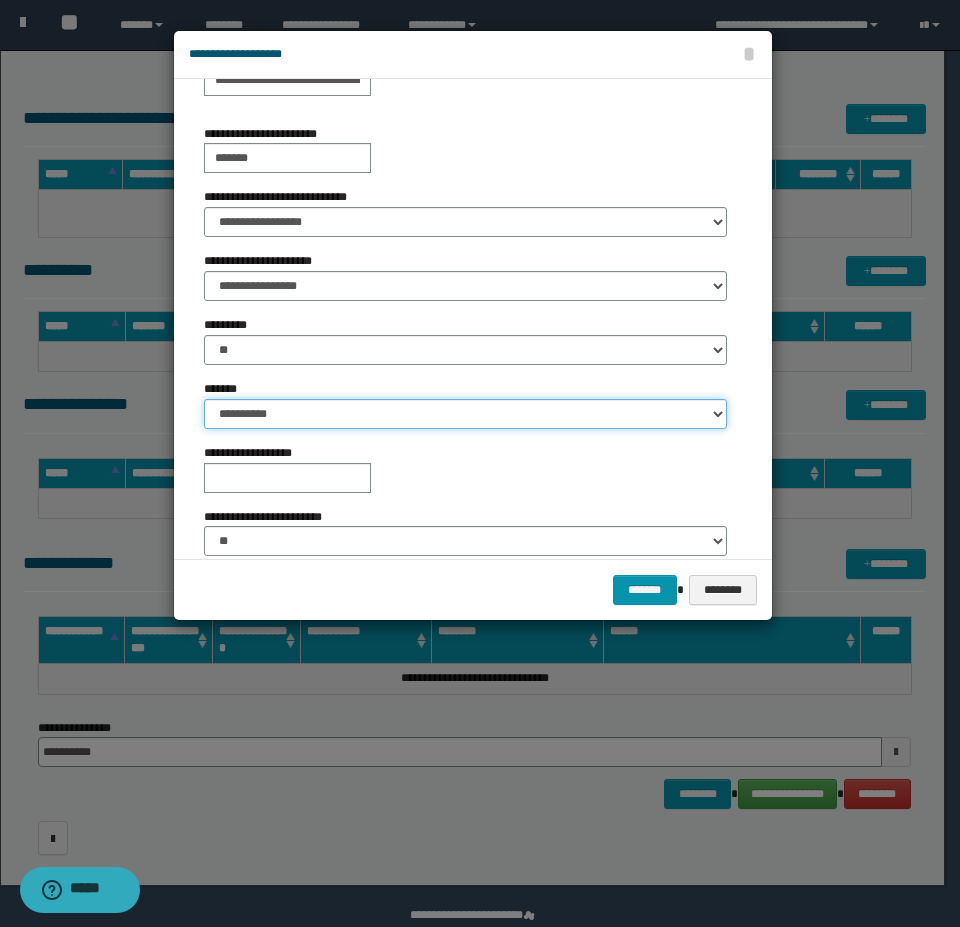 select on "*" 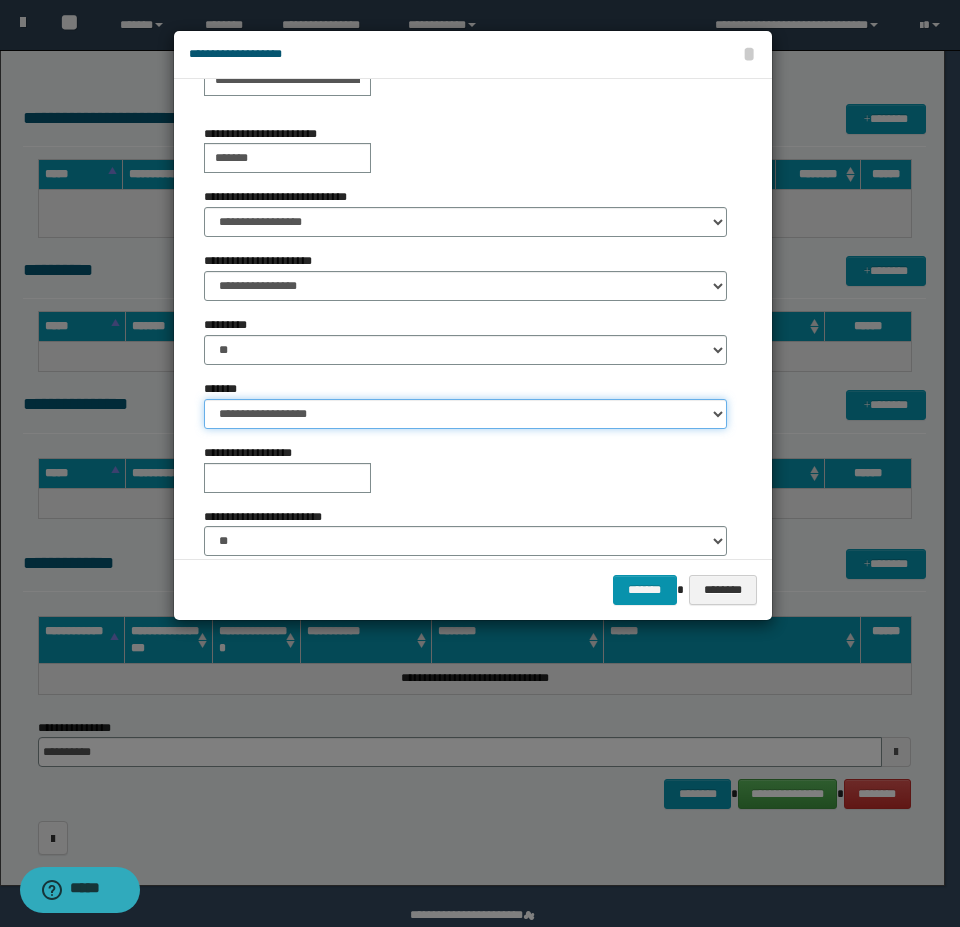 click on "**********" at bounding box center [465, 414] 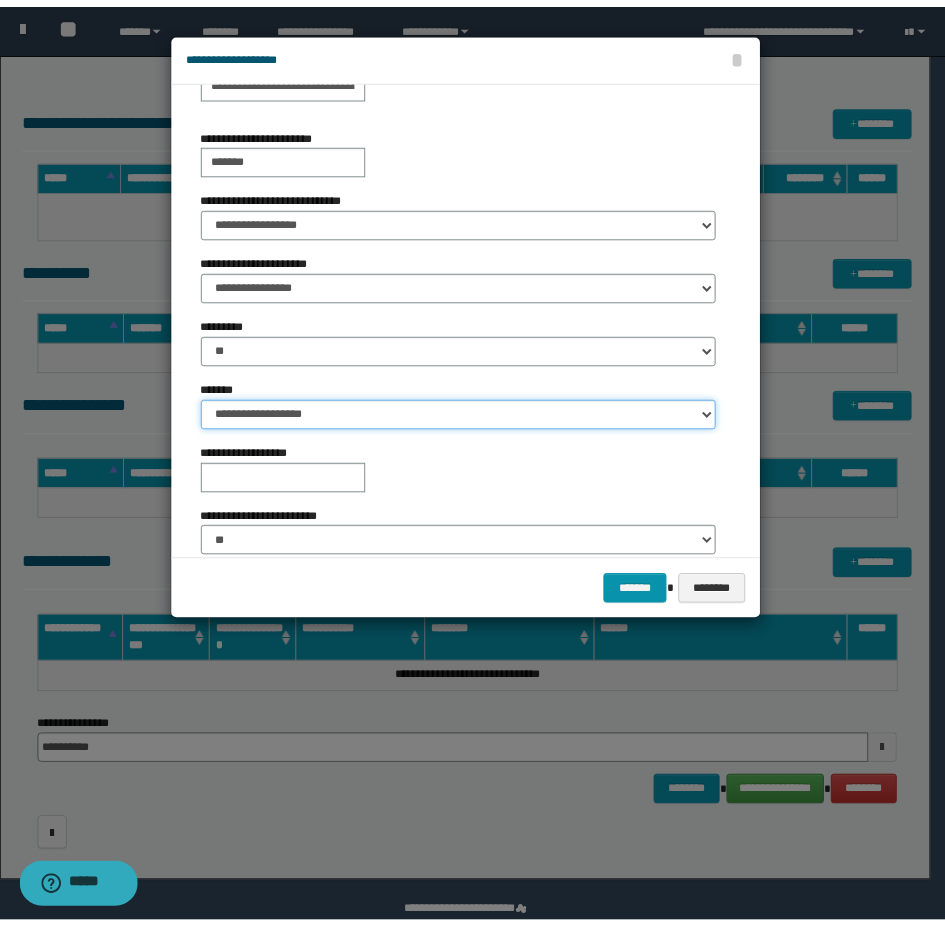 scroll, scrollTop: 291, scrollLeft: 0, axis: vertical 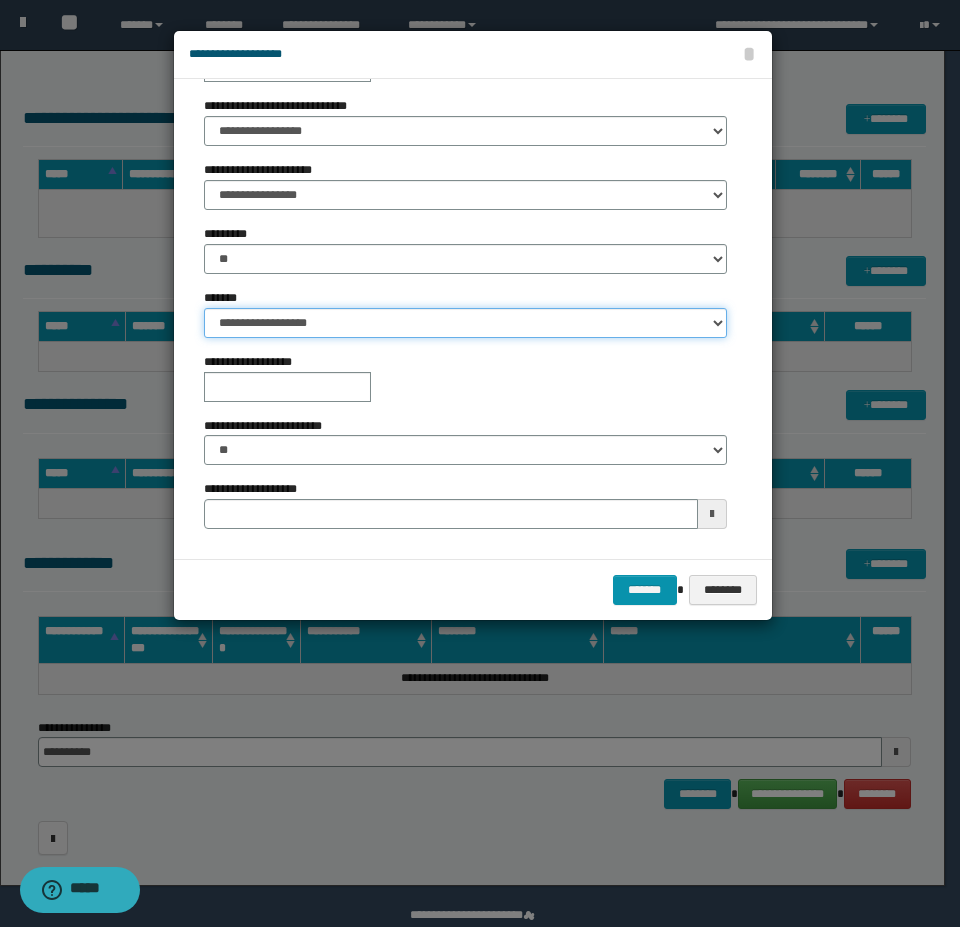 type 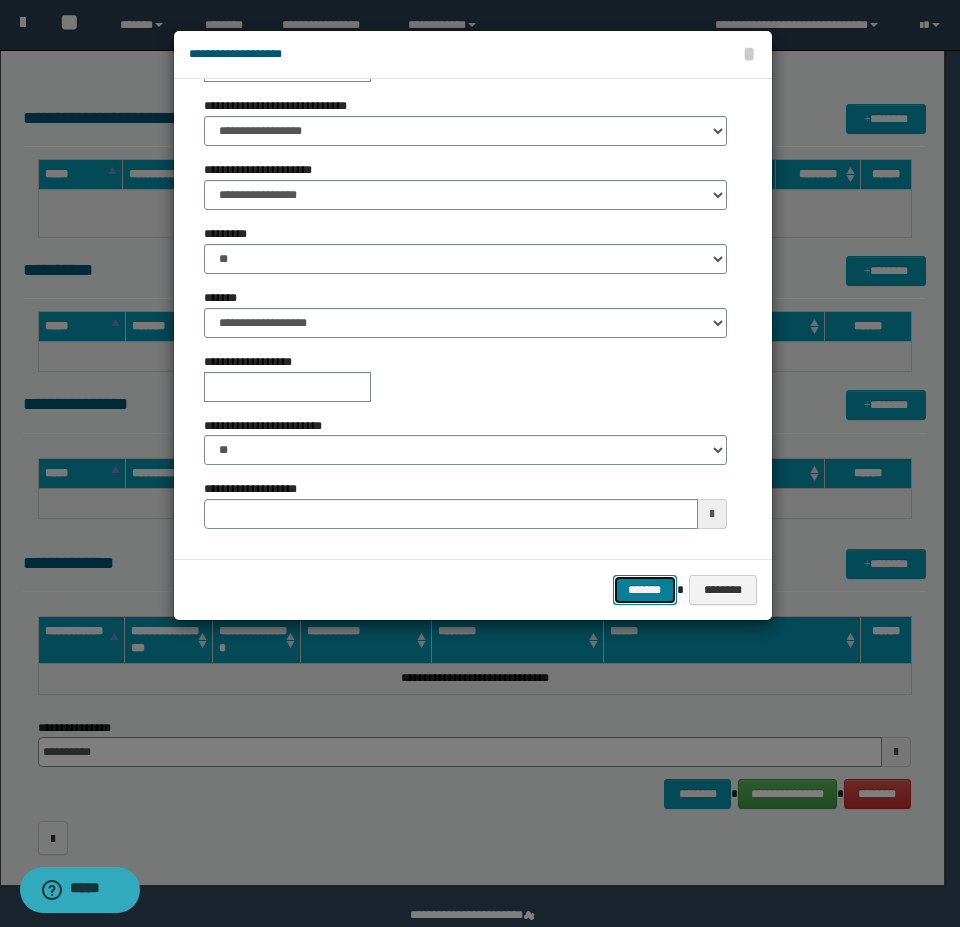 click on "*******" at bounding box center (645, 590) 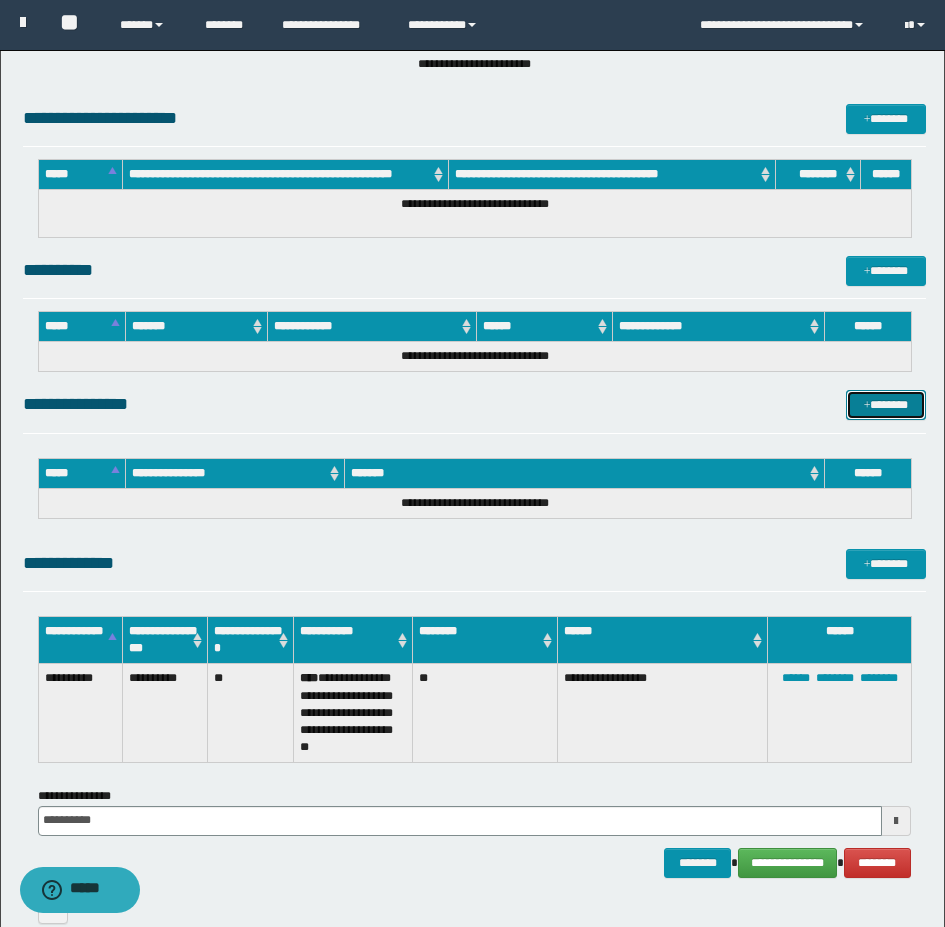 click on "*******" at bounding box center [886, 405] 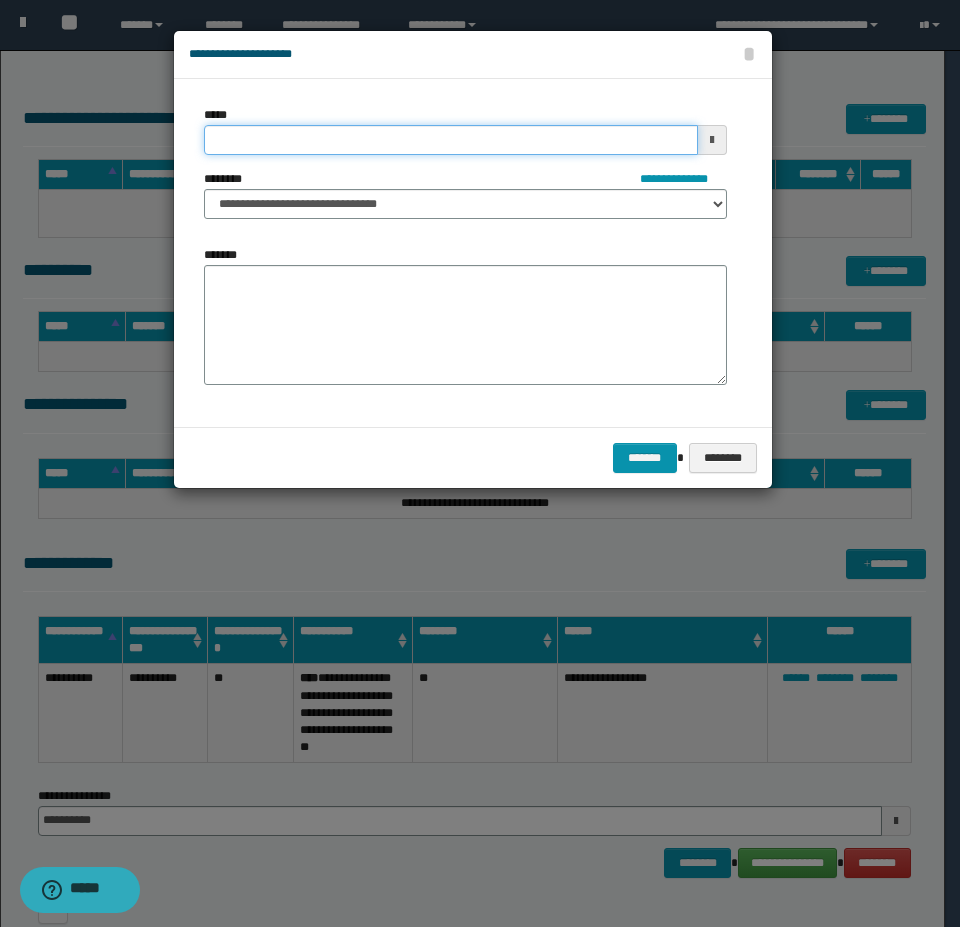 click on "*****" at bounding box center [451, 140] 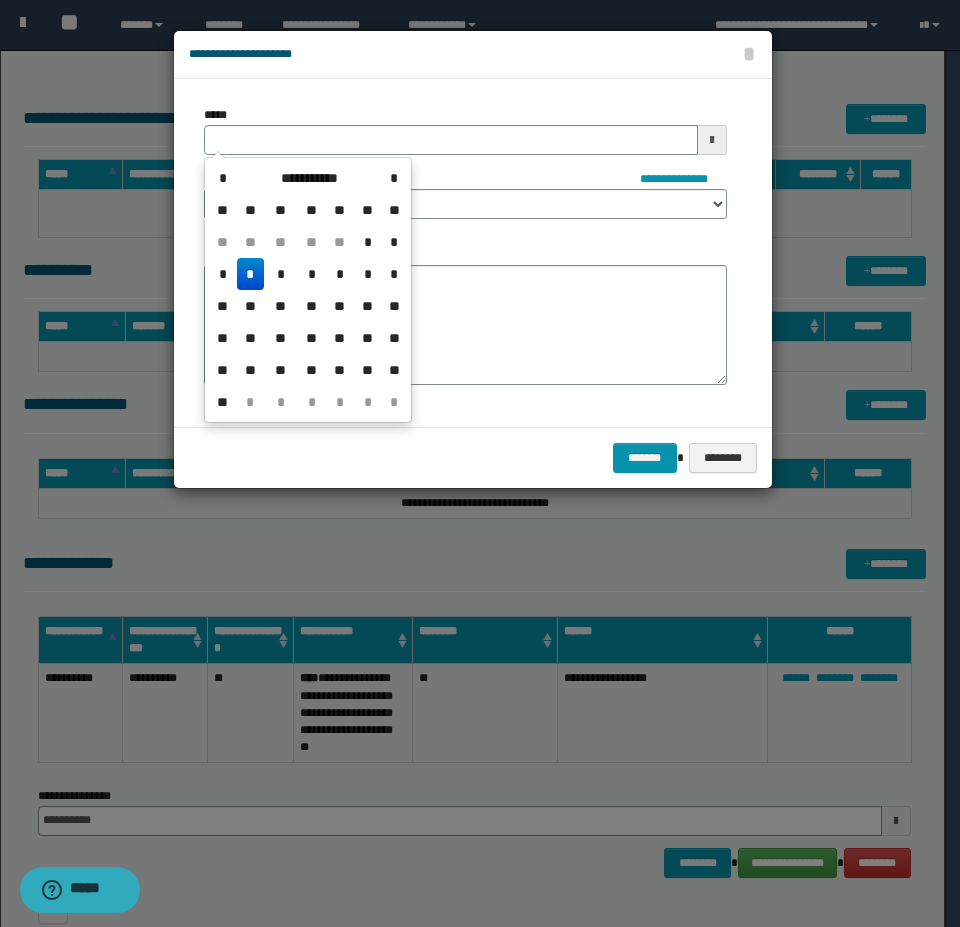 click on "*" at bounding box center [251, 274] 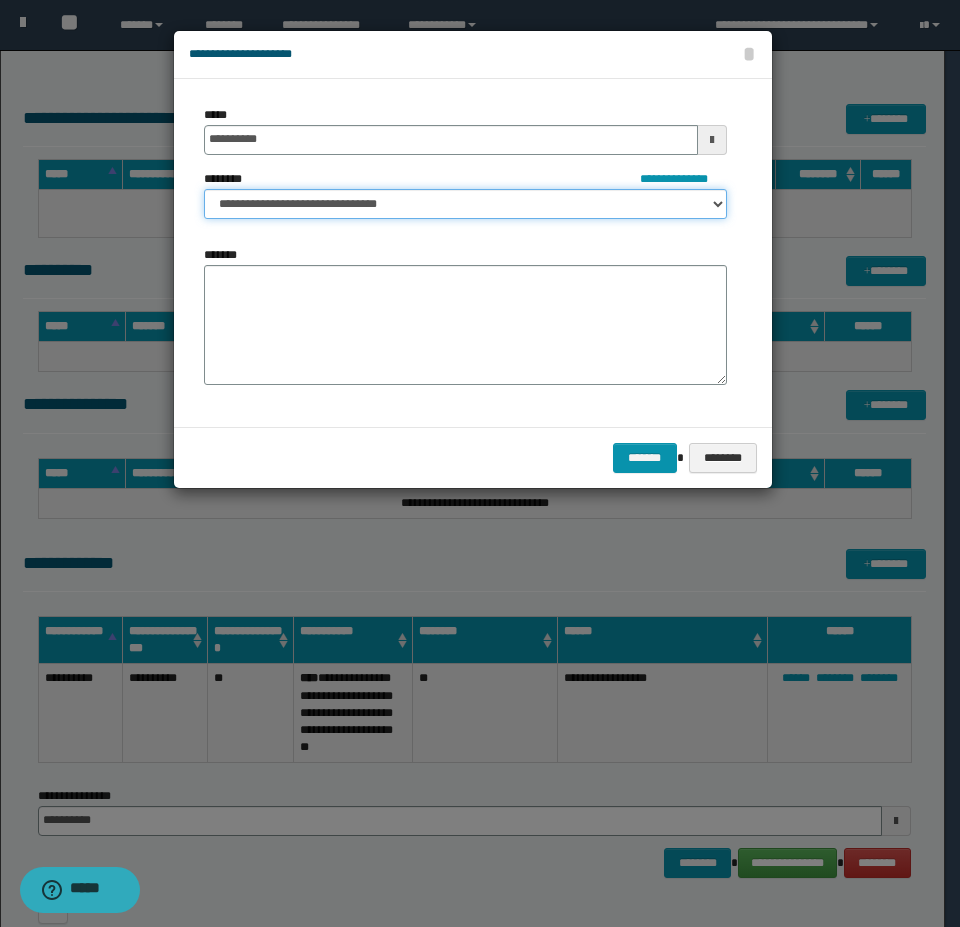 click on "**********" at bounding box center [465, 204] 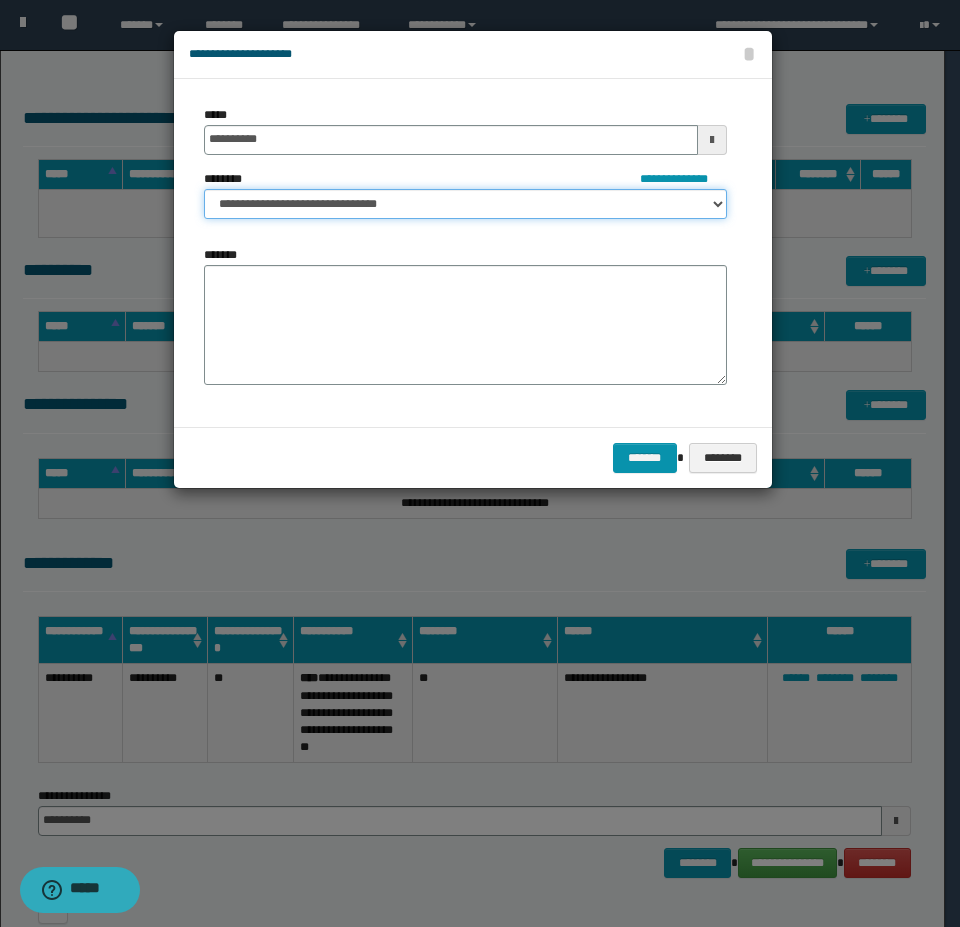 select on "***" 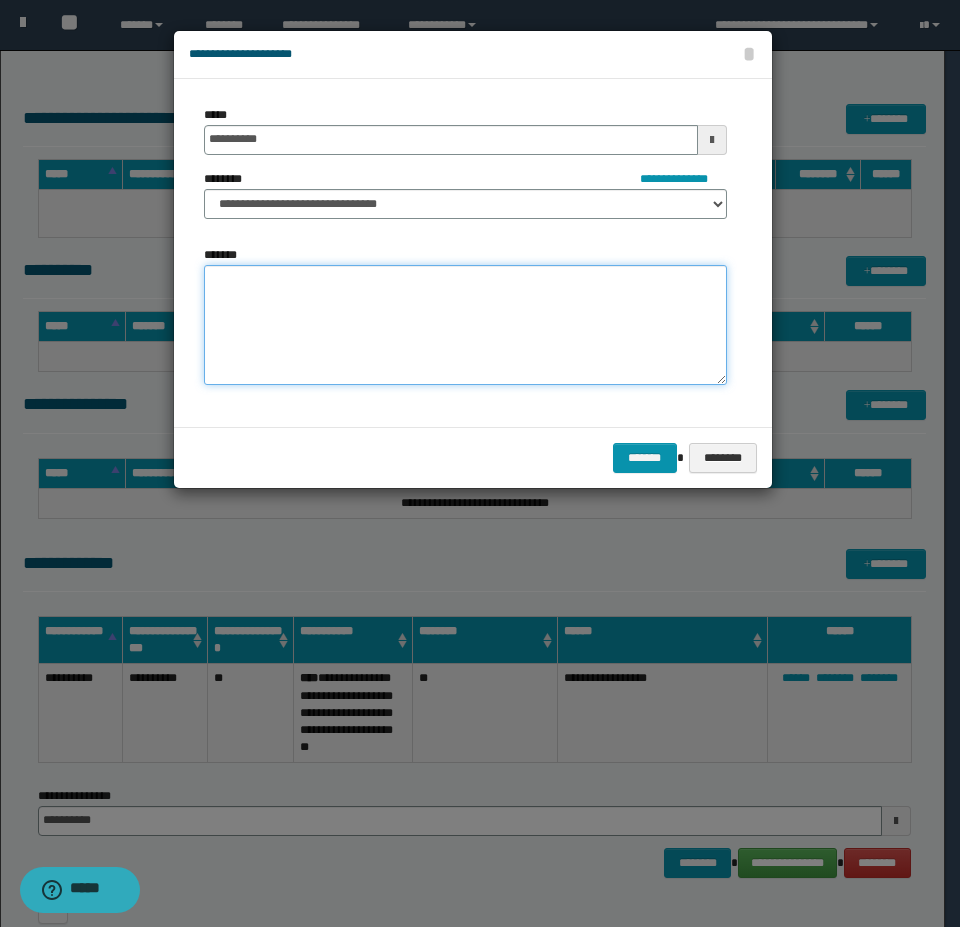 click on "*******" at bounding box center [465, 325] 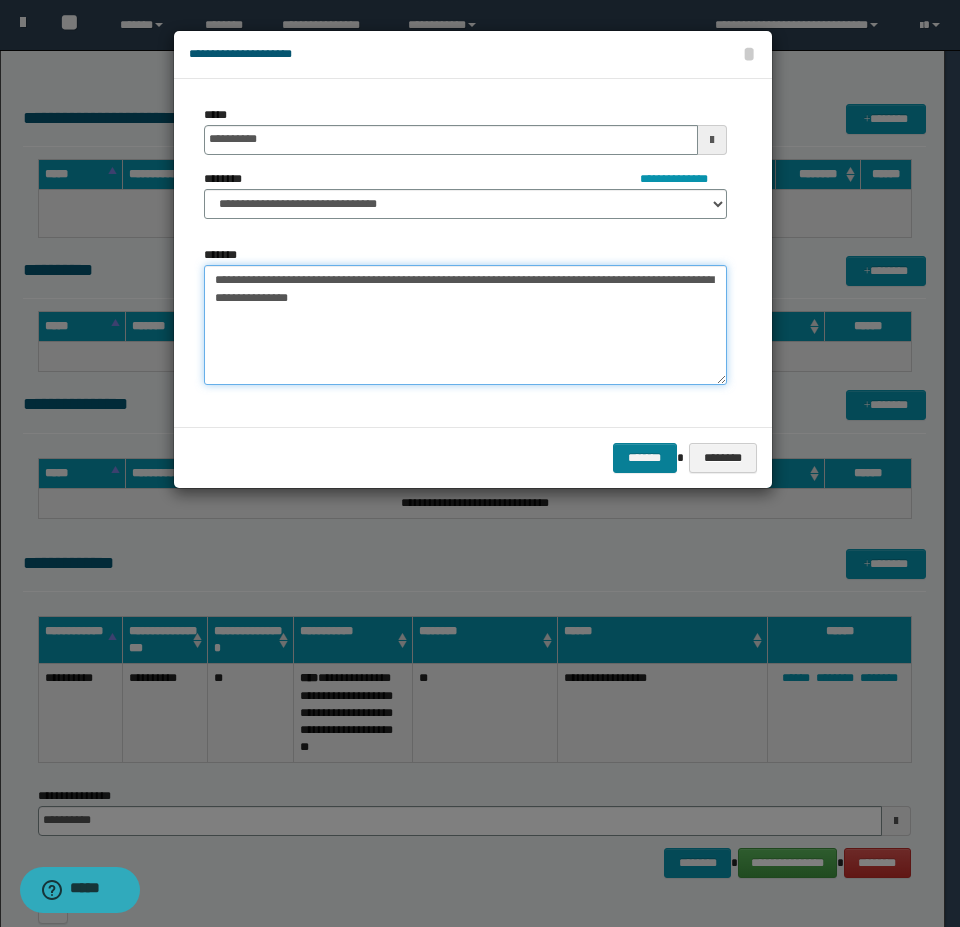 type on "**********" 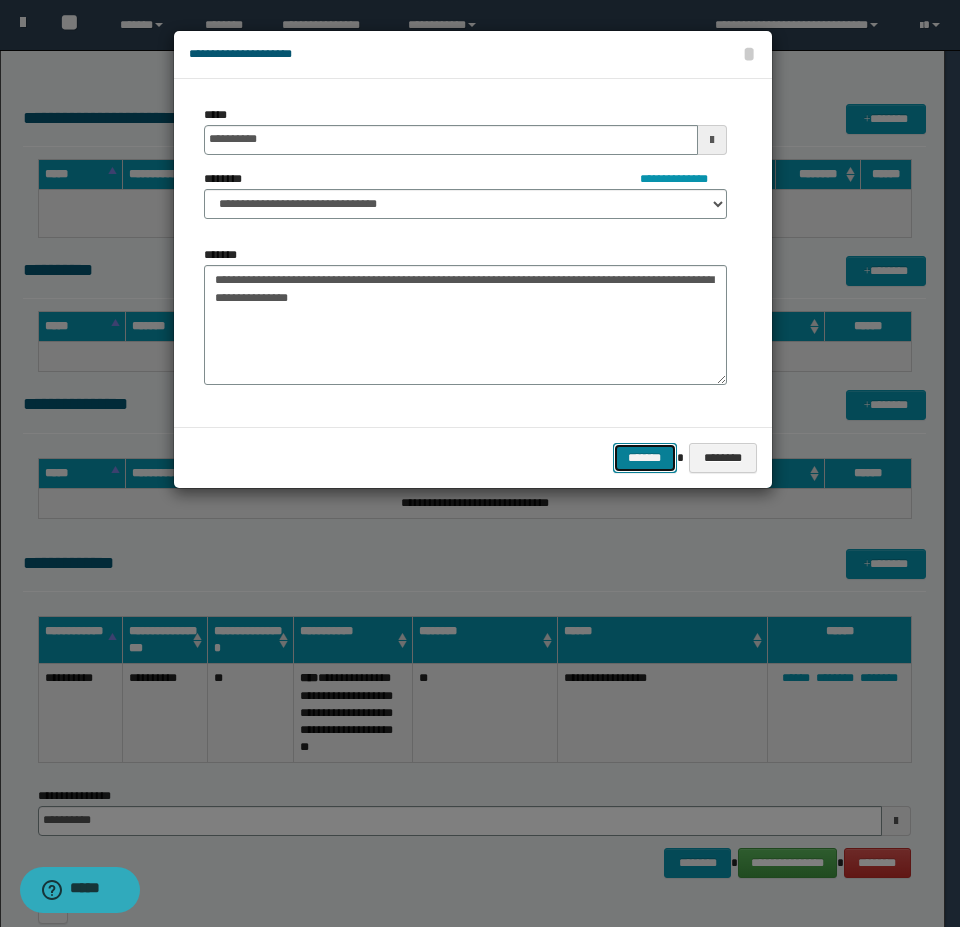 click on "*******" at bounding box center (645, 458) 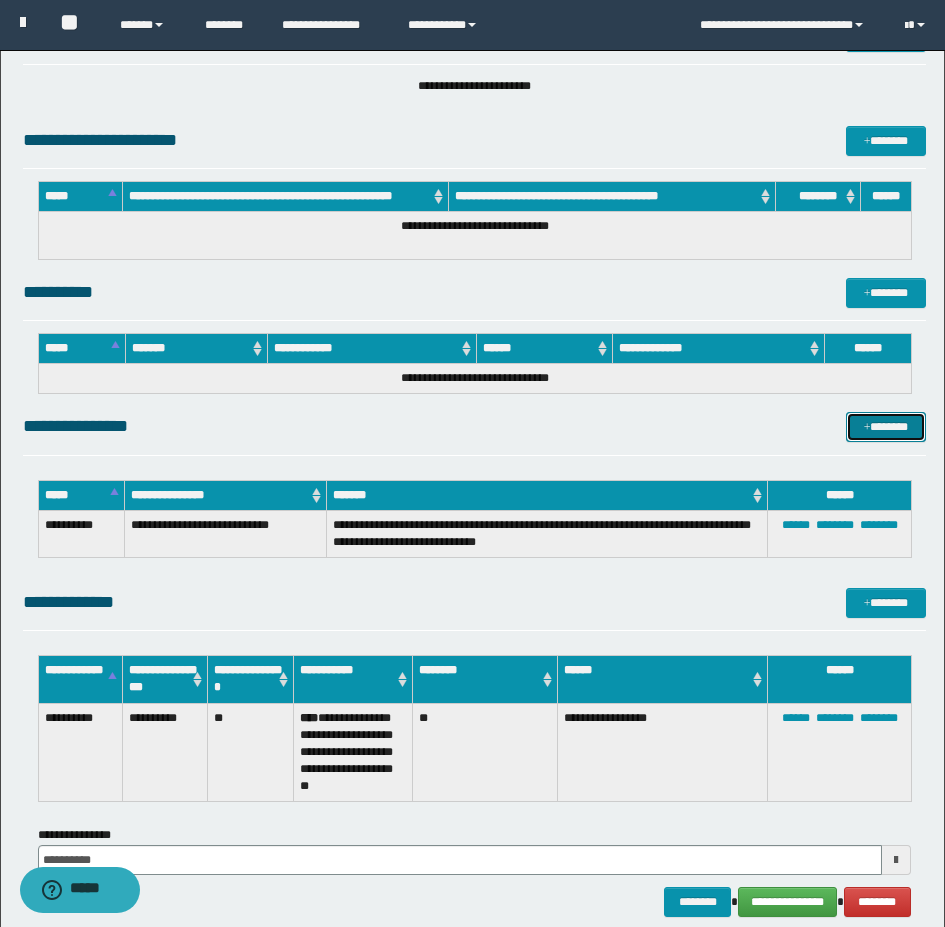 scroll, scrollTop: 23, scrollLeft: 0, axis: vertical 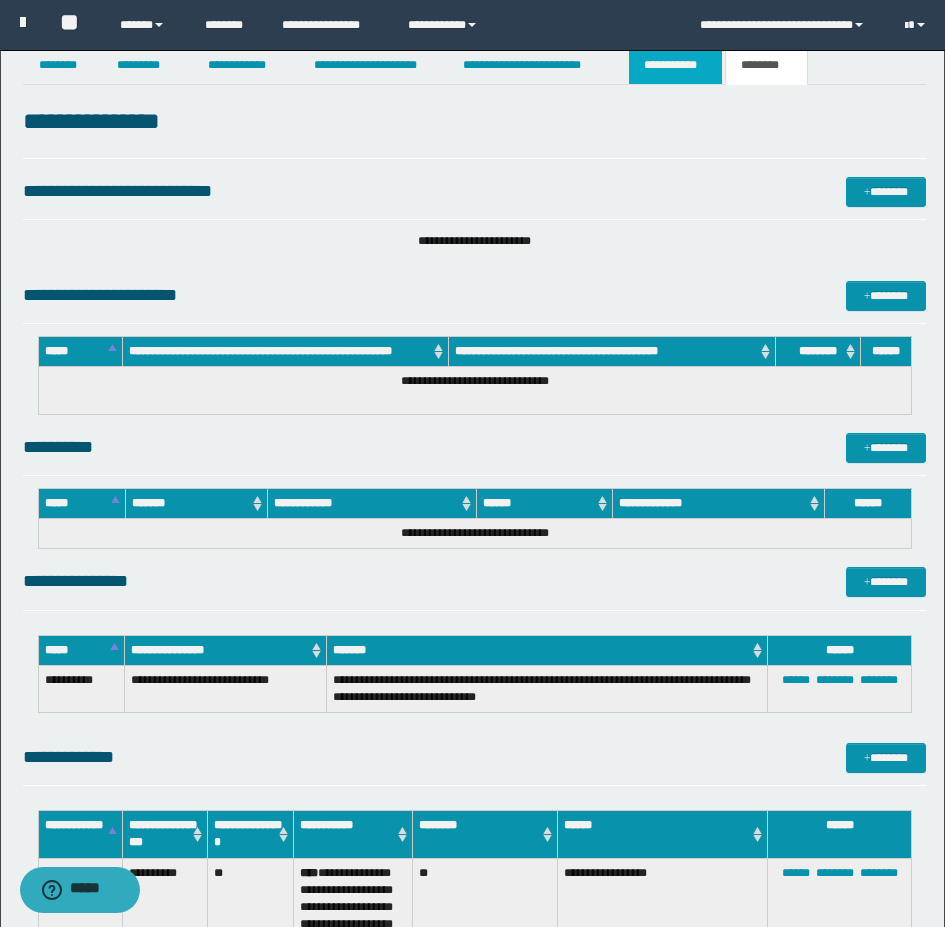 click on "**********" at bounding box center (675, 65) 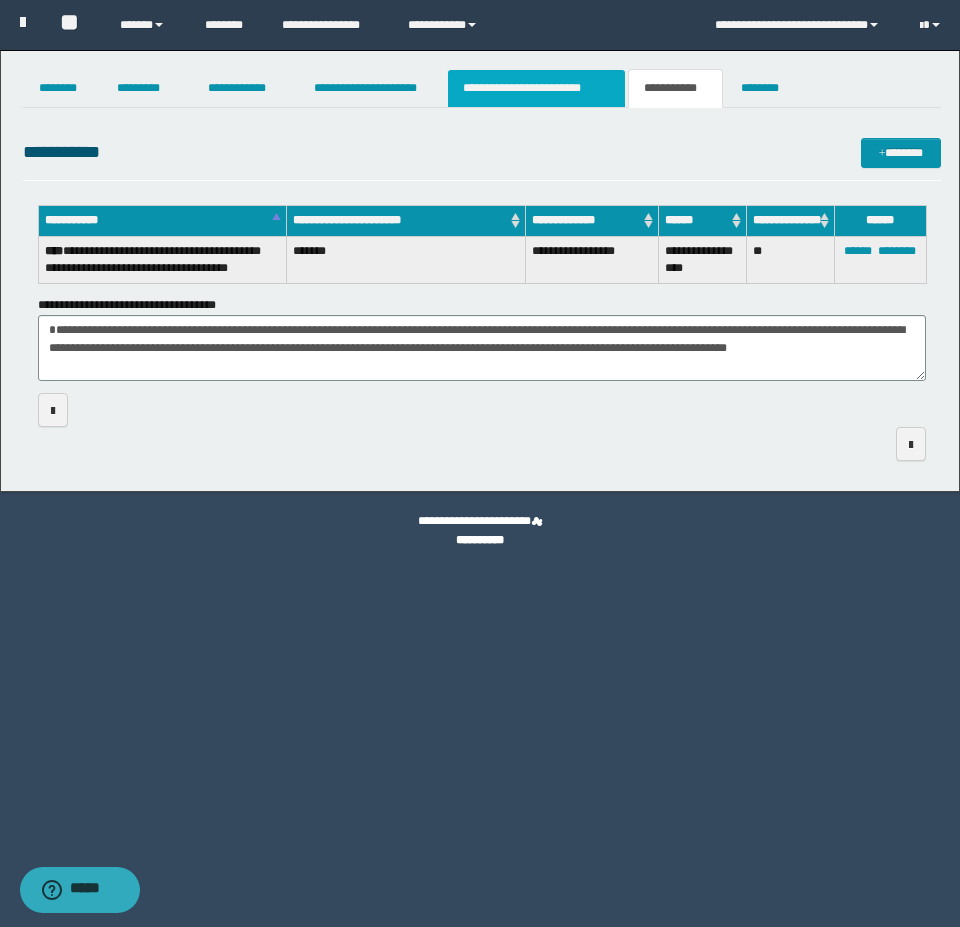 click on "**********" at bounding box center [537, 88] 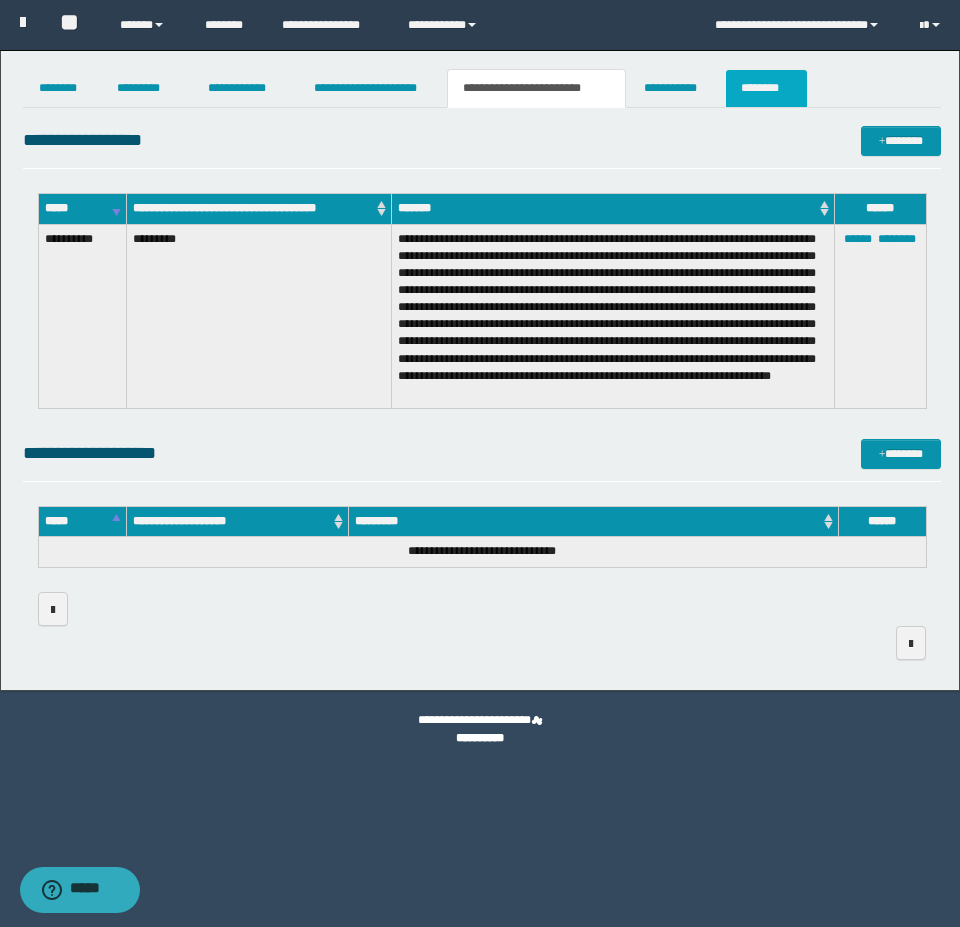 click on "********" at bounding box center (766, 88) 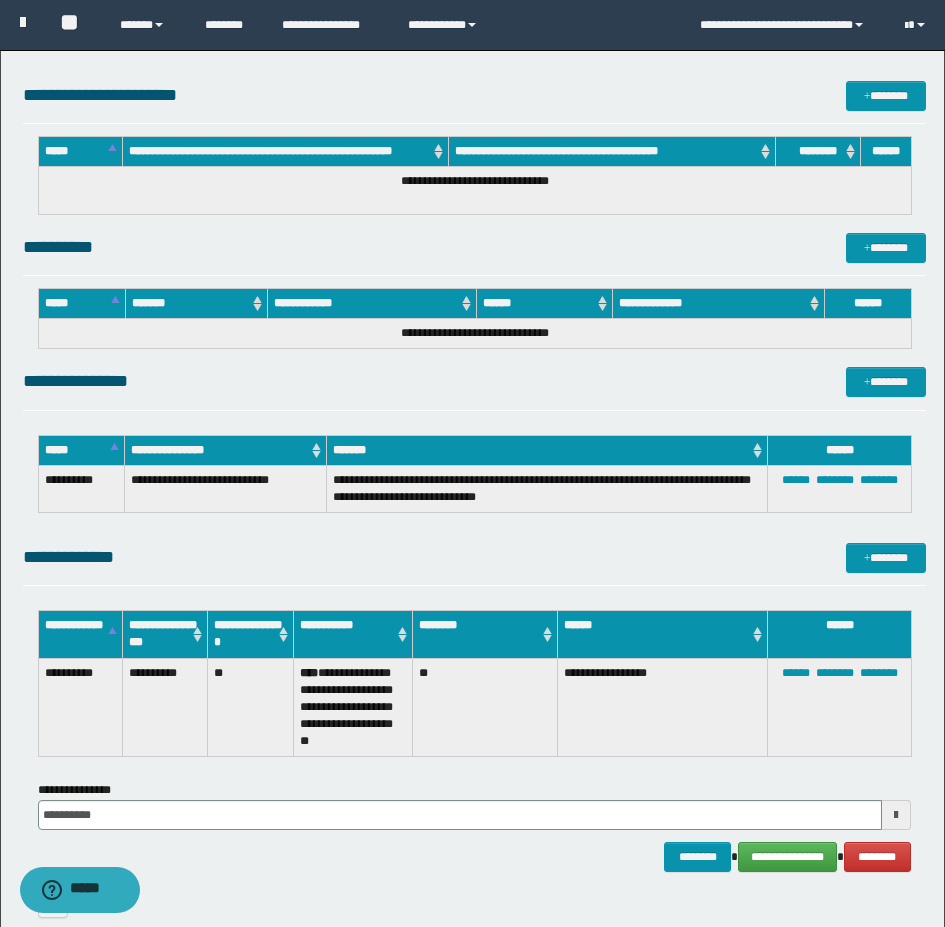 scroll, scrollTop: 323, scrollLeft: 0, axis: vertical 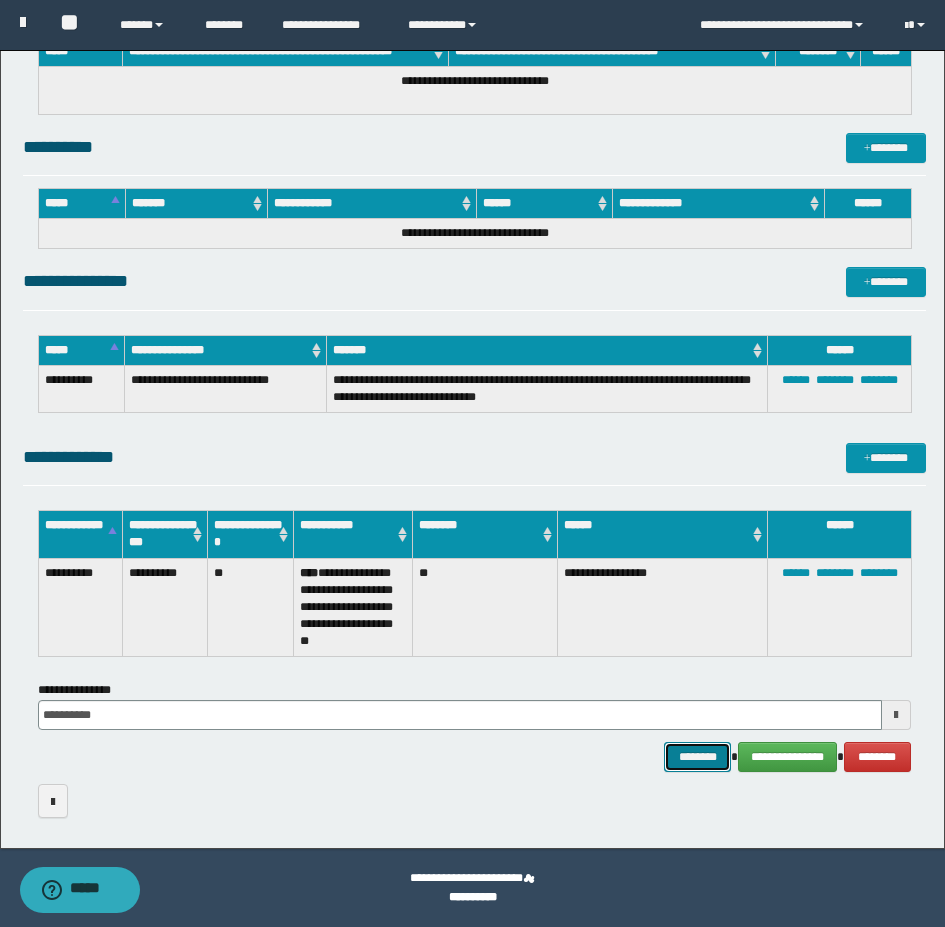 click on "********" at bounding box center [698, 757] 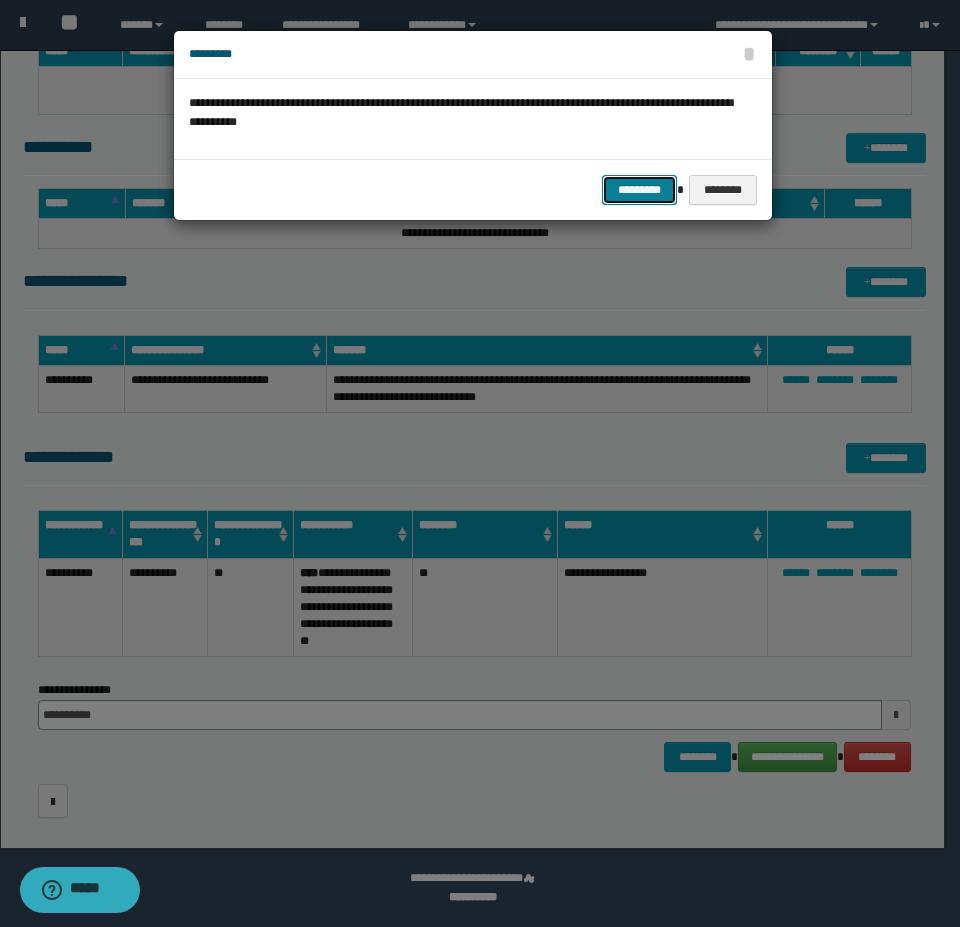 click on "*********" at bounding box center [639, 190] 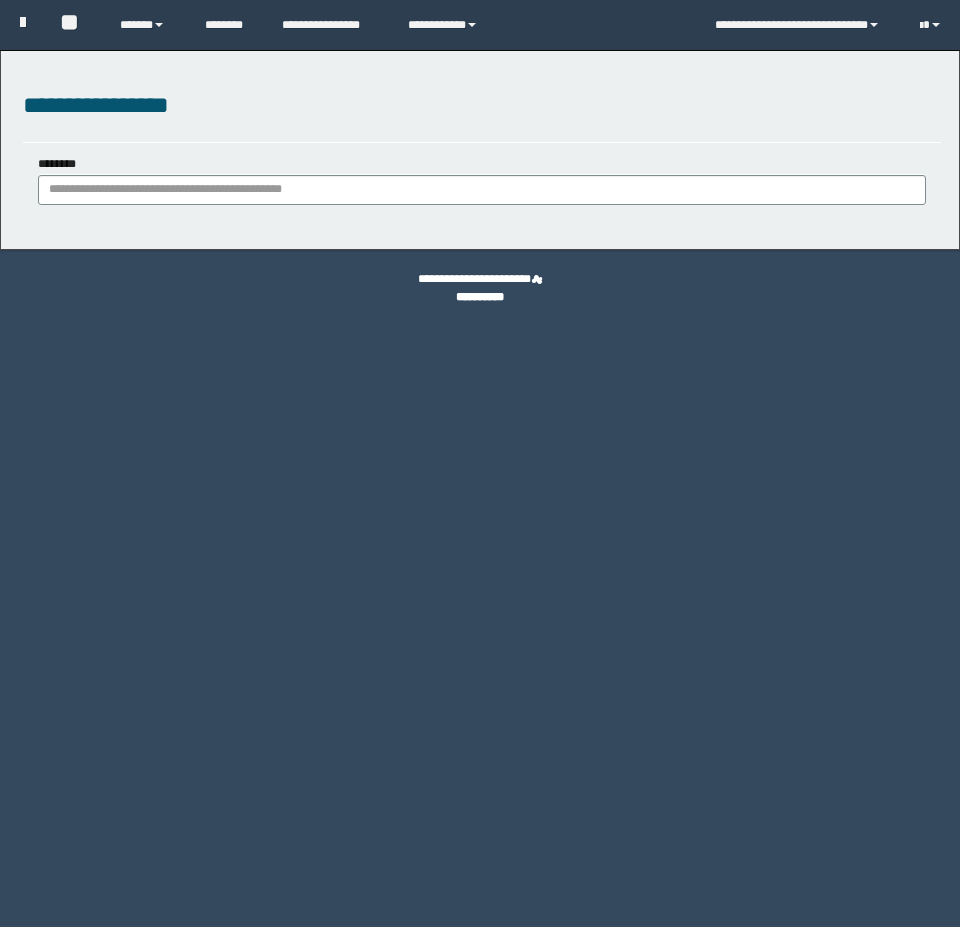 scroll, scrollTop: 0, scrollLeft: 0, axis: both 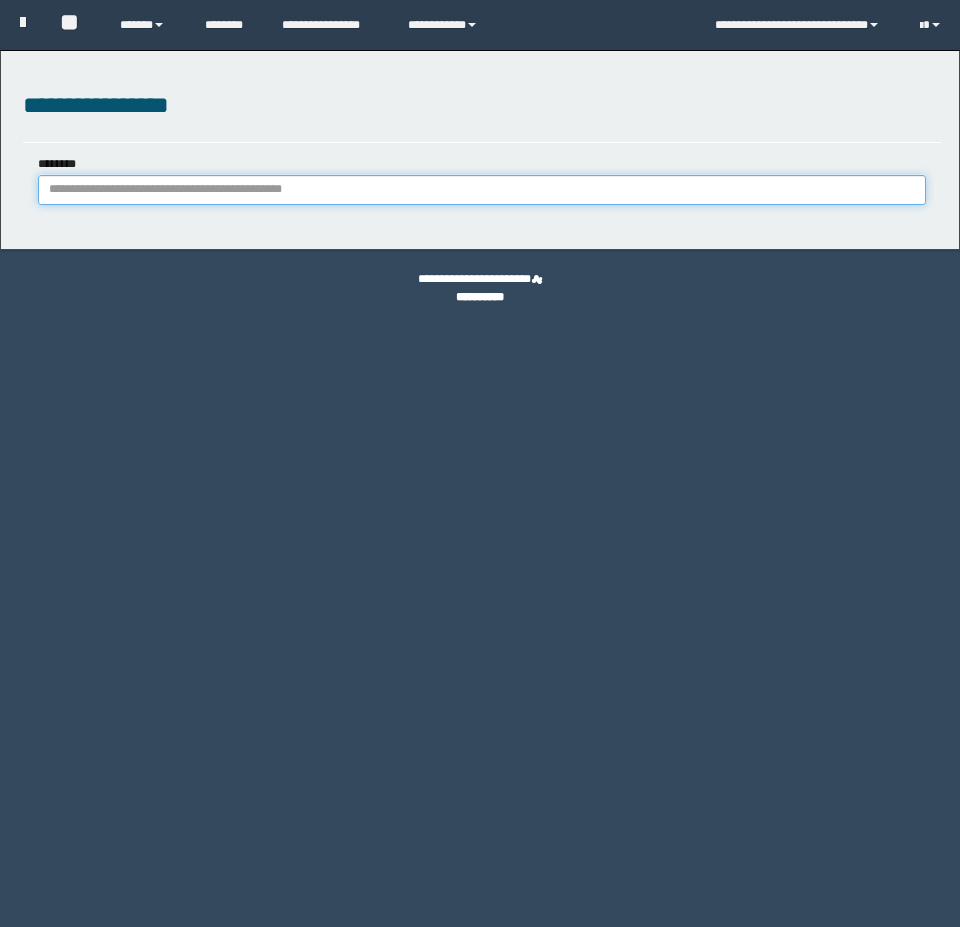 click on "********" at bounding box center [482, 190] 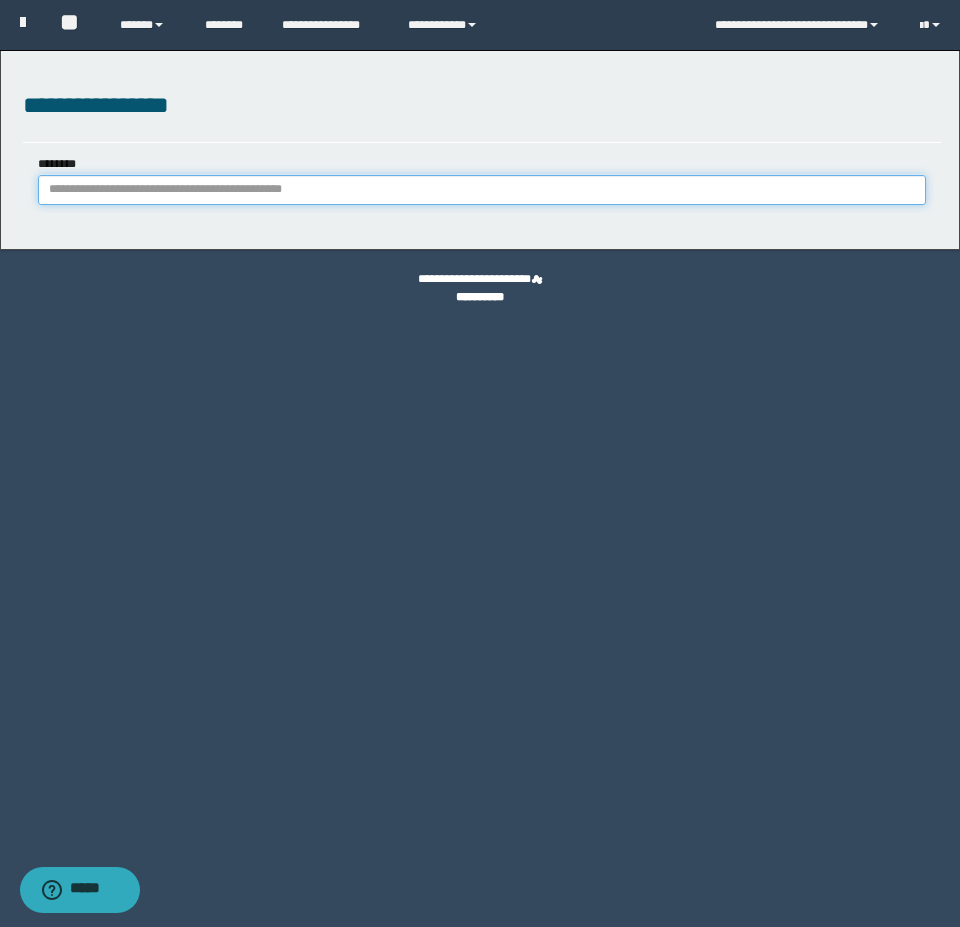 paste on "********" 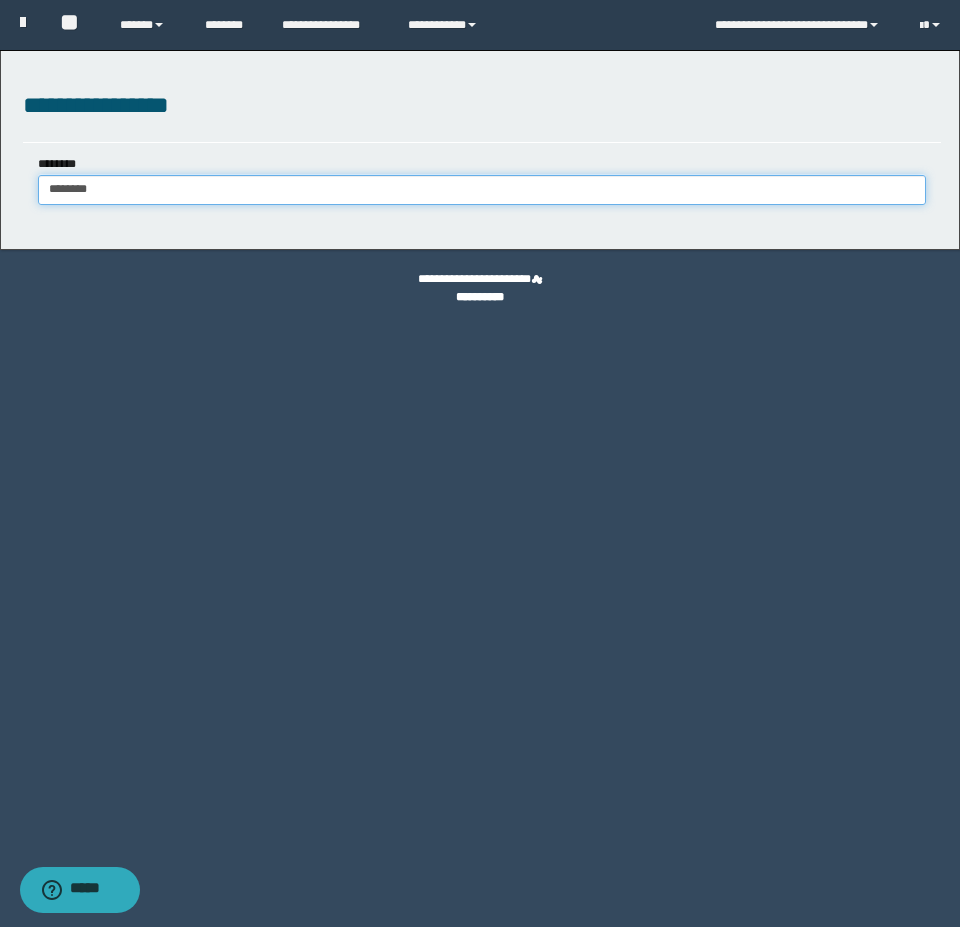 type on "********" 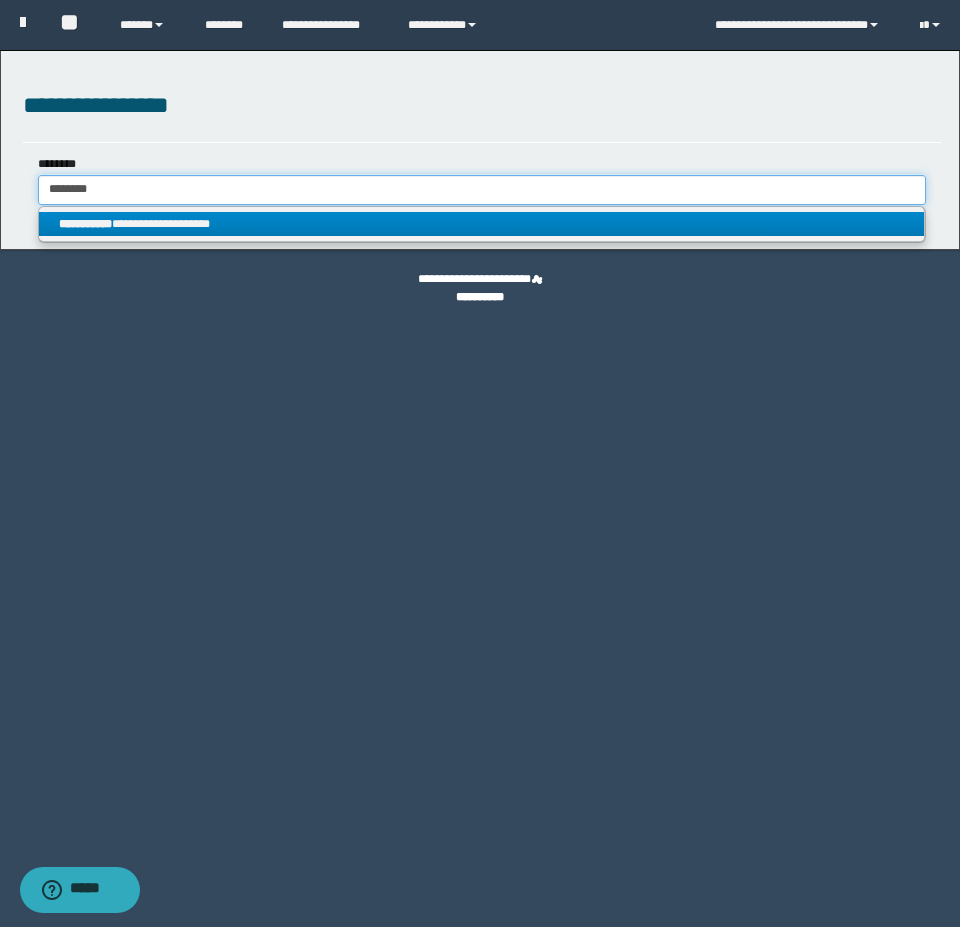 type on "********" 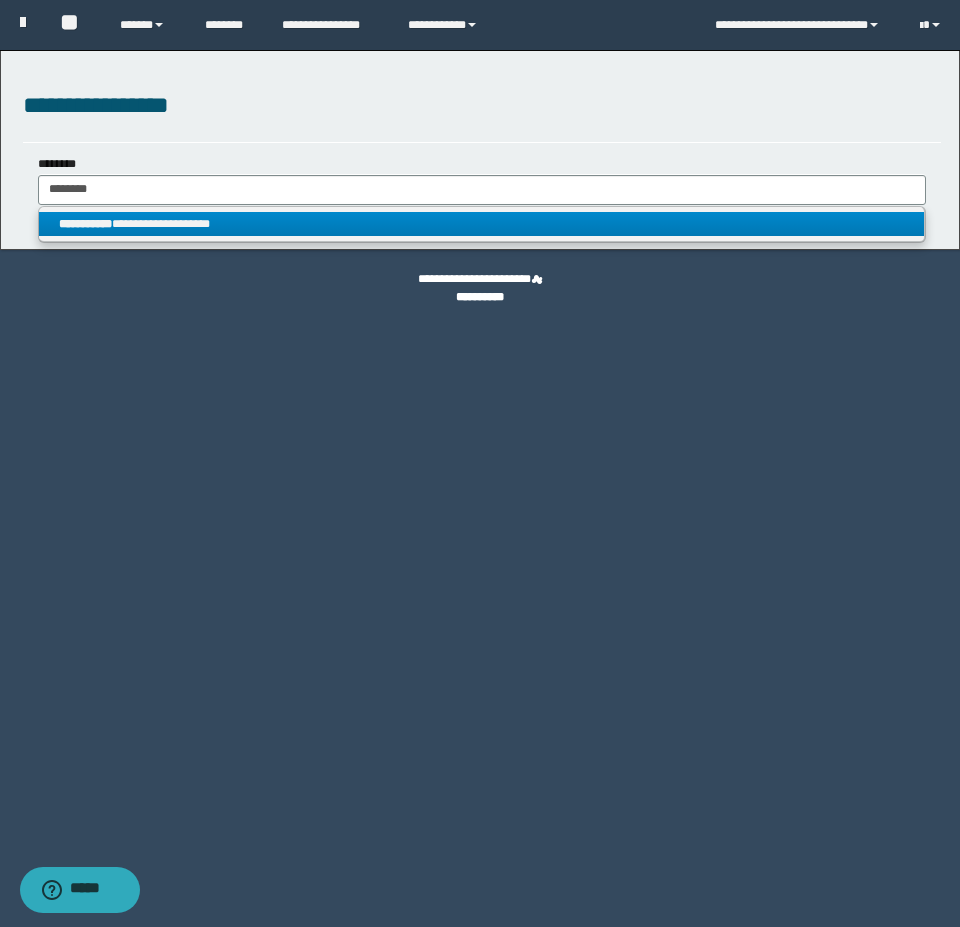 click on "**********" at bounding box center (481, 224) 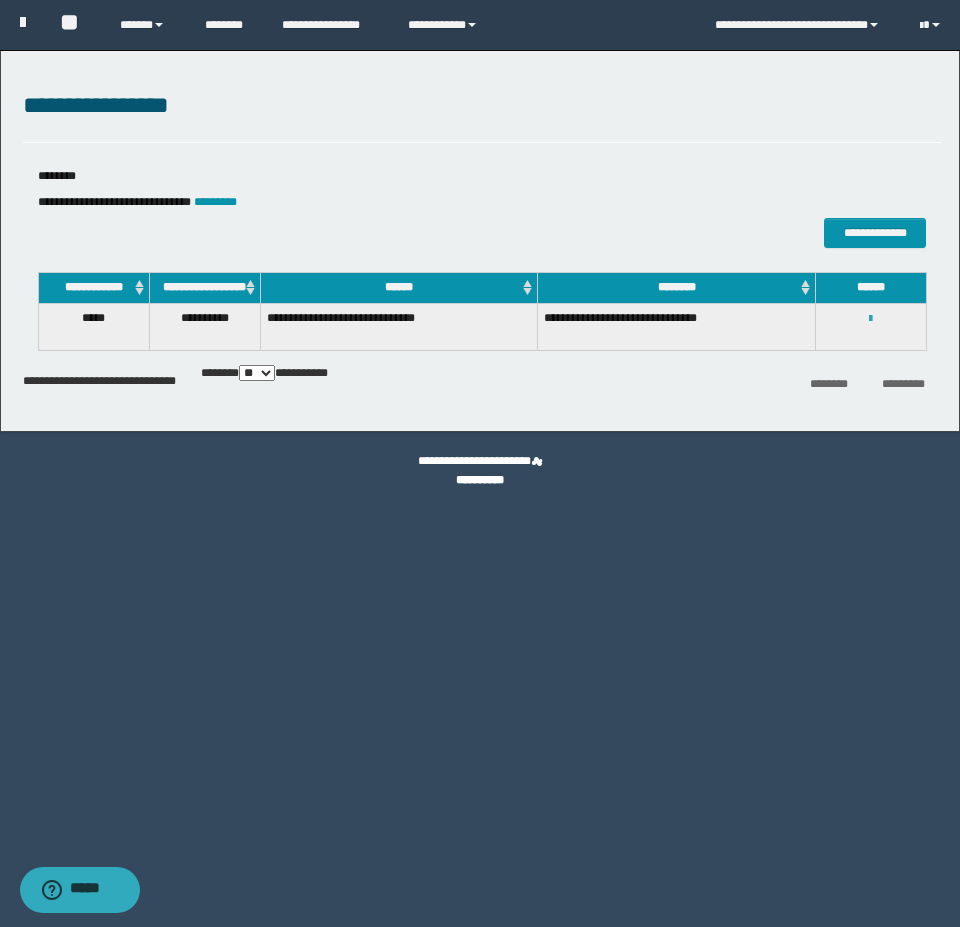 click at bounding box center (870, 319) 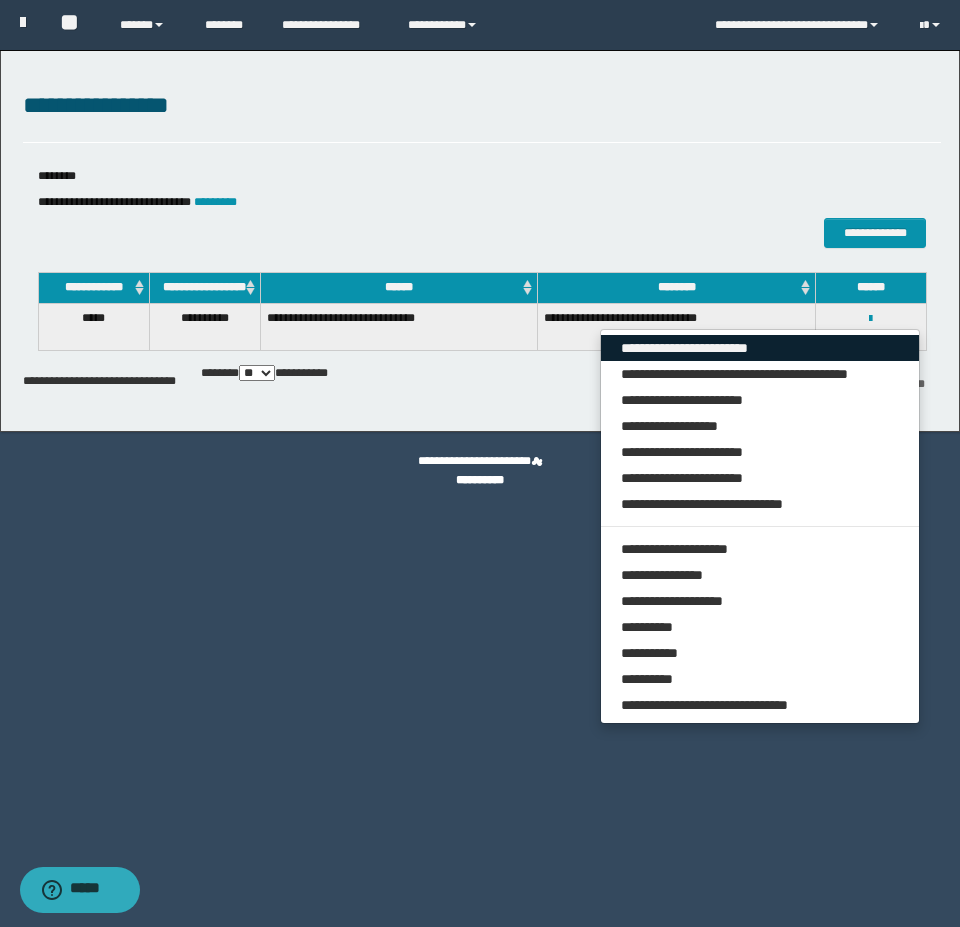 click on "**********" at bounding box center (760, 348) 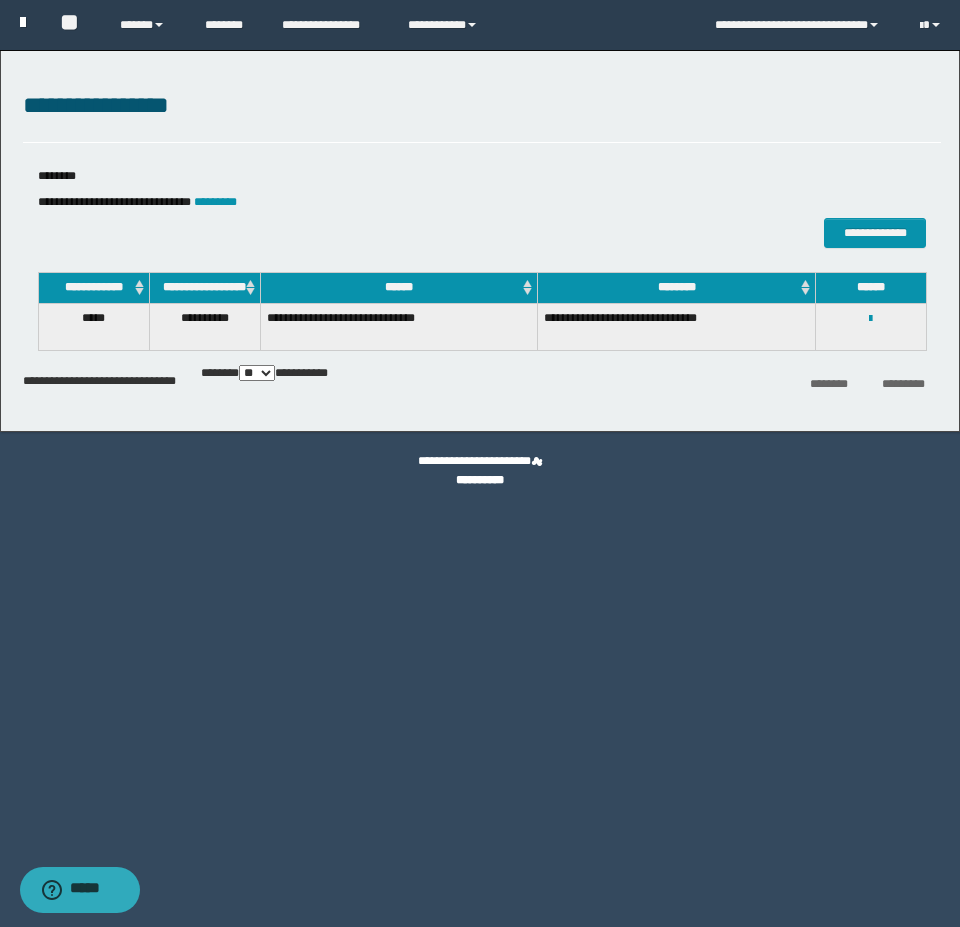 click at bounding box center [23, 22] 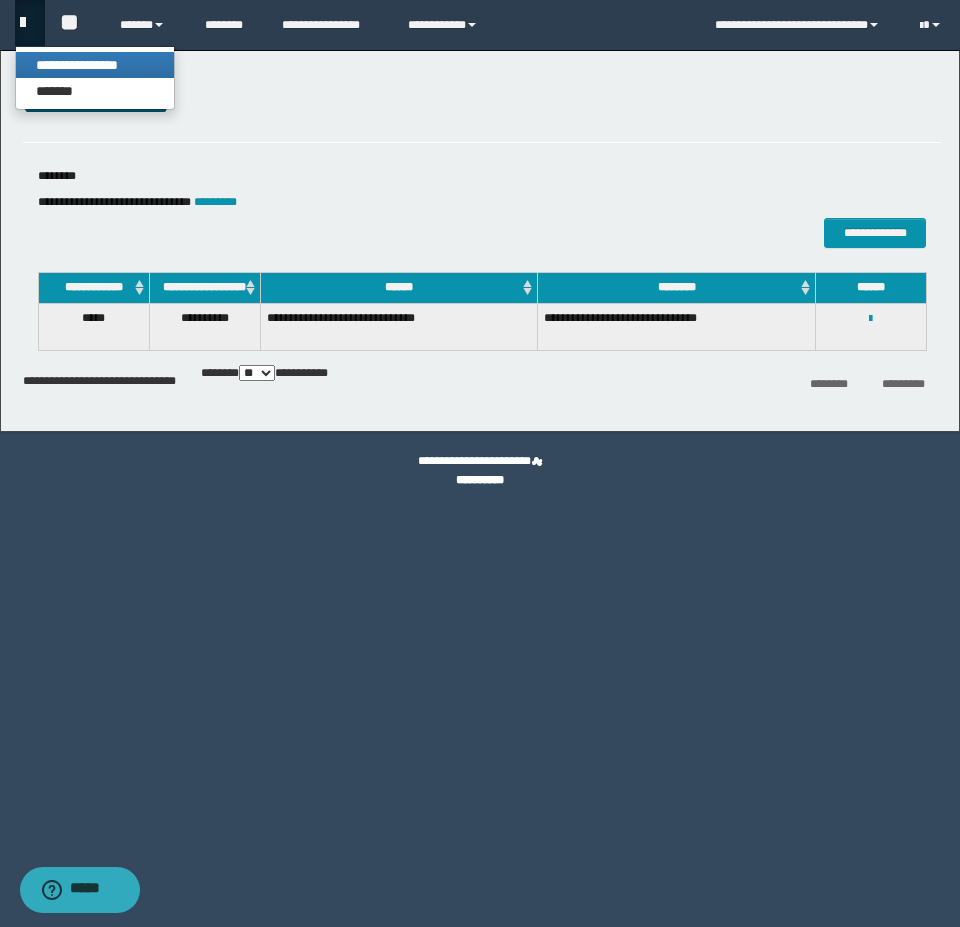 click on "**********" at bounding box center [95, 65] 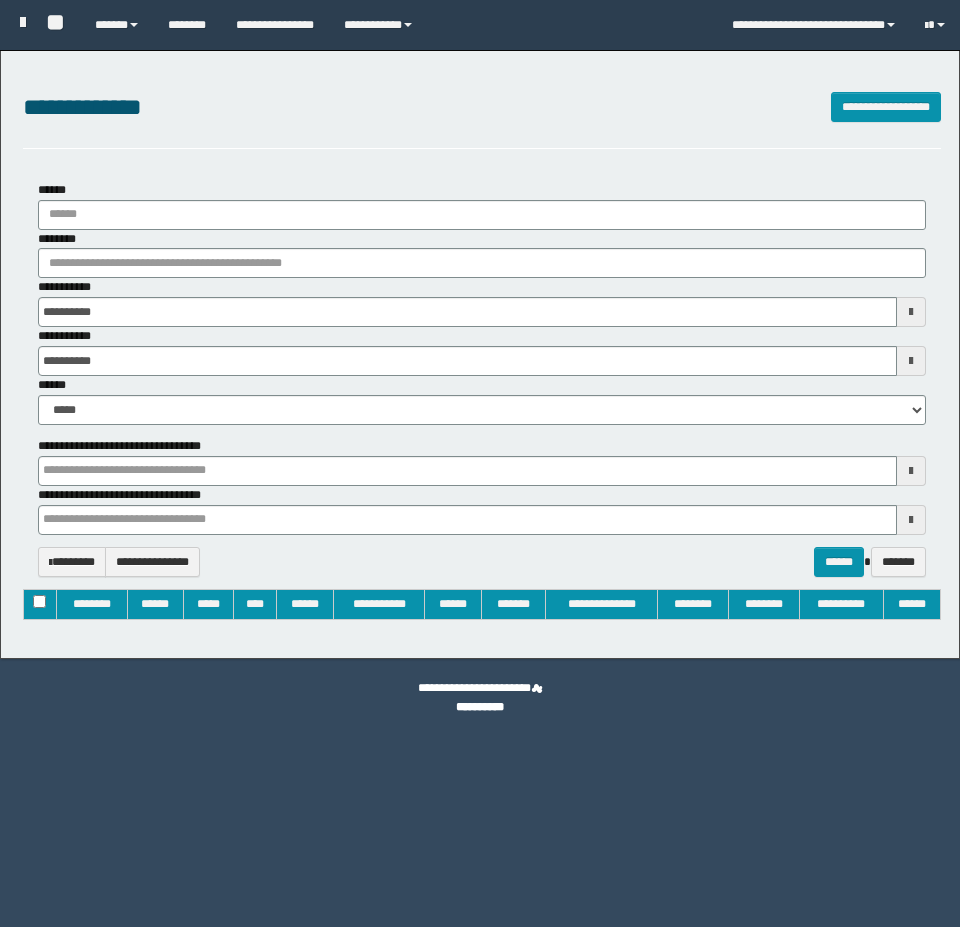 type on "**********" 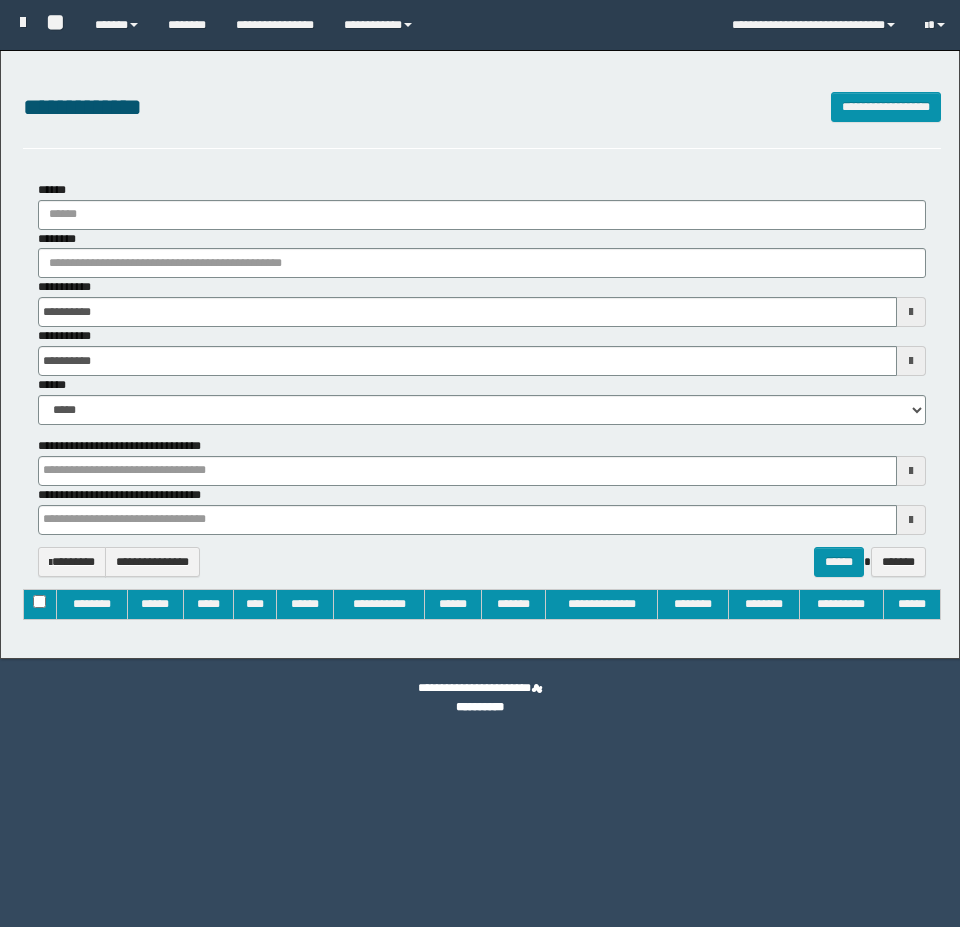 type on "**********" 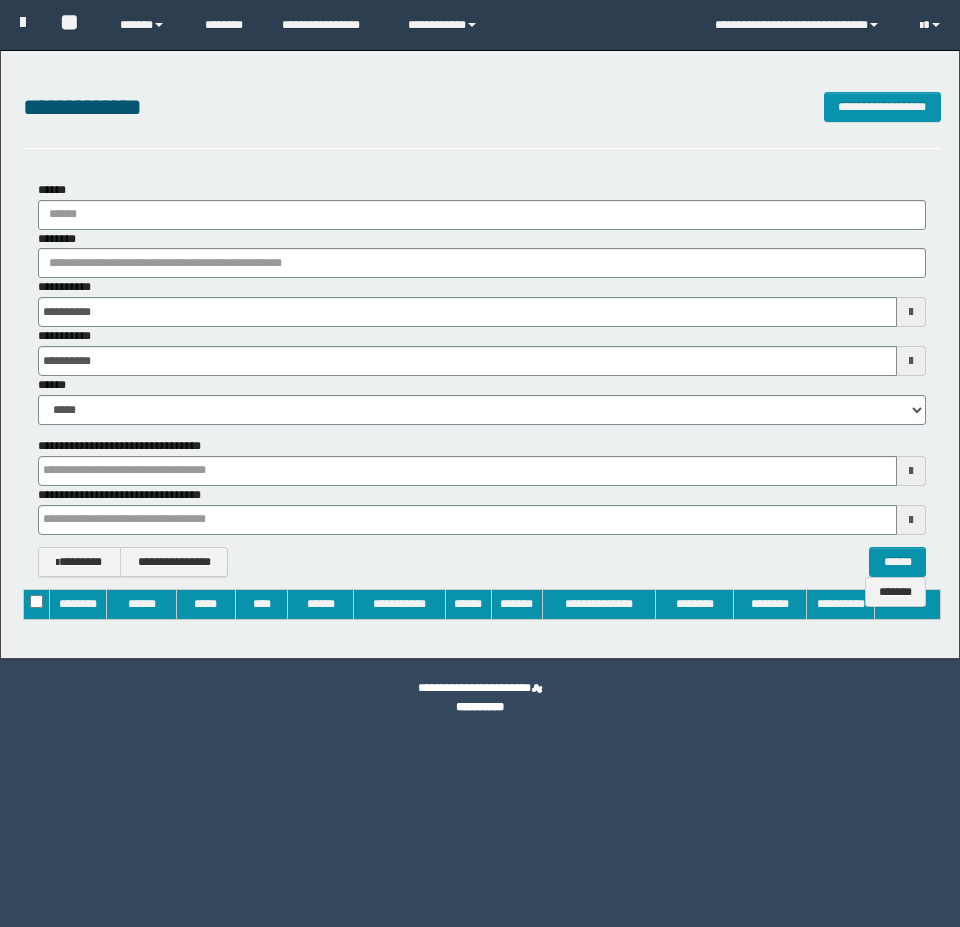 scroll, scrollTop: 0, scrollLeft: 0, axis: both 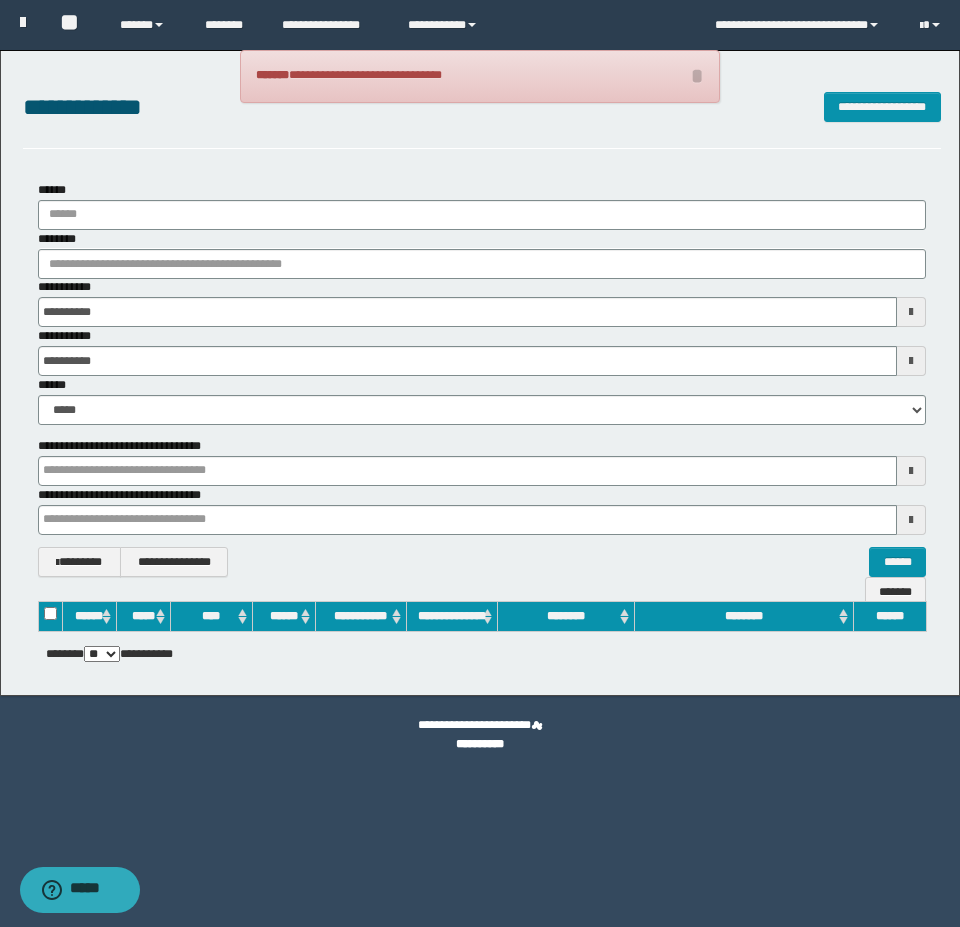 type 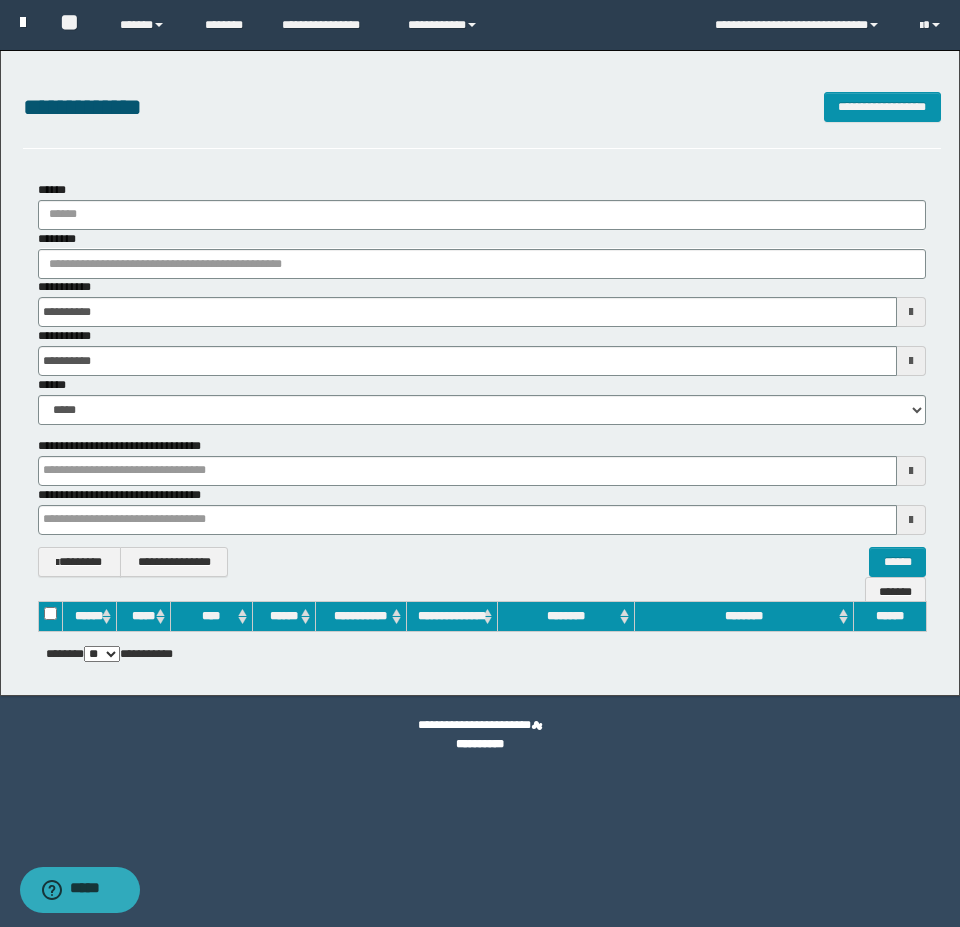 click at bounding box center [23, 22] 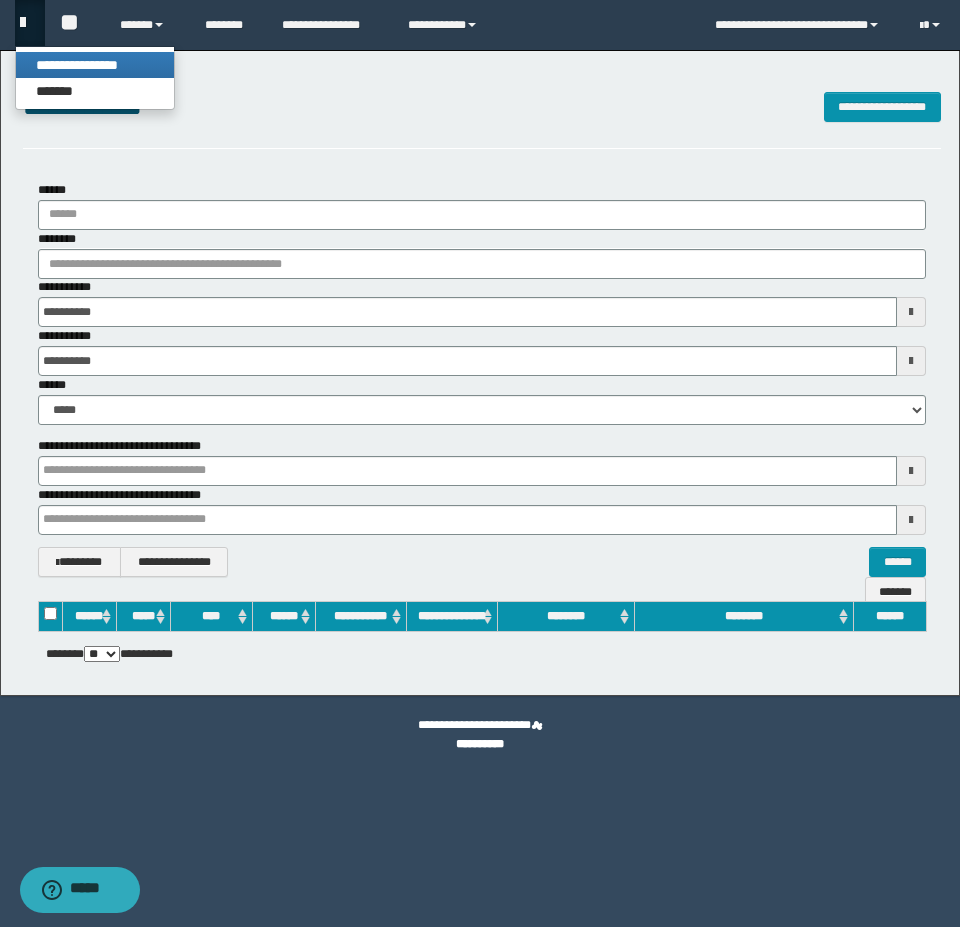 click on "**********" at bounding box center [95, 65] 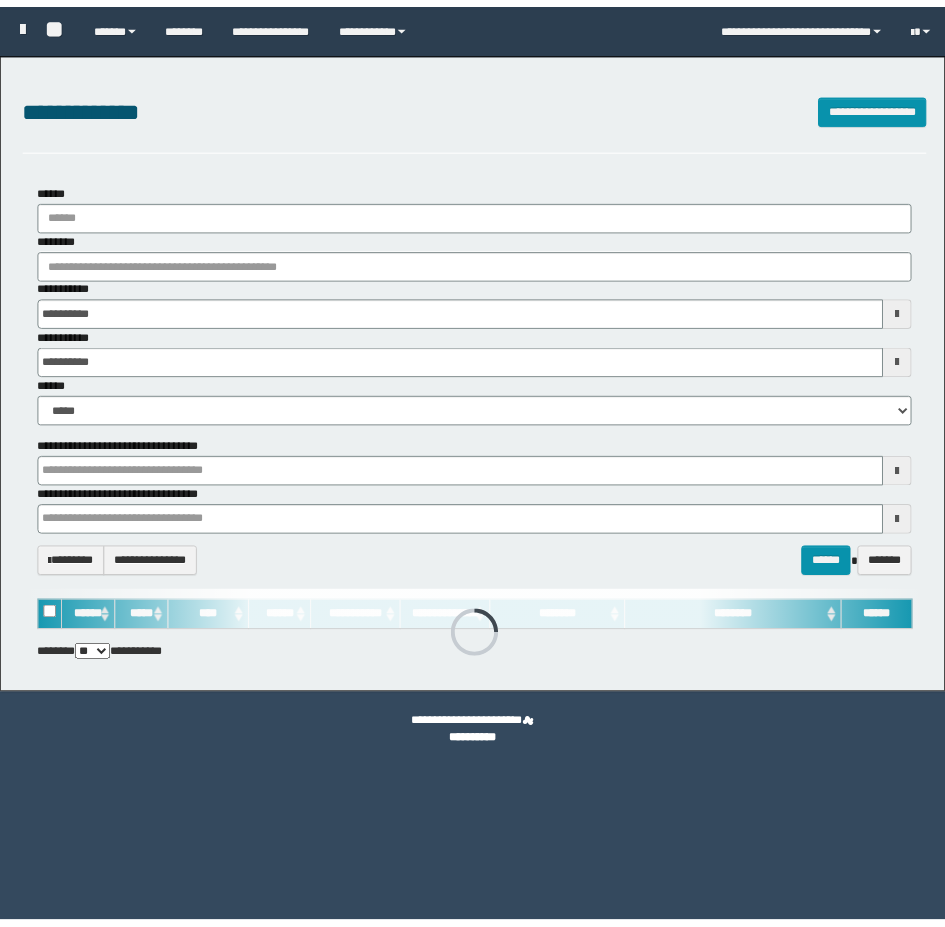 scroll, scrollTop: 0, scrollLeft: 0, axis: both 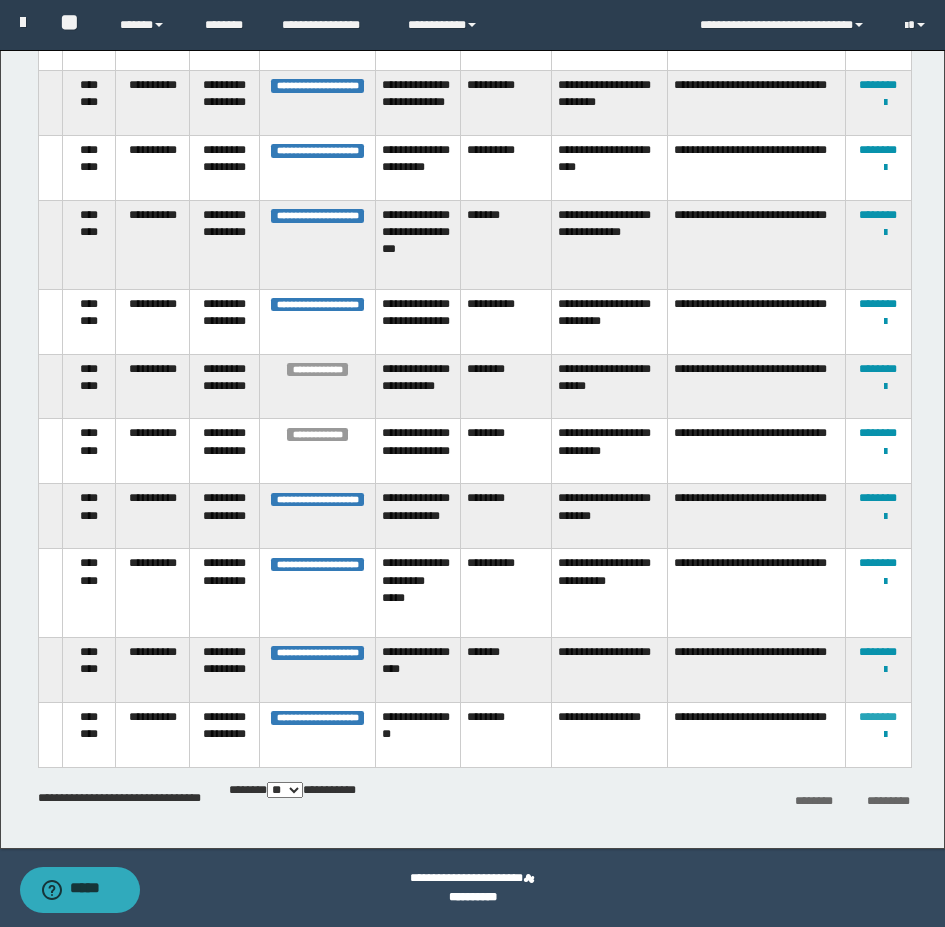 click on "********" at bounding box center [878, 717] 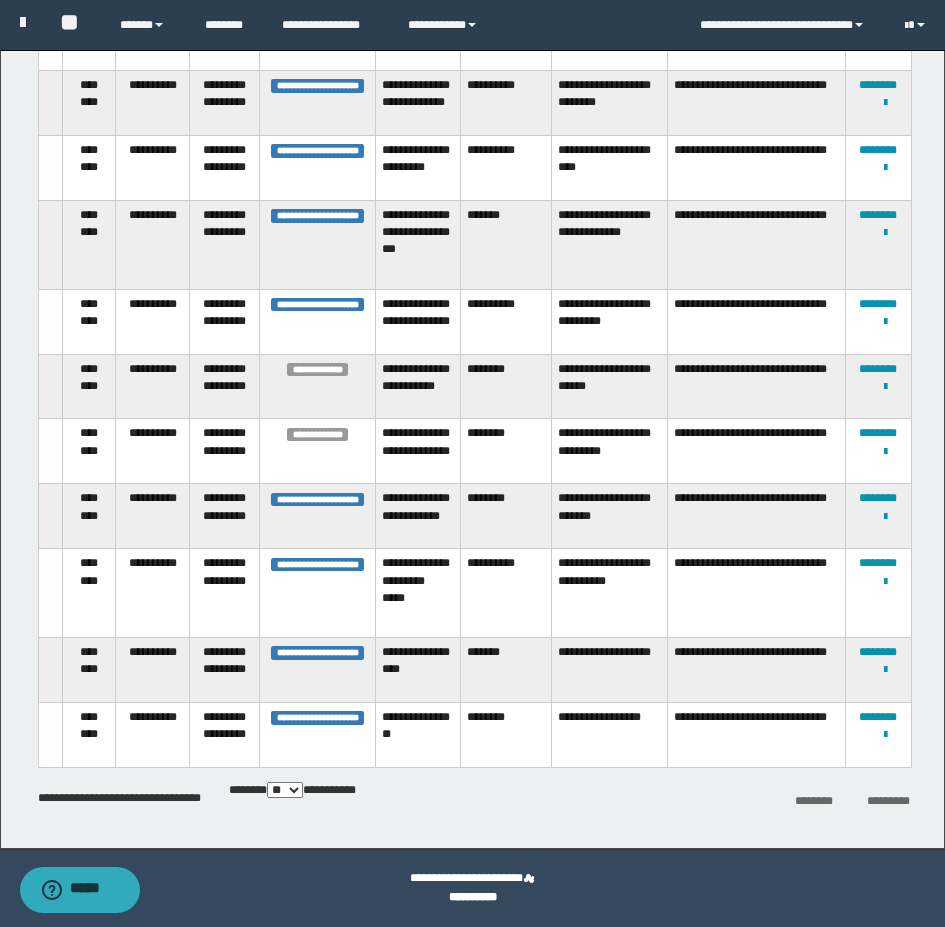 scroll, scrollTop: 0, scrollLeft: 0, axis: both 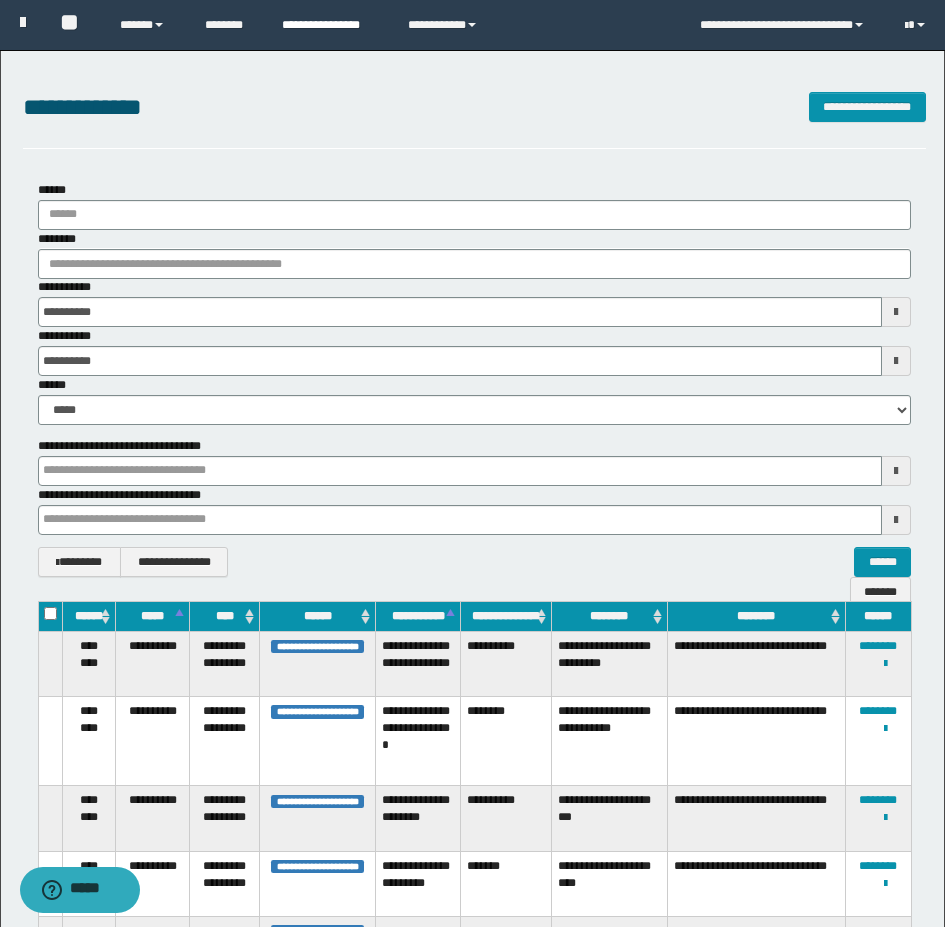 click on "**********" at bounding box center [330, 25] 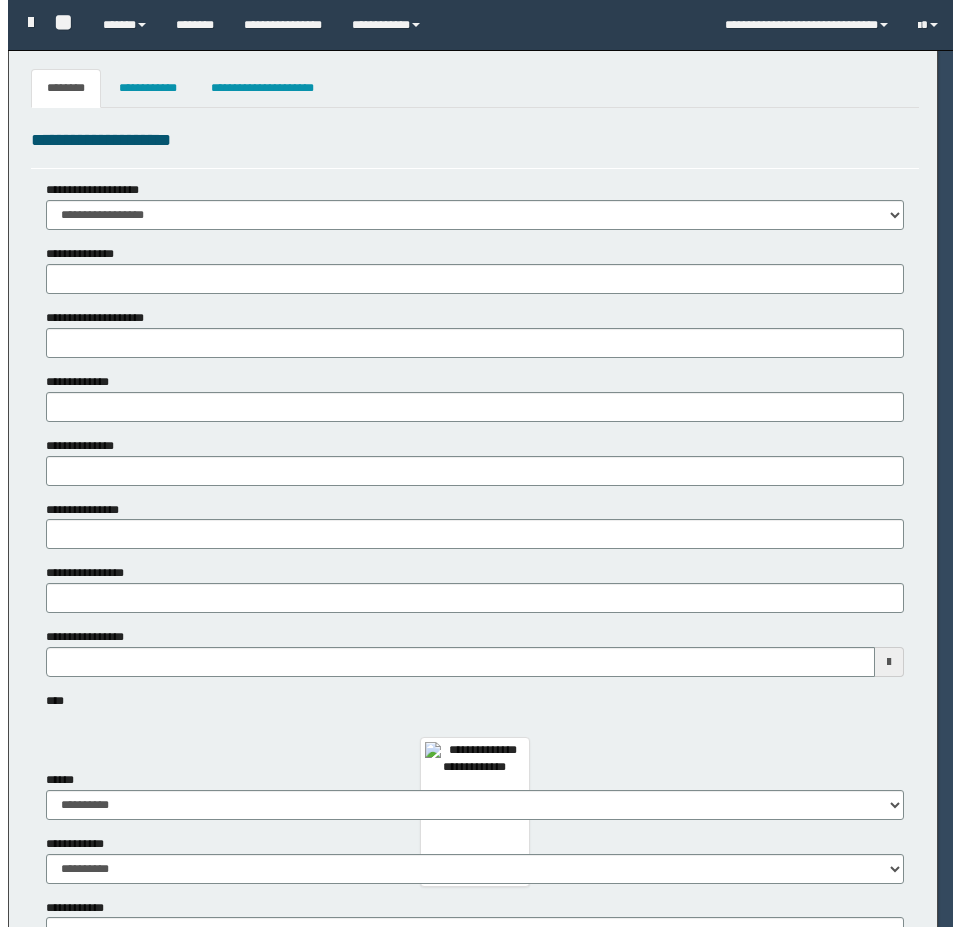 scroll, scrollTop: 0, scrollLeft: 0, axis: both 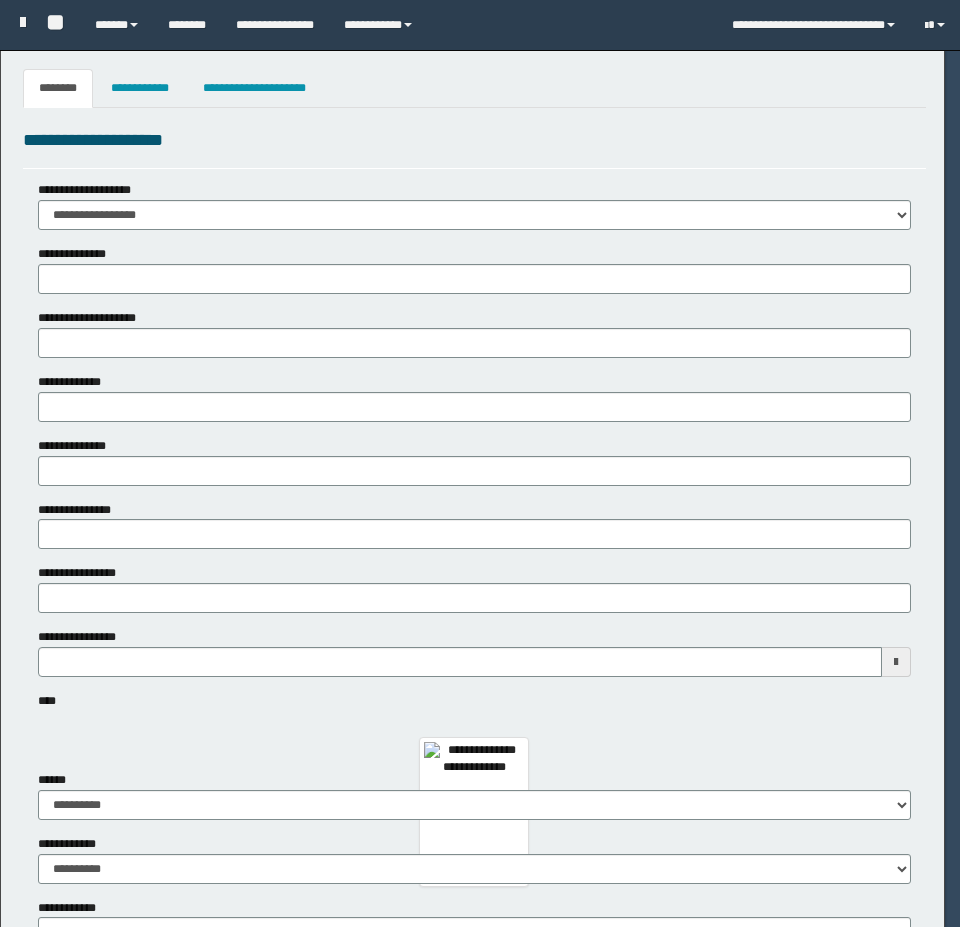 select on "****" 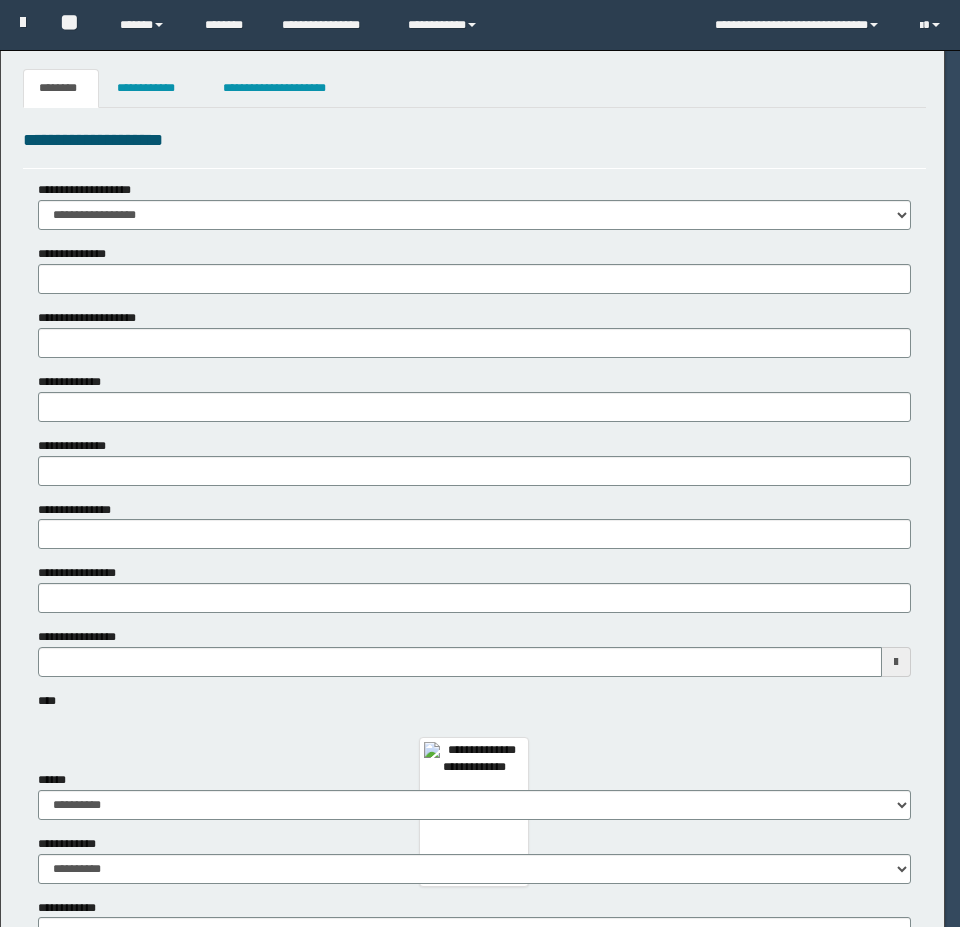 type on "********" 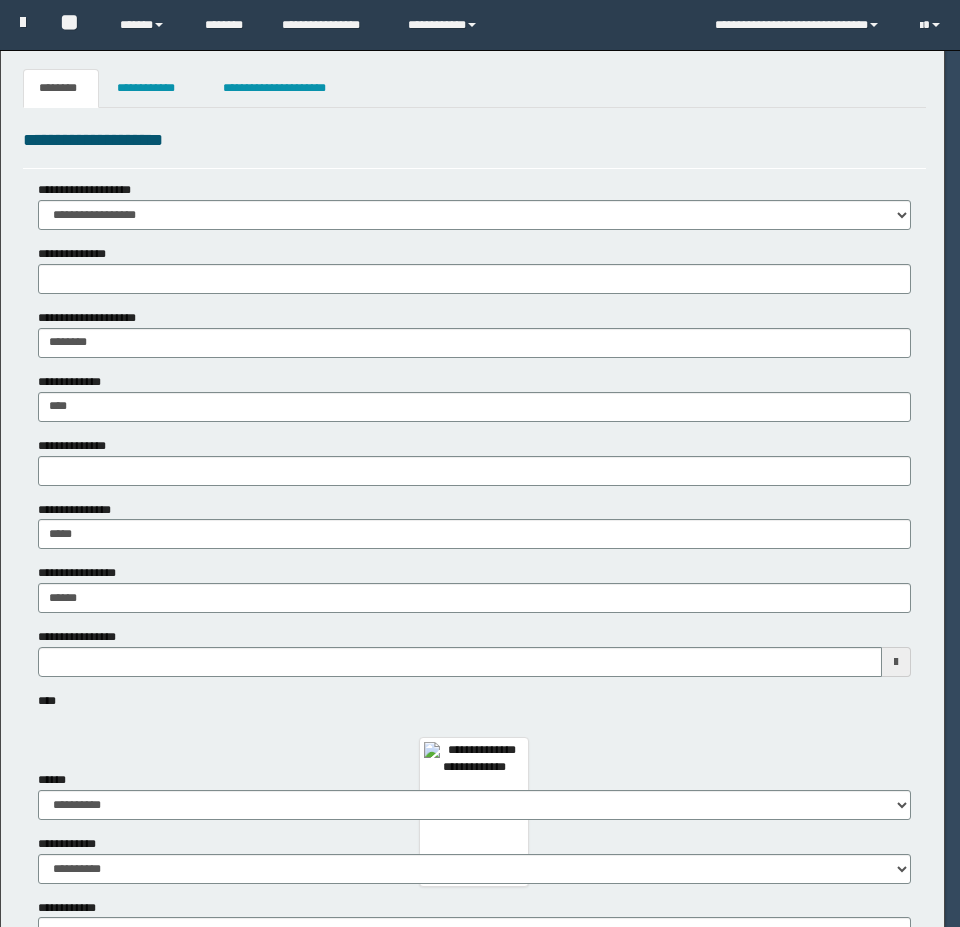 select on "*" 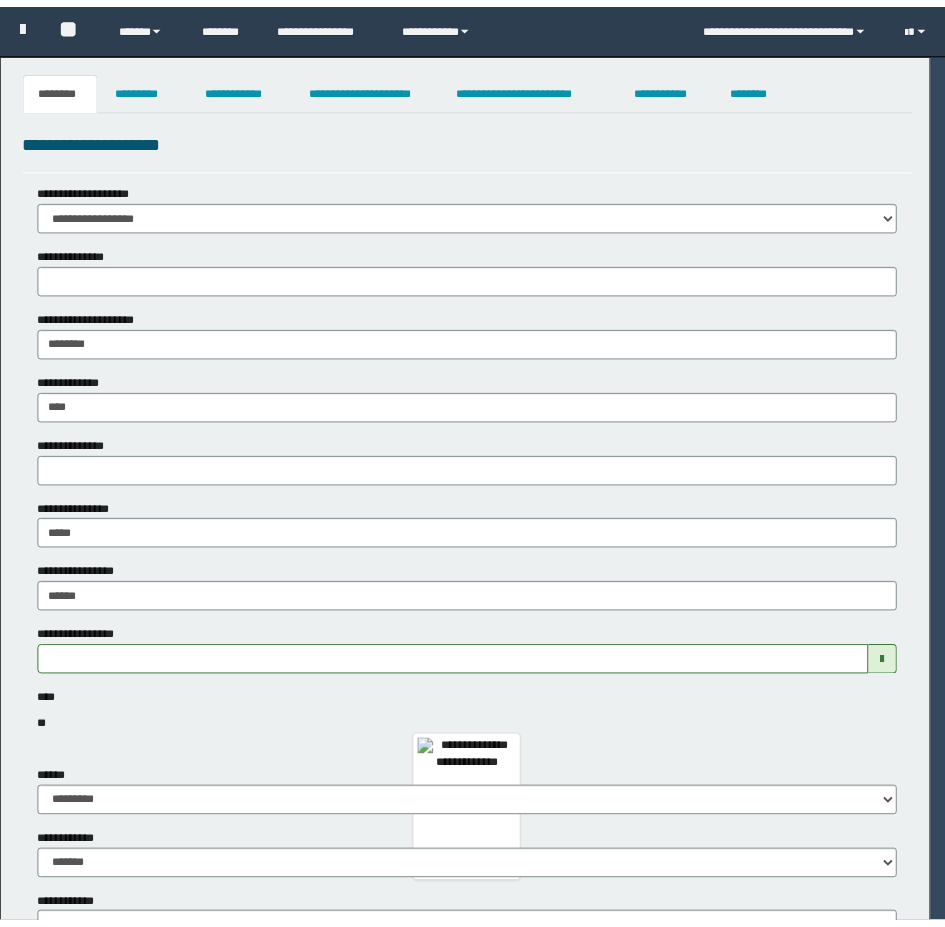 scroll, scrollTop: 0, scrollLeft: 0, axis: both 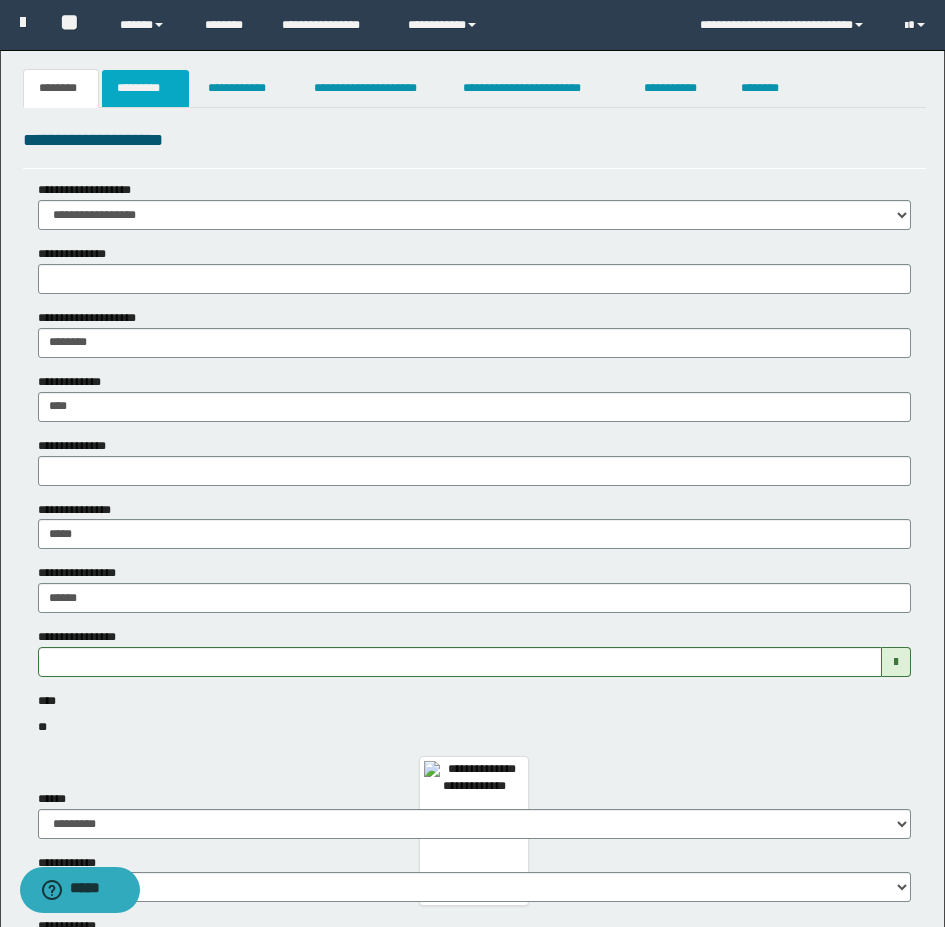 click on "*********" at bounding box center (145, 88) 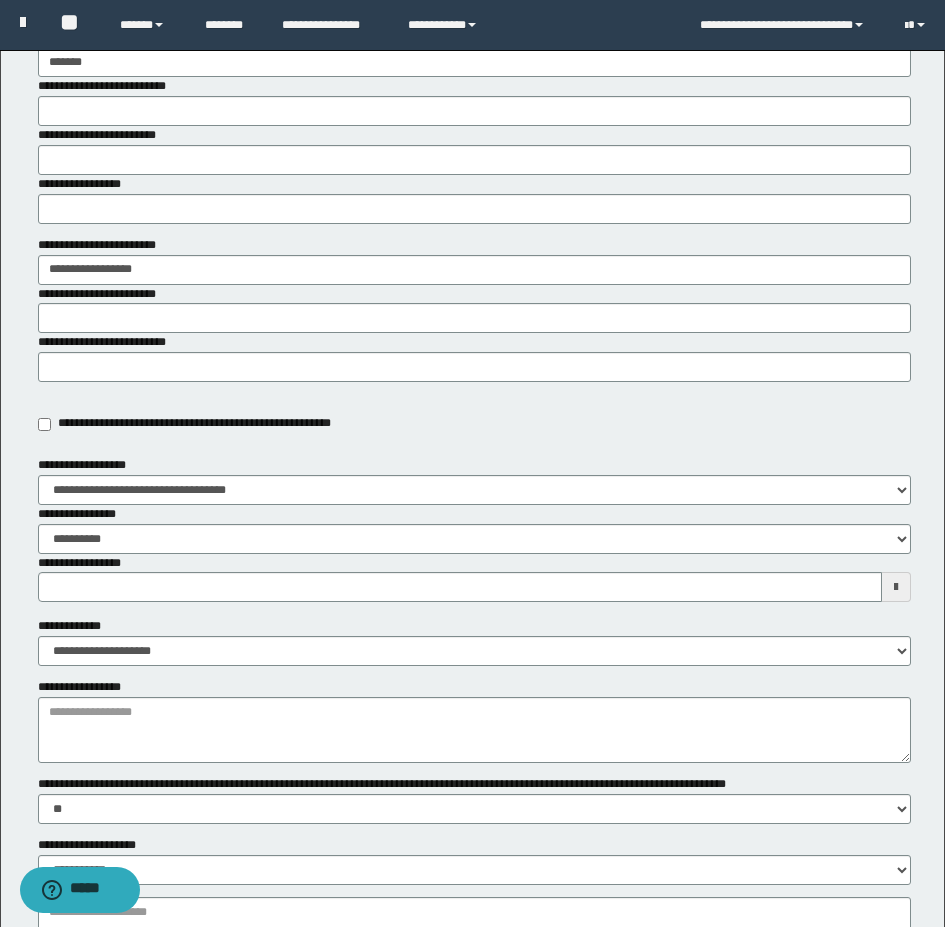 scroll, scrollTop: 200, scrollLeft: 0, axis: vertical 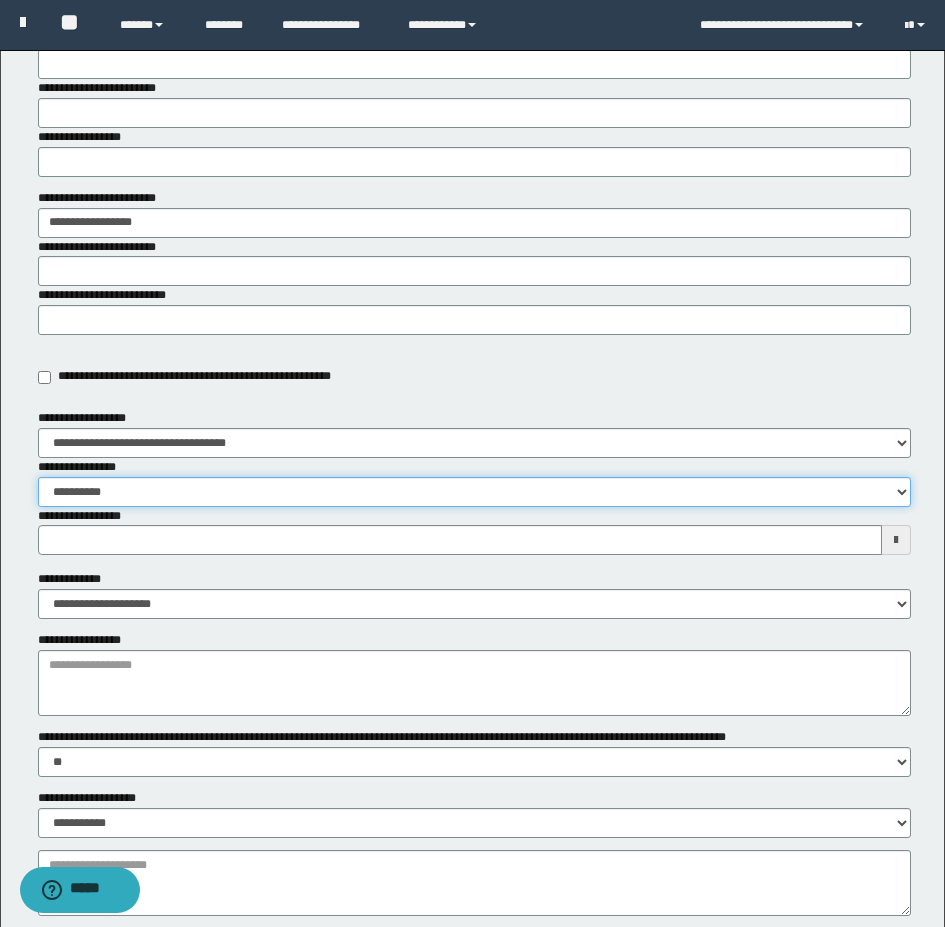 drag, startPoint x: 135, startPoint y: 488, endPoint x: 138, endPoint y: 505, distance: 17.262676 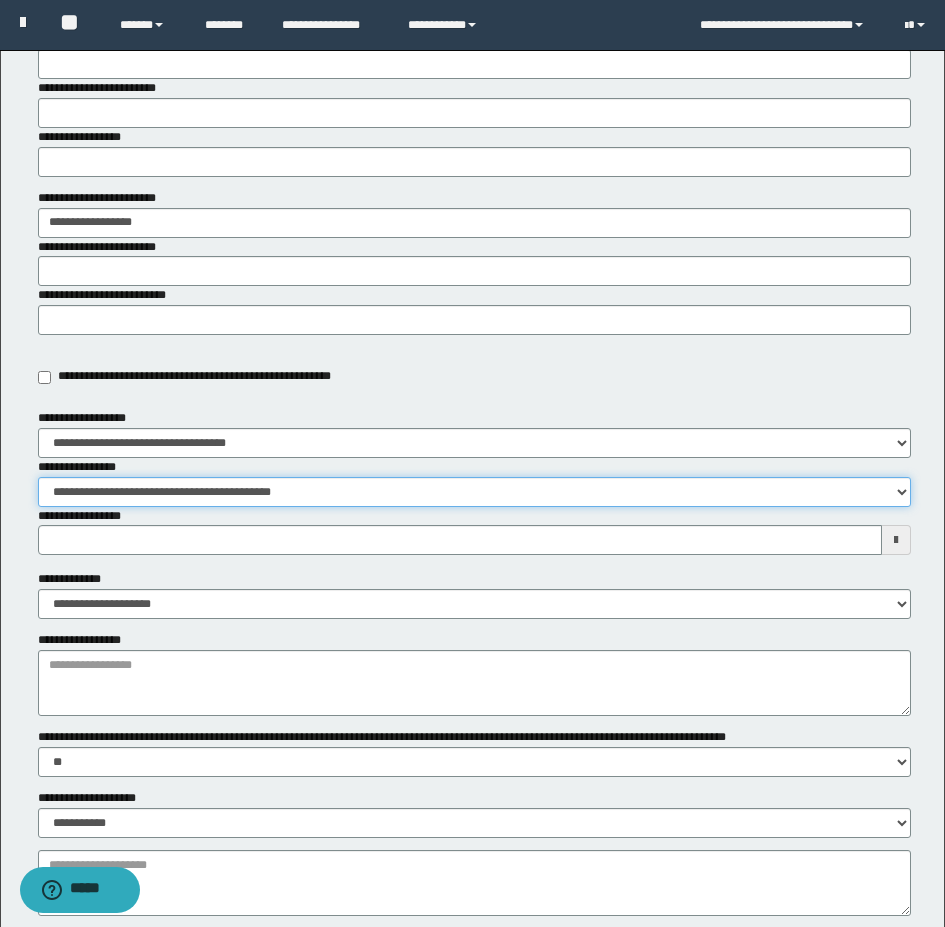 click on "**********" at bounding box center [474, 492] 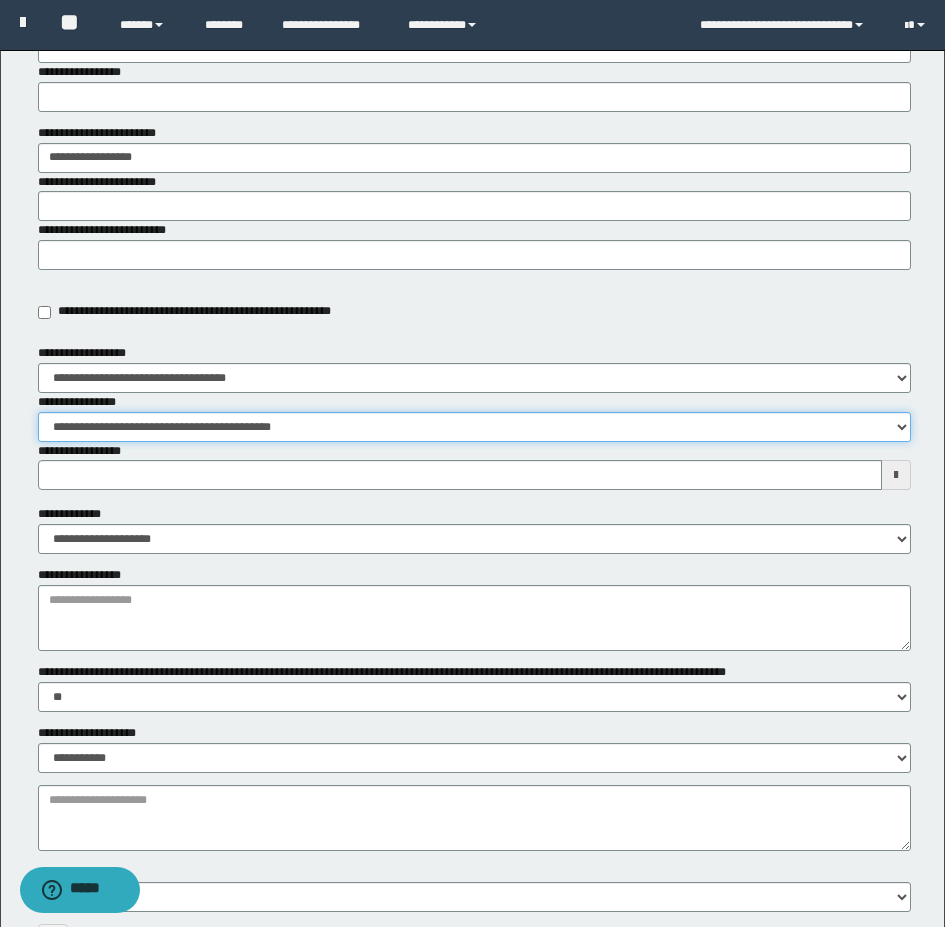 scroll, scrollTop: 300, scrollLeft: 0, axis: vertical 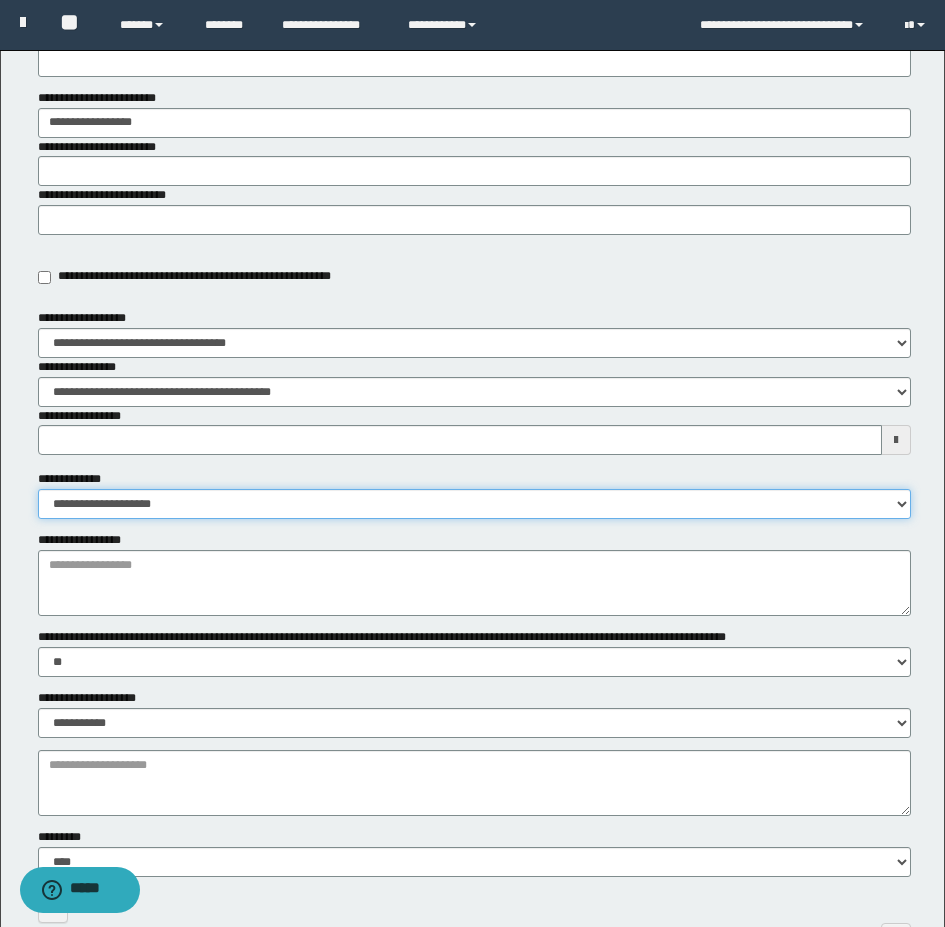 click on "**********" at bounding box center [474, 504] 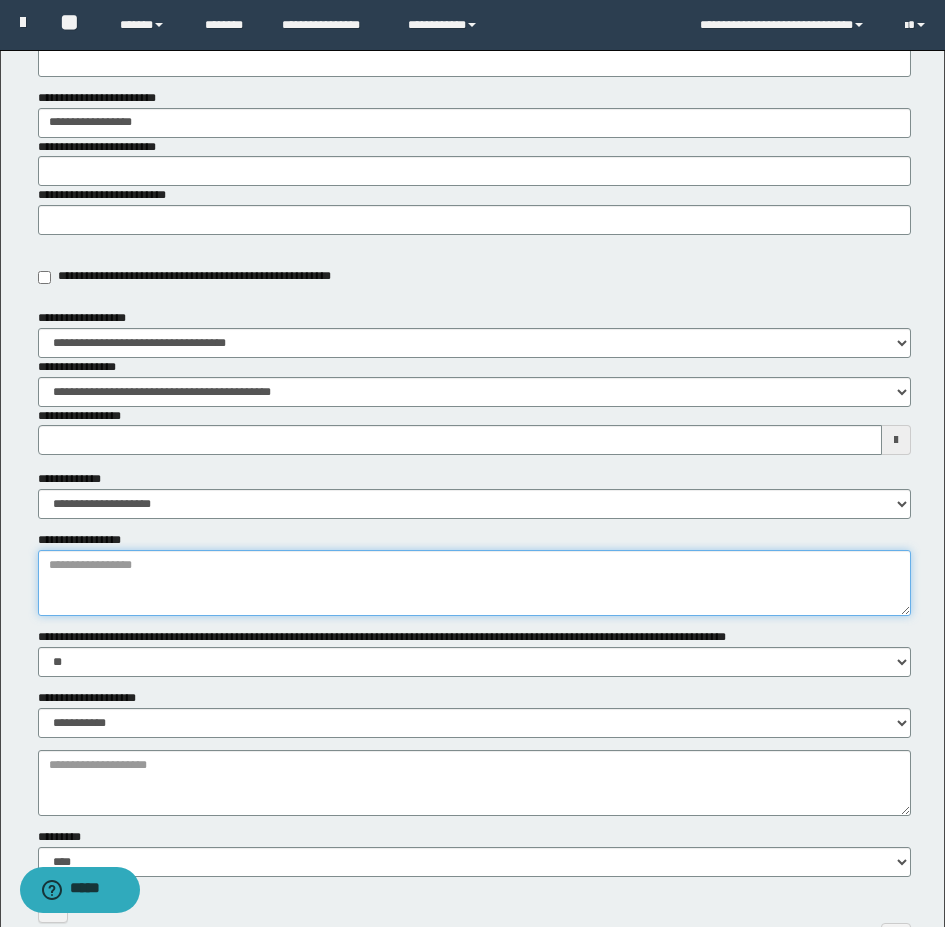 click on "**********" at bounding box center [474, 583] 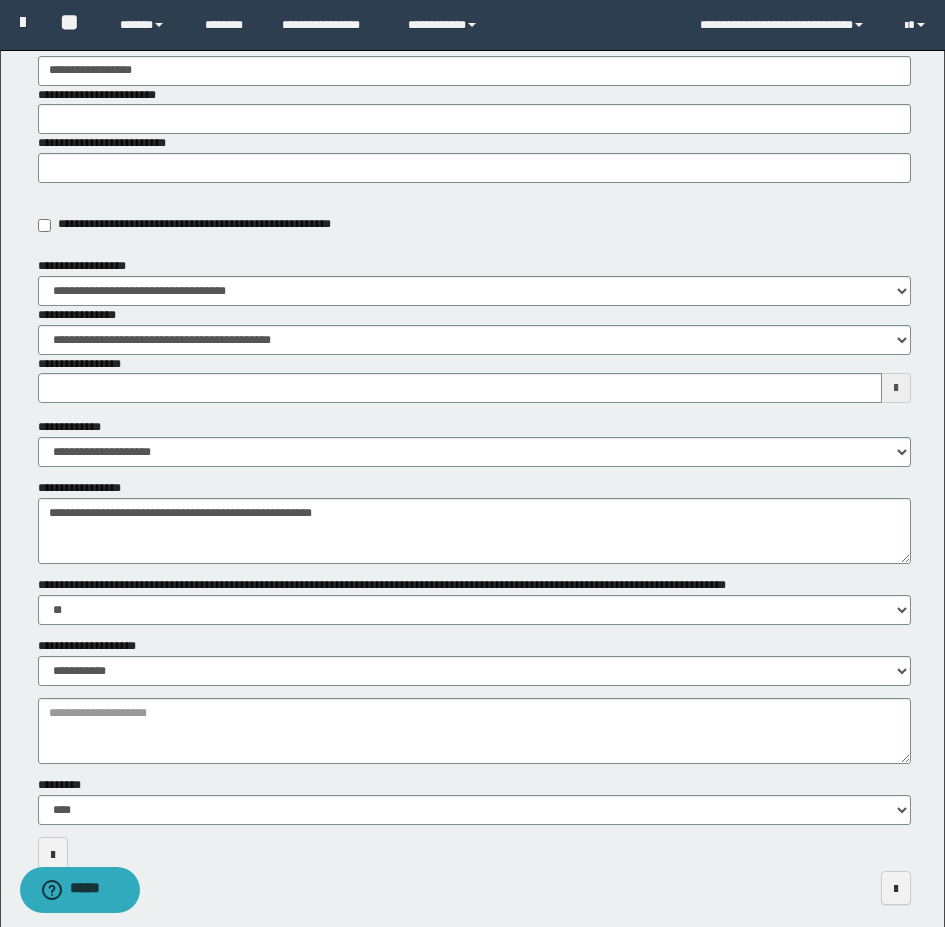 scroll, scrollTop: 438, scrollLeft: 0, axis: vertical 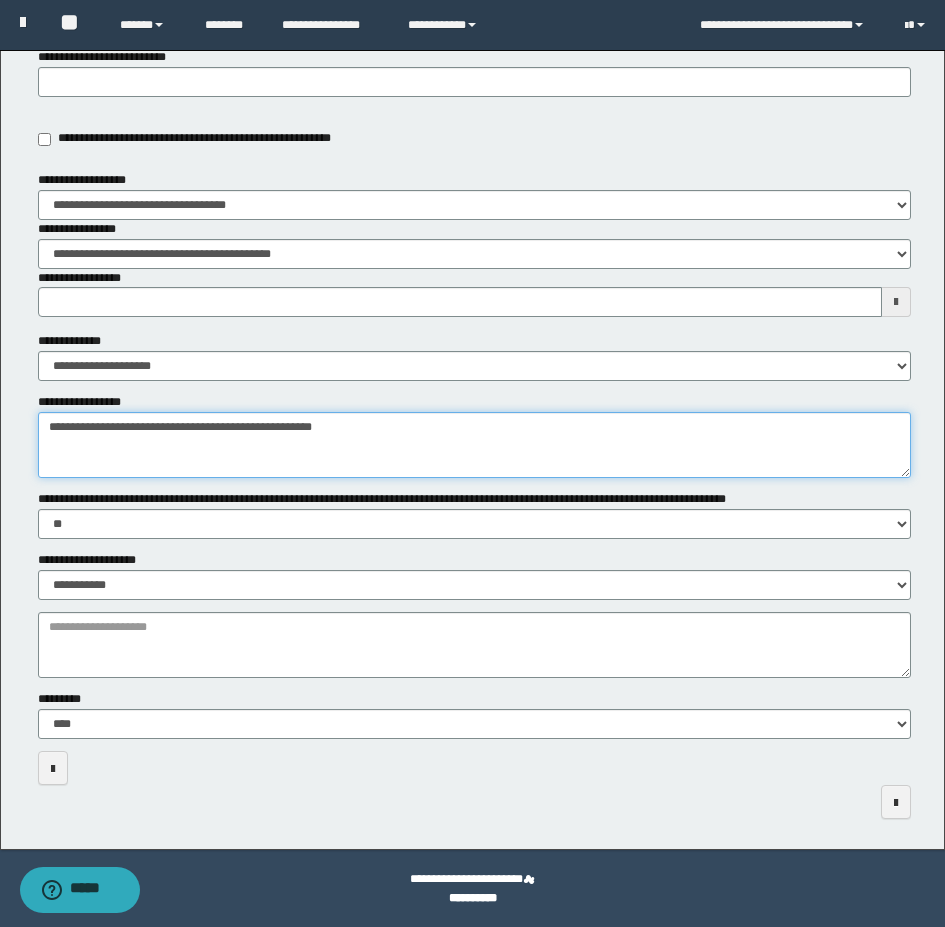 click on "**********" at bounding box center (474, 445) 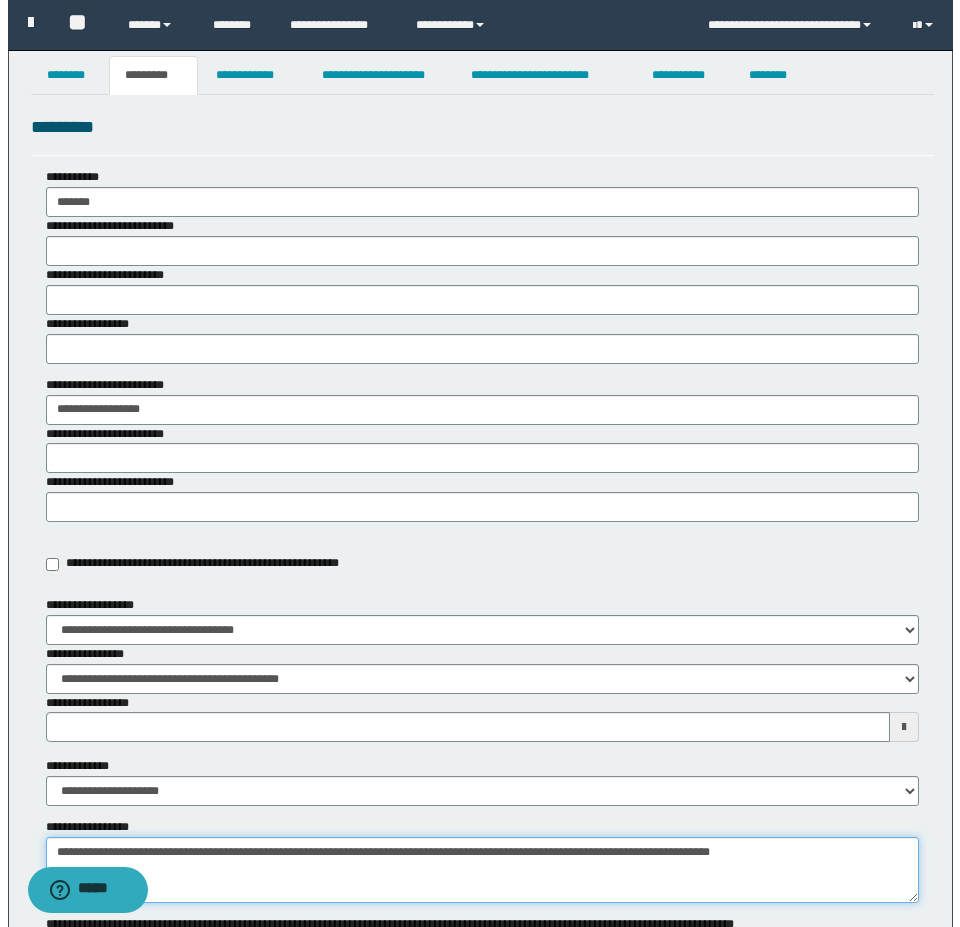 scroll, scrollTop: 0, scrollLeft: 0, axis: both 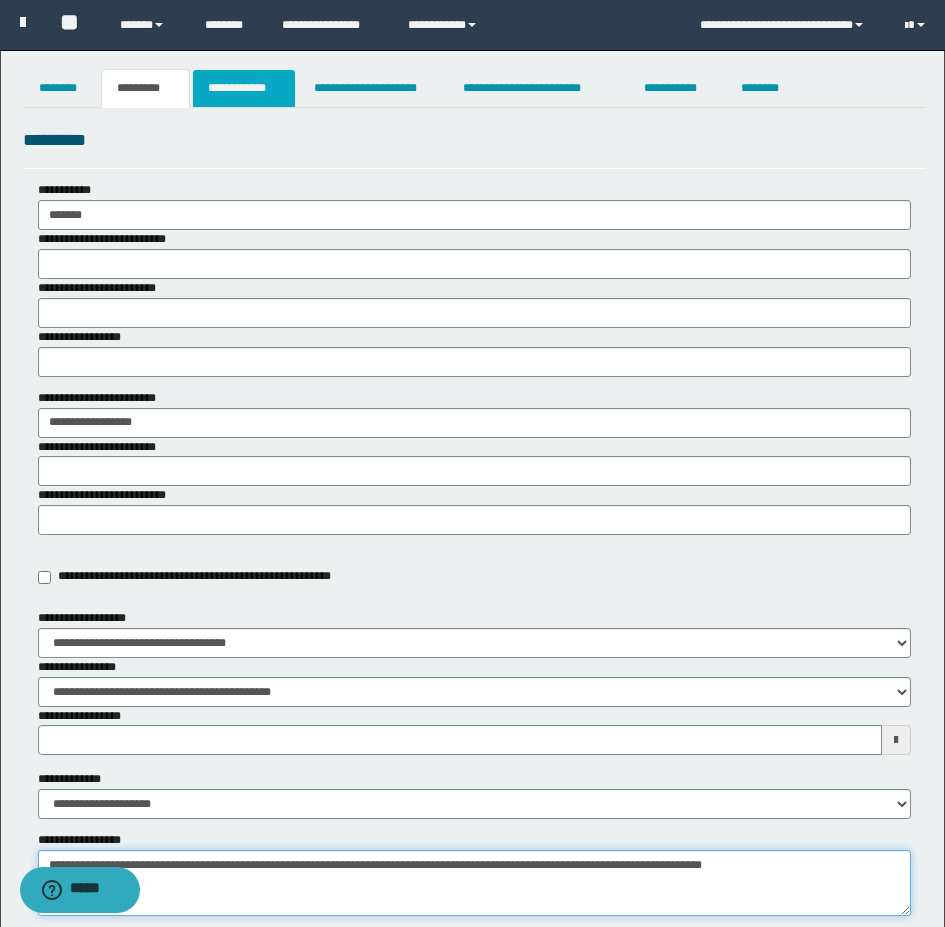 type on "**********" 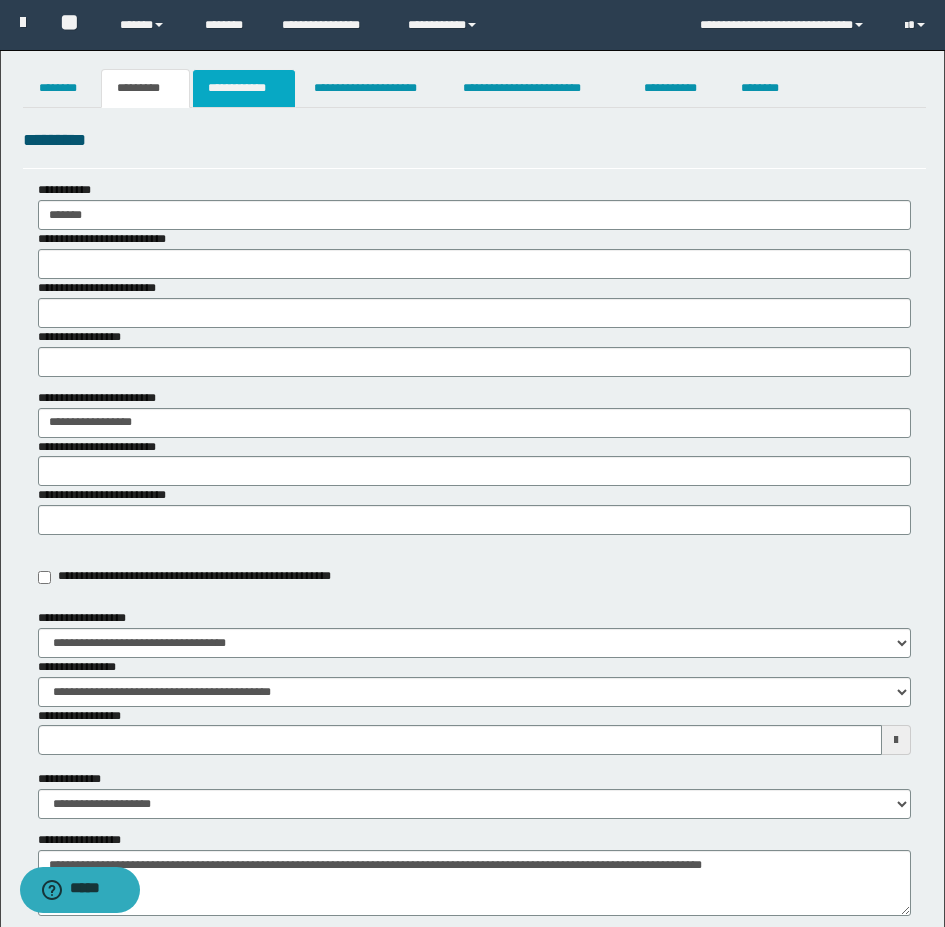 click on "**********" at bounding box center [244, 88] 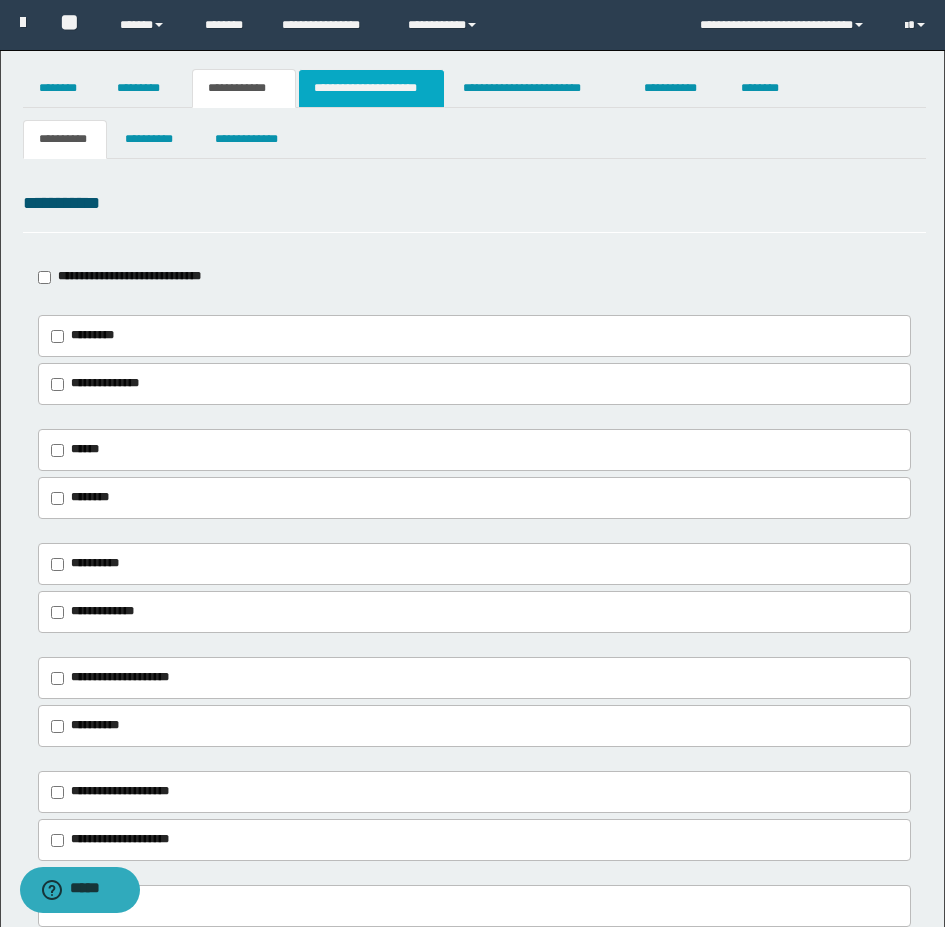 click on "**********" at bounding box center [371, 88] 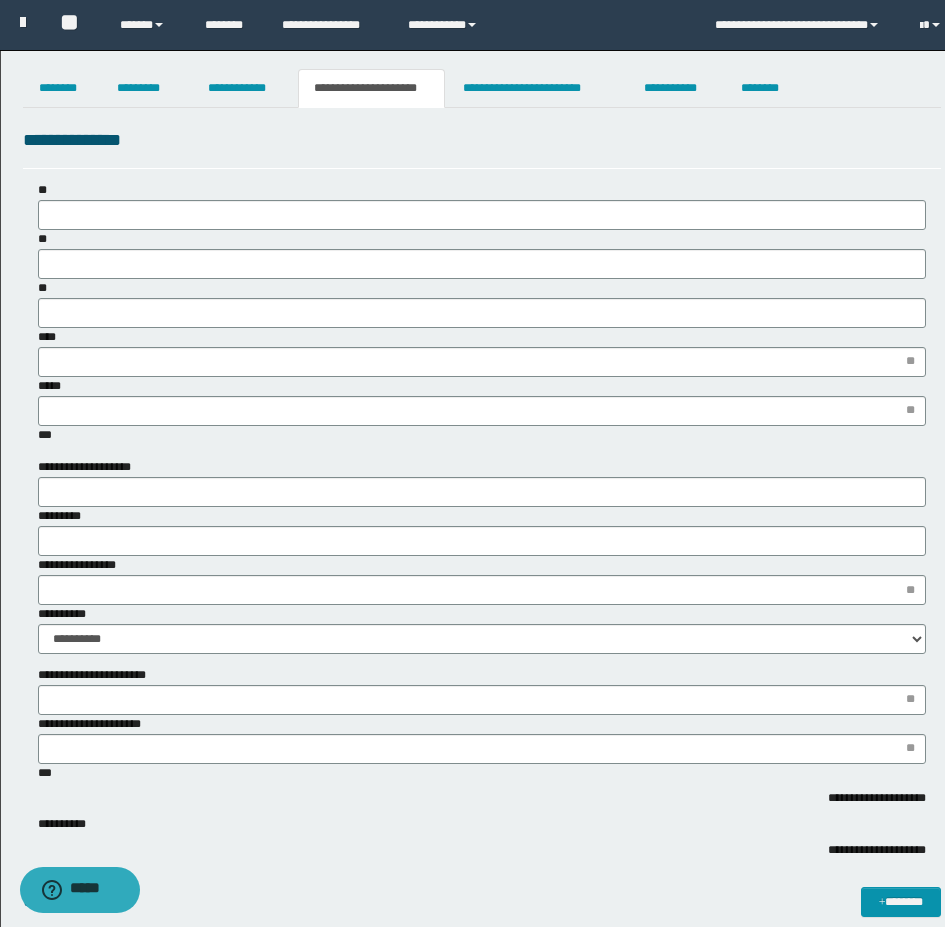 scroll, scrollTop: 0, scrollLeft: 0, axis: both 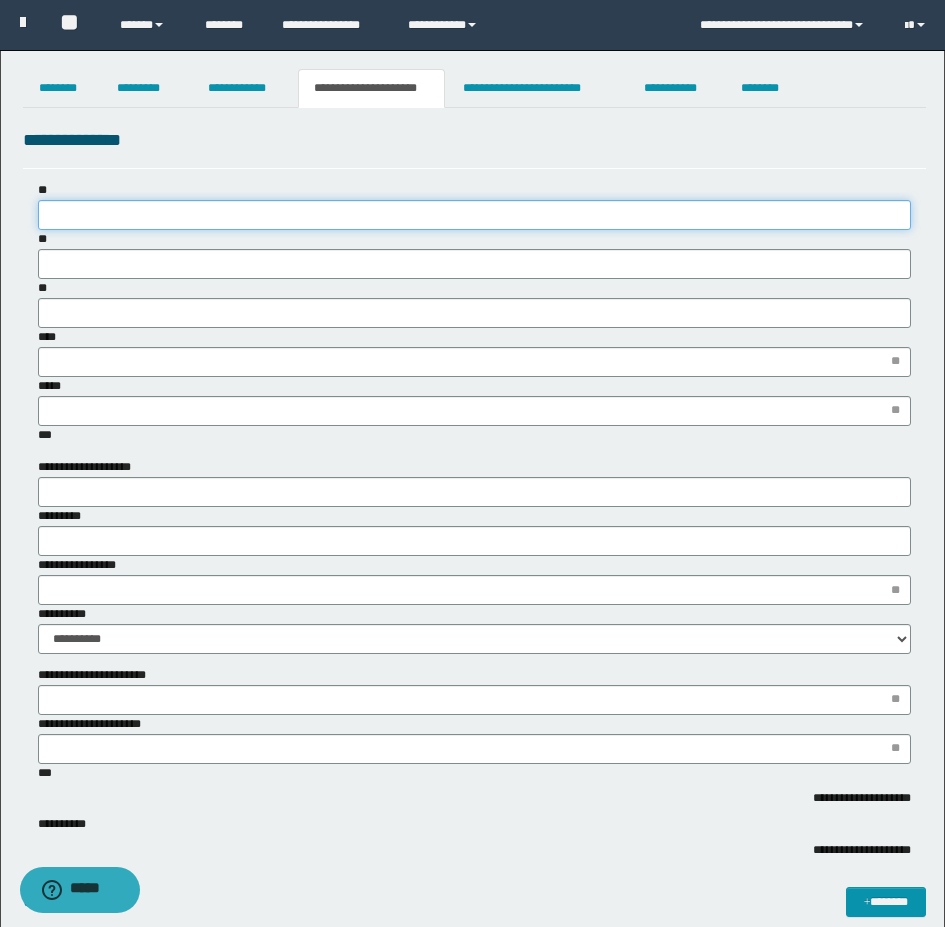 click on "**" at bounding box center (474, 215) 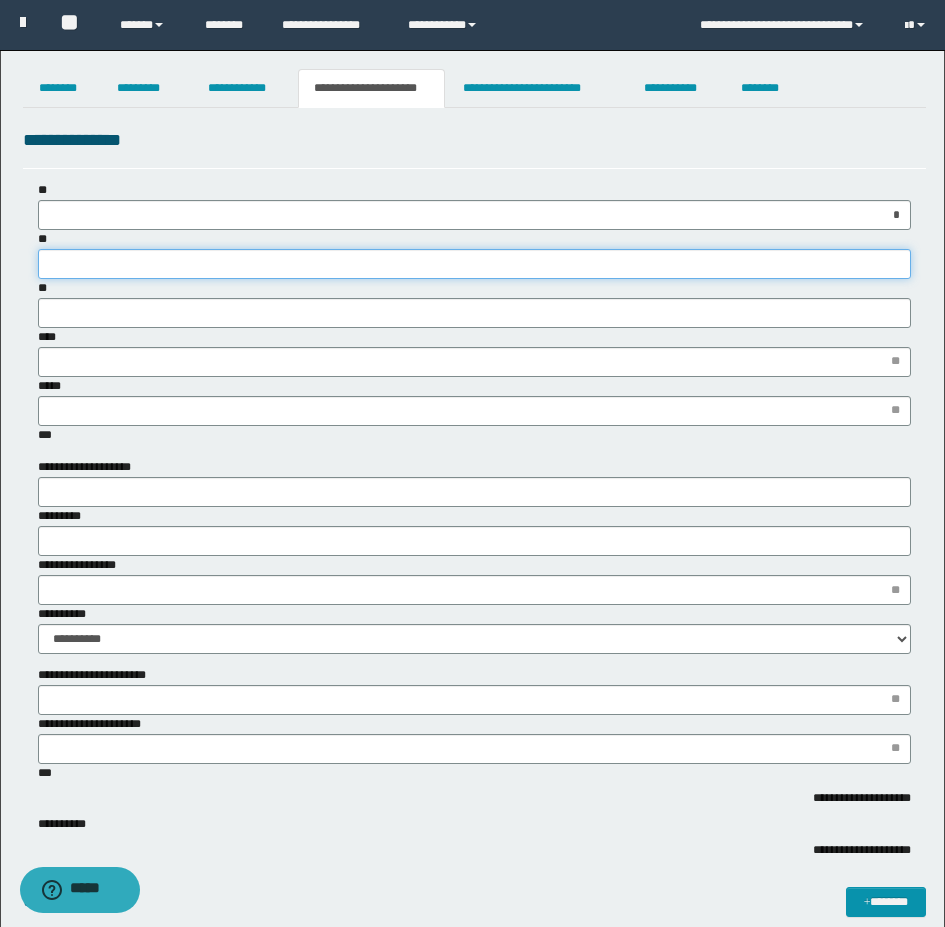 type on "*" 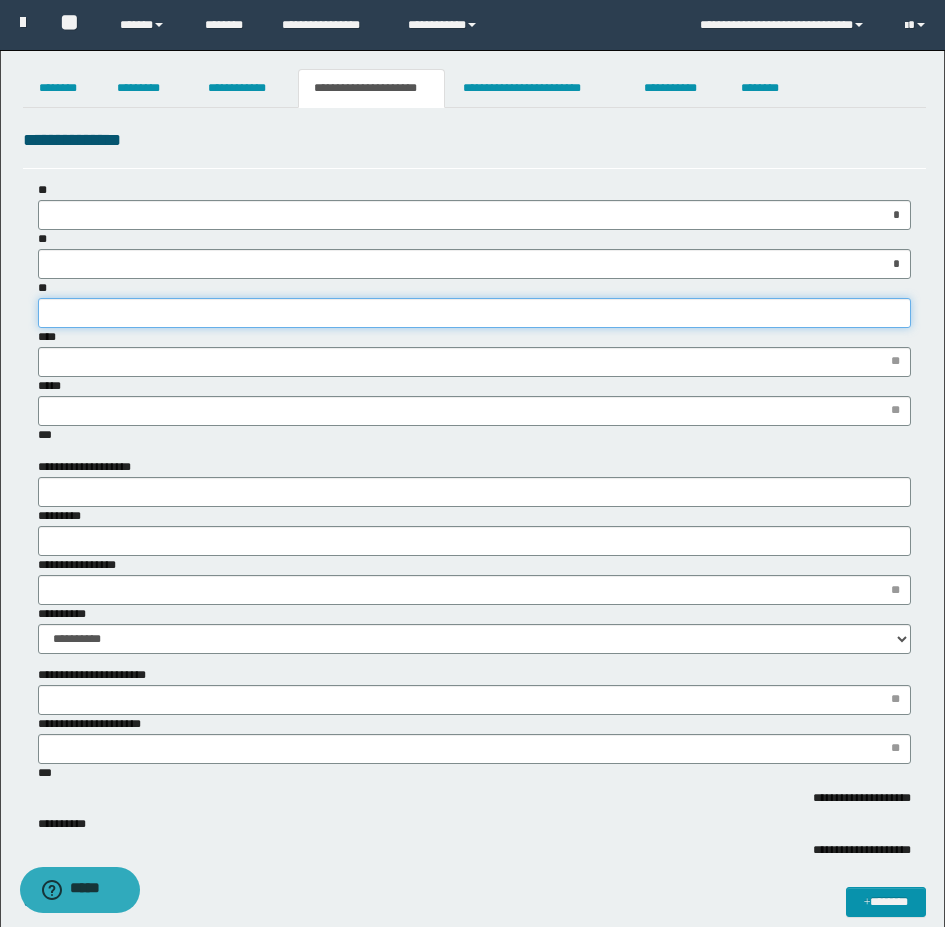 type on "***" 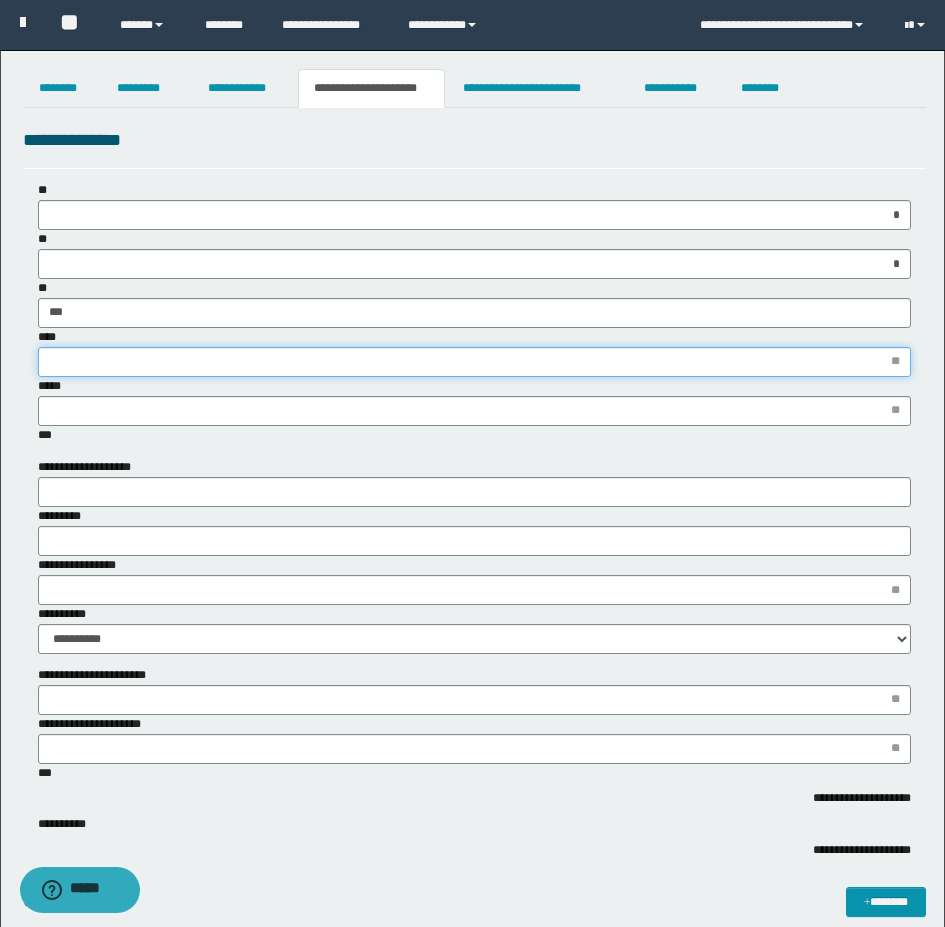 type on "*" 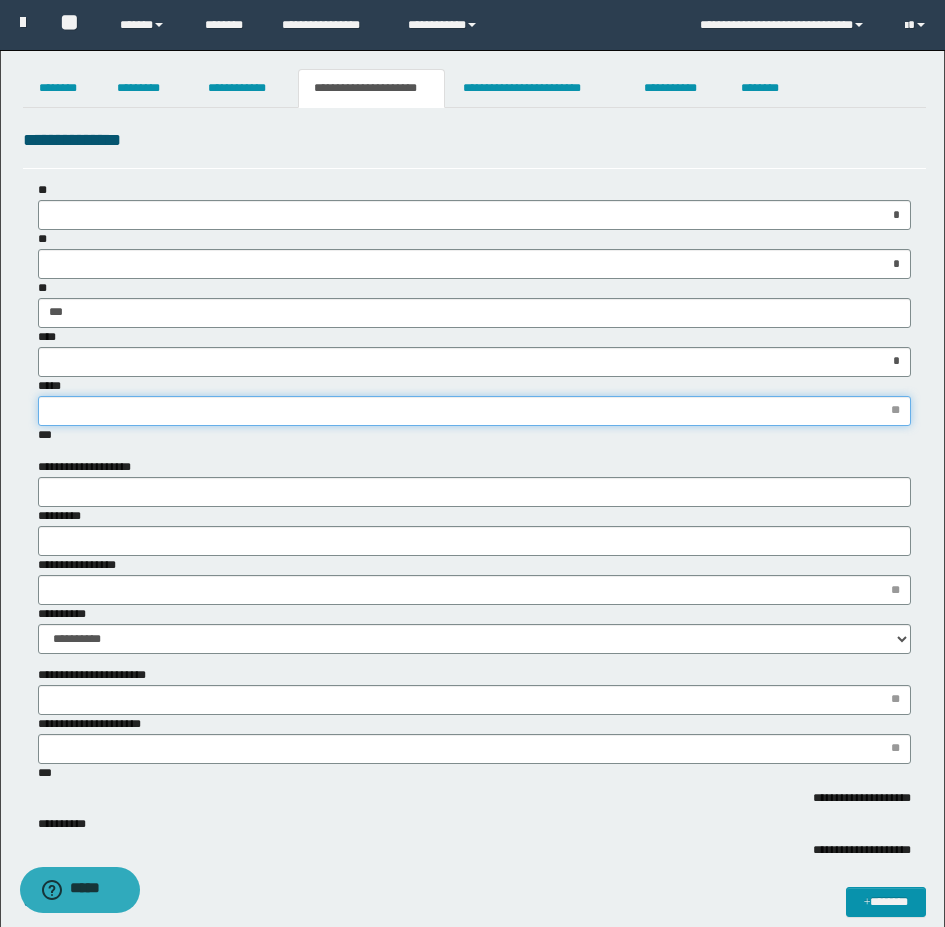 type on "*" 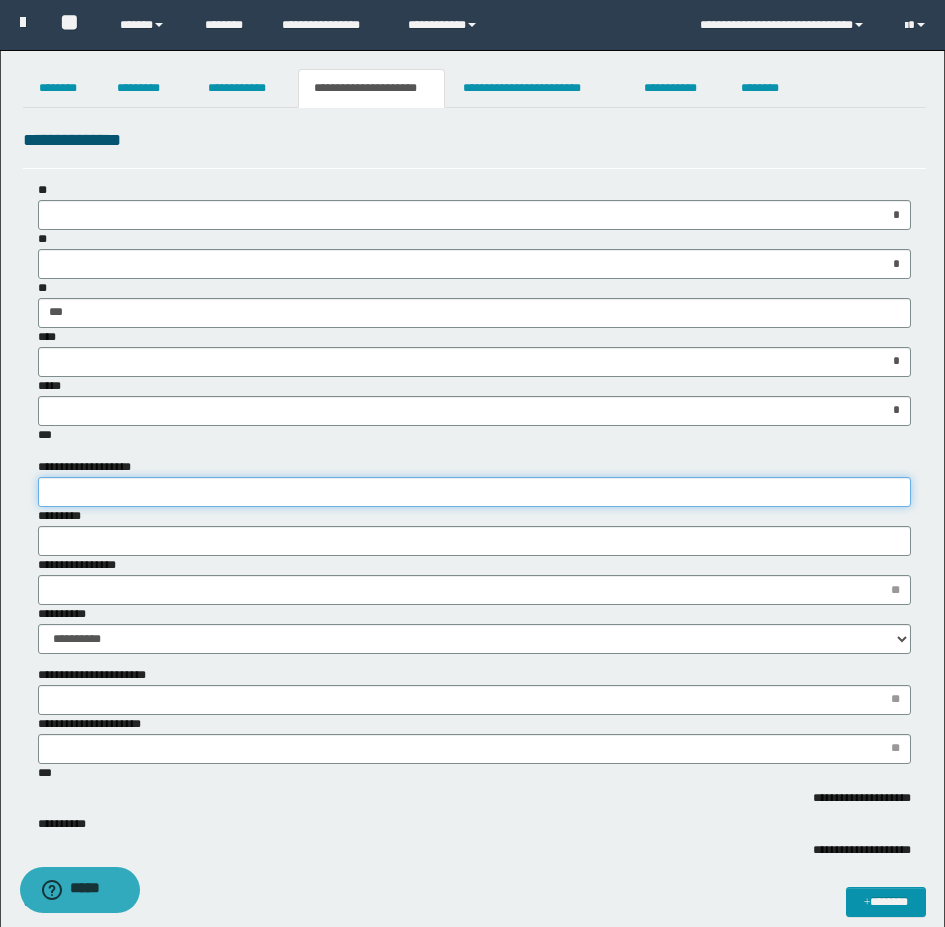 type on "*" 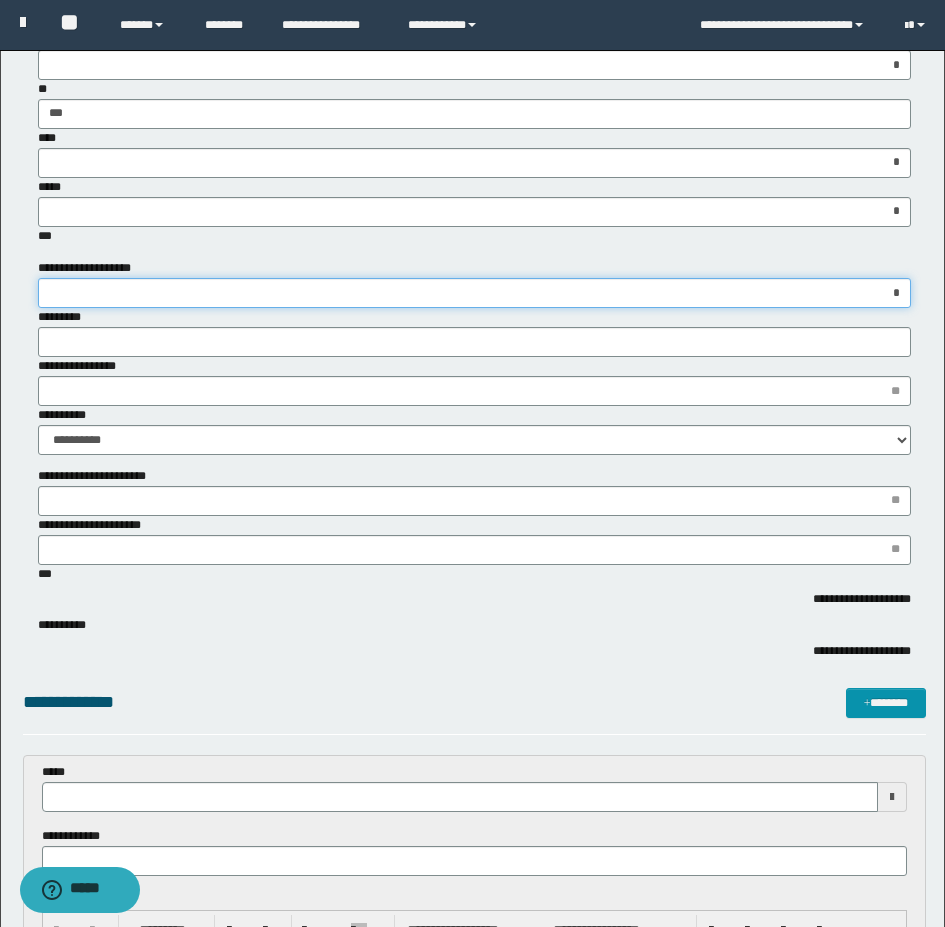 scroll, scrollTop: 200, scrollLeft: 0, axis: vertical 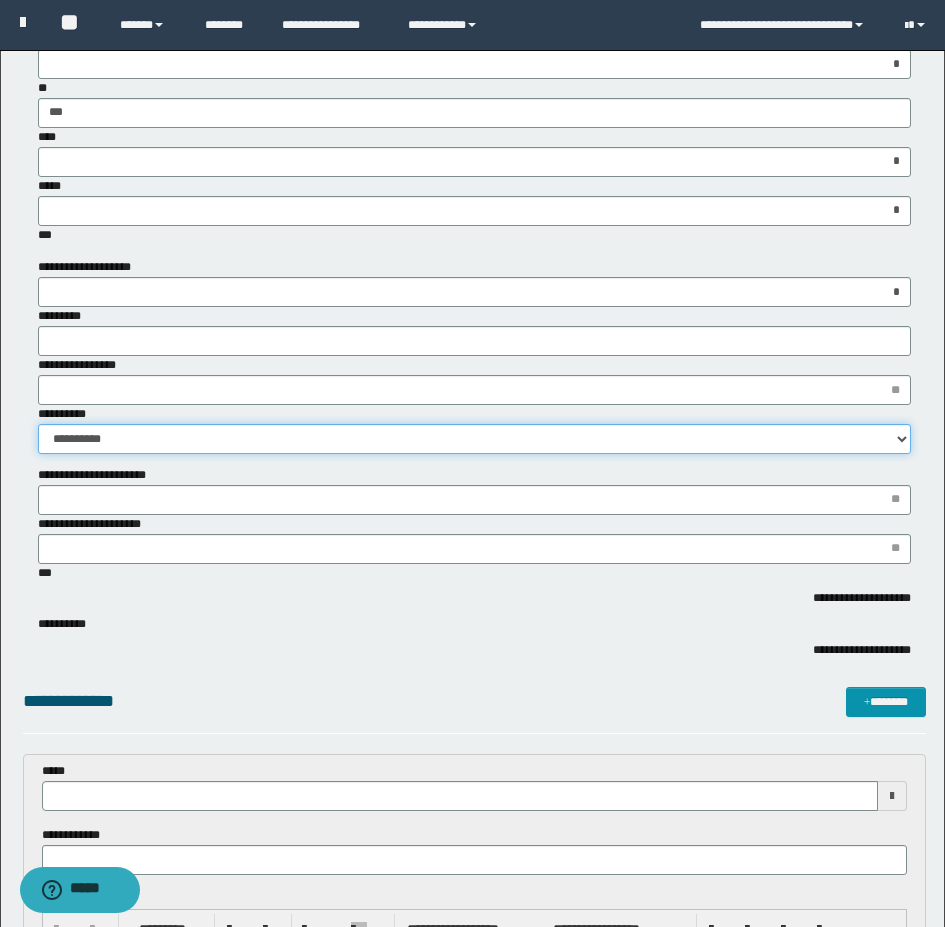 click on "**********" at bounding box center (474, 439) 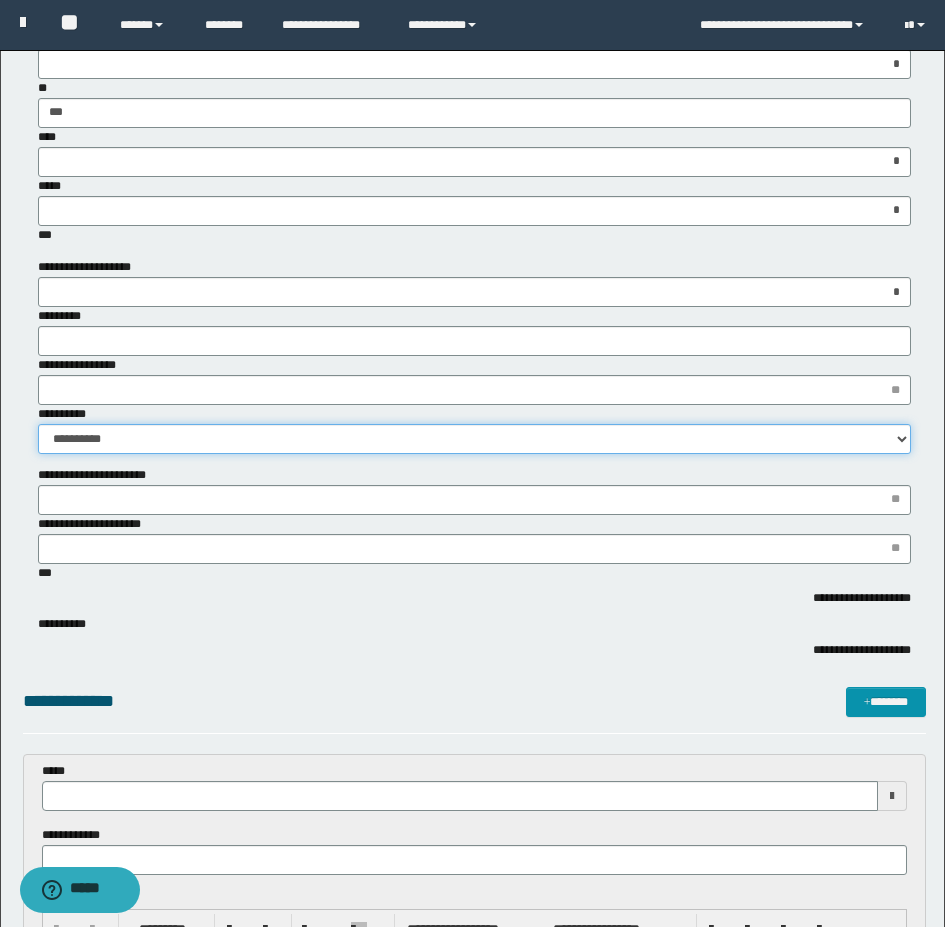 select on "*" 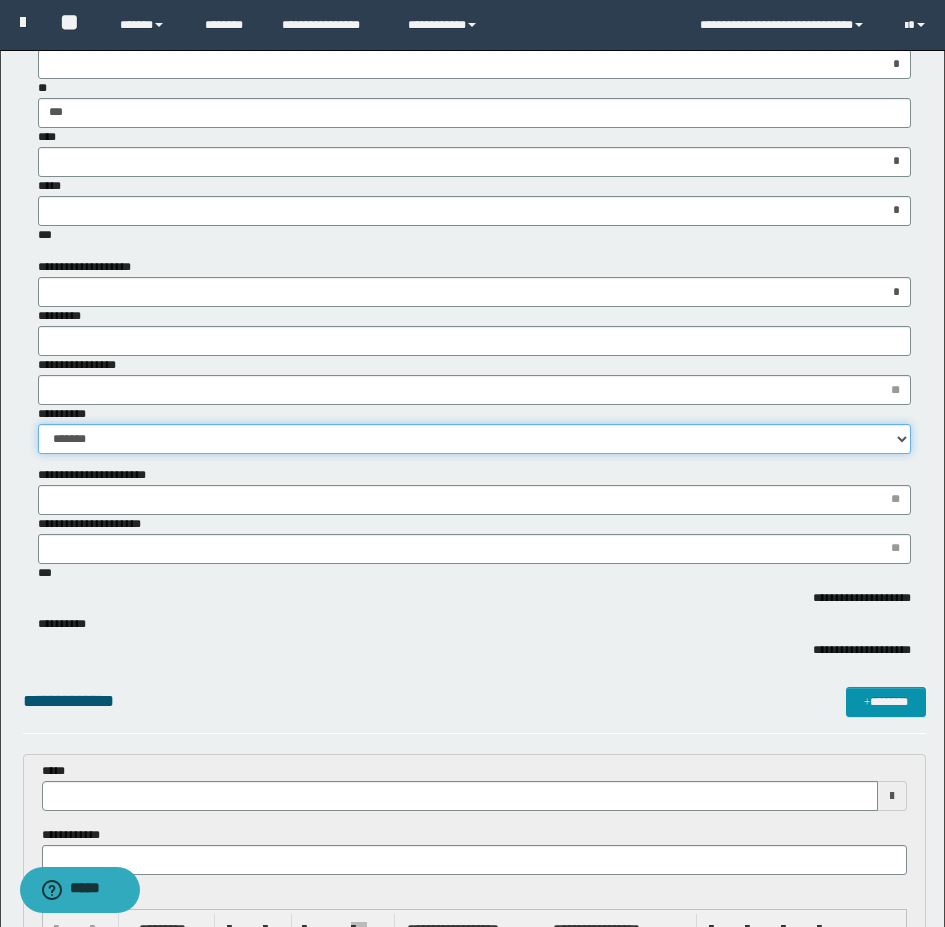 click on "**********" at bounding box center [474, 439] 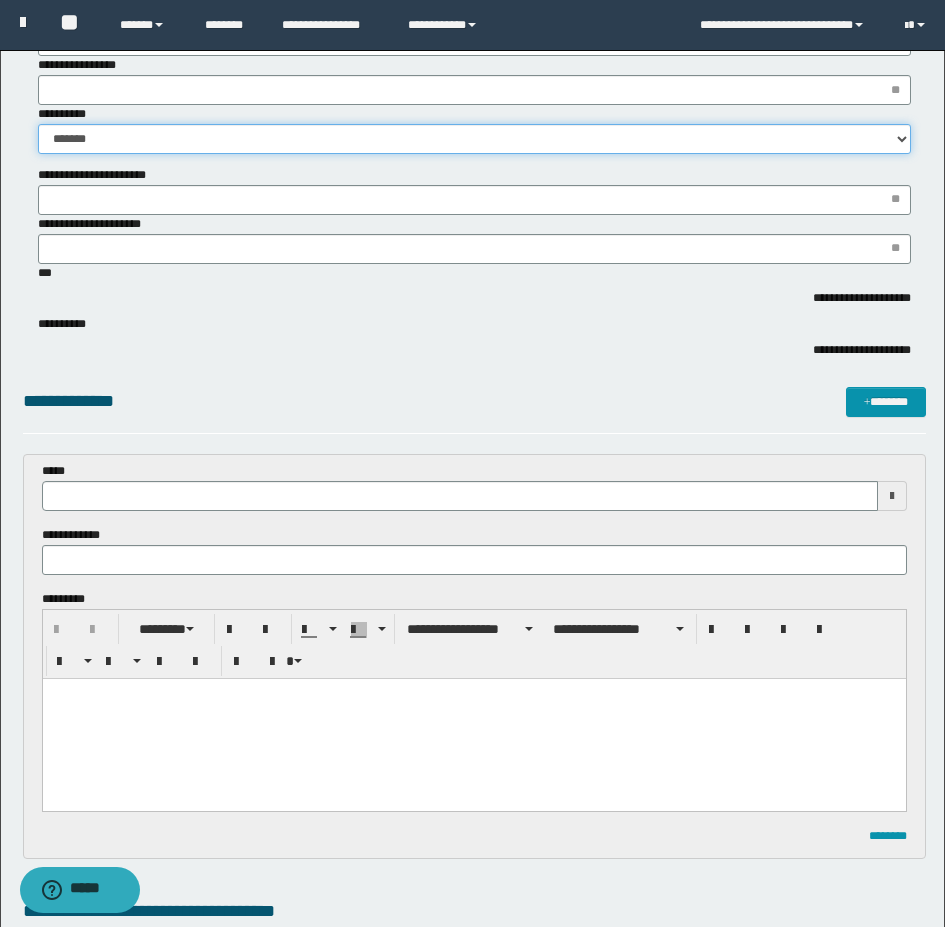 scroll, scrollTop: 600, scrollLeft: 0, axis: vertical 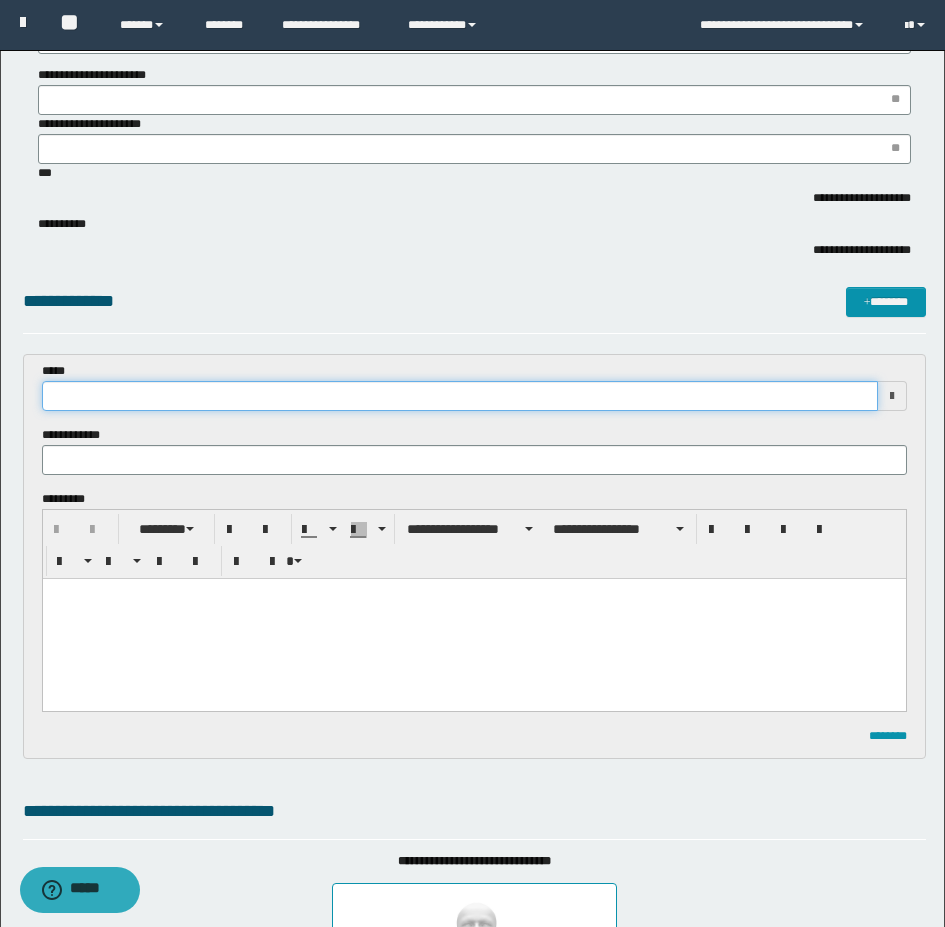 click at bounding box center [460, 396] 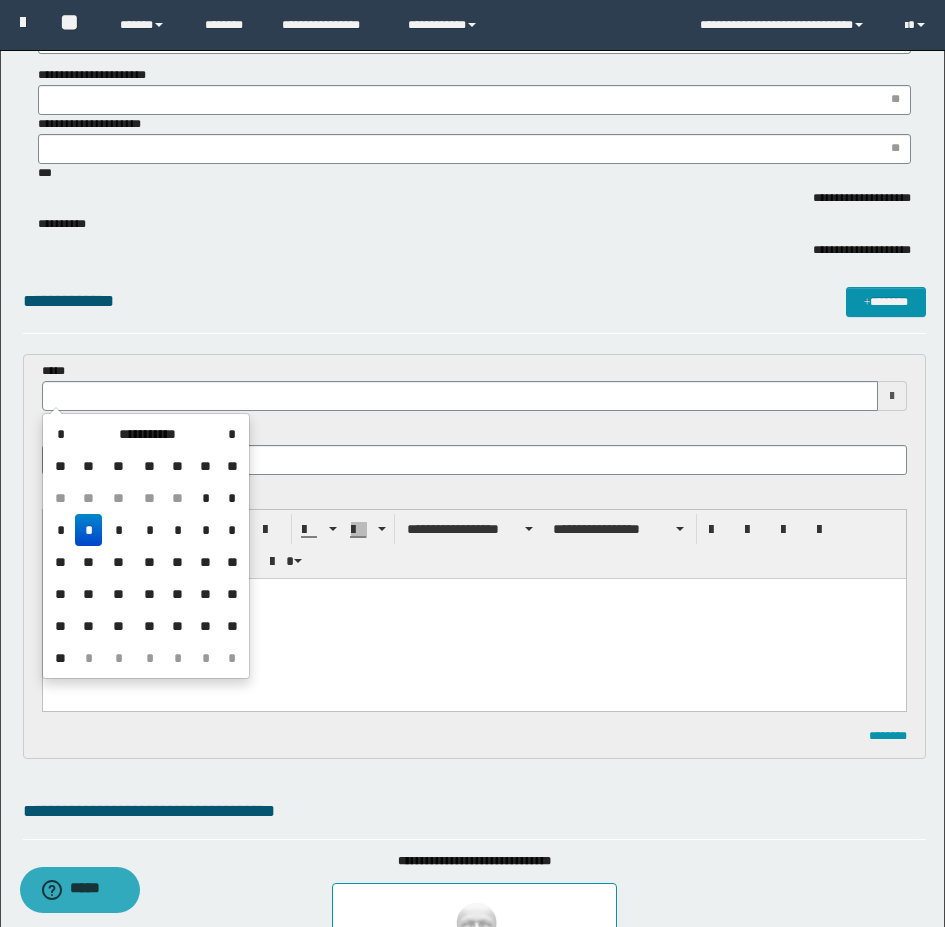 click on "*" at bounding box center (89, 530) 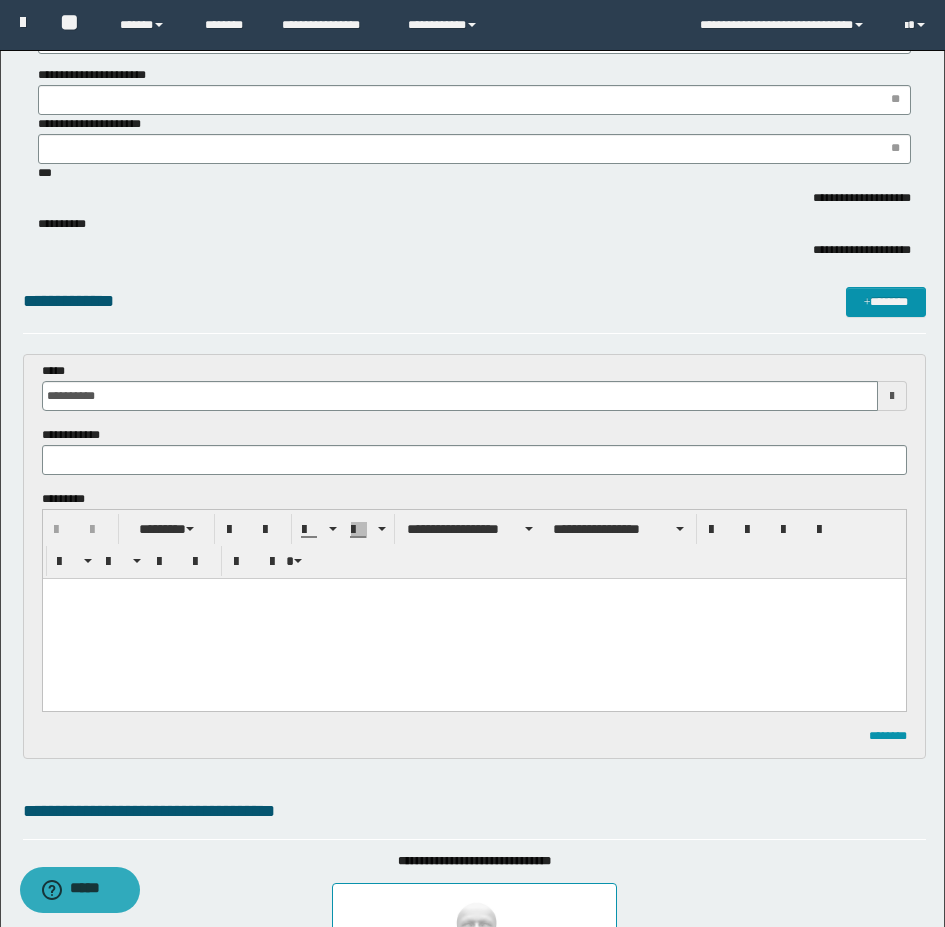 click at bounding box center [474, 460] 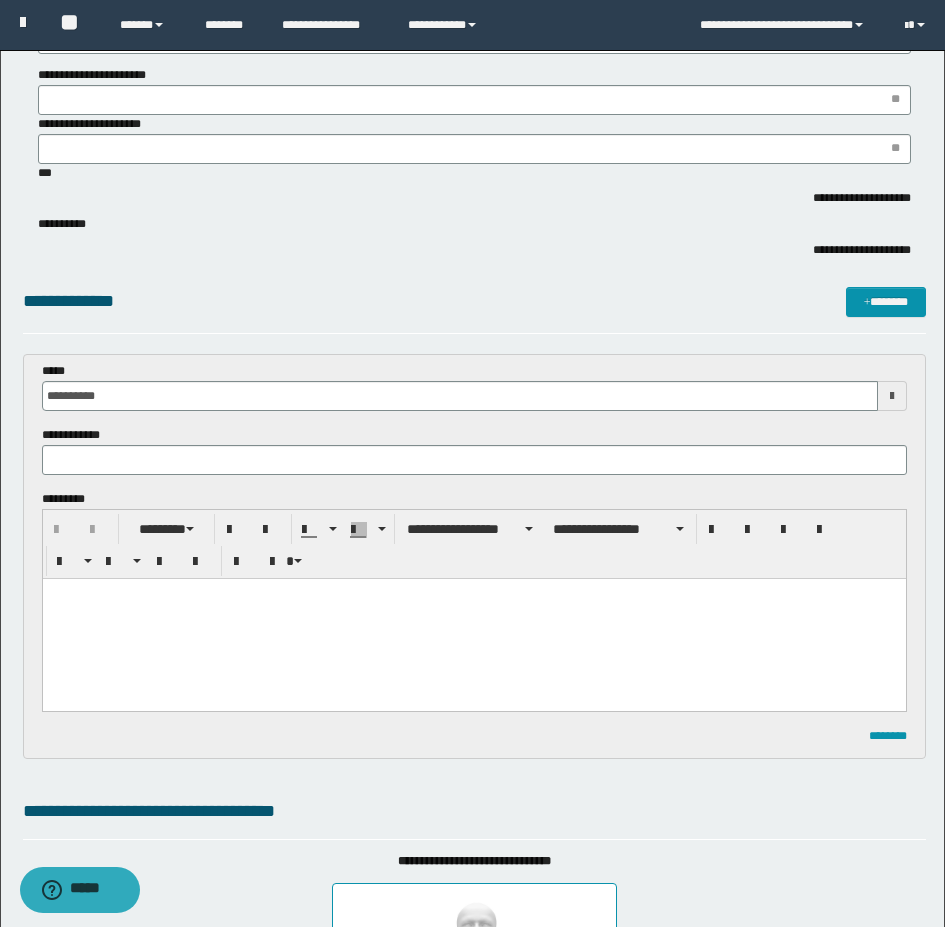 scroll, scrollTop: 0, scrollLeft: 0, axis: both 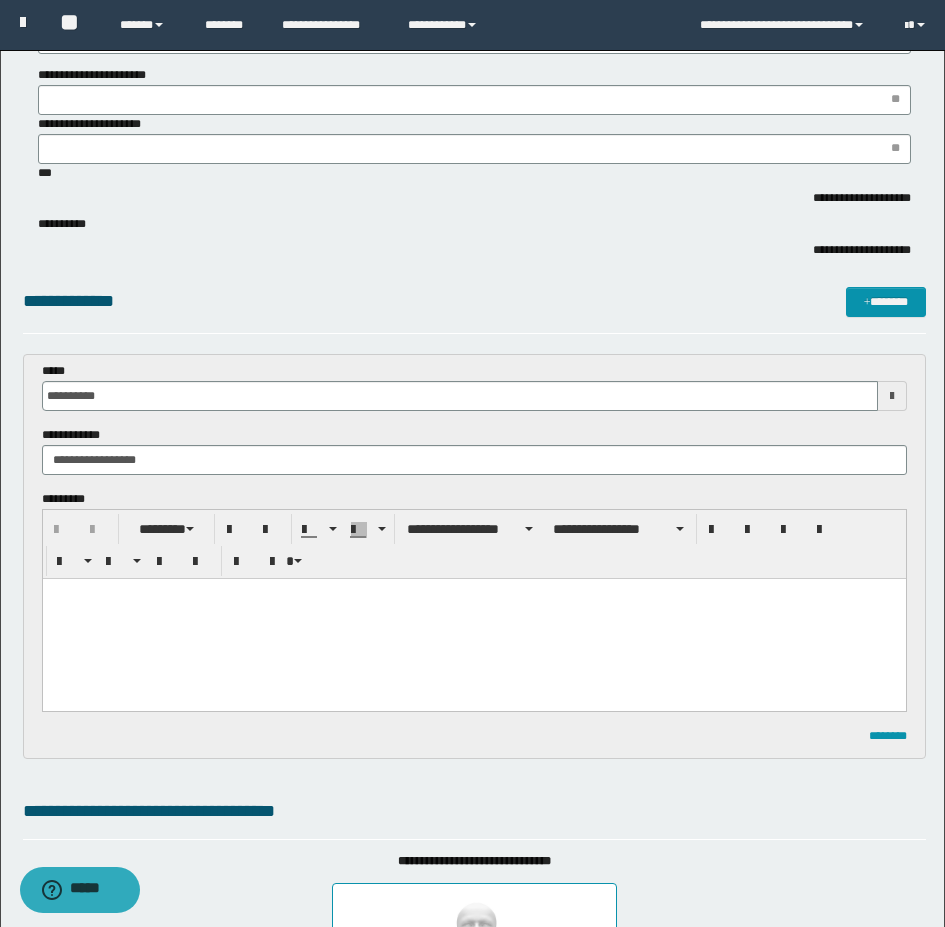 type on "**********" 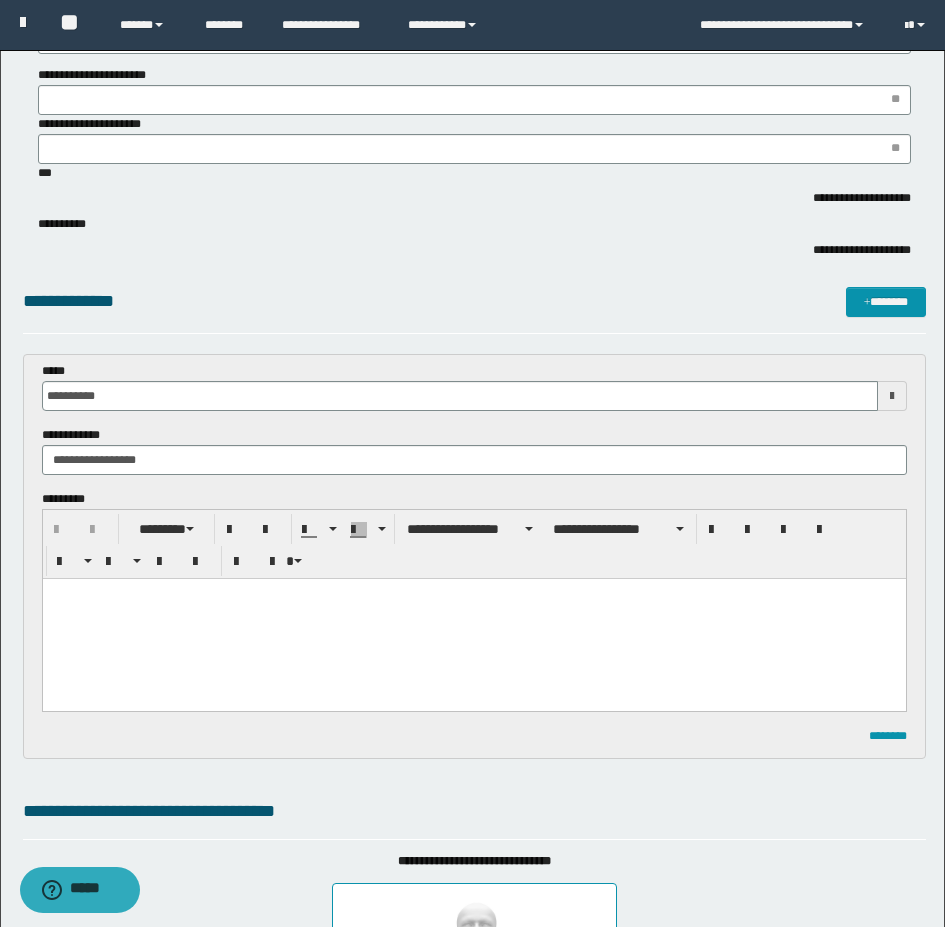 click at bounding box center [473, 619] 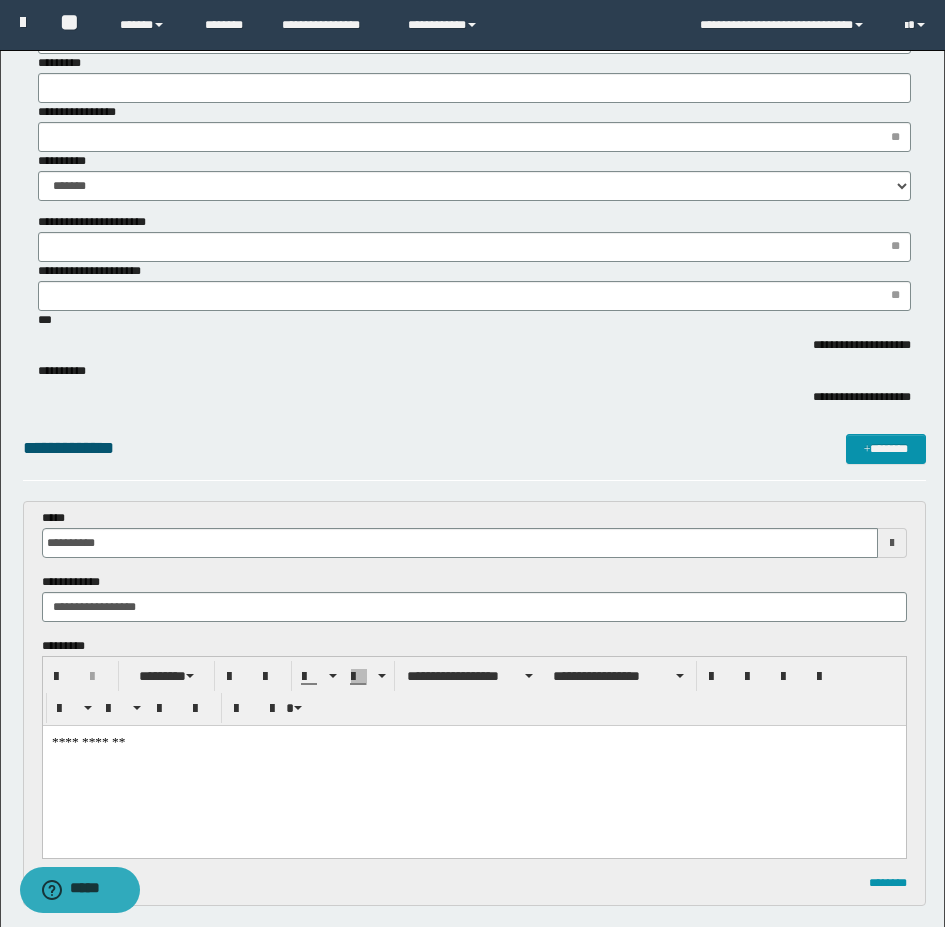 scroll, scrollTop: 500, scrollLeft: 0, axis: vertical 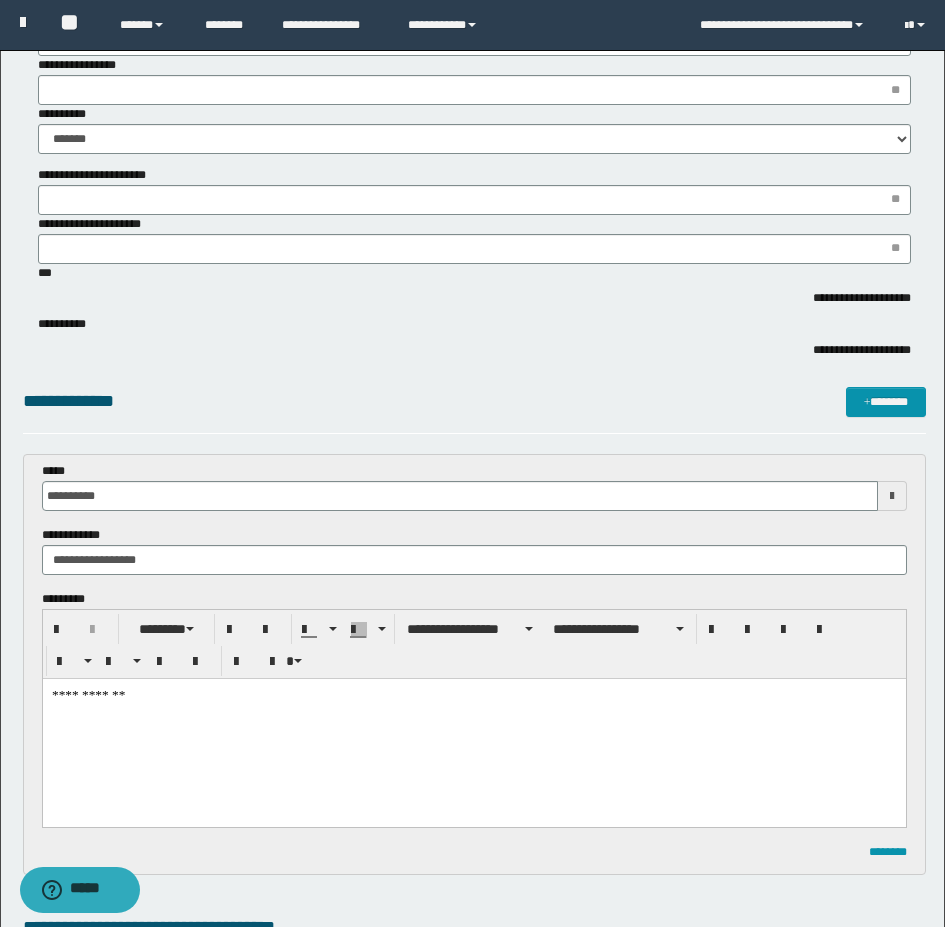 click on "**********" at bounding box center (473, 727) 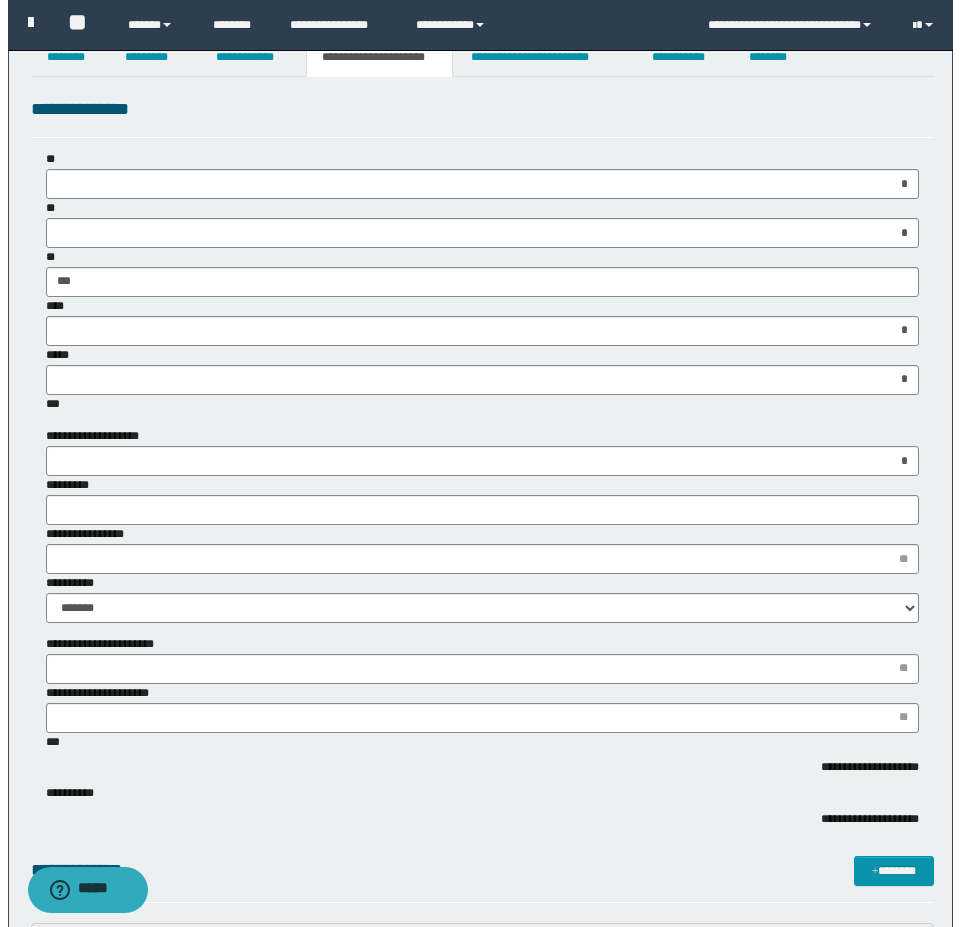 scroll, scrollTop: 0, scrollLeft: 0, axis: both 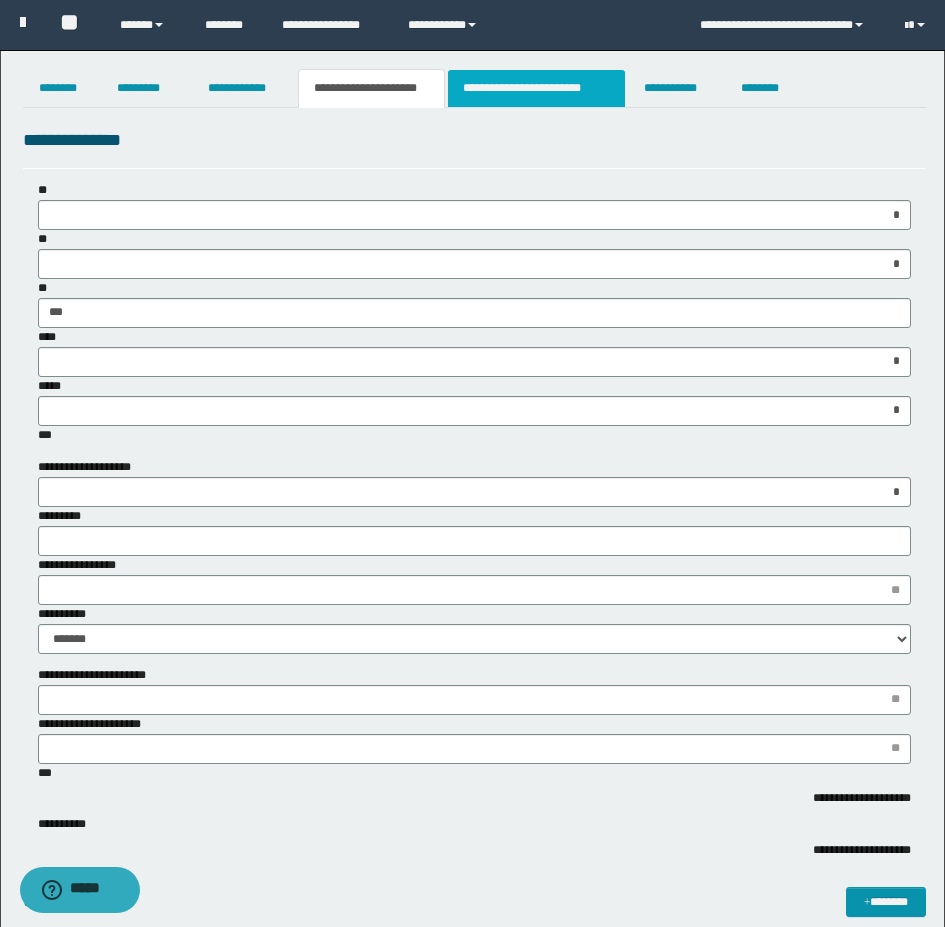 click on "**********" at bounding box center [537, 88] 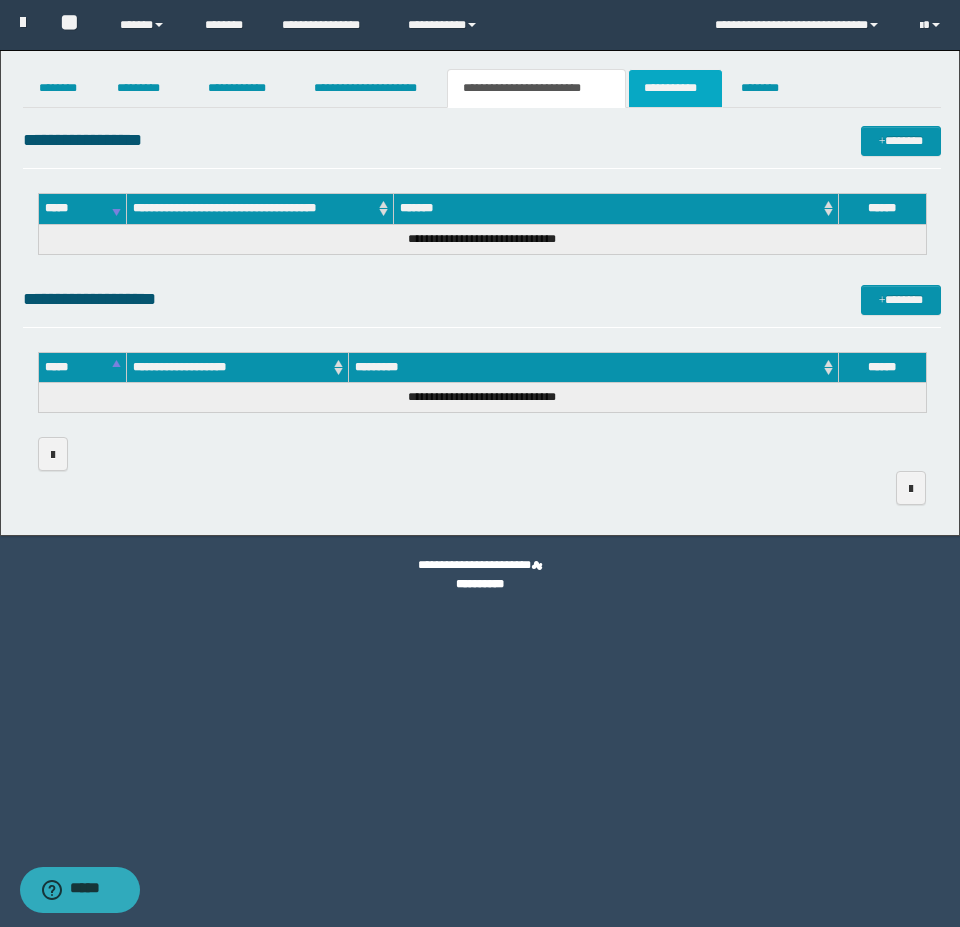 click on "**********" at bounding box center [675, 88] 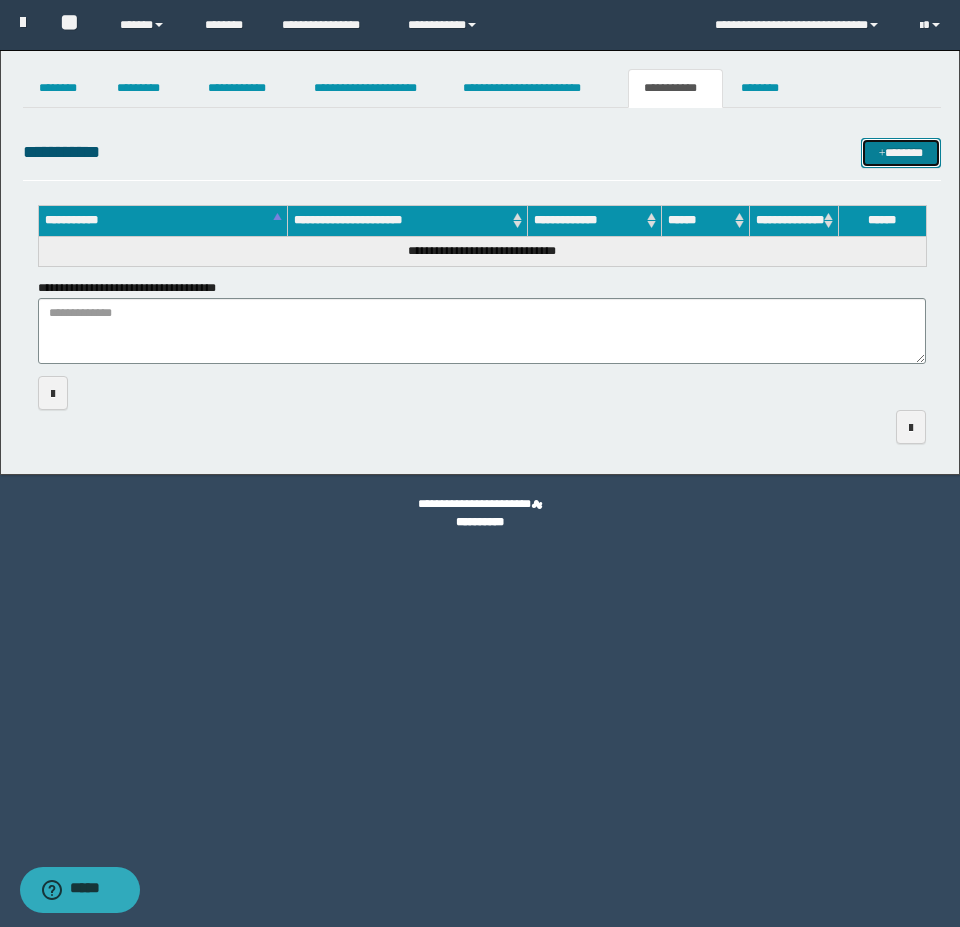 click on "*******" at bounding box center [901, 153] 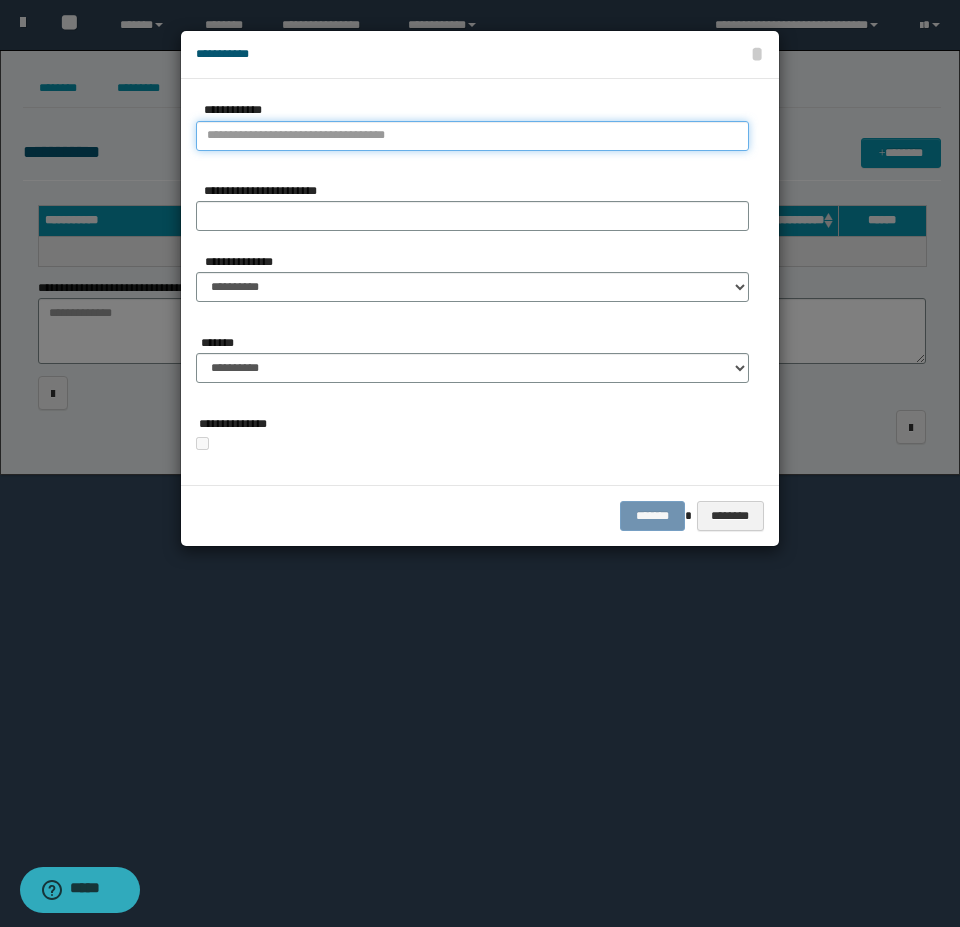 click on "**********" at bounding box center [472, 136] 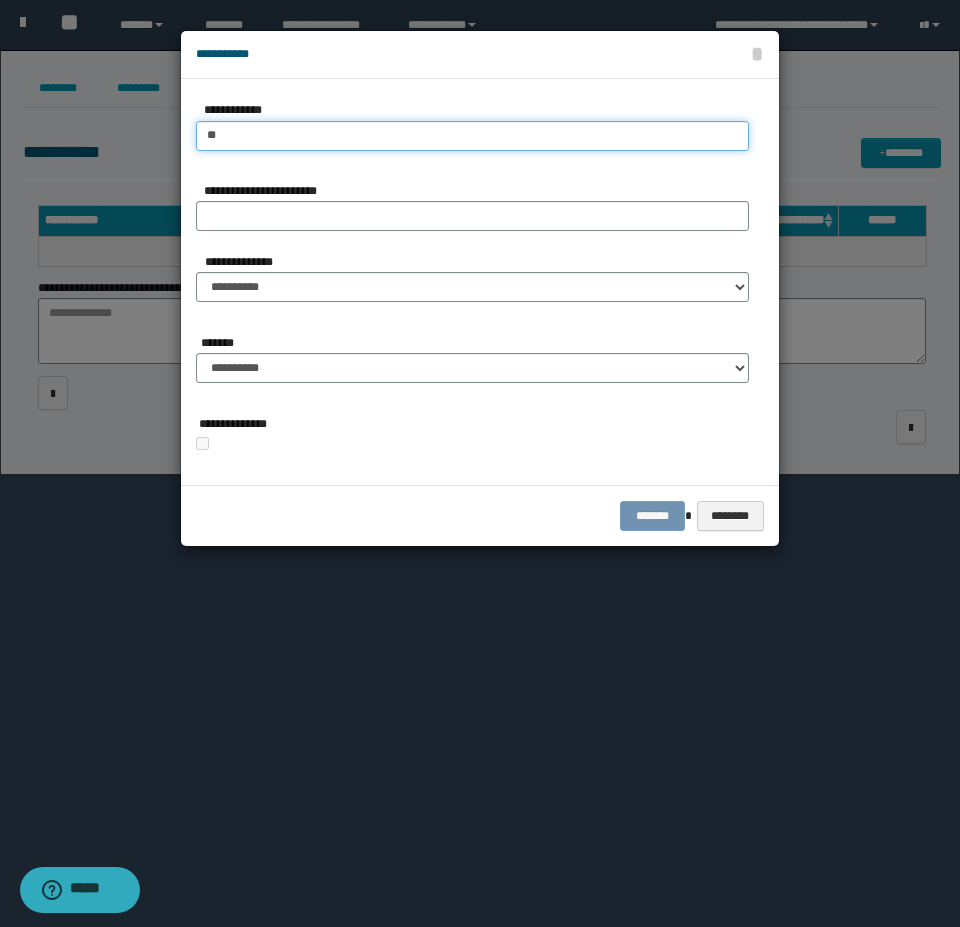 type on "***" 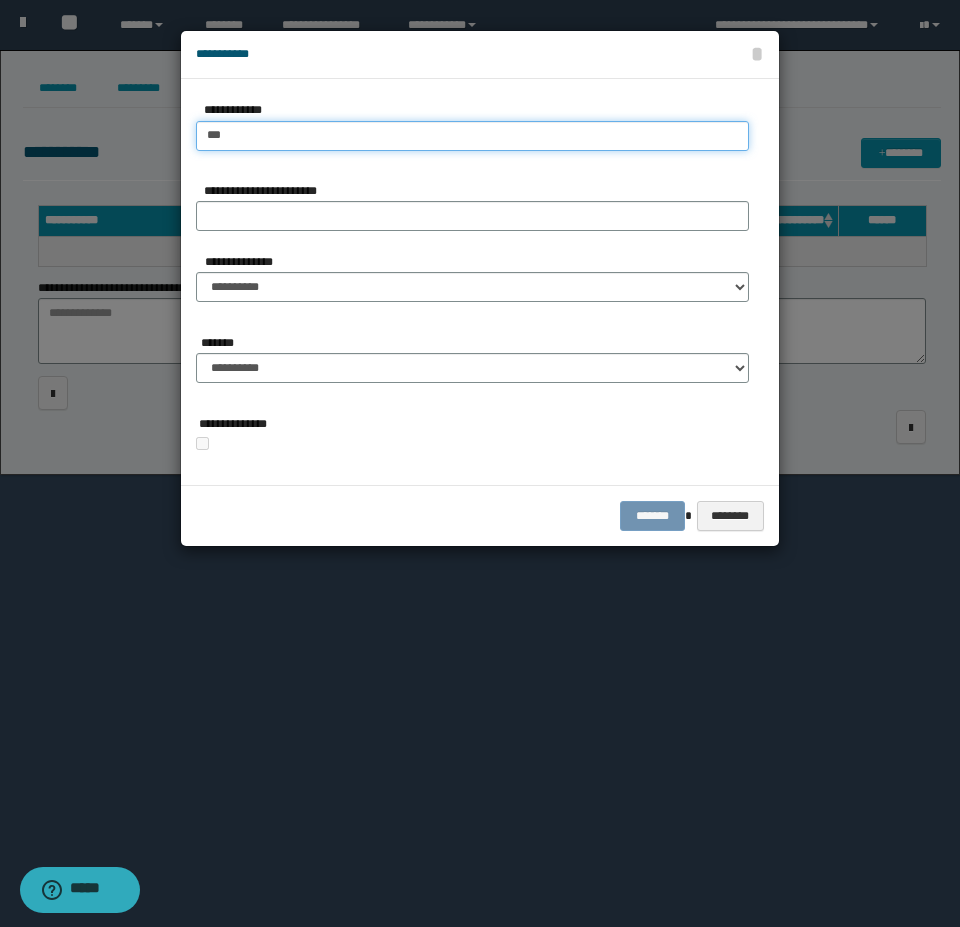 type on "***" 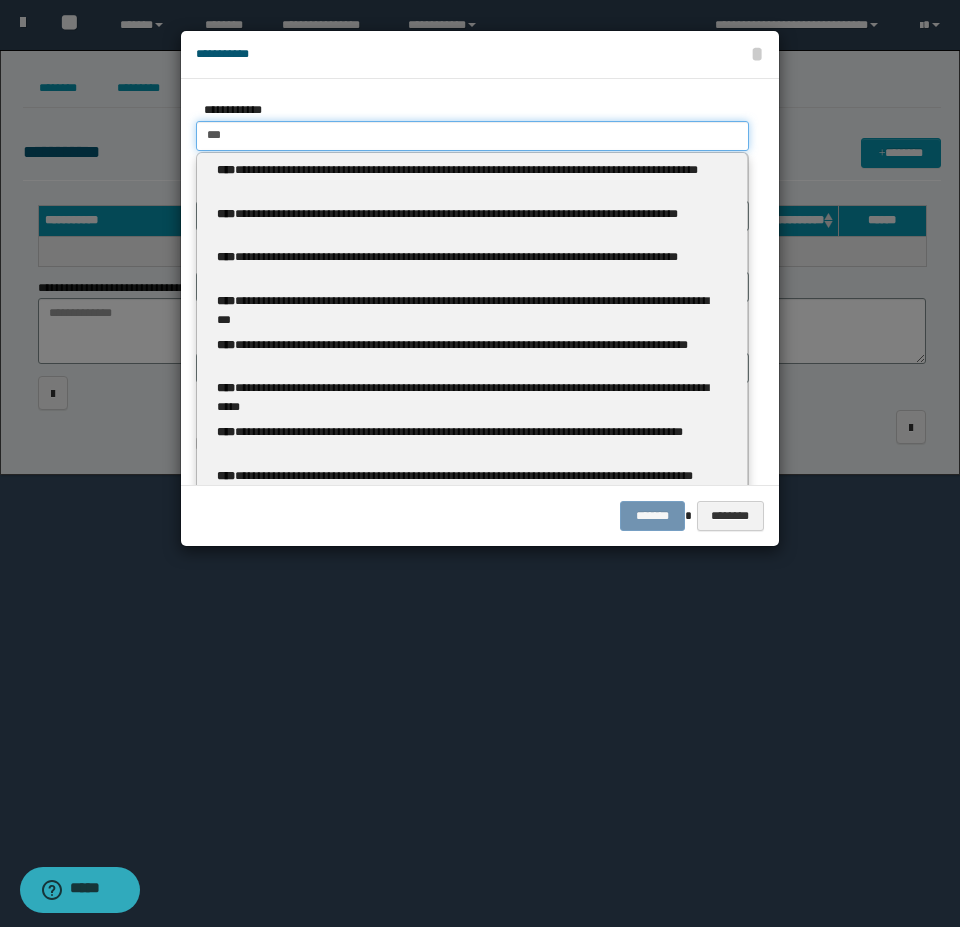 type 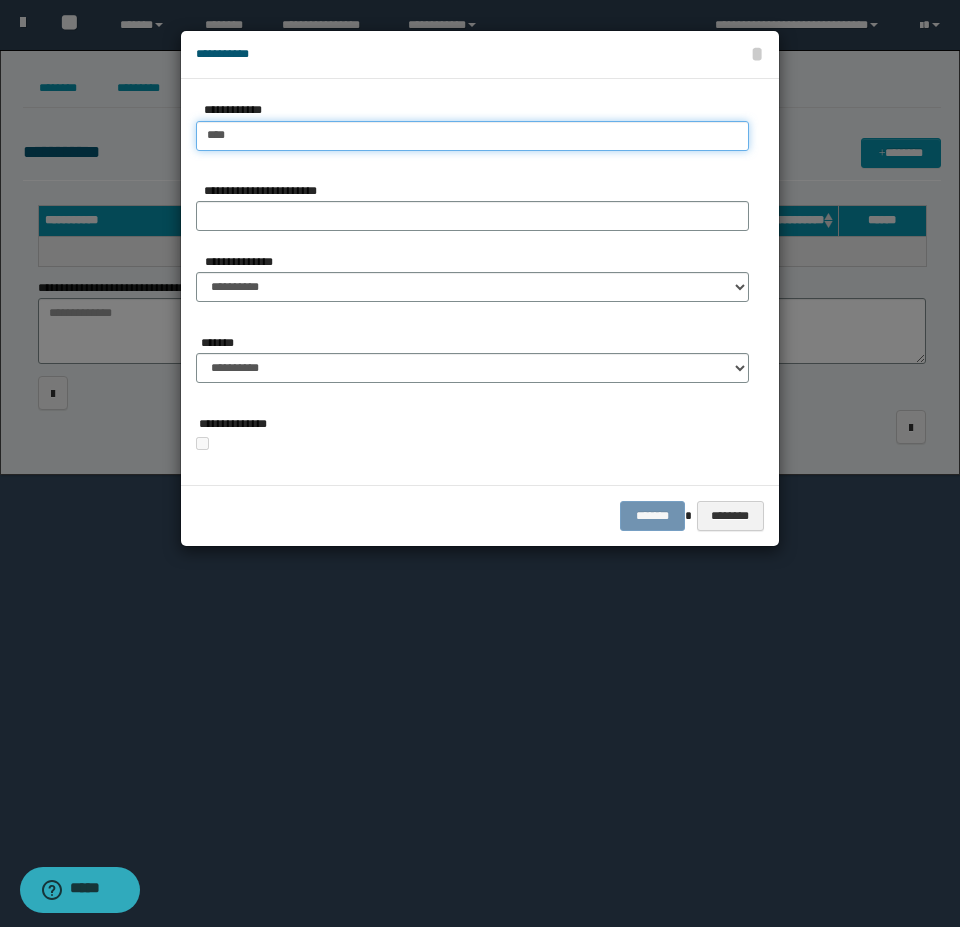 type on "****" 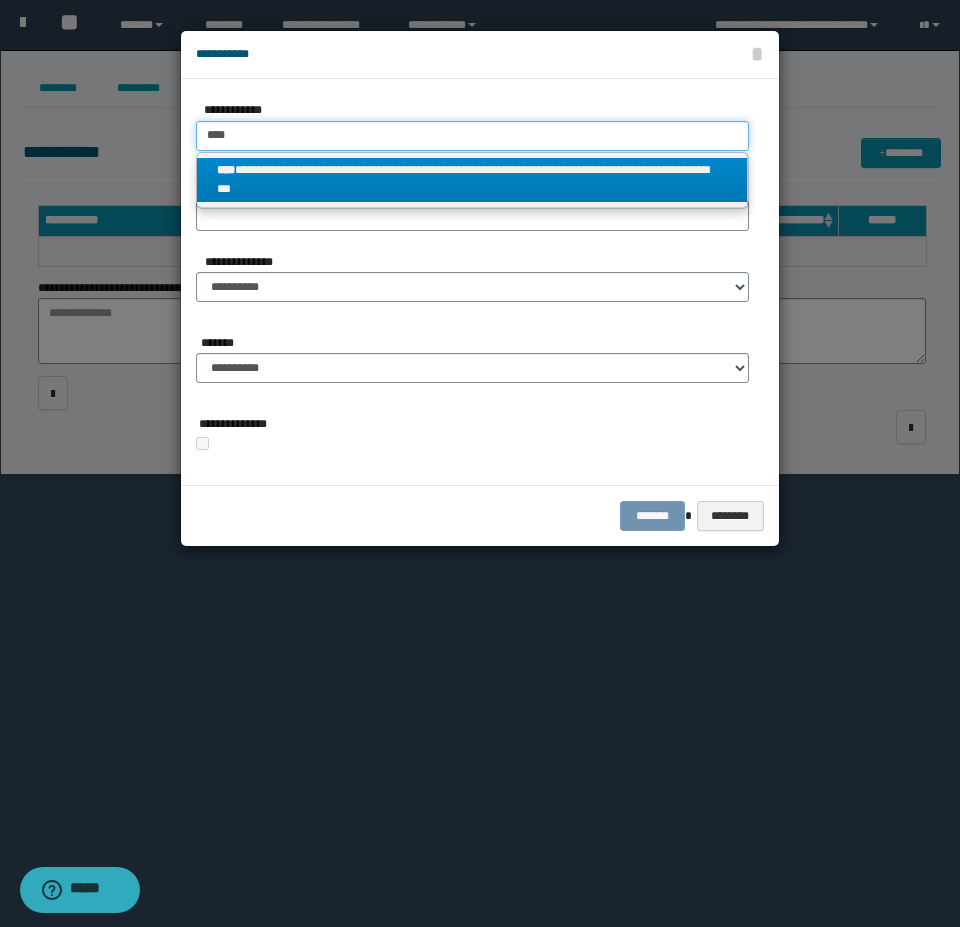 type on "****" 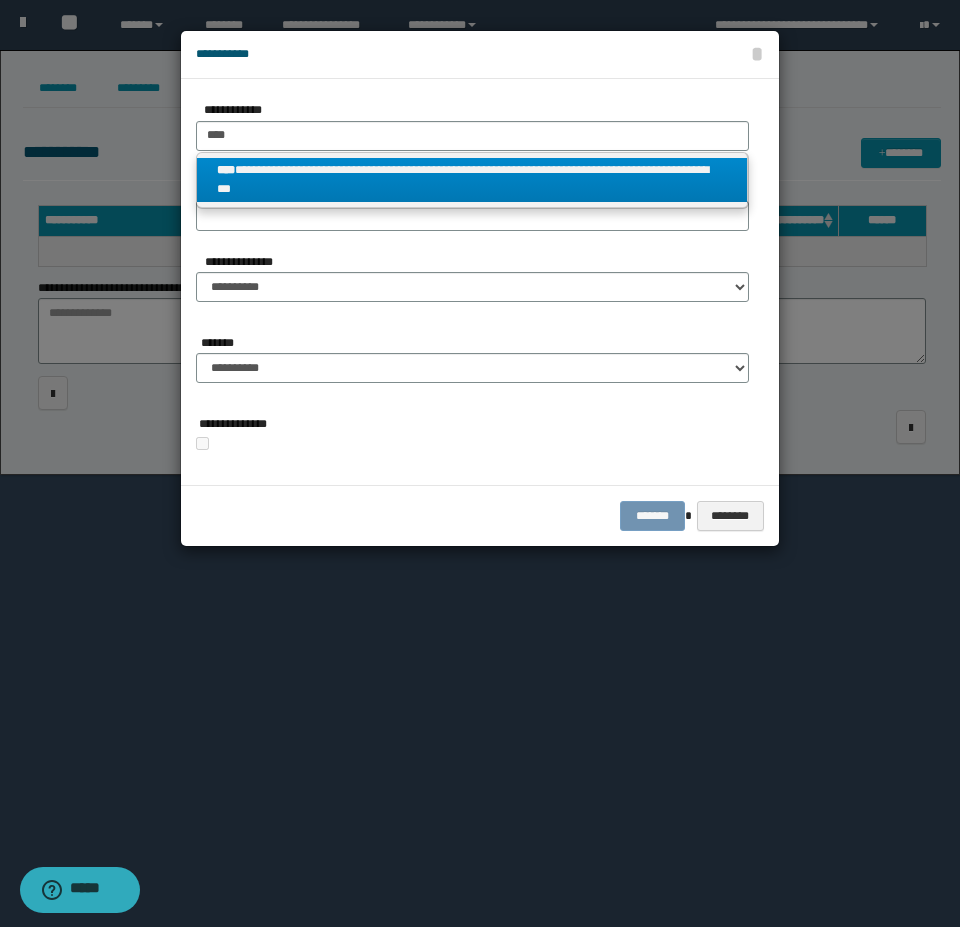 click on "**********" at bounding box center (472, 180) 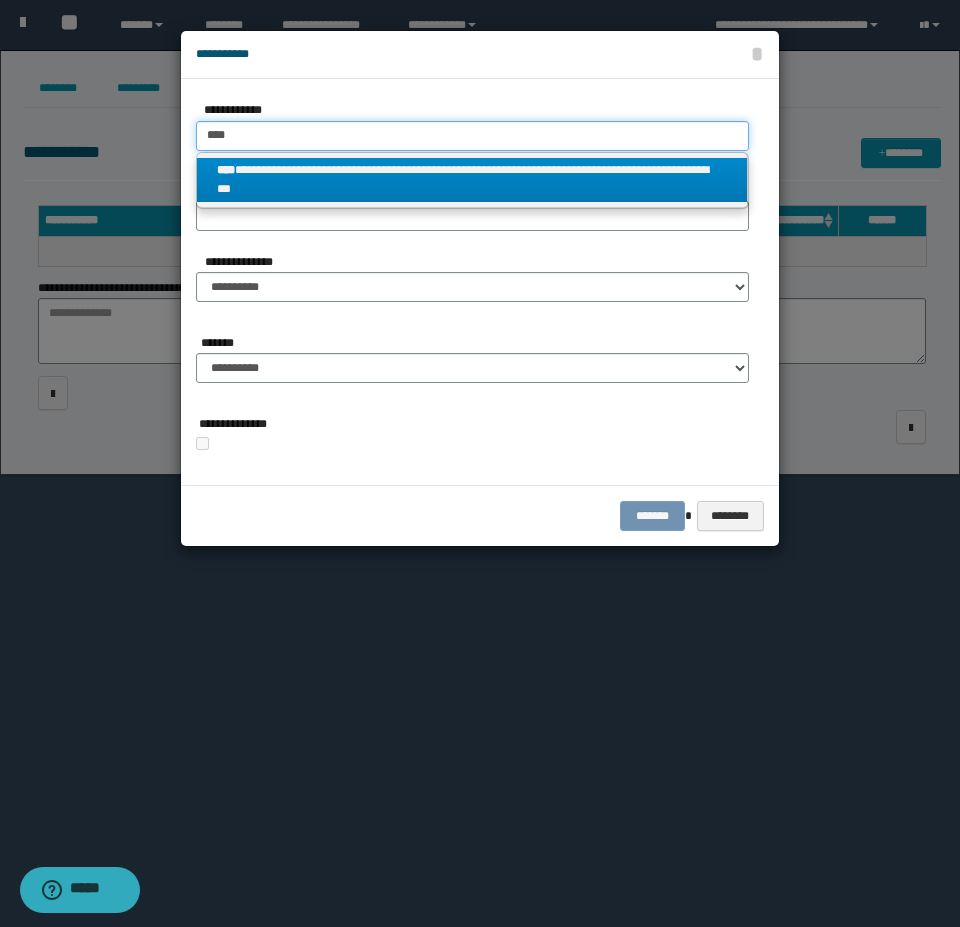type 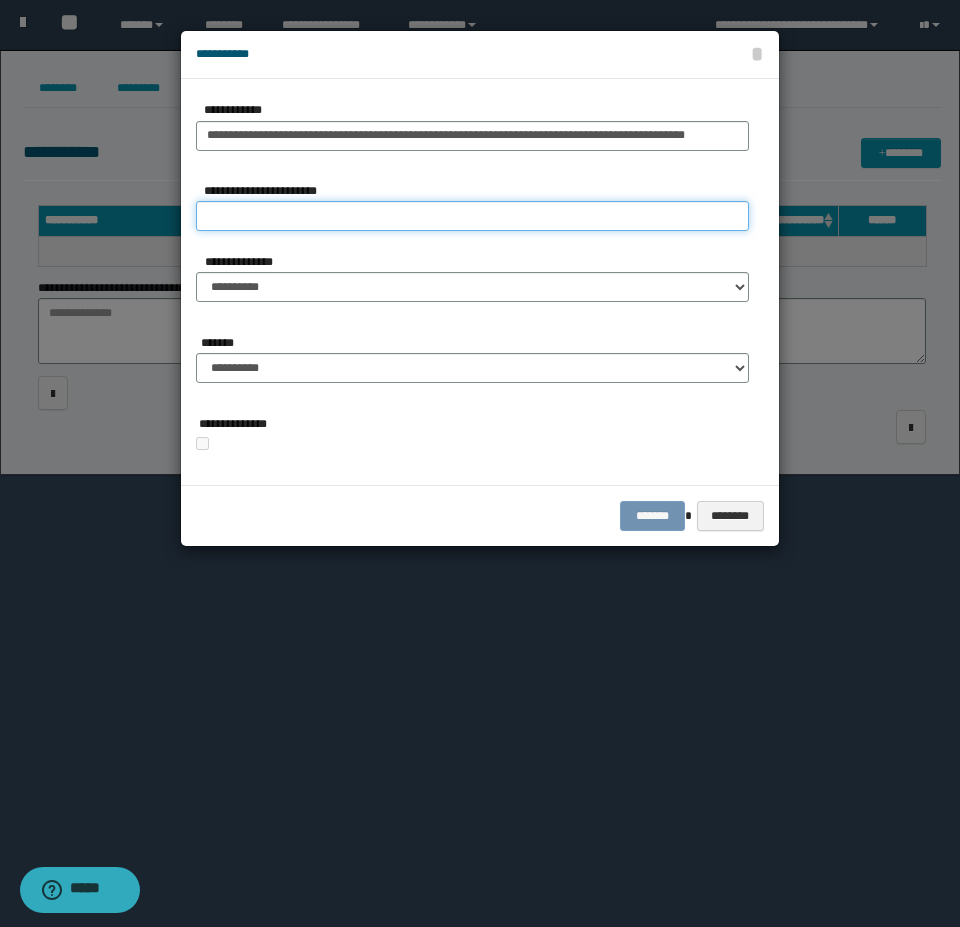 click on "**********" at bounding box center (472, 216) 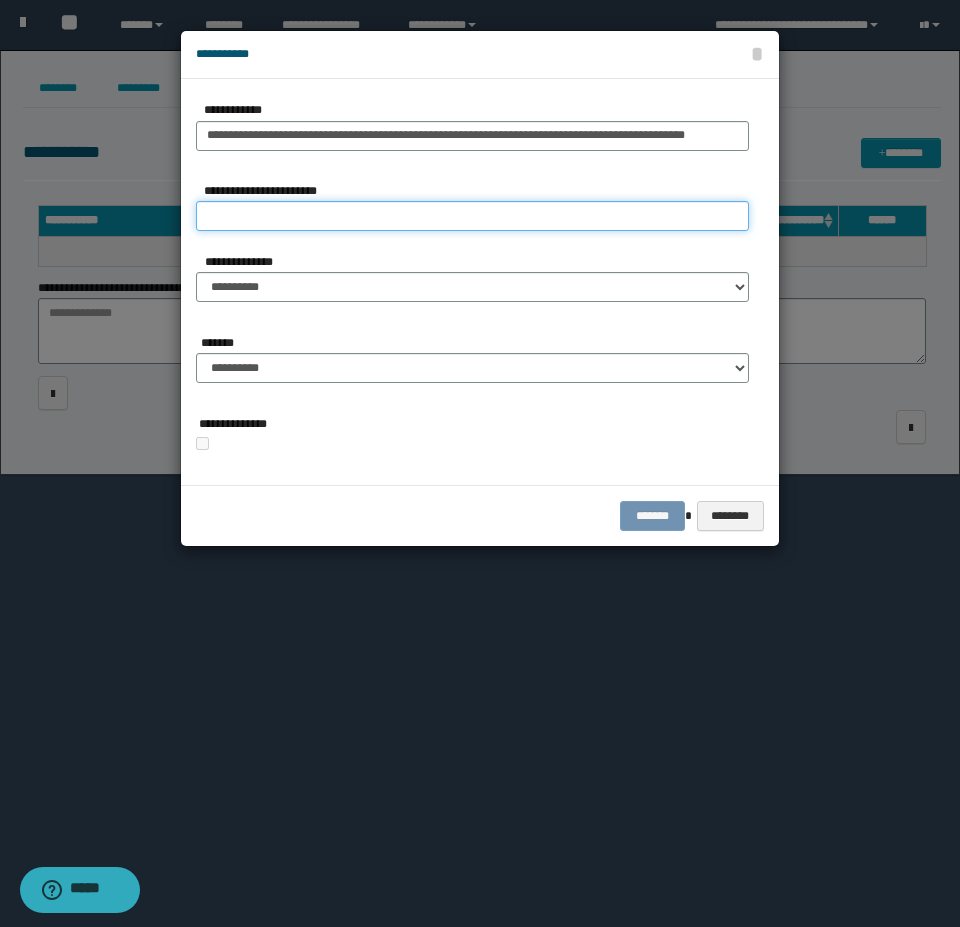click on "**********" at bounding box center [472, 216] 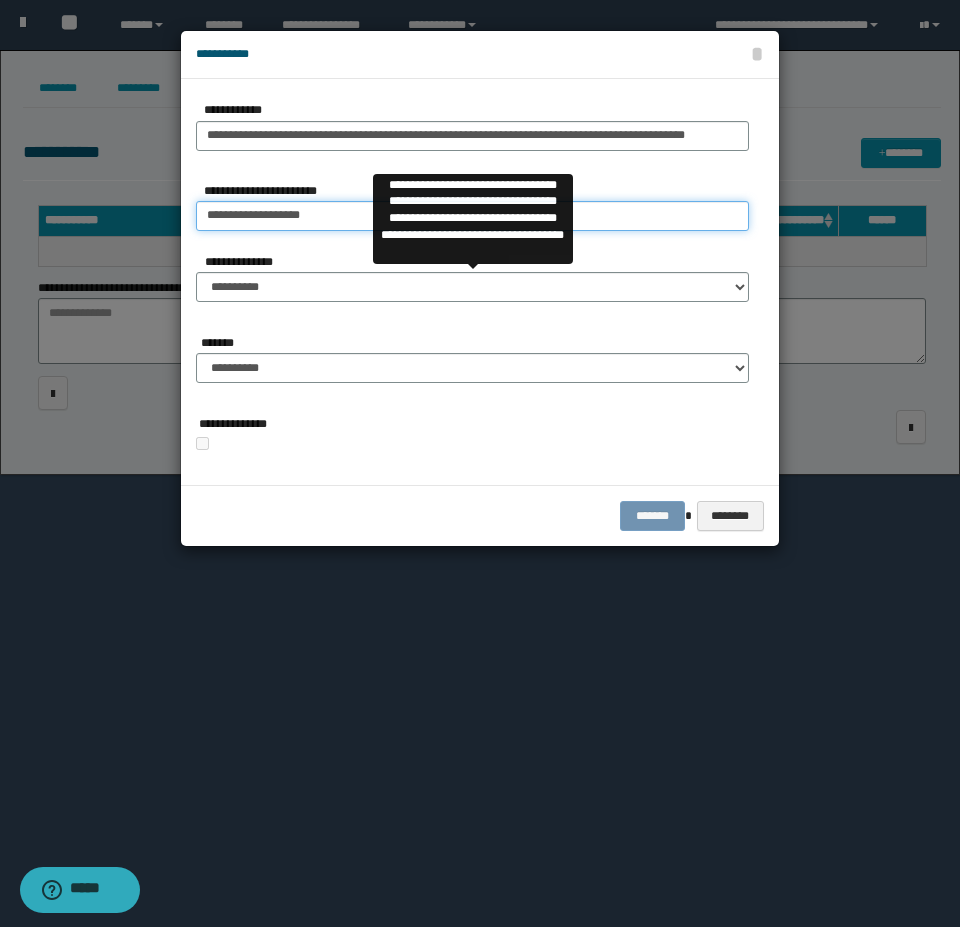 type on "**********" 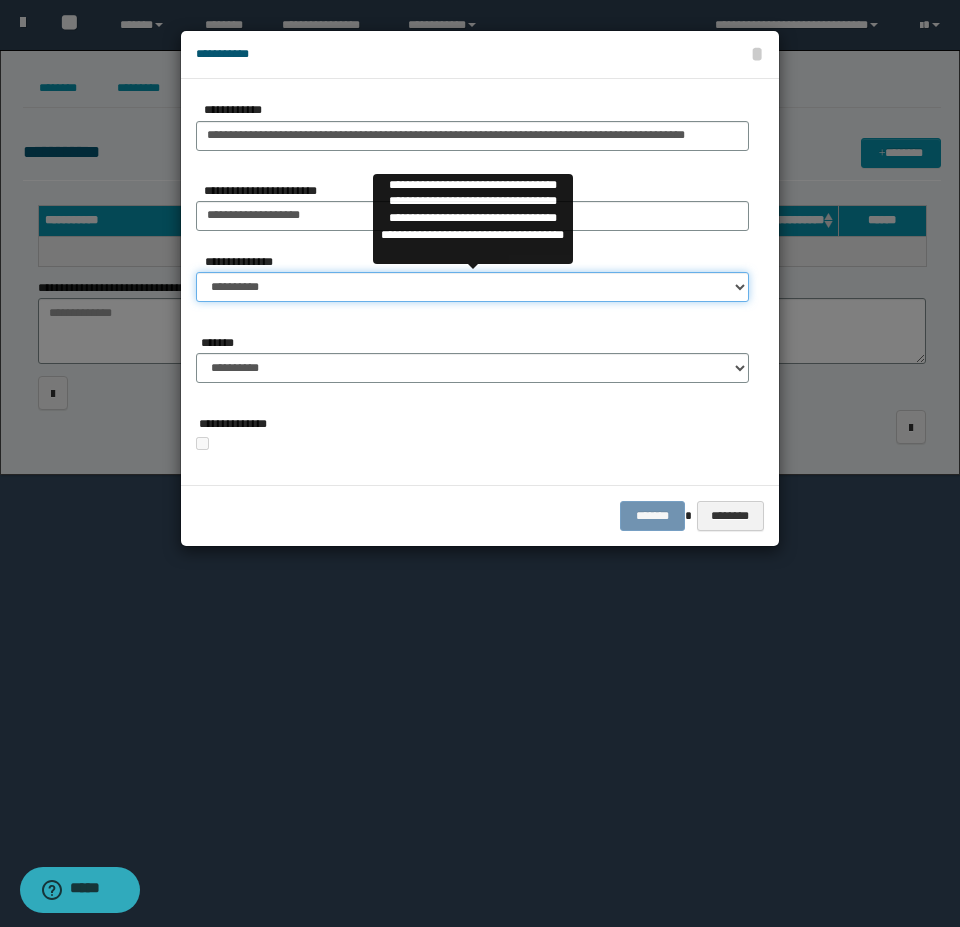 click on "**********" at bounding box center [472, 287] 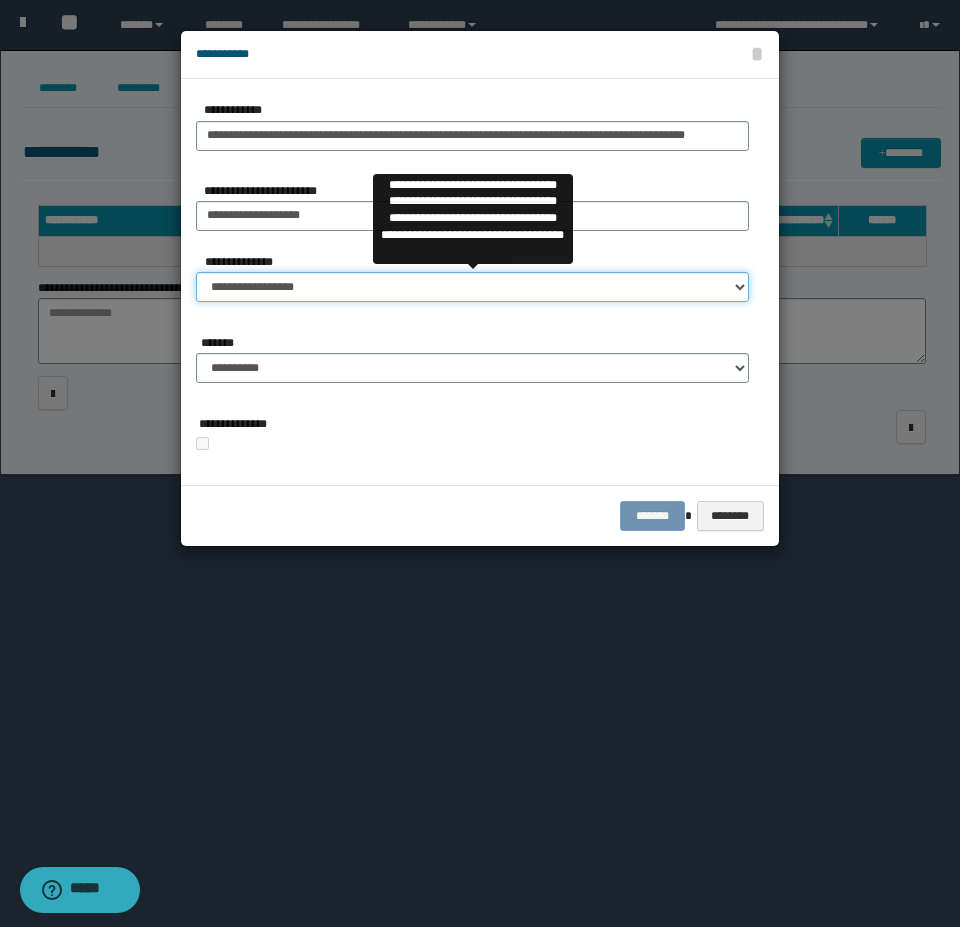 click on "**********" at bounding box center (472, 287) 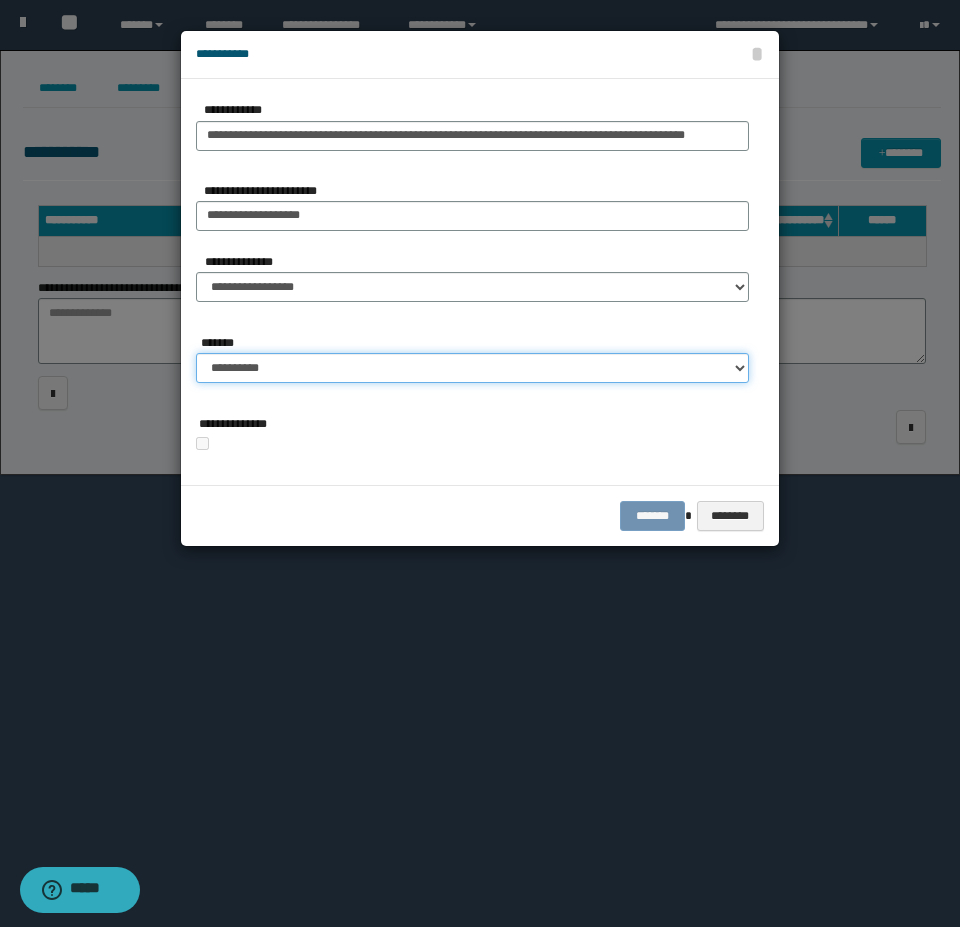click on "**********" at bounding box center [472, 368] 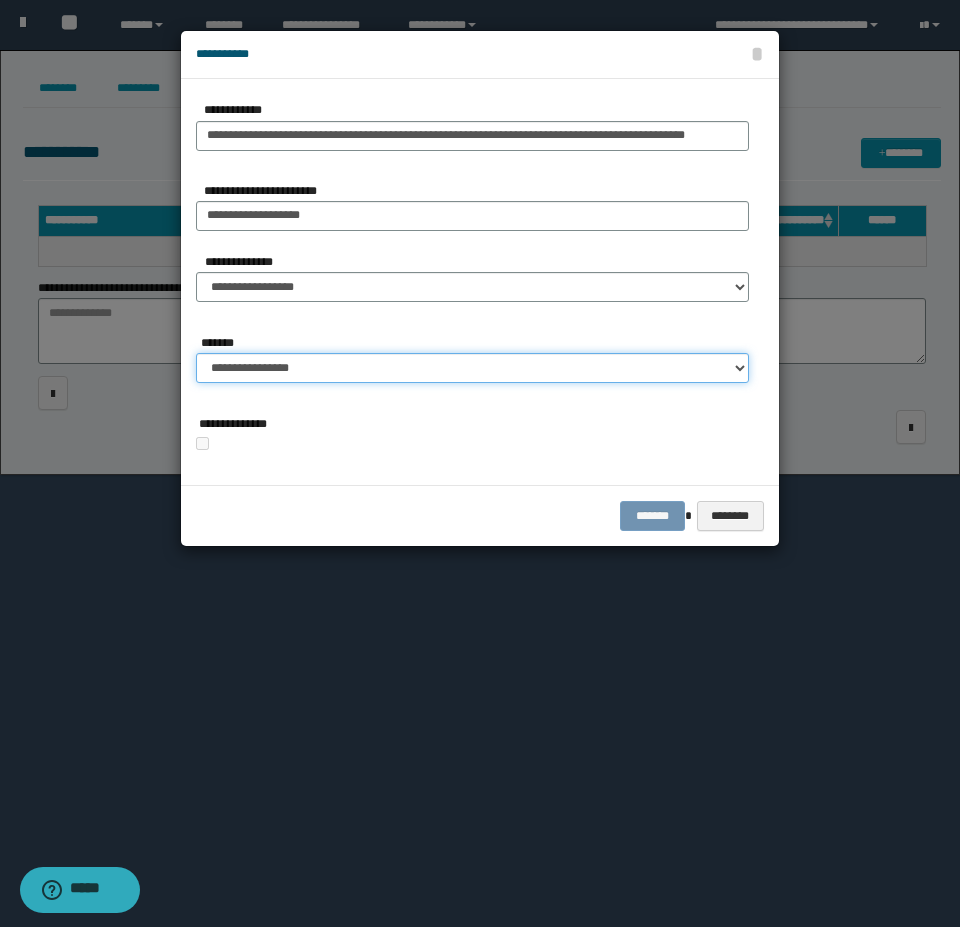 click on "**********" at bounding box center [472, 368] 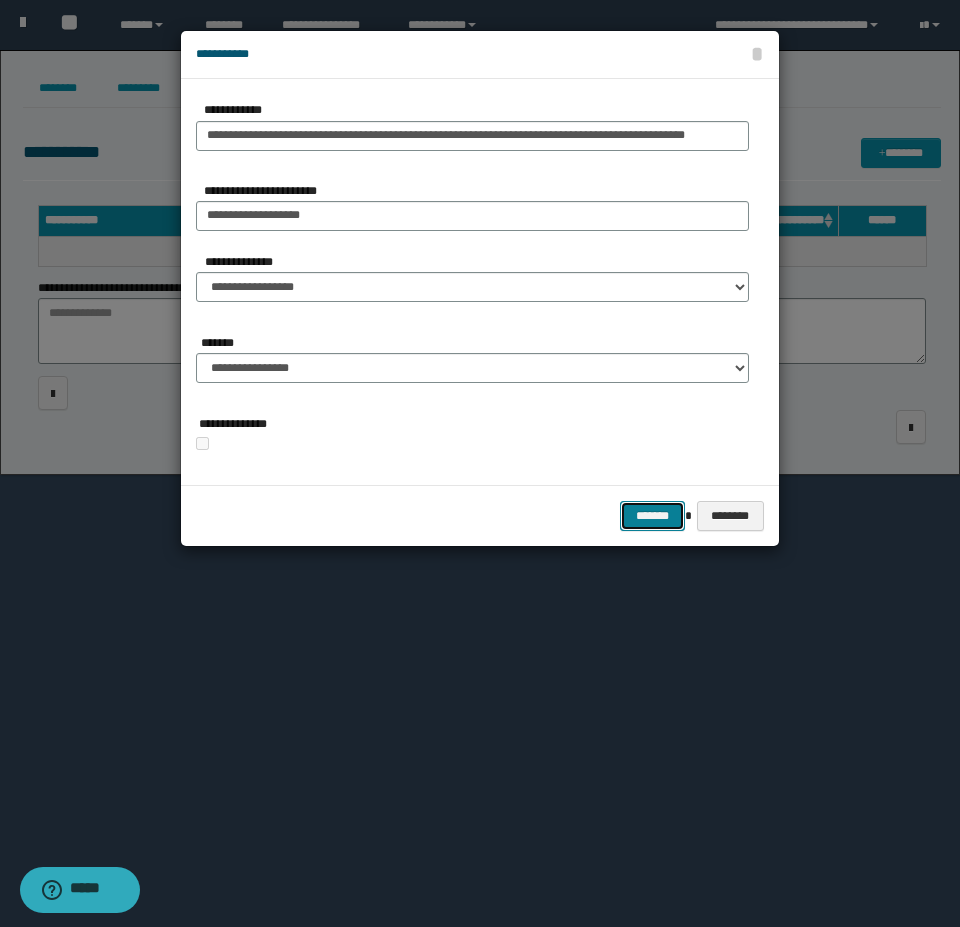 click on "*******" at bounding box center [652, 516] 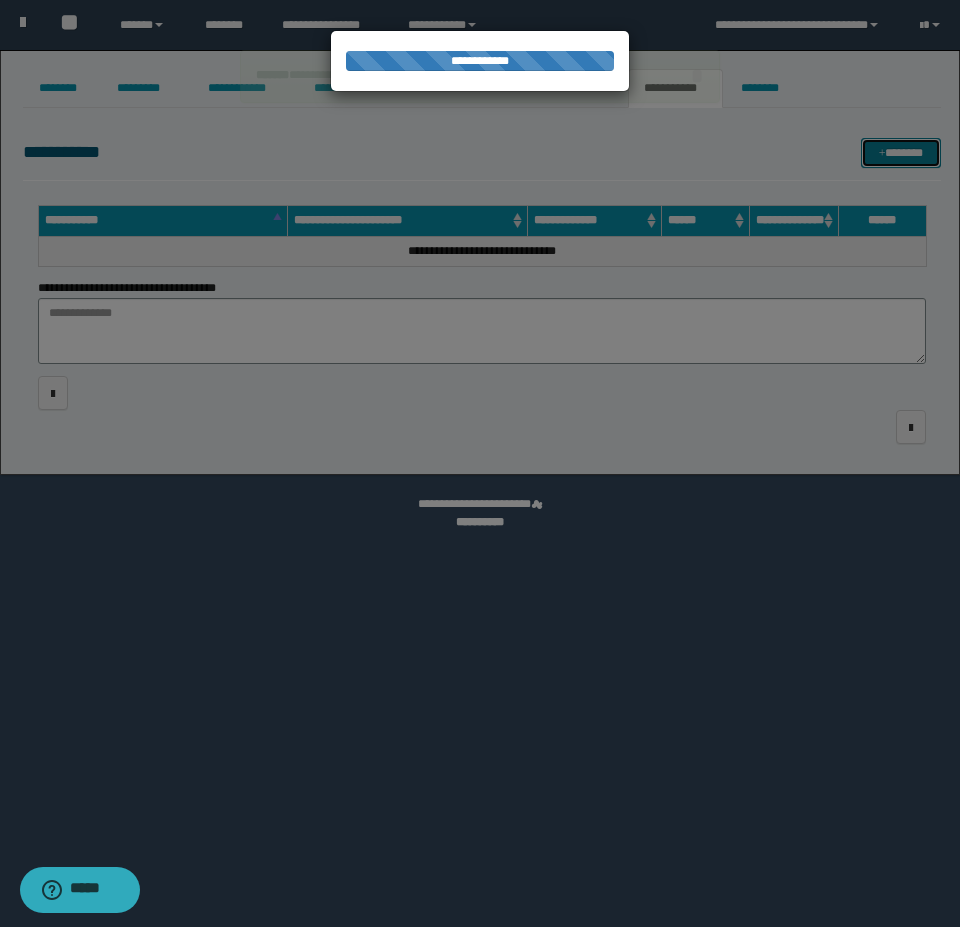 type 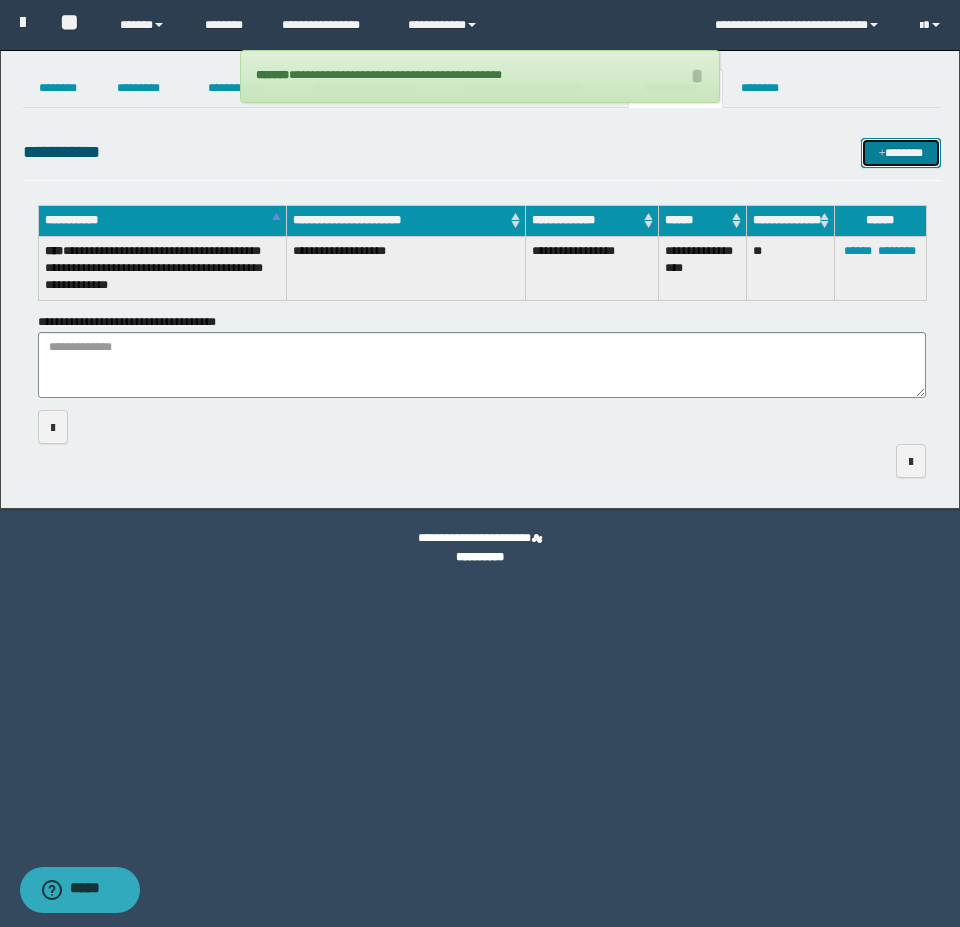 click on "*******" at bounding box center (901, 153) 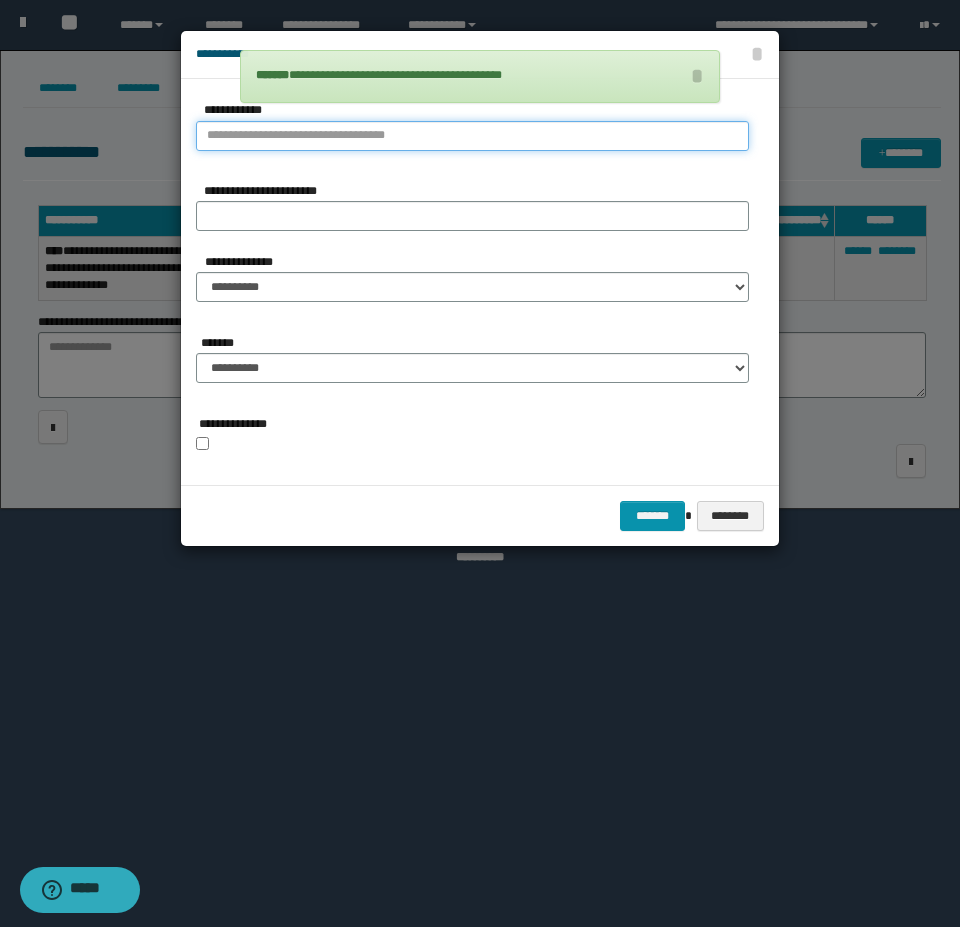 type on "**********" 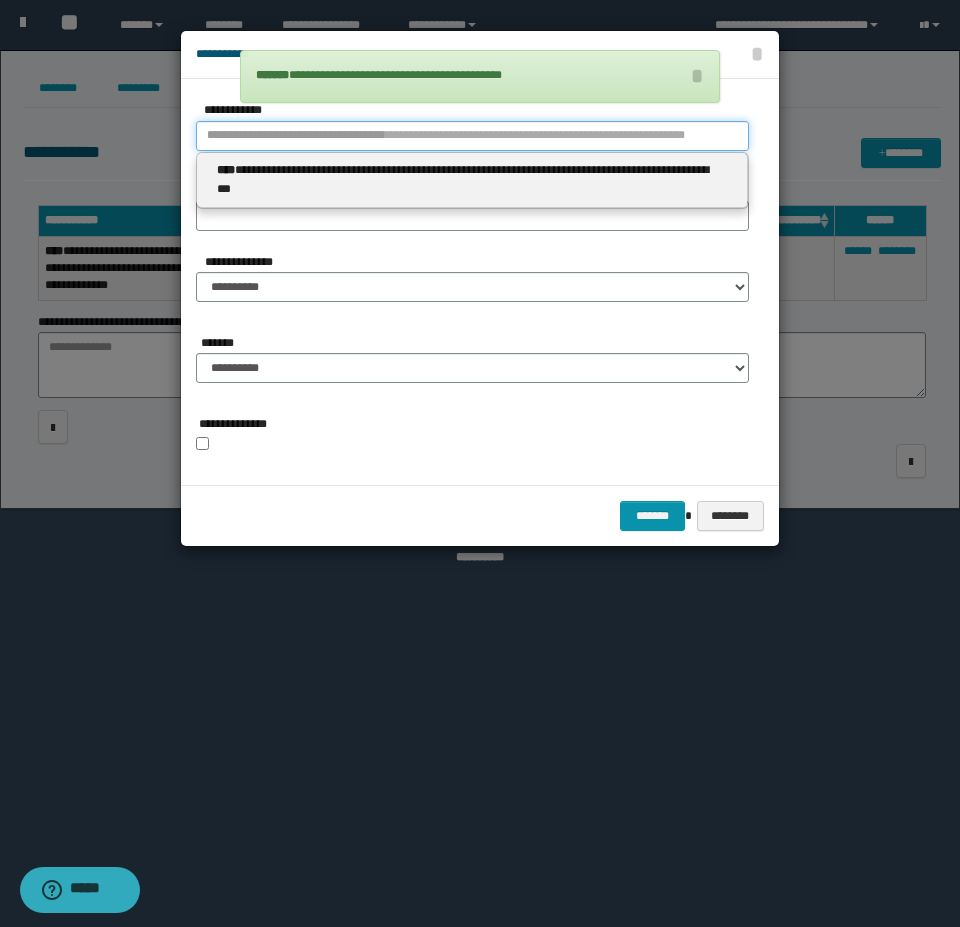 click on "**********" at bounding box center (472, 136) 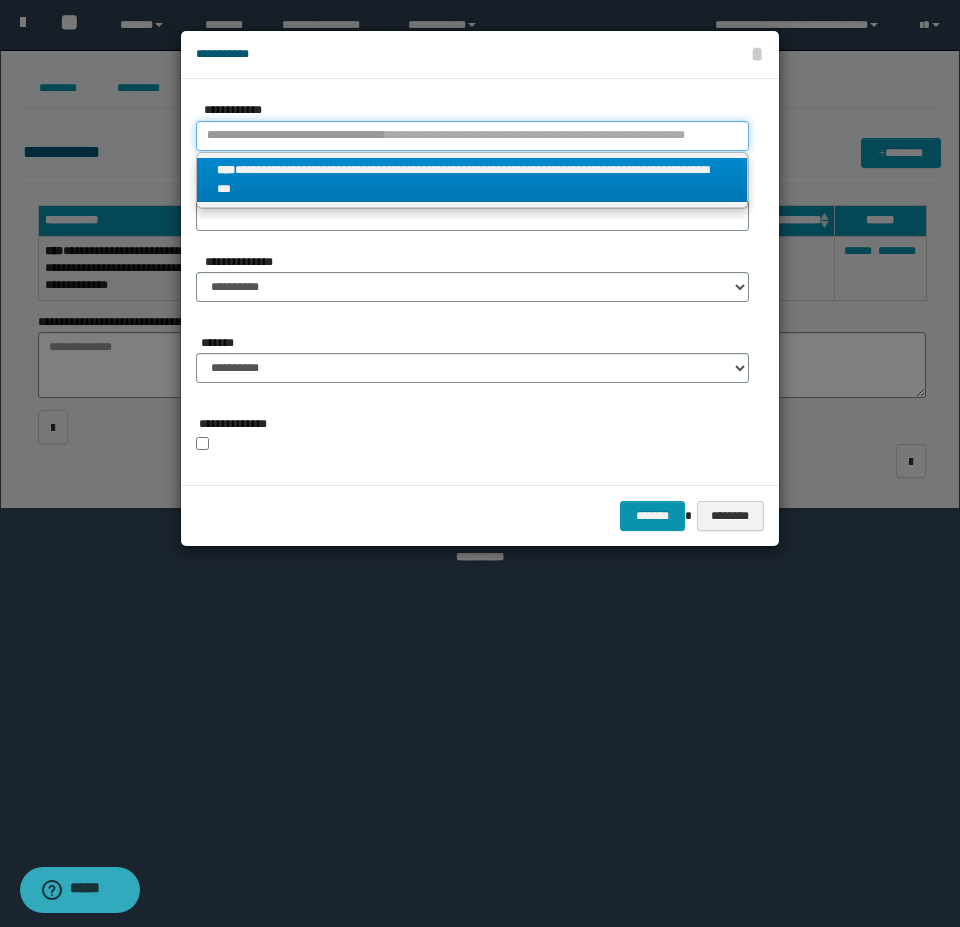 type 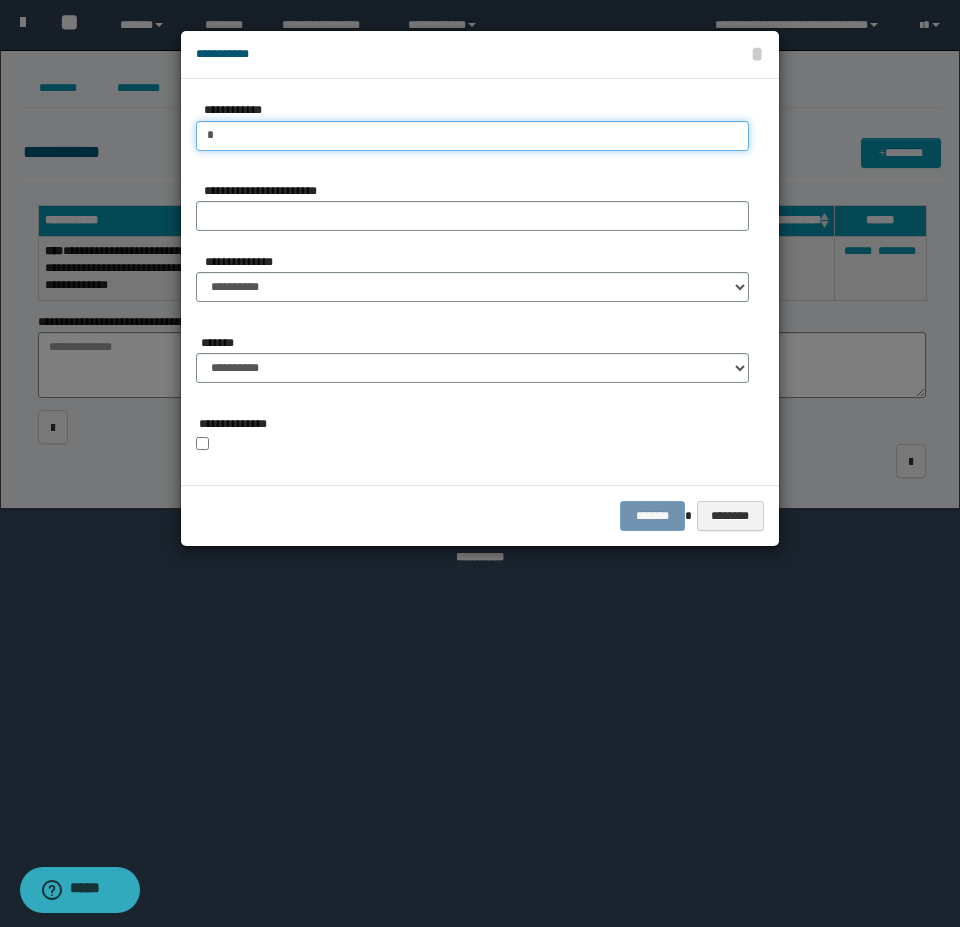type on "**" 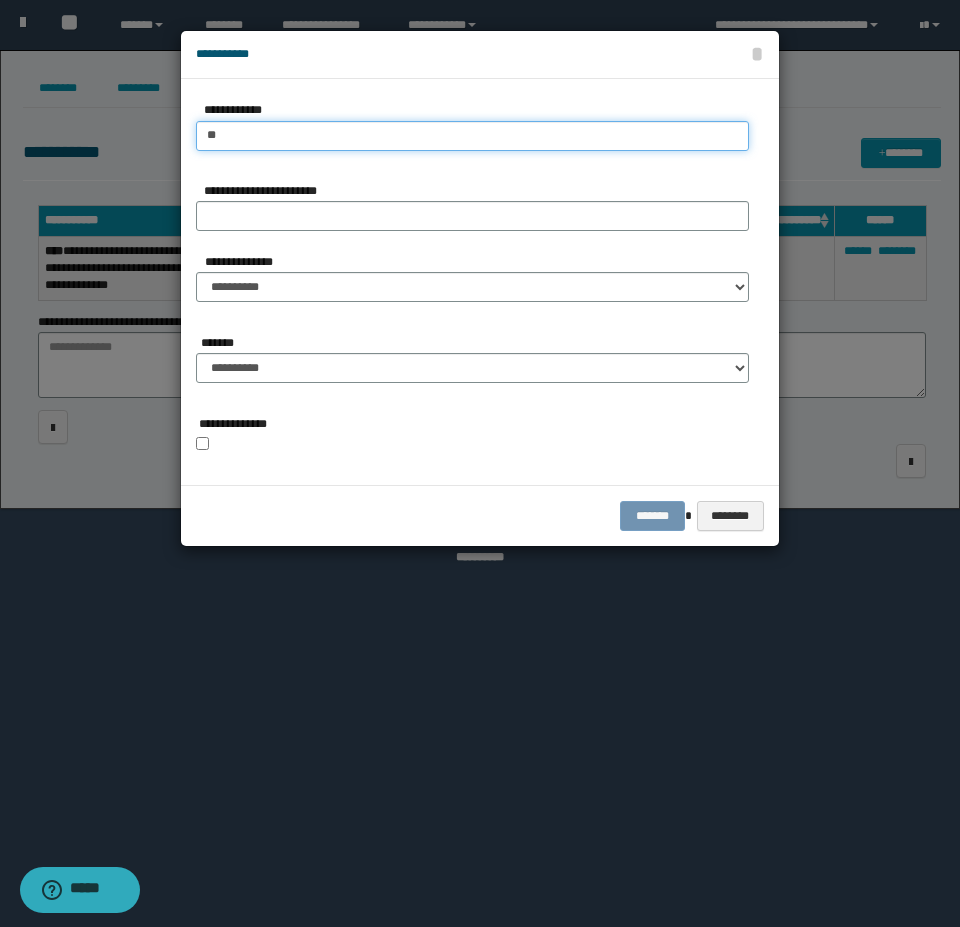 type on "**" 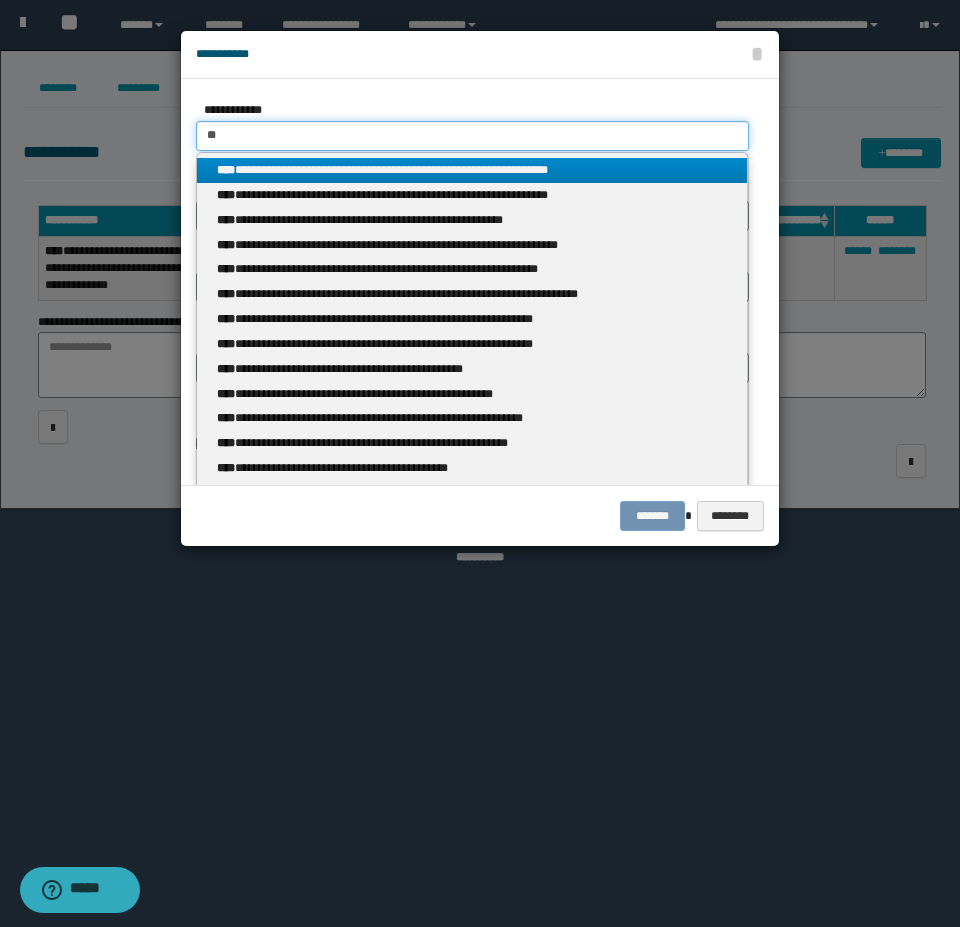 type 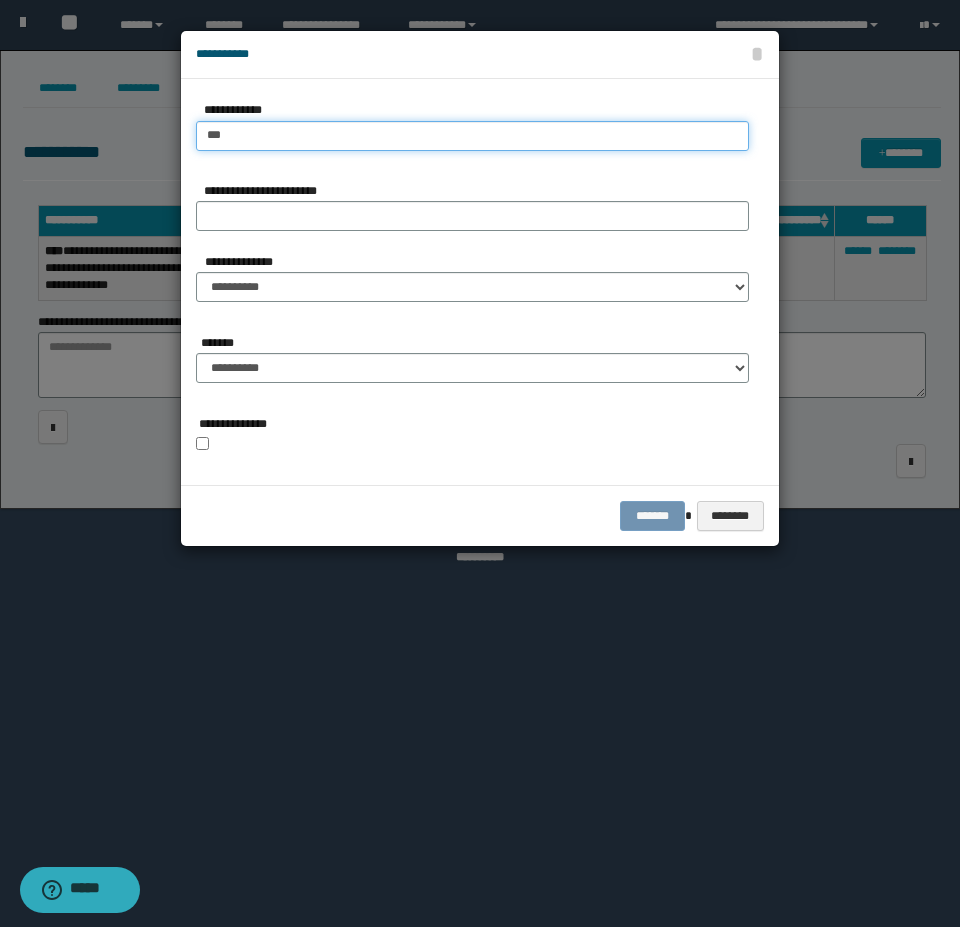 type on "****" 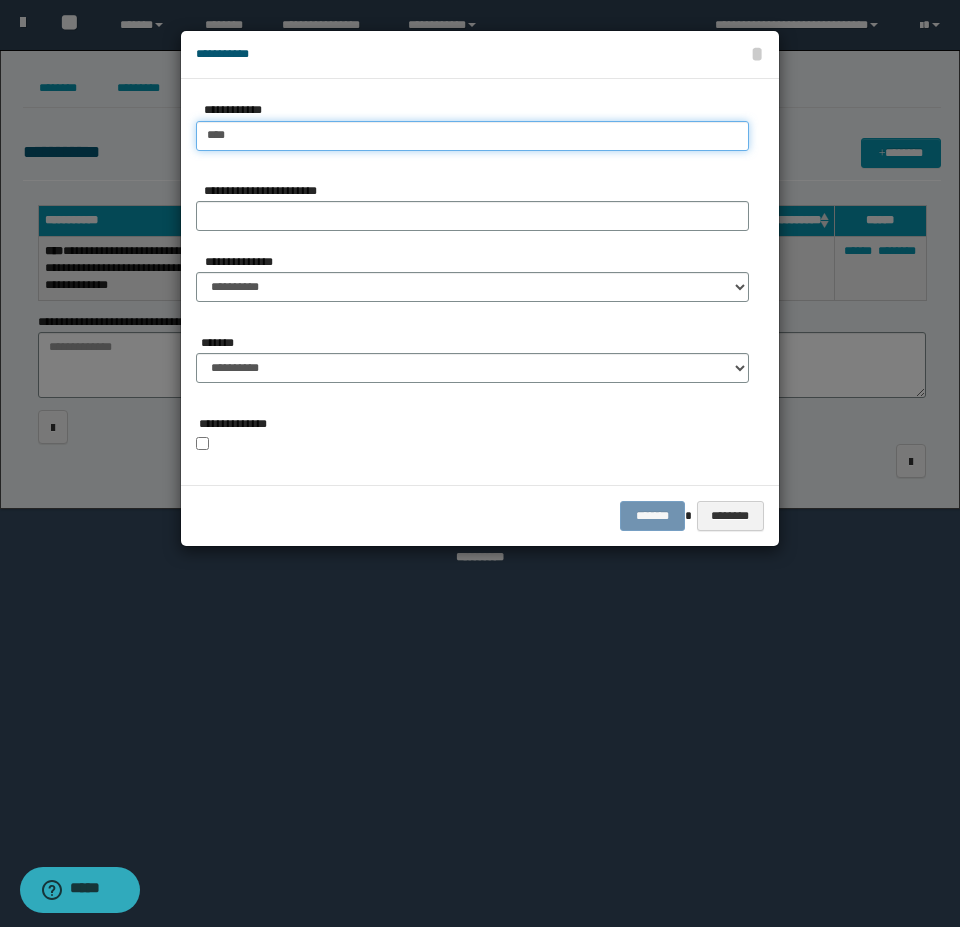 type on "****" 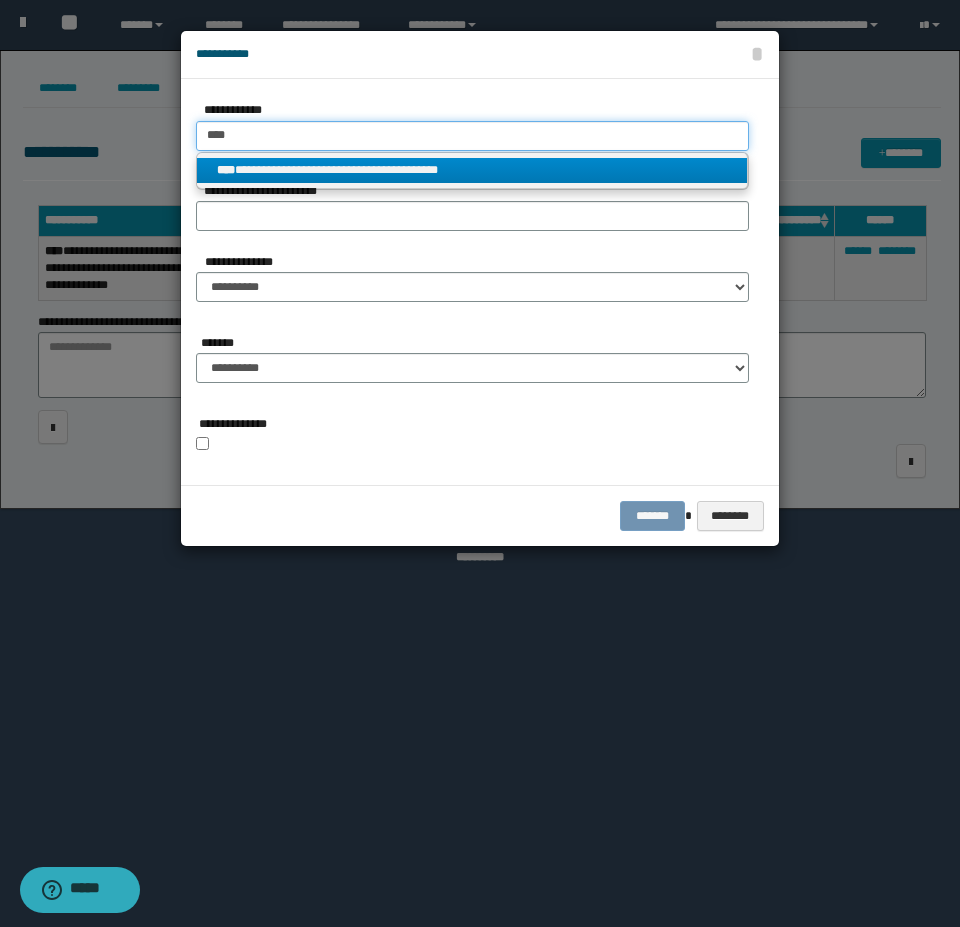 type on "****" 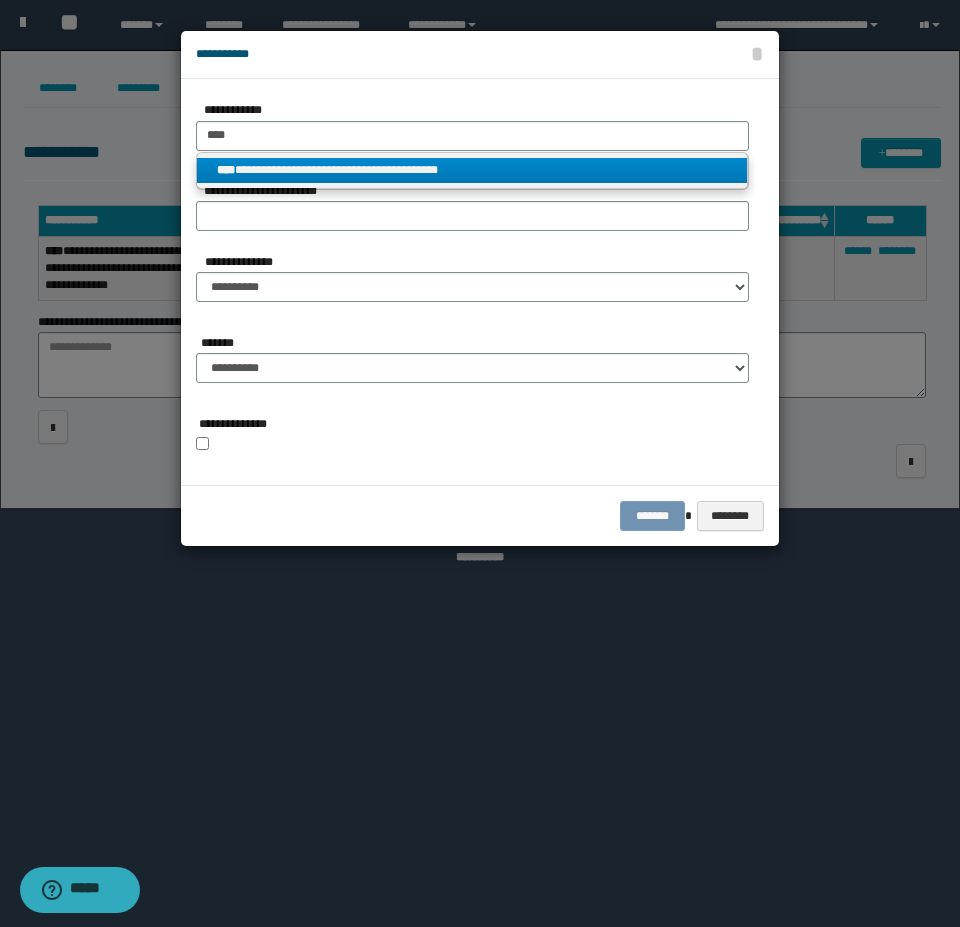 click on "**********" at bounding box center [472, 170] 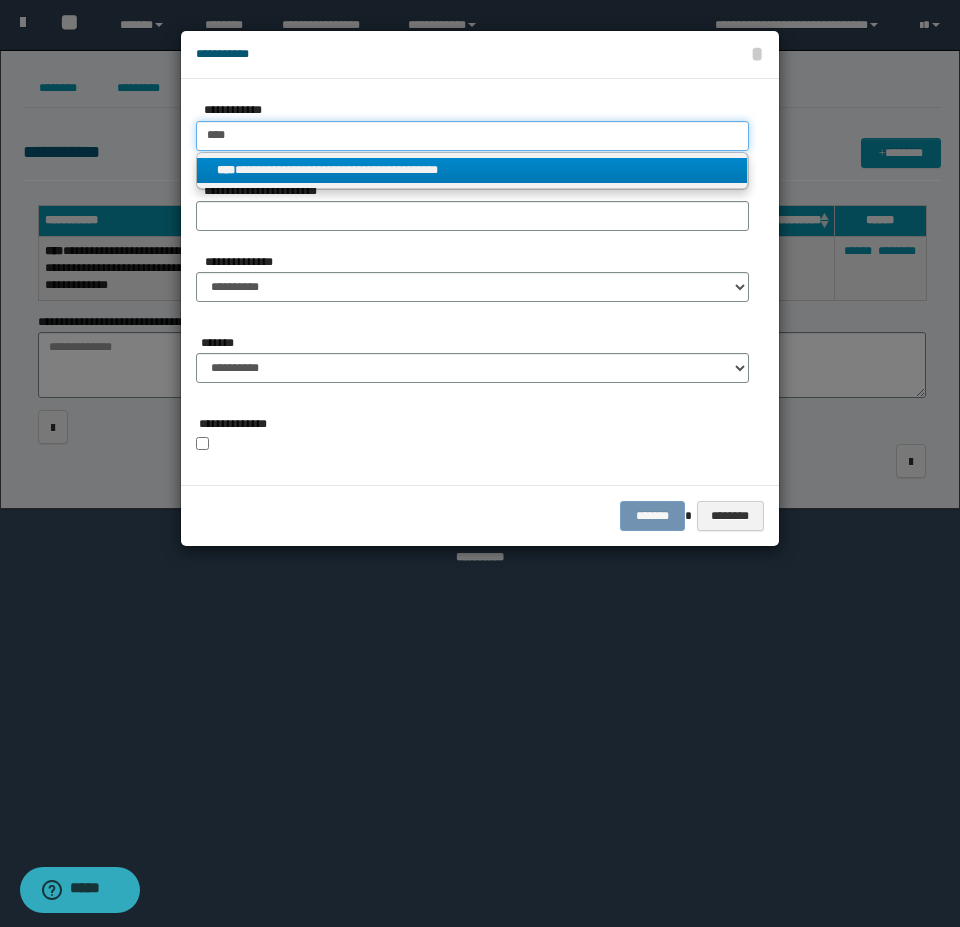 type 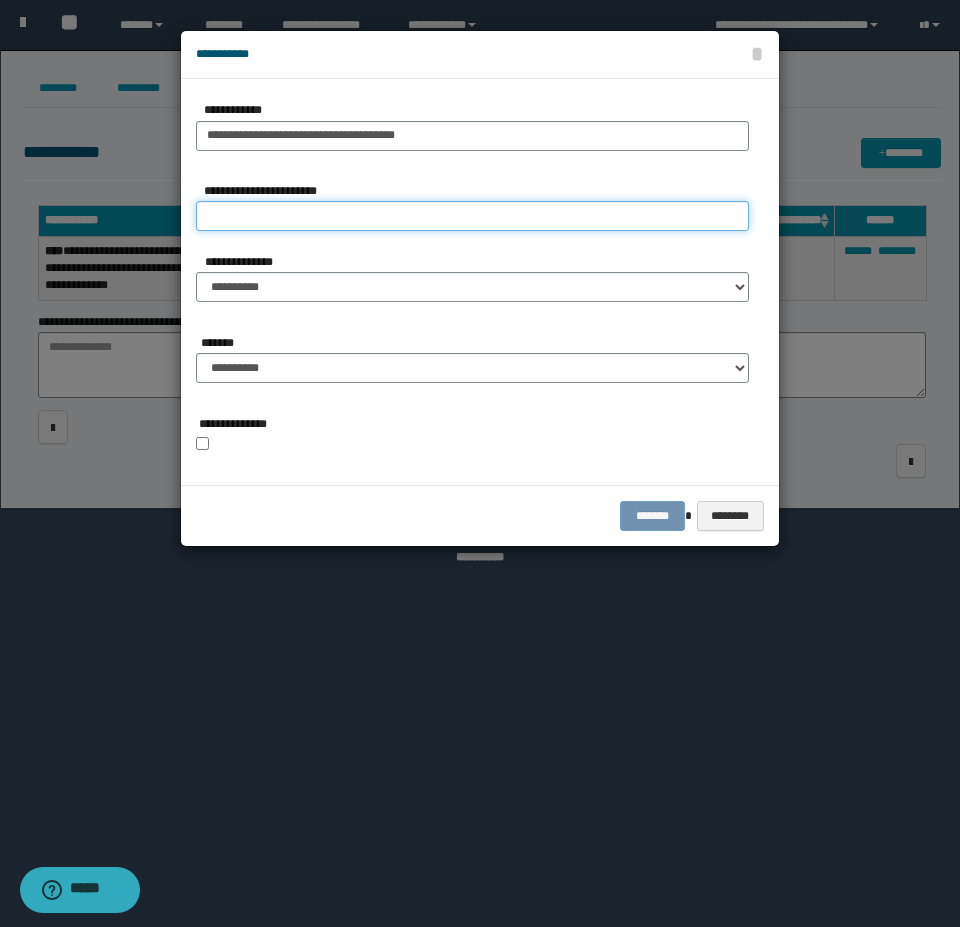 type 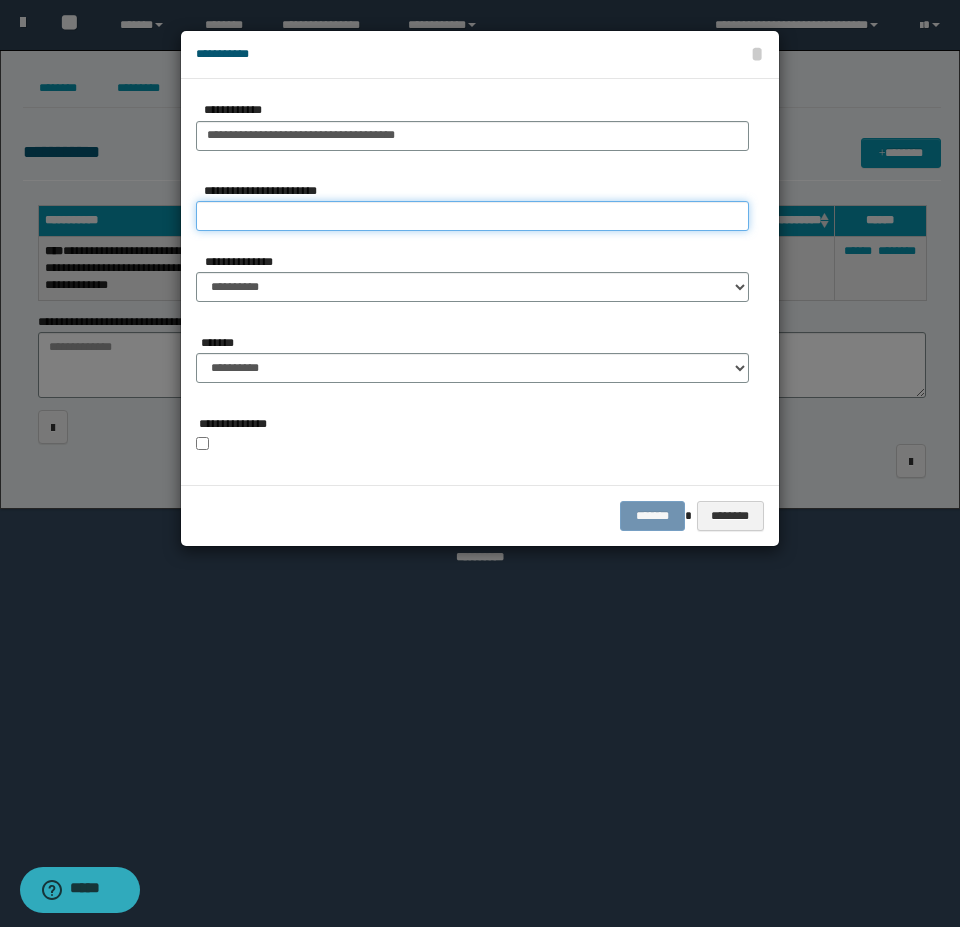 paste on "**********" 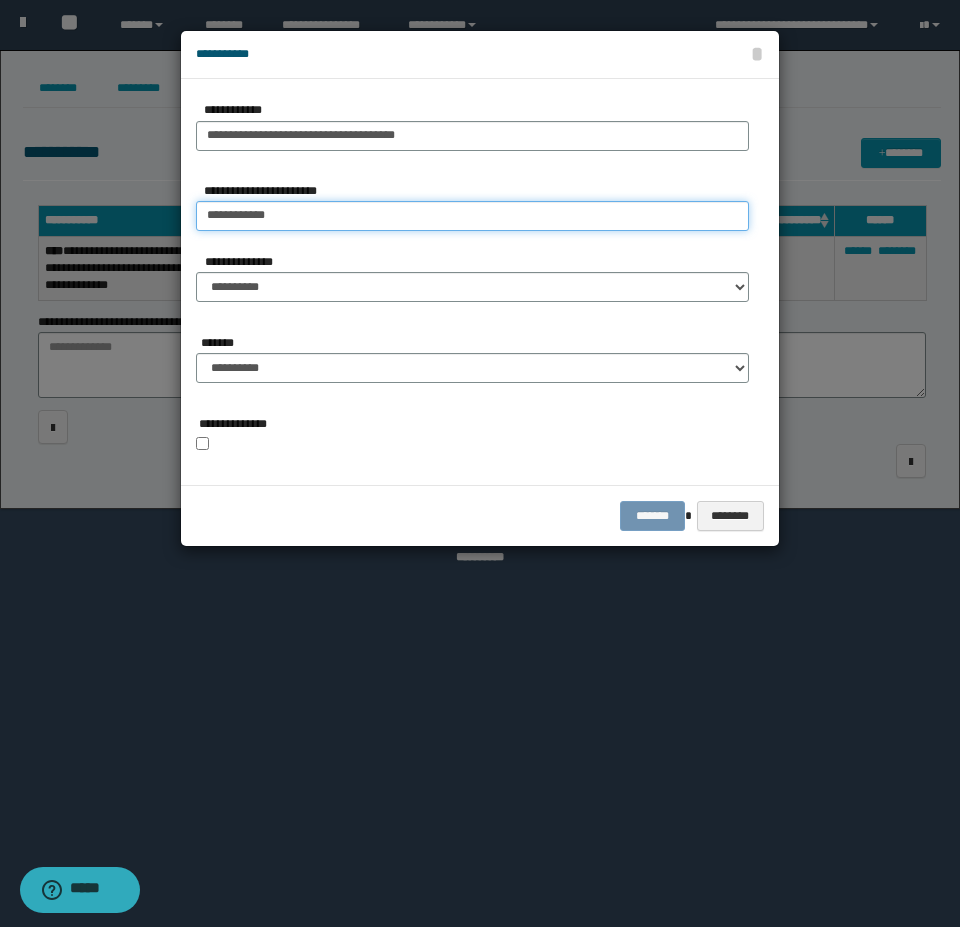 type on "**********" 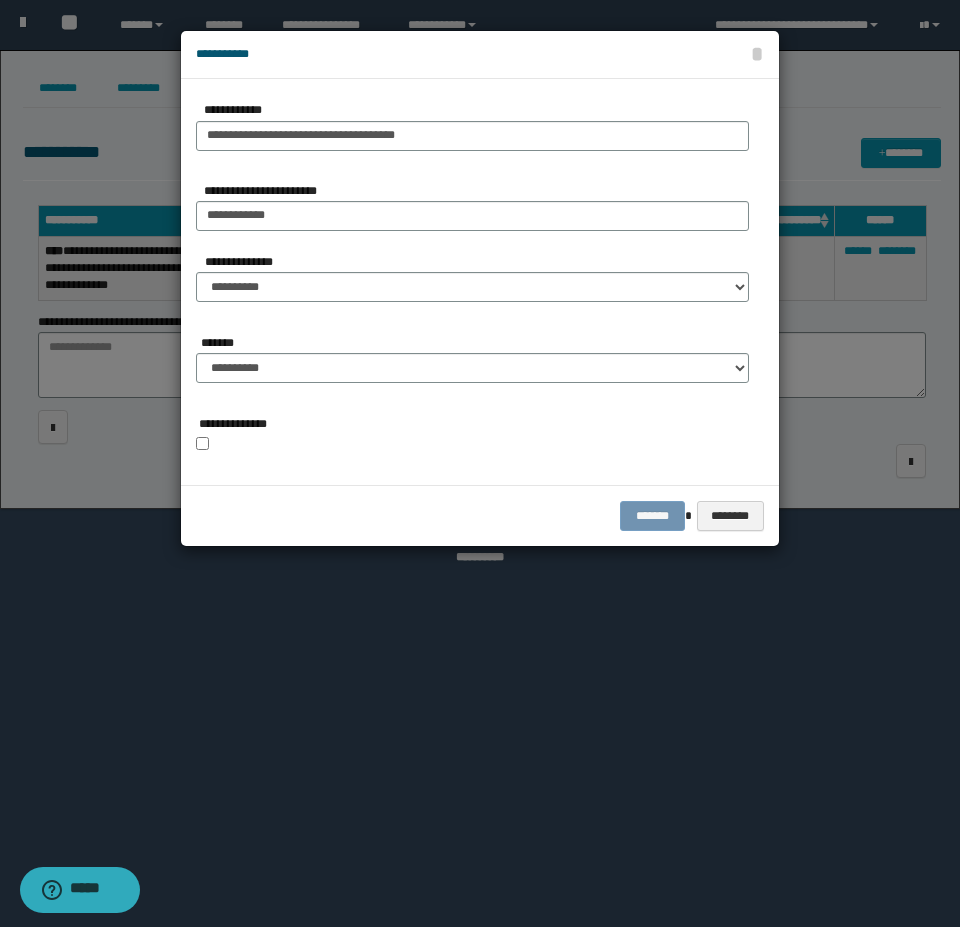 click on "**********" at bounding box center [472, 279] 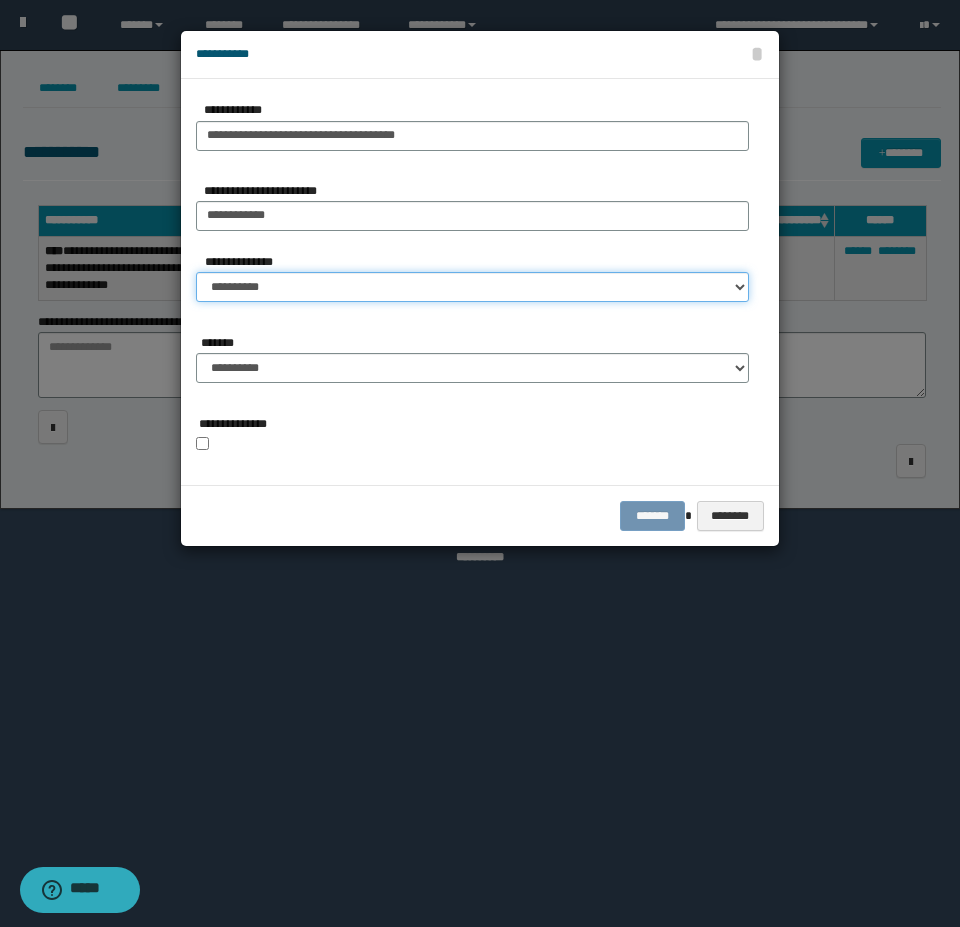 click on "**********" at bounding box center [472, 287] 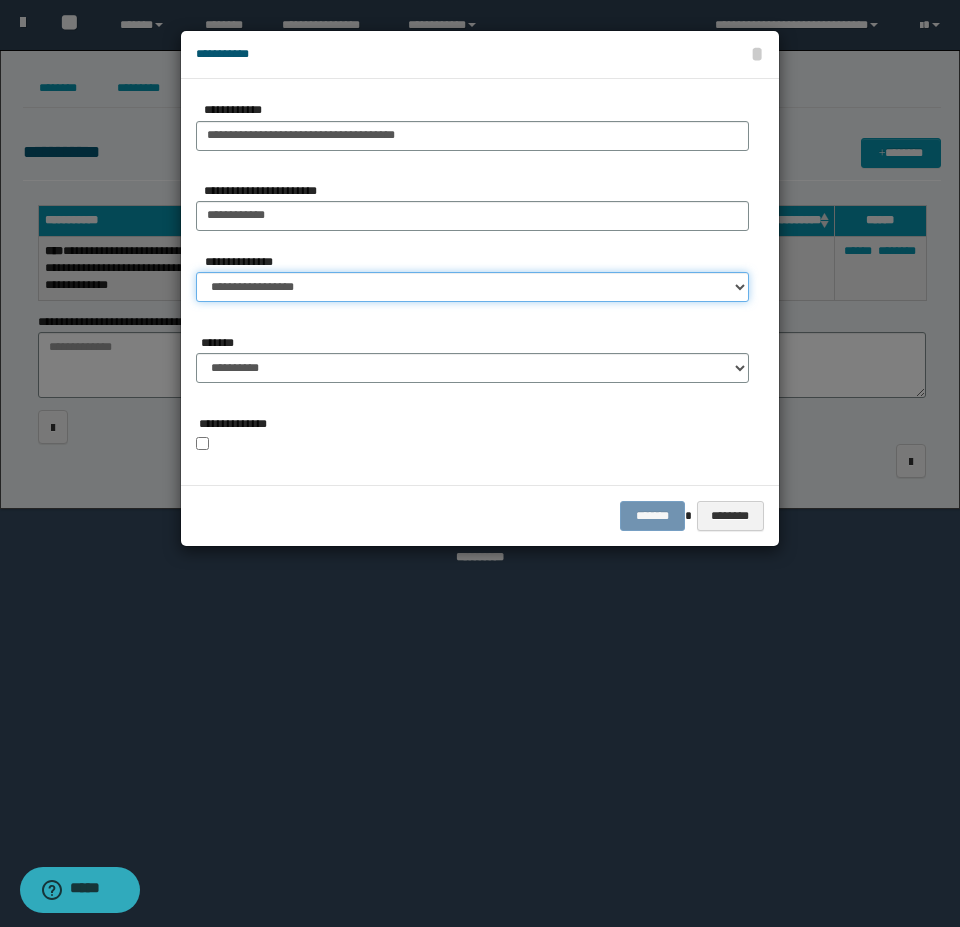 click on "**********" at bounding box center [472, 287] 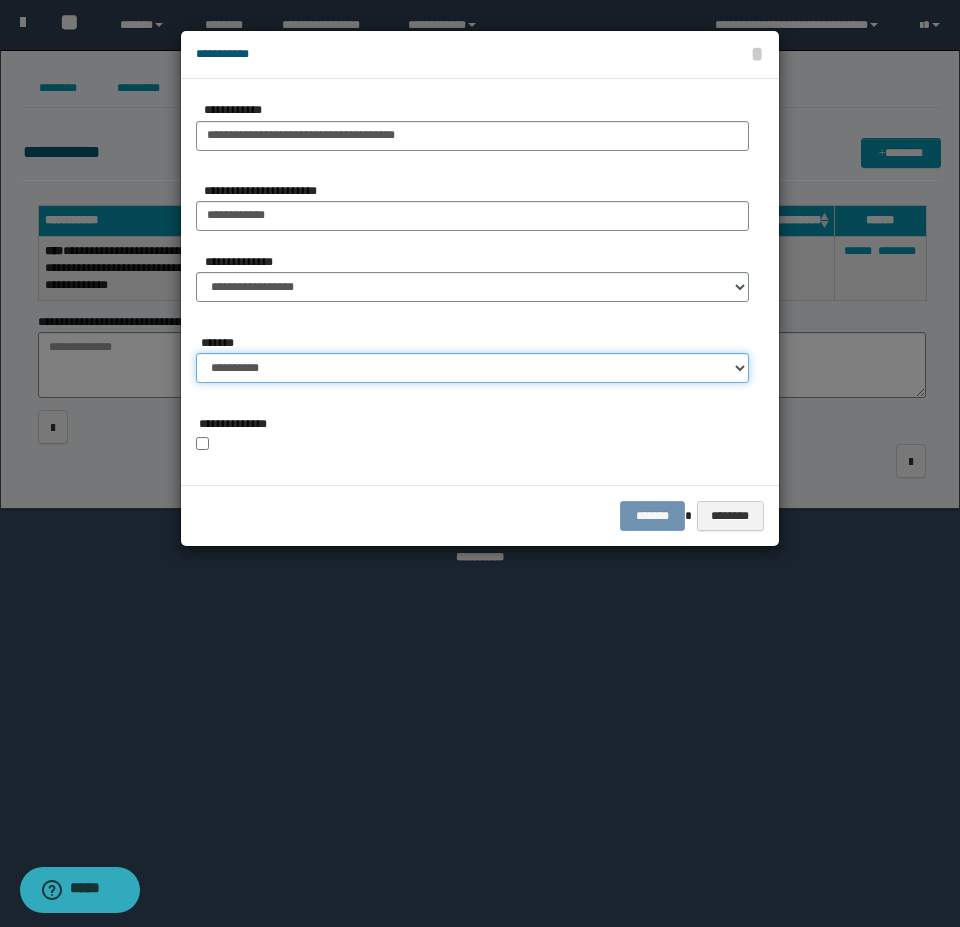 click on "**********" at bounding box center [472, 368] 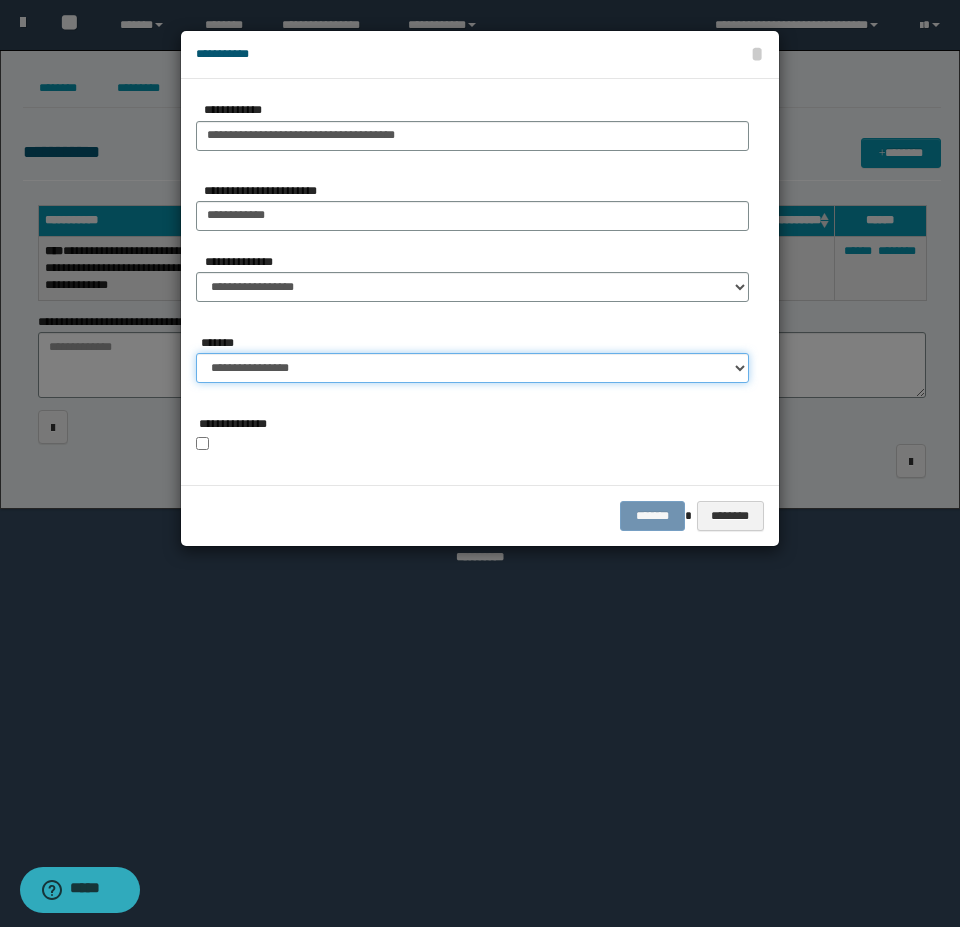 click on "**********" at bounding box center [472, 368] 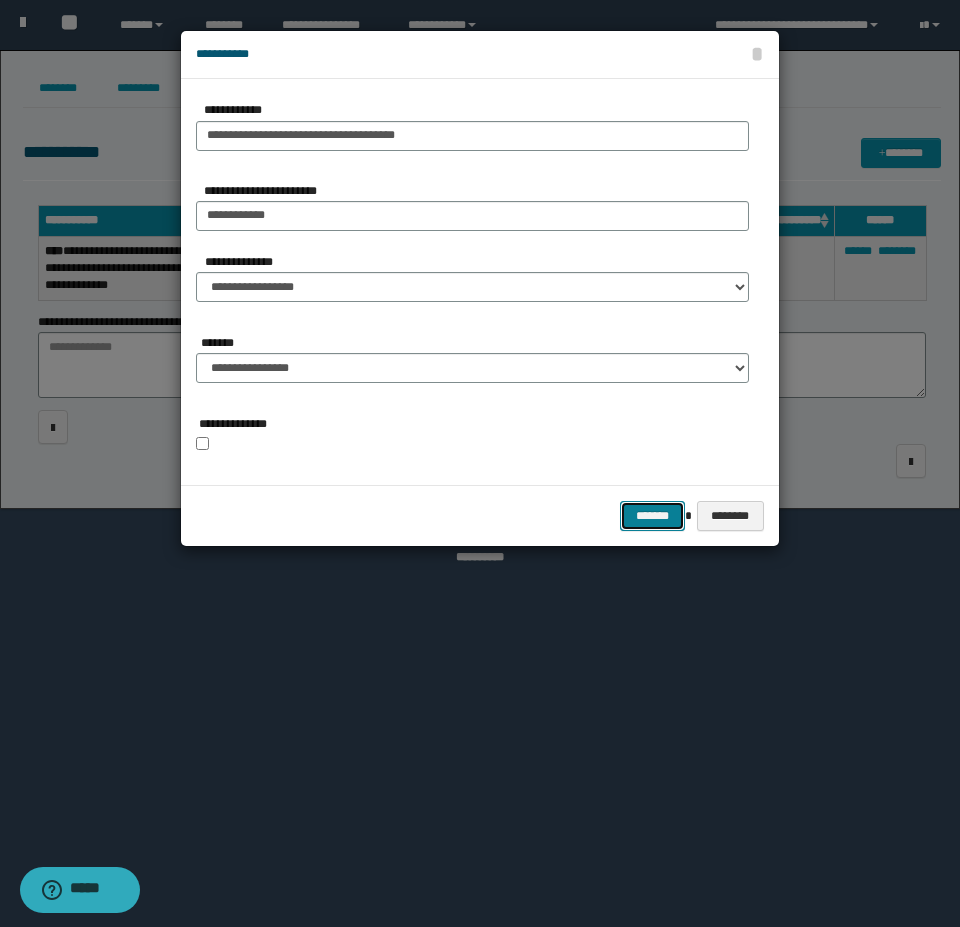 click on "*******" at bounding box center [652, 516] 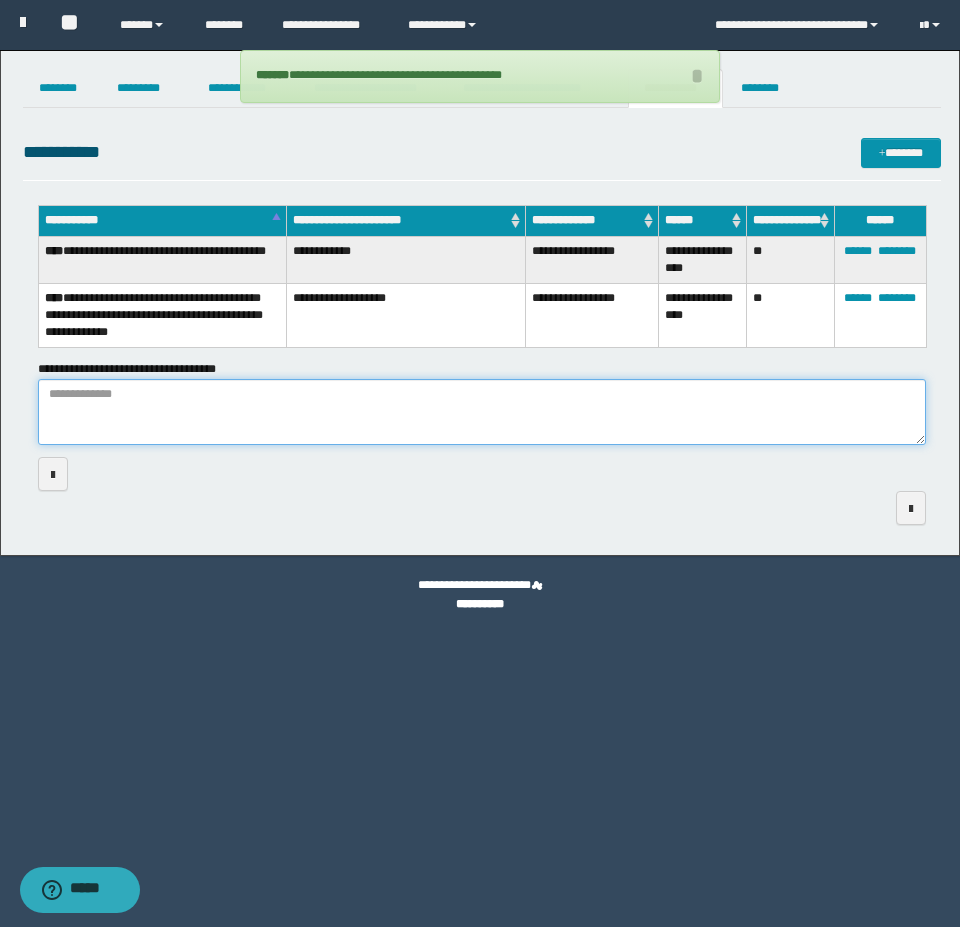 click on "**********" at bounding box center [482, 412] 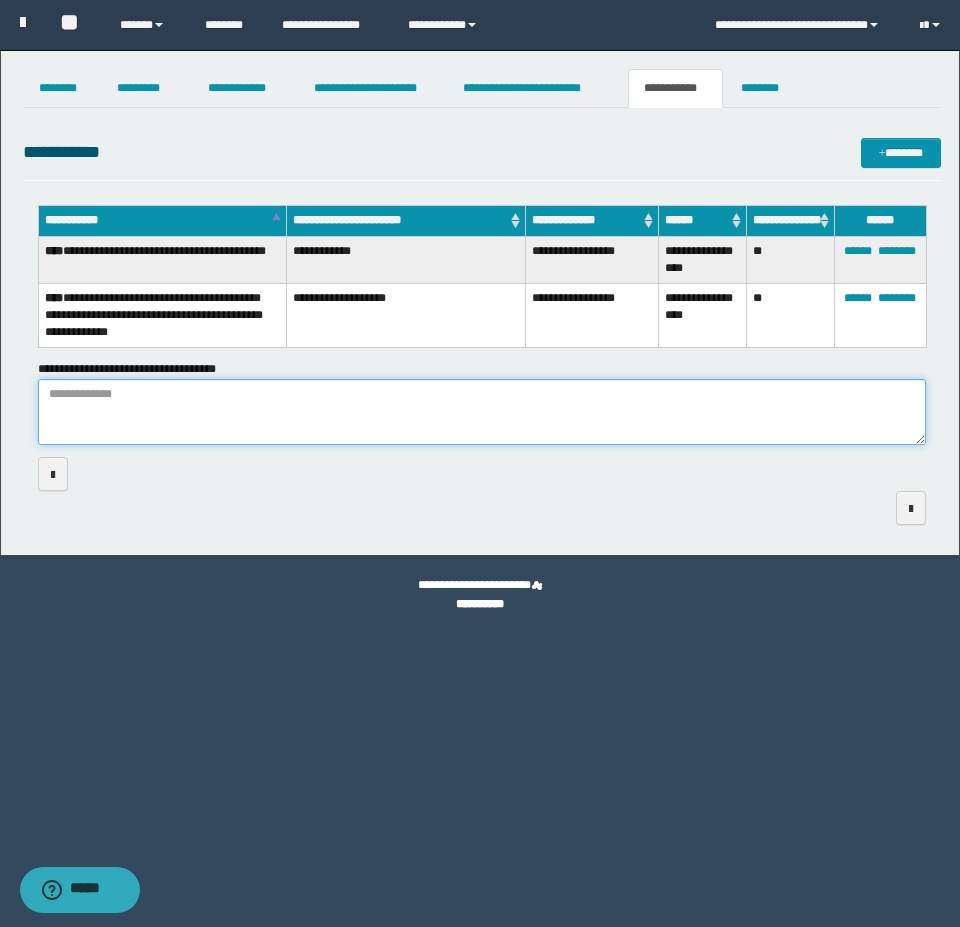 click on "**********" at bounding box center (482, 412) 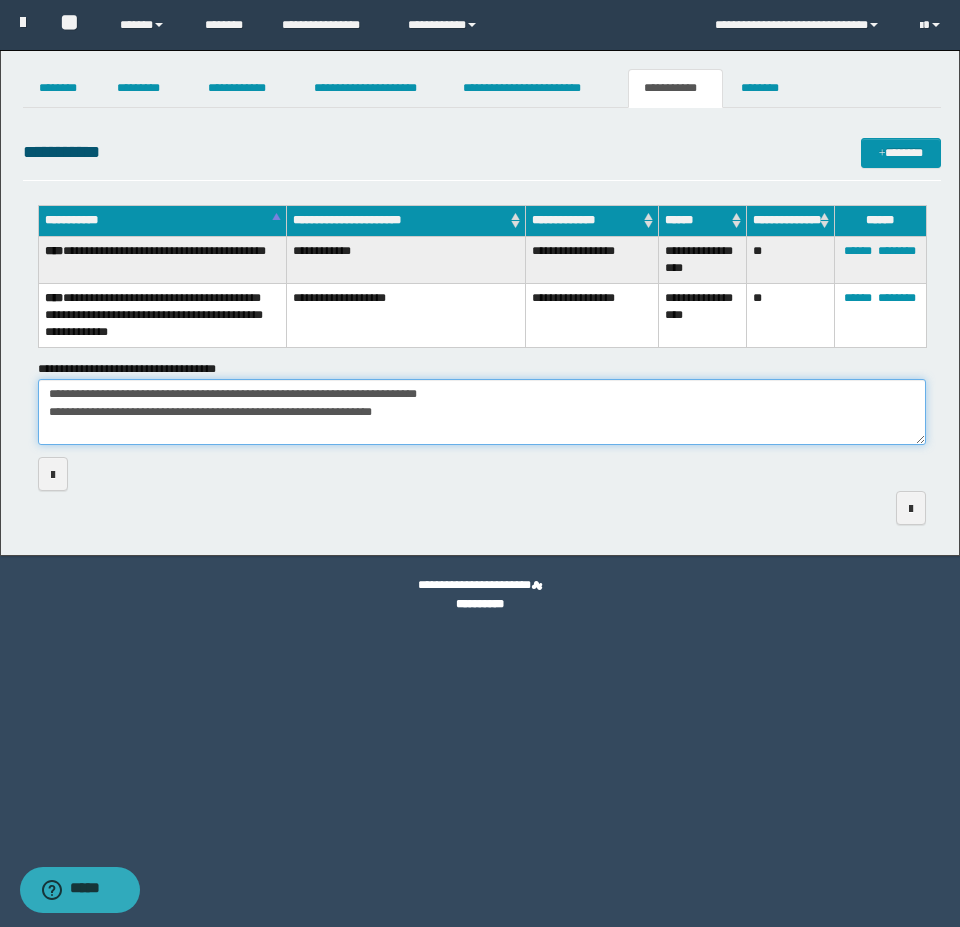click on "**********" at bounding box center (482, 412) 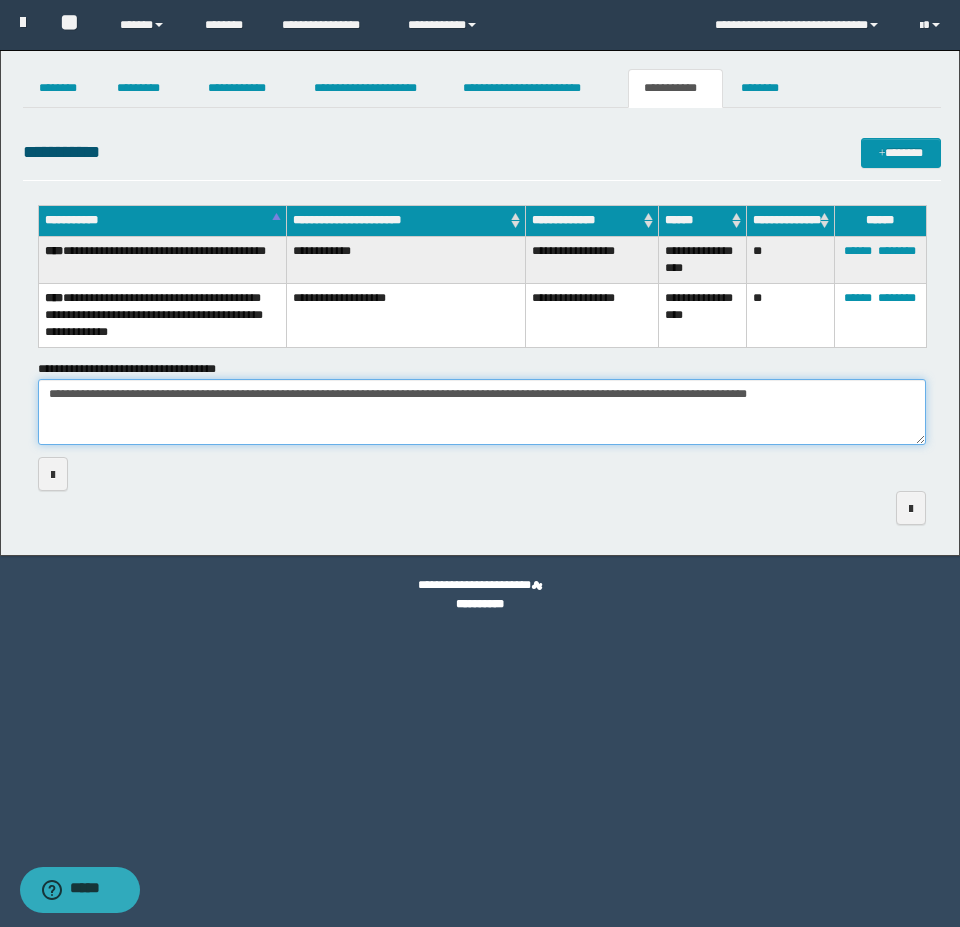 click on "**********" at bounding box center [482, 412] 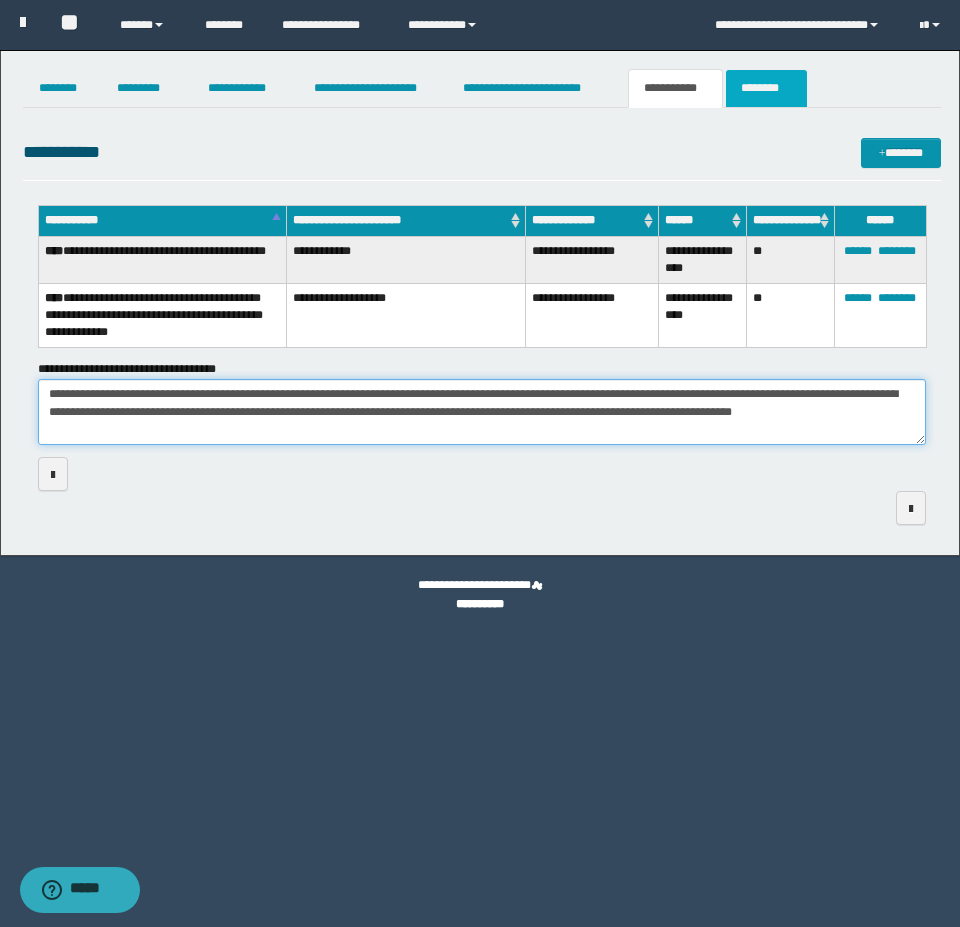 type on "**********" 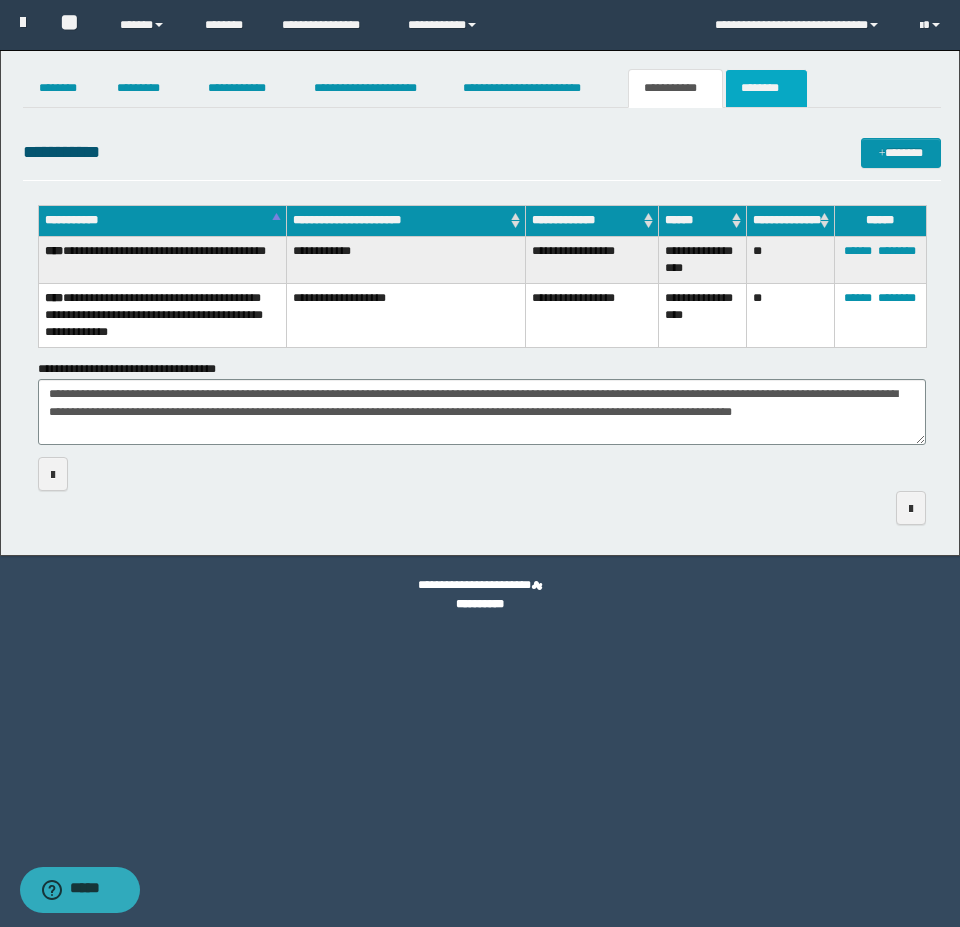 click on "********" at bounding box center [766, 88] 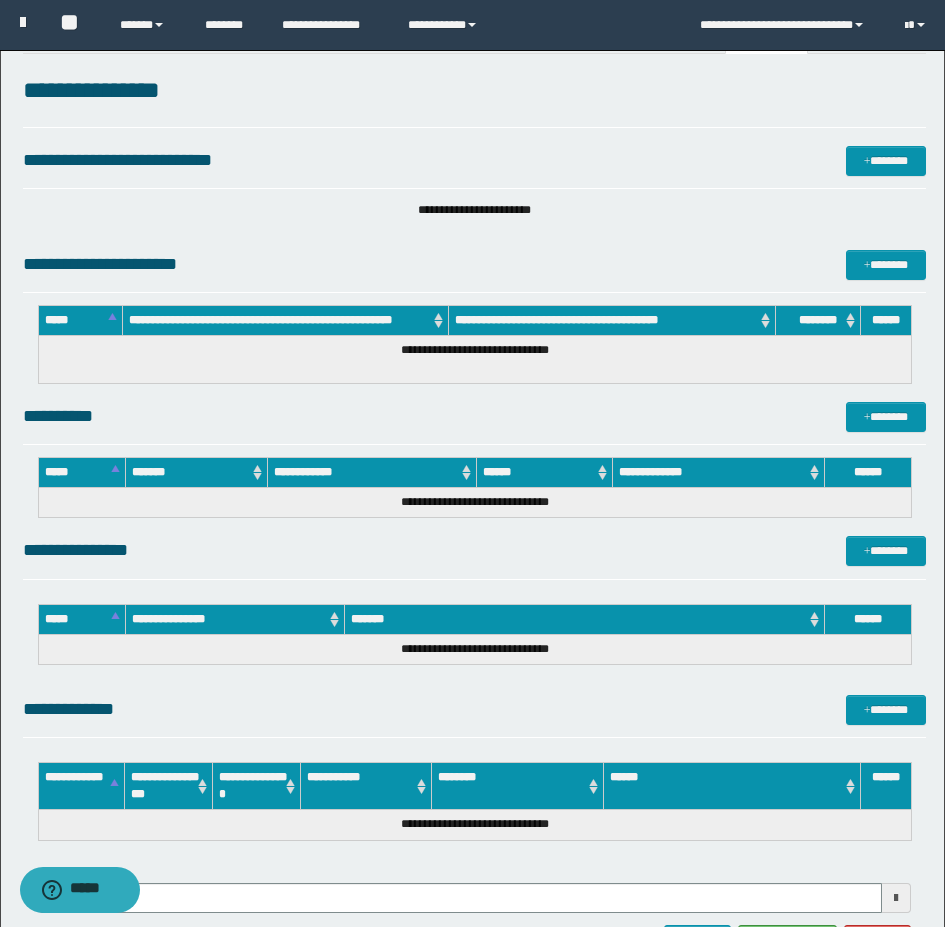 scroll, scrollTop: 100, scrollLeft: 0, axis: vertical 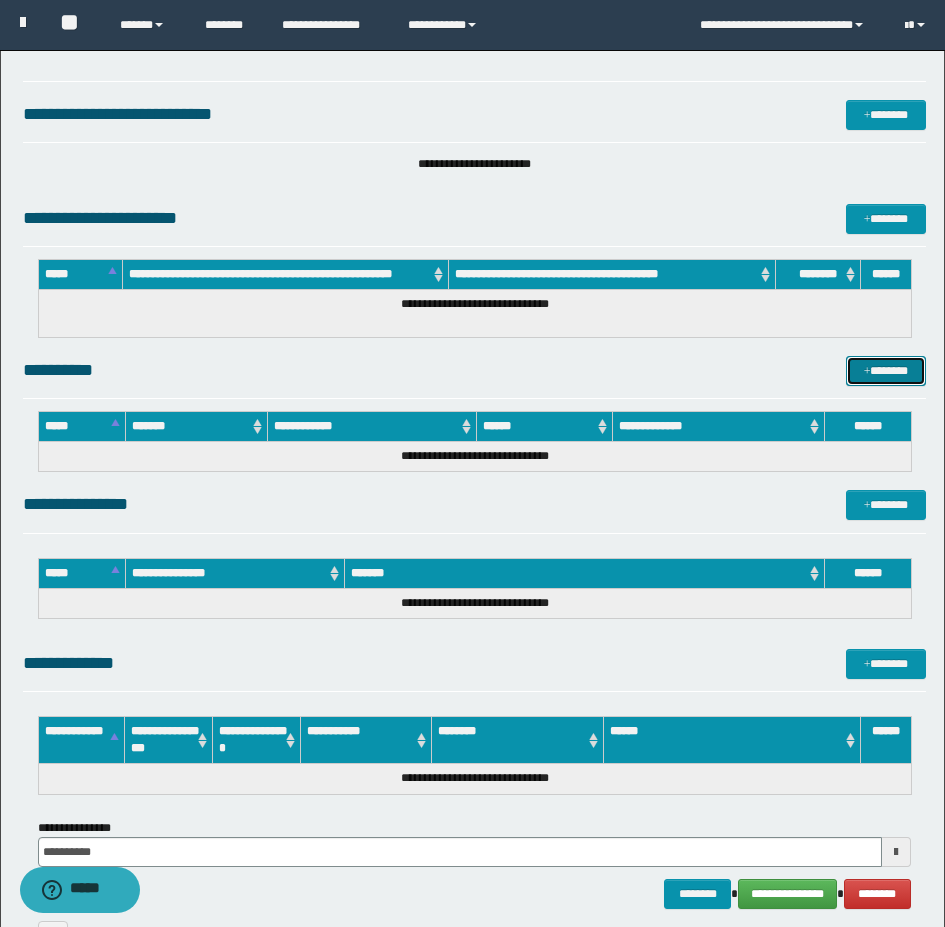 click on "*******" at bounding box center [886, 371] 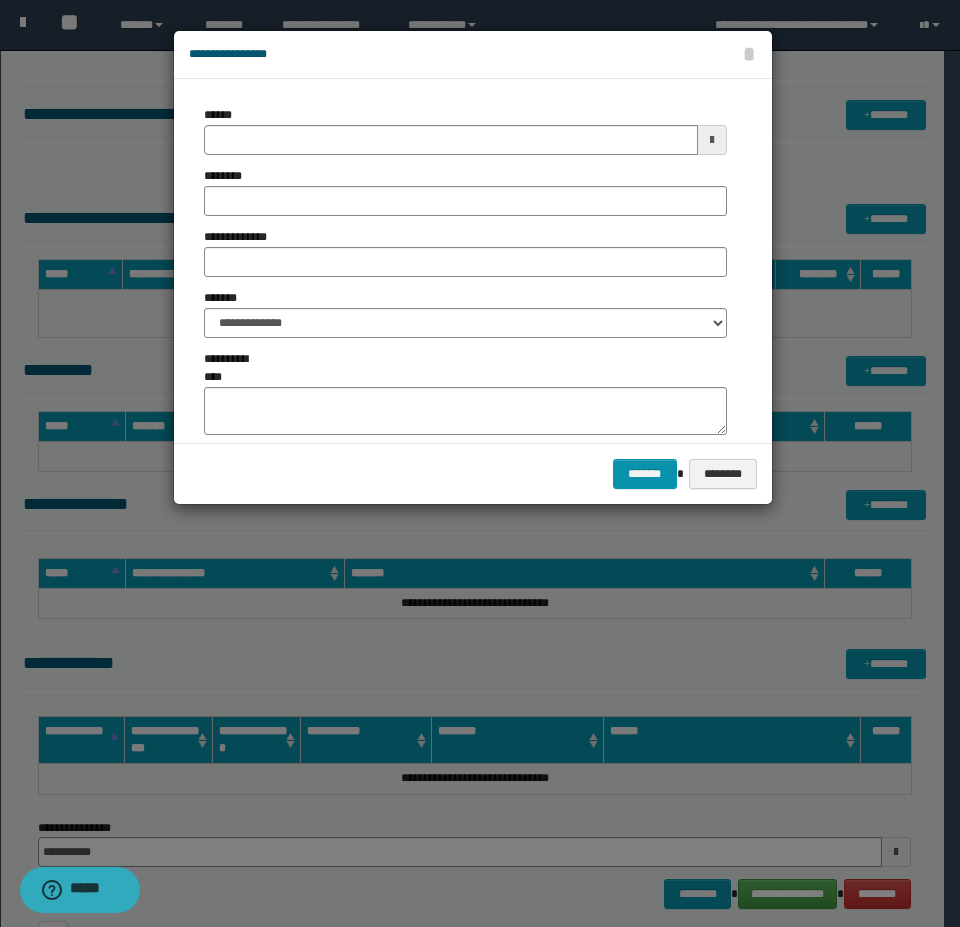 type on "**********" 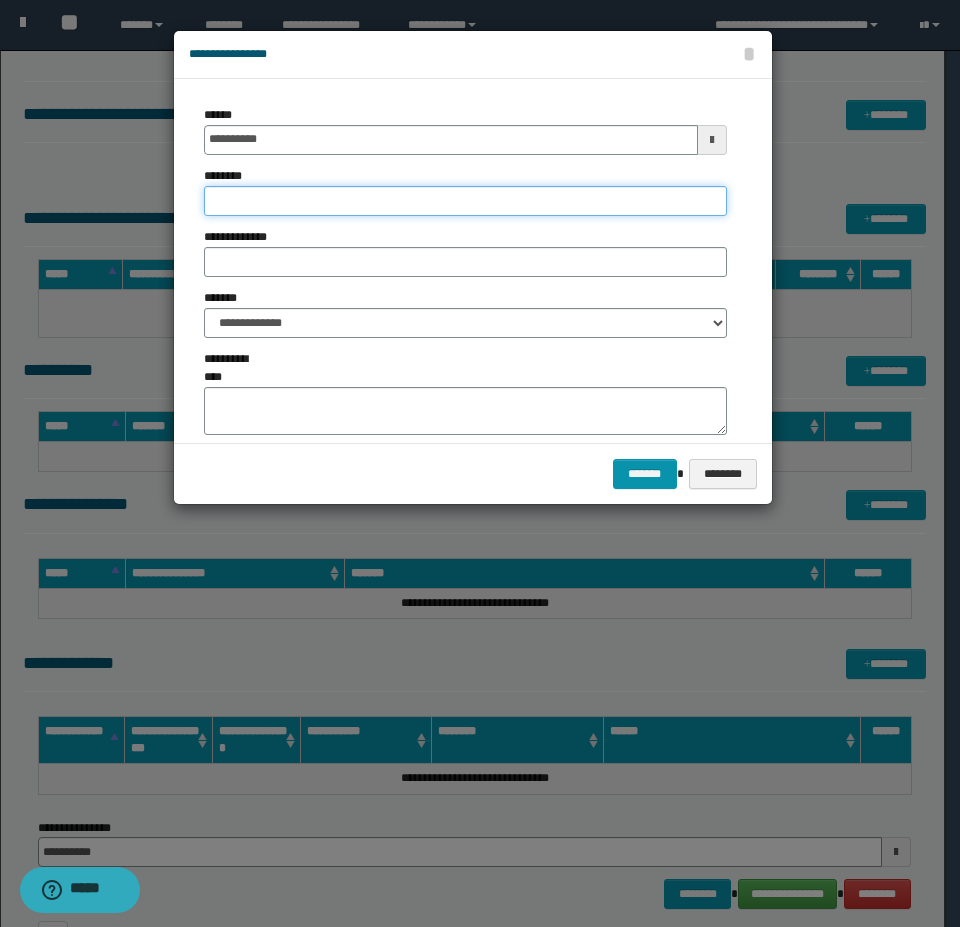 click on "********" at bounding box center [465, 201] 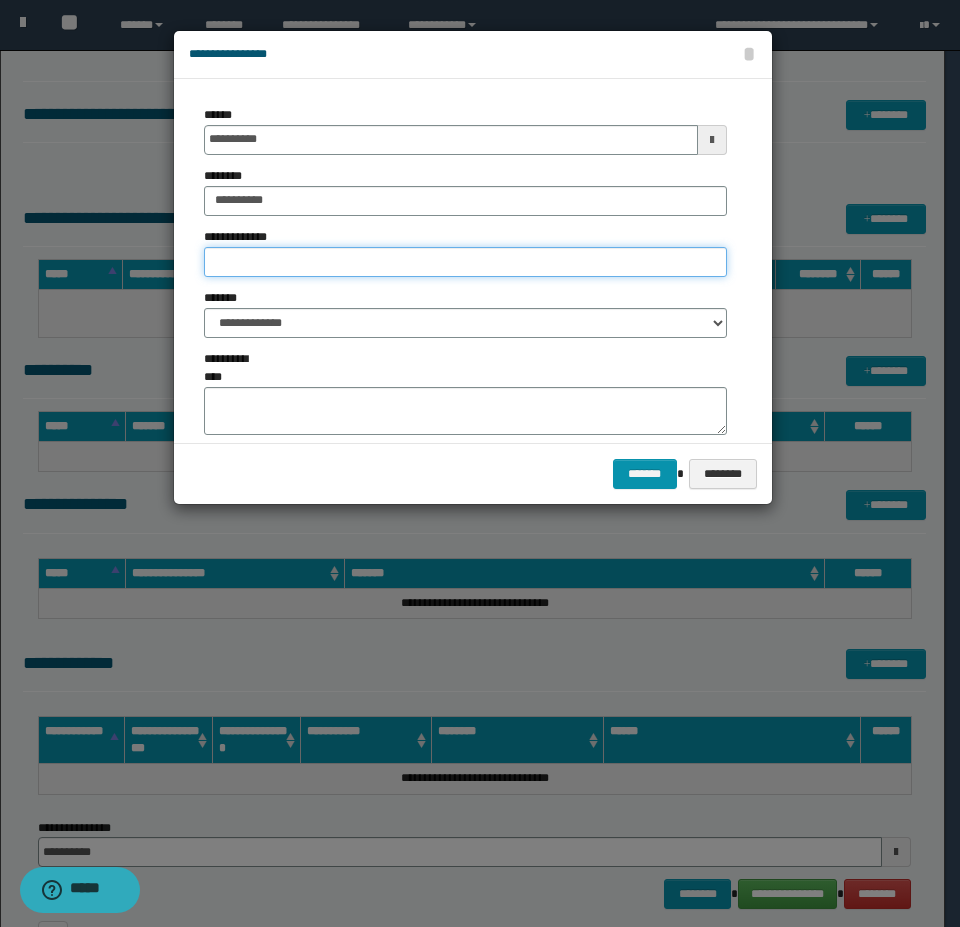 click on "**********" at bounding box center (465, 262) 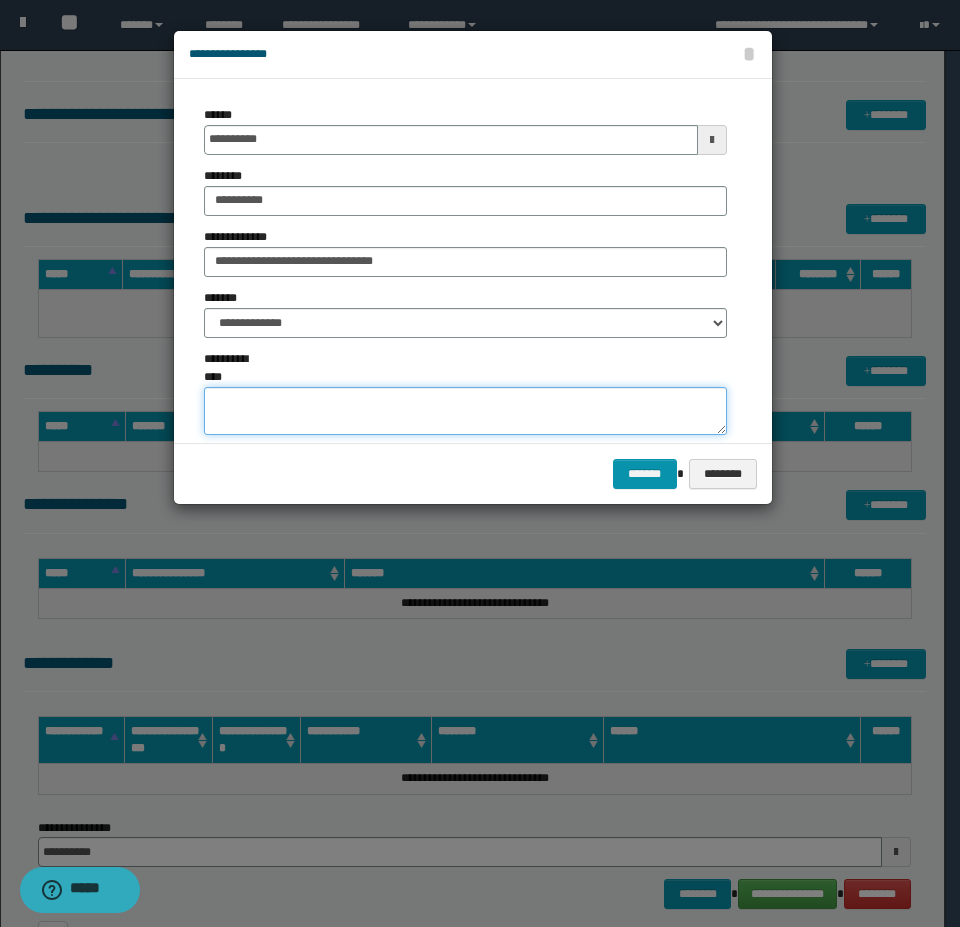 click on "**********" at bounding box center (465, 411) 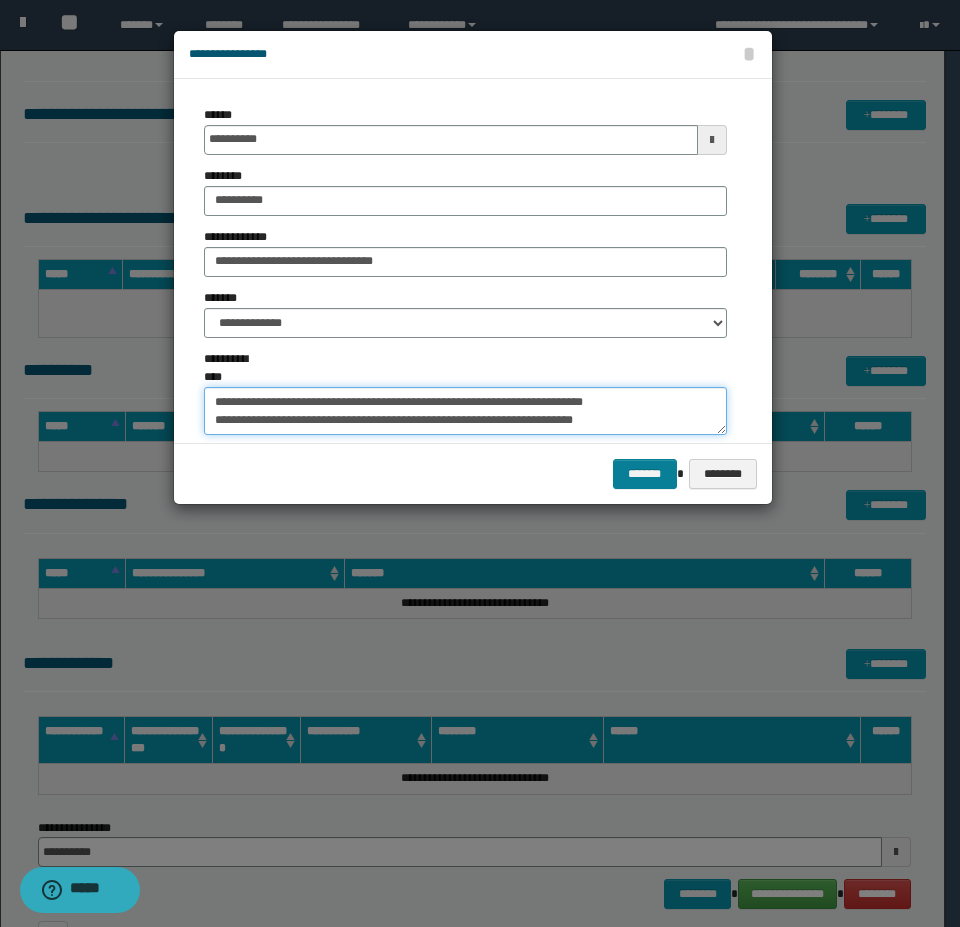 type on "**********" 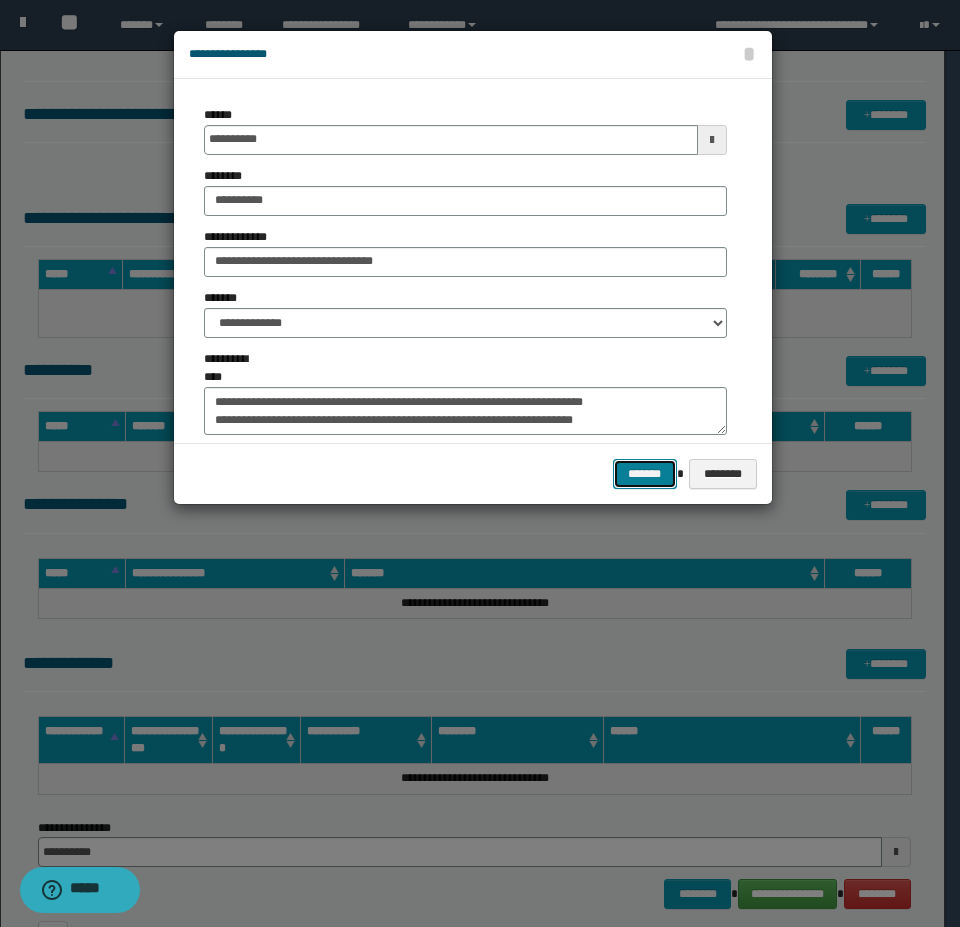 click on "*******" at bounding box center (645, 474) 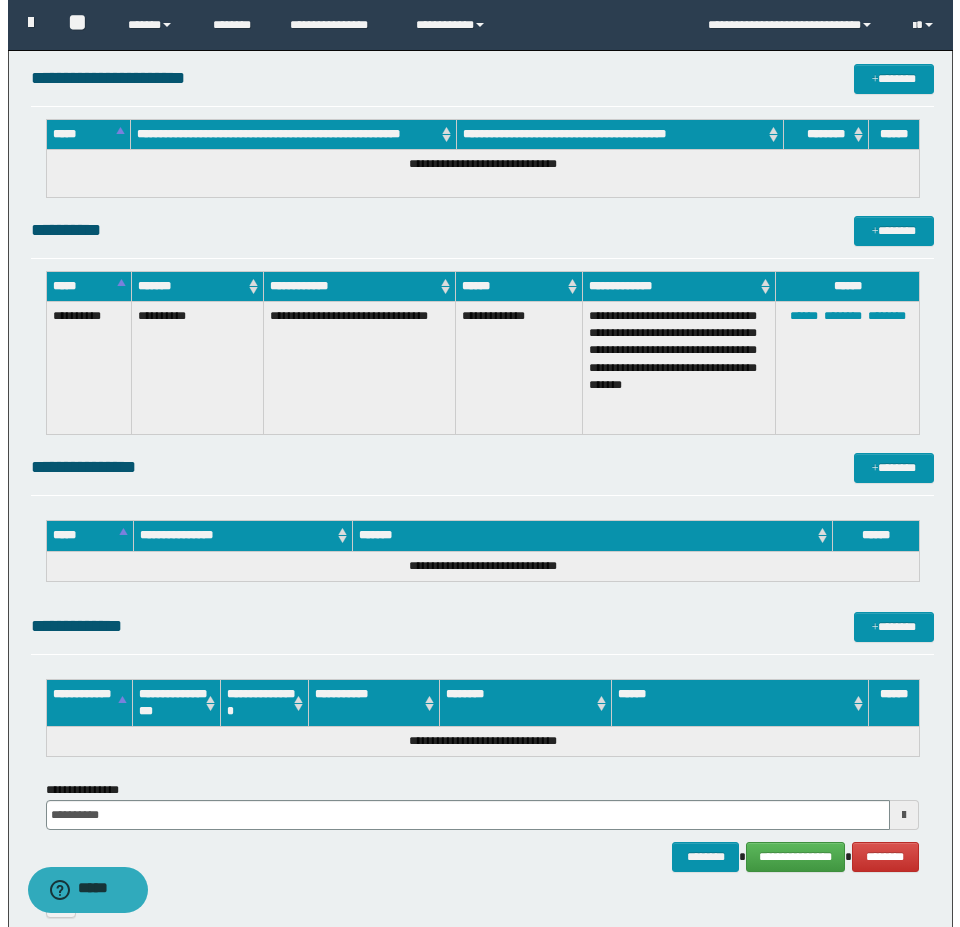 scroll, scrollTop: 340, scrollLeft: 0, axis: vertical 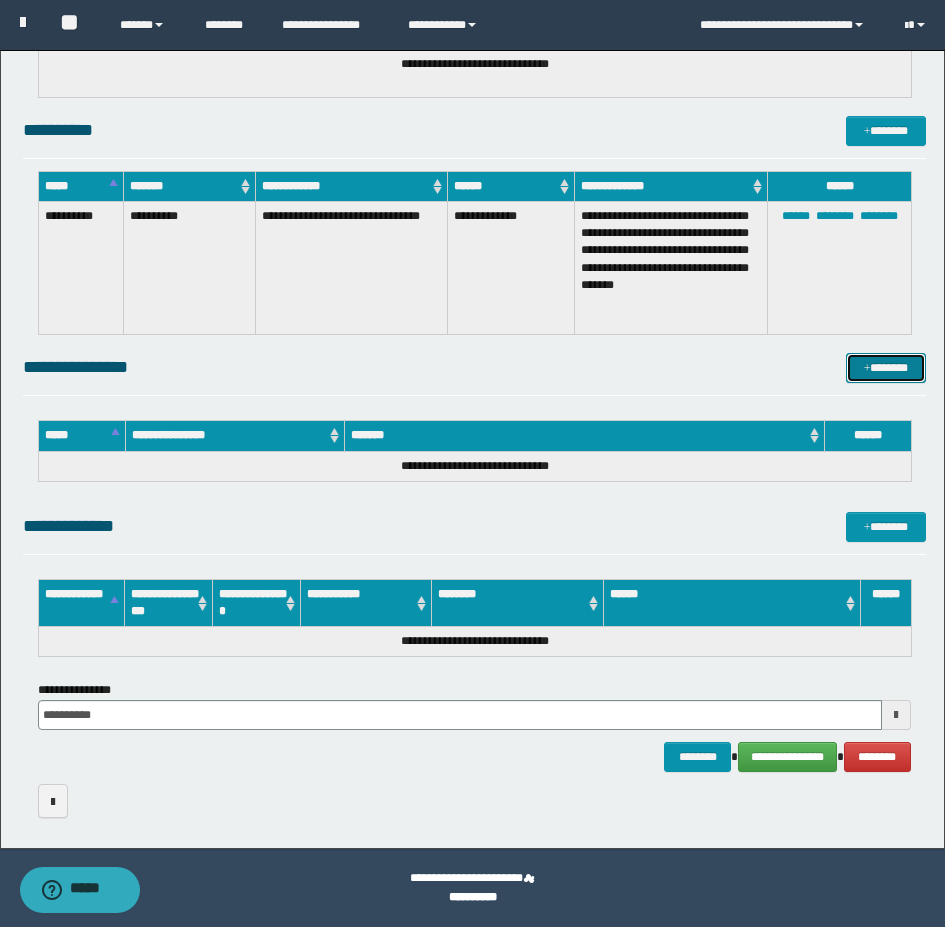 click on "*******" at bounding box center [886, 368] 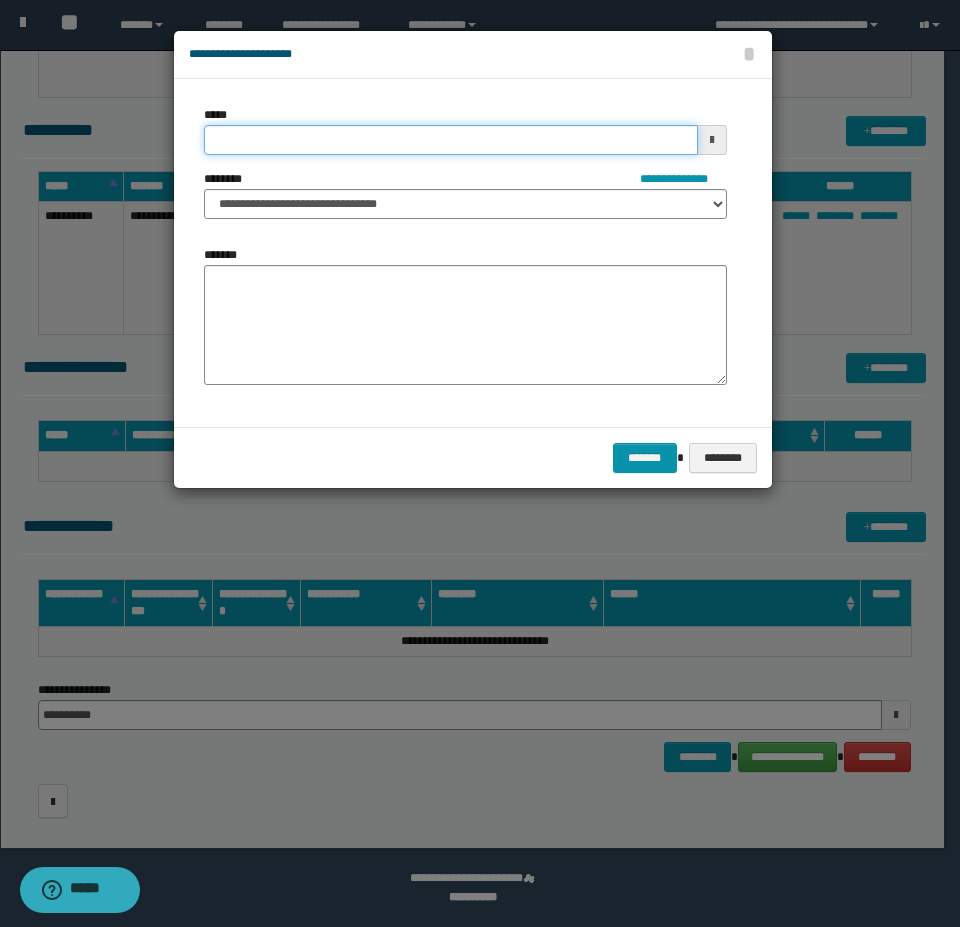 click on "*****" at bounding box center [451, 140] 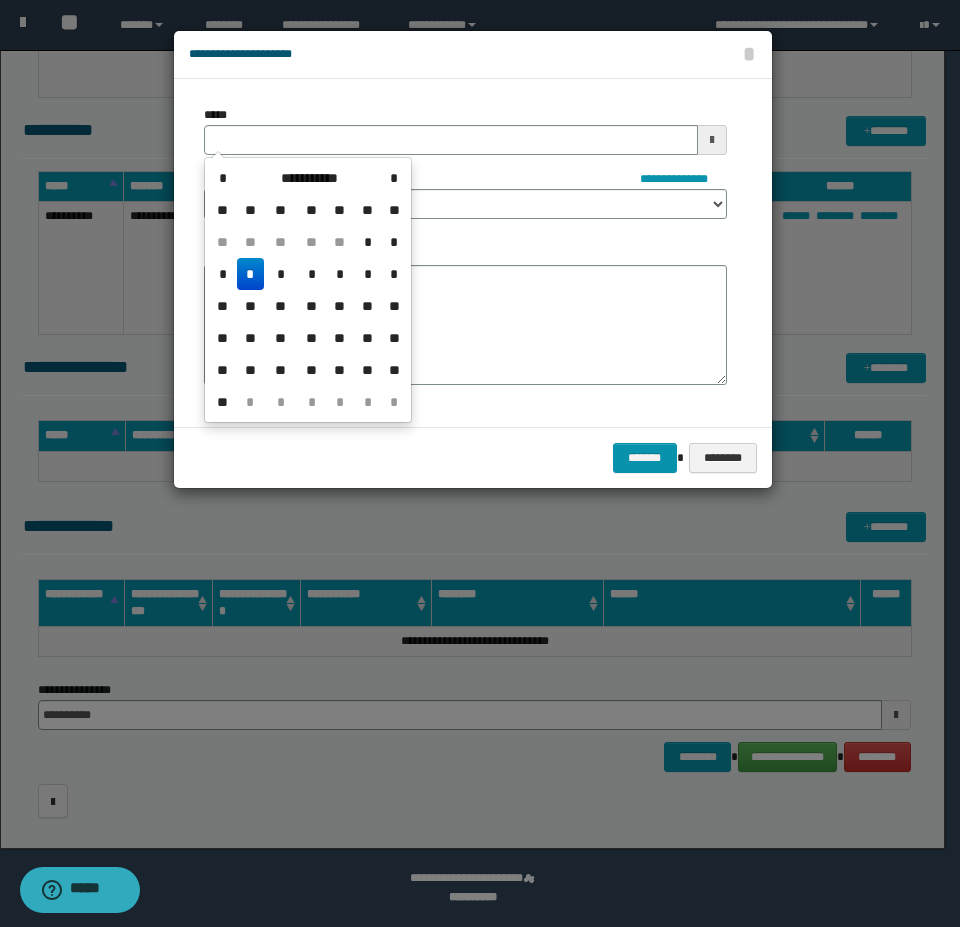 click on "*" at bounding box center (251, 274) 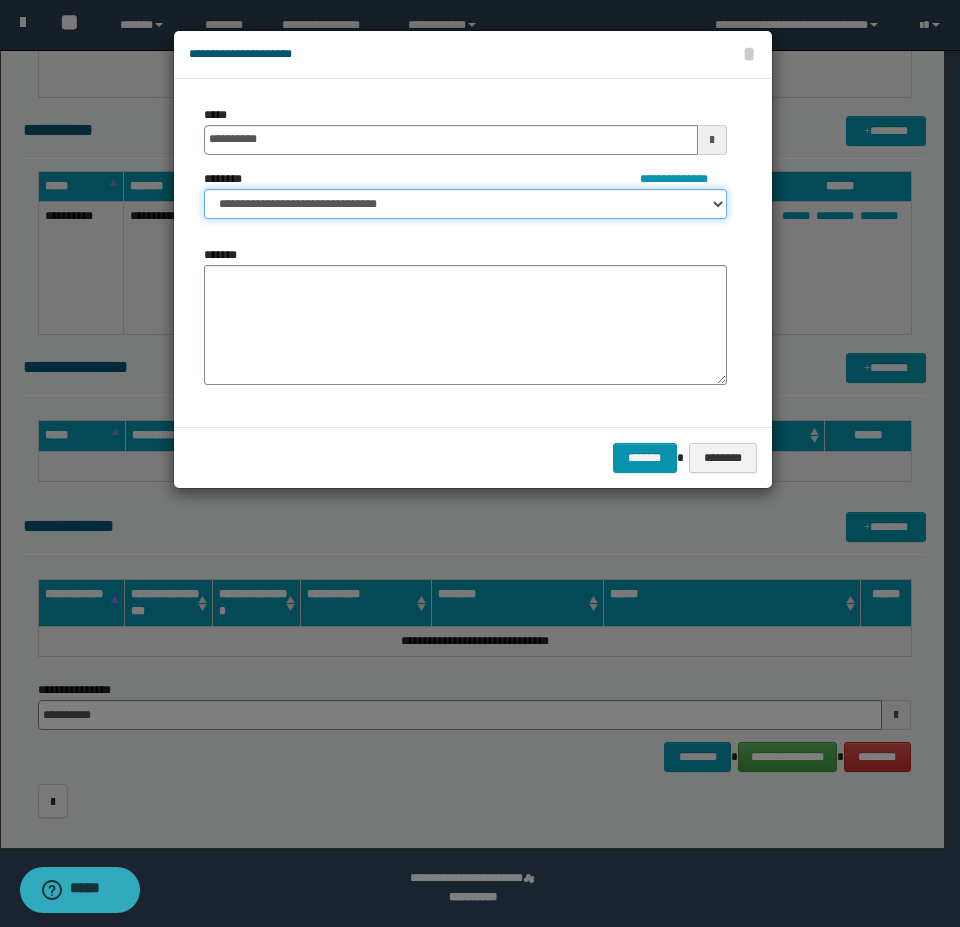 click on "**********" at bounding box center (465, 204) 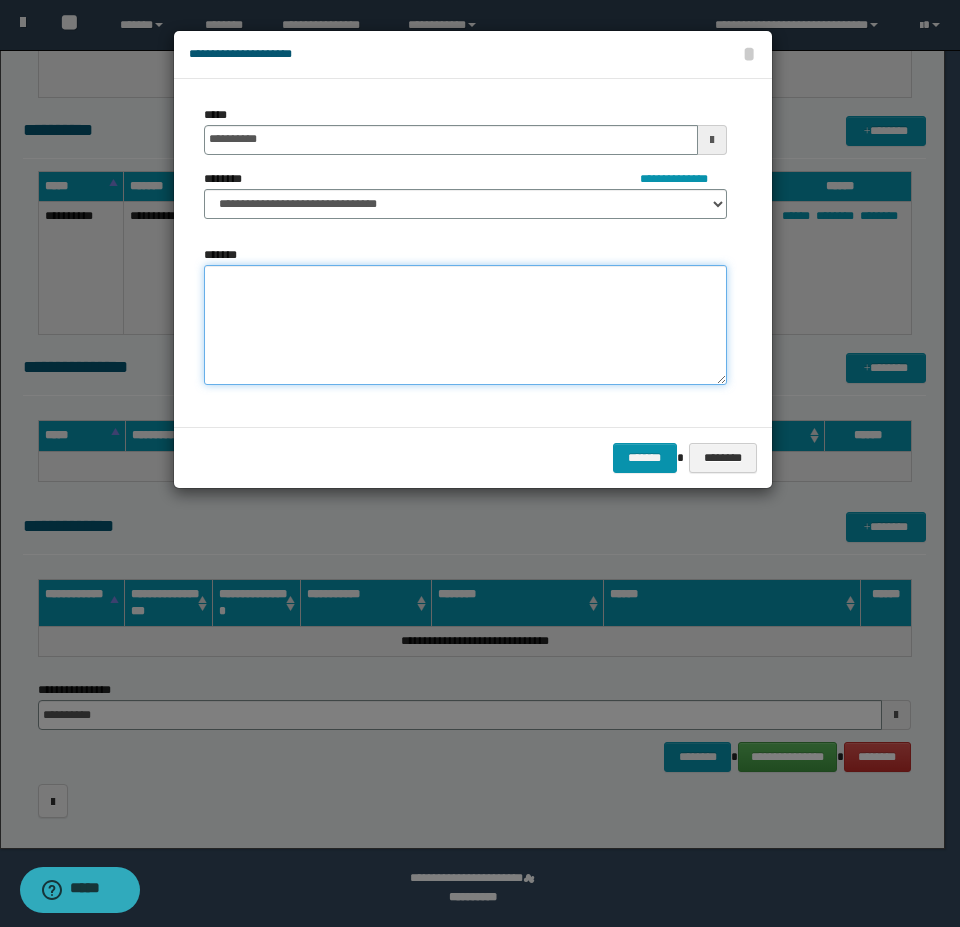 click on "*******" at bounding box center (465, 325) 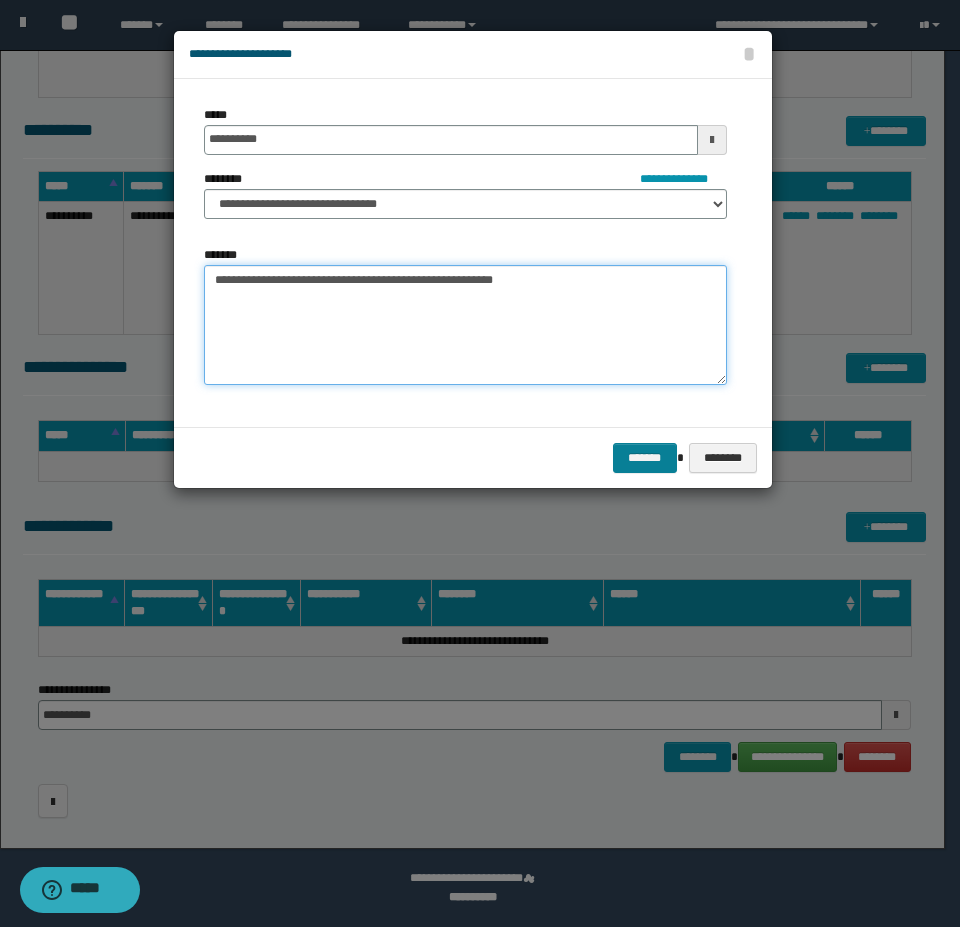 type on "**********" 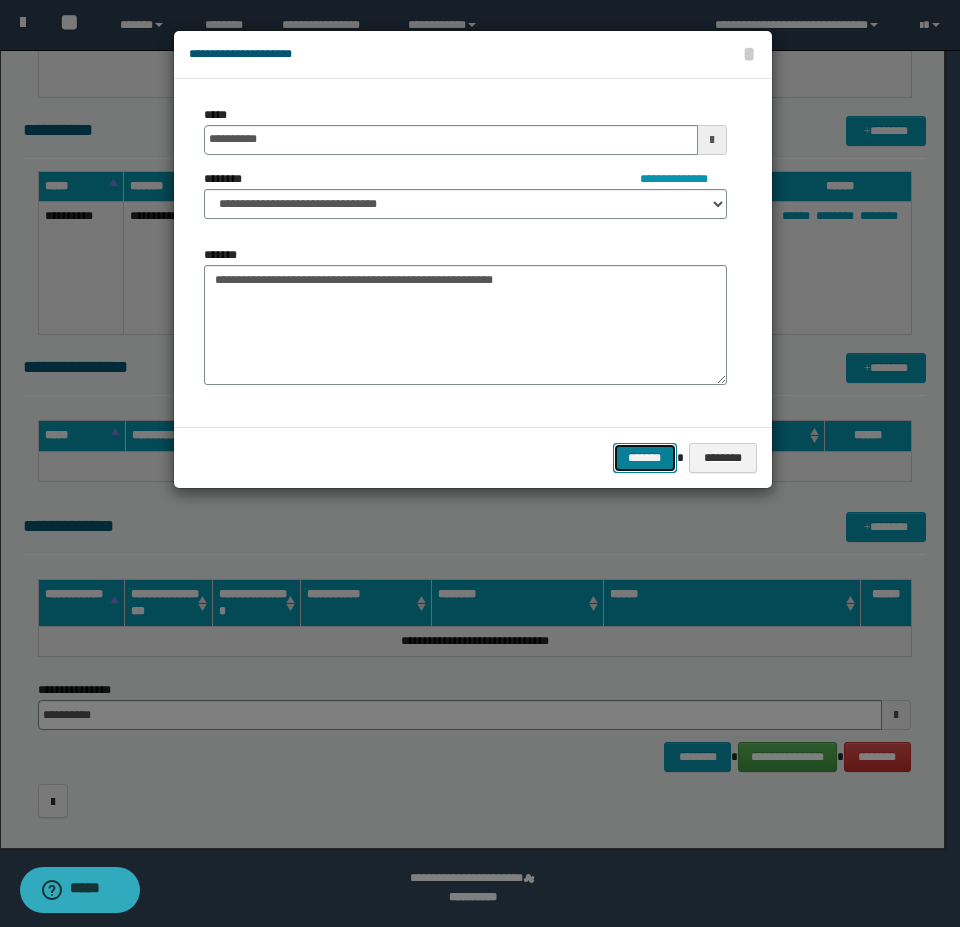 click on "*******" at bounding box center (645, 458) 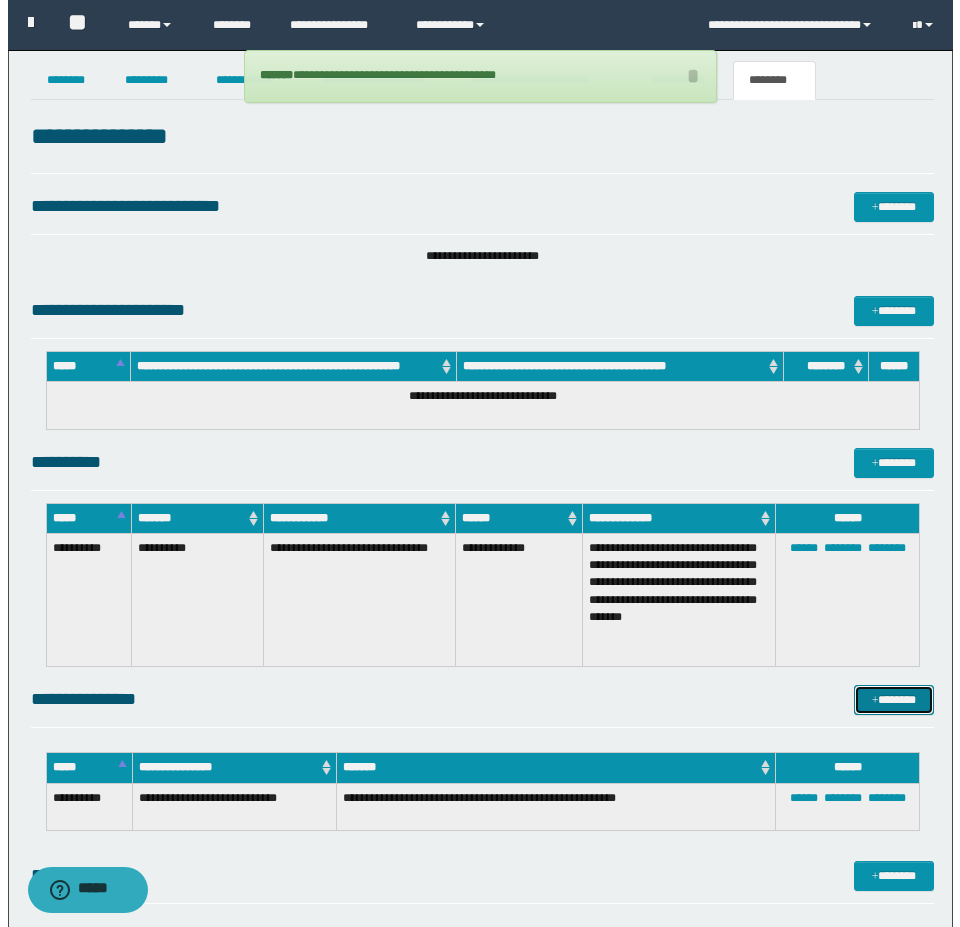 scroll, scrollTop: 0, scrollLeft: 0, axis: both 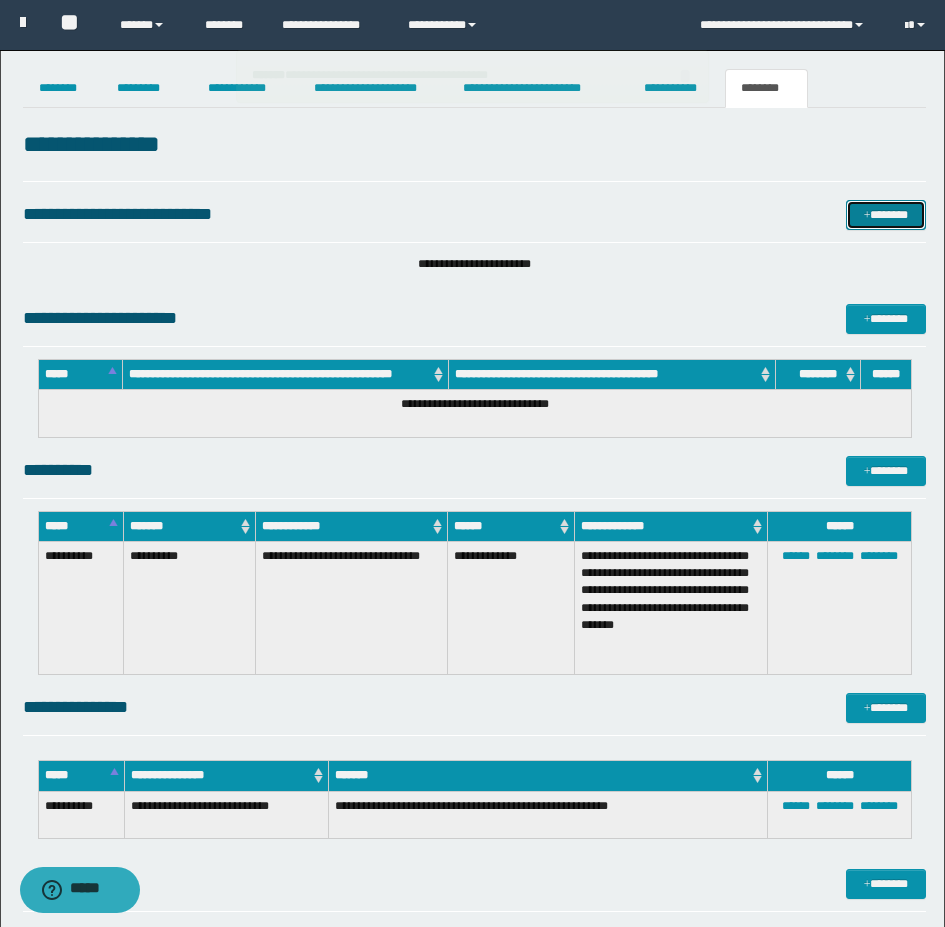 click on "*******" at bounding box center (886, 215) 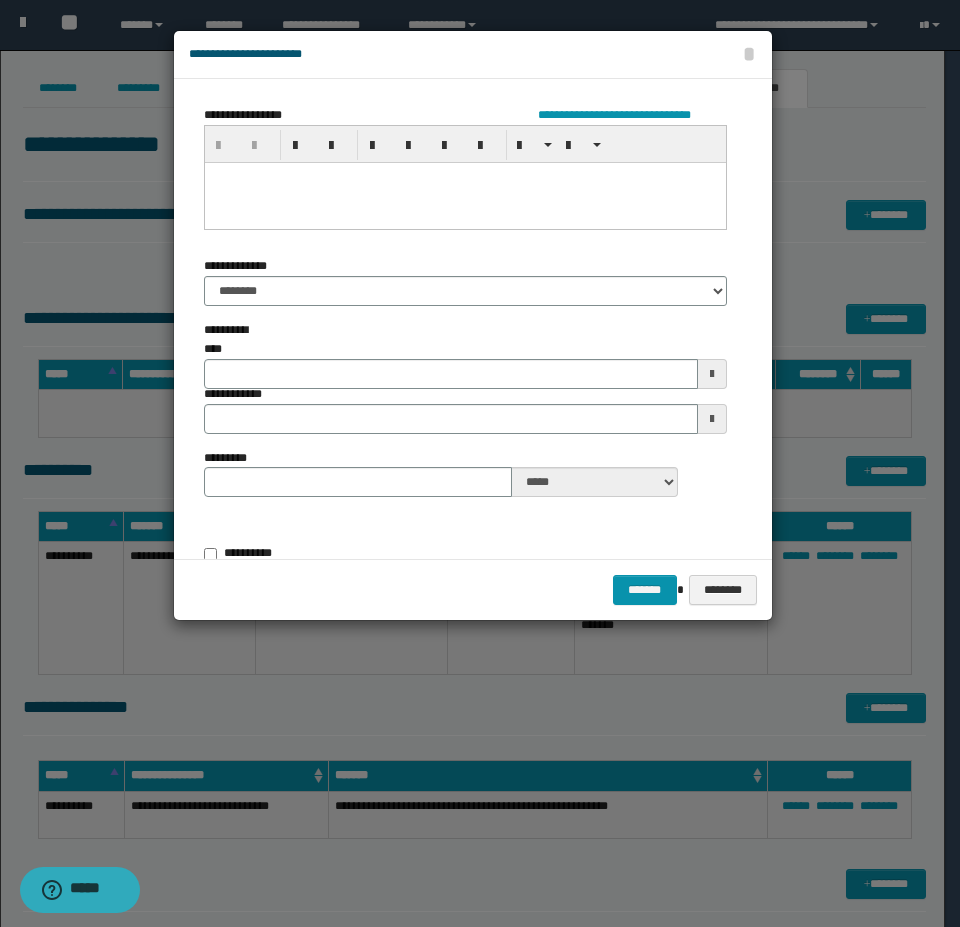 click at bounding box center [464, 202] 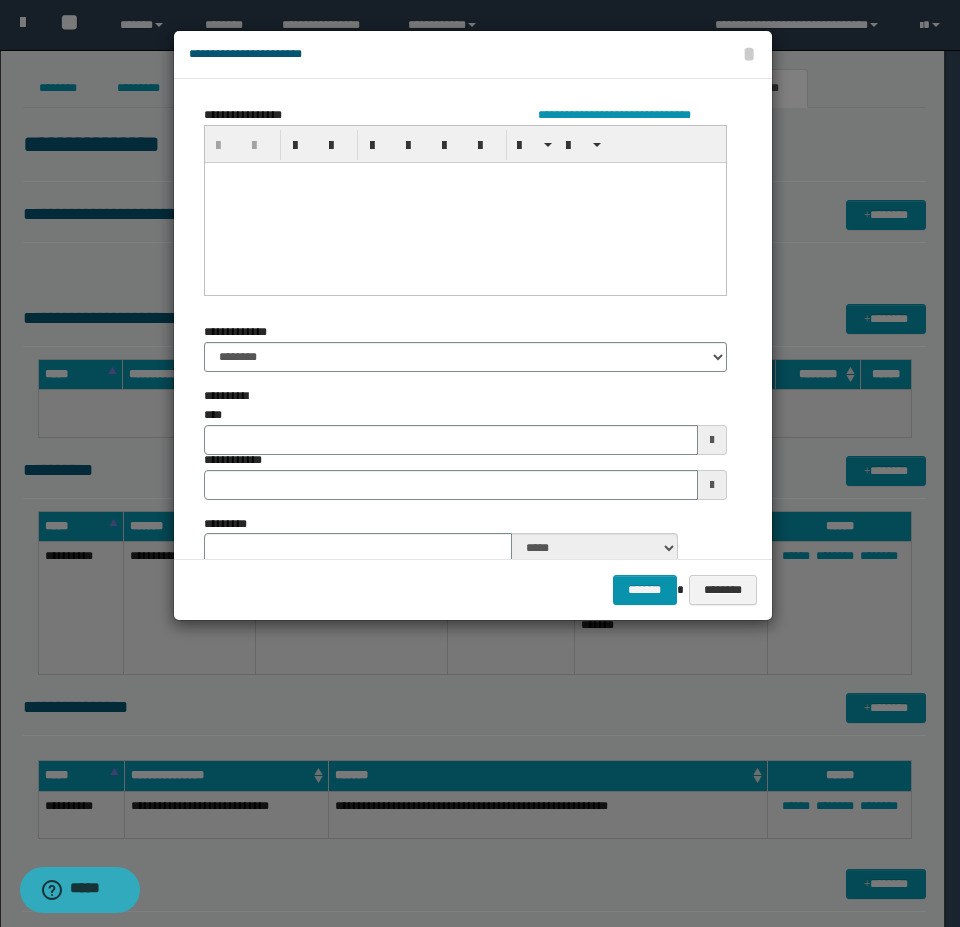 type 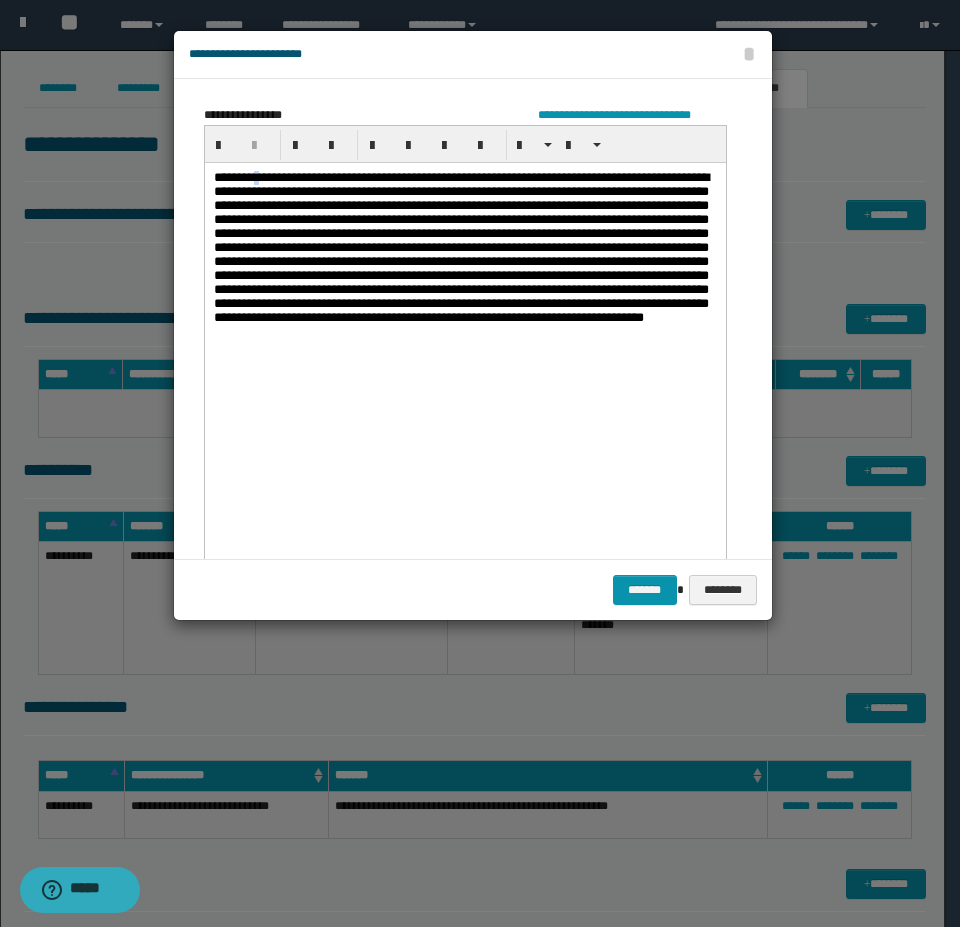 click at bounding box center [464, 314] 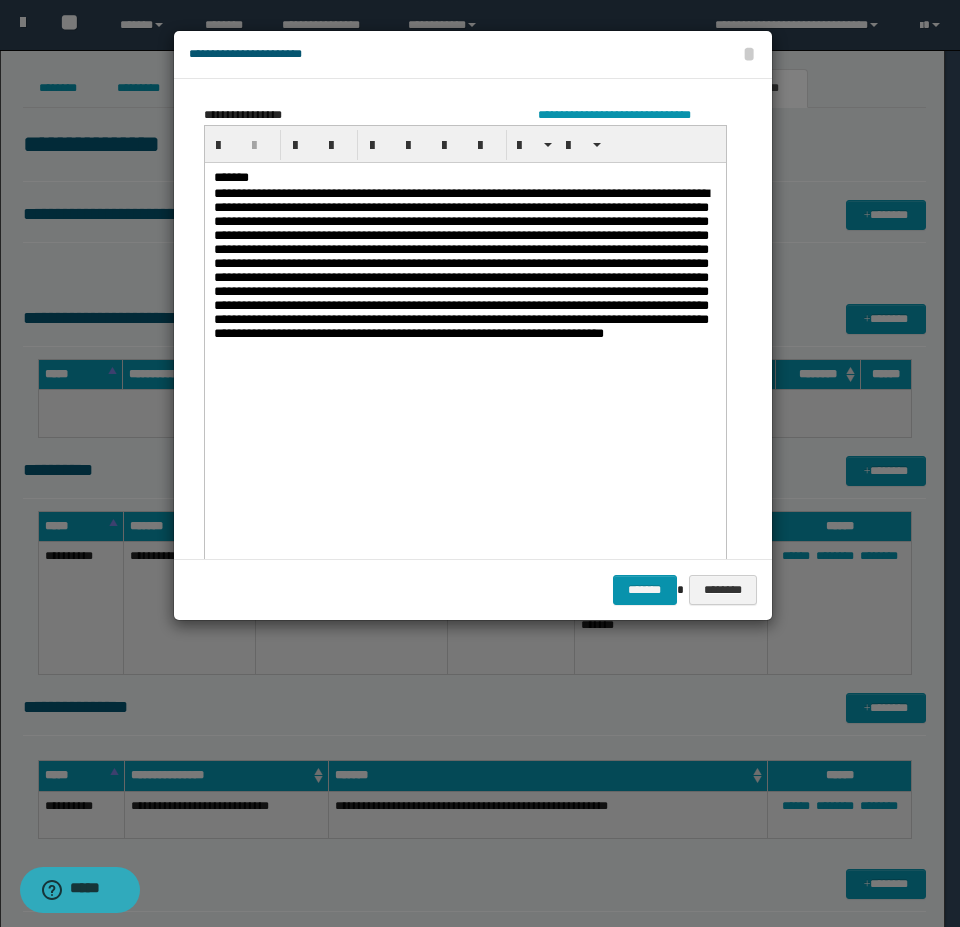 click at bounding box center [464, 330] 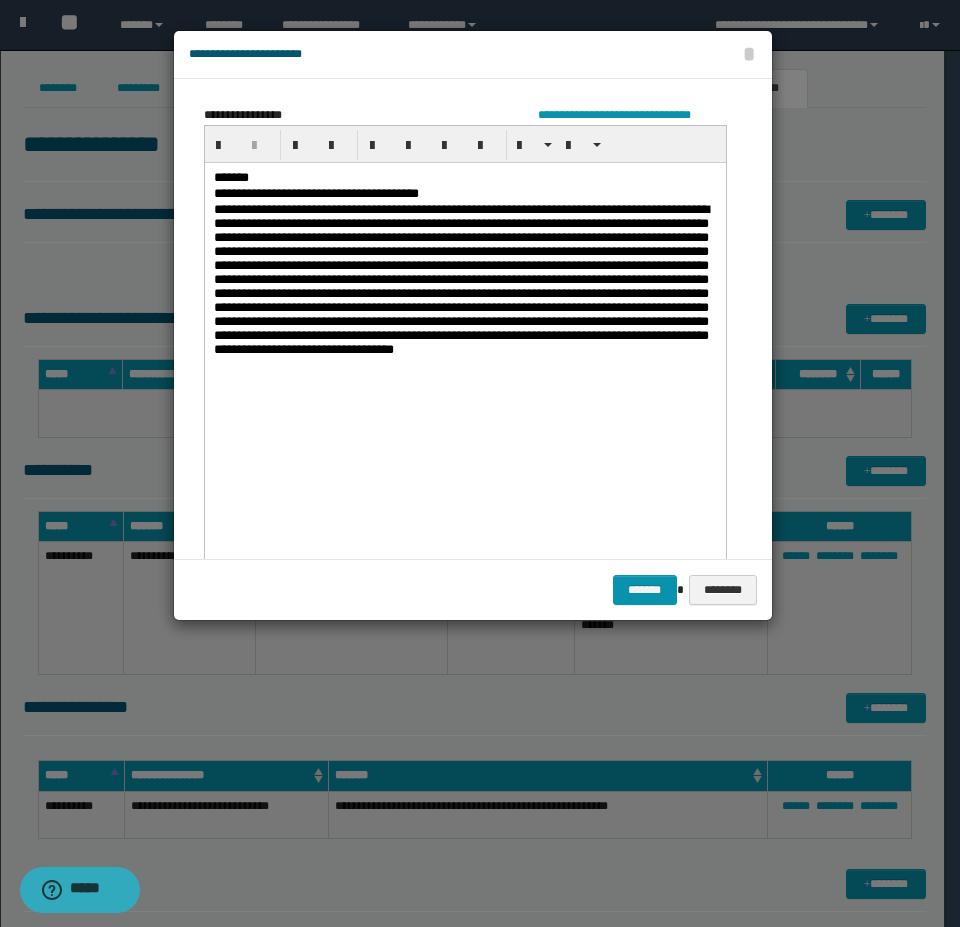click at bounding box center (464, 338) 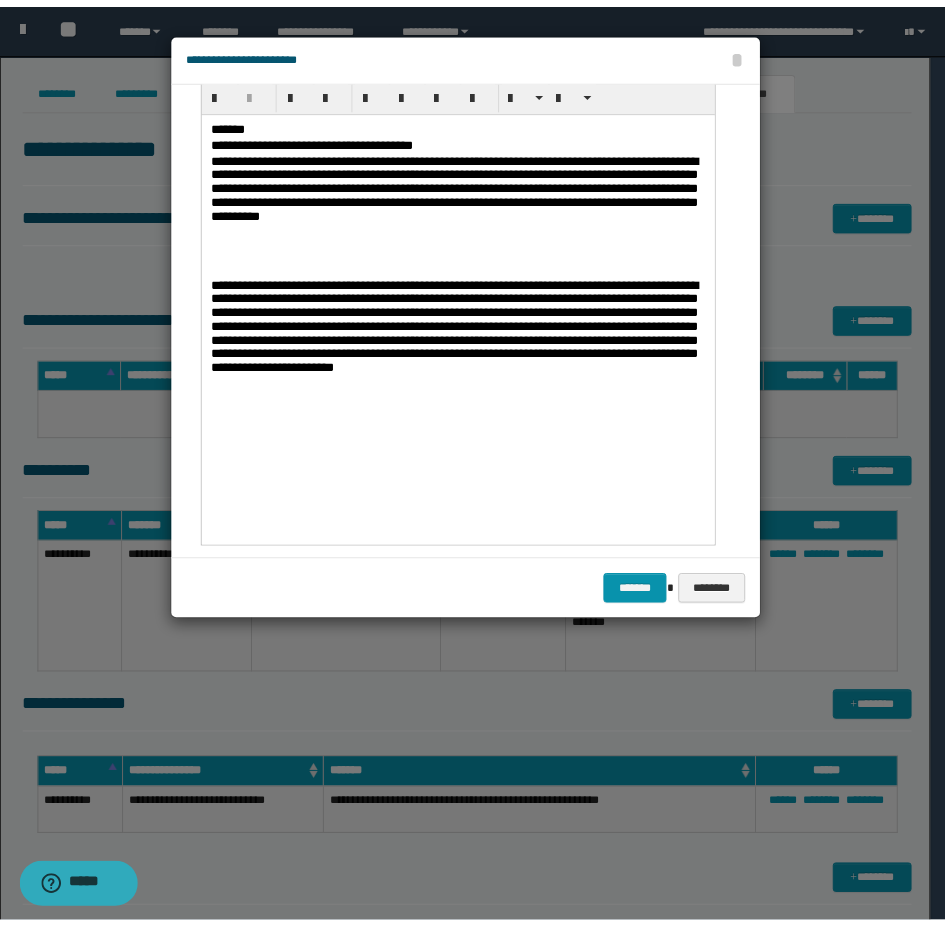 scroll, scrollTop: 100, scrollLeft: 0, axis: vertical 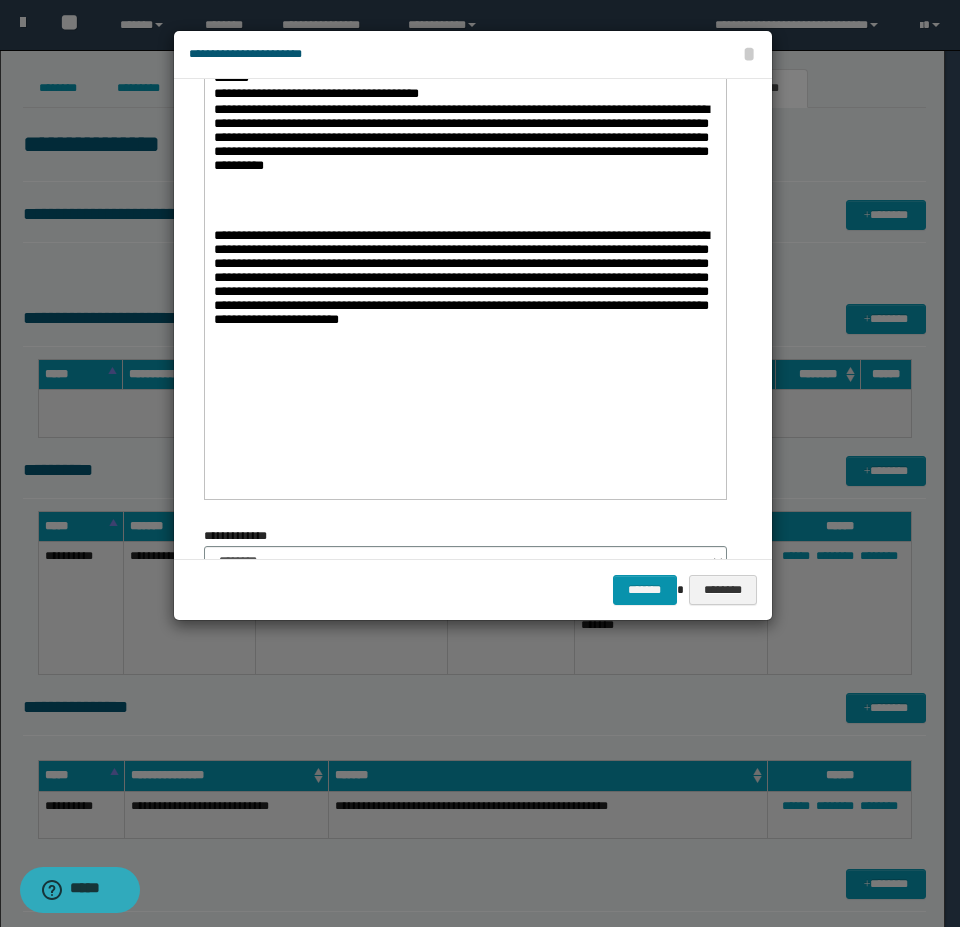 click on "**********" at bounding box center (464, 308) 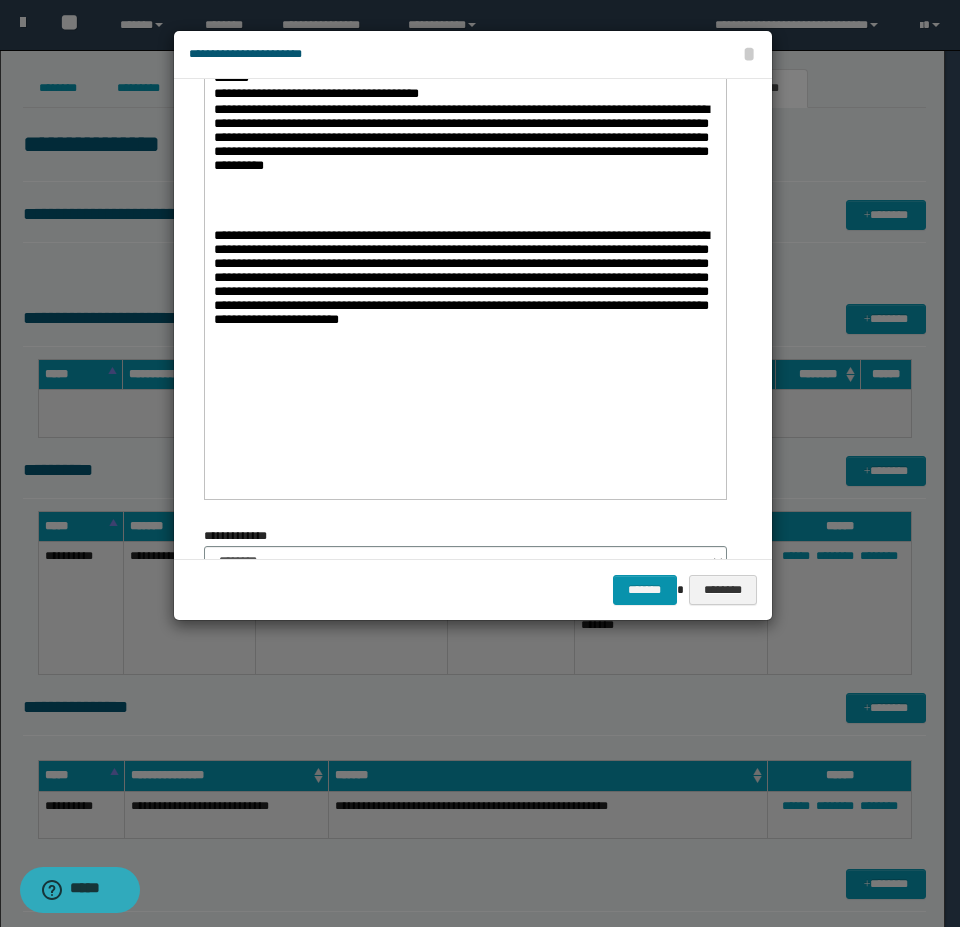click on "**********" at bounding box center [464, 308] 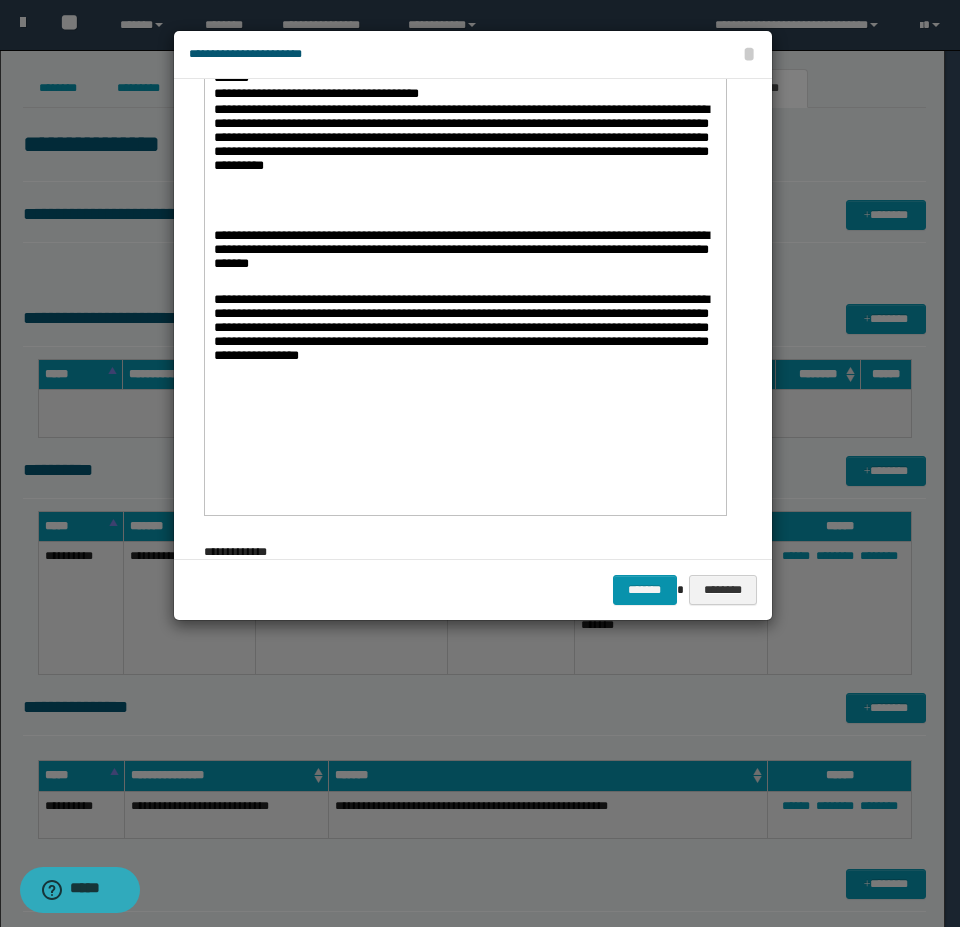 click on "**********" at bounding box center (464, 348) 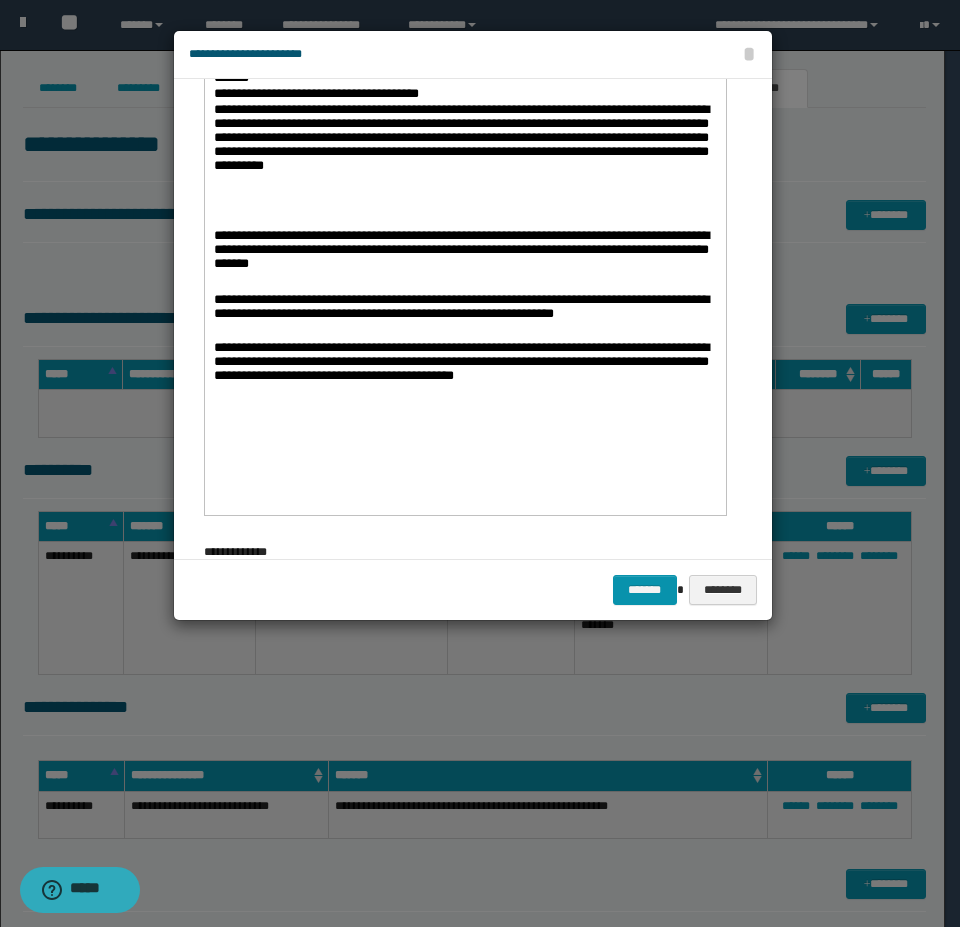 click on "**********" at bounding box center (464, 372) 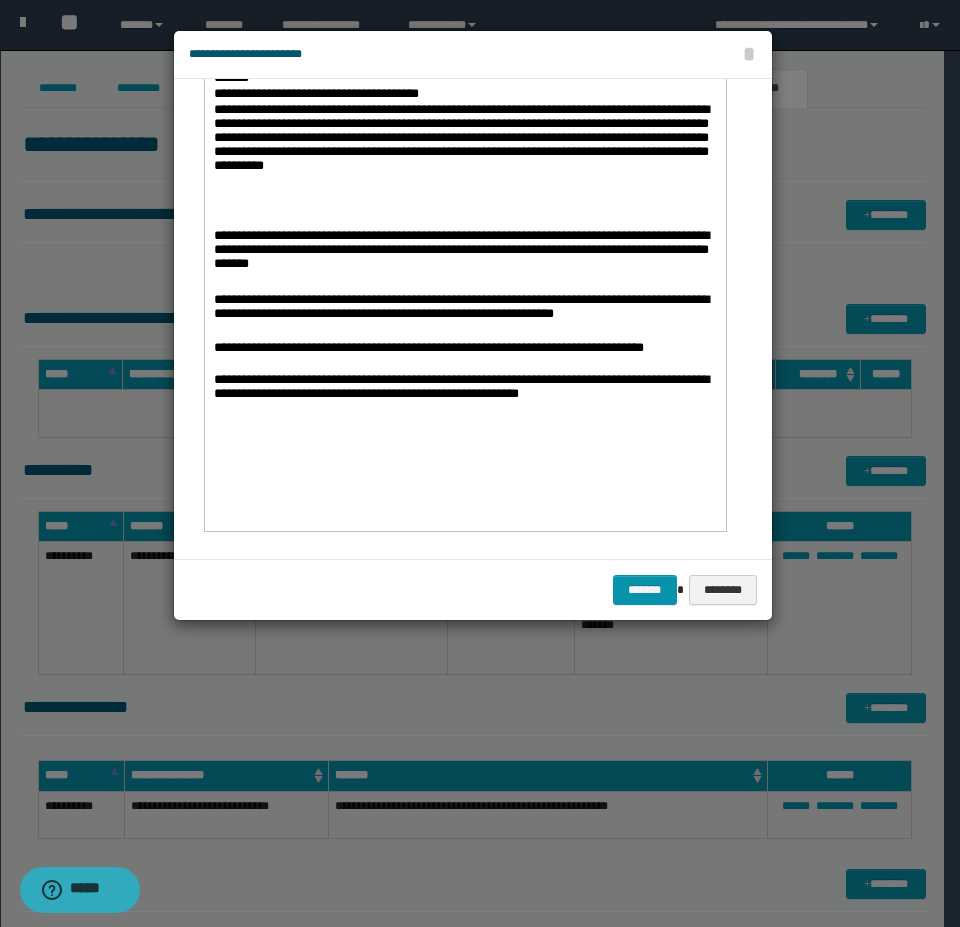 click on "**********" at bounding box center (464, 396) 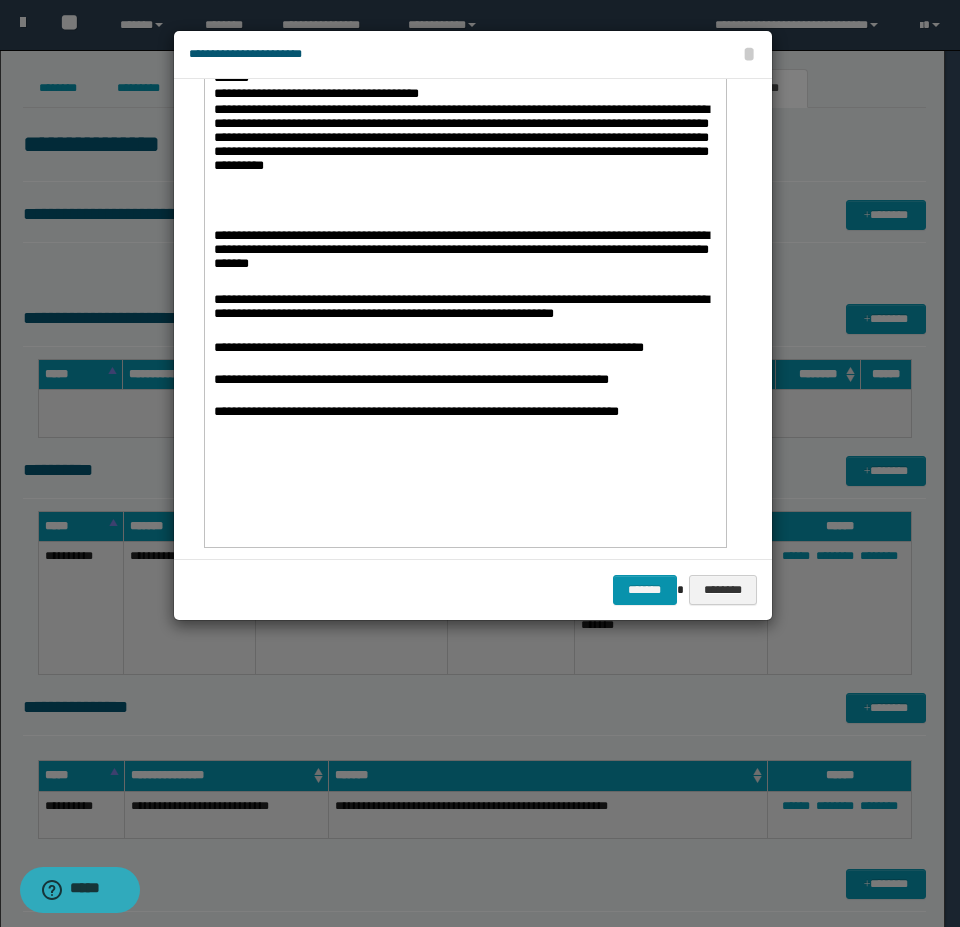 click on "**********" at bounding box center [464, 420] 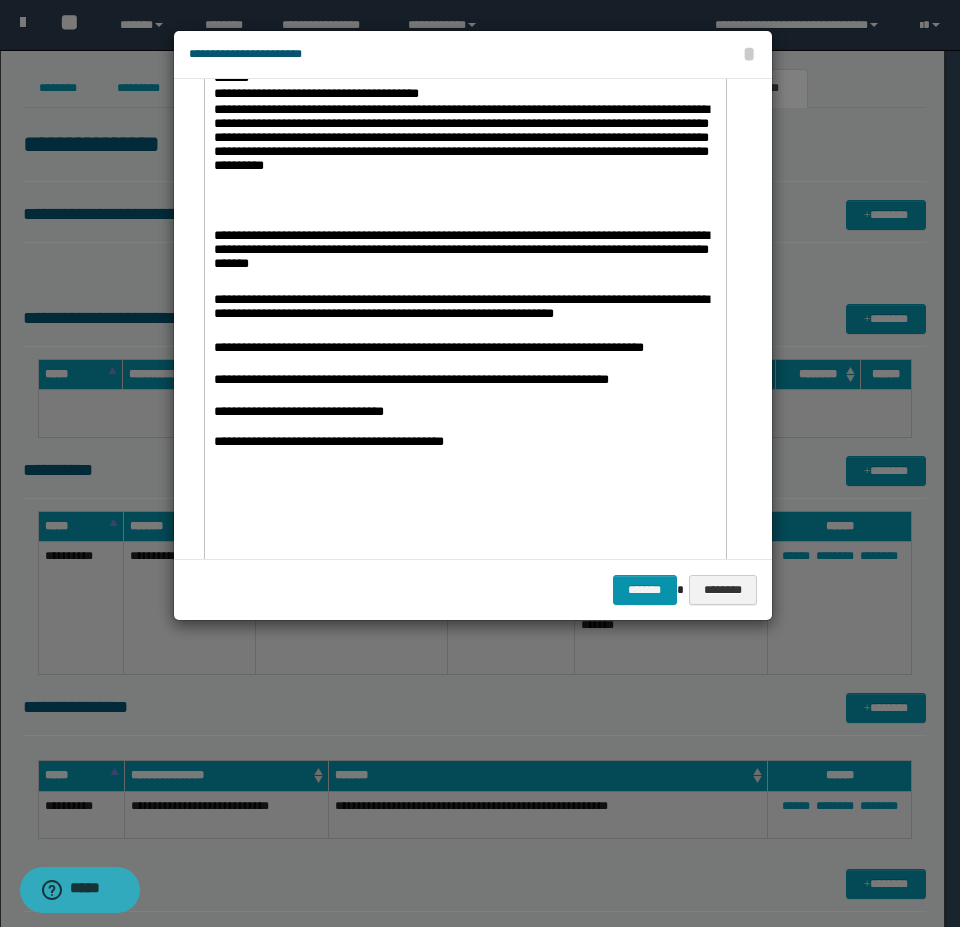 click on "**********" at bounding box center (464, 442) 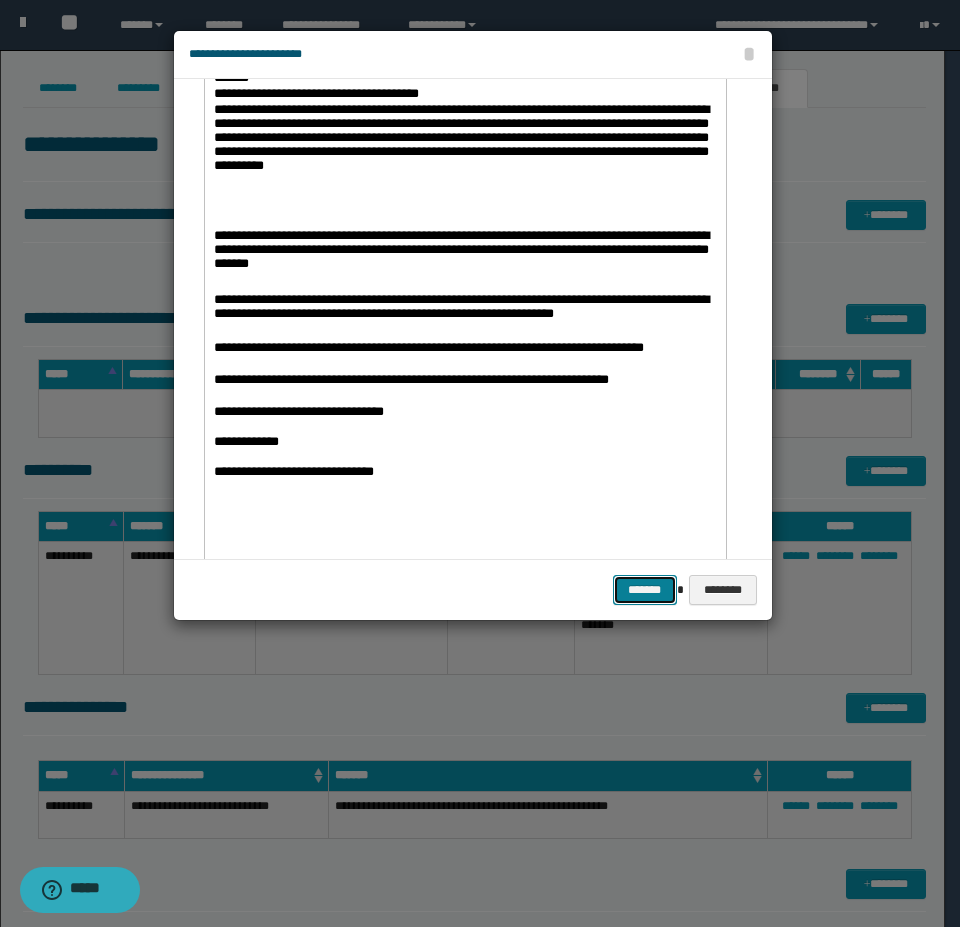 click on "*******" at bounding box center [645, 590] 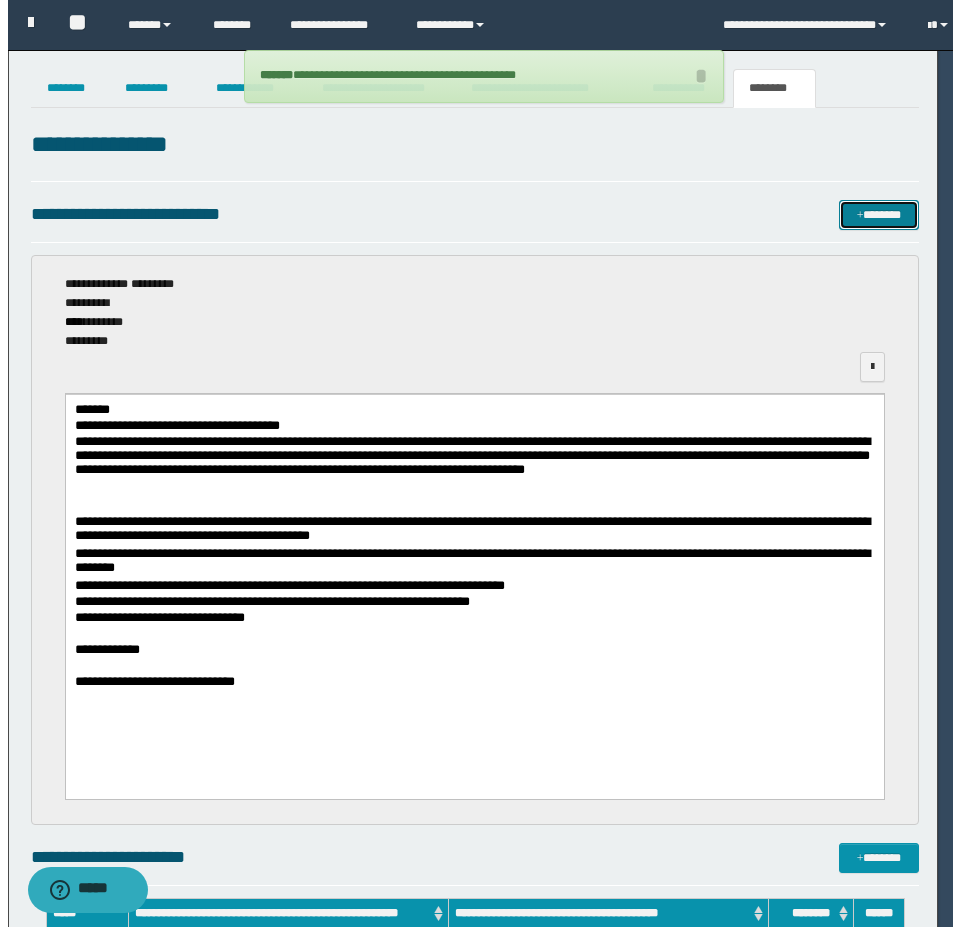 scroll, scrollTop: 0, scrollLeft: 0, axis: both 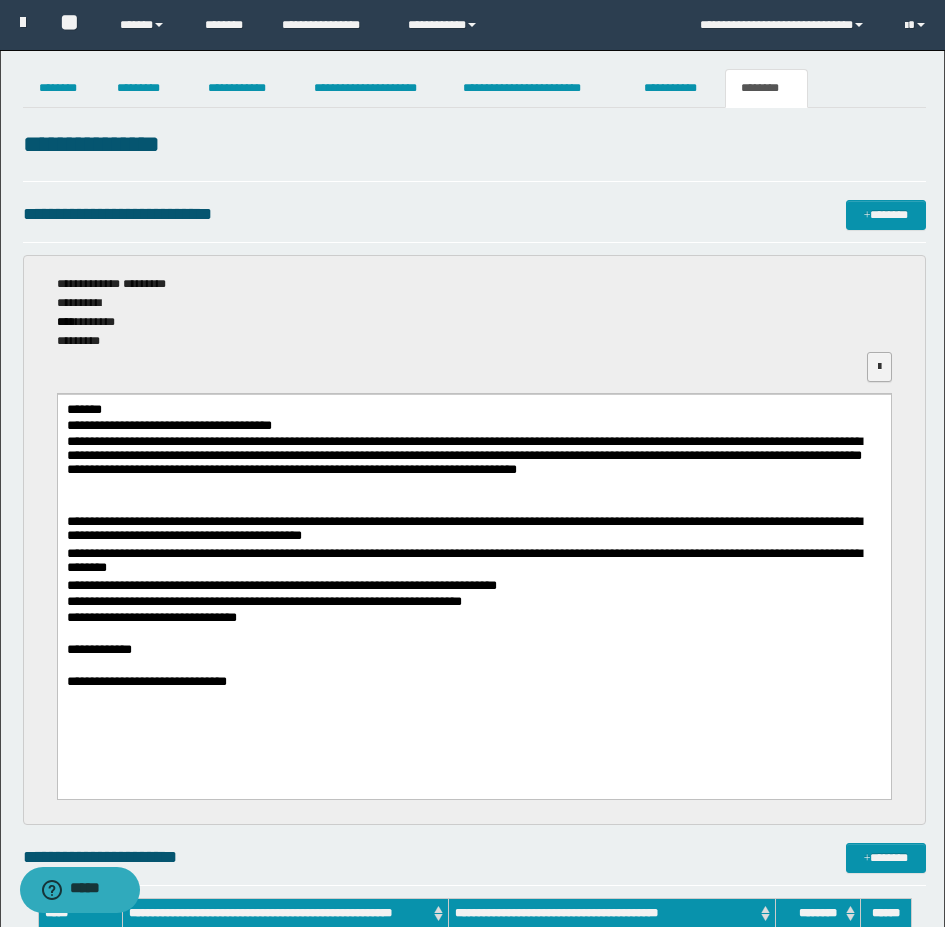 click at bounding box center (879, 367) 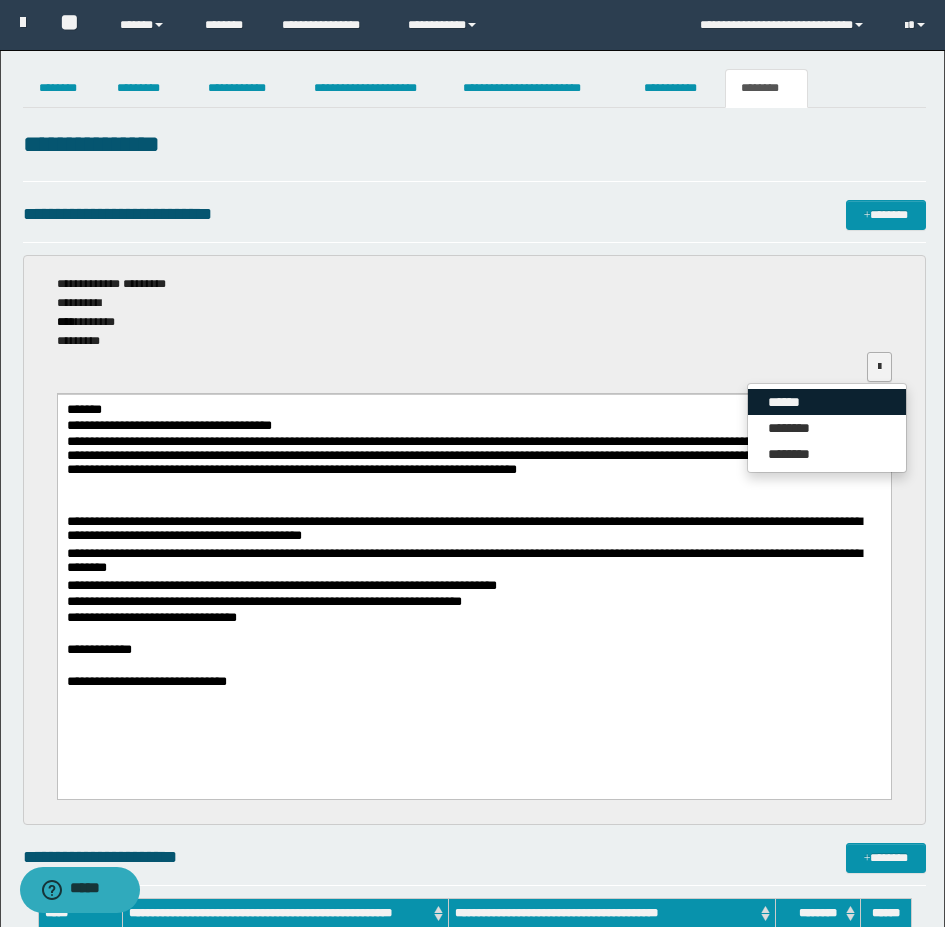 click on "******" at bounding box center [827, 402] 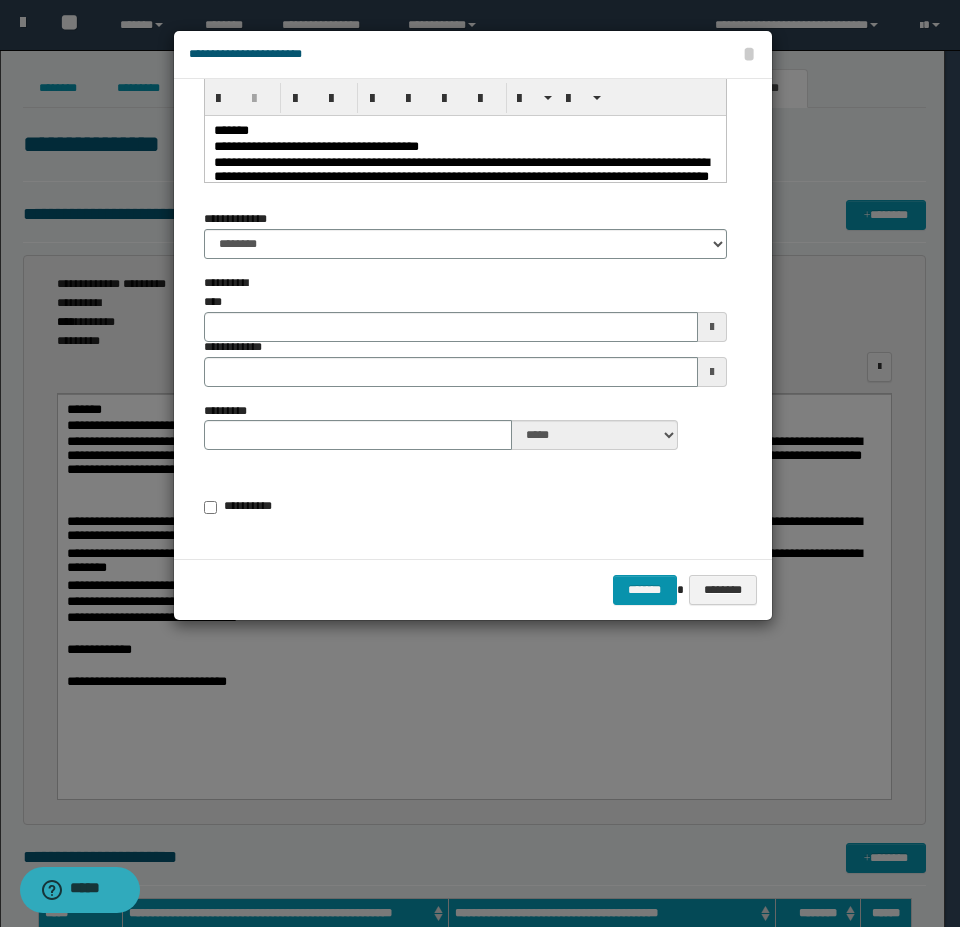 scroll, scrollTop: 47, scrollLeft: 0, axis: vertical 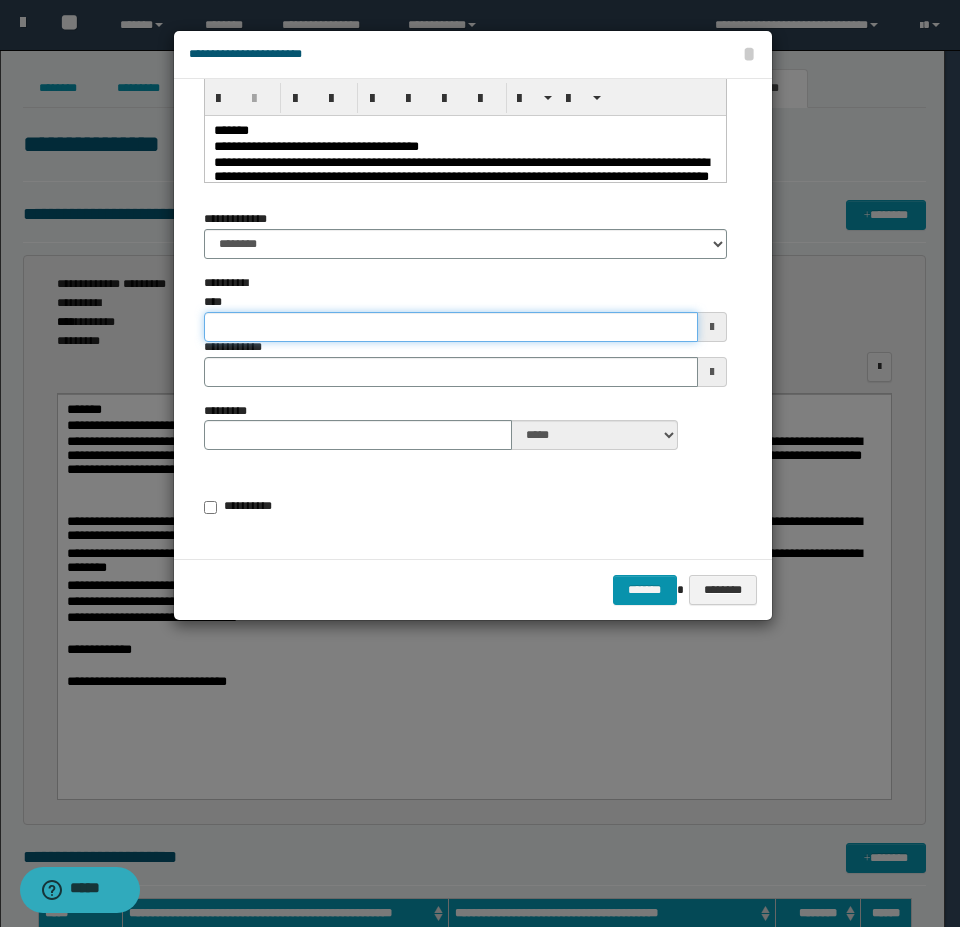 click on "**********" at bounding box center (451, 327) 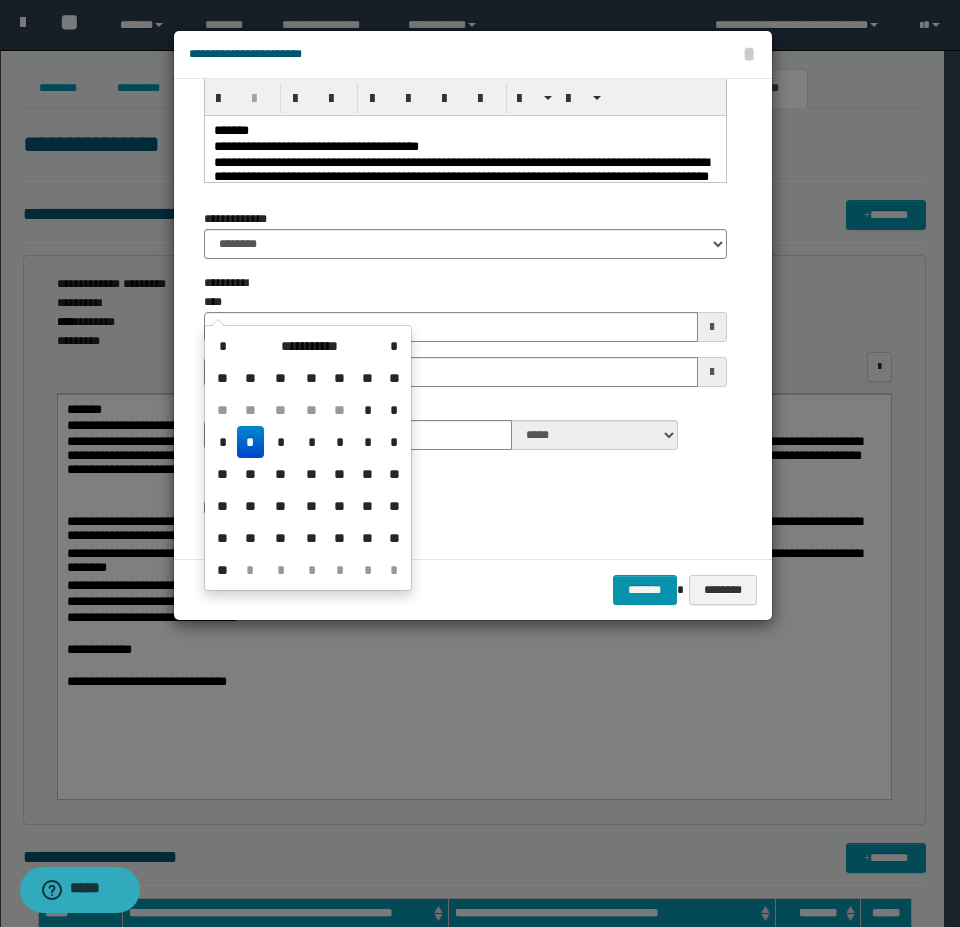 click on "*" at bounding box center [251, 442] 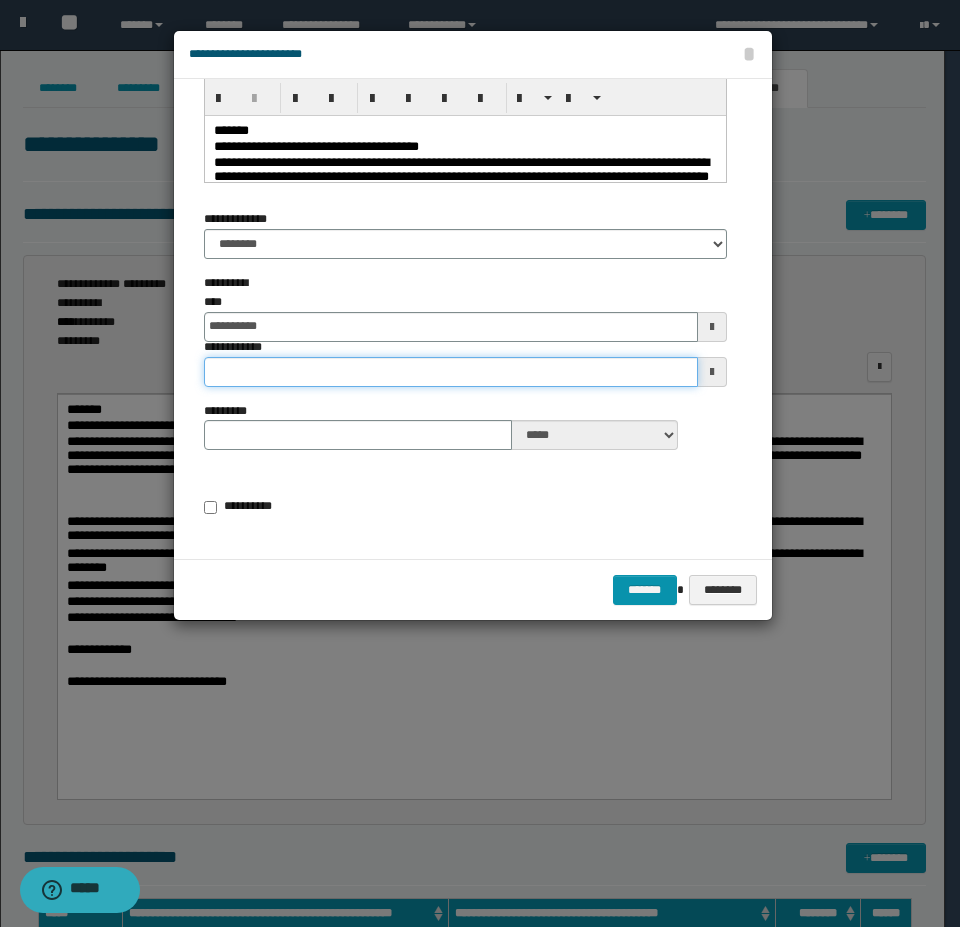 click on "**********" at bounding box center (451, 372) 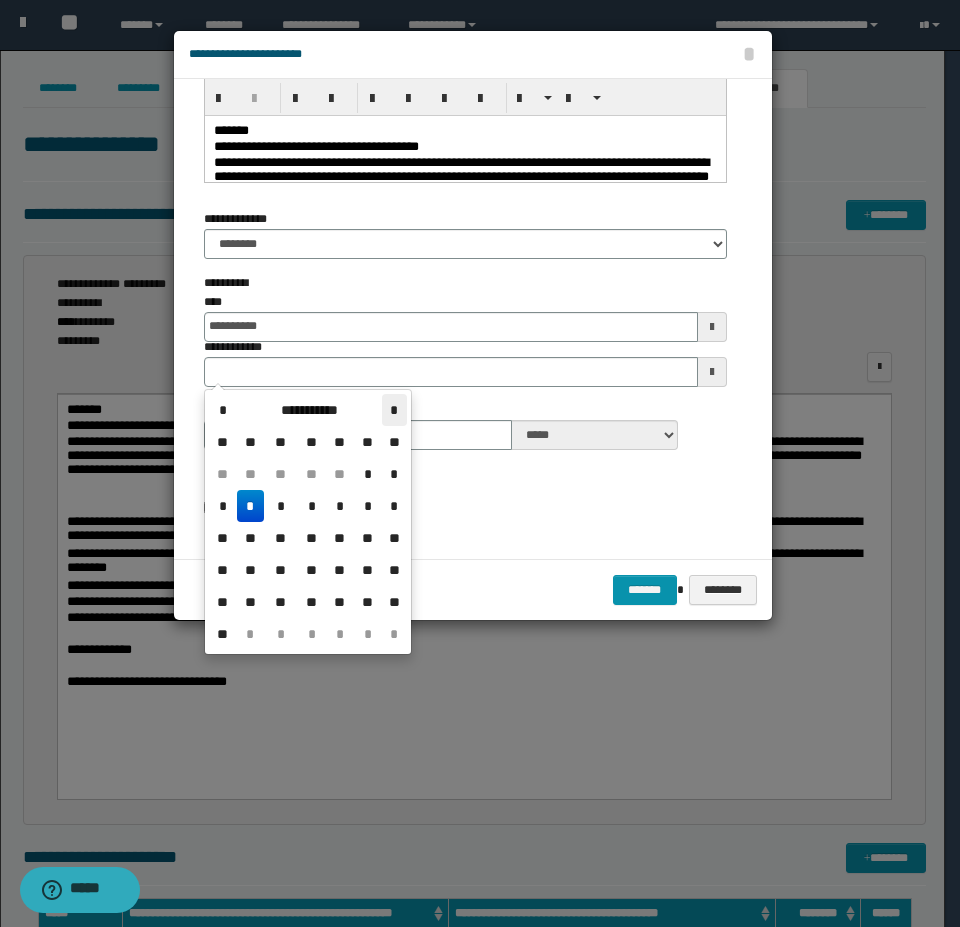 click on "*" at bounding box center [394, 410] 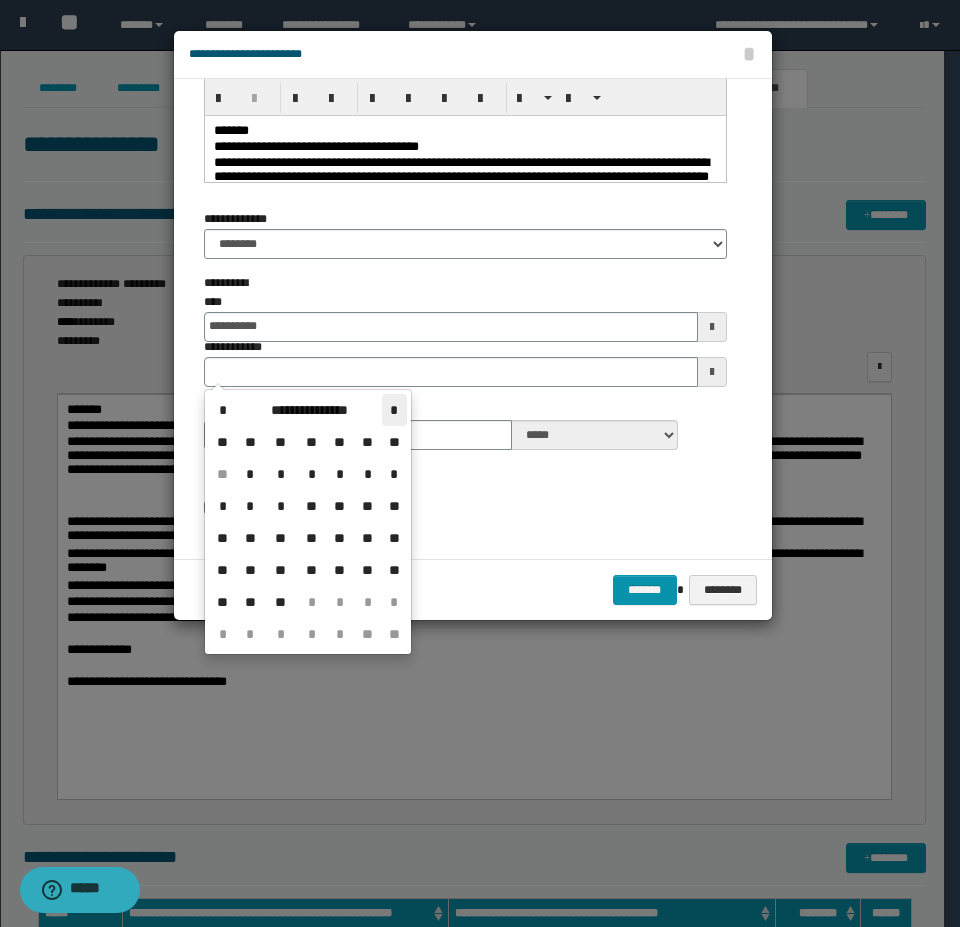 click on "*" at bounding box center [394, 410] 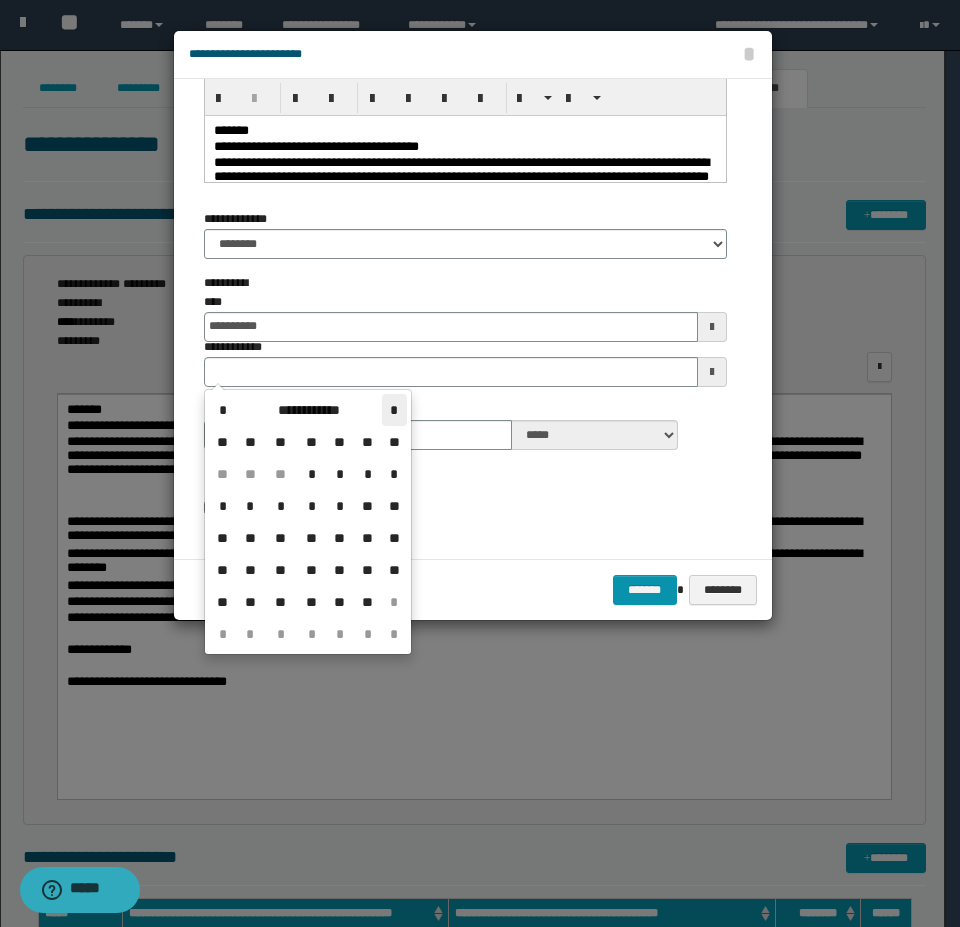 click on "*" at bounding box center [394, 410] 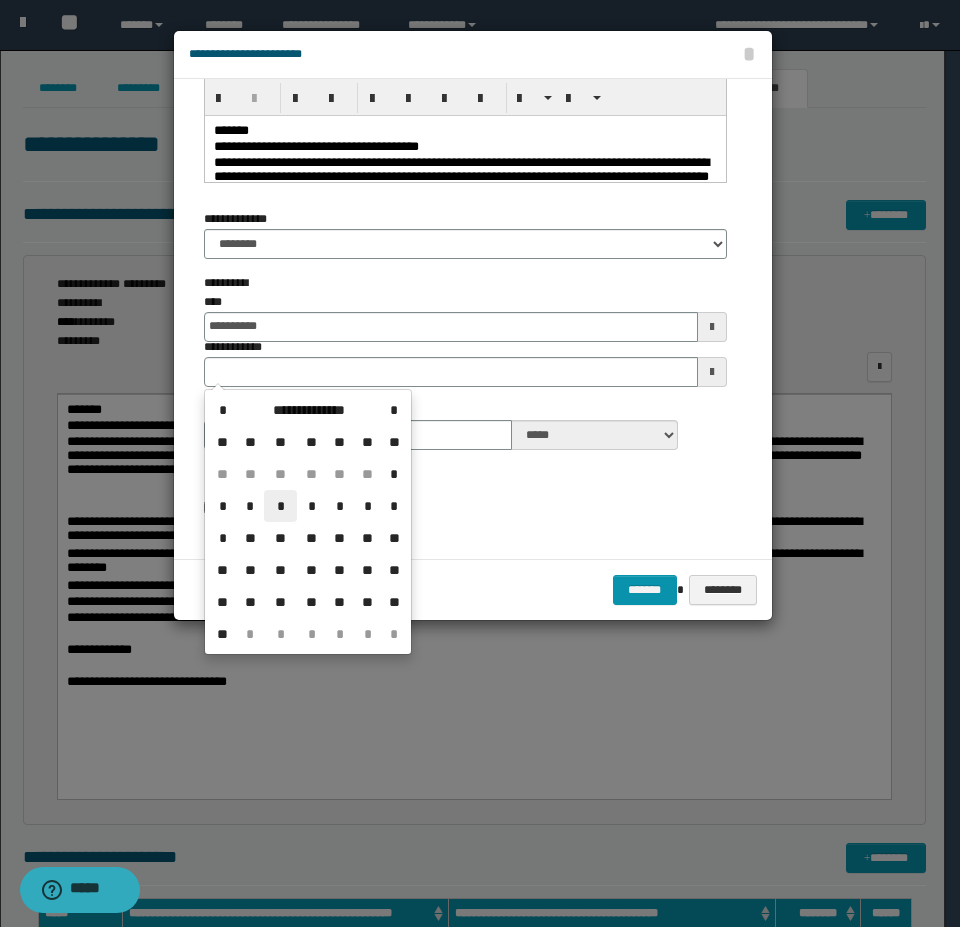 click on "*" at bounding box center [280, 506] 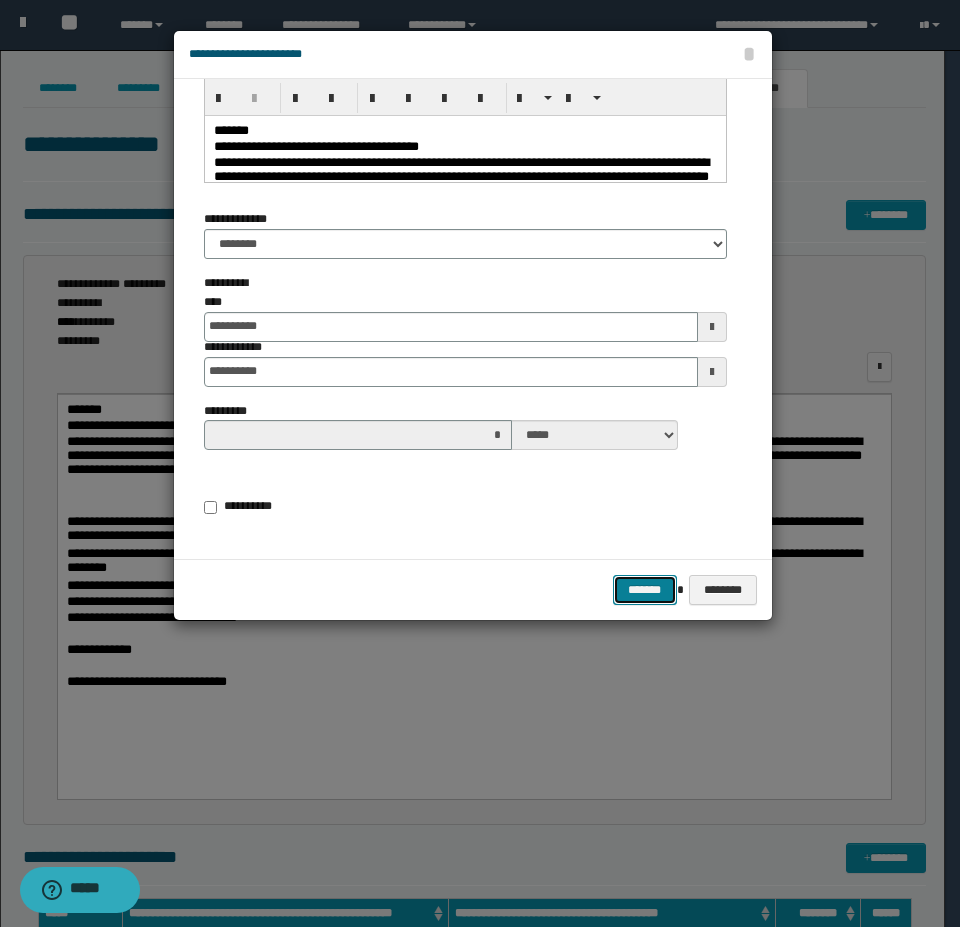 click on "*******" at bounding box center [645, 590] 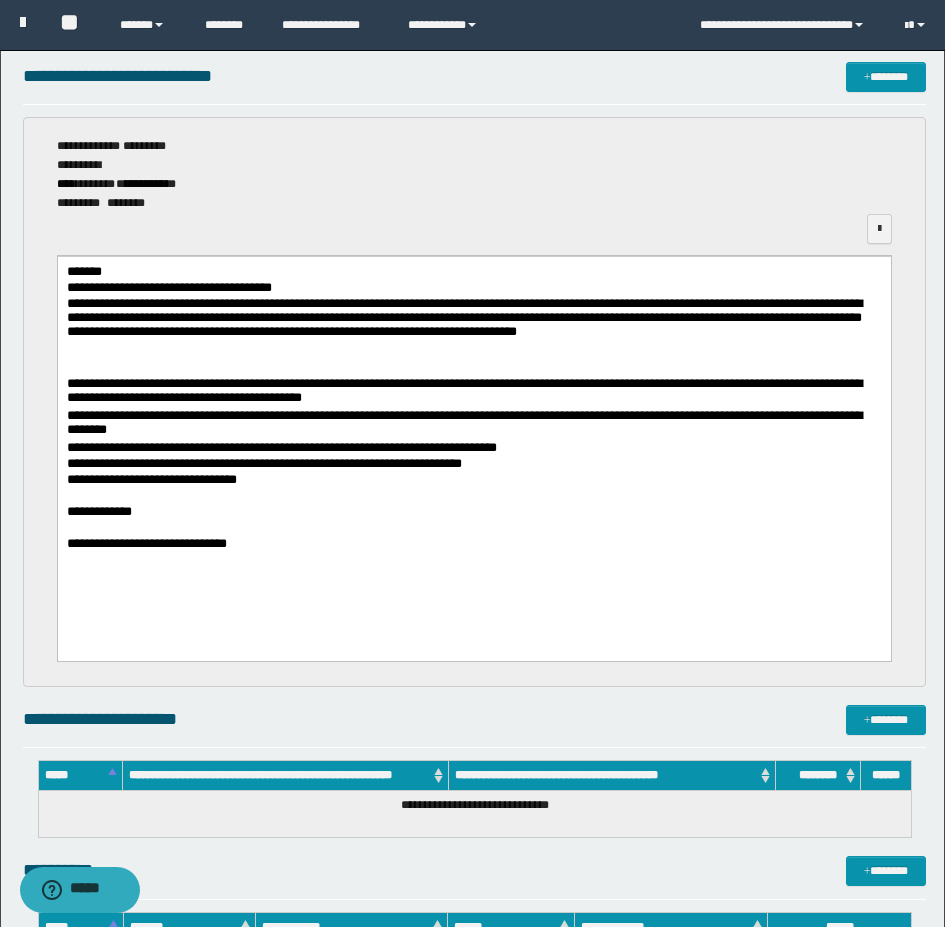 scroll, scrollTop: 0, scrollLeft: 0, axis: both 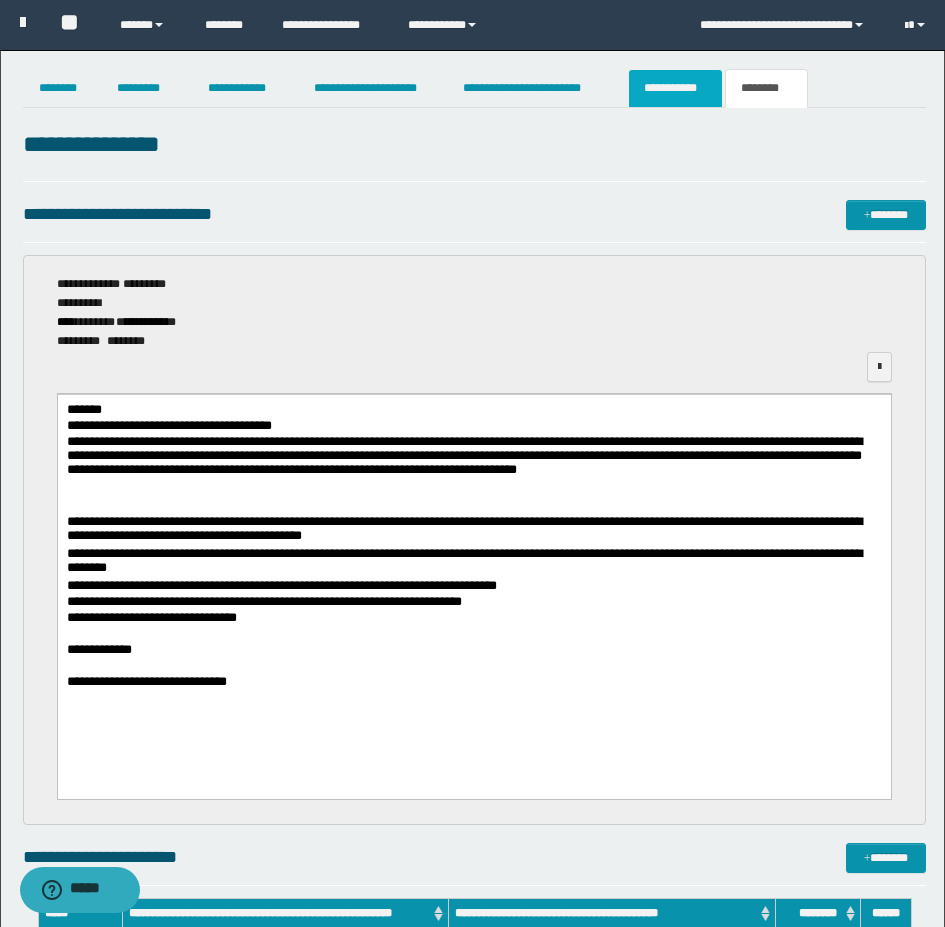 click on "**********" at bounding box center (675, 88) 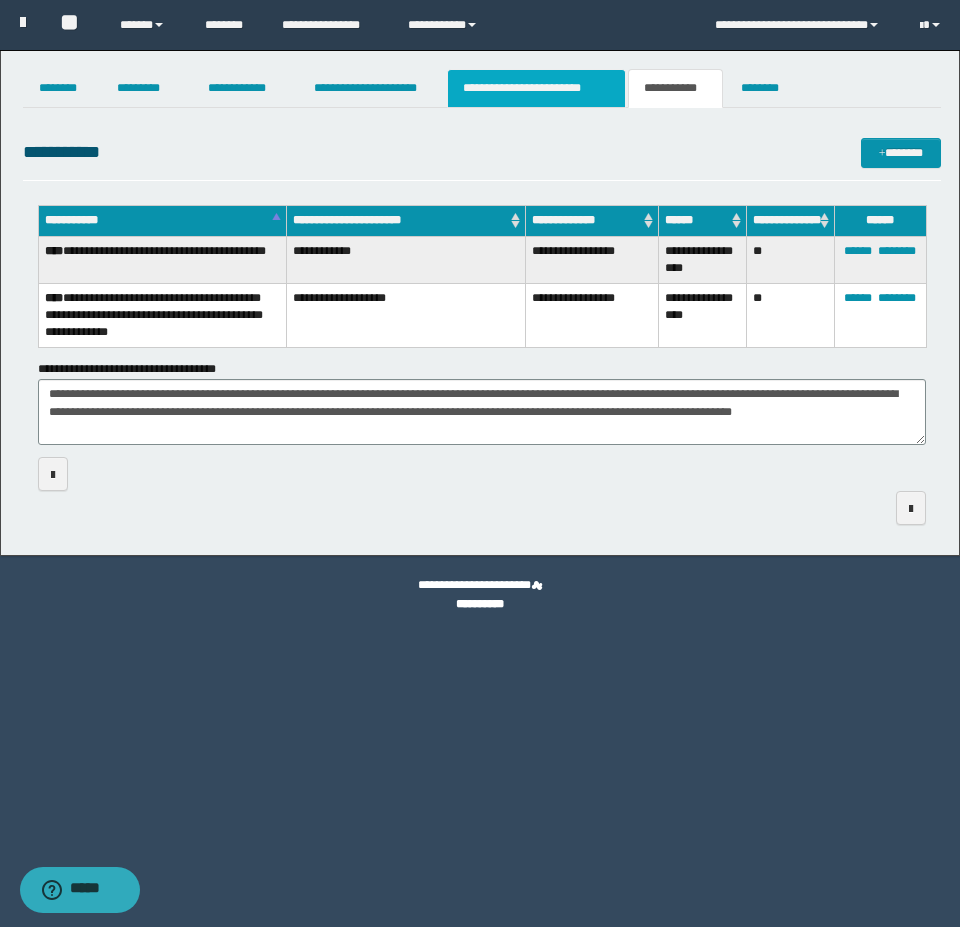 click on "**********" at bounding box center [537, 88] 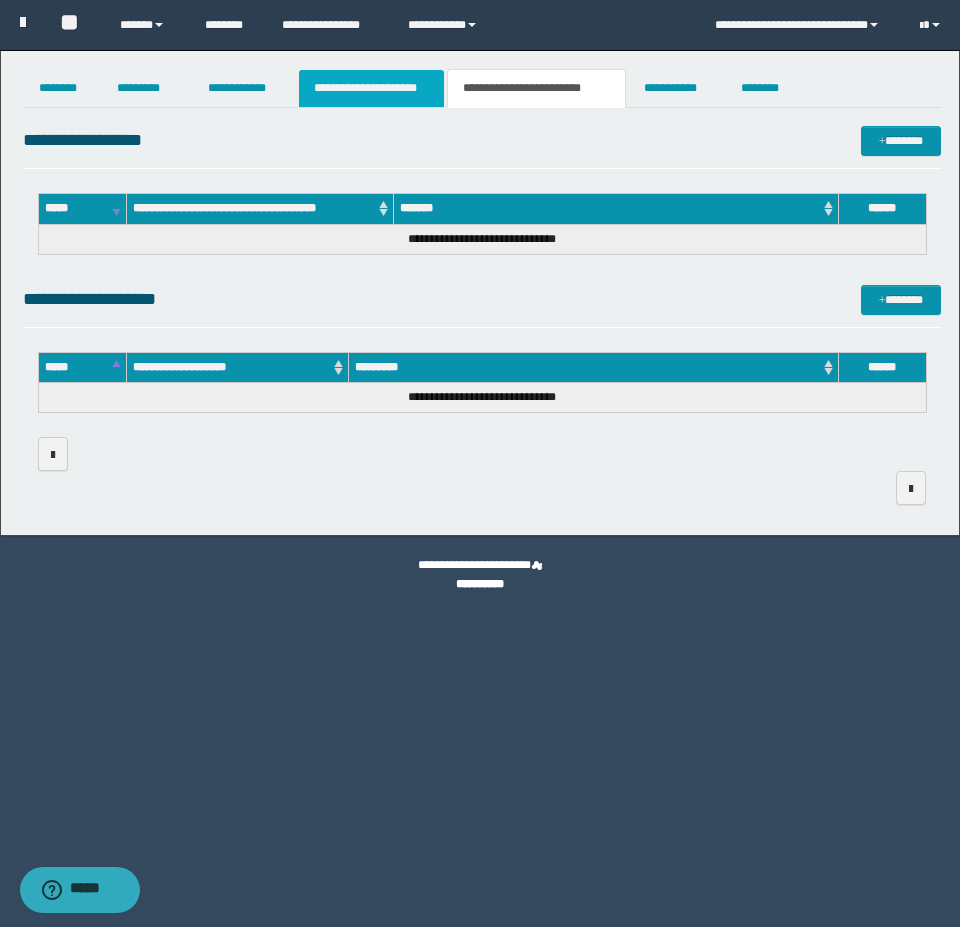 click on "**********" at bounding box center (371, 88) 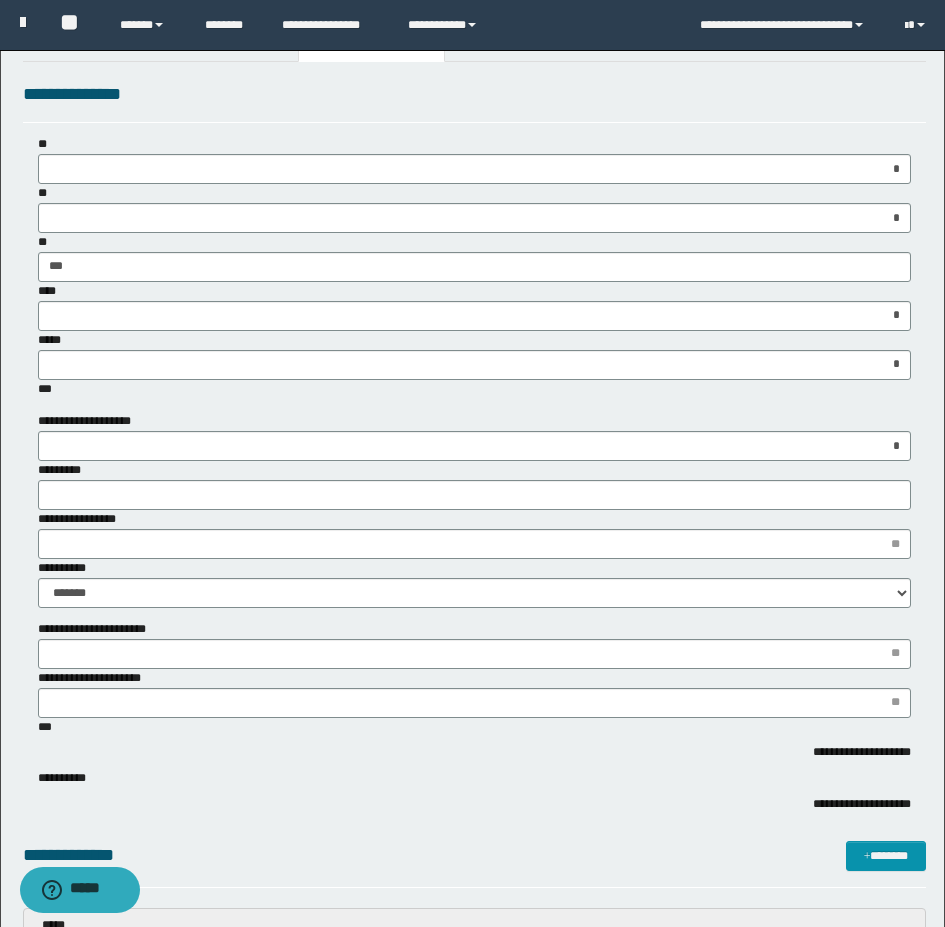 scroll, scrollTop: 0, scrollLeft: 0, axis: both 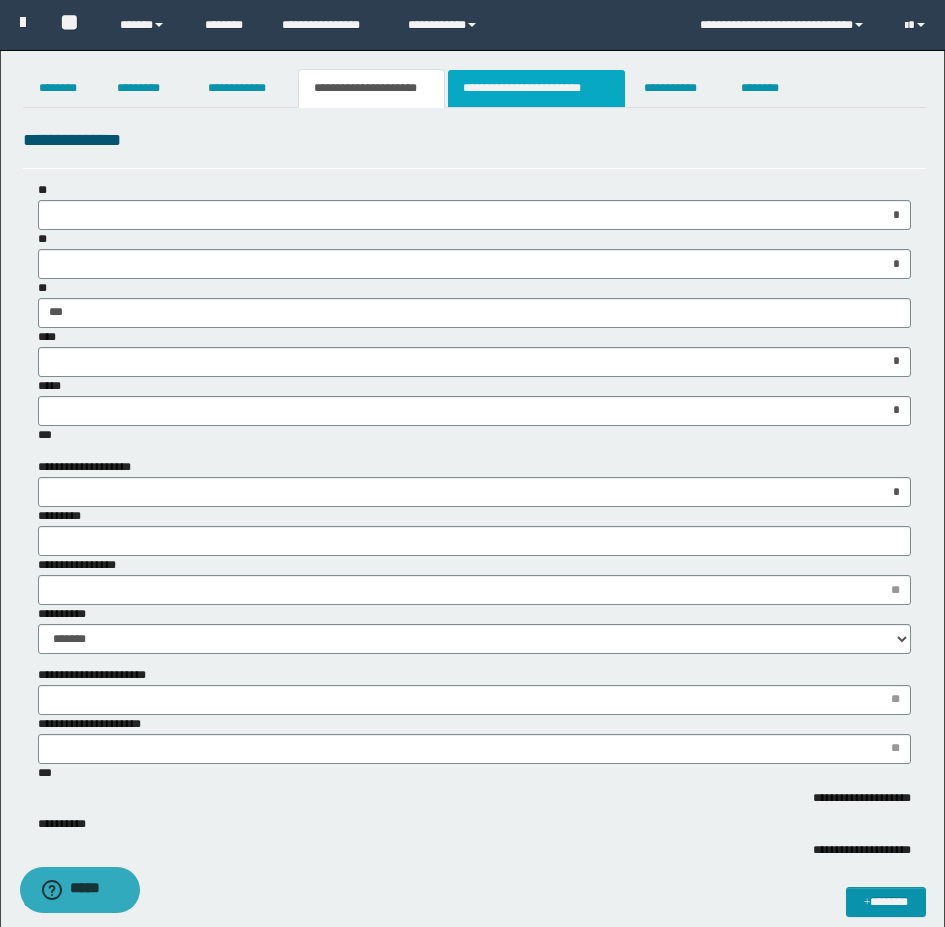 click on "**********" at bounding box center (537, 88) 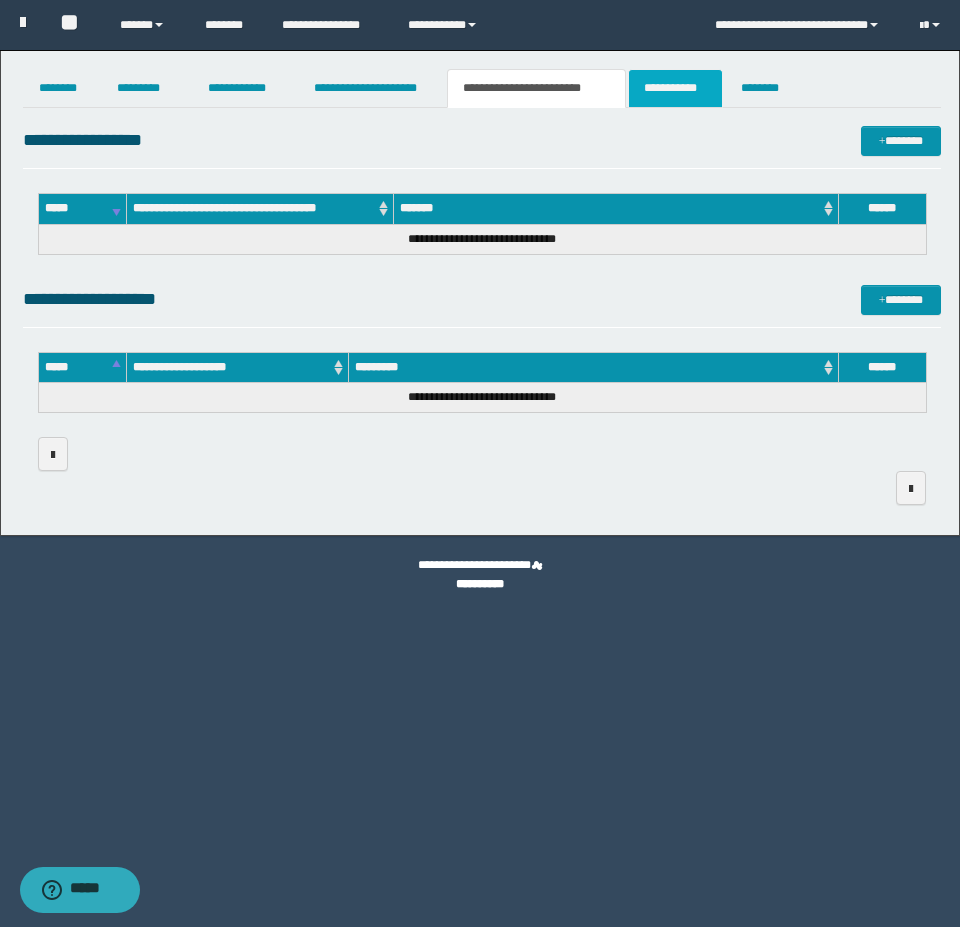 click on "**********" at bounding box center [675, 88] 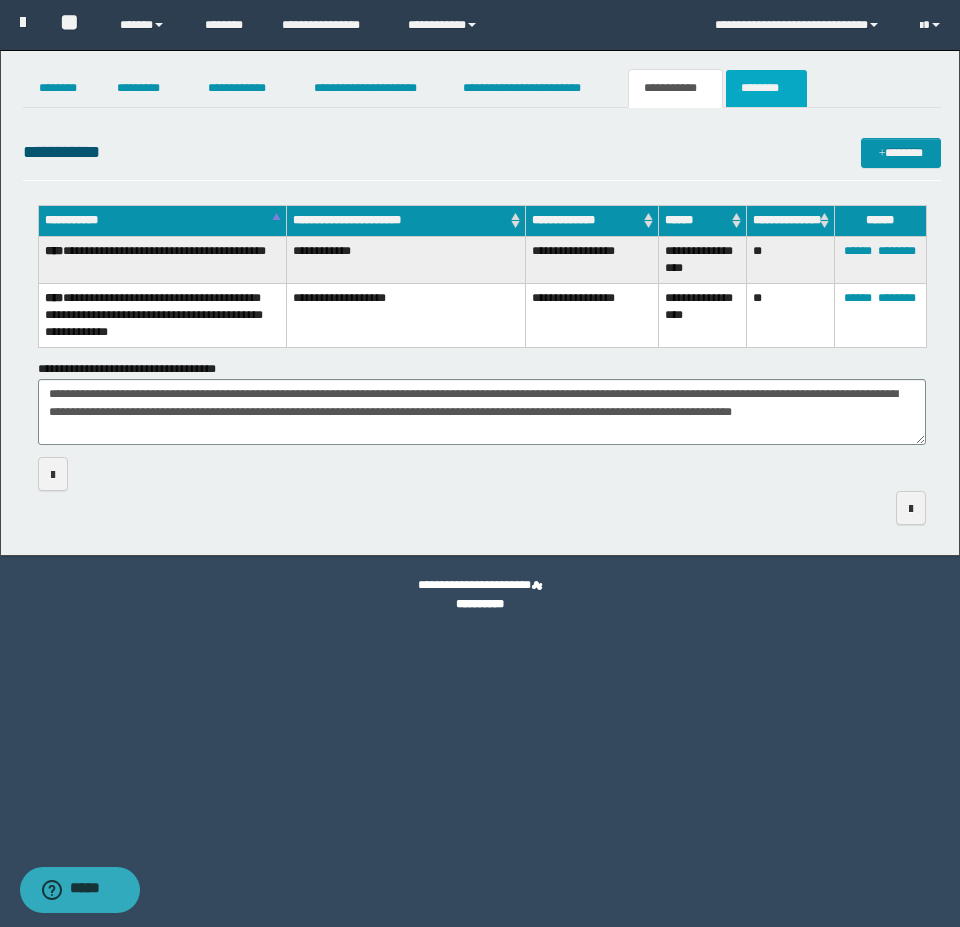 click on "********" at bounding box center (766, 88) 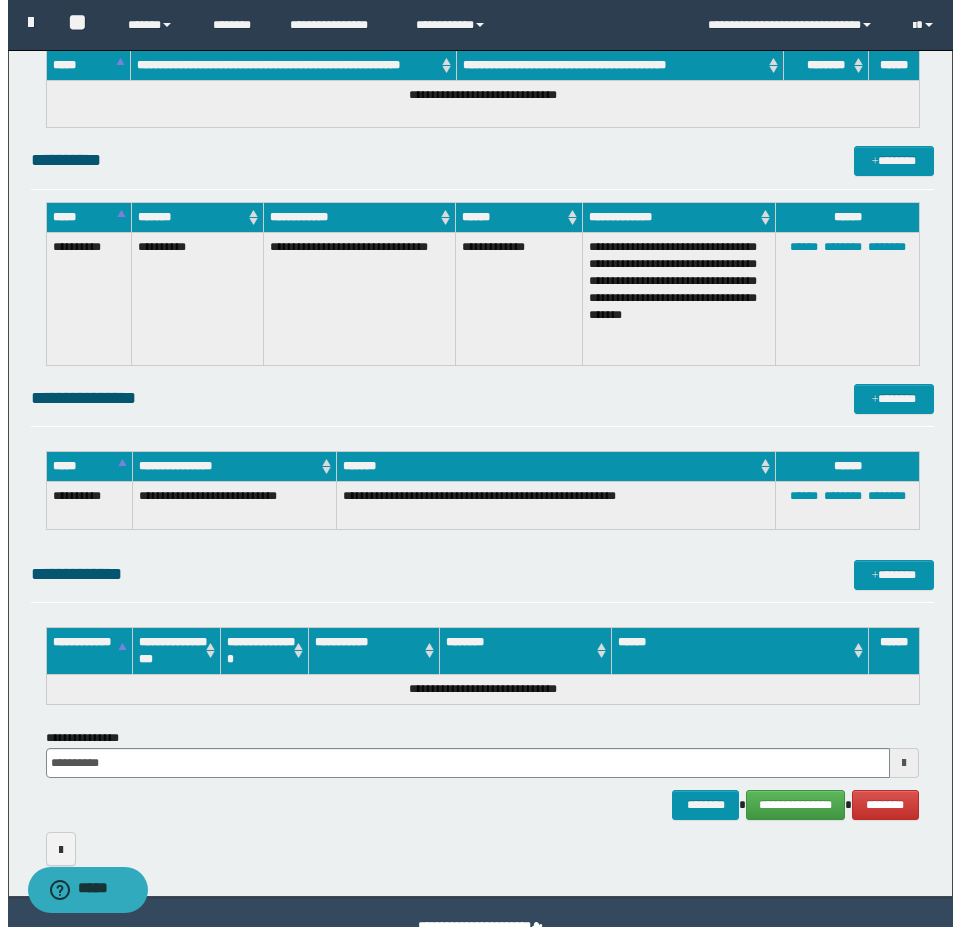 scroll, scrollTop: 896, scrollLeft: 0, axis: vertical 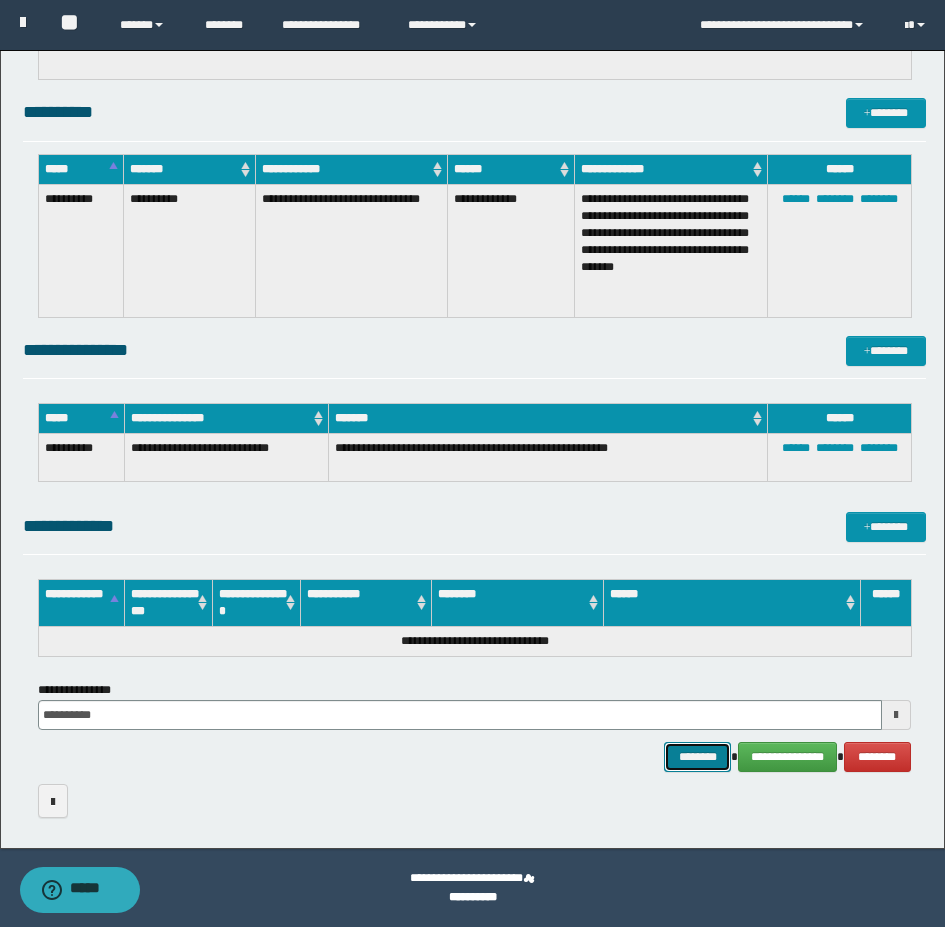 click on "********" at bounding box center [698, 757] 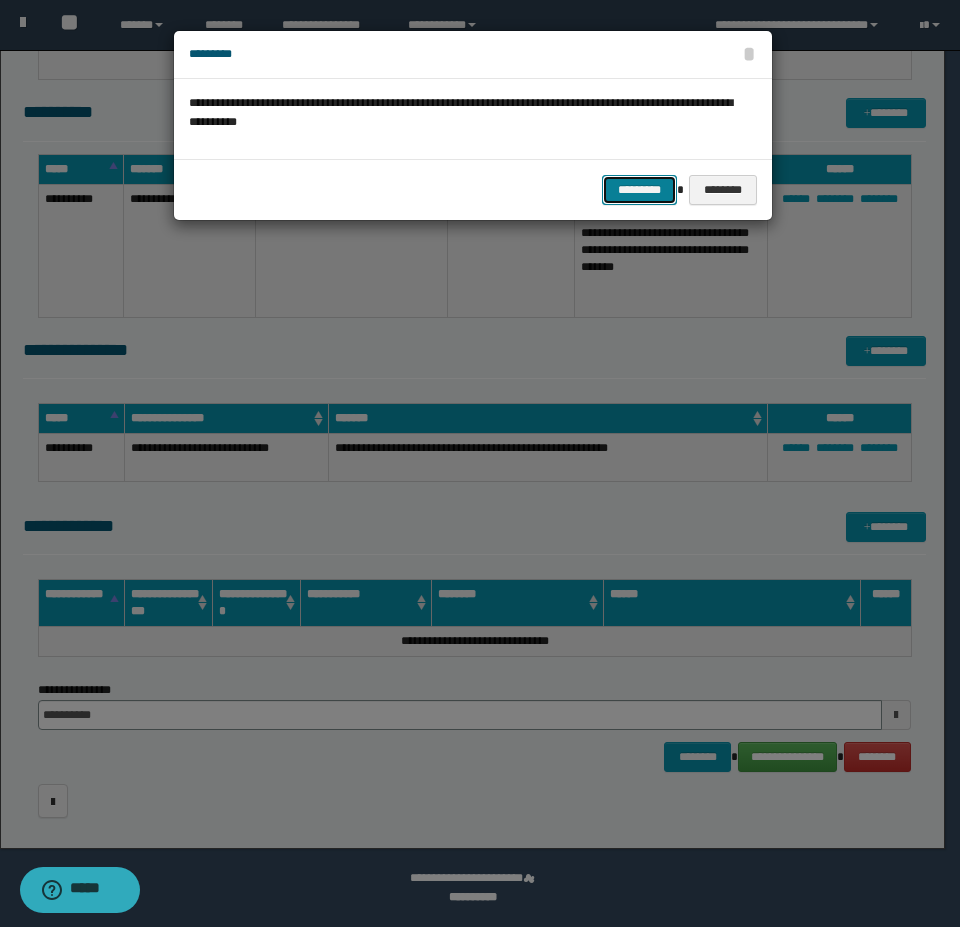 click on "*********" at bounding box center (639, 190) 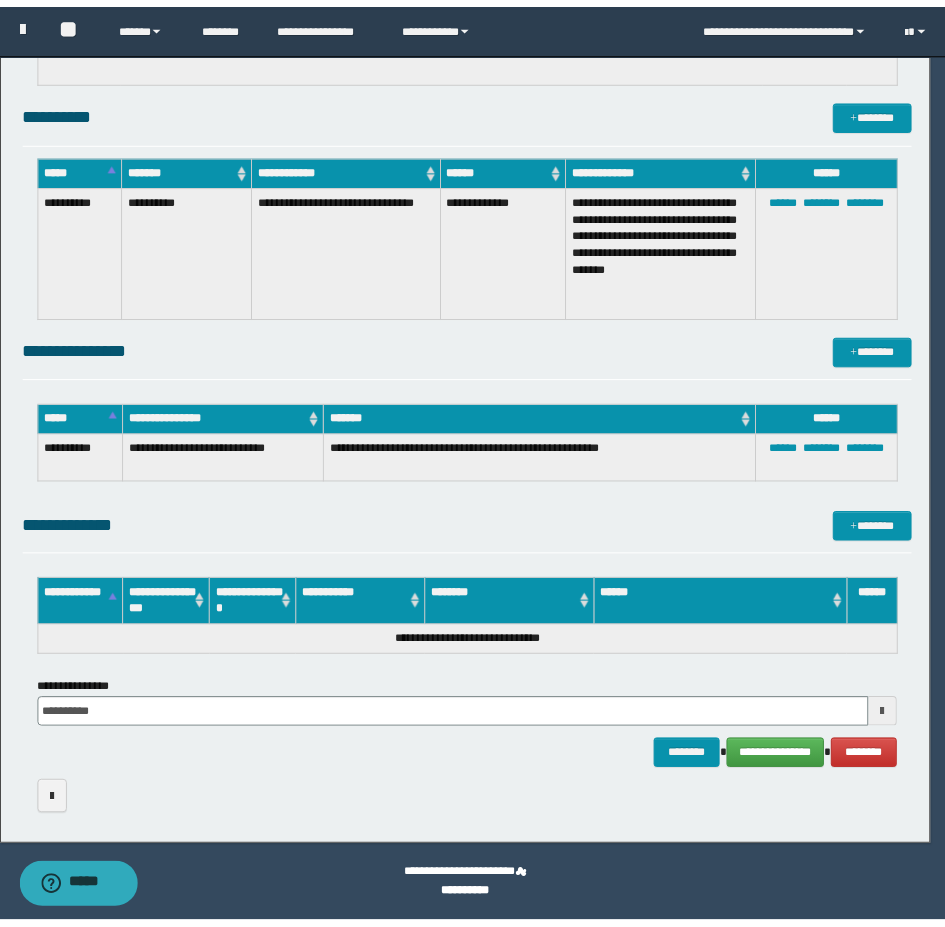 scroll, scrollTop: 861, scrollLeft: 0, axis: vertical 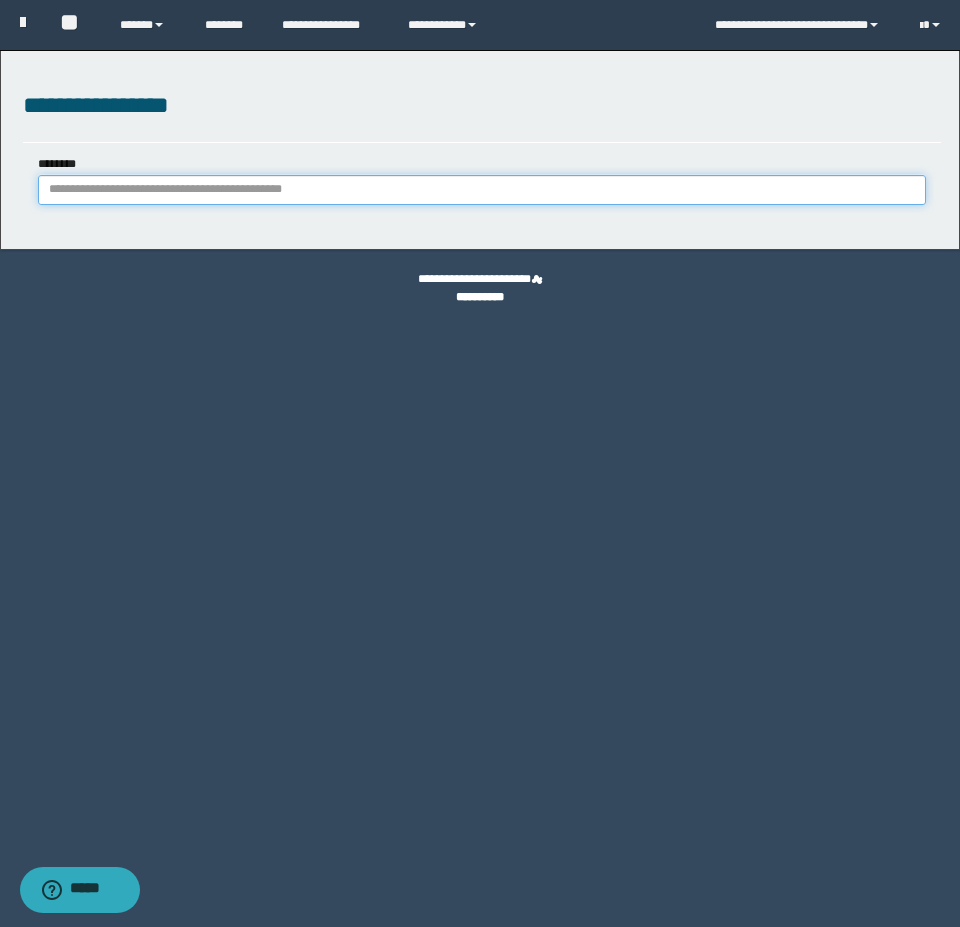 click on "********" at bounding box center (482, 190) 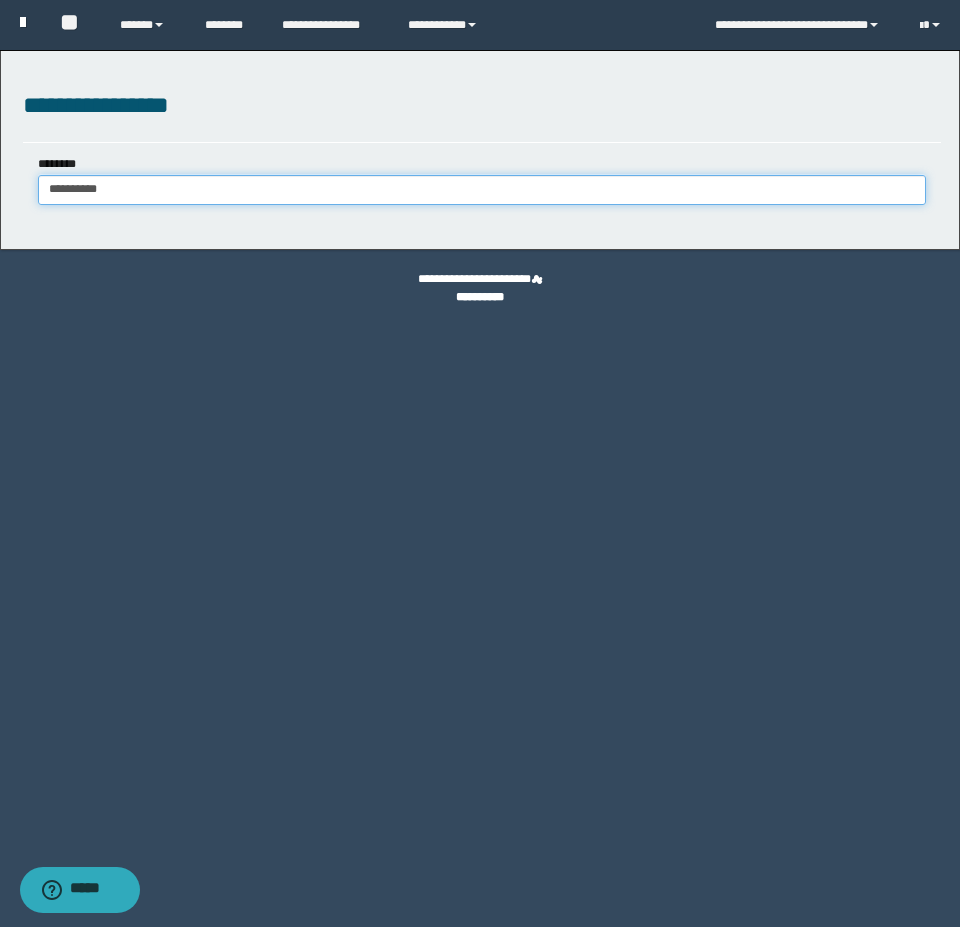 type on "**********" 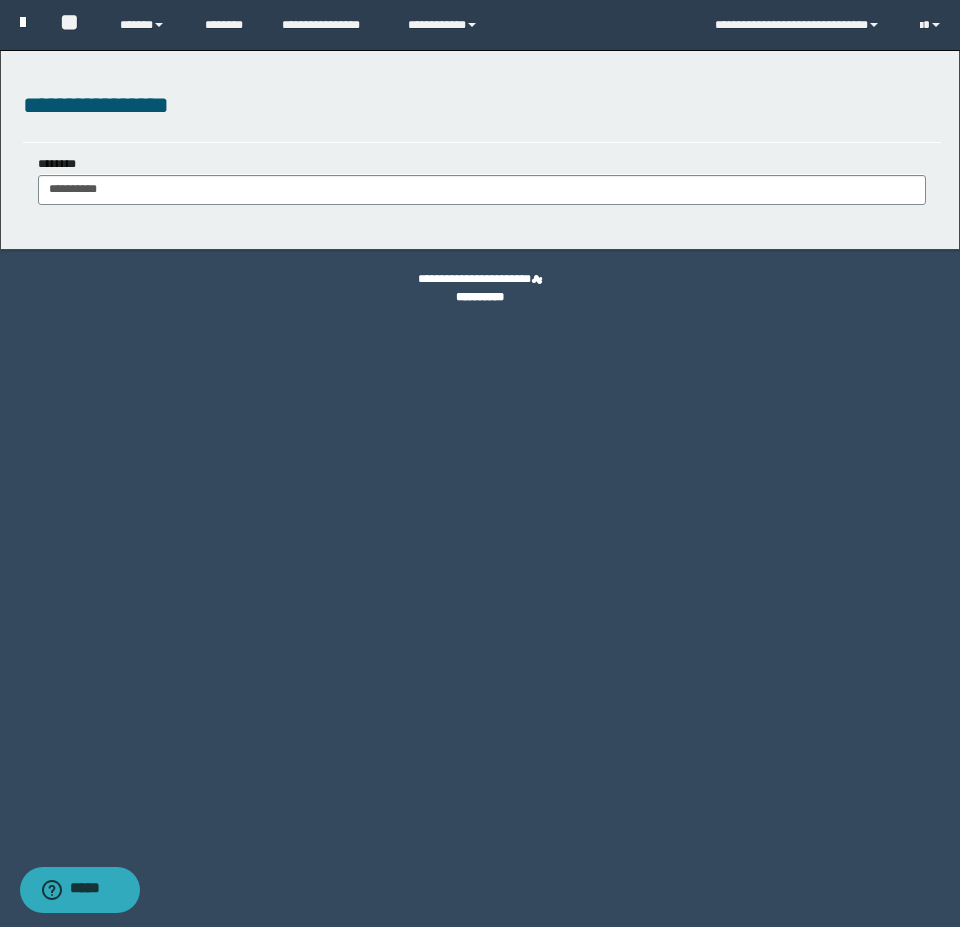 click at bounding box center (23, 22) 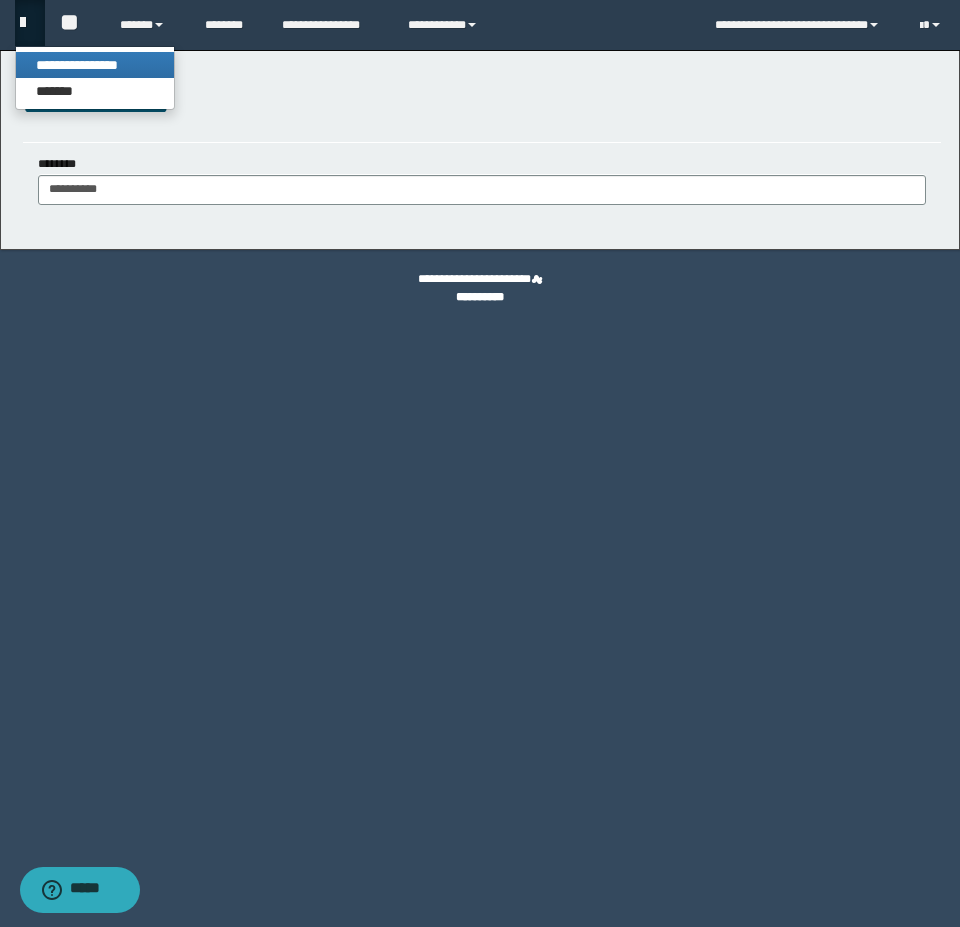 click on "**********" at bounding box center (95, 65) 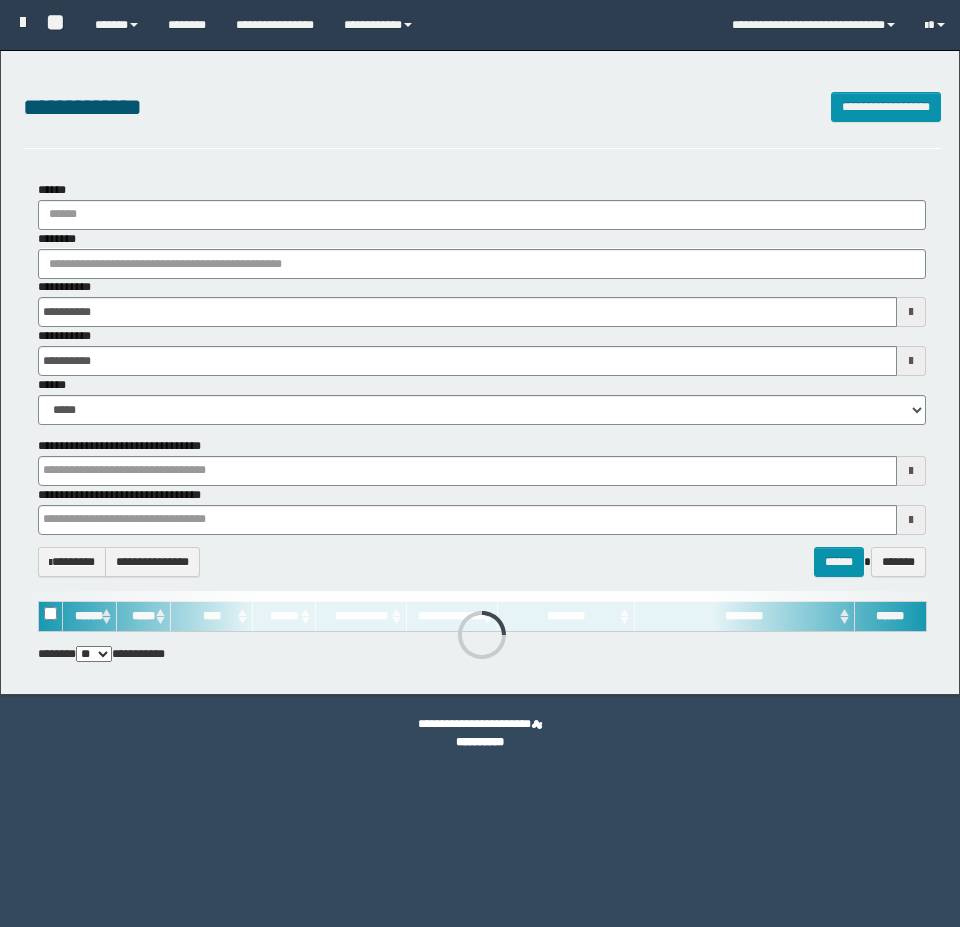 scroll, scrollTop: 0, scrollLeft: 0, axis: both 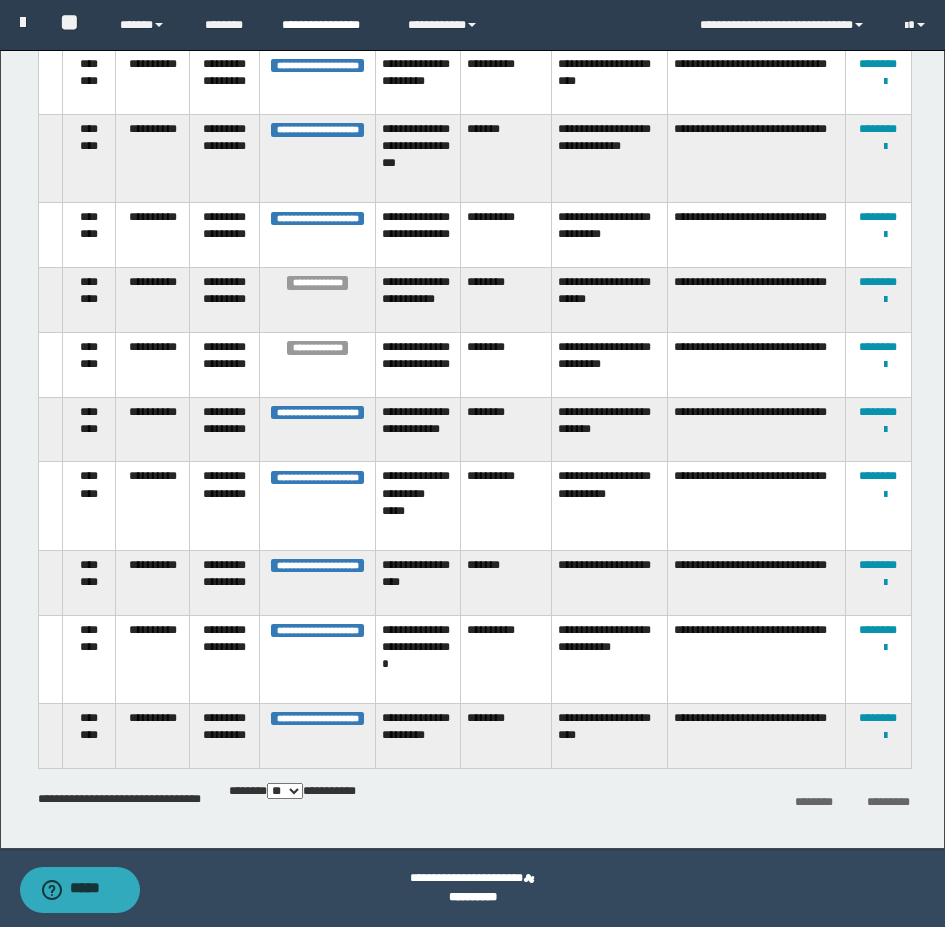 drag, startPoint x: 357, startPoint y: 25, endPoint x: 386, endPoint y: 14, distance: 31.016125 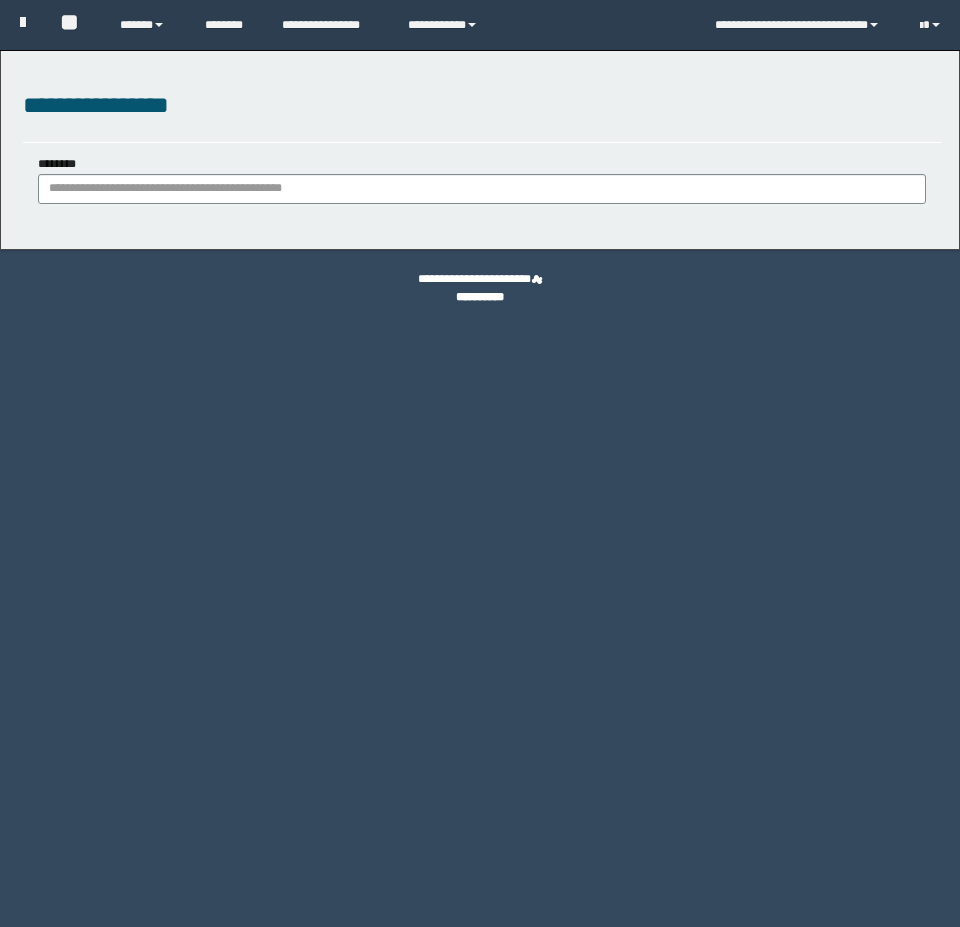 scroll, scrollTop: 0, scrollLeft: 0, axis: both 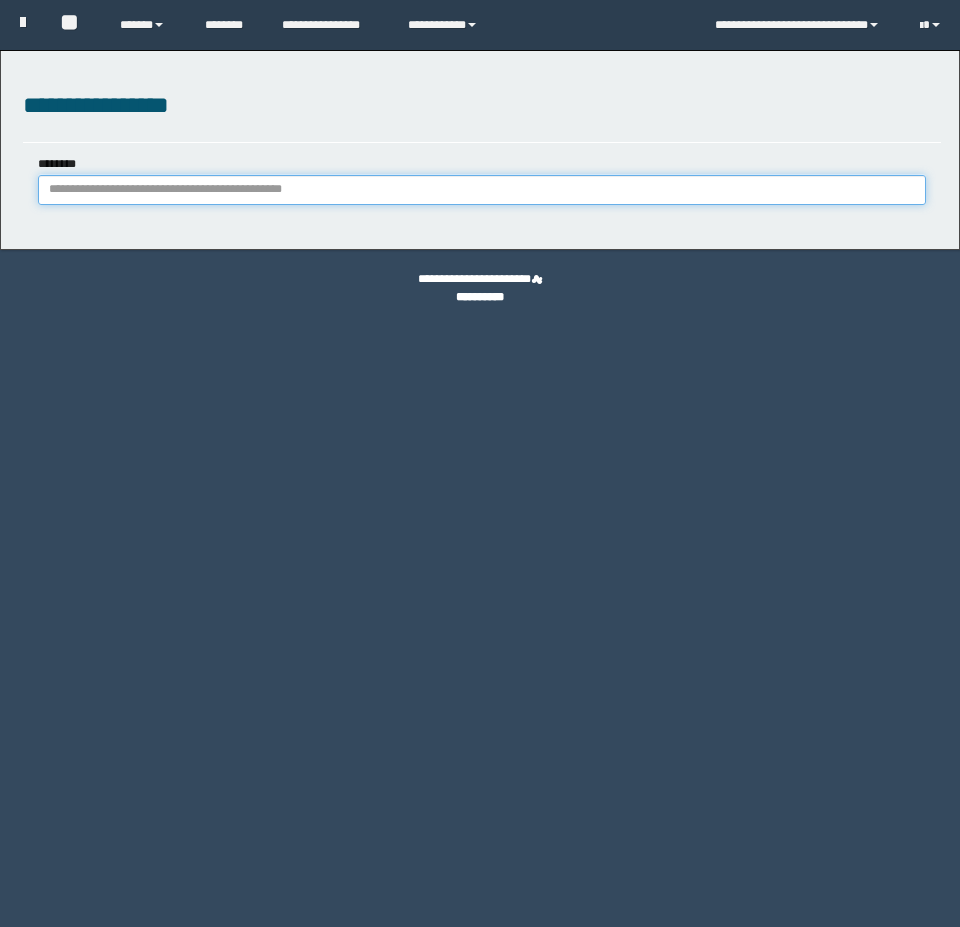 click on "********" at bounding box center (482, 190) 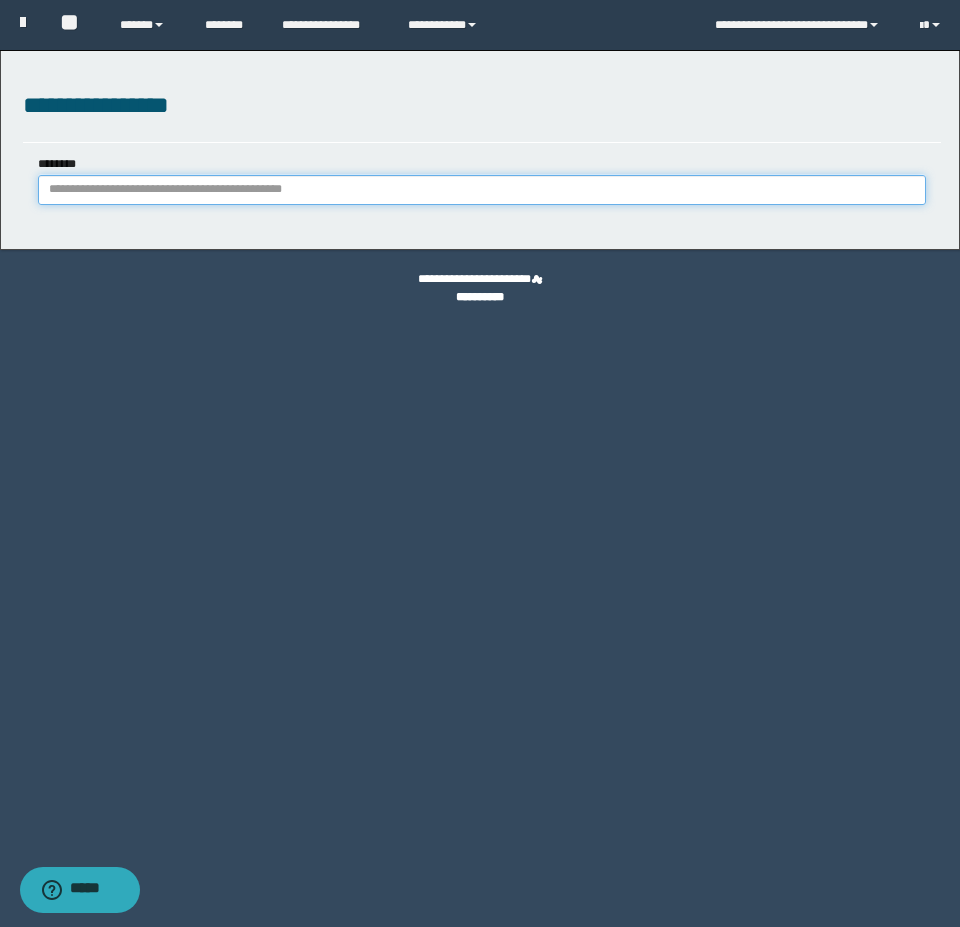paste on "**********" 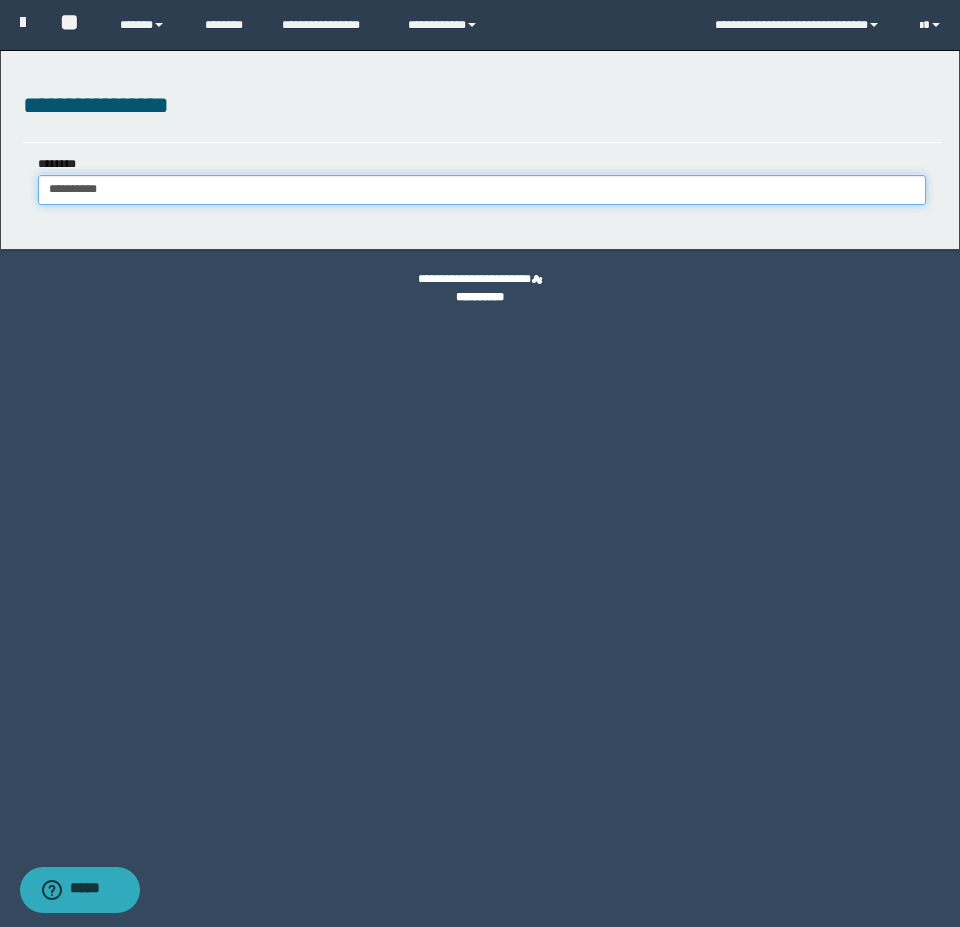 type on "**********" 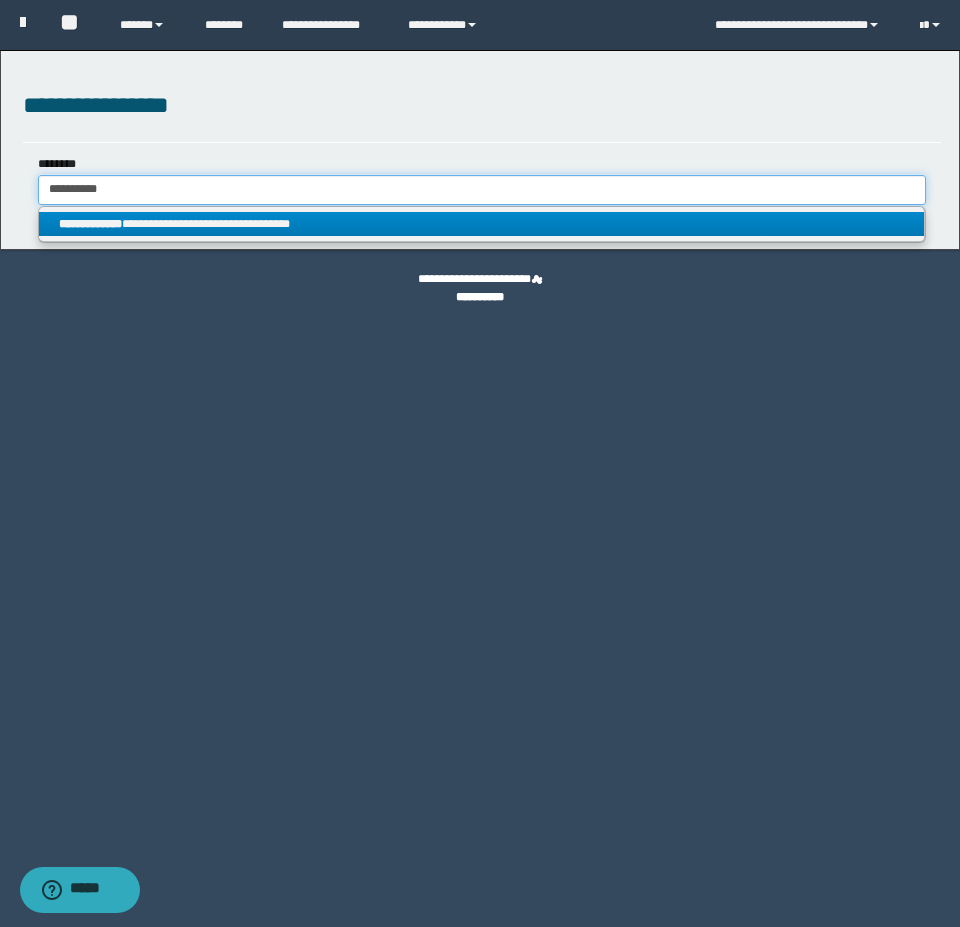 type on "**********" 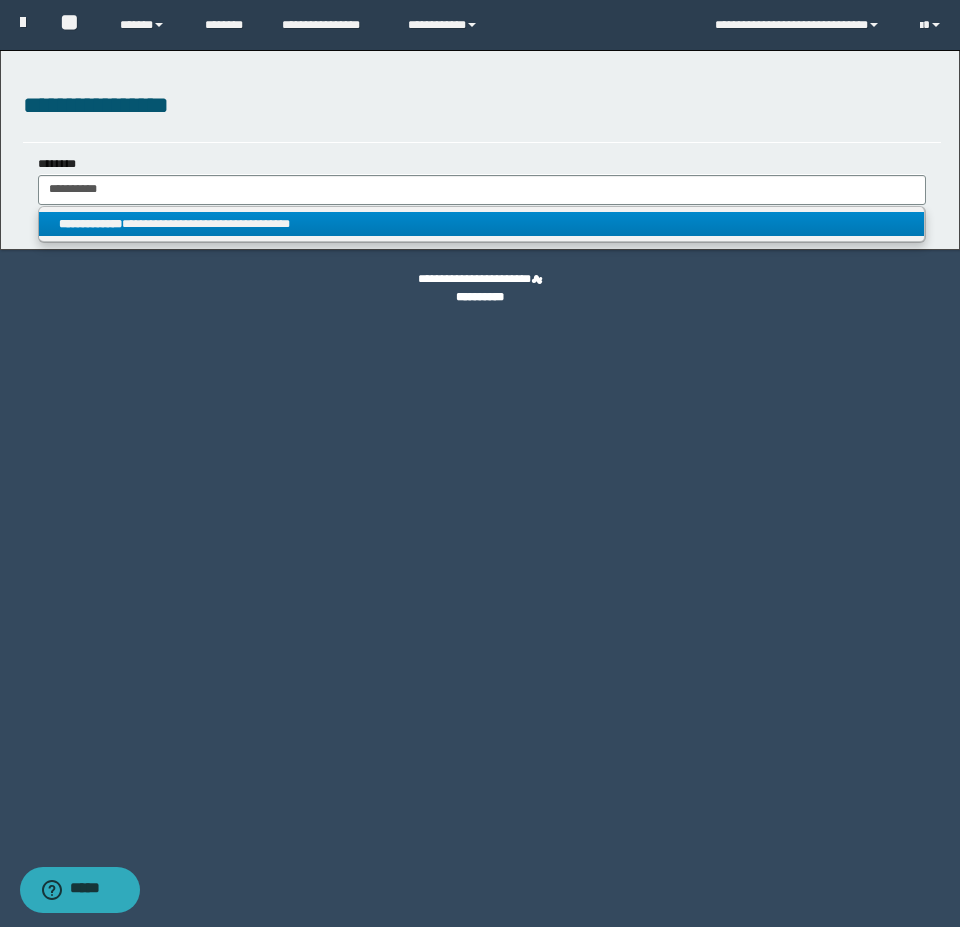 click on "**********" at bounding box center (481, 224) 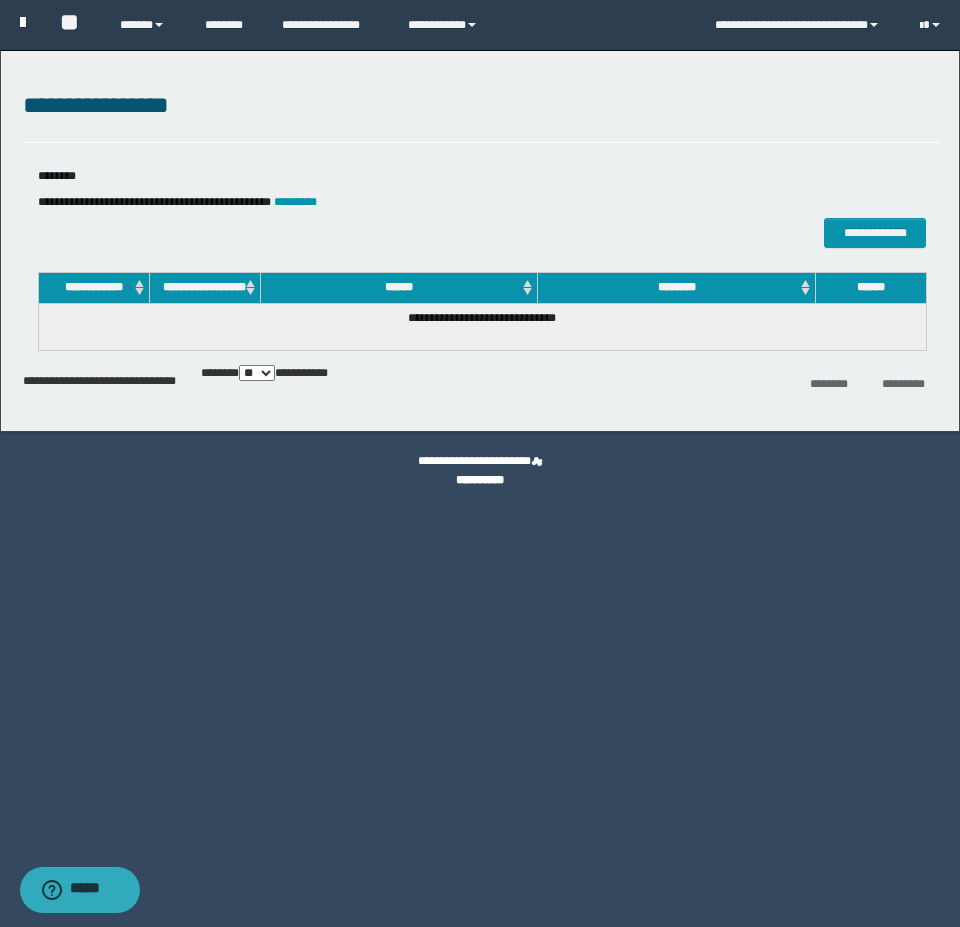 click at bounding box center [23, 22] 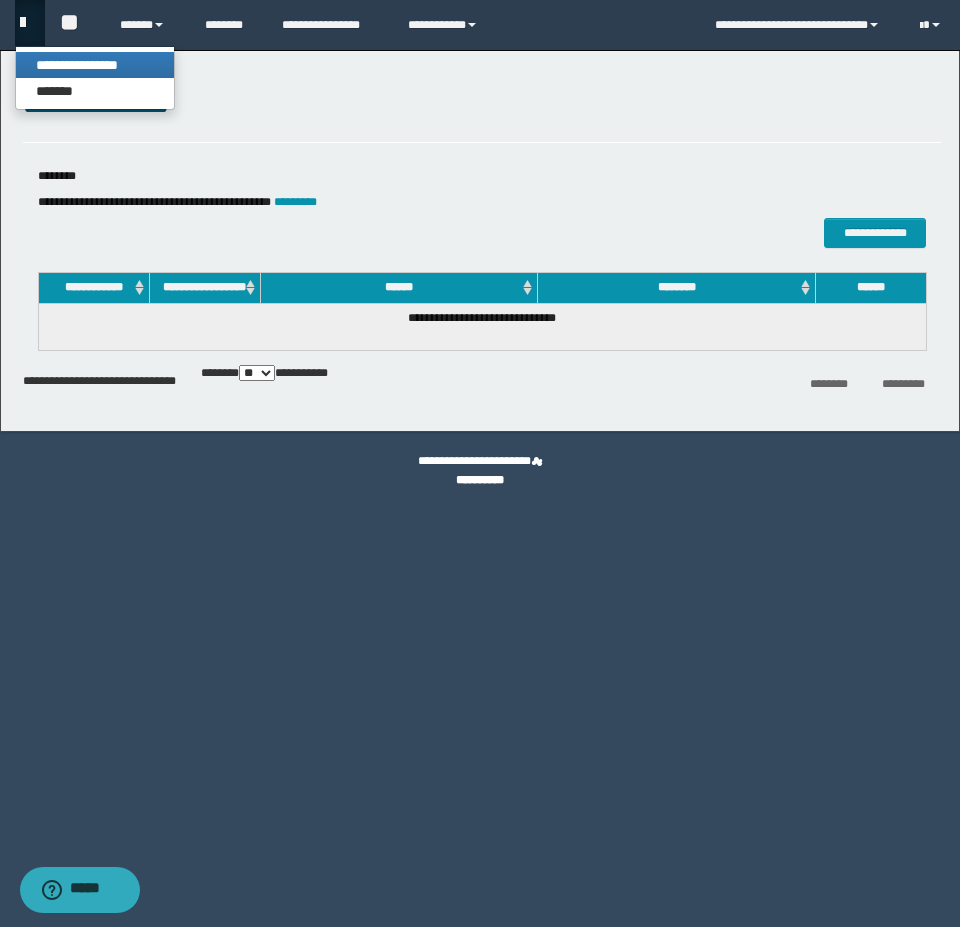 click on "**********" at bounding box center (95, 65) 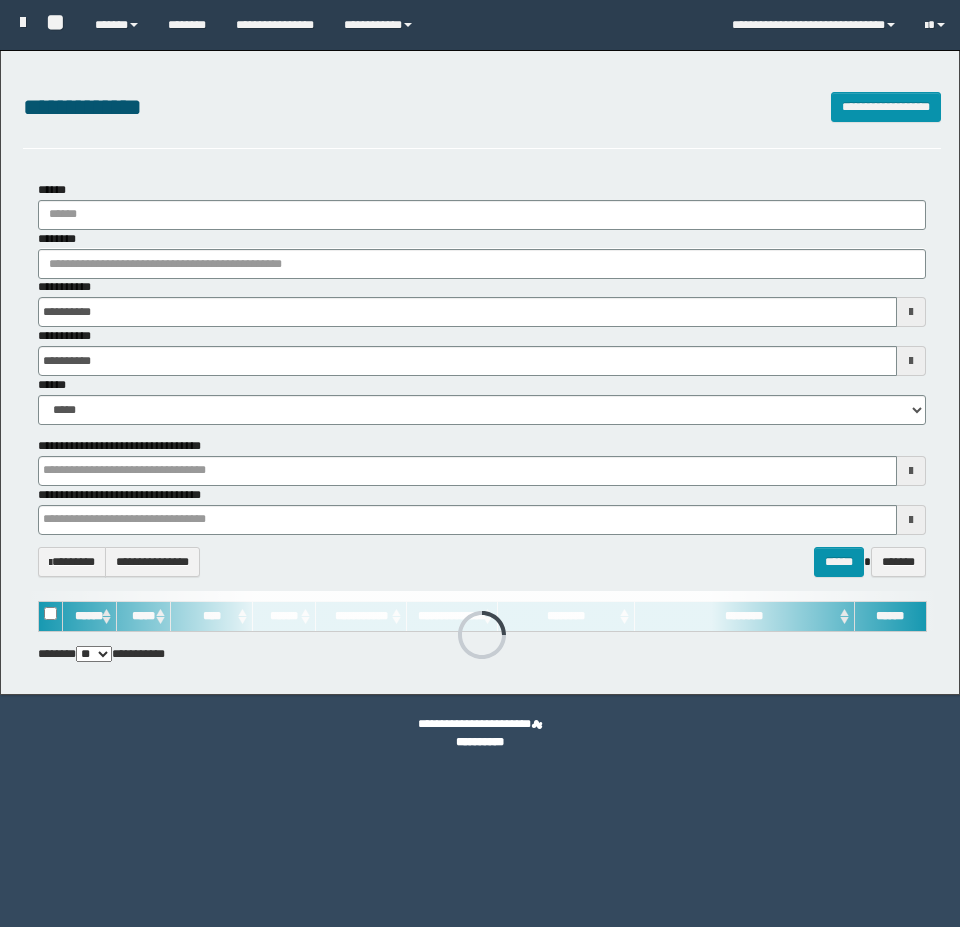 scroll, scrollTop: 0, scrollLeft: 0, axis: both 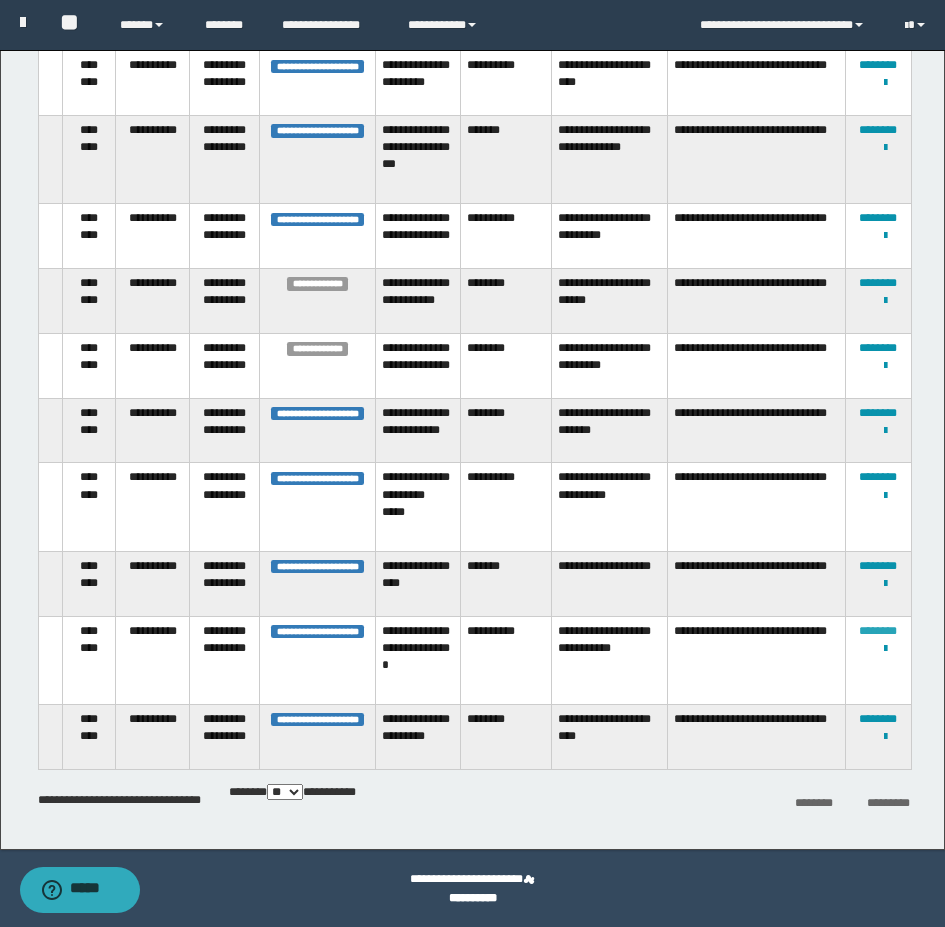 click on "********" at bounding box center [878, 631] 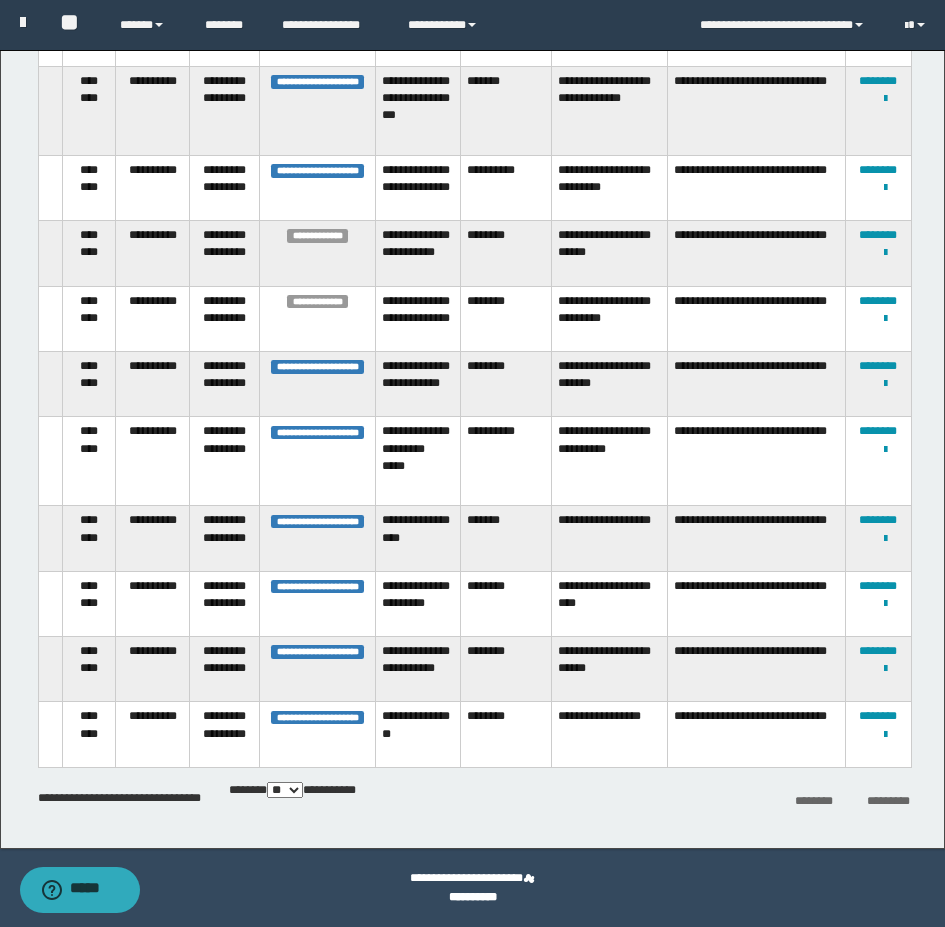 scroll, scrollTop: 2366, scrollLeft: 0, axis: vertical 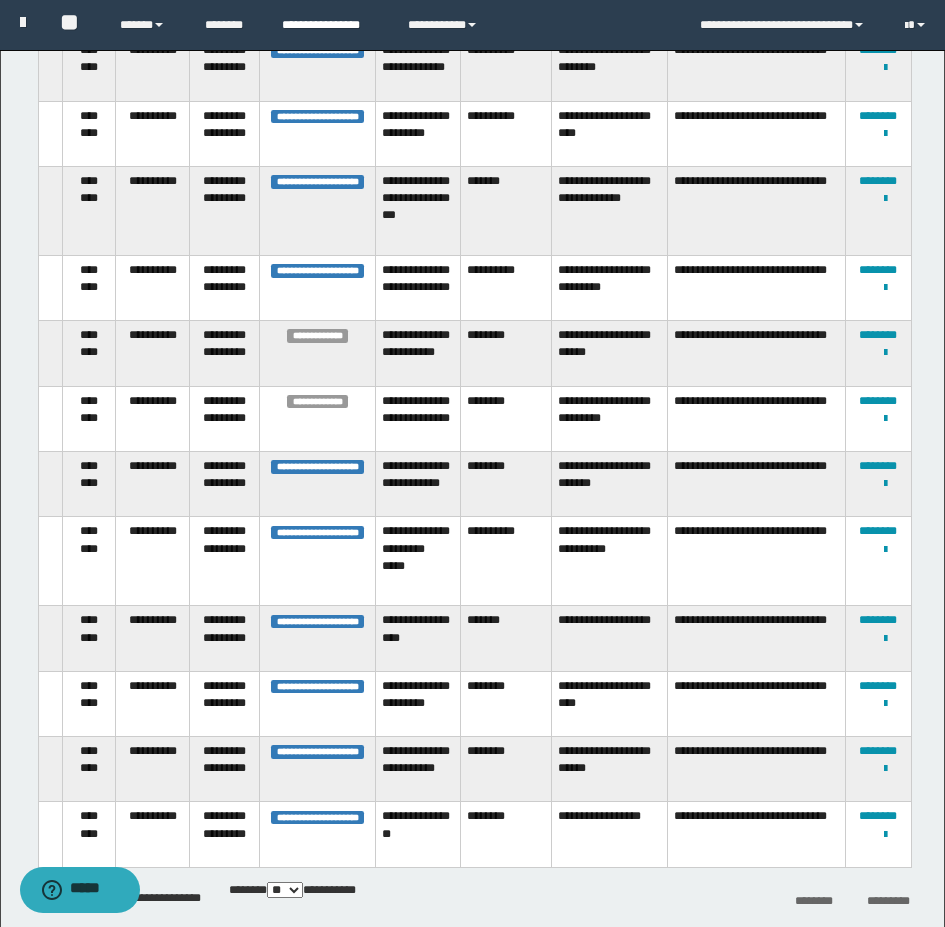 click on "**********" at bounding box center [330, 25] 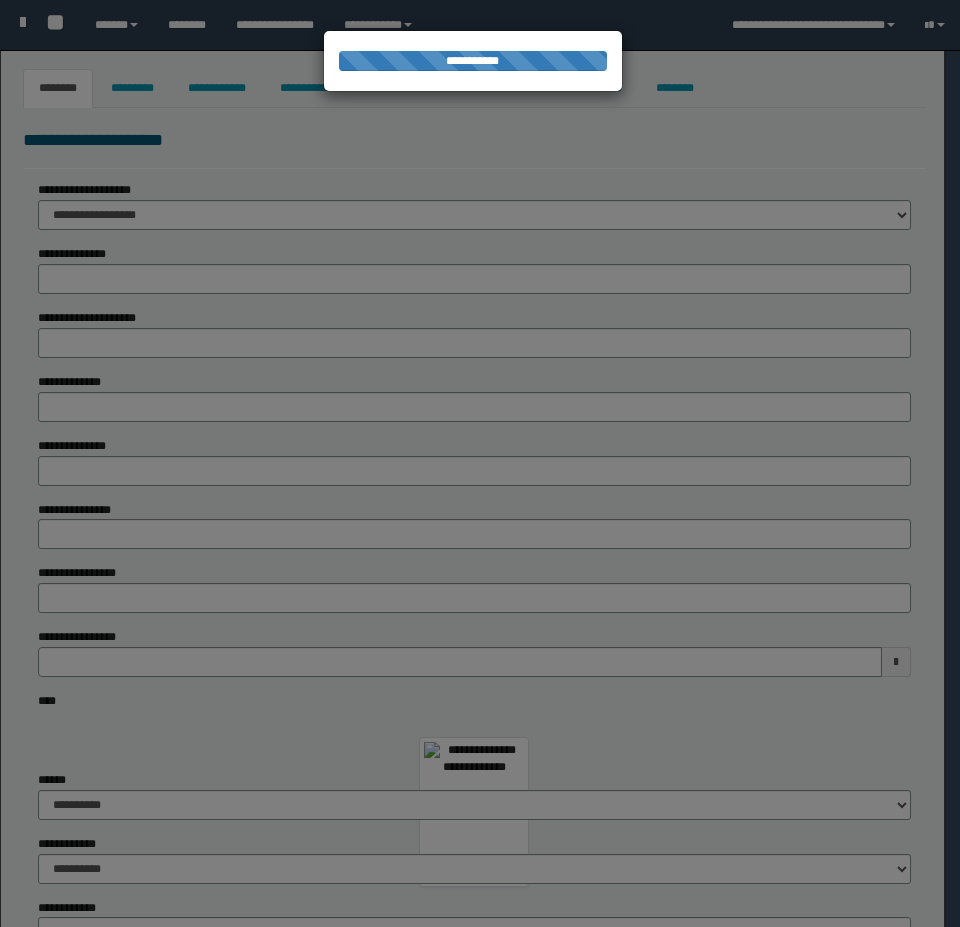 type on "*****" 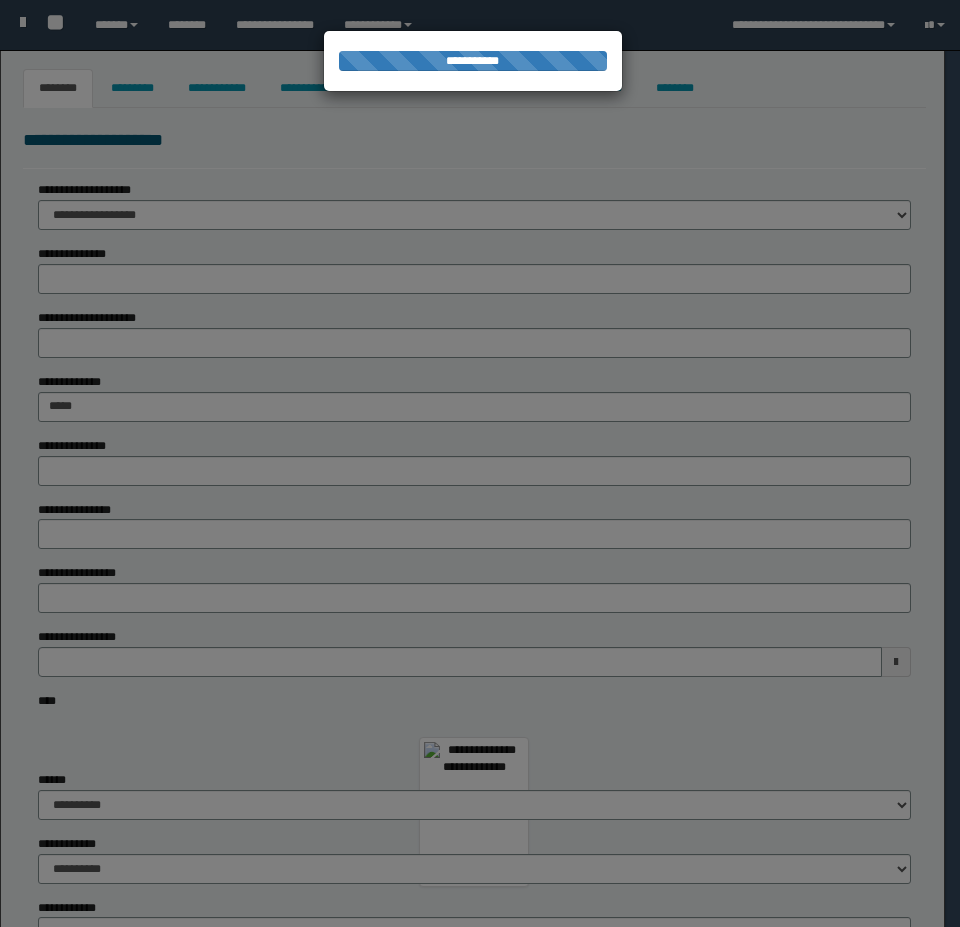 type on "*******" 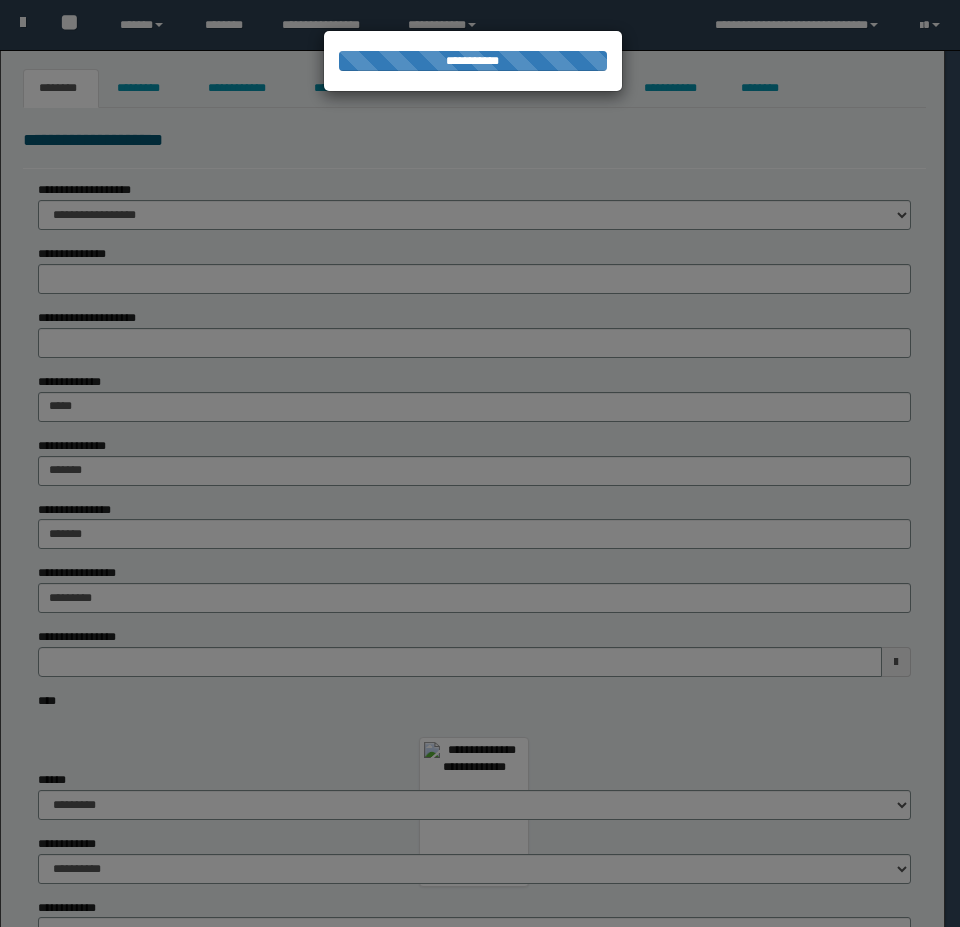 scroll, scrollTop: 0, scrollLeft: 0, axis: both 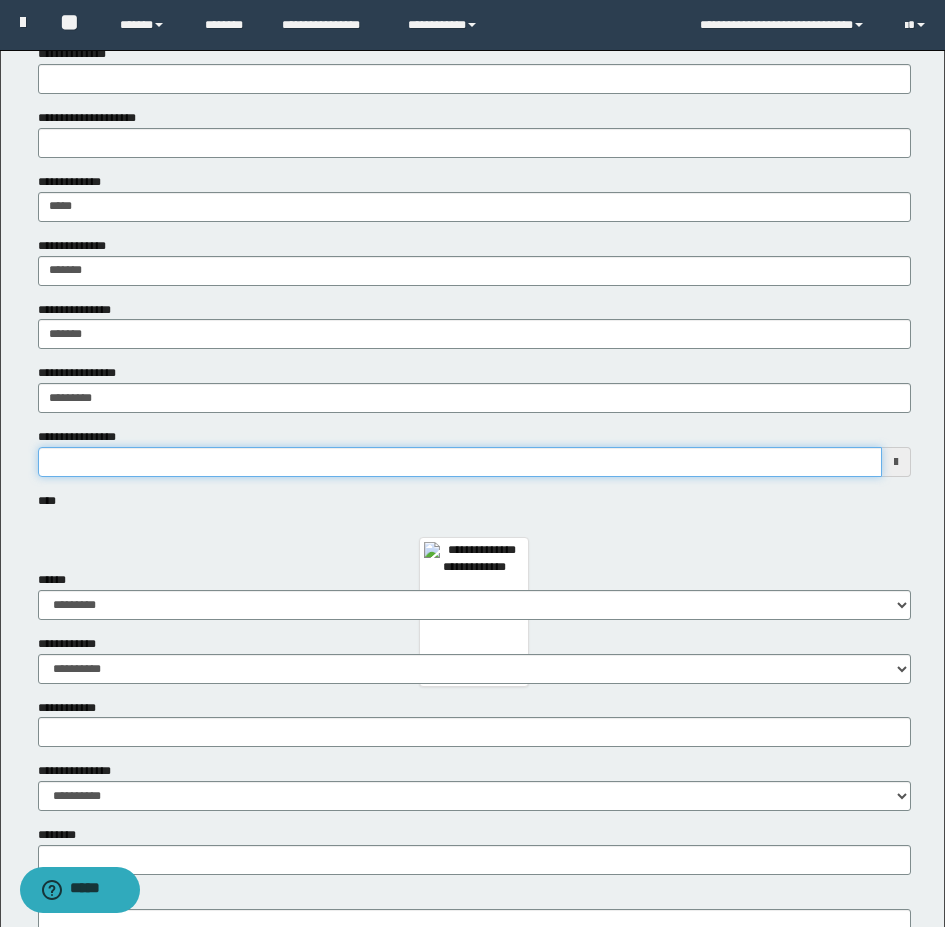 click on "**********" at bounding box center [460, 462] 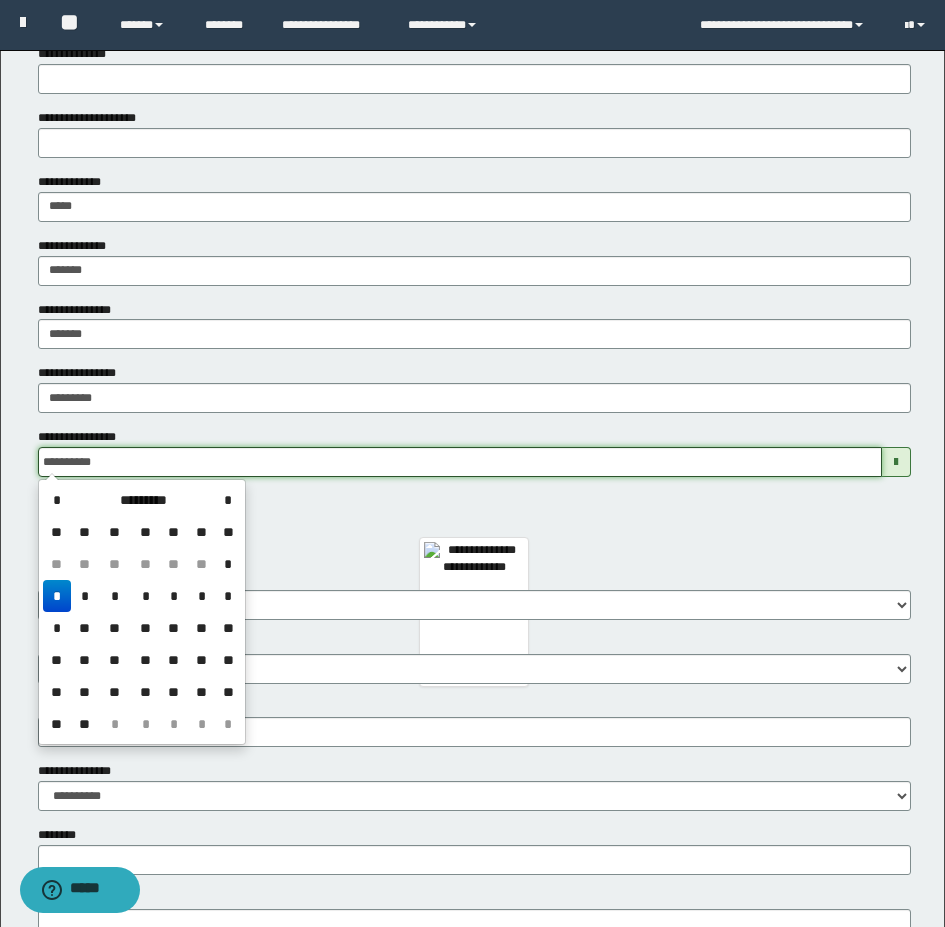 type on "**********" 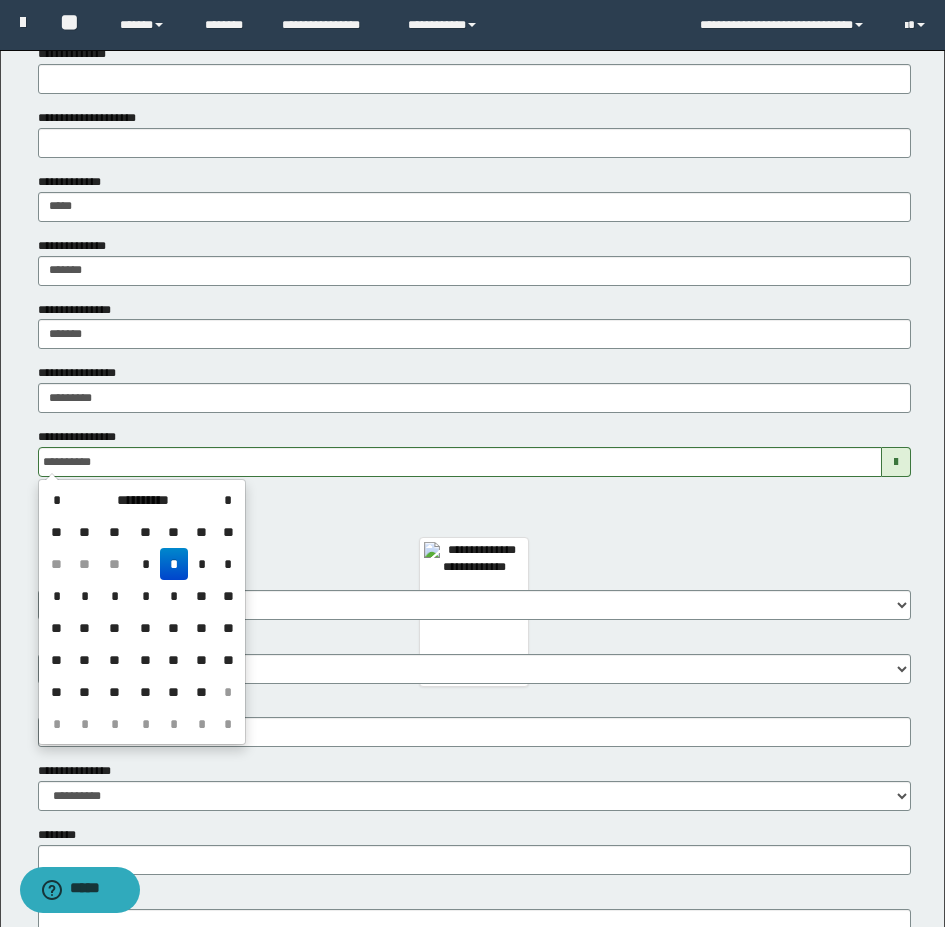 click on "*" at bounding box center [174, 564] 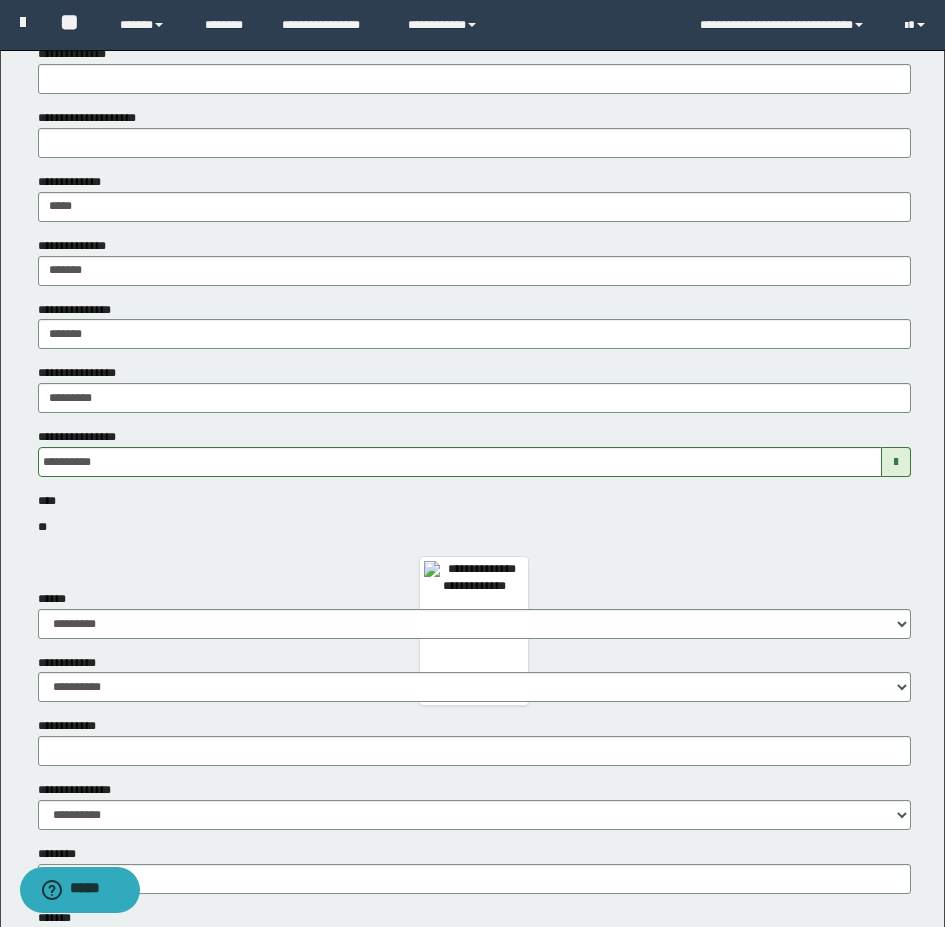 scroll, scrollTop: 400, scrollLeft: 0, axis: vertical 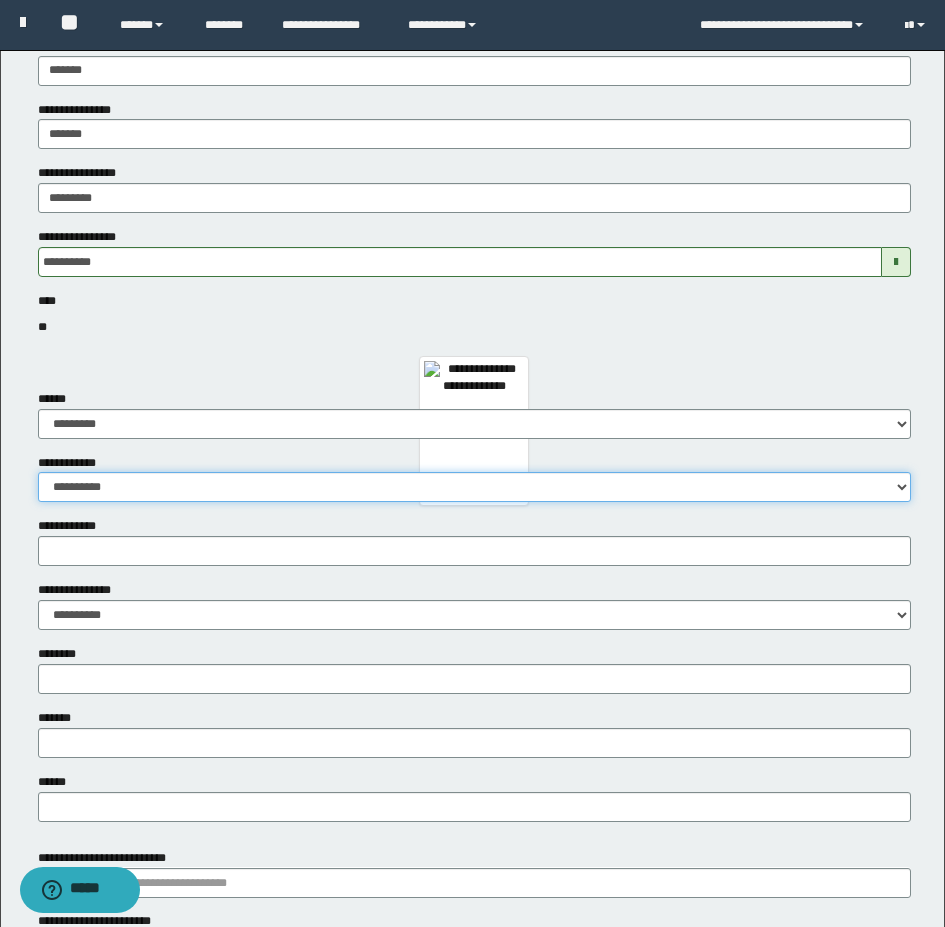 click on "**********" at bounding box center (474, 487) 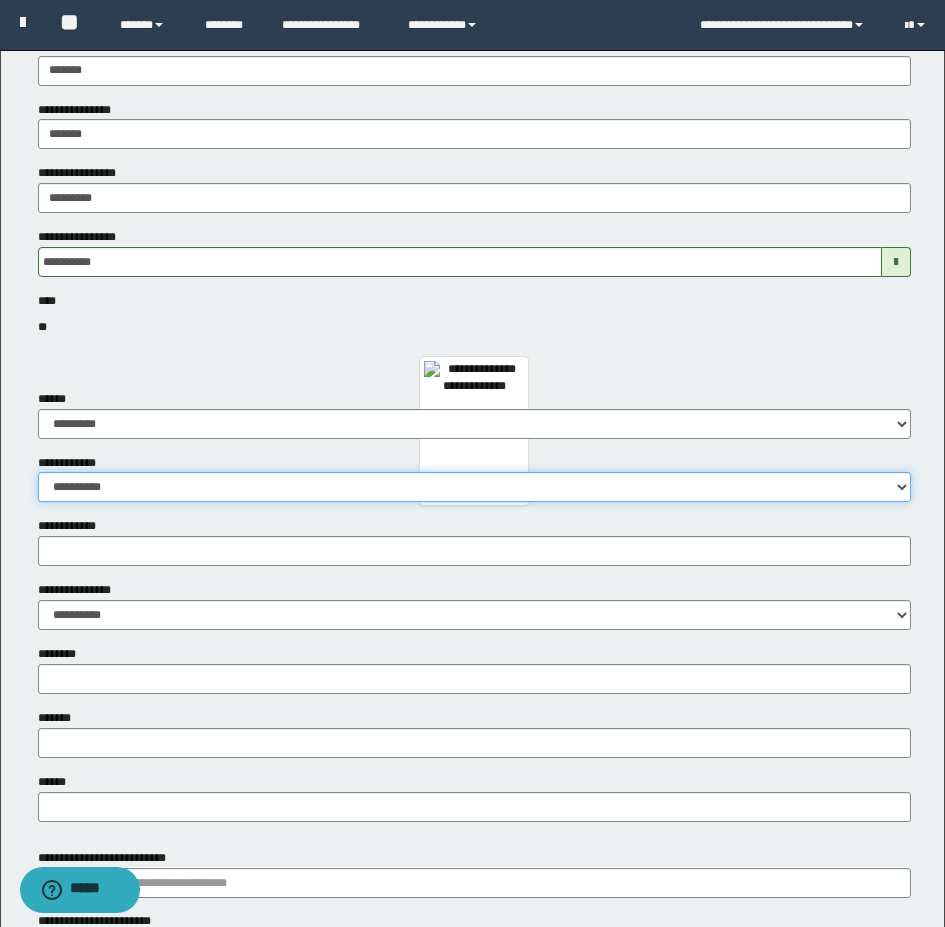 select on "*" 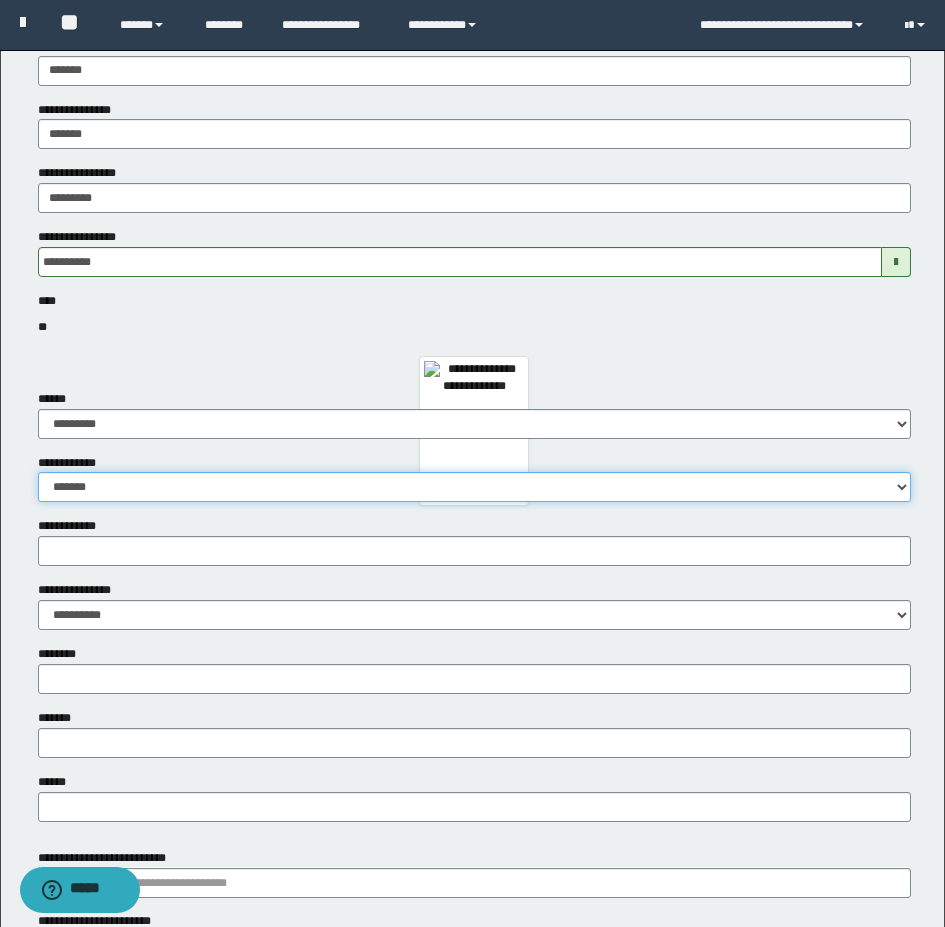 click on "**********" at bounding box center [474, 487] 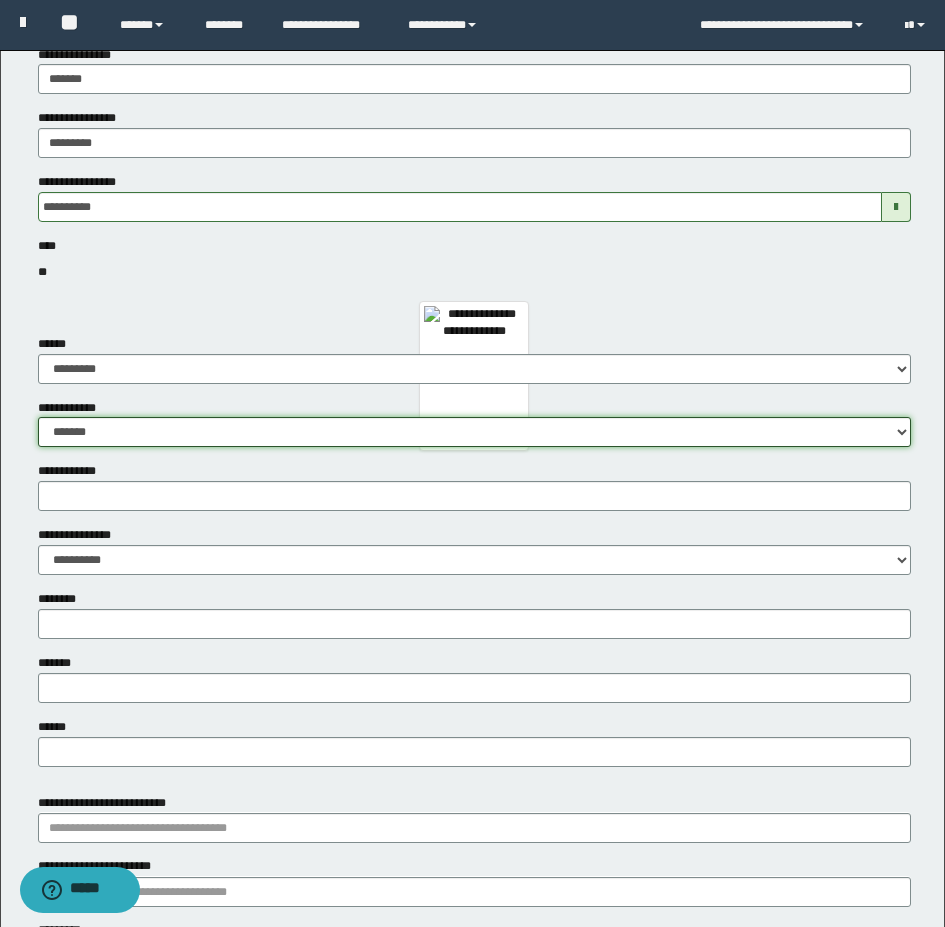 scroll, scrollTop: 500, scrollLeft: 0, axis: vertical 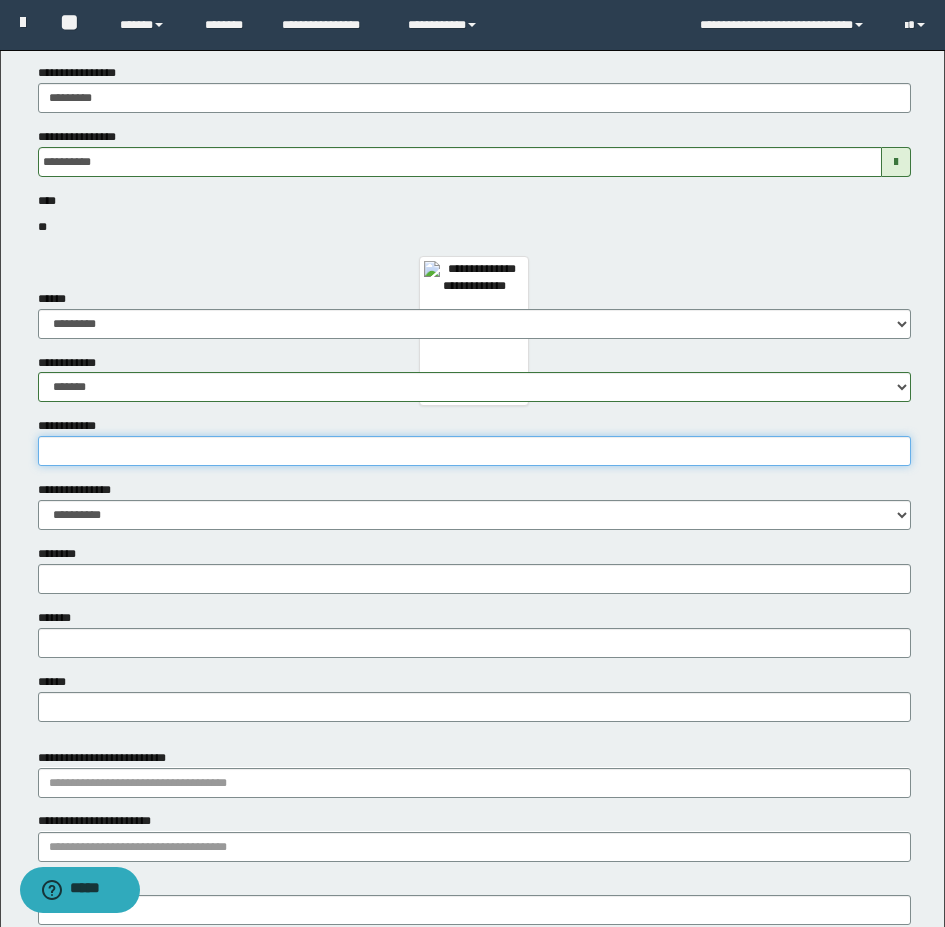 click on "**********" at bounding box center [474, 451] 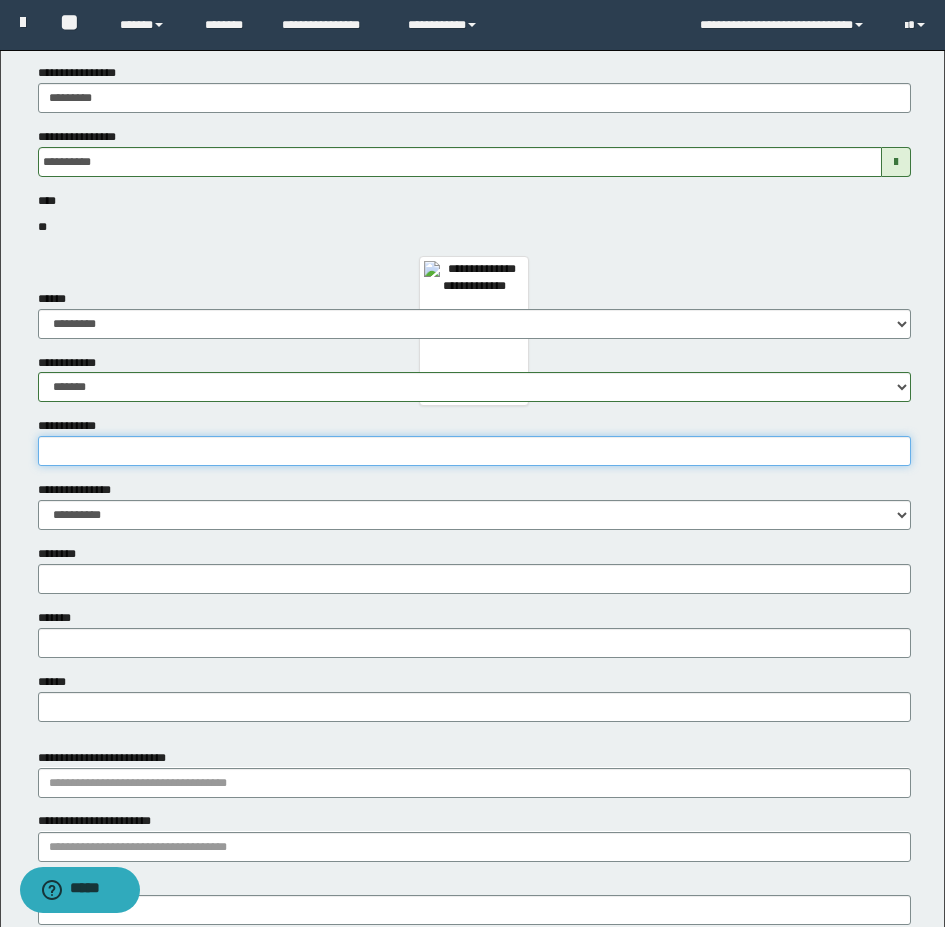 type on "*" 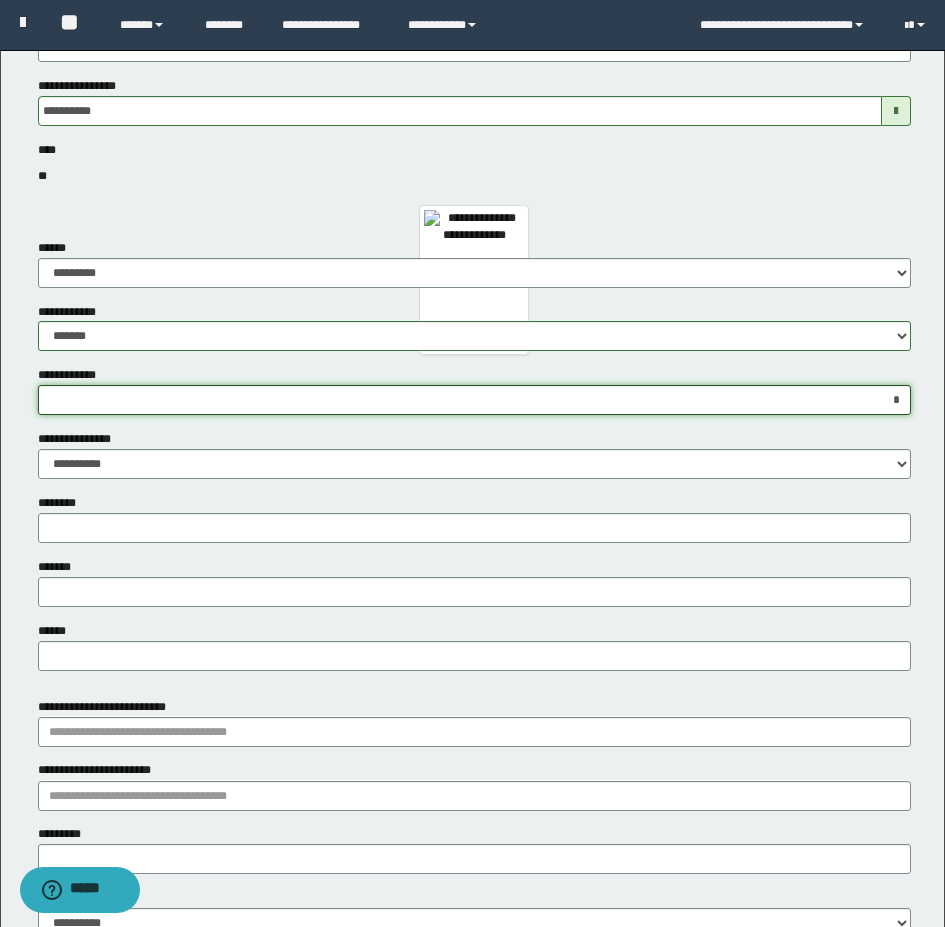 scroll, scrollTop: 600, scrollLeft: 0, axis: vertical 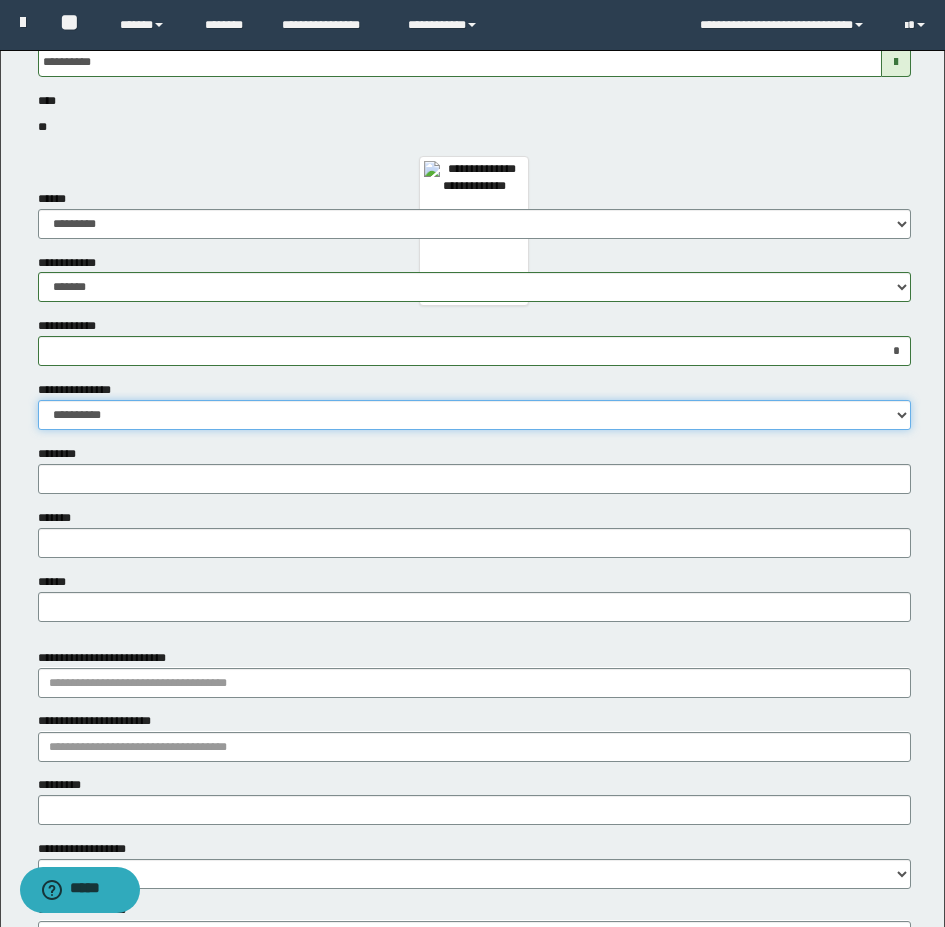click on "**********" at bounding box center (474, 415) 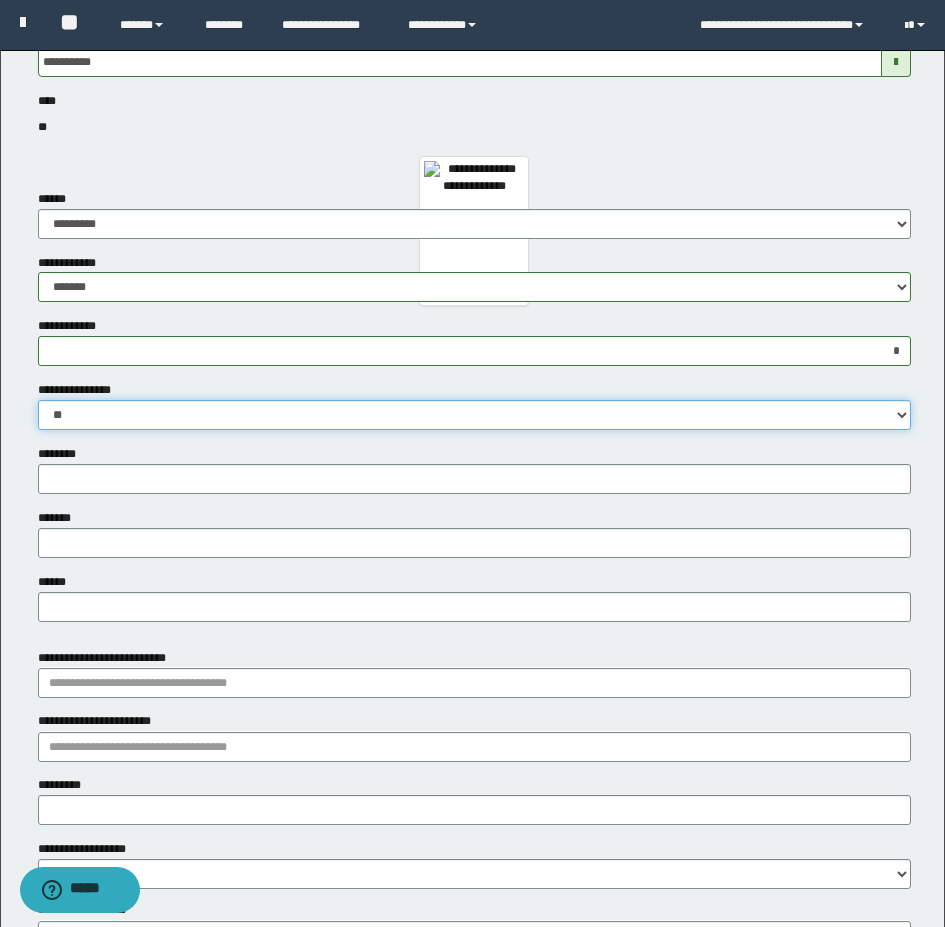 click on "**********" at bounding box center [474, 415] 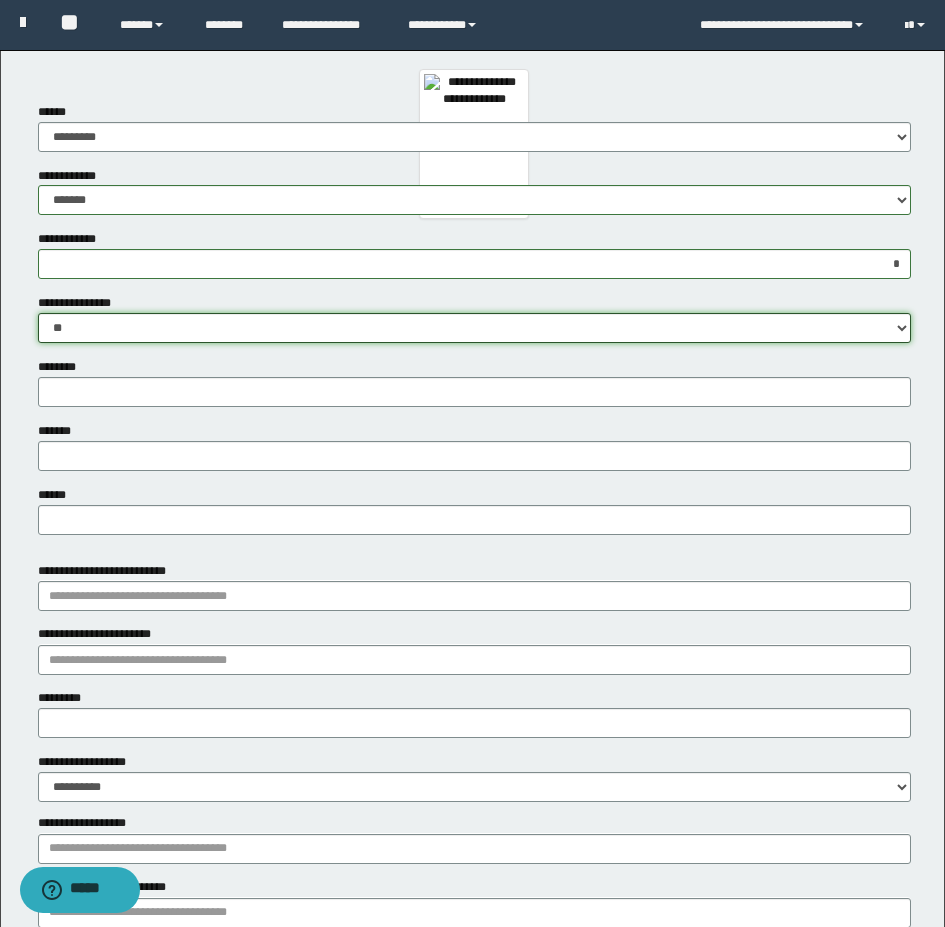 scroll, scrollTop: 800, scrollLeft: 0, axis: vertical 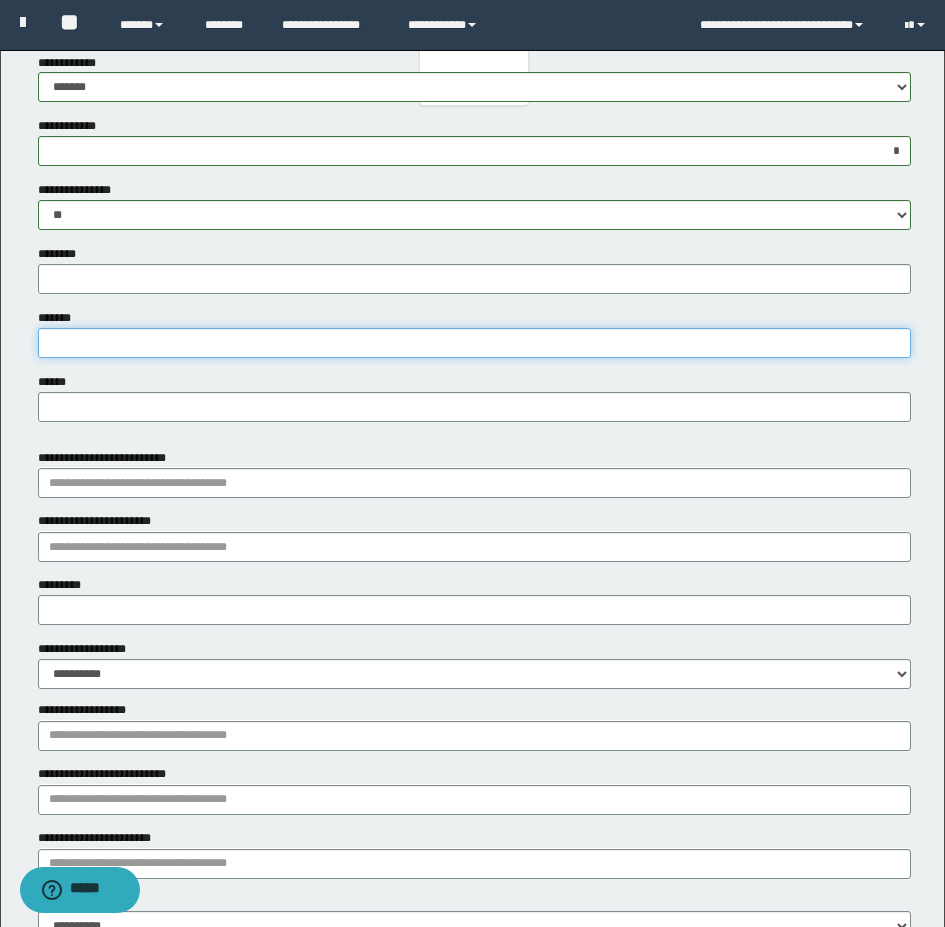 click on "*******" at bounding box center [474, 343] 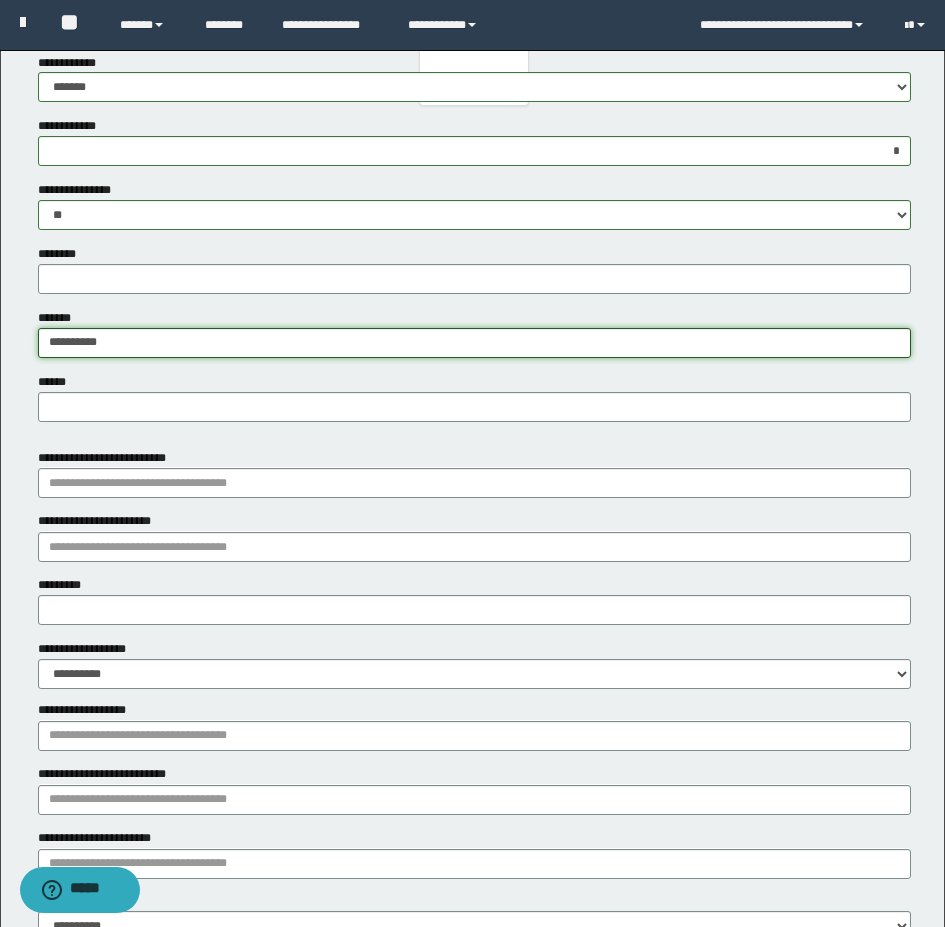 type on "**********" 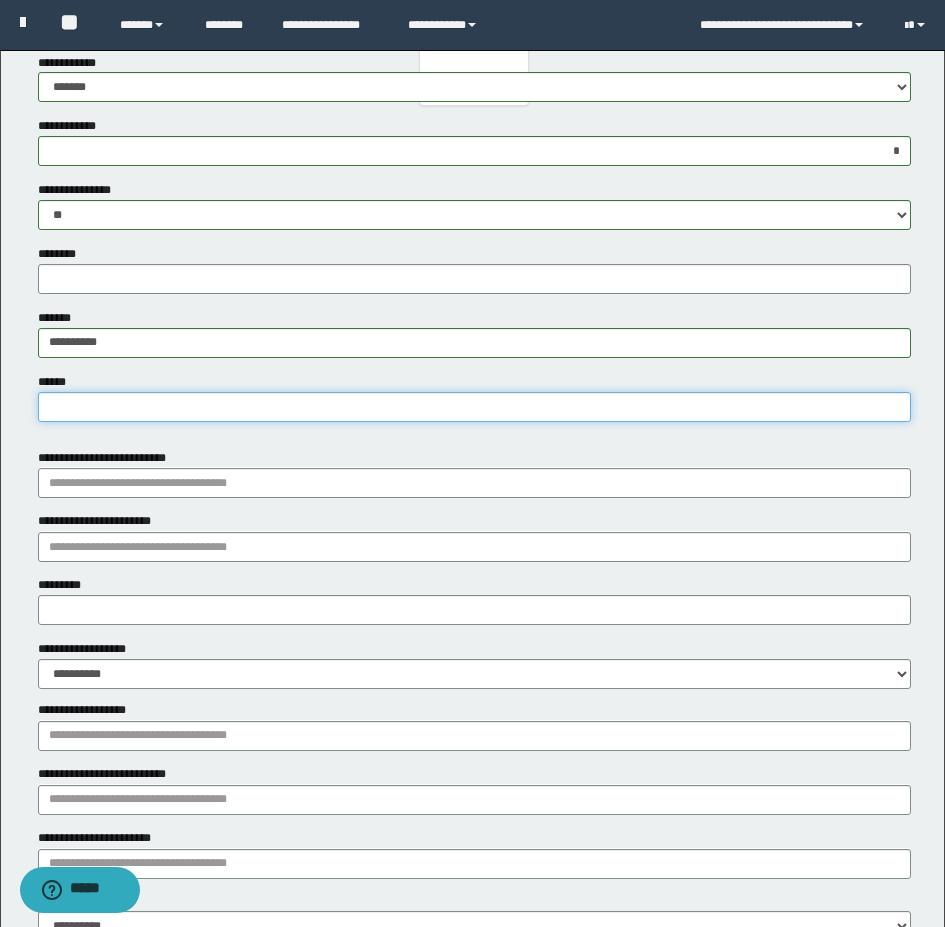click on "******" at bounding box center (474, 407) 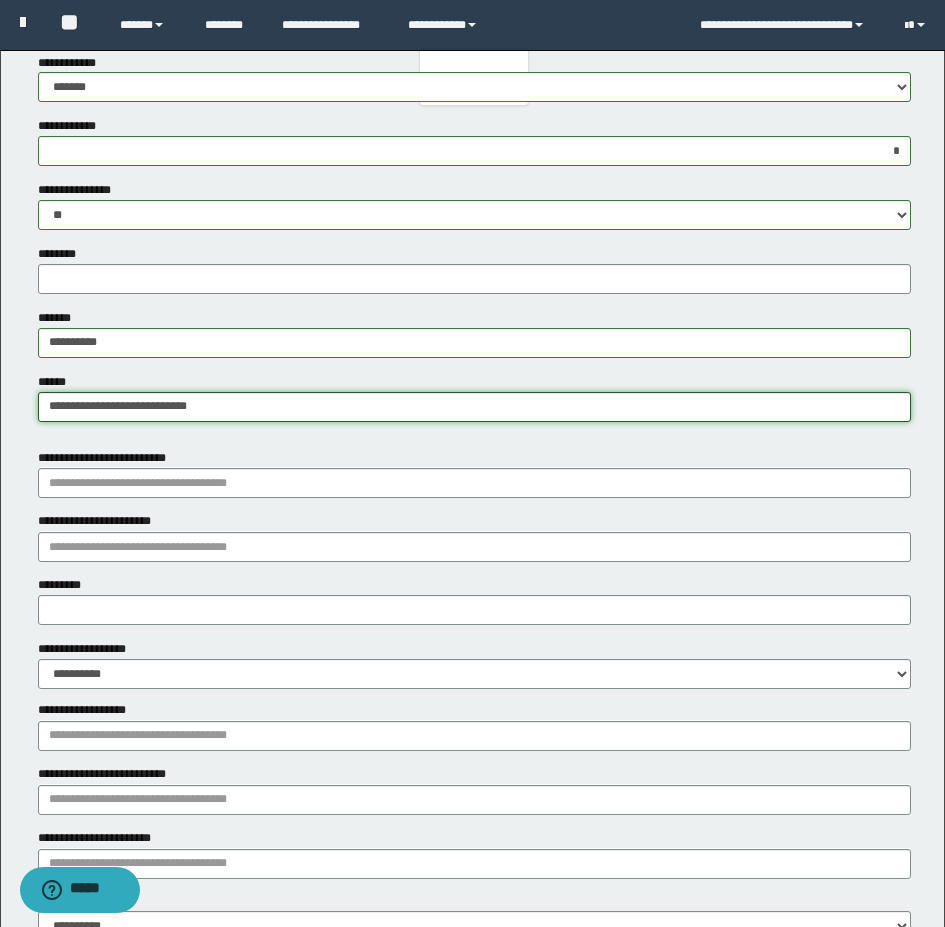 type on "**********" 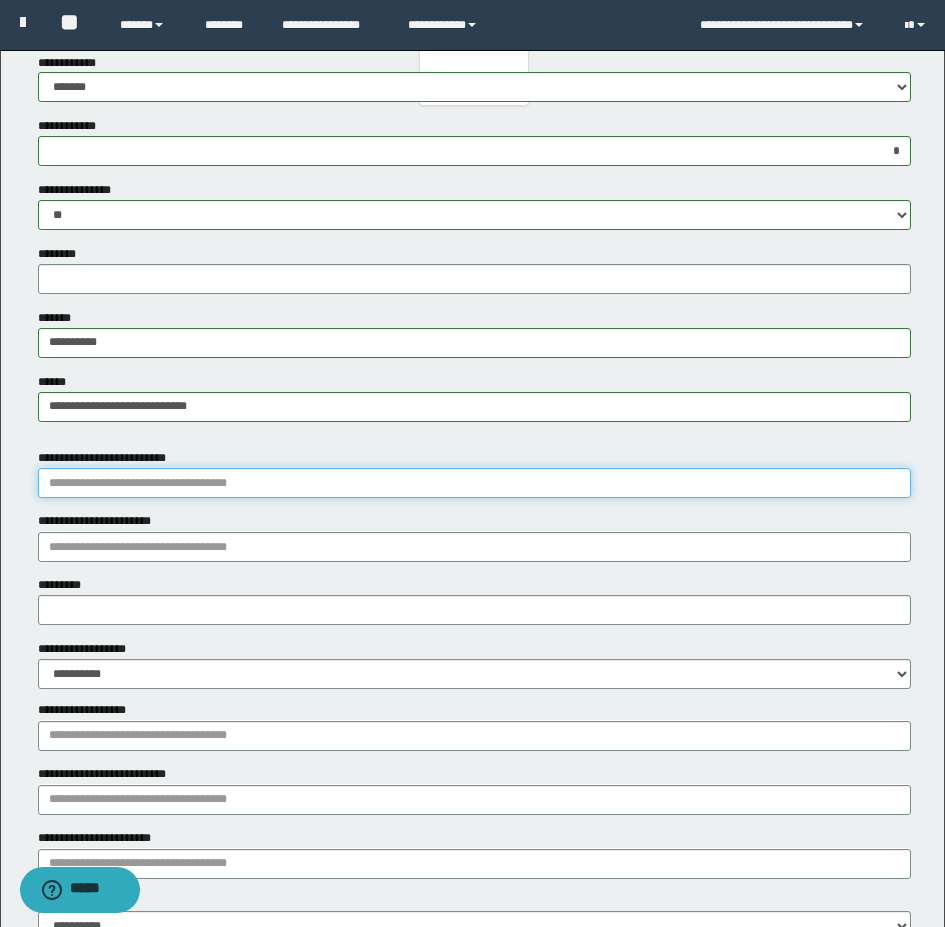 click on "**********" at bounding box center (474, 483) 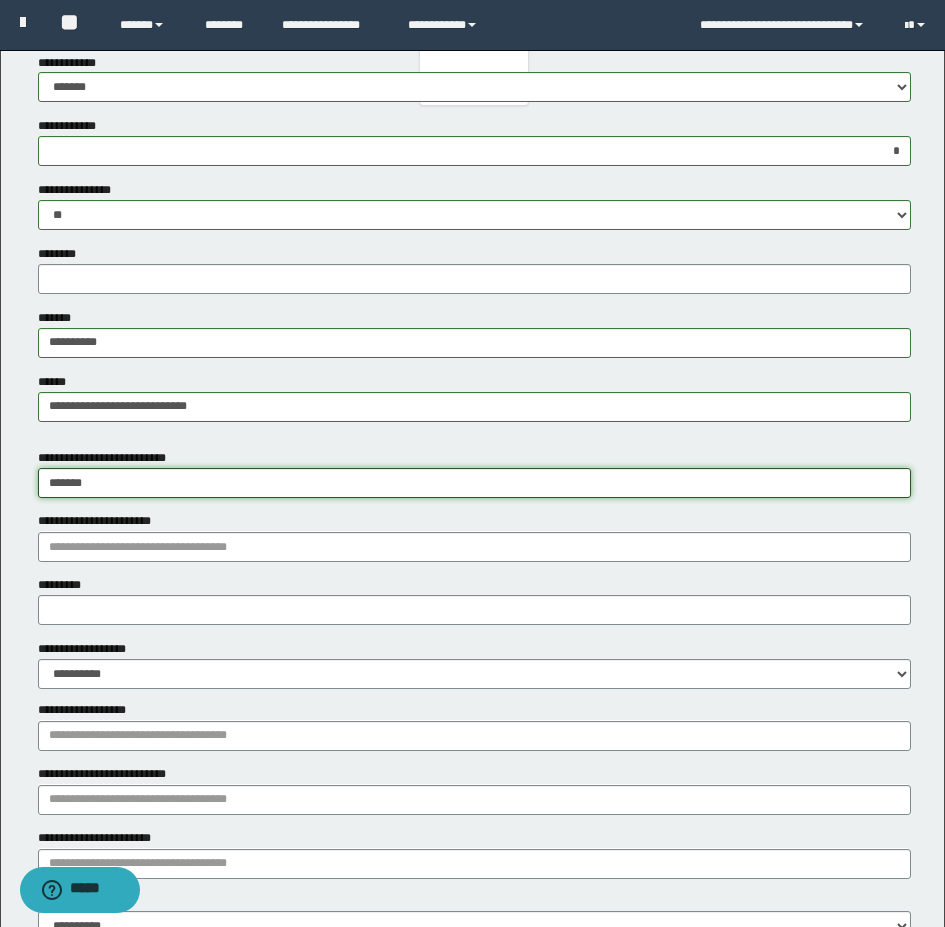 type on "********" 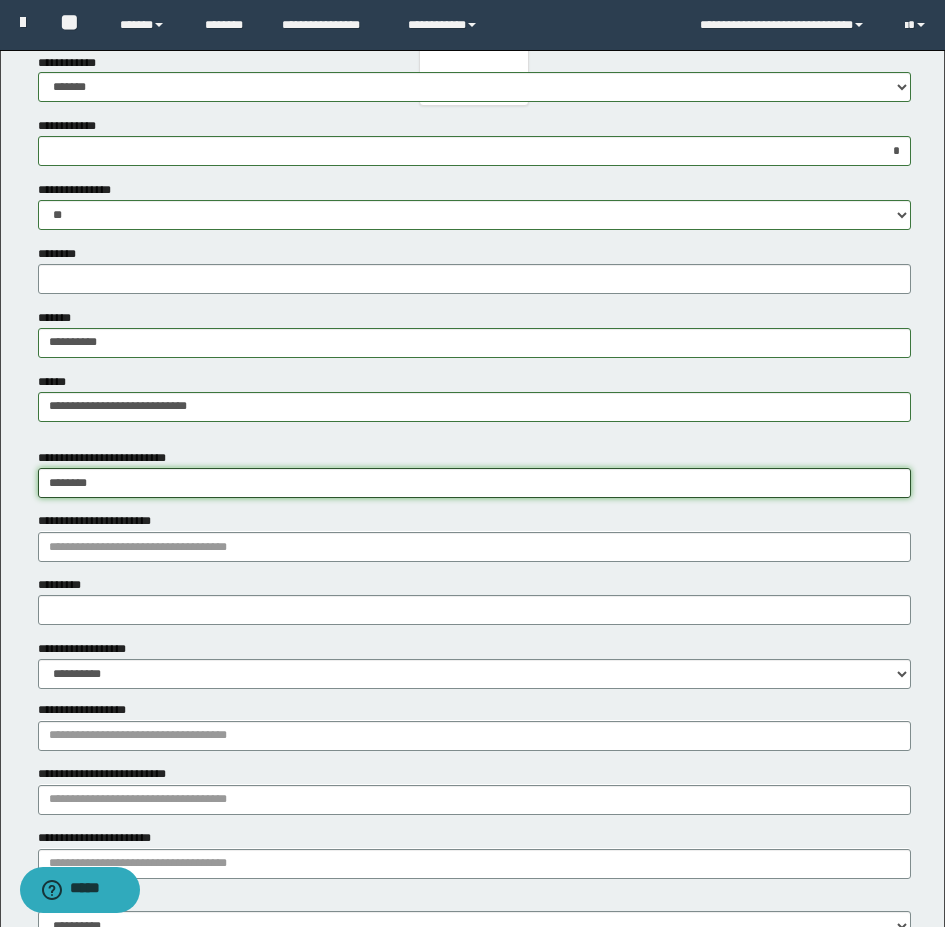type on "**********" 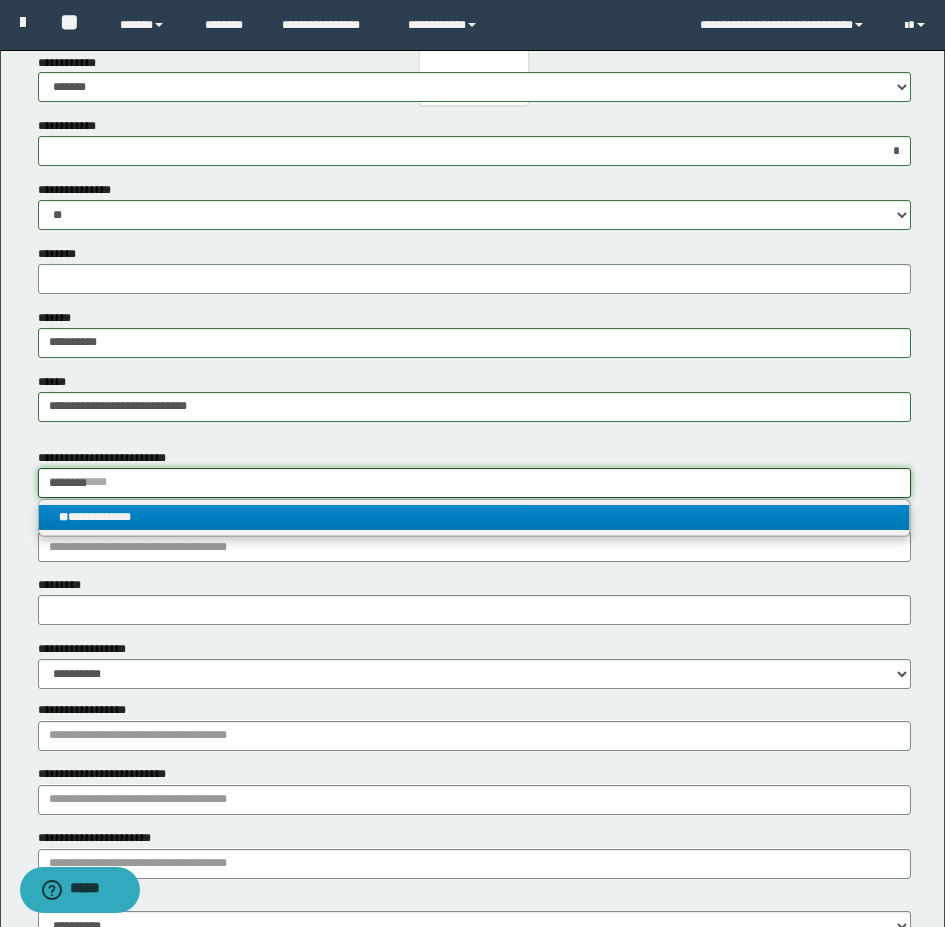 type on "********" 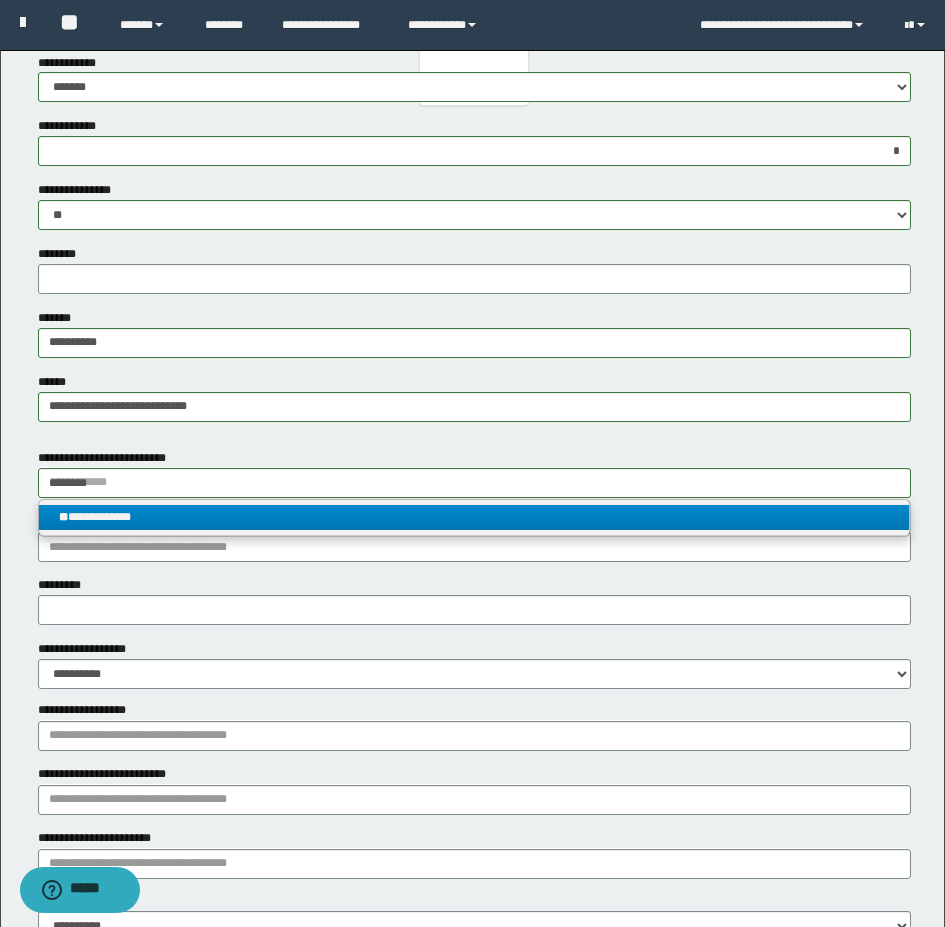 click on "**********" at bounding box center (474, 517) 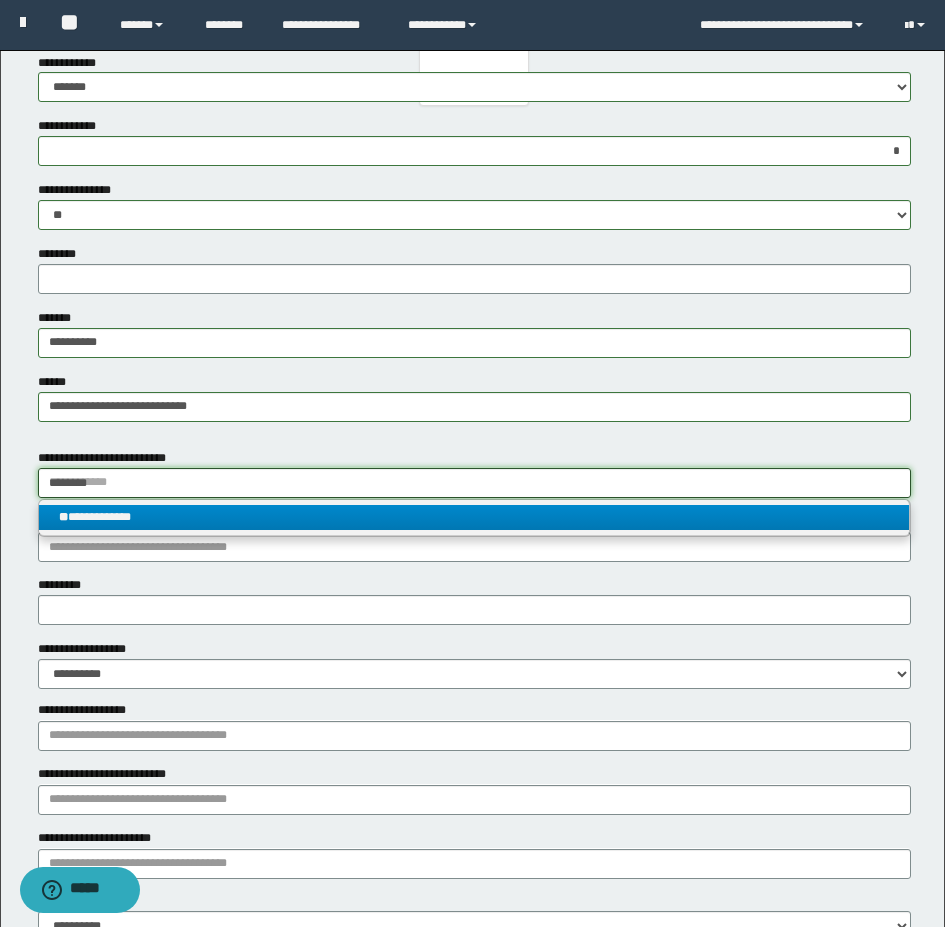 type 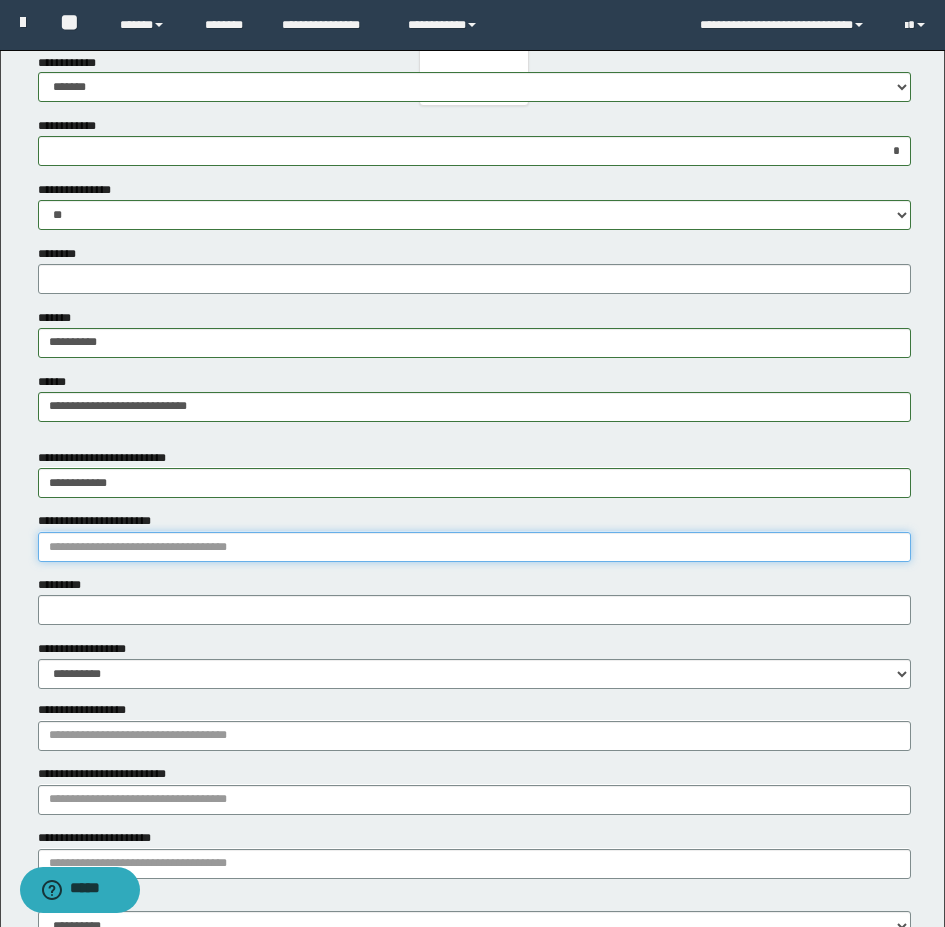 click on "**********" at bounding box center [474, 547] 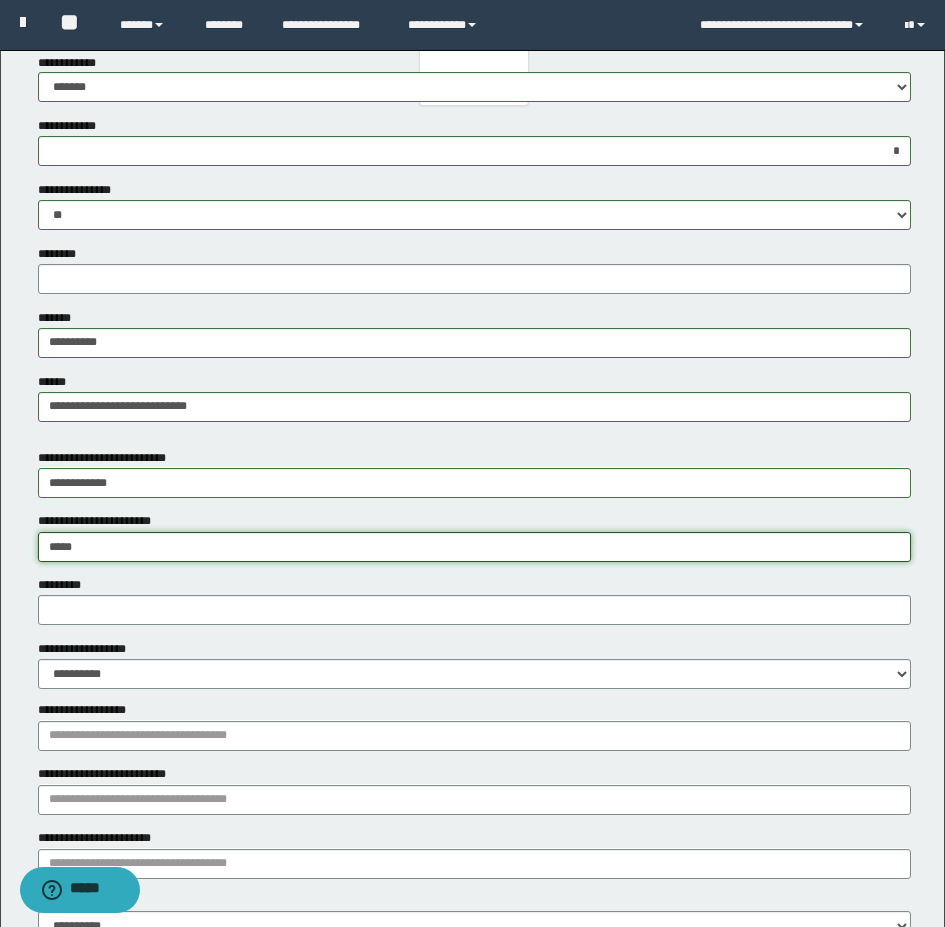 type on "******" 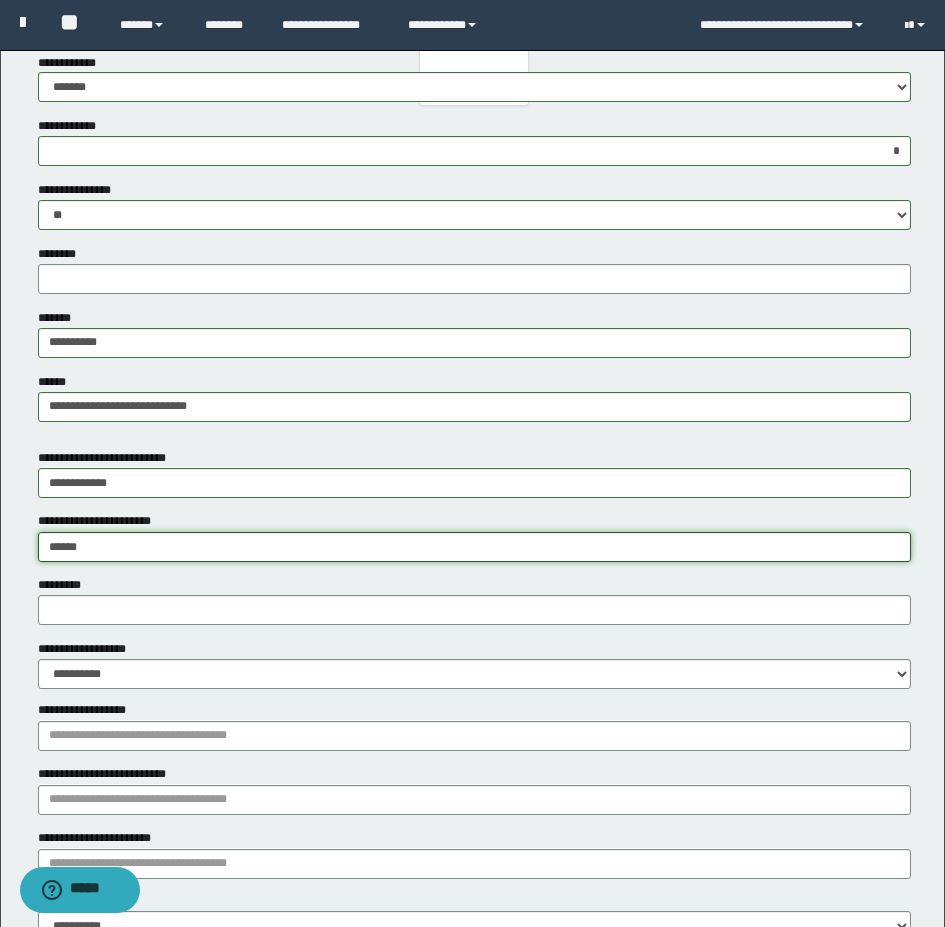 type on "**********" 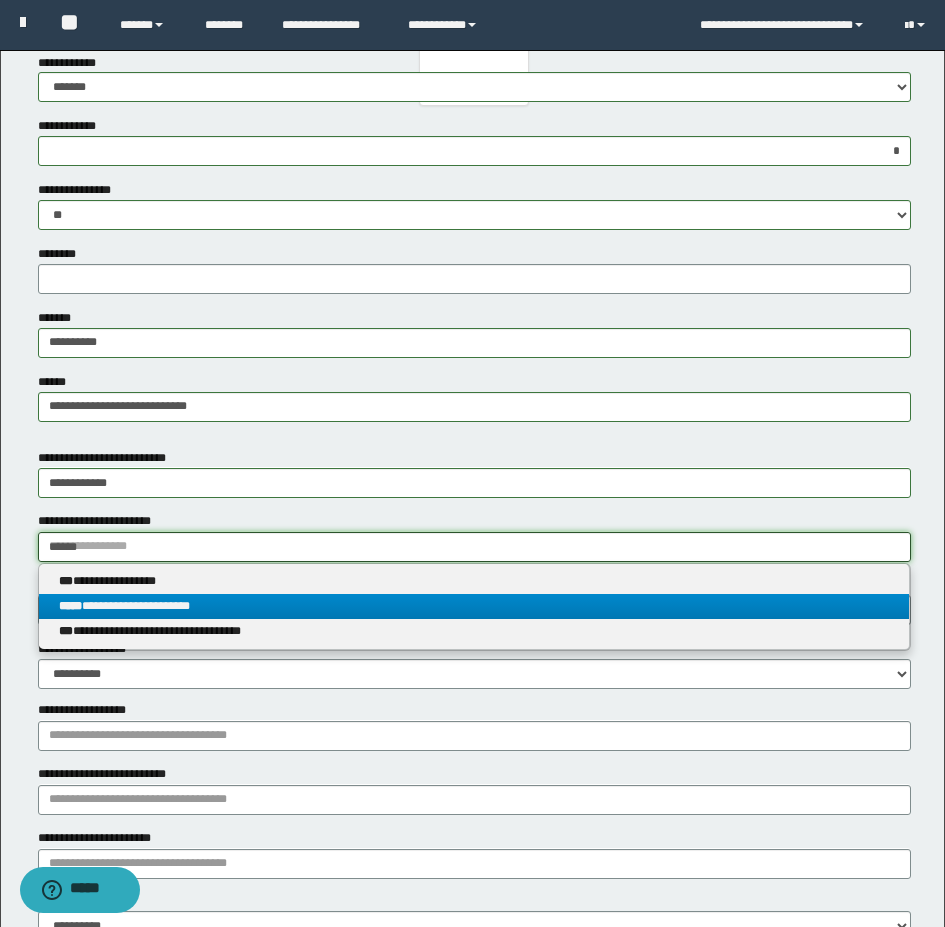 type on "******" 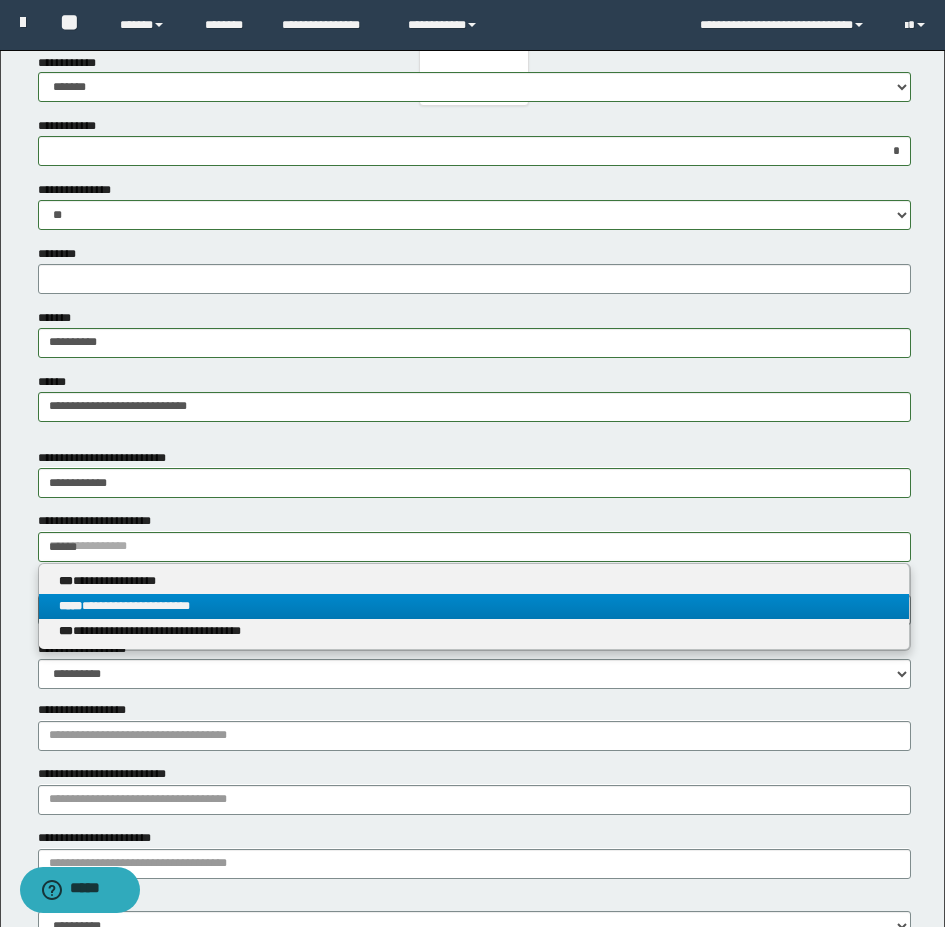 click on "**********" at bounding box center [474, 606] 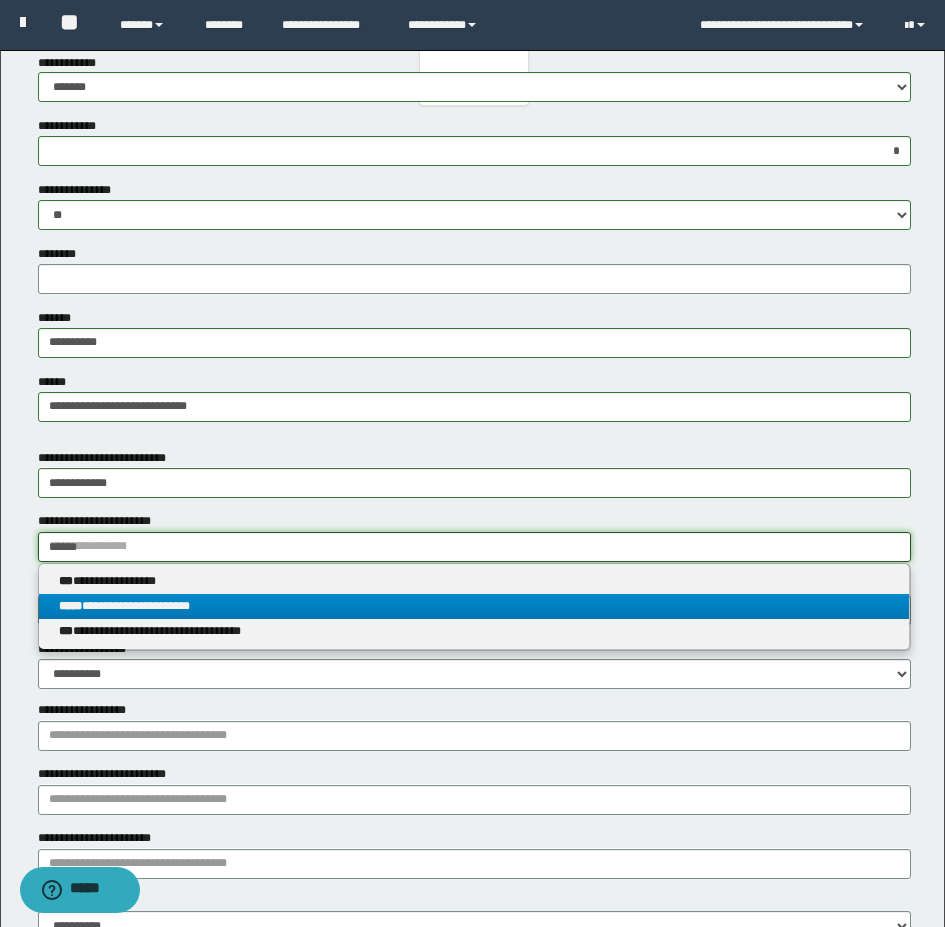 type 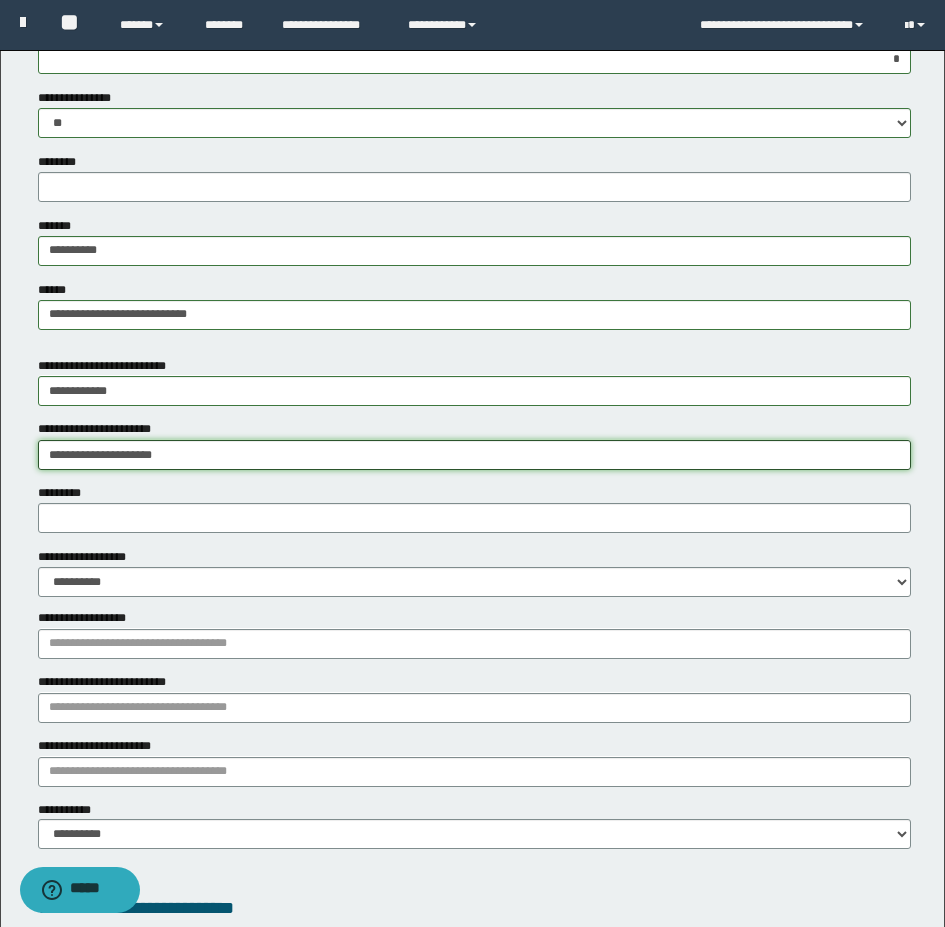 scroll, scrollTop: 1000, scrollLeft: 0, axis: vertical 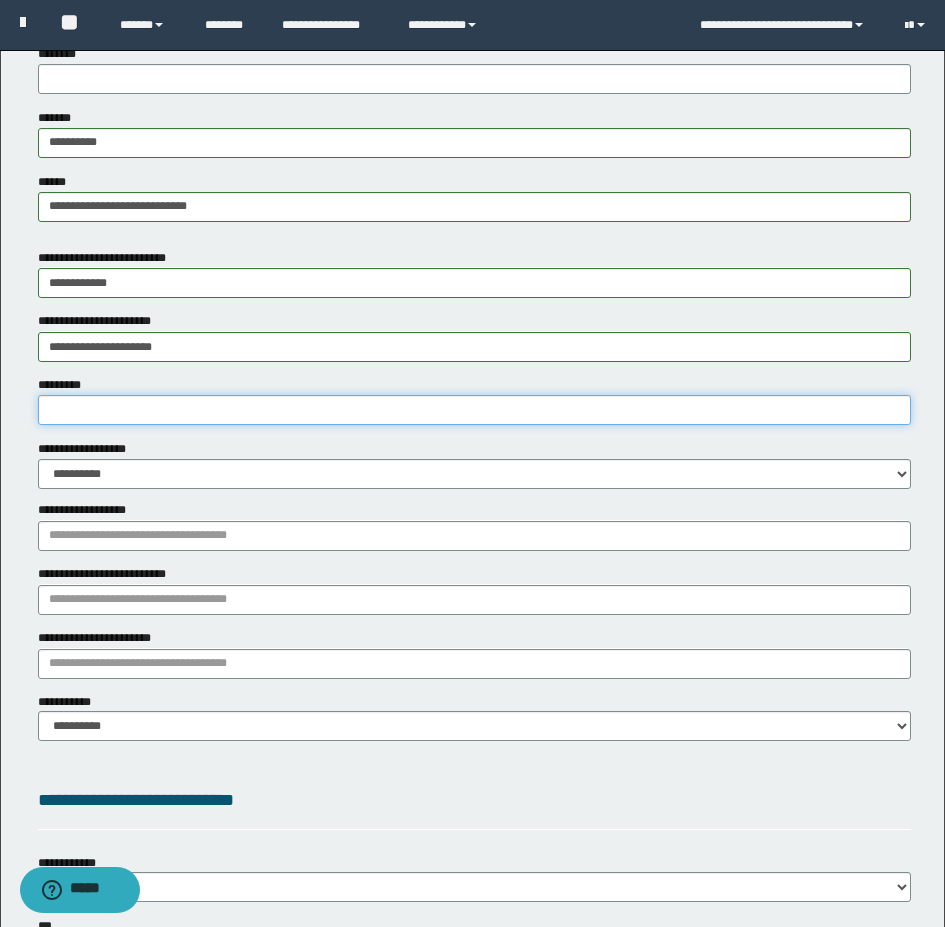 click on "*********" at bounding box center [474, 410] 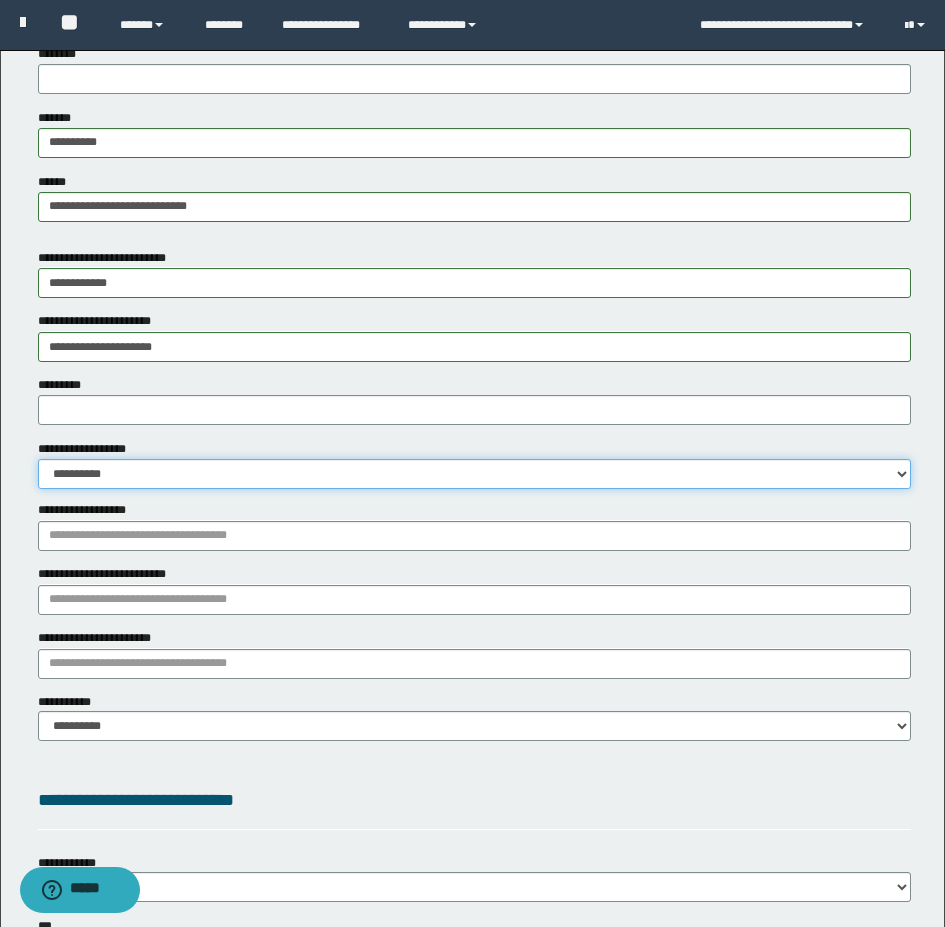 click on "**********" at bounding box center (474, 474) 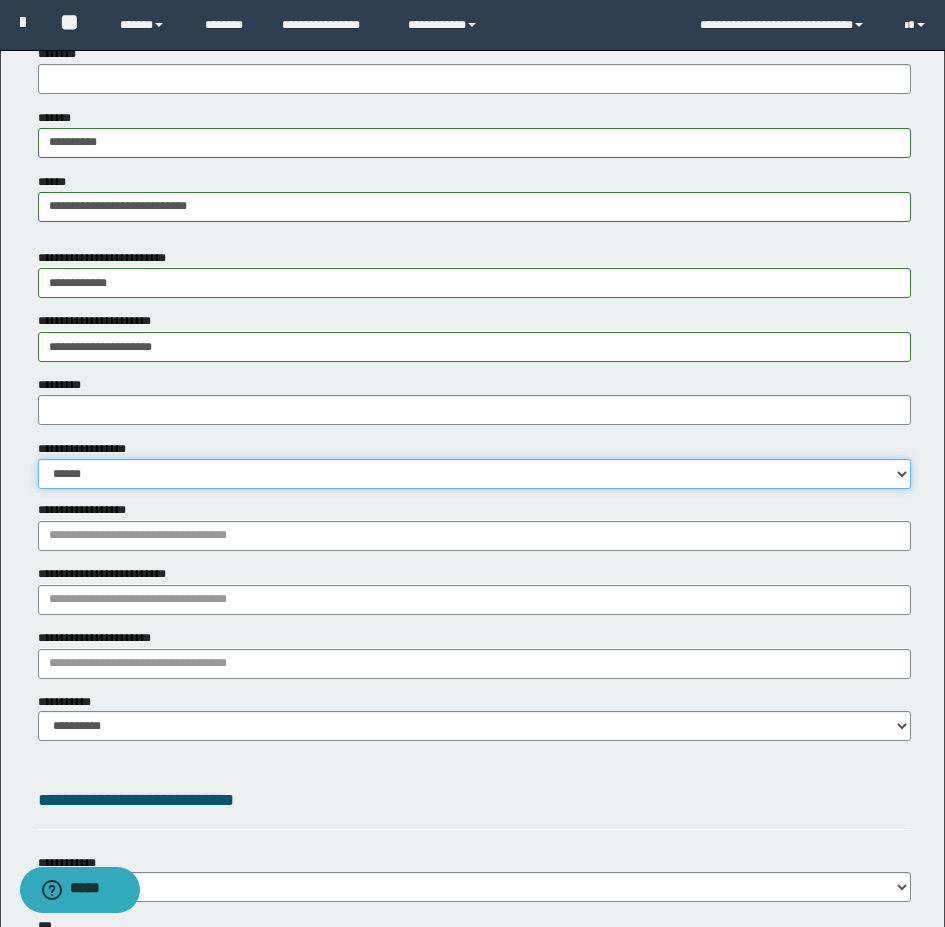 click on "**********" at bounding box center (474, 474) 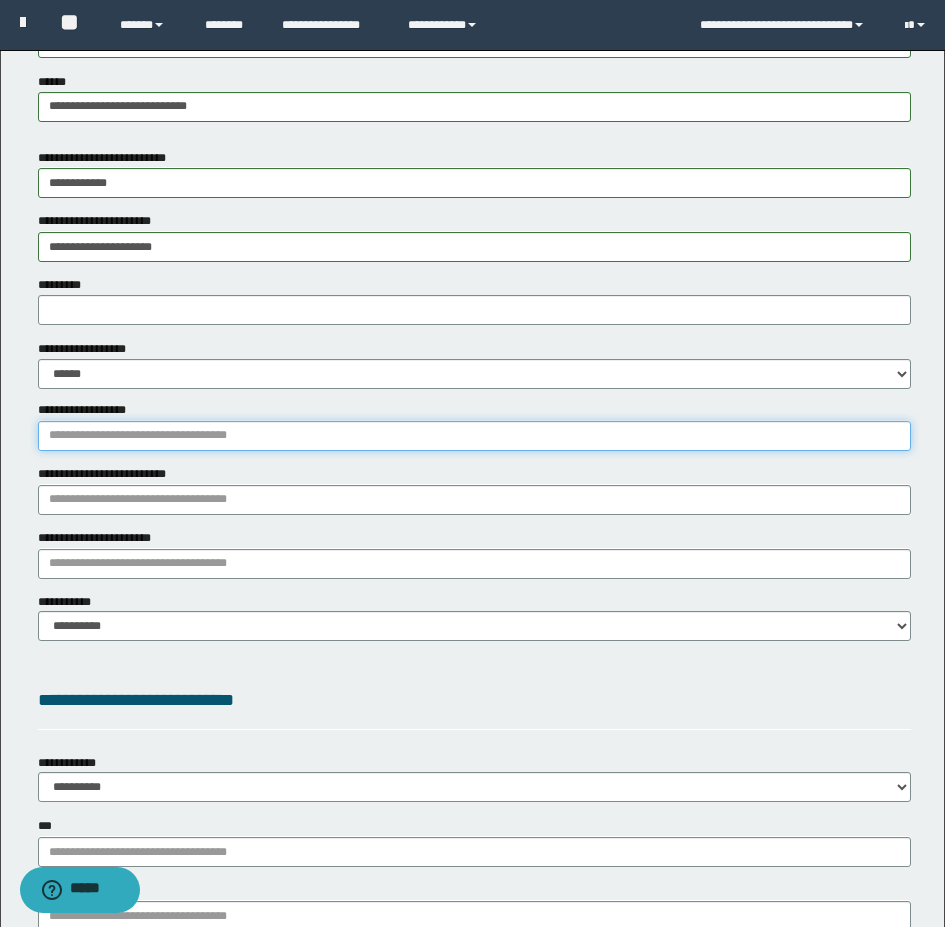 click on "**********" at bounding box center (474, 436) 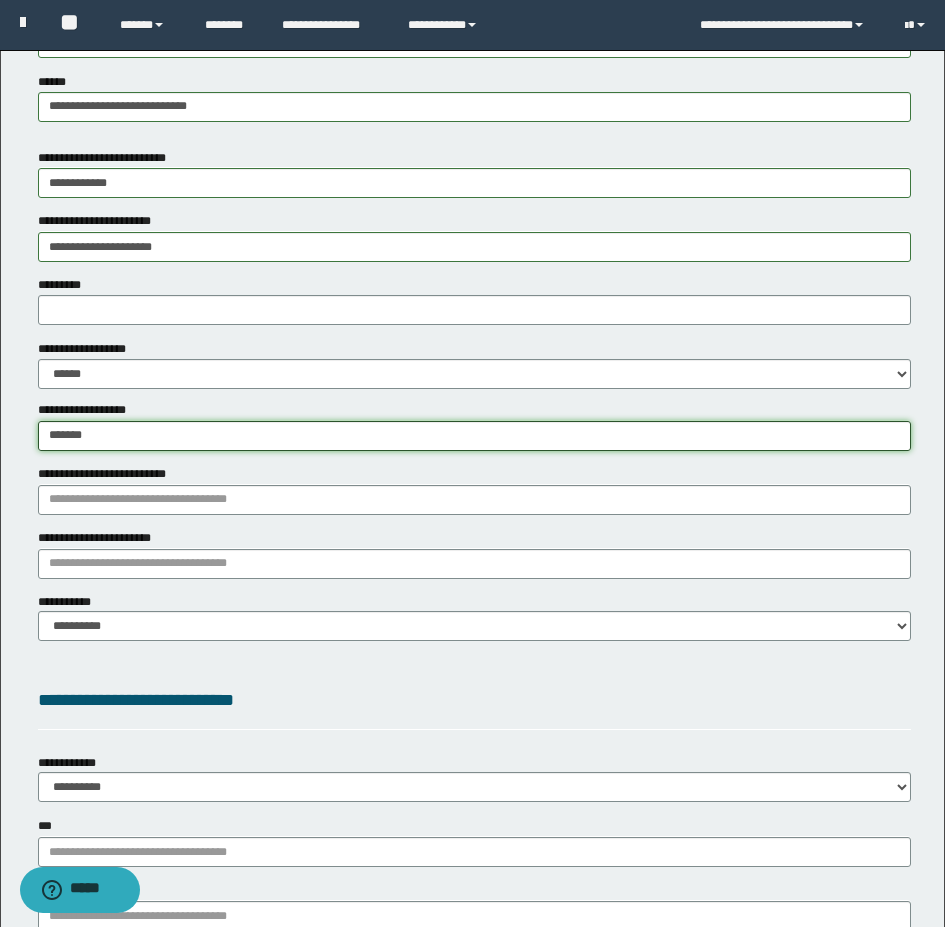 type on "********" 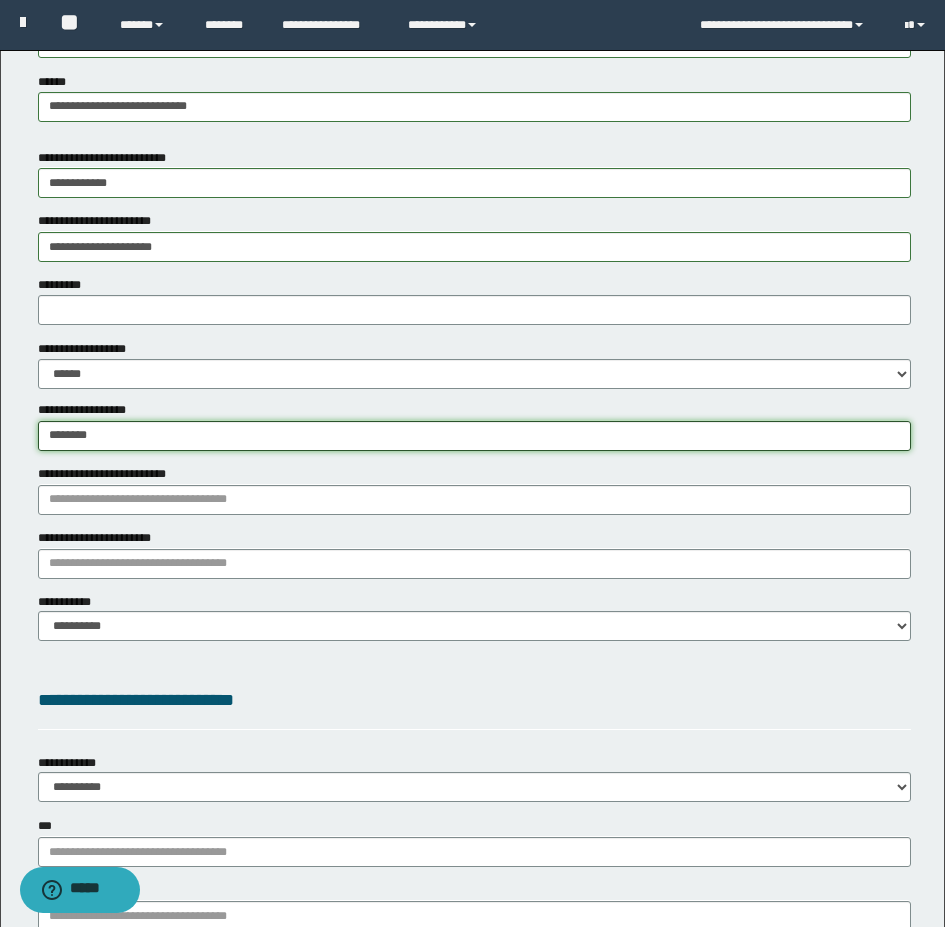 type on "********" 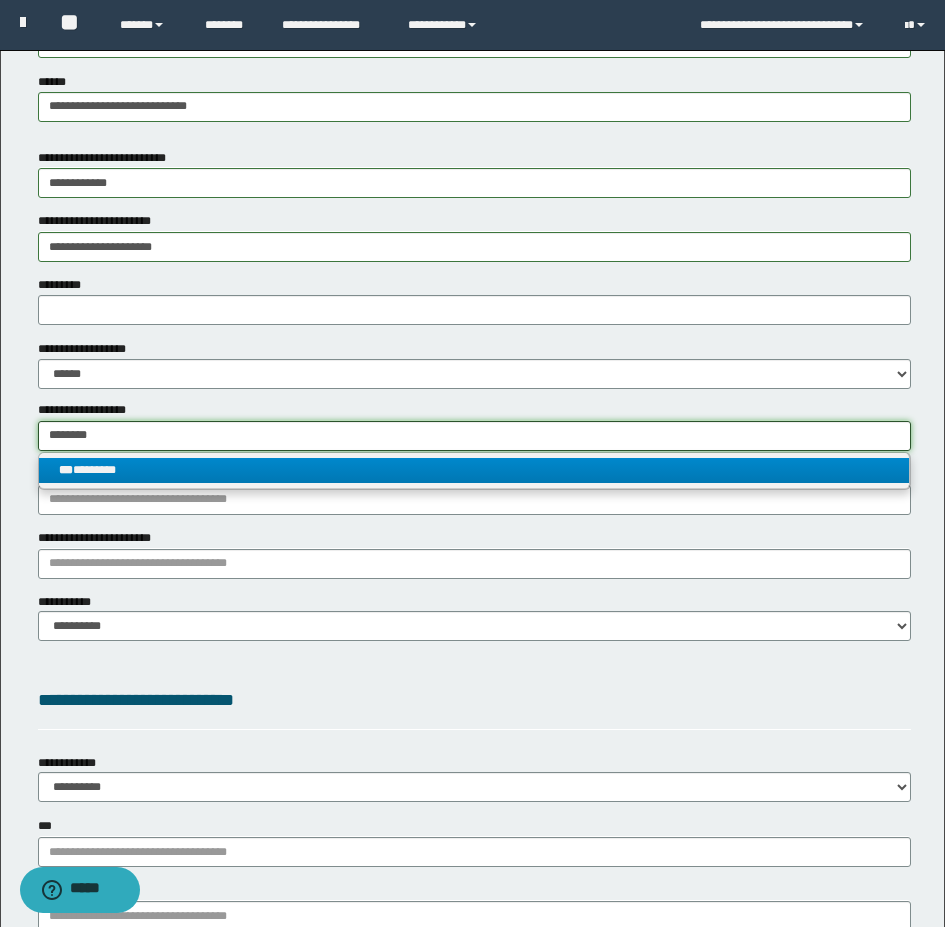 type on "********" 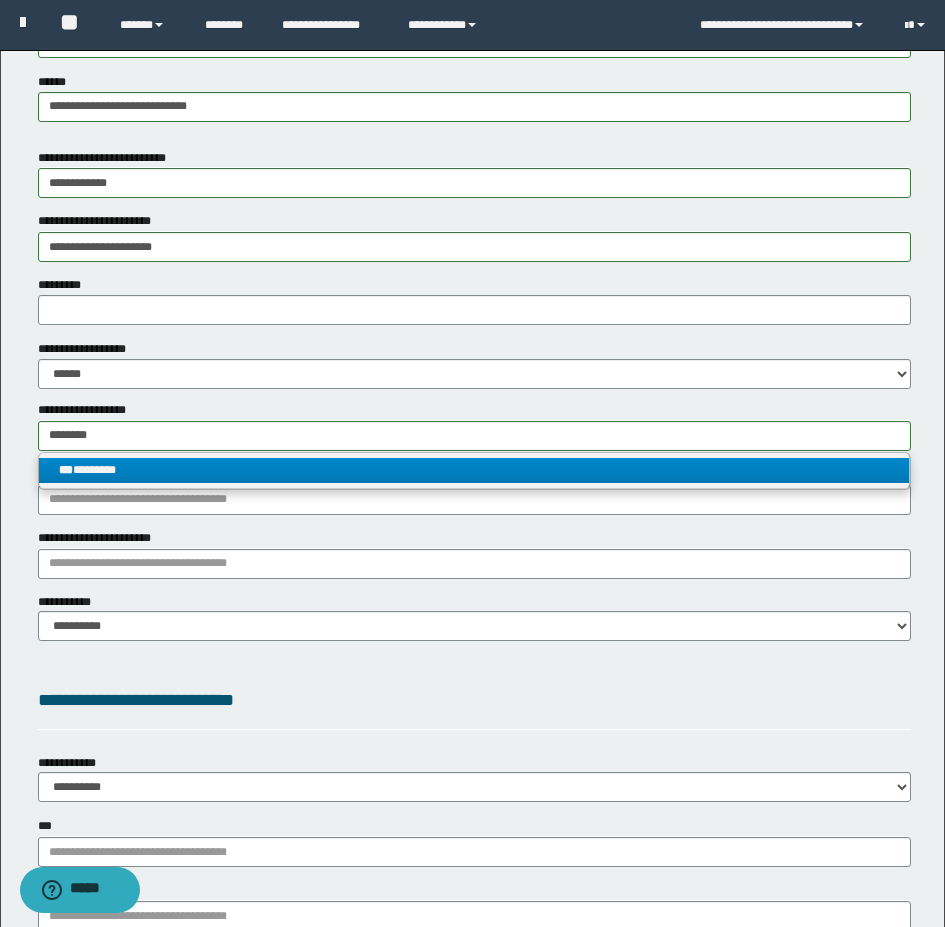 click on "*** ********" at bounding box center [474, 470] 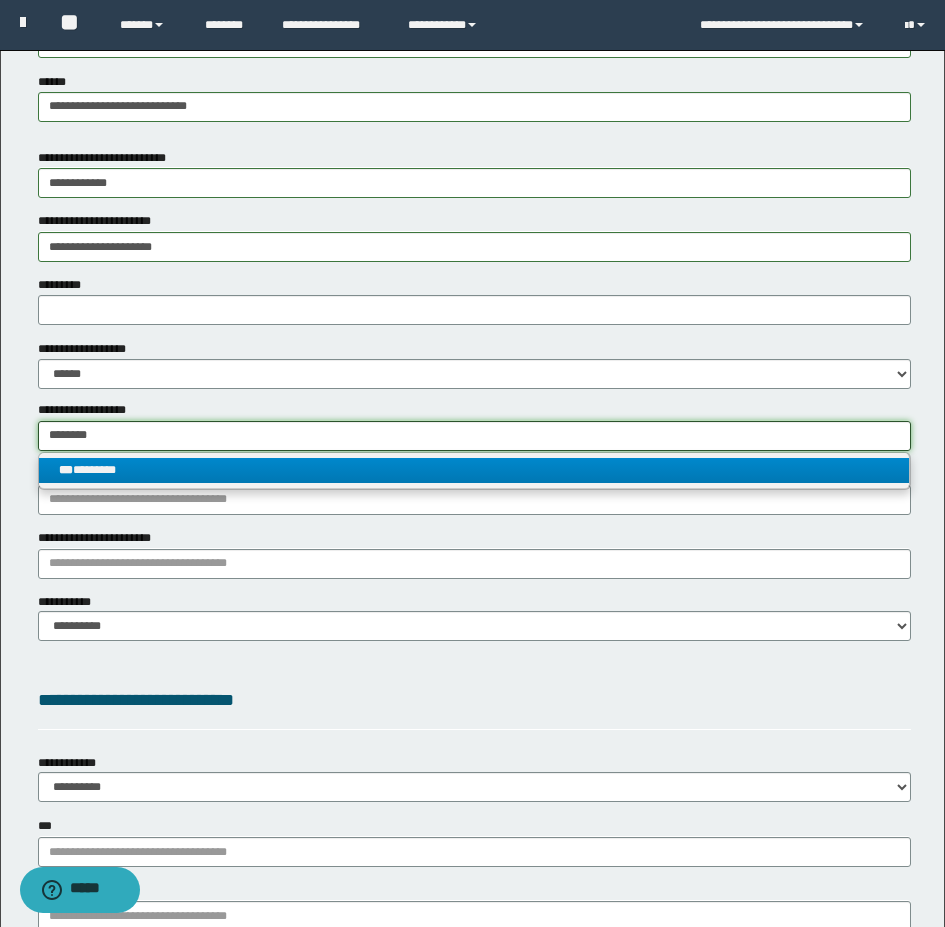 type 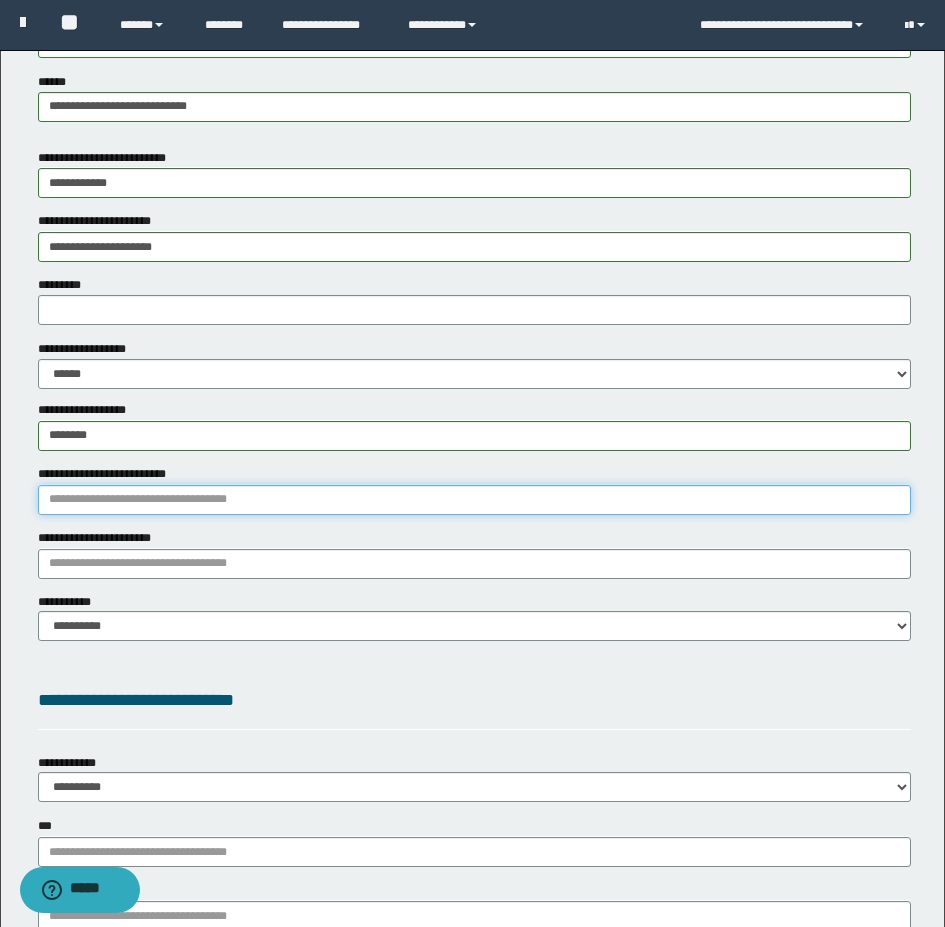 click on "**********" at bounding box center (474, 500) 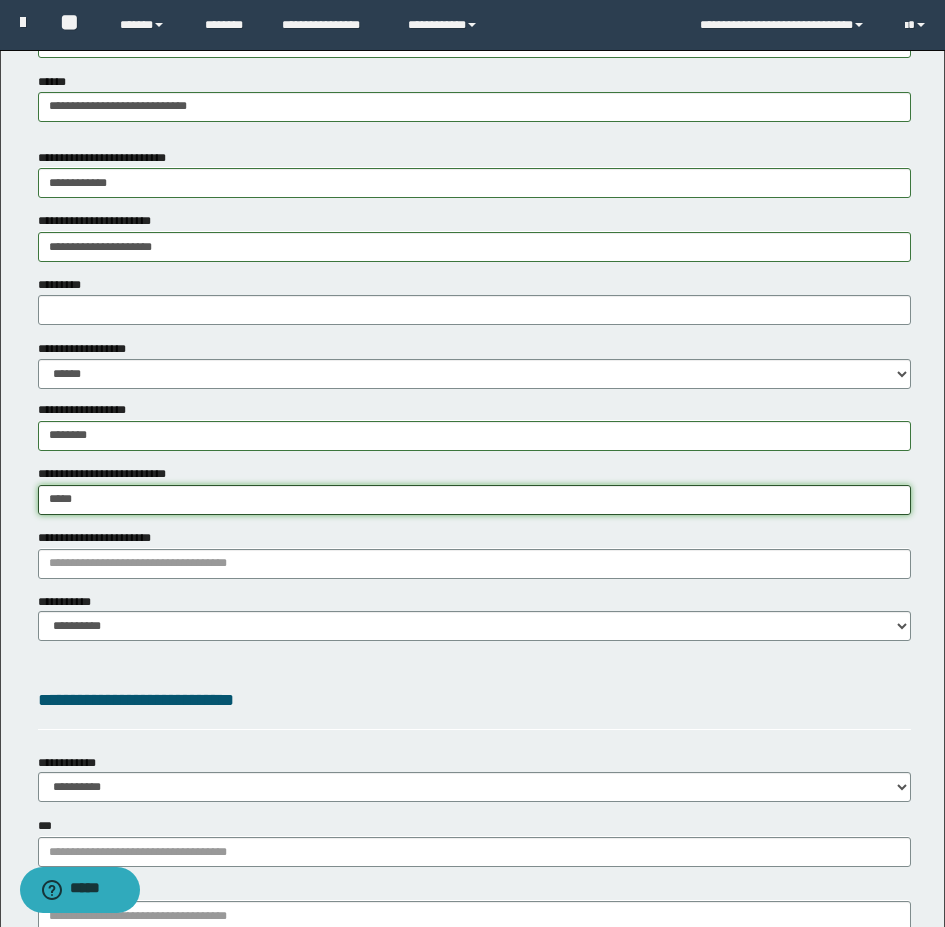 type on "******" 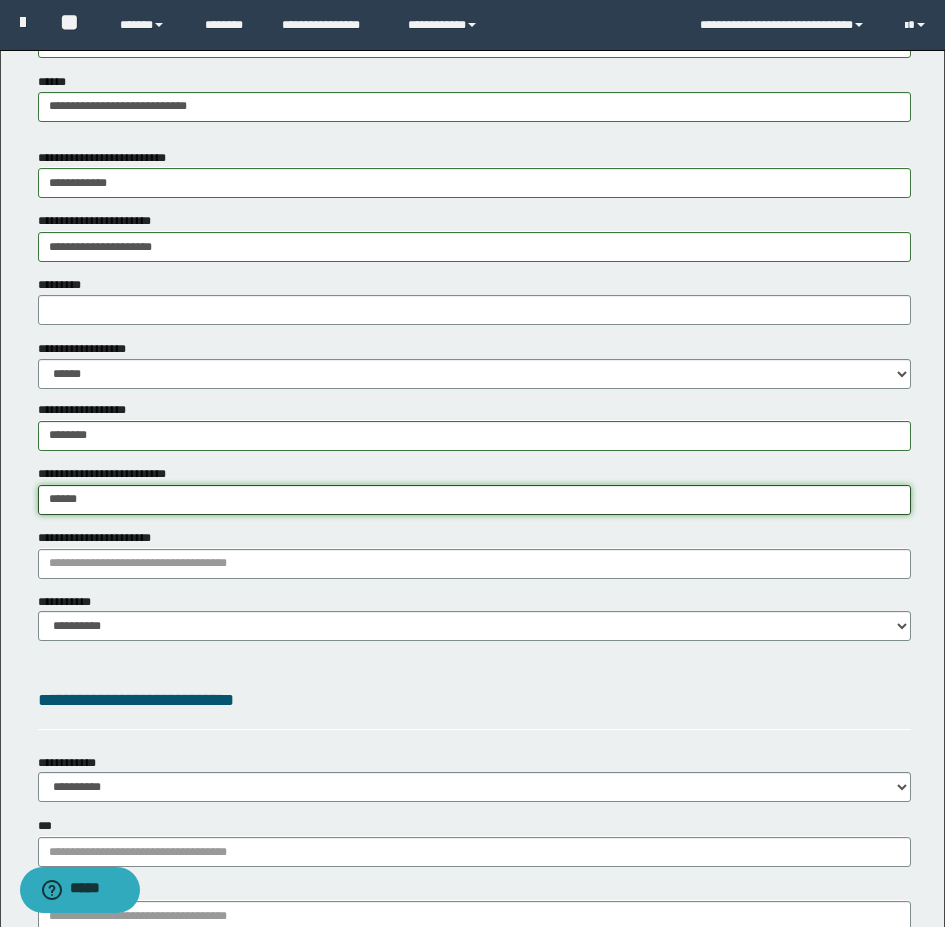 type on "******" 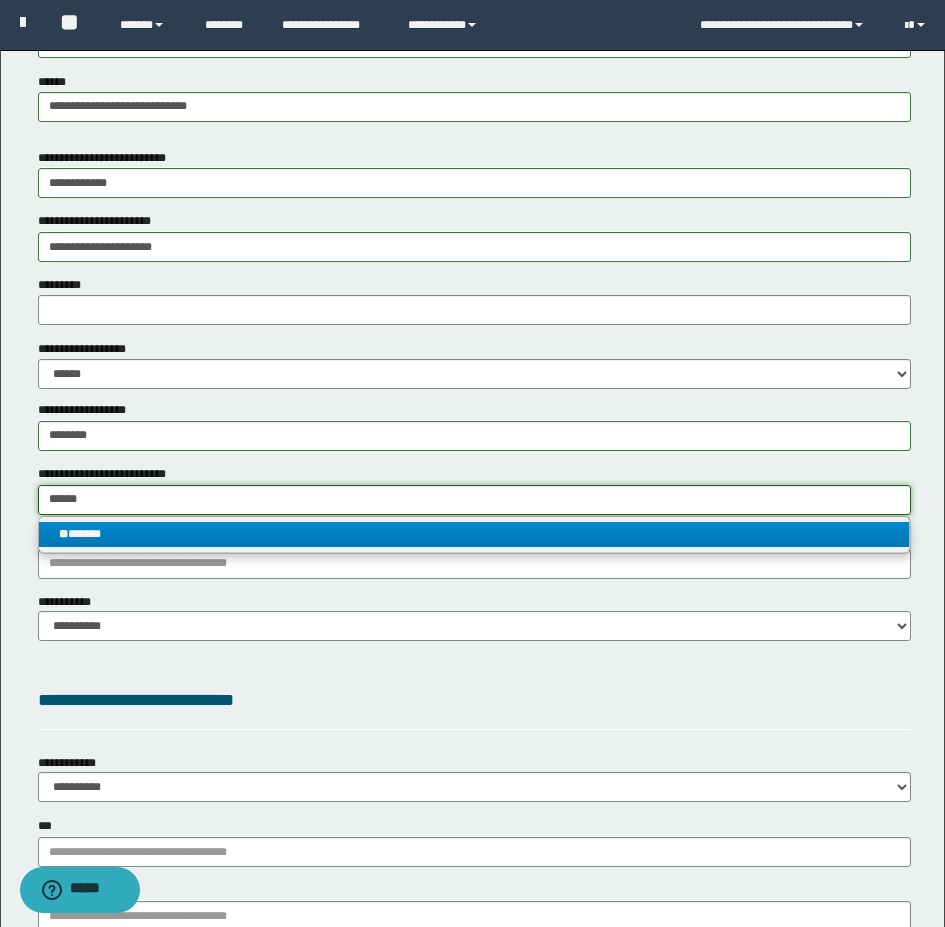 type on "******" 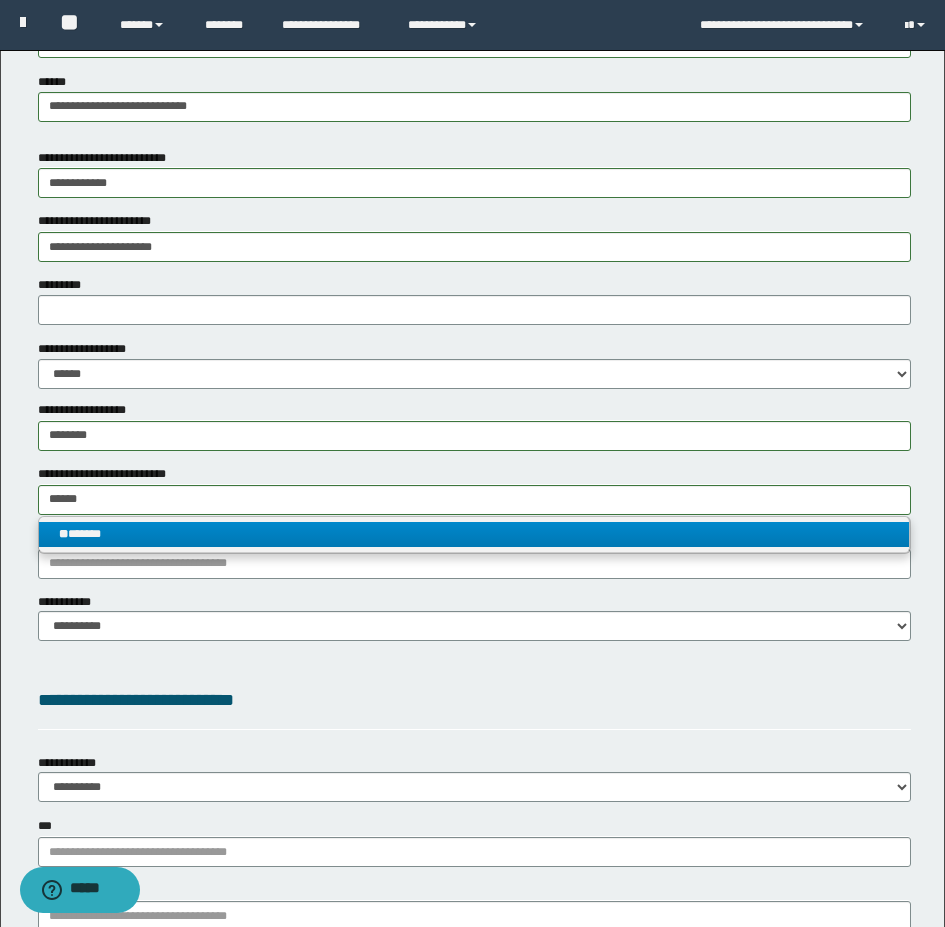 click on "** ******" at bounding box center (474, 534) 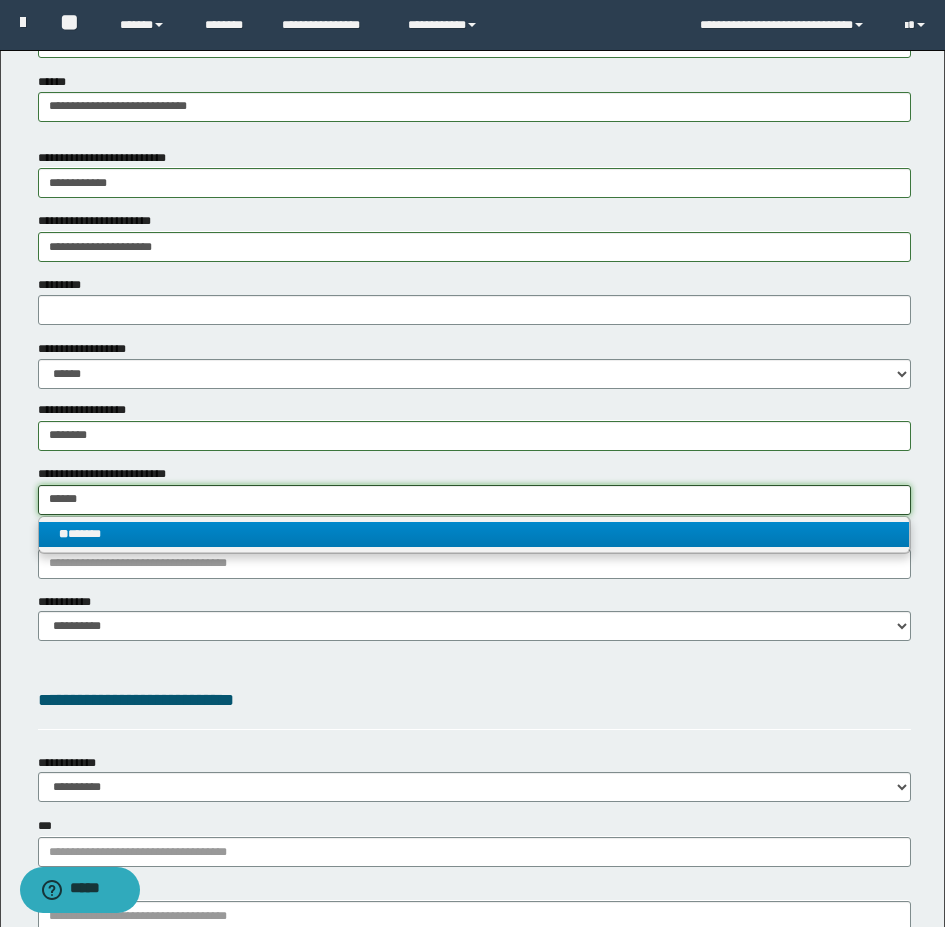 type 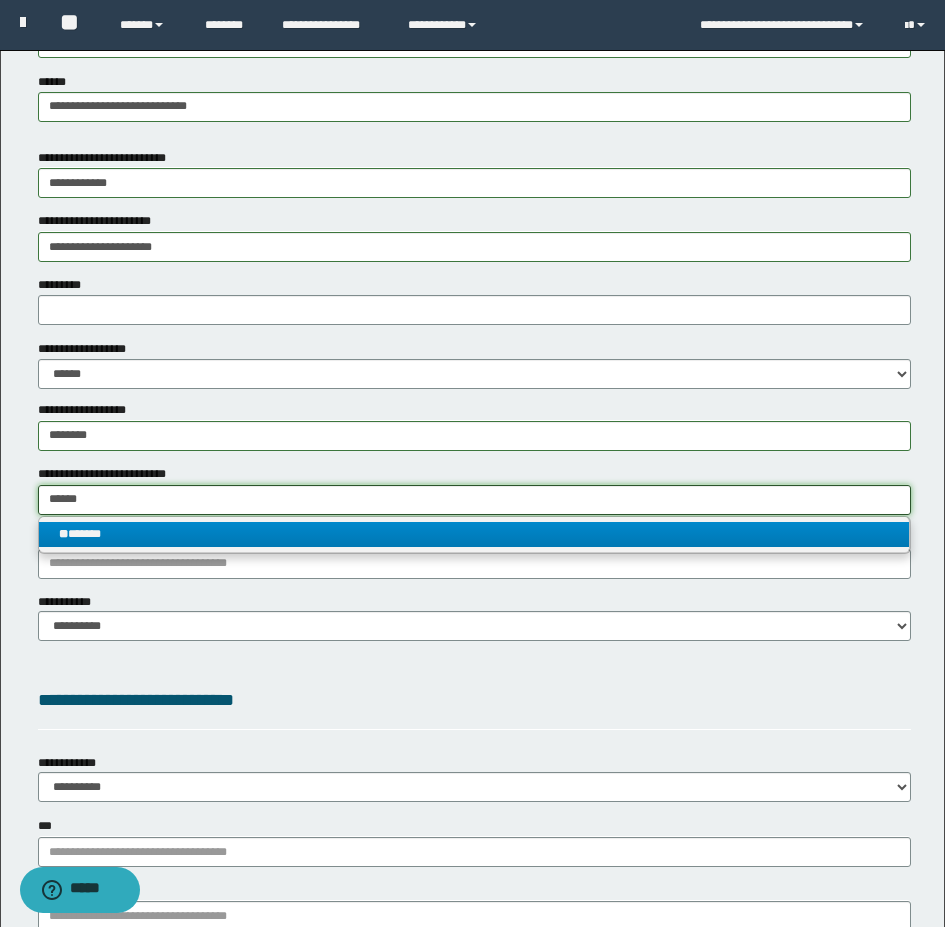 type on "******" 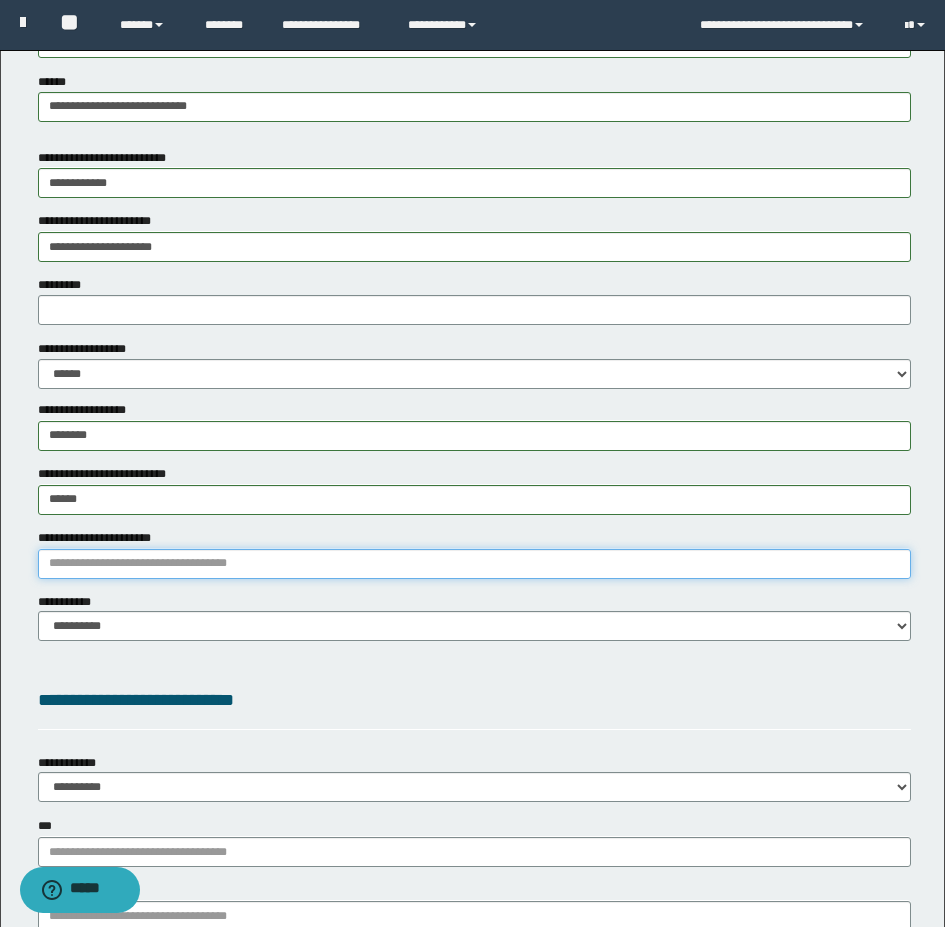 click on "**********" at bounding box center (474, 564) 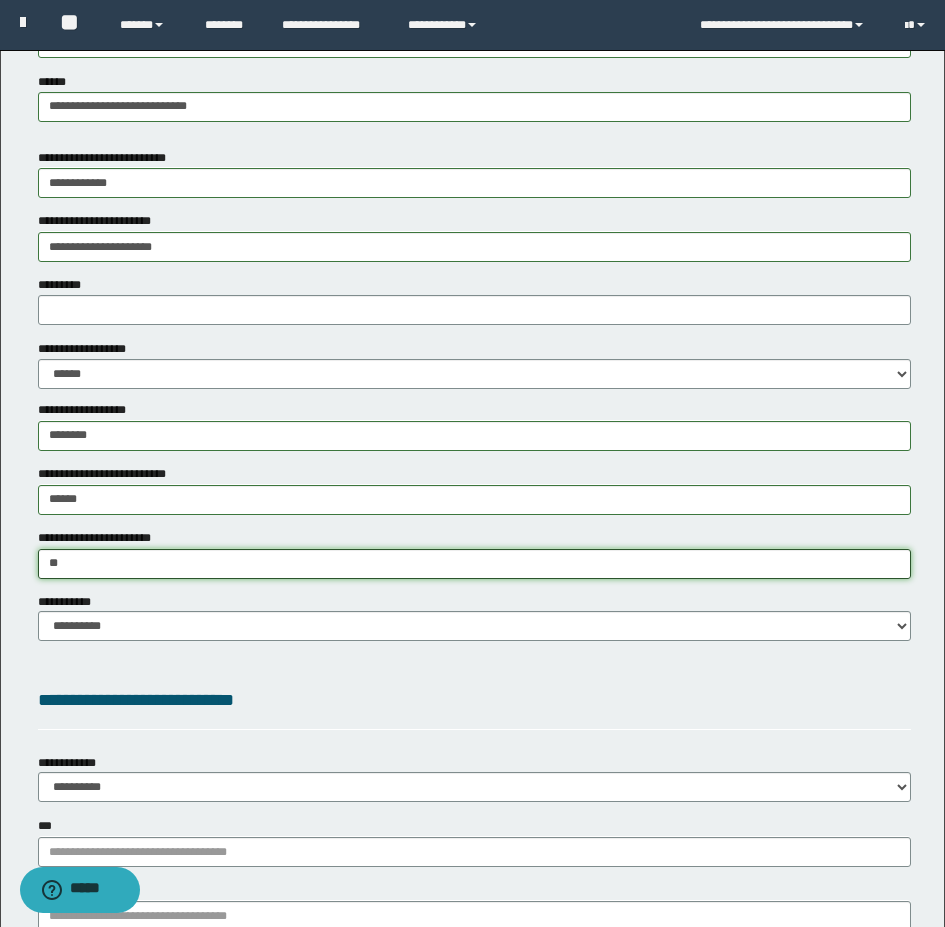 type on "***" 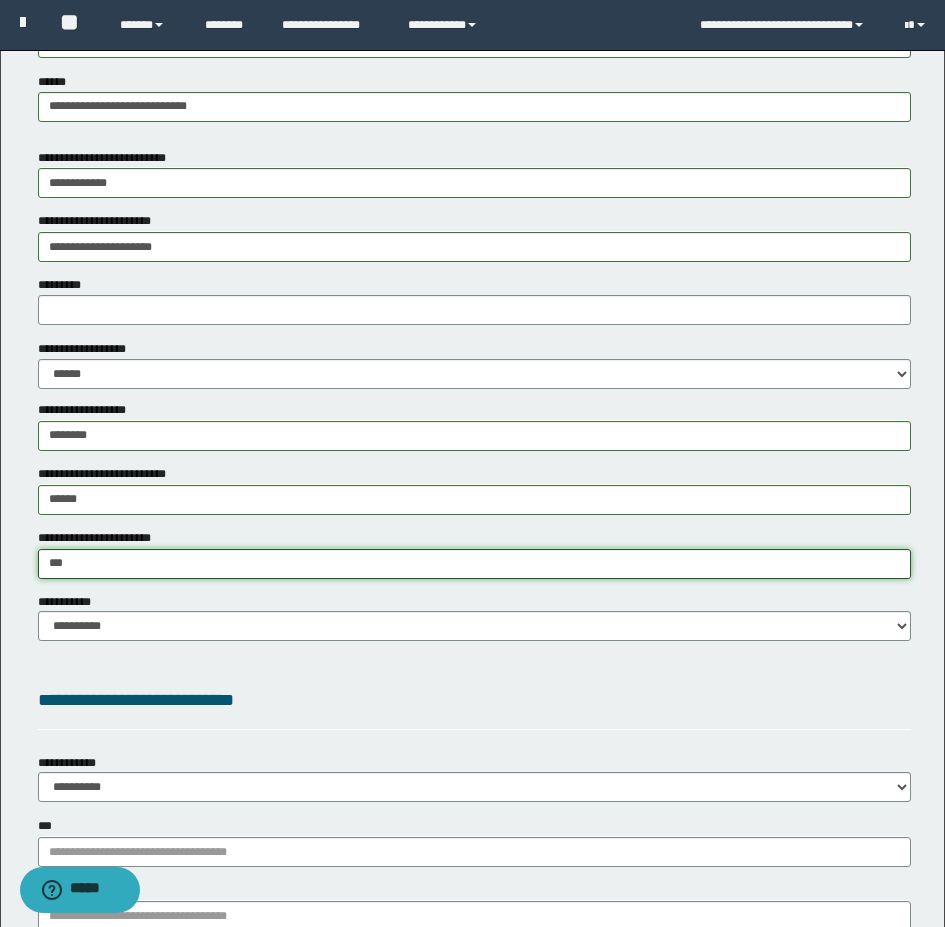 type on "***" 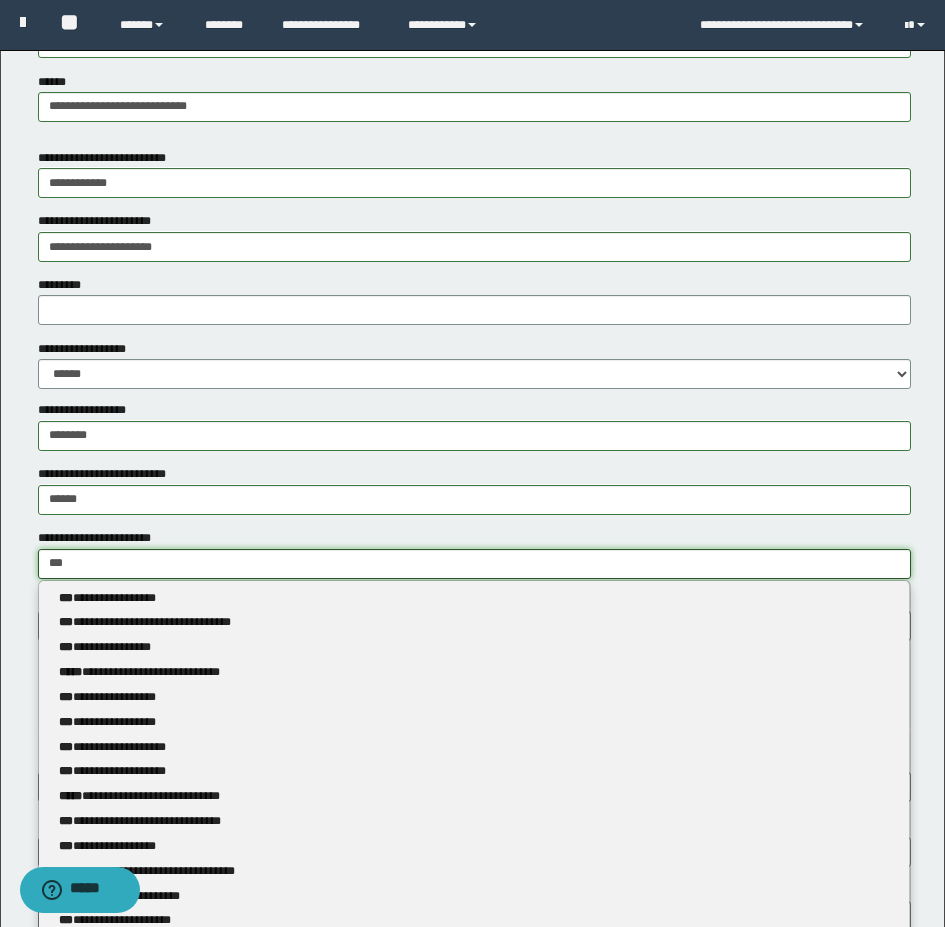 type 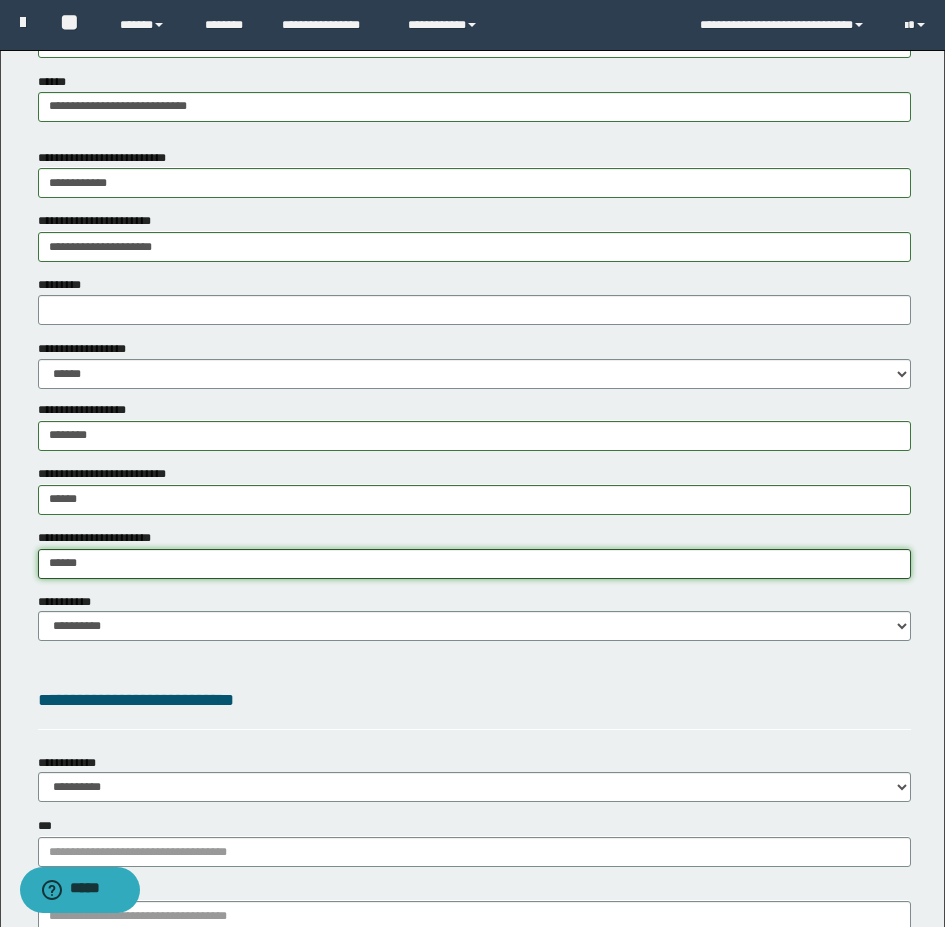 type on "*******" 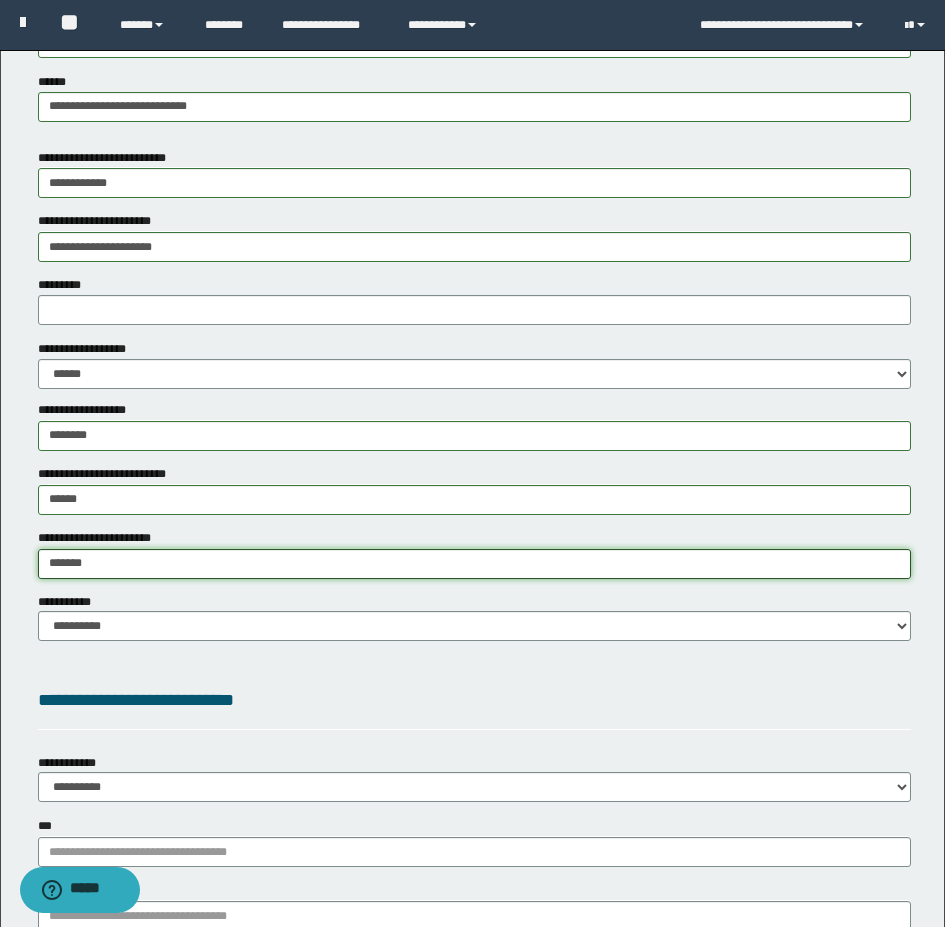 type on "**********" 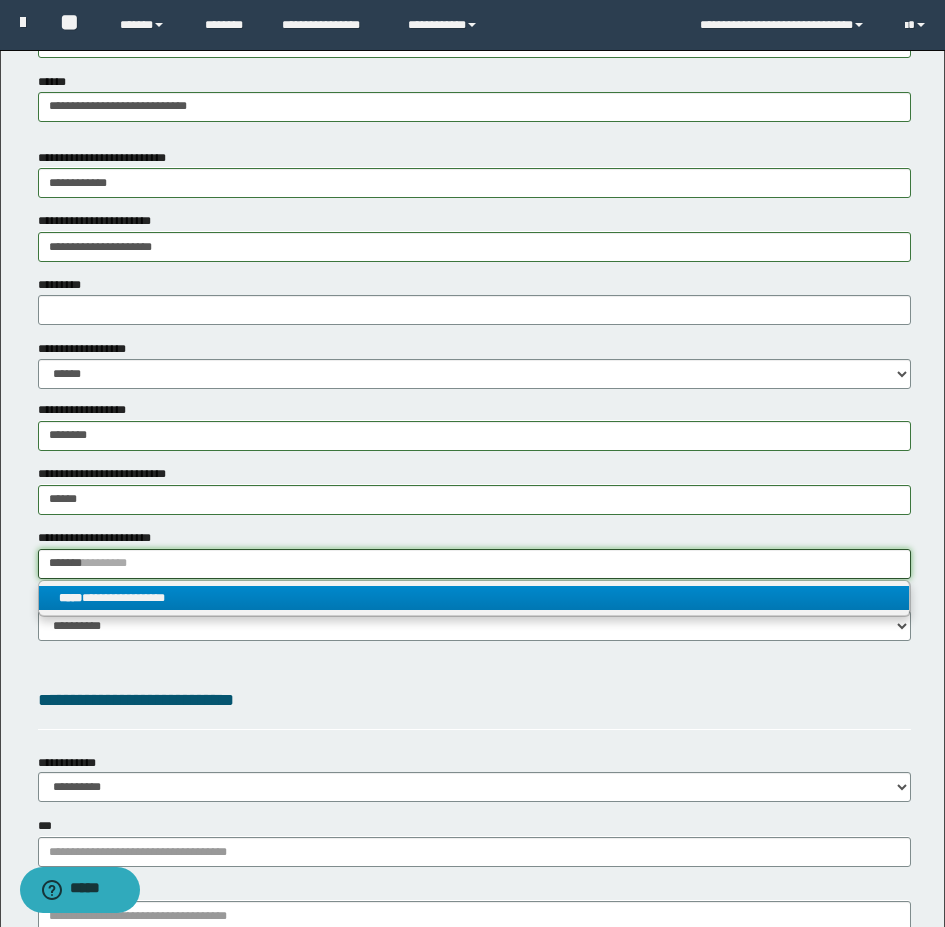 type on "*******" 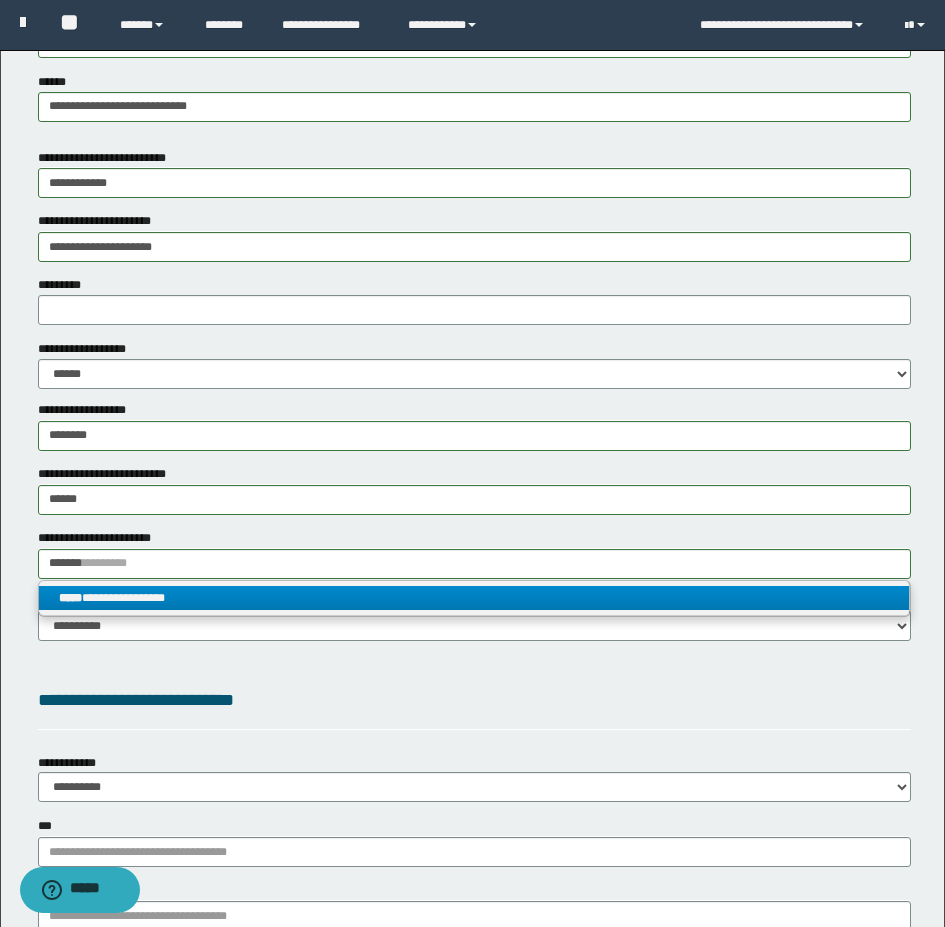 click on "**********" at bounding box center (474, 598) 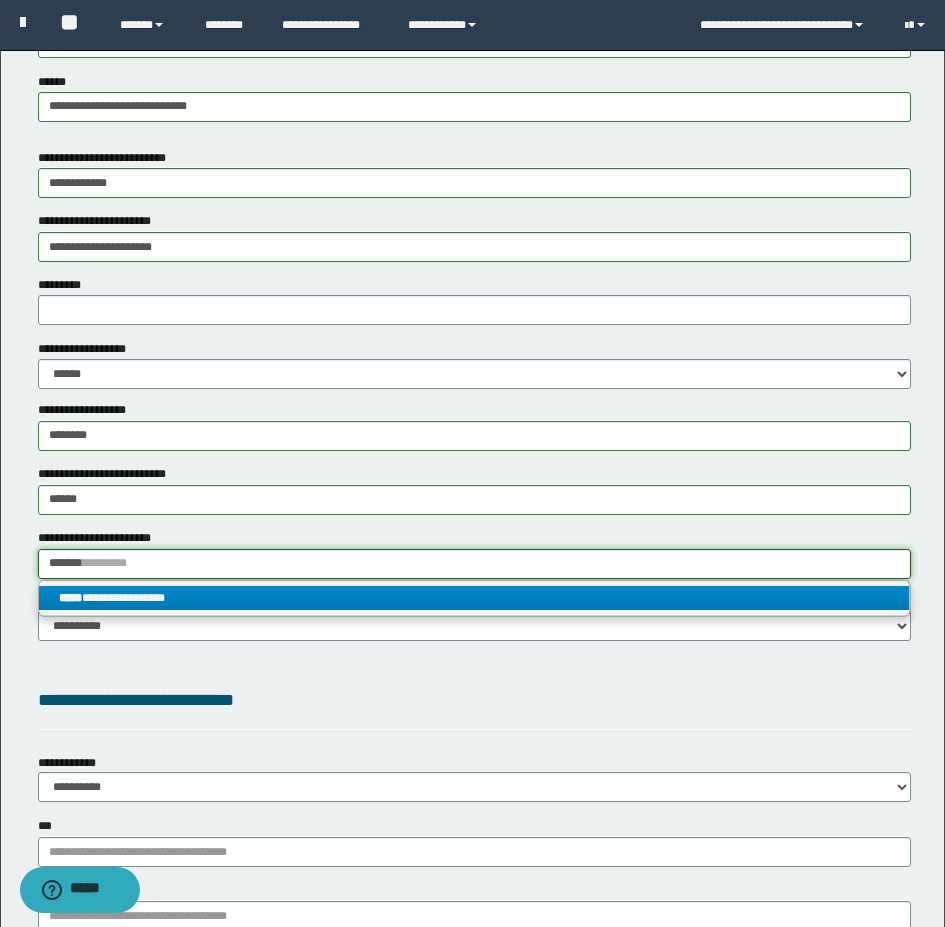 type 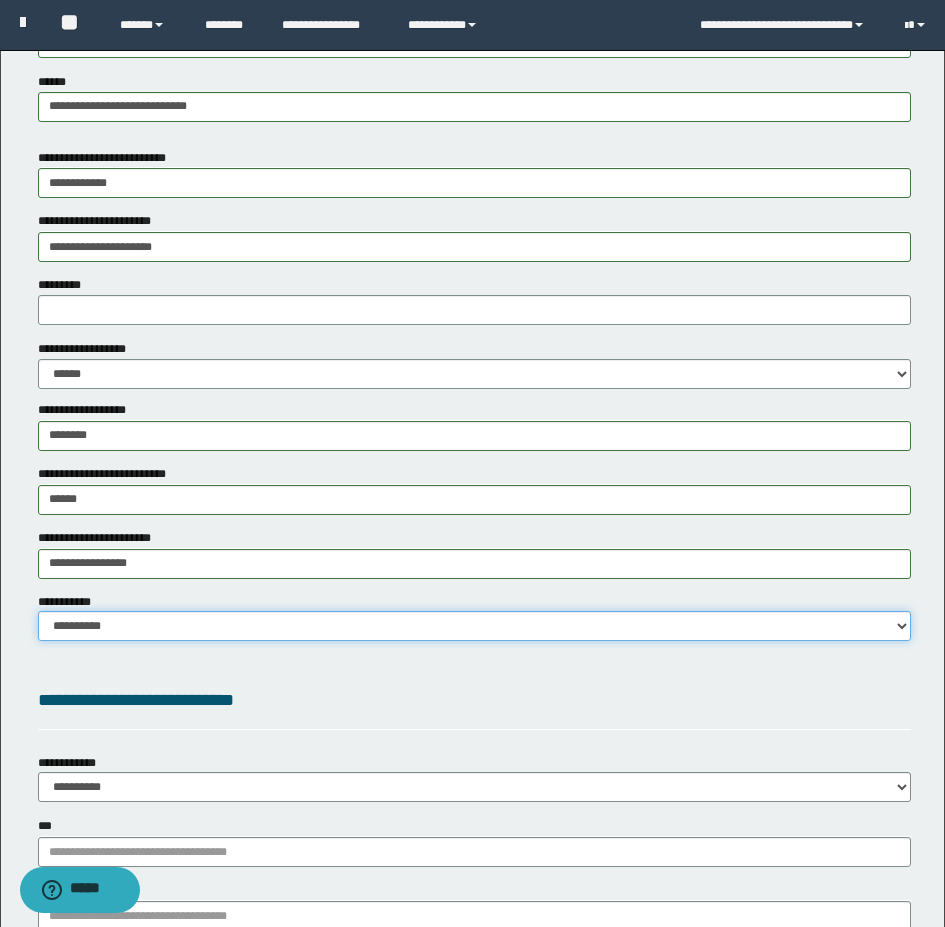 click on "**********" at bounding box center [474, 626] 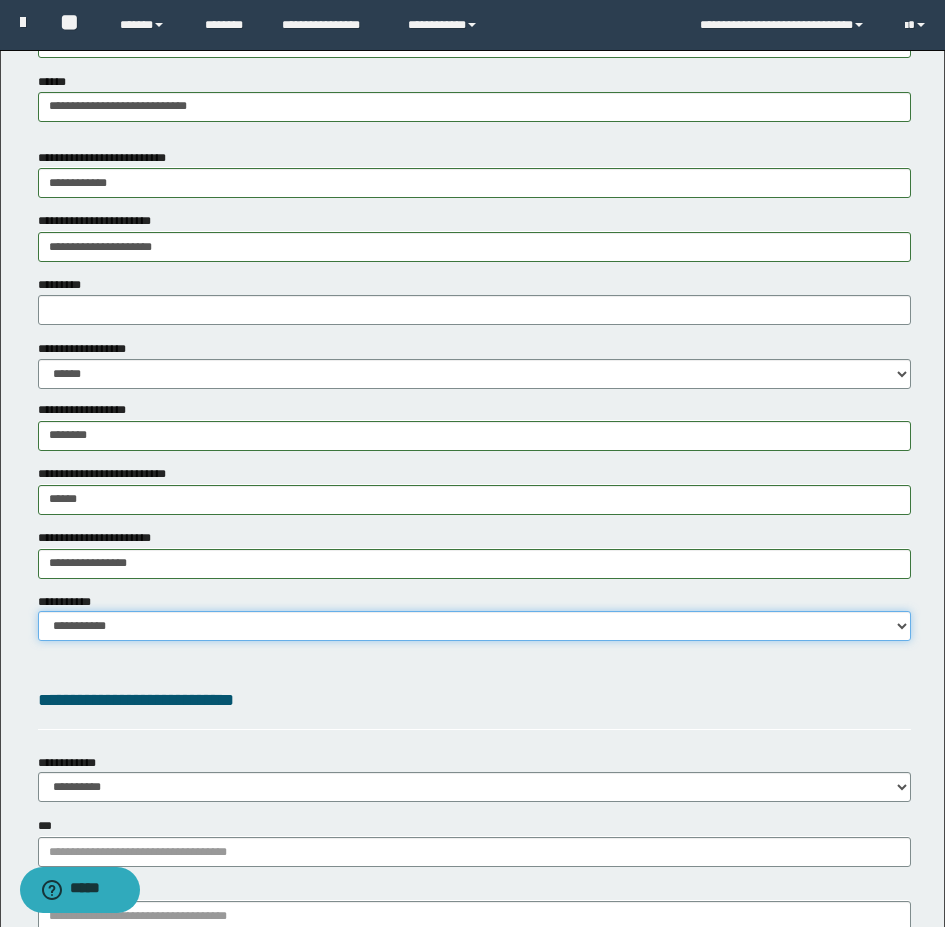 click on "**********" at bounding box center [474, 626] 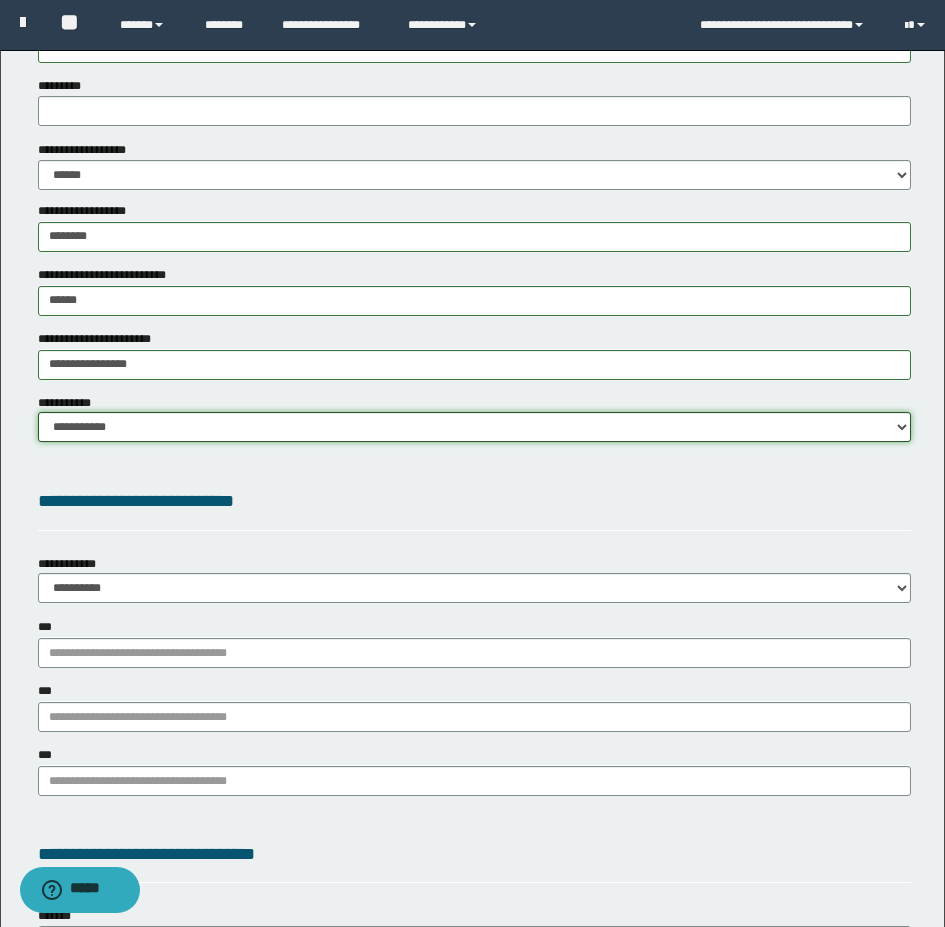 scroll, scrollTop: 1300, scrollLeft: 0, axis: vertical 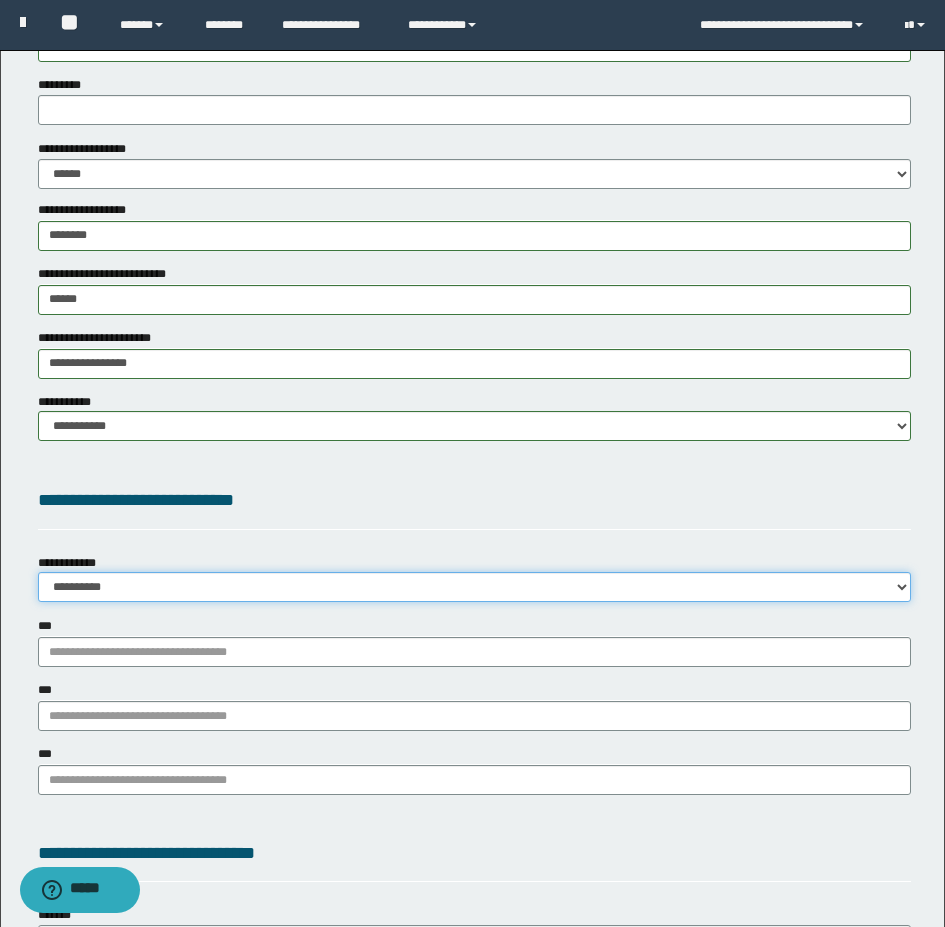 click on "**********" at bounding box center (474, 587) 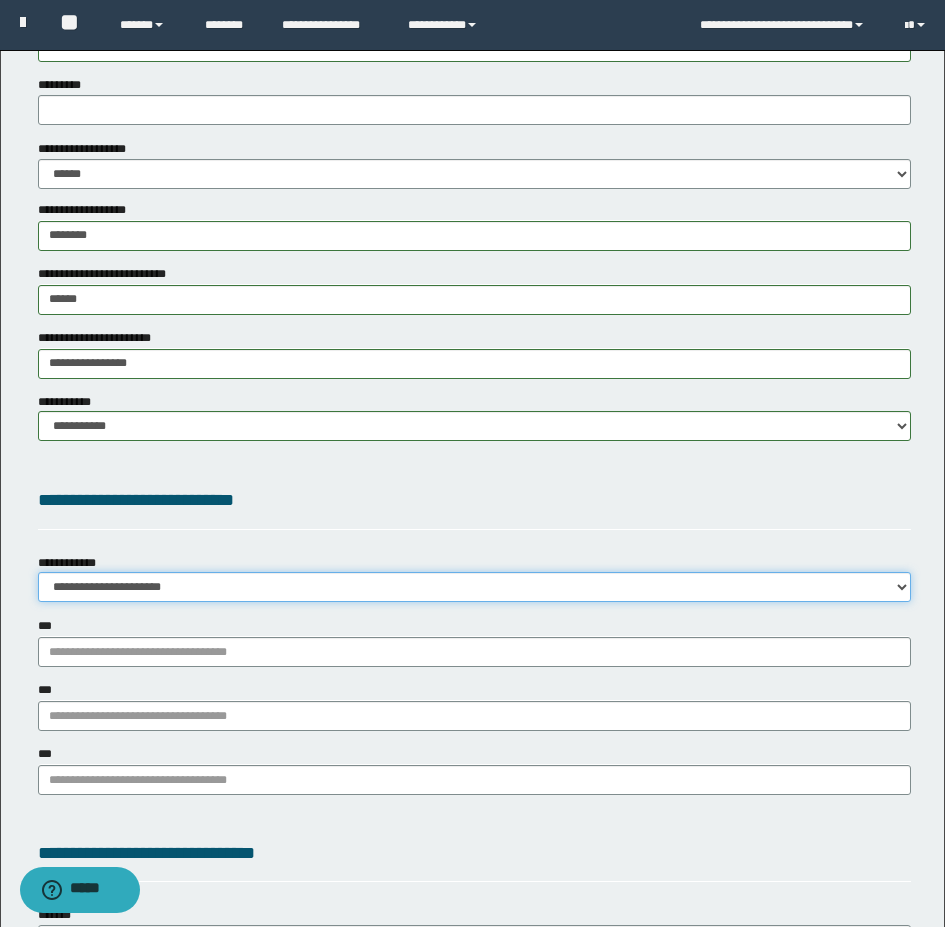 click on "**********" at bounding box center (474, 587) 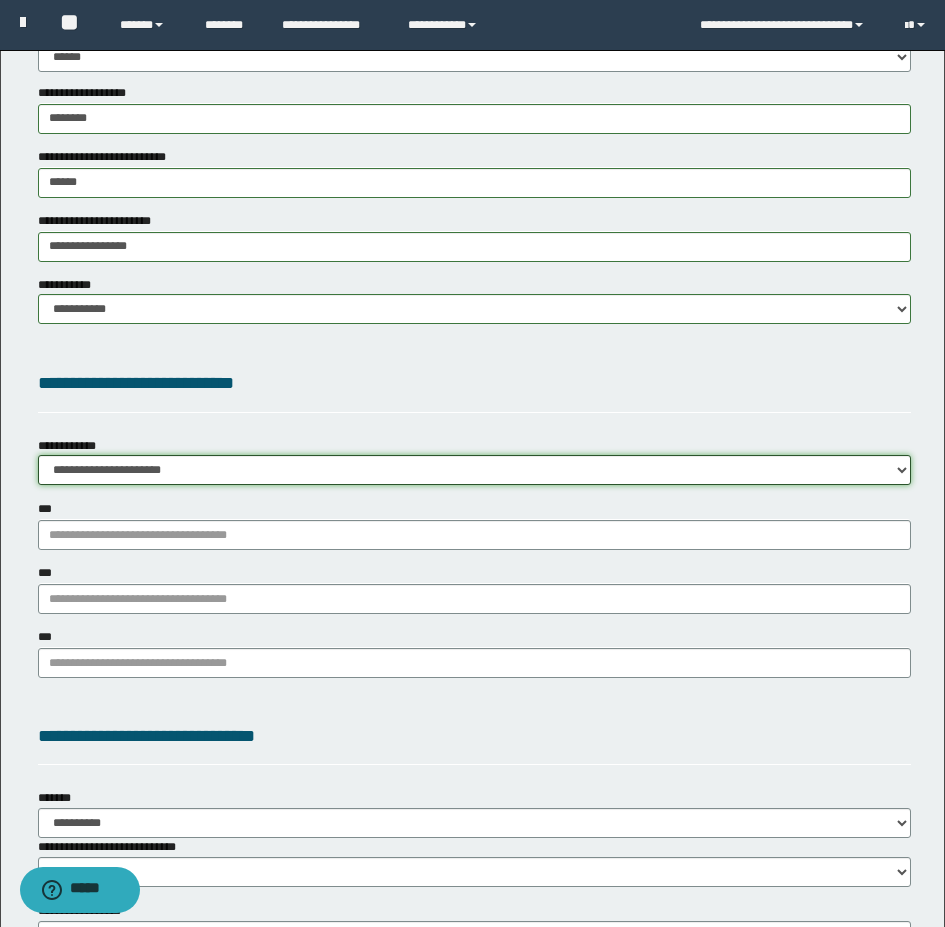 scroll, scrollTop: 1500, scrollLeft: 0, axis: vertical 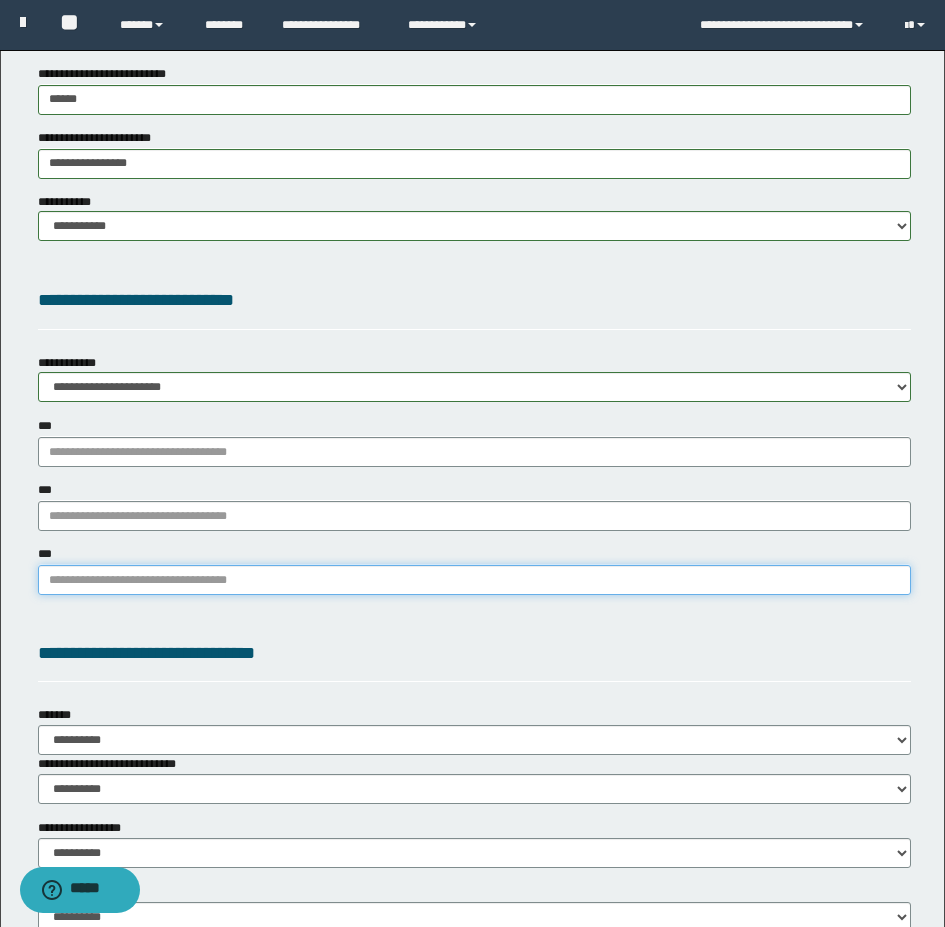 click on "***" at bounding box center [474, 580] 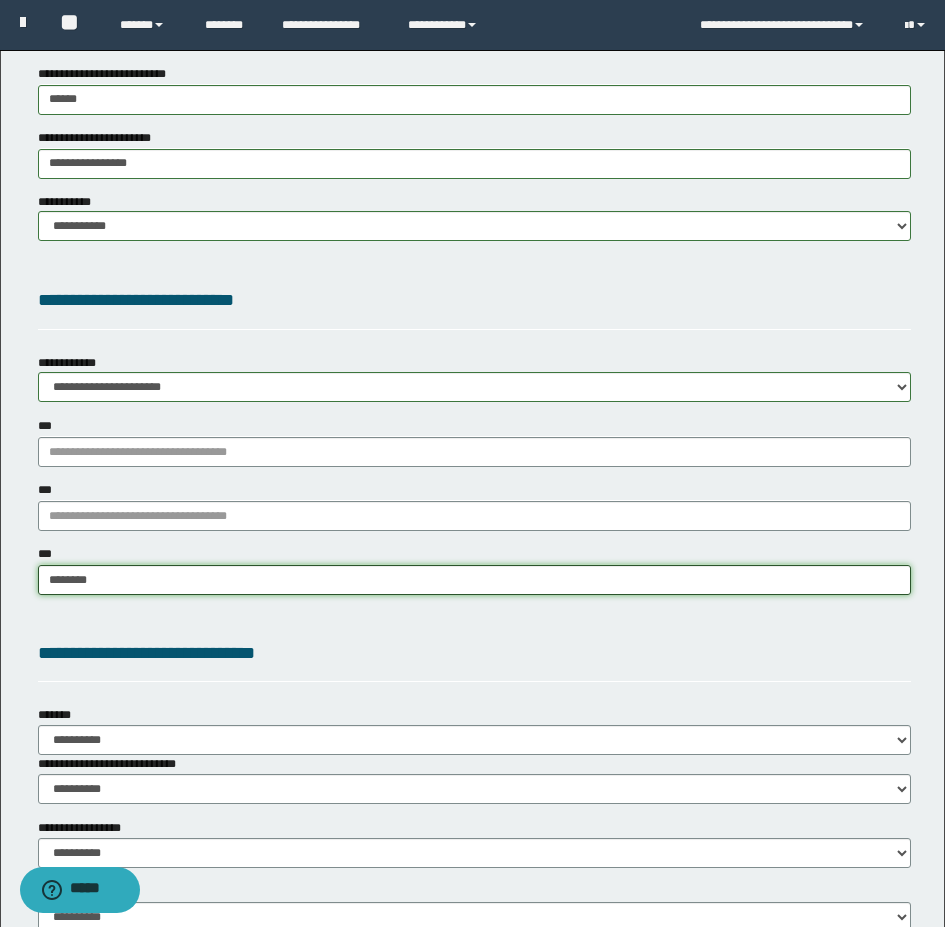 type on "*********" 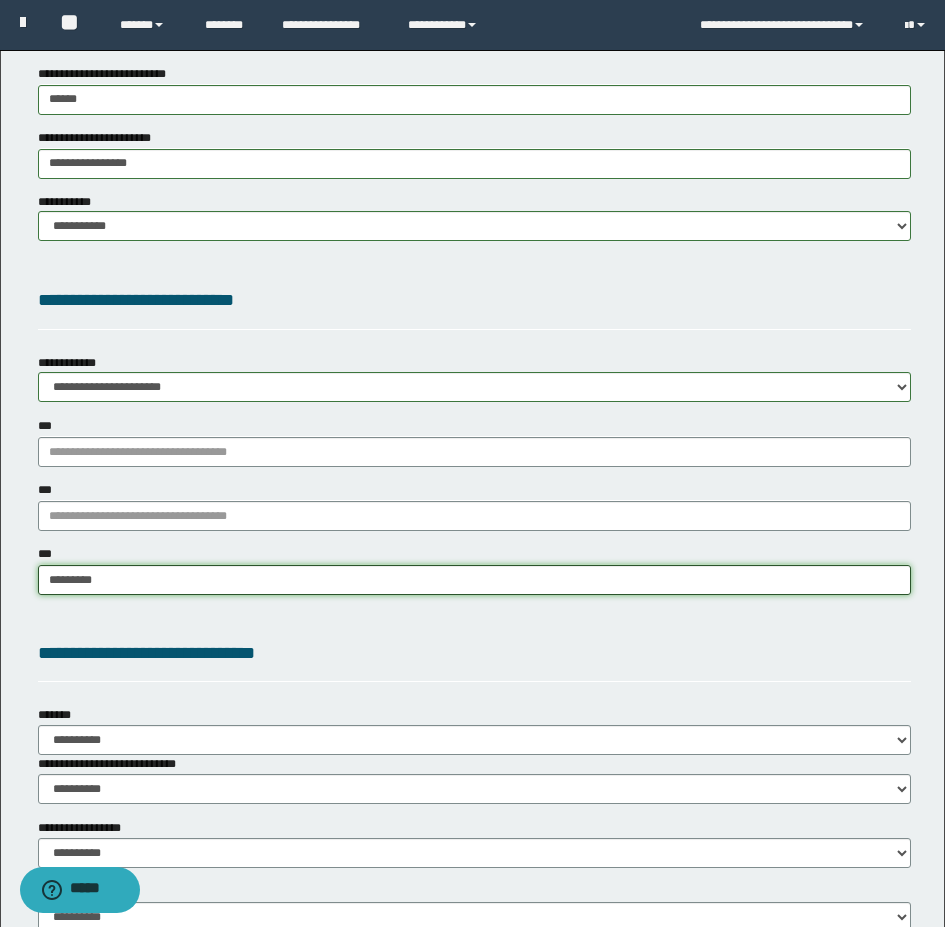 type on "*********" 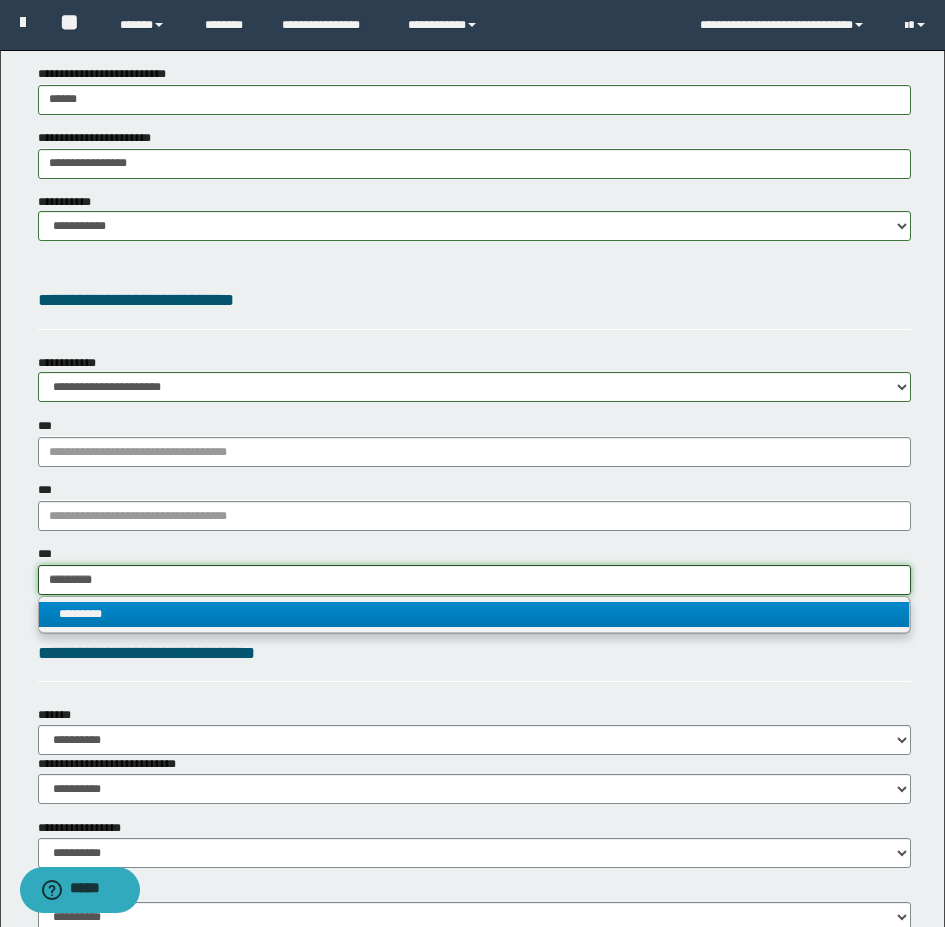 type on "*********" 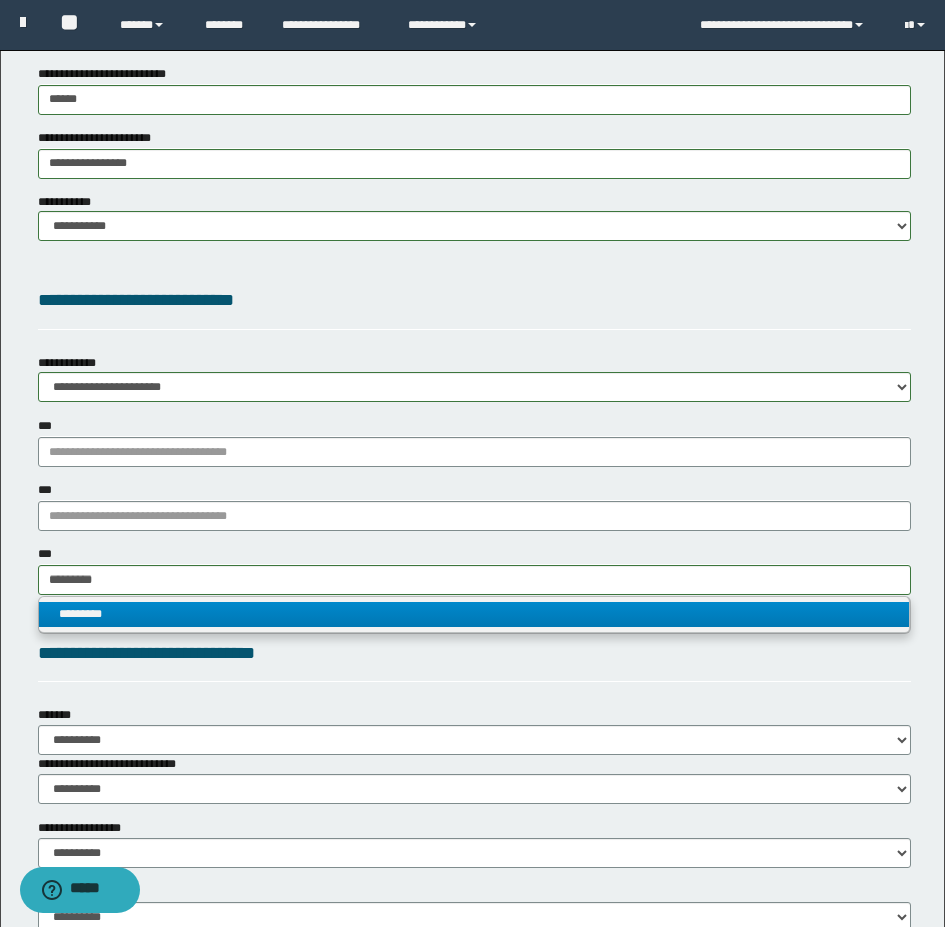 click on "*********" at bounding box center [474, 614] 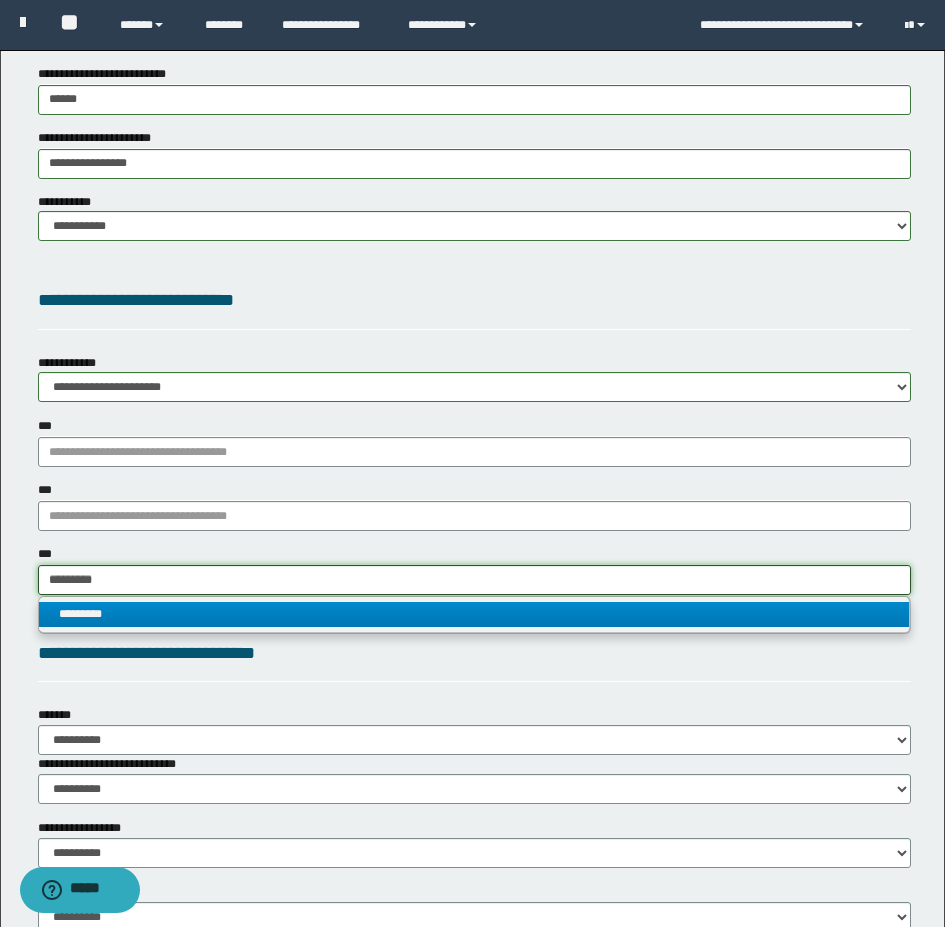 type 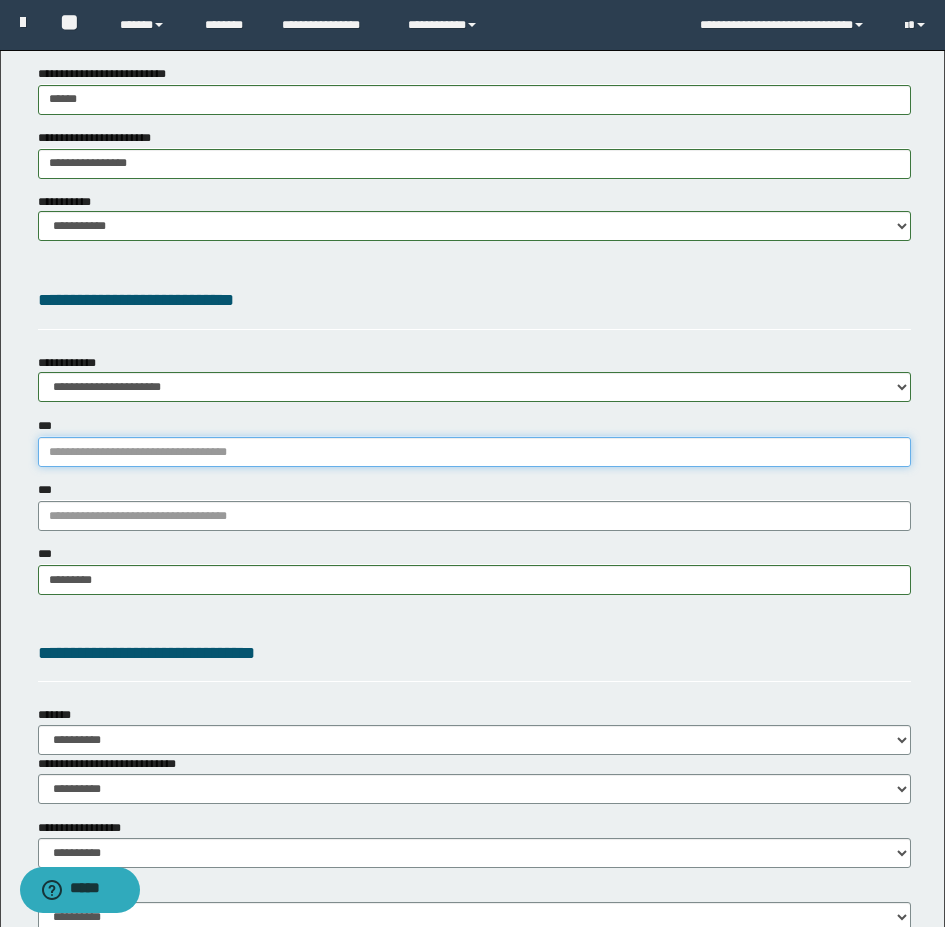 click on "***" at bounding box center (474, 452) 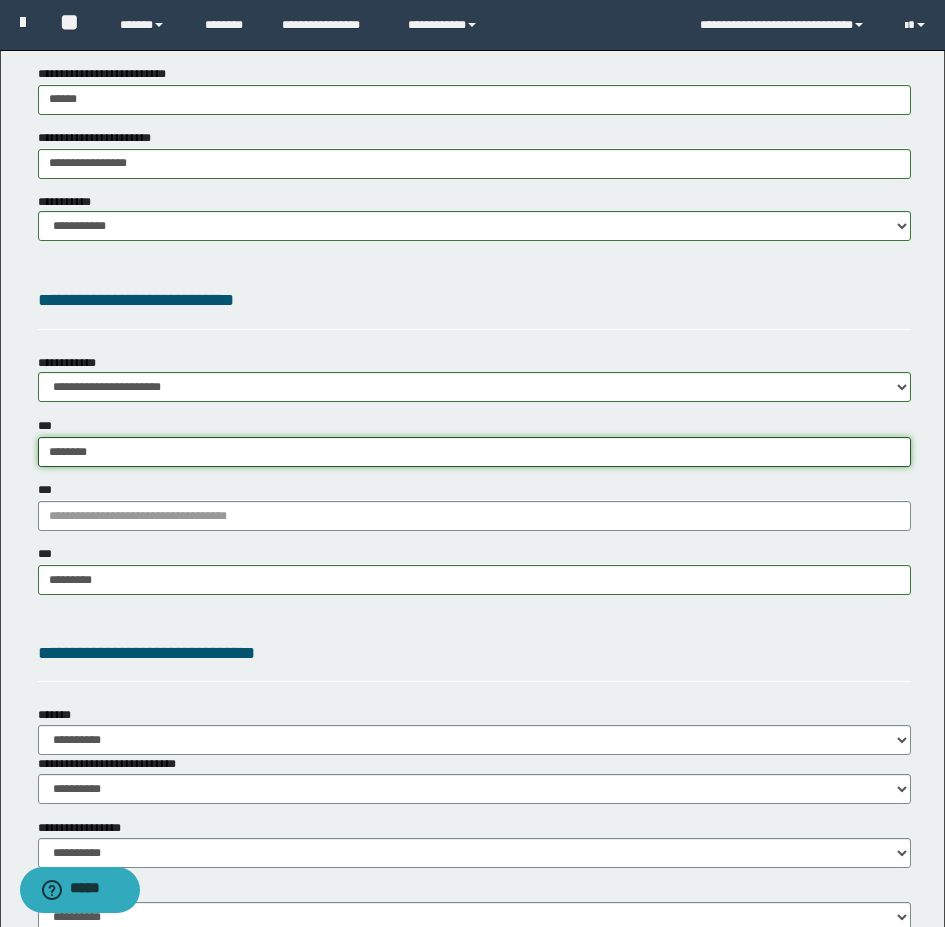type on "*******" 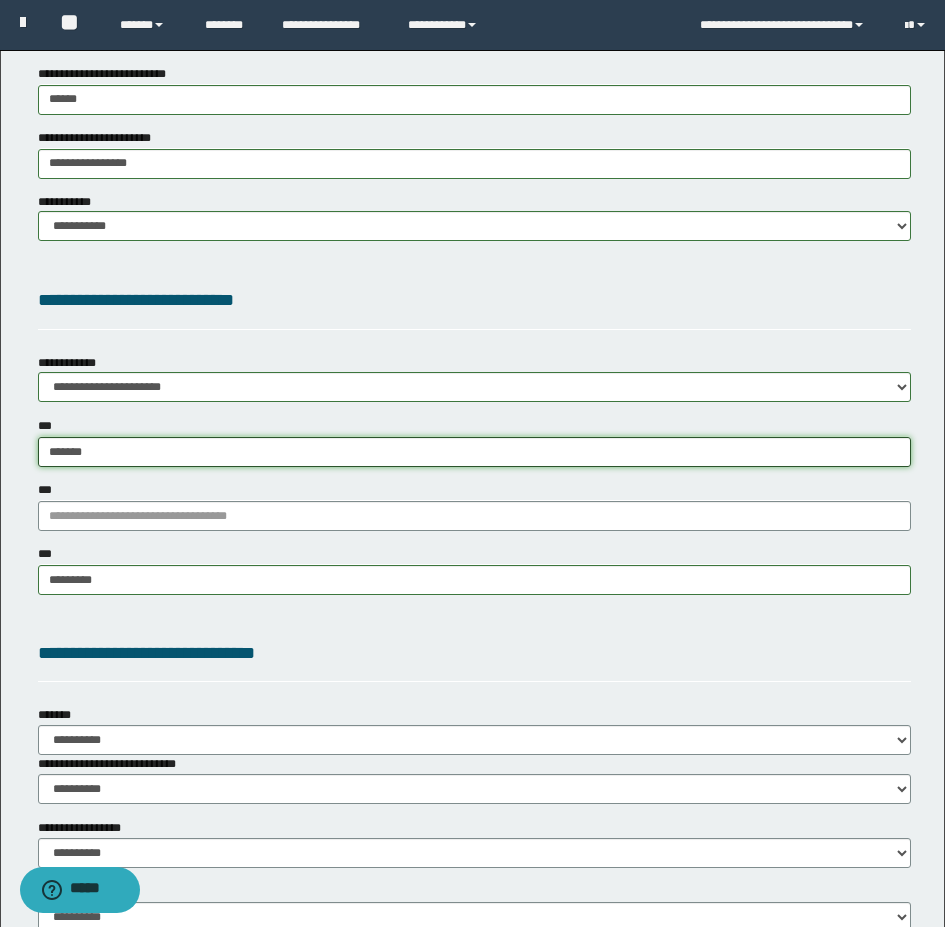 type on "**********" 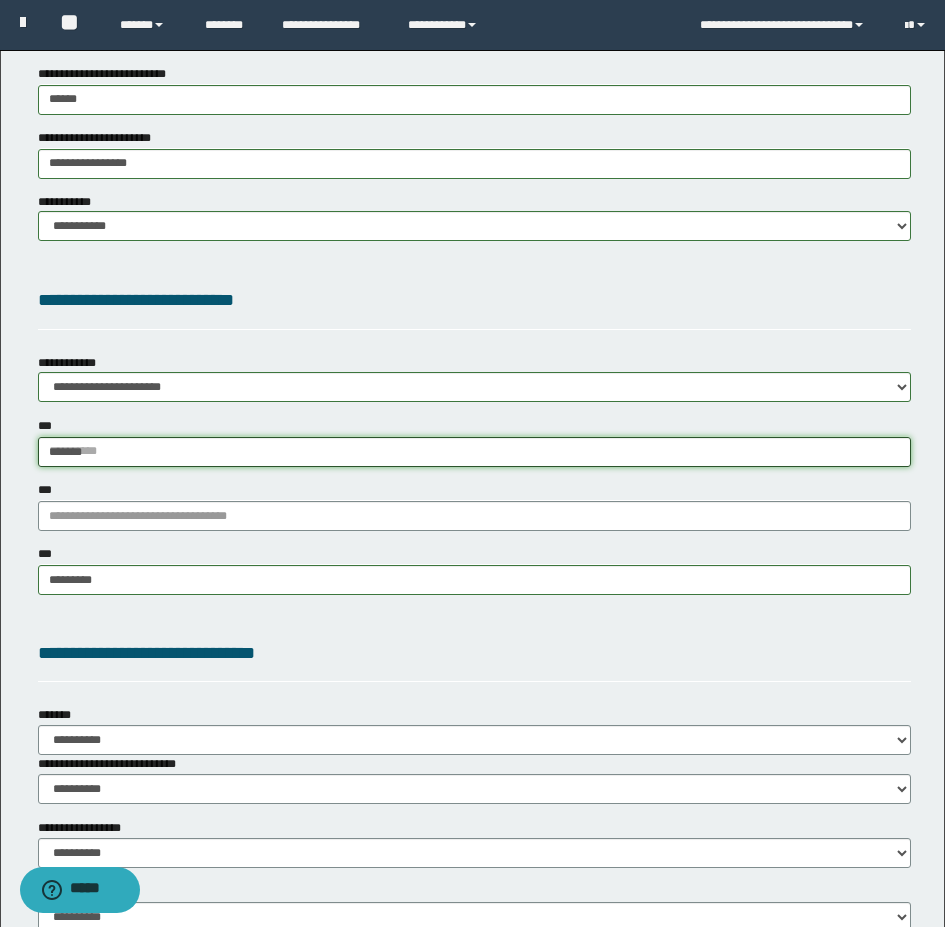 type 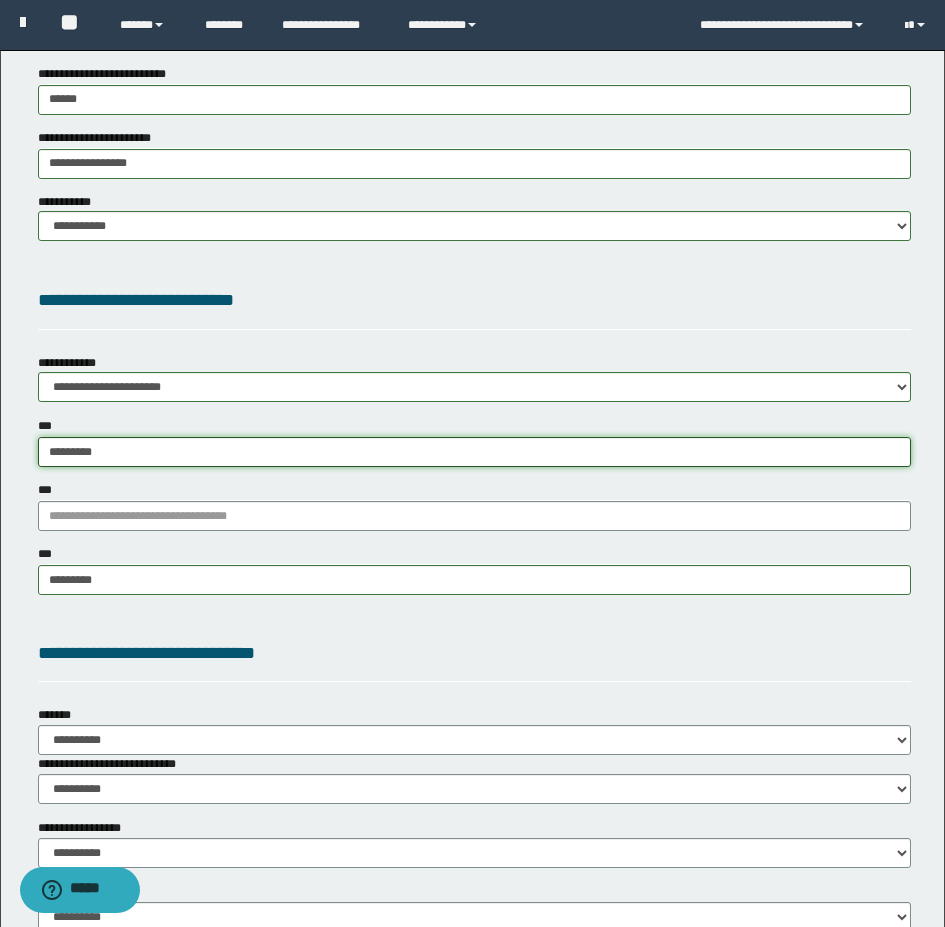 type on "**********" 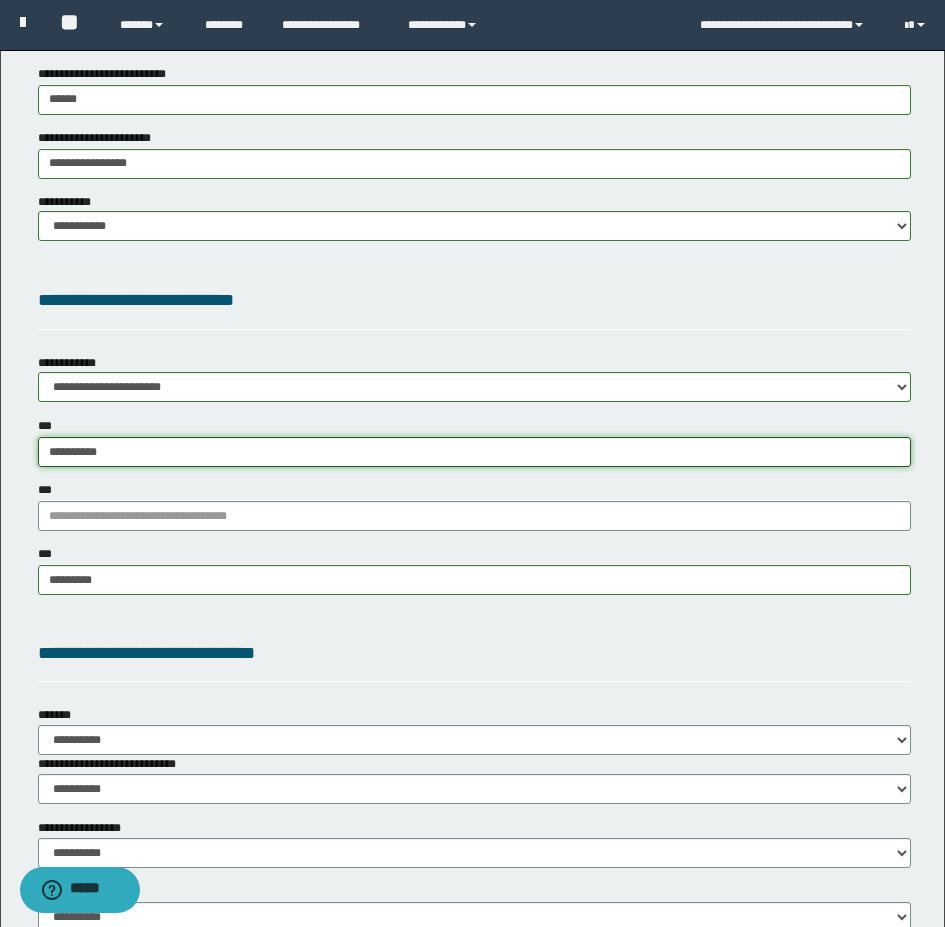 type on "**********" 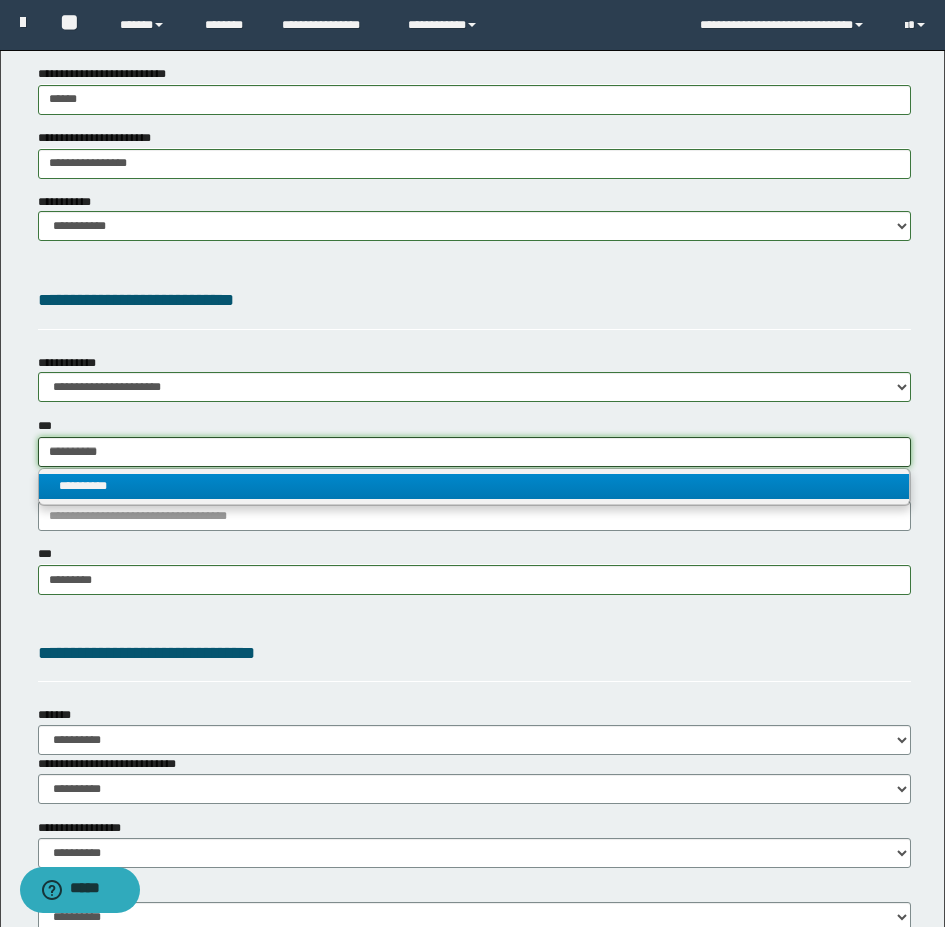 type on "**********" 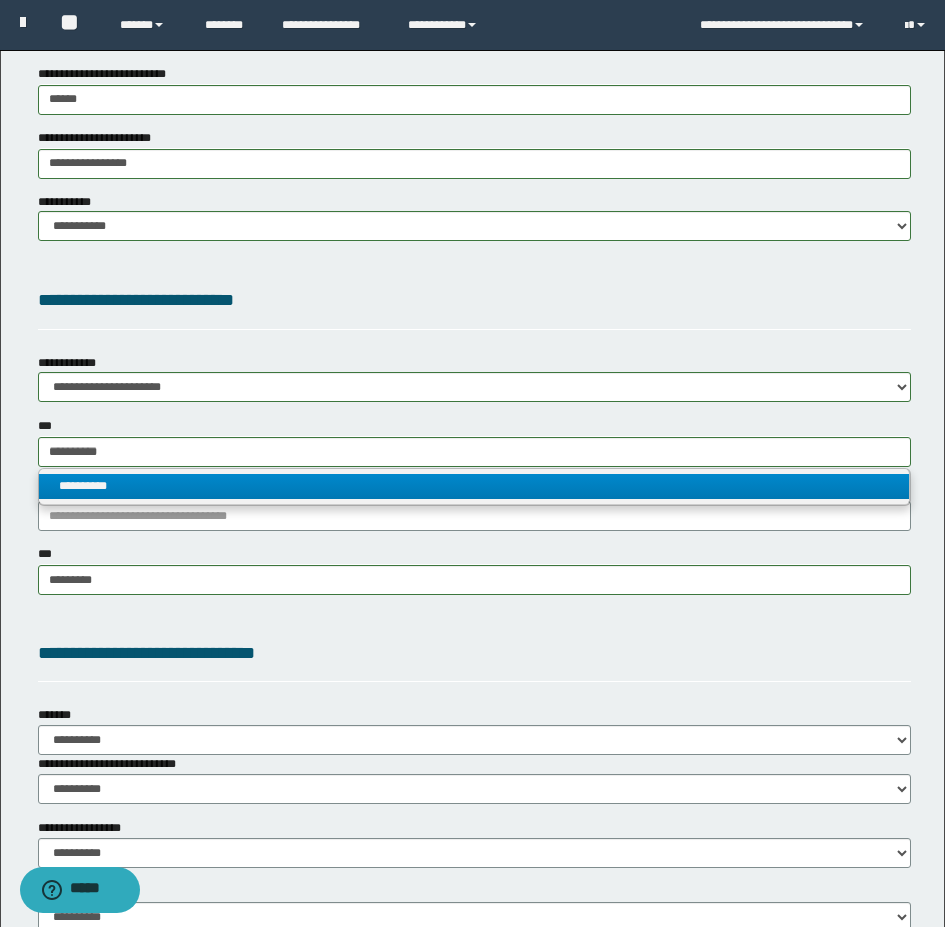 click on "**********" at bounding box center (474, 486) 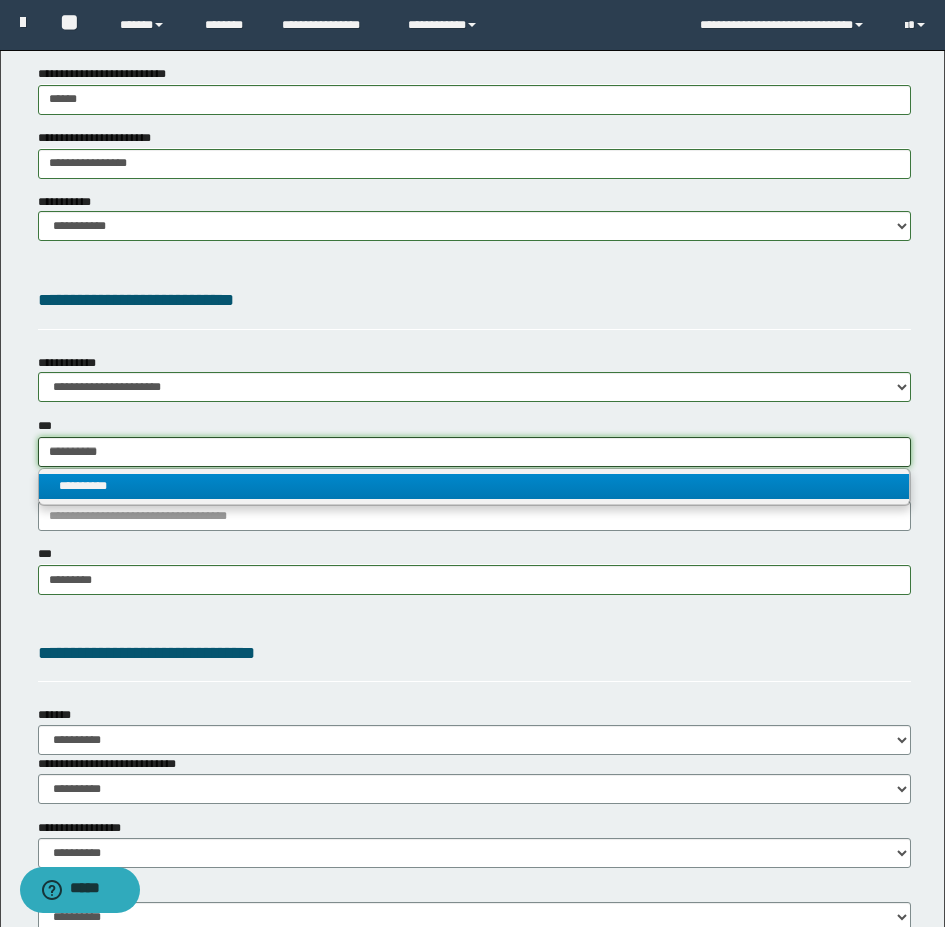 type 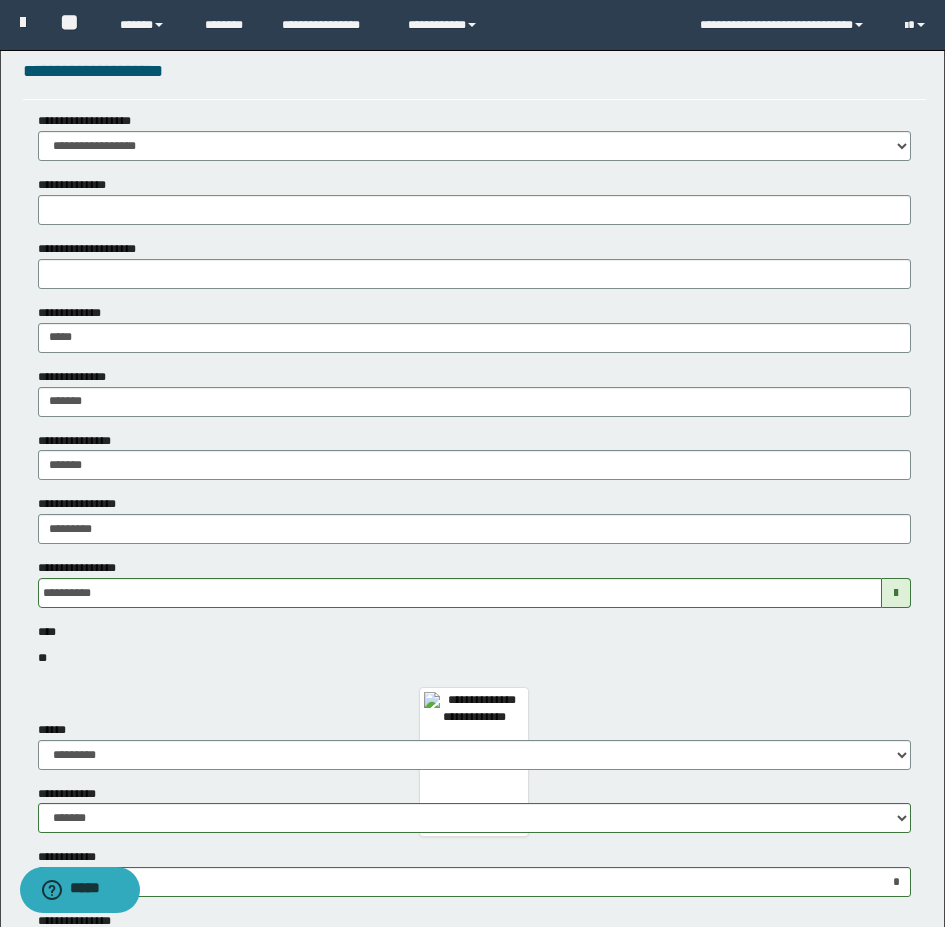scroll, scrollTop: 0, scrollLeft: 0, axis: both 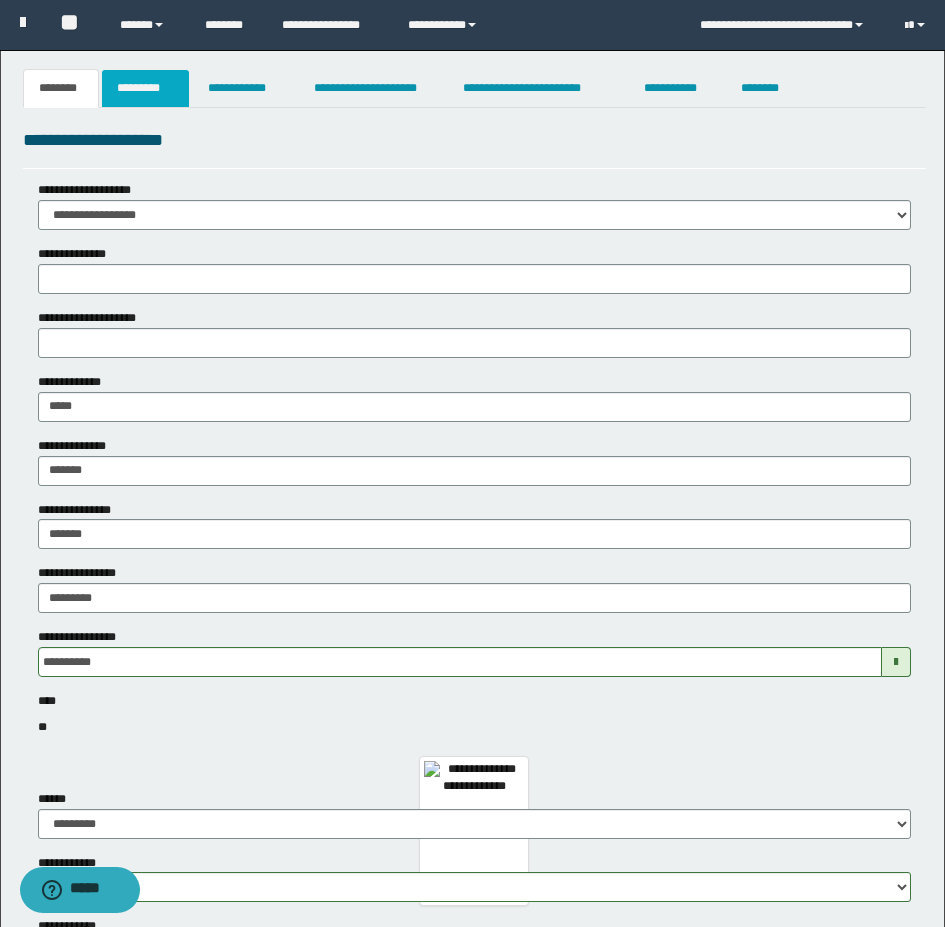 click on "*********" at bounding box center (145, 88) 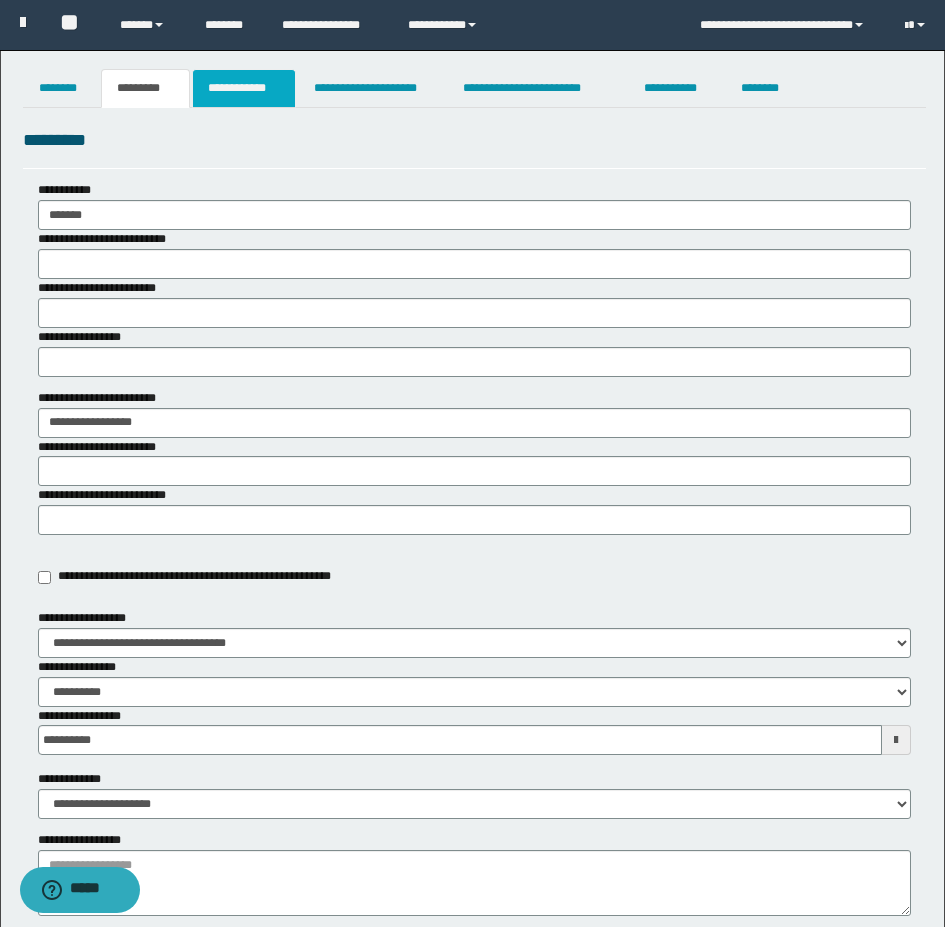 click on "**********" at bounding box center (244, 88) 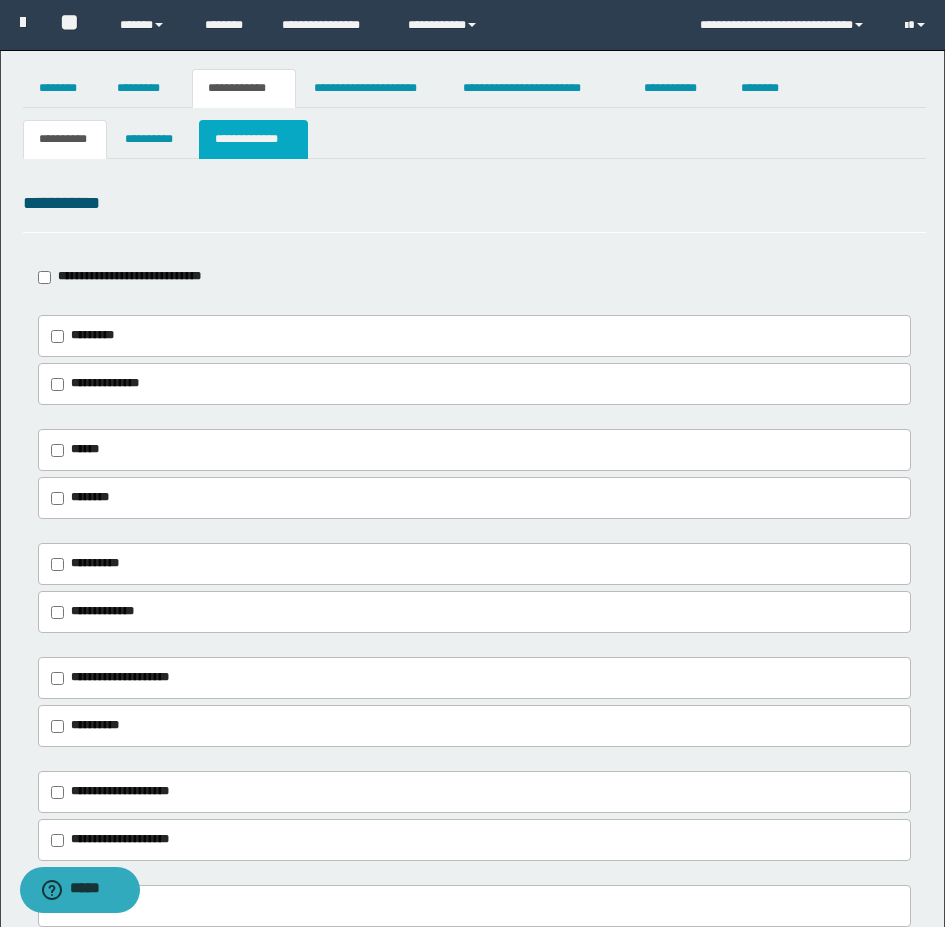 click on "**********" at bounding box center (253, 139) 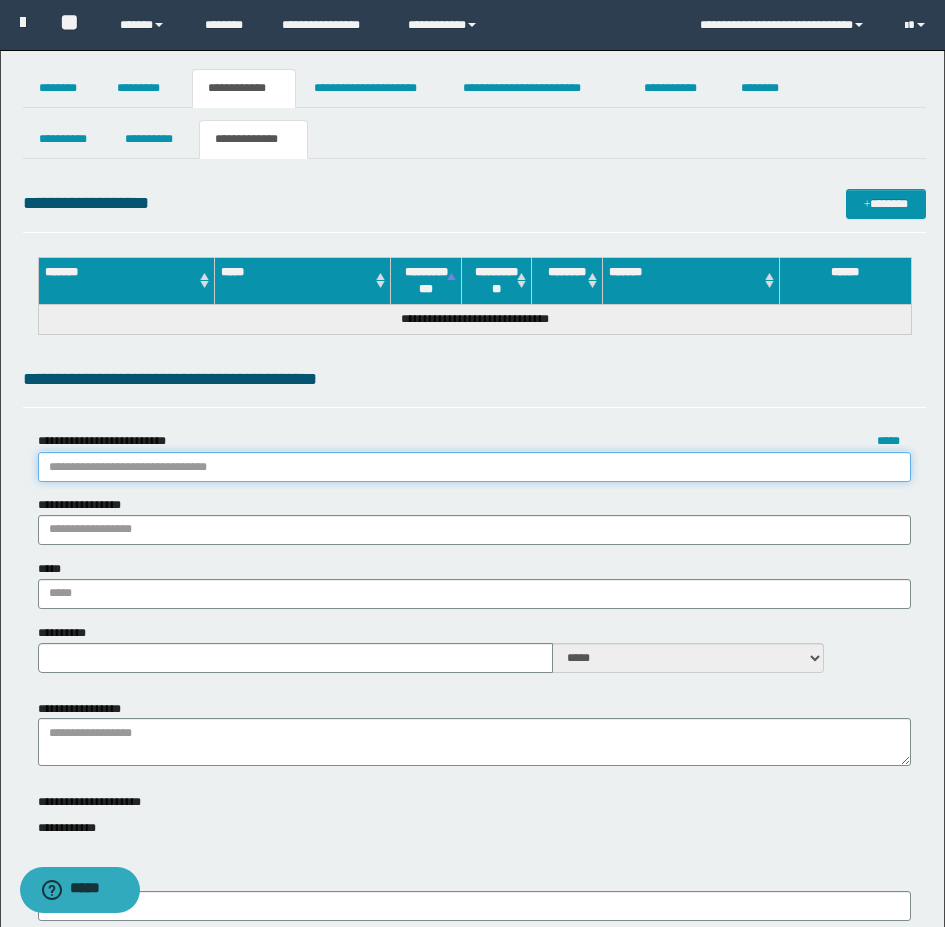 click on "**********" at bounding box center [474, 467] 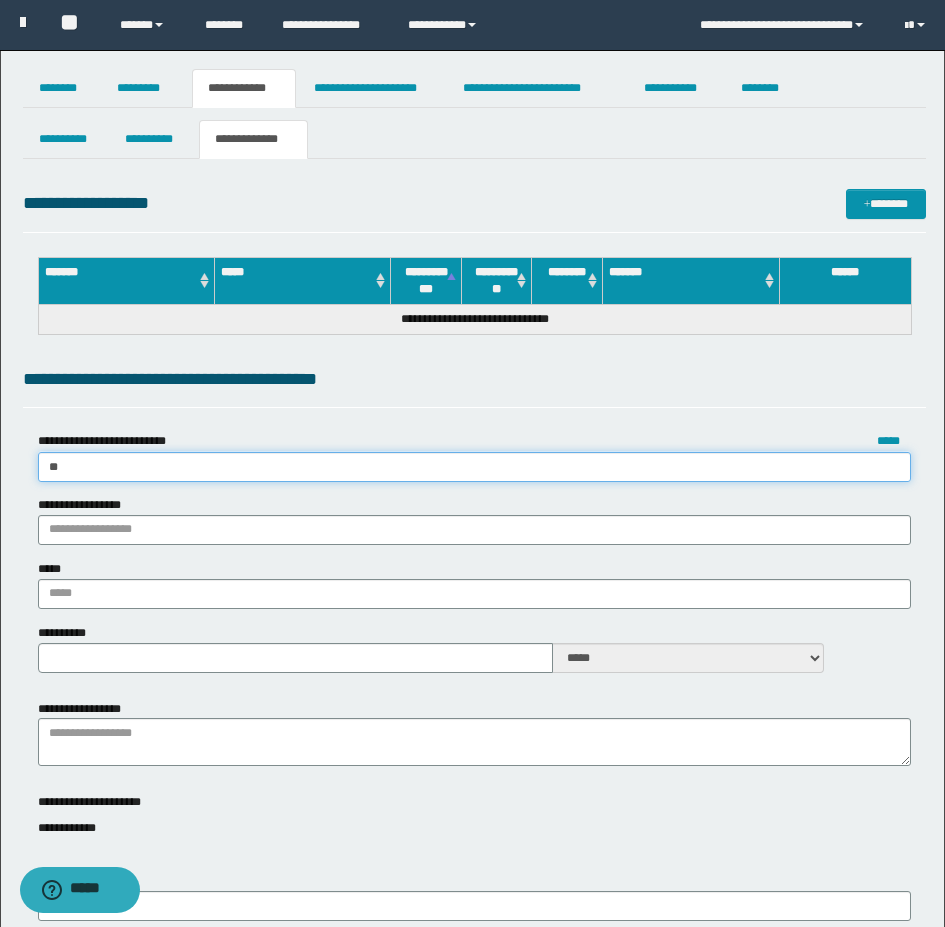 type on "***" 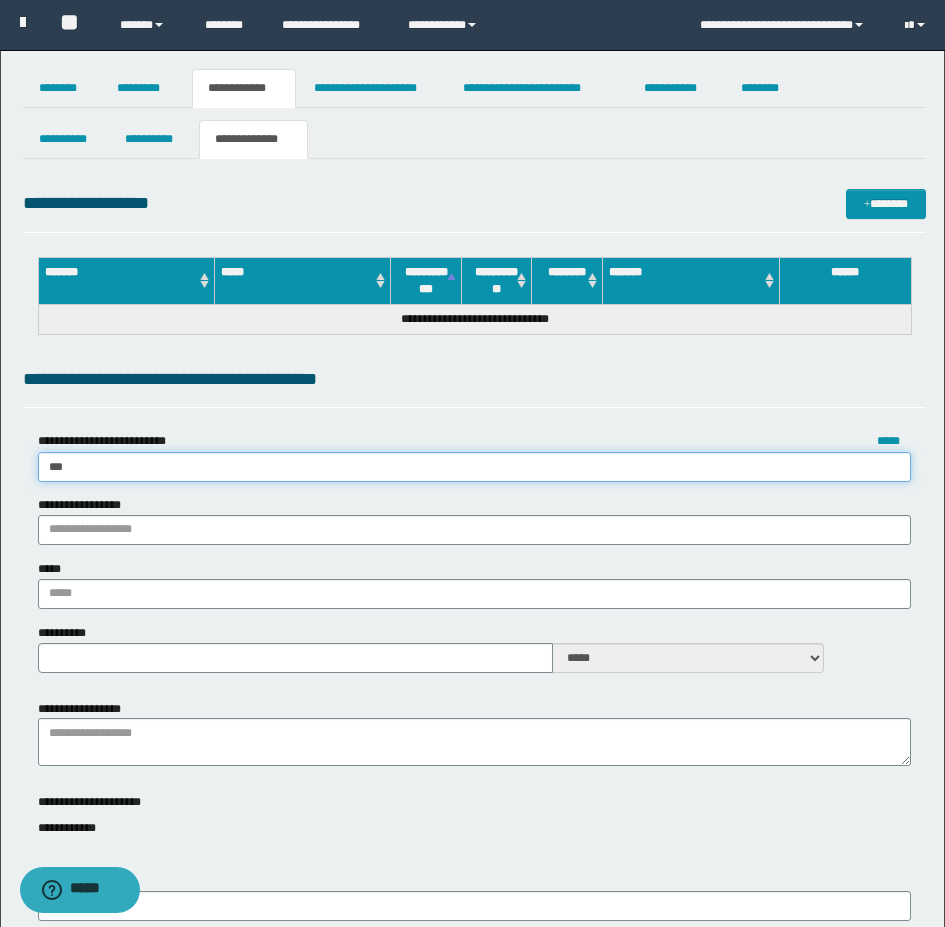 type on "***" 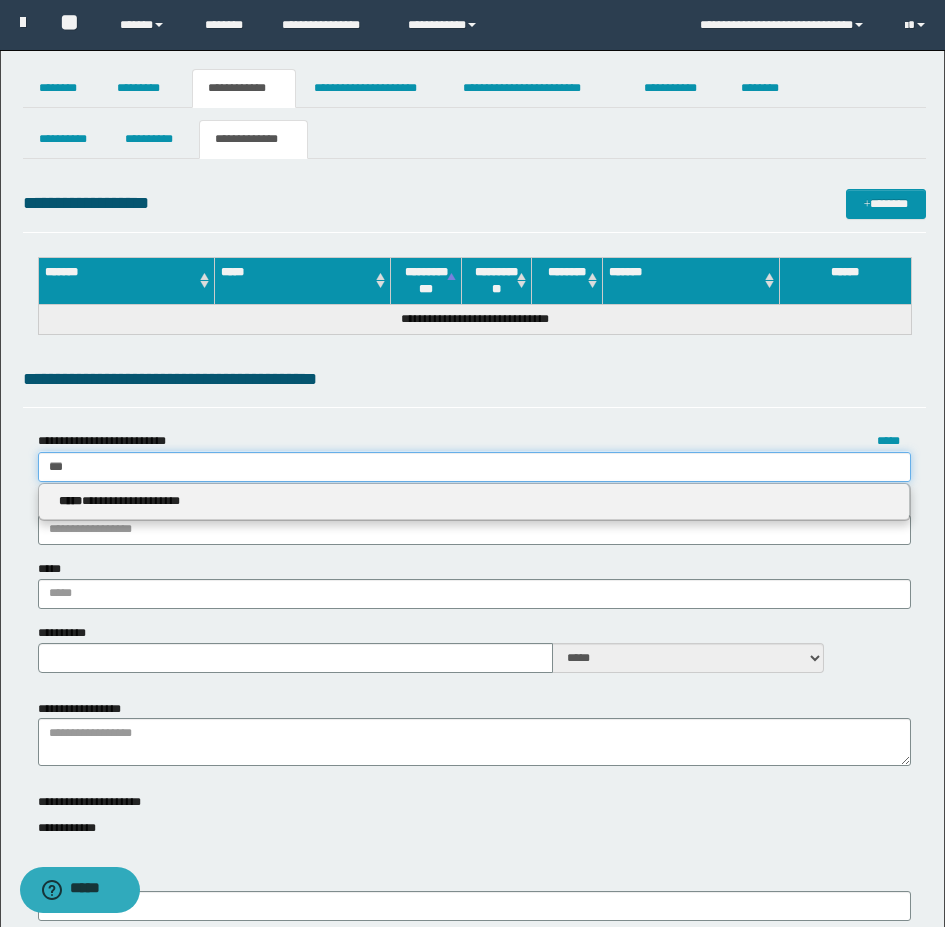 type 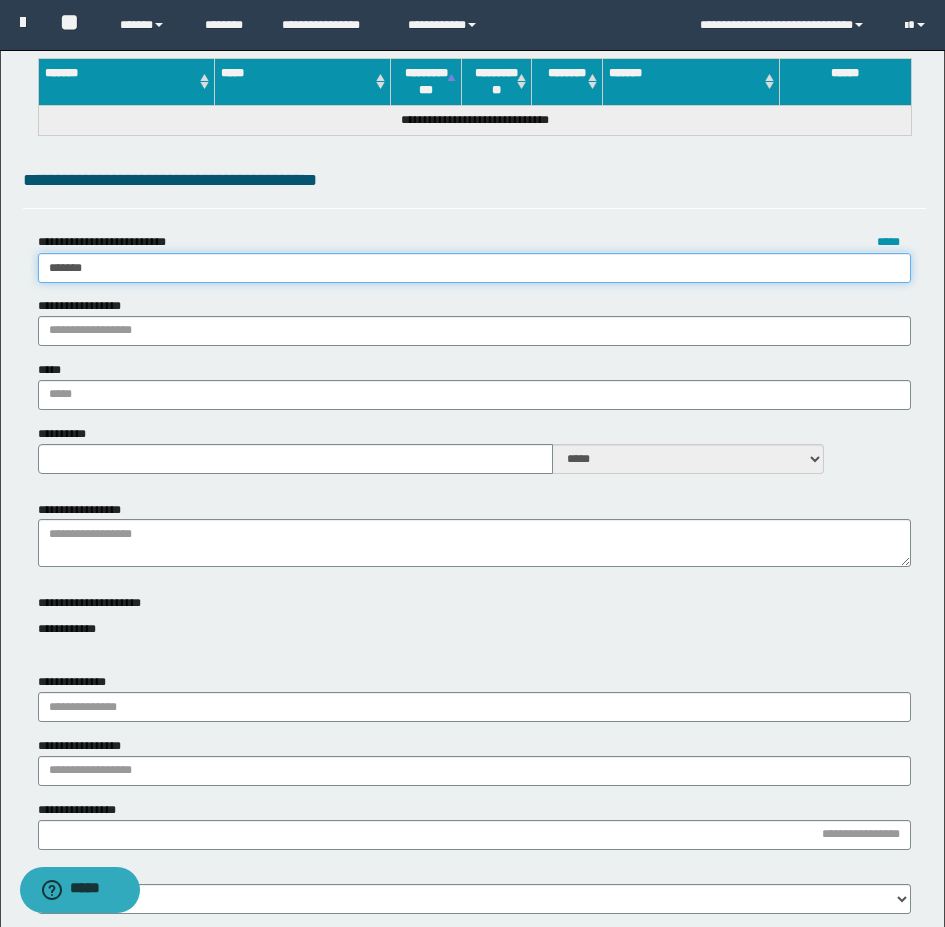 scroll, scrollTop: 200, scrollLeft: 0, axis: vertical 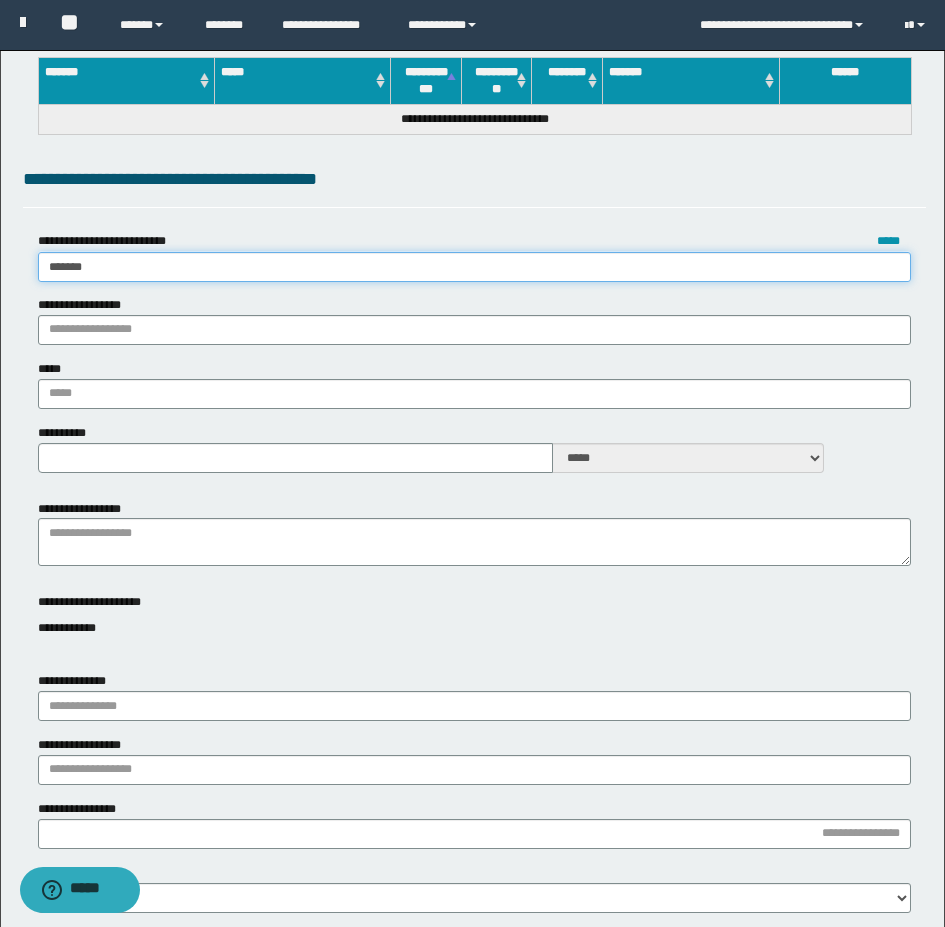 drag, startPoint x: 105, startPoint y: 264, endPoint x: 35, endPoint y: 270, distance: 70.256676 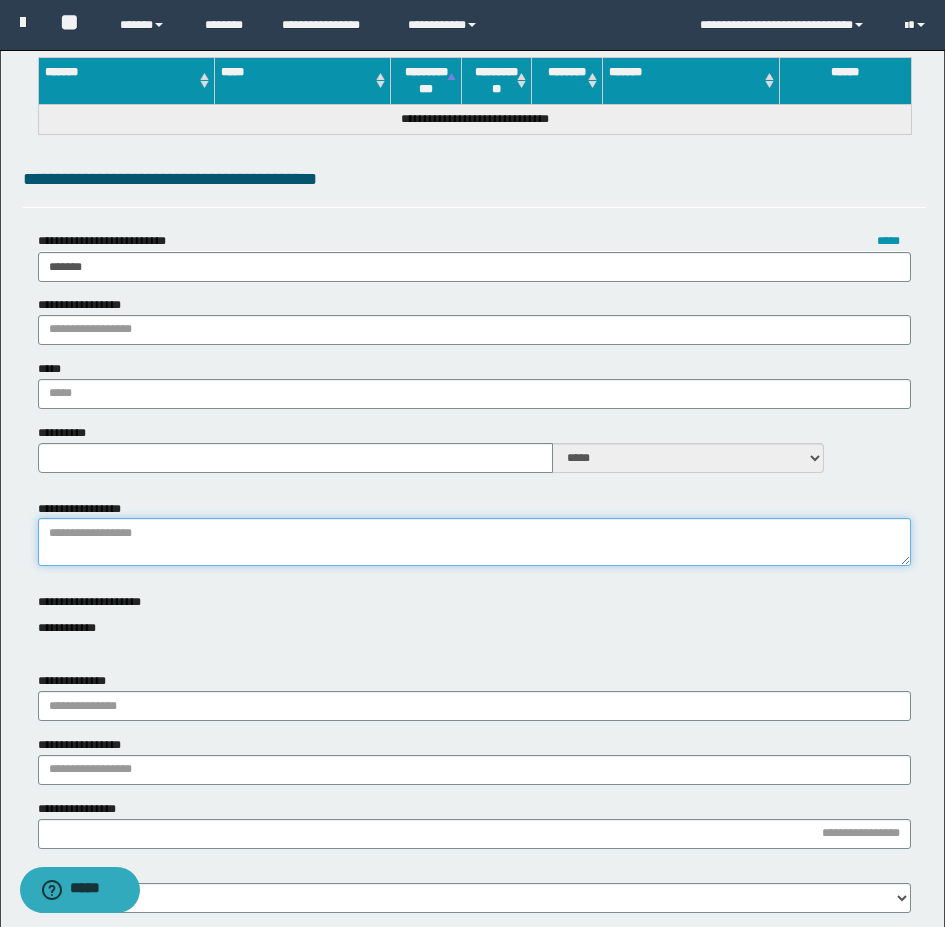 click on "**********" at bounding box center (474, 542) 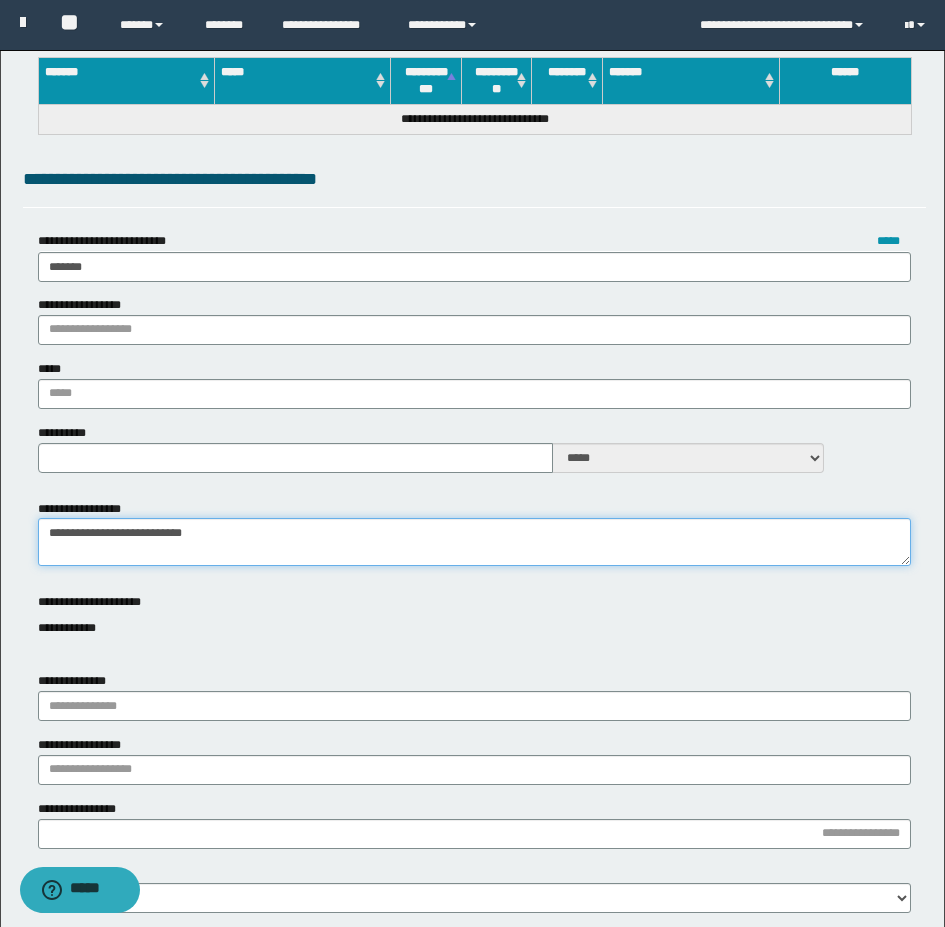 click on "**********" at bounding box center (474, 542) 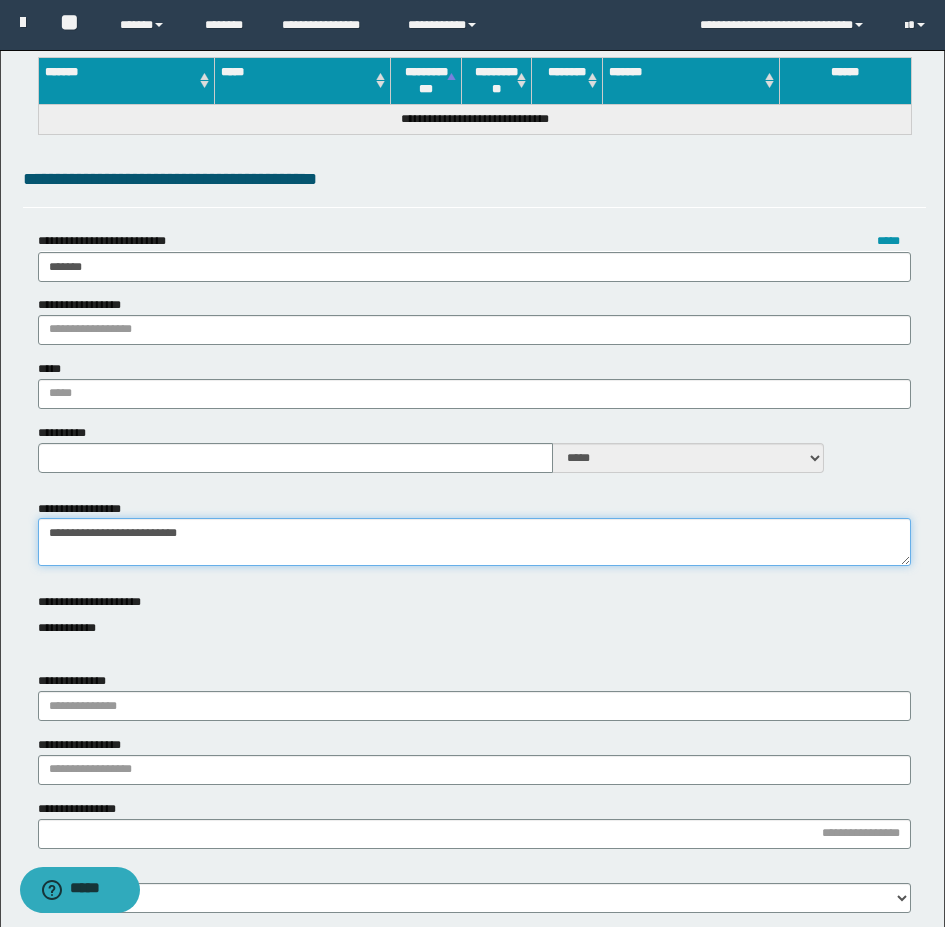 click on "**********" at bounding box center (474, 542) 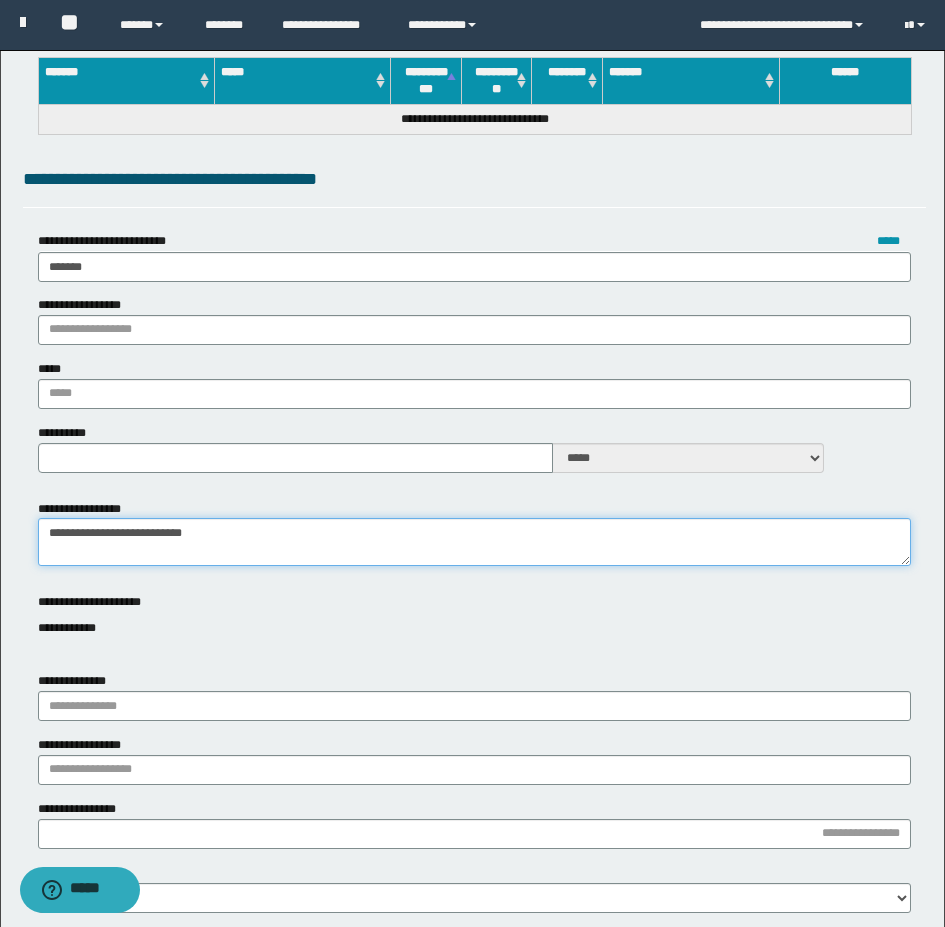 click on "**********" at bounding box center (474, 542) 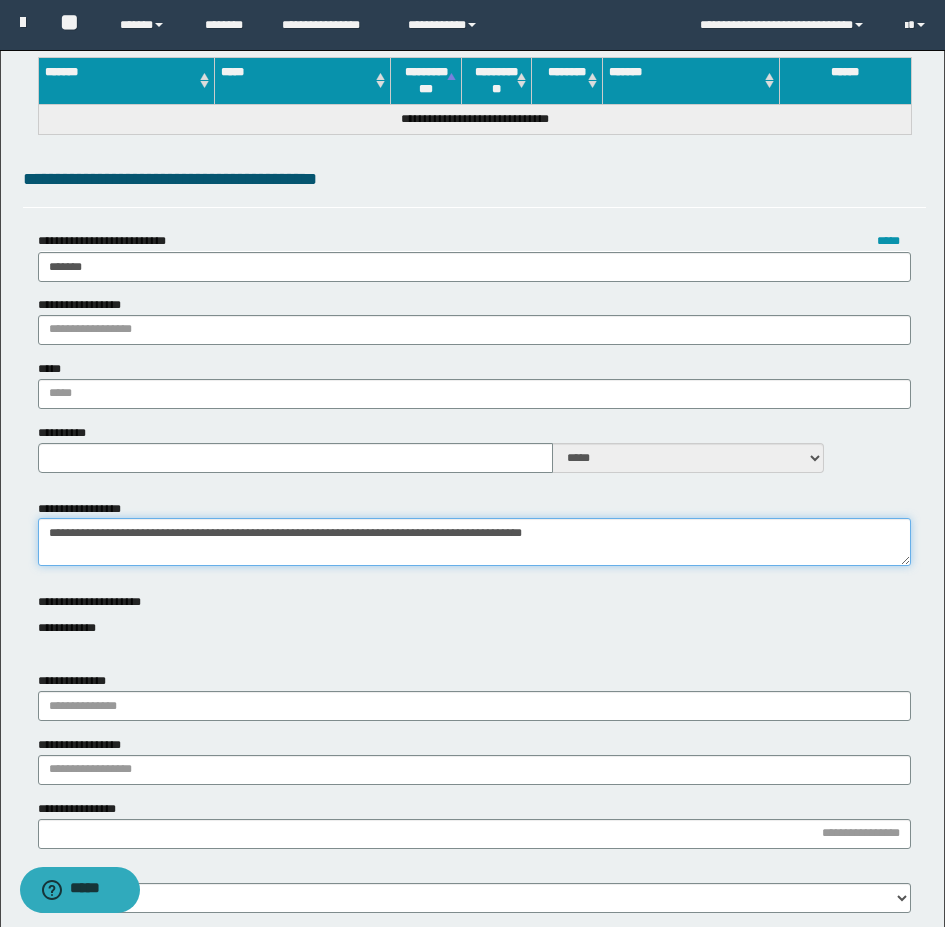 type on "**********" 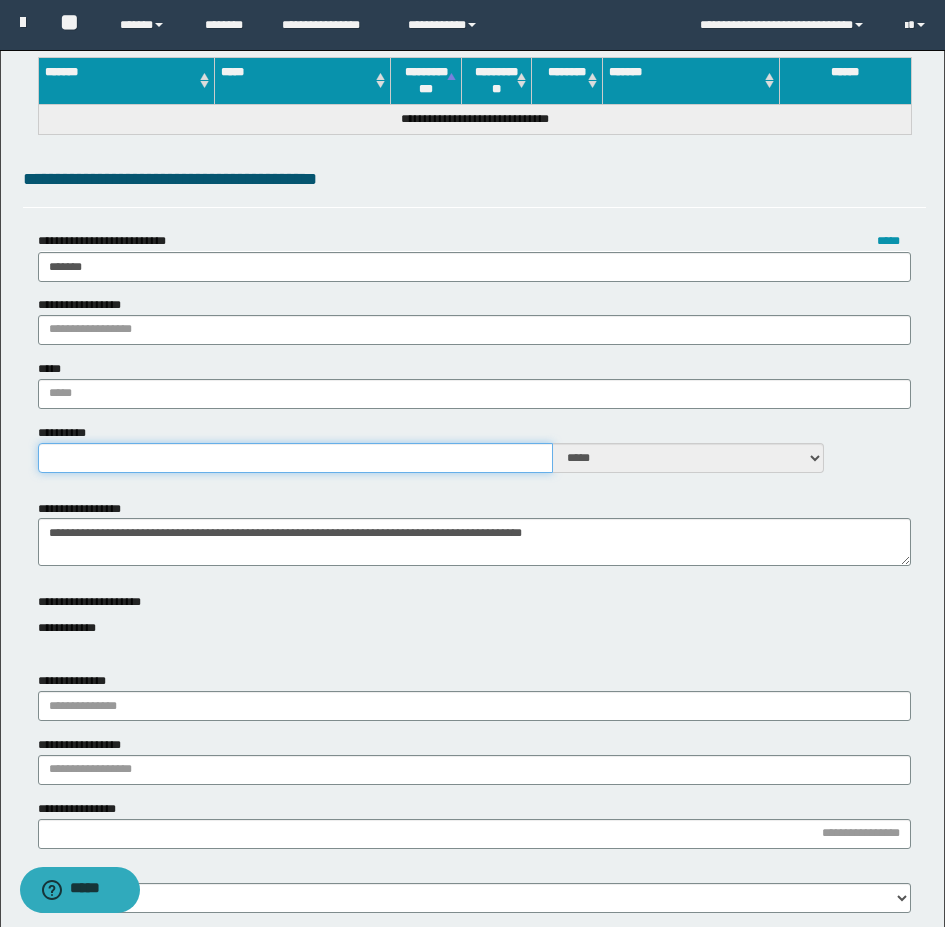 click on "**********" at bounding box center (295, 458) 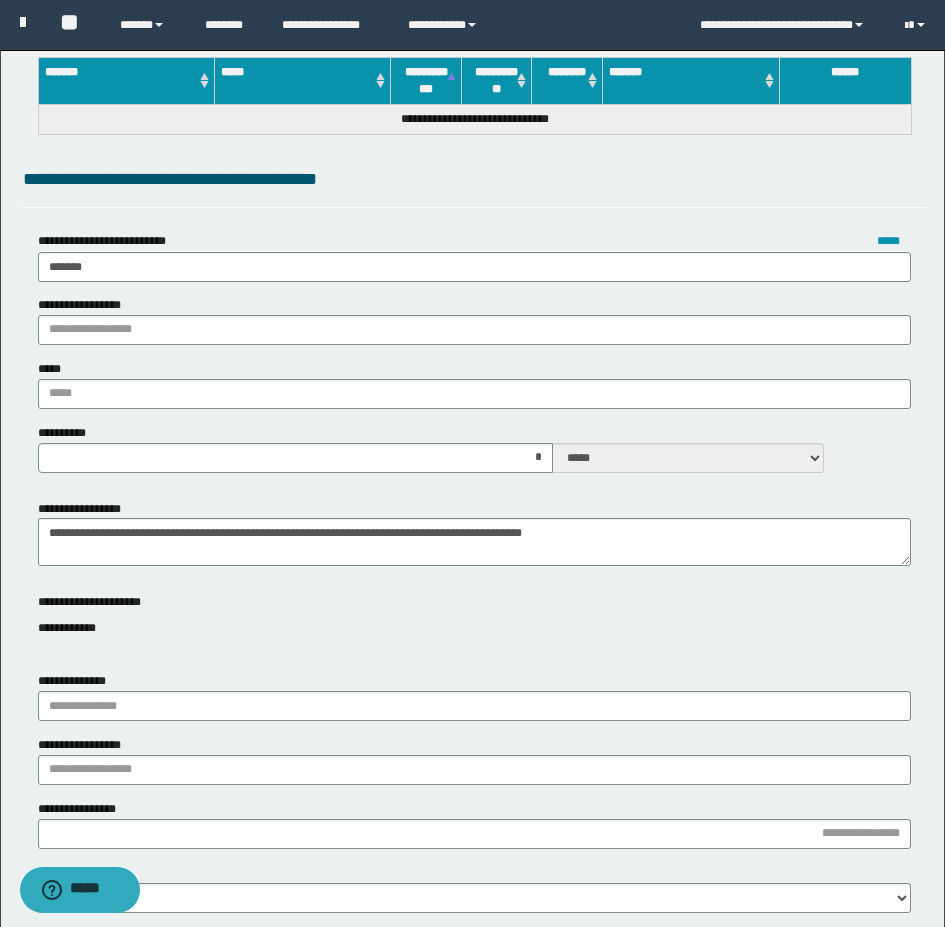 click on "**********" at bounding box center (474, 541) 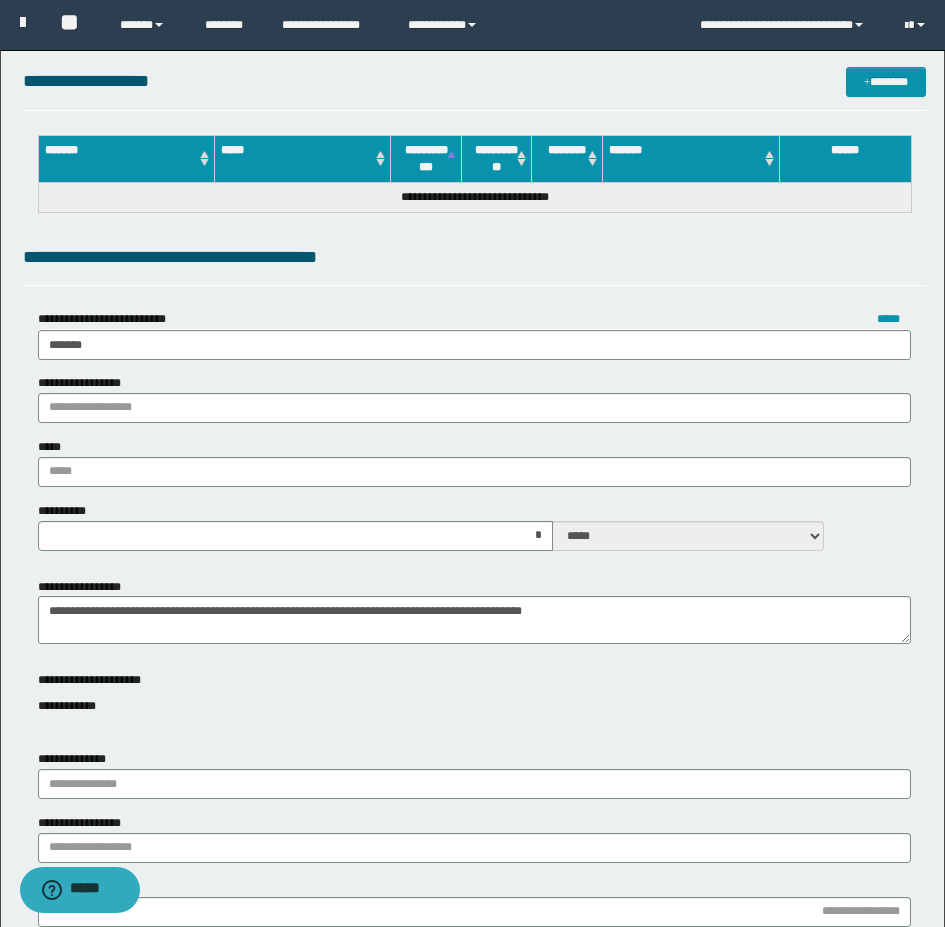 scroll, scrollTop: 0, scrollLeft: 0, axis: both 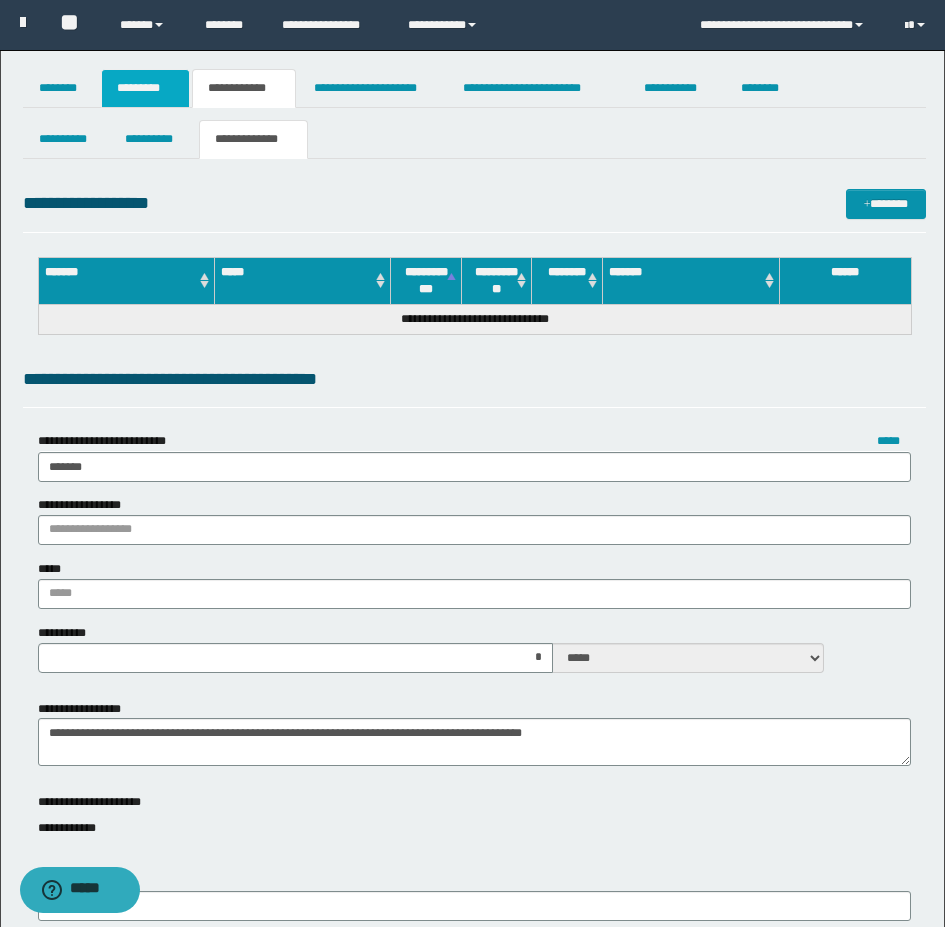 click on "*********" at bounding box center (145, 88) 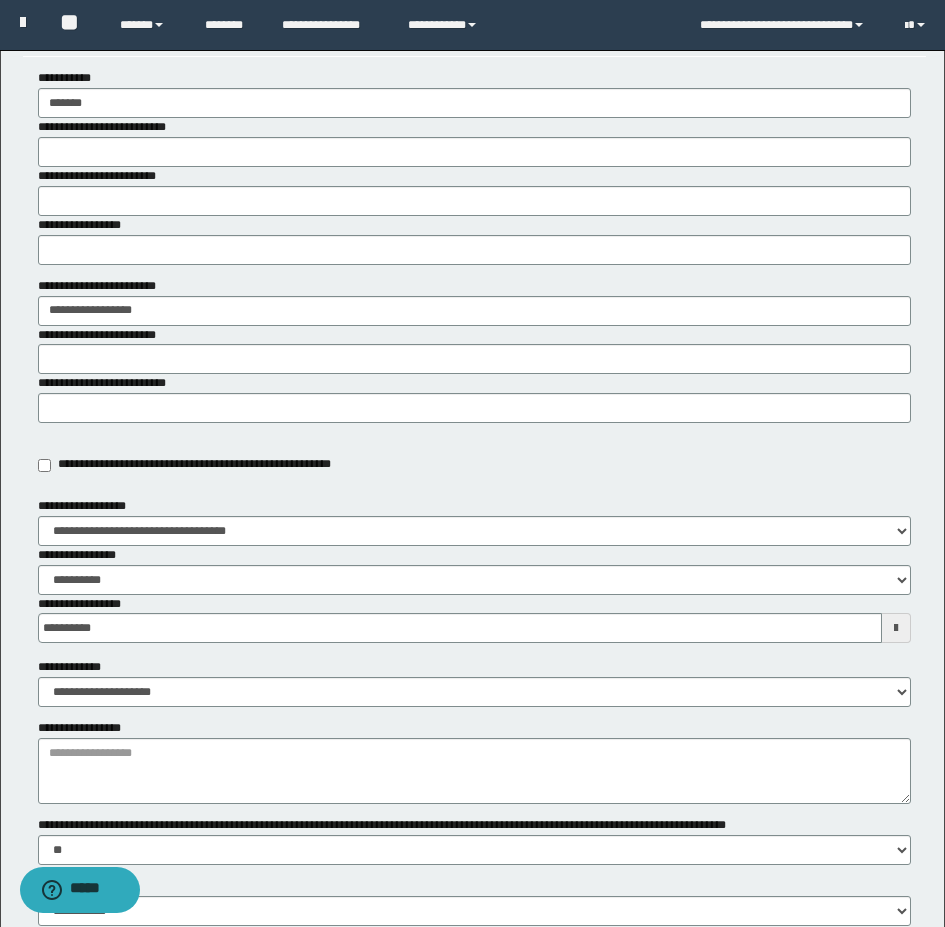 scroll, scrollTop: 200, scrollLeft: 0, axis: vertical 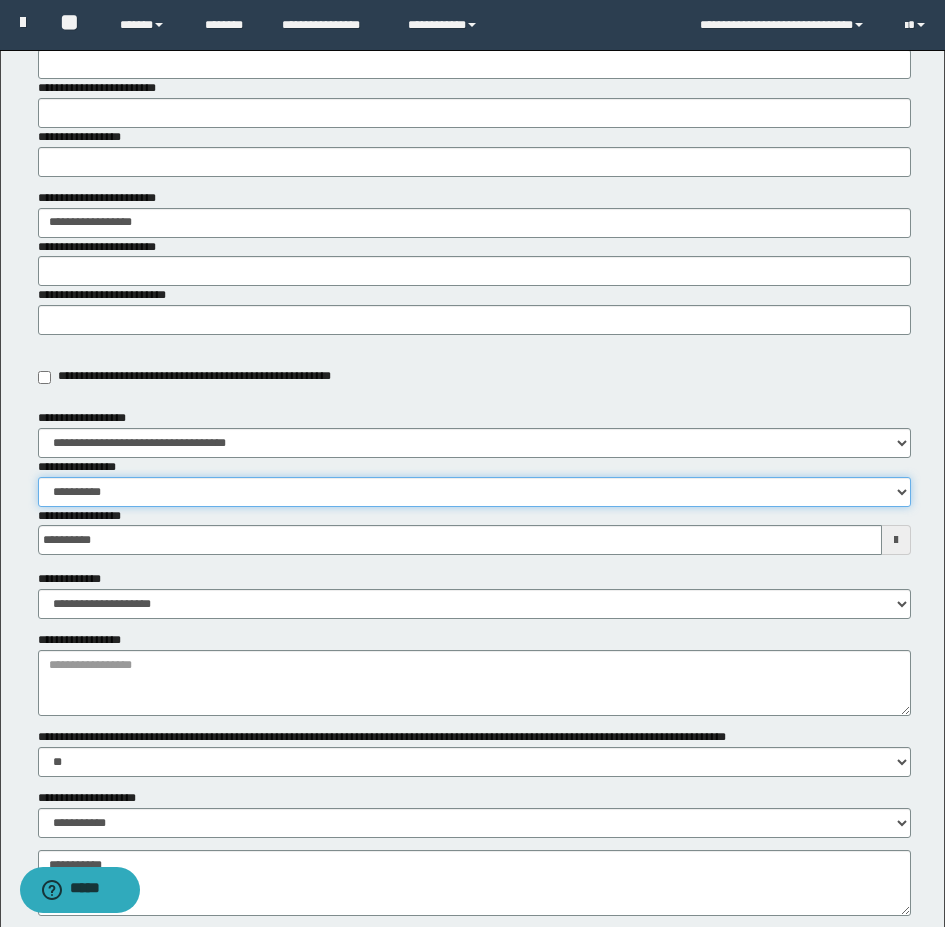 click on "**********" at bounding box center (474, 492) 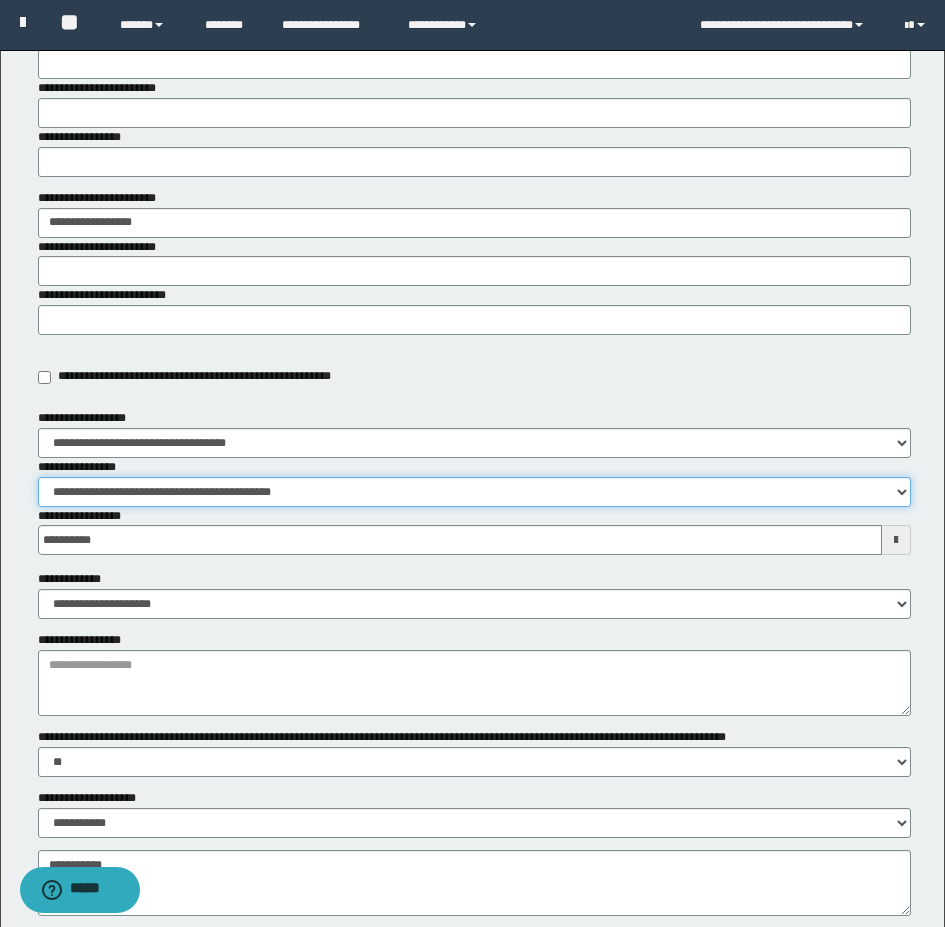 click on "**********" at bounding box center (474, 492) 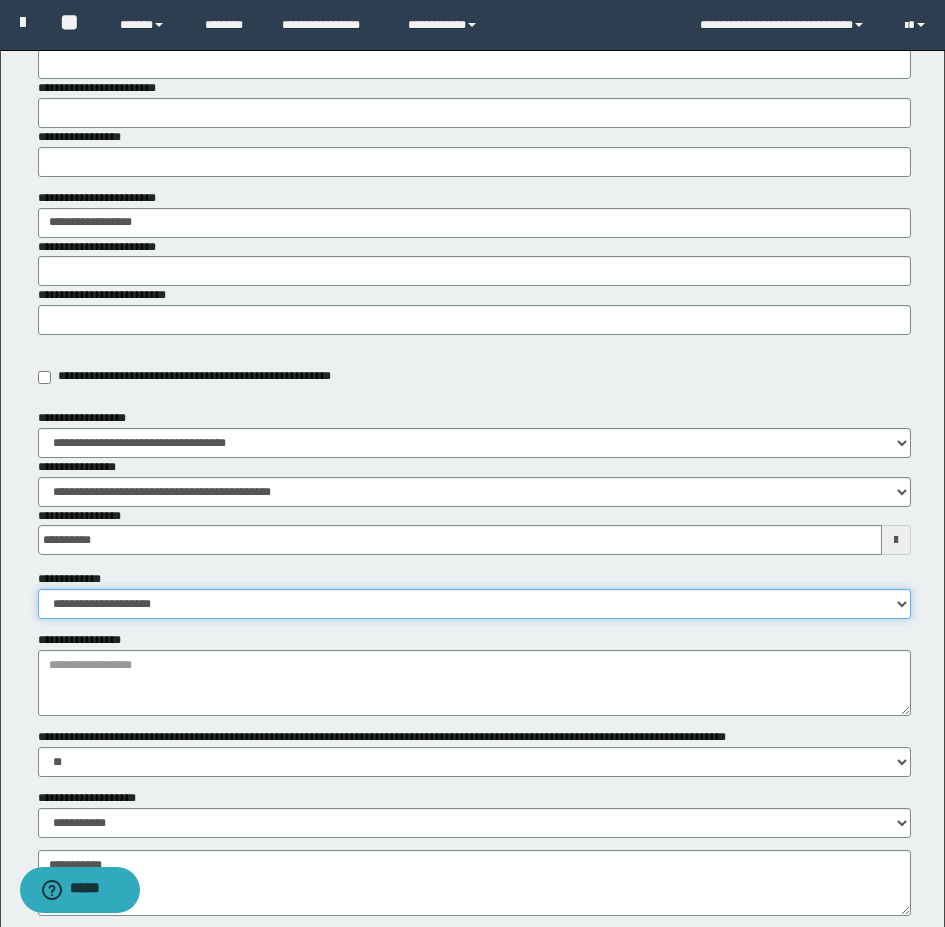 click on "**********" at bounding box center (474, 604) 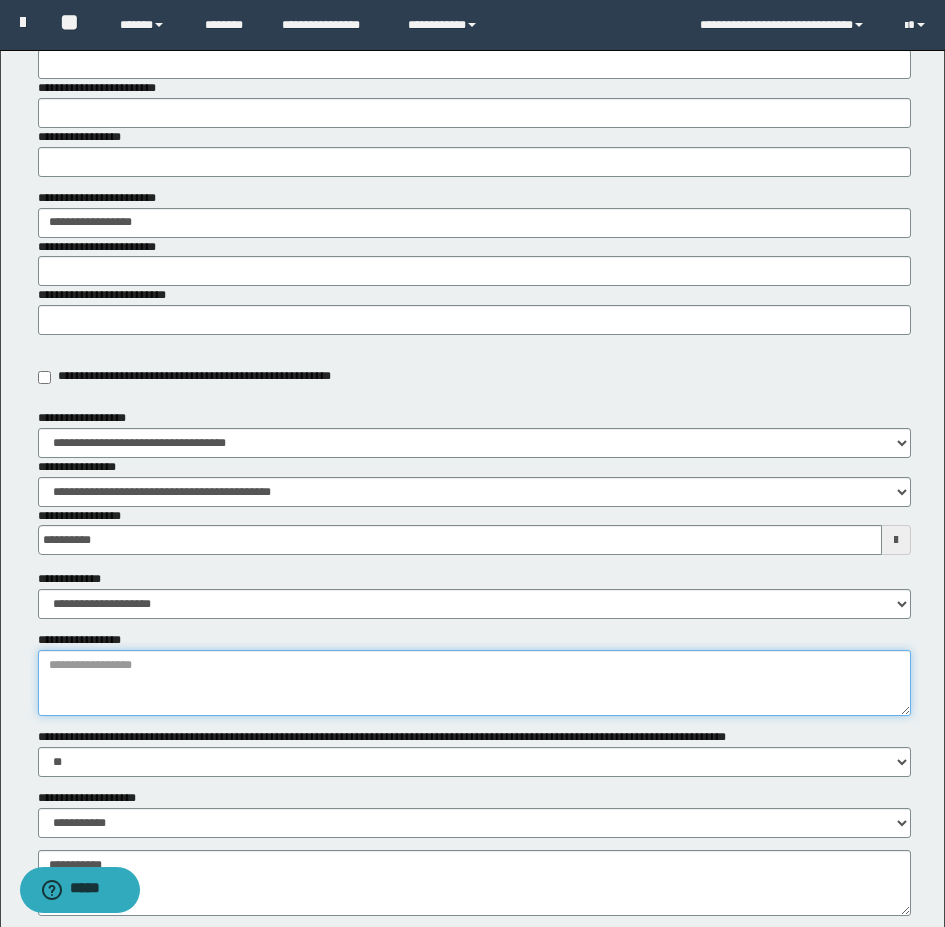 click on "**********" at bounding box center [474, 683] 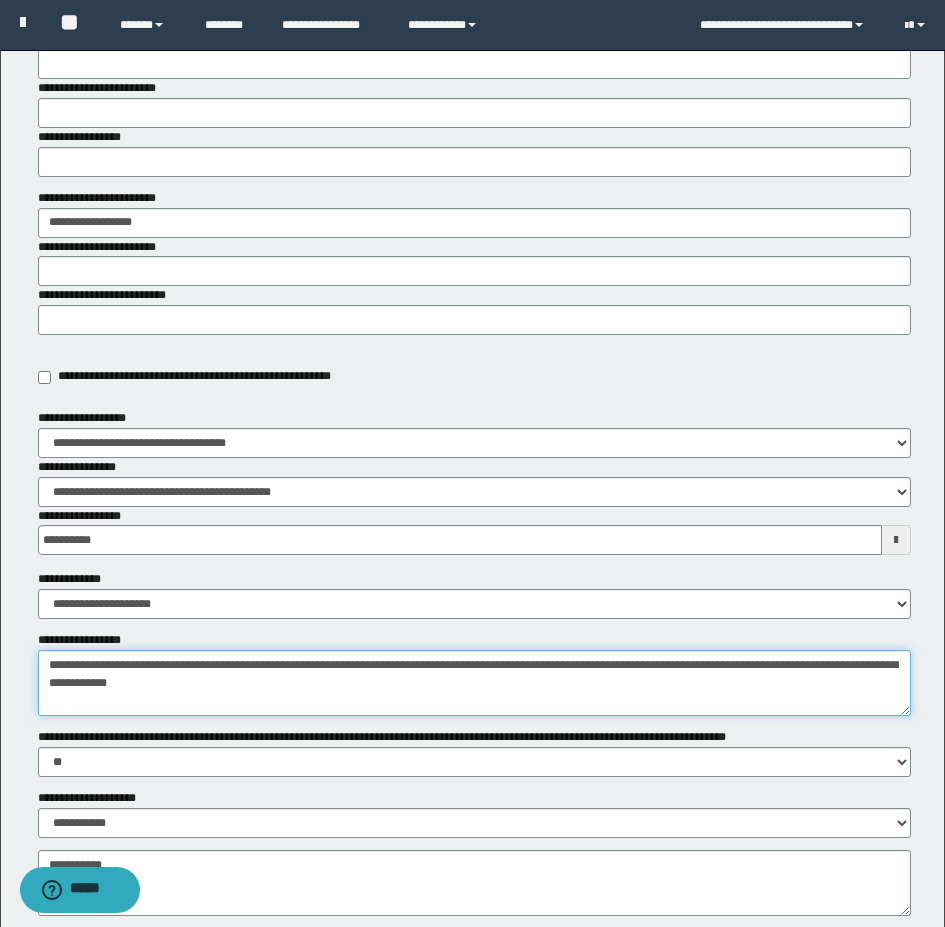 click on "**********" at bounding box center (474, 683) 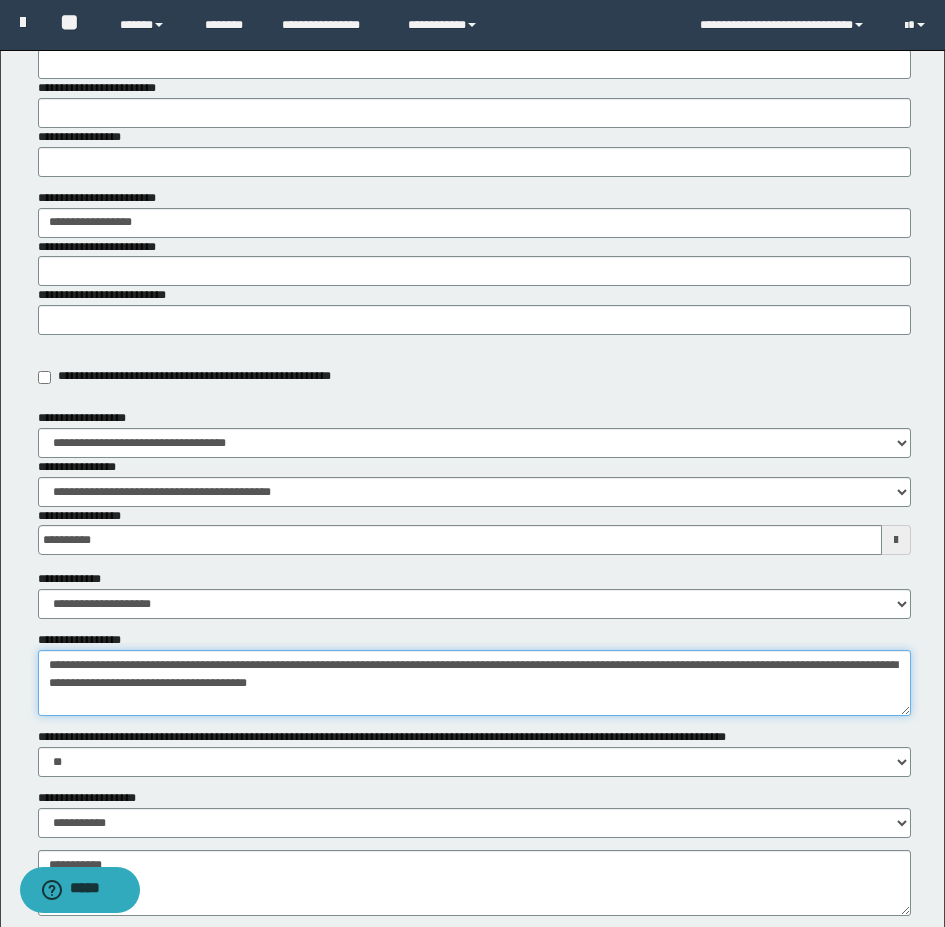 click on "**********" at bounding box center [474, 683] 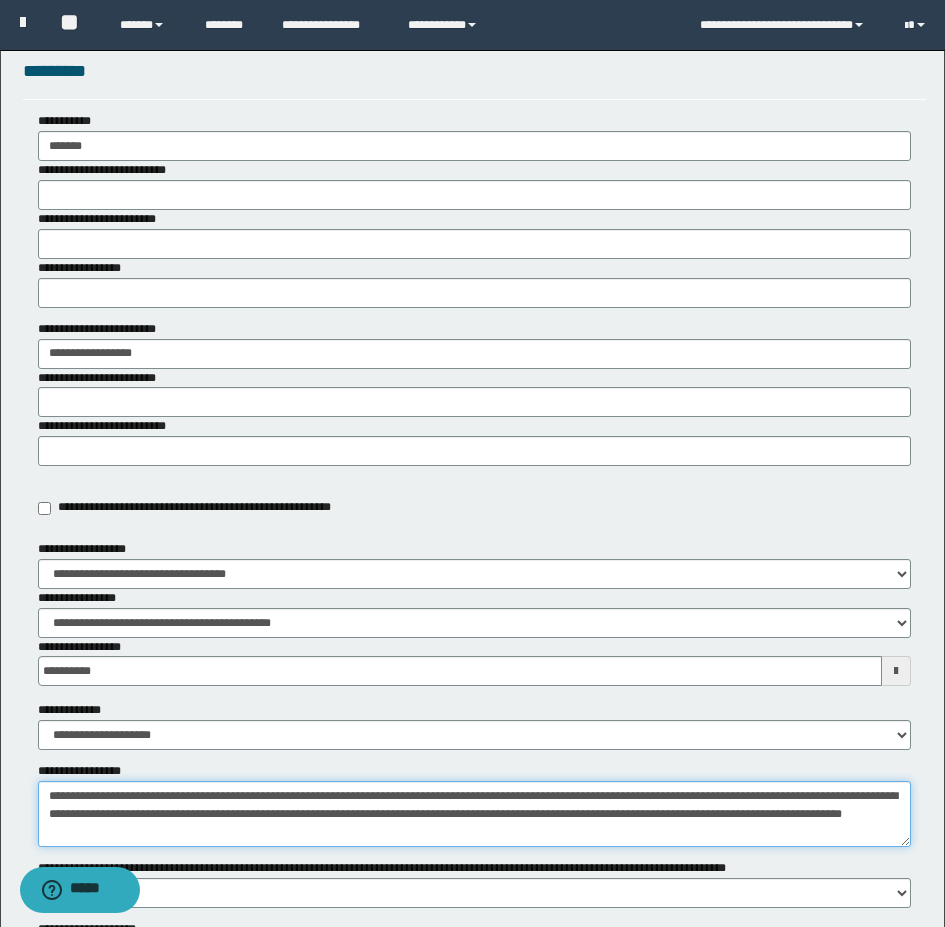 scroll, scrollTop: 0, scrollLeft: 0, axis: both 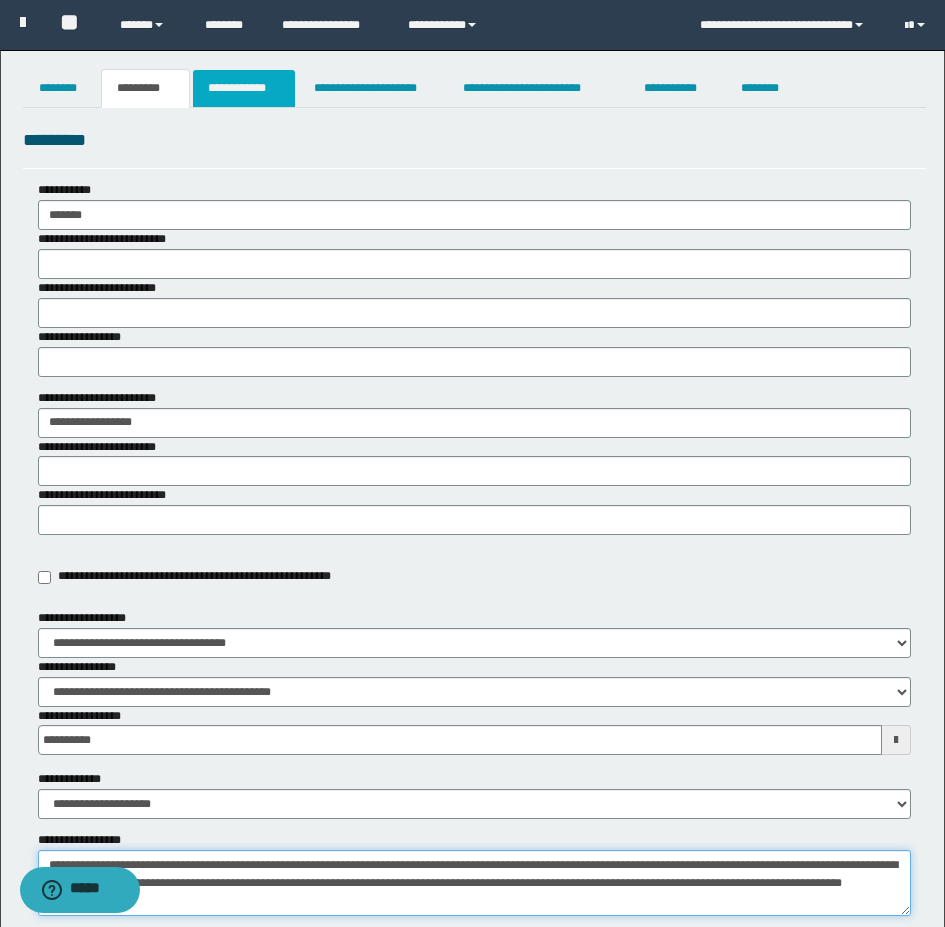 type on "**********" 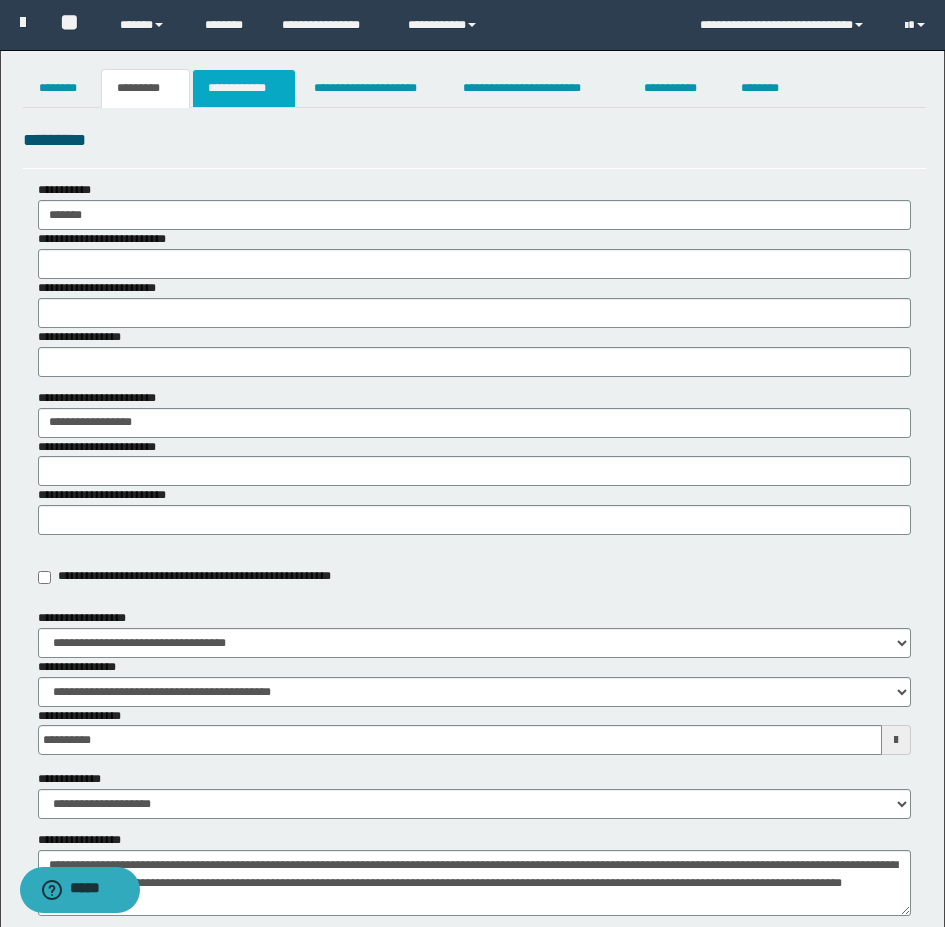 click on "**********" at bounding box center (244, 88) 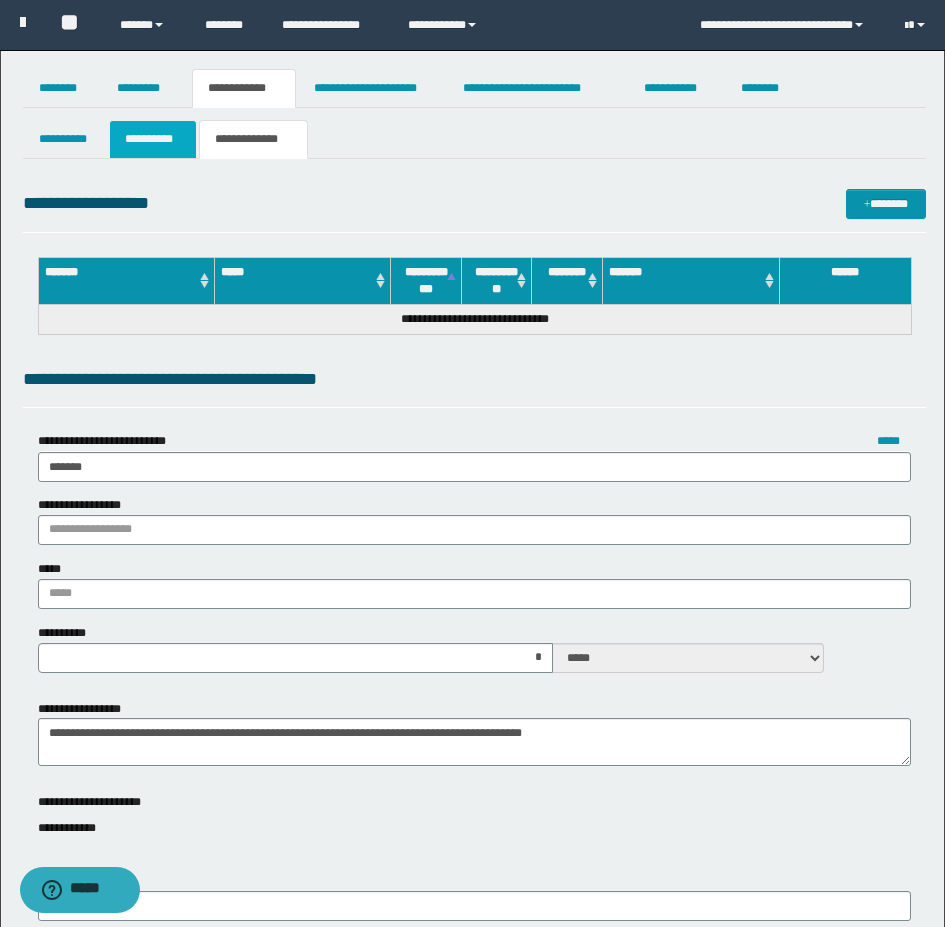 click on "**********" at bounding box center (153, 139) 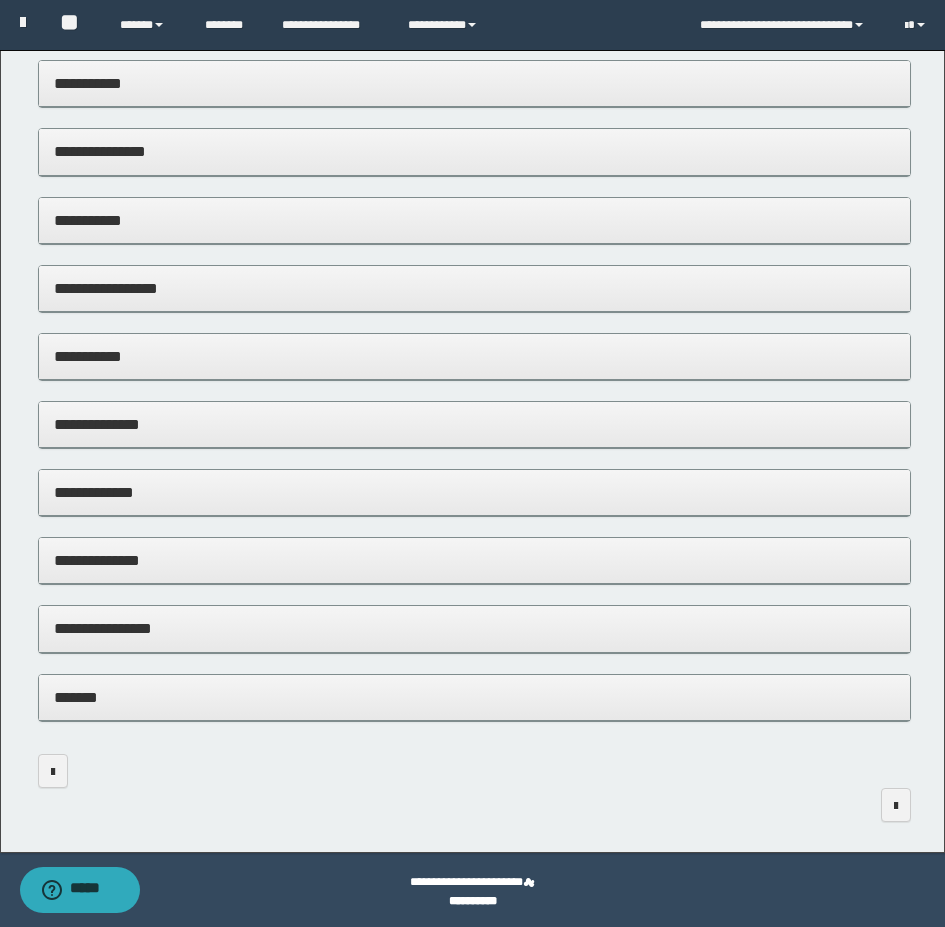 scroll, scrollTop: 178, scrollLeft: 0, axis: vertical 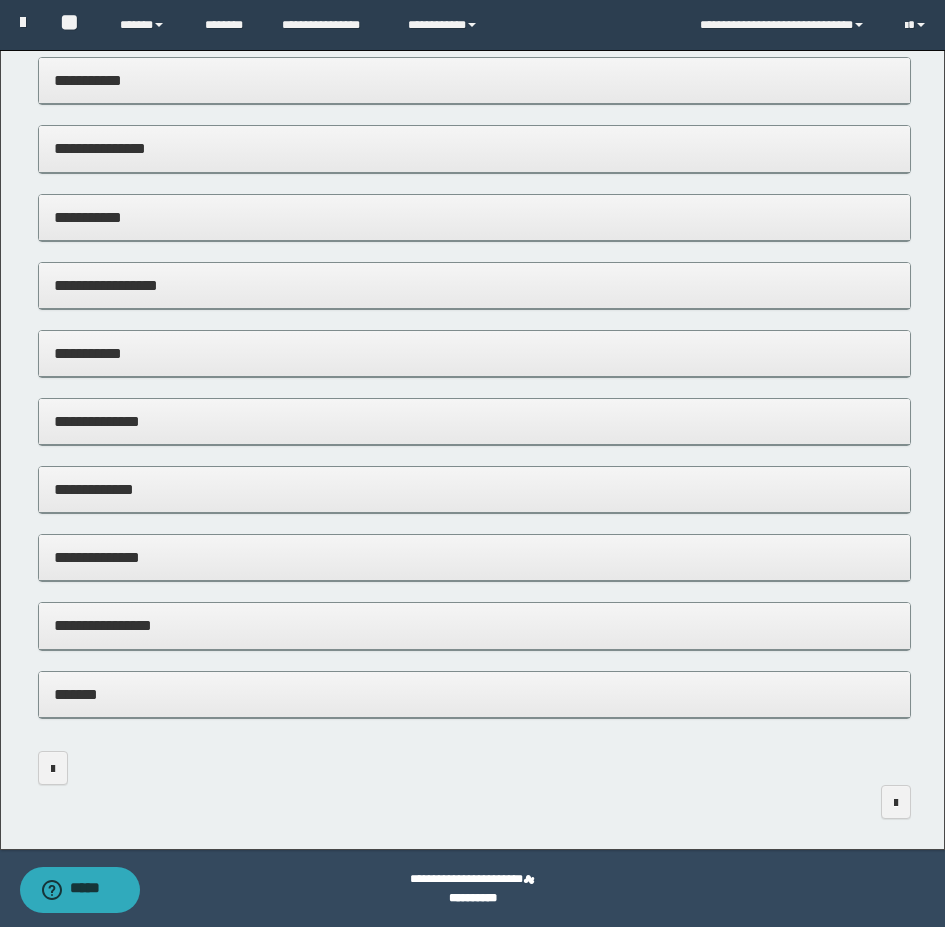 click on "**********" at bounding box center [474, 625] 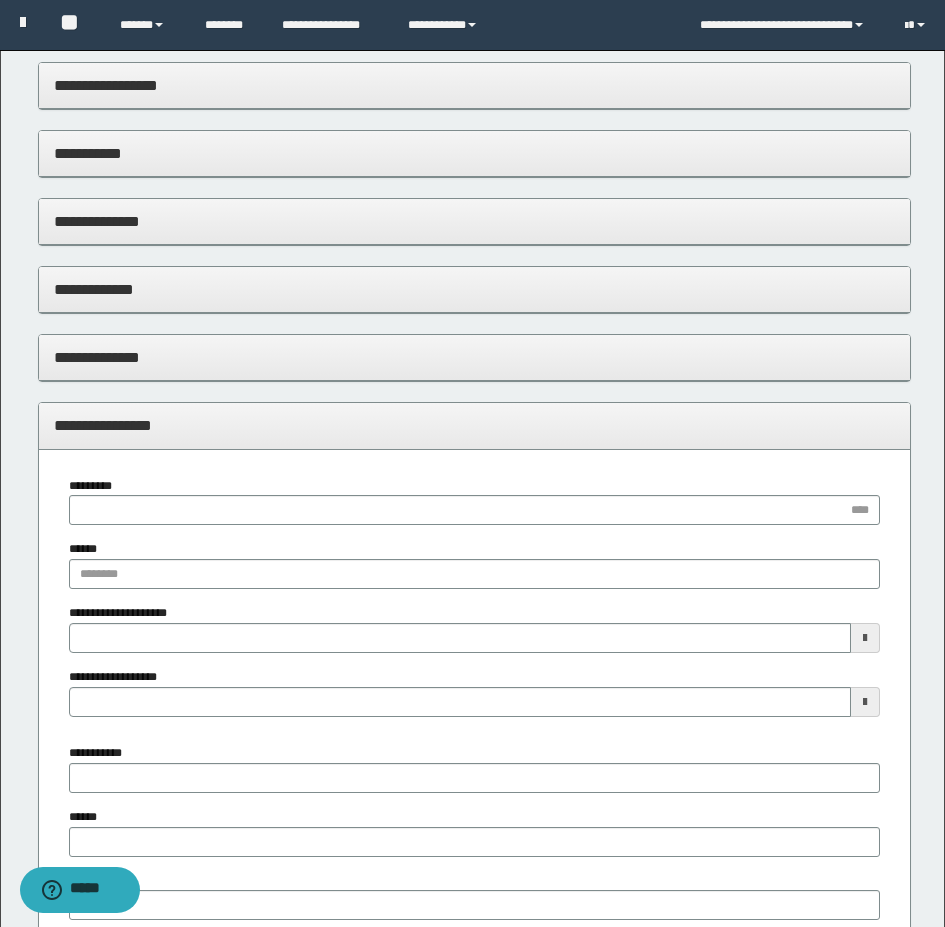 type 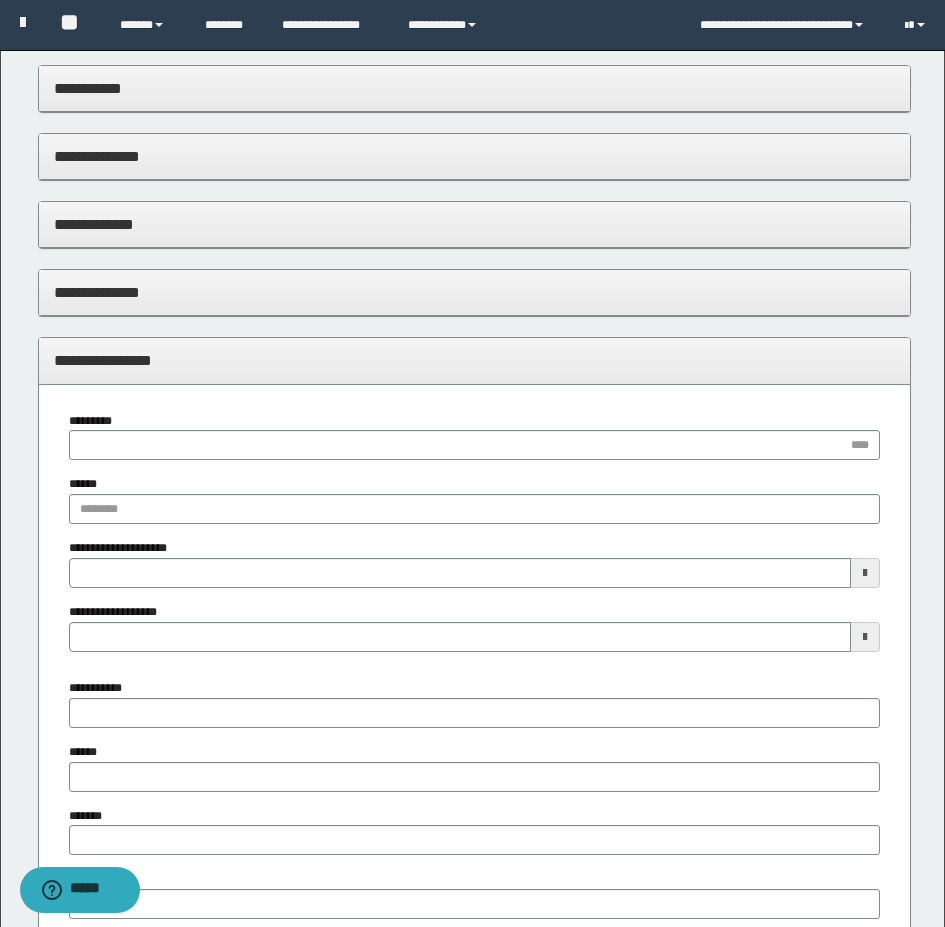 scroll, scrollTop: 478, scrollLeft: 0, axis: vertical 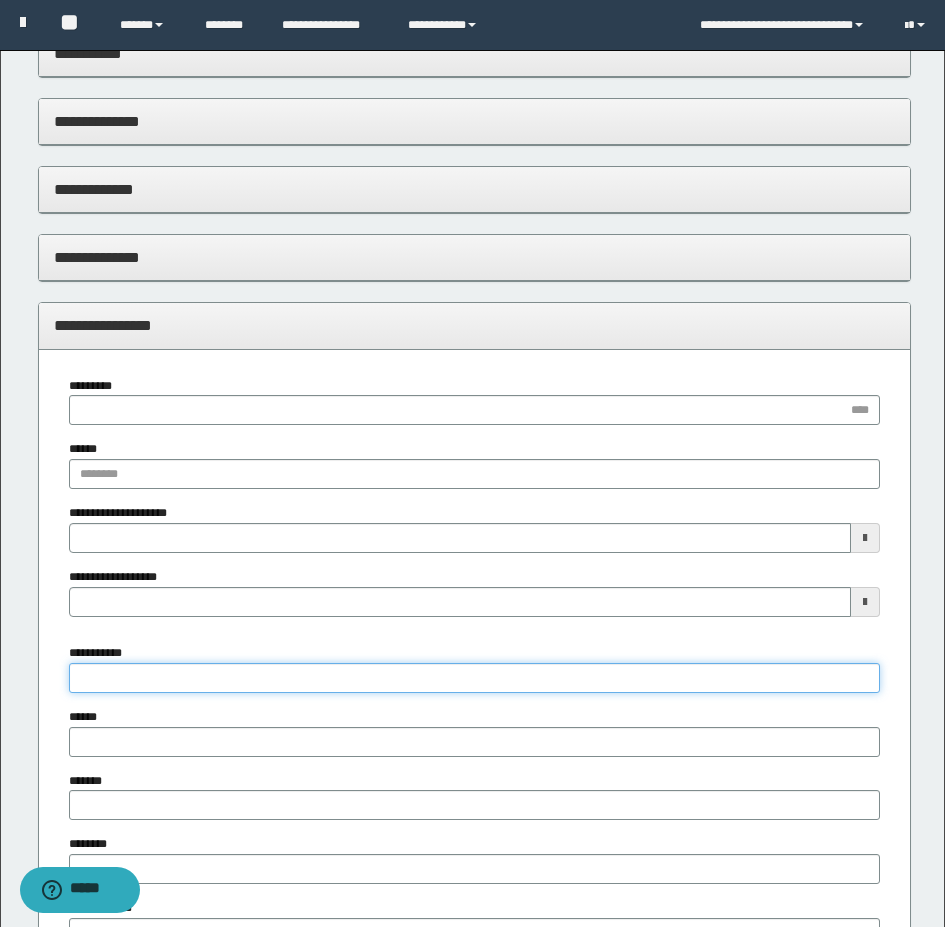 click on "**********" at bounding box center [474, 678] 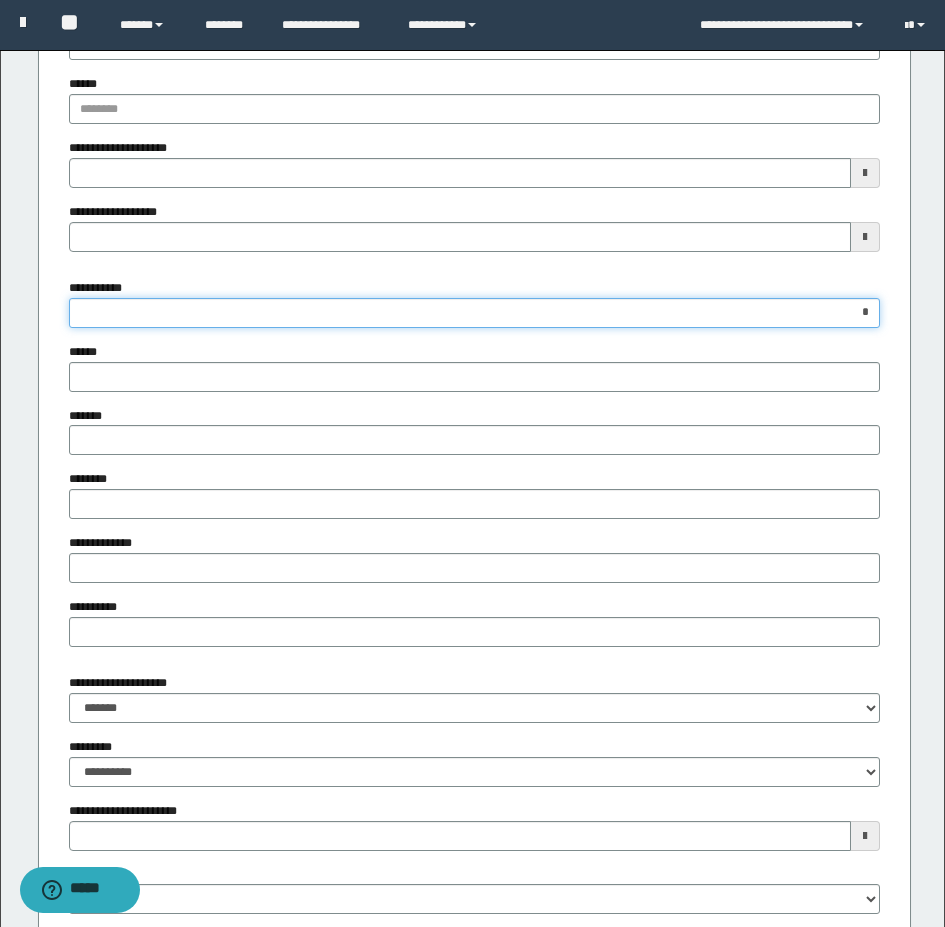 scroll, scrollTop: 878, scrollLeft: 0, axis: vertical 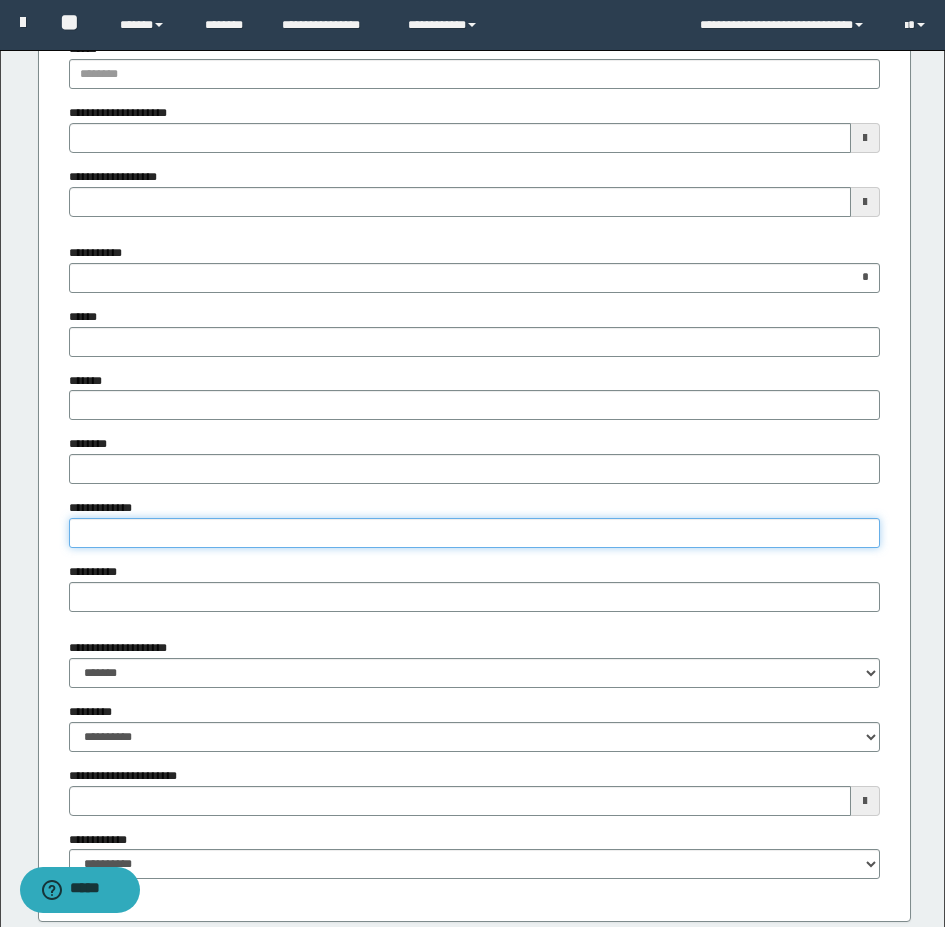 click on "**********" at bounding box center (474, 533) 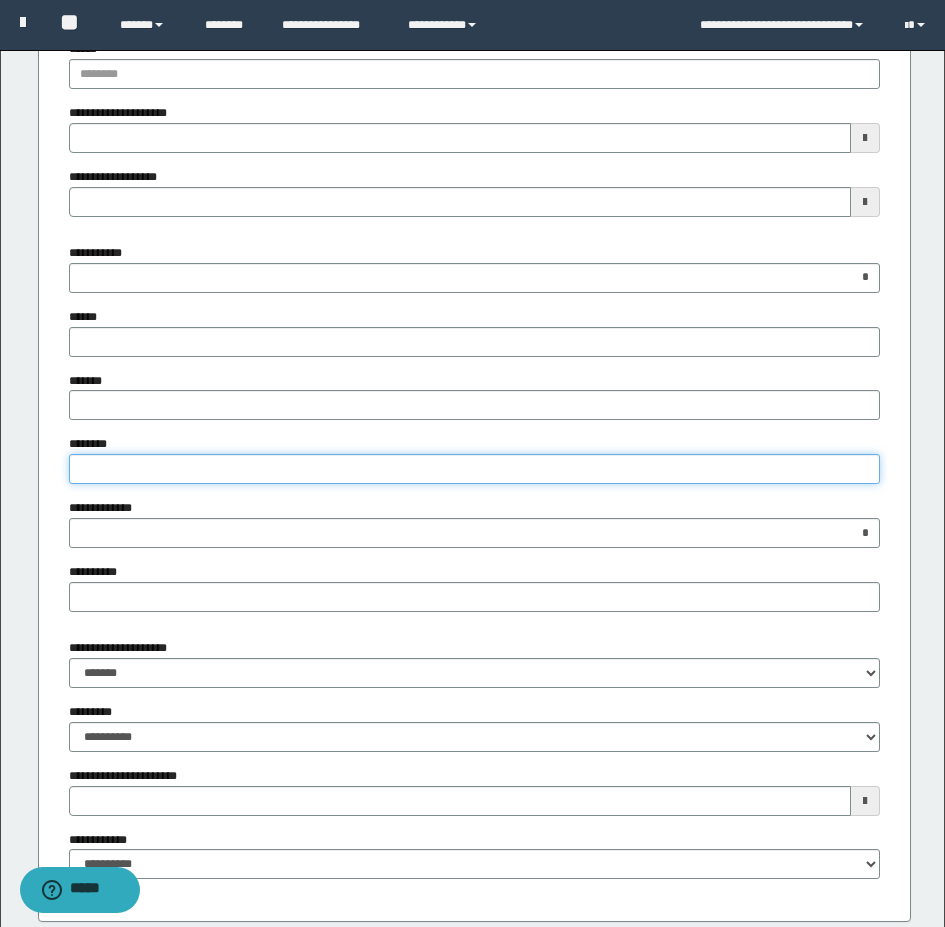 click on "********" at bounding box center (474, 469) 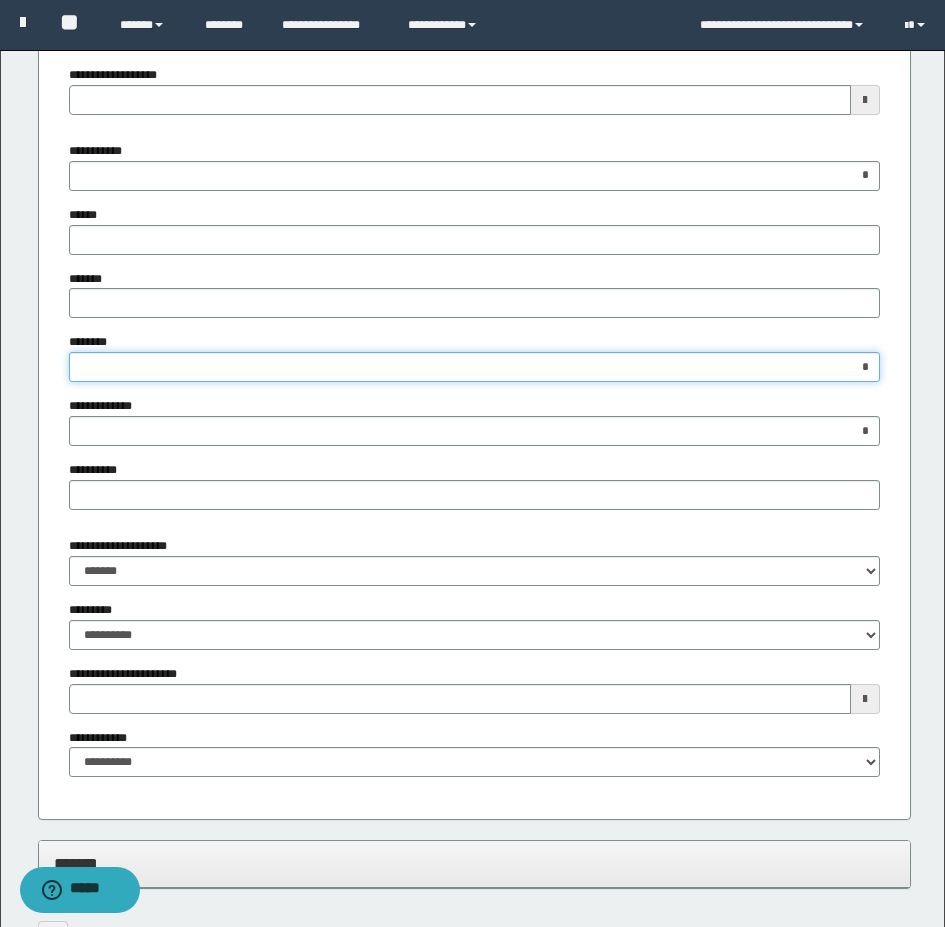 scroll, scrollTop: 1150, scrollLeft: 0, axis: vertical 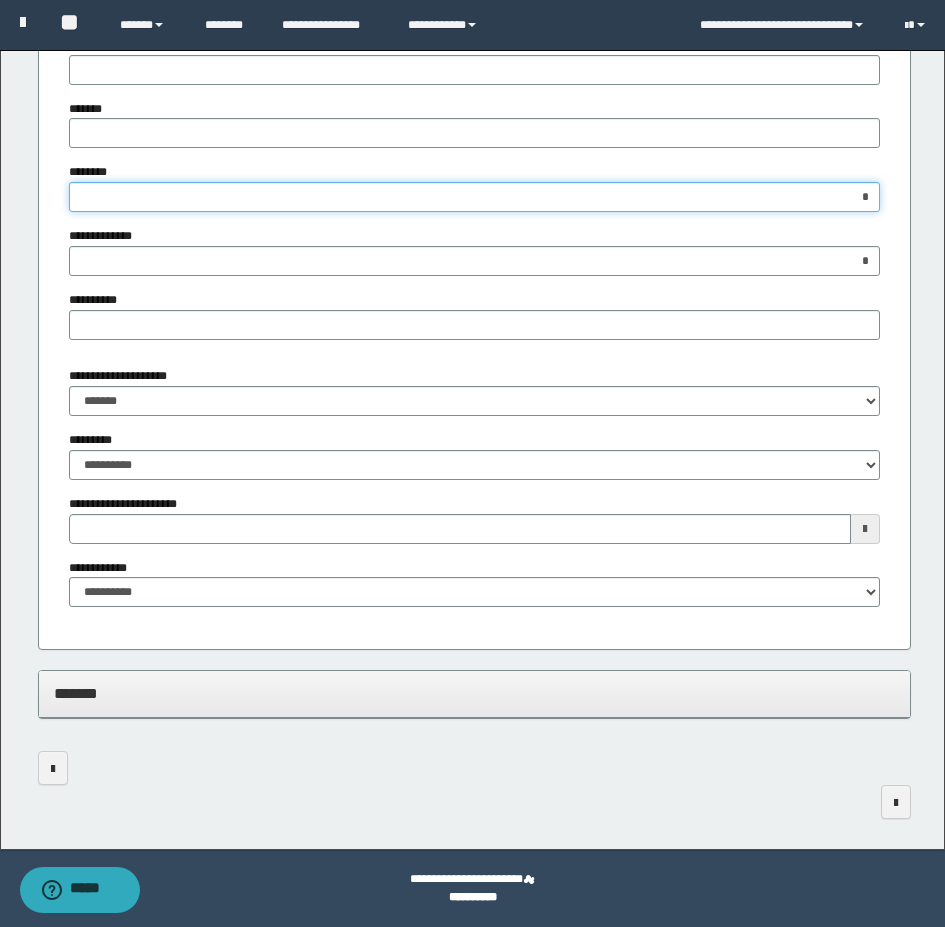 type 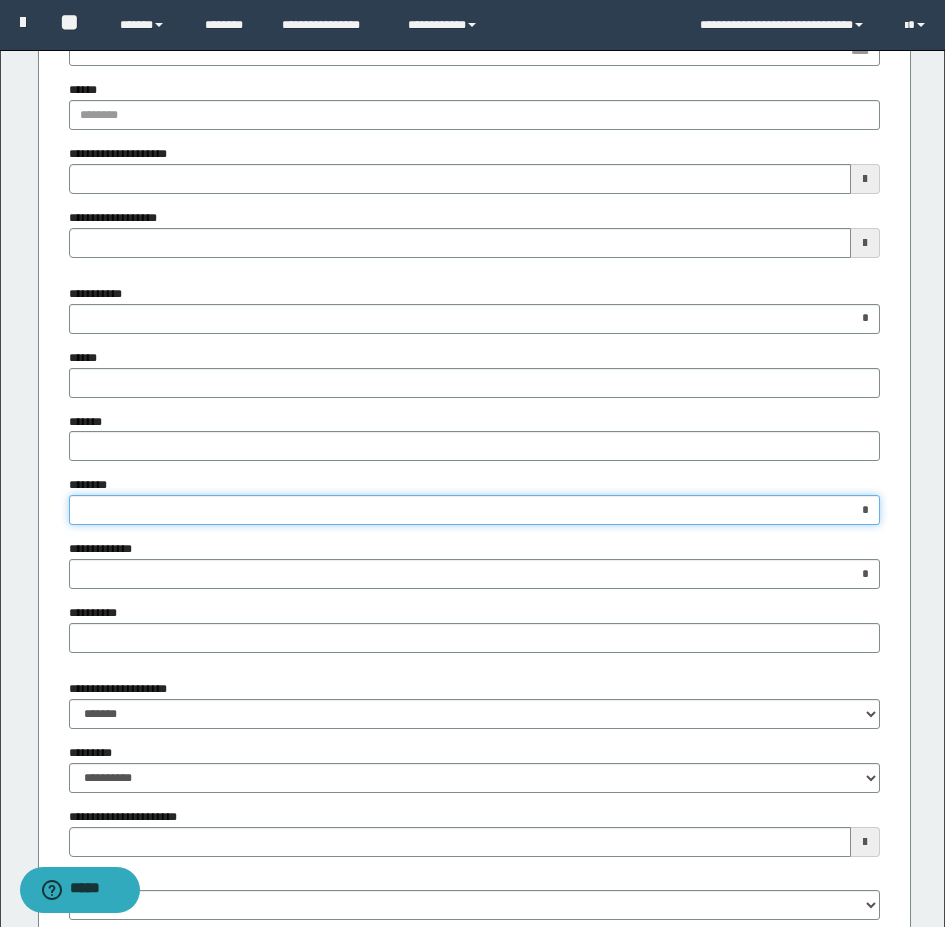scroll, scrollTop: 650, scrollLeft: 0, axis: vertical 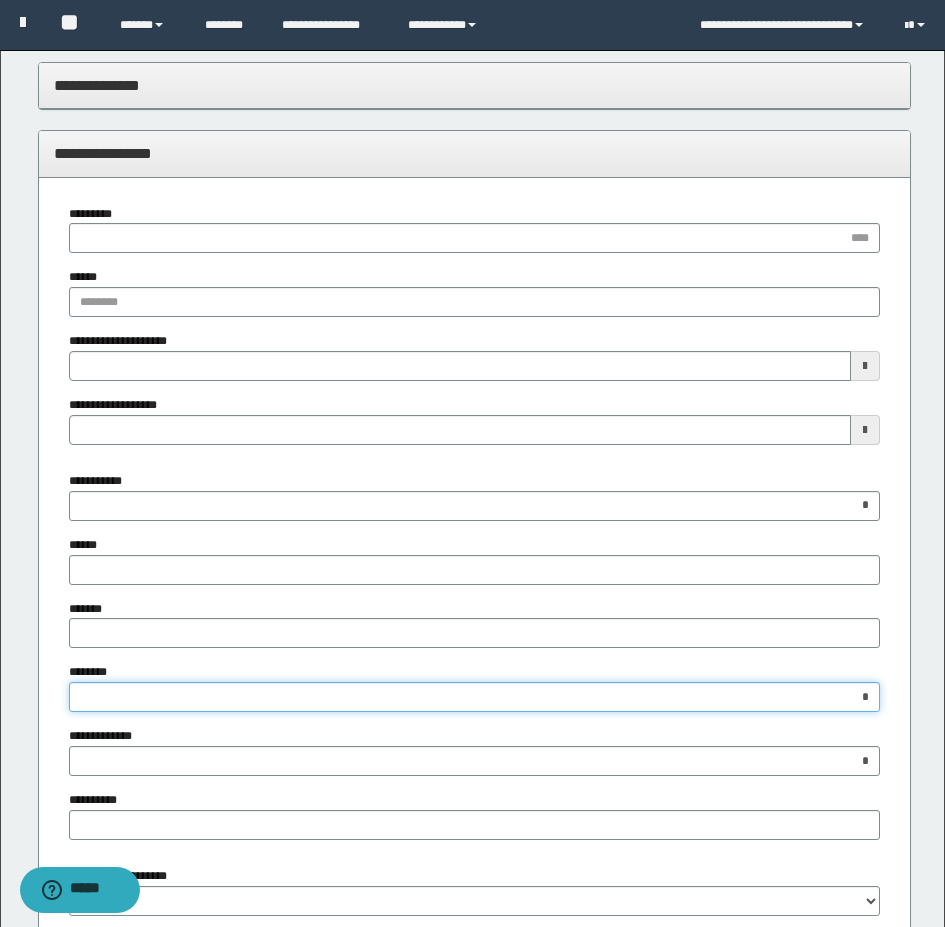 type 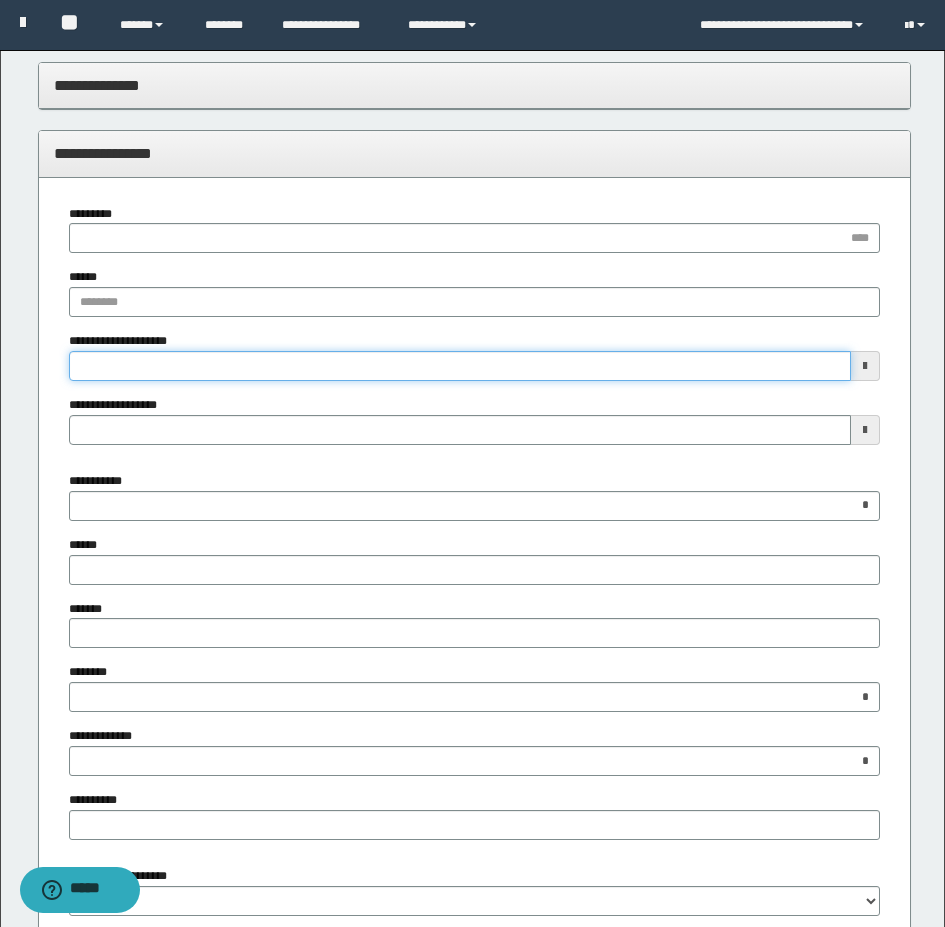 click on "**********" at bounding box center (460, 366) 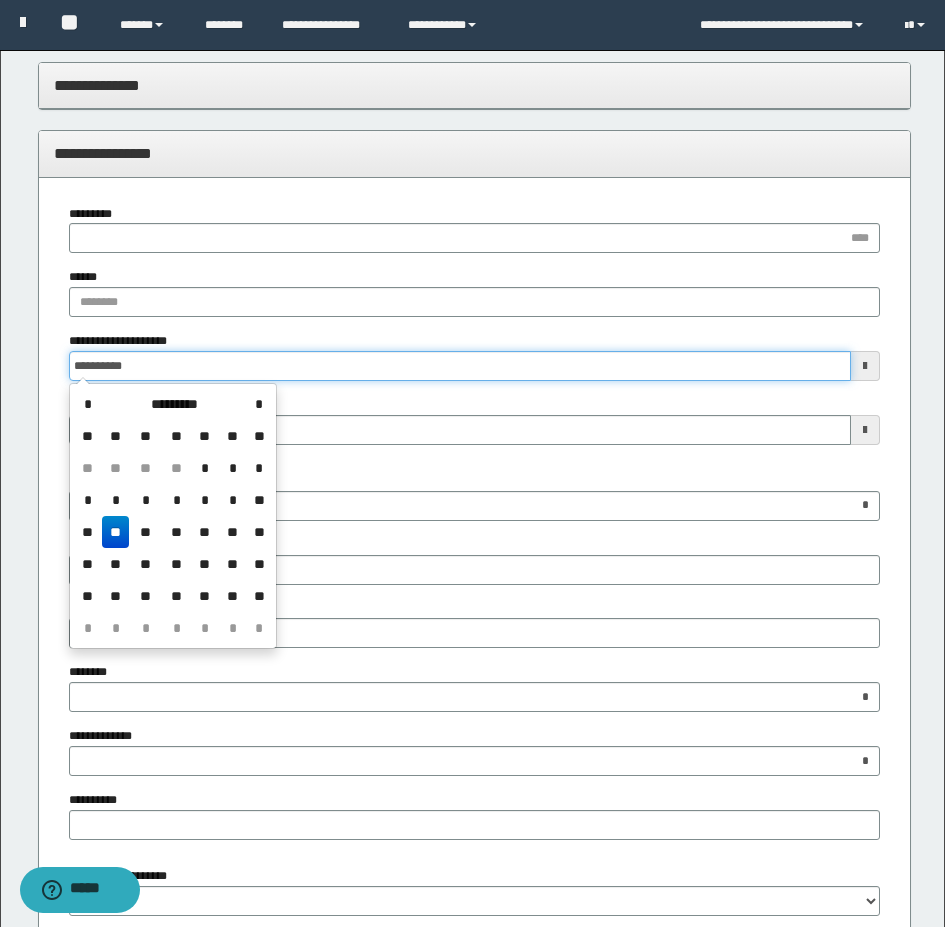 type on "**********" 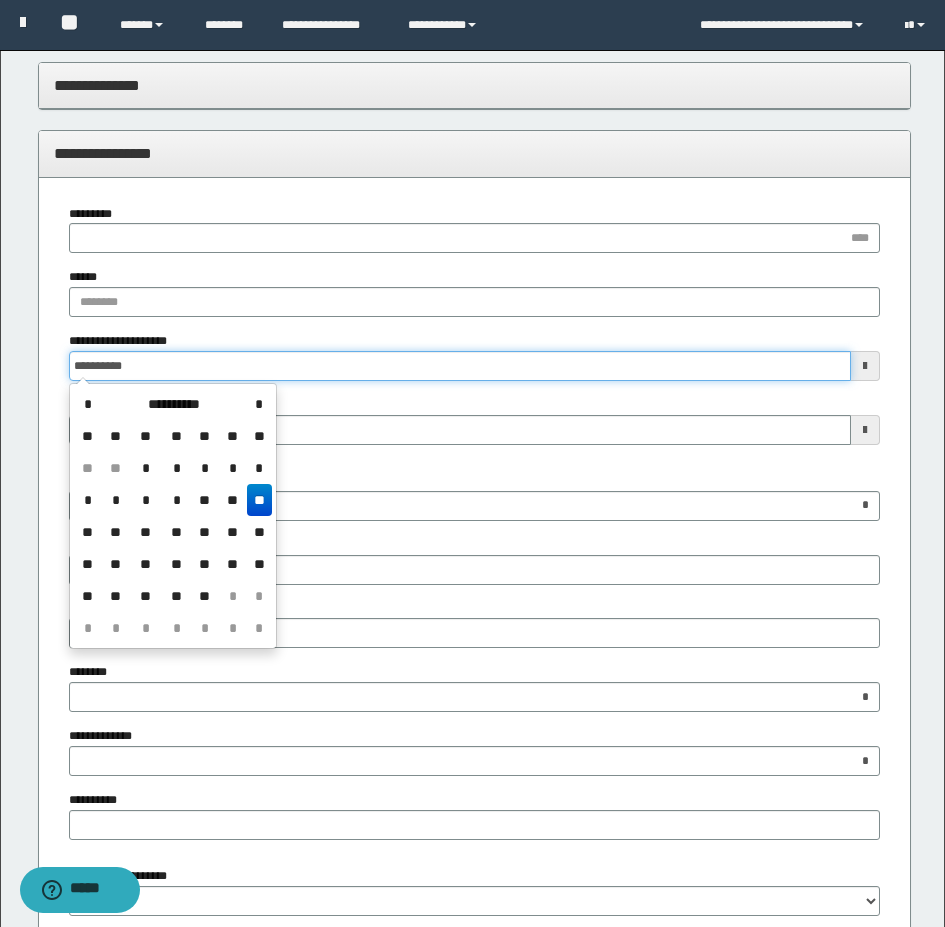 type 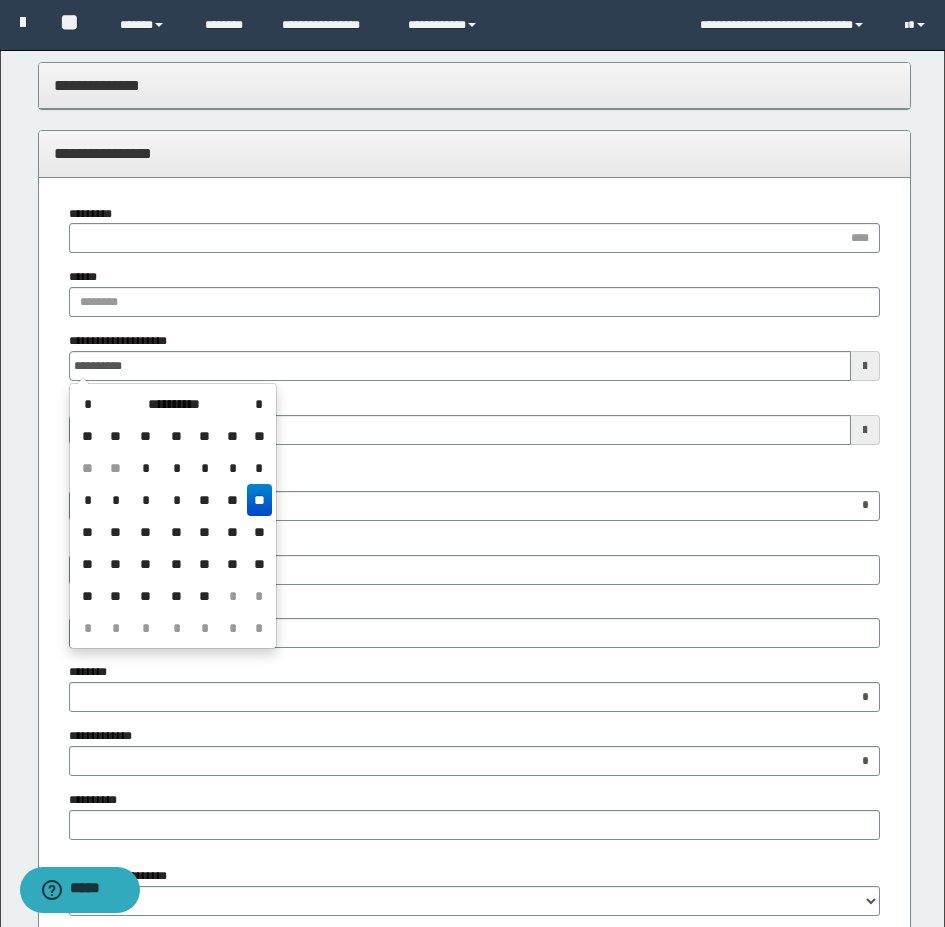 click on "**" at bounding box center (259, 500) 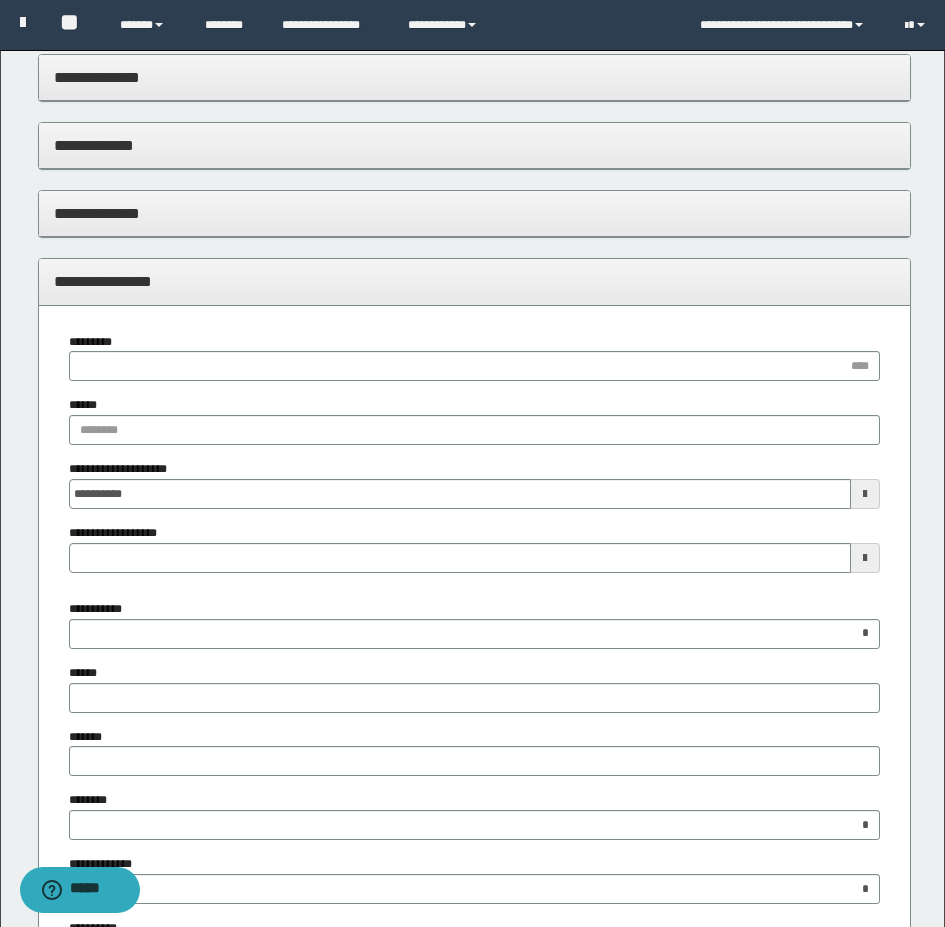 type 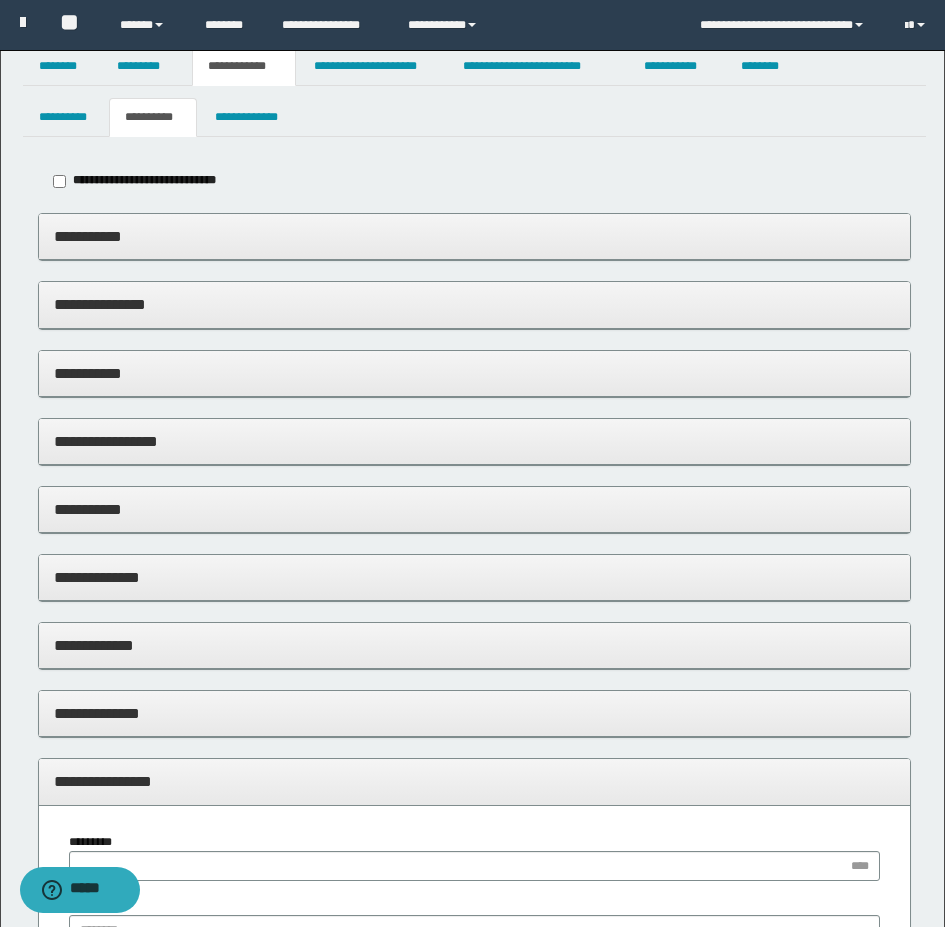 scroll, scrollTop: 0, scrollLeft: 0, axis: both 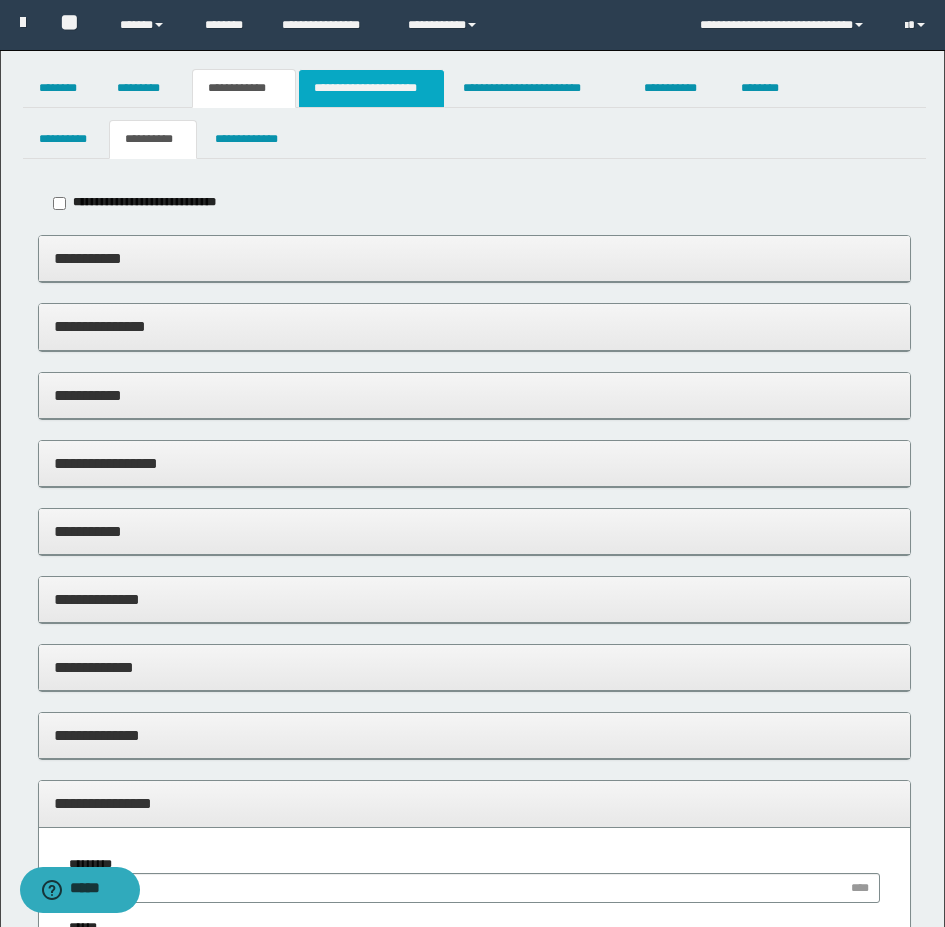 click on "**********" at bounding box center (371, 88) 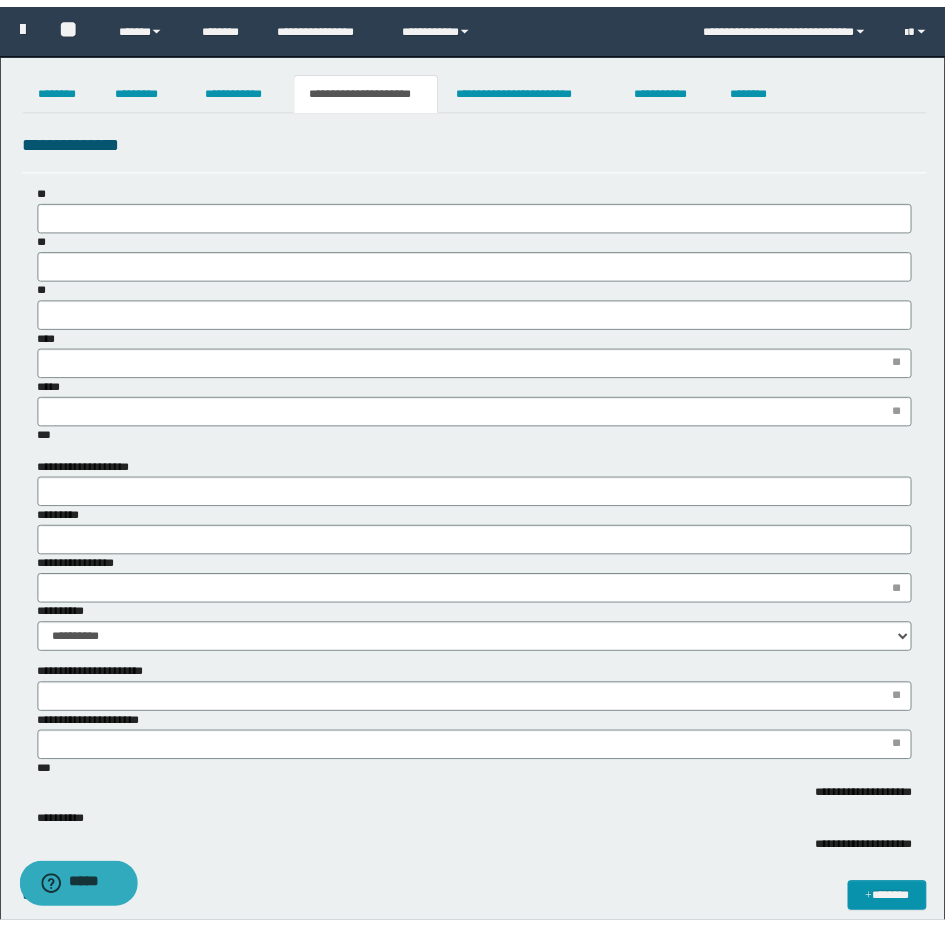 scroll, scrollTop: 0, scrollLeft: 0, axis: both 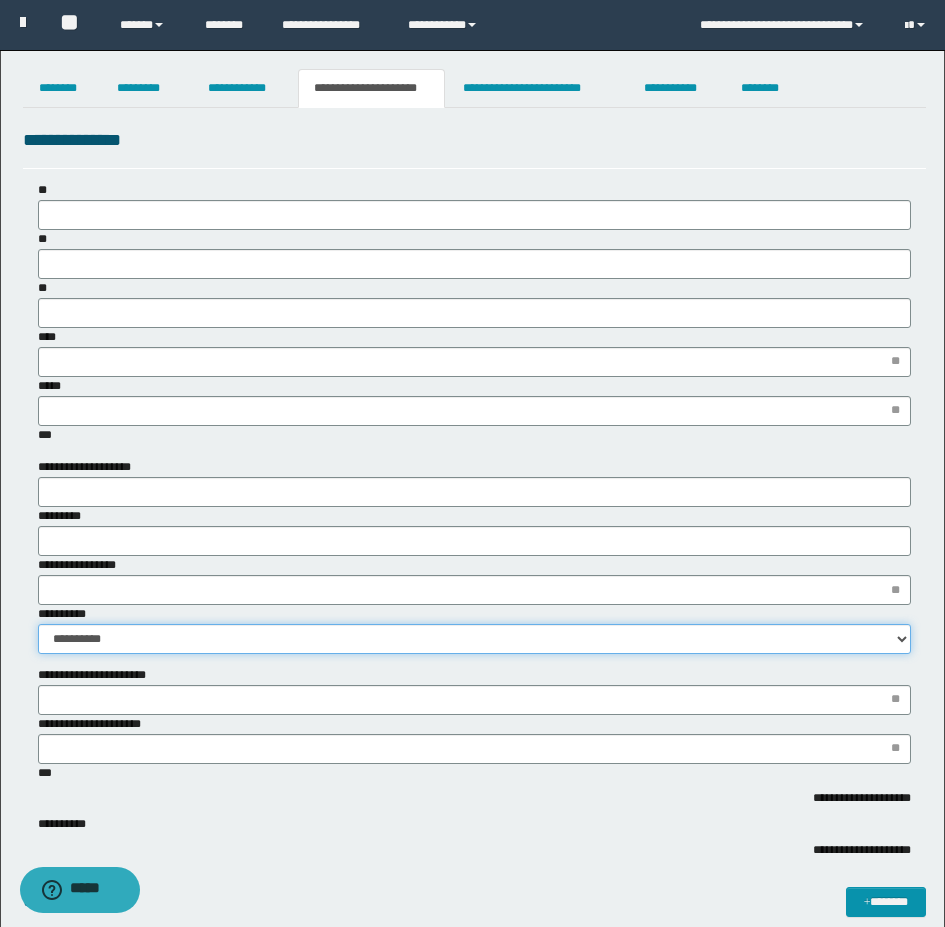click on "**********" at bounding box center (474, 639) 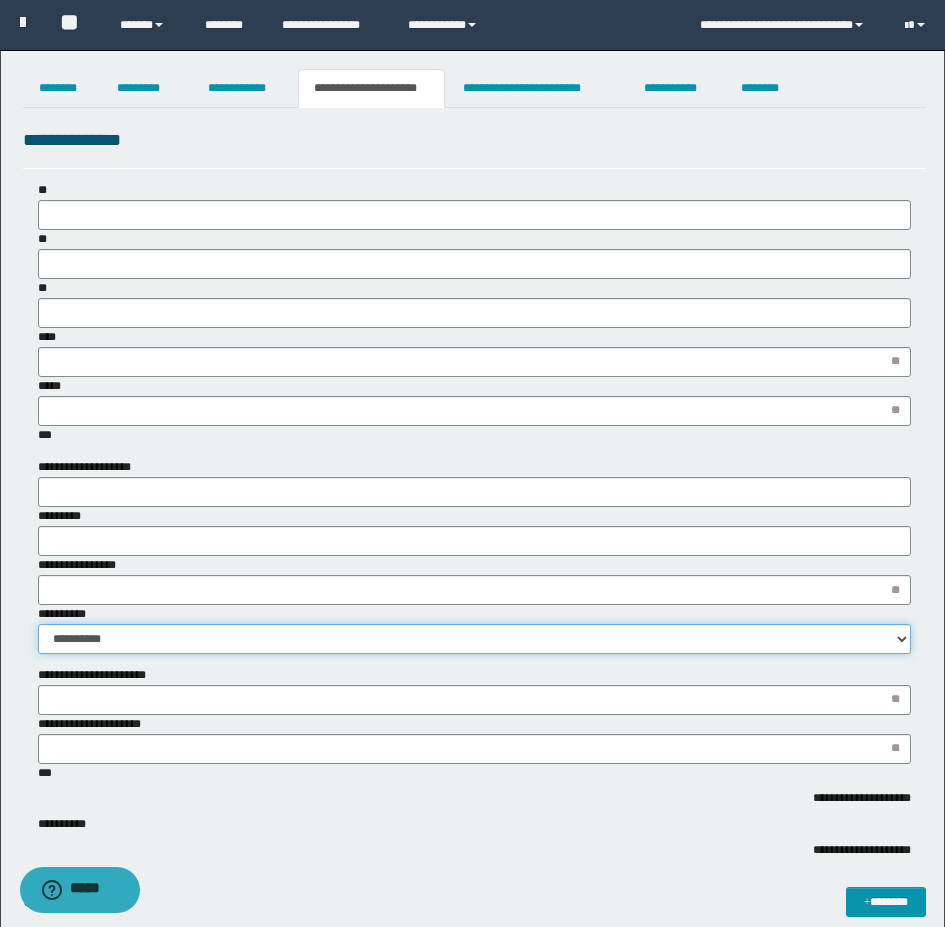 select on "*" 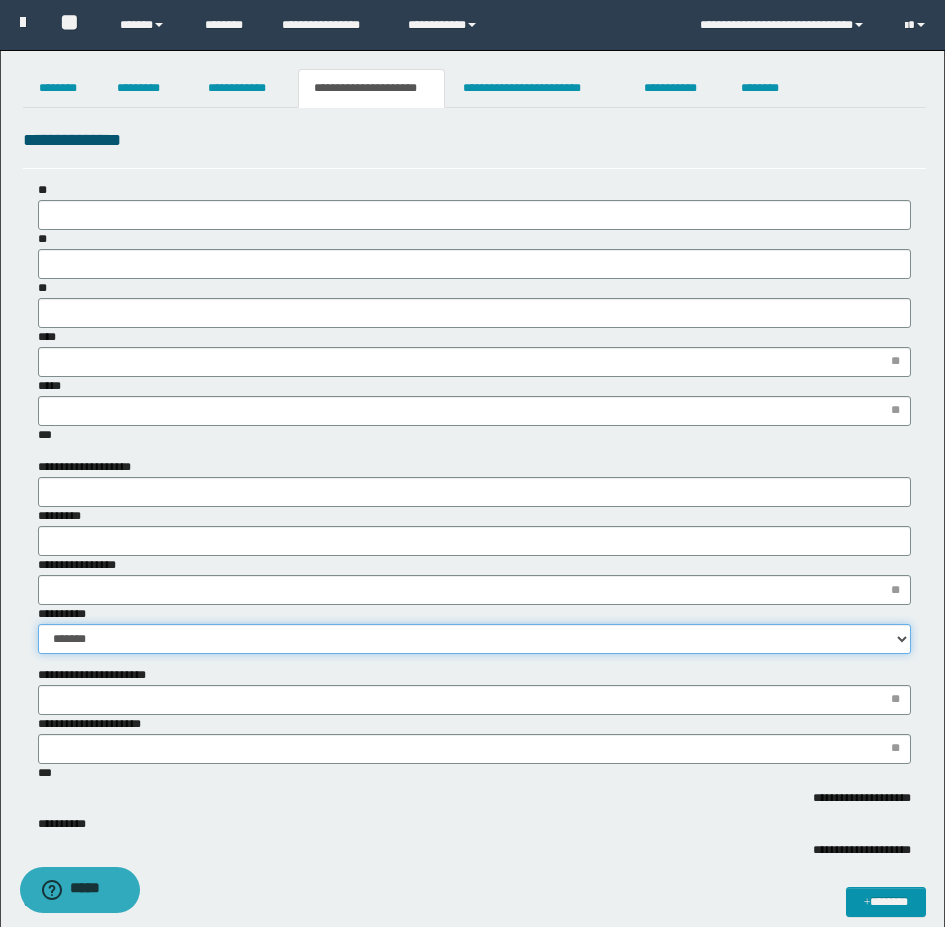 click on "**********" at bounding box center [474, 639] 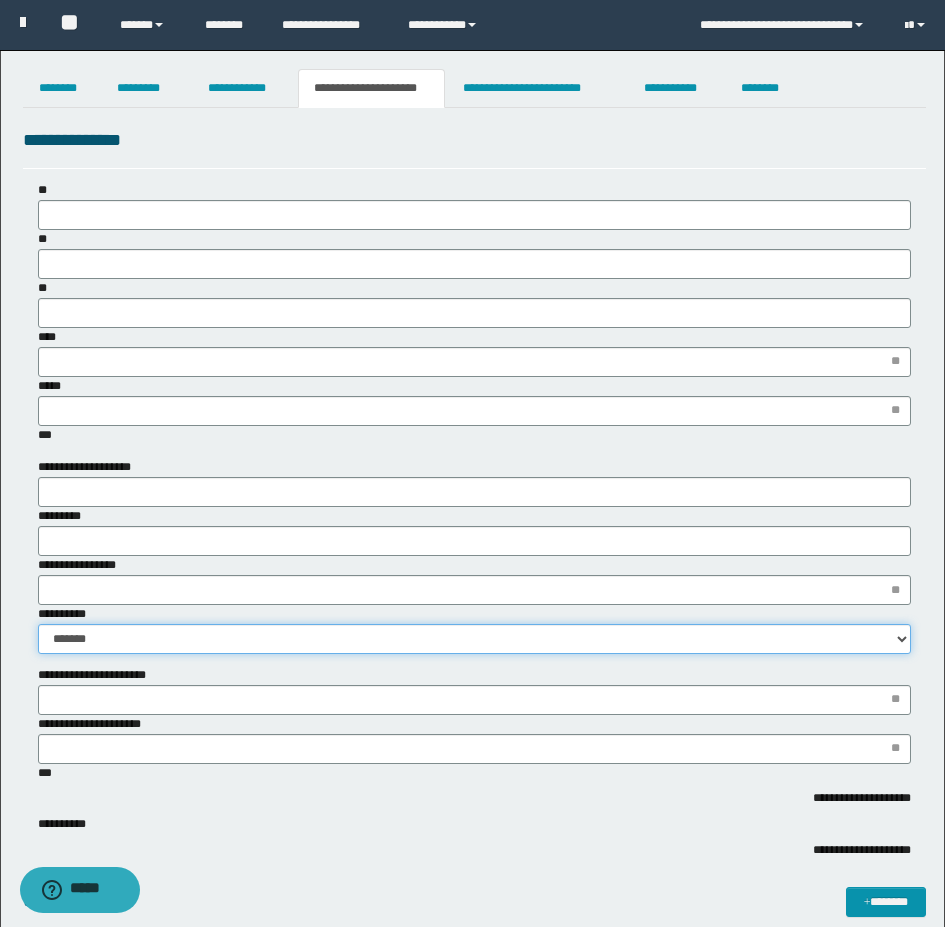 type 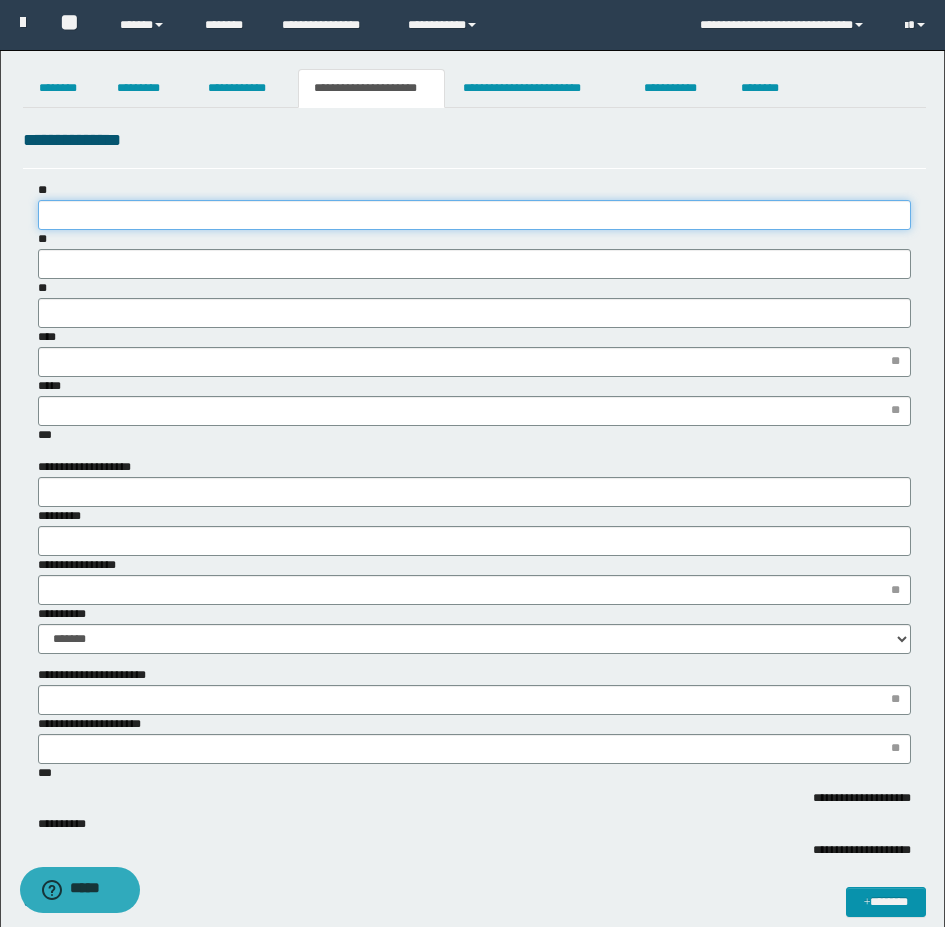 click on "**" at bounding box center (474, 215) 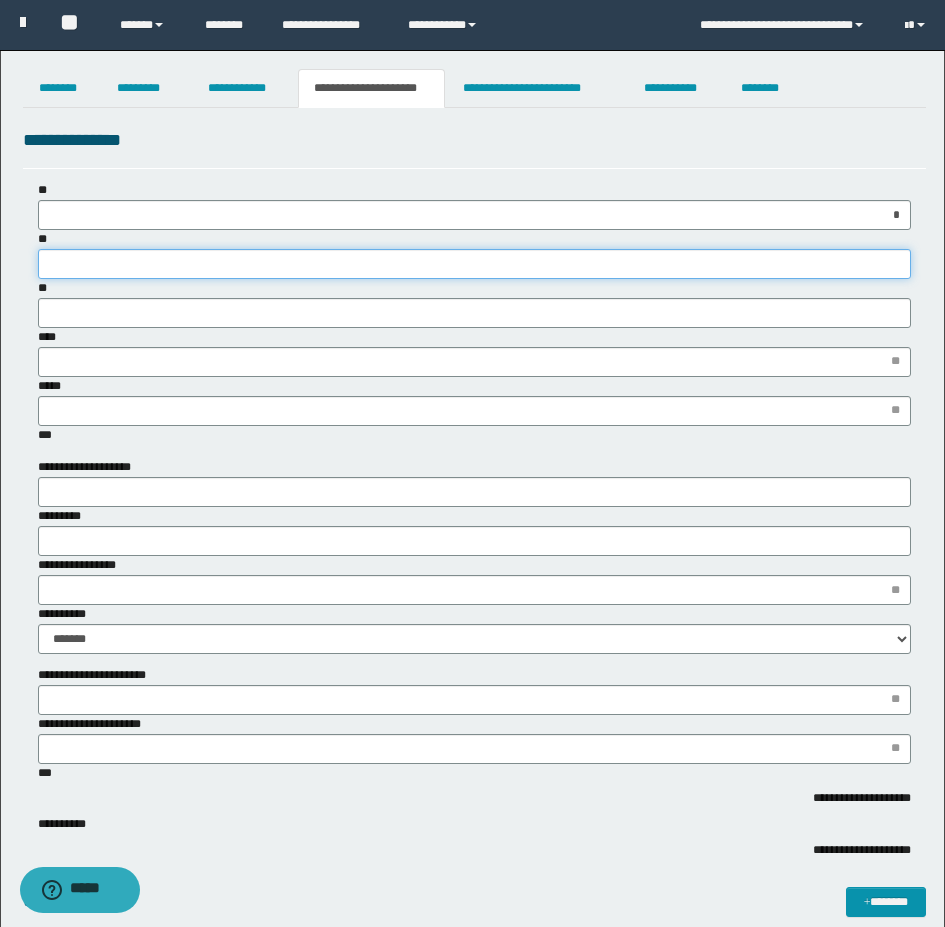 type on "*" 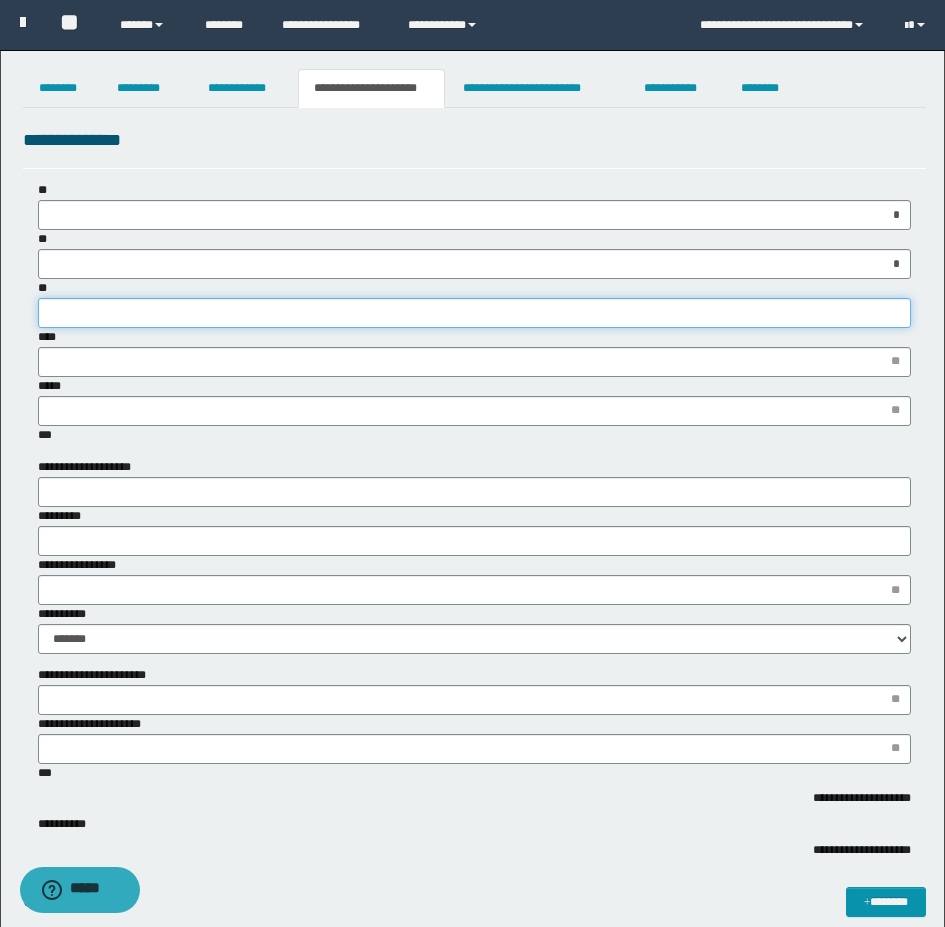 type on "***" 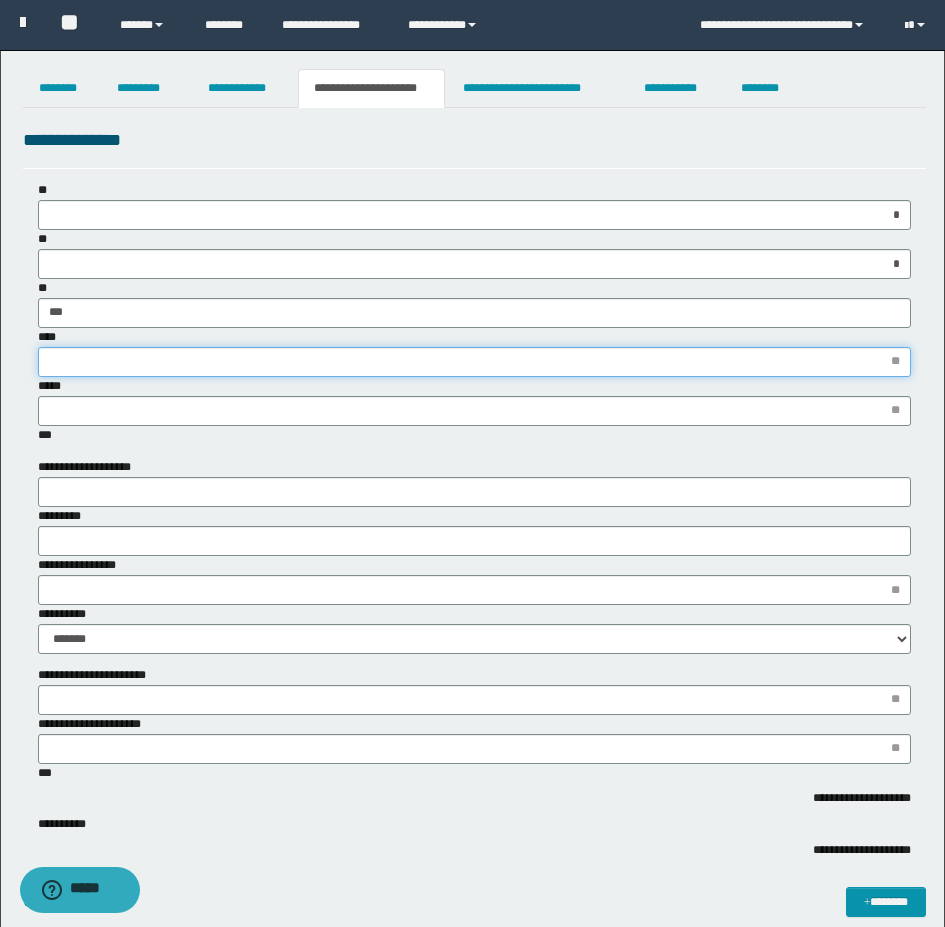 type on "*" 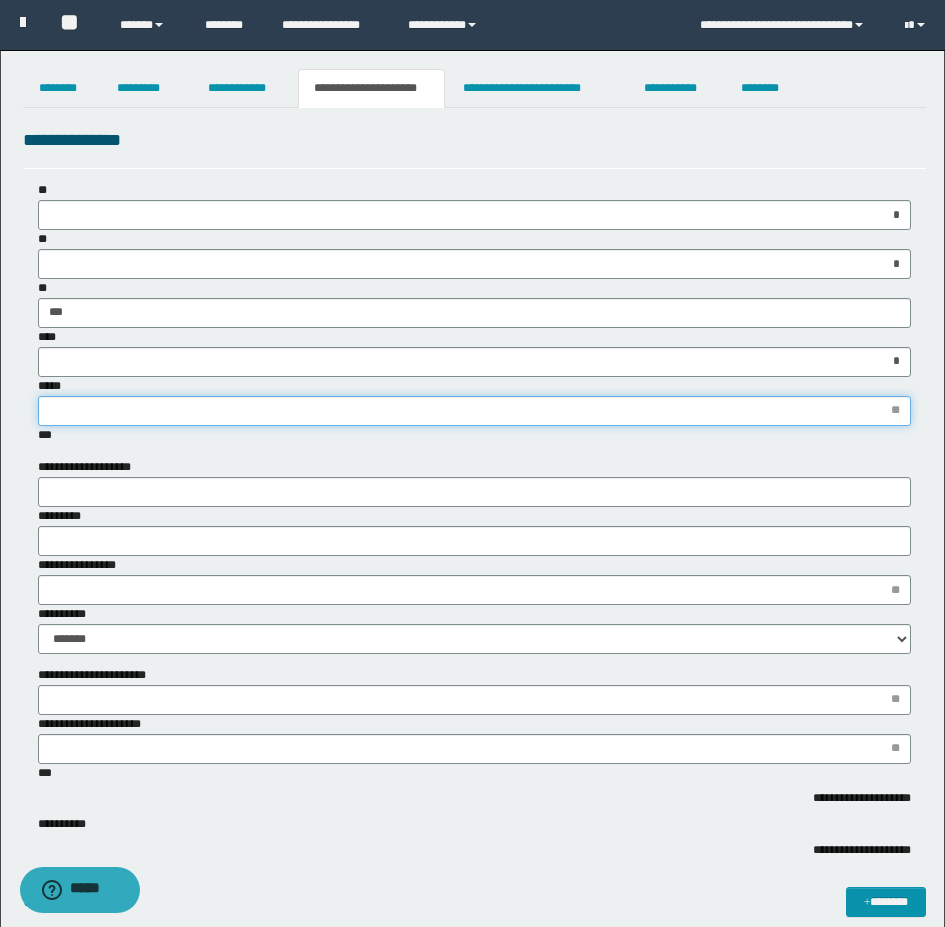 type on "*" 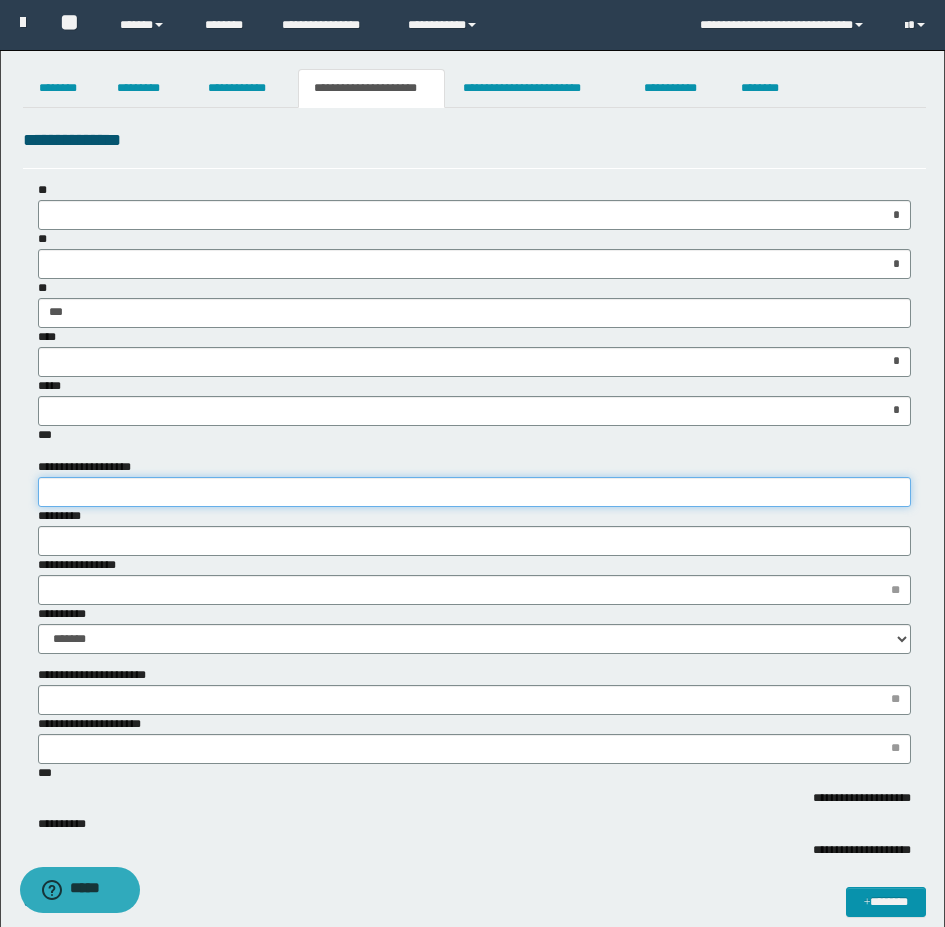 type on "*" 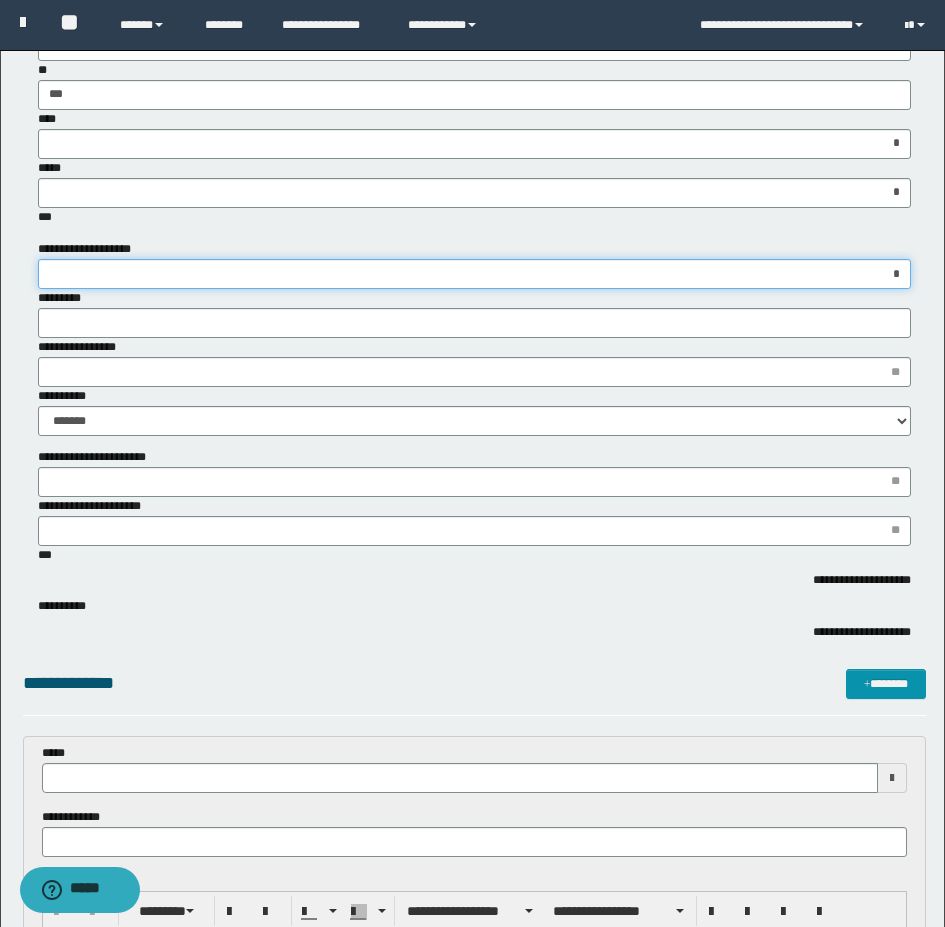 scroll, scrollTop: 400, scrollLeft: 0, axis: vertical 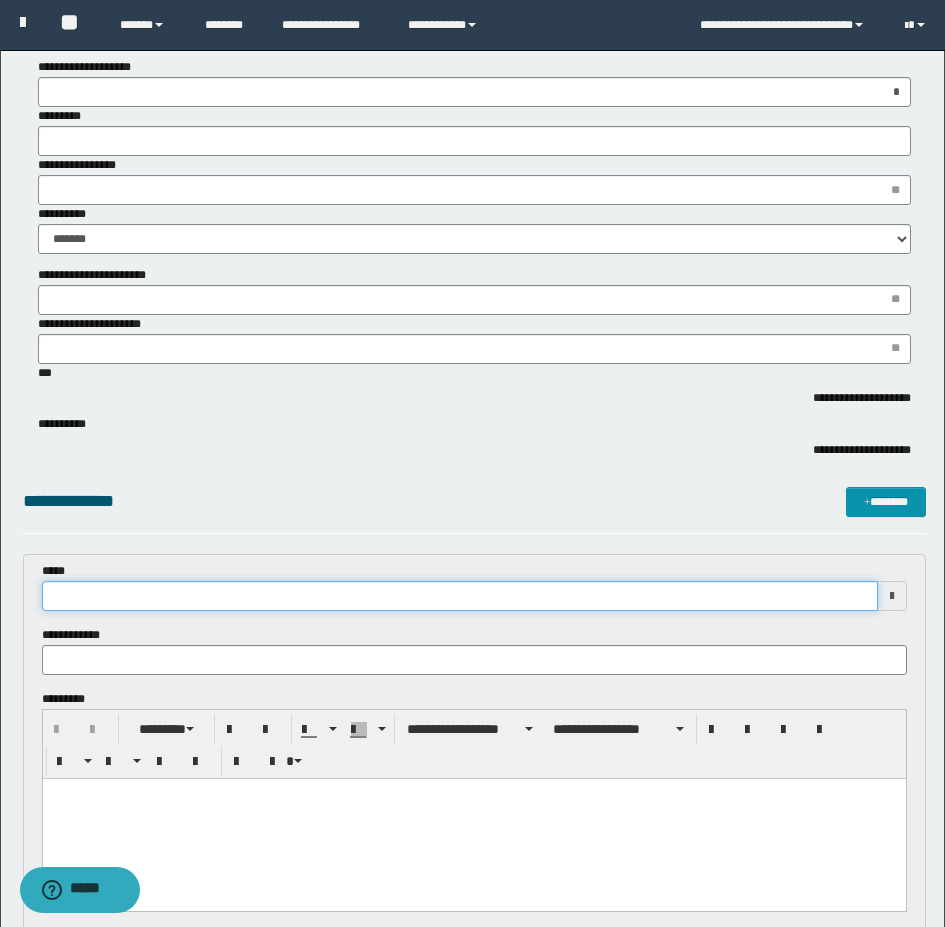 click at bounding box center (460, 596) 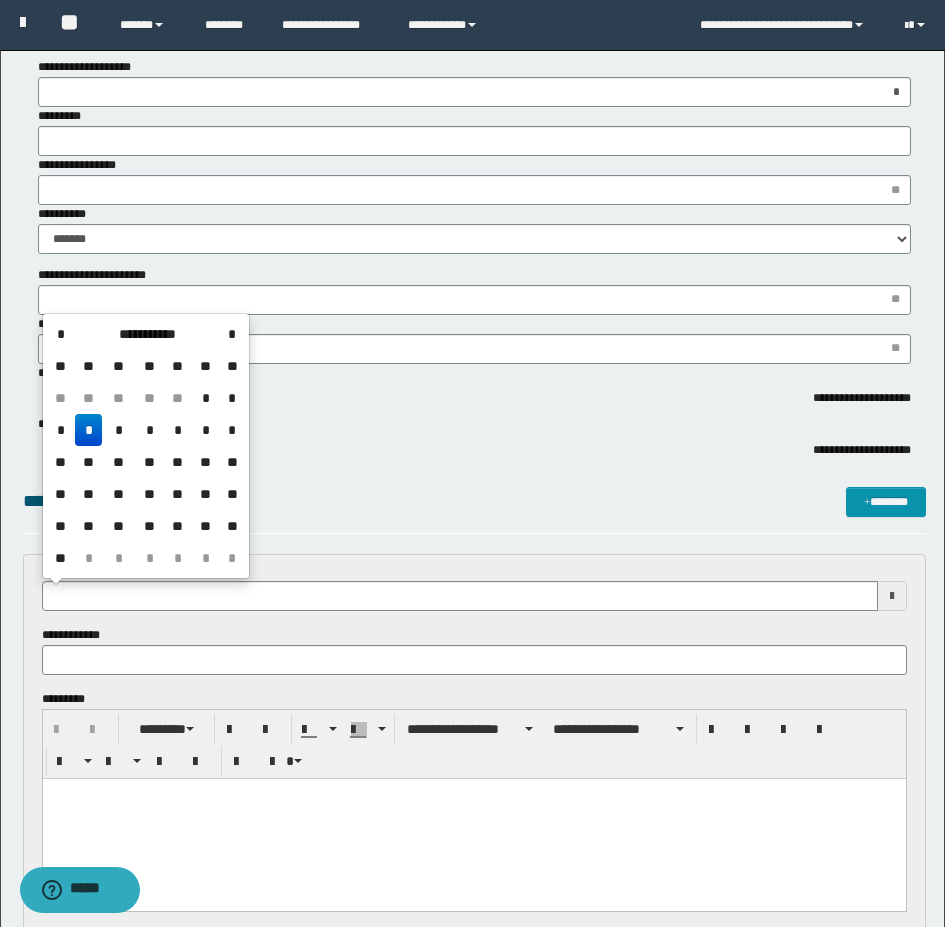 click on "*" at bounding box center (89, 430) 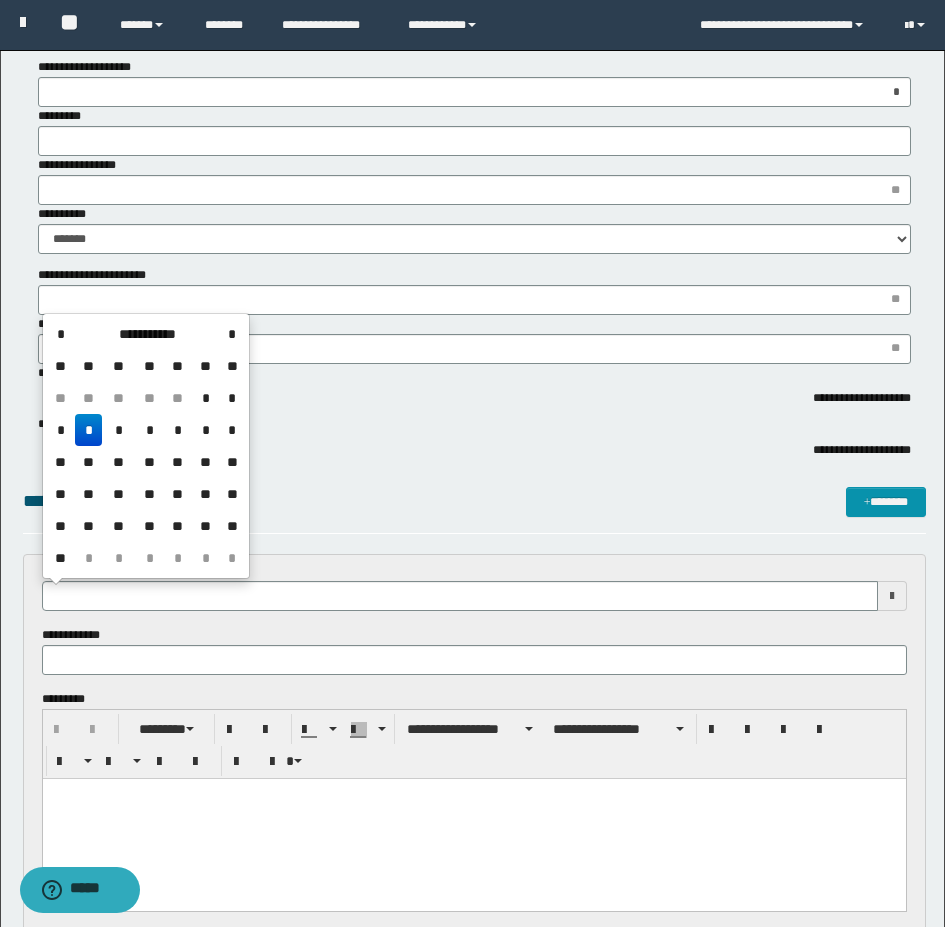 type on "**********" 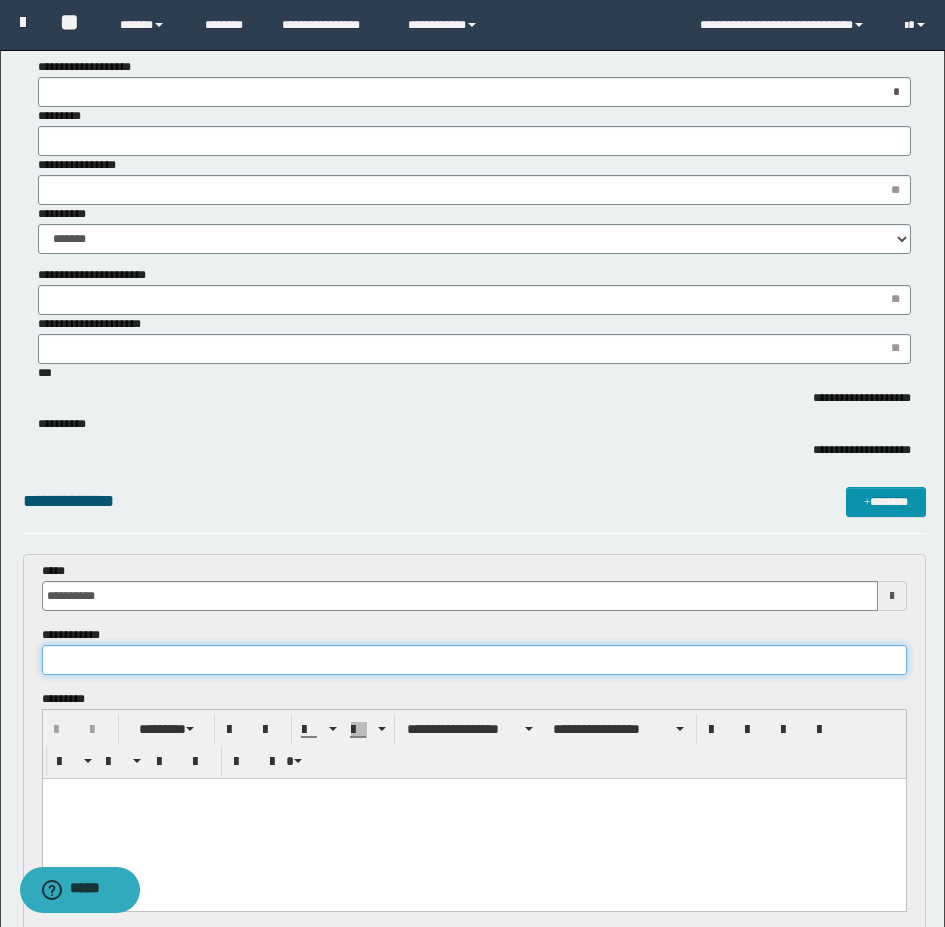 scroll, scrollTop: 0, scrollLeft: 0, axis: both 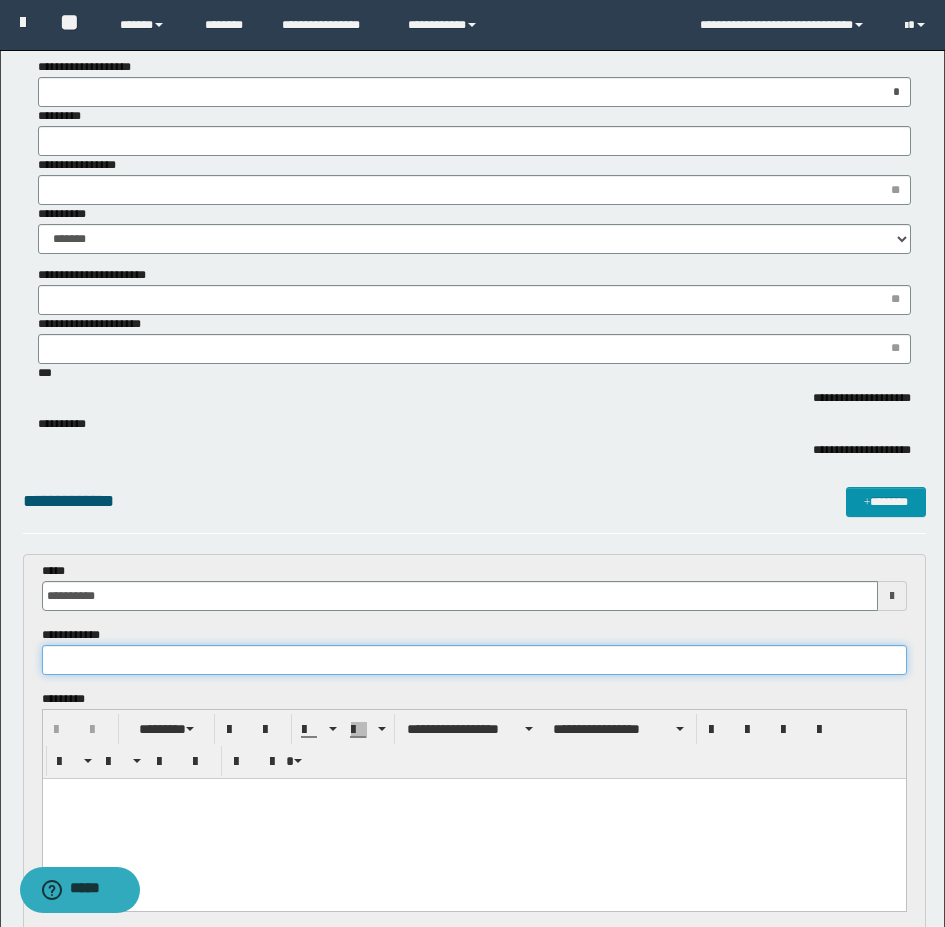 click at bounding box center [474, 660] 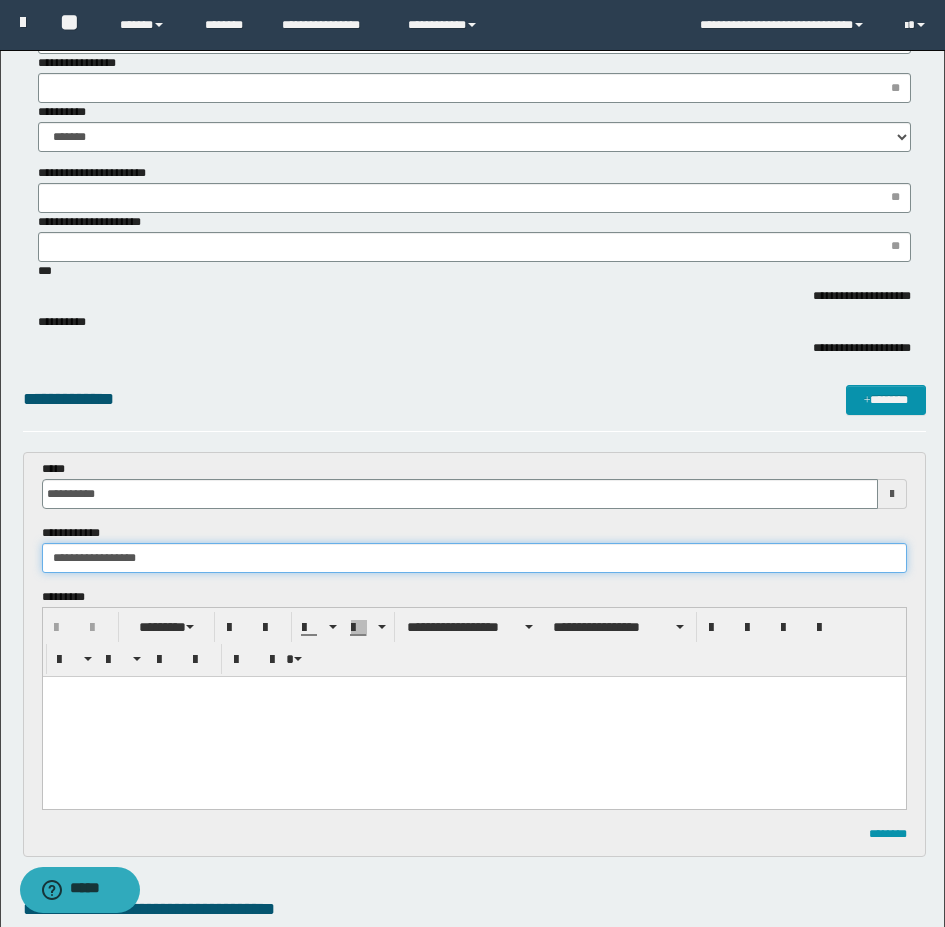 scroll, scrollTop: 600, scrollLeft: 0, axis: vertical 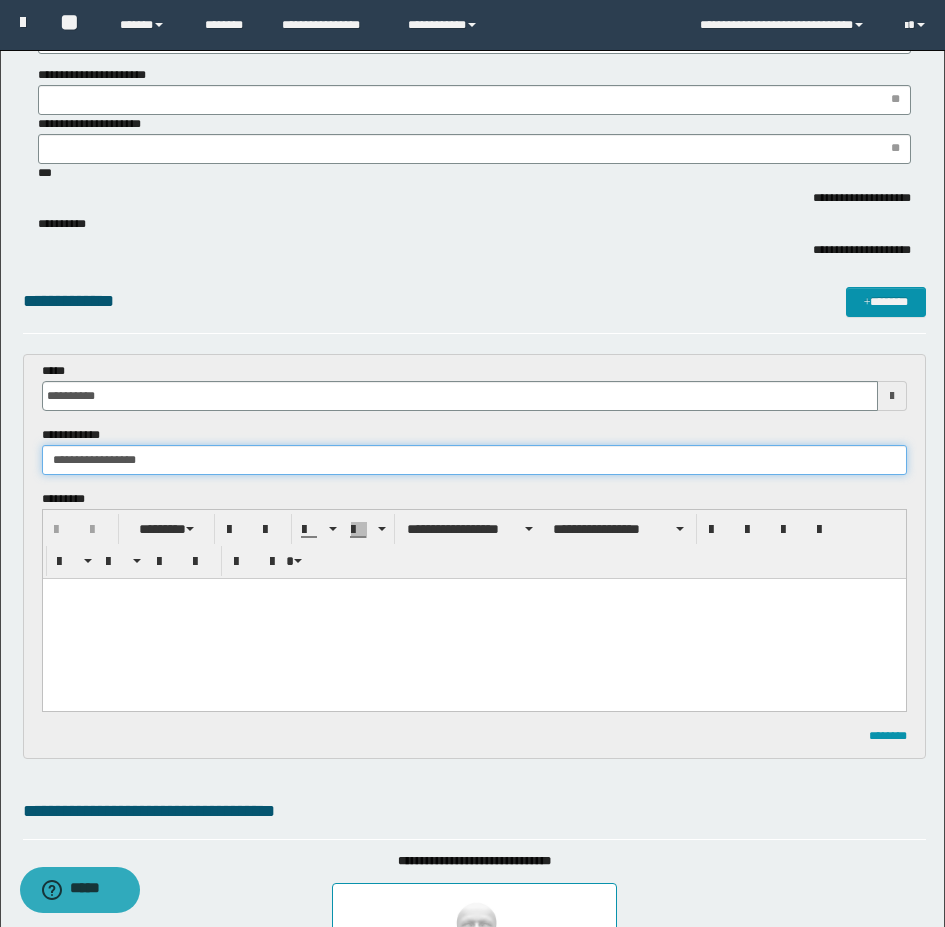 type on "**********" 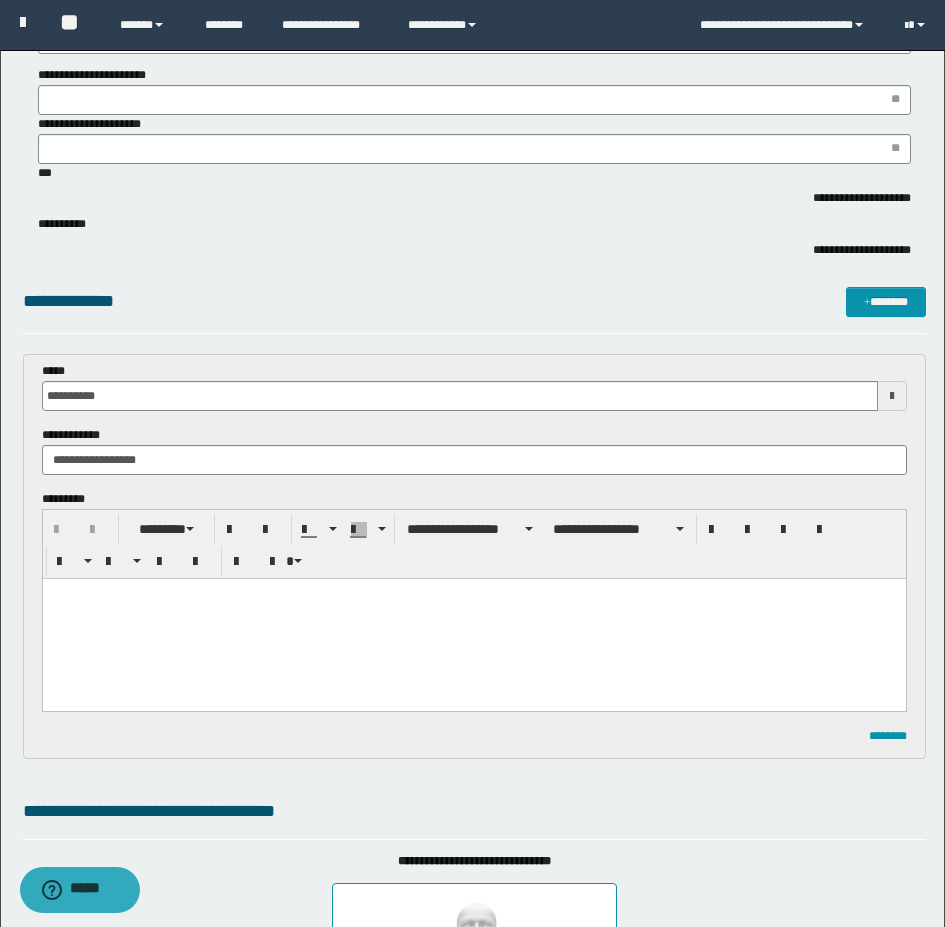 click at bounding box center (473, 619) 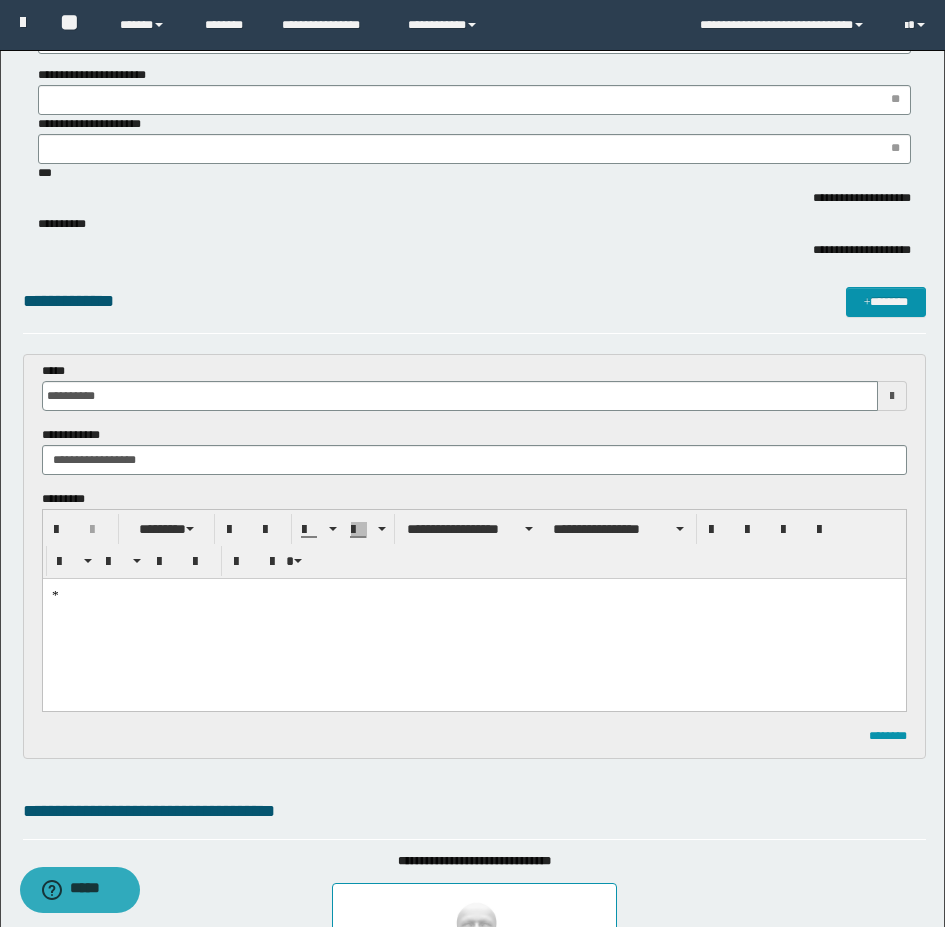 click on "*" at bounding box center [473, 619] 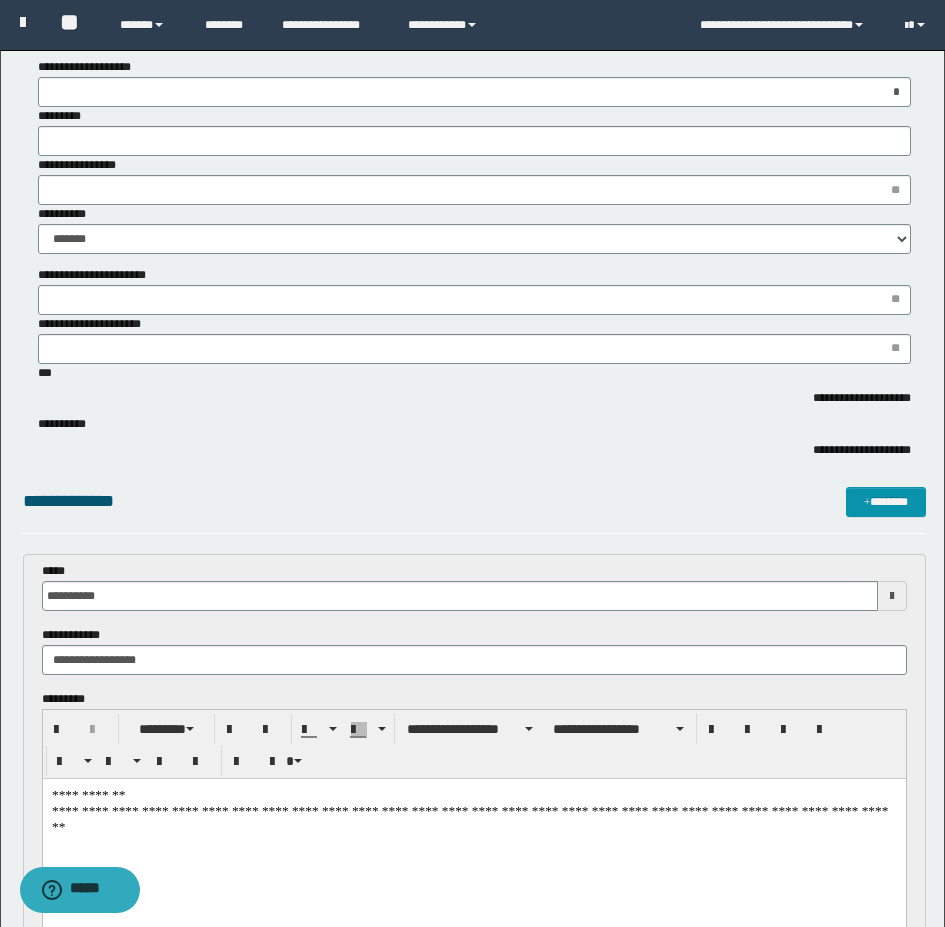 scroll, scrollTop: 0, scrollLeft: 0, axis: both 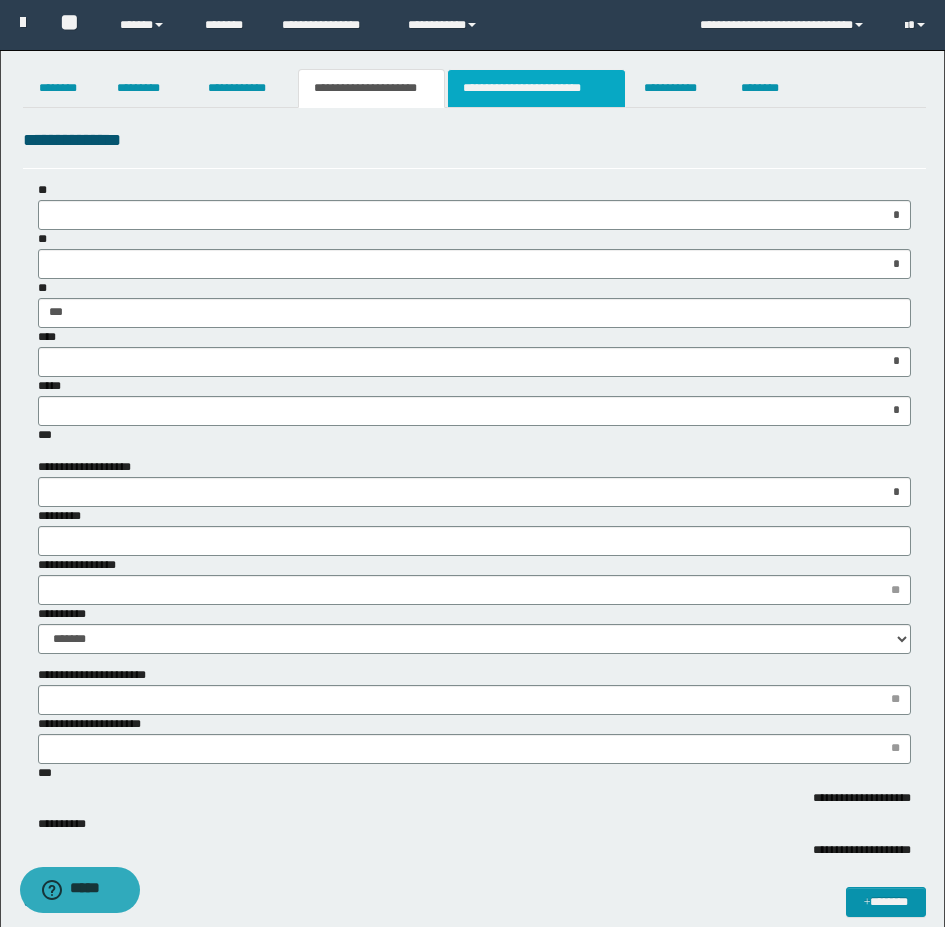 click on "**********" at bounding box center [537, 88] 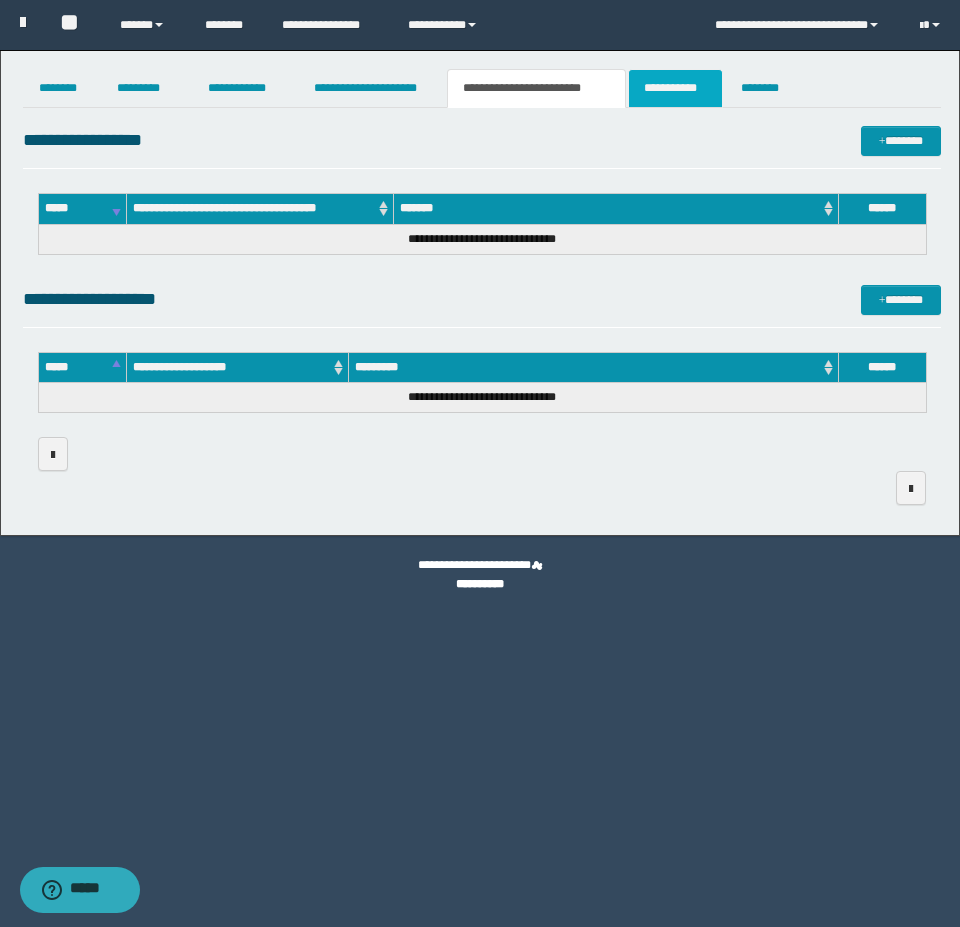 click on "**********" at bounding box center (675, 88) 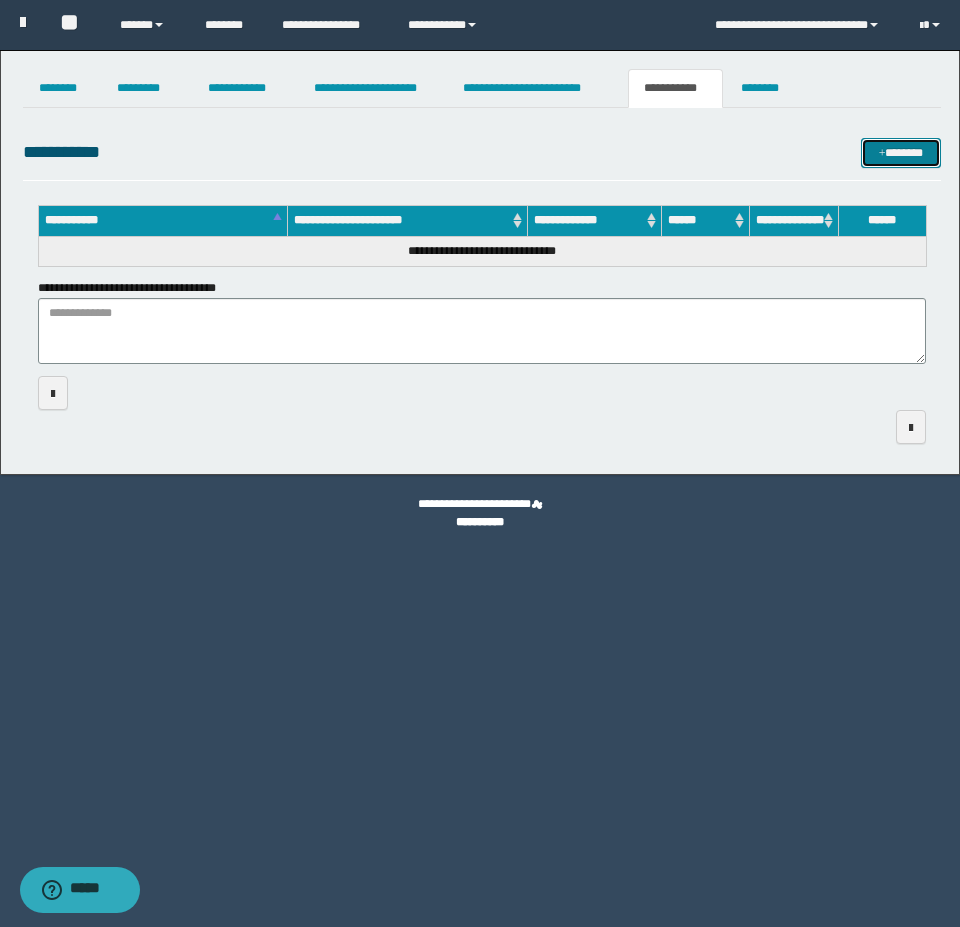 click on "*******" at bounding box center [901, 153] 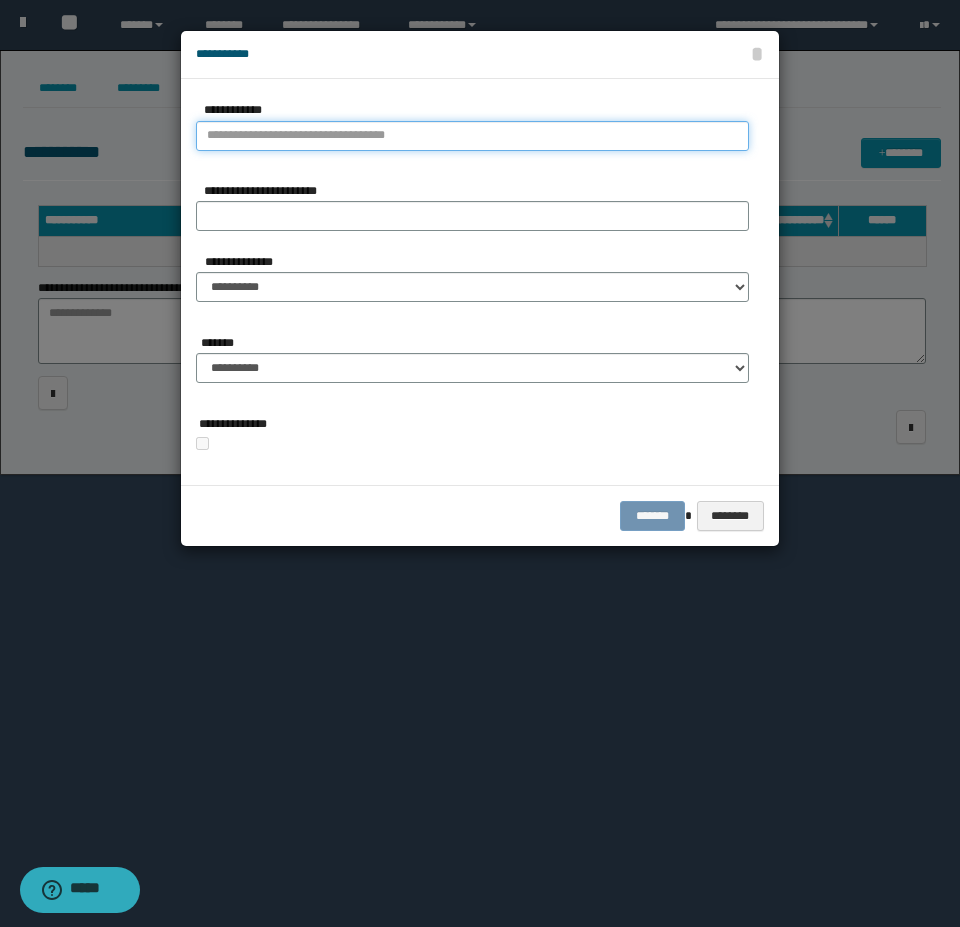 click on "**********" at bounding box center [472, 136] 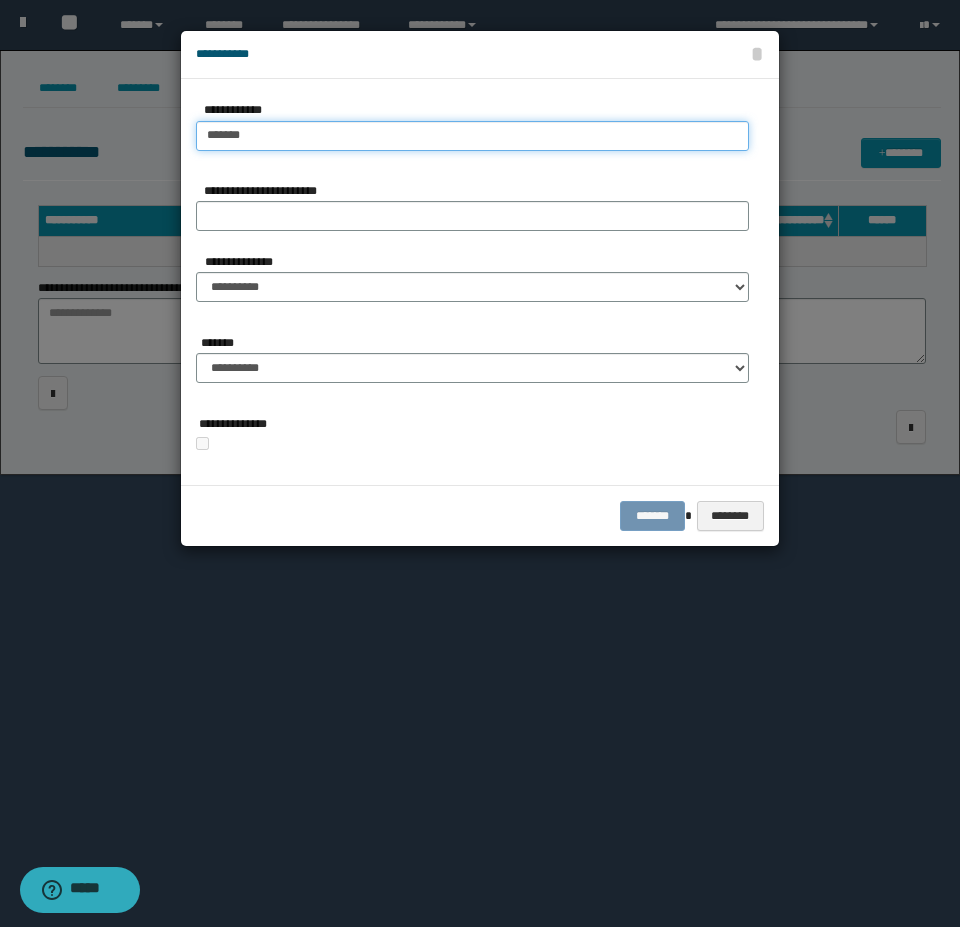 type on "********" 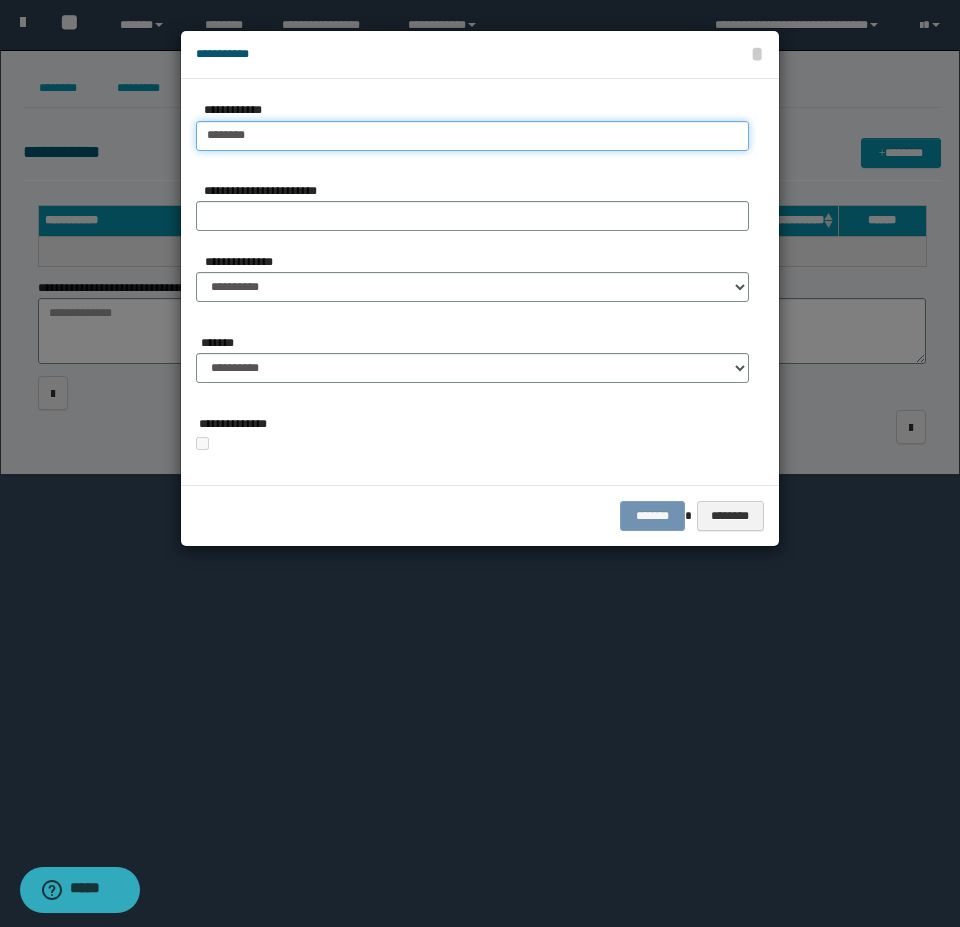 type on "**********" 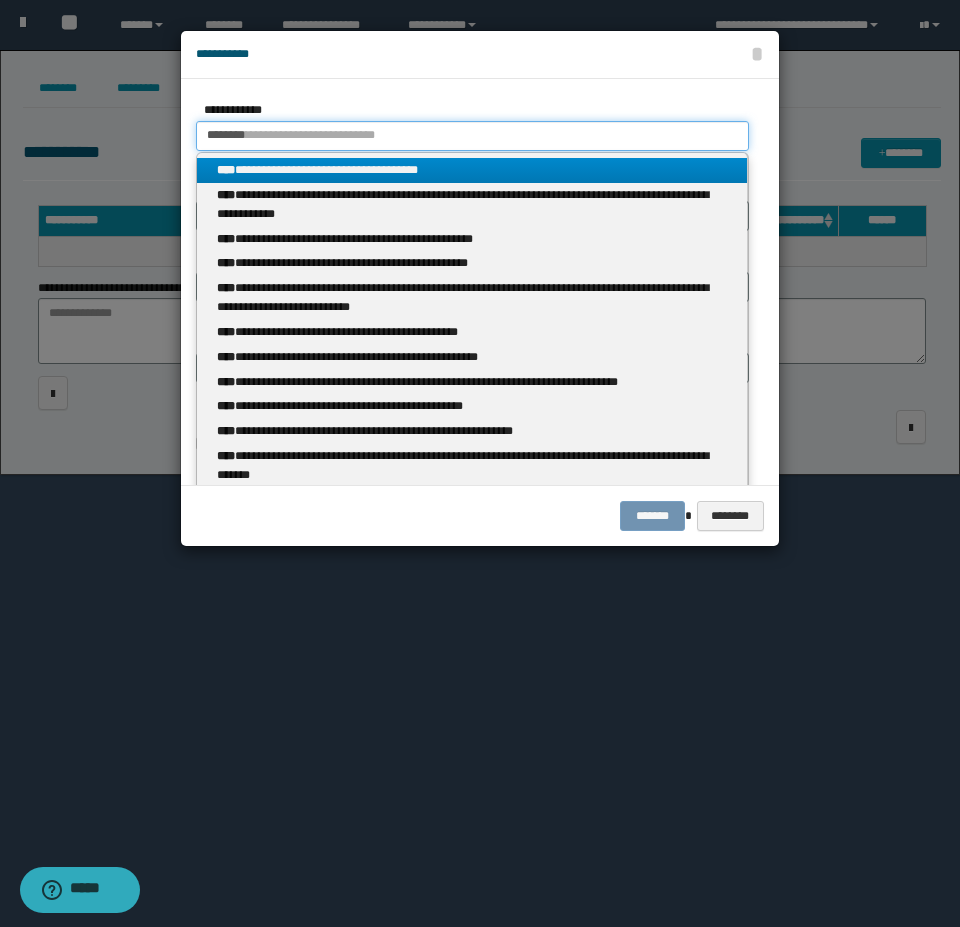 type 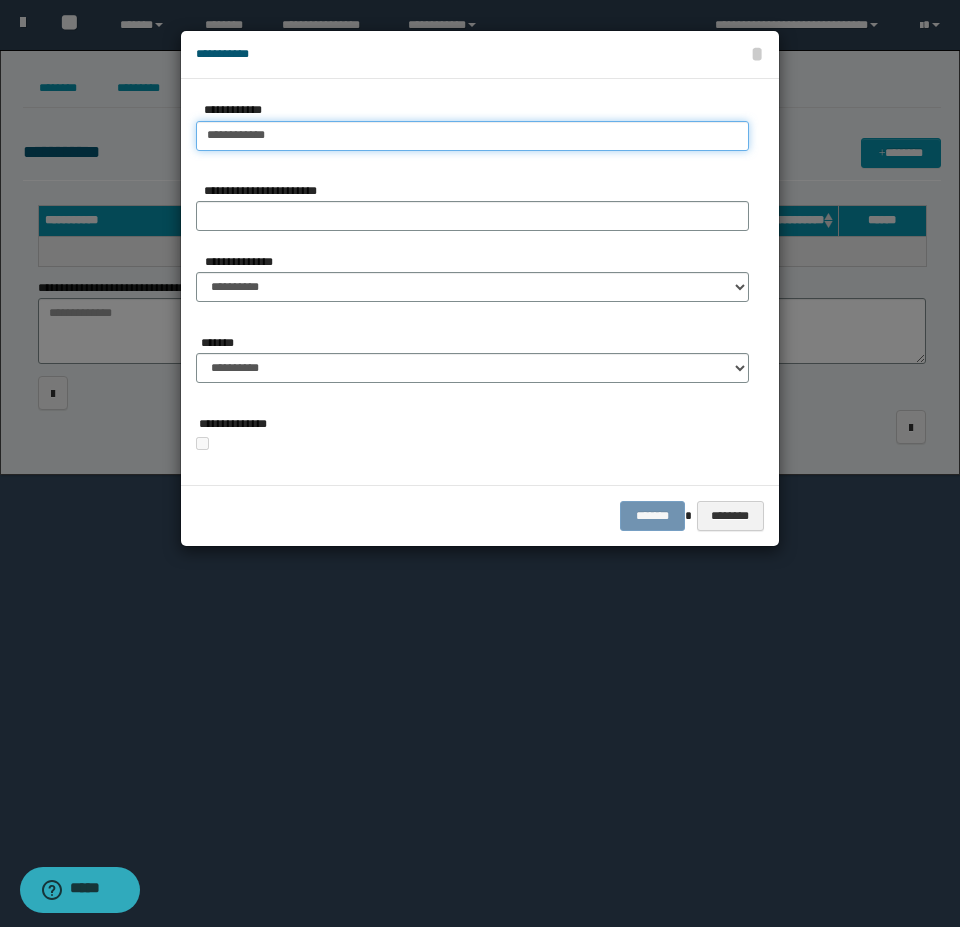 type on "**********" 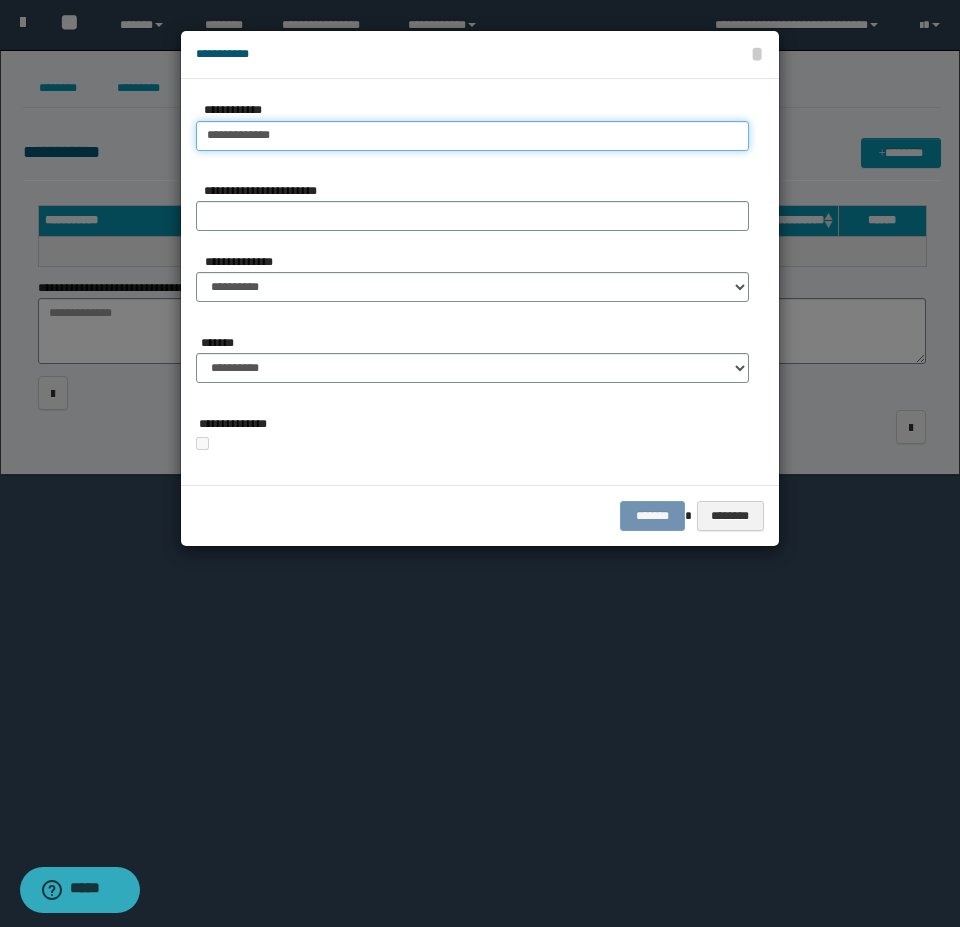 type on "**********" 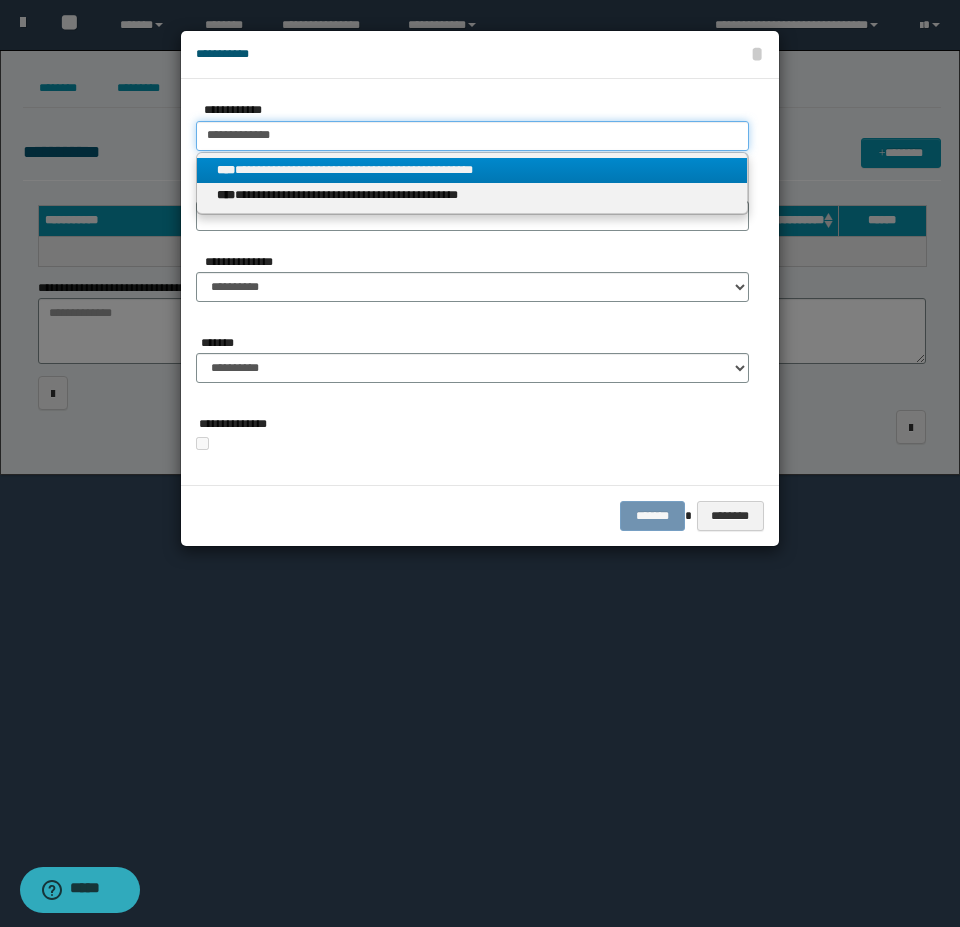 type on "**********" 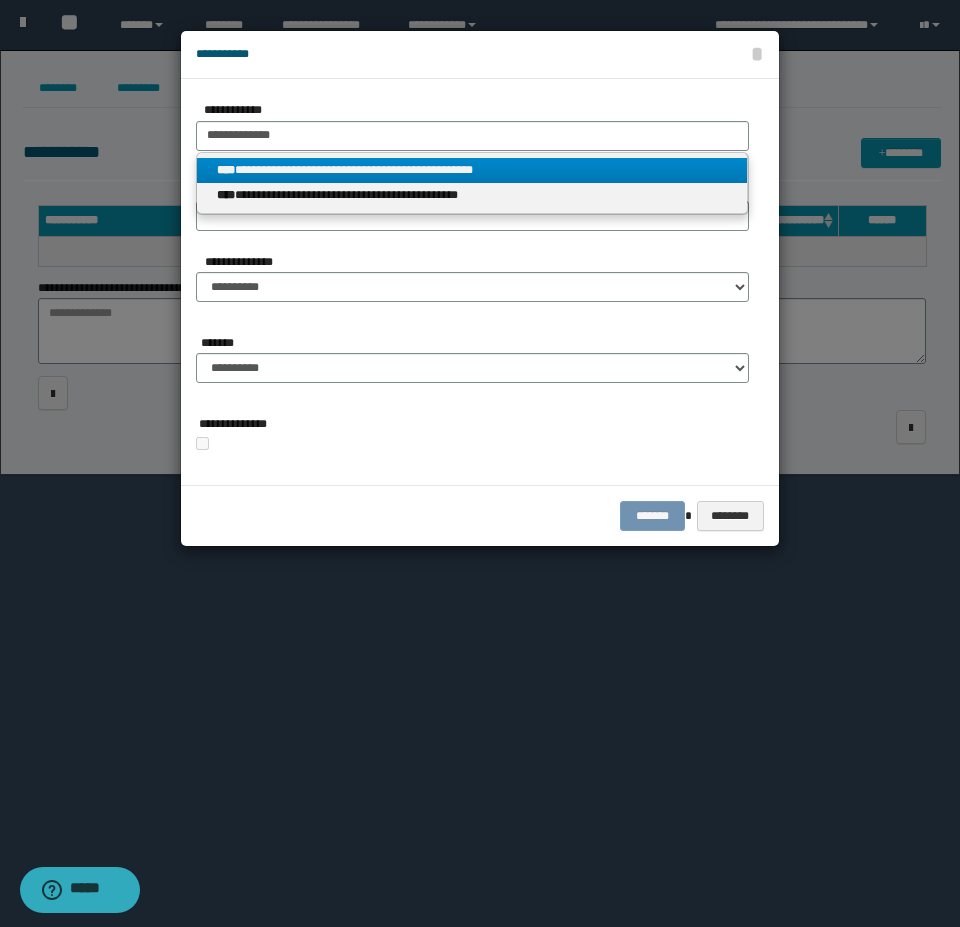 click on "**********" at bounding box center [472, 170] 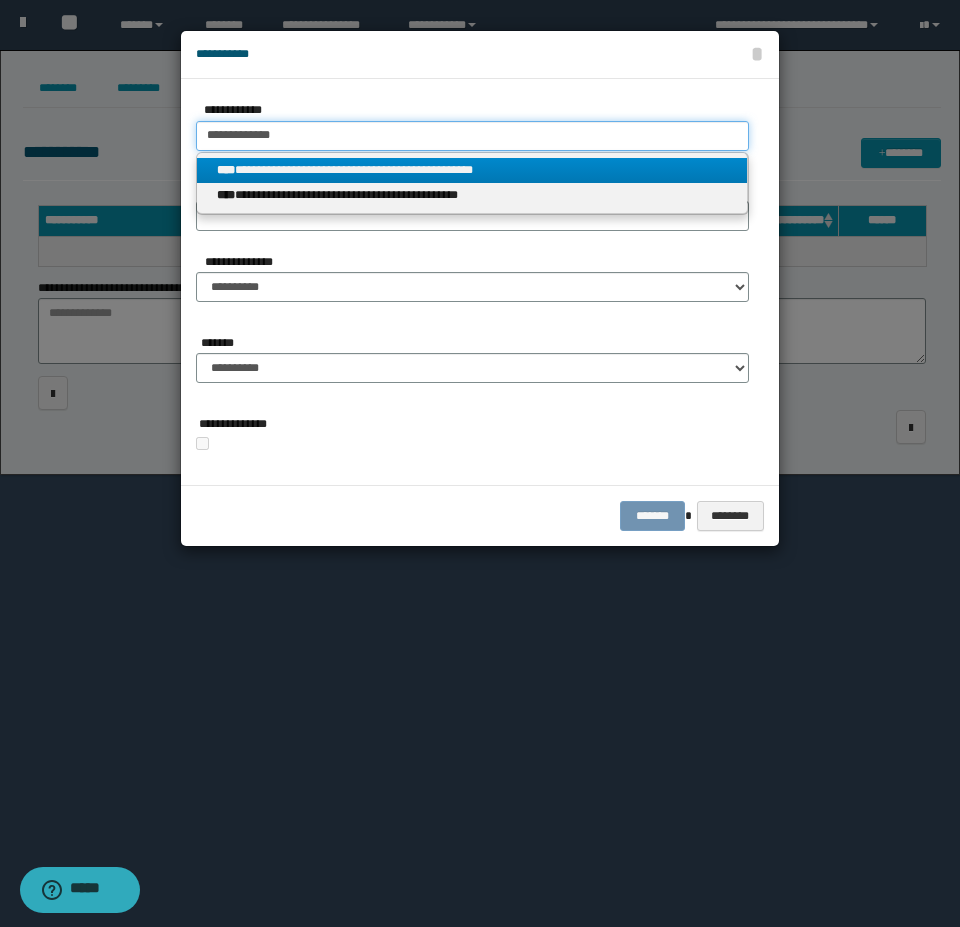 type 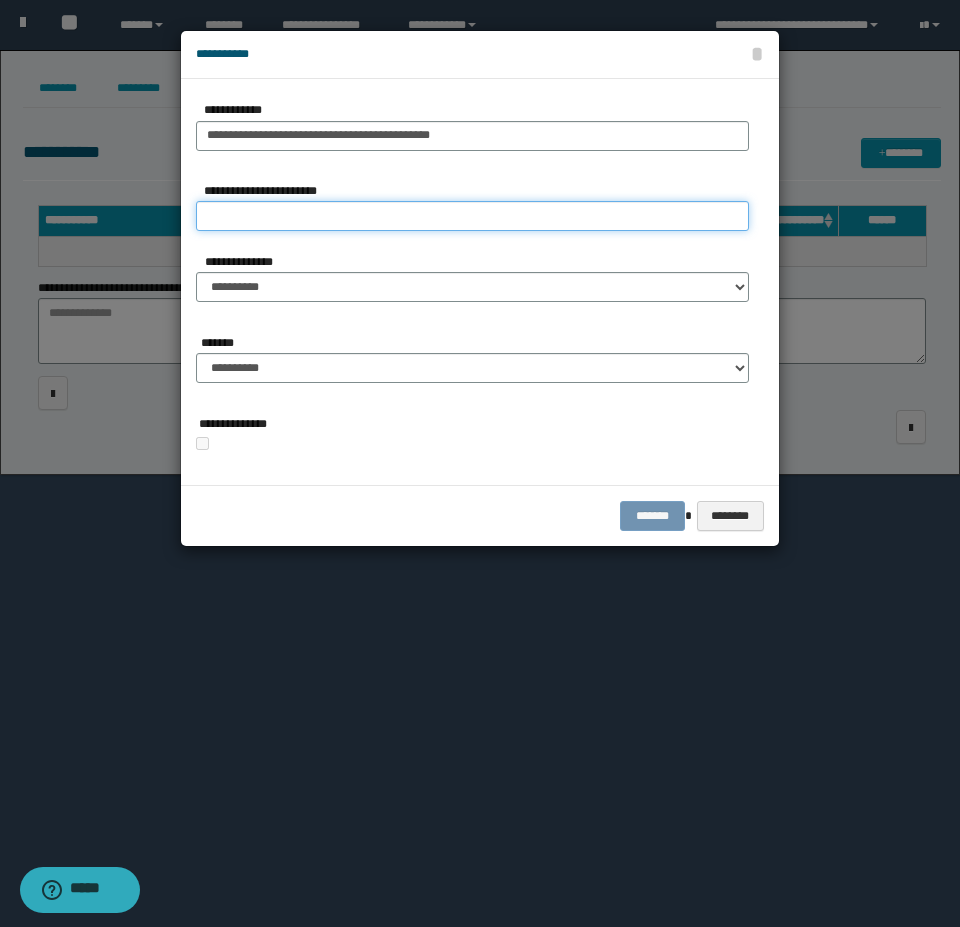 click on "**********" at bounding box center (472, 216) 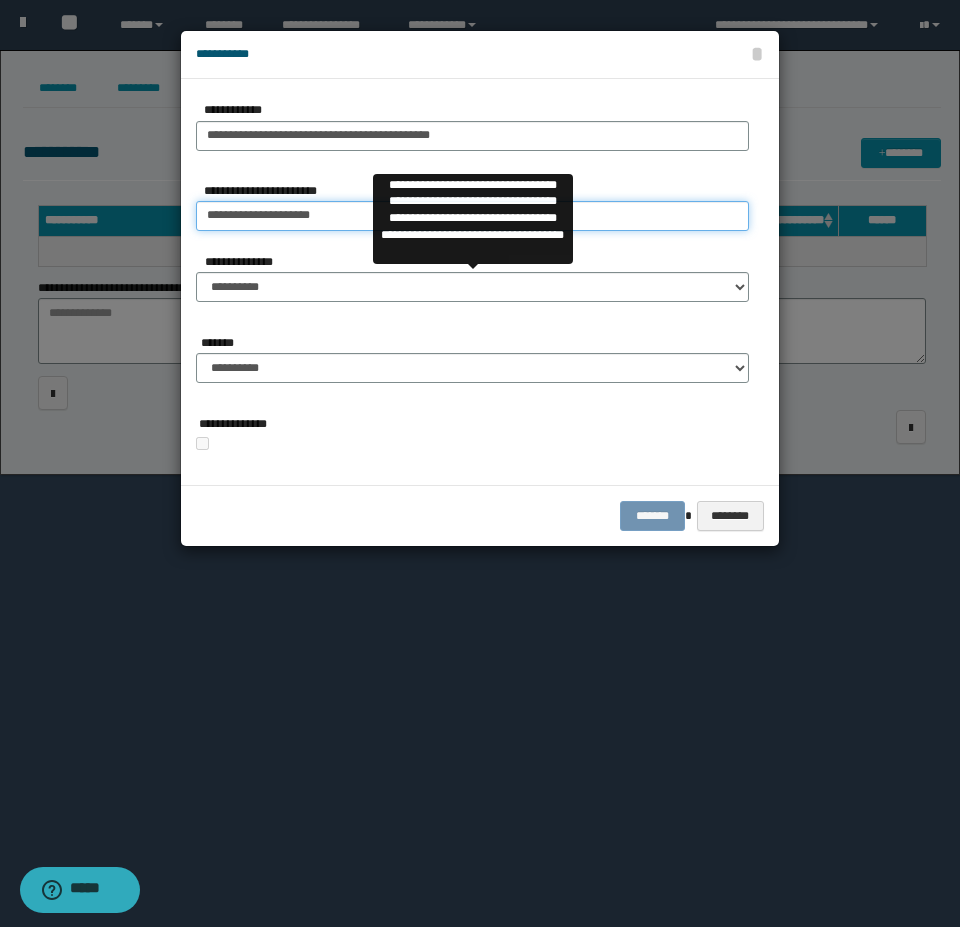 type on "**********" 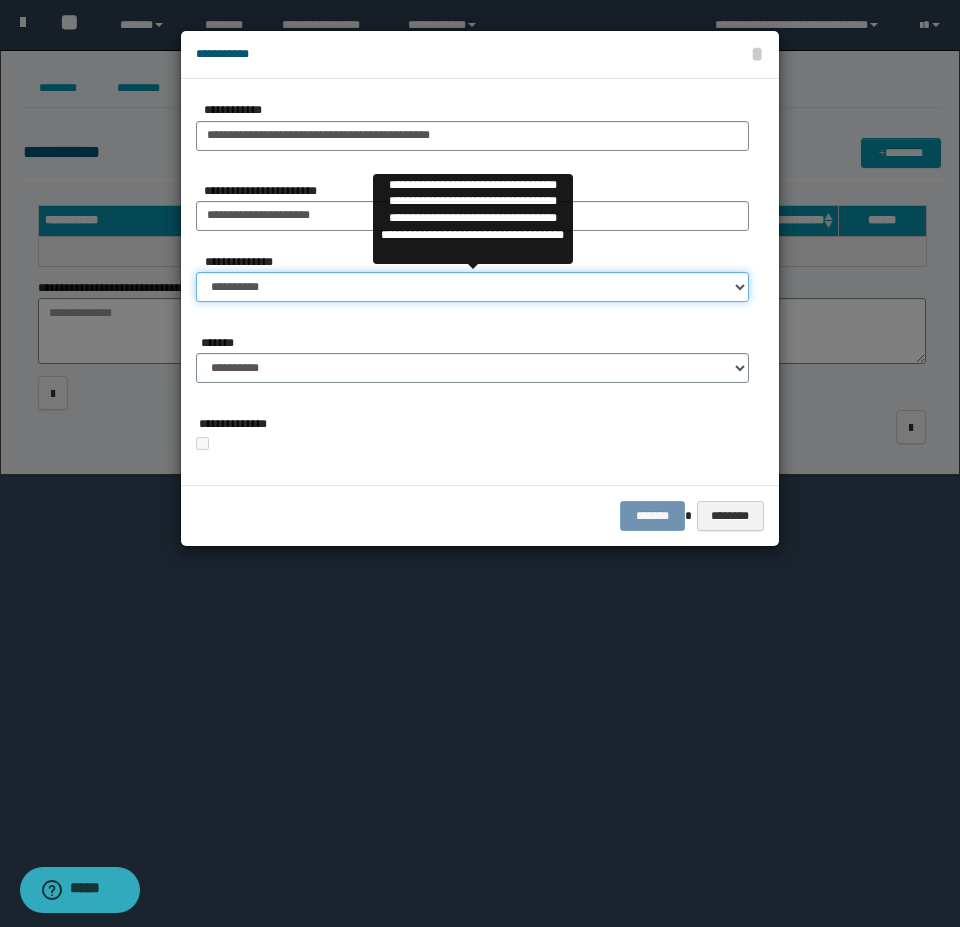 click on "**********" at bounding box center (472, 287) 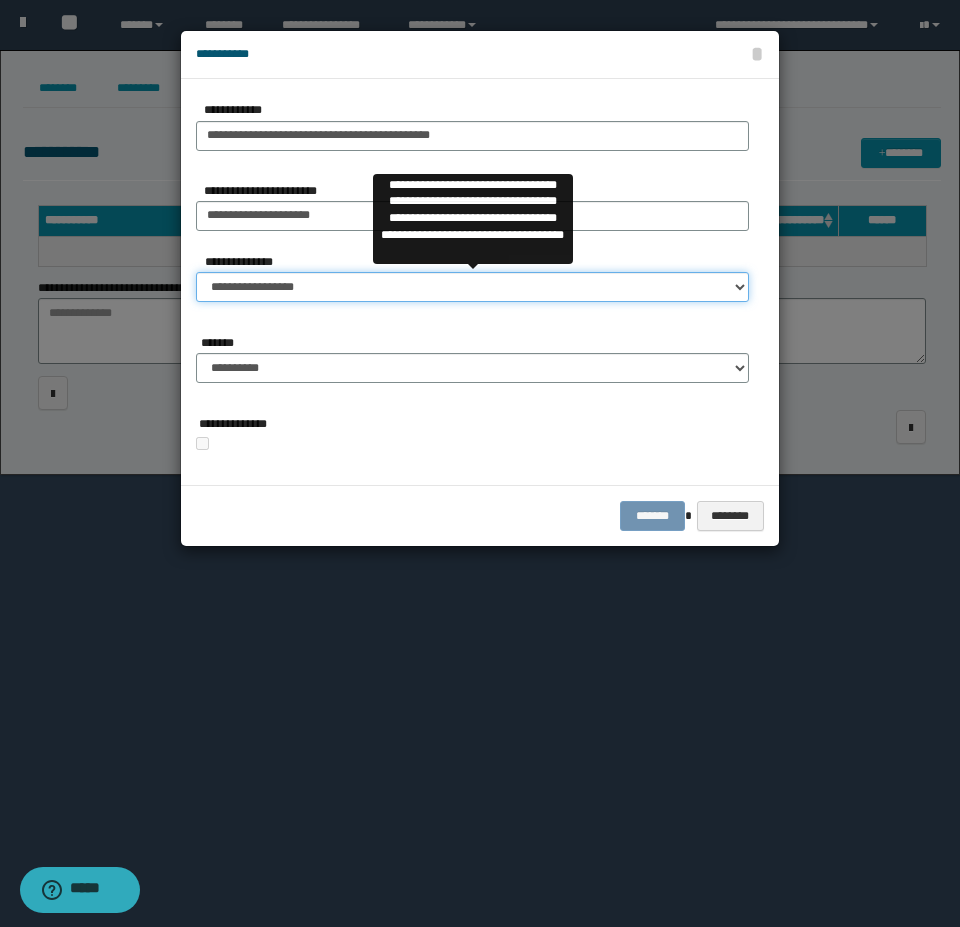click on "**********" at bounding box center (472, 287) 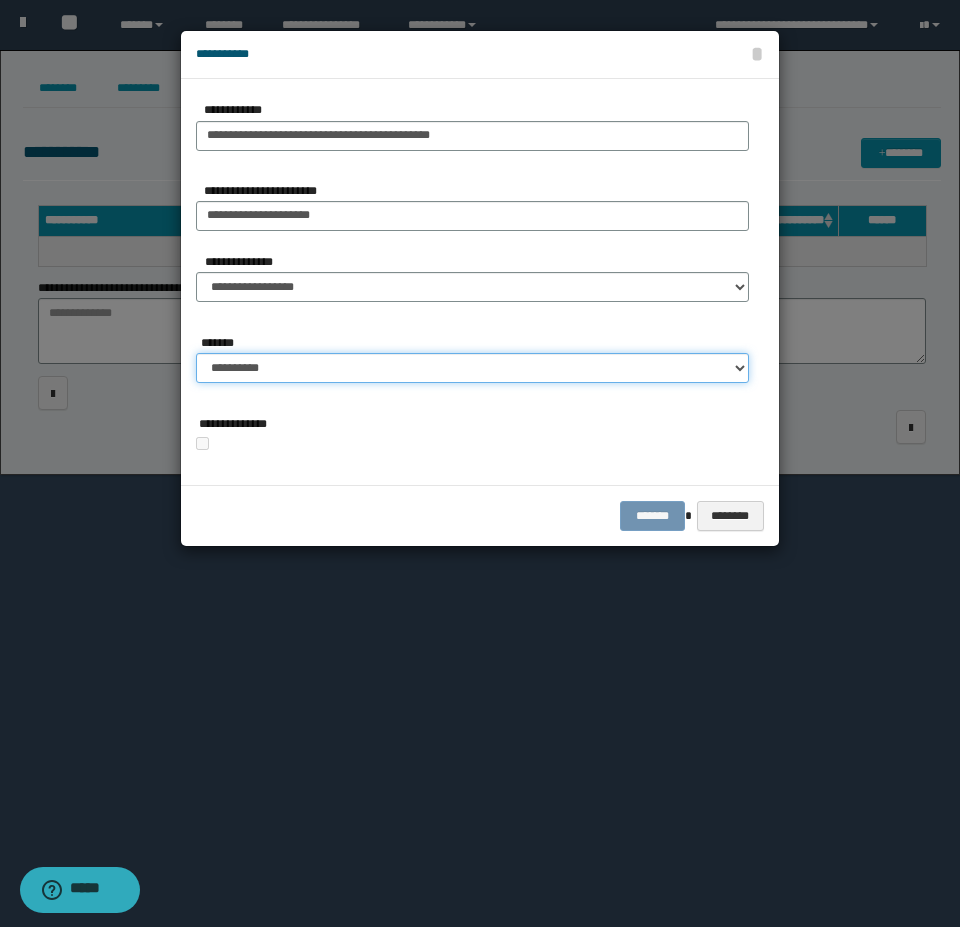 drag, startPoint x: 323, startPoint y: 364, endPoint x: 329, endPoint y: 381, distance: 18.027756 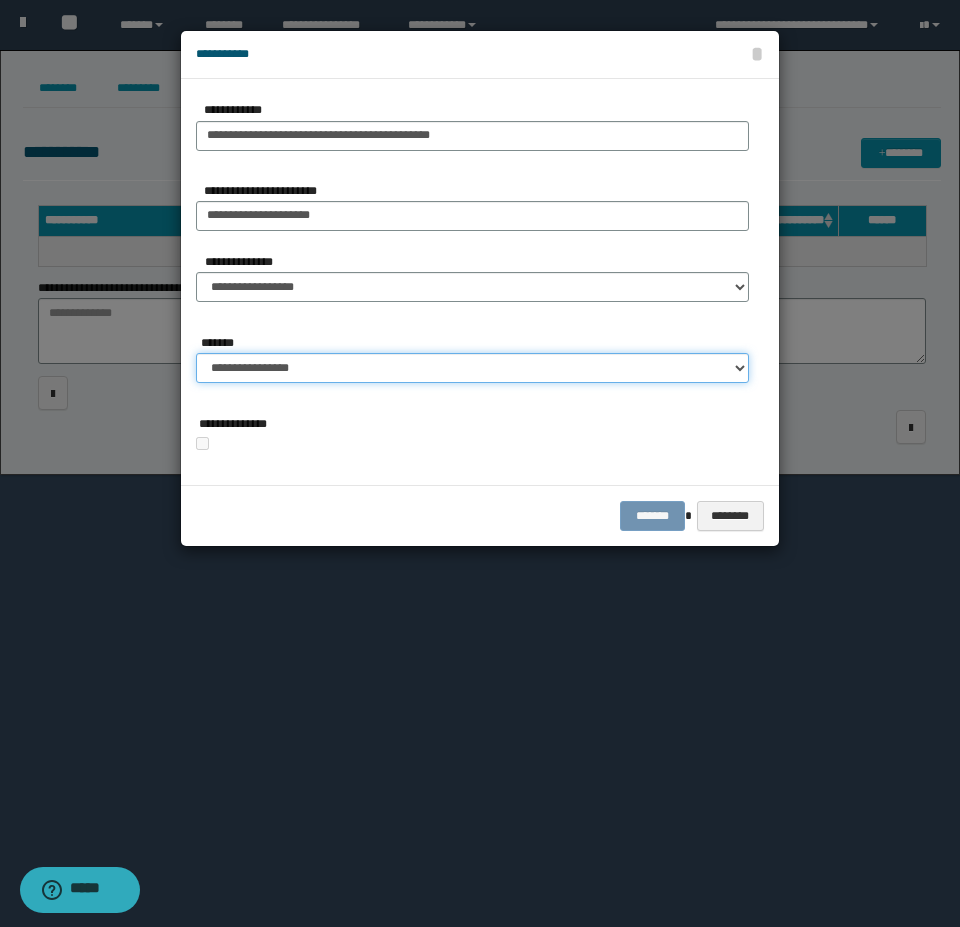 click on "**********" at bounding box center [472, 368] 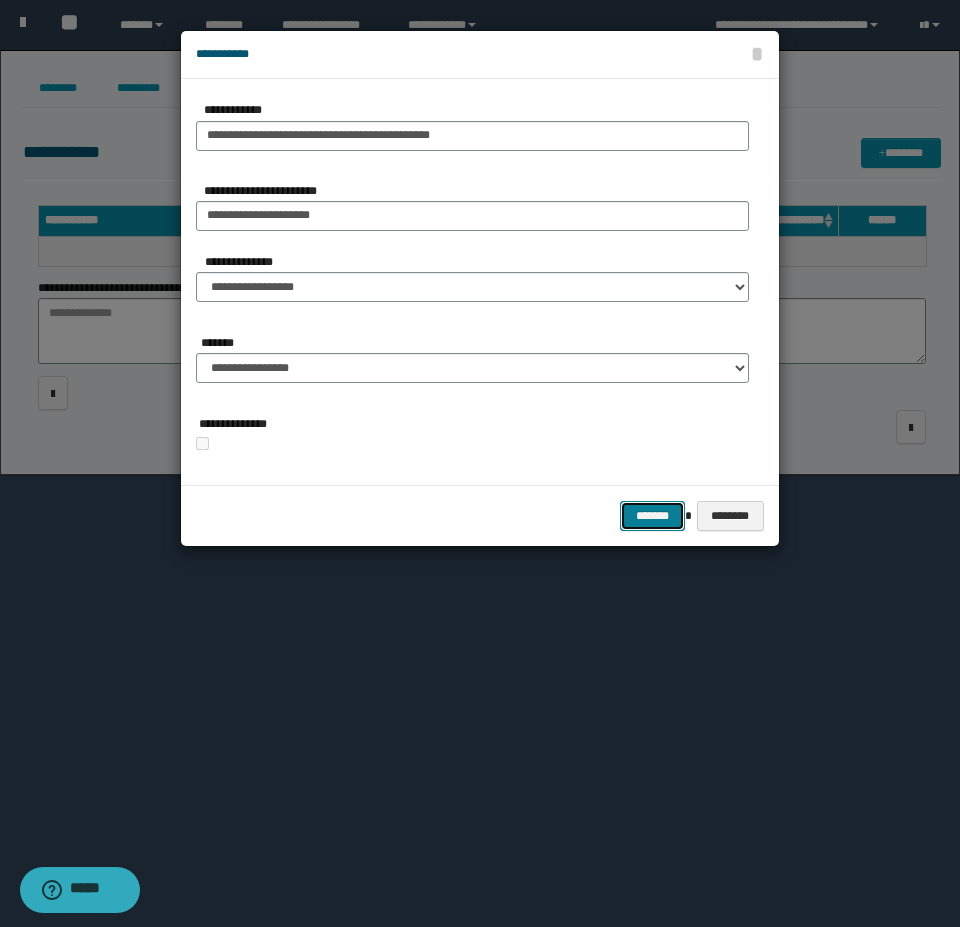 click on "*******" at bounding box center (652, 516) 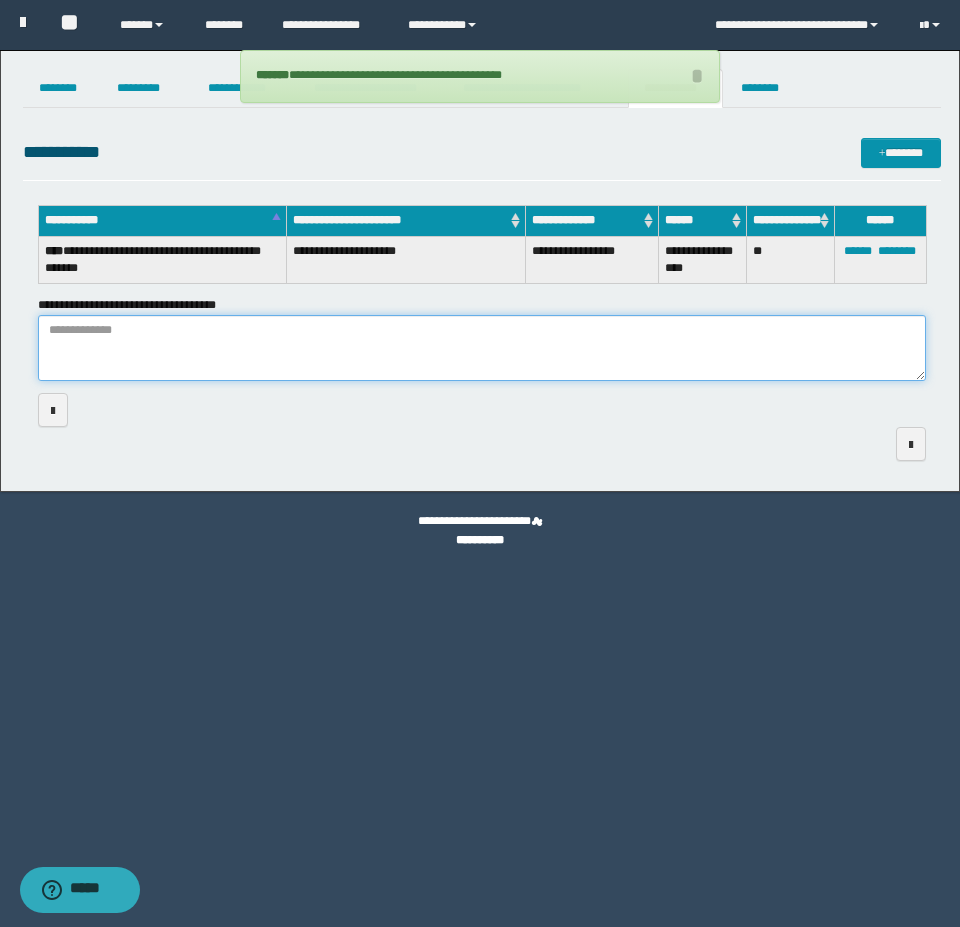 click on "**********" at bounding box center (482, 348) 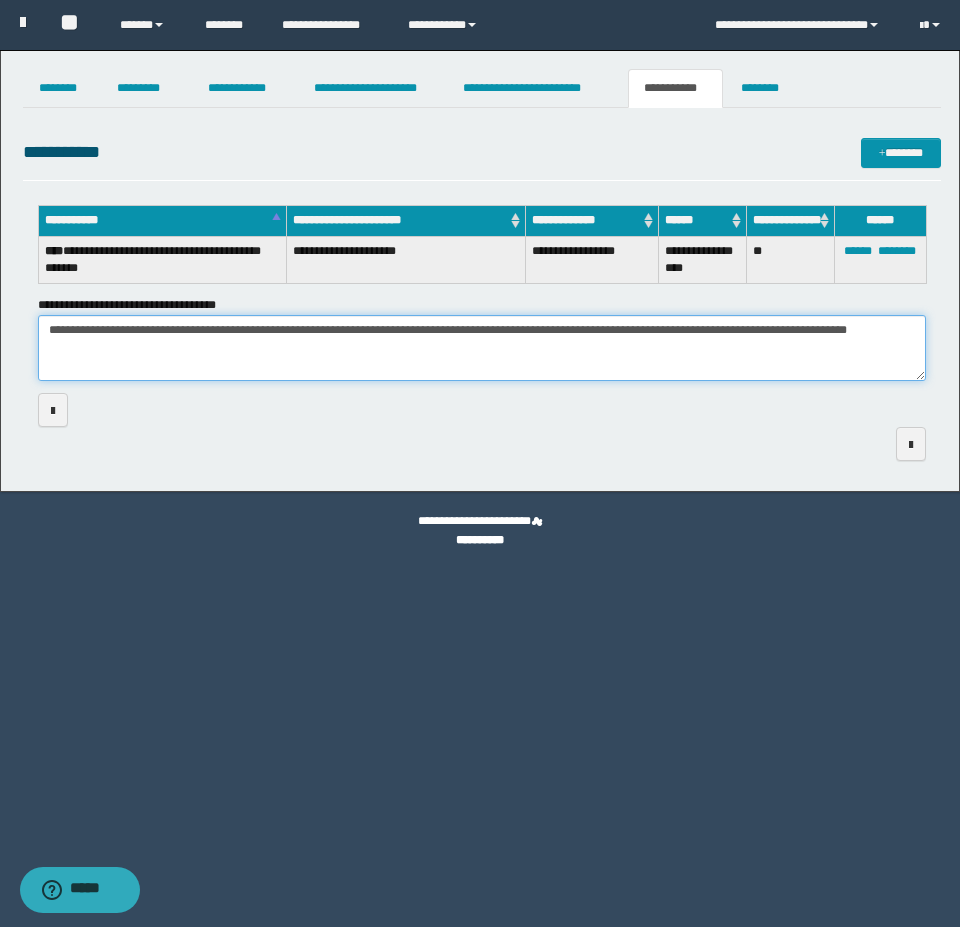 click on "**********" at bounding box center [482, 348] 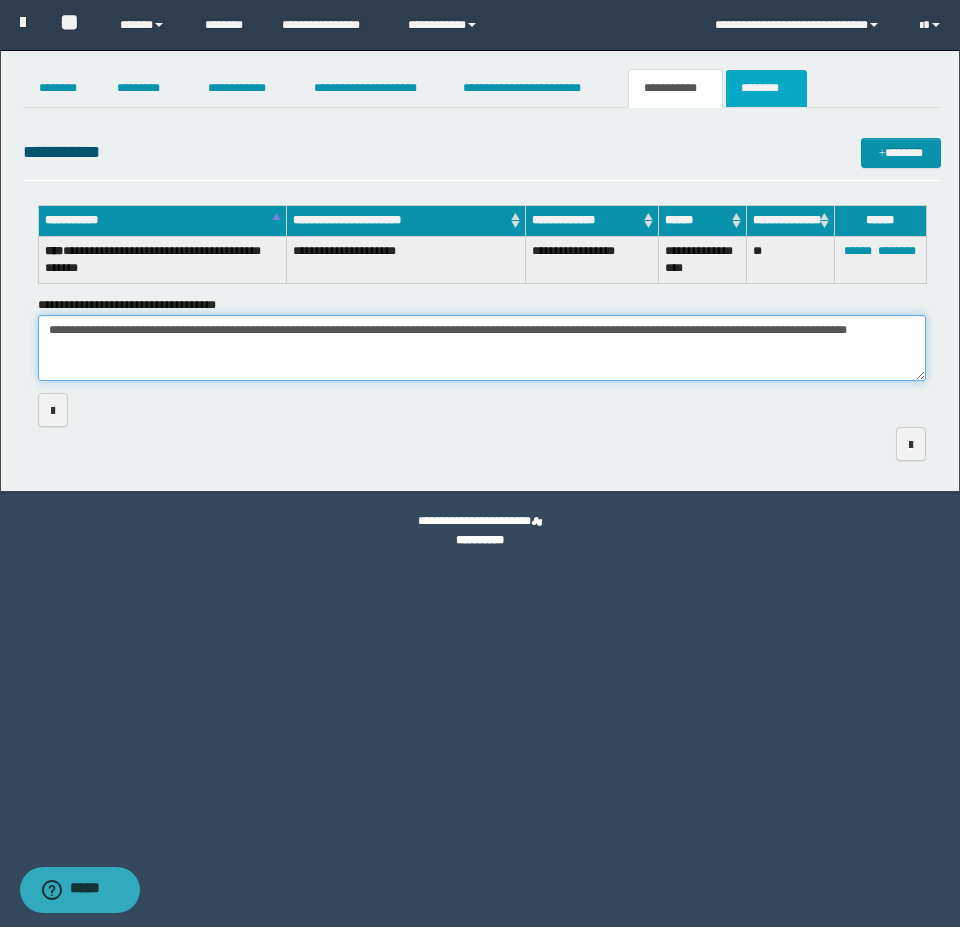 type on "**********" 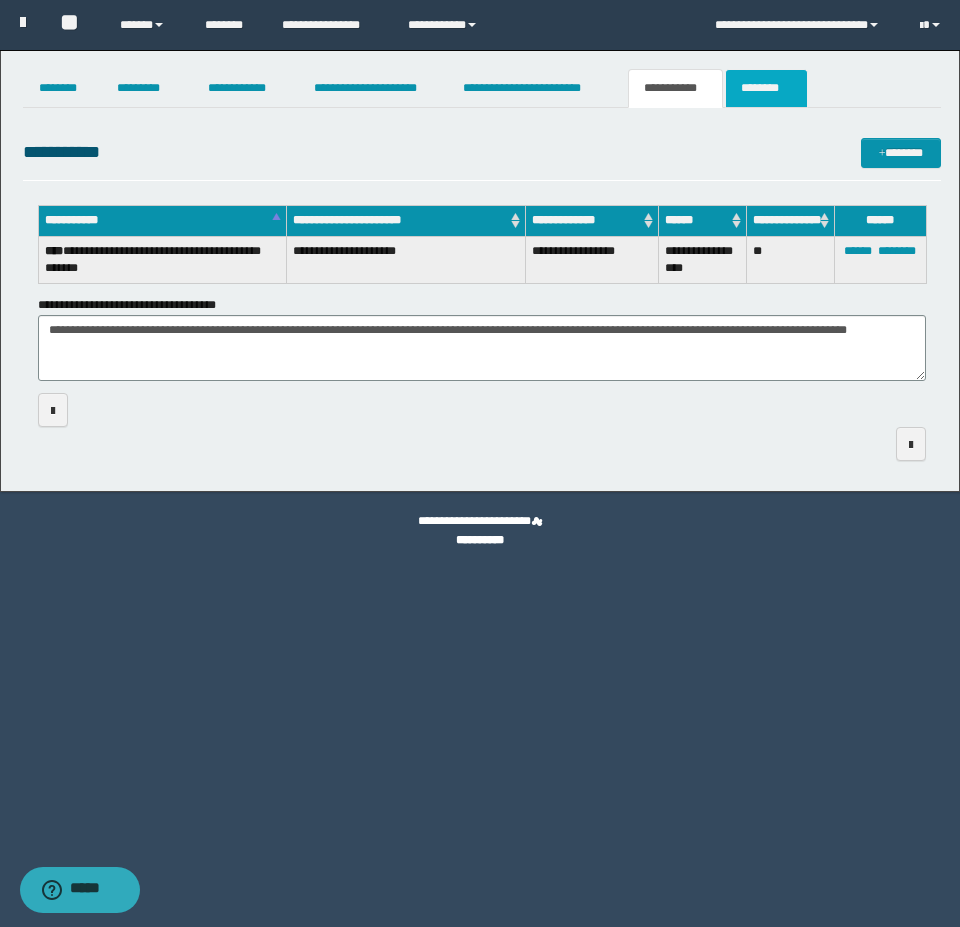 click on "********" at bounding box center (766, 88) 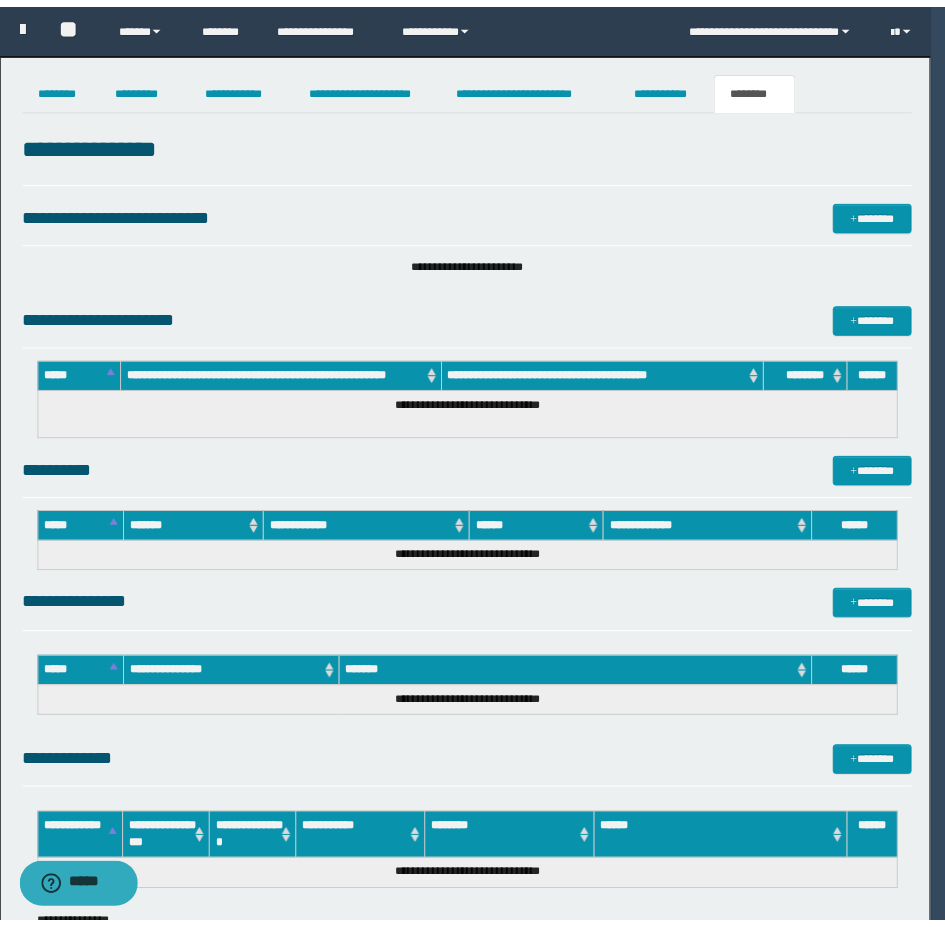 scroll, scrollTop: 0, scrollLeft: 0, axis: both 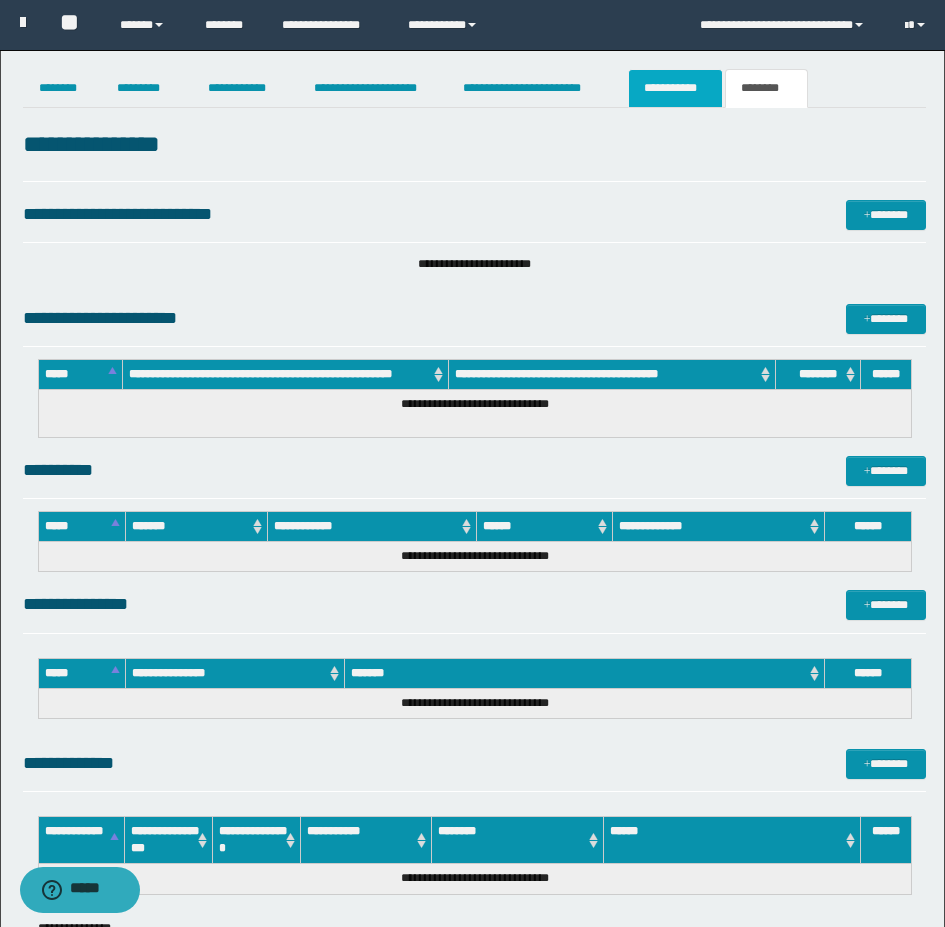 click on "**********" at bounding box center (675, 88) 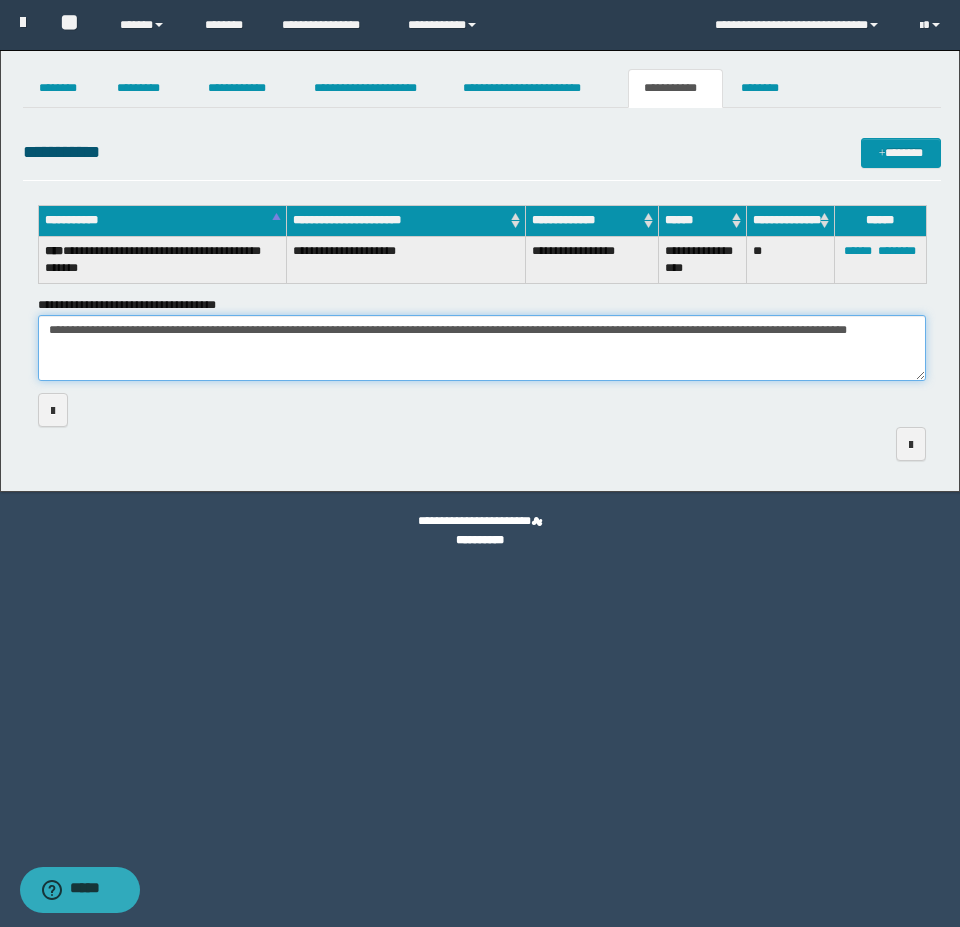 drag, startPoint x: 48, startPoint y: 328, endPoint x: 214, endPoint y: 370, distance: 171.23083 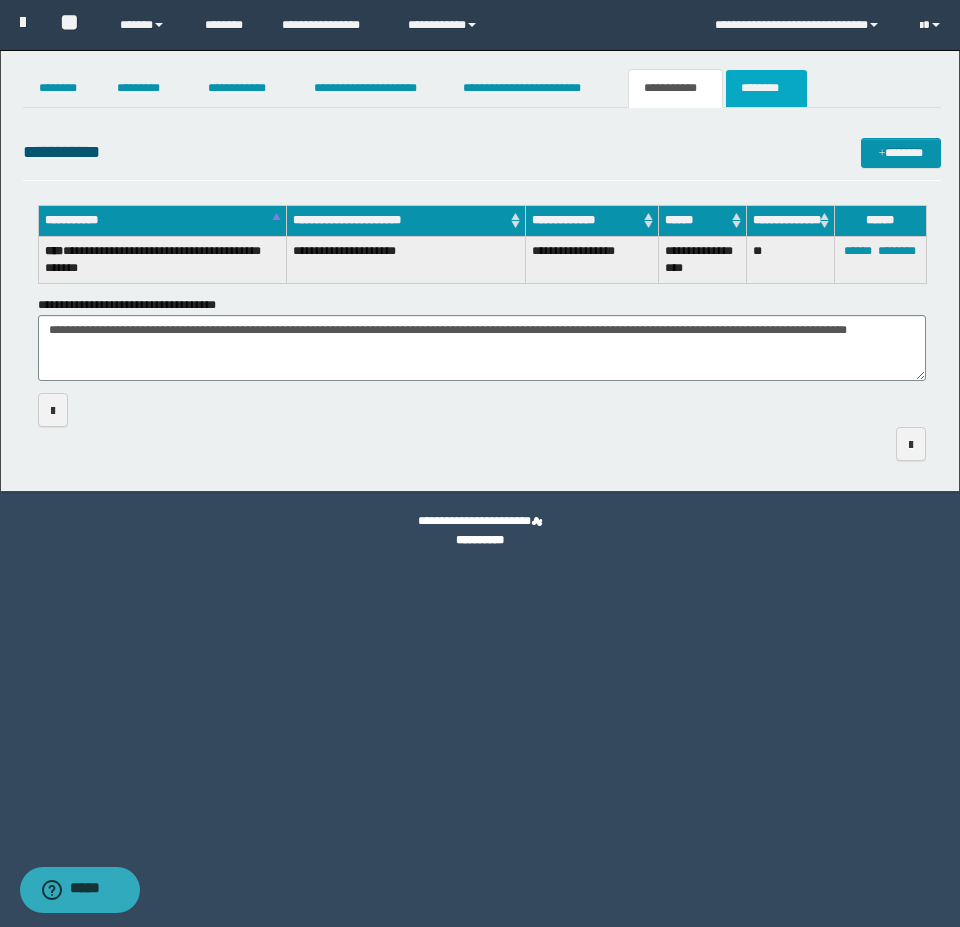 click on "********" at bounding box center (766, 88) 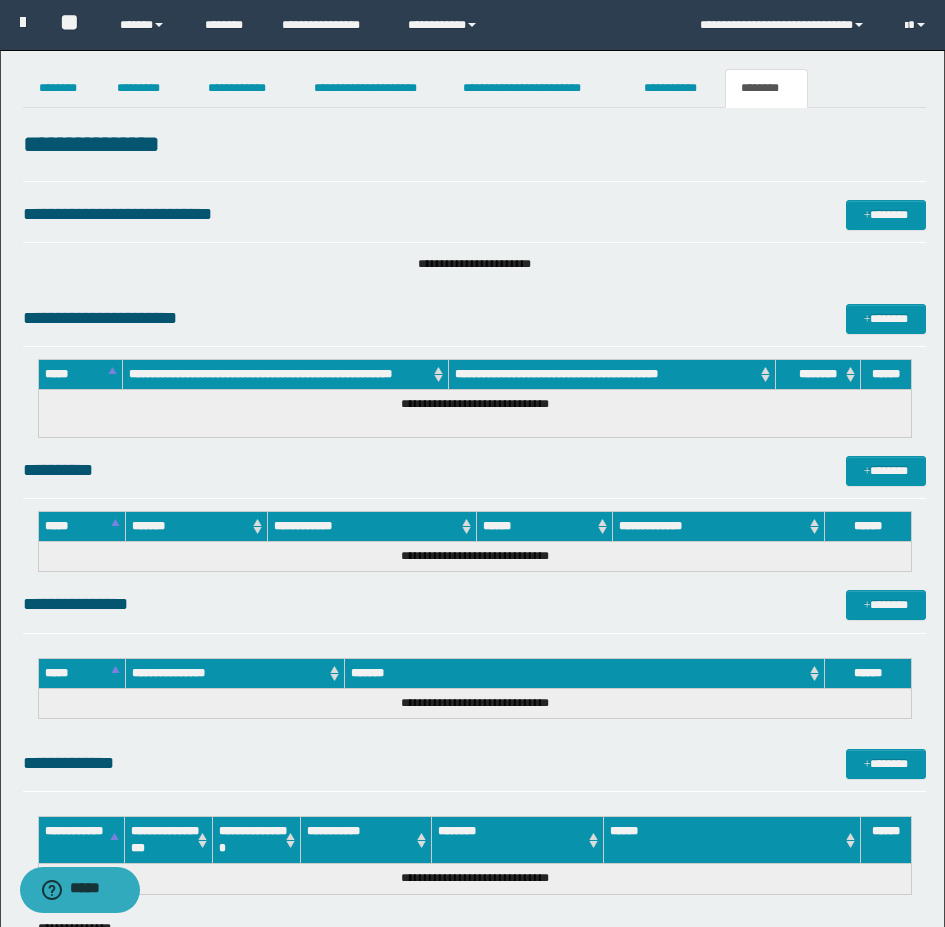 scroll, scrollTop: 200, scrollLeft: 0, axis: vertical 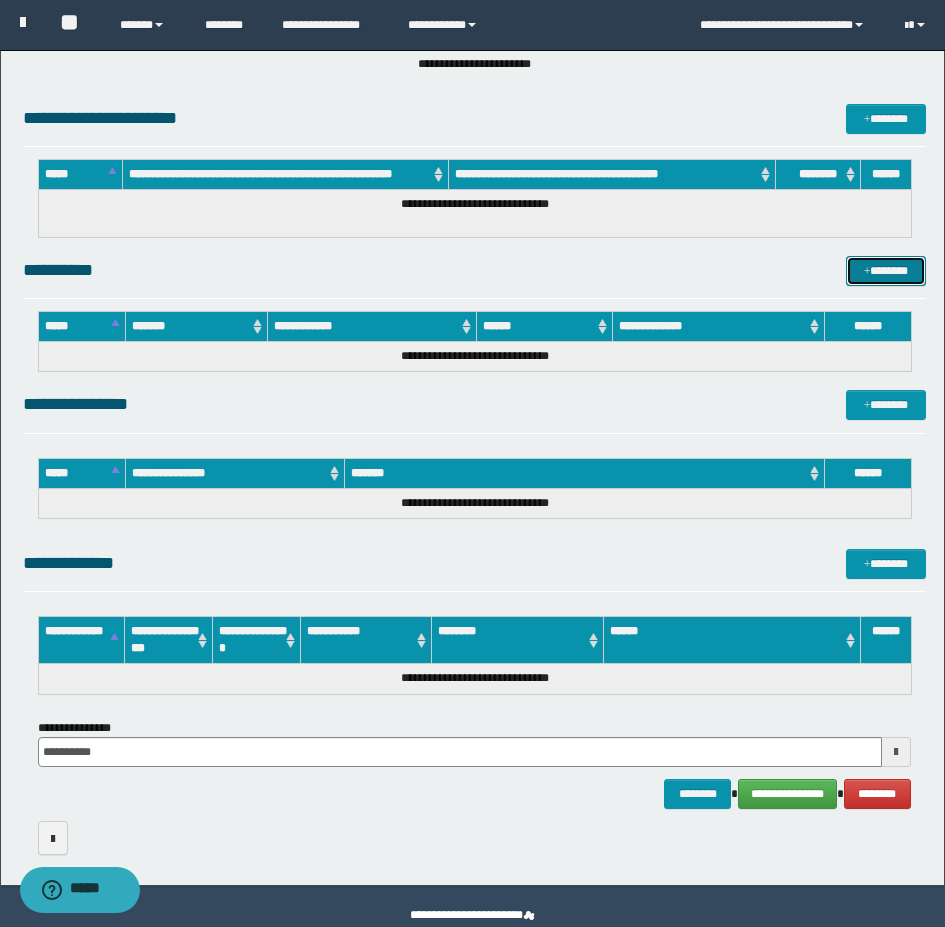 click on "*******" at bounding box center (886, 271) 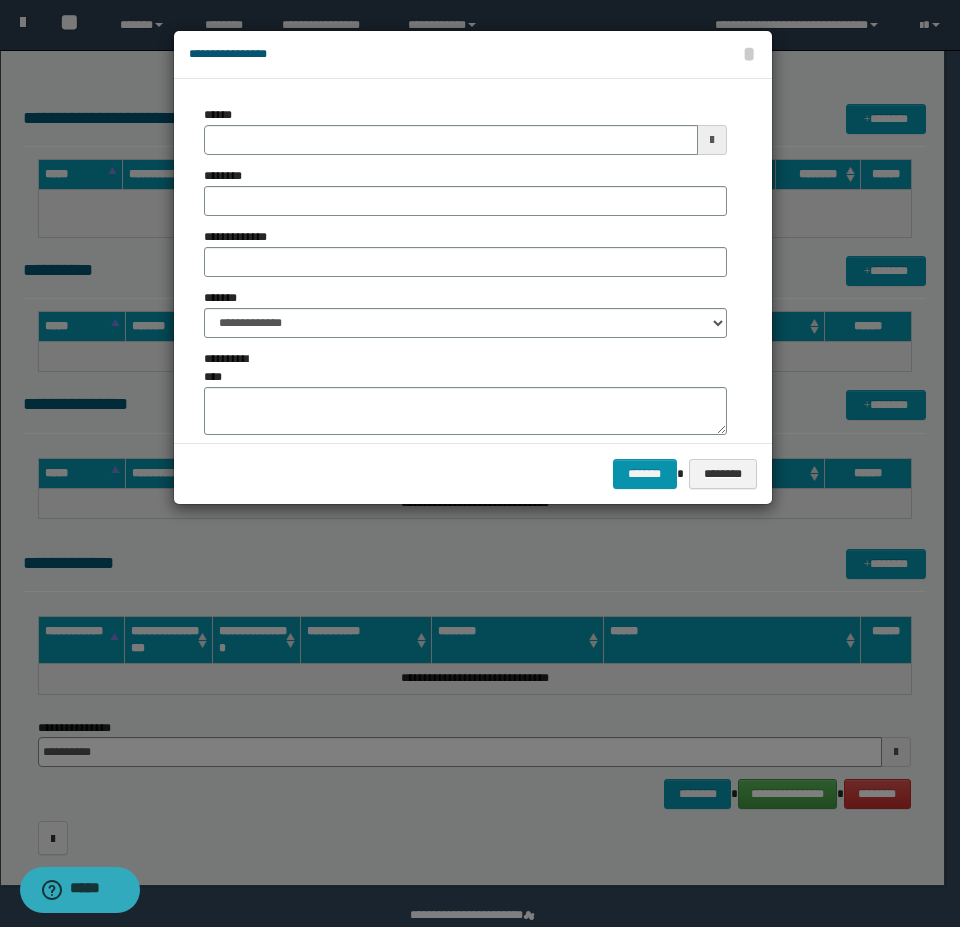type on "**********" 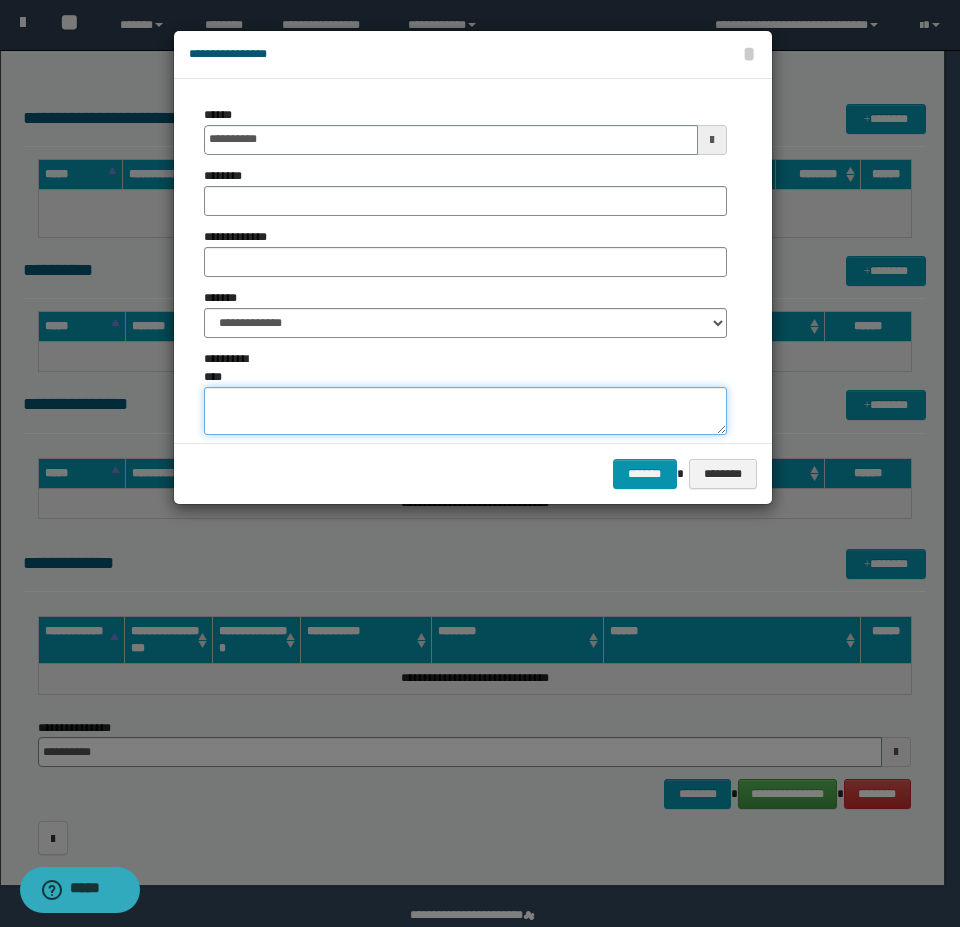 click on "**********" at bounding box center [465, 411] 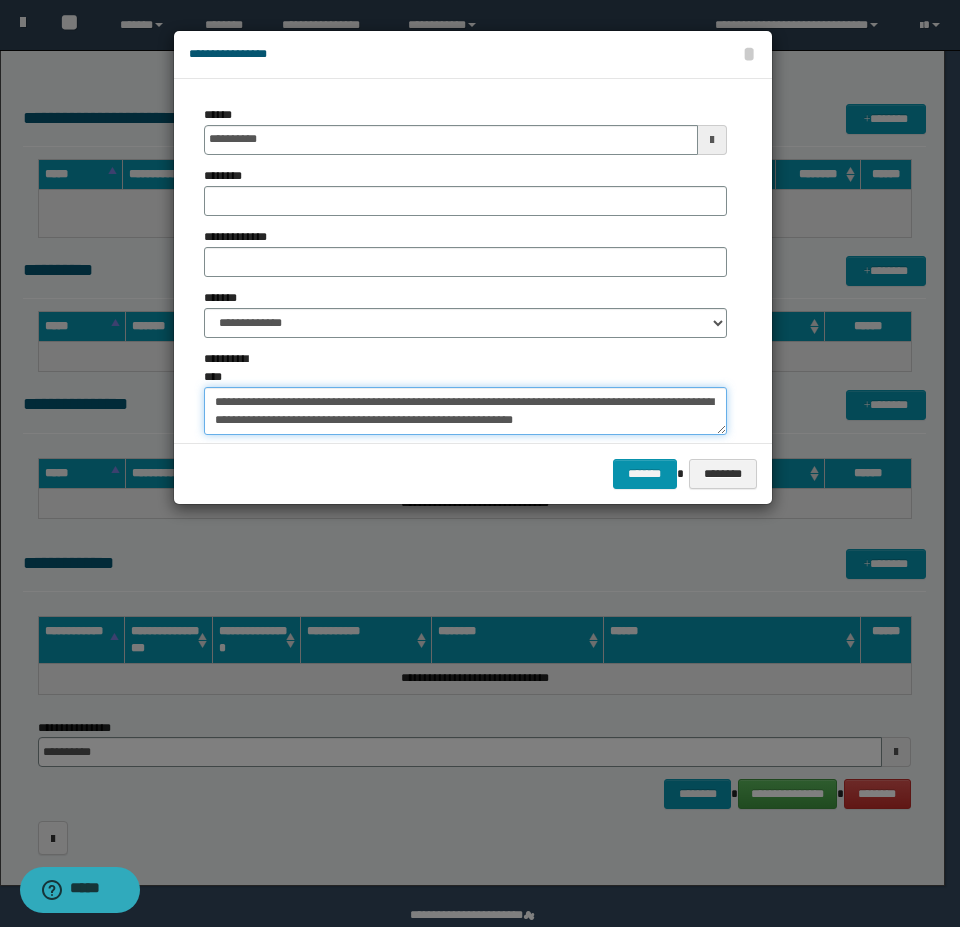 type on "**********" 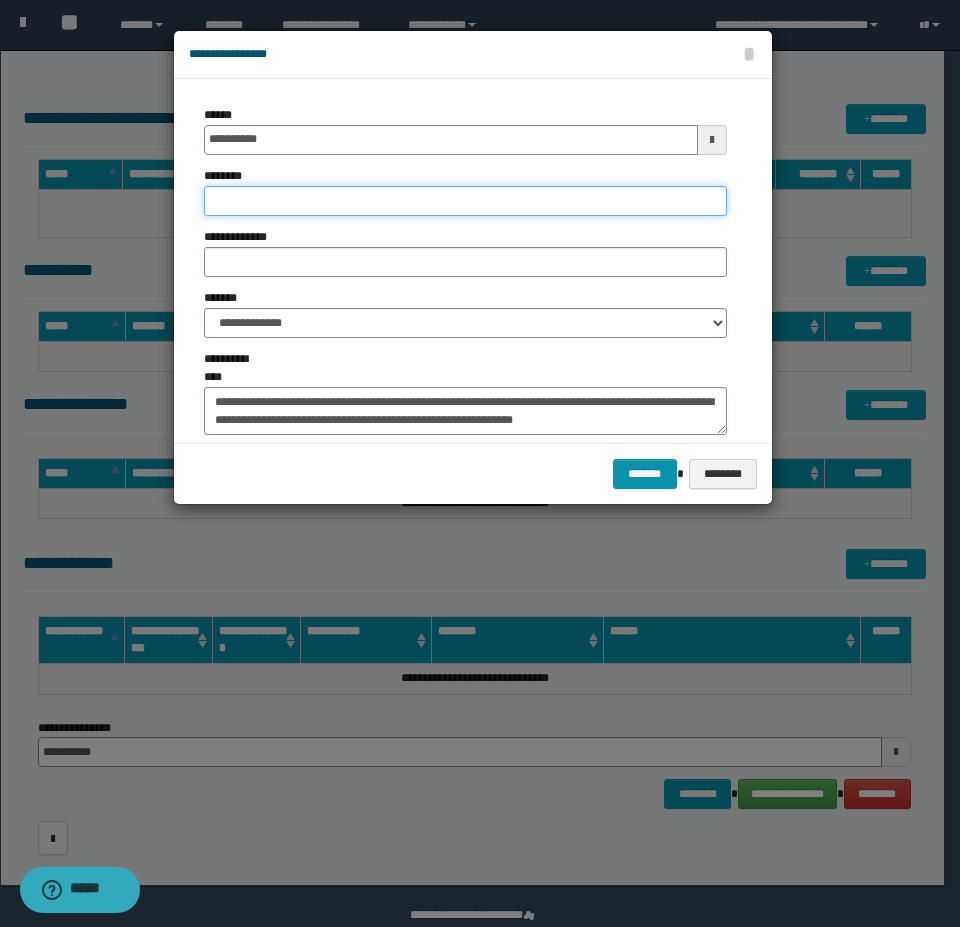 click on "********" at bounding box center (465, 201) 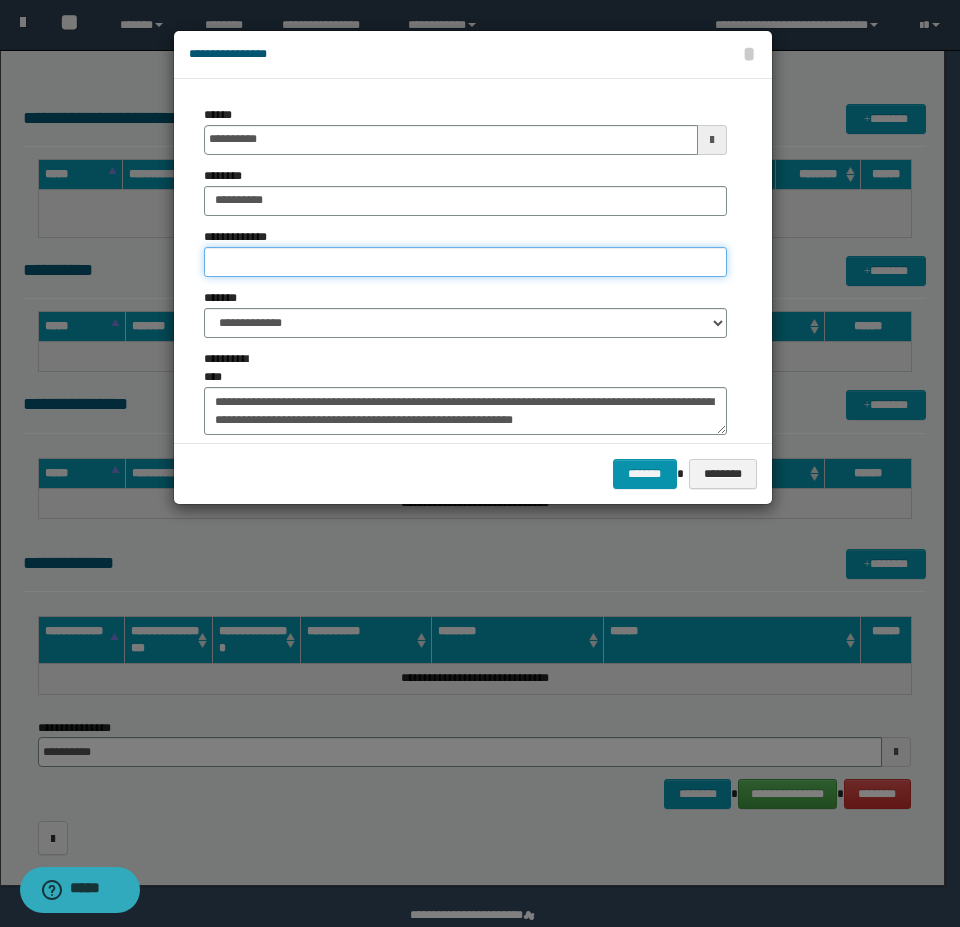 click on "**********" at bounding box center (465, 262) 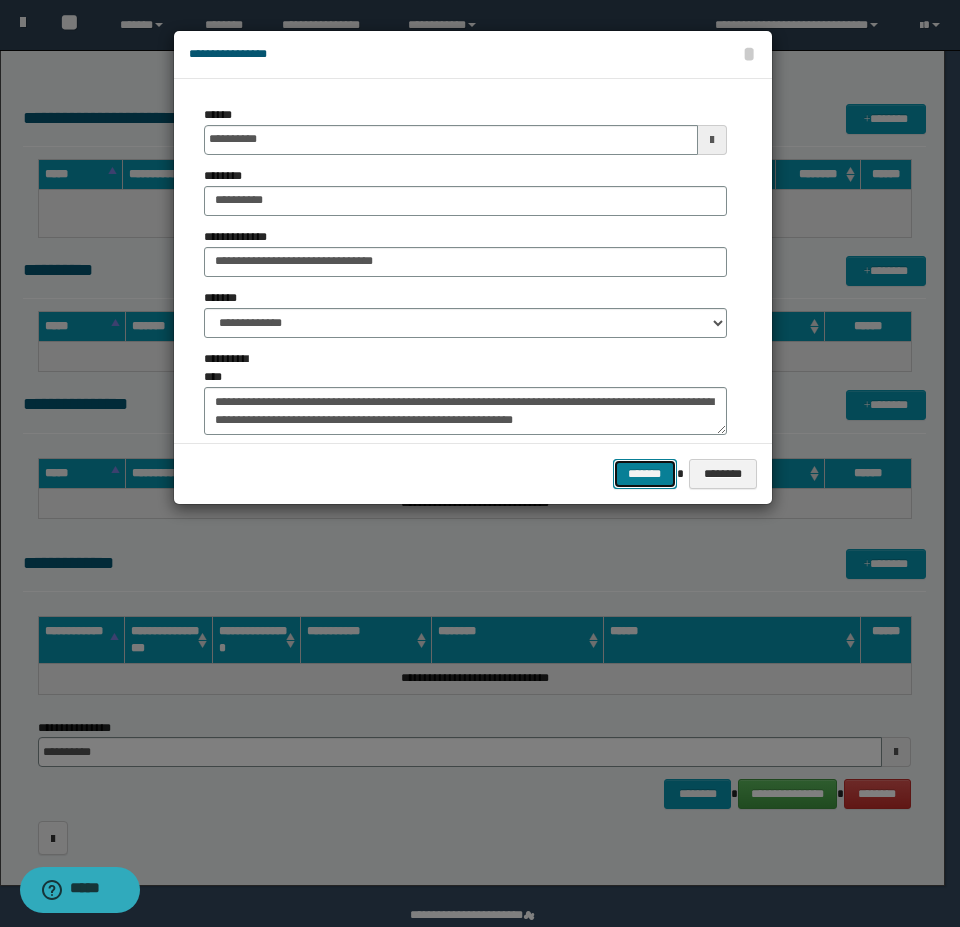 click on "*******" at bounding box center (645, 474) 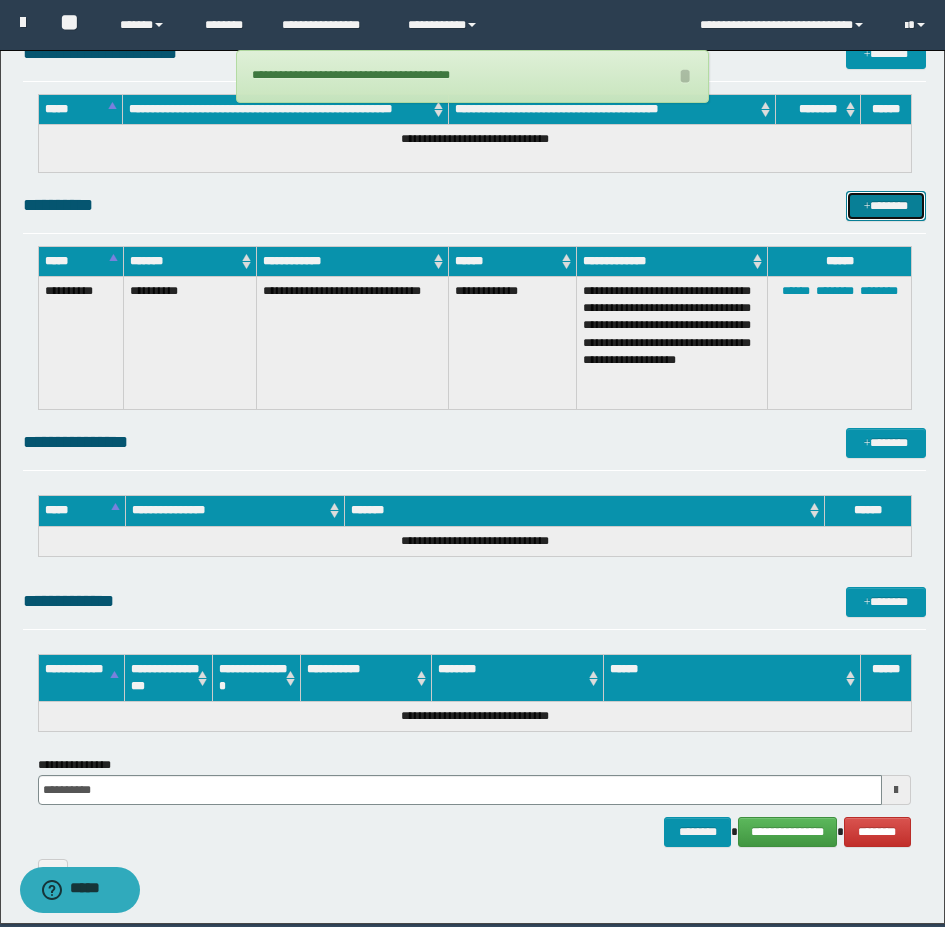scroll, scrollTop: 300, scrollLeft: 0, axis: vertical 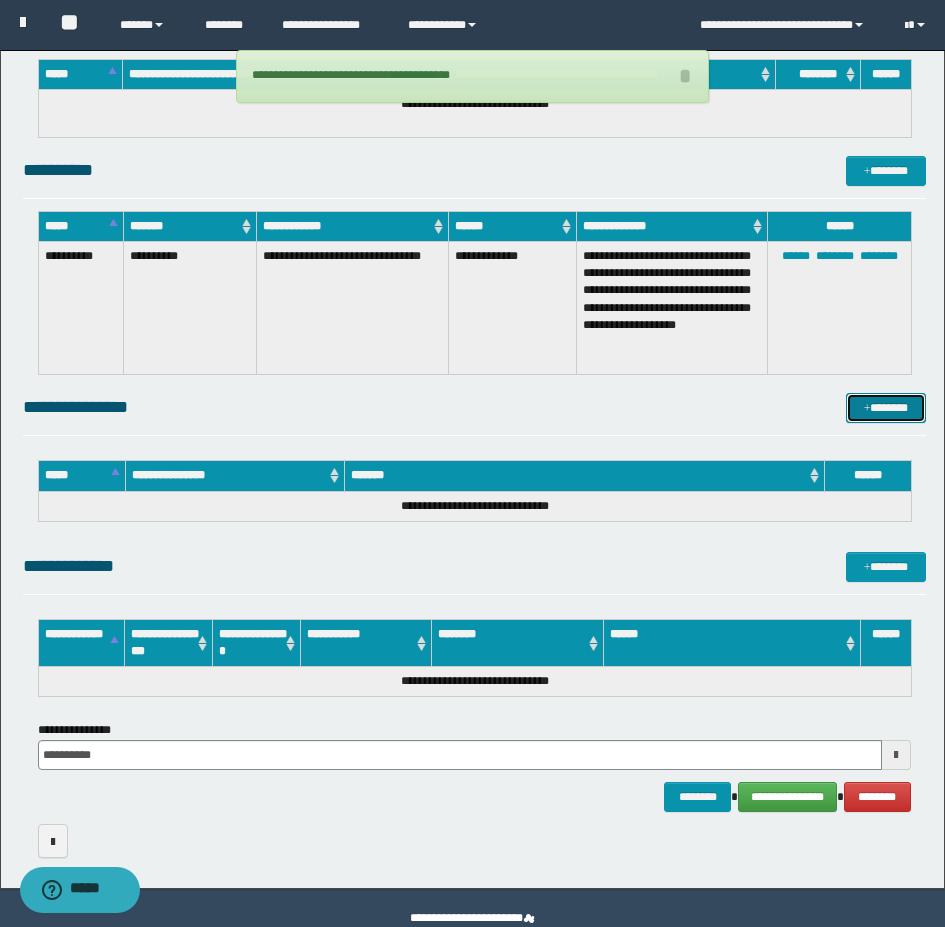 click on "*******" at bounding box center [886, 408] 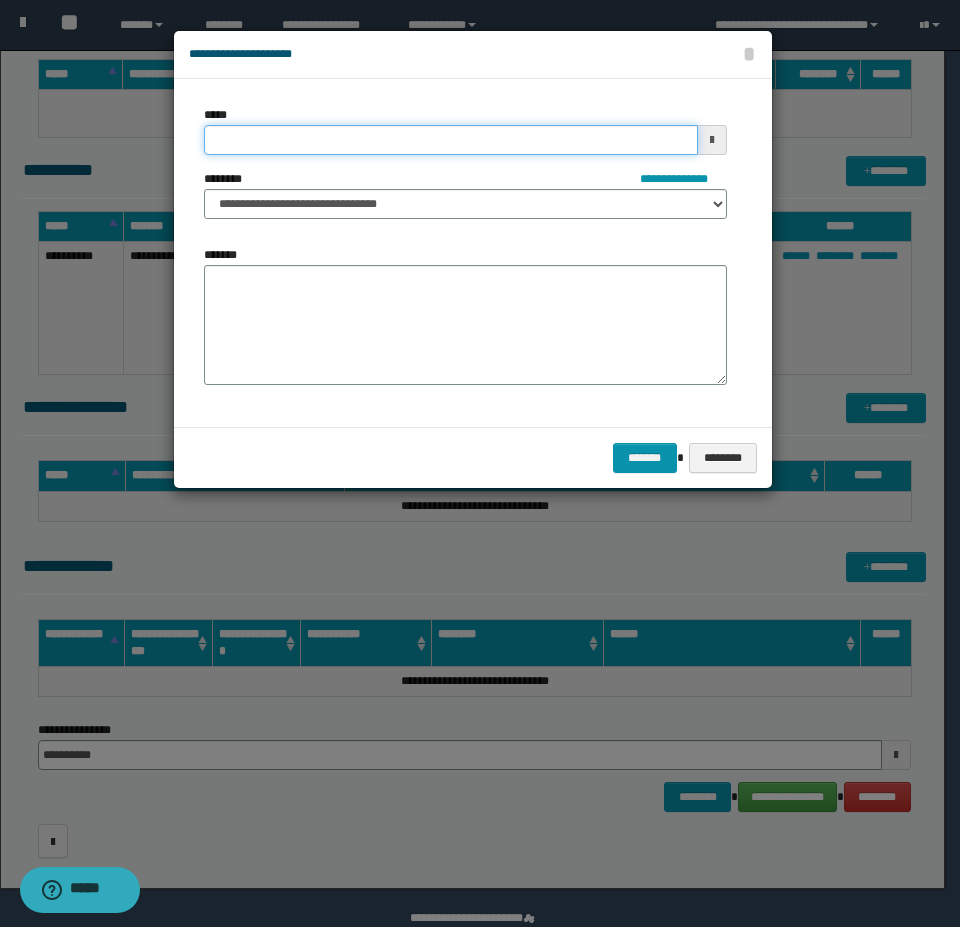 click on "*****" at bounding box center [451, 140] 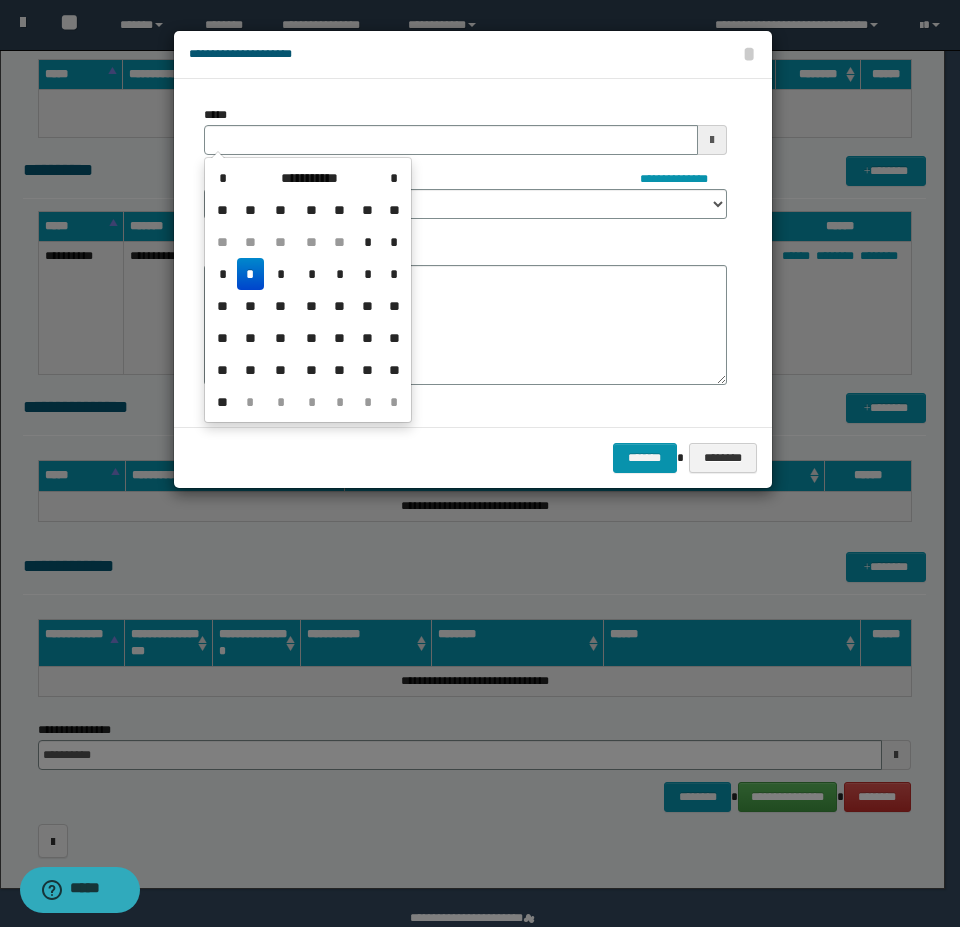 click on "*" at bounding box center [251, 274] 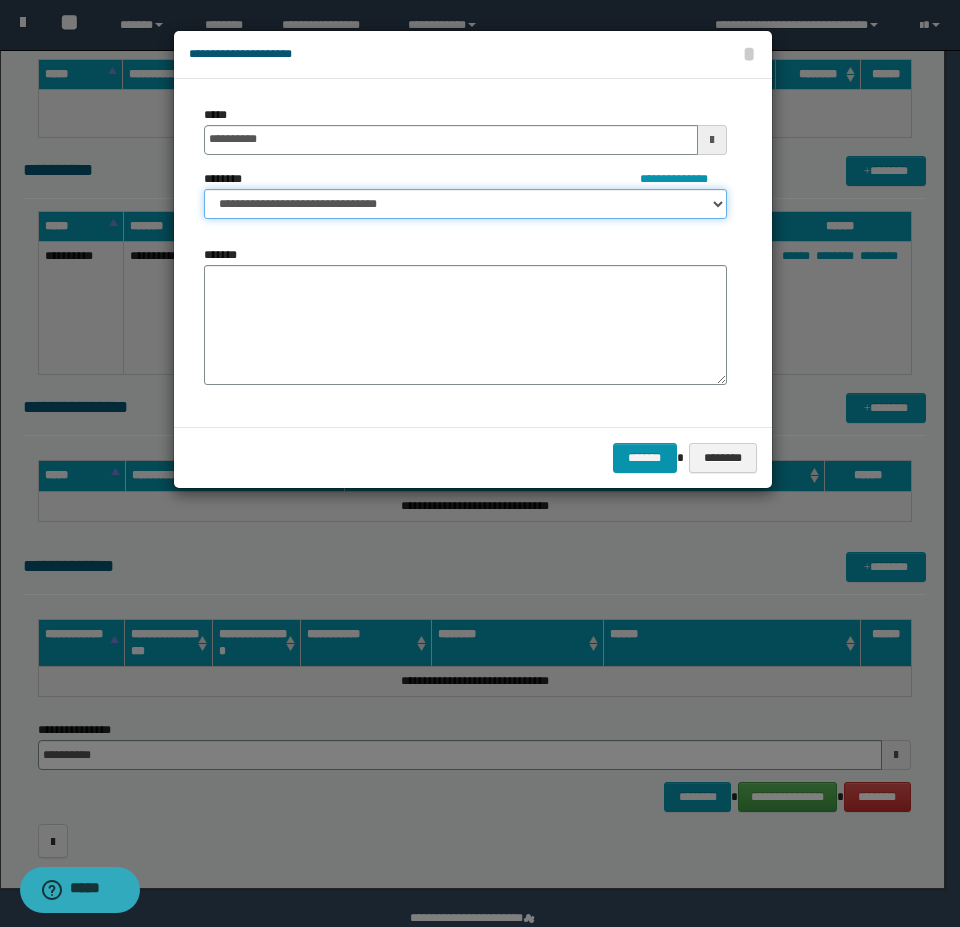 click on "**********" at bounding box center [465, 204] 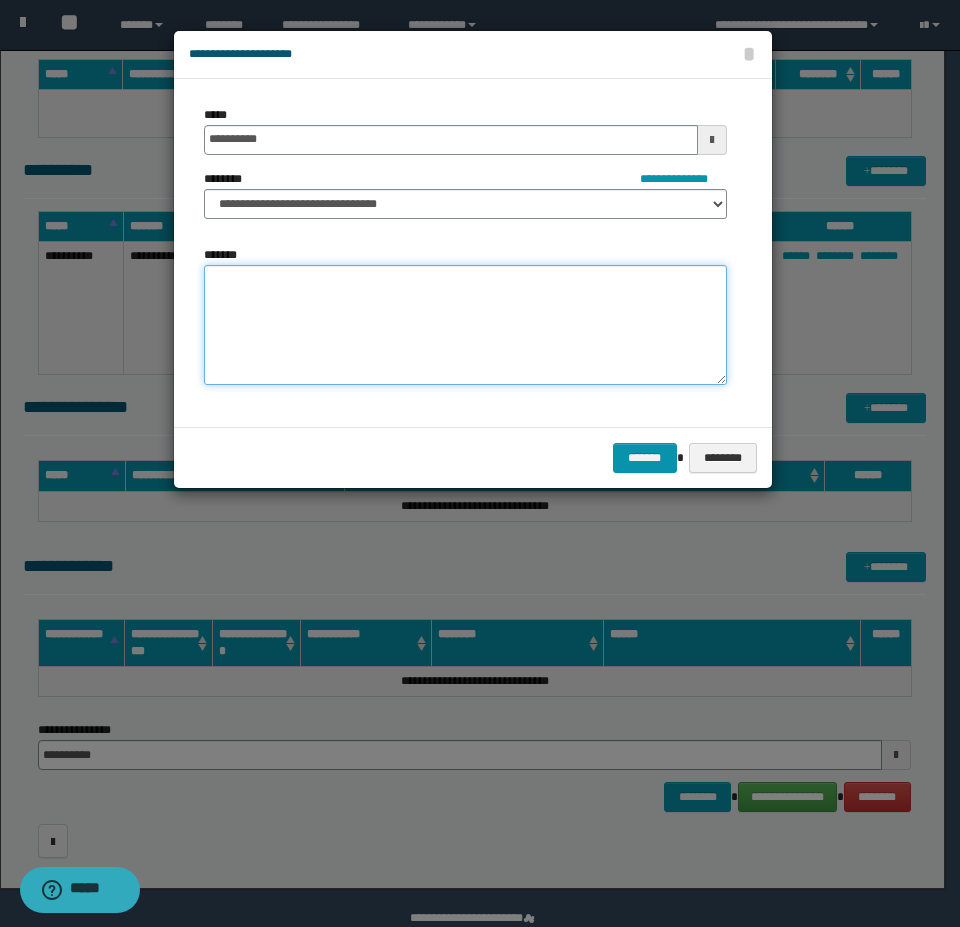 click on "*******" at bounding box center (465, 325) 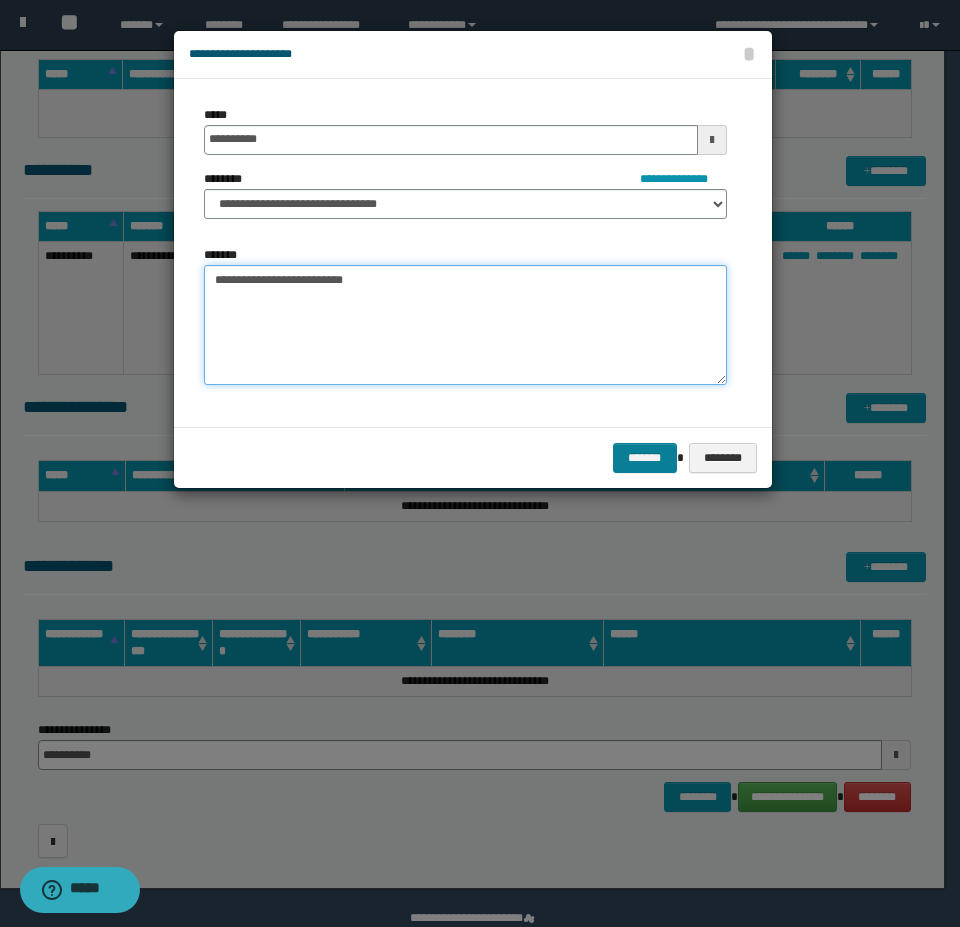 type on "**********" 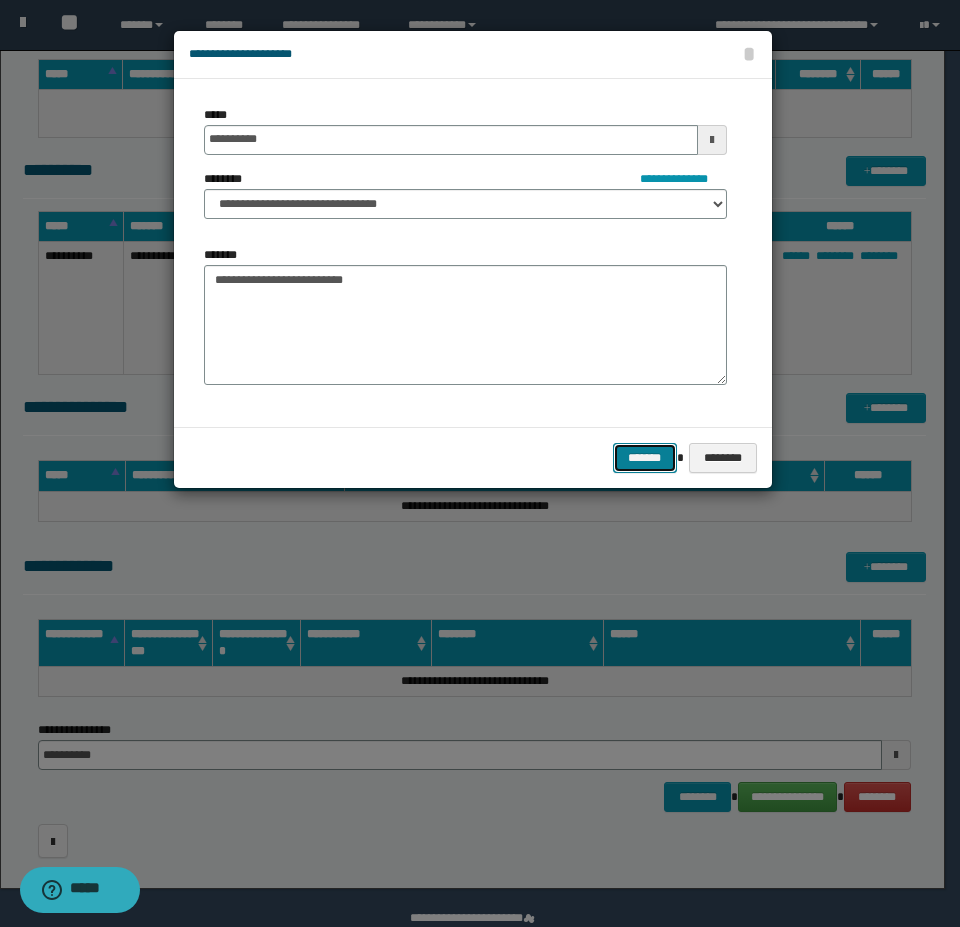 click on "*******" at bounding box center [645, 458] 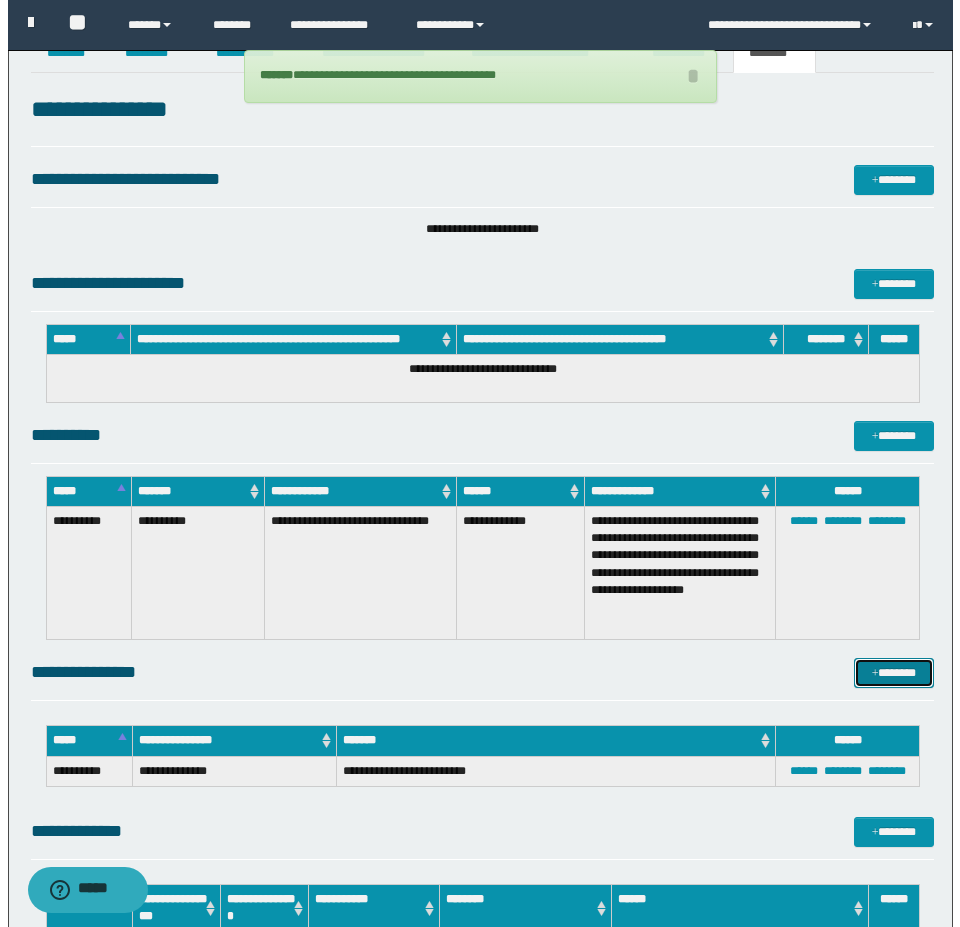 scroll, scrollTop: 0, scrollLeft: 0, axis: both 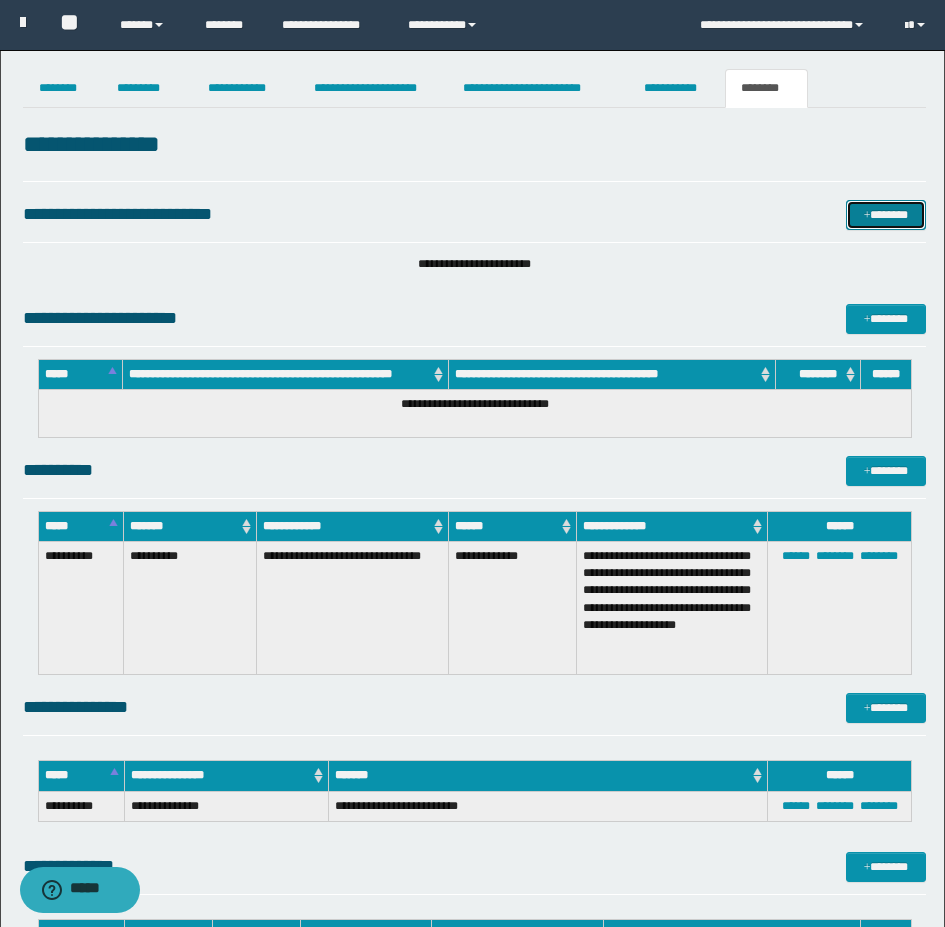 click on "*******" at bounding box center [886, 215] 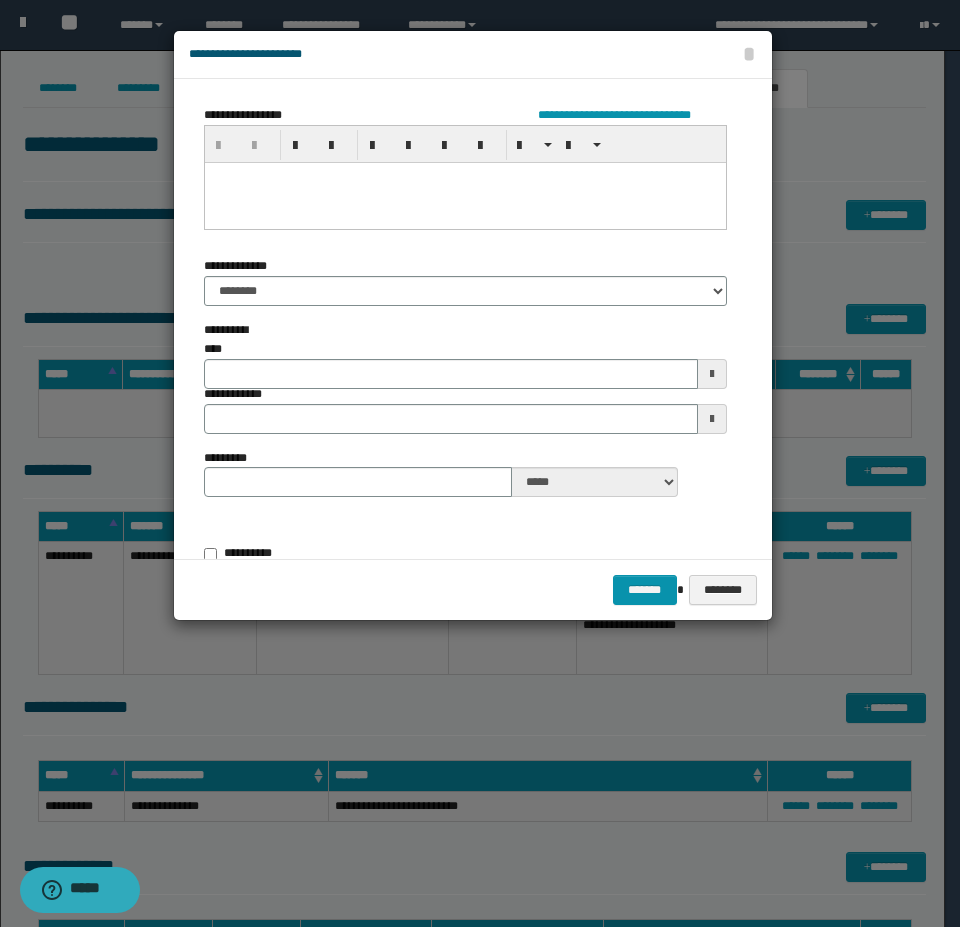 click at bounding box center (464, 202) 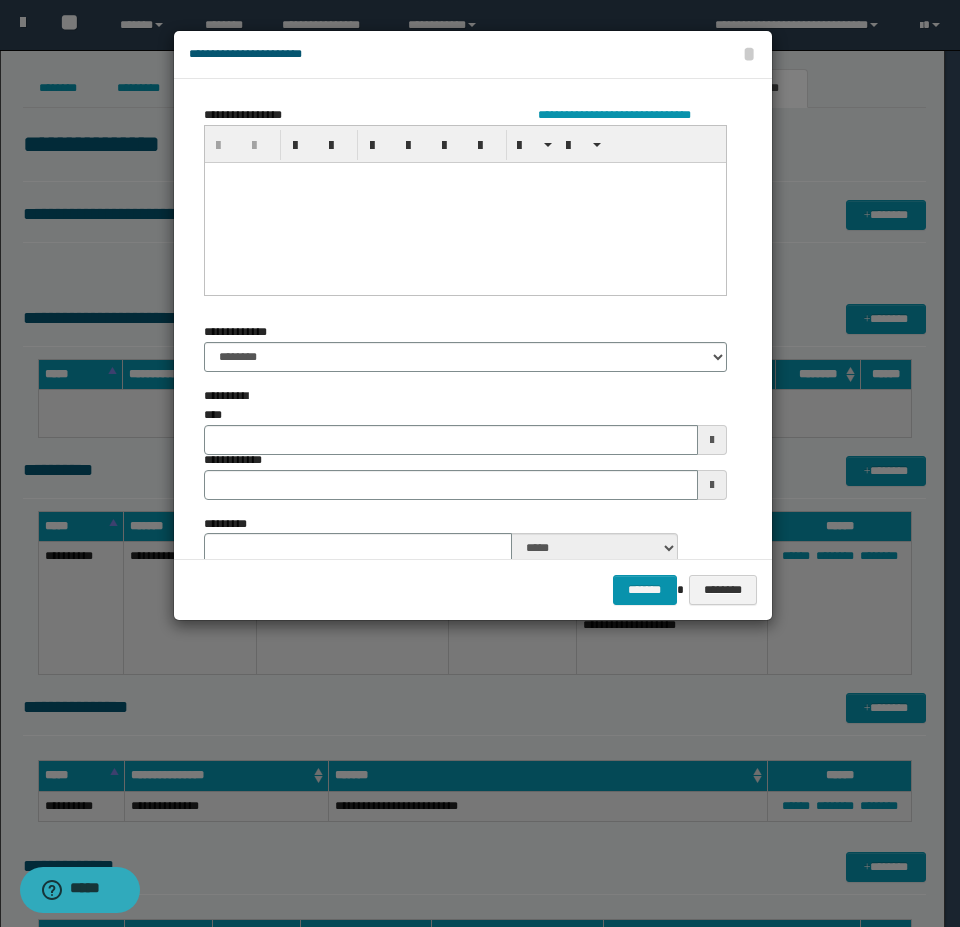 type 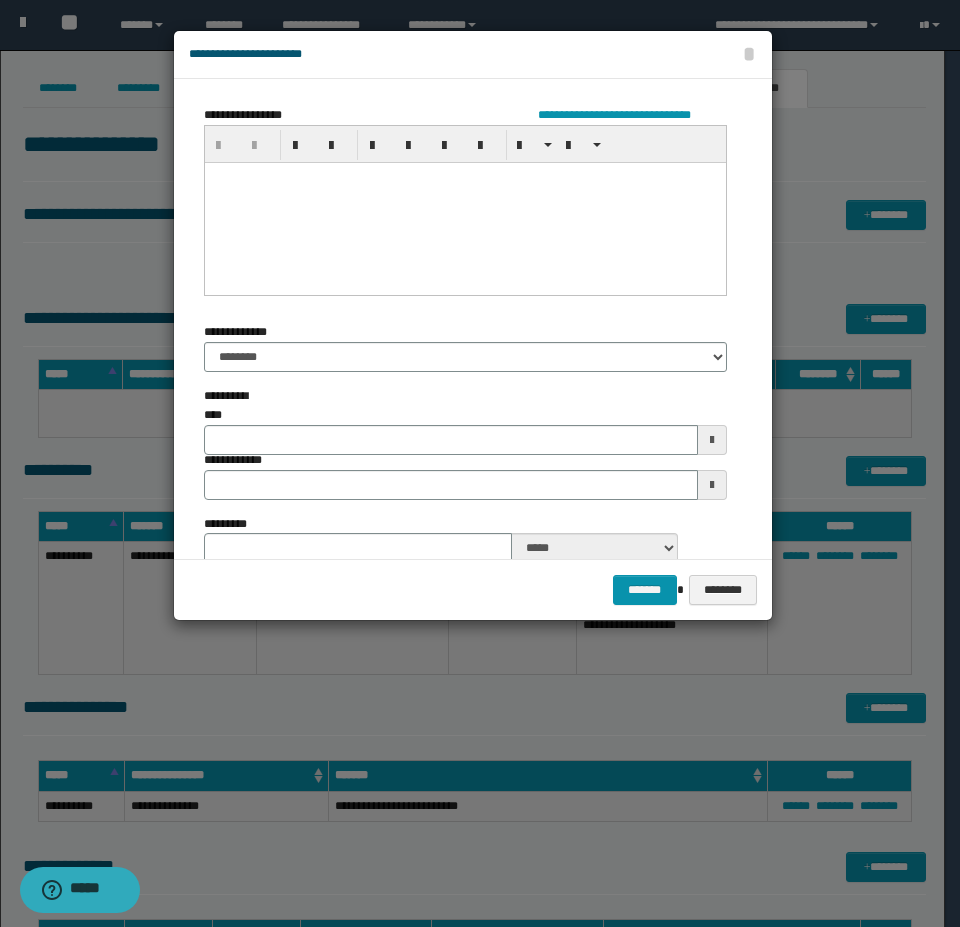 click at bounding box center [464, 177] 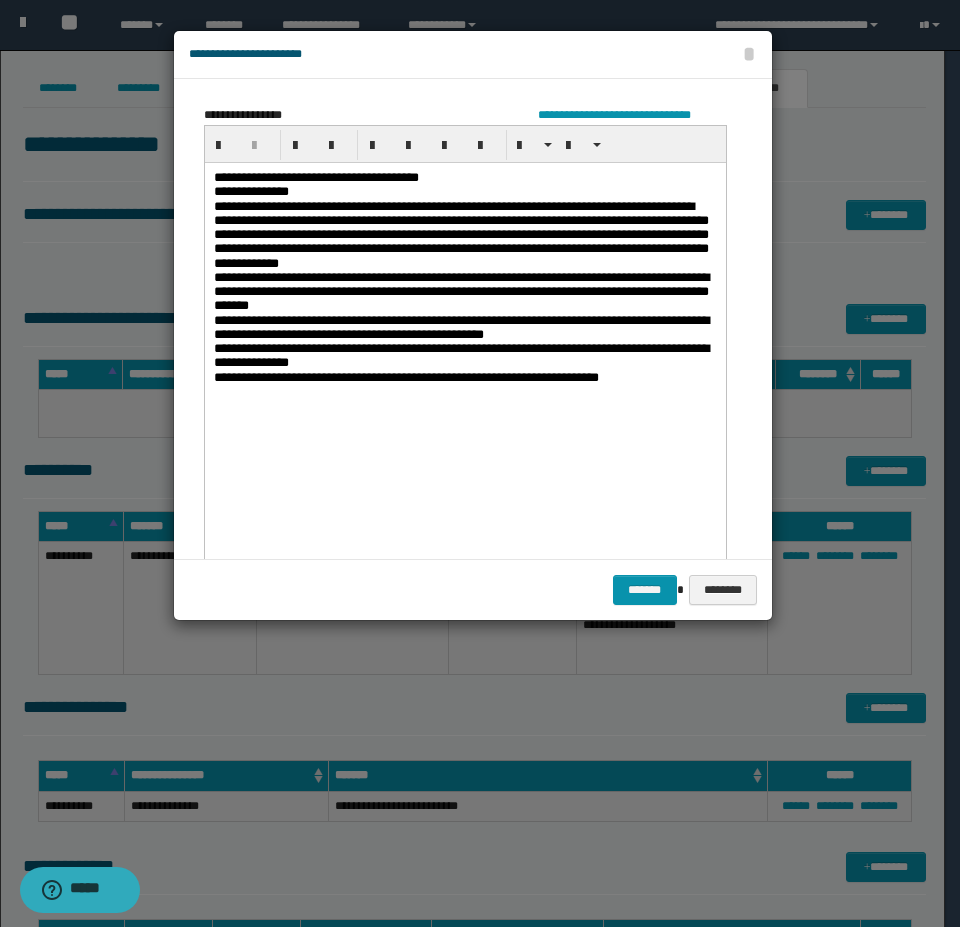 click on "**********" at bounding box center [315, 176] 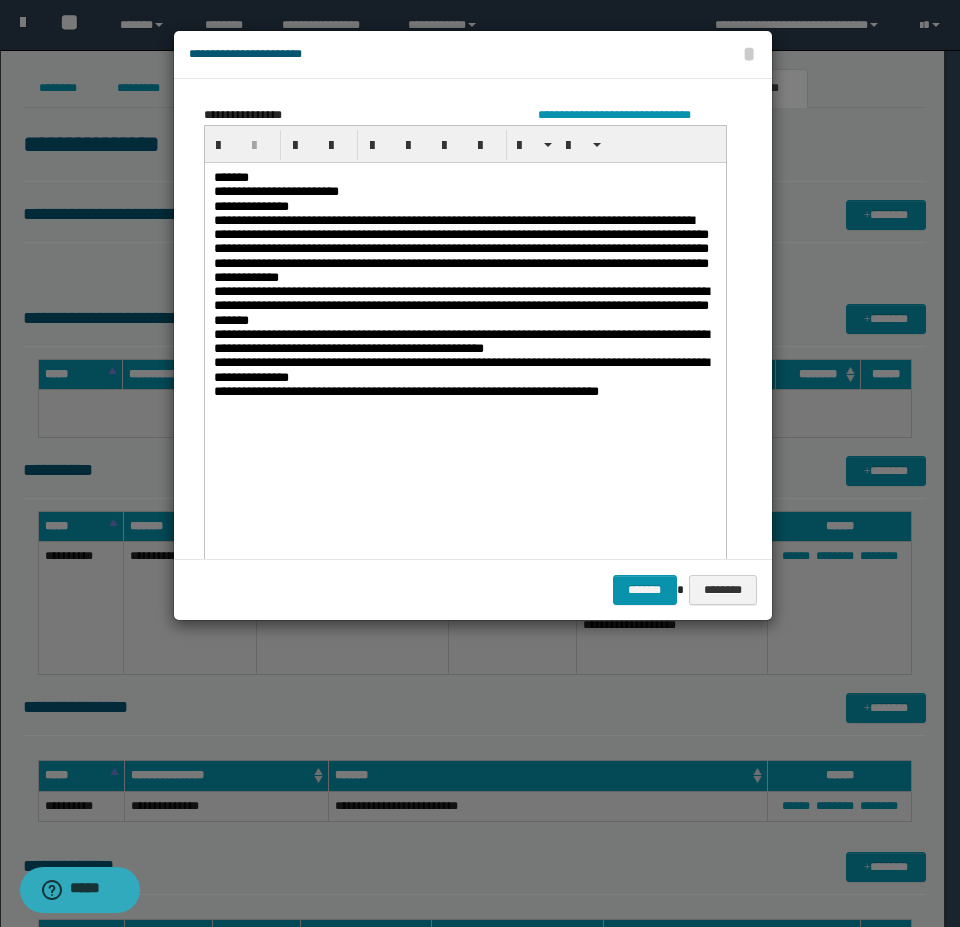 click on "**********" at bounding box center [464, 206] 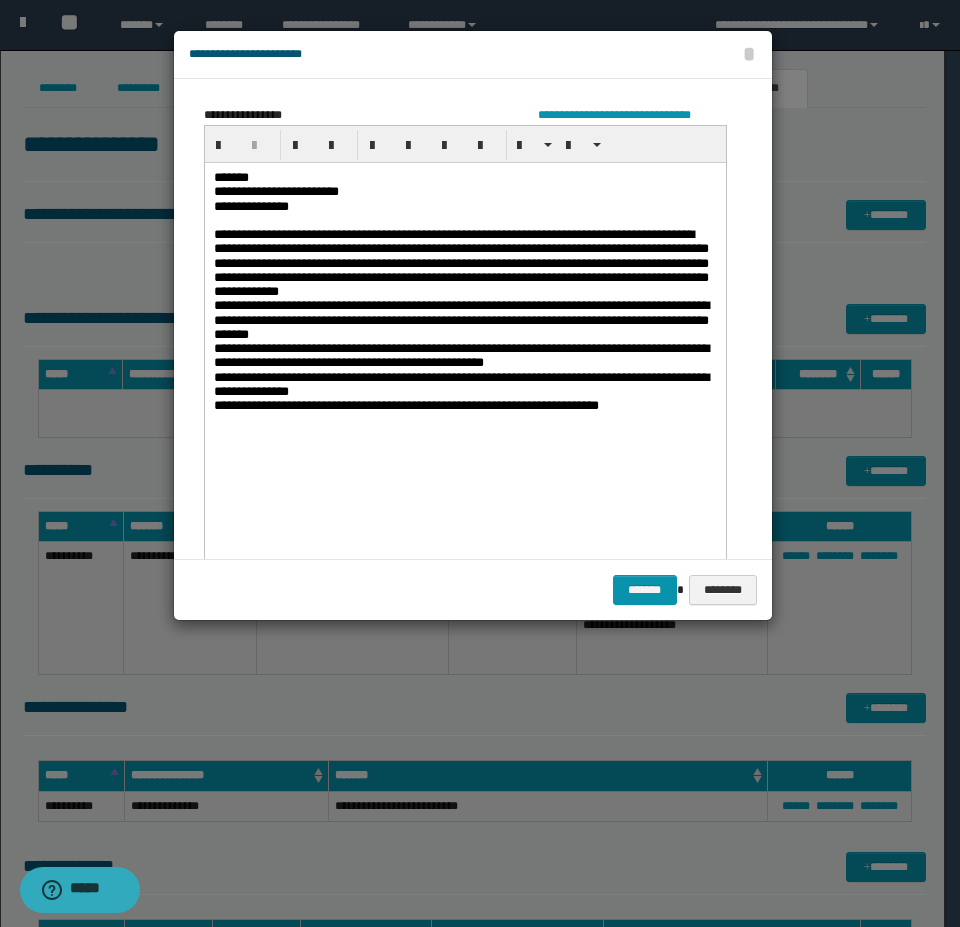 click on "**********" at bounding box center (460, 319) 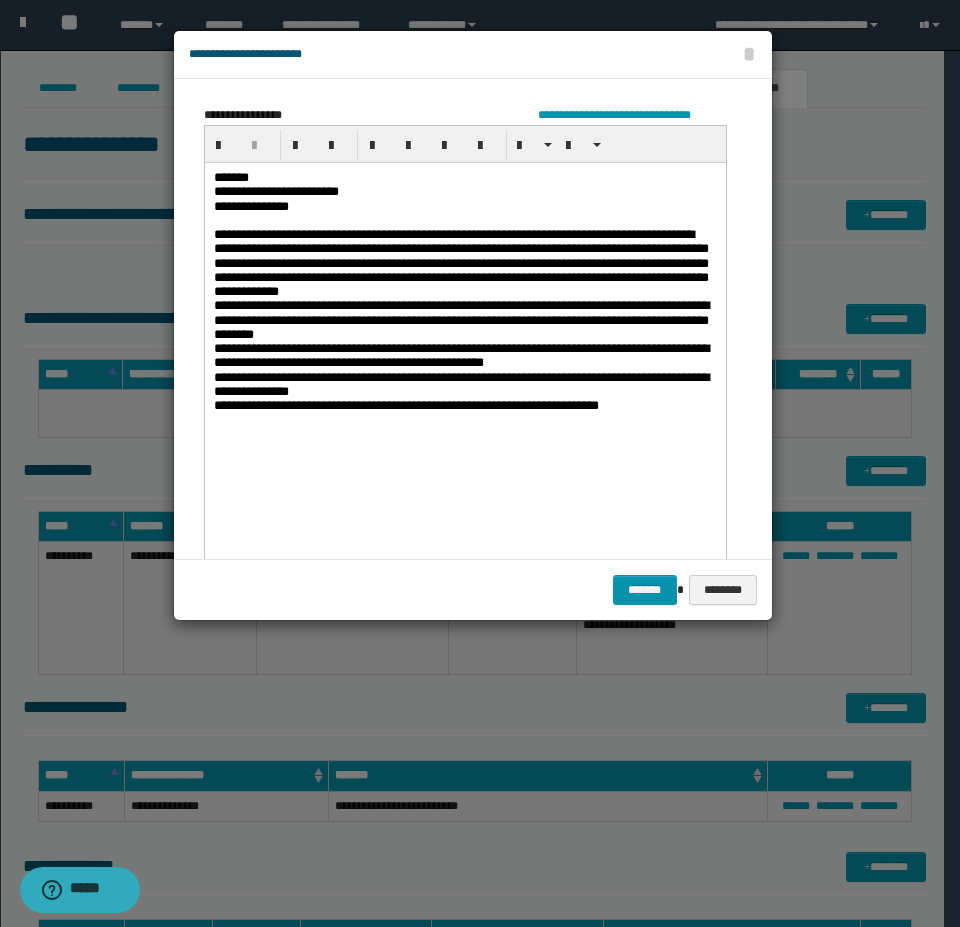 click on "**********" at bounding box center (464, 319) 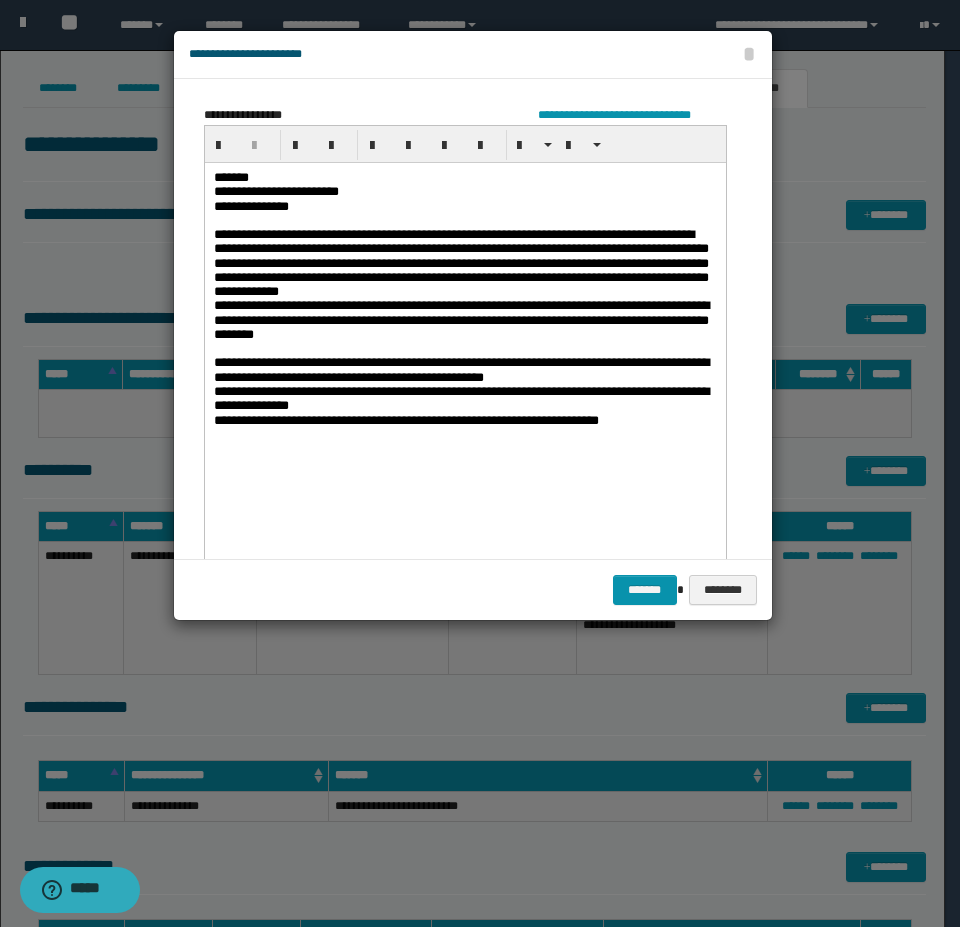 click on "**********" at bounding box center (460, 319) 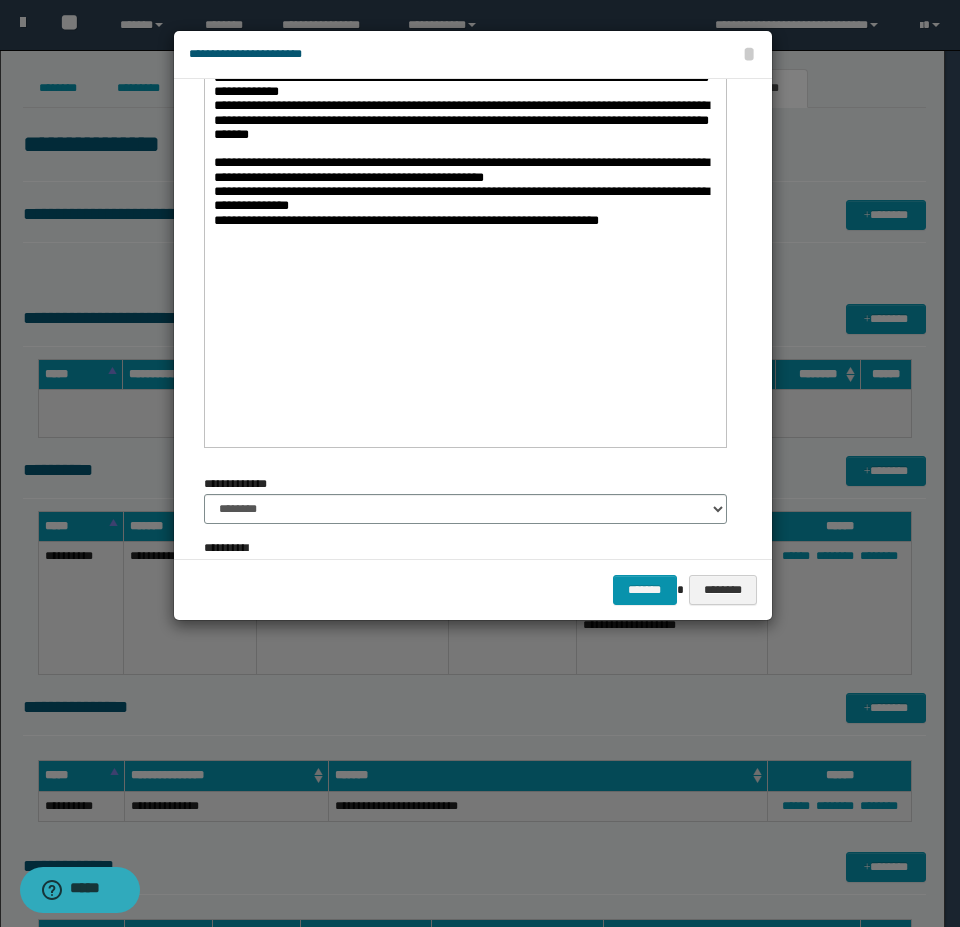 scroll, scrollTop: 100, scrollLeft: 0, axis: vertical 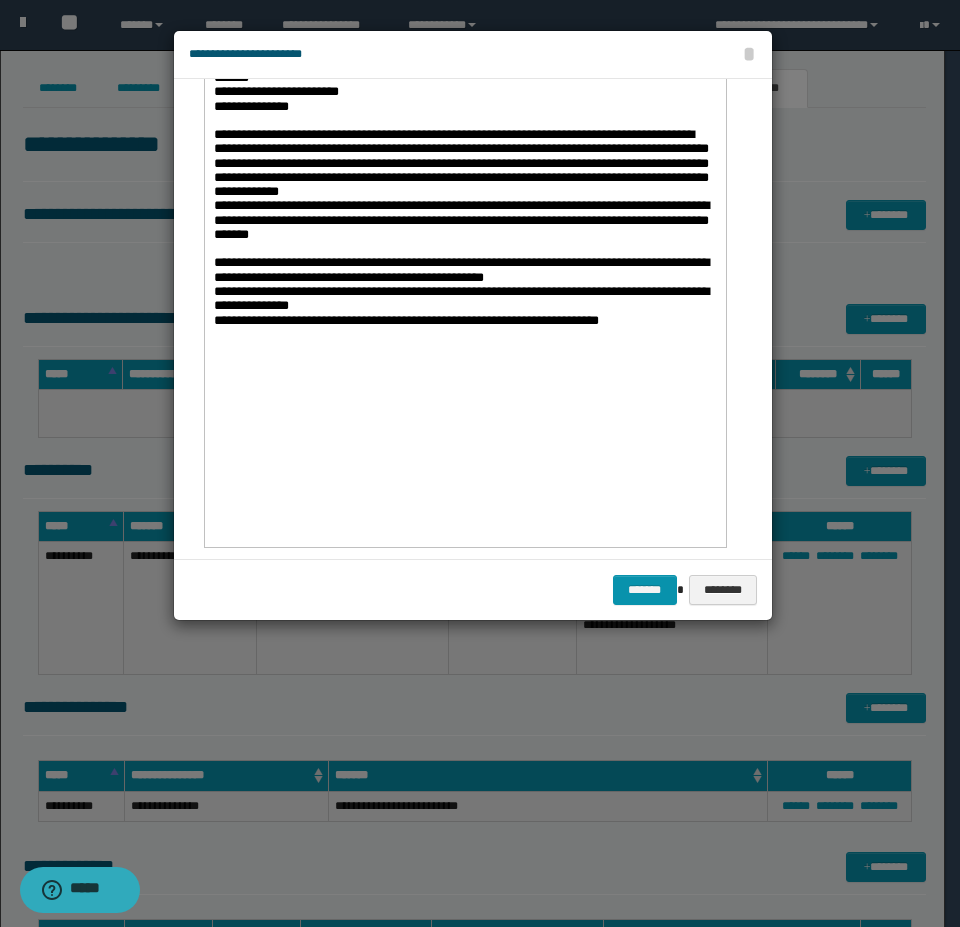 click on "**********" at bounding box center (464, 290) 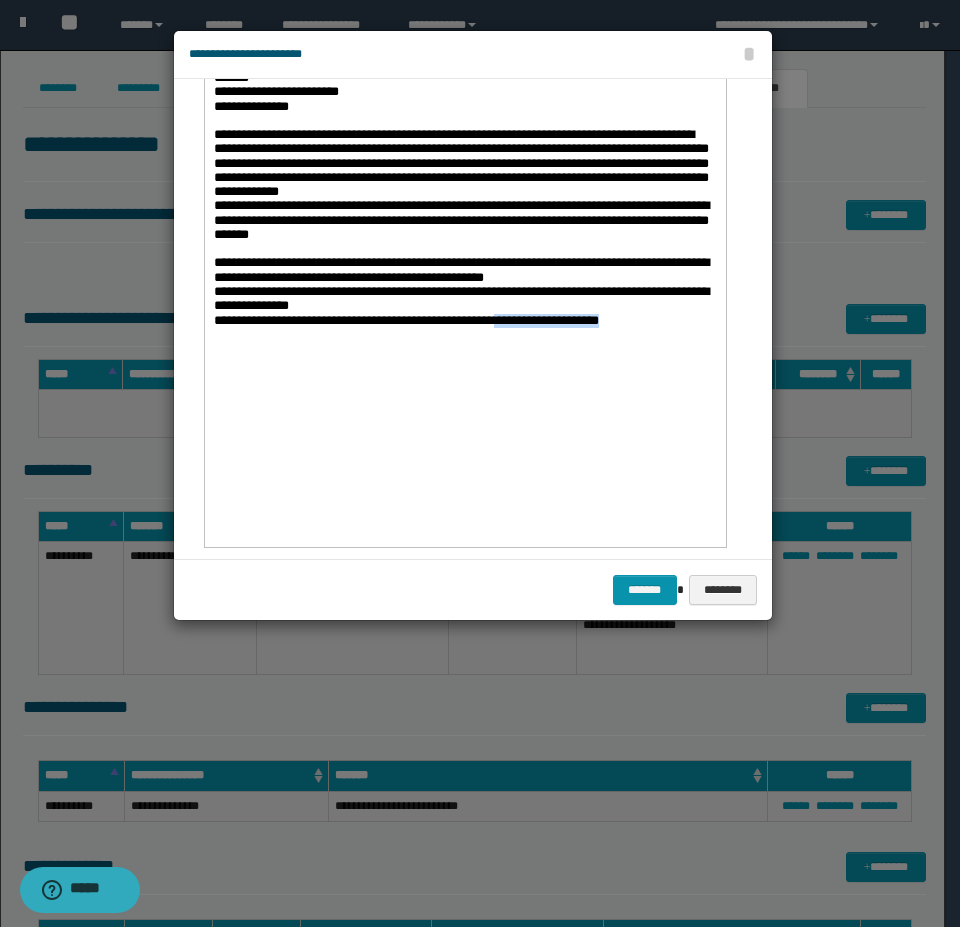 drag, startPoint x: 648, startPoint y: 407, endPoint x: 681, endPoint y: 426, distance: 38.078865 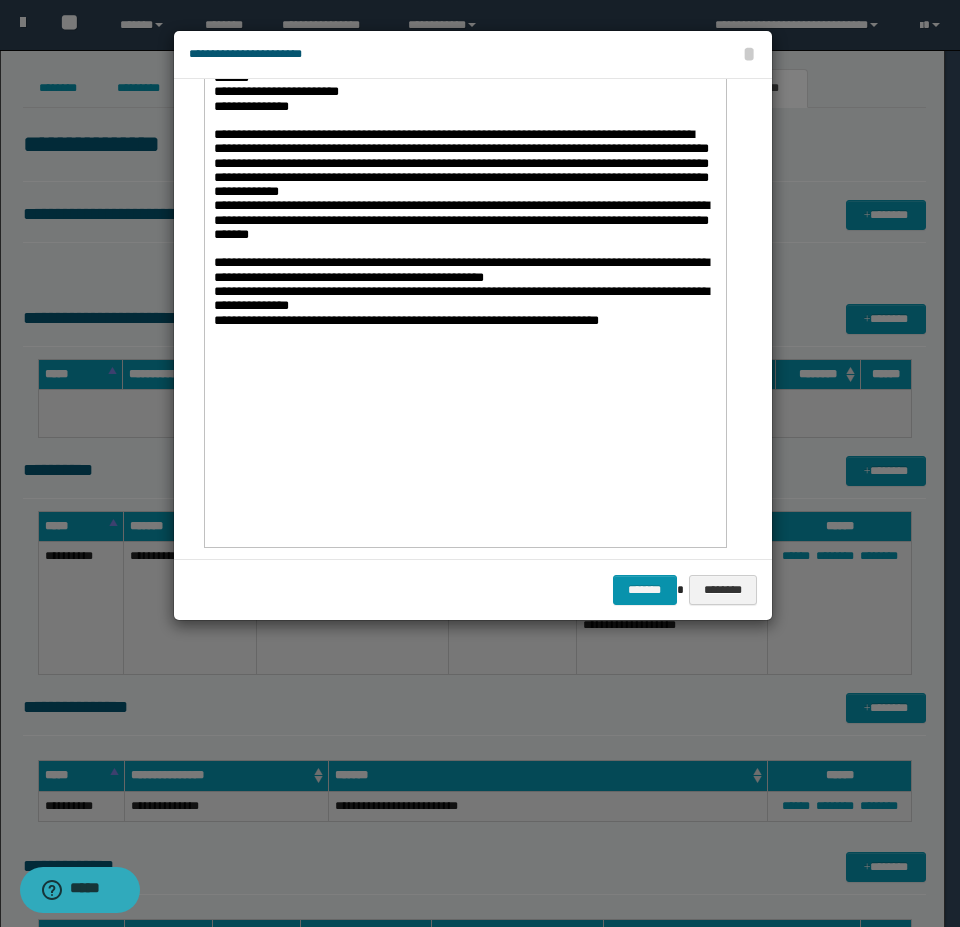 click on "**********" at bounding box center (460, 290) 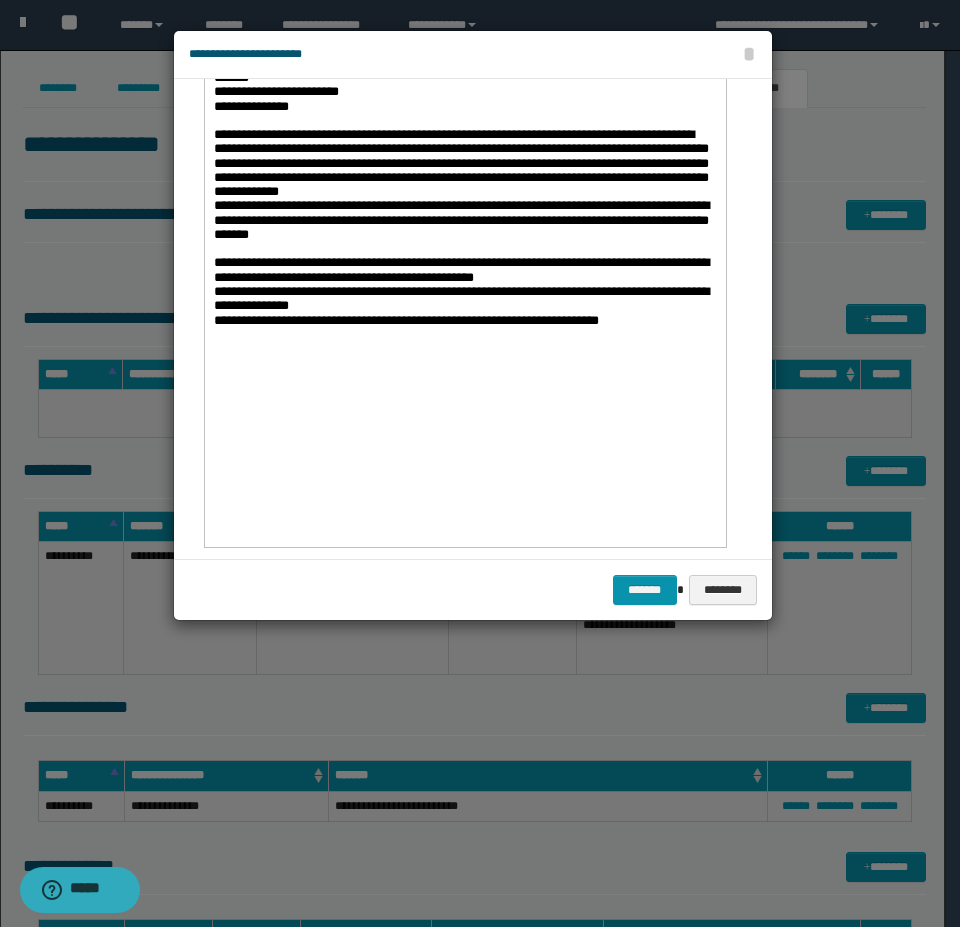 click on "**********" at bounding box center (464, 290) 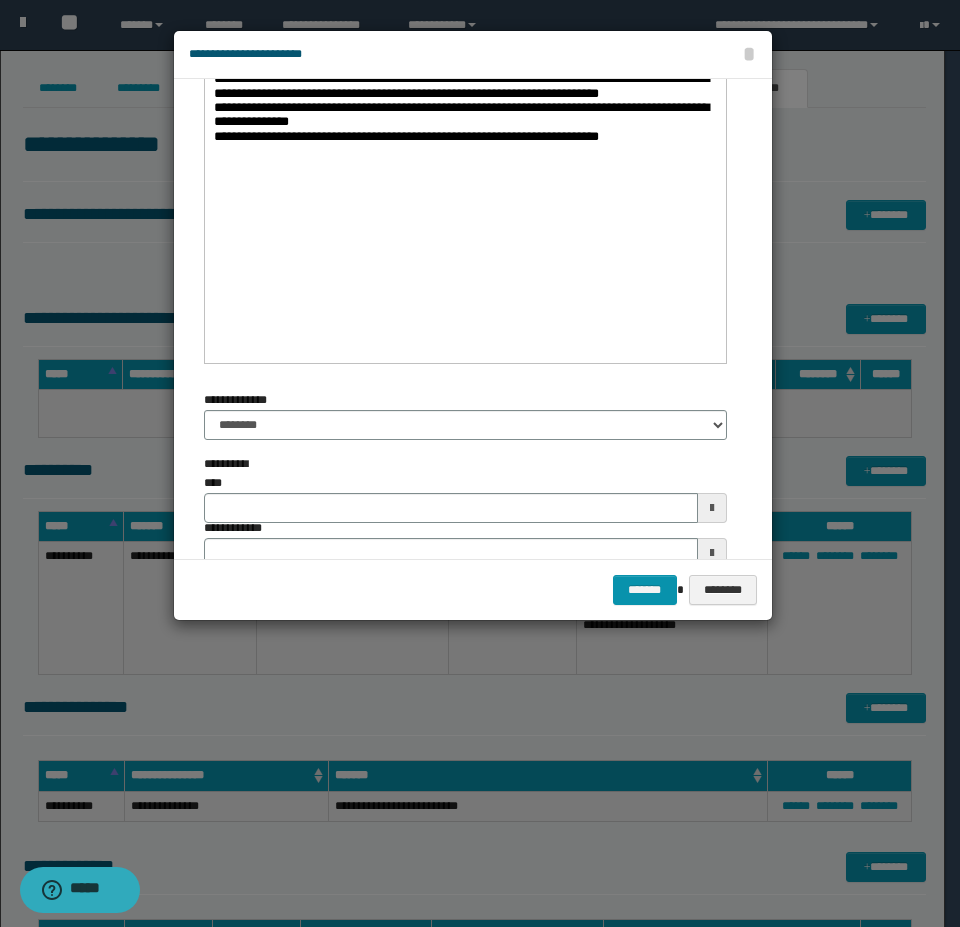 scroll, scrollTop: 300, scrollLeft: 0, axis: vertical 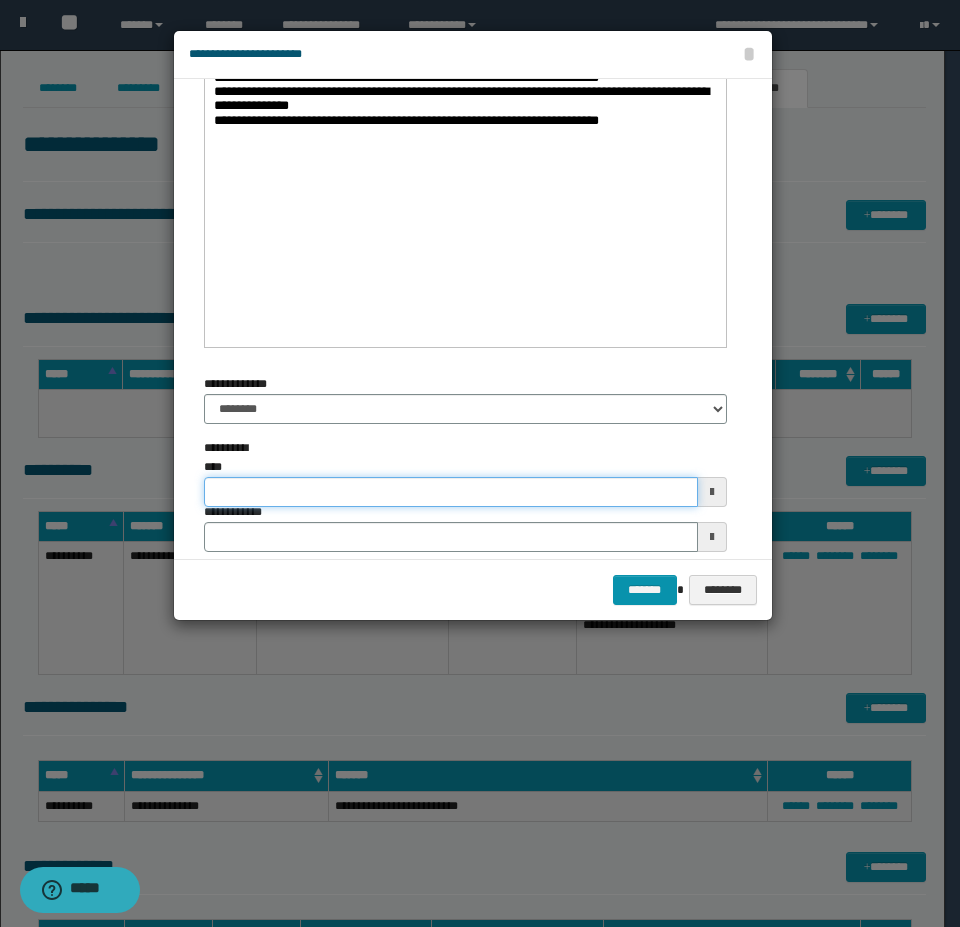 click on "**********" at bounding box center (451, 492) 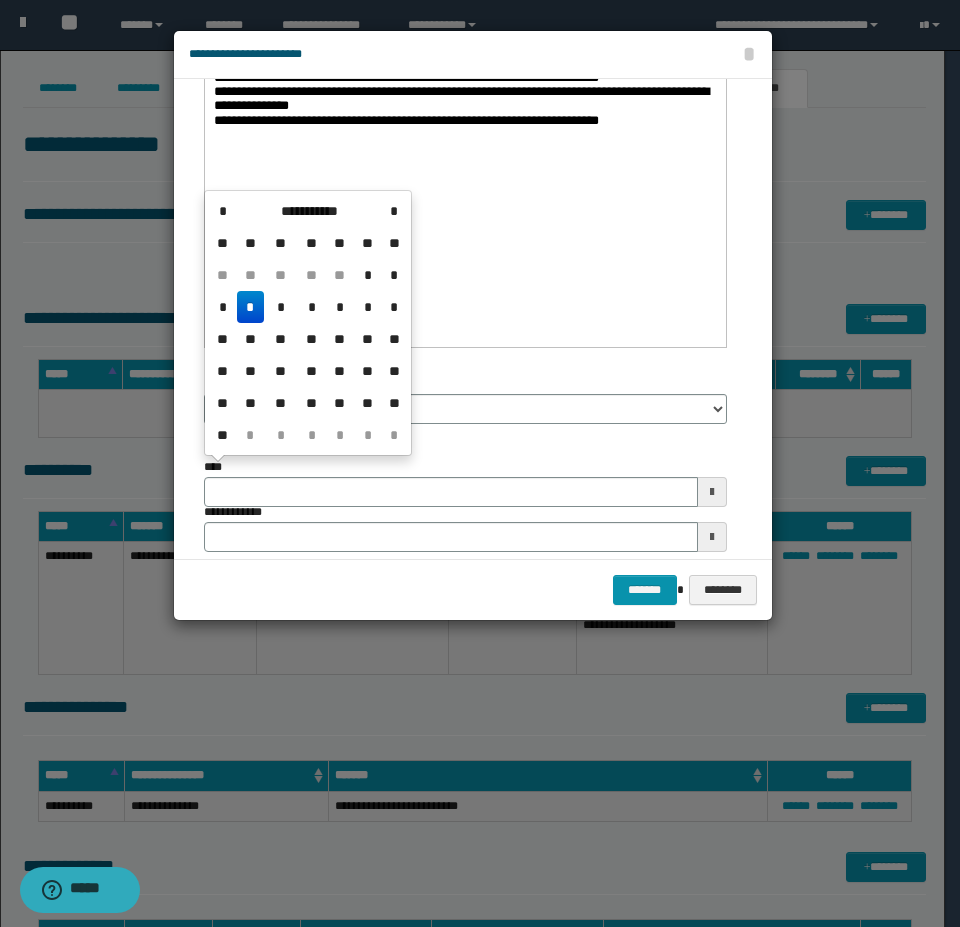 click on "*" at bounding box center [251, 307] 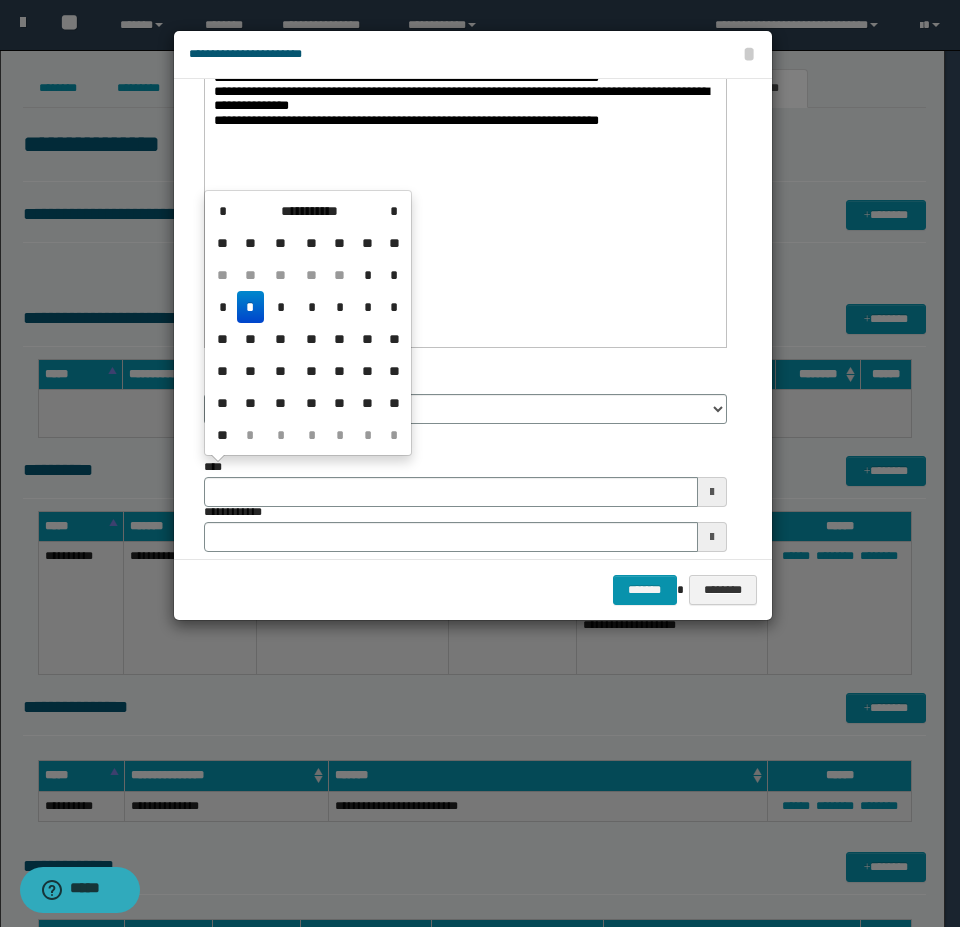 type on "**********" 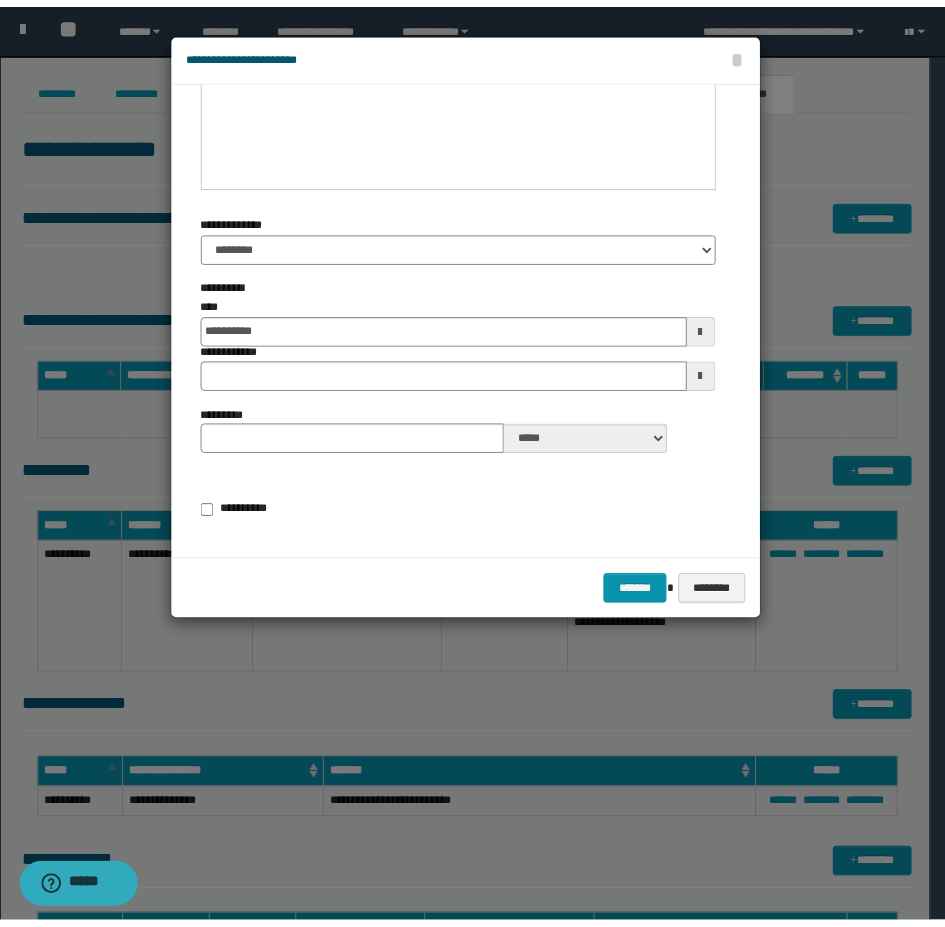 scroll, scrollTop: 465, scrollLeft: 0, axis: vertical 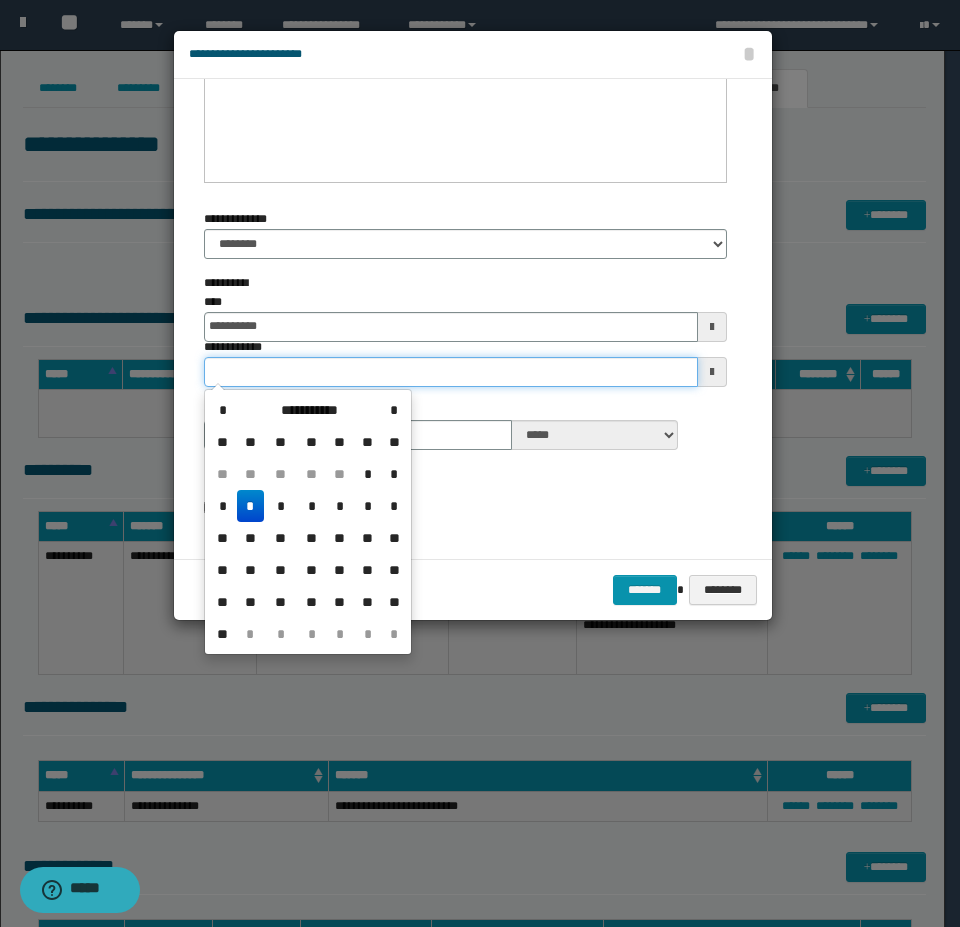 click on "**********" at bounding box center [451, 372] 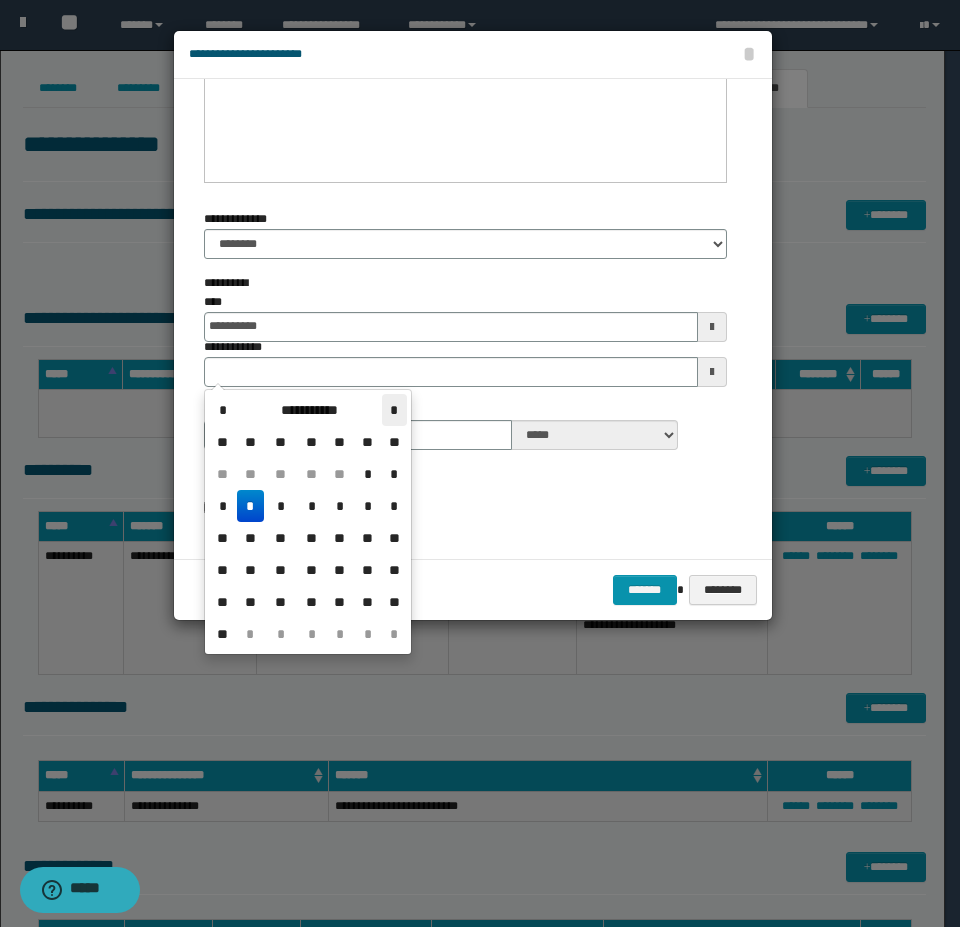 click on "*" at bounding box center [394, 410] 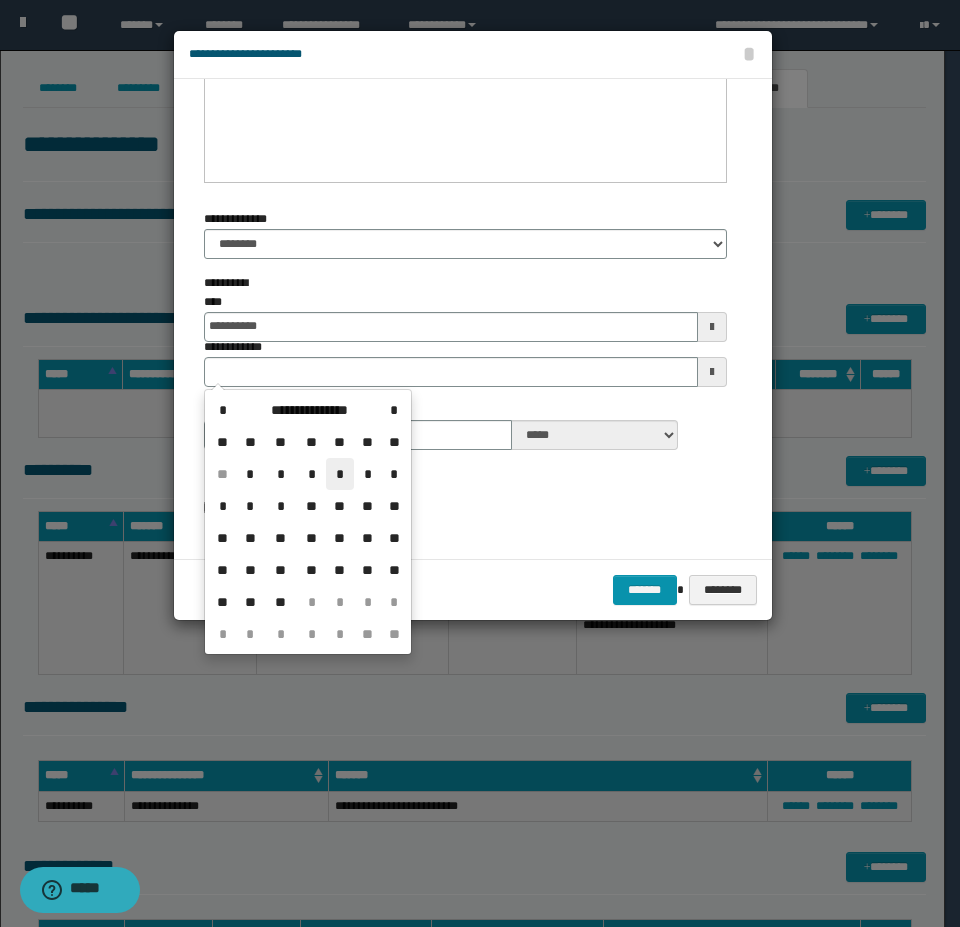 click on "*" at bounding box center (340, 474) 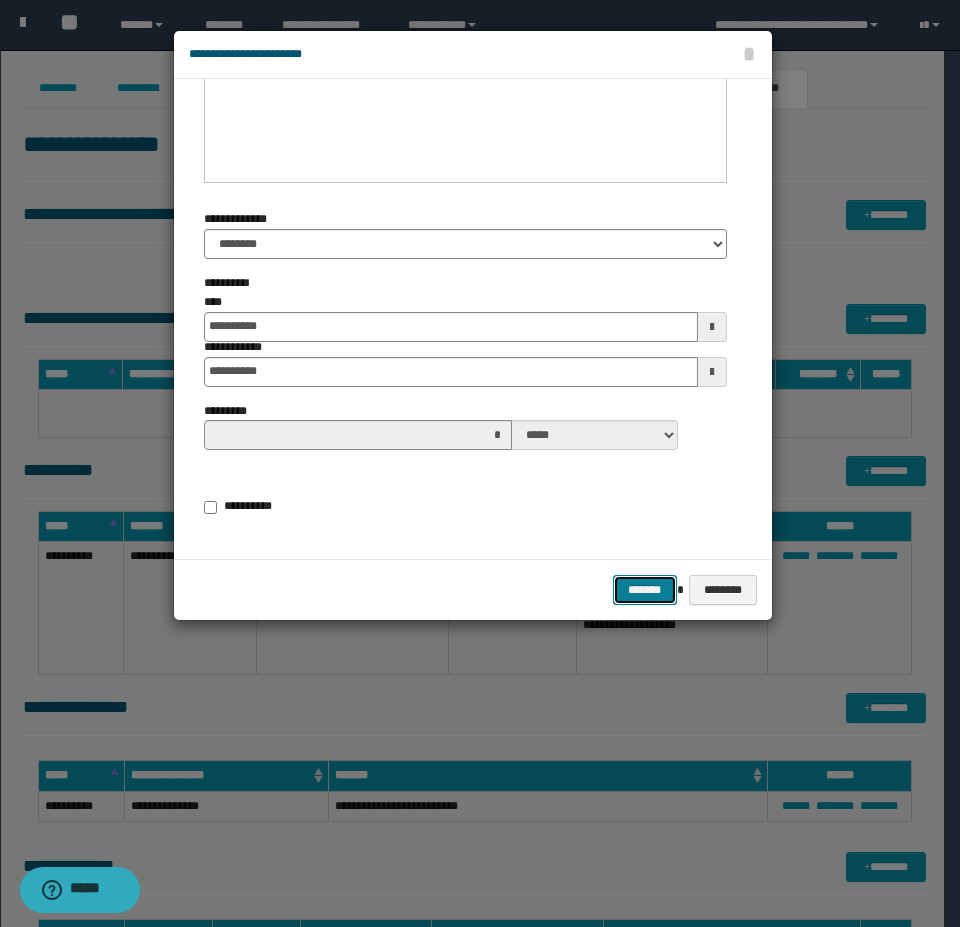 click on "*******" at bounding box center (645, 590) 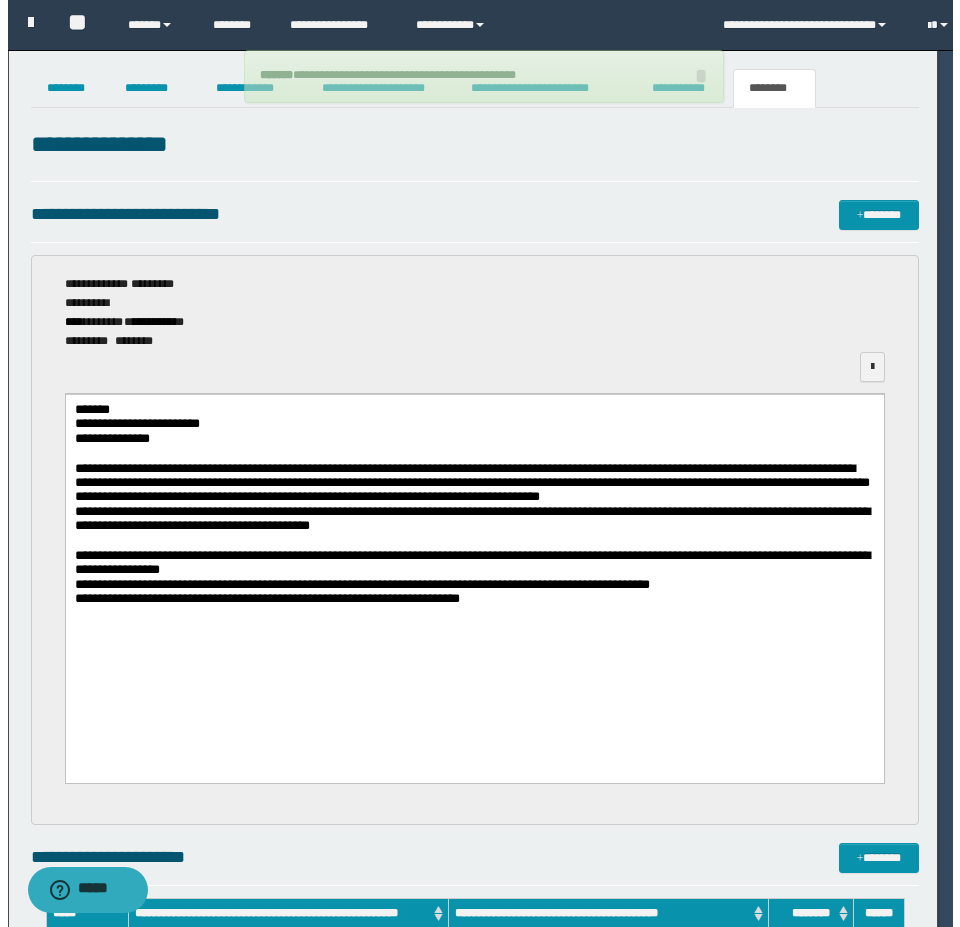 scroll, scrollTop: 0, scrollLeft: 0, axis: both 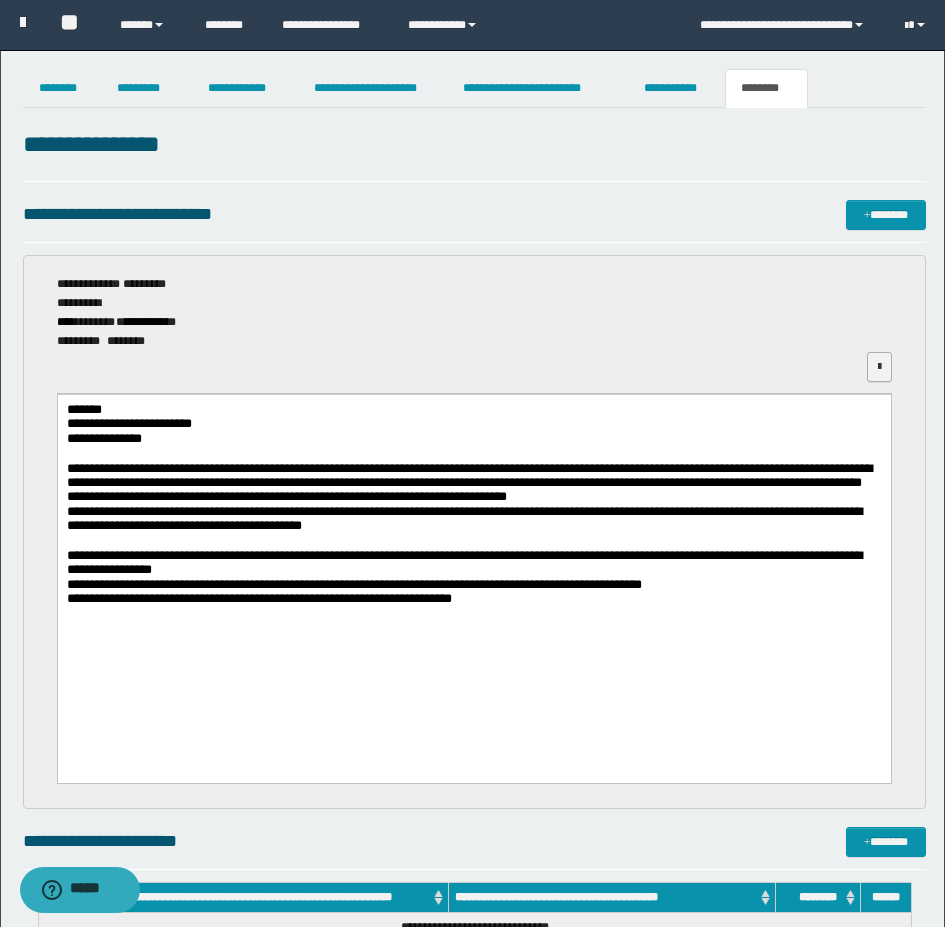 click at bounding box center (879, 367) 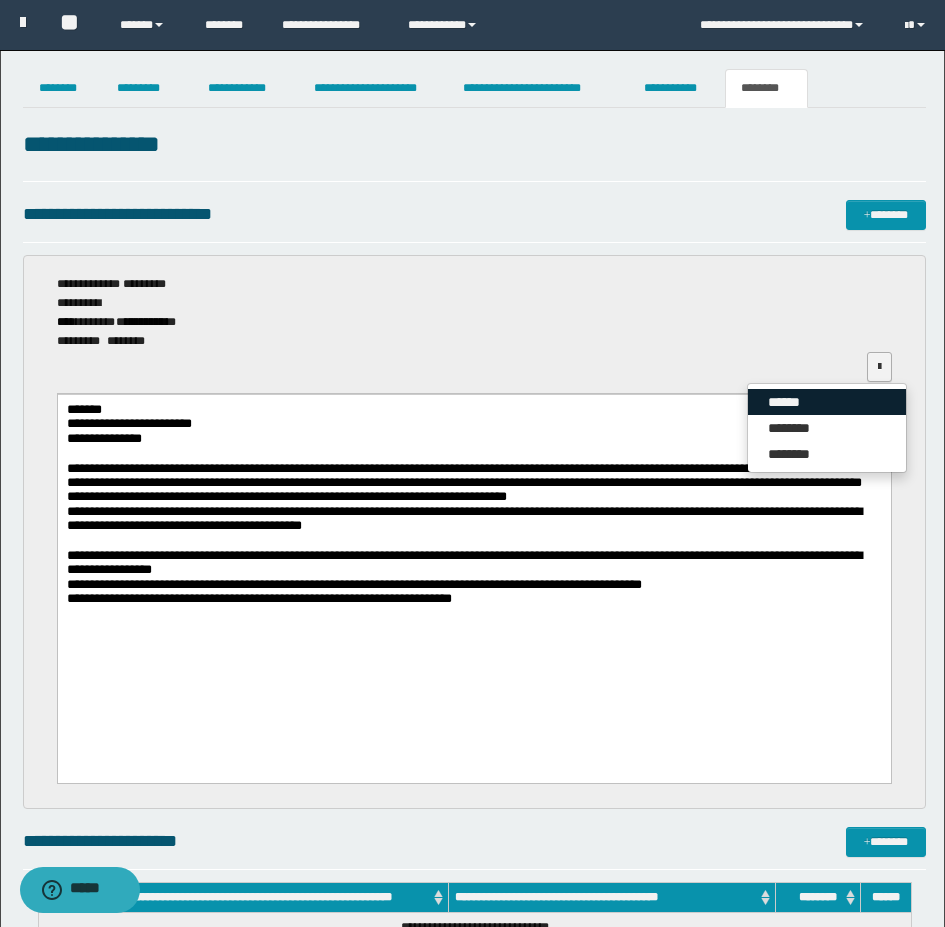 click on "******" at bounding box center (827, 402) 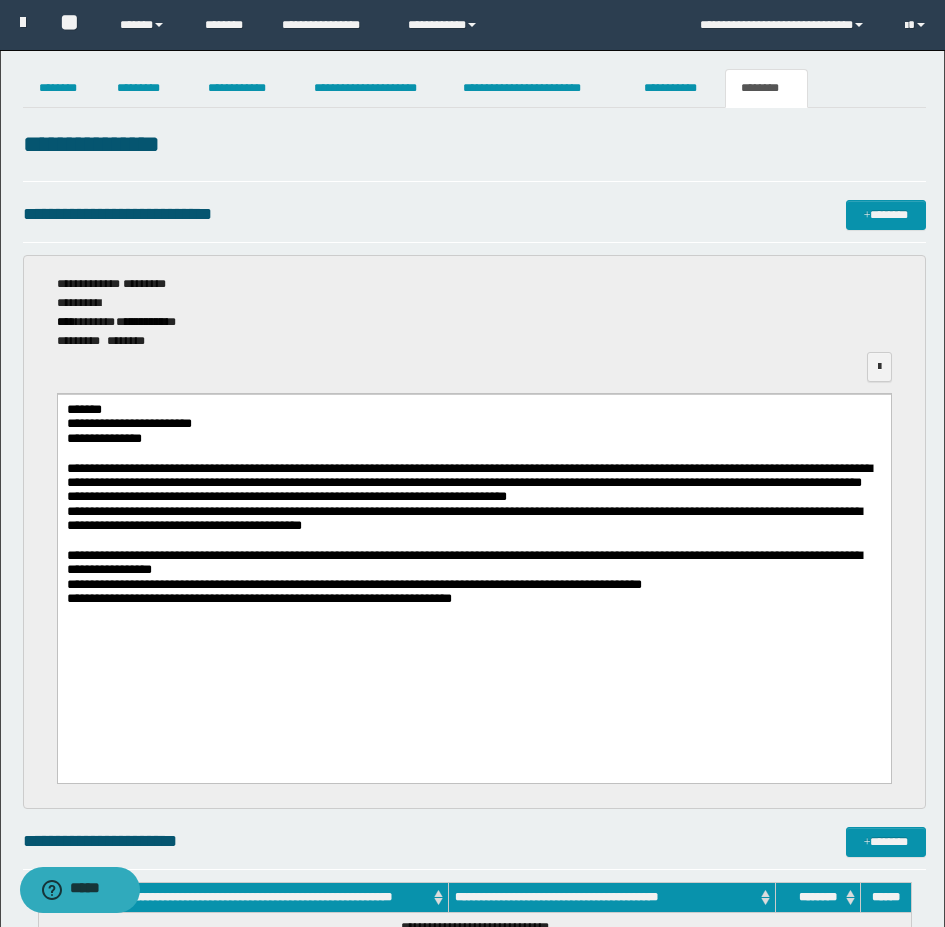 type on "**********" 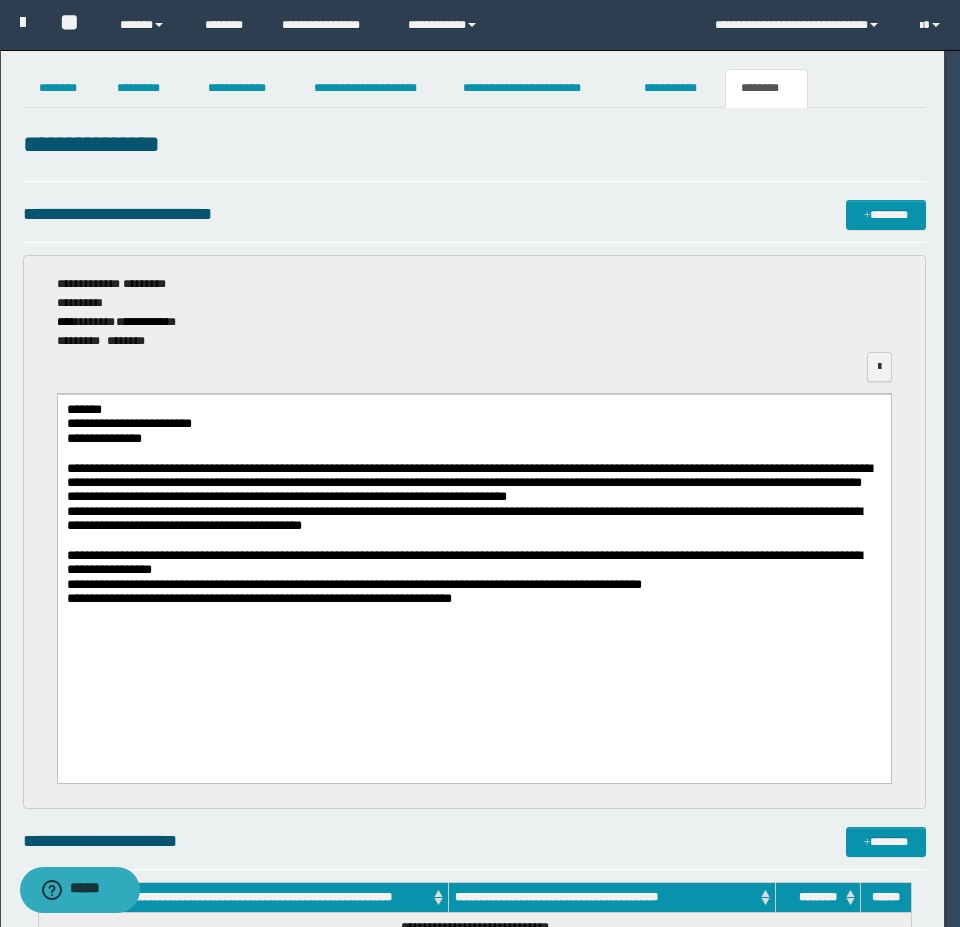 scroll, scrollTop: 47, scrollLeft: 0, axis: vertical 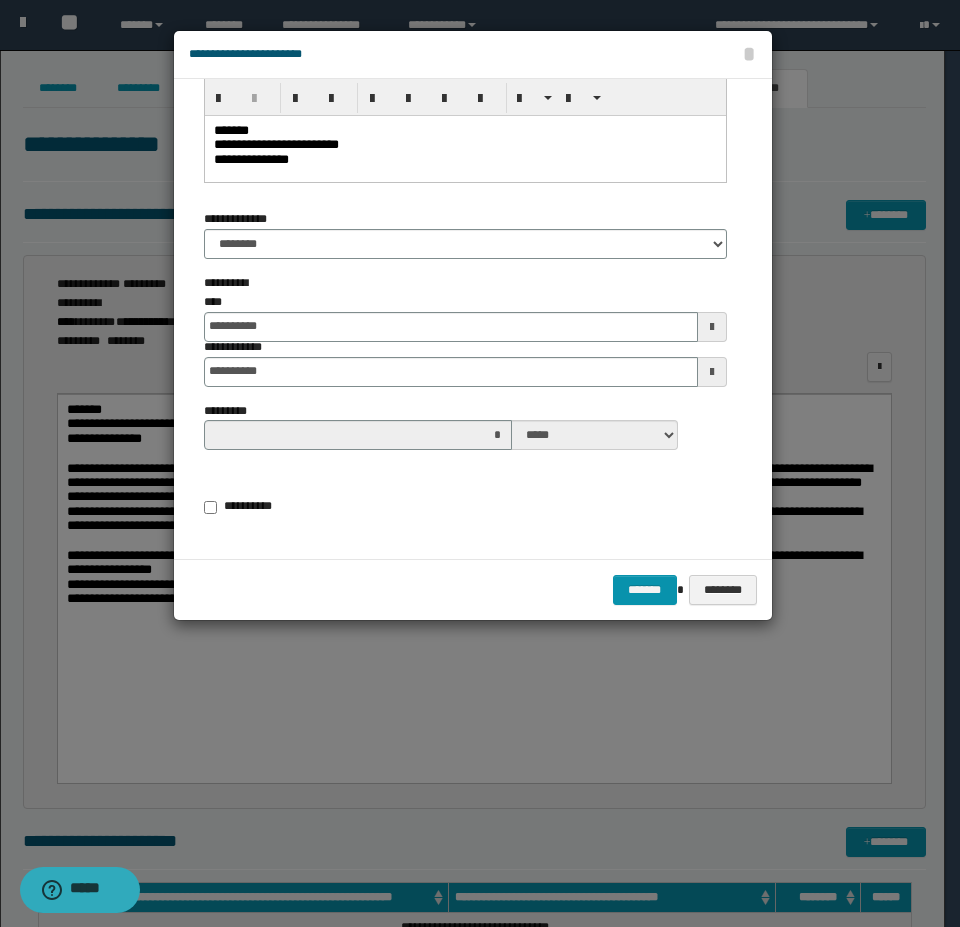 click on "**********" at bounding box center [464, 159] 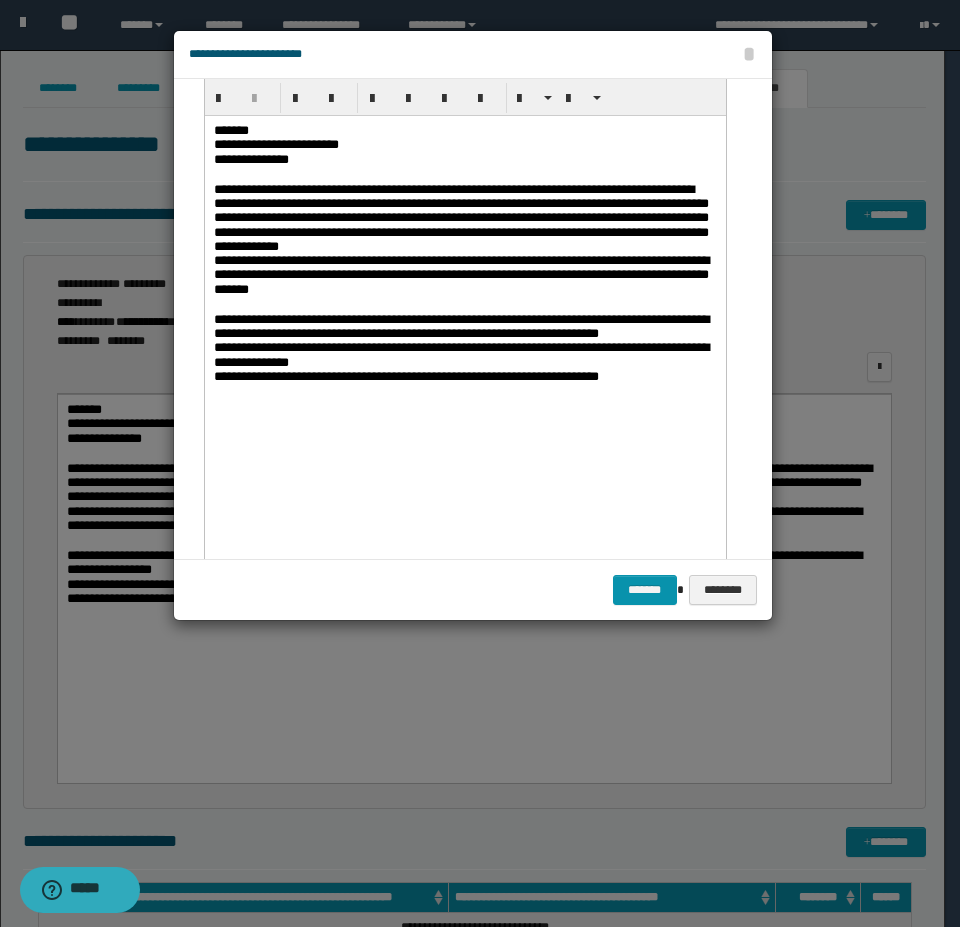 click on "**********" at bounding box center (460, 274) 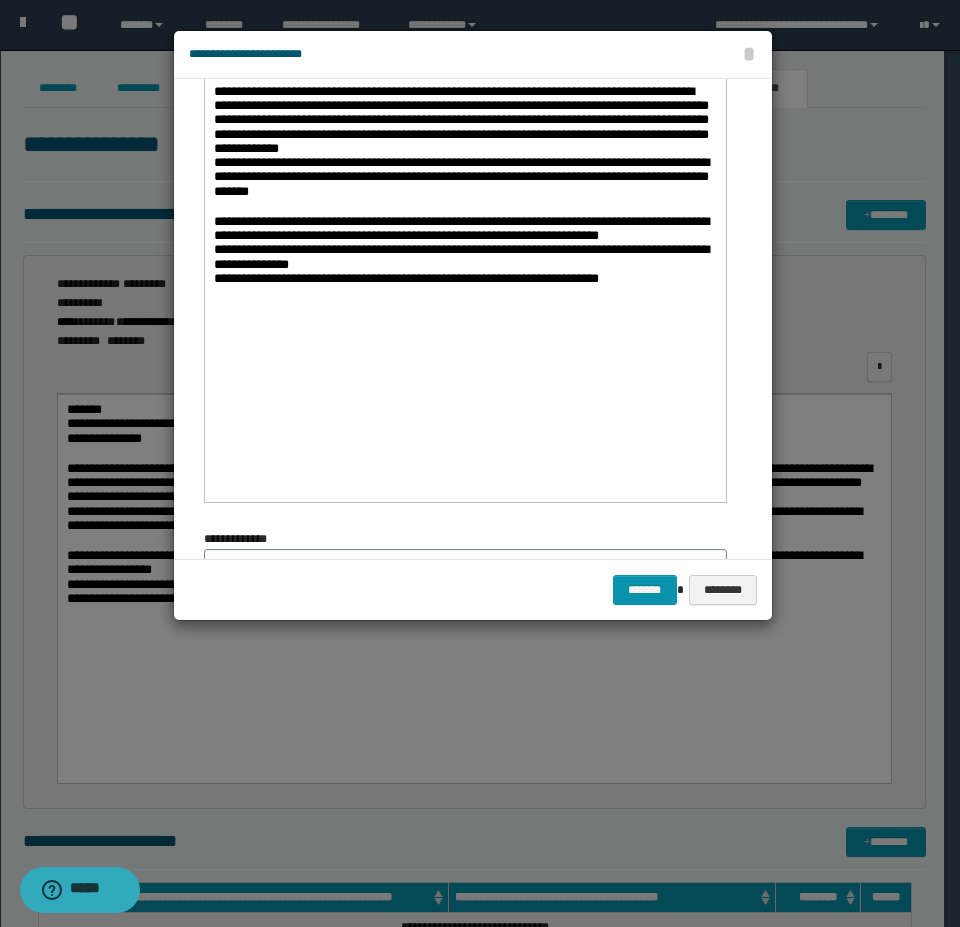 scroll, scrollTop: 347, scrollLeft: 0, axis: vertical 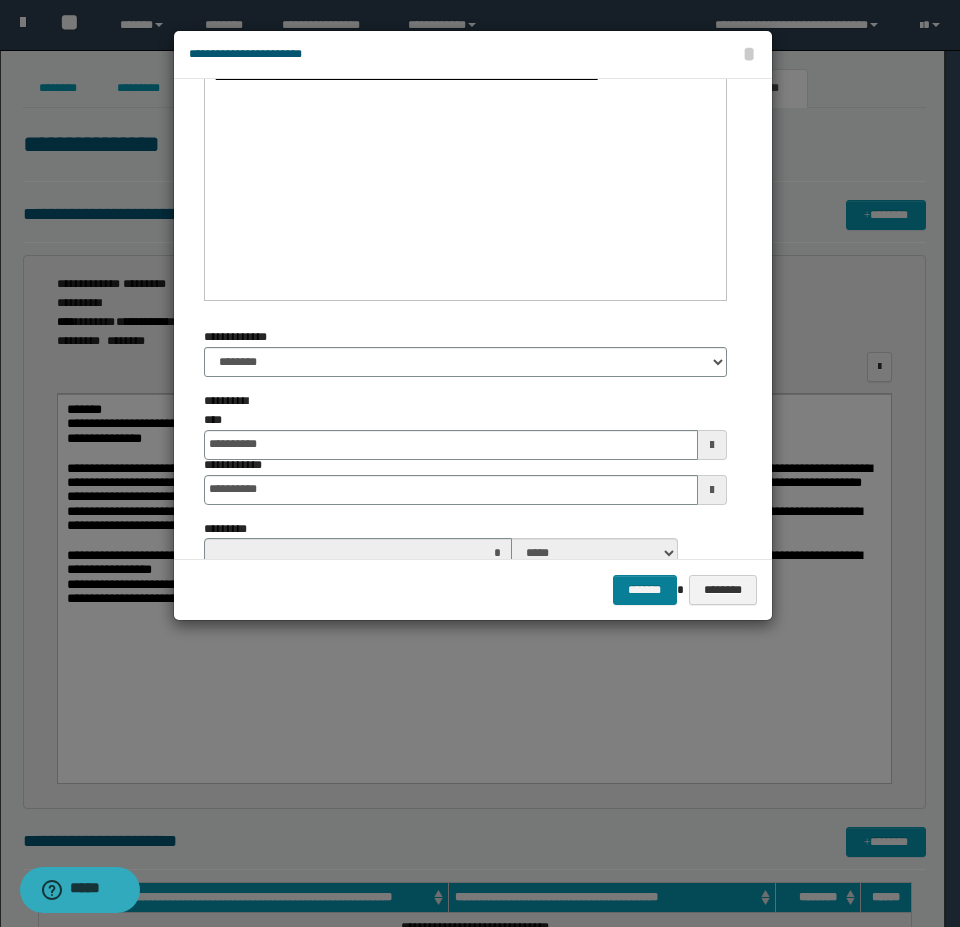 click on "*******" at bounding box center [645, 590] 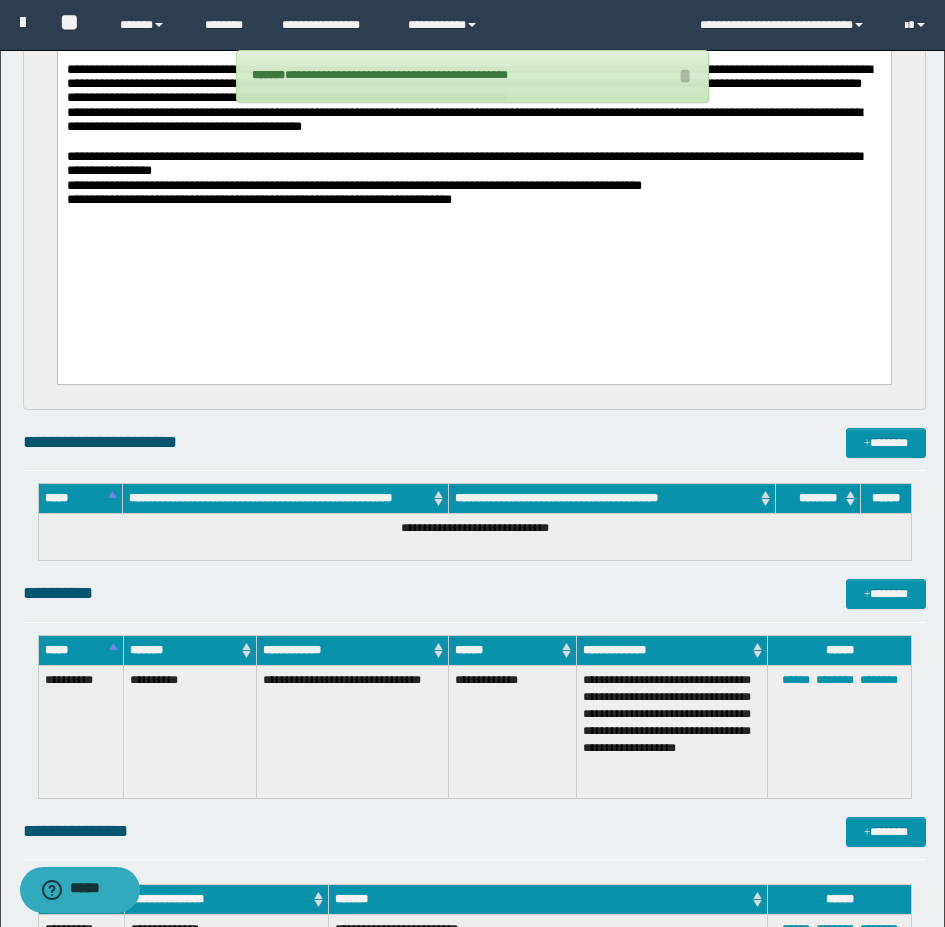 scroll, scrollTop: 400, scrollLeft: 0, axis: vertical 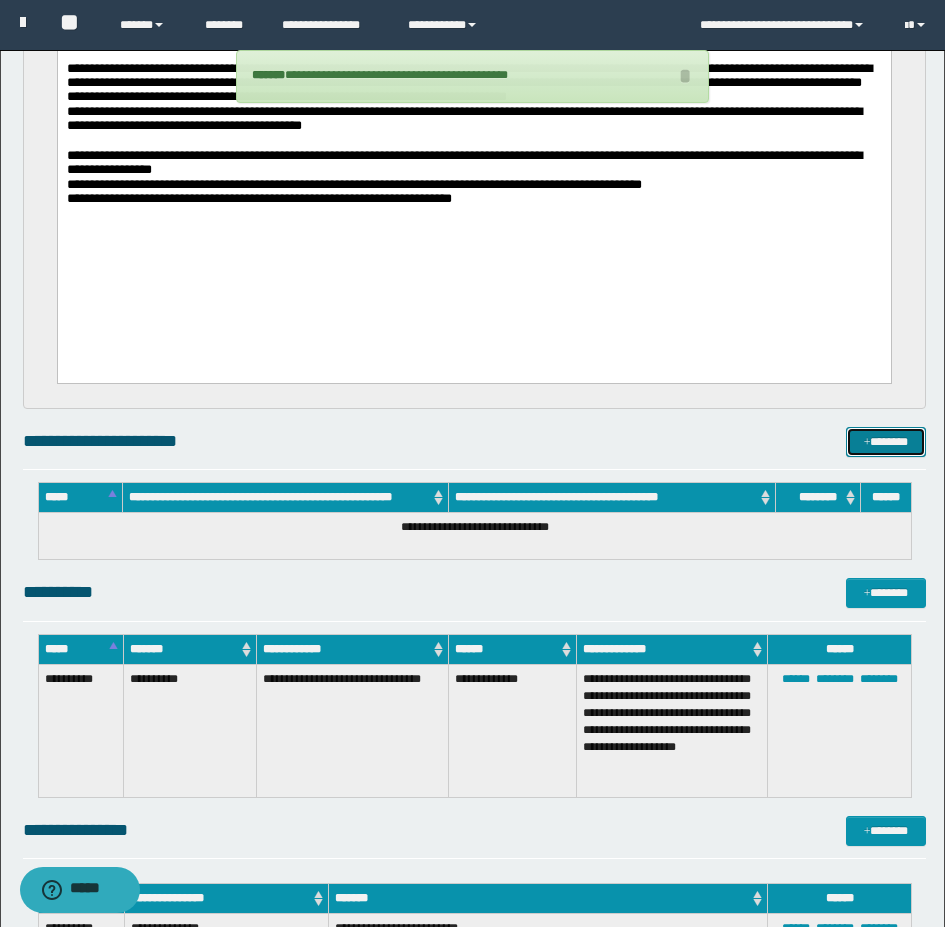 click on "*******" at bounding box center [886, 442] 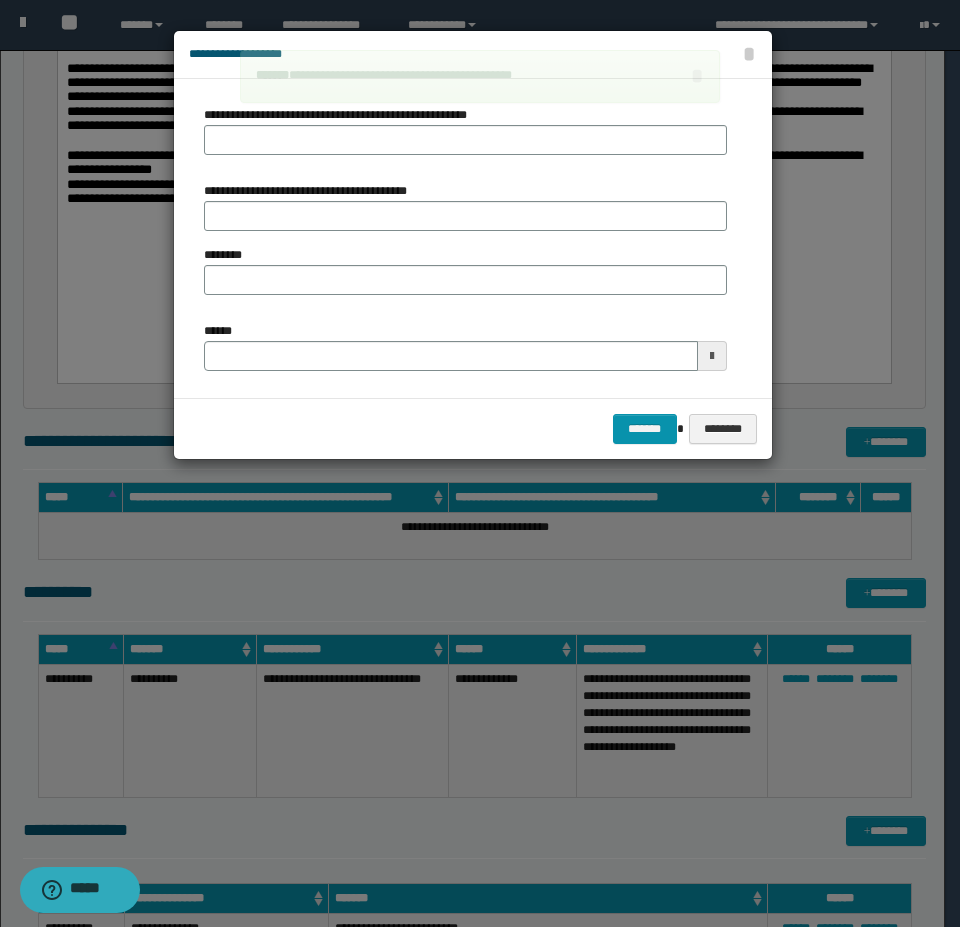 type on "**********" 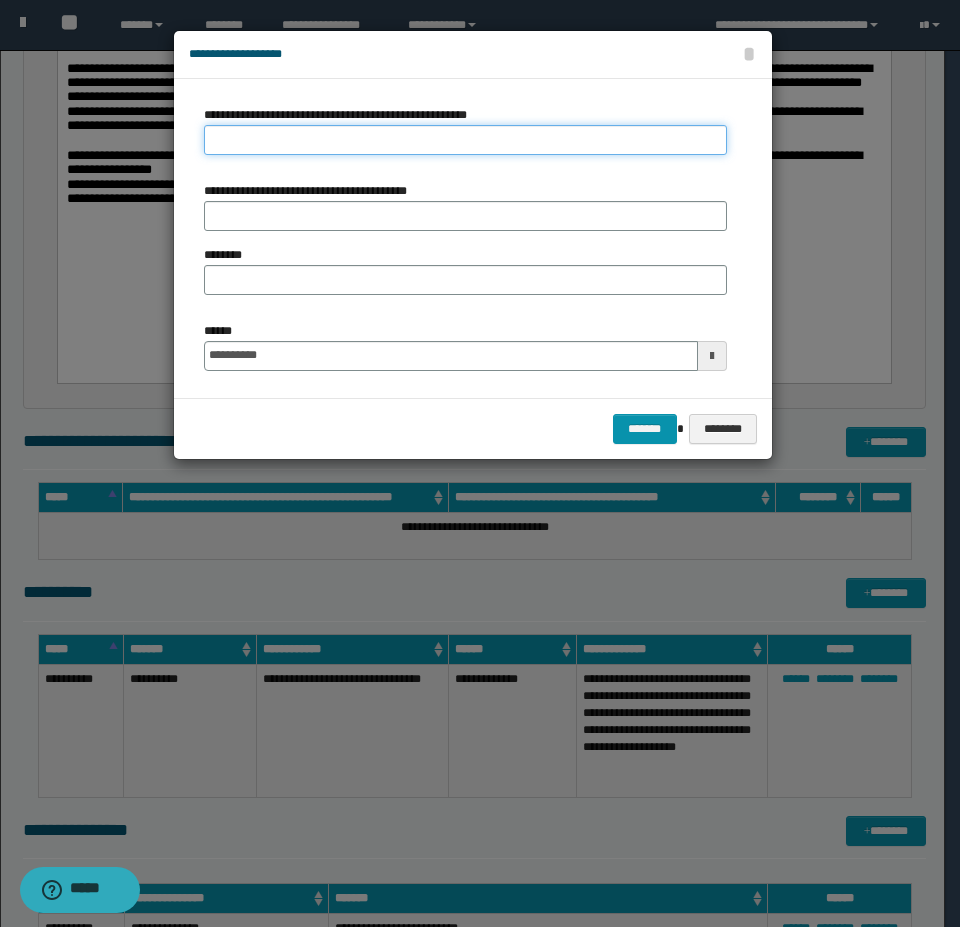 click on "**********" at bounding box center (465, 140) 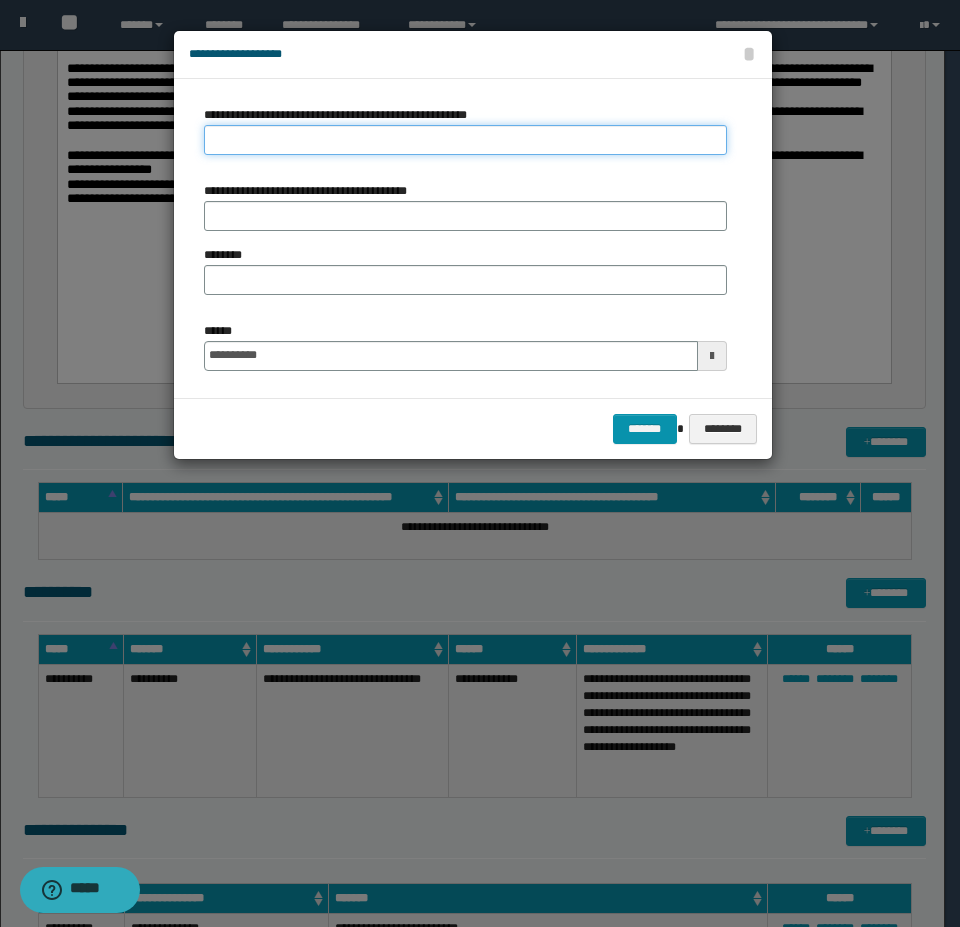 type on "**********" 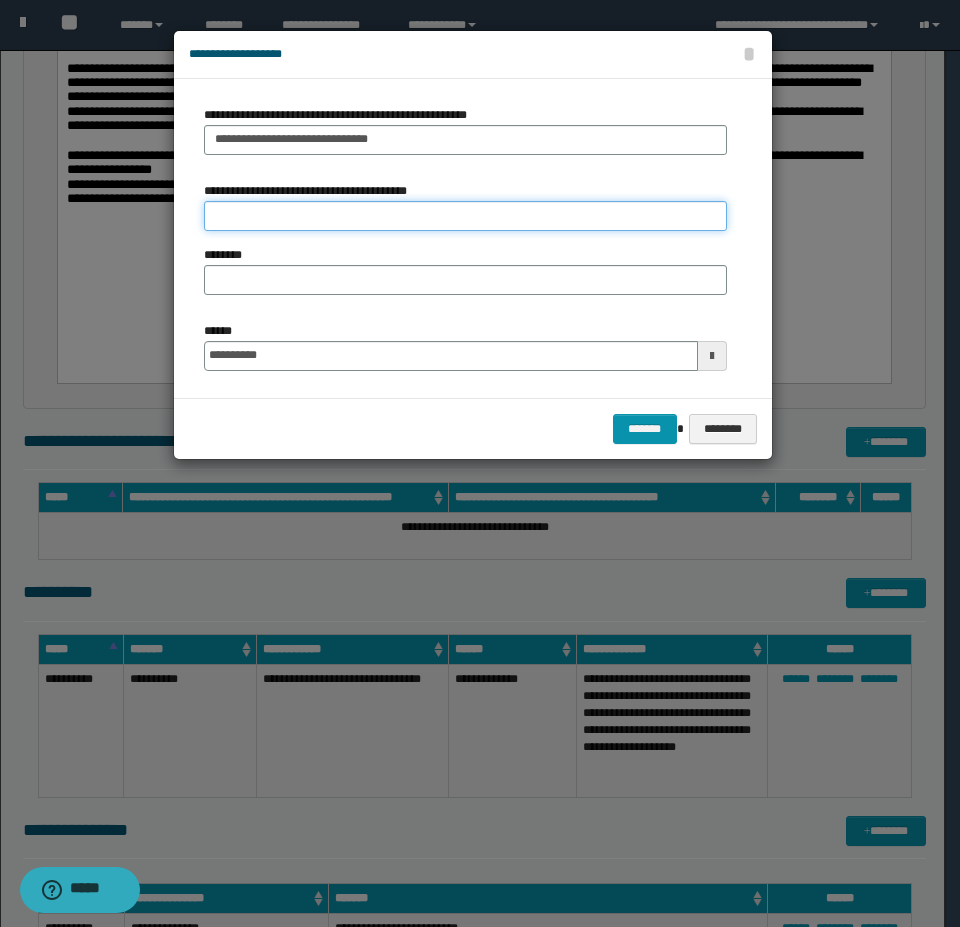 click on "**********" at bounding box center (465, 216) 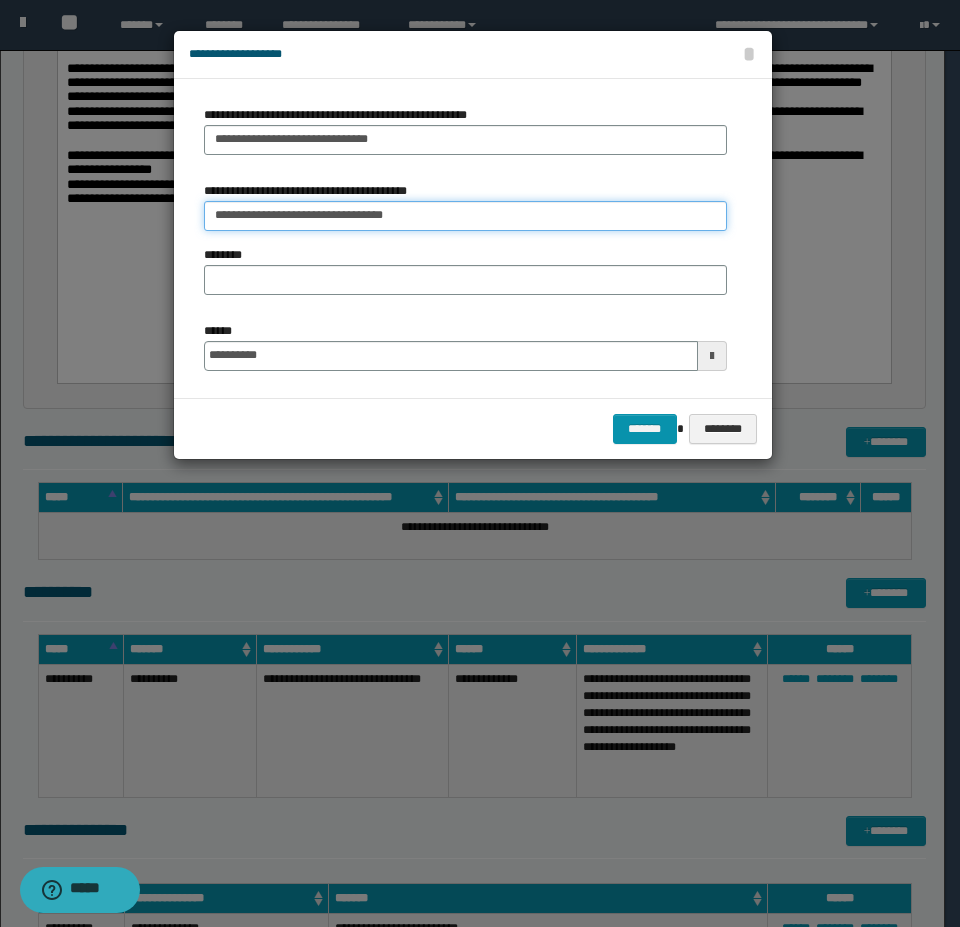drag, startPoint x: 431, startPoint y: 217, endPoint x: 382, endPoint y: 217, distance: 49 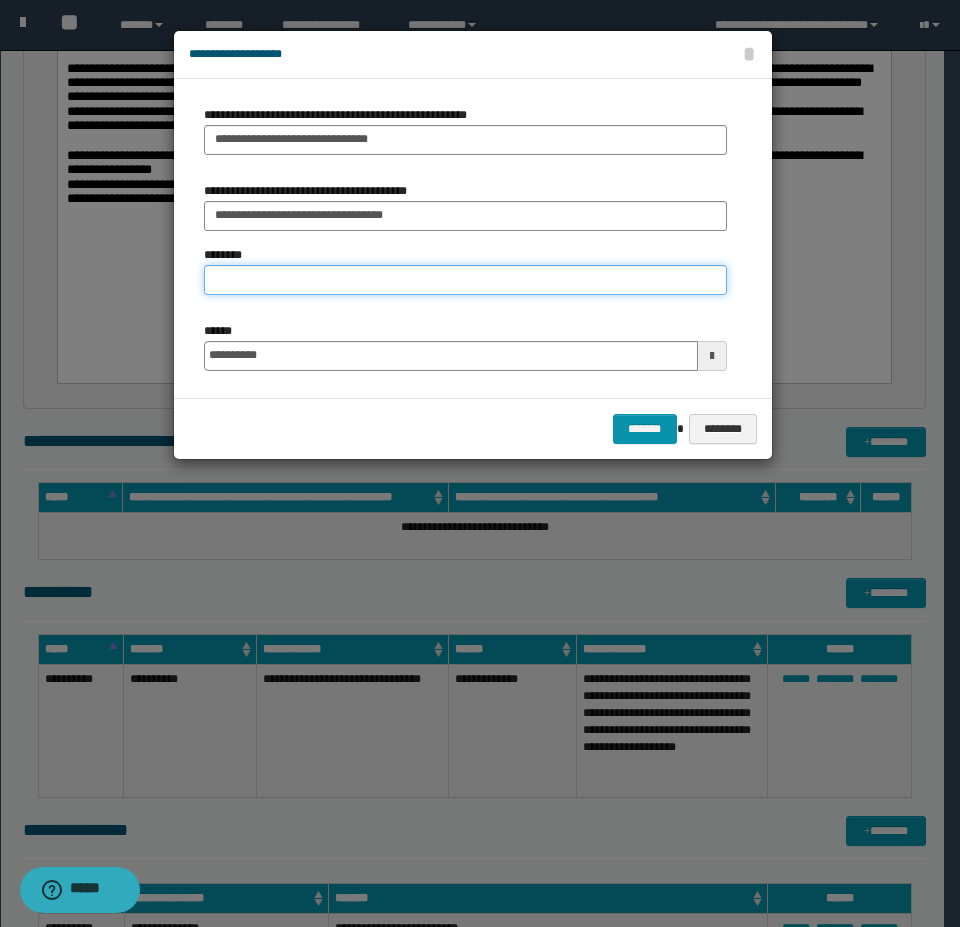 click on "********" at bounding box center (465, 280) 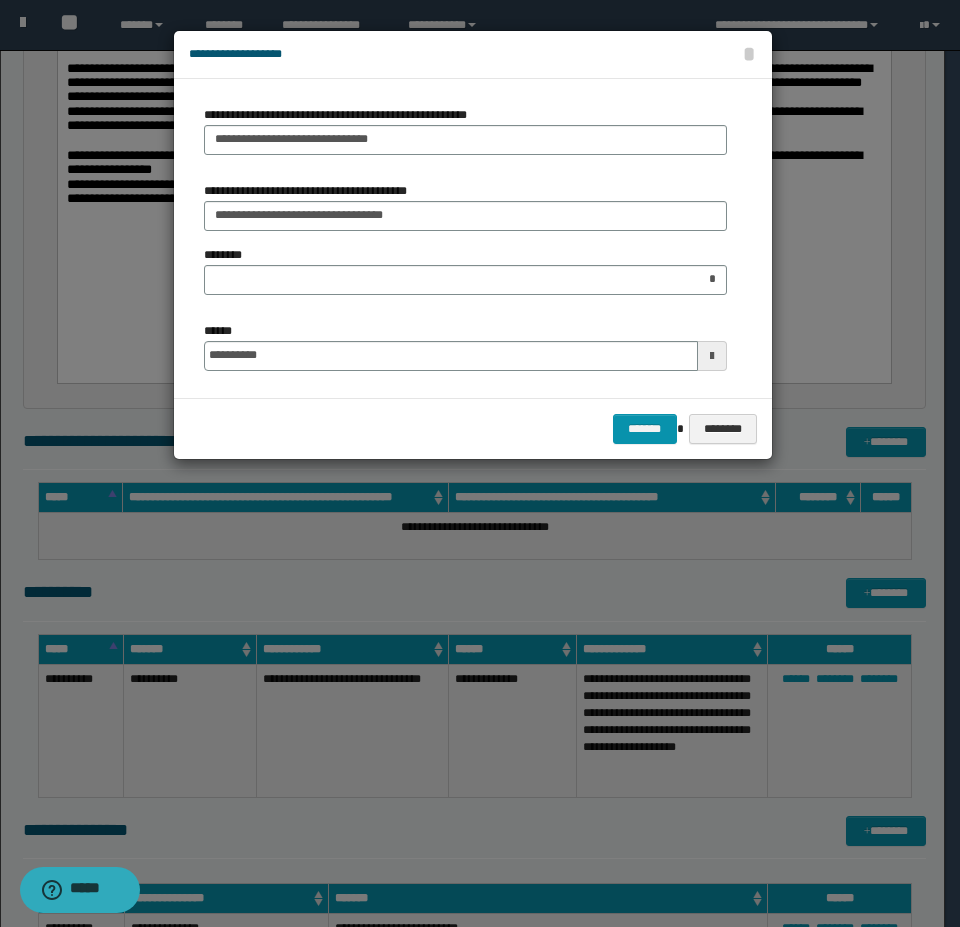 click on "**********" at bounding box center (465, 346) 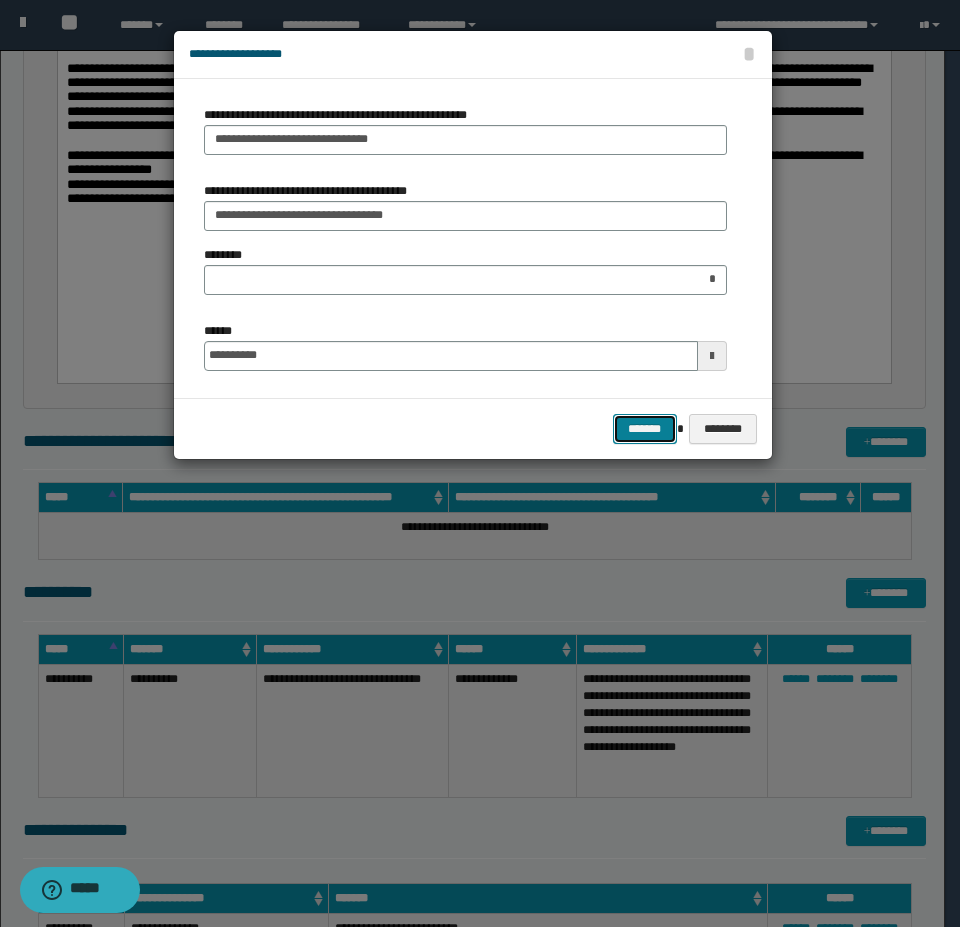 click on "*******" at bounding box center (645, 429) 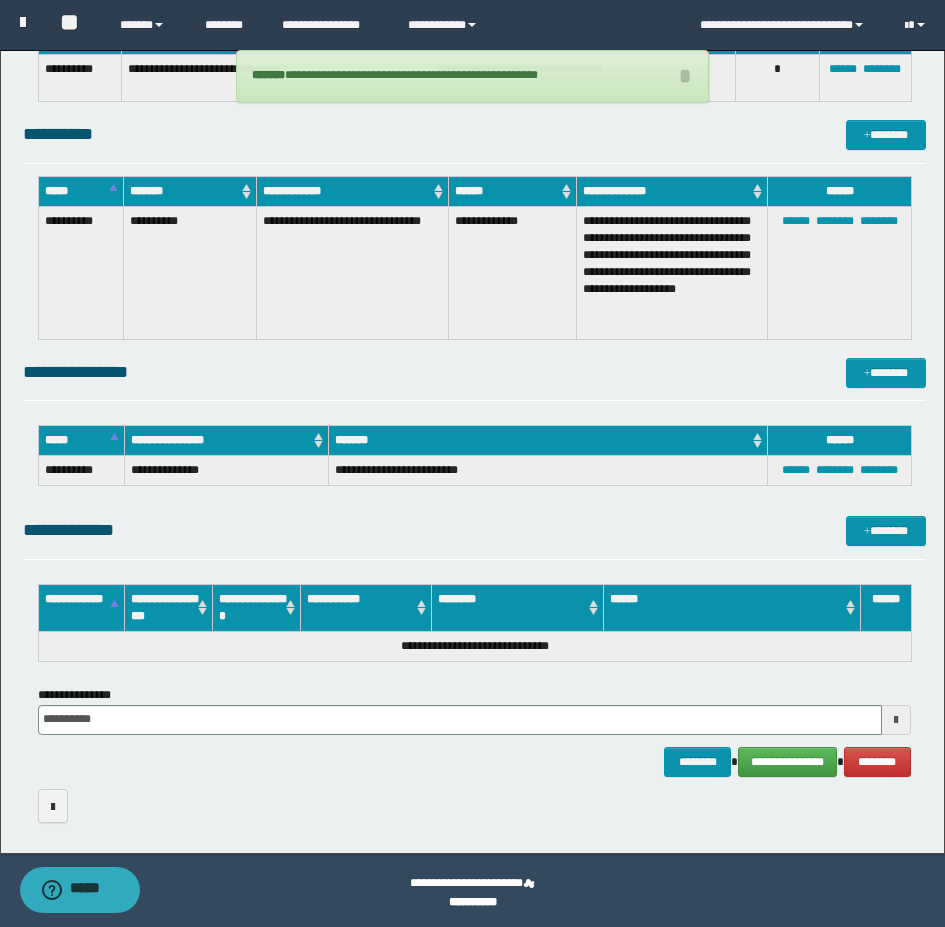 scroll, scrollTop: 863, scrollLeft: 0, axis: vertical 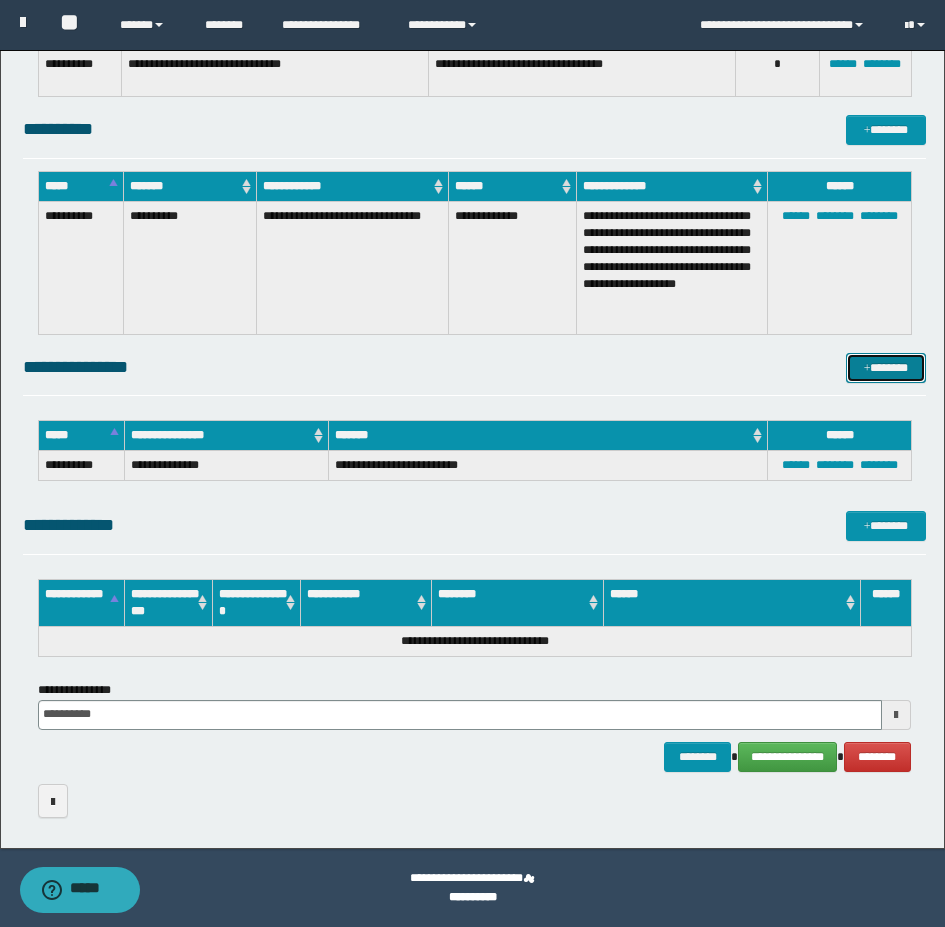 click on "*******" at bounding box center (886, 368) 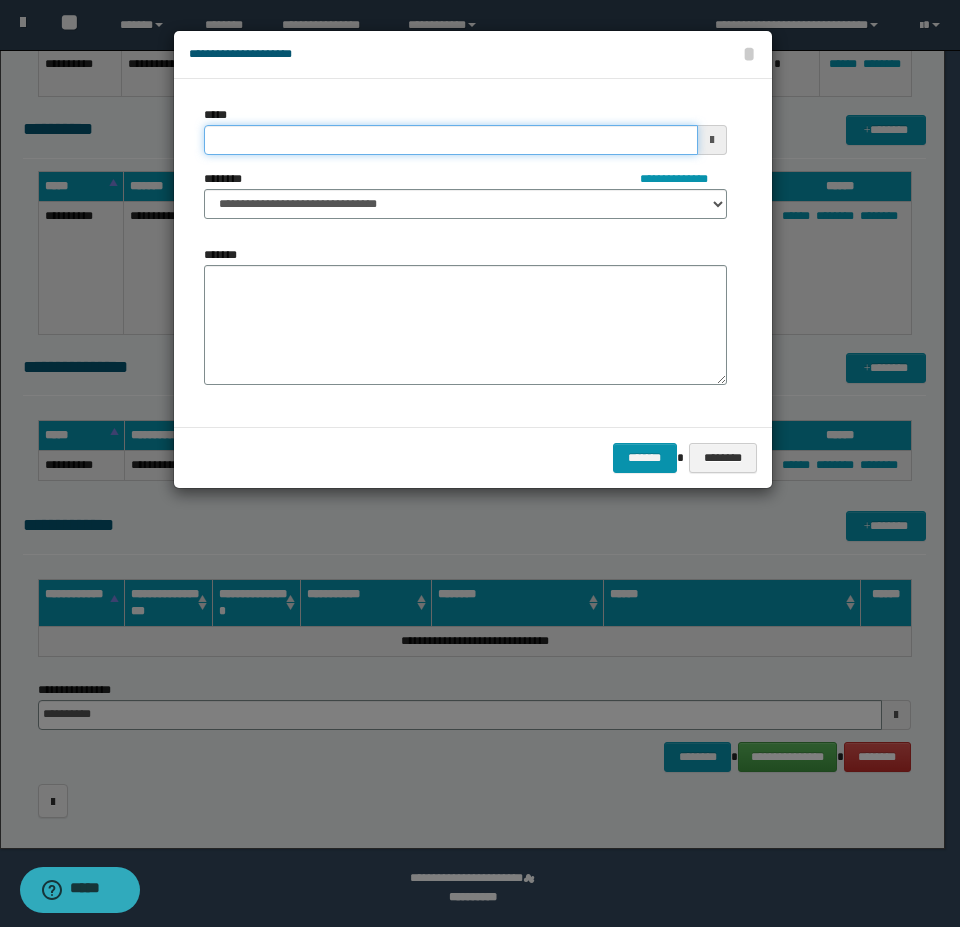 click on "*****" at bounding box center [451, 140] 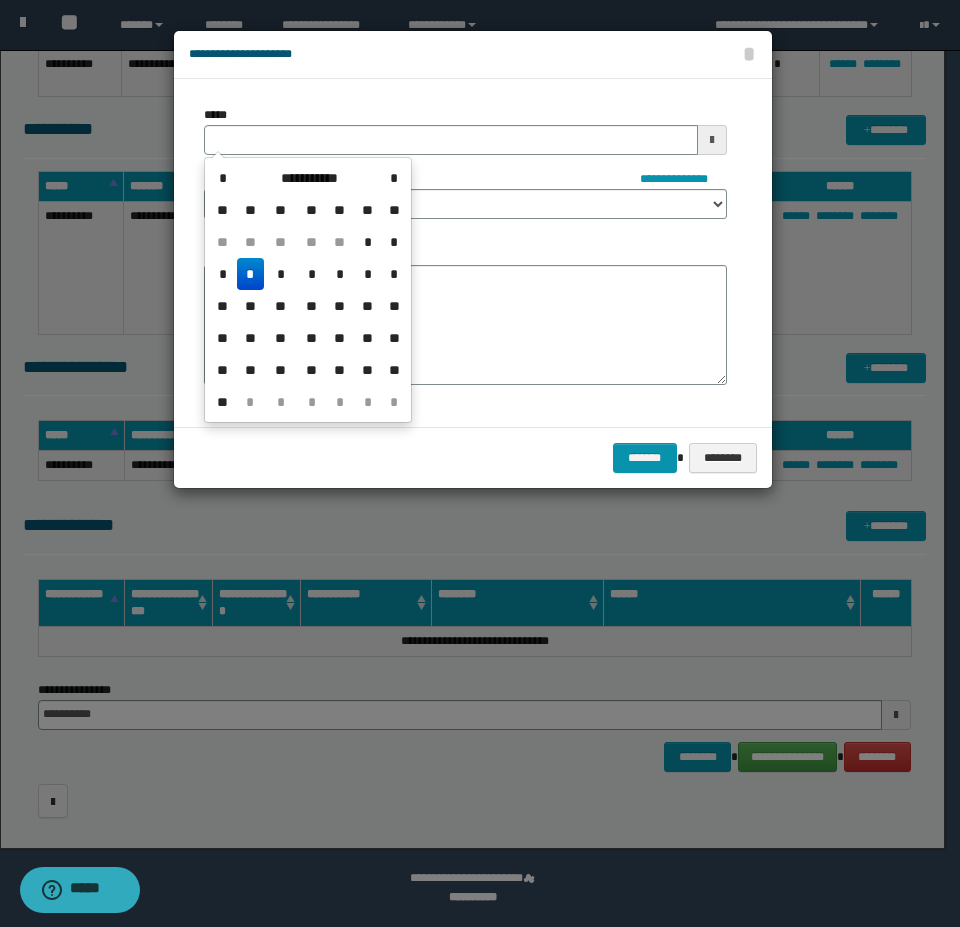 click on "*" at bounding box center [251, 274] 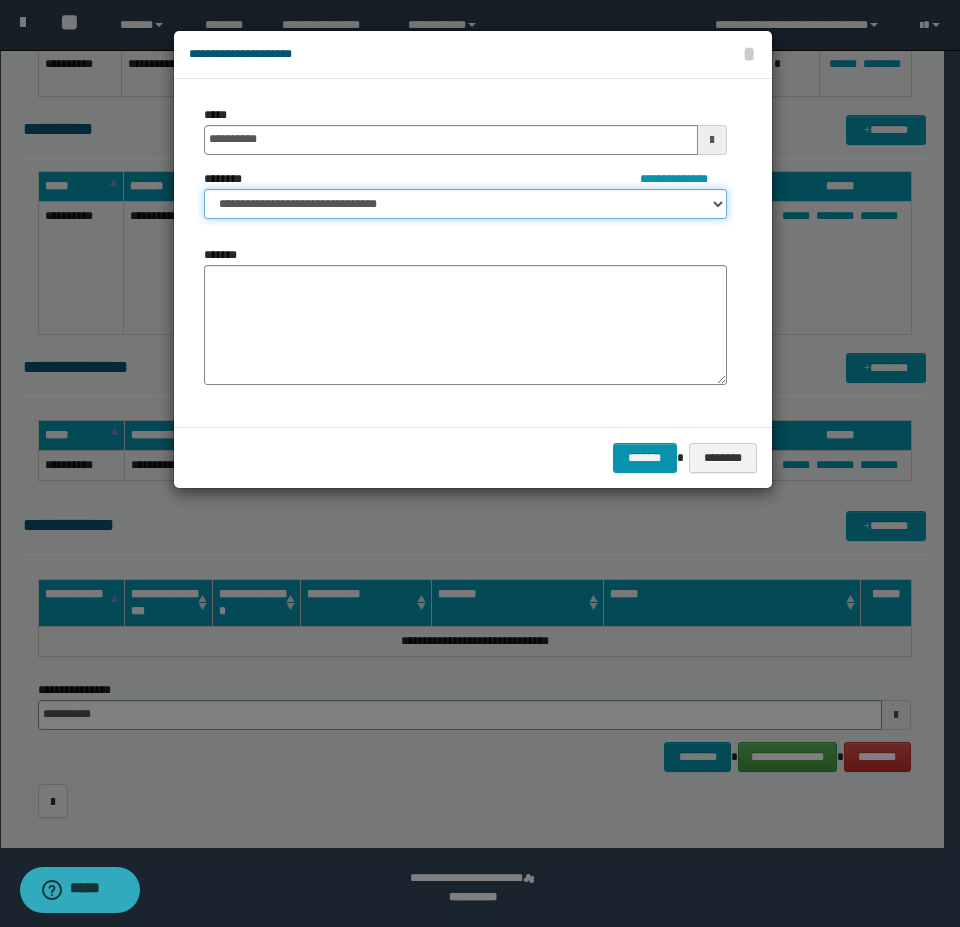 click on "**********" at bounding box center (465, 204) 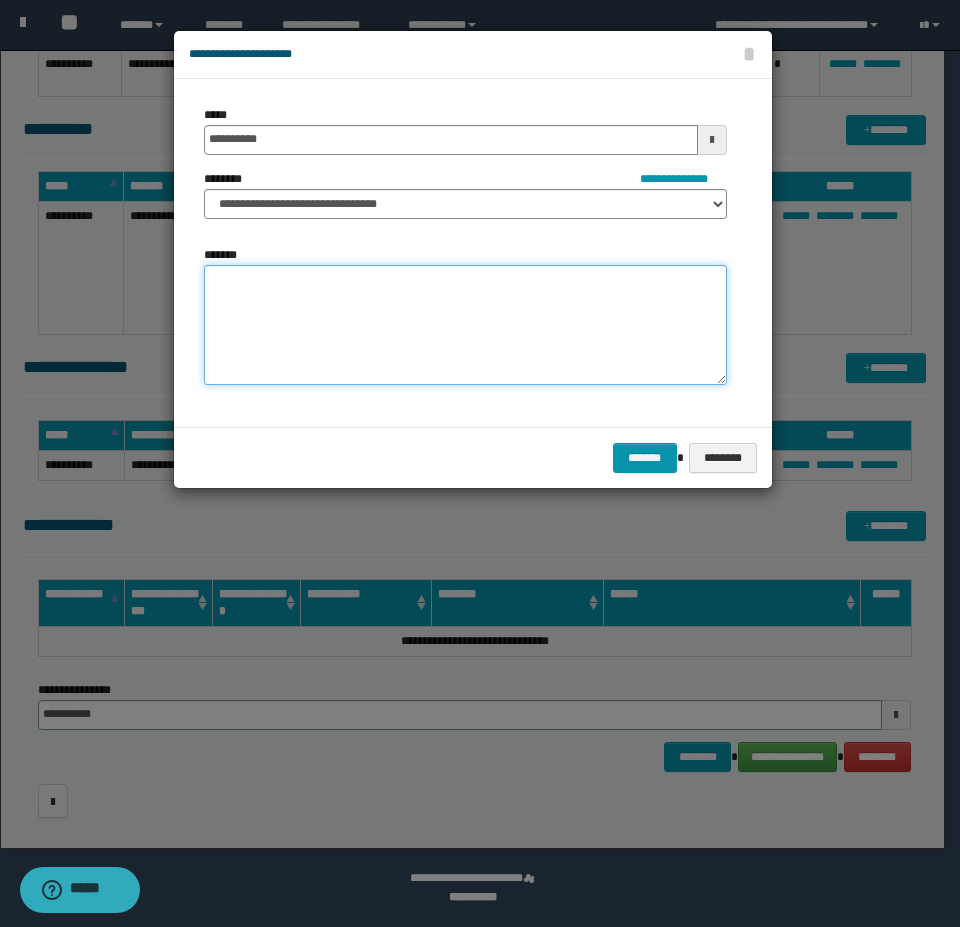 click on "*******" at bounding box center [465, 325] 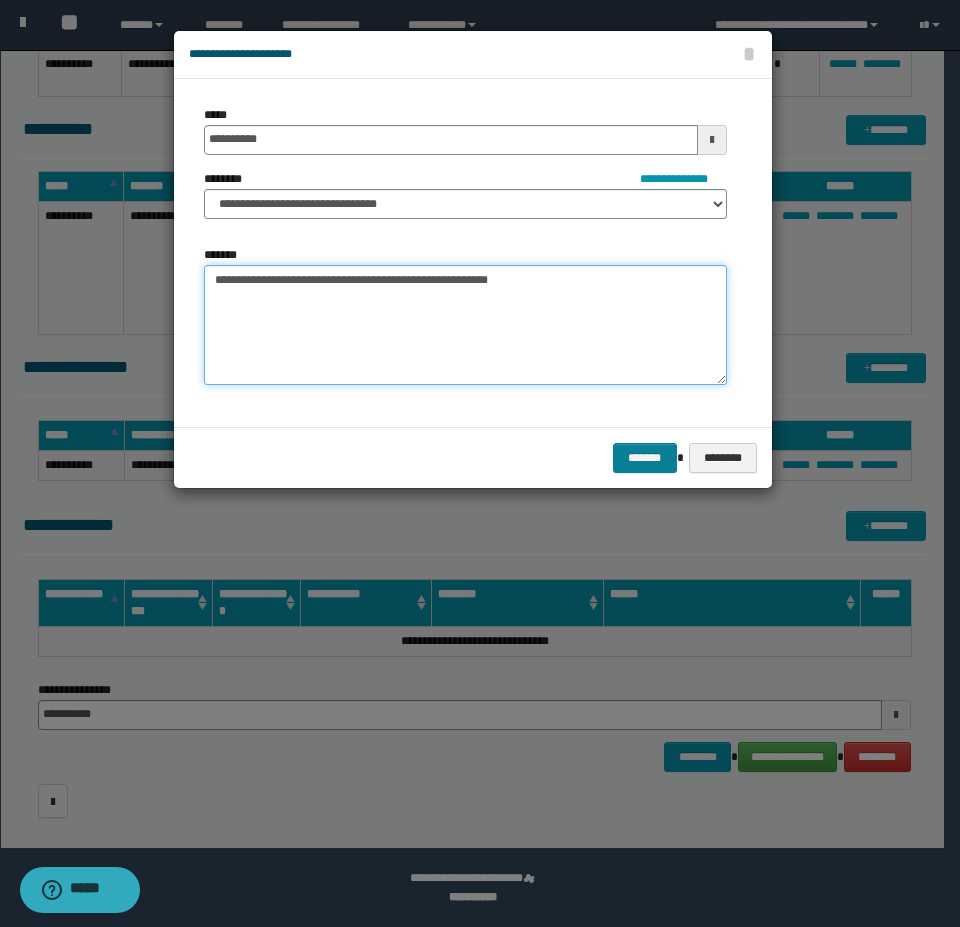 type on "**********" 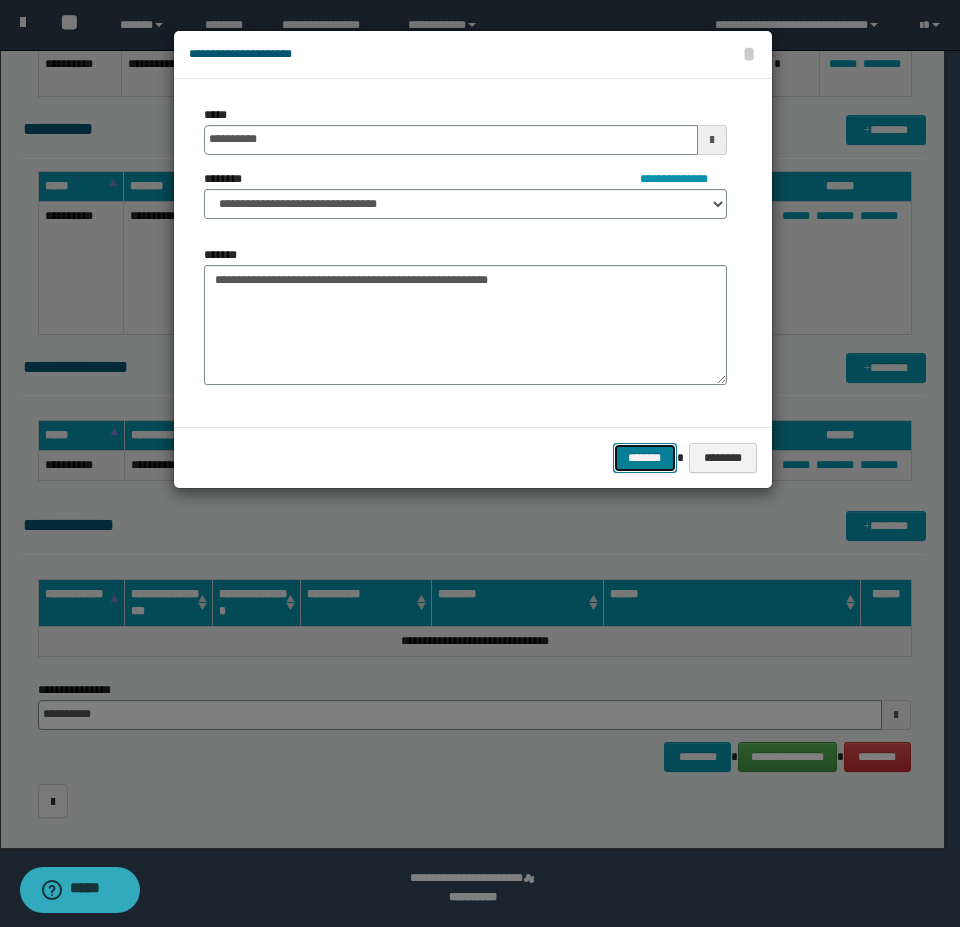 click on "*******" at bounding box center [645, 458] 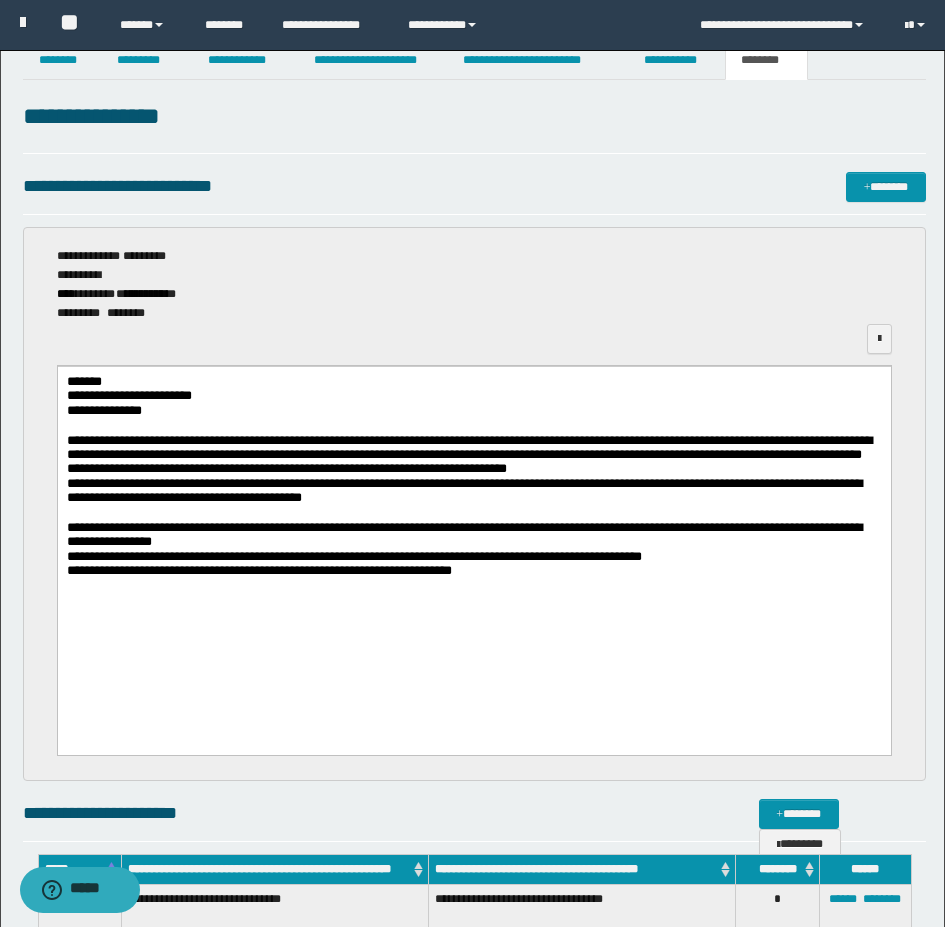 scroll, scrollTop: 0, scrollLeft: 0, axis: both 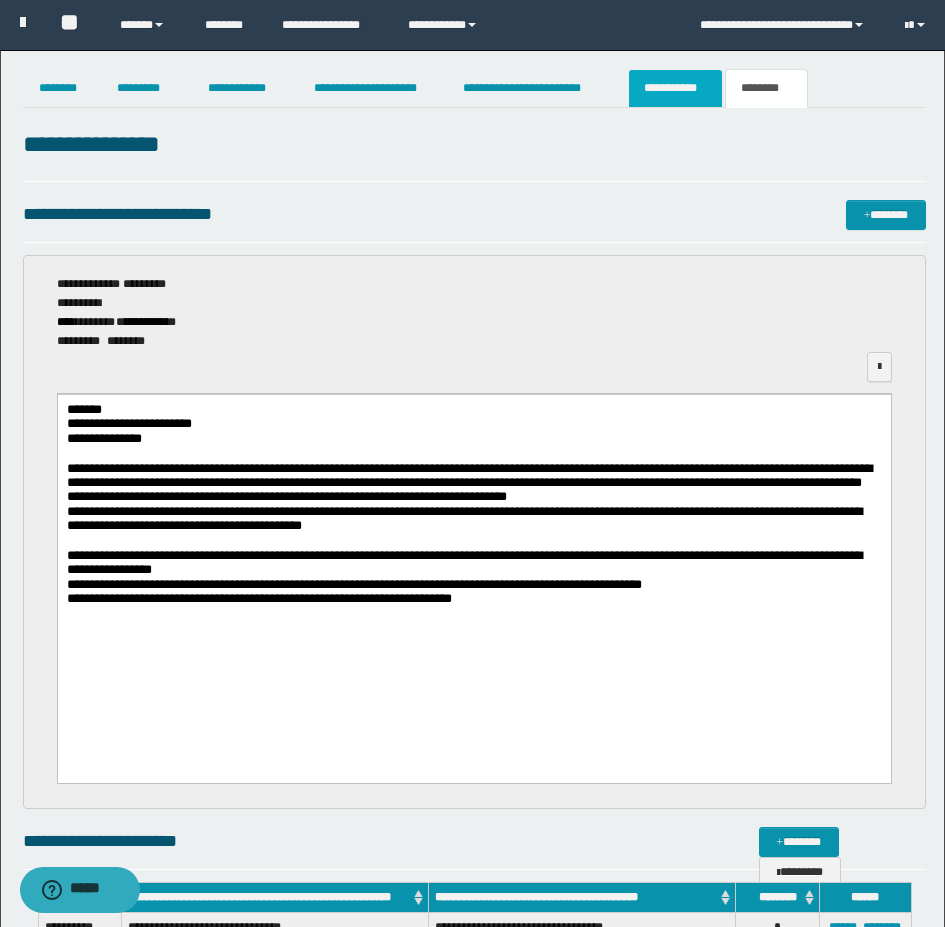 click on "**********" at bounding box center [675, 88] 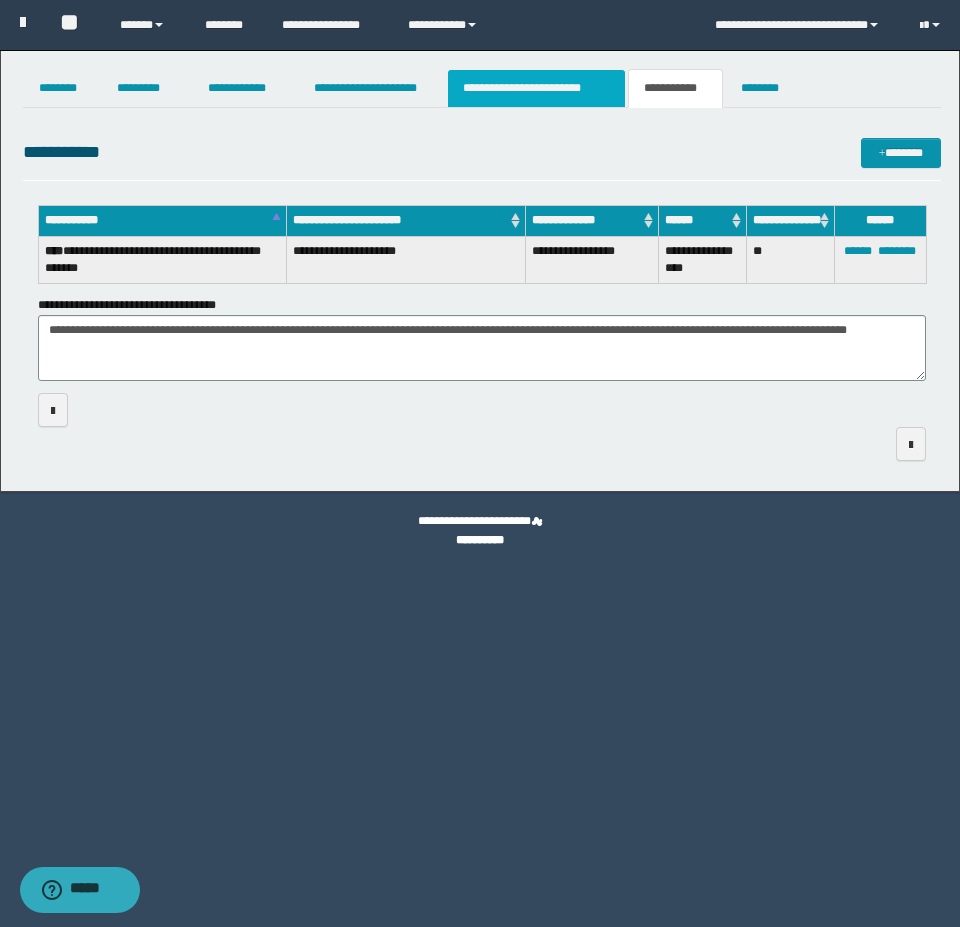 click on "**********" at bounding box center [537, 88] 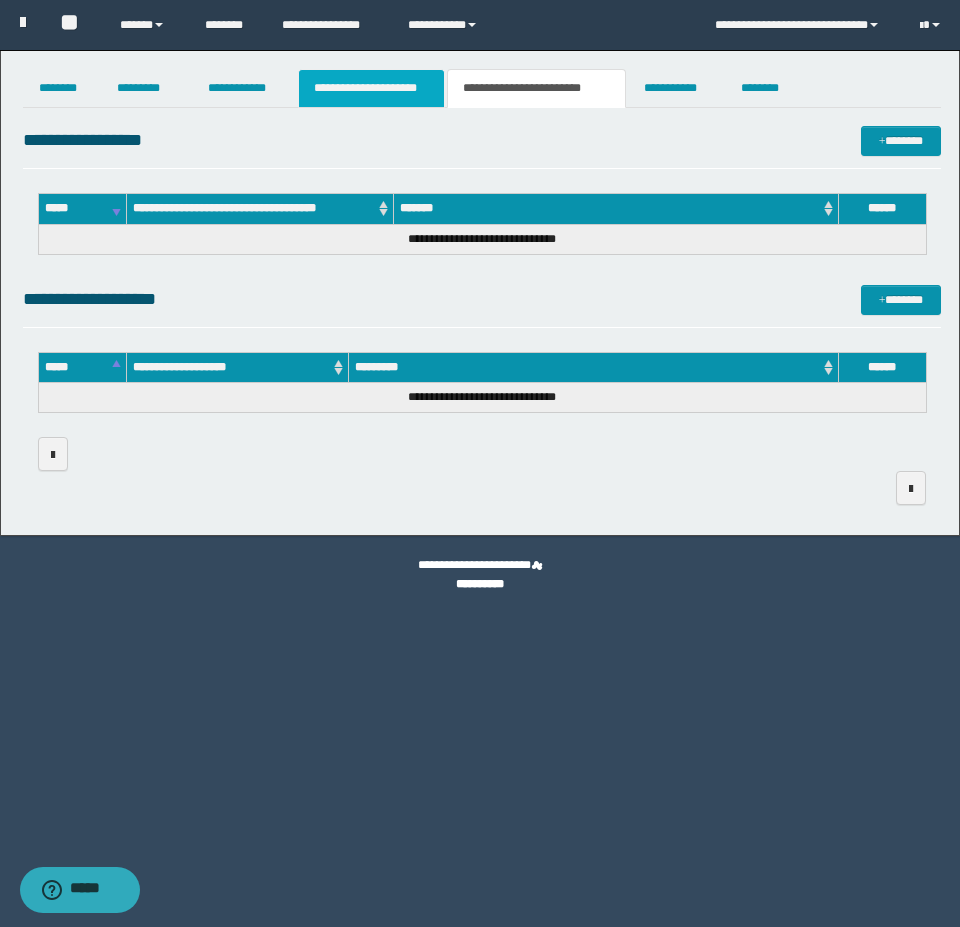 click on "**********" at bounding box center (371, 88) 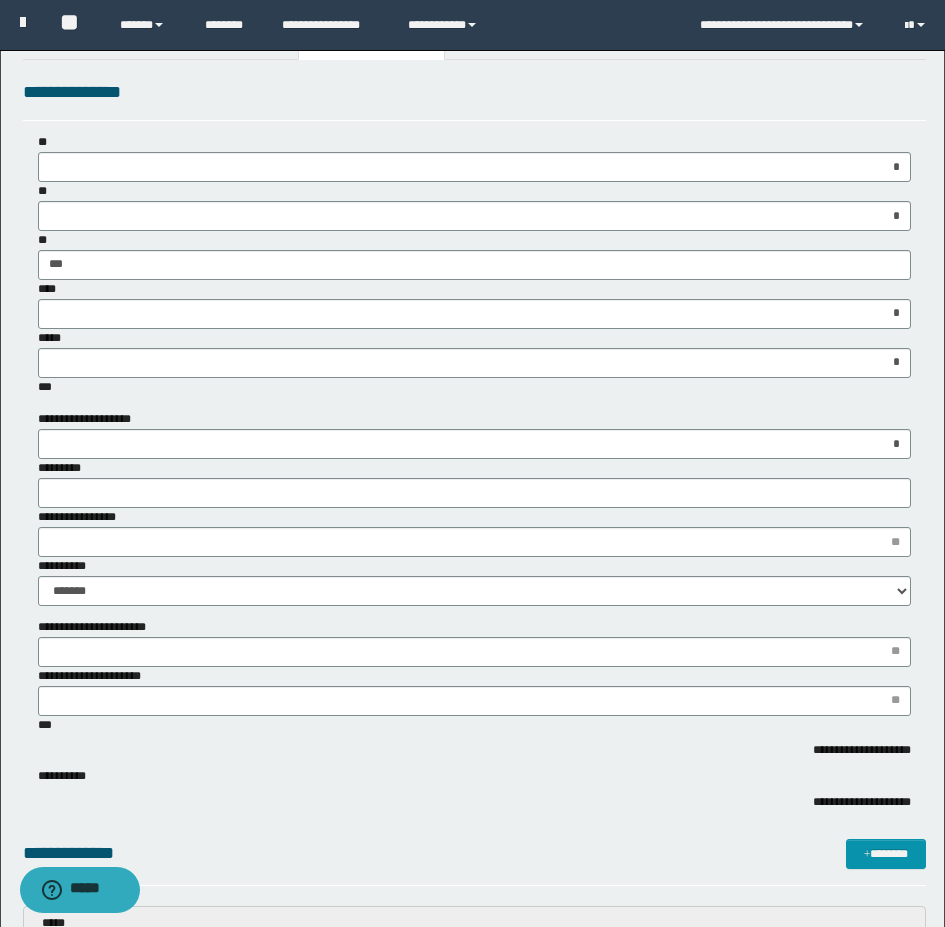 scroll, scrollTop: 0, scrollLeft: 0, axis: both 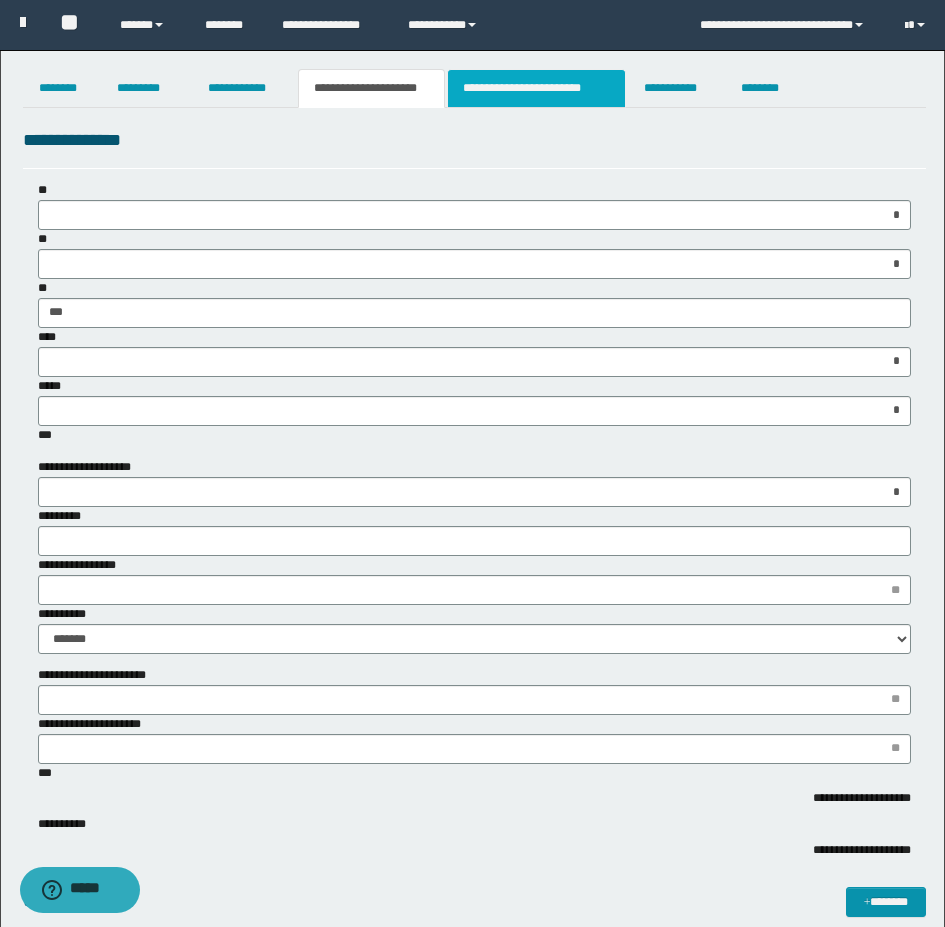 click on "**********" at bounding box center [537, 88] 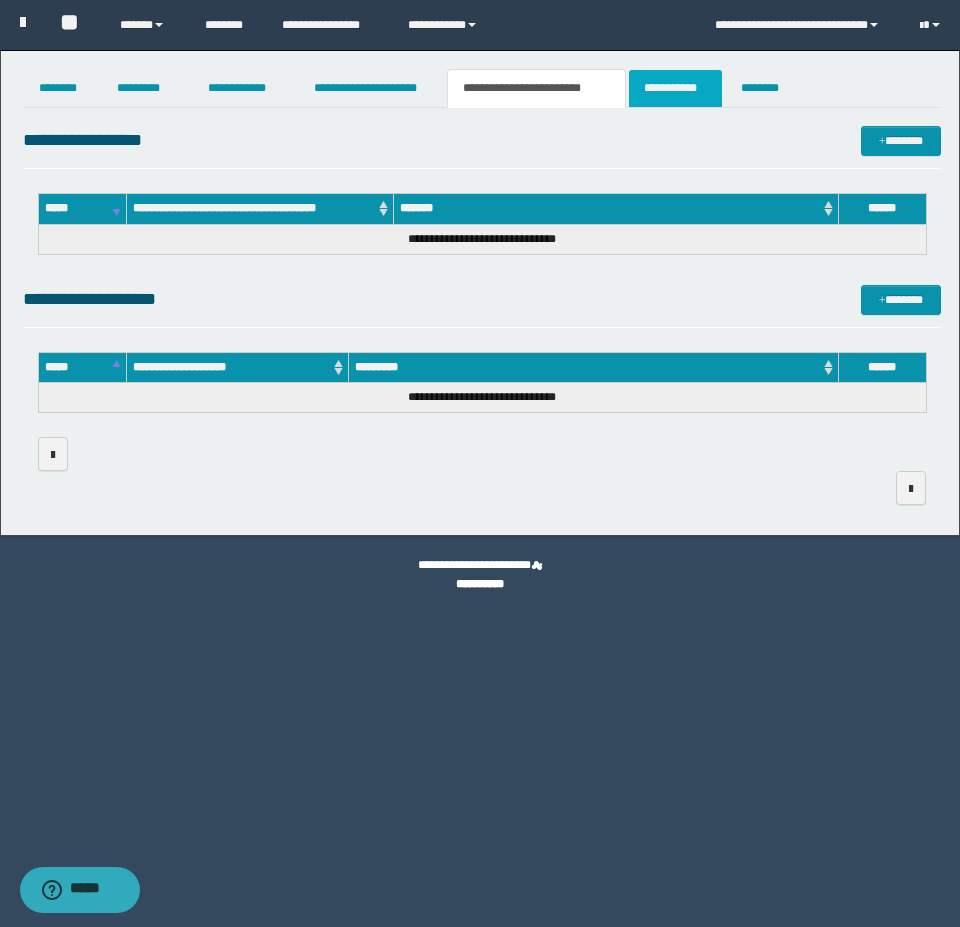 click on "**********" at bounding box center (675, 88) 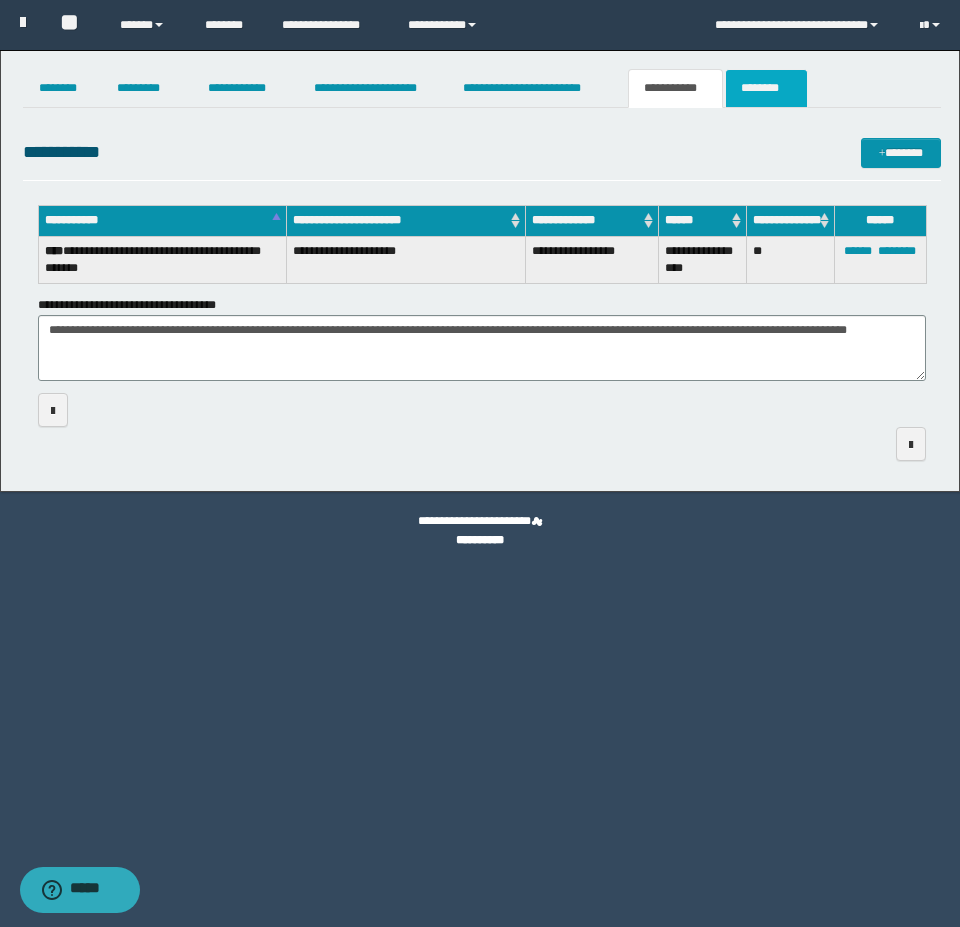 click on "********" at bounding box center (766, 88) 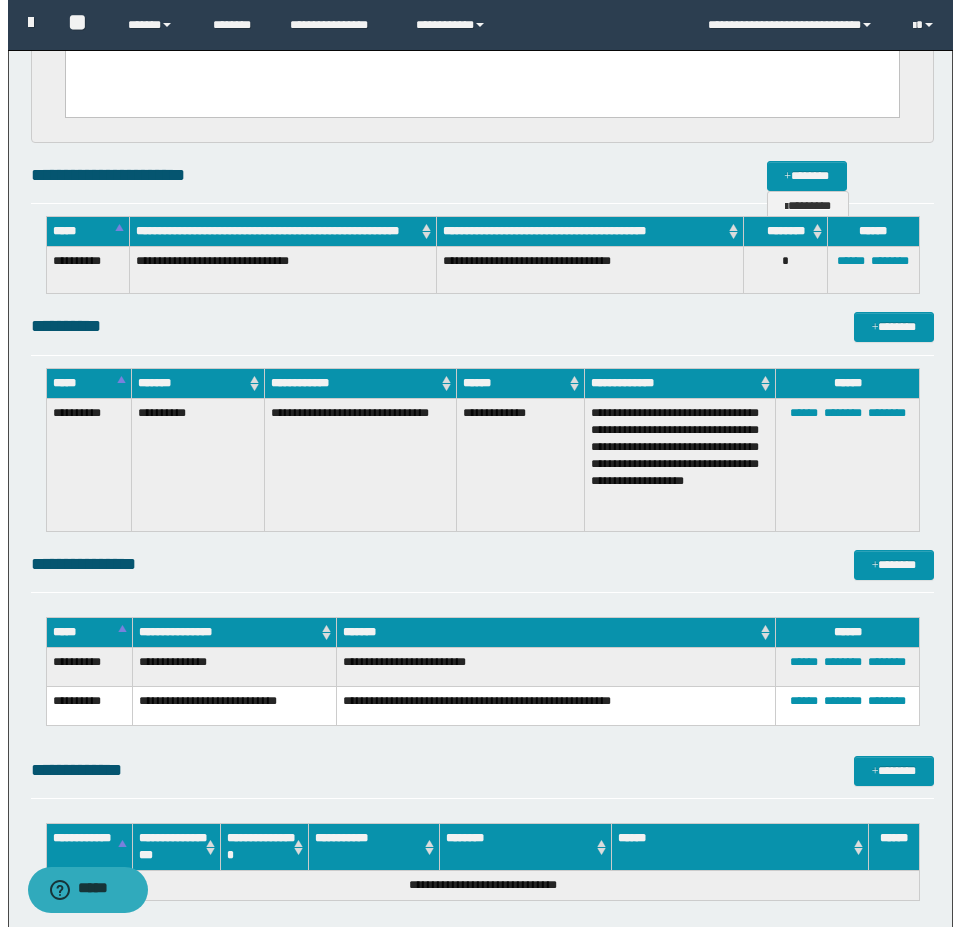 scroll, scrollTop: 900, scrollLeft: 0, axis: vertical 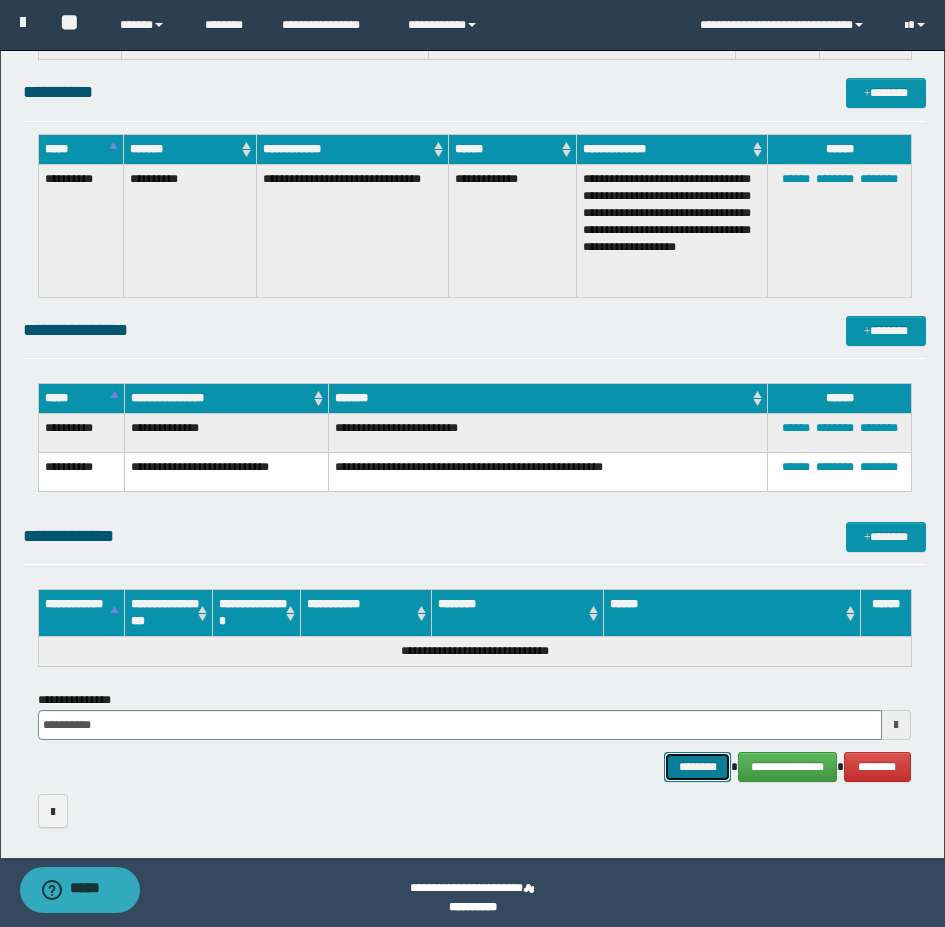 click on "********" at bounding box center (698, 767) 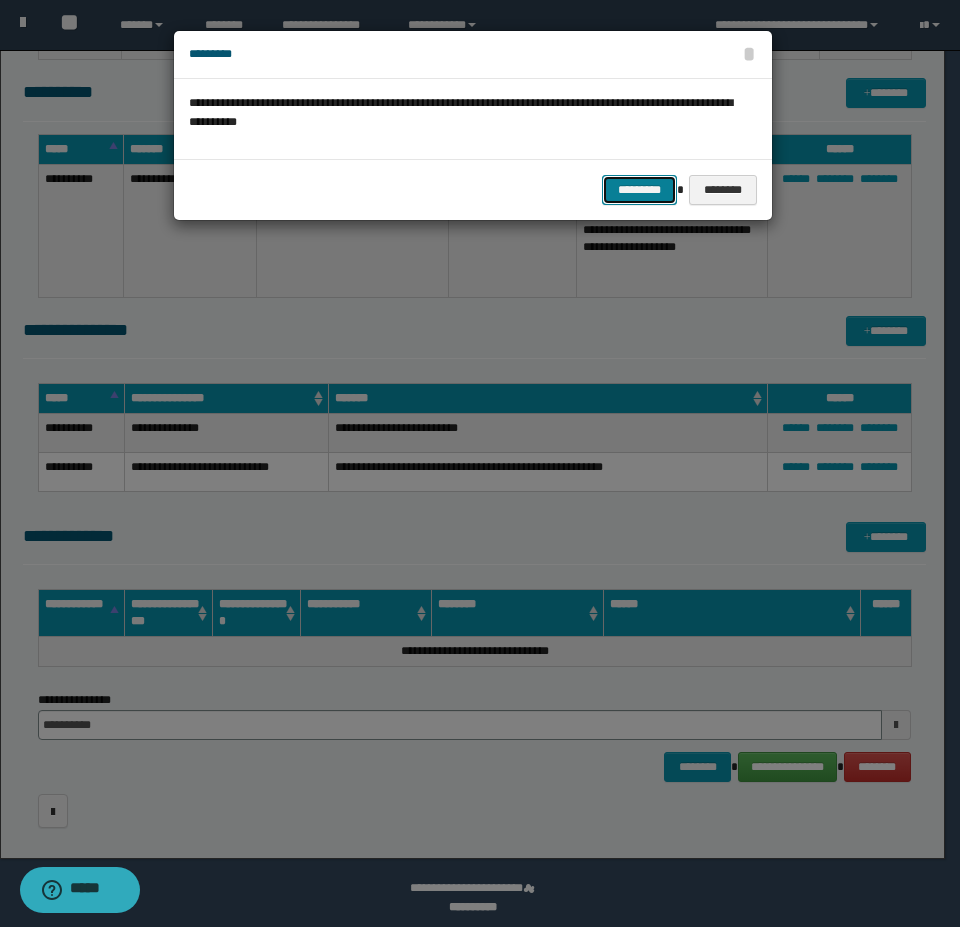 click on "*********" at bounding box center [639, 190] 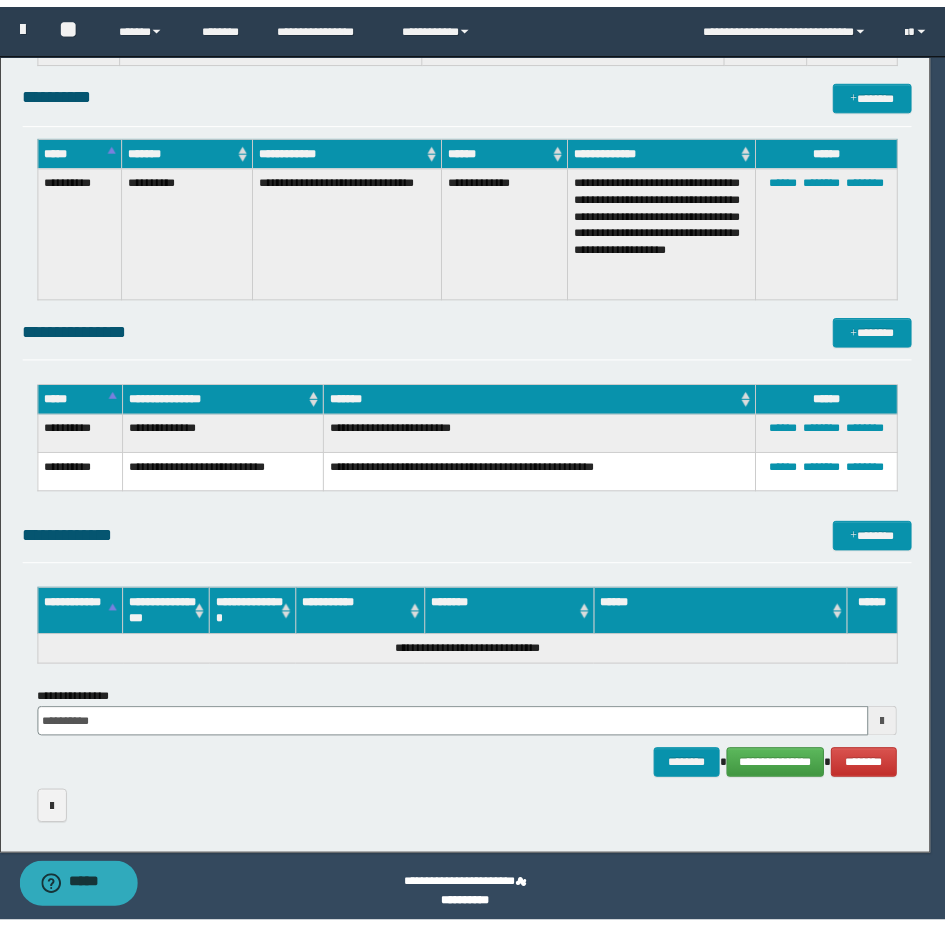 scroll, scrollTop: 876, scrollLeft: 0, axis: vertical 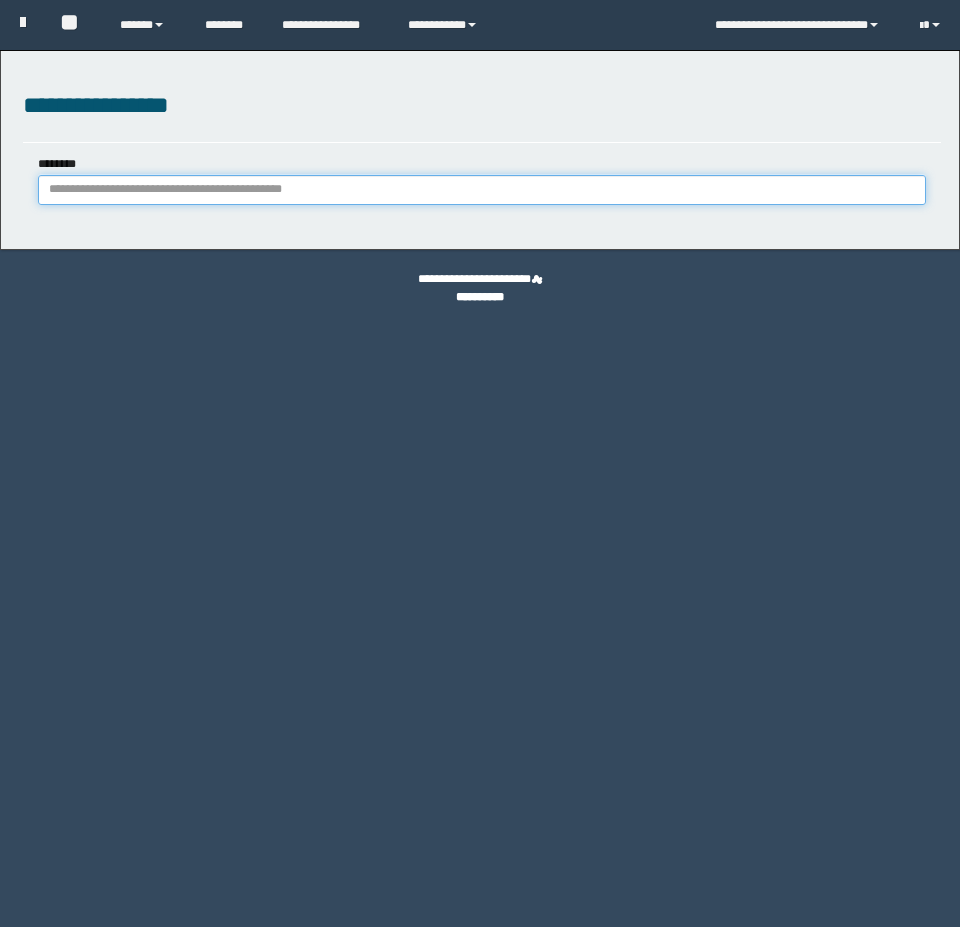 click on "********" at bounding box center [482, 190] 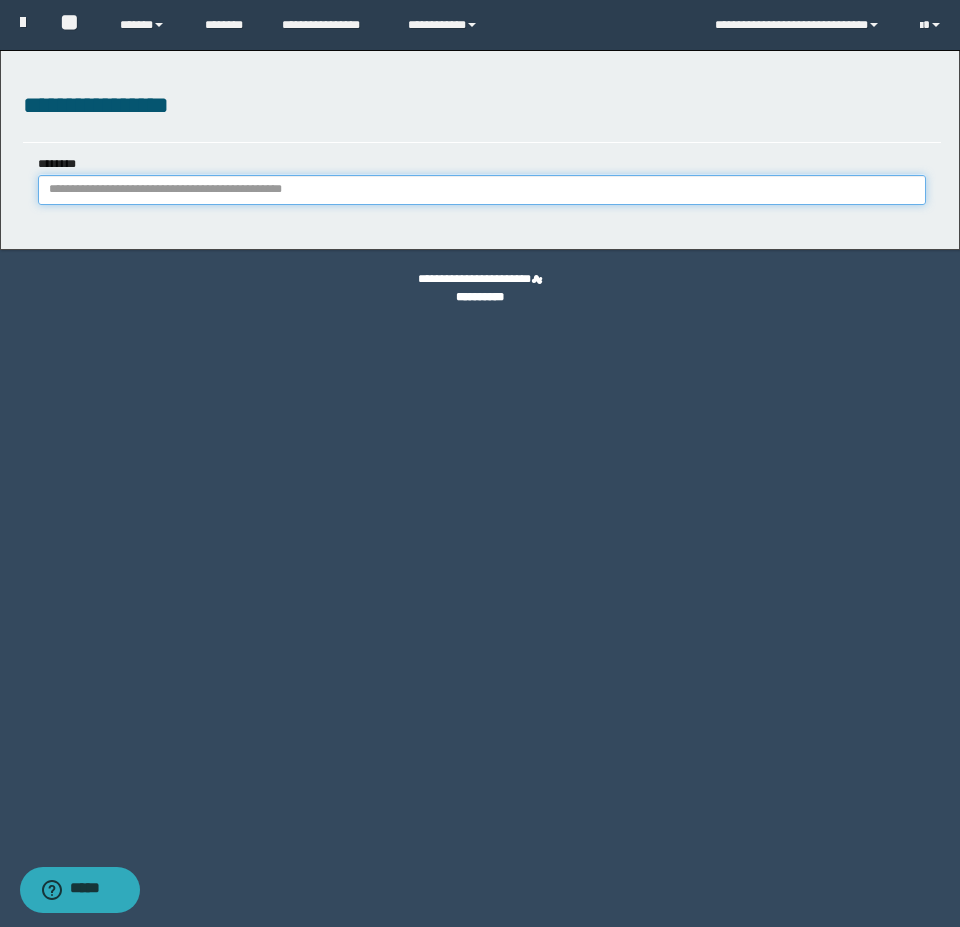 paste on "********" 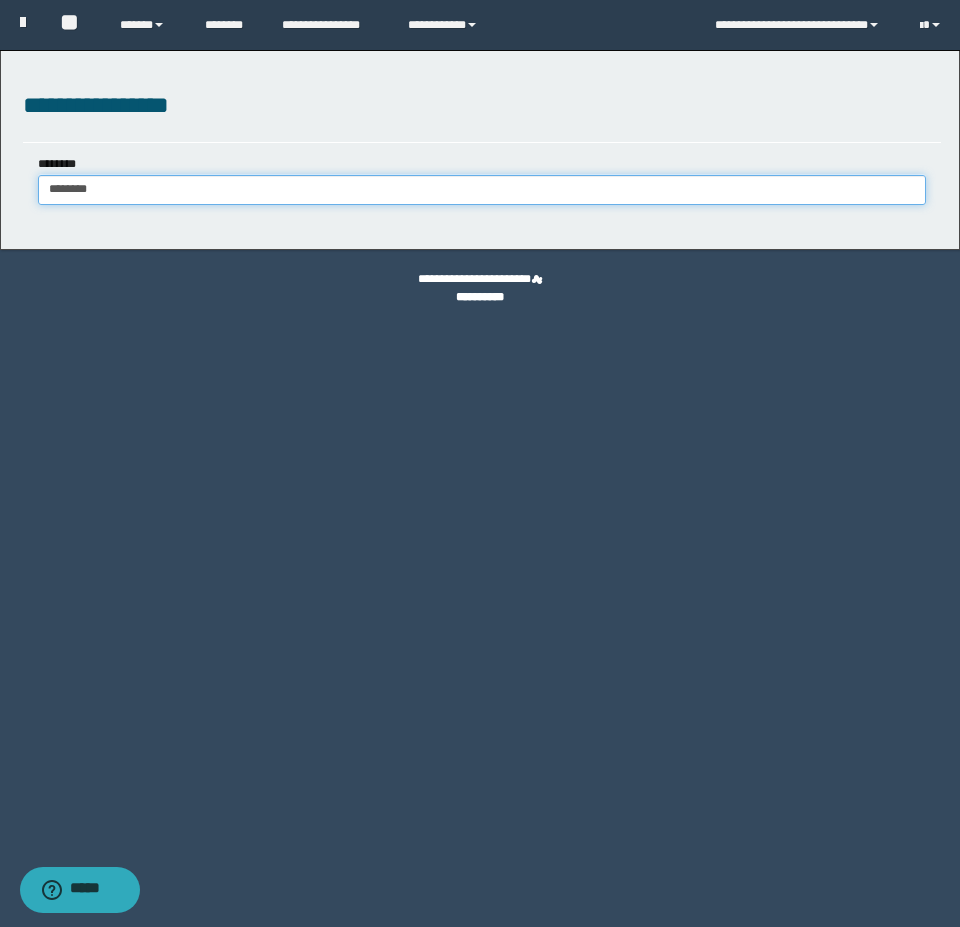type on "********" 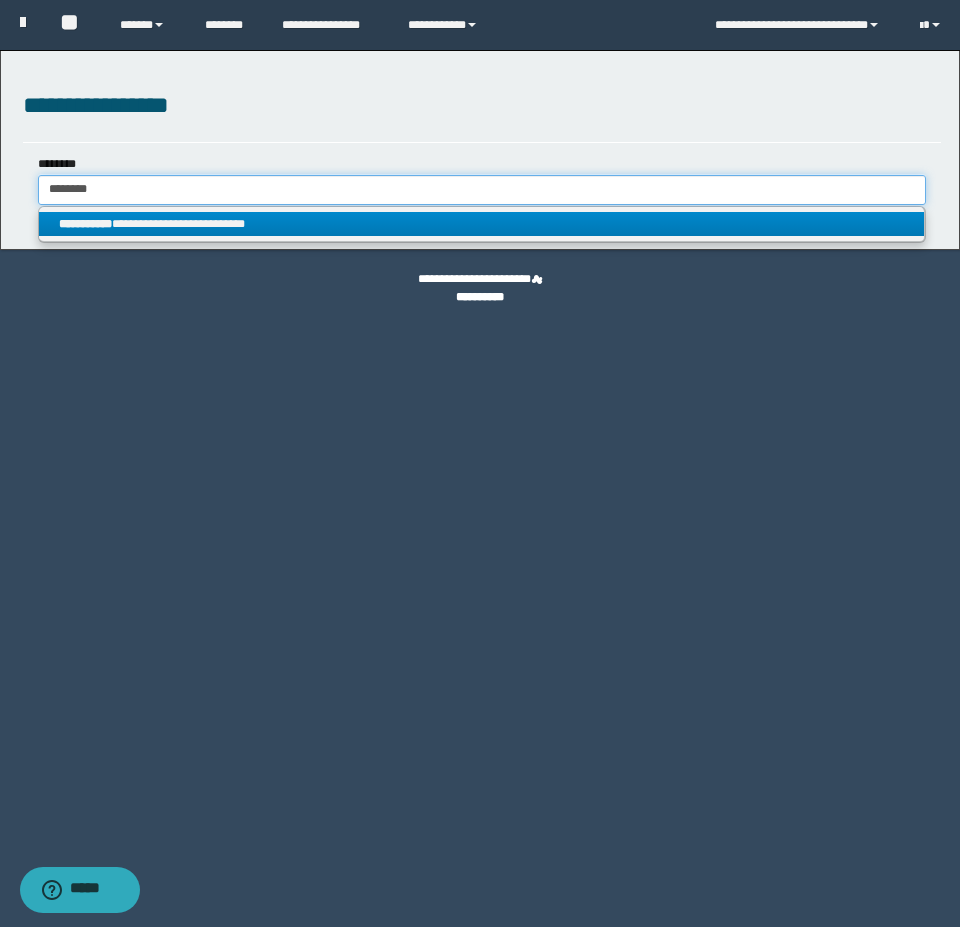type on "********" 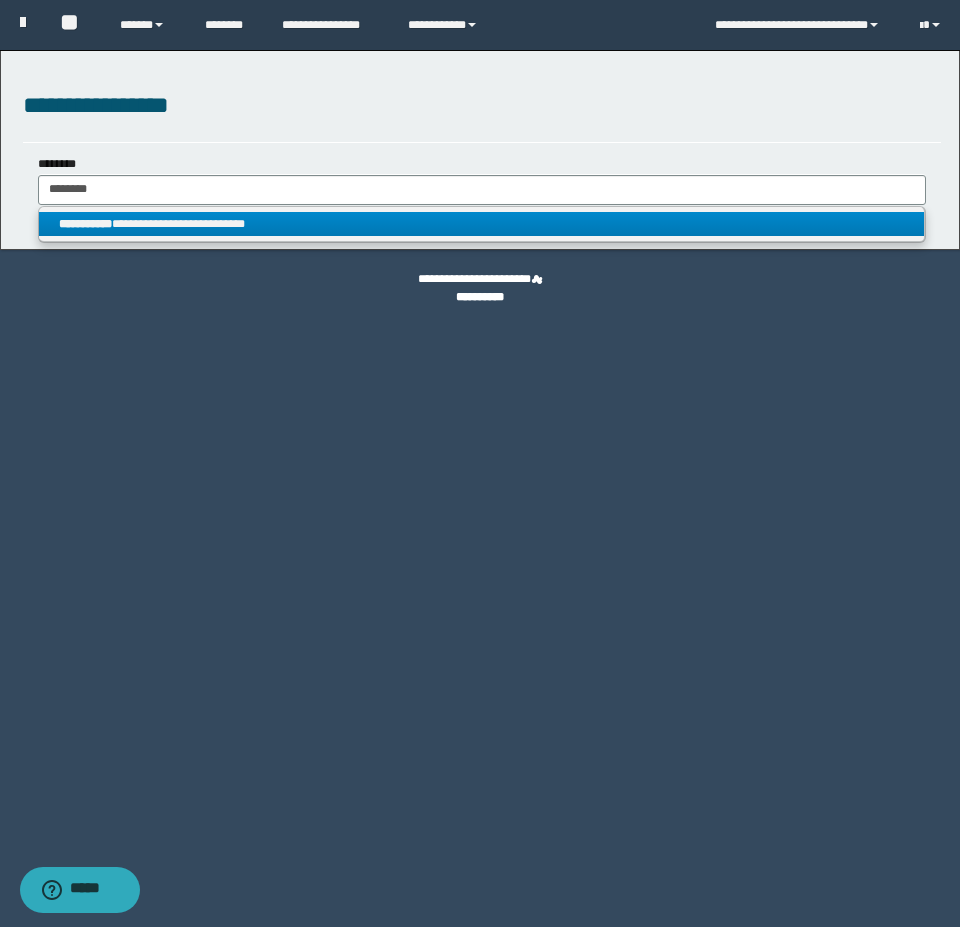 click on "**********" at bounding box center [85, 224] 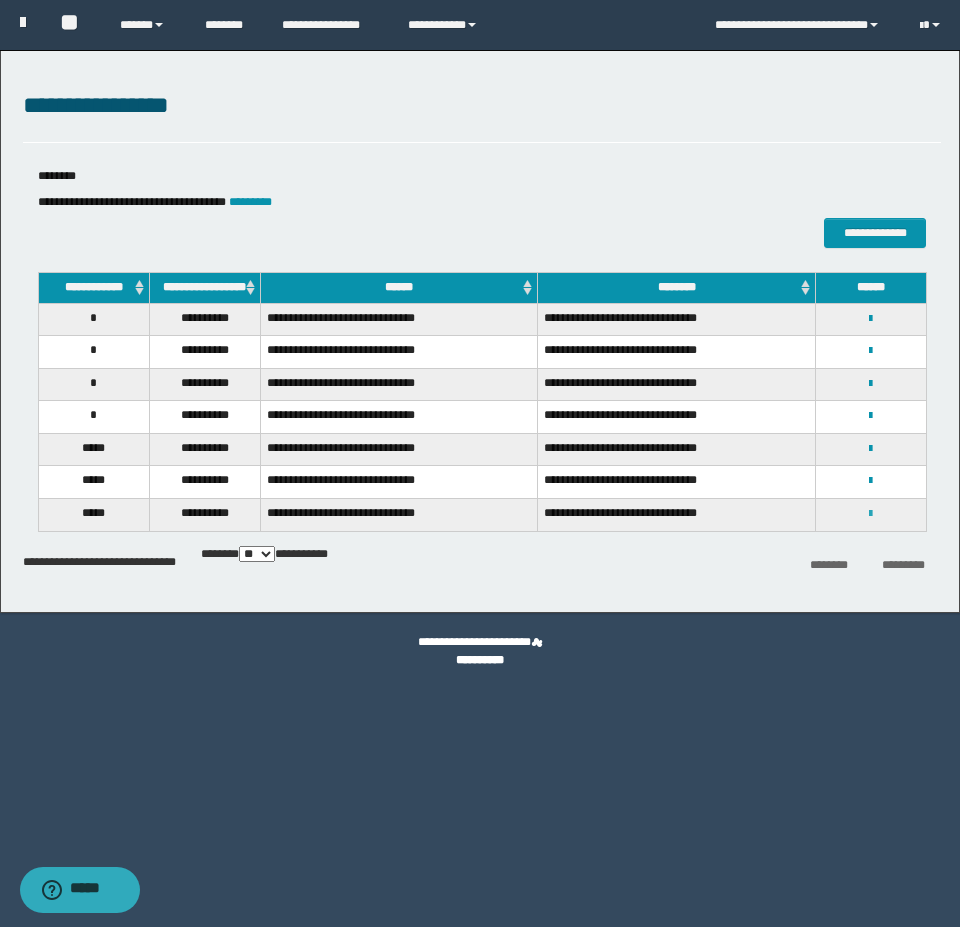 click at bounding box center [870, 514] 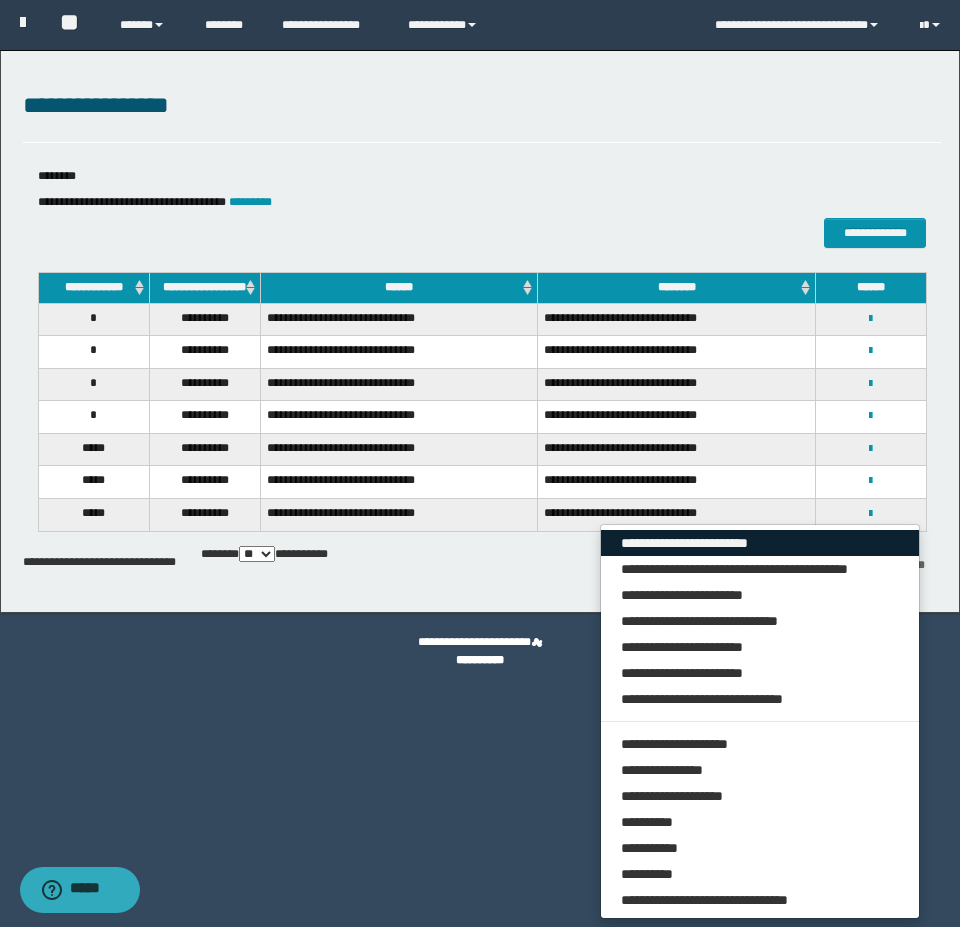 click on "**********" at bounding box center (760, 543) 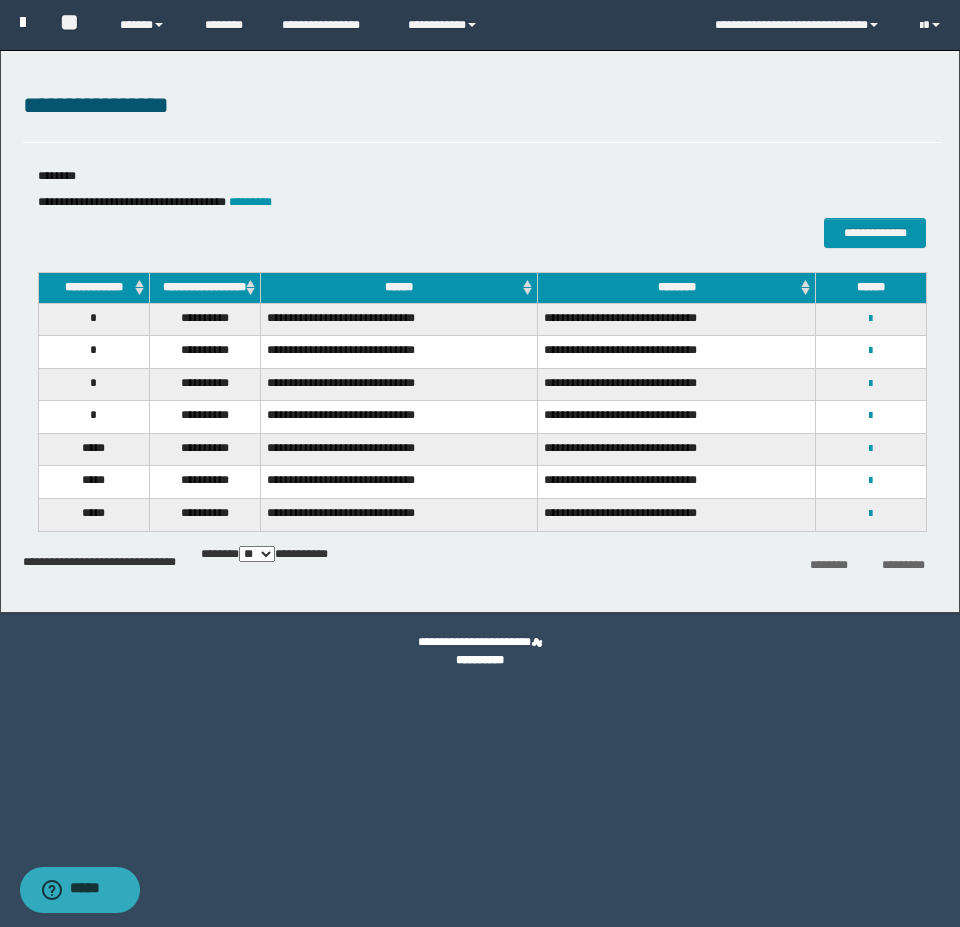 click at bounding box center (23, 22) 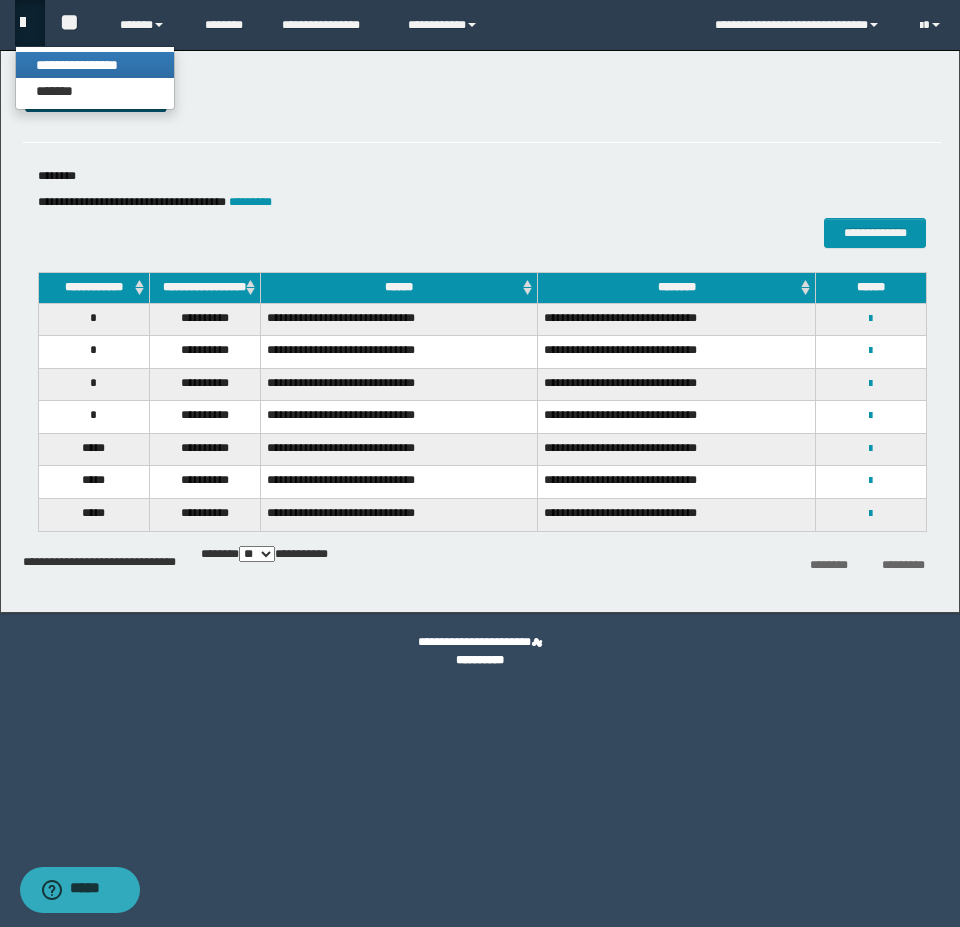 click on "**********" at bounding box center [95, 65] 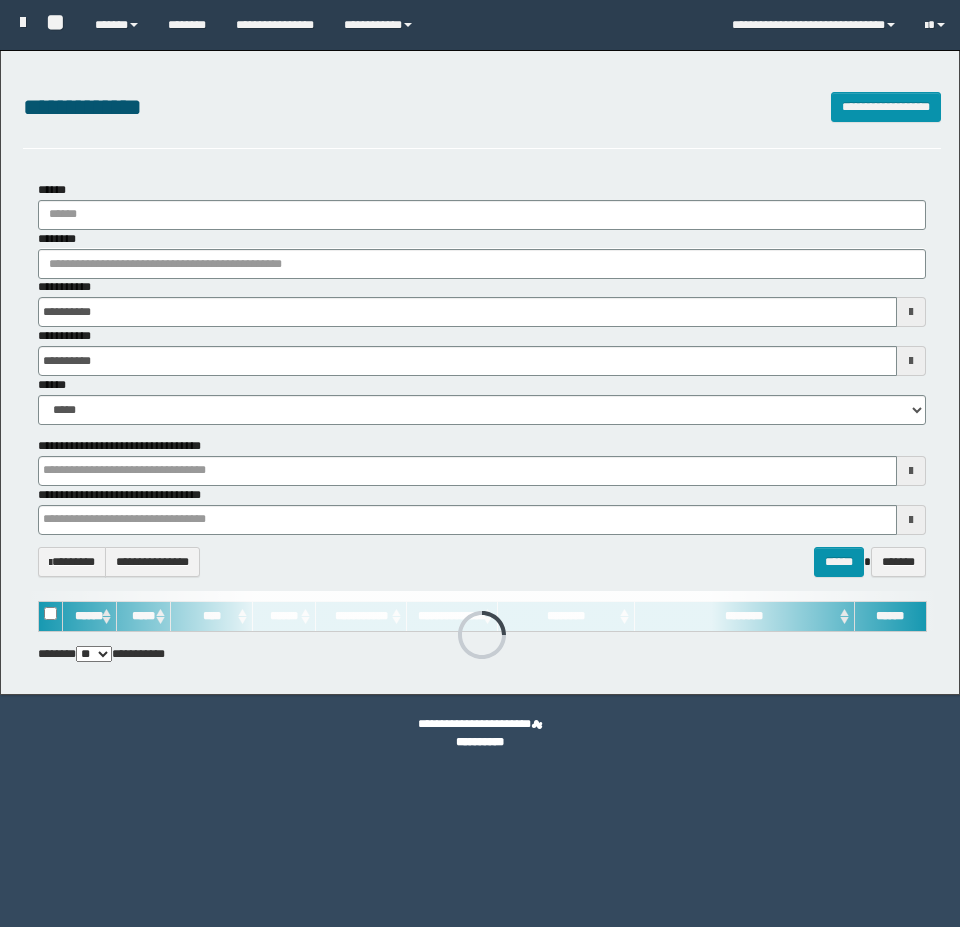 scroll, scrollTop: 0, scrollLeft: 0, axis: both 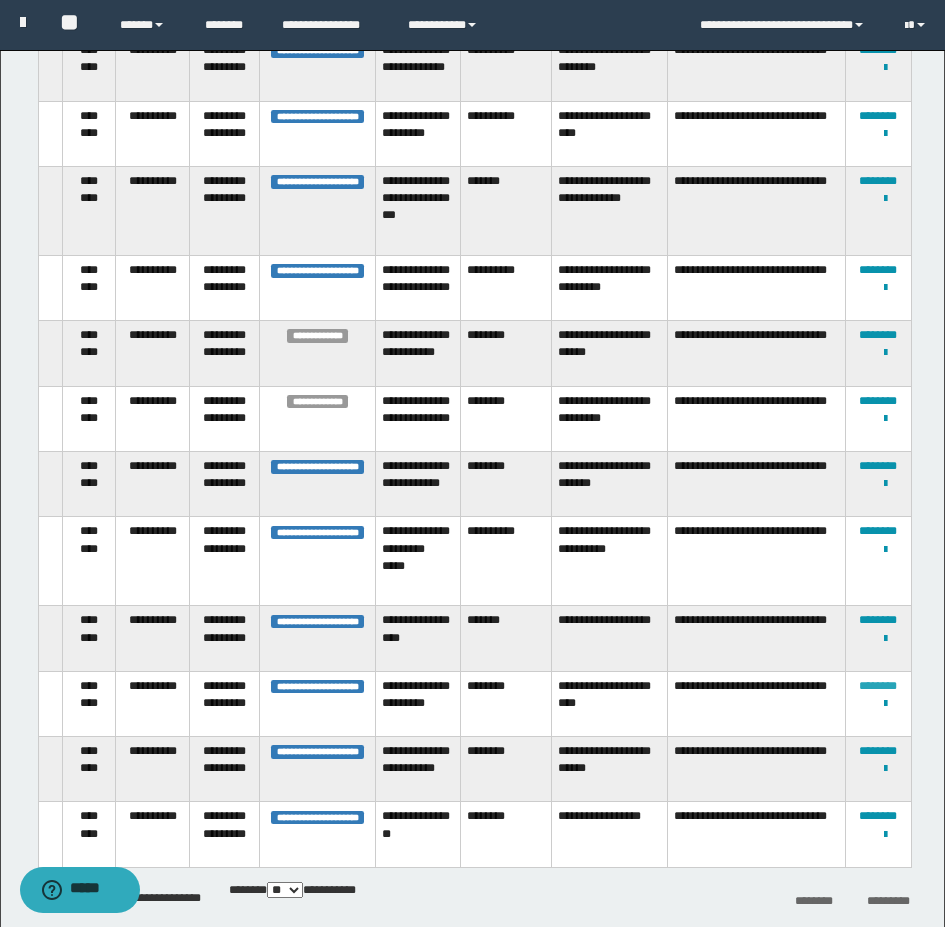 click on "********" at bounding box center (878, 686) 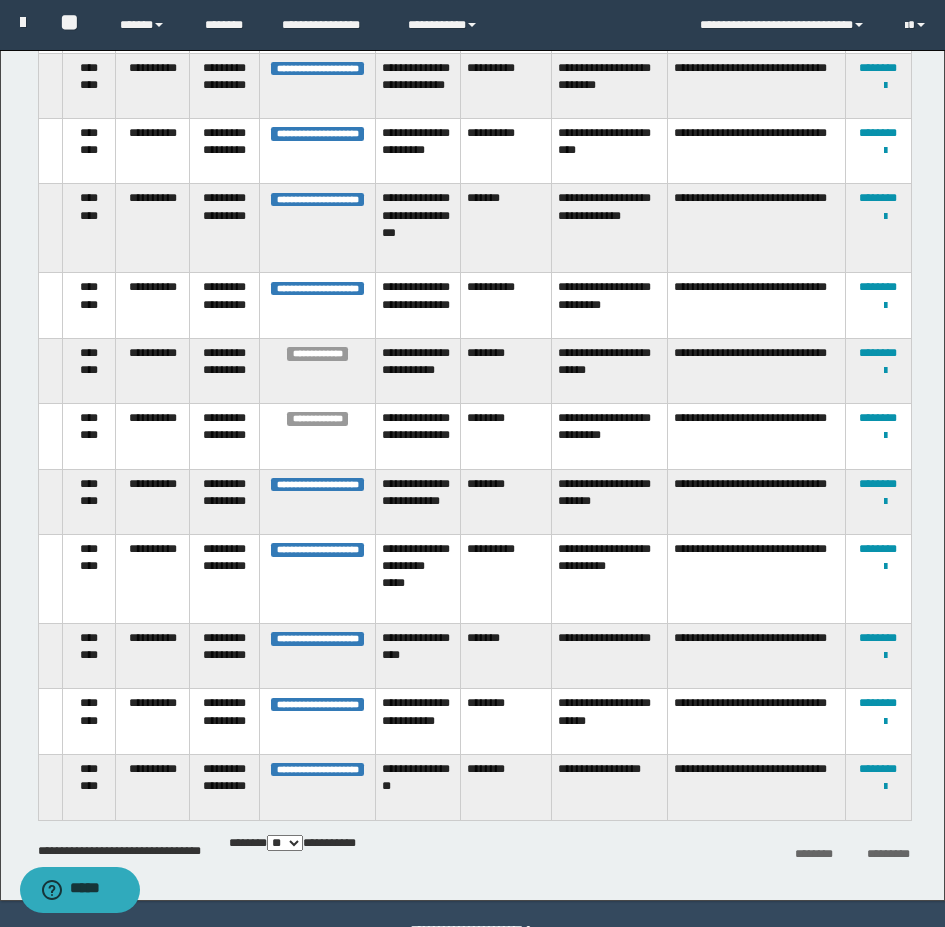 scroll, scrollTop: 2301, scrollLeft: 0, axis: vertical 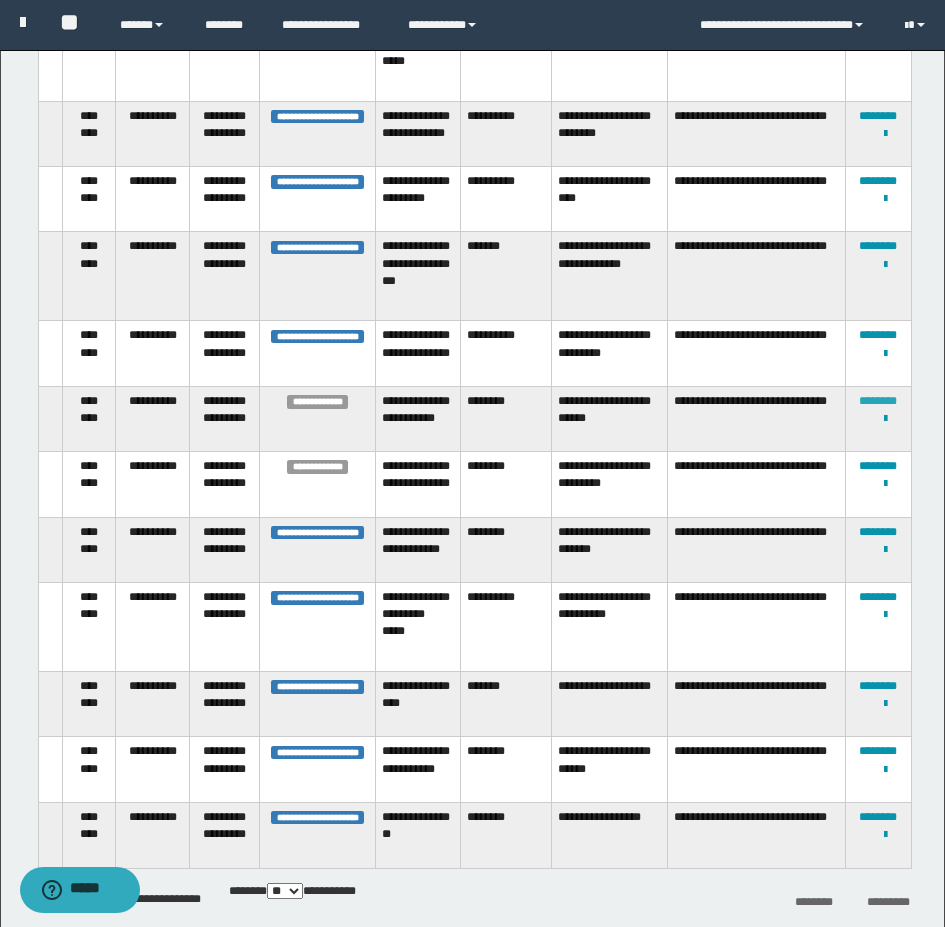 click on "********" at bounding box center (878, 401) 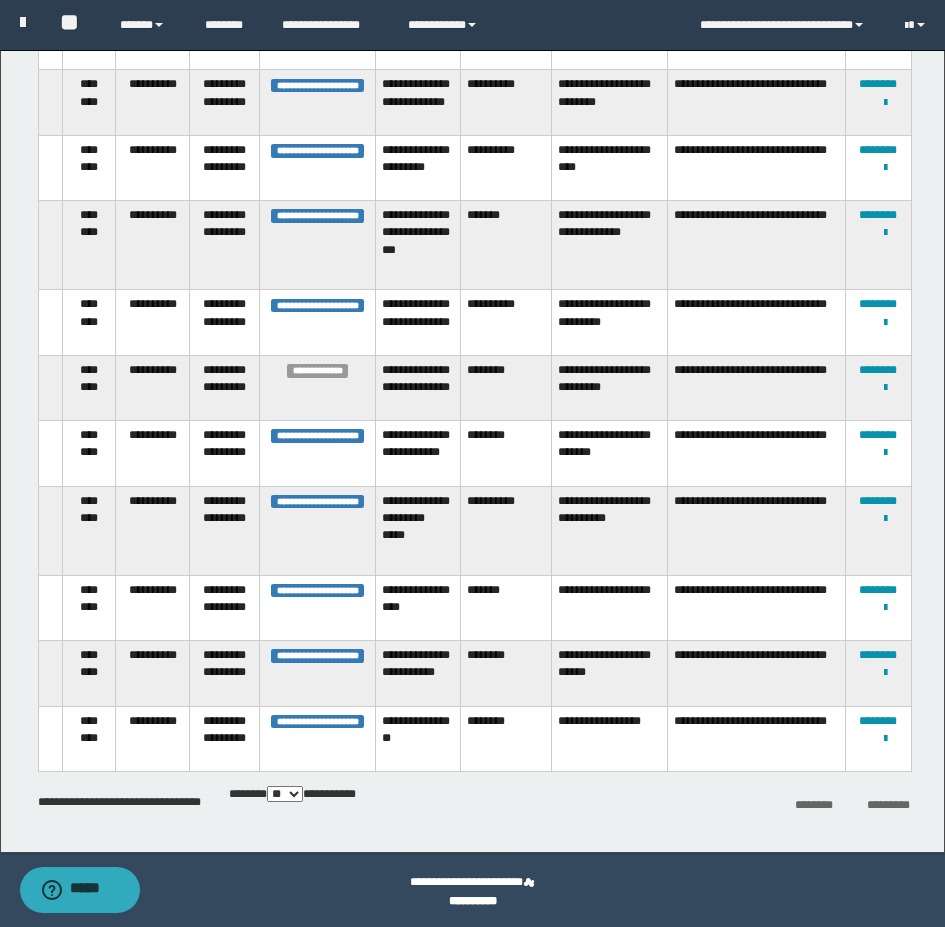scroll, scrollTop: 2337, scrollLeft: 0, axis: vertical 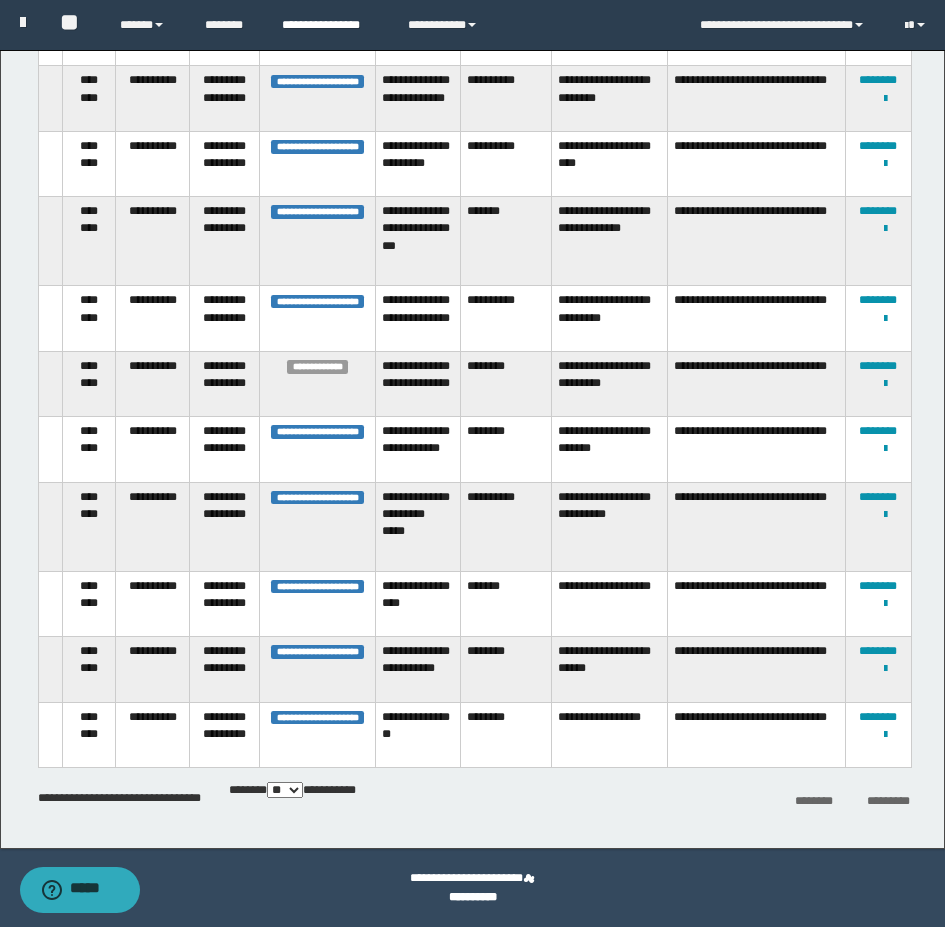 click on "**********" at bounding box center (330, 25) 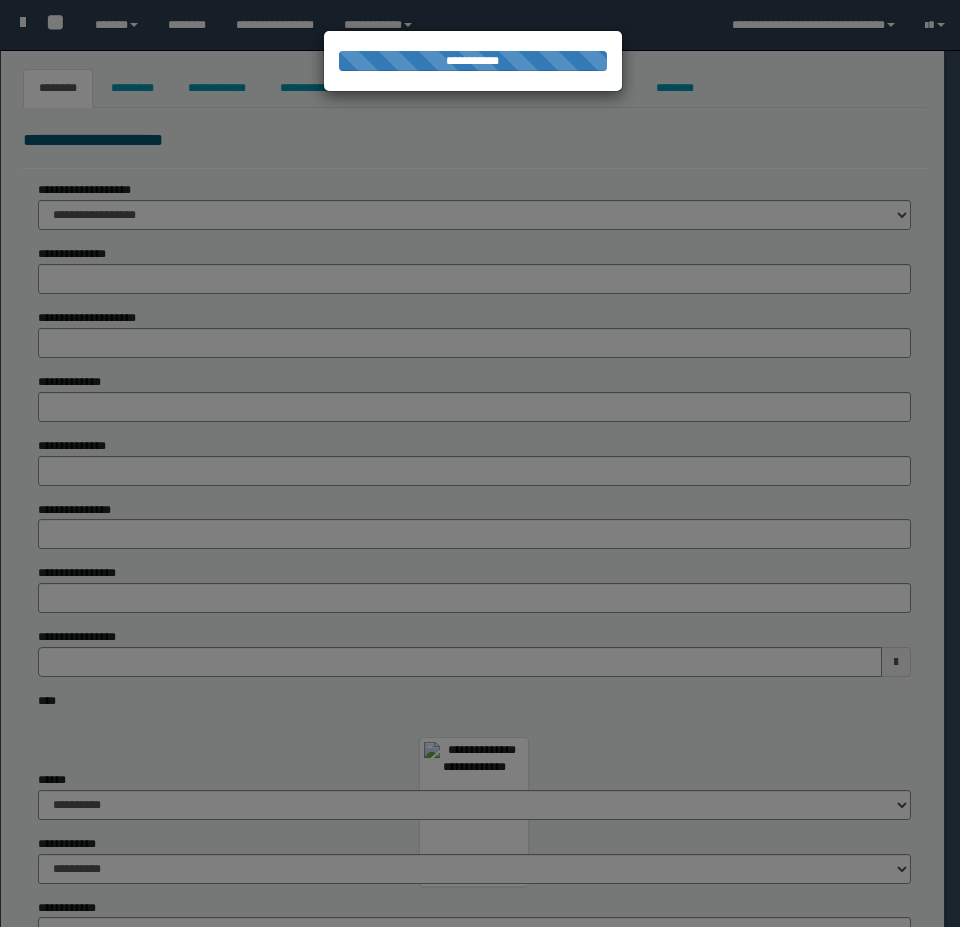 type on "******" 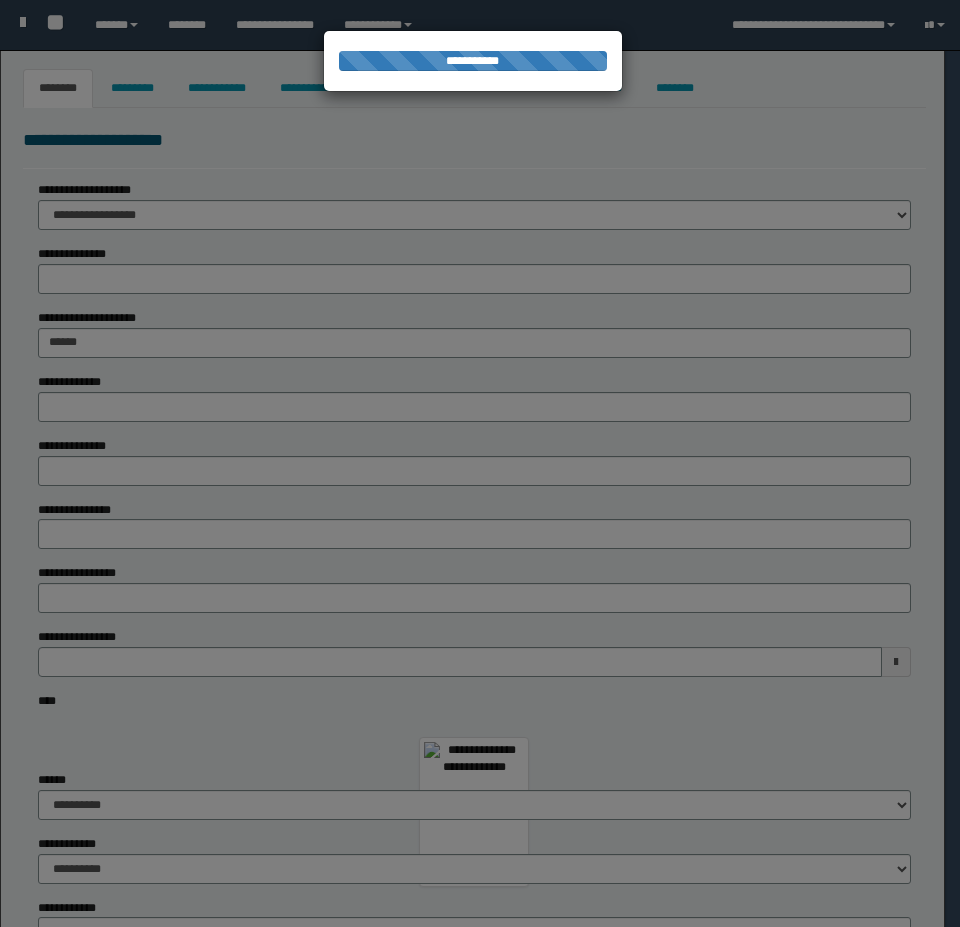 type on "********" 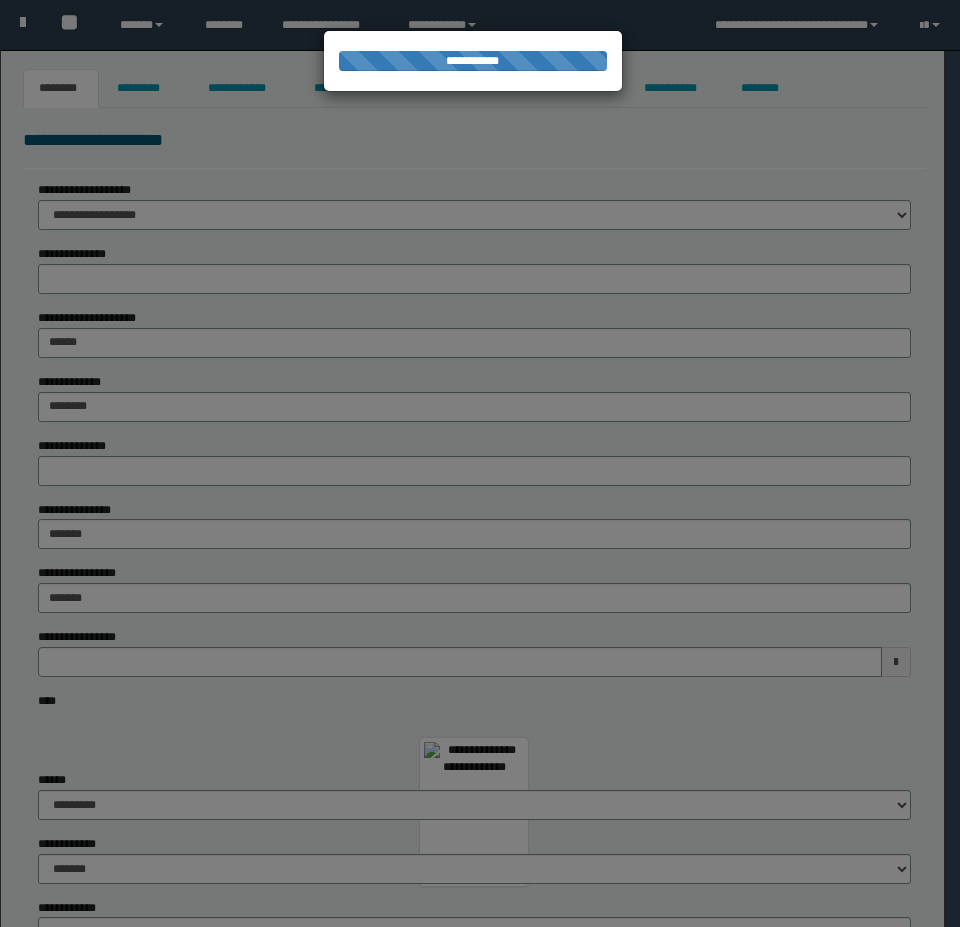 scroll, scrollTop: 0, scrollLeft: 0, axis: both 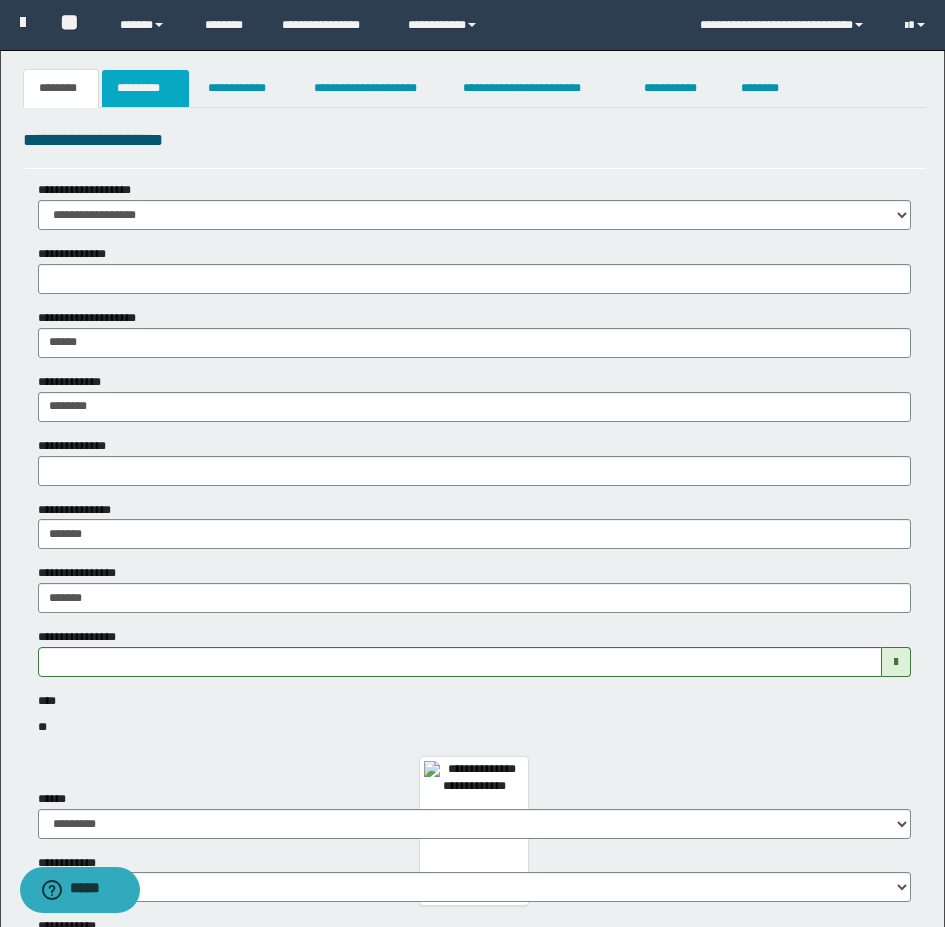 click on "*********" at bounding box center [145, 88] 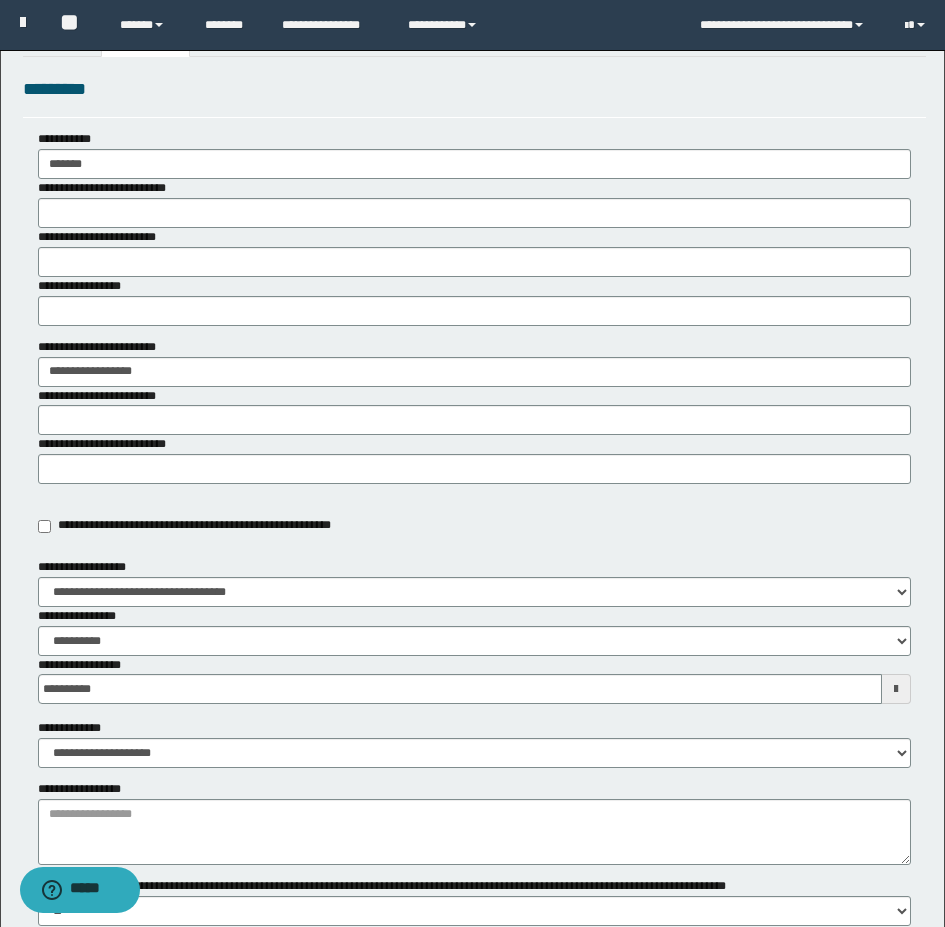 scroll, scrollTop: 100, scrollLeft: 0, axis: vertical 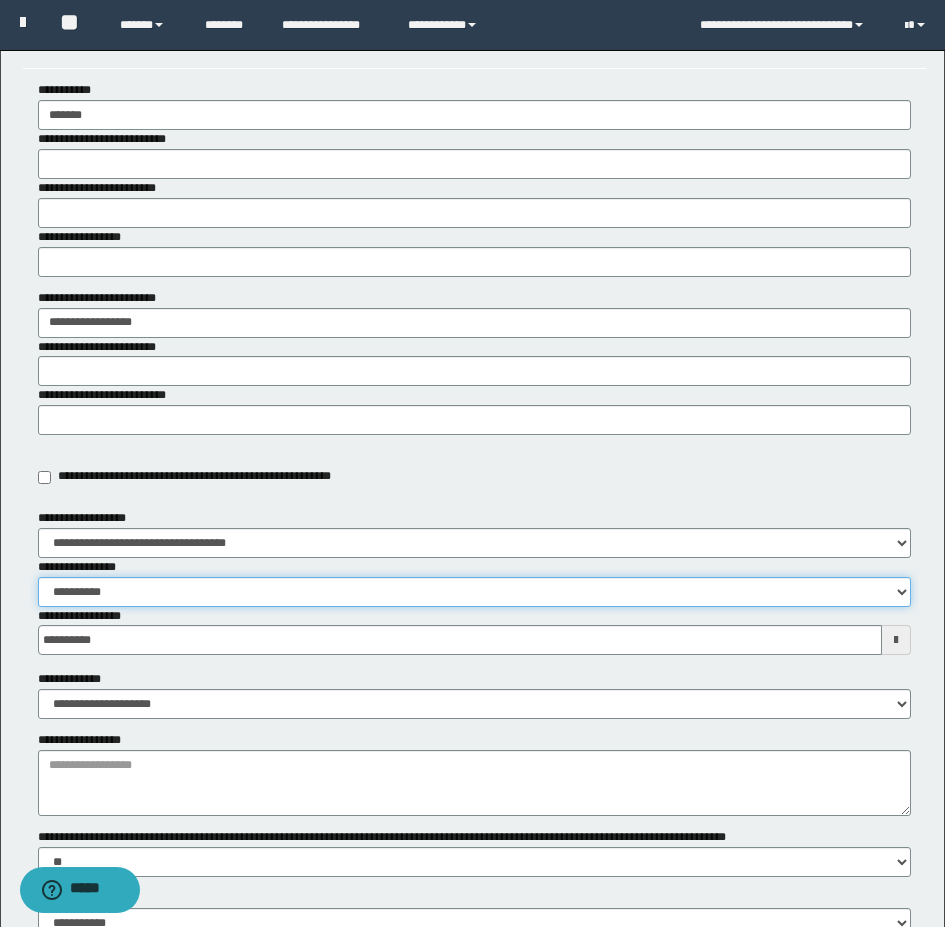 click on "**********" at bounding box center [474, 592] 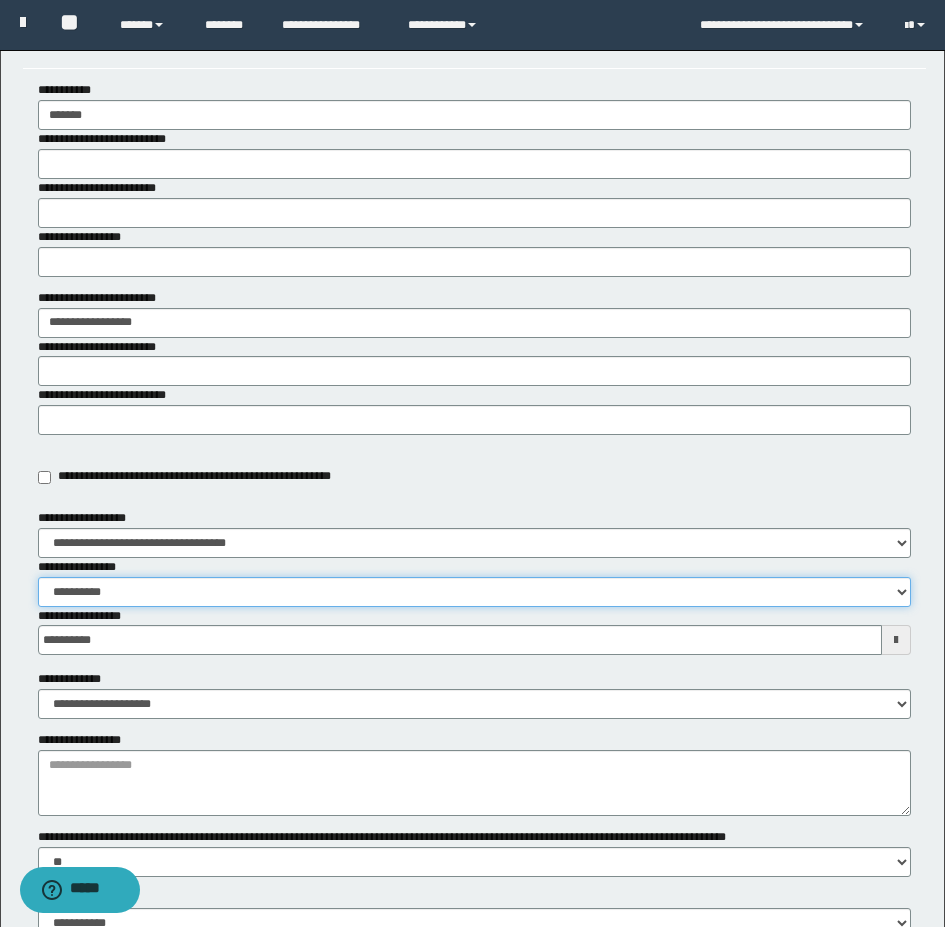 select on "****" 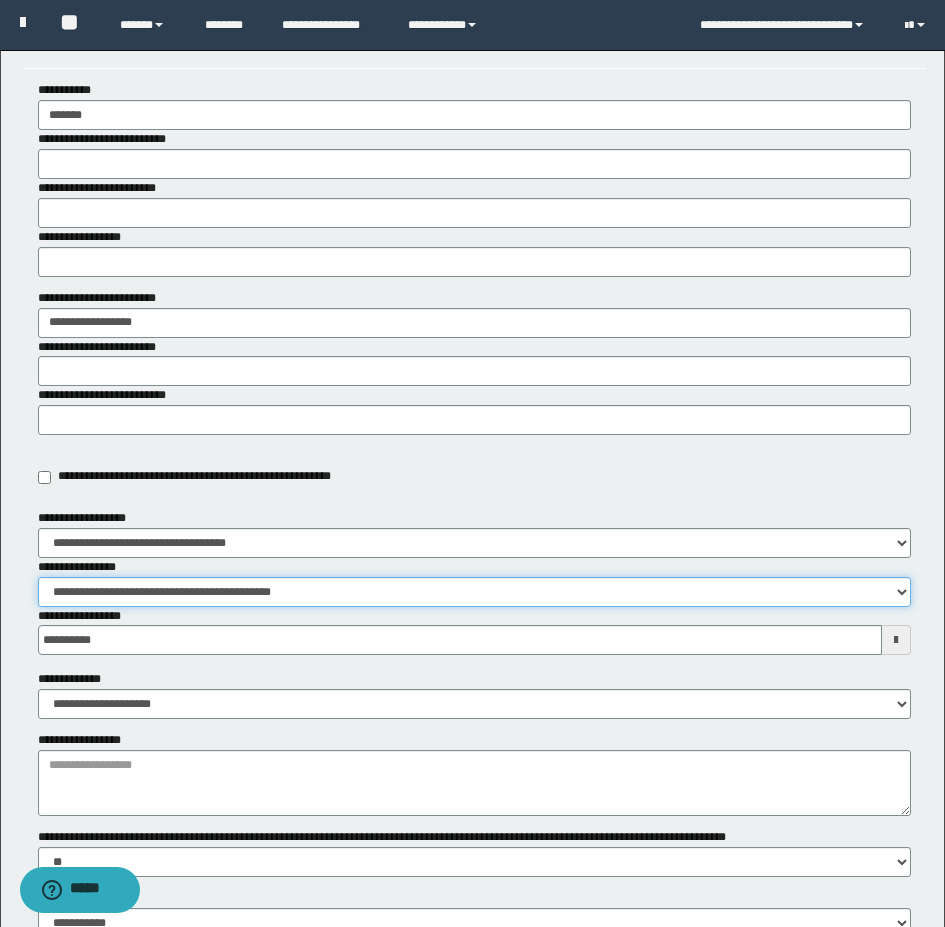click on "**********" at bounding box center [474, 592] 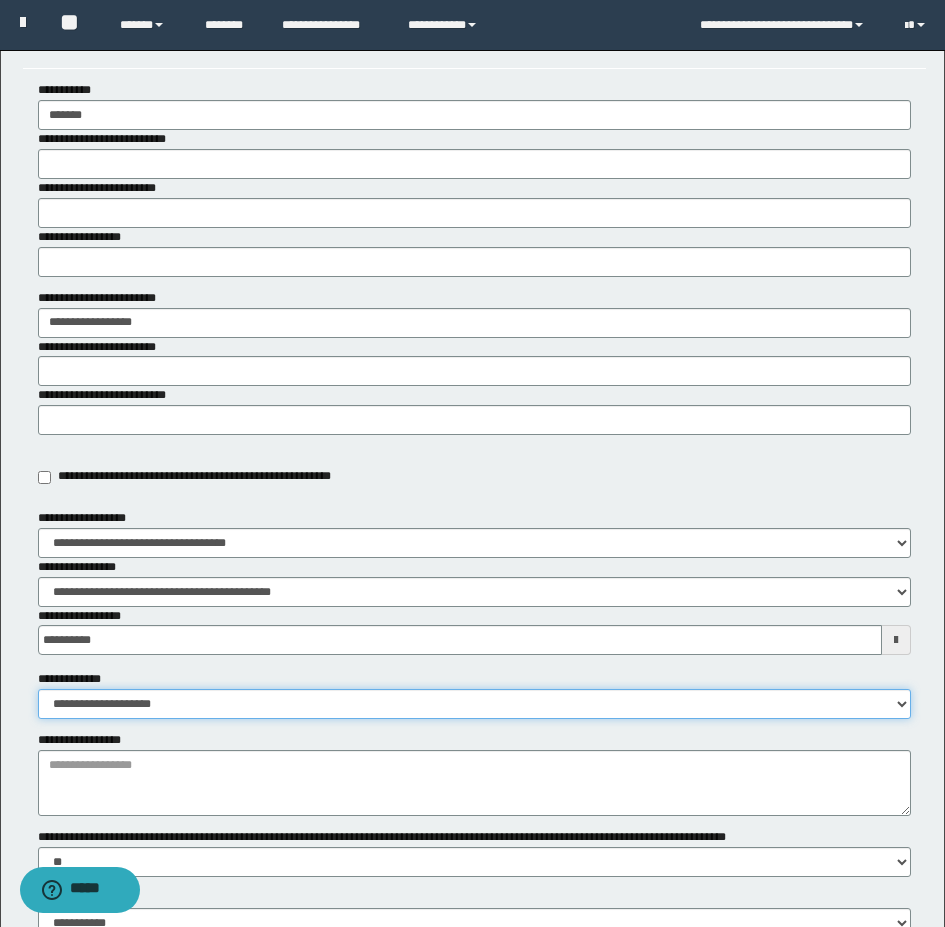 click on "**********" at bounding box center (474, 704) 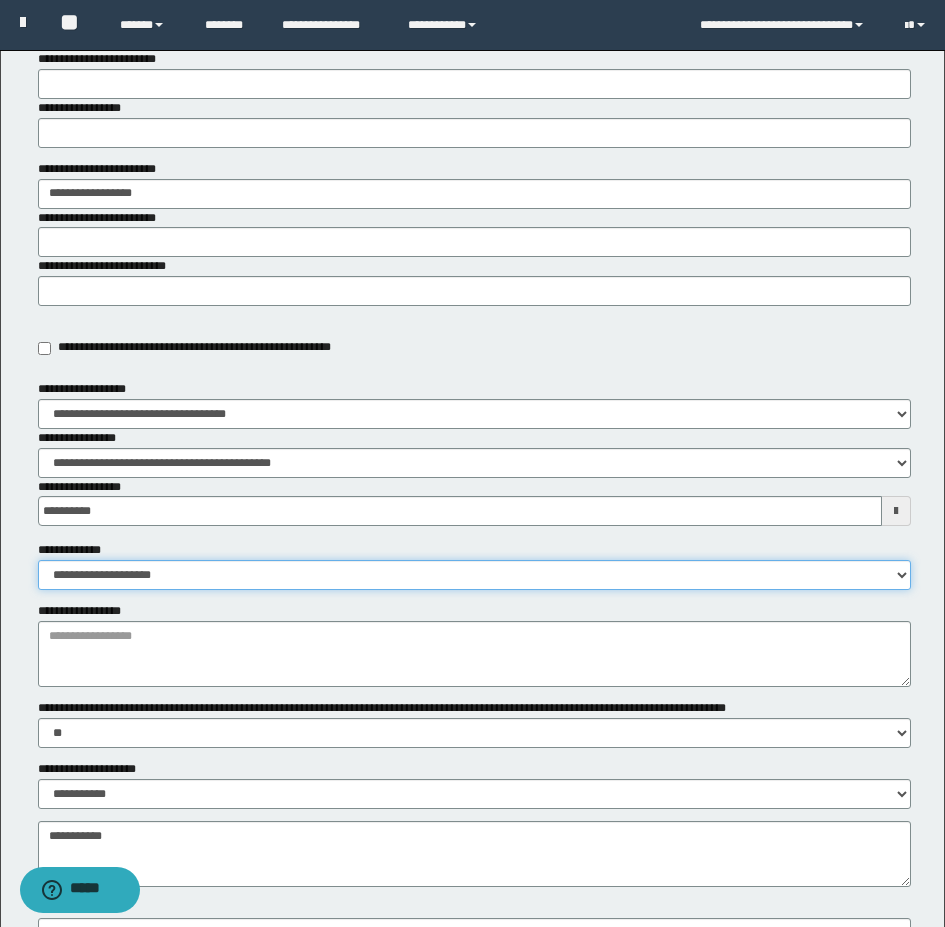 scroll, scrollTop: 400, scrollLeft: 0, axis: vertical 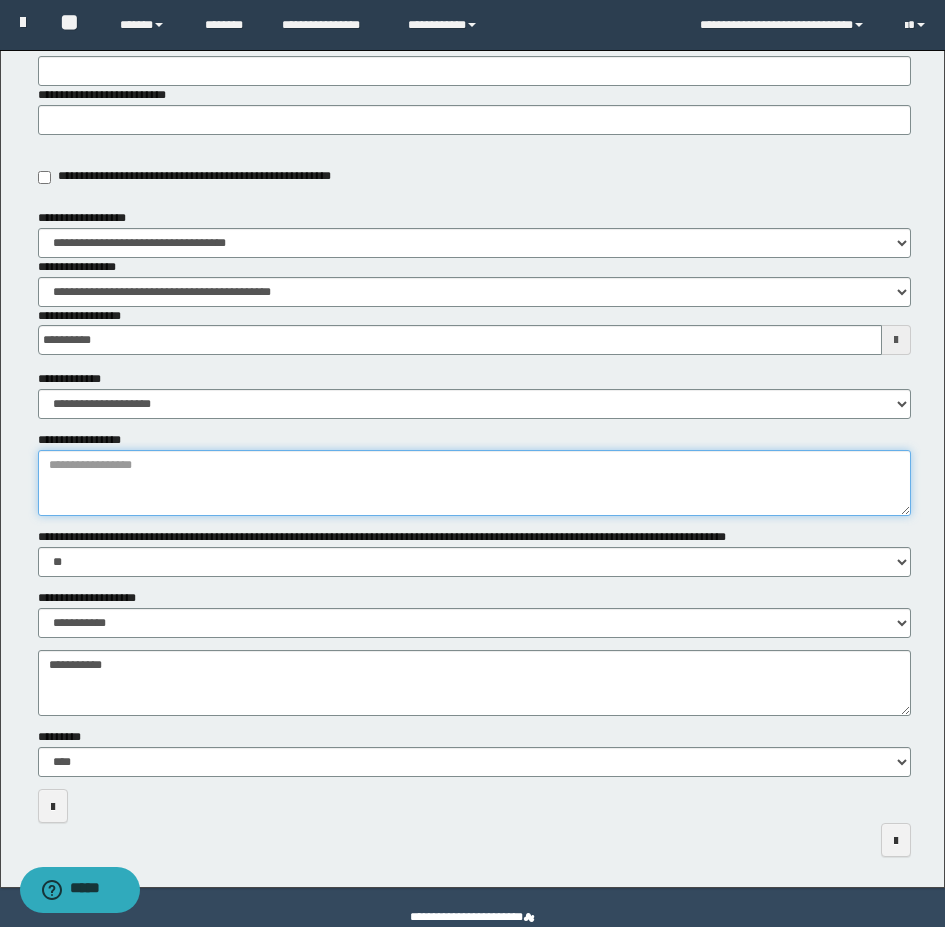 click on "**********" at bounding box center (474, 483) 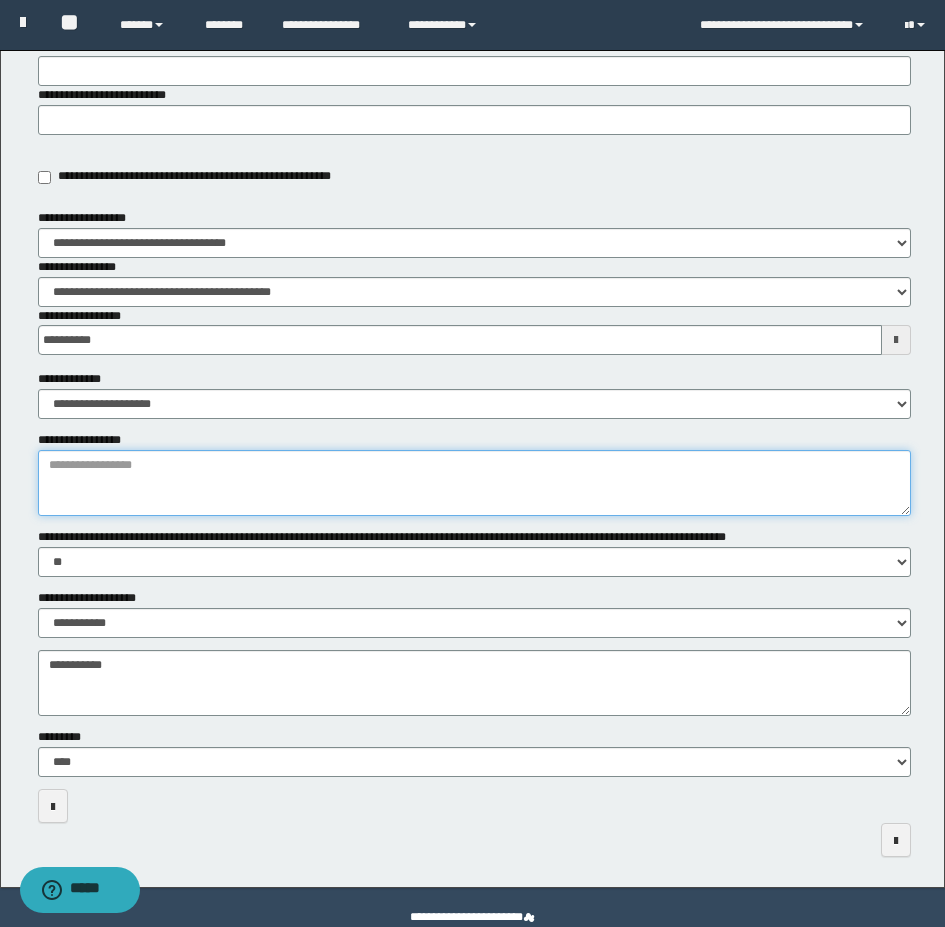 click on "**********" at bounding box center (474, 483) 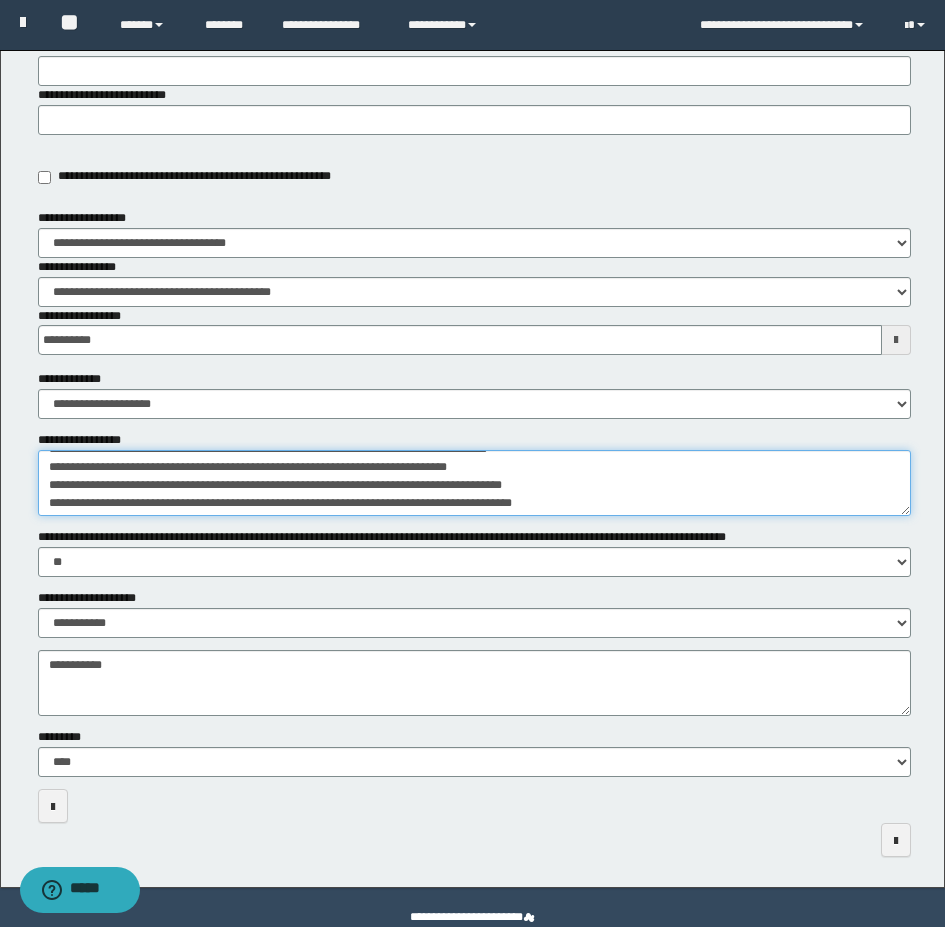 scroll, scrollTop: 0, scrollLeft: 0, axis: both 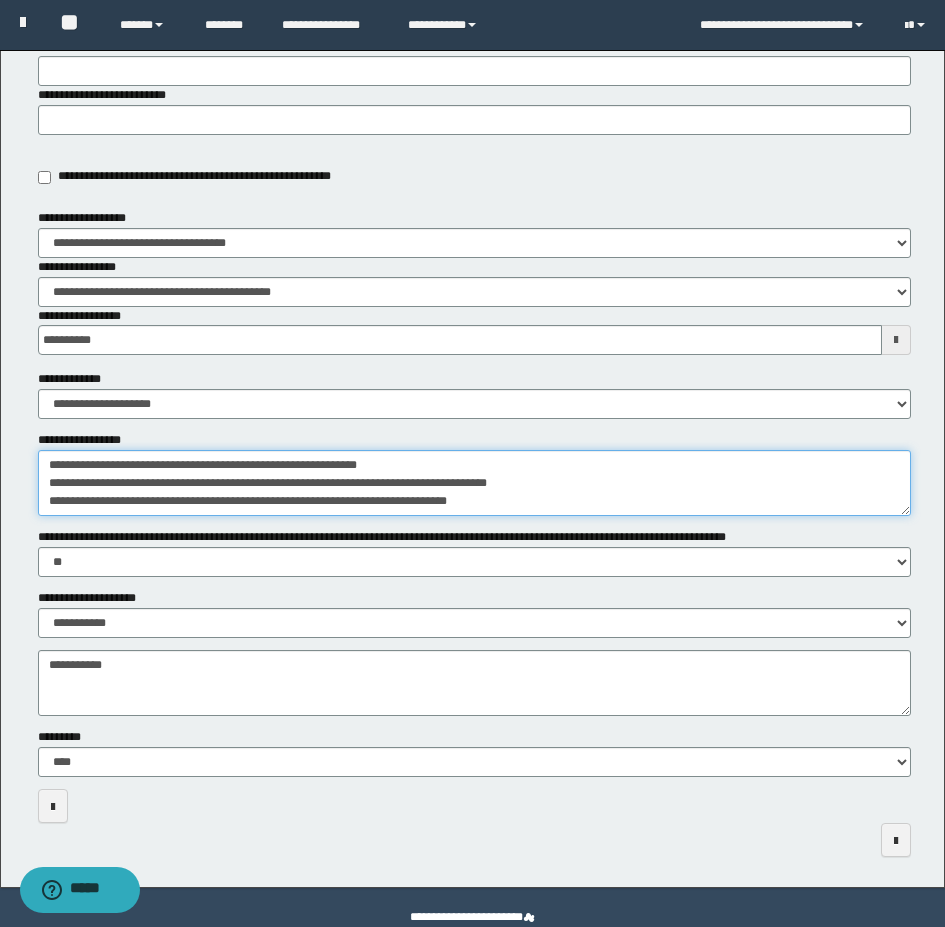 click on "**********" at bounding box center (474, 483) 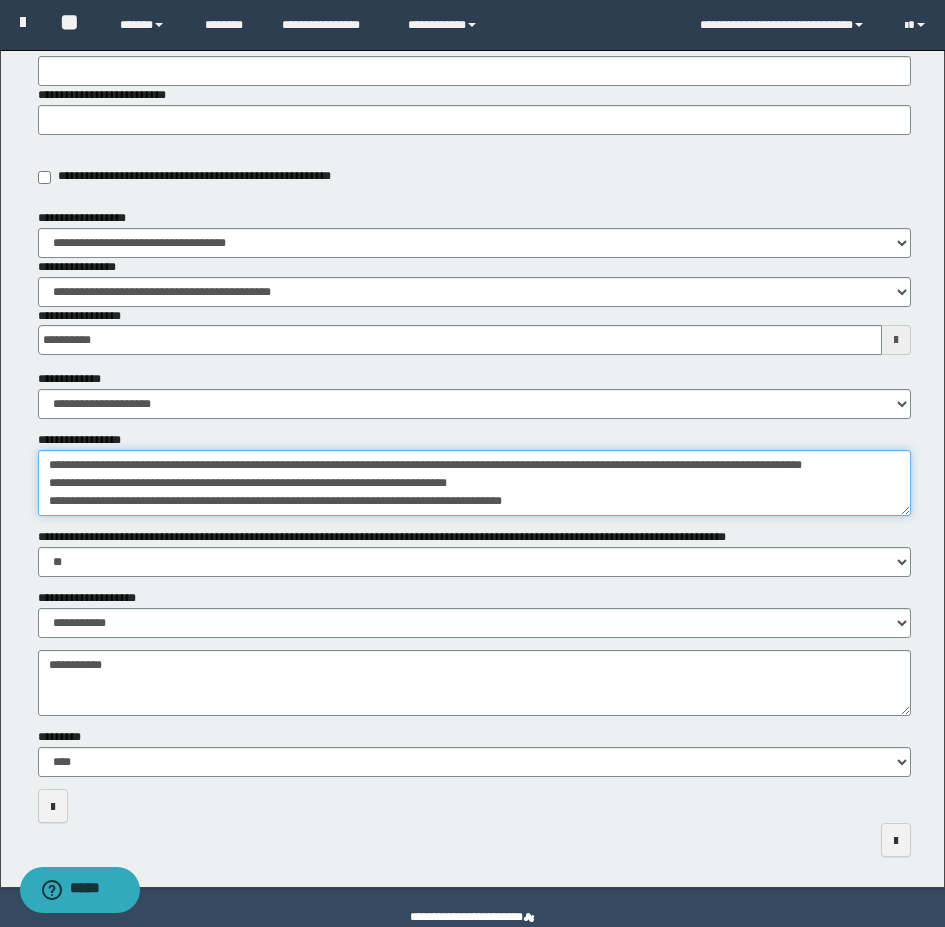 click on "**********" at bounding box center [474, 483] 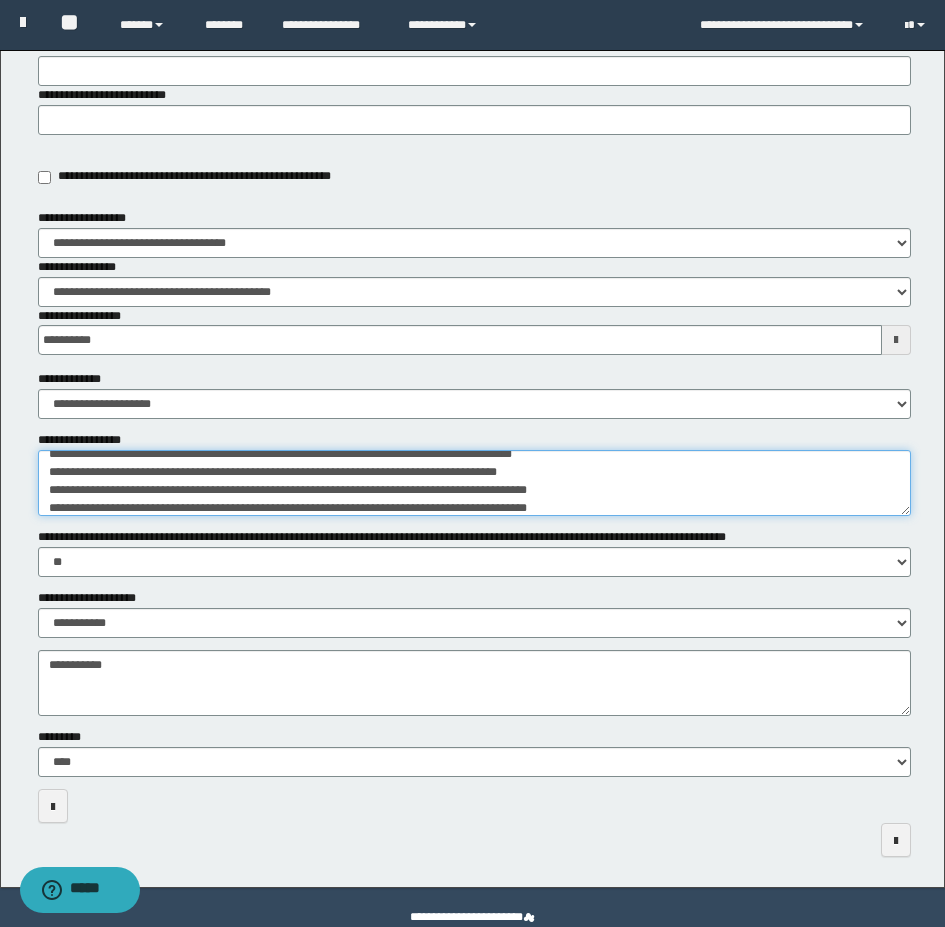 scroll, scrollTop: 100, scrollLeft: 0, axis: vertical 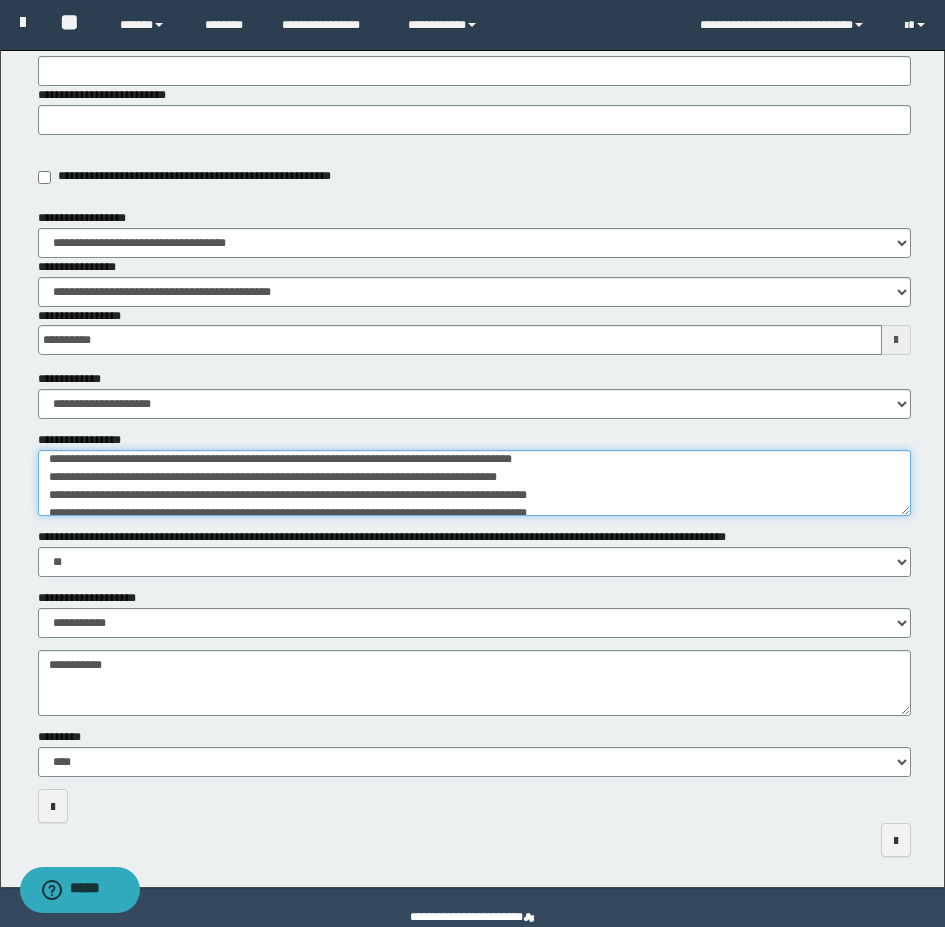 click on "**********" at bounding box center (474, 483) 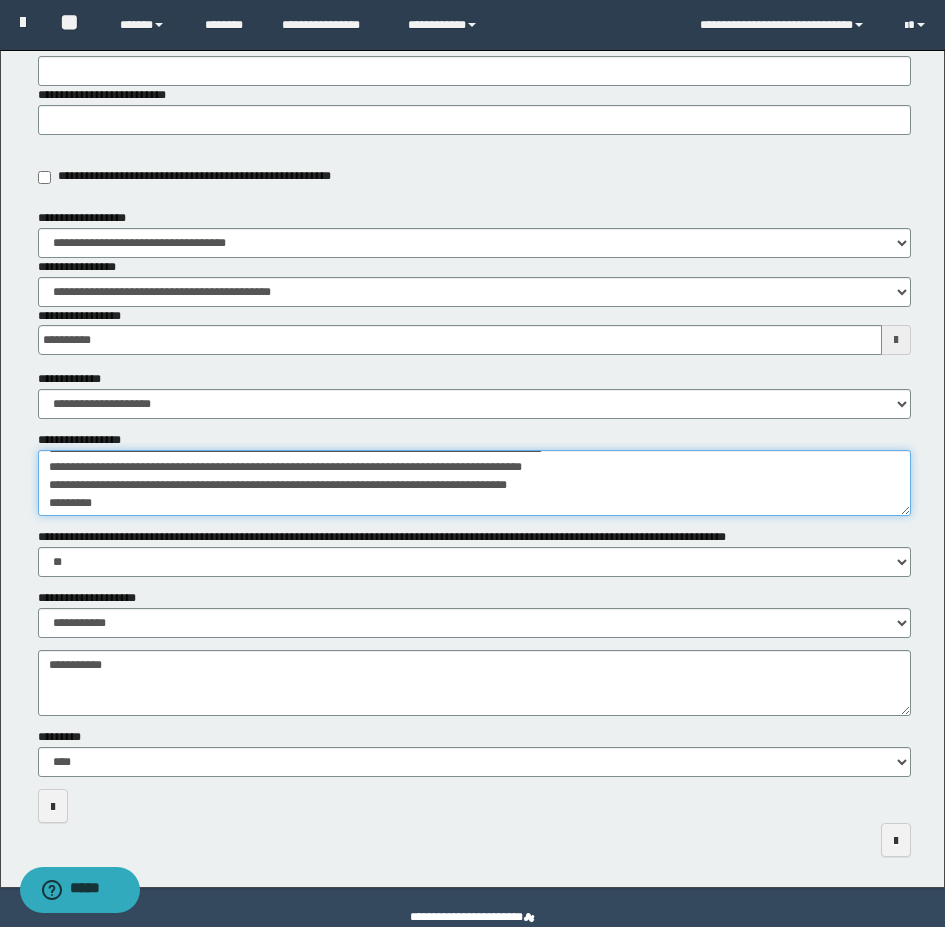 scroll, scrollTop: 42, scrollLeft: 0, axis: vertical 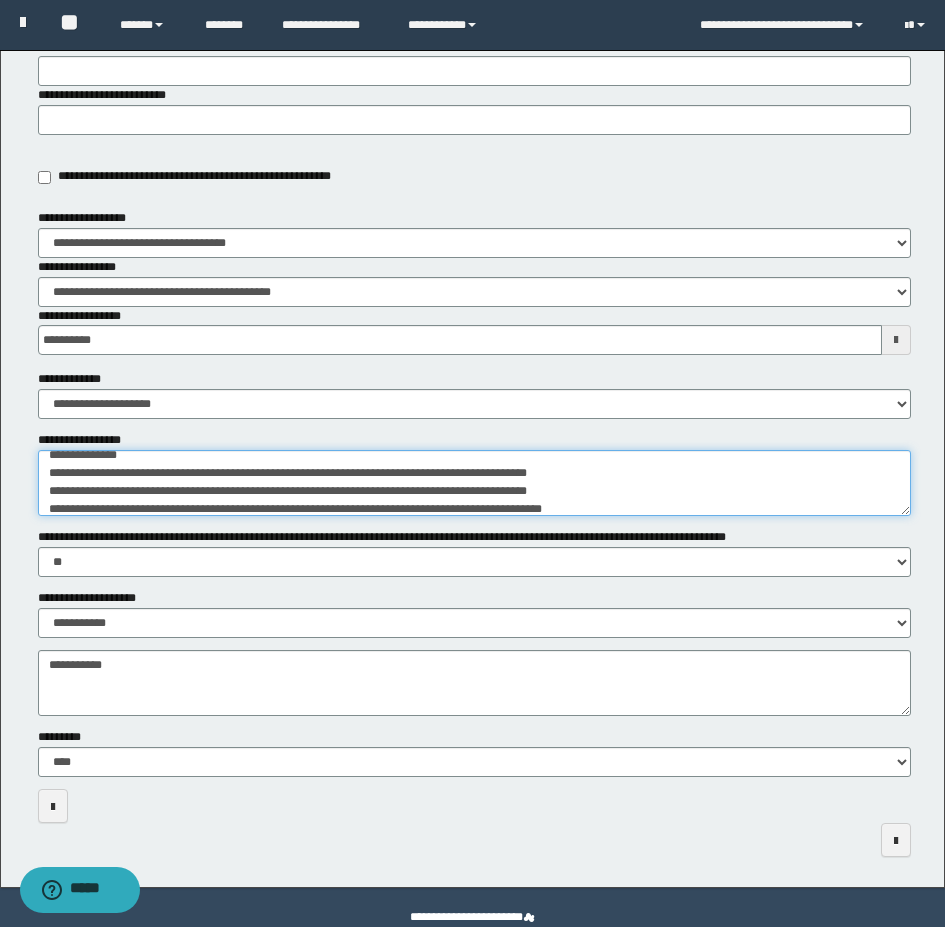 click on "**********" at bounding box center (474, 483) 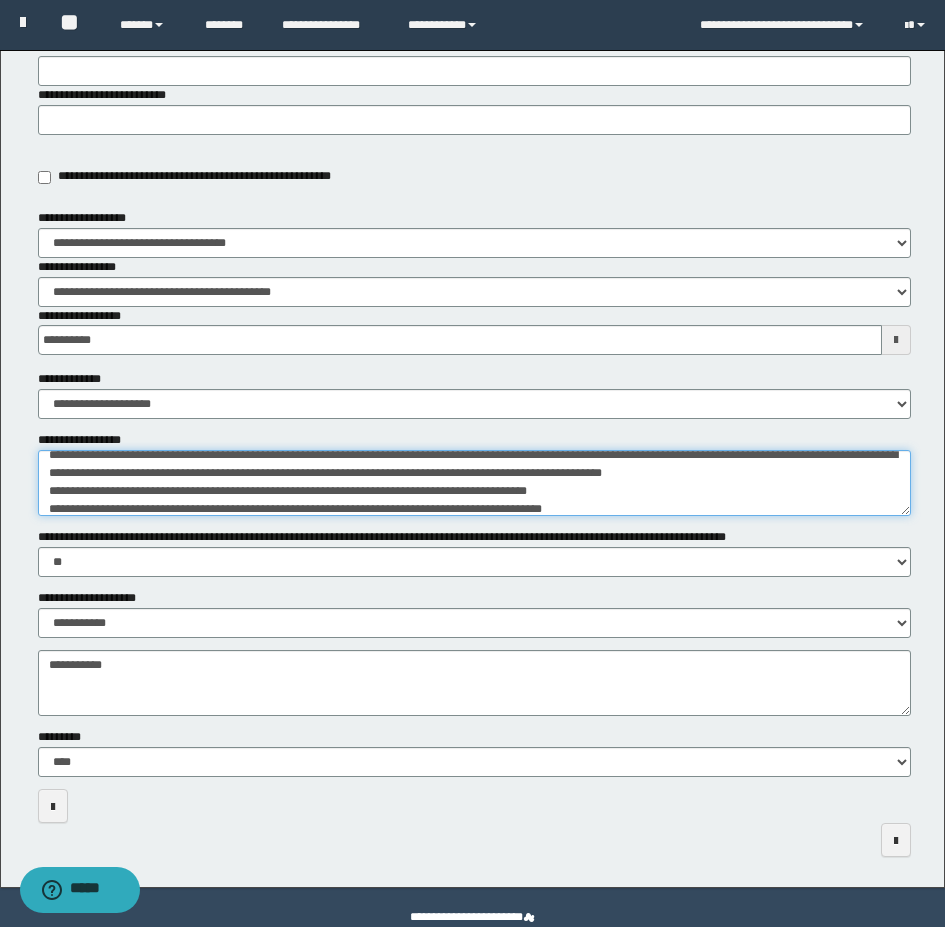 scroll, scrollTop: 162, scrollLeft: 0, axis: vertical 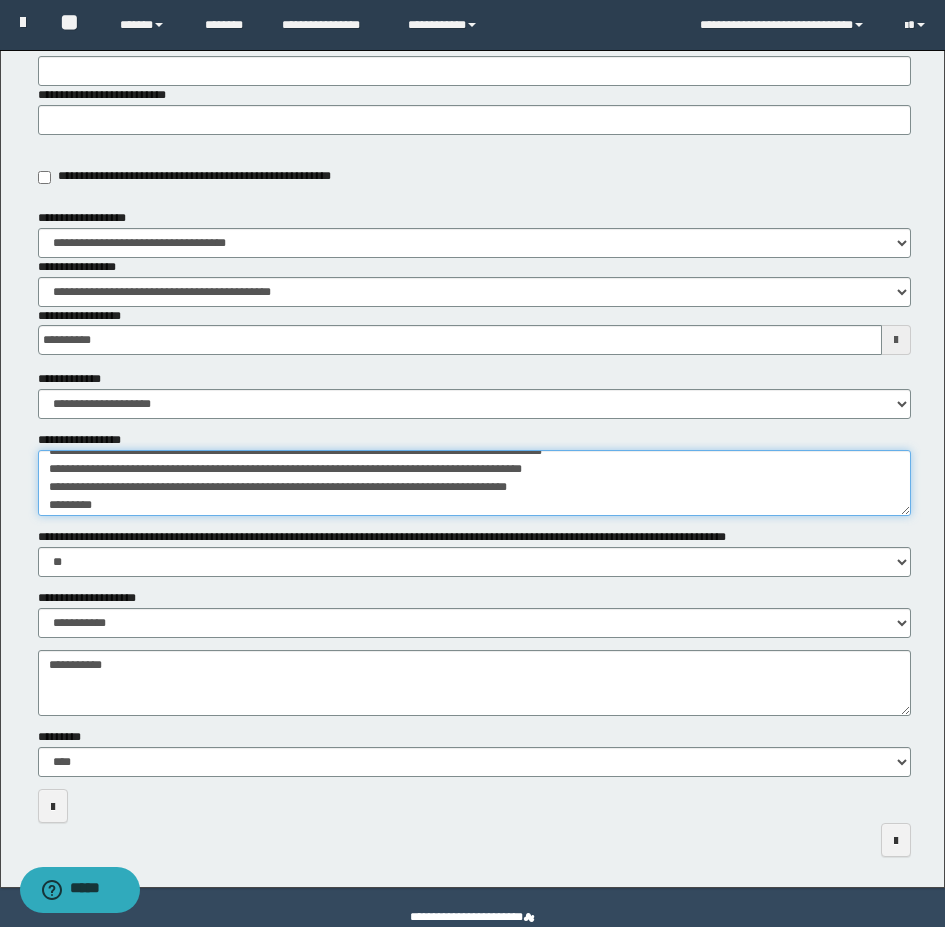 click on "**********" at bounding box center (474, 483) 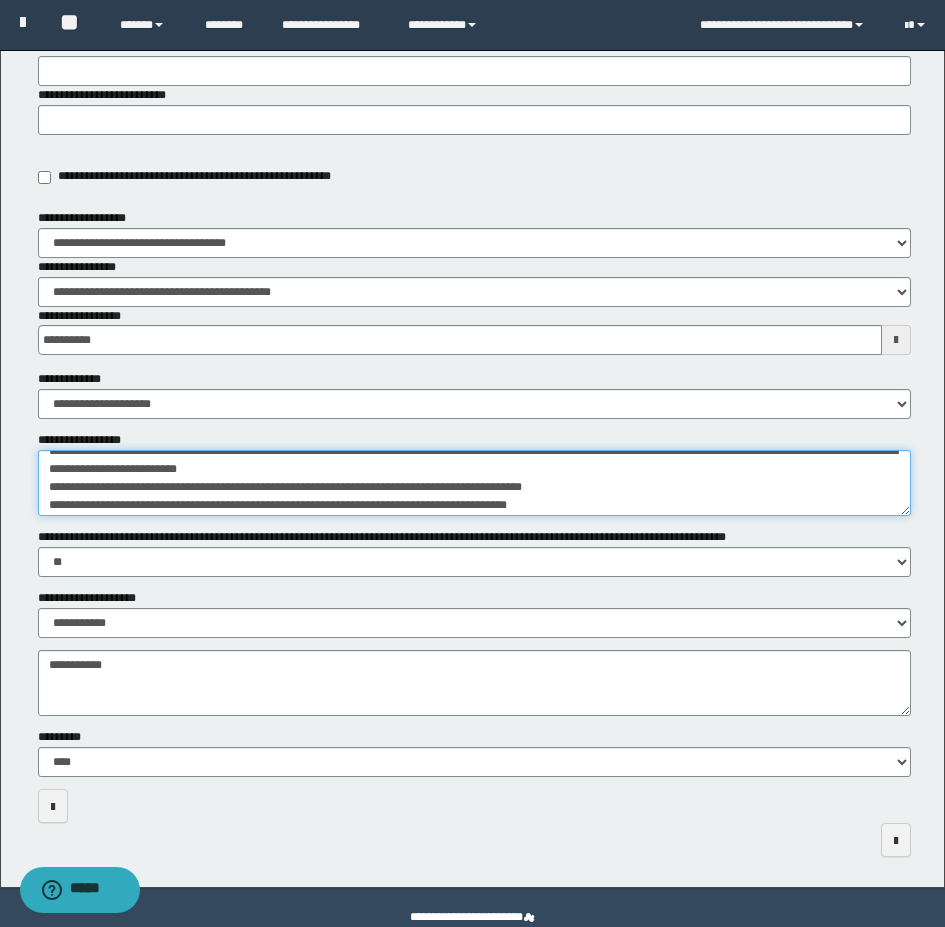 scroll, scrollTop: 162, scrollLeft: 0, axis: vertical 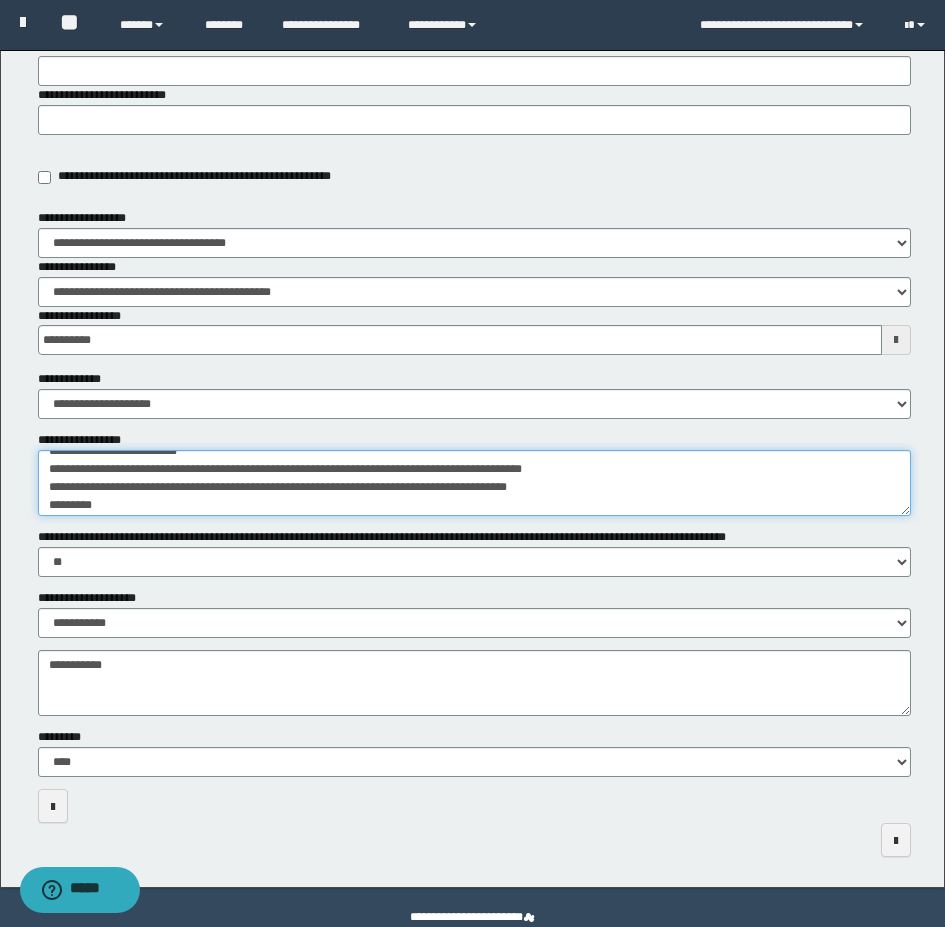 click on "**********" at bounding box center (474, 483) 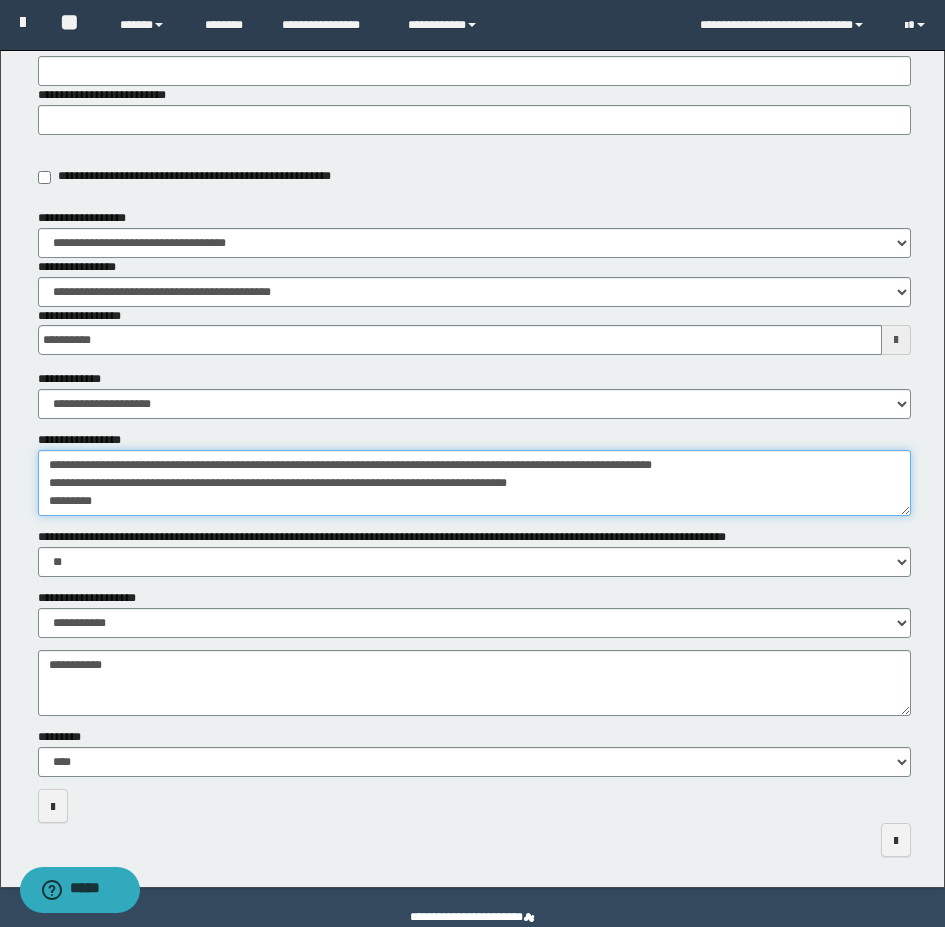scroll, scrollTop: 104, scrollLeft: 0, axis: vertical 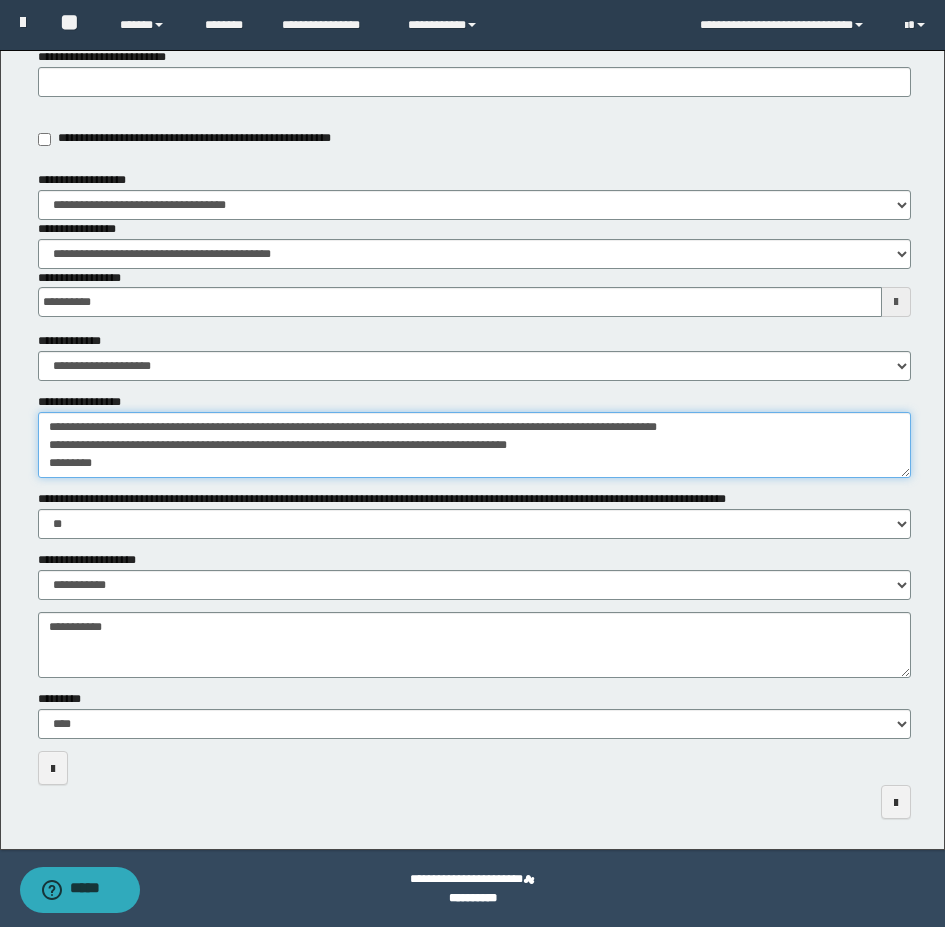 click on "**********" at bounding box center [474, 445] 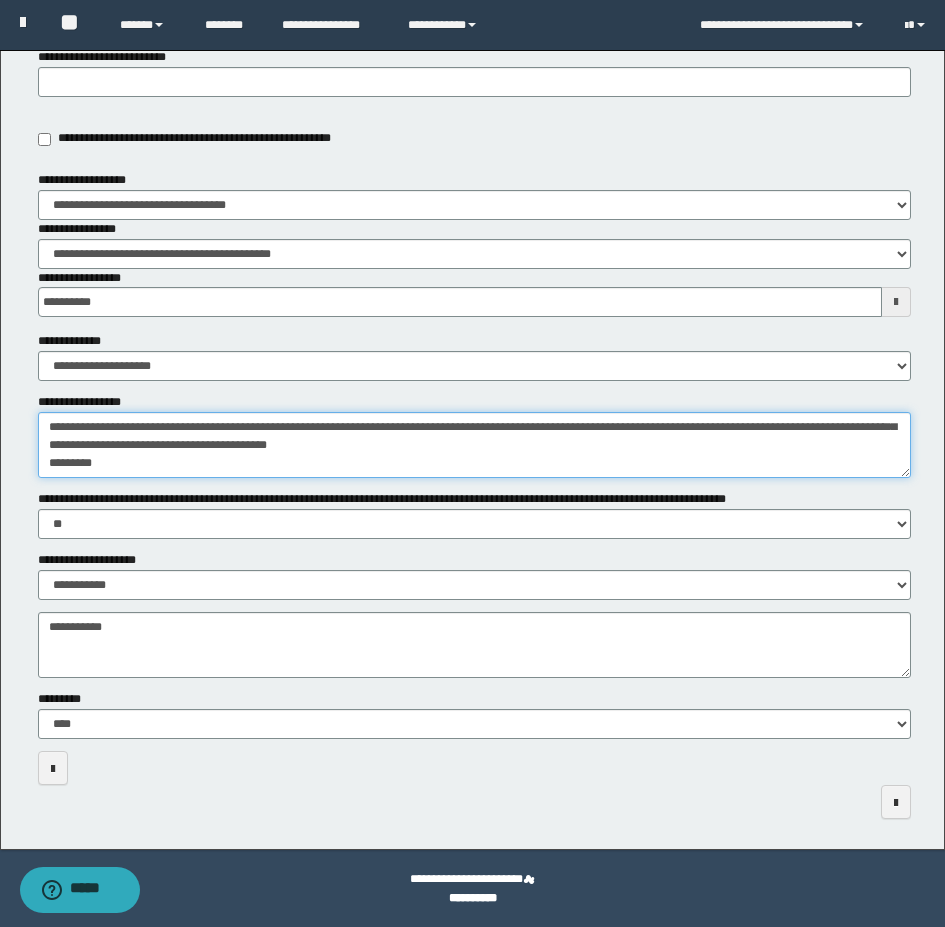 scroll, scrollTop: 144, scrollLeft: 0, axis: vertical 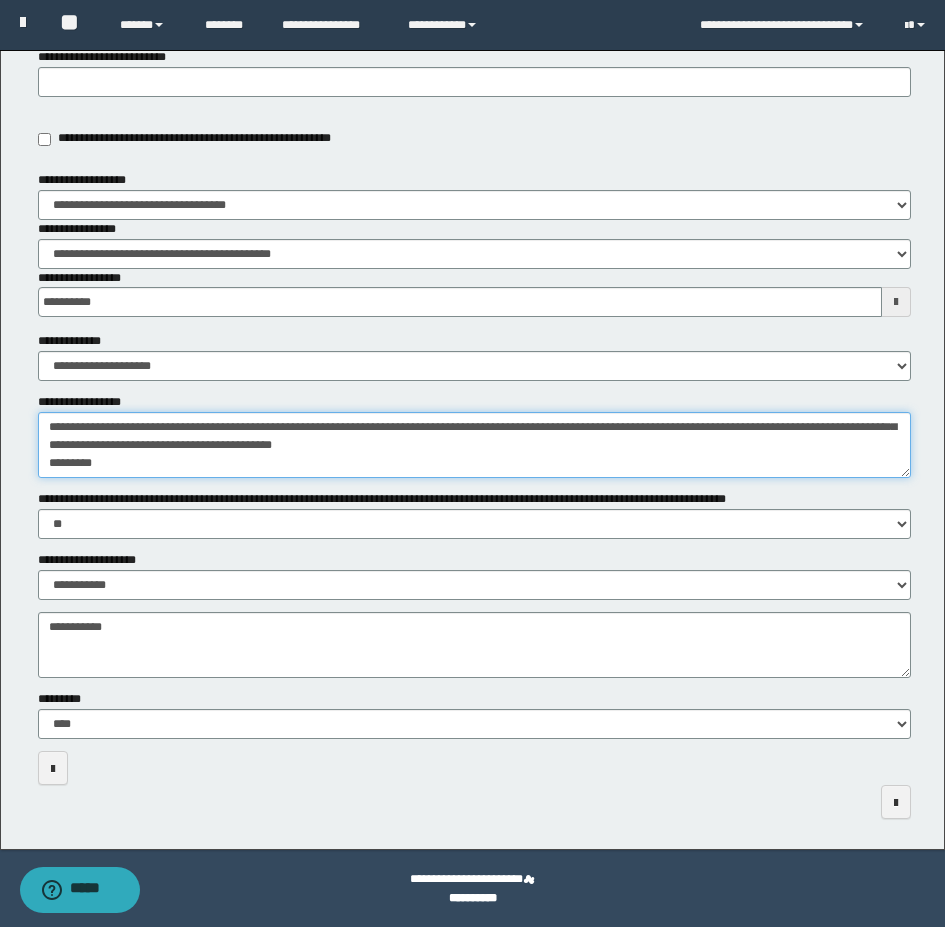 click on "**********" at bounding box center (474, 445) 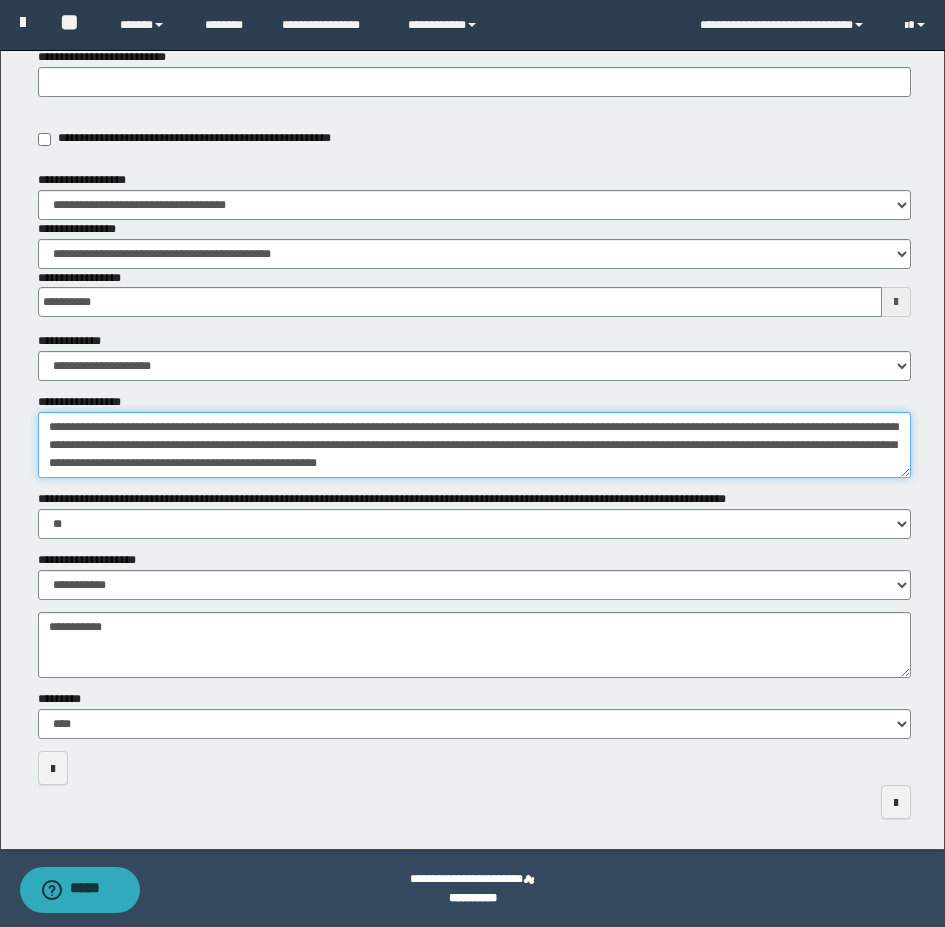 scroll, scrollTop: 126, scrollLeft: 0, axis: vertical 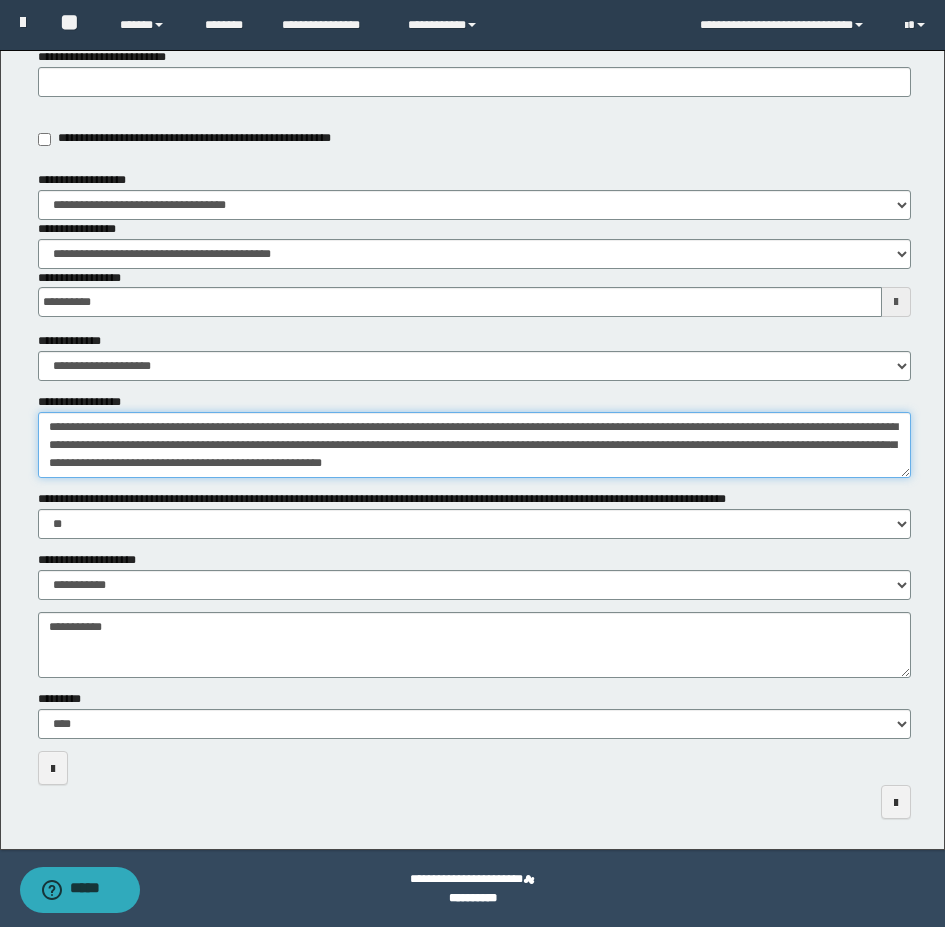 click on "**********" at bounding box center [474, 445] 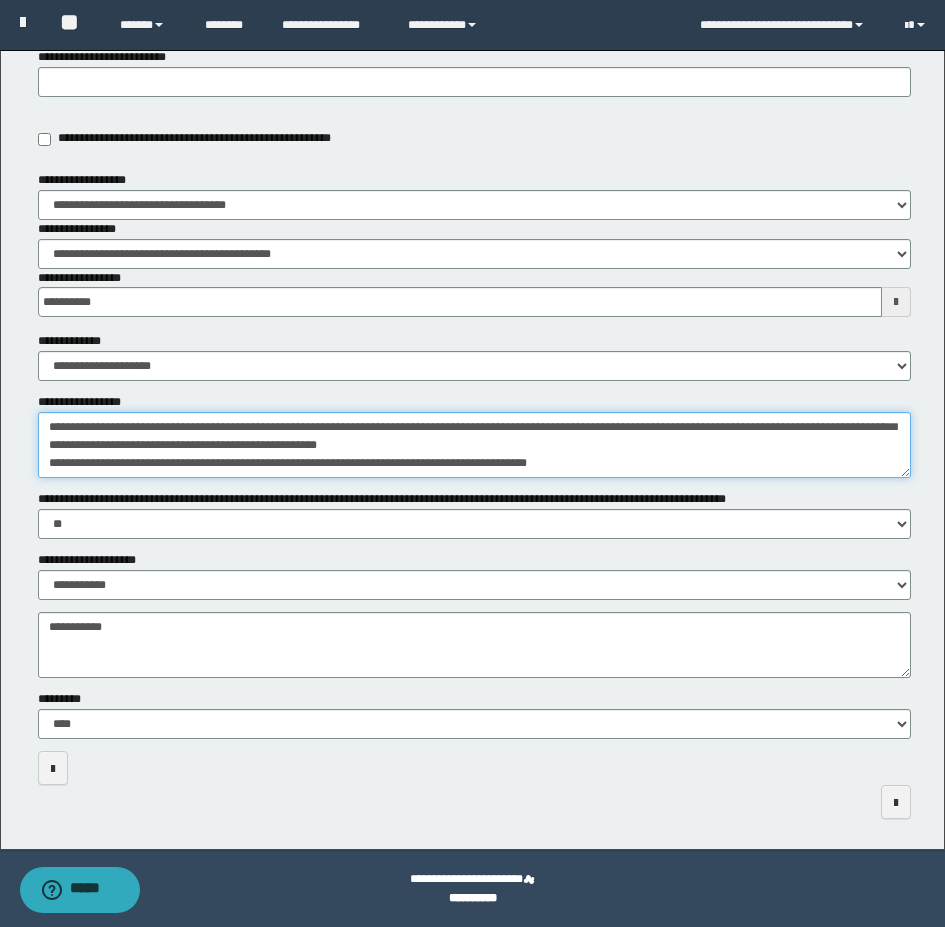 scroll, scrollTop: 0, scrollLeft: 0, axis: both 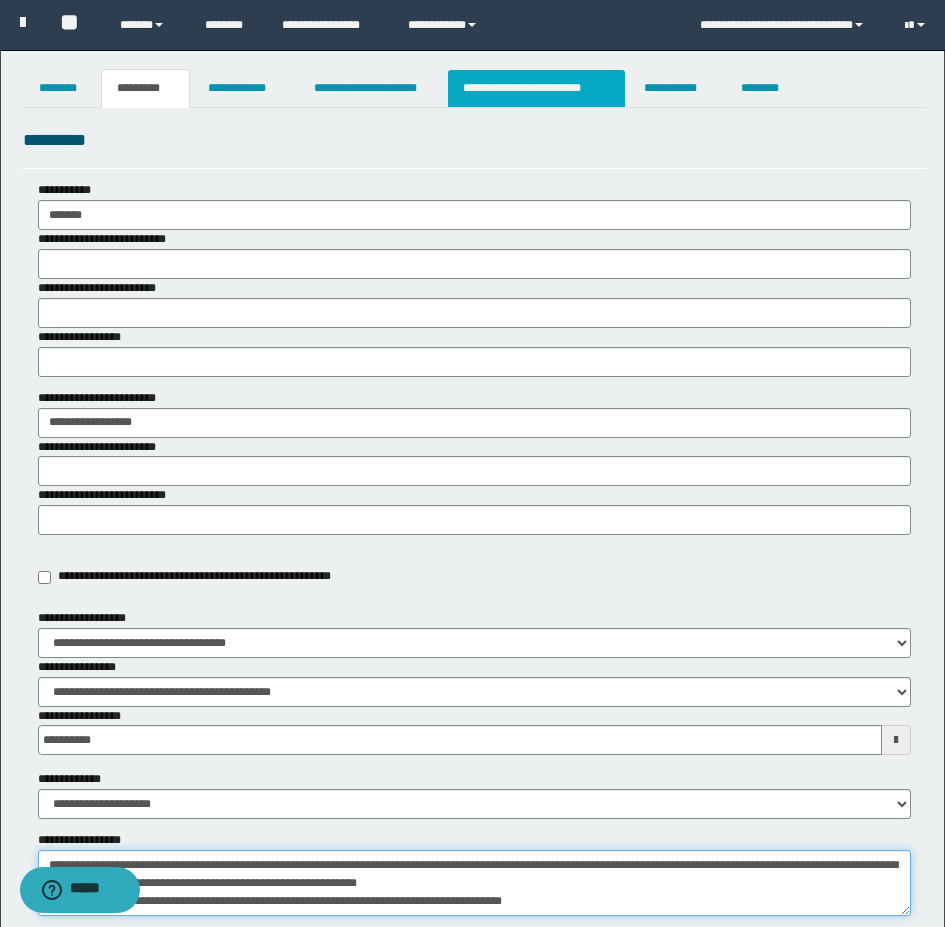 type on "**********" 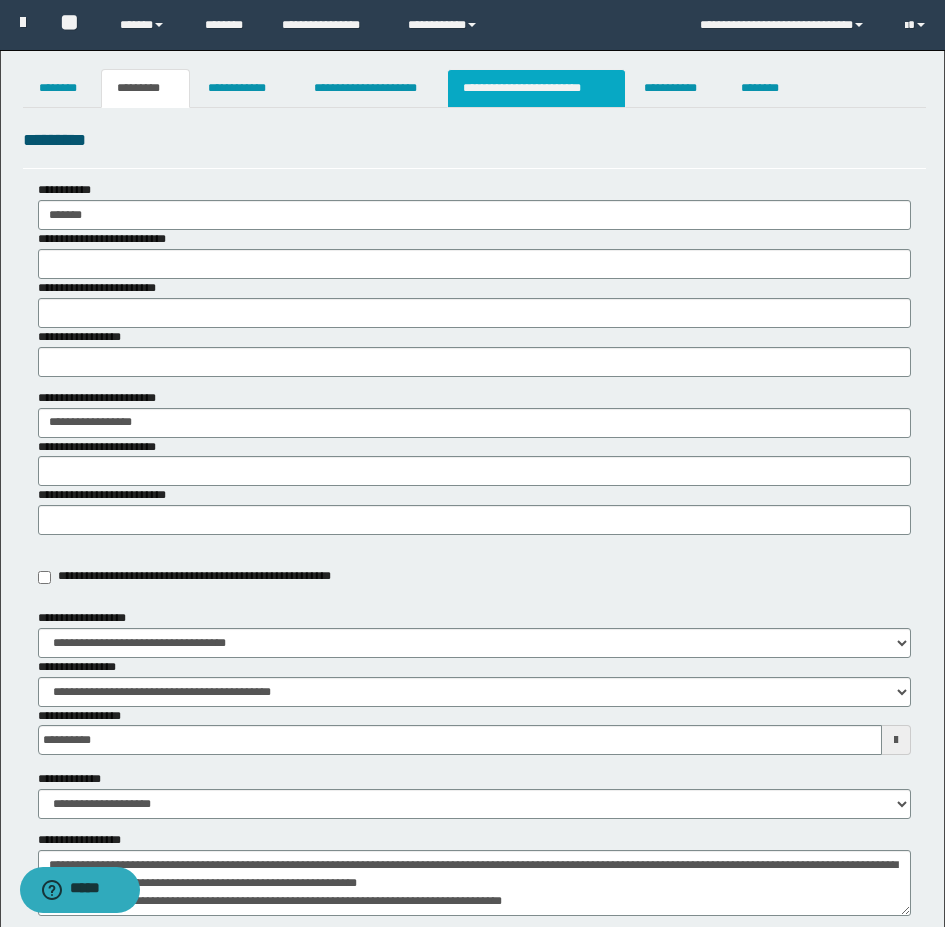 click on "**********" at bounding box center [537, 88] 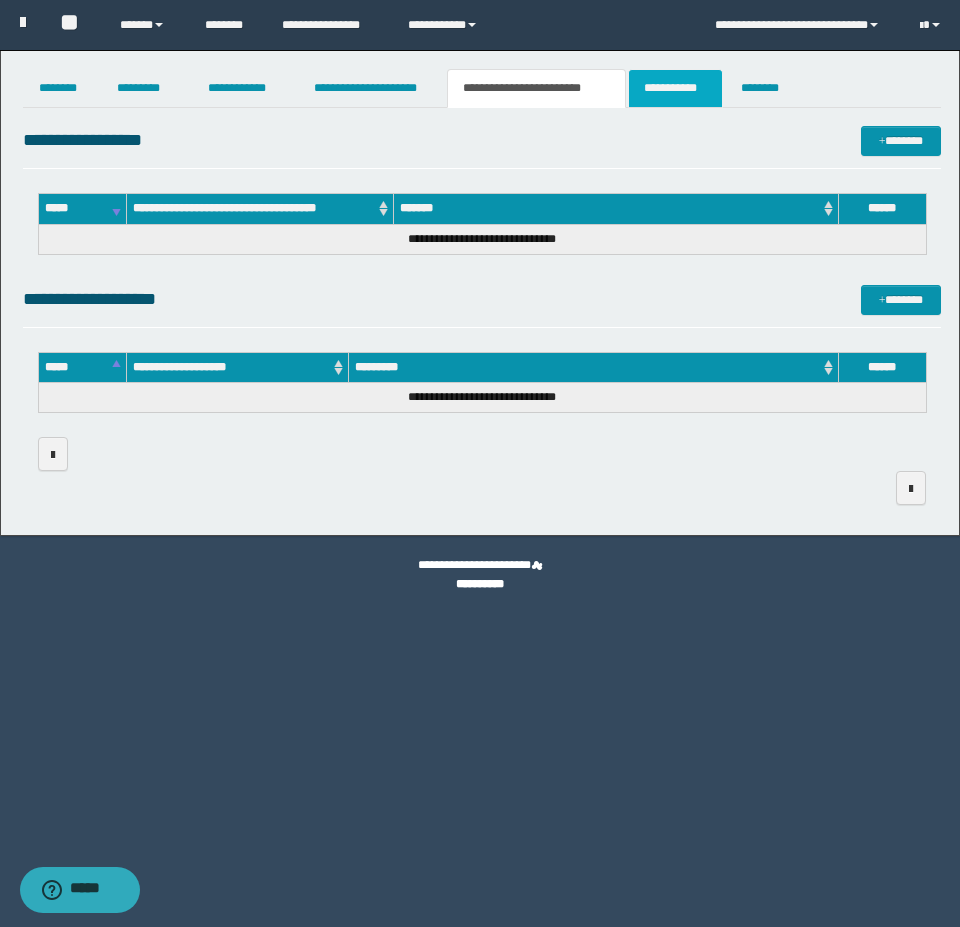 click on "**********" at bounding box center (675, 88) 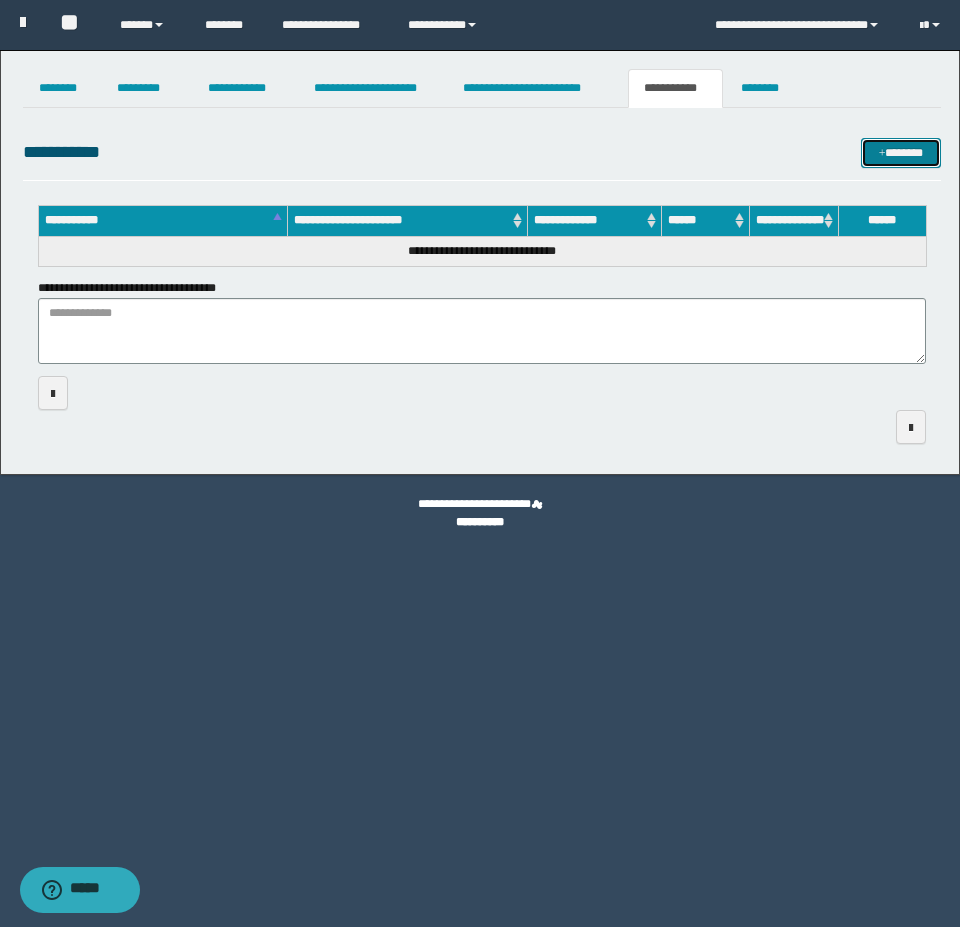 click on "*******" at bounding box center (901, 153) 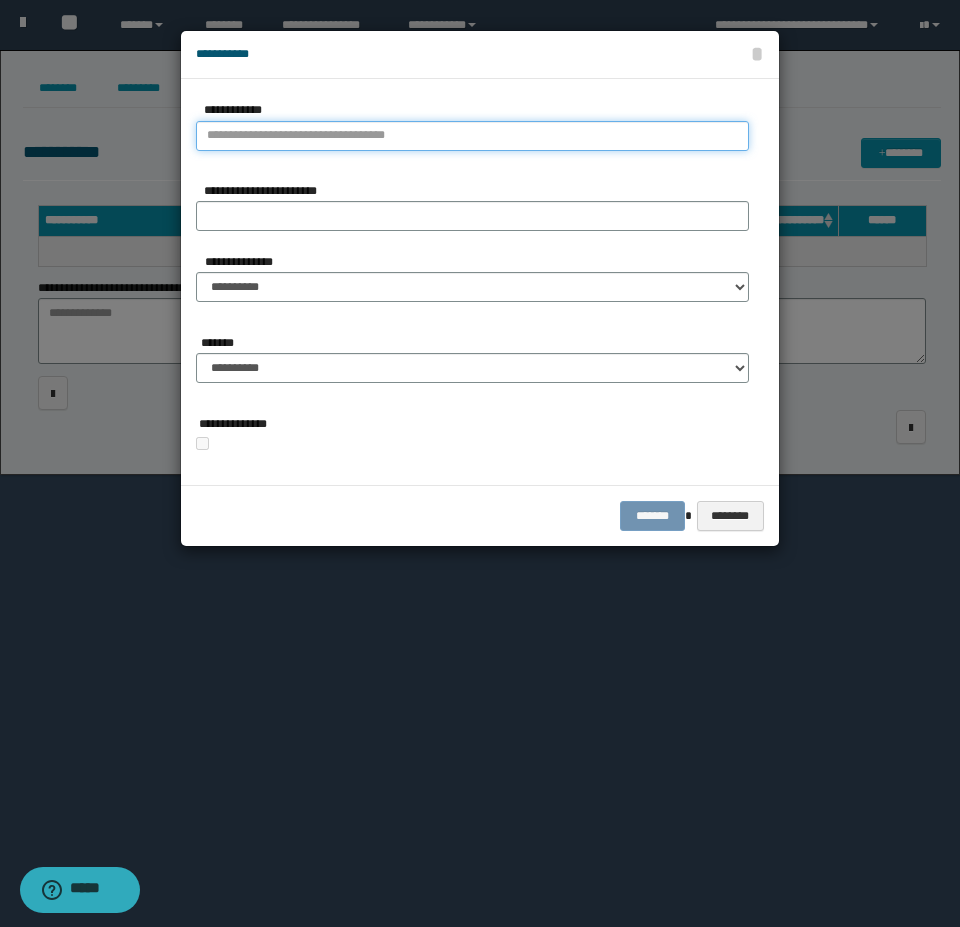 click on "**********" at bounding box center (472, 136) 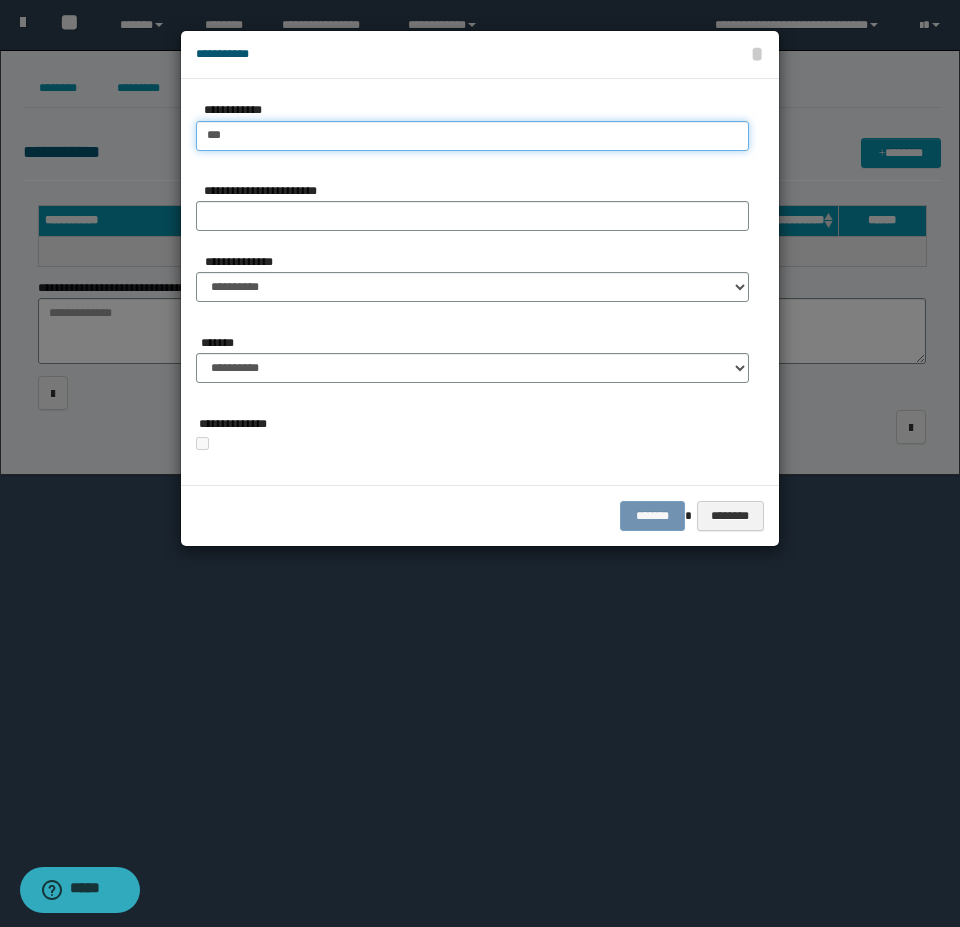 type on "****" 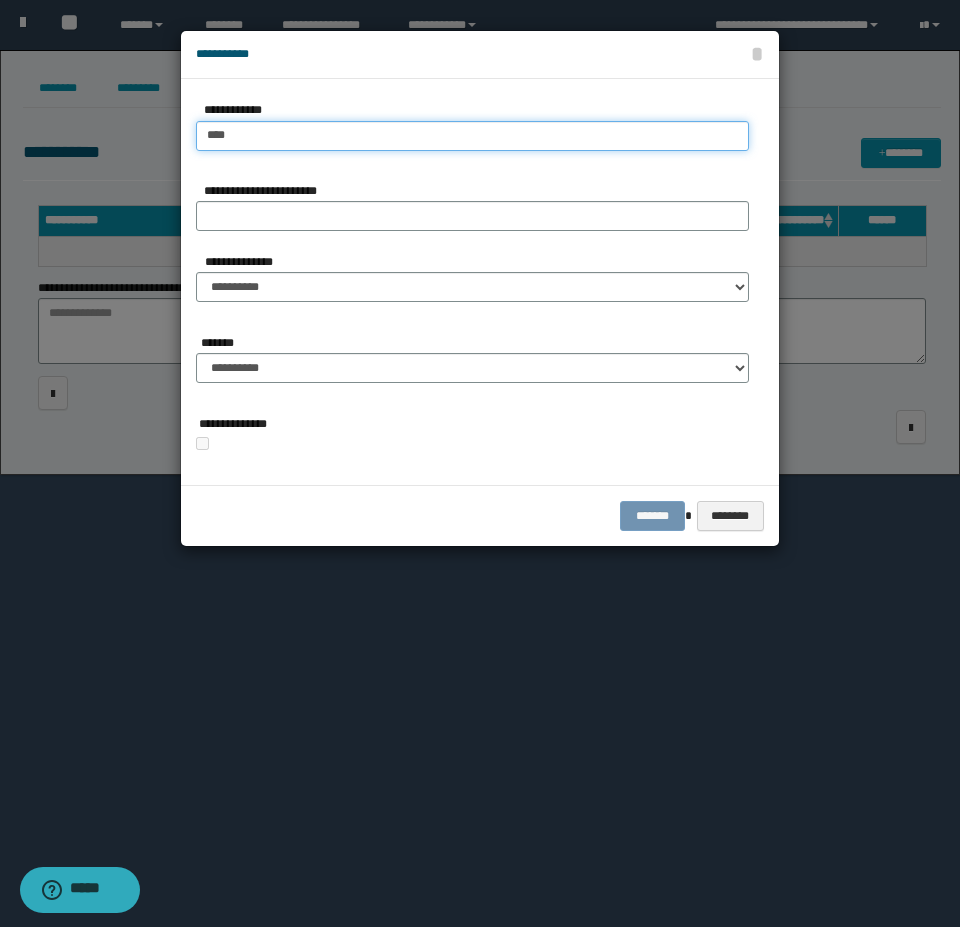 type on "****" 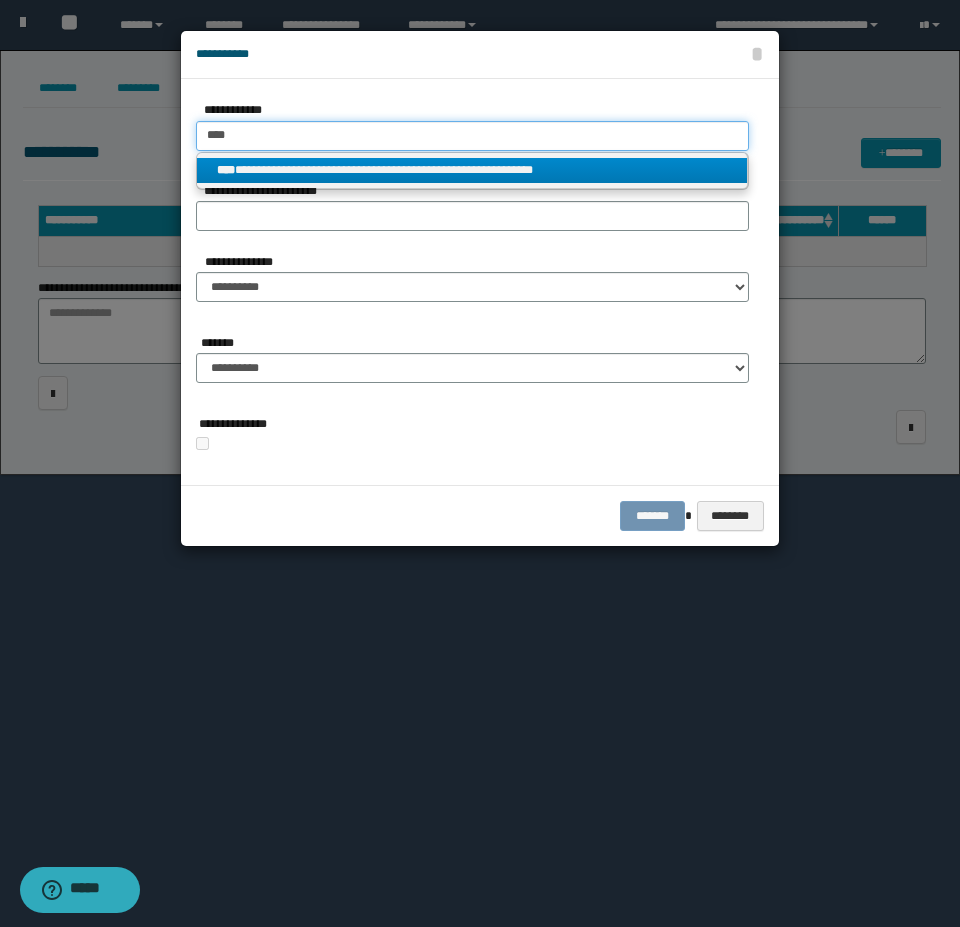 type on "****" 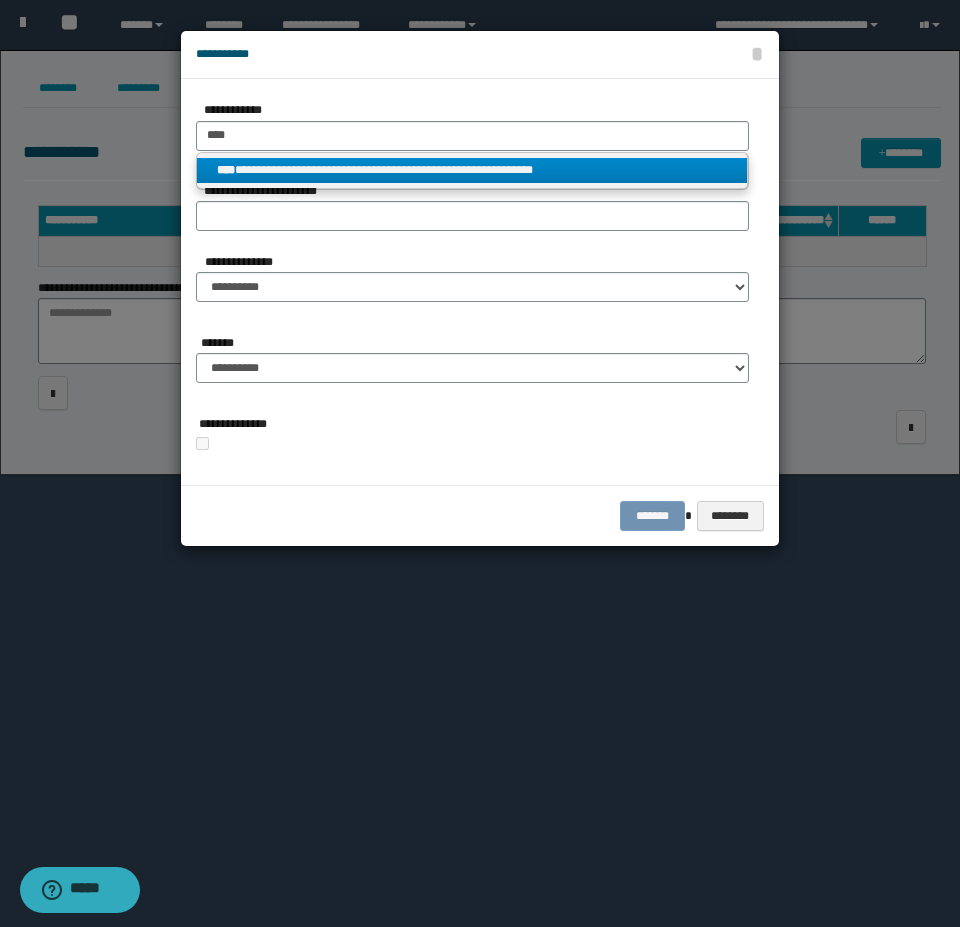click on "**********" at bounding box center [472, 170] 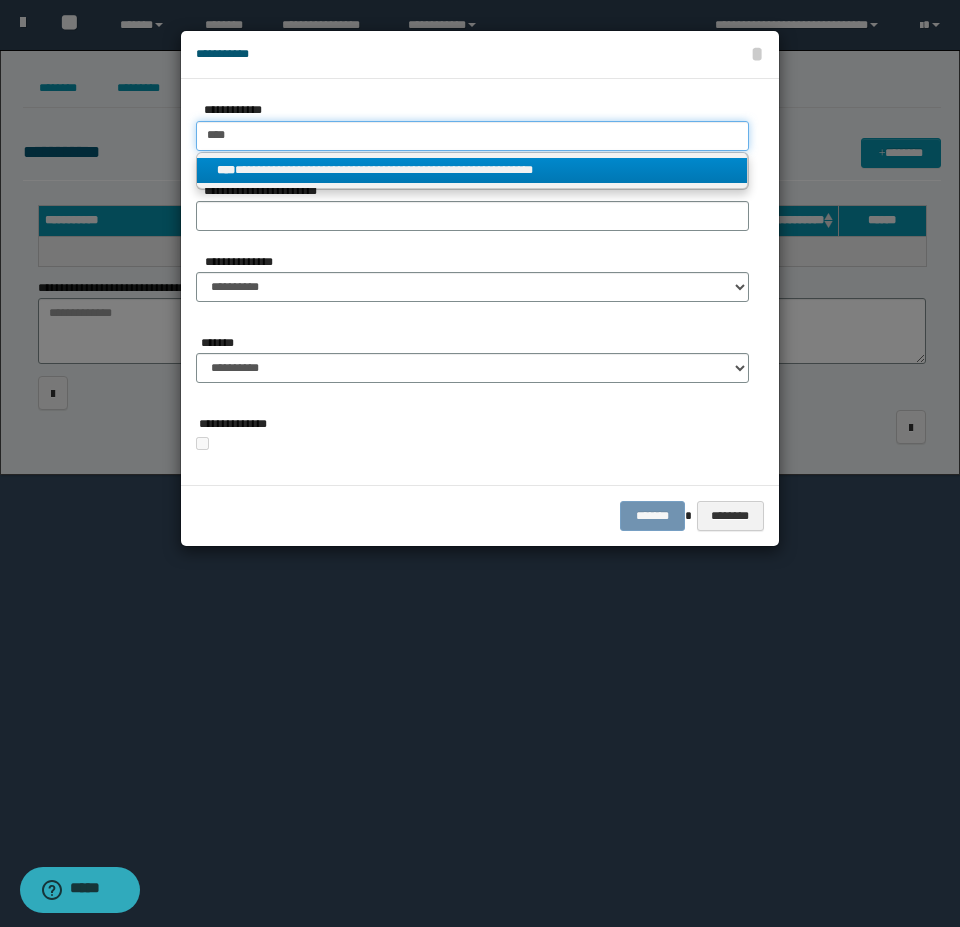 type 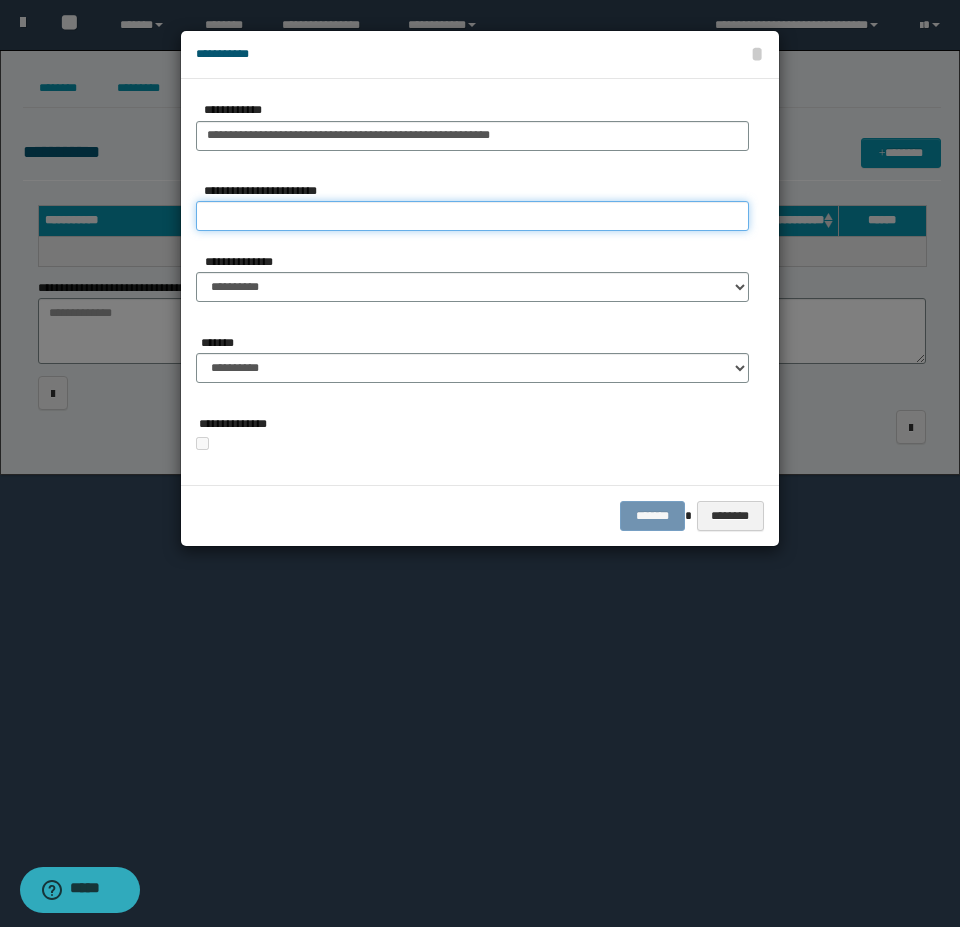 click on "**********" at bounding box center (472, 216) 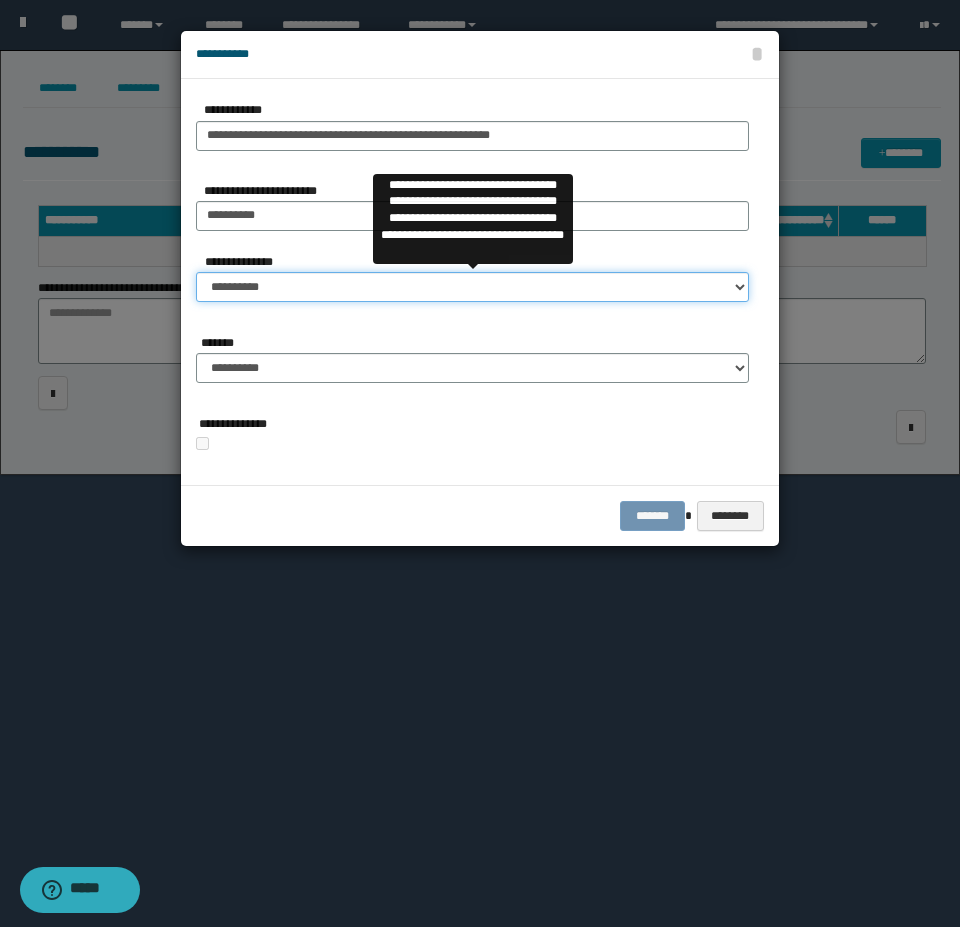 click on "**********" at bounding box center [472, 287] 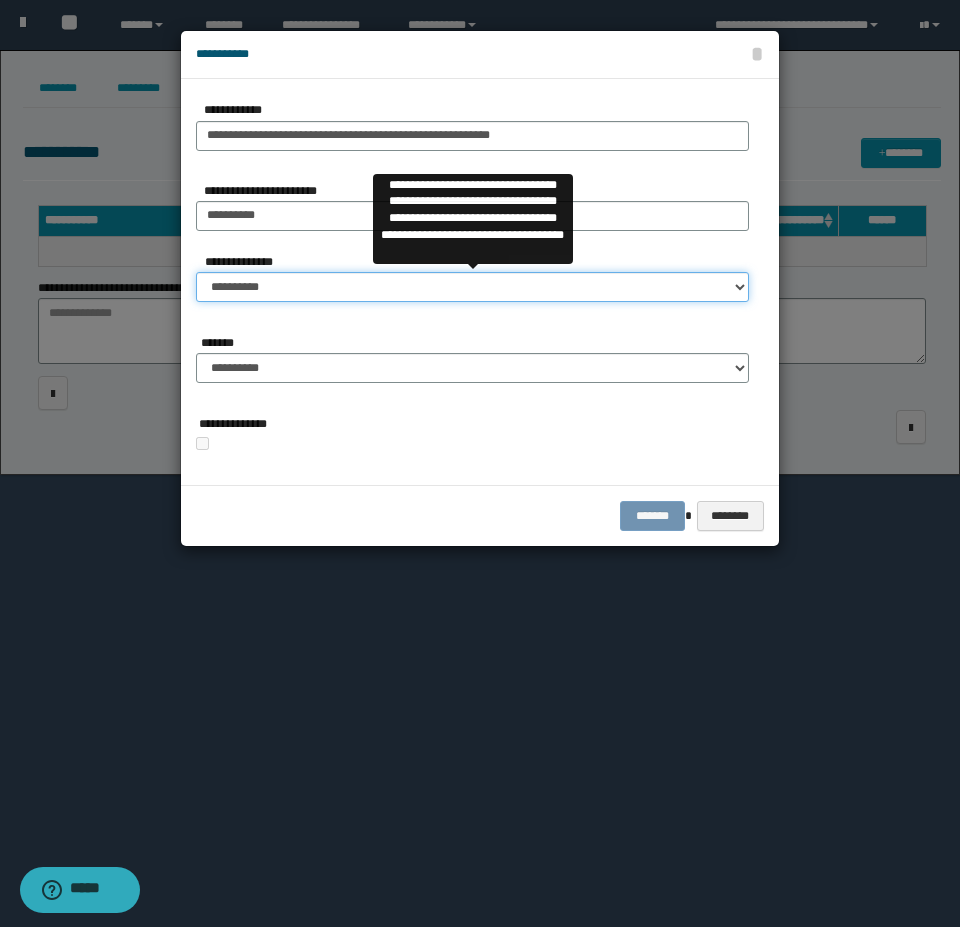 select on "**" 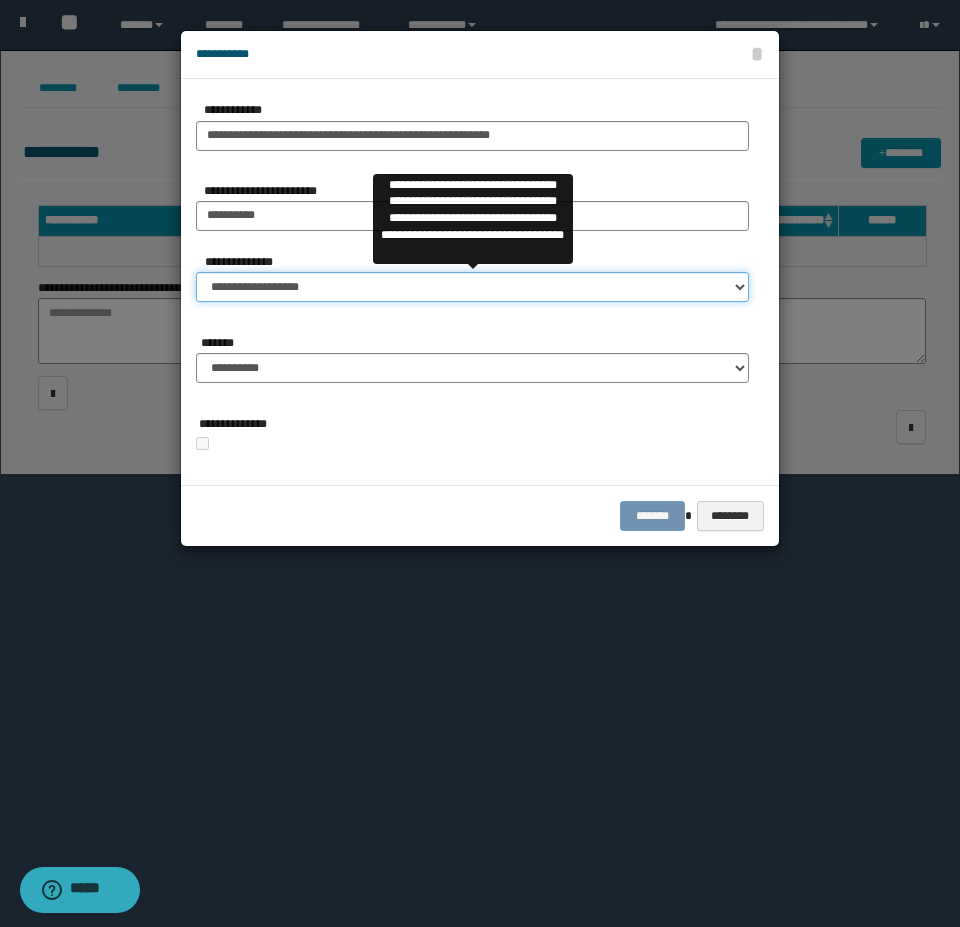 click on "**********" at bounding box center (472, 287) 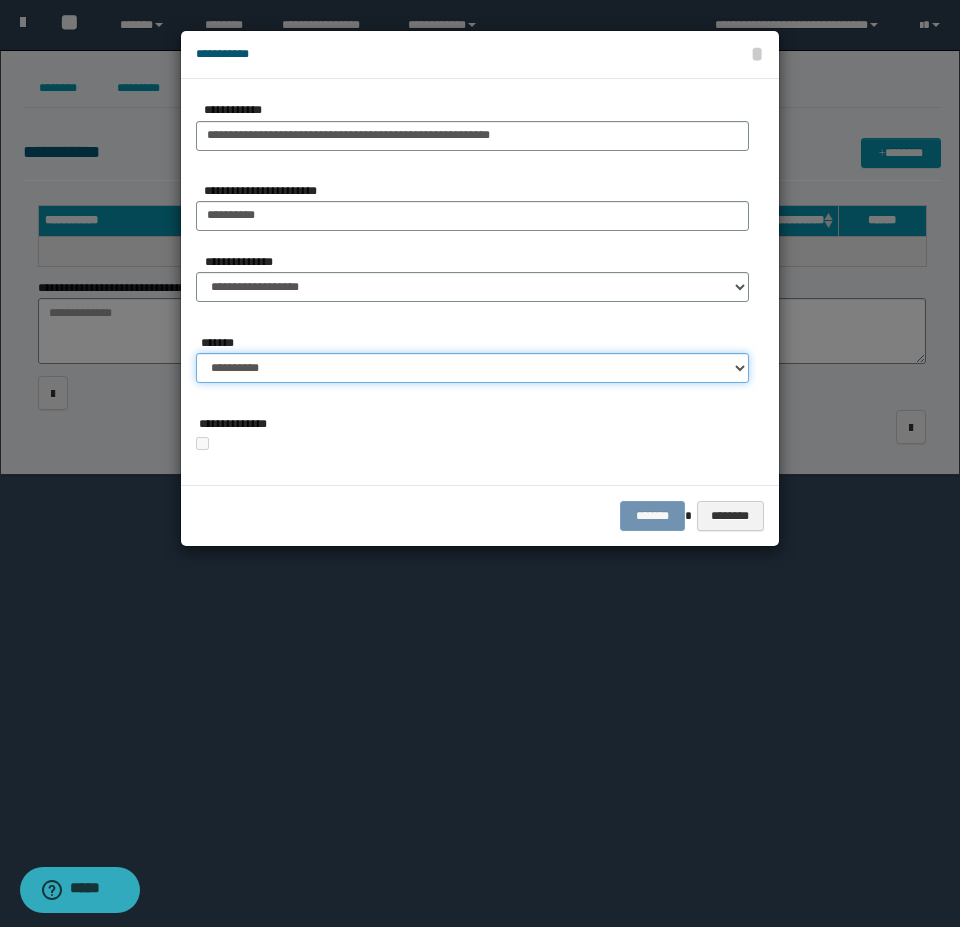 click on "**********" at bounding box center (472, 368) 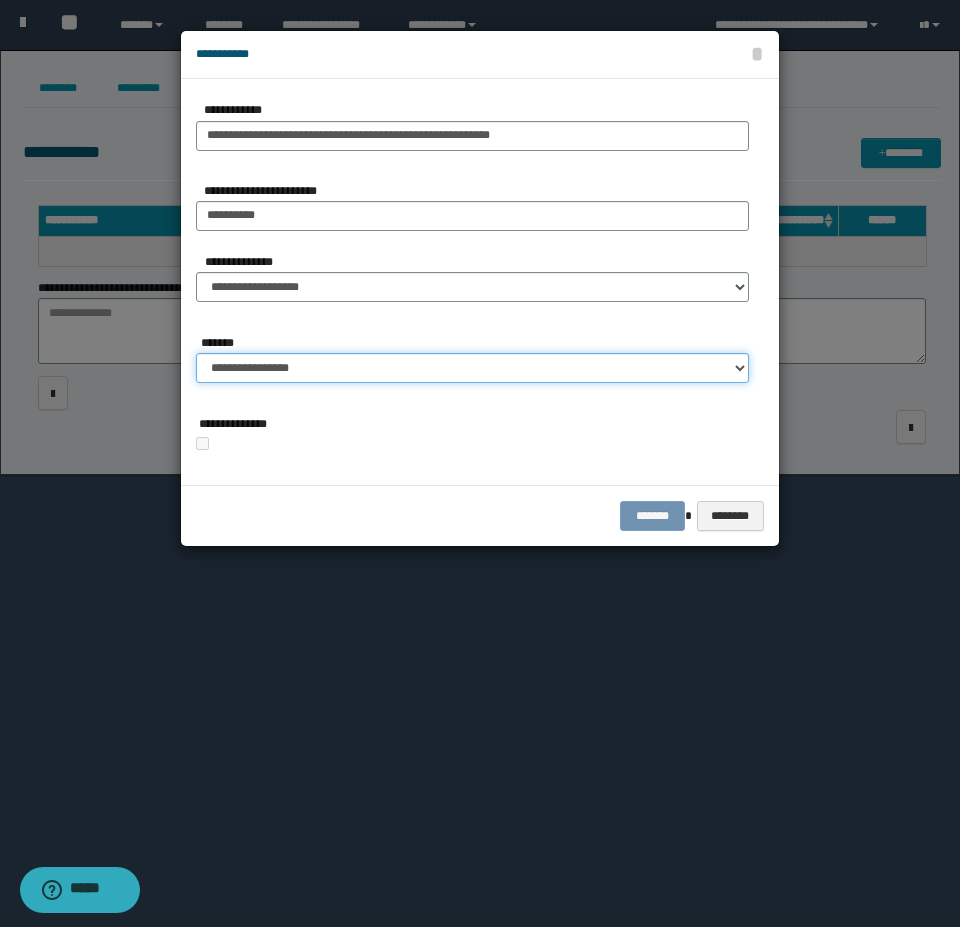 click on "**********" at bounding box center (472, 368) 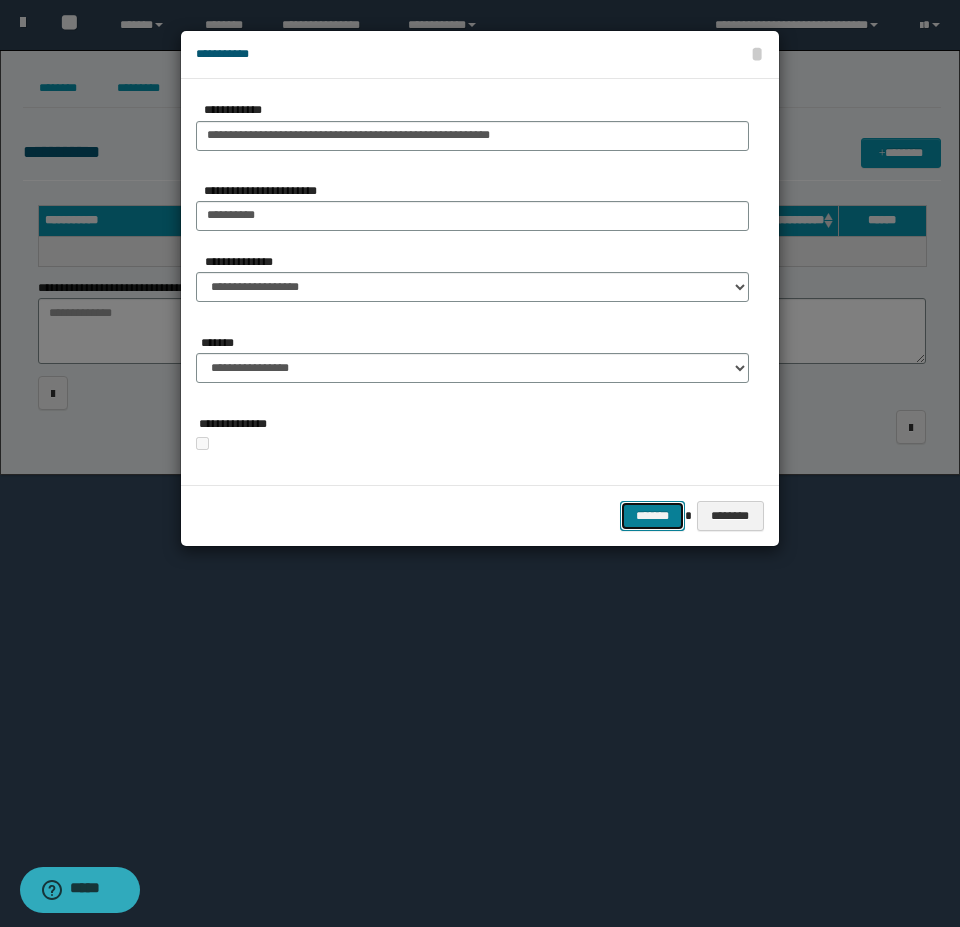 click on "*******" at bounding box center (652, 516) 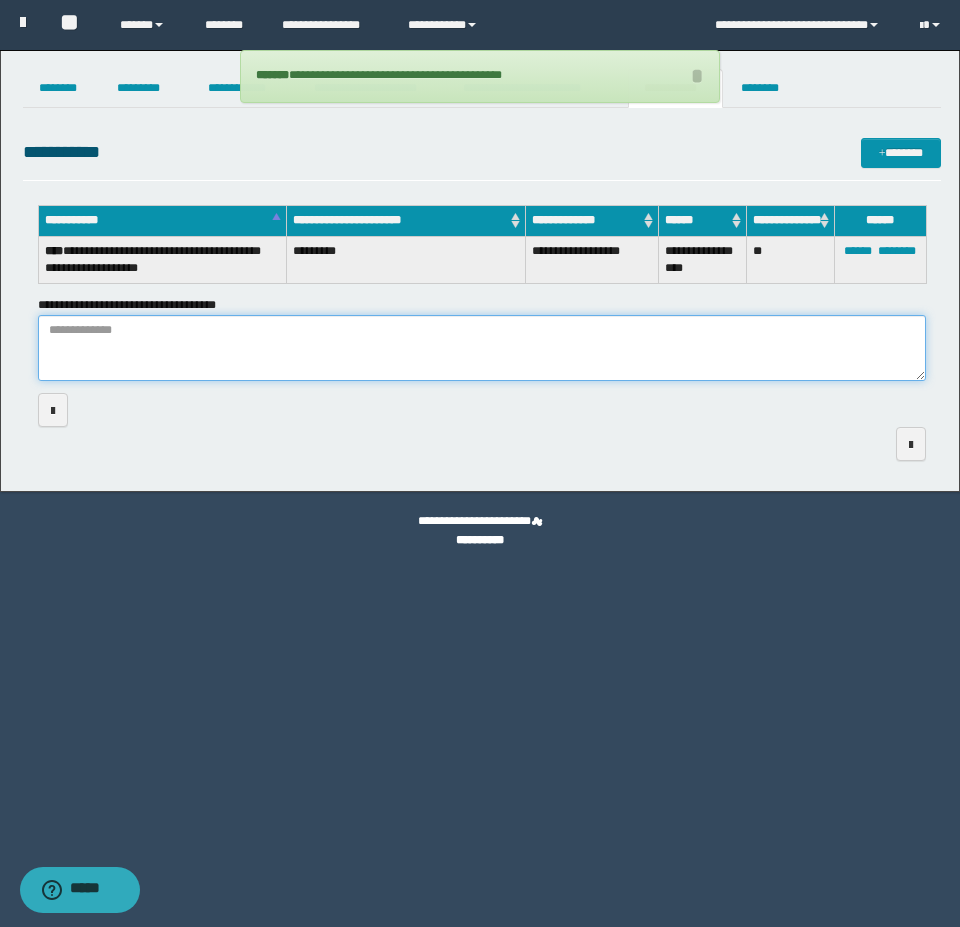 click on "**********" at bounding box center [482, 348] 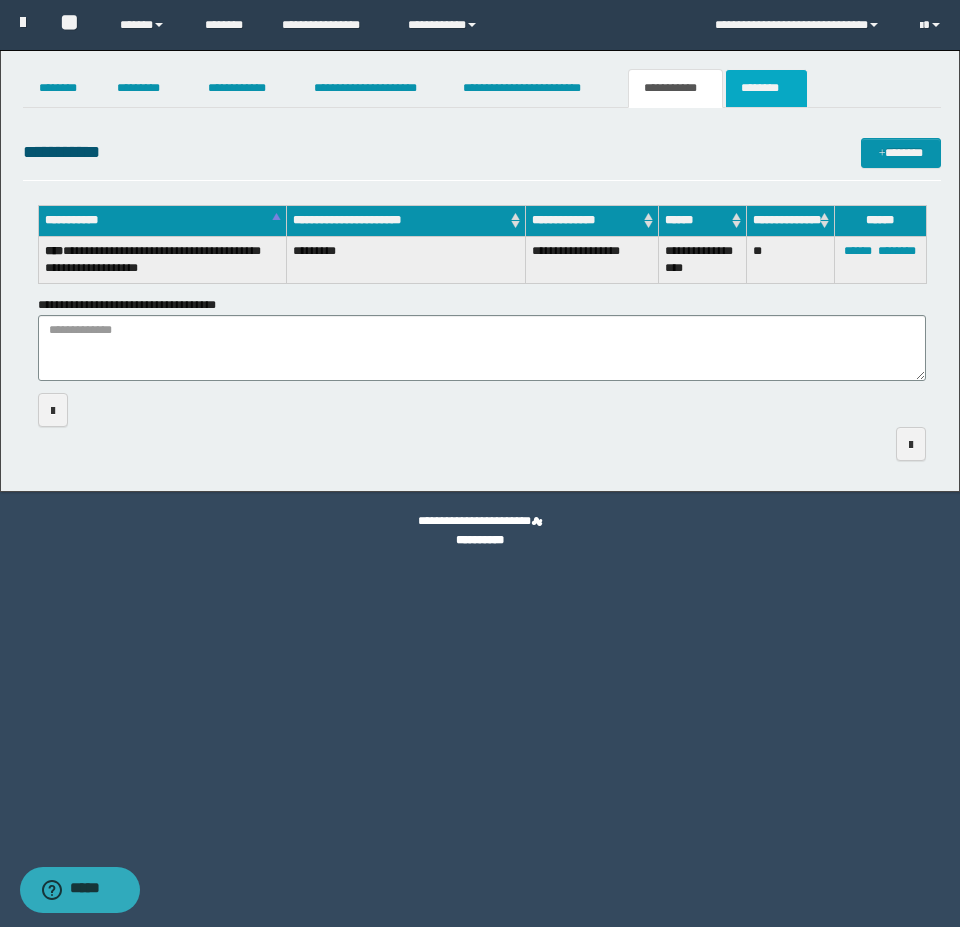 click on "********" at bounding box center [766, 88] 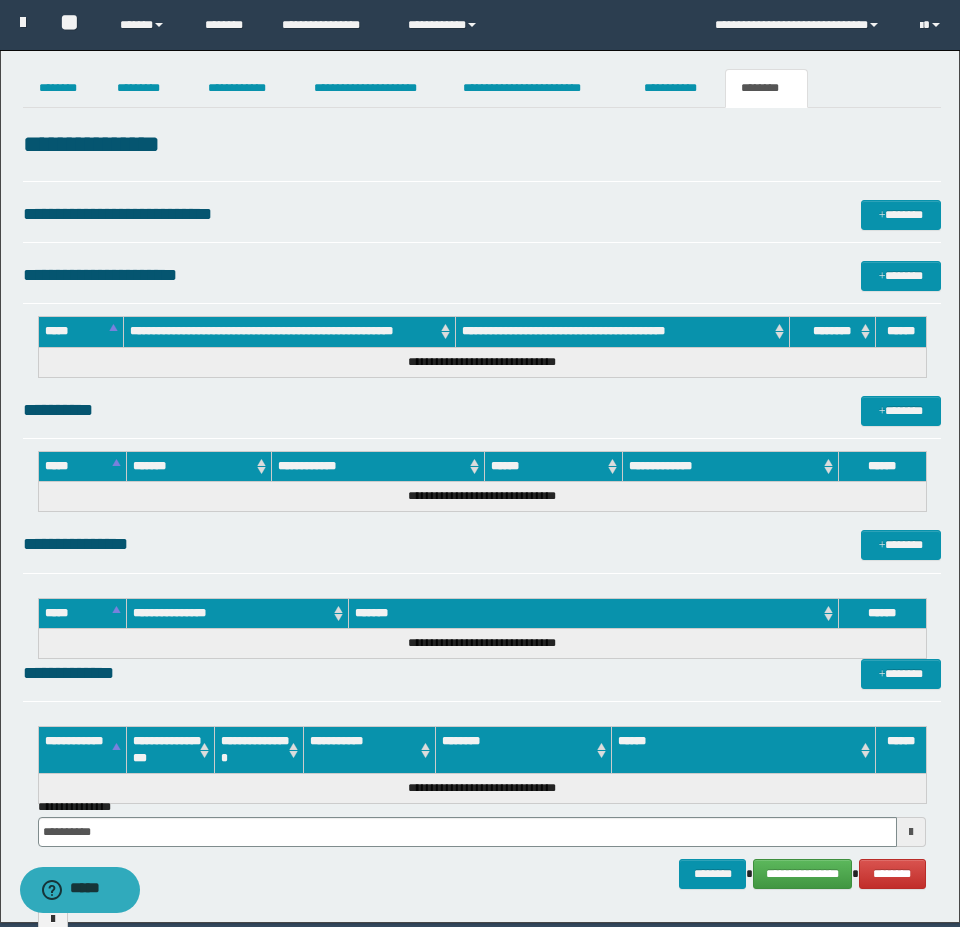 scroll, scrollTop: 0, scrollLeft: 0, axis: both 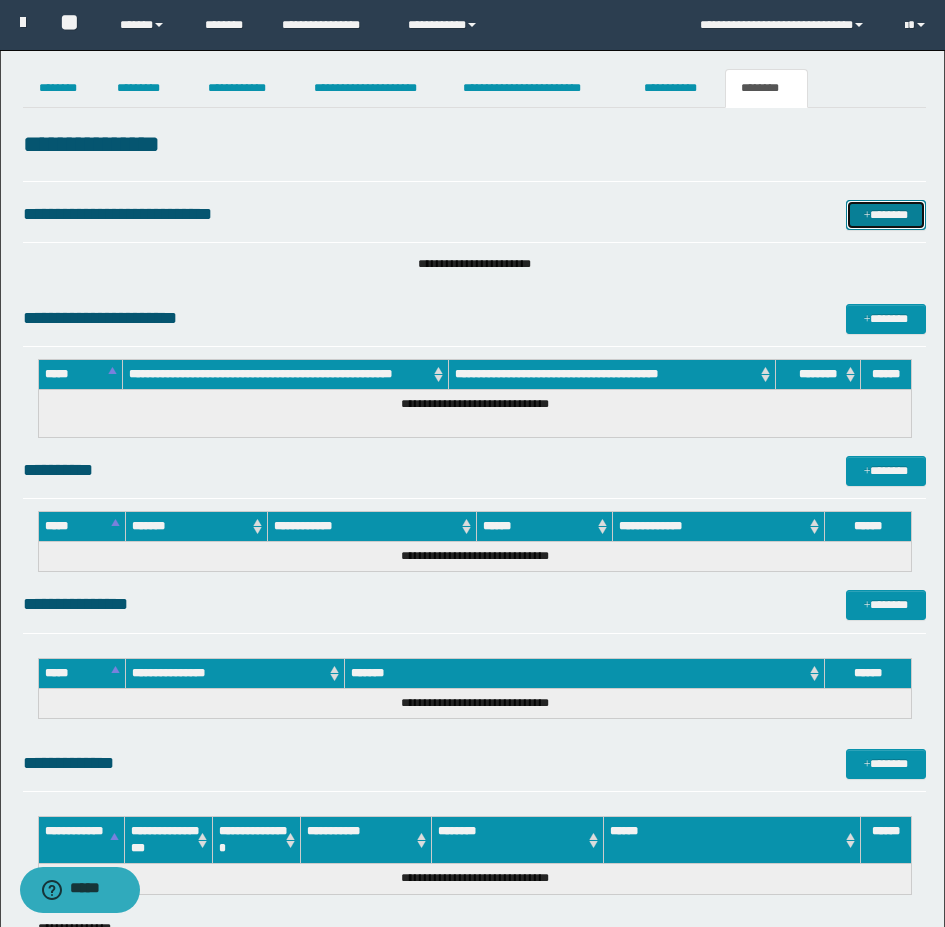 click on "*******" at bounding box center (886, 215) 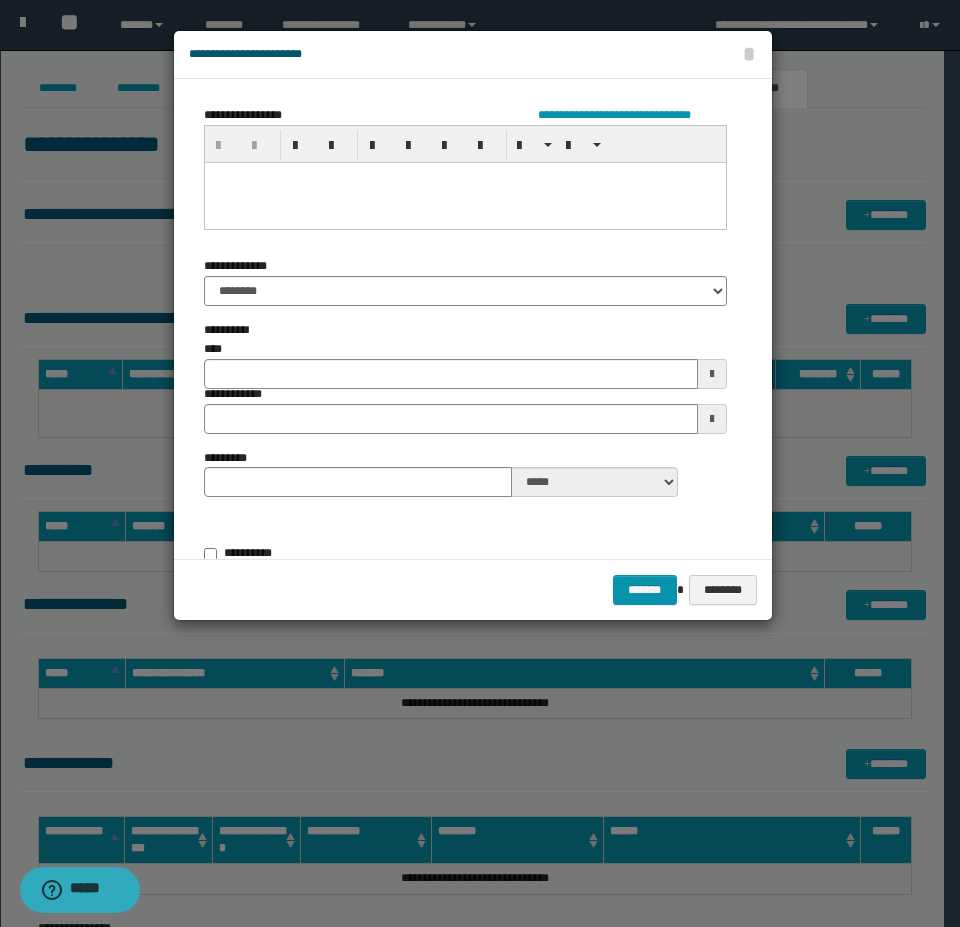 click at bounding box center (464, 202) 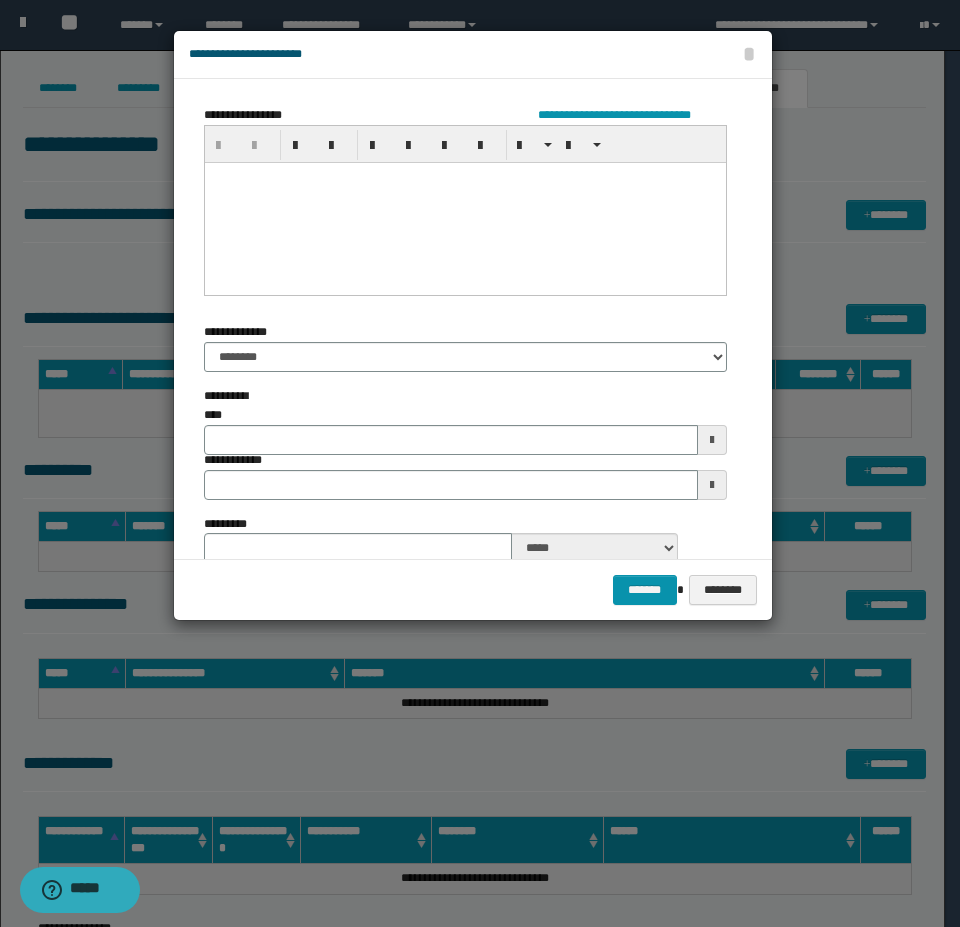type 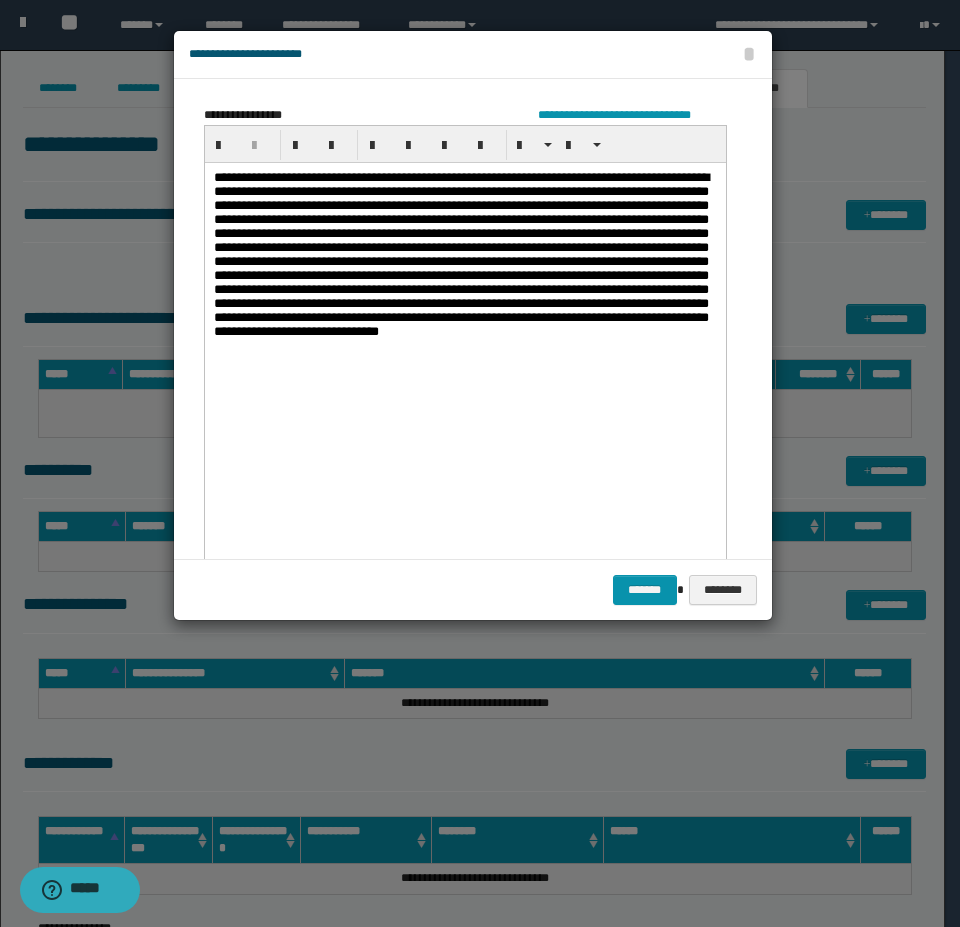 click at bounding box center (464, 322) 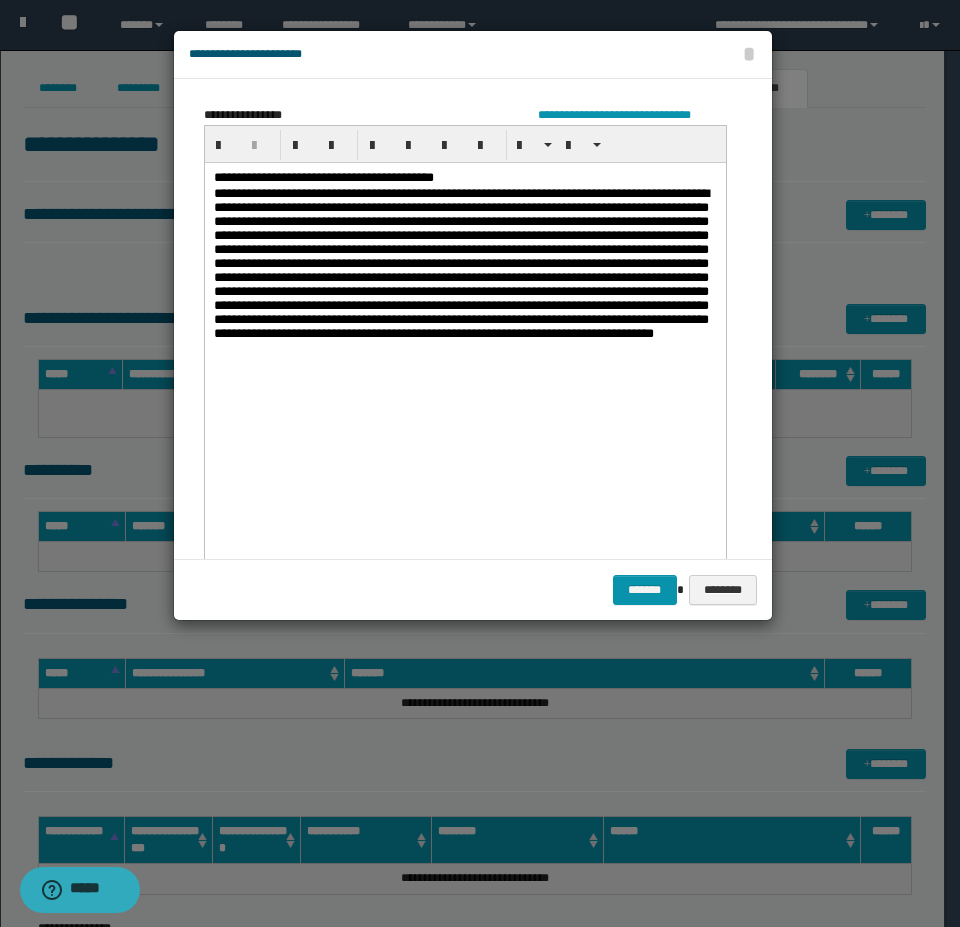 click at bounding box center (464, 330) 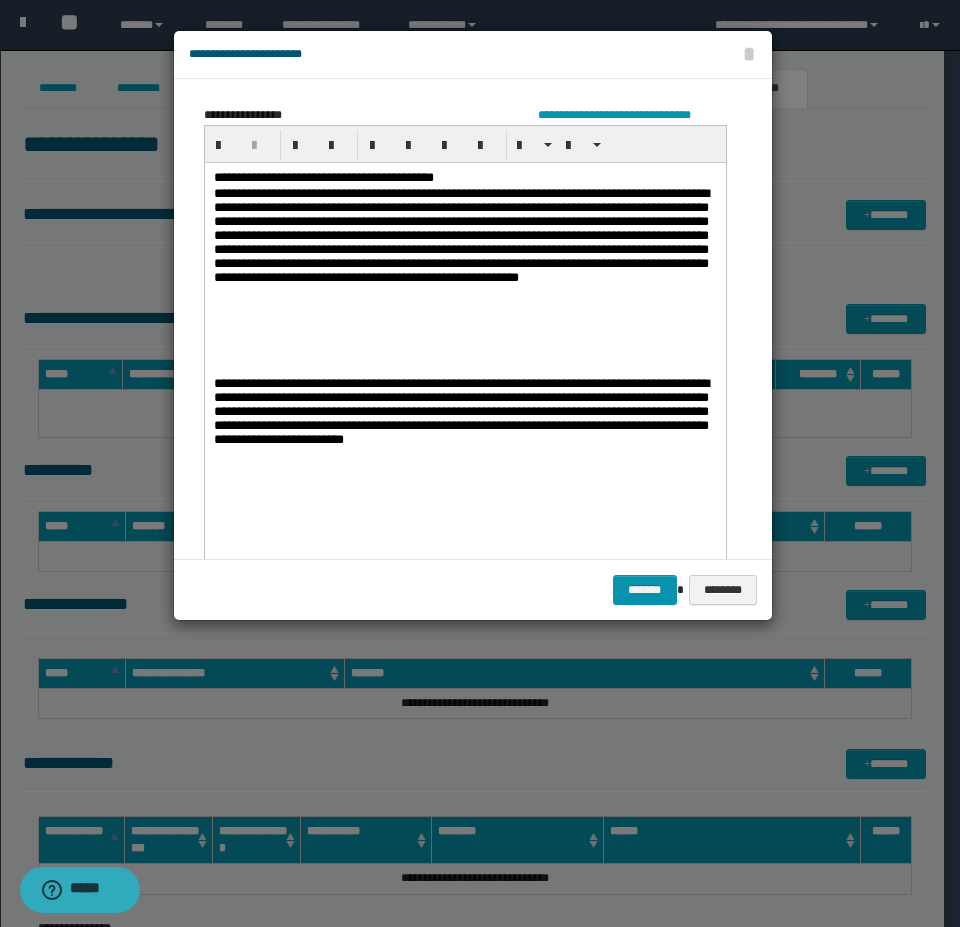 click on "**********" at bounding box center [464, 432] 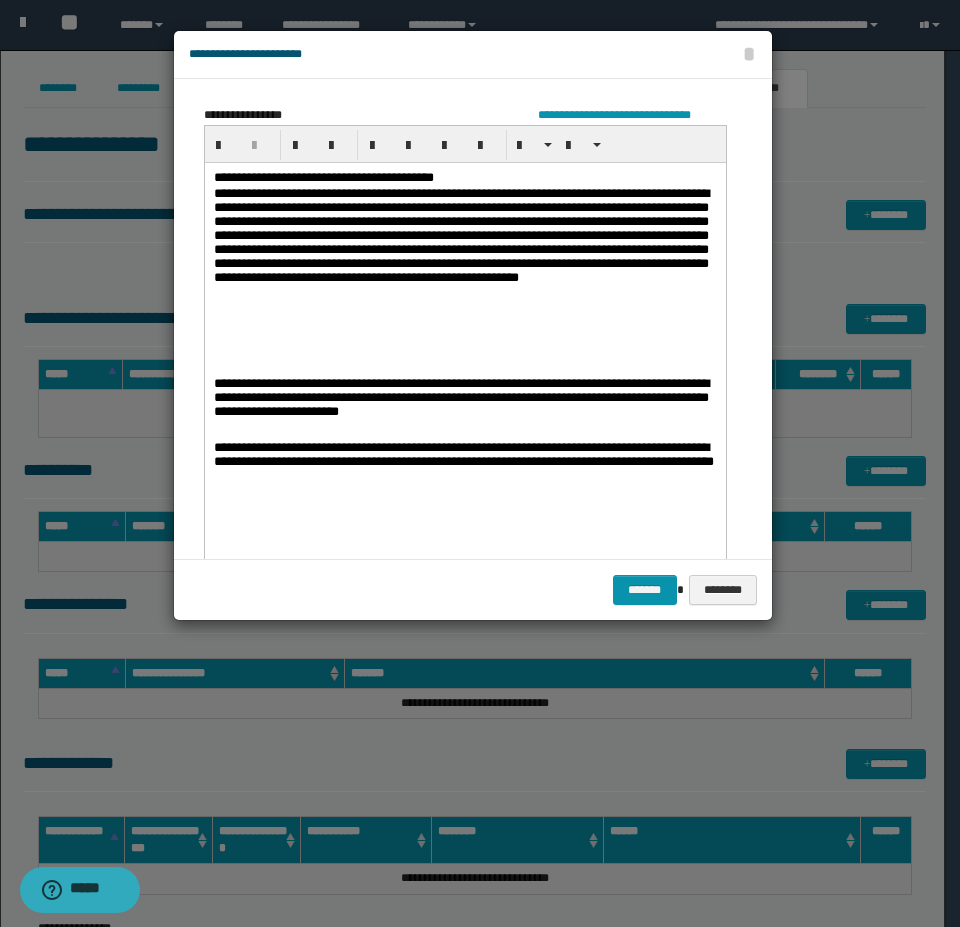 click on "**********" at bounding box center (464, 472) 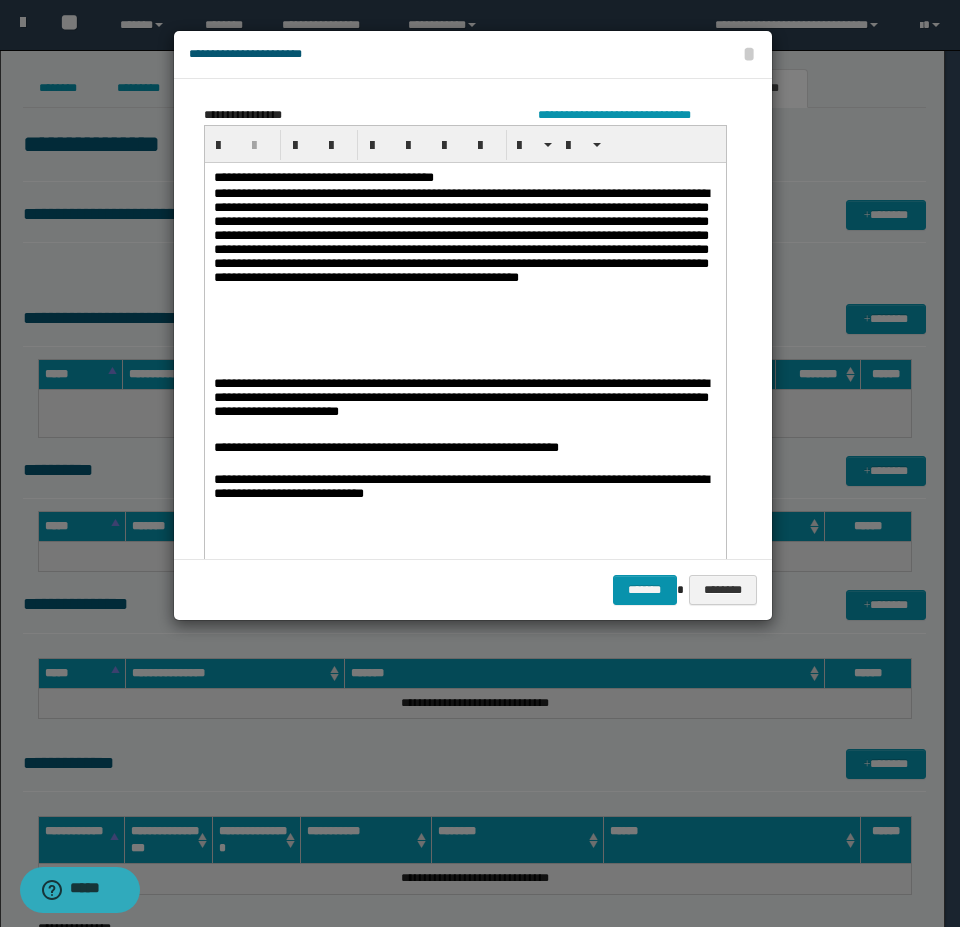 click on "**********" at bounding box center [464, 496] 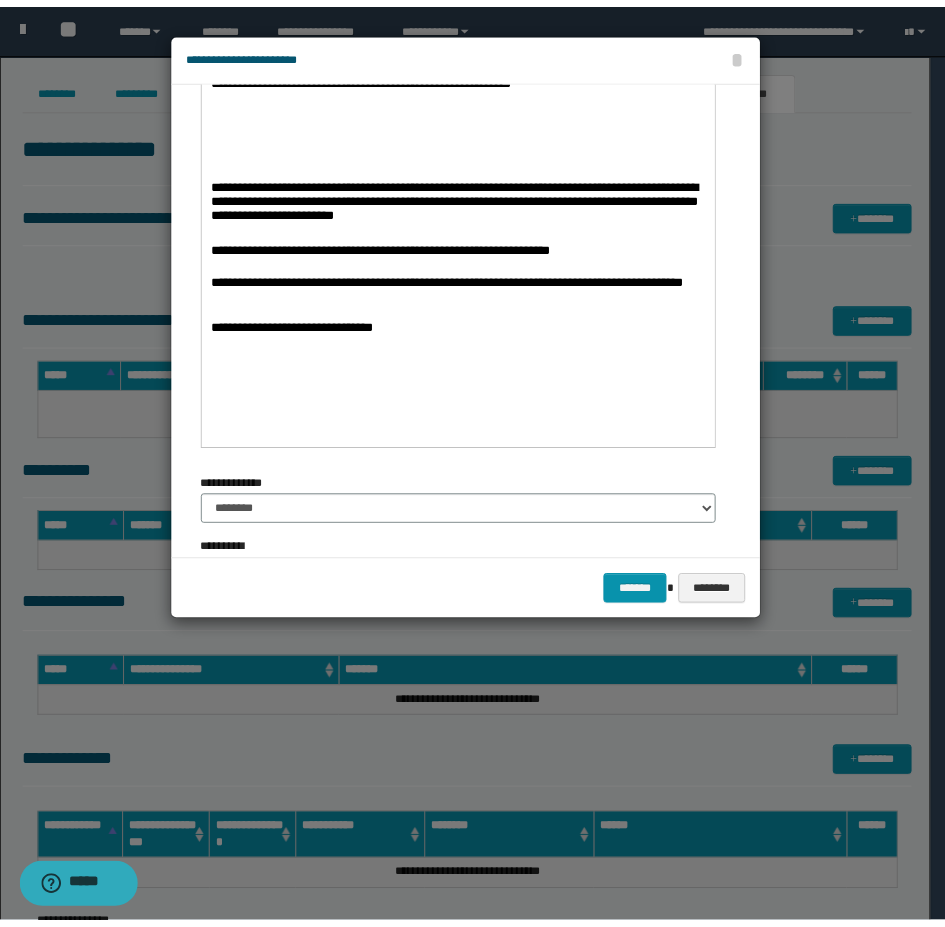 scroll, scrollTop: 465, scrollLeft: 0, axis: vertical 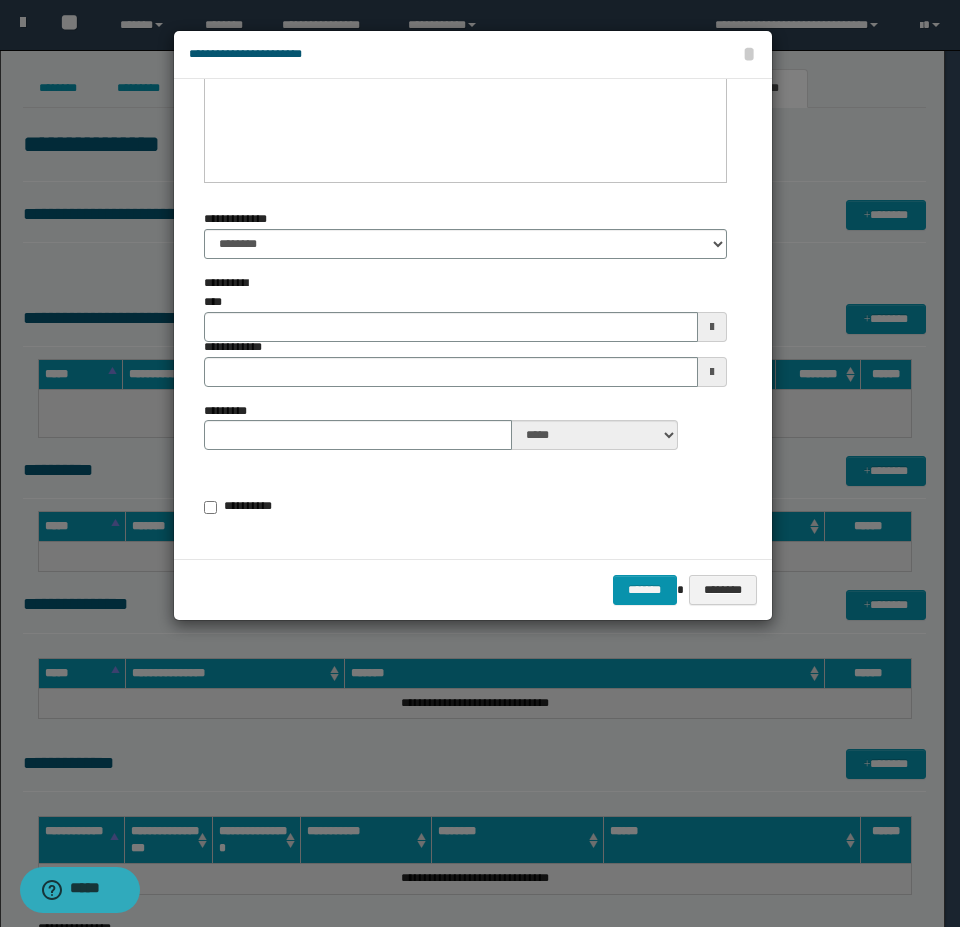 type 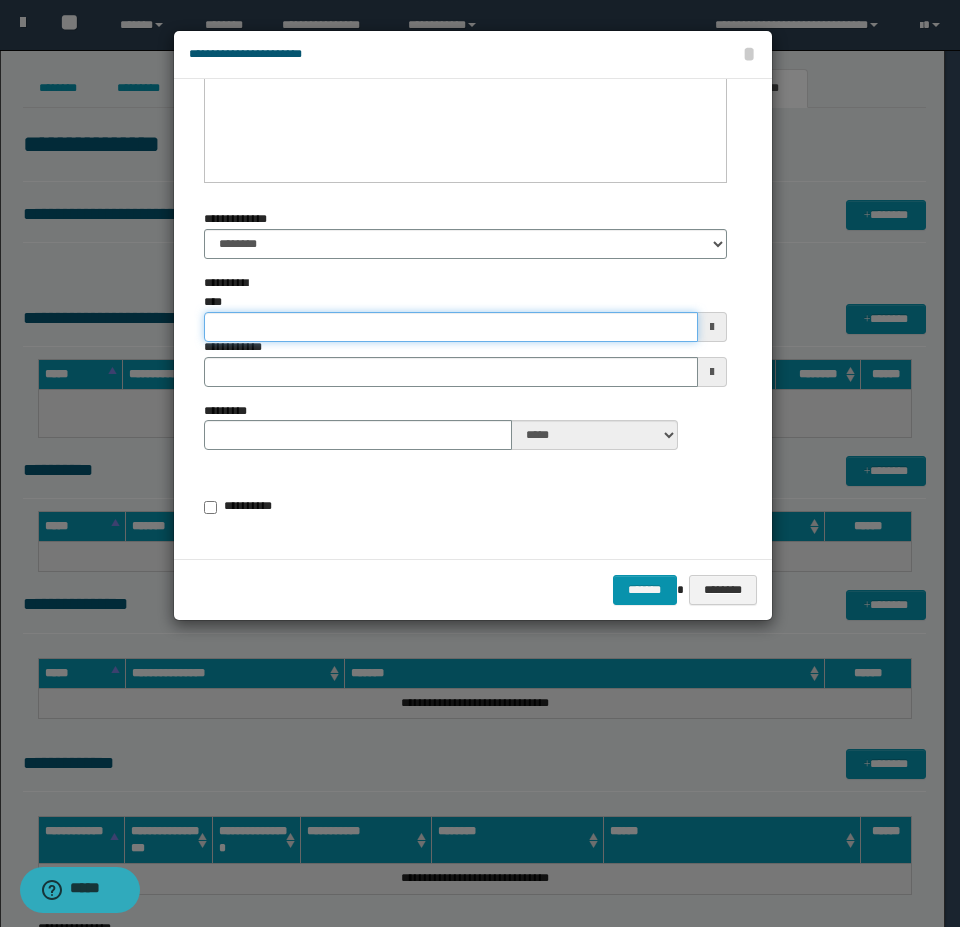 click on "**********" at bounding box center [451, 327] 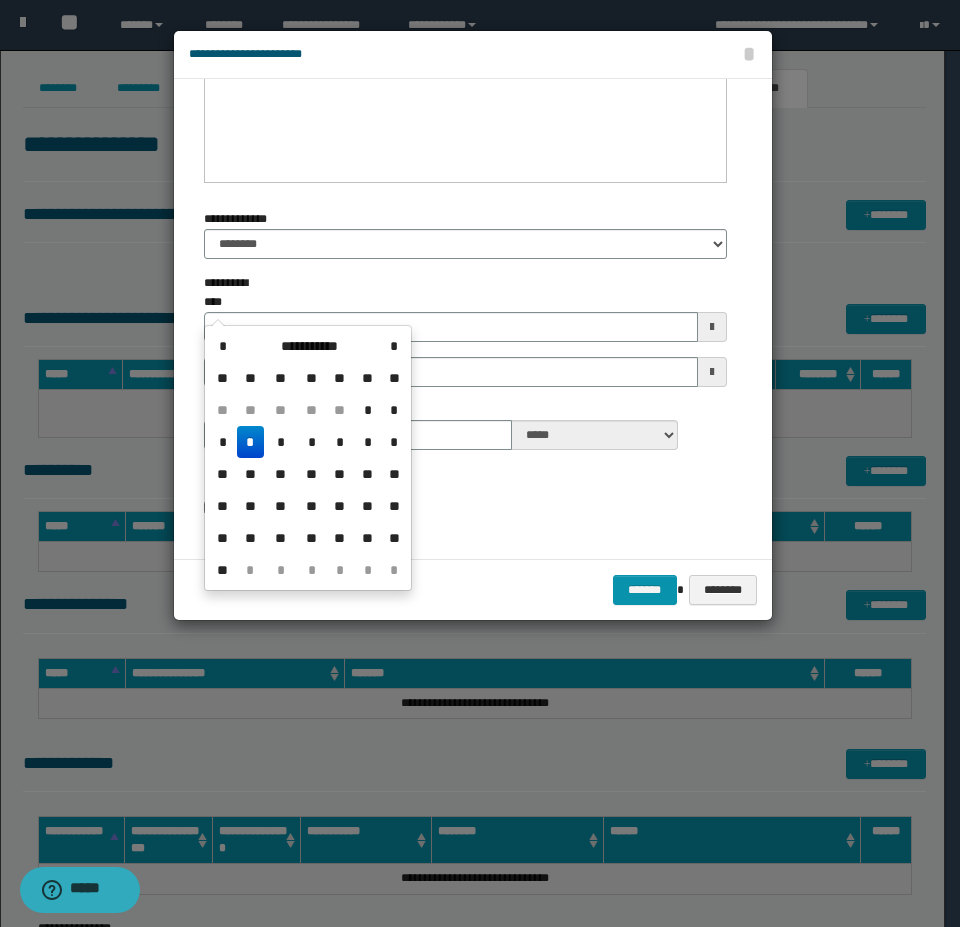click on "*" at bounding box center (251, 442) 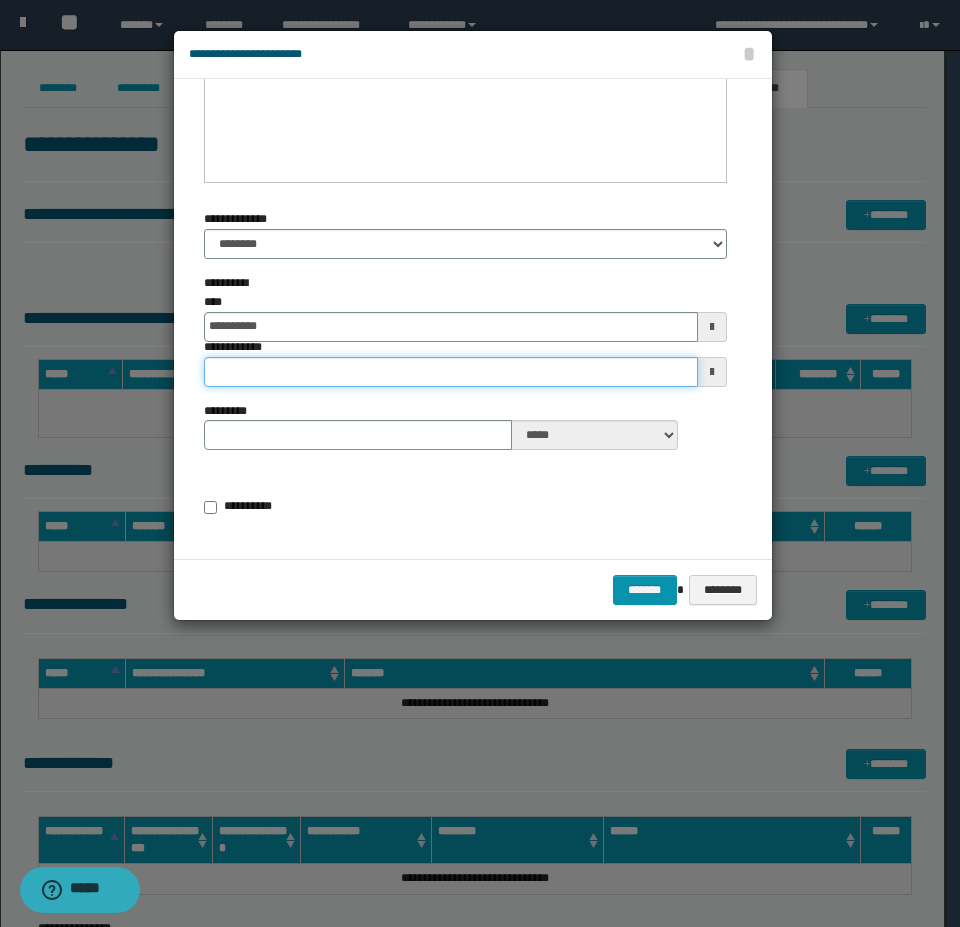 click on "**********" at bounding box center (451, 372) 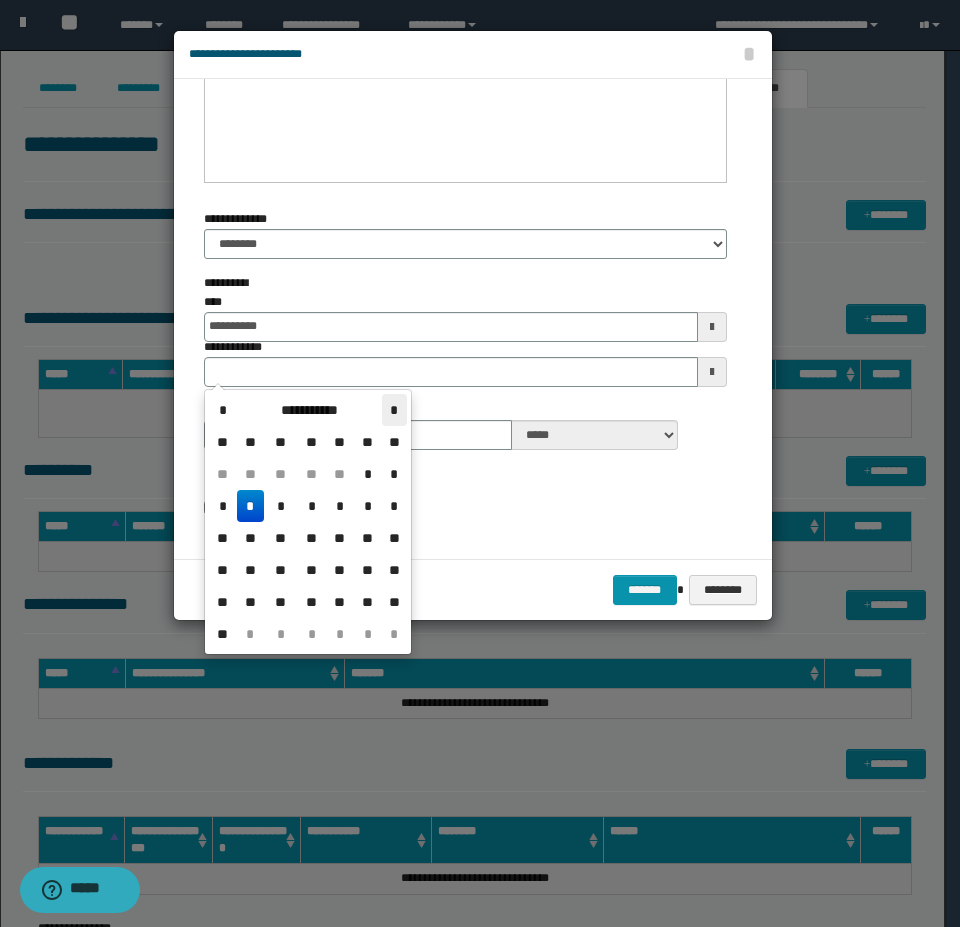 click on "*" at bounding box center (394, 410) 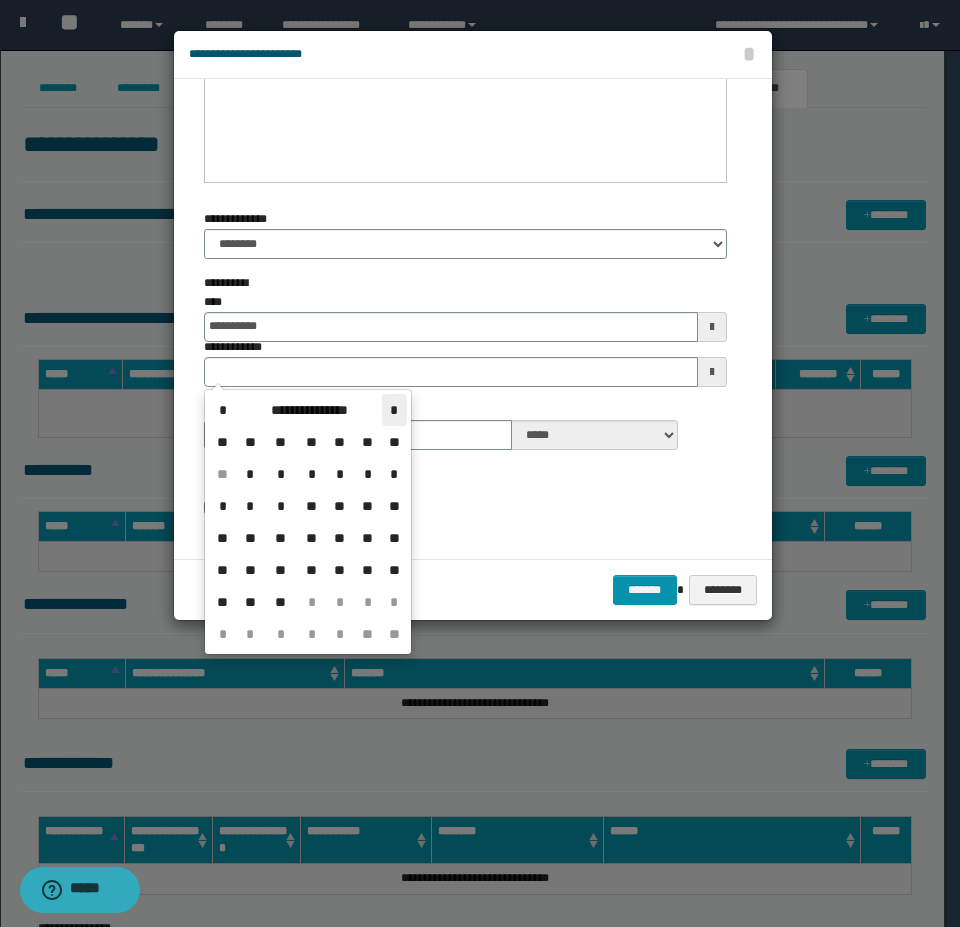 click on "*" at bounding box center [394, 410] 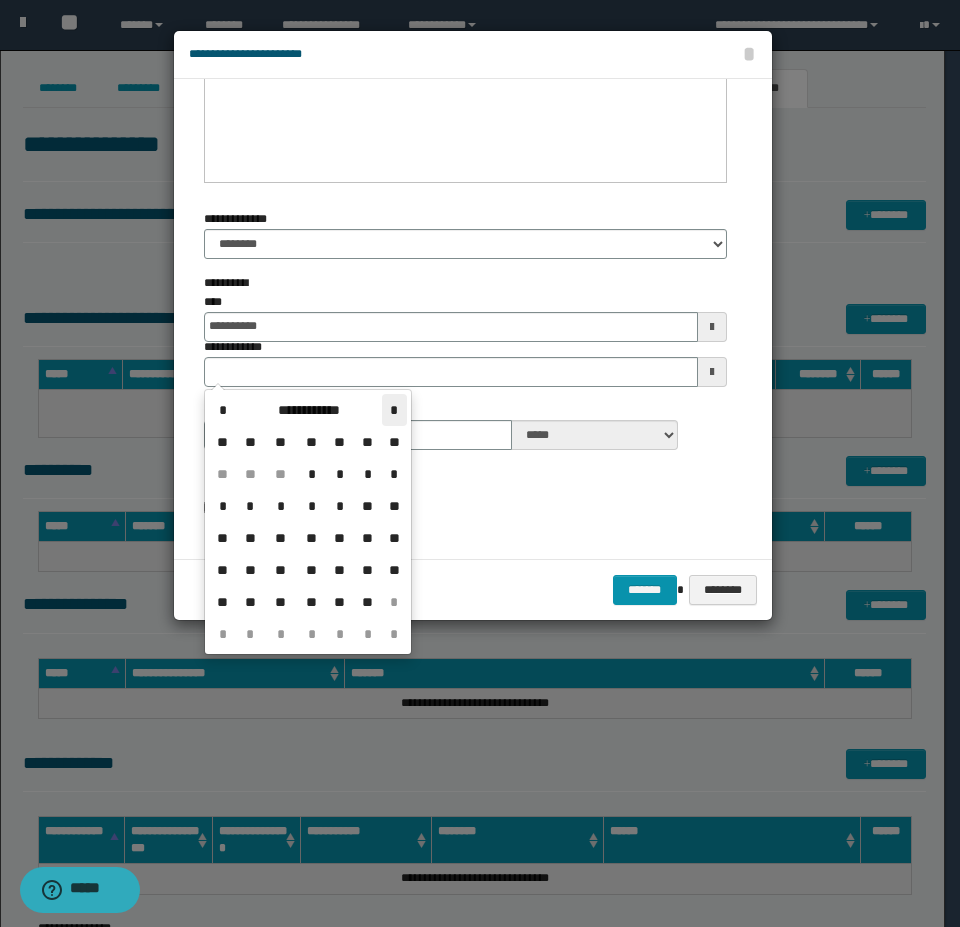 click on "*" at bounding box center (394, 410) 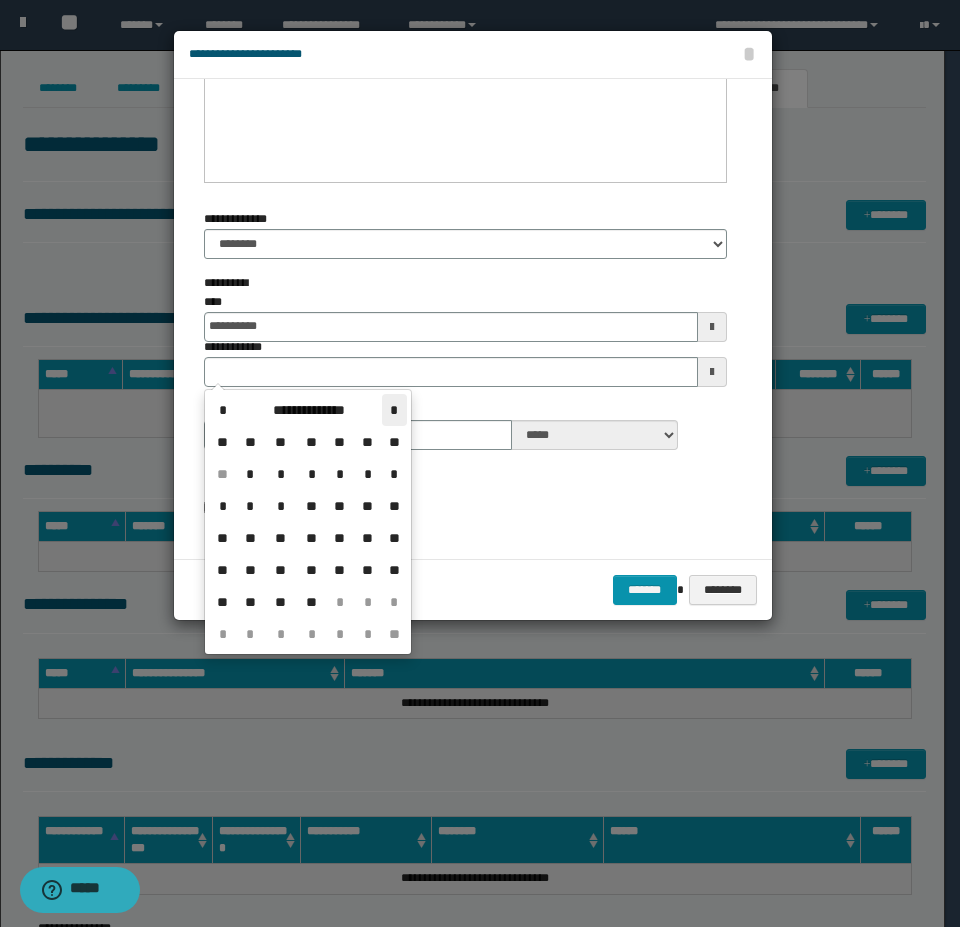 click on "*" at bounding box center [394, 410] 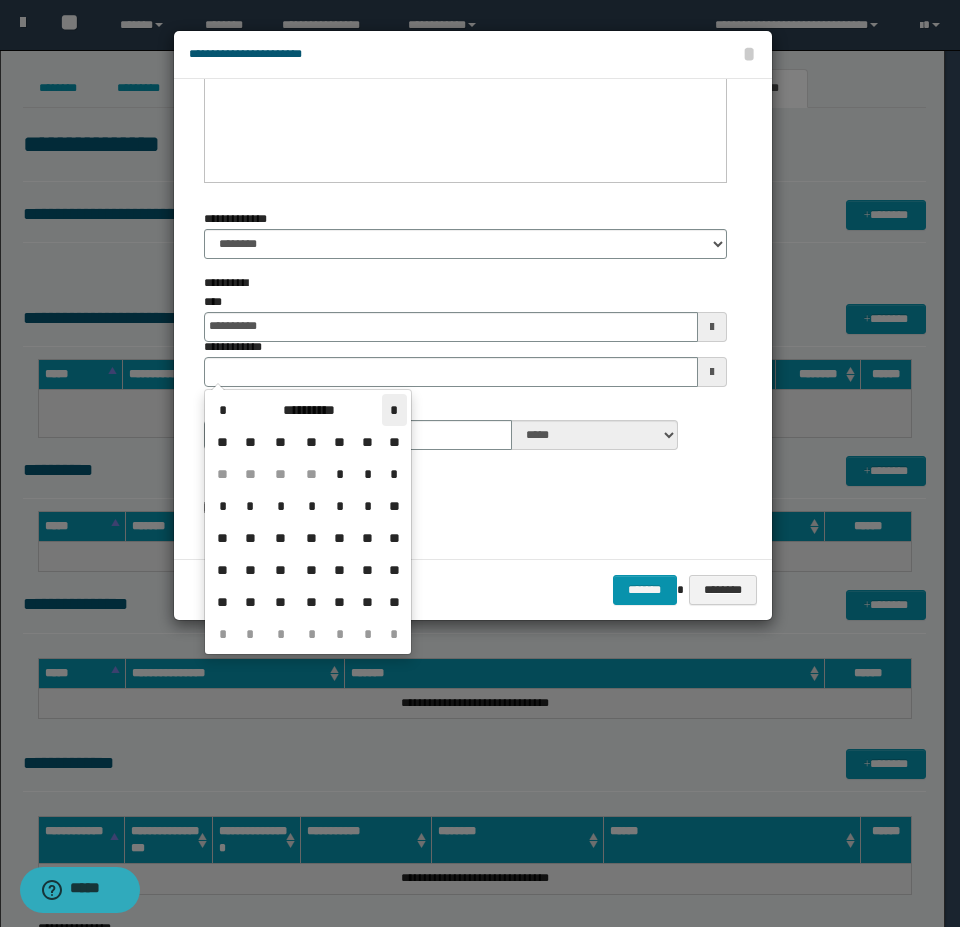 click on "*" at bounding box center [394, 410] 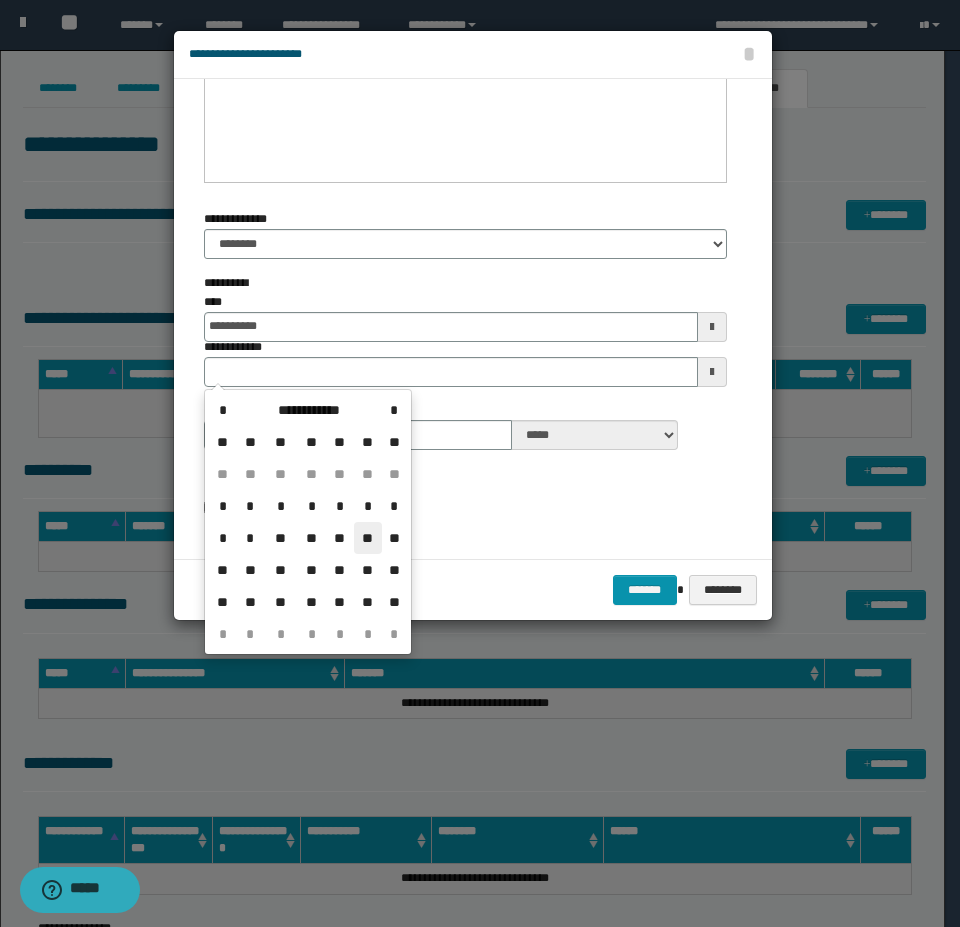 click on "**" at bounding box center (368, 538) 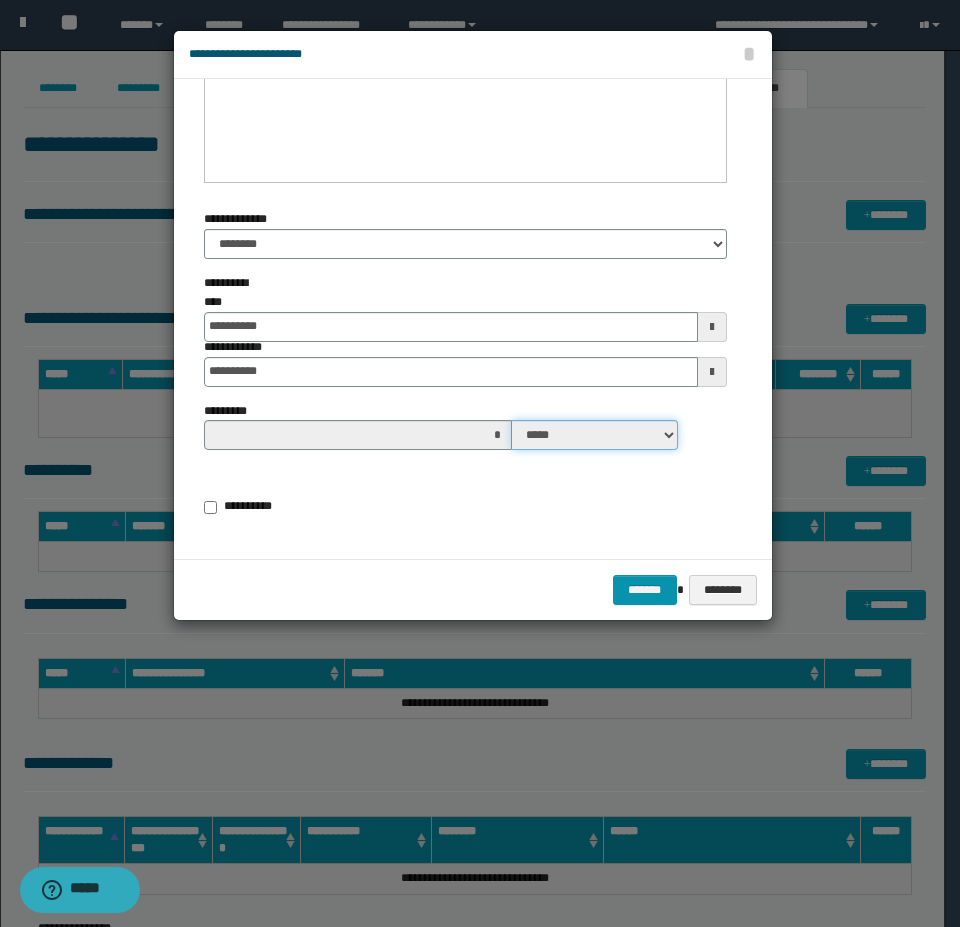 click on "*****
****" at bounding box center (595, 435) 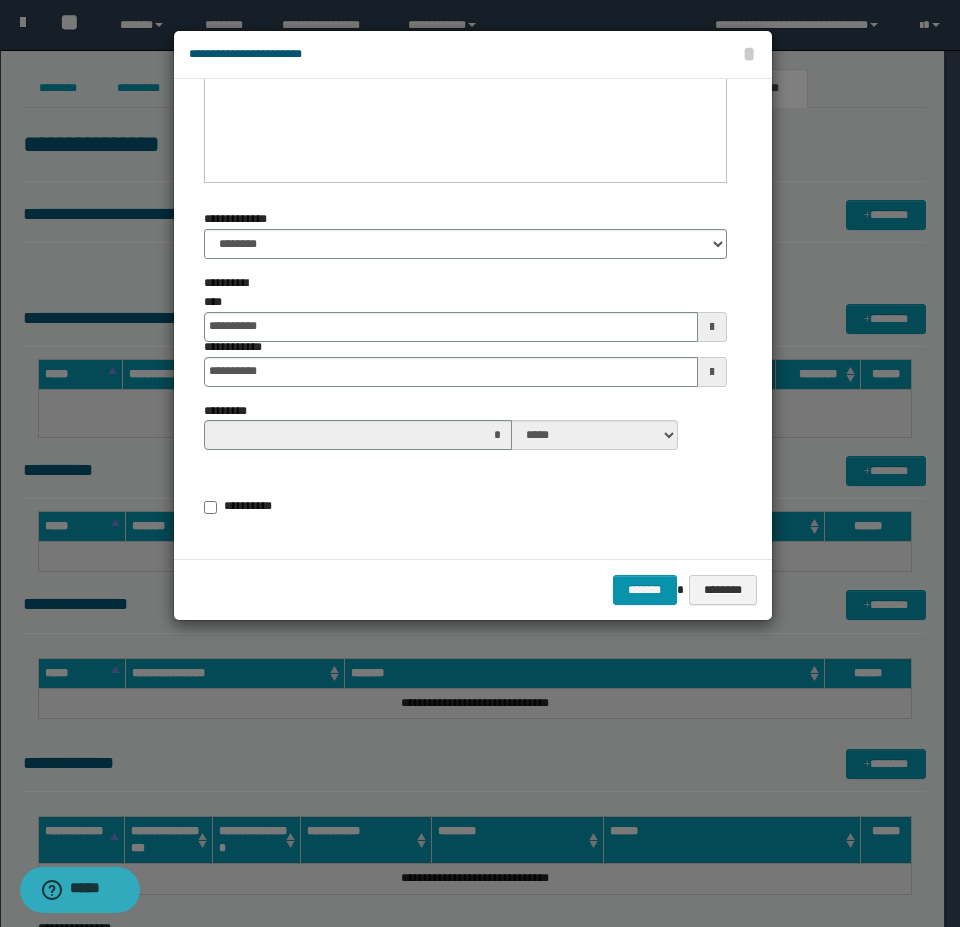 click at bounding box center (712, 372) 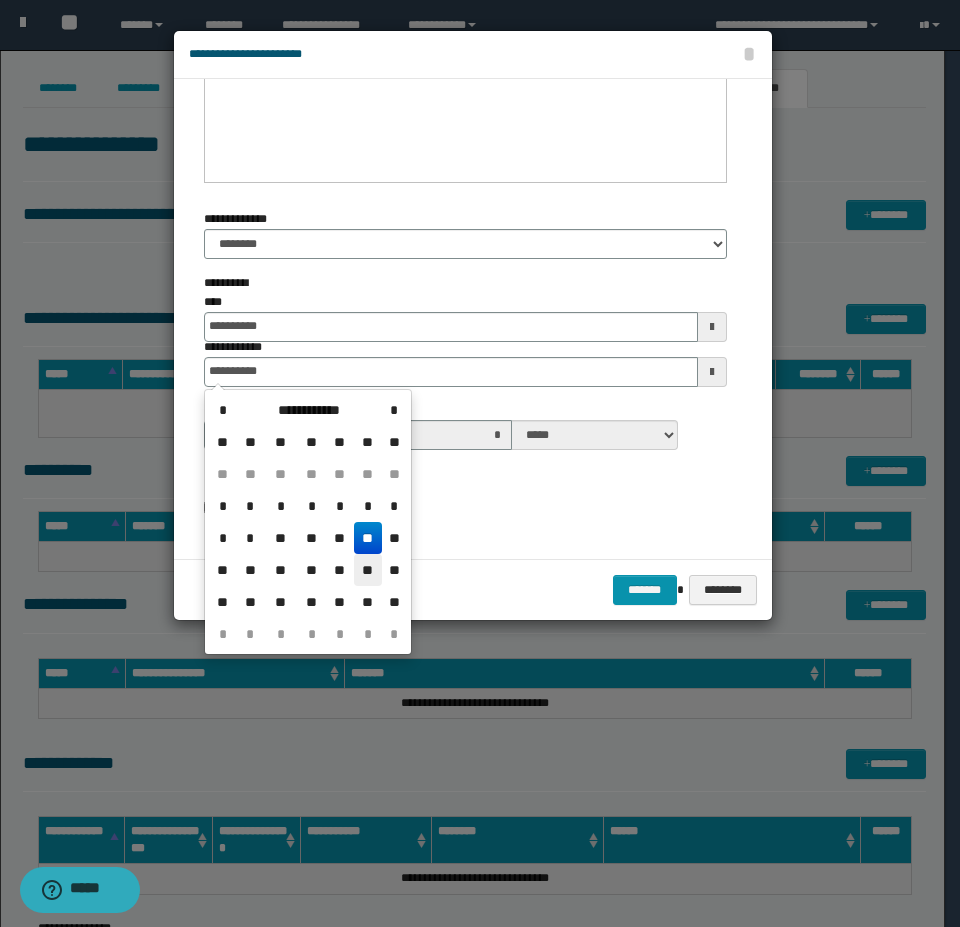 click on "**" at bounding box center [368, 570] 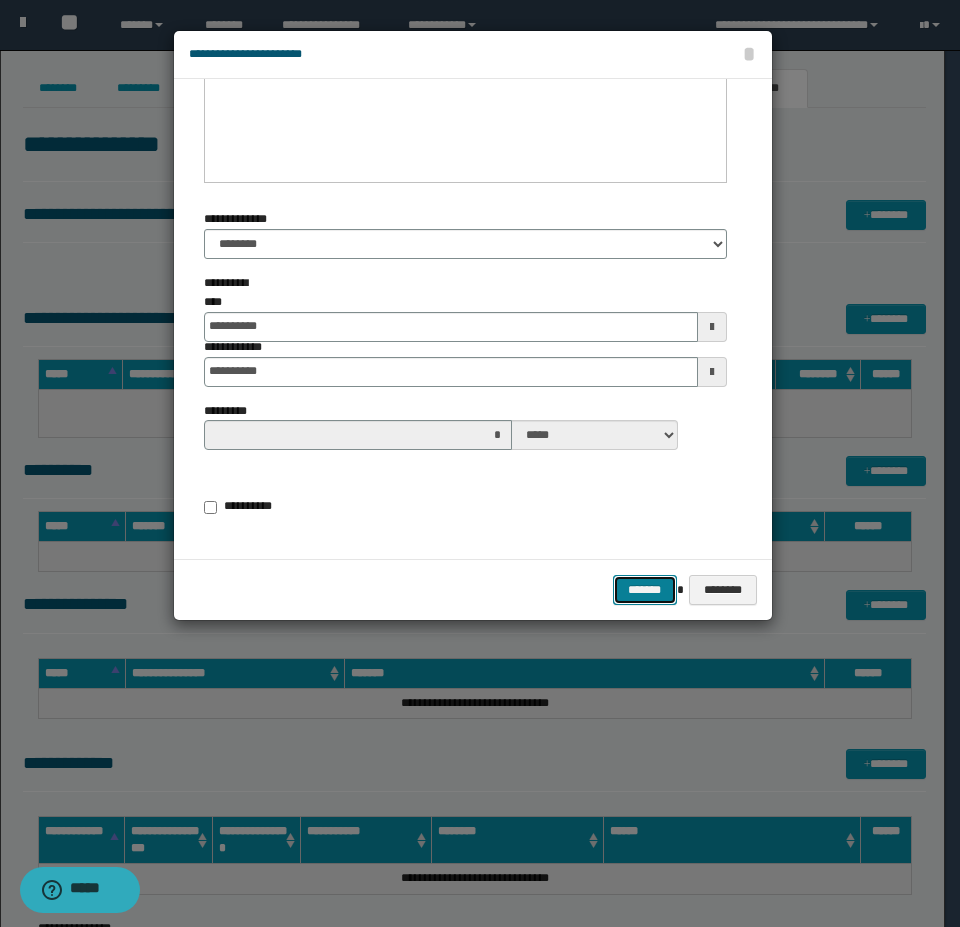 click on "*******" at bounding box center [645, 590] 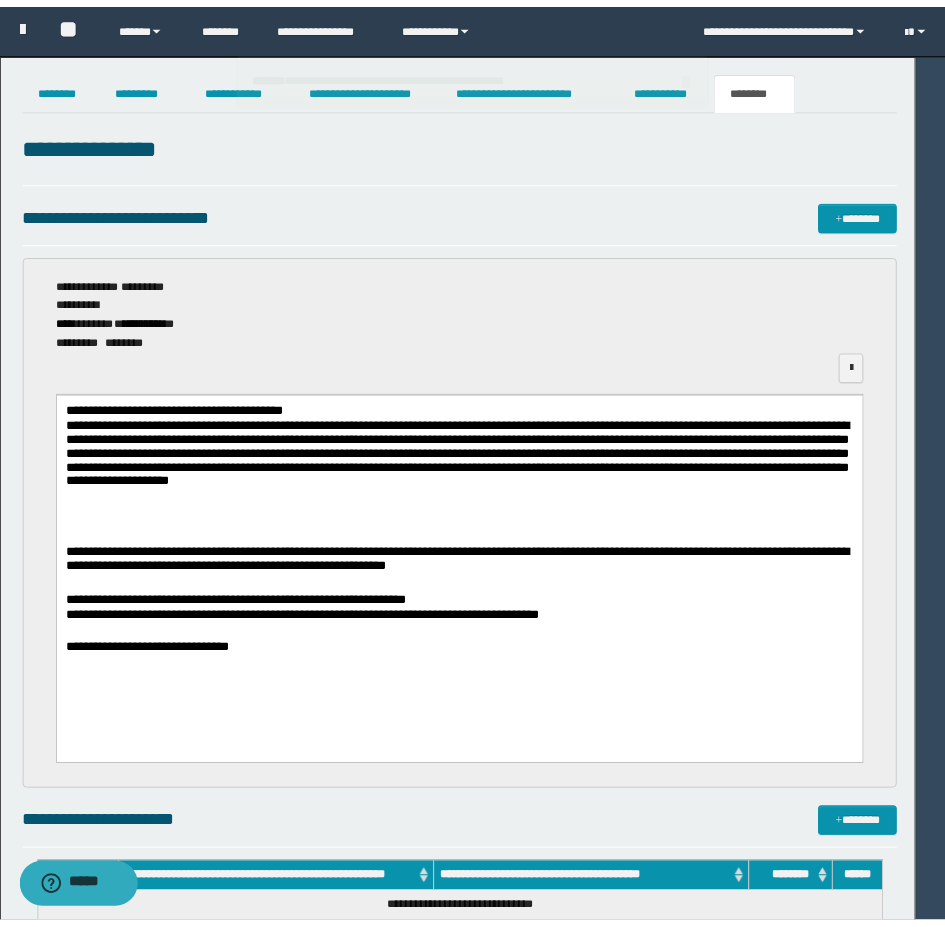 scroll, scrollTop: 0, scrollLeft: 0, axis: both 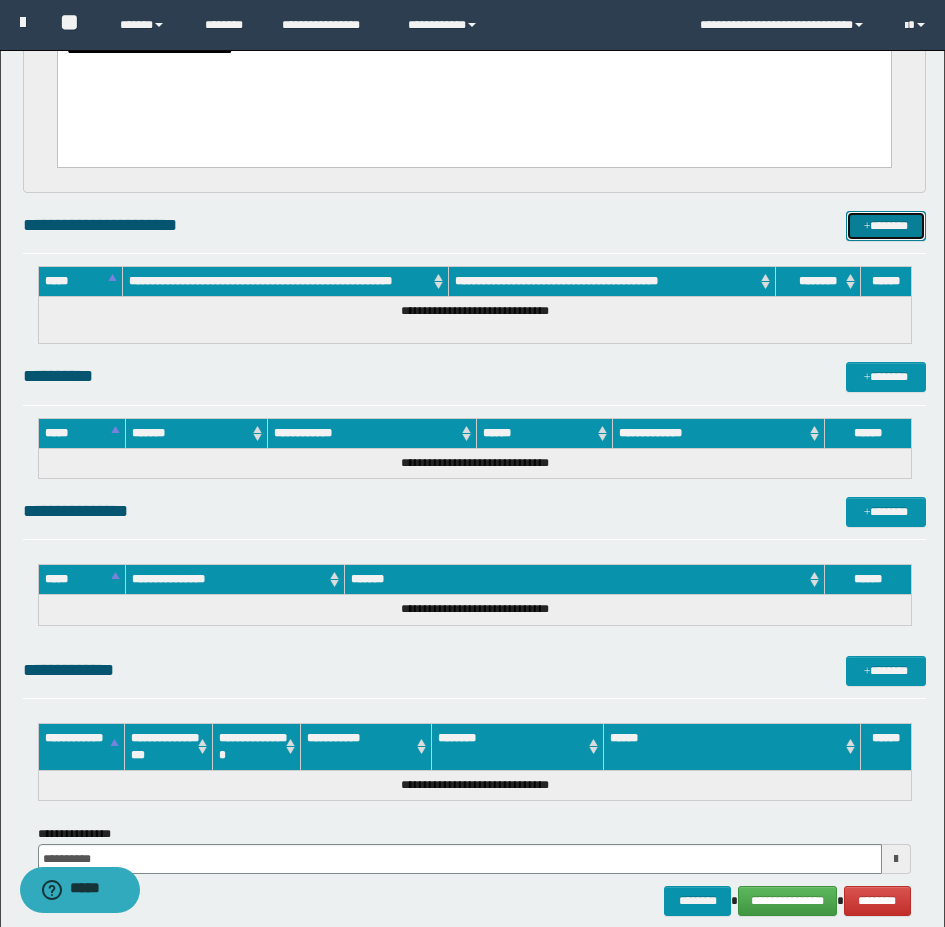 click on "*******" at bounding box center (886, 226) 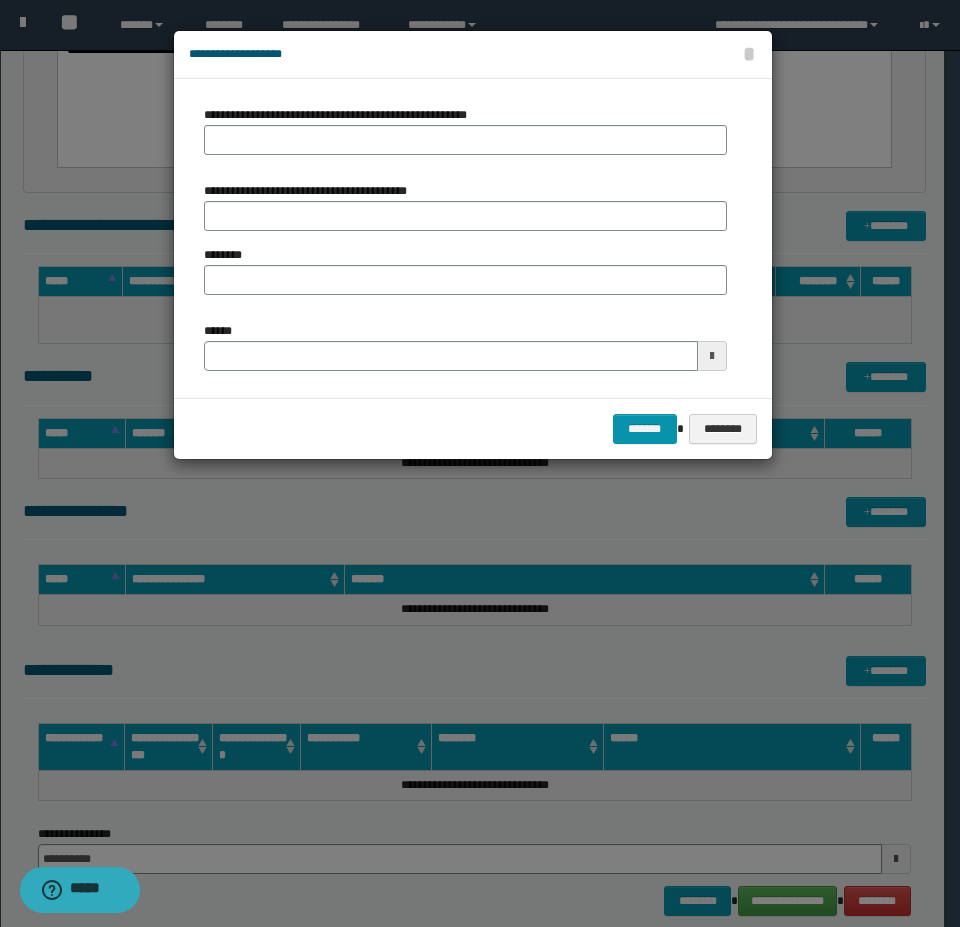 type on "**********" 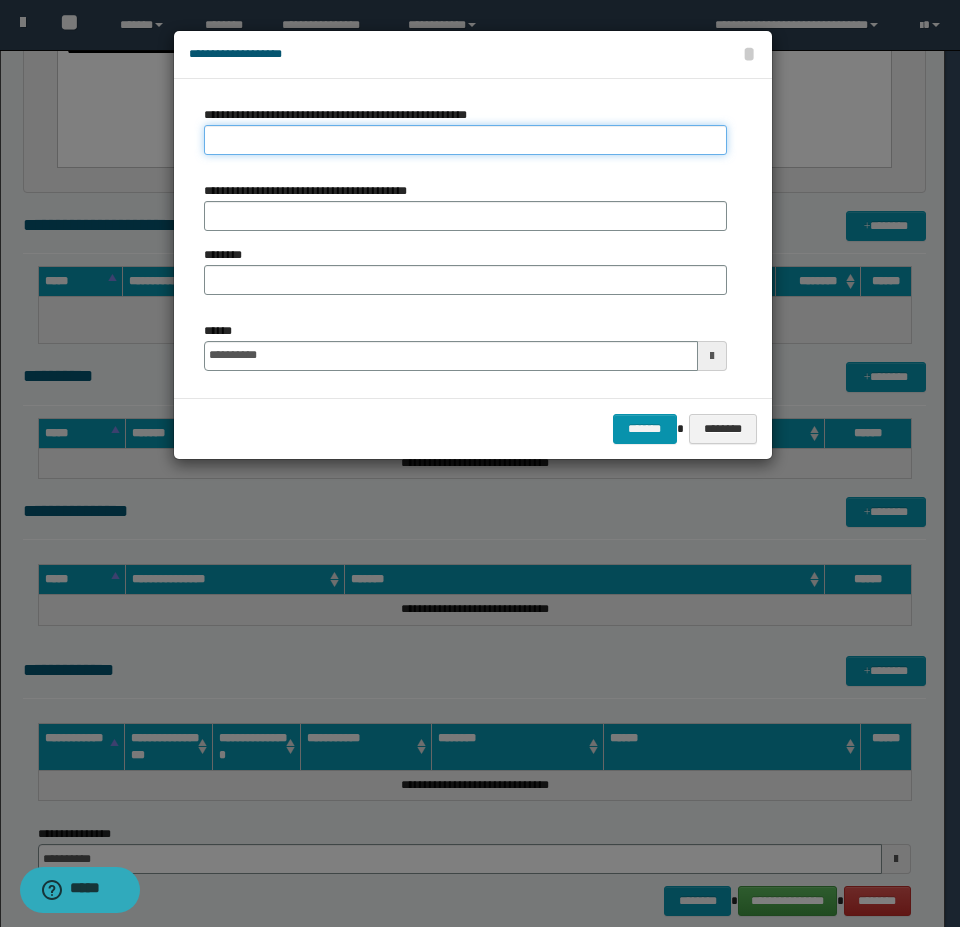 click on "**********" at bounding box center (465, 140) 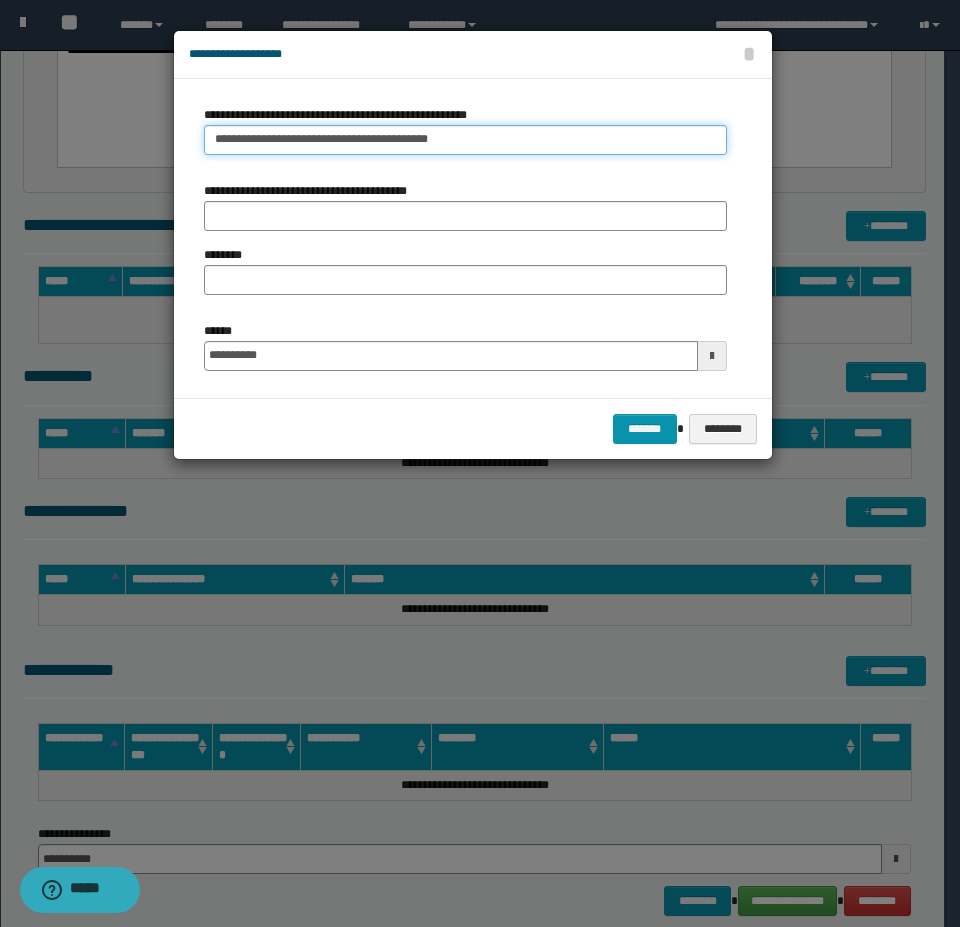 type on "**********" 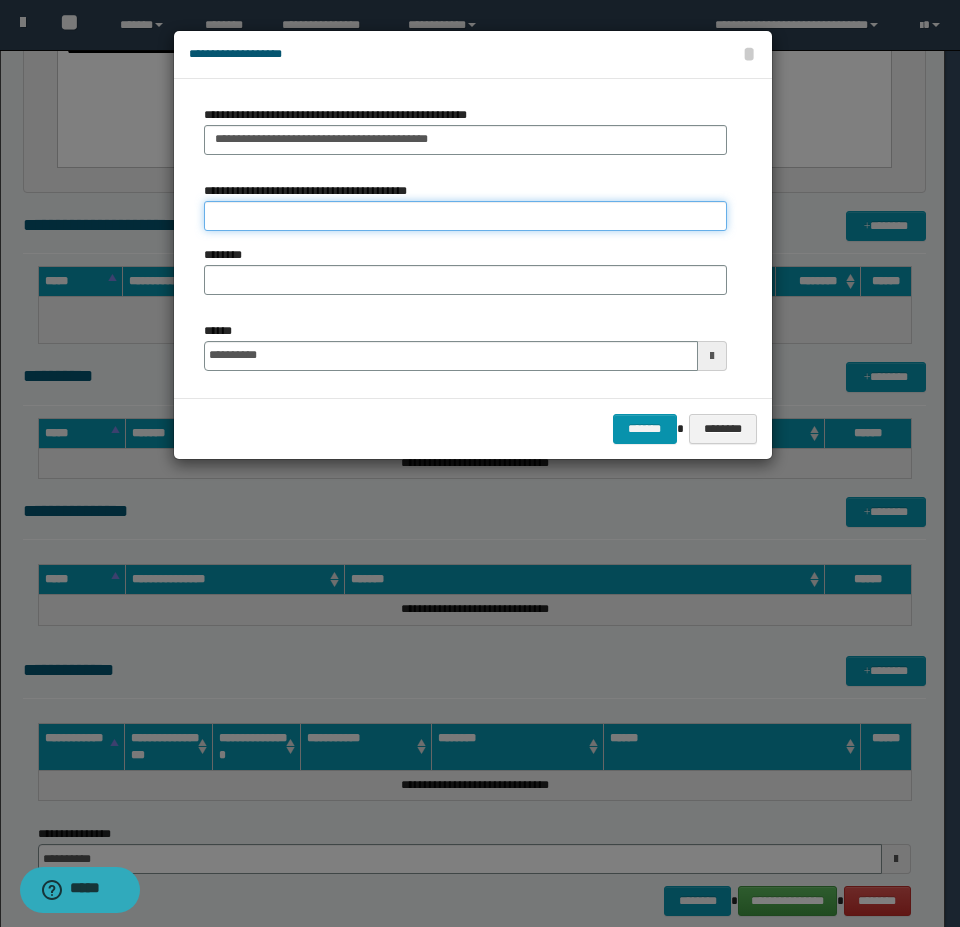 click on "**********" at bounding box center [465, 216] 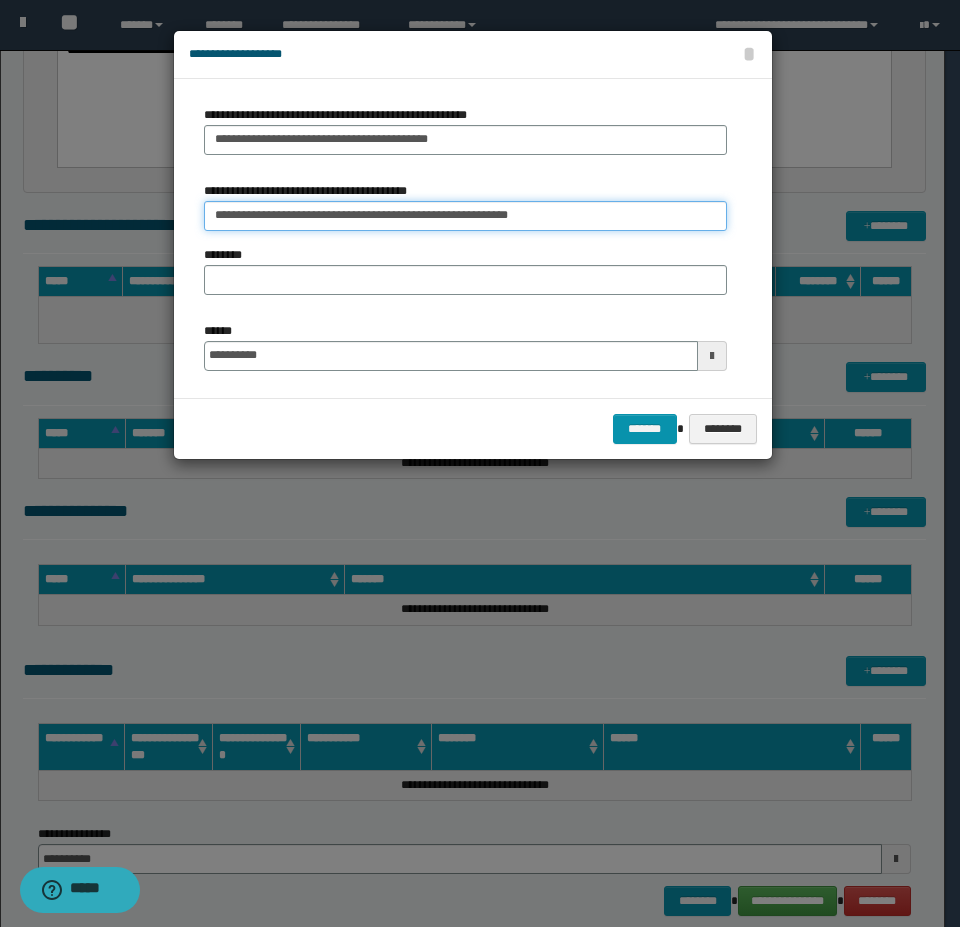 type on "**********" 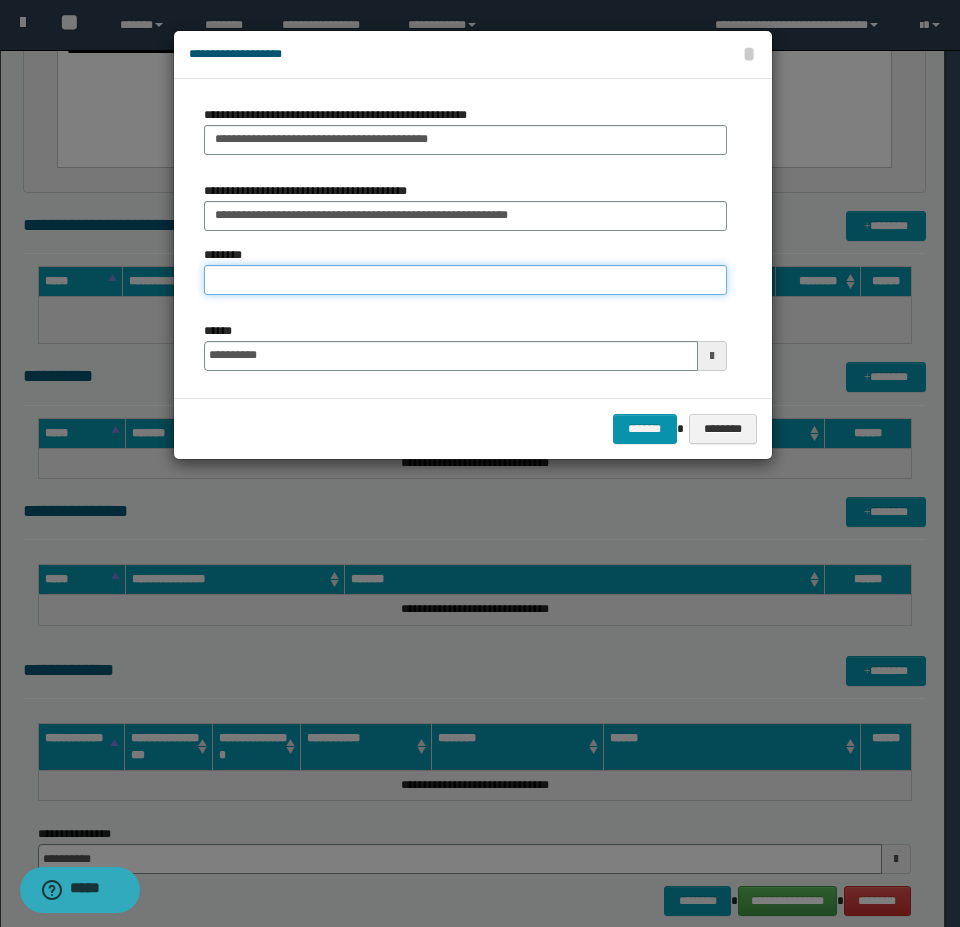 click on "********" at bounding box center (465, 280) 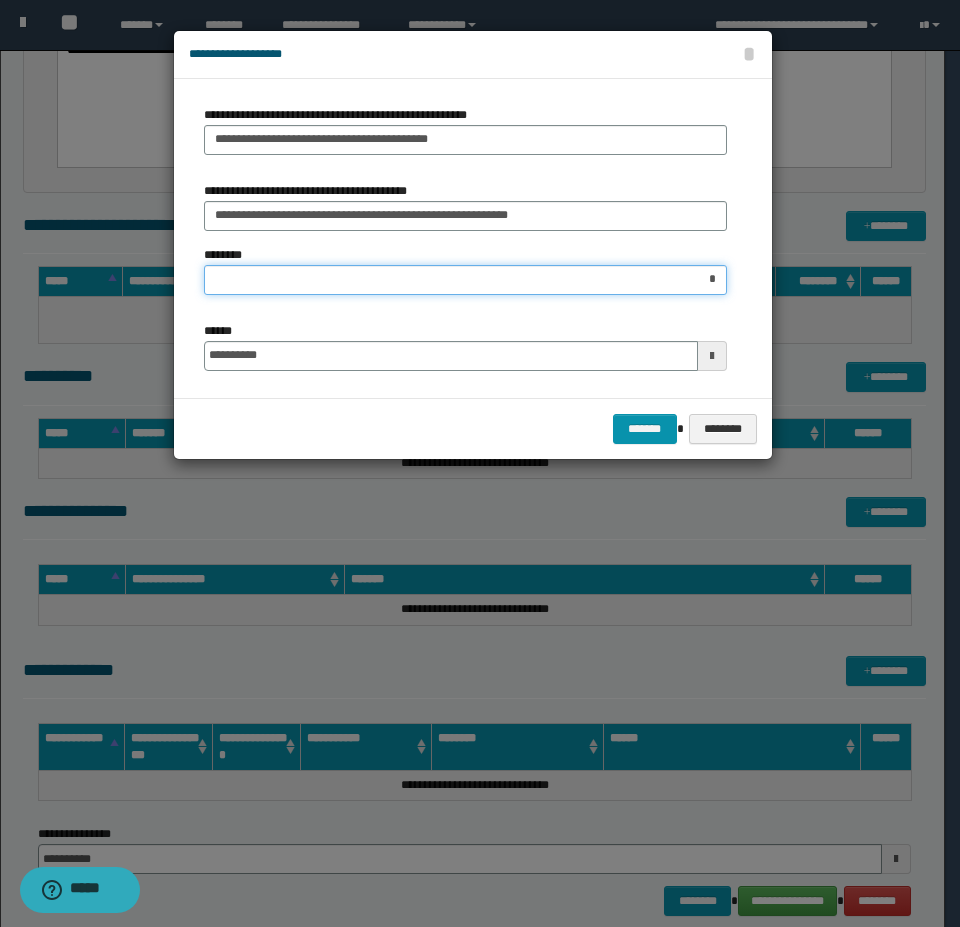 type on "**" 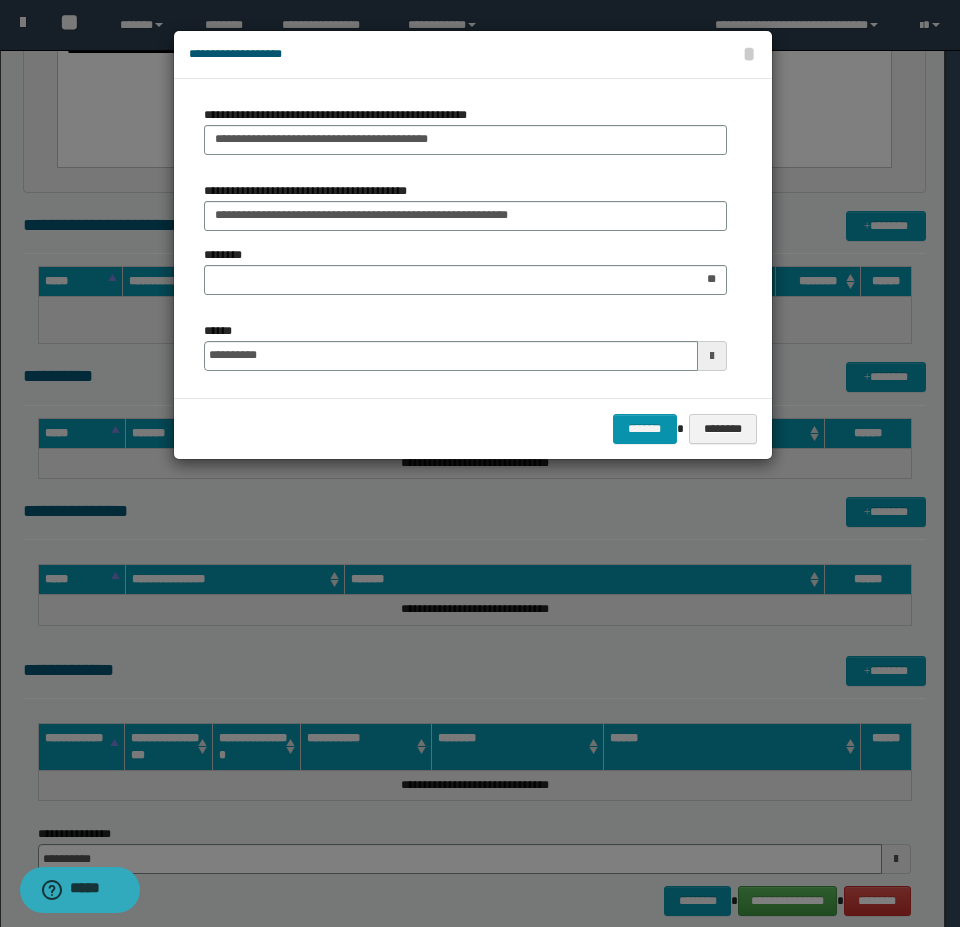 click on "**********" at bounding box center [465, 238] 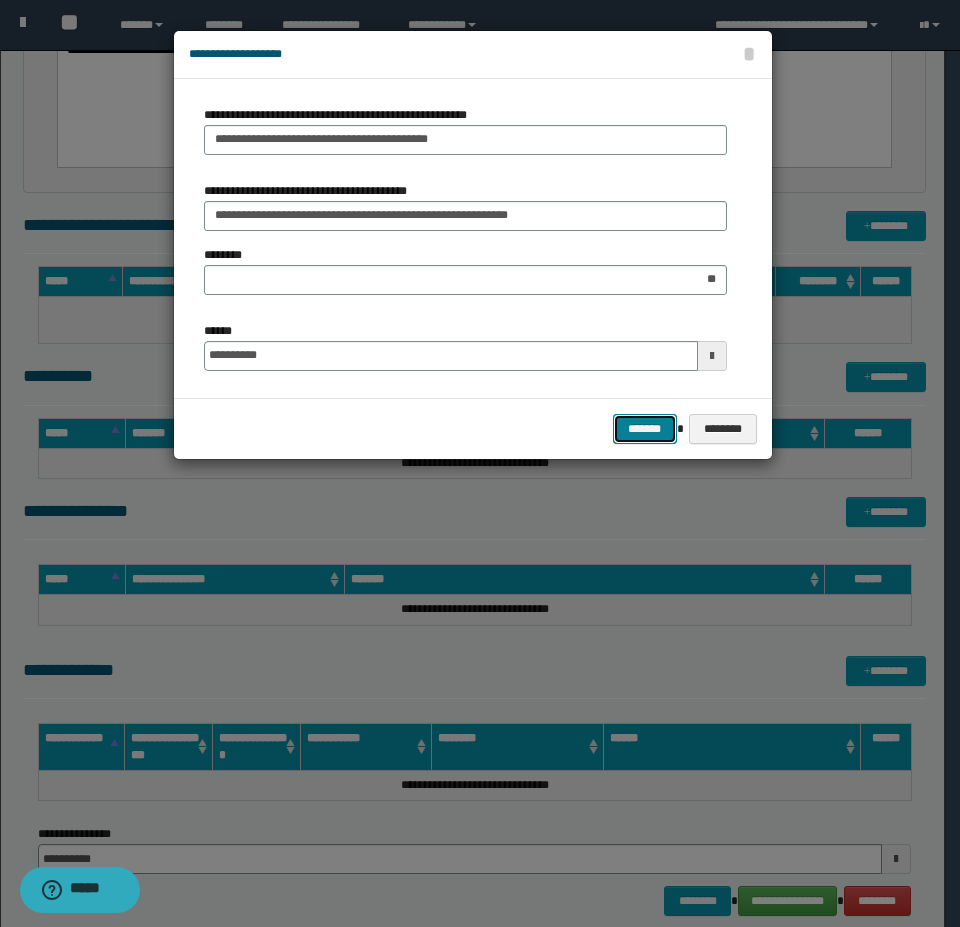 click on "*******" at bounding box center (645, 429) 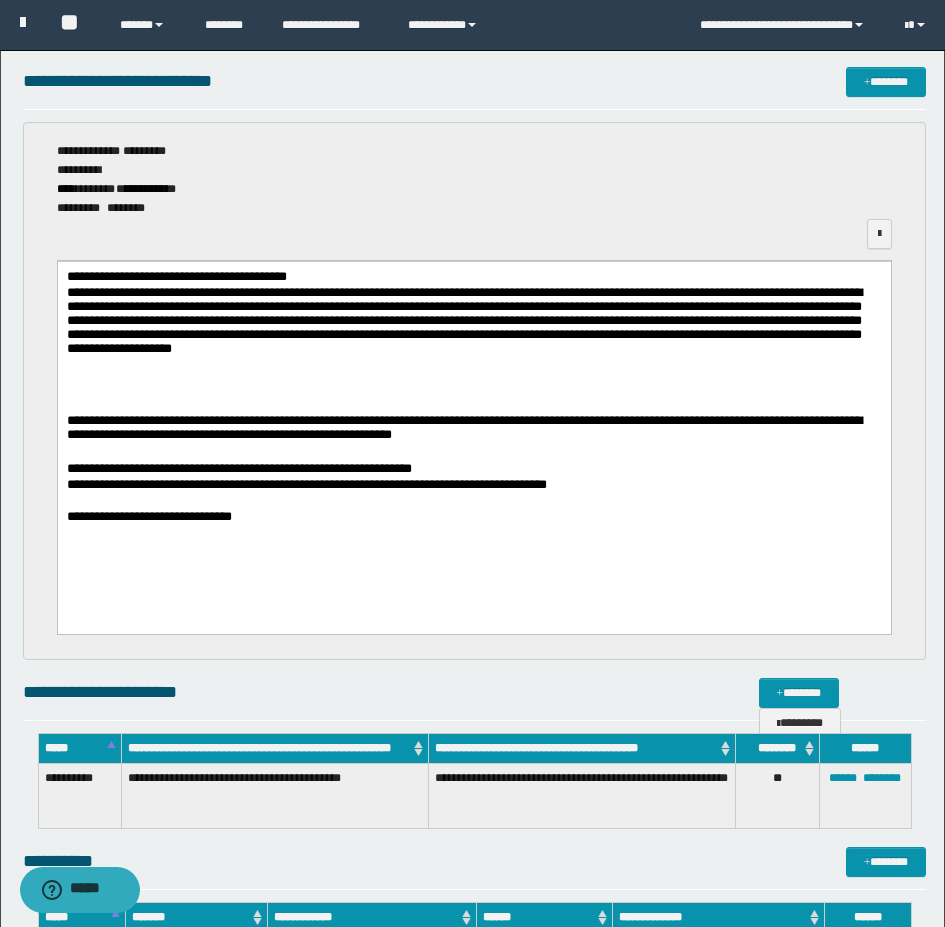 scroll, scrollTop: 0, scrollLeft: 0, axis: both 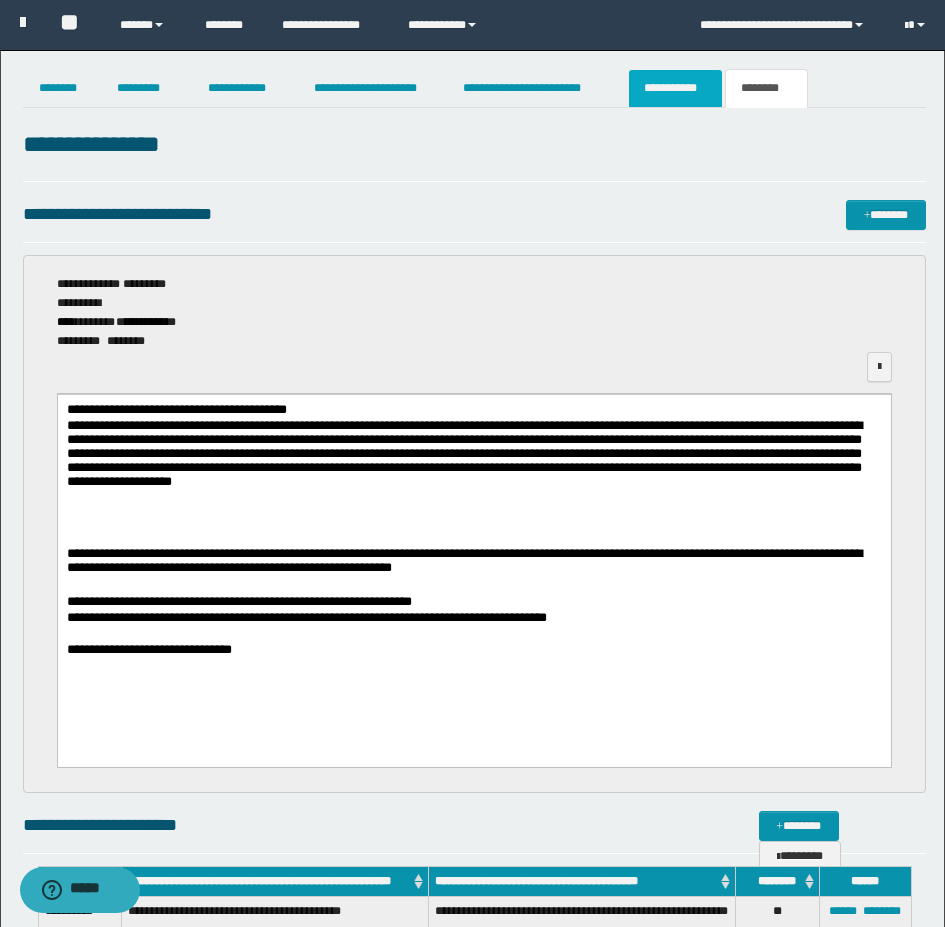 click on "**********" at bounding box center [675, 88] 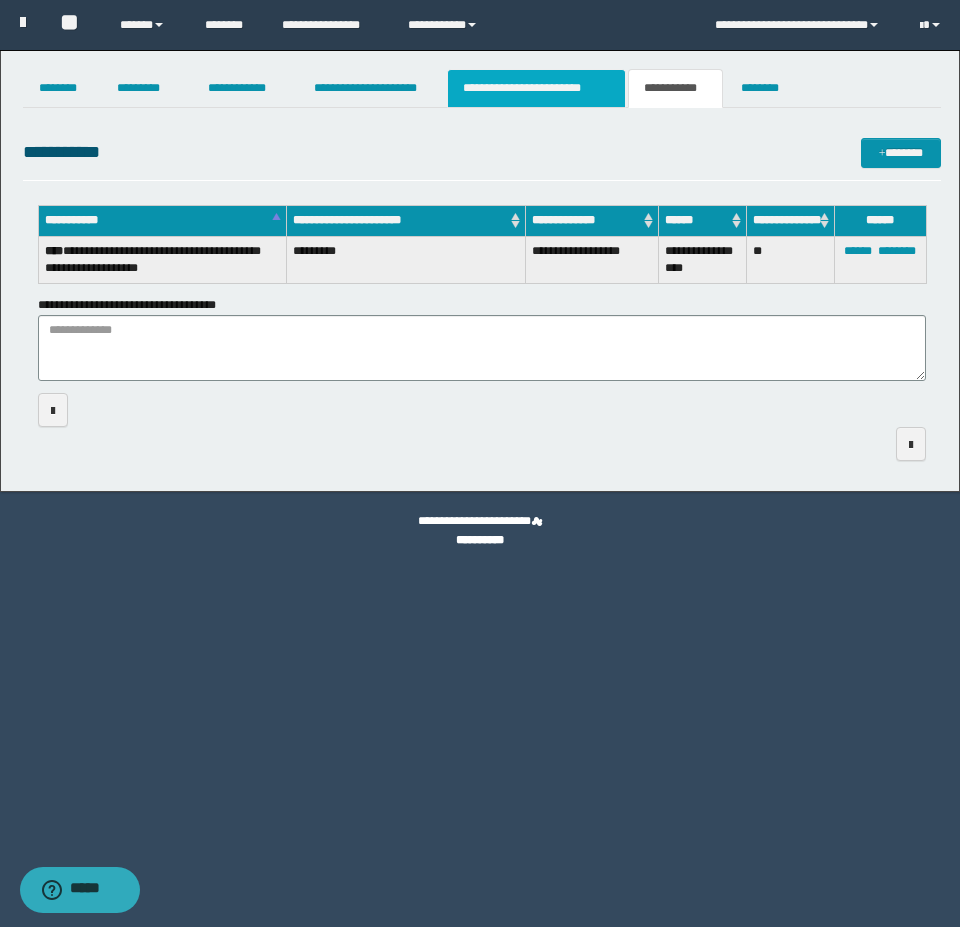 click on "**********" at bounding box center (537, 88) 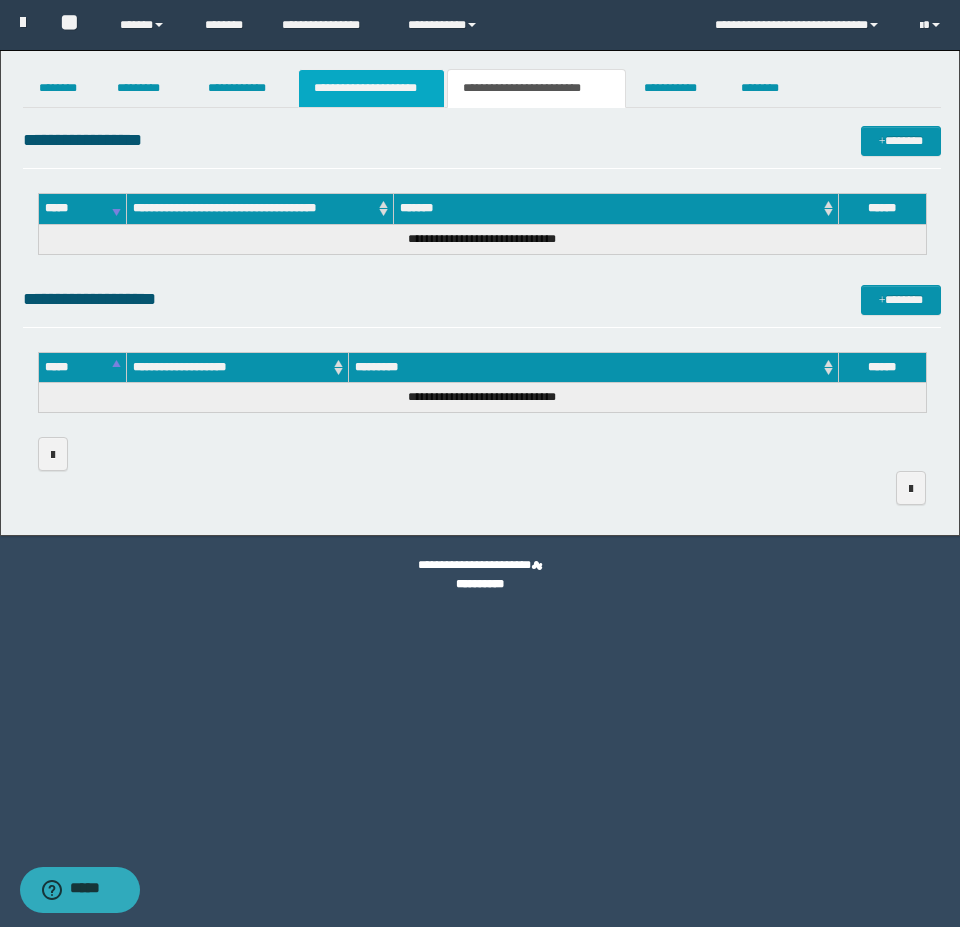 click on "**********" at bounding box center [371, 88] 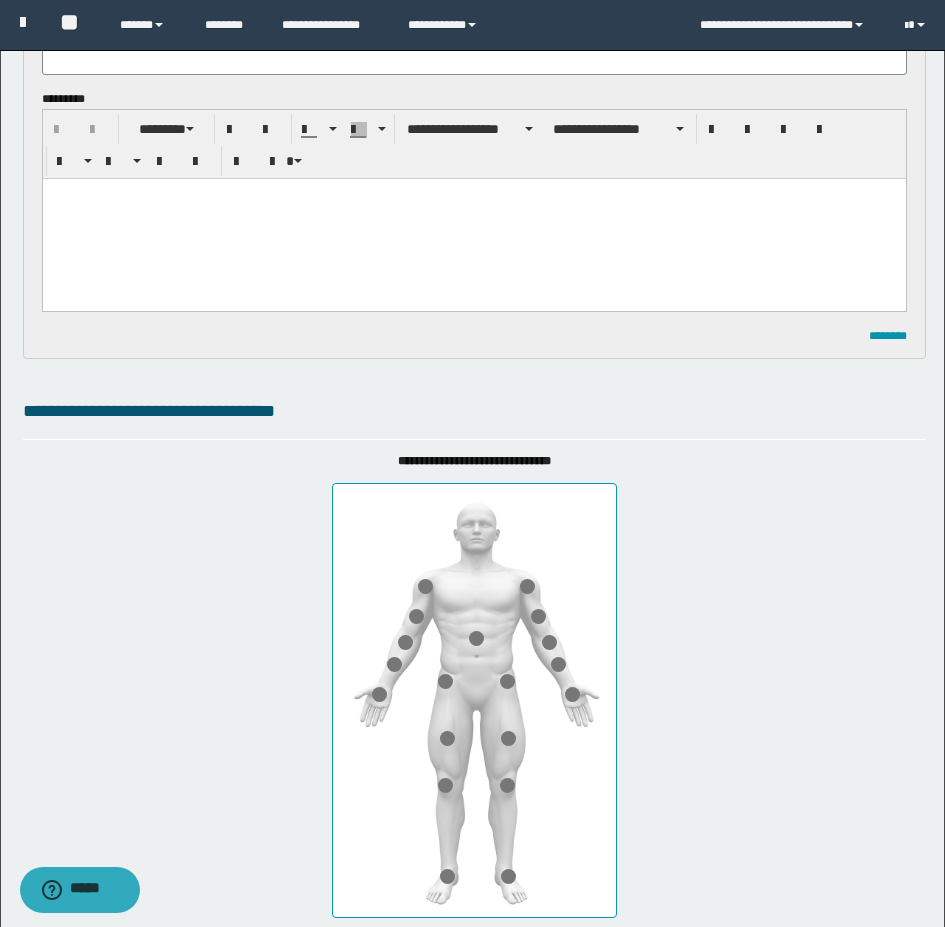 scroll, scrollTop: 700, scrollLeft: 0, axis: vertical 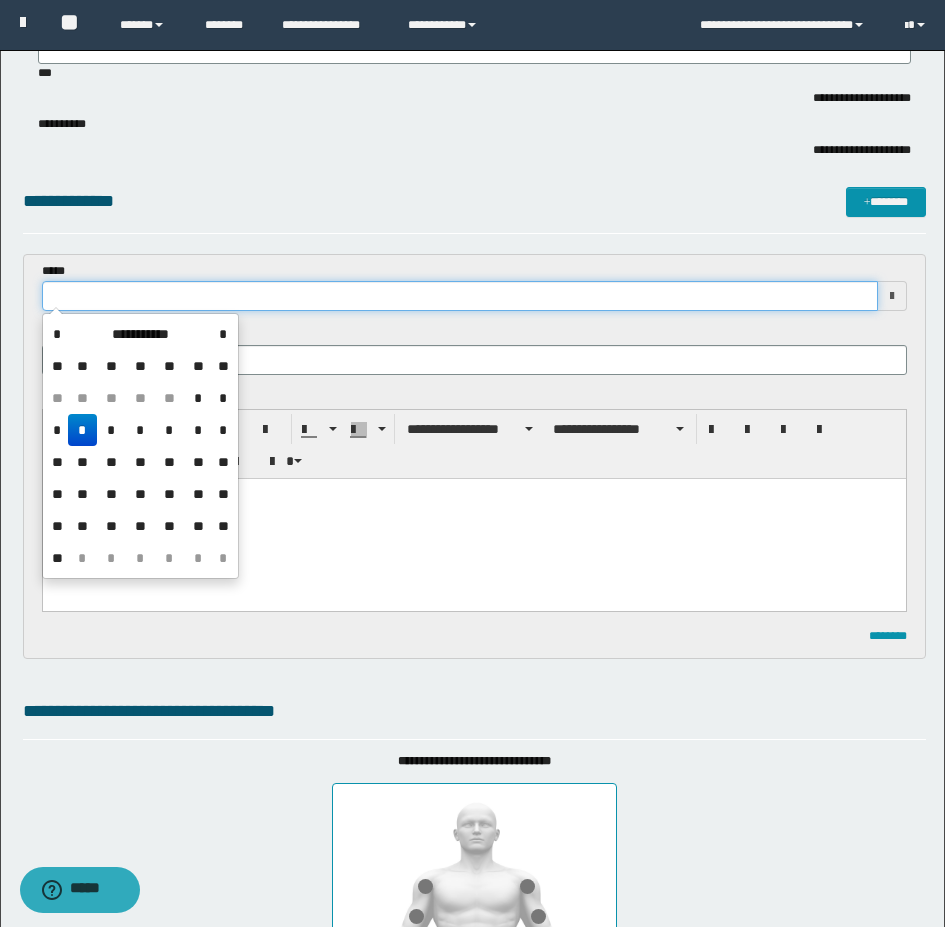 click at bounding box center [460, 296] 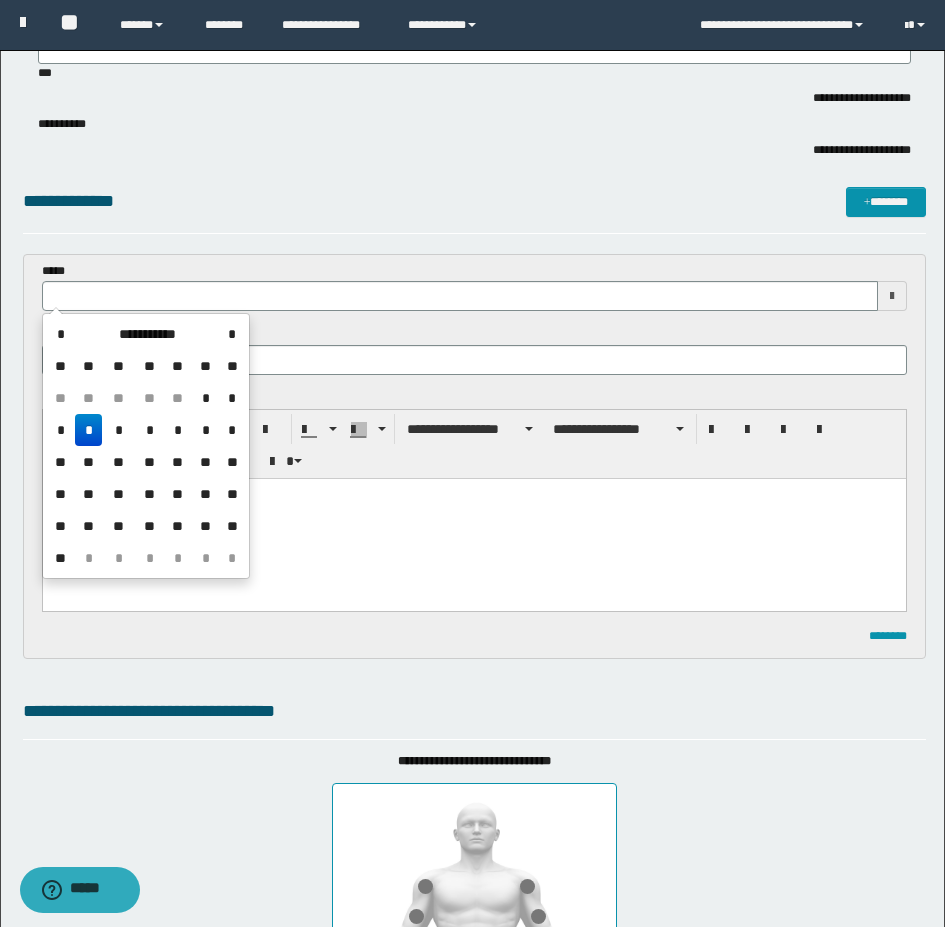 click on "*" at bounding box center (89, 430) 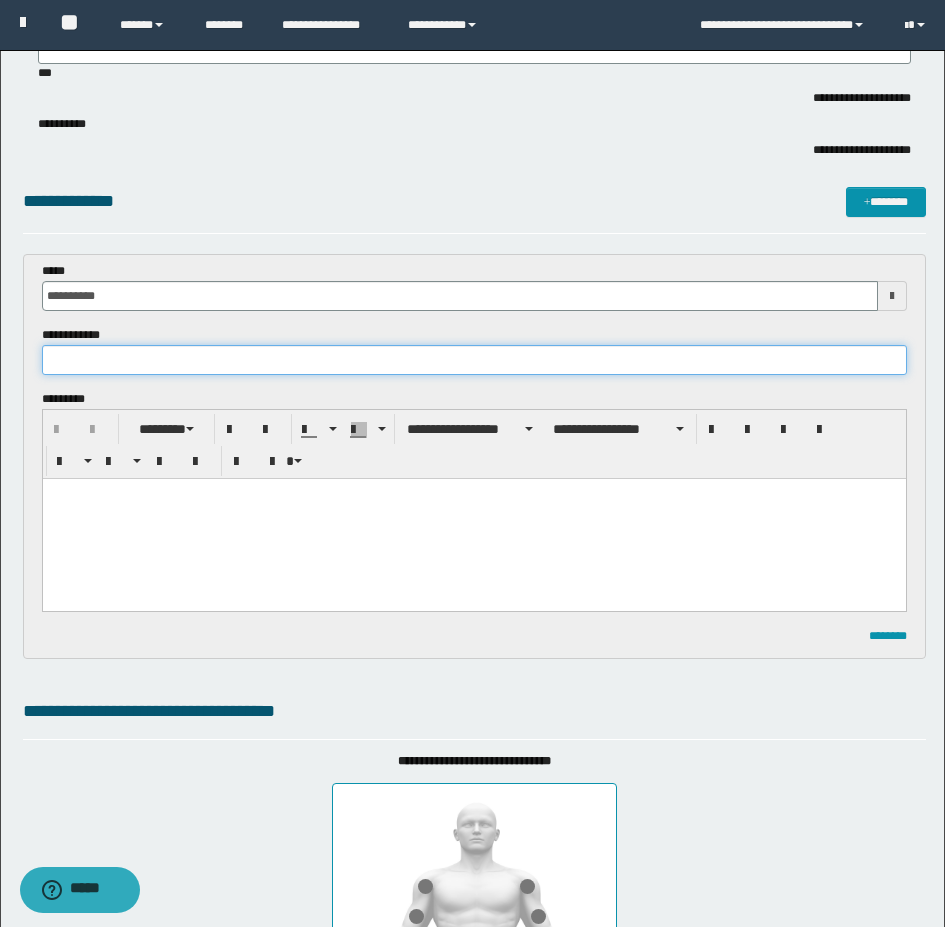 click at bounding box center (474, 360) 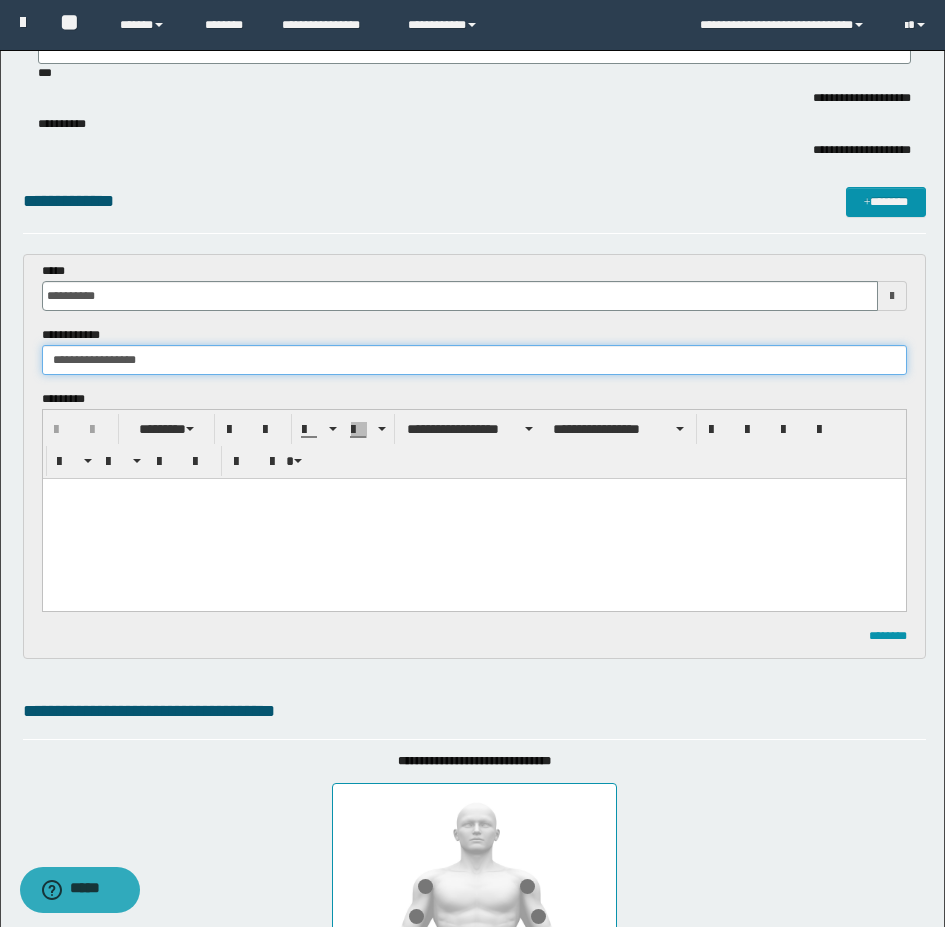 type on "**********" 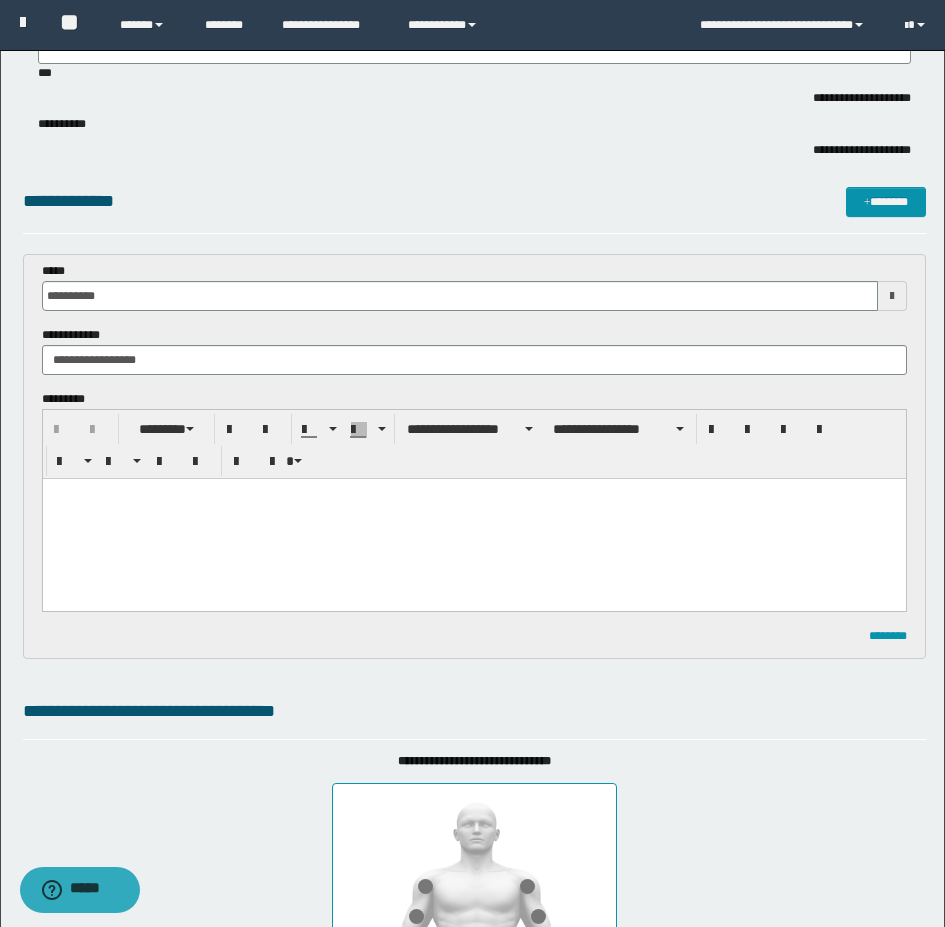 click at bounding box center (473, 519) 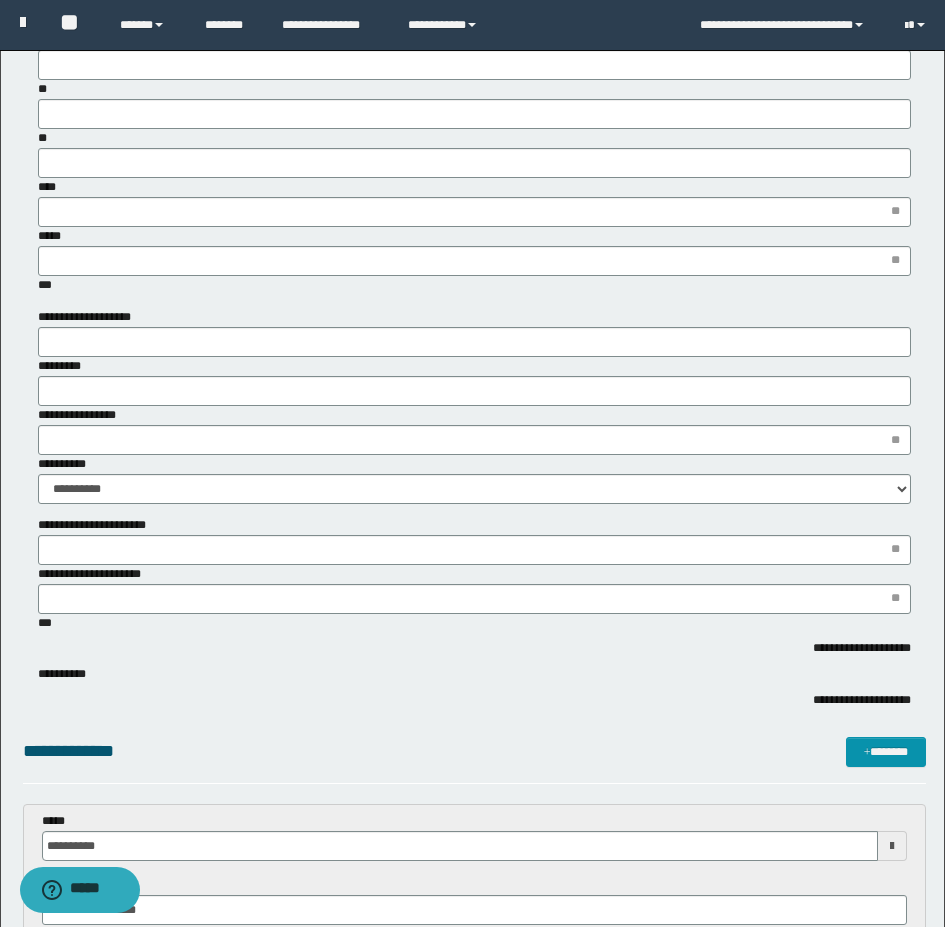 scroll, scrollTop: 0, scrollLeft: 0, axis: both 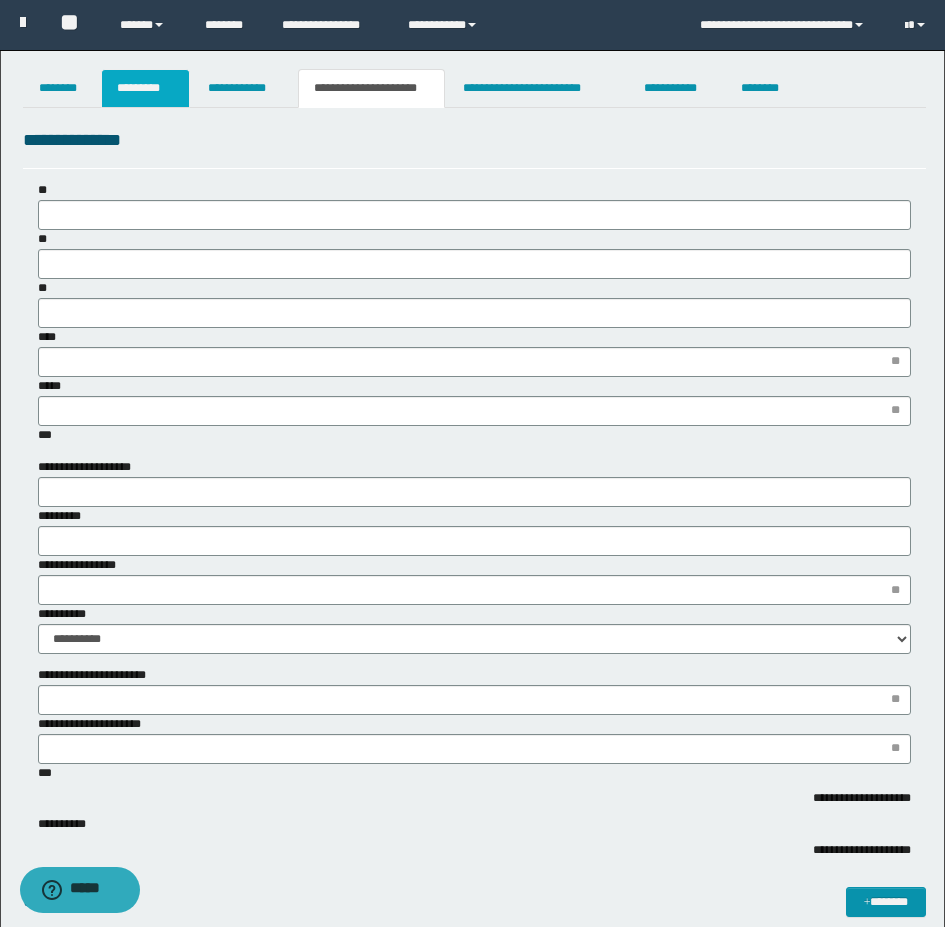 click on "*********" at bounding box center [145, 88] 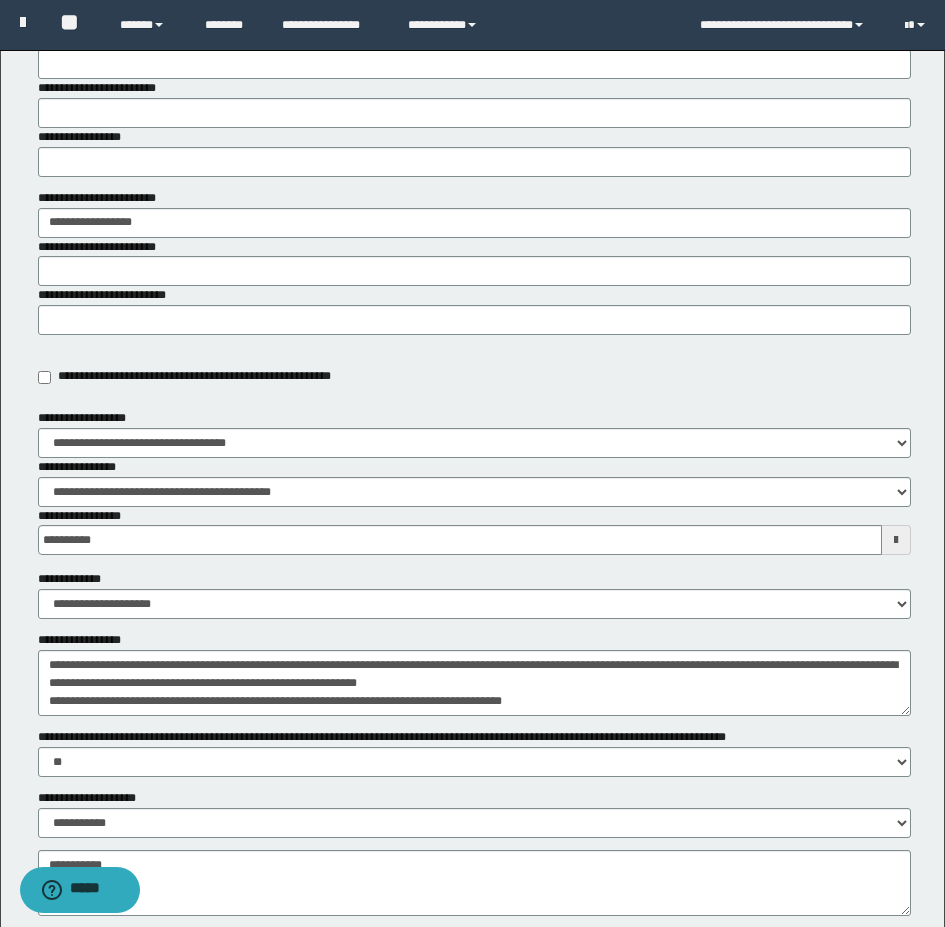 scroll, scrollTop: 400, scrollLeft: 0, axis: vertical 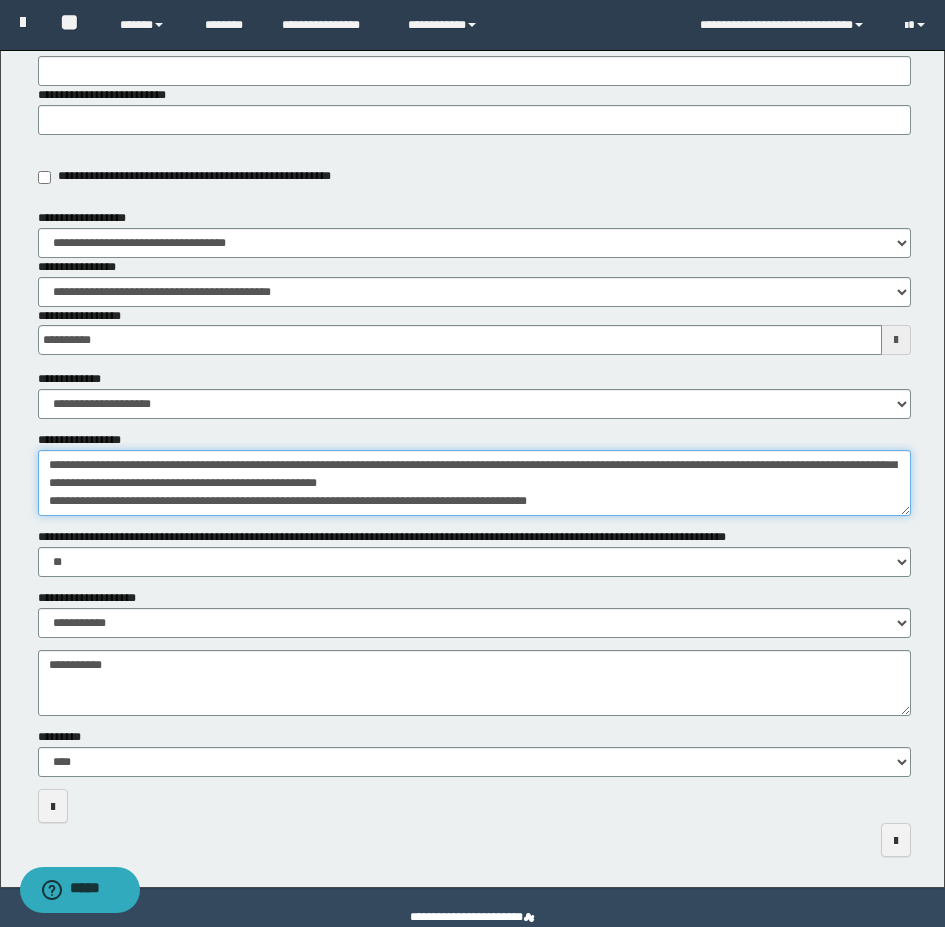 click on "**********" at bounding box center (474, 483) 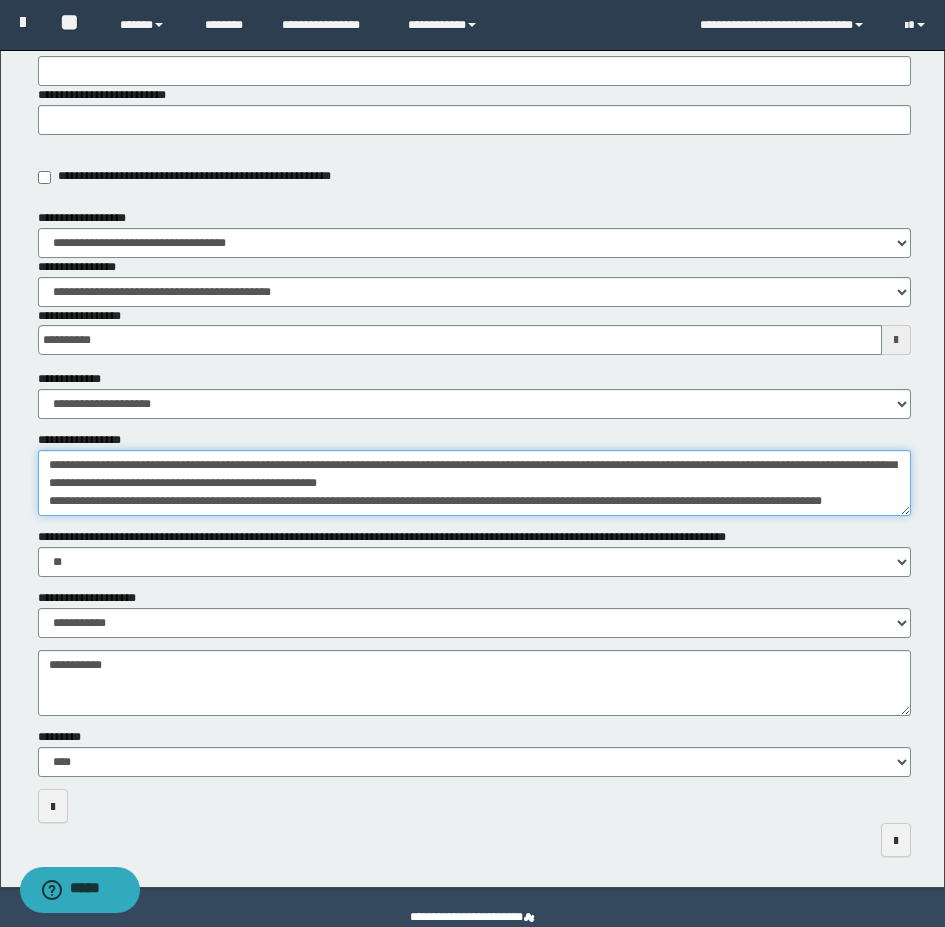 click on "**********" at bounding box center [474, 483] 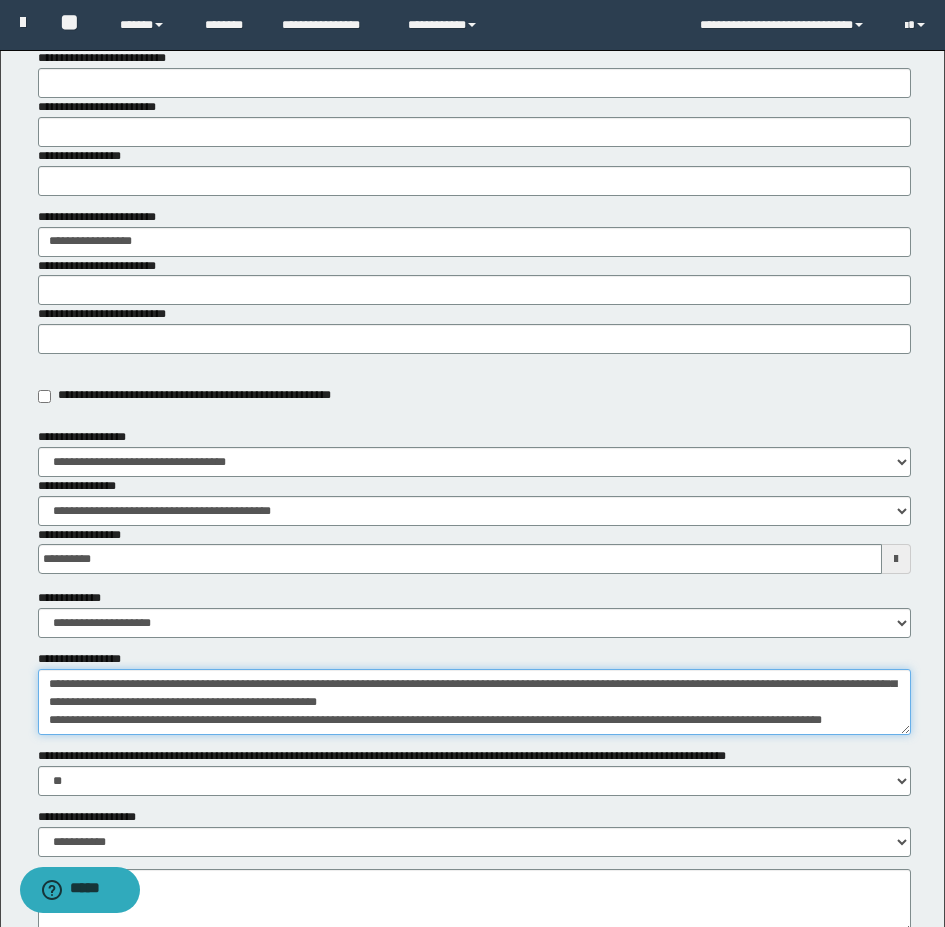 scroll, scrollTop: 0, scrollLeft: 0, axis: both 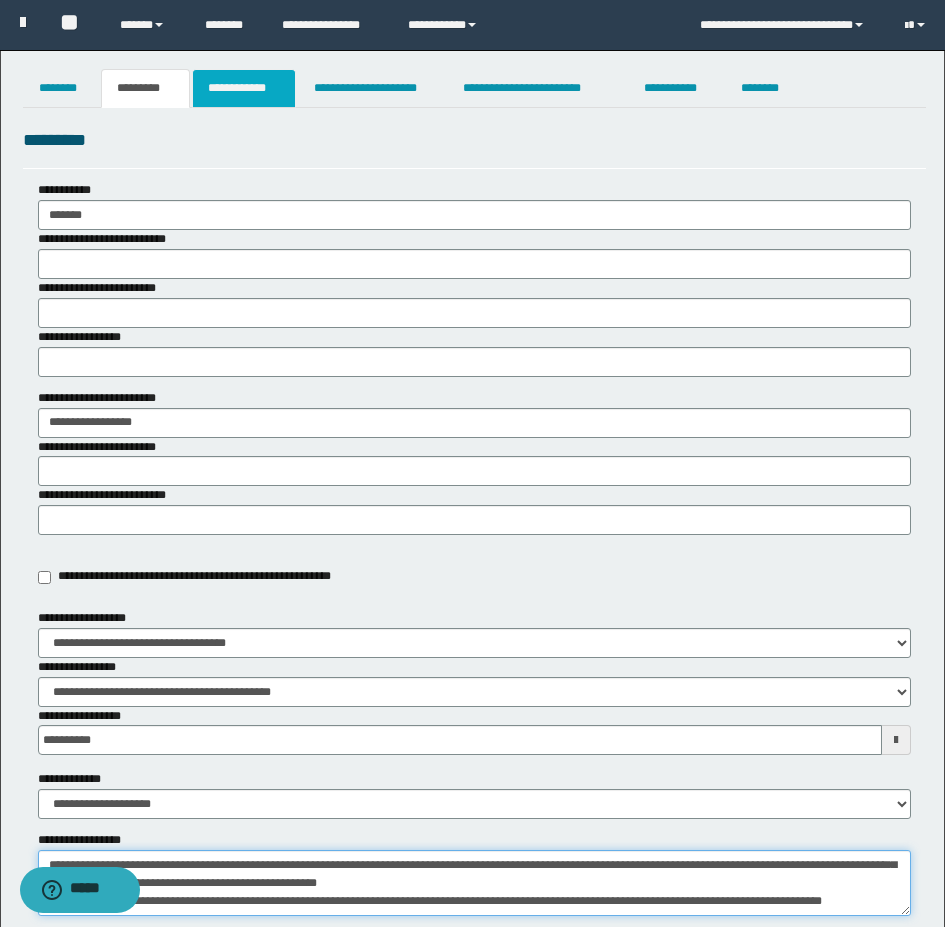 type on "**********" 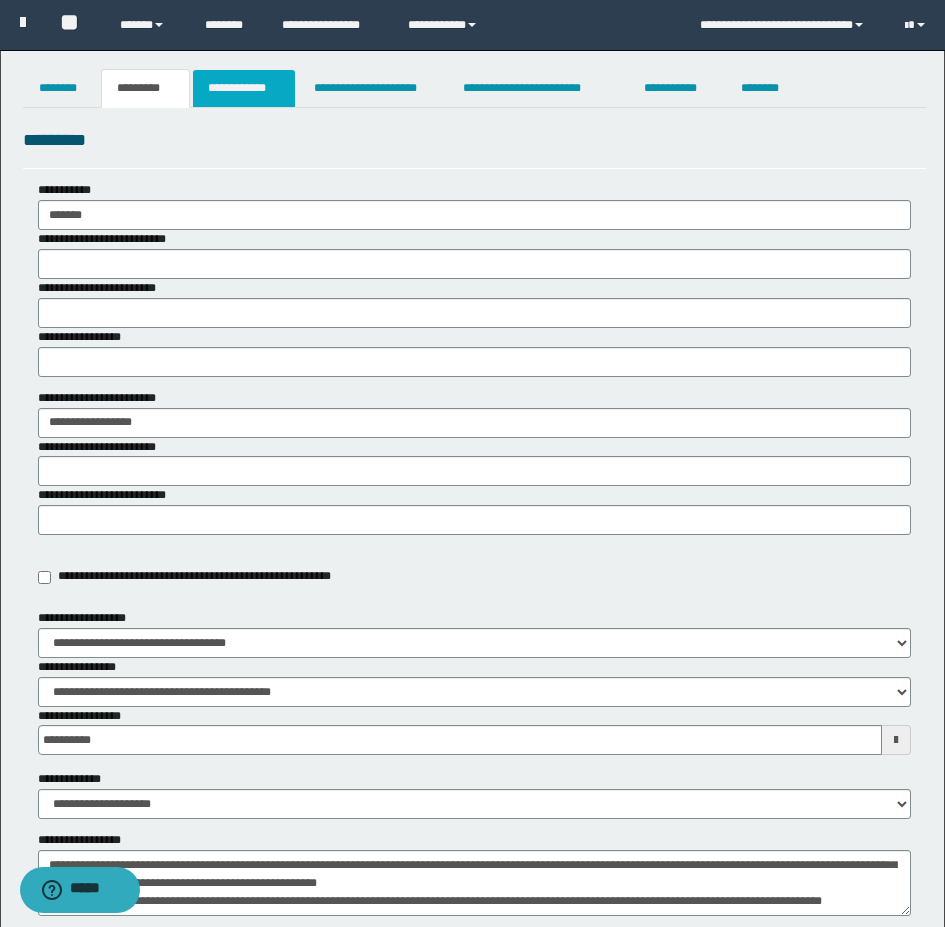 click on "**********" at bounding box center [244, 88] 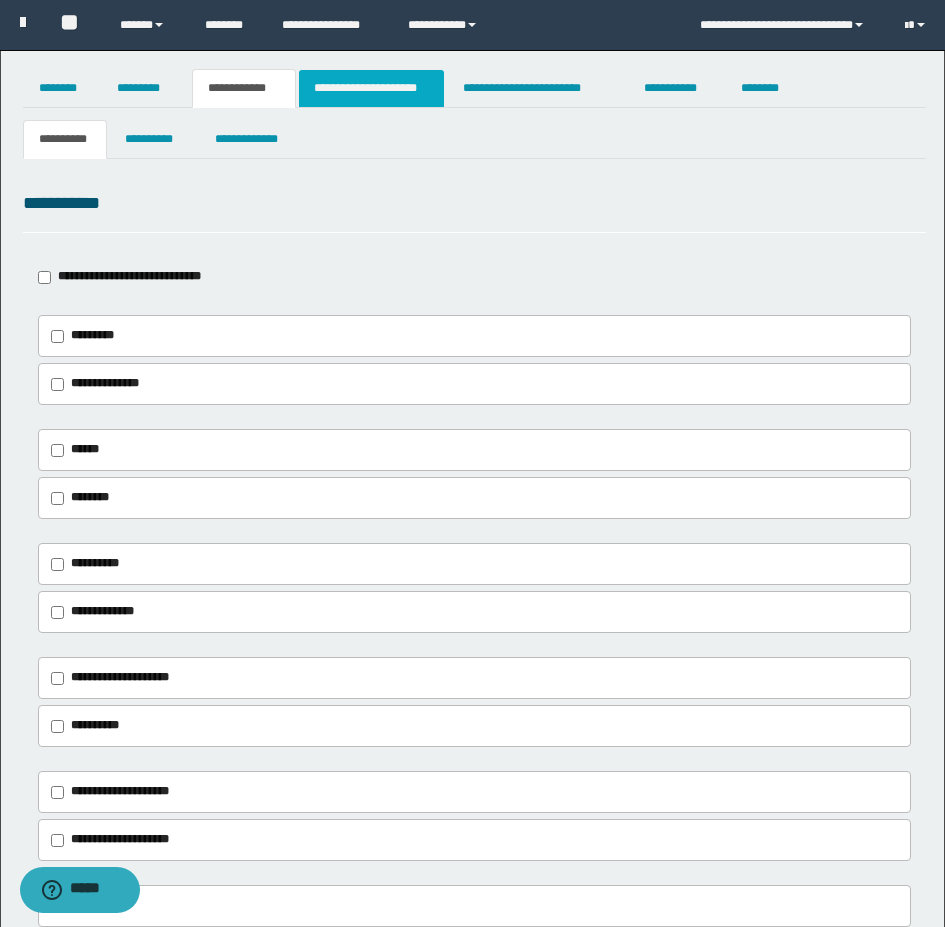 click on "**********" at bounding box center [371, 88] 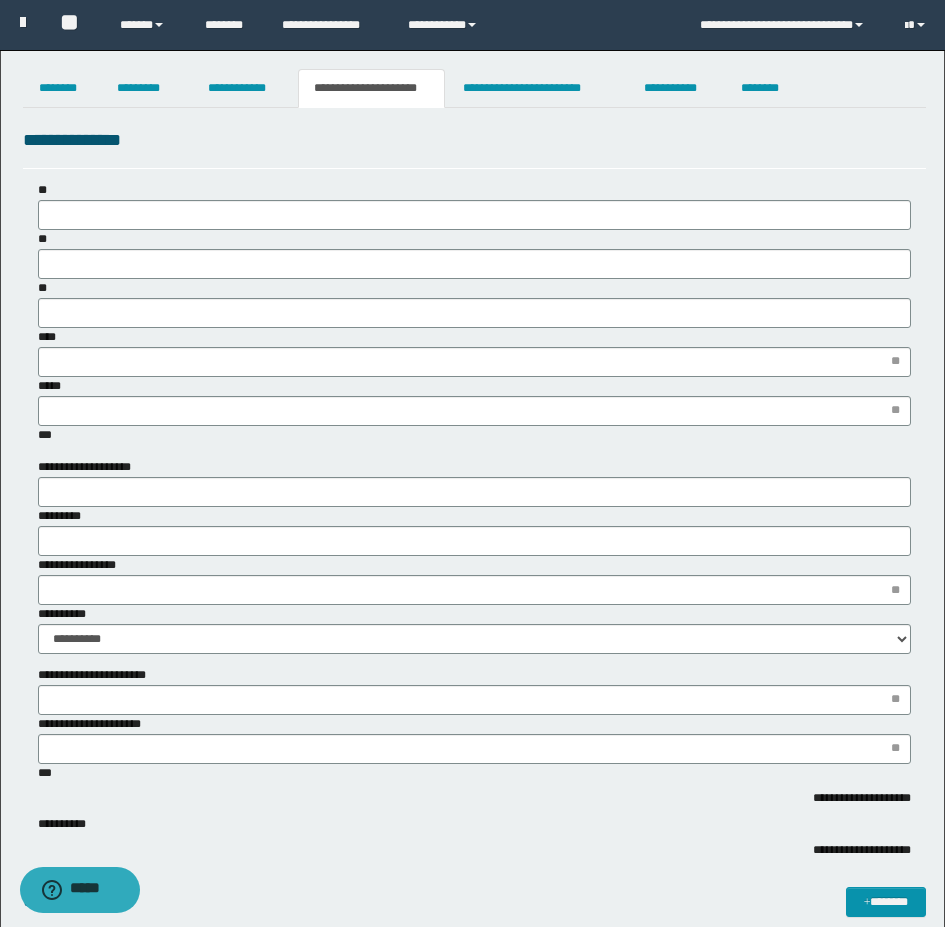type 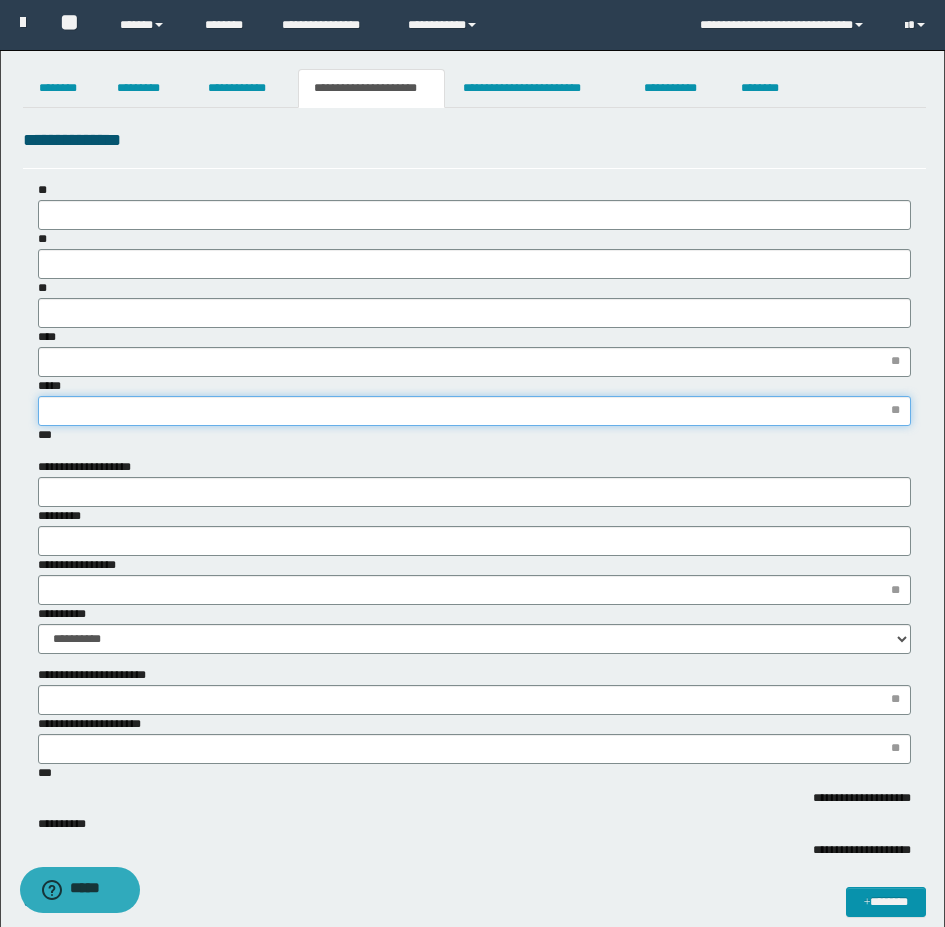 click on "*****" at bounding box center [474, 411] 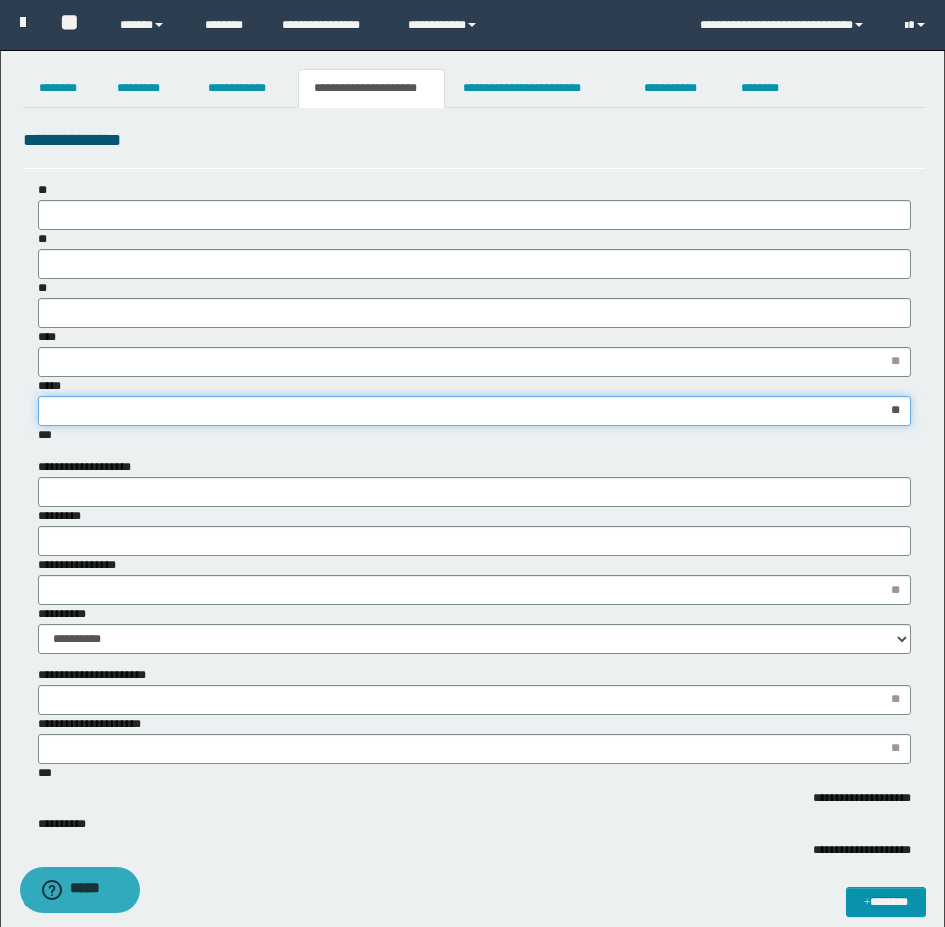 type on "***" 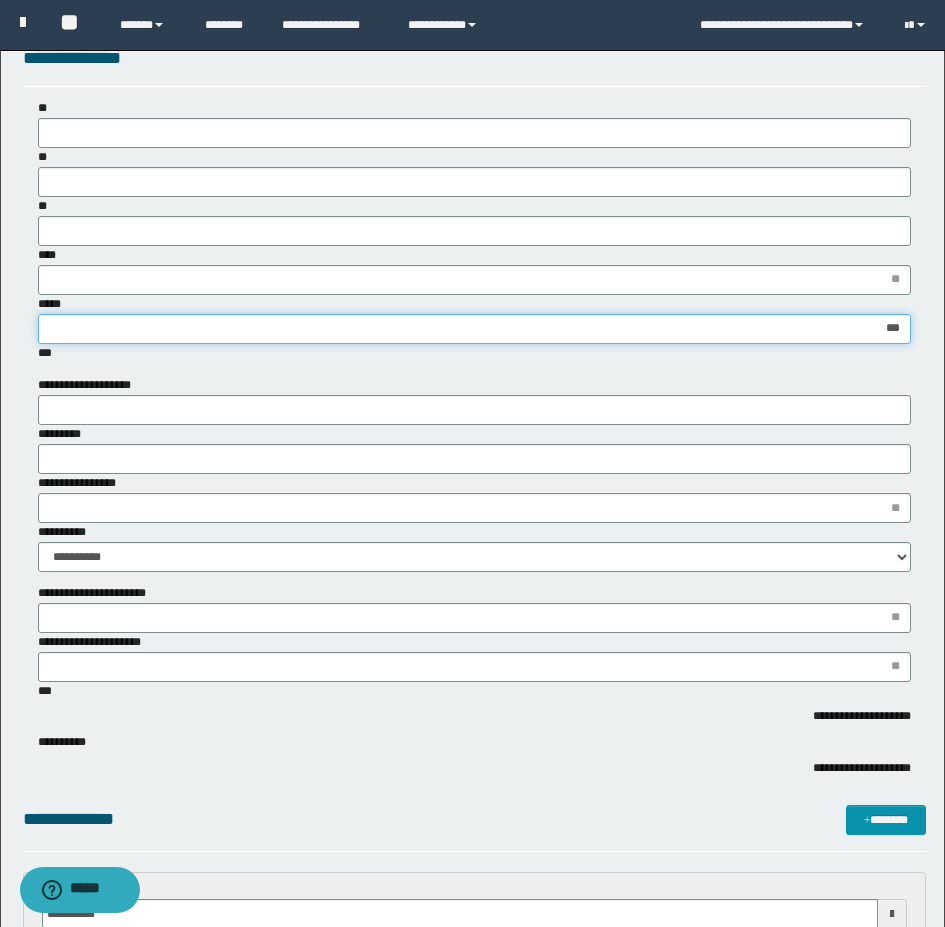 scroll, scrollTop: 300, scrollLeft: 0, axis: vertical 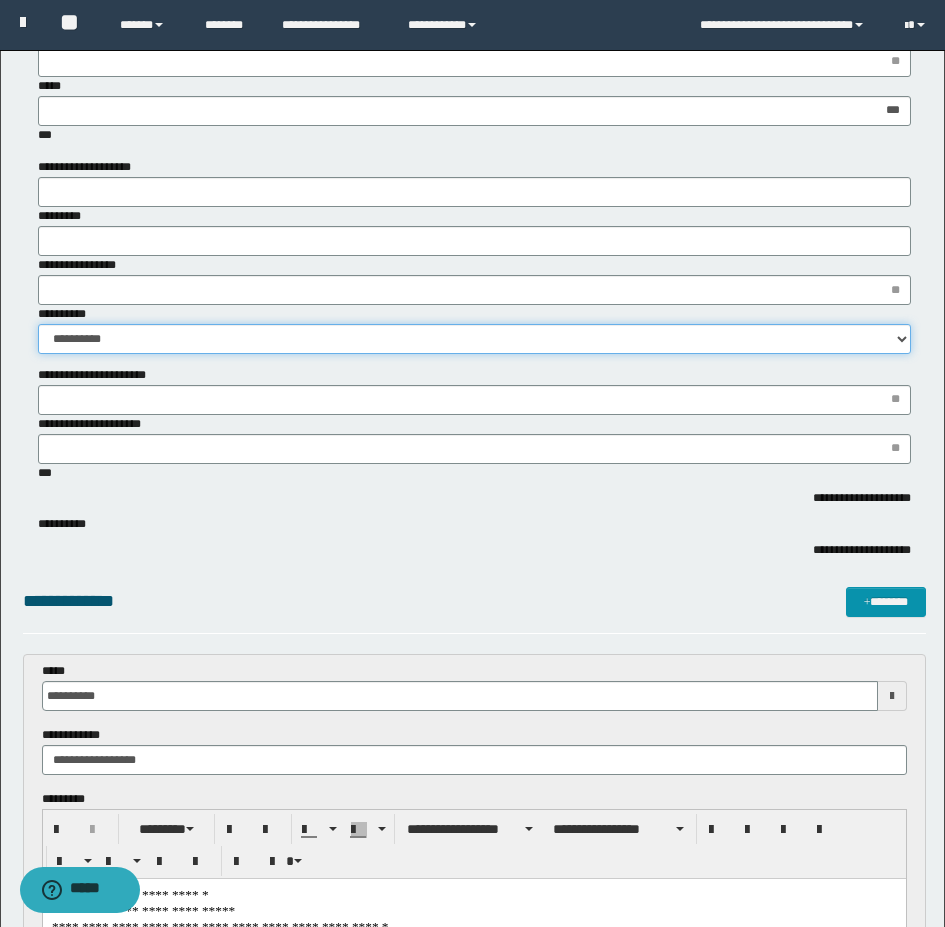 click on "**********" at bounding box center [474, 329] 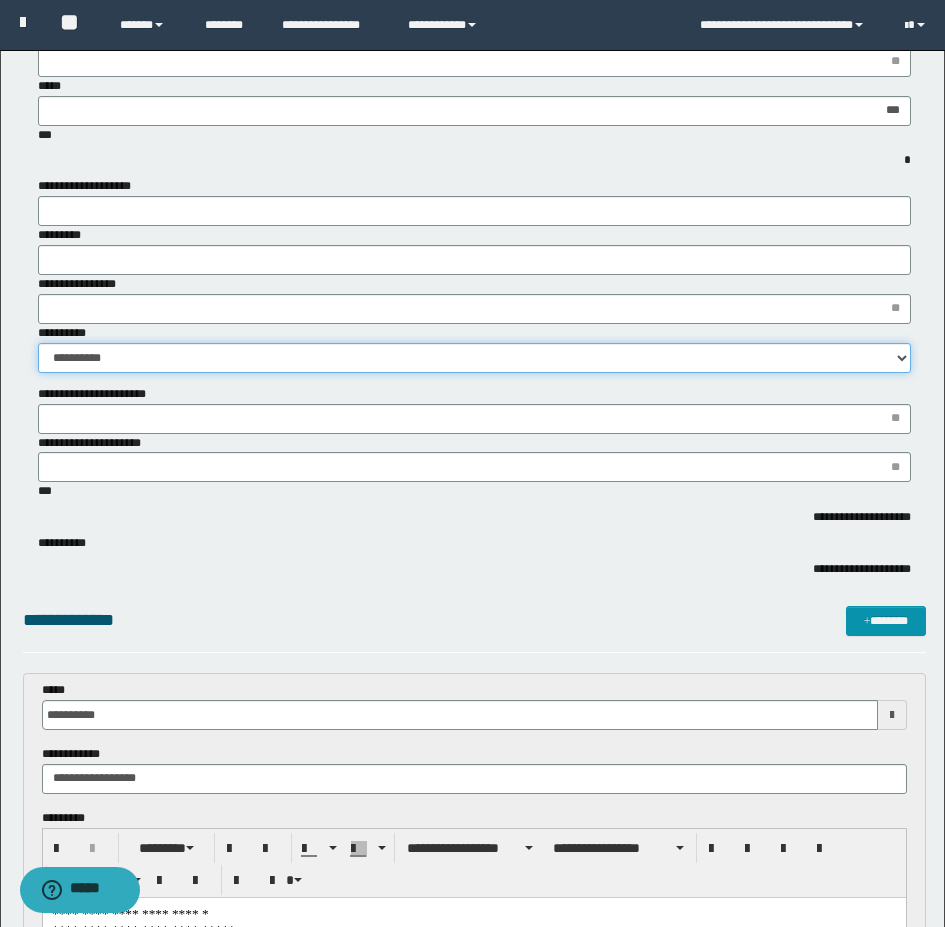 select on "*" 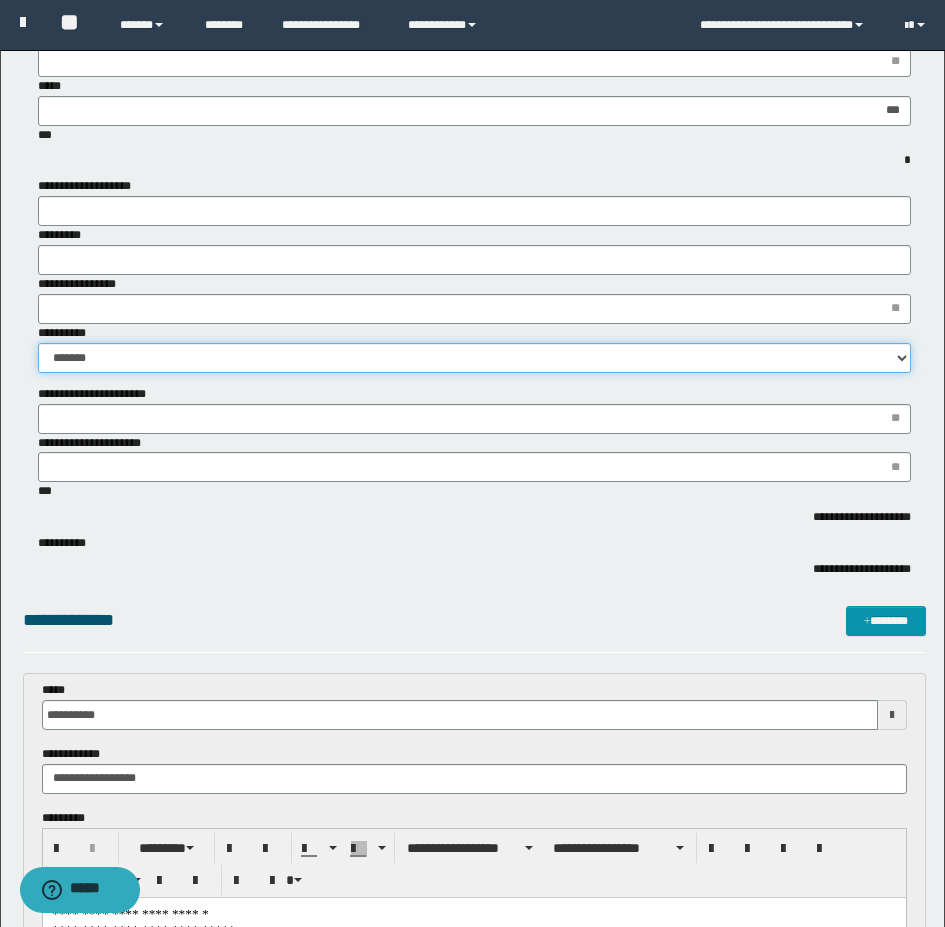 click on "**********" at bounding box center [474, 358] 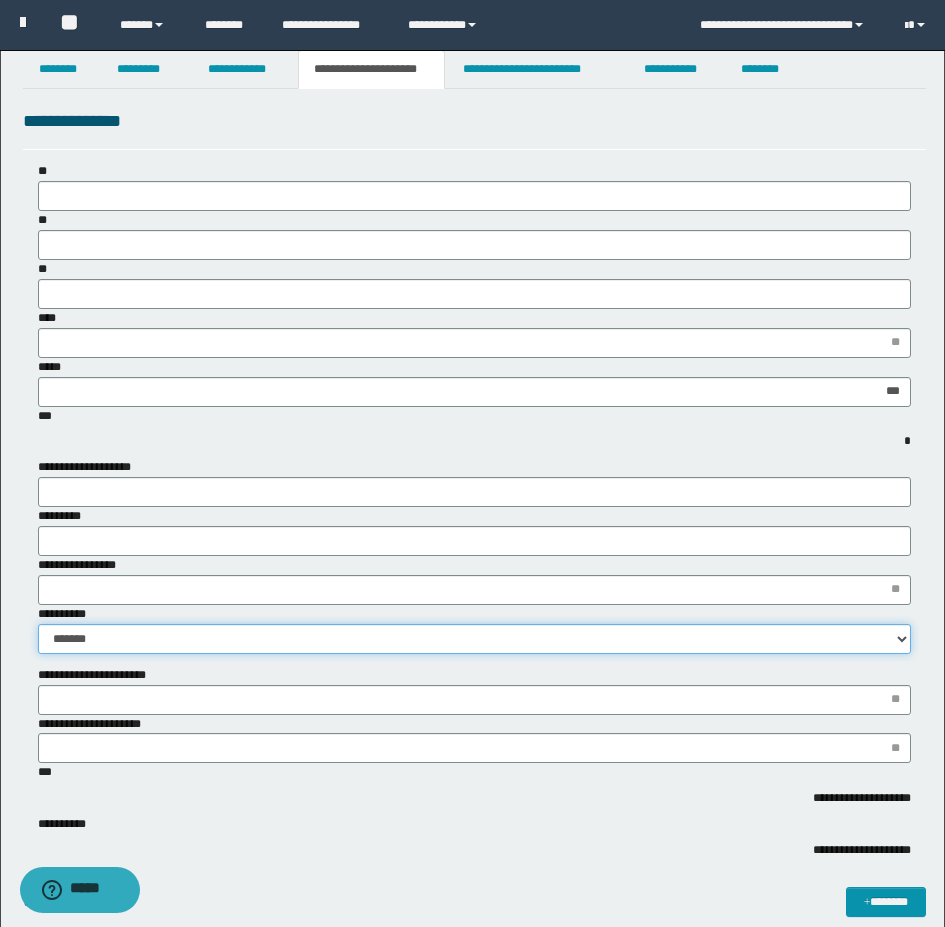scroll, scrollTop: 0, scrollLeft: 0, axis: both 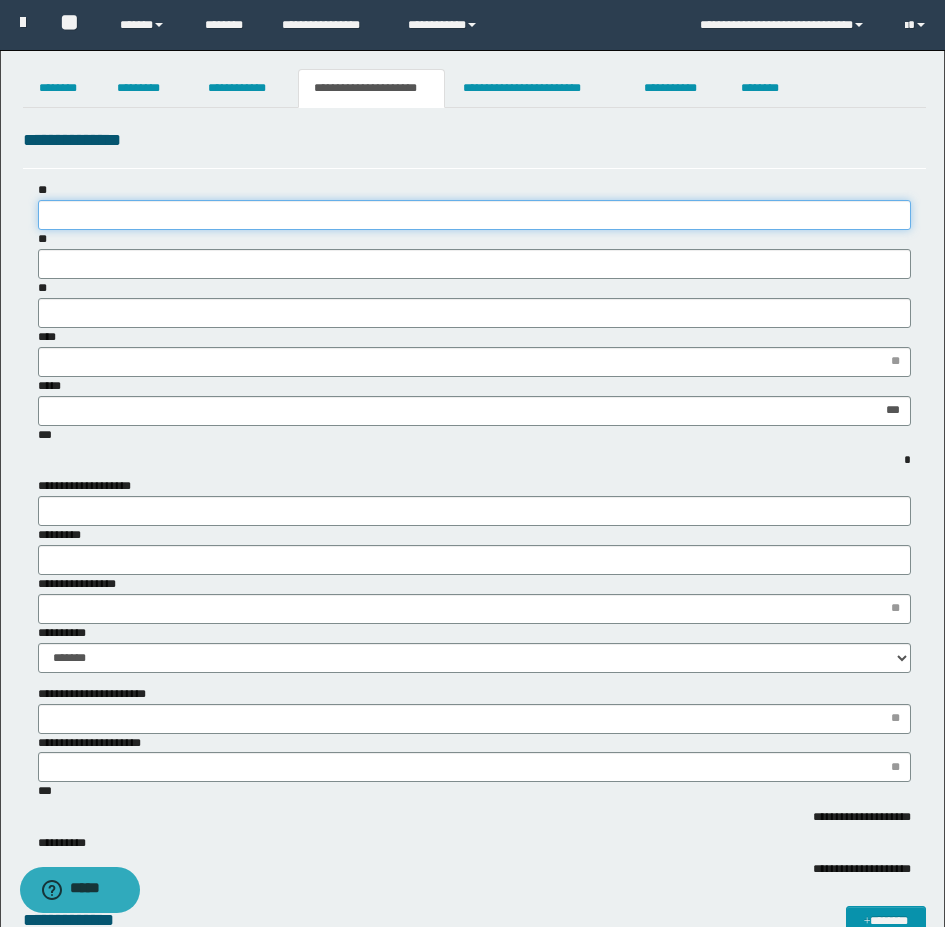 click on "**" at bounding box center (474, 215) 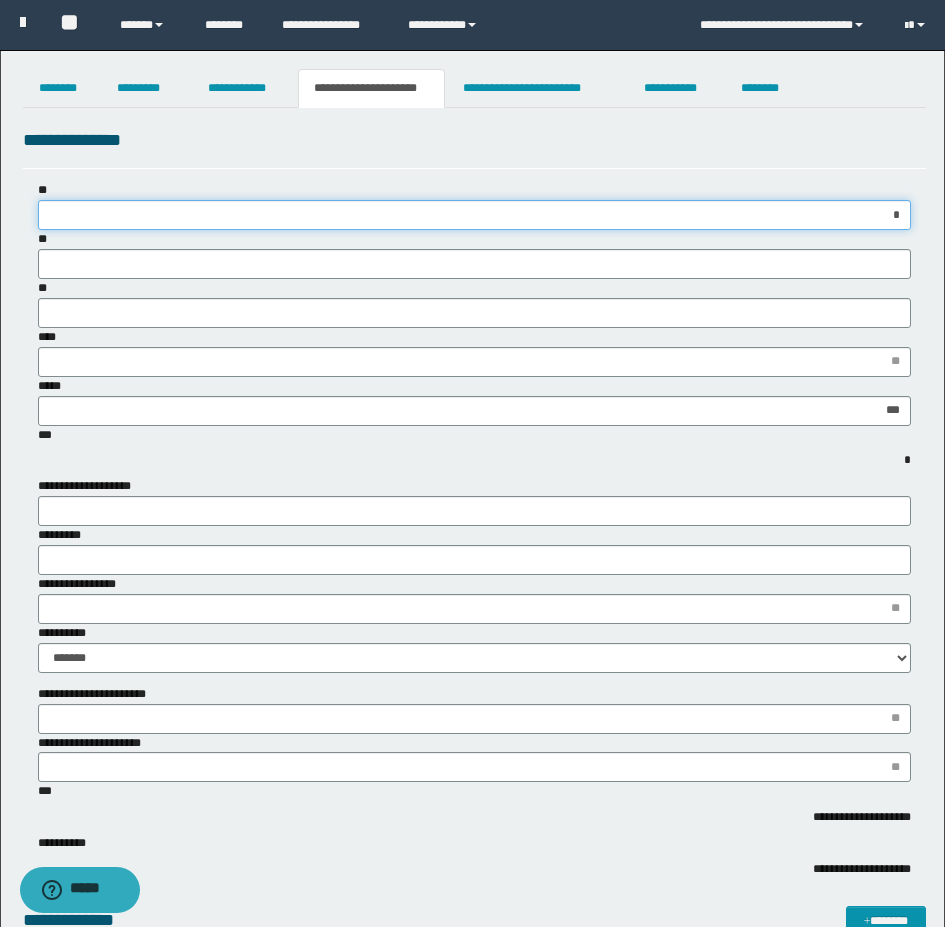 type on "**" 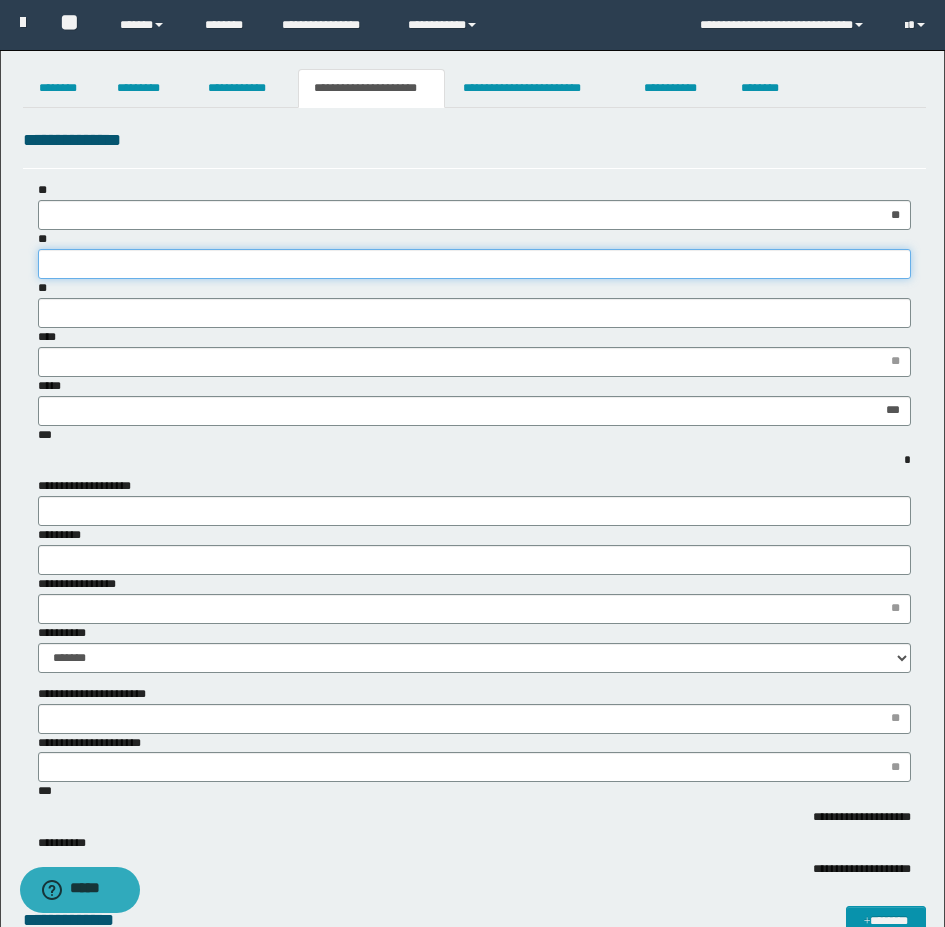 click on "**" at bounding box center (474, 264) 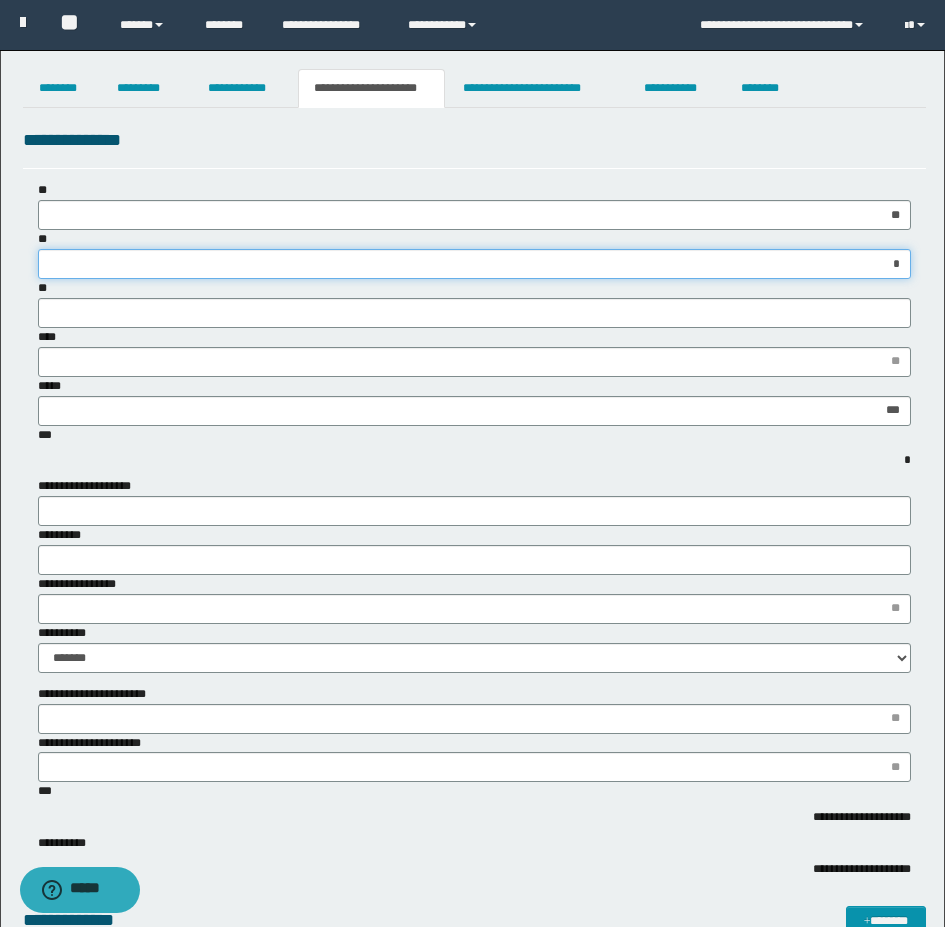 type on "**" 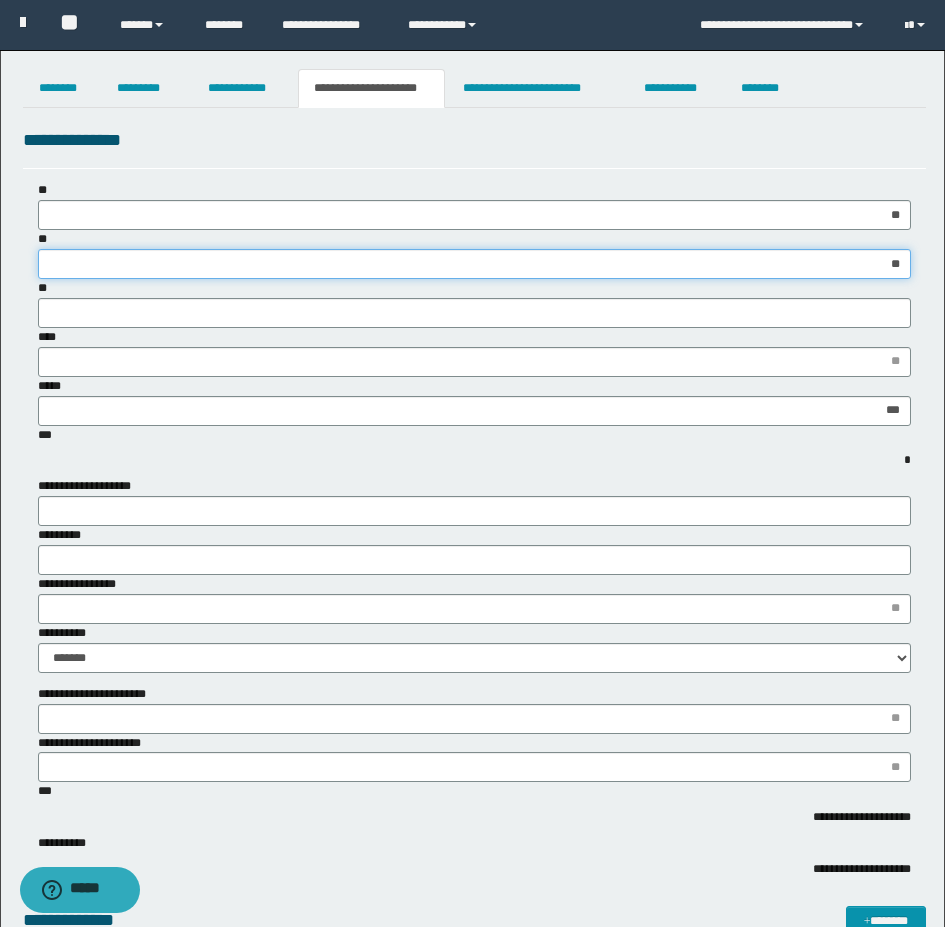 type 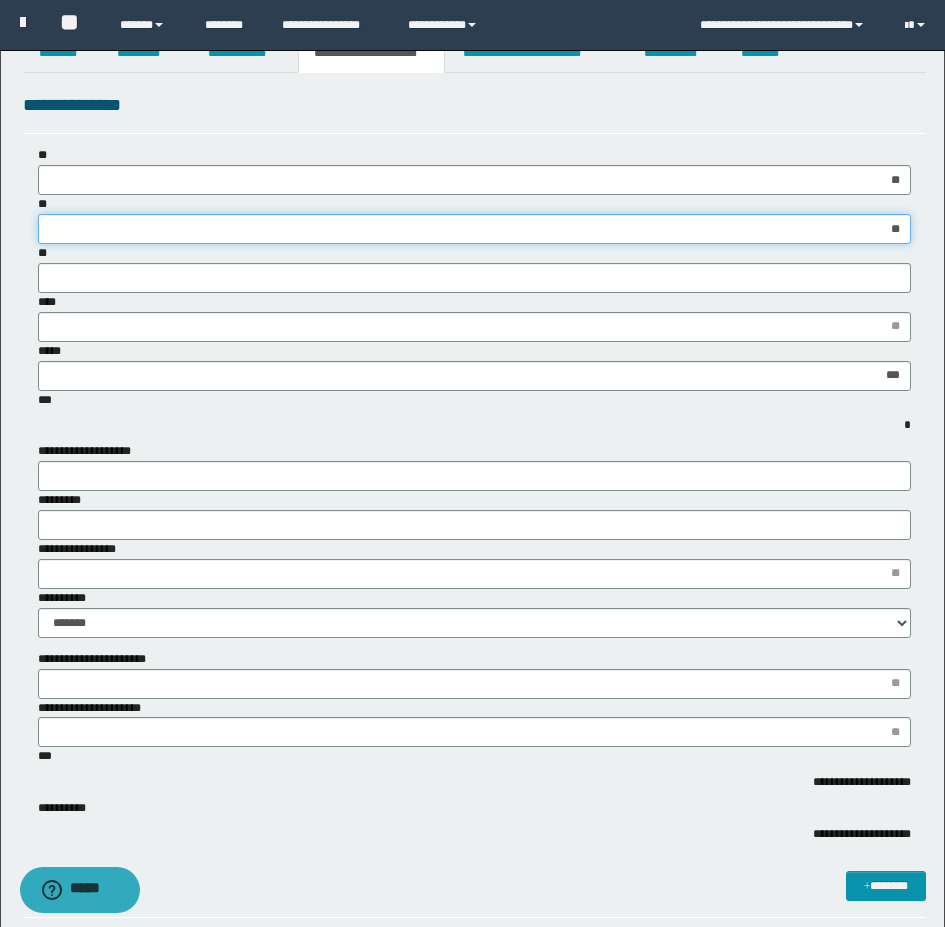 scroll, scrollTop: 0, scrollLeft: 0, axis: both 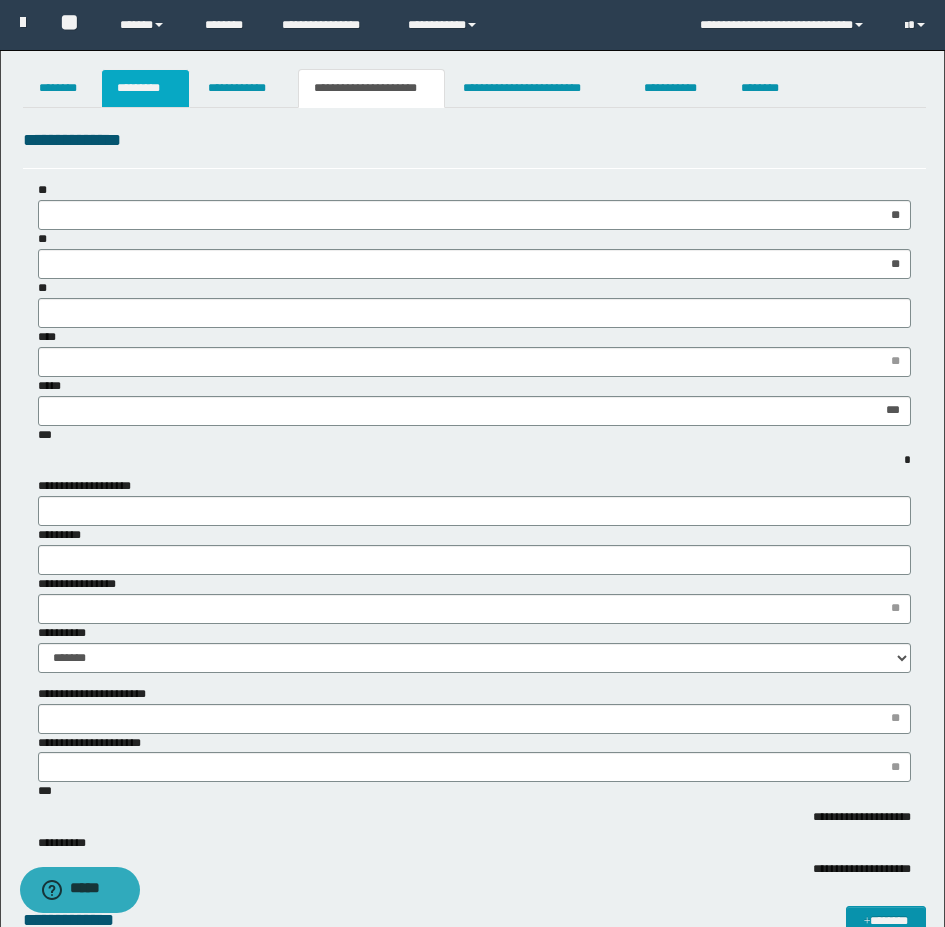 click on "*********" at bounding box center (145, 88) 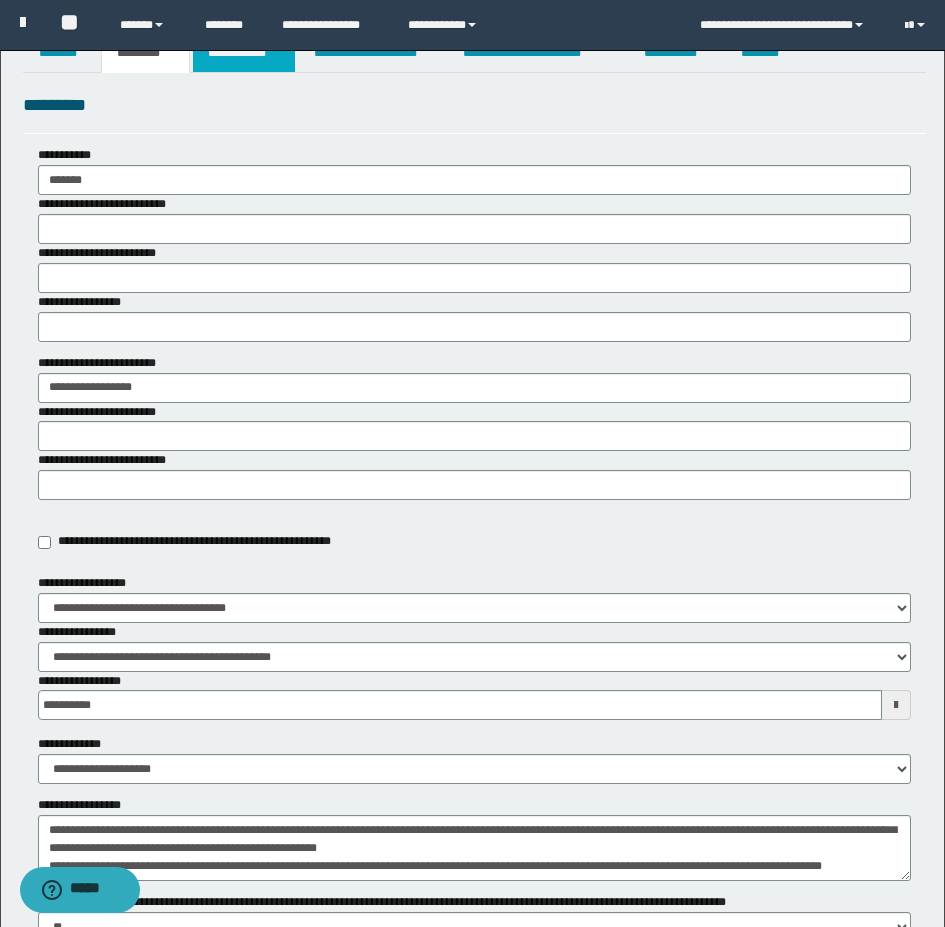 scroll, scrollTop: 0, scrollLeft: 0, axis: both 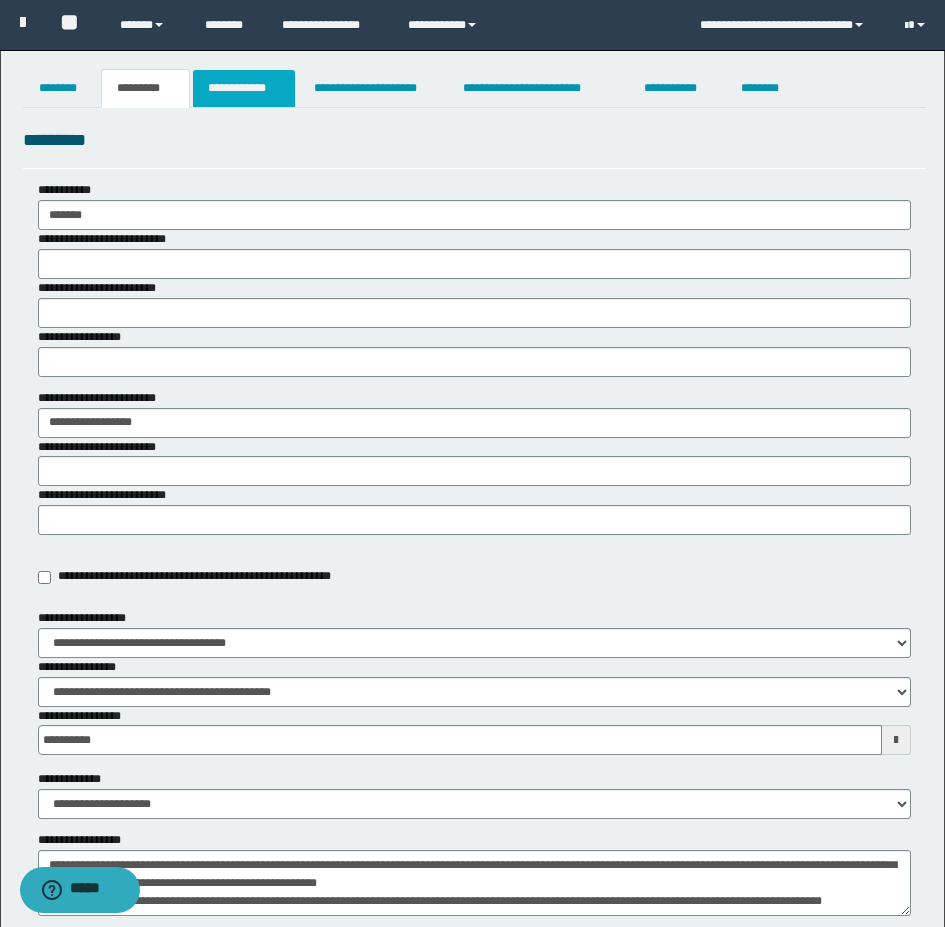 click on "**********" at bounding box center [244, 88] 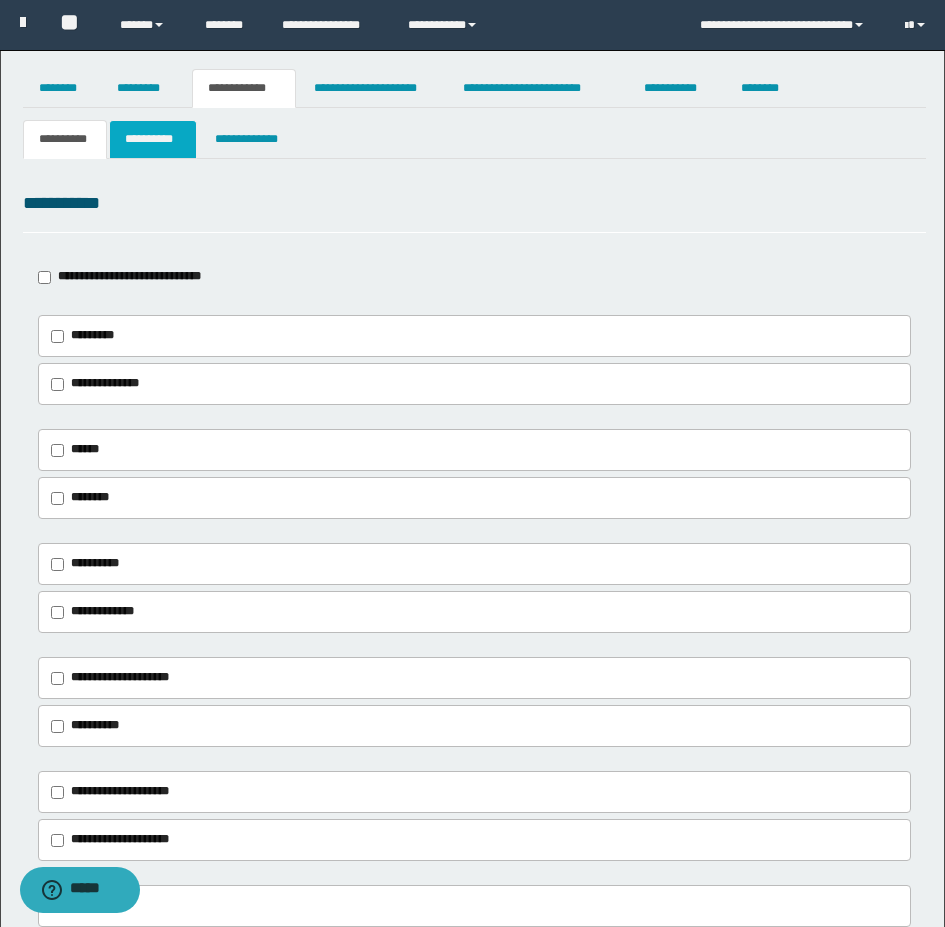 click on "**********" at bounding box center (153, 139) 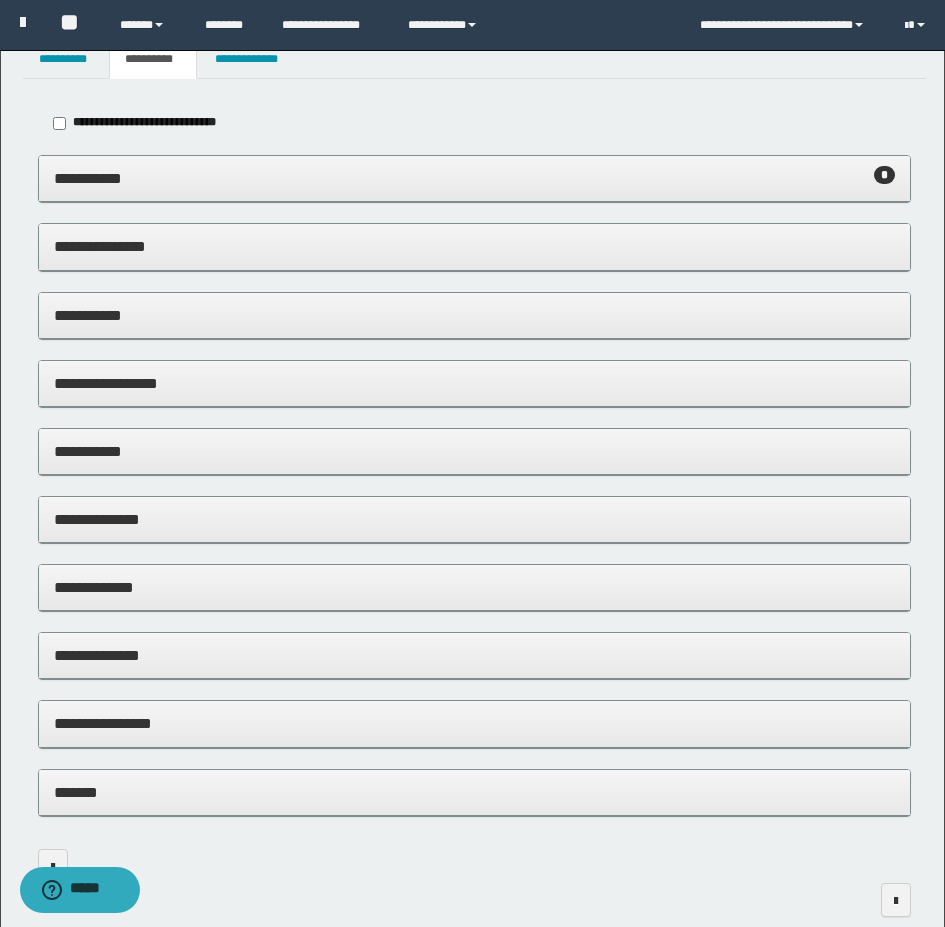 scroll, scrollTop: 178, scrollLeft: 0, axis: vertical 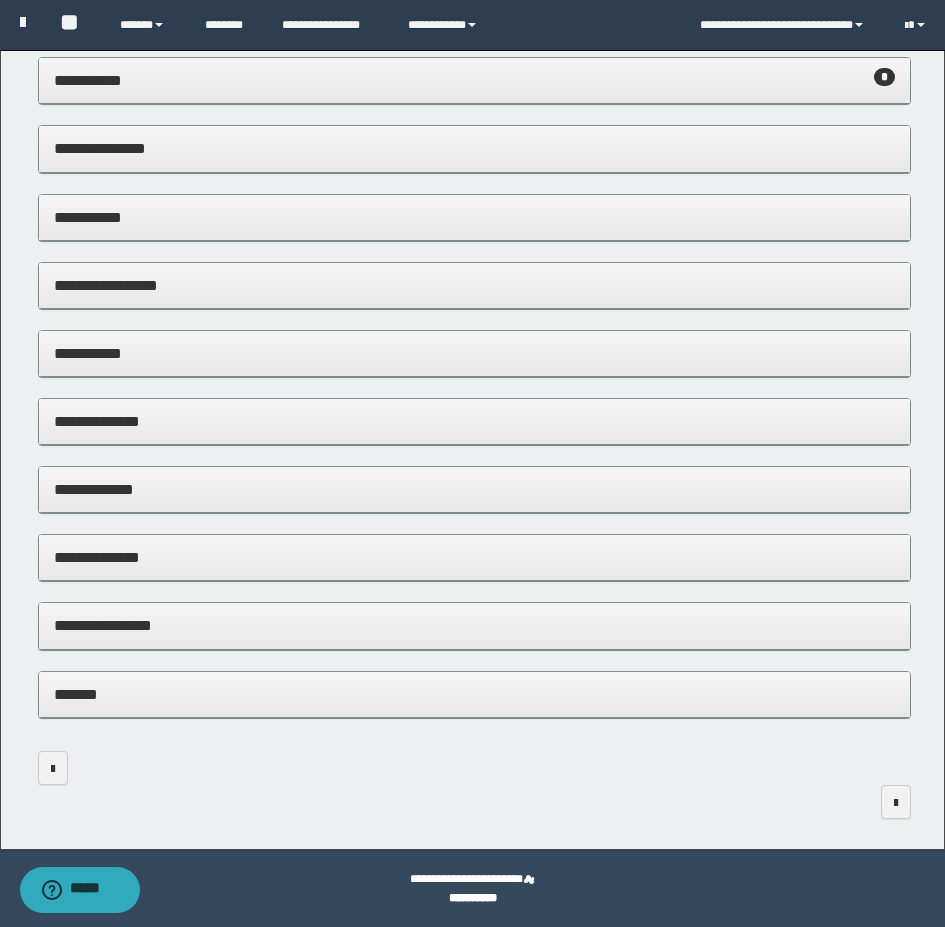 click on "**********" at bounding box center [474, 625] 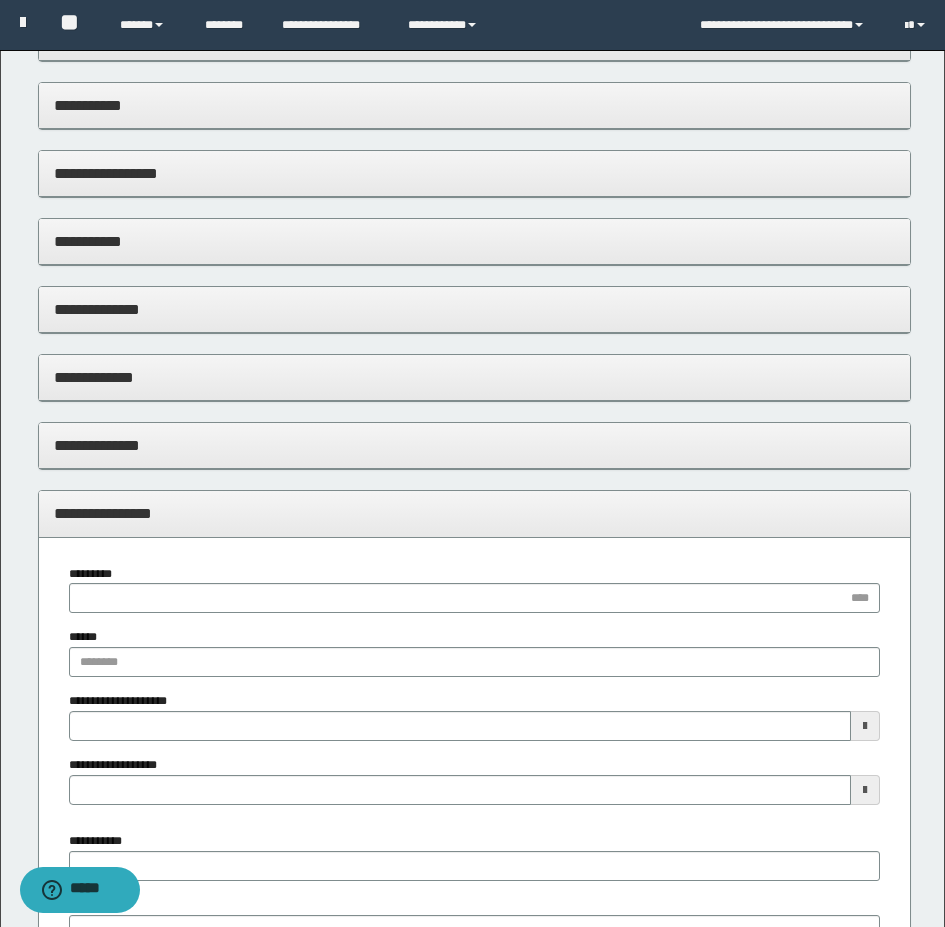 type 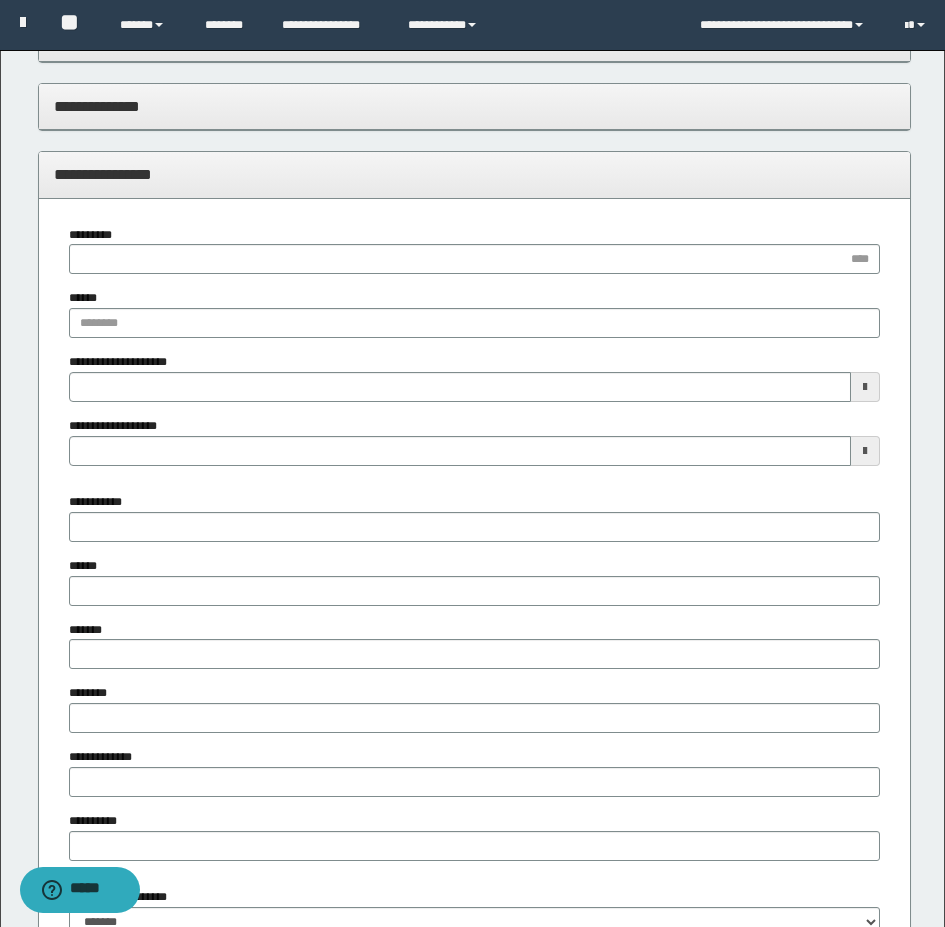 scroll, scrollTop: 578, scrollLeft: 0, axis: vertical 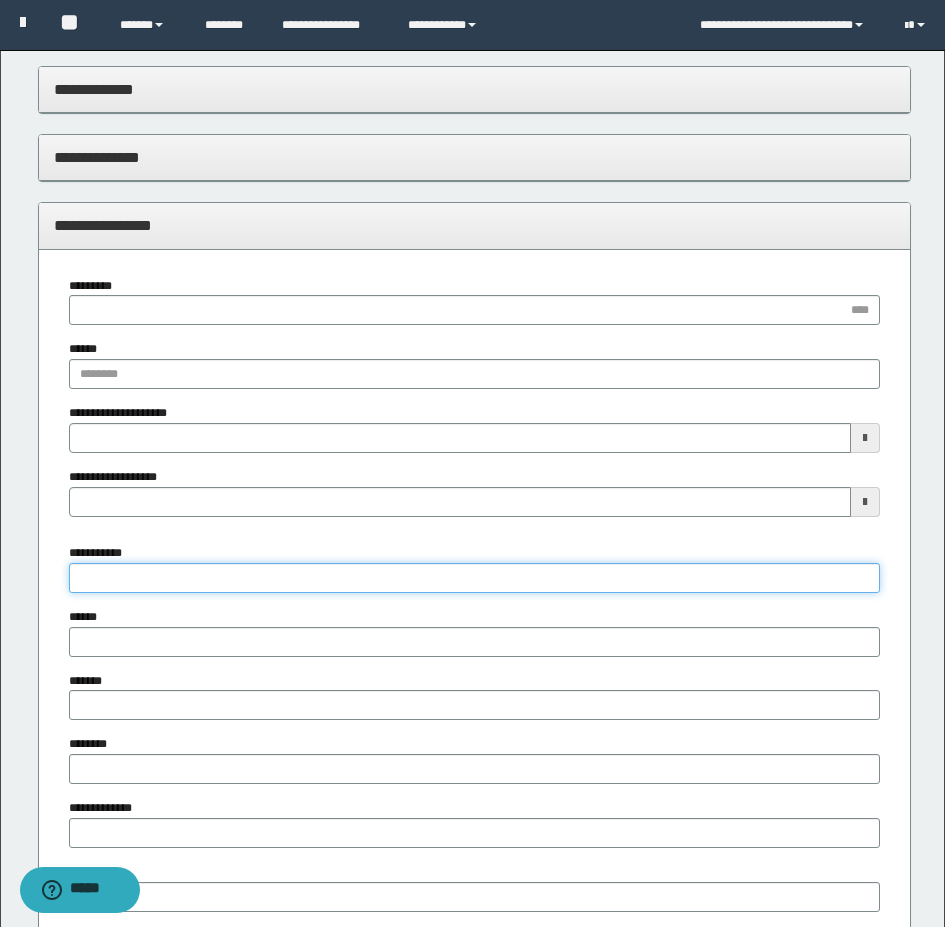 click on "**********" at bounding box center [474, 578] 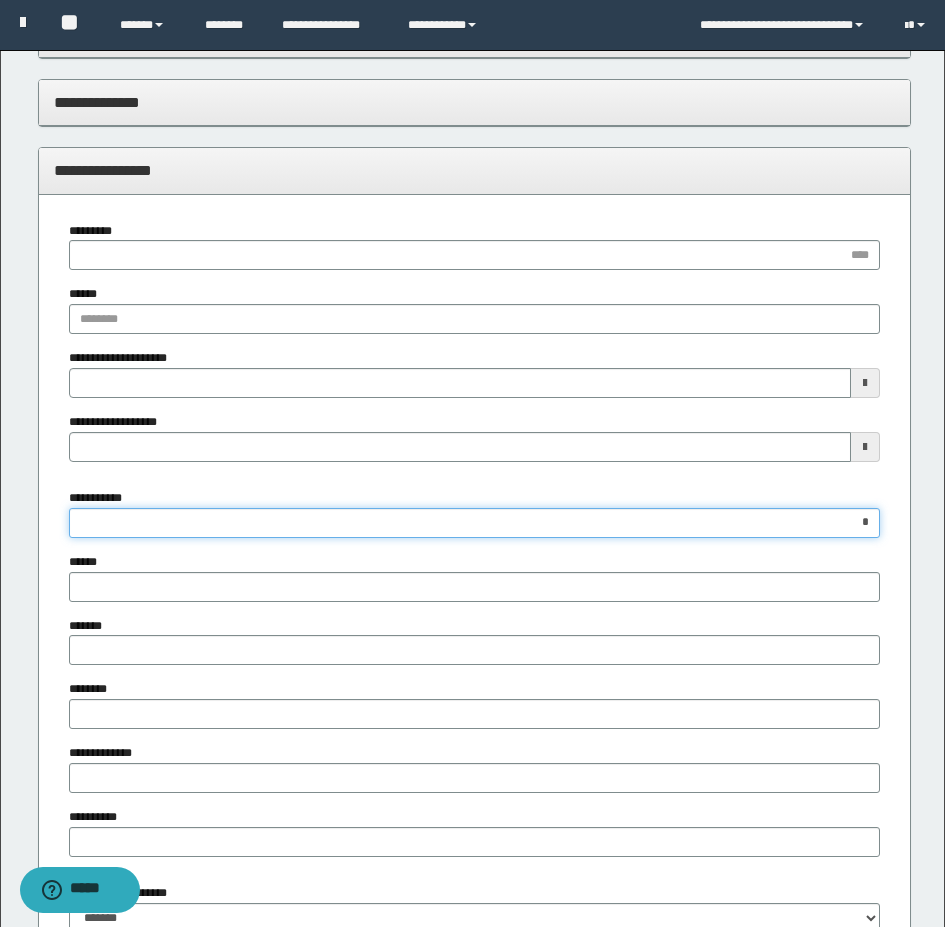 scroll, scrollTop: 678, scrollLeft: 0, axis: vertical 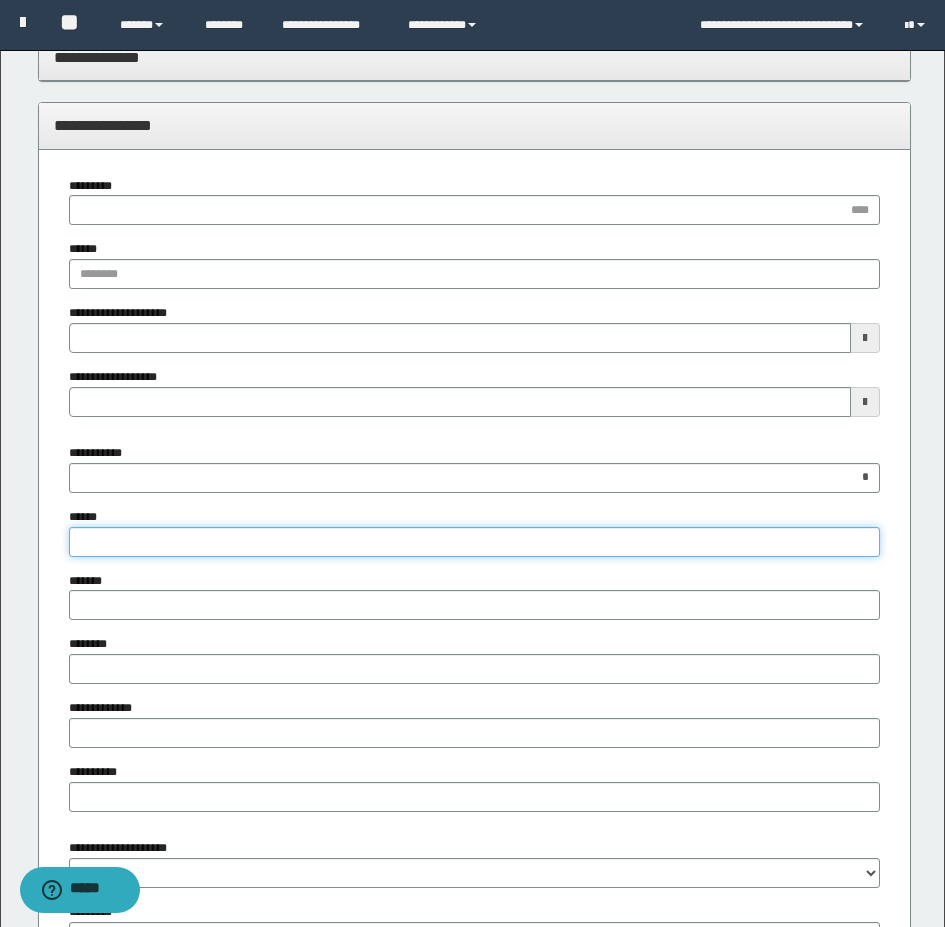 click on "******" at bounding box center [474, 542] 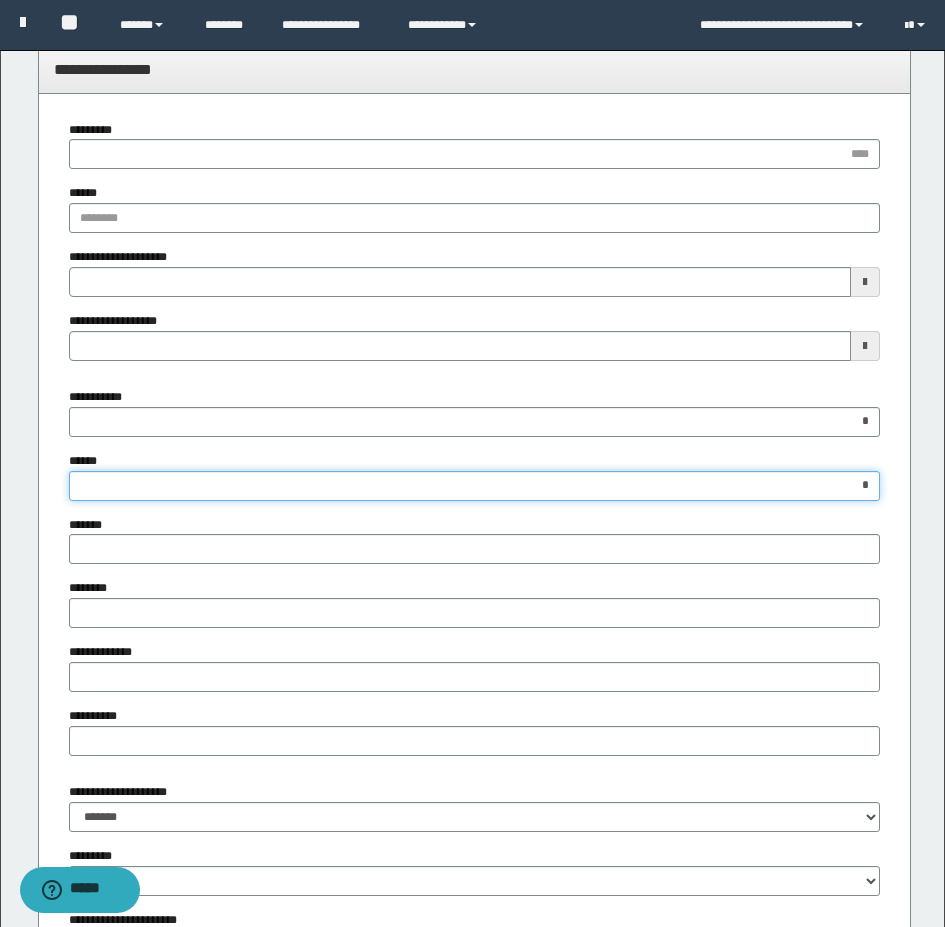 scroll, scrollTop: 778, scrollLeft: 0, axis: vertical 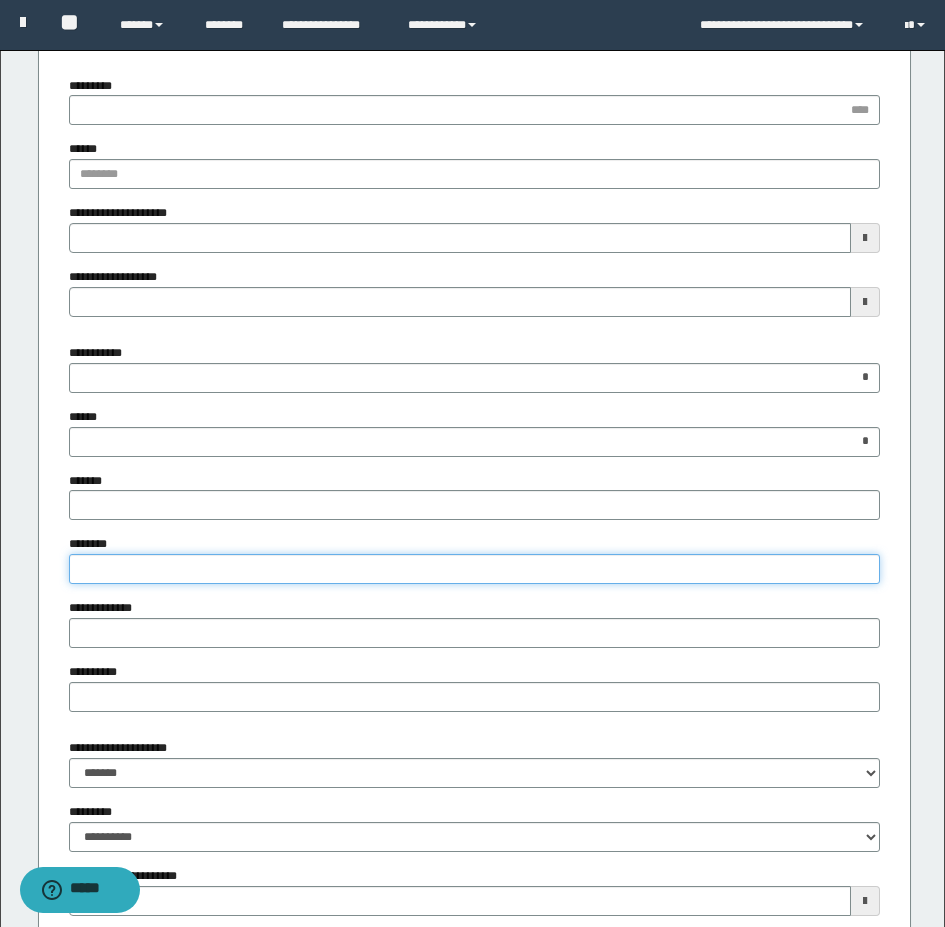 click on "********" at bounding box center [474, 569] 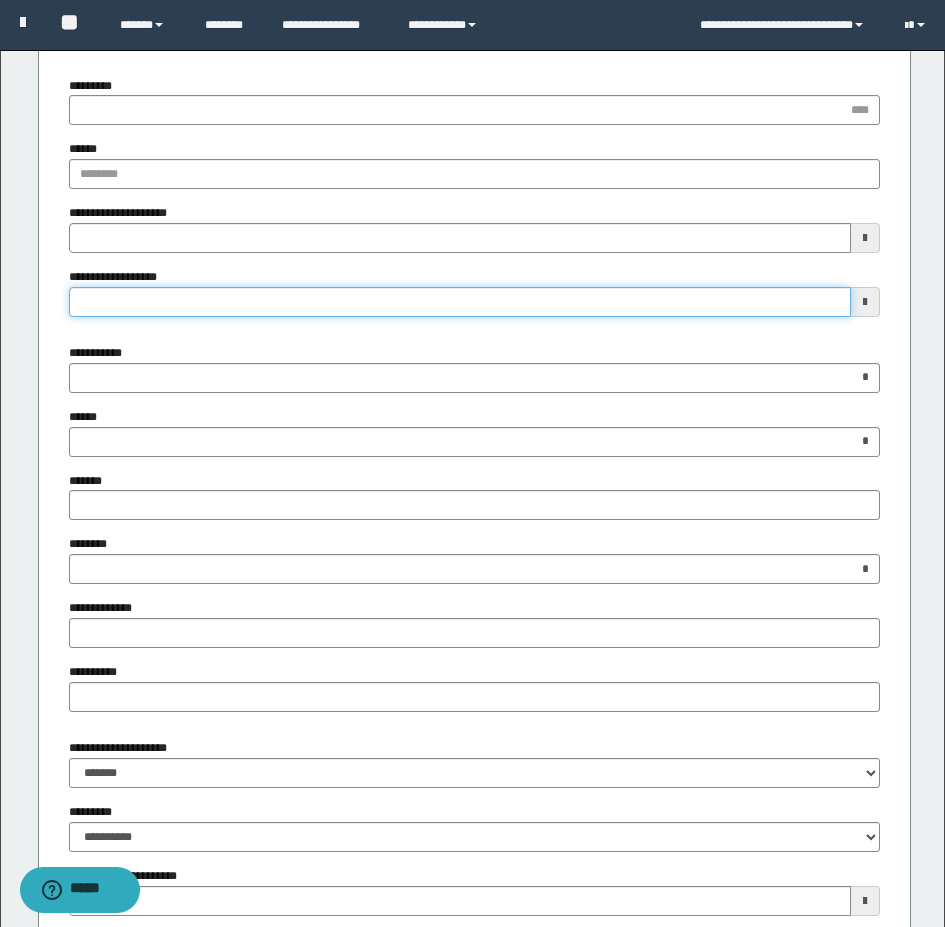 click on "**********" at bounding box center (460, 302) 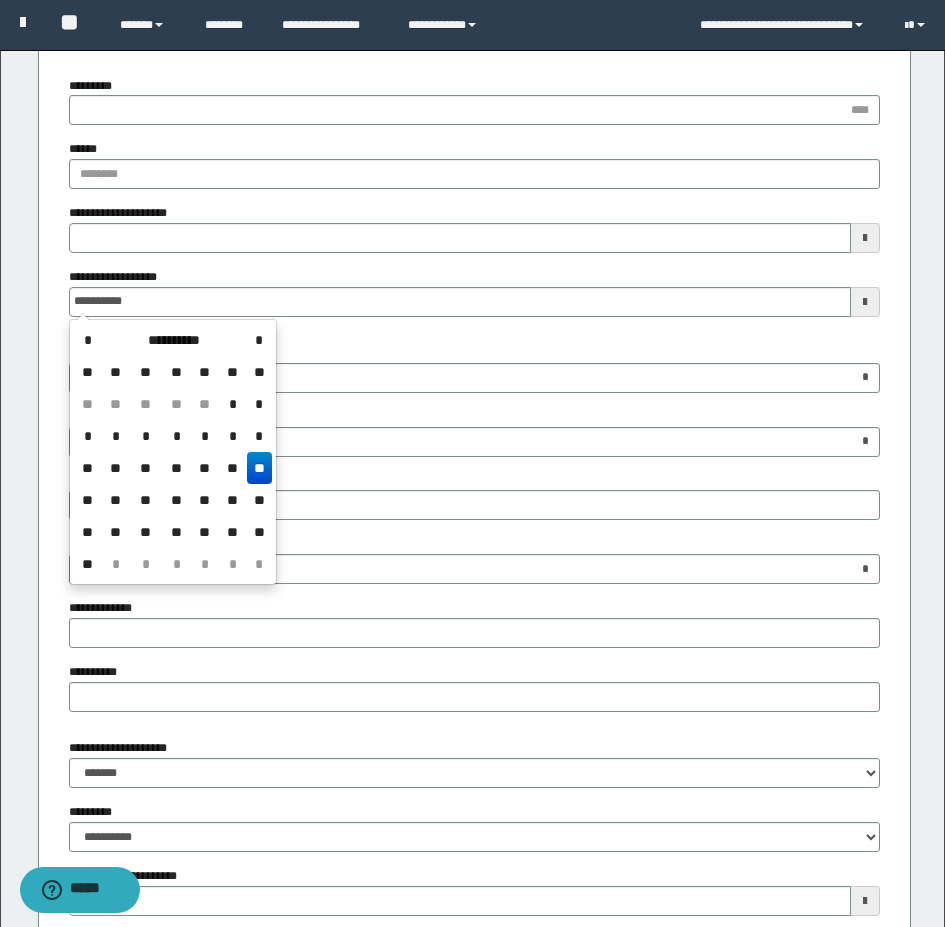 click on "**" at bounding box center [259, 468] 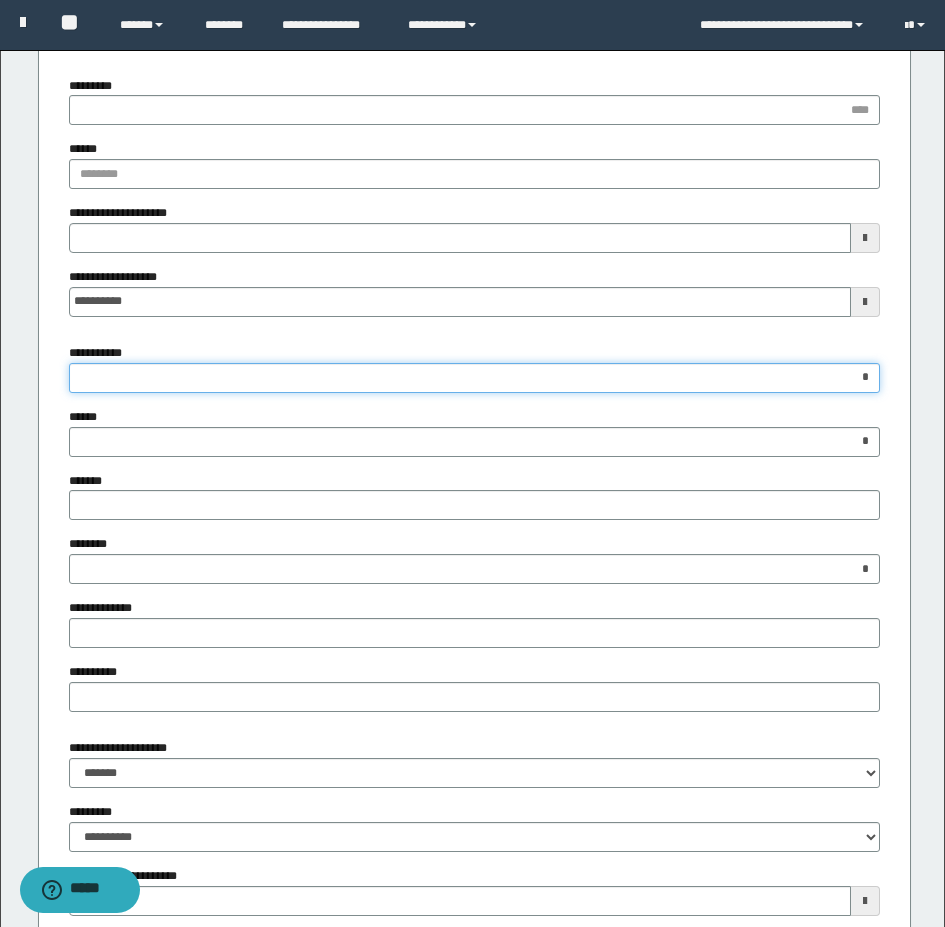 click on "*" at bounding box center (474, 378) 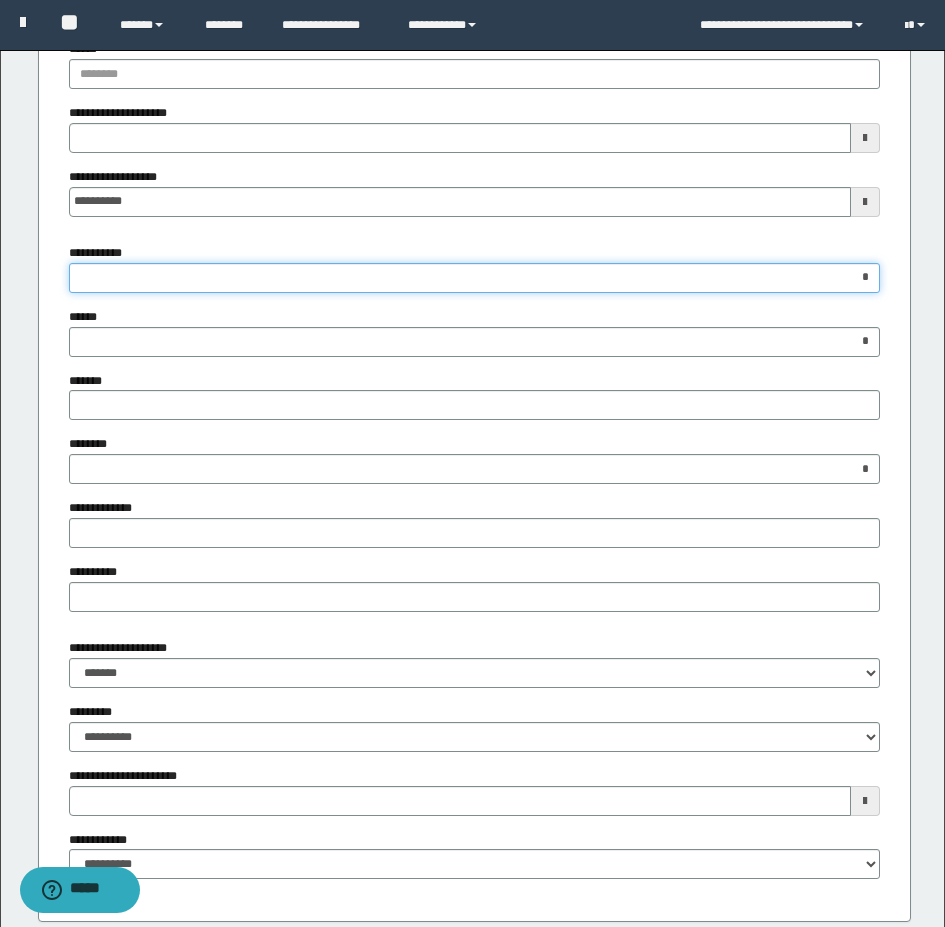 scroll, scrollTop: 1150, scrollLeft: 0, axis: vertical 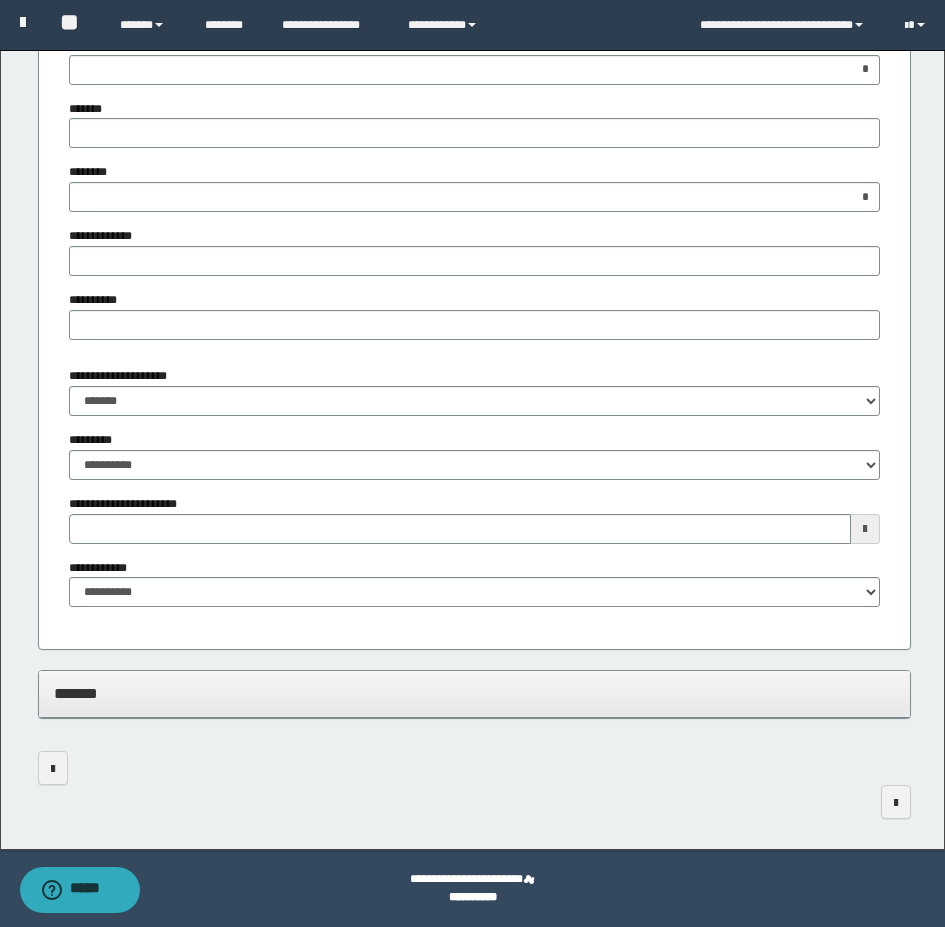 type 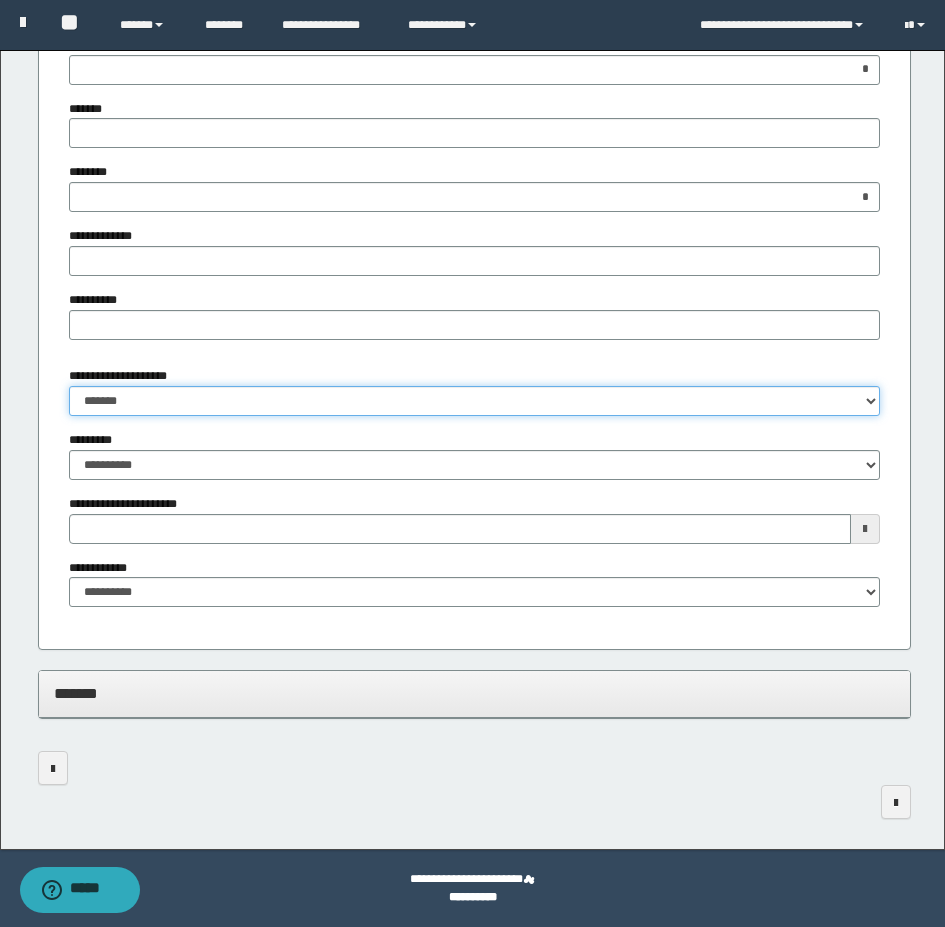 click on "**********" at bounding box center [474, 401] 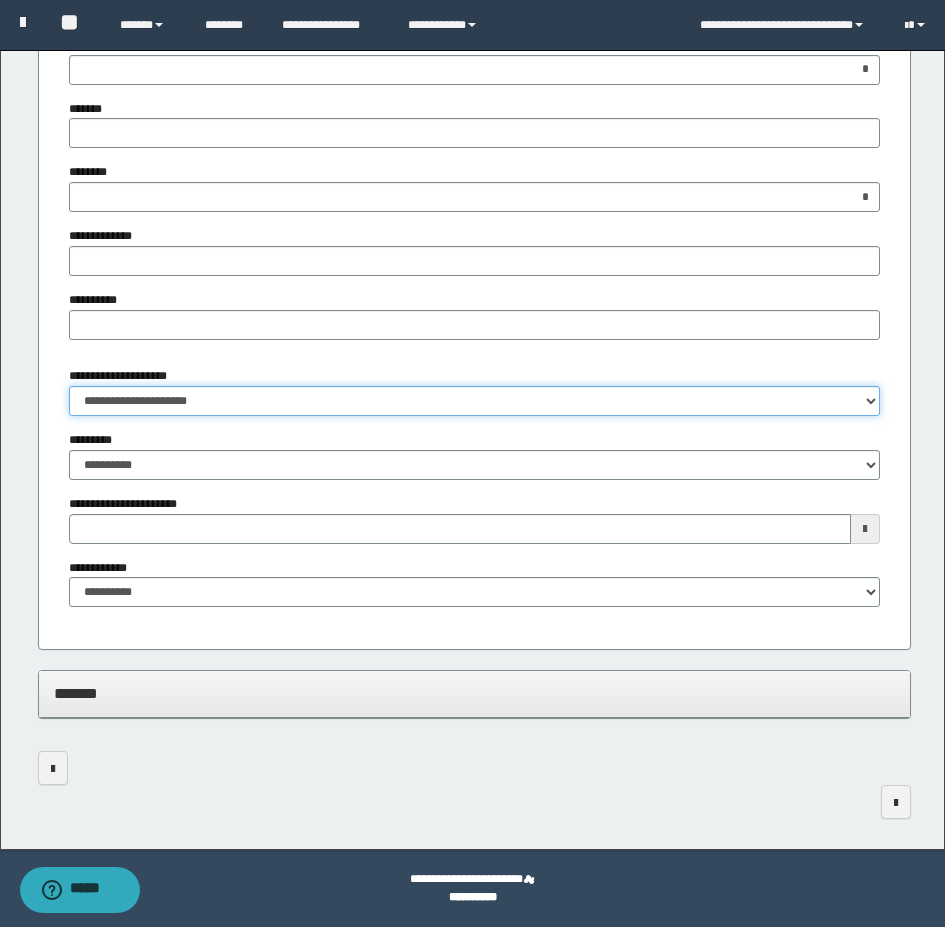 click on "**********" at bounding box center (474, 401) 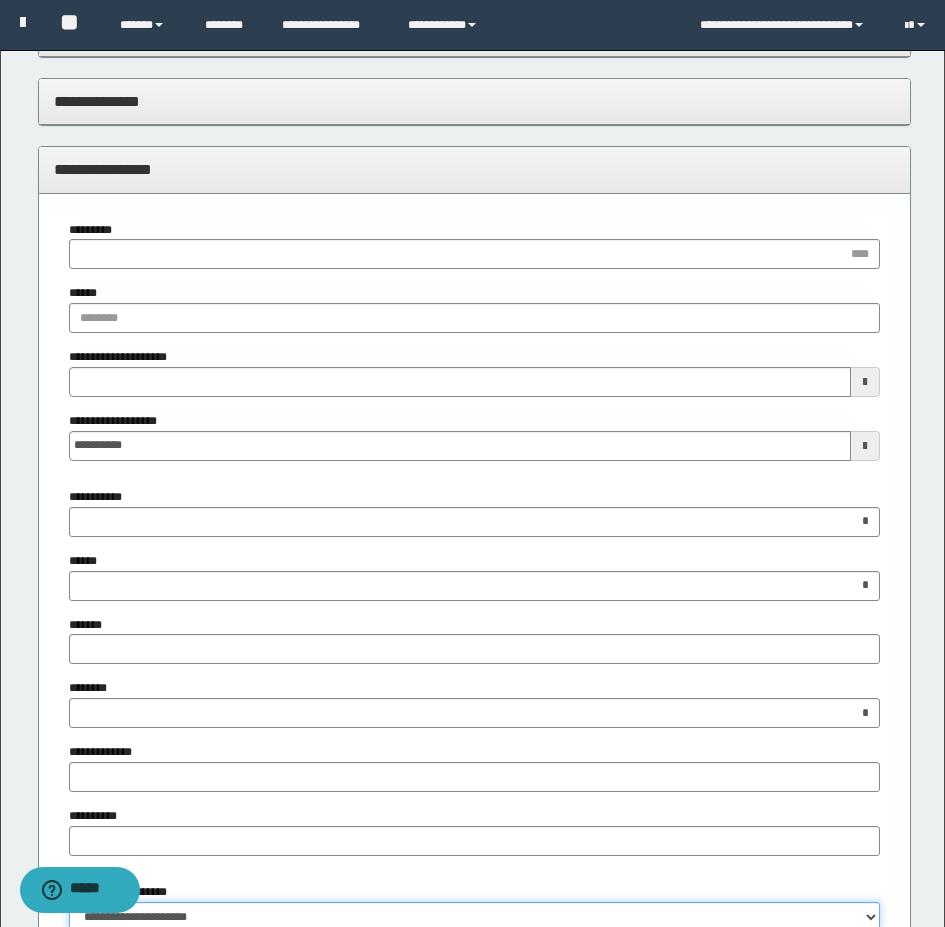 type 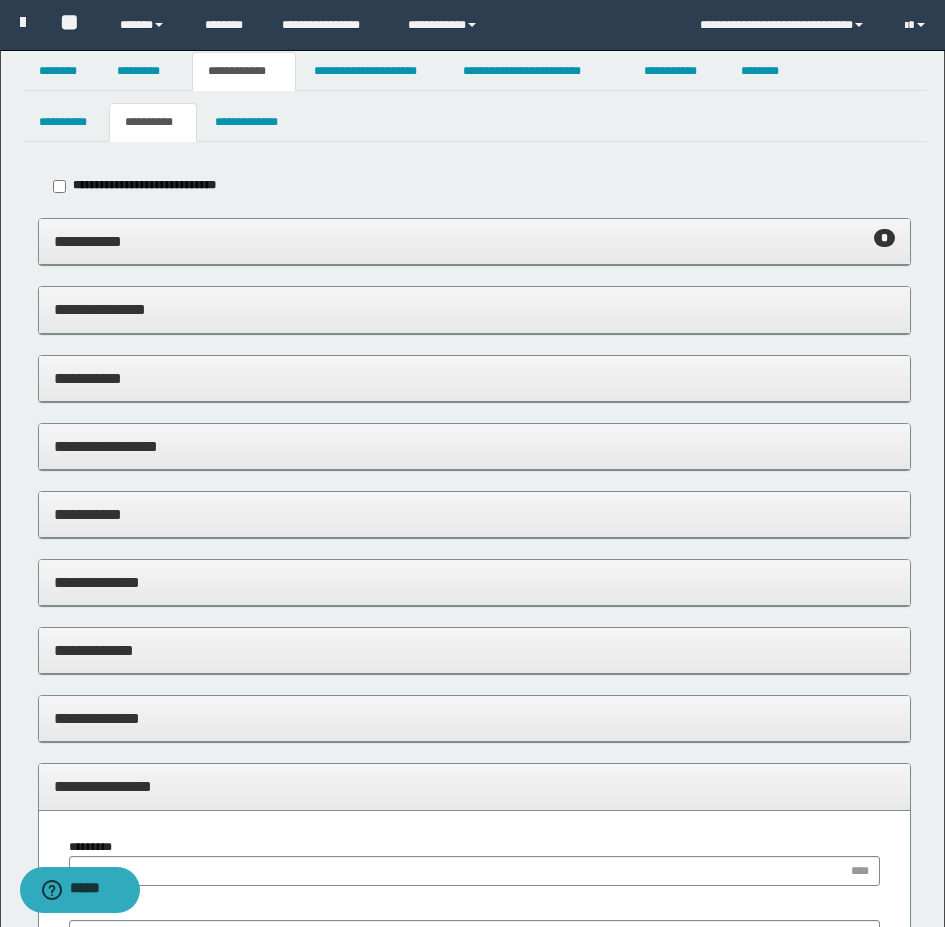 scroll, scrollTop: 0, scrollLeft: 0, axis: both 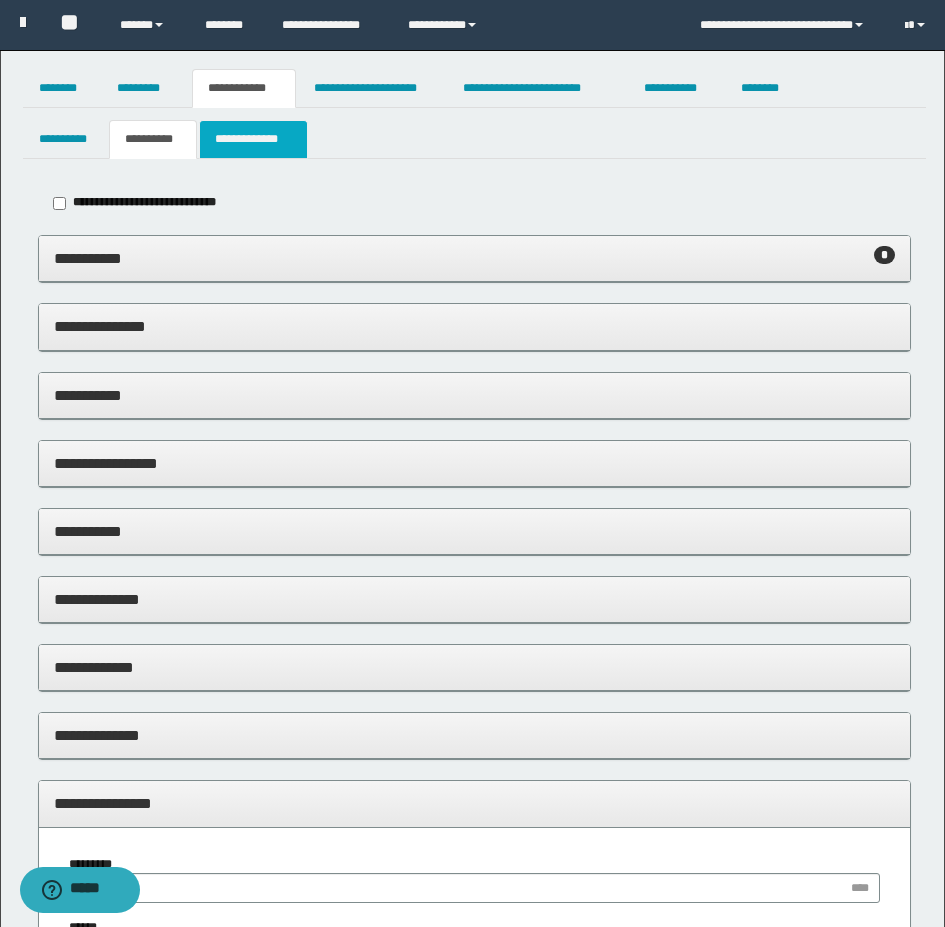 click on "**********" at bounding box center (253, 139) 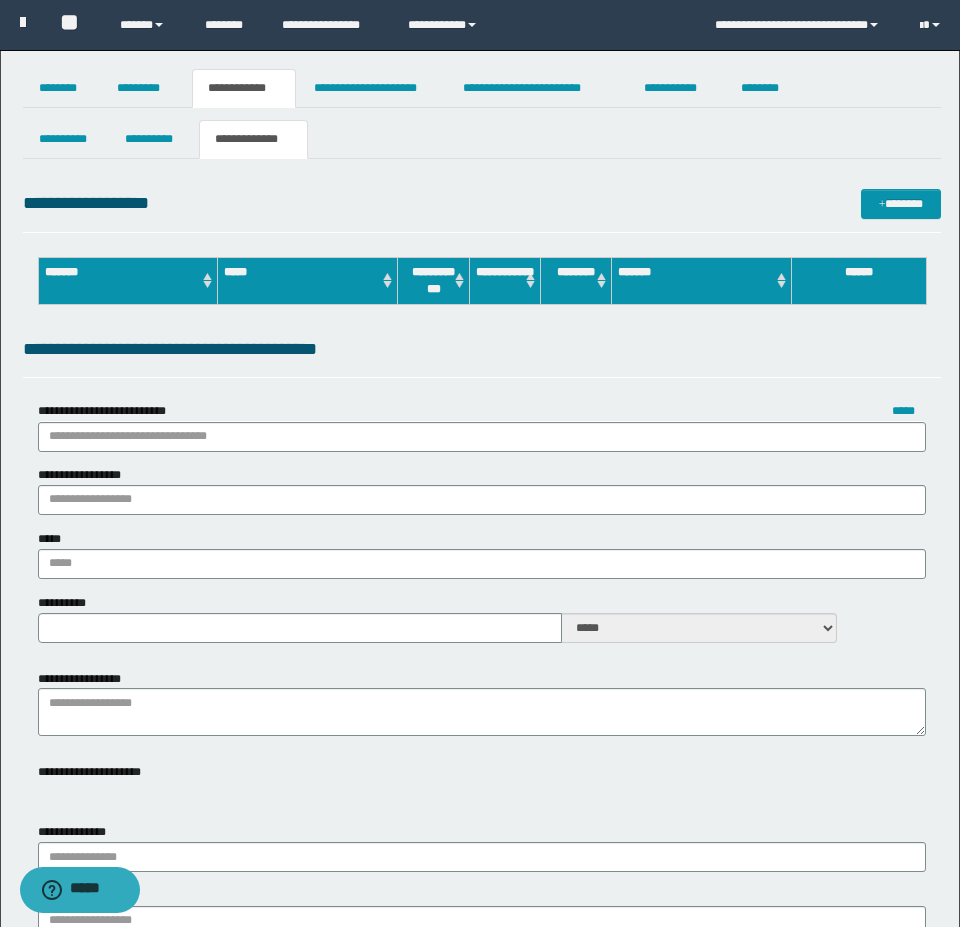type on "**********" 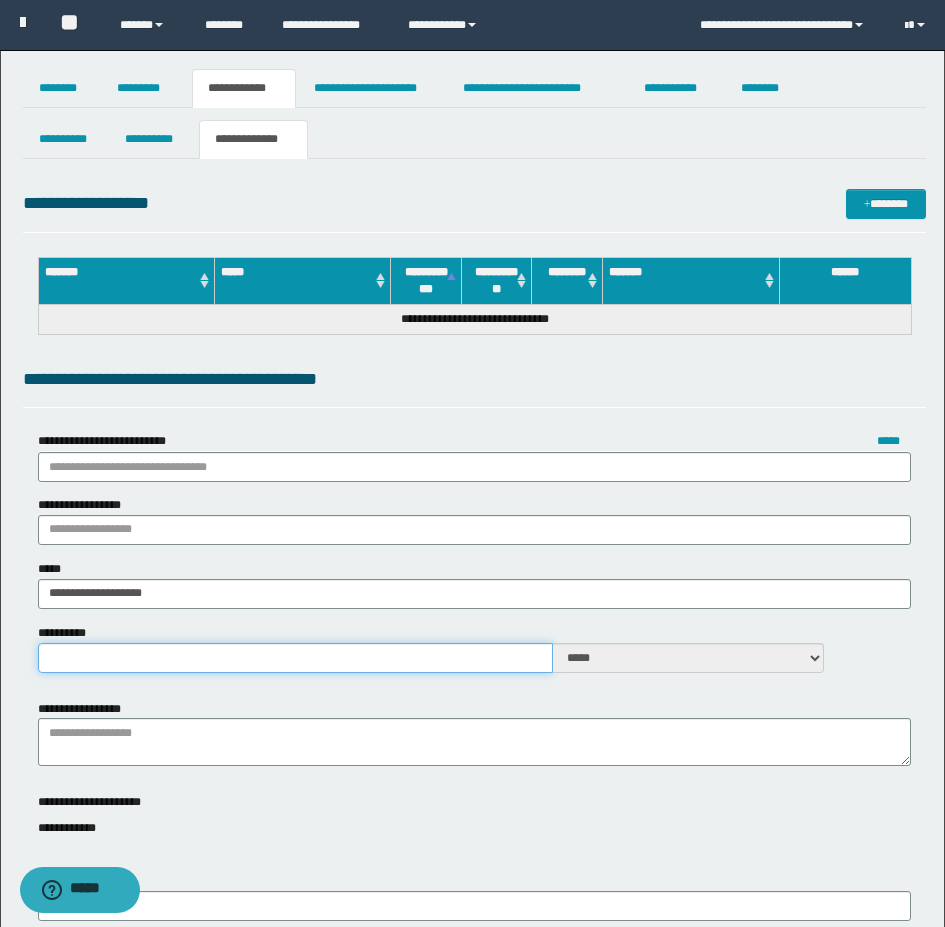 click on "**********" at bounding box center (295, 658) 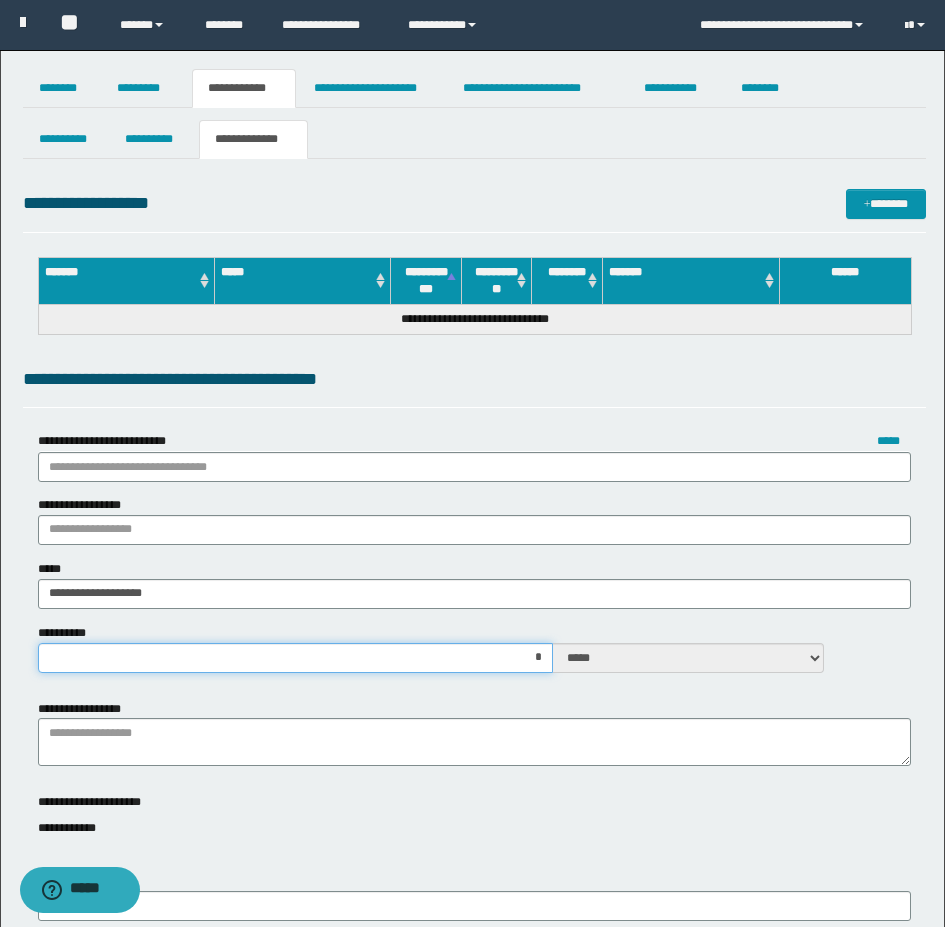 type on "**" 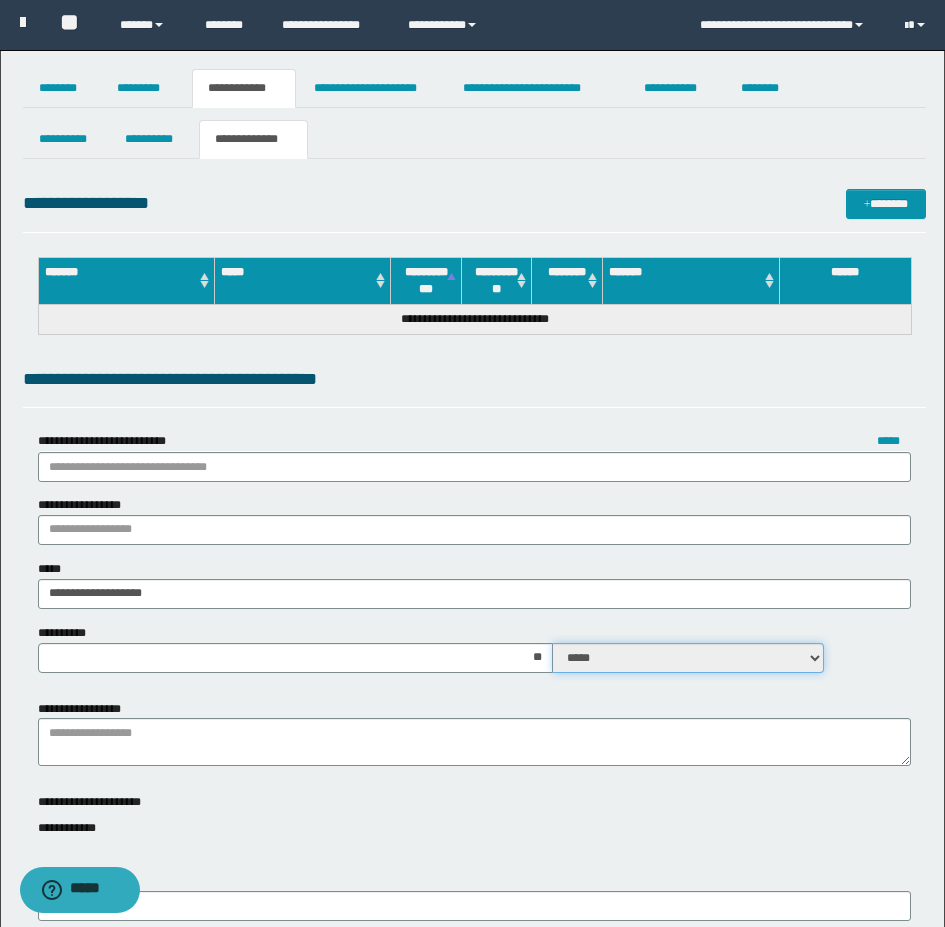 click on "*****
****" at bounding box center (688, 658) 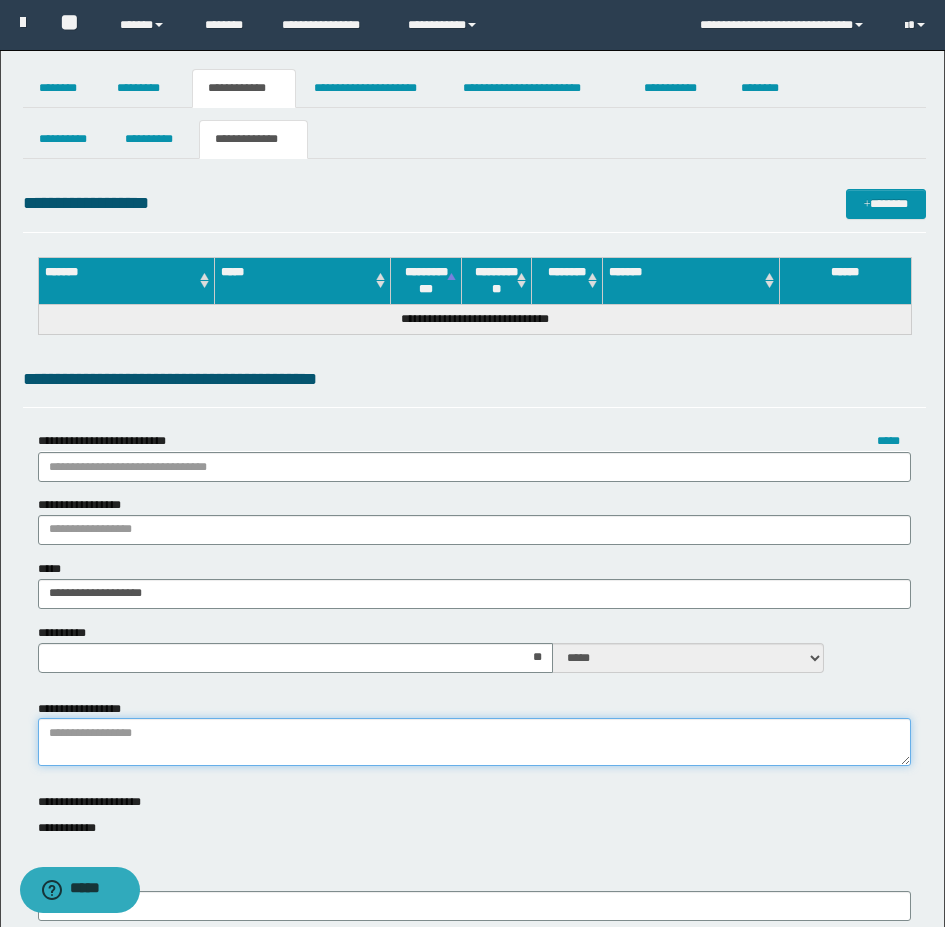click on "**********" at bounding box center [474, 742] 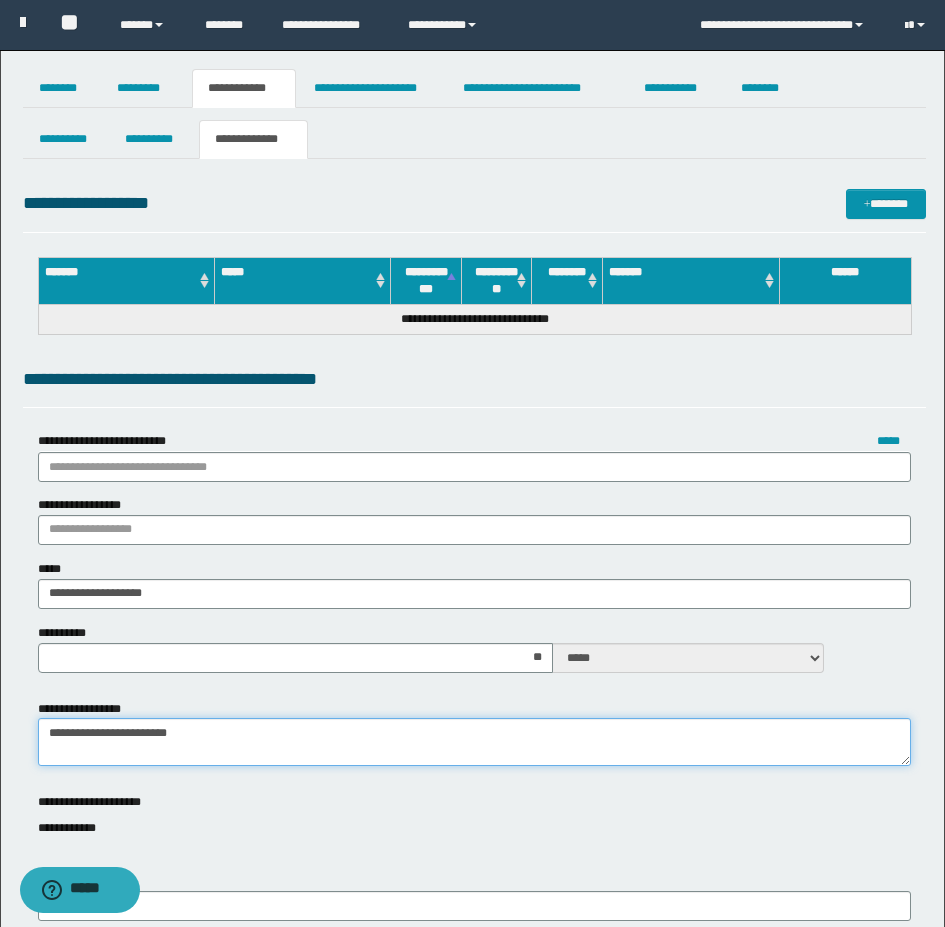 type on "**********" 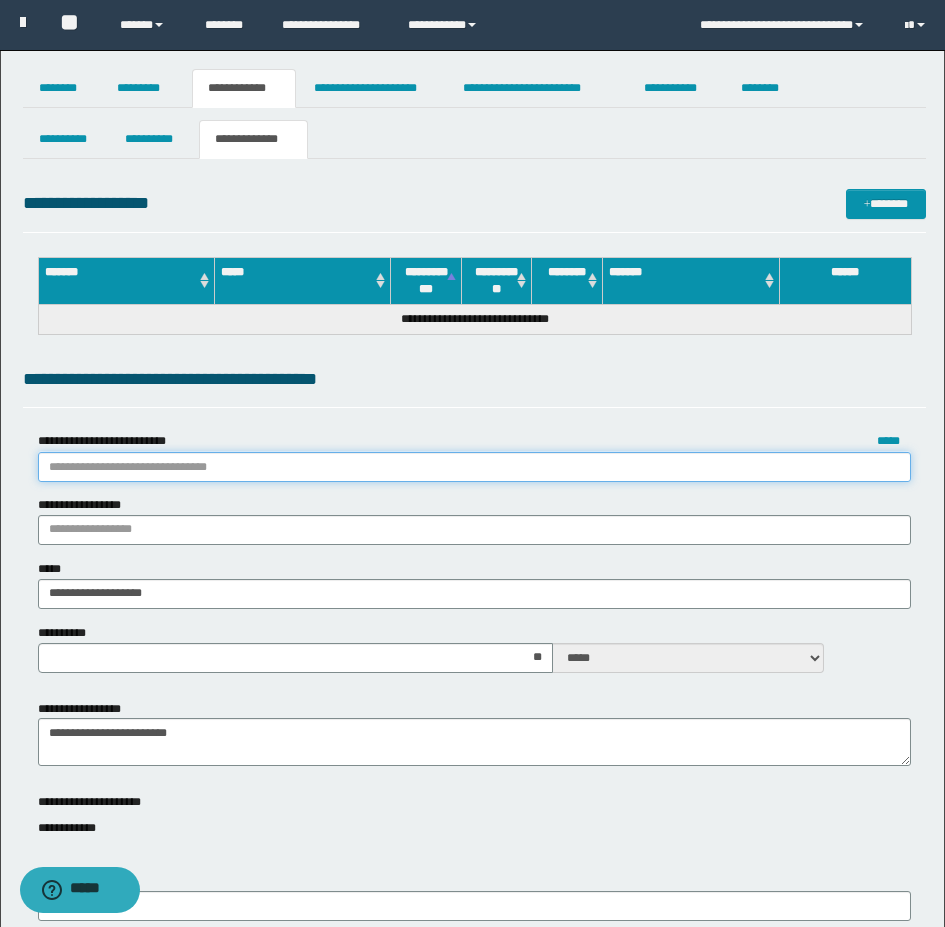 click on "**********" at bounding box center (474, 467) 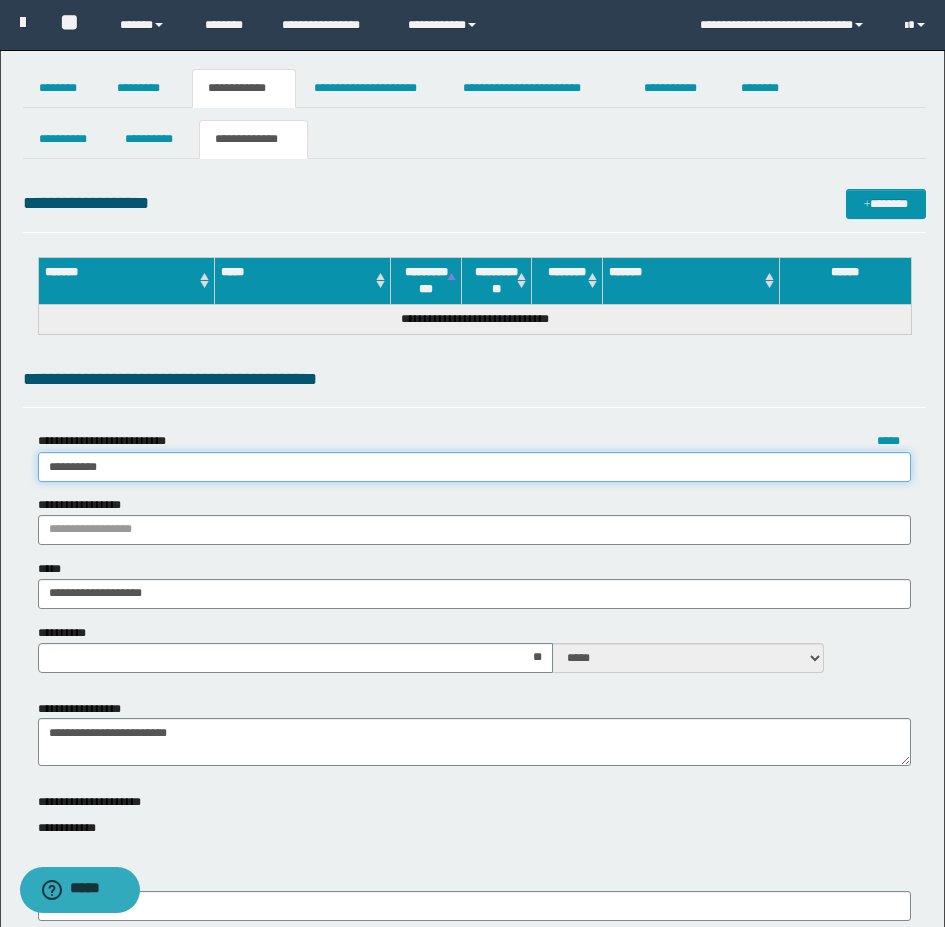 type on "**********" 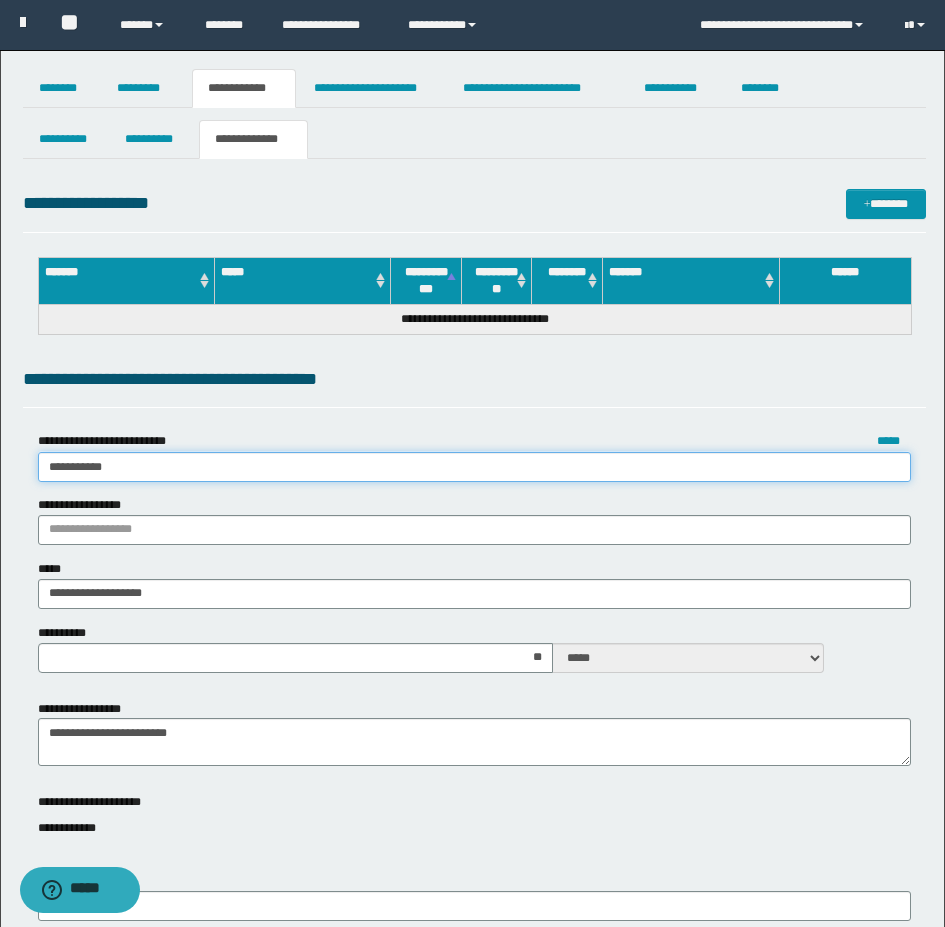 type on "**********" 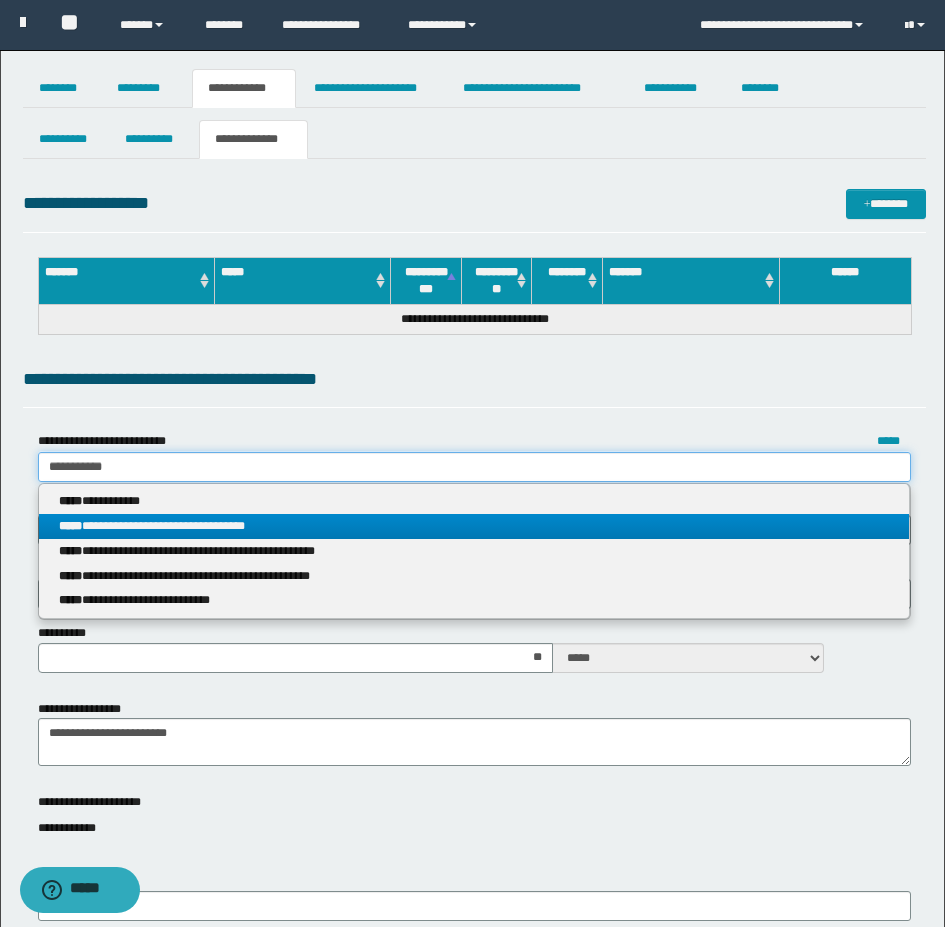 type on "**********" 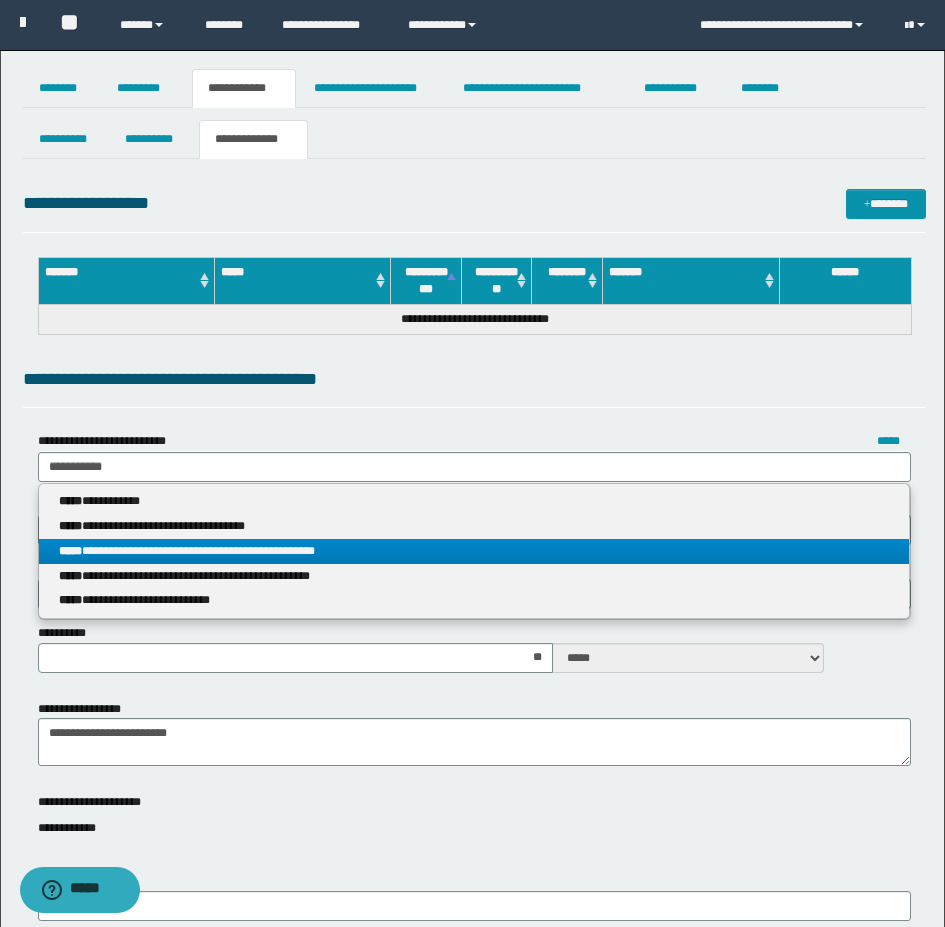 click on "**********" at bounding box center [474, 551] 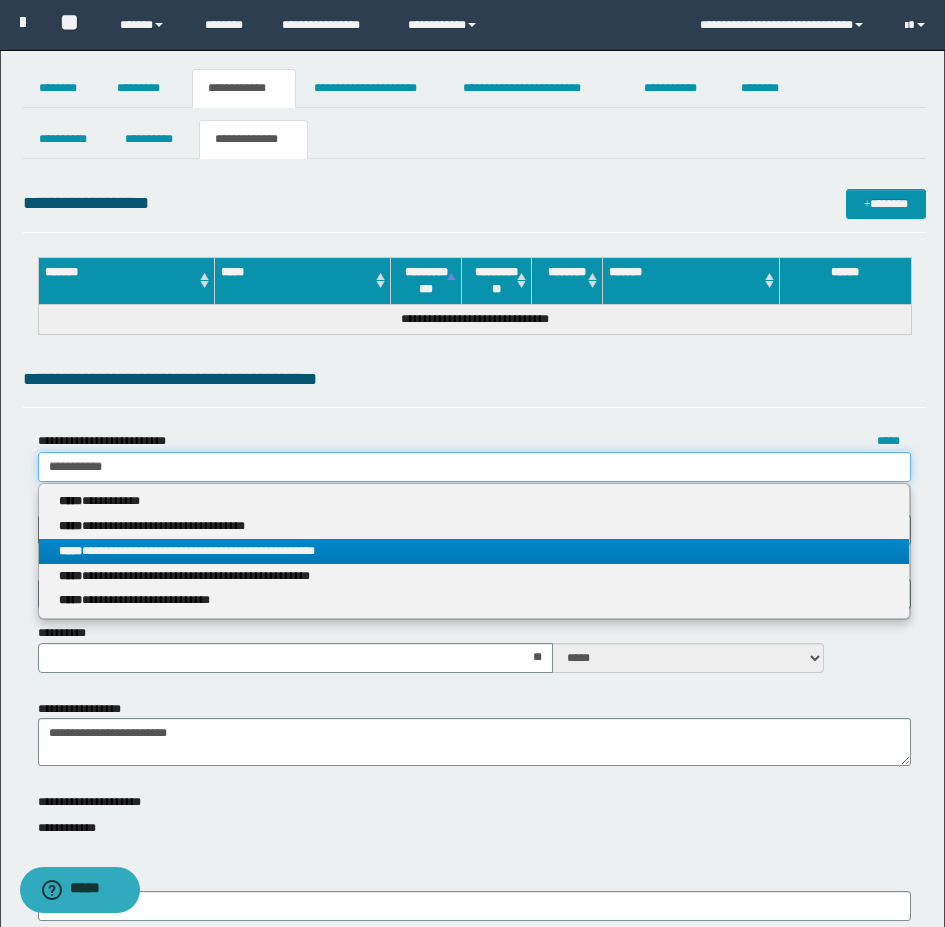 type 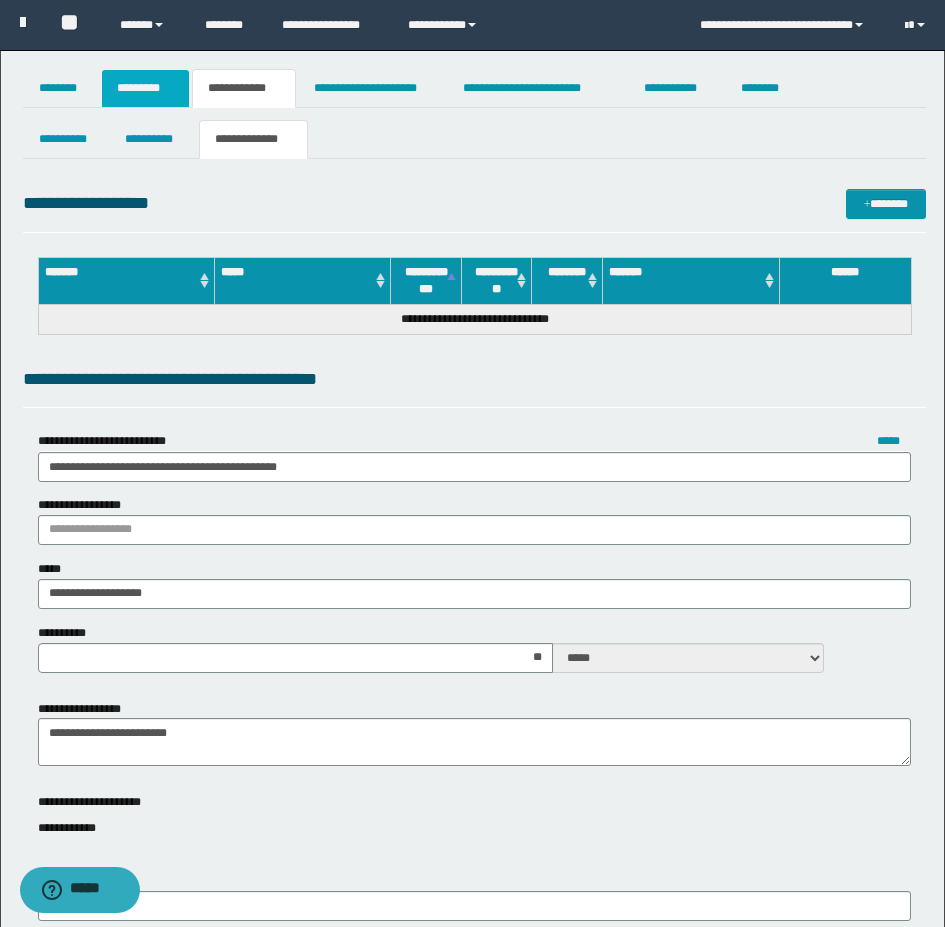 click on "*********" at bounding box center (145, 88) 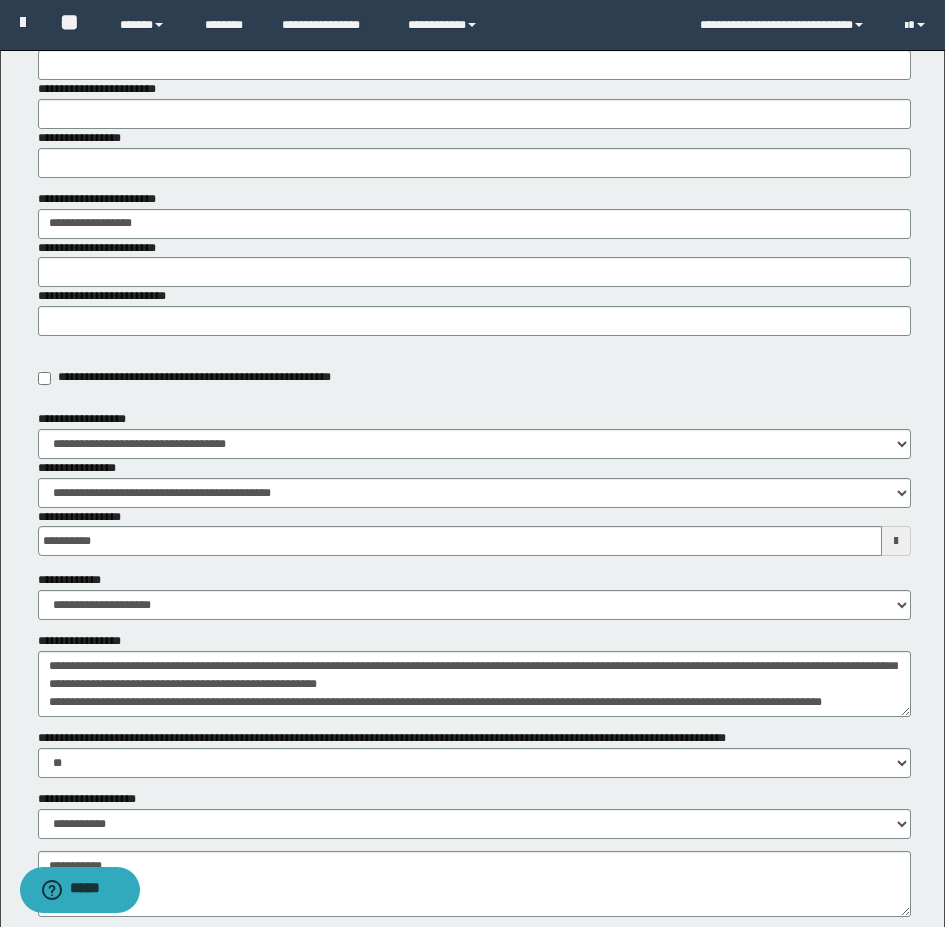 scroll, scrollTop: 438, scrollLeft: 0, axis: vertical 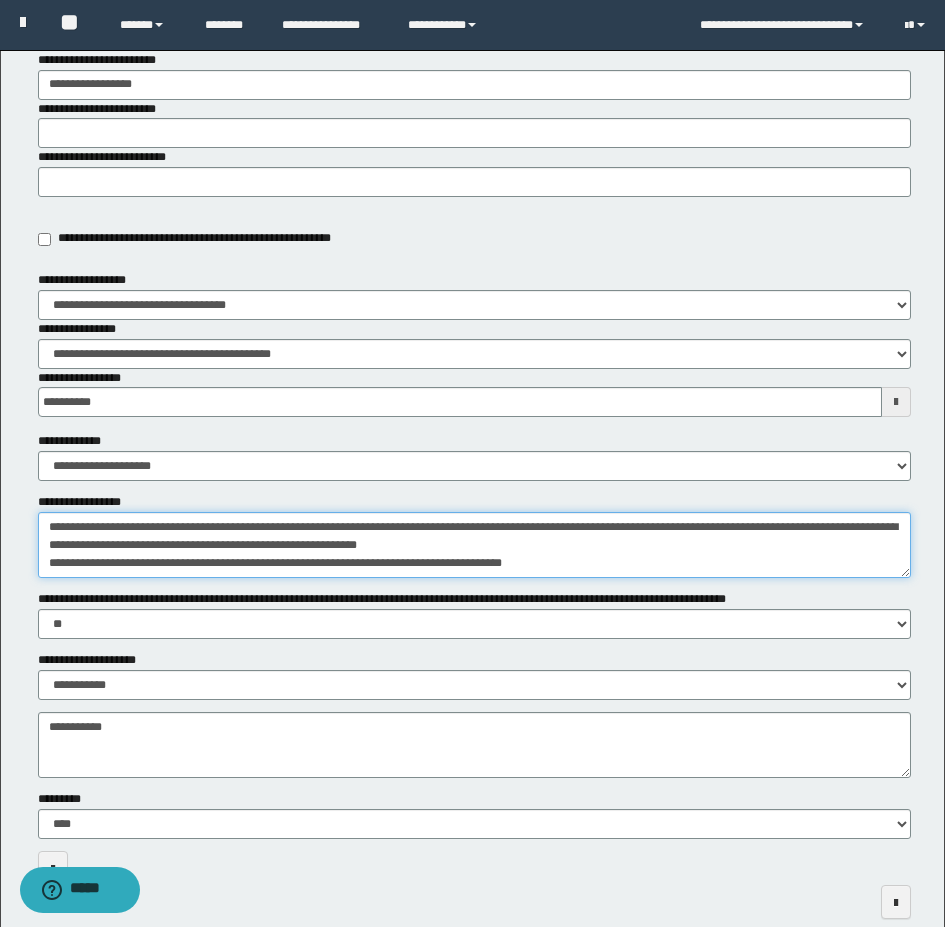 click on "**********" at bounding box center (474, 545) 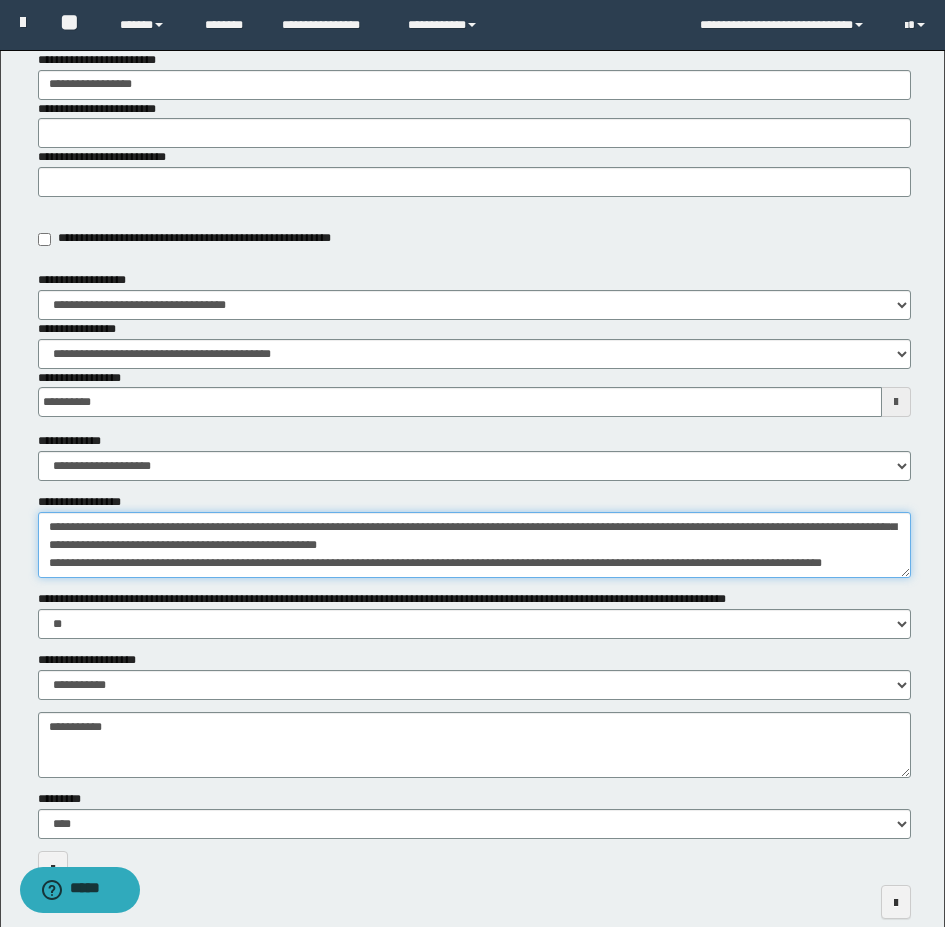 scroll, scrollTop: 98, scrollLeft: 0, axis: vertical 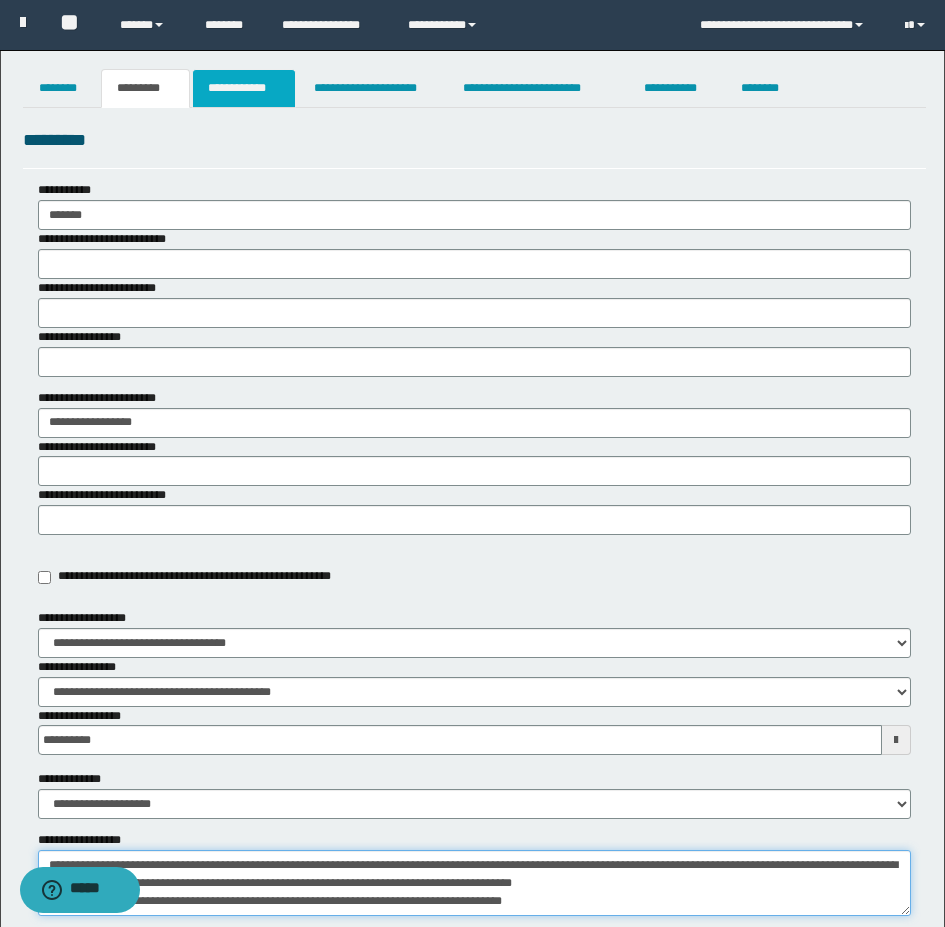 type on "**********" 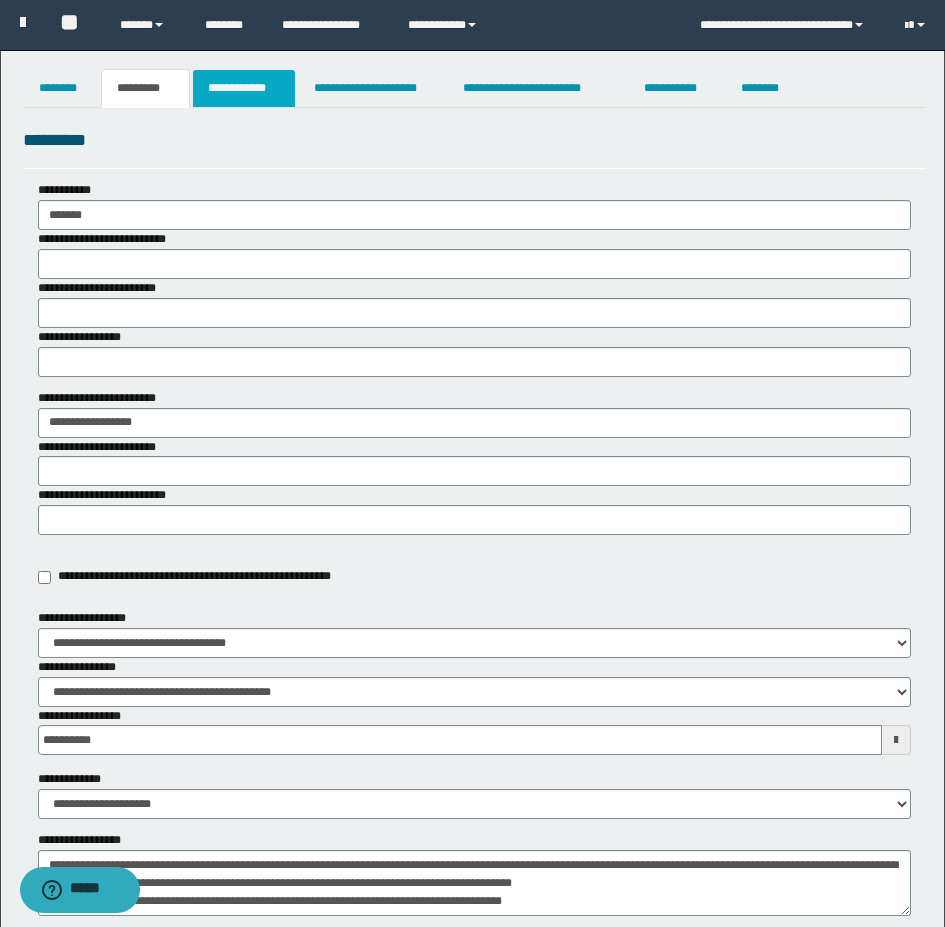 click on "**********" at bounding box center (244, 88) 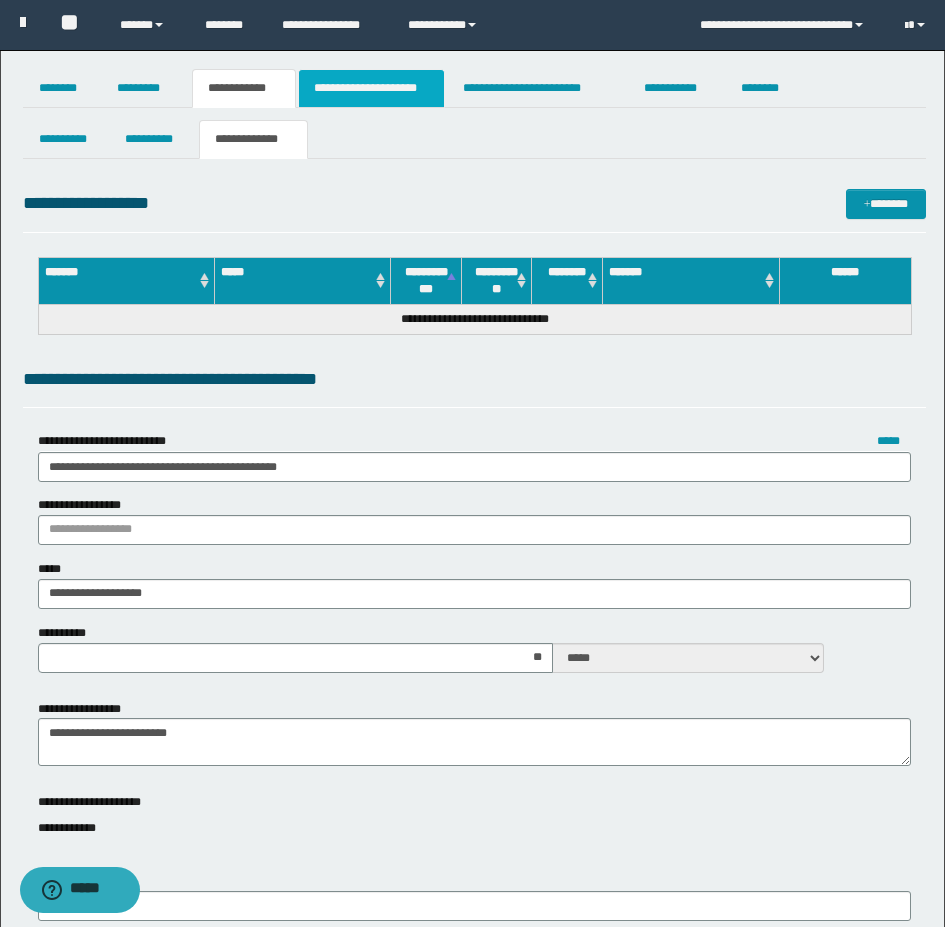 click on "**********" at bounding box center [371, 88] 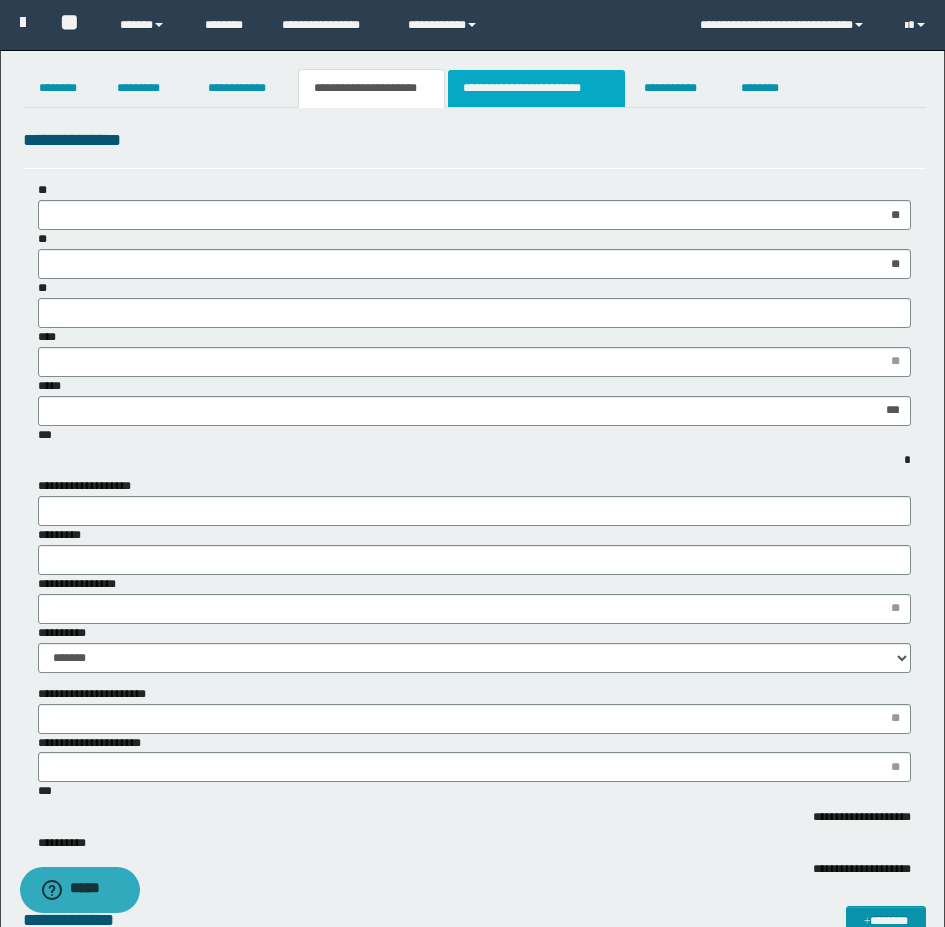 click on "**********" at bounding box center [537, 88] 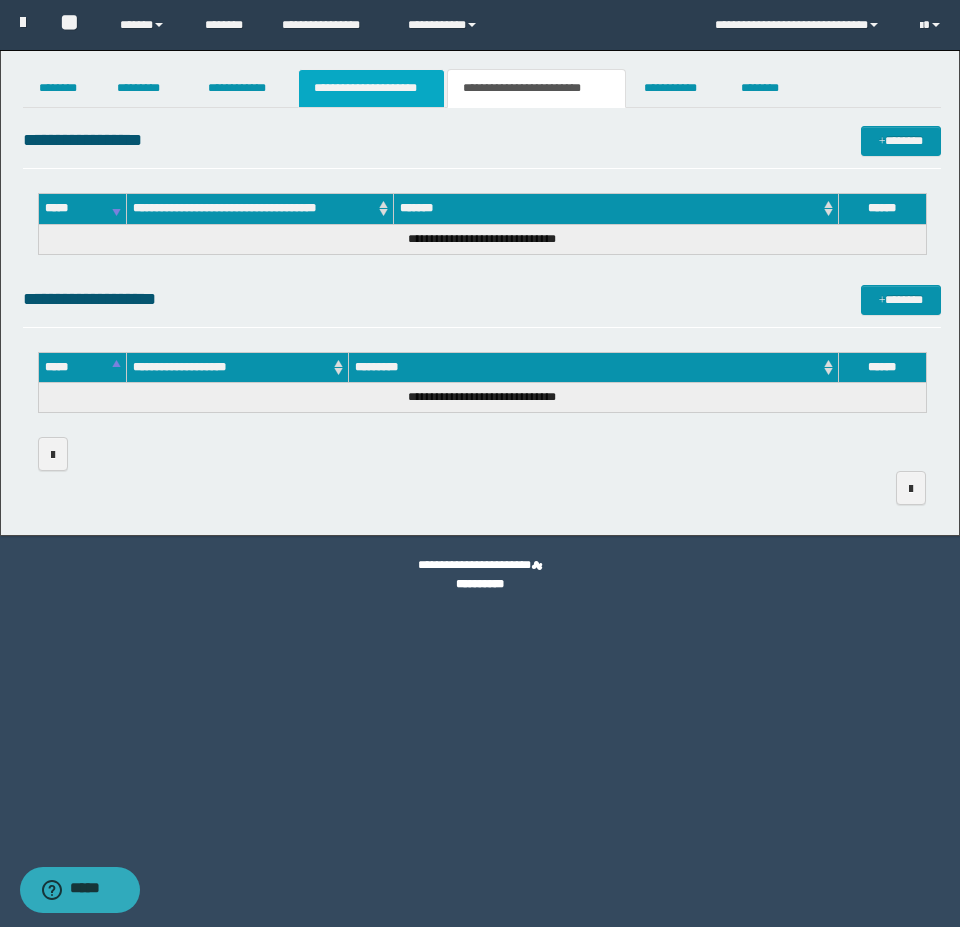 click on "**********" at bounding box center (371, 88) 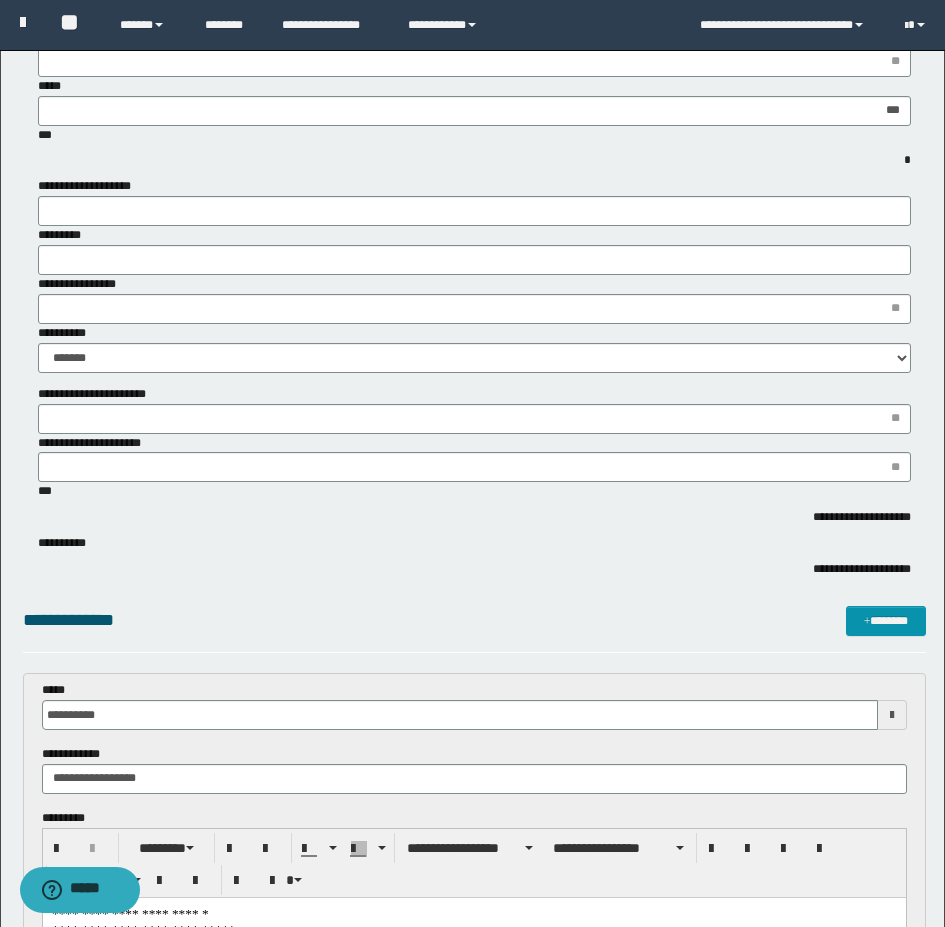 scroll, scrollTop: 0, scrollLeft: 0, axis: both 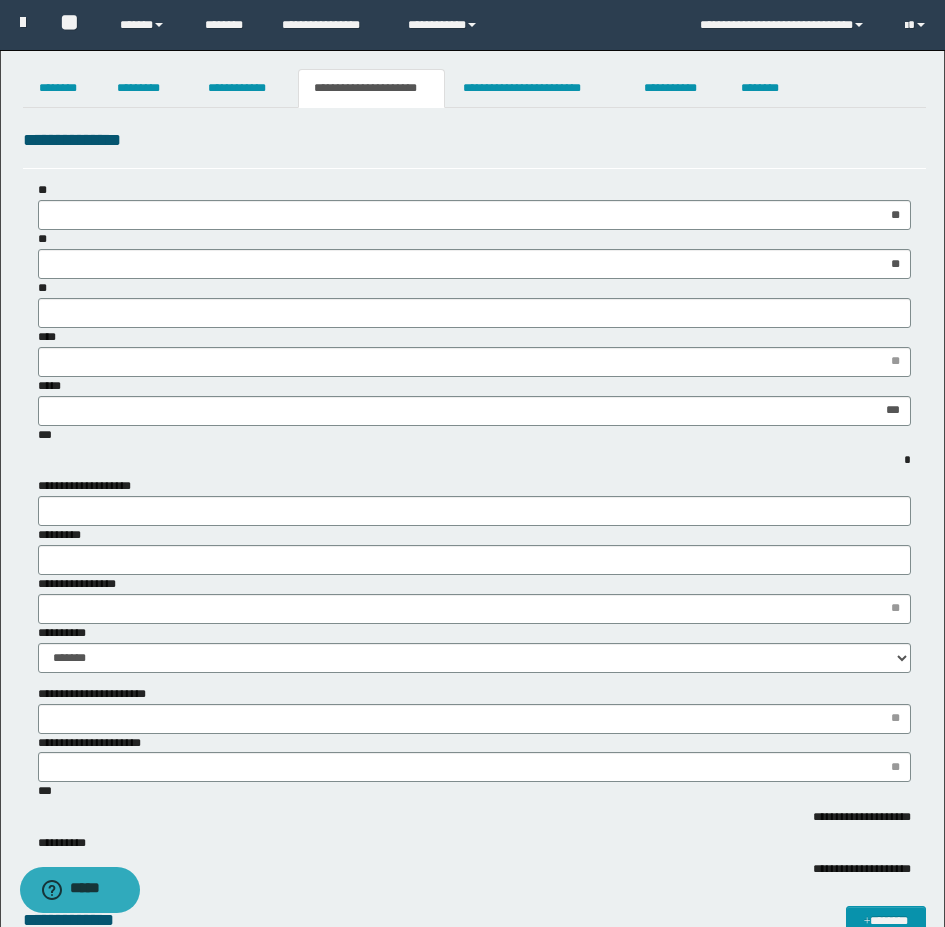 type 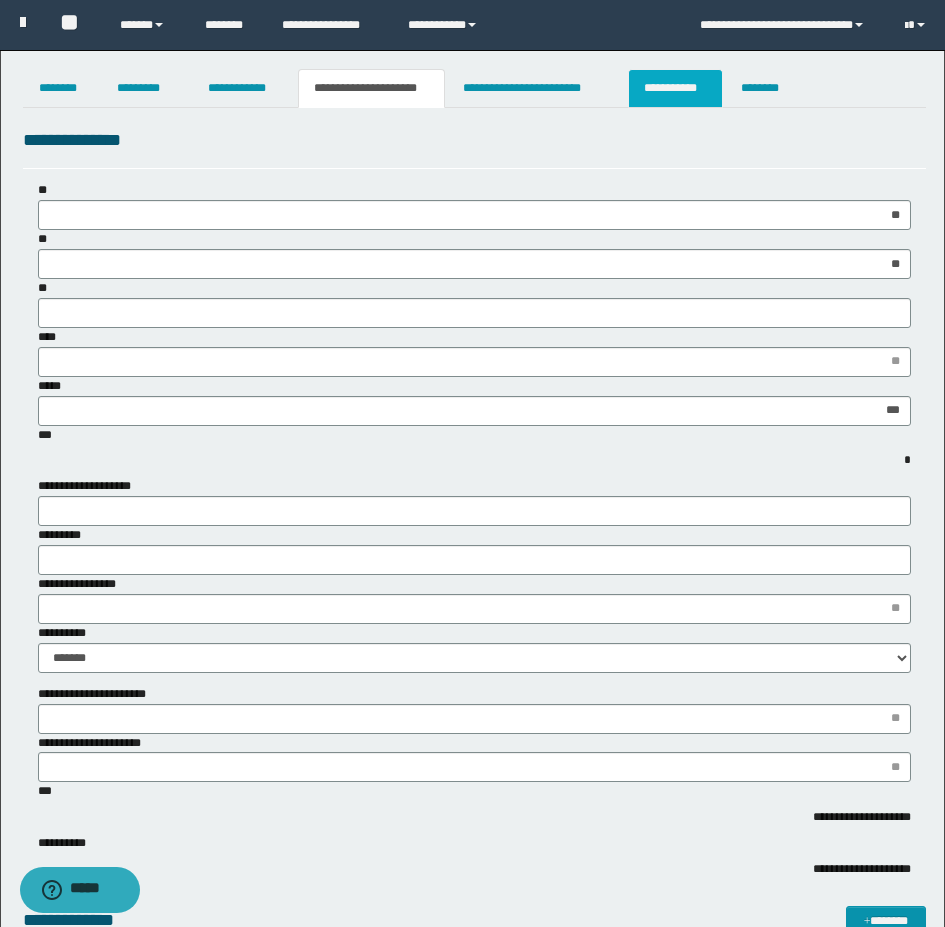 click on "**********" at bounding box center [675, 88] 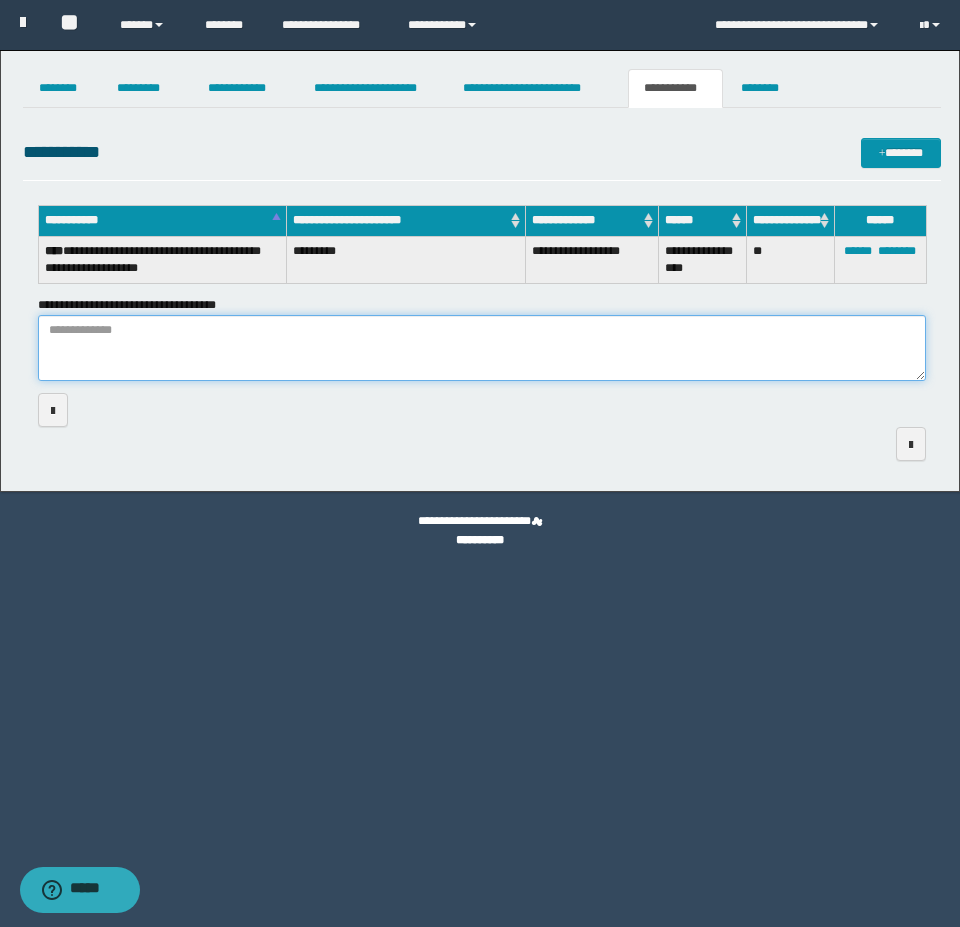 click on "**********" at bounding box center (482, 348) 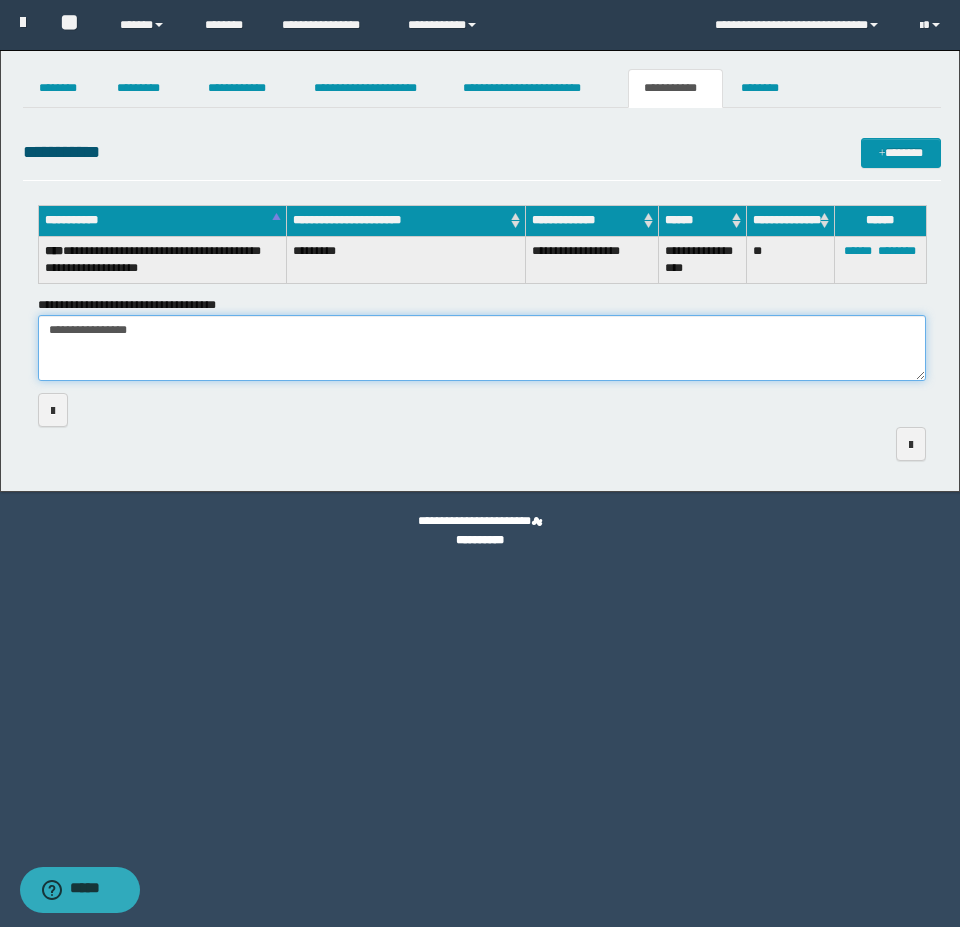 type on "**********" 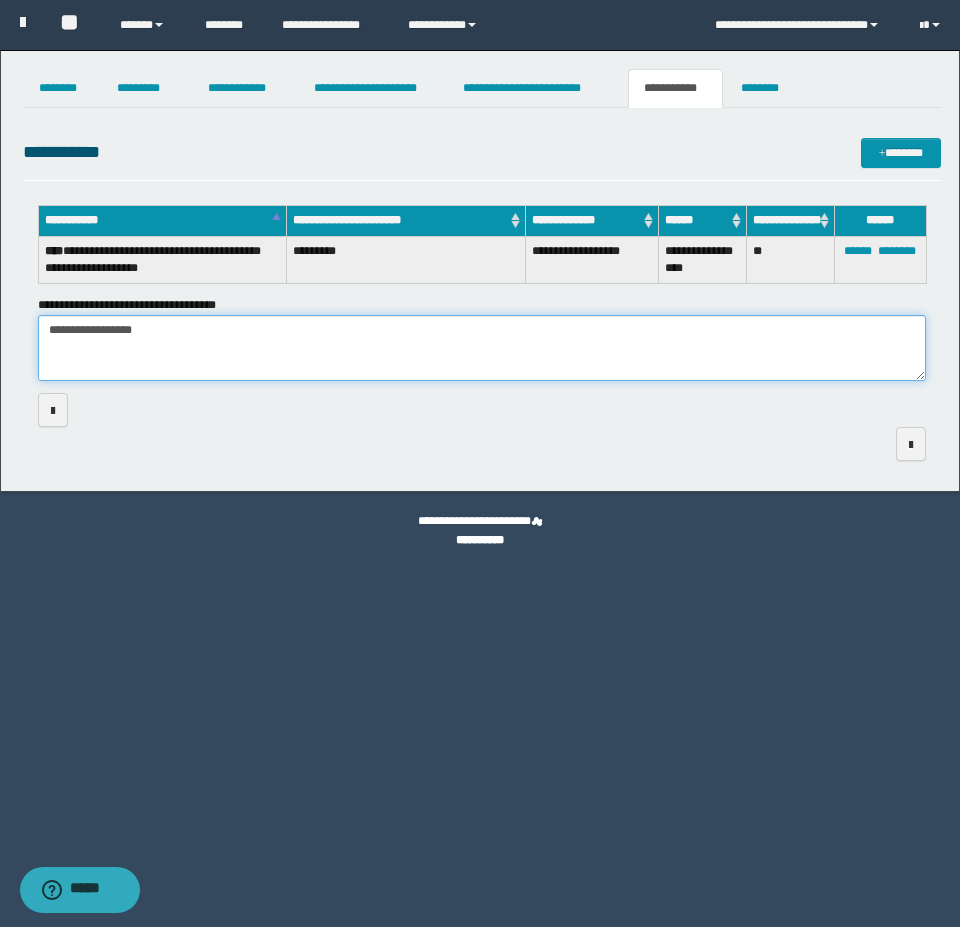 drag, startPoint x: 73, startPoint y: 333, endPoint x: 8, endPoint y: 333, distance: 65 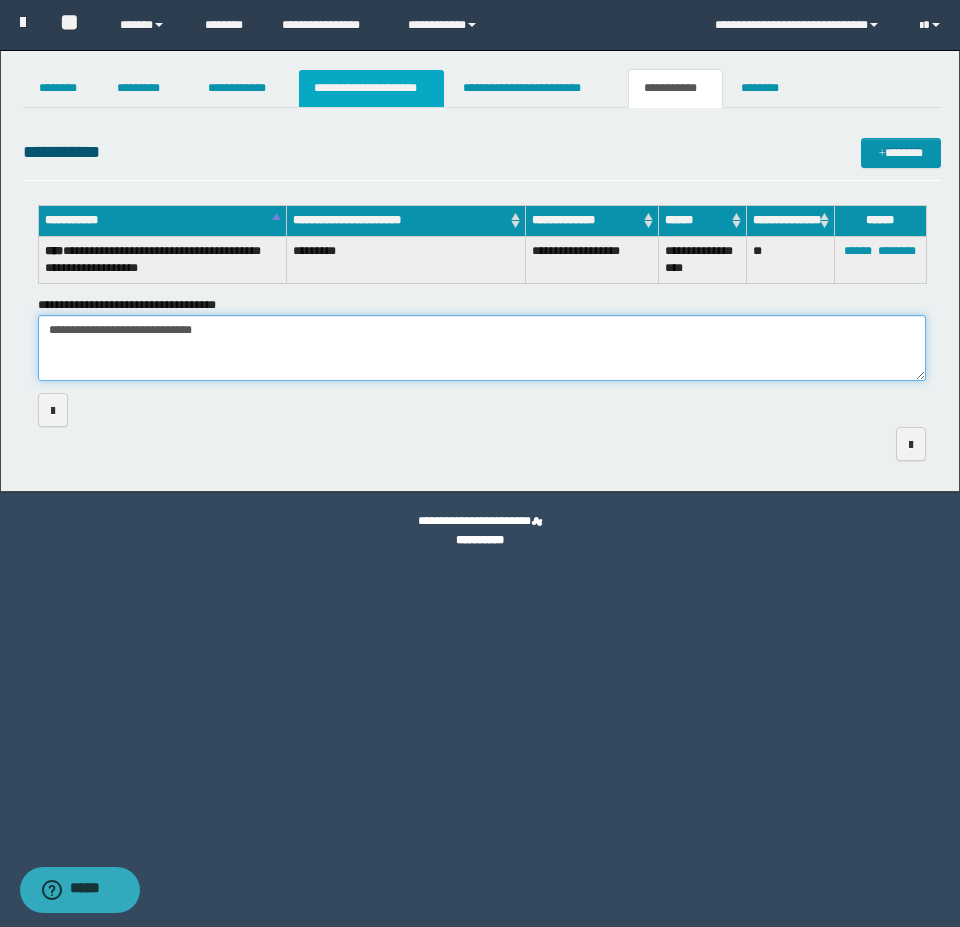 type on "**********" 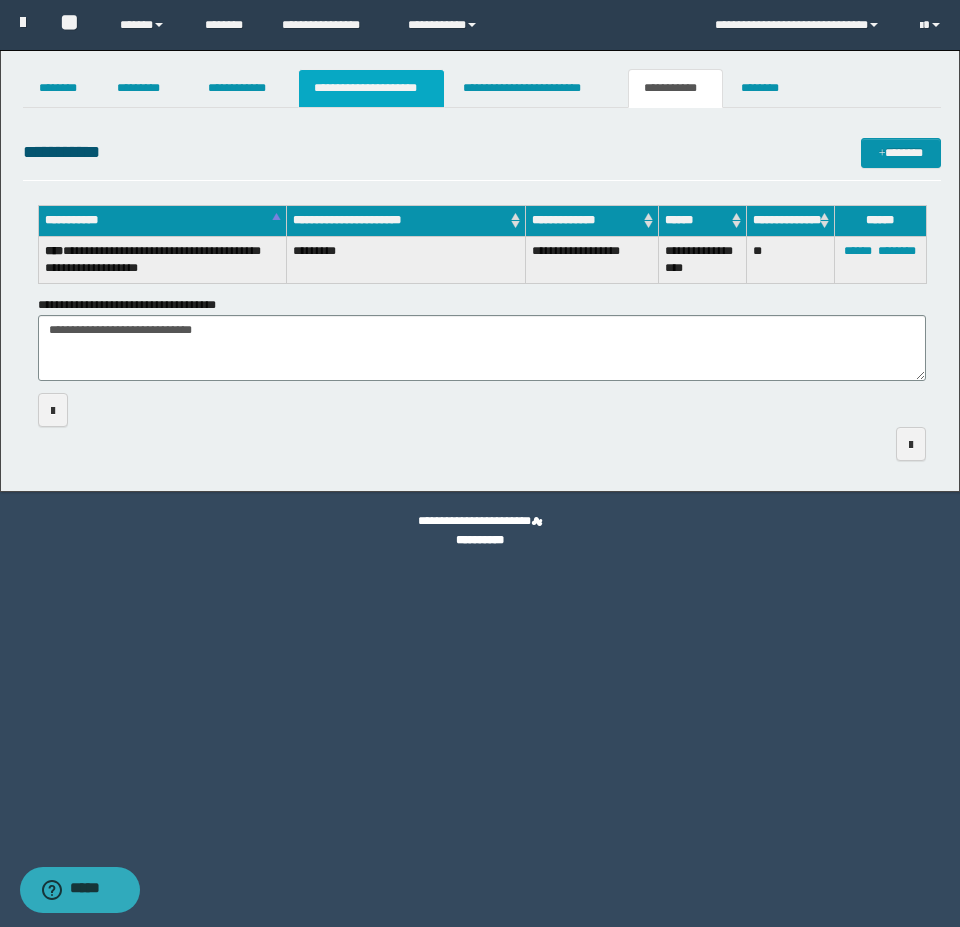 click on "**********" at bounding box center (371, 88) 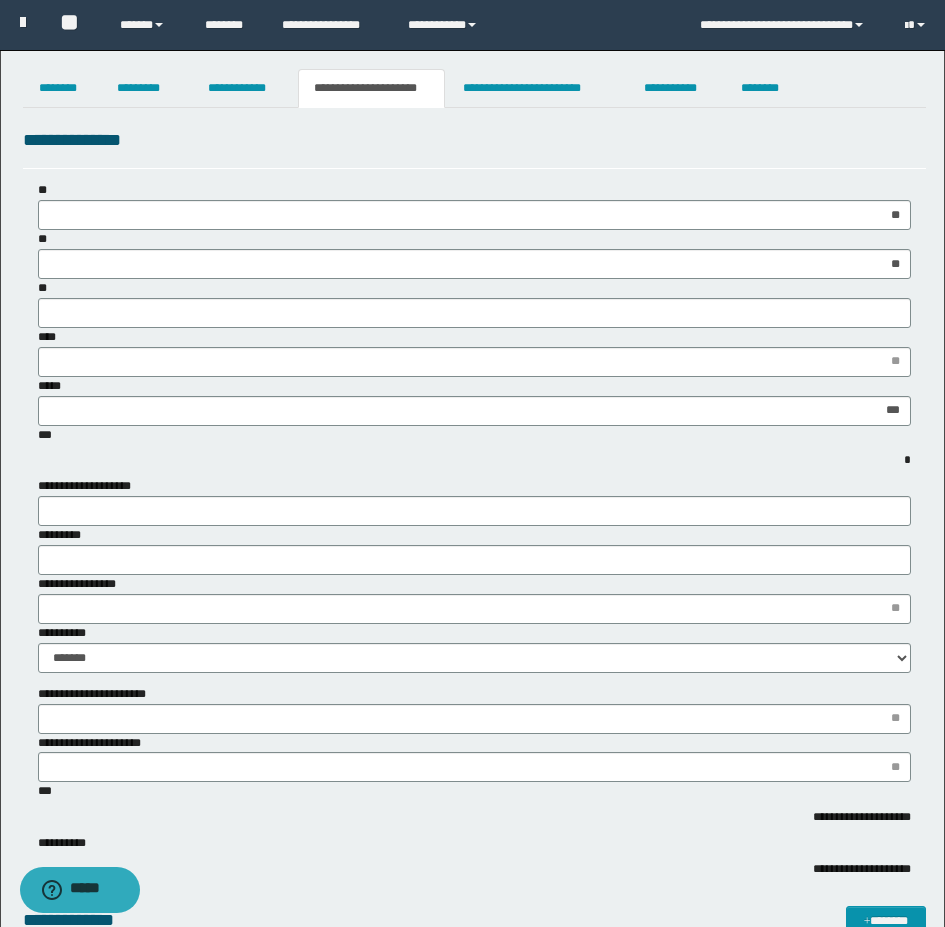 type 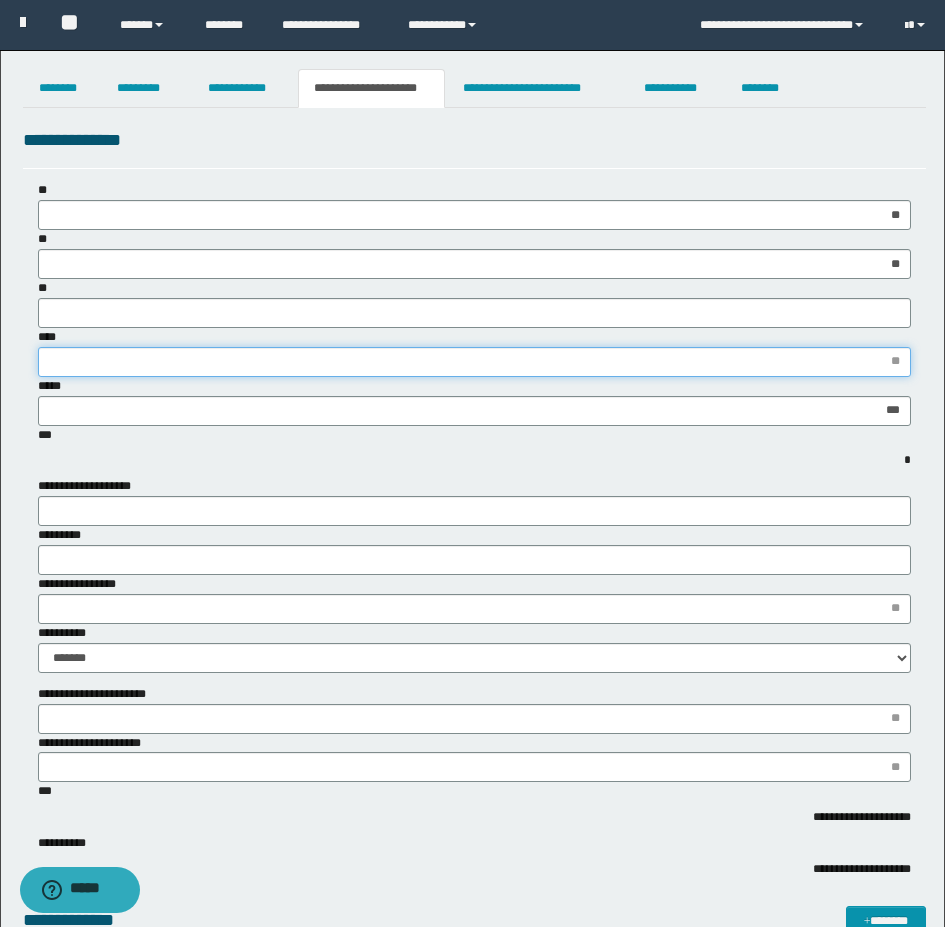 click on "****" at bounding box center (474, 362) 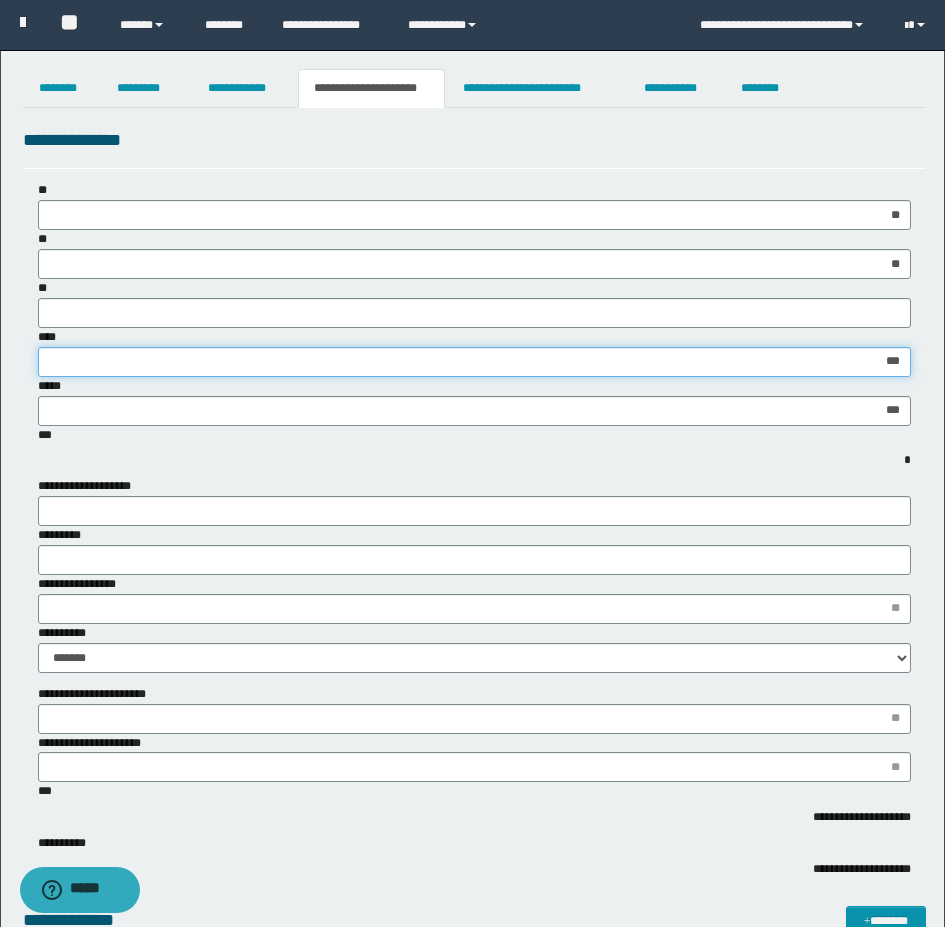 type on "****" 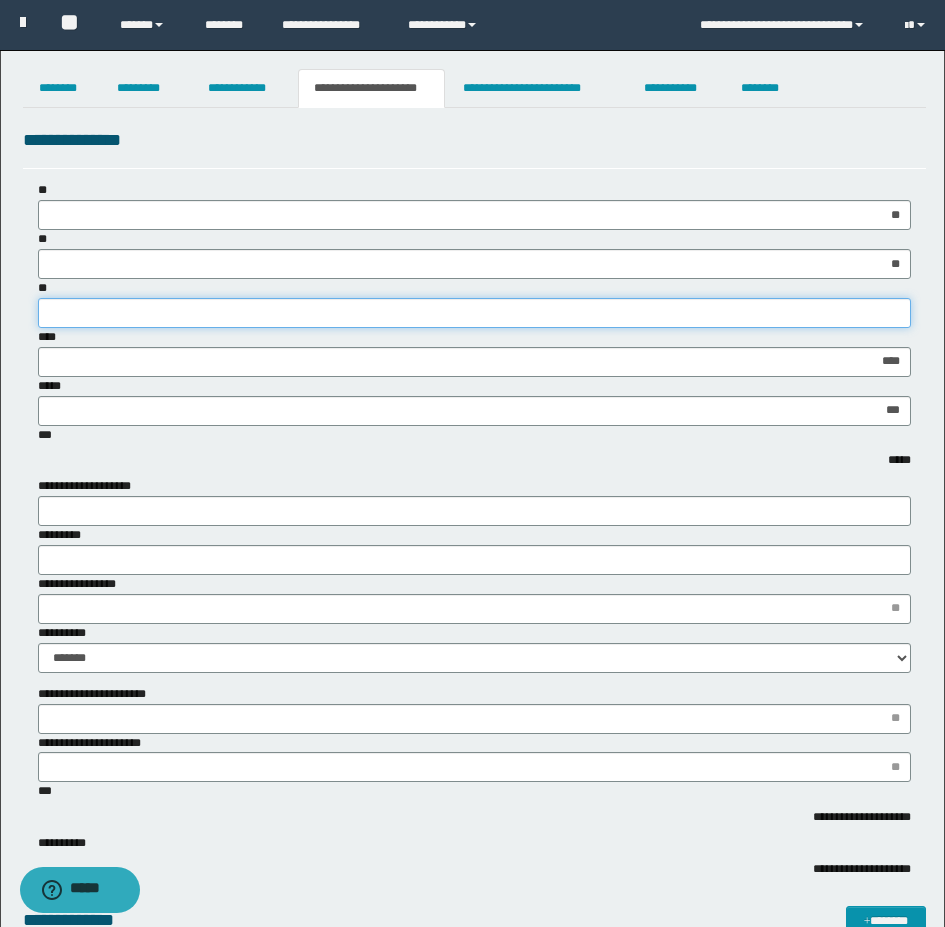 click on "**" at bounding box center [474, 313] 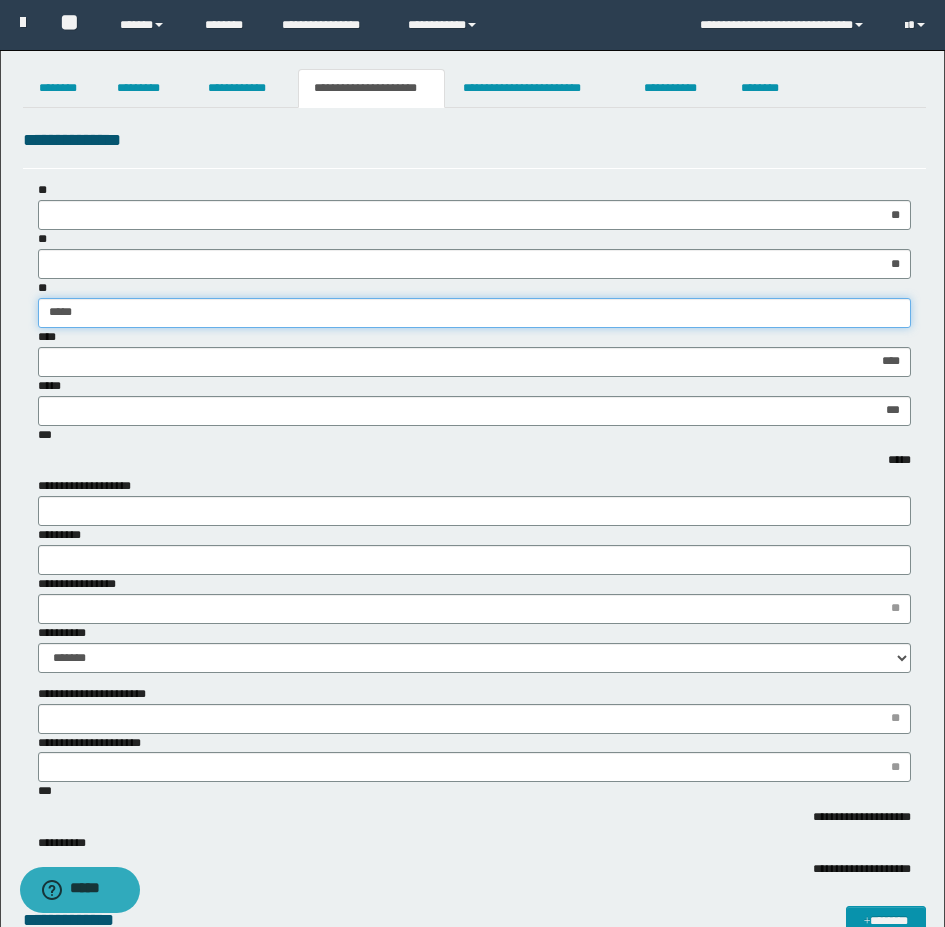 type on "******" 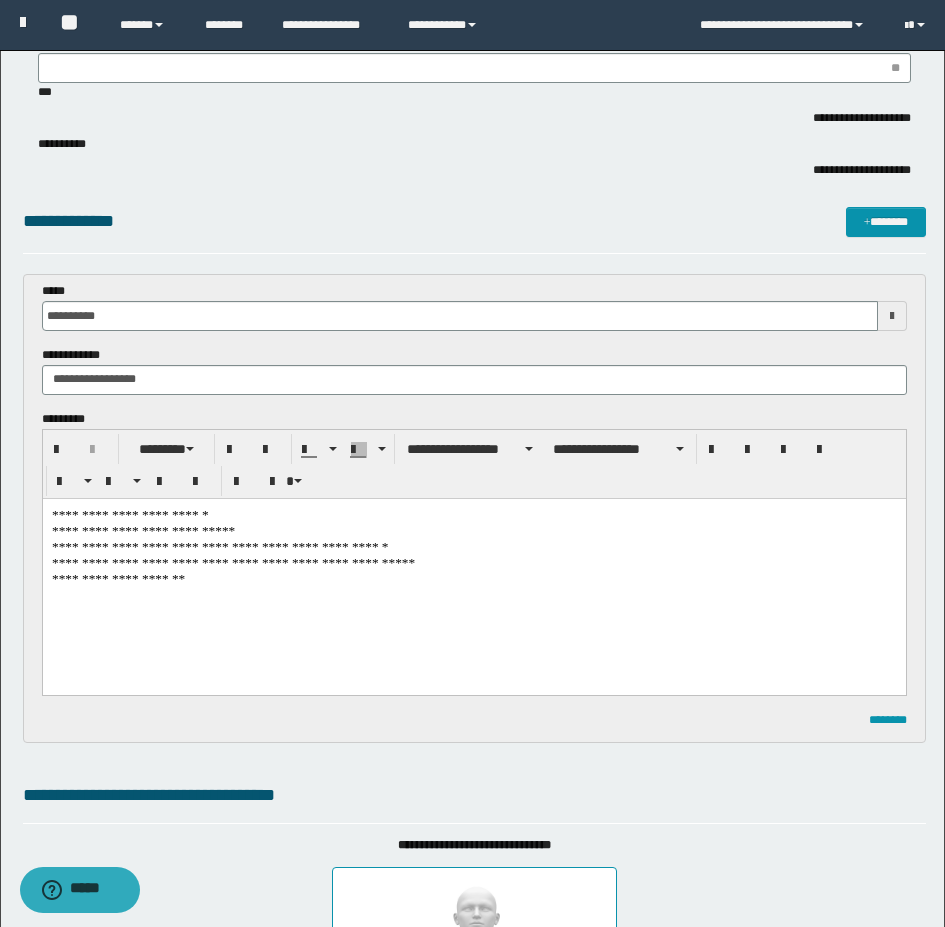 scroll, scrollTop: 700, scrollLeft: 0, axis: vertical 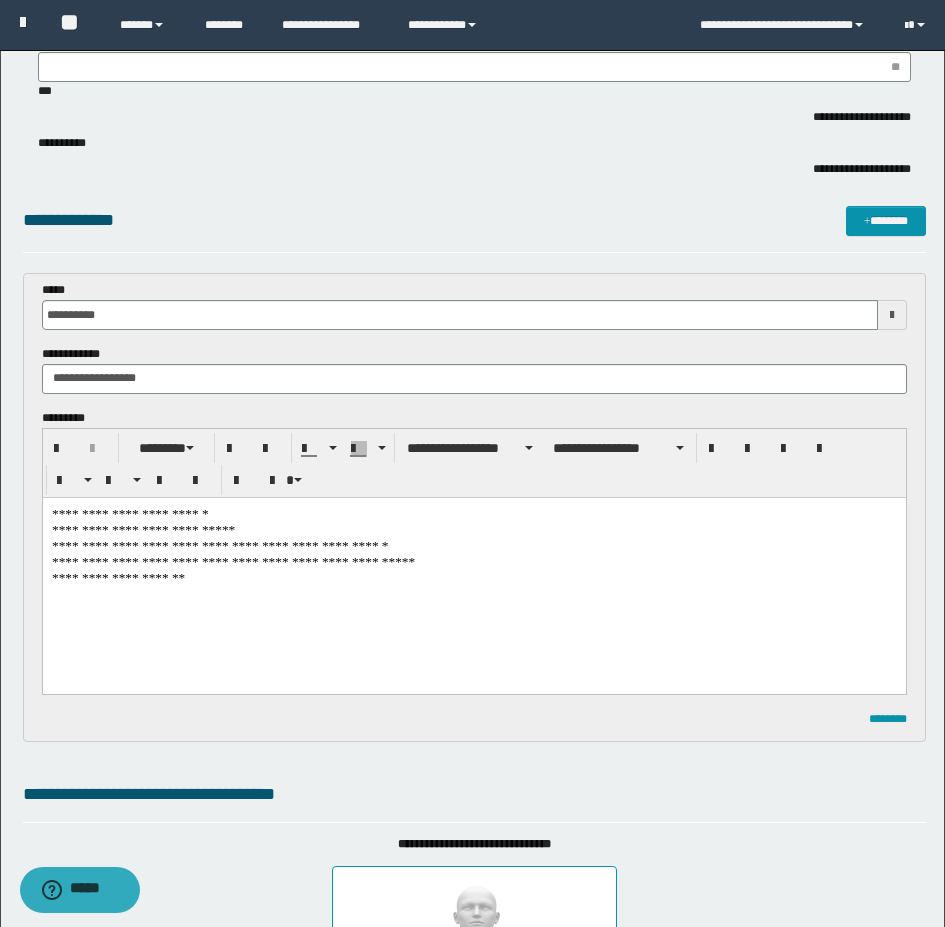 click on "**********" at bounding box center (473, 570) 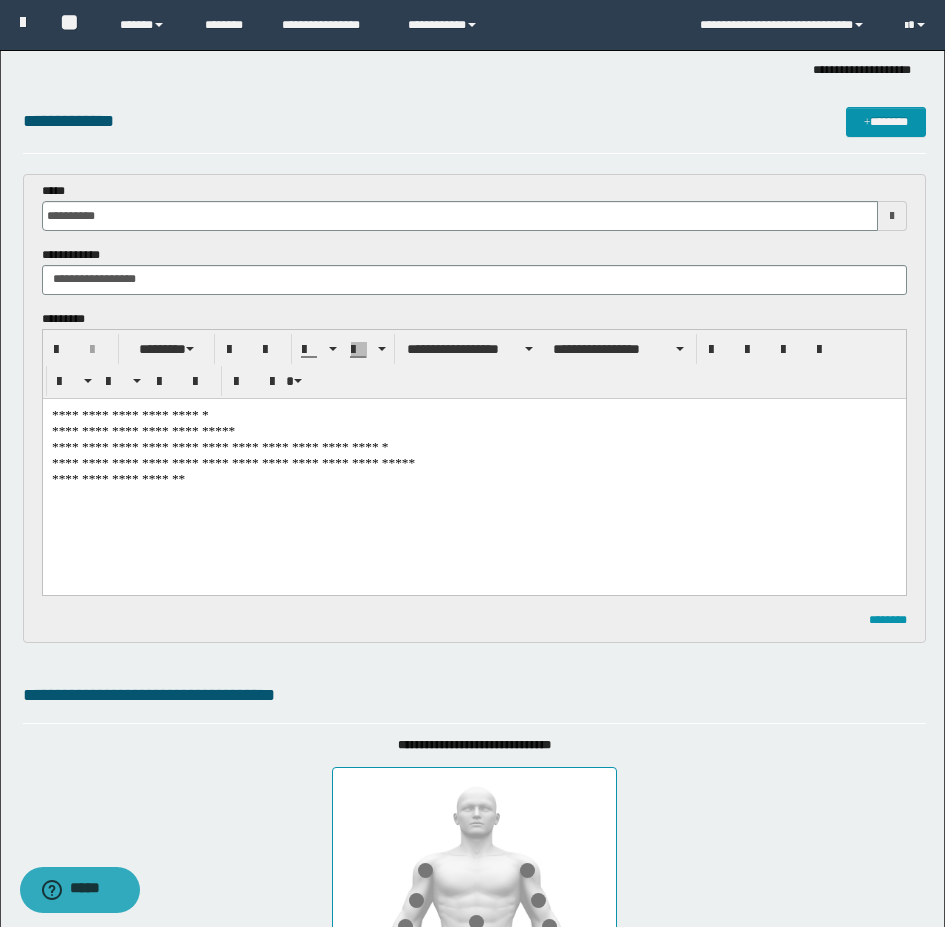 scroll, scrollTop: 800, scrollLeft: 0, axis: vertical 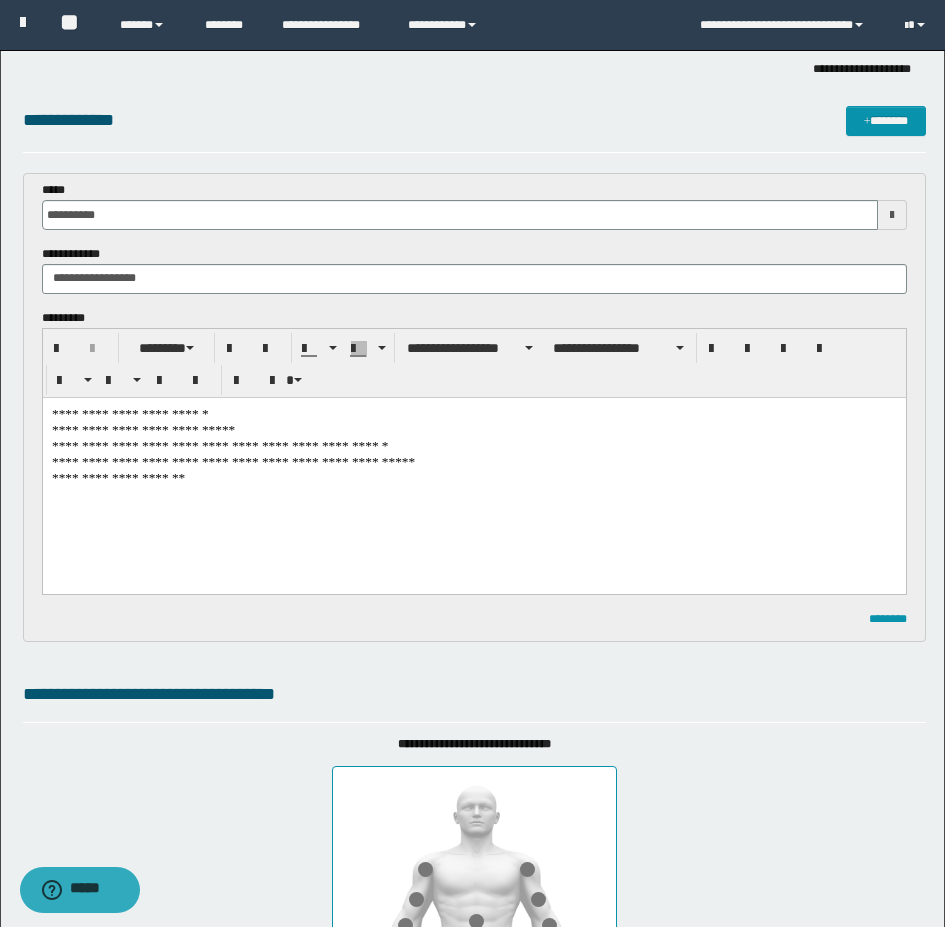 click on "**********" at bounding box center [473, 470] 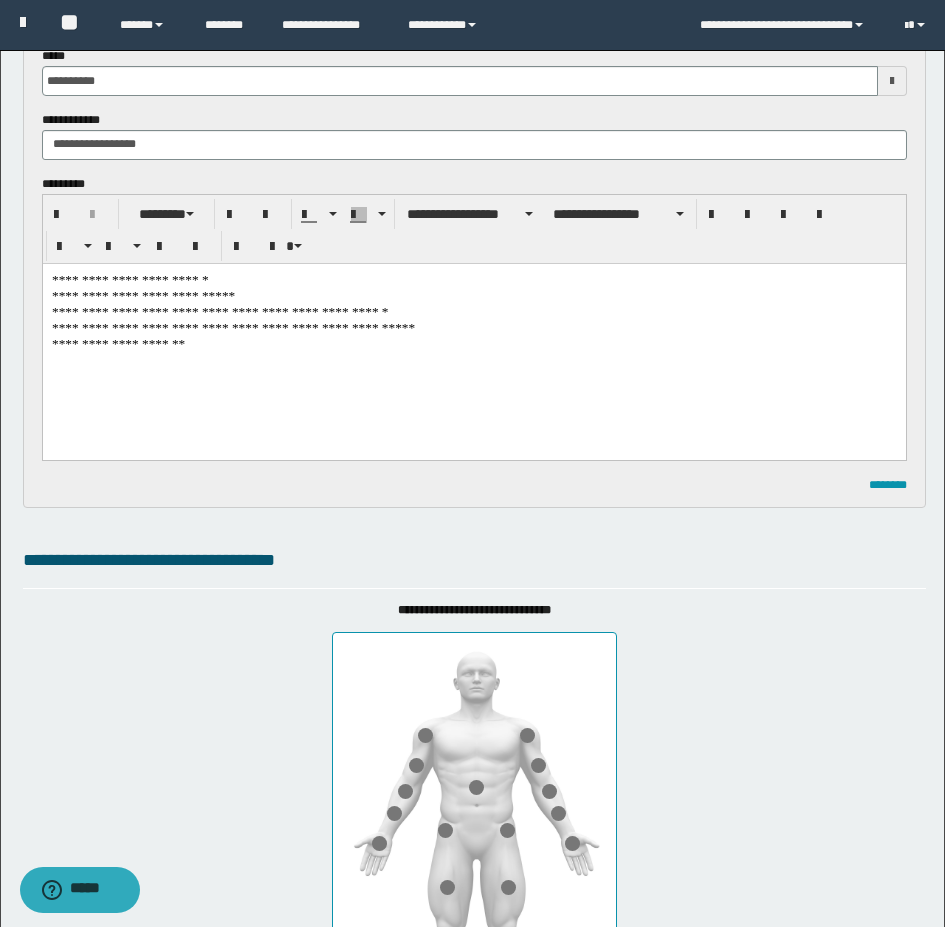 scroll, scrollTop: 819, scrollLeft: 0, axis: vertical 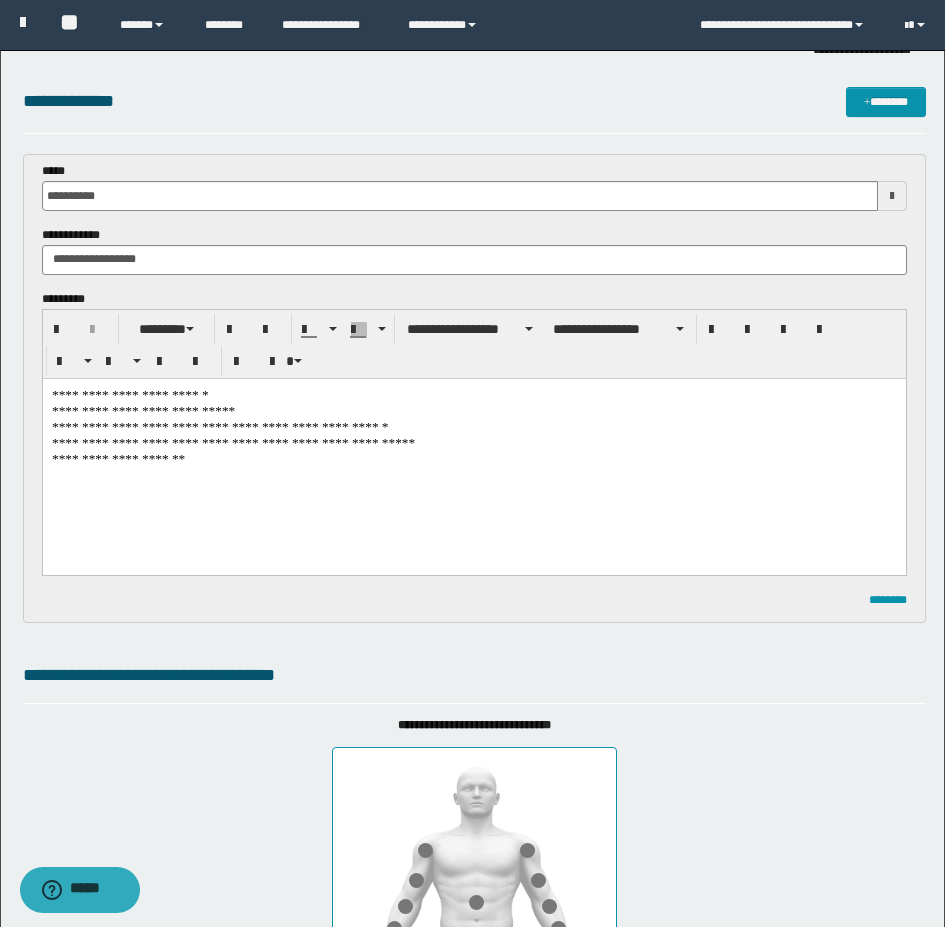 click on "**********" at bounding box center (473, 451) 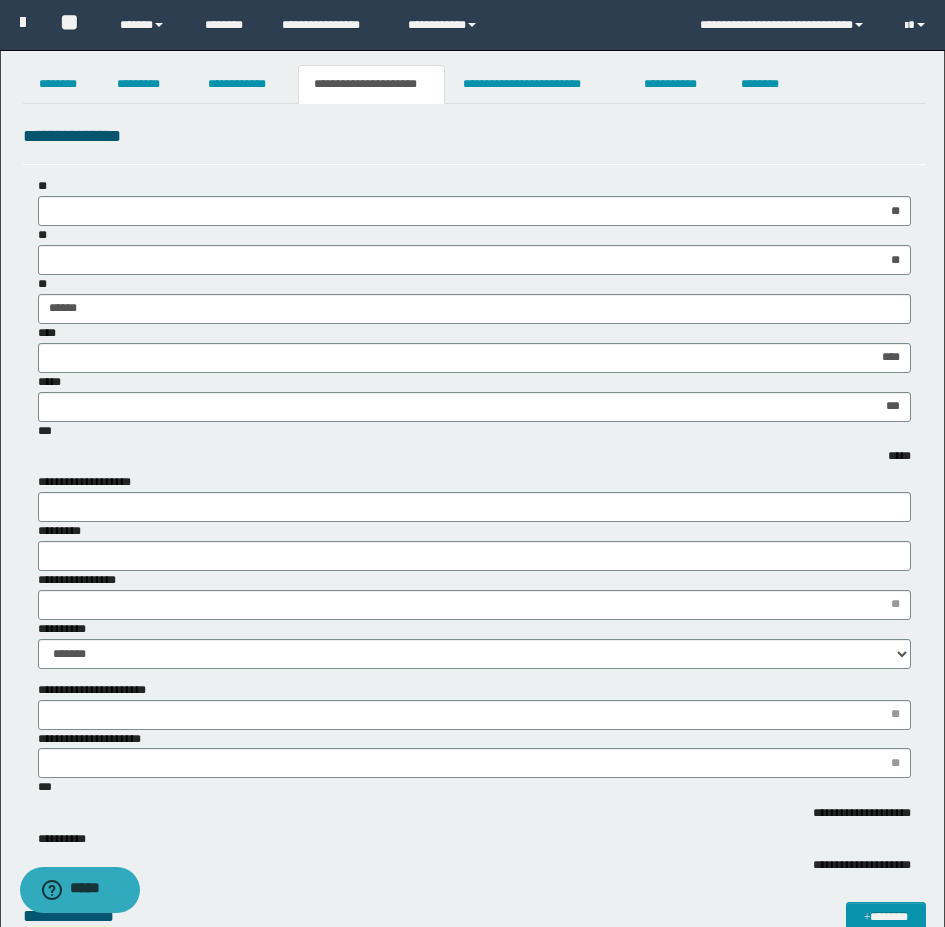 scroll, scrollTop: 0, scrollLeft: 0, axis: both 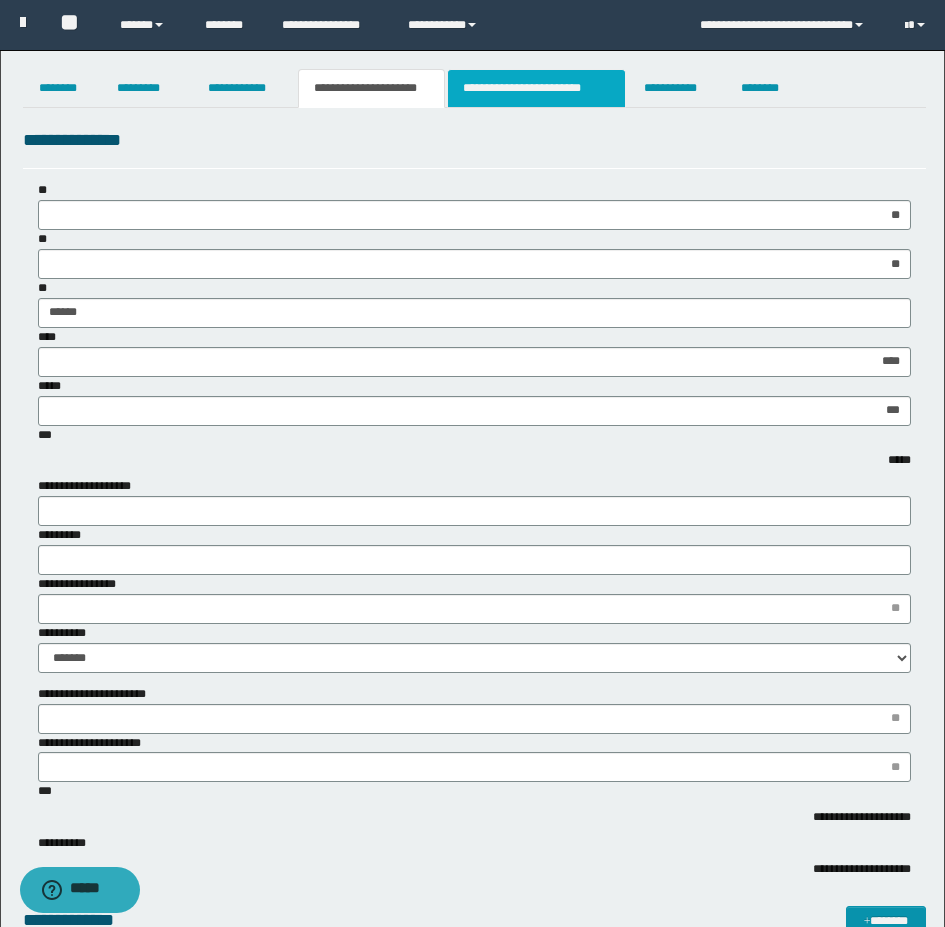 click on "**********" at bounding box center (537, 88) 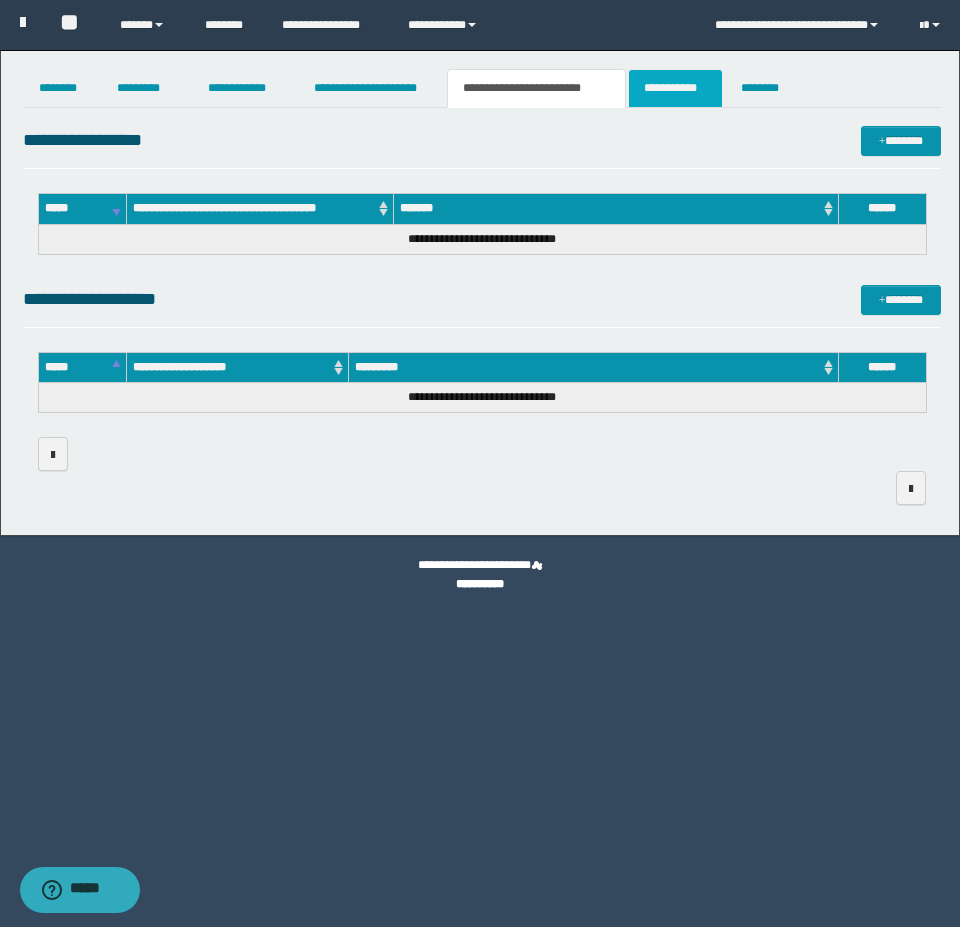 click on "**********" at bounding box center [675, 88] 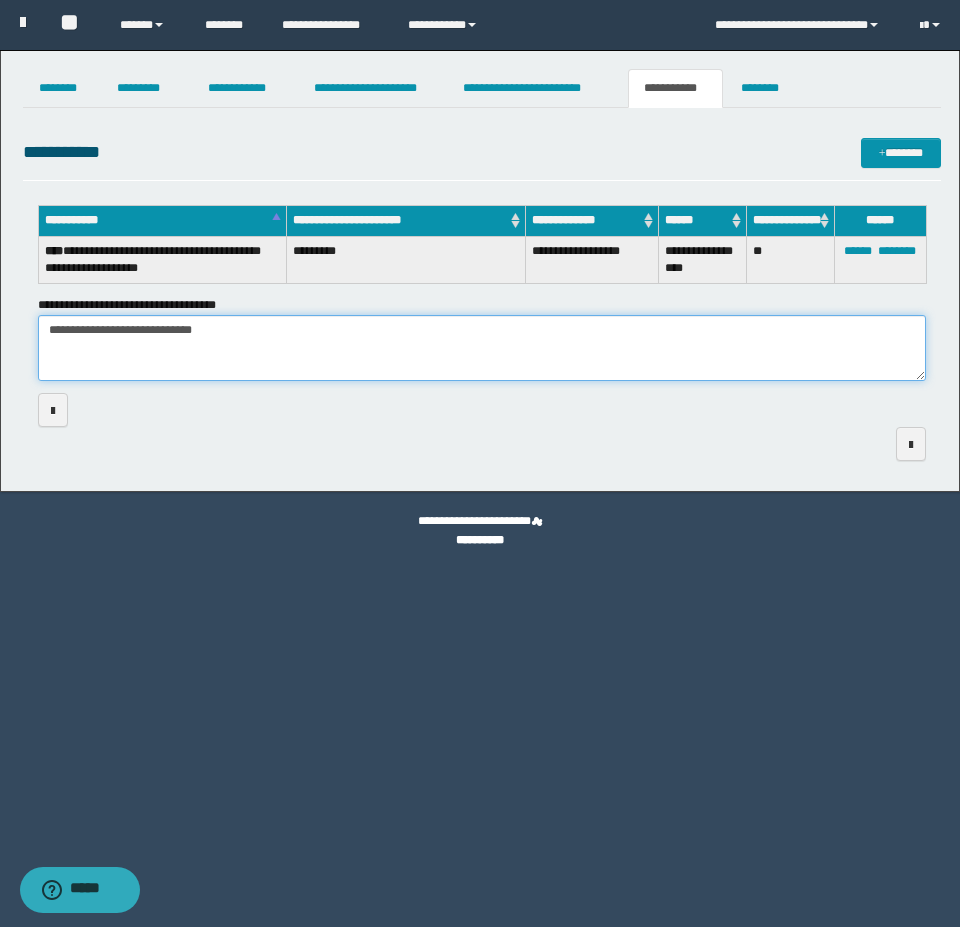 click on "**********" at bounding box center [482, 348] 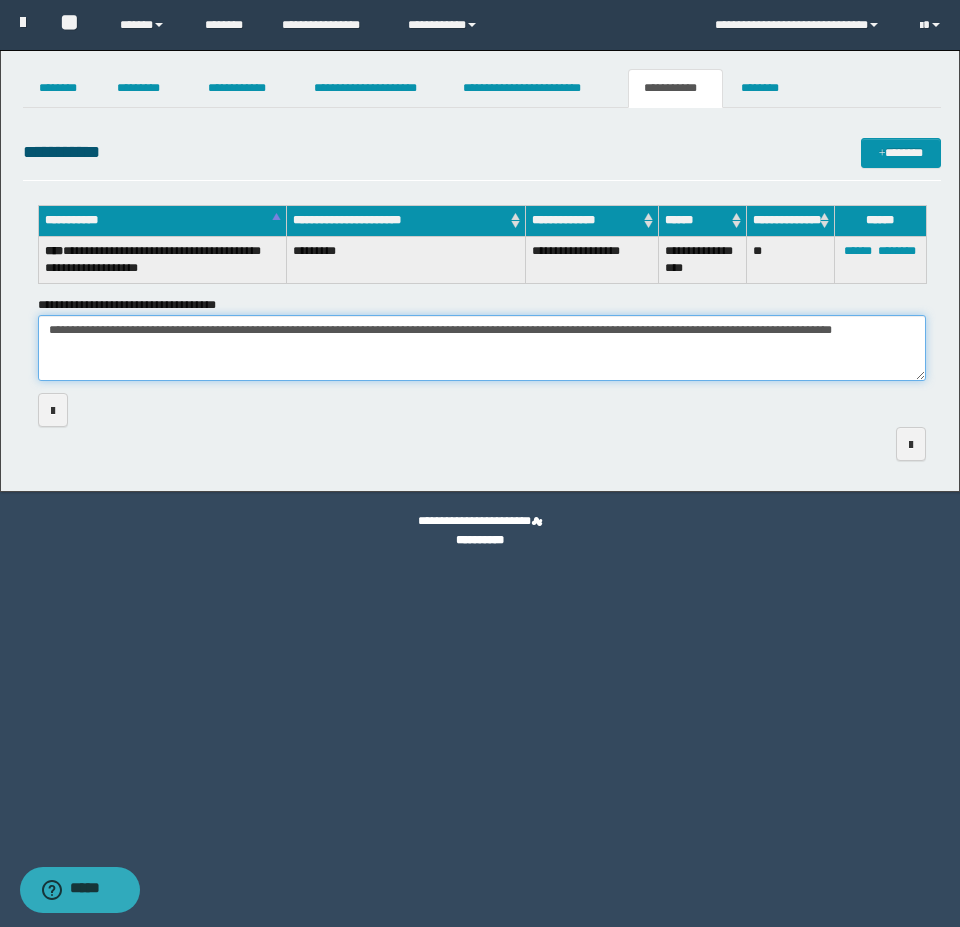 click on "**********" at bounding box center [482, 348] 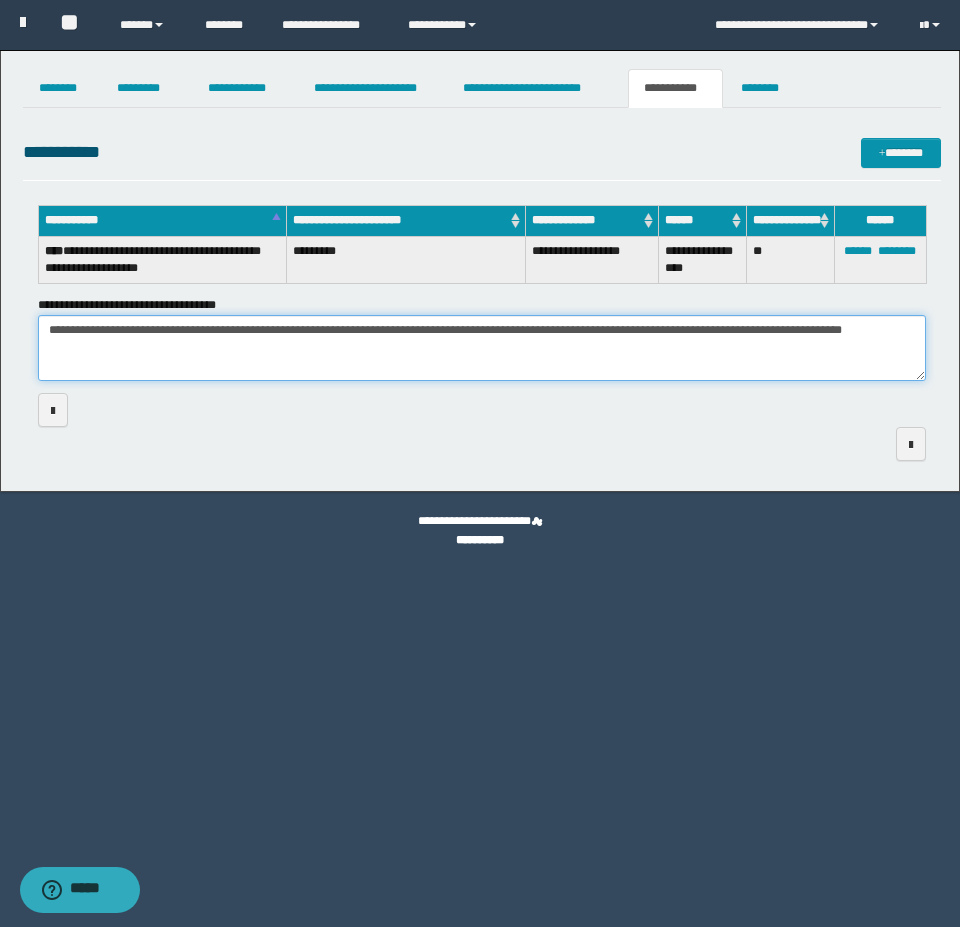 click on "**********" at bounding box center [482, 348] 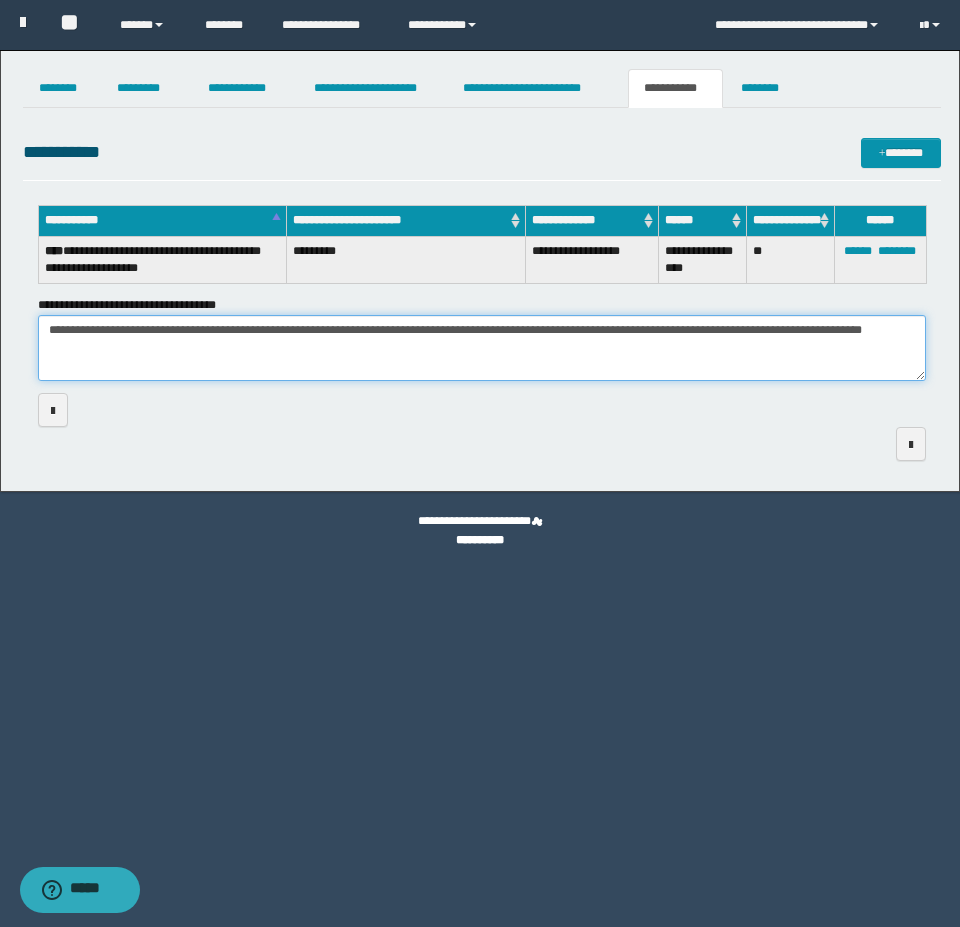 drag, startPoint x: 43, startPoint y: 324, endPoint x: 290, endPoint y: 353, distance: 248.69661 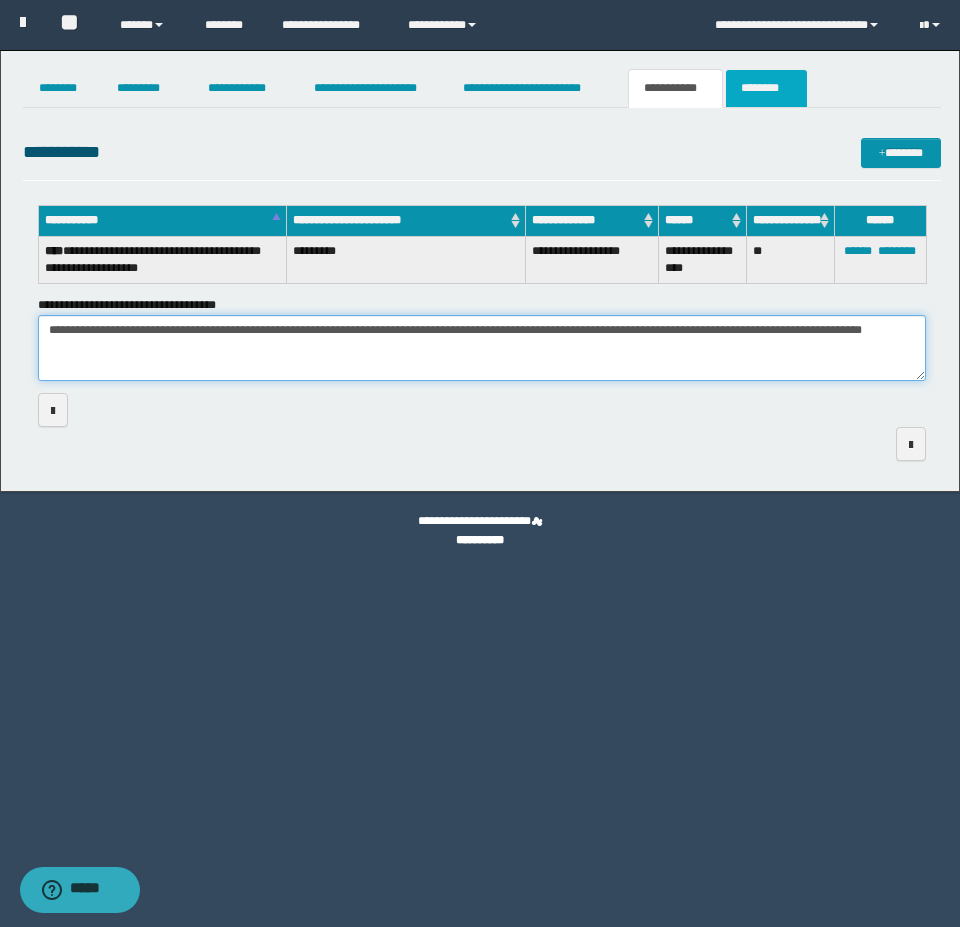 type on "**********" 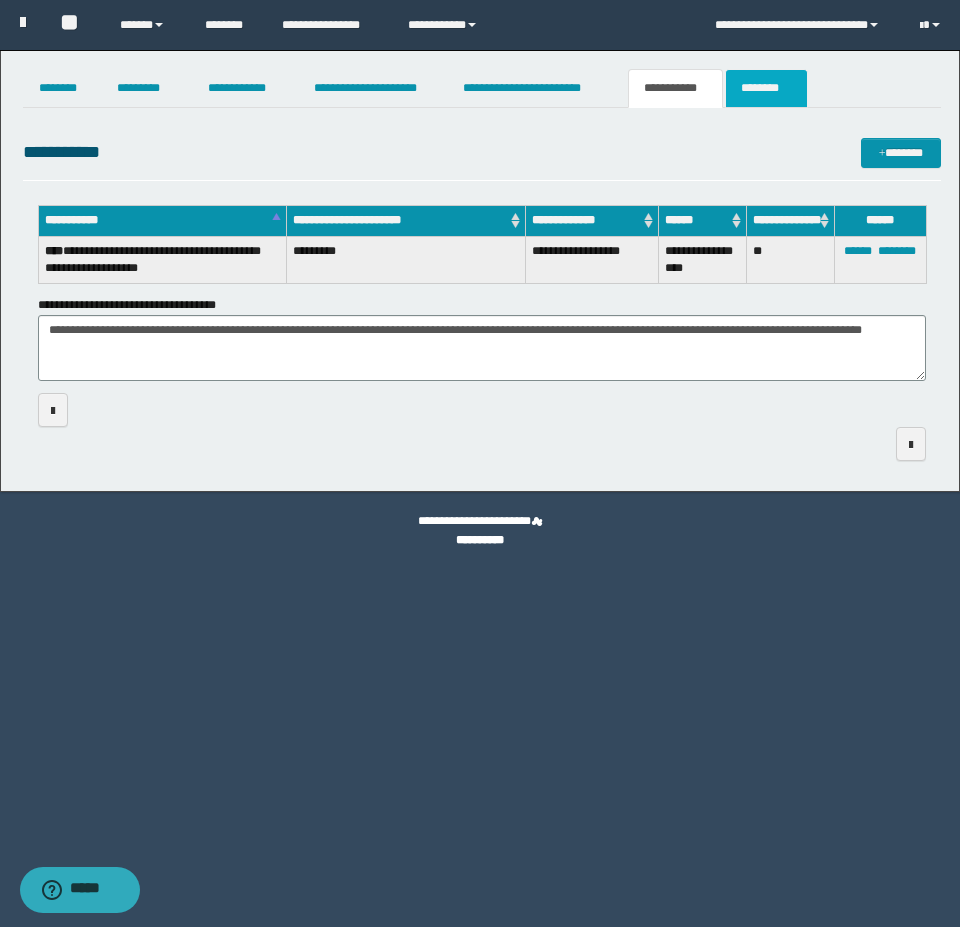 click on "********" at bounding box center (766, 88) 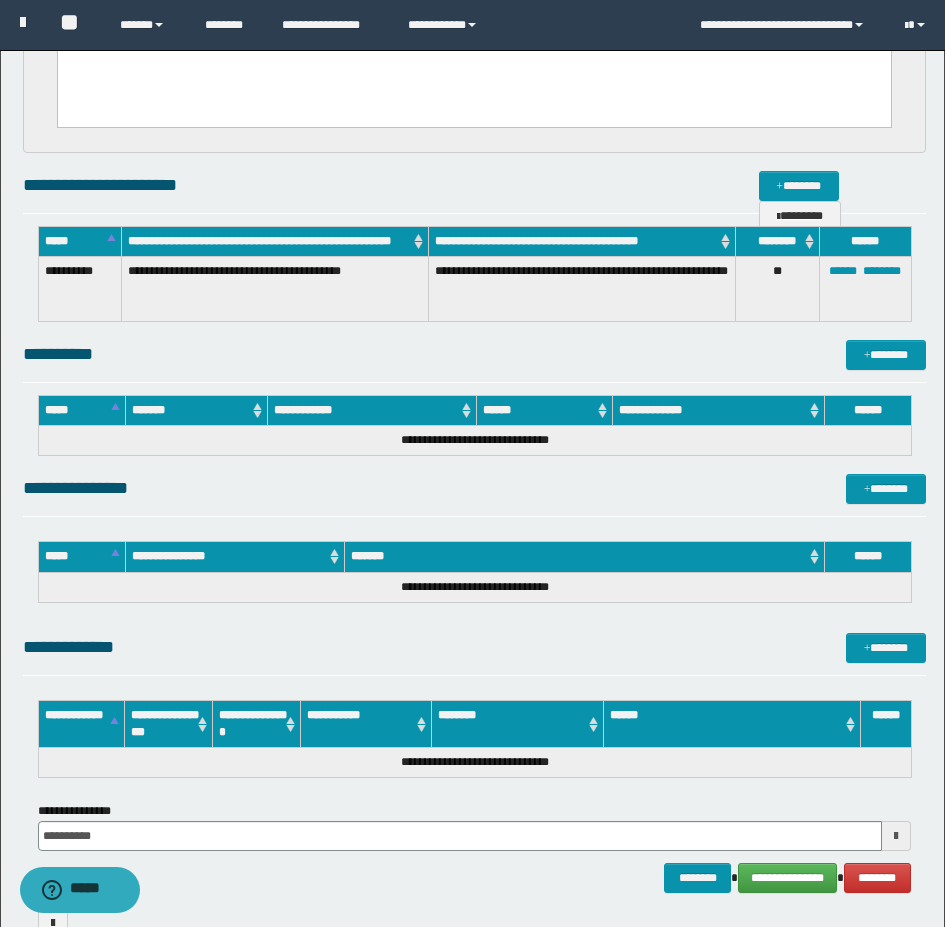 scroll, scrollTop: 661, scrollLeft: 0, axis: vertical 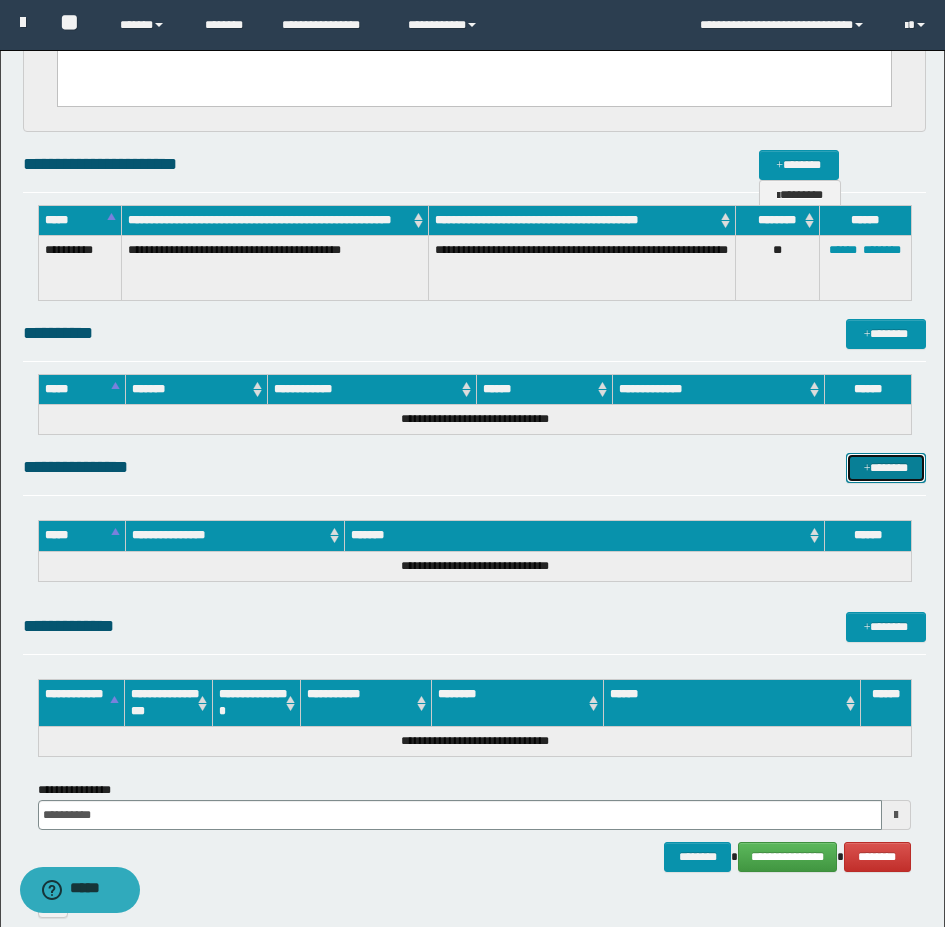 click on "*******" at bounding box center (886, 468) 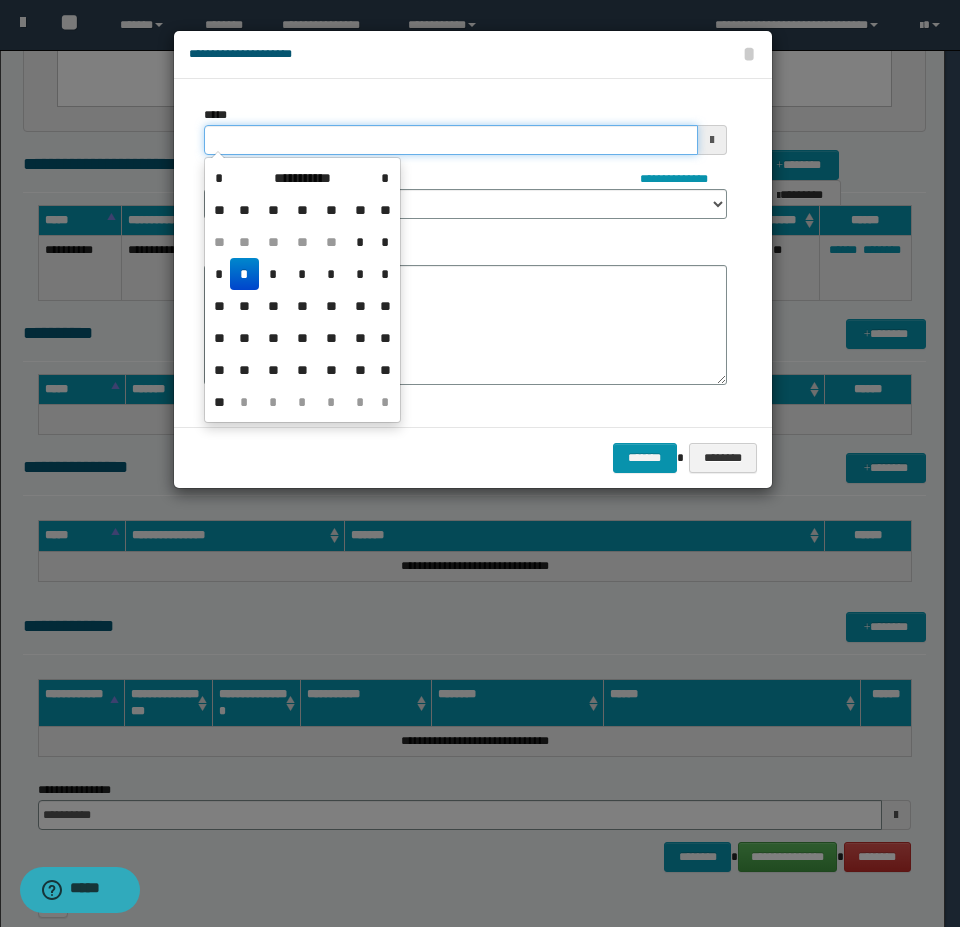 click on "*****" at bounding box center (451, 140) 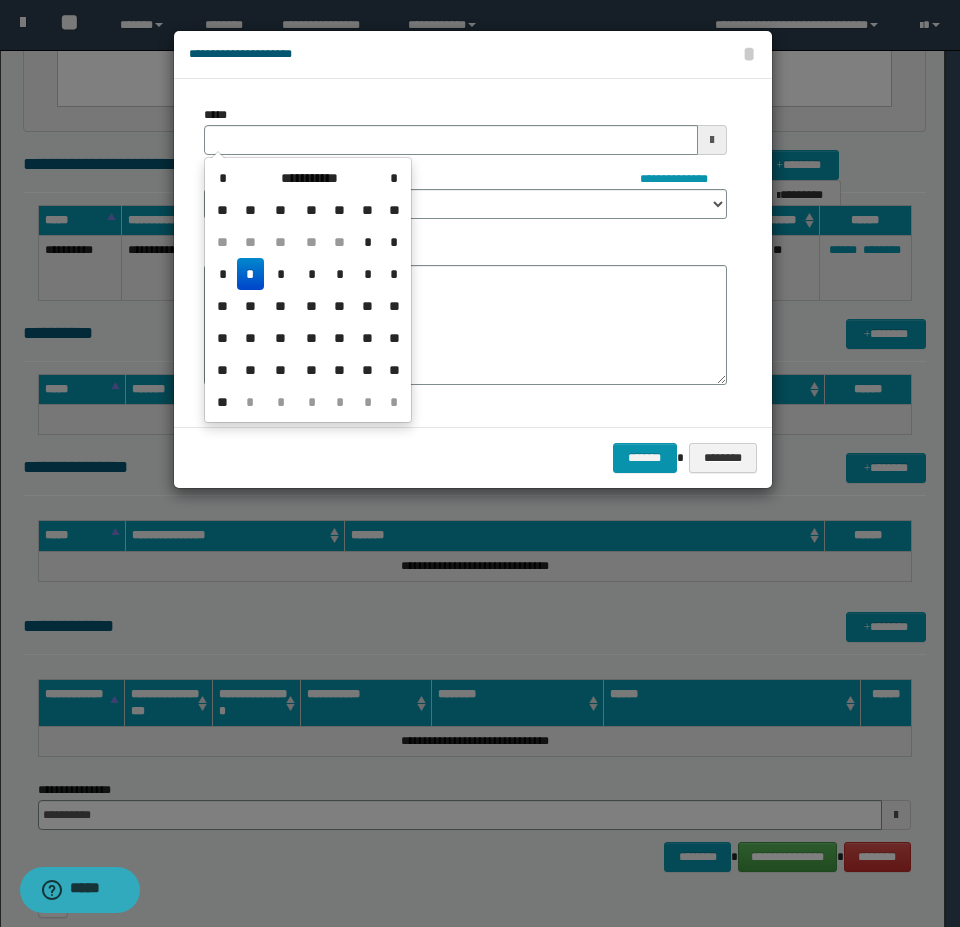 click on "*" at bounding box center [251, 274] 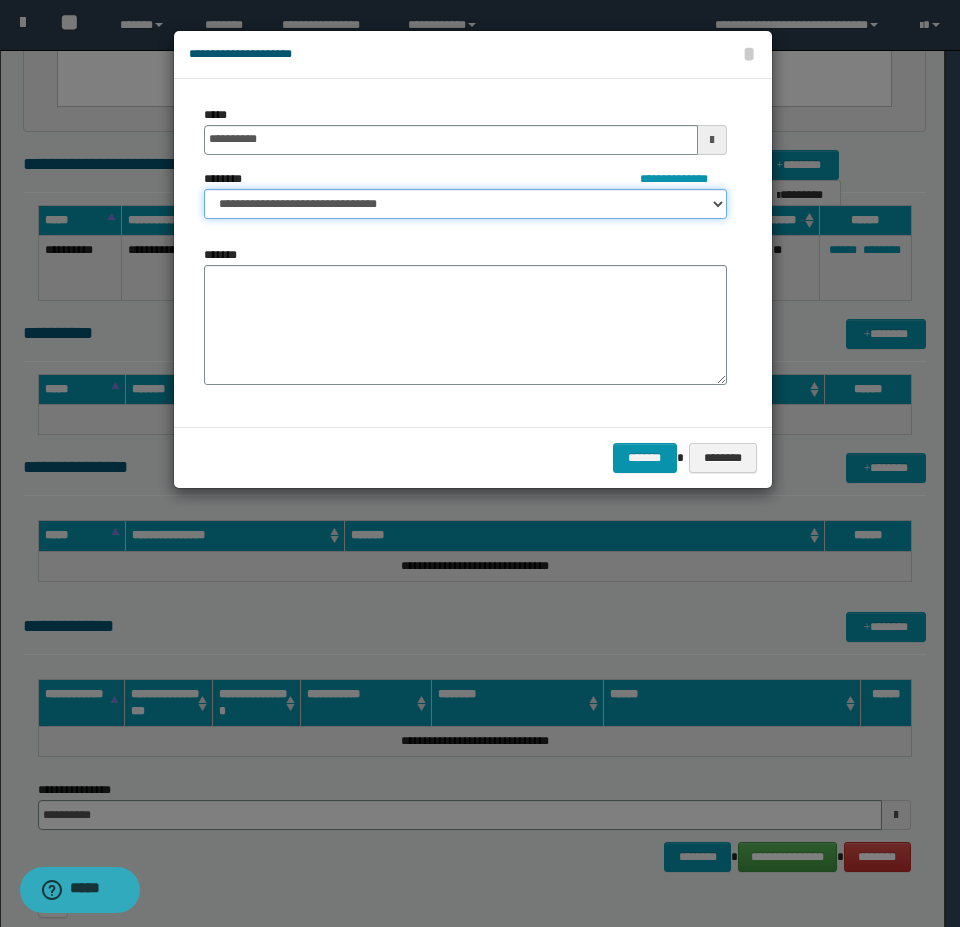 click on "**********" at bounding box center (465, 204) 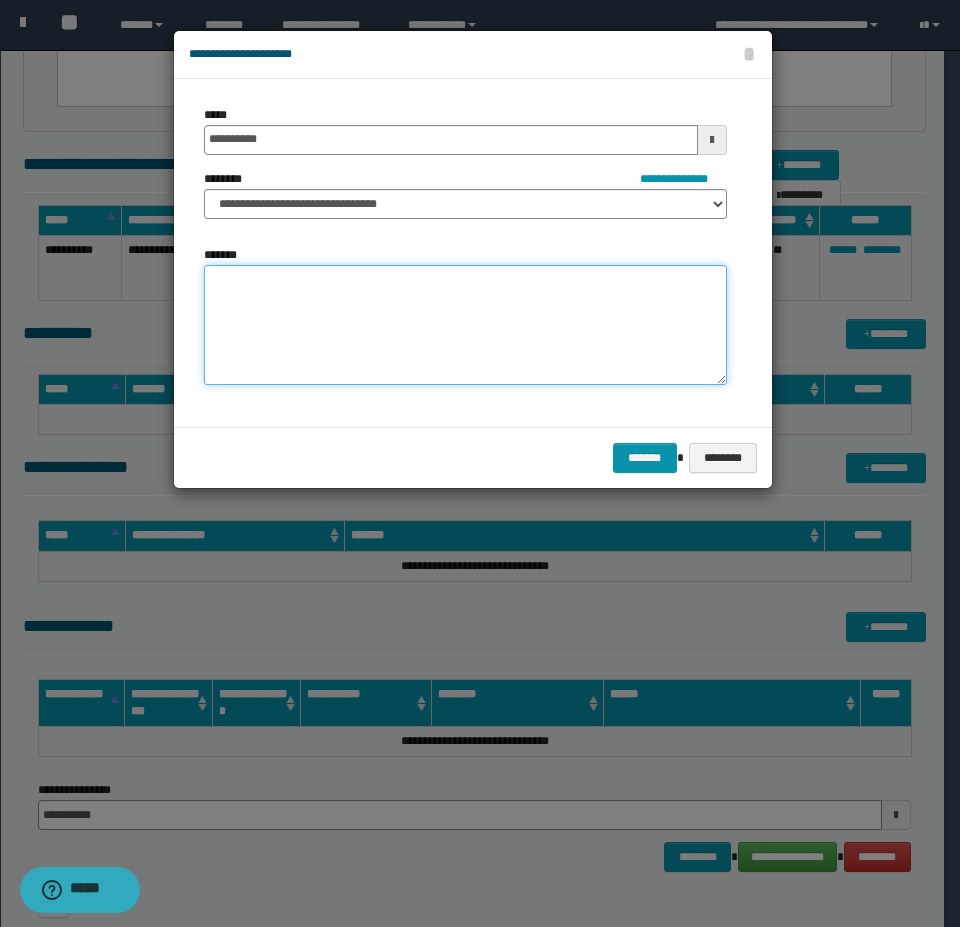 click on "*******" at bounding box center (465, 325) 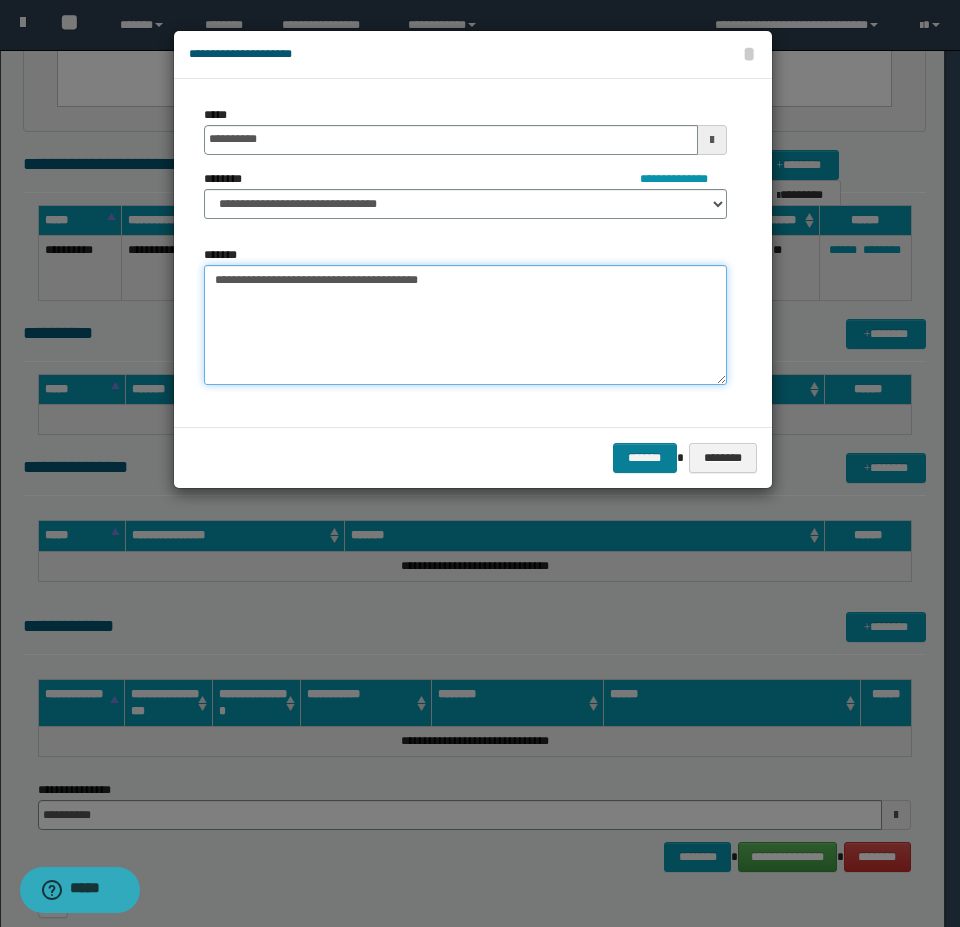 type on "**********" 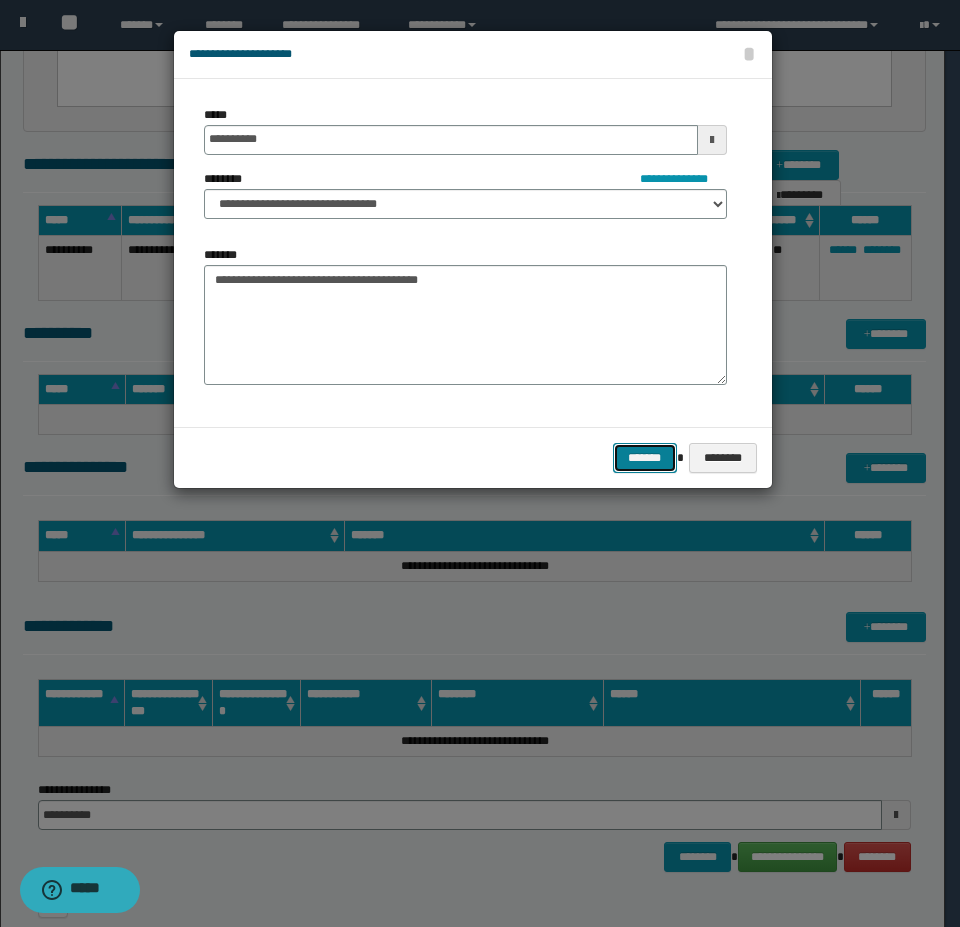 click on "*******" at bounding box center [645, 458] 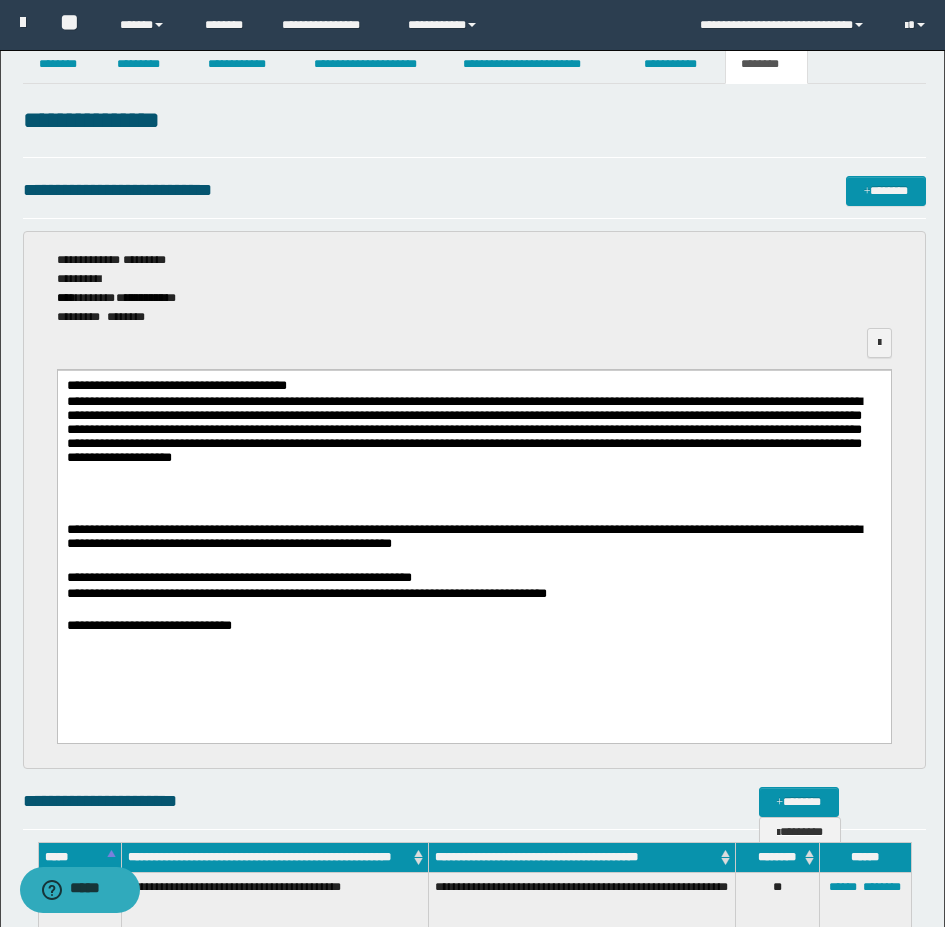 scroll, scrollTop: 0, scrollLeft: 0, axis: both 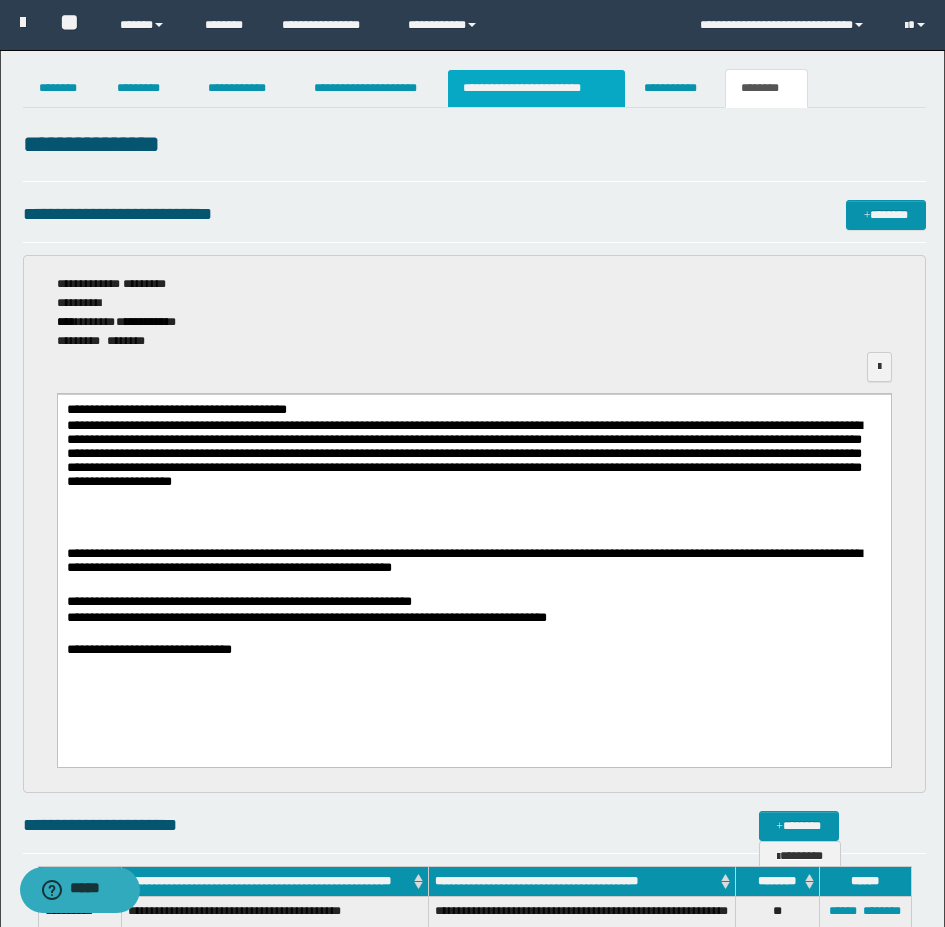 click on "**********" at bounding box center [537, 88] 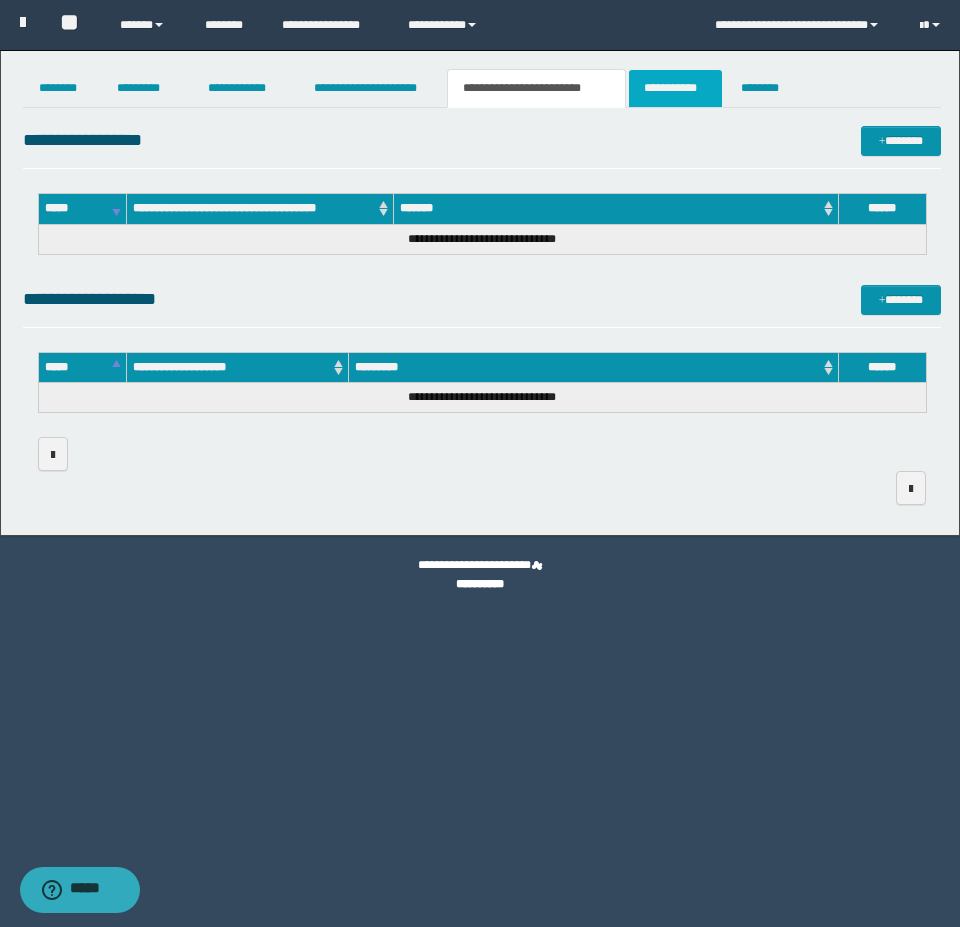 click on "**********" at bounding box center [675, 88] 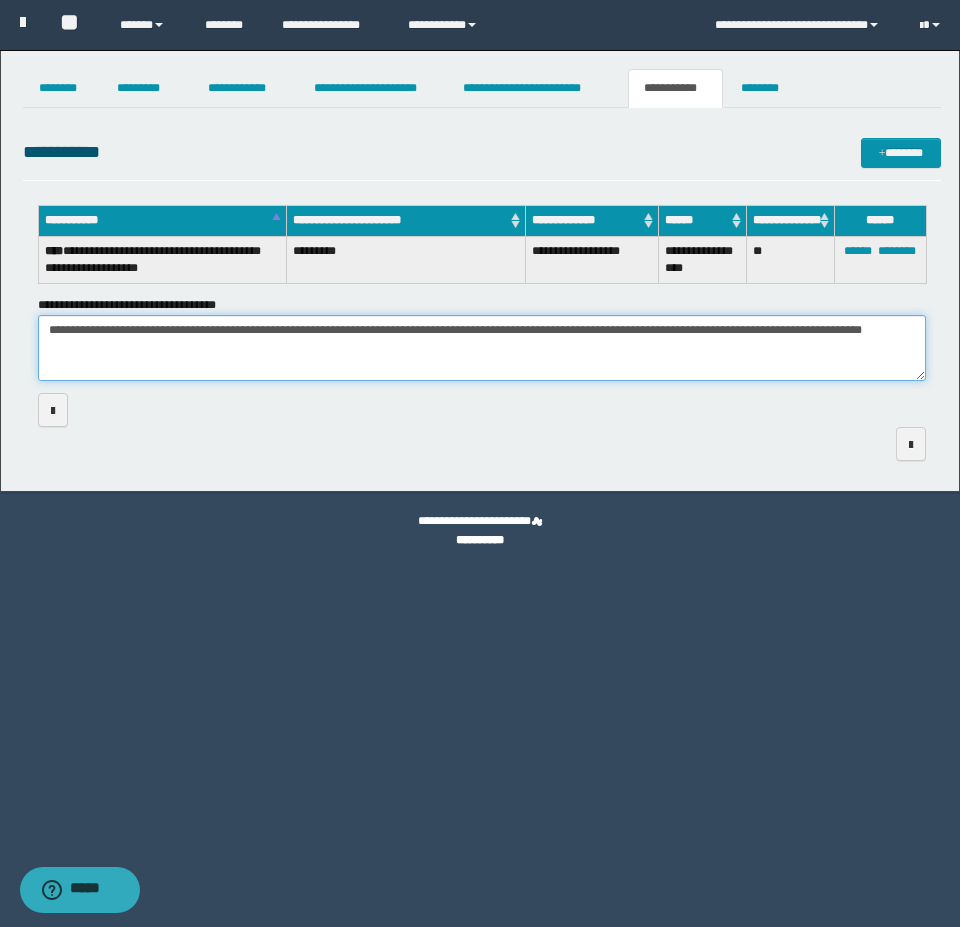 drag, startPoint x: 51, startPoint y: 330, endPoint x: 266, endPoint y: 345, distance: 215.52261 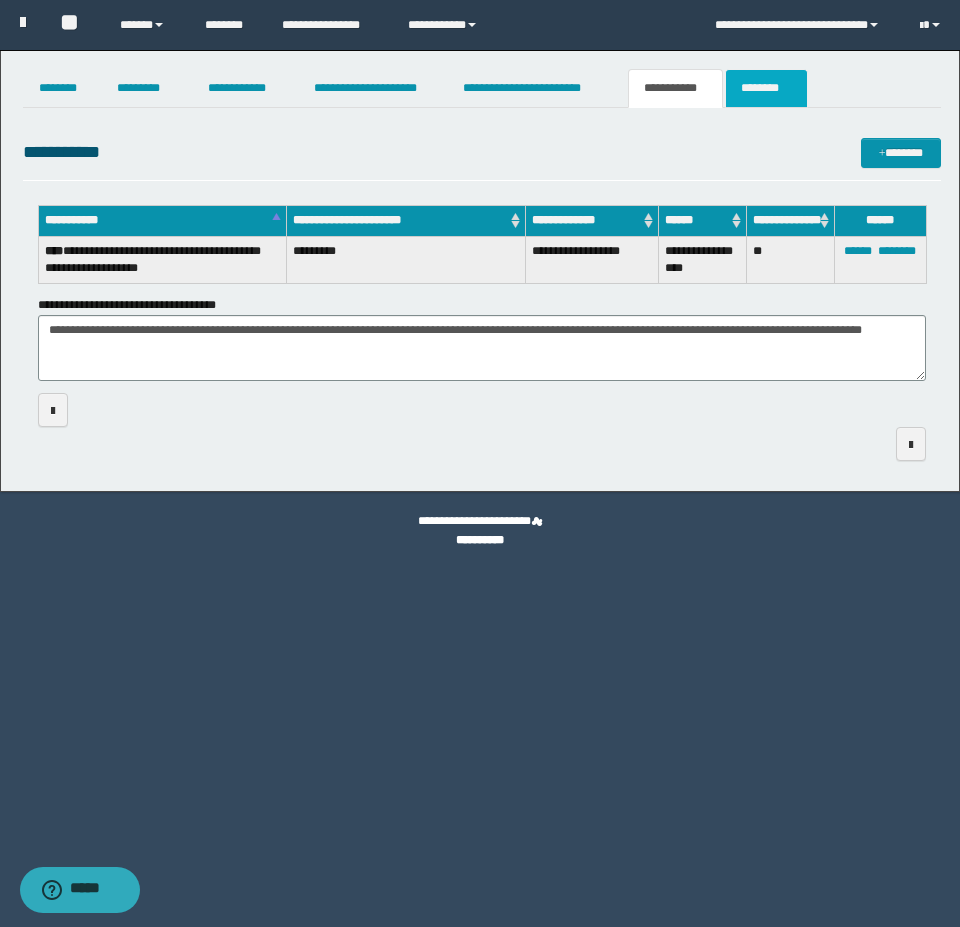 click on "********" at bounding box center (766, 88) 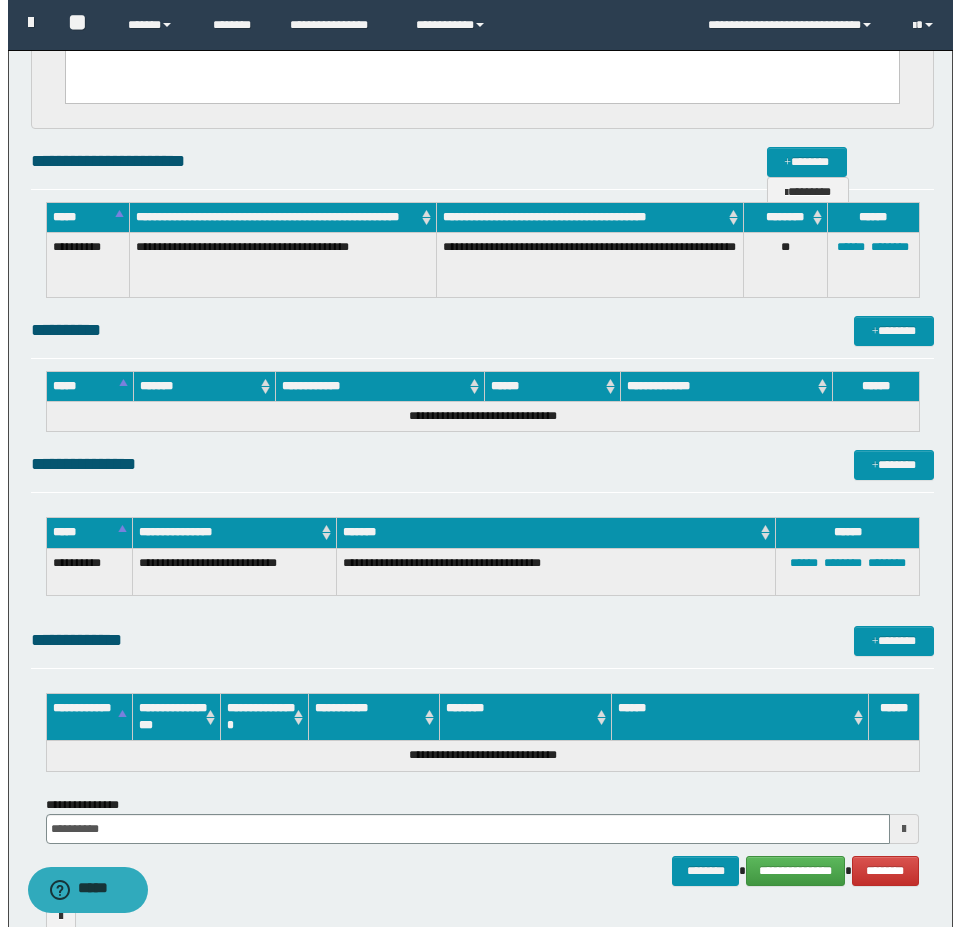 scroll, scrollTop: 700, scrollLeft: 0, axis: vertical 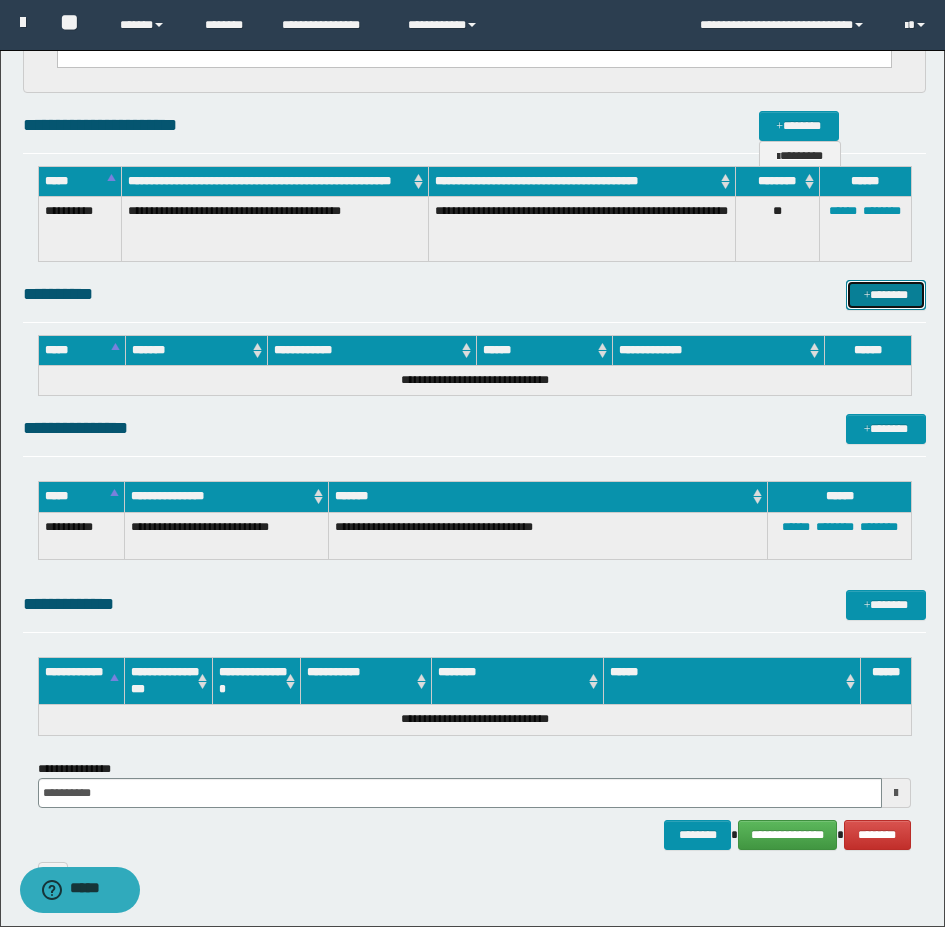 click on "*******" at bounding box center [886, 295] 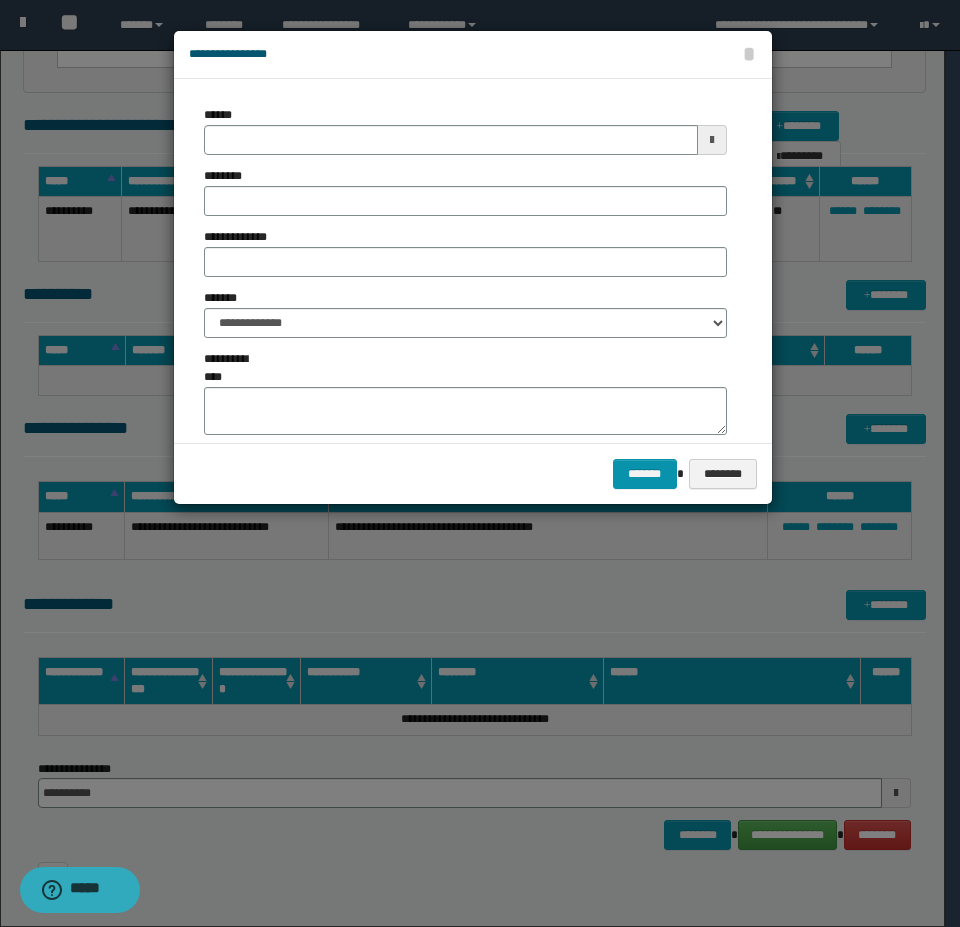 type on "**********" 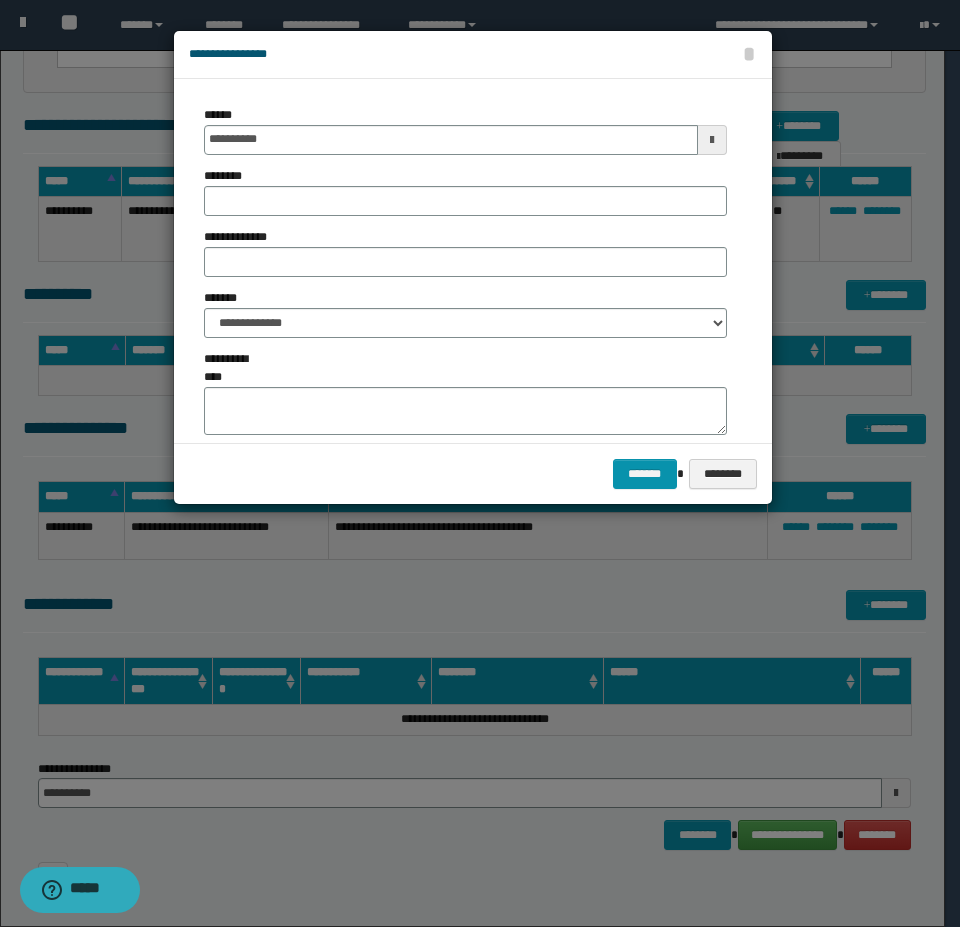 click on "**********" at bounding box center (465, 261) 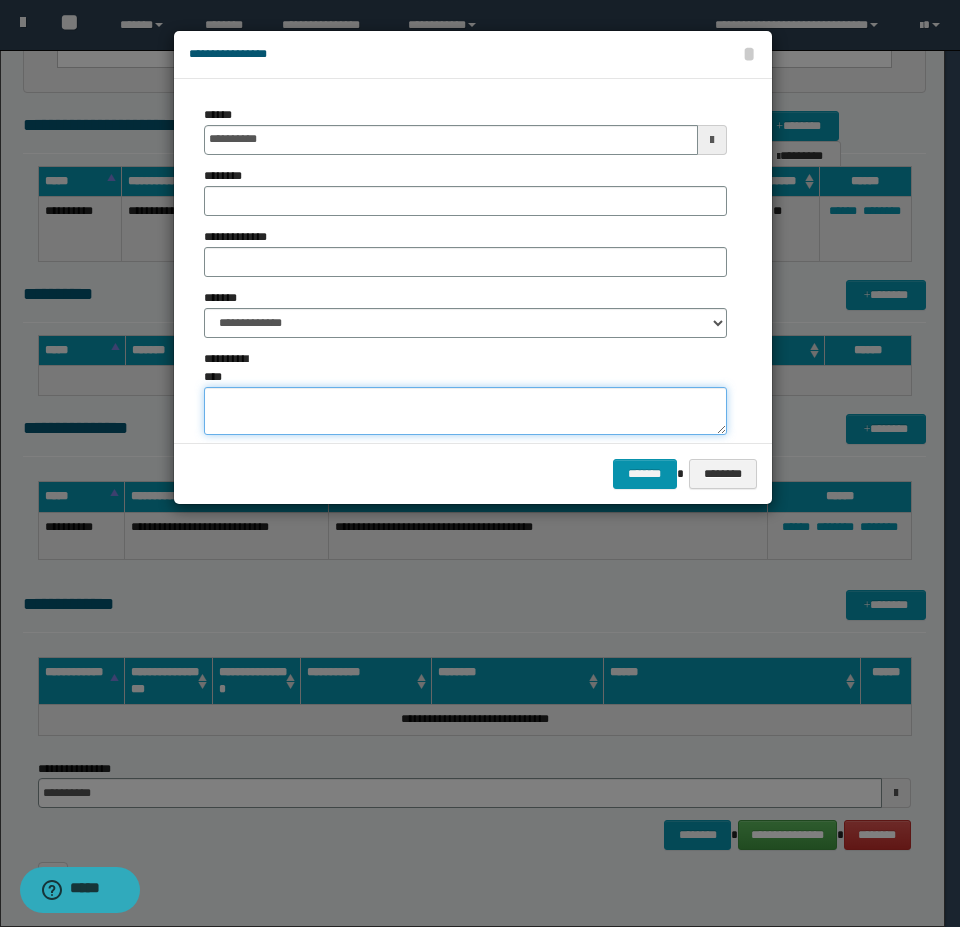 click on "**********" at bounding box center [465, 411] 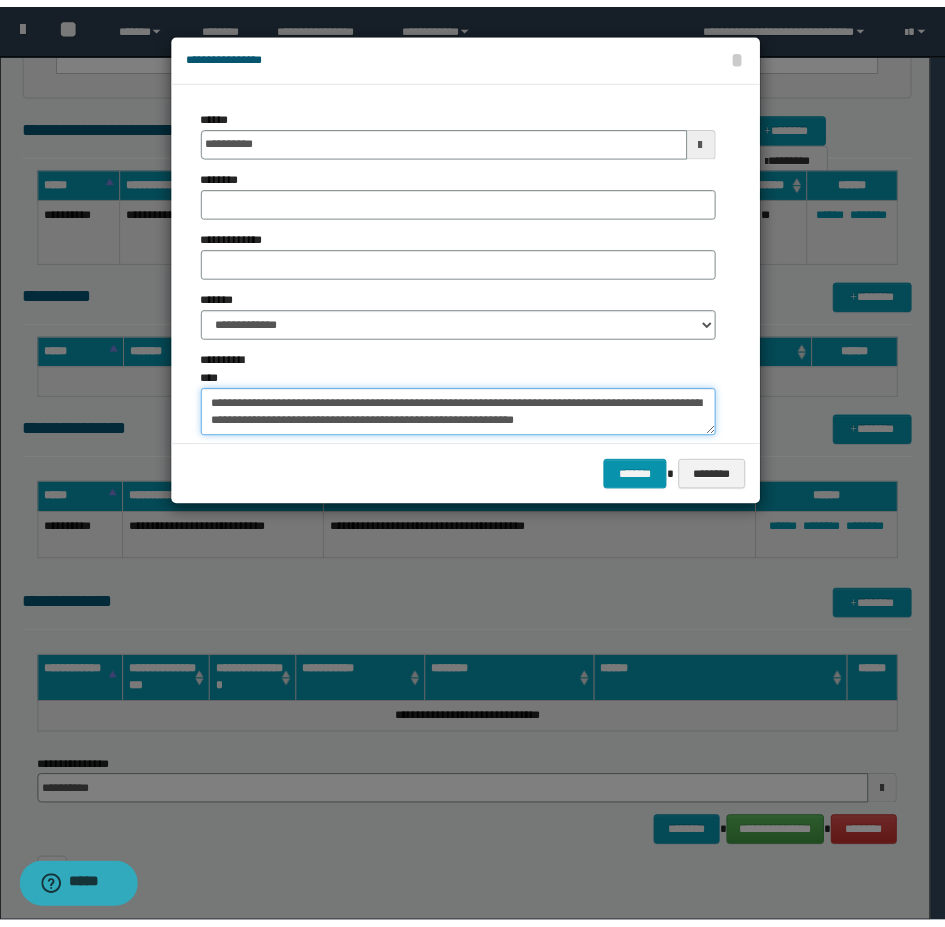 scroll, scrollTop: 13, scrollLeft: 0, axis: vertical 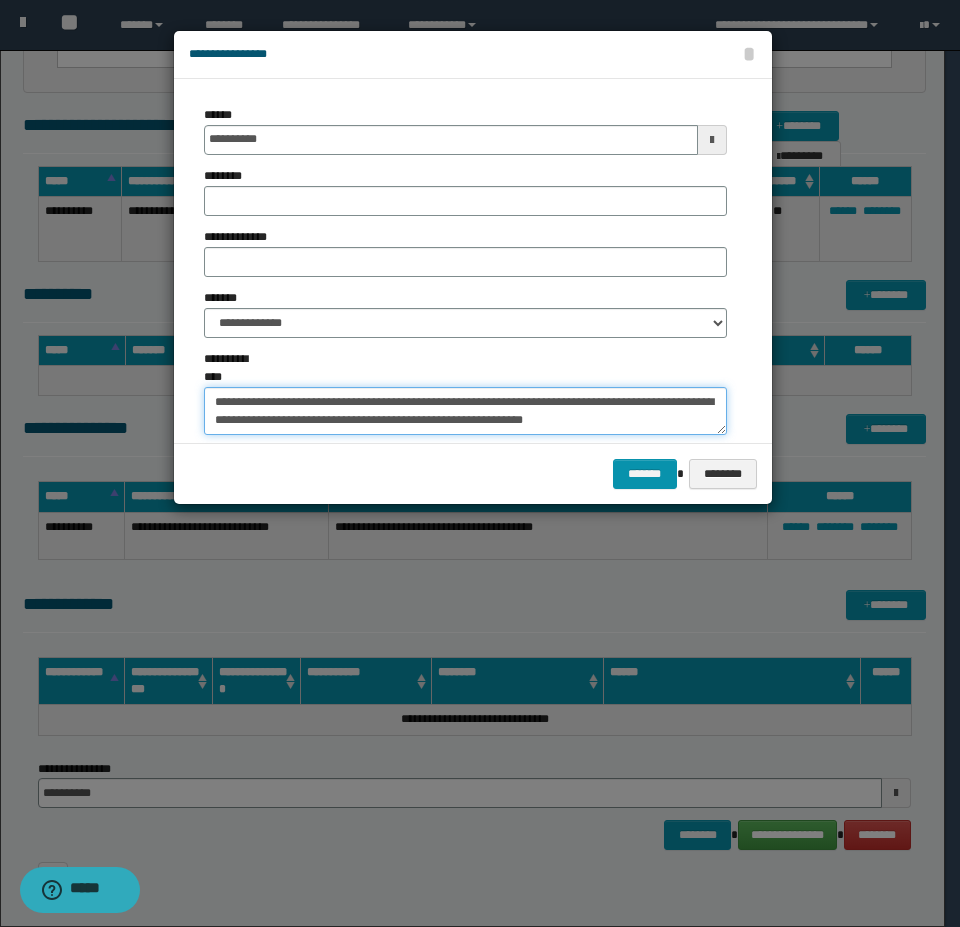 type on "**********" 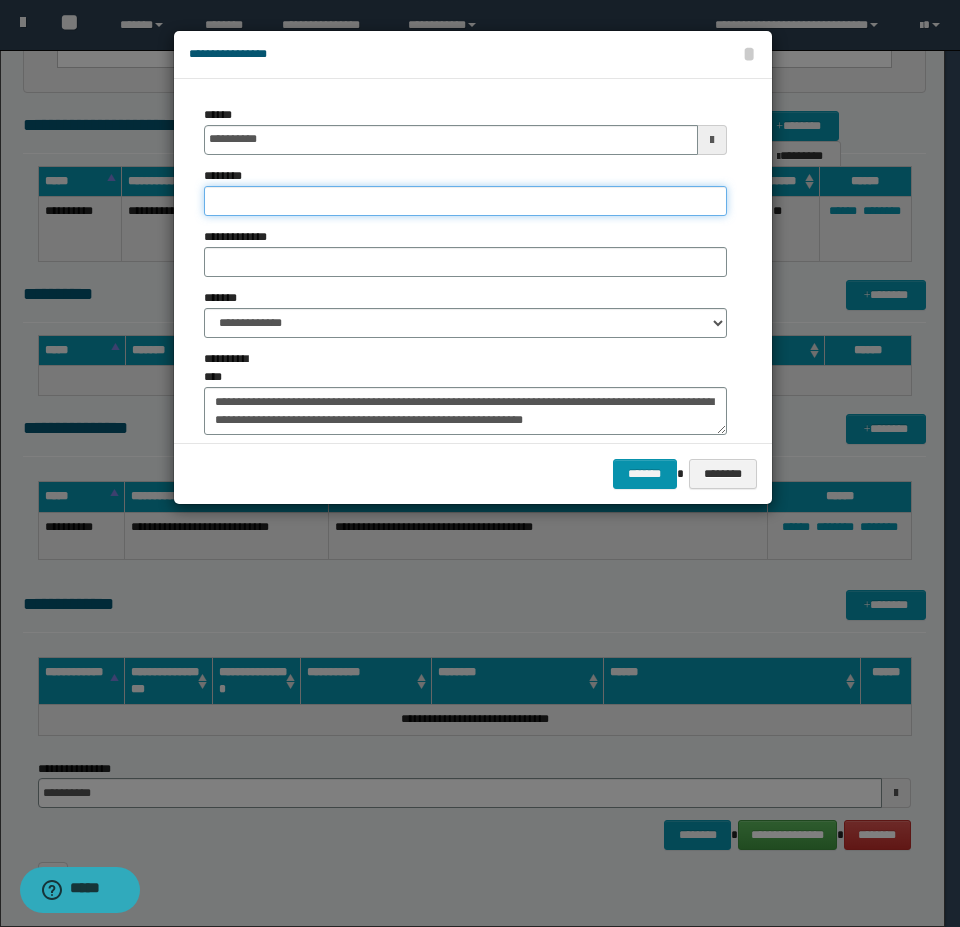 drag, startPoint x: 256, startPoint y: 205, endPoint x: 271, endPoint y: 215, distance: 18.027756 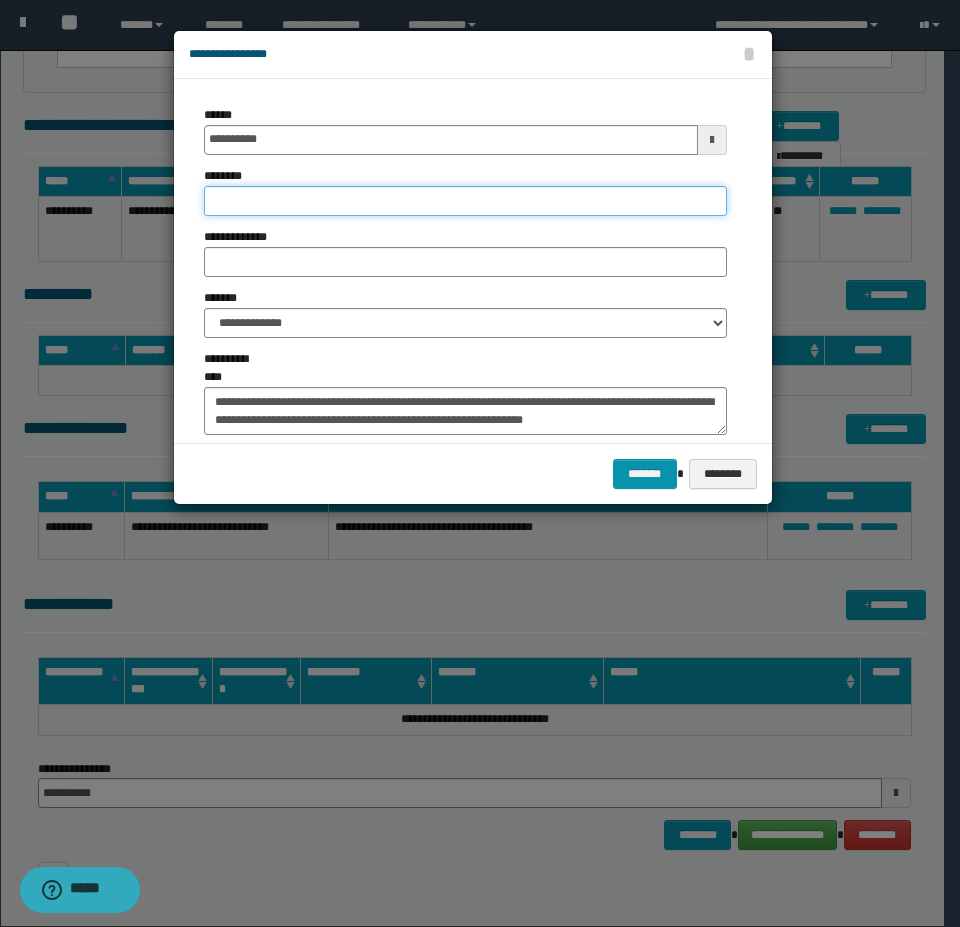 type on "**********" 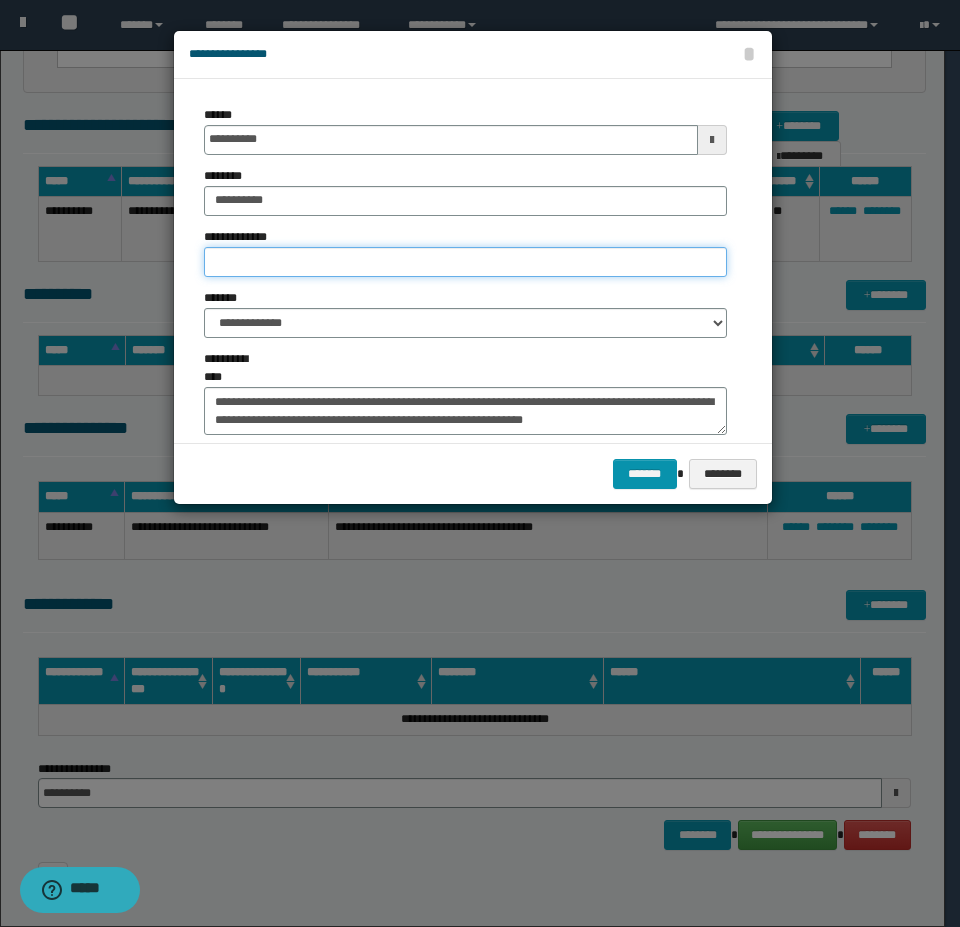 click on "**********" at bounding box center (465, 262) 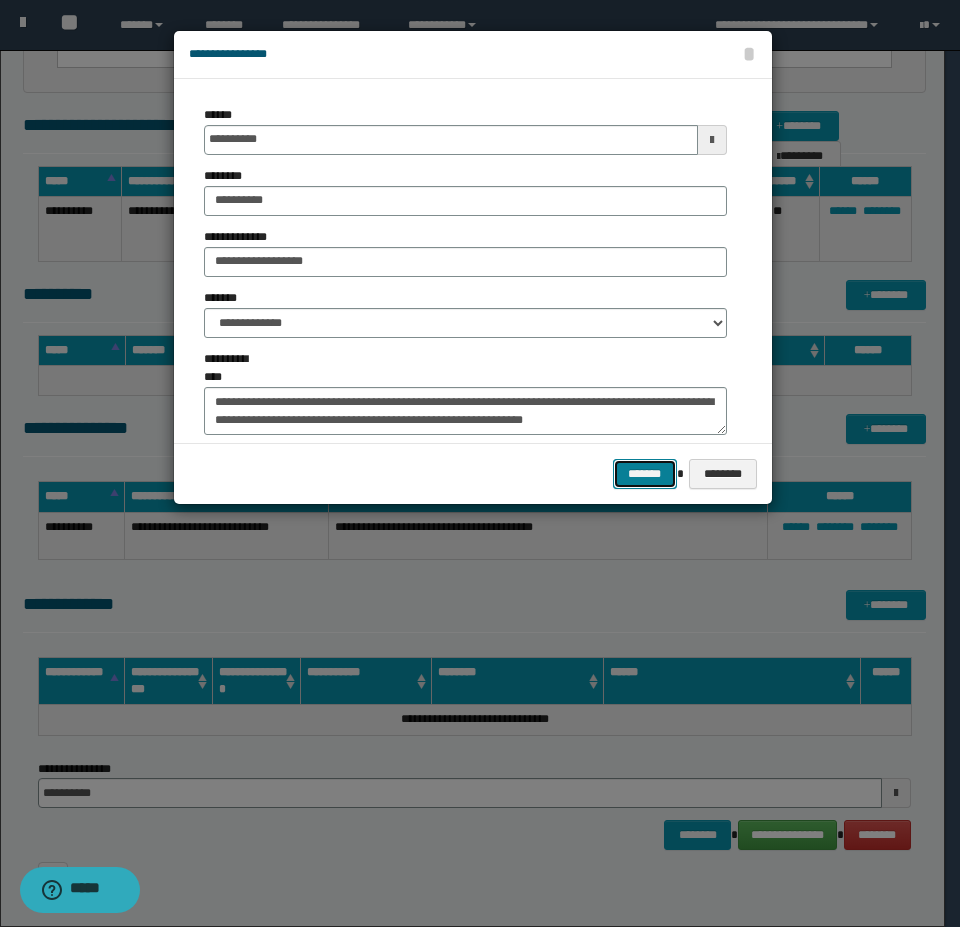 click on "*******" at bounding box center (645, 474) 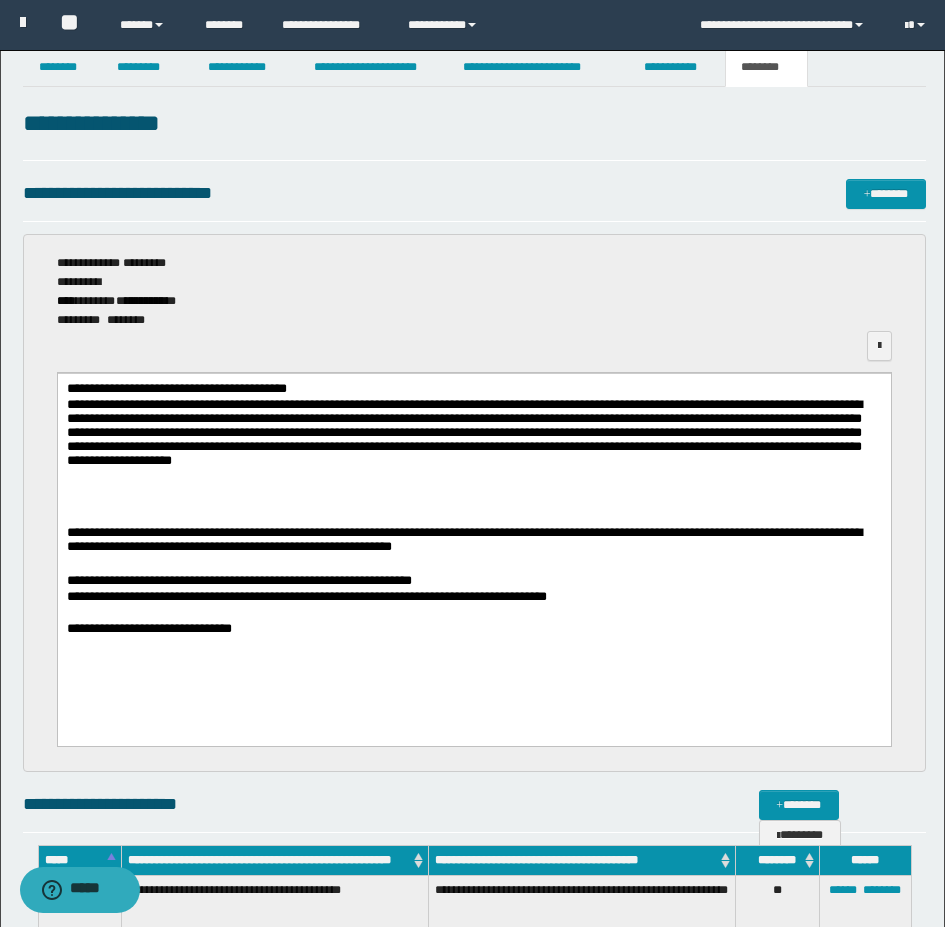 scroll, scrollTop: 0, scrollLeft: 0, axis: both 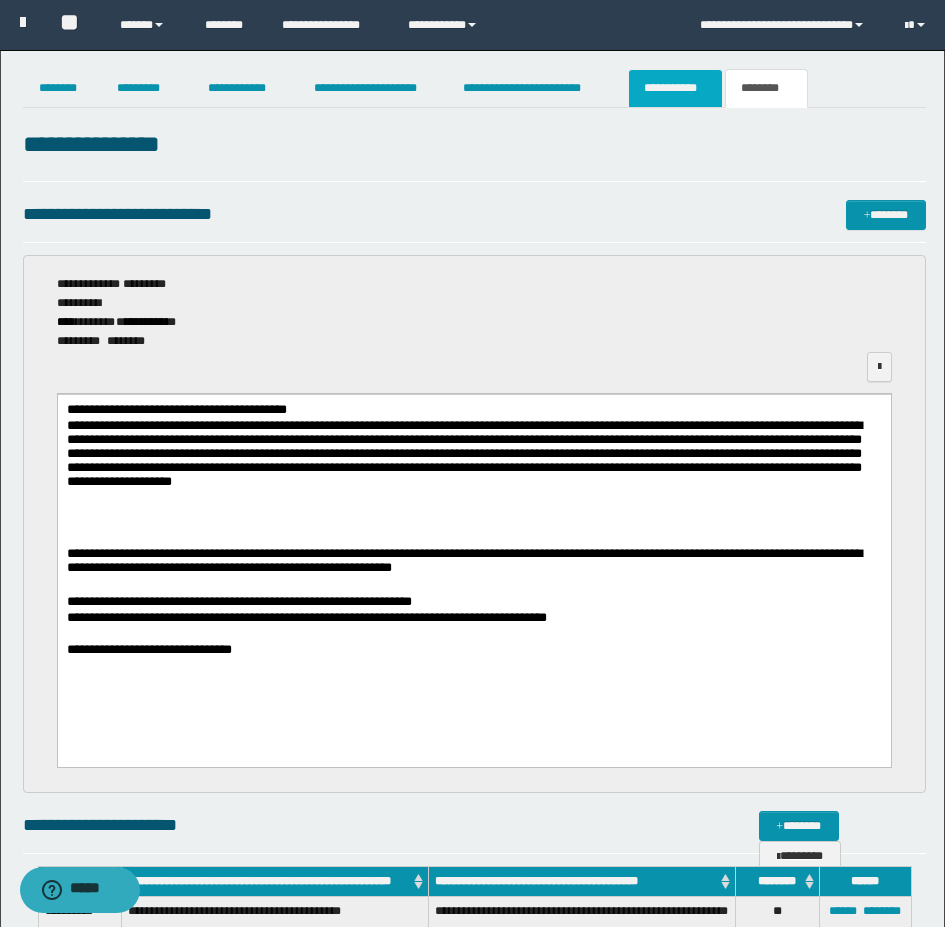 click on "**********" at bounding box center [675, 88] 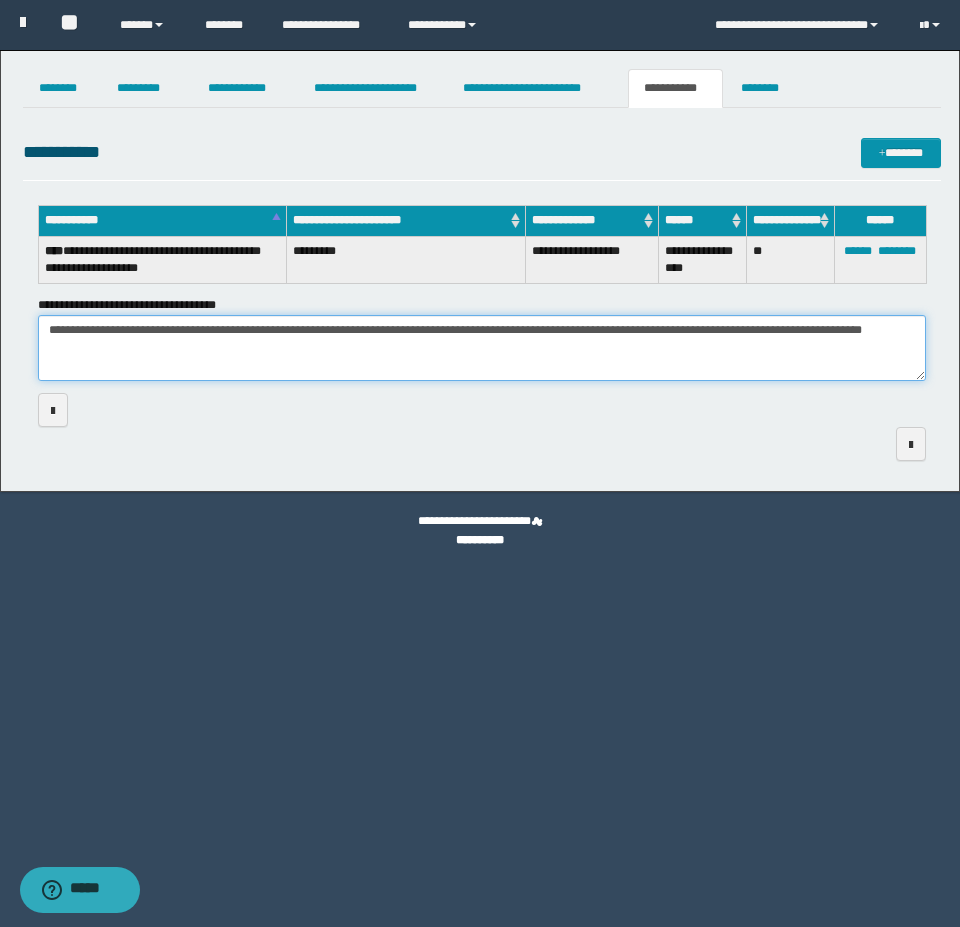 click on "**********" at bounding box center (482, 348) 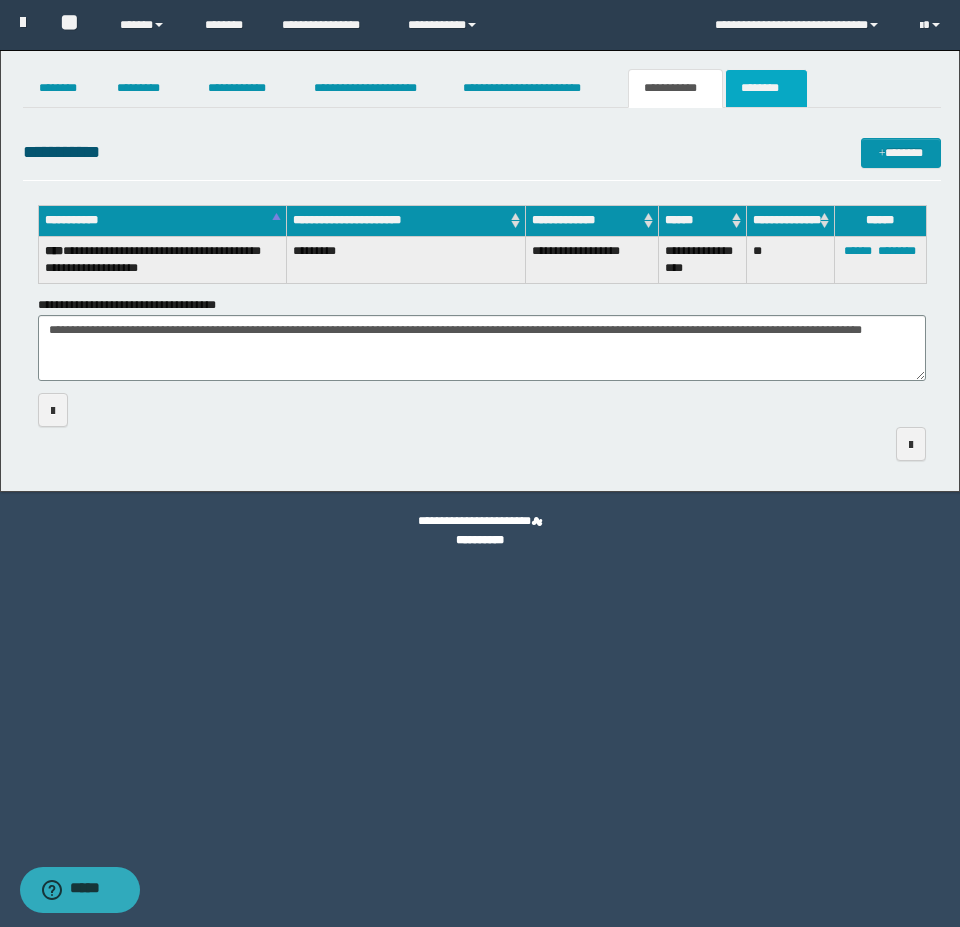 click on "********" at bounding box center (766, 88) 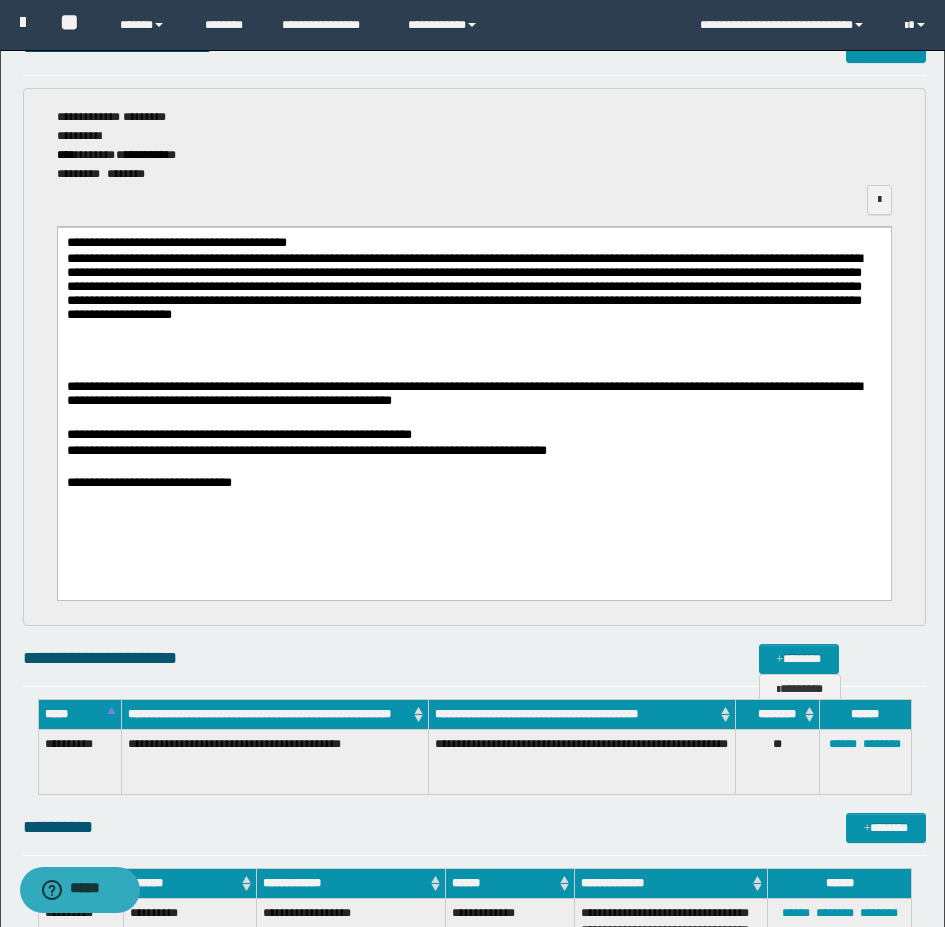 scroll, scrollTop: 0, scrollLeft: 0, axis: both 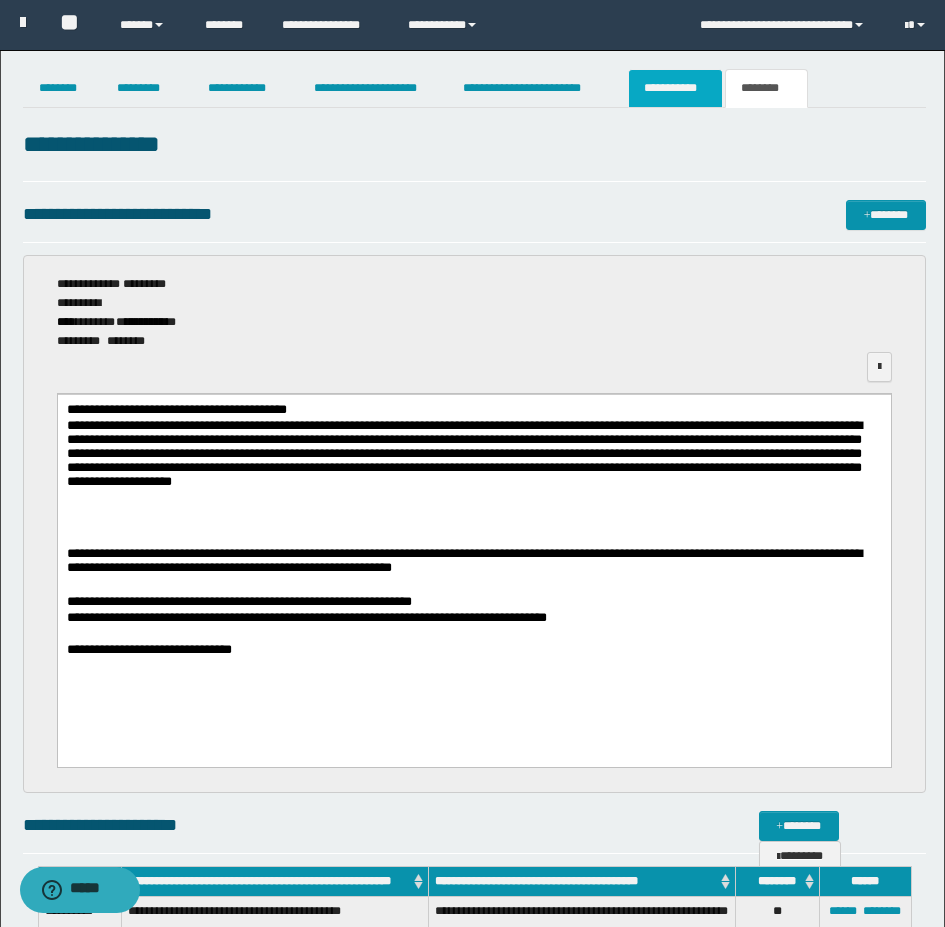click on "**********" at bounding box center (675, 88) 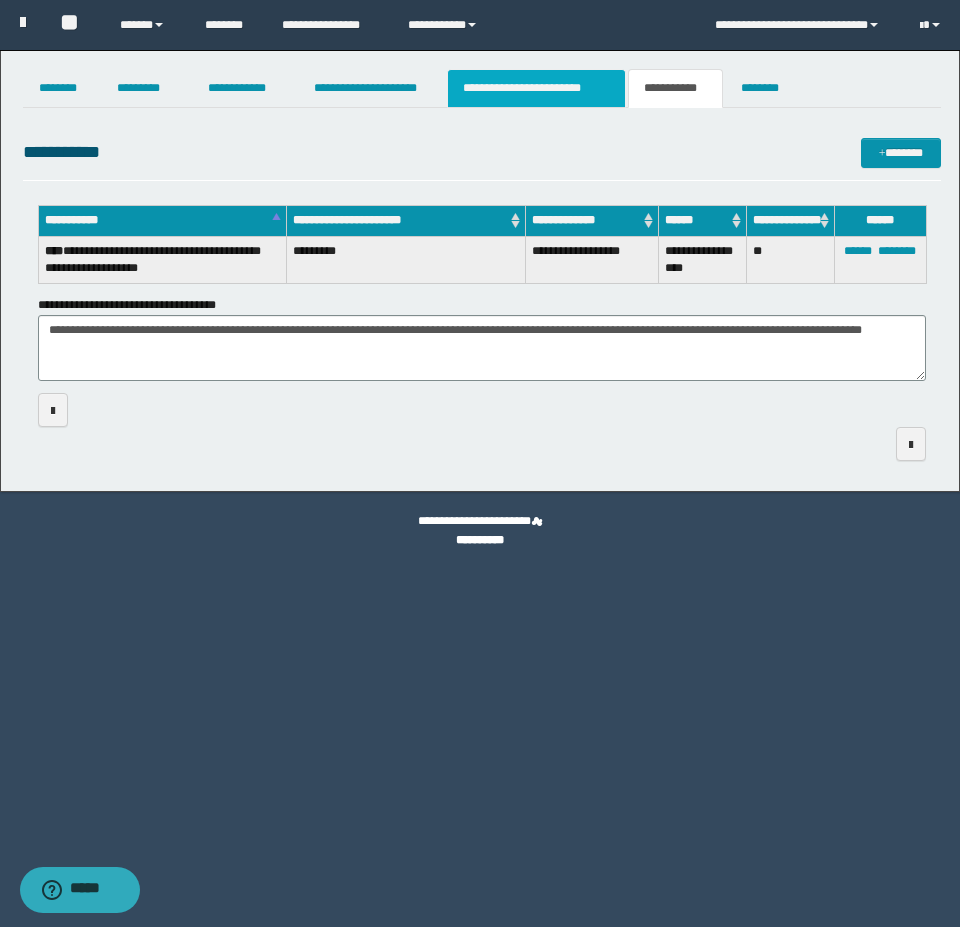 click on "**********" at bounding box center (537, 88) 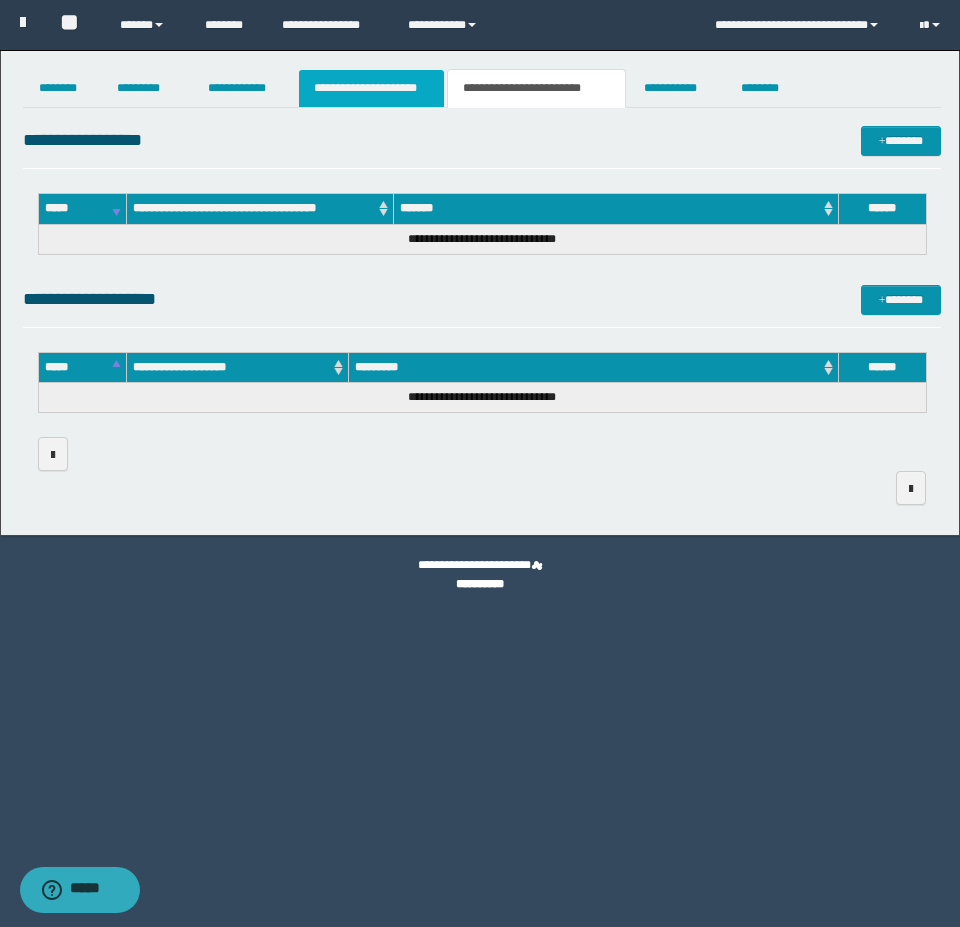 click on "**********" at bounding box center (371, 88) 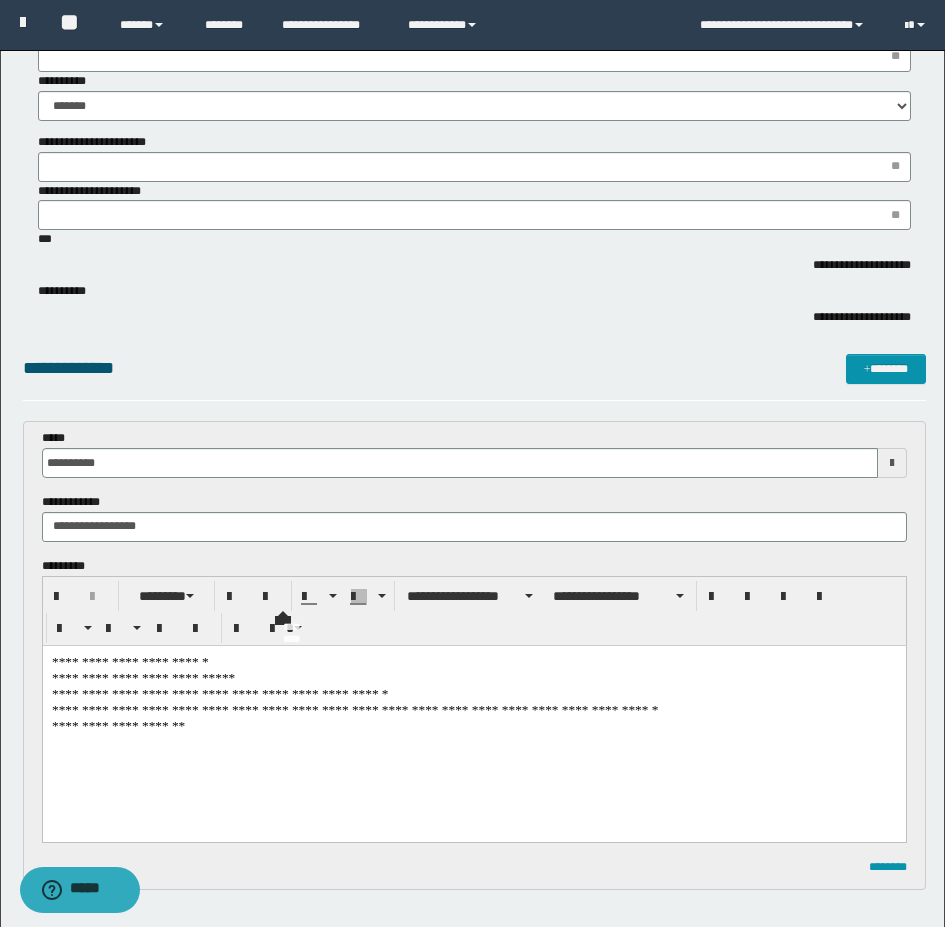 scroll, scrollTop: 600, scrollLeft: 0, axis: vertical 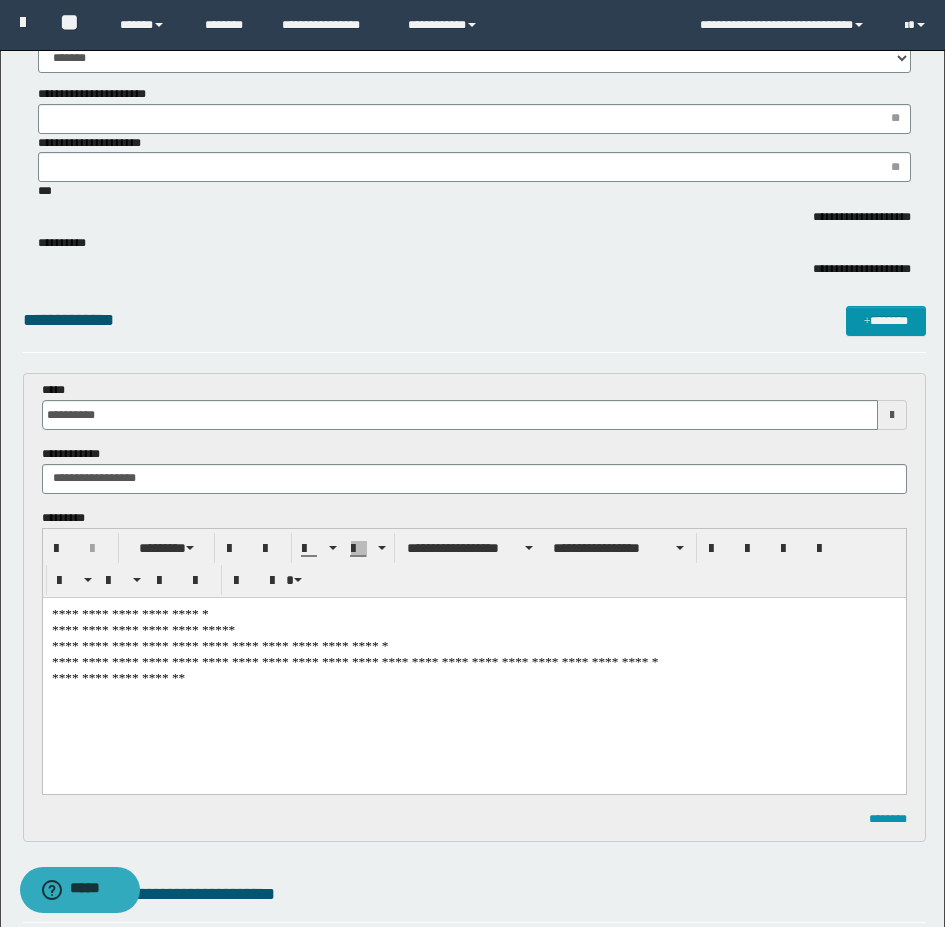 click on "**********" at bounding box center [473, 670] 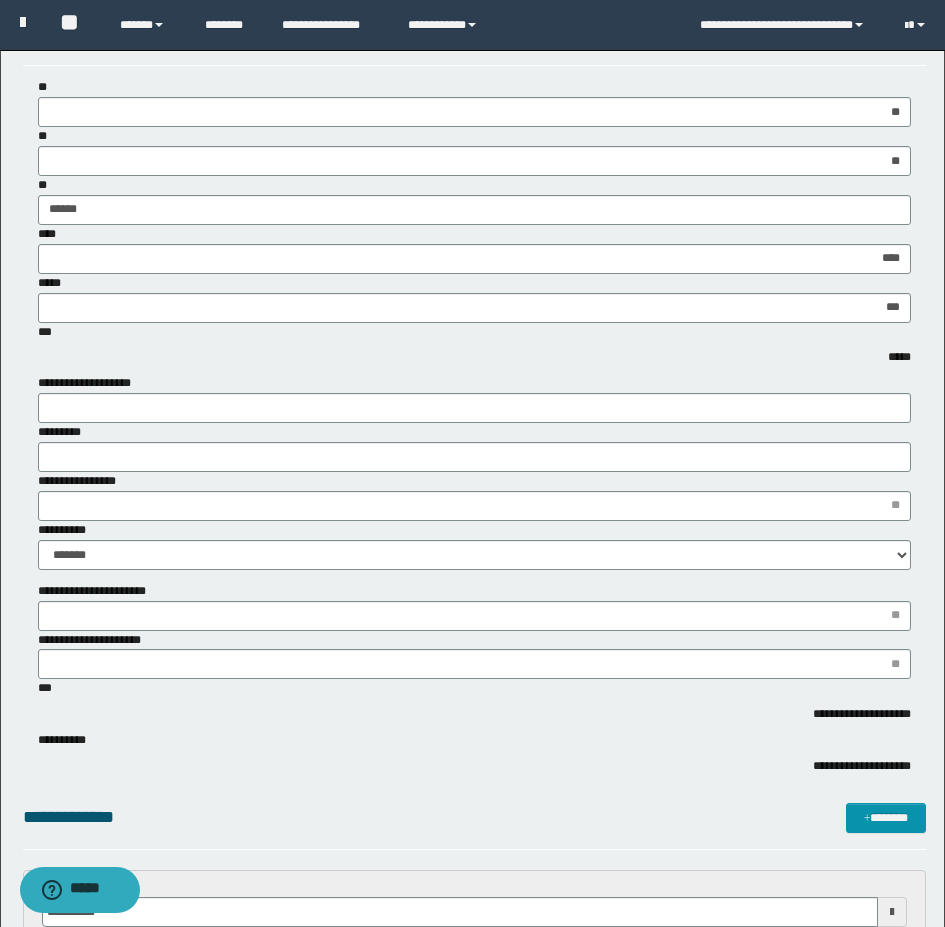 scroll, scrollTop: 0, scrollLeft: 0, axis: both 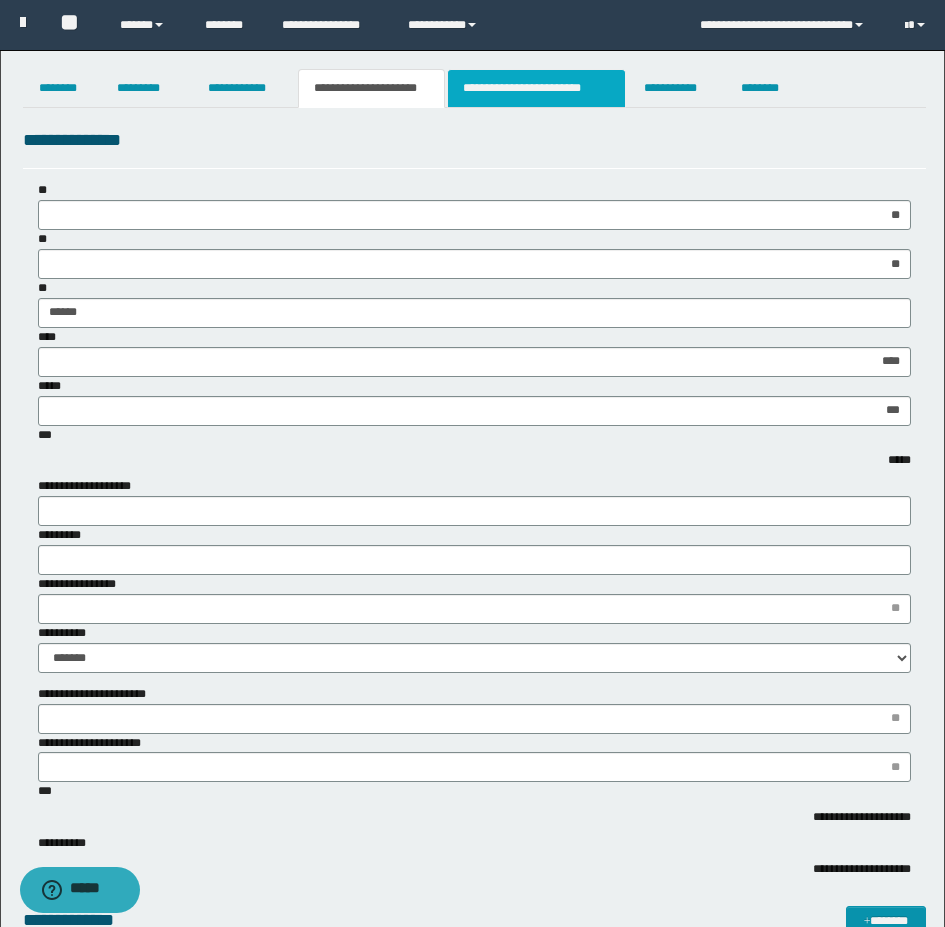 click on "**********" at bounding box center [537, 88] 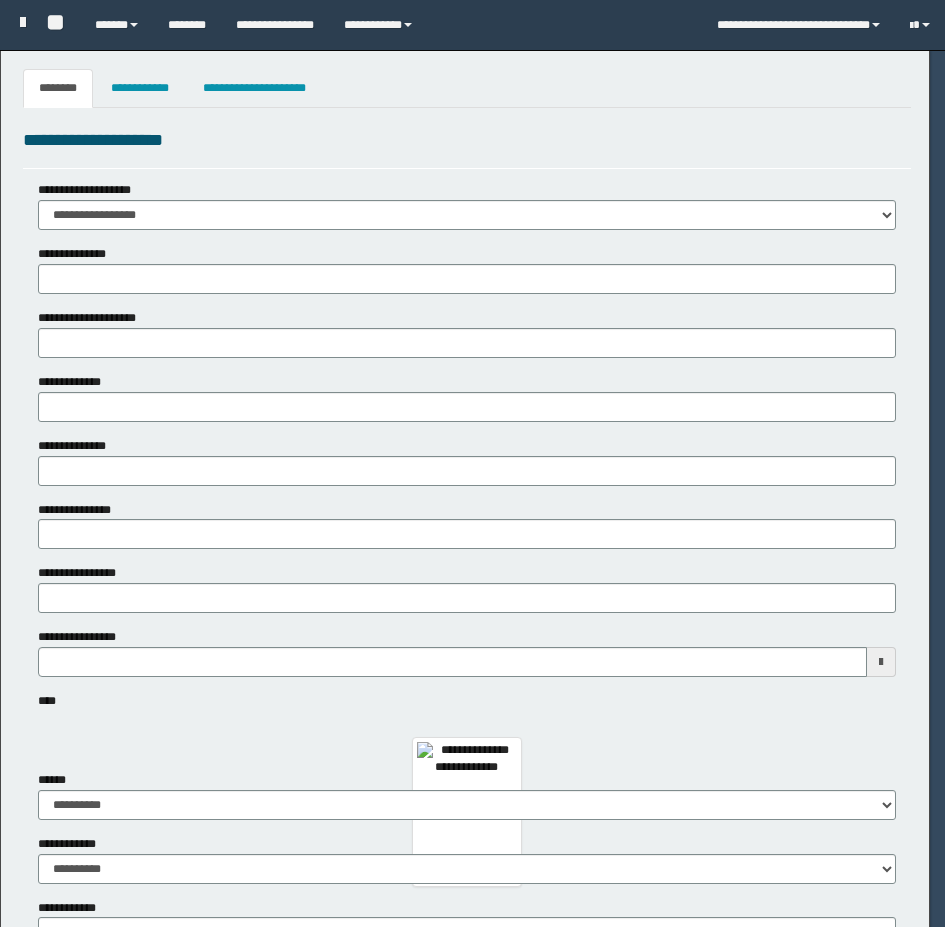 scroll, scrollTop: 0, scrollLeft: 0, axis: both 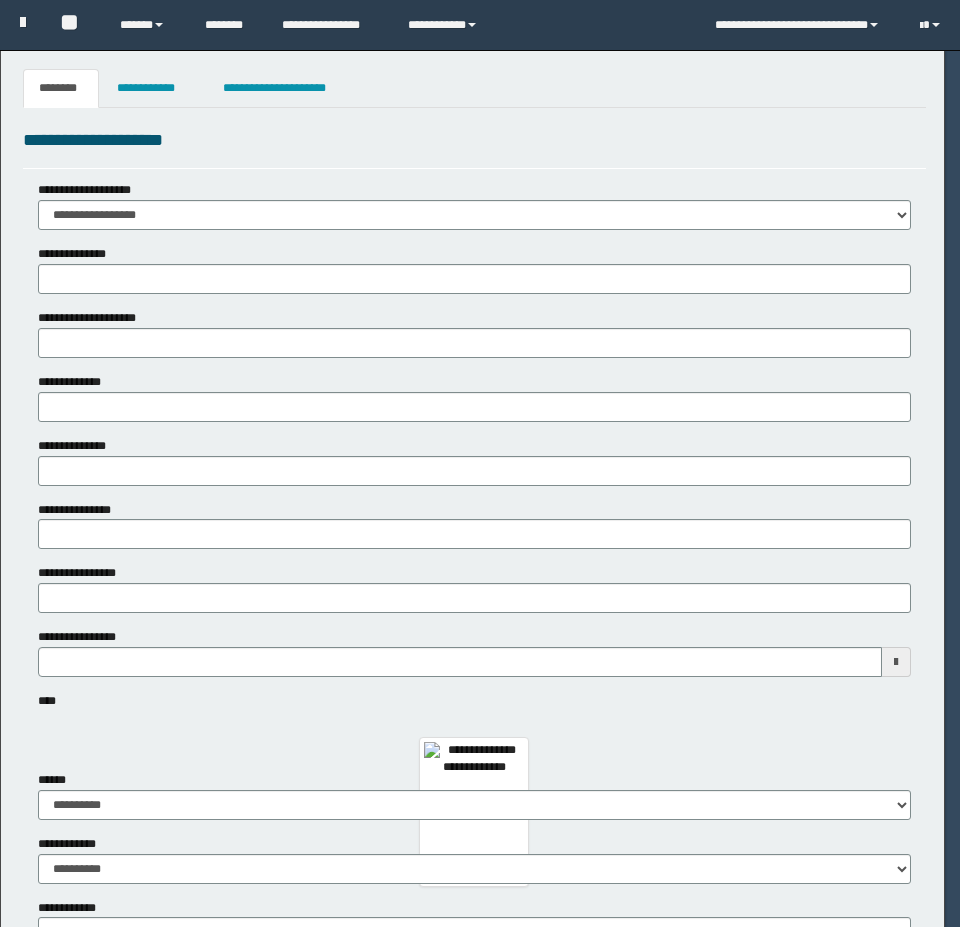 type on "**********" 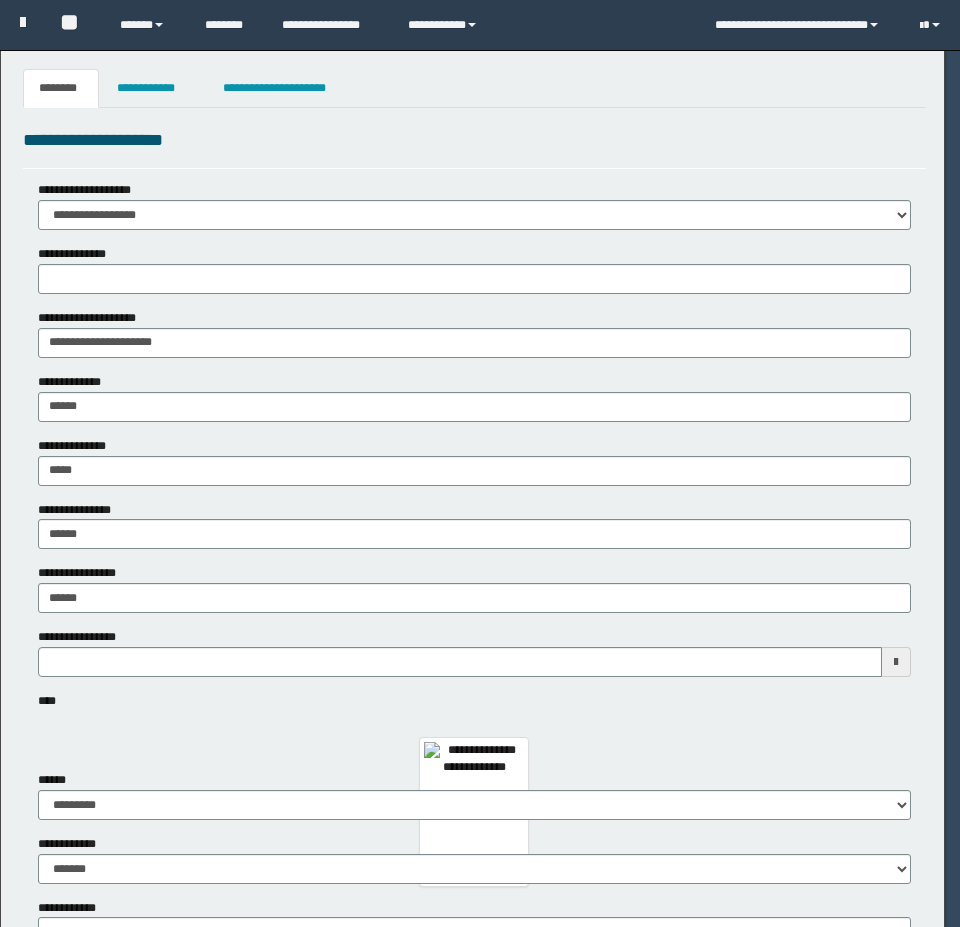 type on "*********" 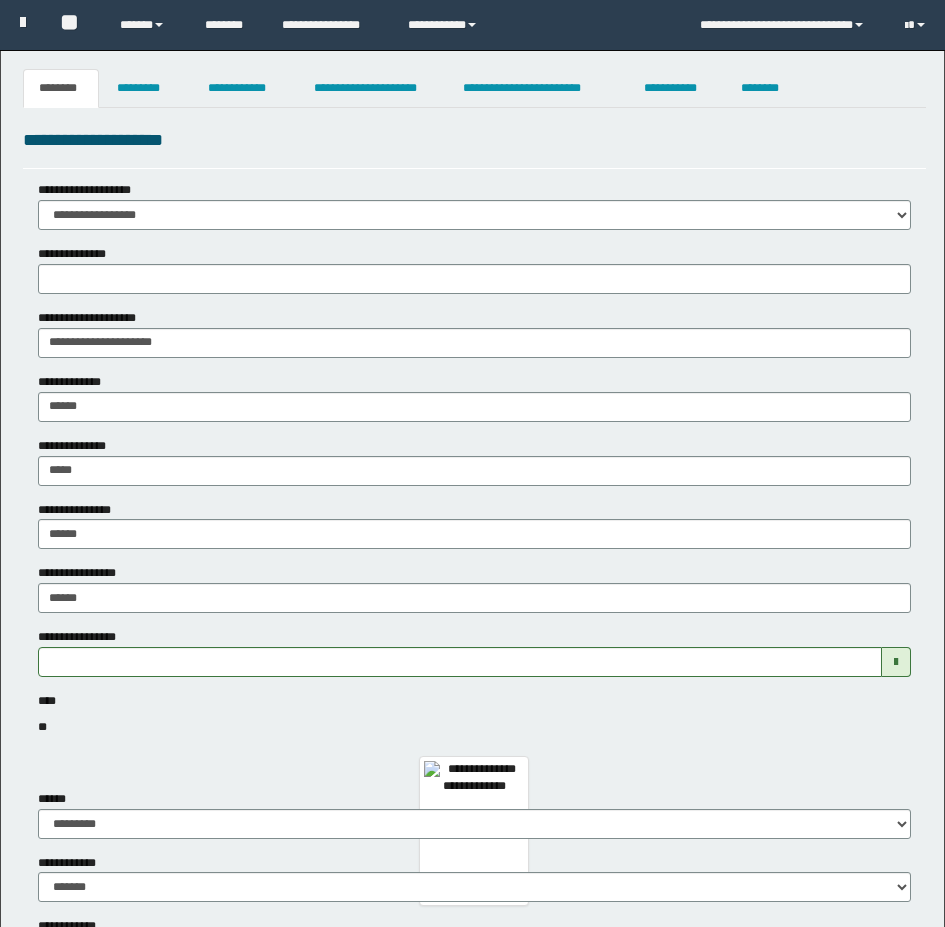 scroll, scrollTop: 0, scrollLeft: 0, axis: both 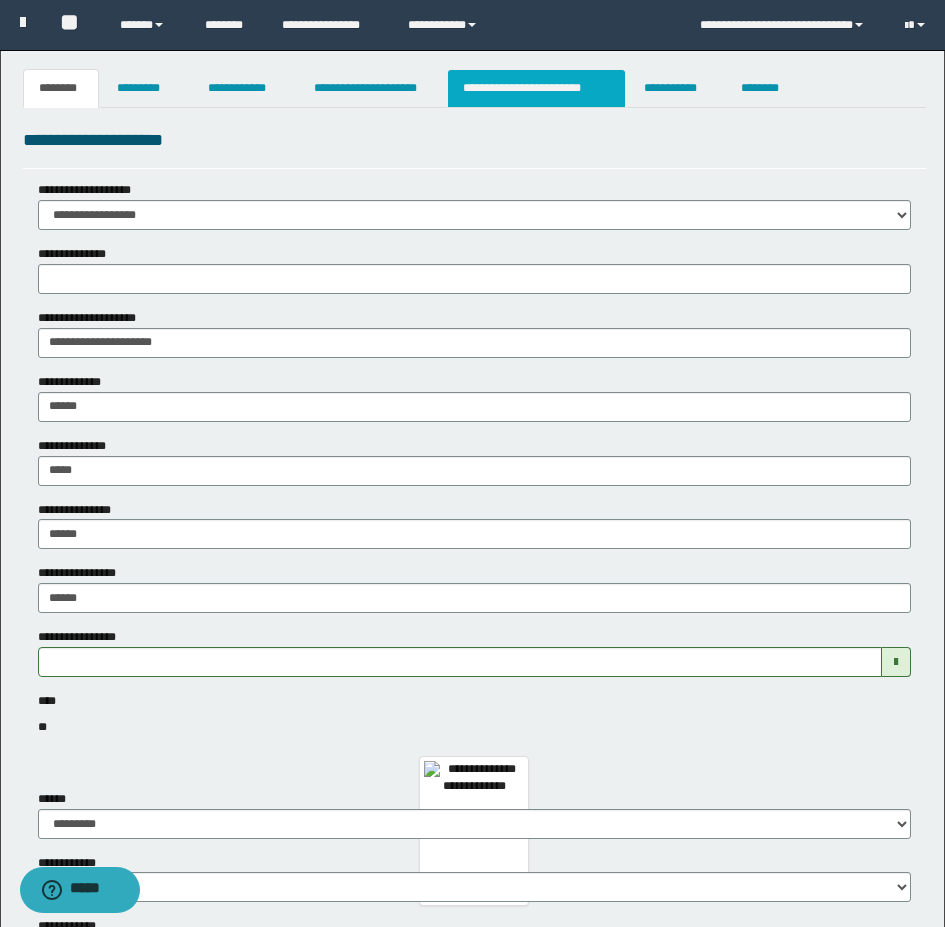 click on "**********" at bounding box center (537, 88) 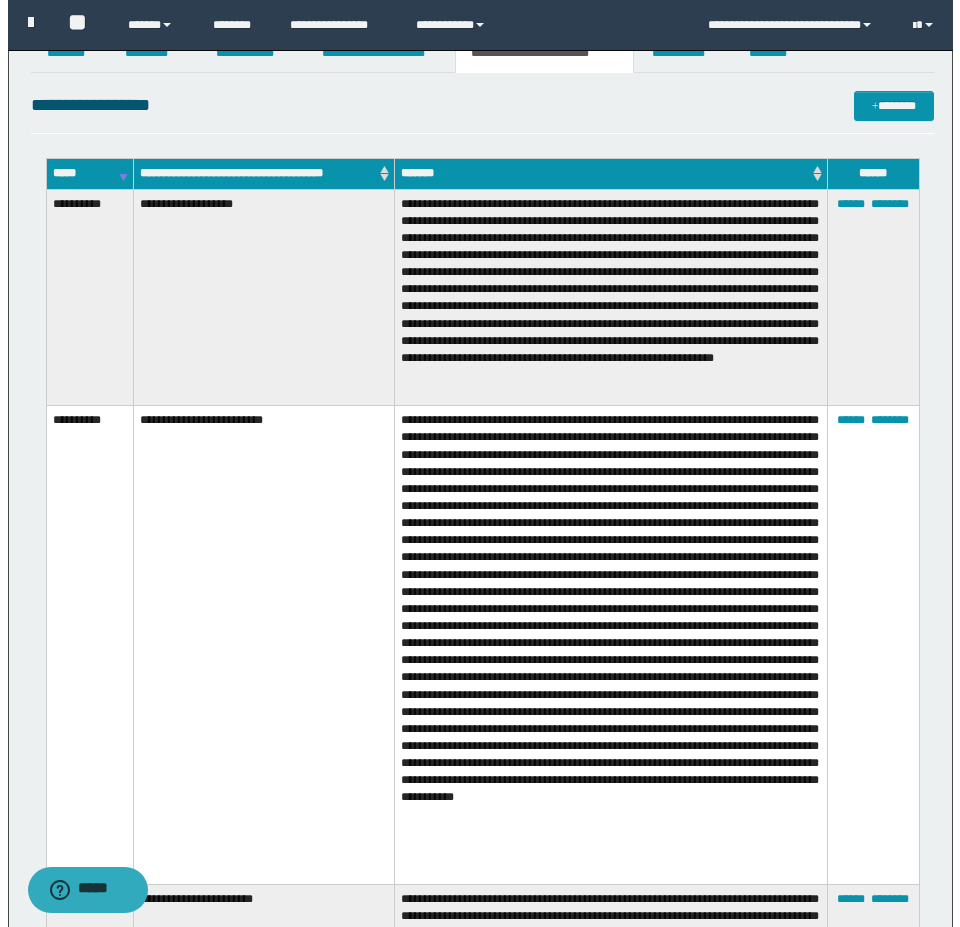 scroll, scrollTop: 0, scrollLeft: 0, axis: both 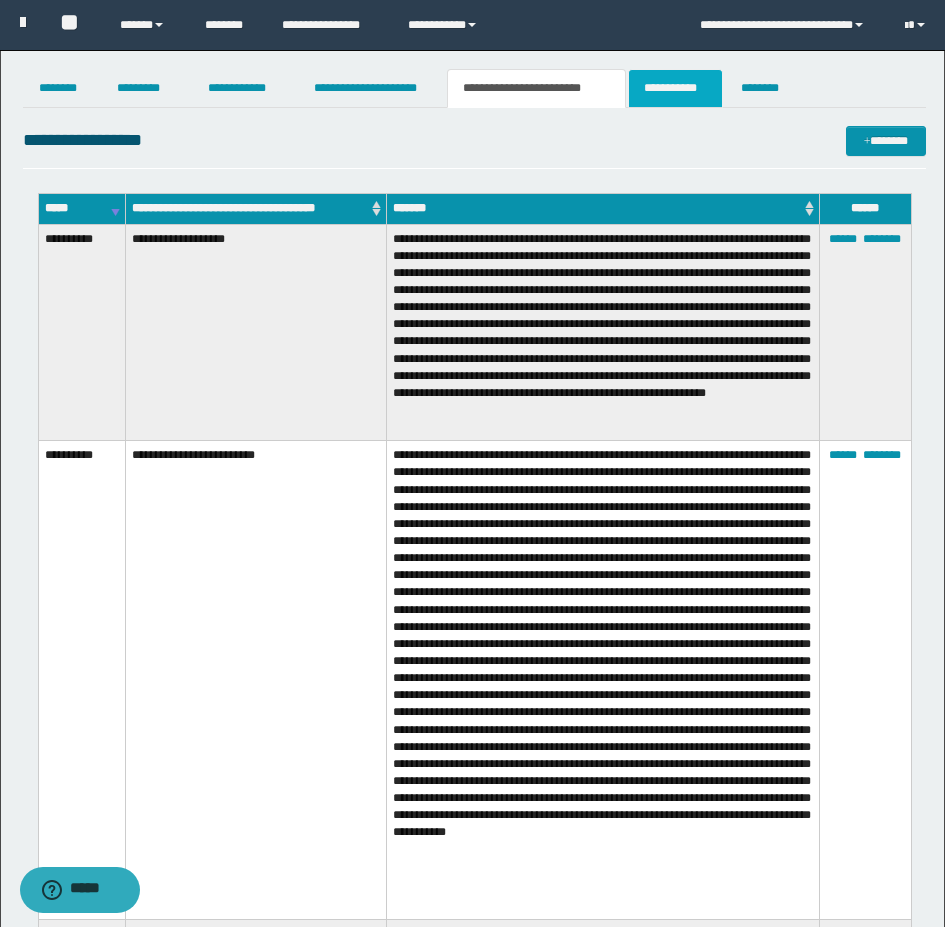 click on "**********" at bounding box center (675, 88) 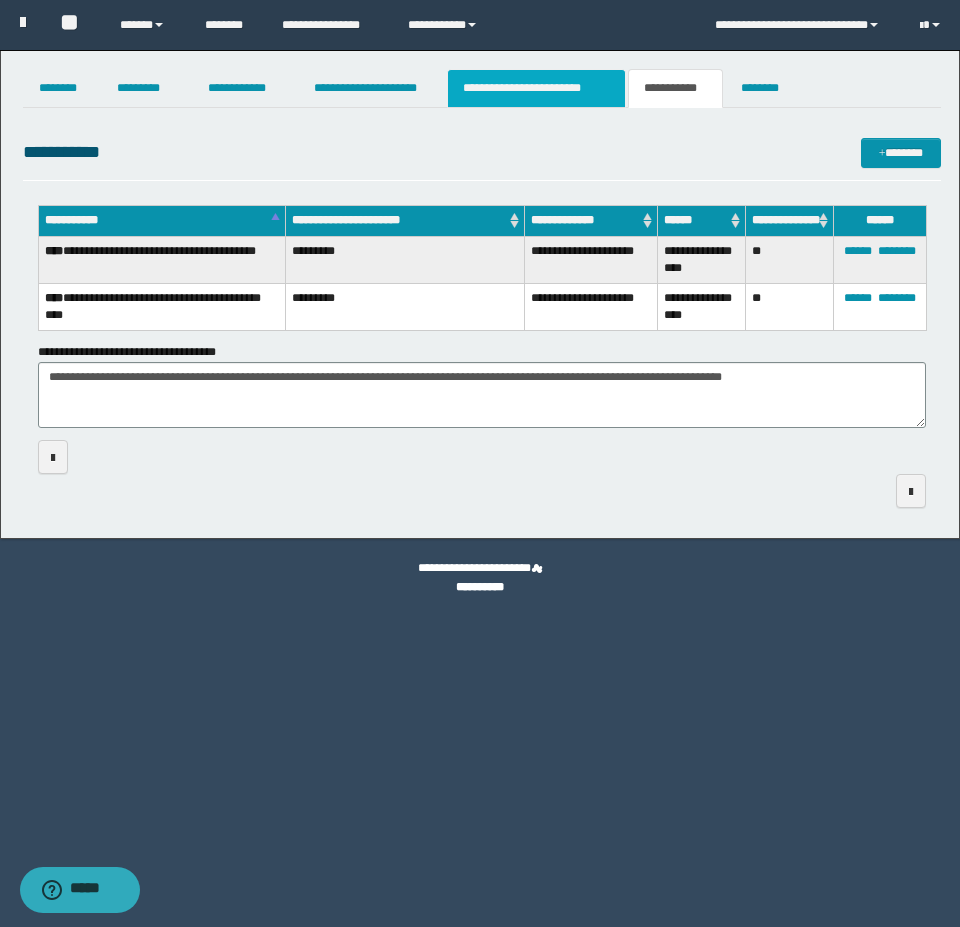 click on "**********" at bounding box center [537, 88] 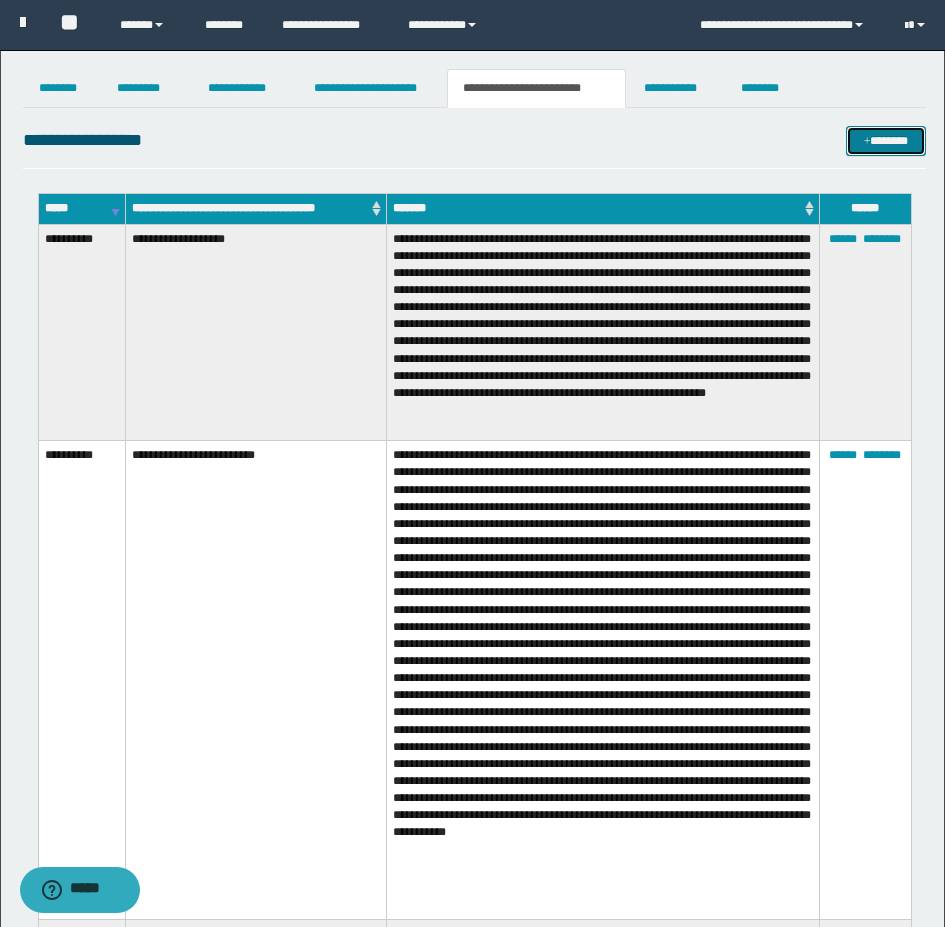 click on "*******" at bounding box center (886, 141) 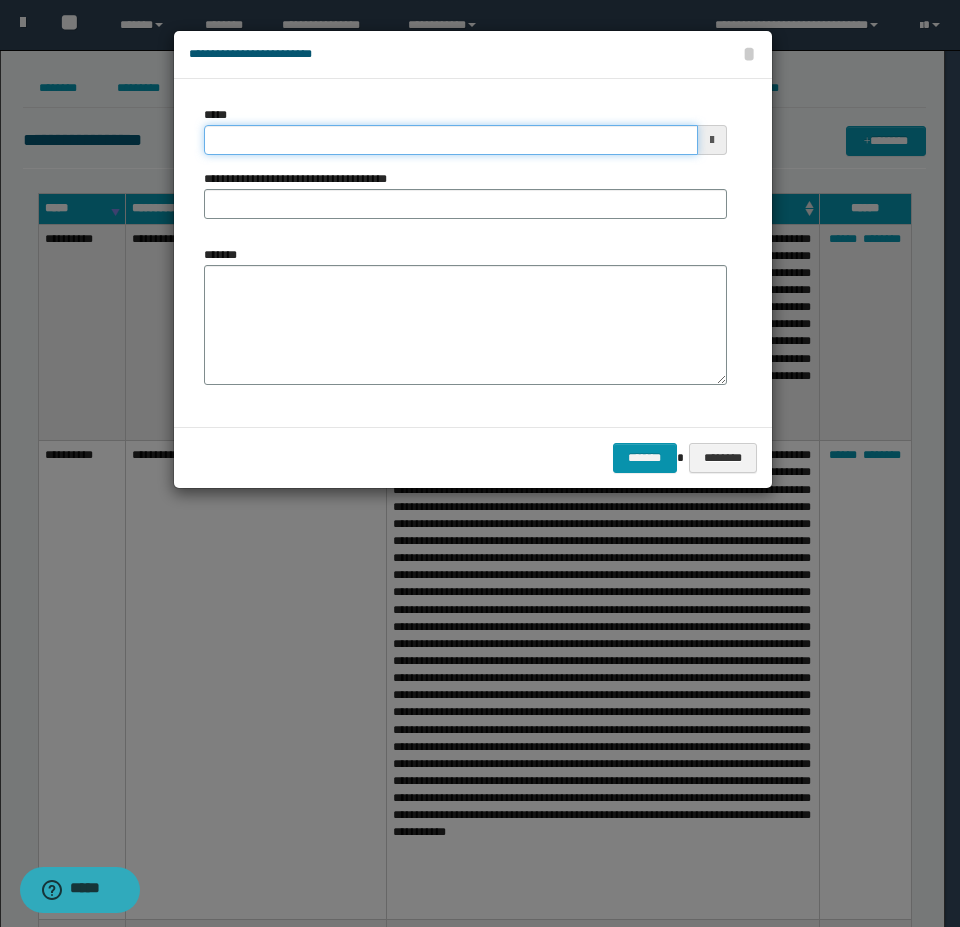 click on "*****" at bounding box center [451, 140] 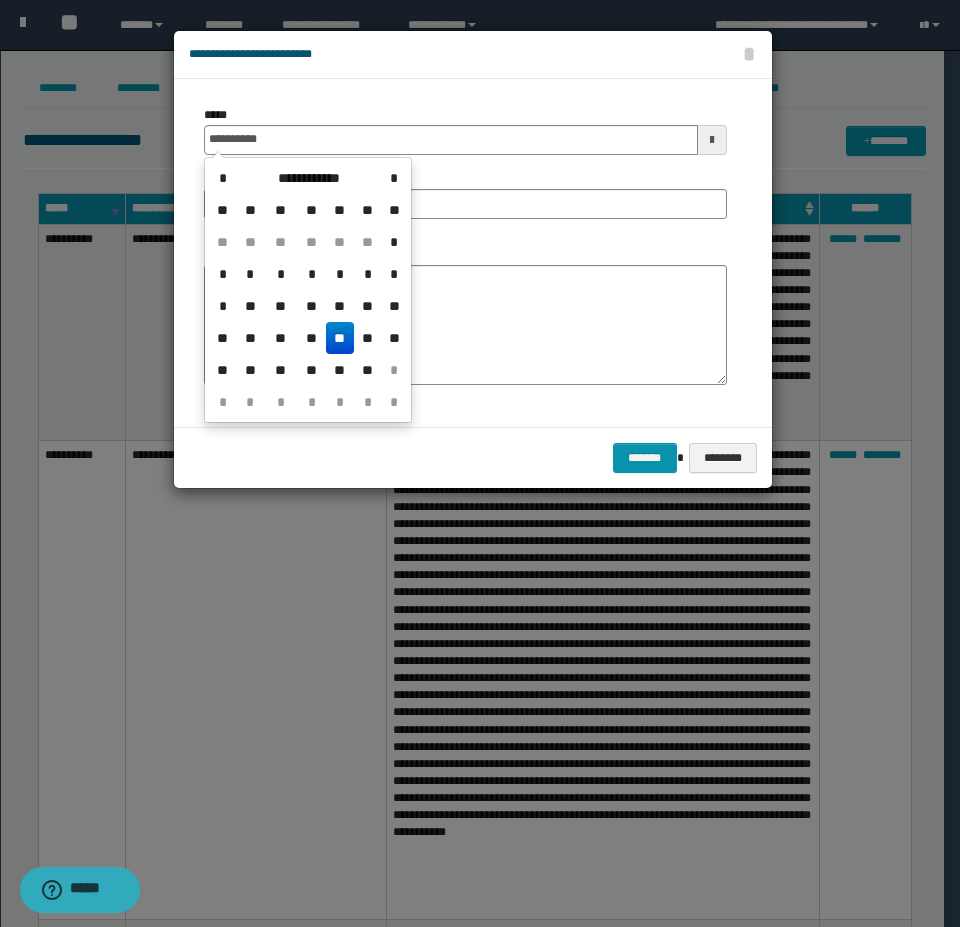 click on "**" at bounding box center [340, 338] 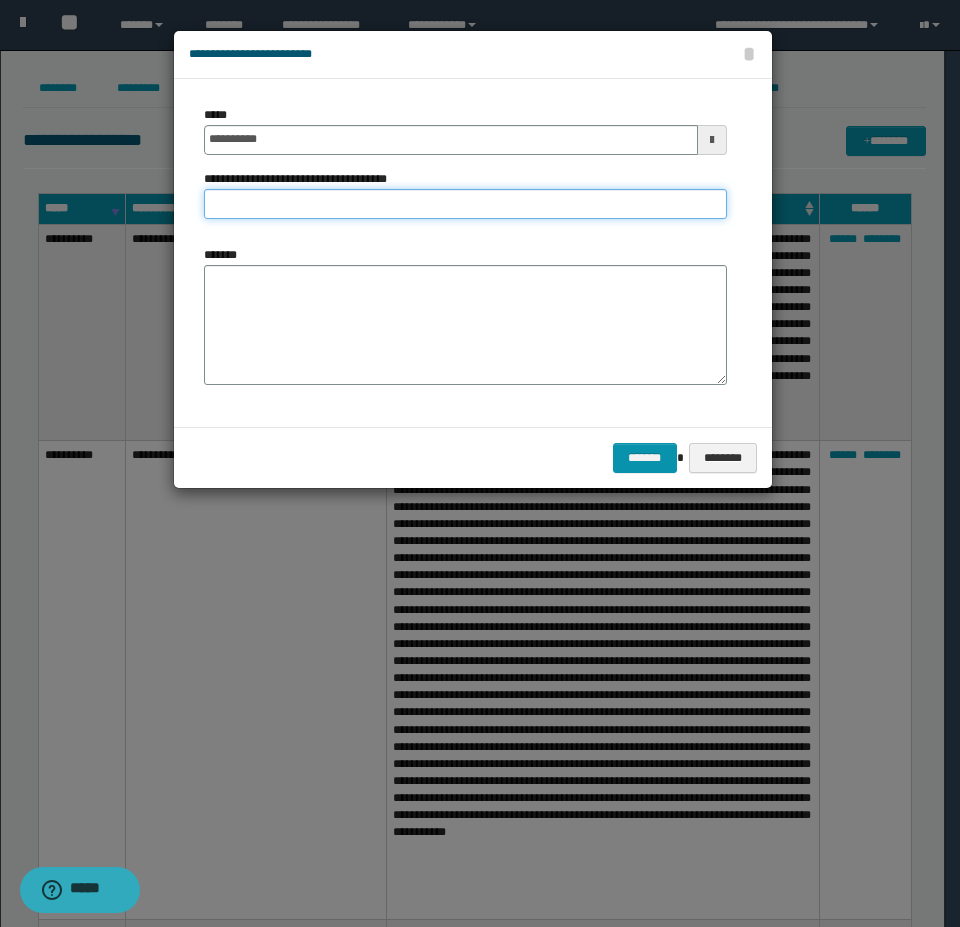 click on "**********" at bounding box center [465, 204] 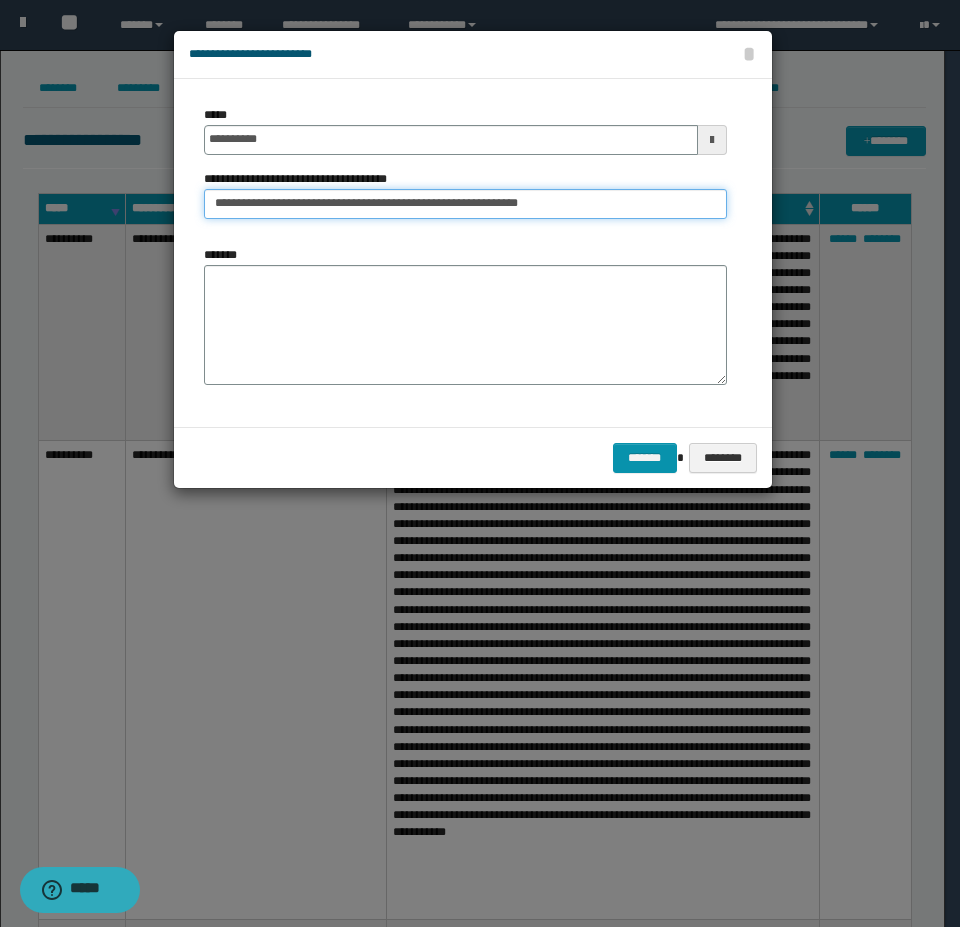 type on "**********" 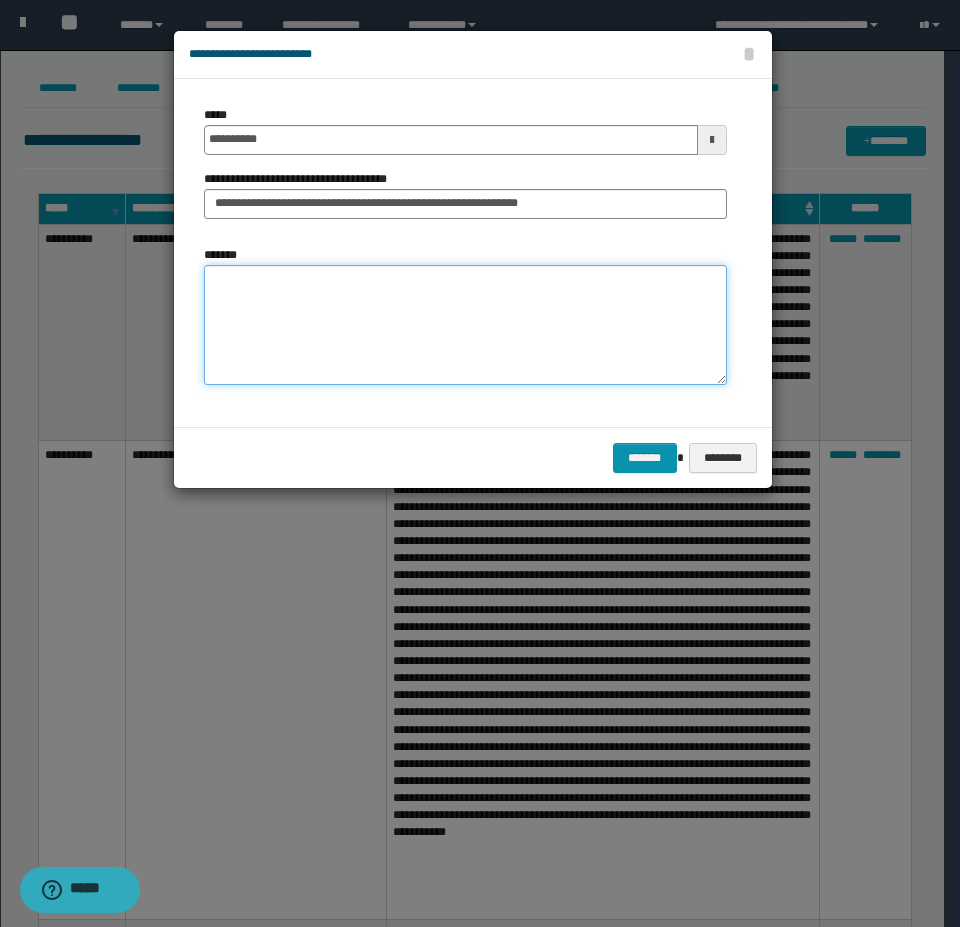 click on "*******" at bounding box center (465, 325) 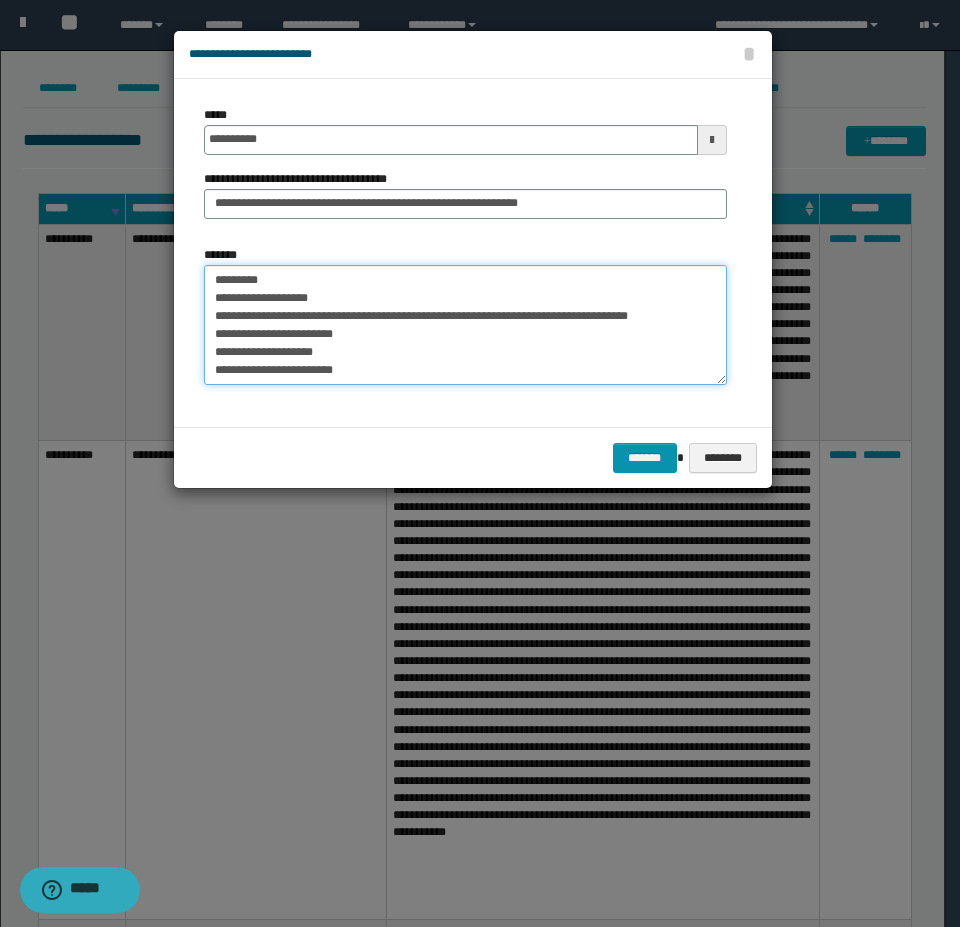 scroll, scrollTop: 552, scrollLeft: 0, axis: vertical 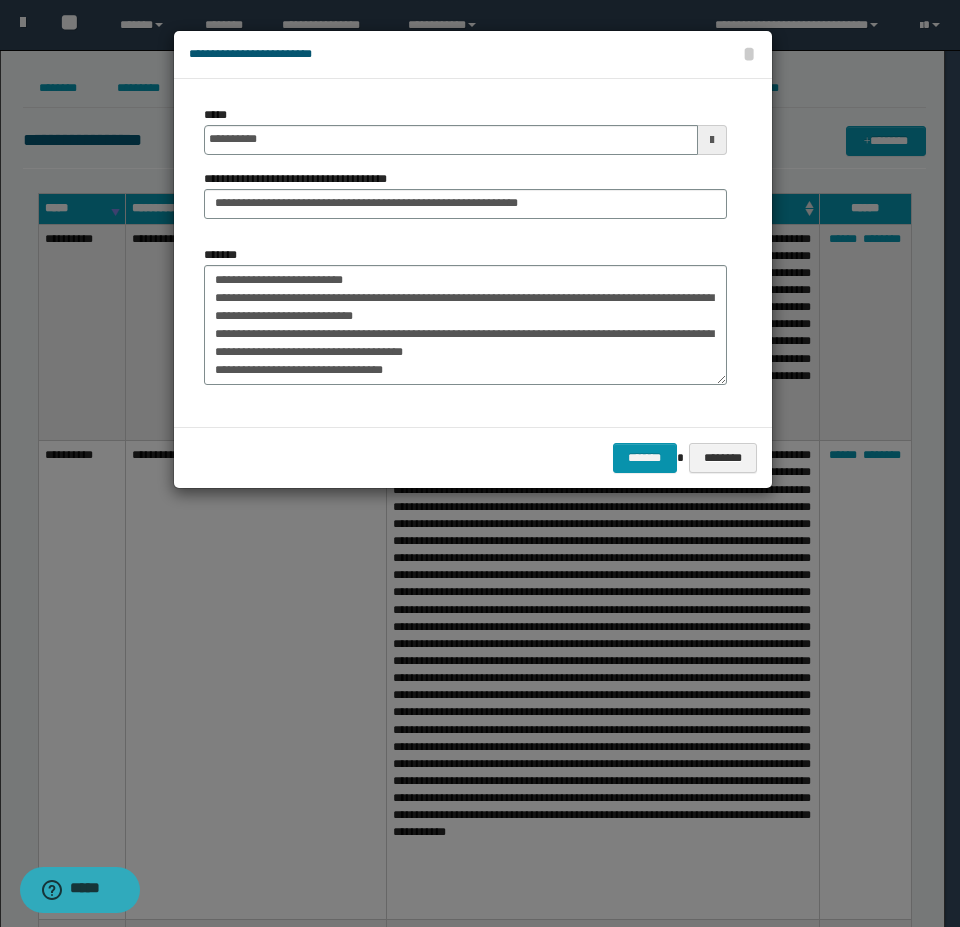 click on "*******" at bounding box center (465, 323) 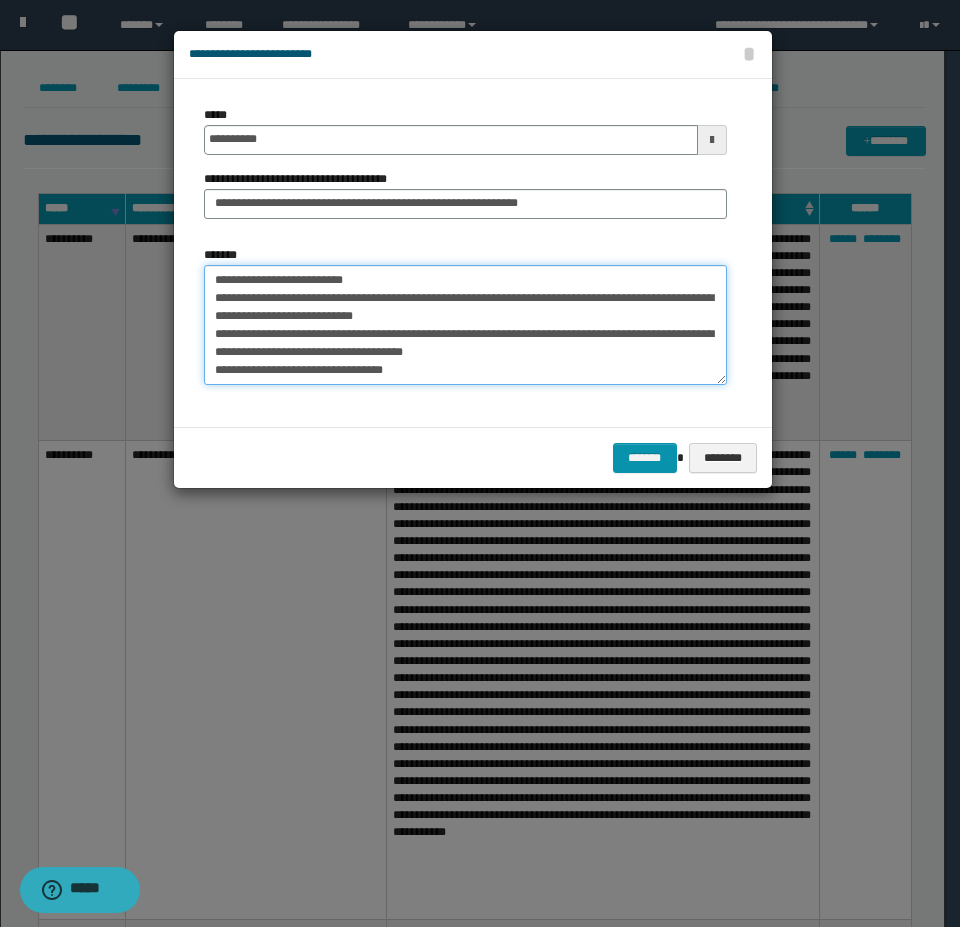 click on "*******" at bounding box center (465, 325) 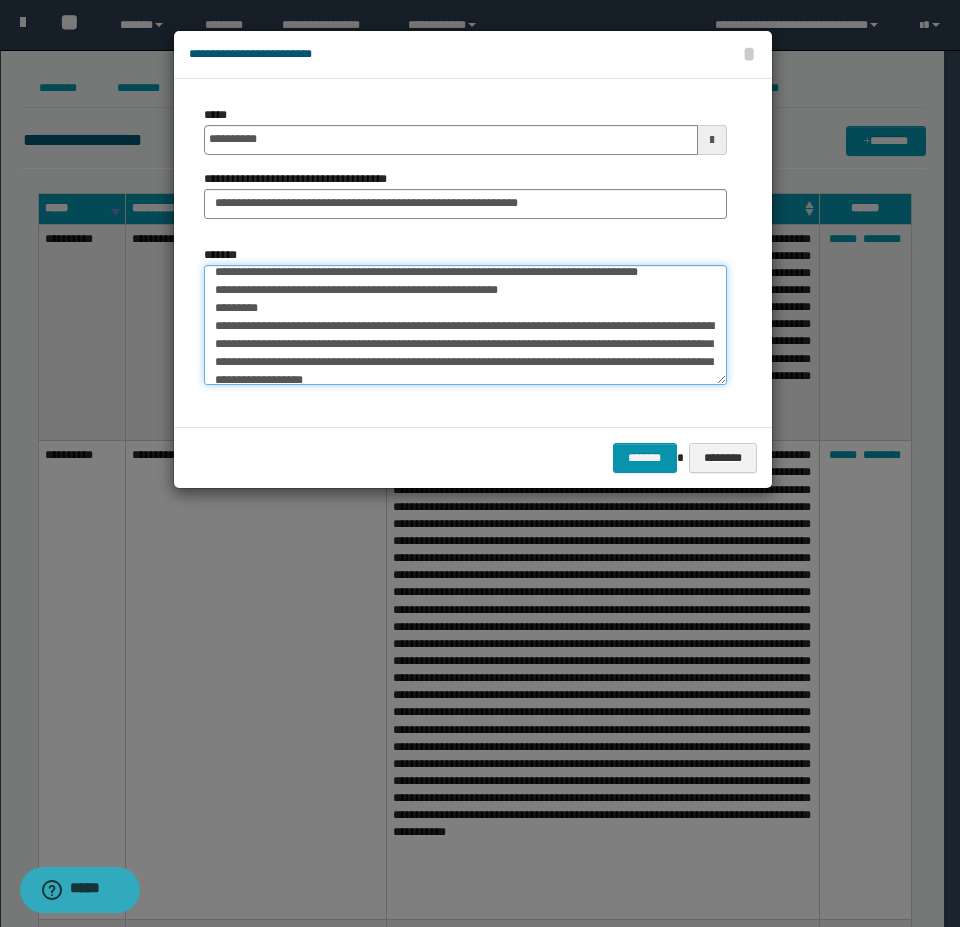 scroll, scrollTop: 300, scrollLeft: 0, axis: vertical 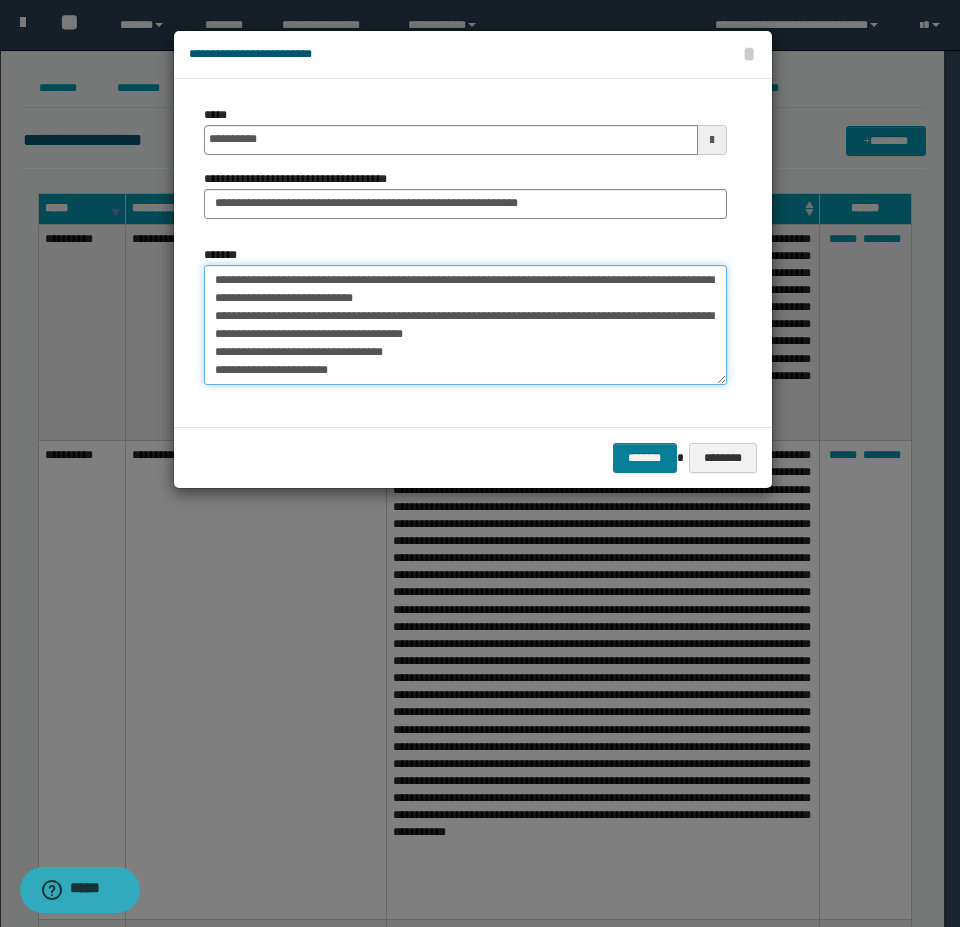 type on "**********" 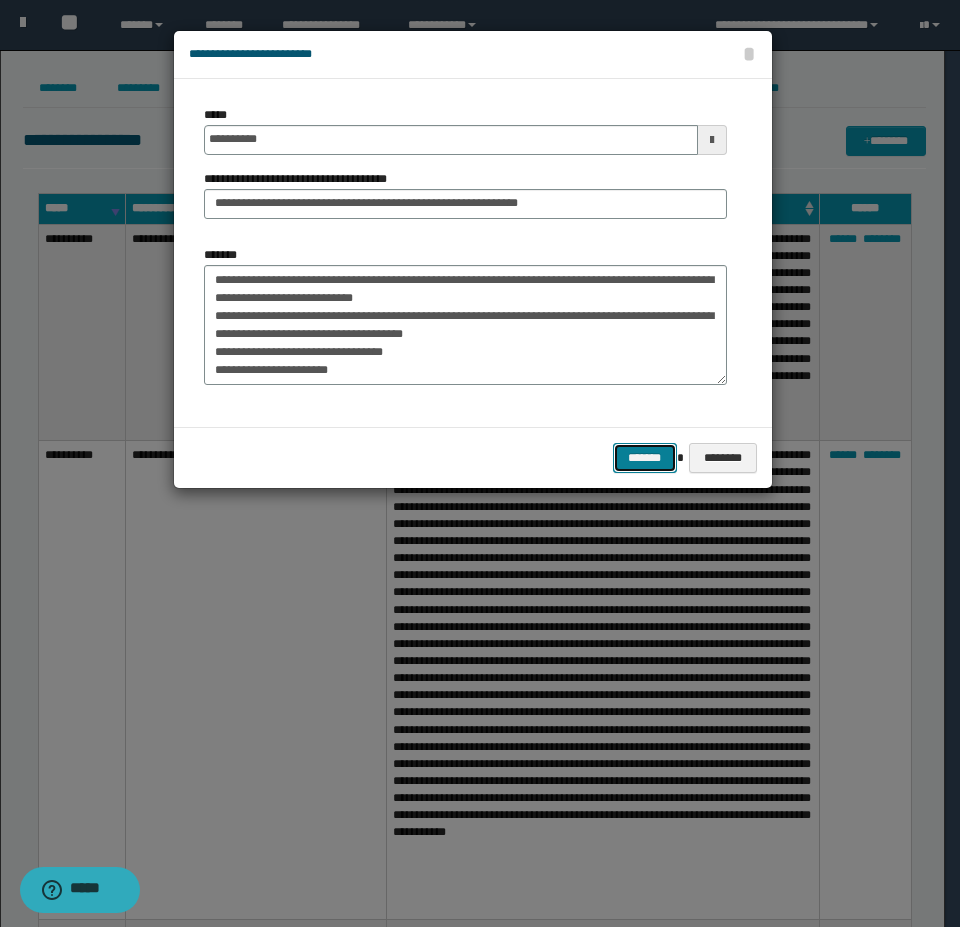 click on "*******" at bounding box center (645, 458) 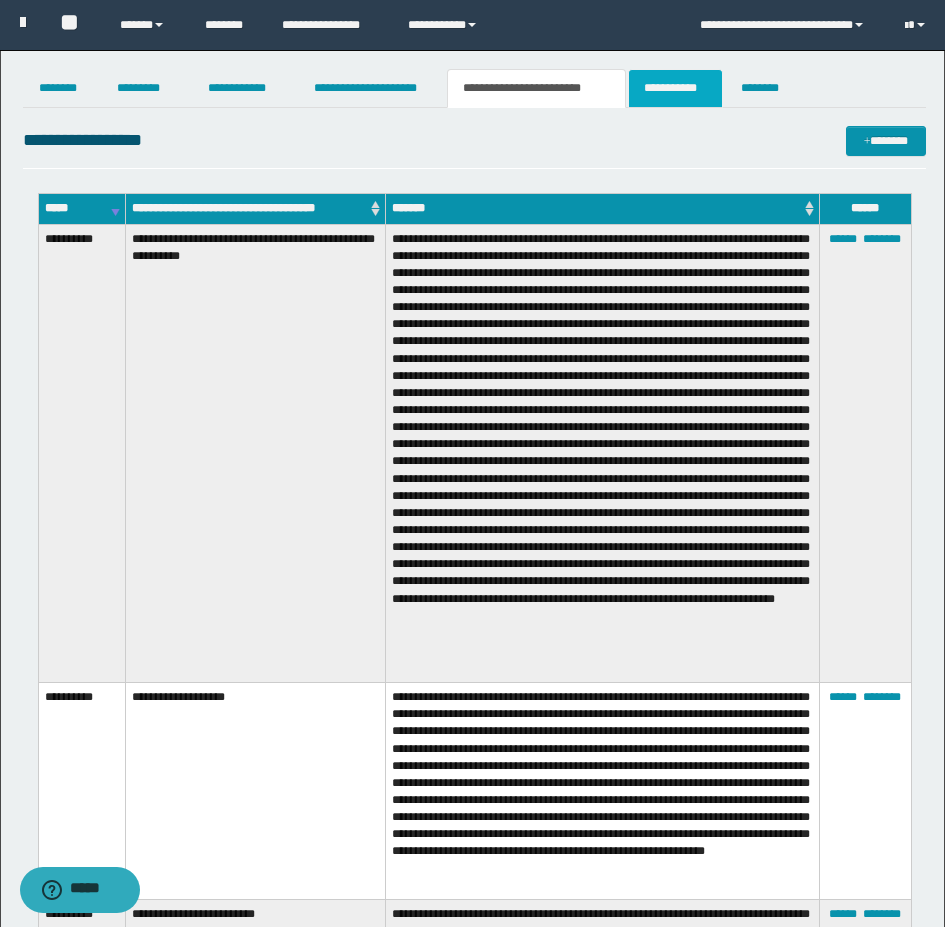 click on "**********" at bounding box center (675, 88) 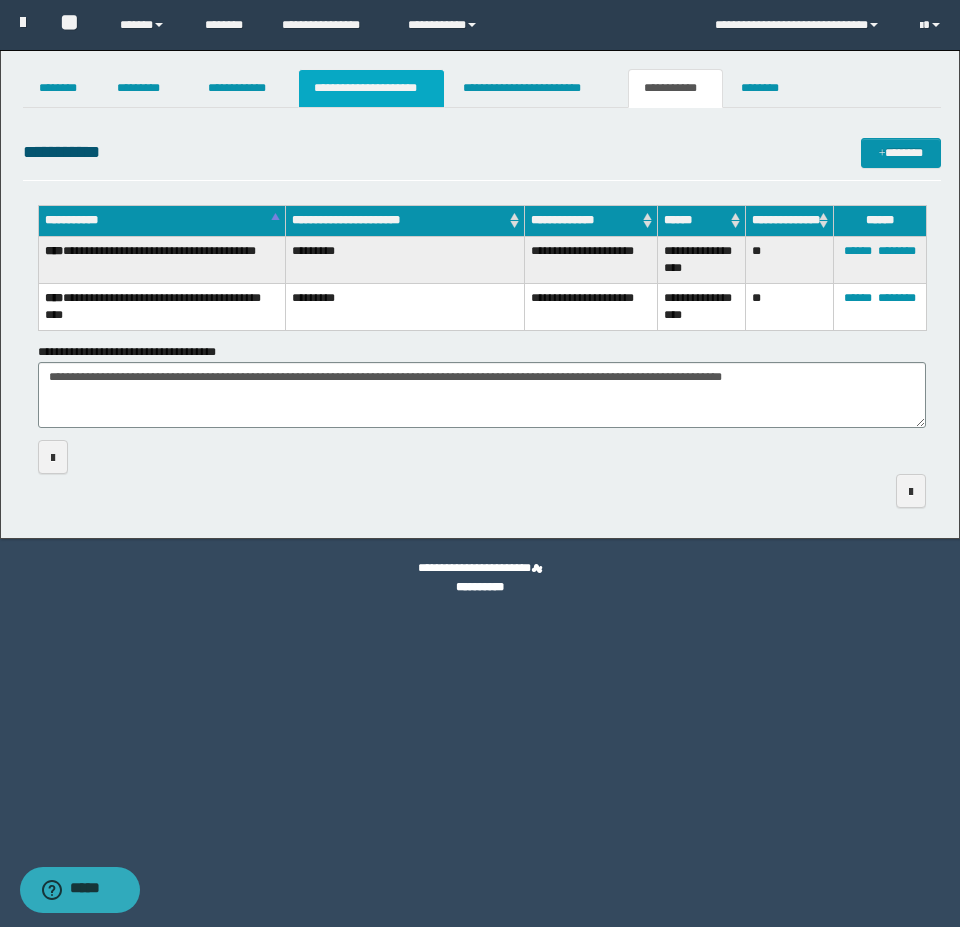 click on "**********" at bounding box center (371, 88) 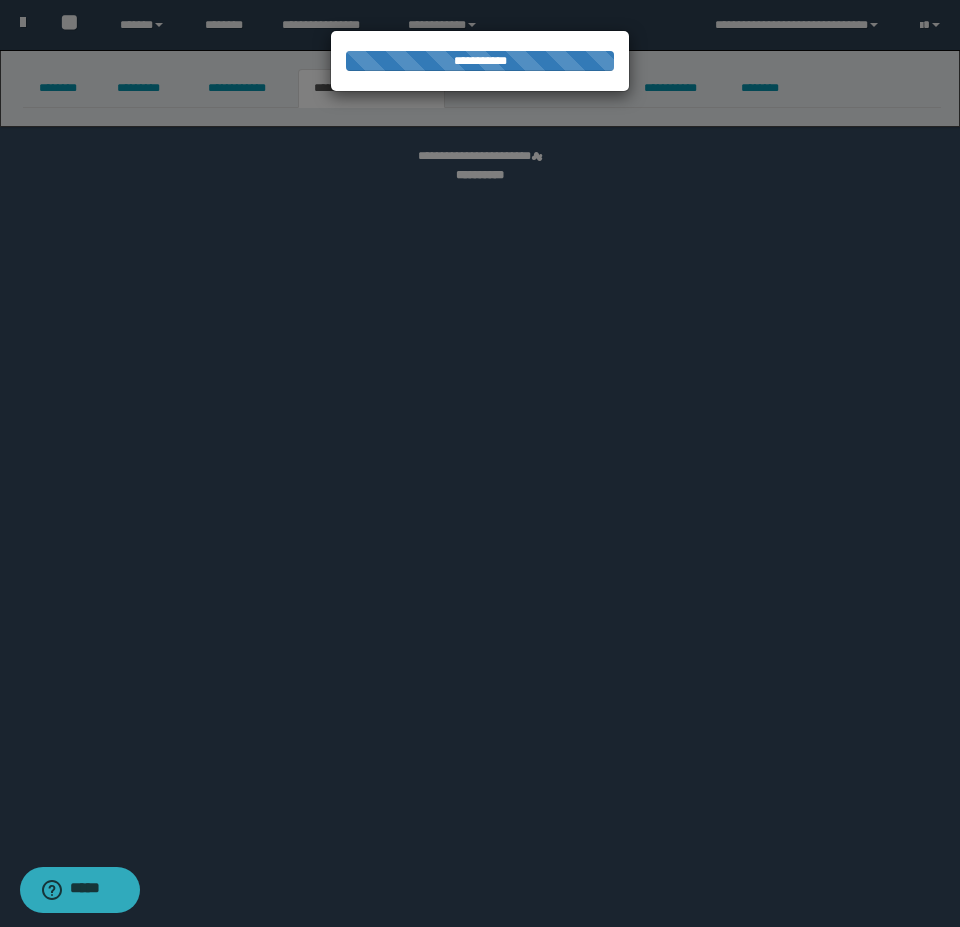 select on "*" 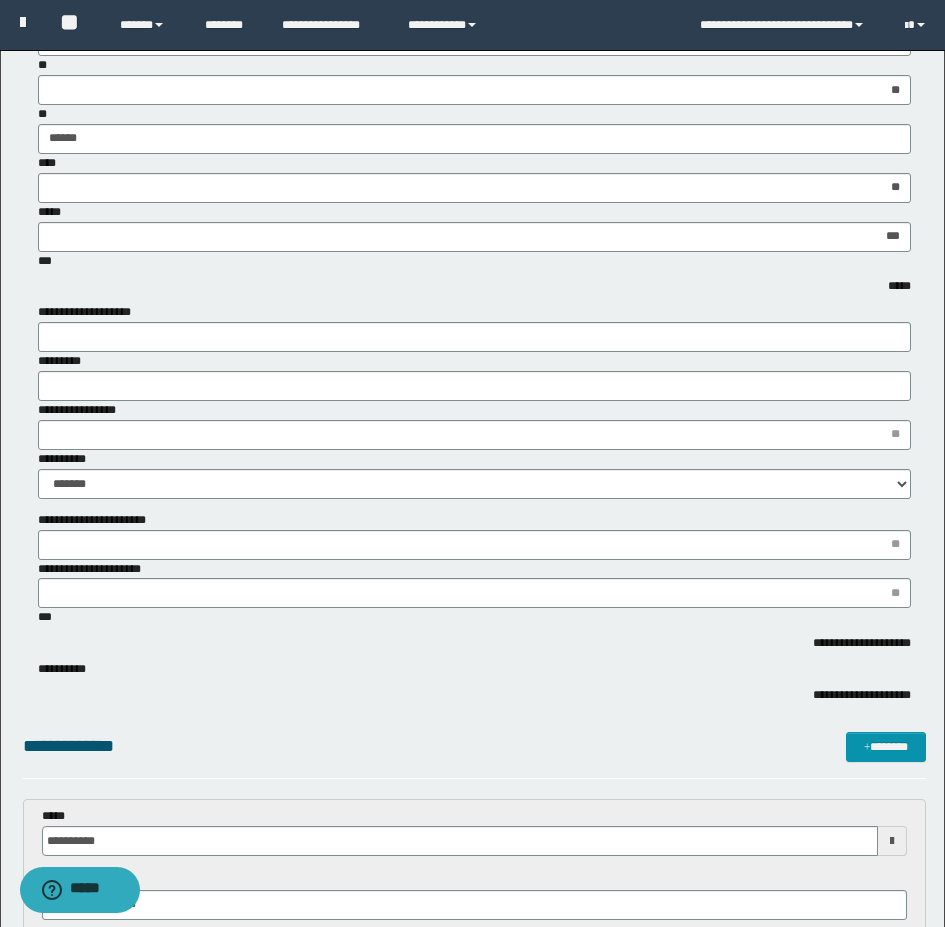 scroll, scrollTop: 0, scrollLeft: 0, axis: both 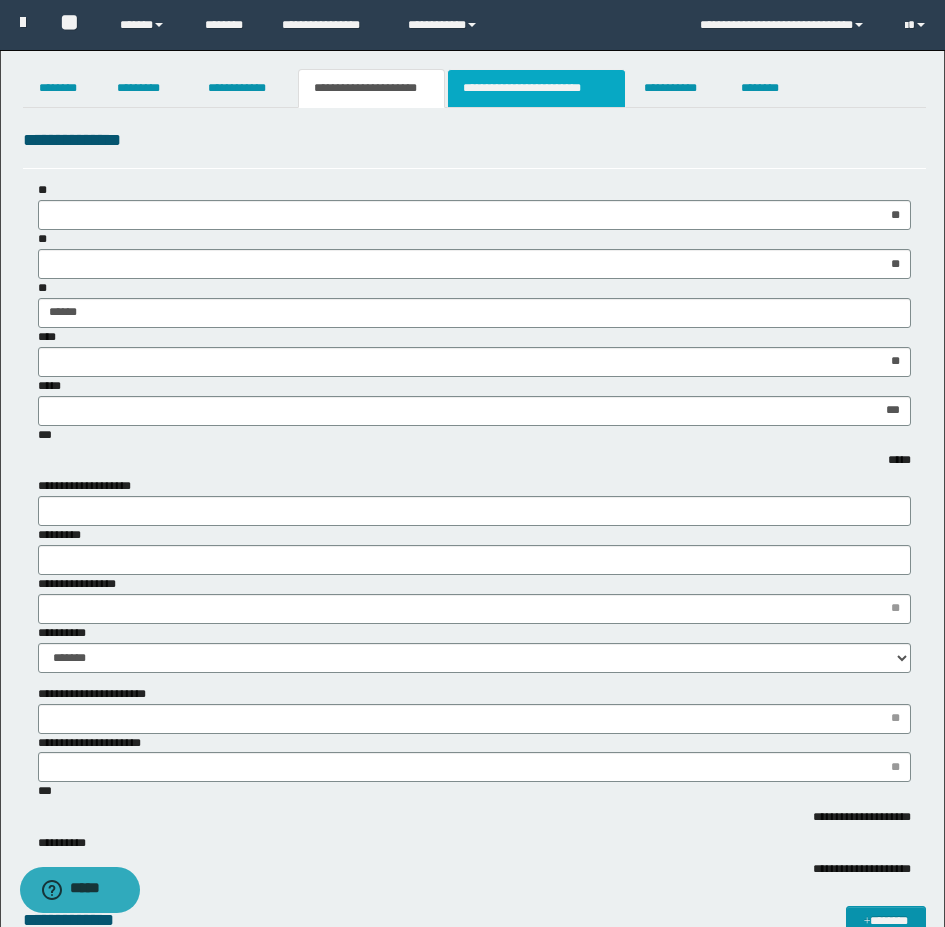 click on "**********" at bounding box center [537, 88] 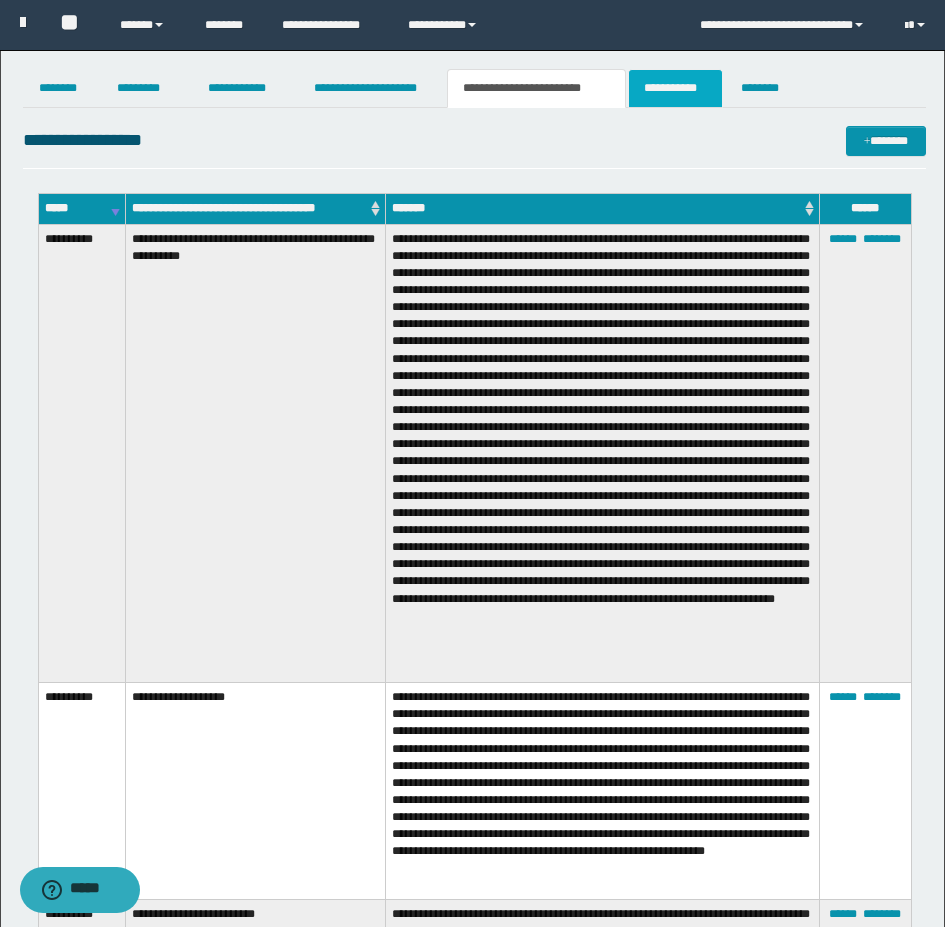 click on "**********" at bounding box center (675, 88) 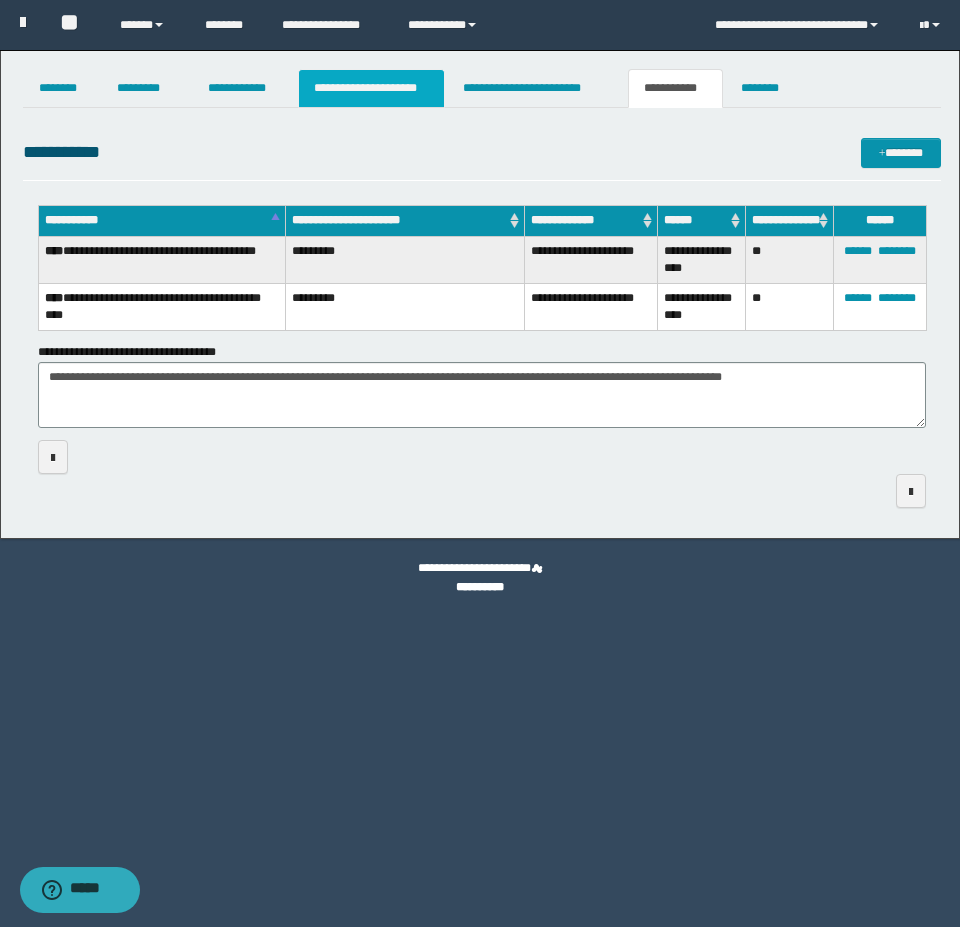 click on "**********" at bounding box center (371, 88) 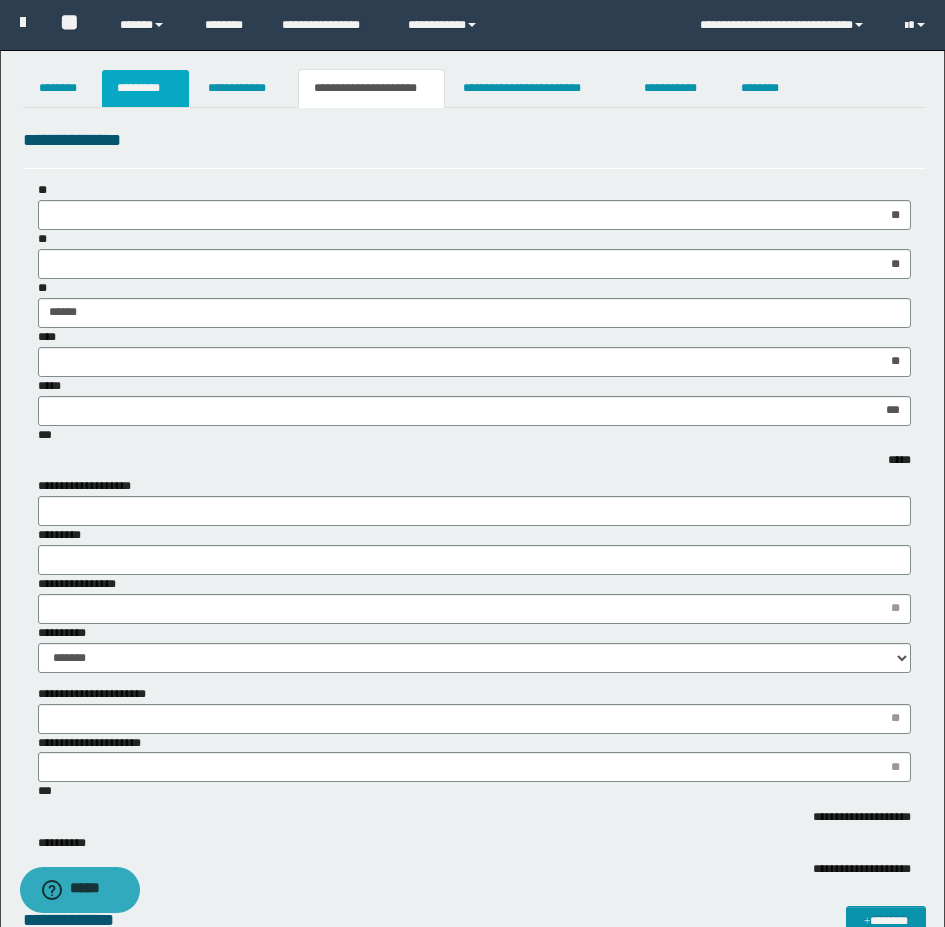click on "*********" at bounding box center (145, 88) 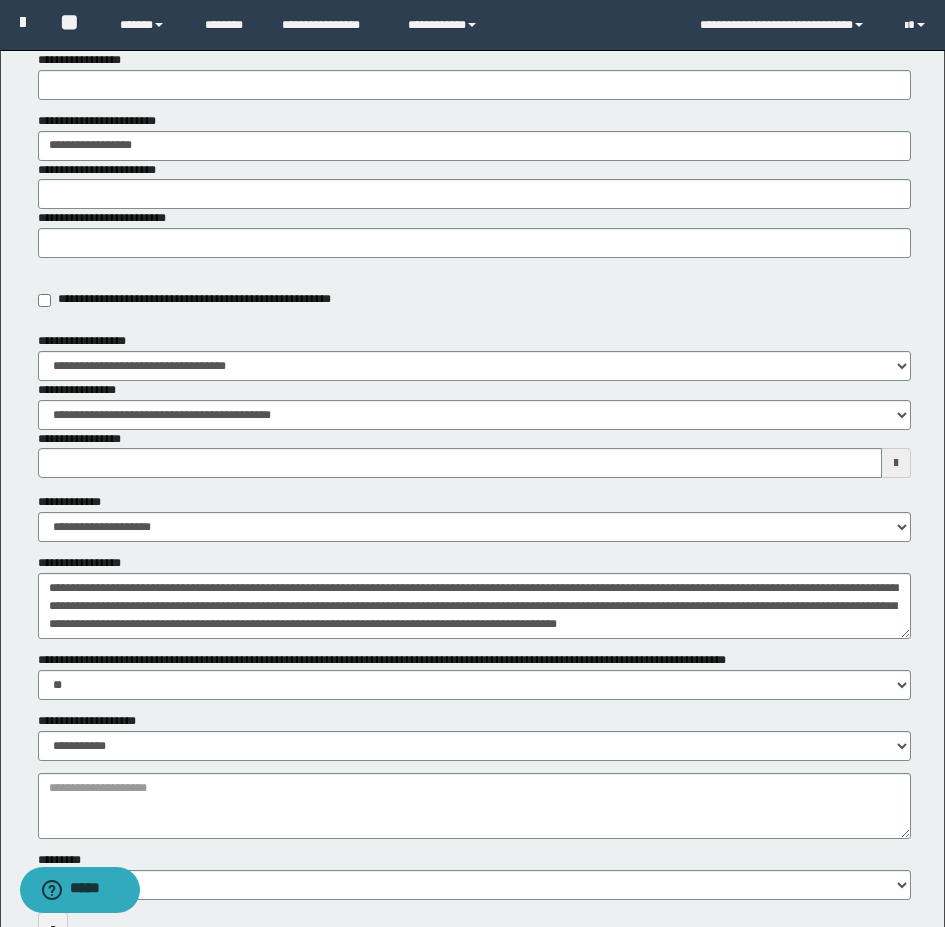 scroll, scrollTop: 400, scrollLeft: 0, axis: vertical 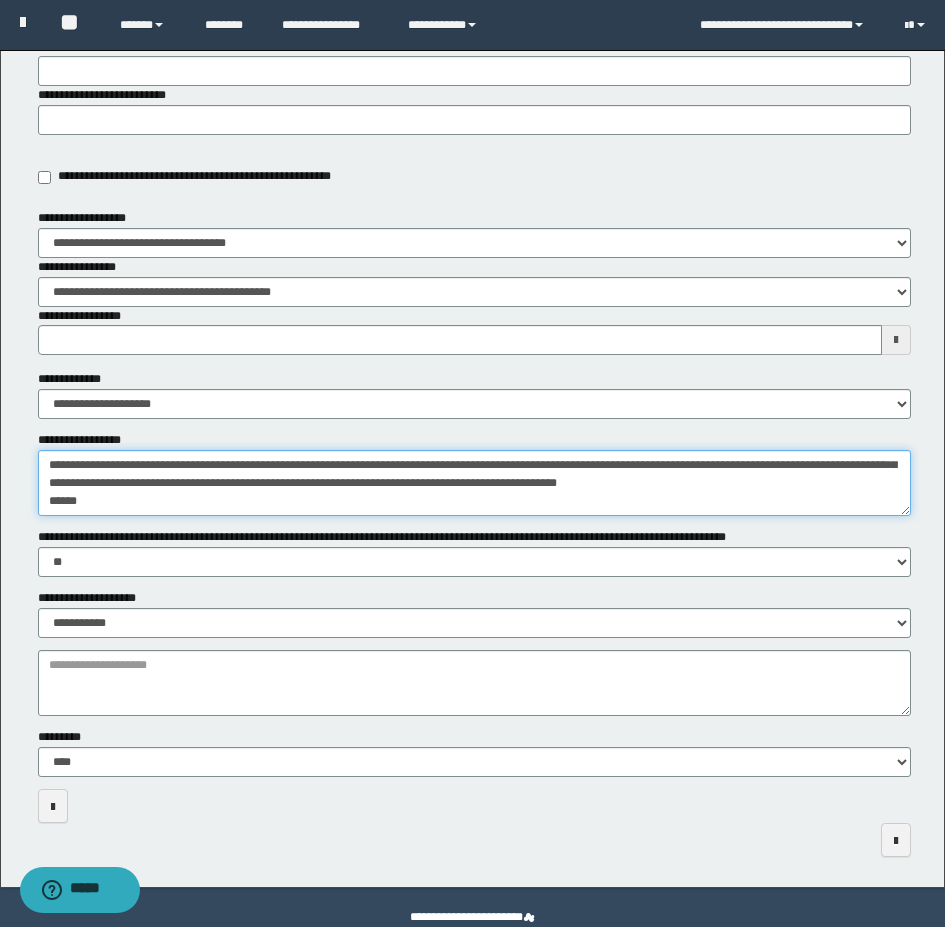 click on "**********" at bounding box center (474, 483) 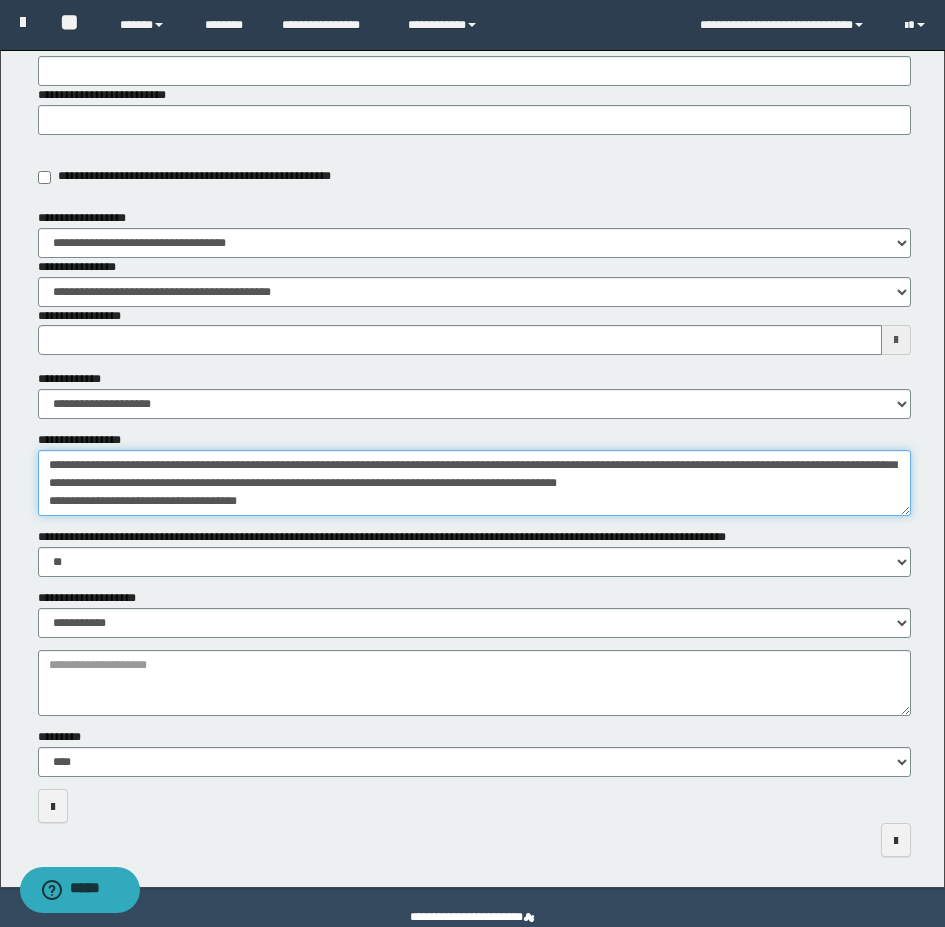 click on "**********" at bounding box center (474, 483) 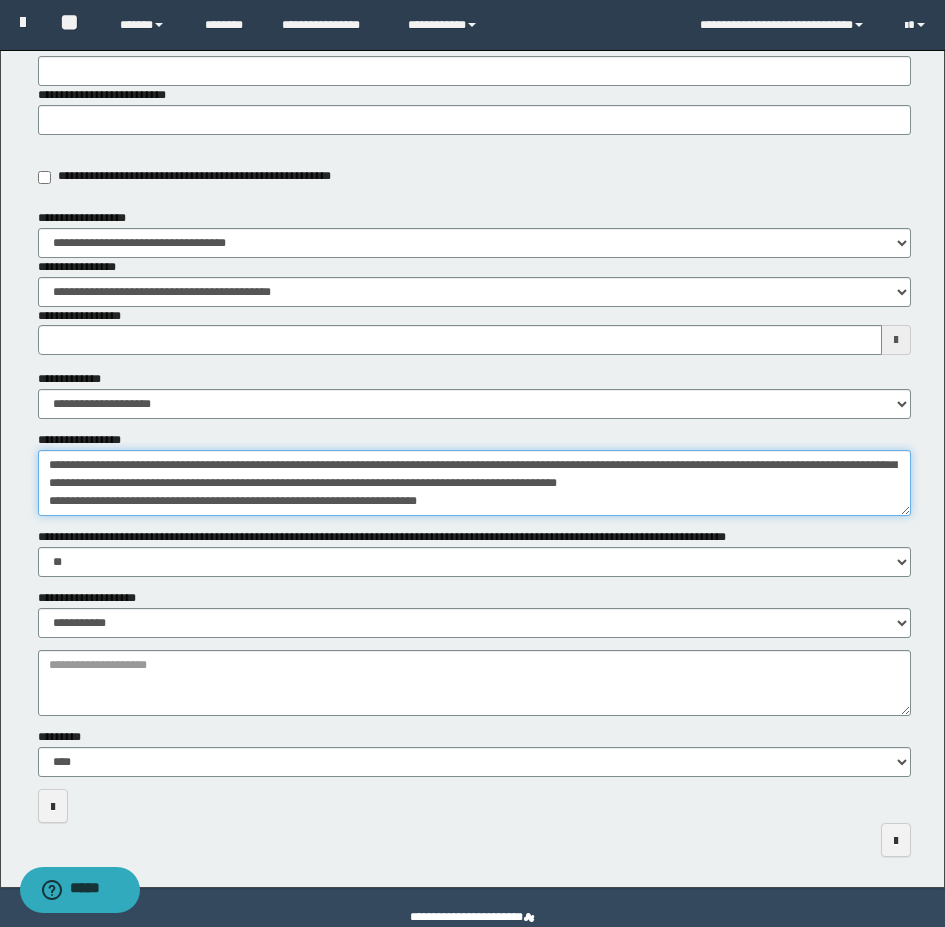 click on "**********" at bounding box center [474, 483] 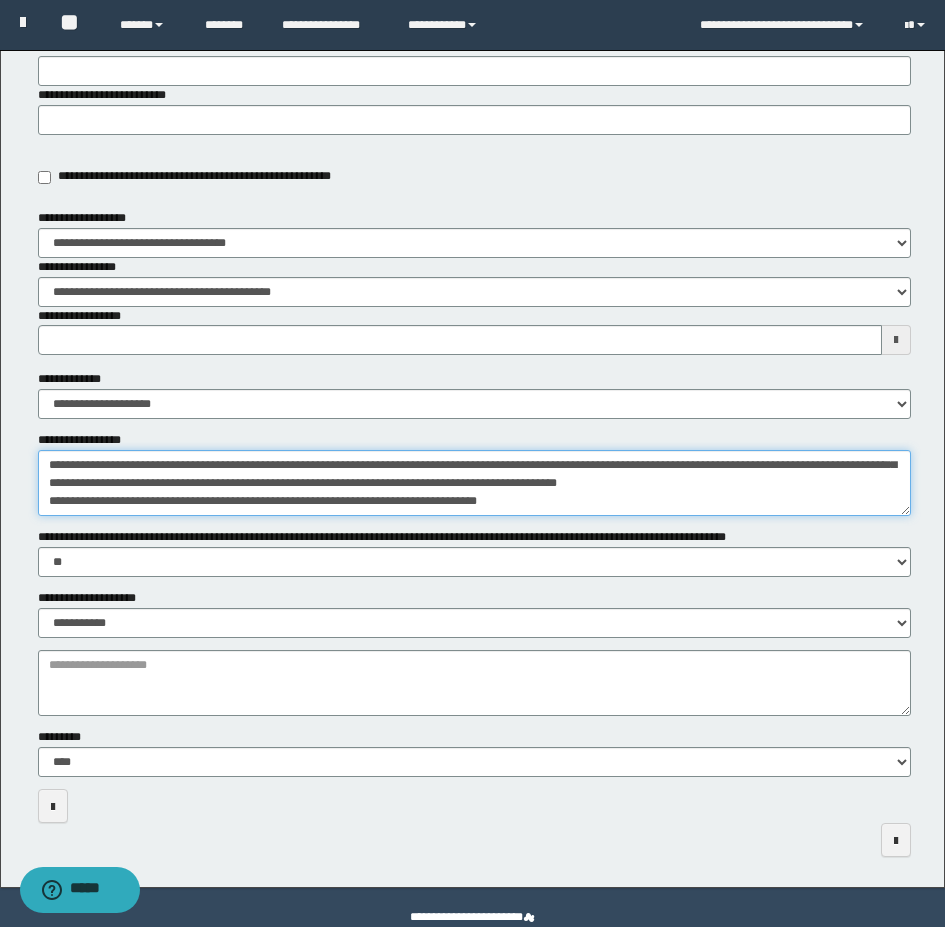 click on "**********" at bounding box center (474, 483) 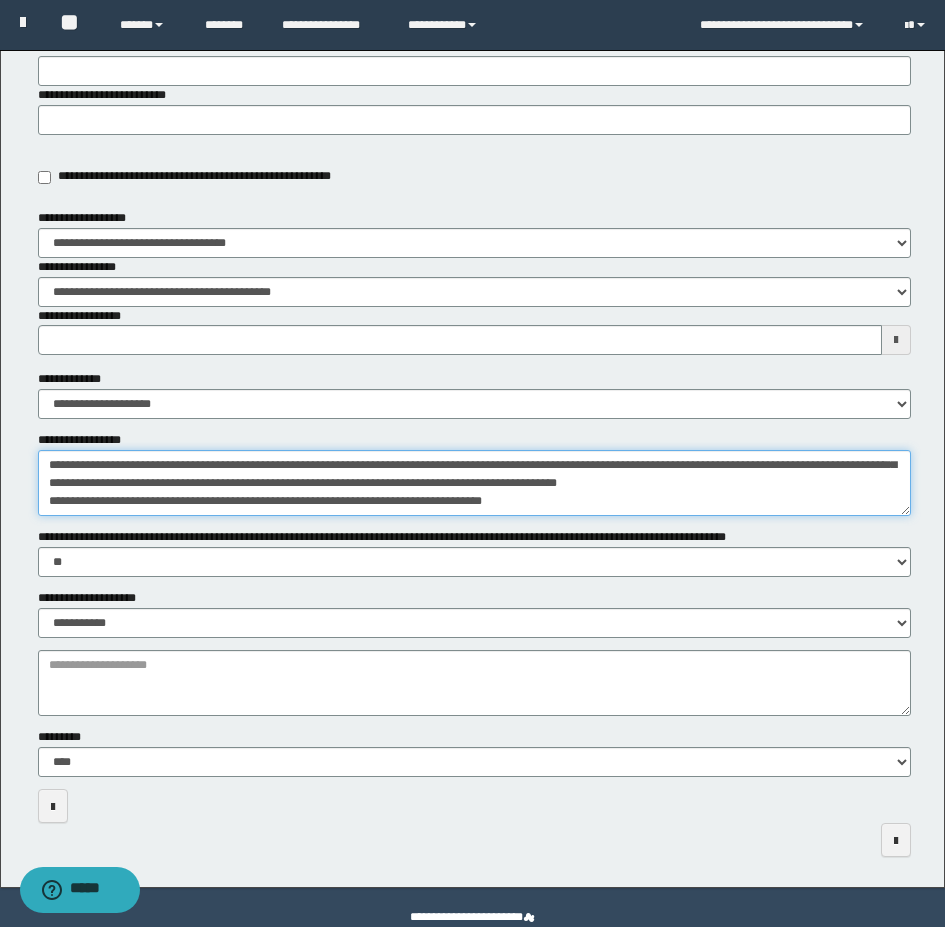 scroll, scrollTop: 36, scrollLeft: 0, axis: vertical 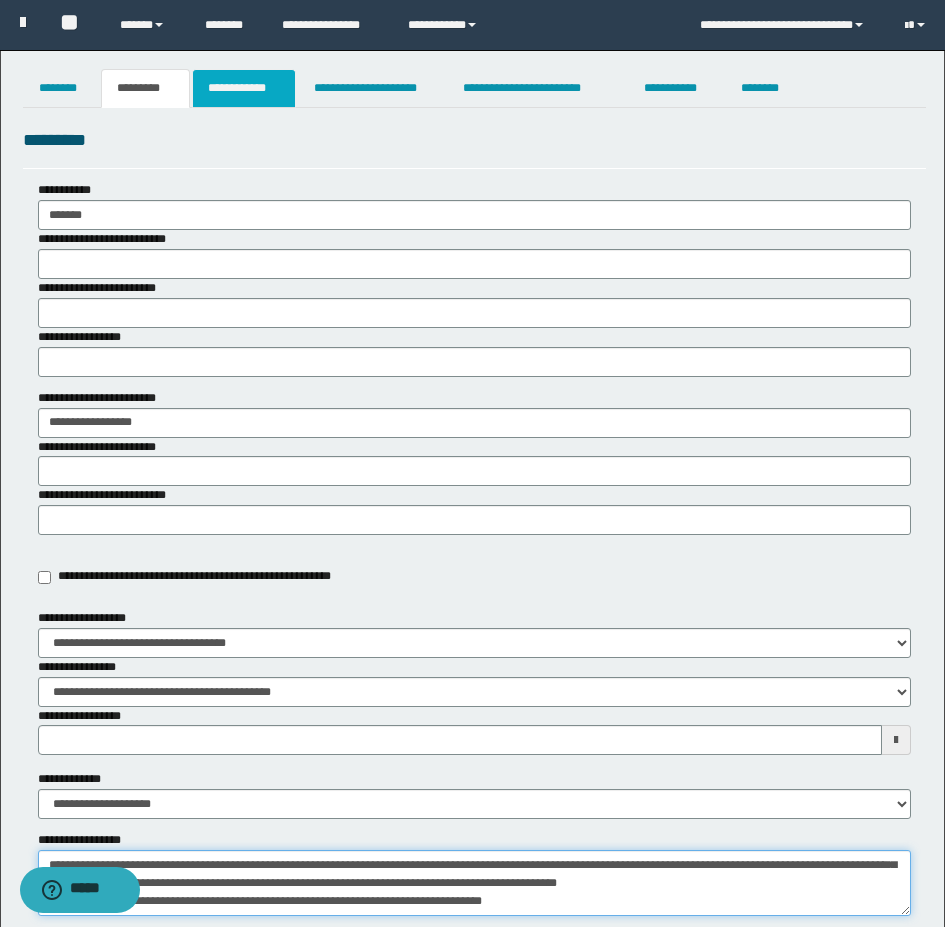 type on "**********" 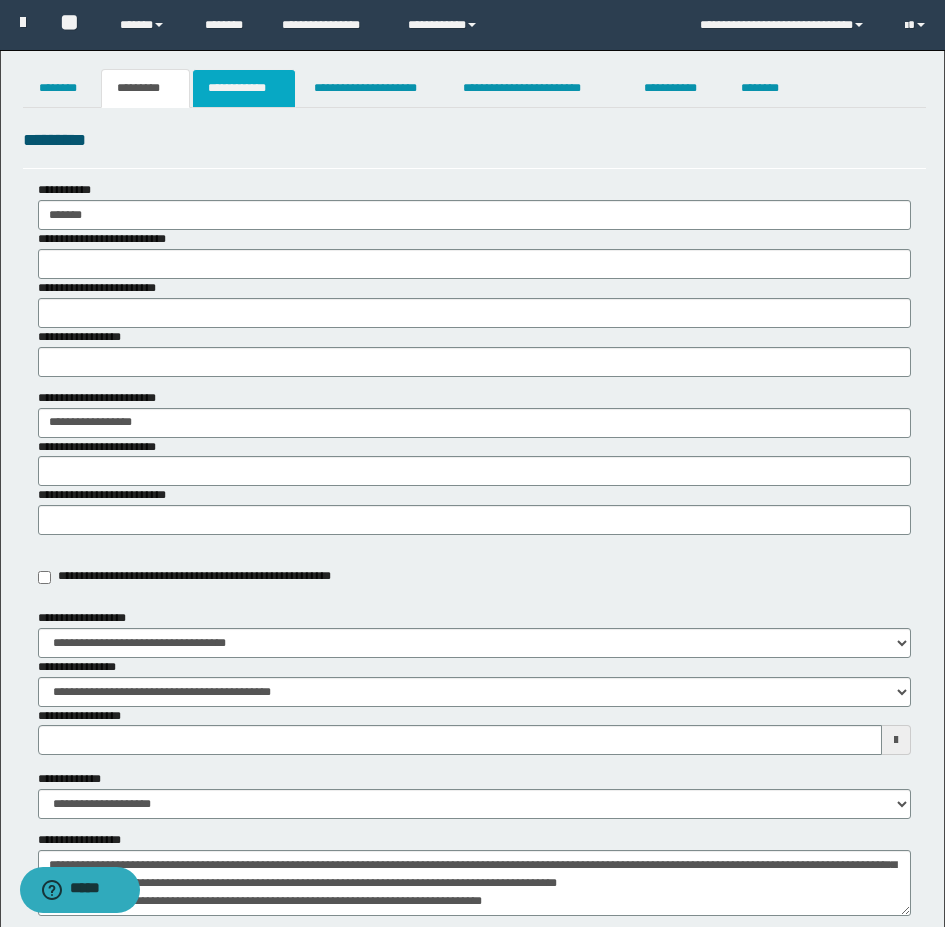 click on "**********" at bounding box center (244, 88) 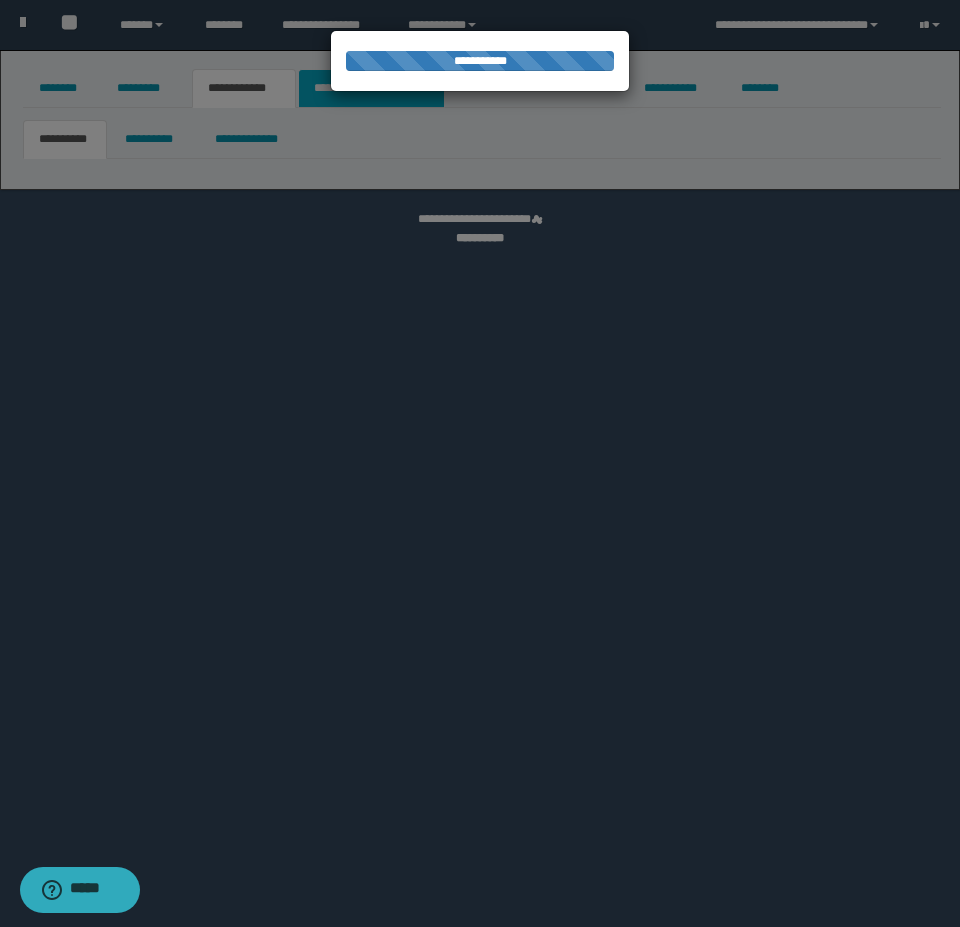 click on "**********" at bounding box center (480, 463) 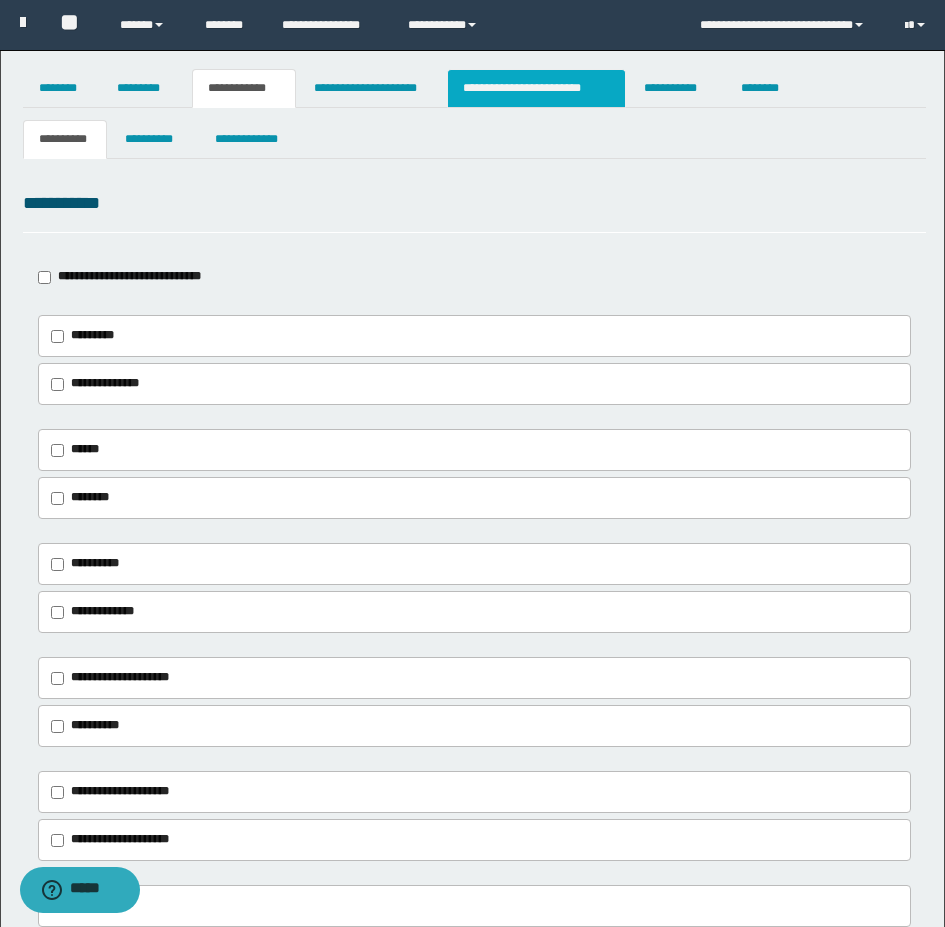 click on "**********" at bounding box center [537, 88] 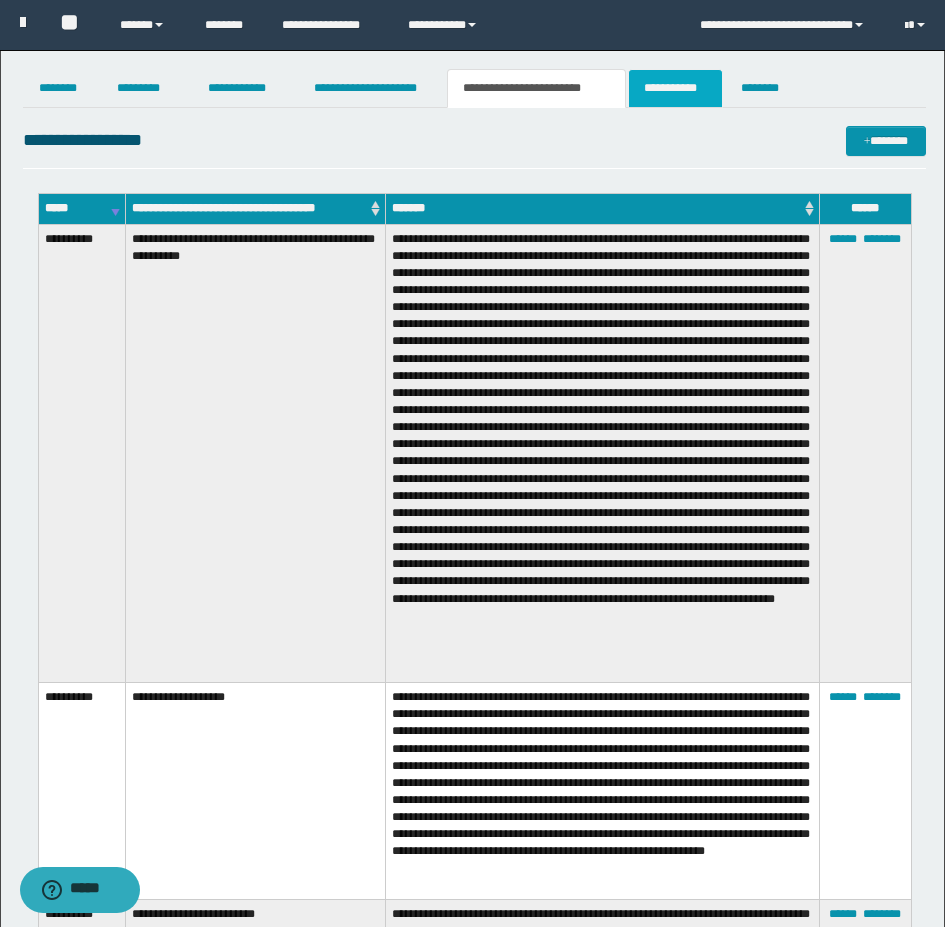 click on "**********" at bounding box center [675, 88] 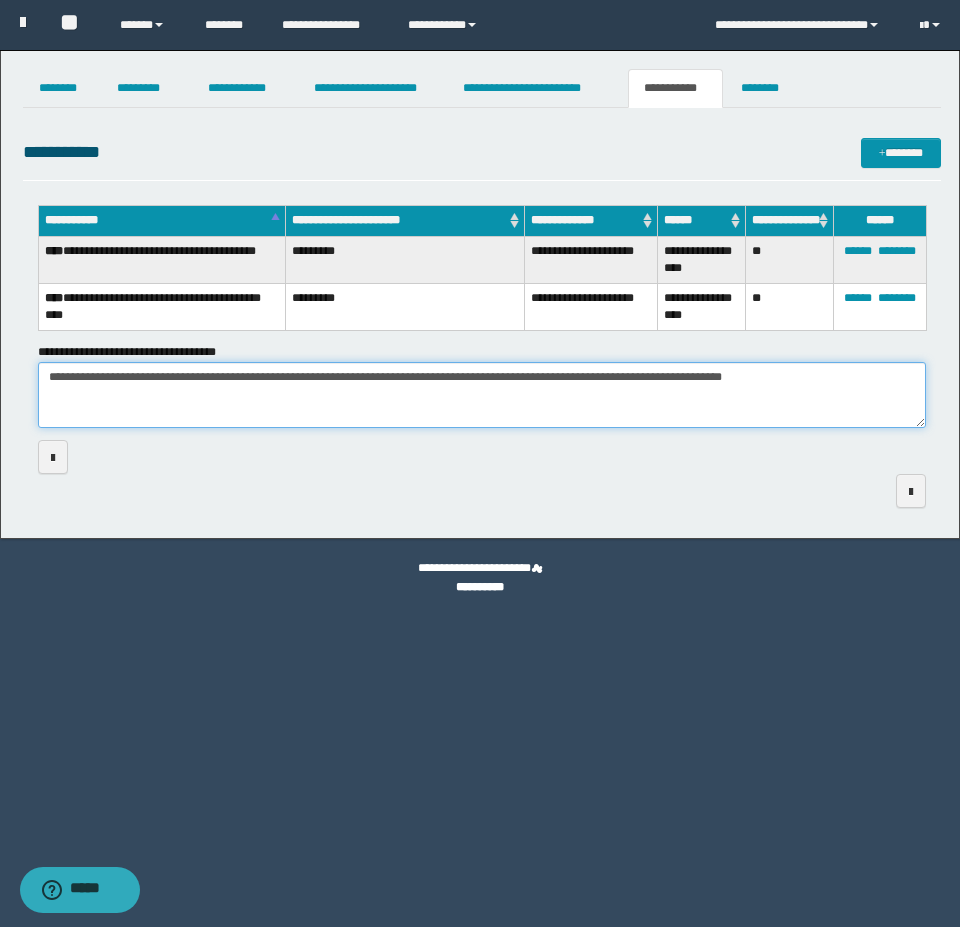 drag, startPoint x: 181, startPoint y: 375, endPoint x: 901, endPoint y: 379, distance: 720.0111 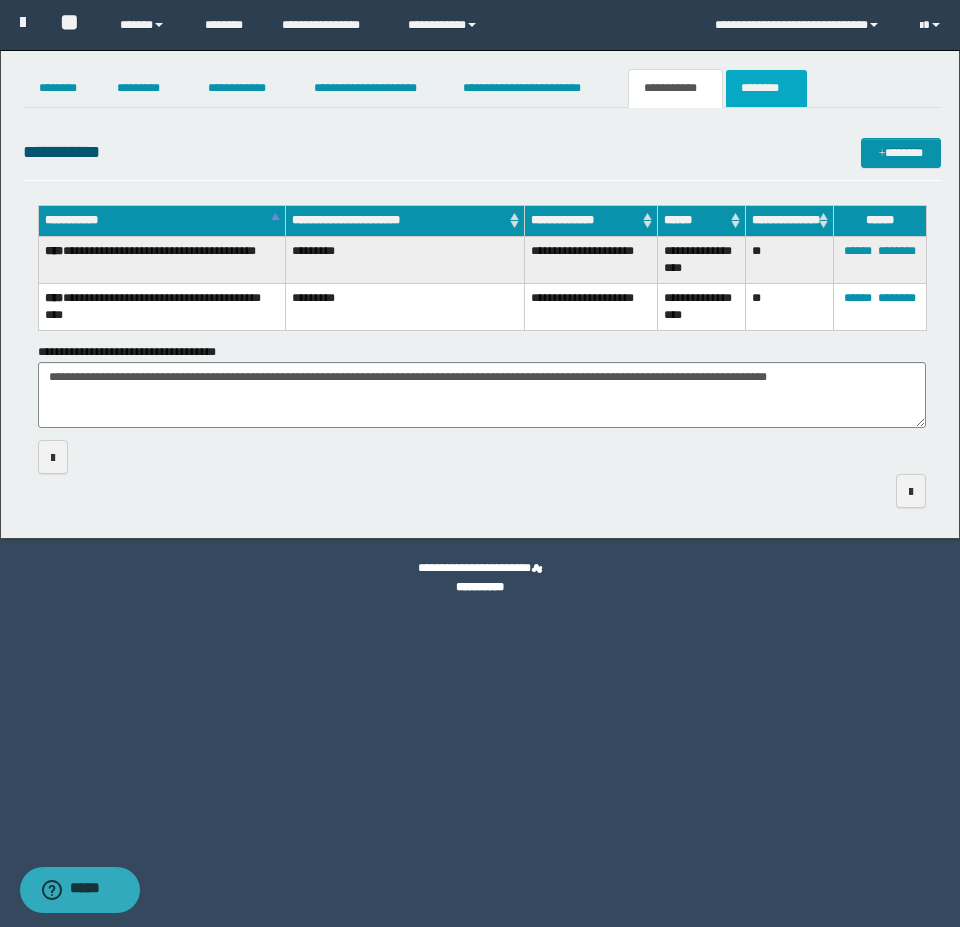 click on "********" at bounding box center (766, 88) 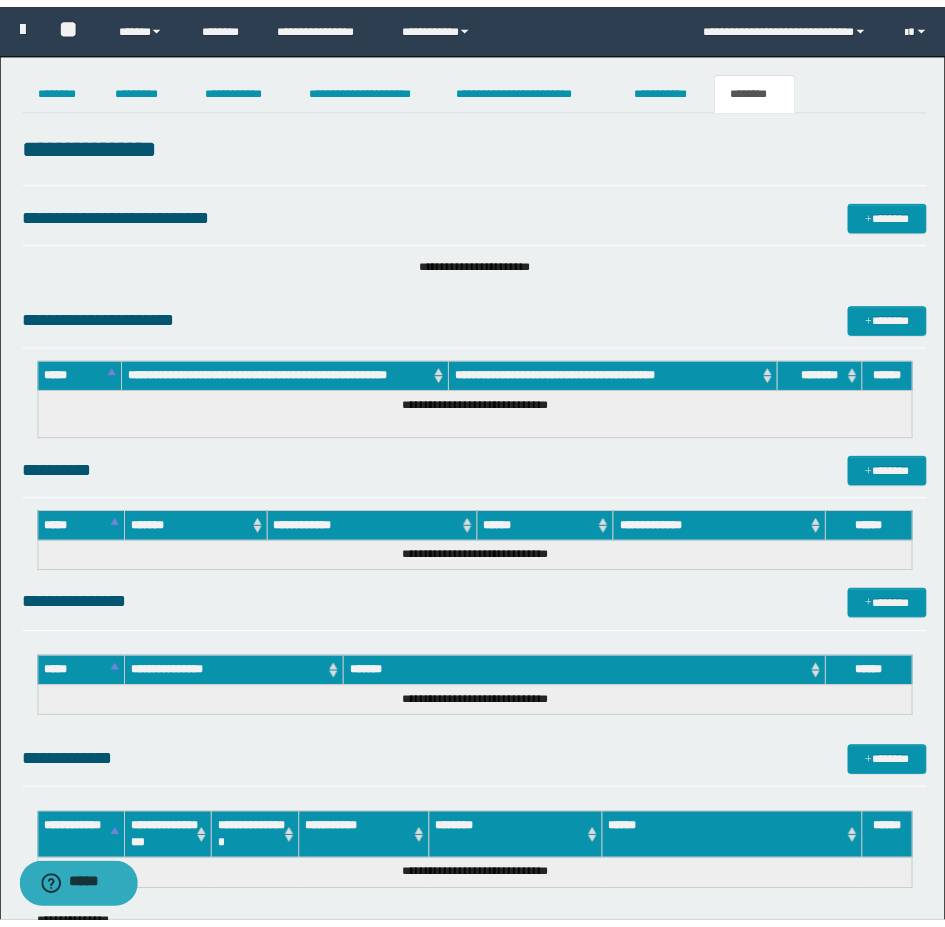 scroll, scrollTop: 0, scrollLeft: 0, axis: both 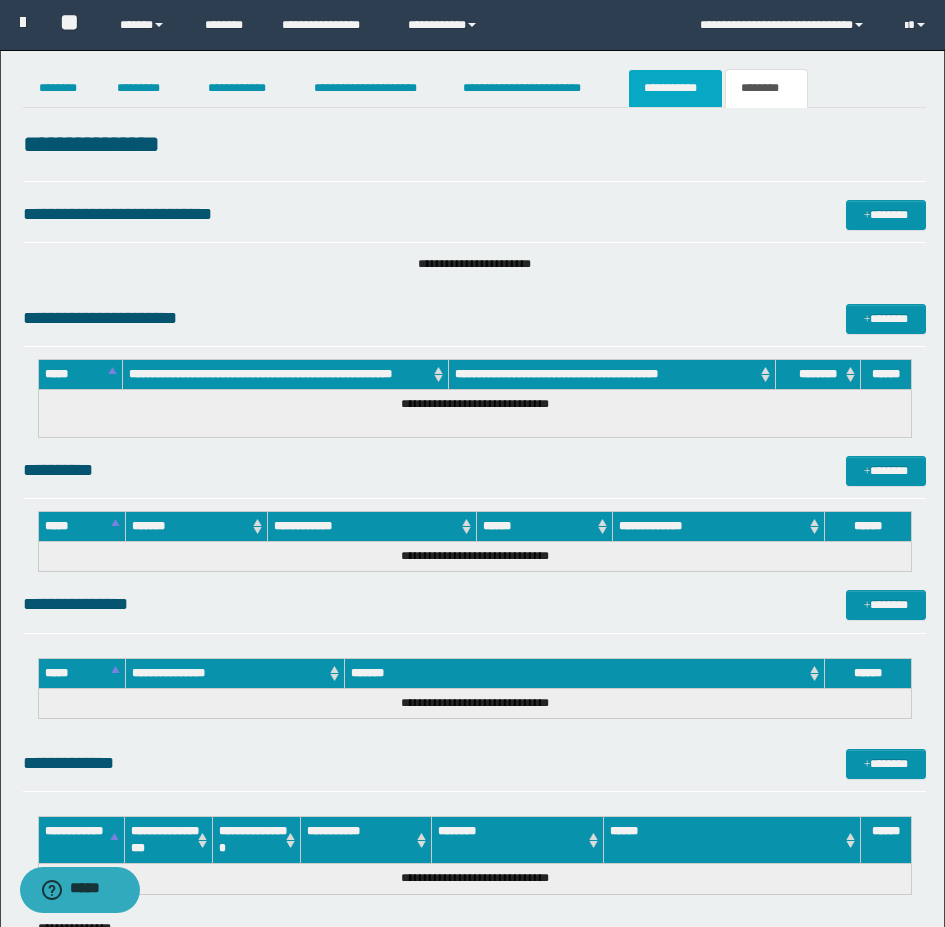 click on "**********" at bounding box center [675, 88] 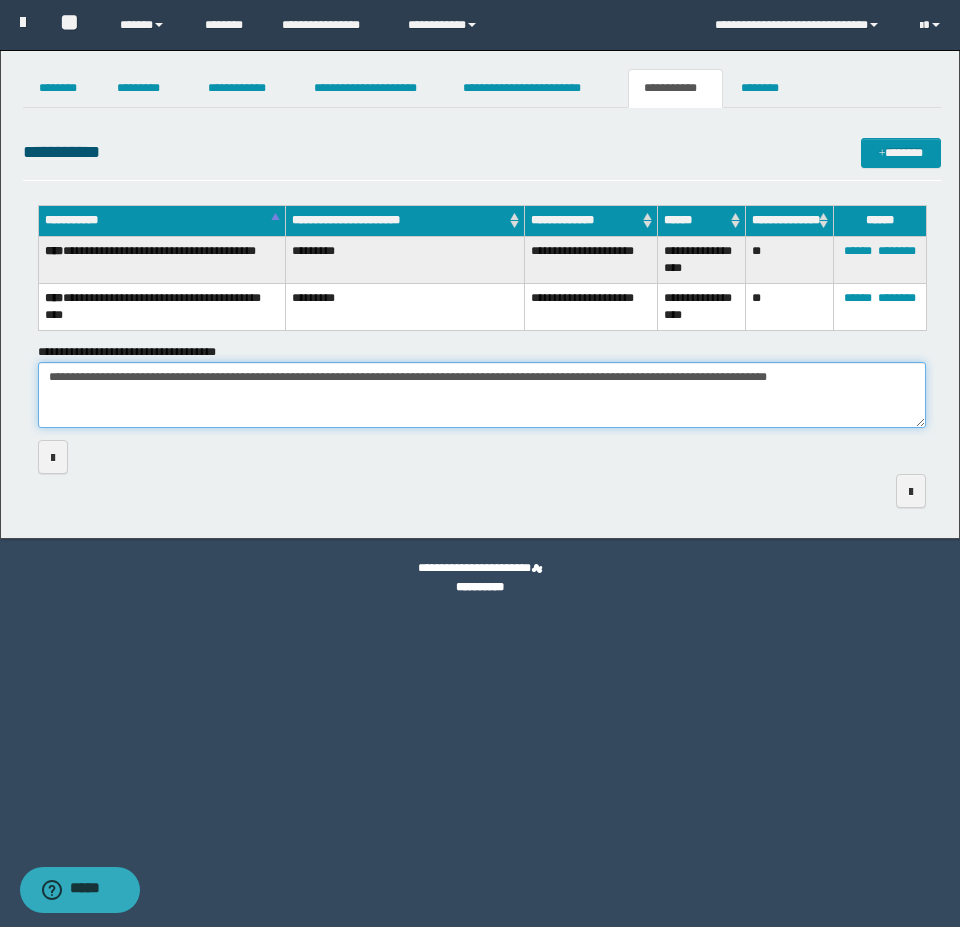click on "**********" at bounding box center (482, 395) 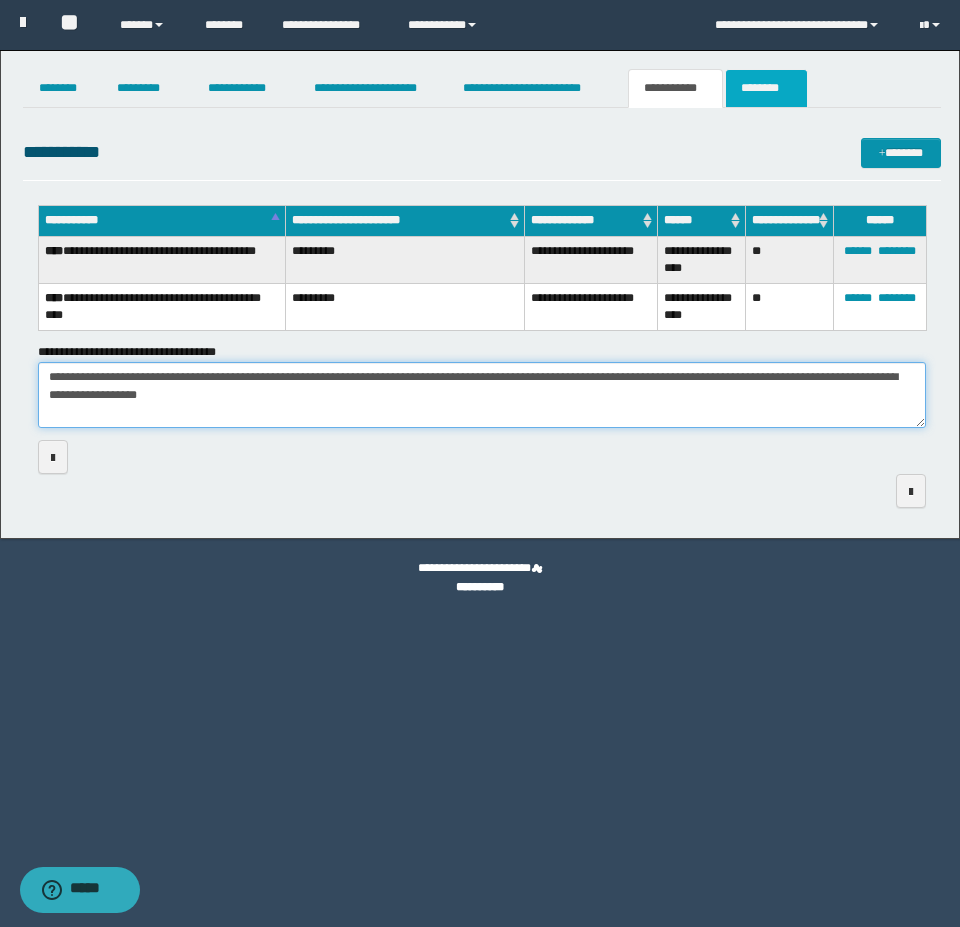 type on "**********" 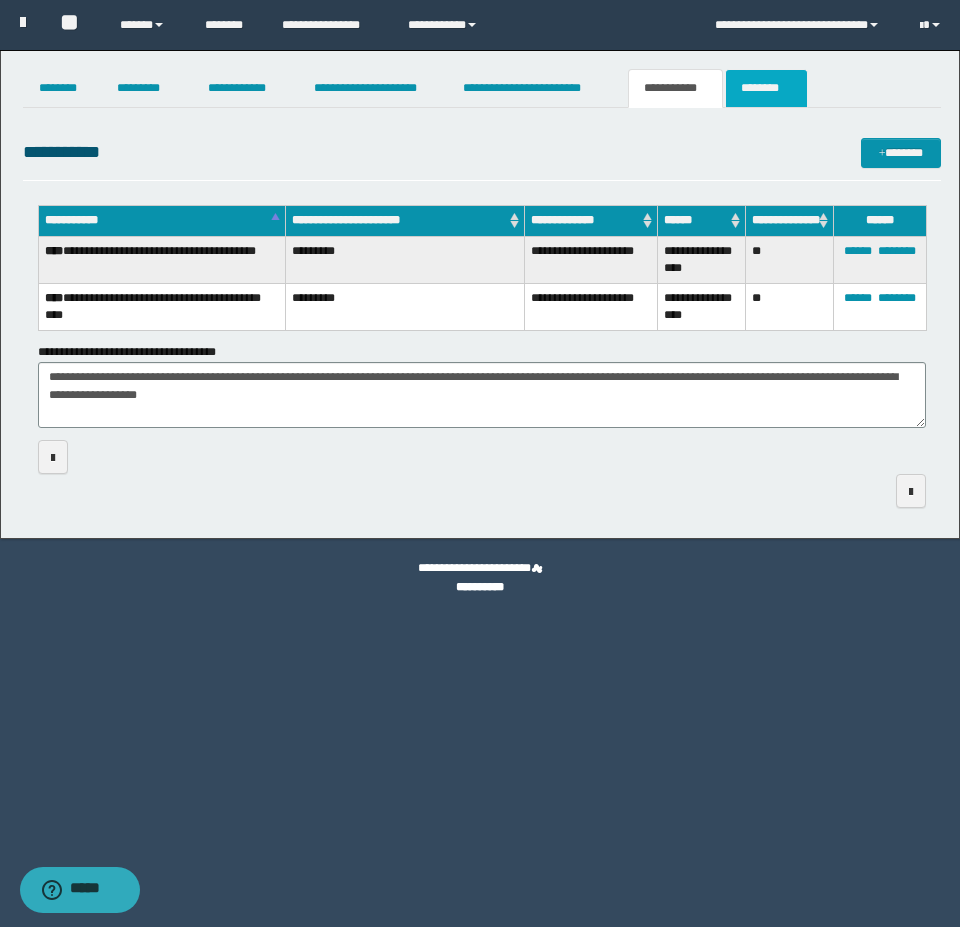 click on "********" at bounding box center (766, 88) 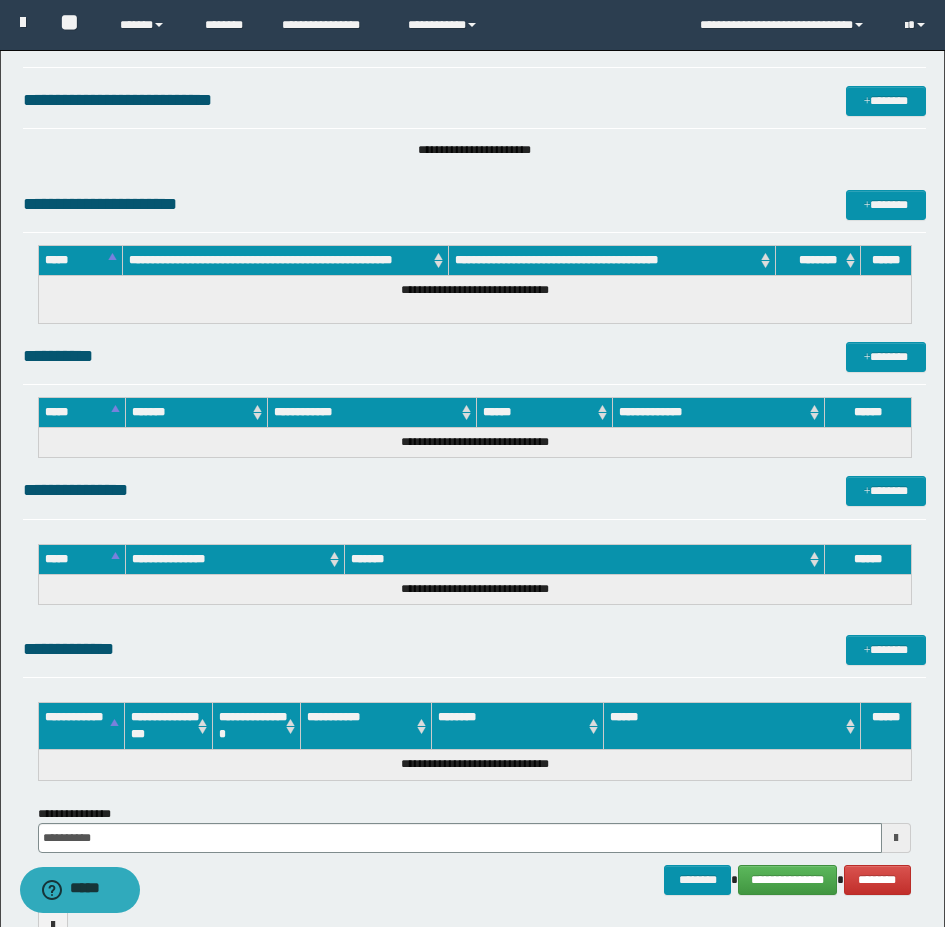 scroll, scrollTop: 237, scrollLeft: 0, axis: vertical 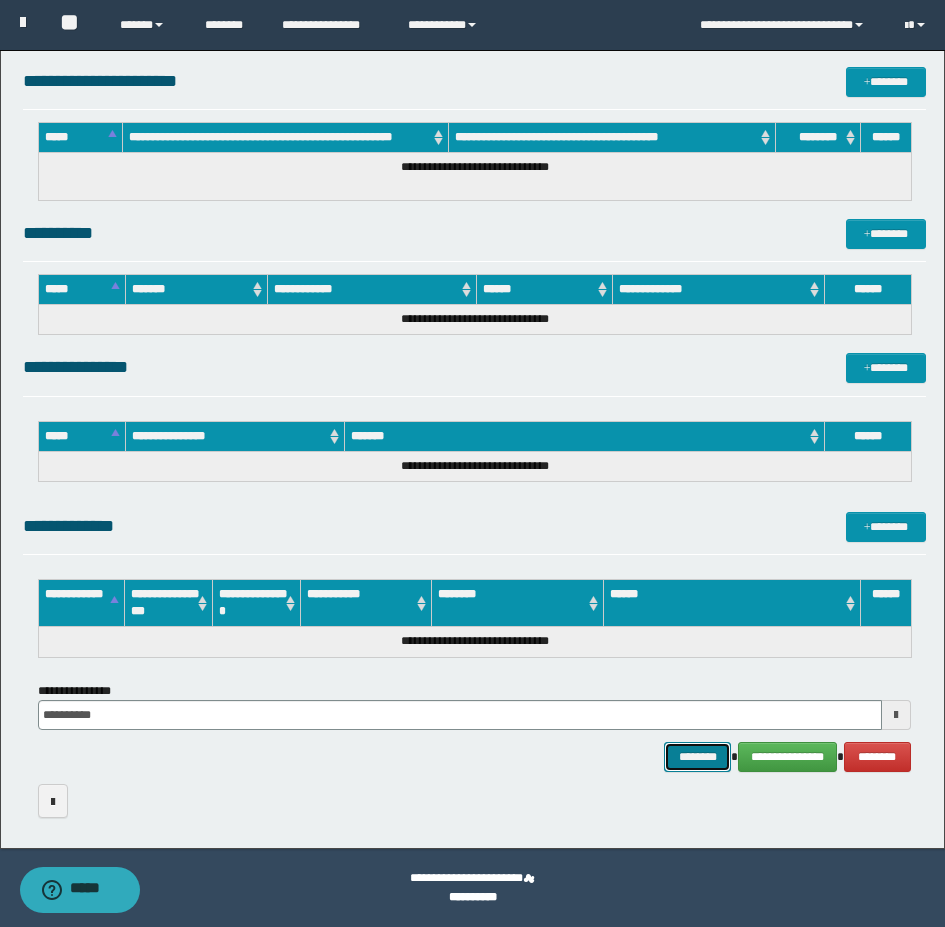 click on "********" at bounding box center [698, 757] 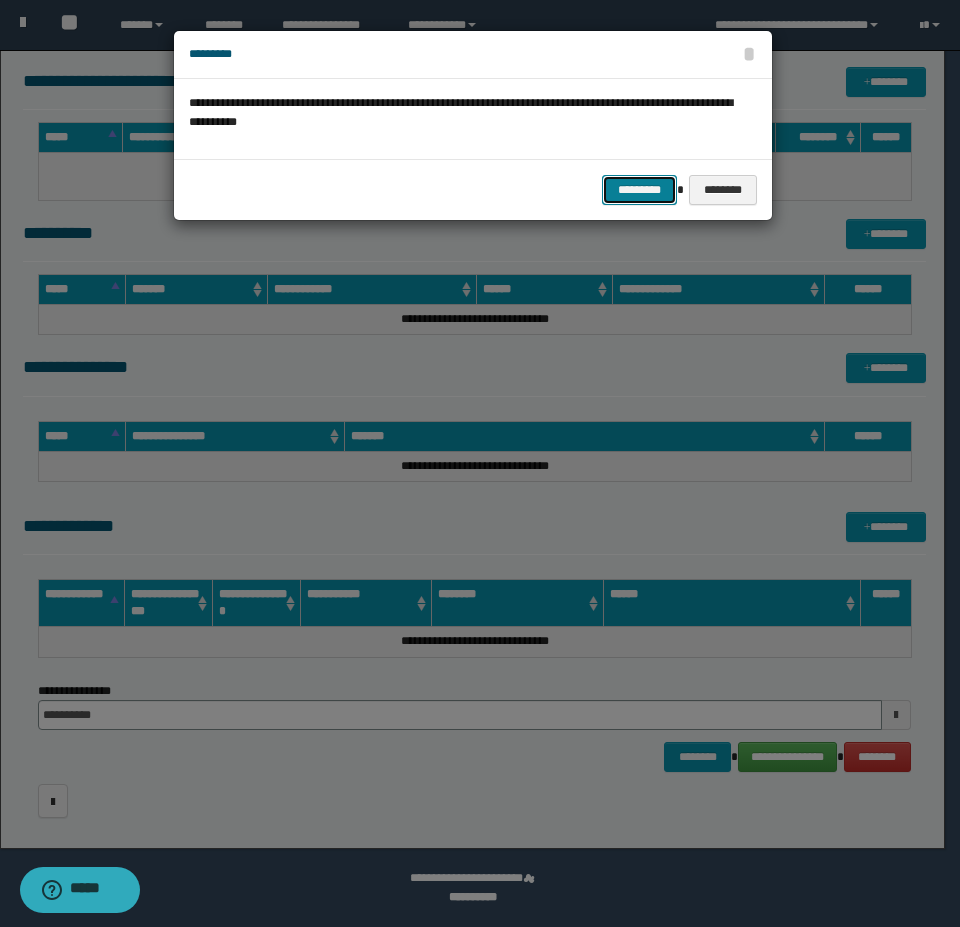 click on "*********" at bounding box center (639, 190) 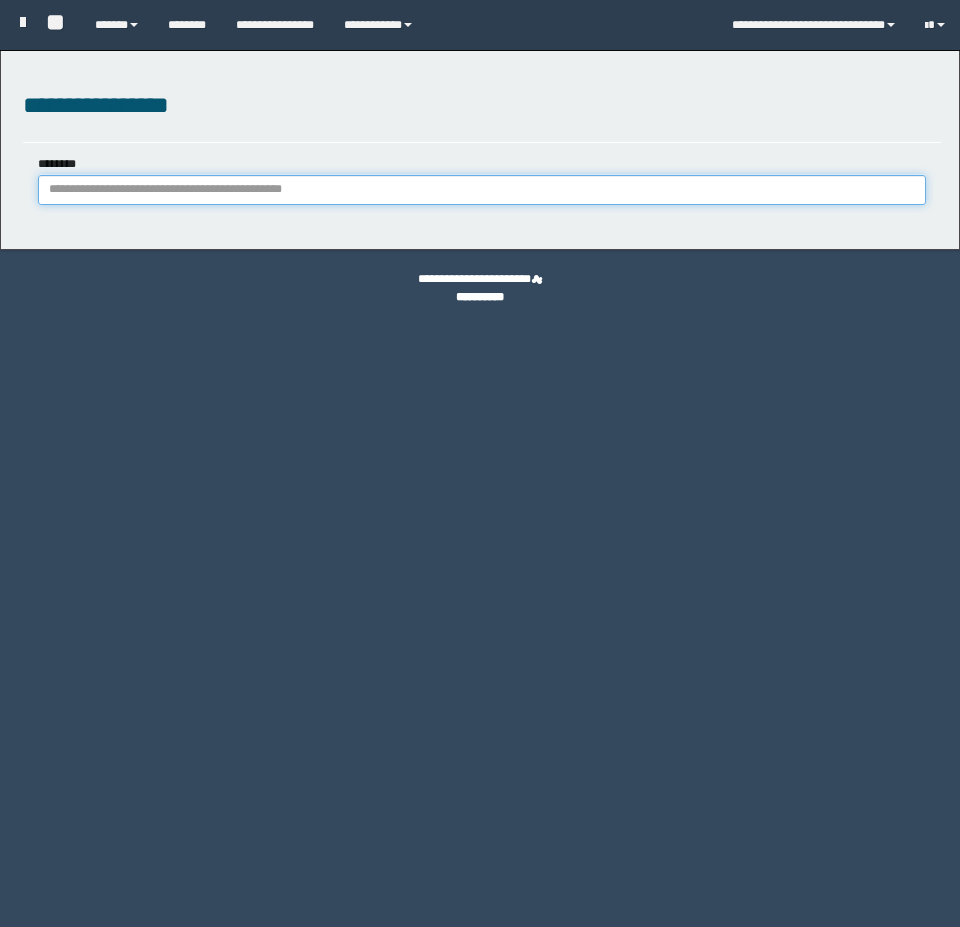 click on "********" at bounding box center (482, 190) 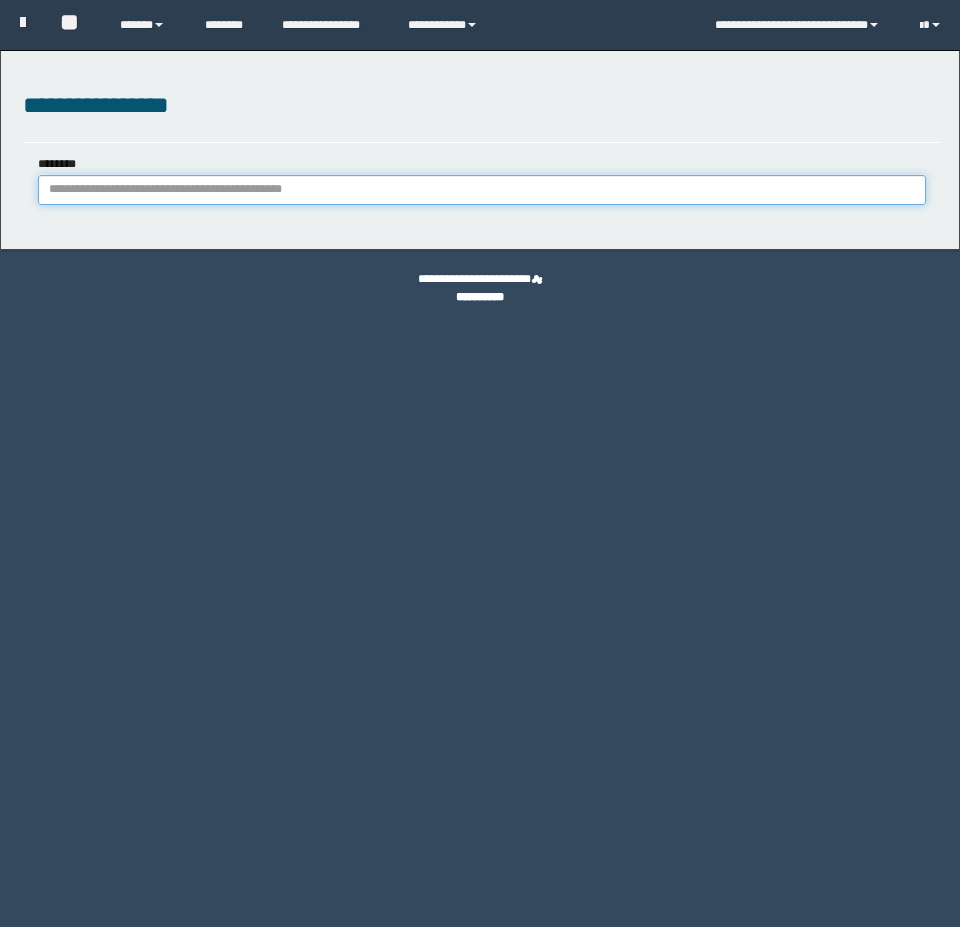 scroll, scrollTop: 0, scrollLeft: 0, axis: both 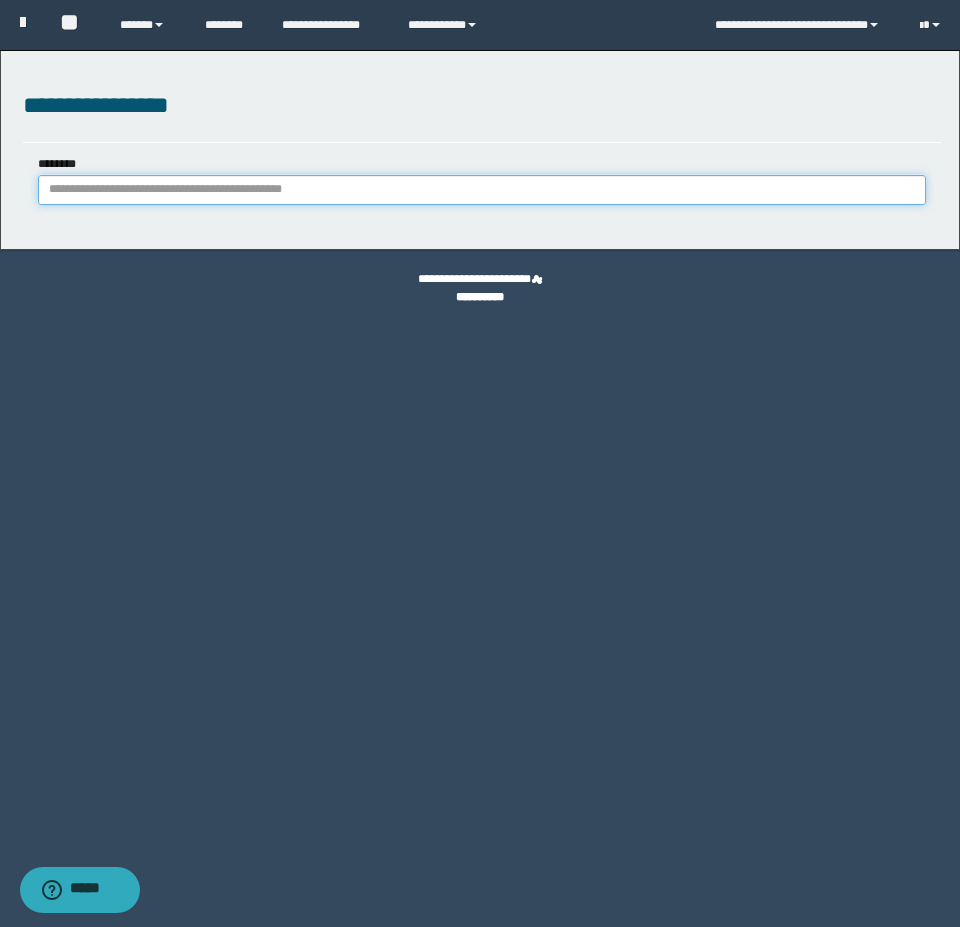 paste on "**********" 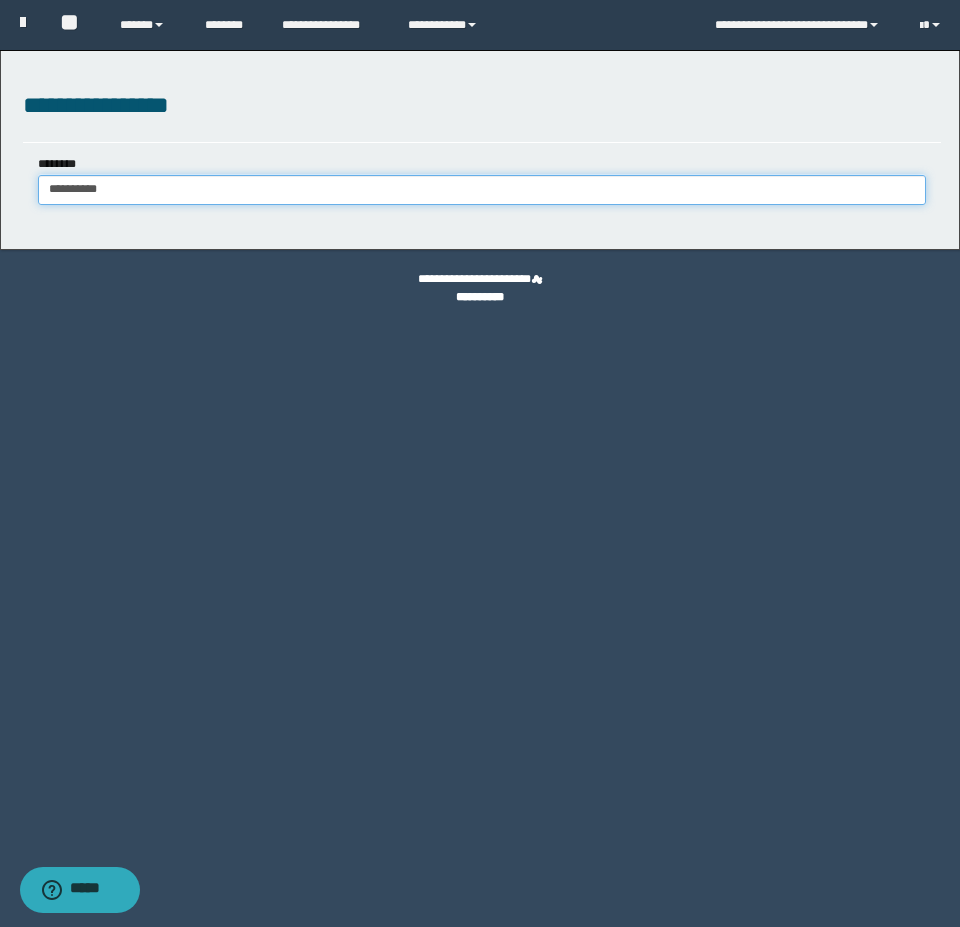 type on "**********" 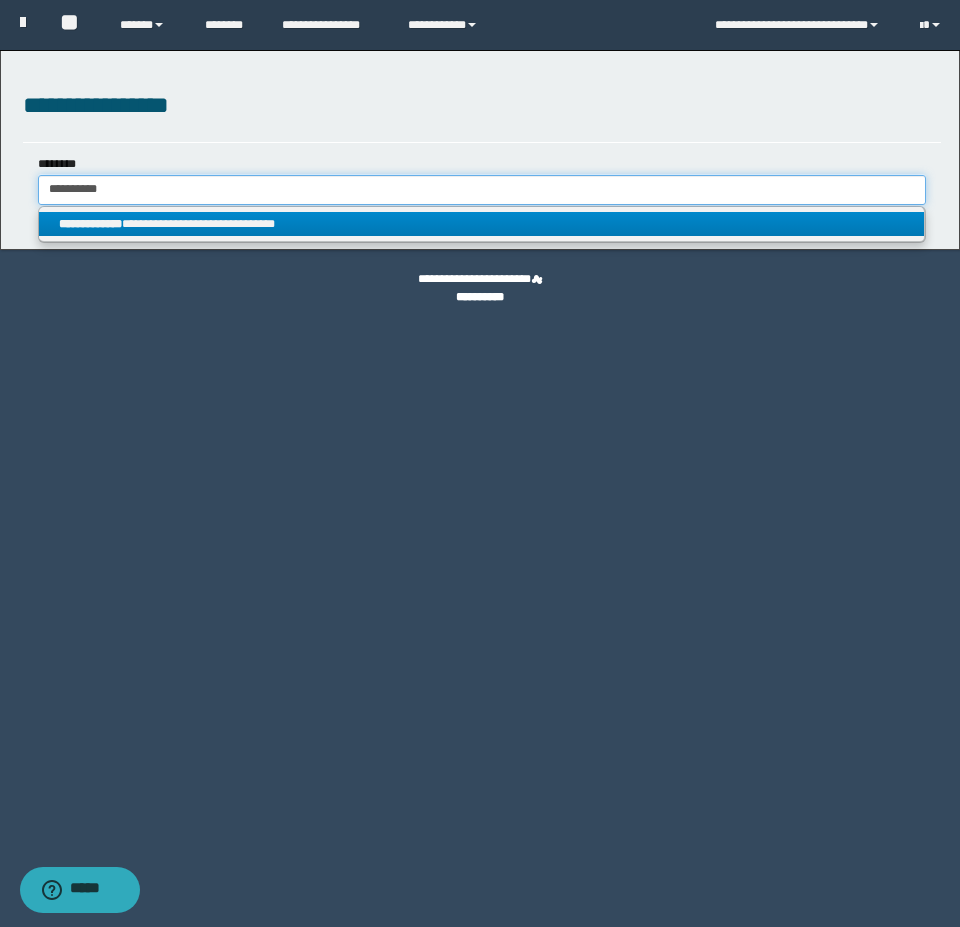 type on "**********" 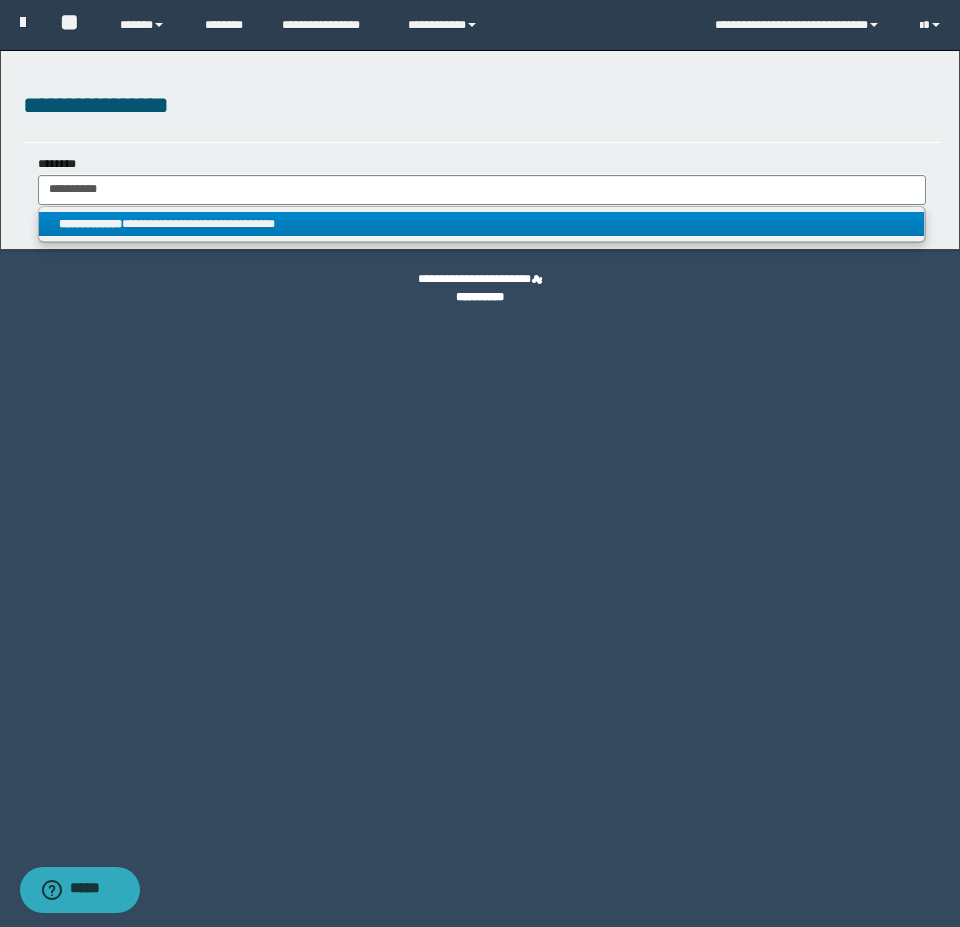 click on "**********" at bounding box center (481, 224) 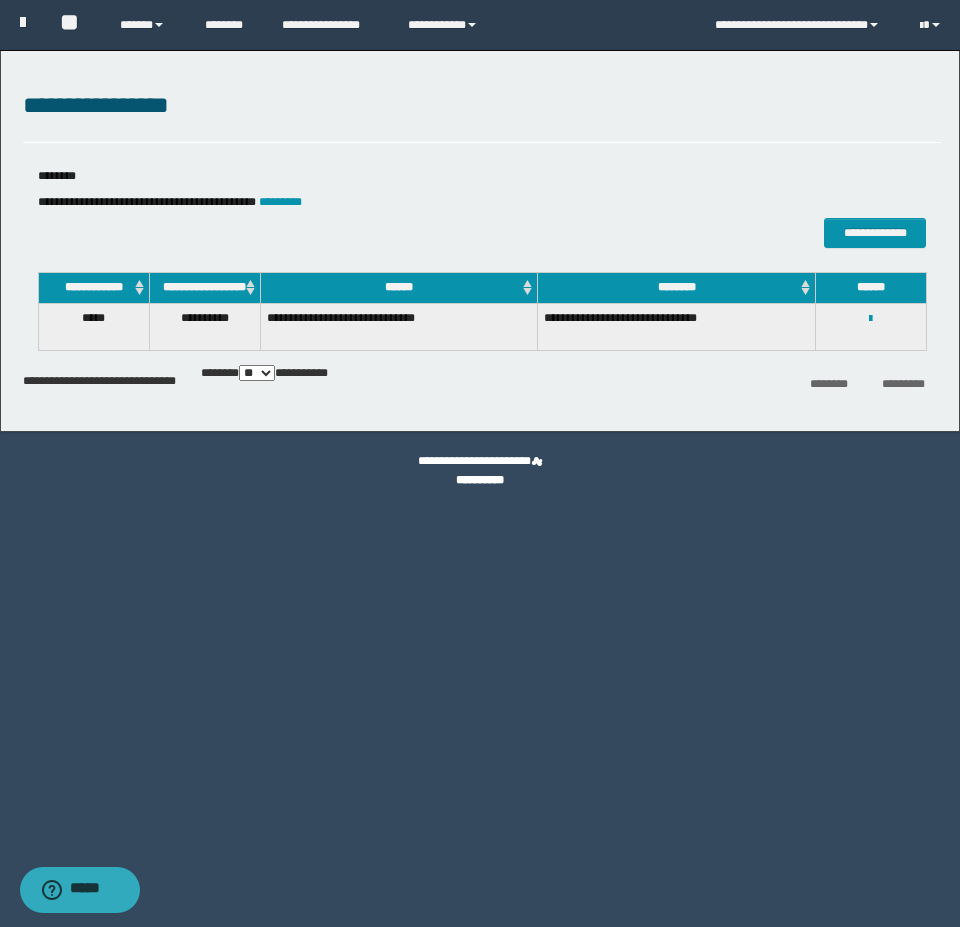 click on "**********" at bounding box center [871, 318] 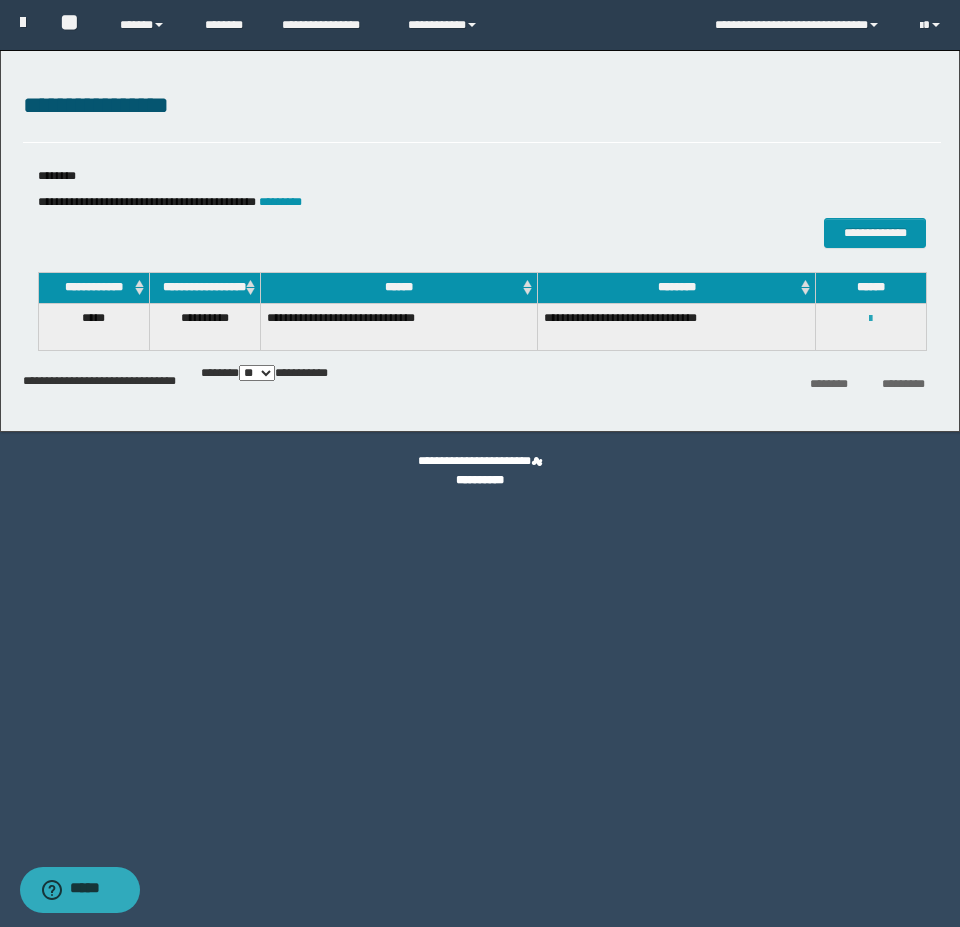 click at bounding box center [870, 319] 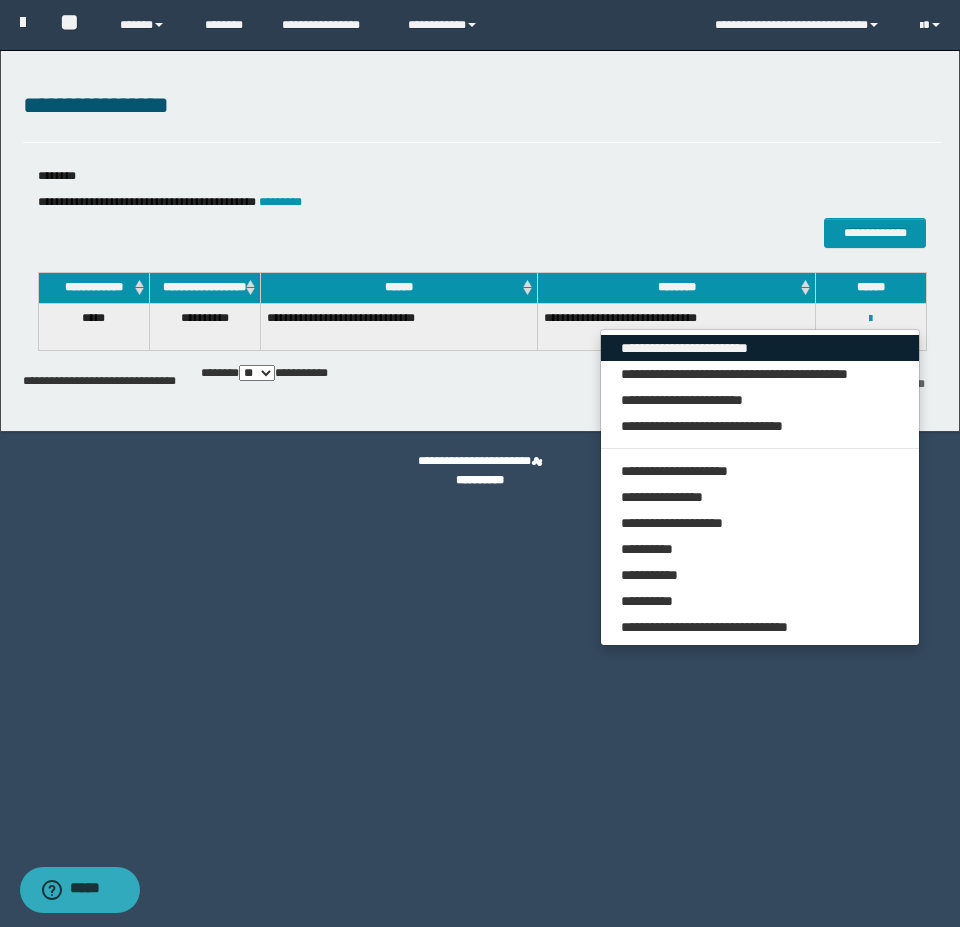 click on "**********" at bounding box center [760, 348] 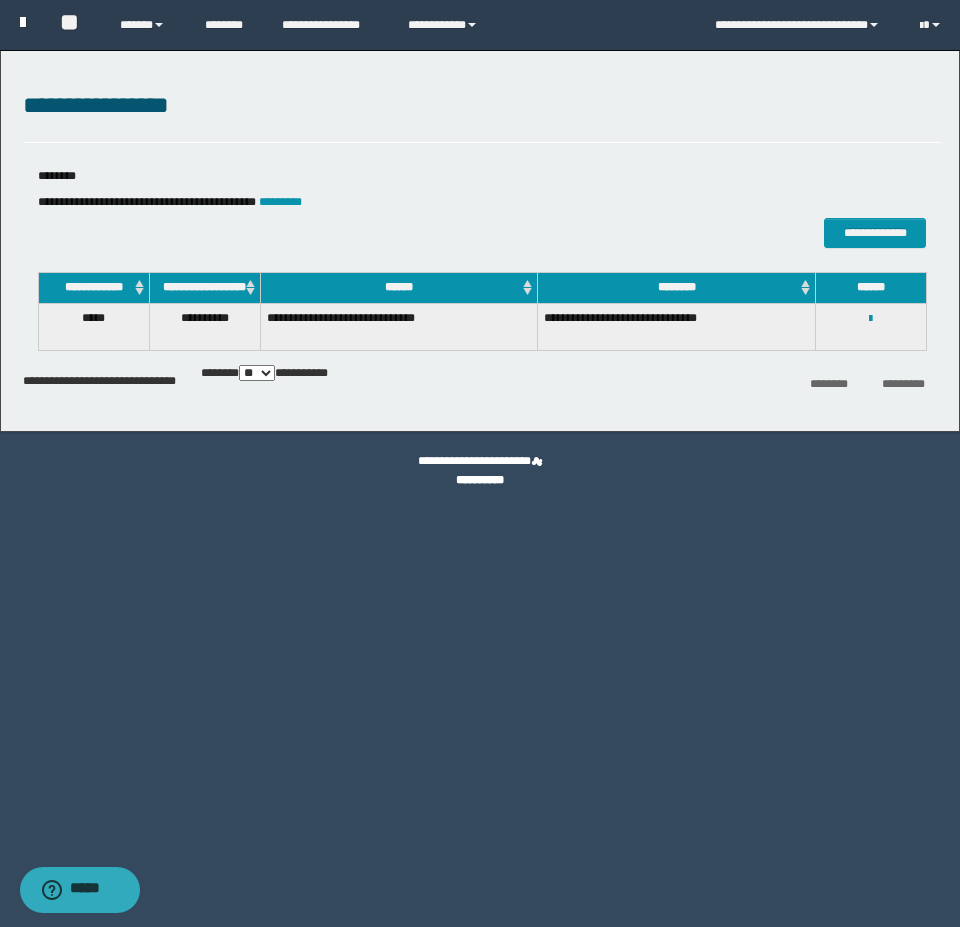 click at bounding box center (30, 23) 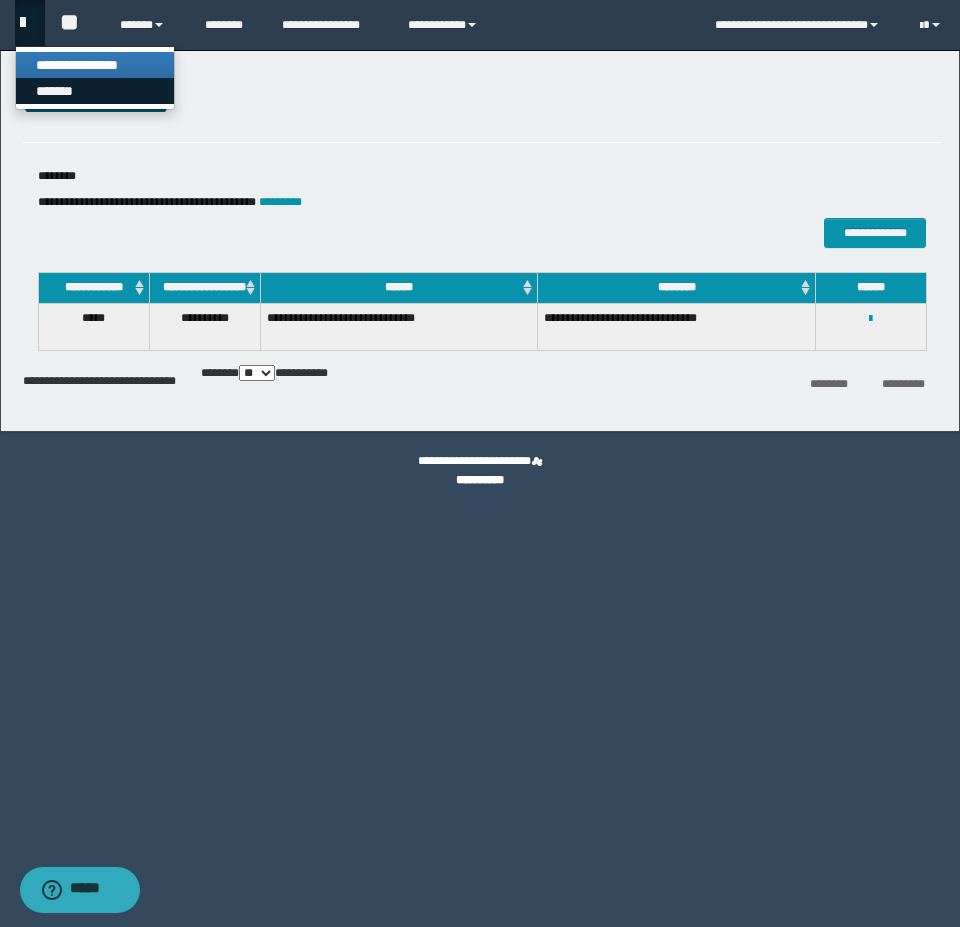click on "*******" at bounding box center (95, 91) 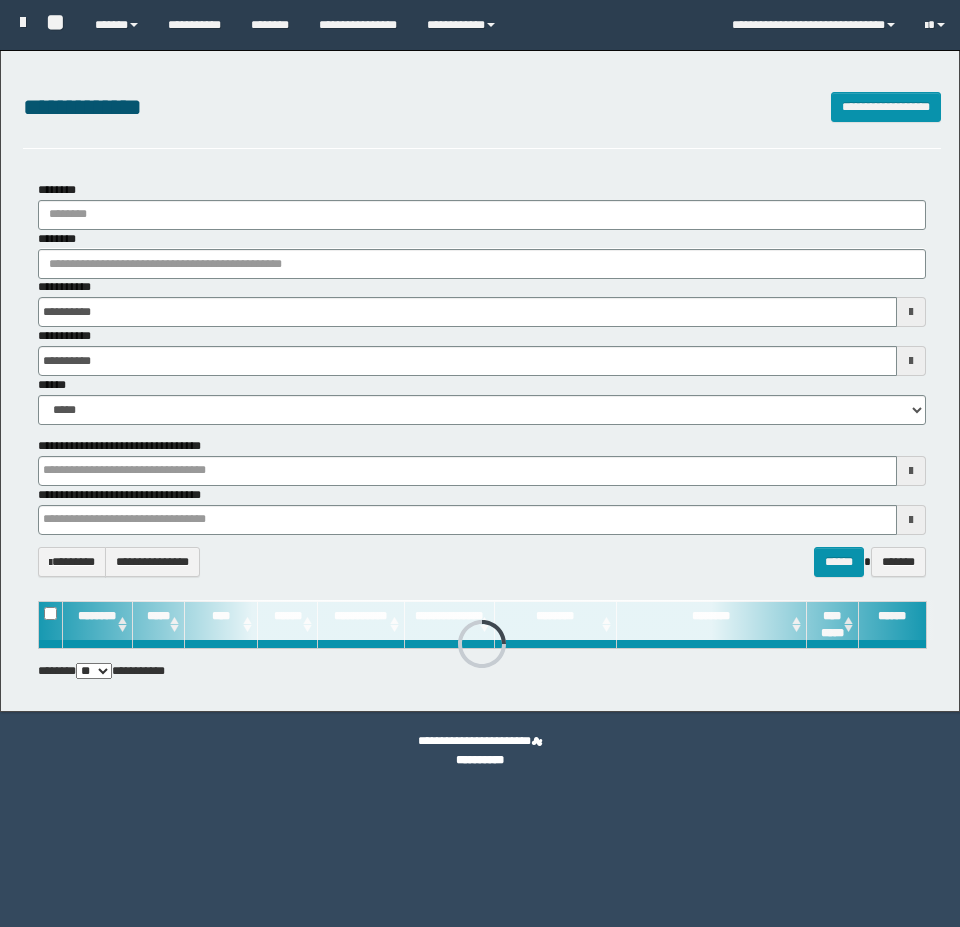 scroll, scrollTop: 0, scrollLeft: 0, axis: both 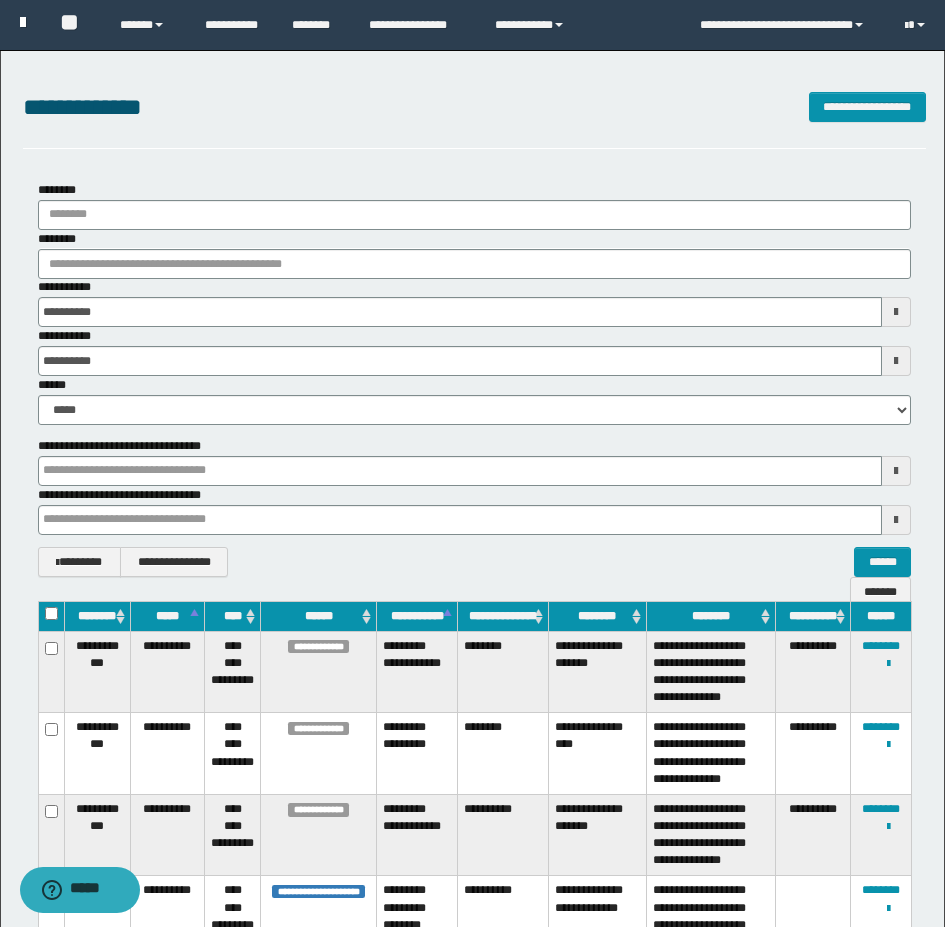 click at bounding box center (23, 22) 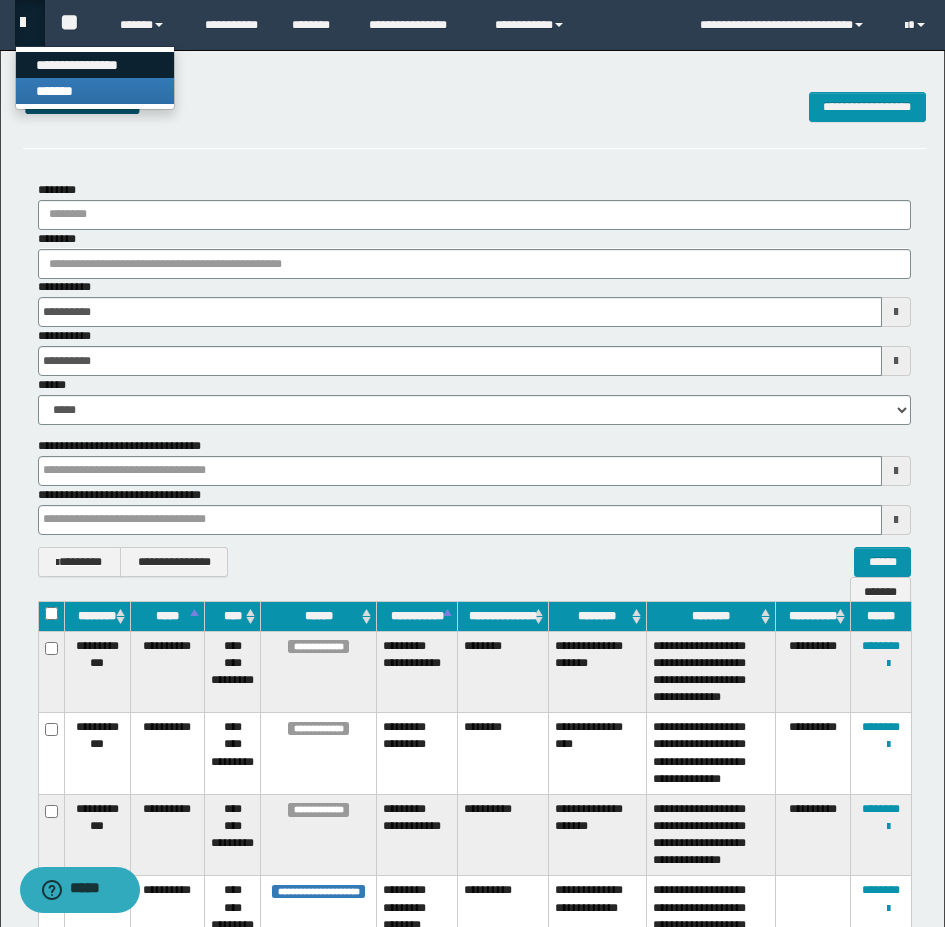 click on "**********" at bounding box center (95, 65) 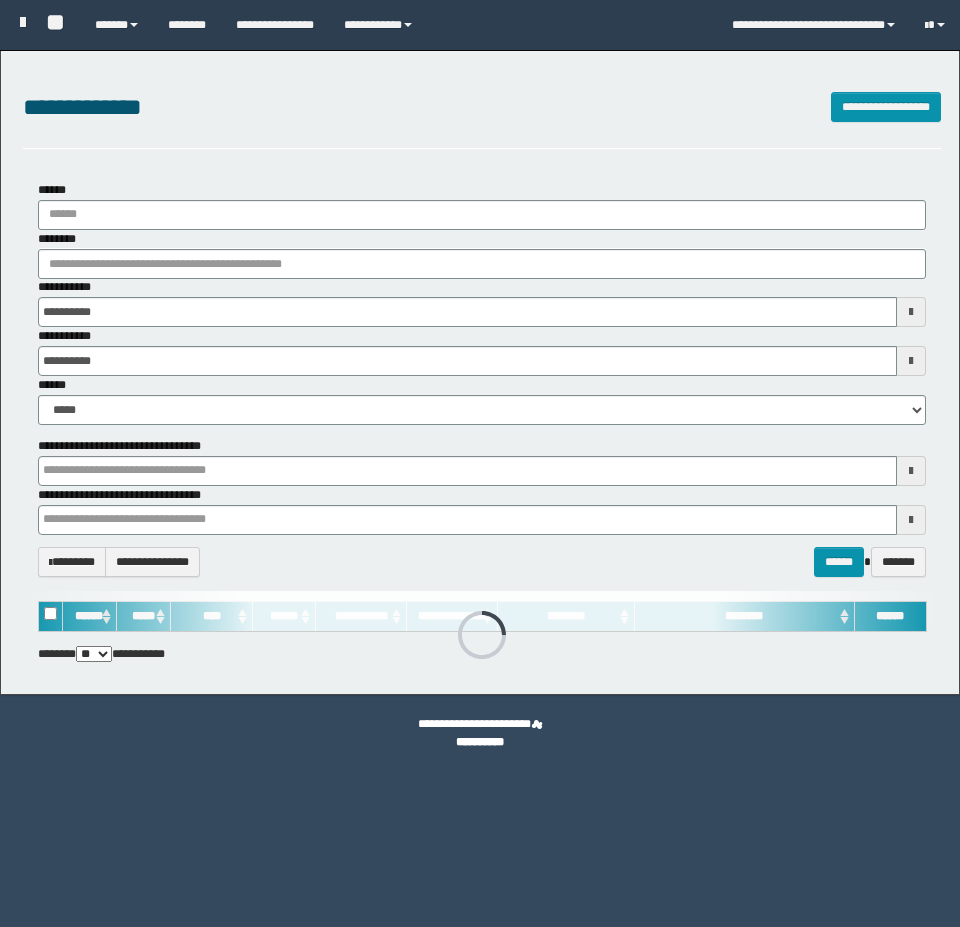 scroll, scrollTop: 0, scrollLeft: 0, axis: both 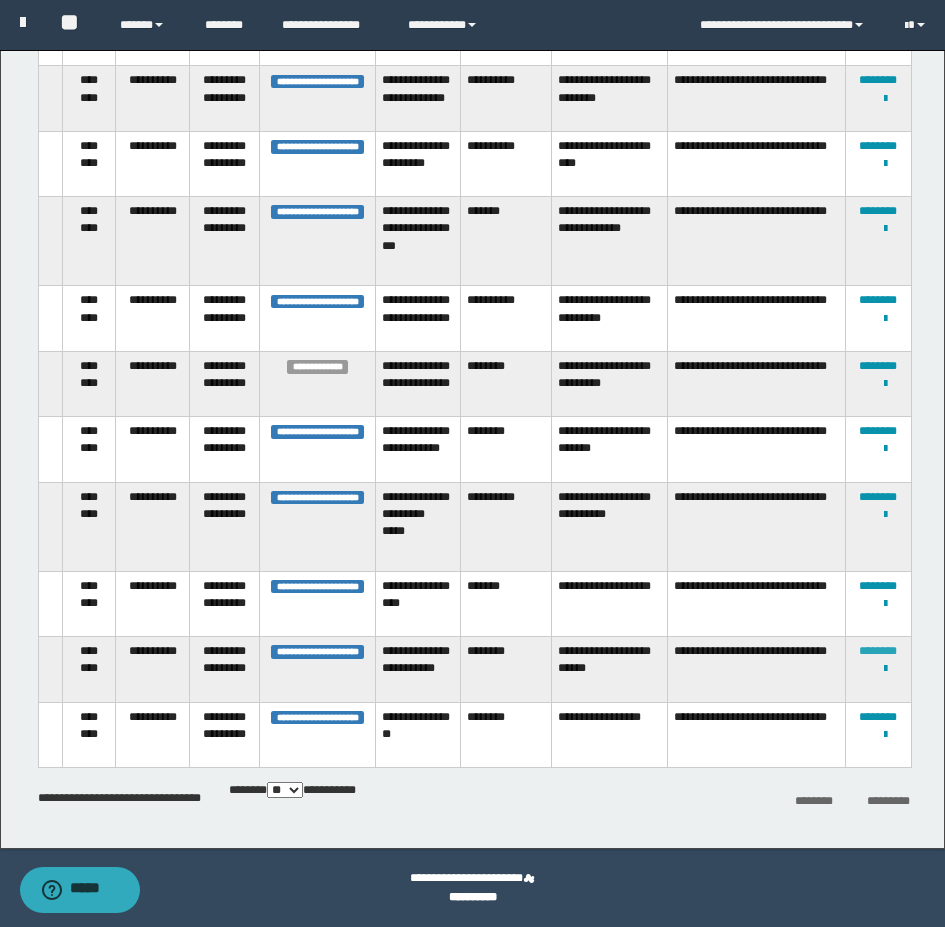 click on "********" at bounding box center (878, 651) 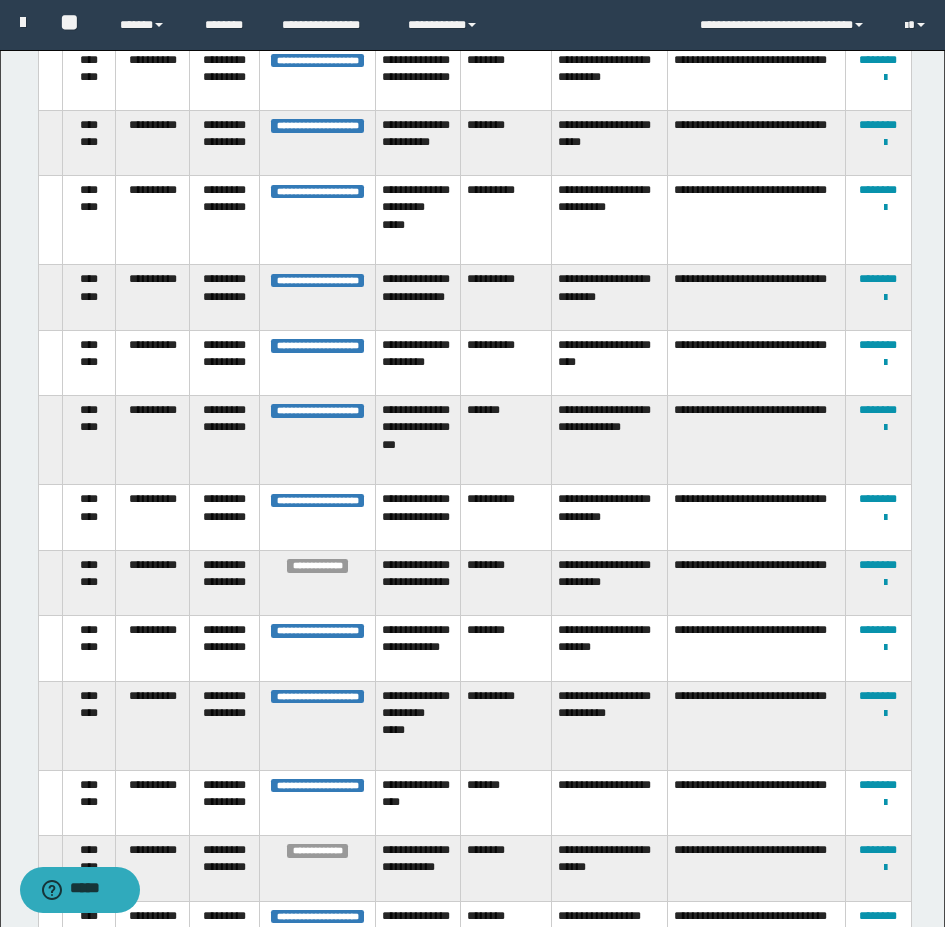 scroll, scrollTop: 2137, scrollLeft: 0, axis: vertical 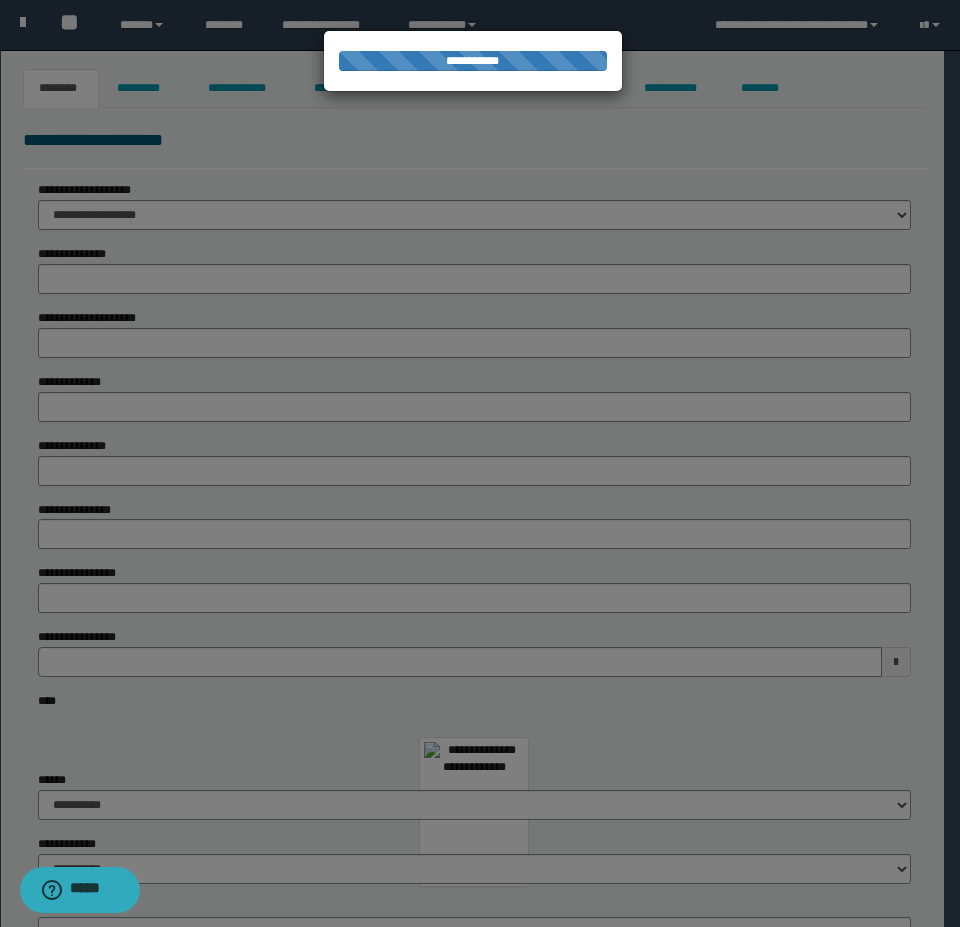 type on "****" 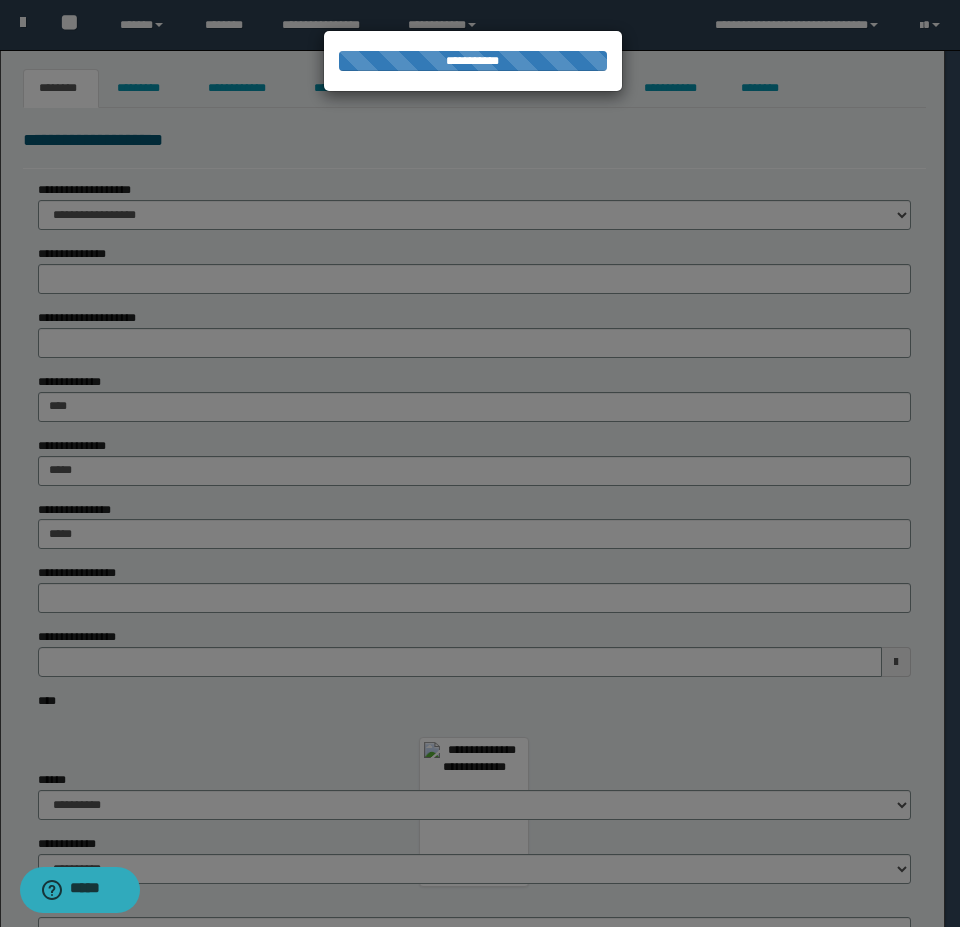 type on "*********" 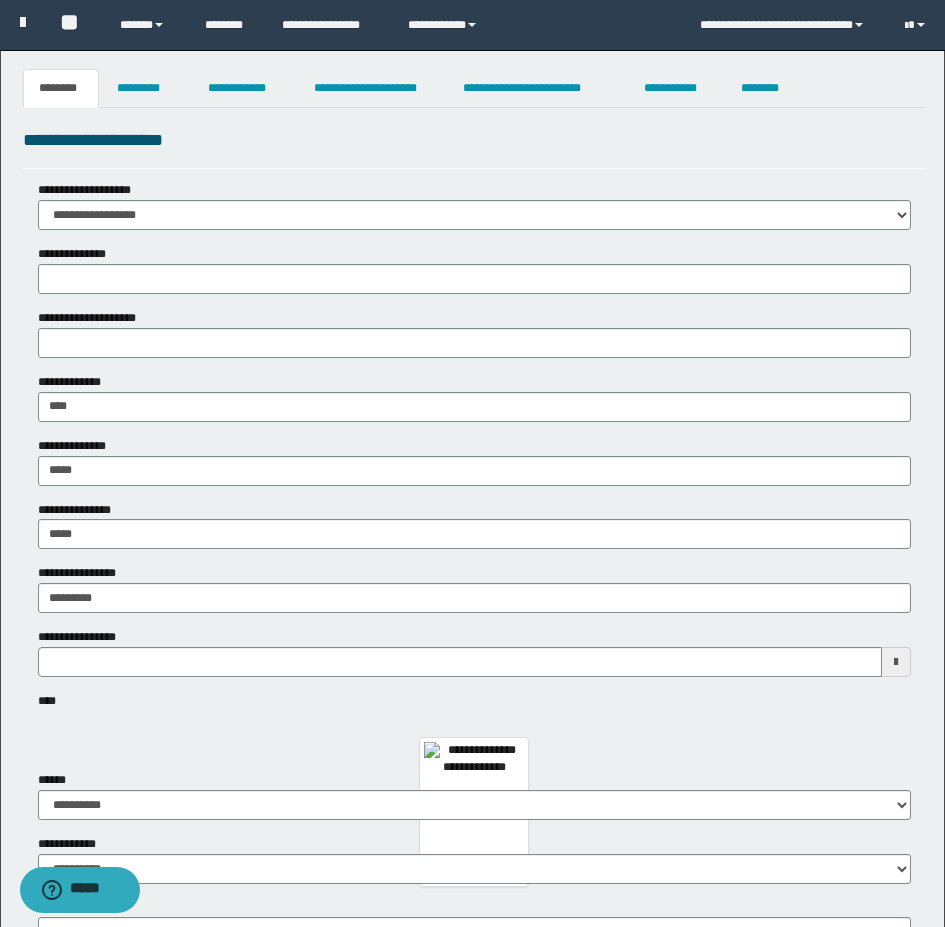 scroll, scrollTop: 100, scrollLeft: 0, axis: vertical 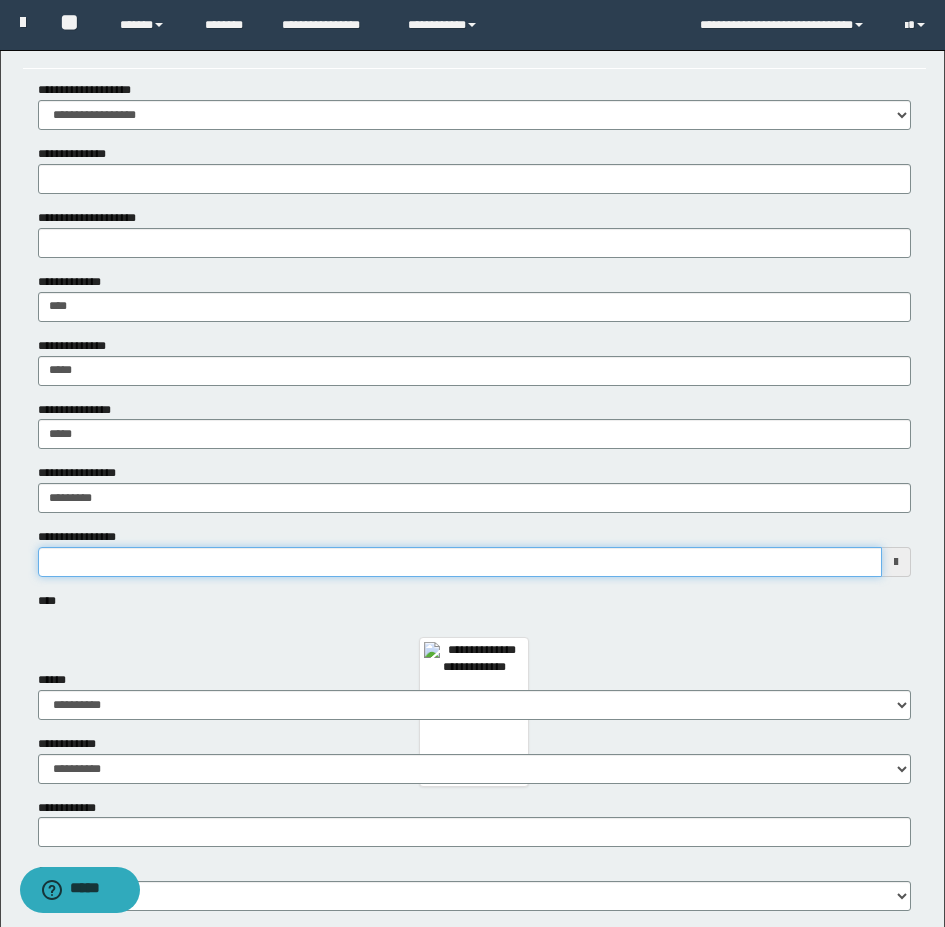 click on "**********" at bounding box center [460, 562] 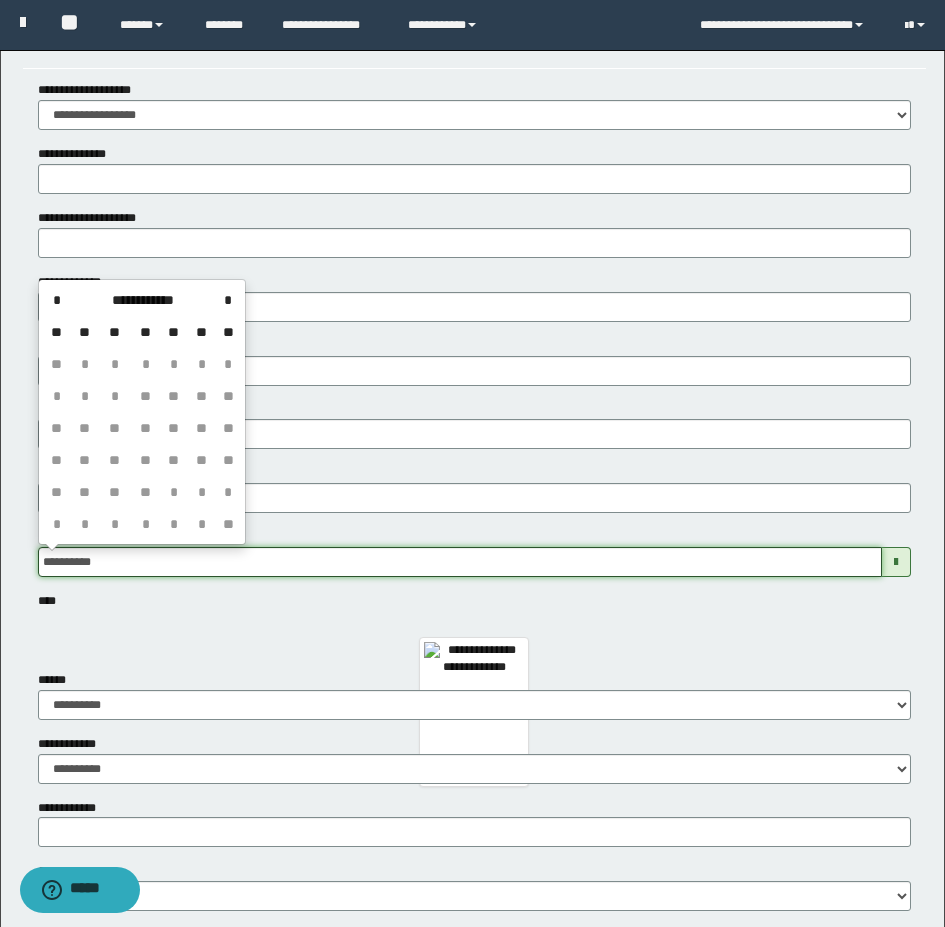 type on "**********" 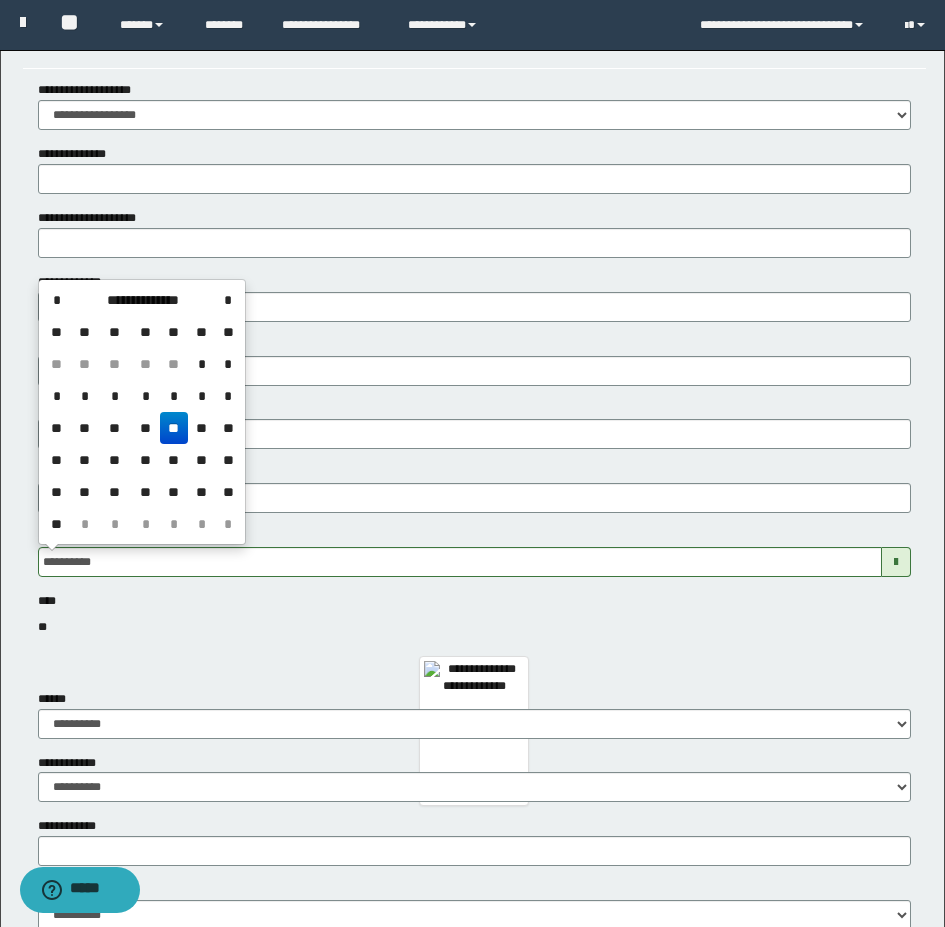click on "**" at bounding box center (174, 428) 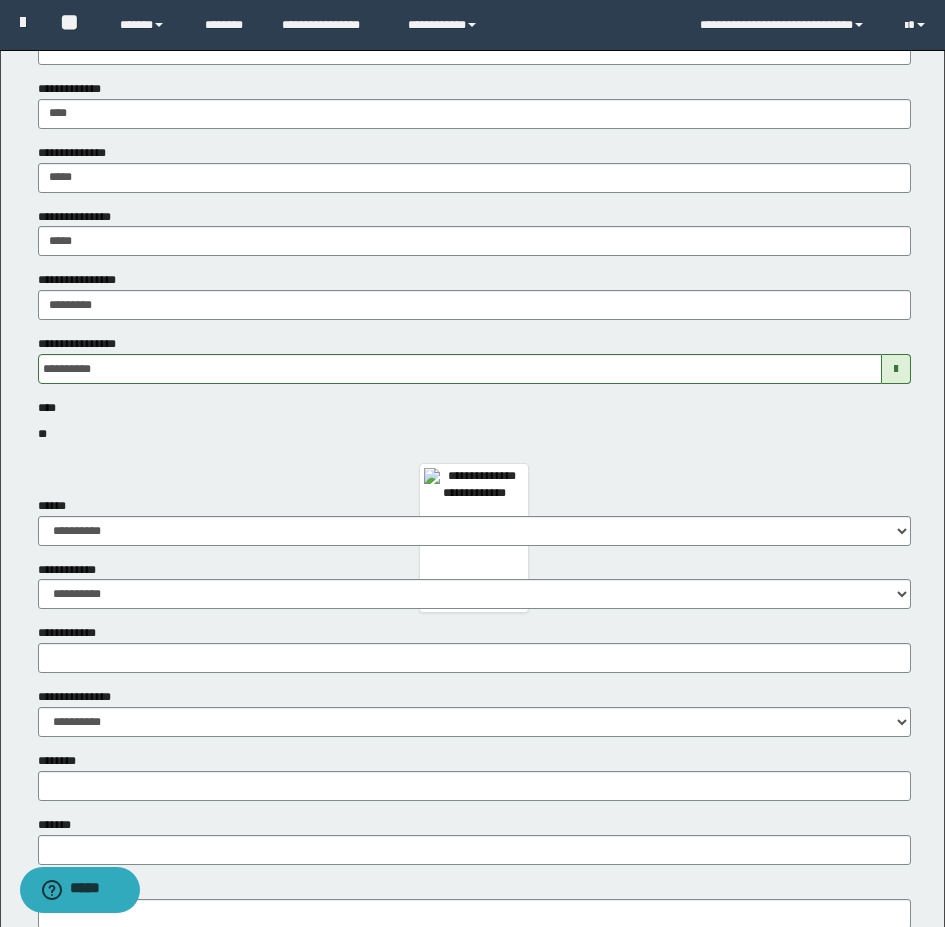 scroll, scrollTop: 300, scrollLeft: 0, axis: vertical 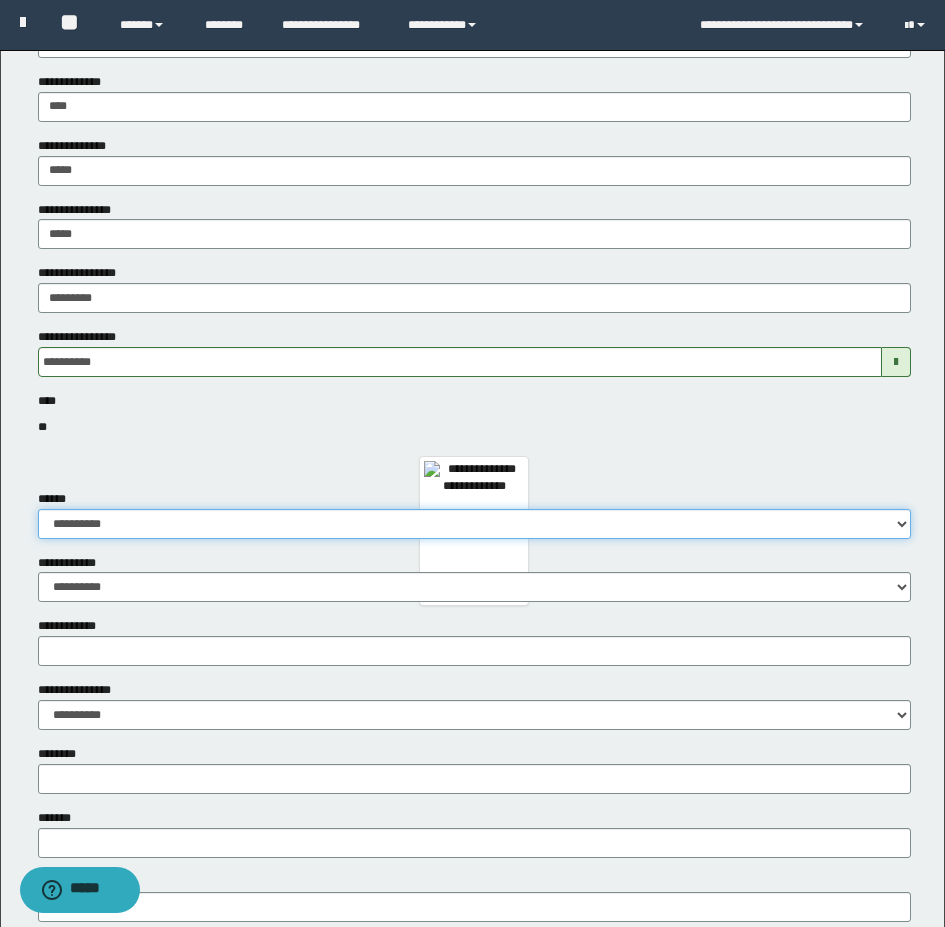 click on "**********" at bounding box center [474, 524] 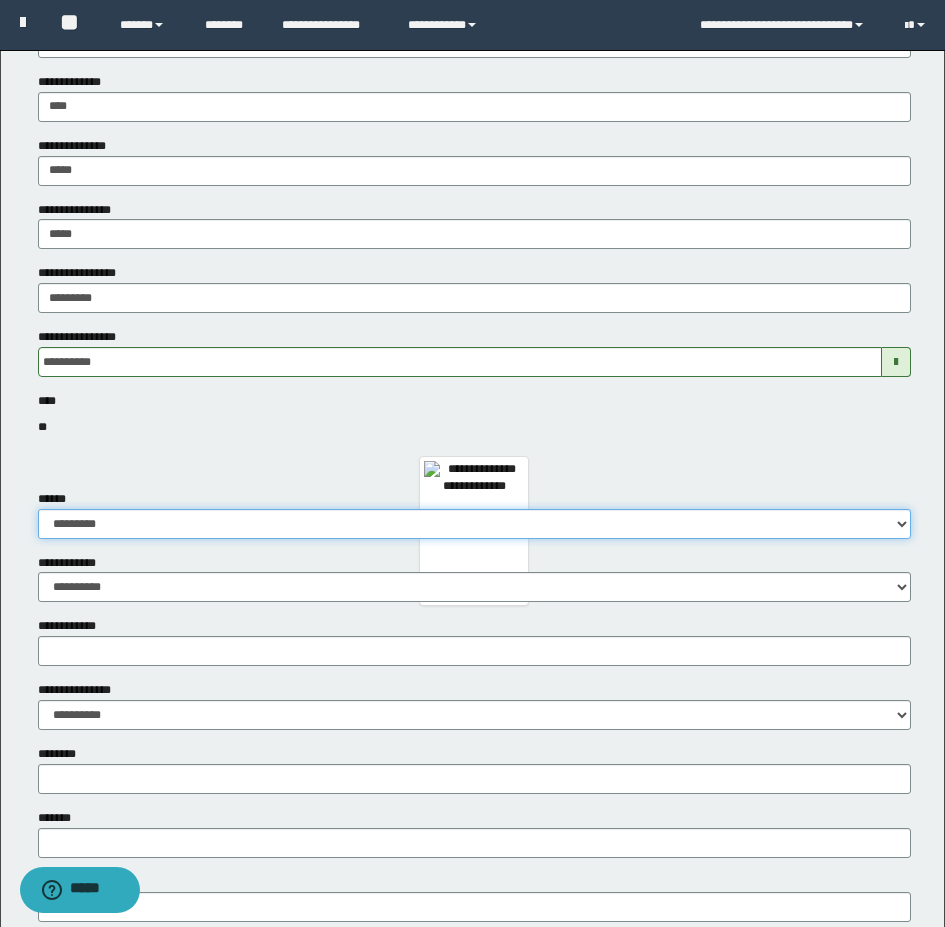 click on "**********" at bounding box center (474, 524) 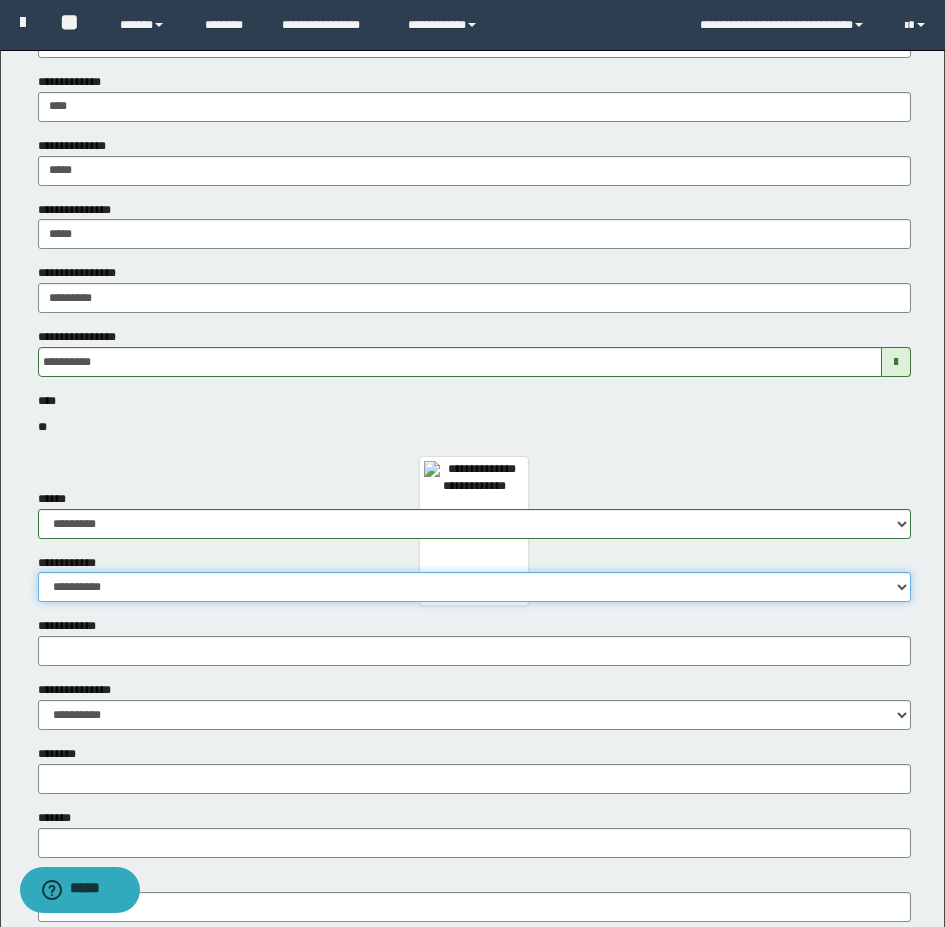click on "**********" at bounding box center [474, 587] 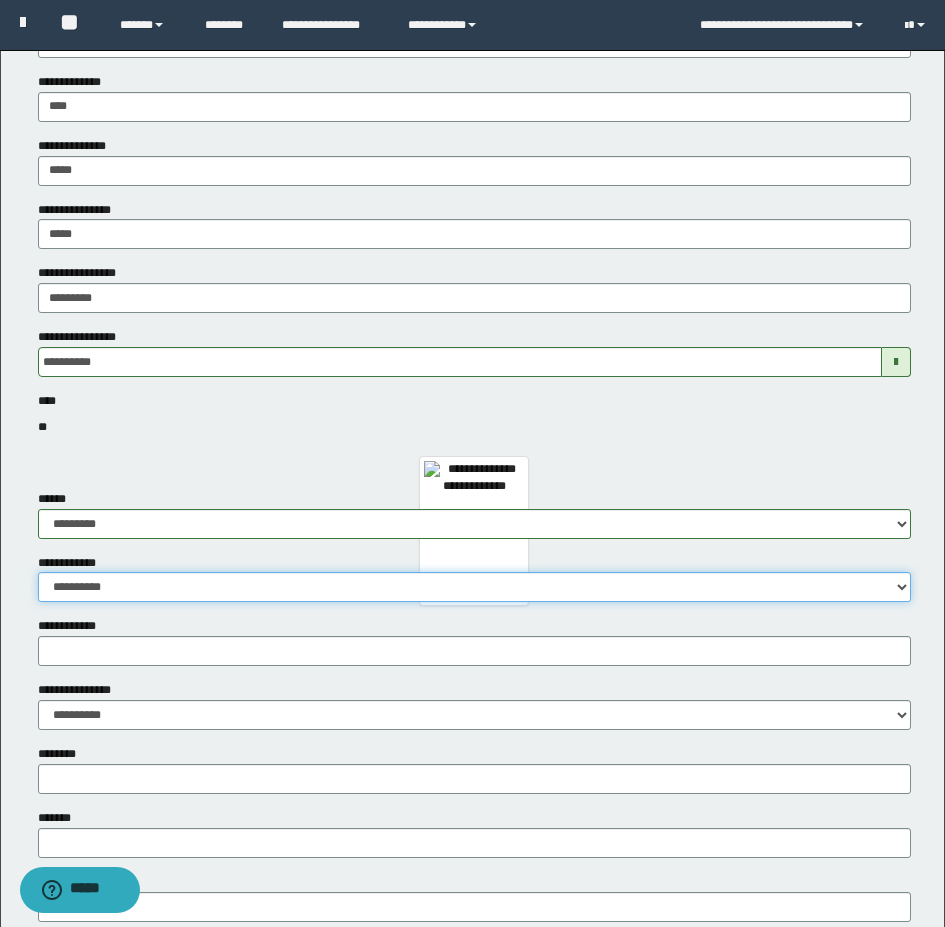select on "*" 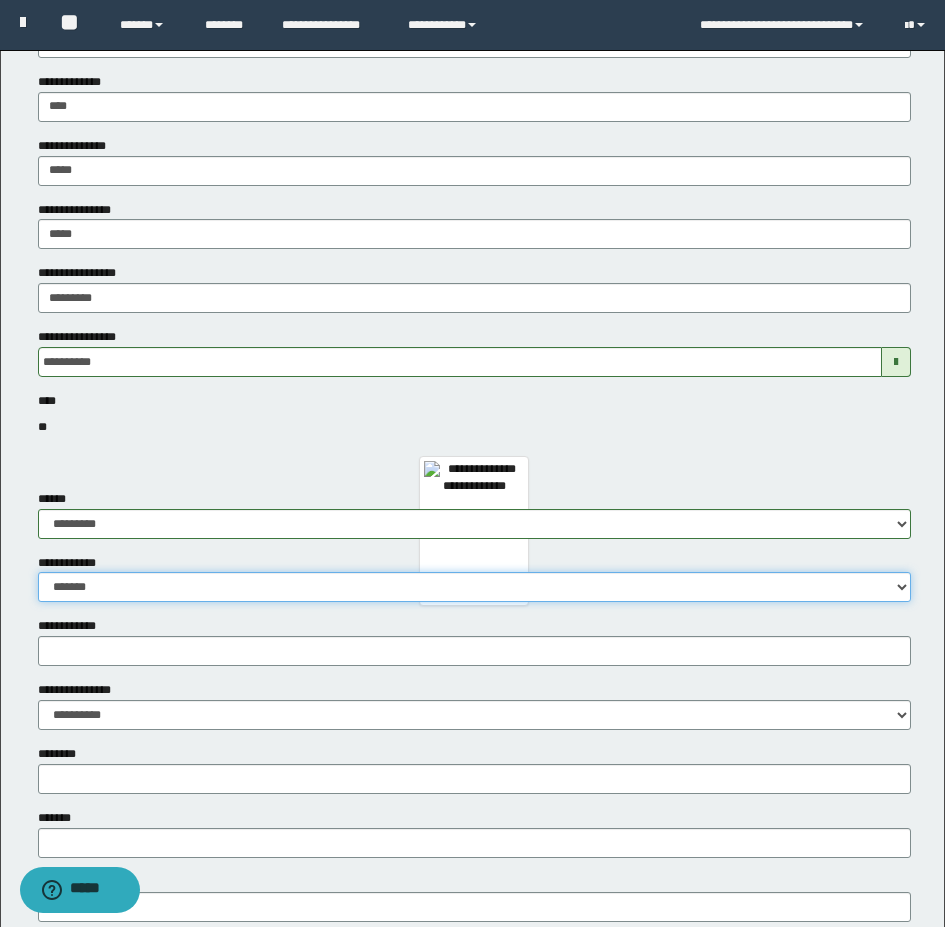 click on "**********" at bounding box center [474, 587] 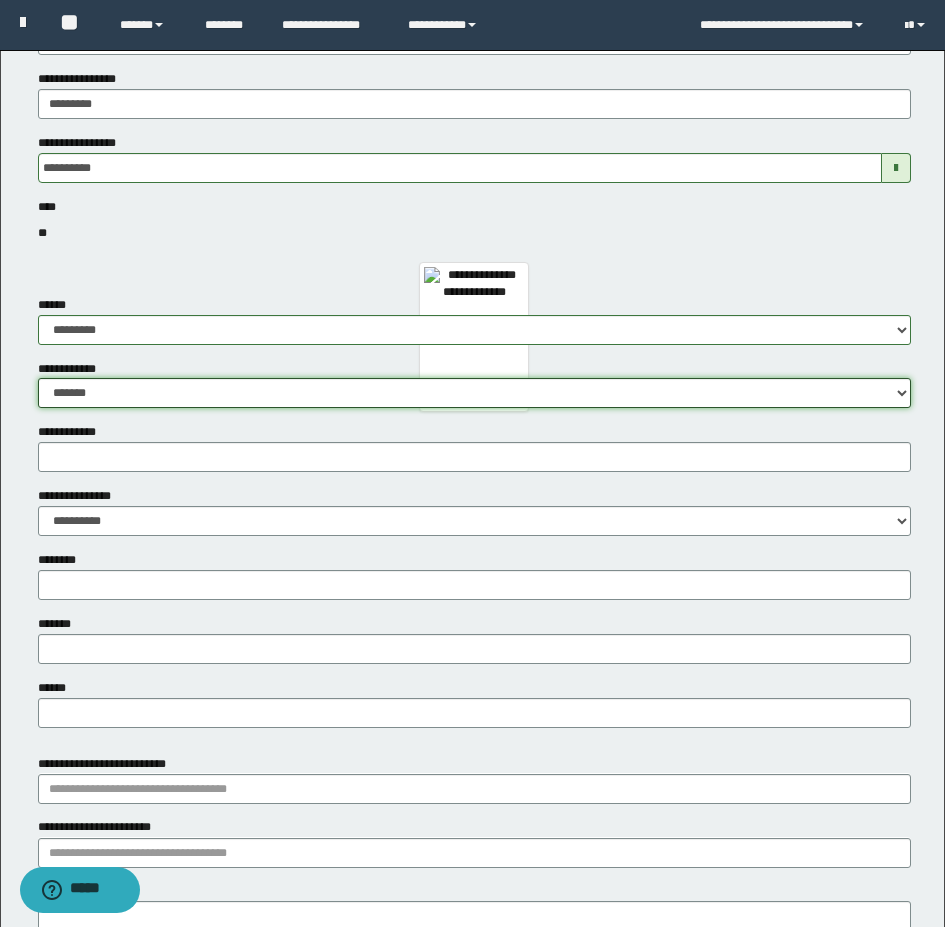 scroll, scrollTop: 500, scrollLeft: 0, axis: vertical 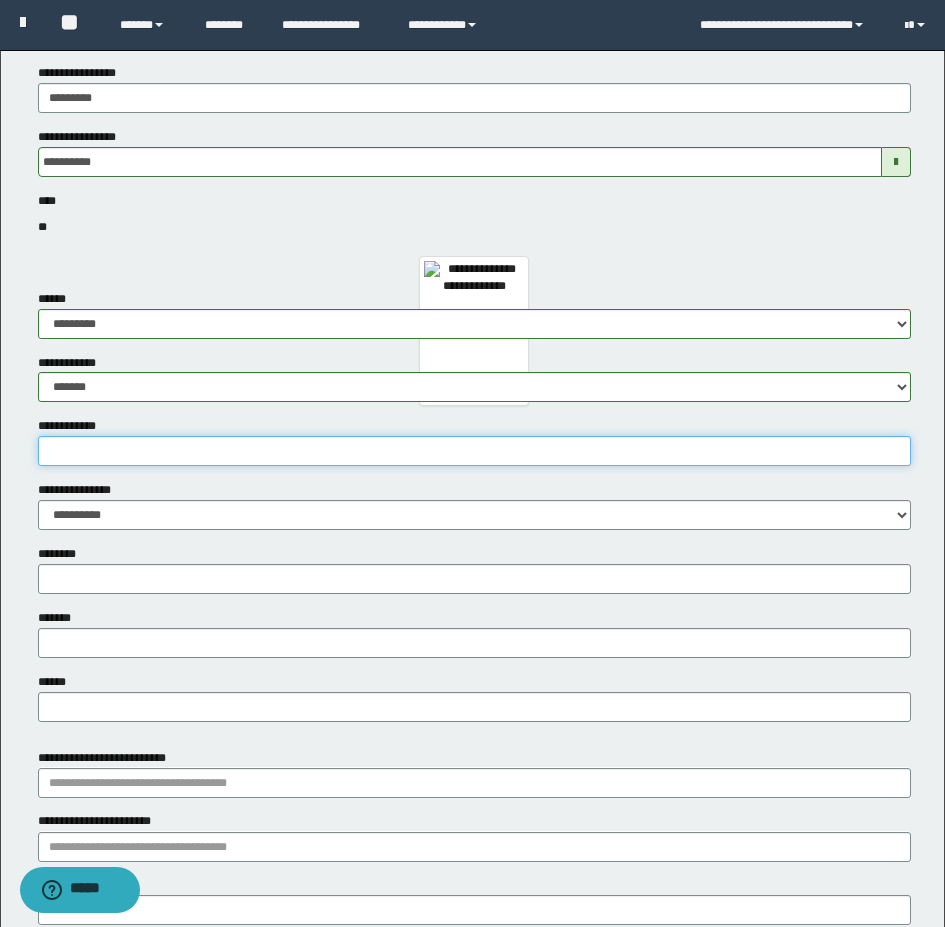 click on "**********" at bounding box center (474, 451) 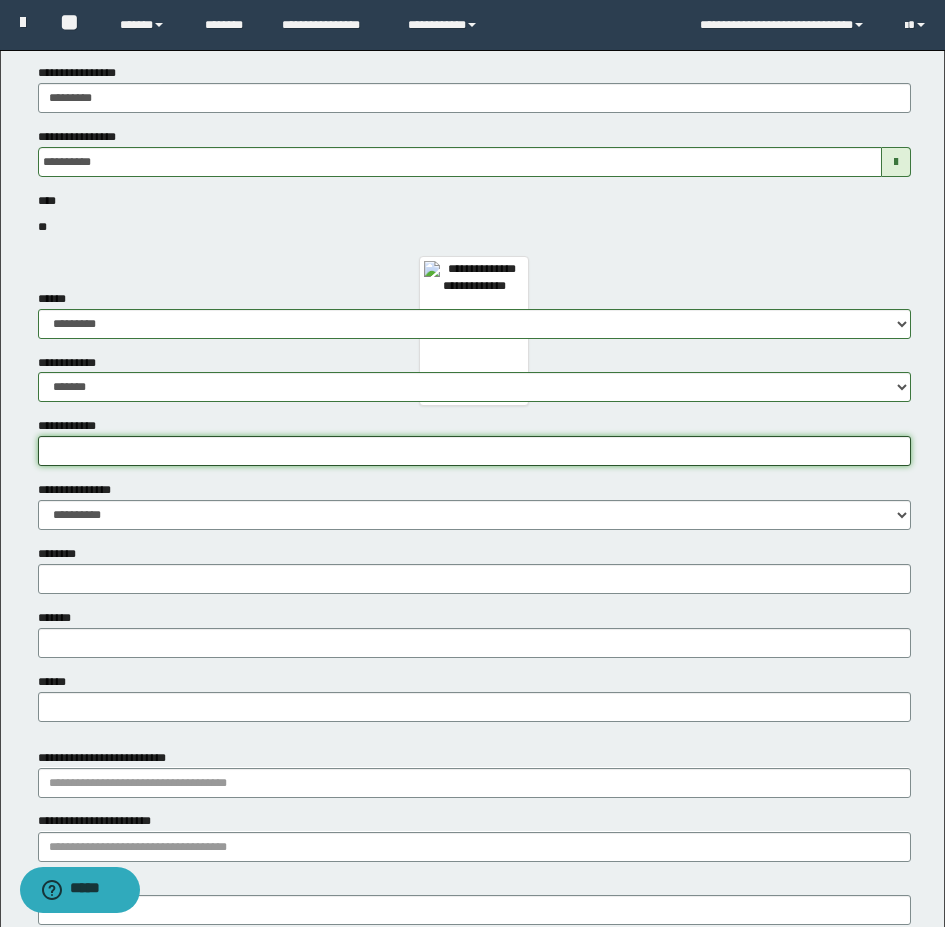 type on "*" 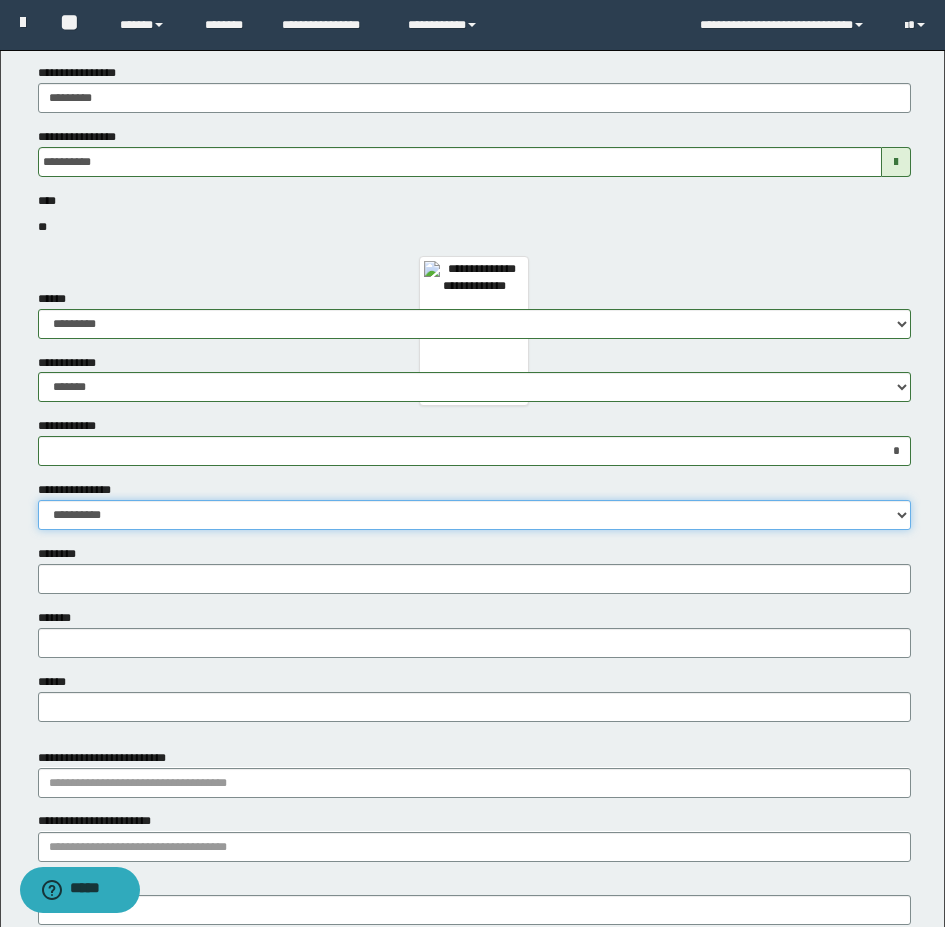 click on "**********" at bounding box center (474, 515) 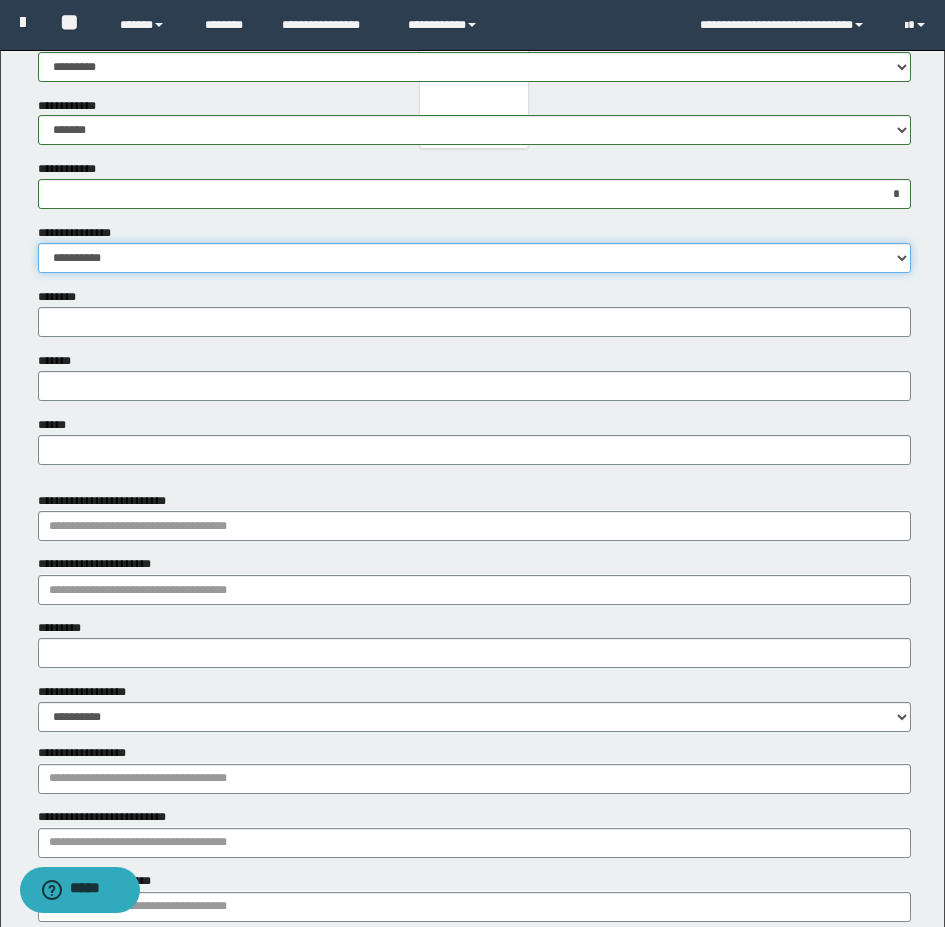 scroll, scrollTop: 800, scrollLeft: 0, axis: vertical 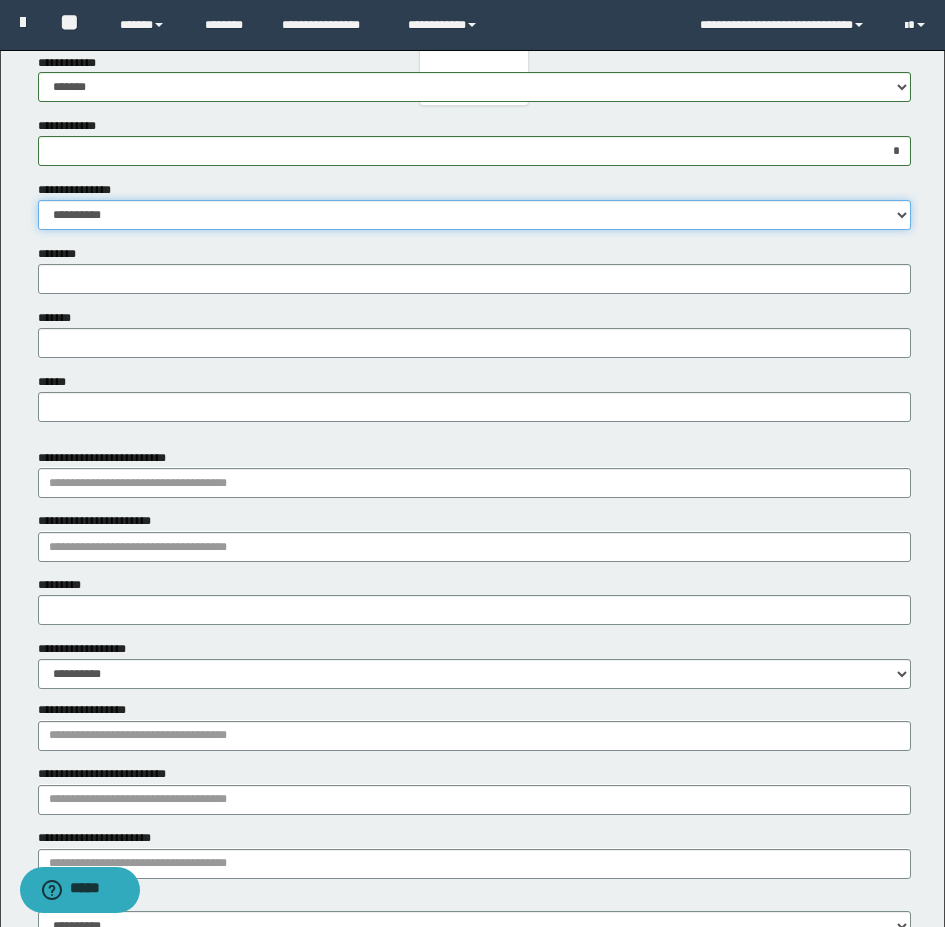 click on "**********" at bounding box center [474, 215] 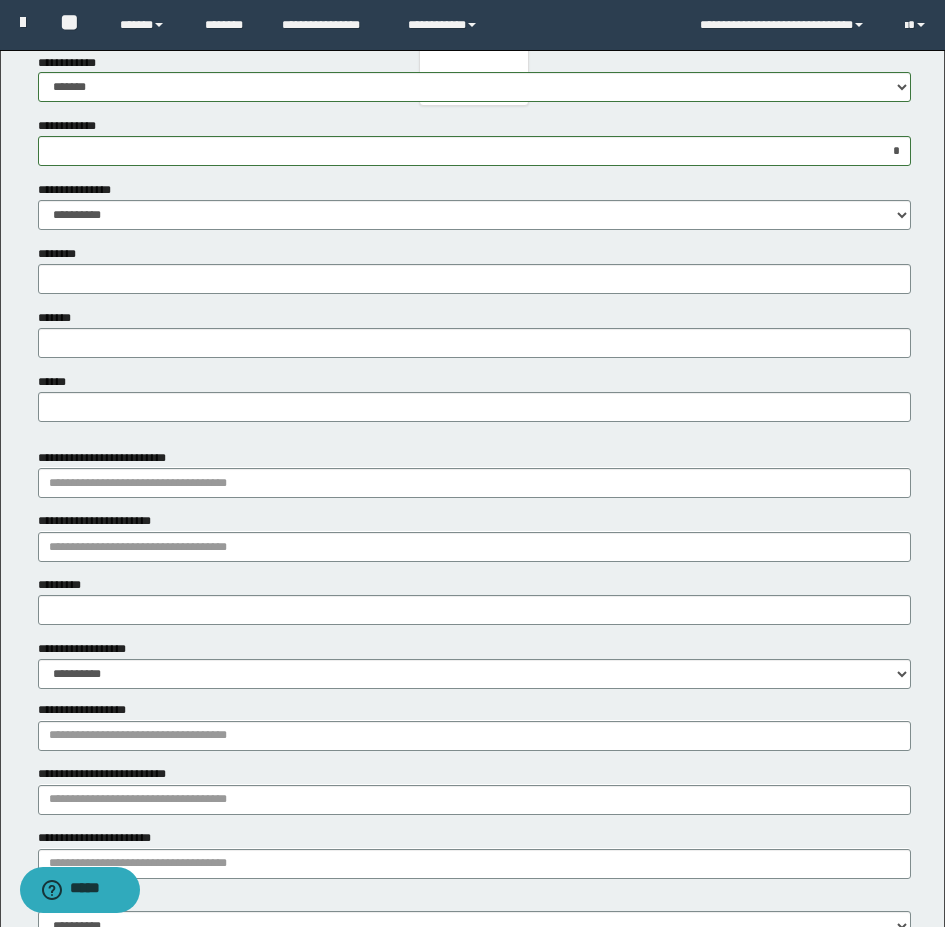click on "**********" at bounding box center (474, 205) 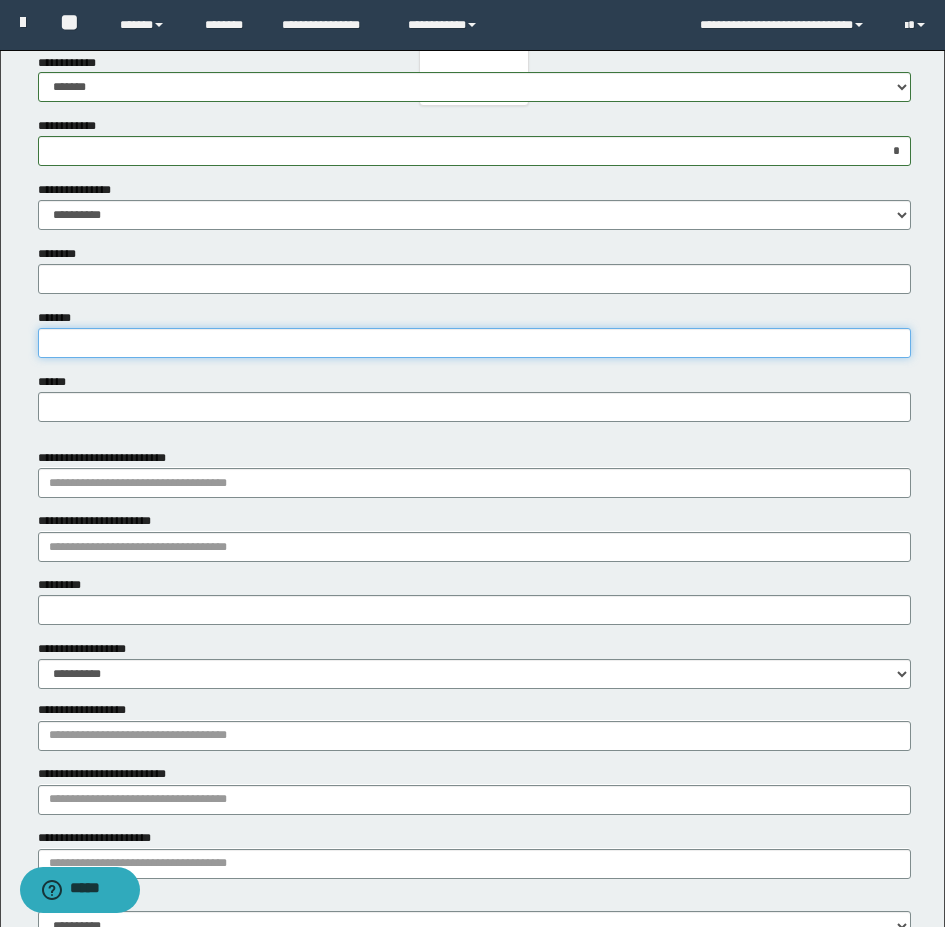 click on "*******" at bounding box center (474, 343) 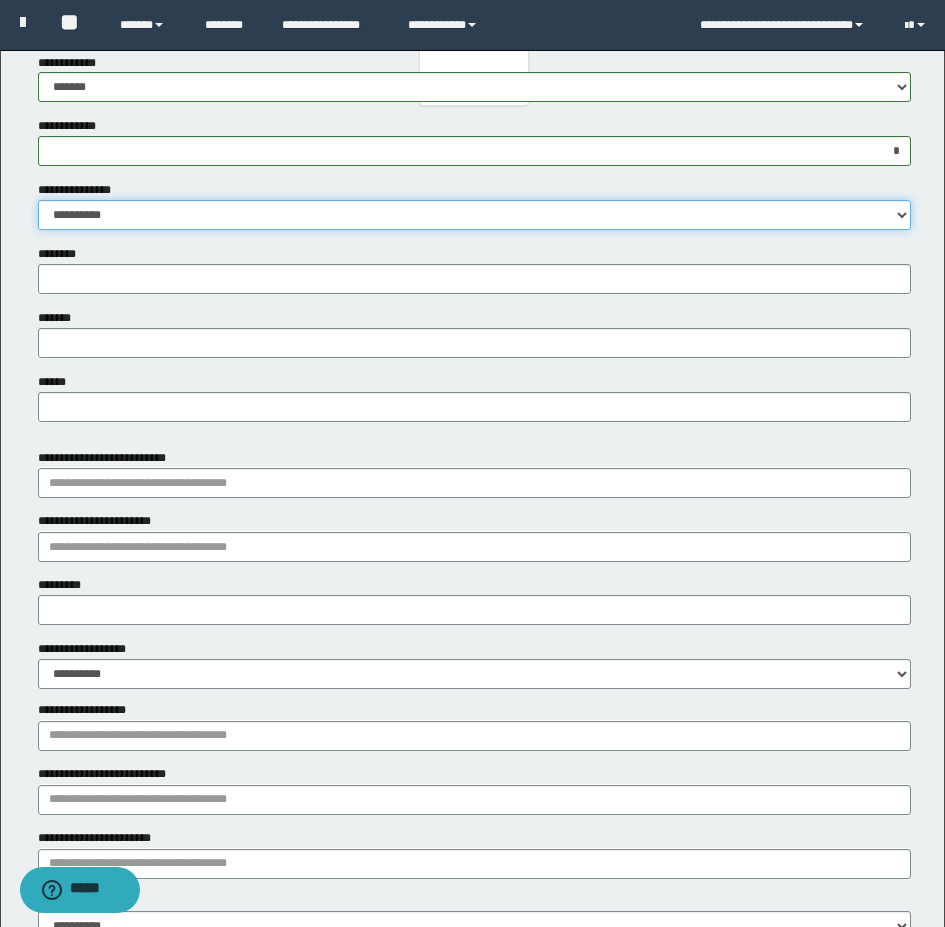 click on "**********" at bounding box center [474, 215] 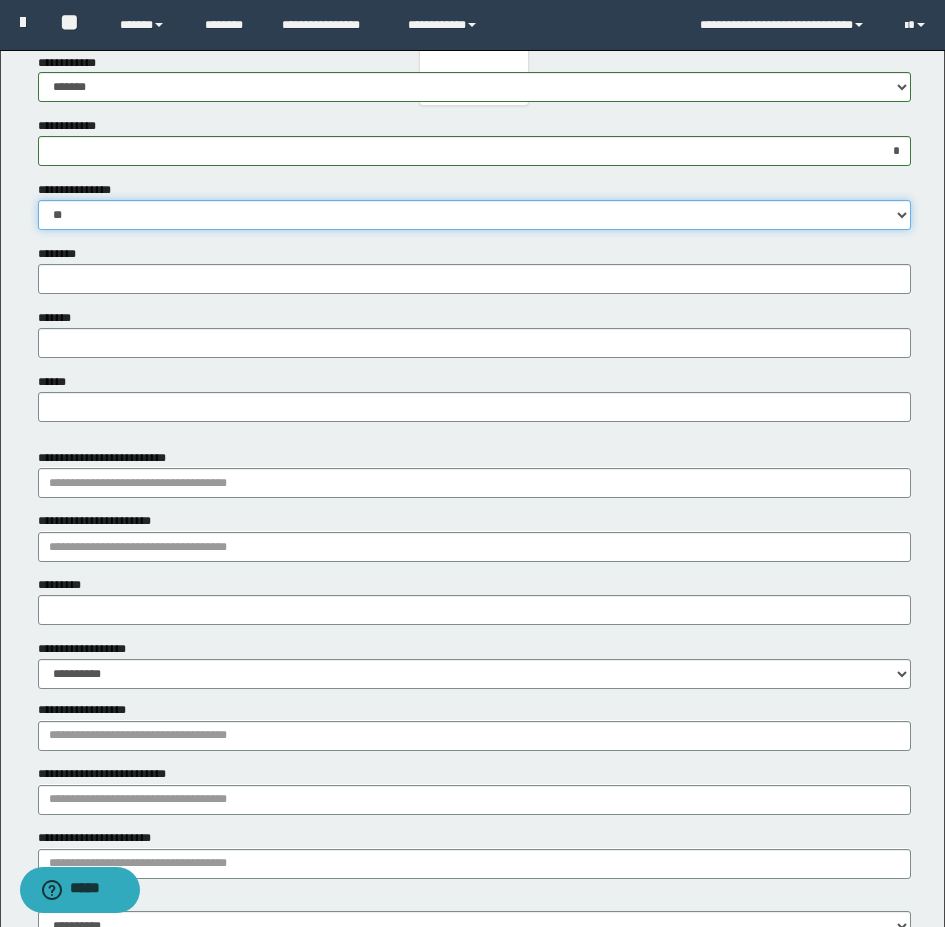 click on "**********" at bounding box center (474, 215) 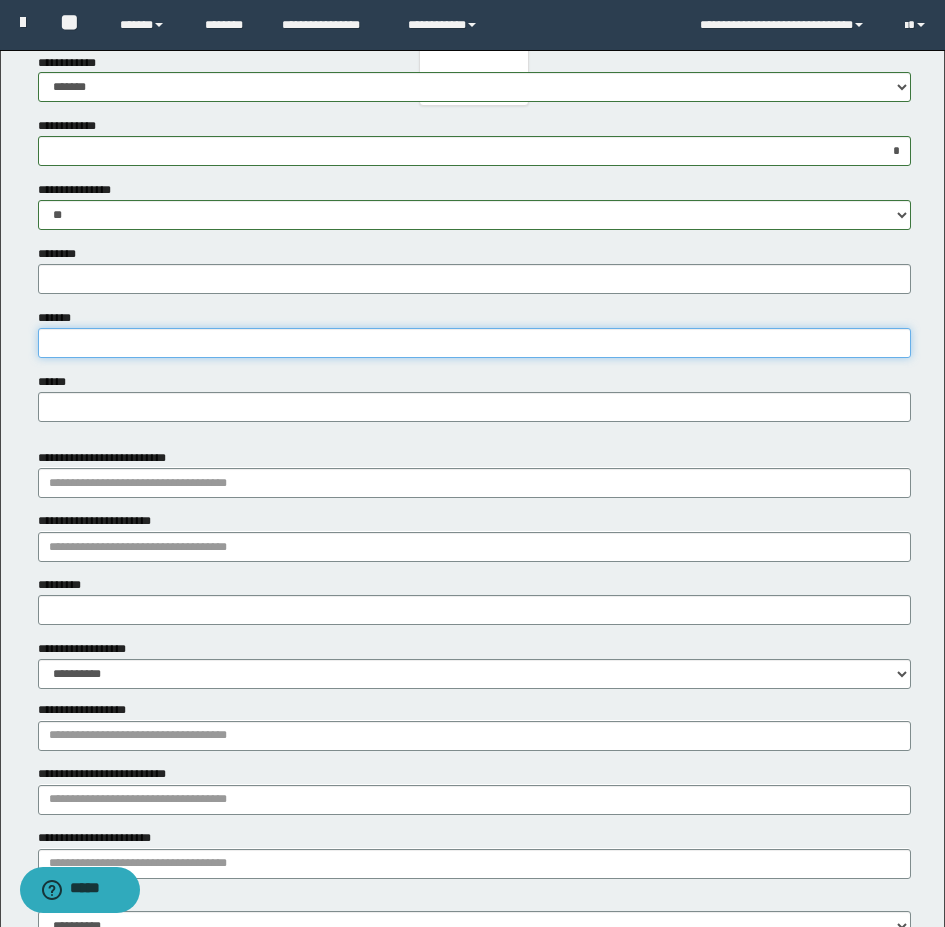 click on "*******" at bounding box center [474, 343] 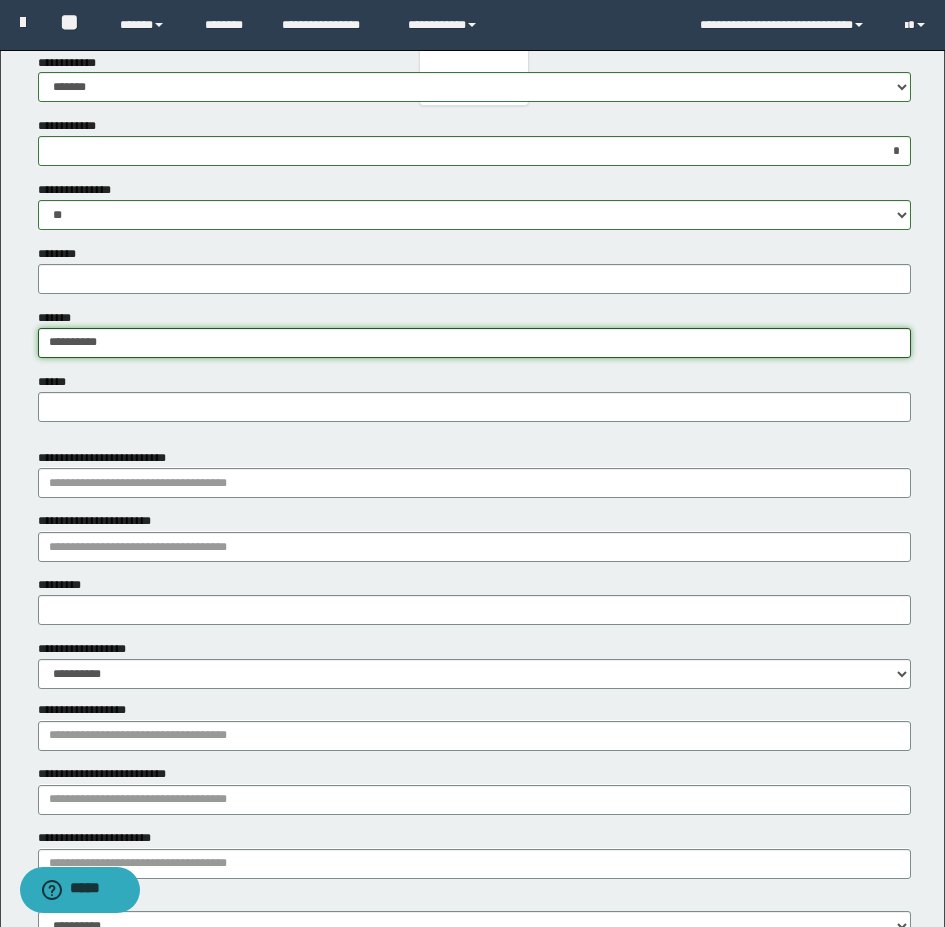 type on "**********" 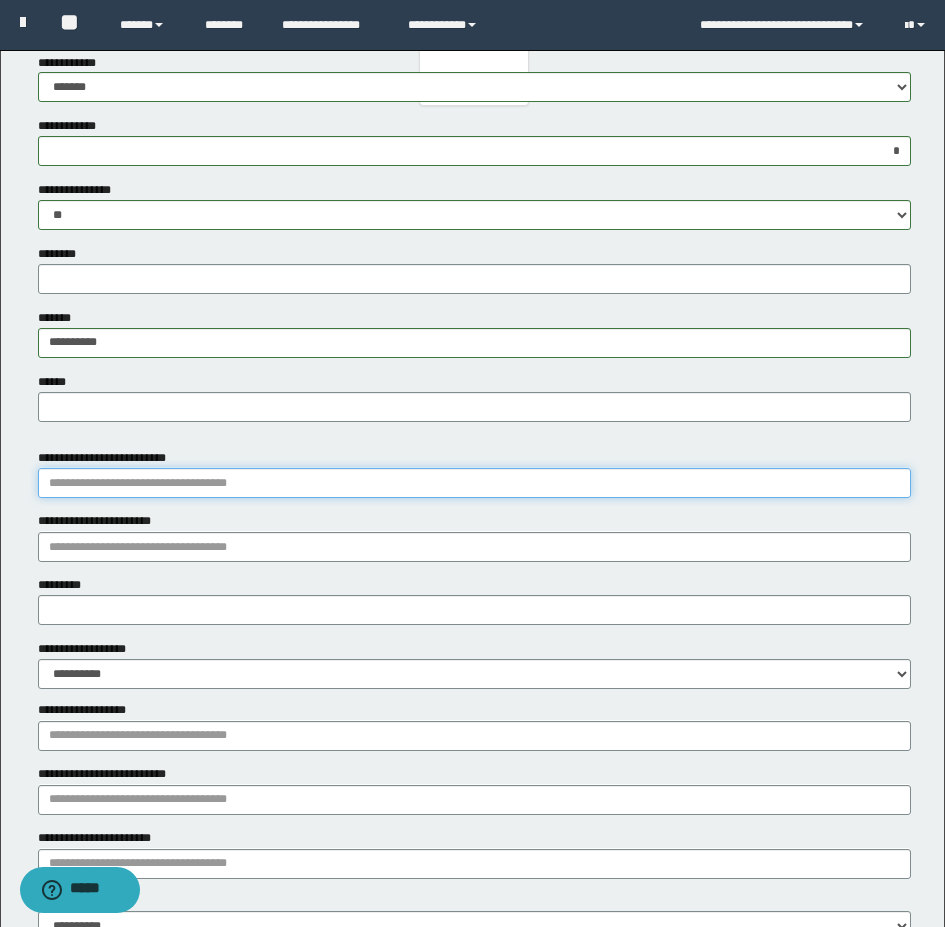 click on "**********" at bounding box center [474, 483] 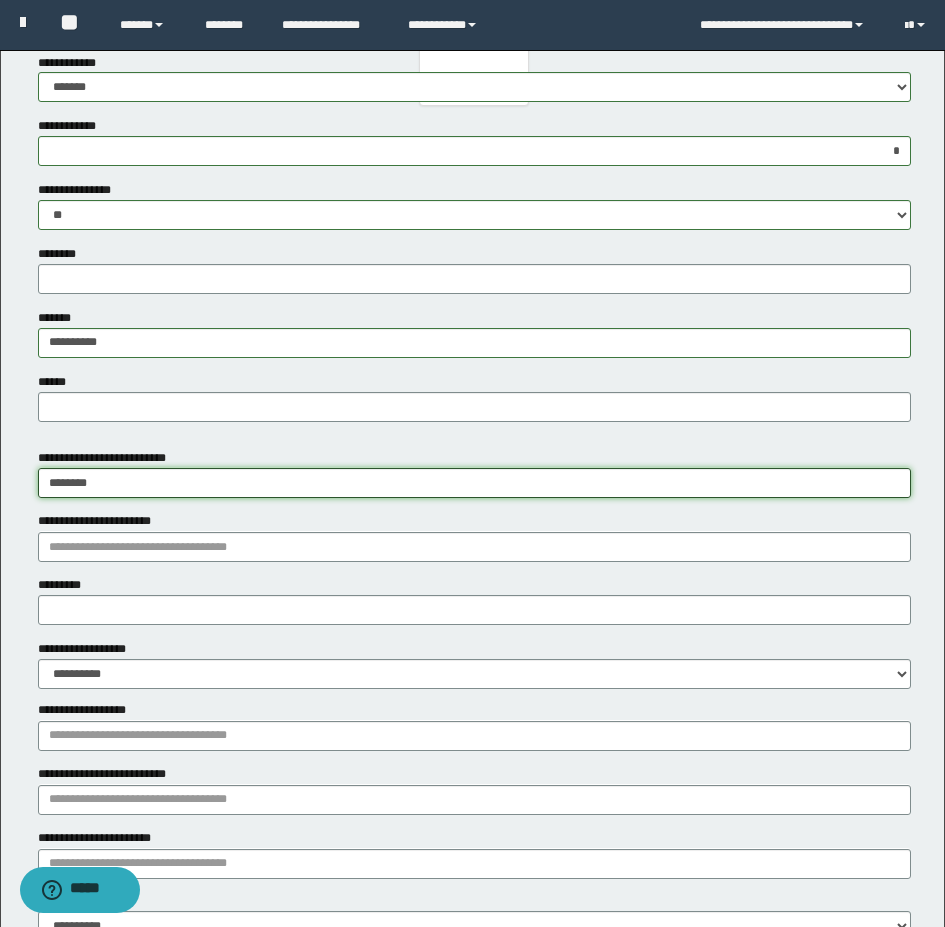 type on "********" 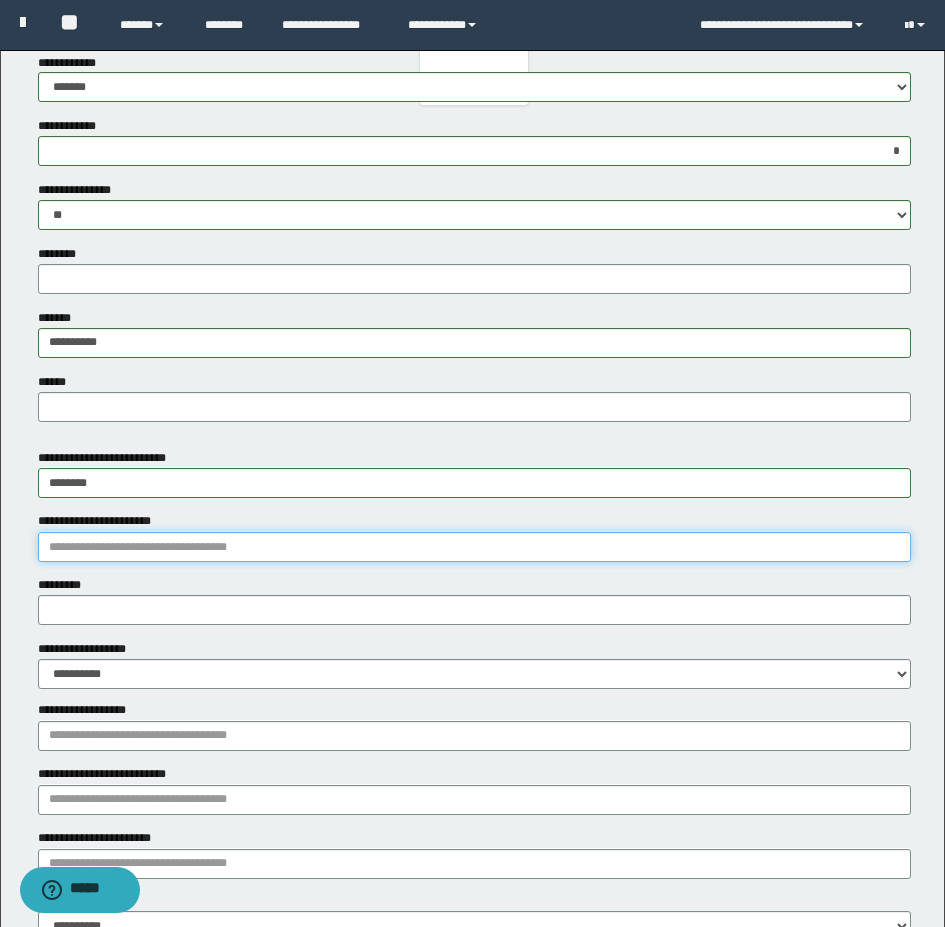 click on "**********" at bounding box center [474, 547] 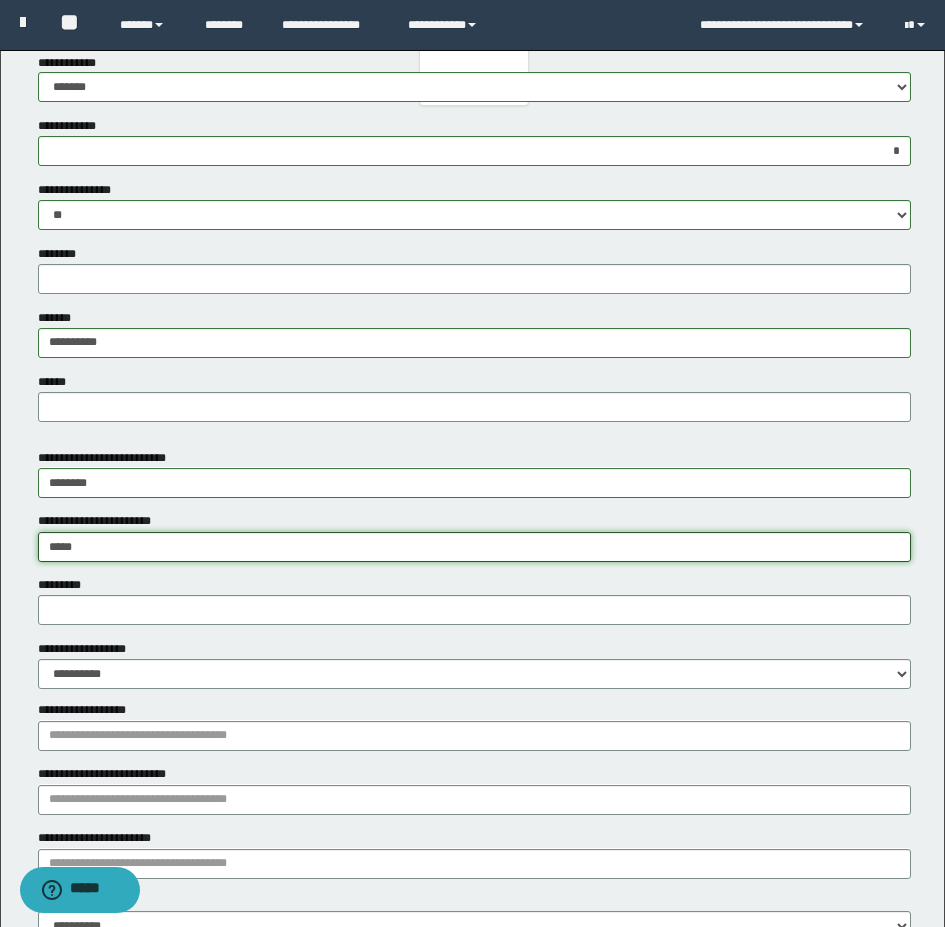 type on "******" 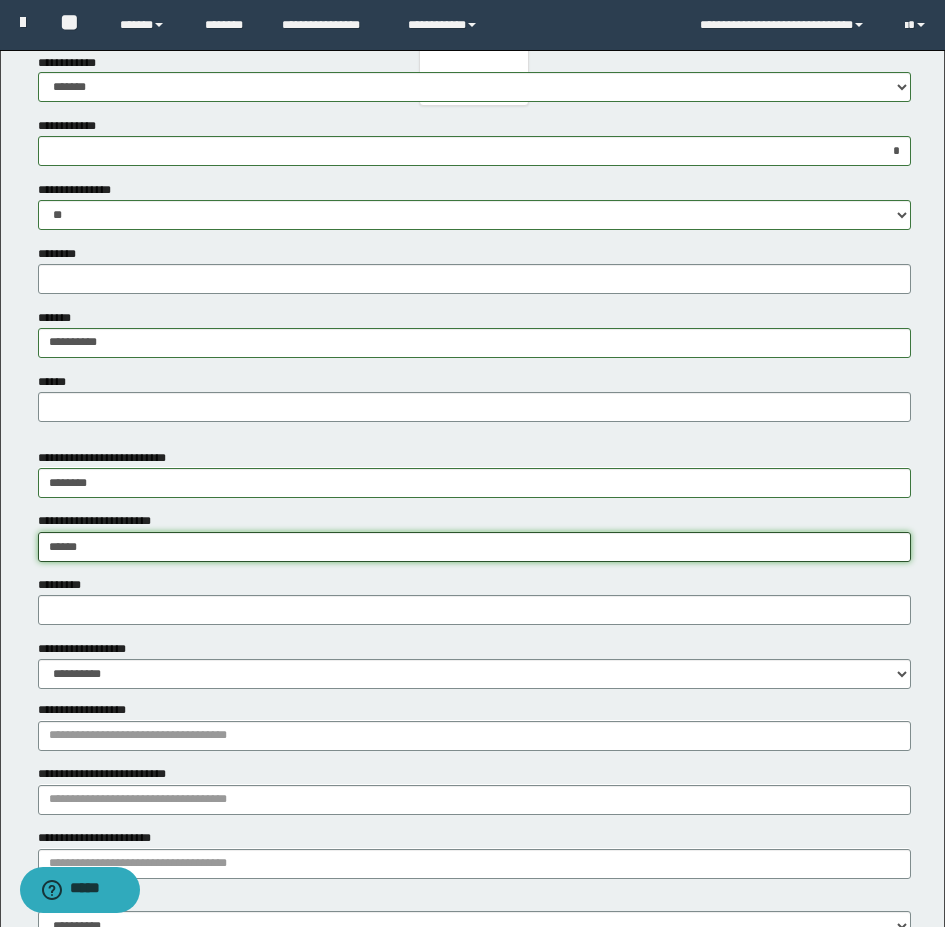 type on "**********" 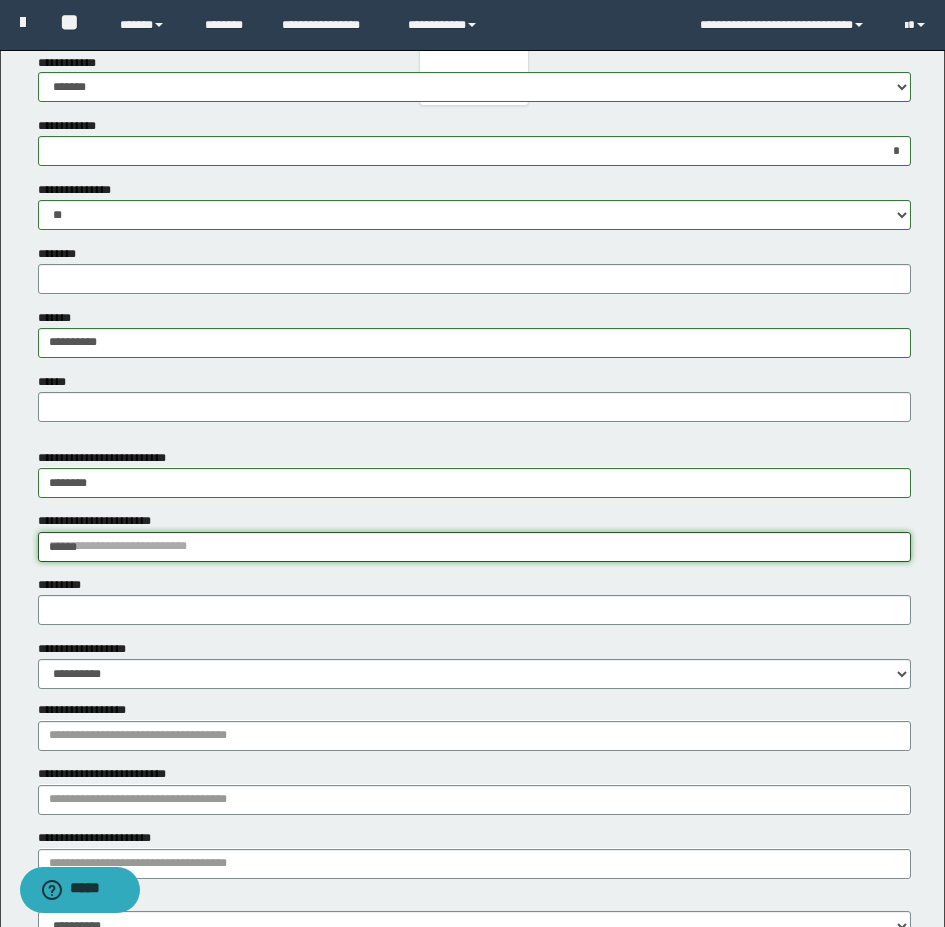type 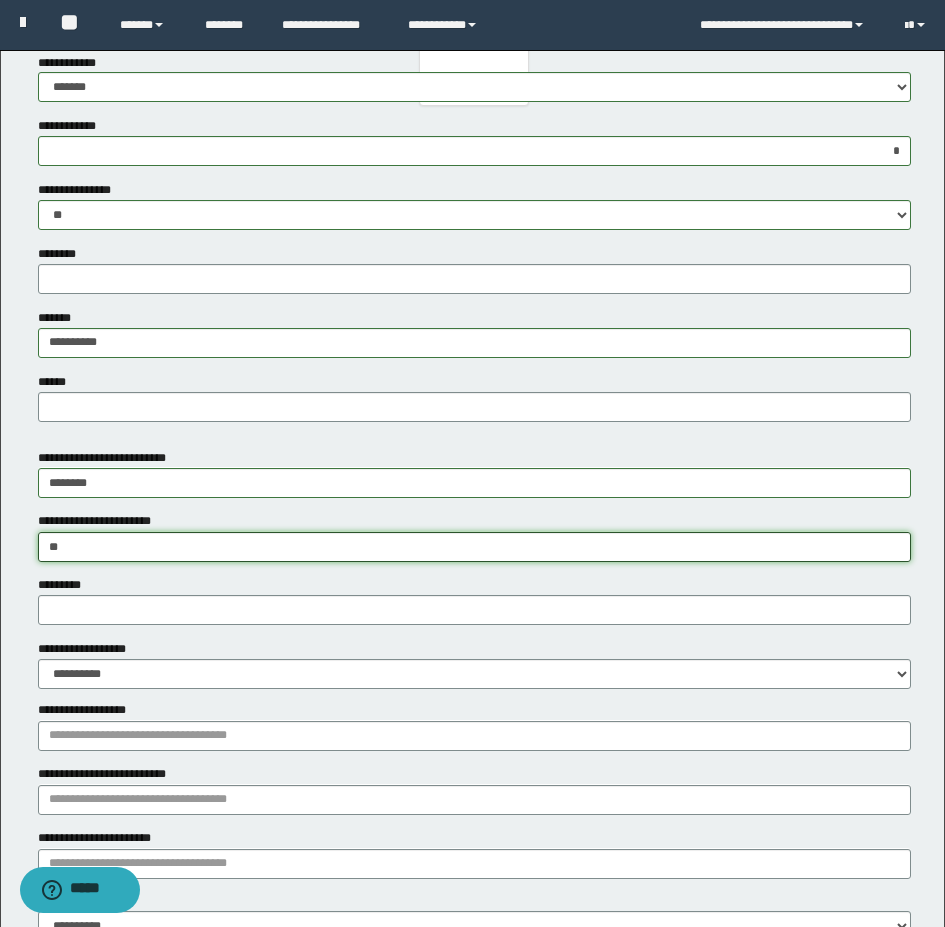type on "*" 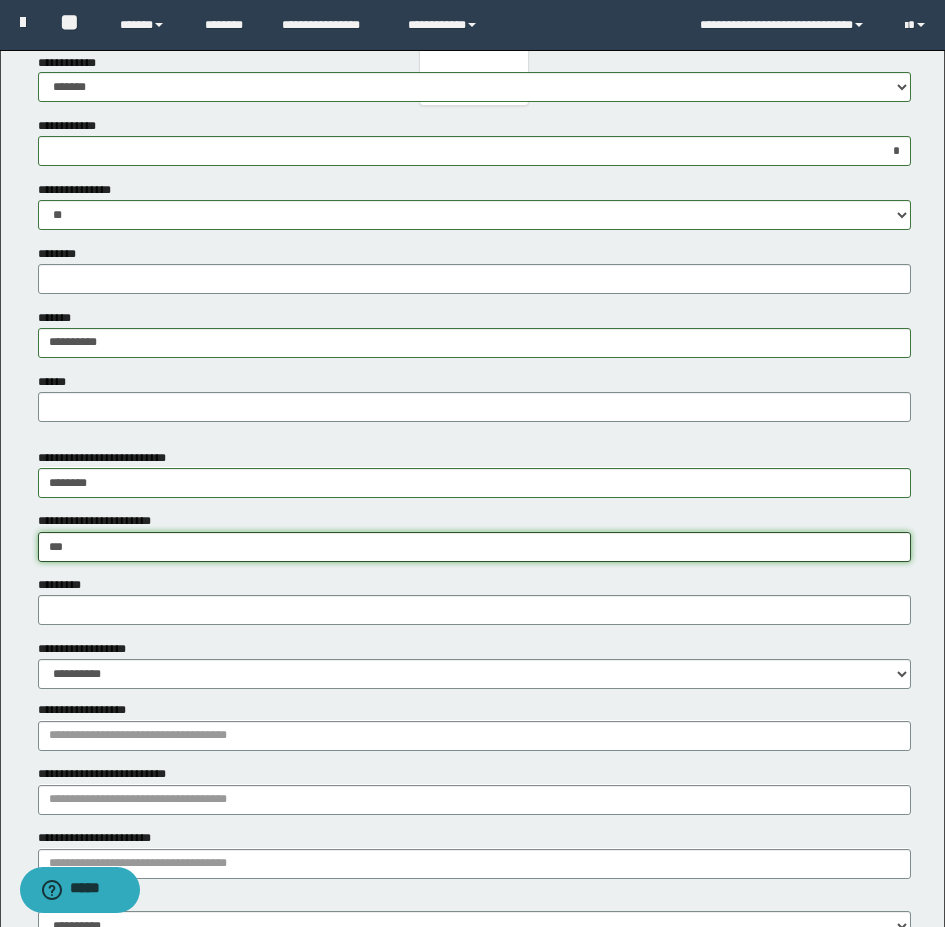 type on "**********" 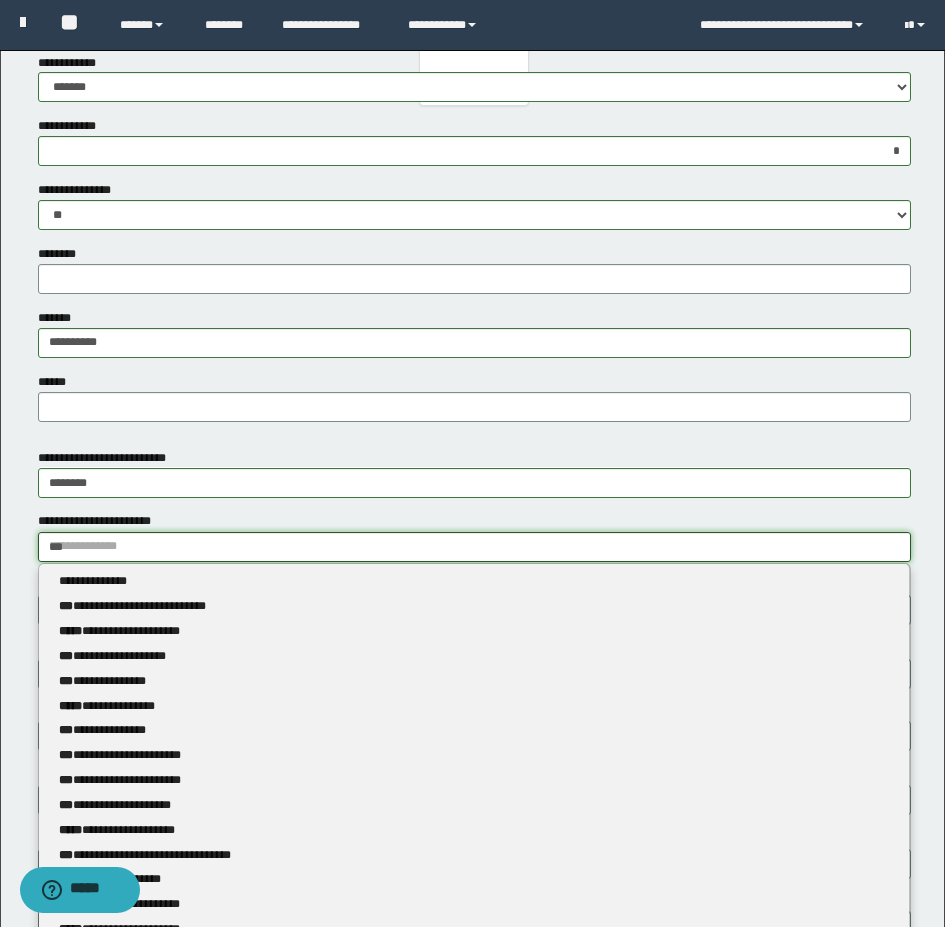 type 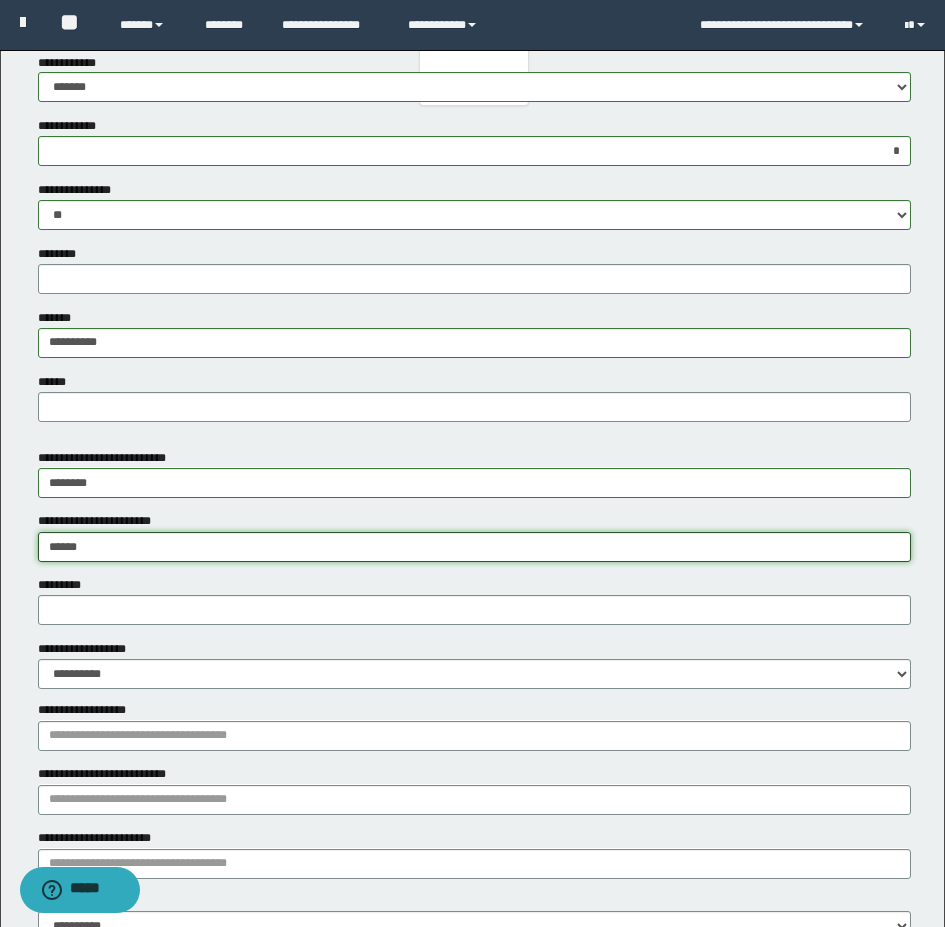 type on "*****" 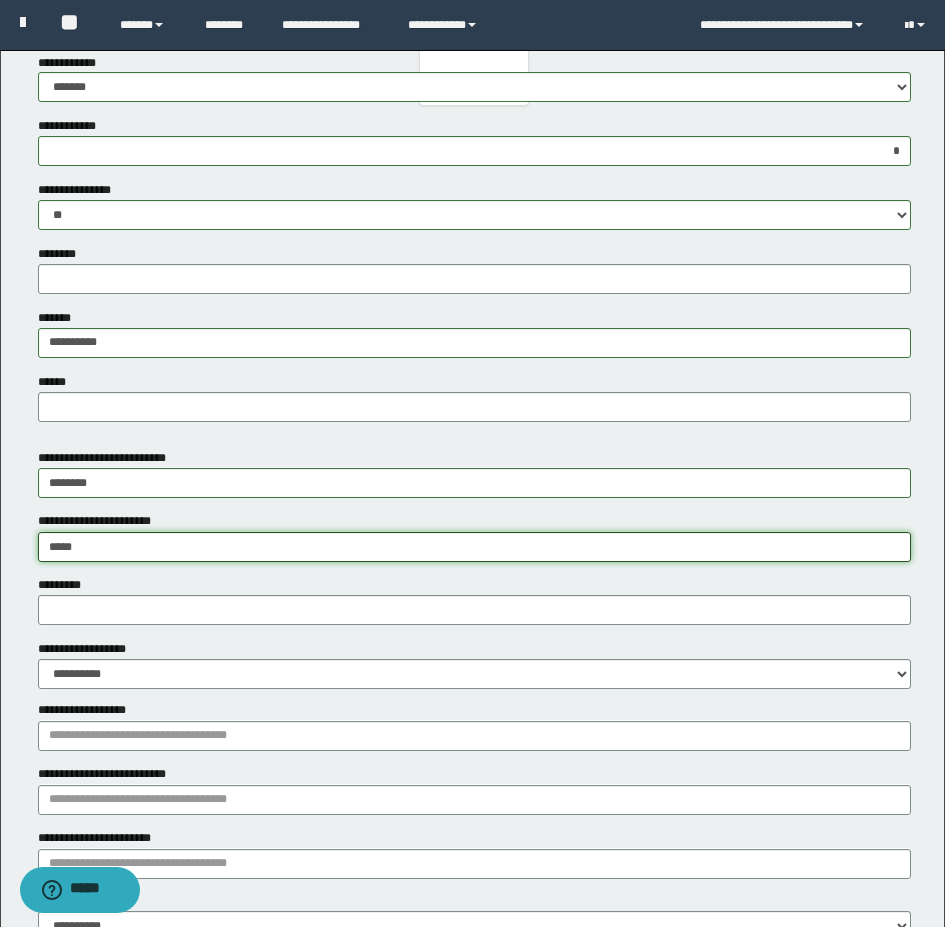 type on "**********" 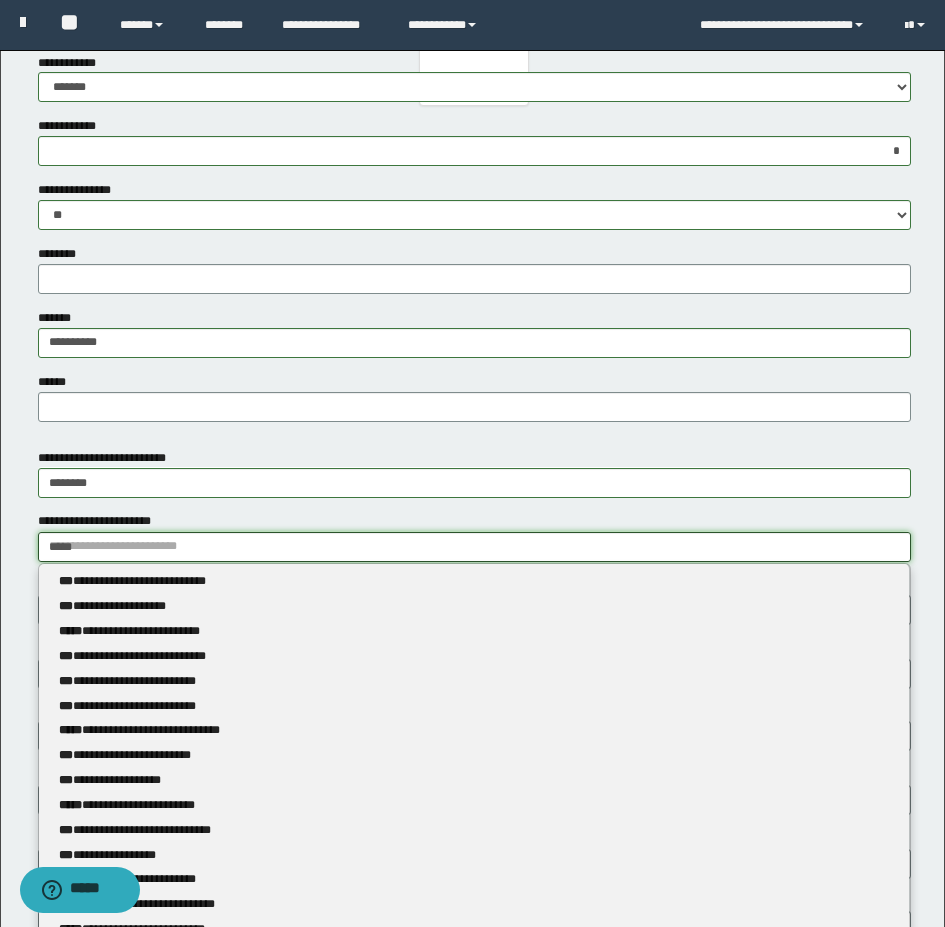 type 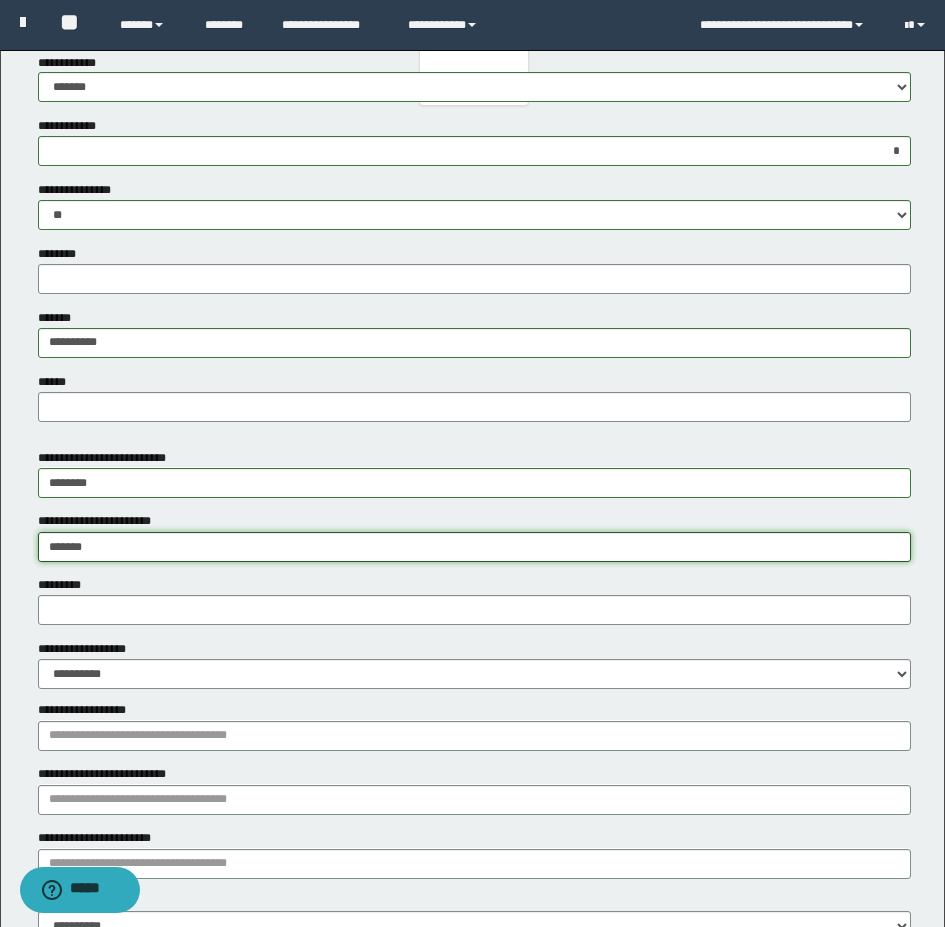type on "********" 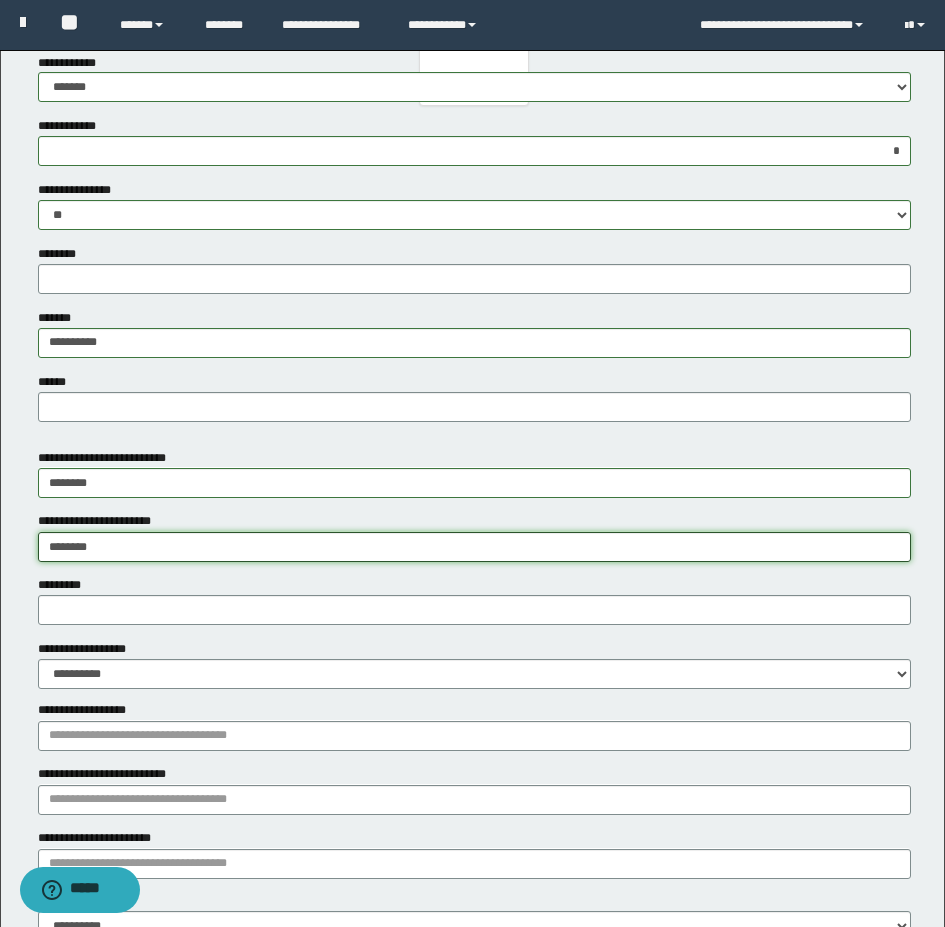 type on "**********" 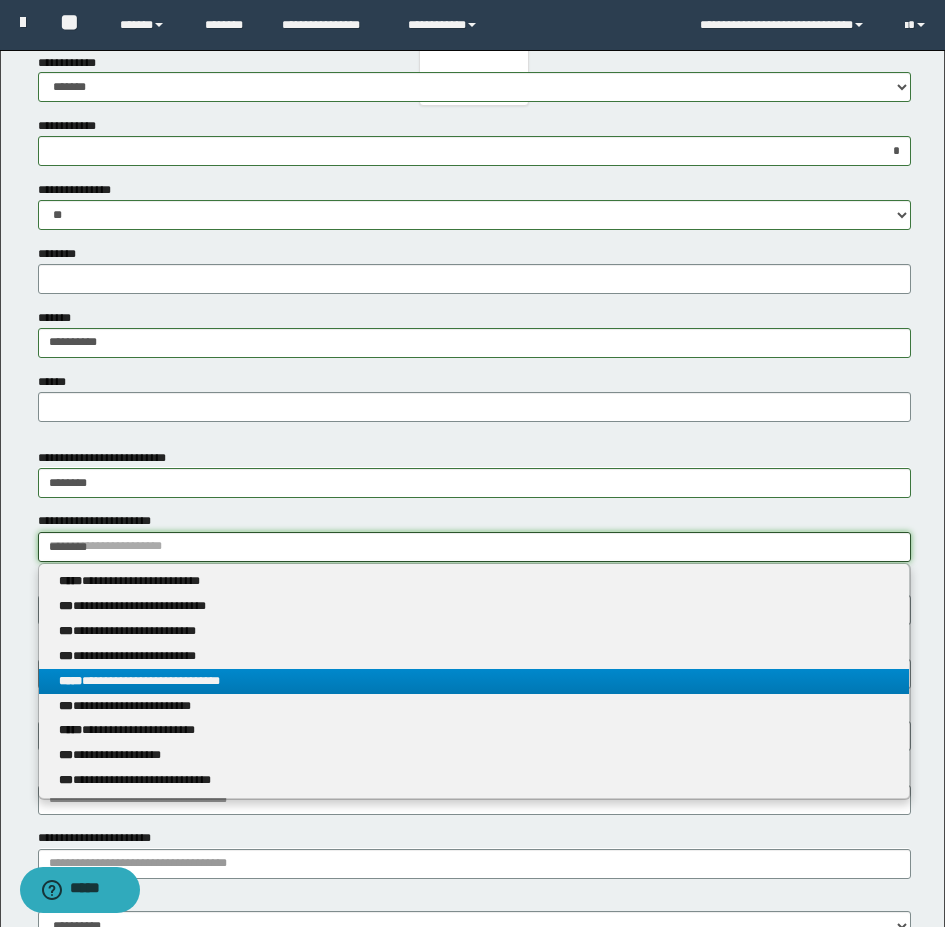 type on "********" 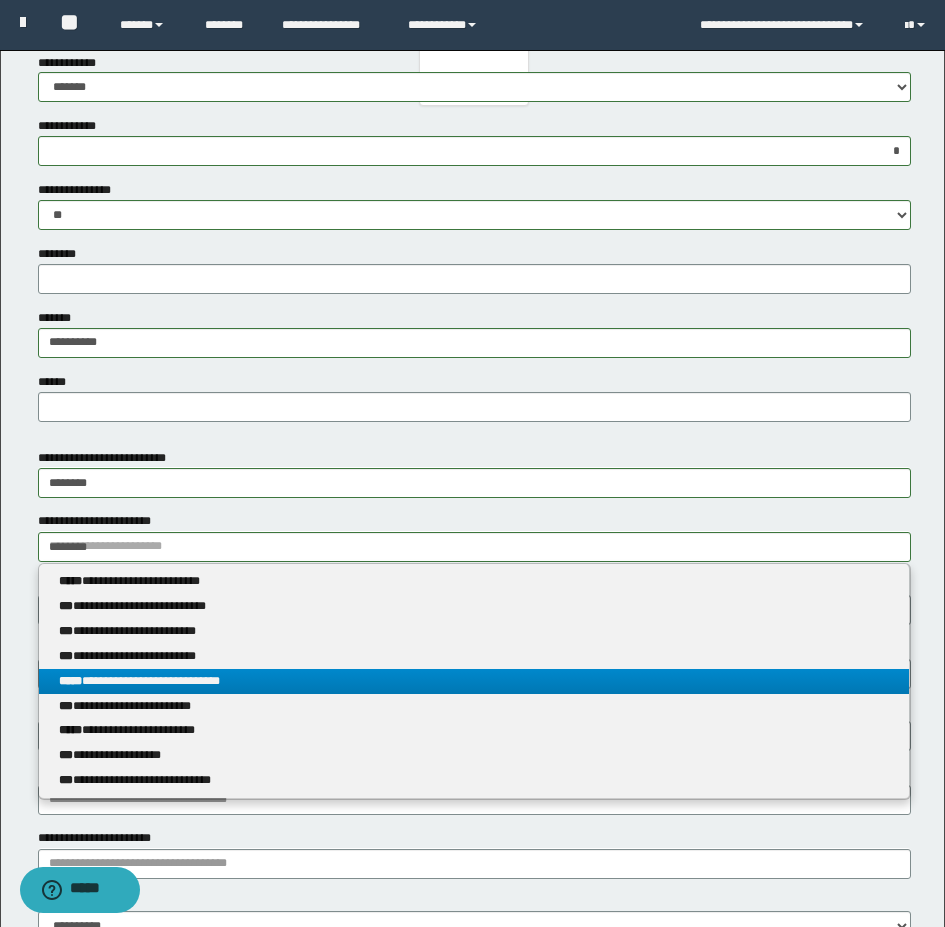 click on "**********" at bounding box center [474, 681] 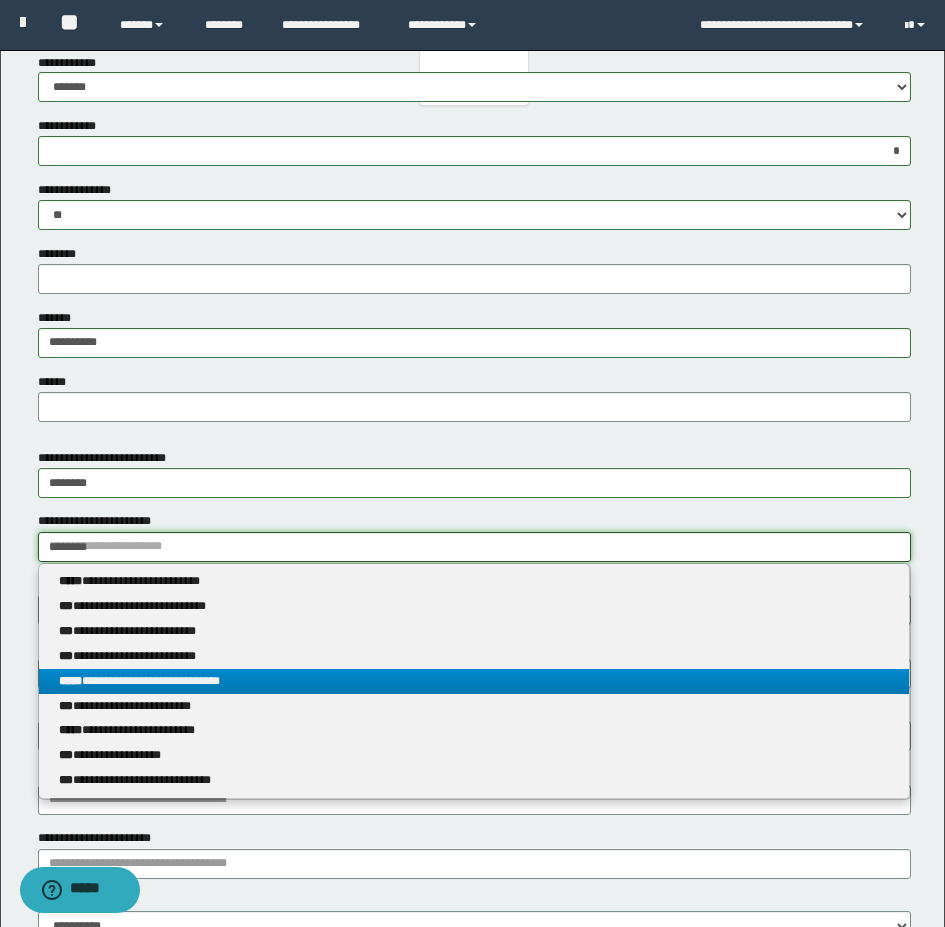 type 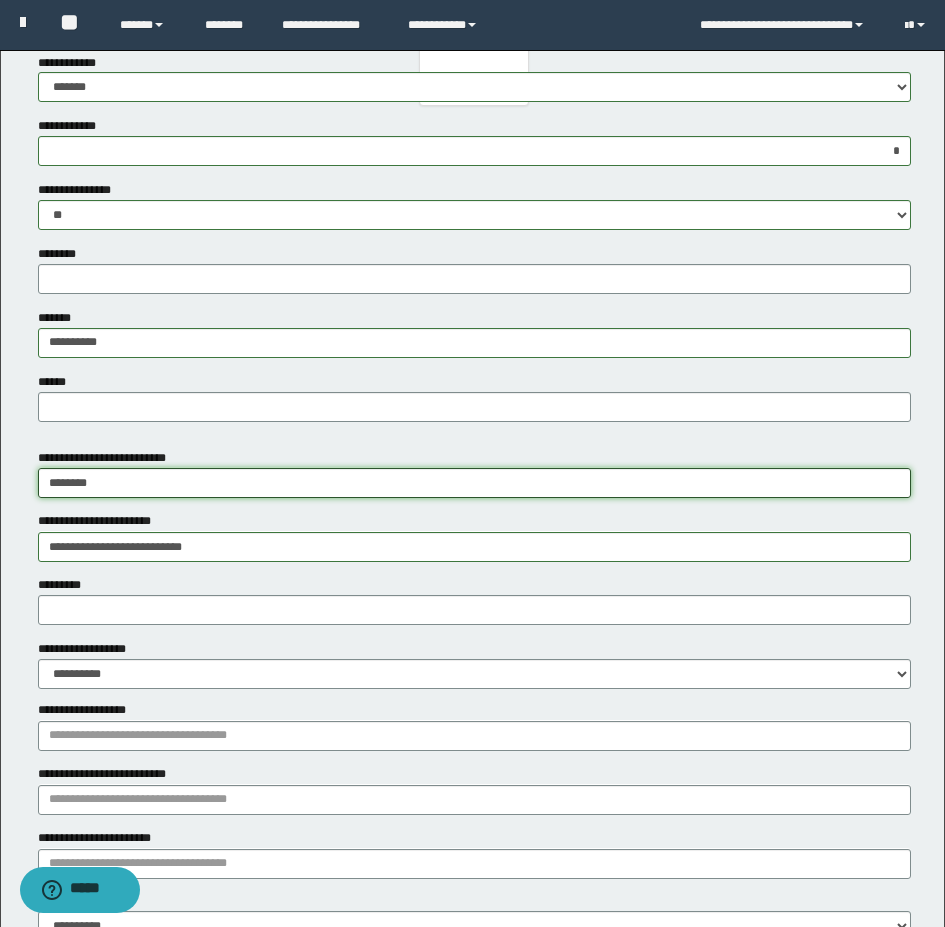 drag, startPoint x: 124, startPoint y: 480, endPoint x: 18, endPoint y: 479, distance: 106.004715 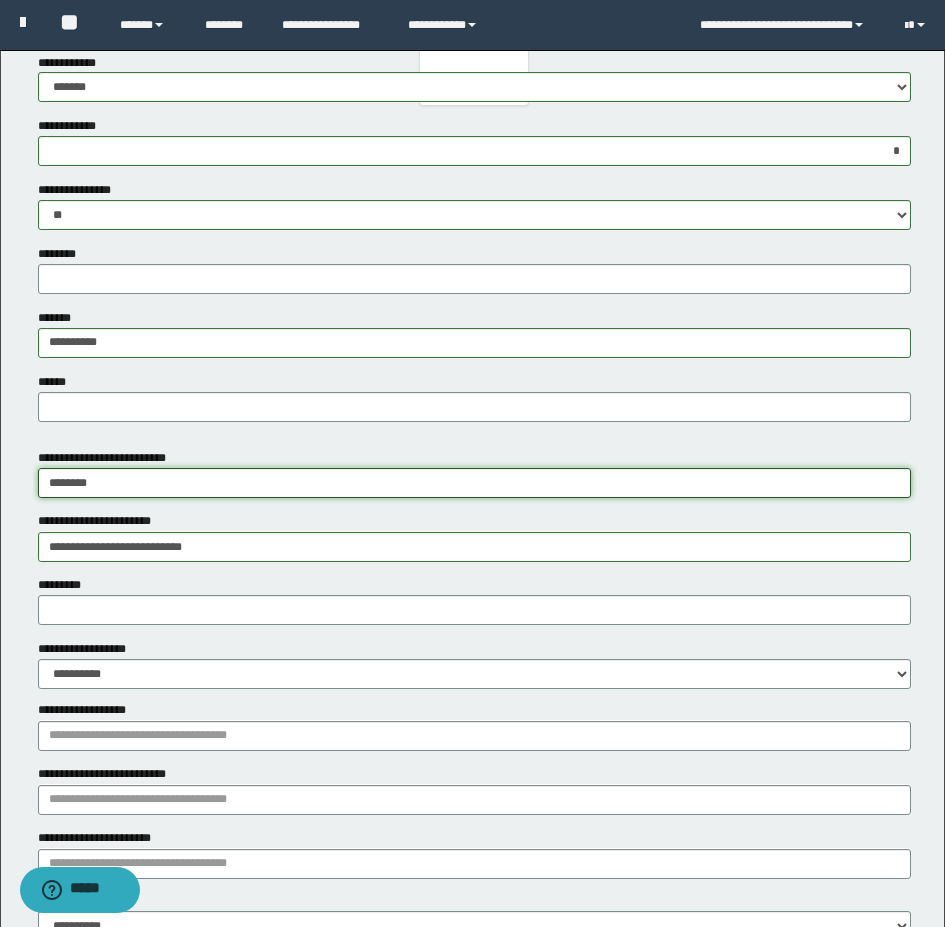 type on "*********" 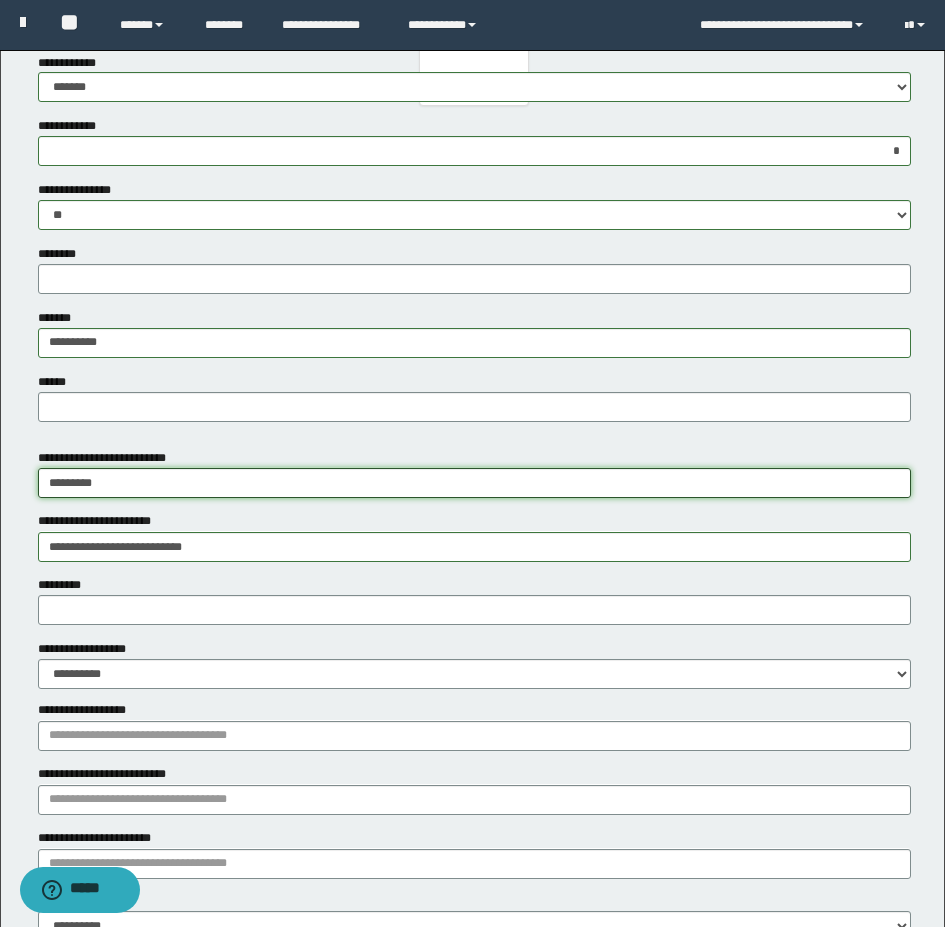 type on "*********" 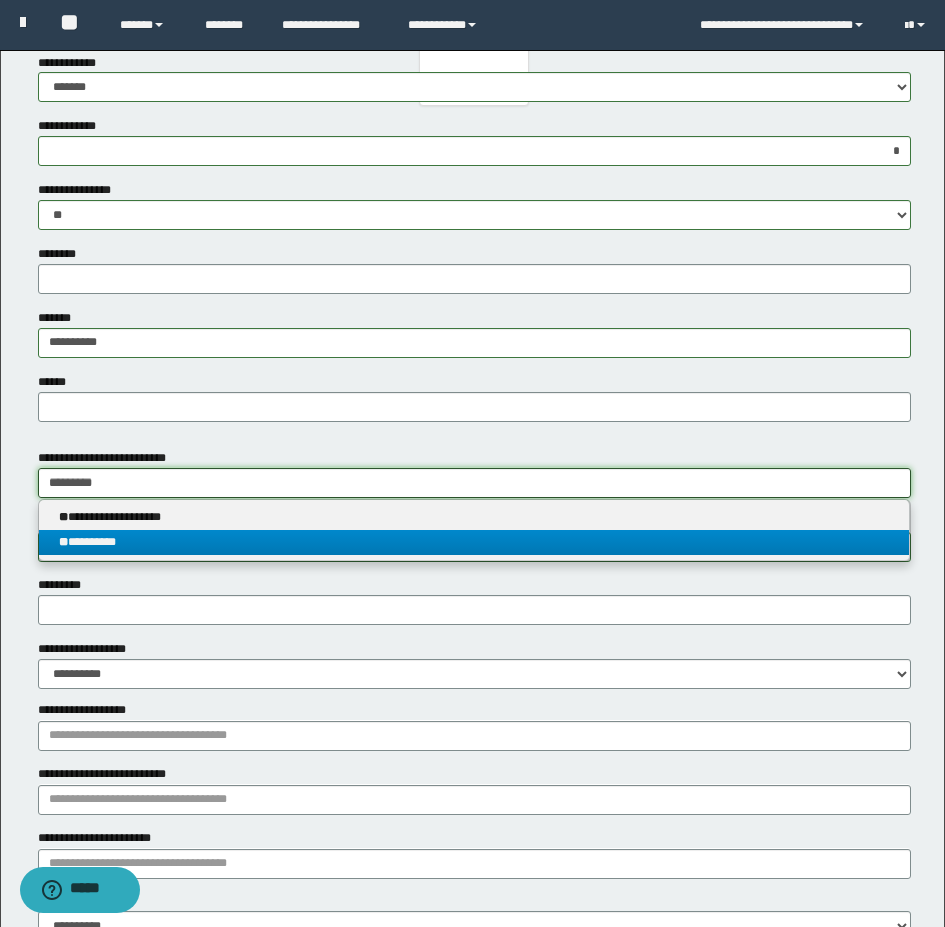 type on "*********" 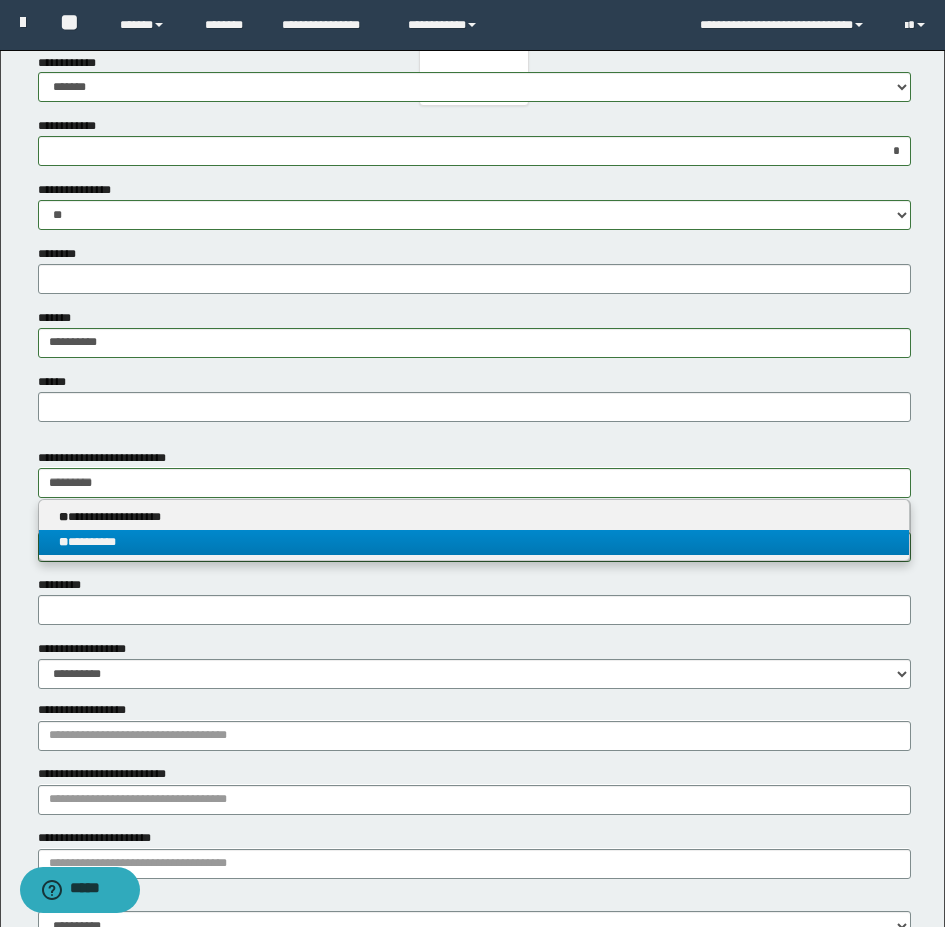 click on "** *********" at bounding box center (474, 542) 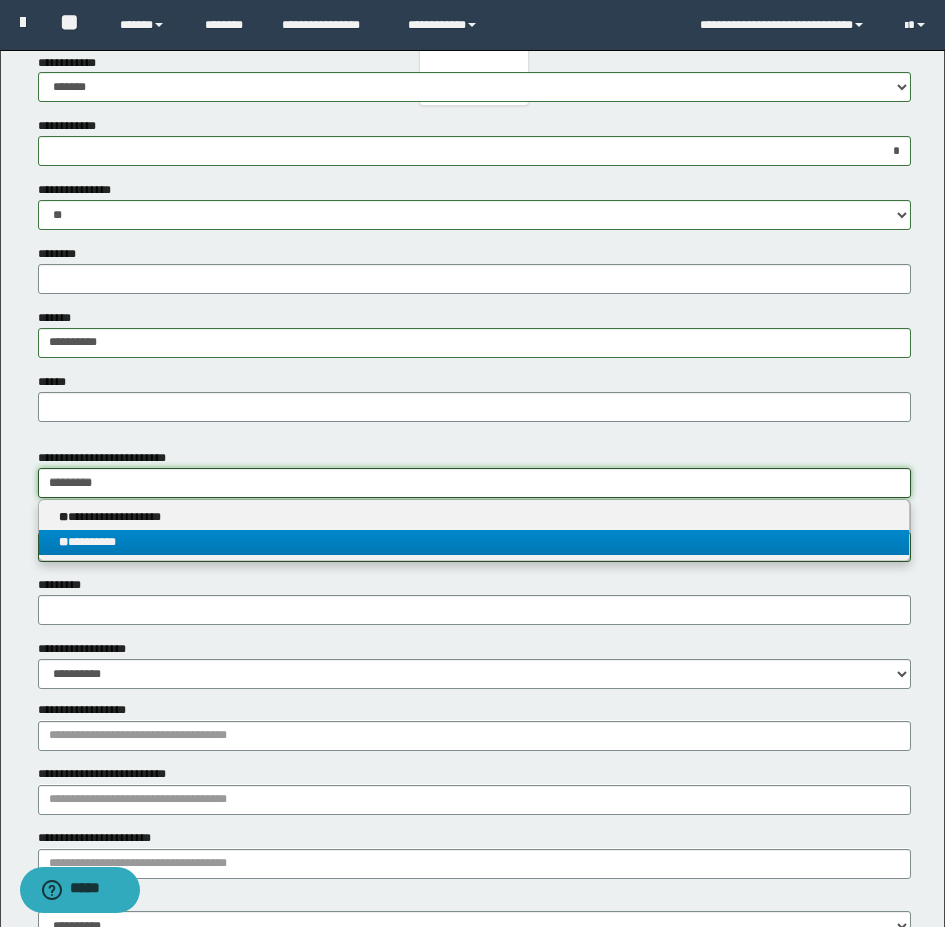 type 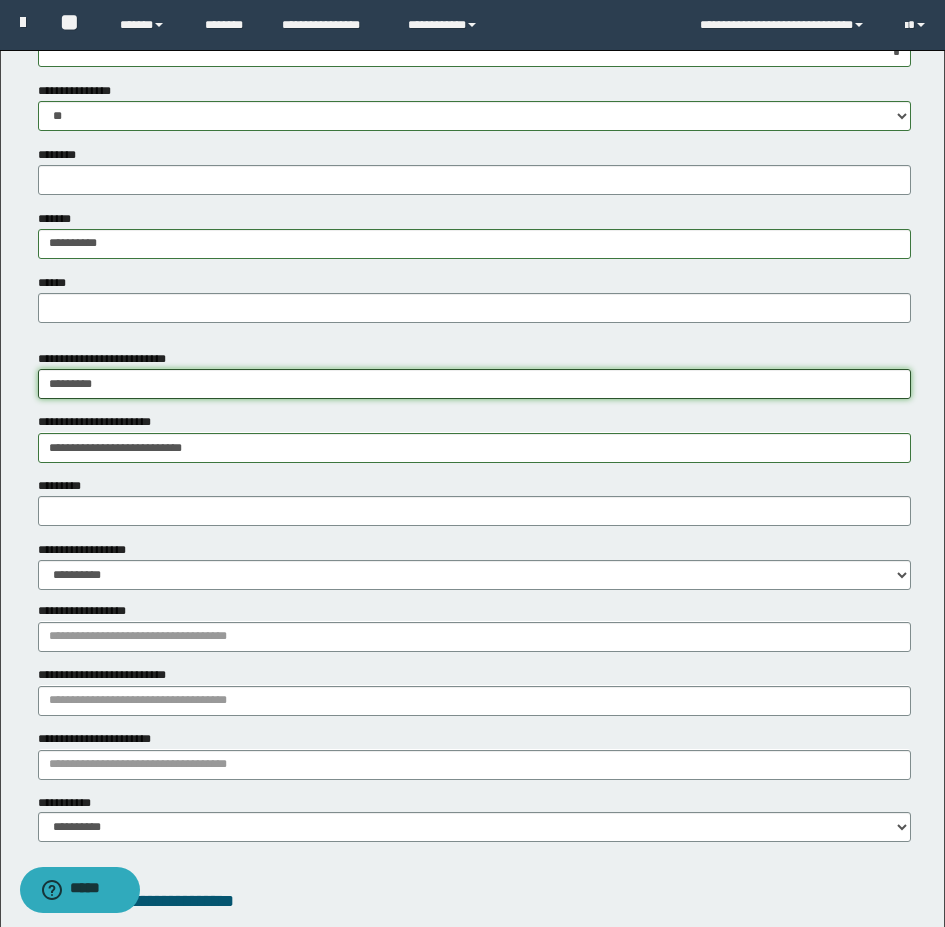 scroll, scrollTop: 900, scrollLeft: 0, axis: vertical 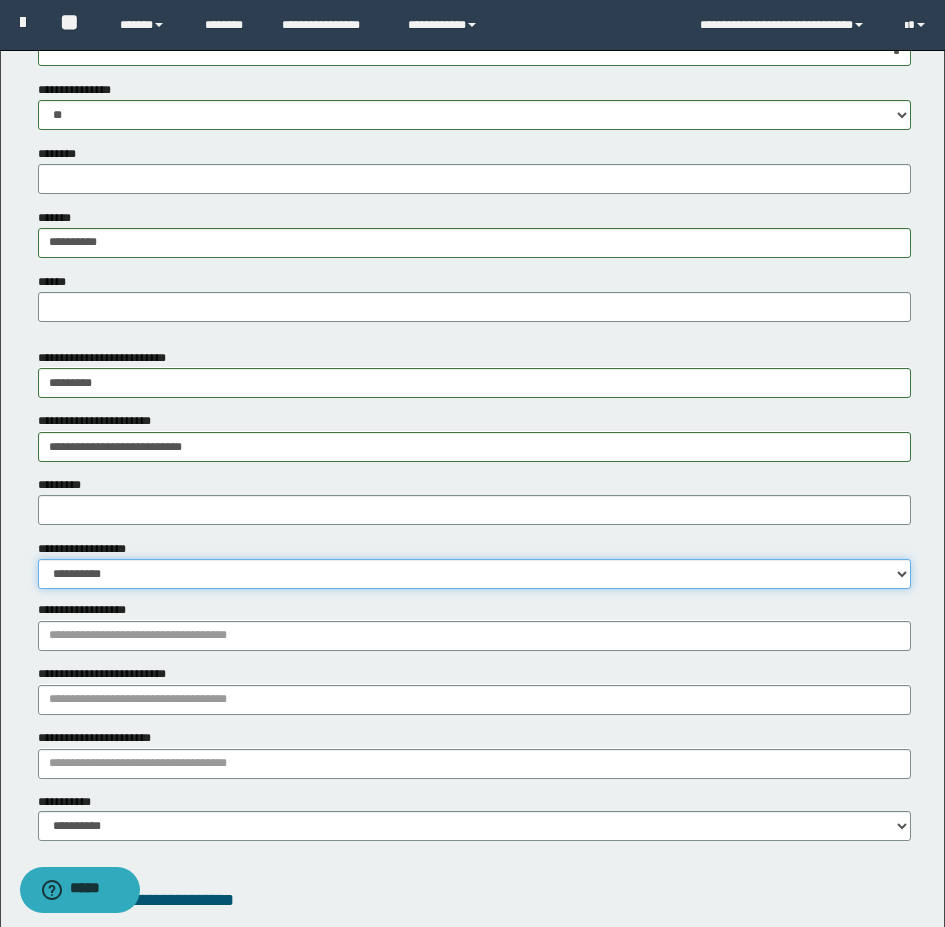 click on "**********" at bounding box center [474, 574] 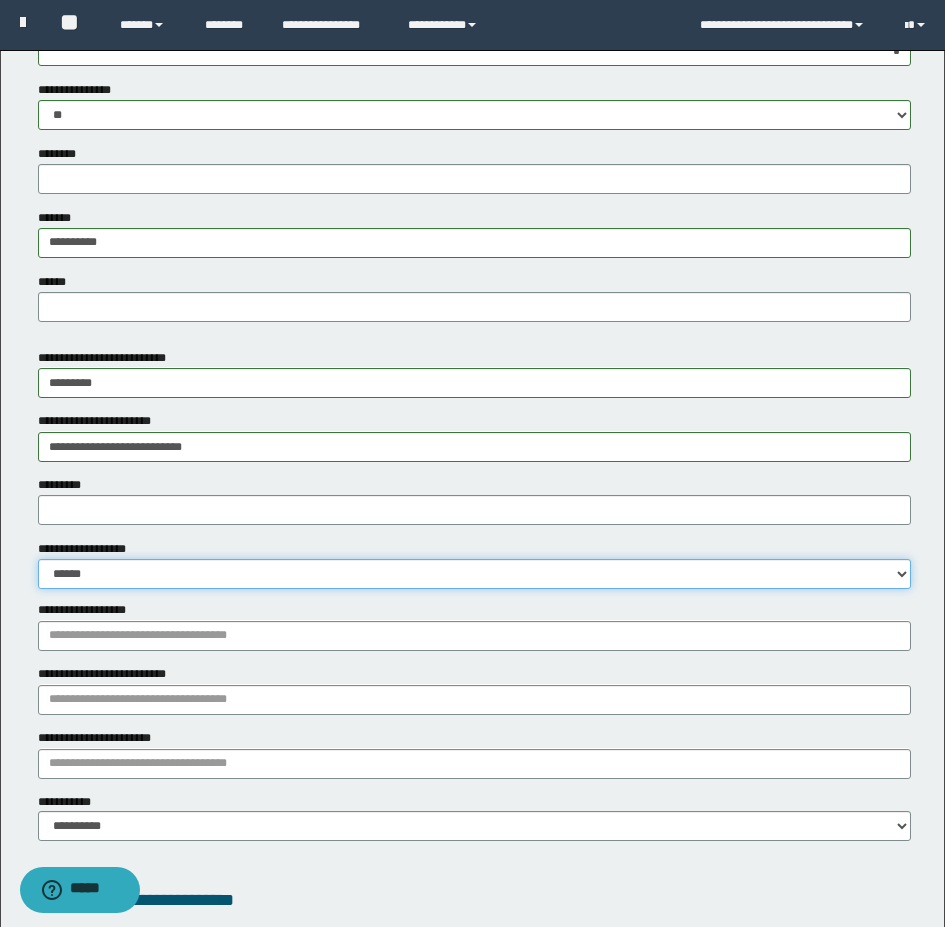 click on "**********" at bounding box center [474, 574] 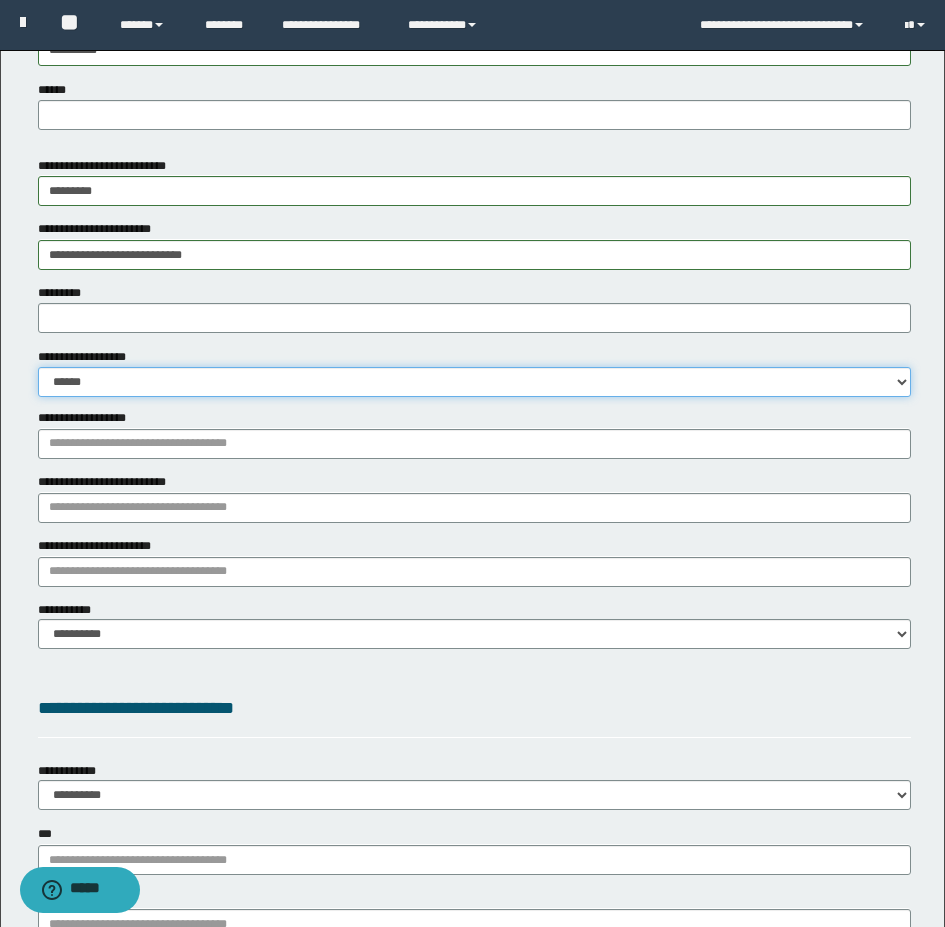 scroll, scrollTop: 1100, scrollLeft: 0, axis: vertical 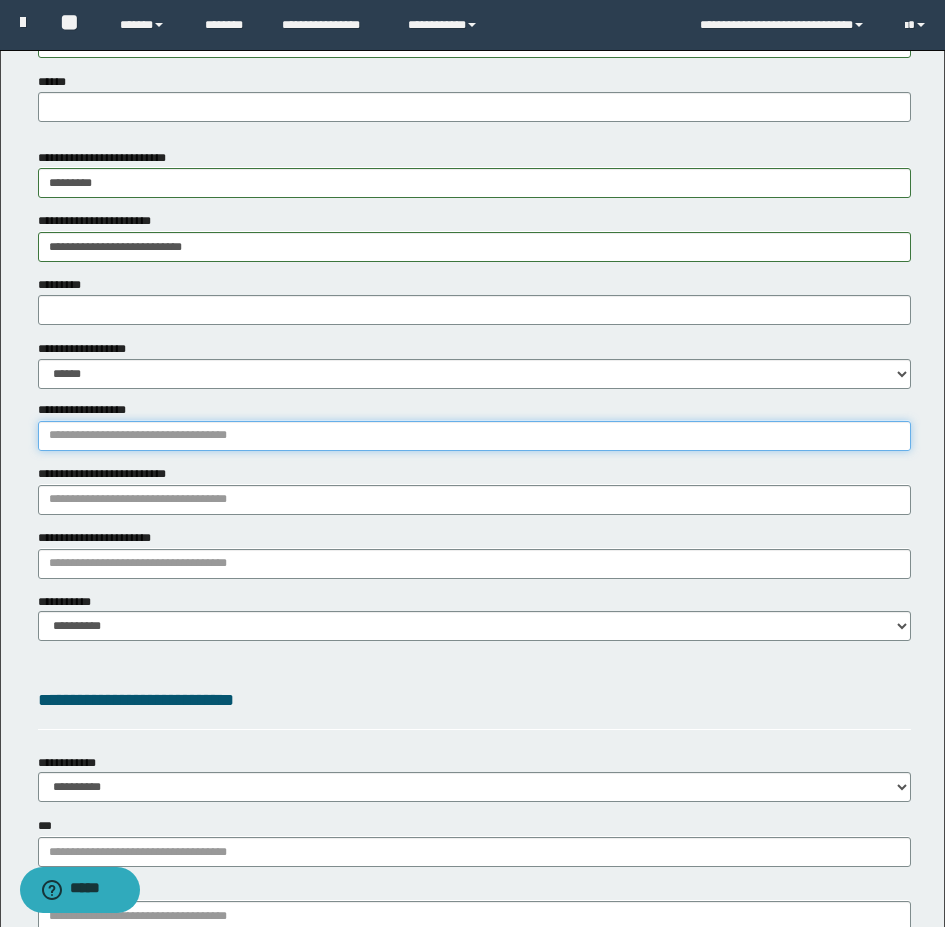 click on "**********" at bounding box center (474, 436) 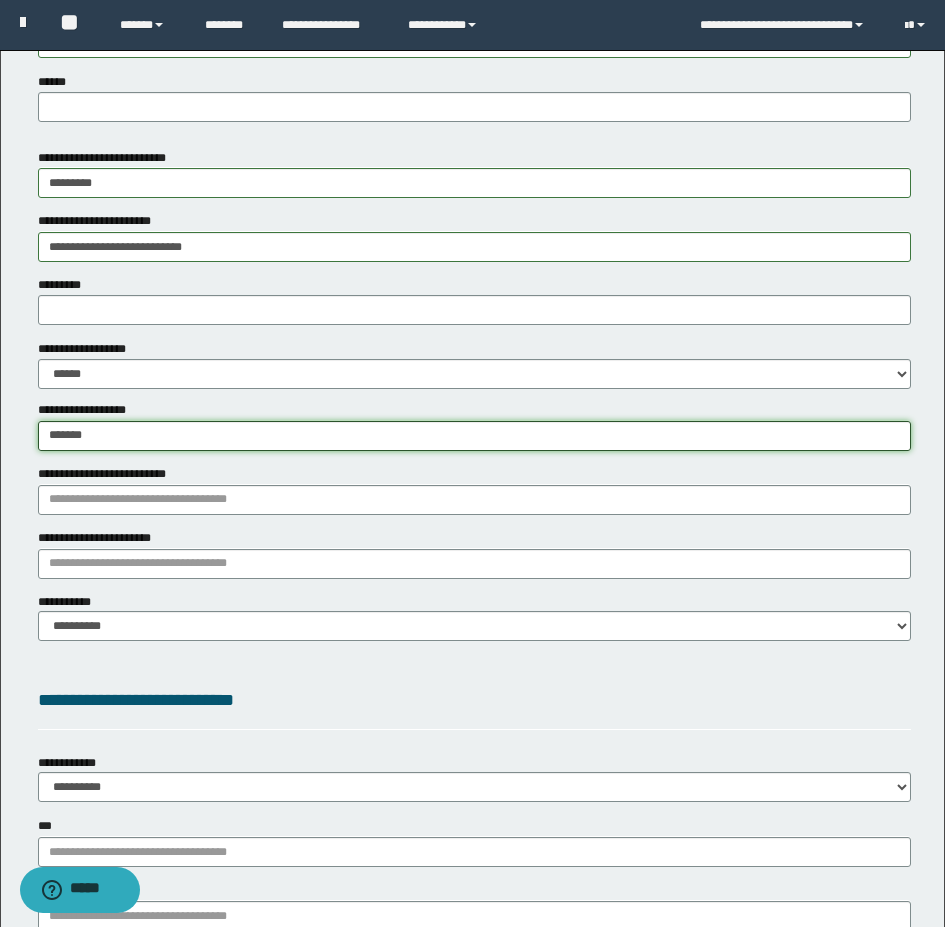 type on "********" 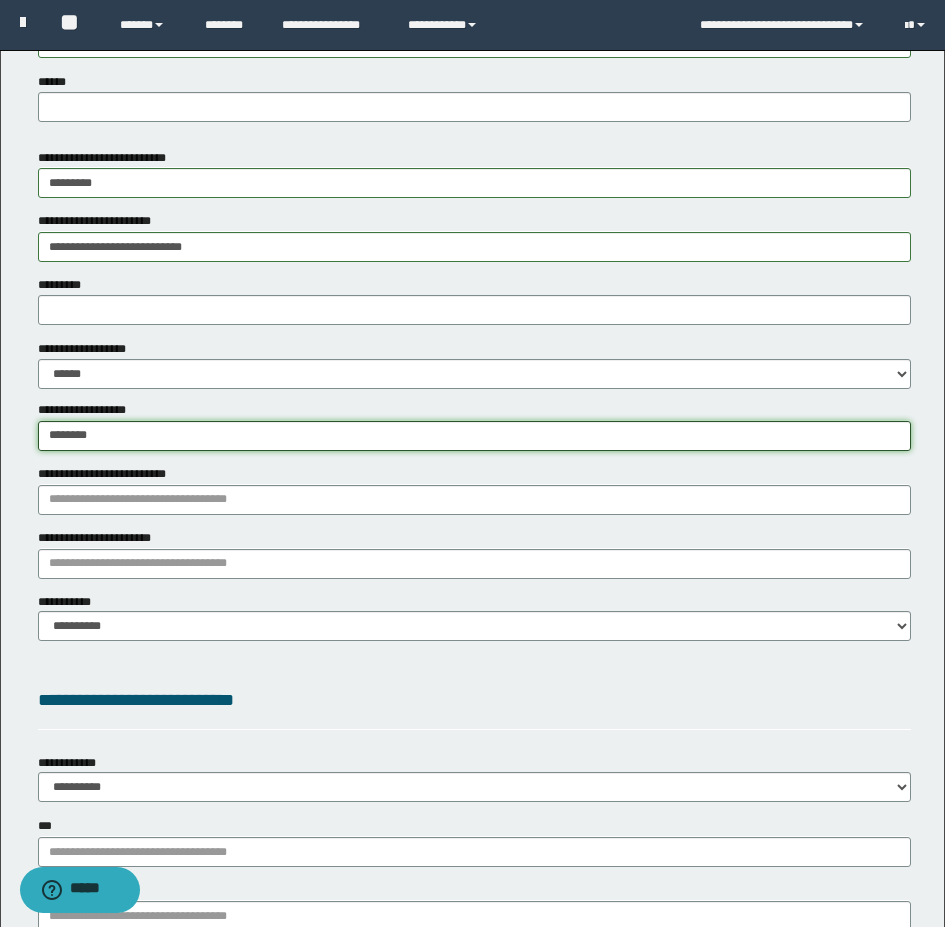 type on "********" 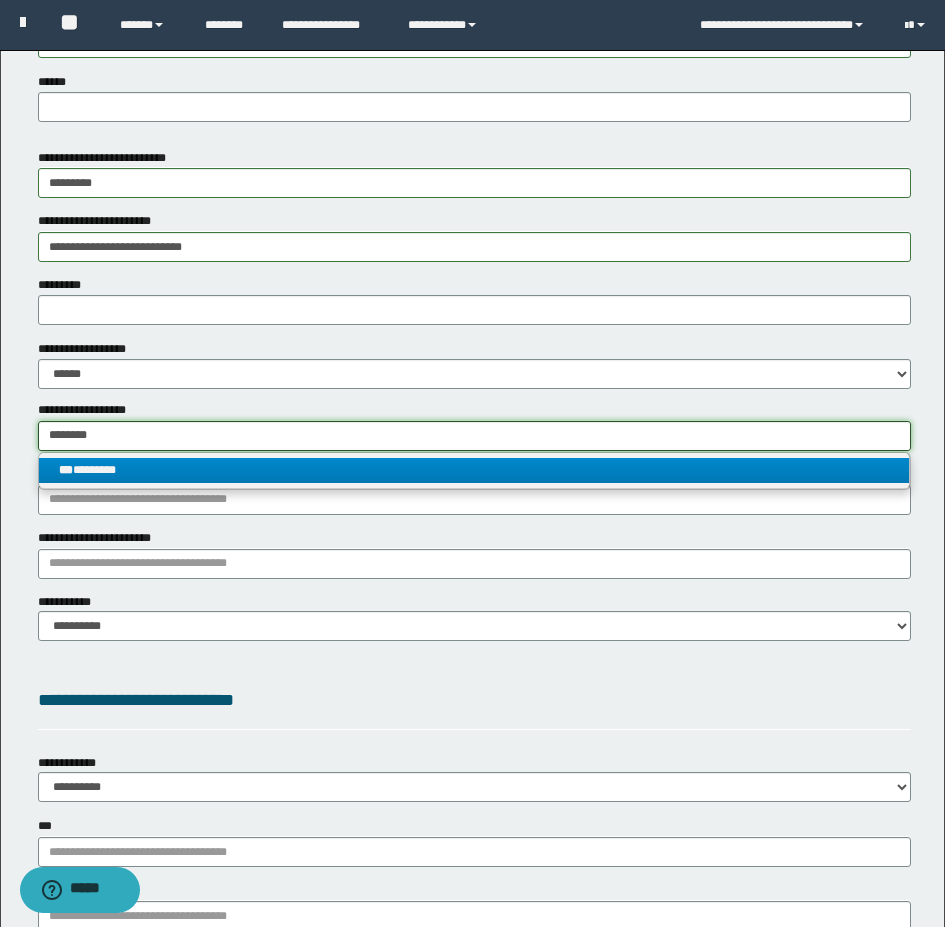 type on "********" 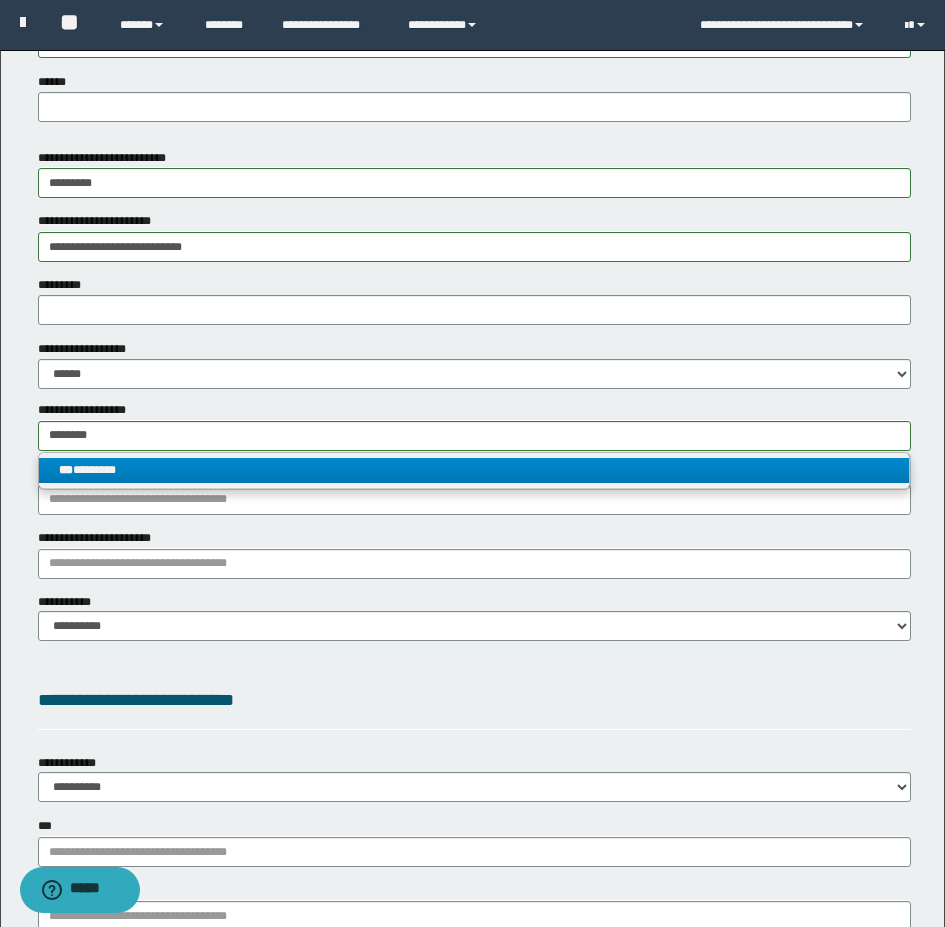 click on "*** ********" at bounding box center (474, 470) 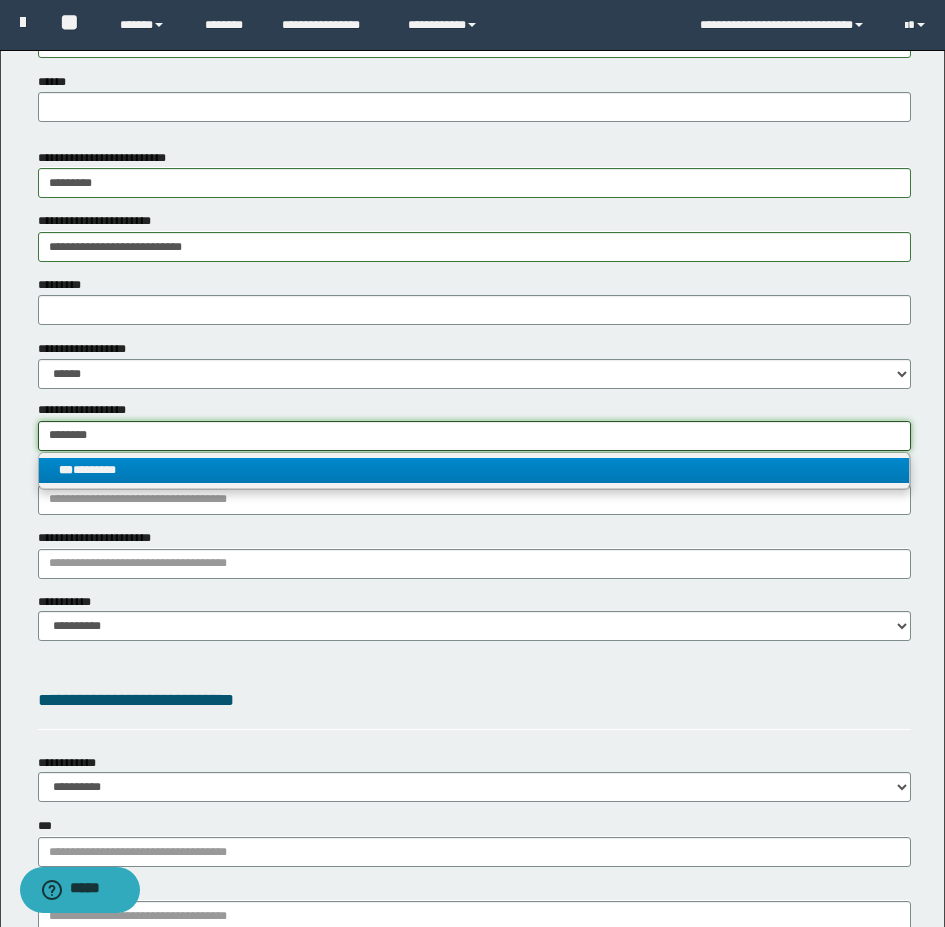 type 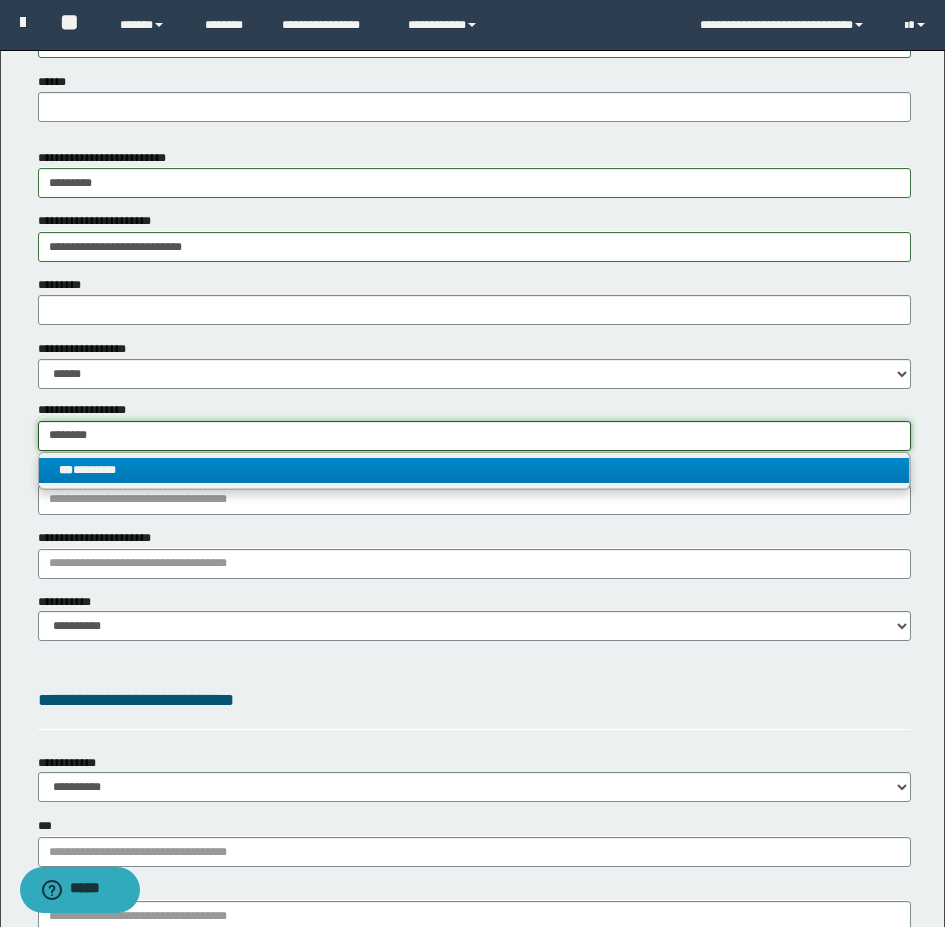 type on "********" 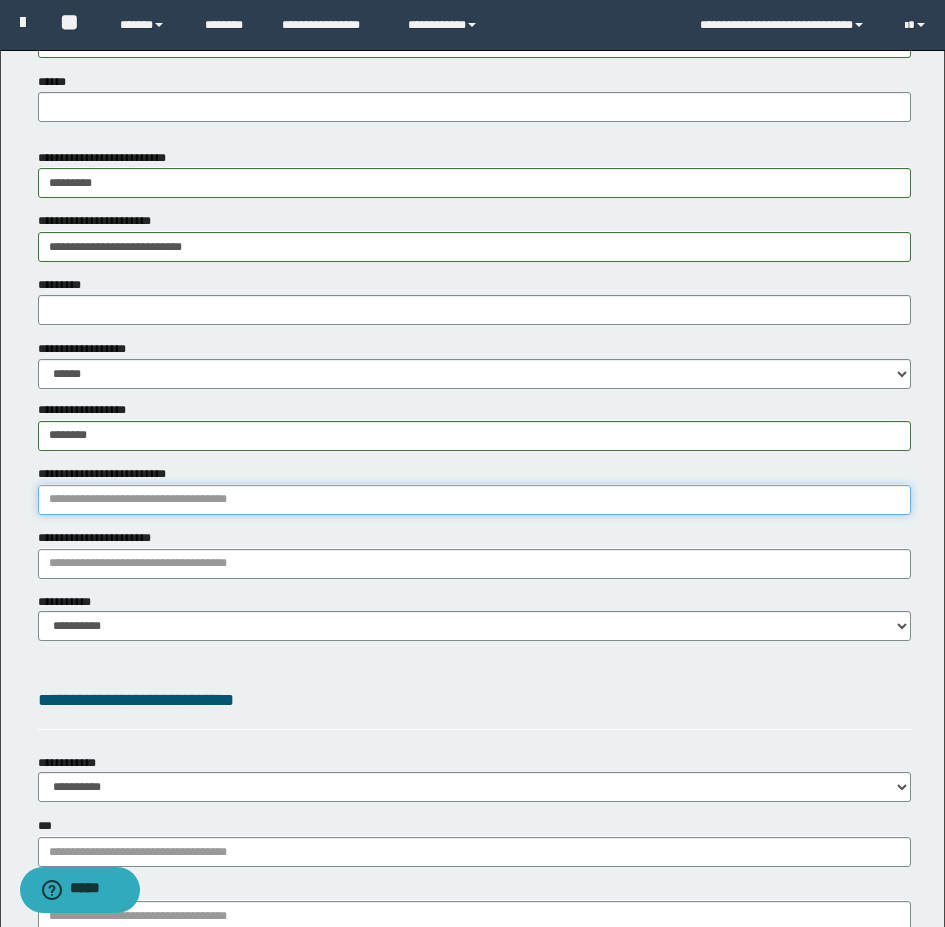click on "**********" at bounding box center [474, 500] 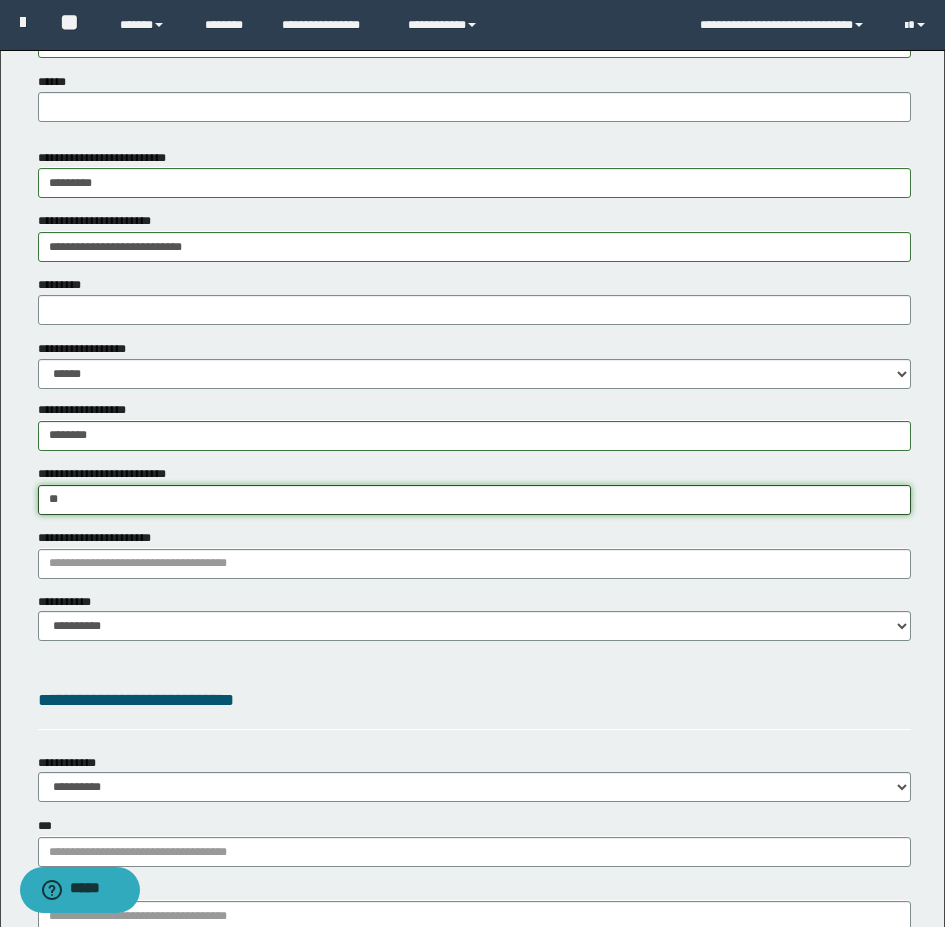 type on "***" 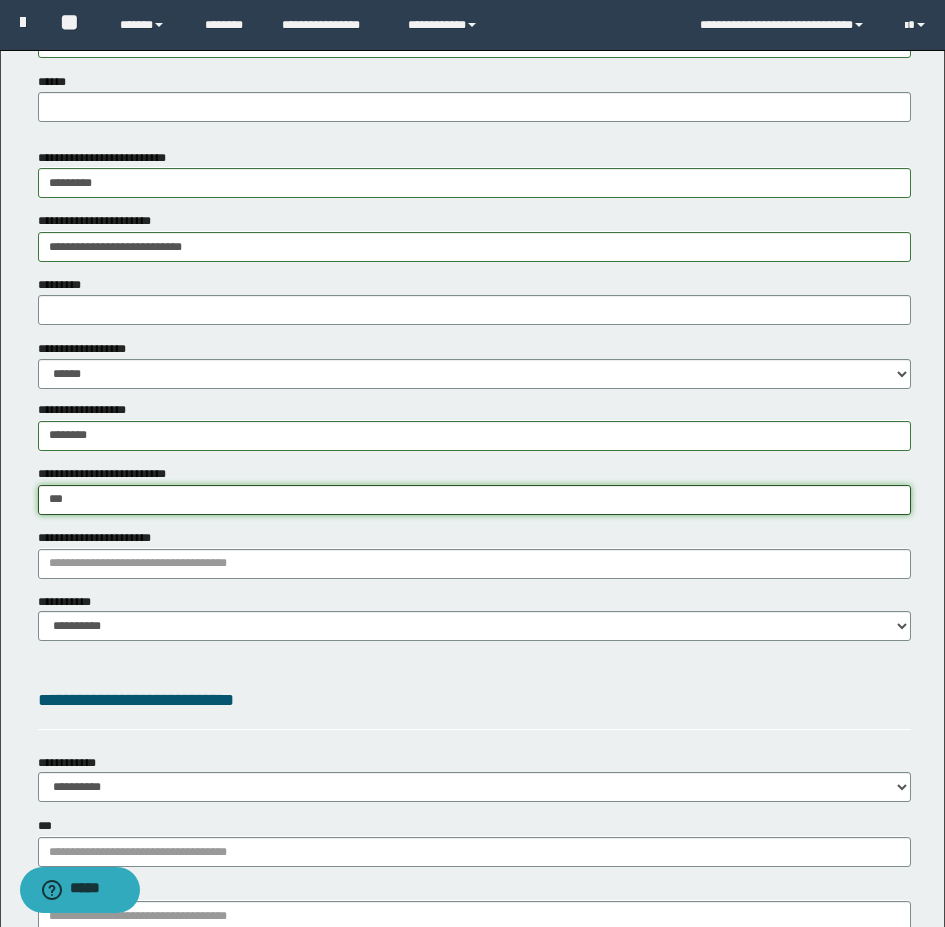 type on "***" 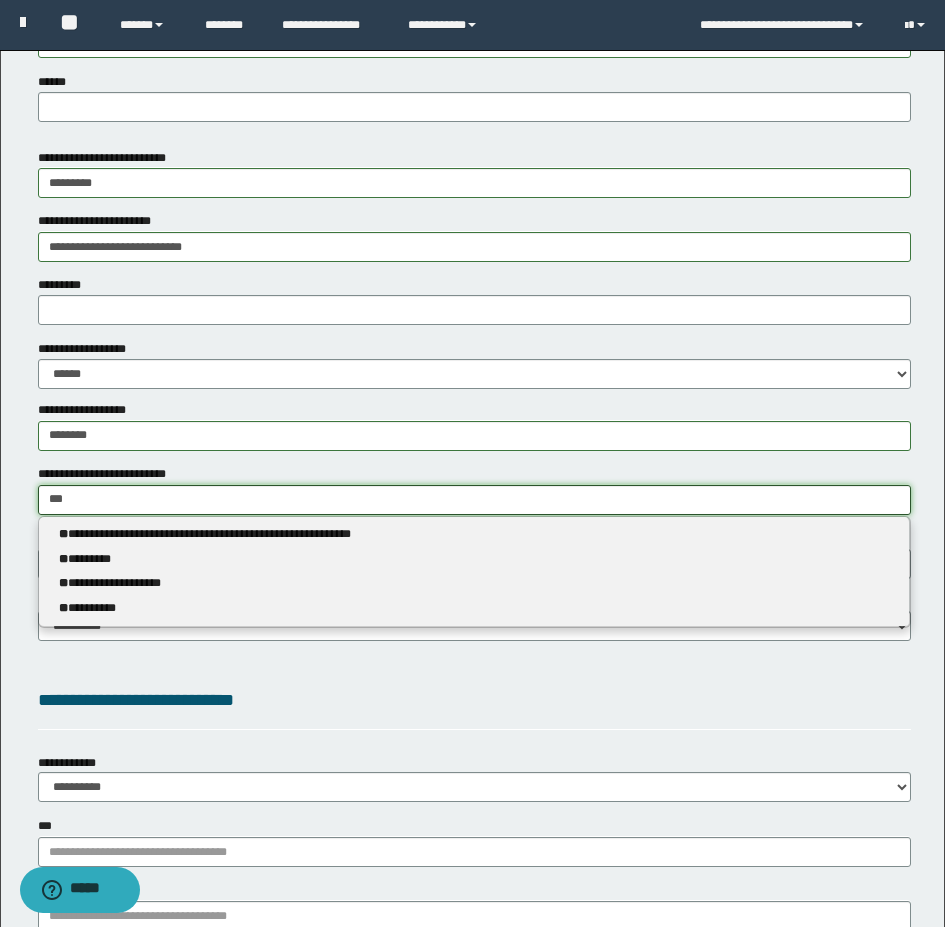 type 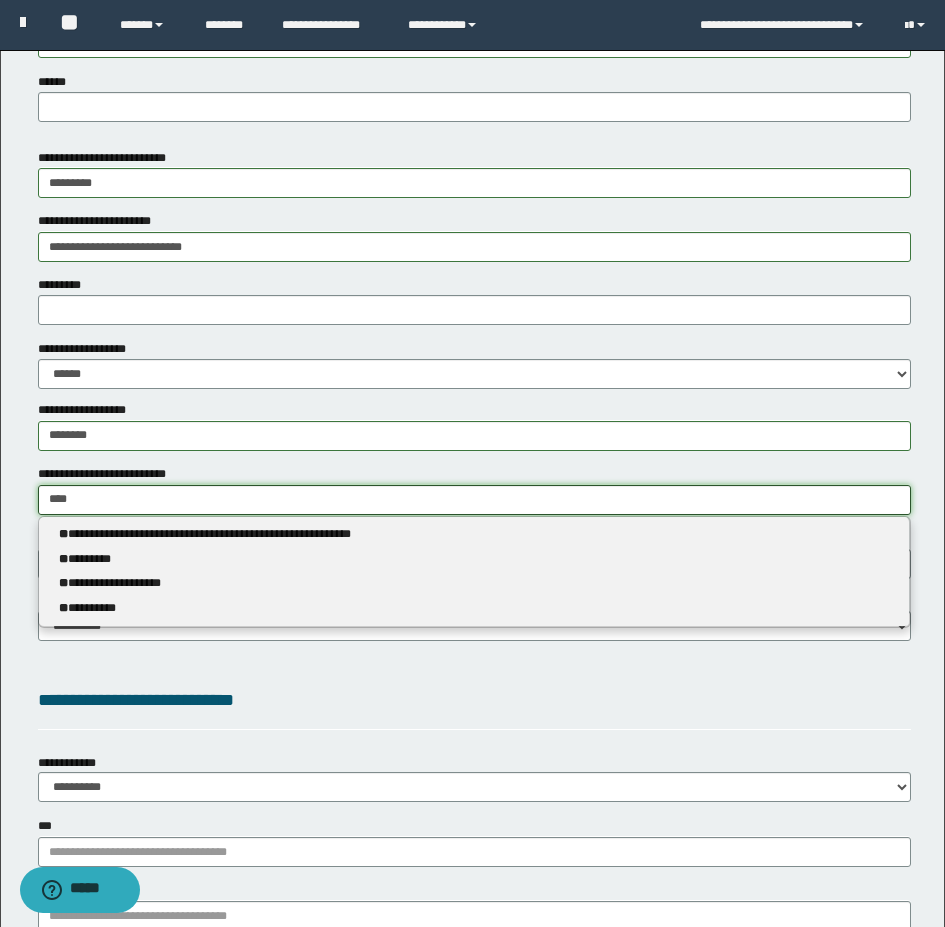 type on "*****" 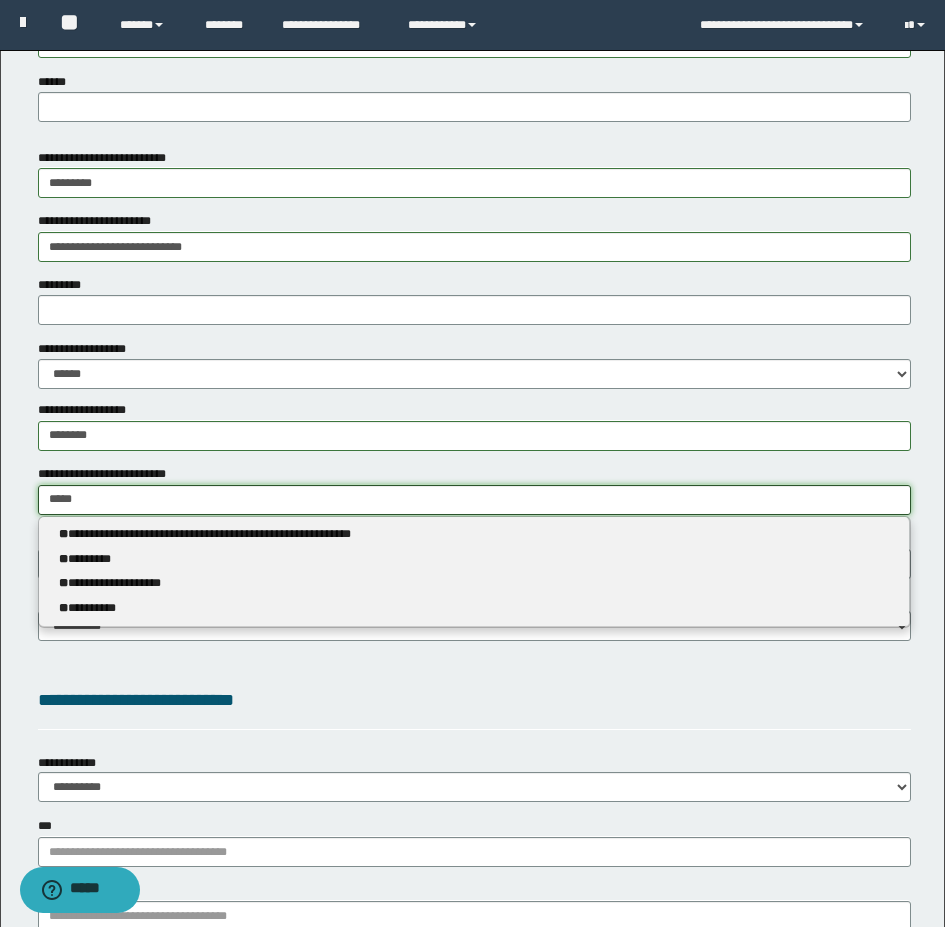 type on "*****" 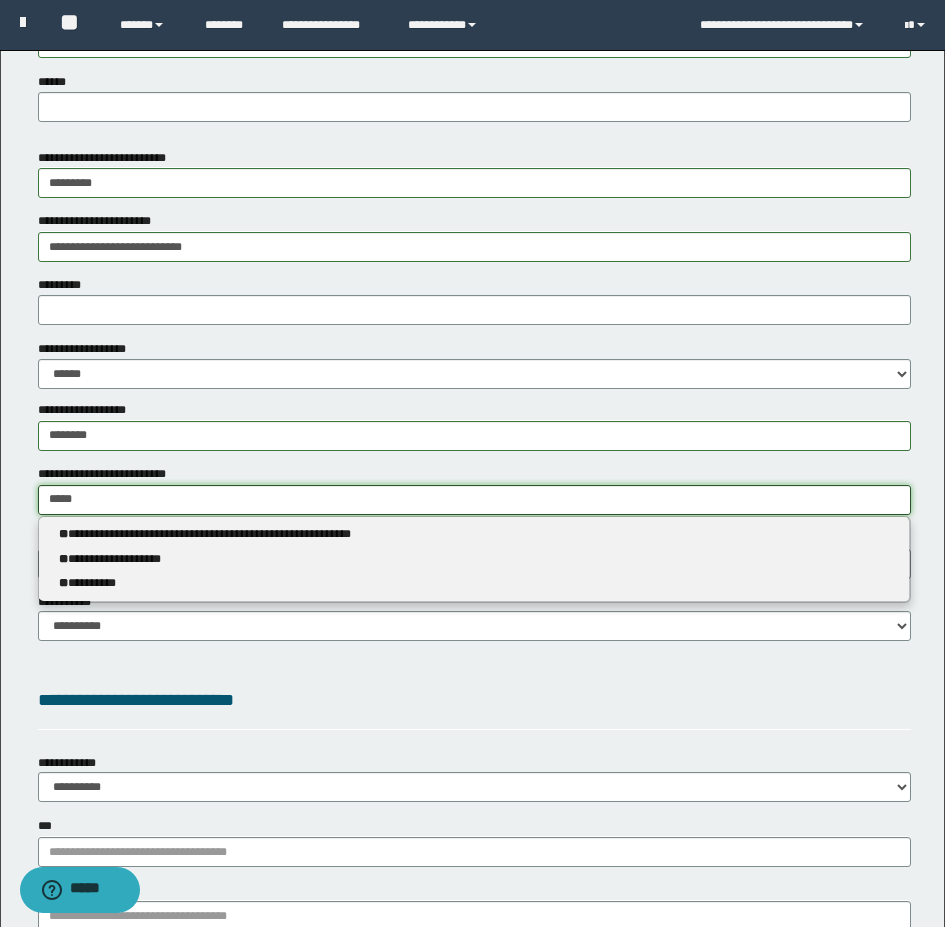 type 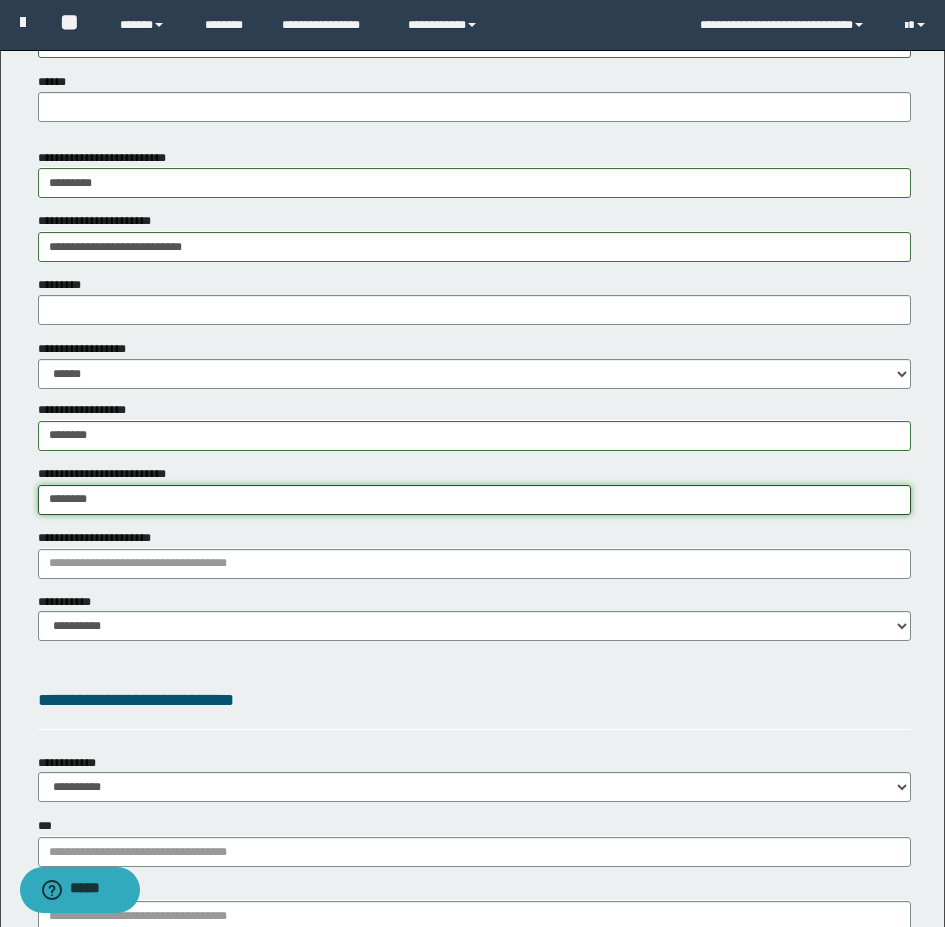 type on "*********" 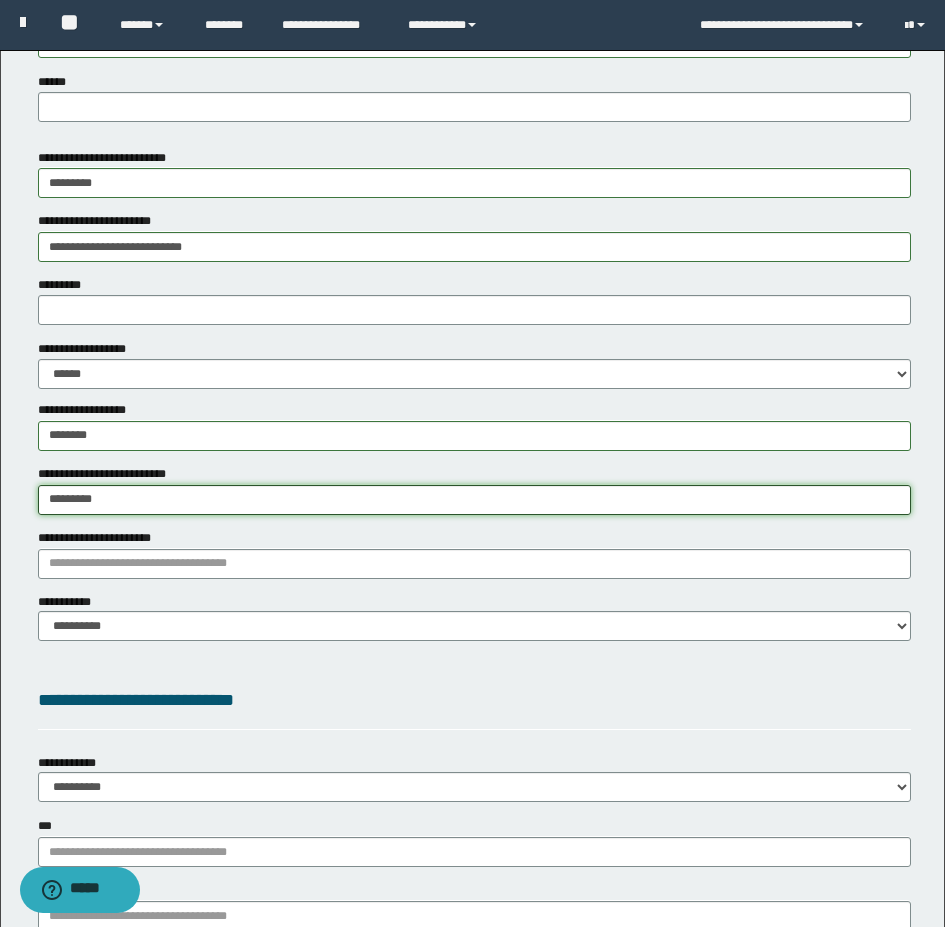 type on "*********" 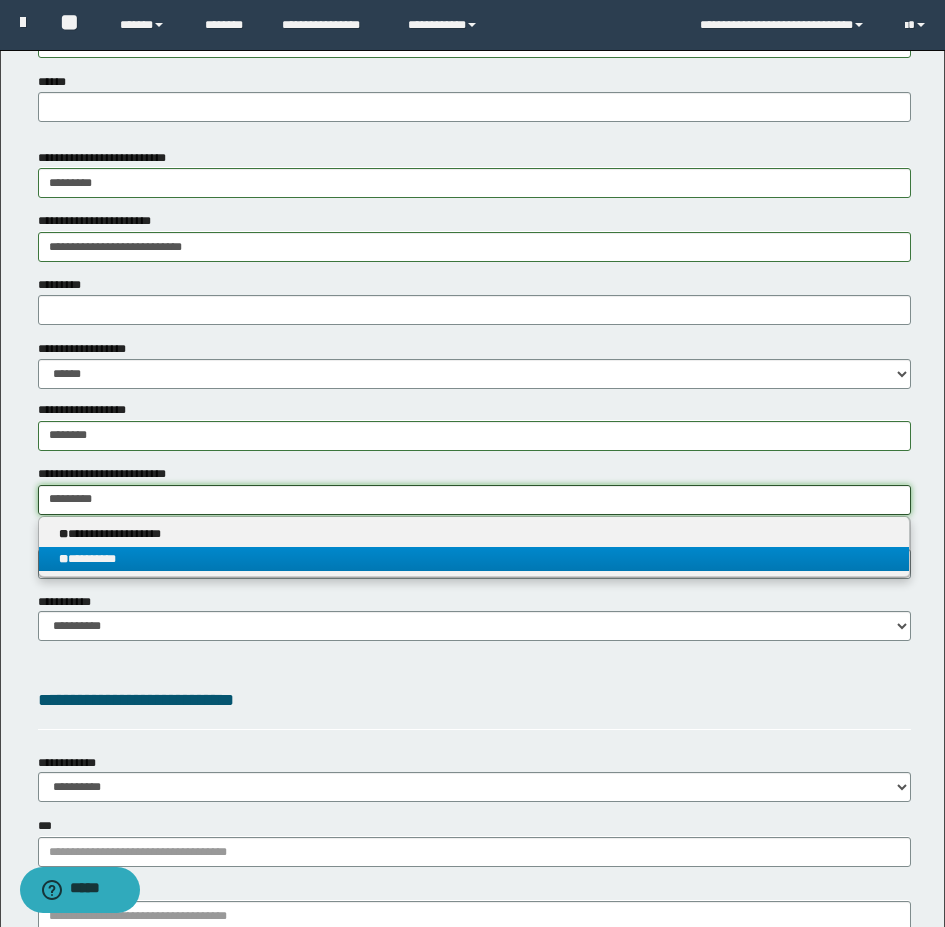 type on "*********" 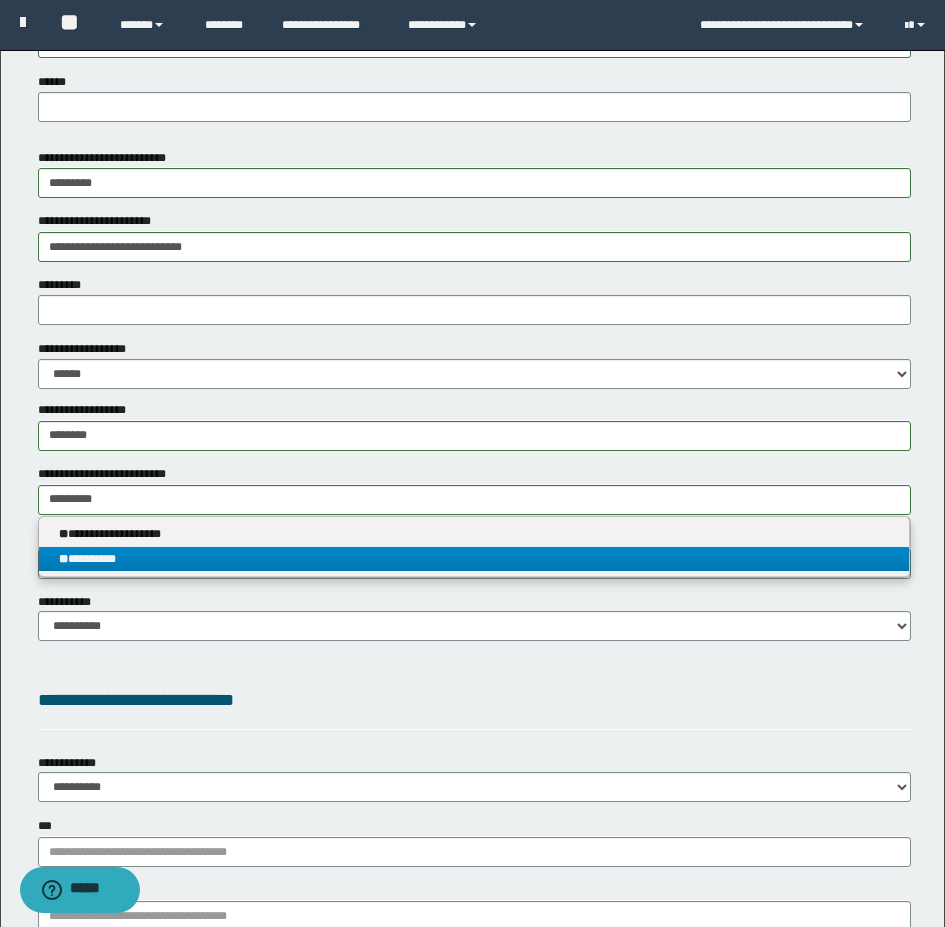 click on "** *********" at bounding box center [474, 559] 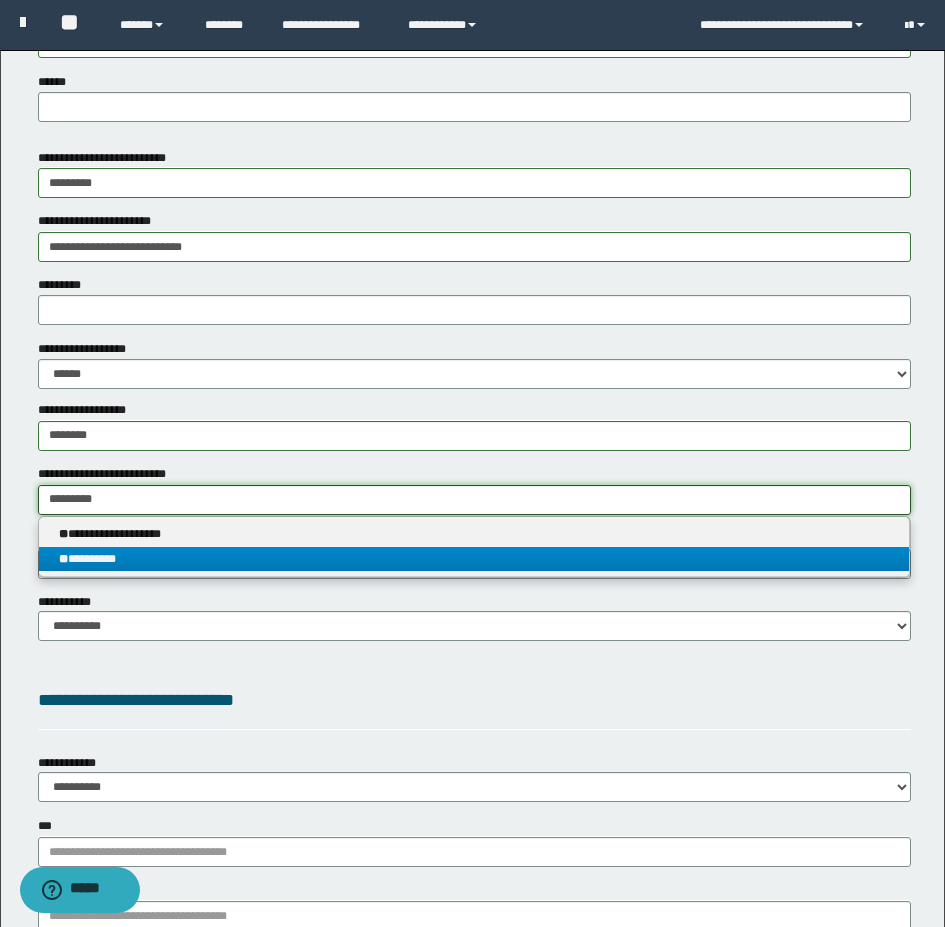 type 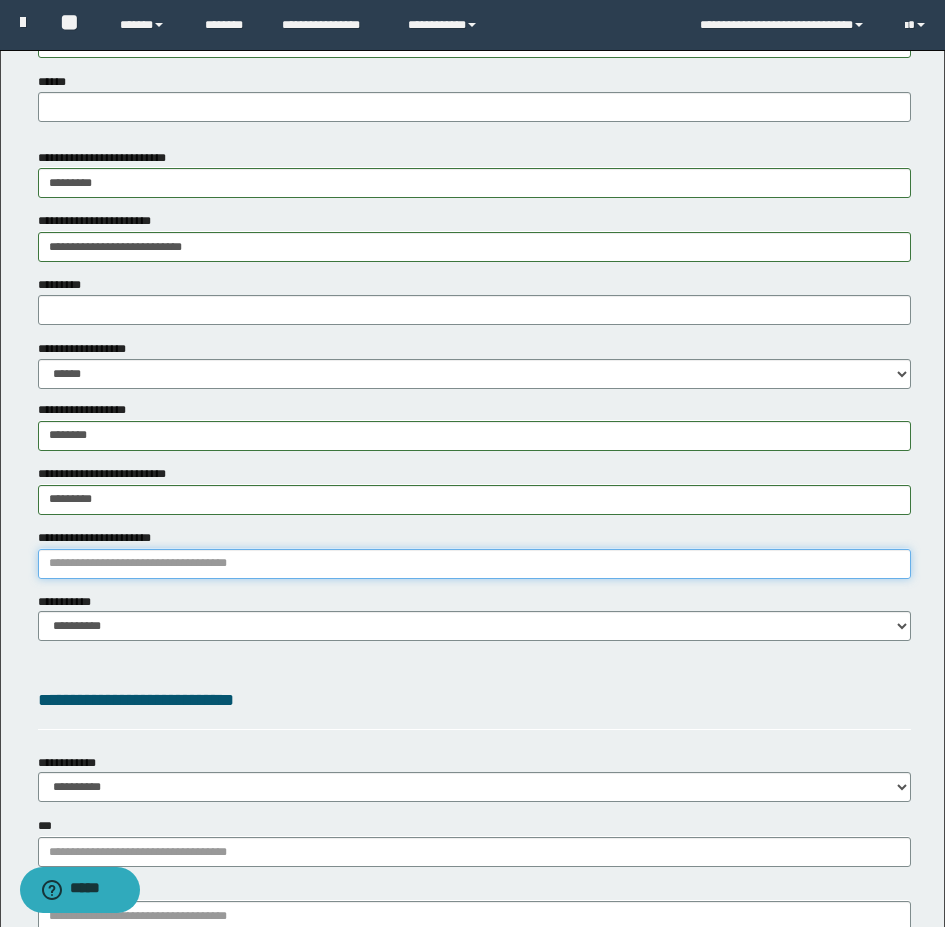 click on "**********" at bounding box center [474, 564] 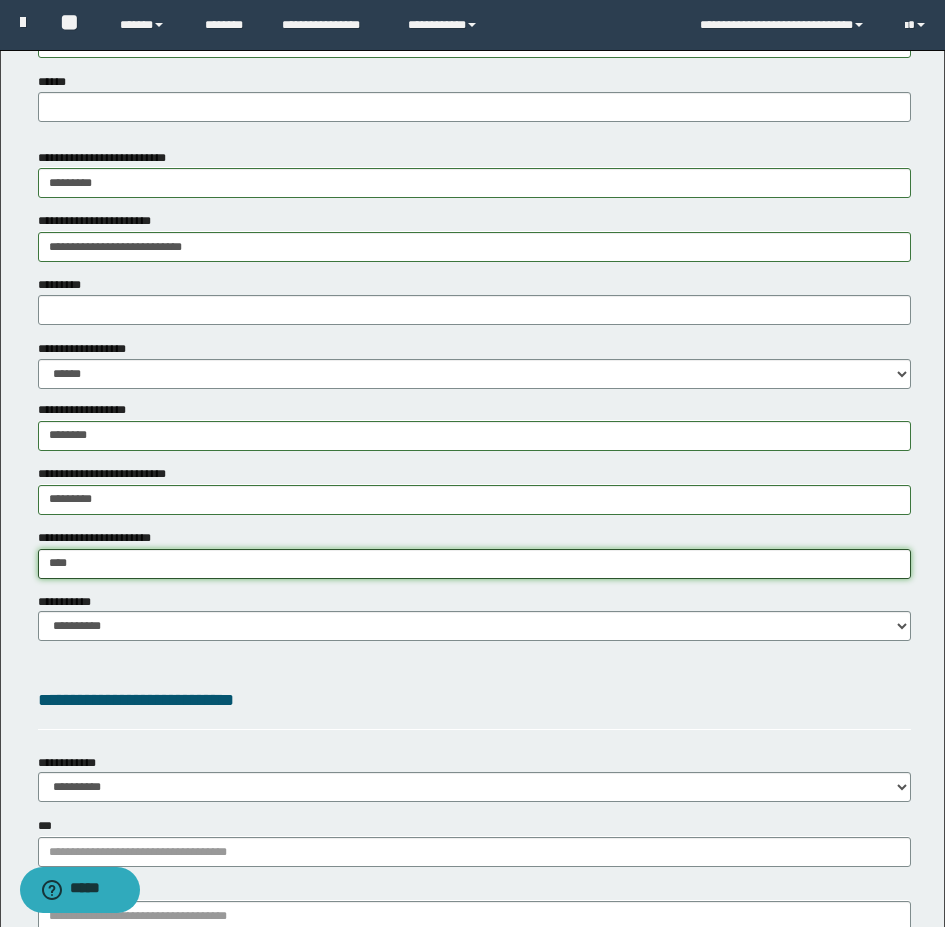 type on "*****" 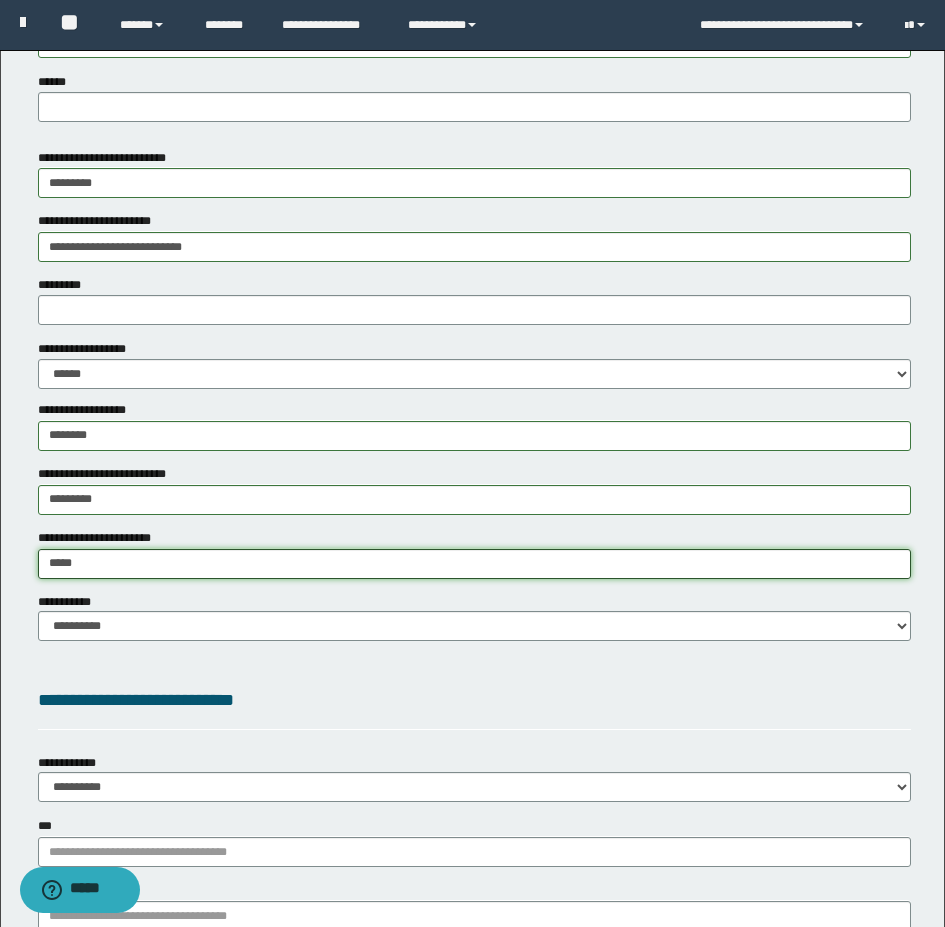 type on "**********" 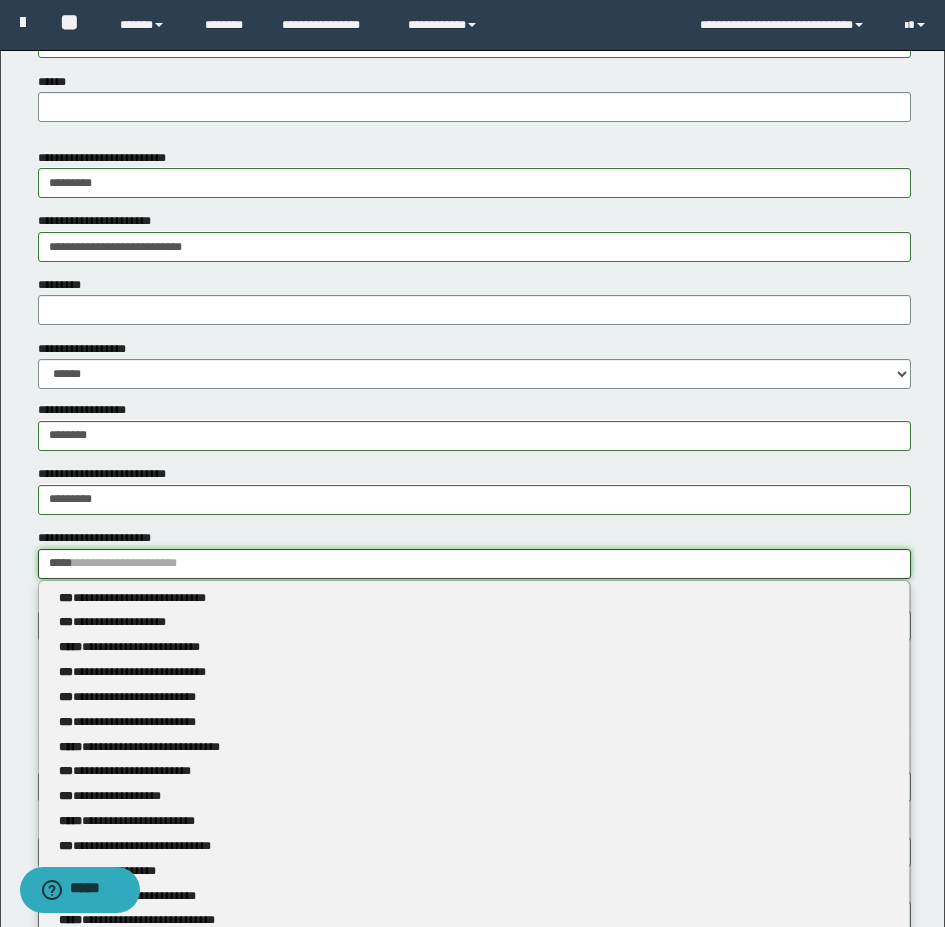 type 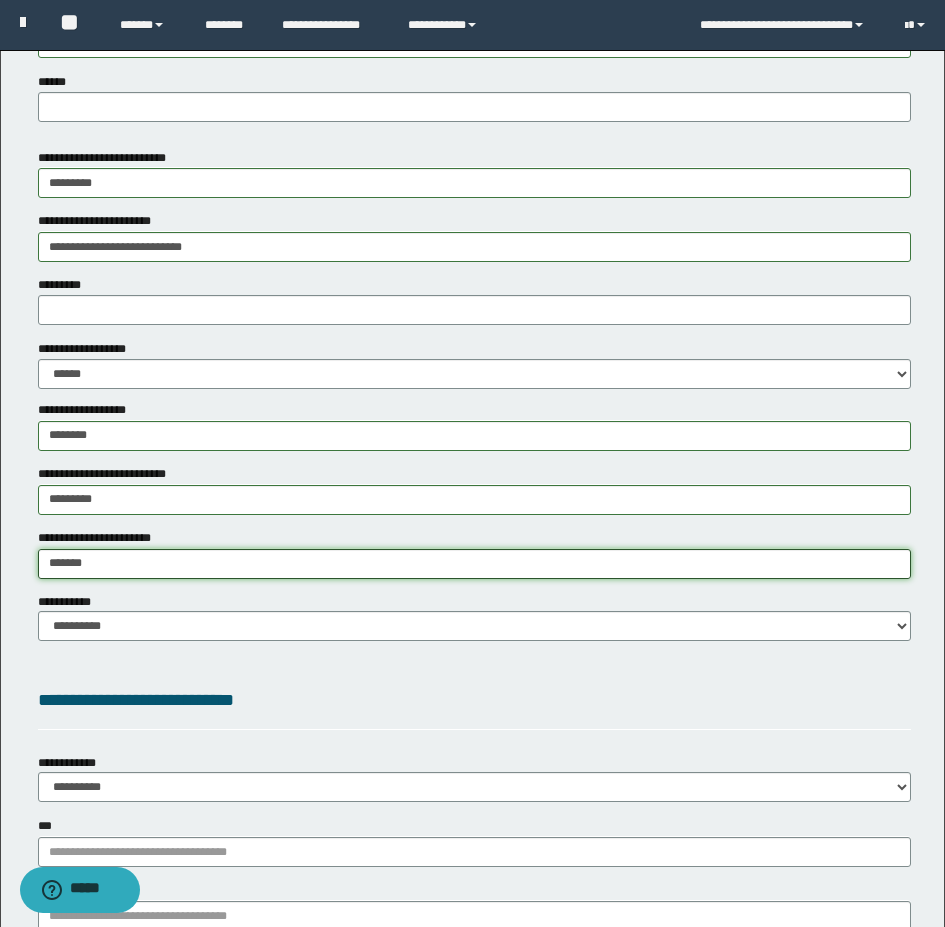 type on "********" 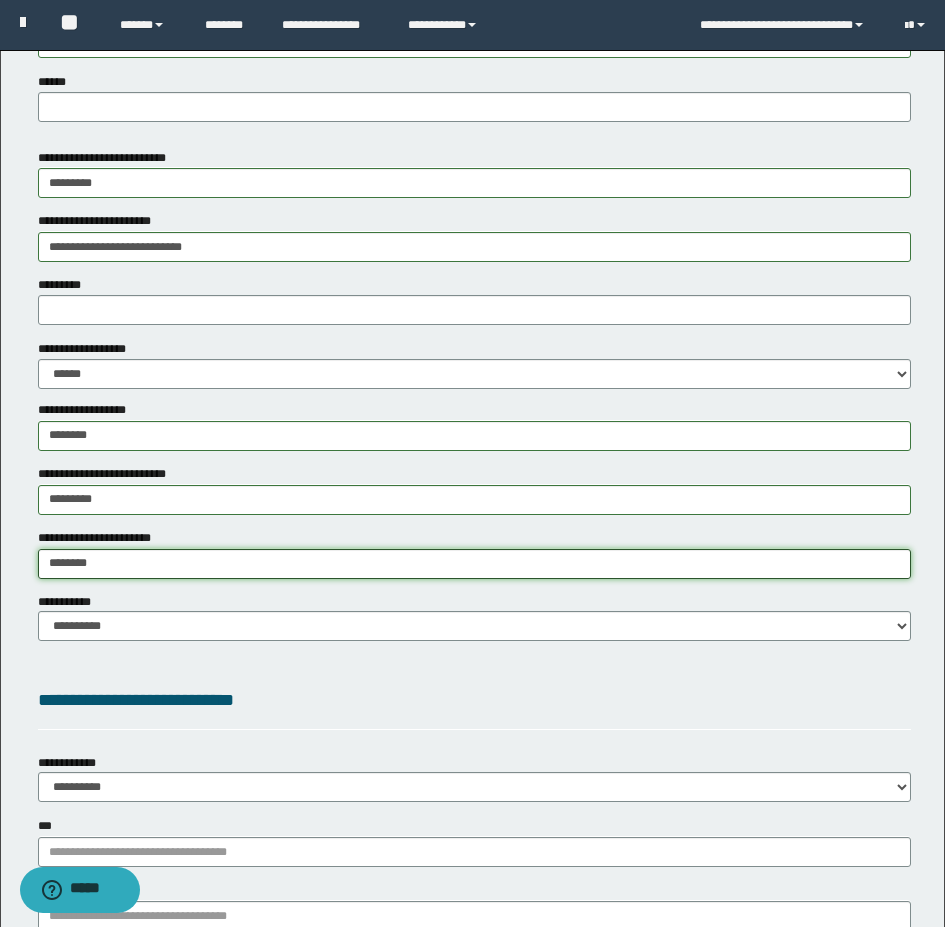 type on "**********" 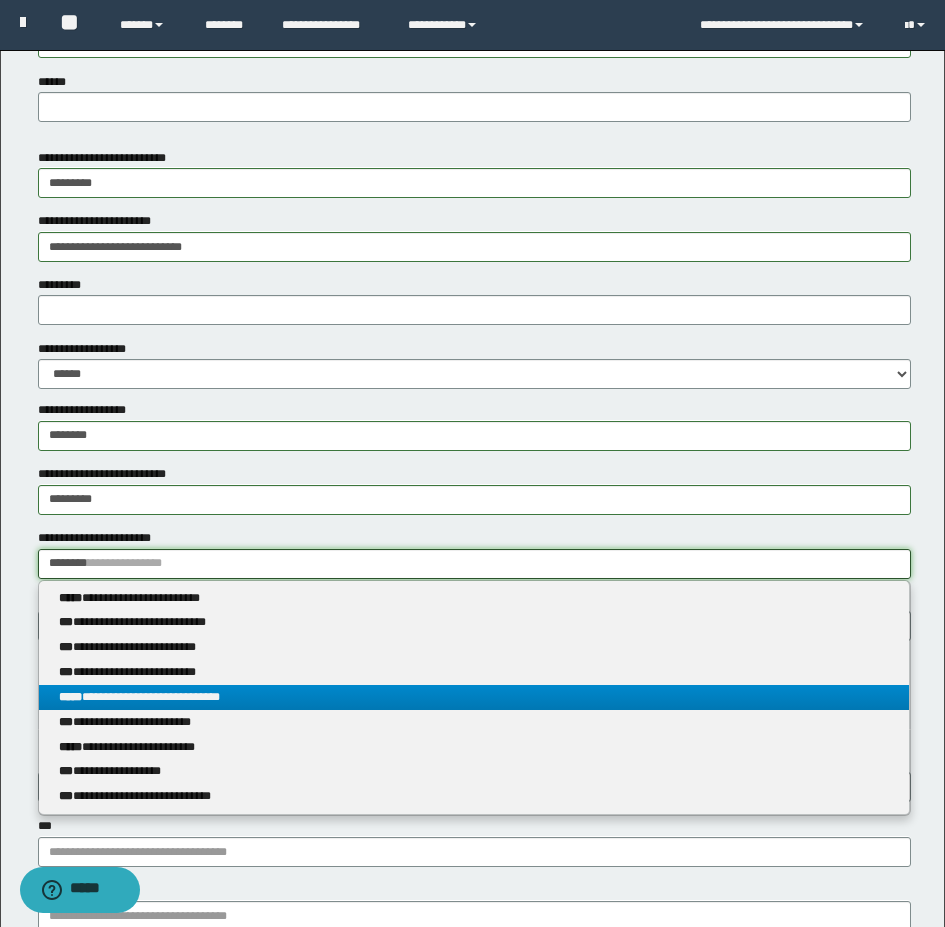type on "********" 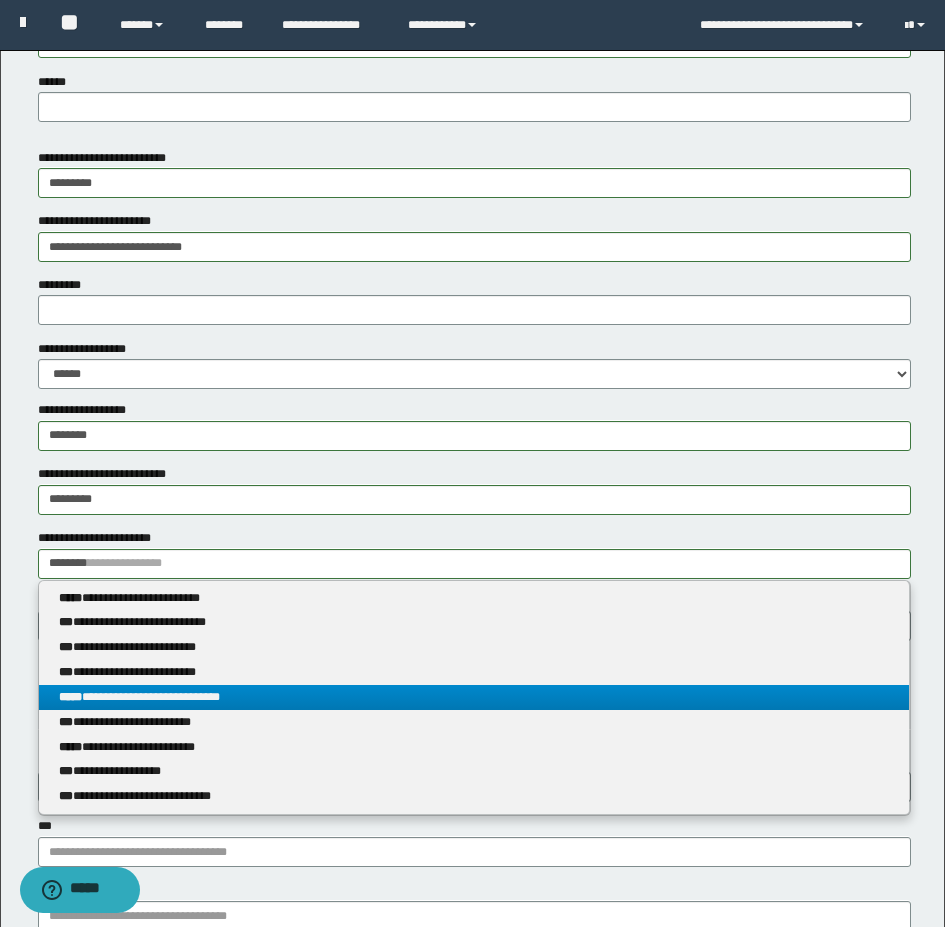 click on "**********" at bounding box center [474, 697] 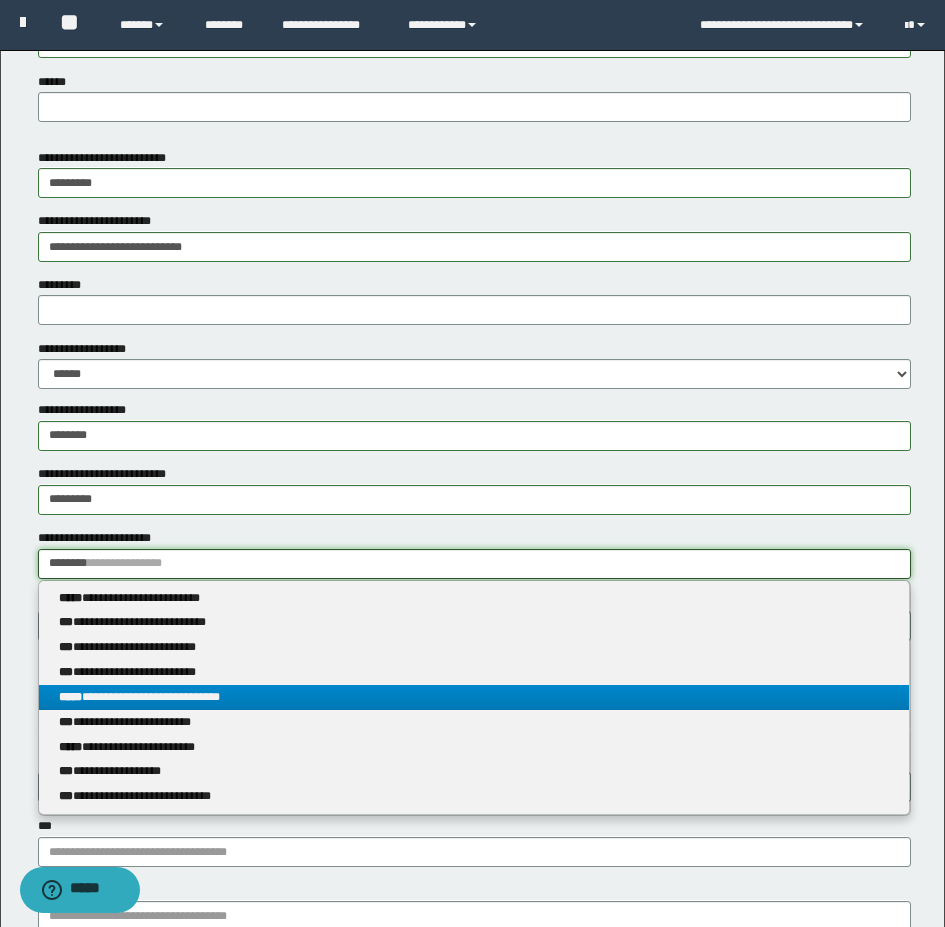 type 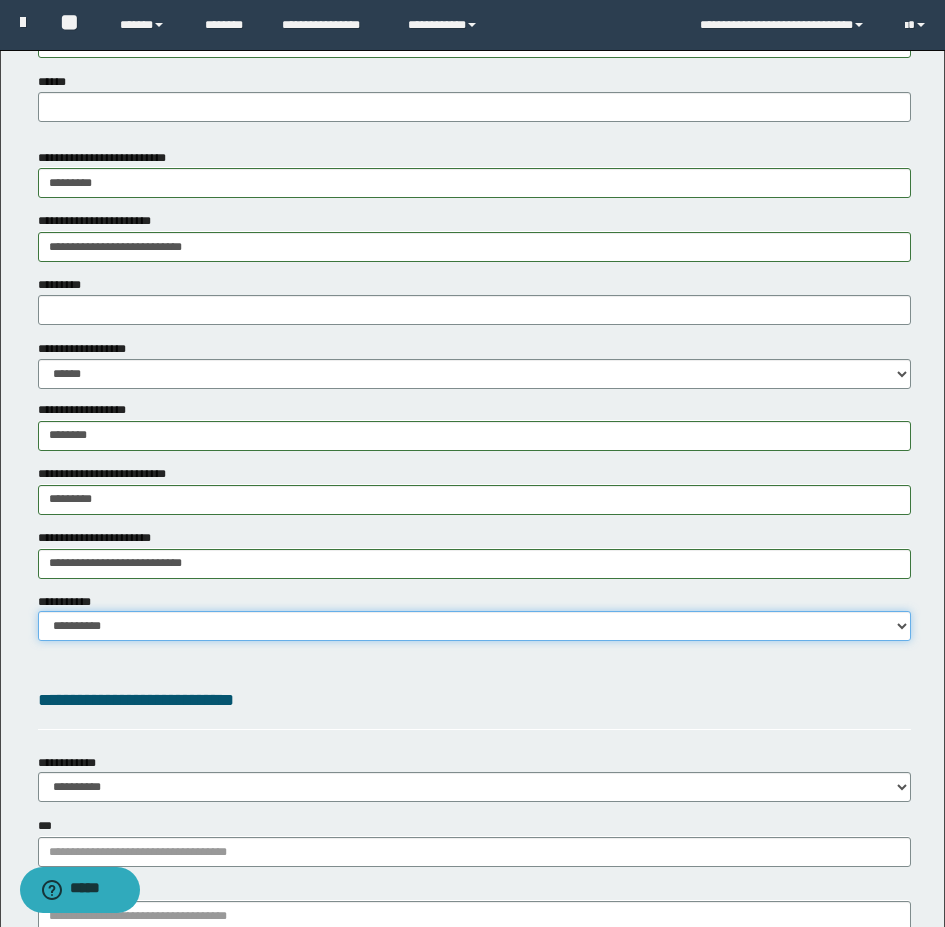 click on "**********" at bounding box center (474, 626) 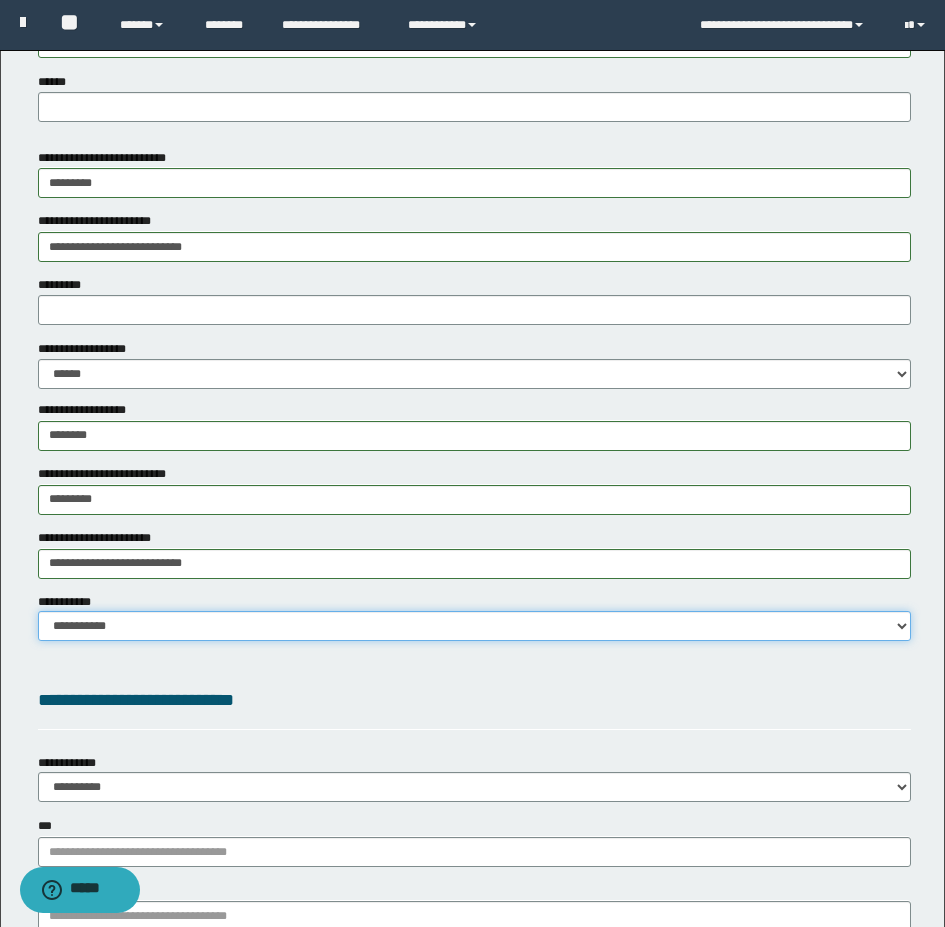 click on "**********" at bounding box center (474, 626) 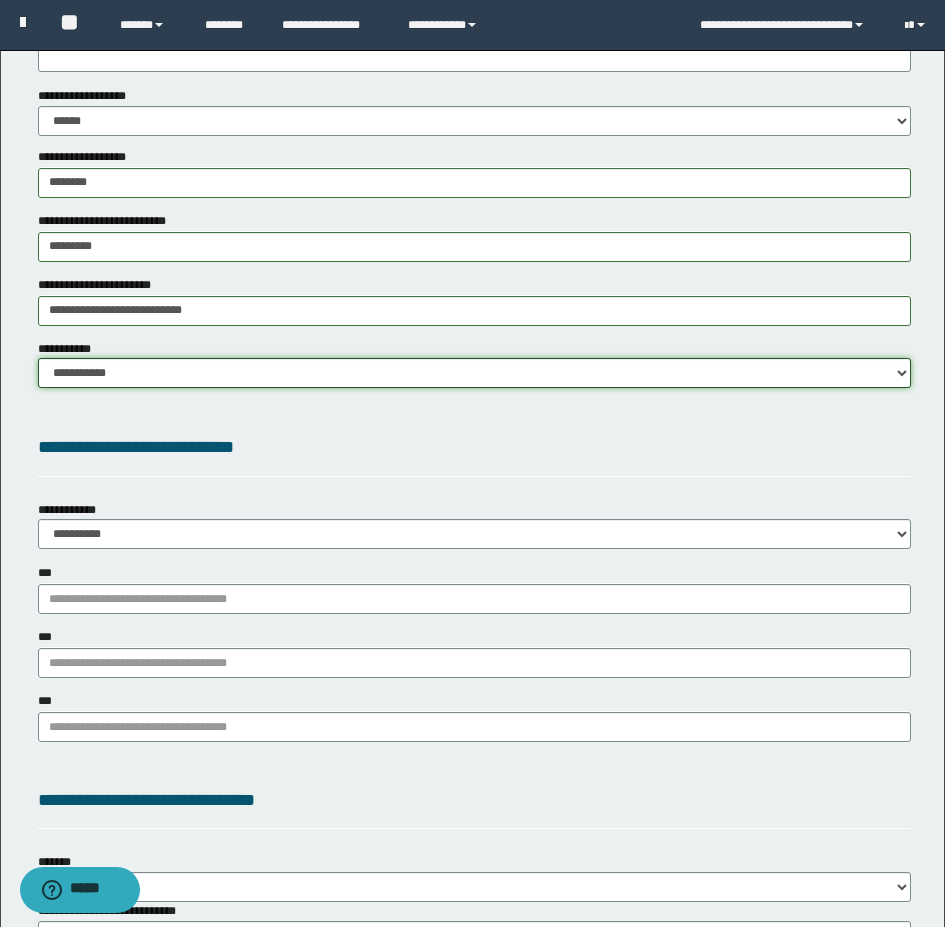scroll, scrollTop: 1400, scrollLeft: 0, axis: vertical 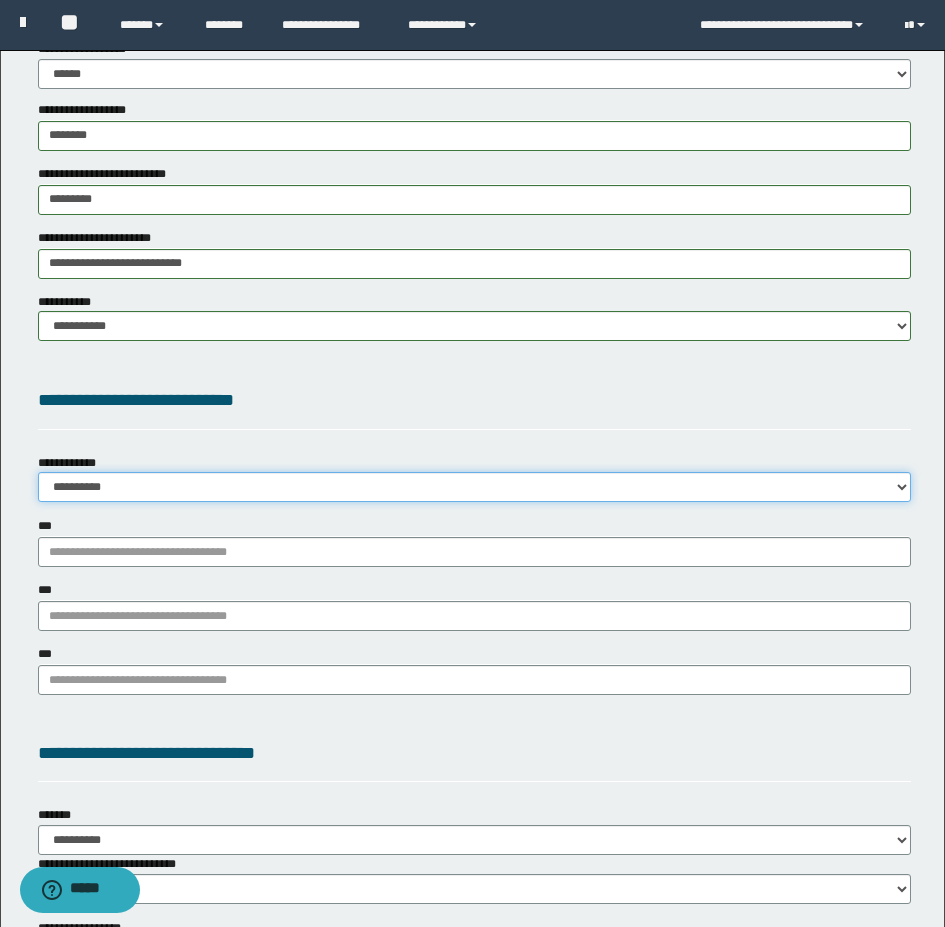 click on "**********" at bounding box center (474, 487) 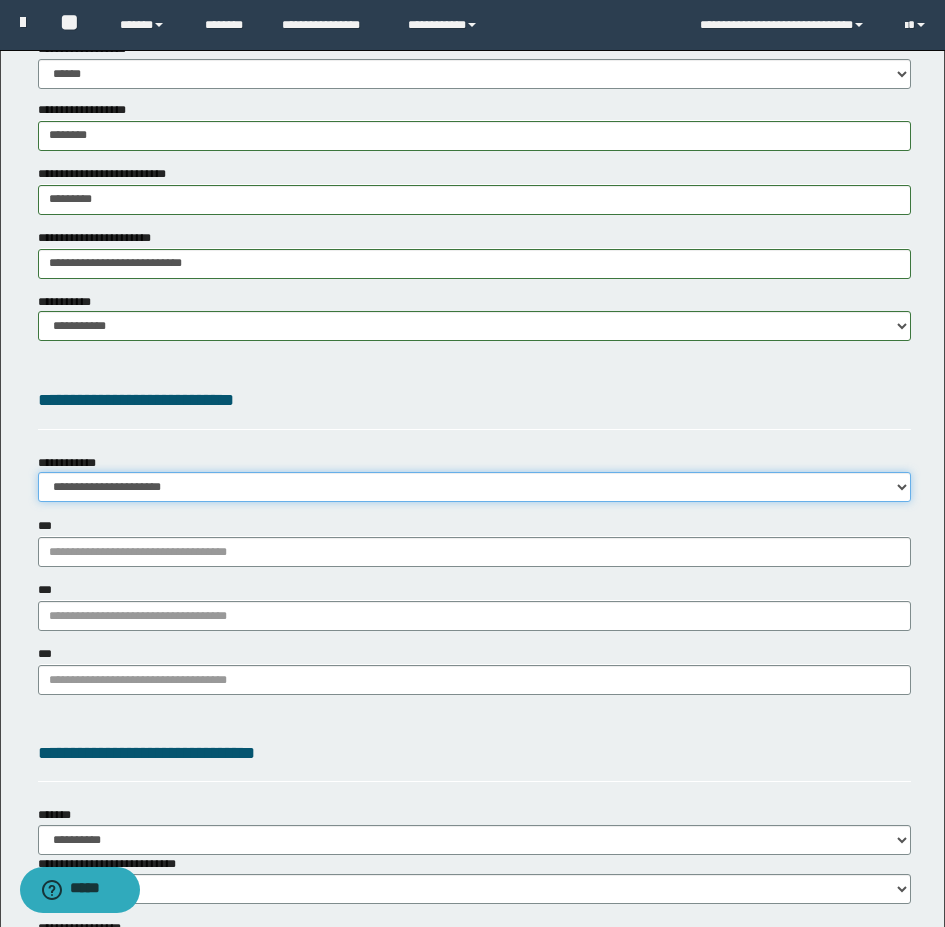 click on "**********" at bounding box center [474, 487] 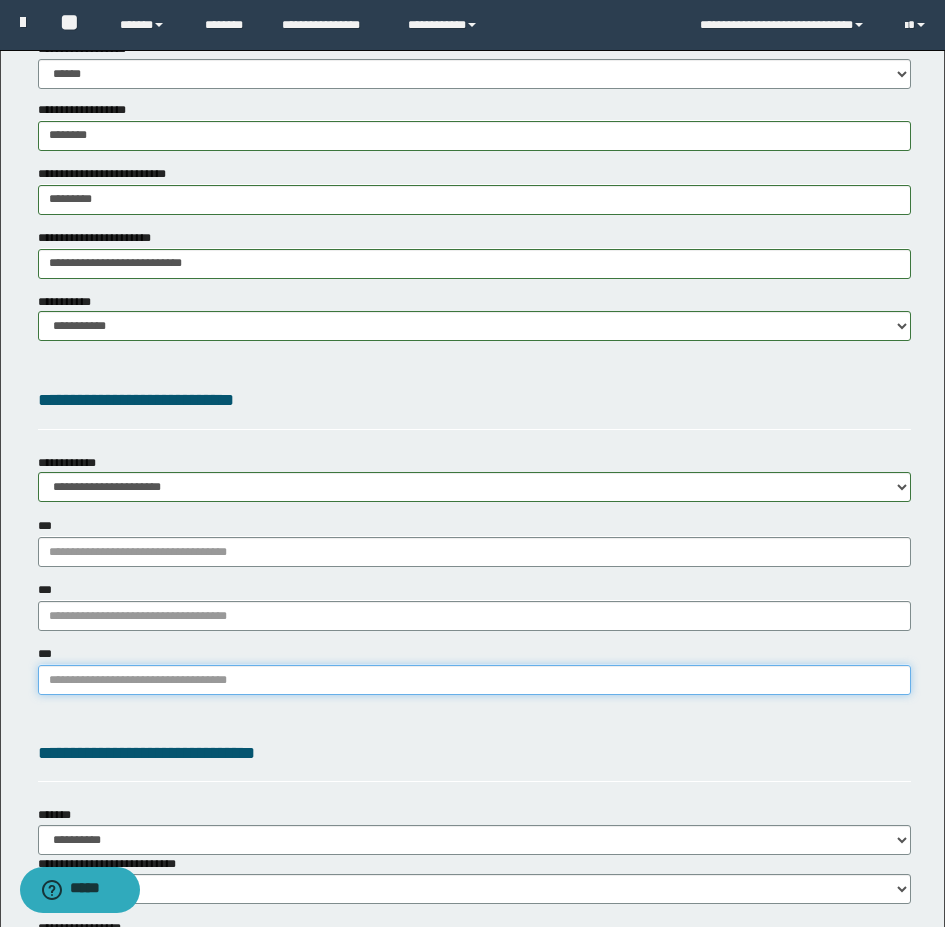 click on "***" at bounding box center (474, 680) 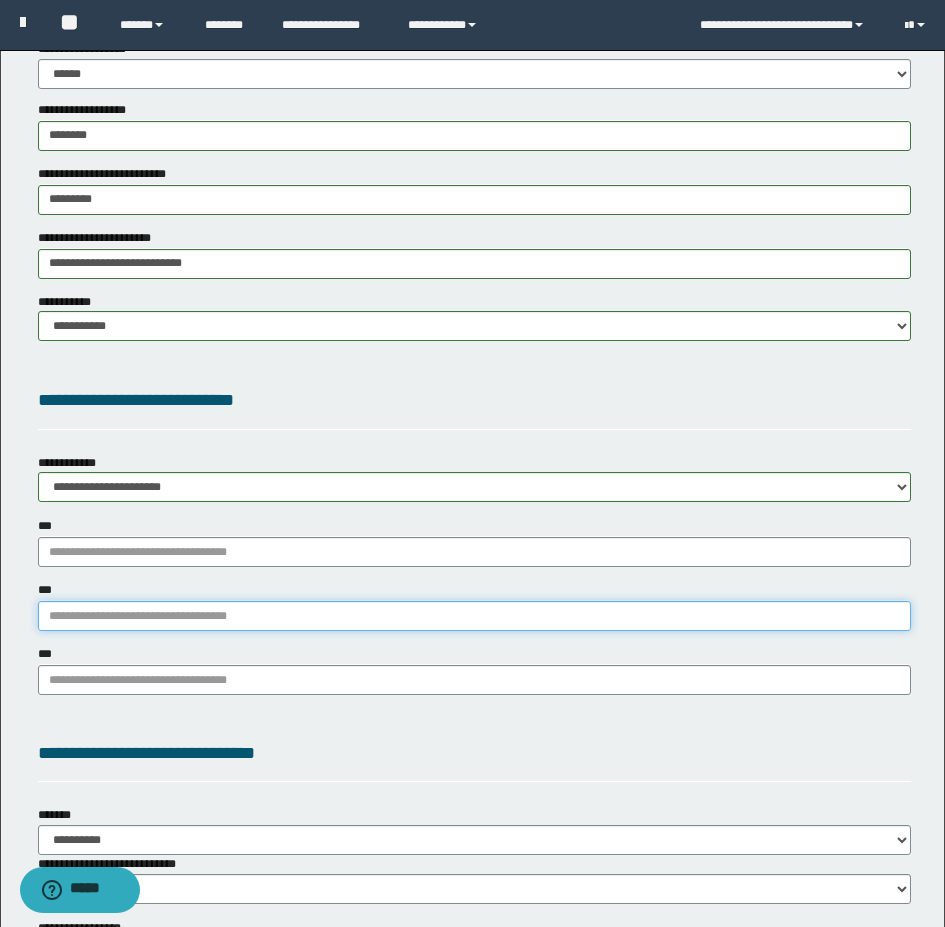 click on "***" at bounding box center (474, 616) 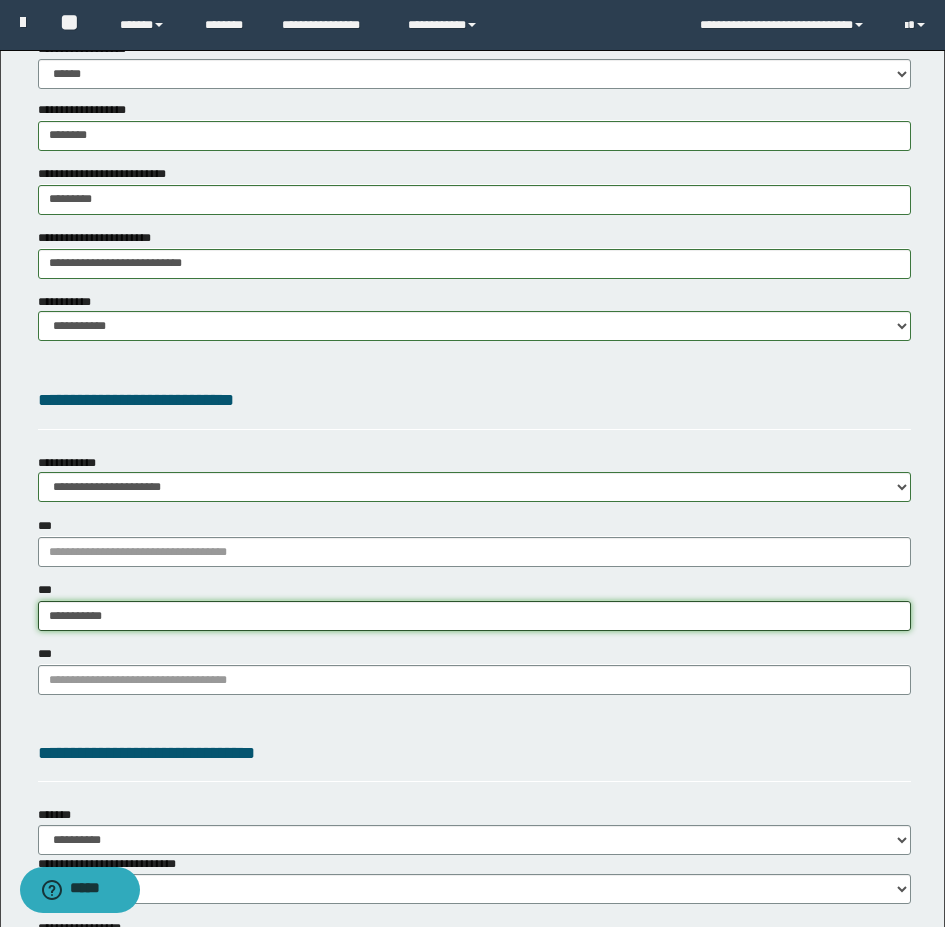type on "**********" 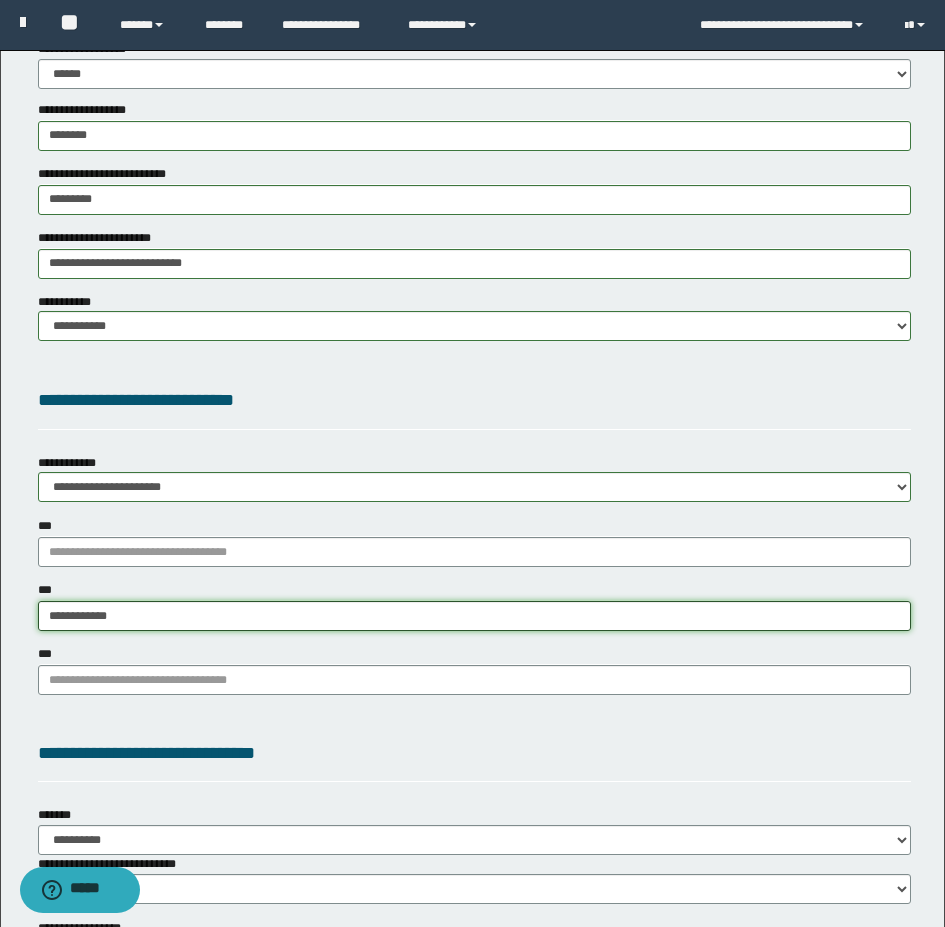 type on "**********" 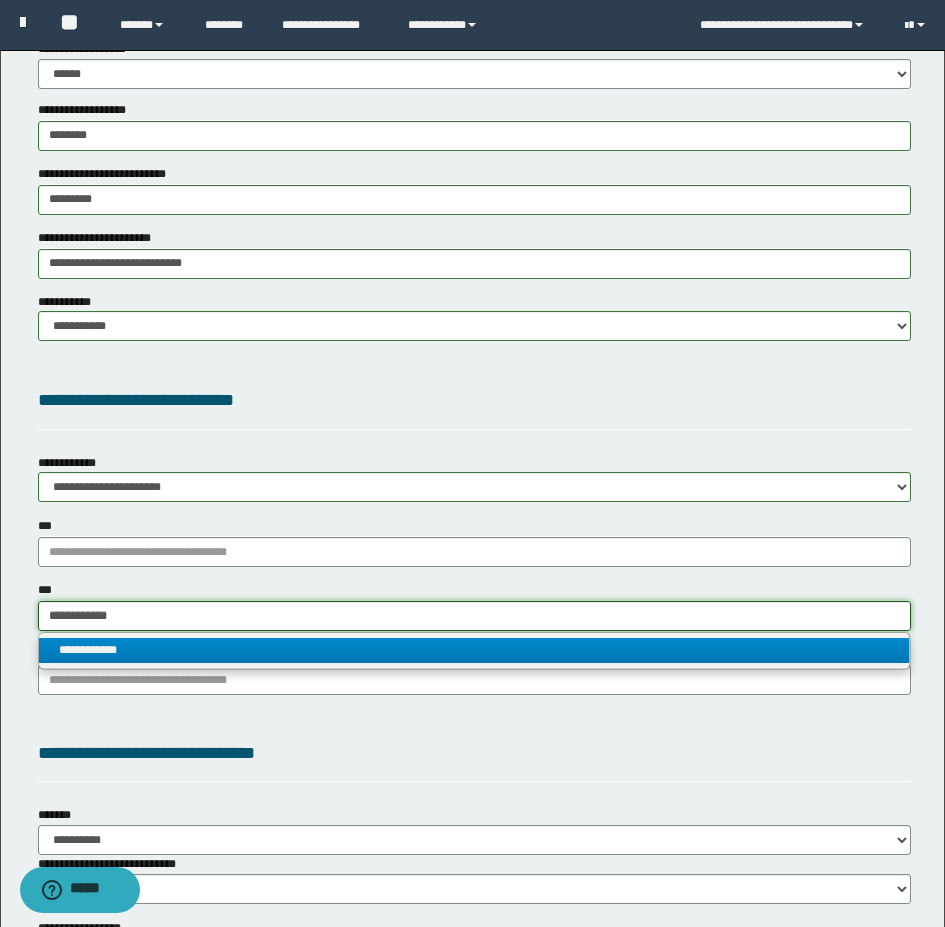 type on "**********" 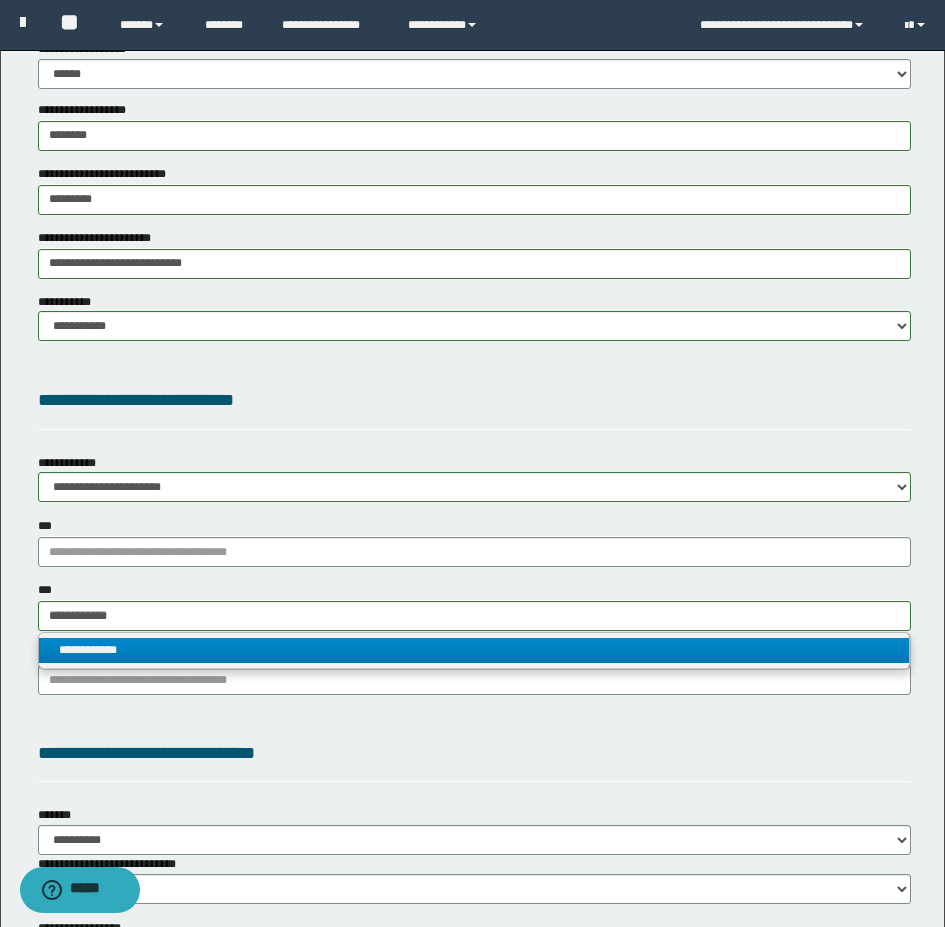 click on "**********" at bounding box center (474, 650) 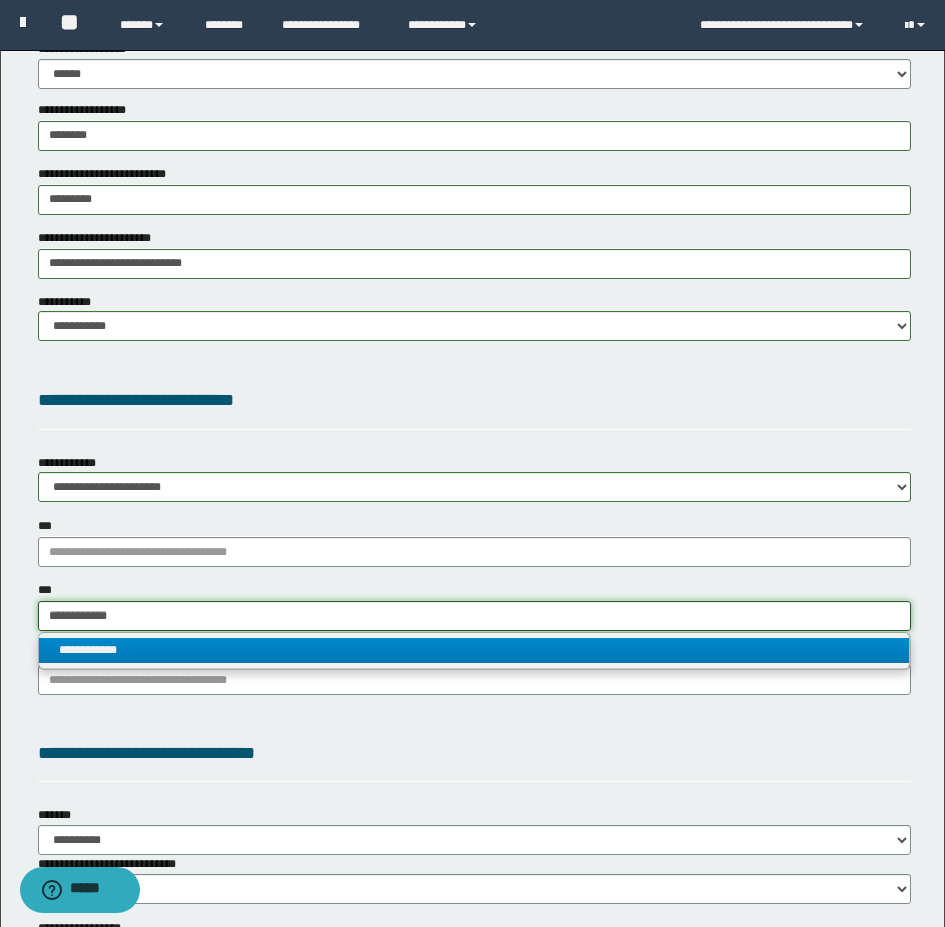 type 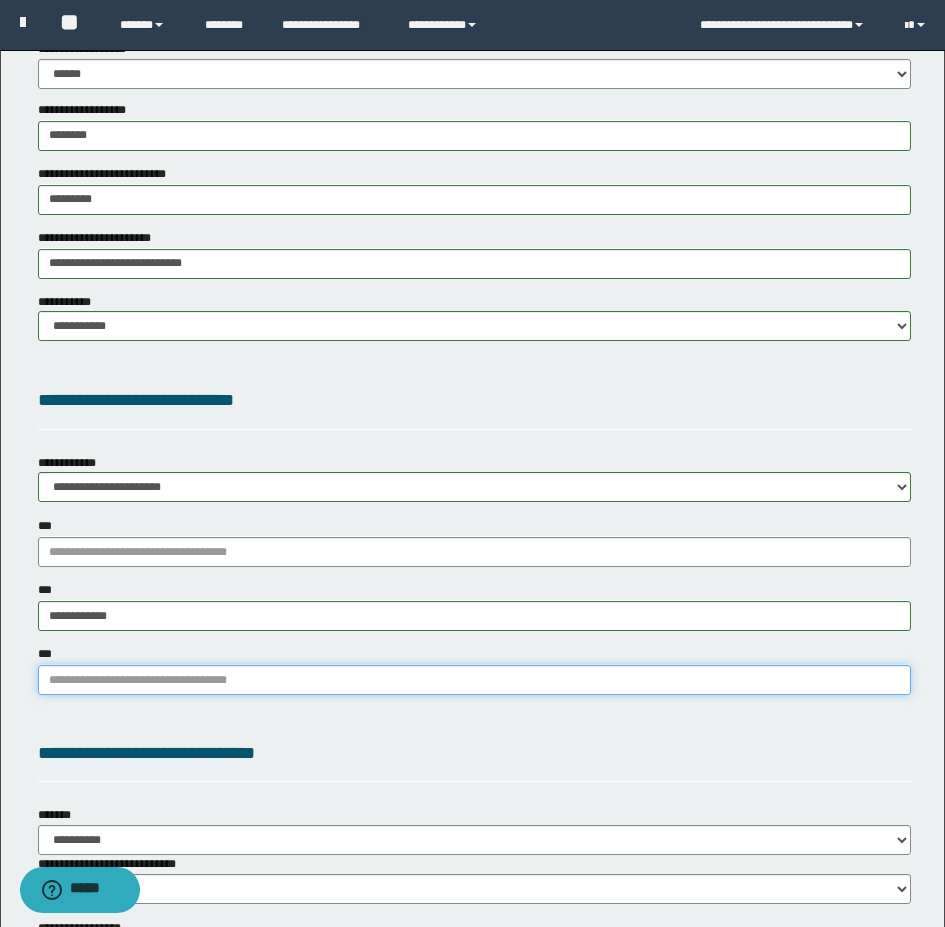 click on "***" at bounding box center [474, 680] 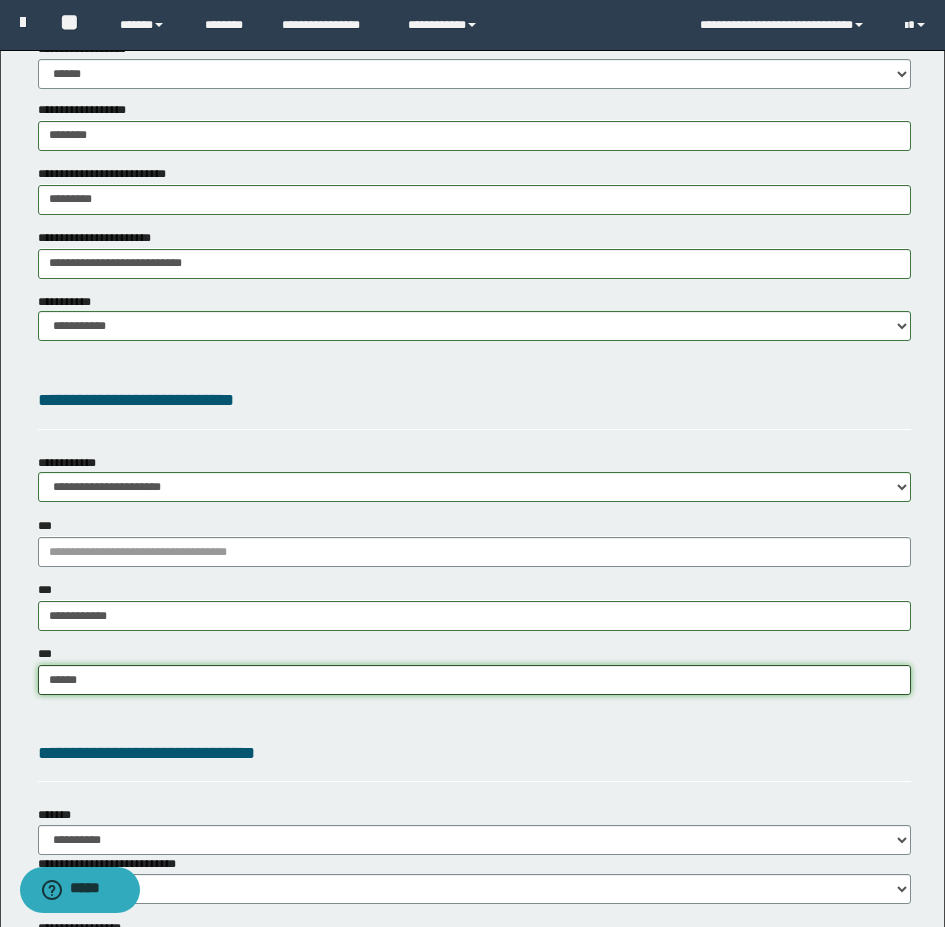 type on "******" 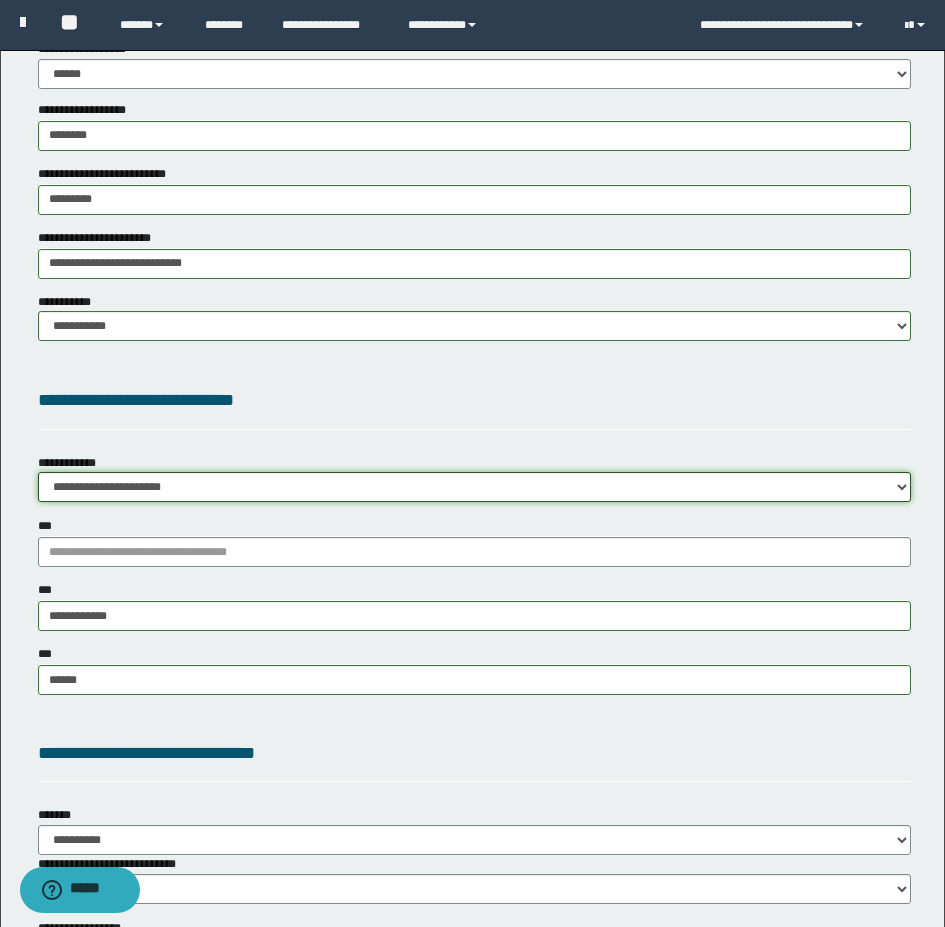 click on "**********" at bounding box center (474, 487) 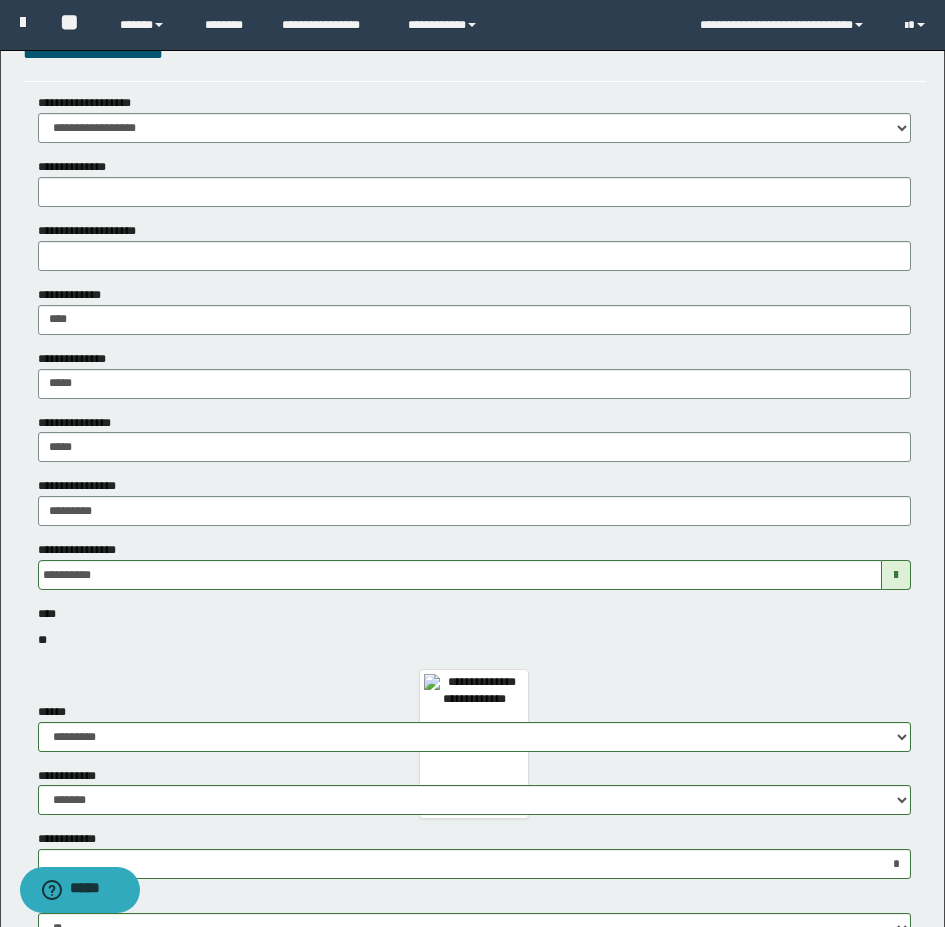 scroll, scrollTop: 0, scrollLeft: 0, axis: both 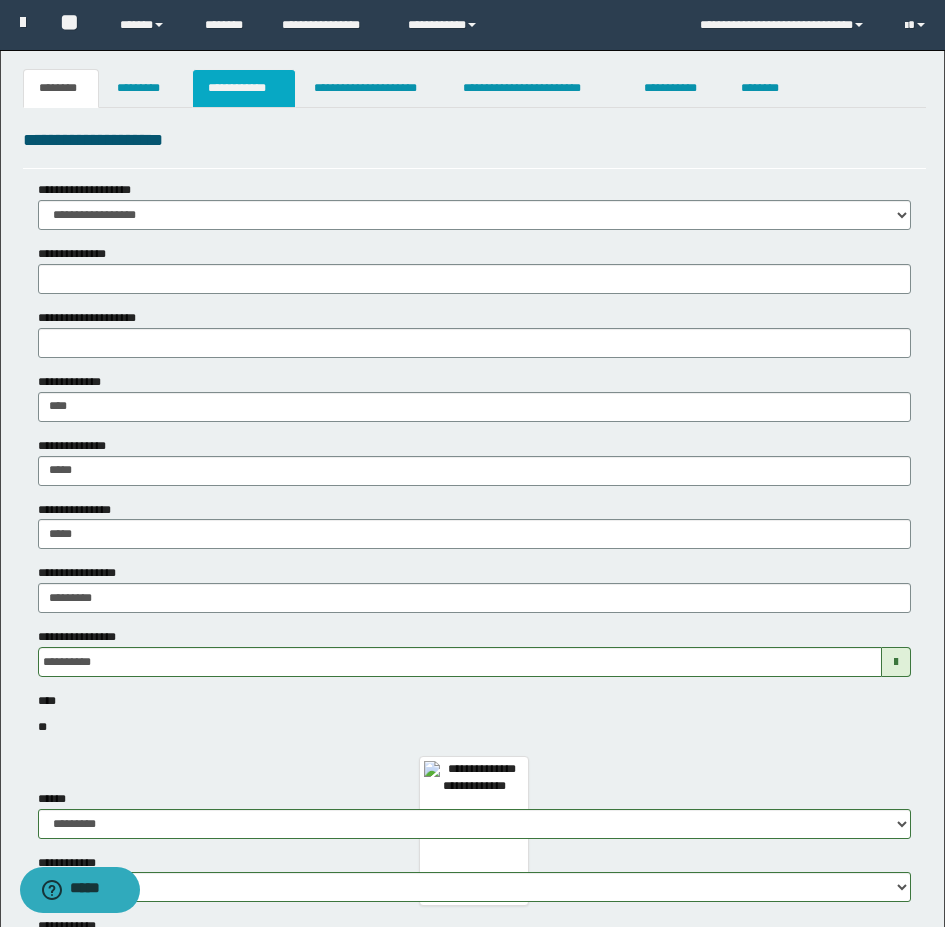 click on "**********" at bounding box center (244, 88) 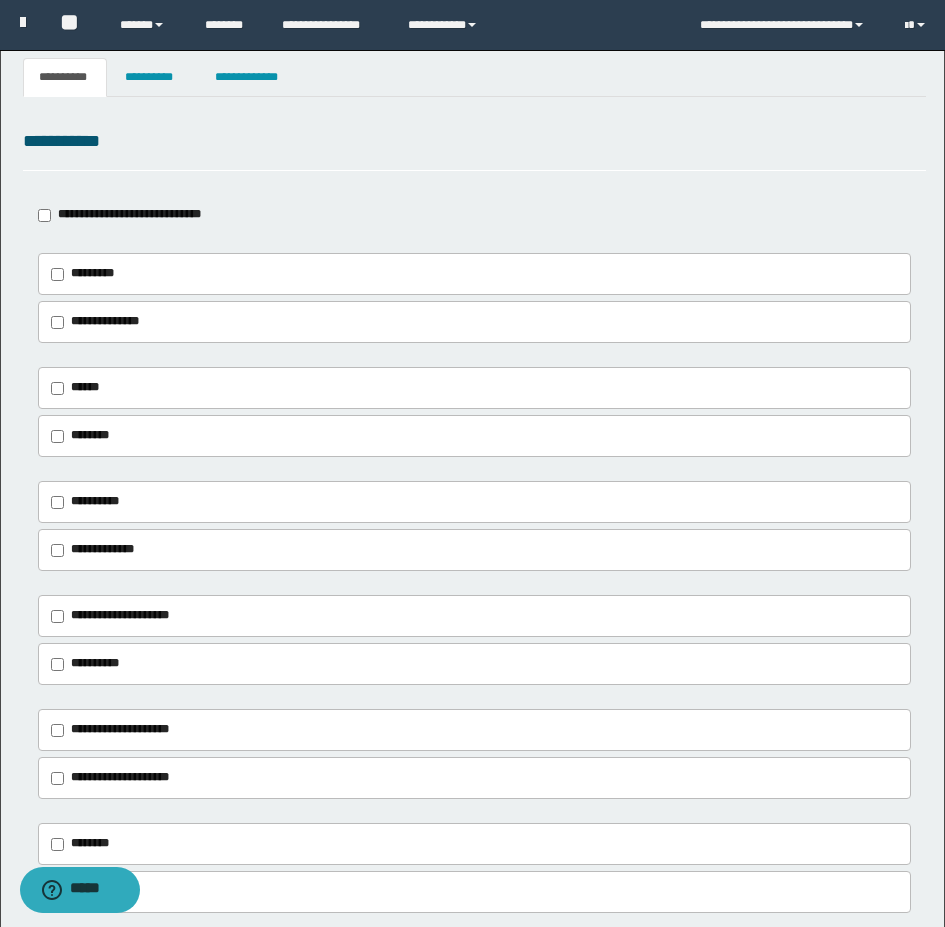 scroll, scrollTop: 0, scrollLeft: 0, axis: both 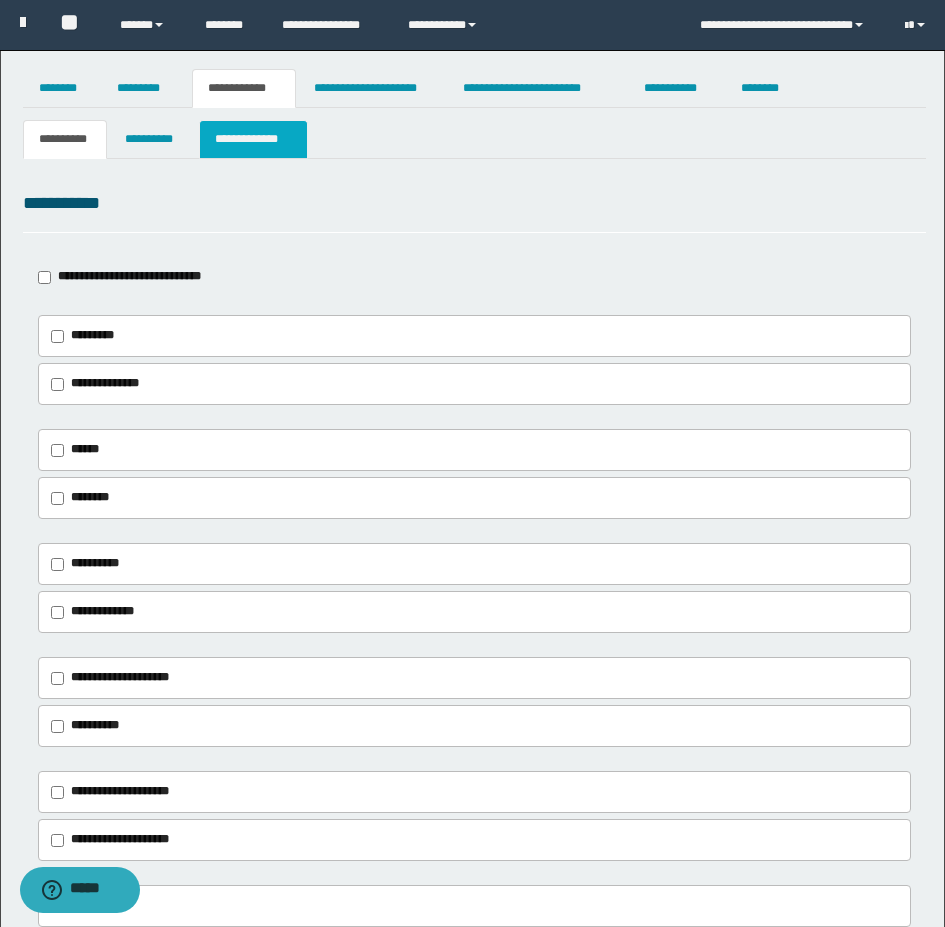 click on "**********" at bounding box center [253, 139] 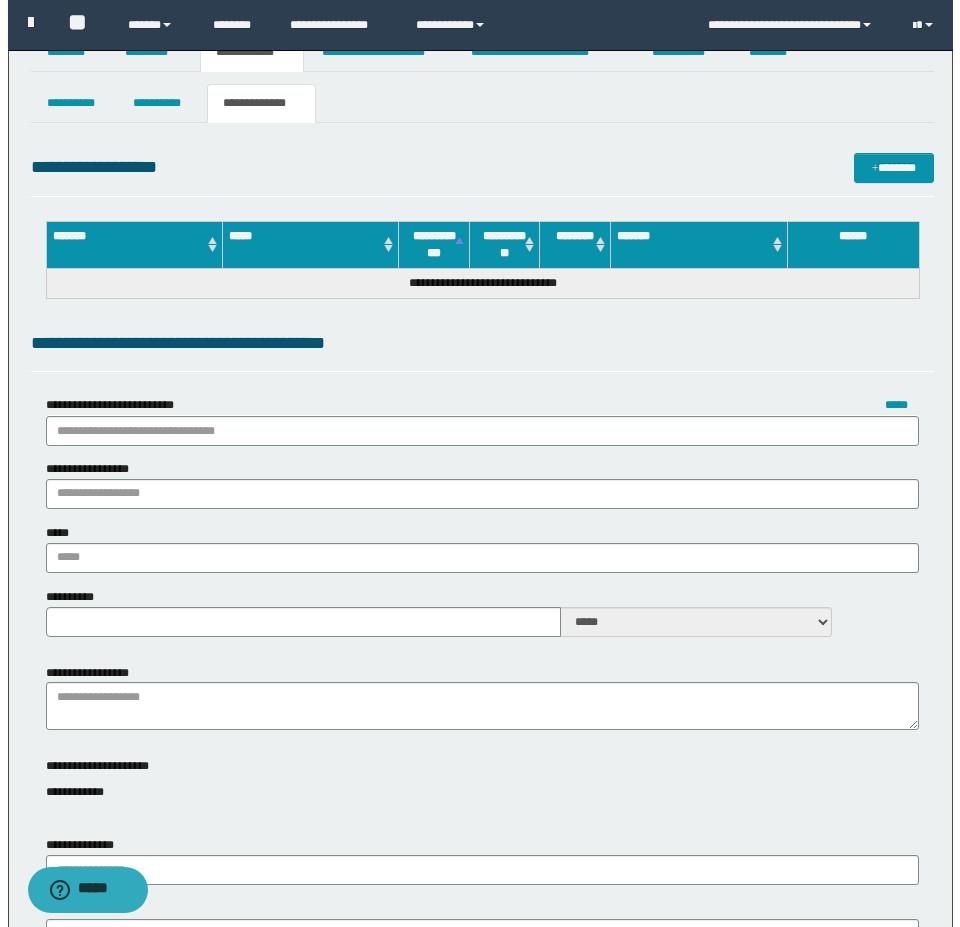 scroll, scrollTop: 0, scrollLeft: 0, axis: both 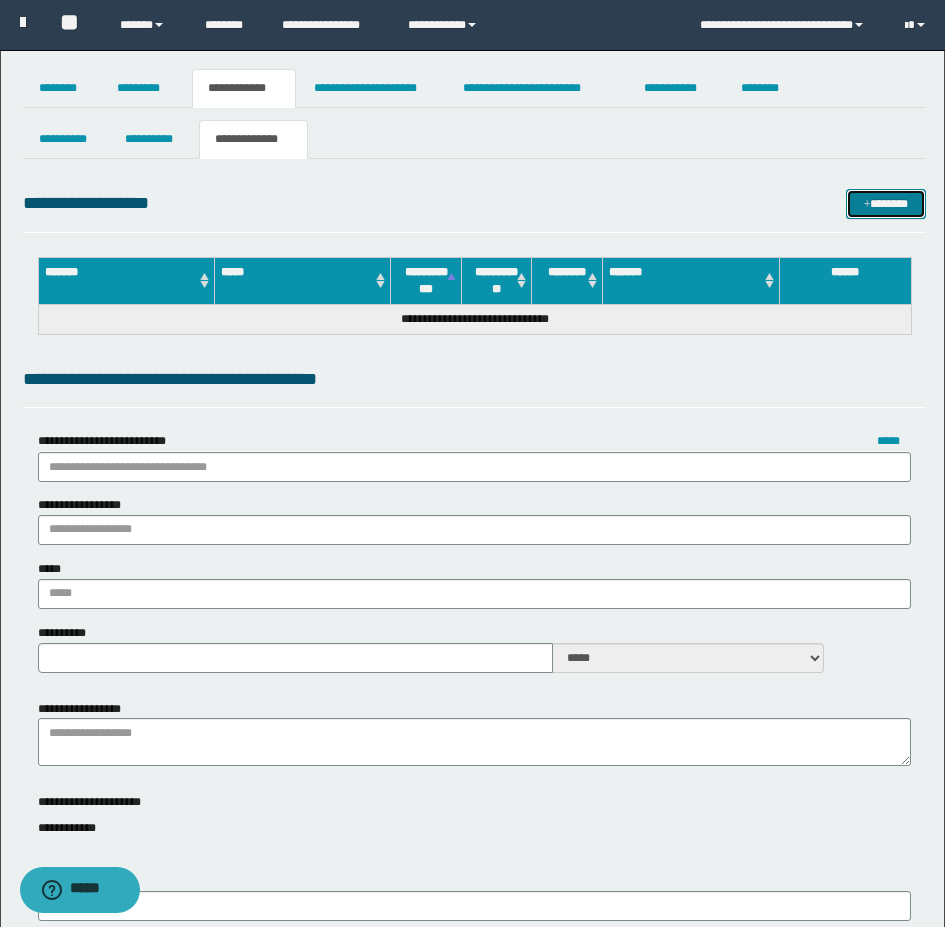 click on "*******" at bounding box center (886, 204) 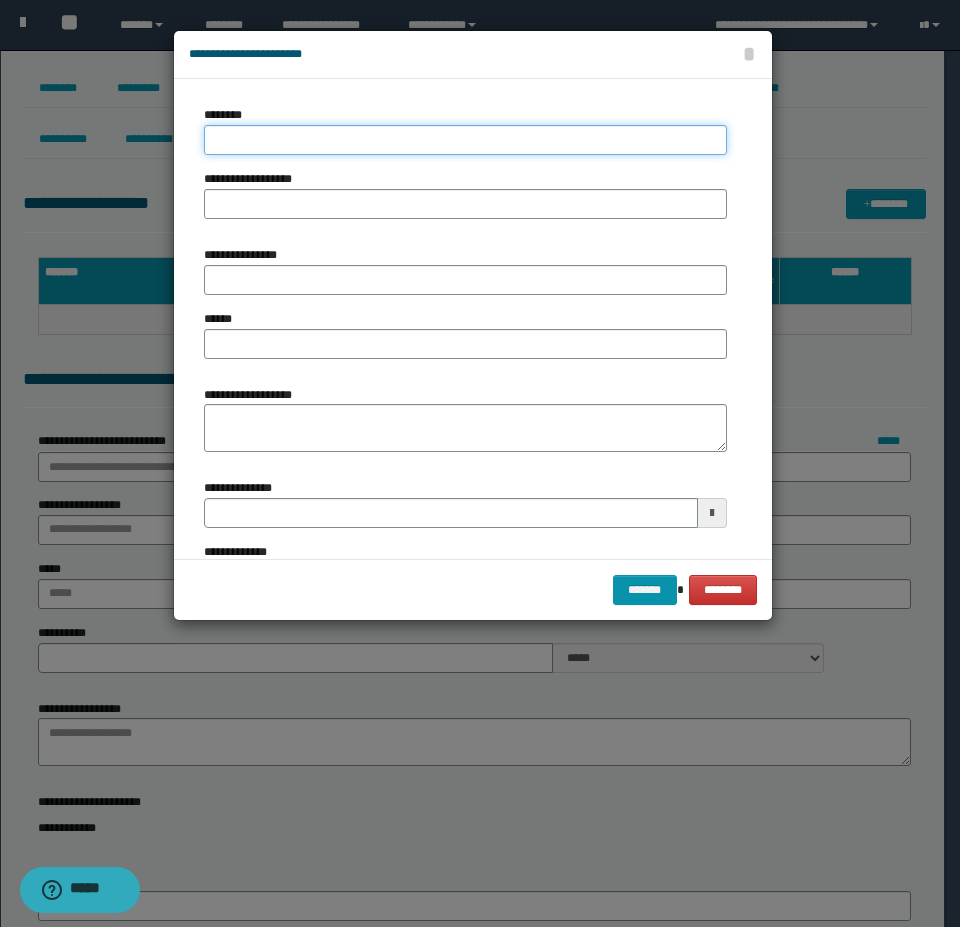 click on "********" at bounding box center [465, 140] 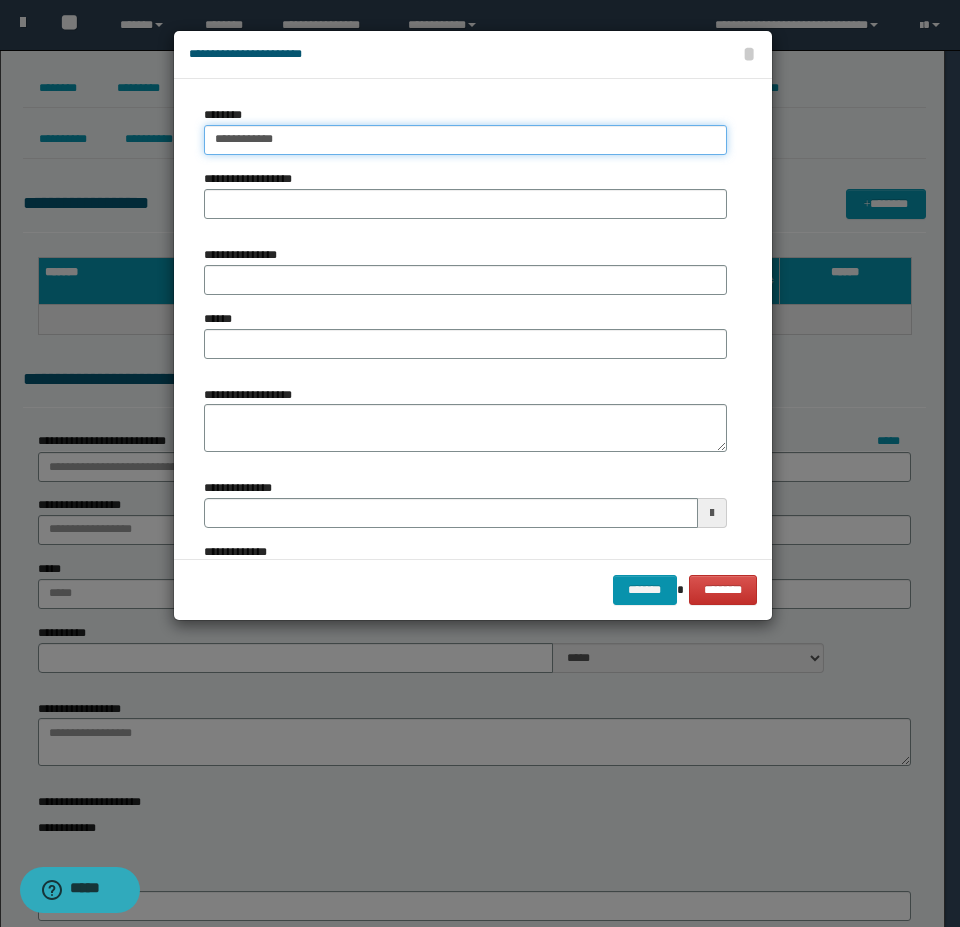 type on "**********" 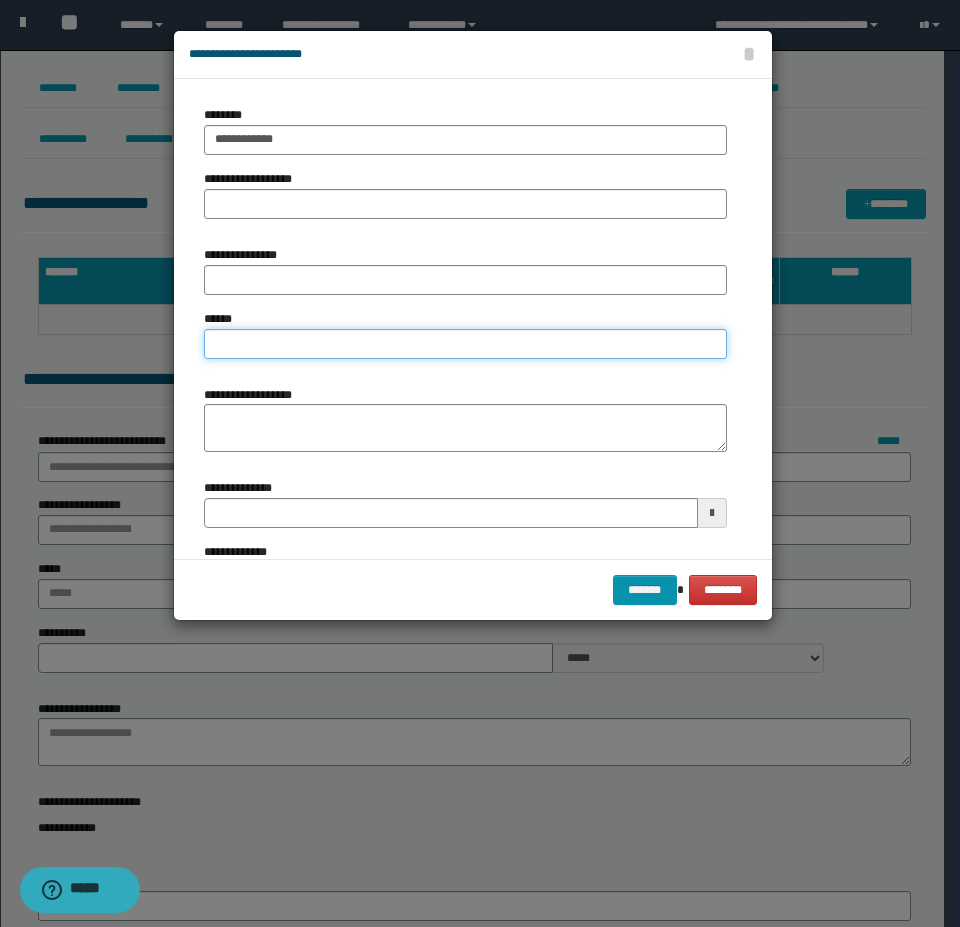 click on "******" at bounding box center [465, 344] 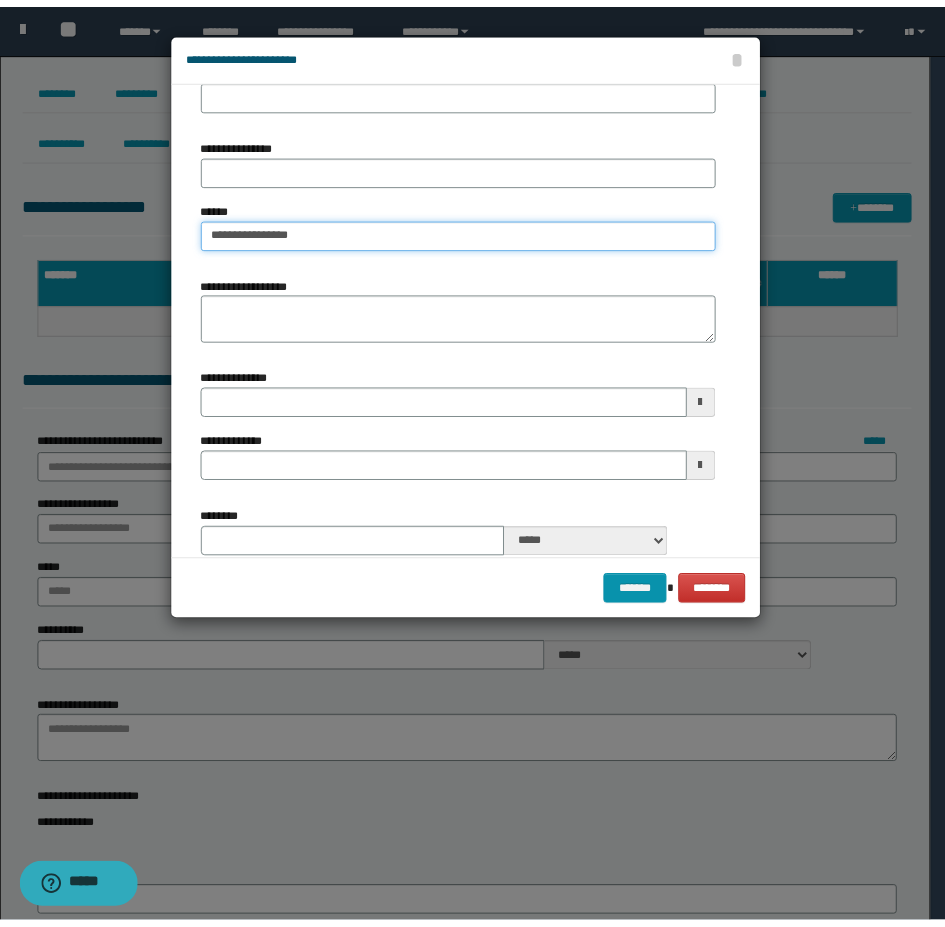 scroll, scrollTop: 200, scrollLeft: 0, axis: vertical 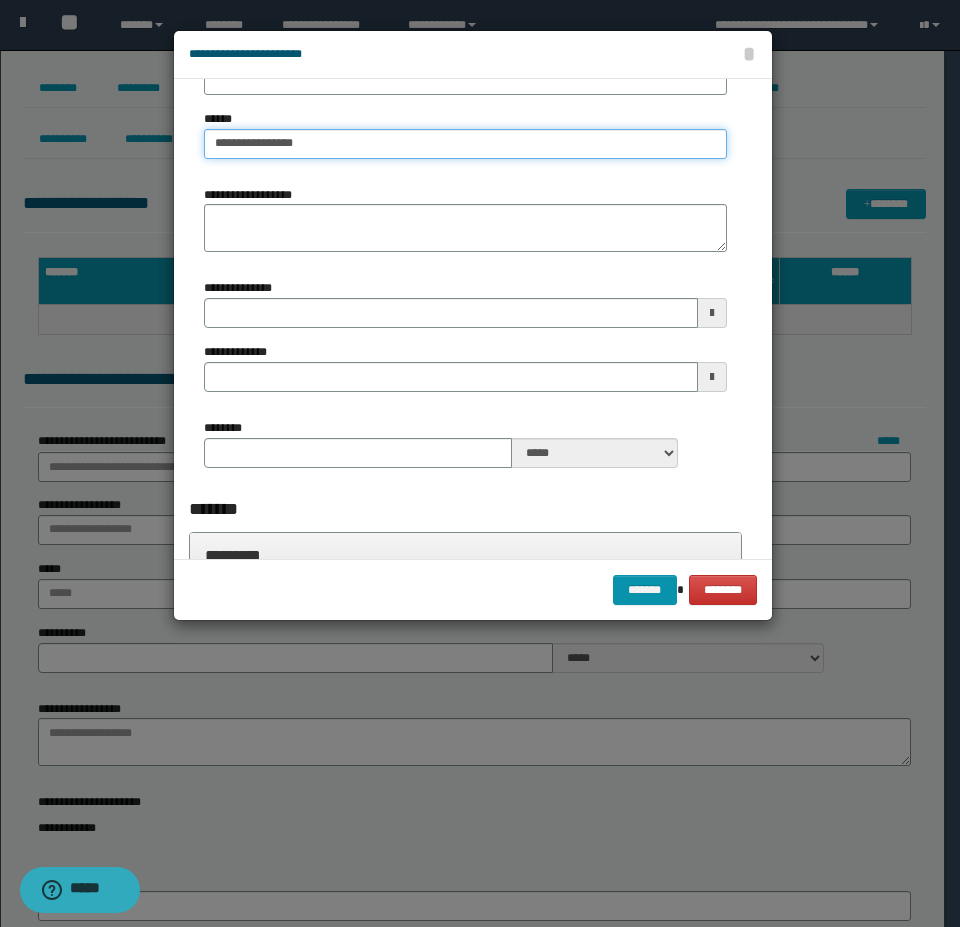 type on "**********" 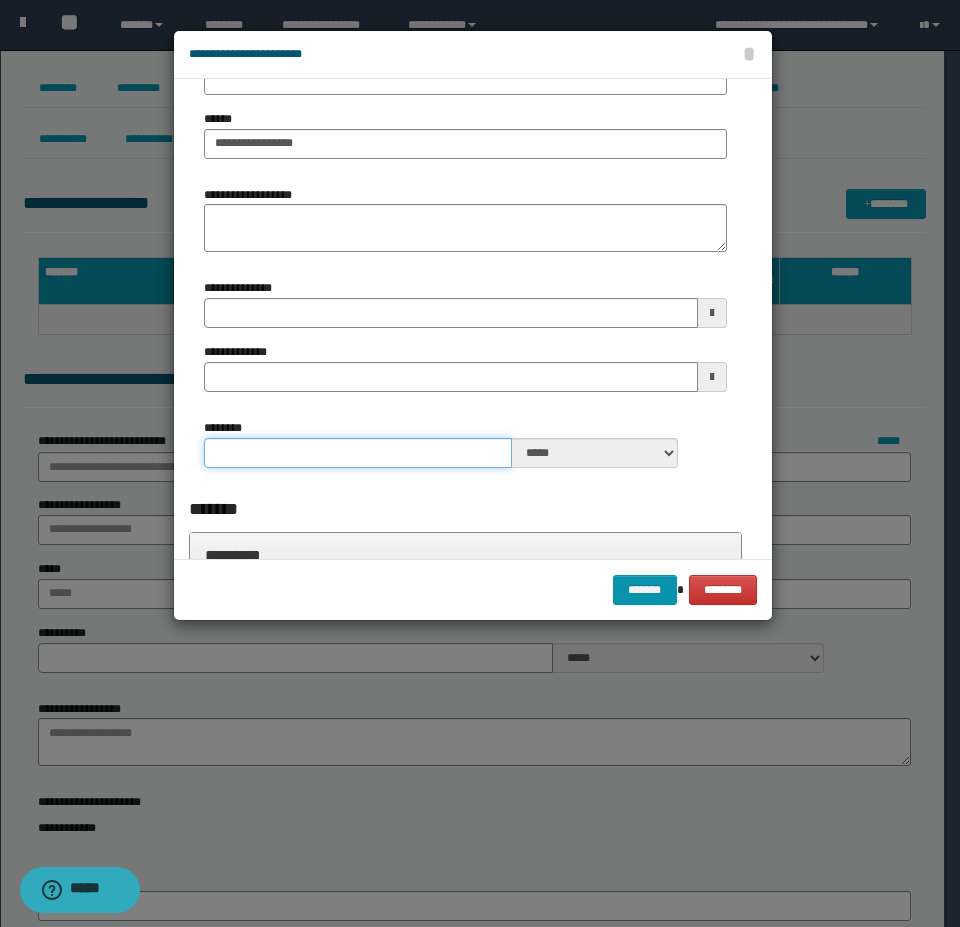 click on "********" at bounding box center [358, 453] 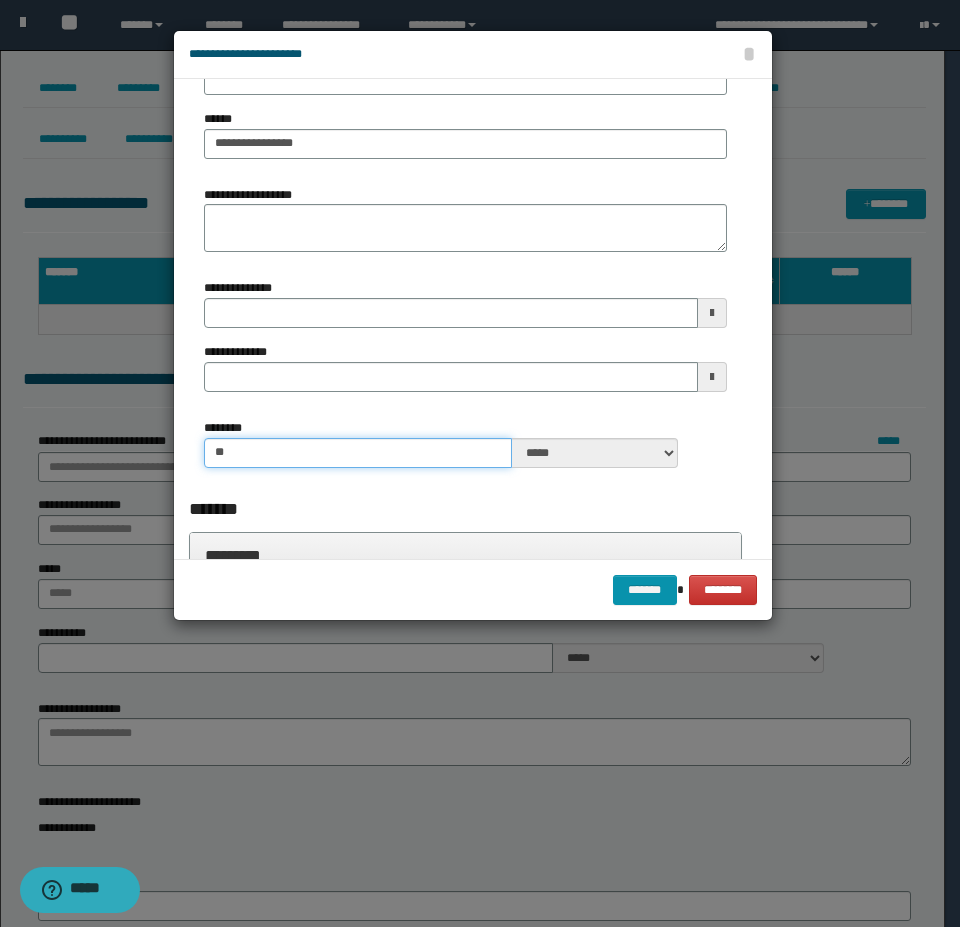type on "**" 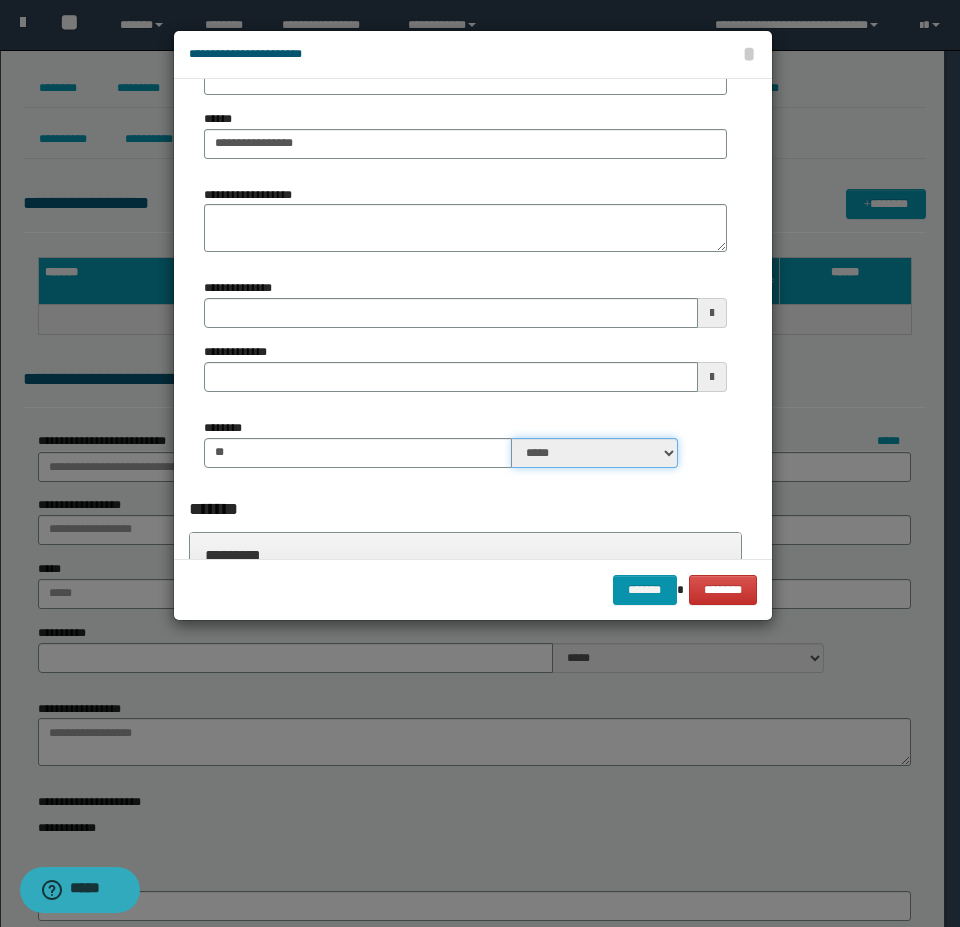 click on "*****
****" at bounding box center [595, 453] 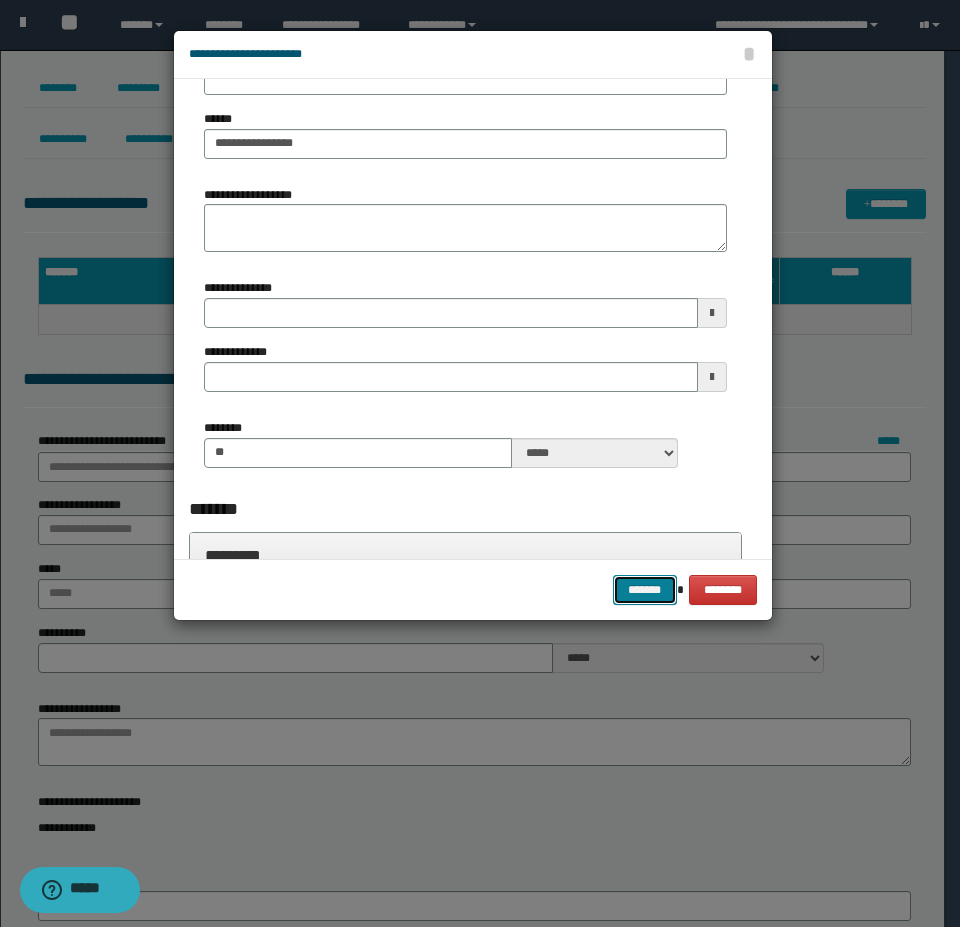 click on "*******" at bounding box center [645, 590] 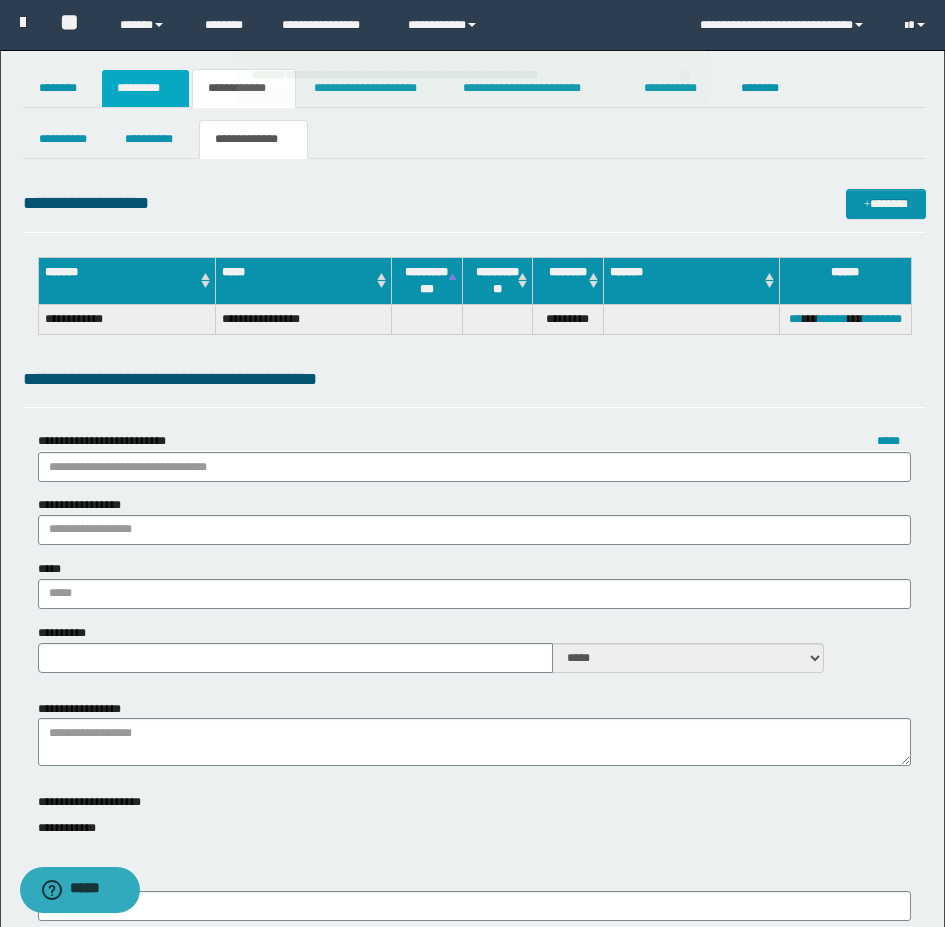 click on "*********" at bounding box center (145, 88) 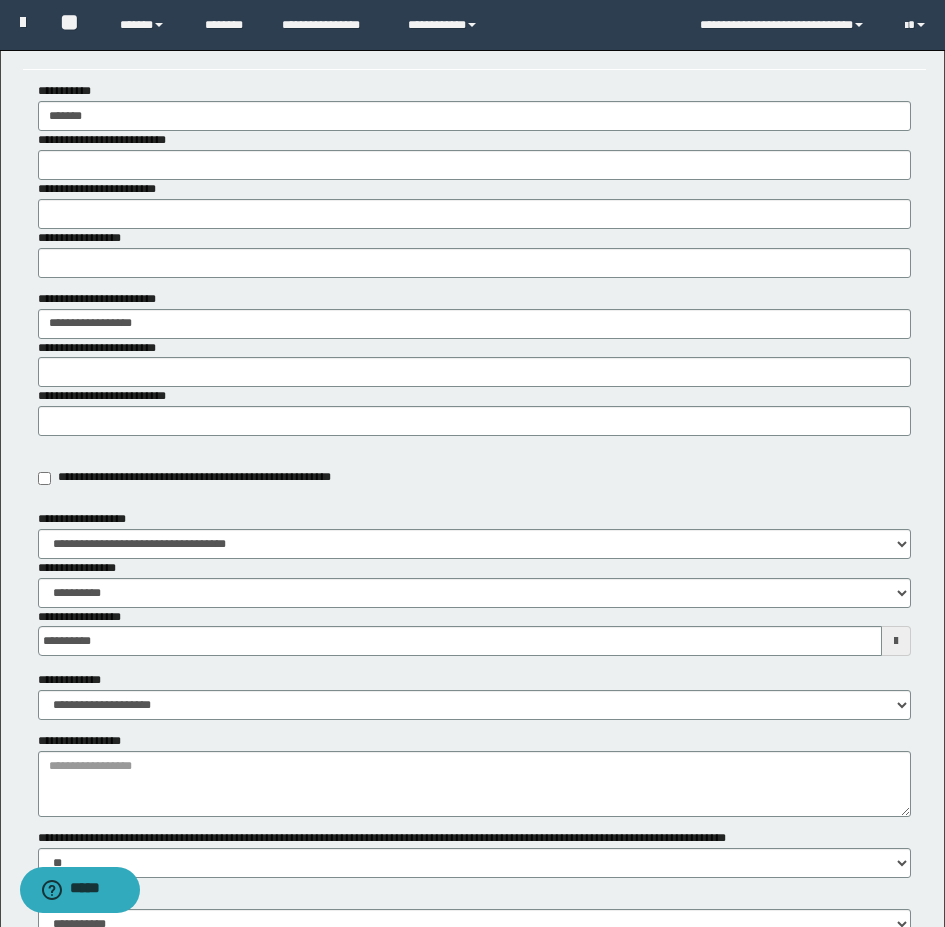 scroll, scrollTop: 300, scrollLeft: 0, axis: vertical 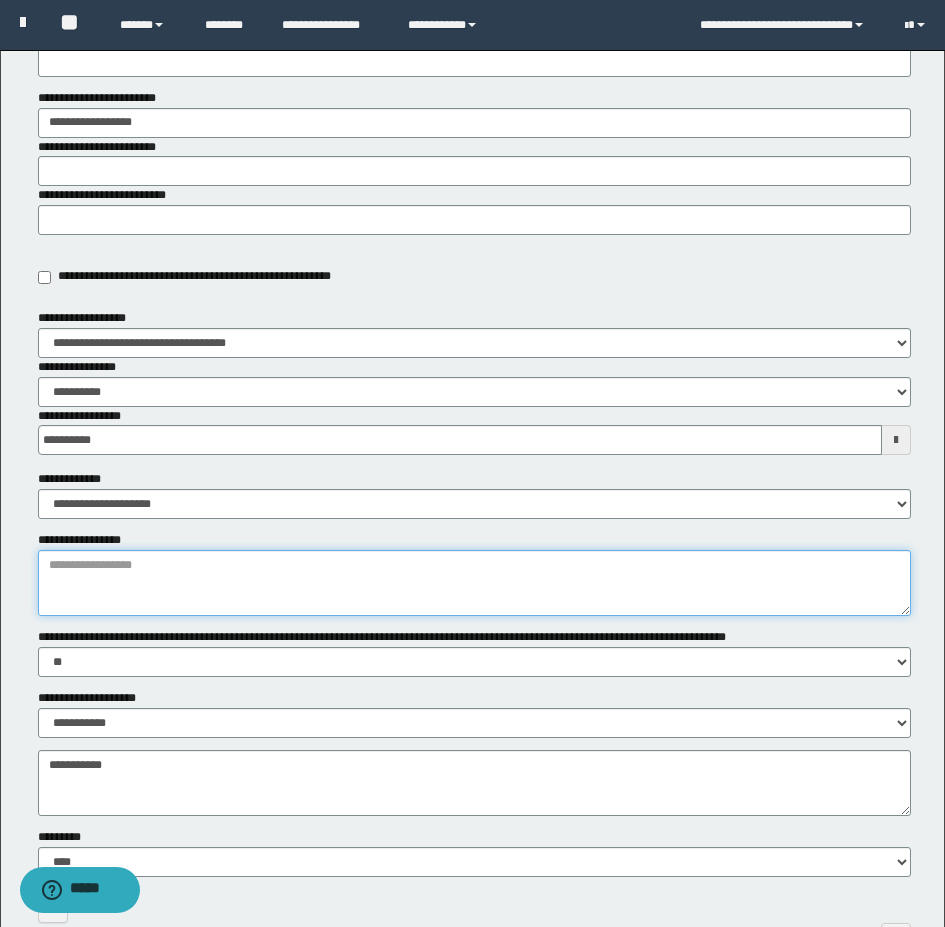 click on "**********" at bounding box center [474, 583] 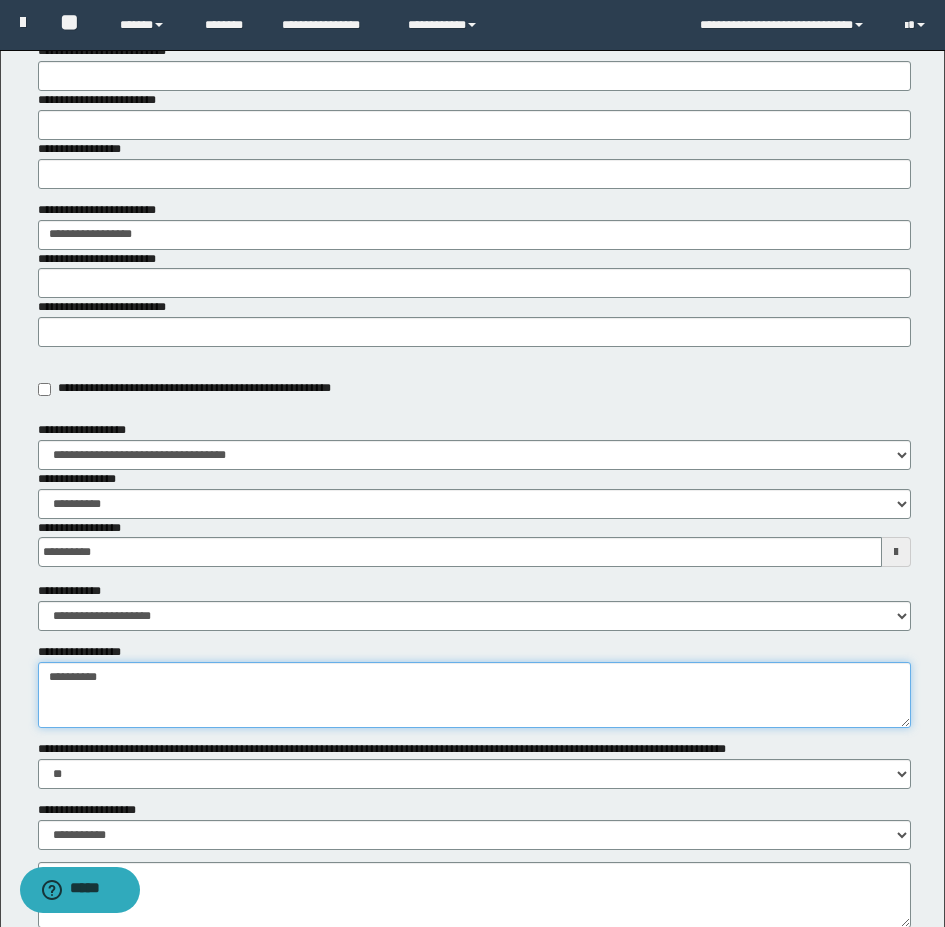 scroll, scrollTop: 0, scrollLeft: 0, axis: both 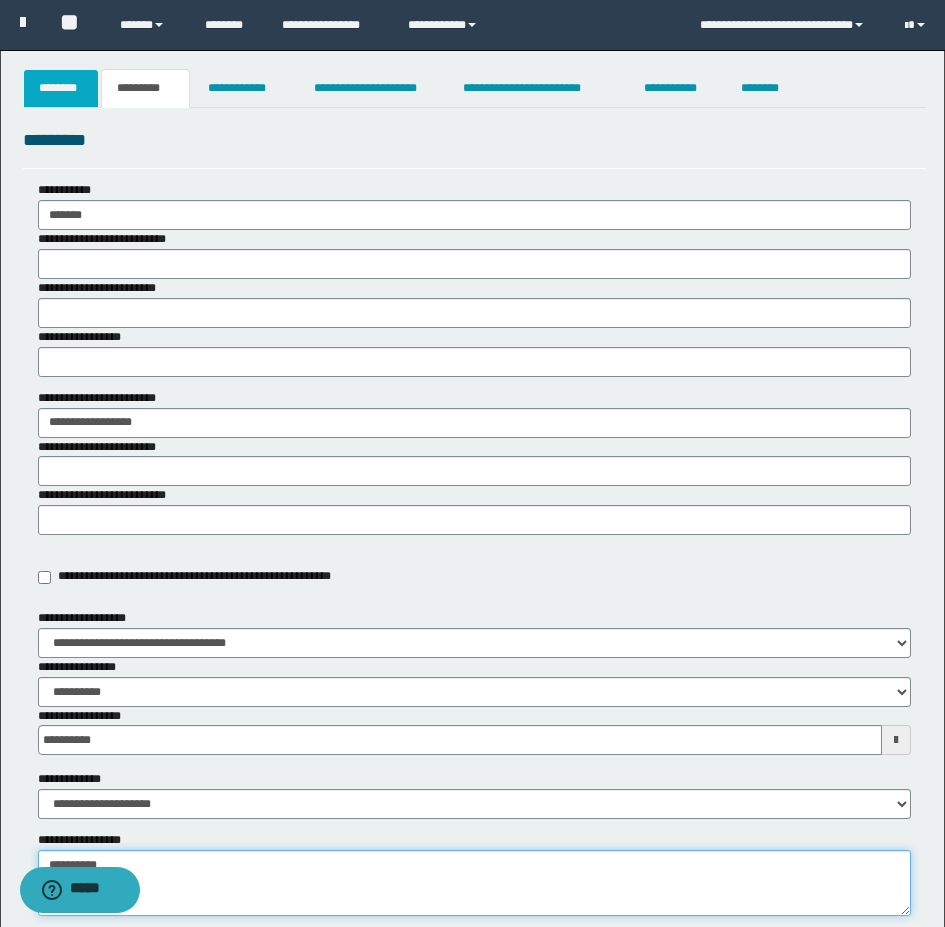 type on "*********" 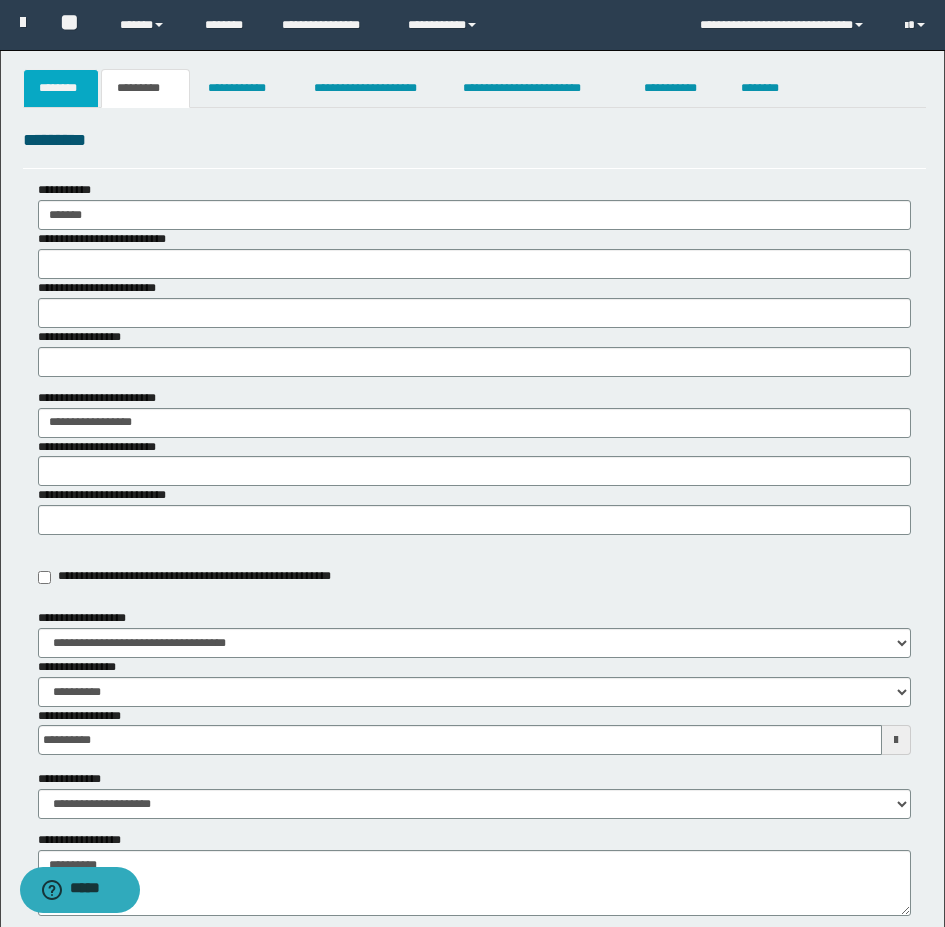 click on "********" at bounding box center [61, 88] 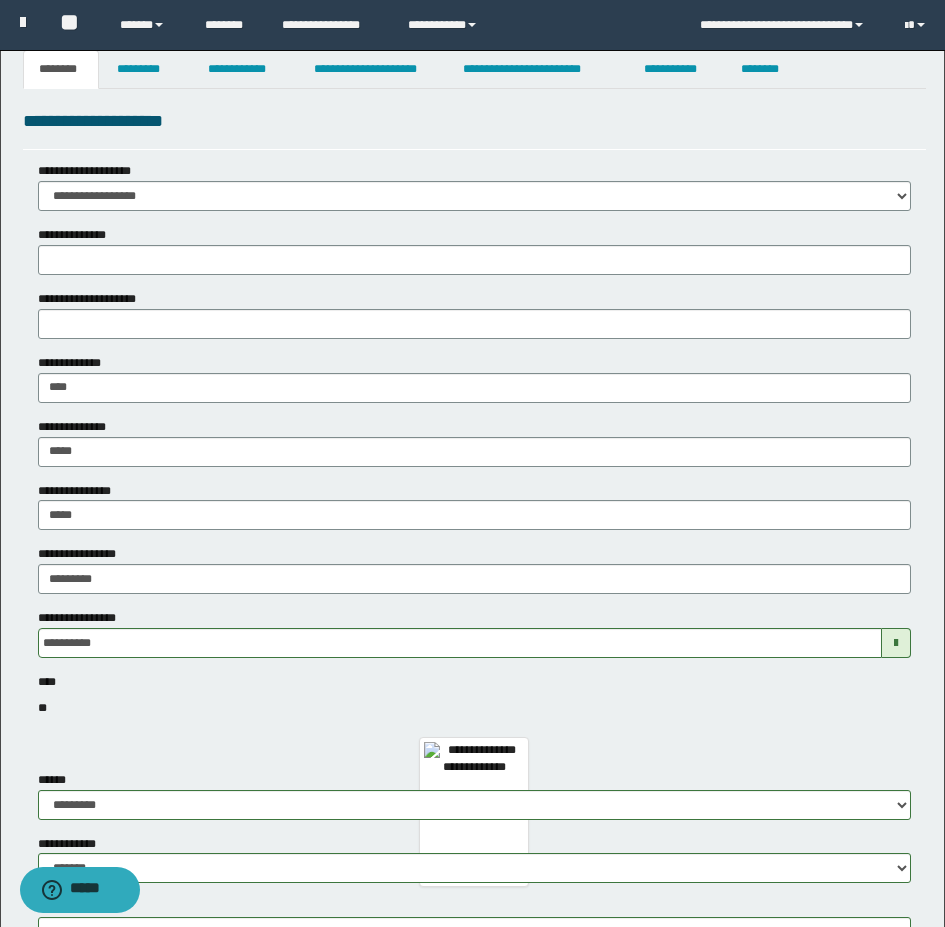 scroll, scrollTop: 0, scrollLeft: 0, axis: both 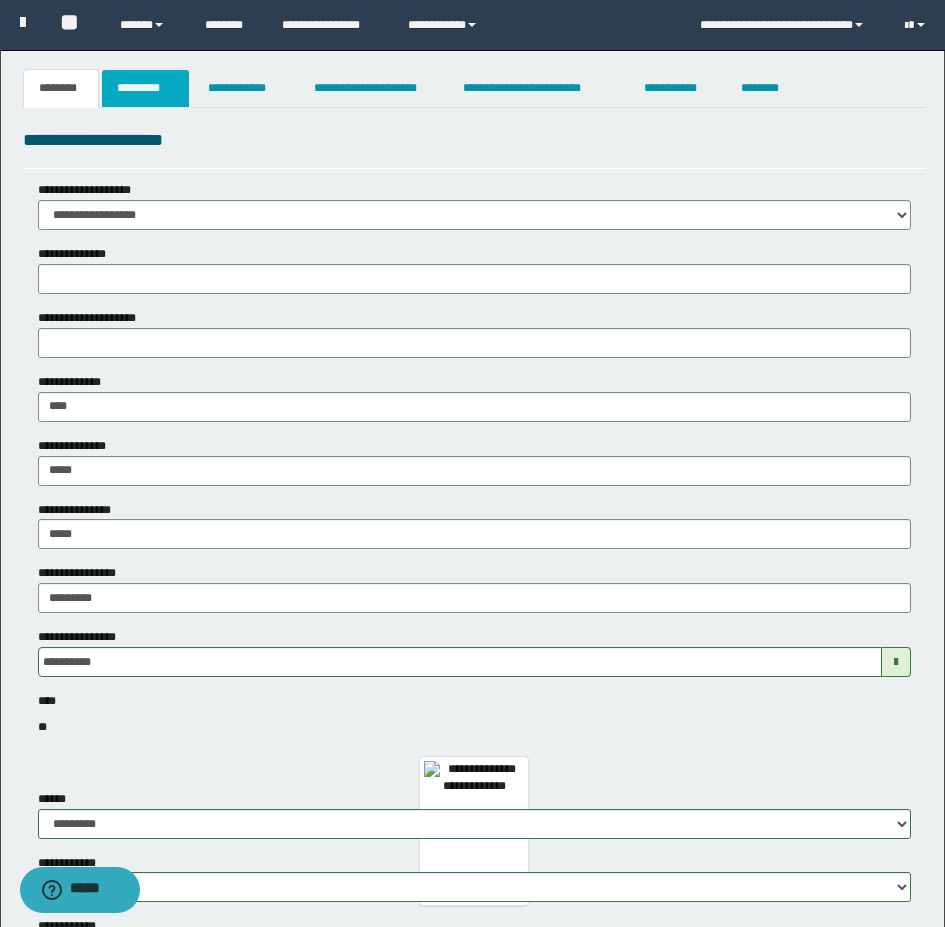 click on "*********" at bounding box center [145, 88] 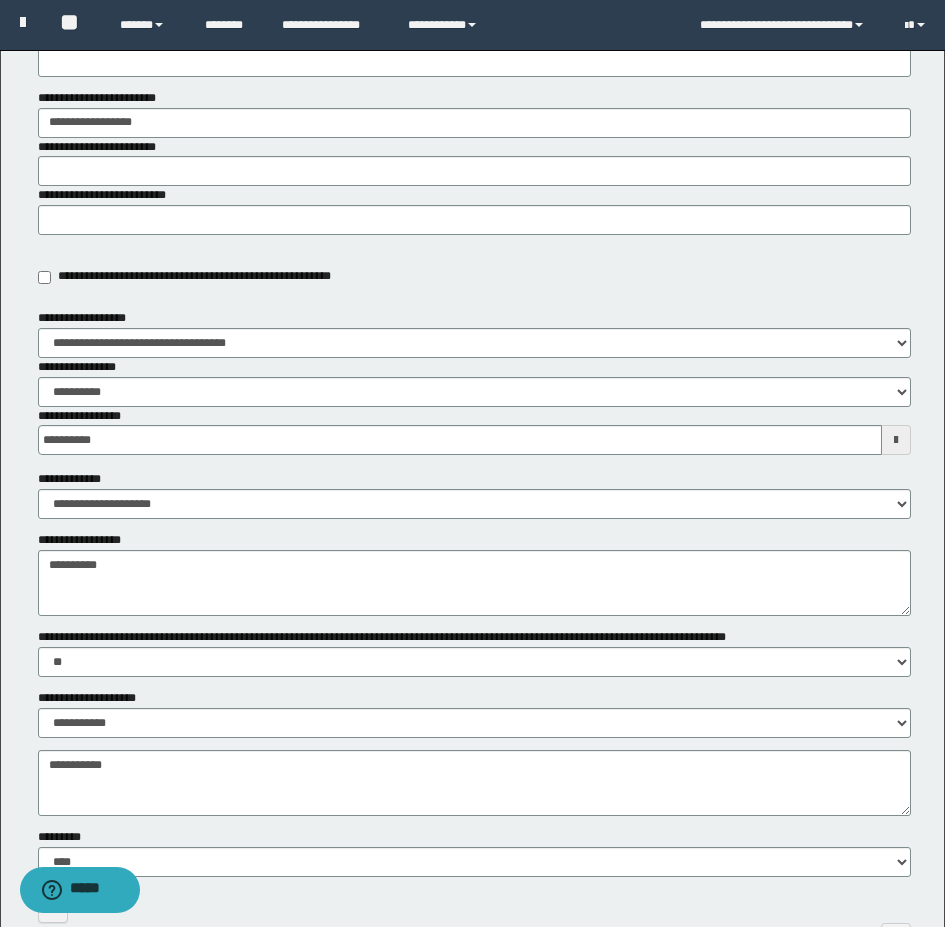 scroll, scrollTop: 400, scrollLeft: 0, axis: vertical 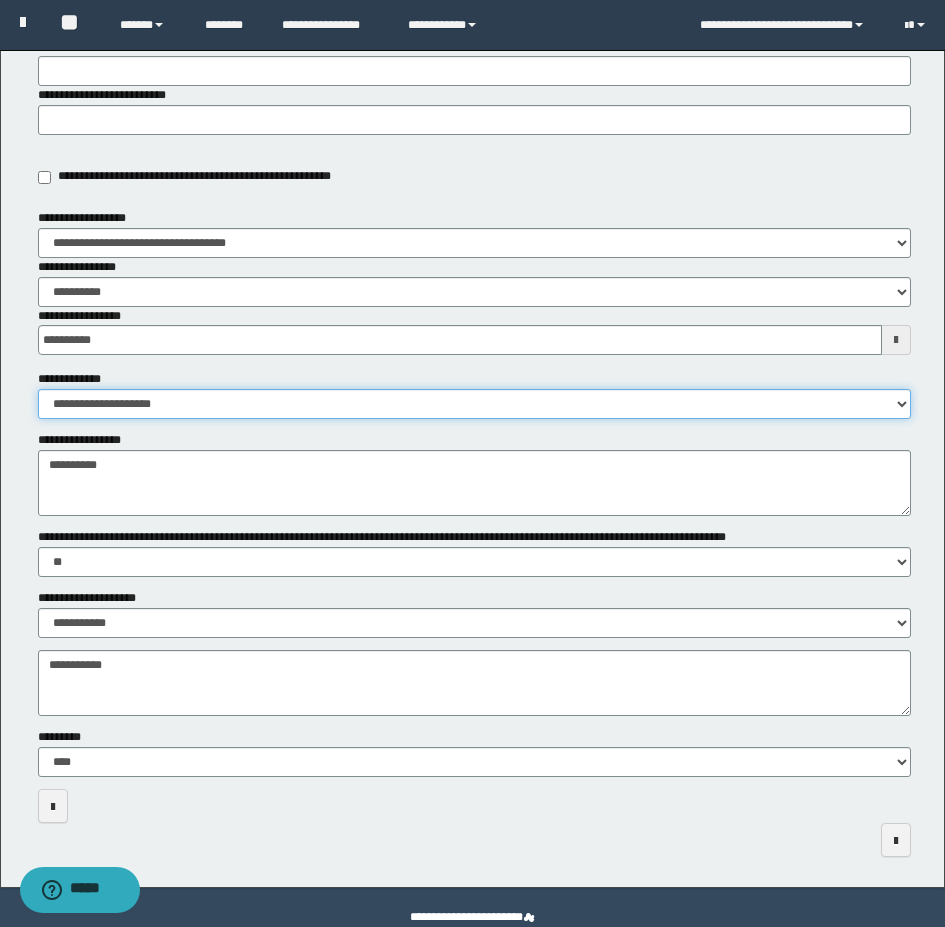 click on "**********" at bounding box center (474, 404) 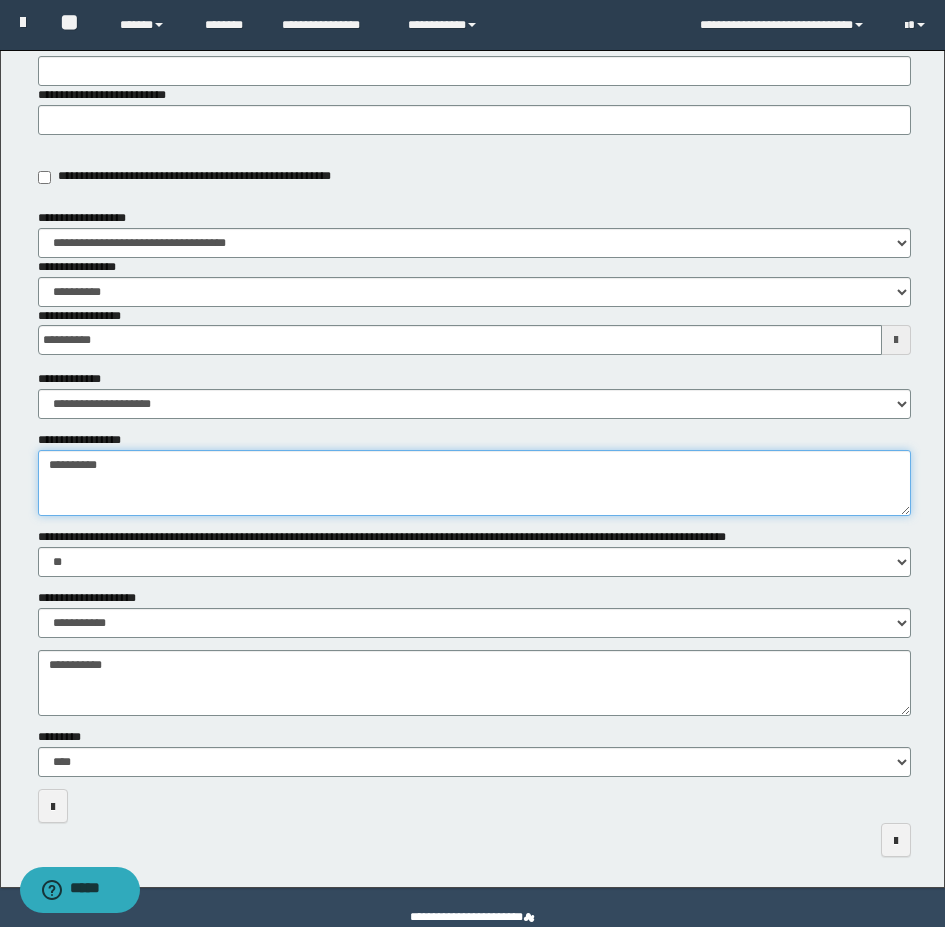 click on "*********" at bounding box center [474, 483] 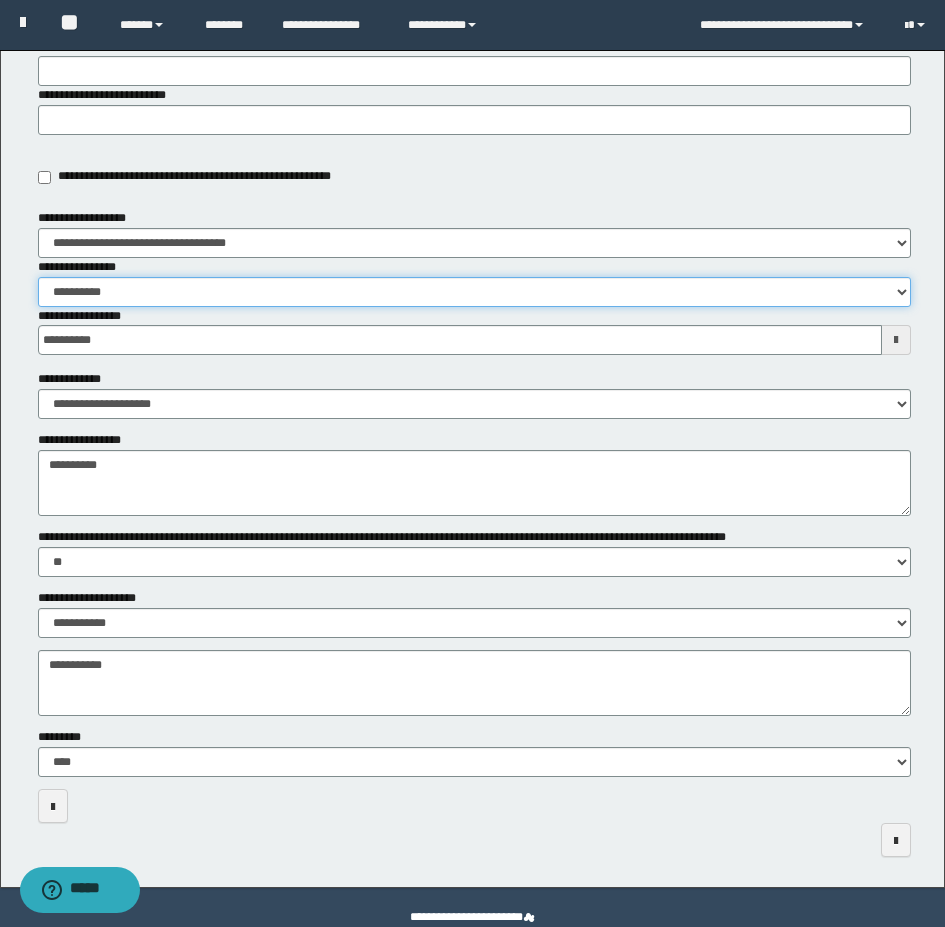 click on "**********" at bounding box center [474, 292] 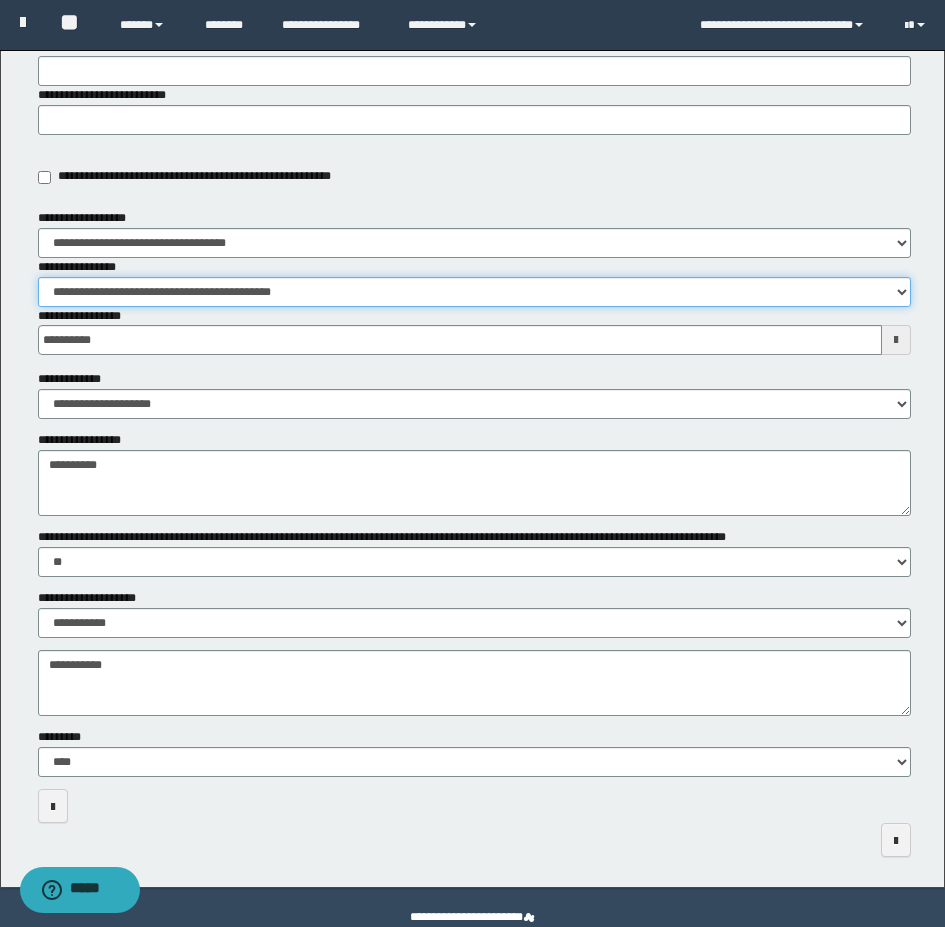 click on "**********" at bounding box center (474, 292) 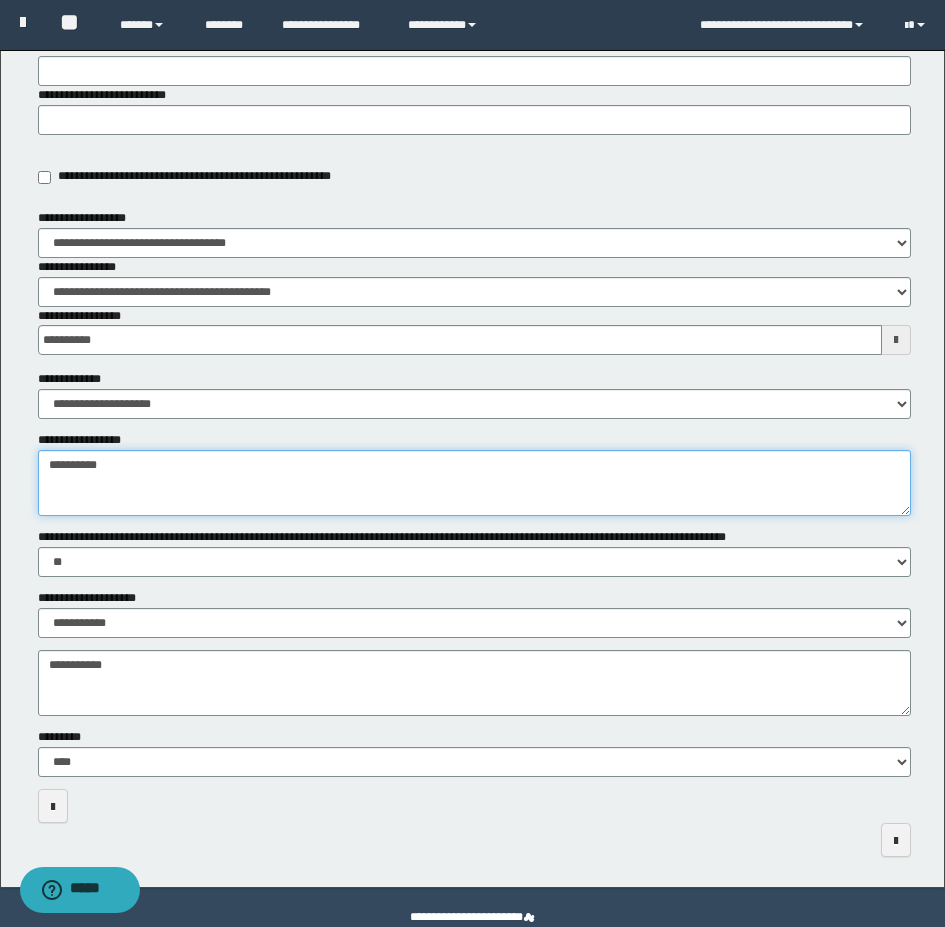 click on "*********" at bounding box center (474, 483) 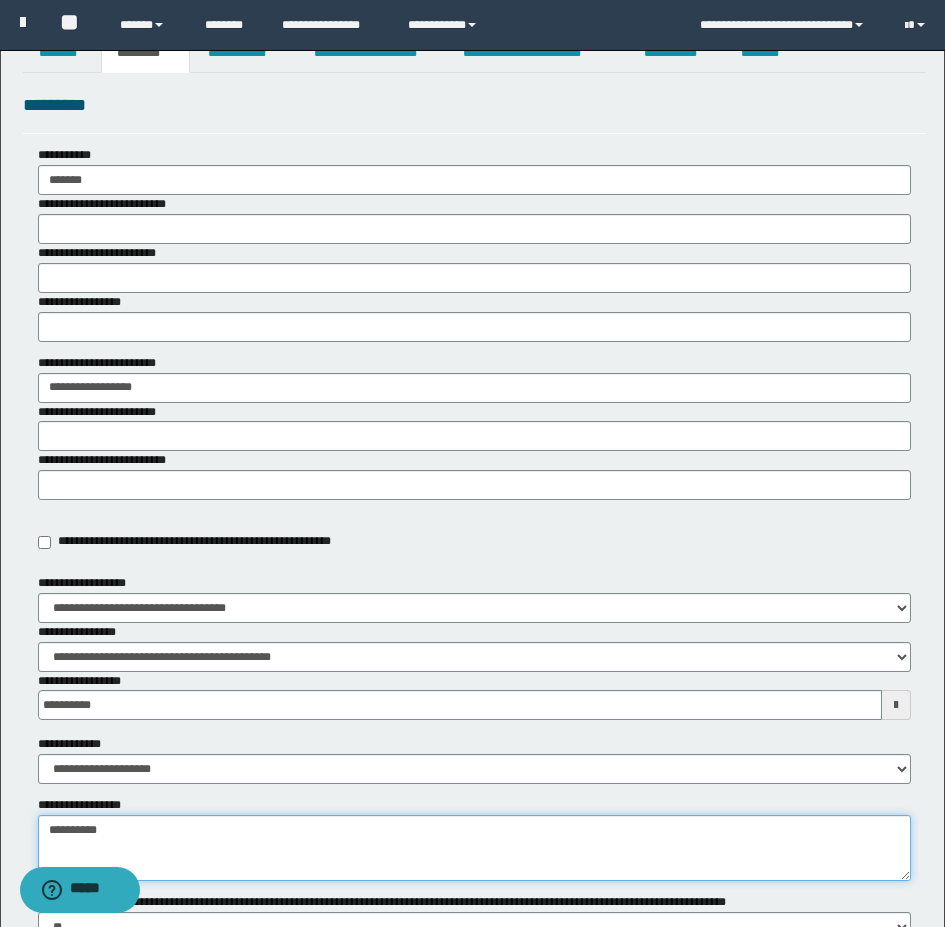 scroll, scrollTop: 0, scrollLeft: 0, axis: both 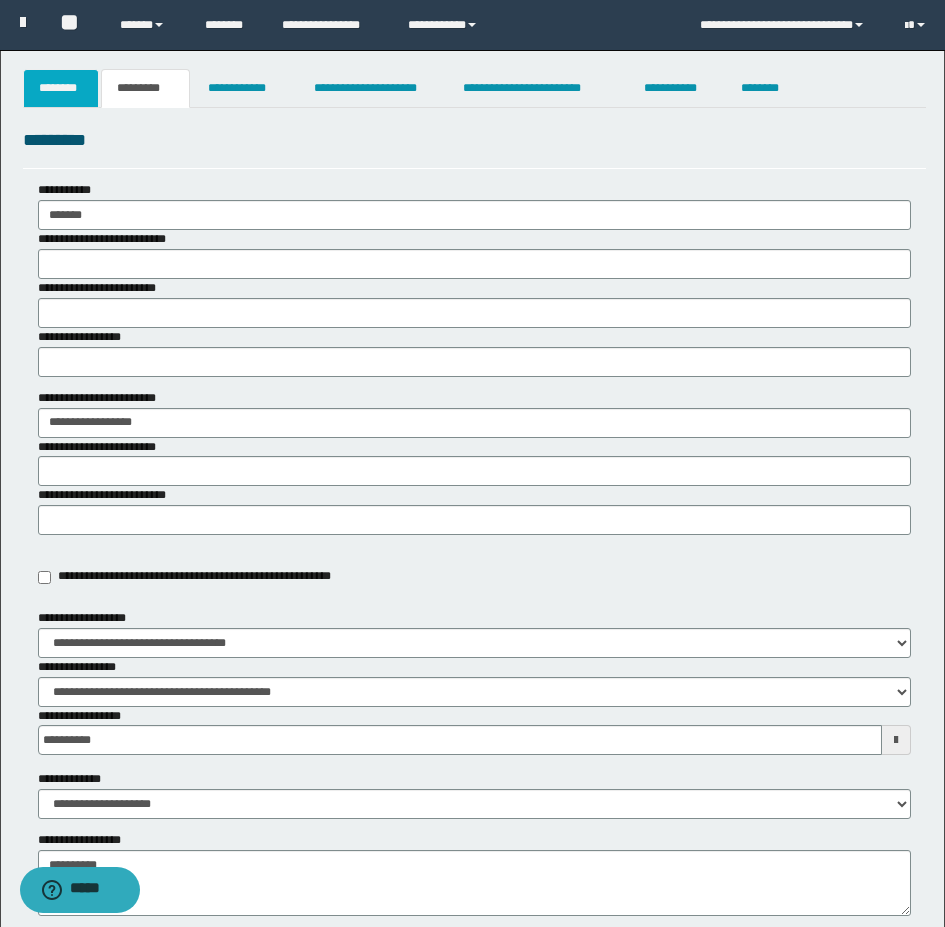 click on "********" at bounding box center [61, 88] 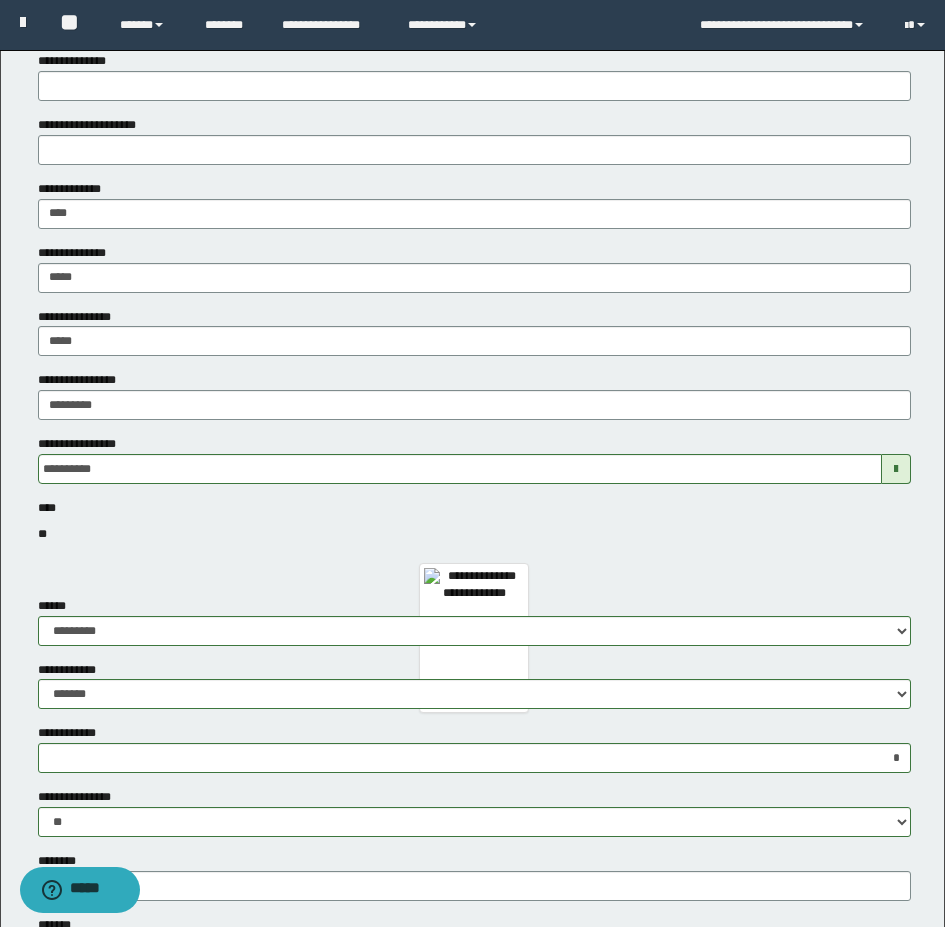 scroll, scrollTop: 0, scrollLeft: 0, axis: both 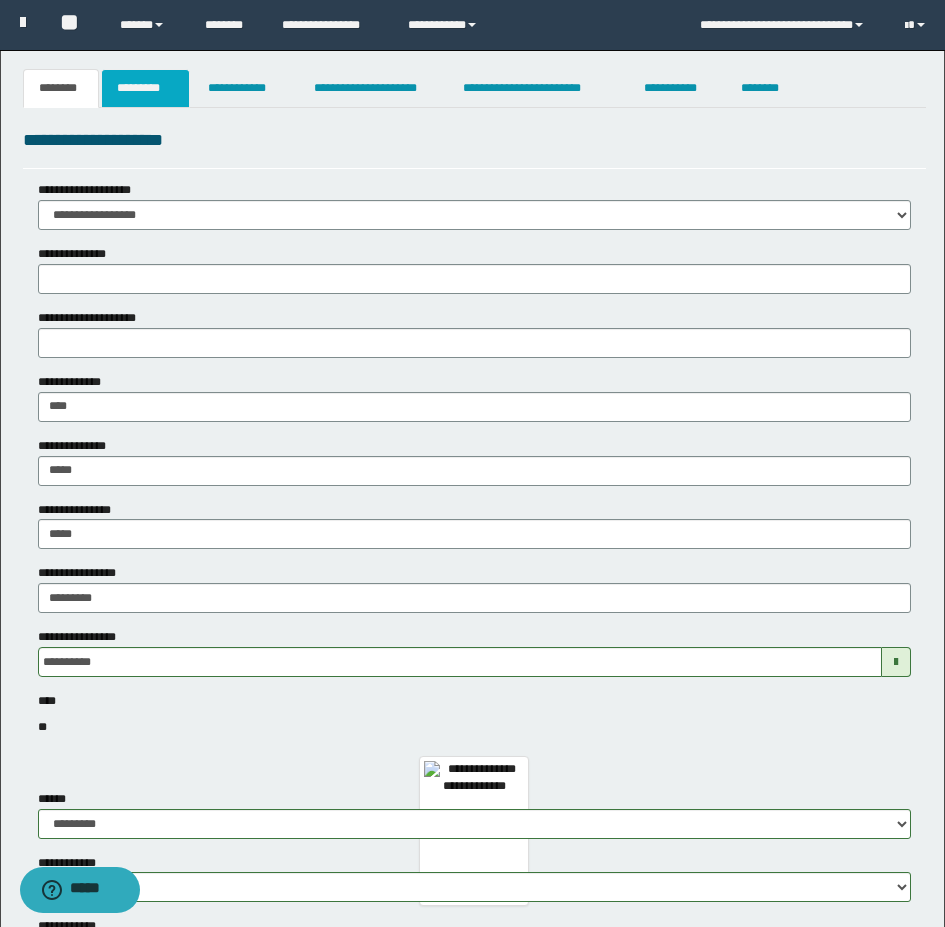 click on "*********" at bounding box center (145, 88) 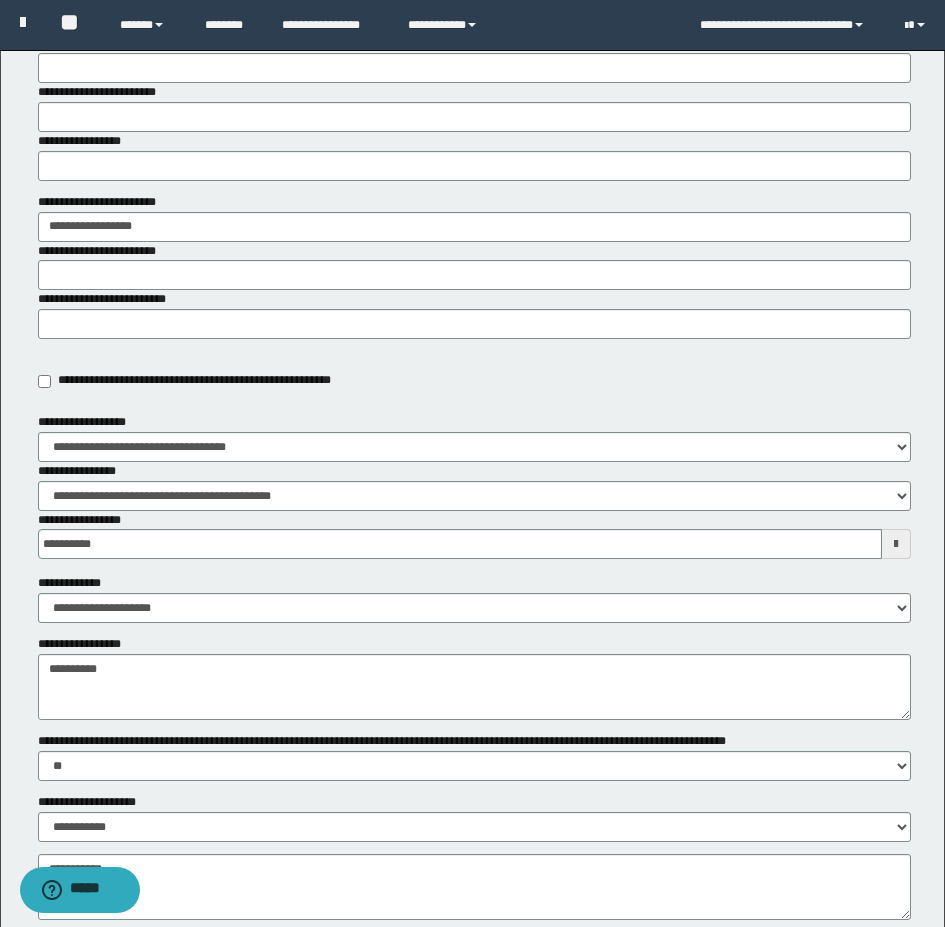 scroll, scrollTop: 200, scrollLeft: 0, axis: vertical 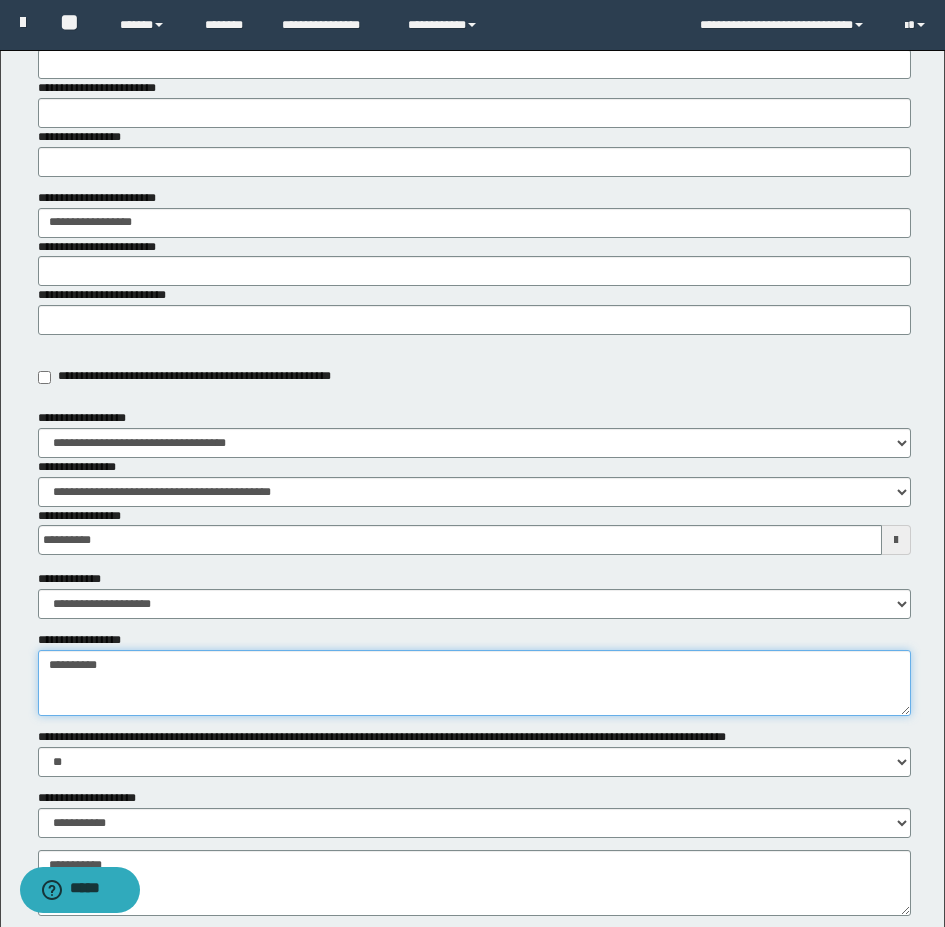 click on "*********" at bounding box center [474, 683] 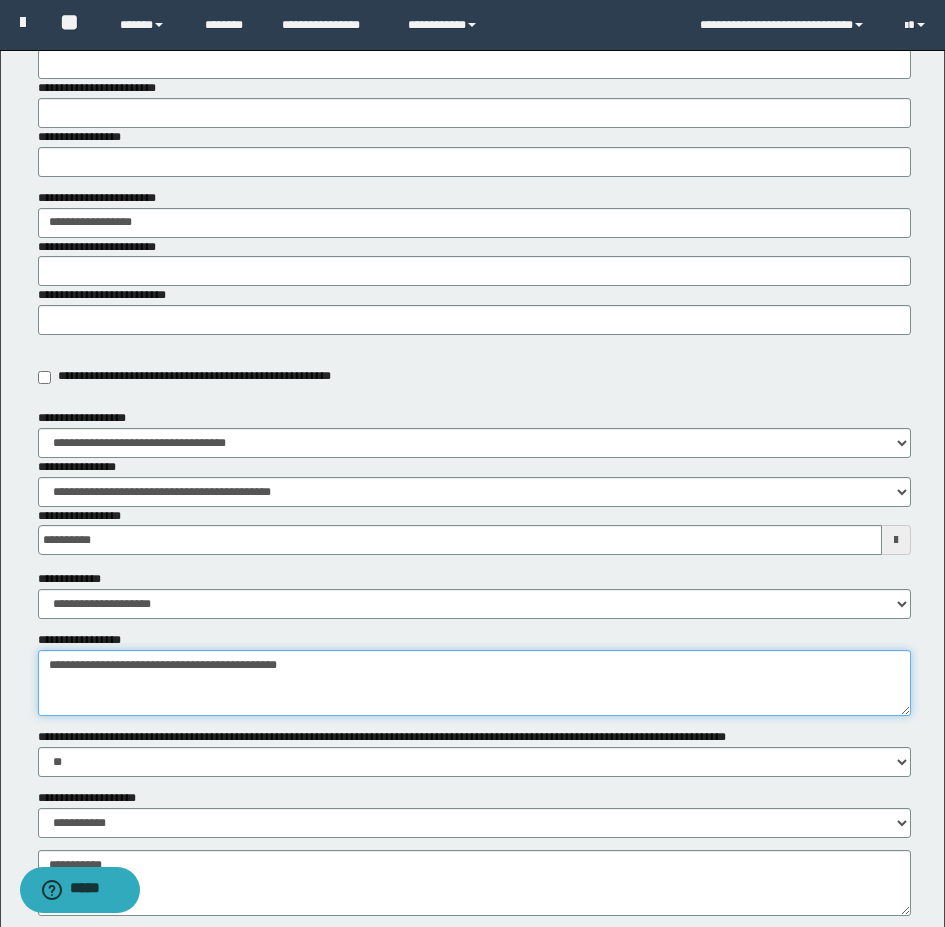 click on "**********" at bounding box center [474, 683] 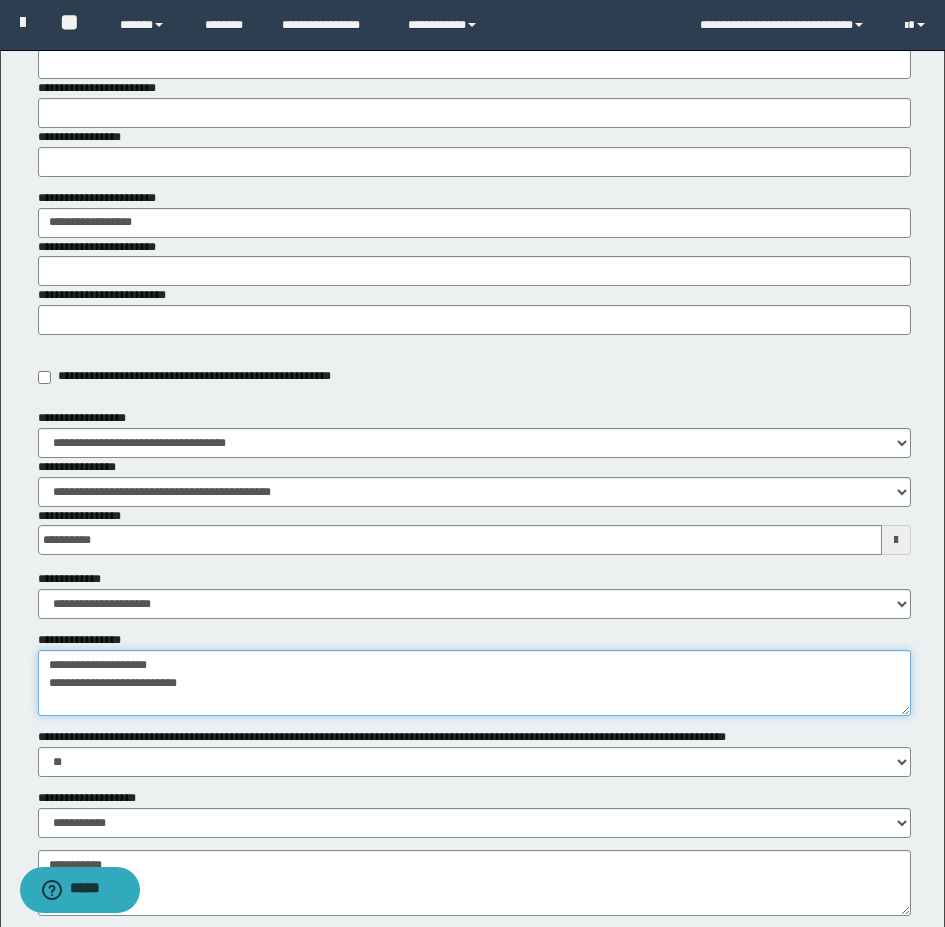 click on "**********" at bounding box center (474, 683) 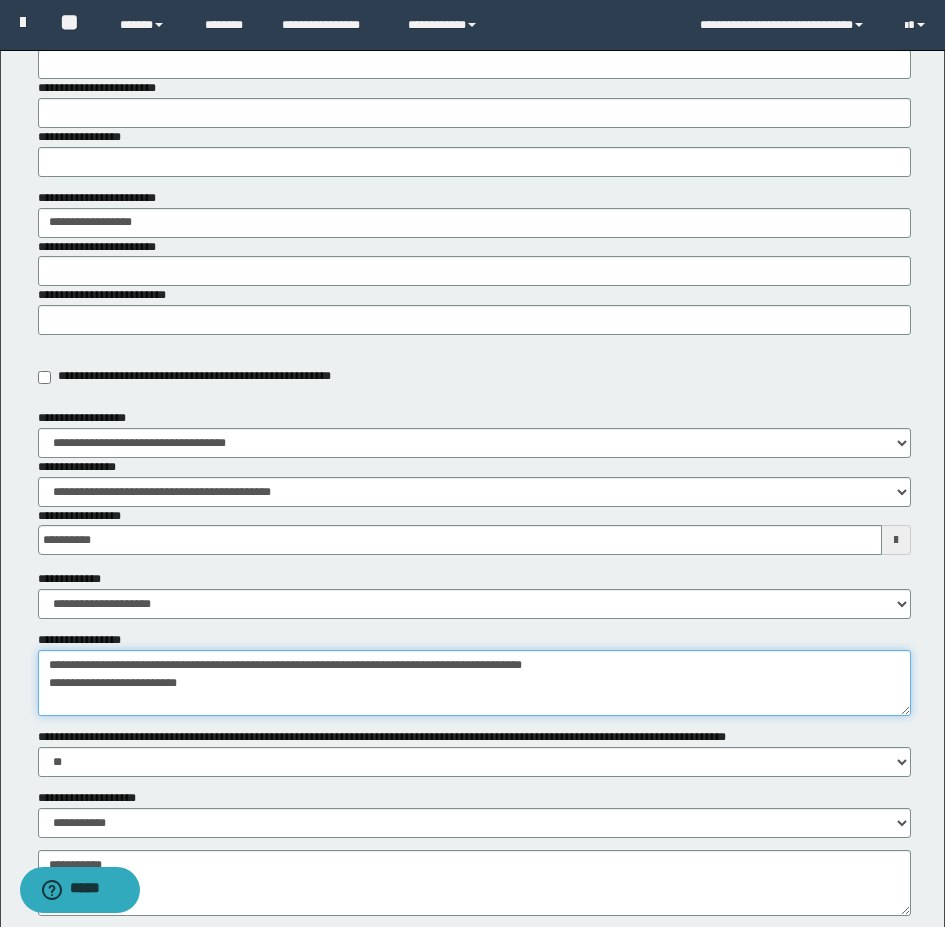 click on "**********" at bounding box center (474, 683) 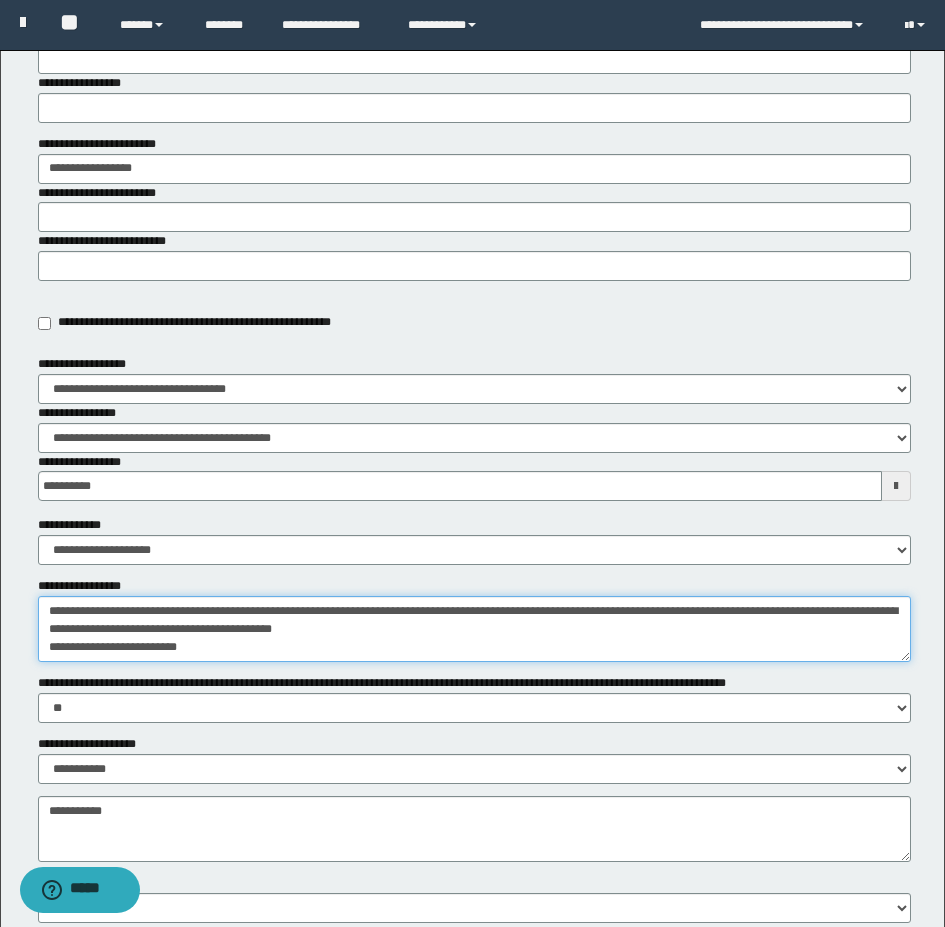 scroll, scrollTop: 300, scrollLeft: 0, axis: vertical 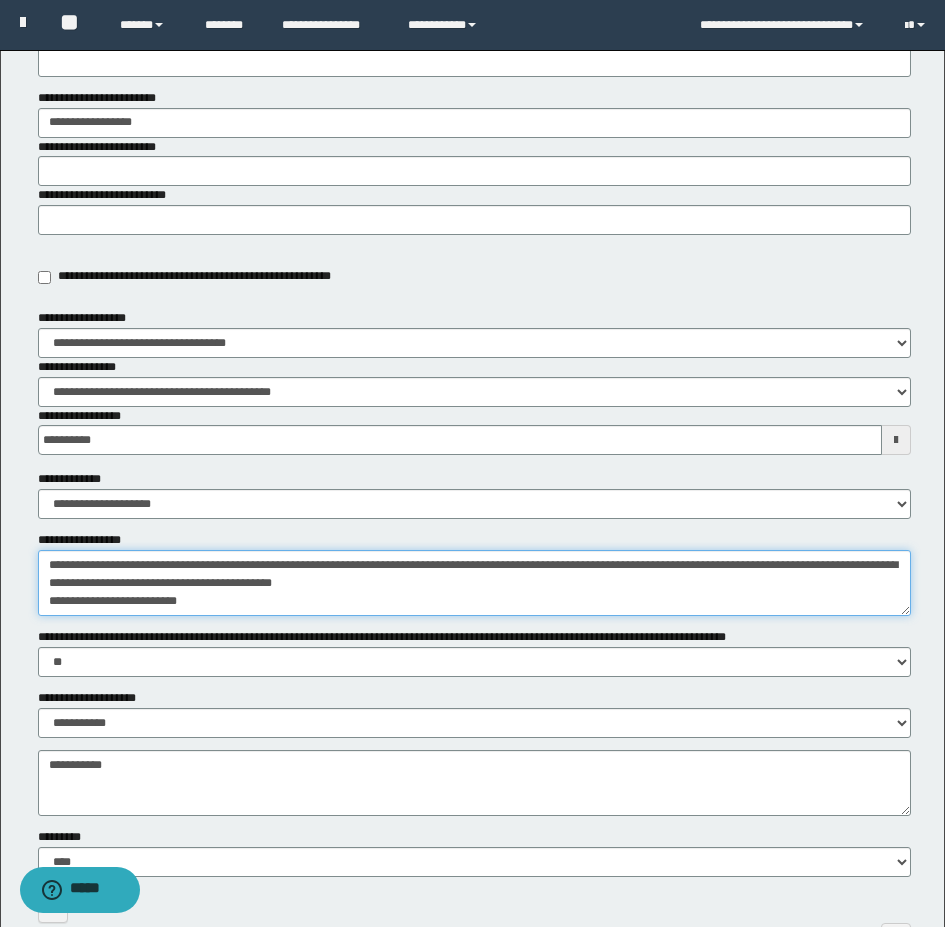 click on "**********" at bounding box center [474, 583] 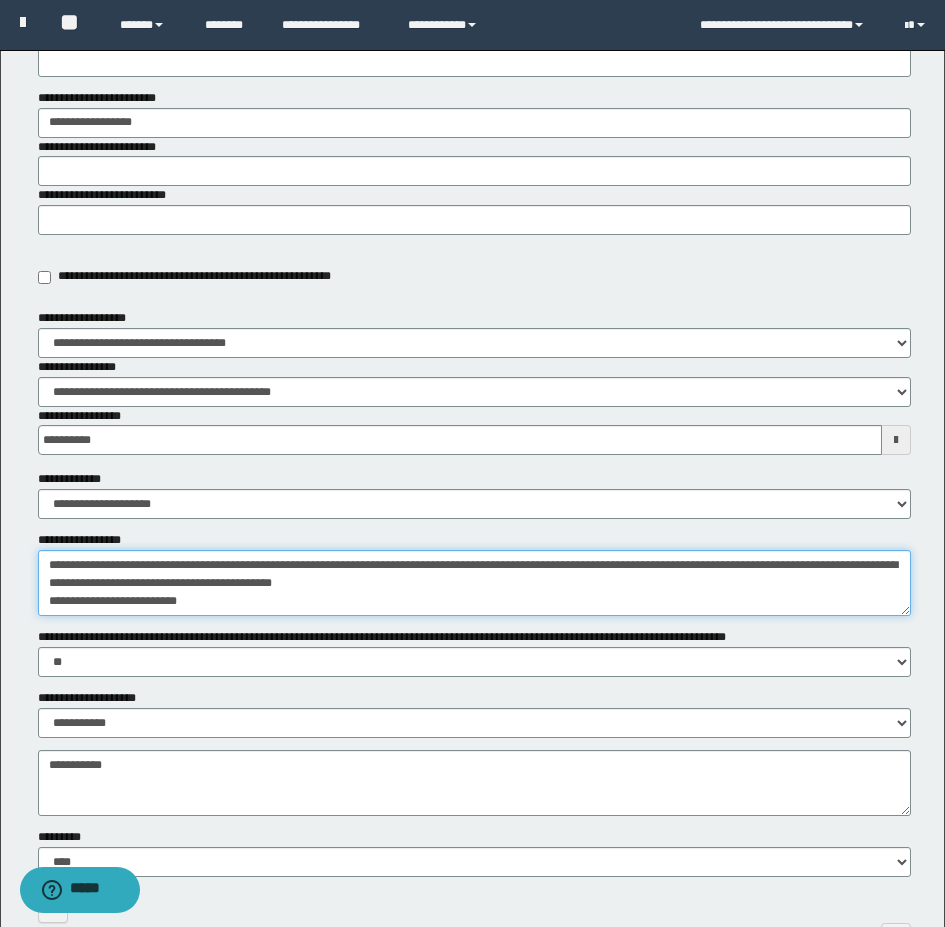 click on "**********" at bounding box center [474, 583] 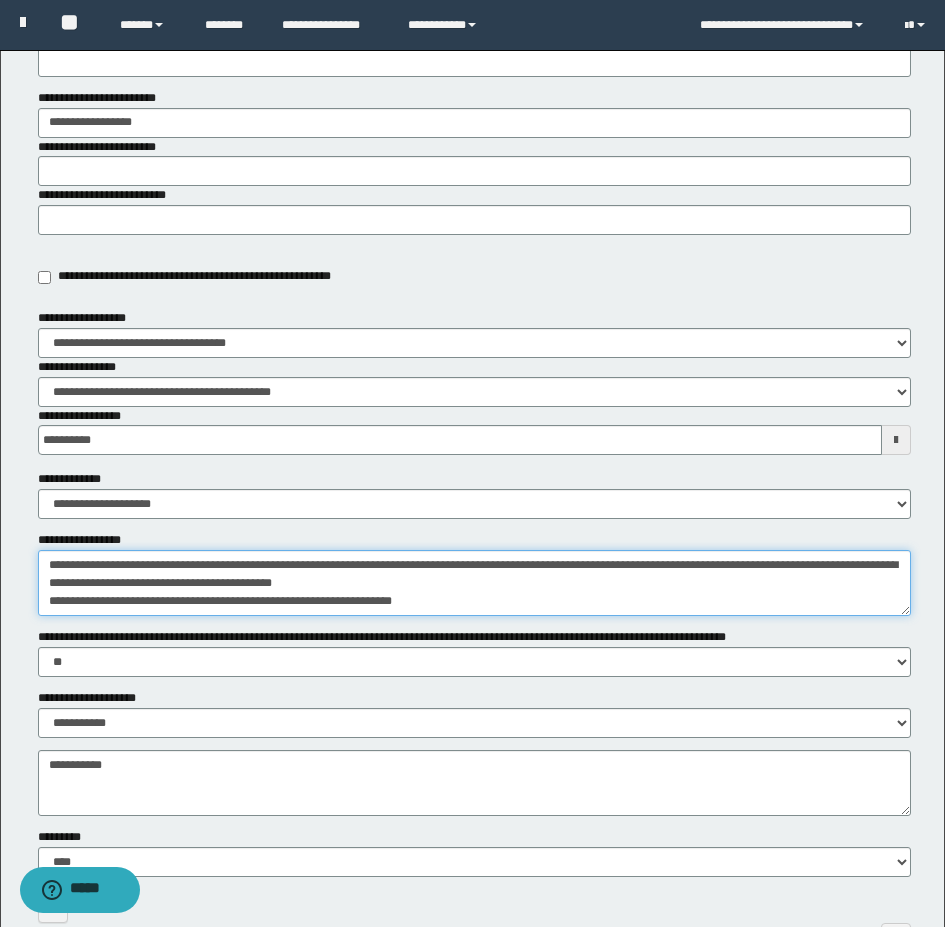 scroll, scrollTop: 18, scrollLeft: 0, axis: vertical 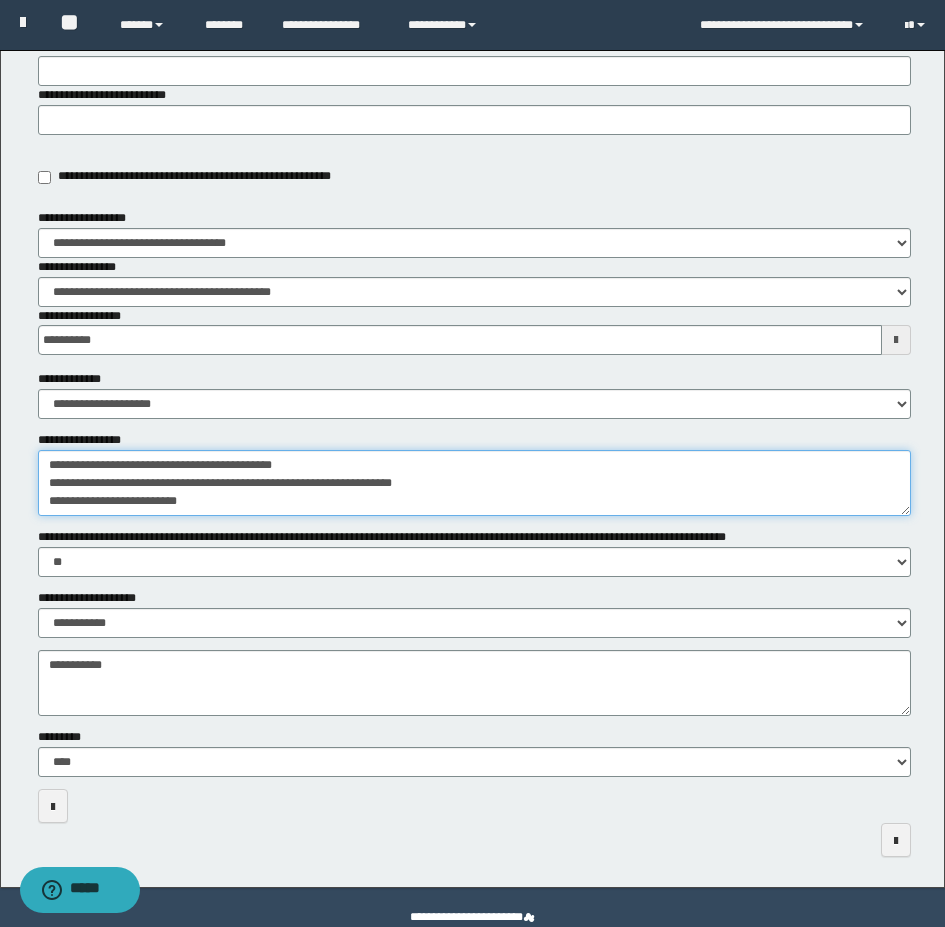 click on "**********" at bounding box center [474, 483] 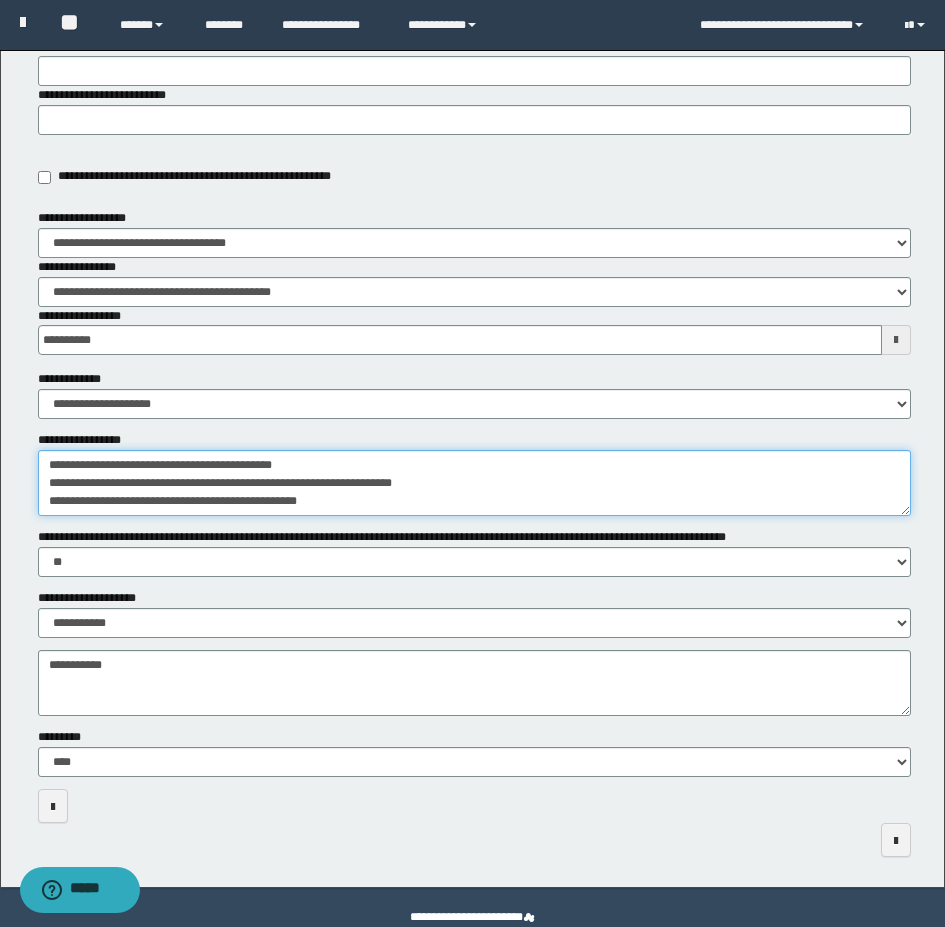 click on "**********" at bounding box center [474, 483] 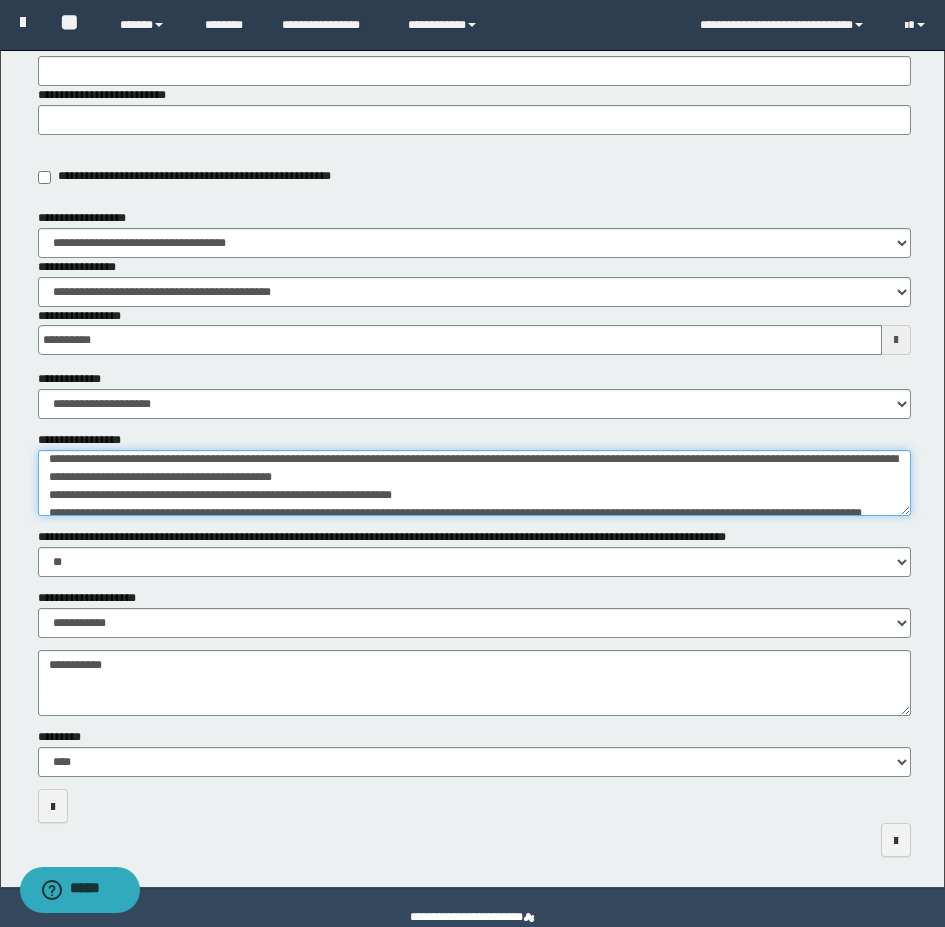 scroll, scrollTop: 0, scrollLeft: 0, axis: both 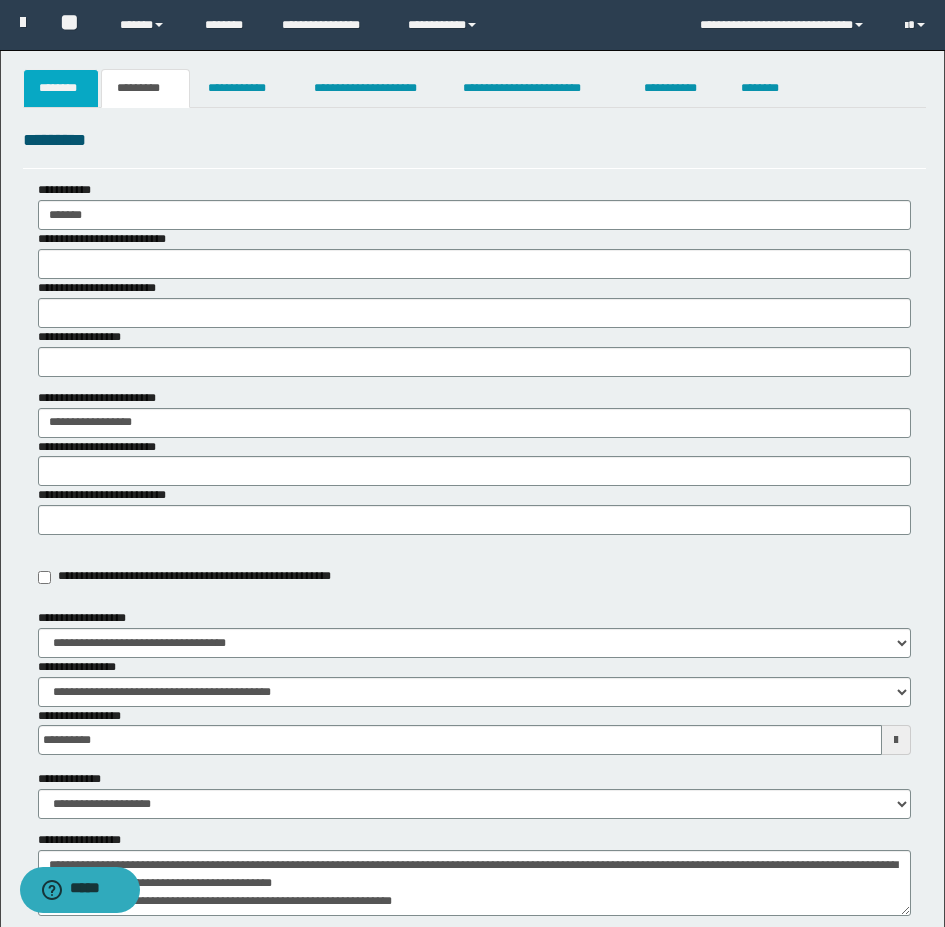 click on "********" at bounding box center (61, 88) 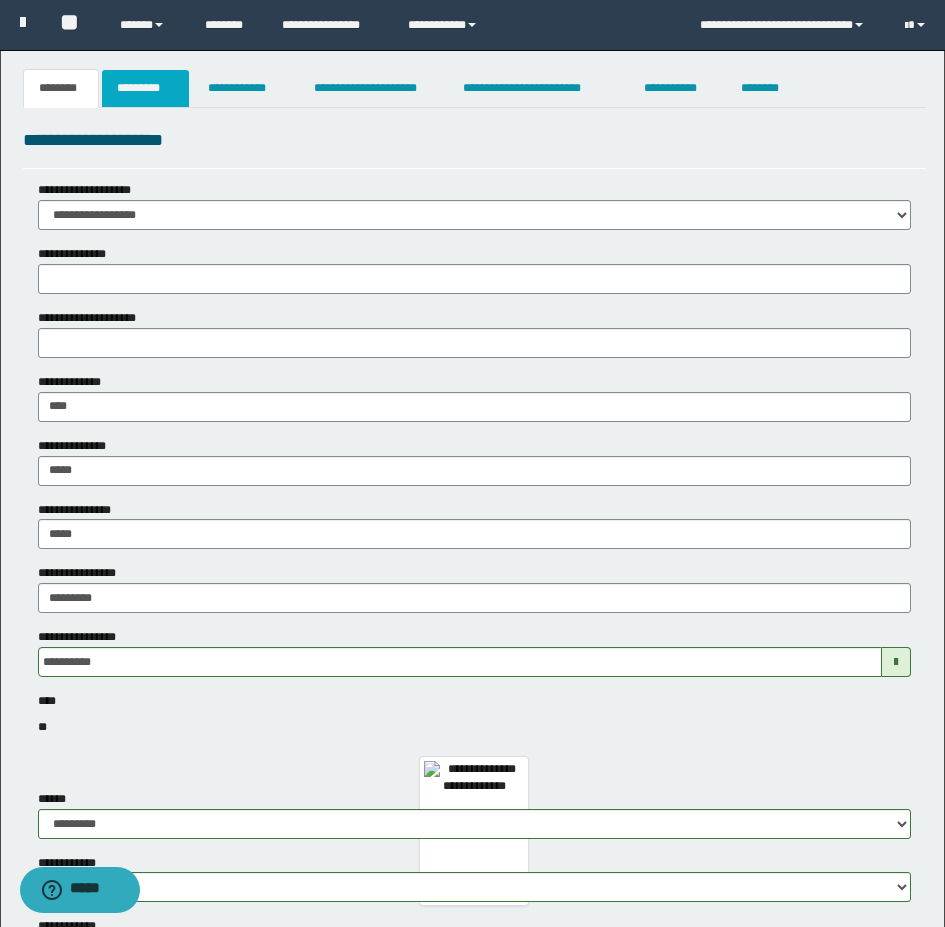 click on "*********" at bounding box center [145, 88] 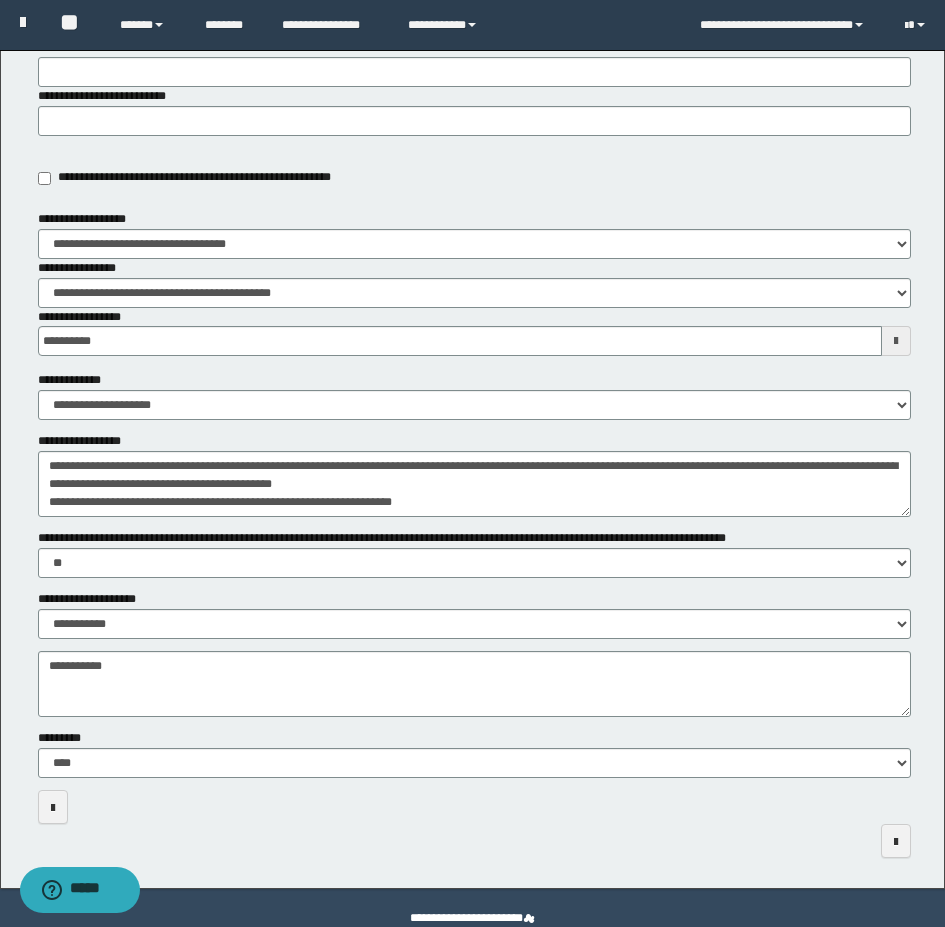 scroll, scrollTop: 400, scrollLeft: 0, axis: vertical 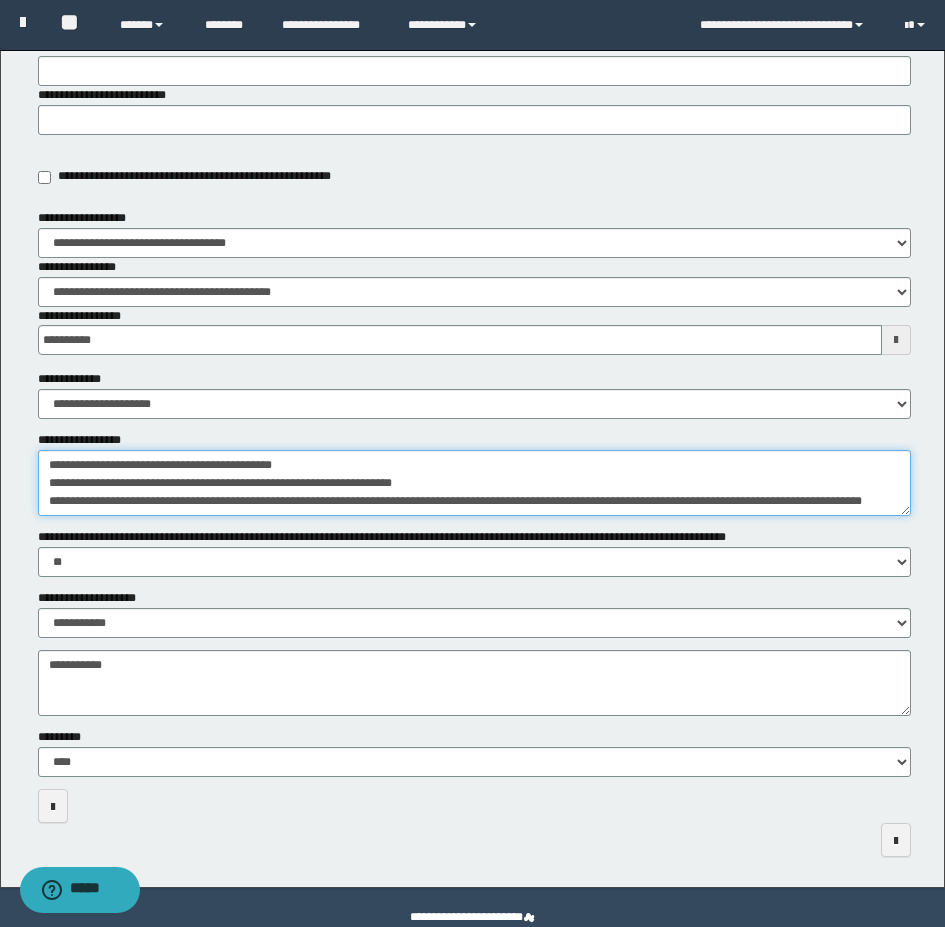 click on "**********" at bounding box center (474, 483) 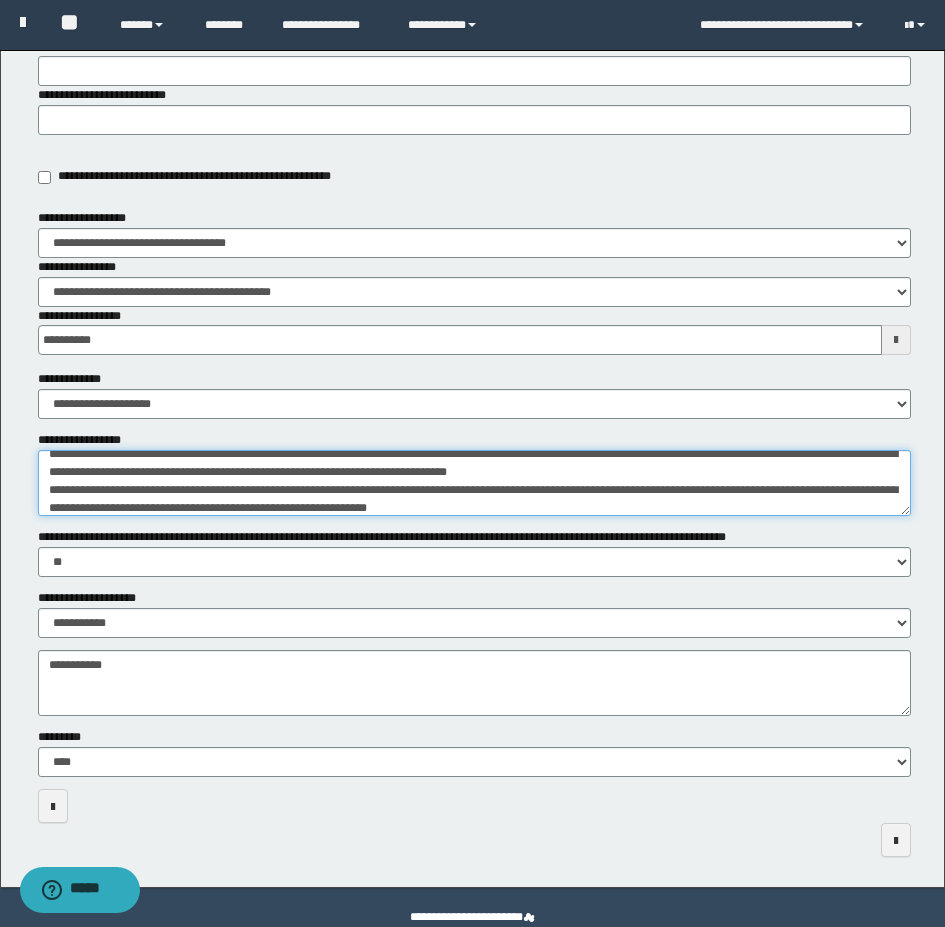 scroll, scrollTop: 0, scrollLeft: 0, axis: both 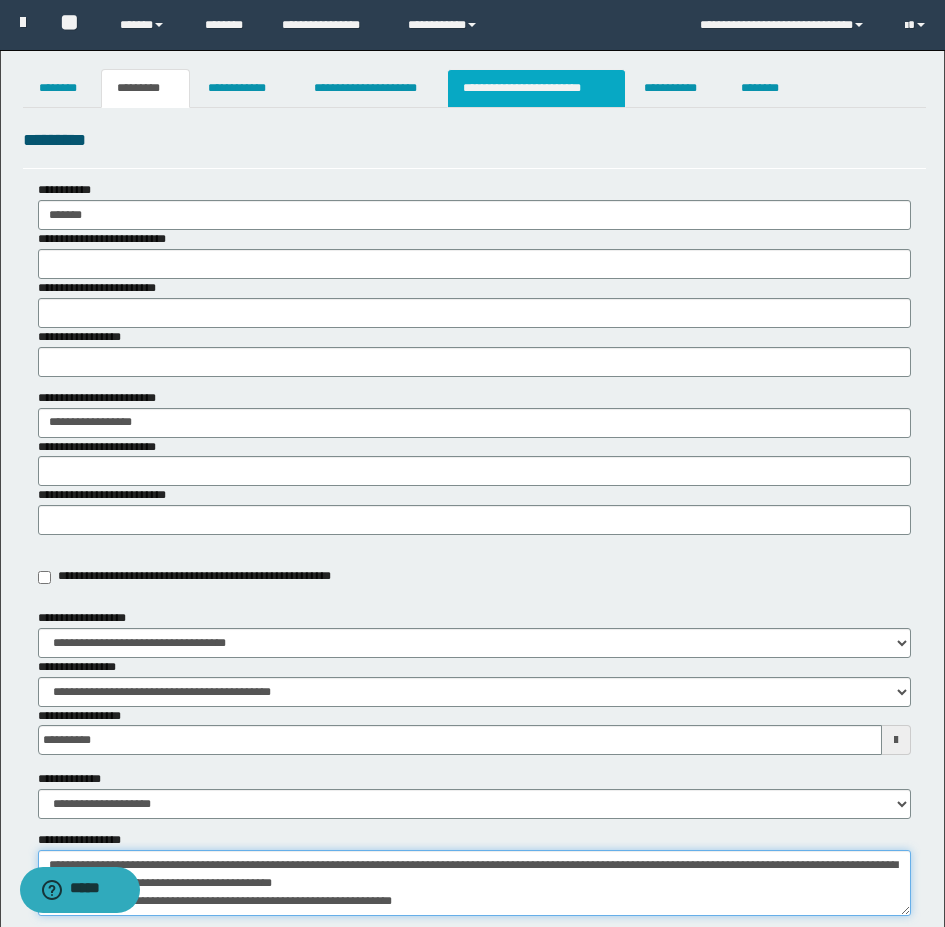 type on "**********" 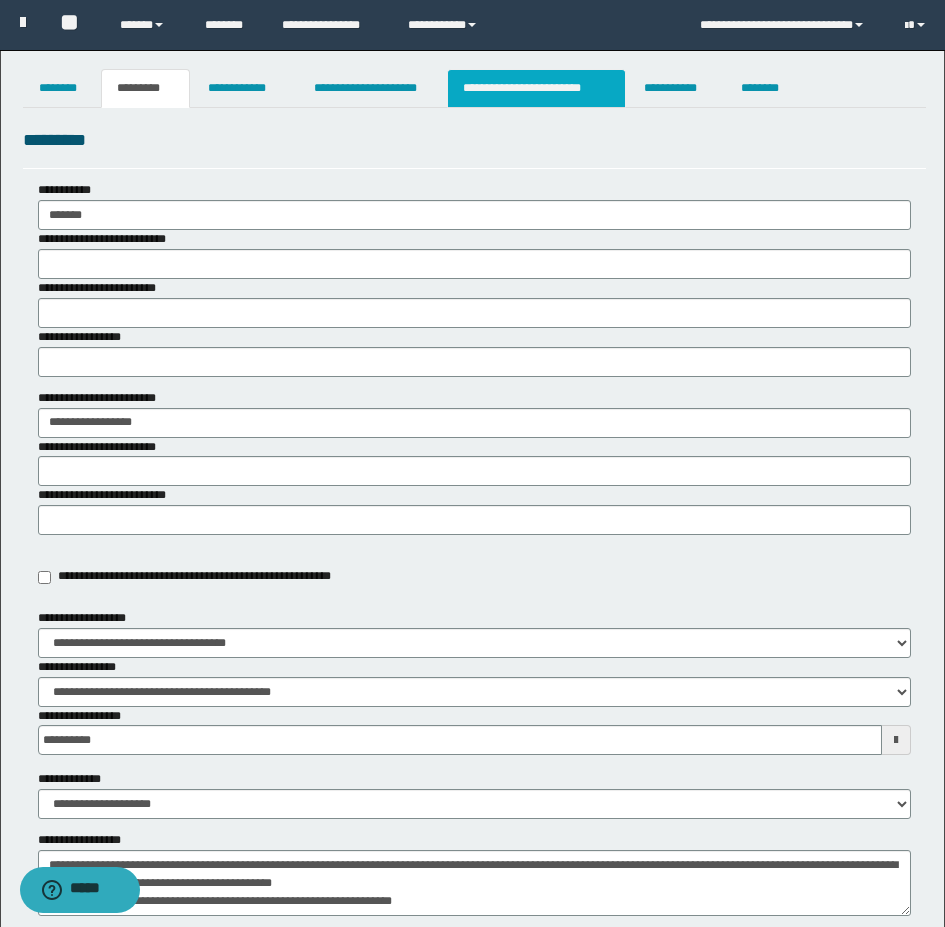 click on "**********" at bounding box center [537, 88] 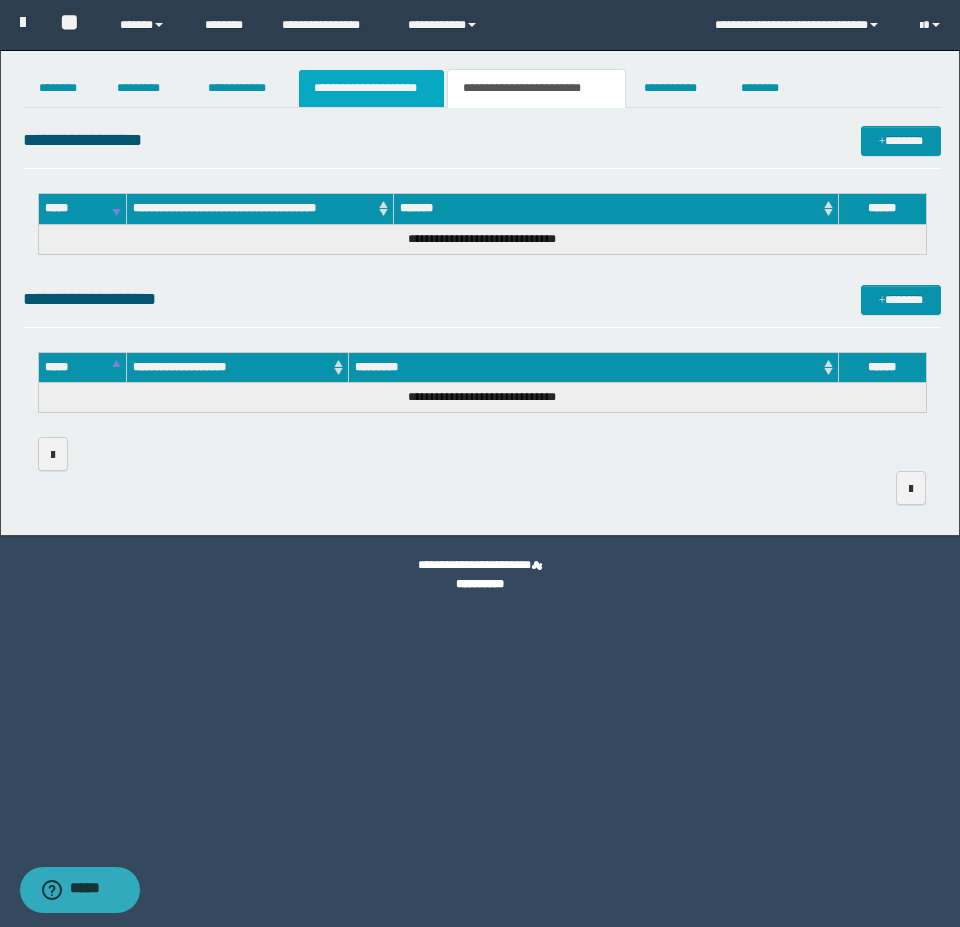 click on "**********" at bounding box center (371, 88) 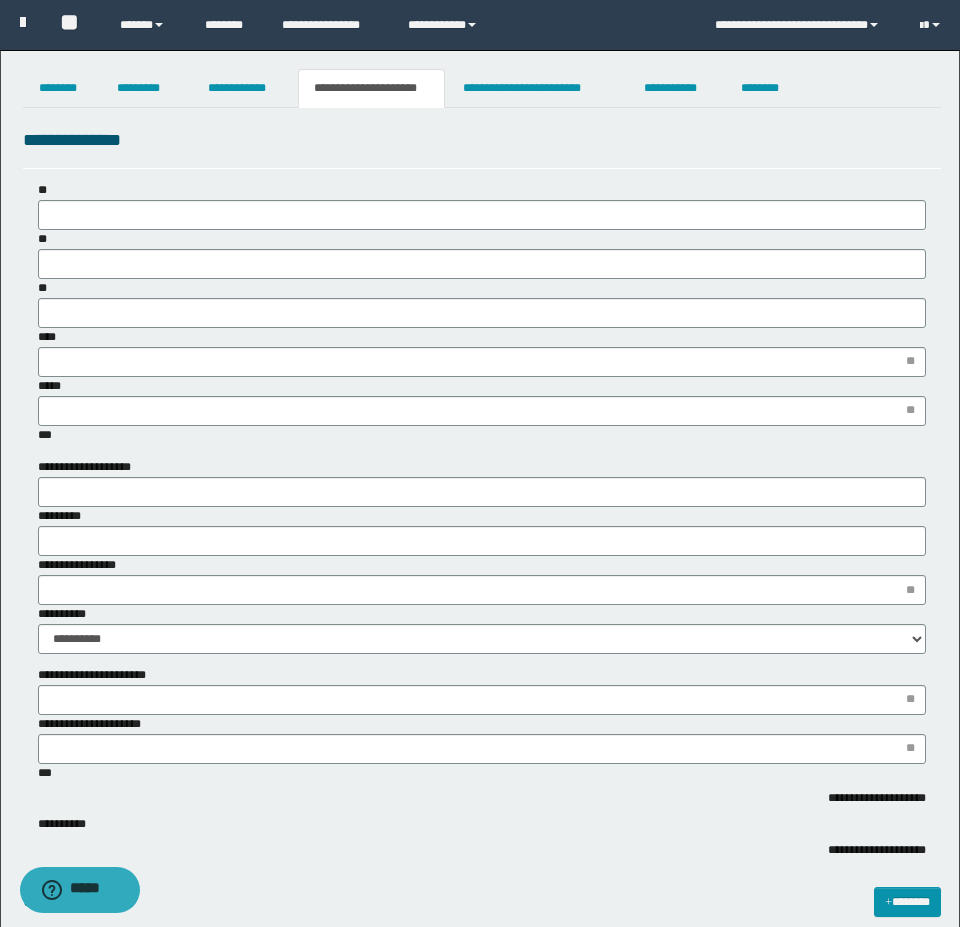type 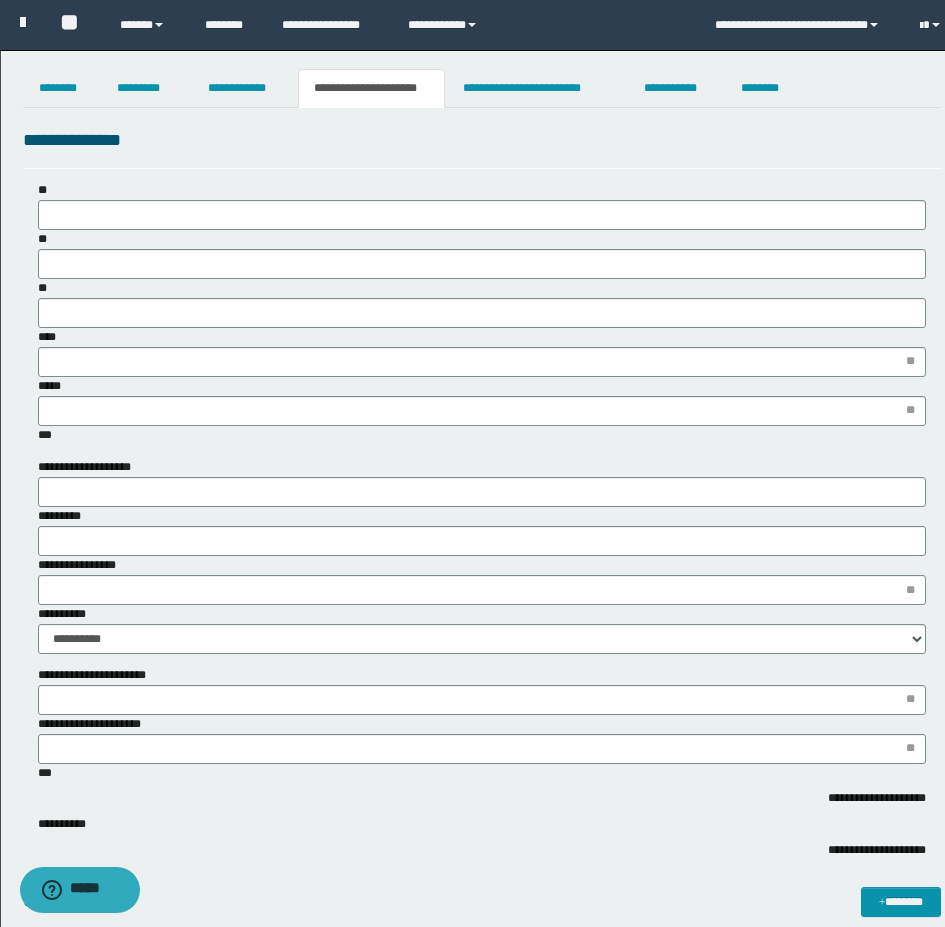 scroll, scrollTop: 0, scrollLeft: 0, axis: both 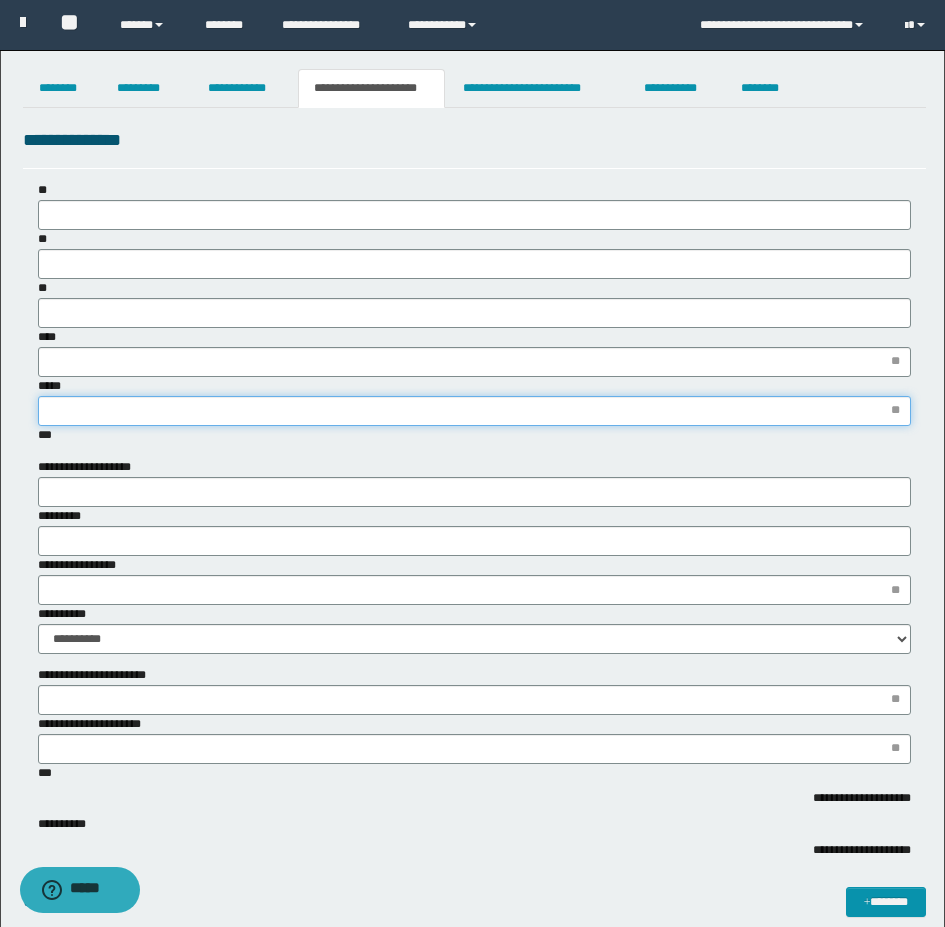 click on "*****" at bounding box center (474, 411) 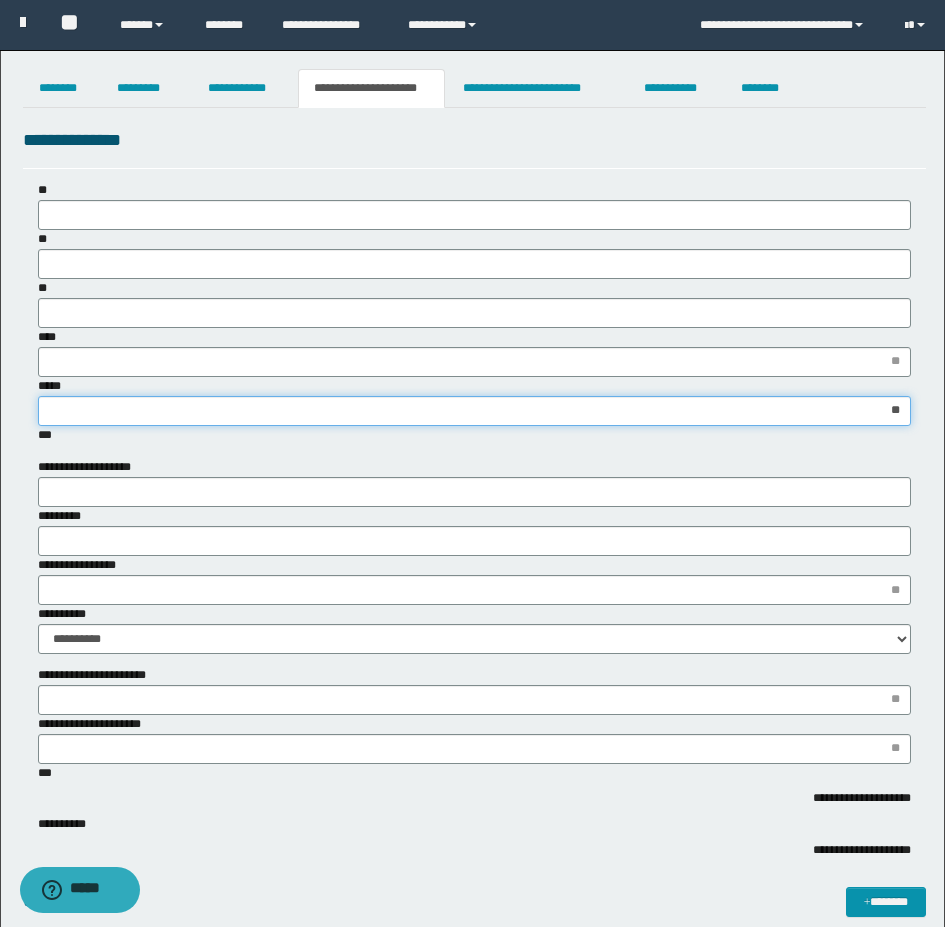 type on "***" 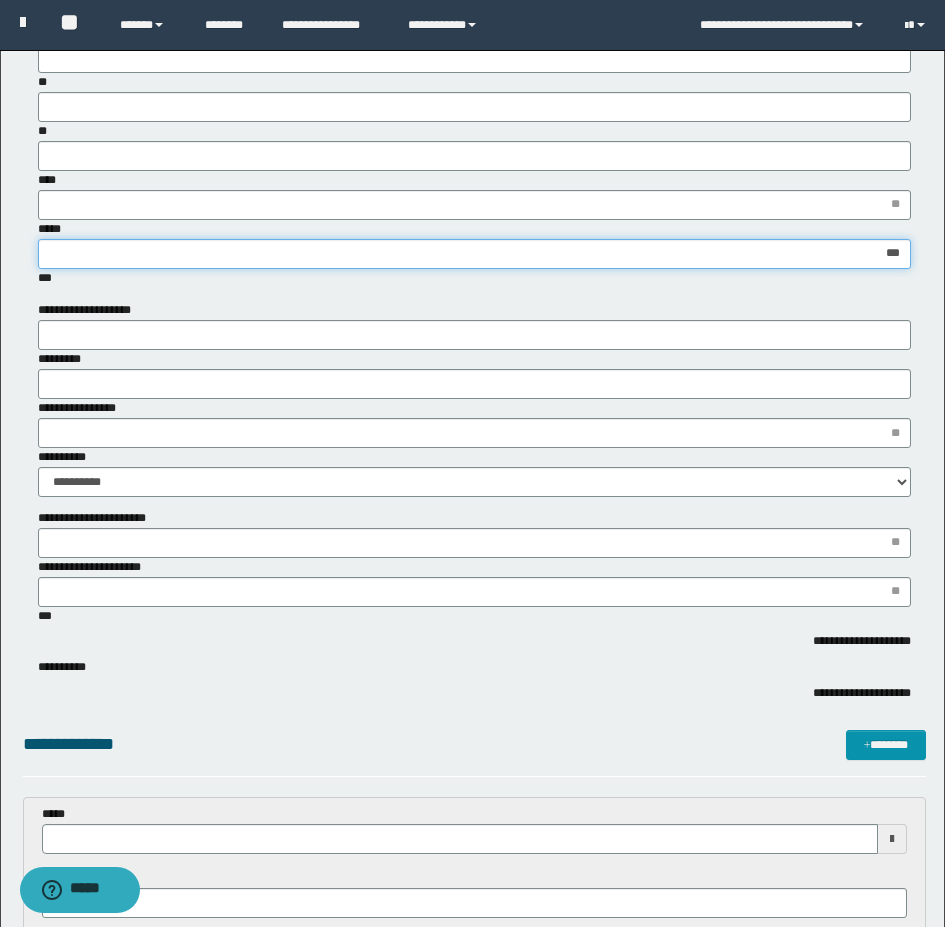 scroll, scrollTop: 300, scrollLeft: 0, axis: vertical 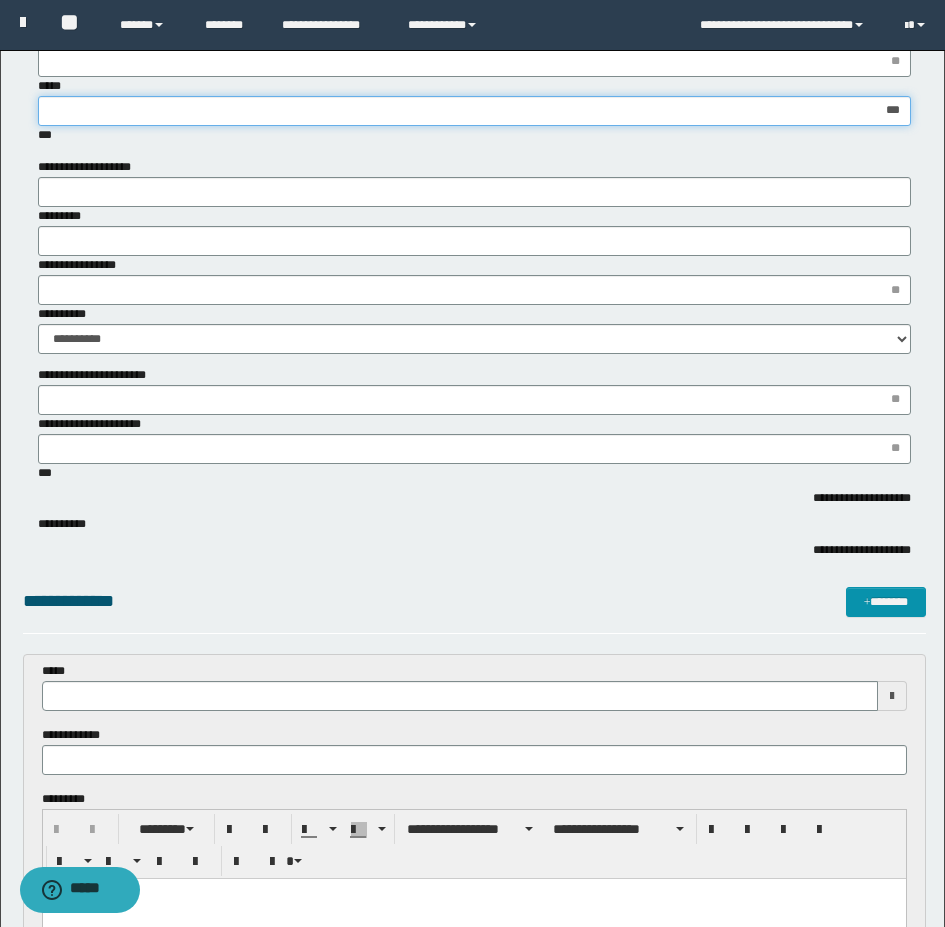 type 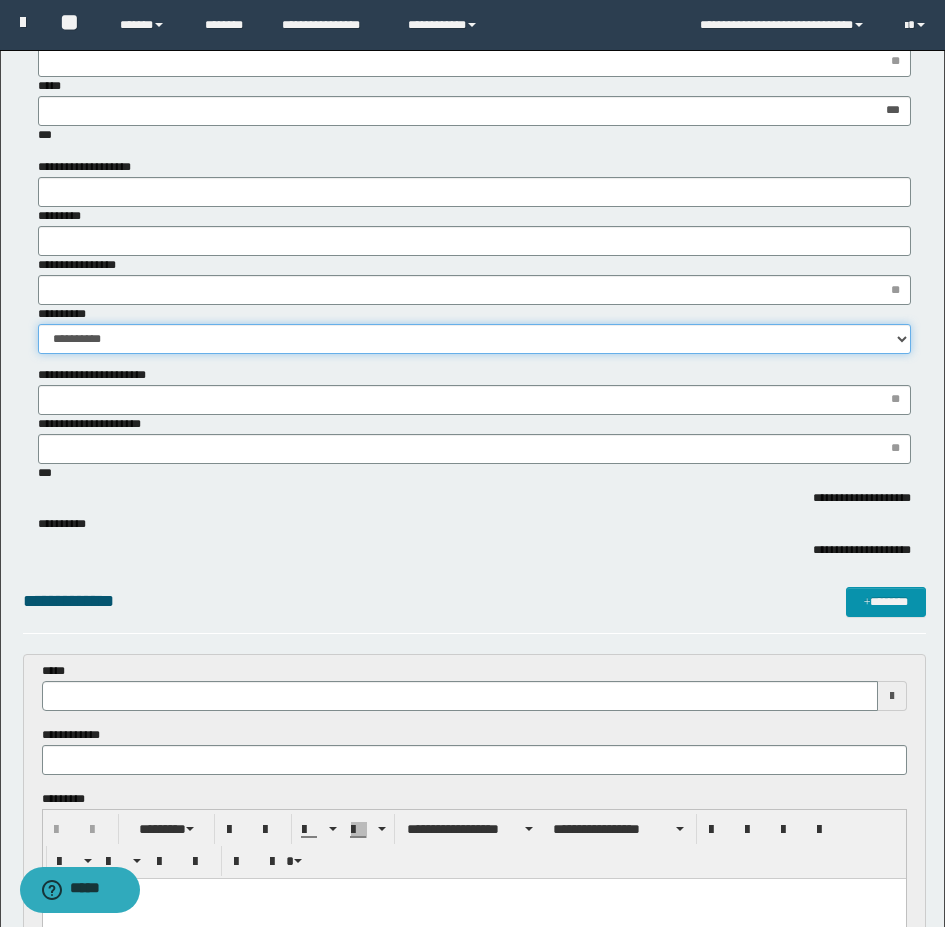 click on "**********" at bounding box center (474, 339) 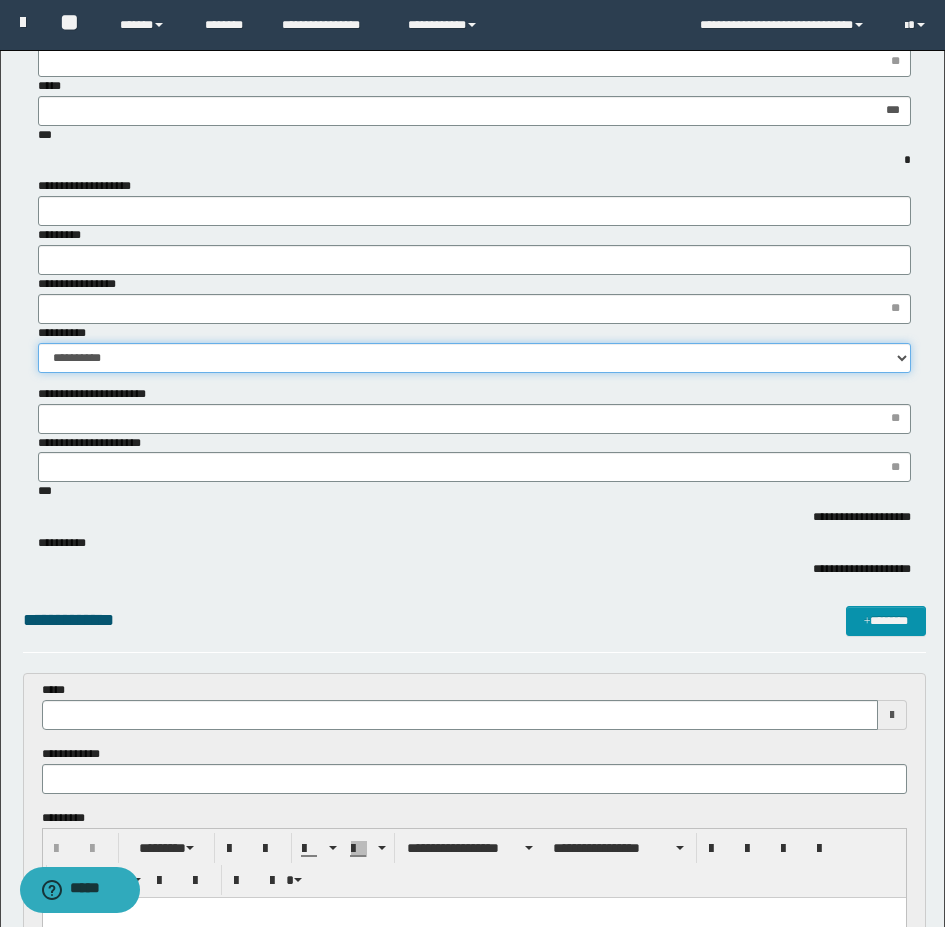 select on "*" 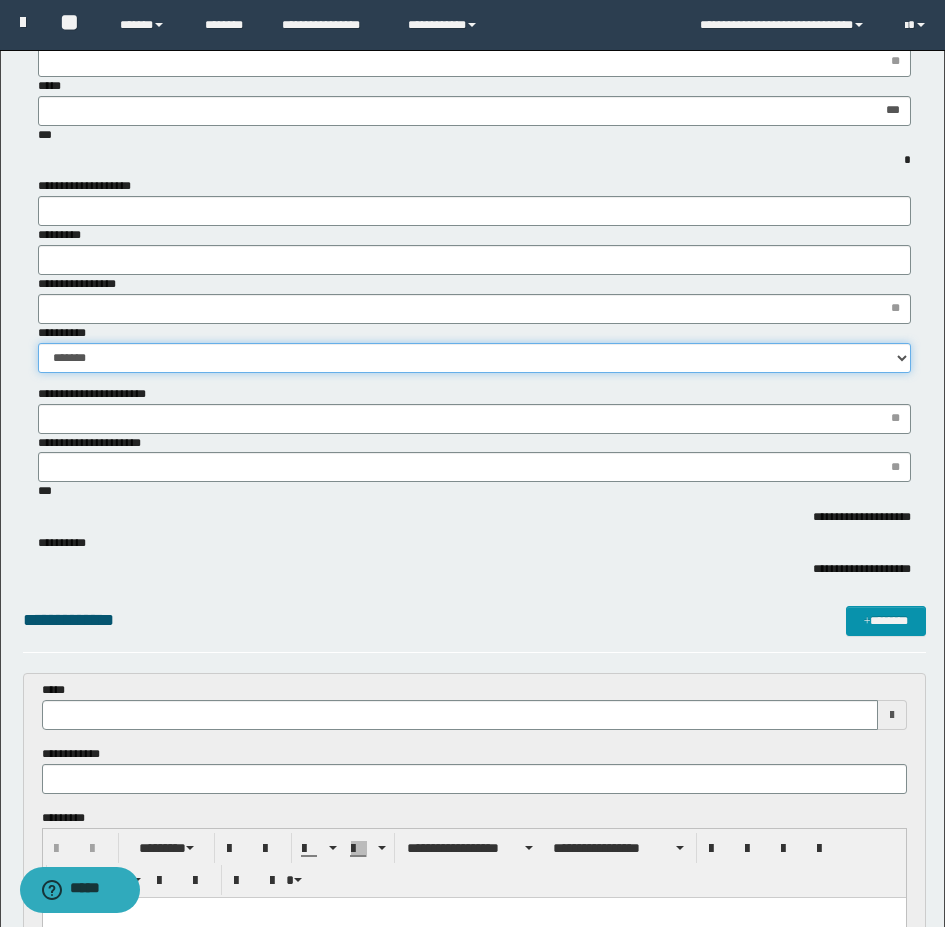 click on "**********" at bounding box center [474, 358] 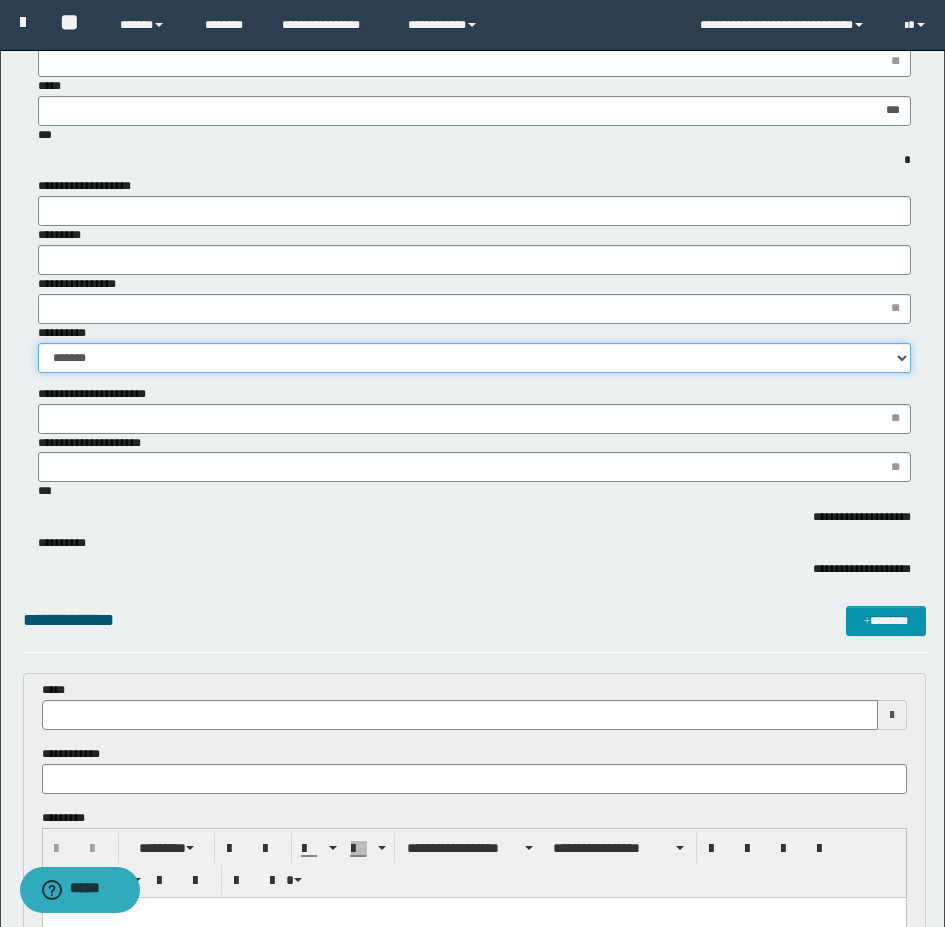 scroll, scrollTop: 0, scrollLeft: 0, axis: both 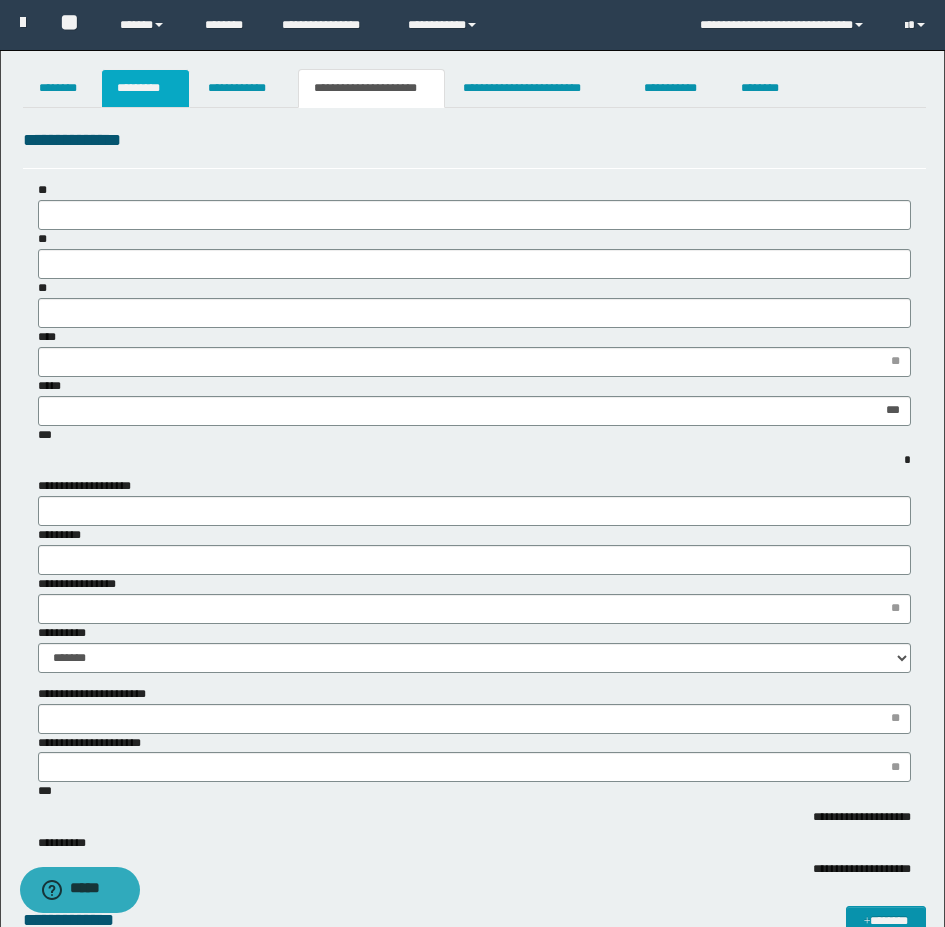 click on "*********" at bounding box center (145, 88) 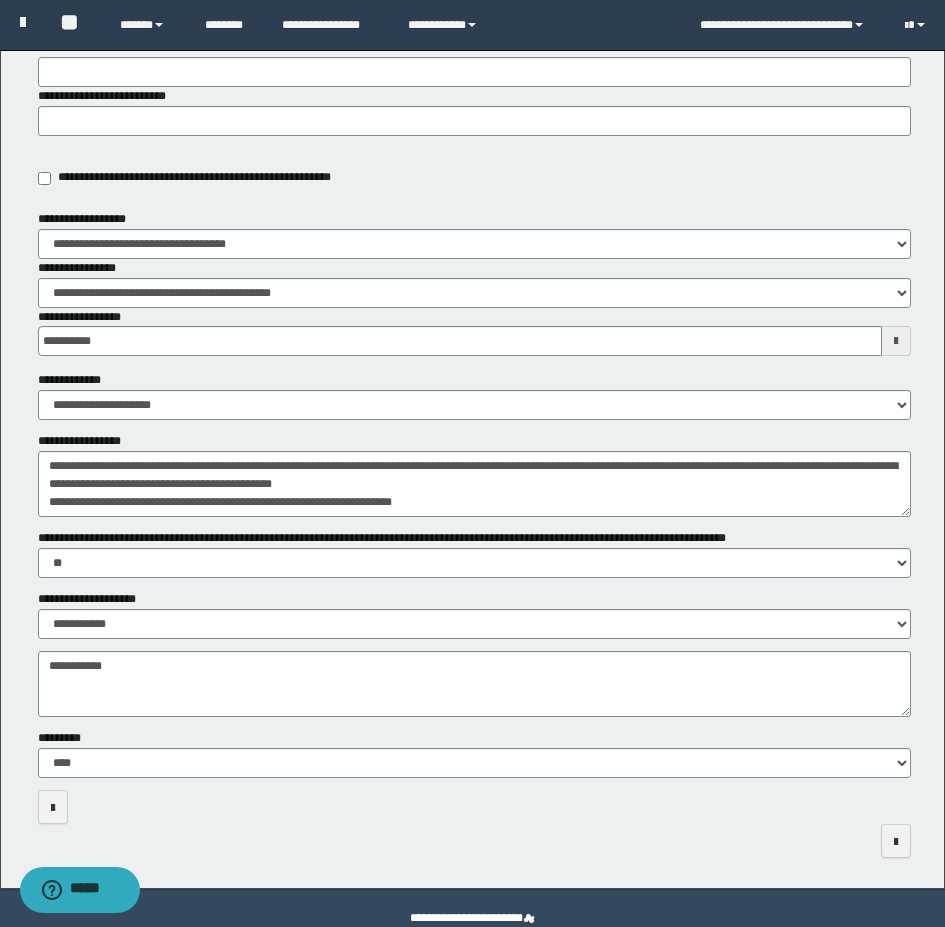 scroll, scrollTop: 400, scrollLeft: 0, axis: vertical 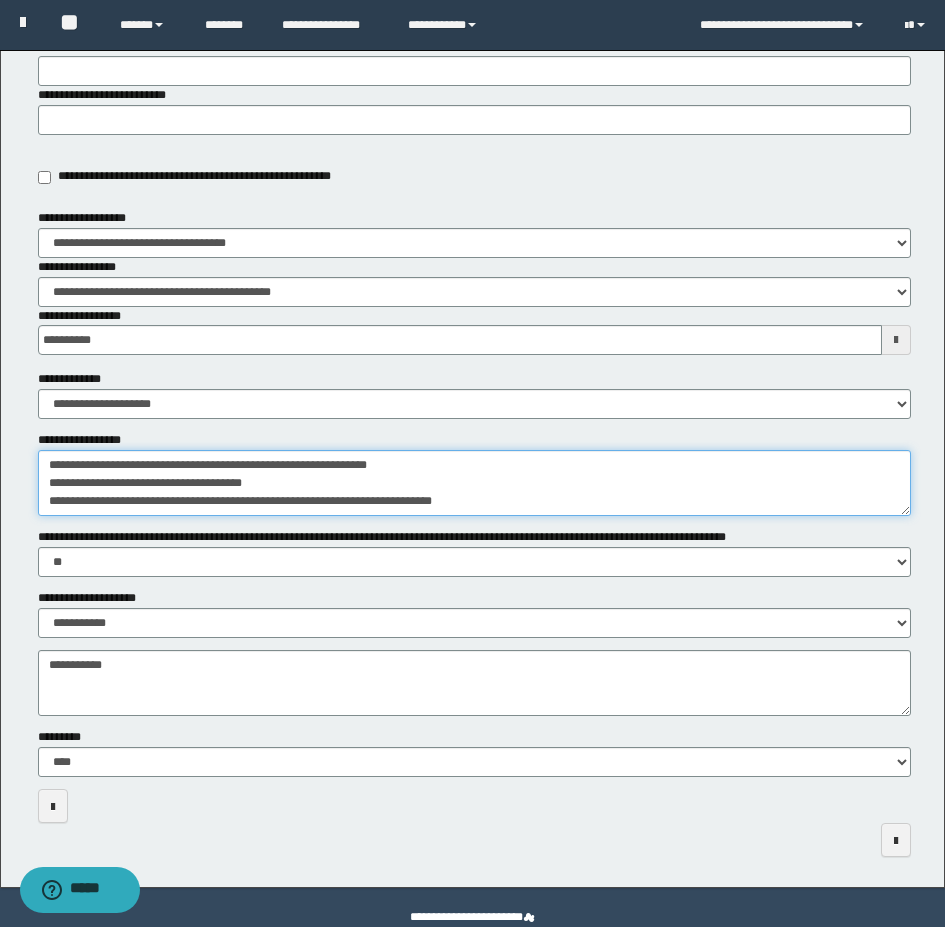 click on "**********" at bounding box center (474, 483) 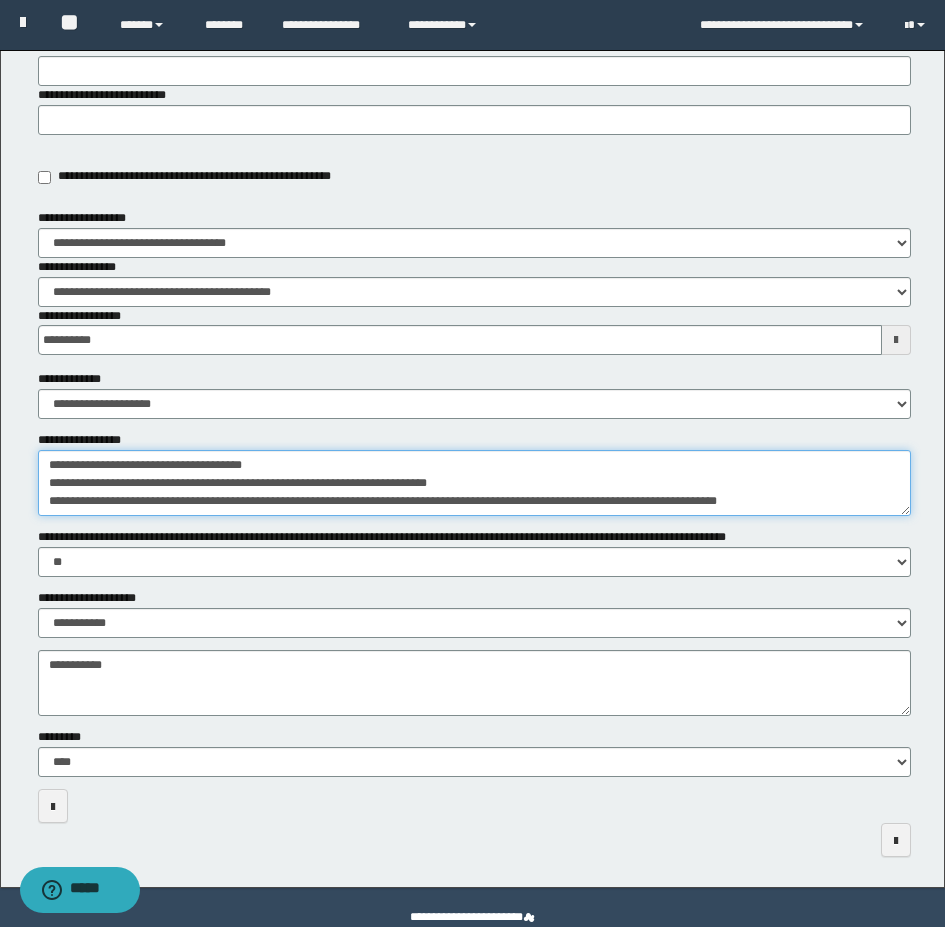 scroll, scrollTop: 157, scrollLeft: 0, axis: vertical 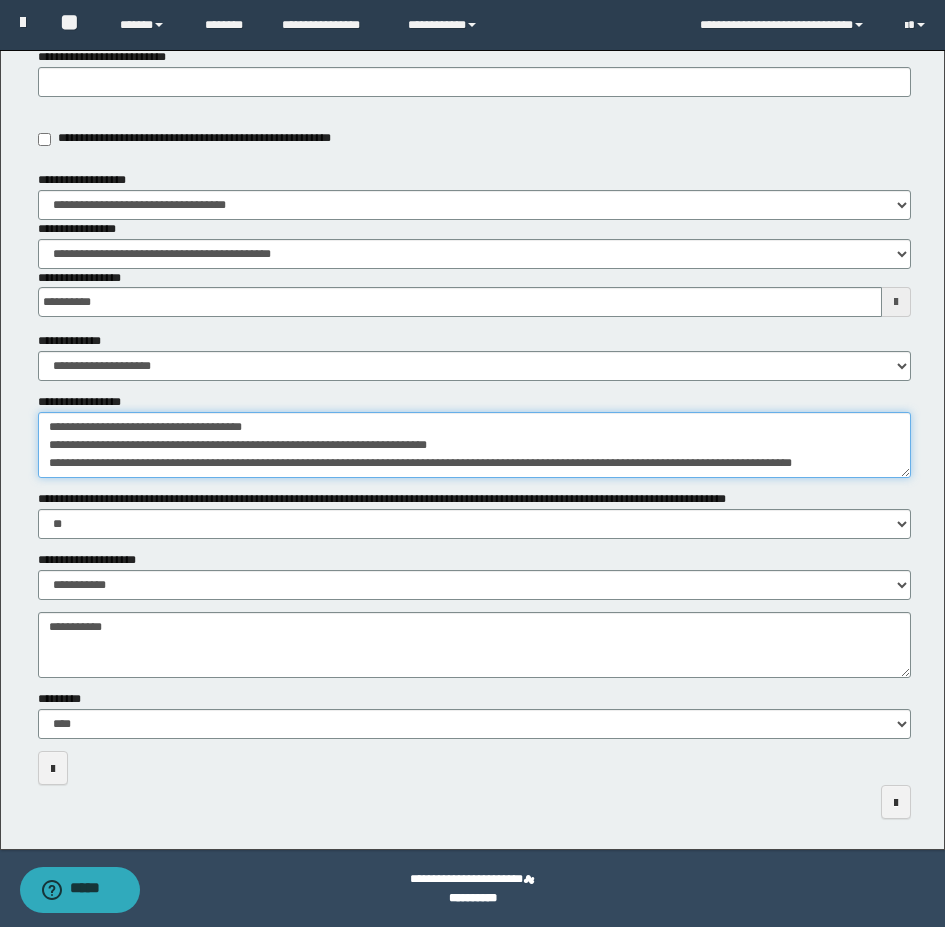 type on "**********" 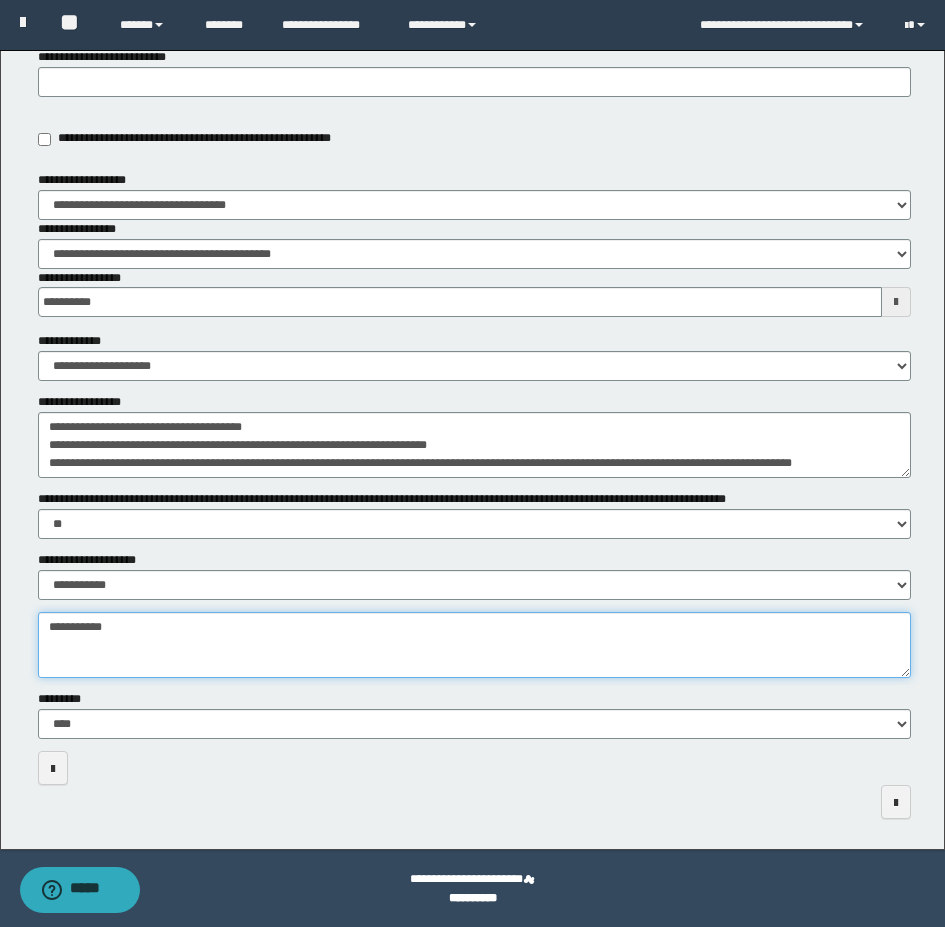click on "**********" at bounding box center (474, 645) 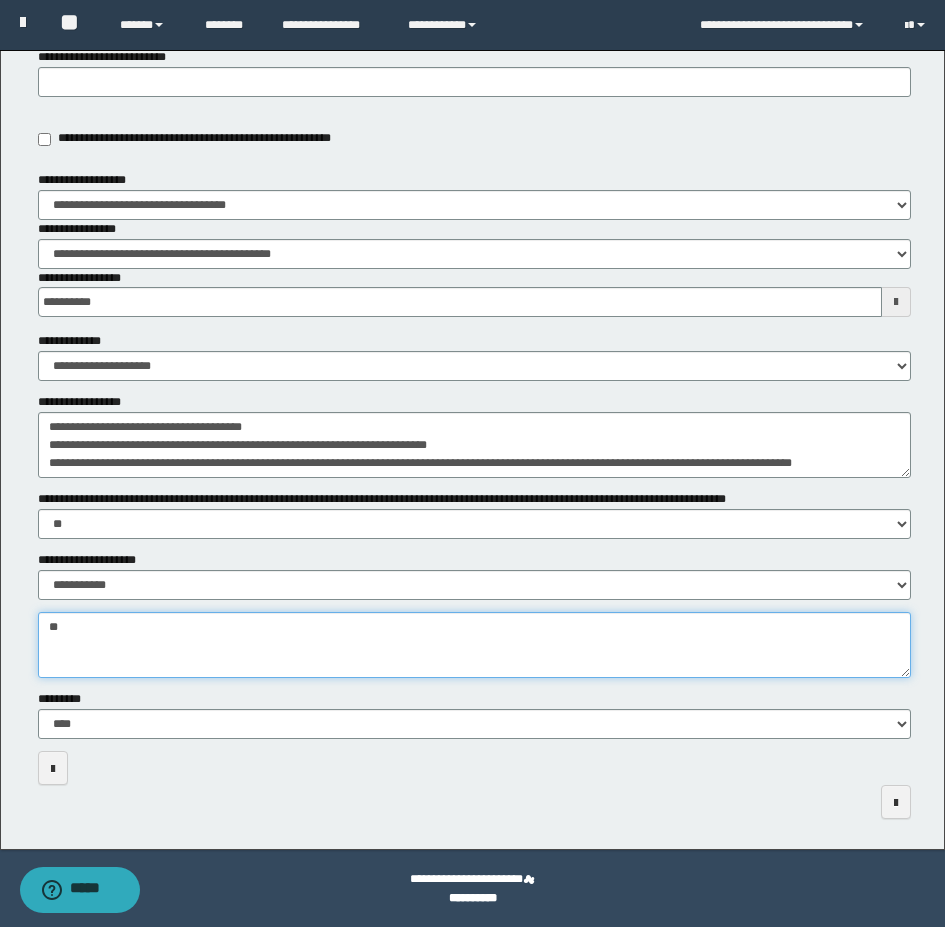 type on "*" 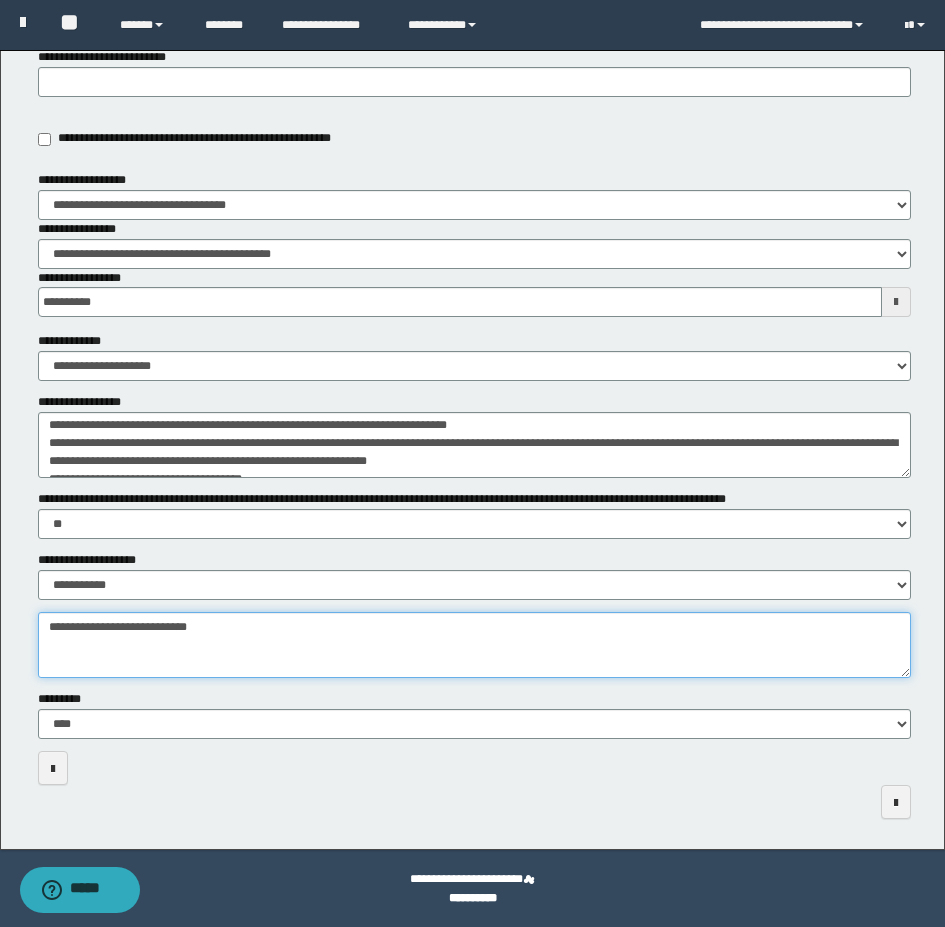 scroll, scrollTop: 0, scrollLeft: 0, axis: both 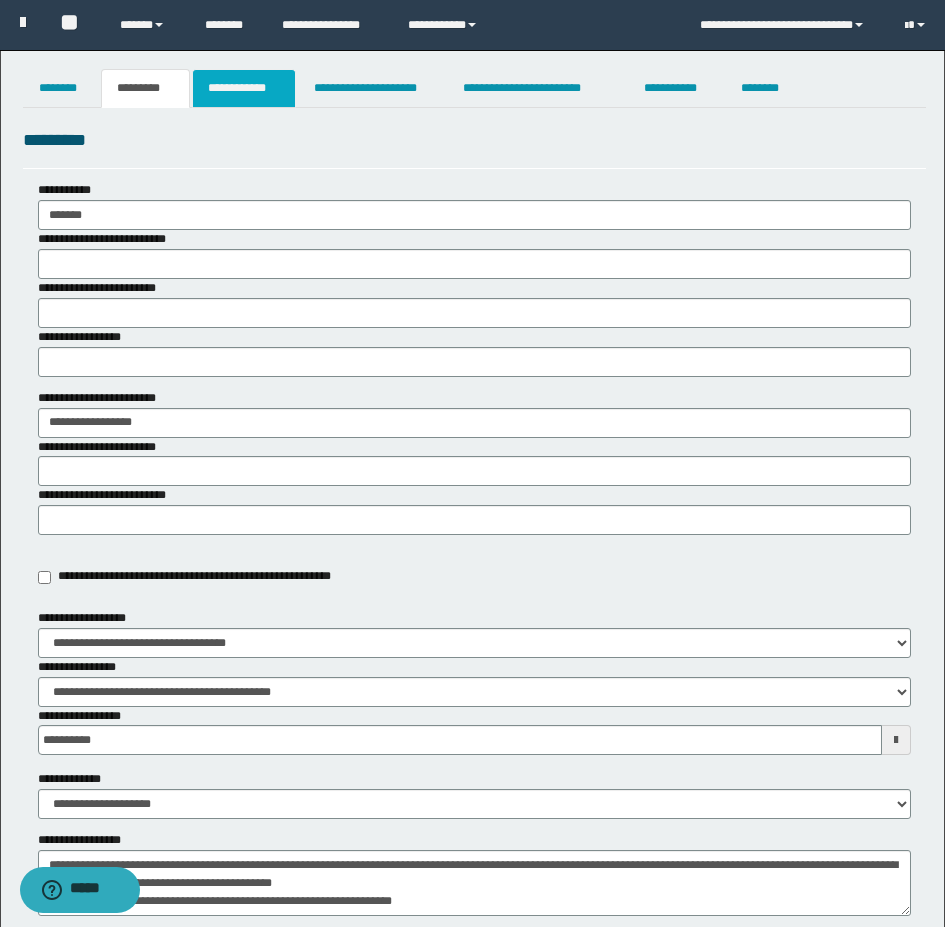 type on "**********" 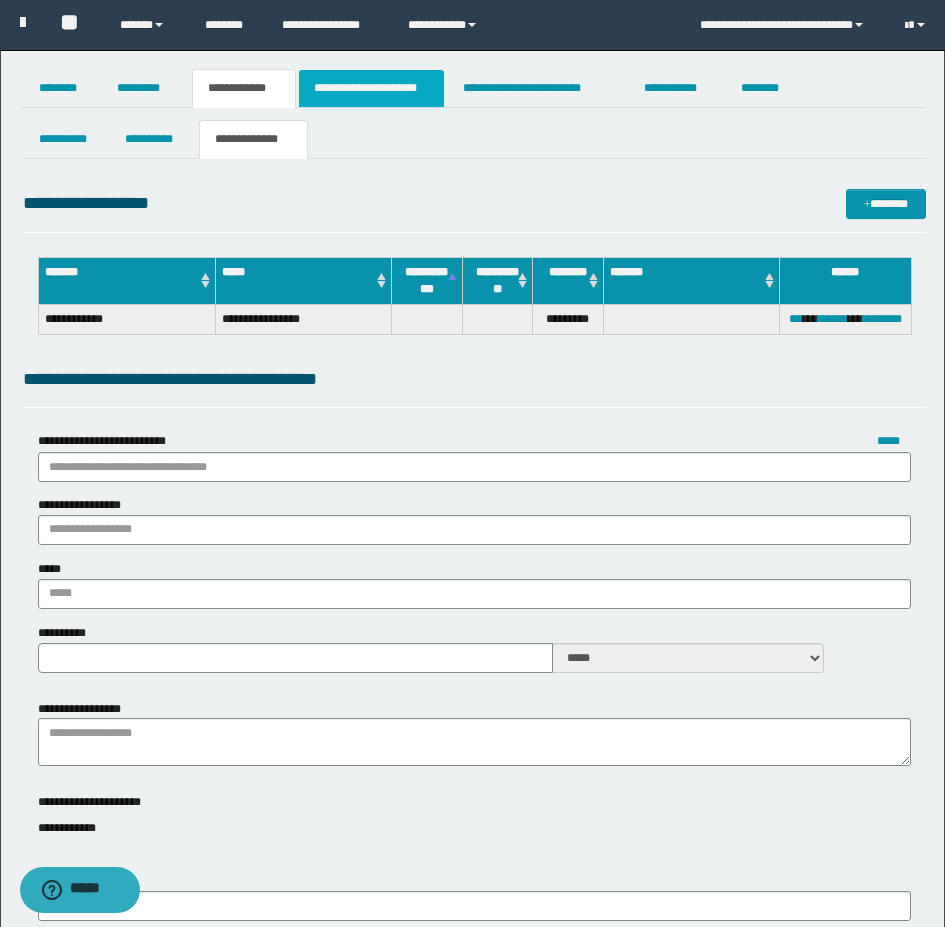click on "**********" at bounding box center [371, 88] 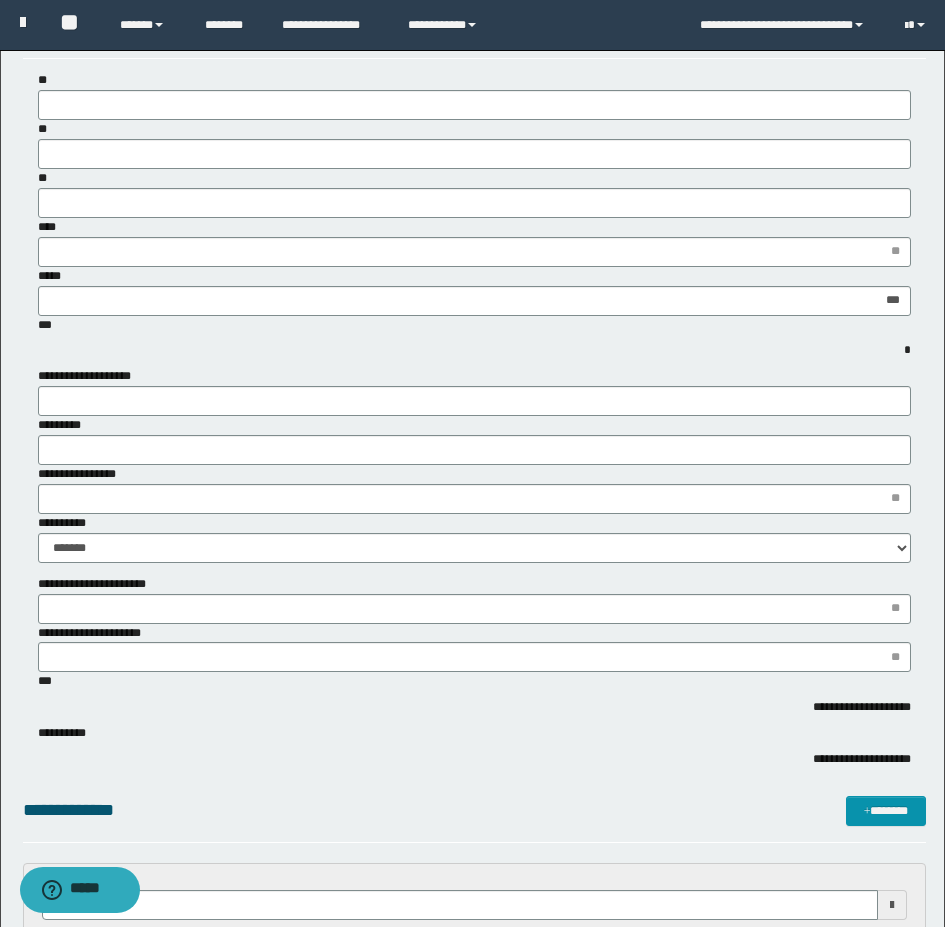 scroll, scrollTop: 0, scrollLeft: 0, axis: both 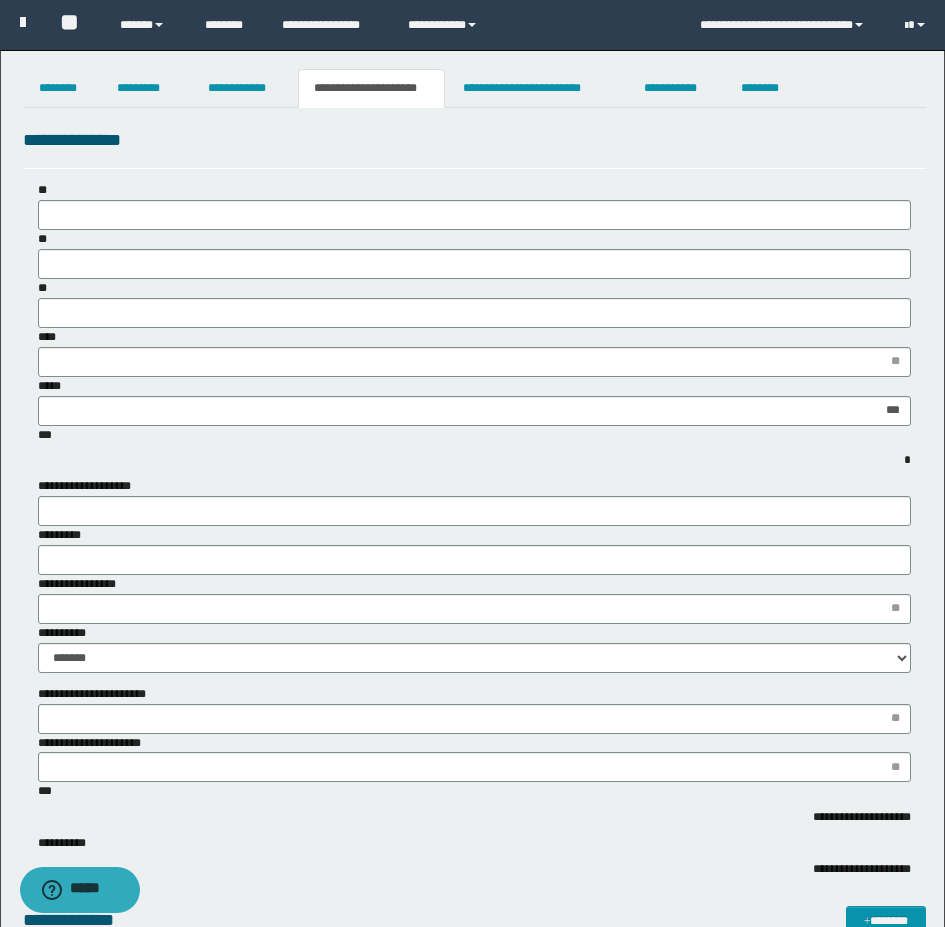 type 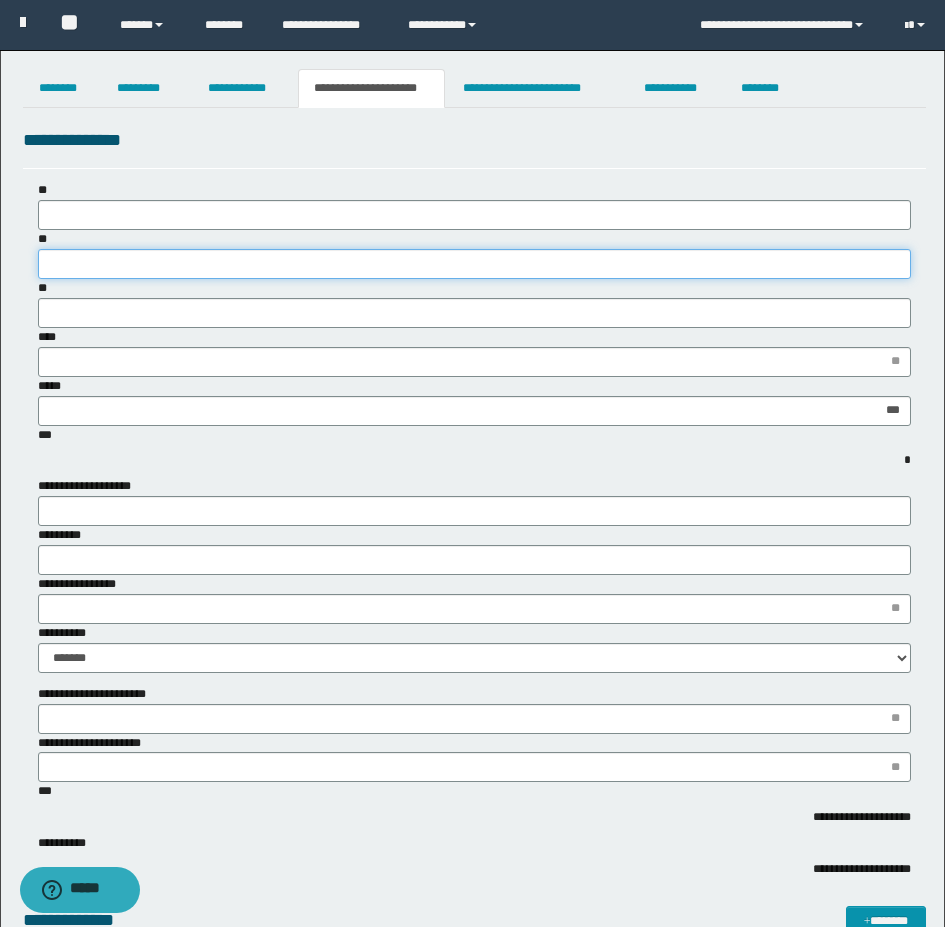click on "**" at bounding box center (474, 264) 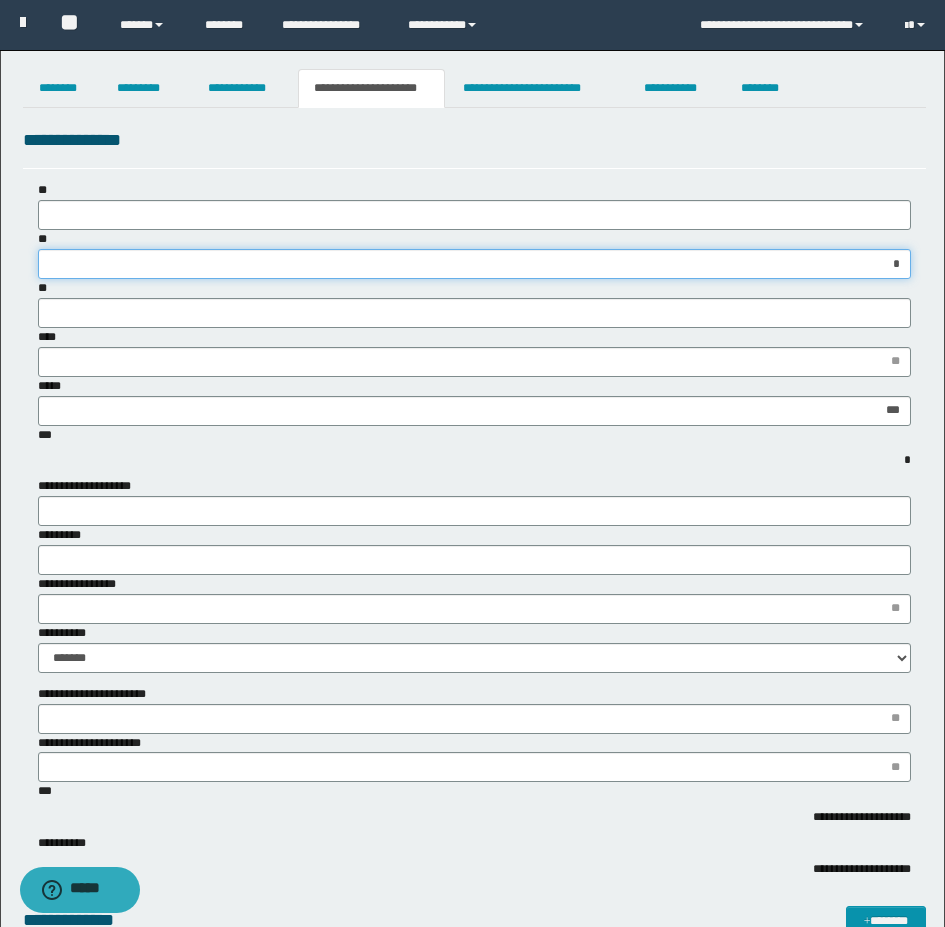 type on "**" 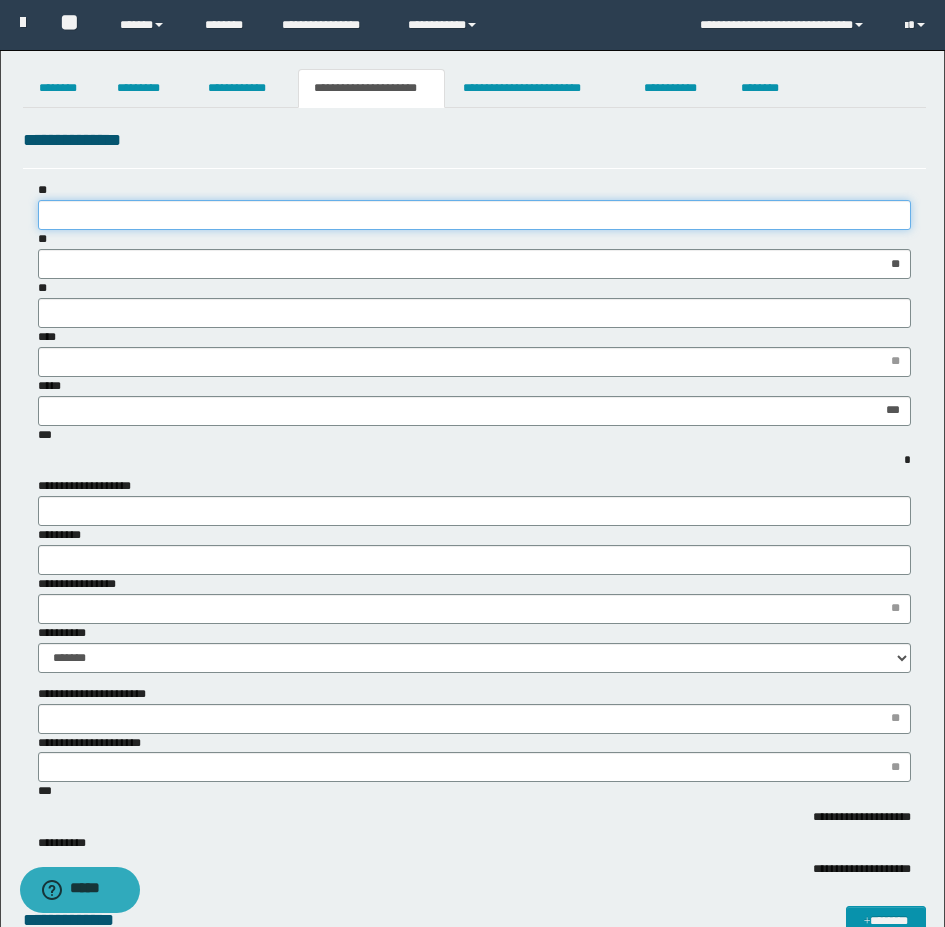 click on "**" at bounding box center (474, 215) 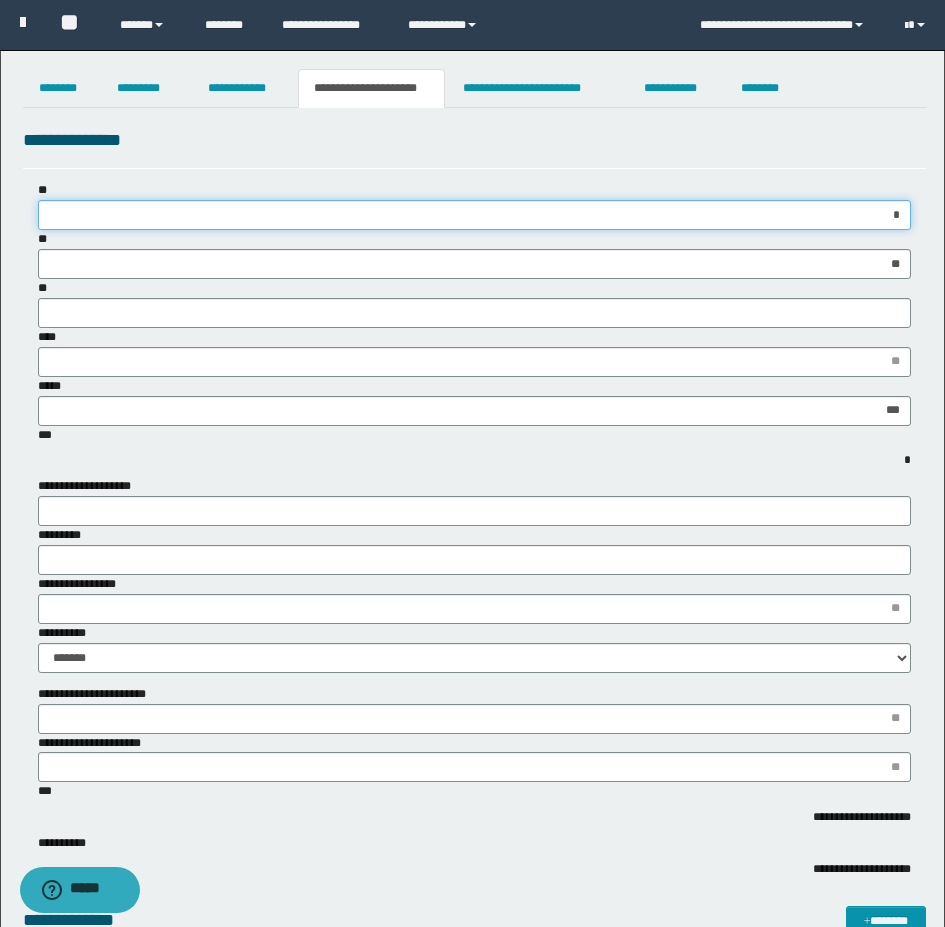 type on "**" 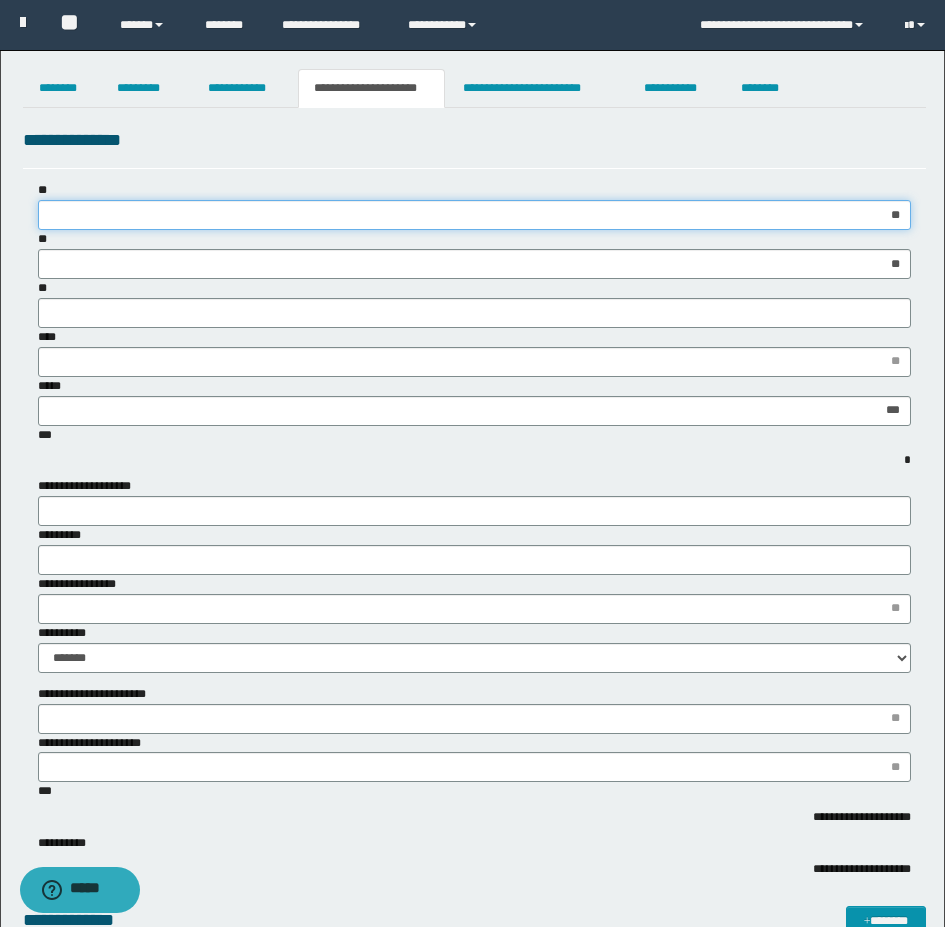 type 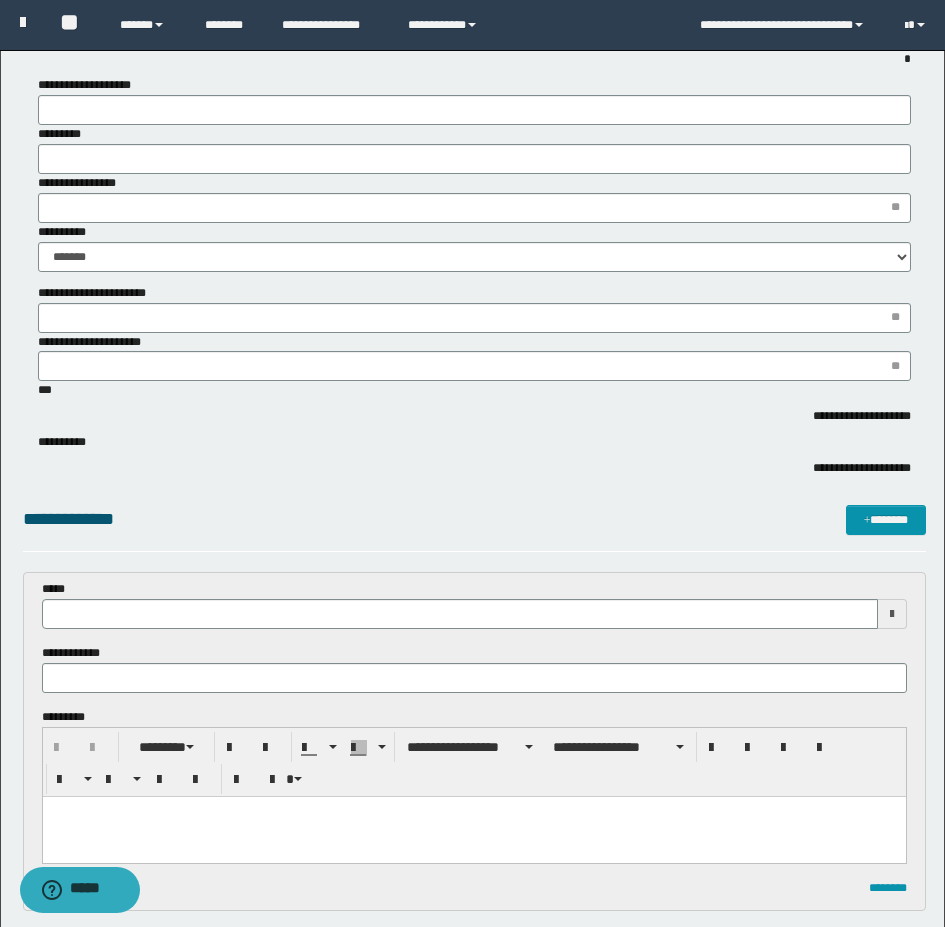 scroll, scrollTop: 600, scrollLeft: 0, axis: vertical 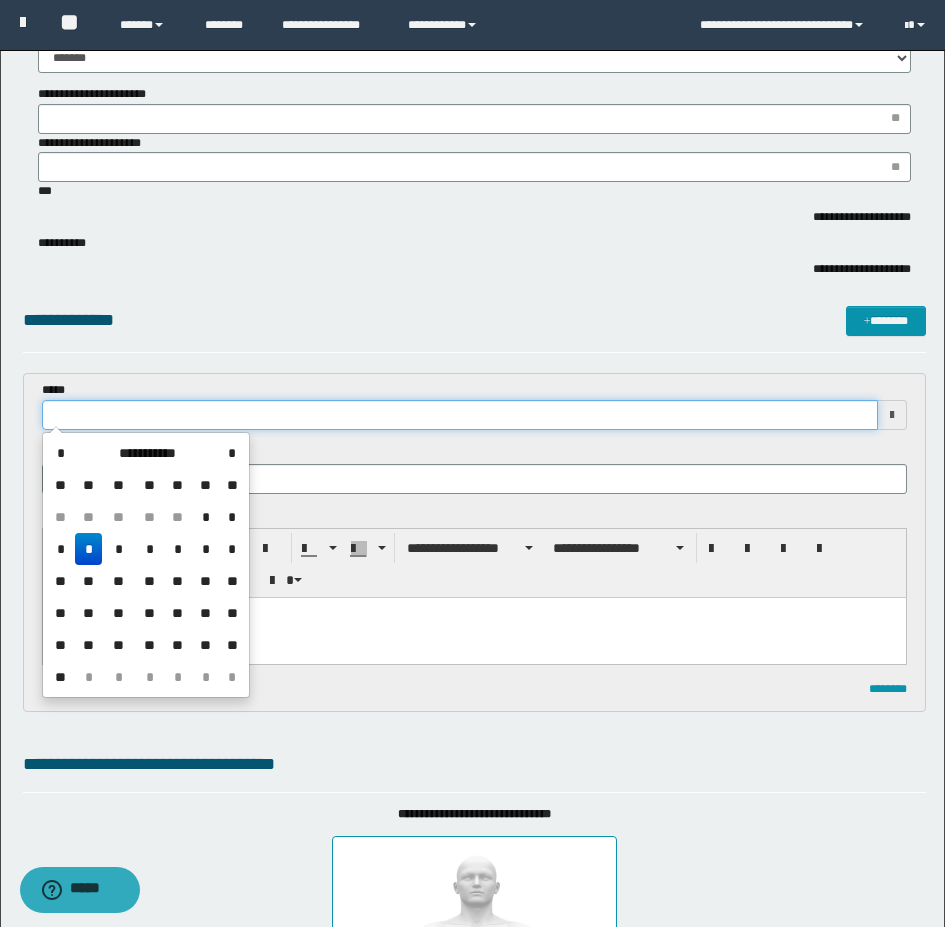 click at bounding box center (460, 415) 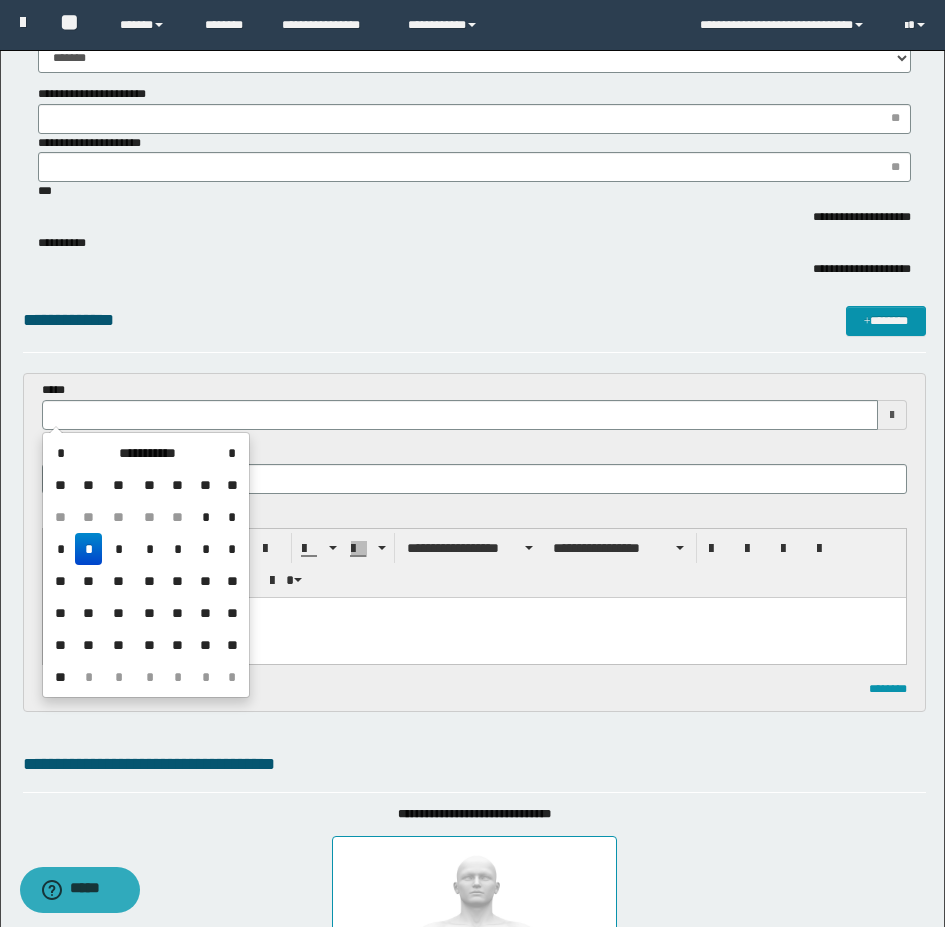 click on "*" at bounding box center (89, 549) 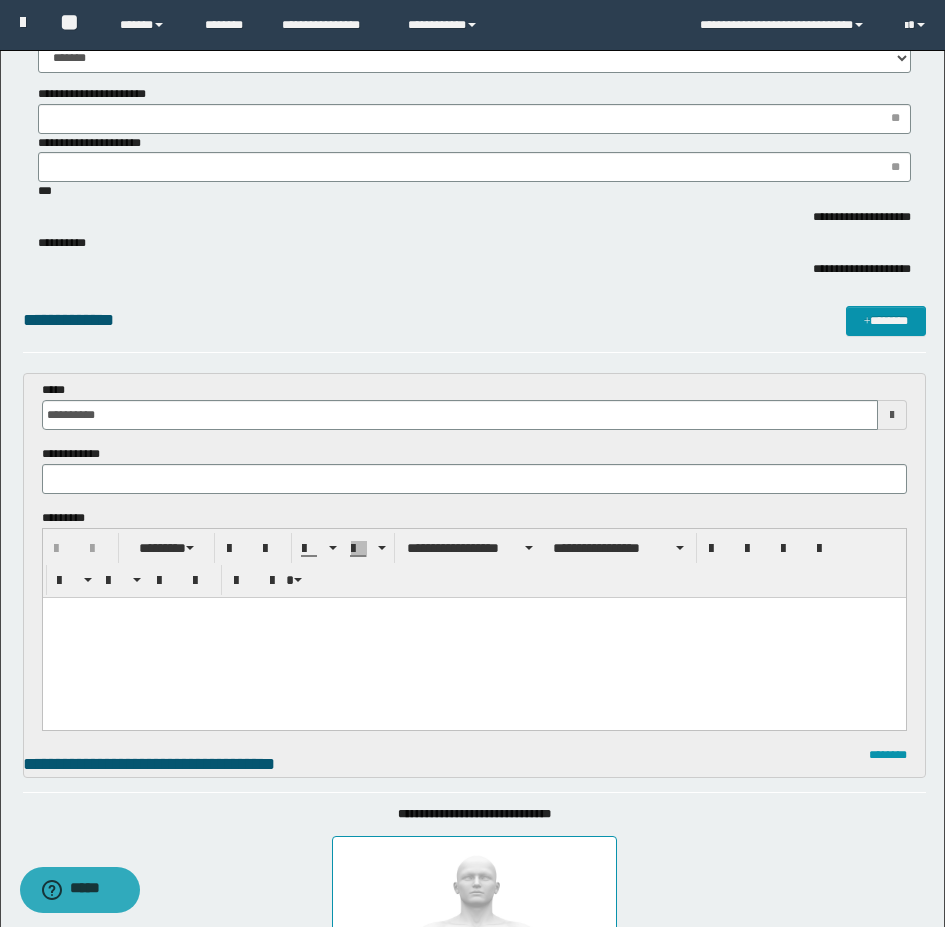 scroll, scrollTop: 0, scrollLeft: 0, axis: both 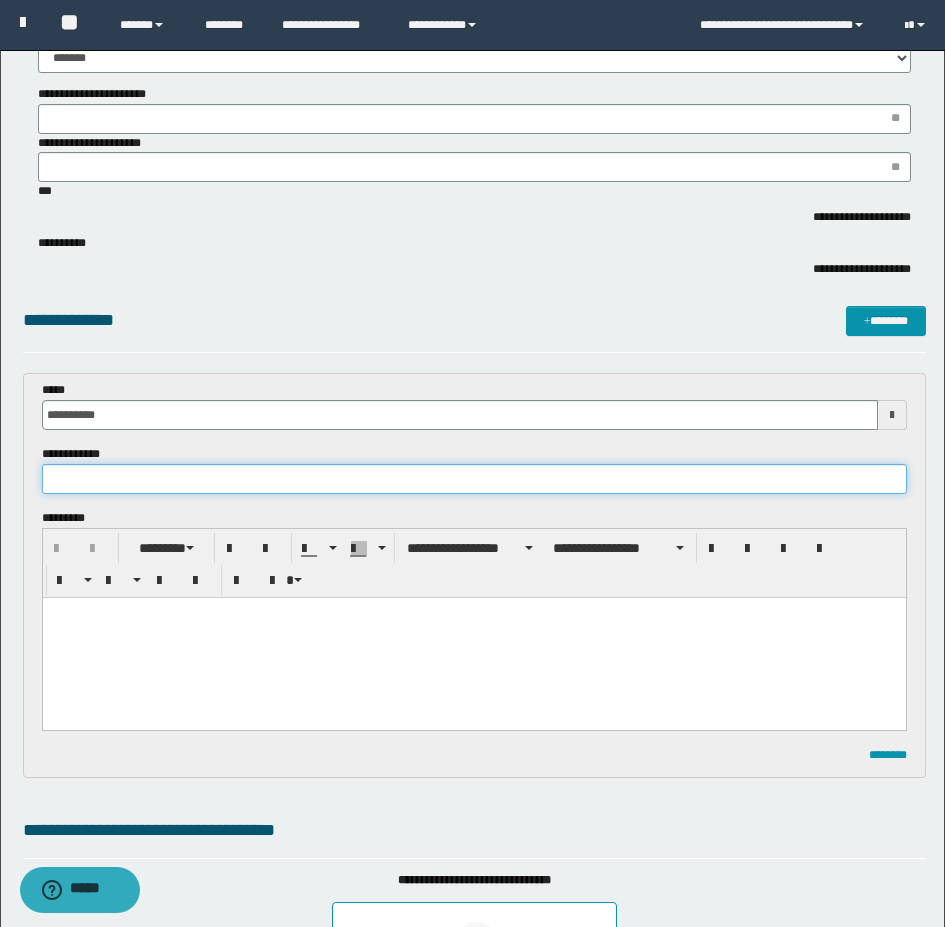click at bounding box center [474, 479] 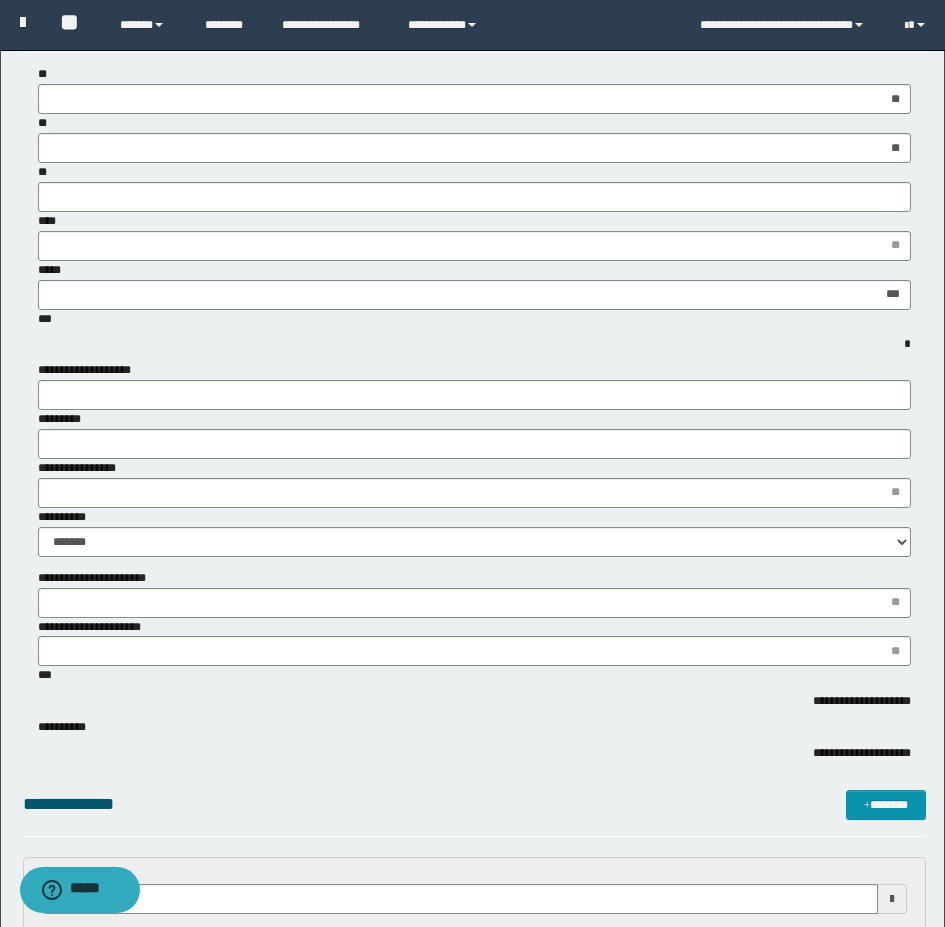 scroll, scrollTop: 100, scrollLeft: 0, axis: vertical 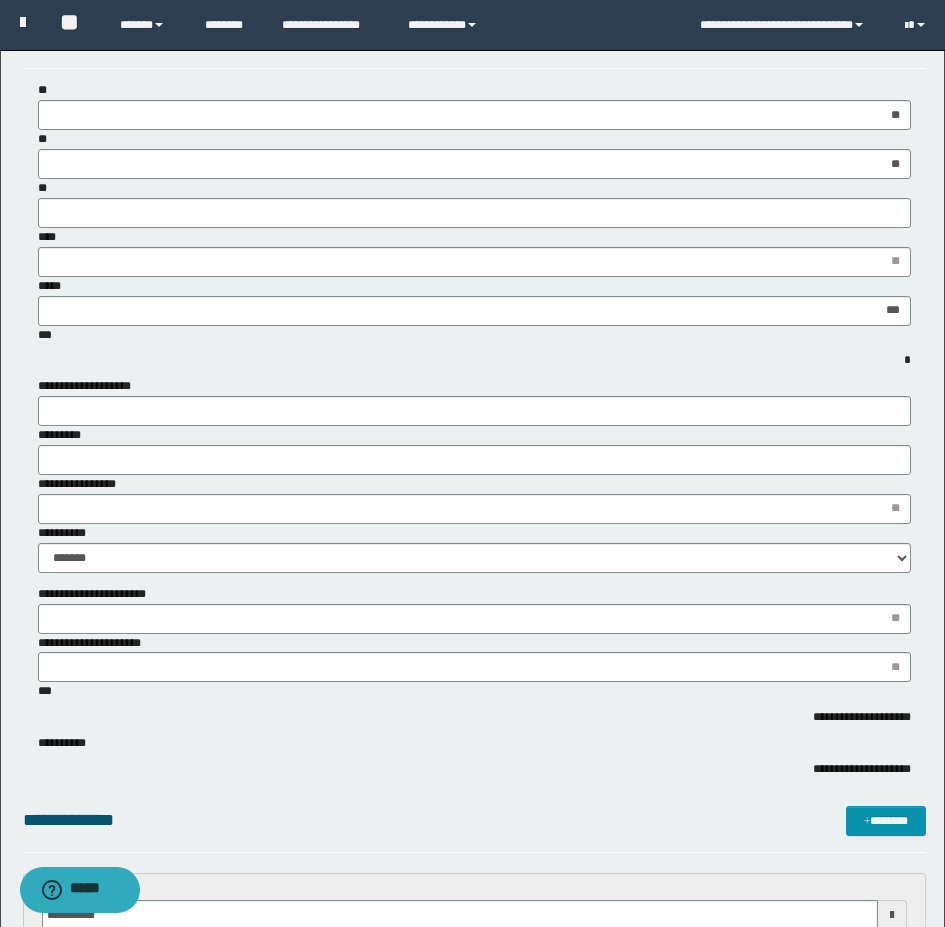 type on "**********" 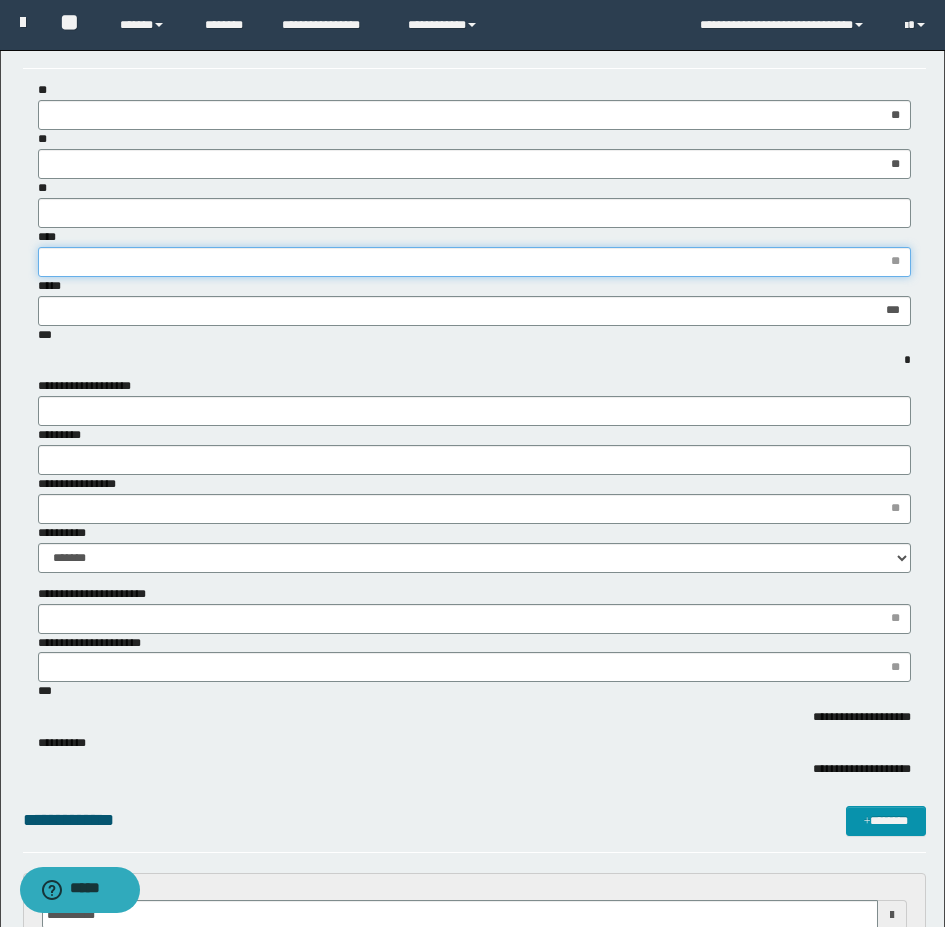 click on "****" at bounding box center [474, 262] 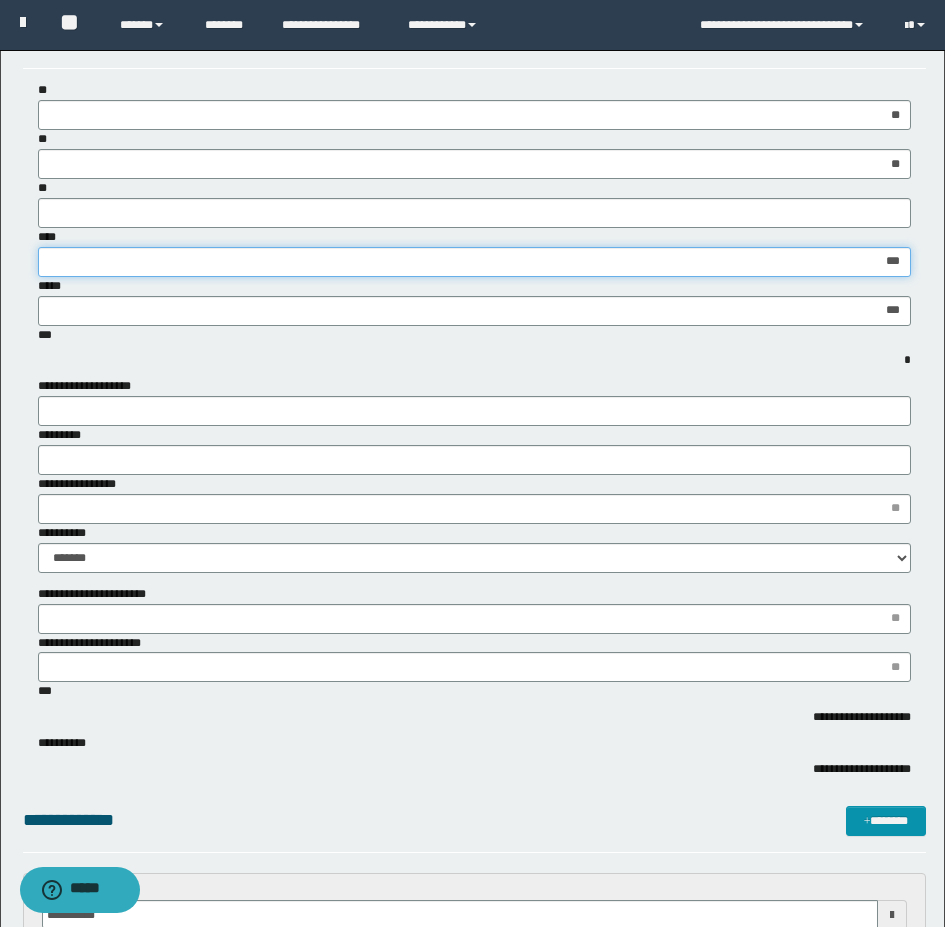 type on "****" 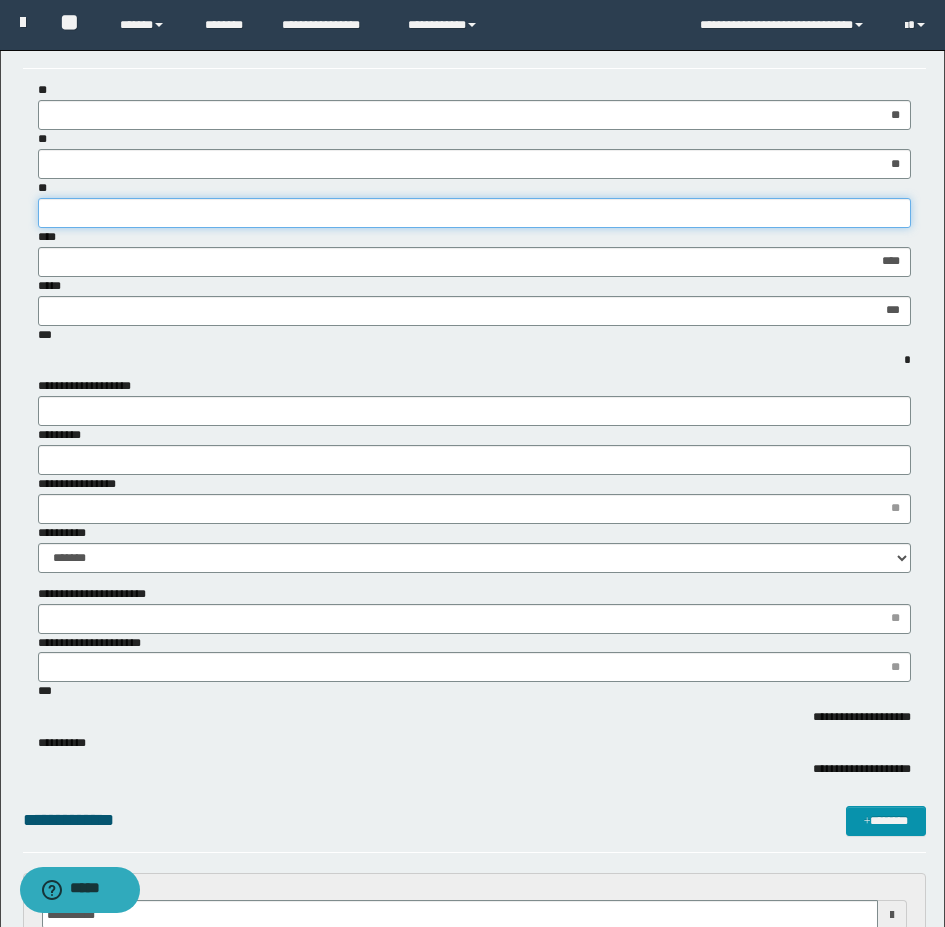 click on "**" at bounding box center [474, 213] 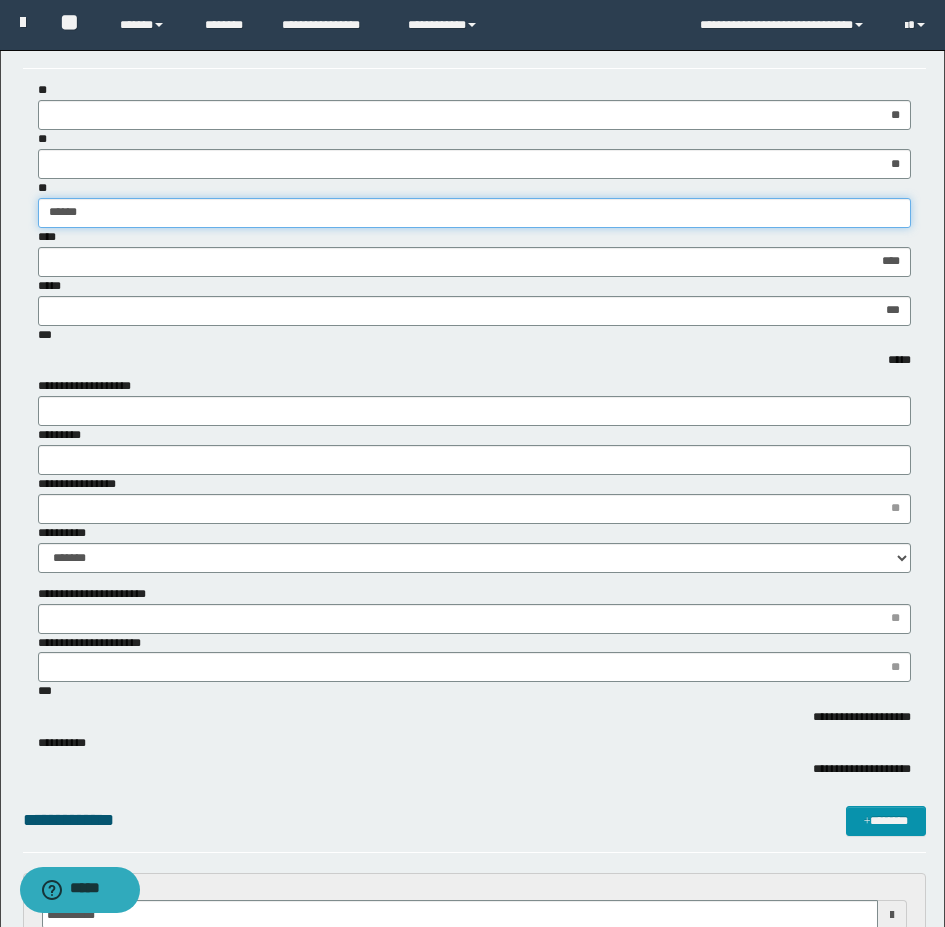 type on "*******" 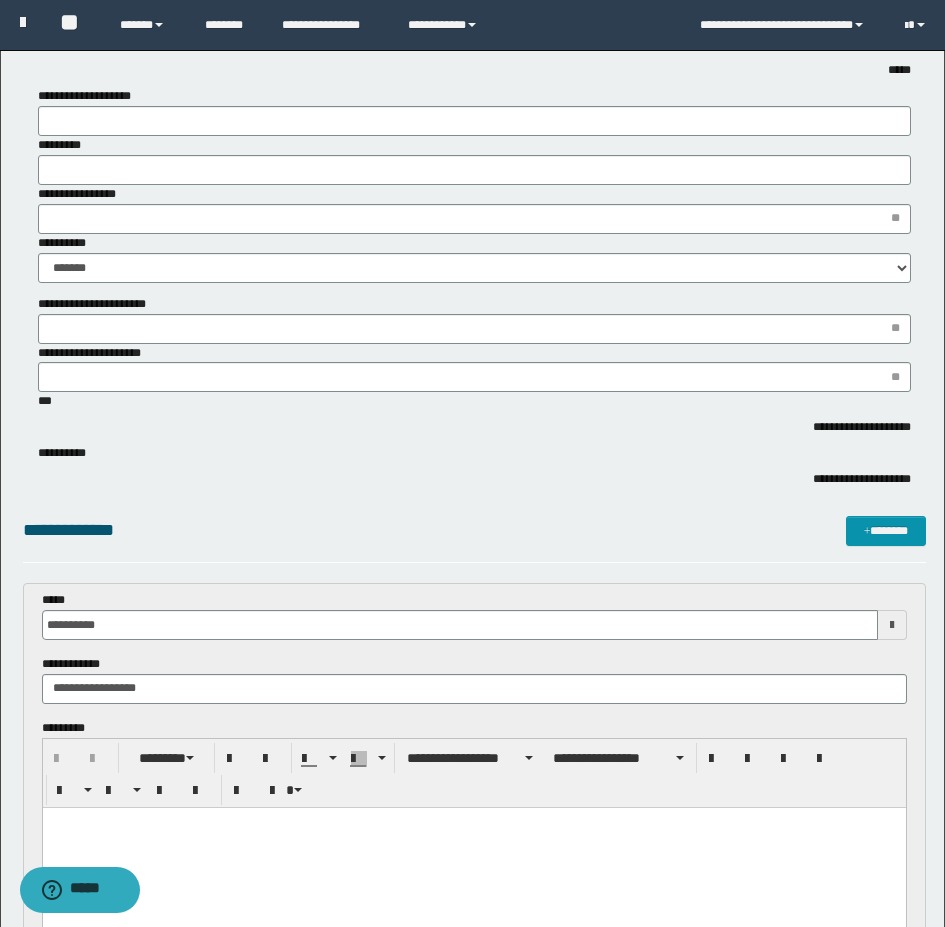 scroll, scrollTop: 500, scrollLeft: 0, axis: vertical 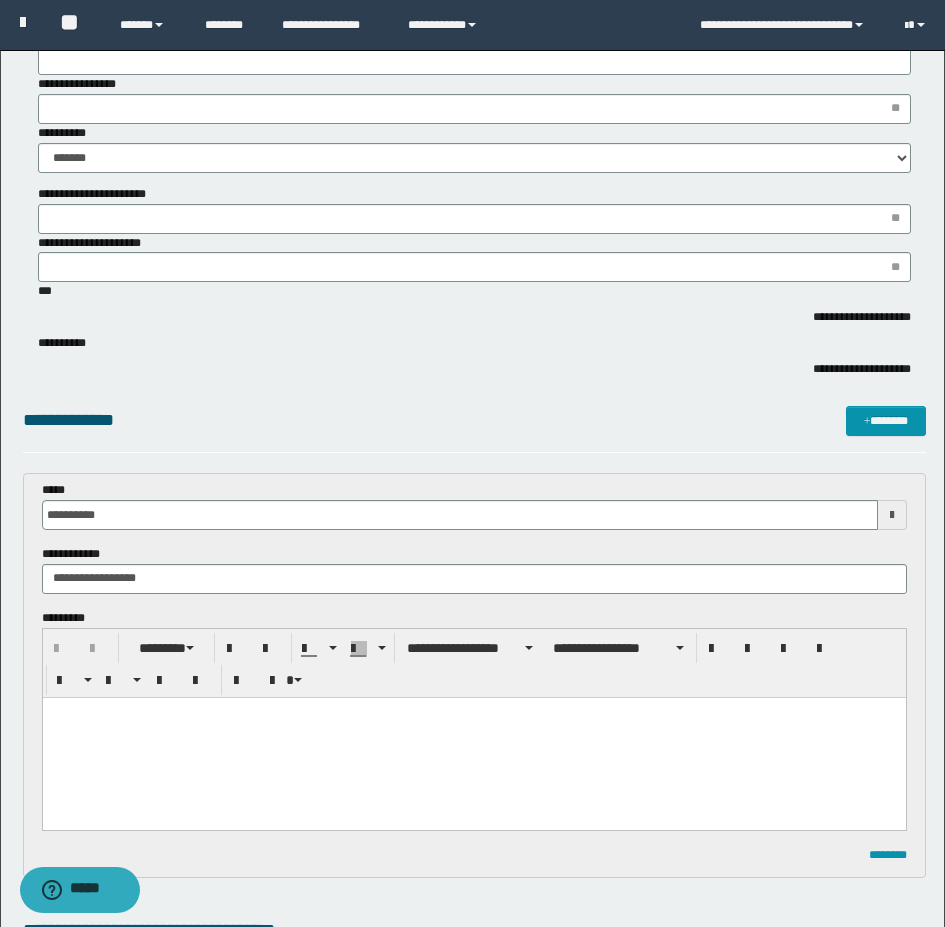 click at bounding box center (473, 738) 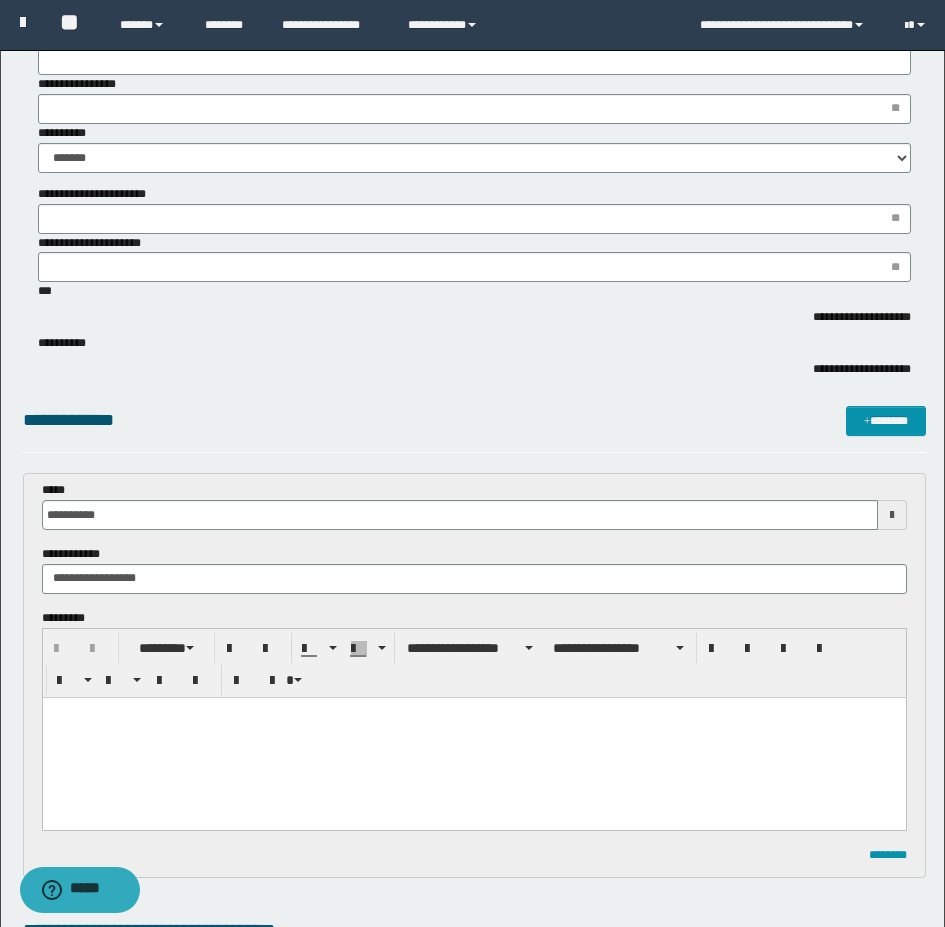 type 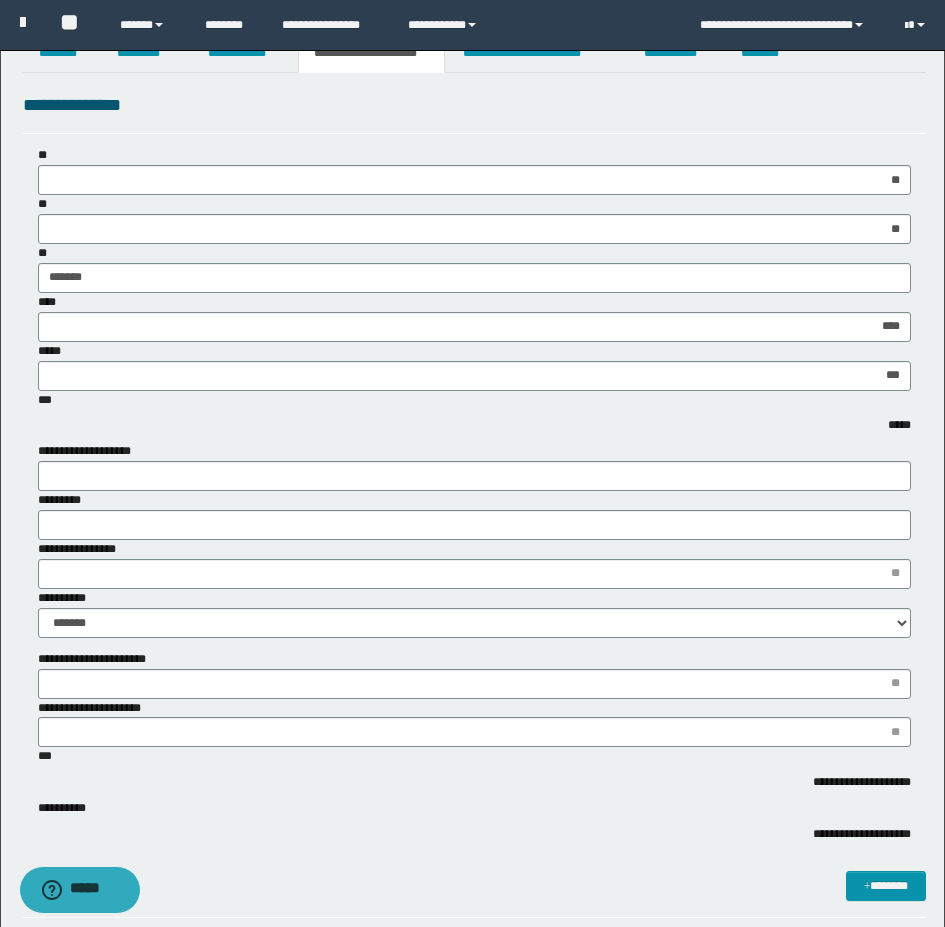 scroll, scrollTop: 0, scrollLeft: 0, axis: both 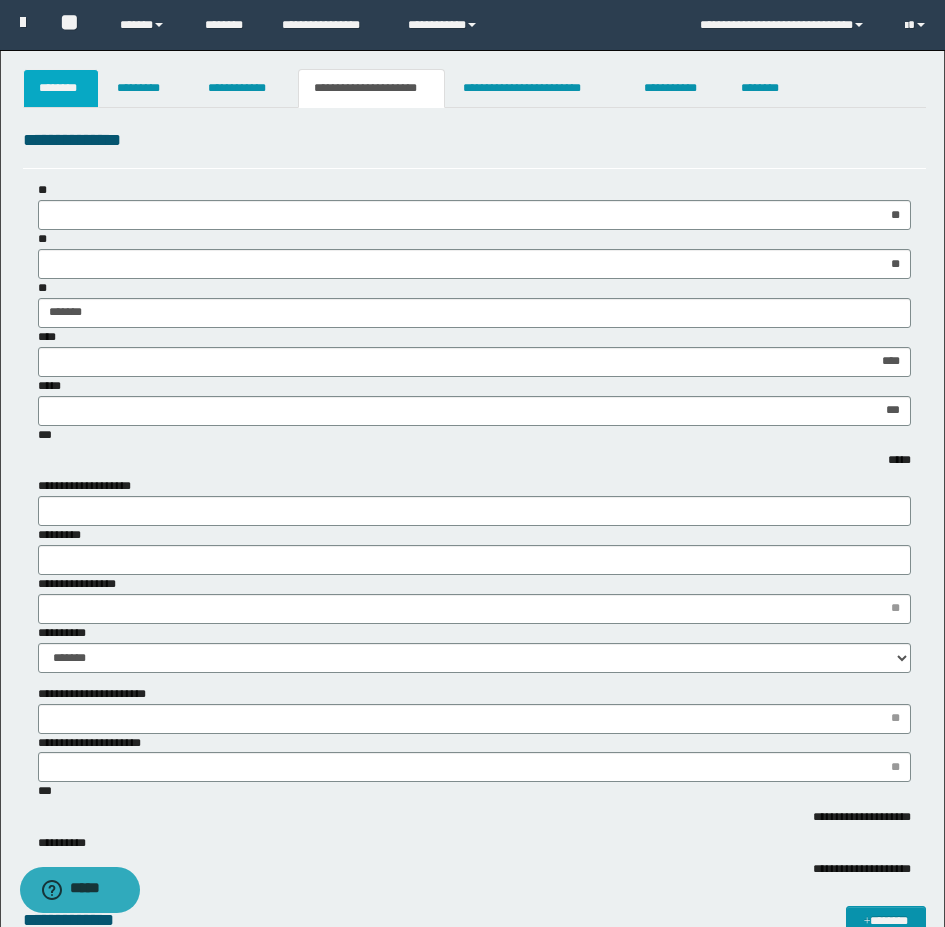 click on "********" at bounding box center [61, 88] 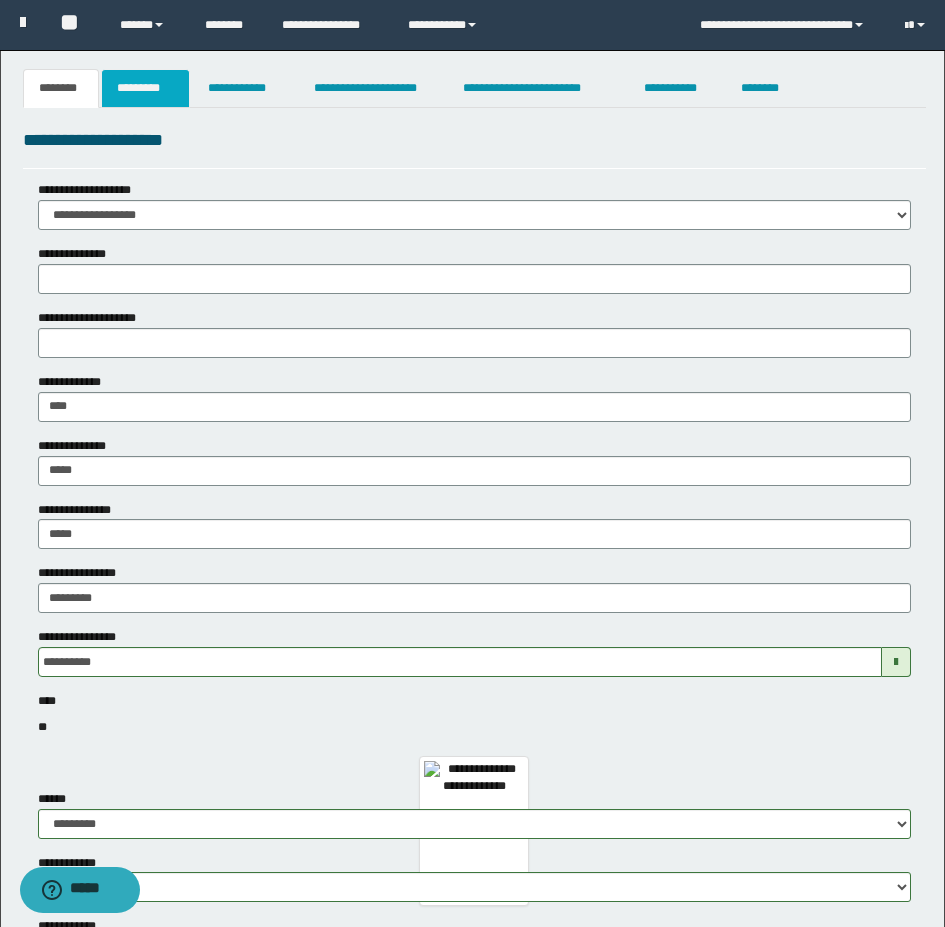 click on "*********" at bounding box center (145, 88) 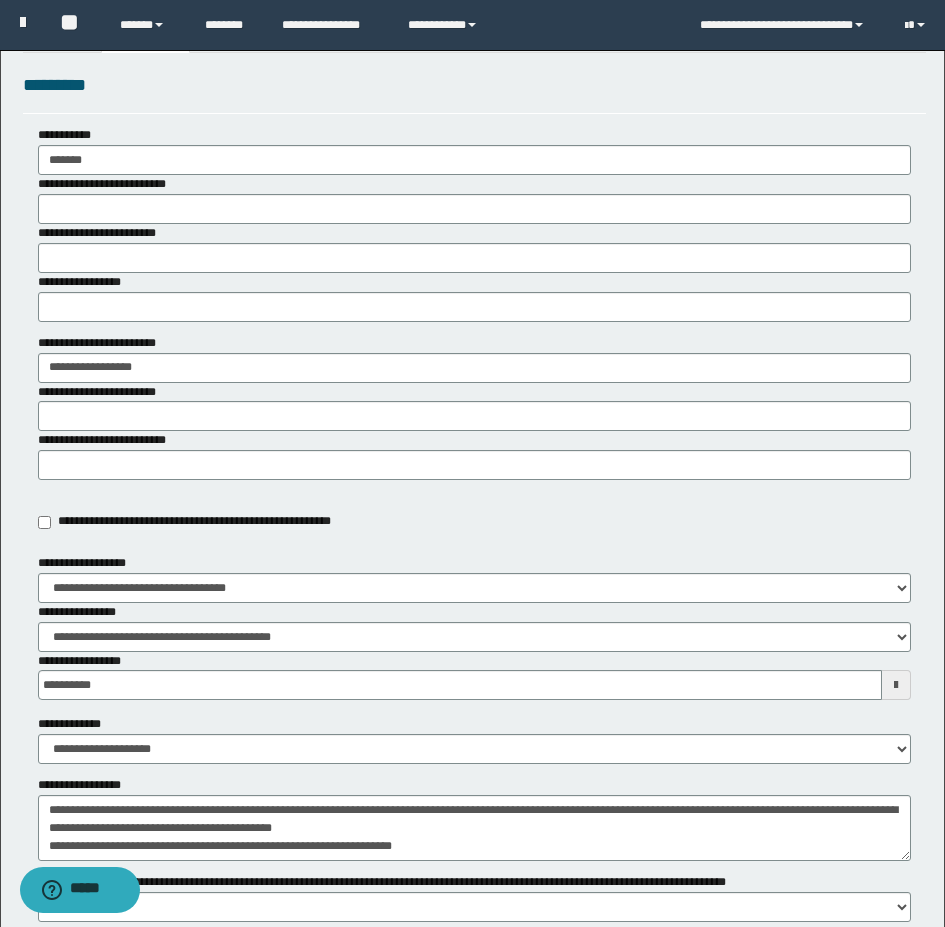 scroll, scrollTop: 100, scrollLeft: 0, axis: vertical 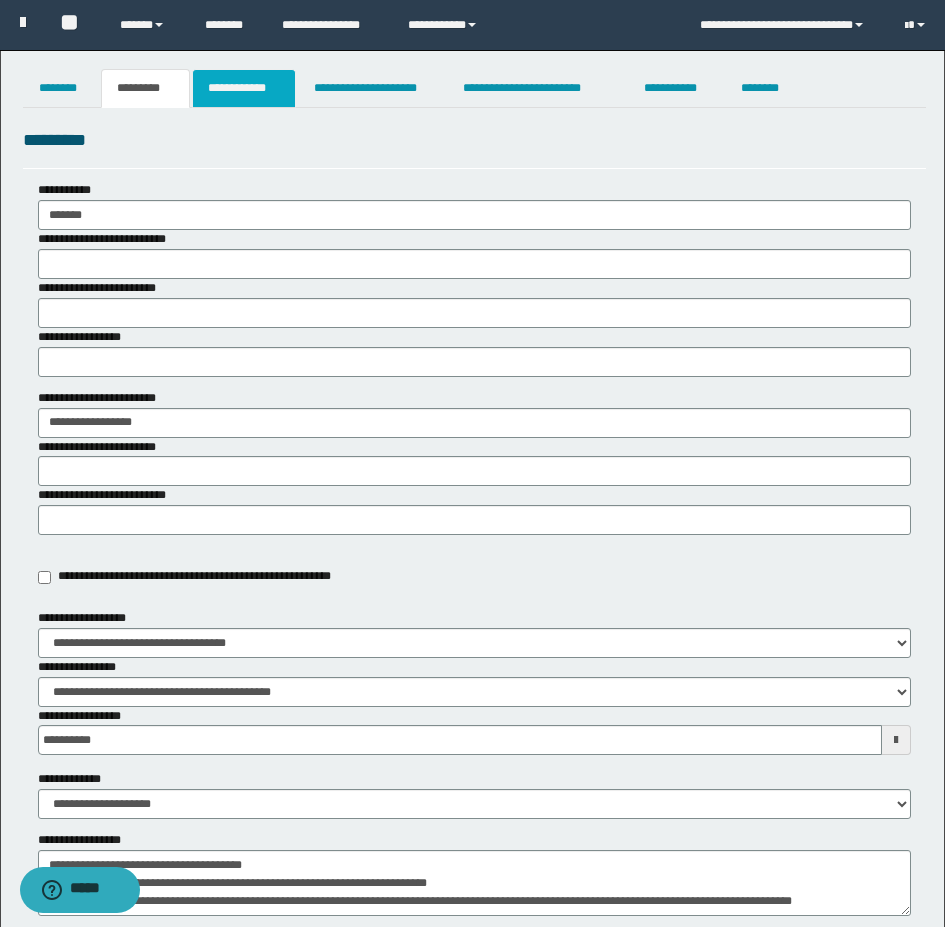 click on "**********" at bounding box center (244, 88) 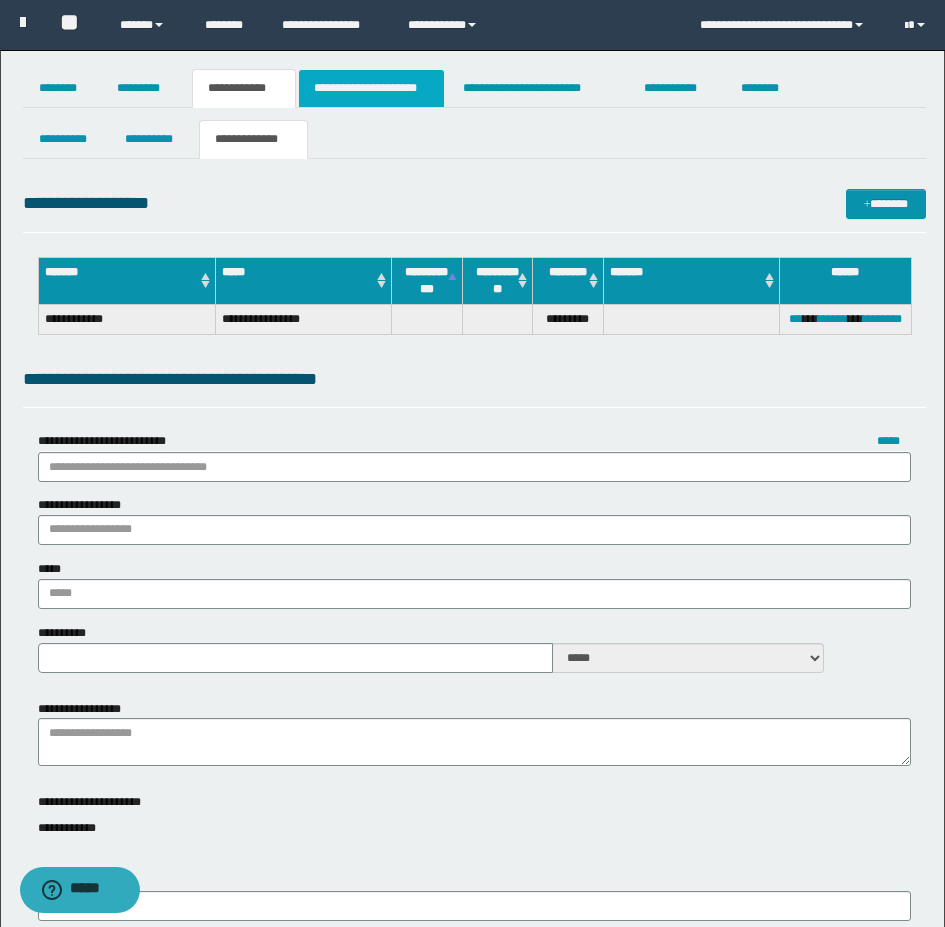 click on "**********" at bounding box center [371, 88] 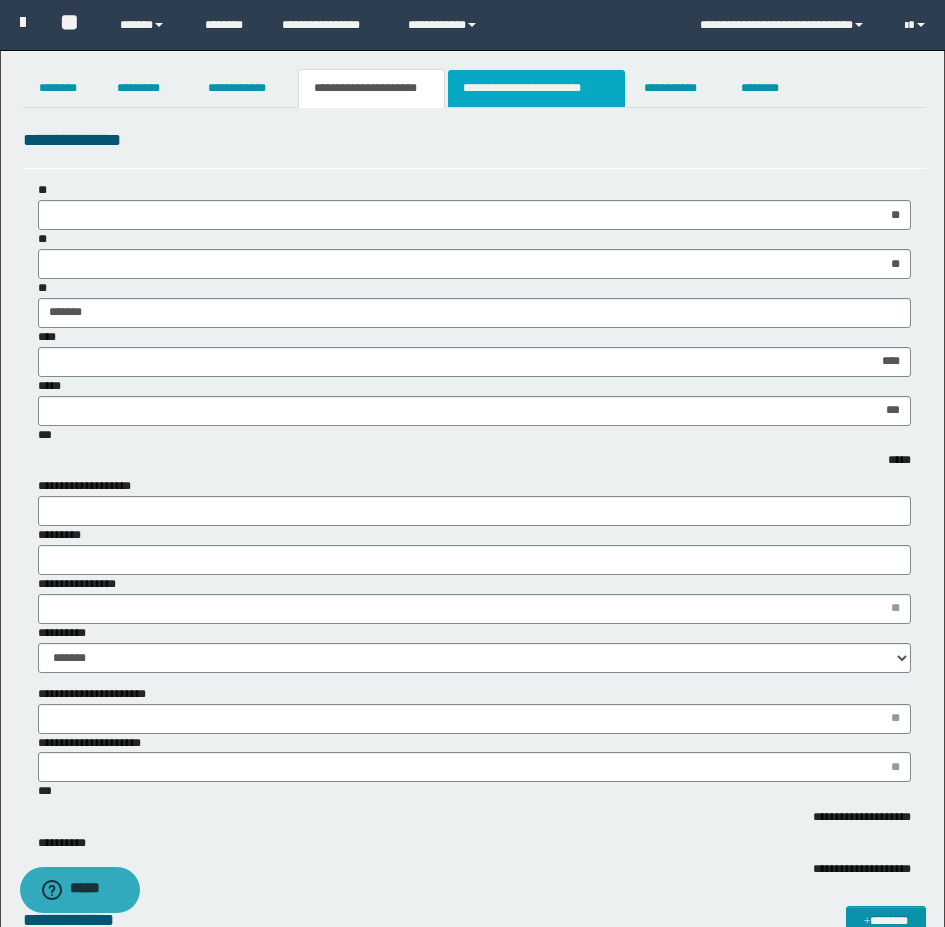 click on "**********" at bounding box center [537, 88] 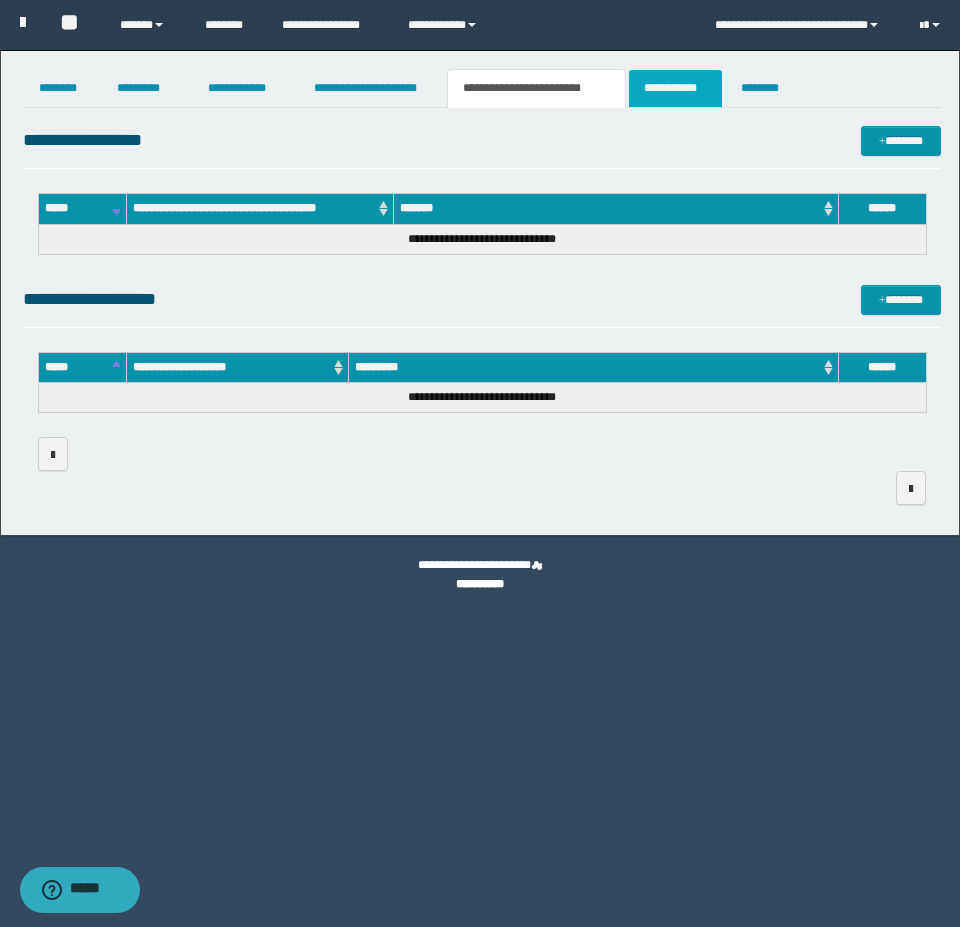 click on "**********" at bounding box center [675, 88] 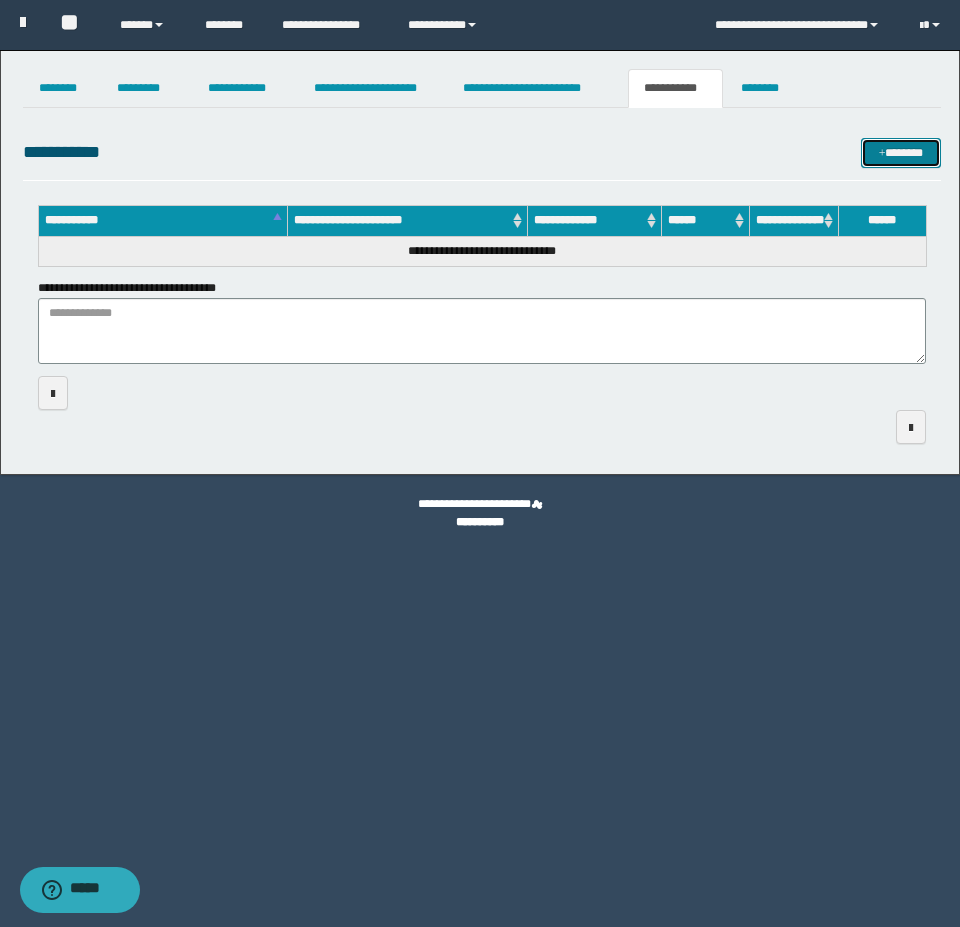 click on "*******" at bounding box center (901, 153) 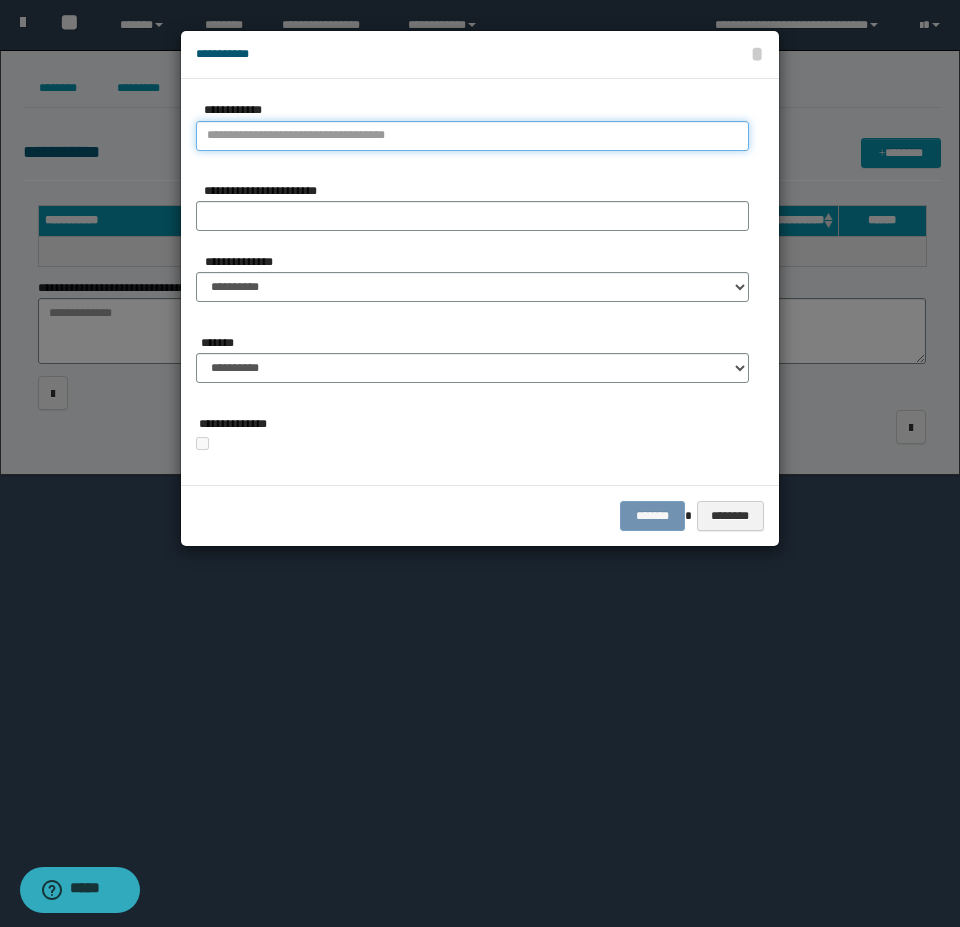 click on "**********" at bounding box center (472, 136) 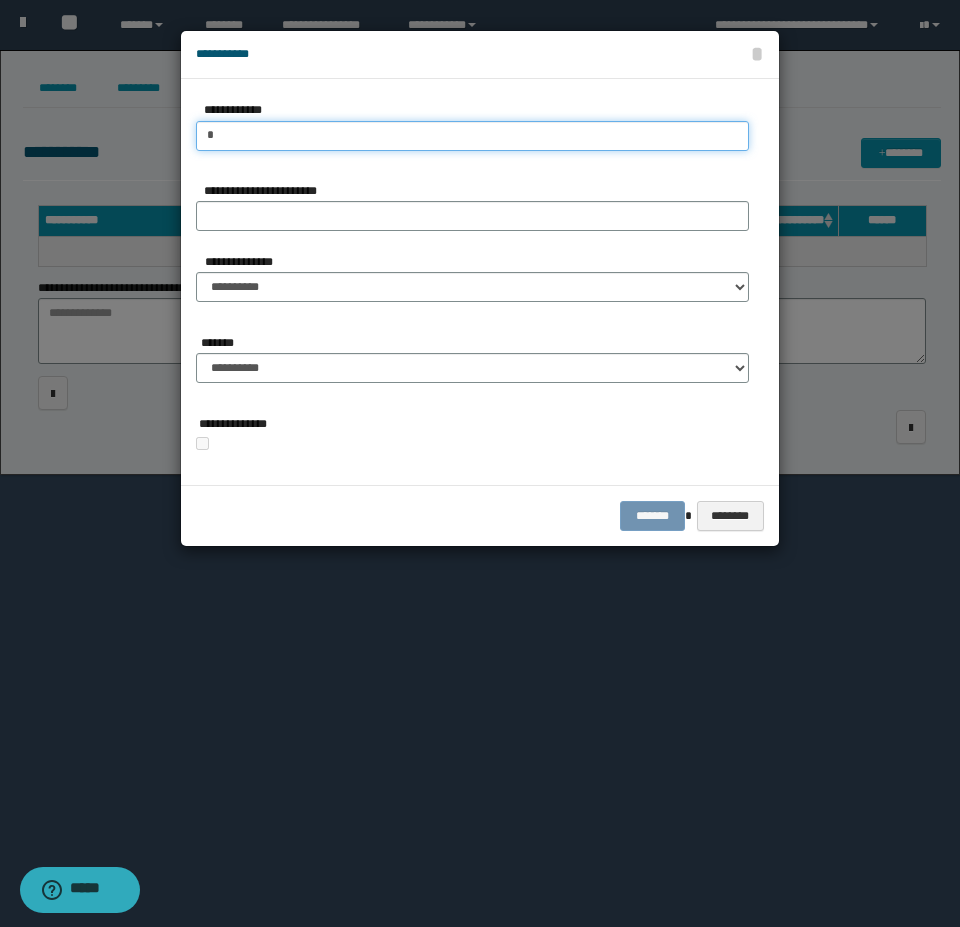 type on "**" 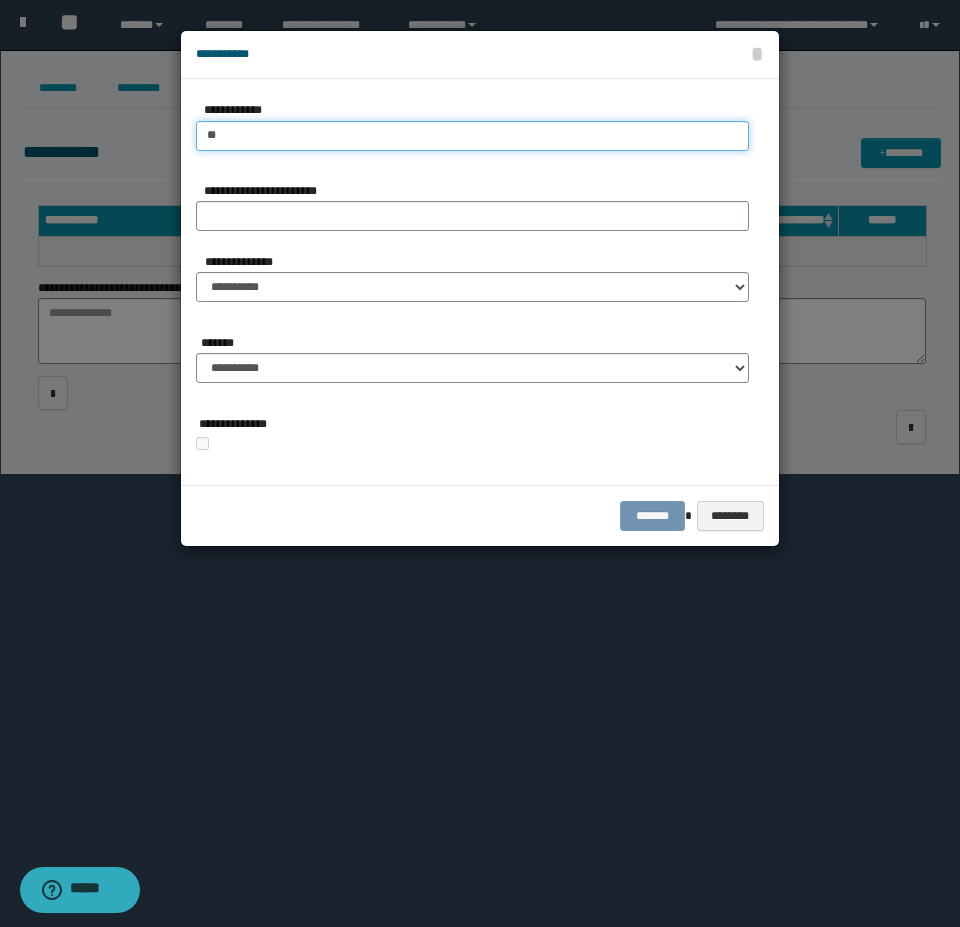 type on "**" 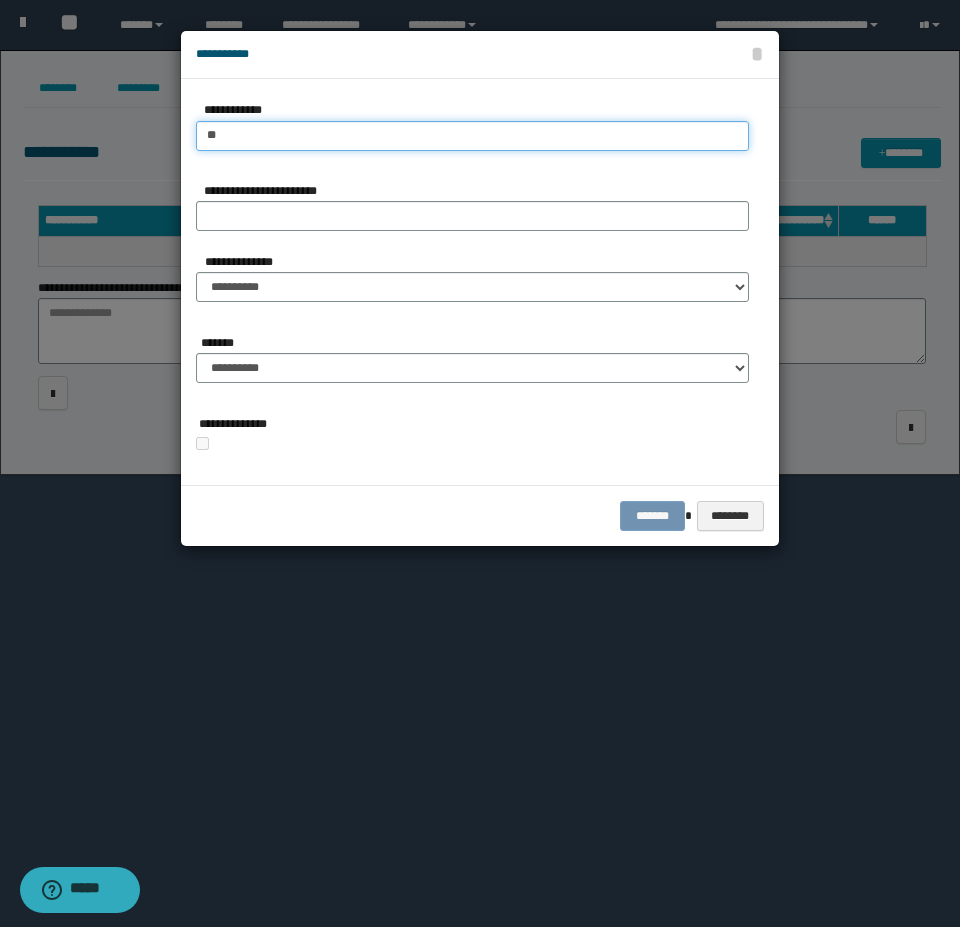 type 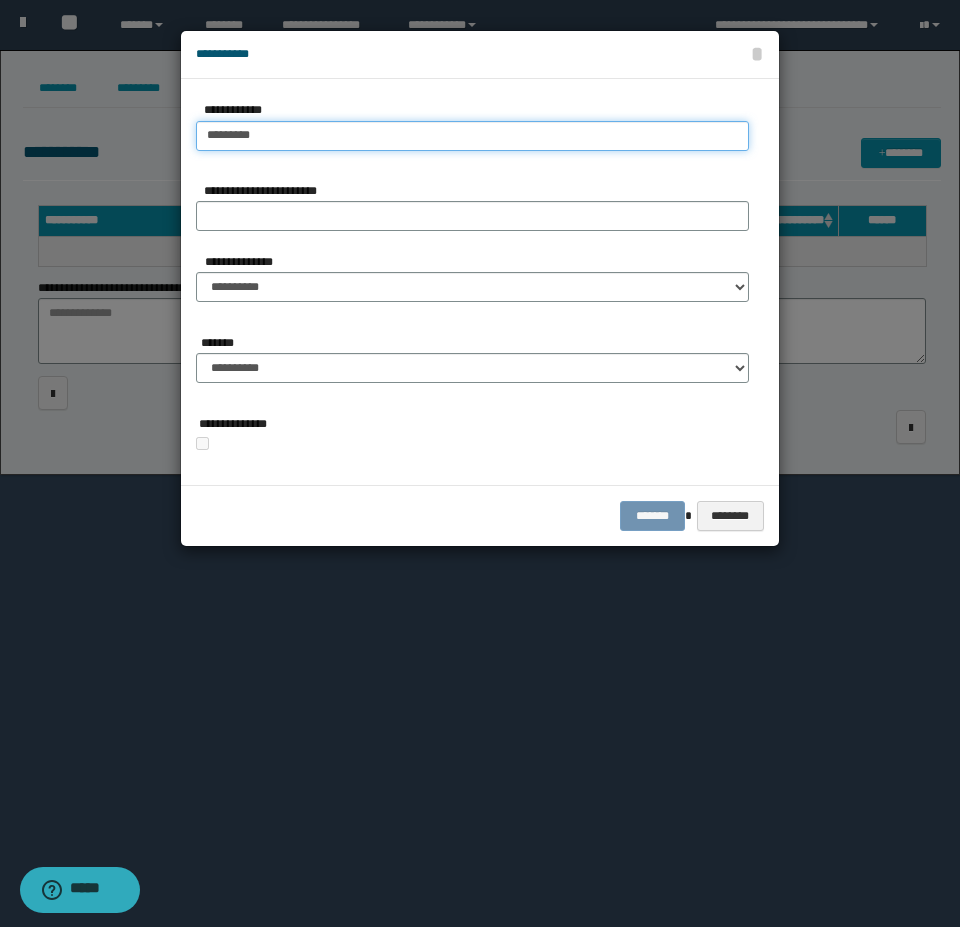 type on "**********" 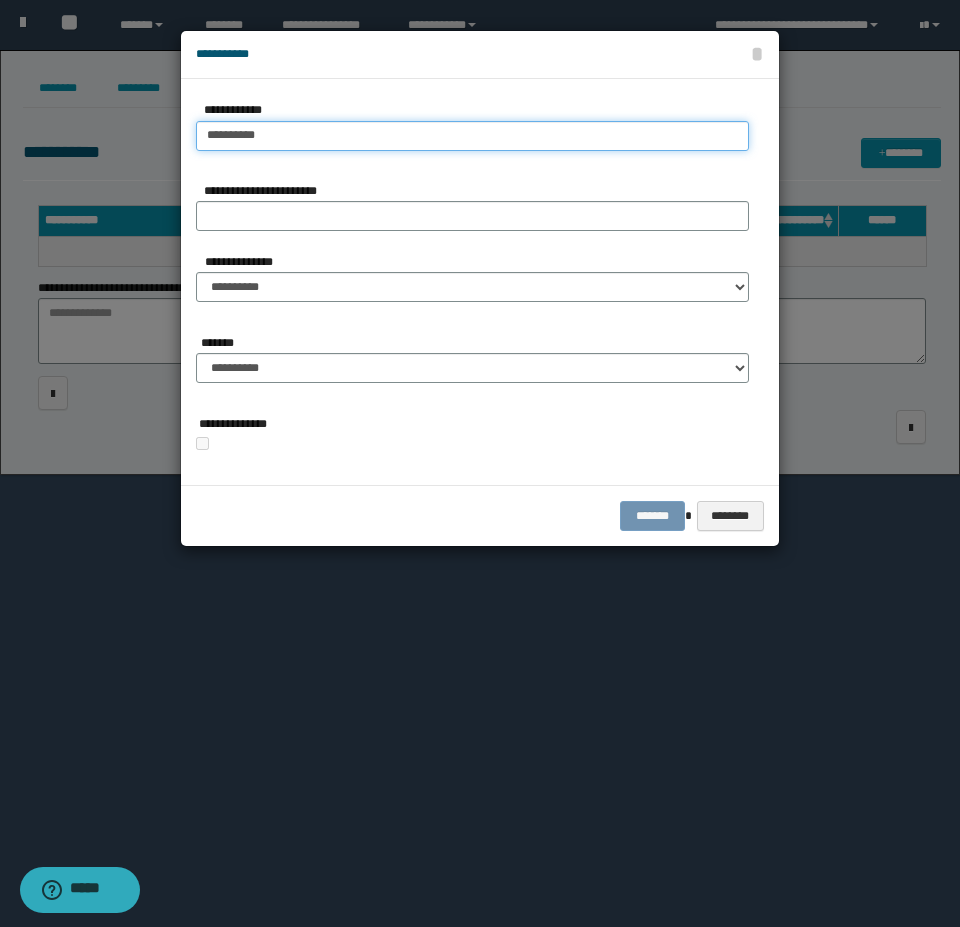 type on "**********" 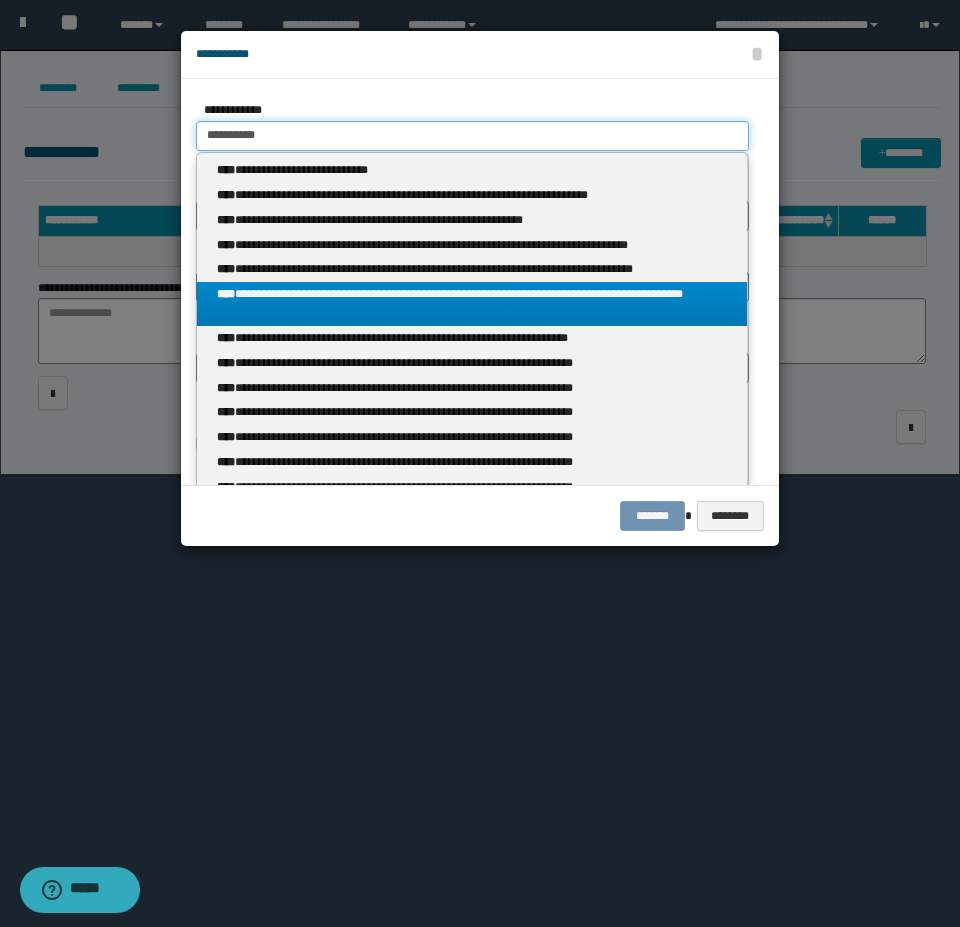 type on "**********" 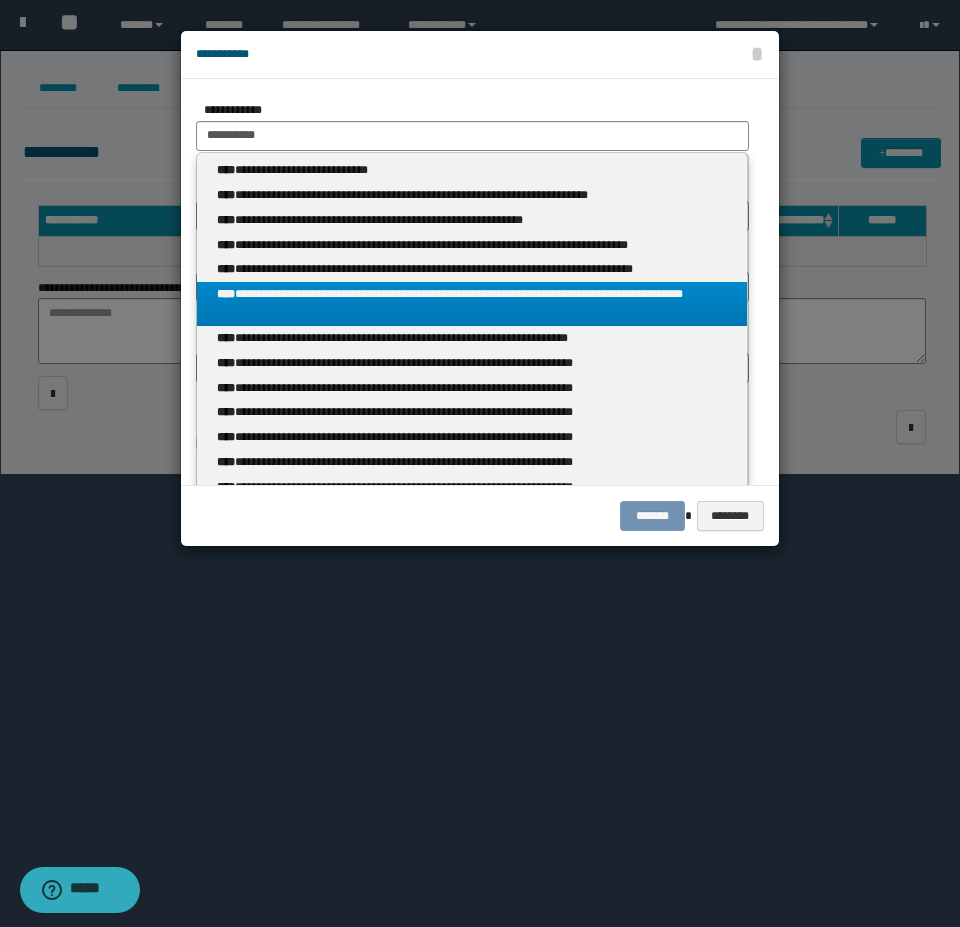 click on "**********" at bounding box center [472, 304] 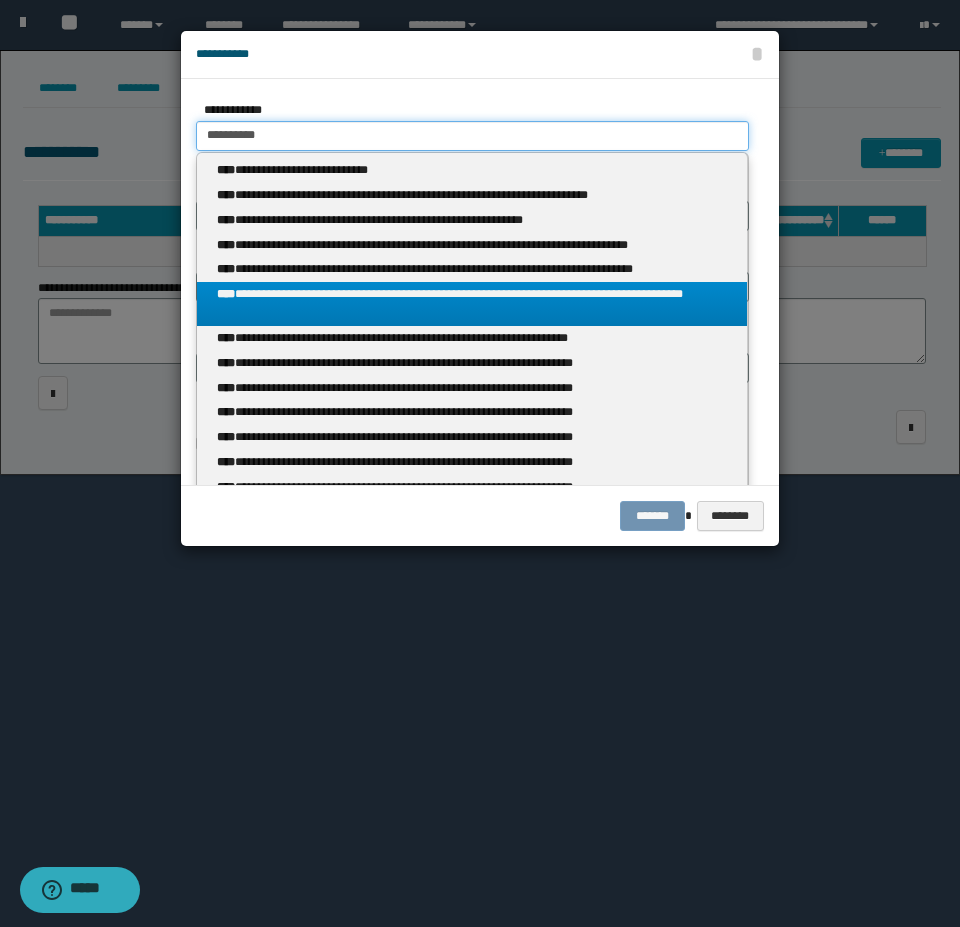 type 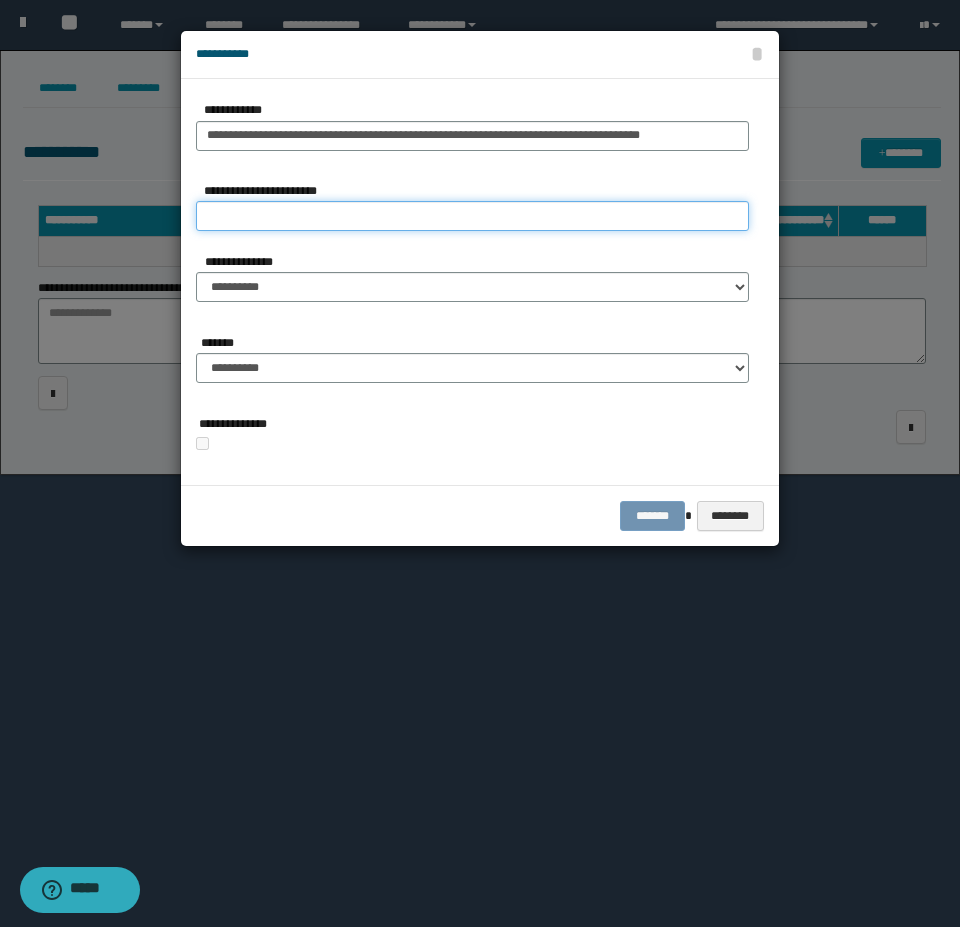 click on "**********" at bounding box center [472, 216] 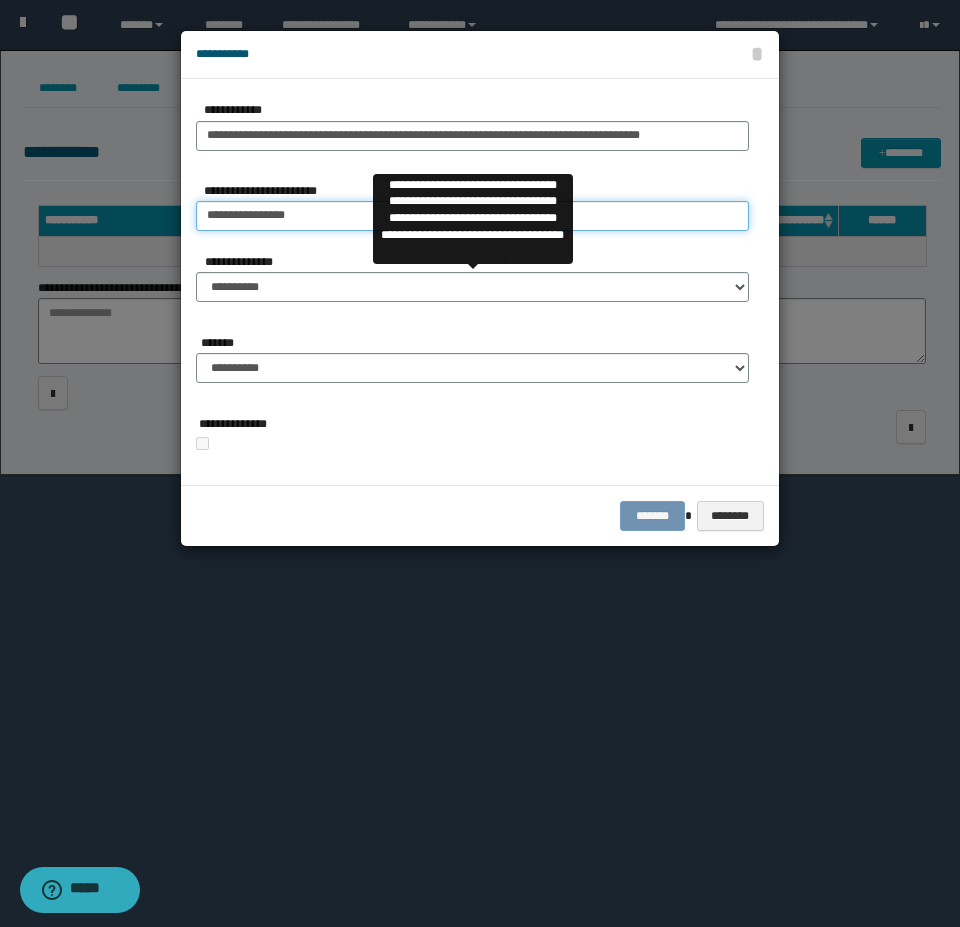 type on "**********" 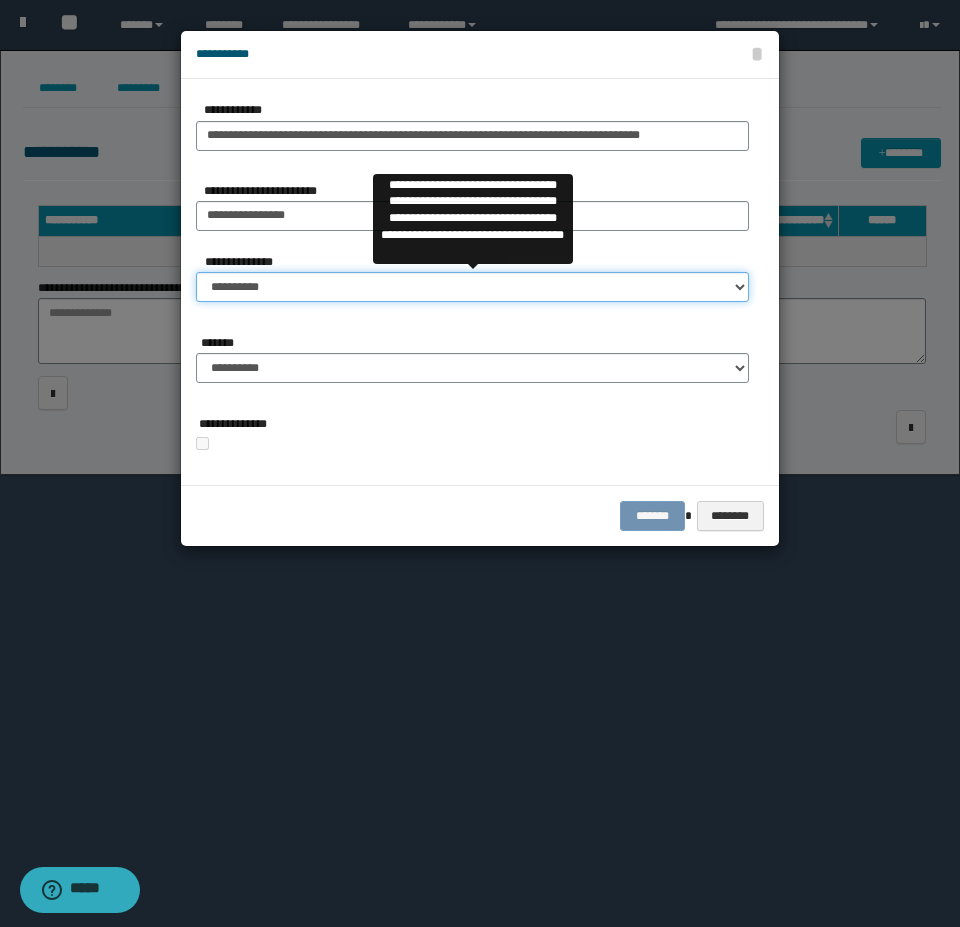 click on "**********" at bounding box center (472, 287) 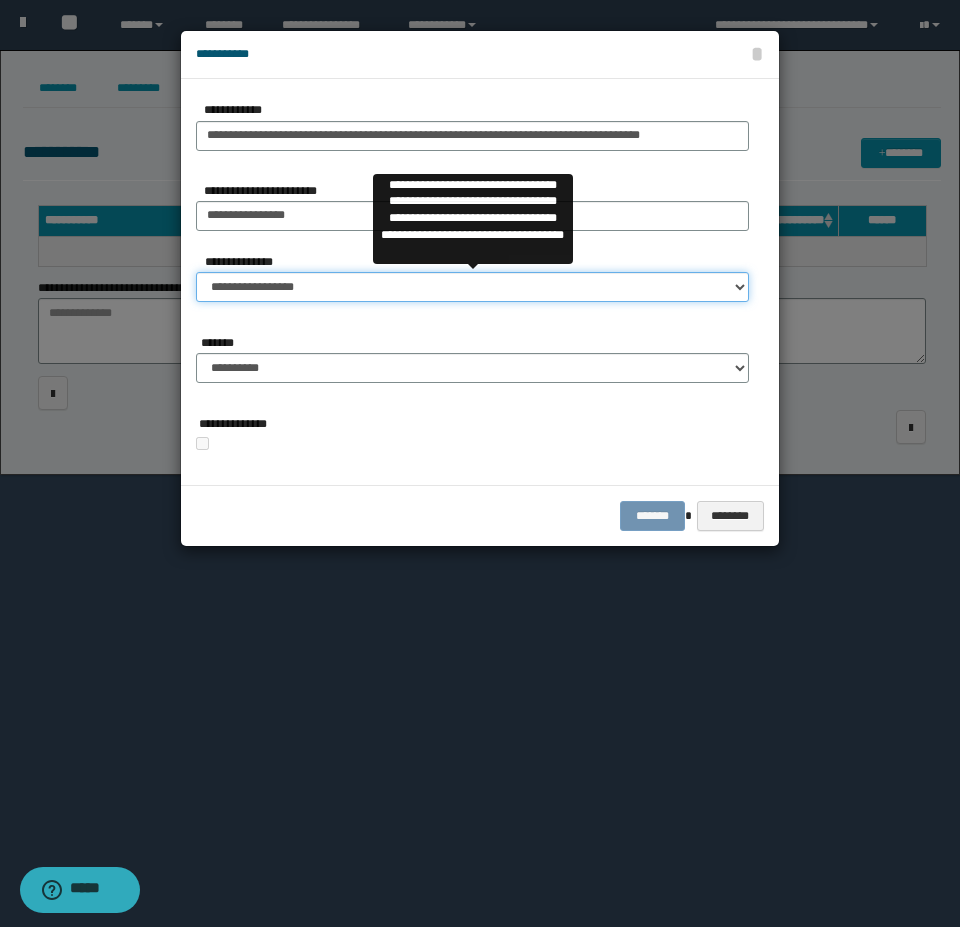 click on "**********" at bounding box center [472, 287] 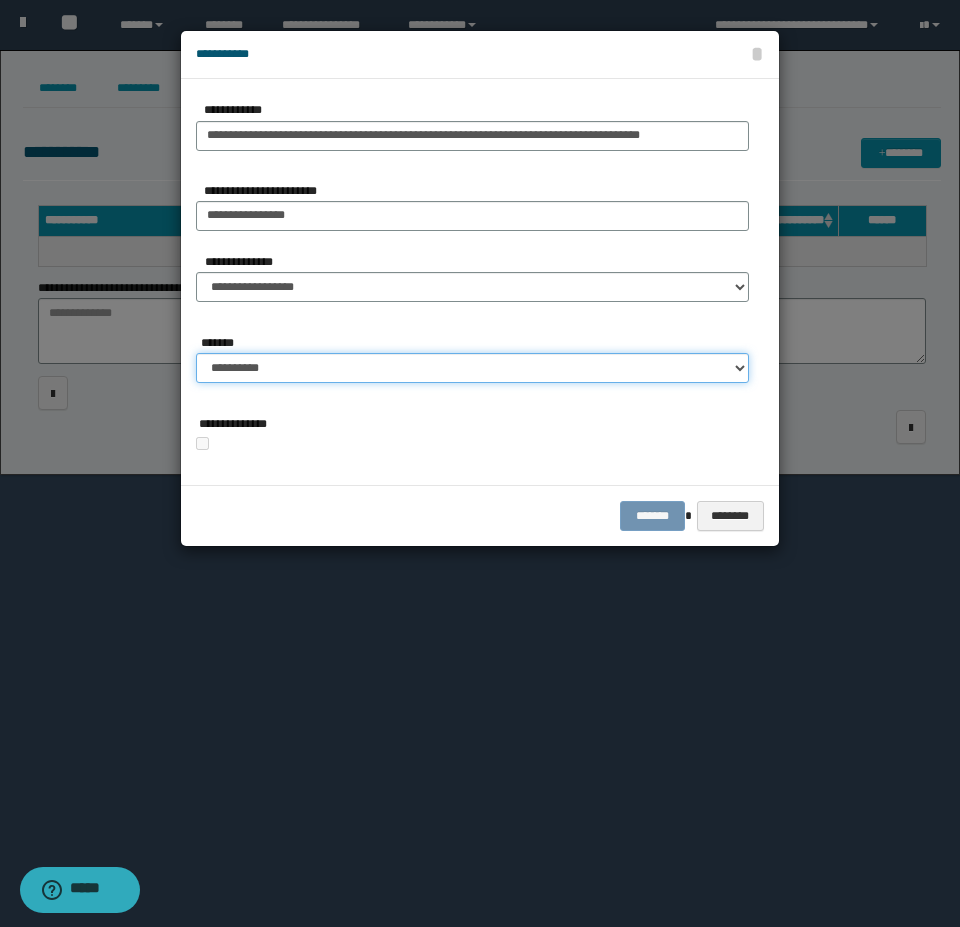 drag, startPoint x: 254, startPoint y: 358, endPoint x: 258, endPoint y: 380, distance: 22.36068 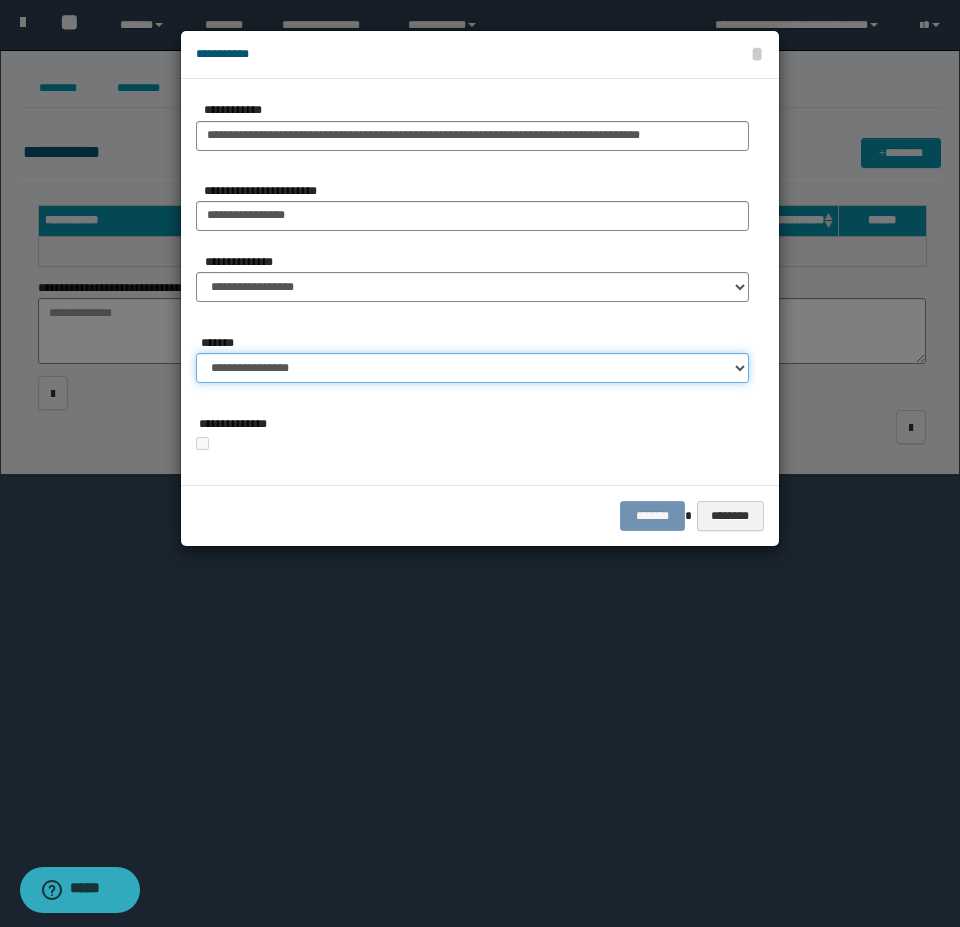 click on "**********" at bounding box center (472, 368) 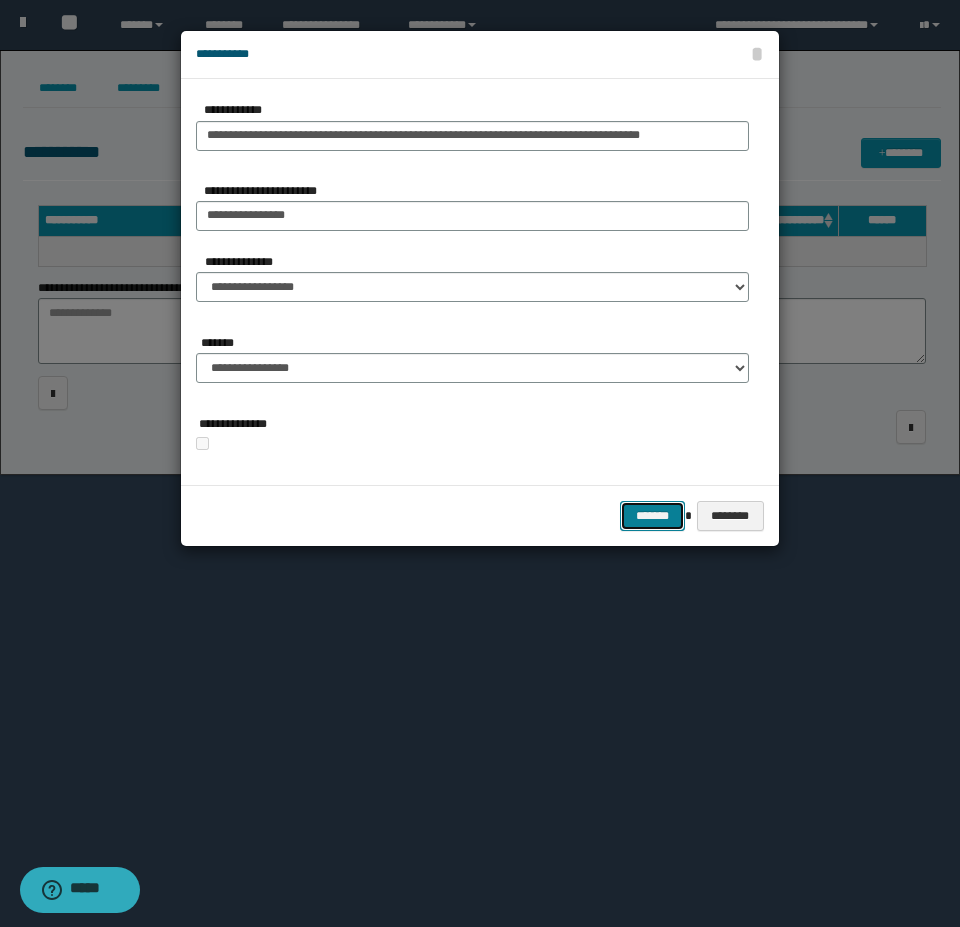 click on "*******" at bounding box center (652, 516) 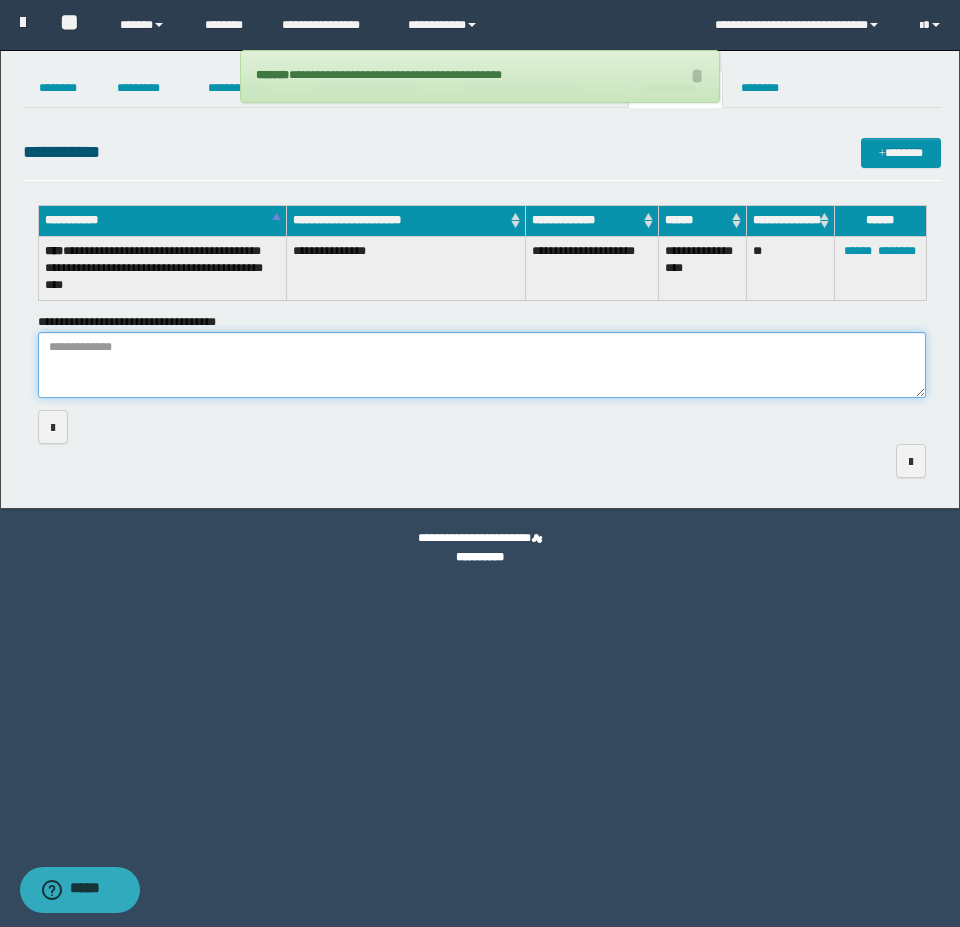 click on "**********" at bounding box center (482, 365) 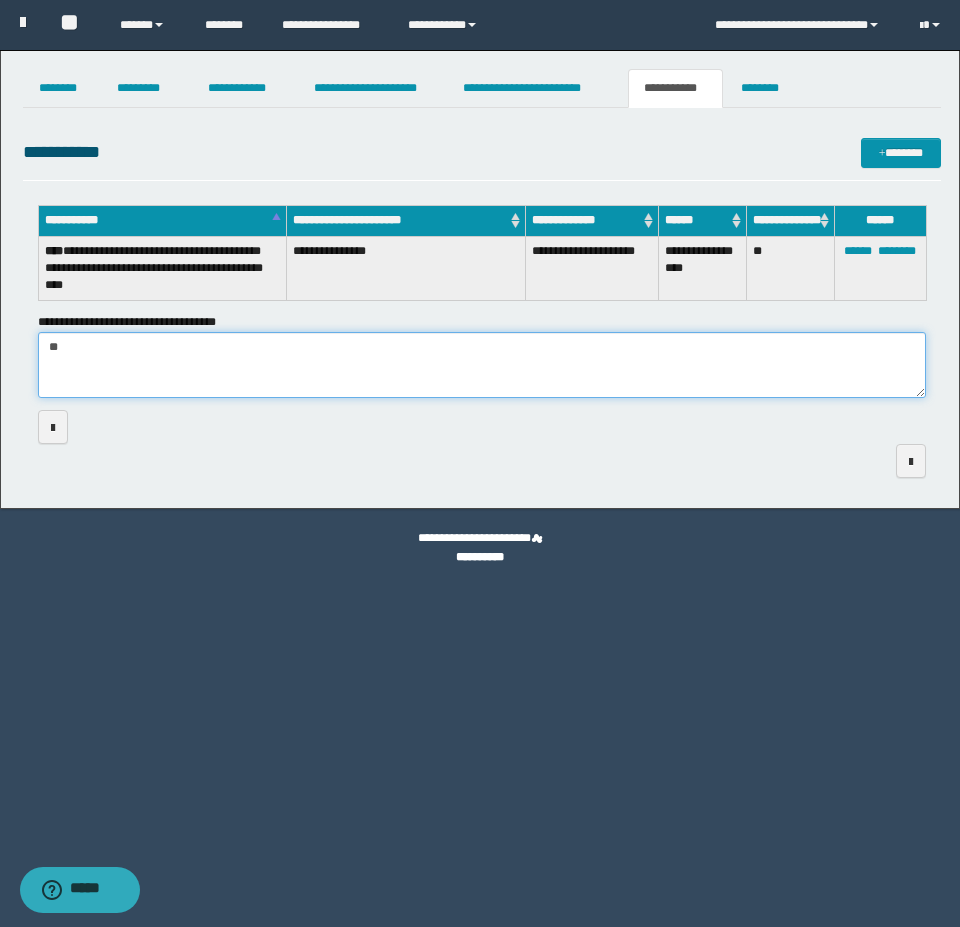 type on "*" 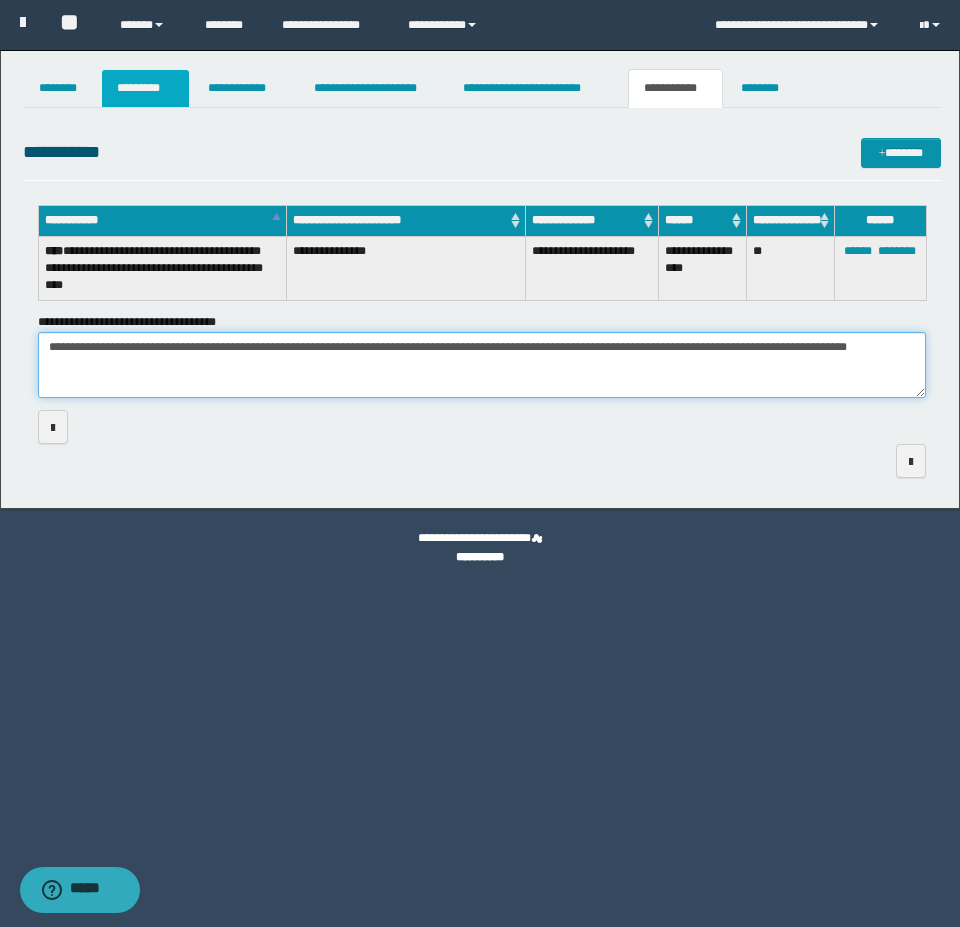 type on "**********" 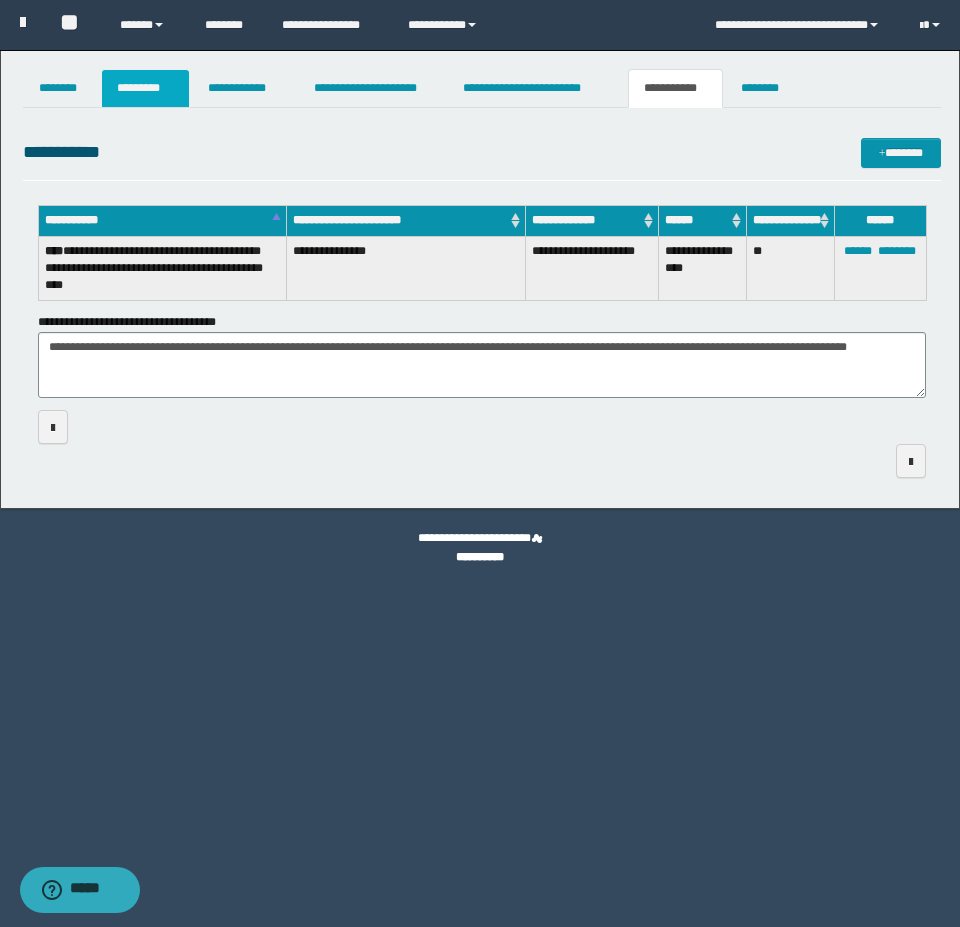 click on "*********" at bounding box center [145, 88] 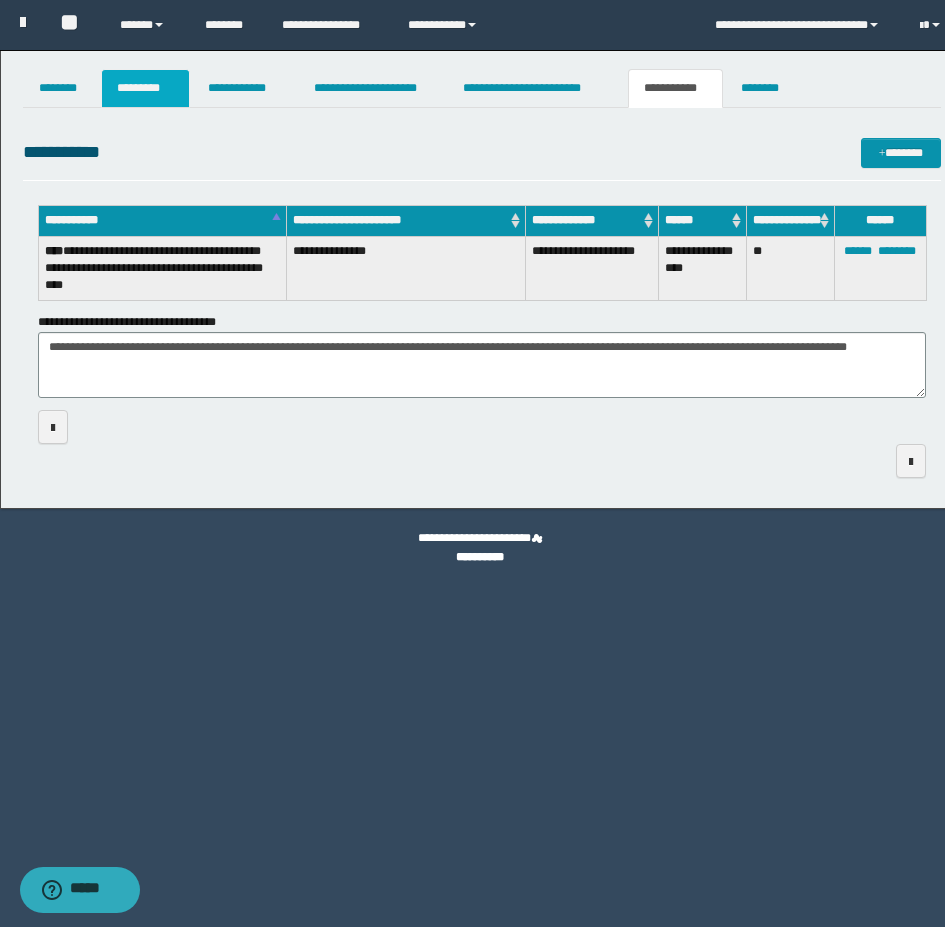 scroll, scrollTop: 180, scrollLeft: 0, axis: vertical 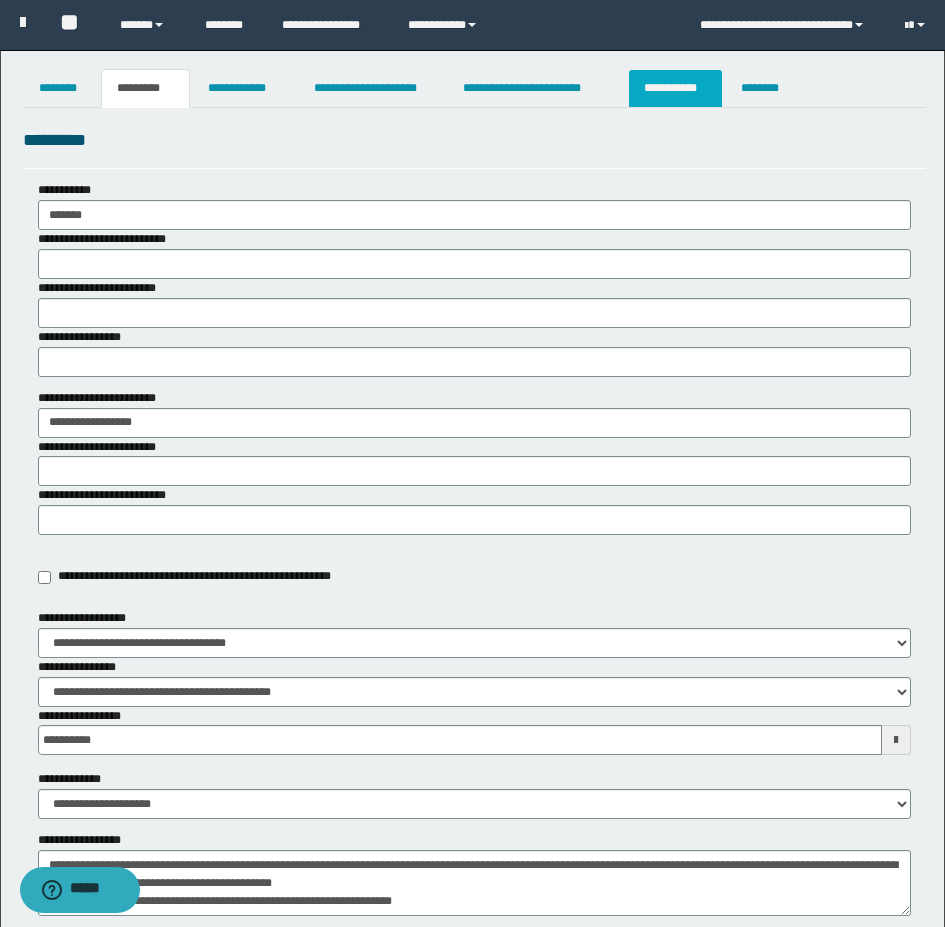 click on "**********" at bounding box center (675, 88) 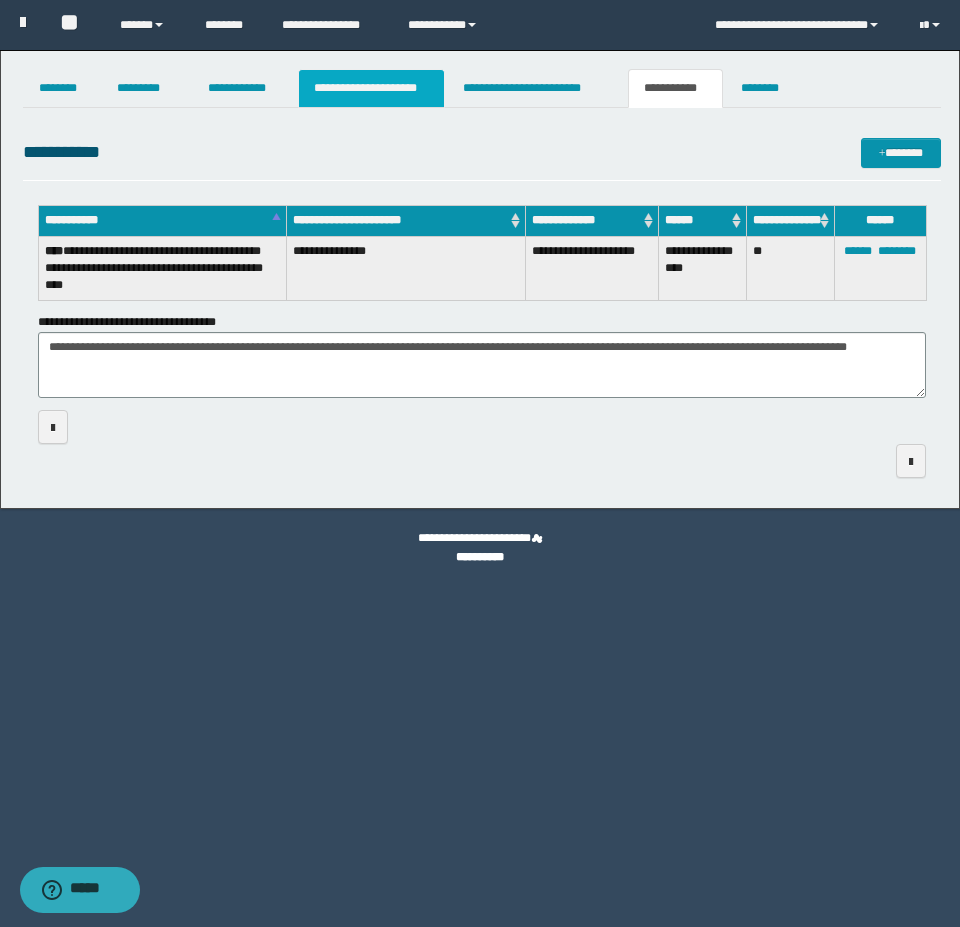 click on "**********" at bounding box center [371, 88] 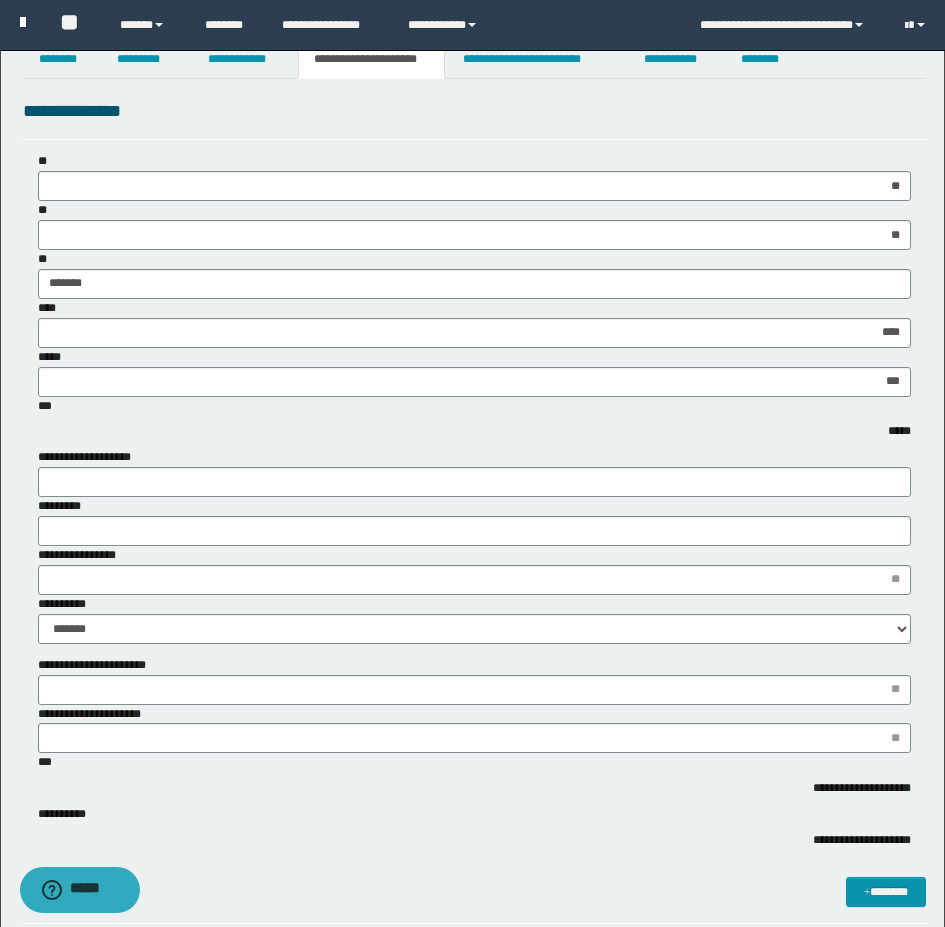 scroll, scrollTop: 0, scrollLeft: 0, axis: both 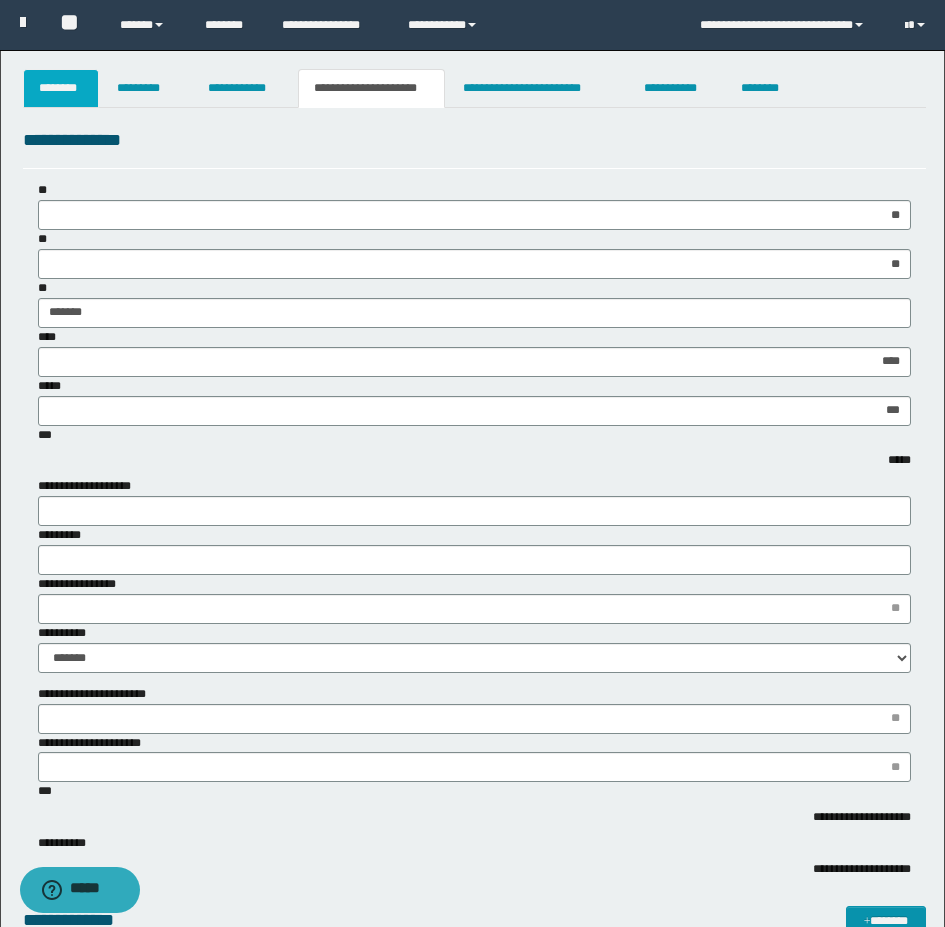 click on "********" at bounding box center [61, 88] 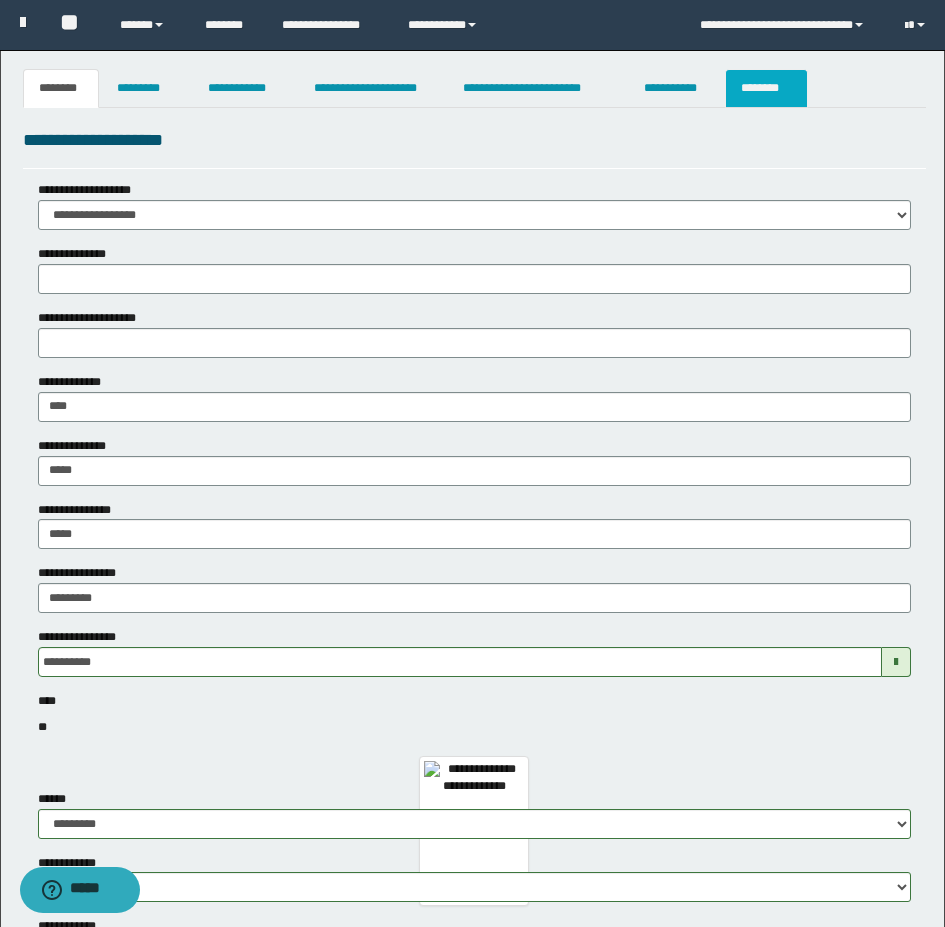click on "********" at bounding box center (766, 88) 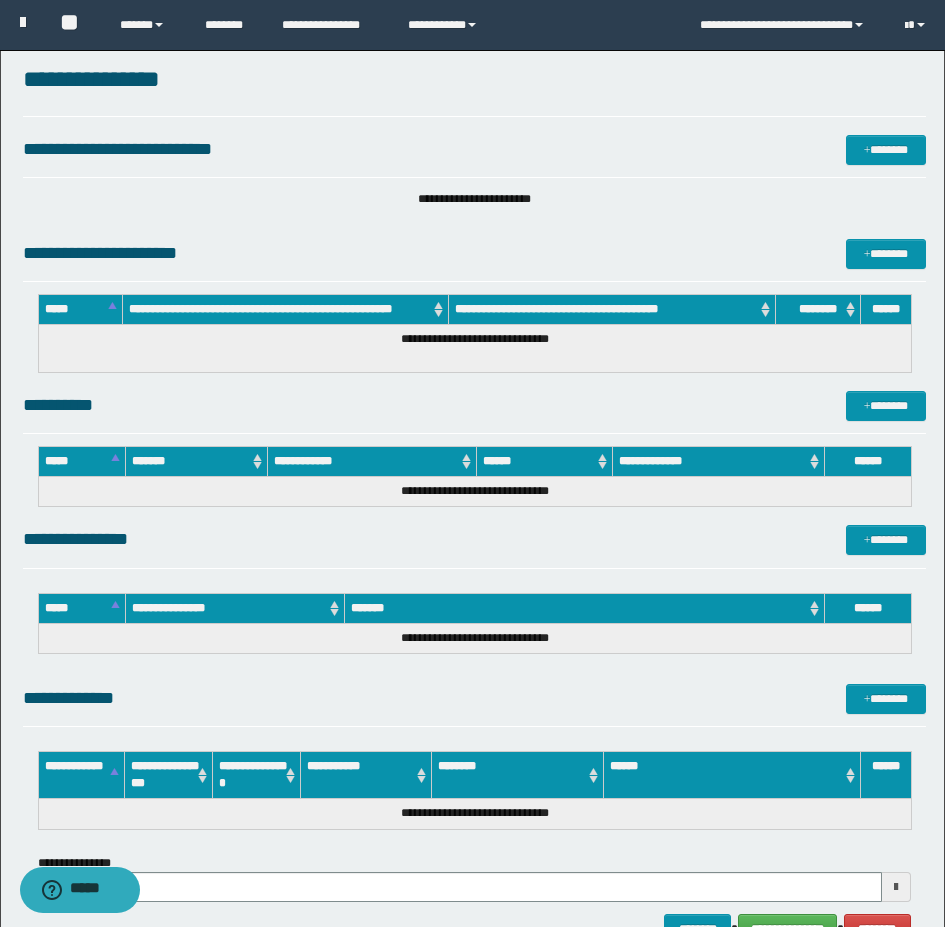 scroll, scrollTop: 100, scrollLeft: 0, axis: vertical 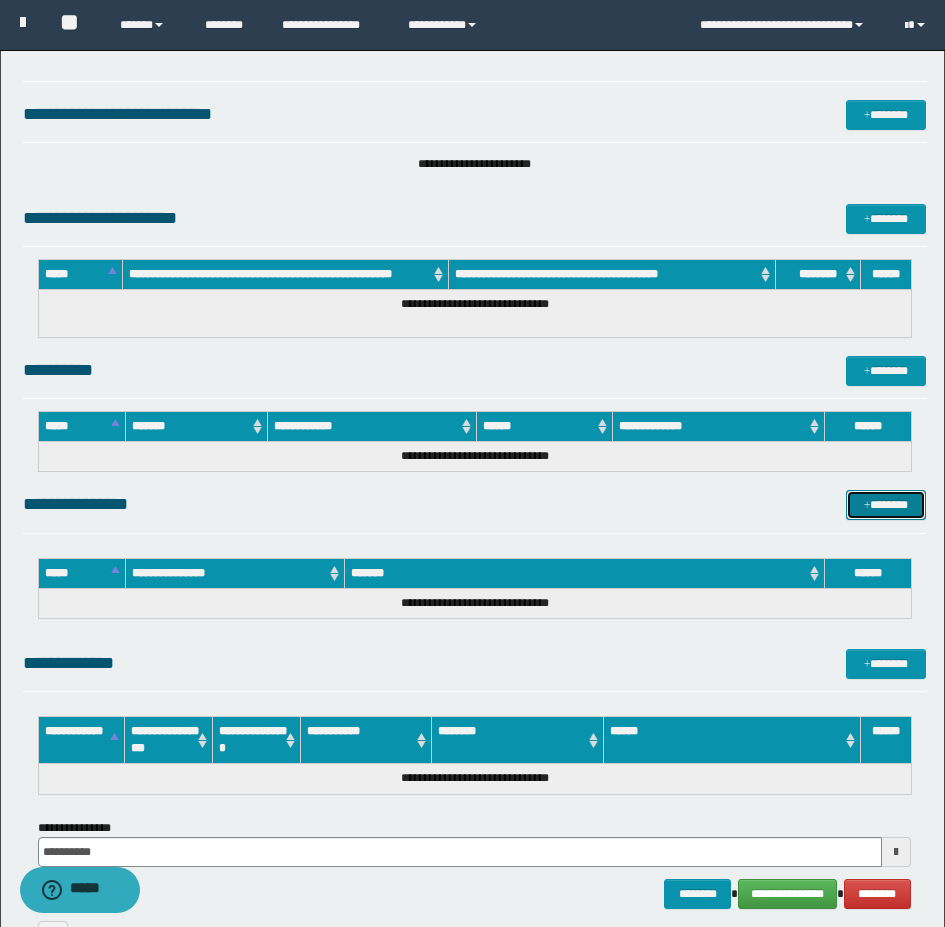 click on "*******" at bounding box center (886, 505) 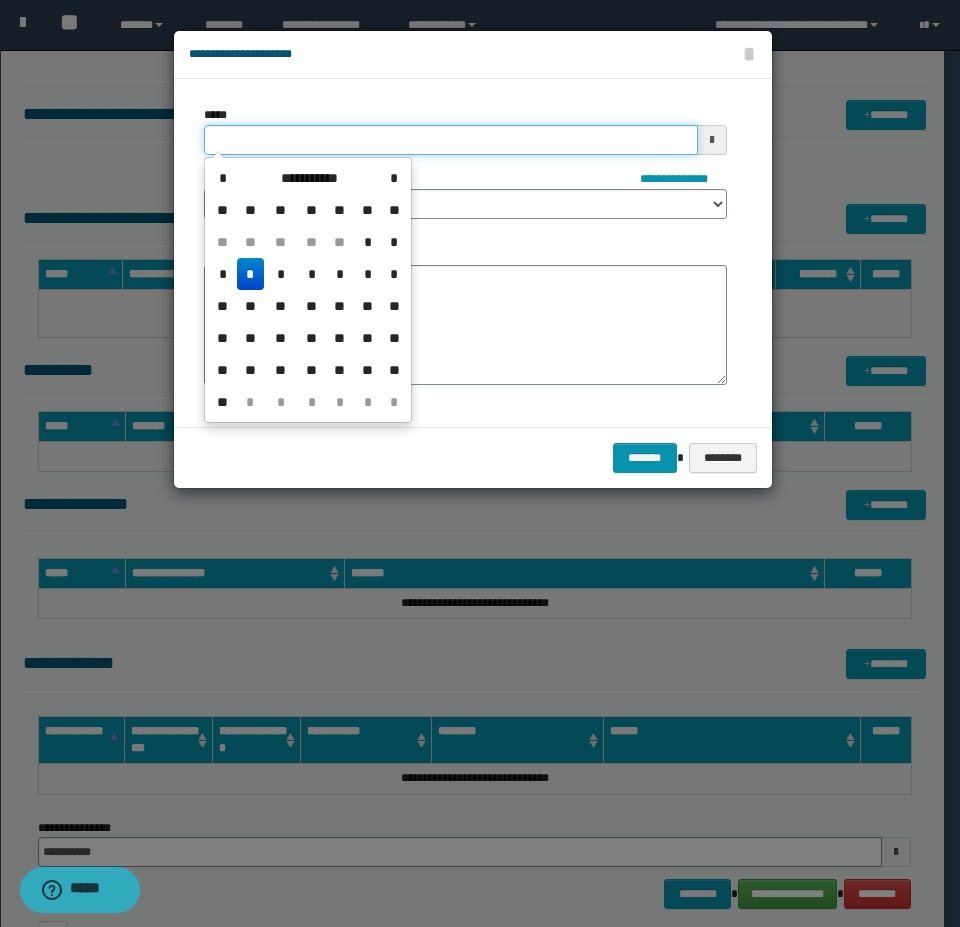 click on "*****" at bounding box center (451, 140) 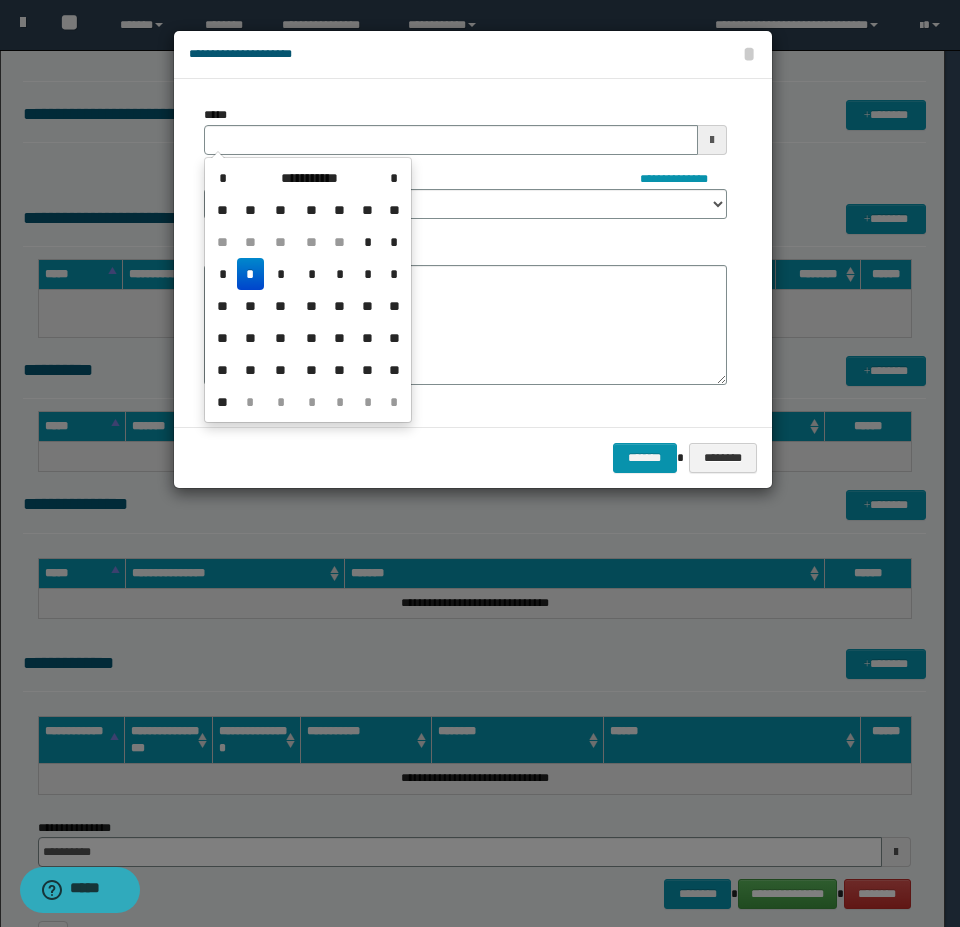 click on "*" at bounding box center (251, 274) 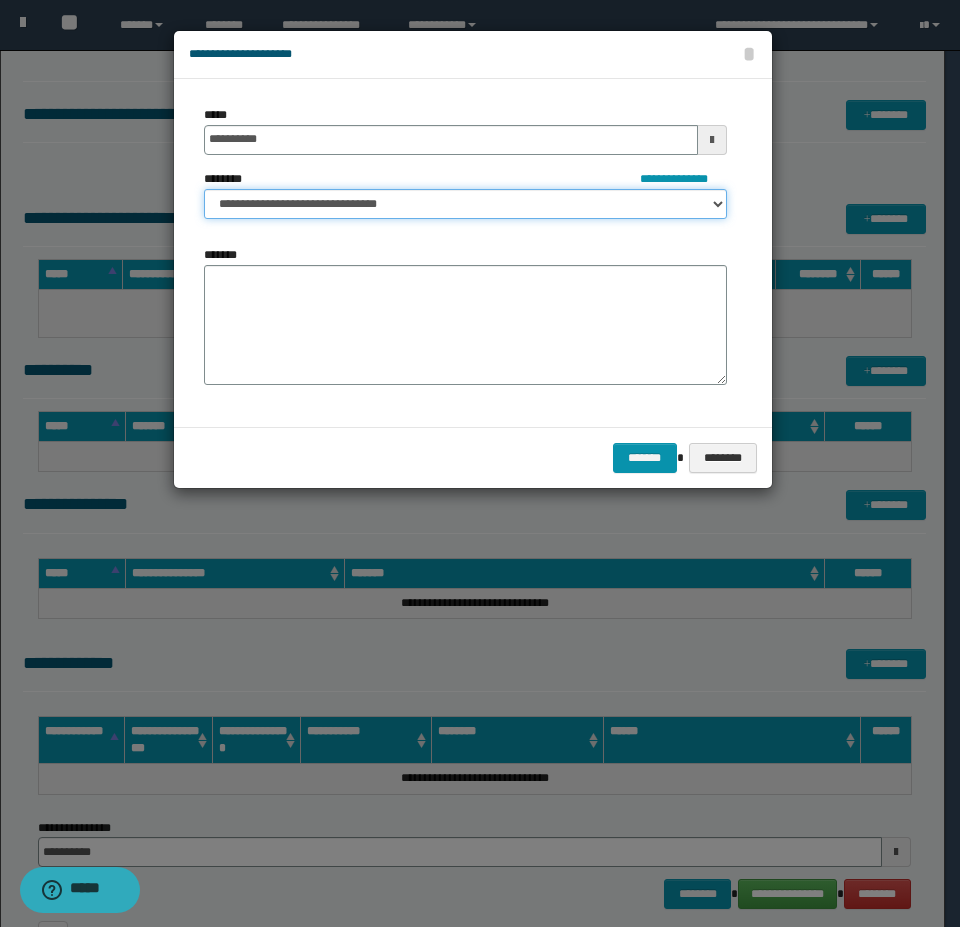 click on "**********" at bounding box center [465, 204] 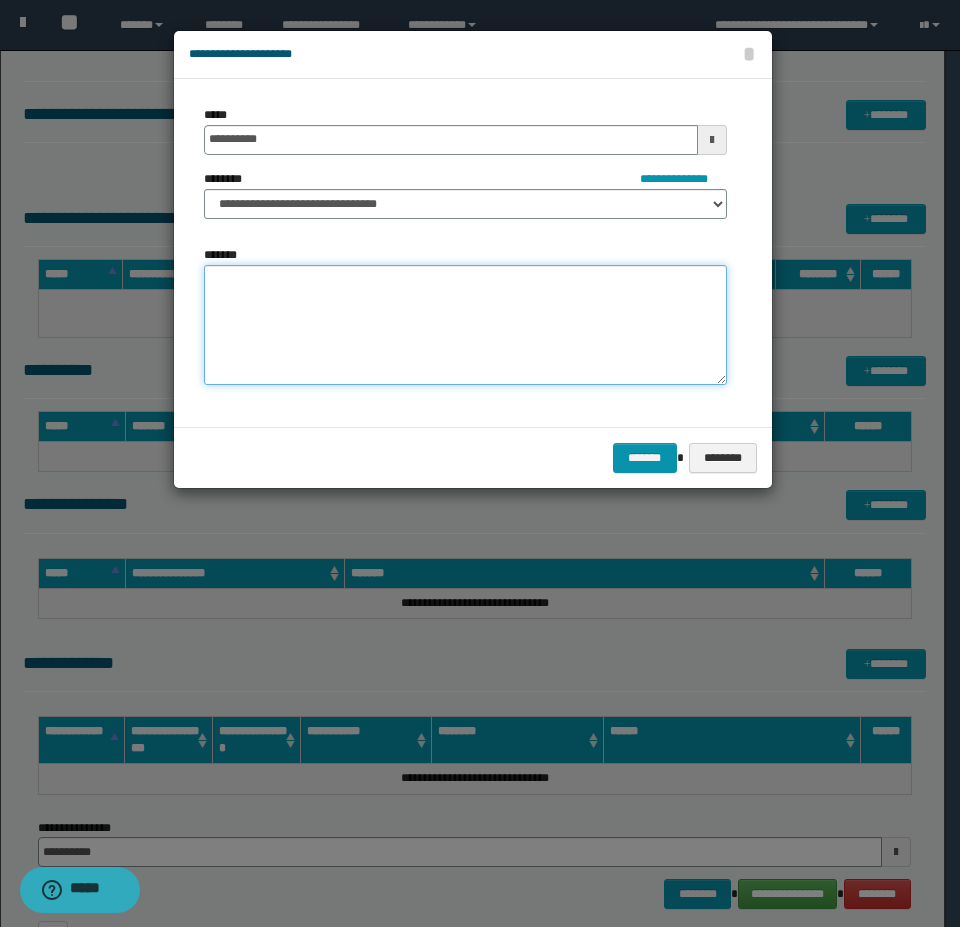 click on "*******" at bounding box center [465, 325] 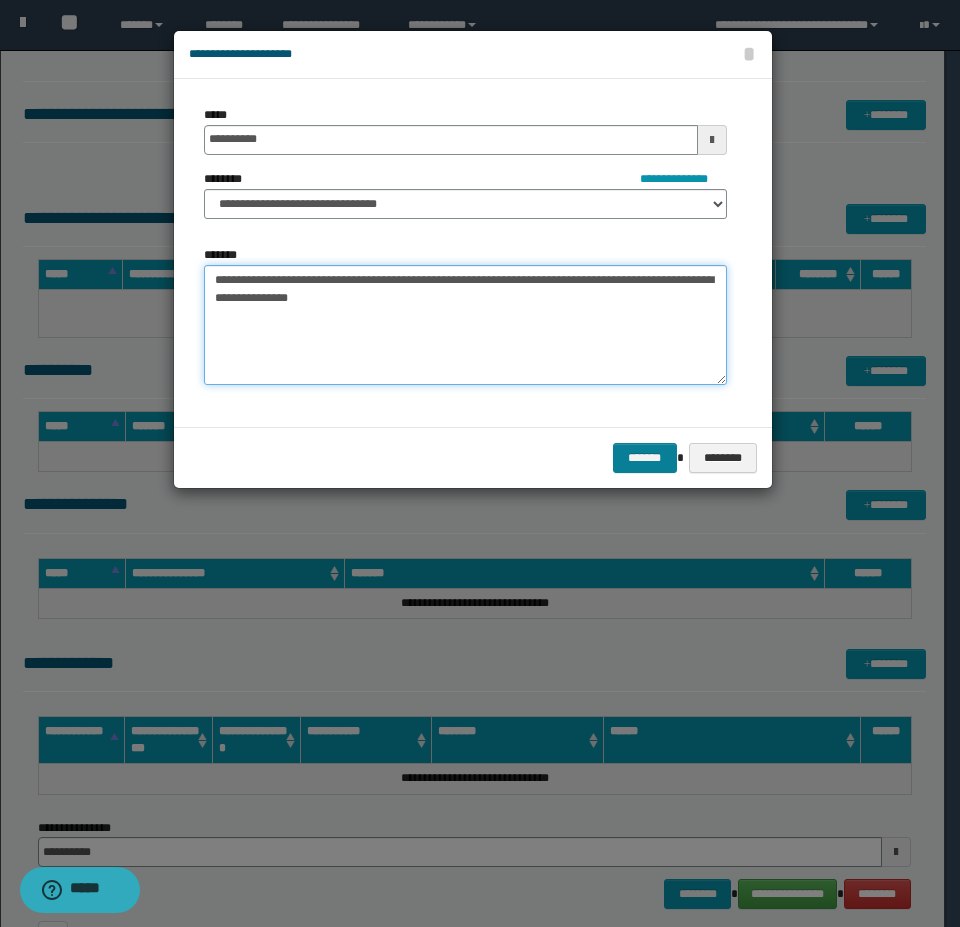 type on "**********" 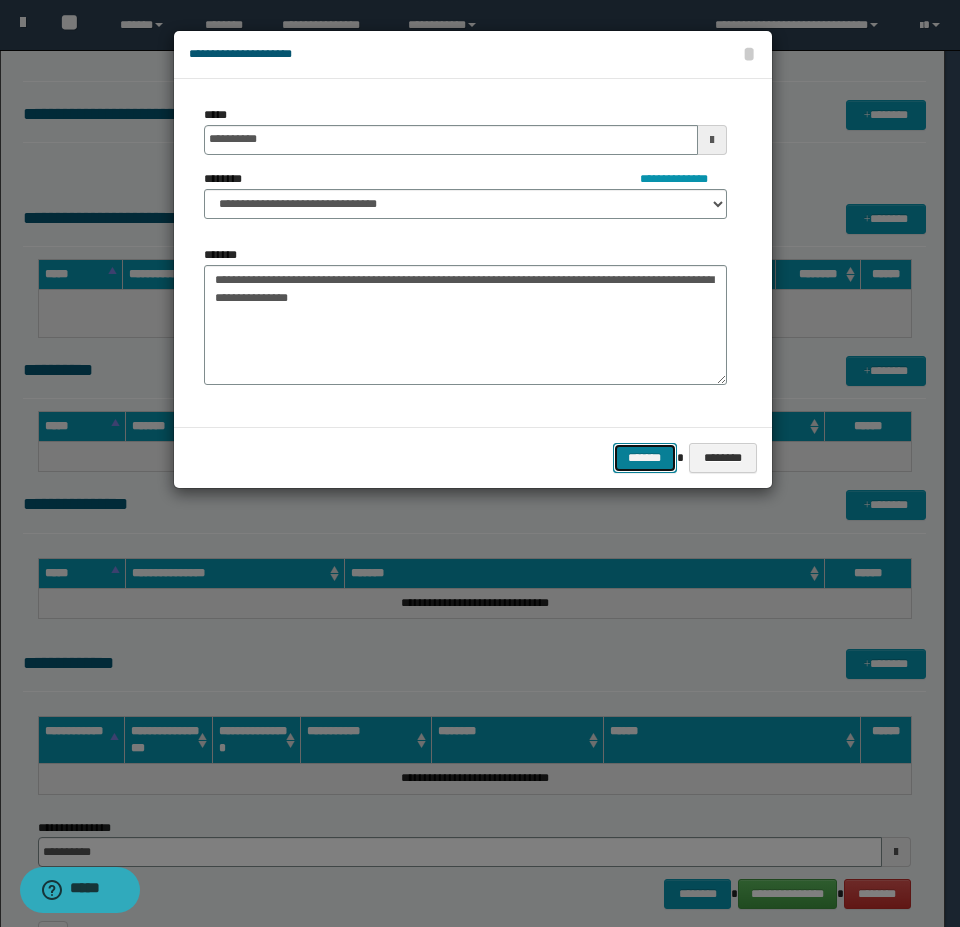 click on "*******" at bounding box center (645, 458) 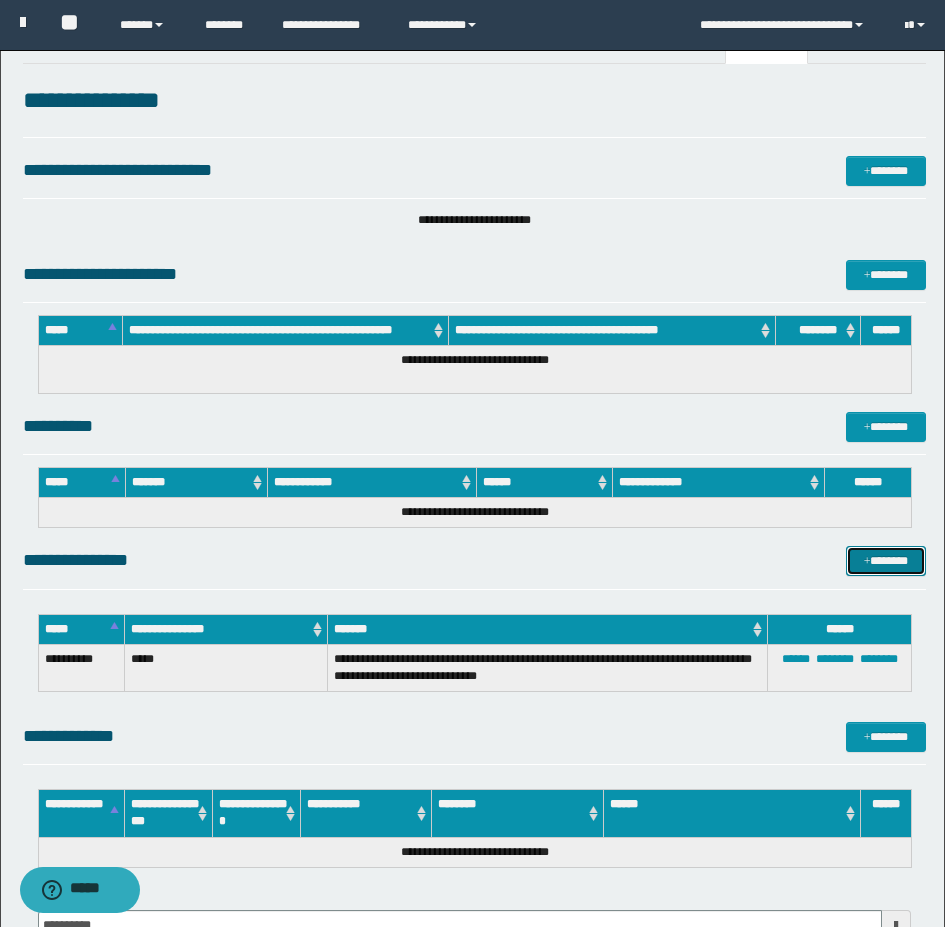 scroll, scrollTop: 0, scrollLeft: 0, axis: both 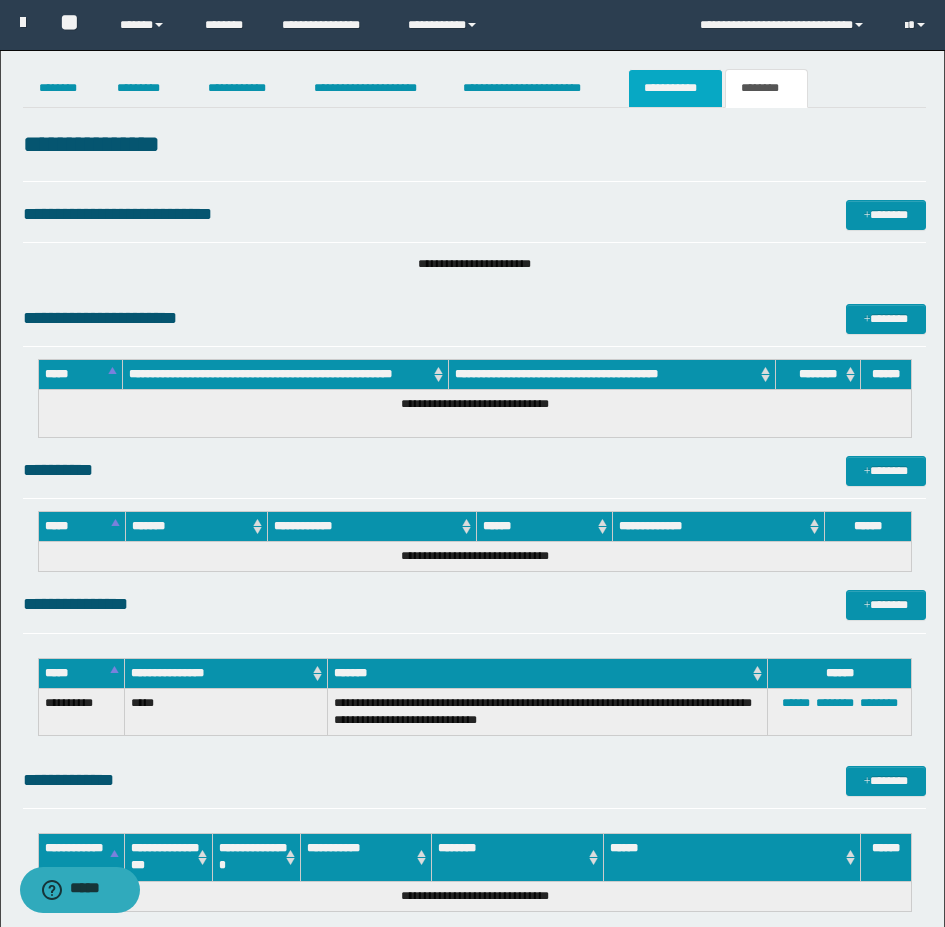 click on "**********" at bounding box center (675, 88) 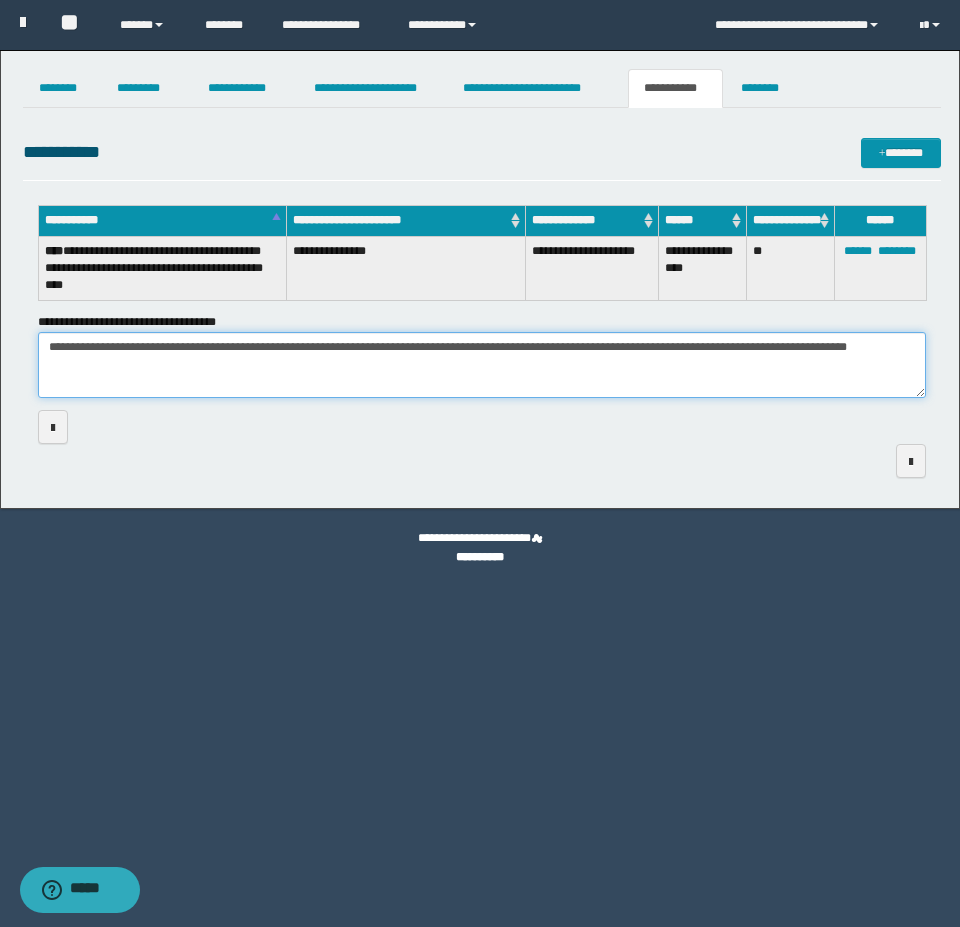 click on "**********" at bounding box center (482, 365) 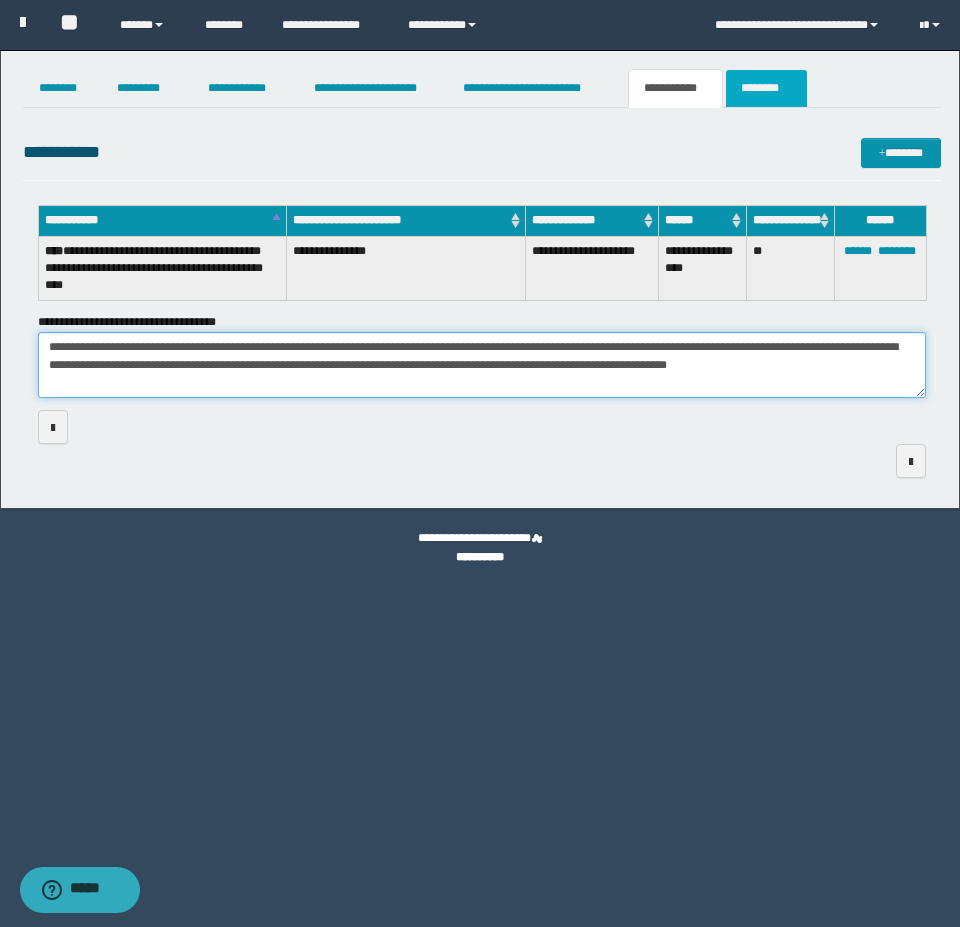 type on "**********" 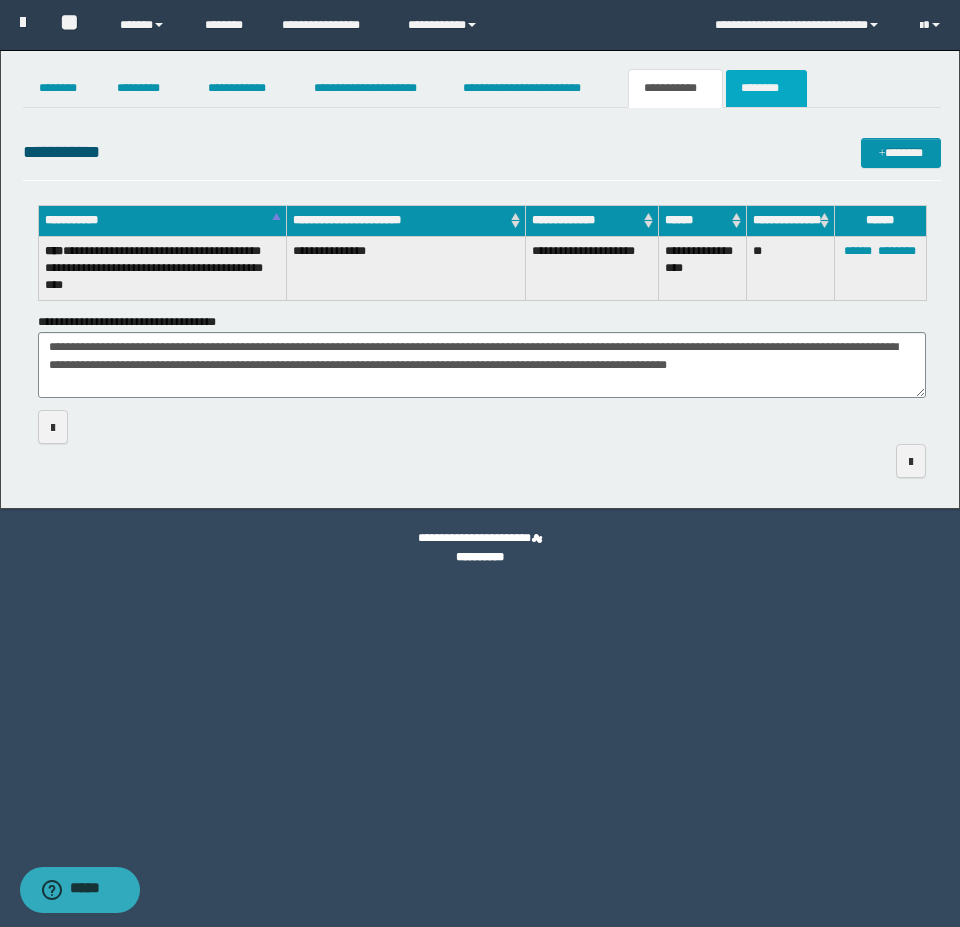 click on "********" at bounding box center [766, 88] 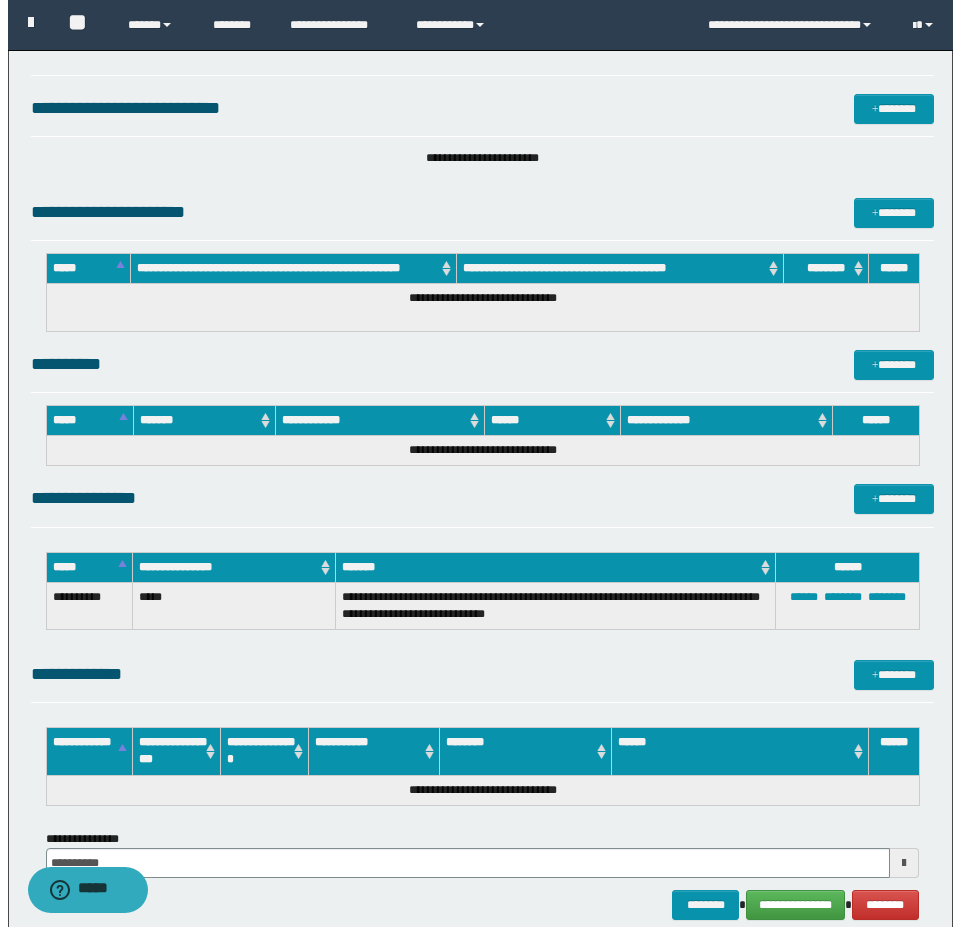 scroll, scrollTop: 254, scrollLeft: 0, axis: vertical 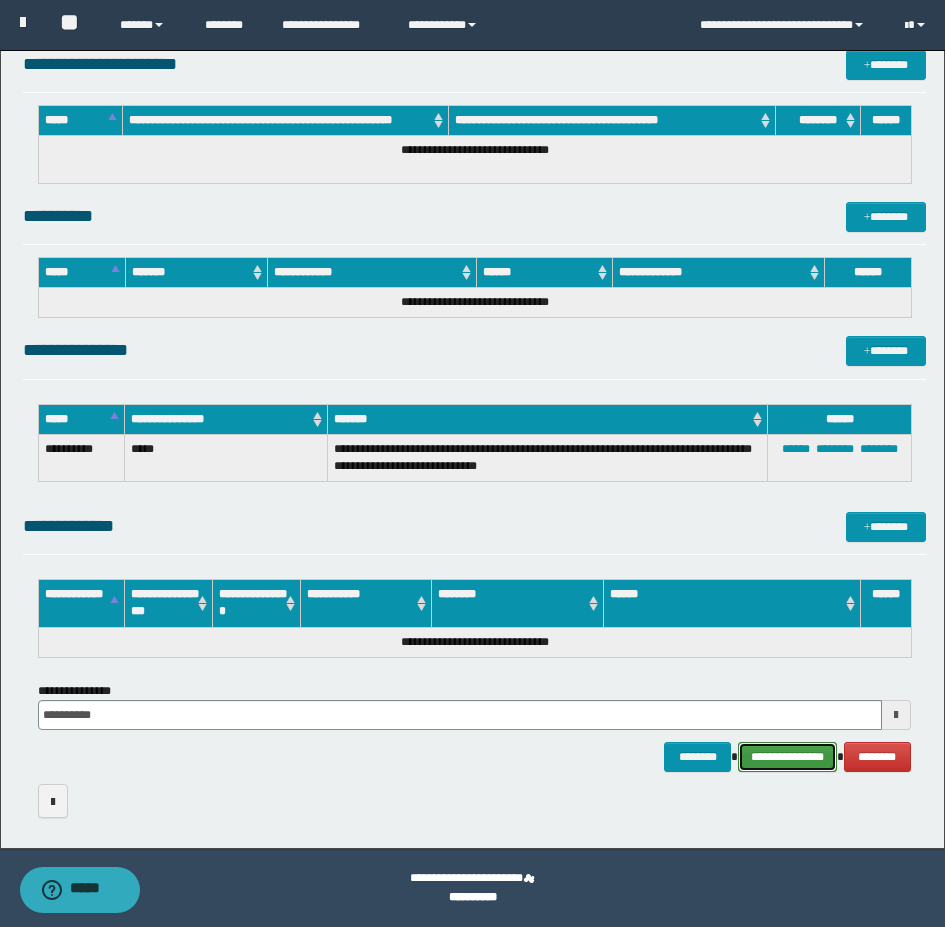 click on "**********" at bounding box center (787, 757) 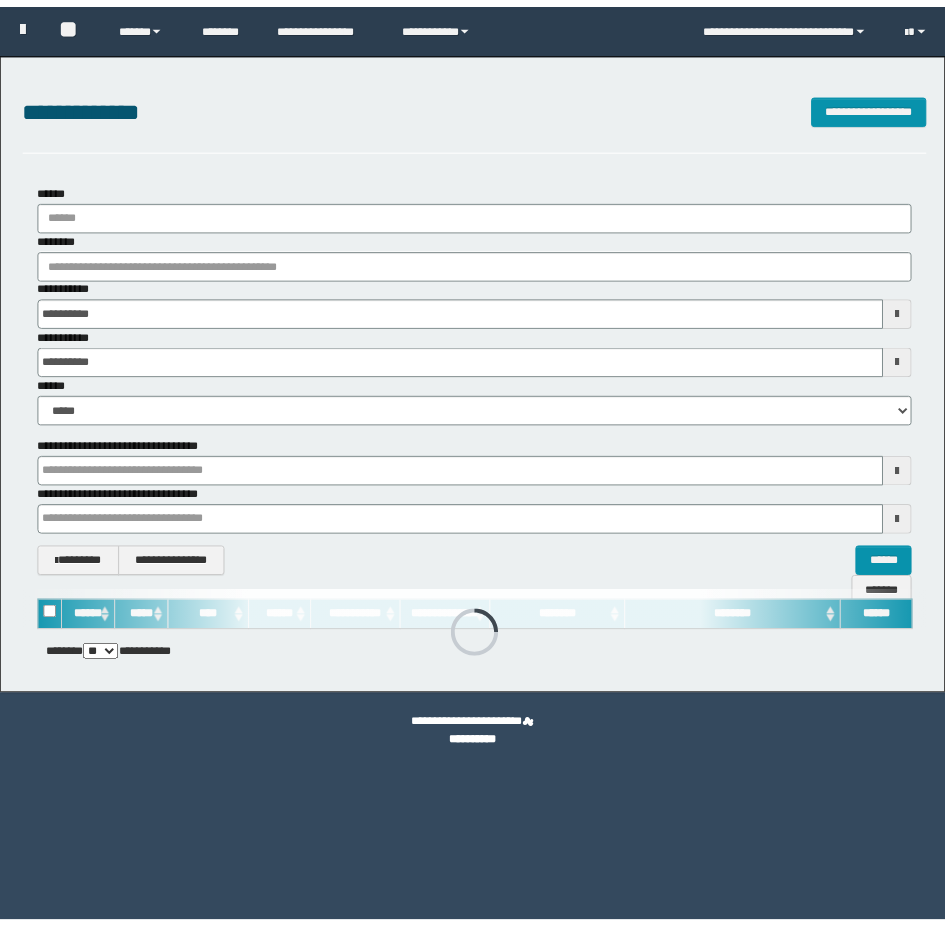 scroll, scrollTop: 0, scrollLeft: 0, axis: both 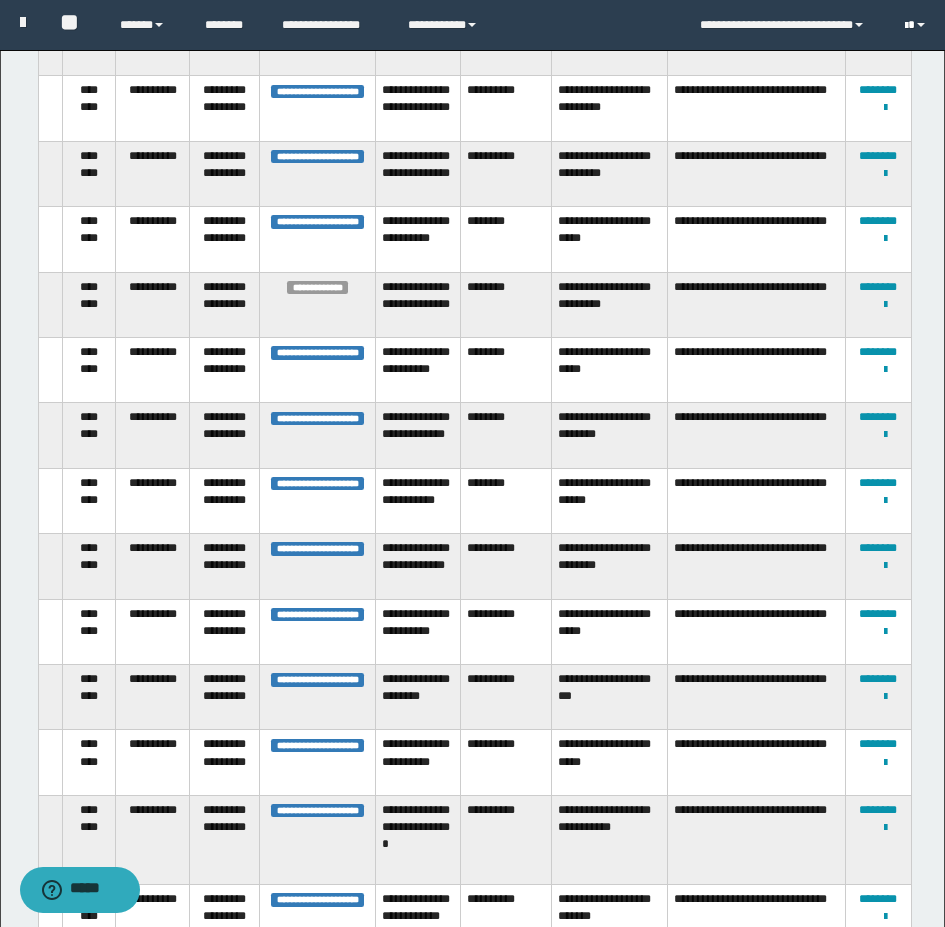 click at bounding box center [917, 25] 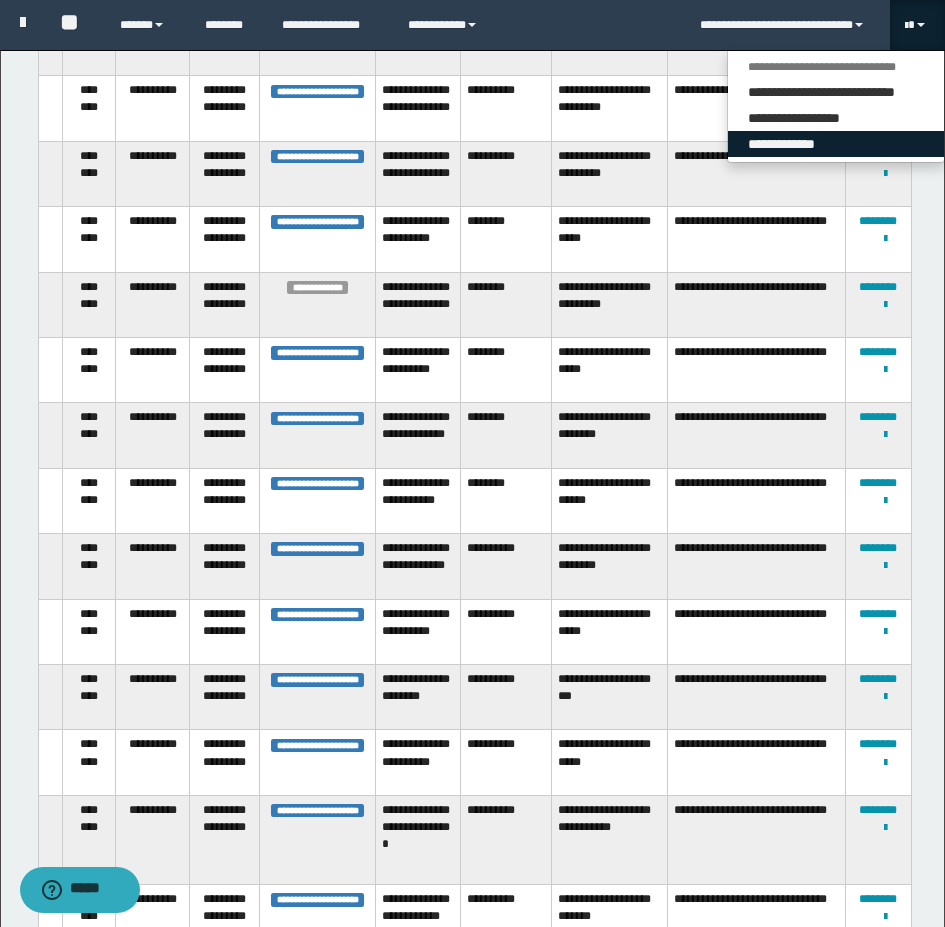 click on "**********" at bounding box center [836, 144] 